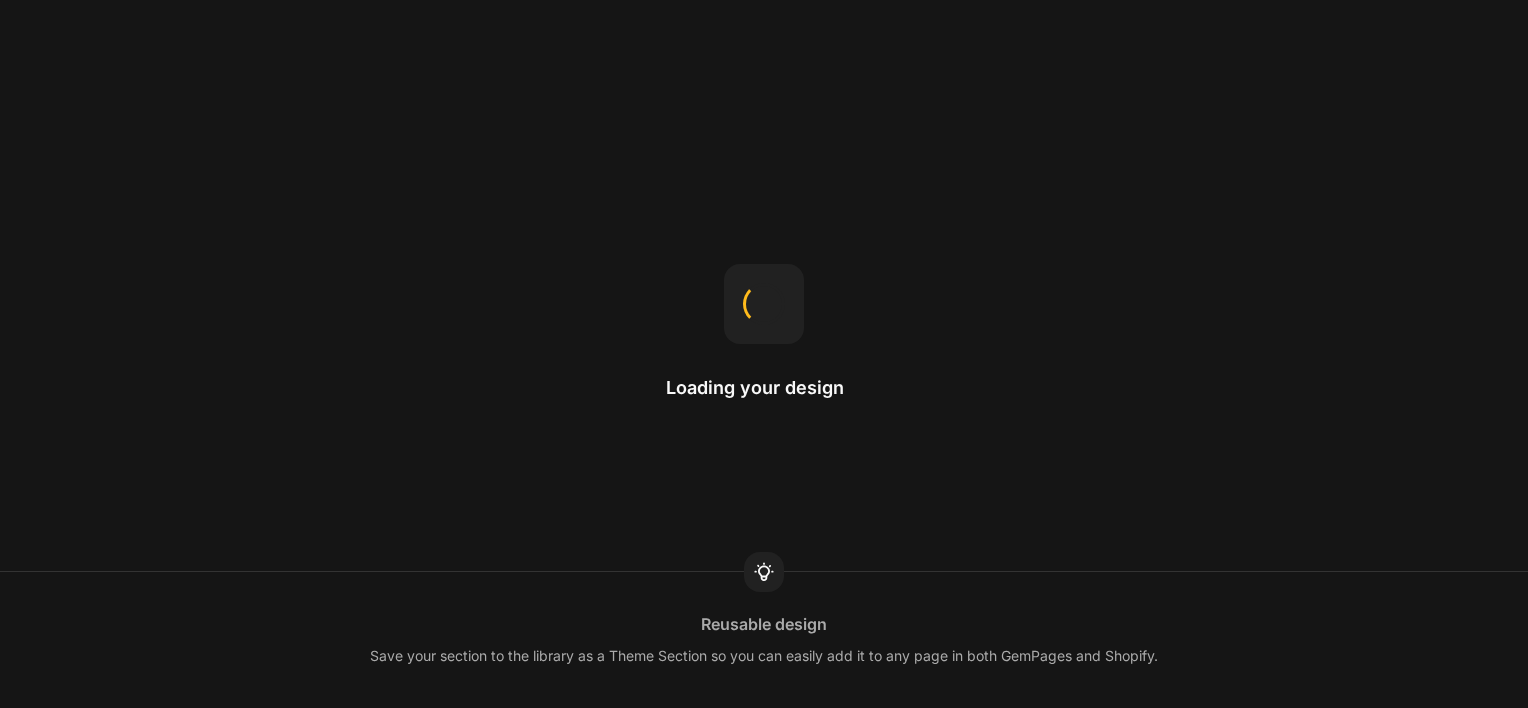 scroll, scrollTop: 0, scrollLeft: 0, axis: both 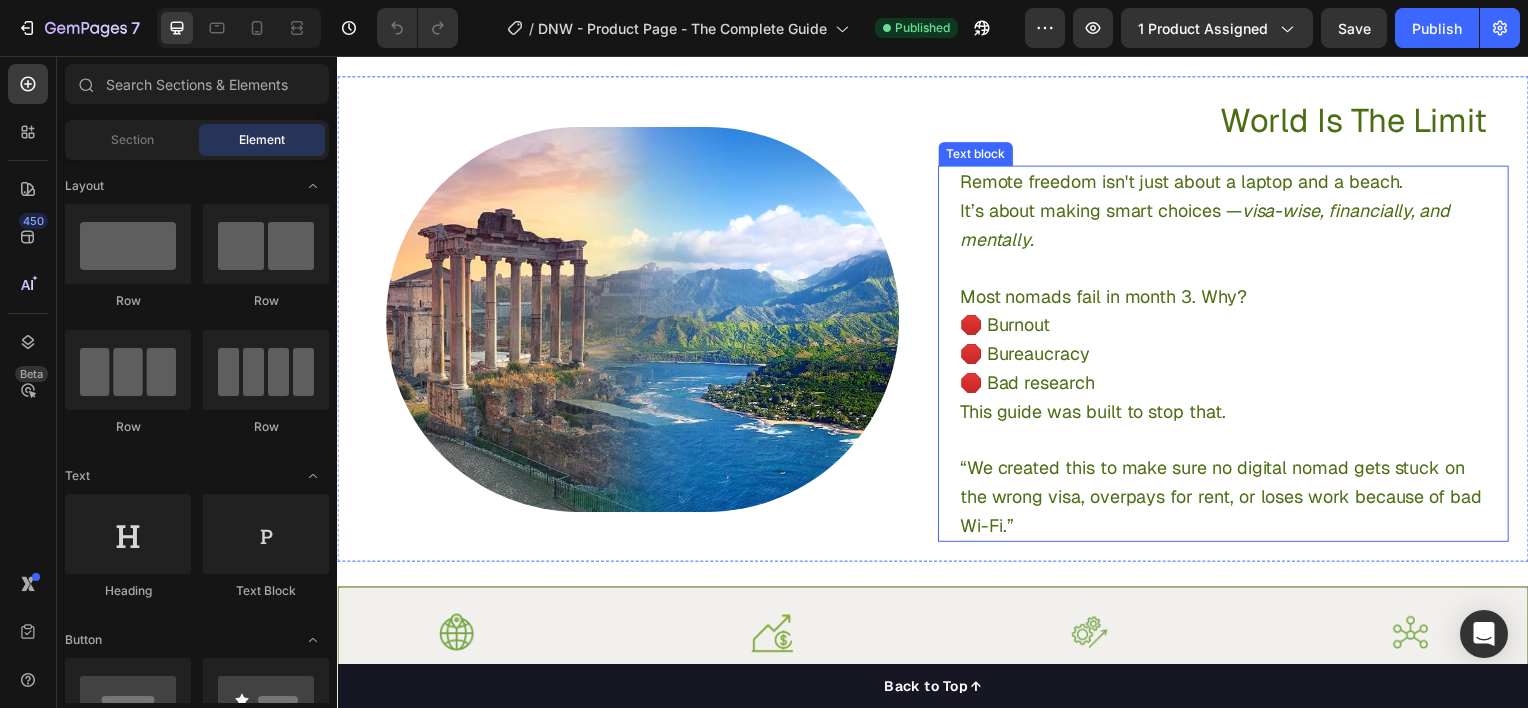 click on "Most nomads fail in month 3. Why? 🛑 Burnout 🛑 Bureaucracy 🛑 Bad research" at bounding box center (1229, 341) 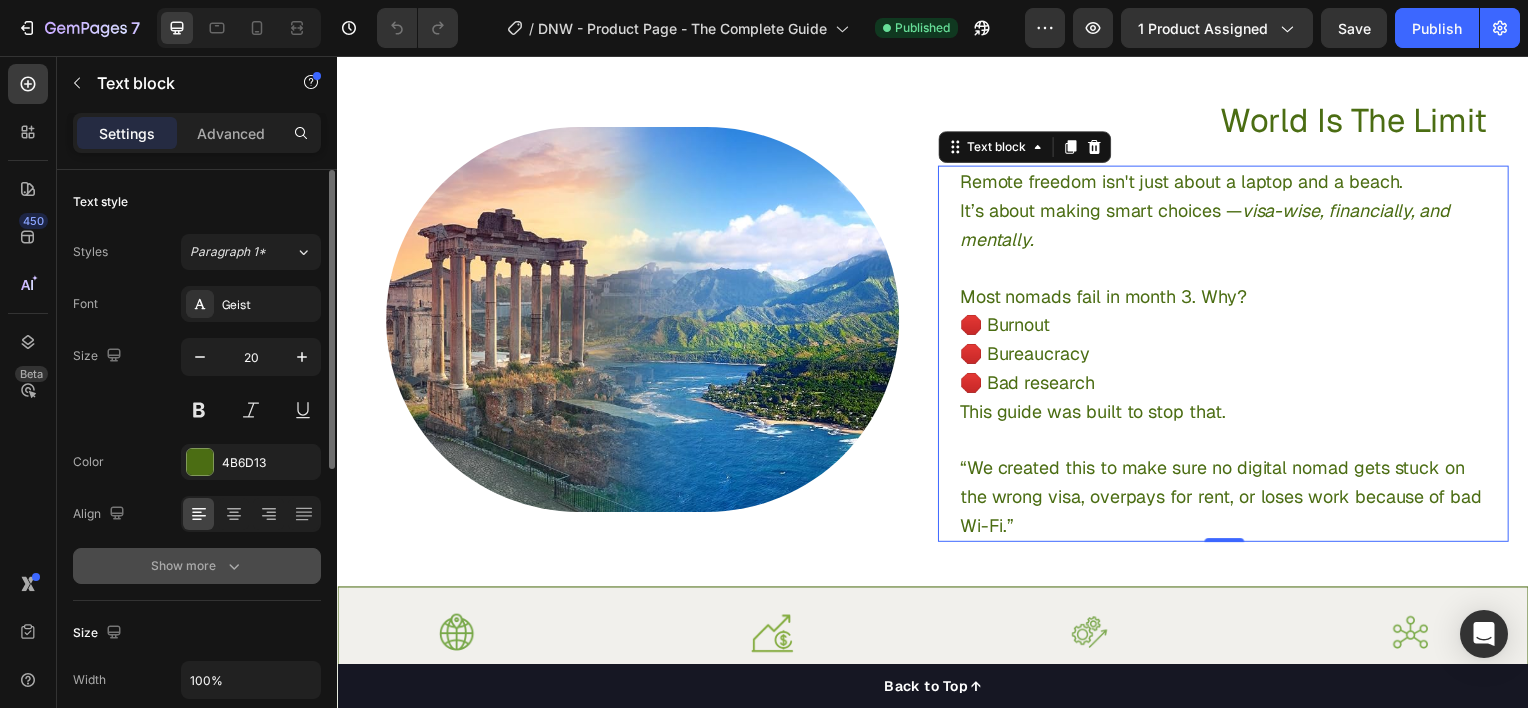 click on "Show more" at bounding box center [197, 566] 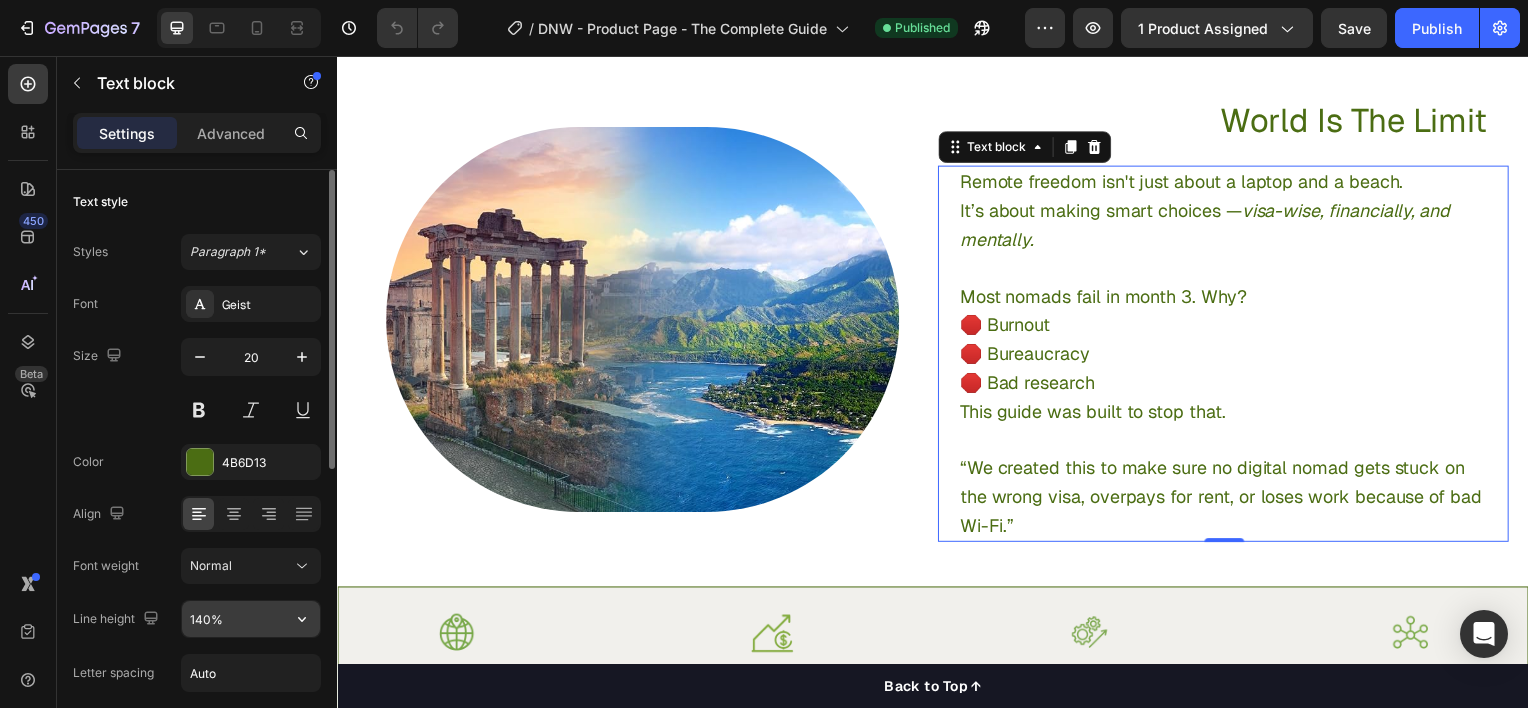 click on "140%" at bounding box center [251, 619] 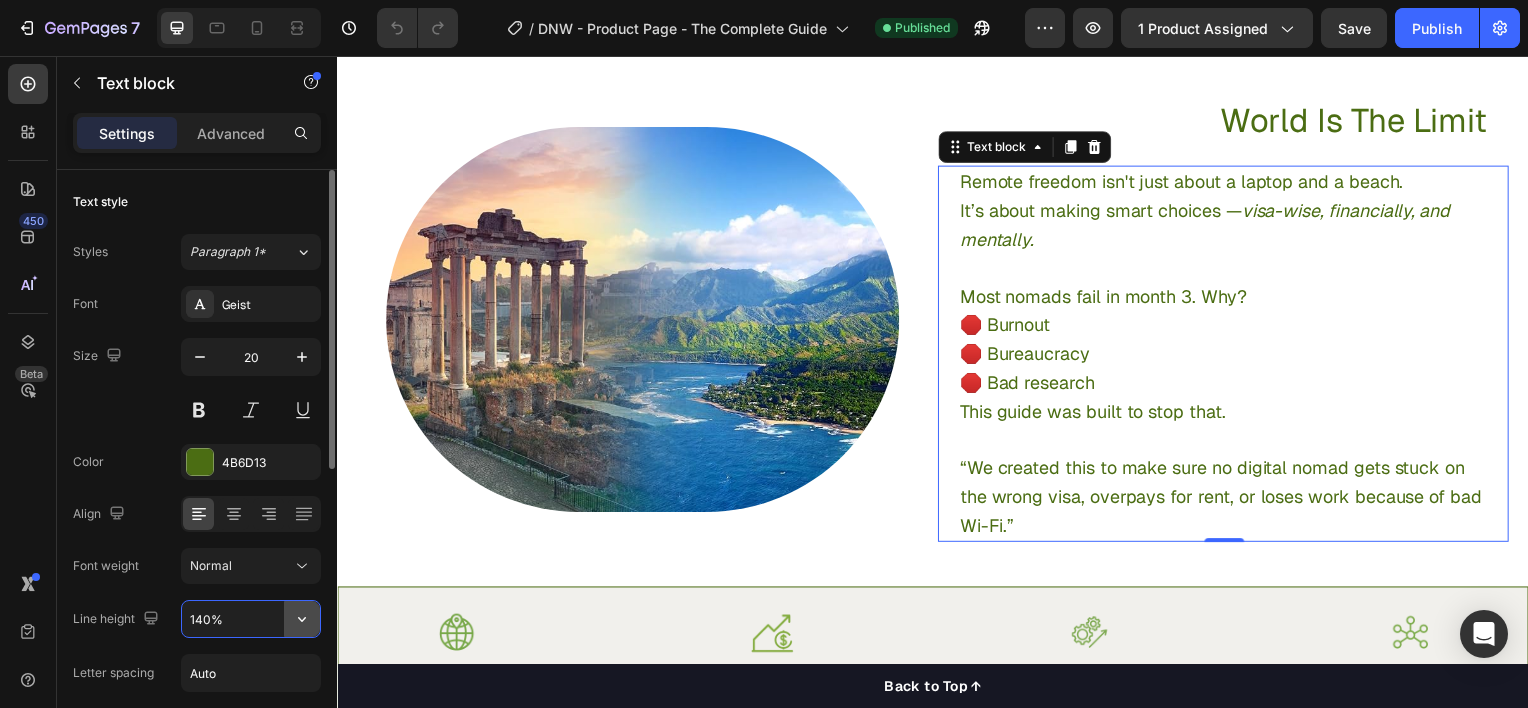 click 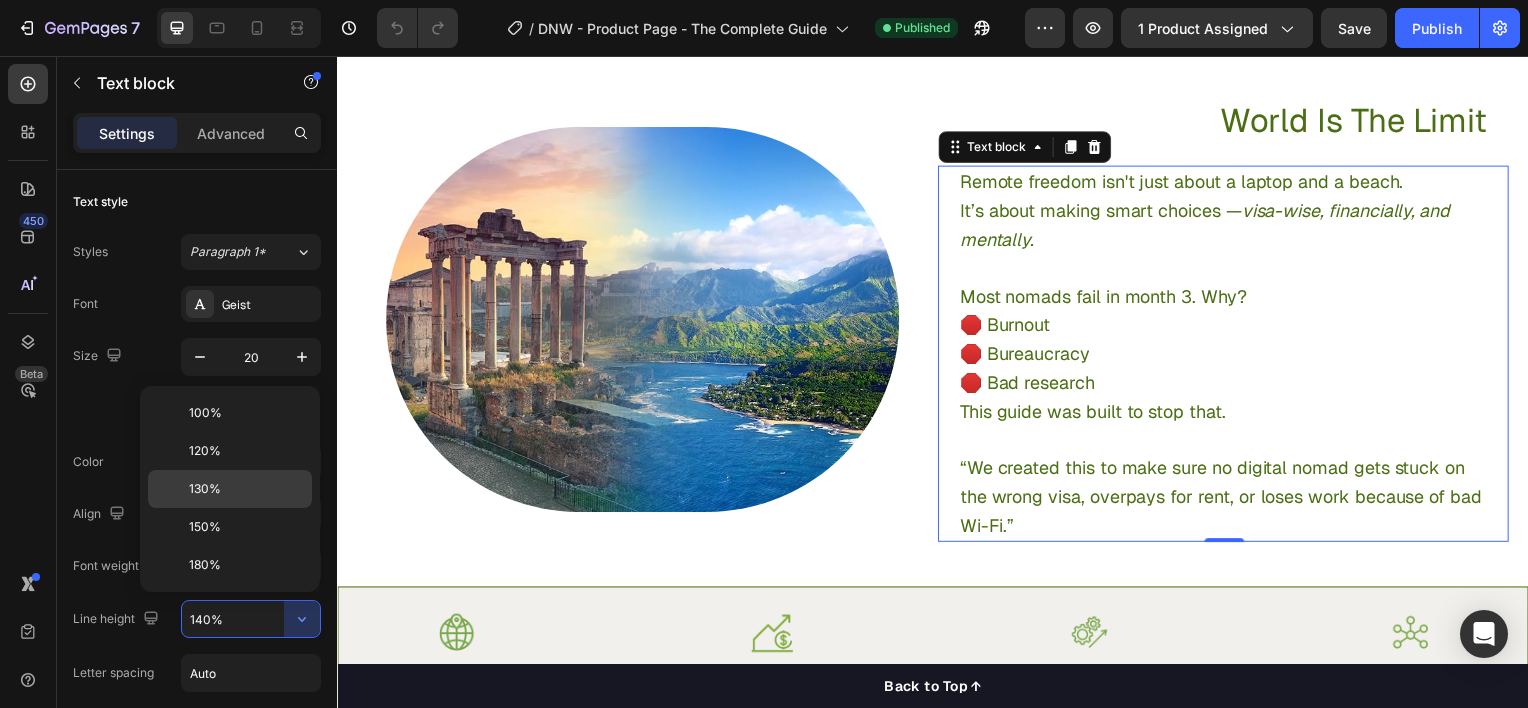 click on "130%" at bounding box center [246, 489] 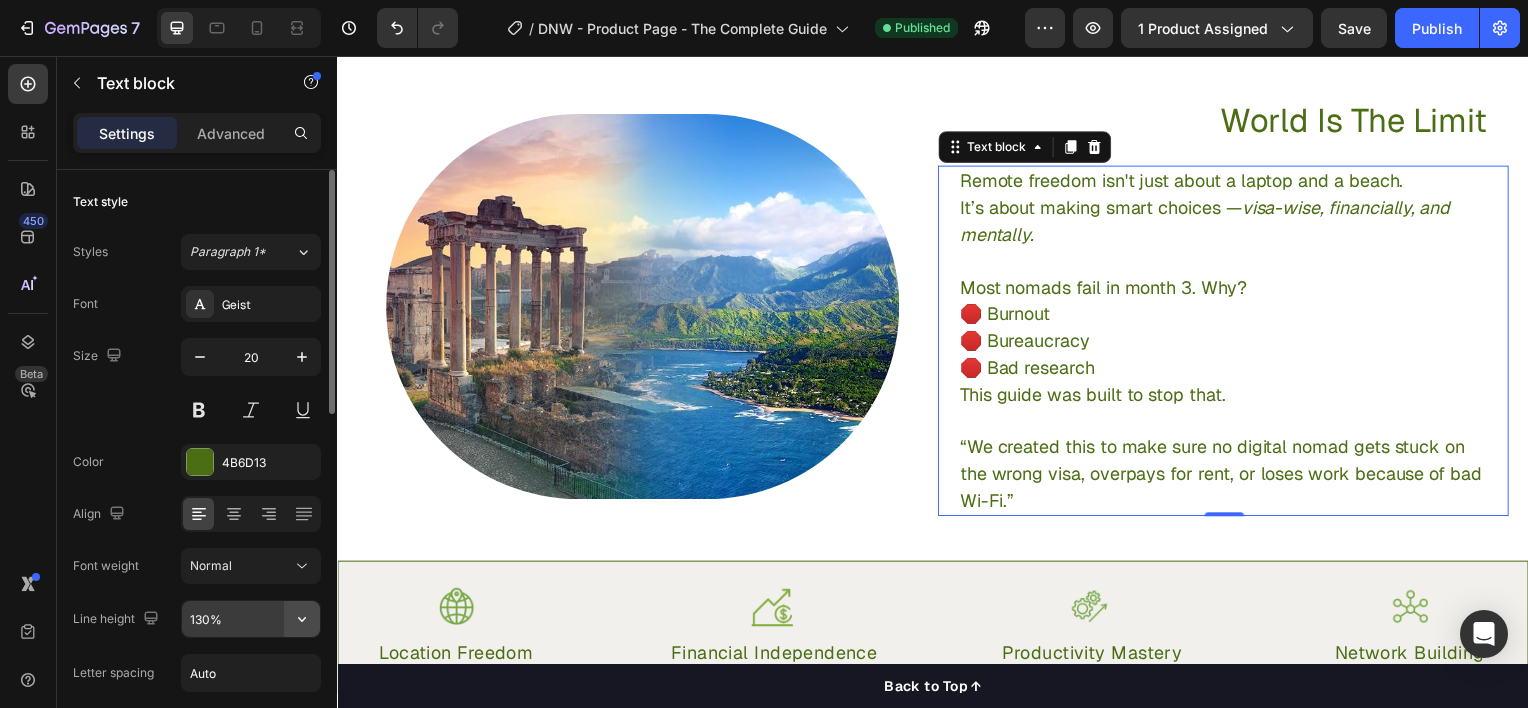 click 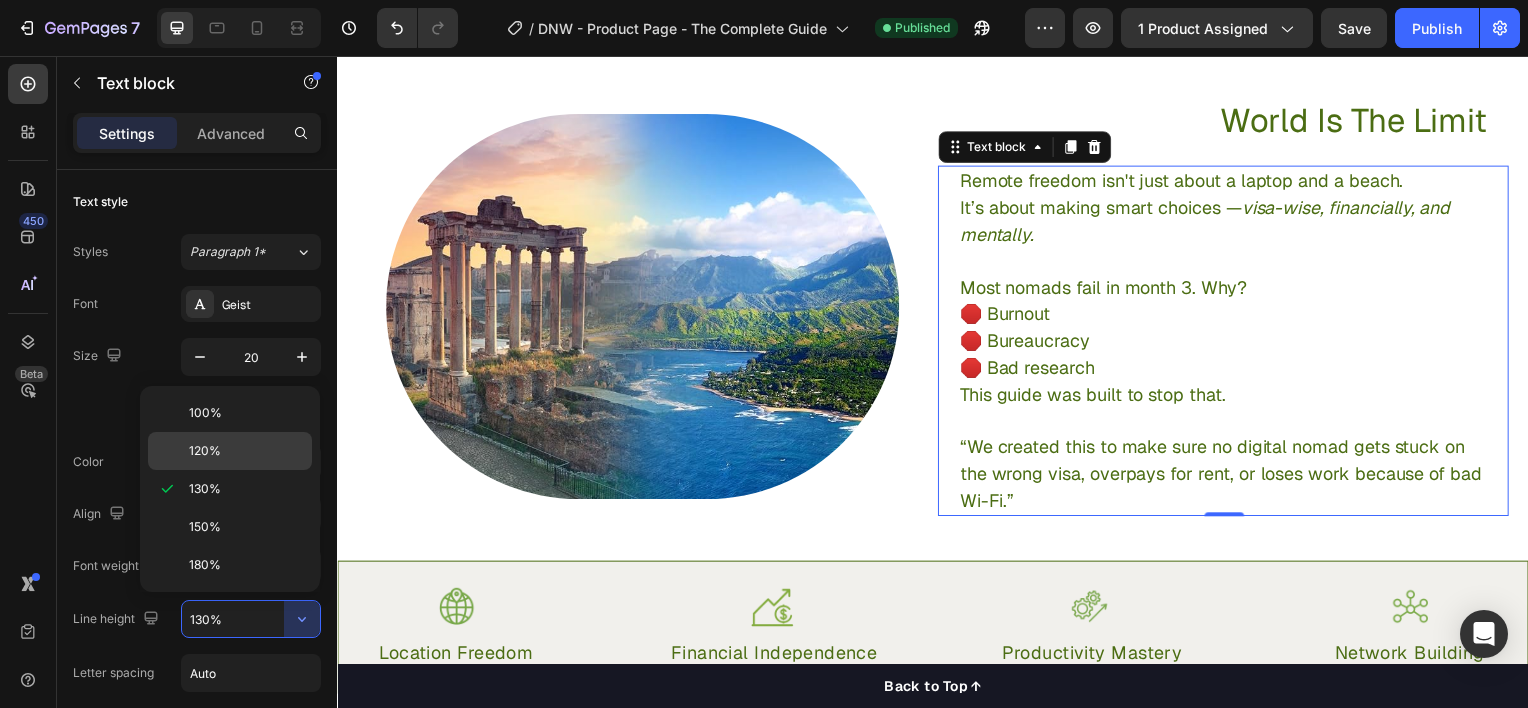 click on "120%" at bounding box center (246, 451) 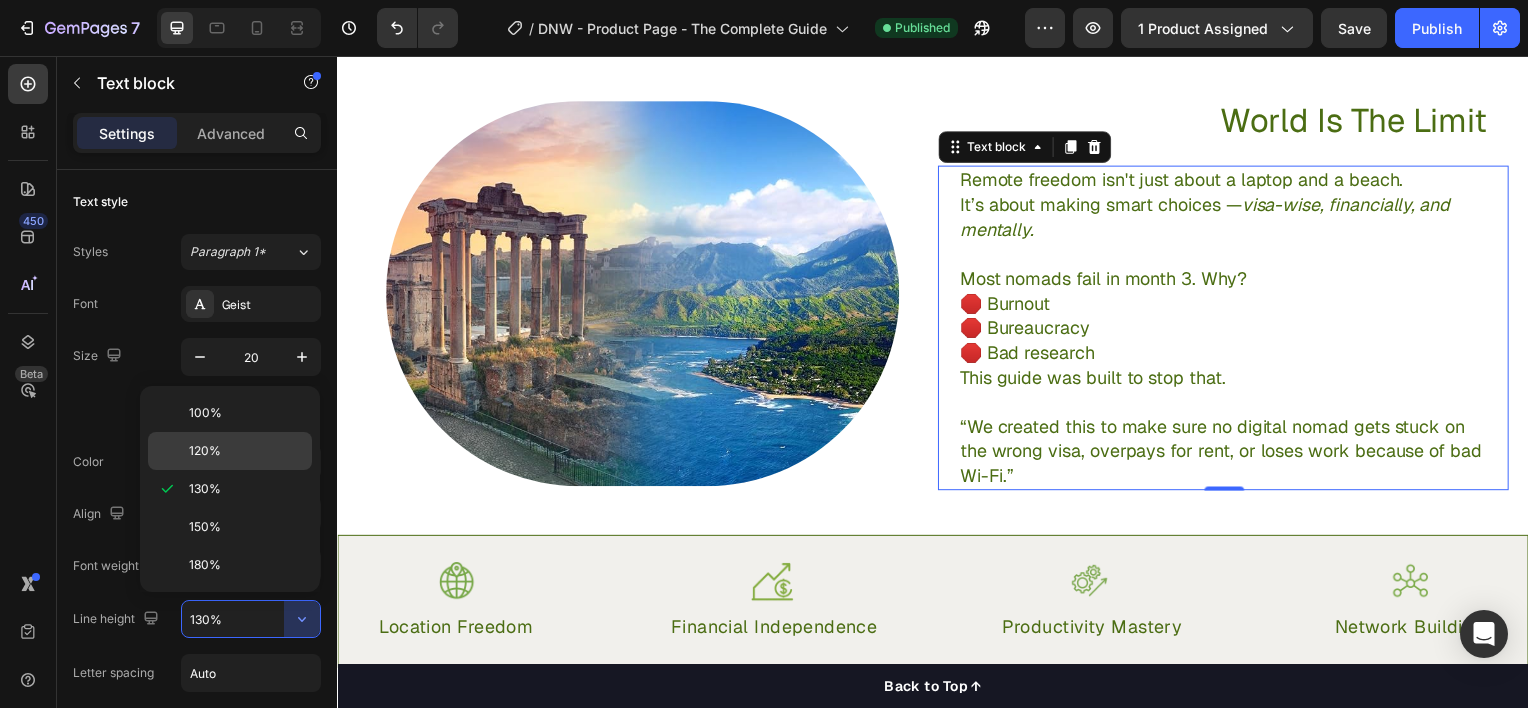 type on "120%" 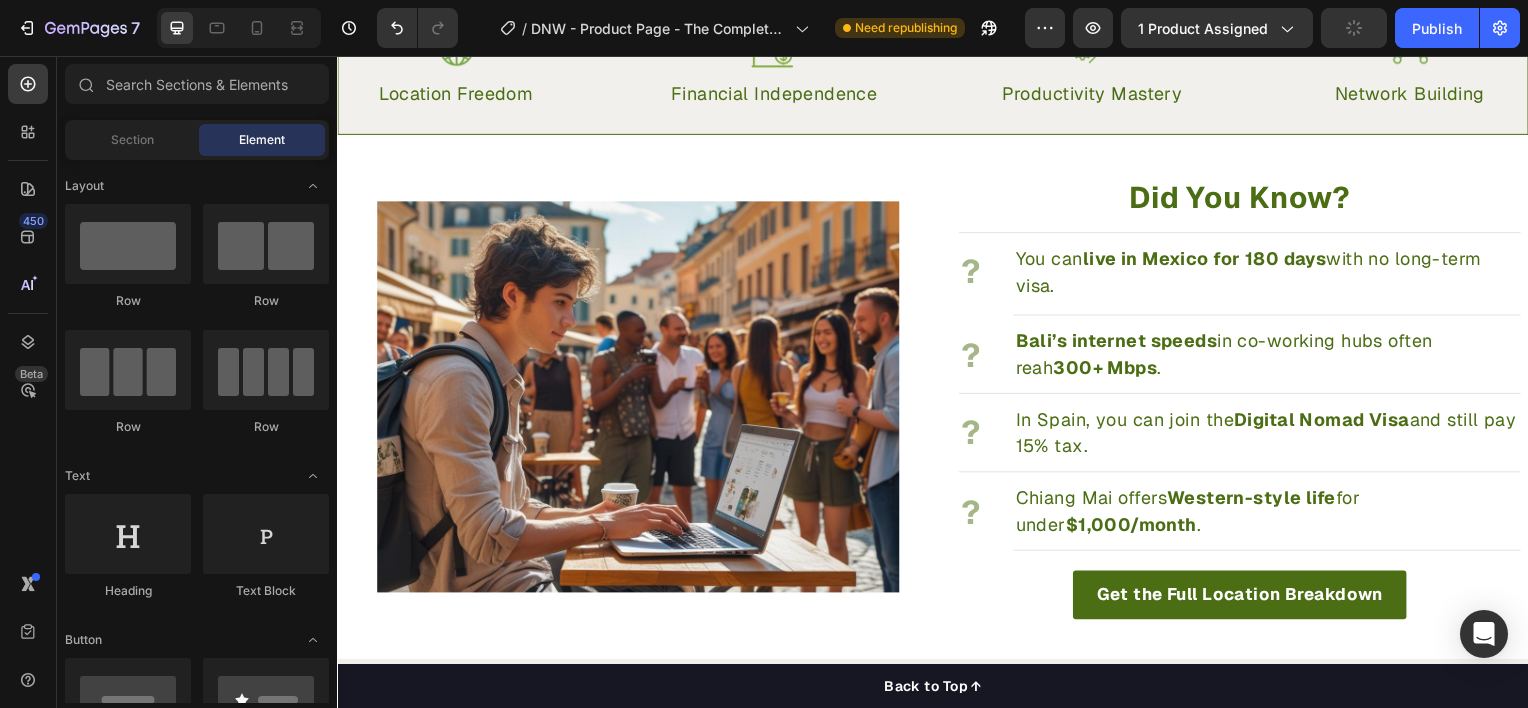 scroll, scrollTop: 2067, scrollLeft: 0, axis: vertical 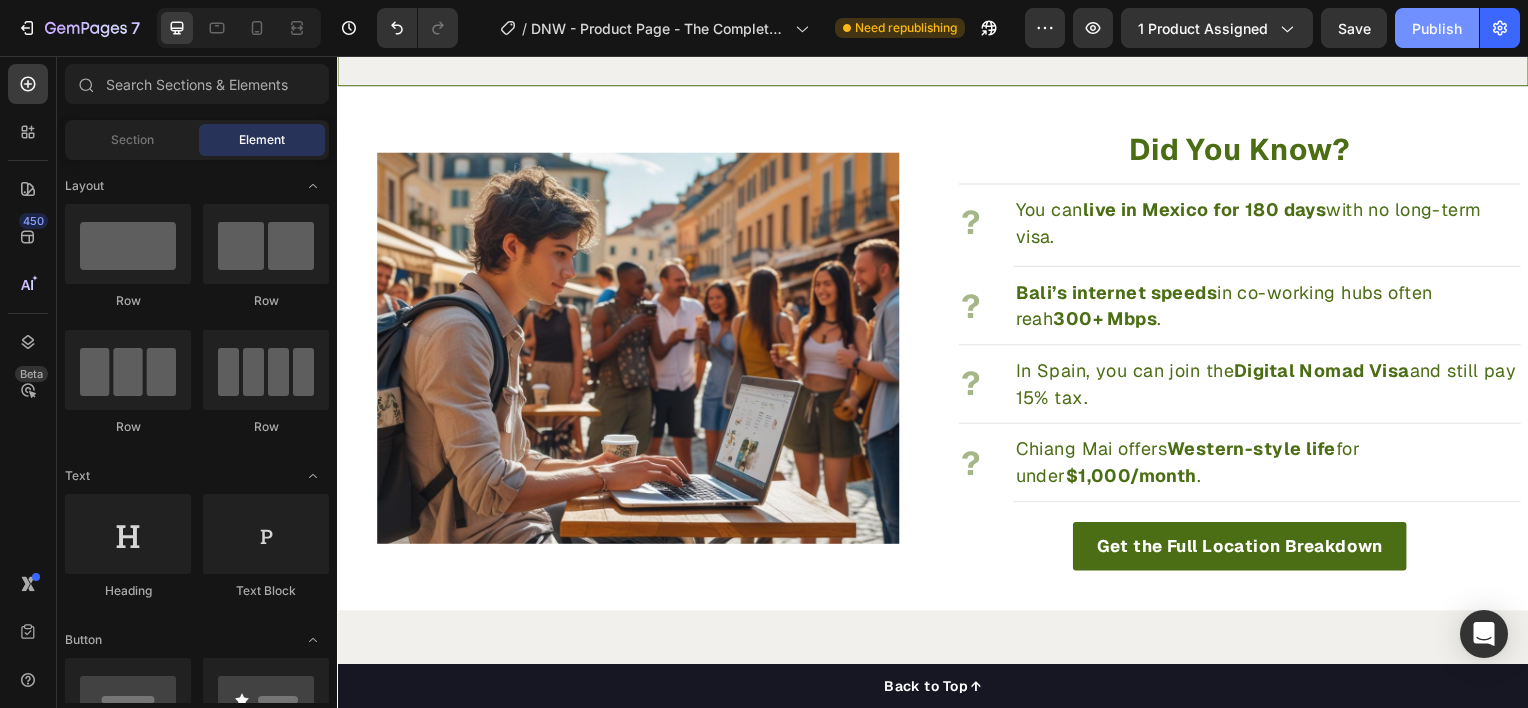 click on "Publish" 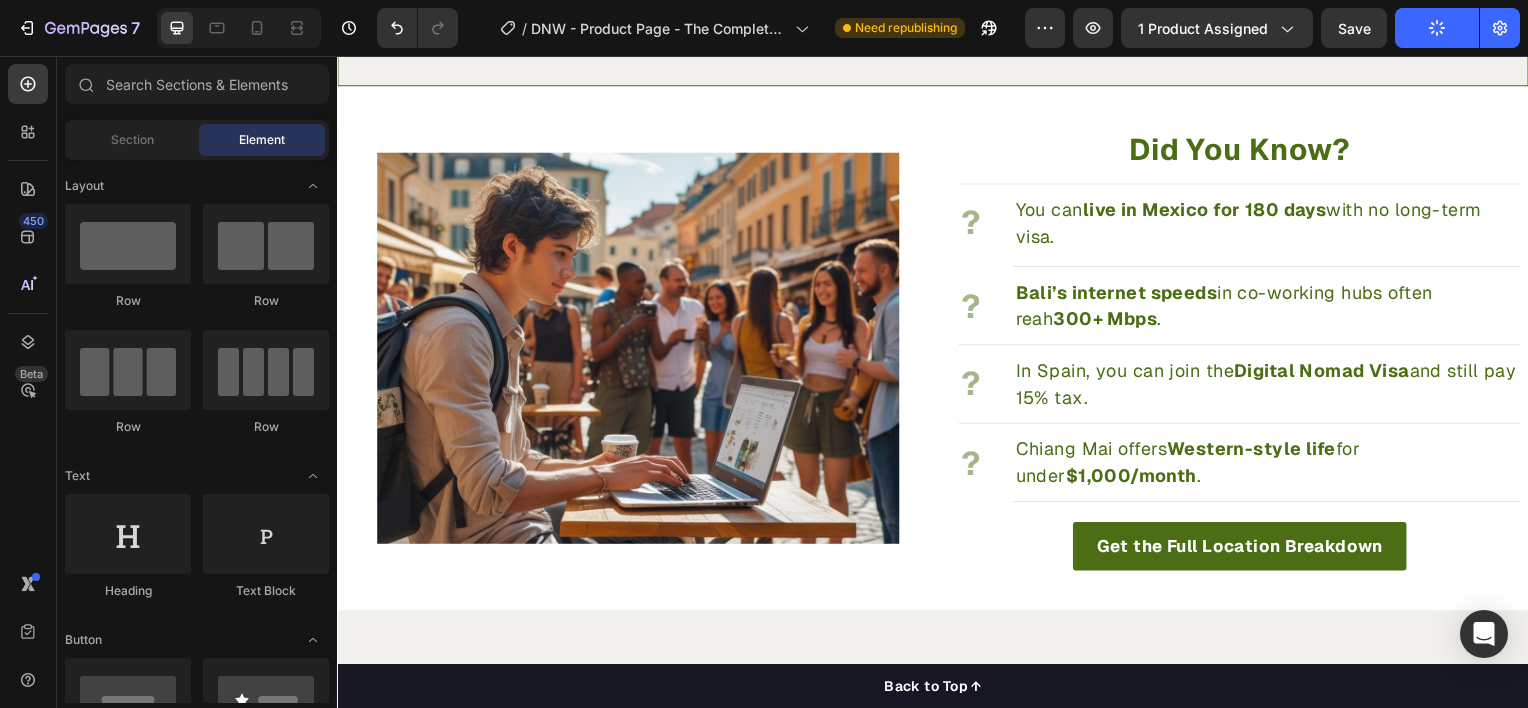 scroll, scrollTop: 2641, scrollLeft: 0, axis: vertical 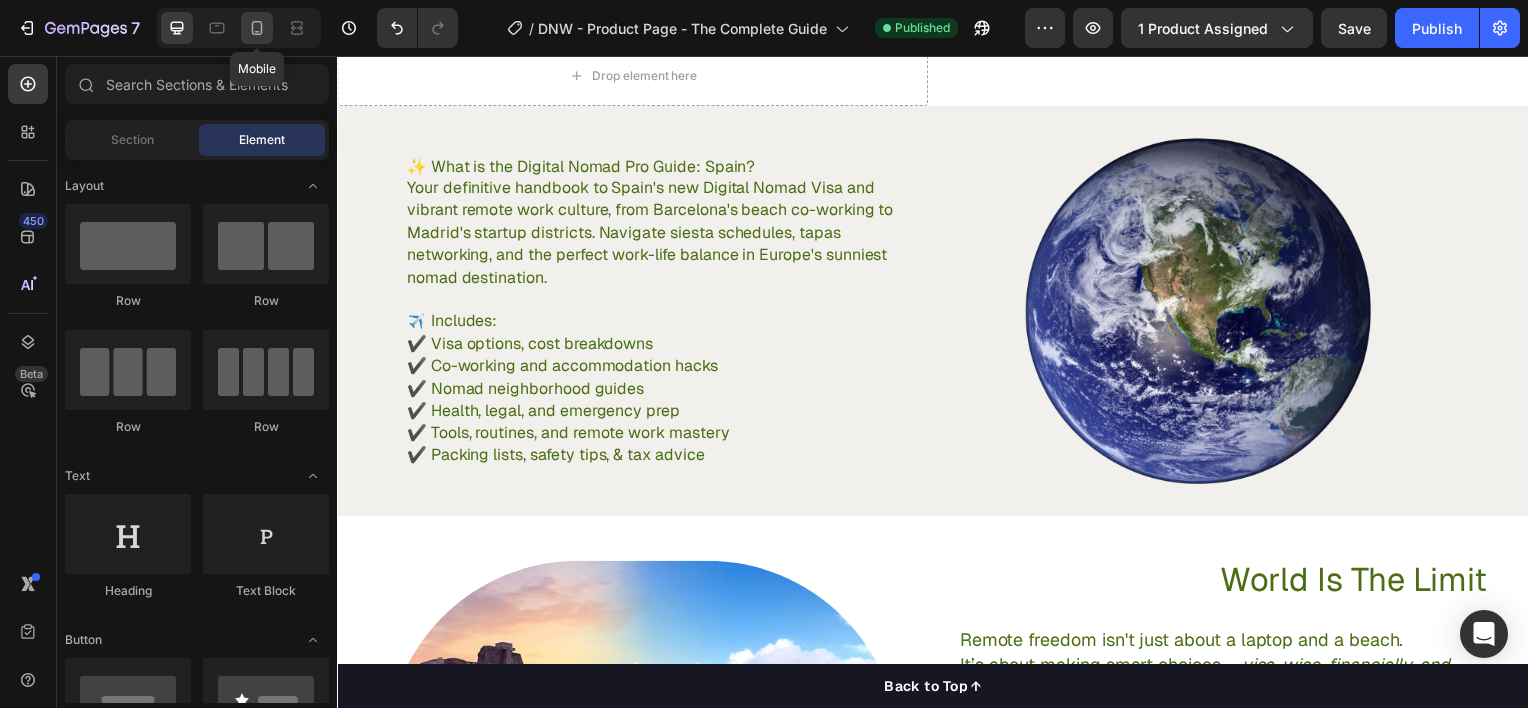 click 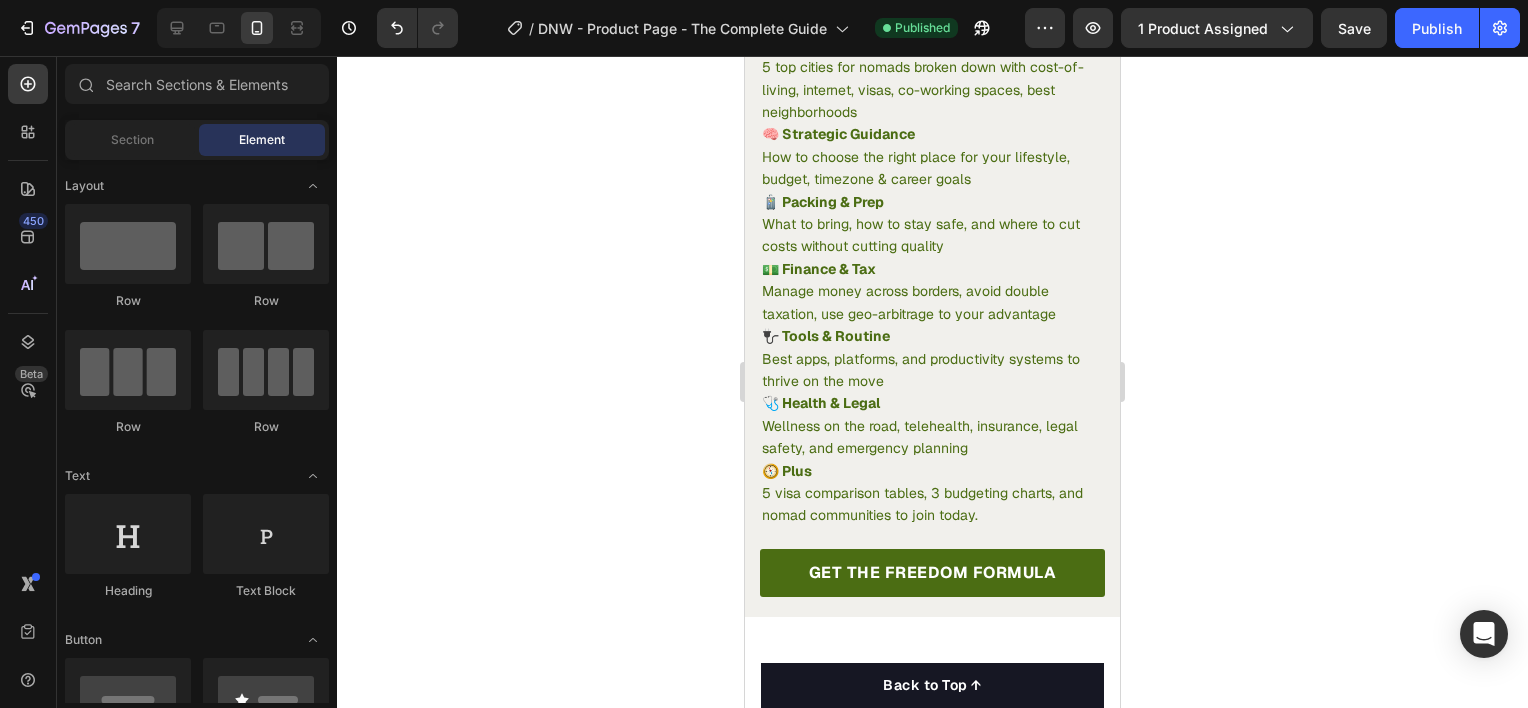 scroll, scrollTop: 3593, scrollLeft: 0, axis: vertical 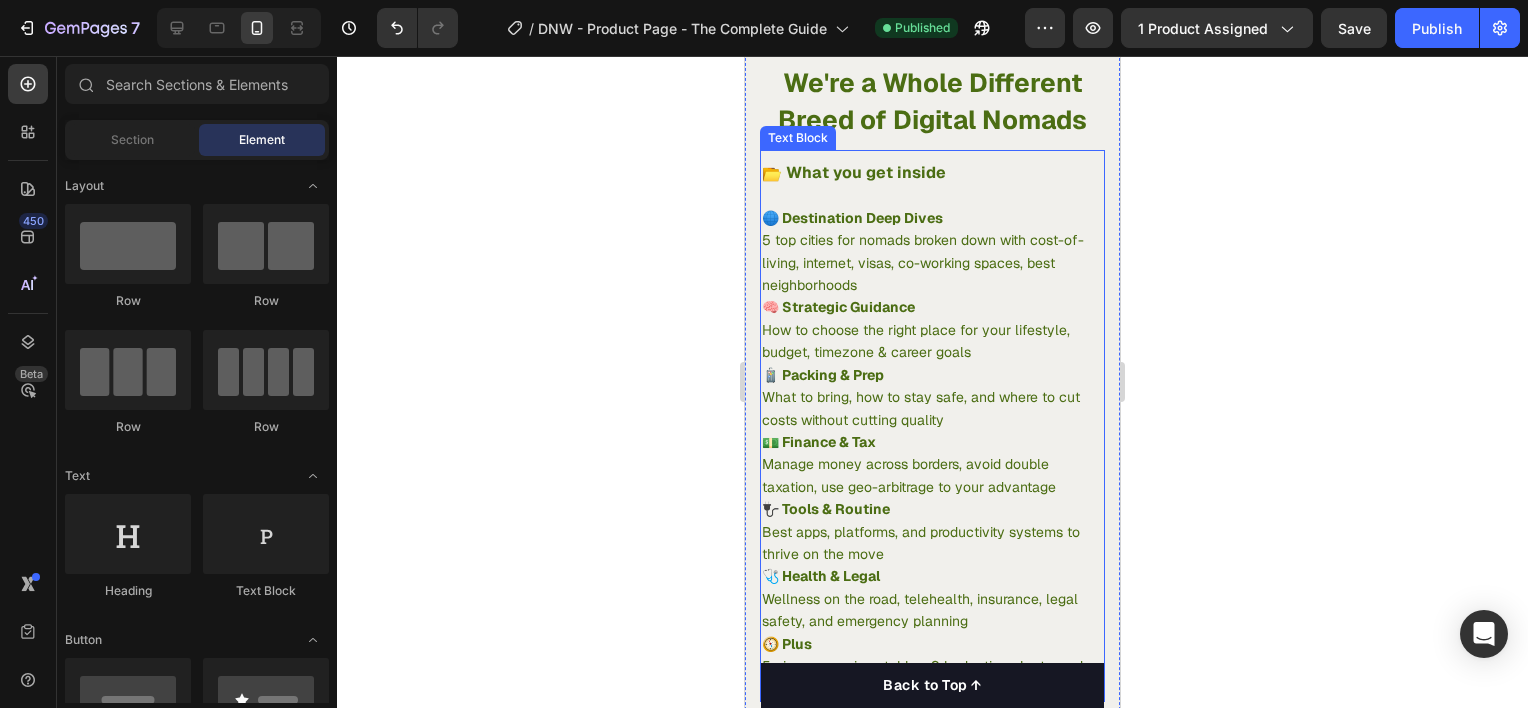 click on "📂 What you get inside" at bounding box center [854, 172] 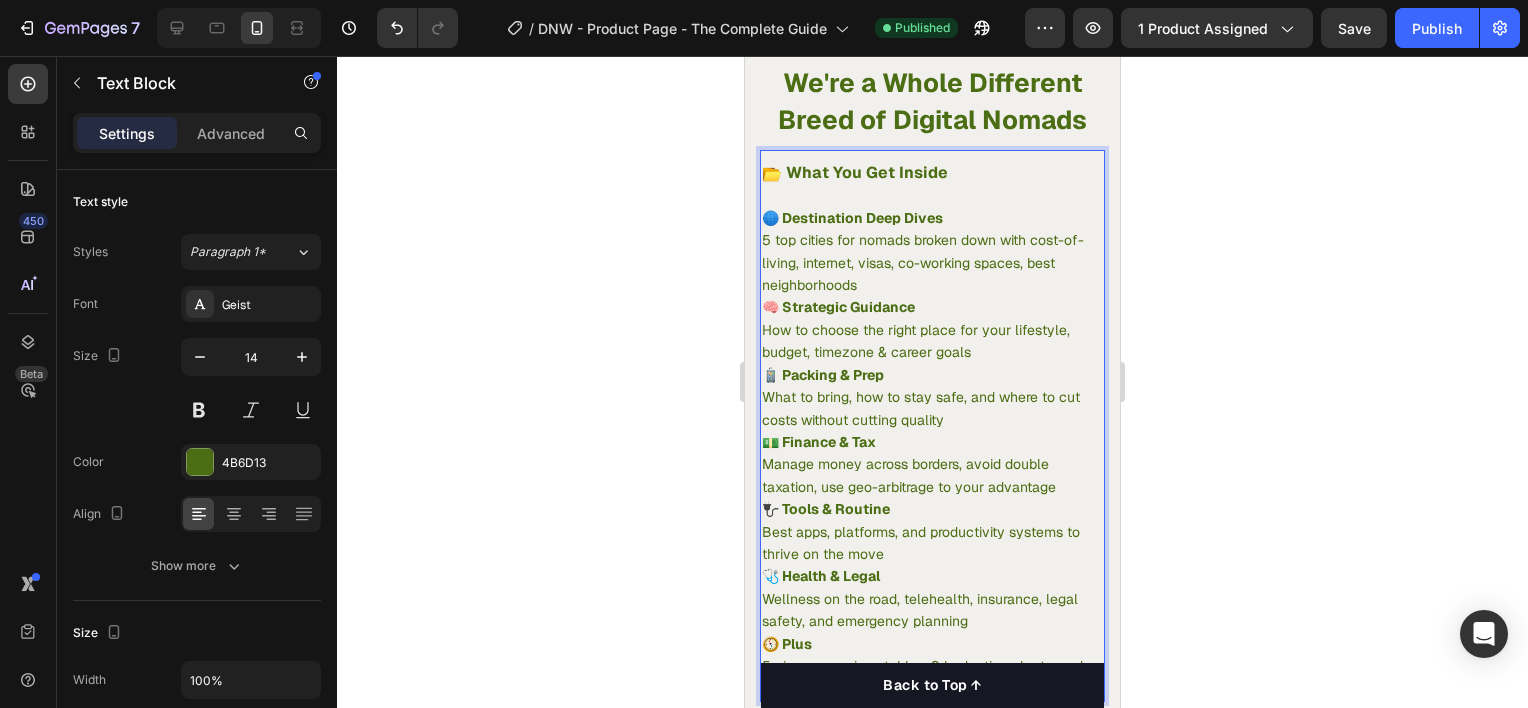 click on "🌐 Destination Deep Dives" at bounding box center (852, 218) 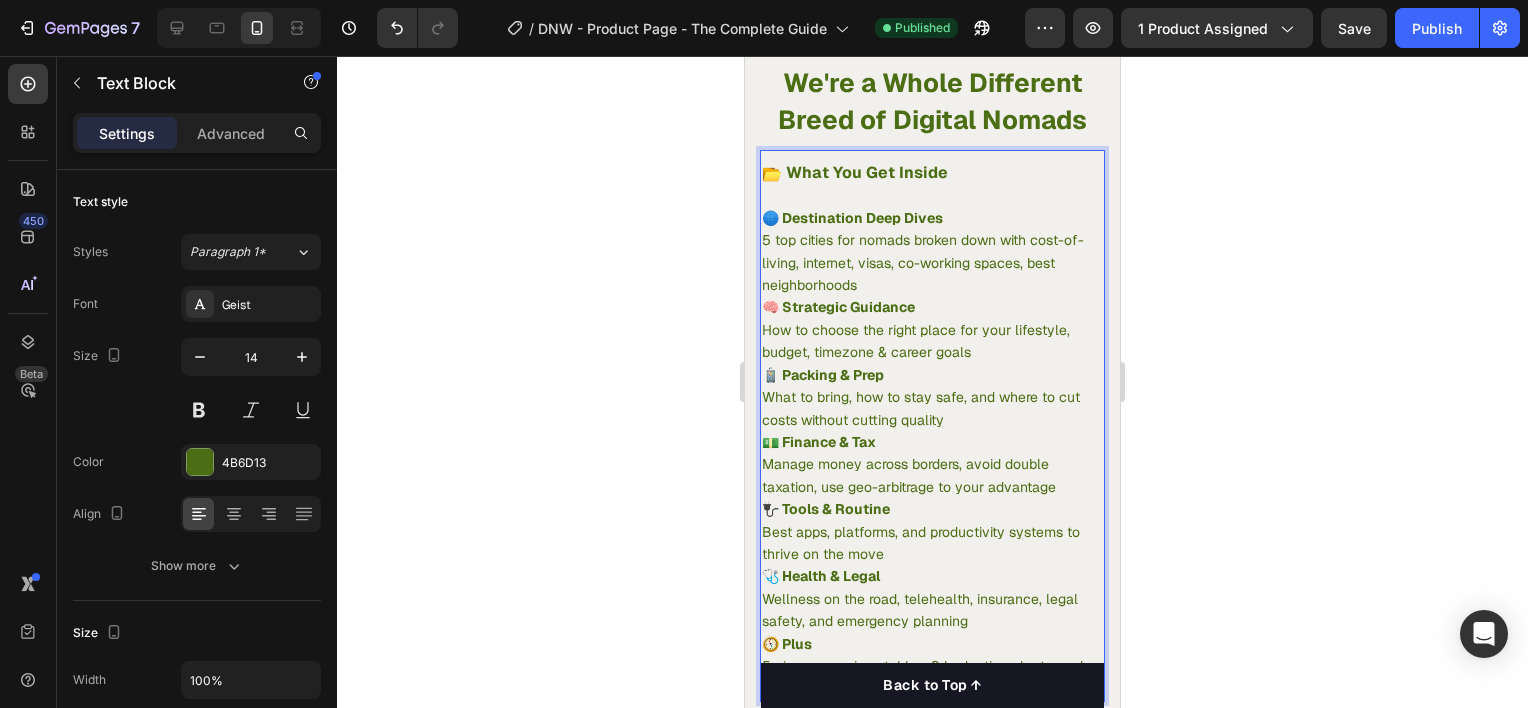 click on "🌐 Destination Deep Dives" at bounding box center [932, 218] 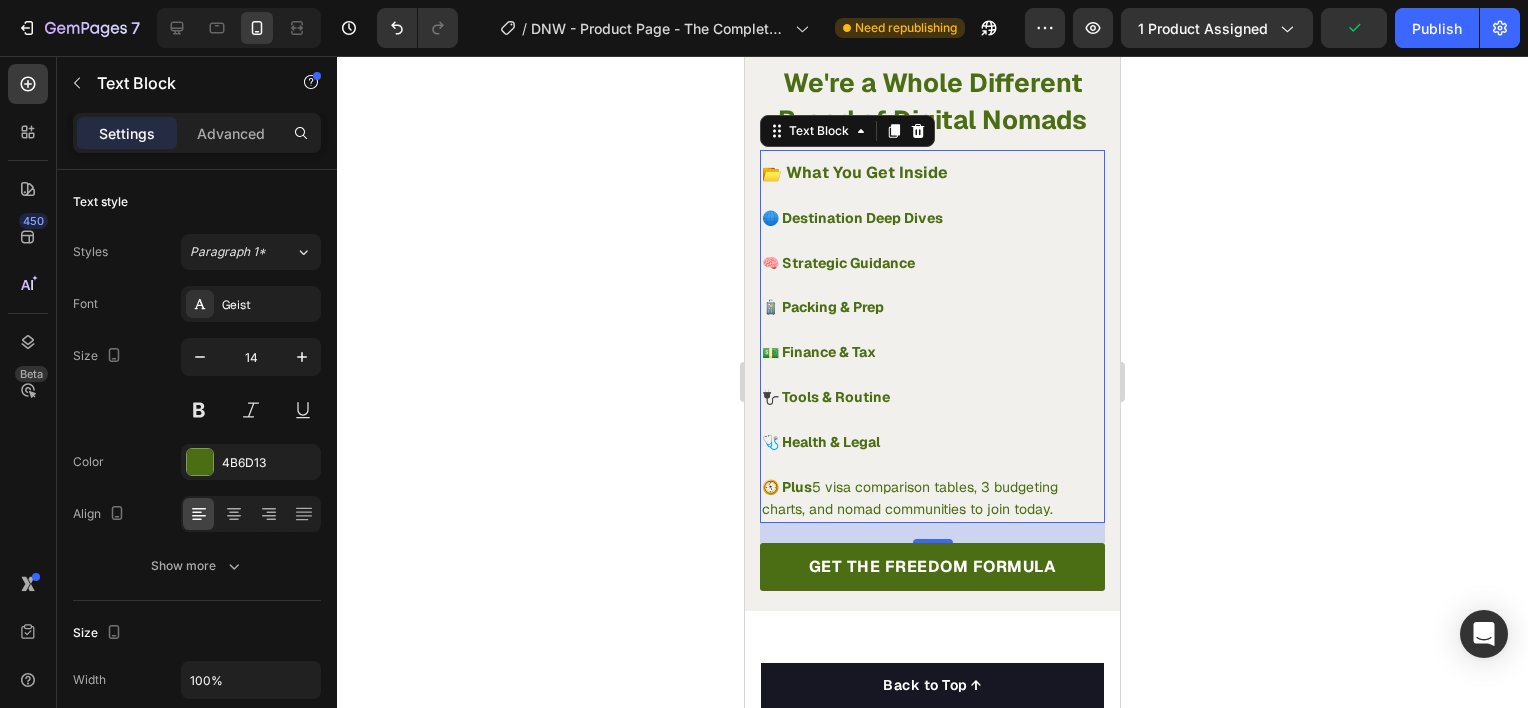 click 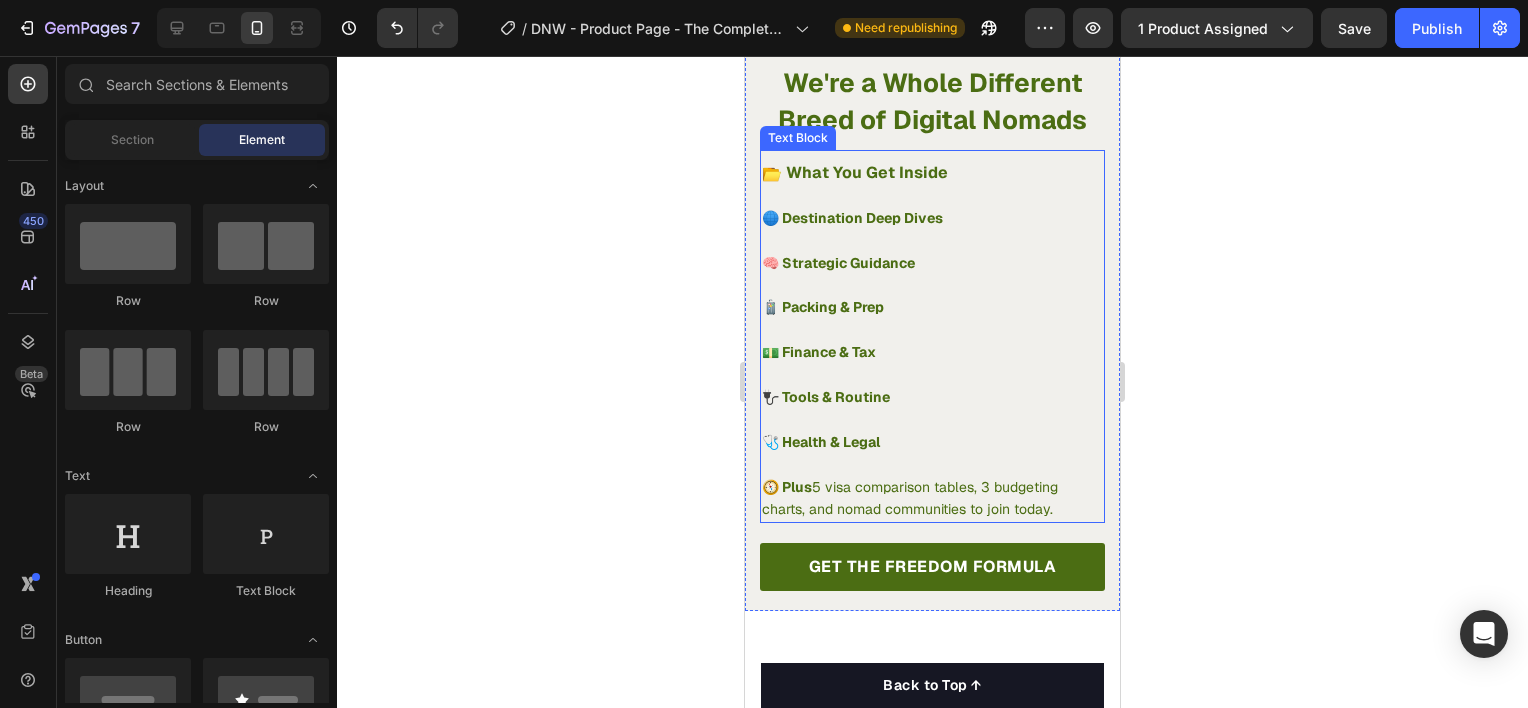 click at bounding box center (932, 240) 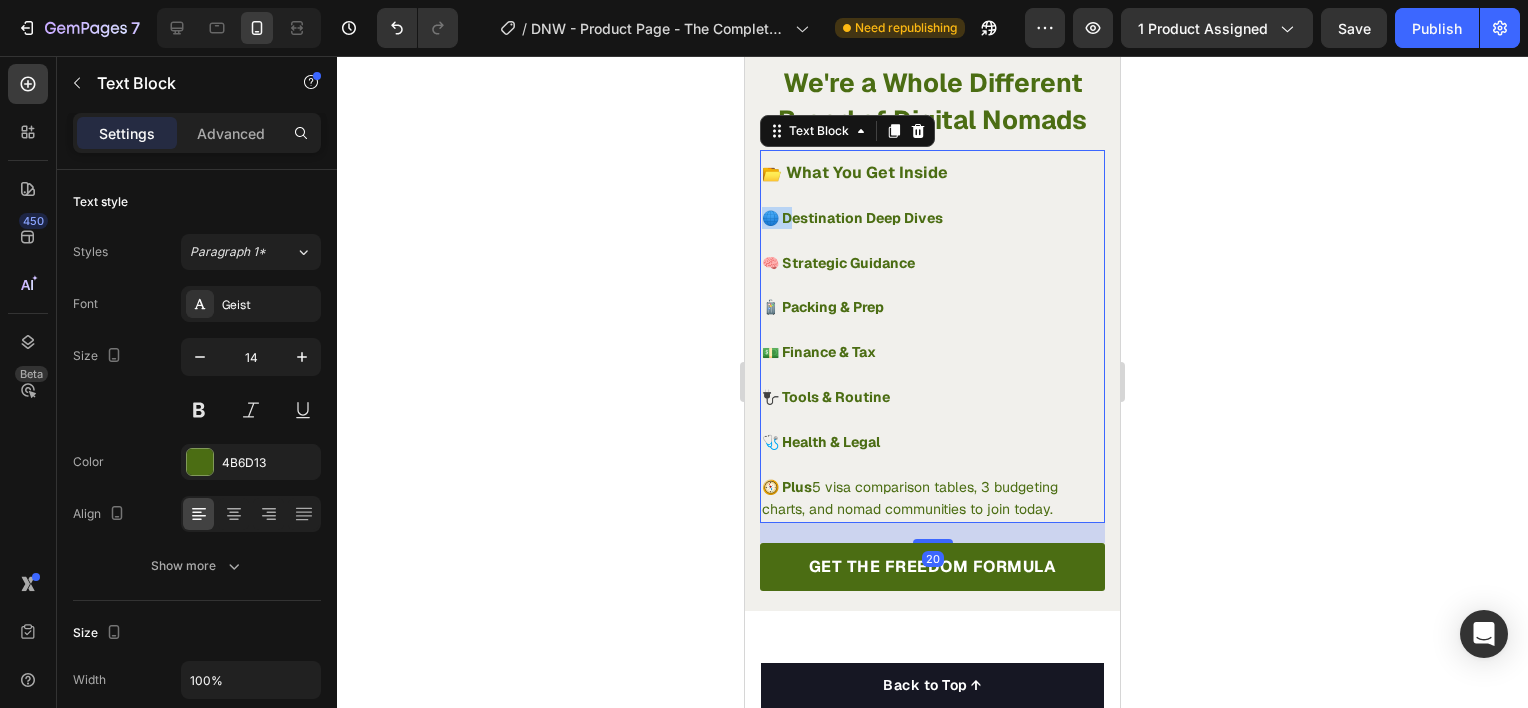 click on "🌐 Destination Deep Dives" at bounding box center (852, 218) 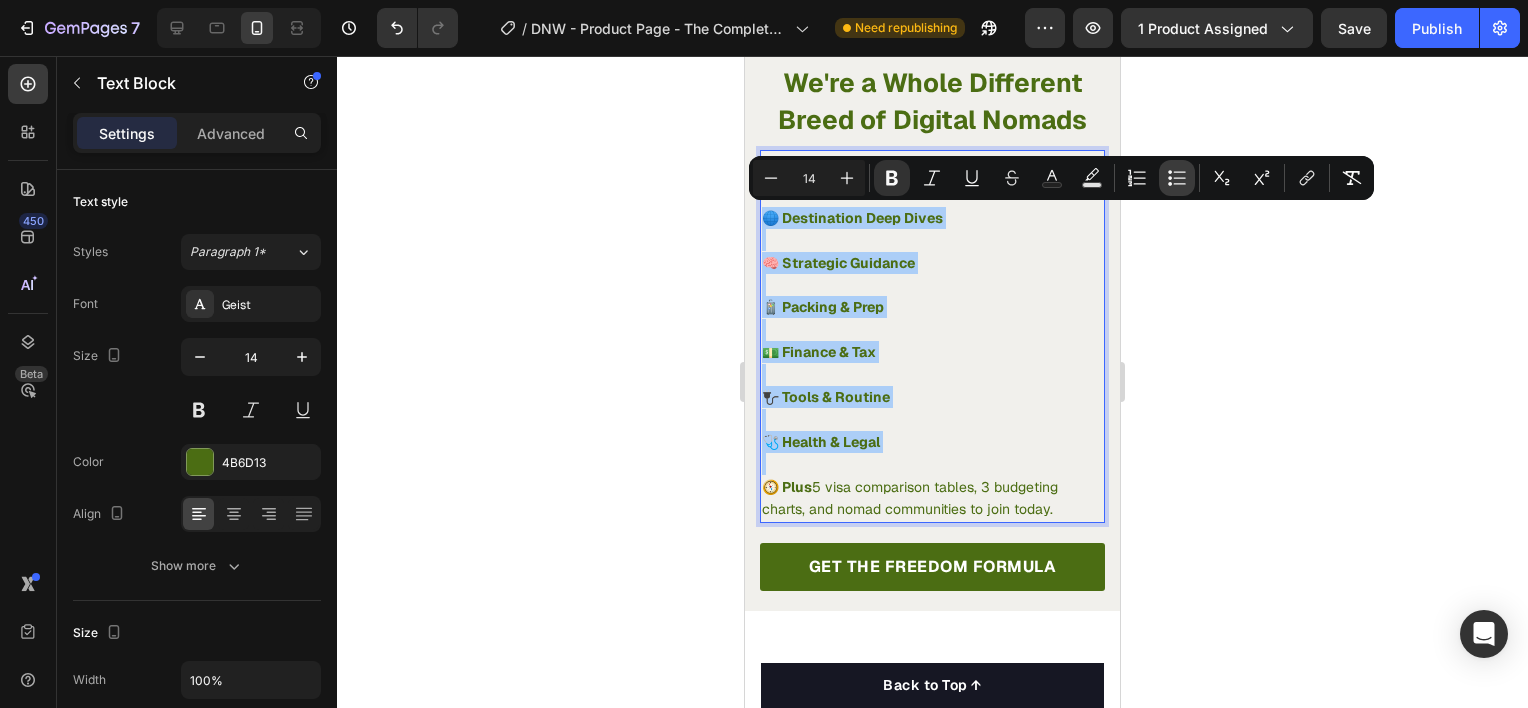 click 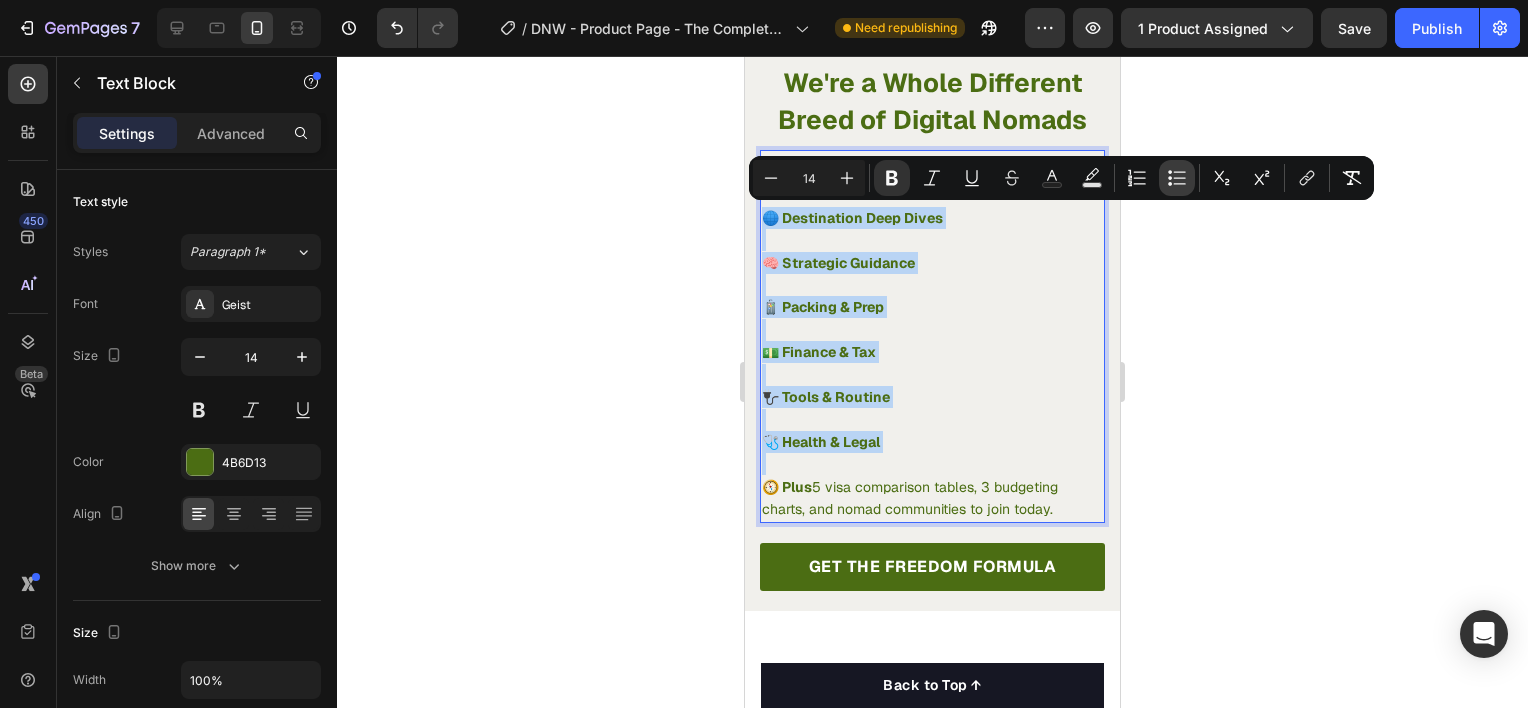 type on "14" 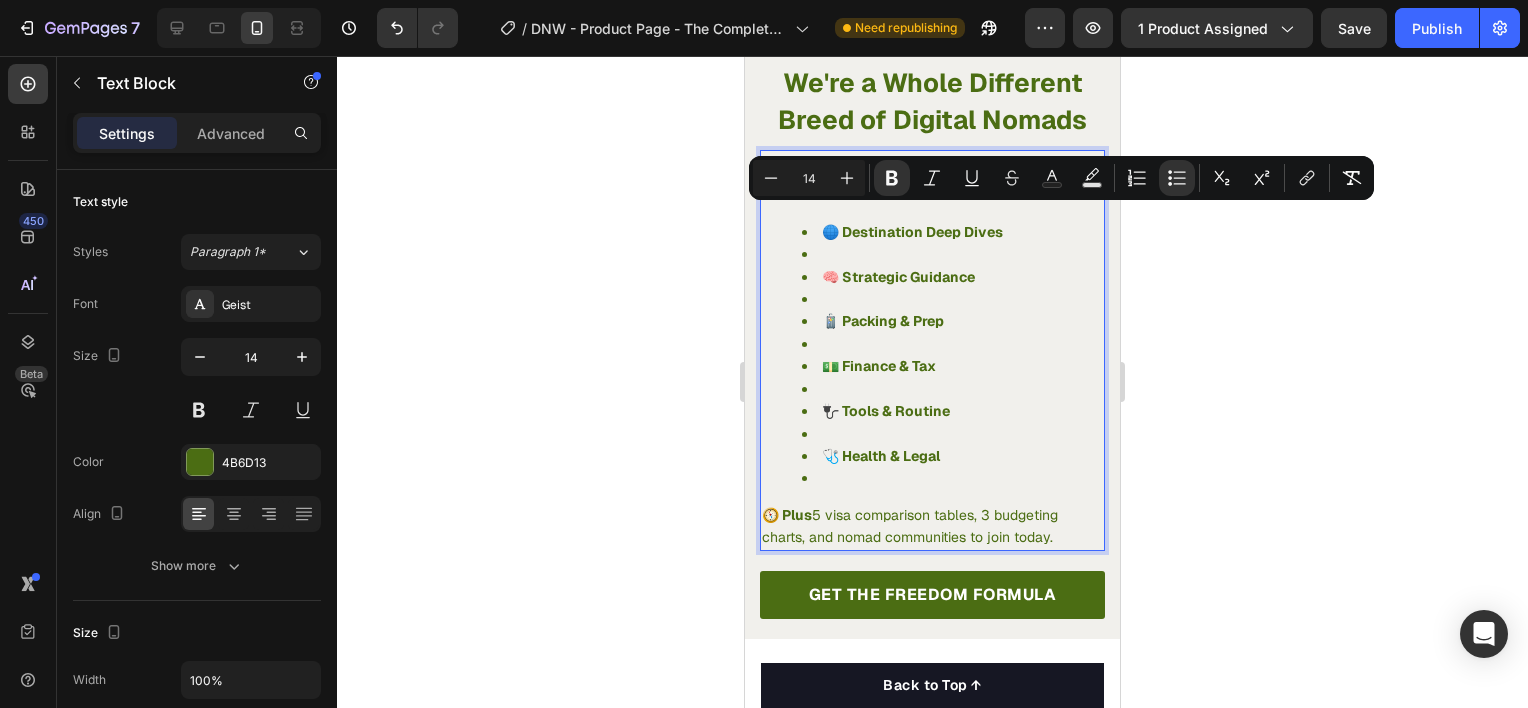 click at bounding box center (952, 344) 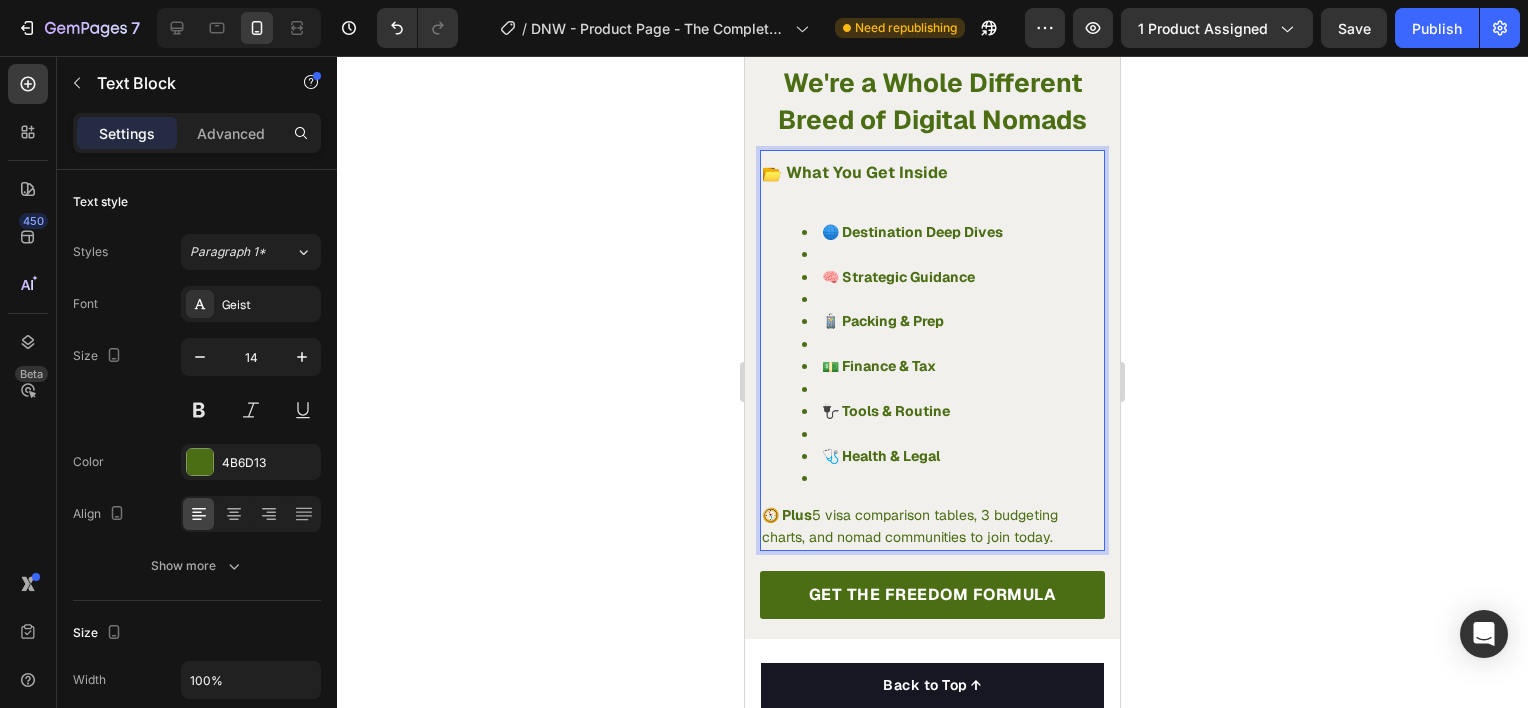 click at bounding box center [952, 254] 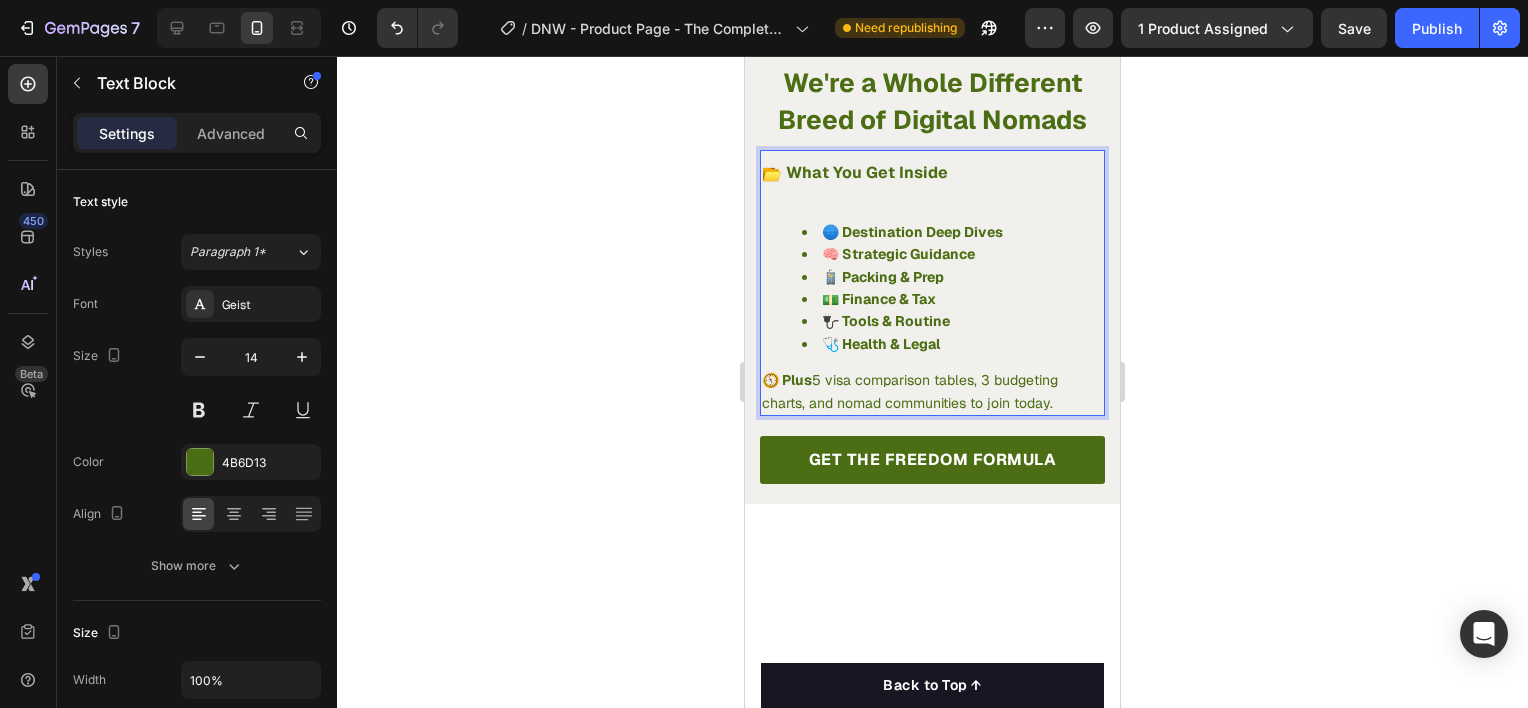 click at bounding box center (932, 195) 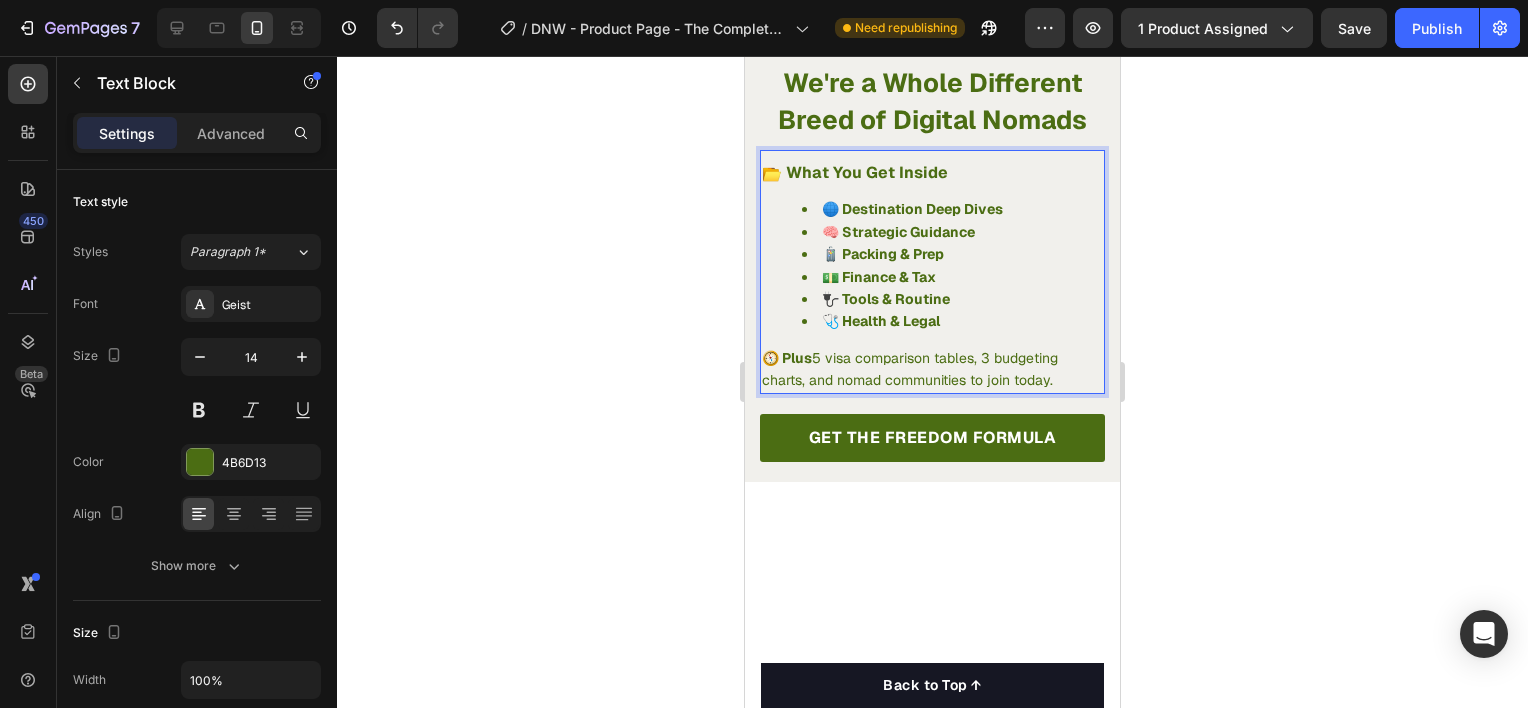 click 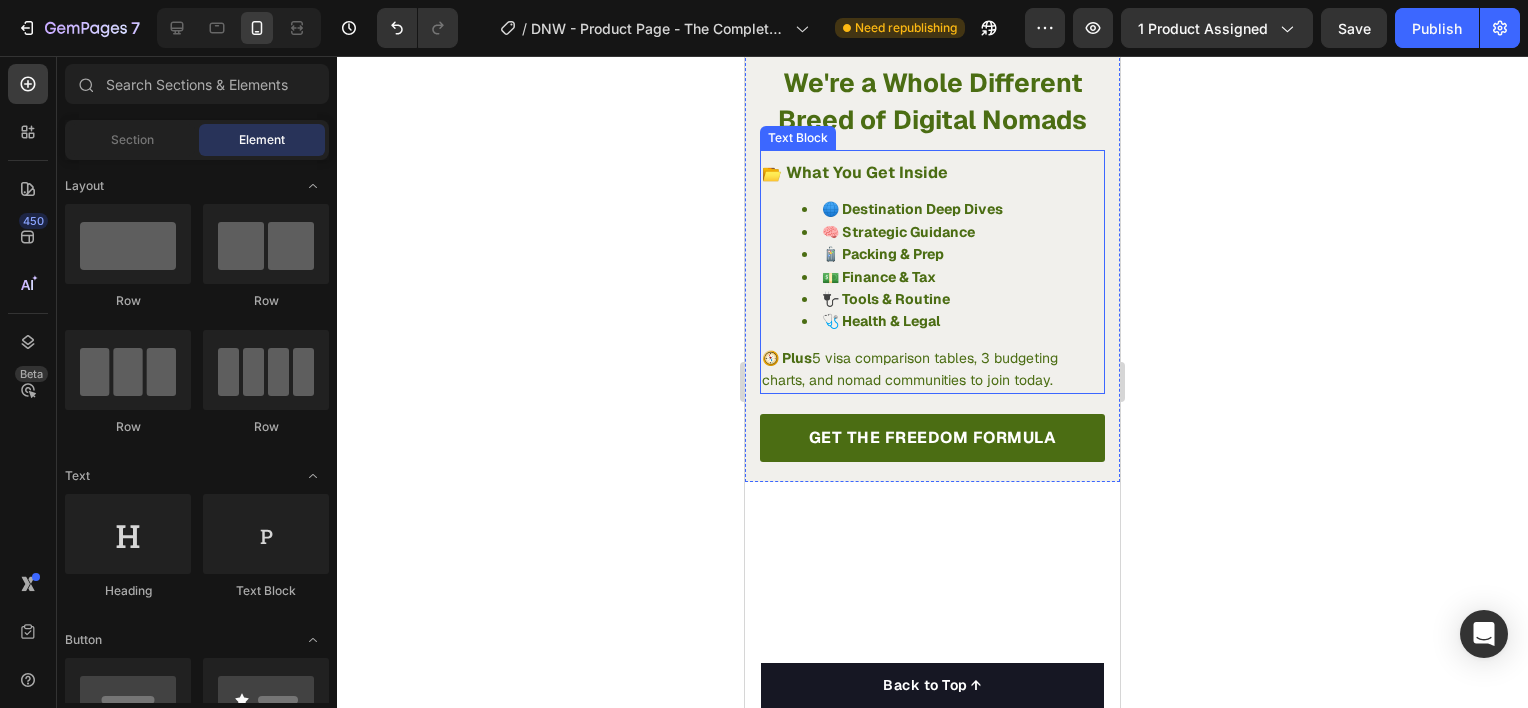 click on "📂 What You Get Inside" at bounding box center (855, 172) 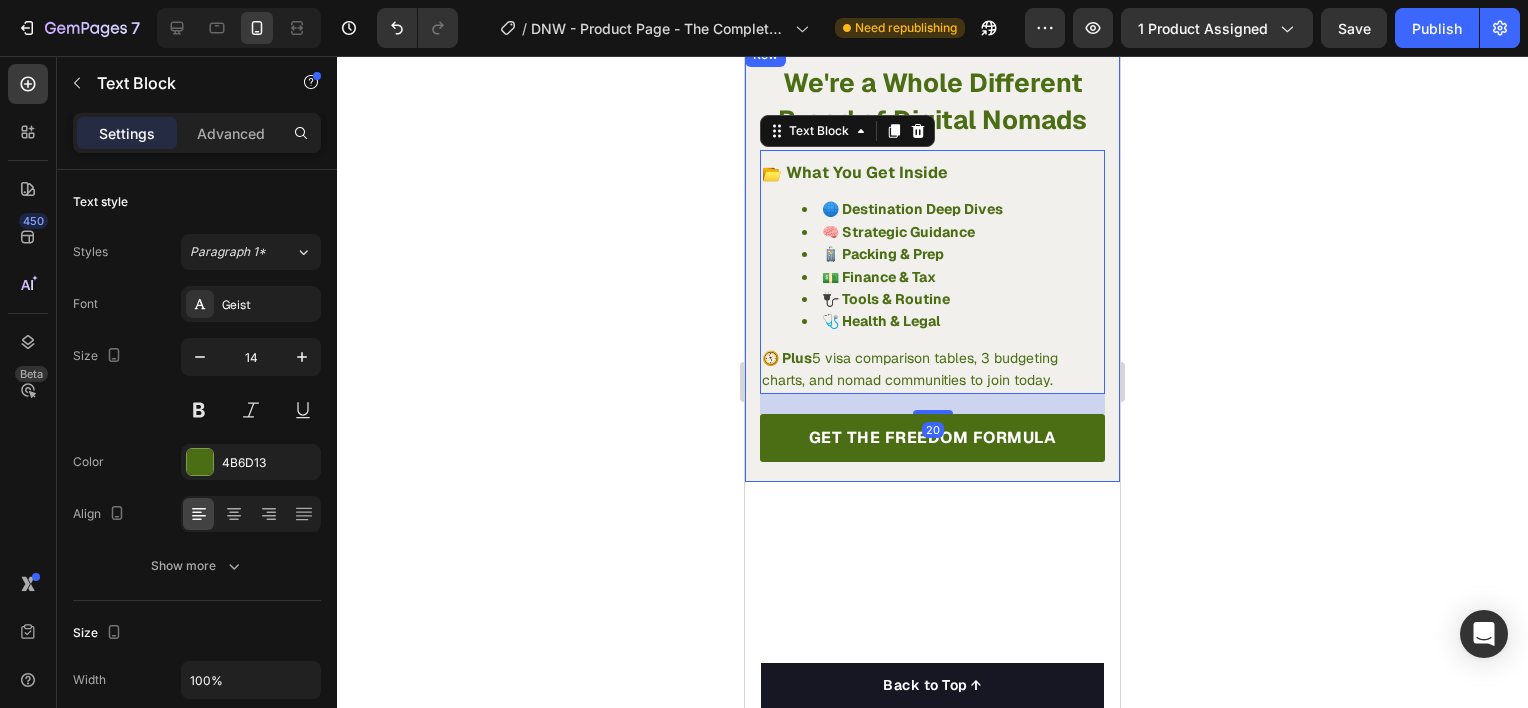 click 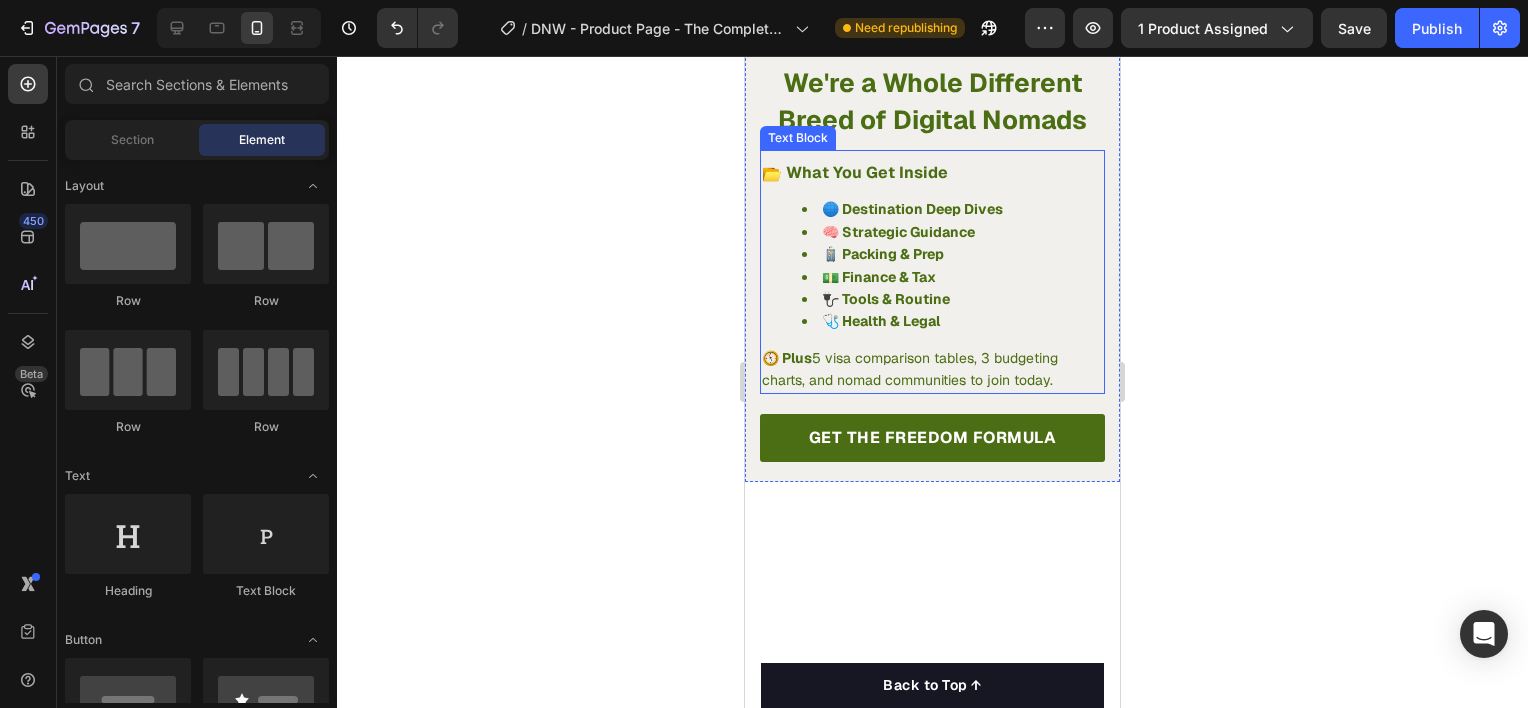 click on "📂 What You Get Inside" at bounding box center (855, 172) 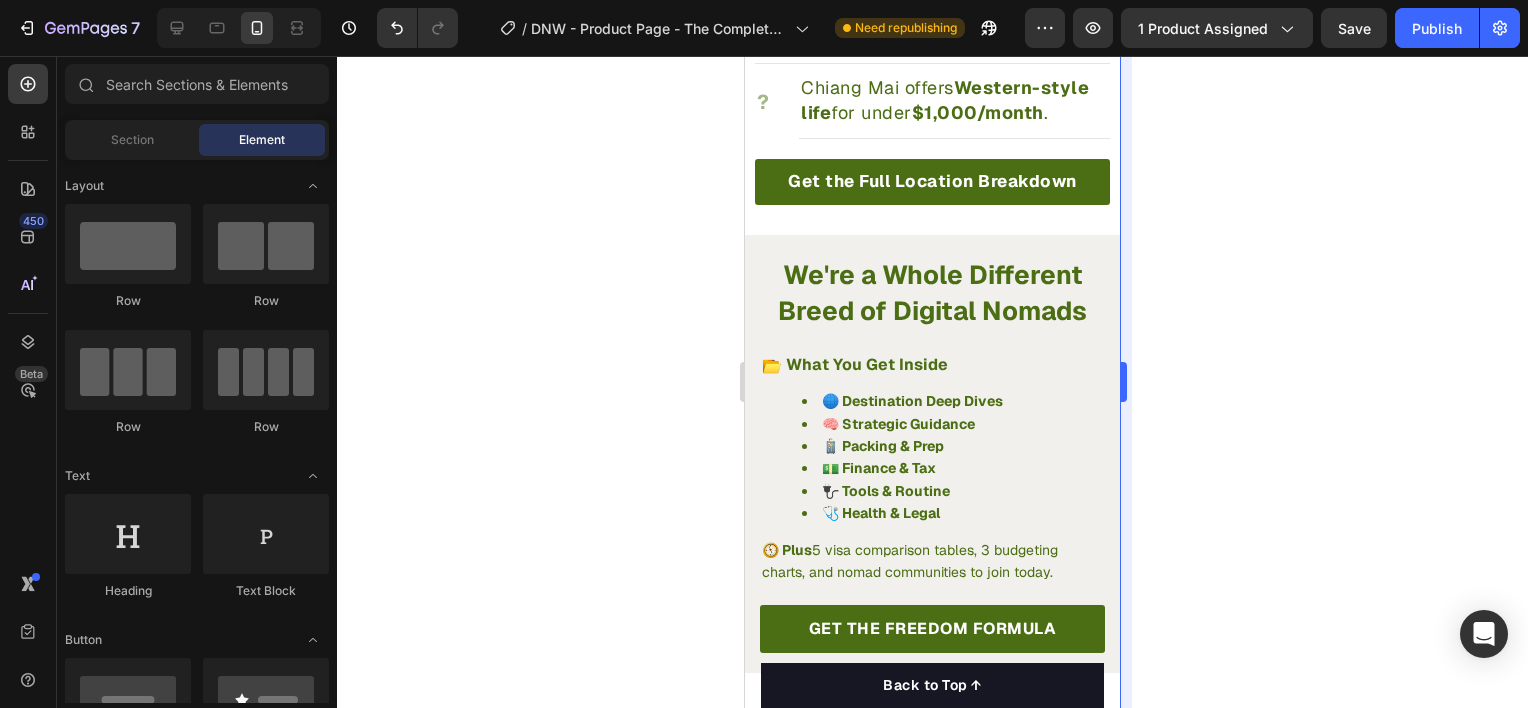 scroll, scrollTop: 3257, scrollLeft: 0, axis: vertical 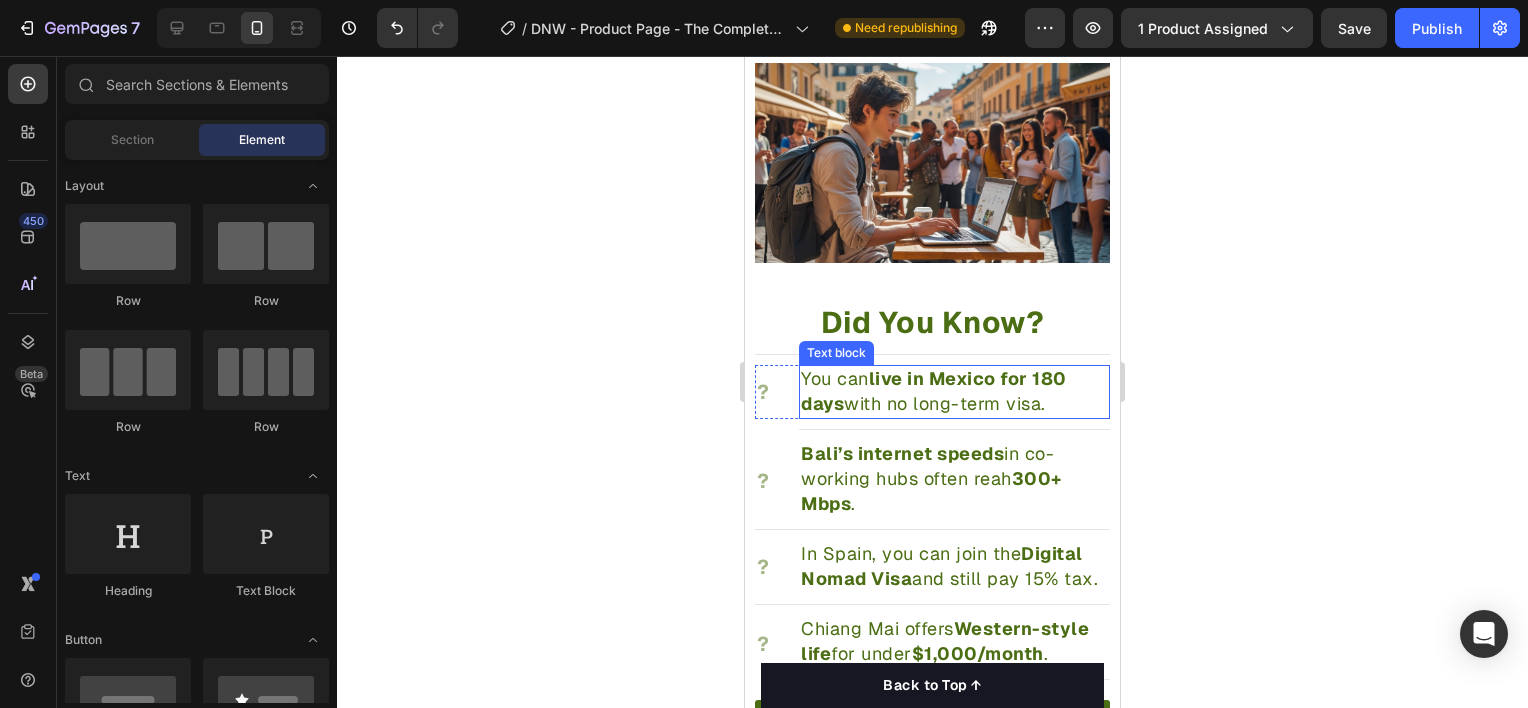 click on "You can  live in Mexico for 180 days  with no long-term visa." at bounding box center (934, 391) 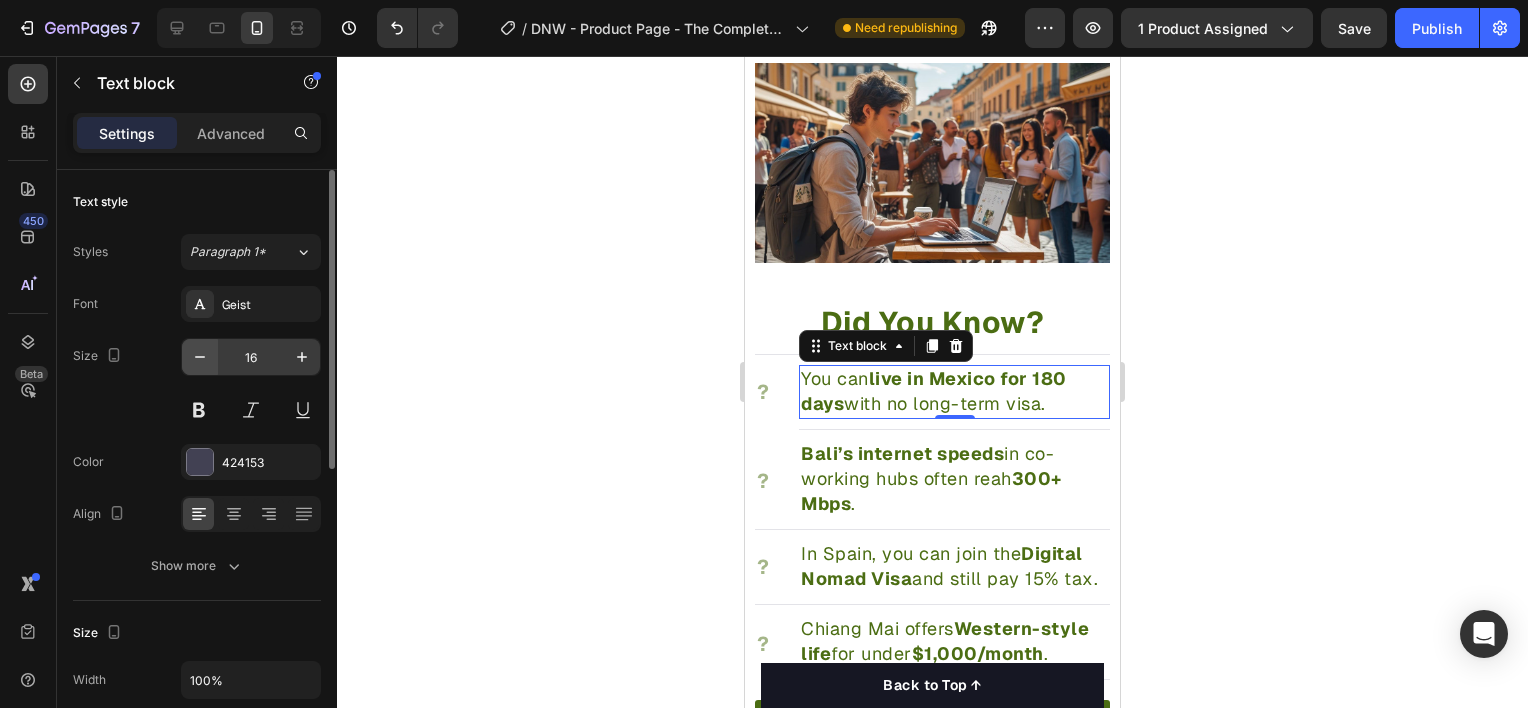 click at bounding box center (200, 357) 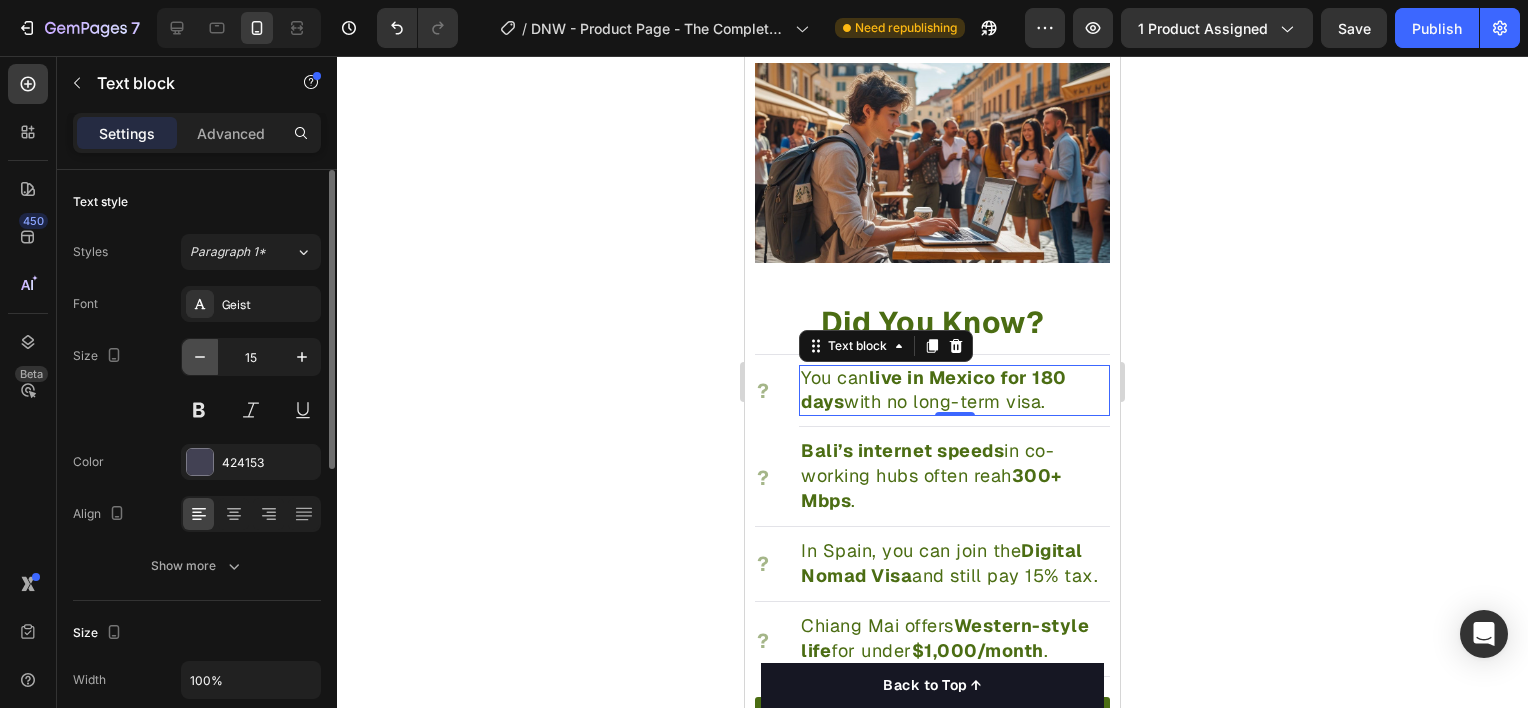 click 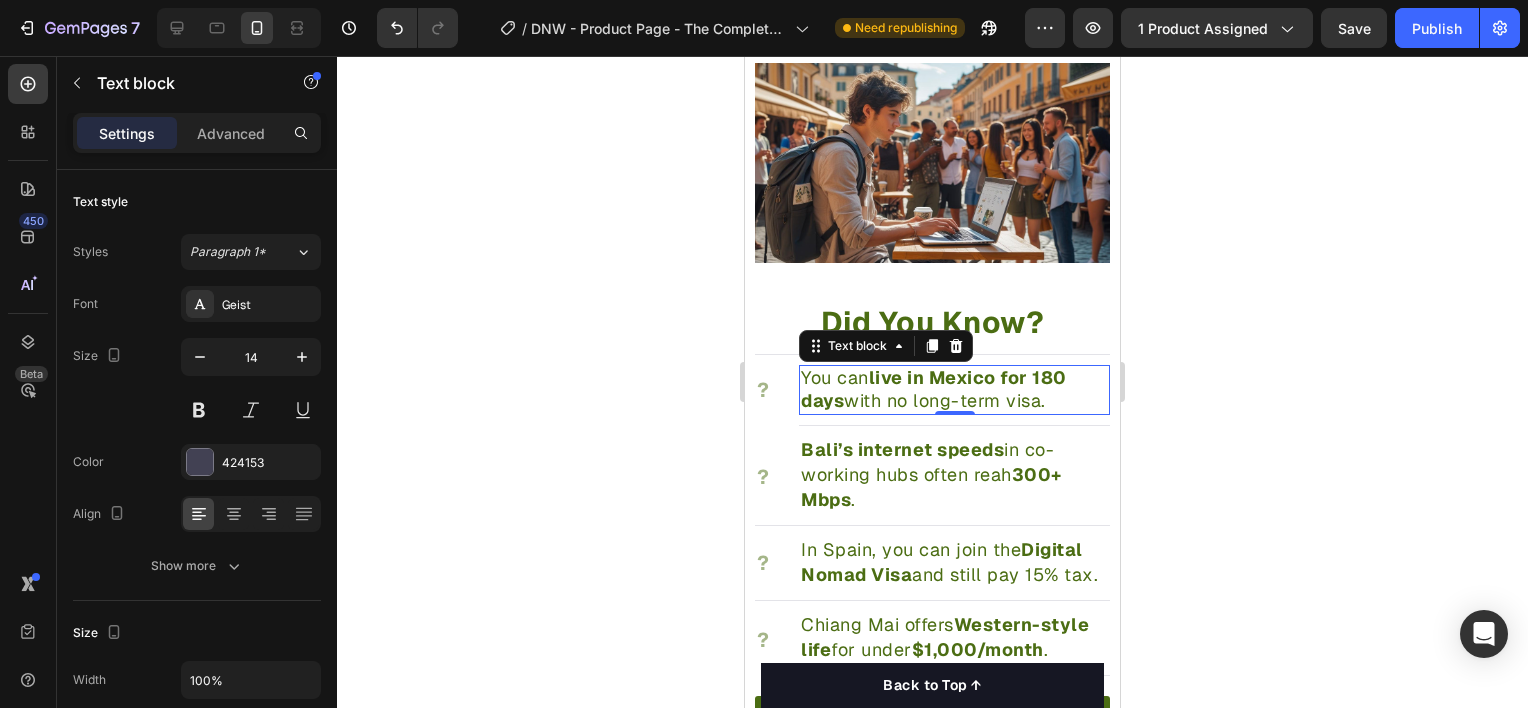 click on "live in Mexico for 180 days" at bounding box center [934, 389] 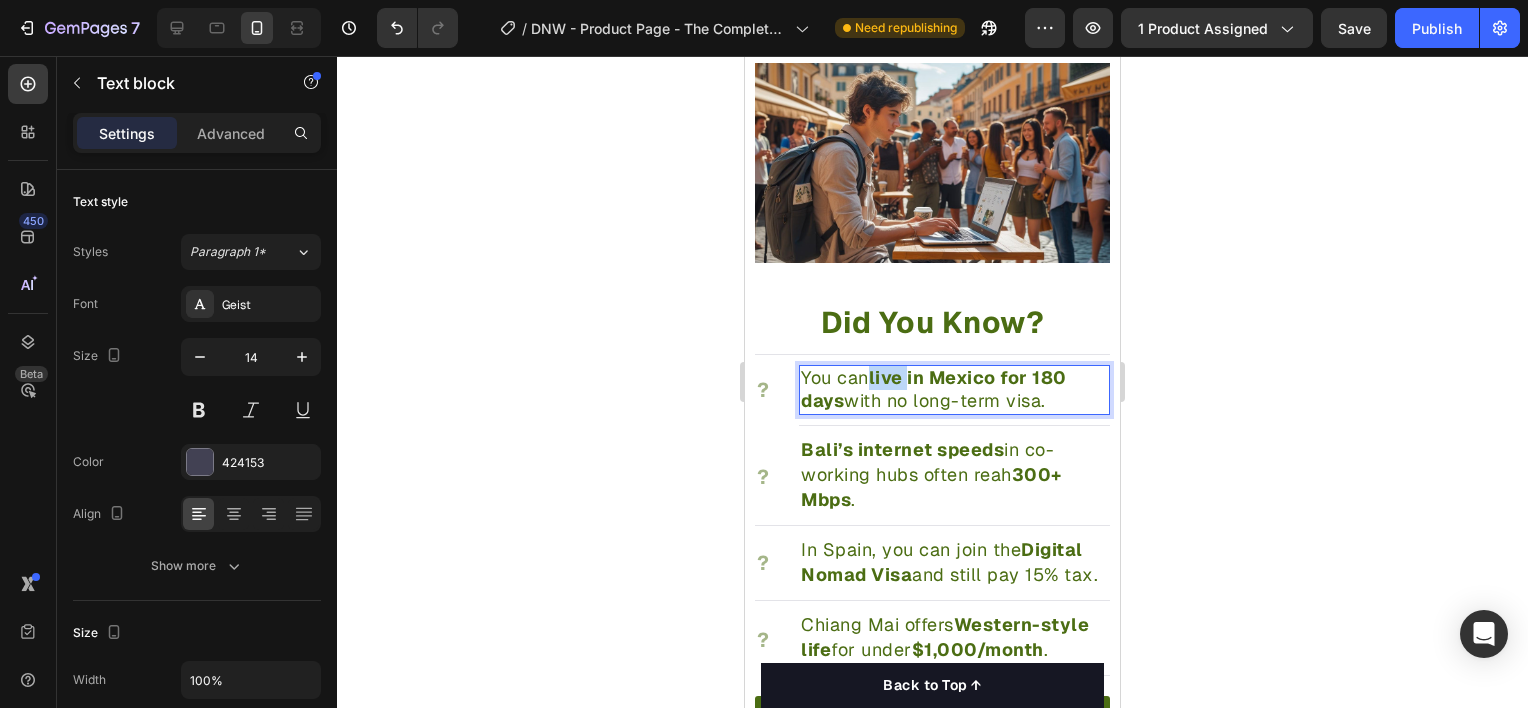 click on "live in Mexico for 180 days" at bounding box center (934, 389) 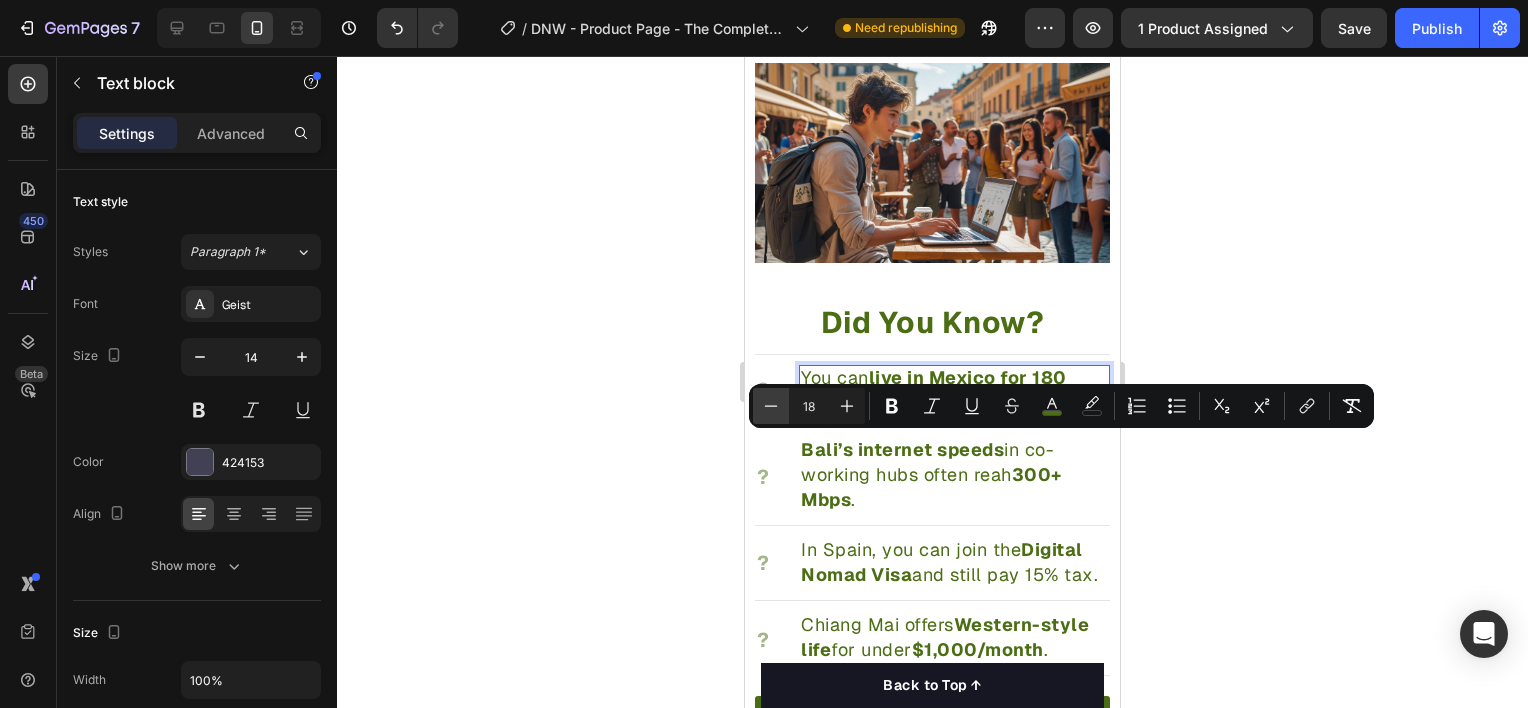 click 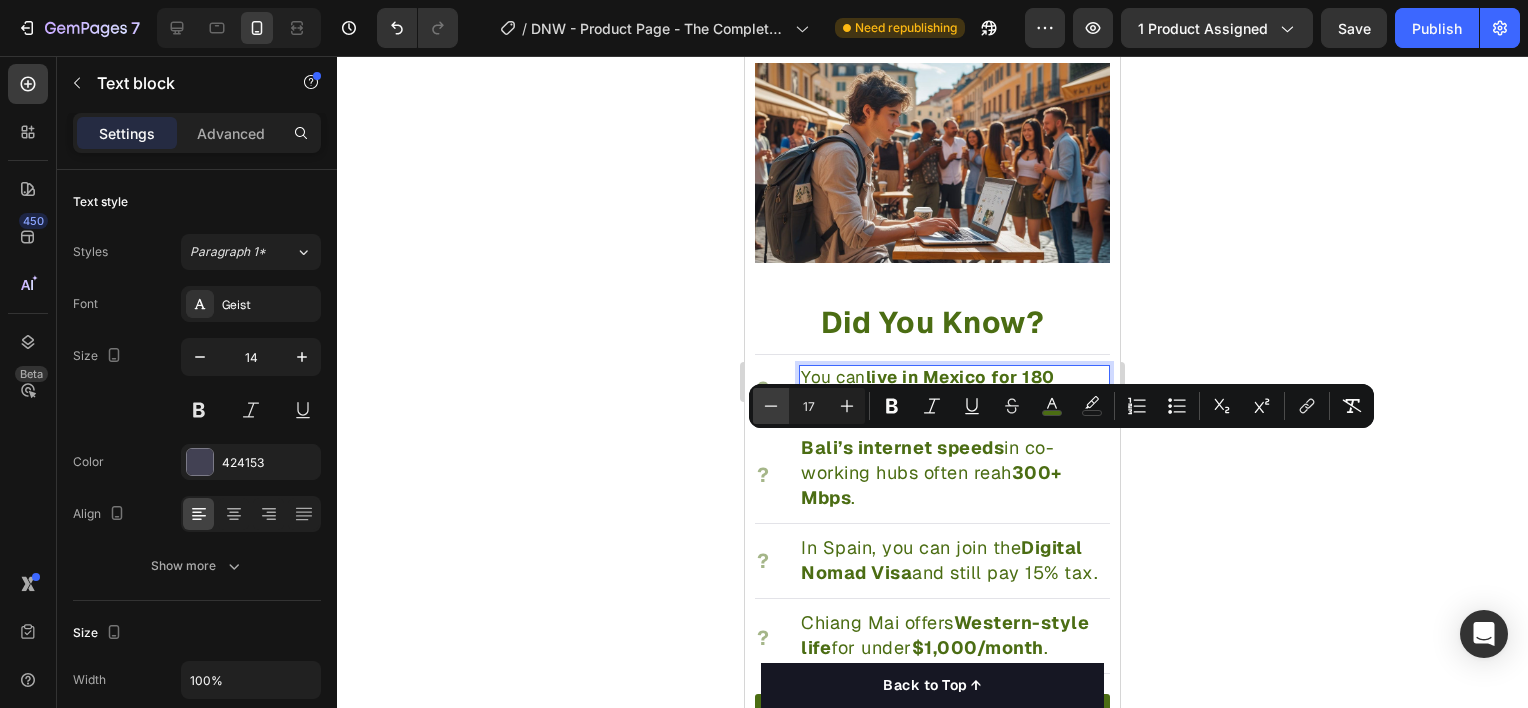 click 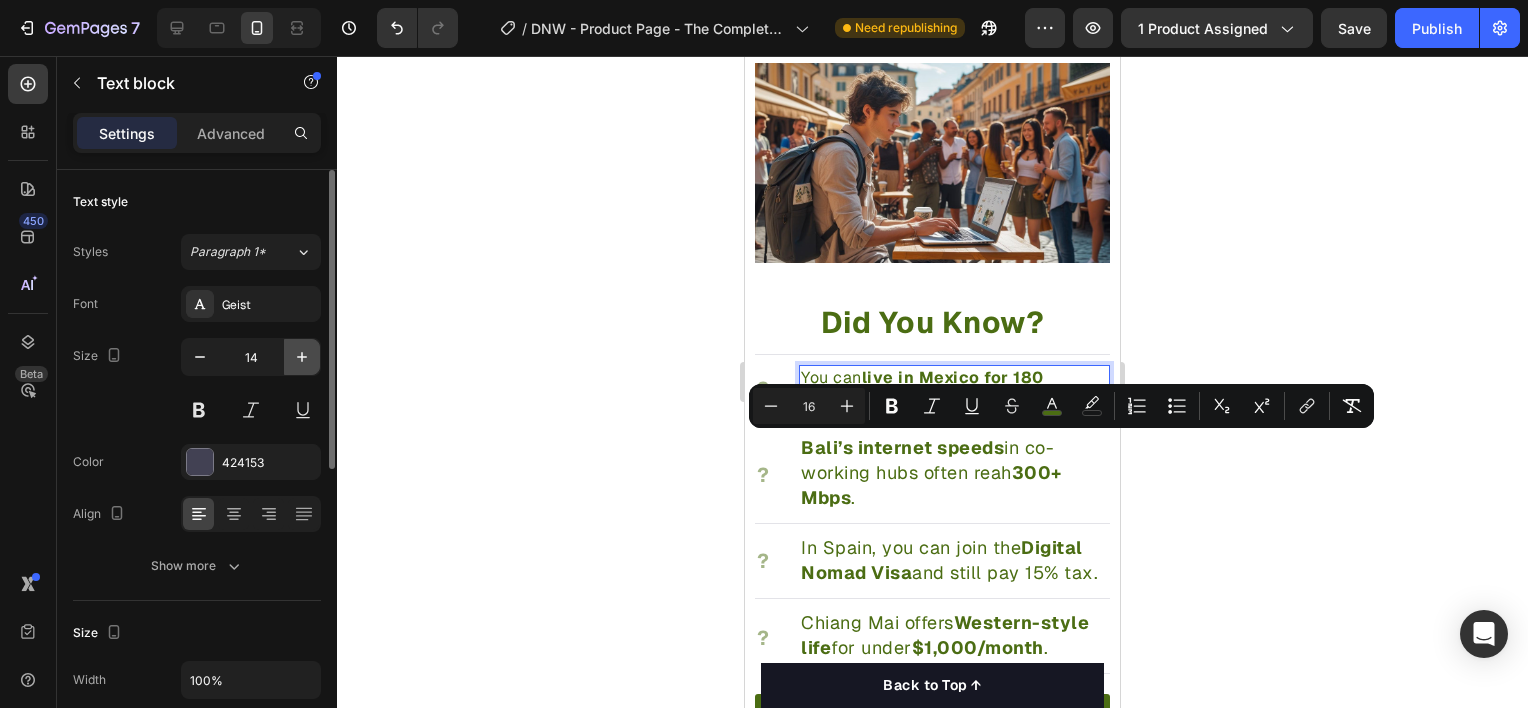 click 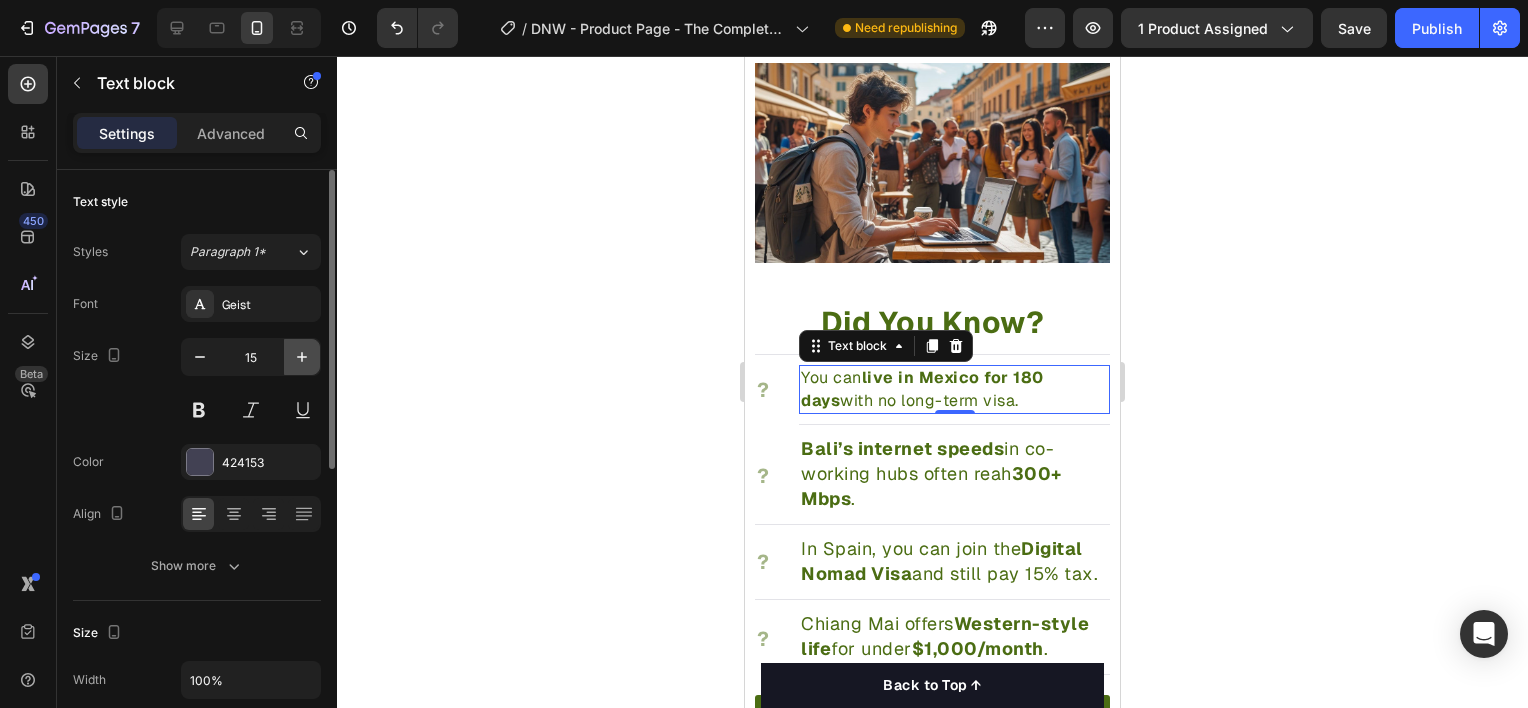 click 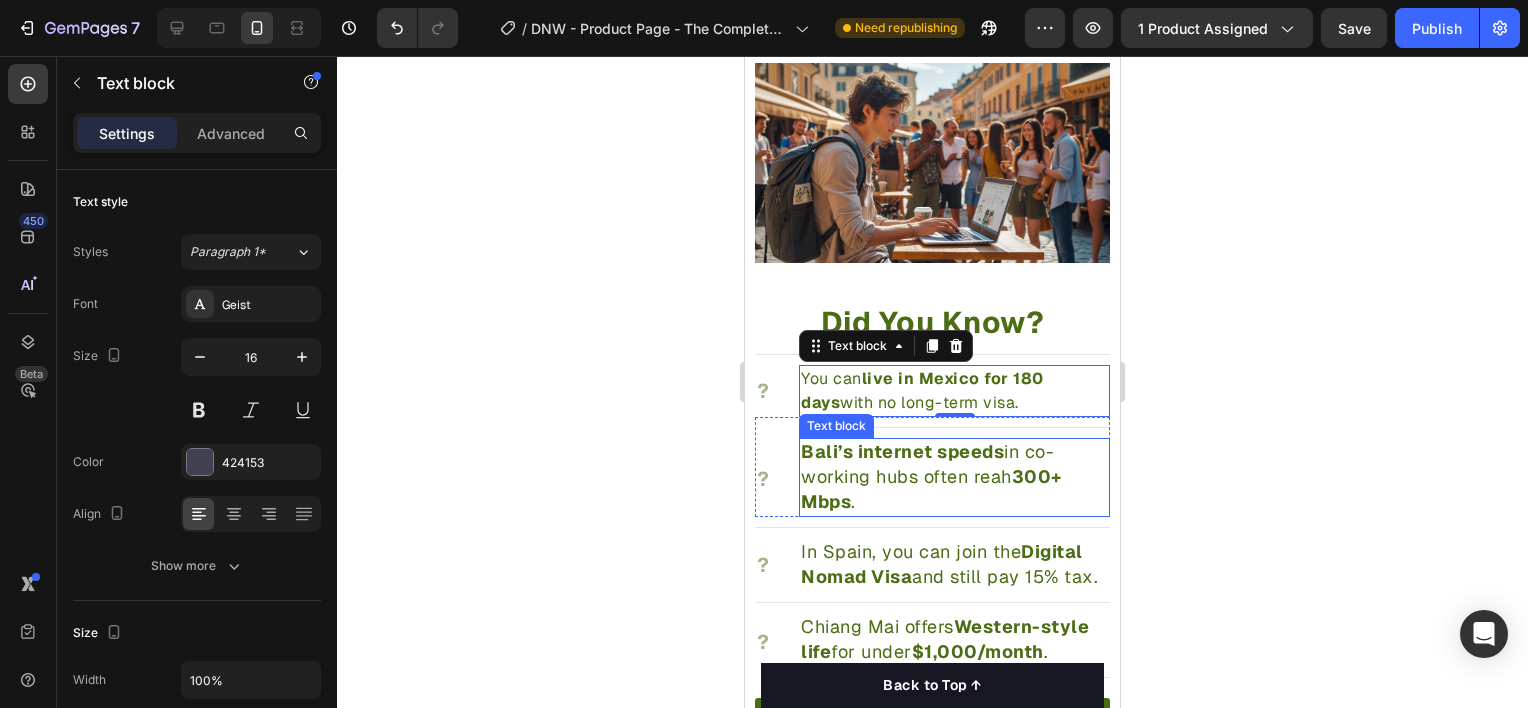 click on "Bali’s internet speeds  in co-working hubs often reah  300+ Mbps ." at bounding box center [931, 476] 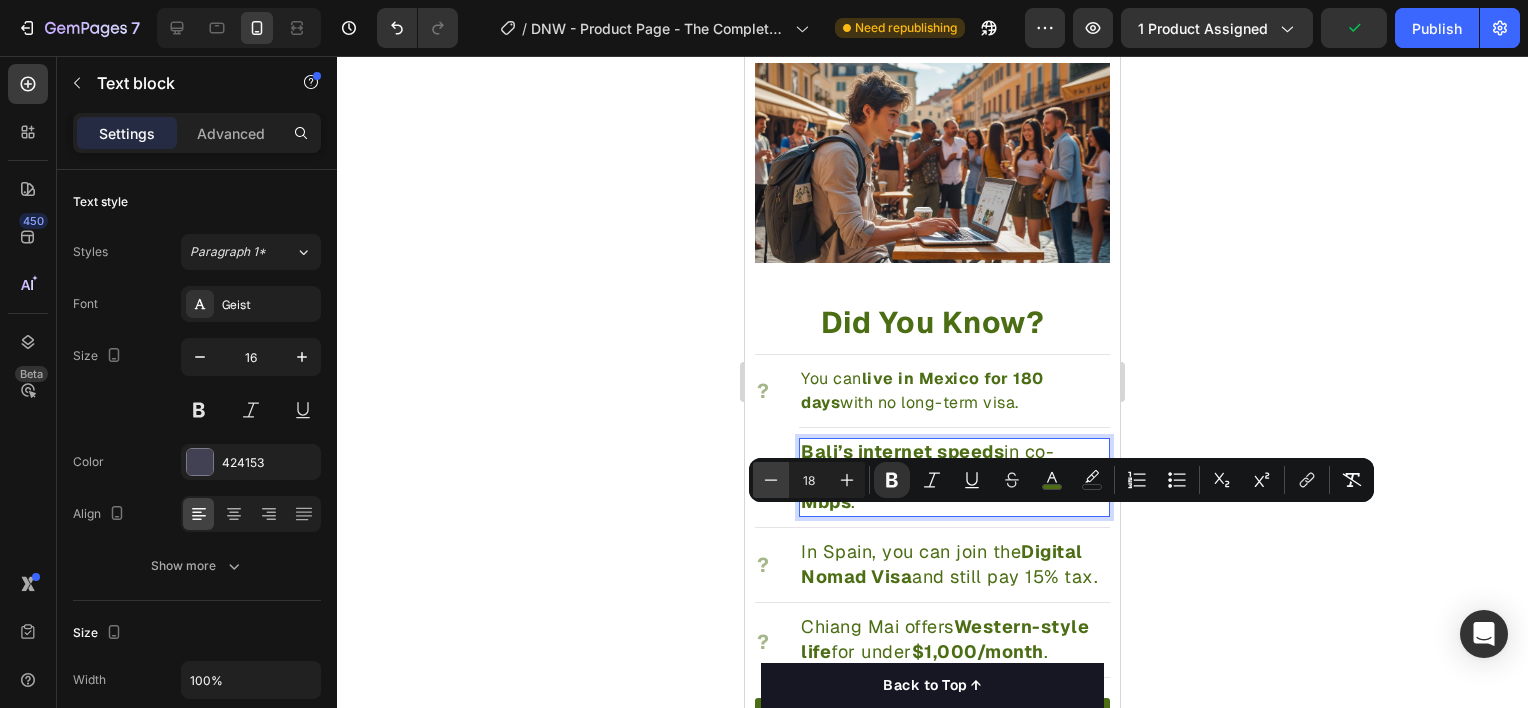 click 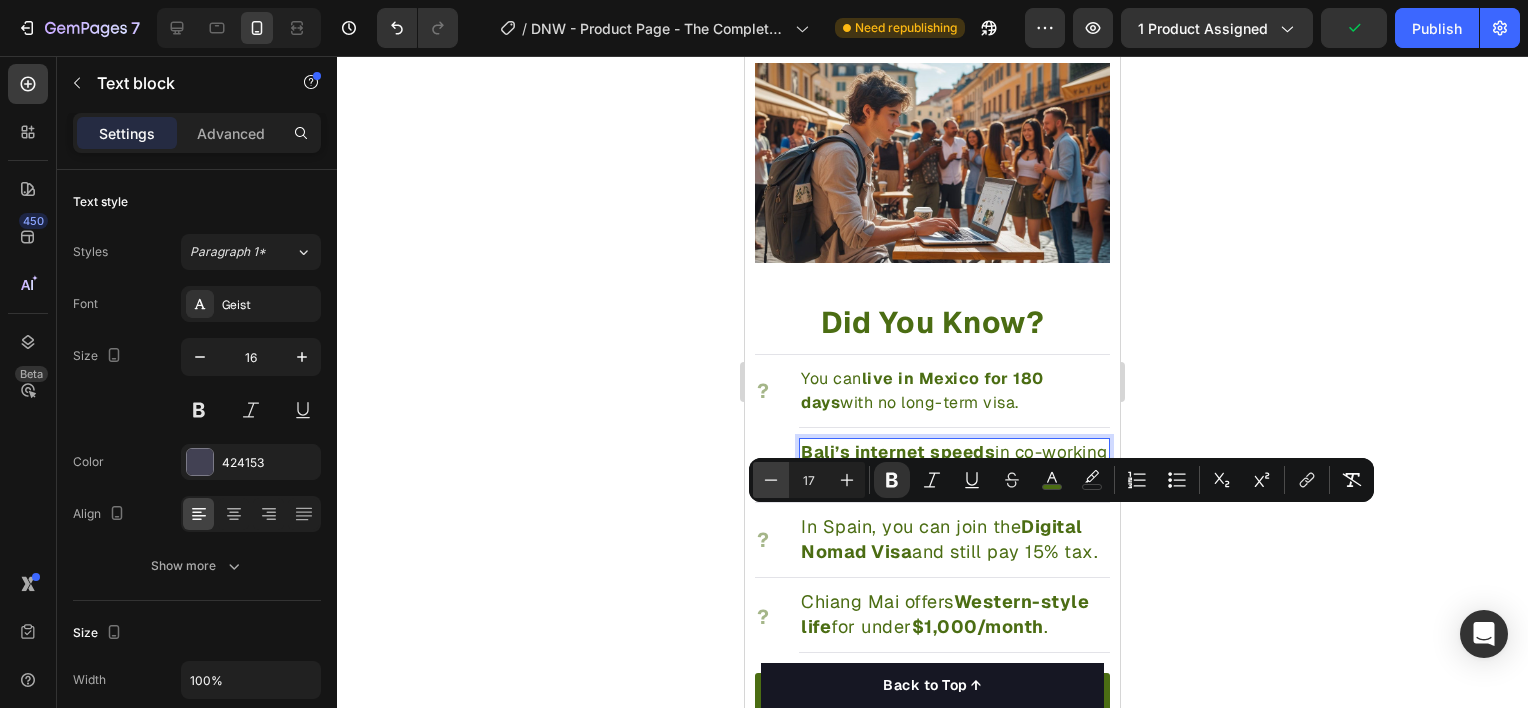 click 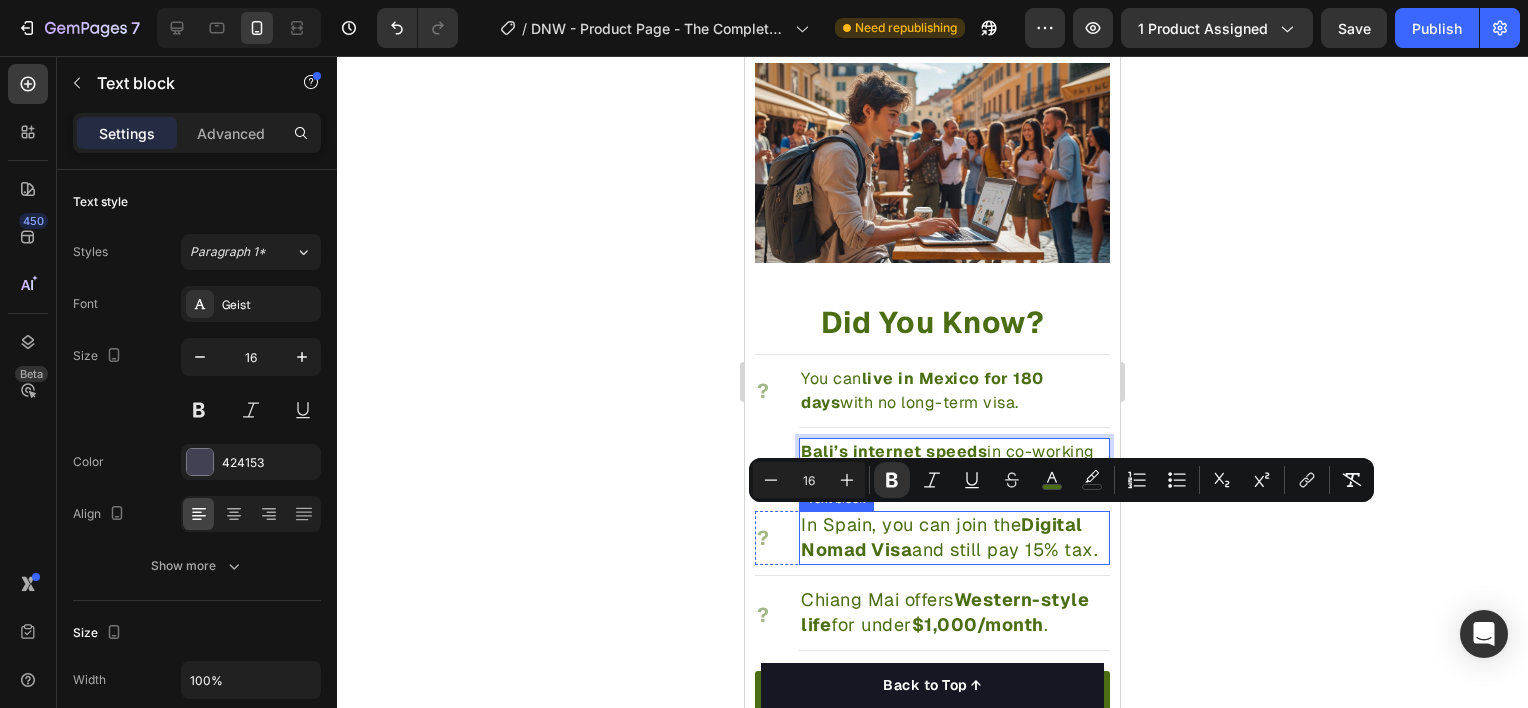 click on "Digital Nomad Visa" at bounding box center [942, 537] 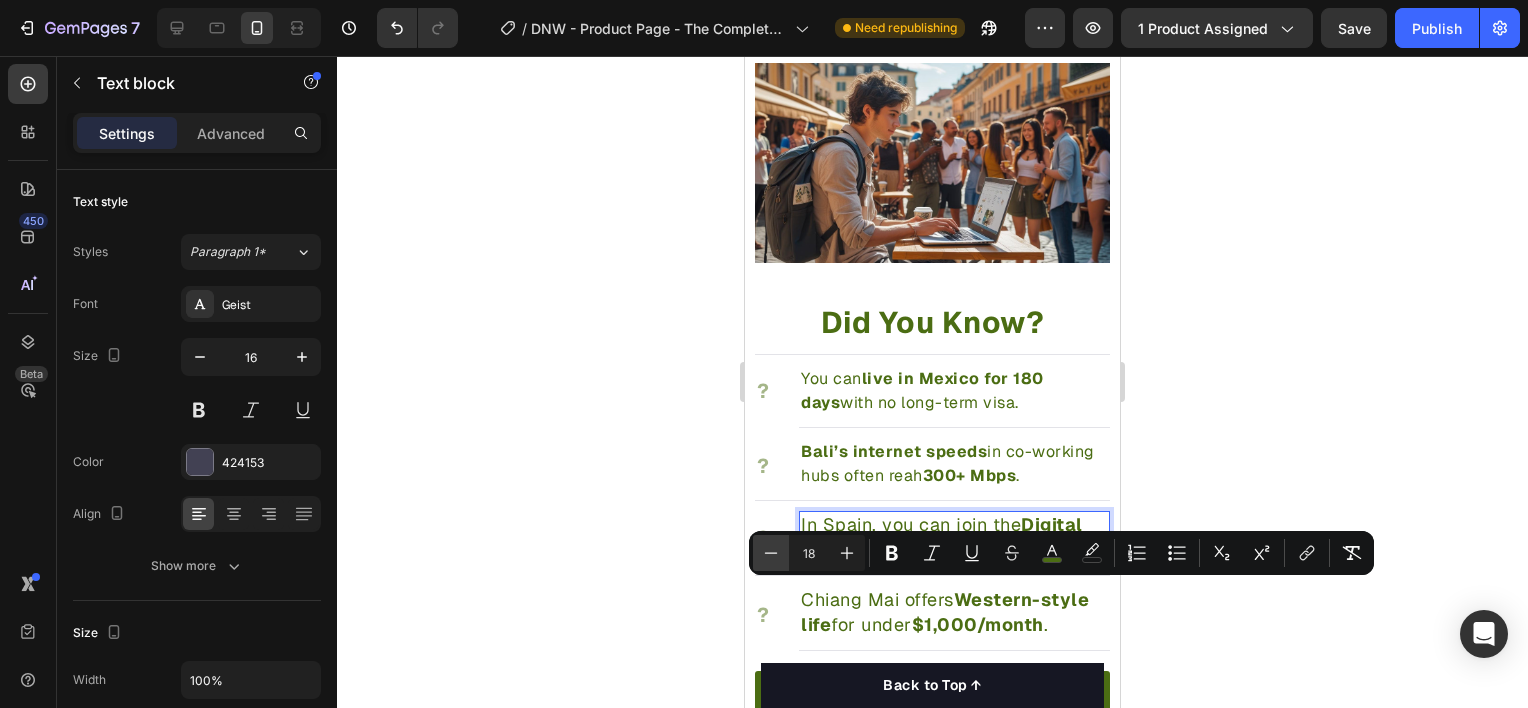 click 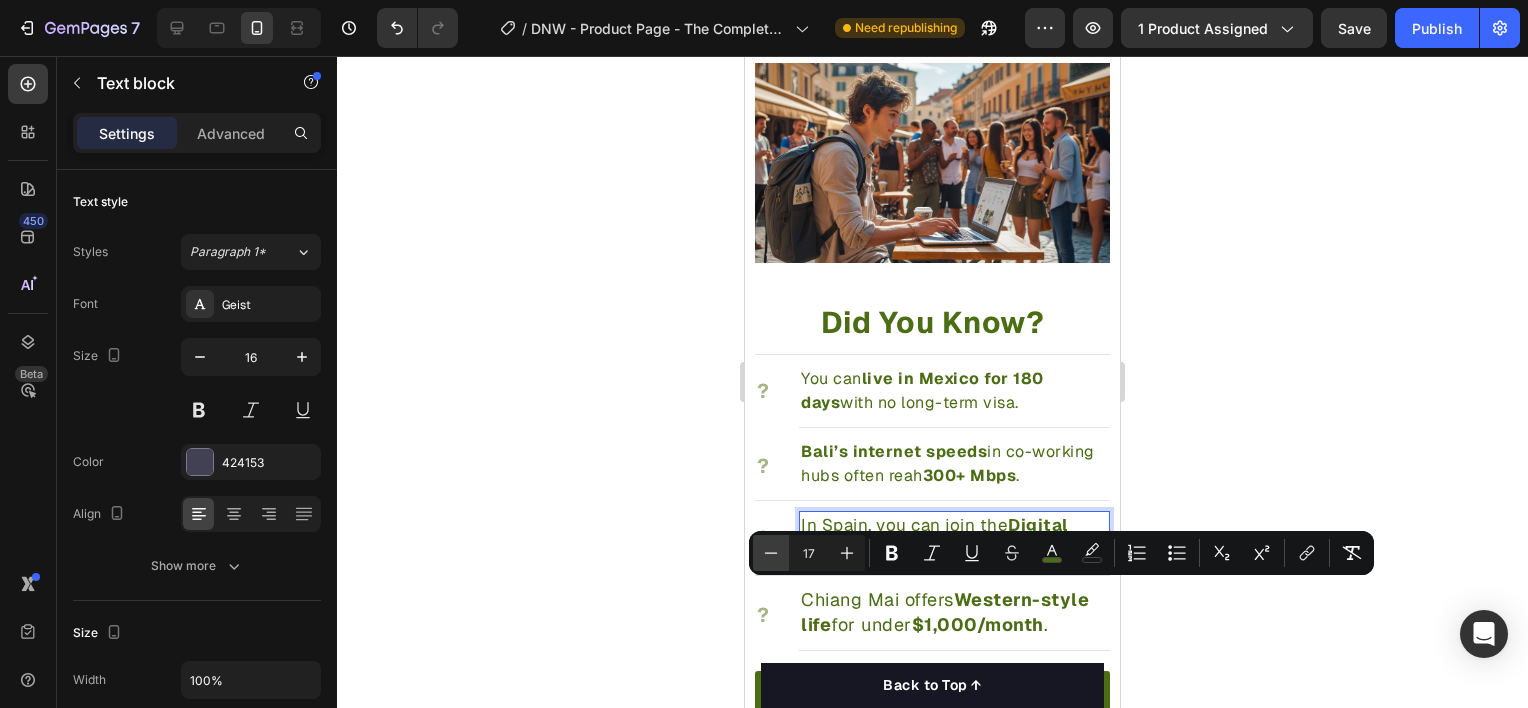 click 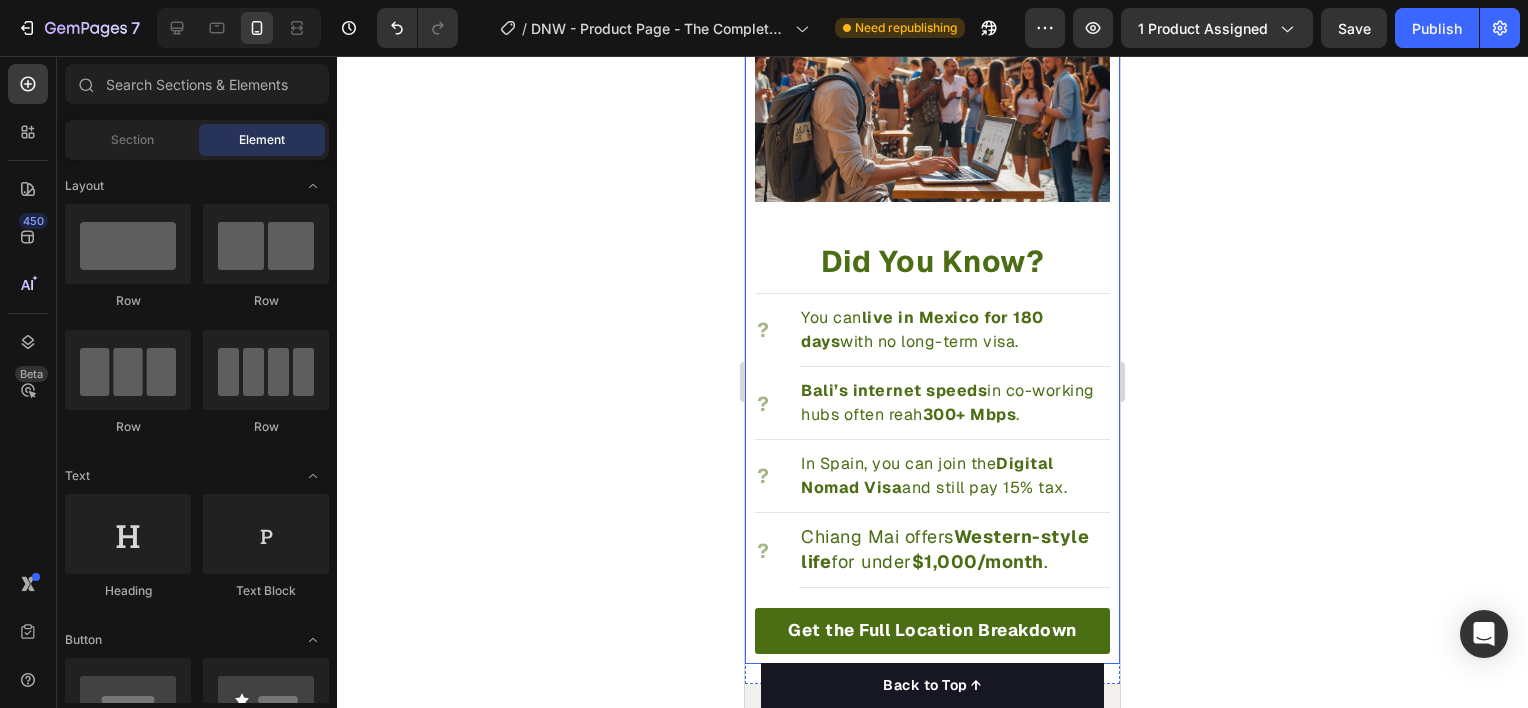scroll, scrollTop: 2971, scrollLeft: 0, axis: vertical 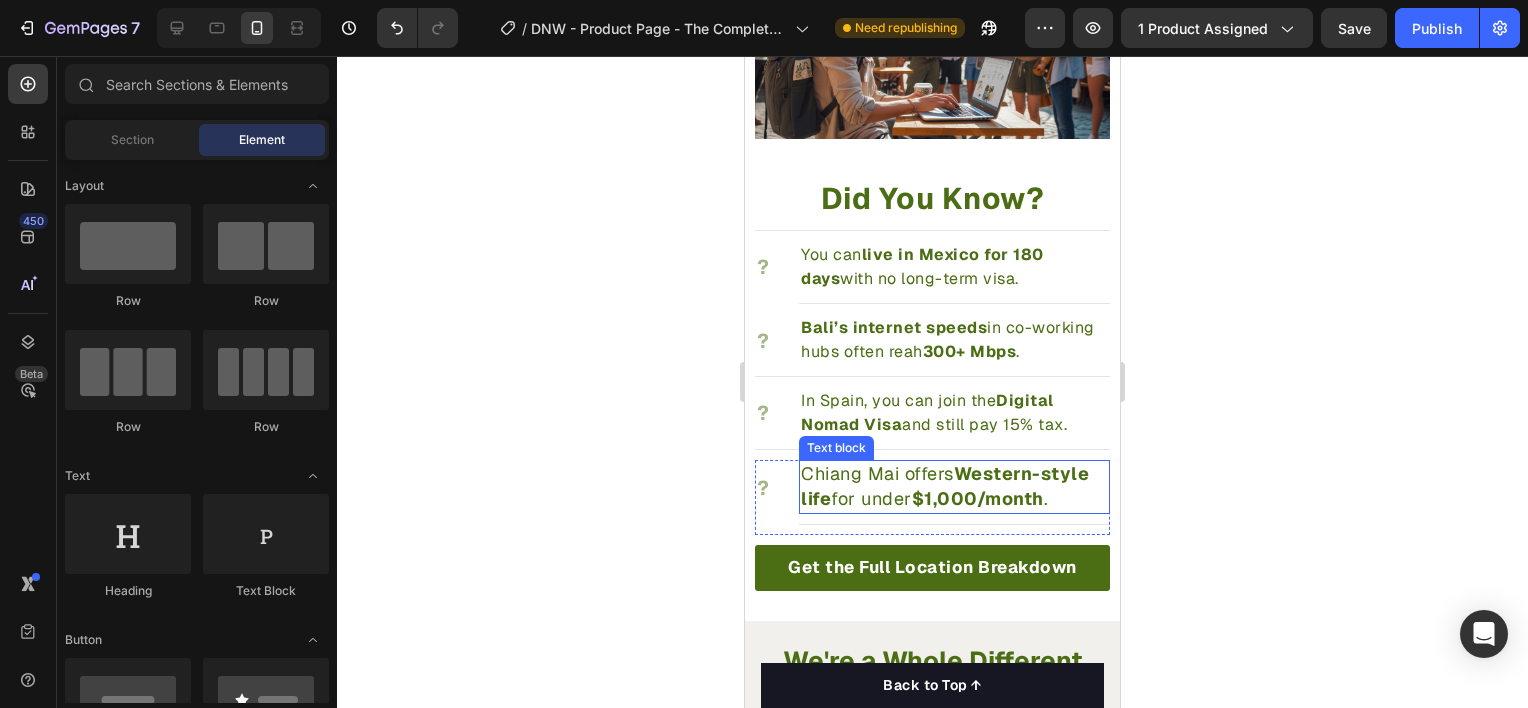 click on "Western-style life" at bounding box center (945, 486) 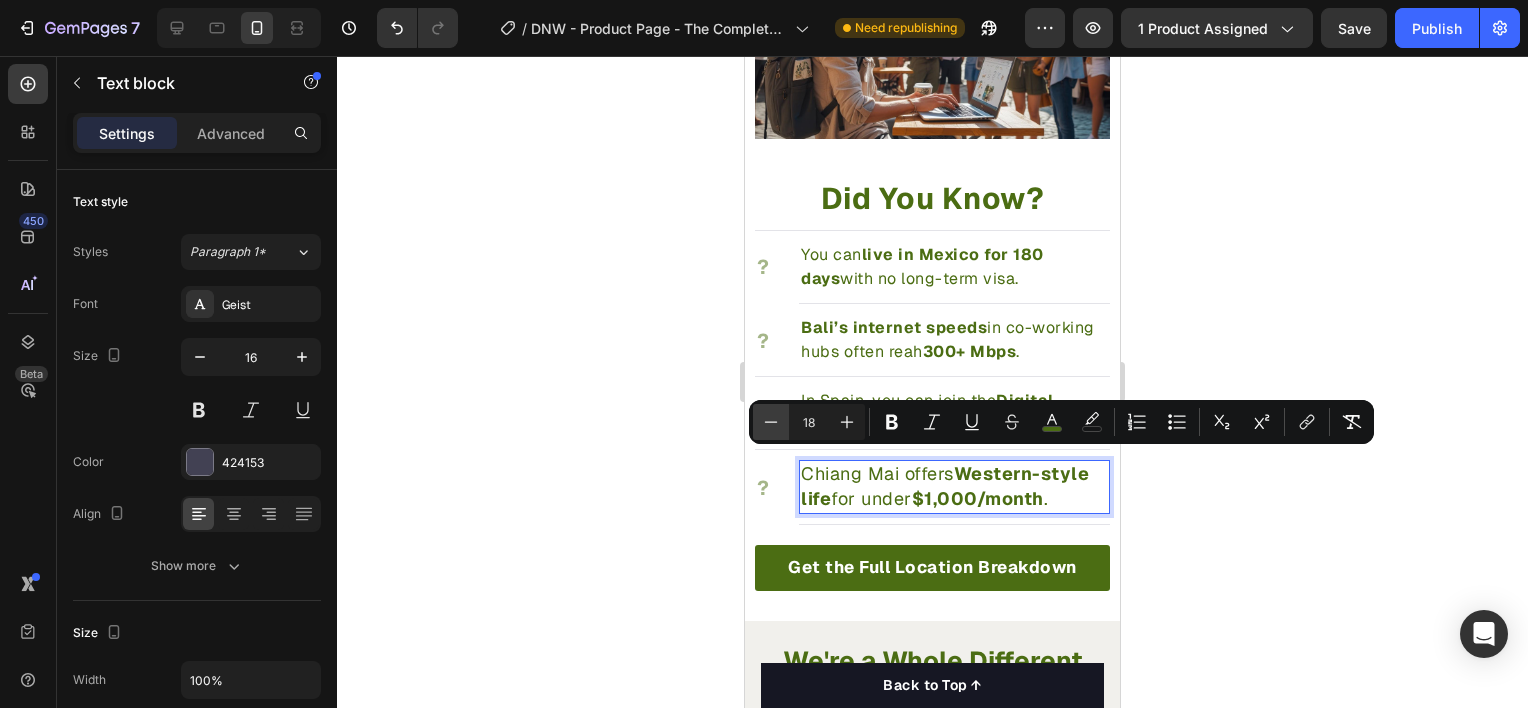 click 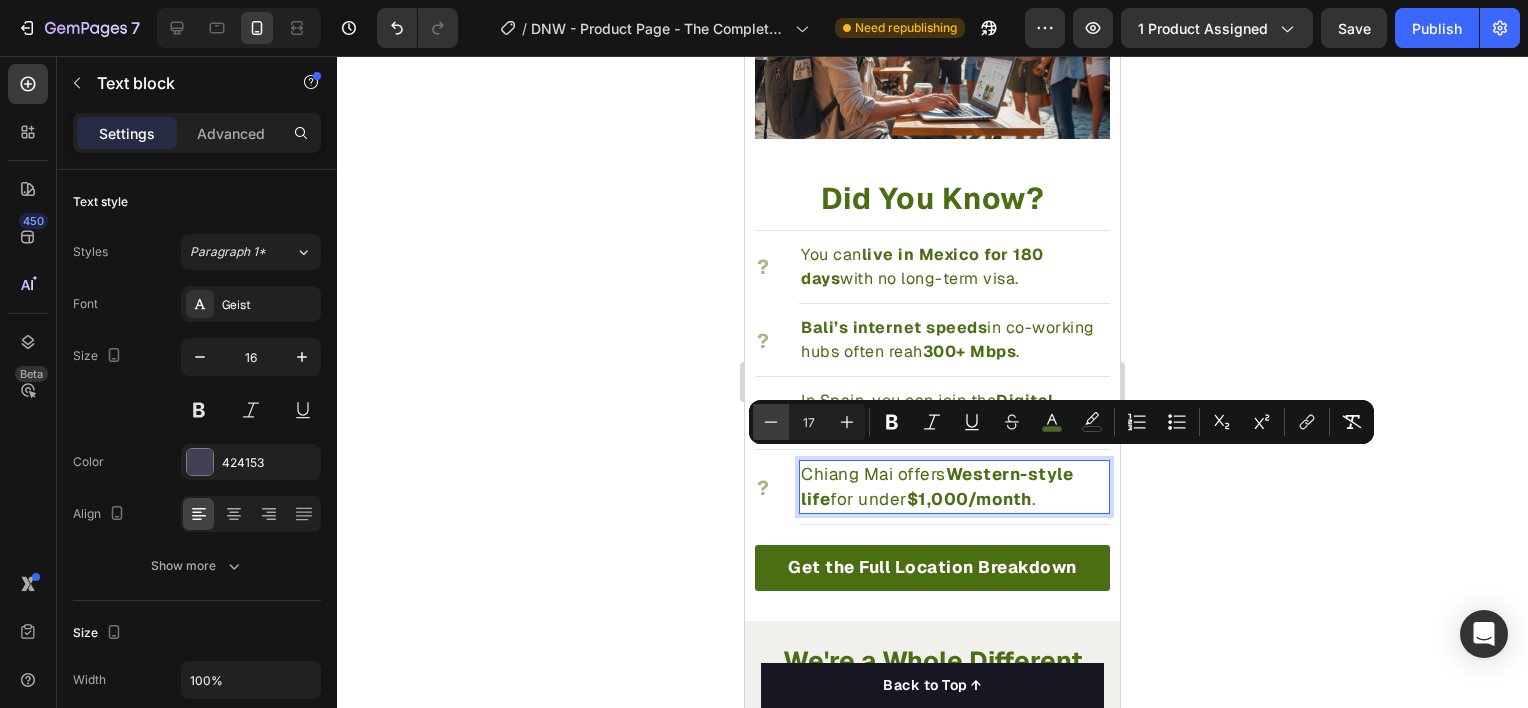 click 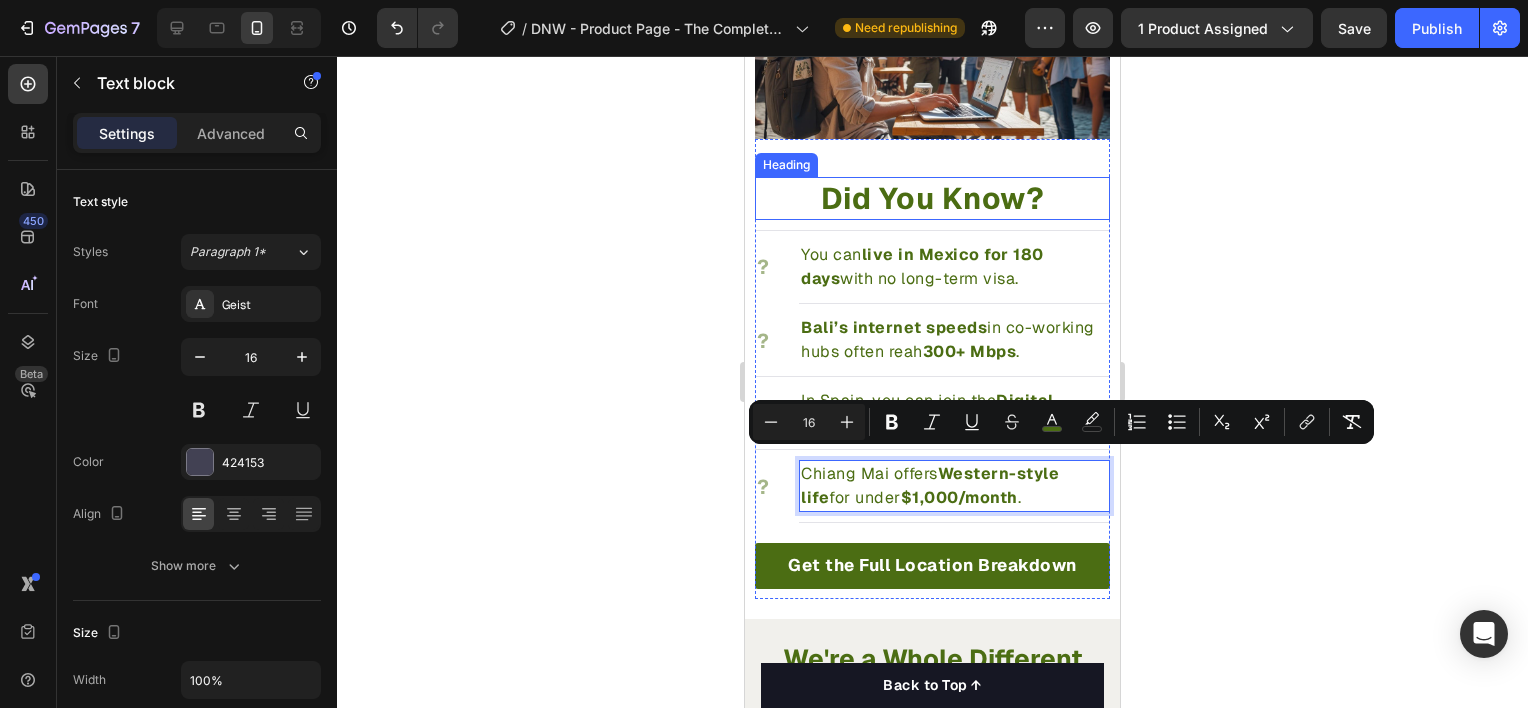 click on "Did You Know?" at bounding box center (933, 198) 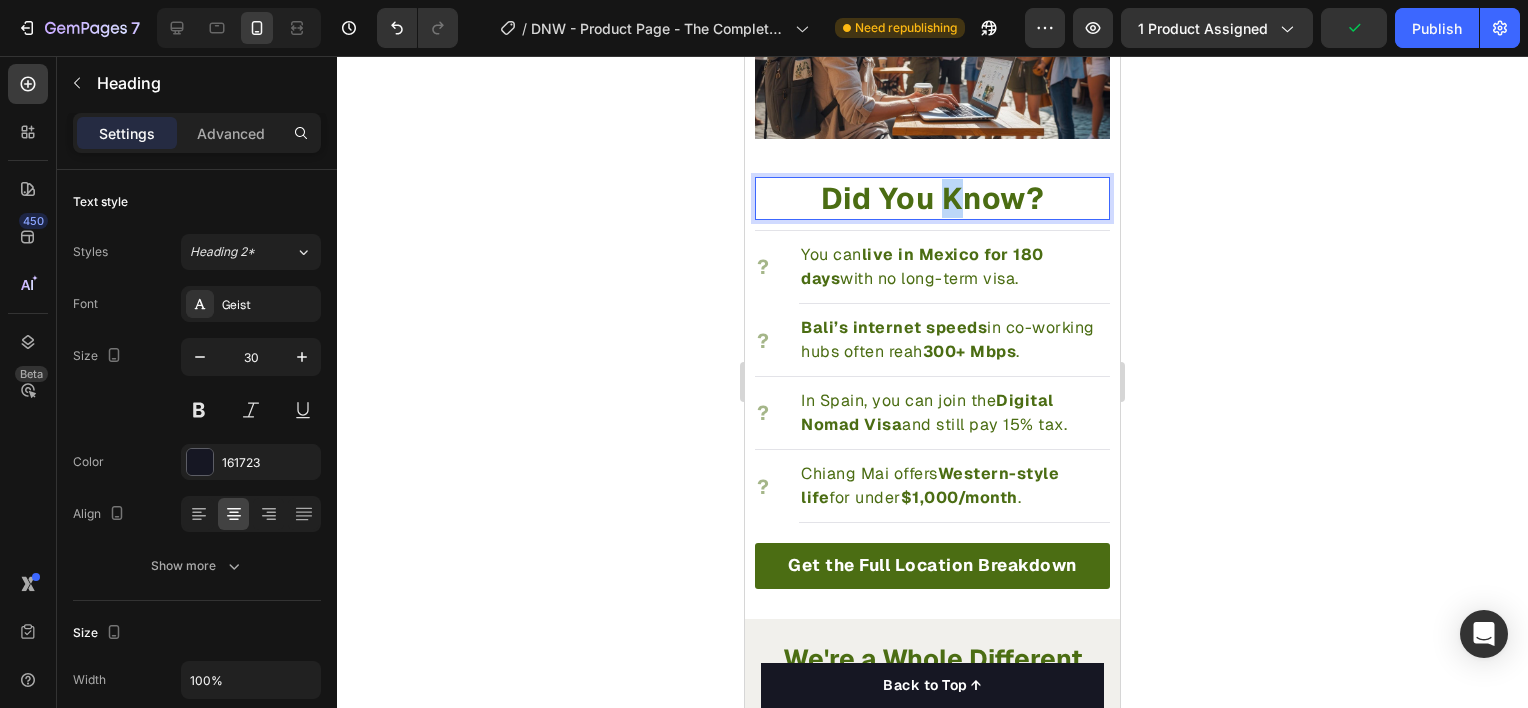 click on "Did You Know?" at bounding box center [933, 198] 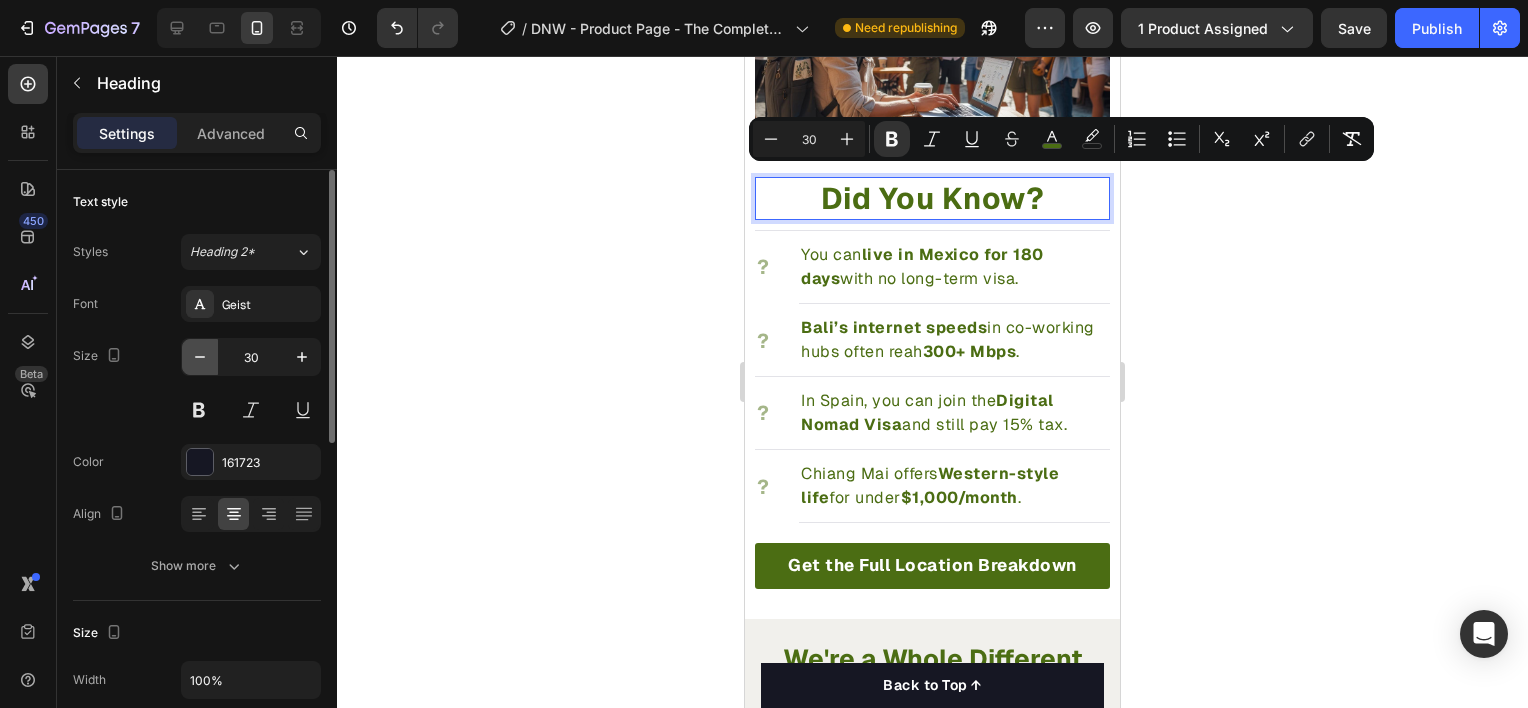 click 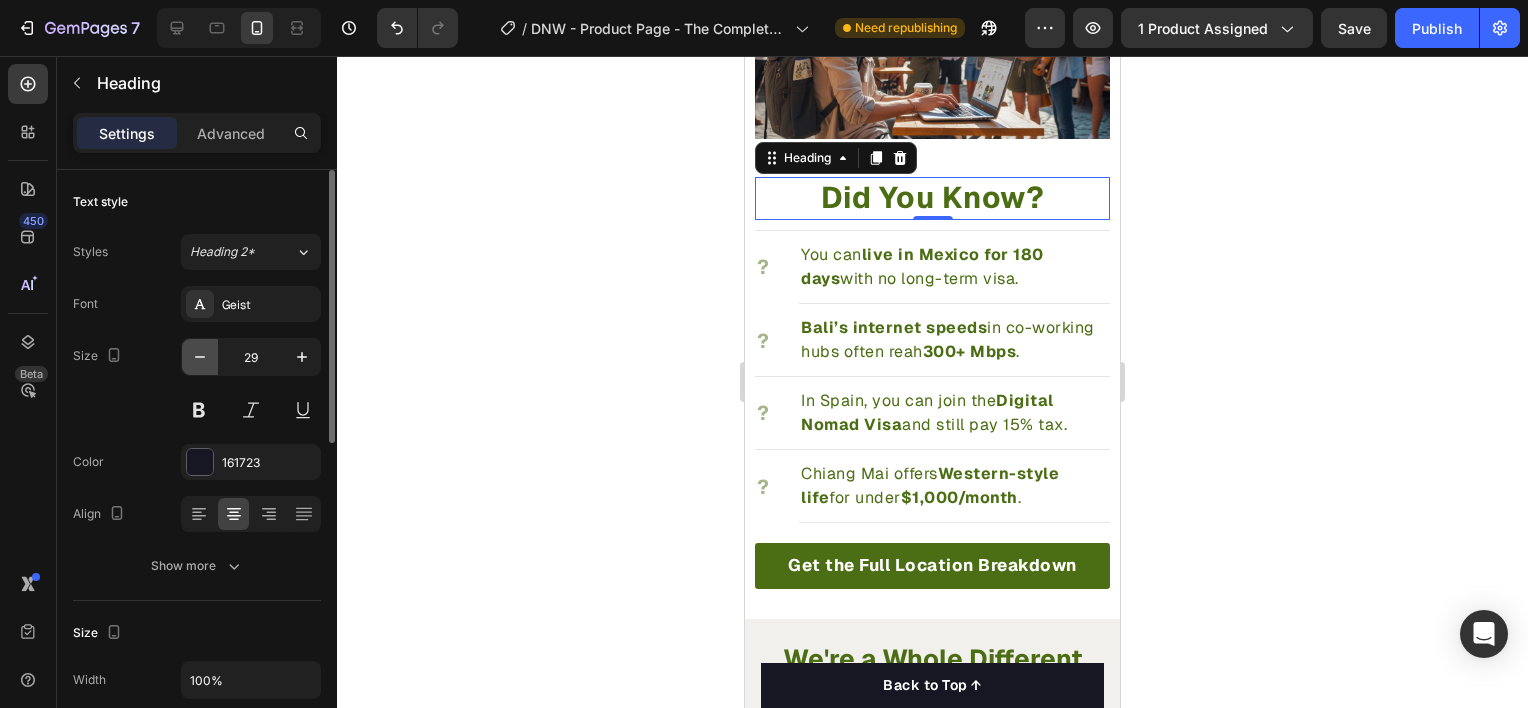 click 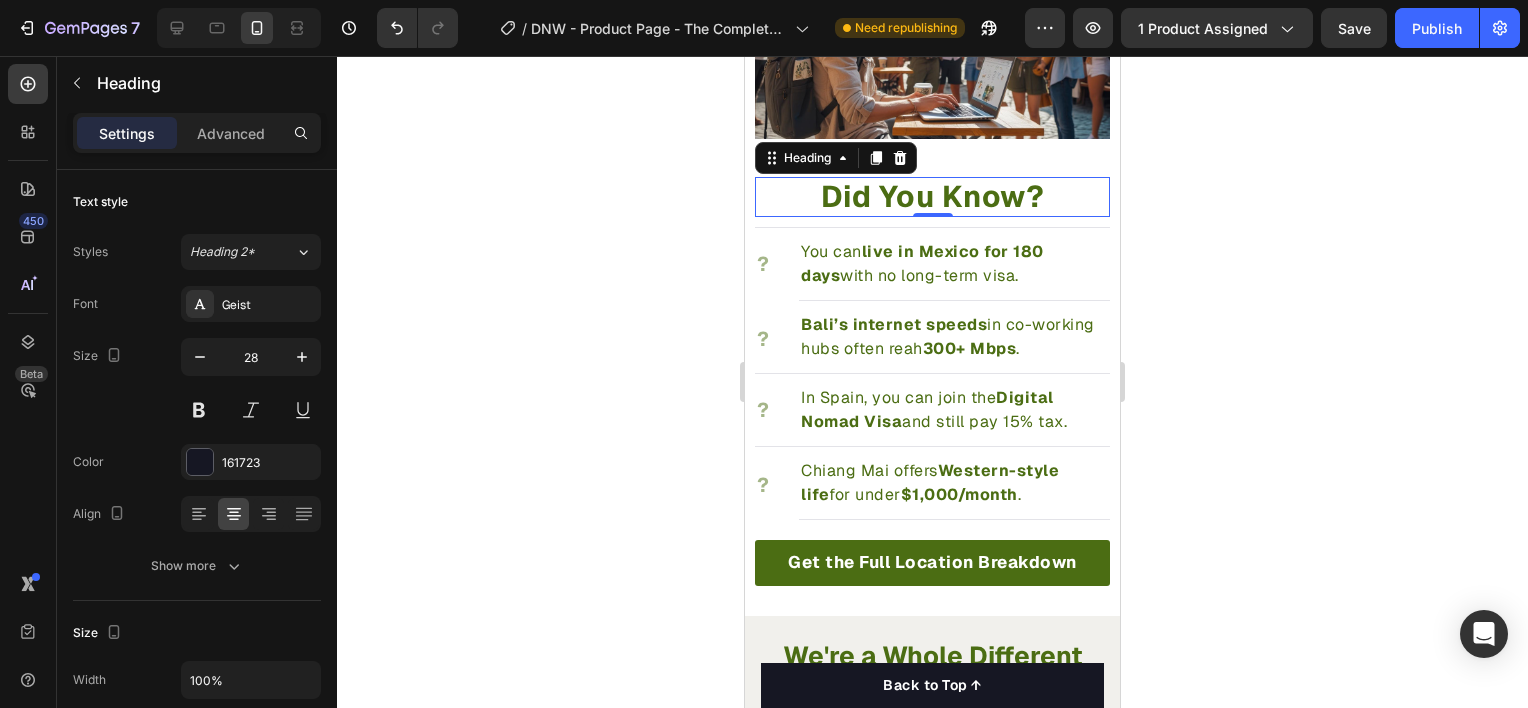 click 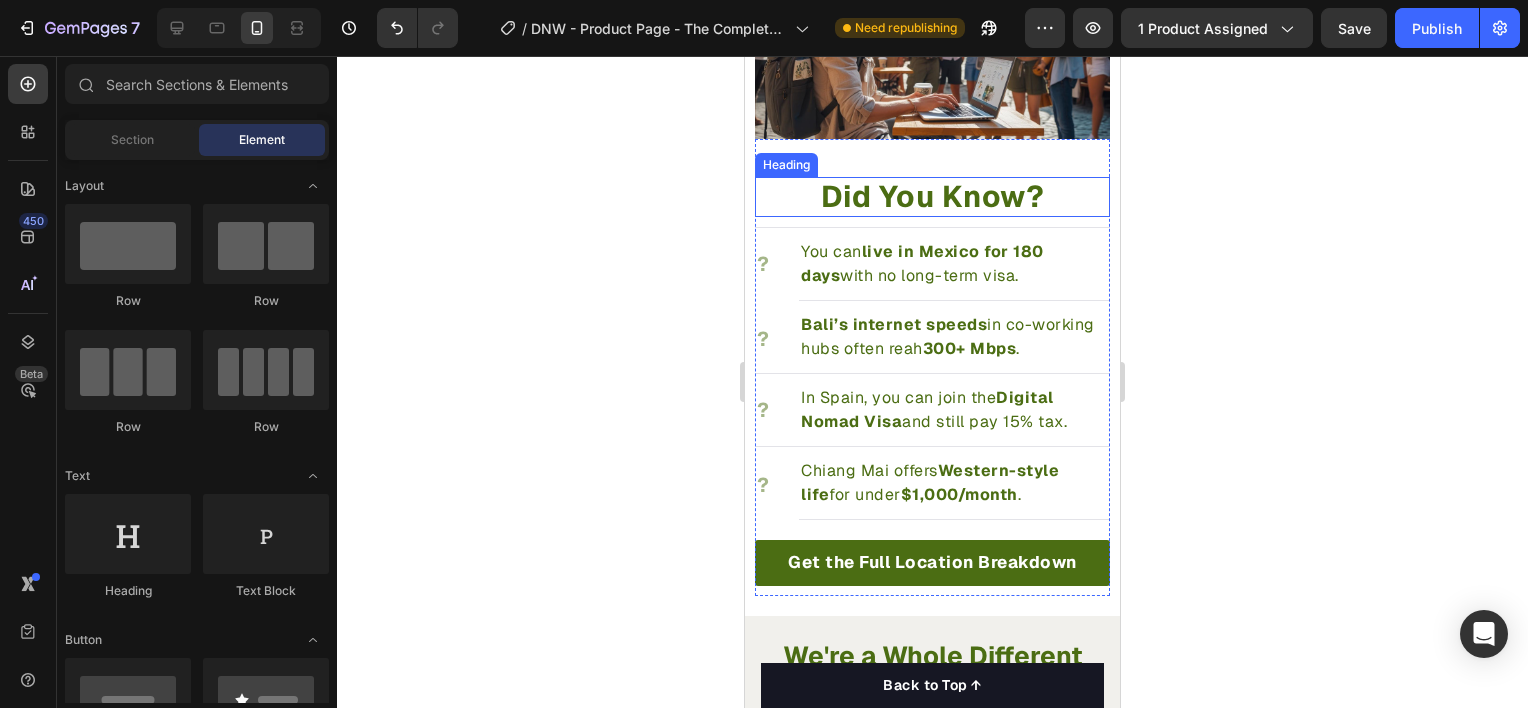 click on "Did You Know?" at bounding box center (933, 196) 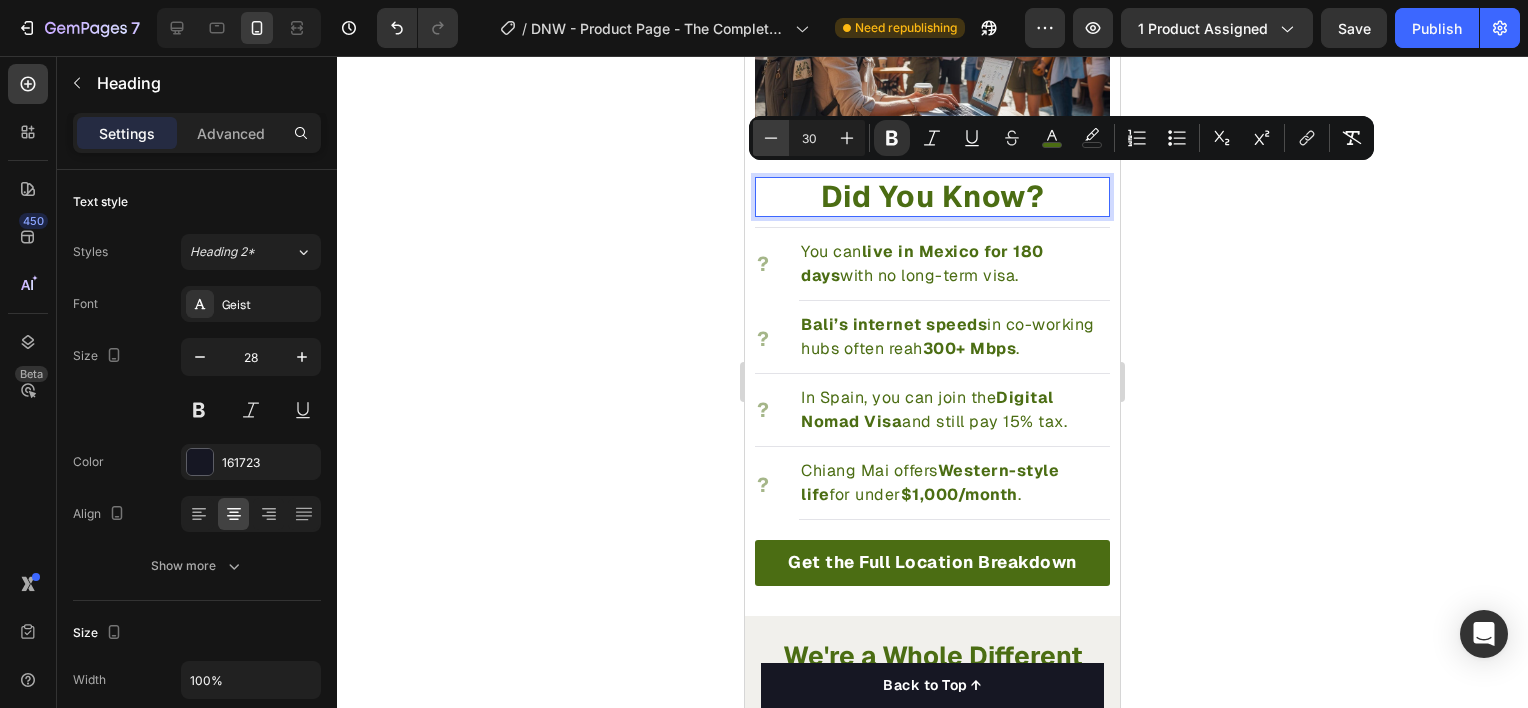 click 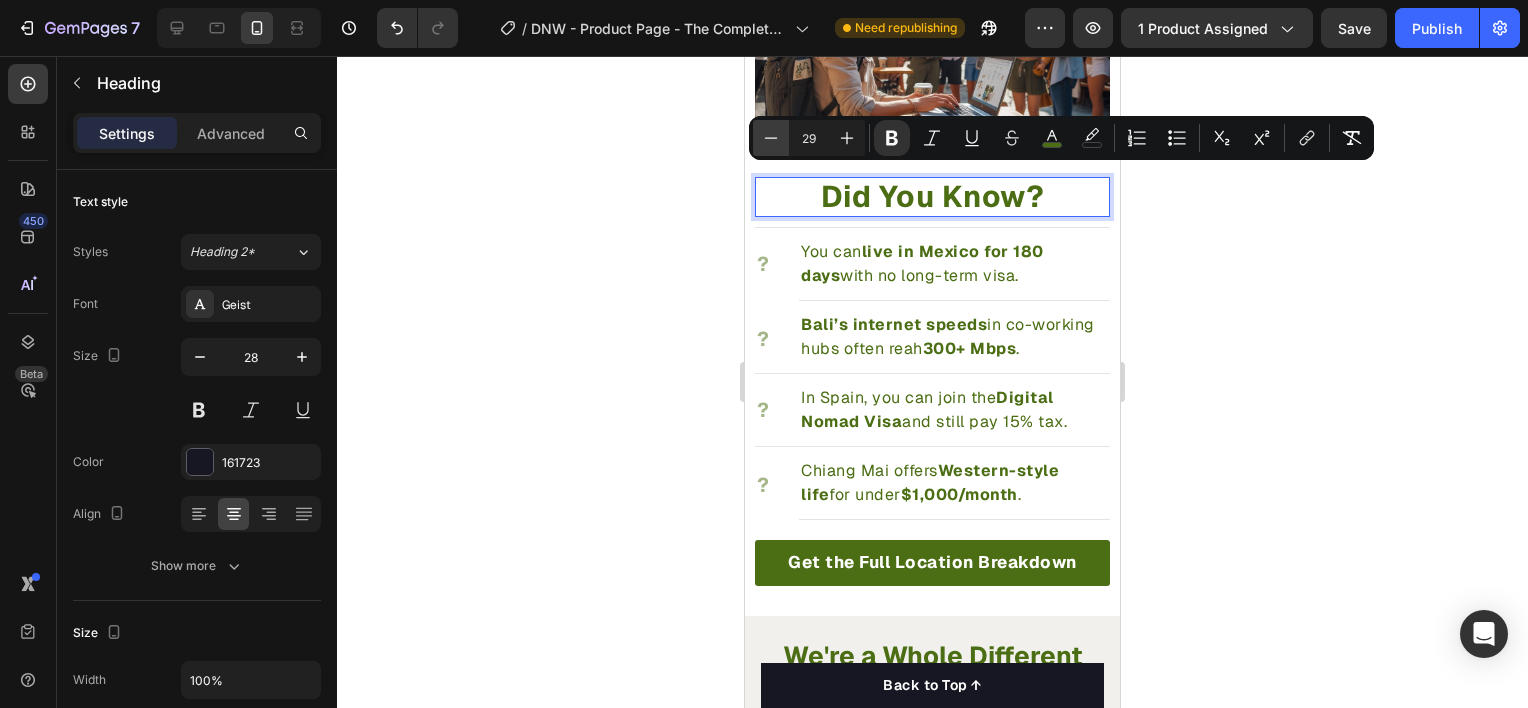 click 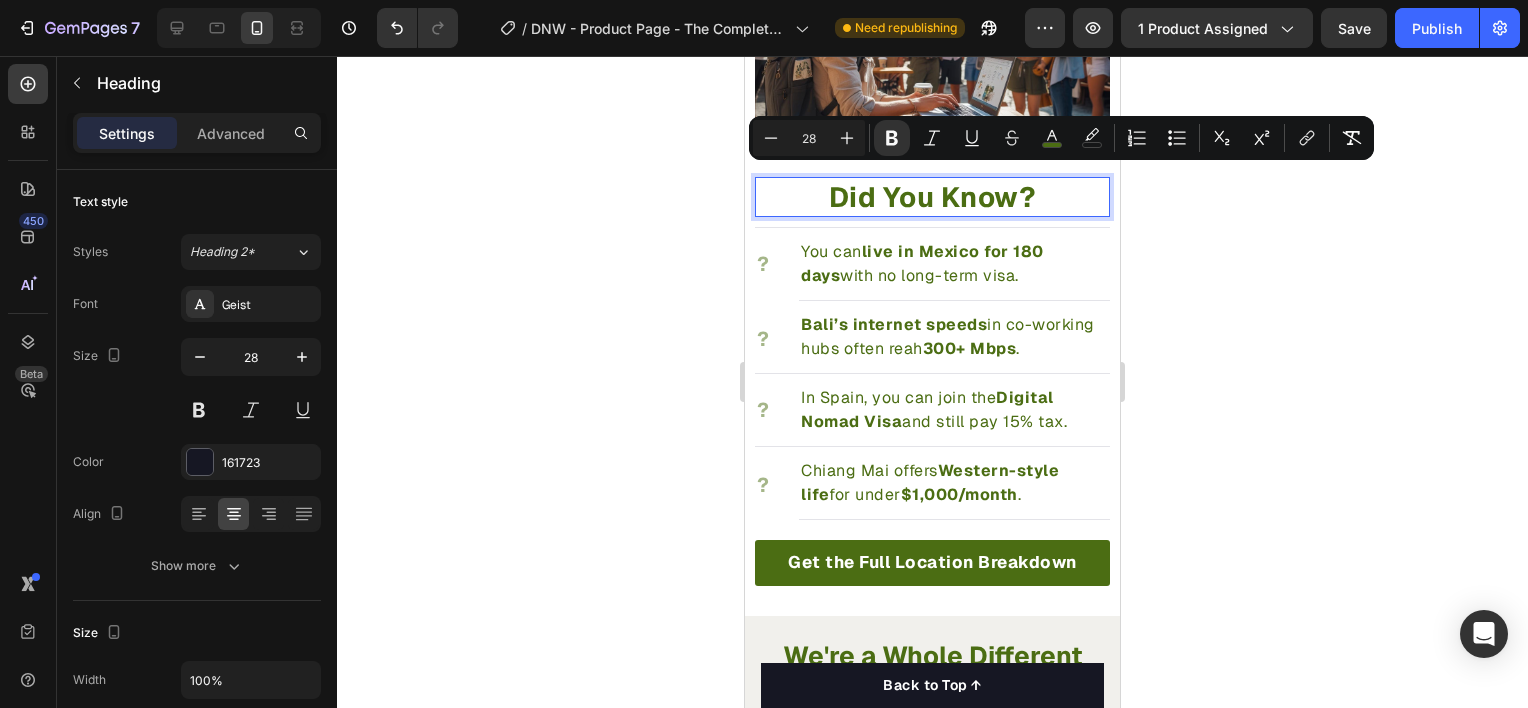 click 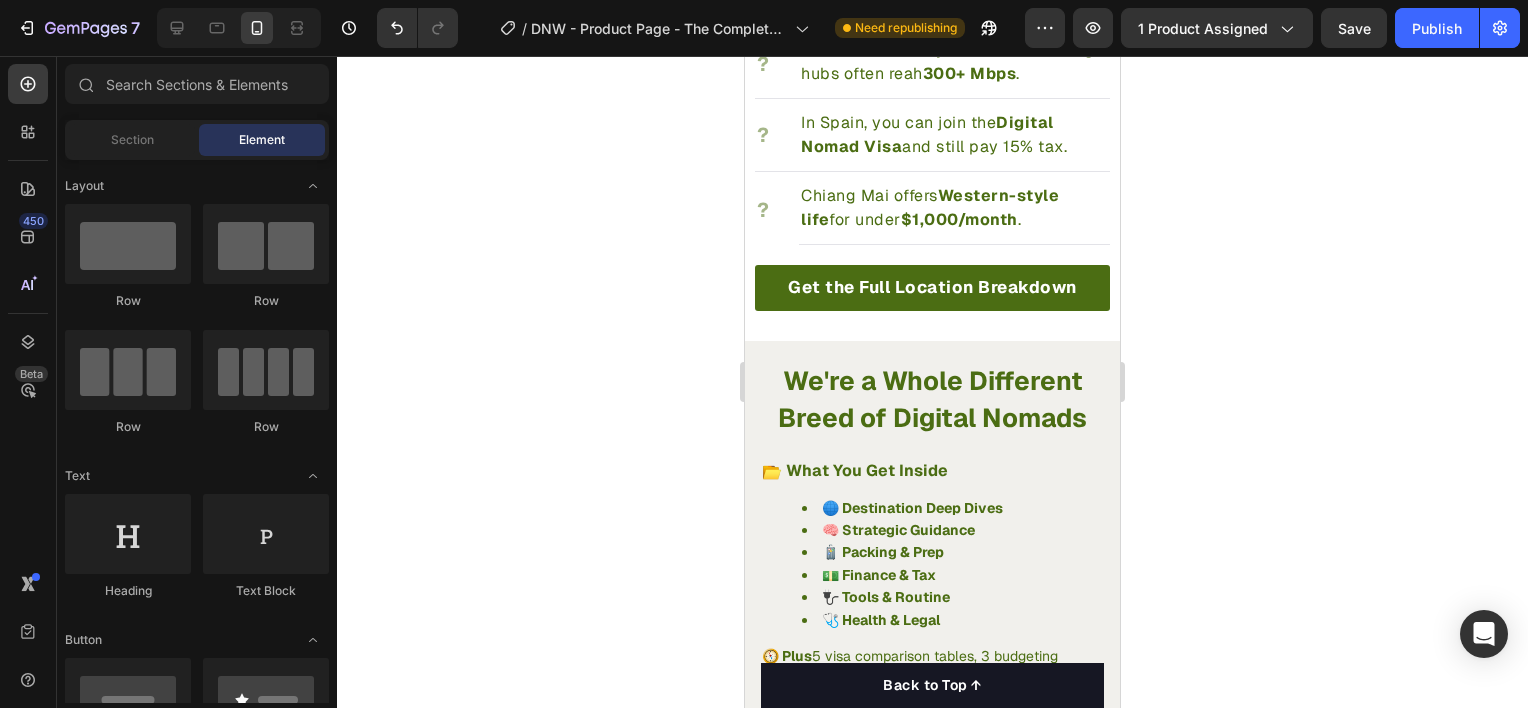 scroll, scrollTop: 3301, scrollLeft: 0, axis: vertical 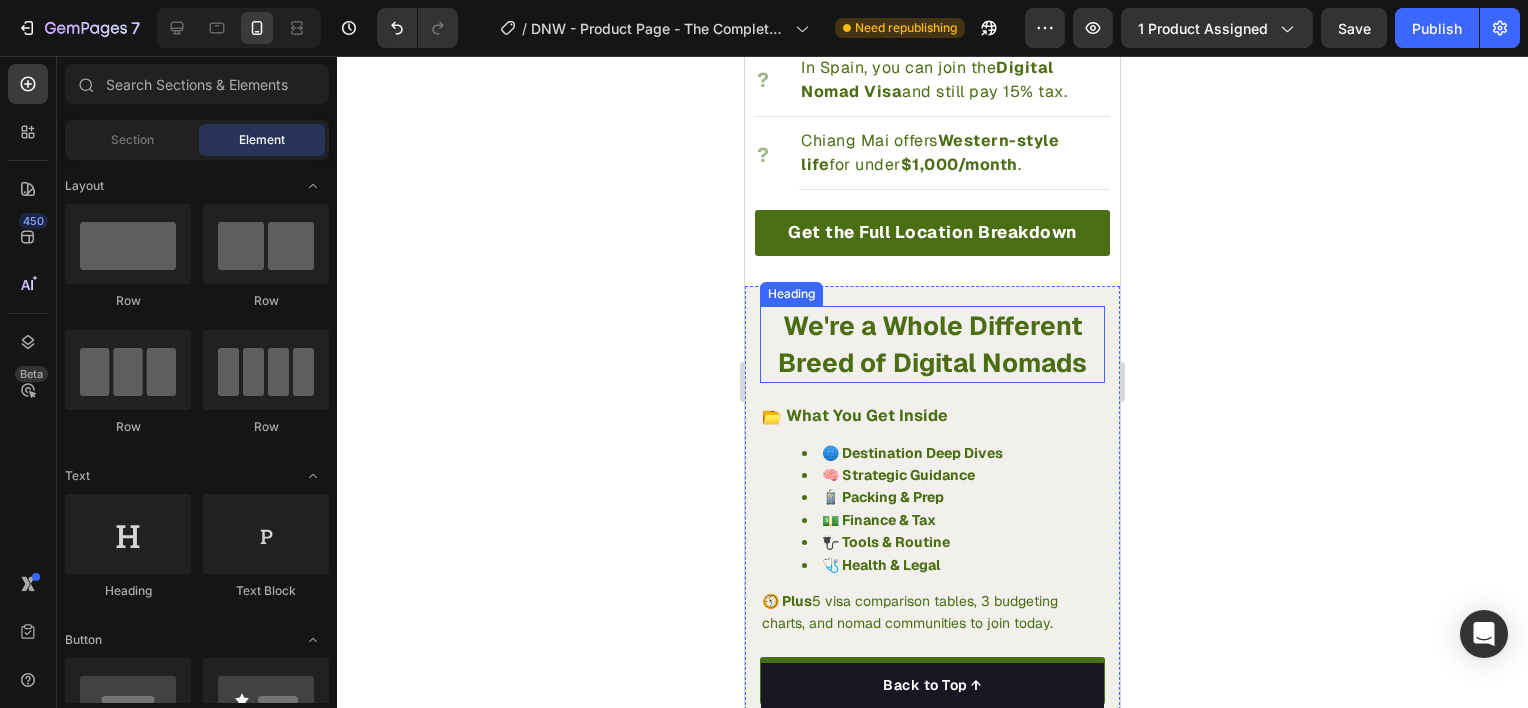 click on "We're a Whole Different Breed of Digital Nomads" at bounding box center (932, 344) 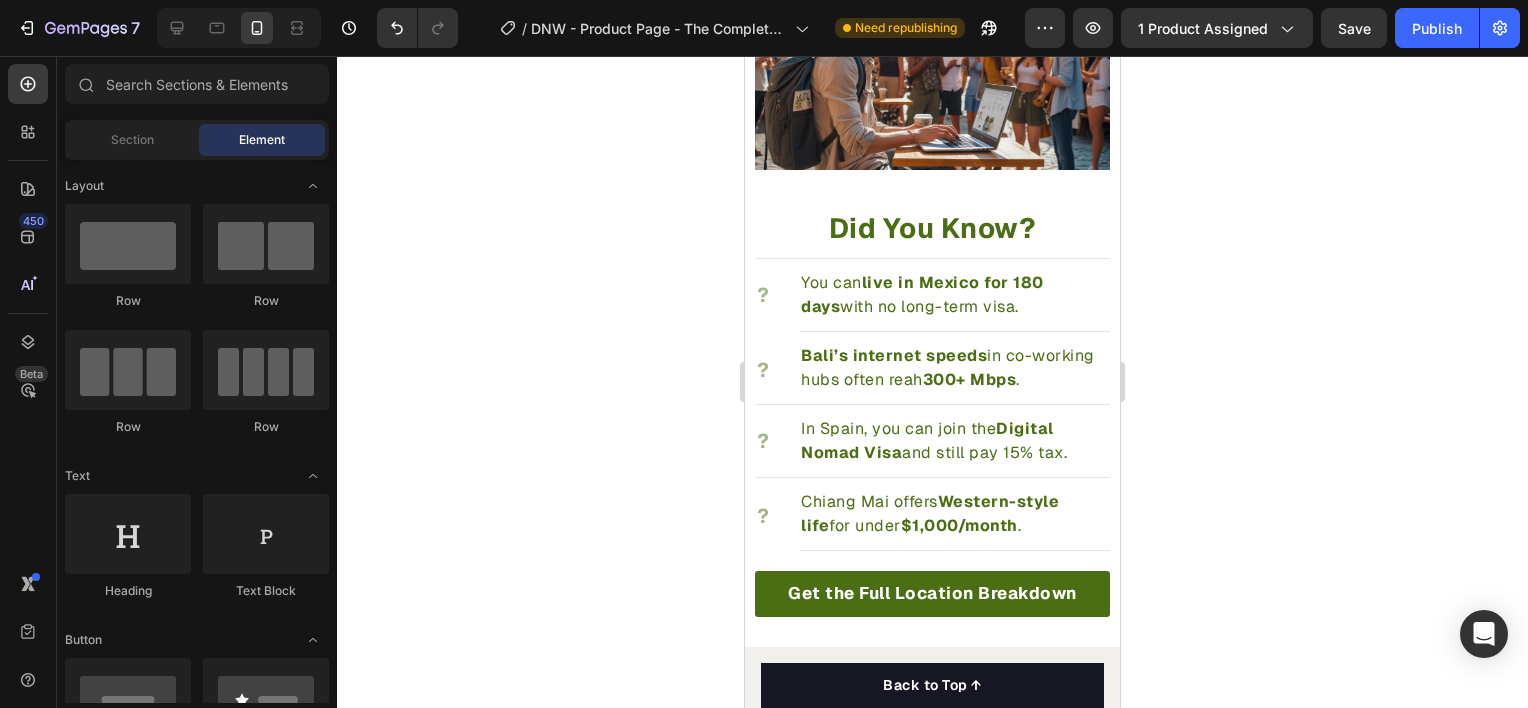 scroll, scrollTop: 2844, scrollLeft: 0, axis: vertical 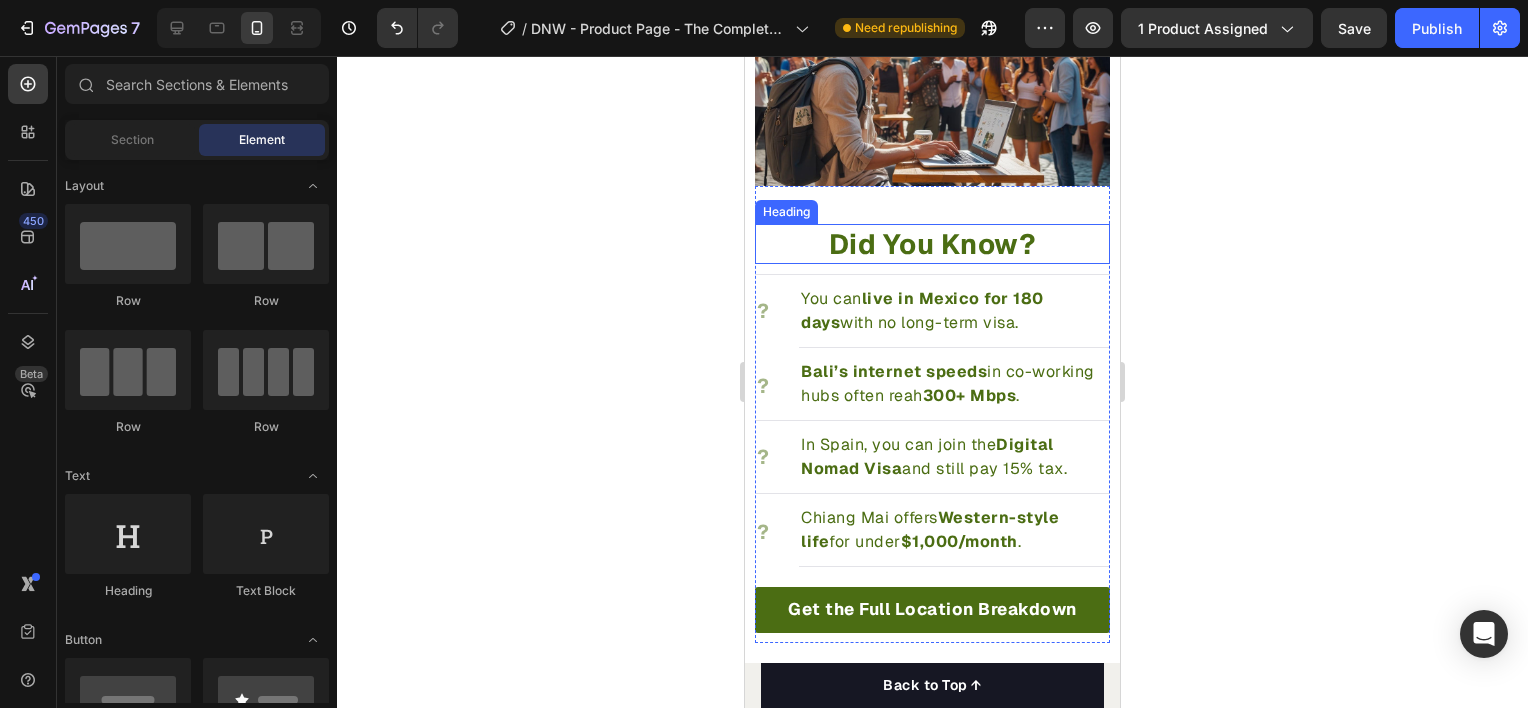click on "Did You Know?" at bounding box center [933, 244] 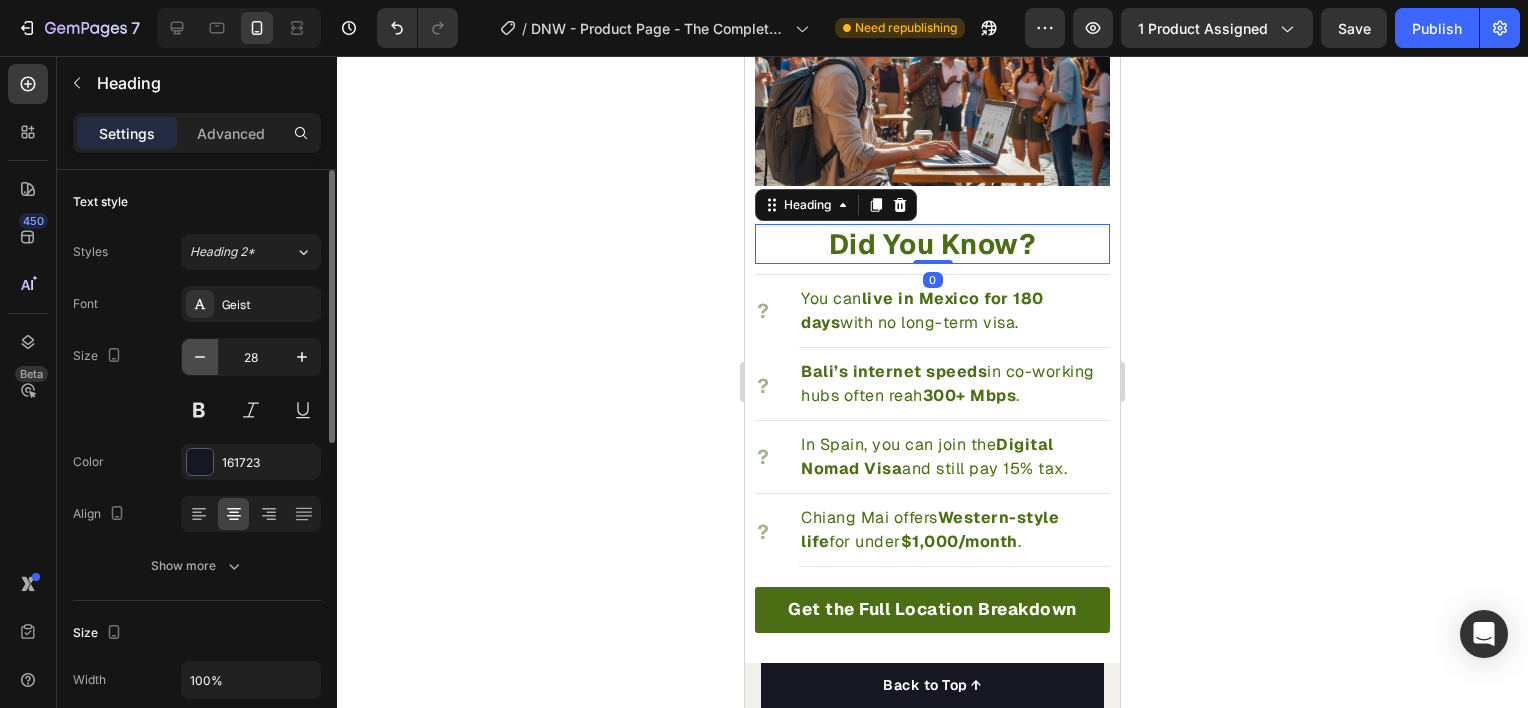 click at bounding box center (200, 357) 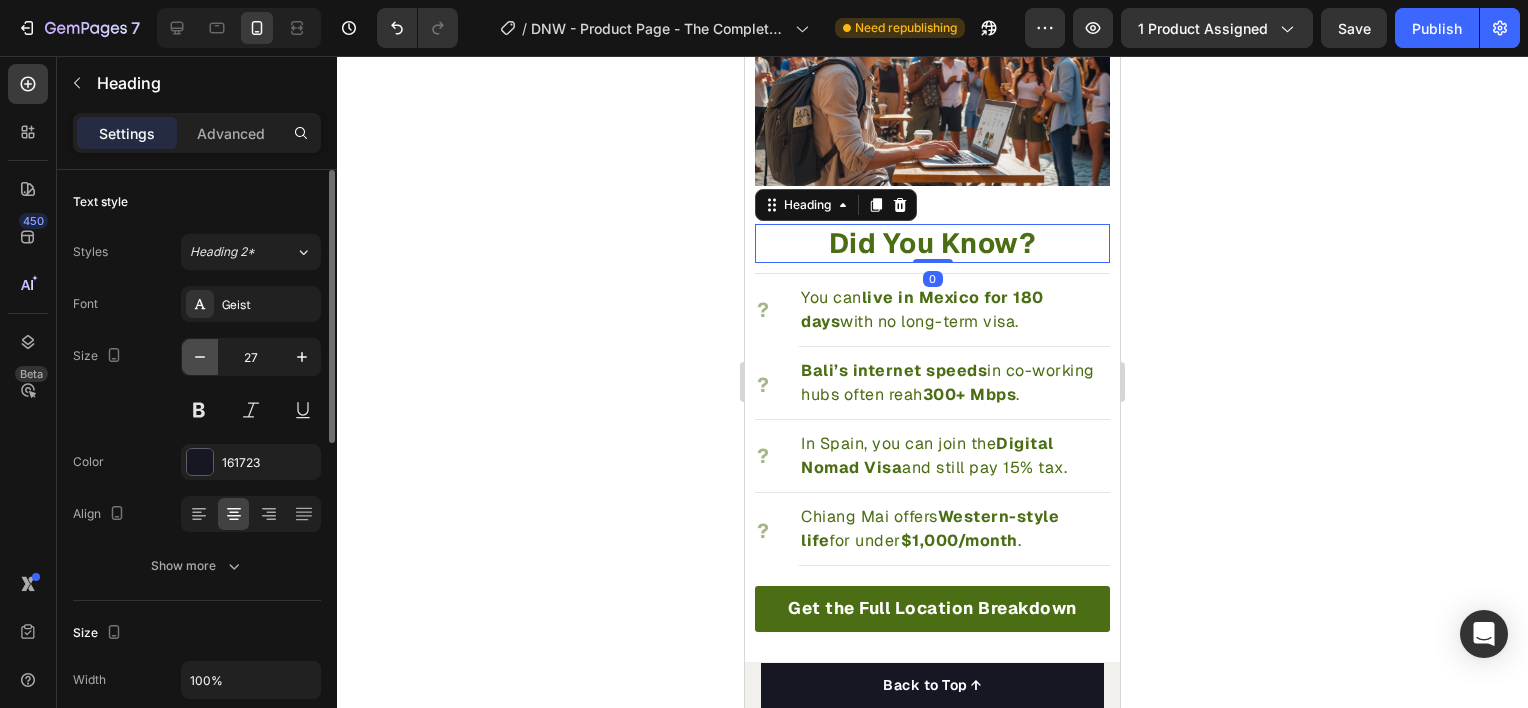 click at bounding box center [200, 357] 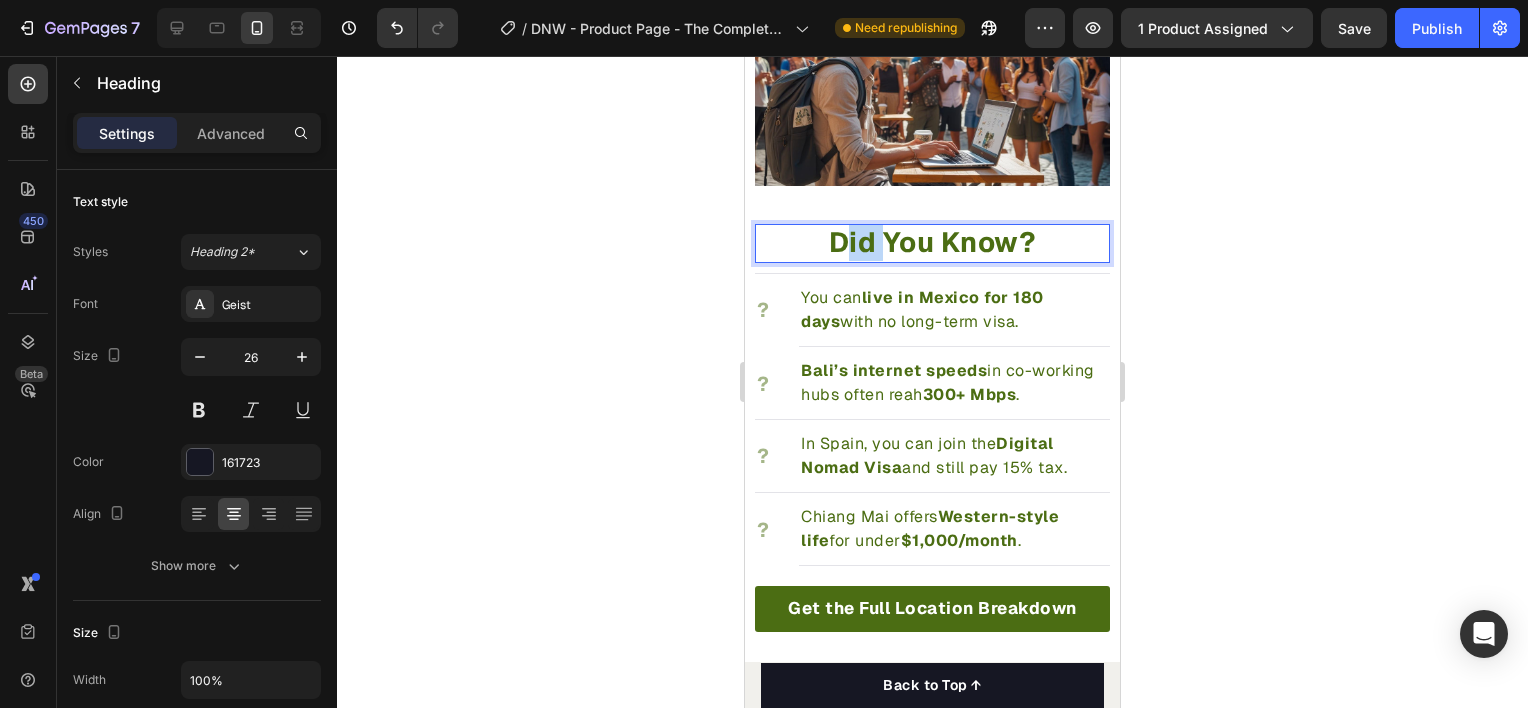 click on "Did You Know?" at bounding box center (933, 242) 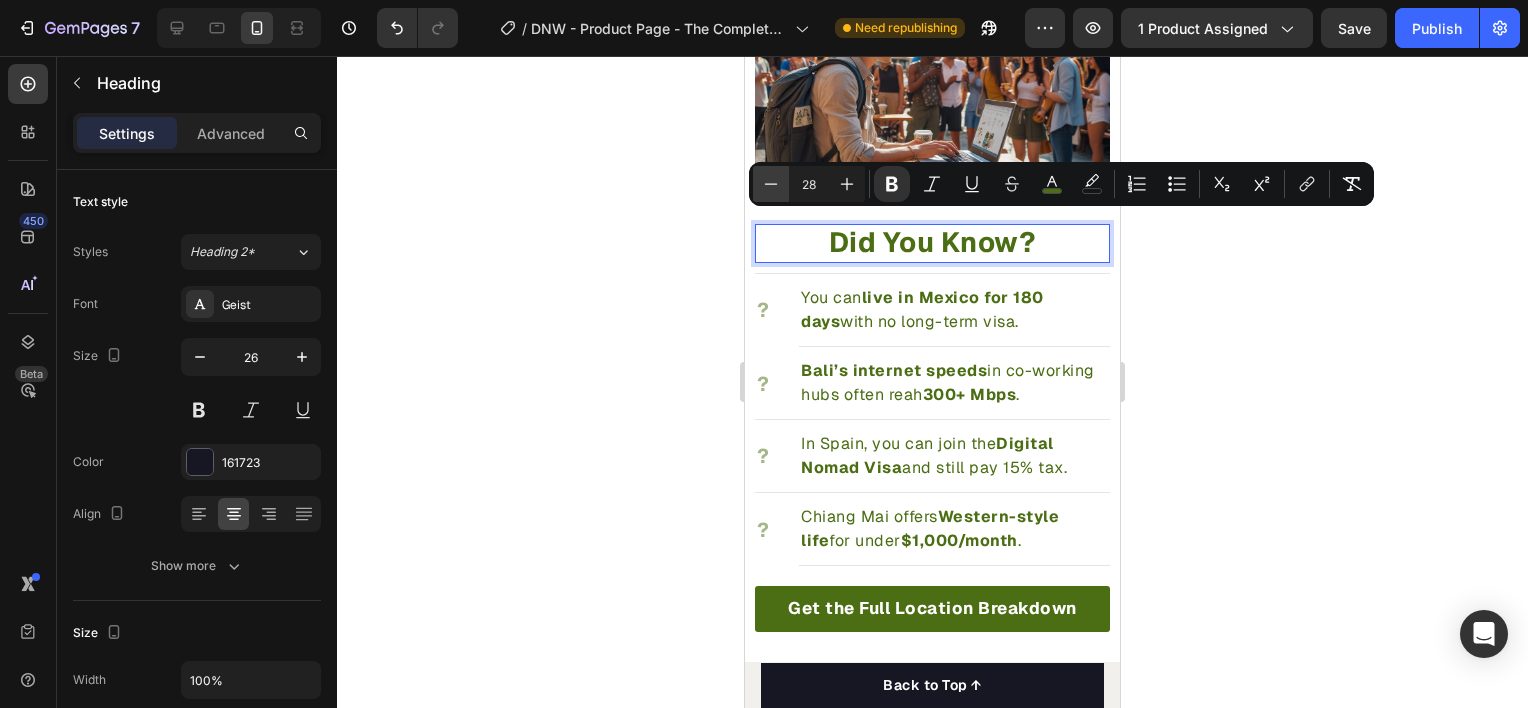 click on "Minus" at bounding box center (771, 184) 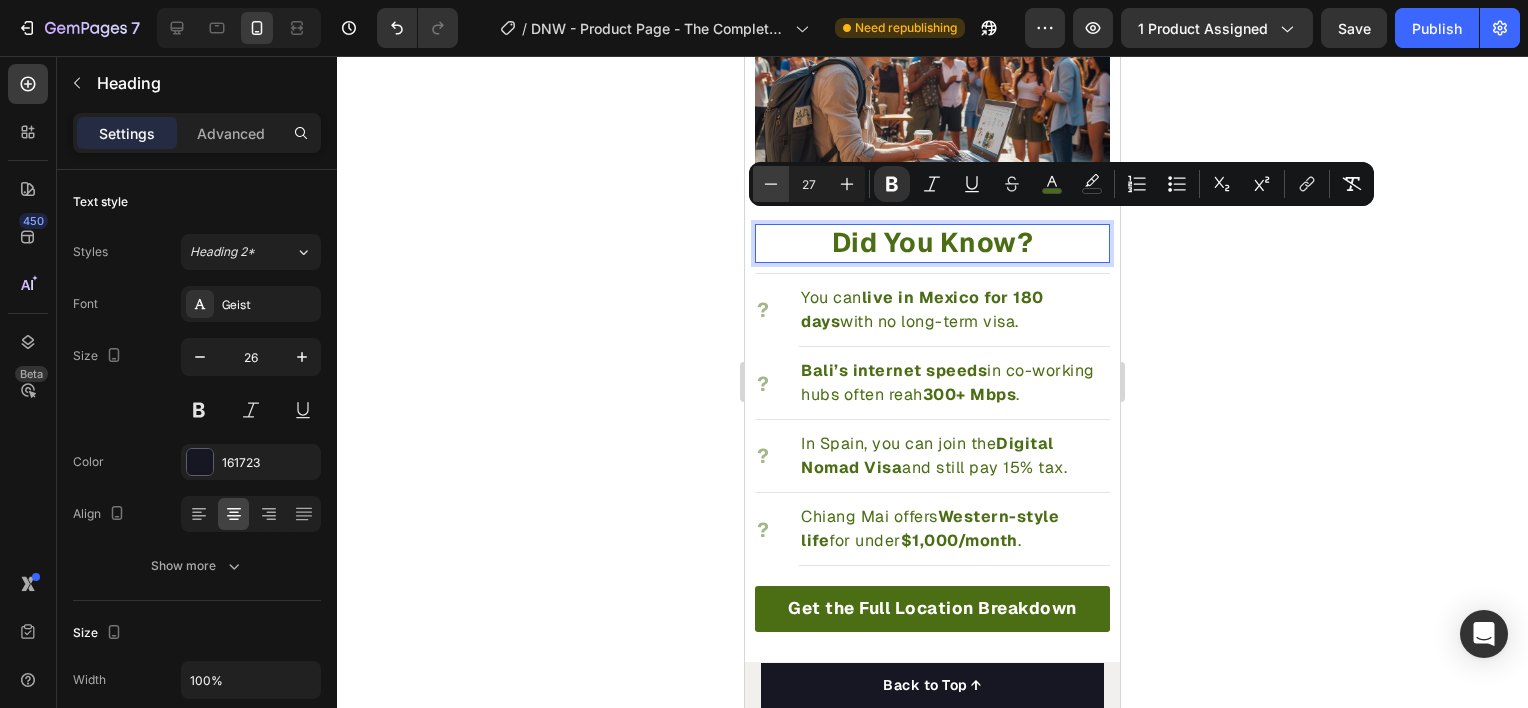 click on "Minus" at bounding box center (771, 184) 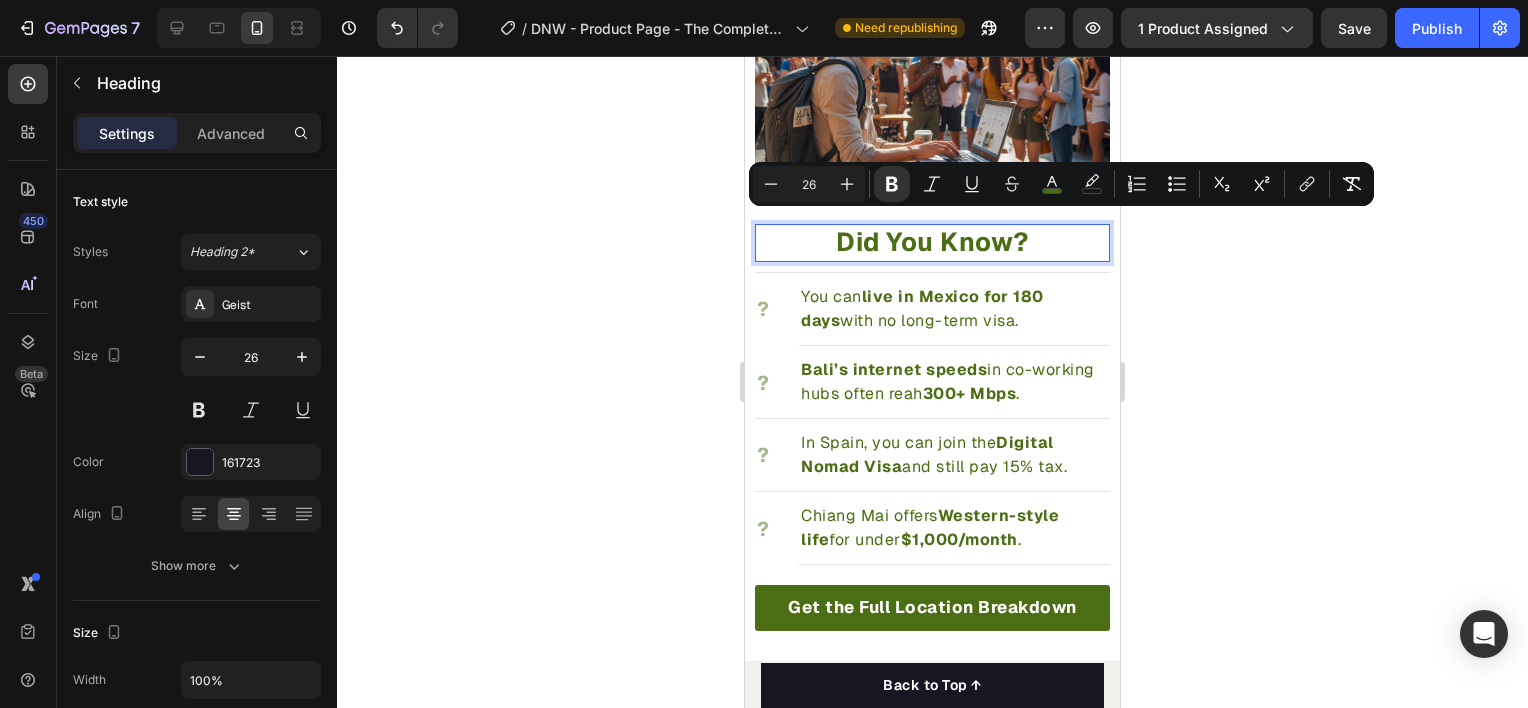 click 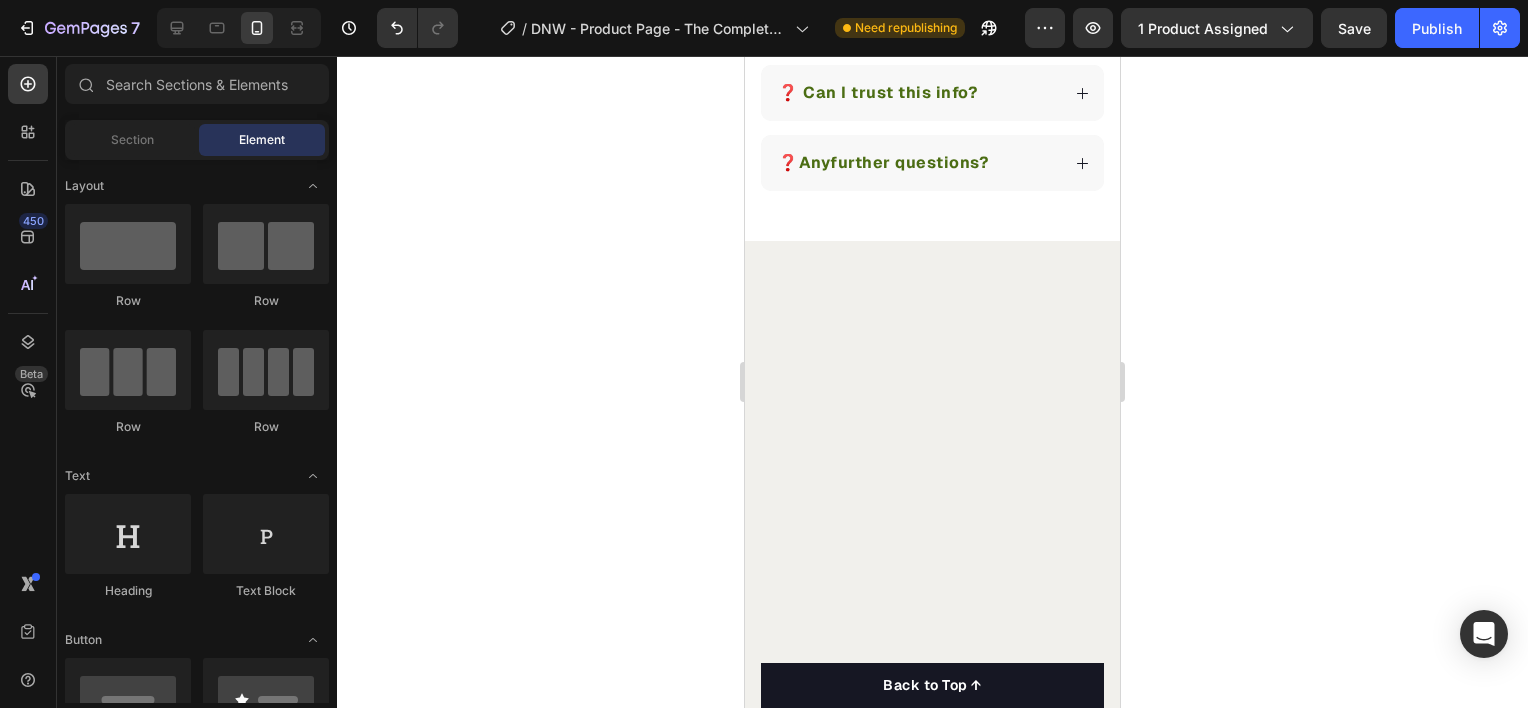 scroll, scrollTop: 2558, scrollLeft: 0, axis: vertical 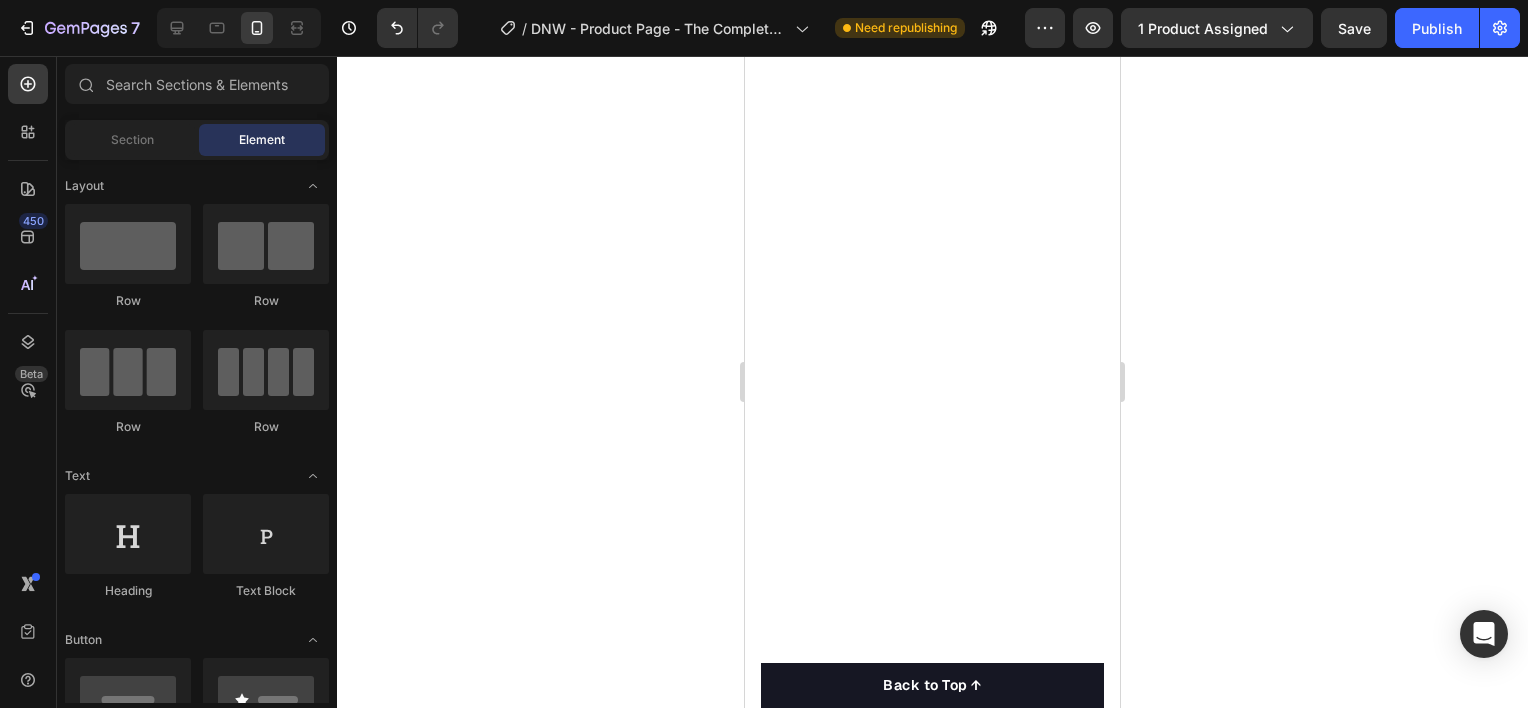 drag, startPoint x: 1112, startPoint y: 404, endPoint x: 1865, endPoint y: 395, distance: 753.0538 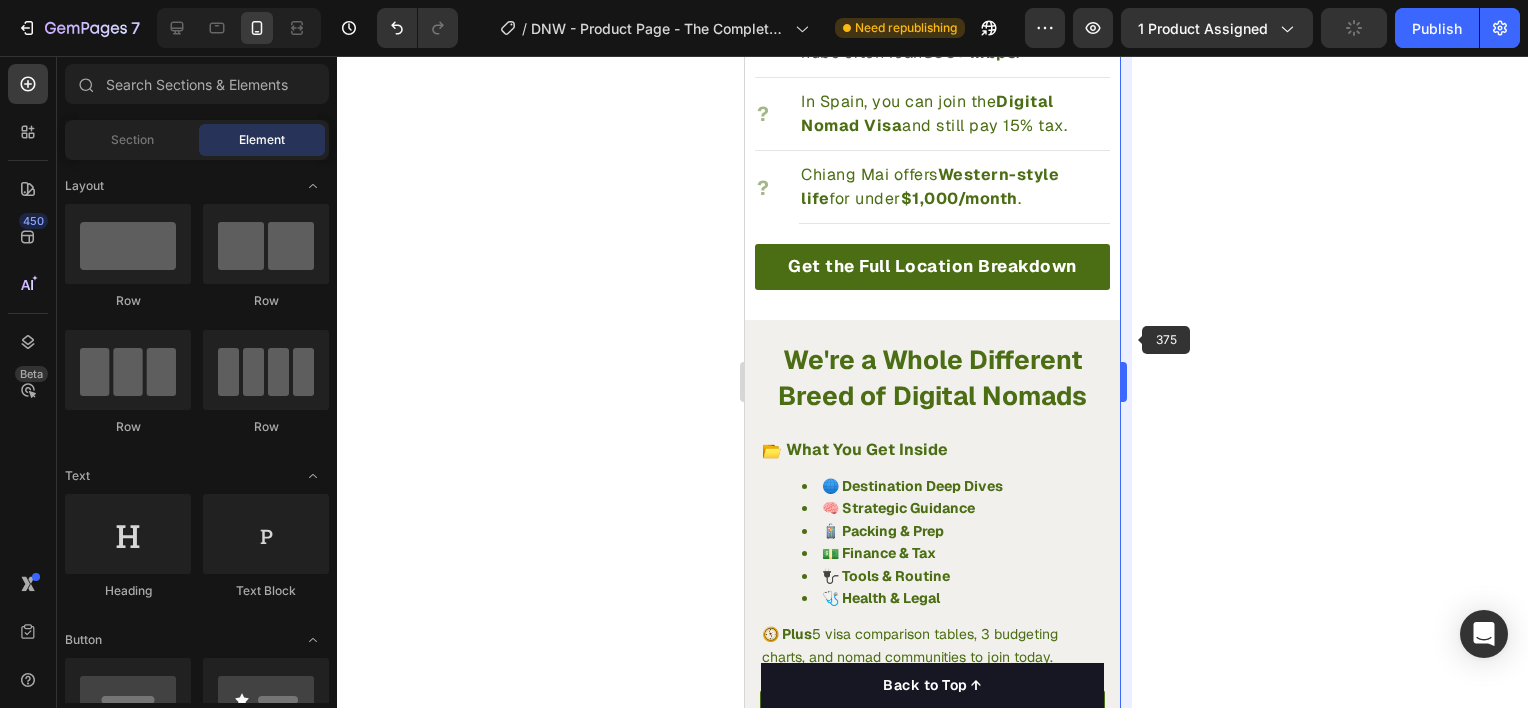 scroll, scrollTop: 2209, scrollLeft: 0, axis: vertical 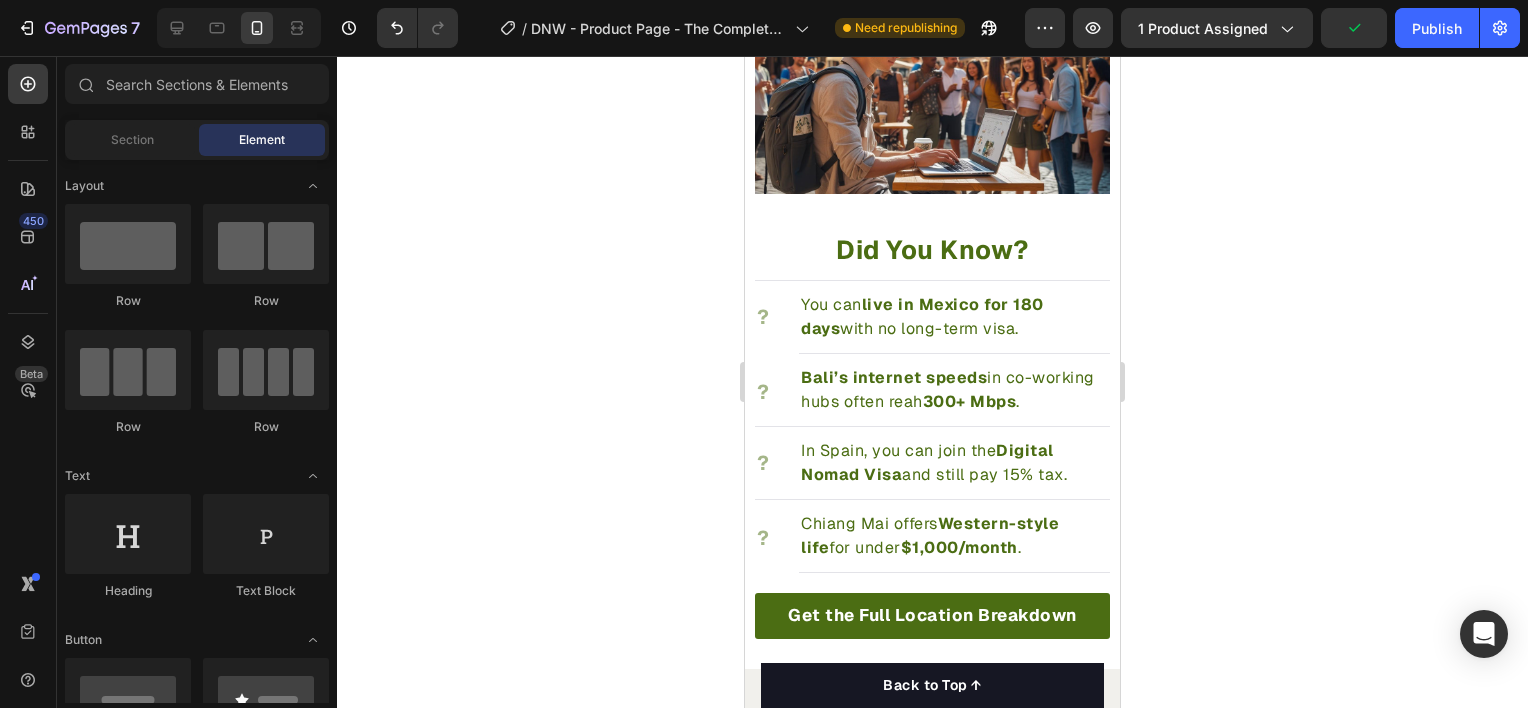 drag, startPoint x: 1109, startPoint y: 252, endPoint x: 2038, endPoint y: 129, distance: 937.10724 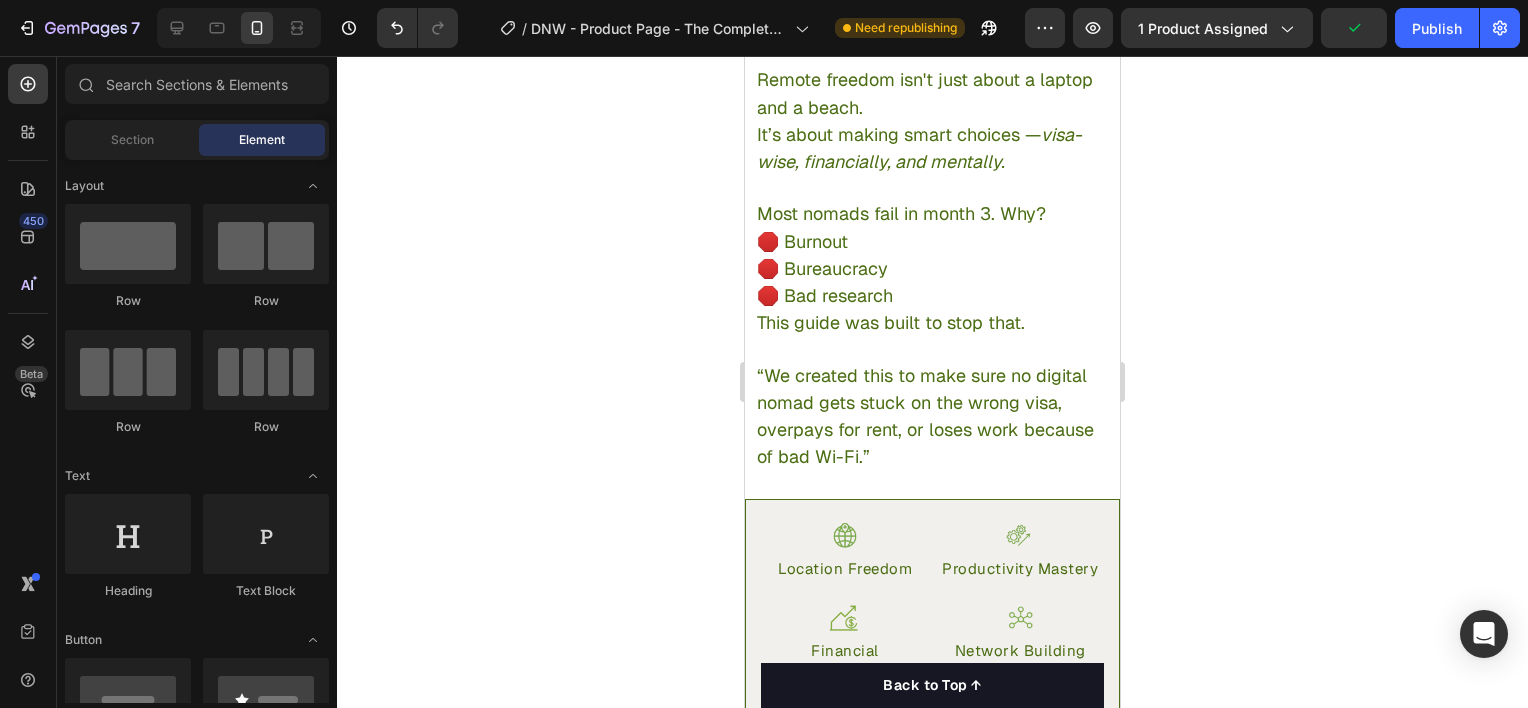 scroll, scrollTop: 2346, scrollLeft: 0, axis: vertical 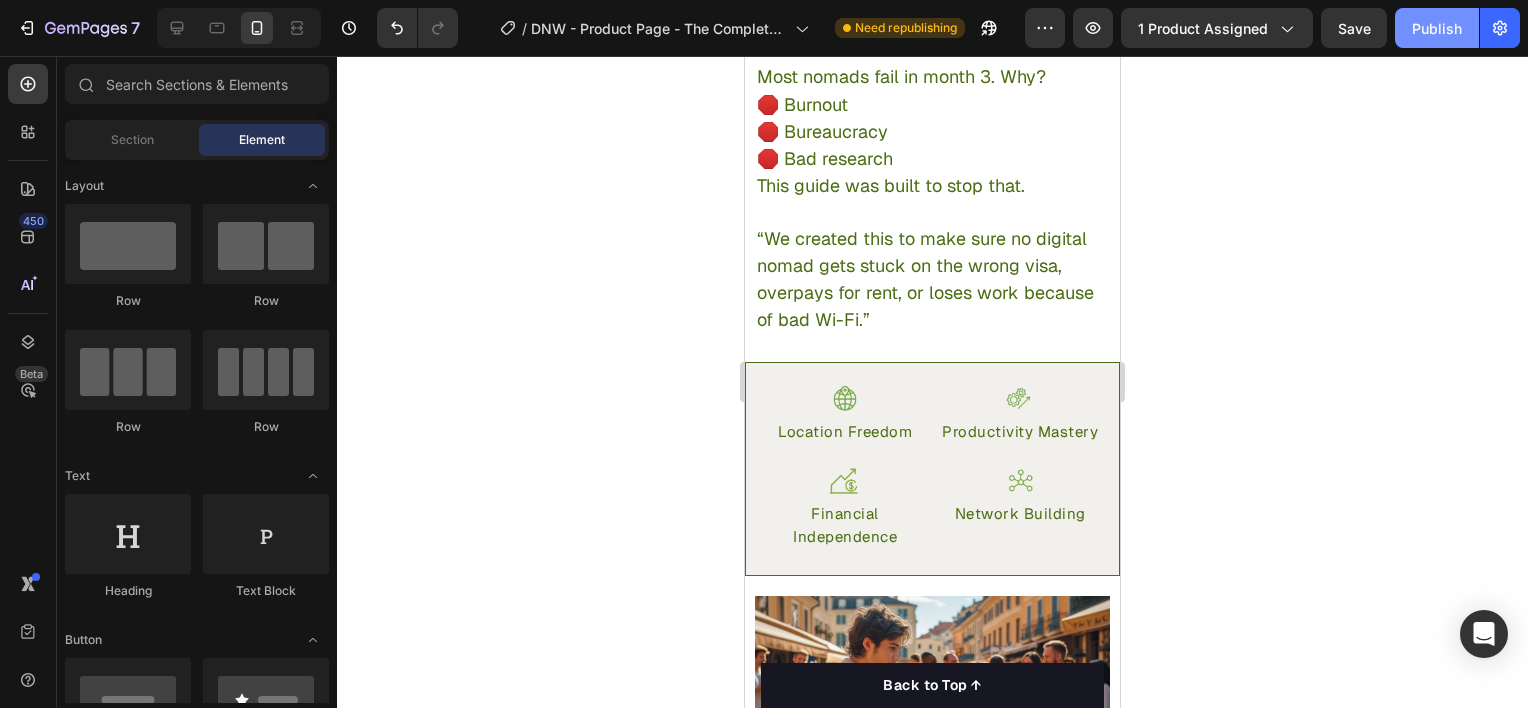 click on "Publish" at bounding box center (1437, 28) 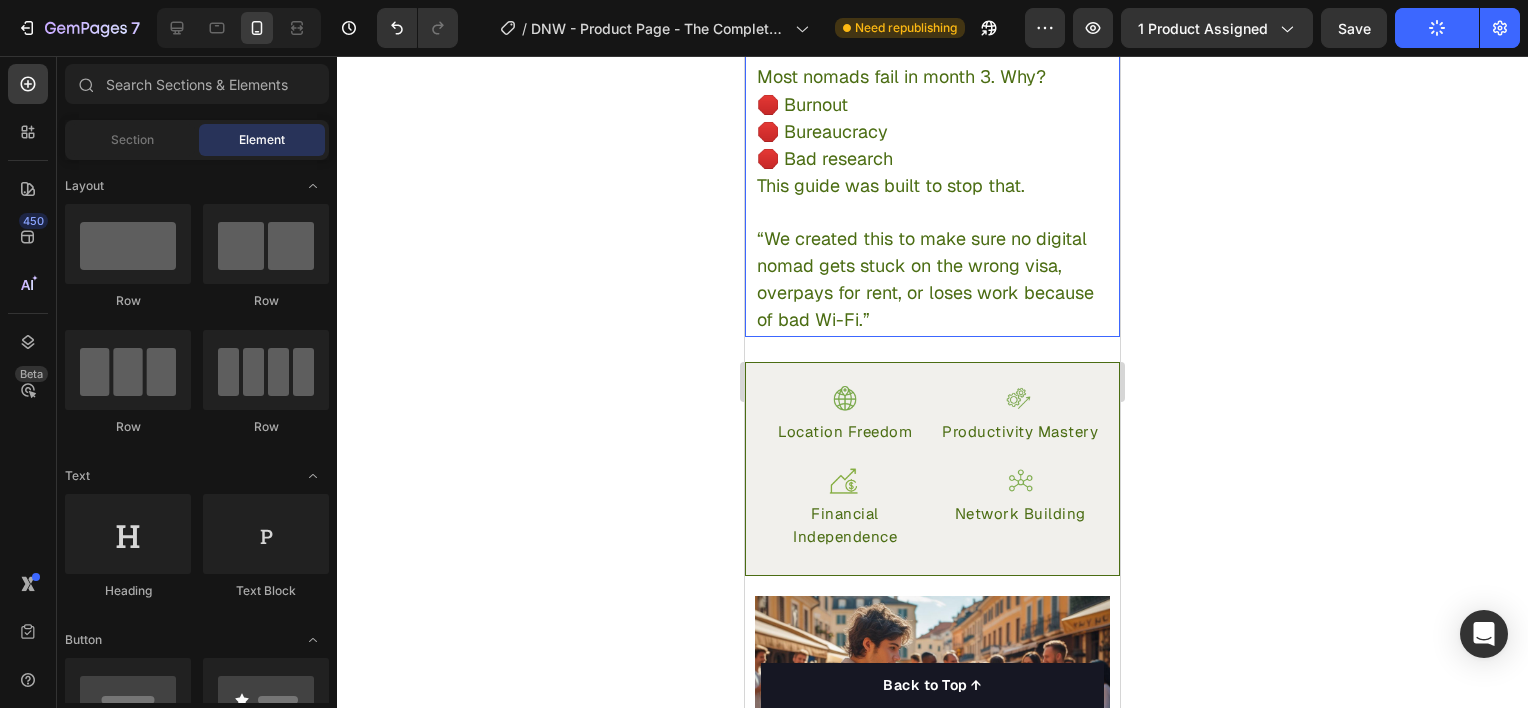 click on "Remote freedom isn't just about a laptop and a beach. It’s about making smart choices —  visa-wise, financially, and mentally.   Most nomads fail in month 3. Why? 🛑 Burnout 🛑 Bureaucracy 🛑 Bad research This guide was built to stop that.   “We created this to make sure no digital nomad gets stuck on the wrong visa, overpays for rent, or loses work because of bad Wi-Fi.” Text block" at bounding box center (932, 132) 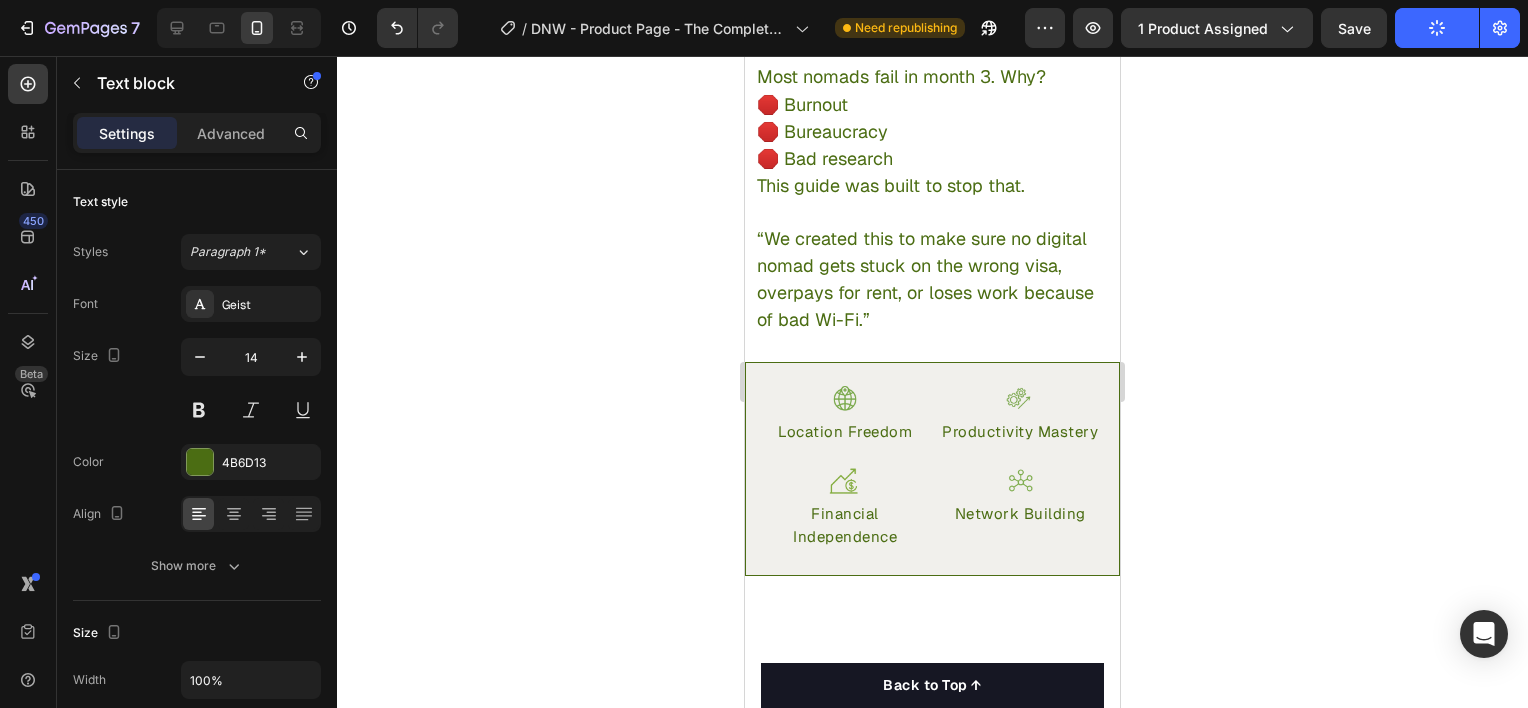 scroll, scrollTop: 1776, scrollLeft: 0, axis: vertical 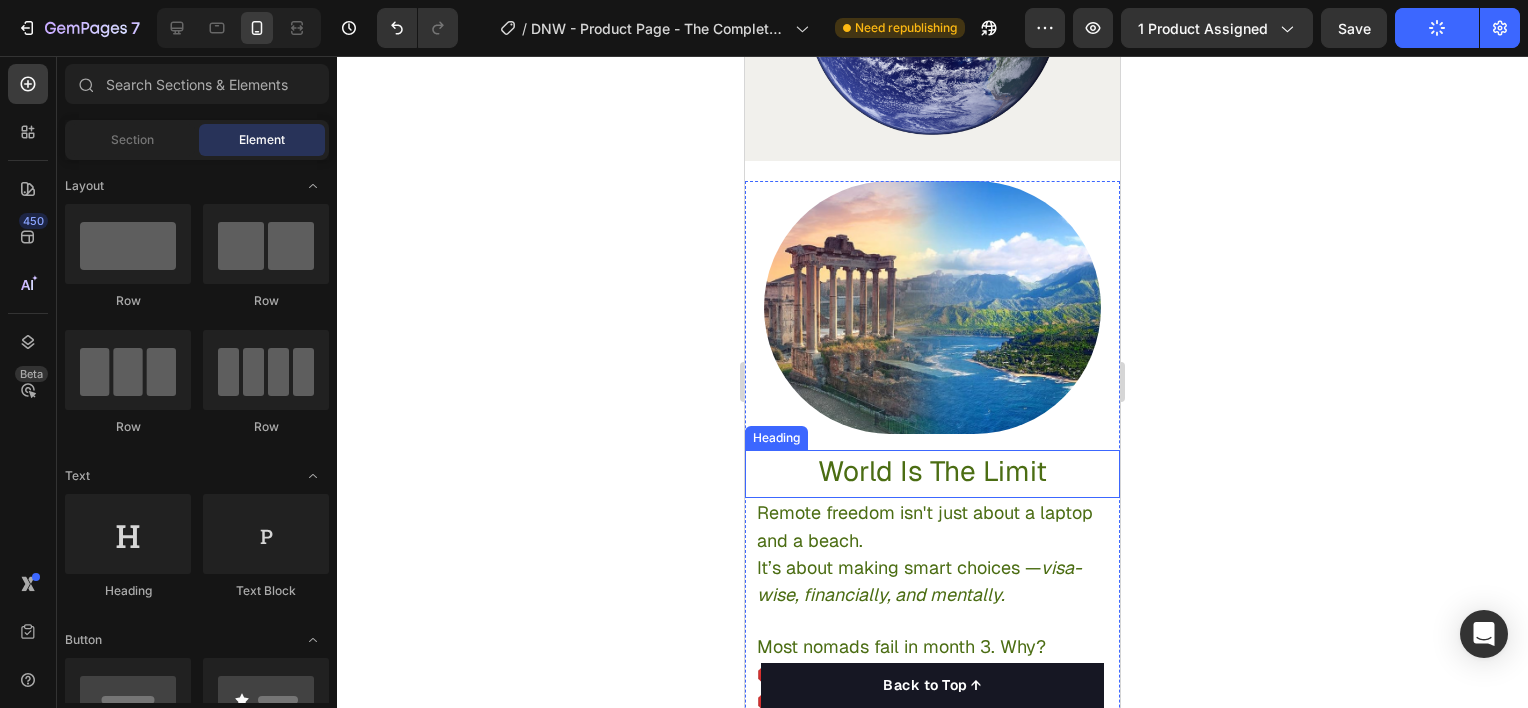 click on "World Is The Limit" at bounding box center (932, 471) 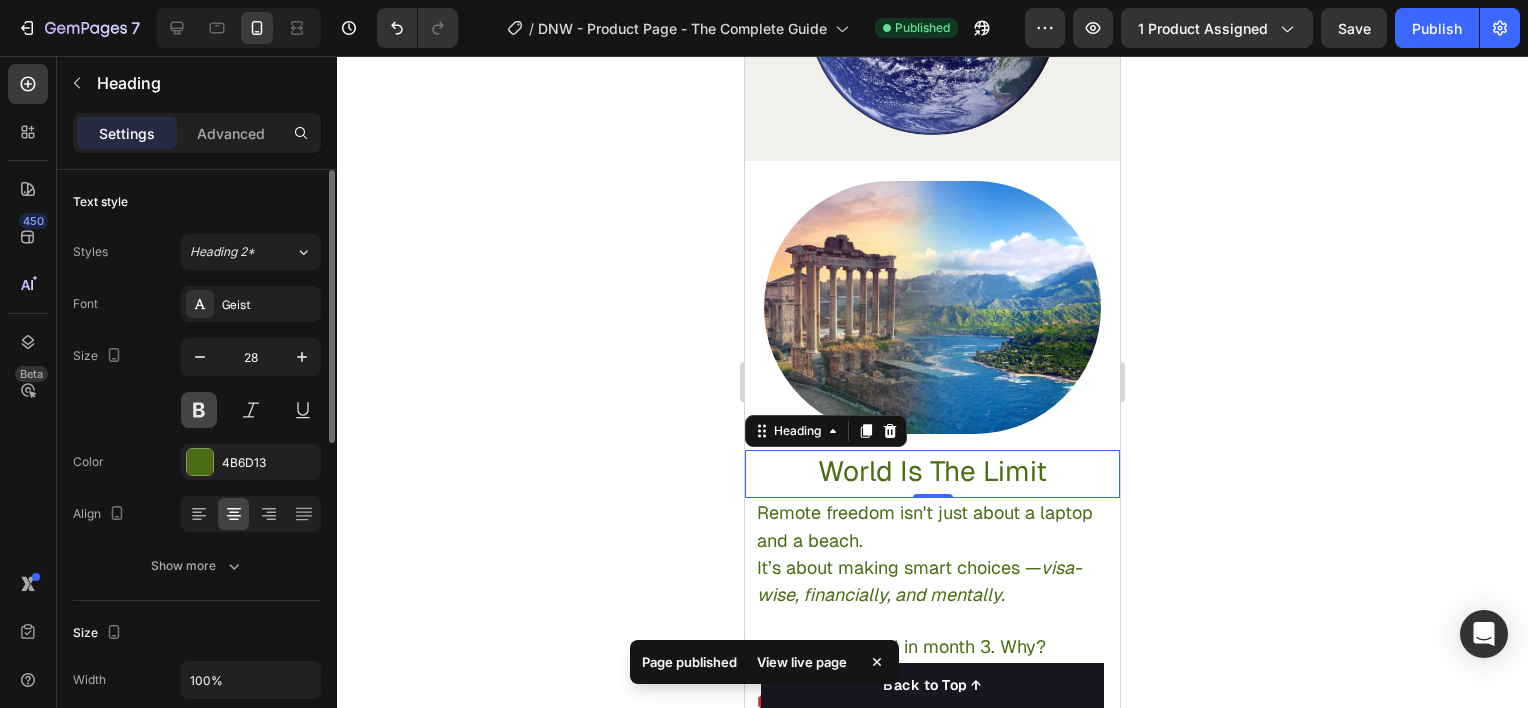 click at bounding box center [199, 410] 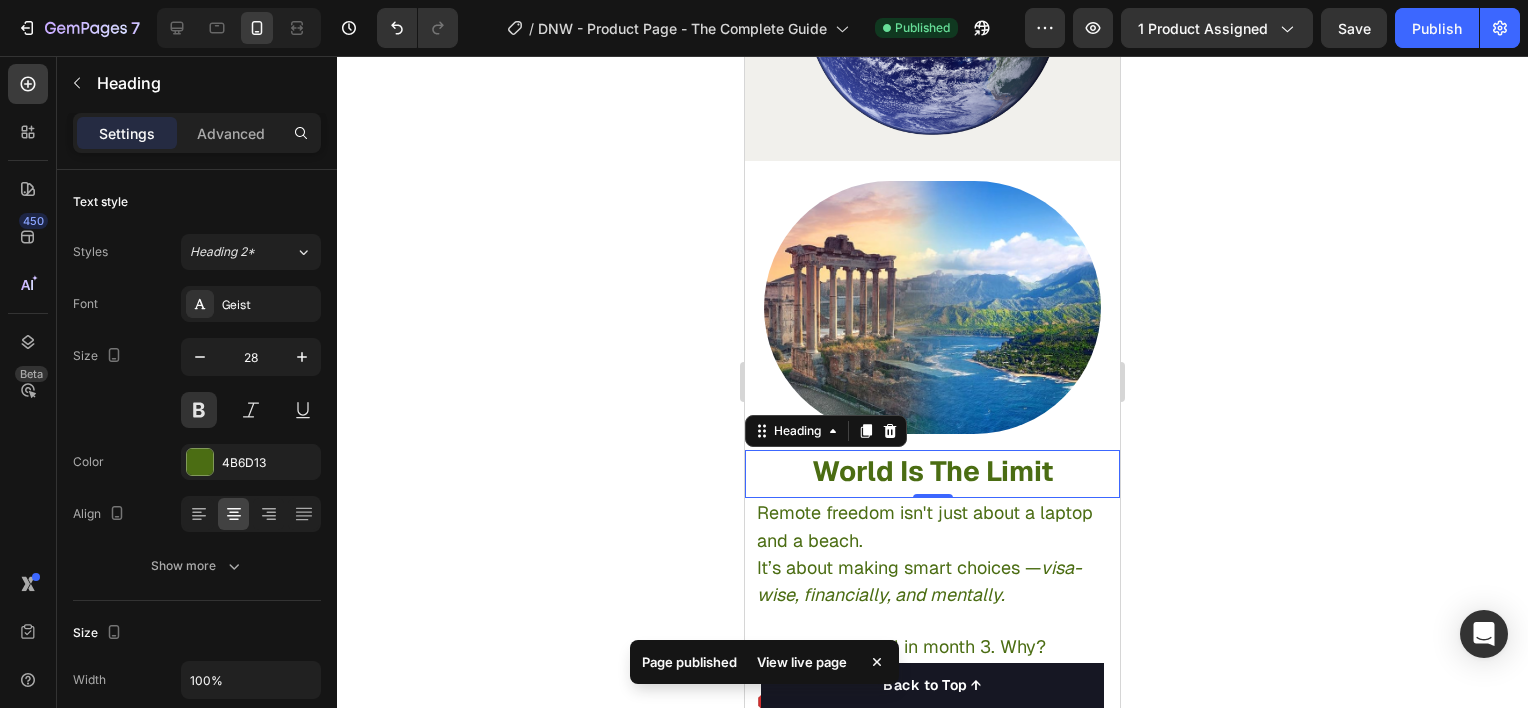 click 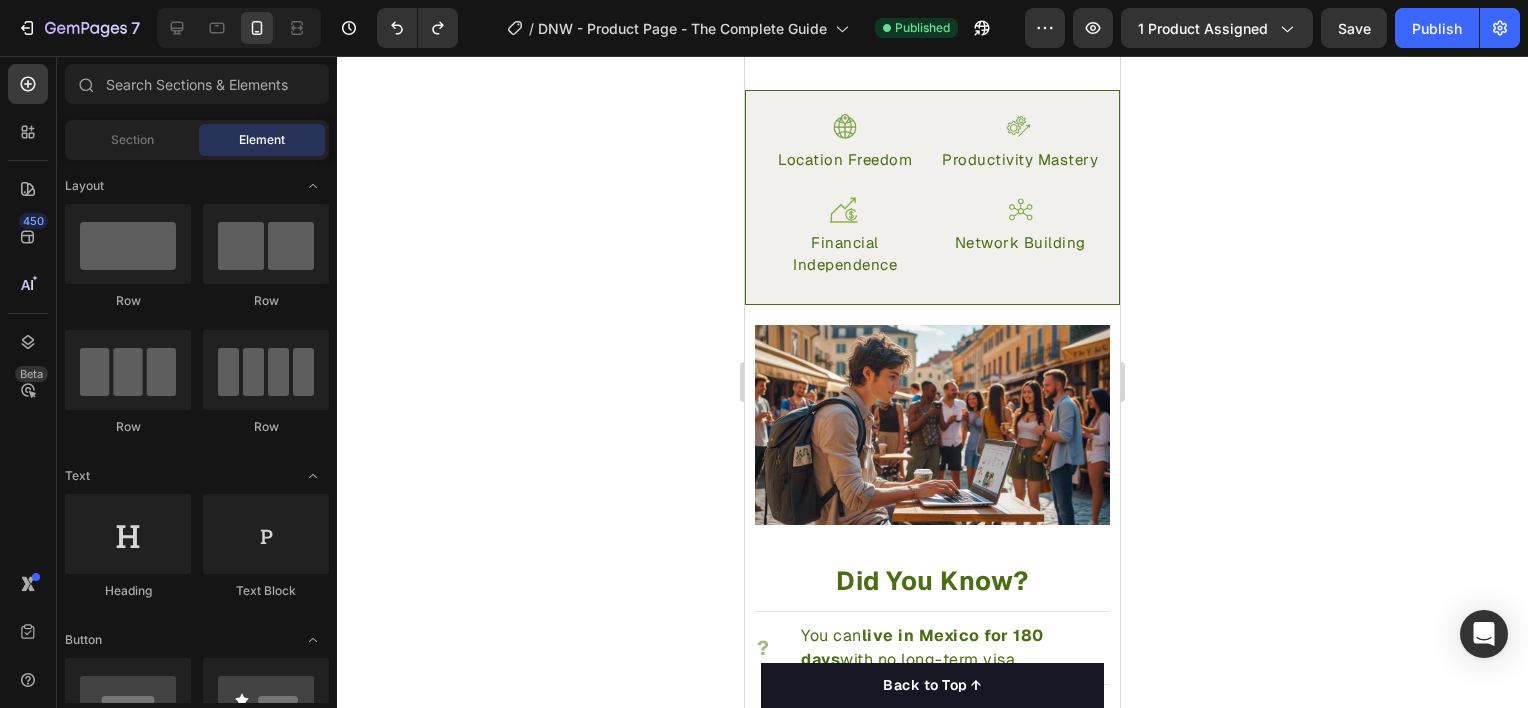 scroll, scrollTop: 2648, scrollLeft: 0, axis: vertical 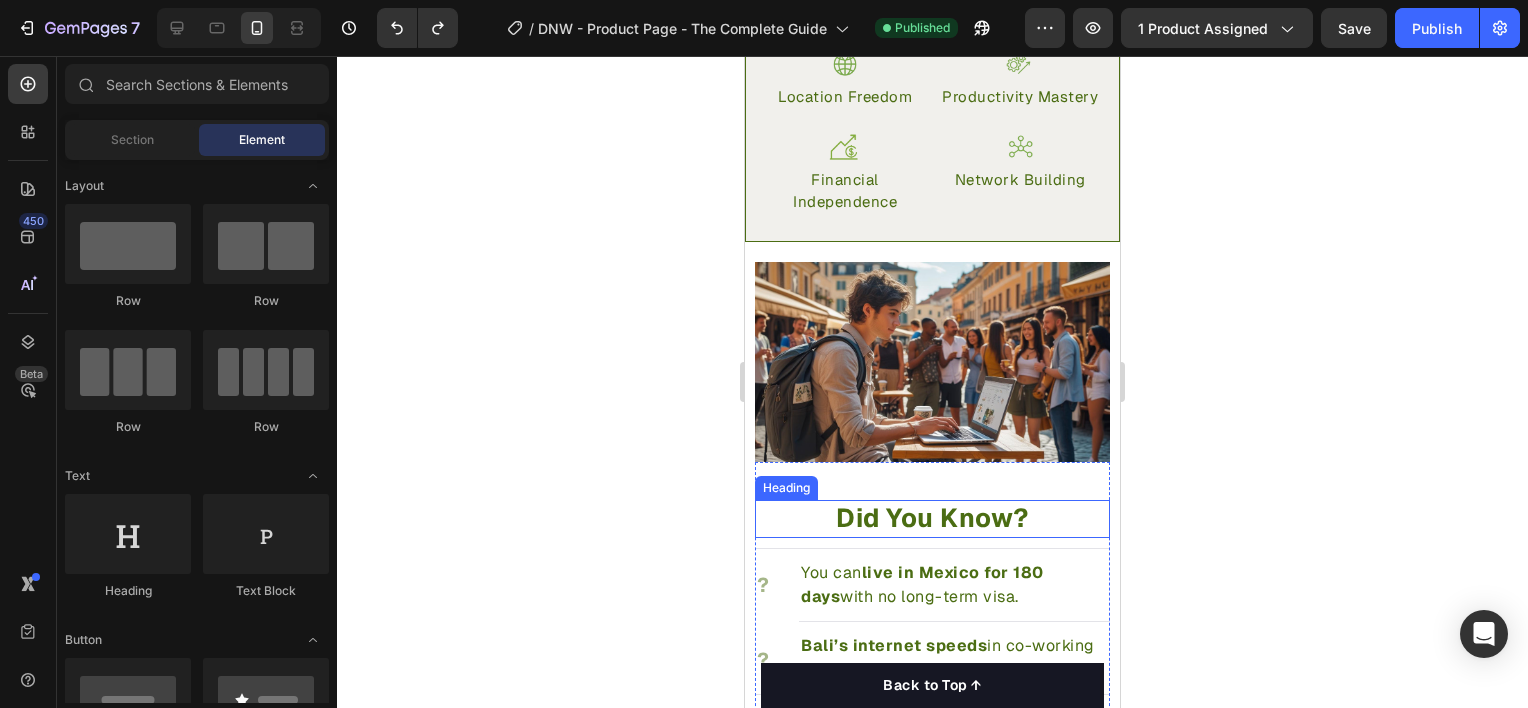 click on "Did You Know?" at bounding box center (932, 518) 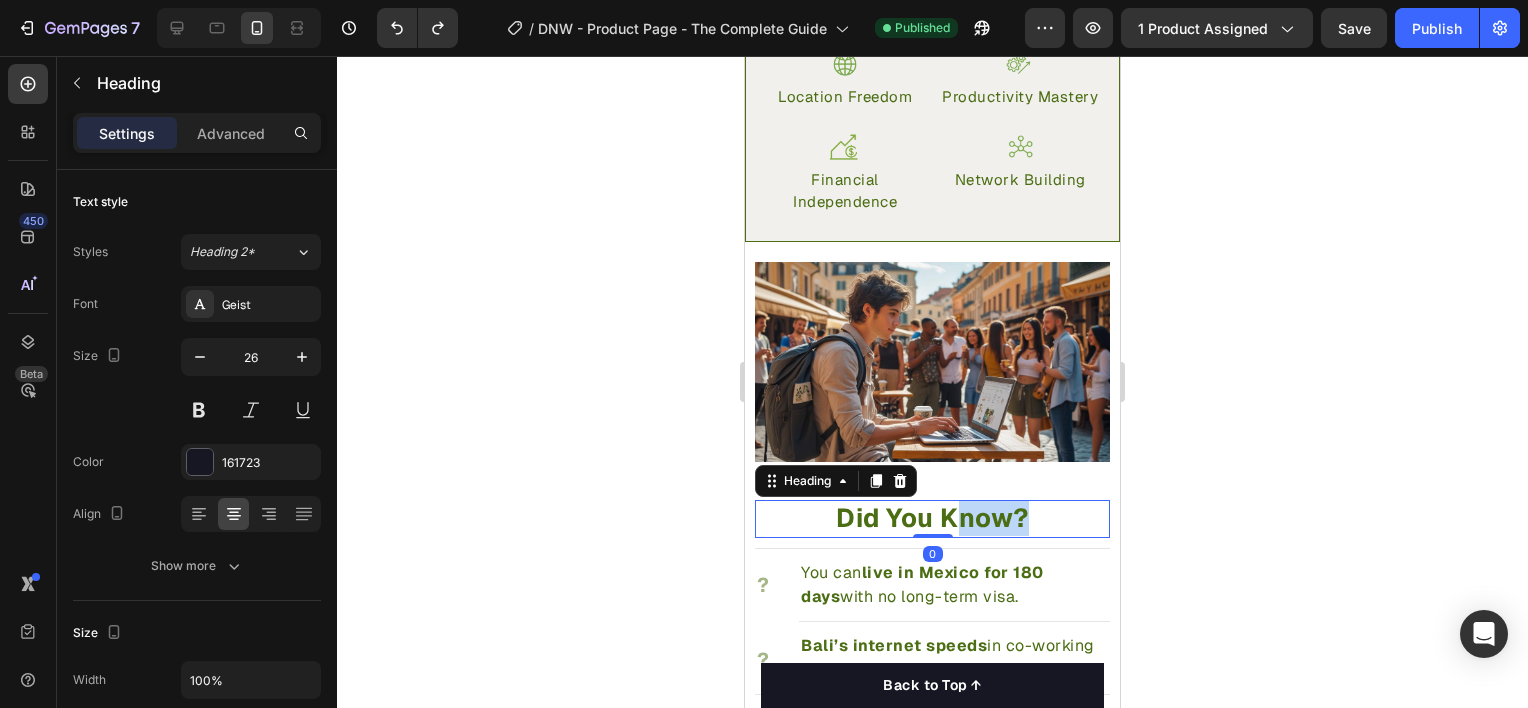 click on "Did You Know?" at bounding box center [932, 518] 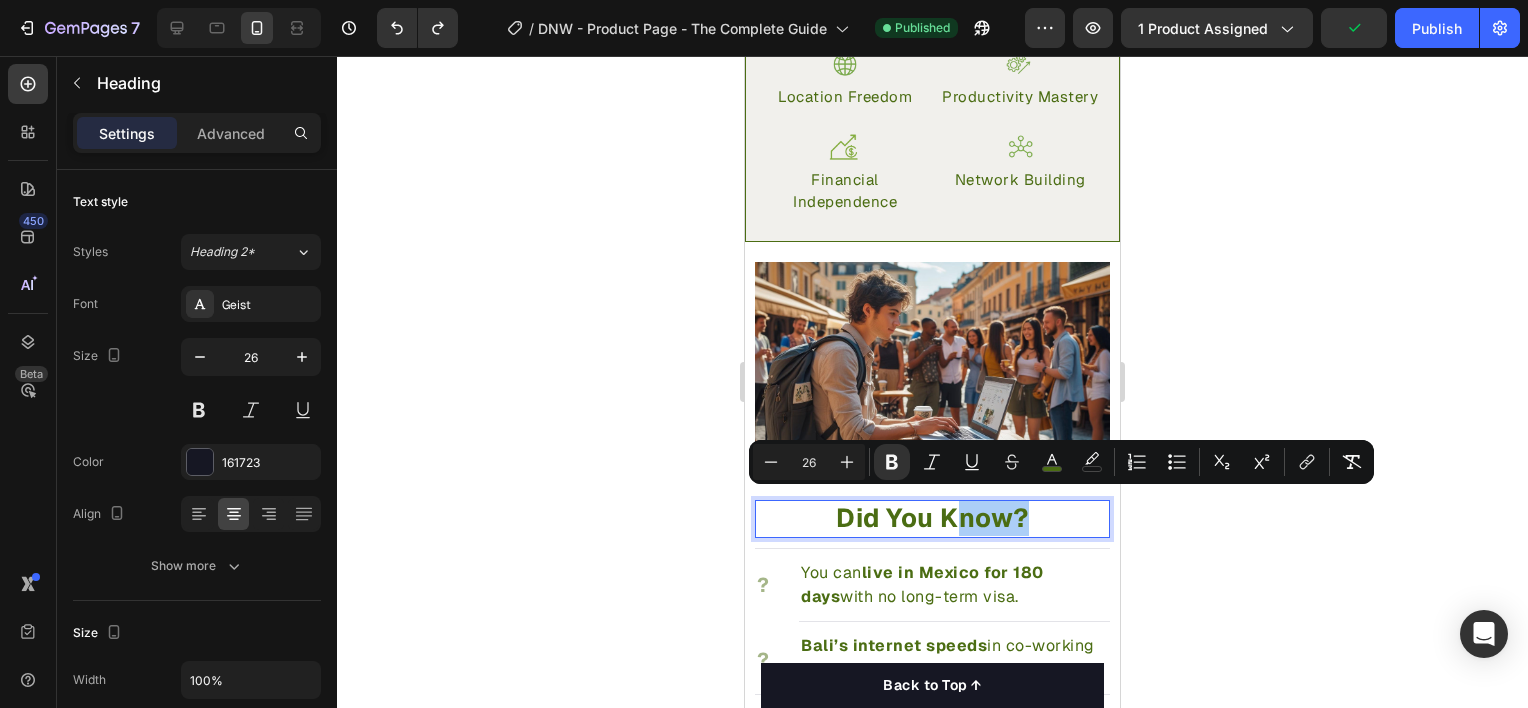 click 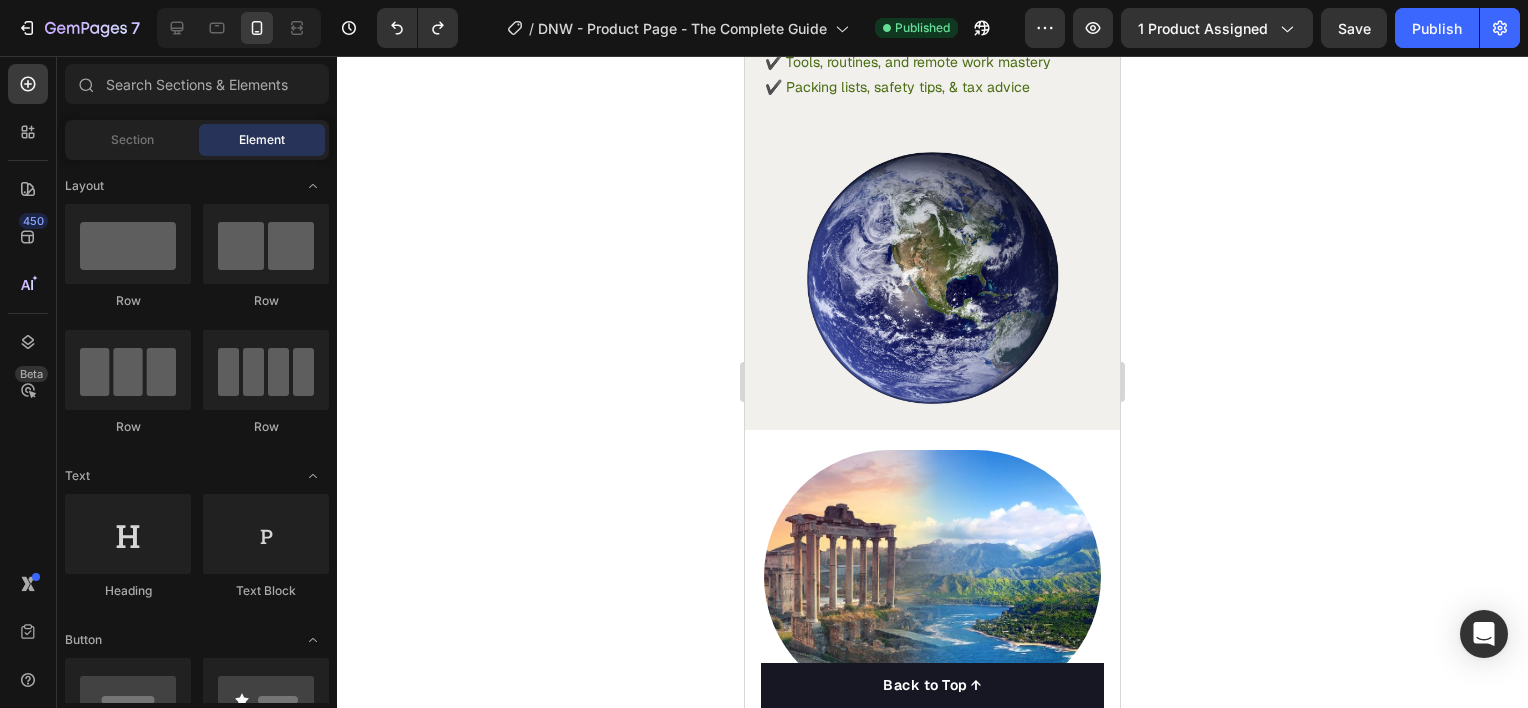 scroll, scrollTop: 2077, scrollLeft: 0, axis: vertical 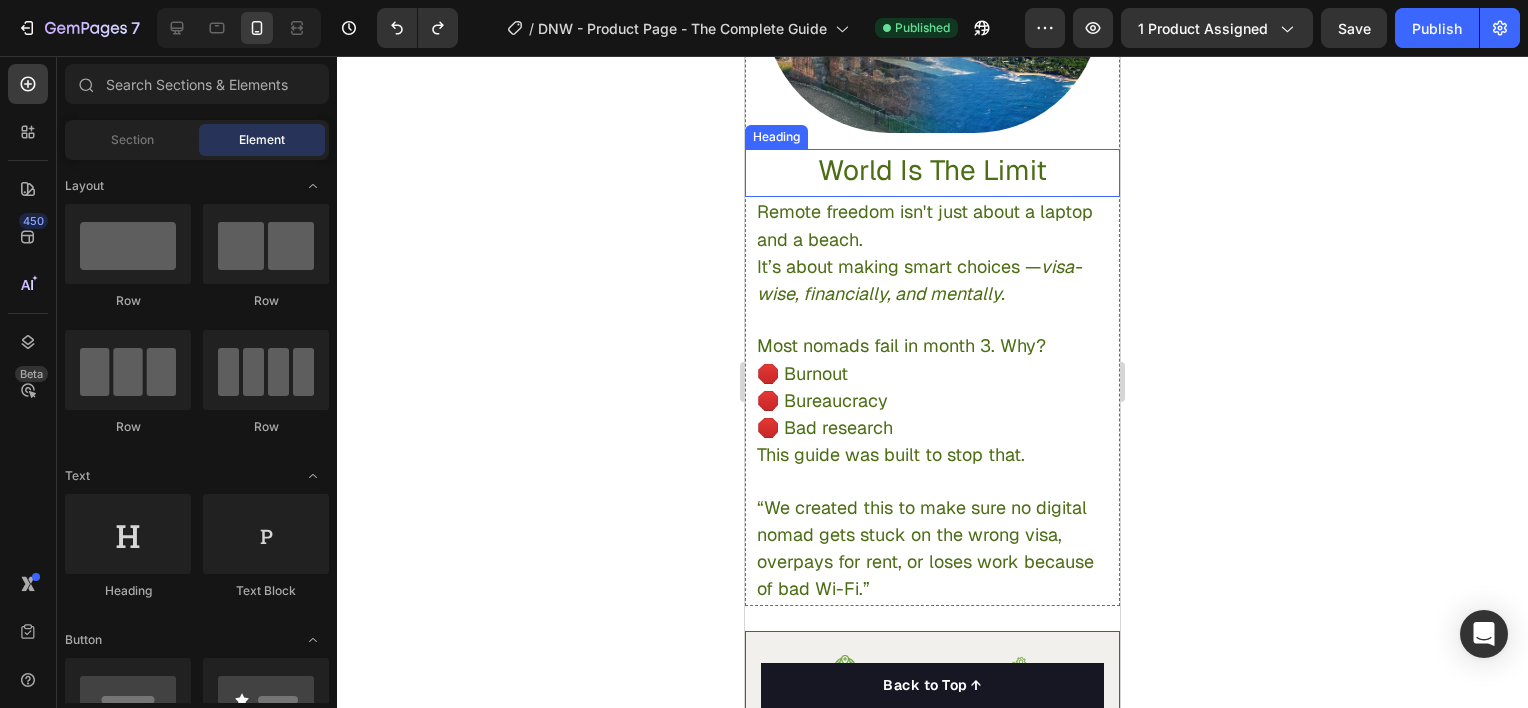 click on "World Is The Limit" at bounding box center (932, 170) 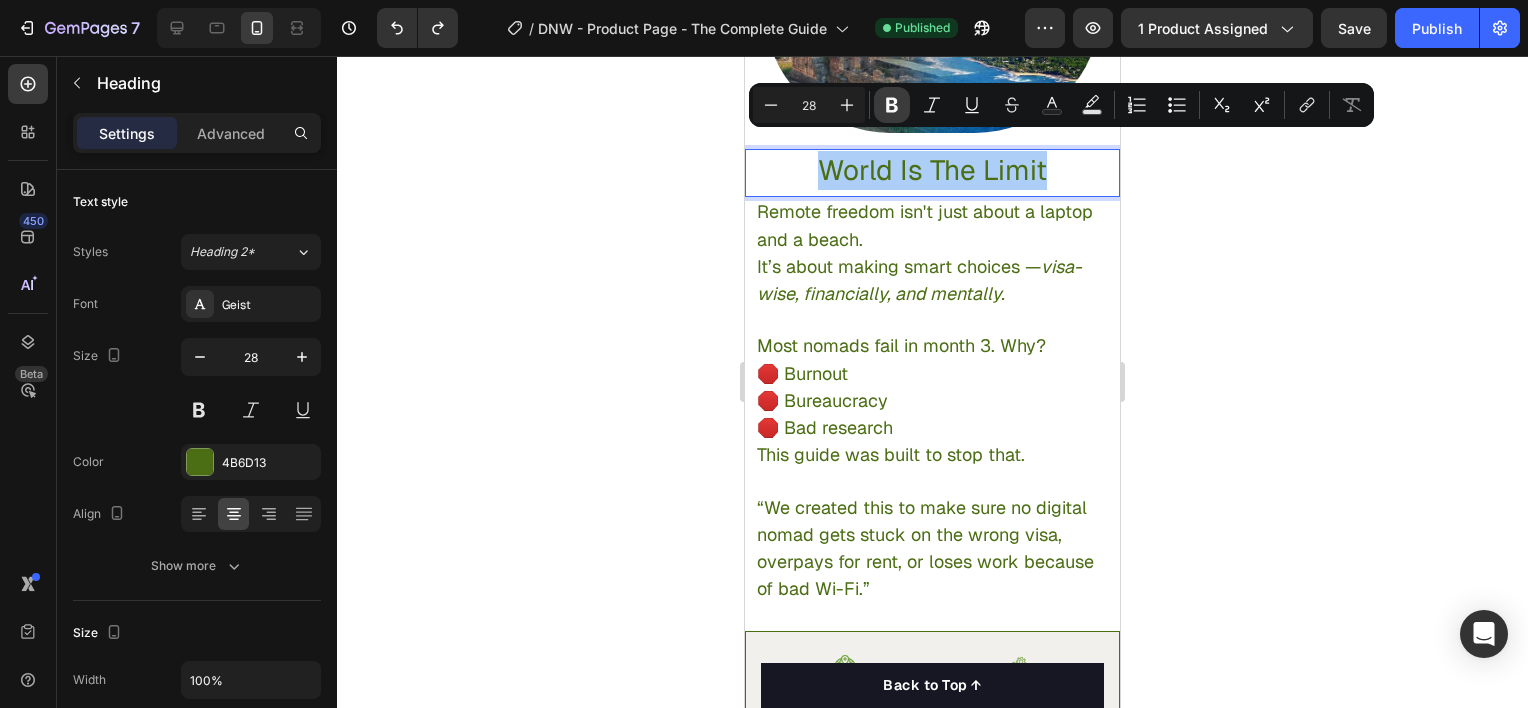 click 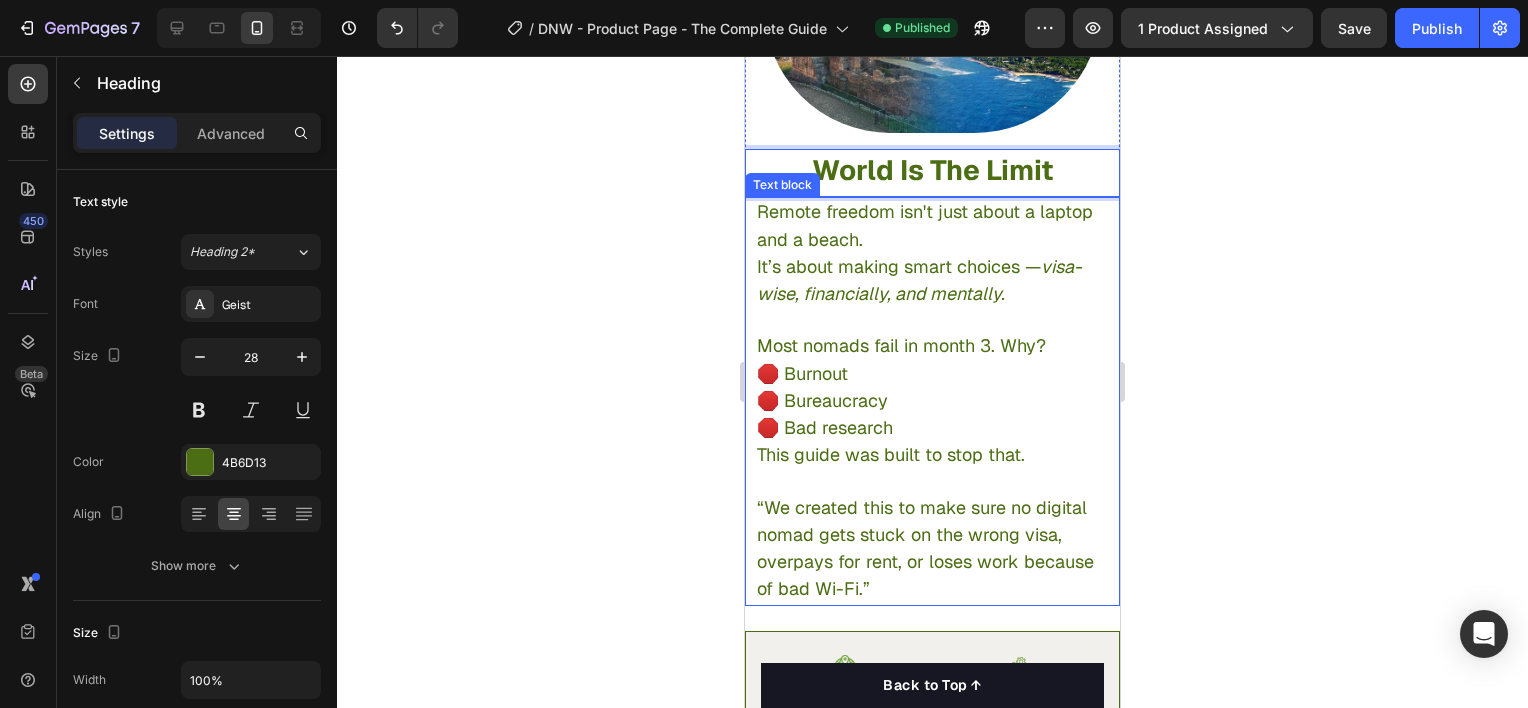 click on "Remote freedom isn't just about a laptop and a beach." at bounding box center [925, 225] 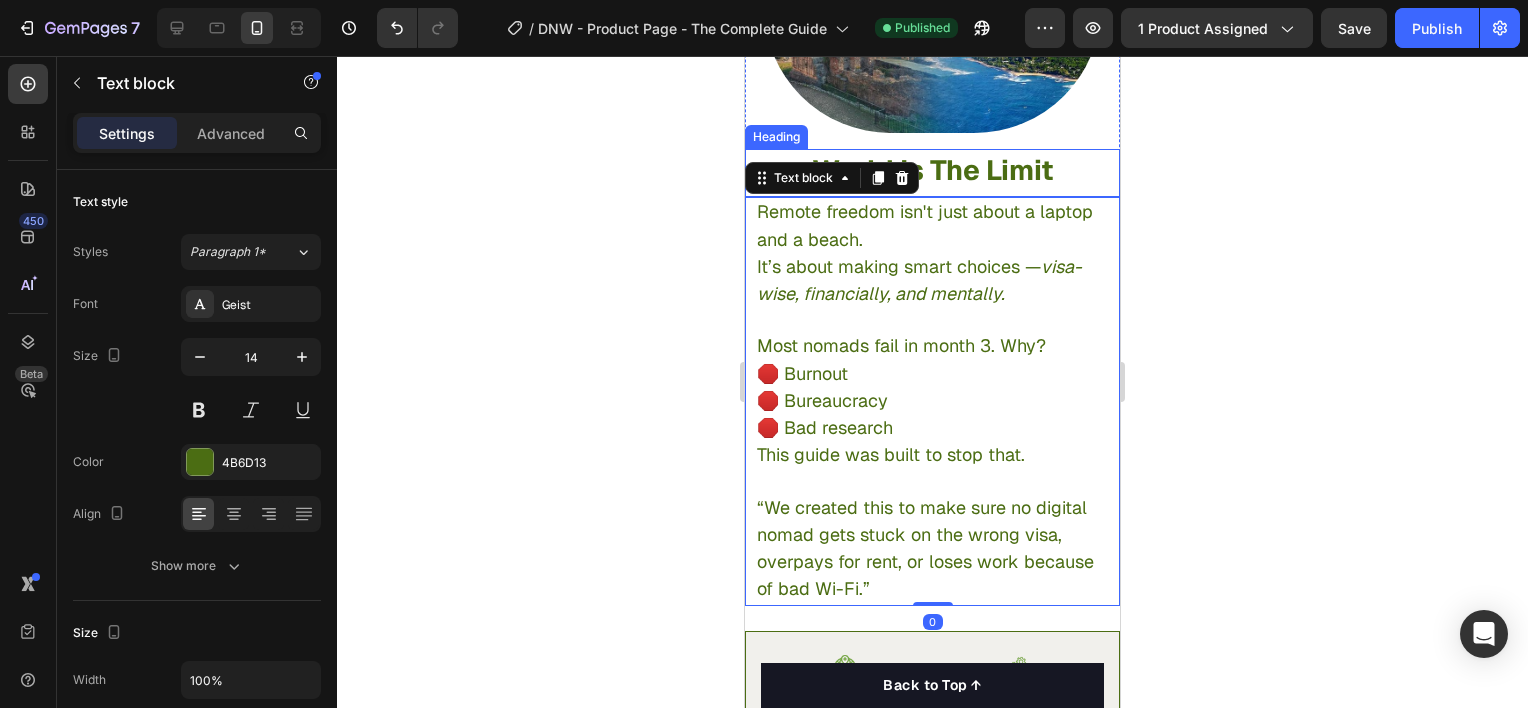 click on "World Is The Limit" at bounding box center [932, 170] 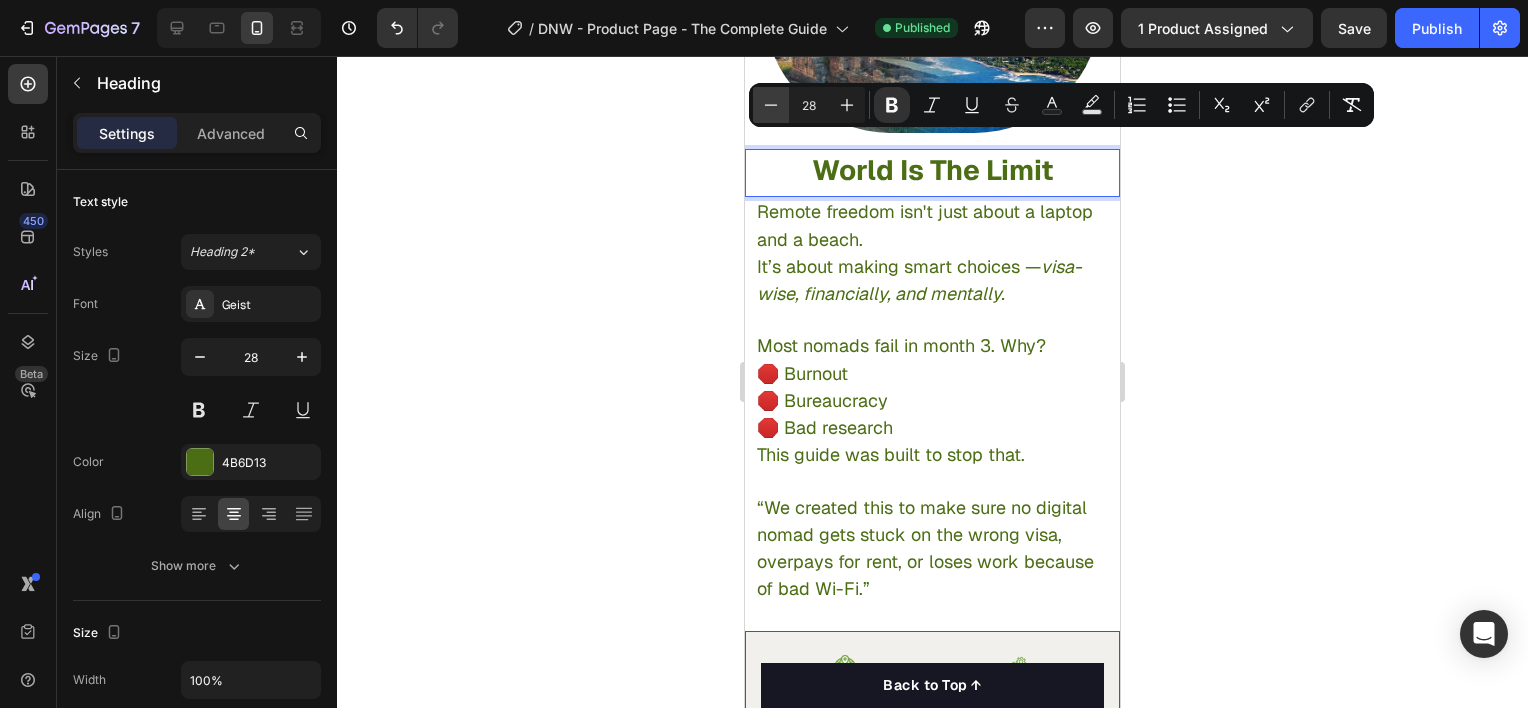 click on "Minus" at bounding box center (771, 105) 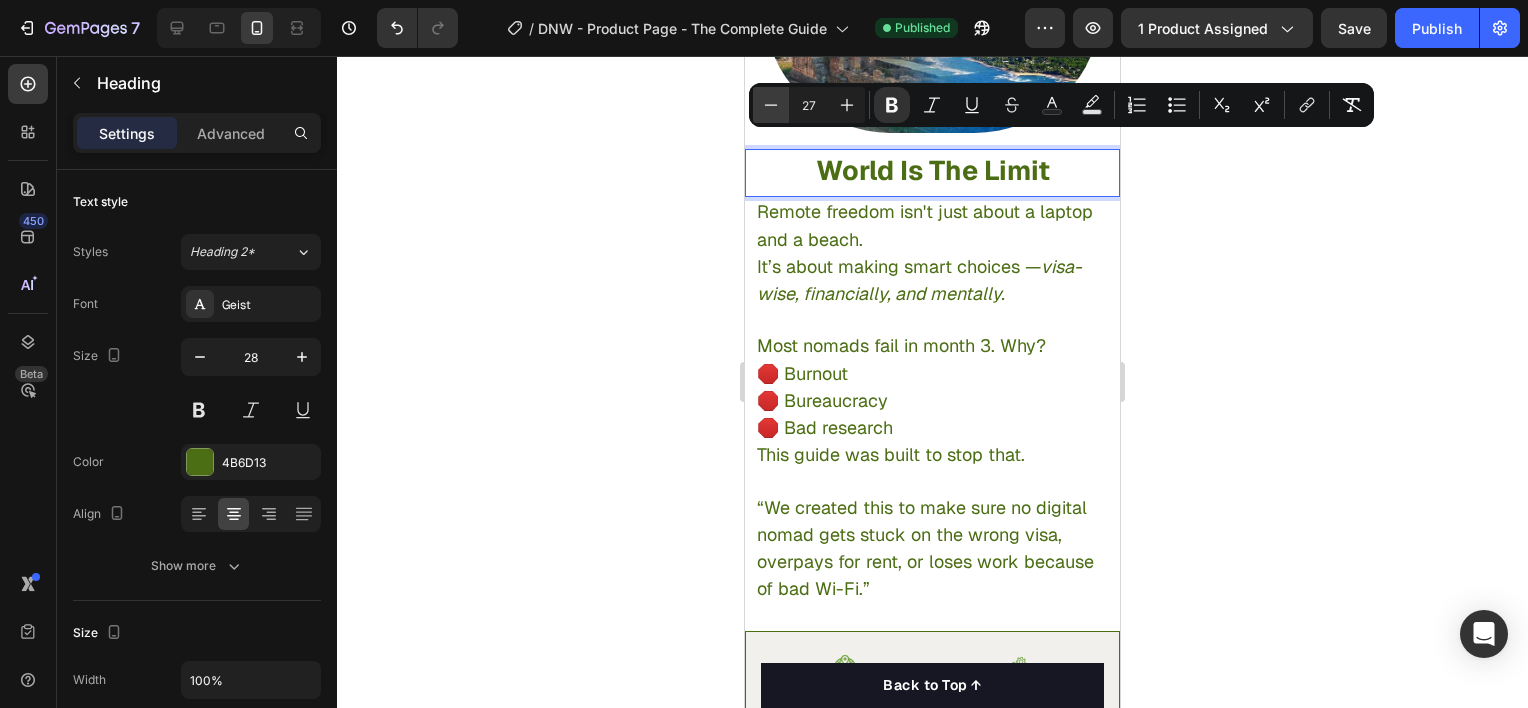 click 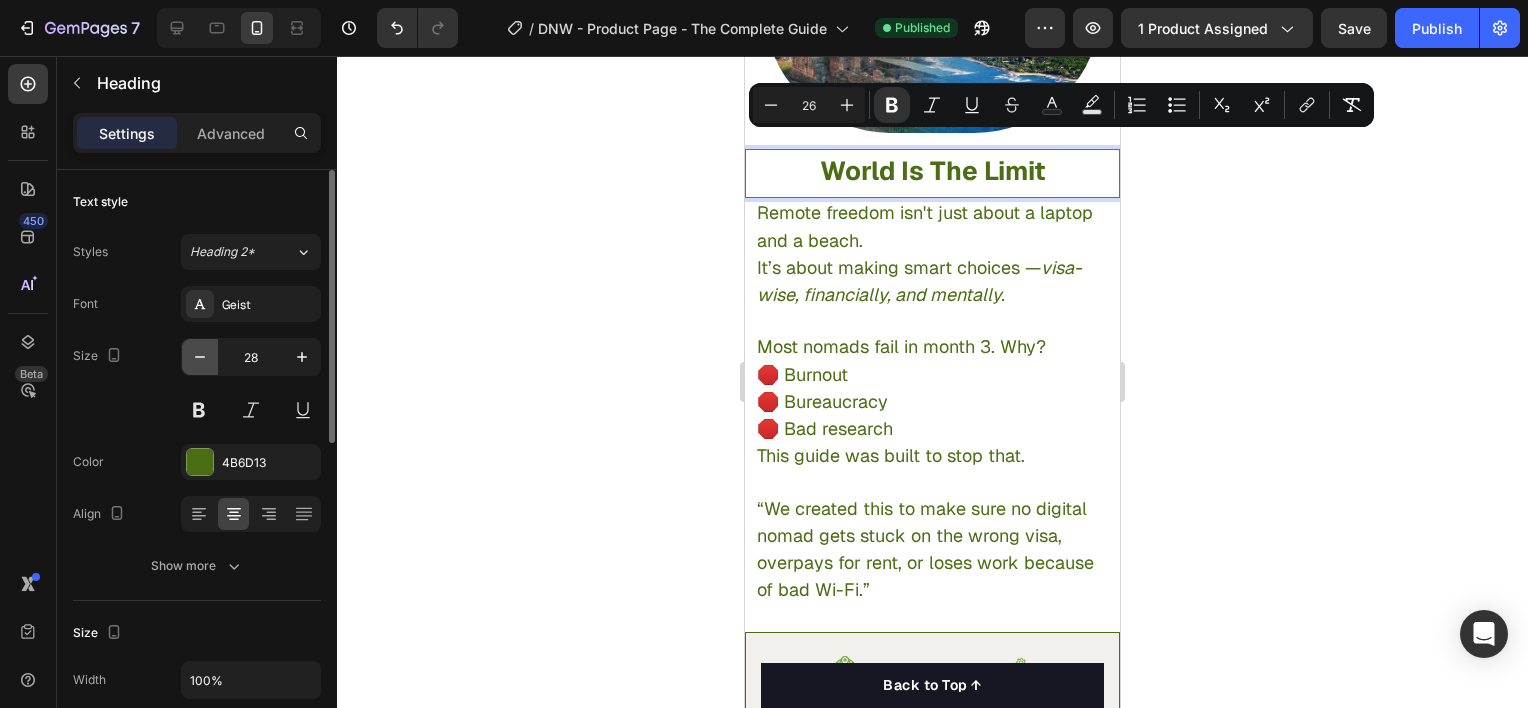 click 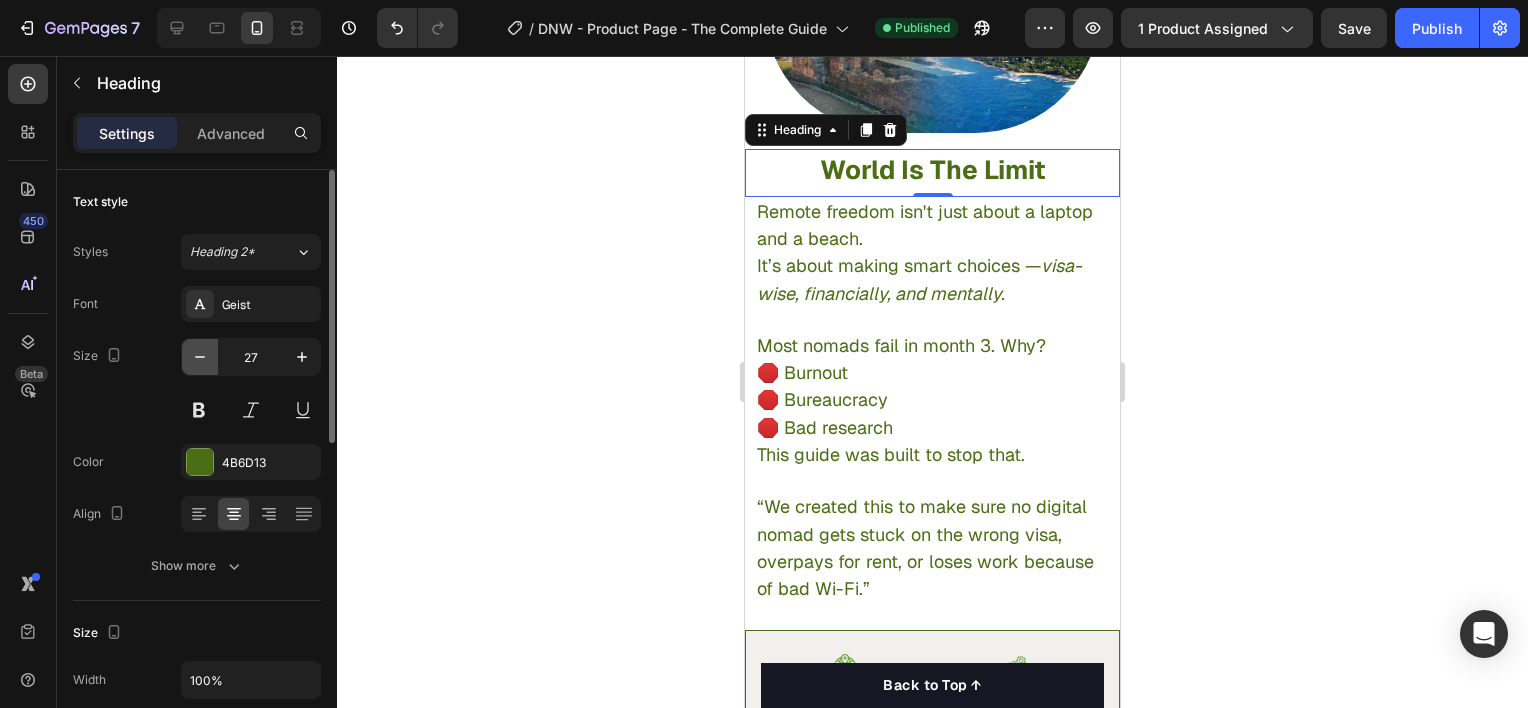 click 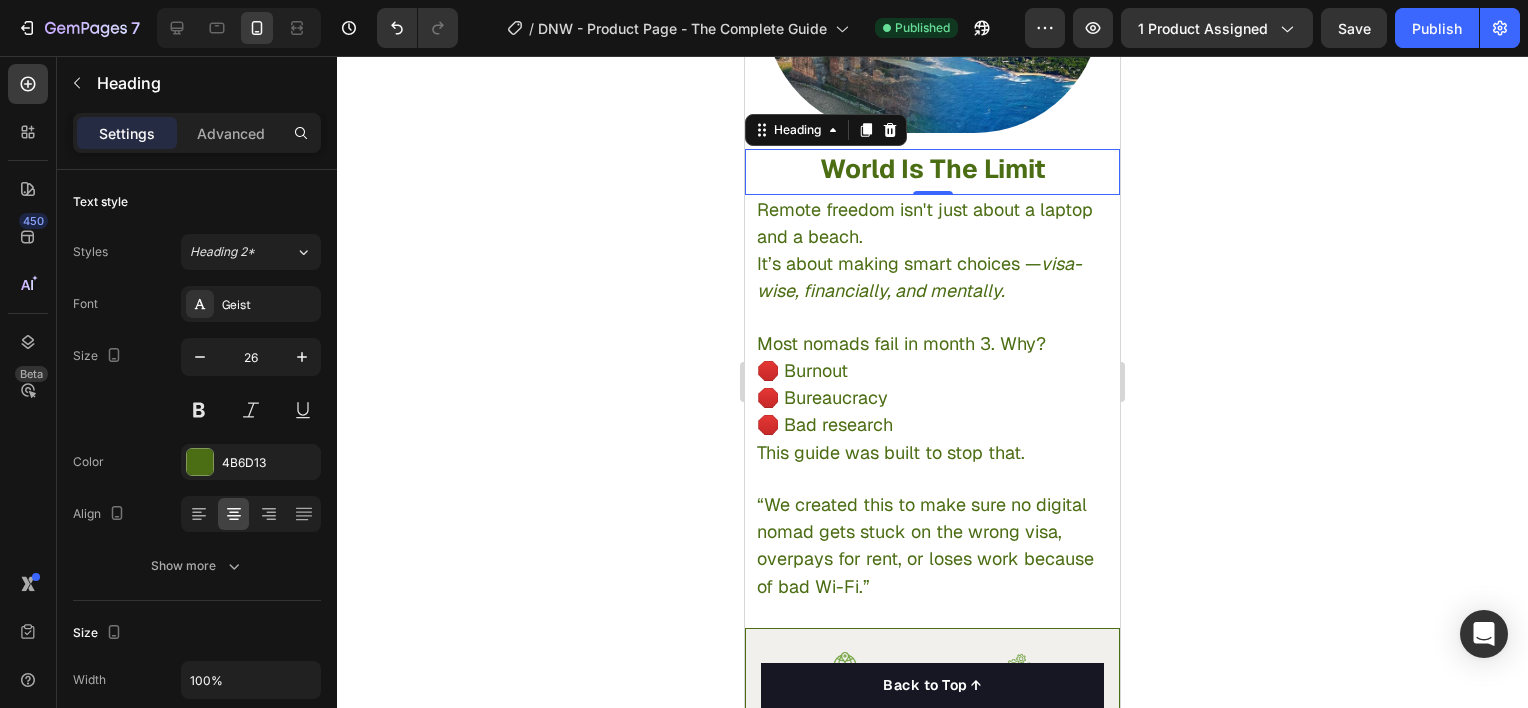 click 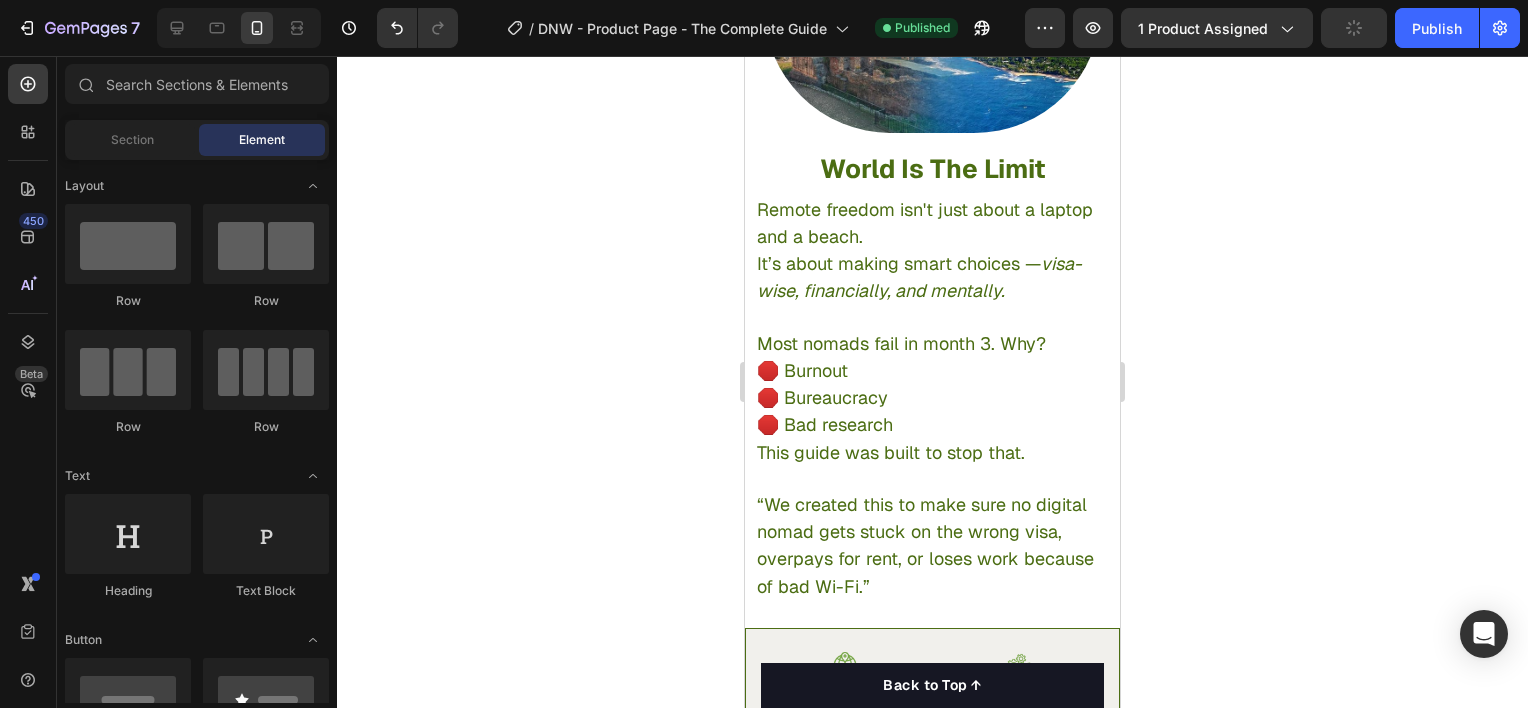 click on "visa-wise, financially, and mentally." at bounding box center (919, 277) 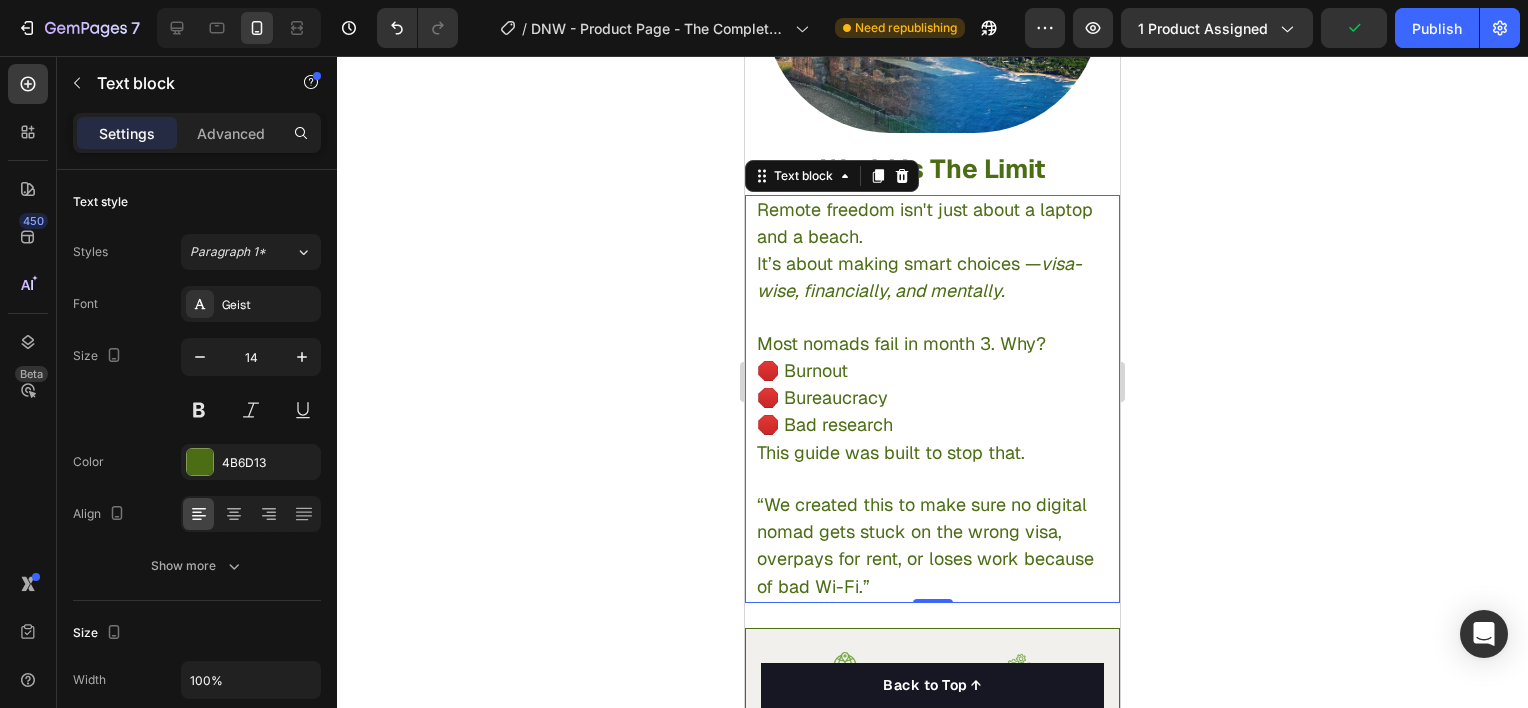 click on "Most nomads fail in month 3. Why?" at bounding box center (901, 343) 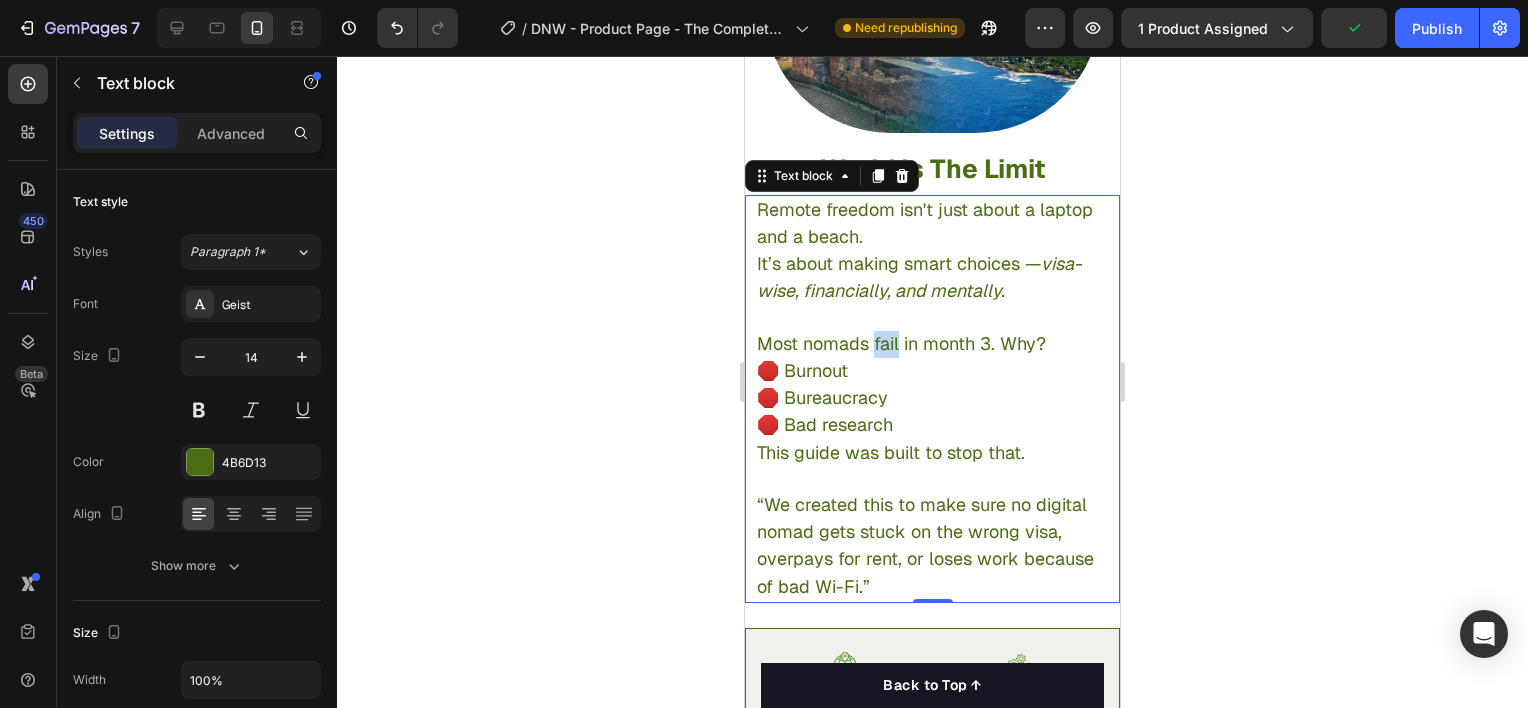 click on "Most nomads fail in month 3. Why?" at bounding box center [901, 343] 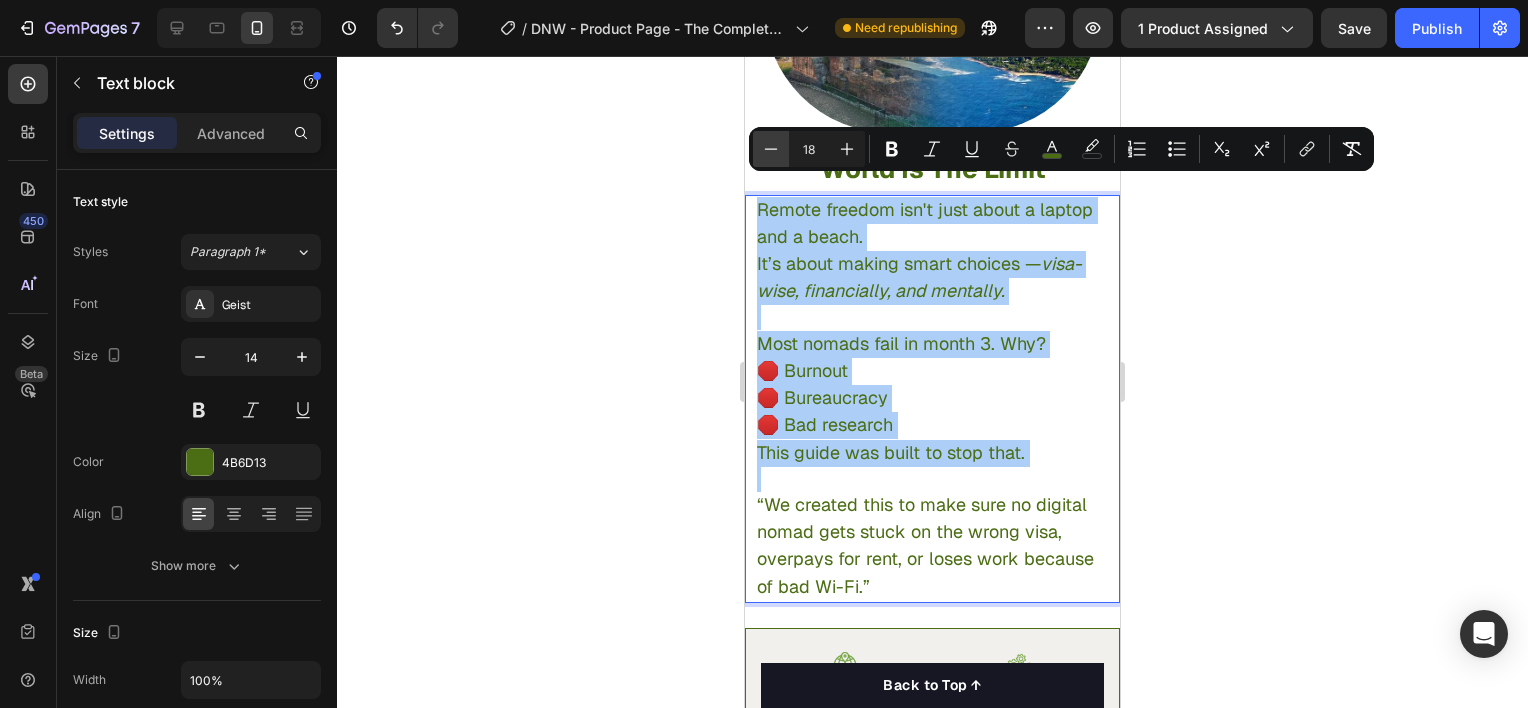 click 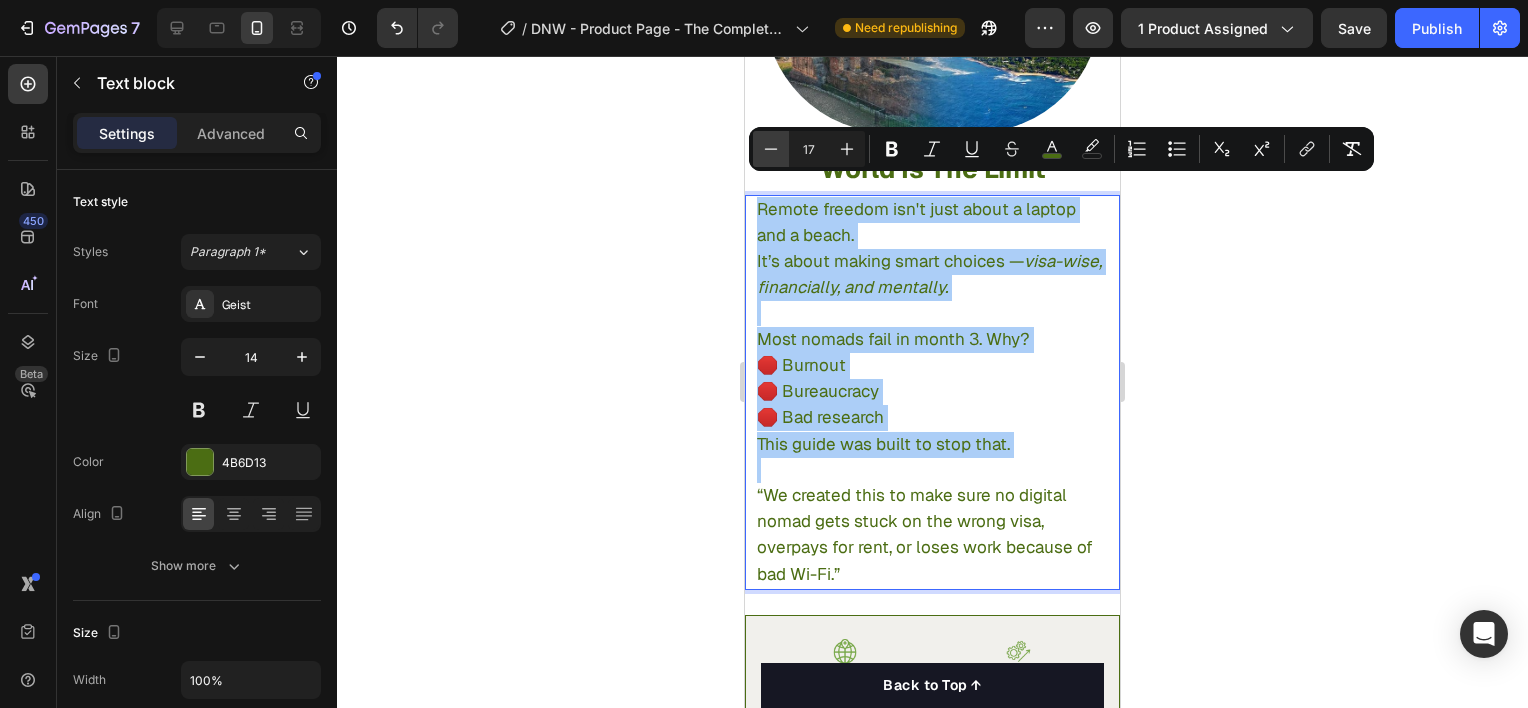 click 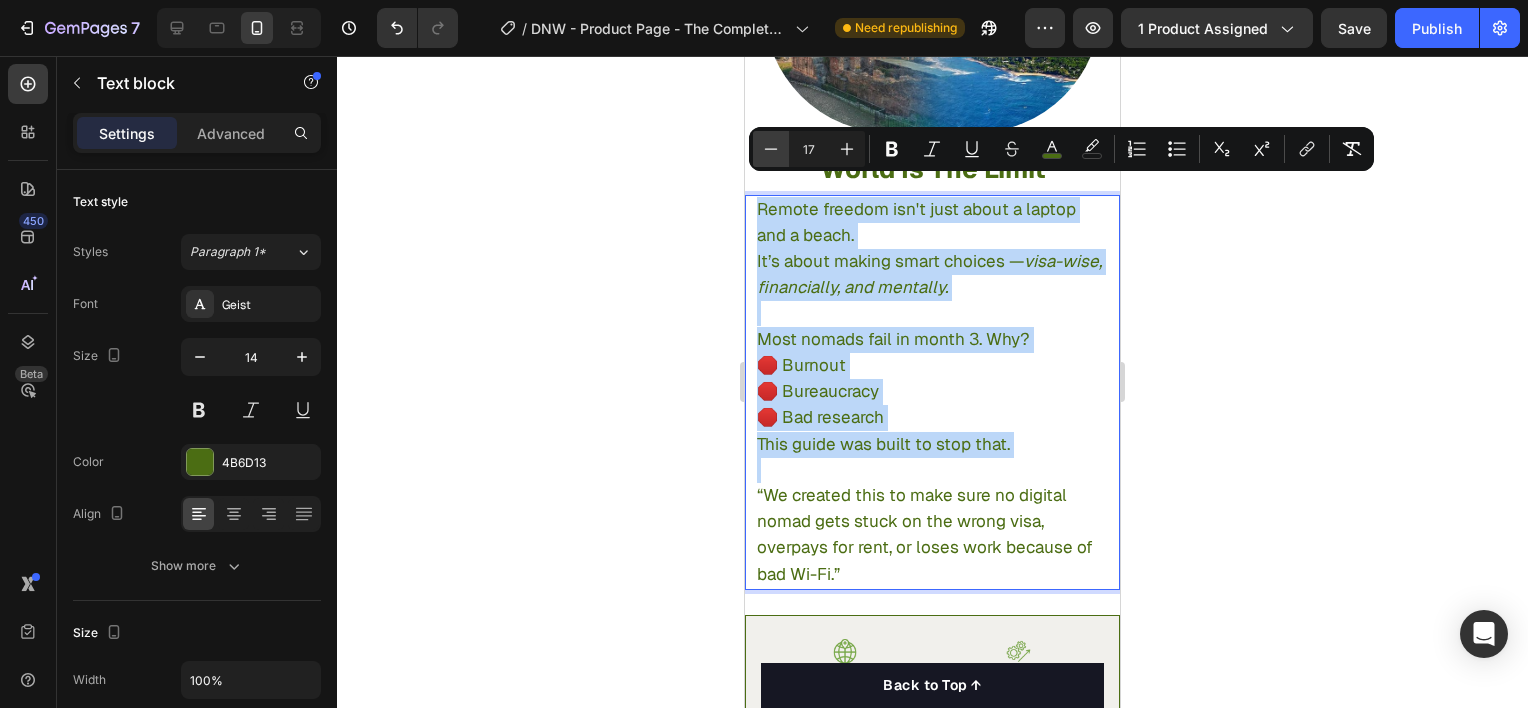 type on "16" 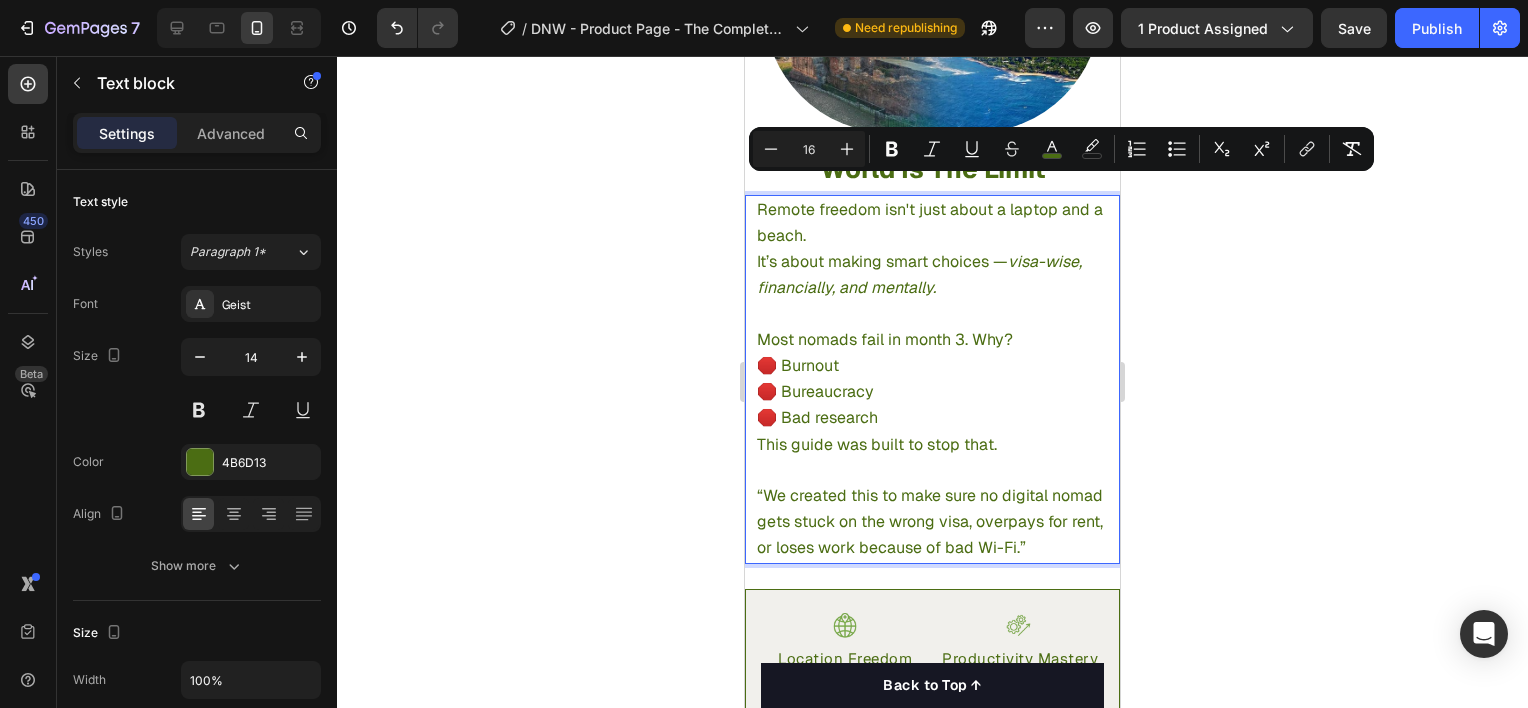 click 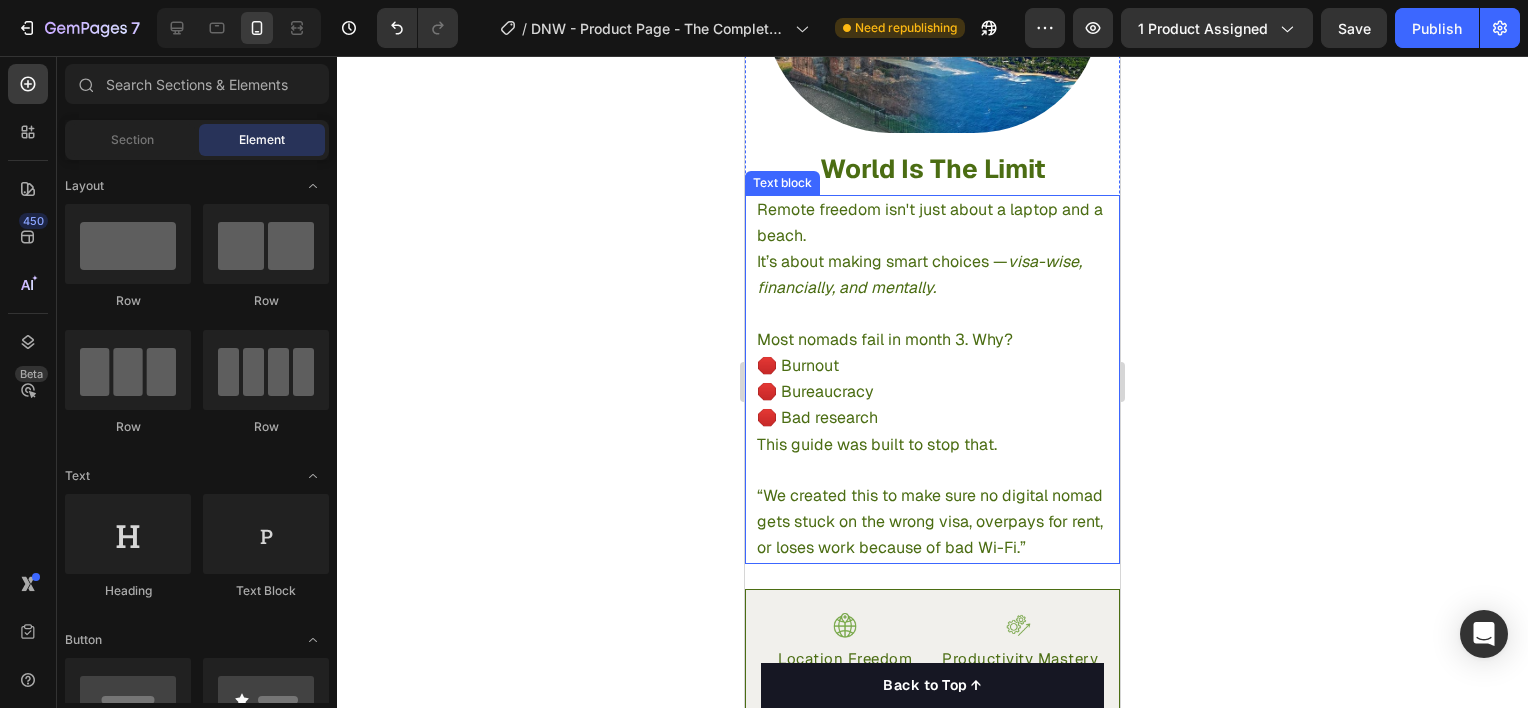click on "Most nomads fail in month 3. Why? 🛑 Burnout 🛑 Bureaucracy 🛑 Bad research" at bounding box center [932, 379] 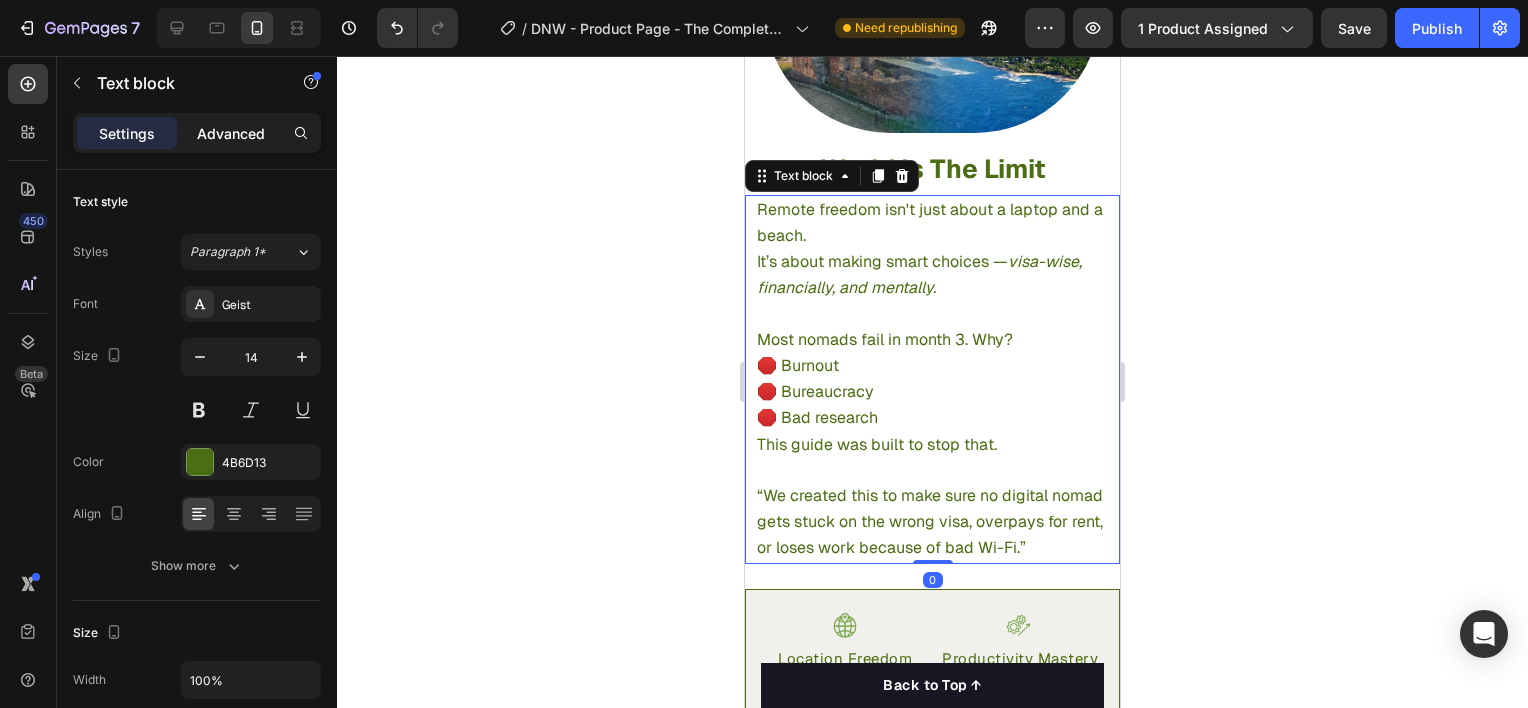 click on "Advanced" at bounding box center [231, 133] 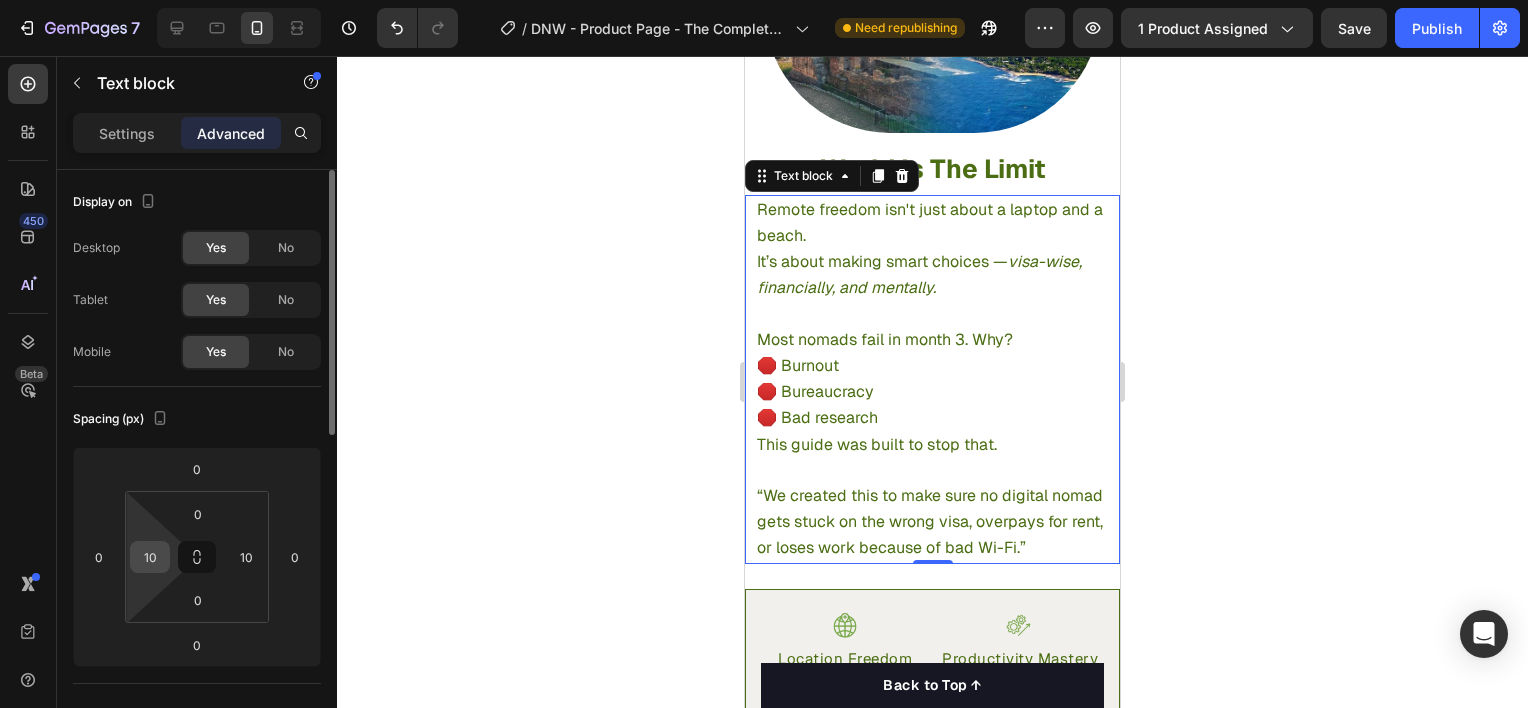 click on "10" at bounding box center (150, 557) 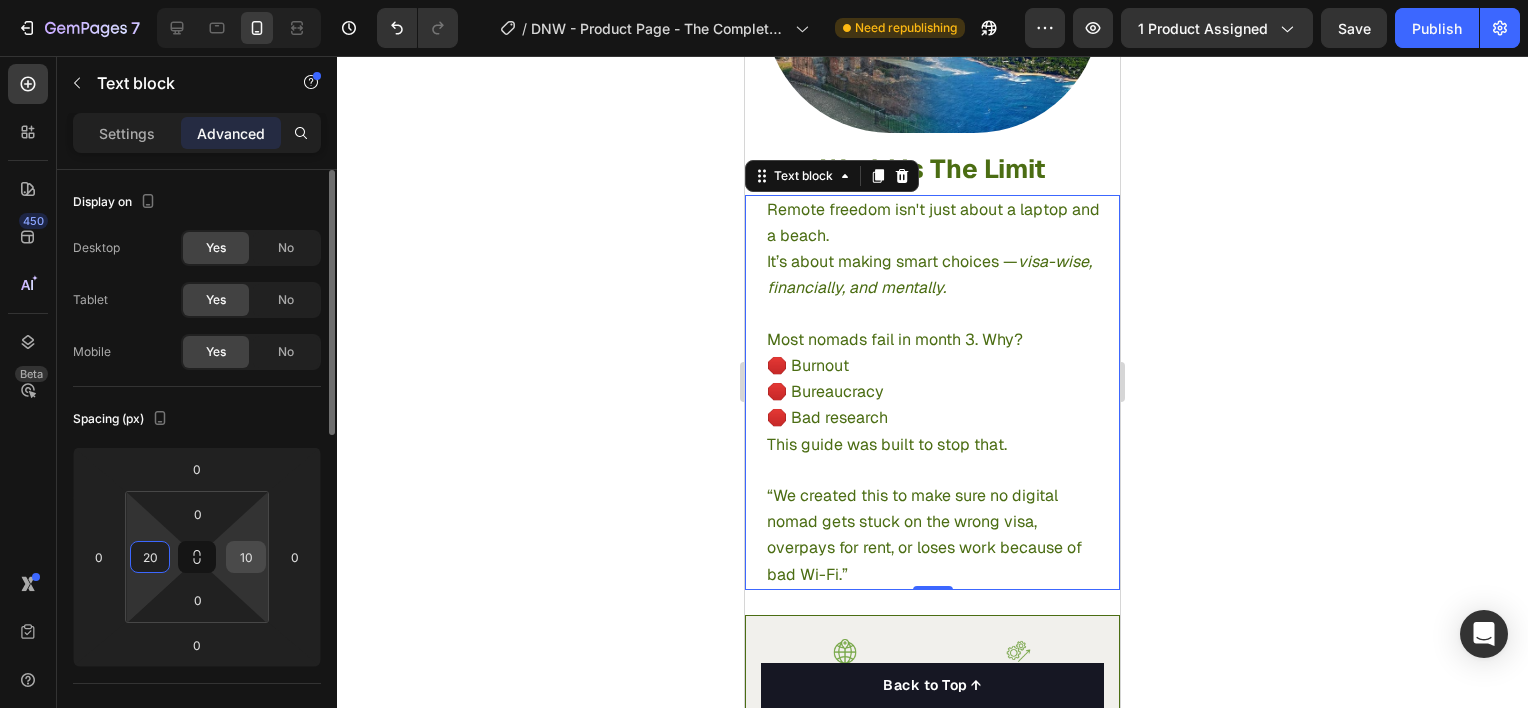 type on "20" 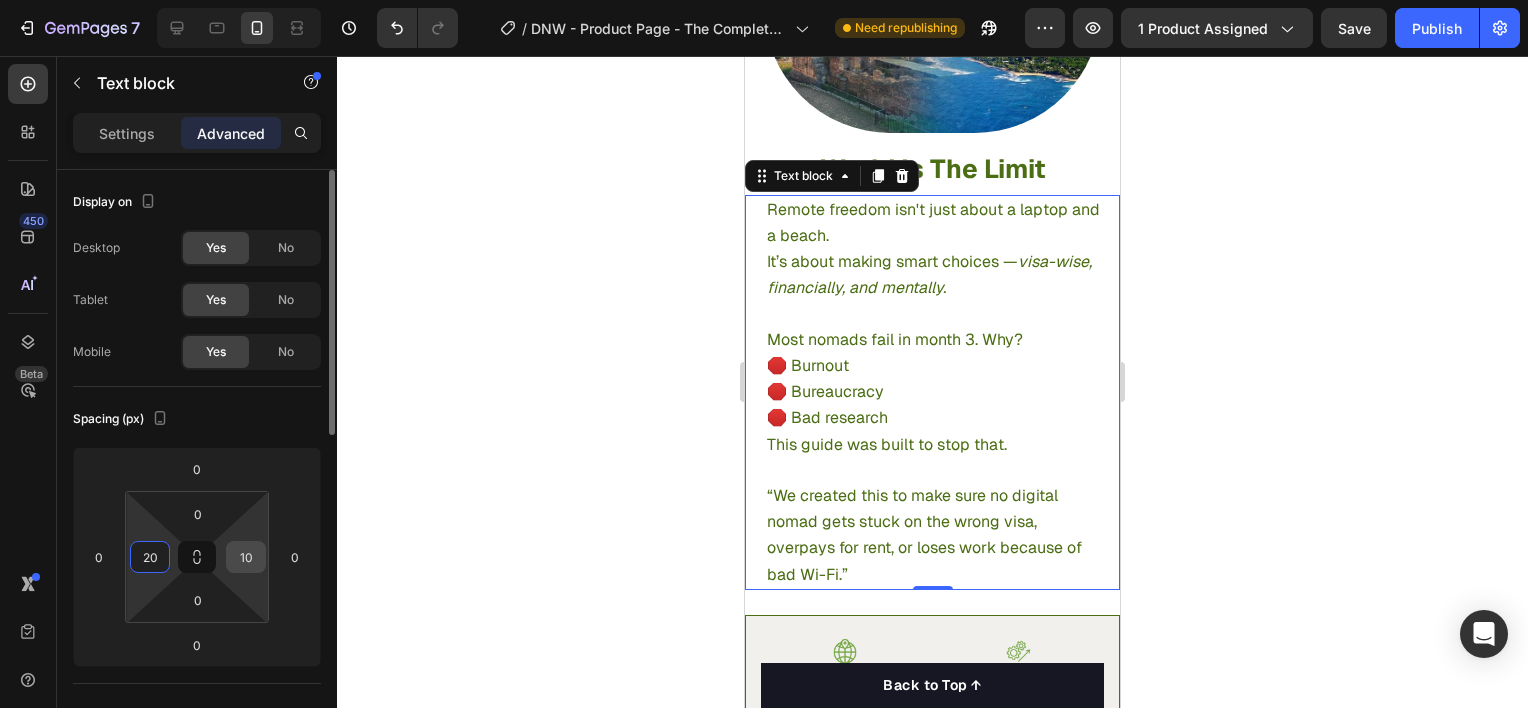click on "10" at bounding box center [246, 557] 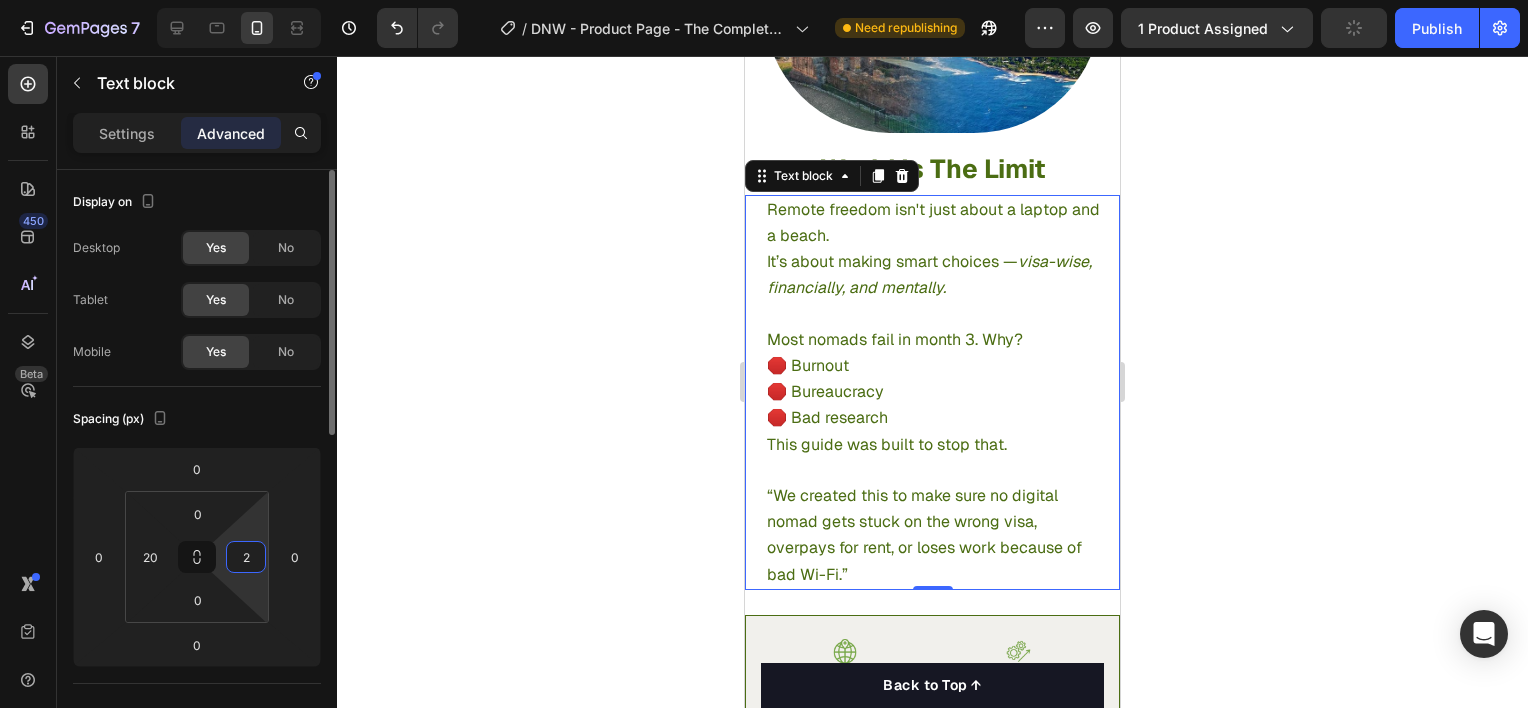type on "20" 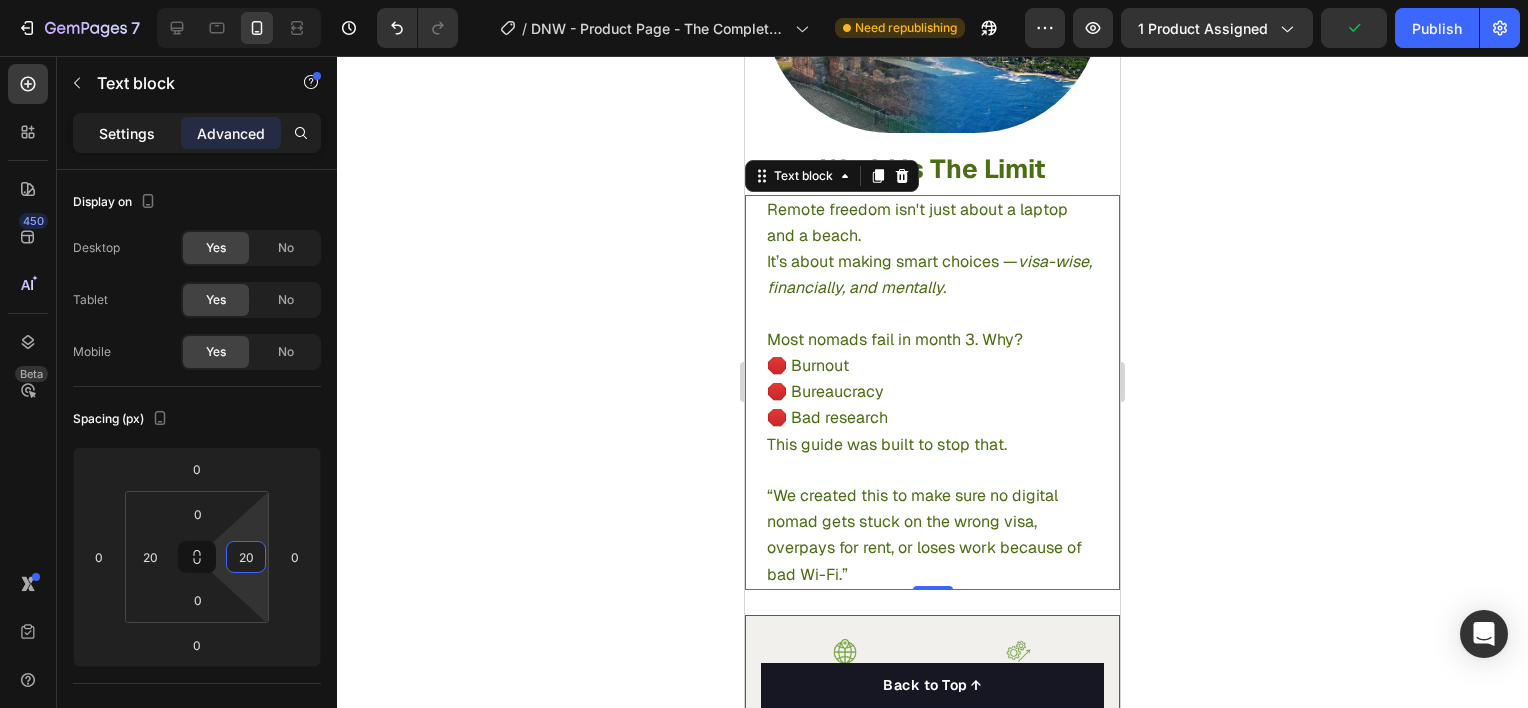 click on "Settings" at bounding box center [127, 133] 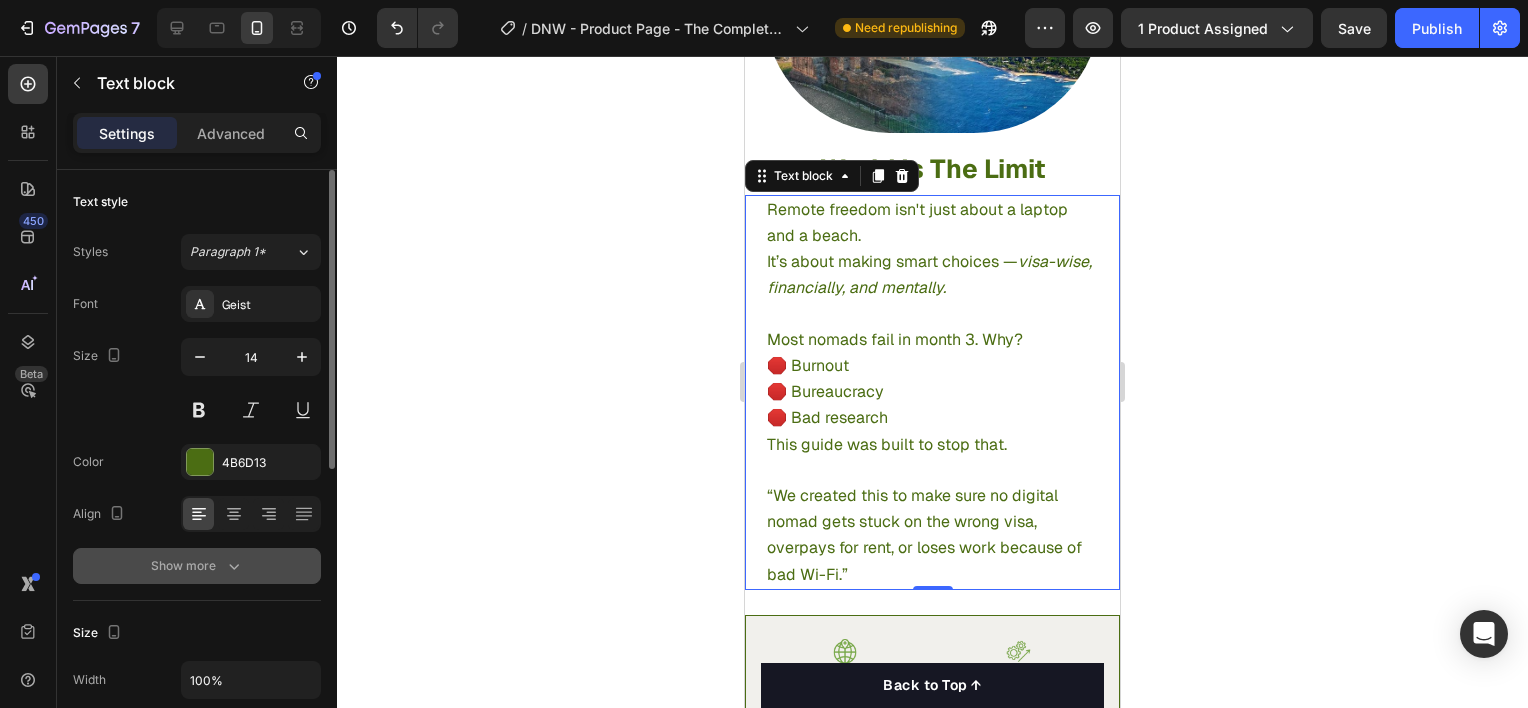 click on "Show more" at bounding box center (197, 566) 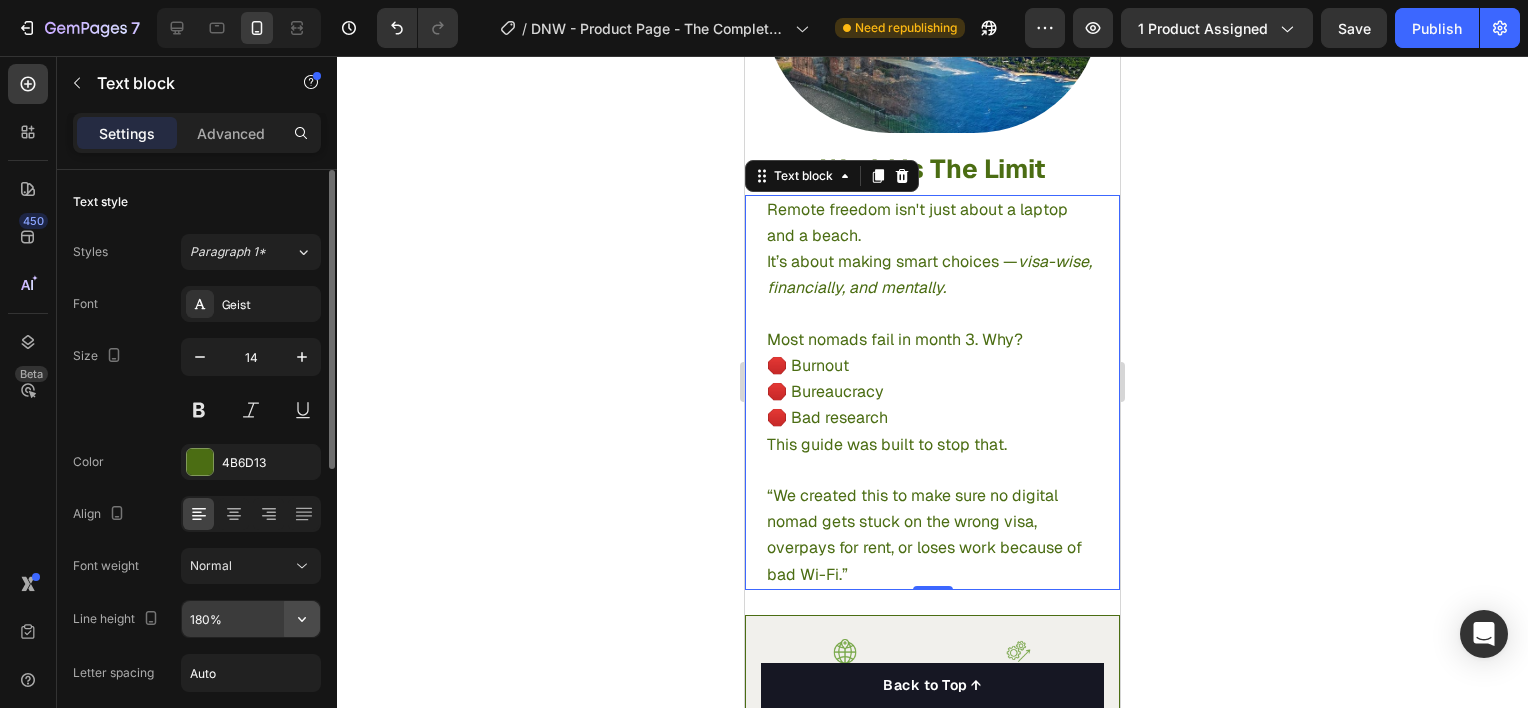click 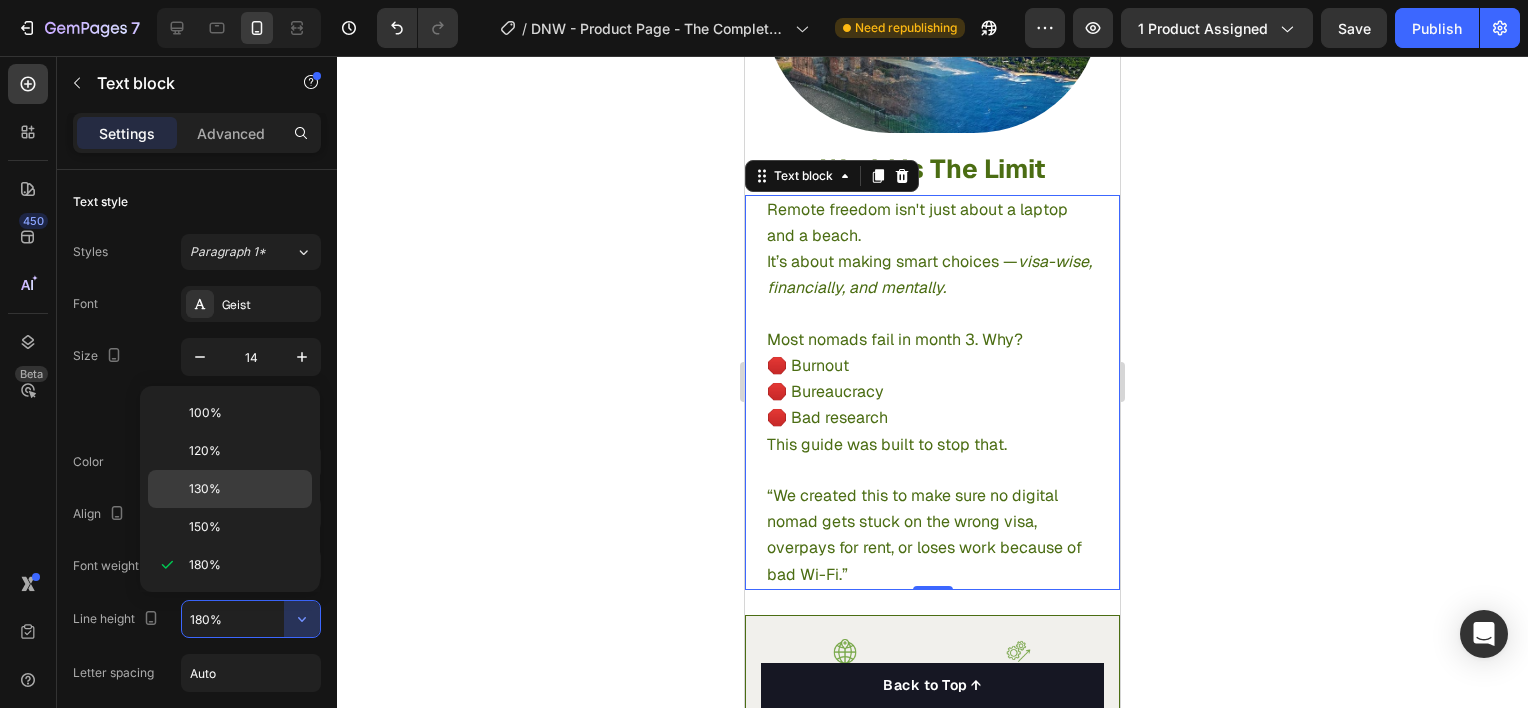 click on "130%" at bounding box center (205, 489) 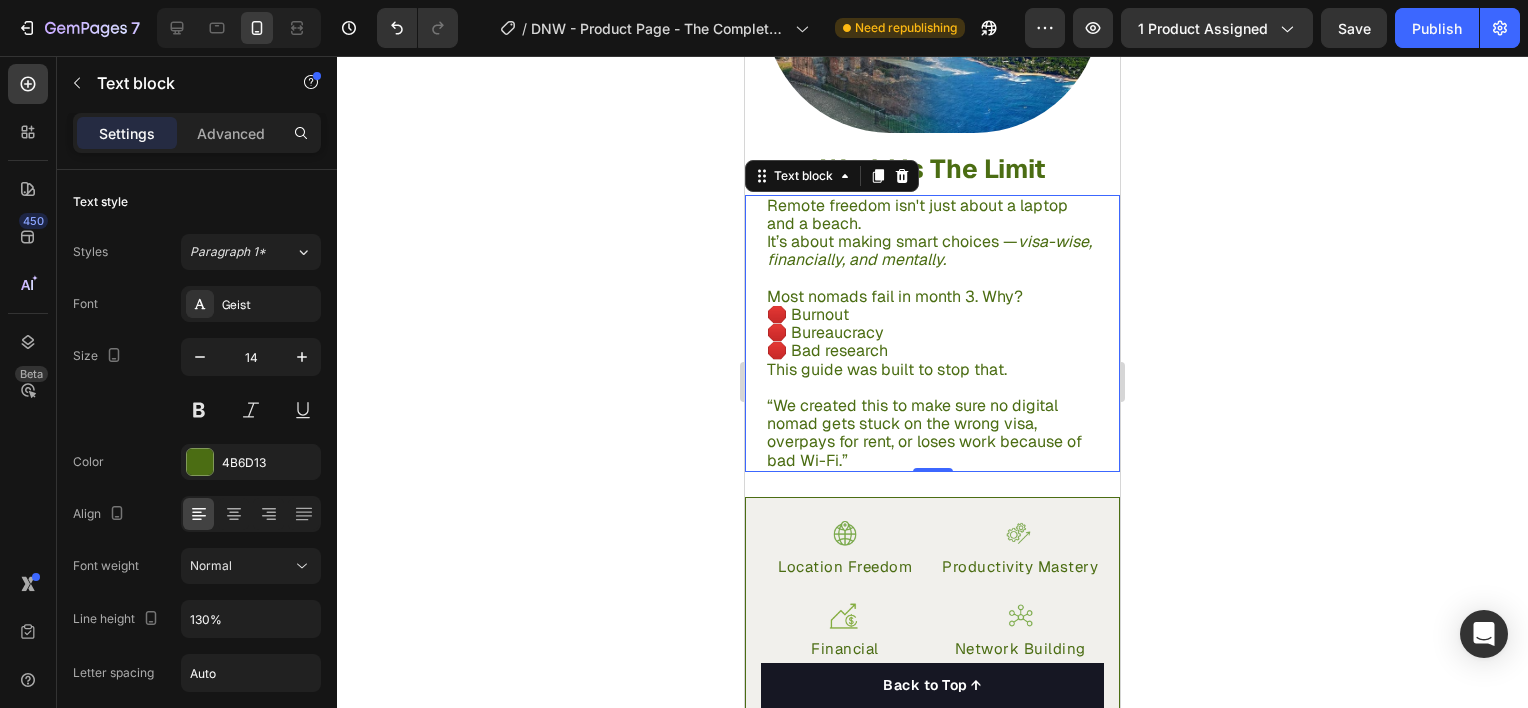 click 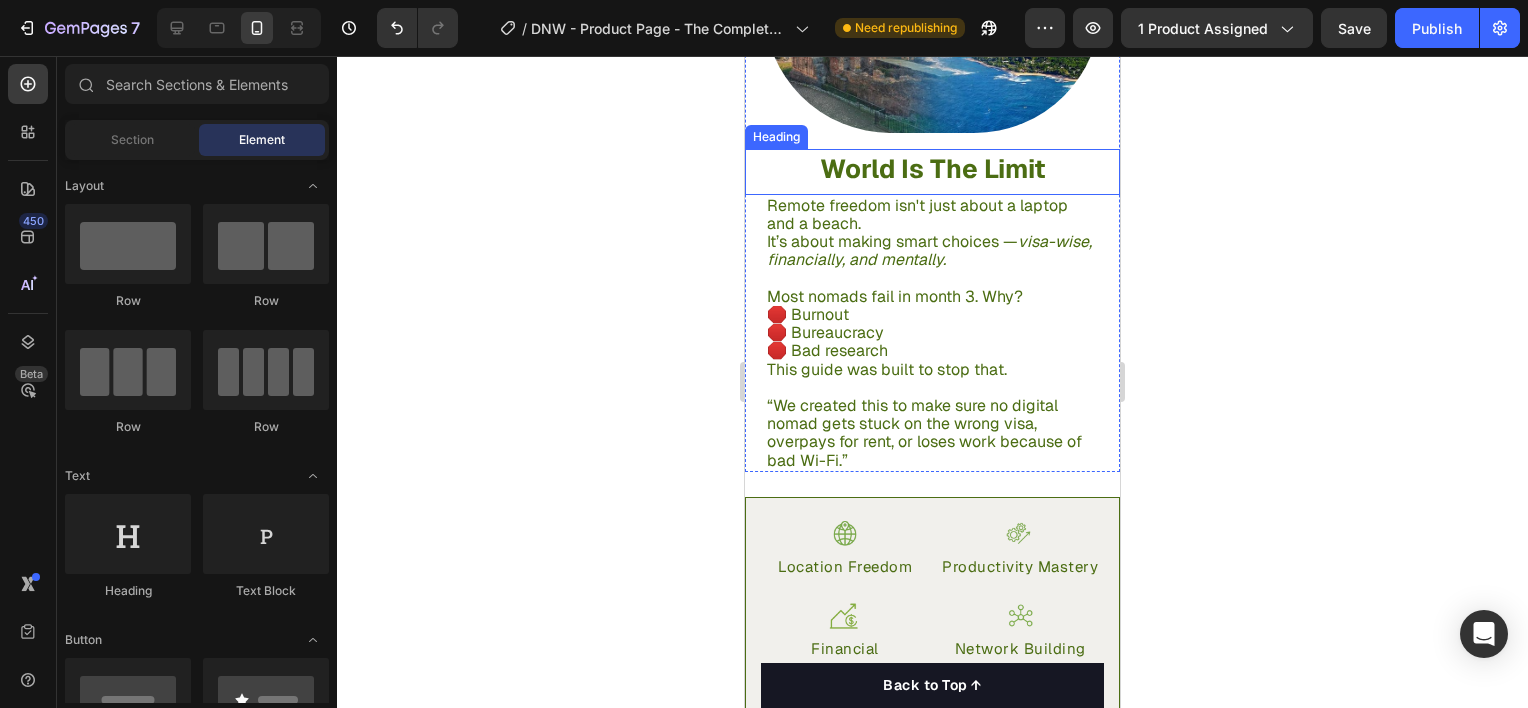 click on "World Is The Limit" at bounding box center [933, 169] 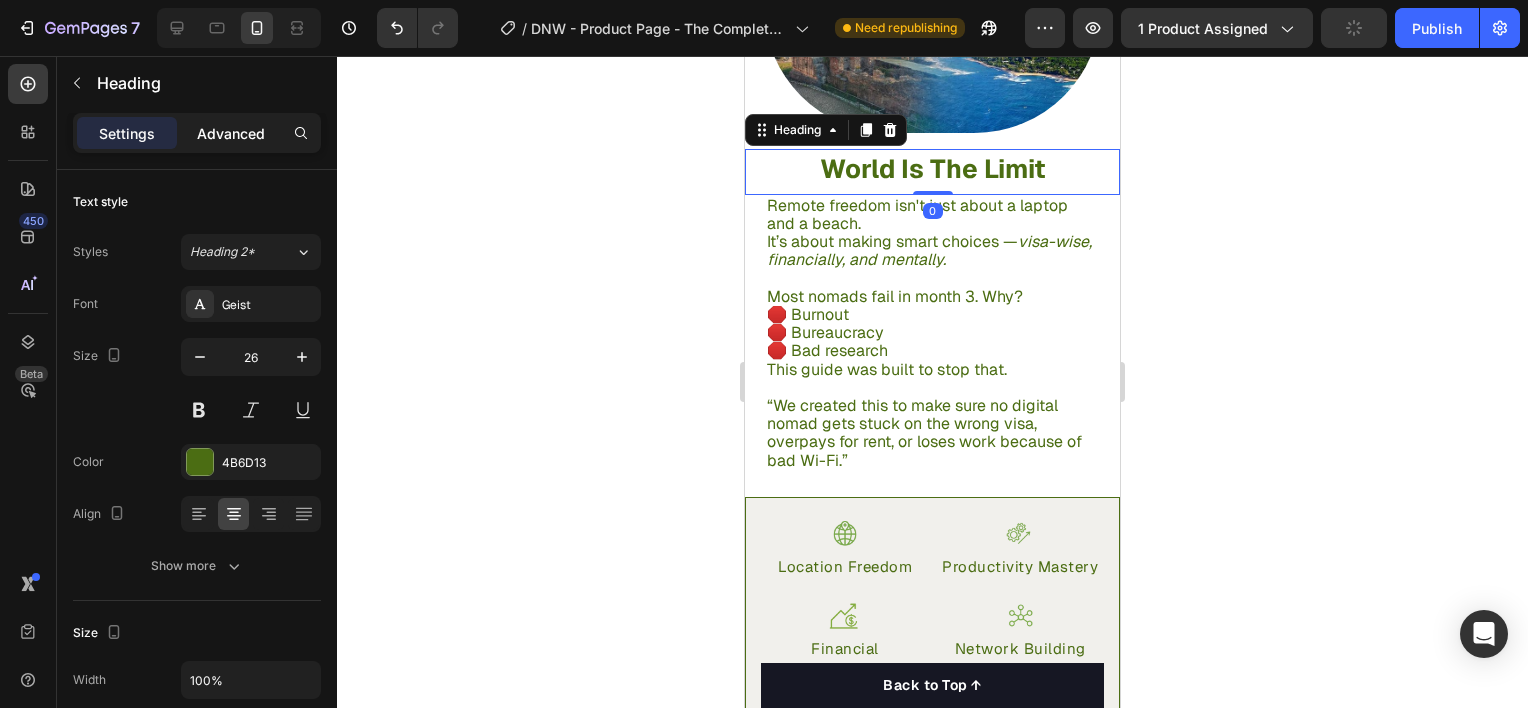 click on "Advanced" at bounding box center [231, 133] 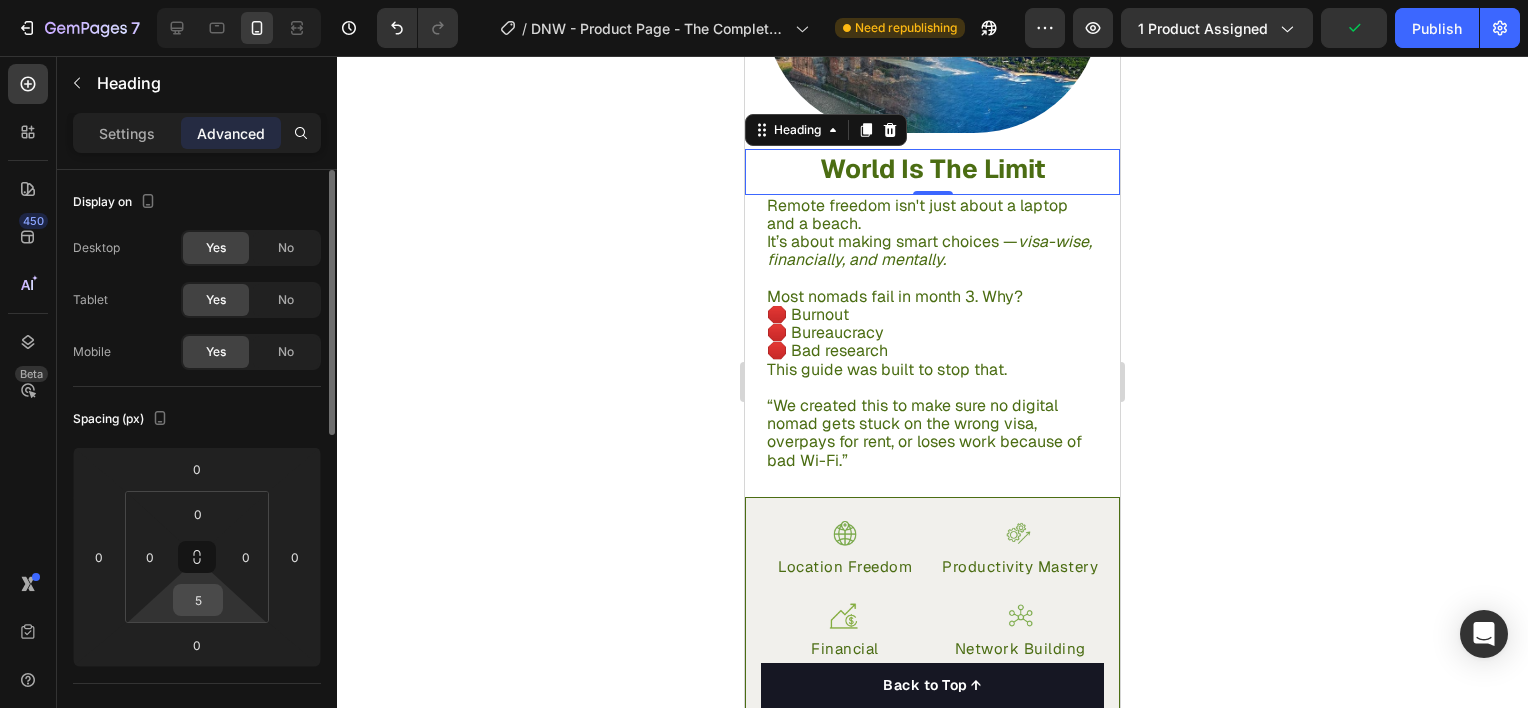 click on "5" at bounding box center [198, 600] 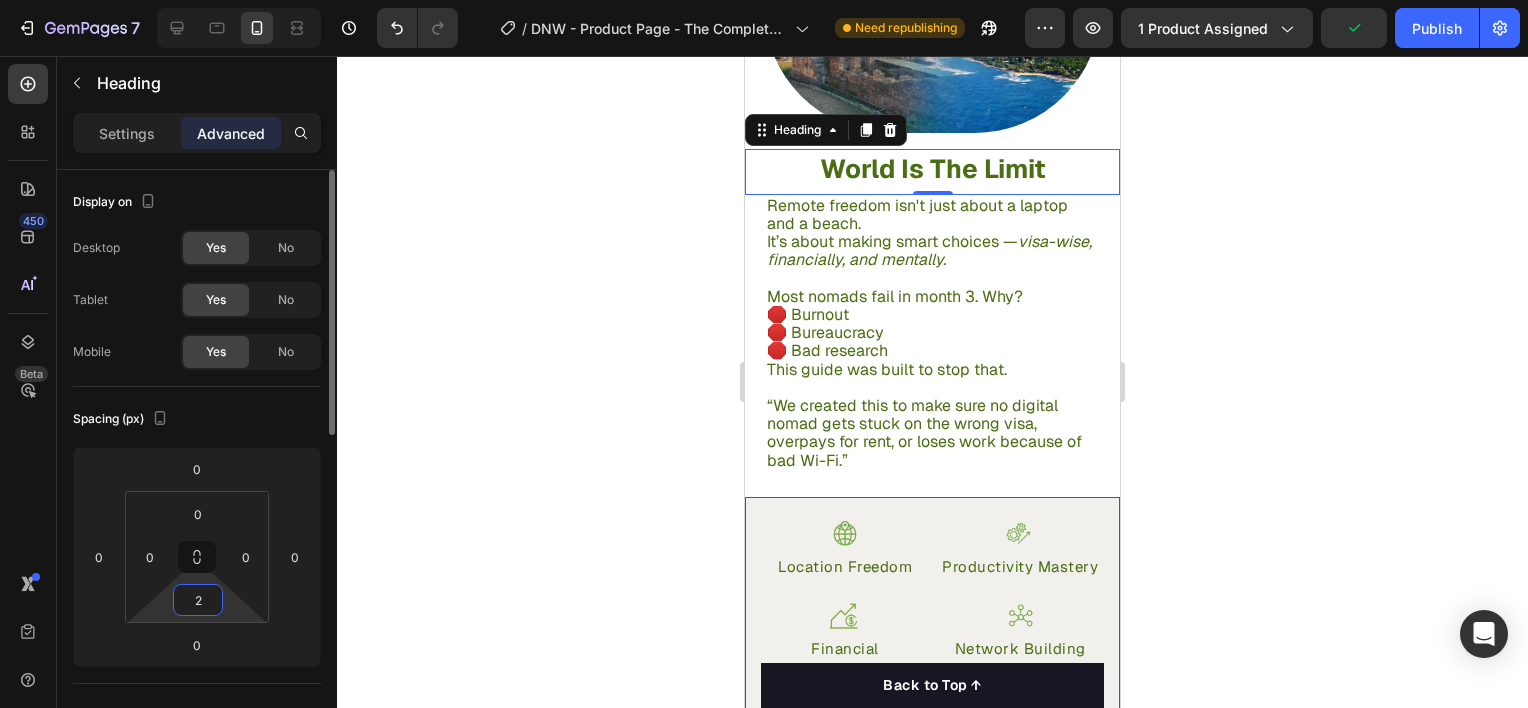 type on "20" 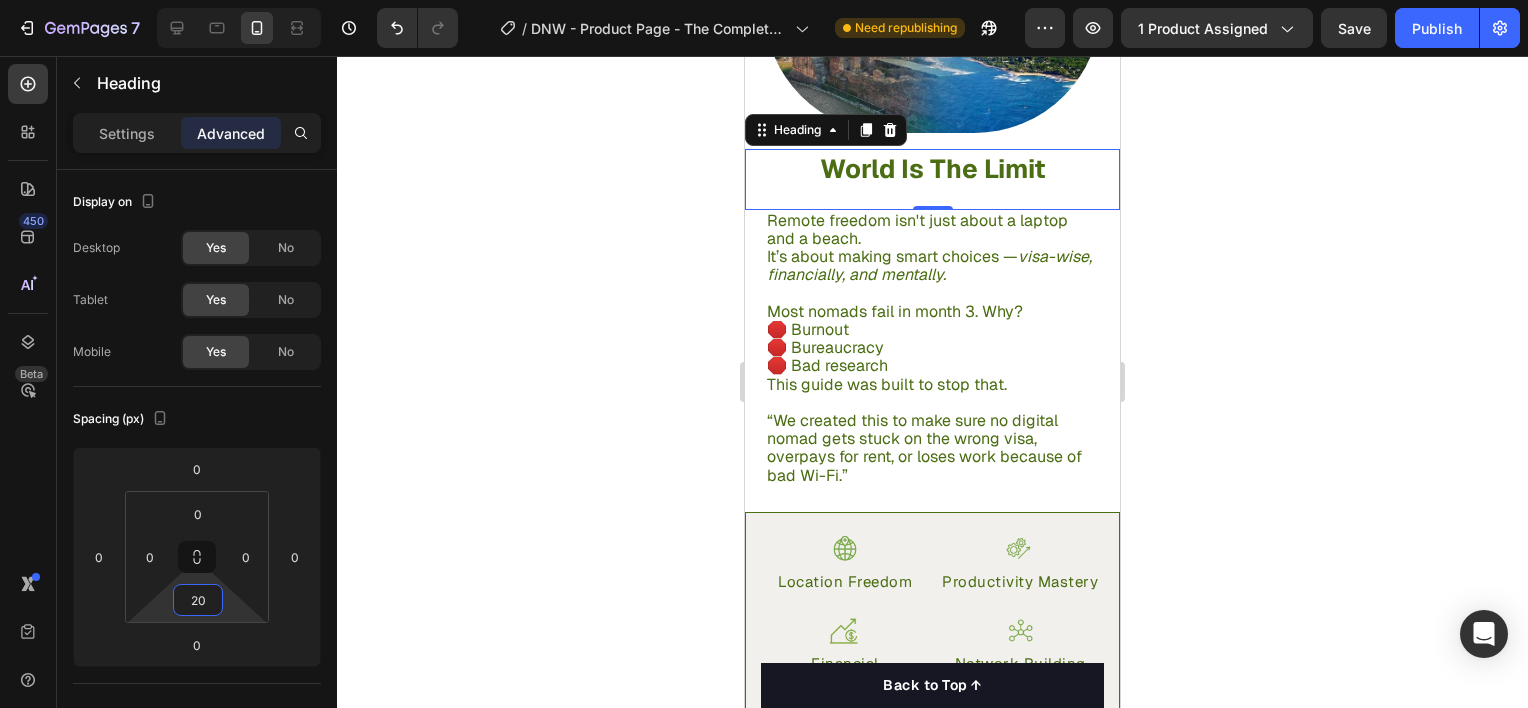 click 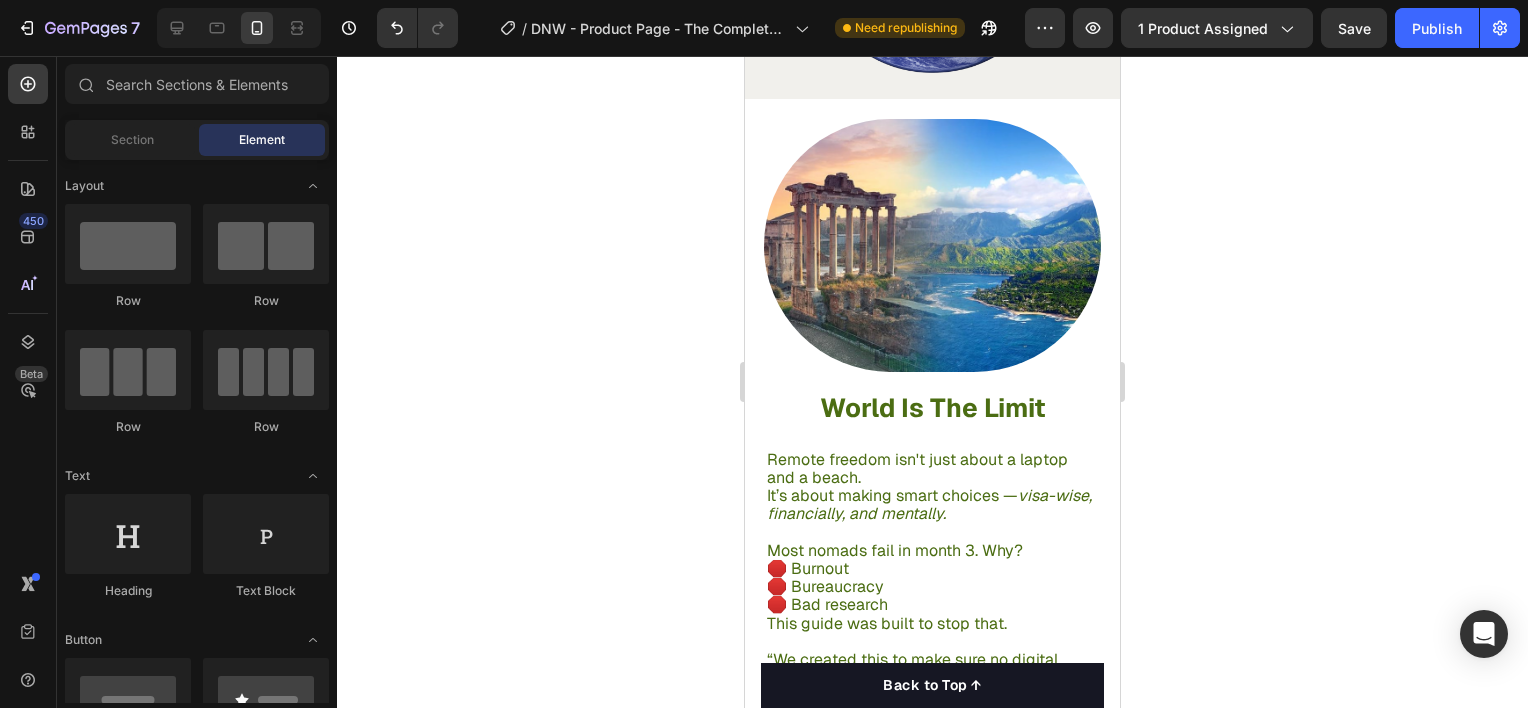 scroll, scrollTop: 1845, scrollLeft: 0, axis: vertical 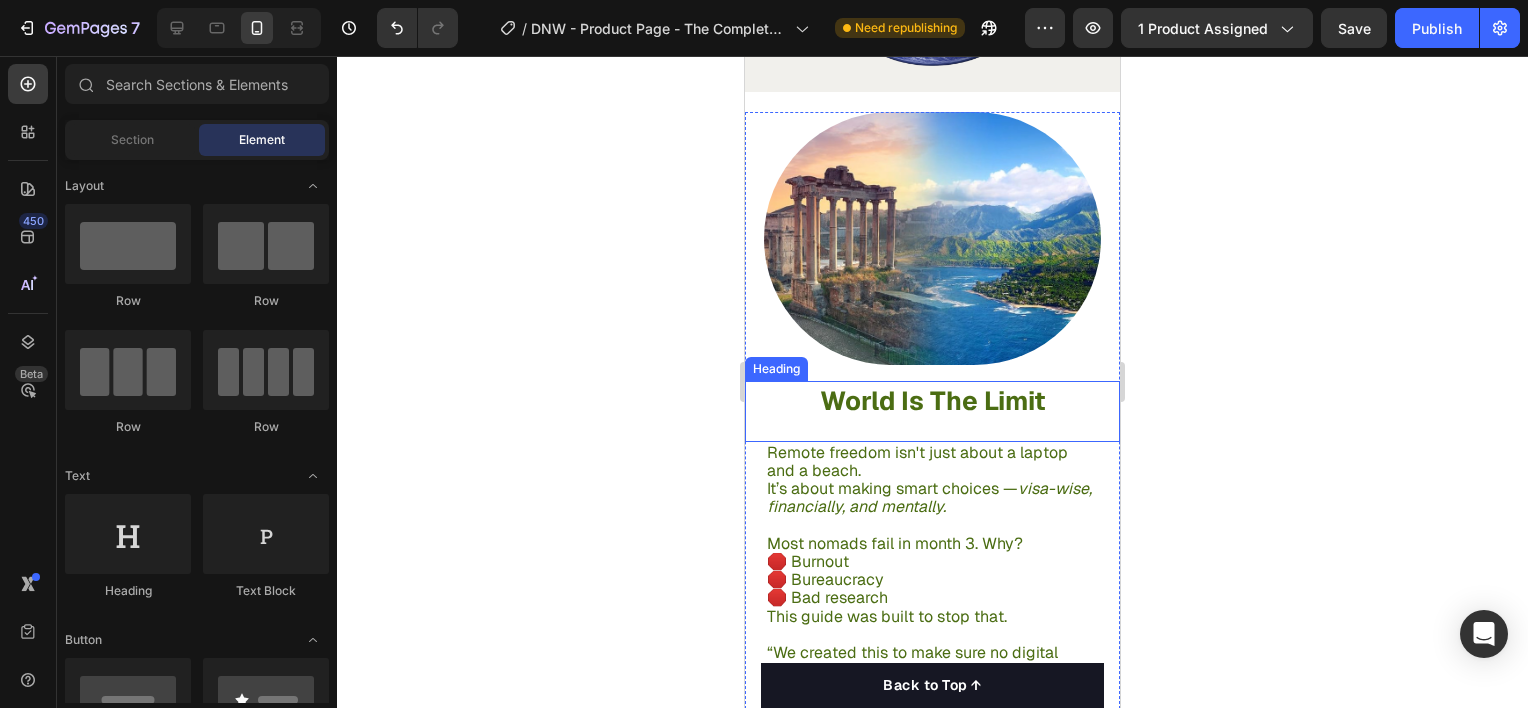 click on "World Is The Limit" at bounding box center (933, 401) 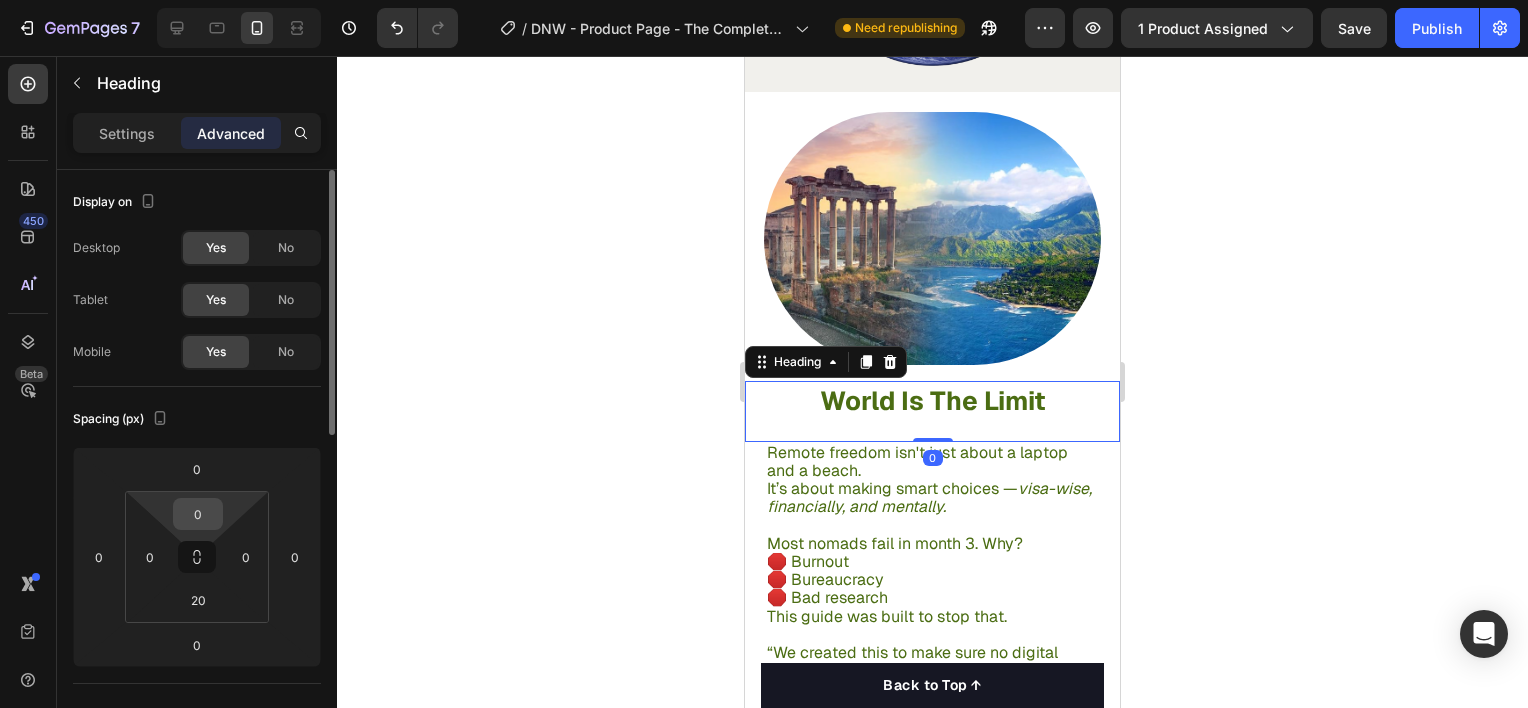 click on "0" at bounding box center [198, 514] 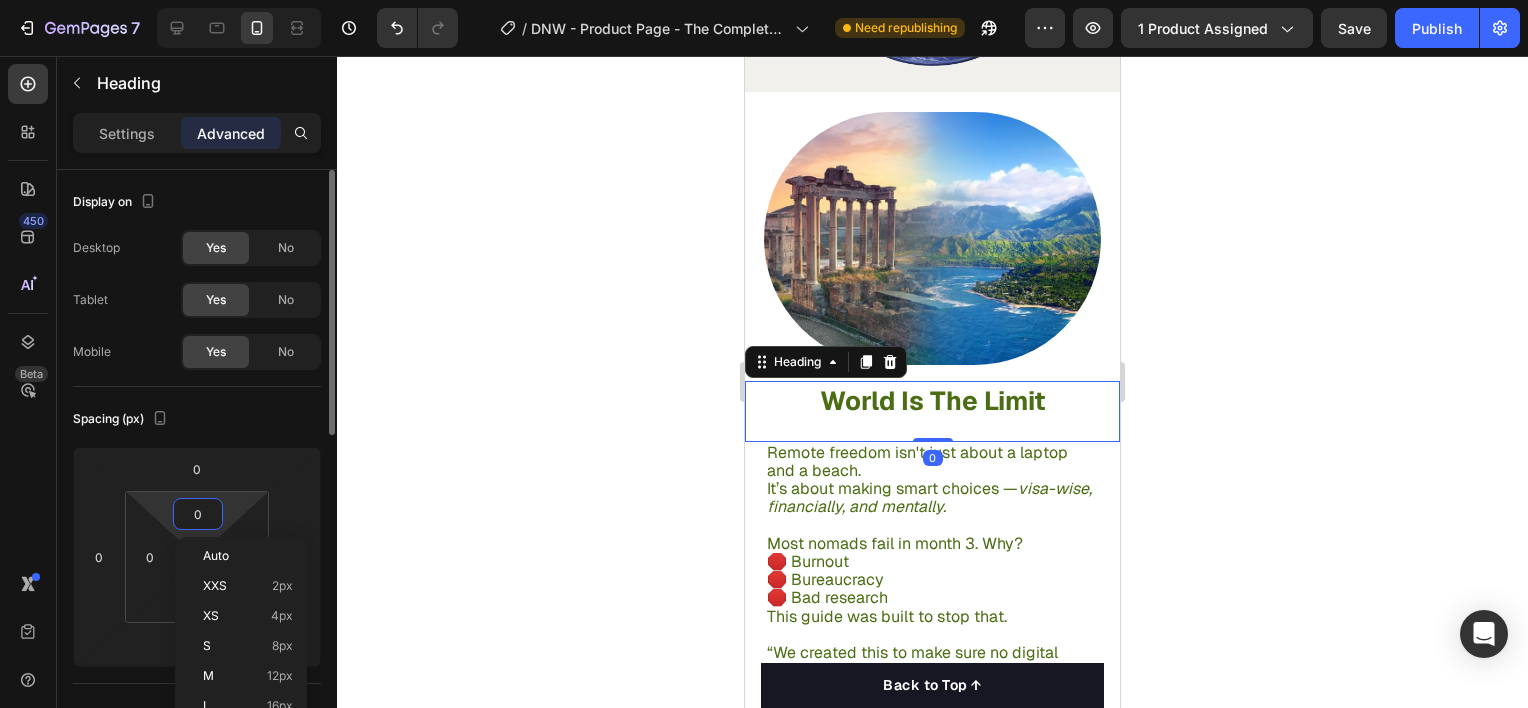 type on "5" 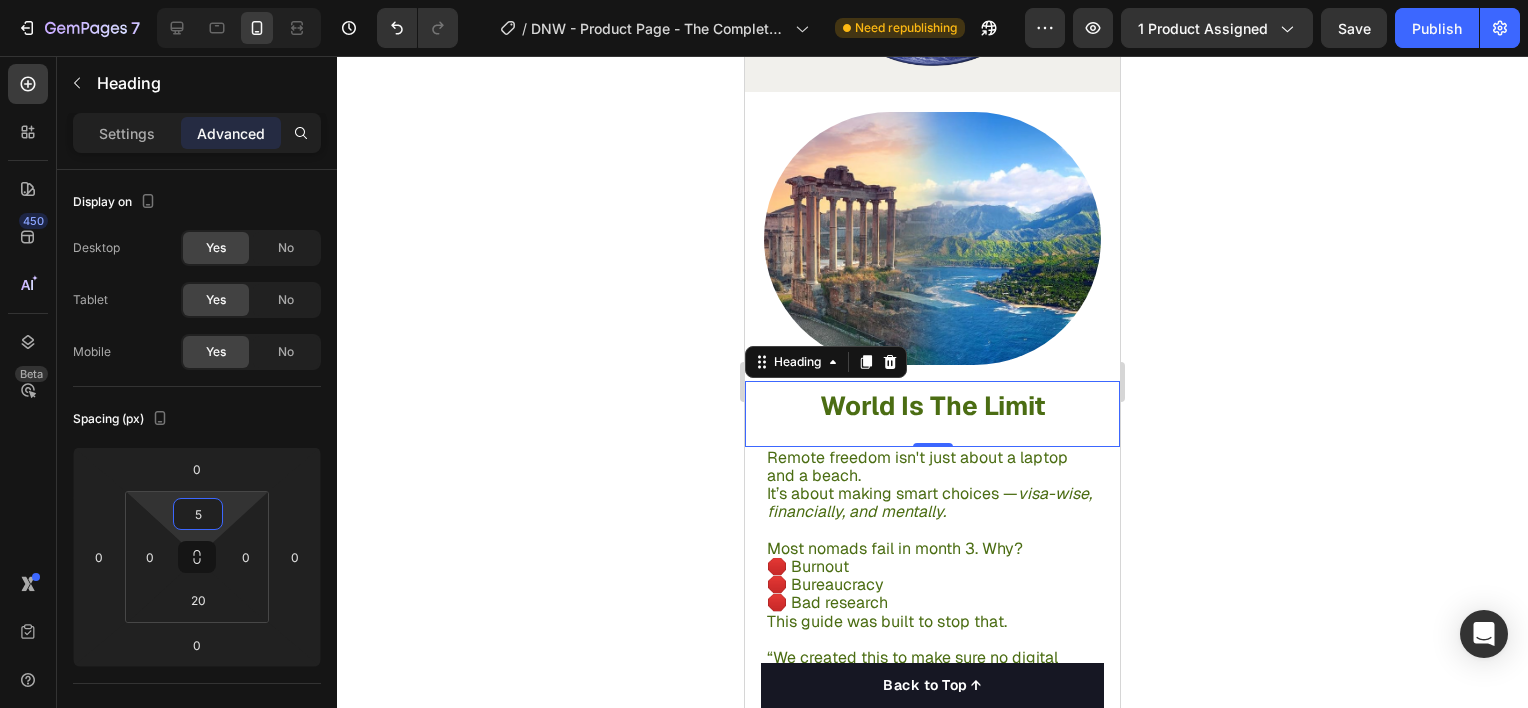 click 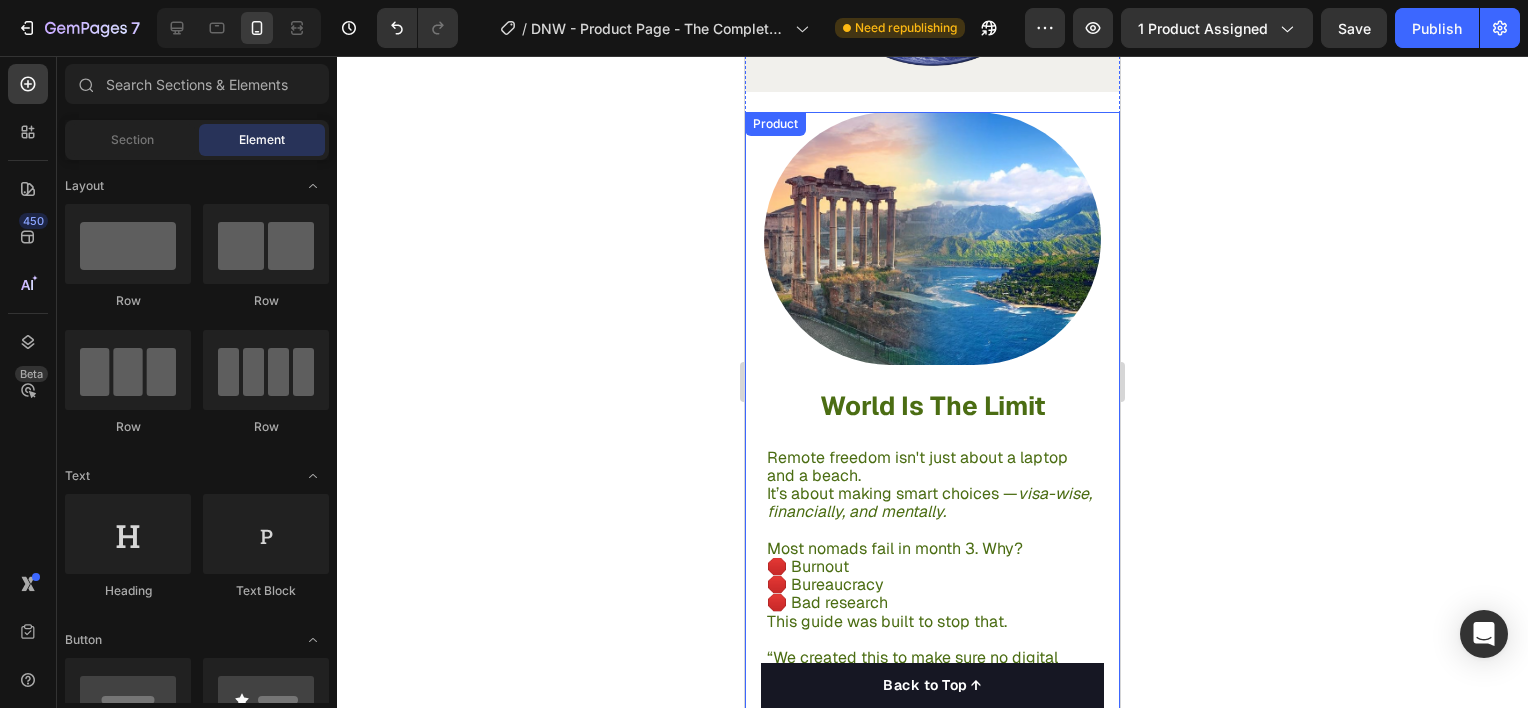 click on "Image ⁠⁠⁠⁠⁠⁠⁠ World Is The Limit Heading Remote freedom isn't just about a laptop and a beach. It’s about making smart choices —  visa-wise, financially, and mentally. Most nomads fail in month 3. Why? 🛑 Burnout 🛑 Bureaucracy 🛑 Bad research This guide was built to stop that. “We created this to make sure no digital nomad gets stuck on the wrong visa, overpays for rent, or loses work because of bad Wi-Fi.” Text block Product" at bounding box center (932, 418) 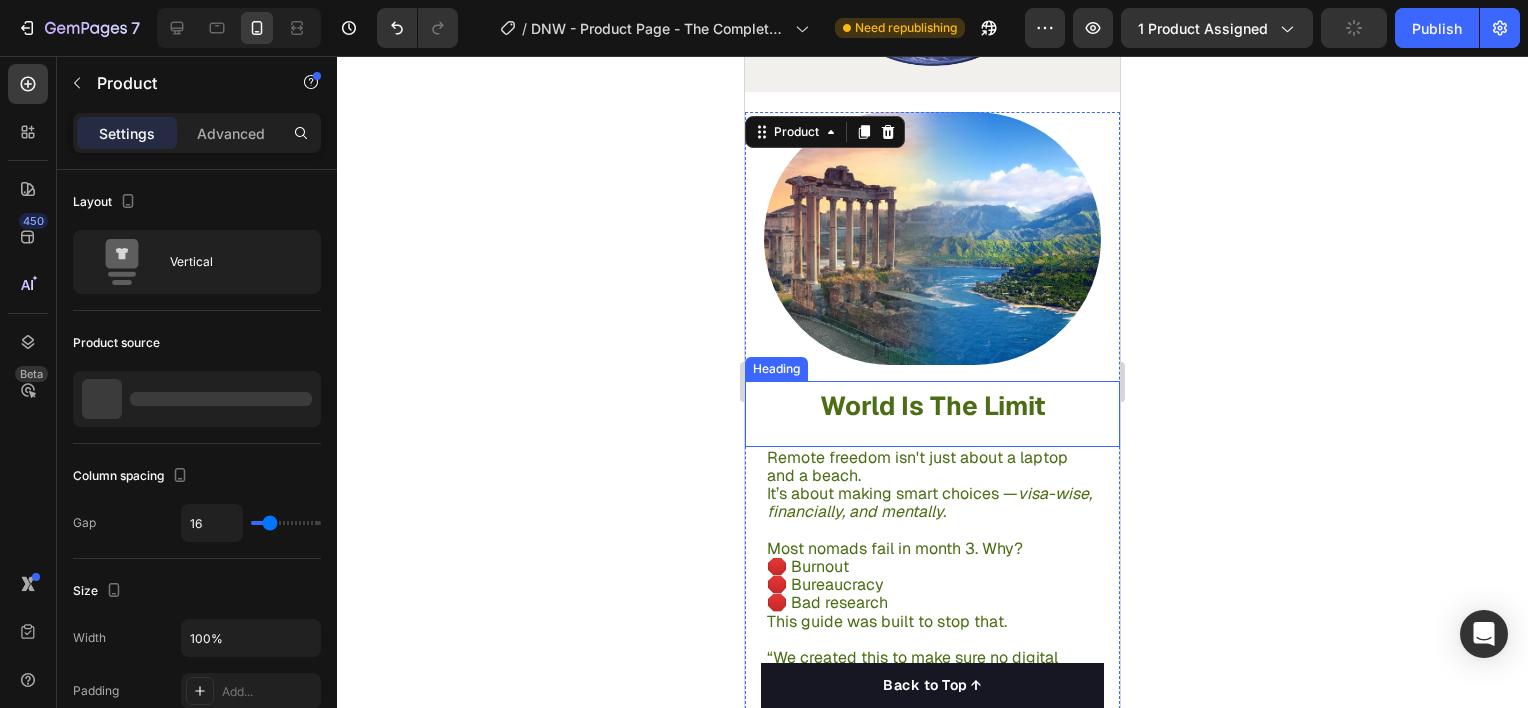 click on "World Is The Limit" at bounding box center [933, 406] 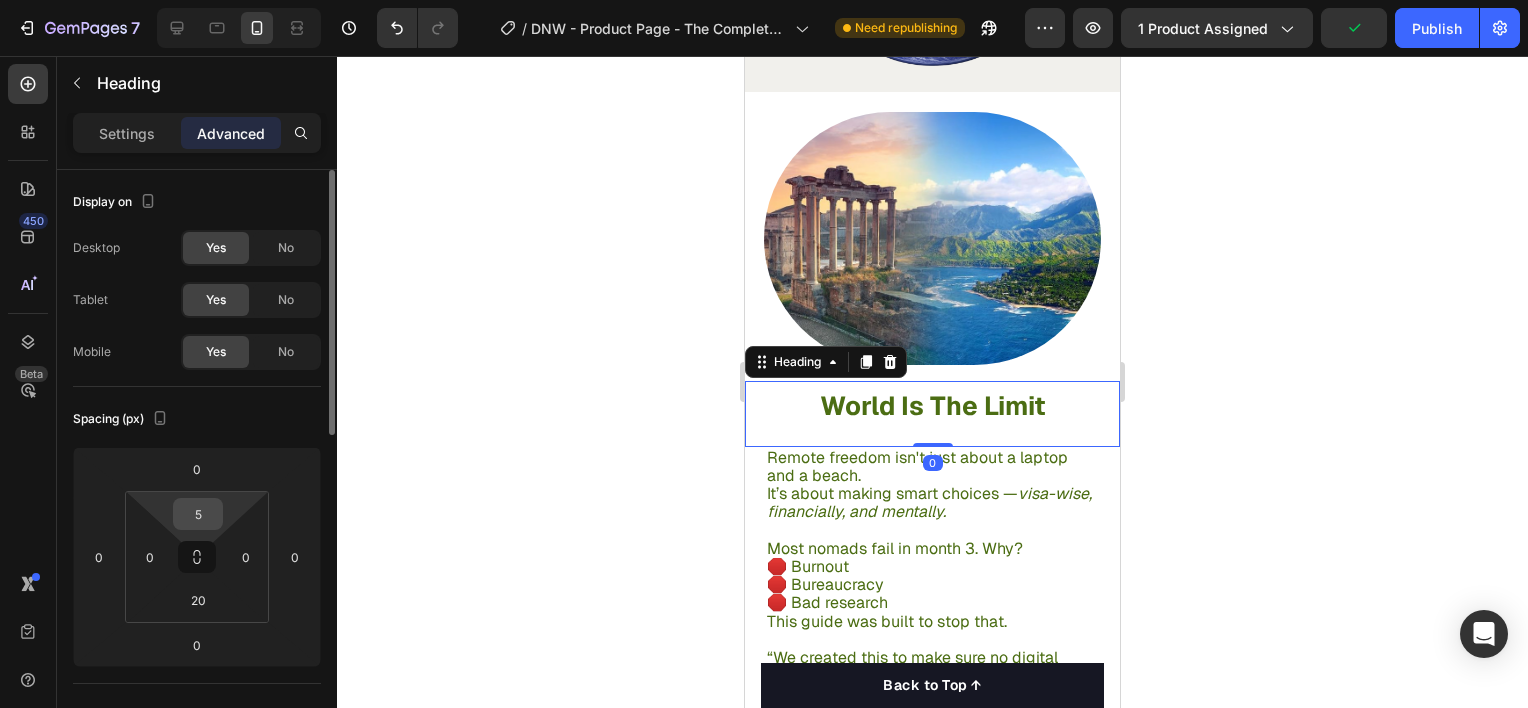 click on "5" at bounding box center [198, 514] 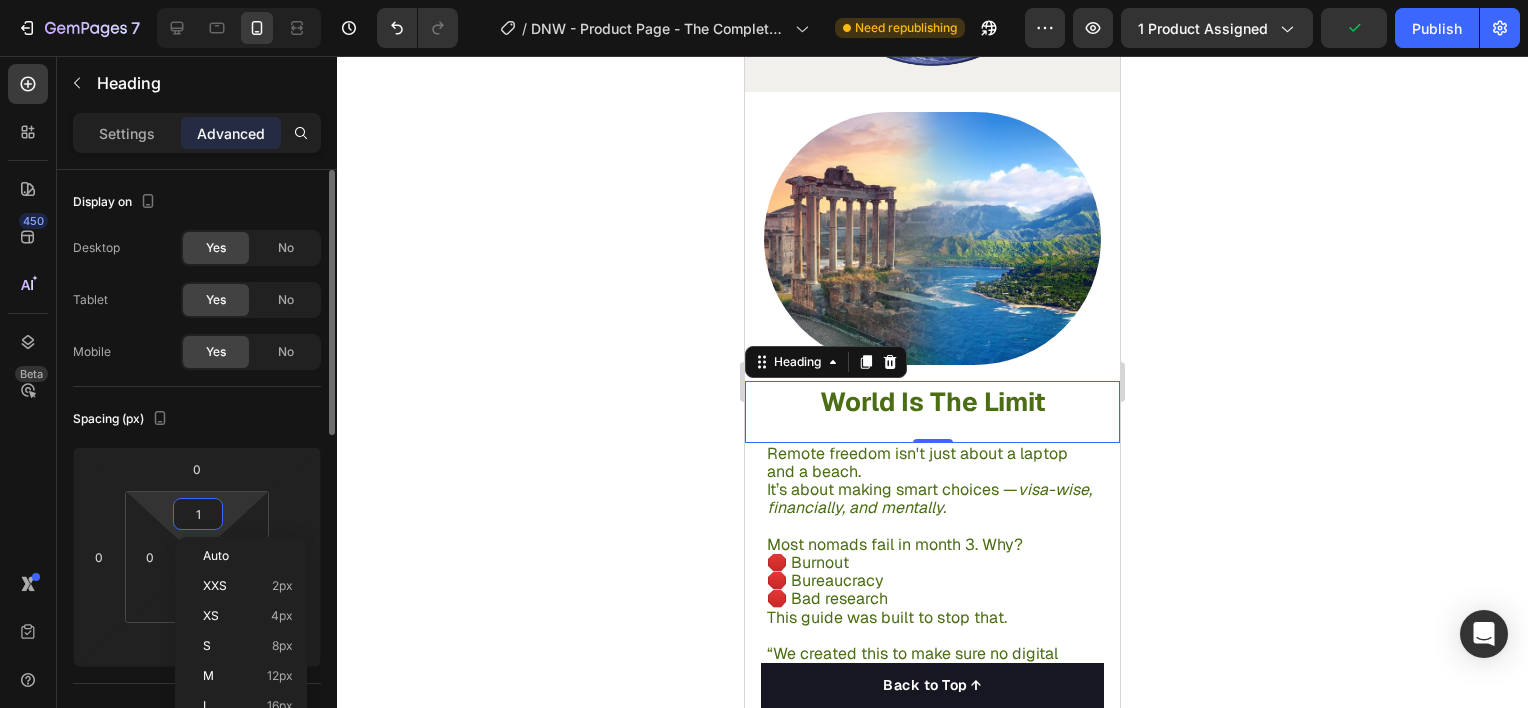 type on "10" 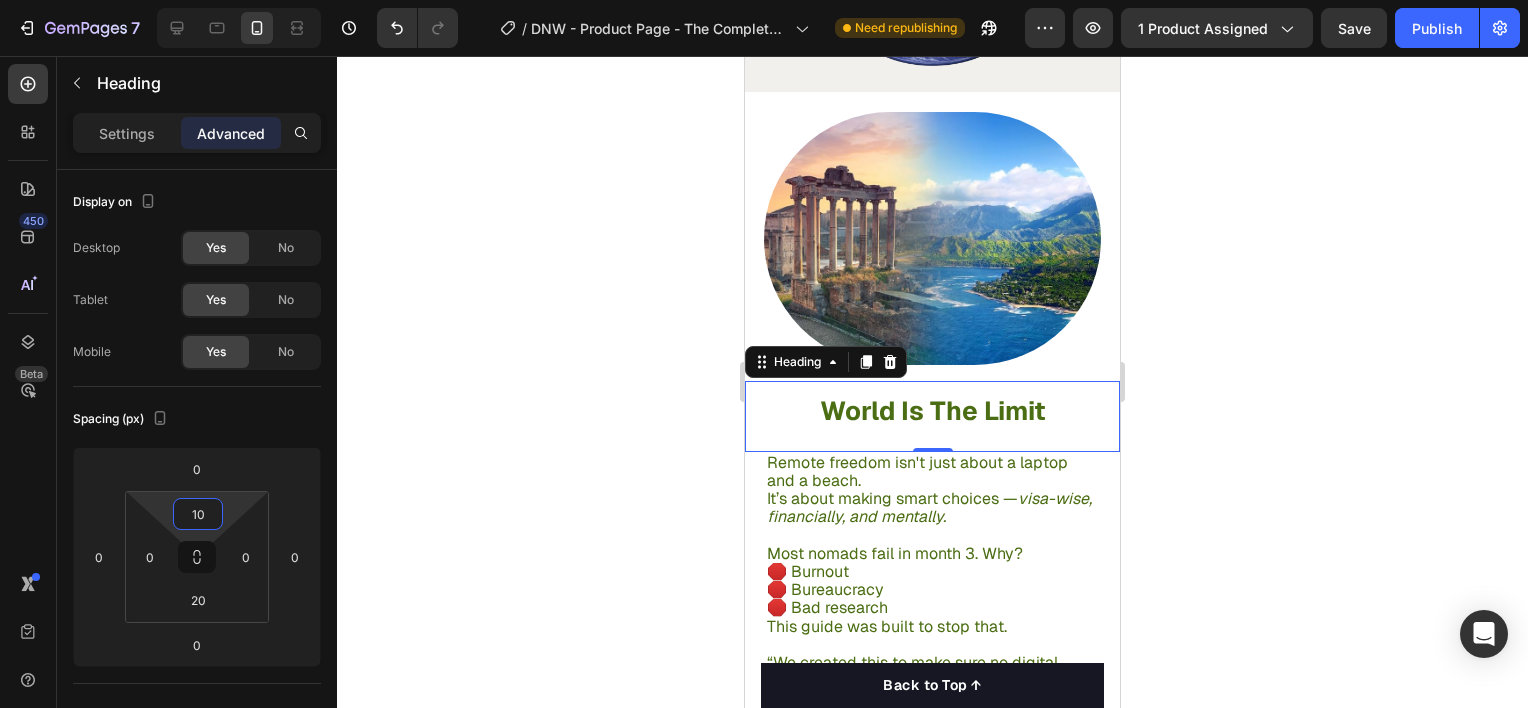 click 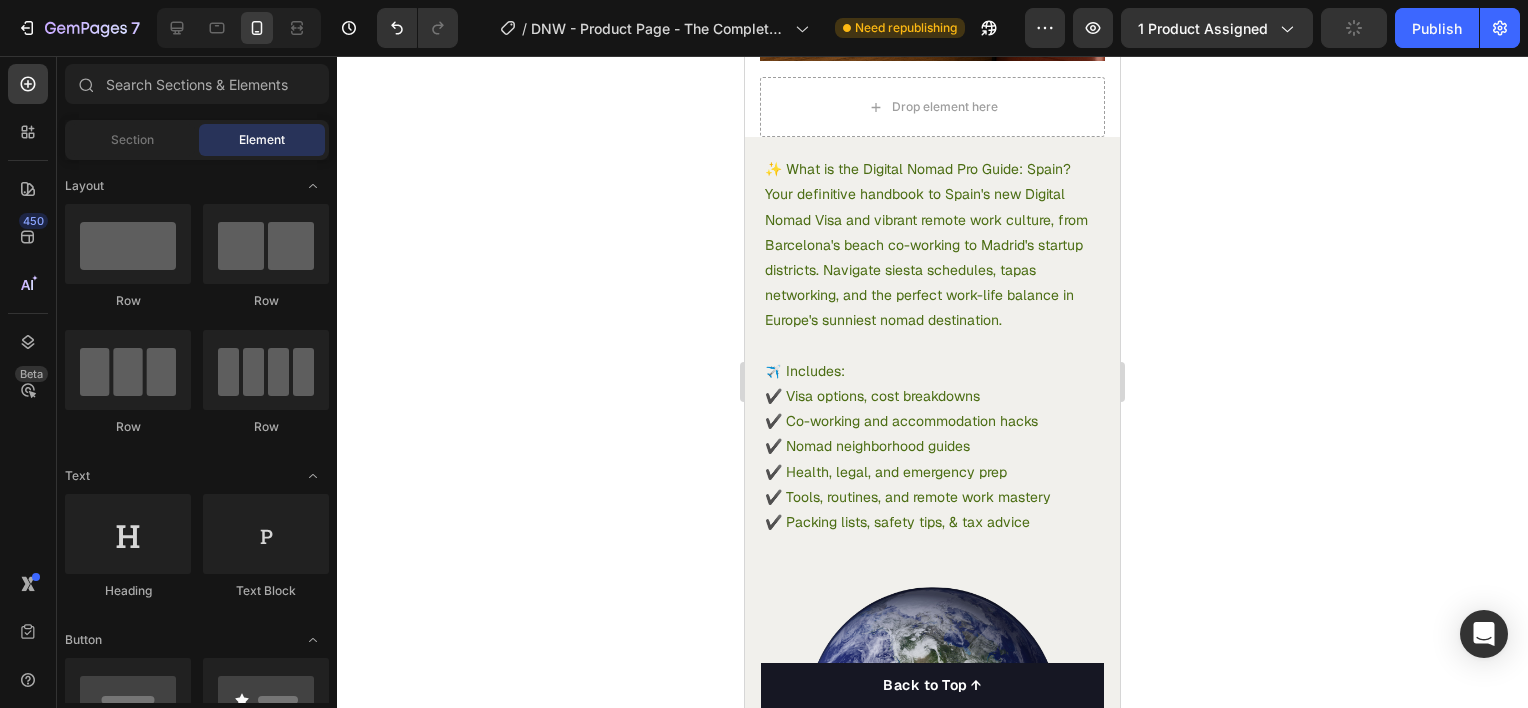 scroll, scrollTop: 1087, scrollLeft: 0, axis: vertical 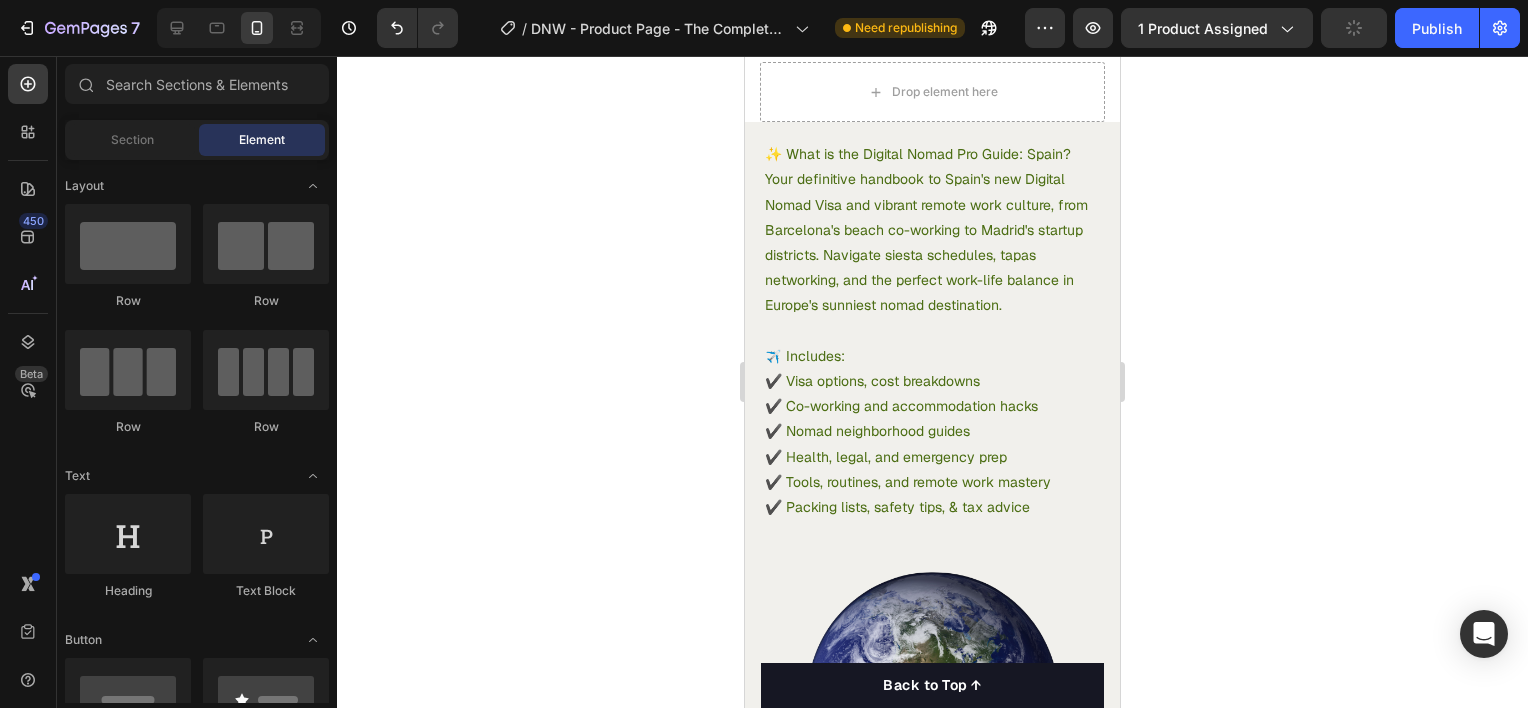 drag, startPoint x: 1112, startPoint y: 308, endPoint x: 1869, endPoint y: 285, distance: 757.3493 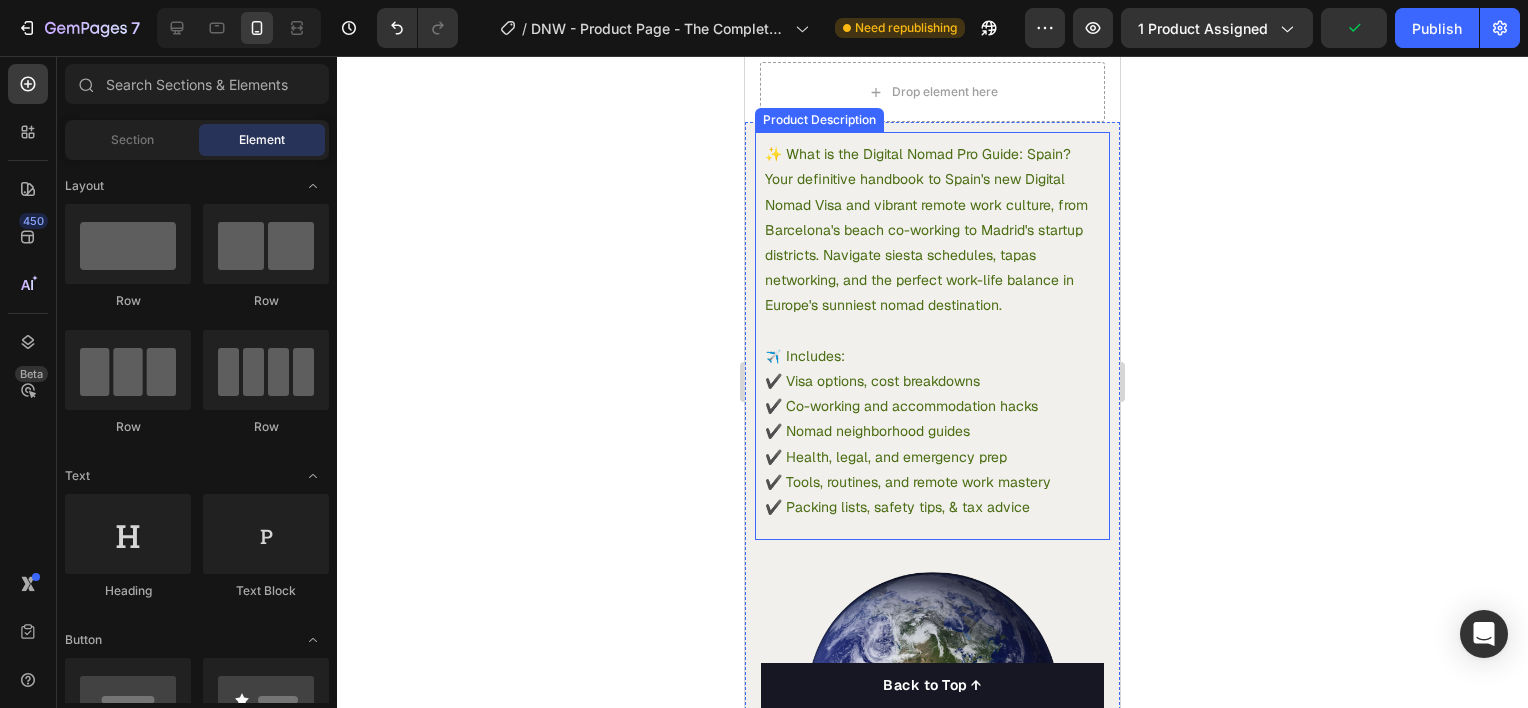 click on "✔️ Tools, routines, and remote work mastery" at bounding box center [908, 482] 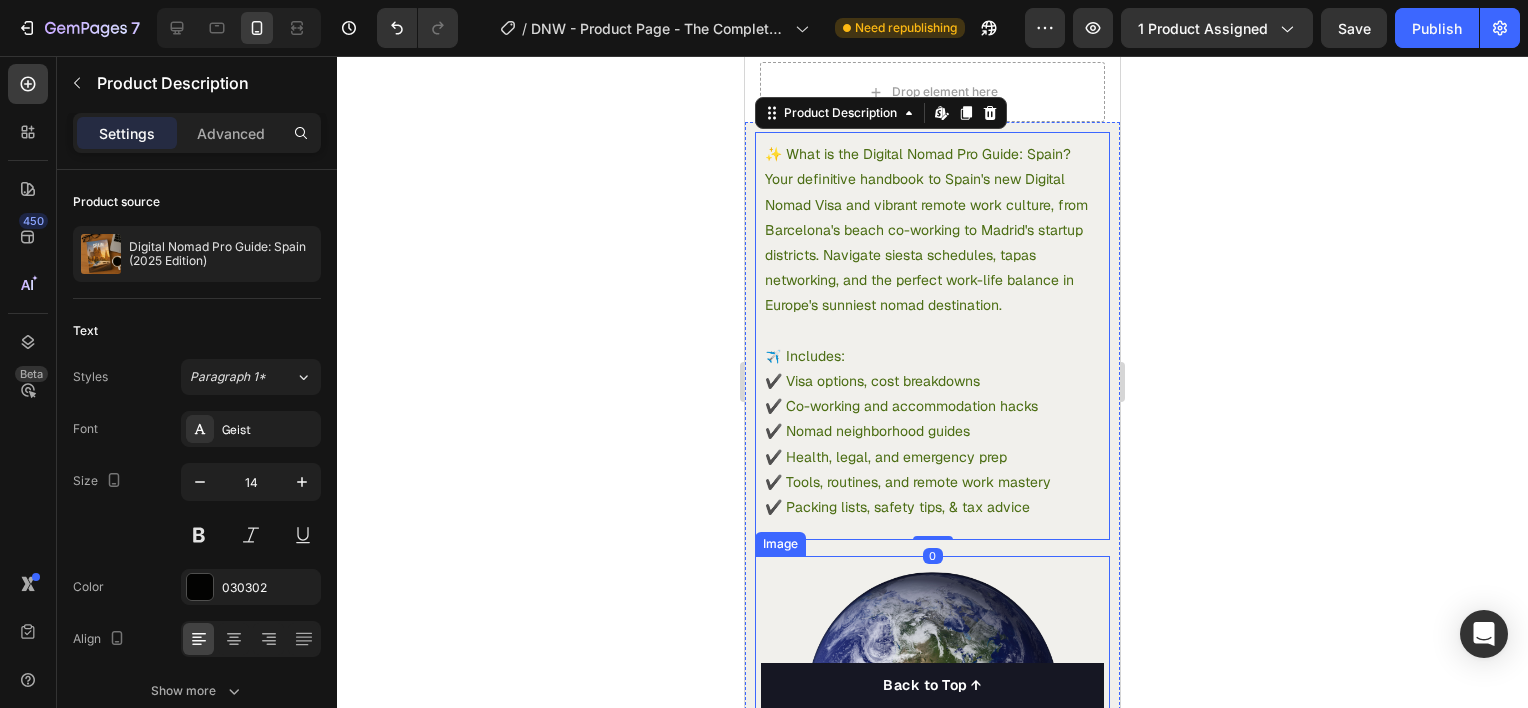 click at bounding box center (933, 698) 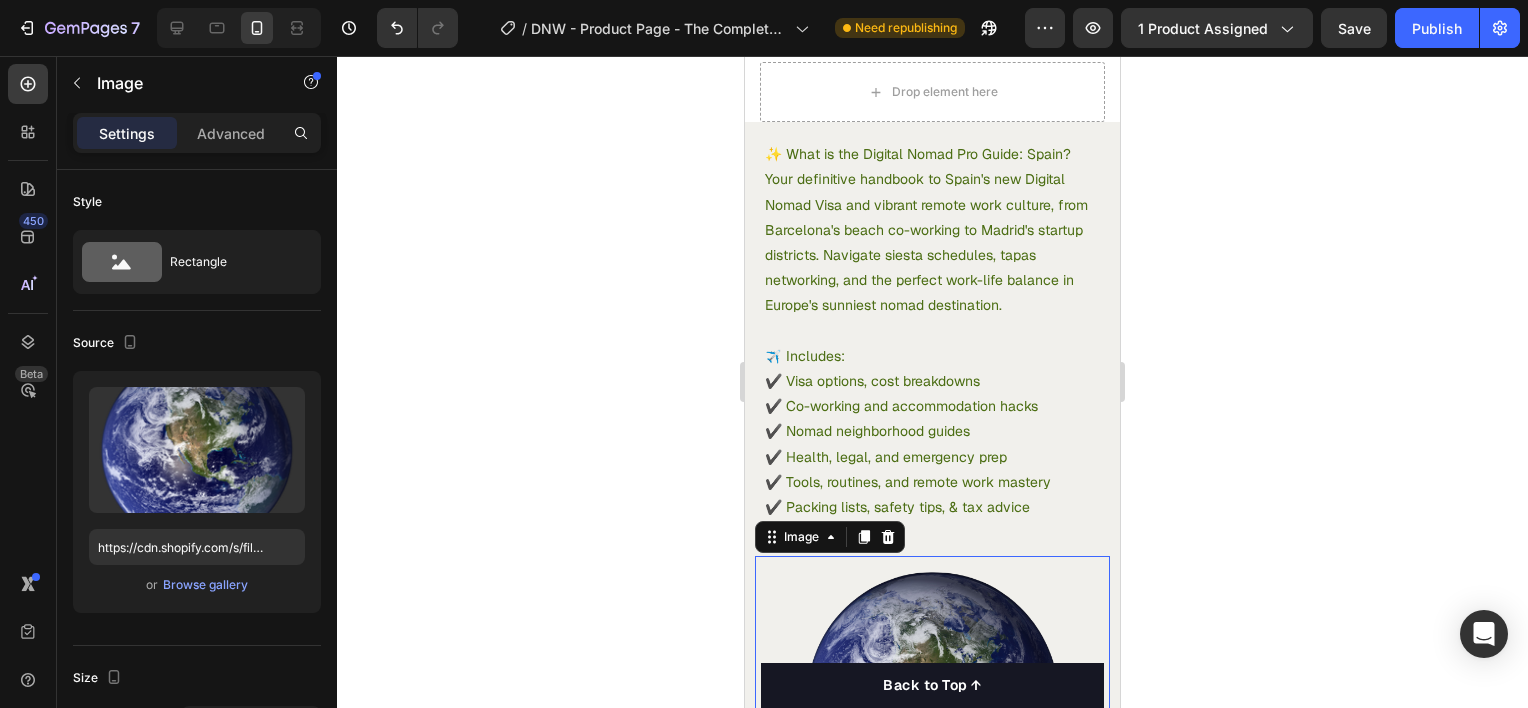 click on "Settings Advanced" at bounding box center (197, 133) 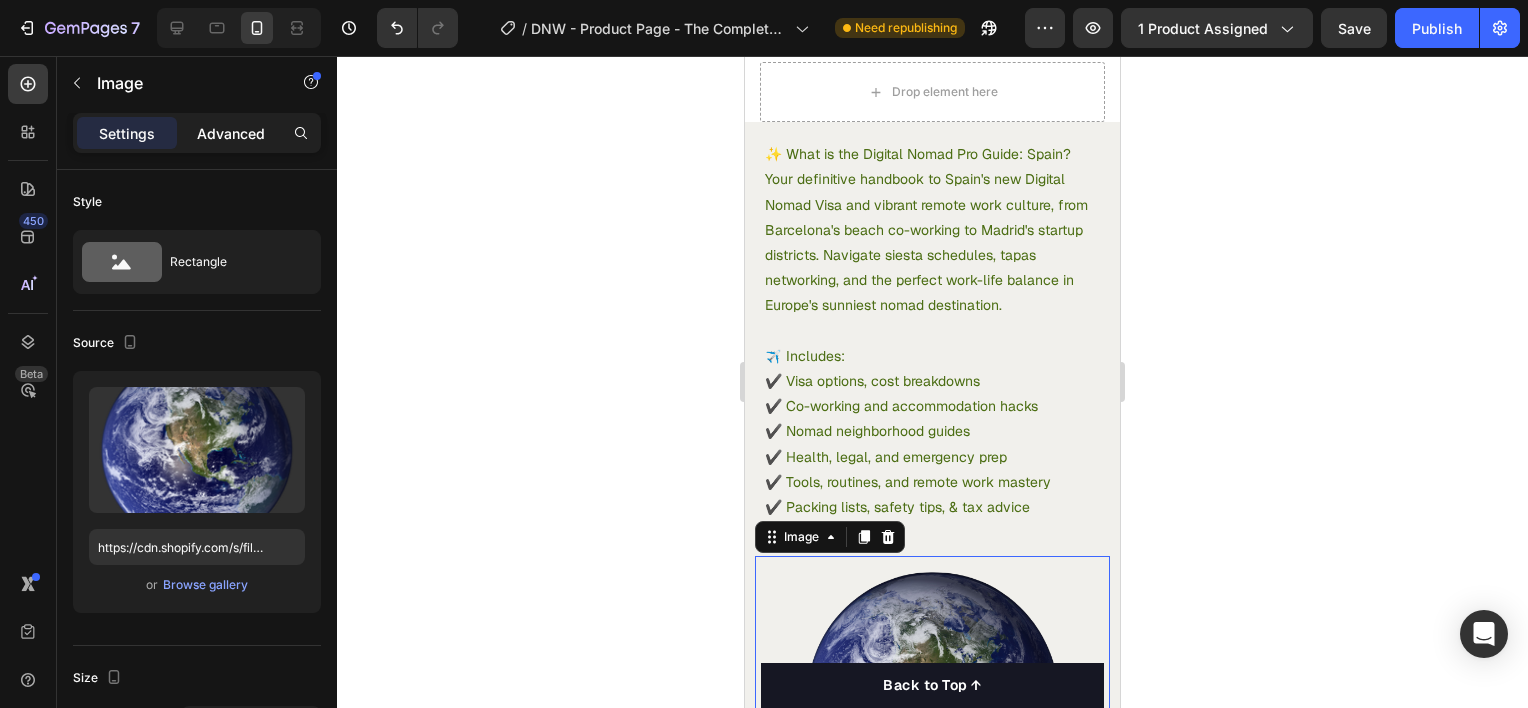 click on "Advanced" at bounding box center (231, 133) 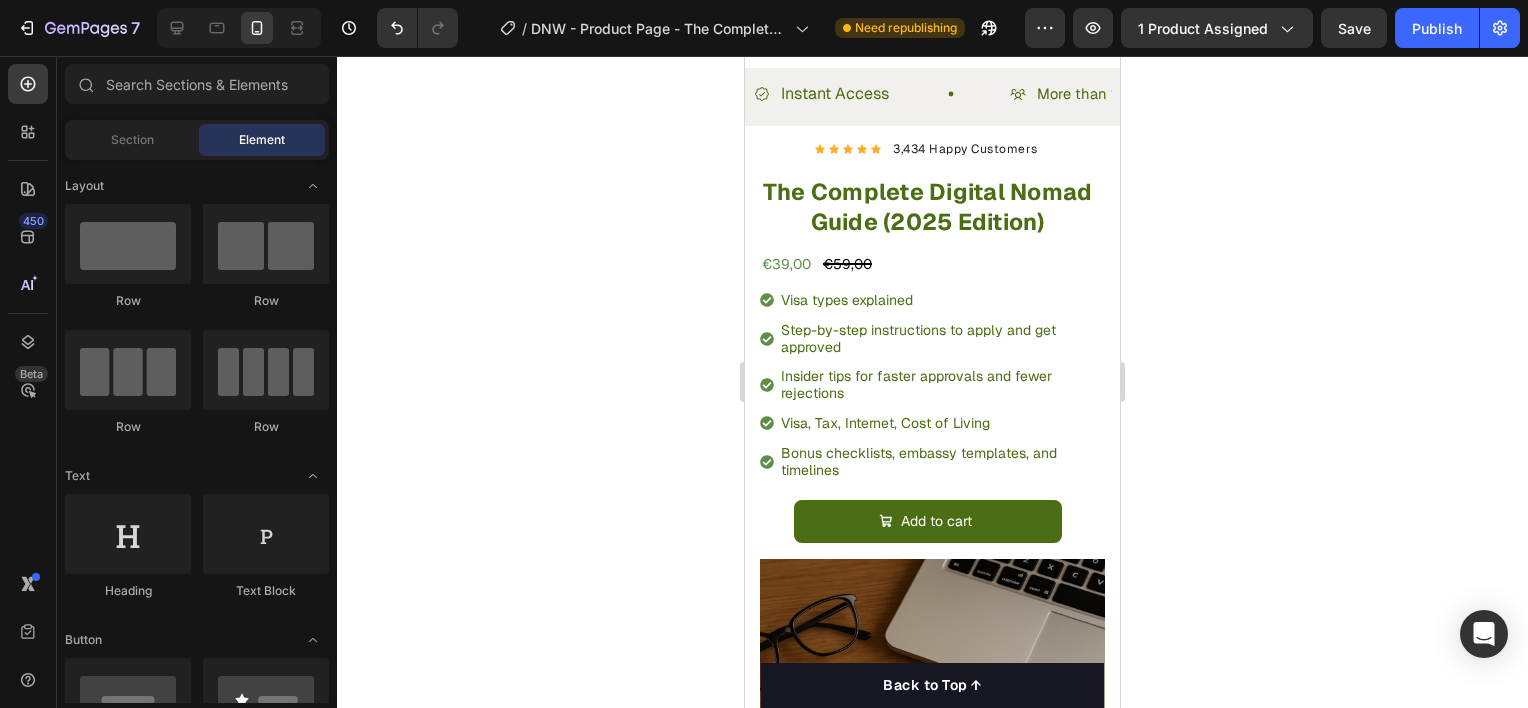 scroll, scrollTop: 49, scrollLeft: 0, axis: vertical 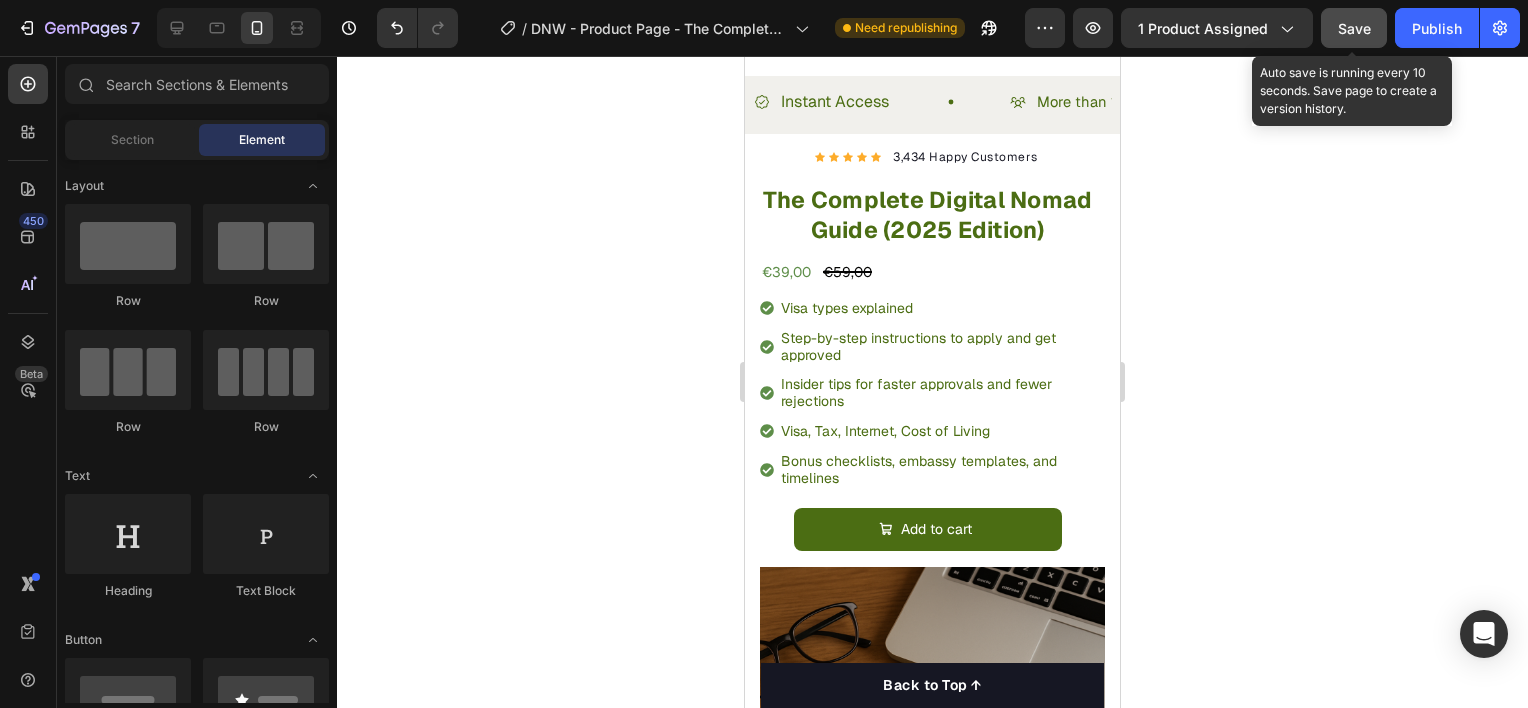 click on "Save" at bounding box center (1354, 28) 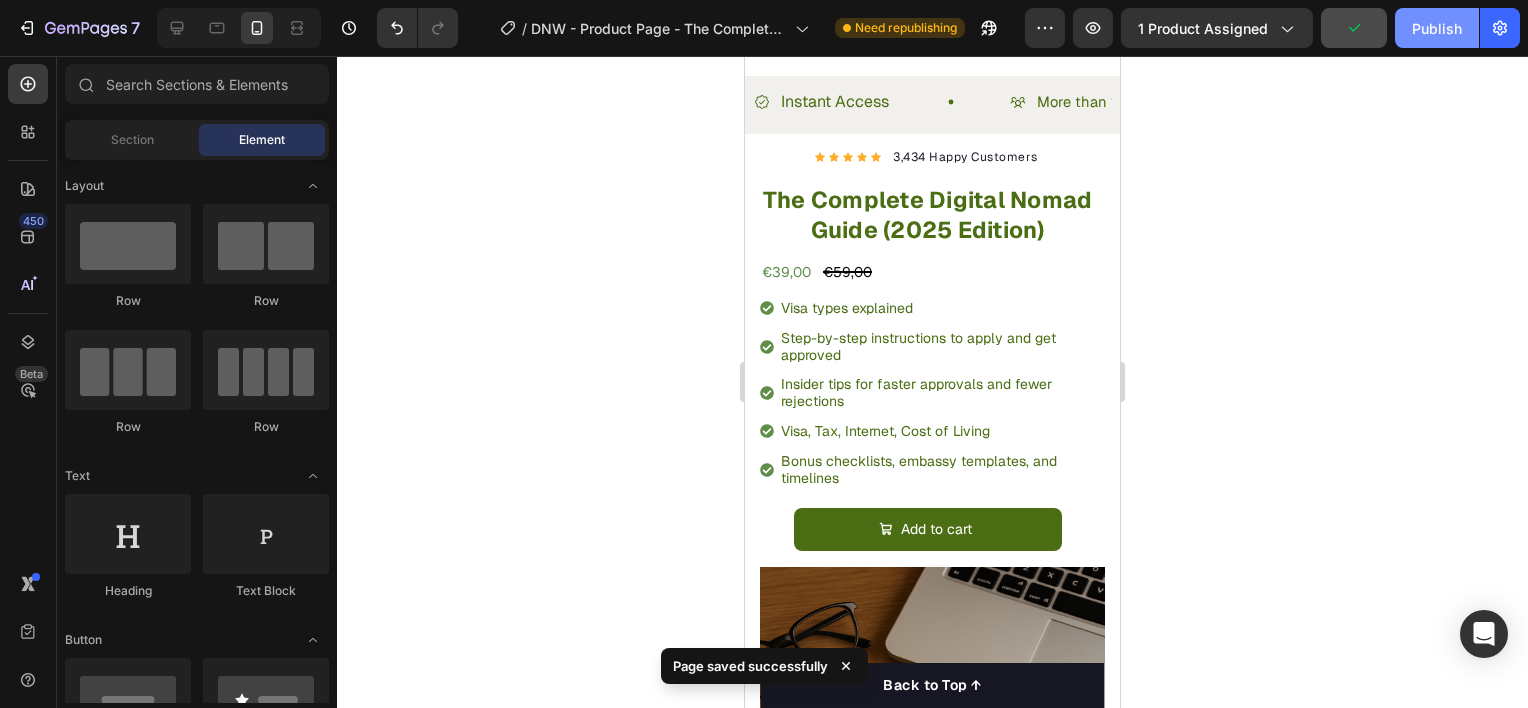 click on "Publish" at bounding box center (1437, 28) 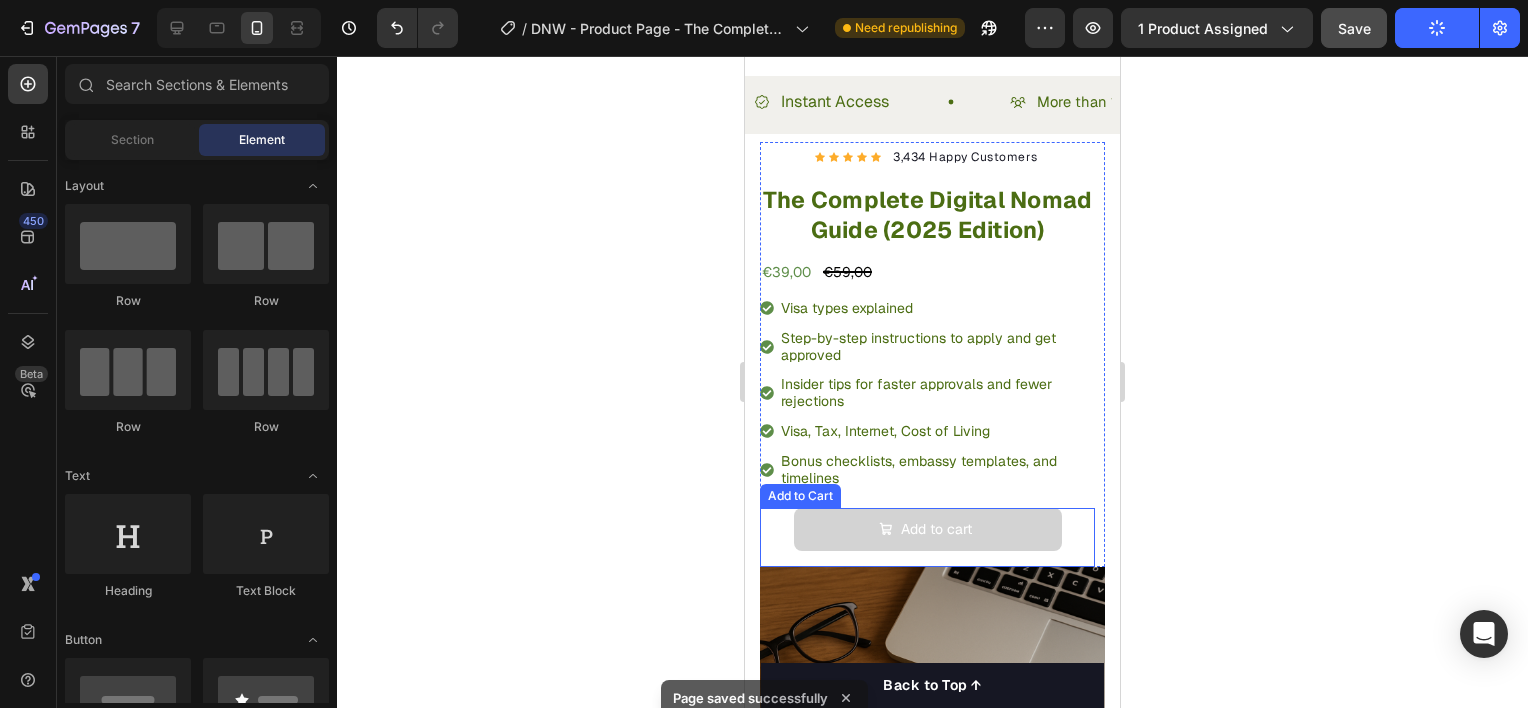 click on "Add to cart" at bounding box center [928, 529] 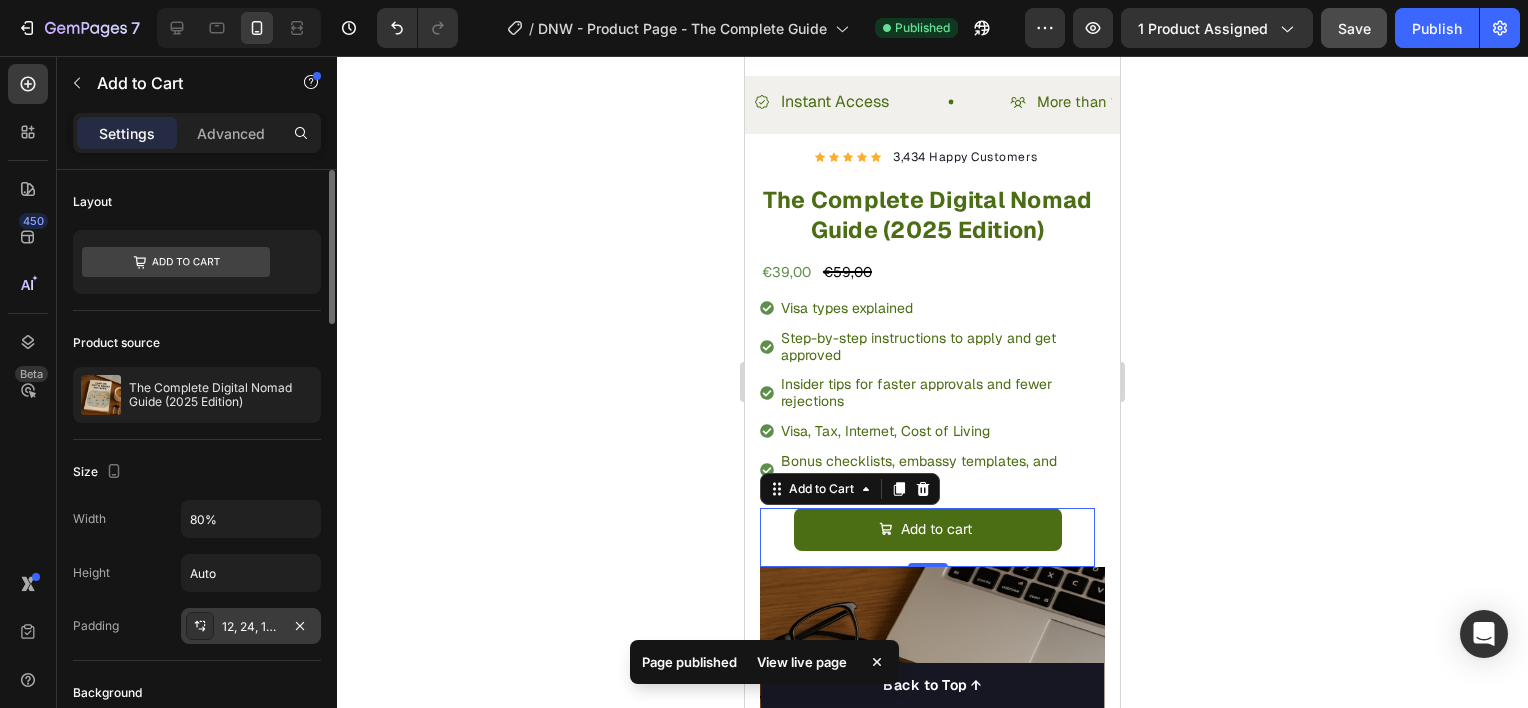 click on "12, 24, 12, 24" at bounding box center (251, 627) 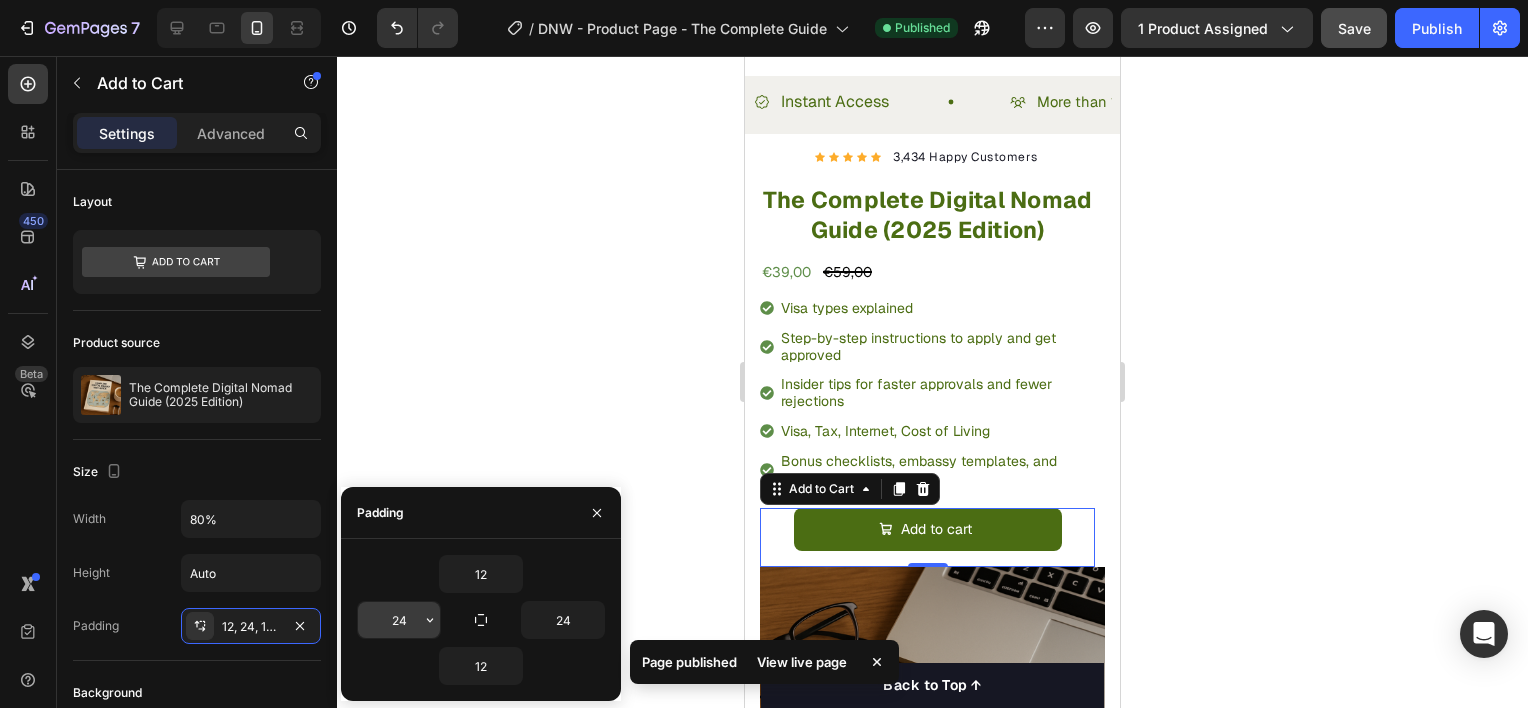 click on "24" at bounding box center [399, 620] 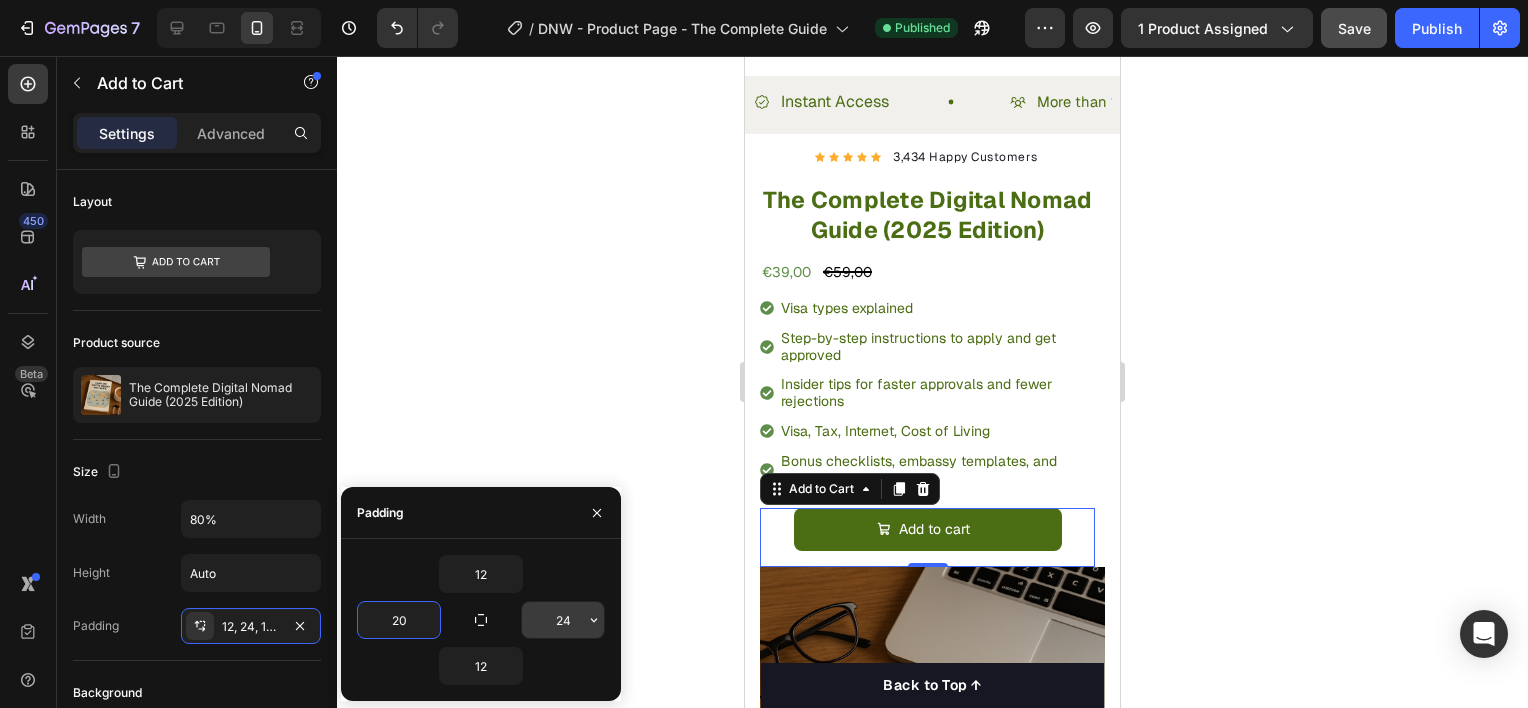 type on "20" 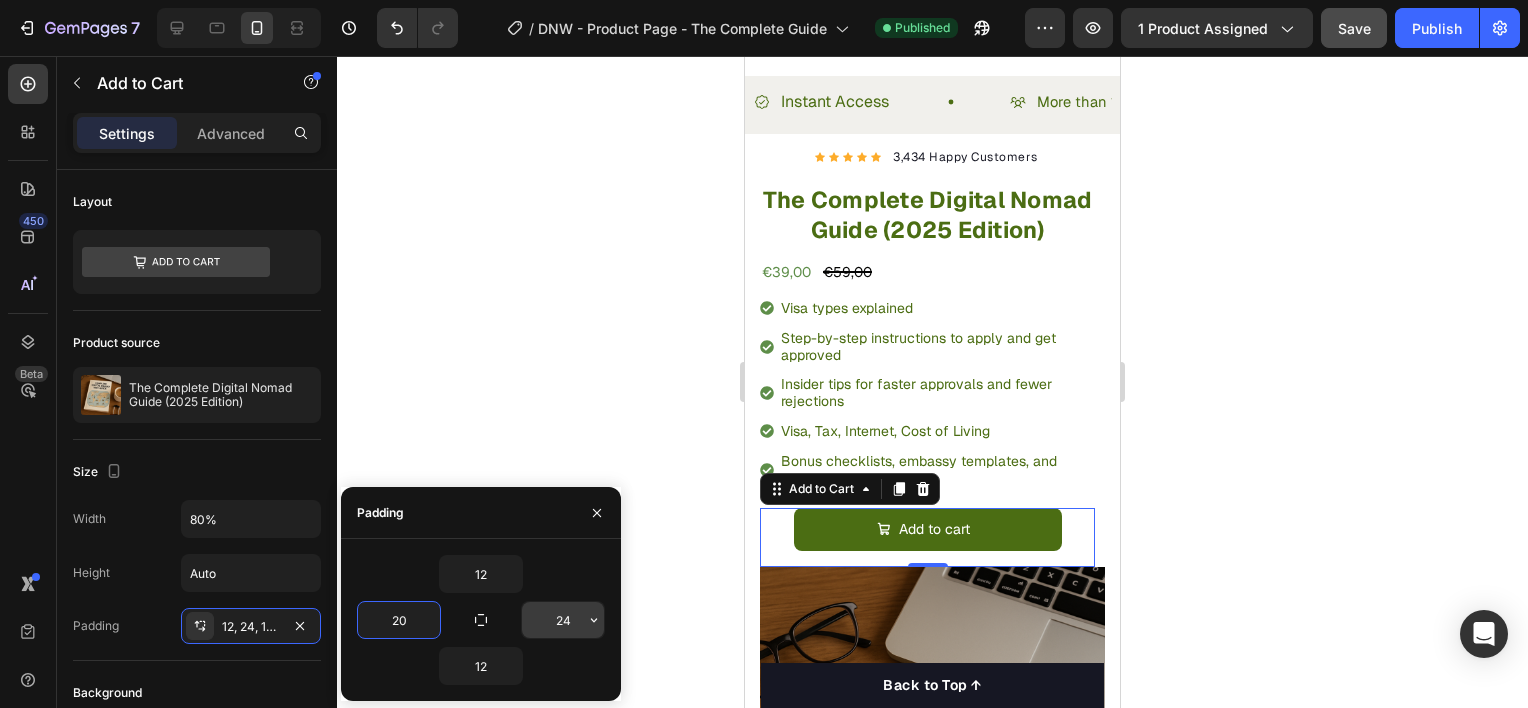 click on "24" at bounding box center [563, 620] 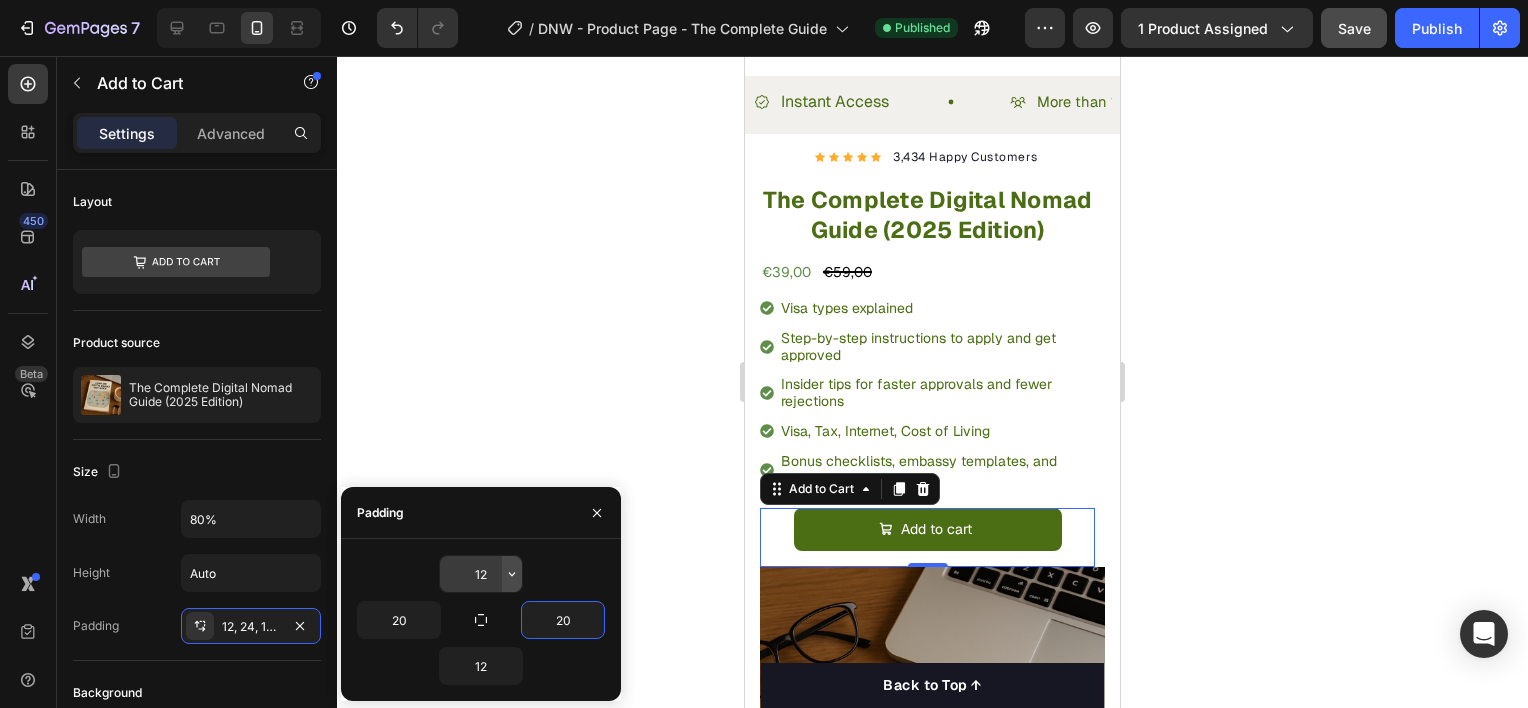 type on "20" 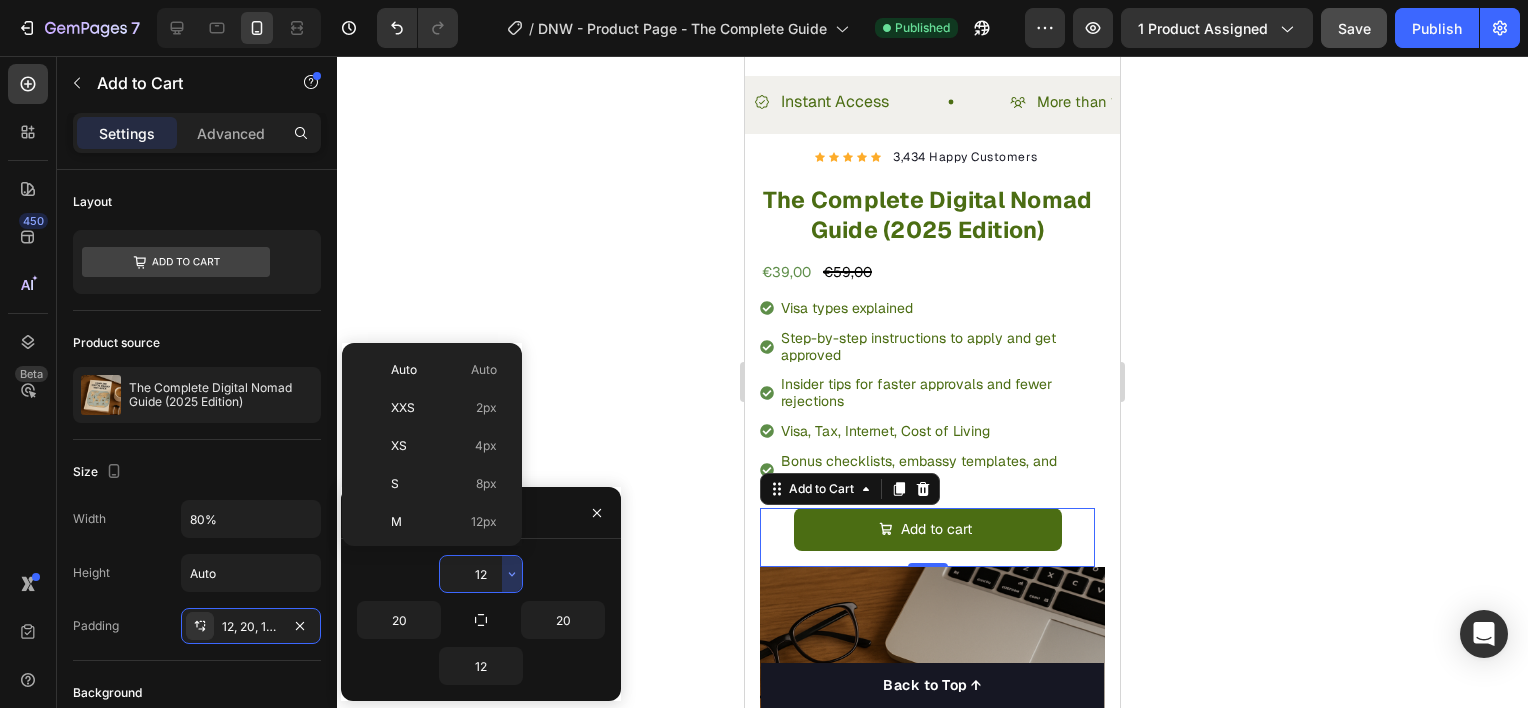 type 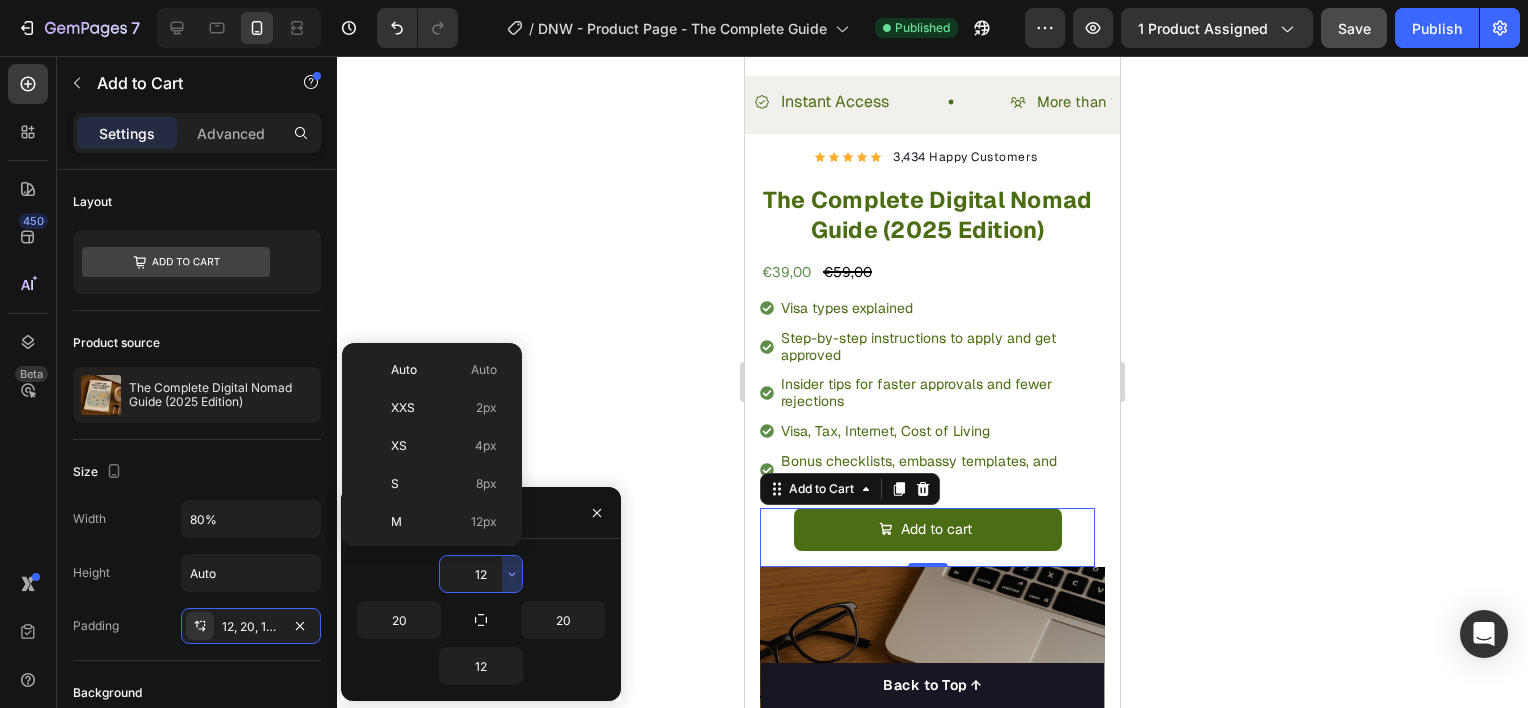 click on "12" at bounding box center (481, 574) 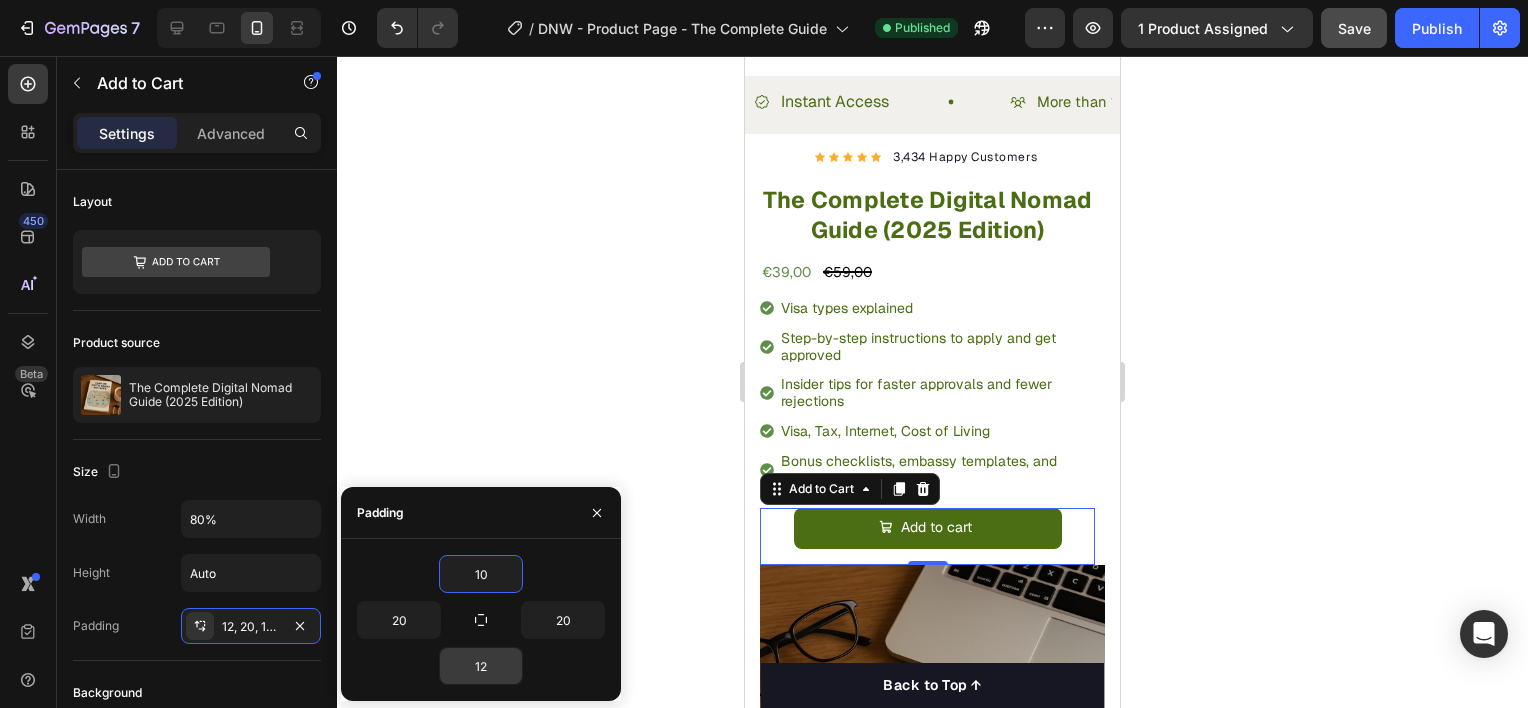 type on "10" 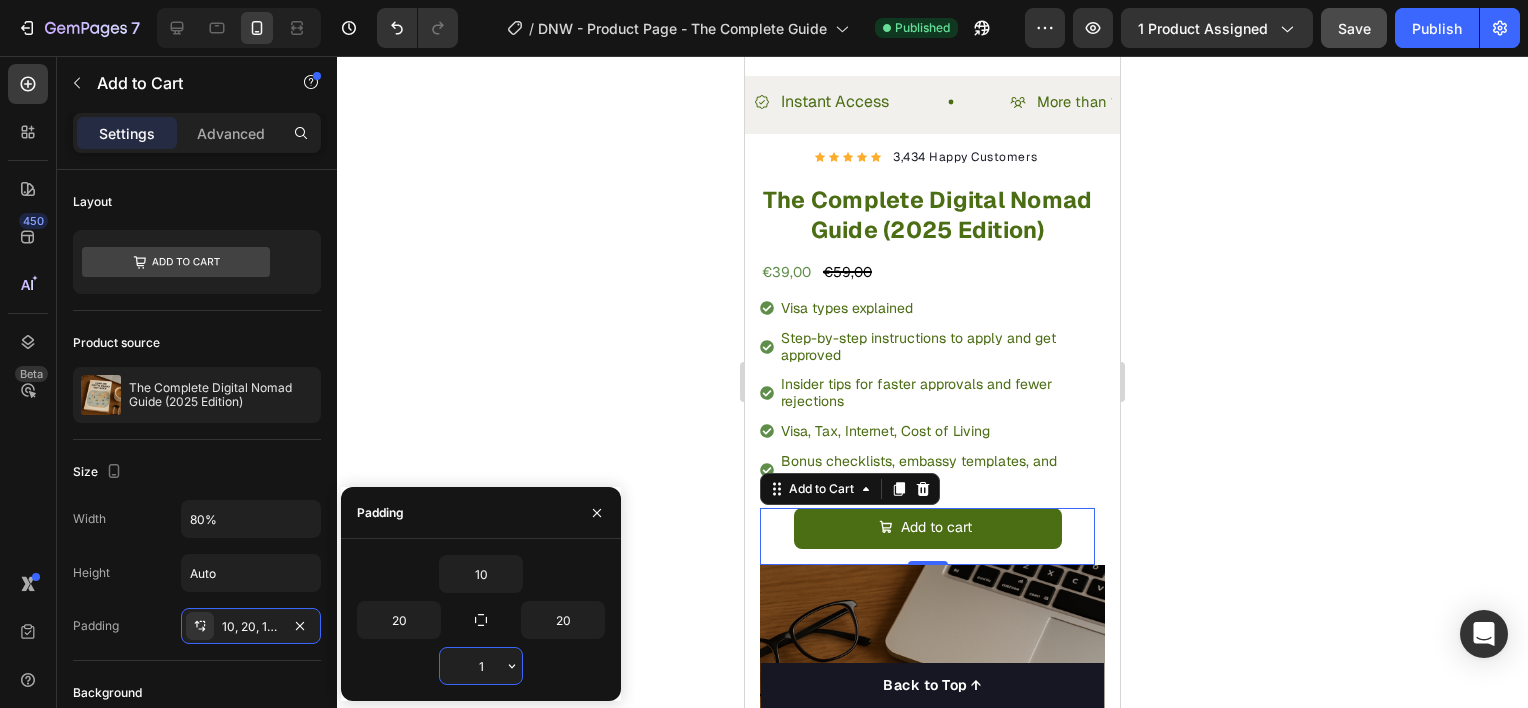 type on "10" 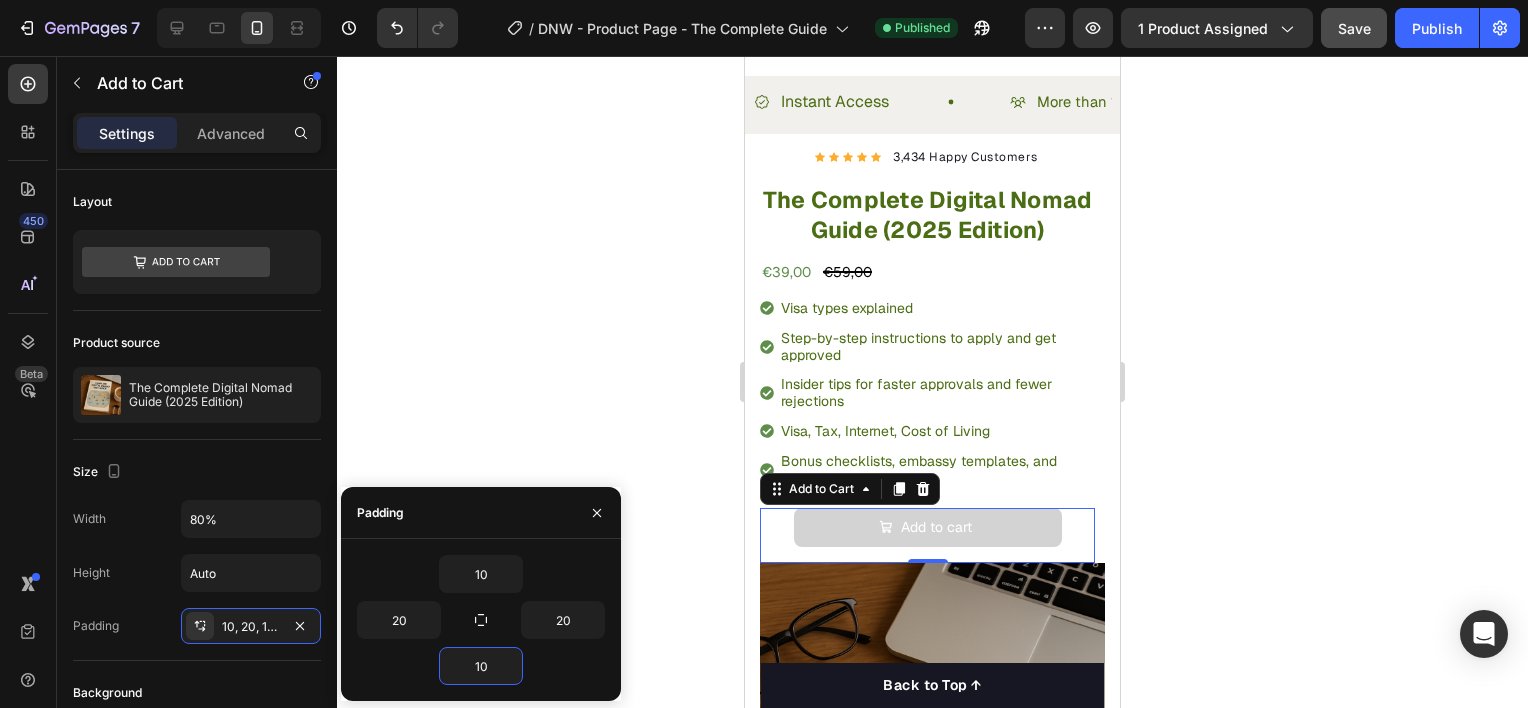 click on "Add to cart" at bounding box center (928, 527) 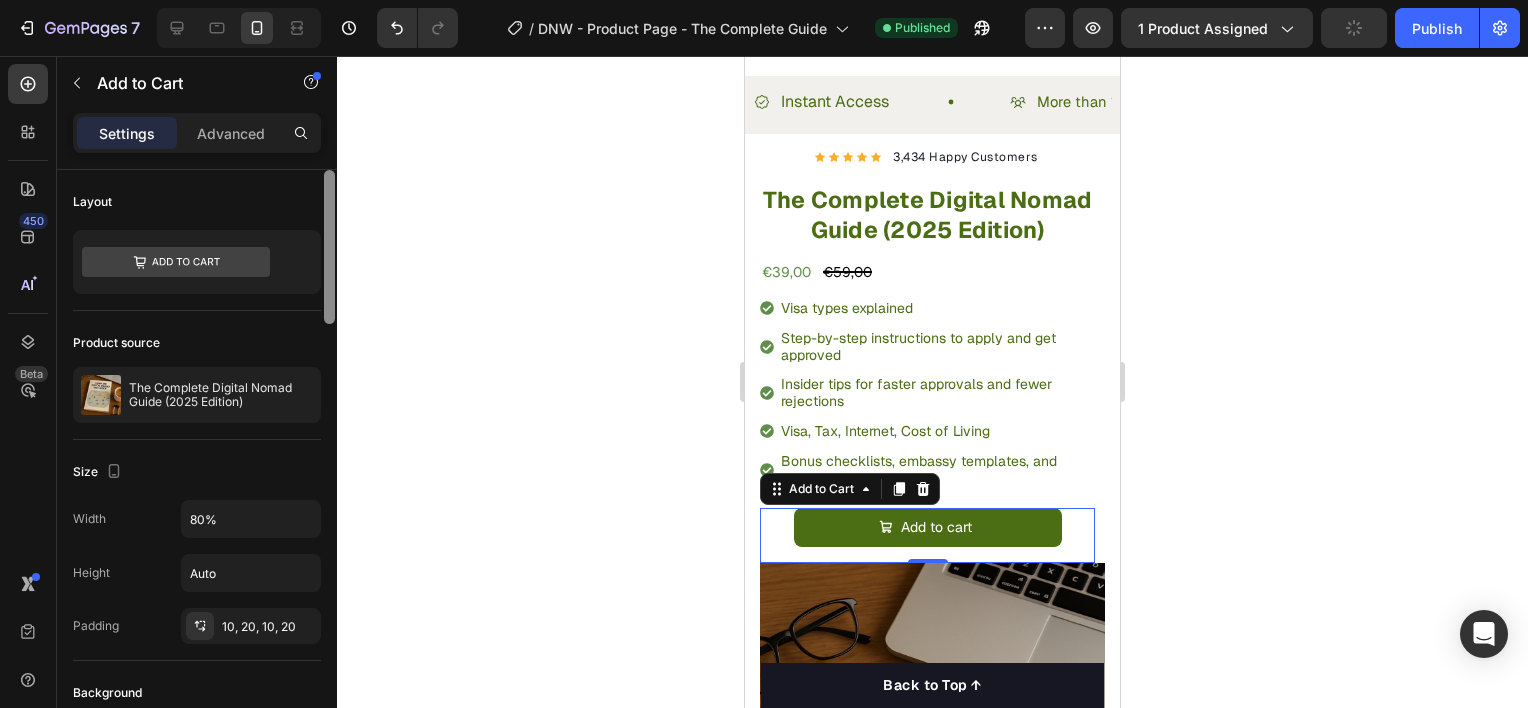 click at bounding box center [329, 467] 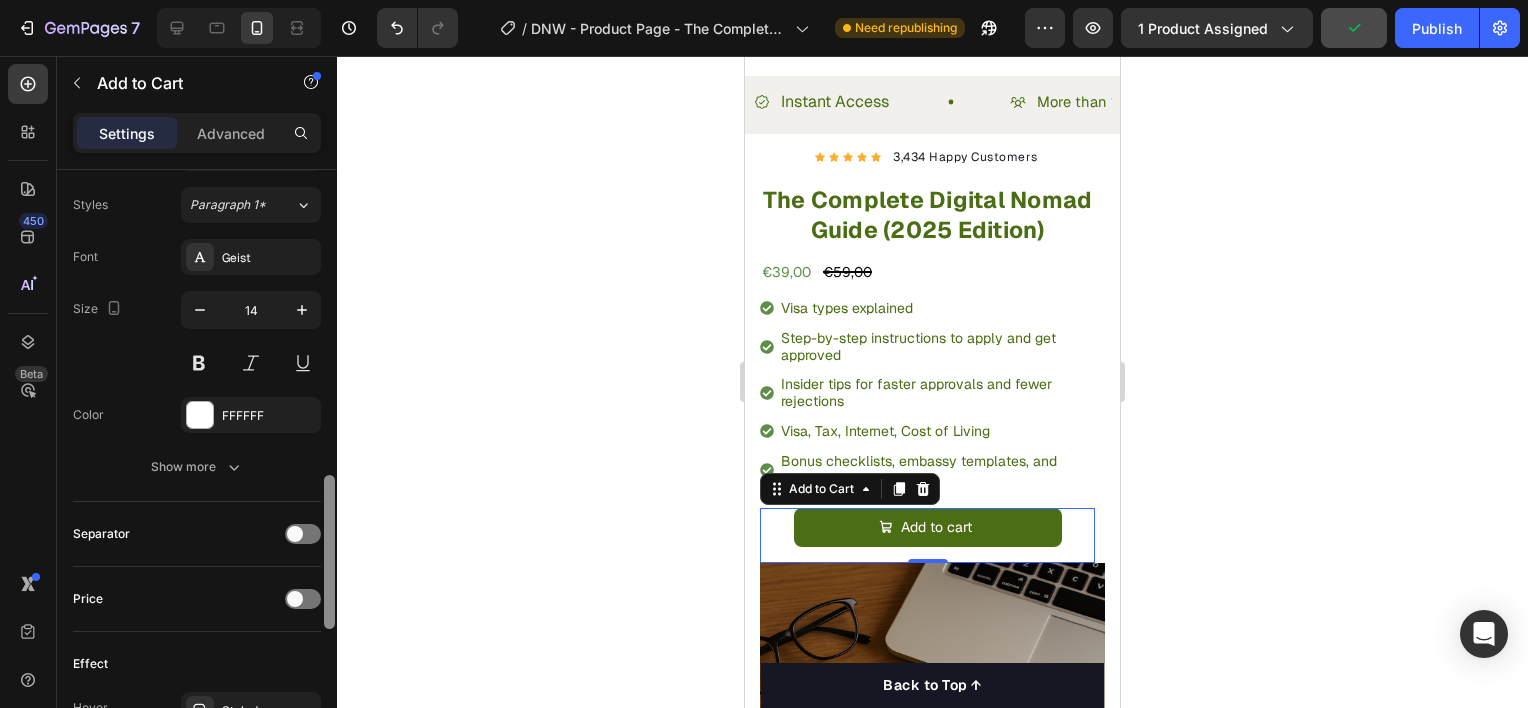 scroll, scrollTop: 1147, scrollLeft: 0, axis: vertical 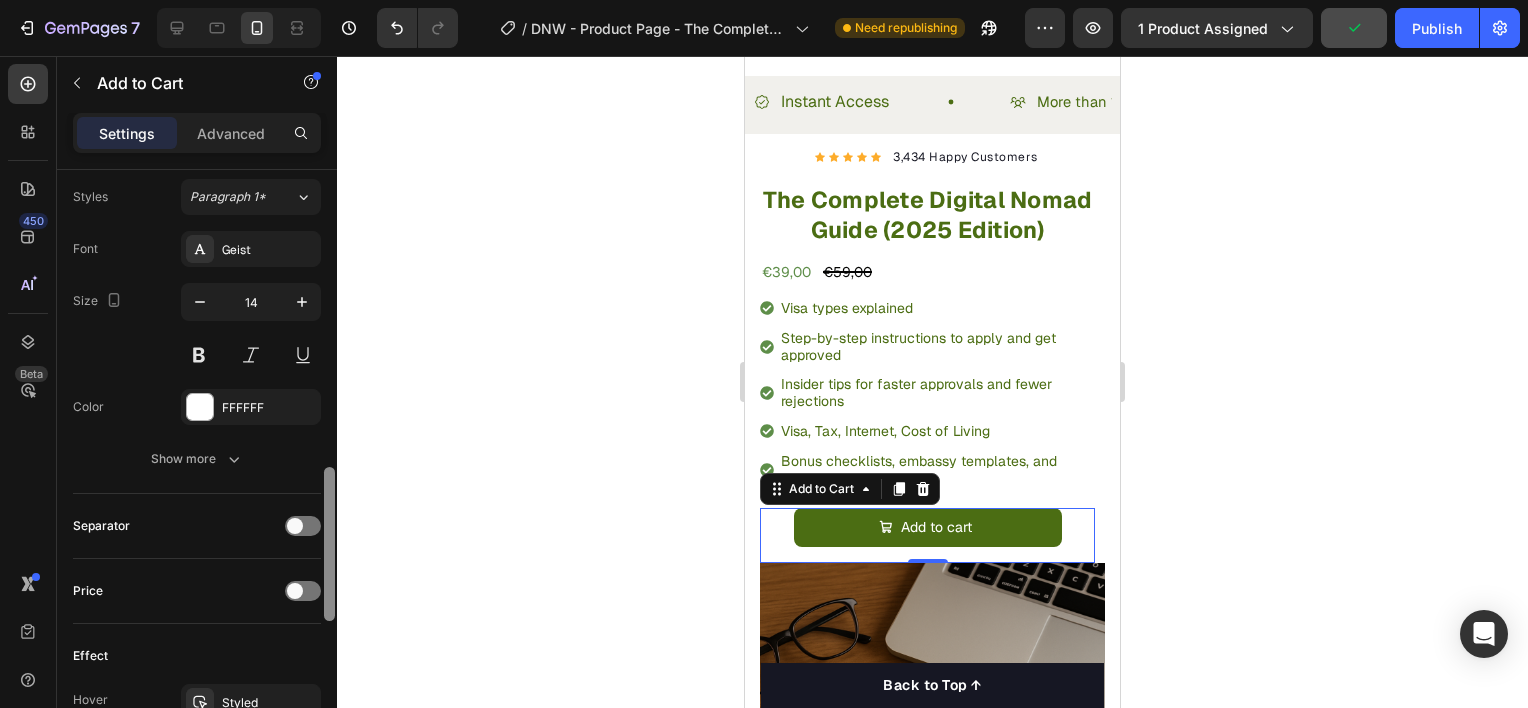 drag, startPoint x: 331, startPoint y: 380, endPoint x: 331, endPoint y: 523, distance: 143 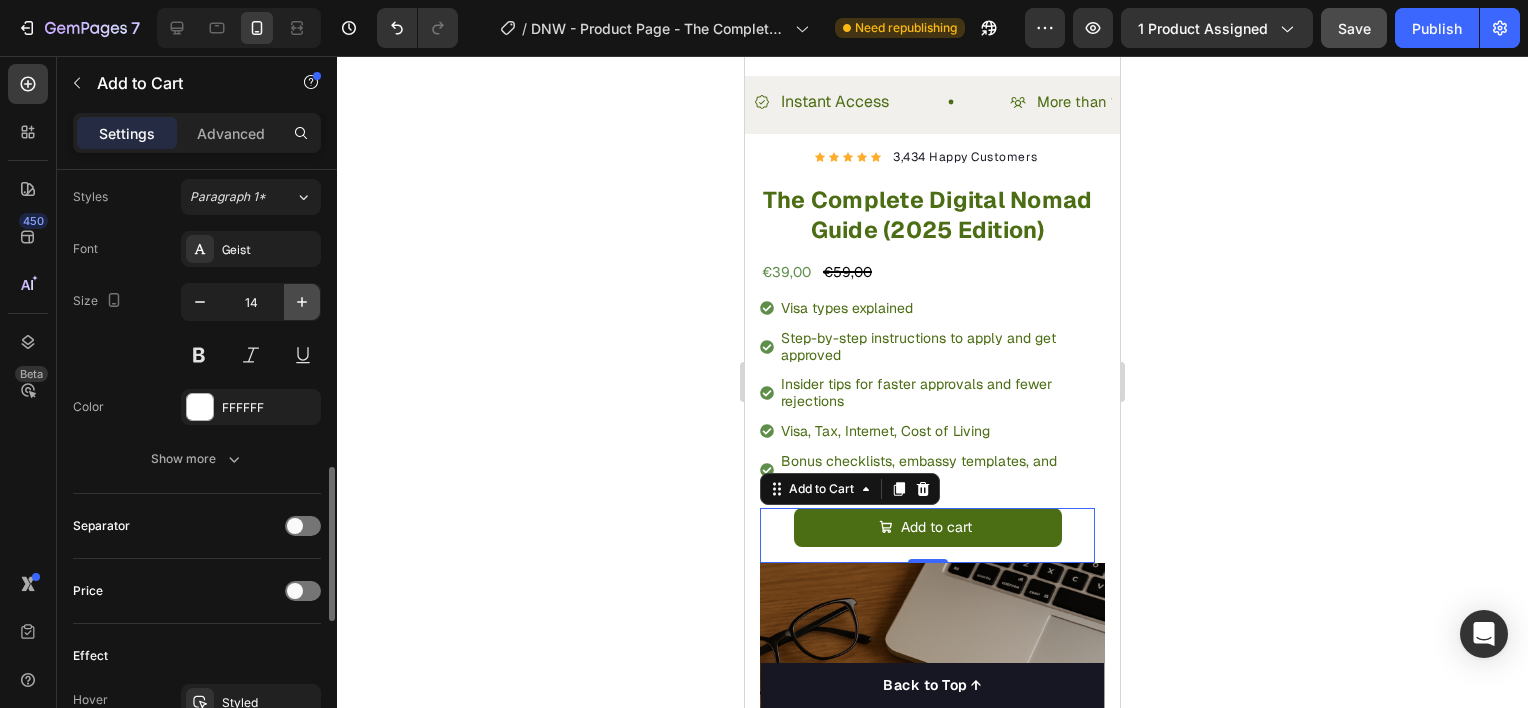 click 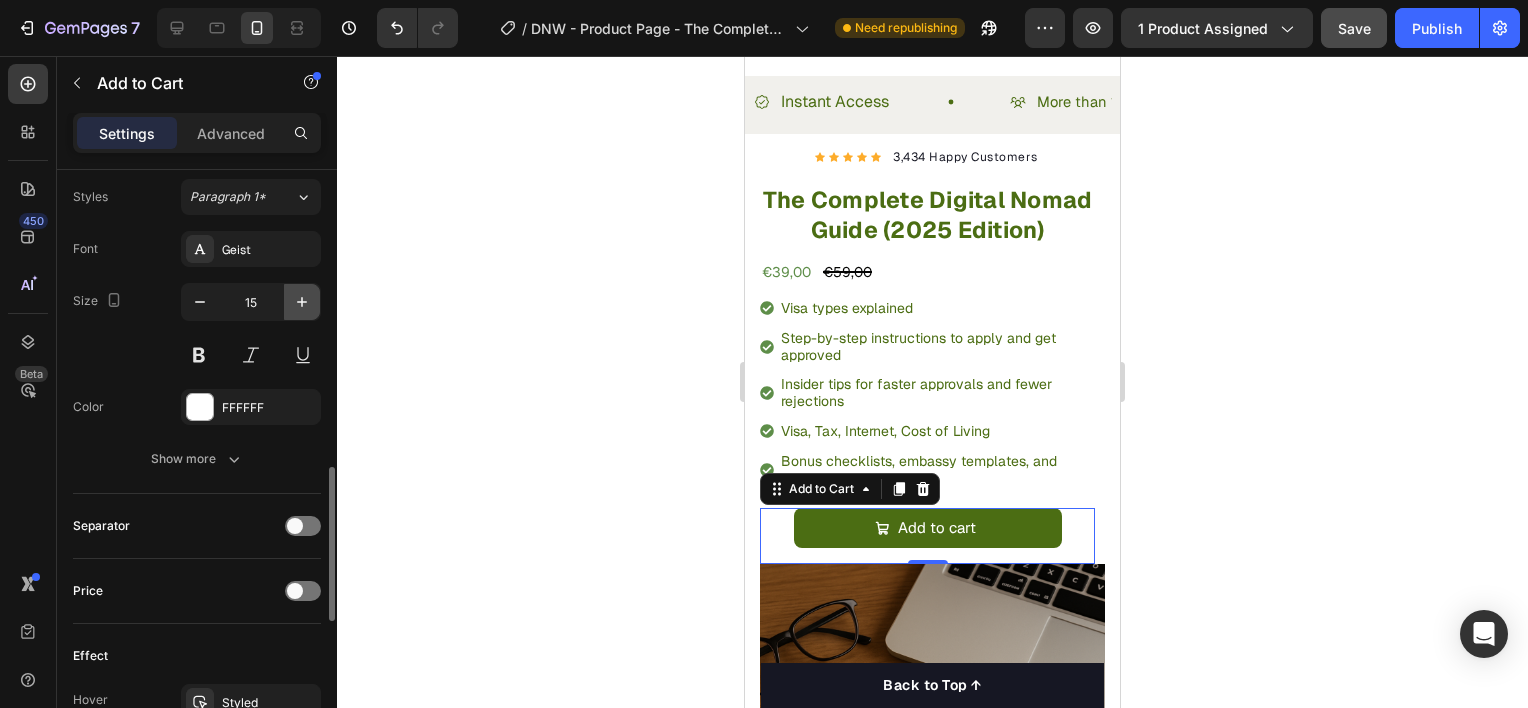 click 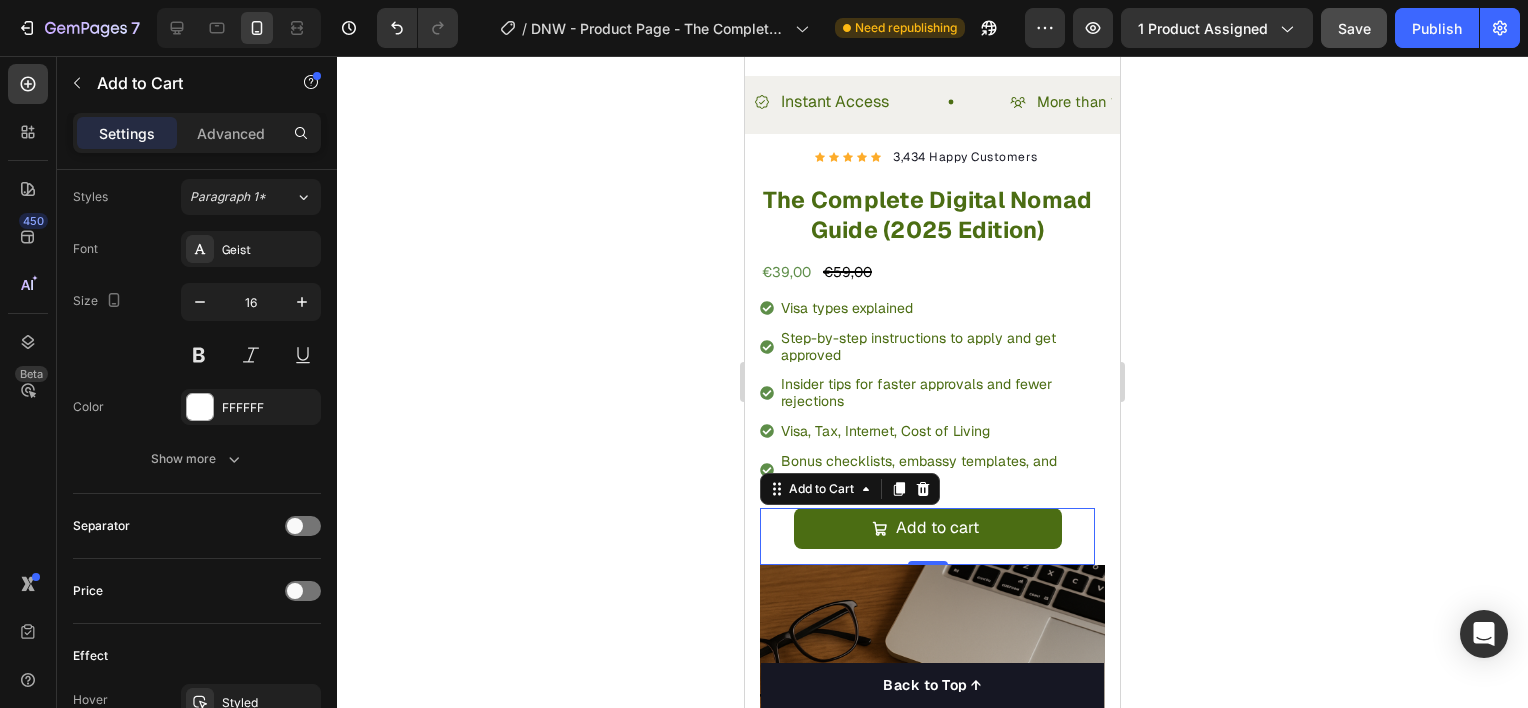 click 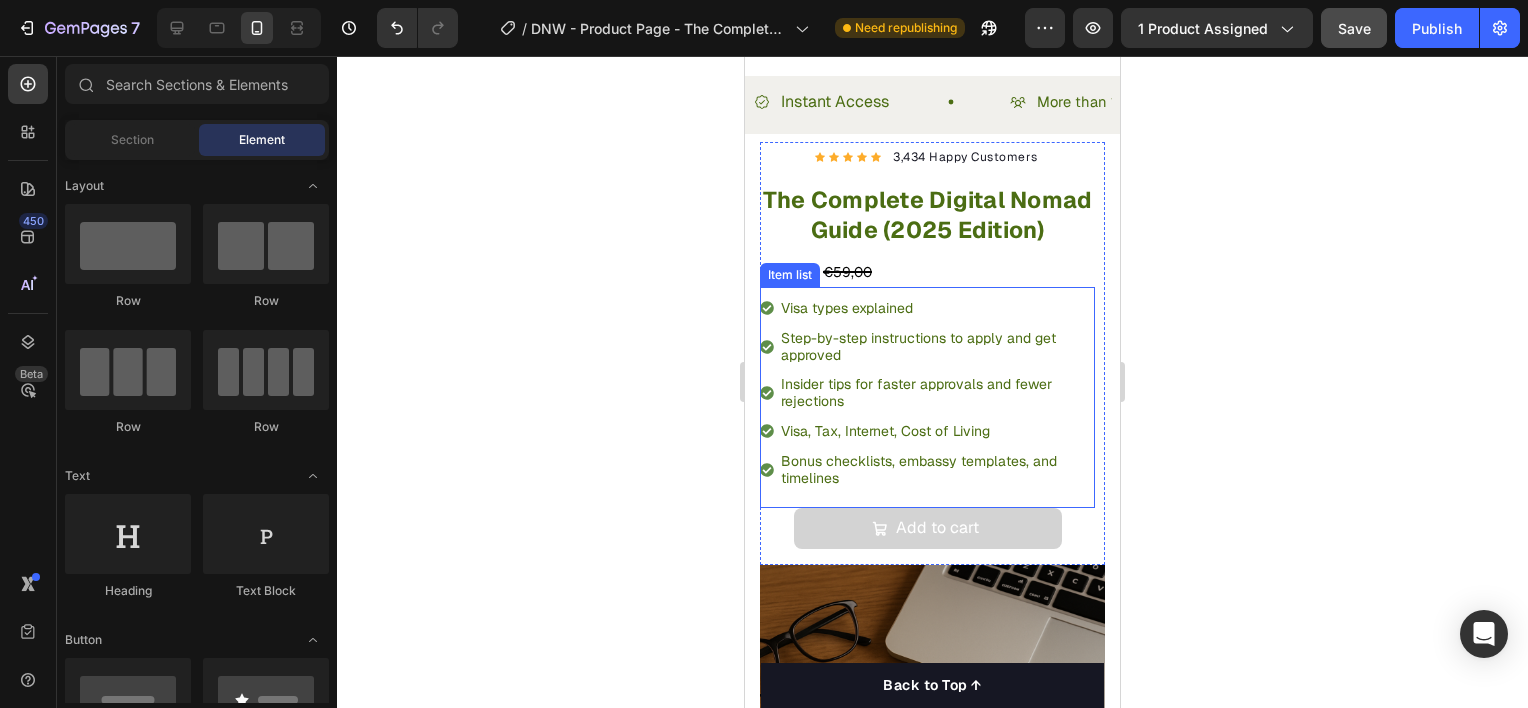 click on "Add to cart" at bounding box center [928, 528] 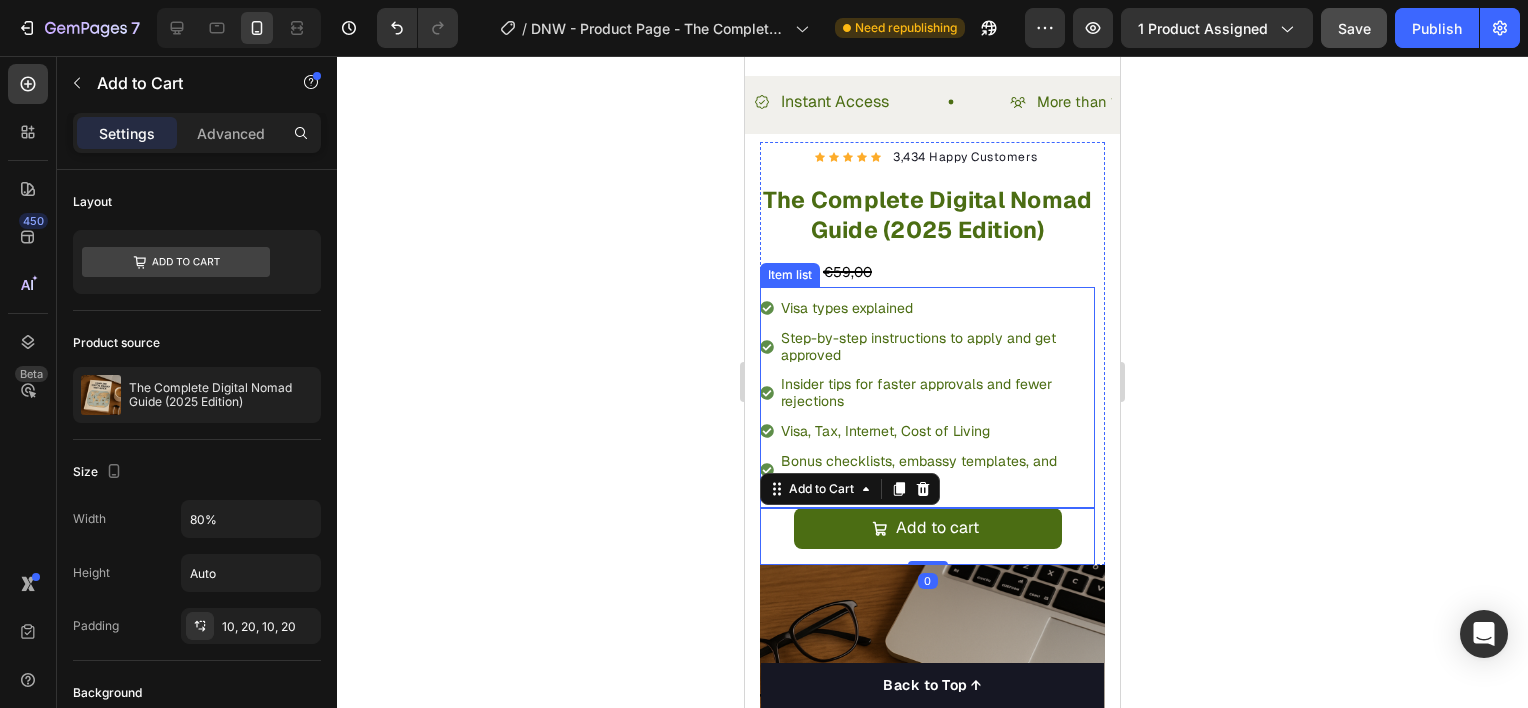 click on "Insider tips for faster approvals and fewer rejections" at bounding box center (916, 392) 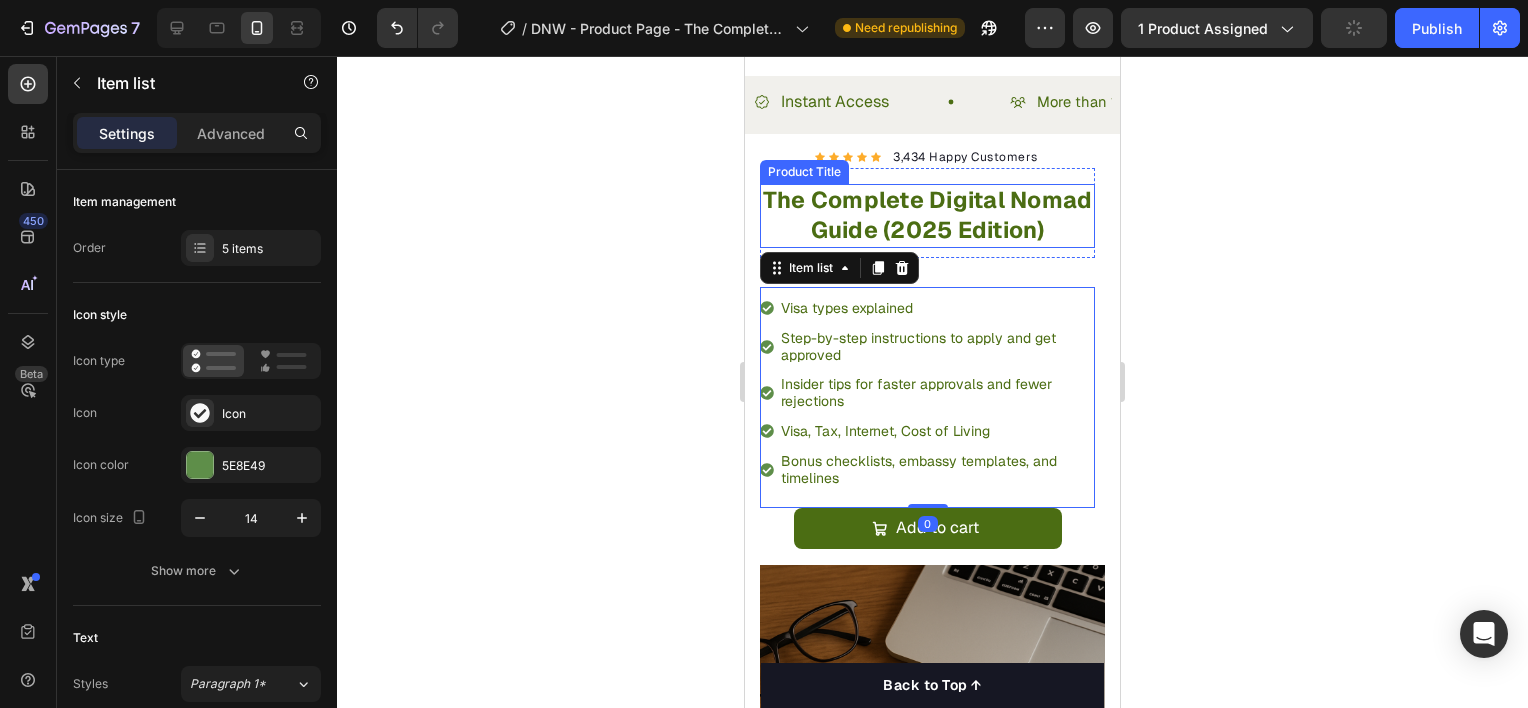 click on "The Complete Digital Nomad Guide (2025 Edition)" at bounding box center [927, 216] 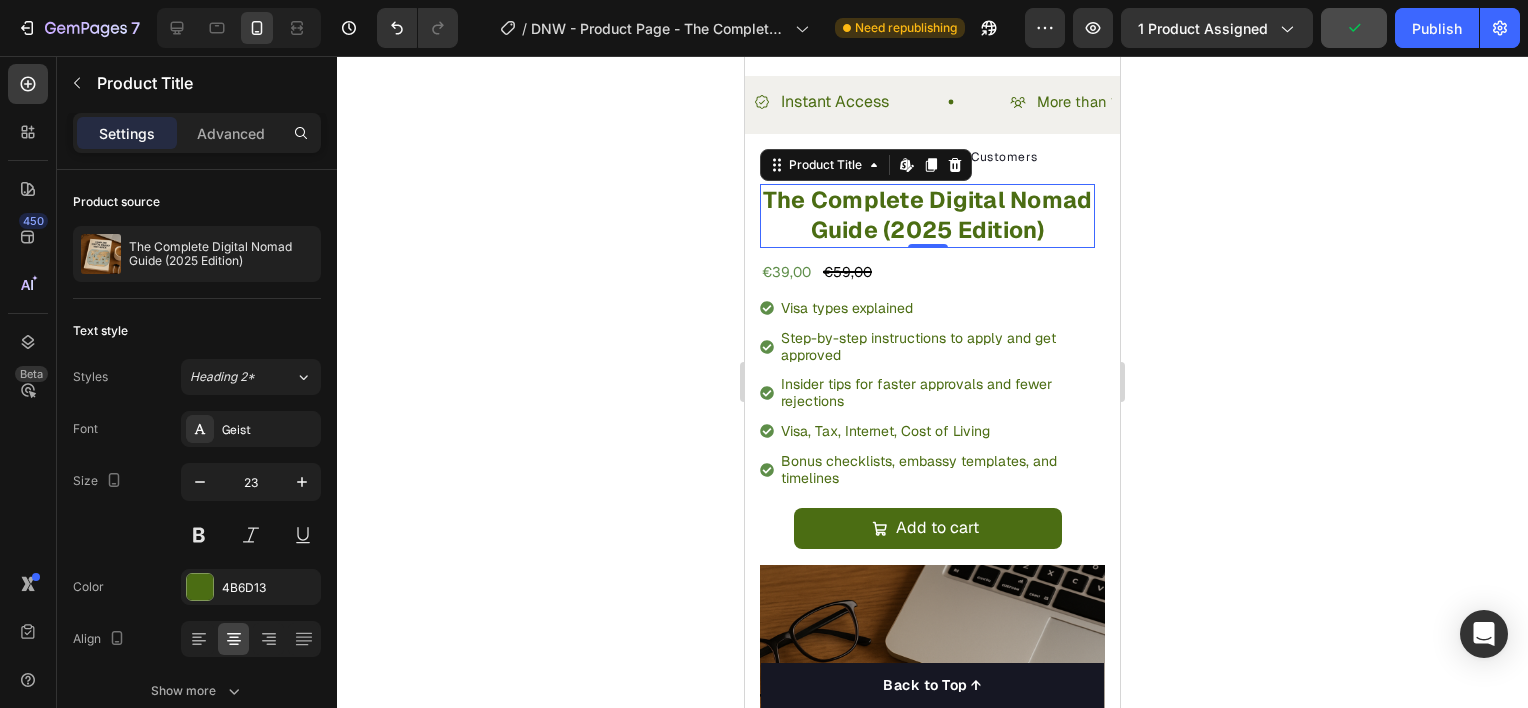 click on "The Complete Digital Nomad Guide (2025 Edition)" at bounding box center (927, 216) 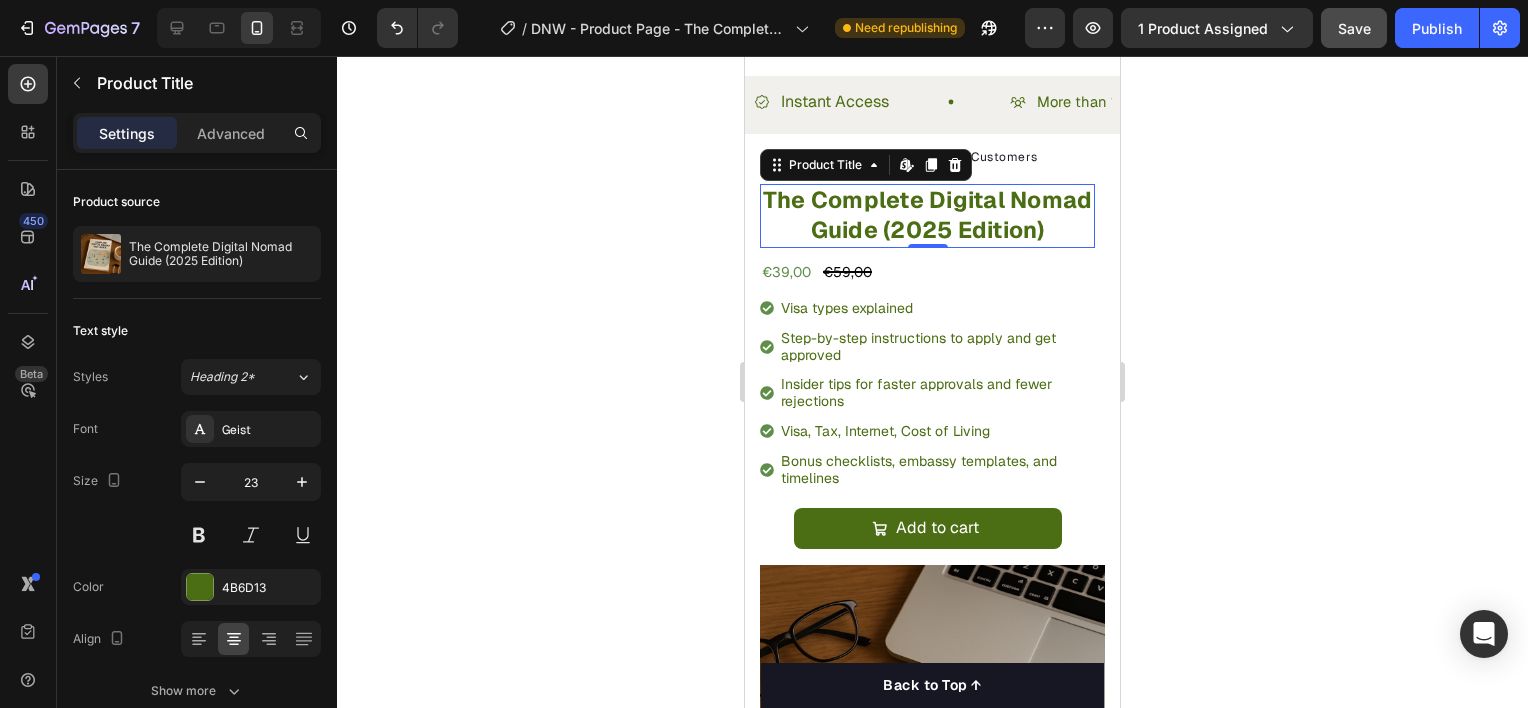 click on "The Complete Digital Nomad Guide (2025 Edition)" at bounding box center (927, 216) 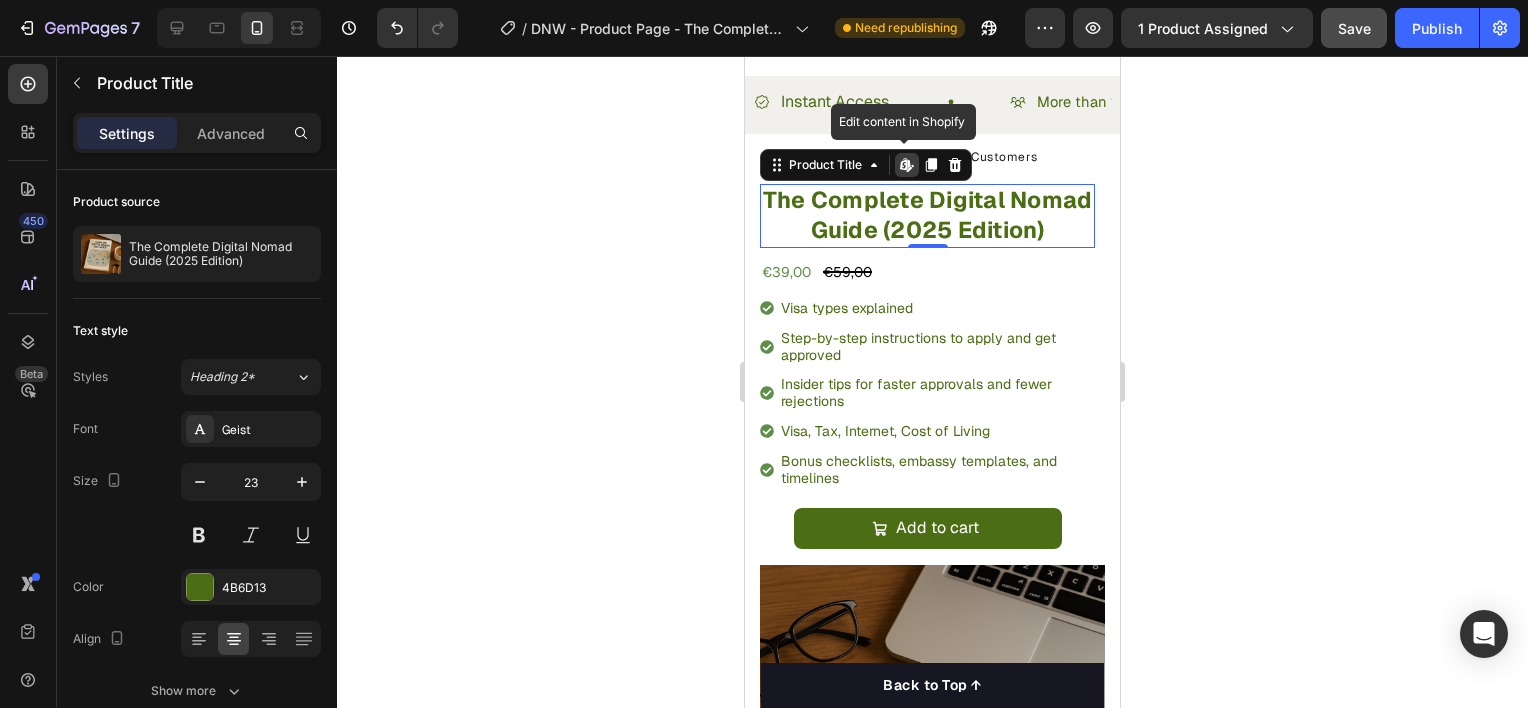 drag, startPoint x: 822, startPoint y: 212, endPoint x: 849, endPoint y: 220, distance: 28.160255 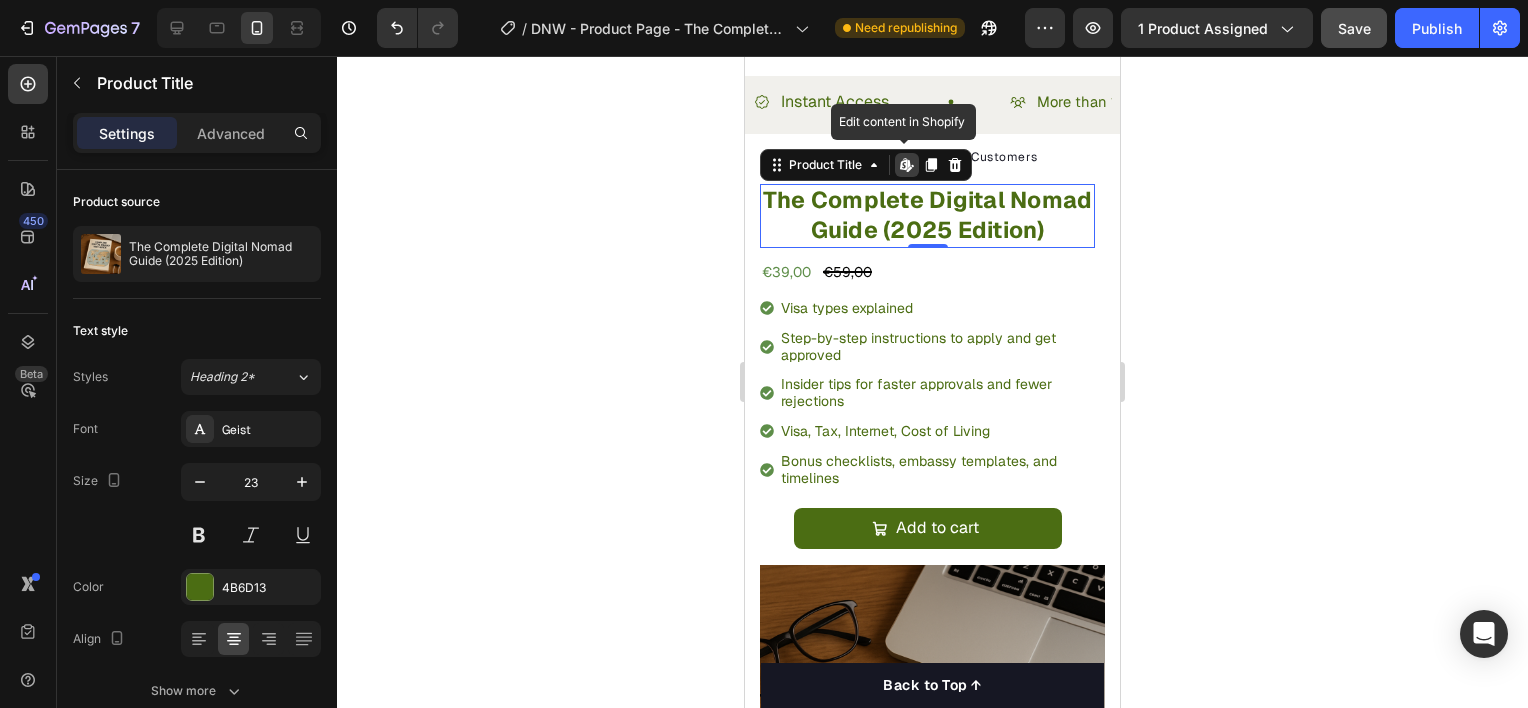 drag, startPoint x: 849, startPoint y: 220, endPoint x: 817, endPoint y: 255, distance: 47.423622 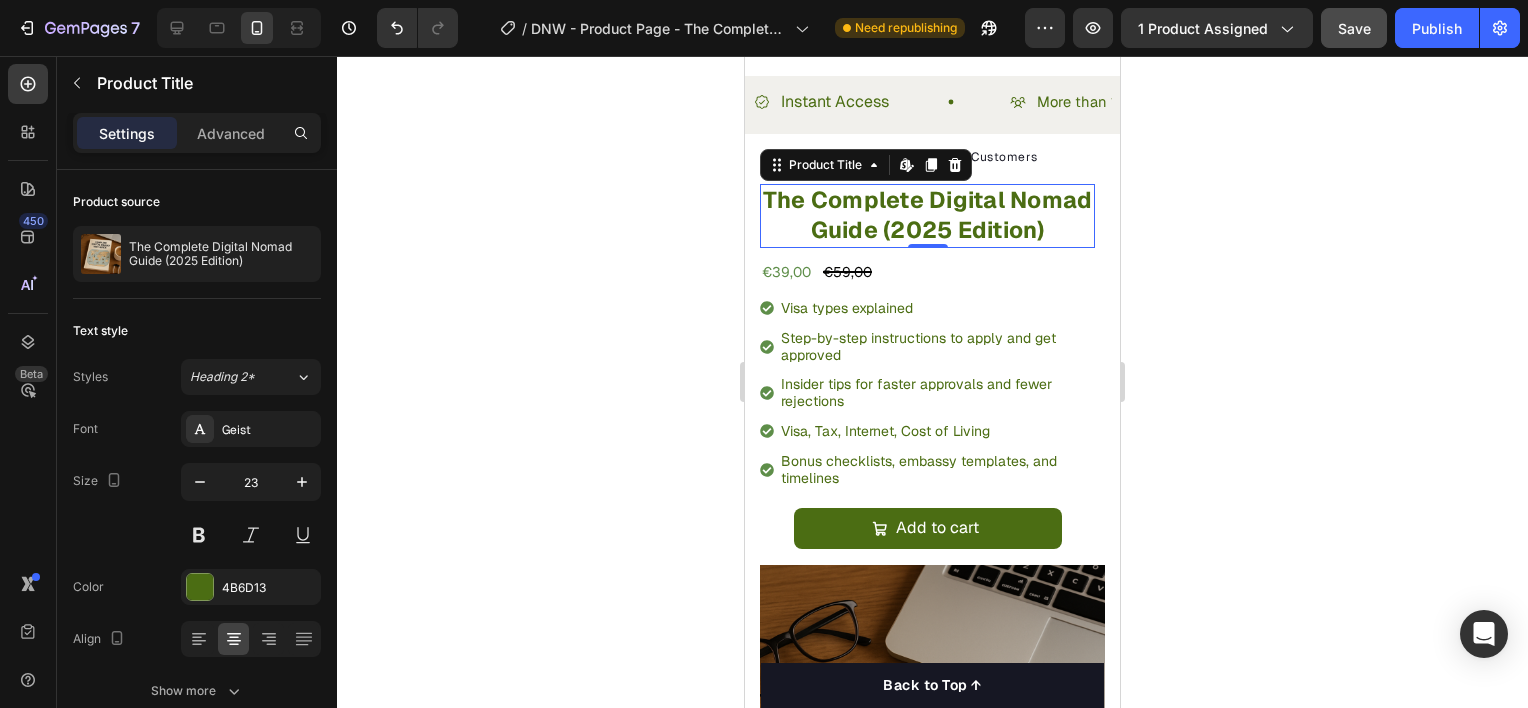 click 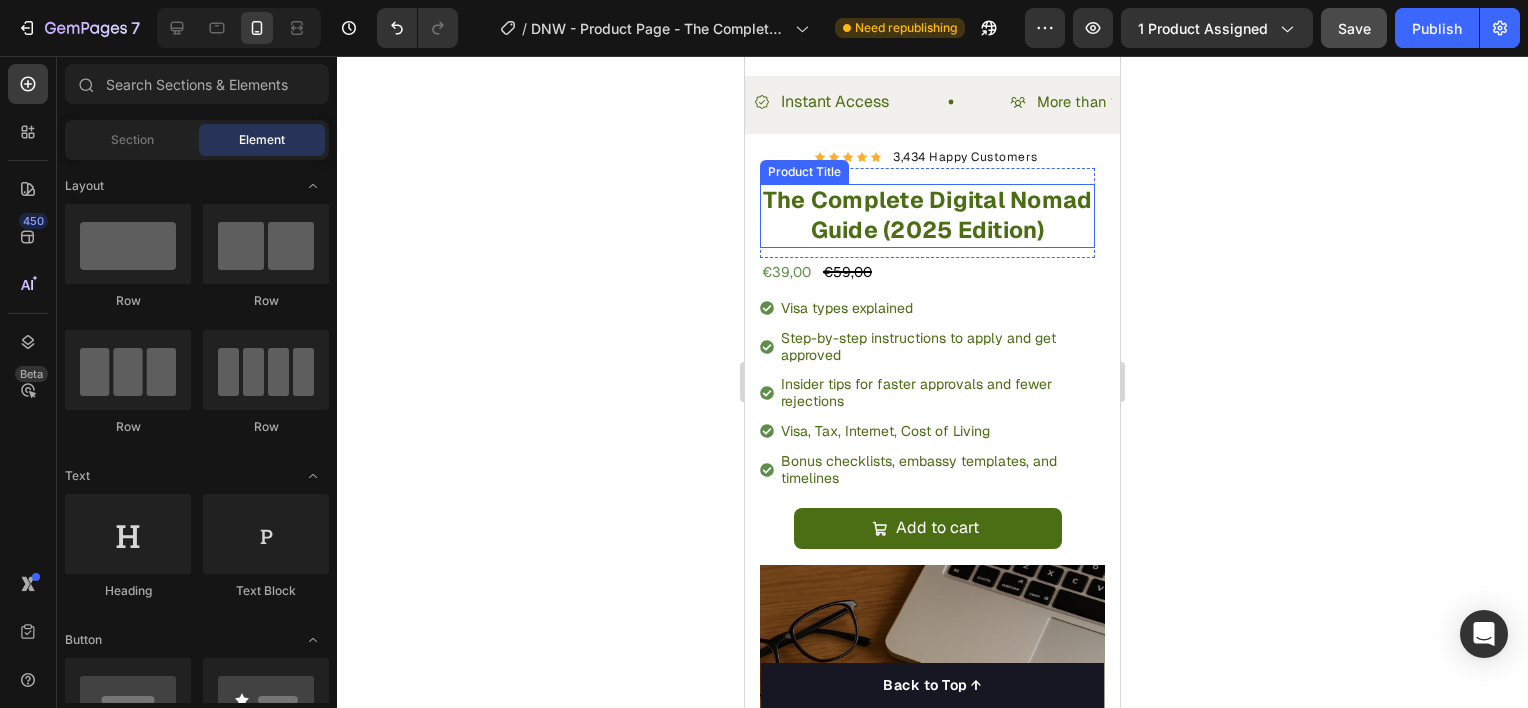 click on "The Complete Digital Nomad Guide (2025 Edition)" at bounding box center [927, 216] 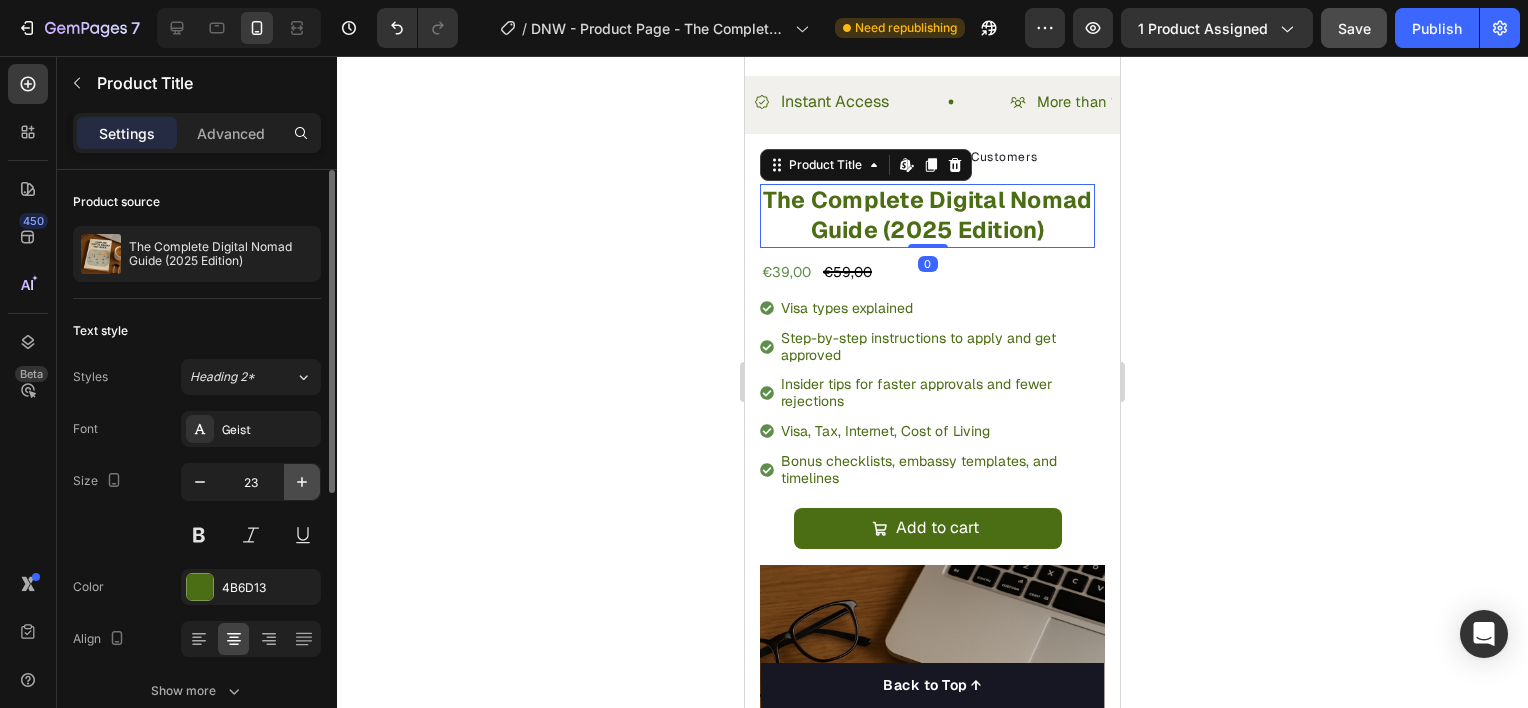 click 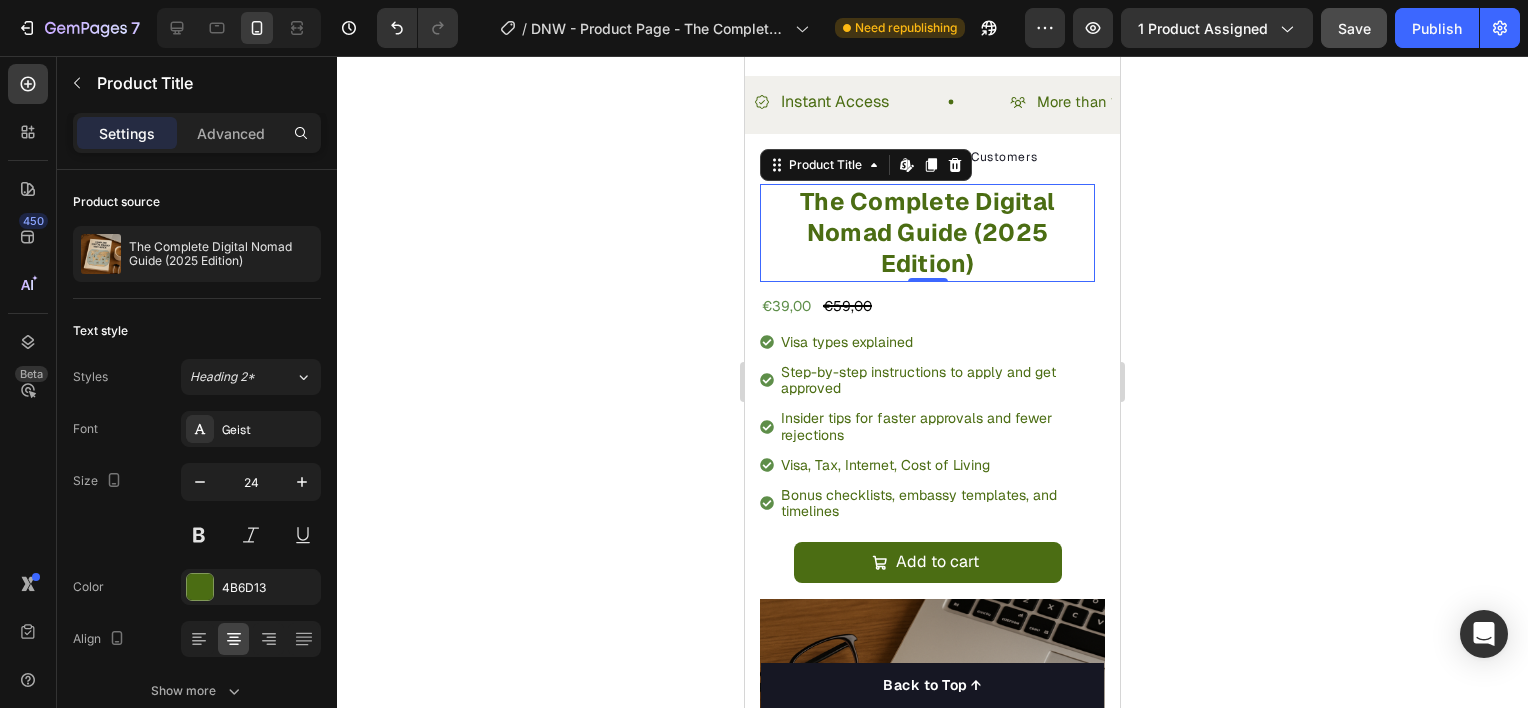 click 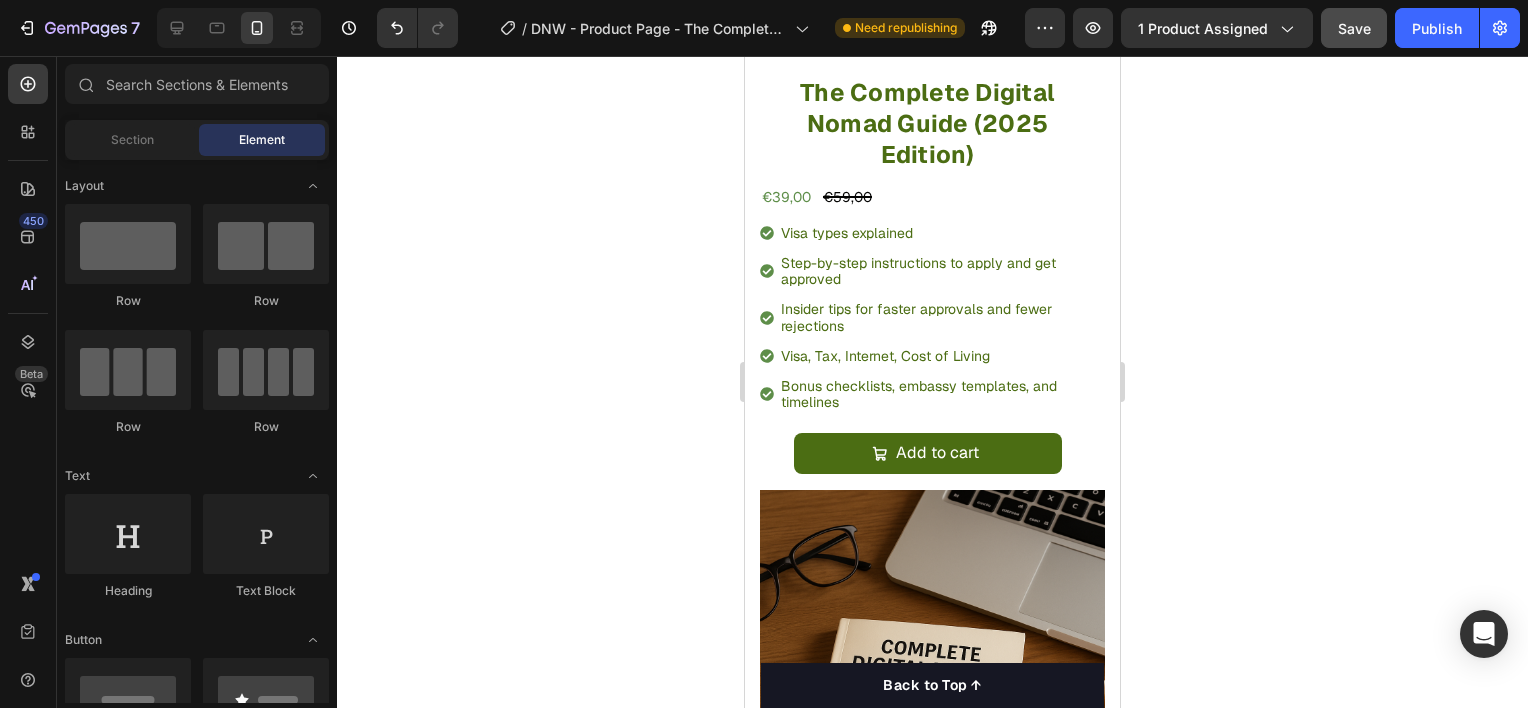 scroll, scrollTop: 165, scrollLeft: 0, axis: vertical 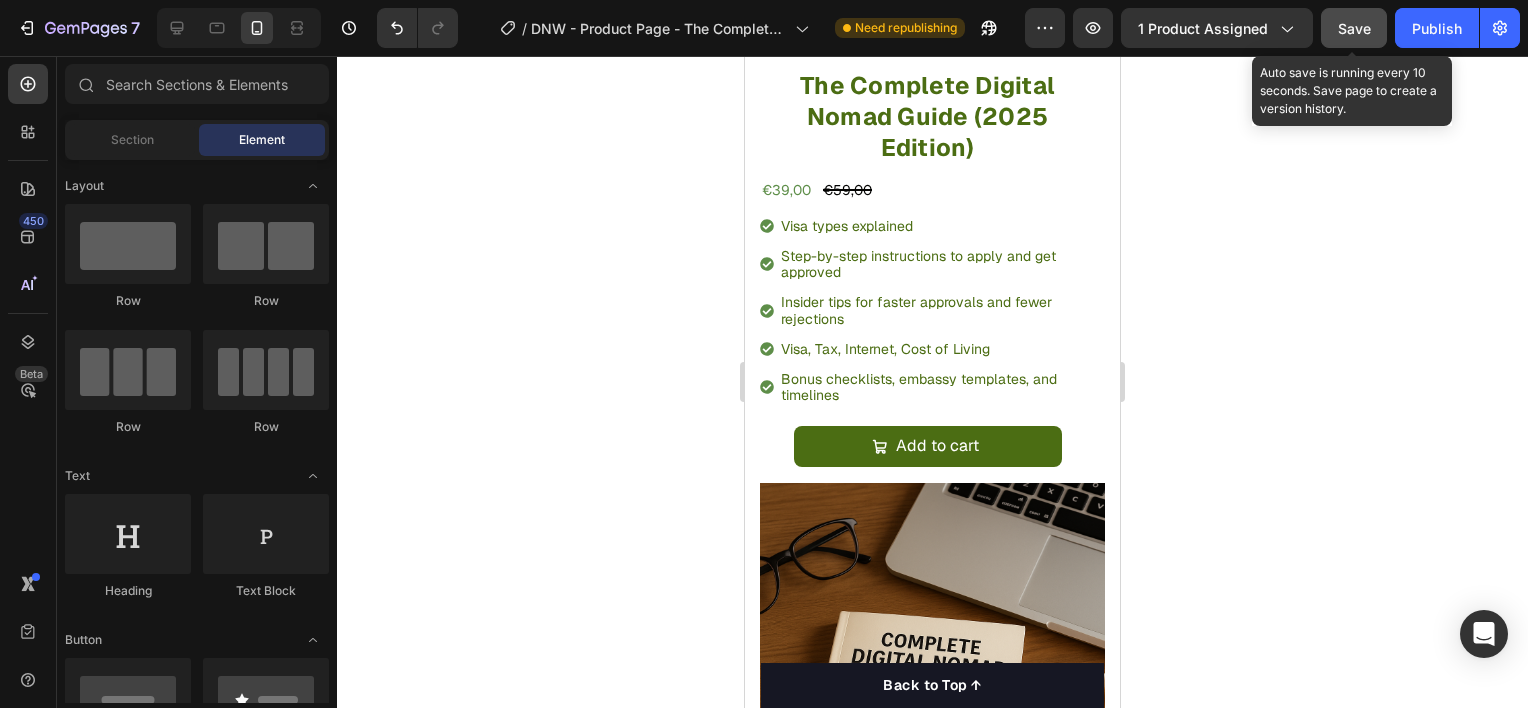 click on "Save" 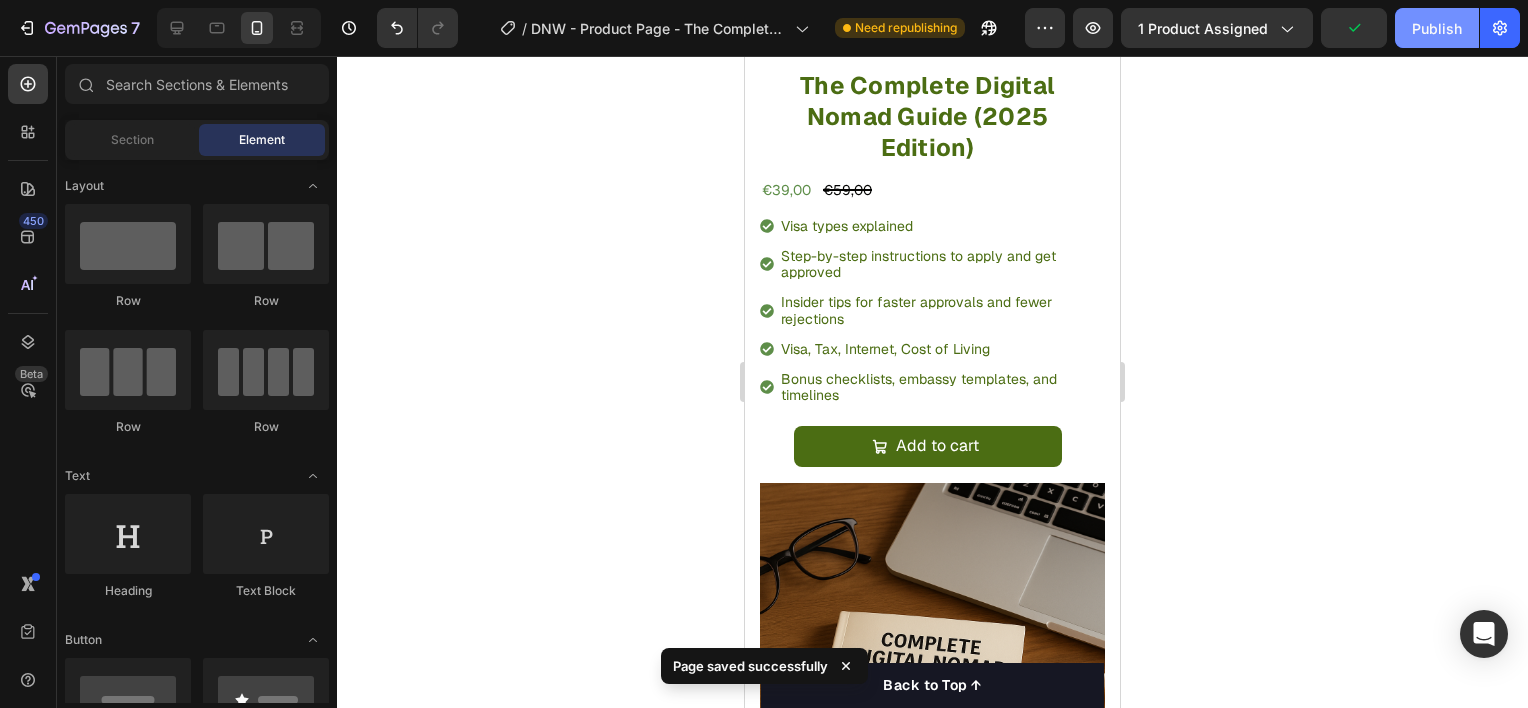 click on "Publish" at bounding box center (1437, 28) 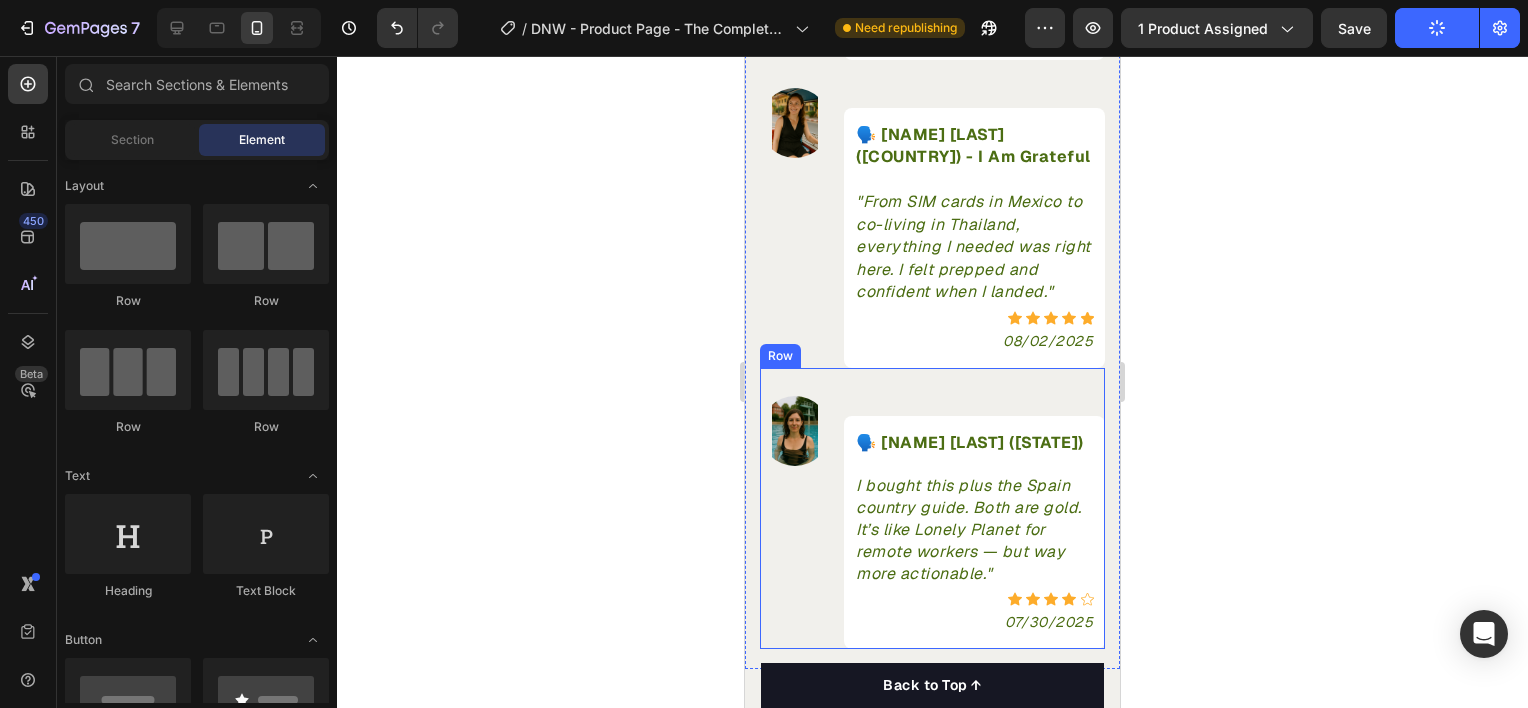 scroll, scrollTop: 5212, scrollLeft: 0, axis: vertical 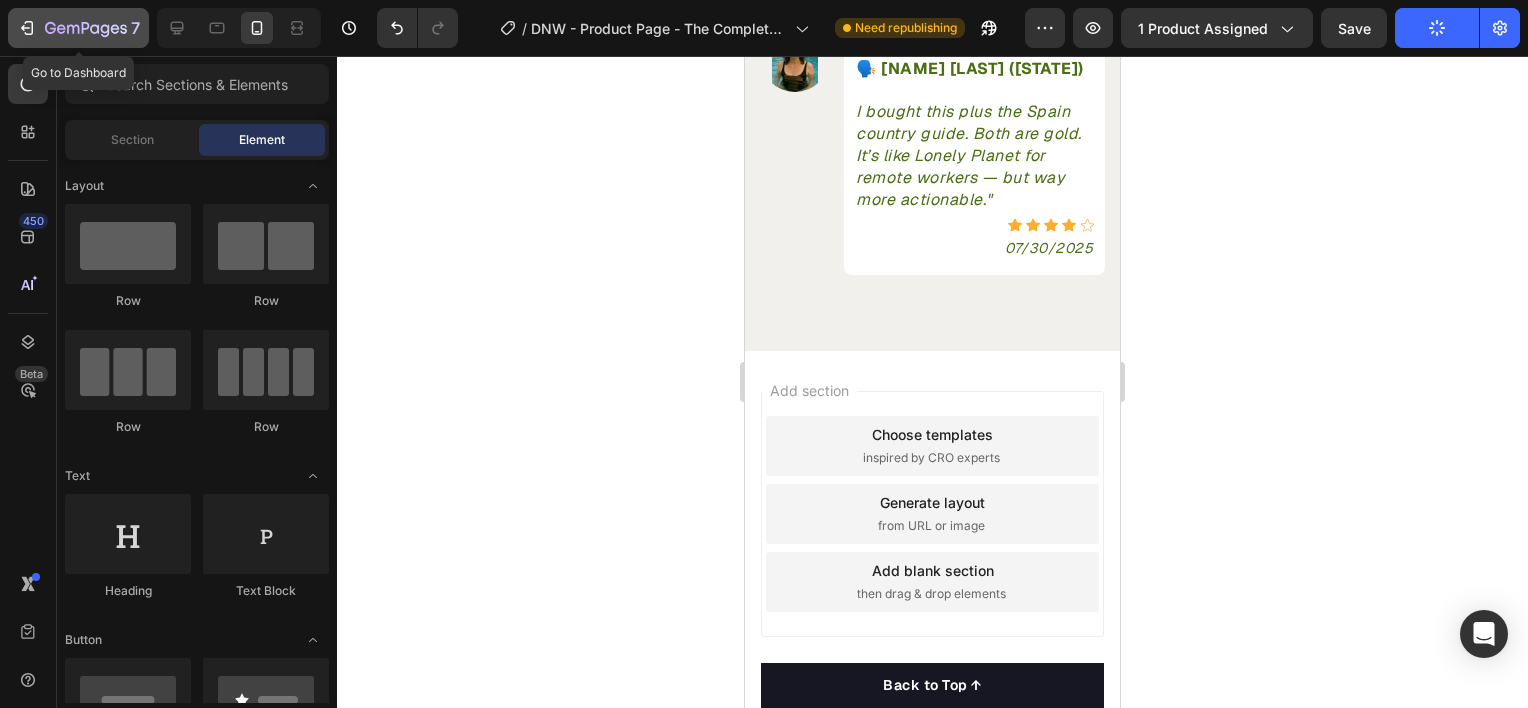 click 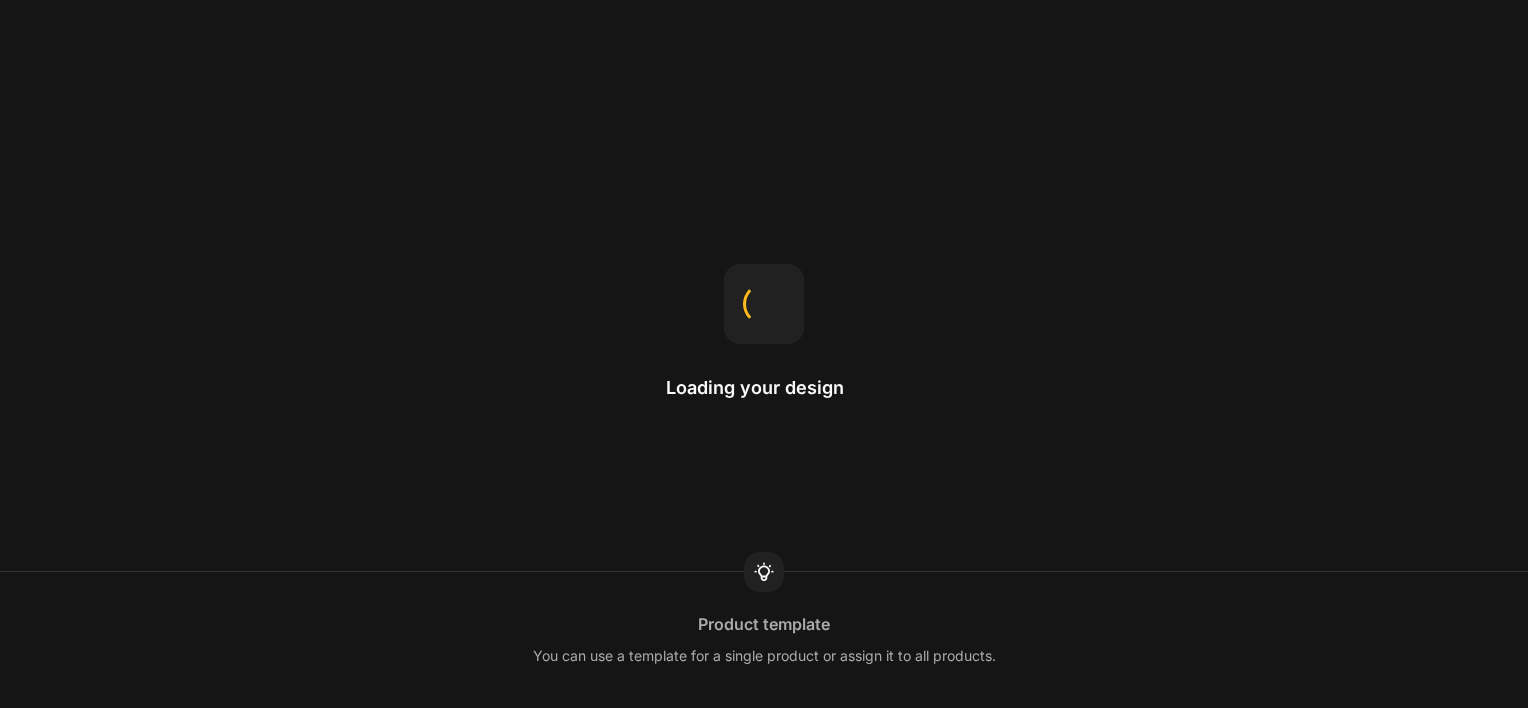 scroll, scrollTop: 0, scrollLeft: 0, axis: both 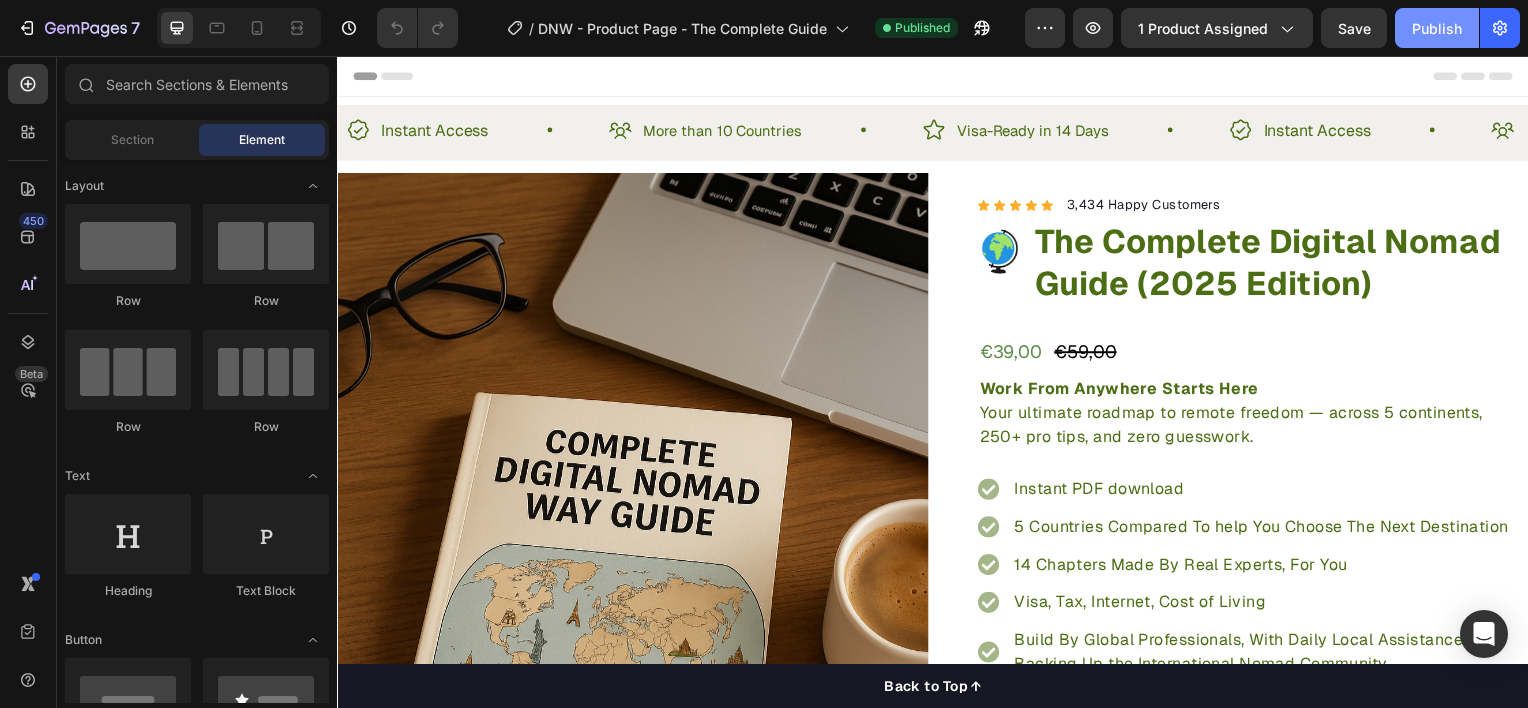 click on "Publish" at bounding box center (1437, 28) 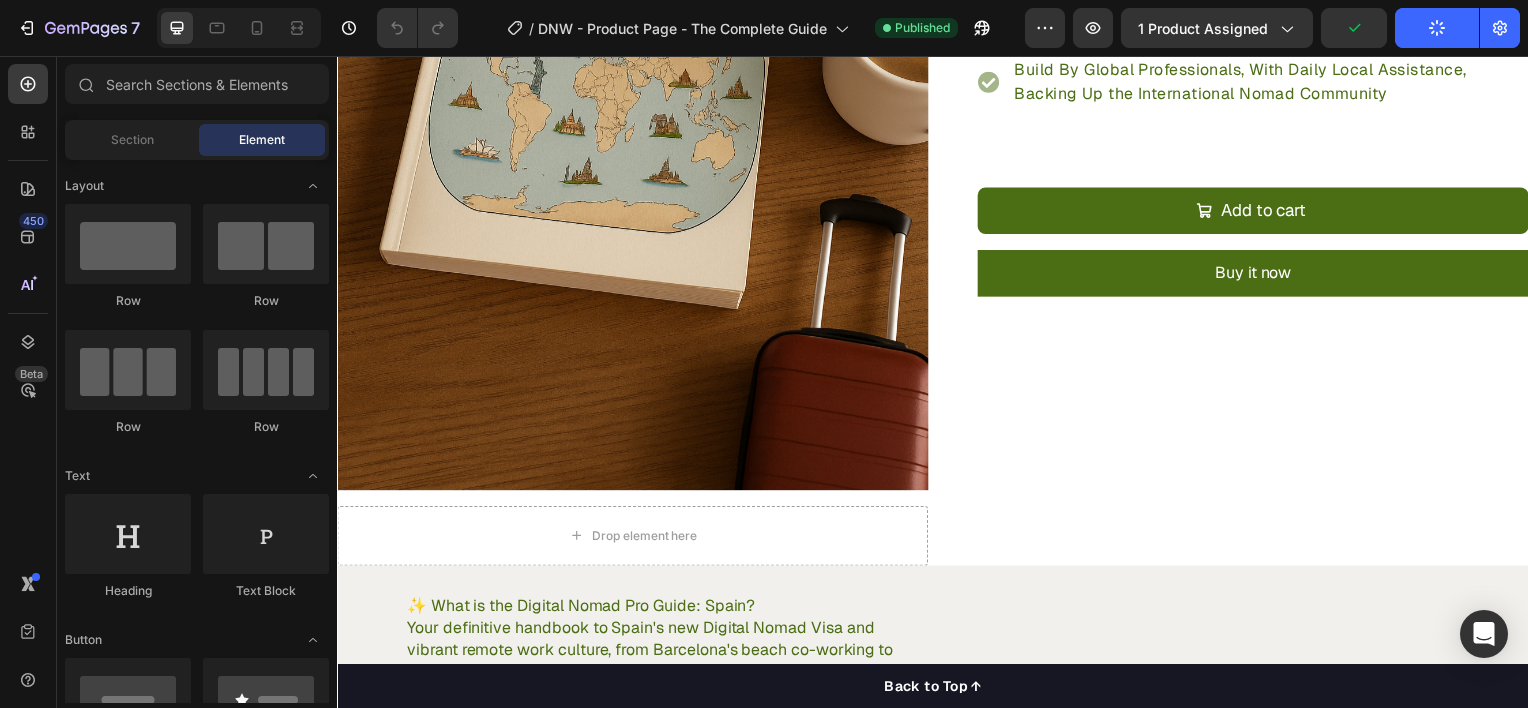 scroll, scrollTop: 1148, scrollLeft: 0, axis: vertical 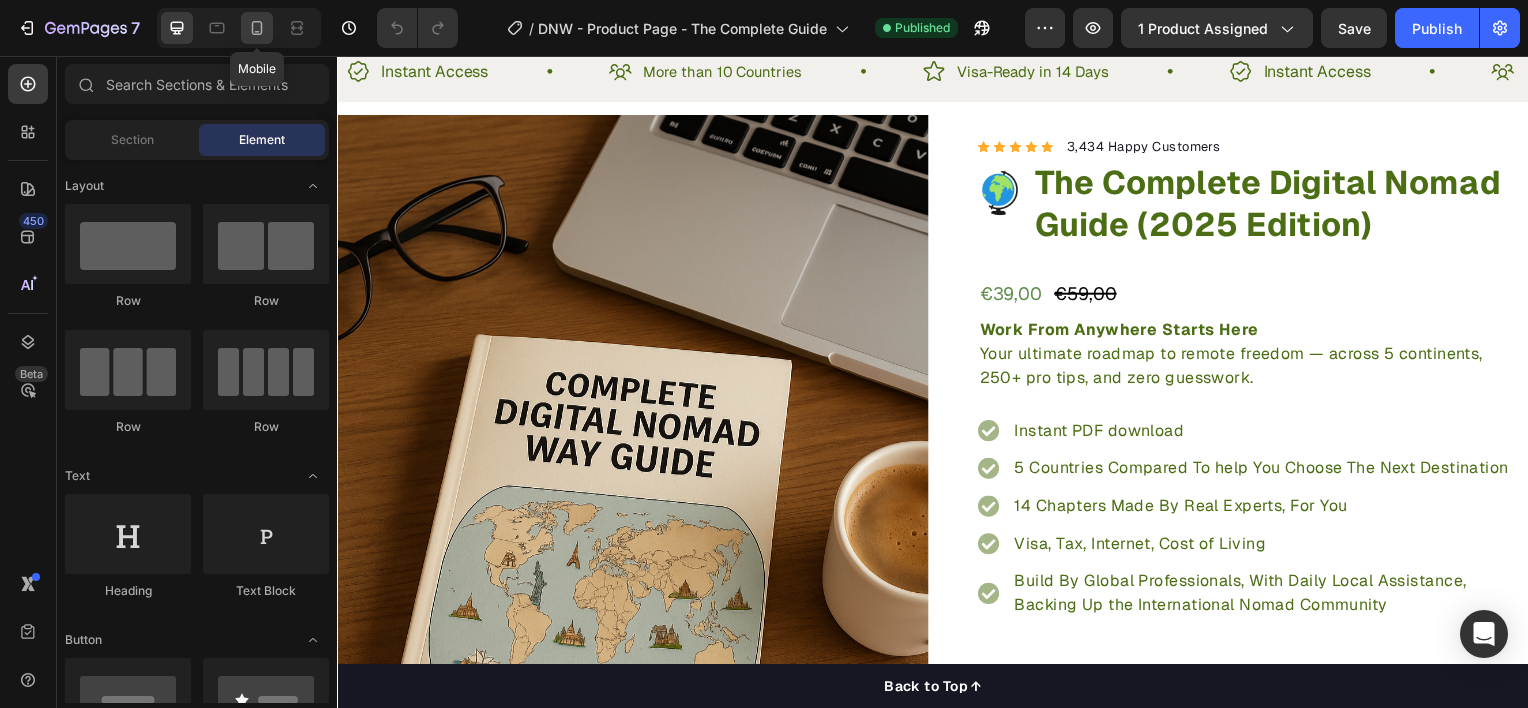 click 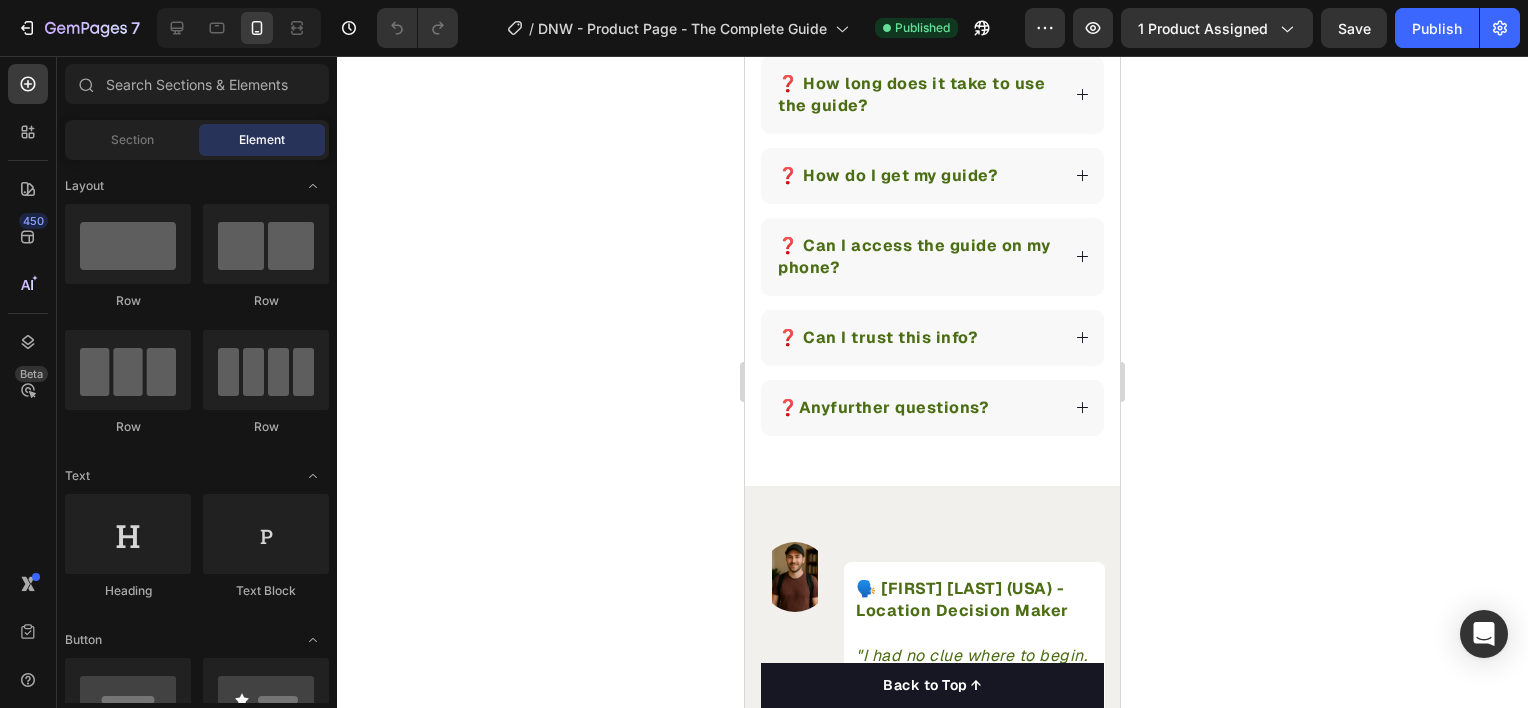 scroll, scrollTop: 5023, scrollLeft: 0, axis: vertical 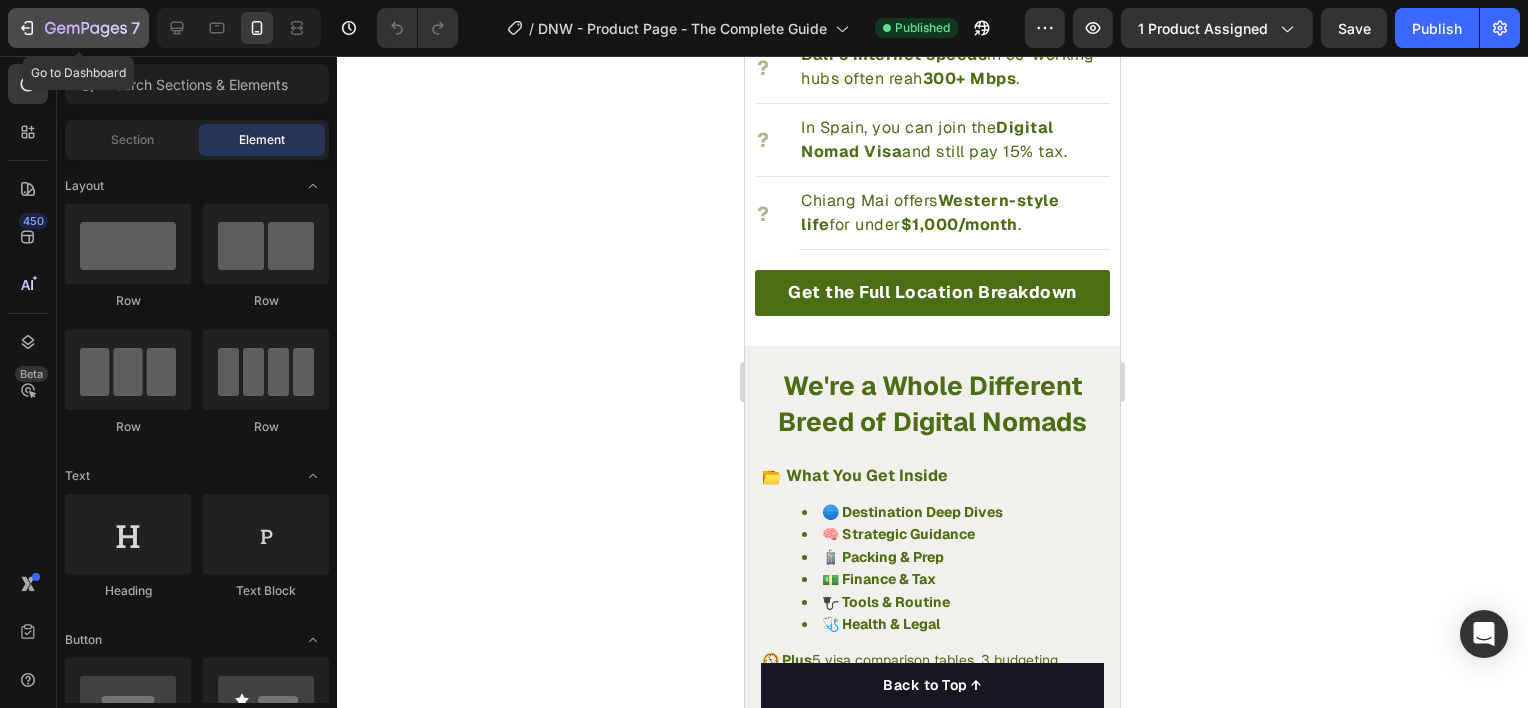 click 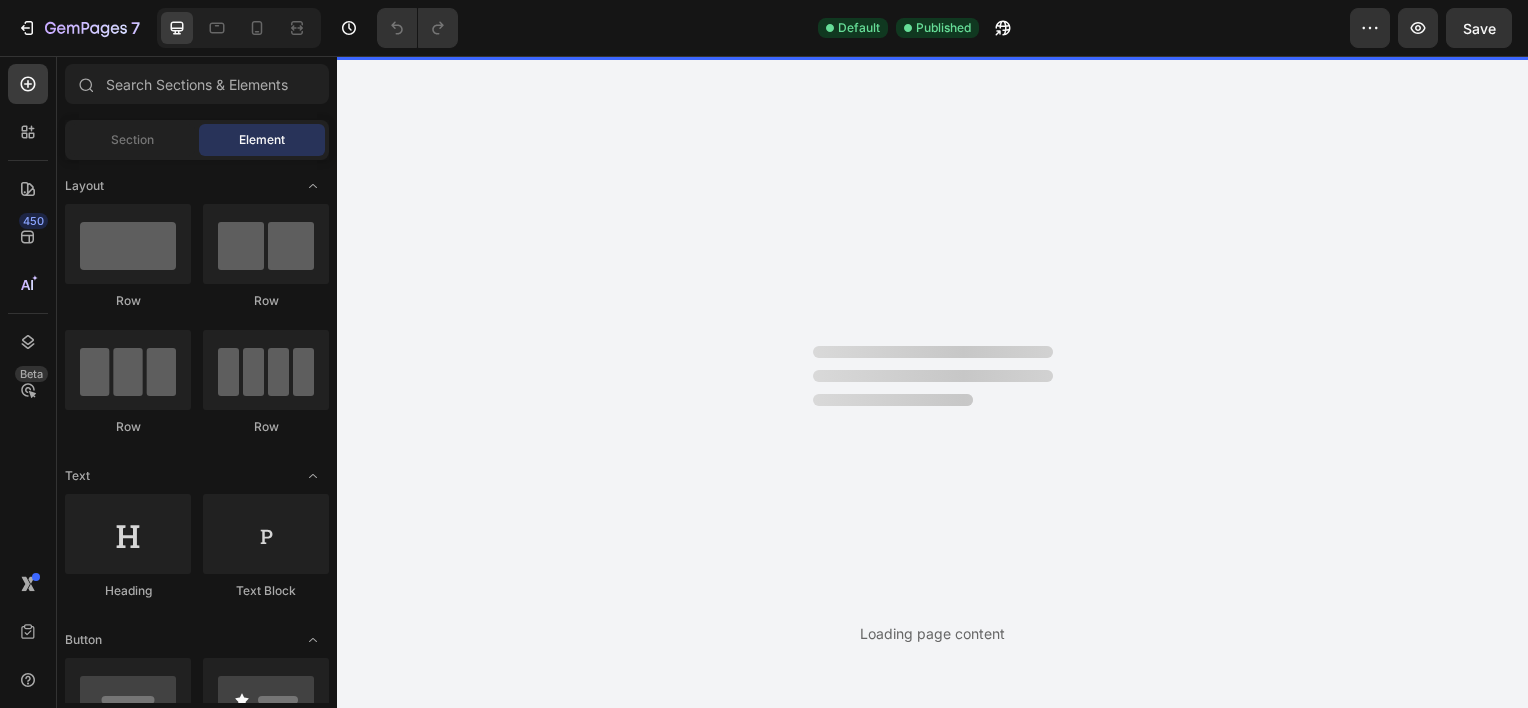 scroll, scrollTop: 0, scrollLeft: 0, axis: both 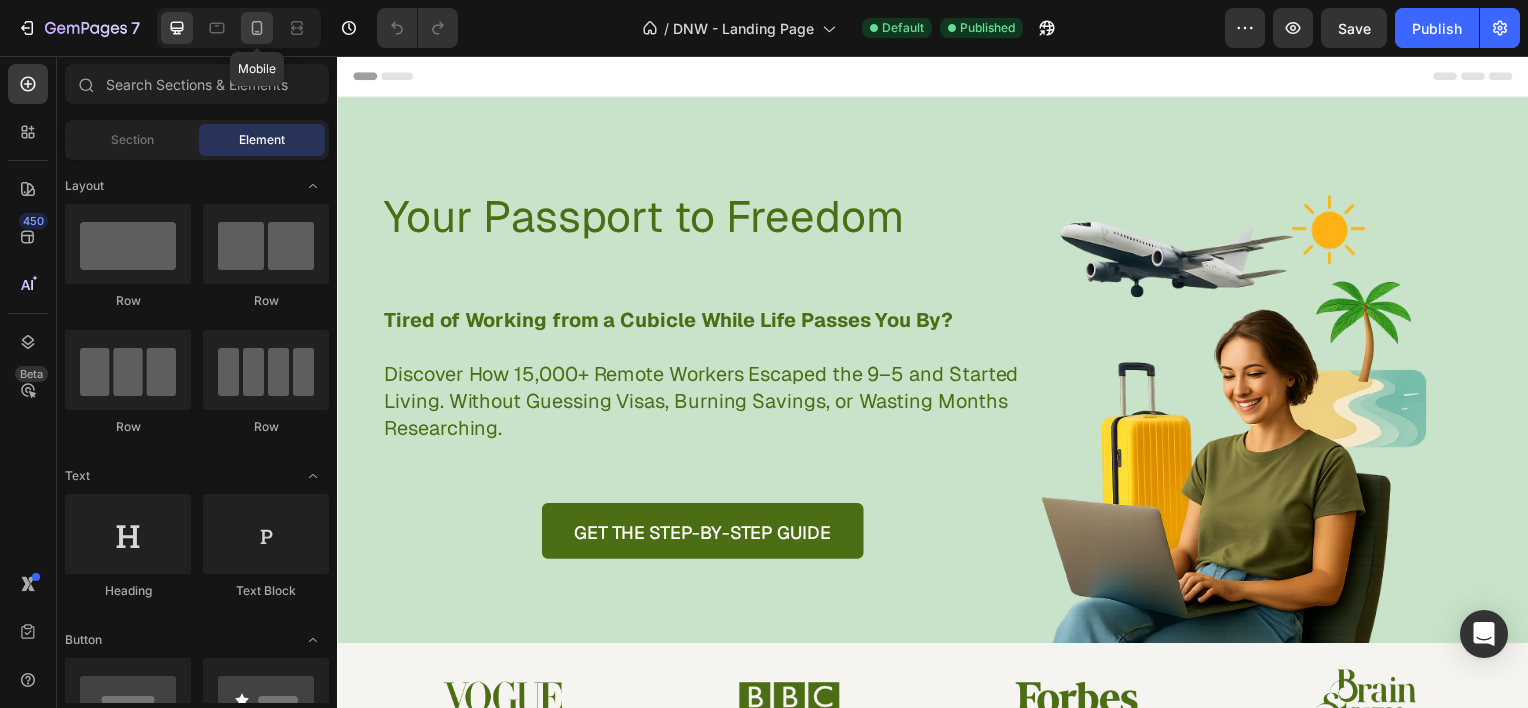 click 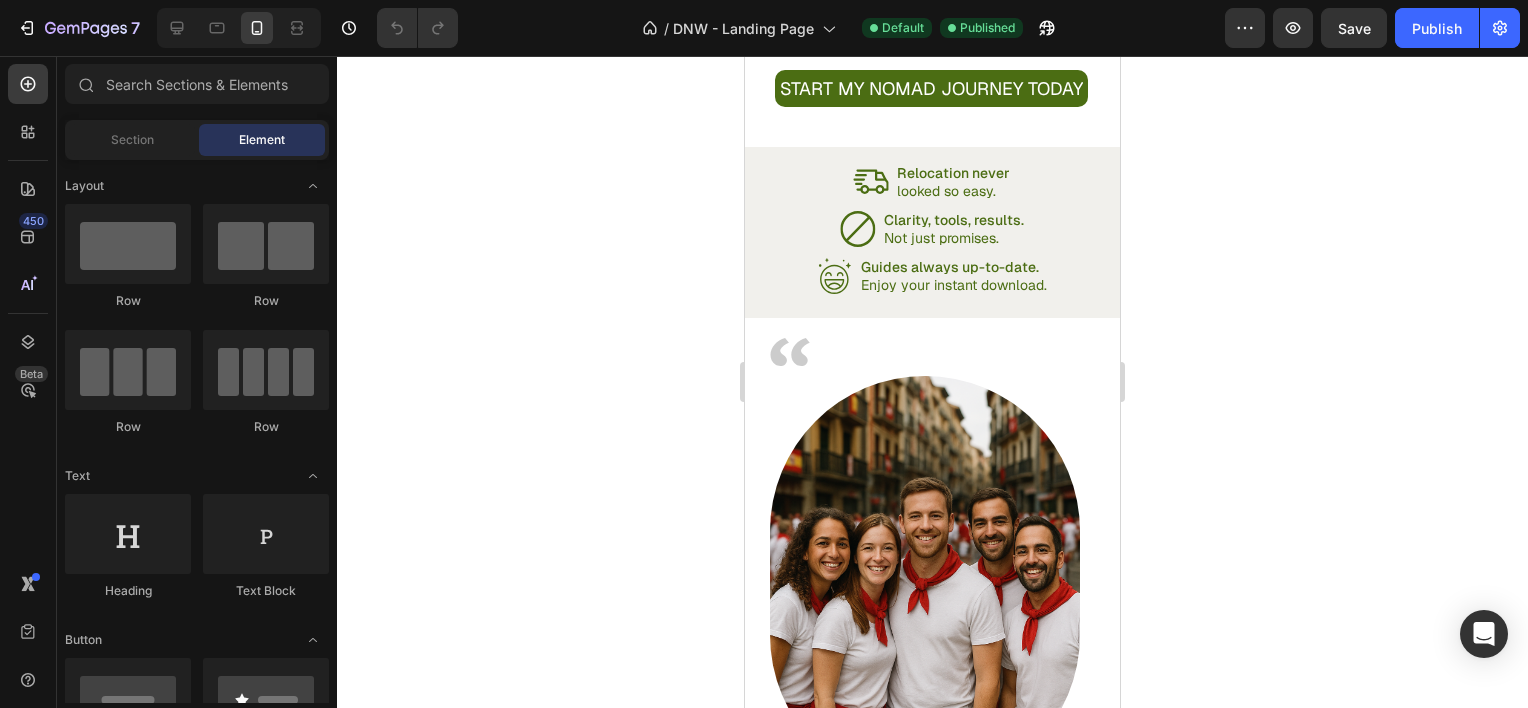 scroll, scrollTop: 2356, scrollLeft: 0, axis: vertical 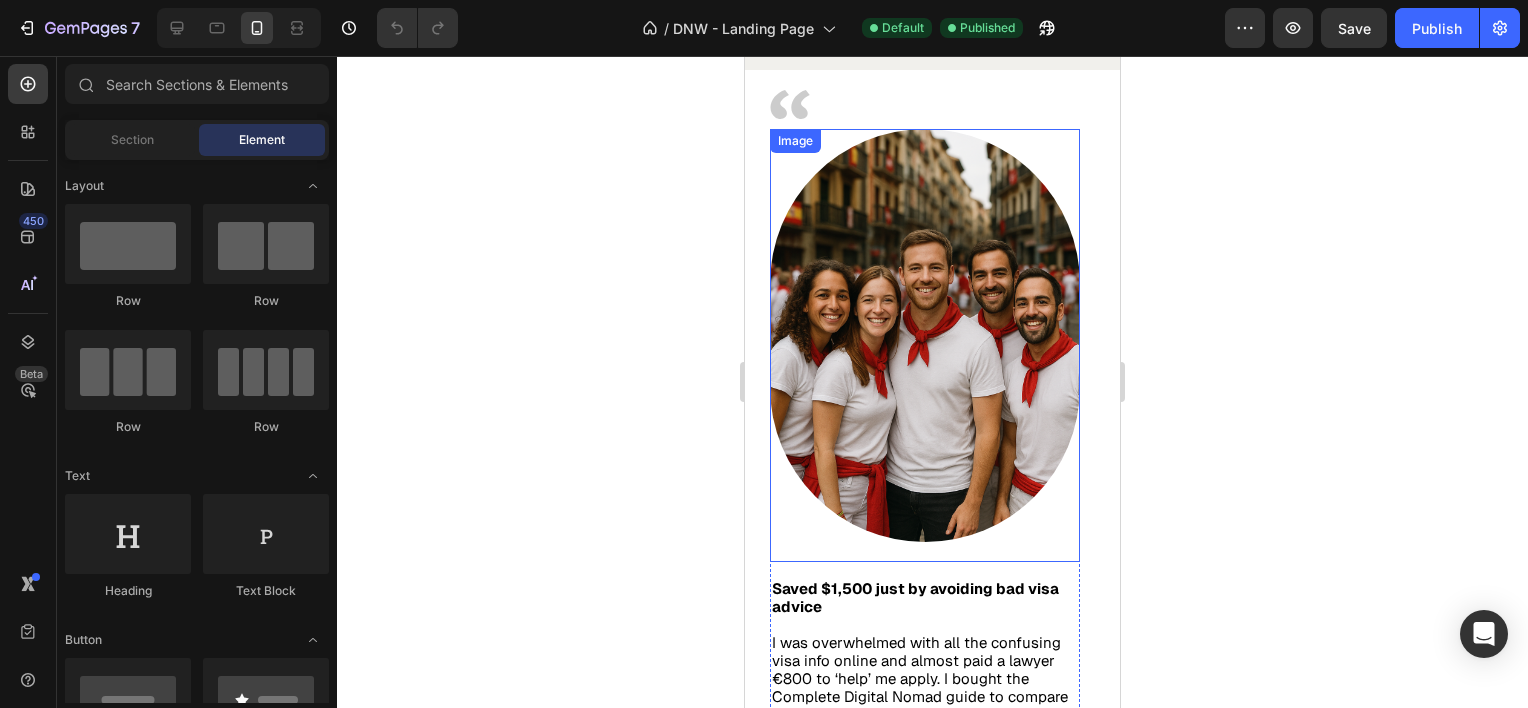click at bounding box center (925, 335) 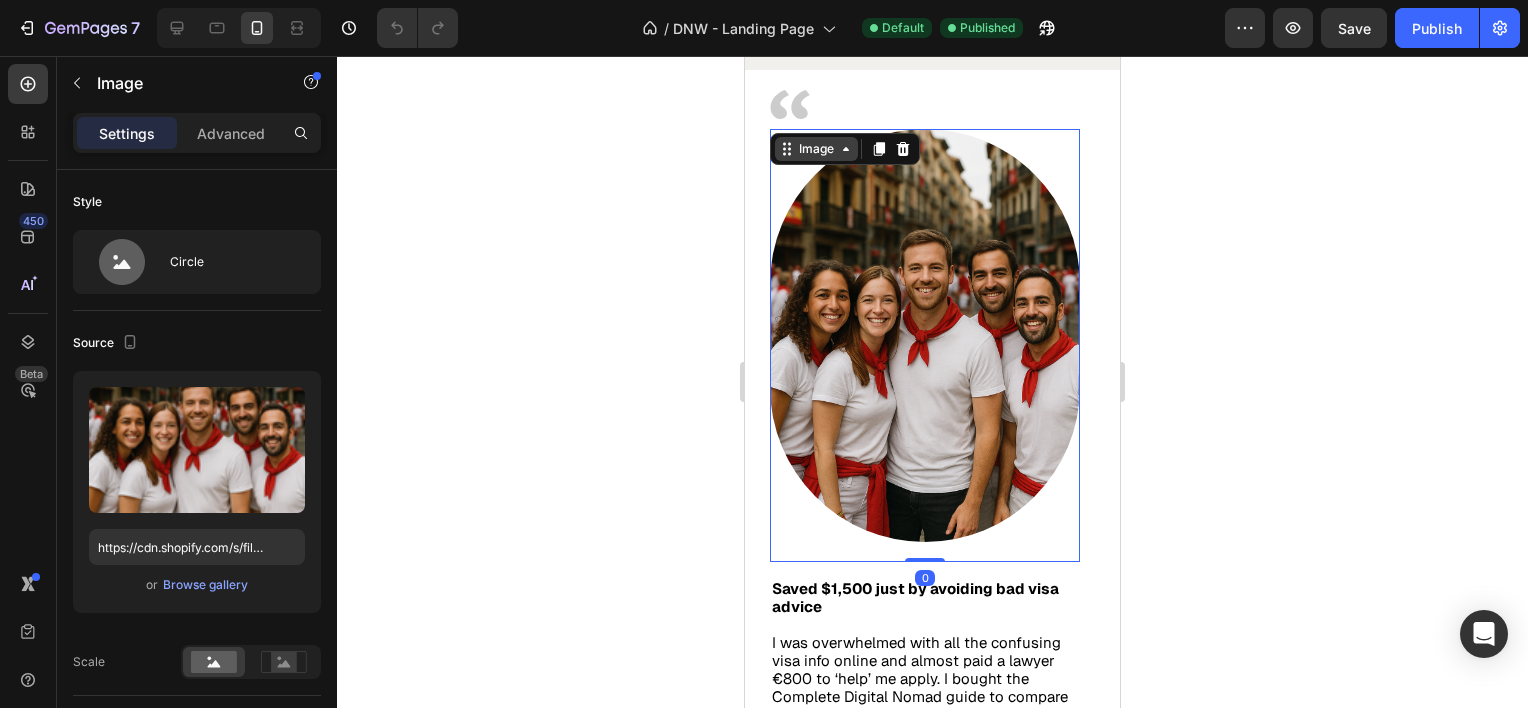 click 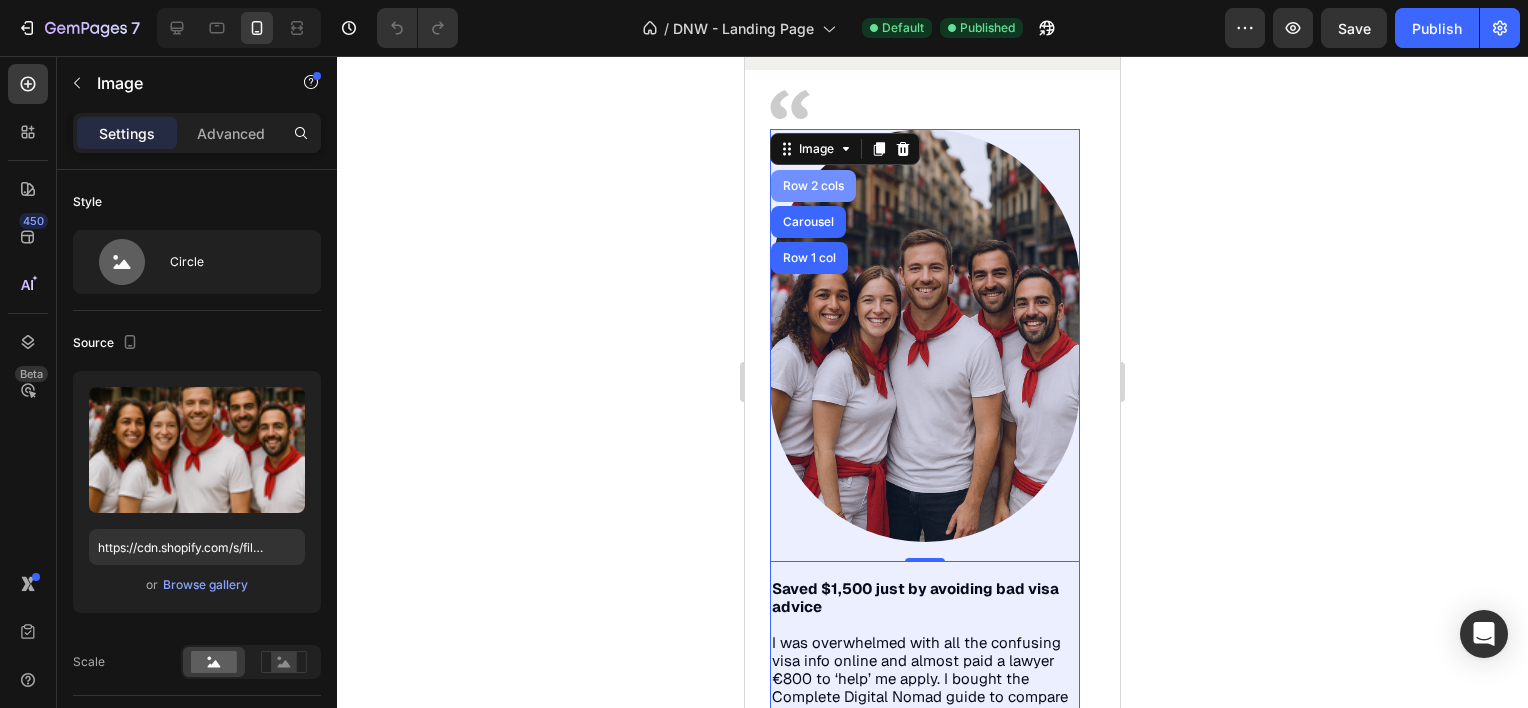 click on "Row 2 cols" at bounding box center [813, 186] 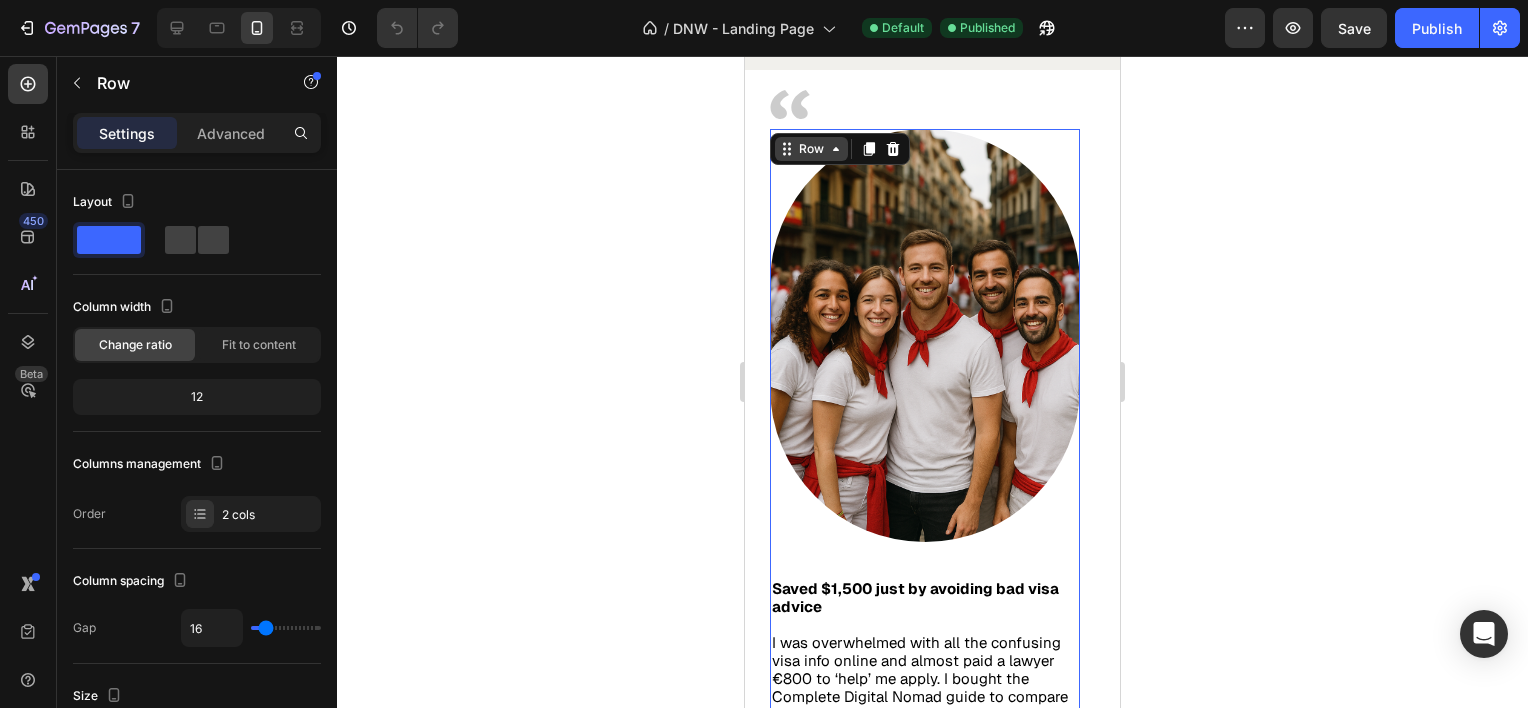 click on "Row" at bounding box center (811, 149) 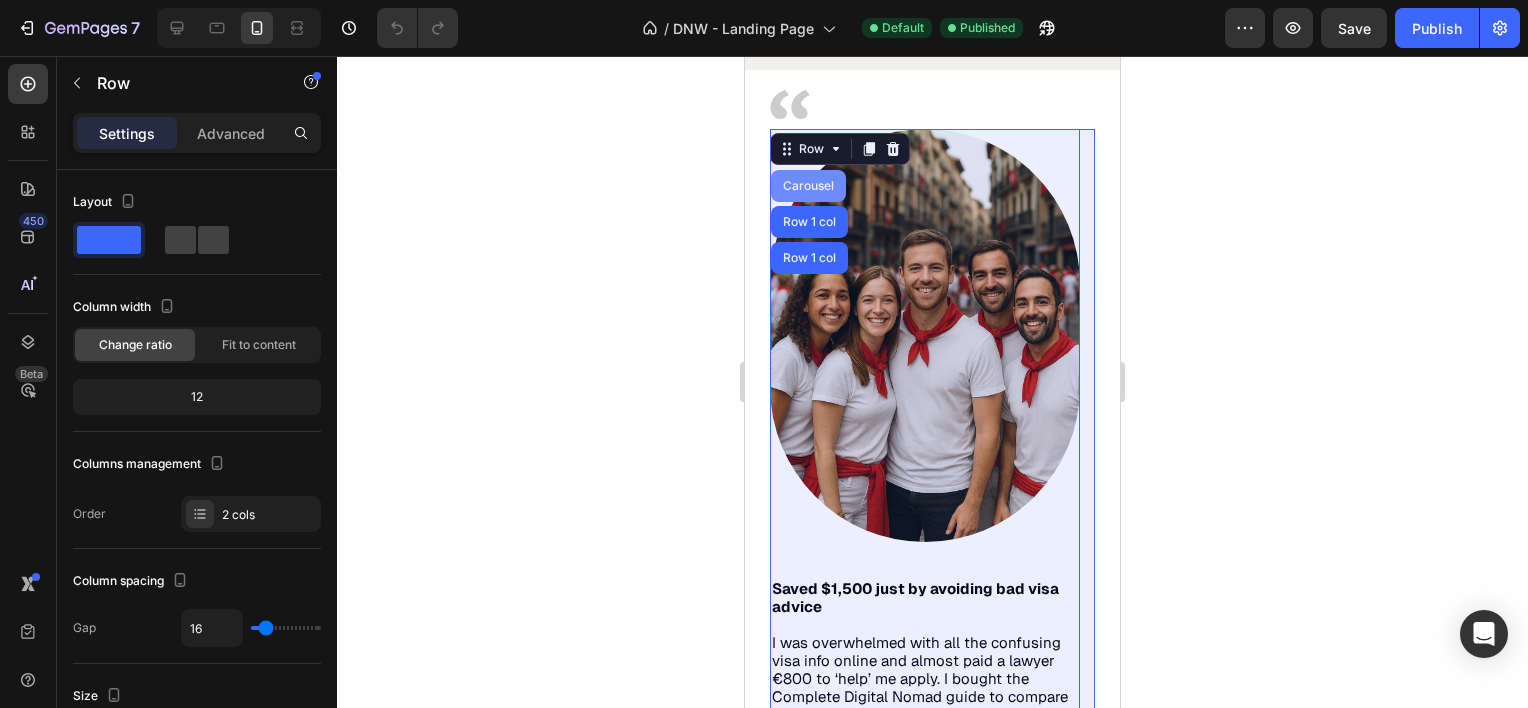 click on "Carousel" at bounding box center (808, 186) 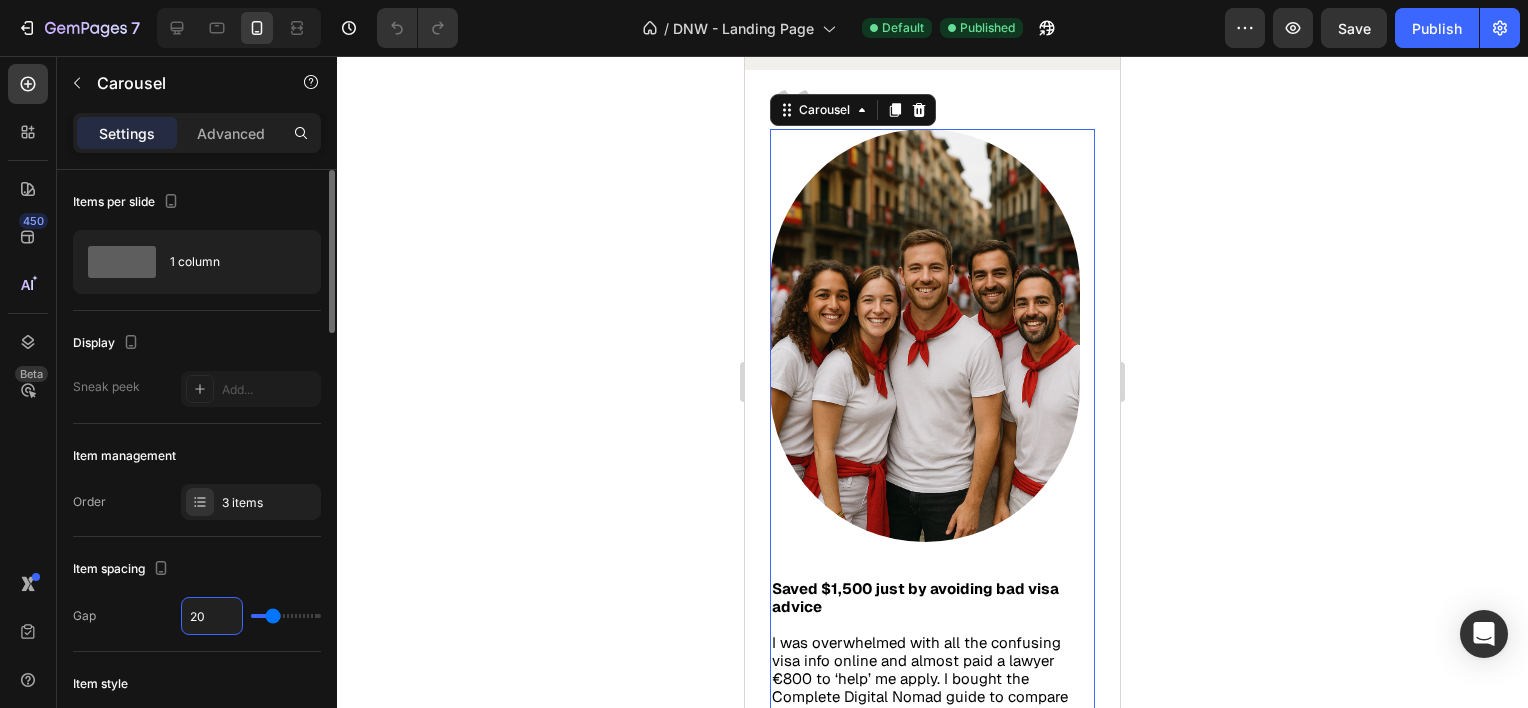 click on "20" at bounding box center (212, 616) 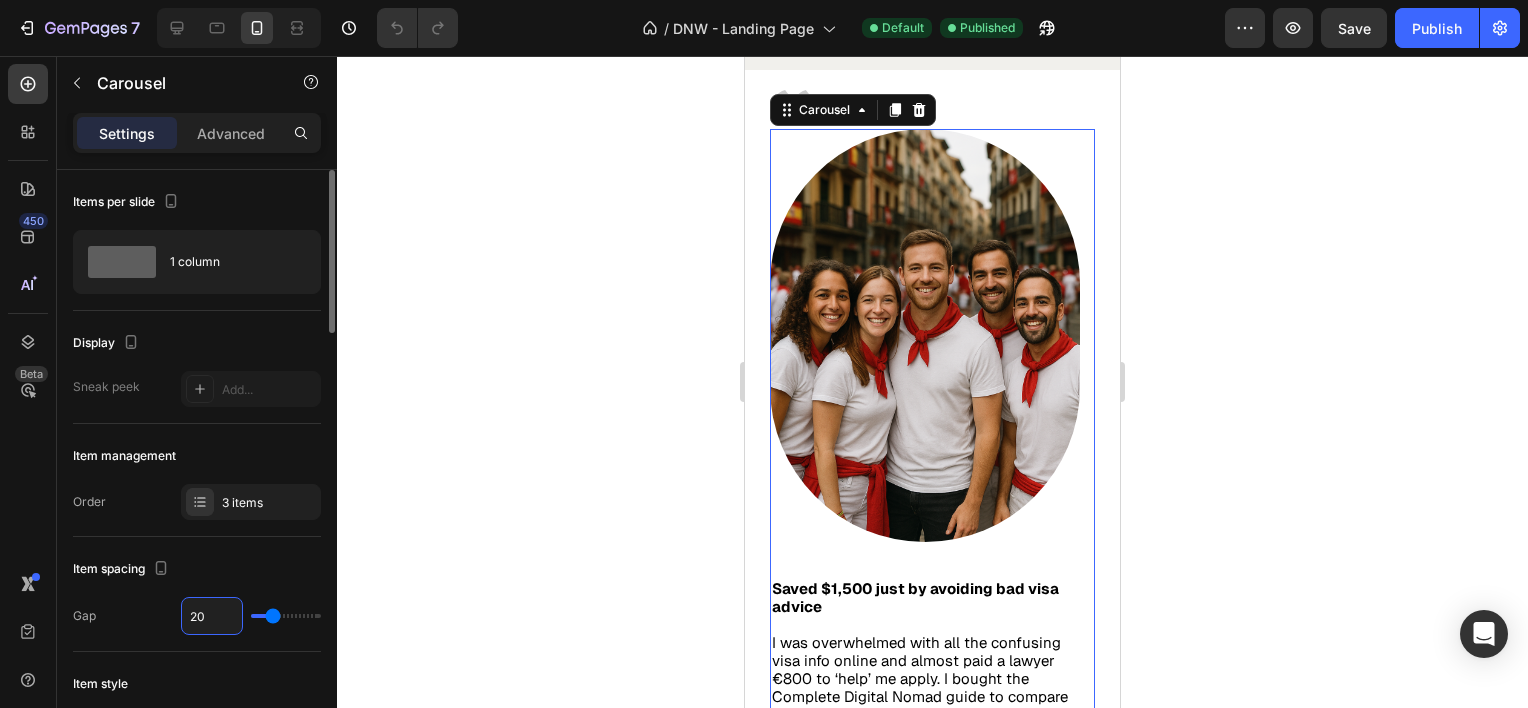 type on "1" 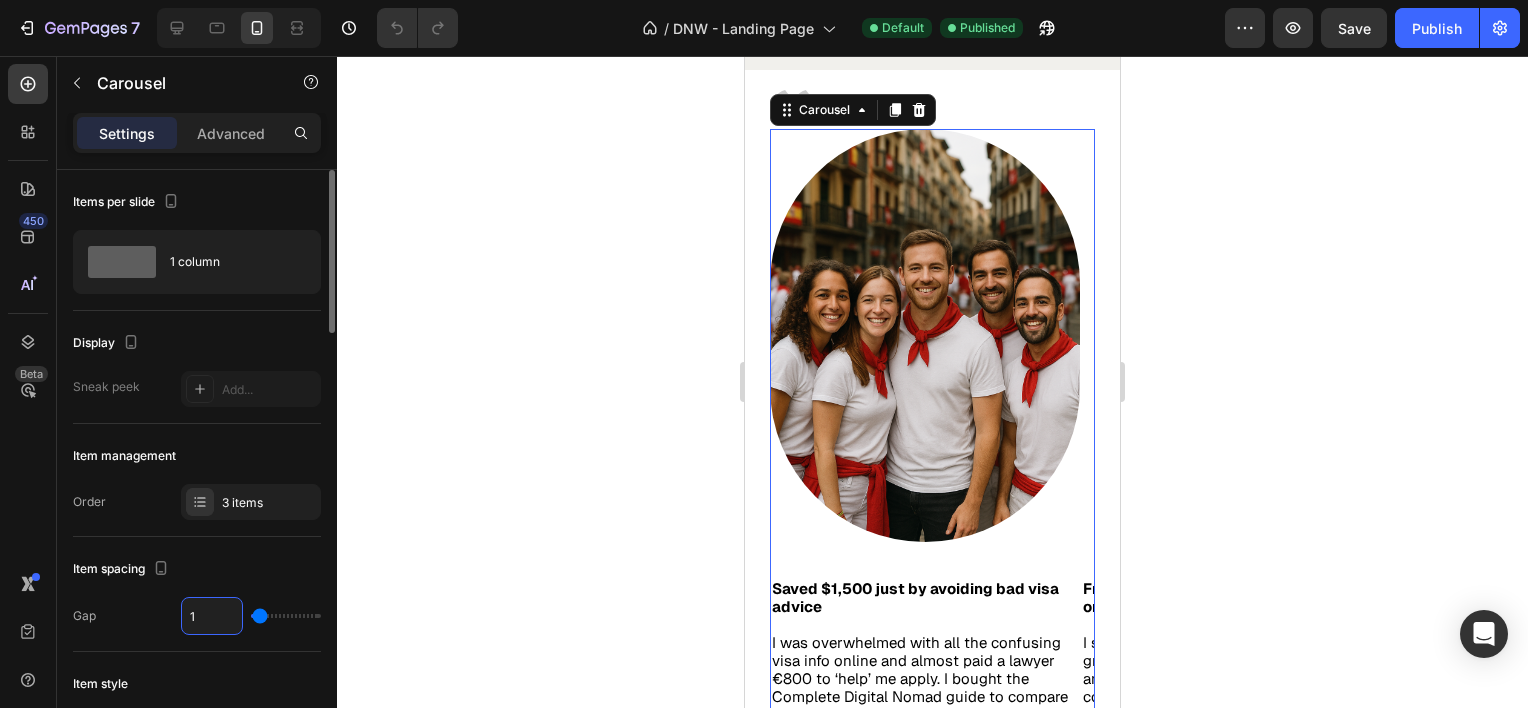 type on "10" 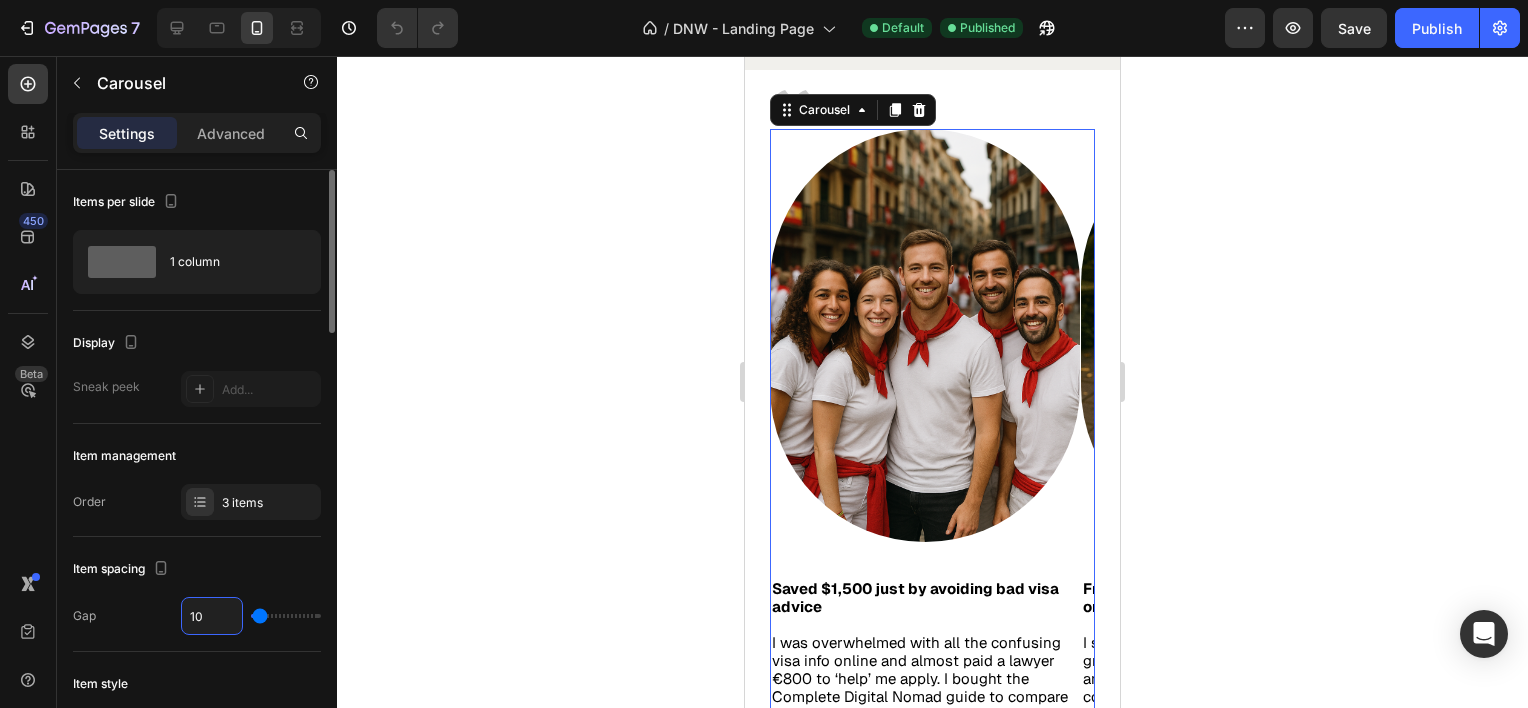 type on "10" 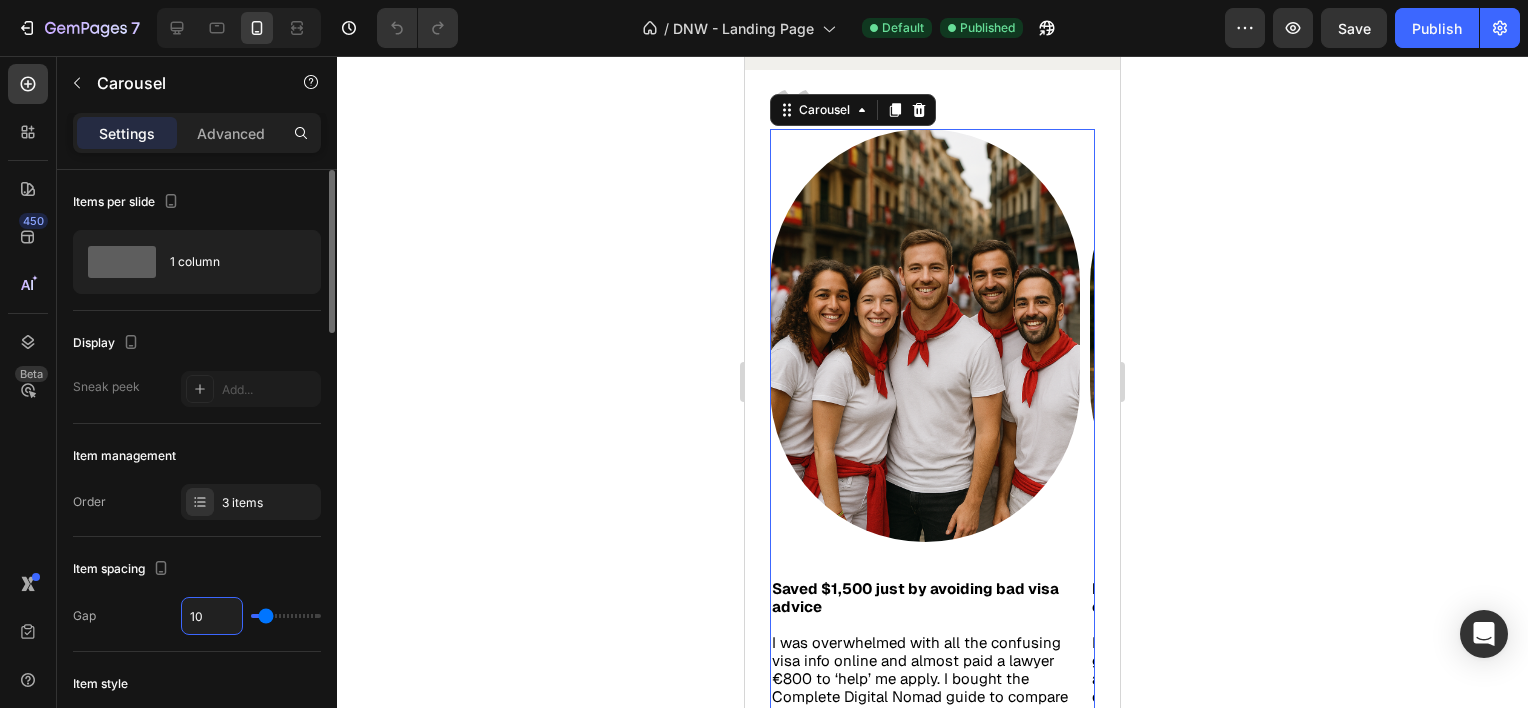 click on "Item spacing Gap 10" 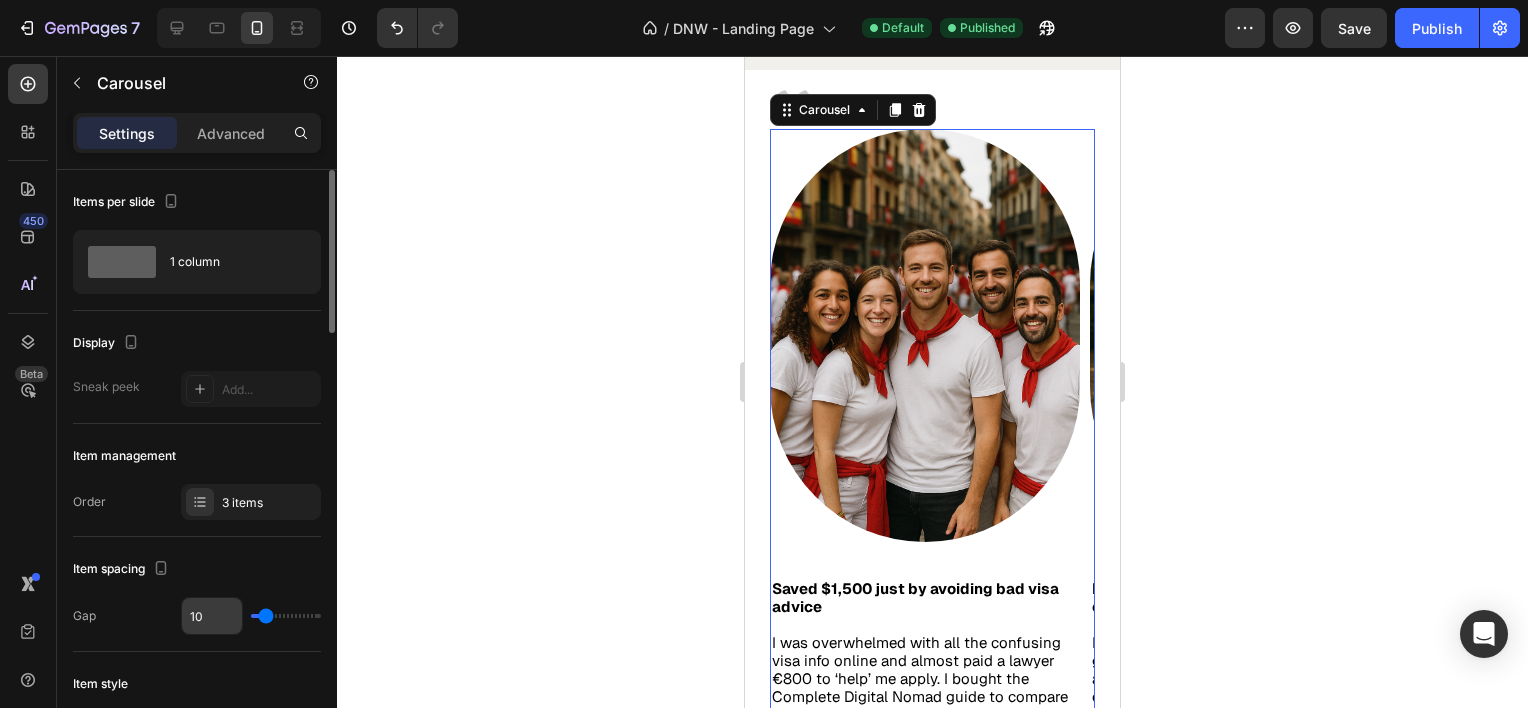 click on "10" at bounding box center [212, 616] 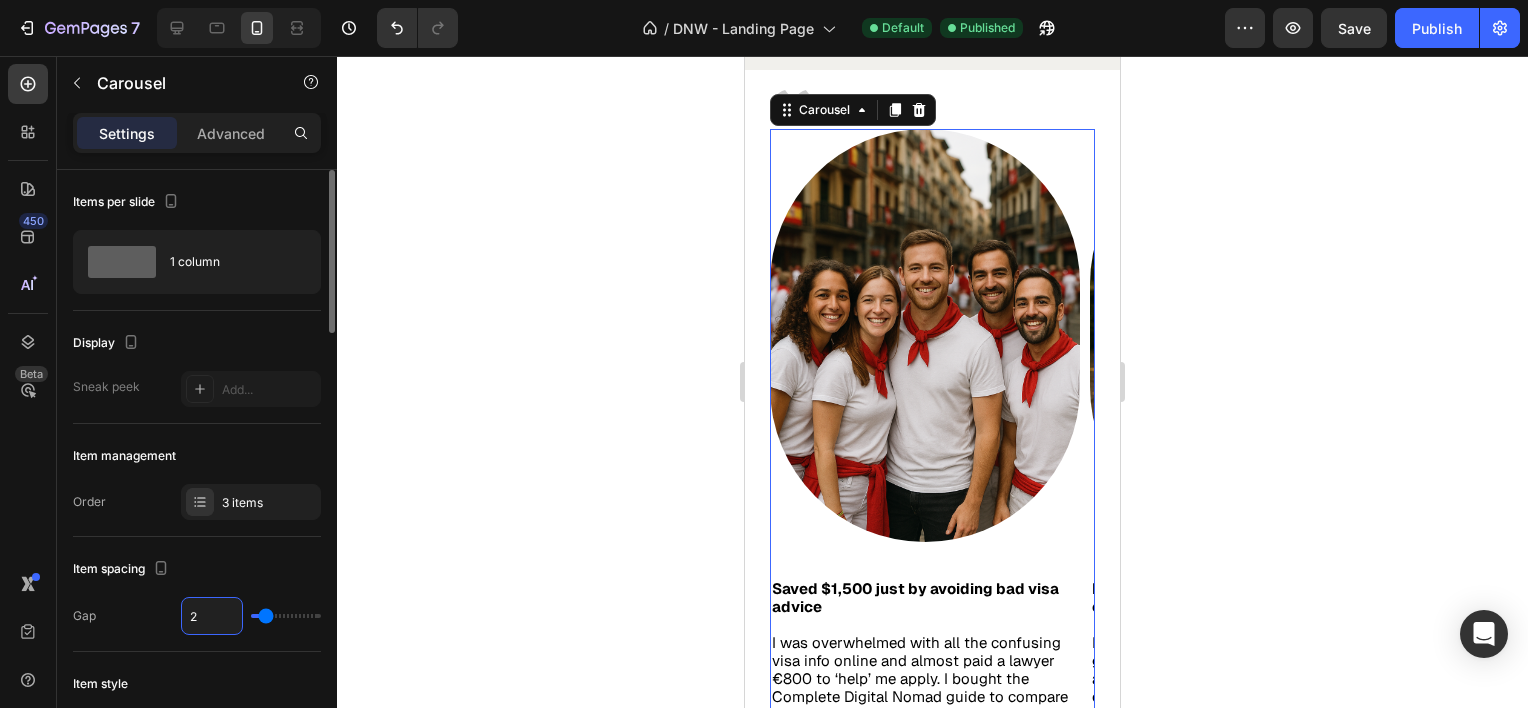 type on "20" 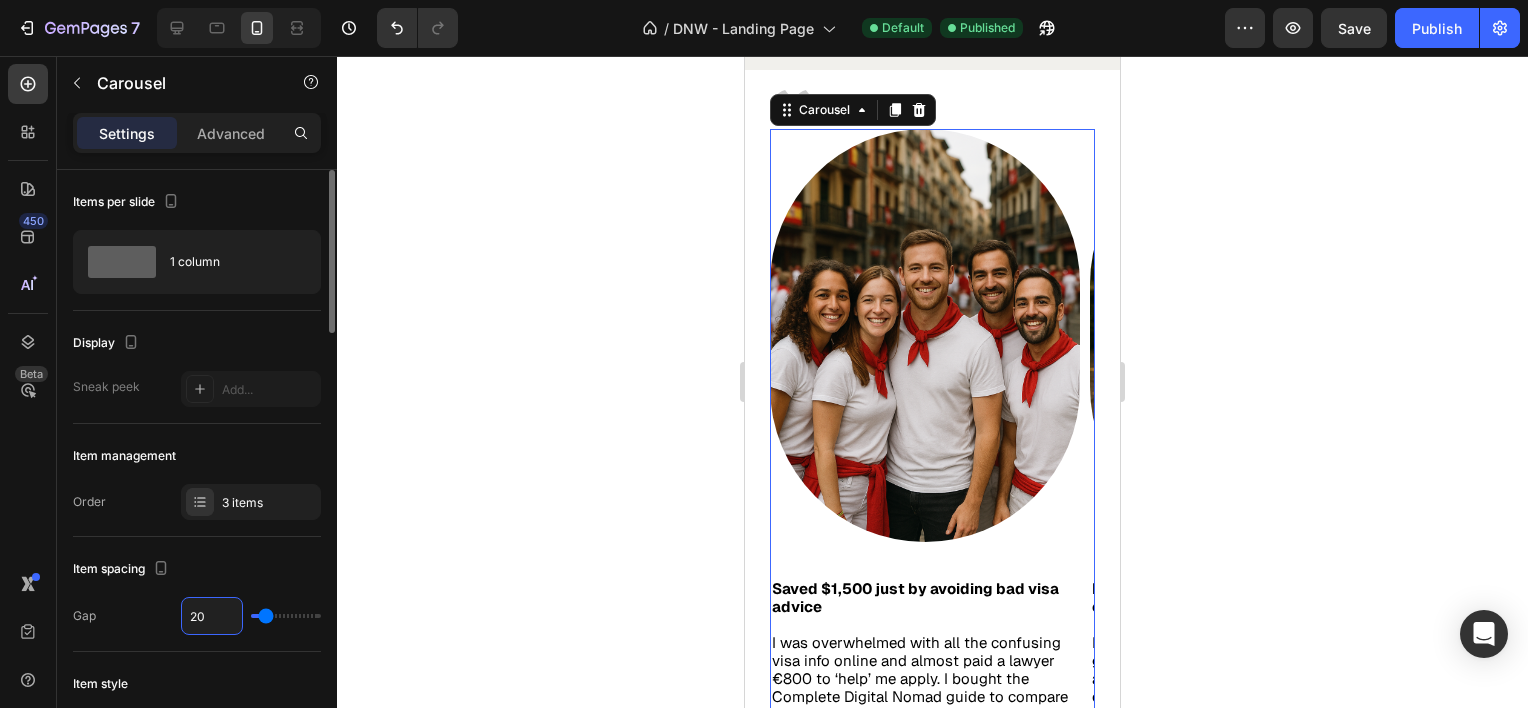 type on "20" 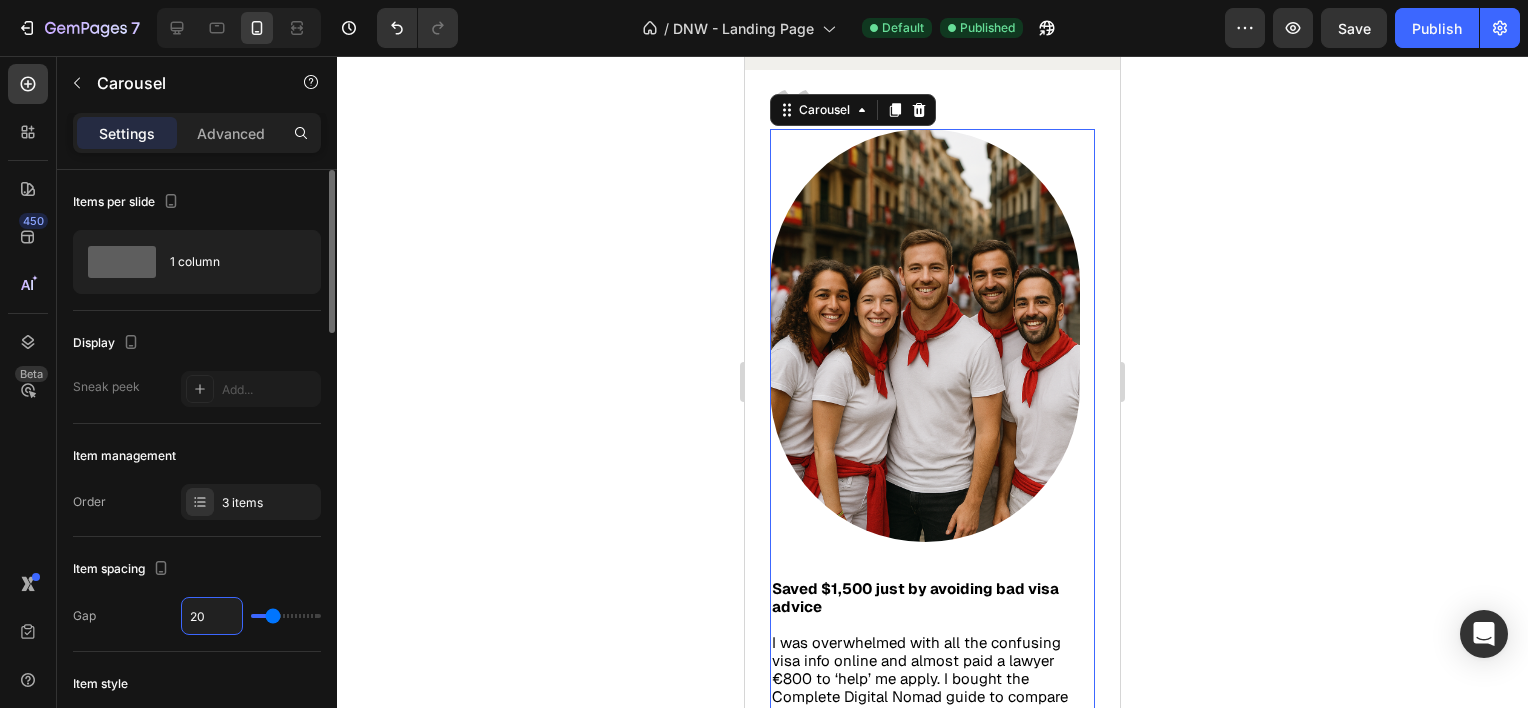 type on "20" 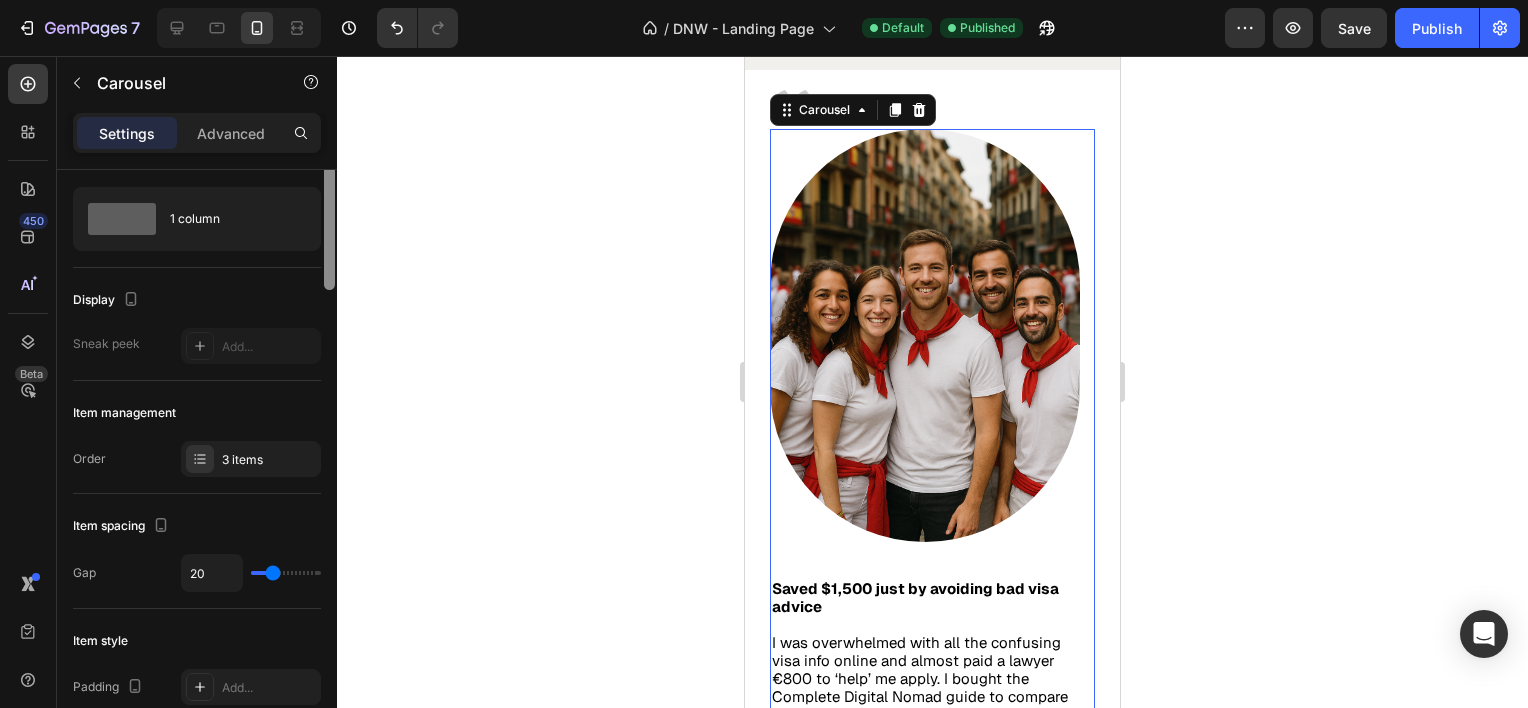 scroll, scrollTop: 0, scrollLeft: 0, axis: both 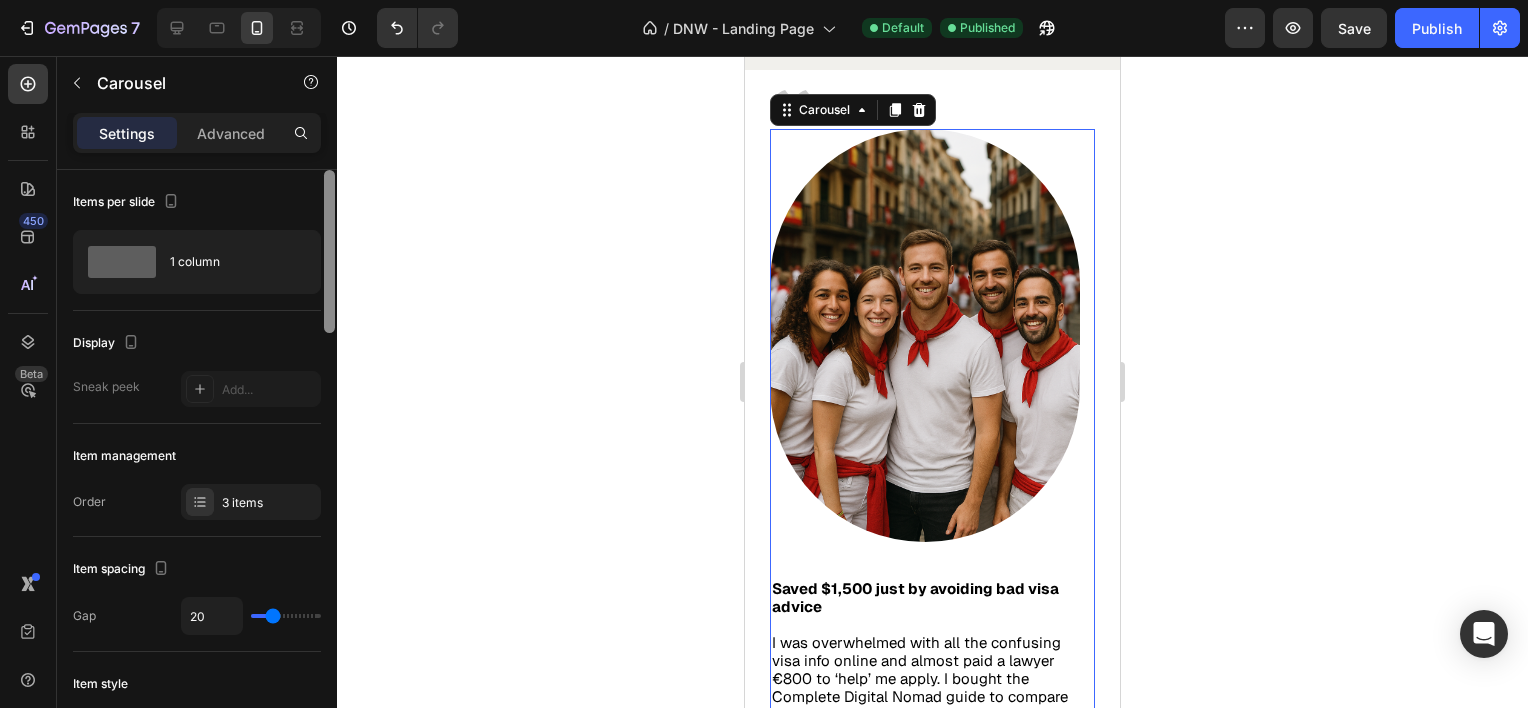 drag, startPoint x: 329, startPoint y: 312, endPoint x: 328, endPoint y: 278, distance: 34.0147 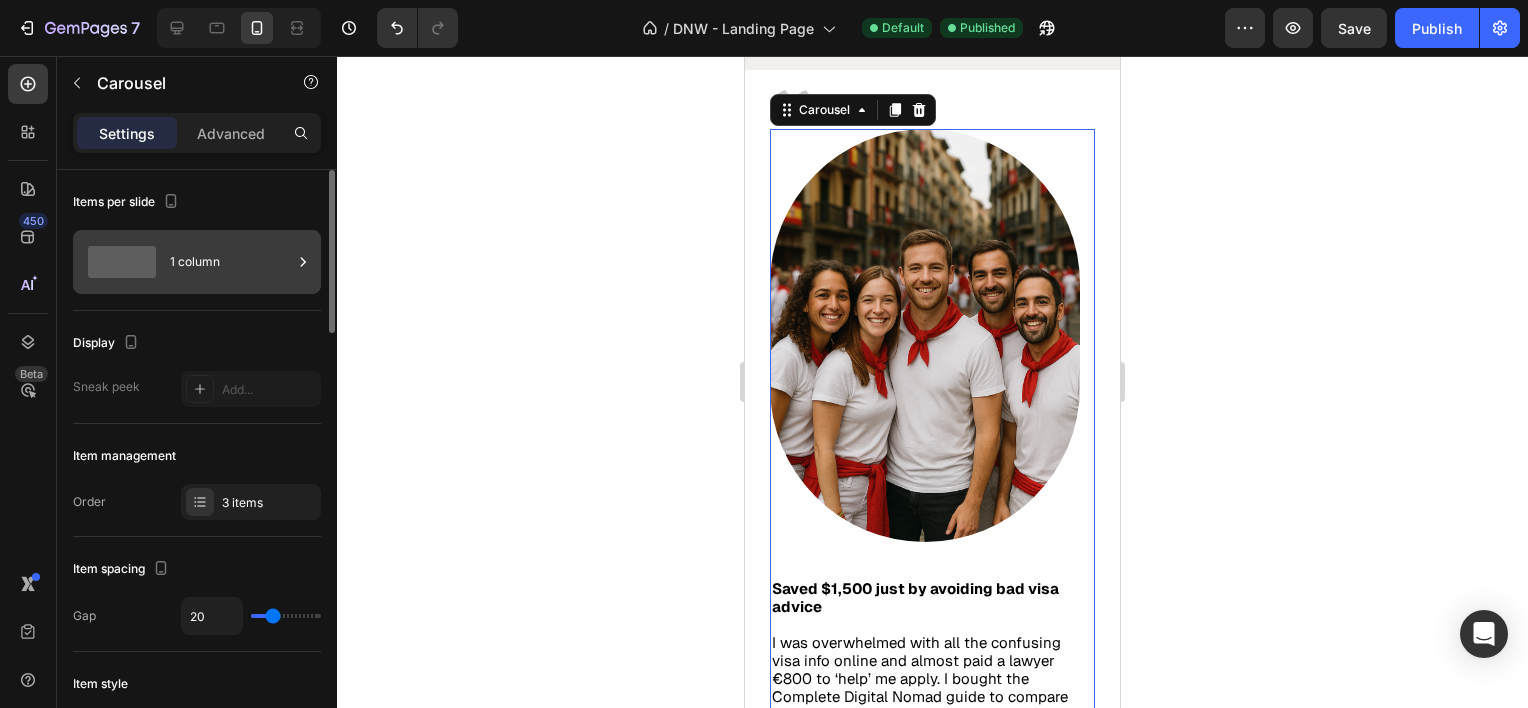 click on "1 column" at bounding box center [231, 262] 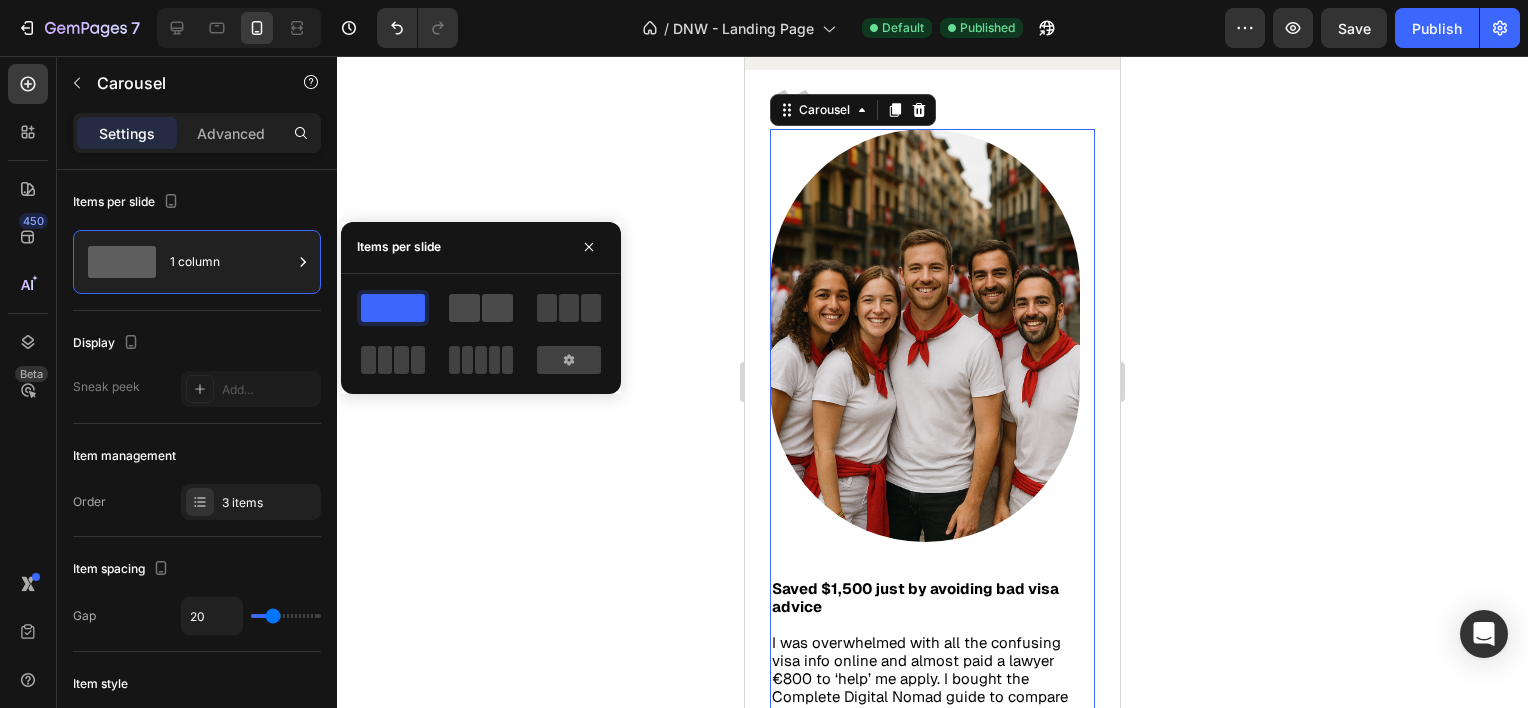 click 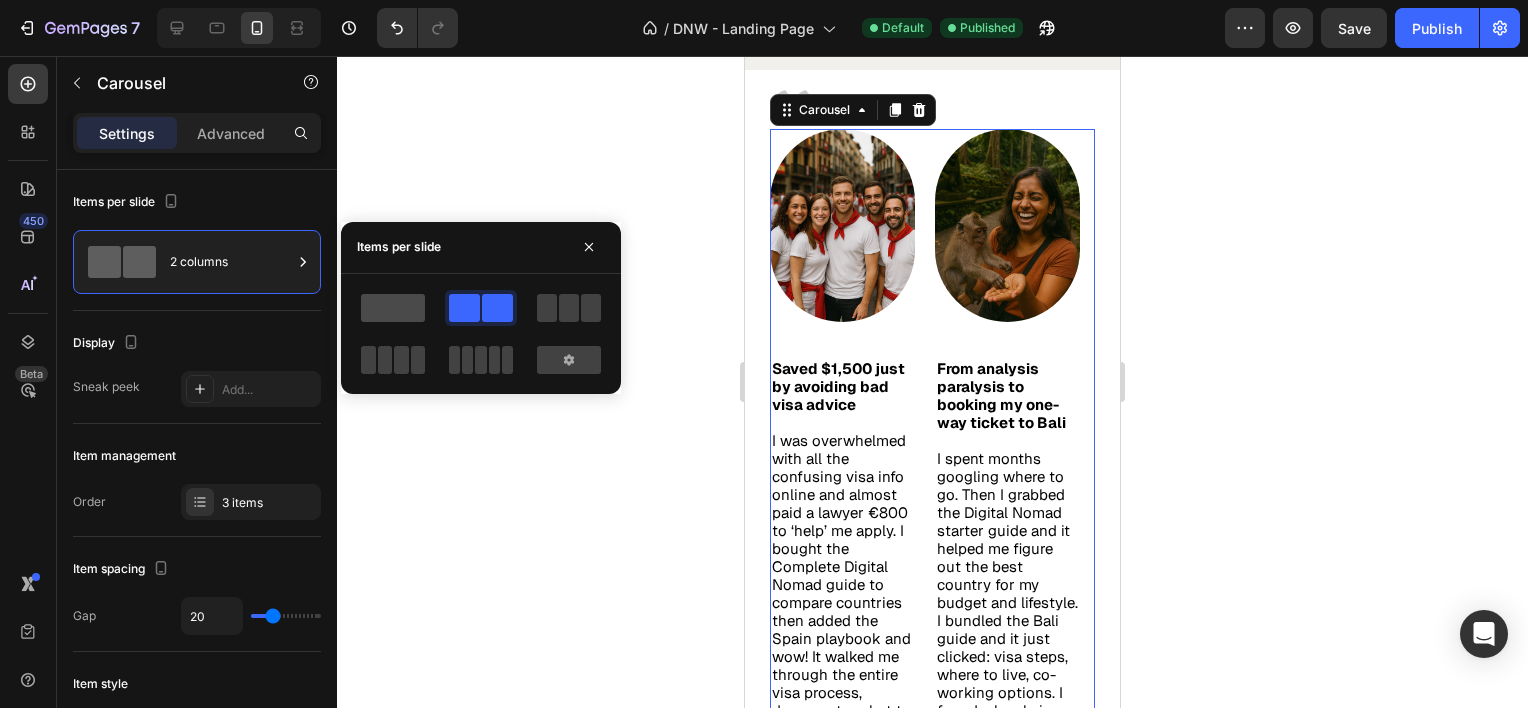 click 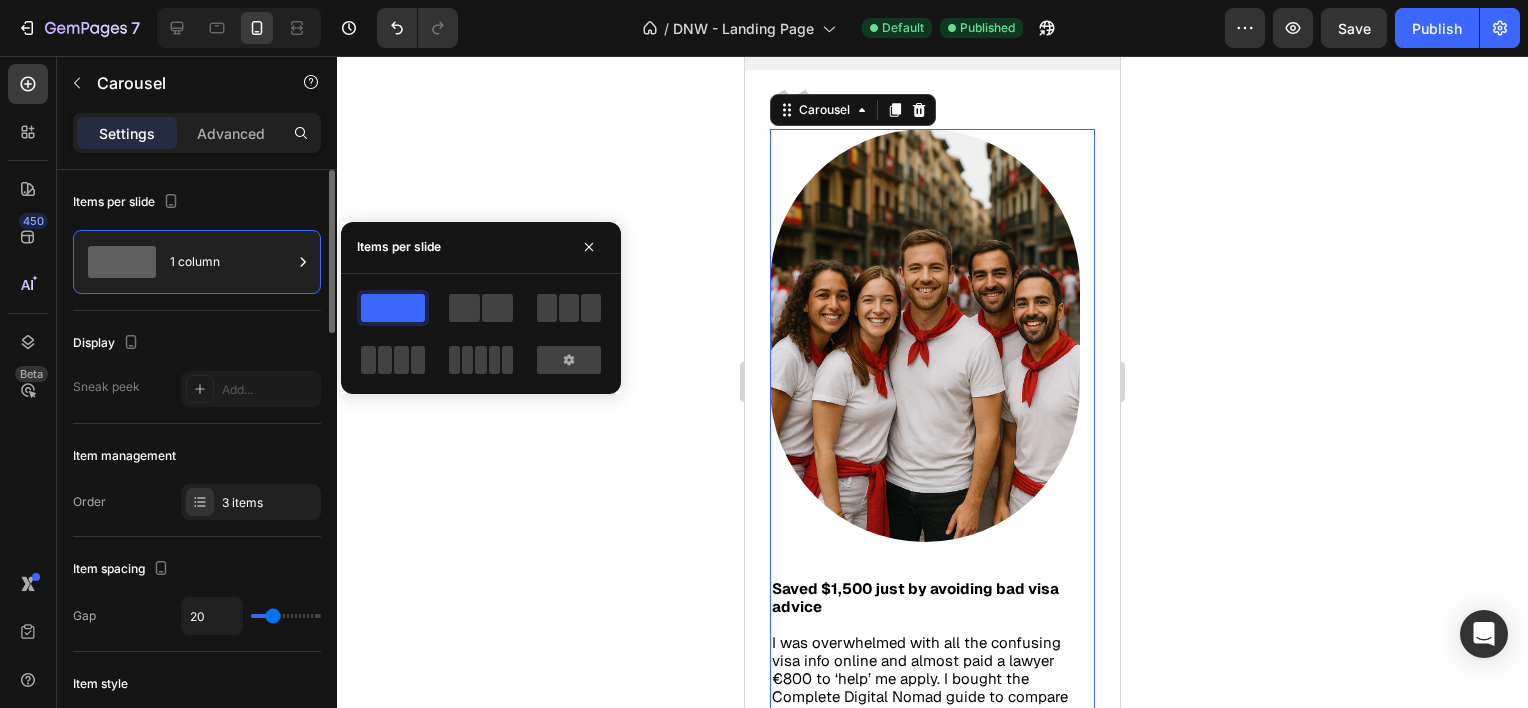 click on "Display" at bounding box center [197, 343] 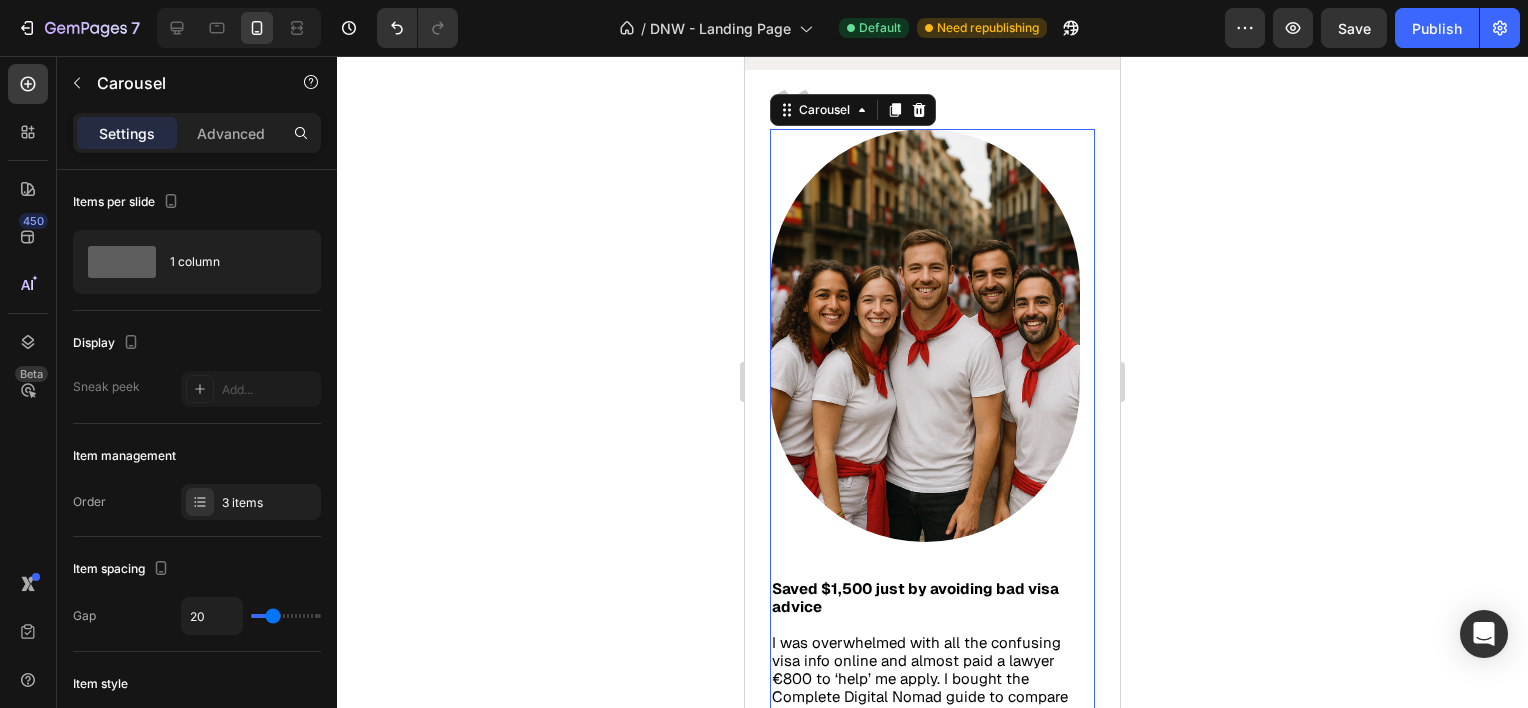 scroll, scrollTop: 595, scrollLeft: 0, axis: vertical 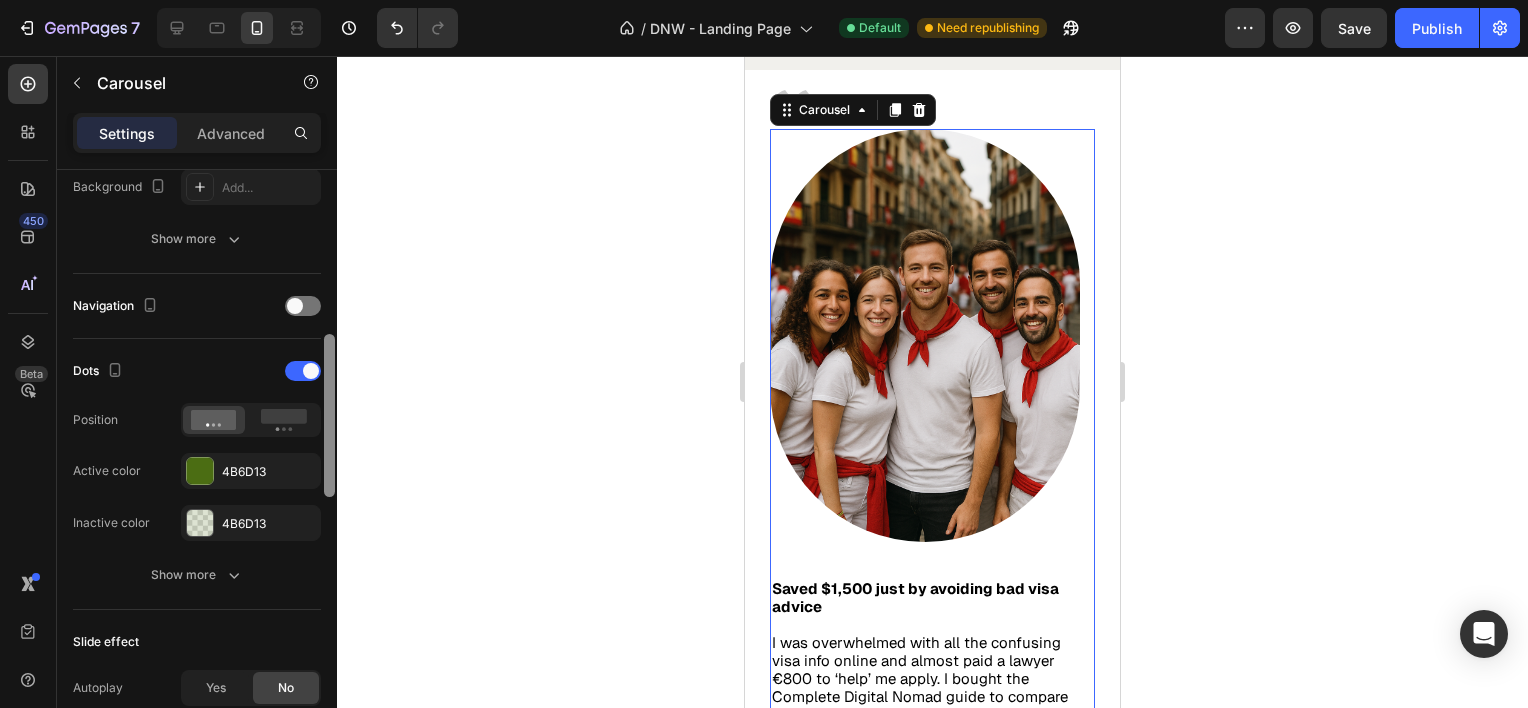 click at bounding box center [329, 467] 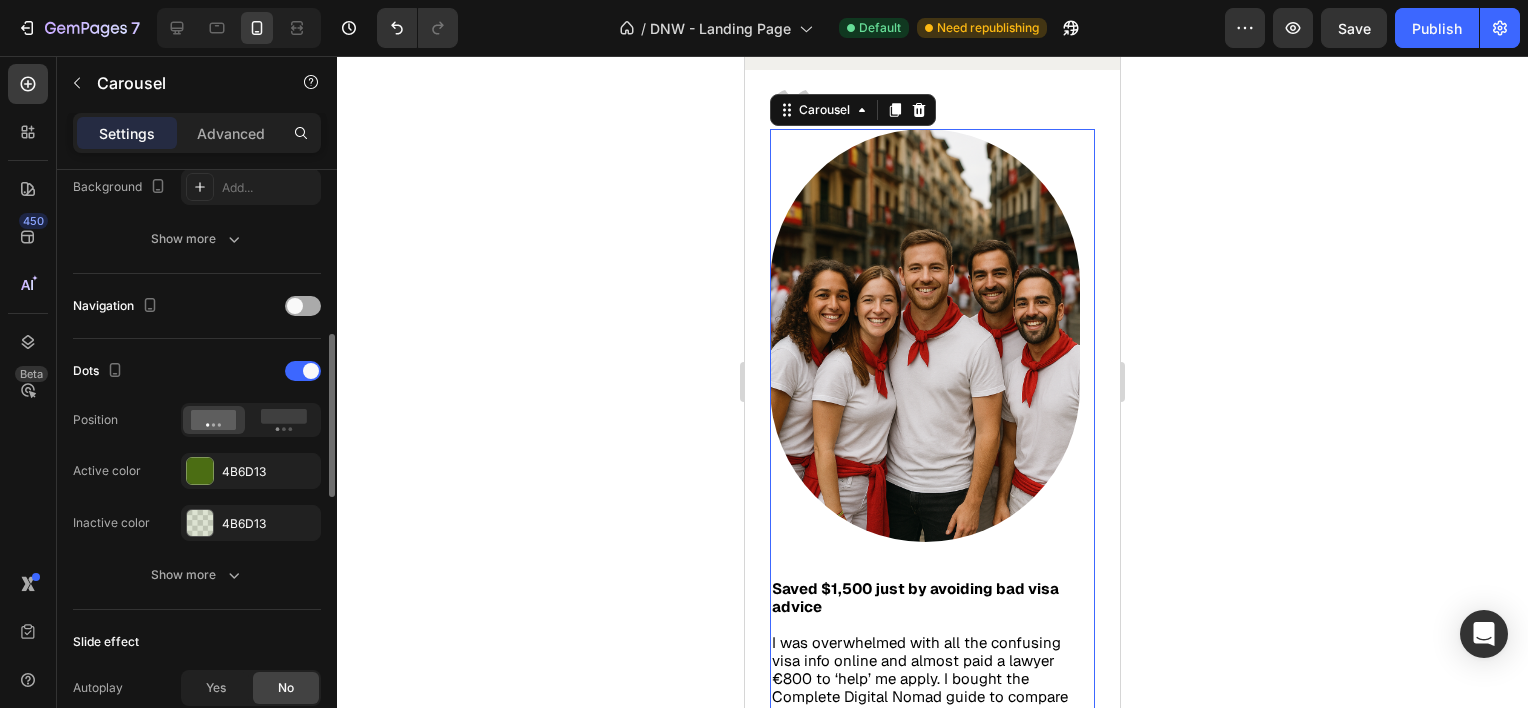 click at bounding box center [295, 306] 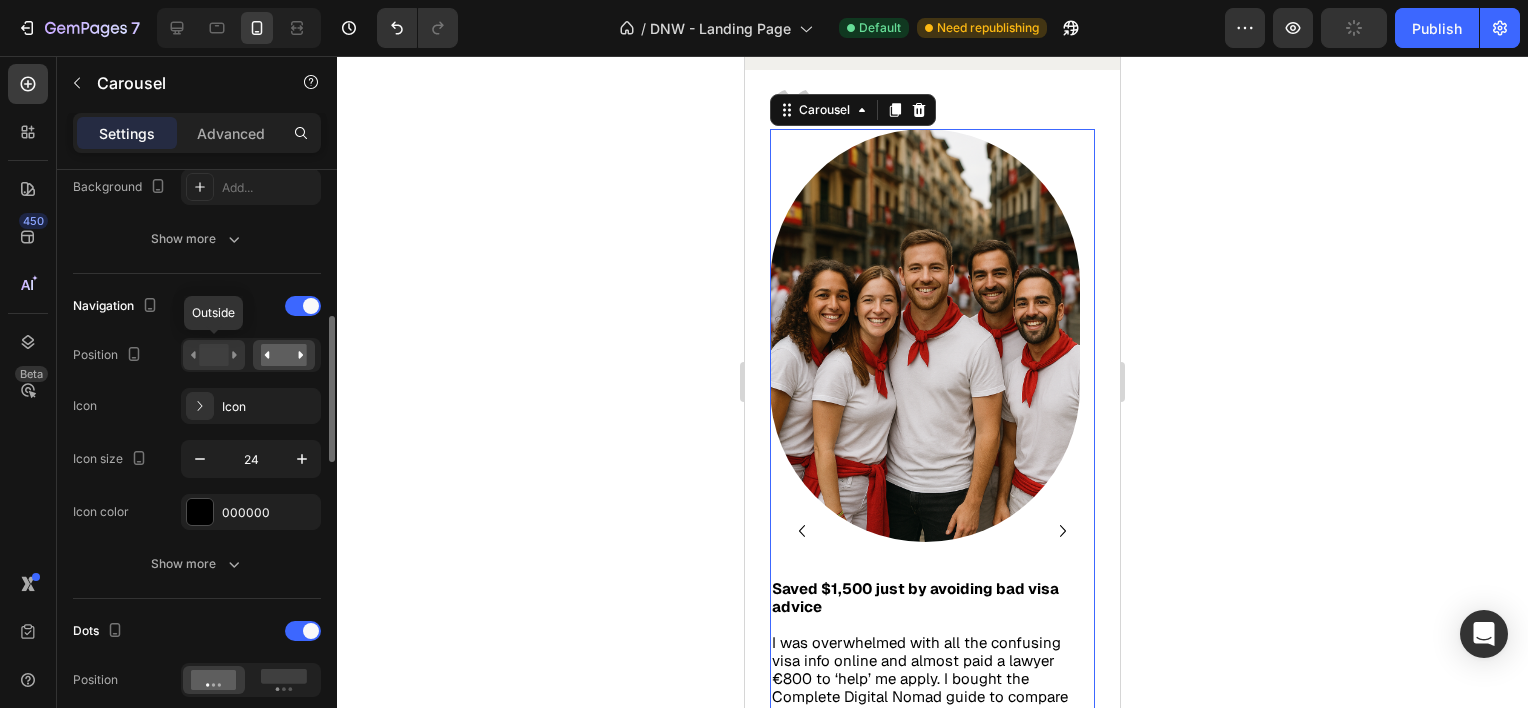 click 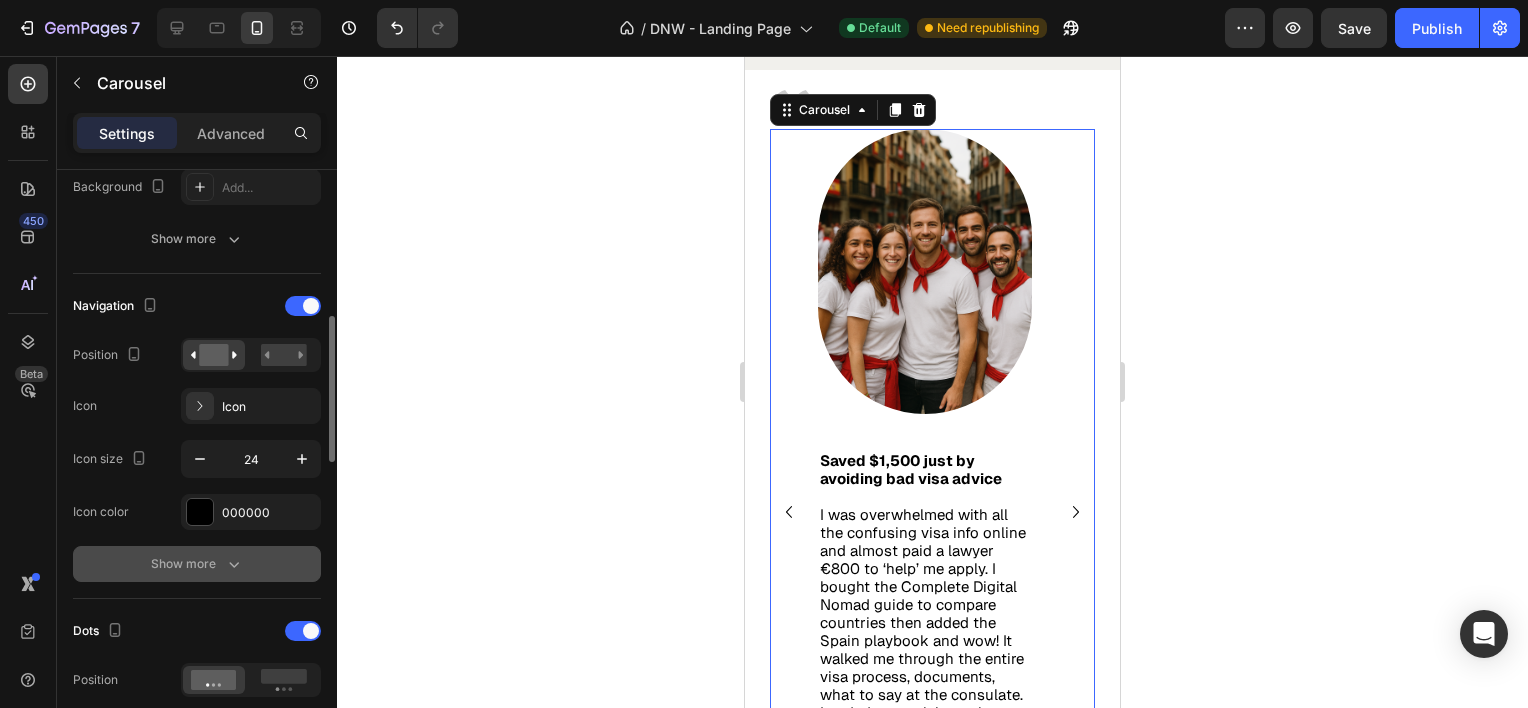 click on "Show more" at bounding box center (197, 564) 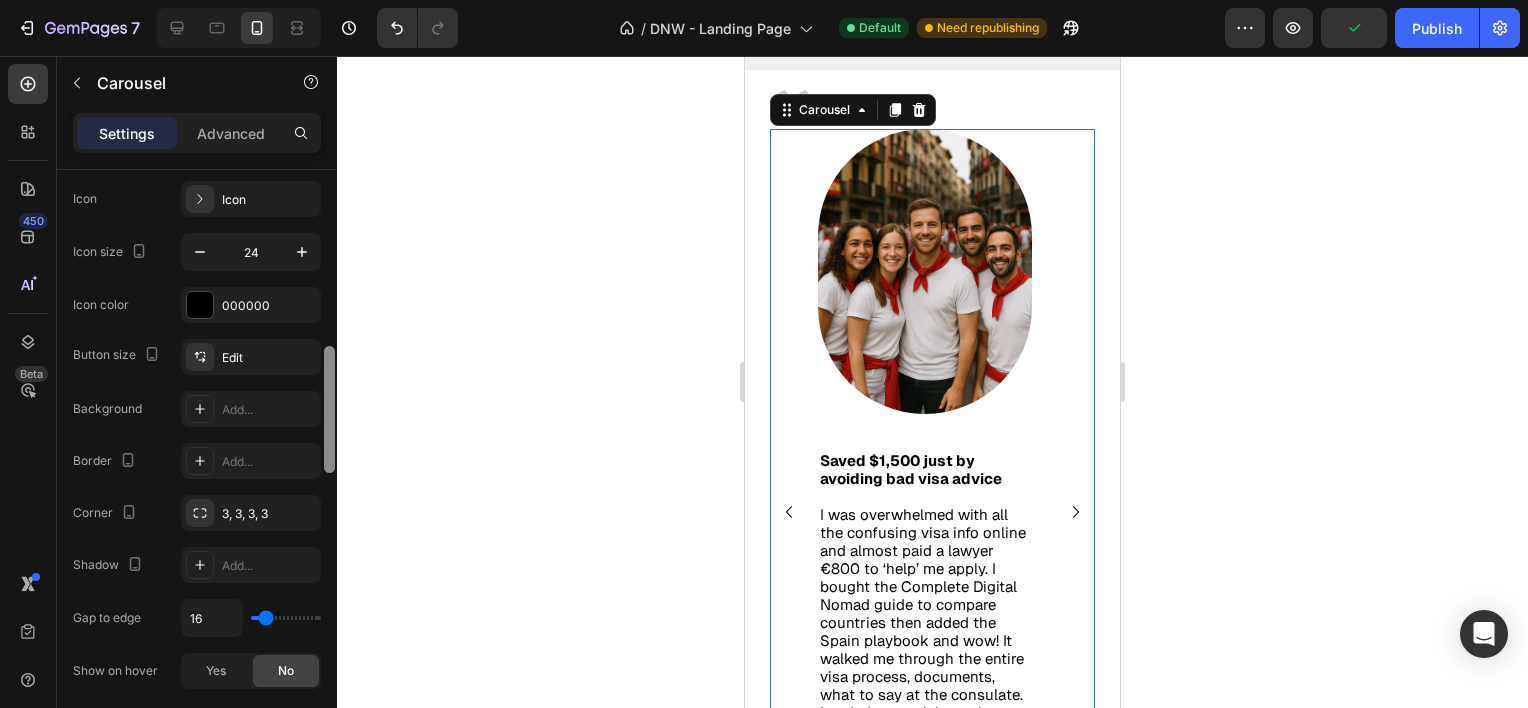 scroll, scrollTop: 806, scrollLeft: 0, axis: vertical 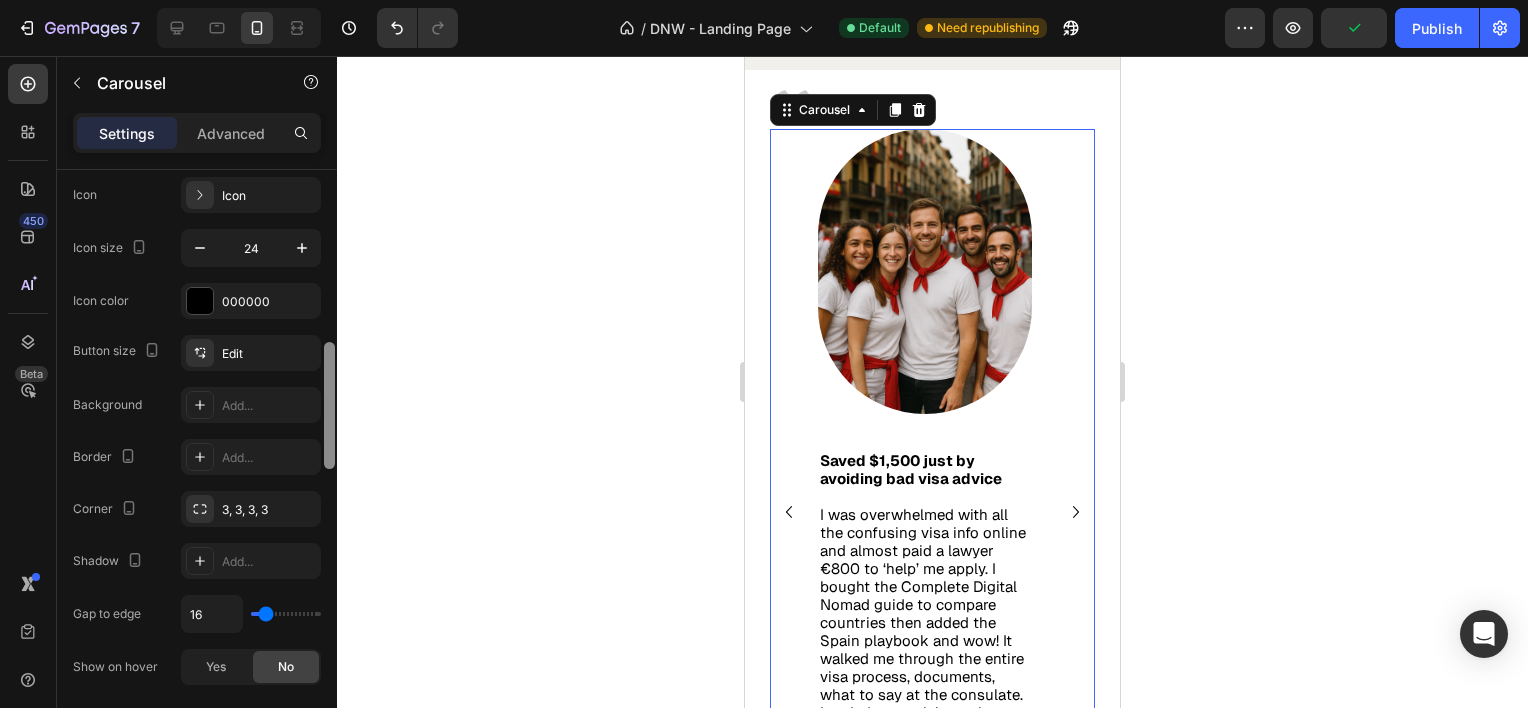 drag, startPoint x: 325, startPoint y: 444, endPoint x: 324, endPoint y: 496, distance: 52.009613 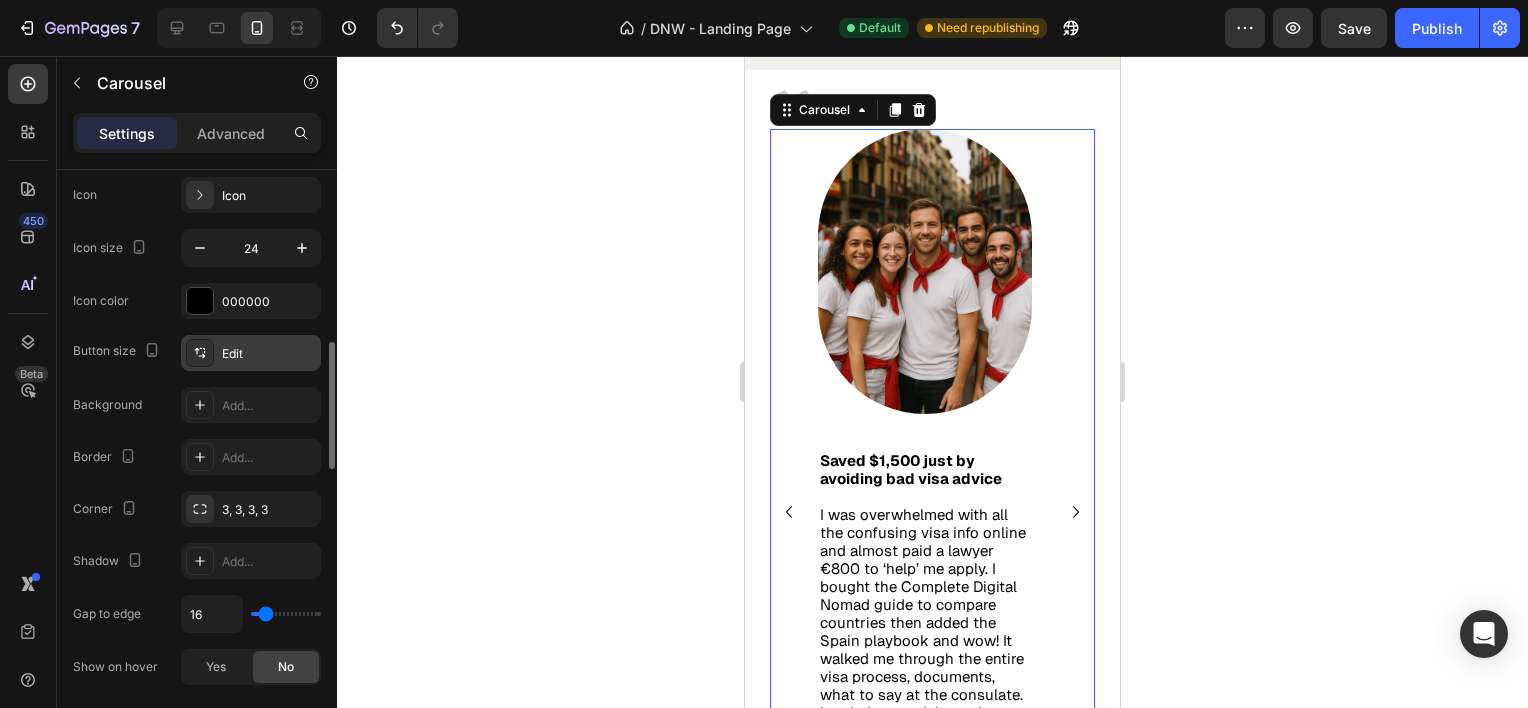 click on "Edit" at bounding box center [269, 354] 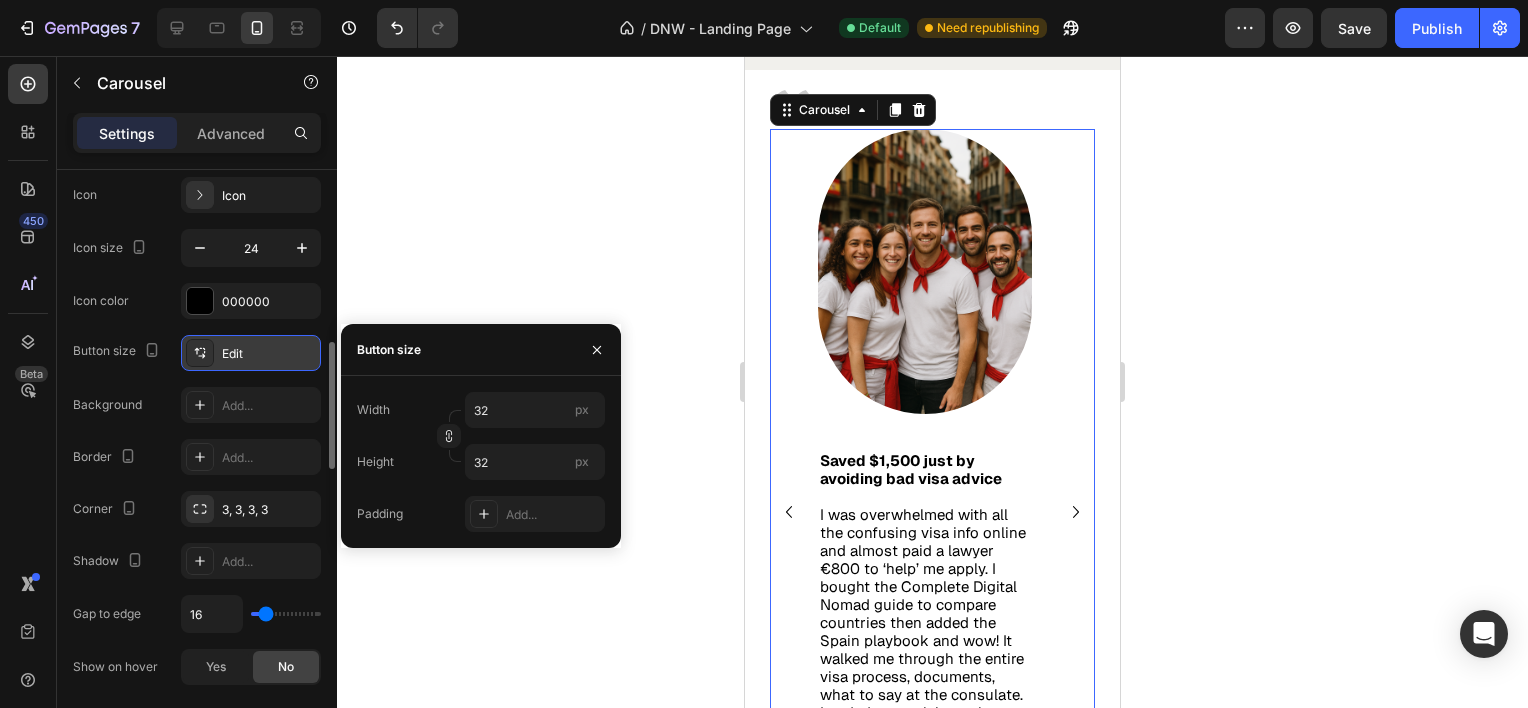 click on "Edit" at bounding box center (269, 354) 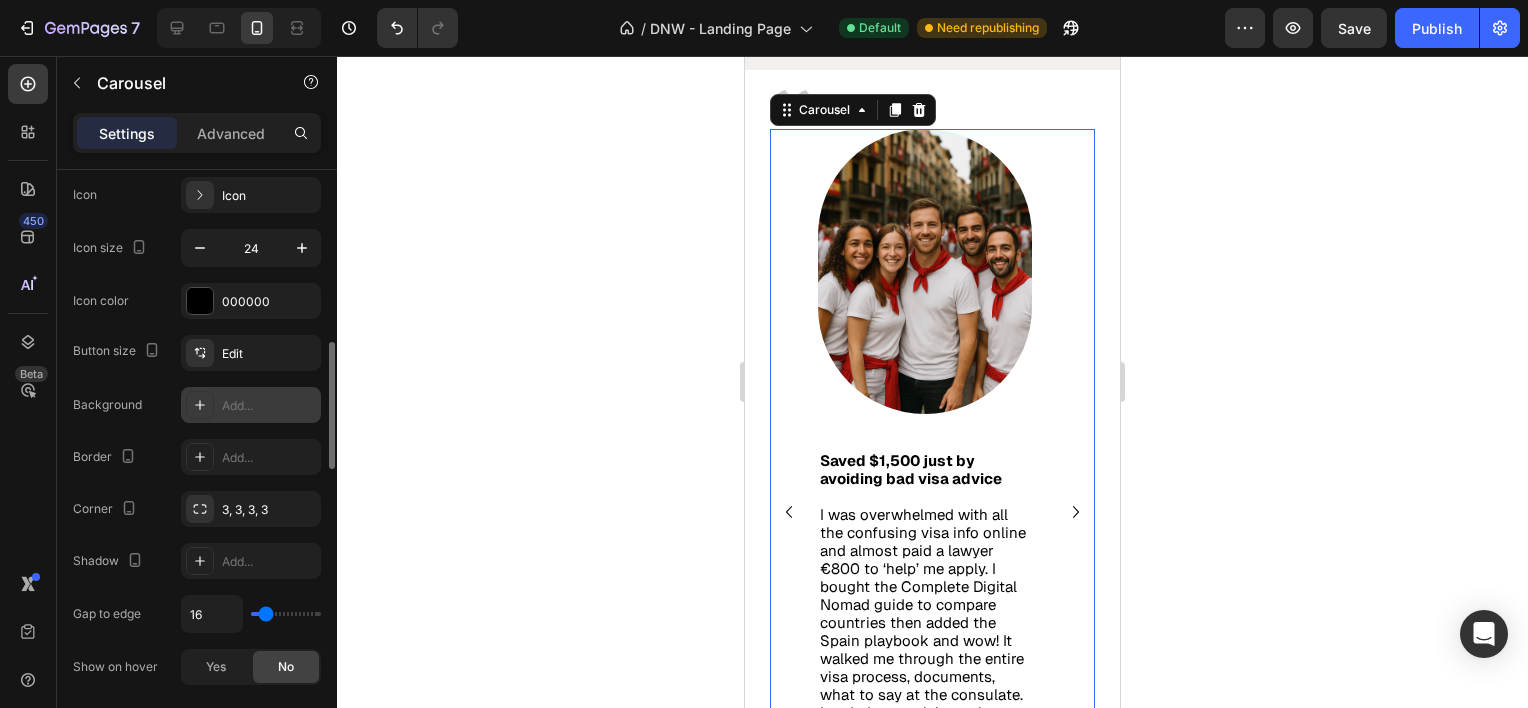 click on "Add..." at bounding box center (269, 406) 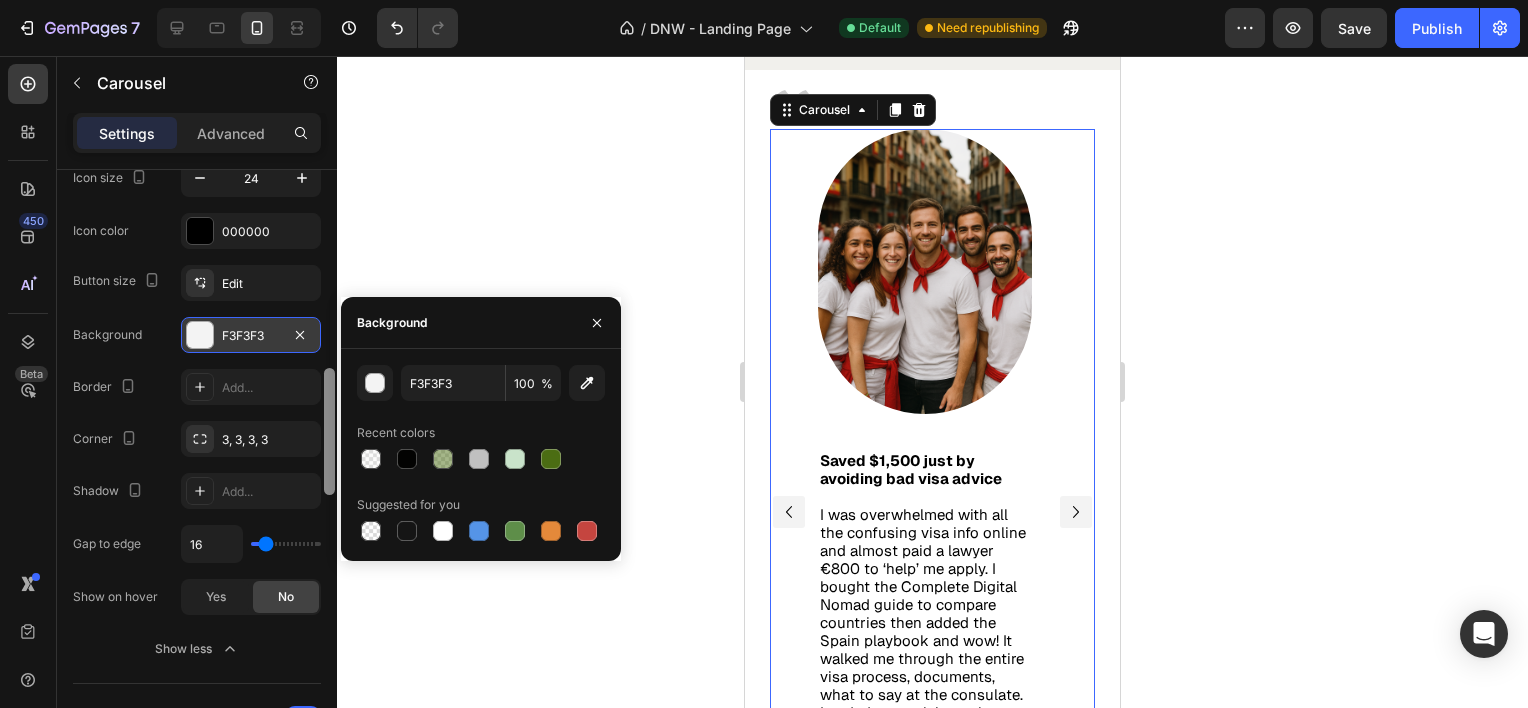 scroll, scrollTop: 885, scrollLeft: 0, axis: vertical 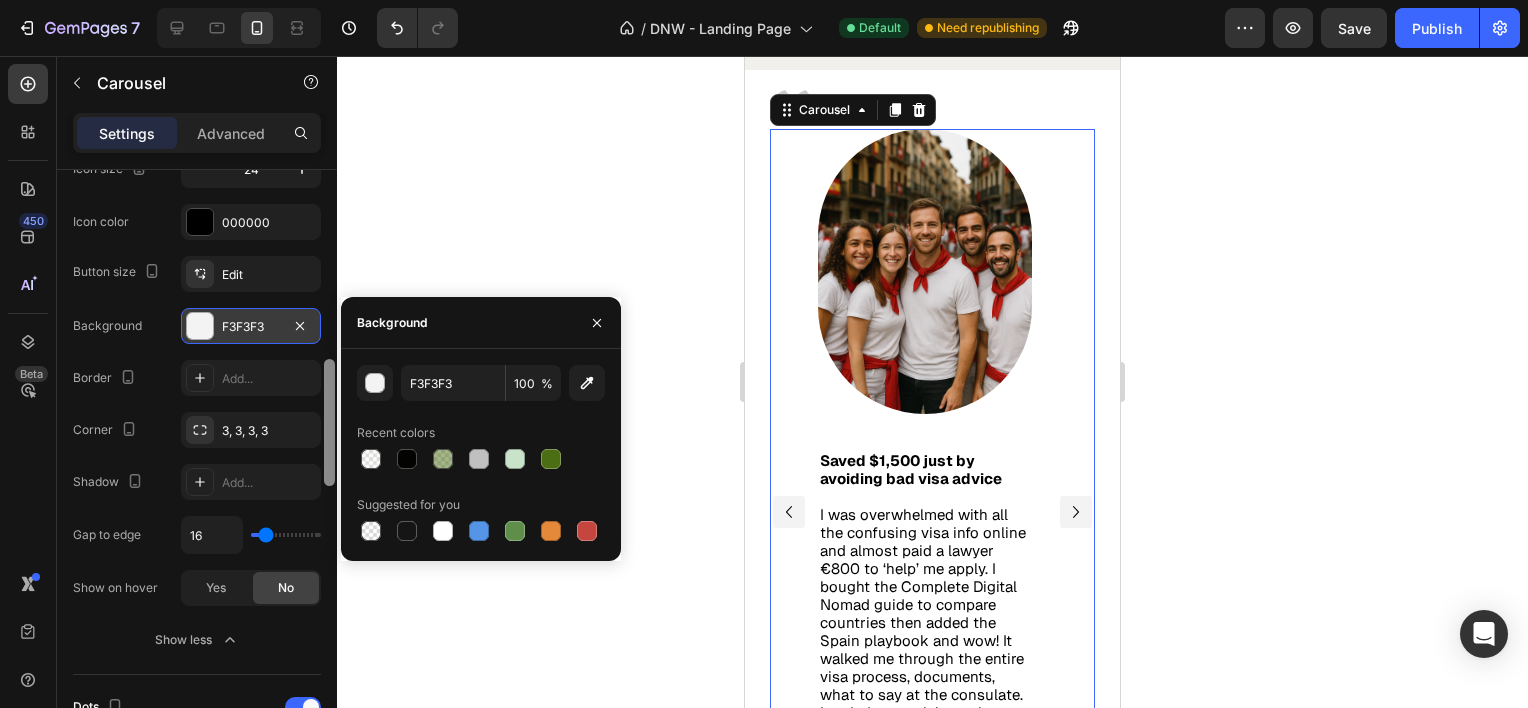 drag, startPoint x: 325, startPoint y: 427, endPoint x: 324, endPoint y: 444, distance: 17.029387 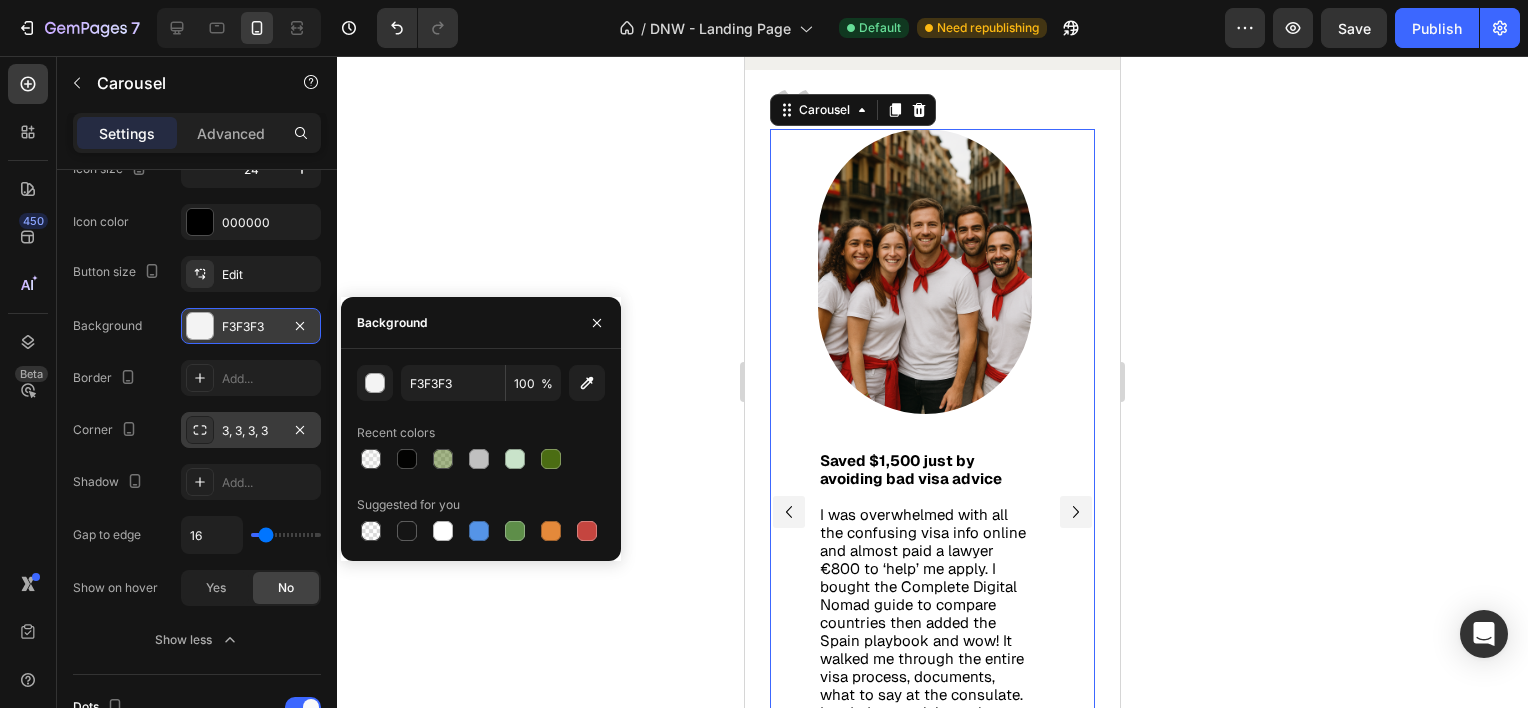 click on "3, 3, 3, 3" at bounding box center (251, 431) 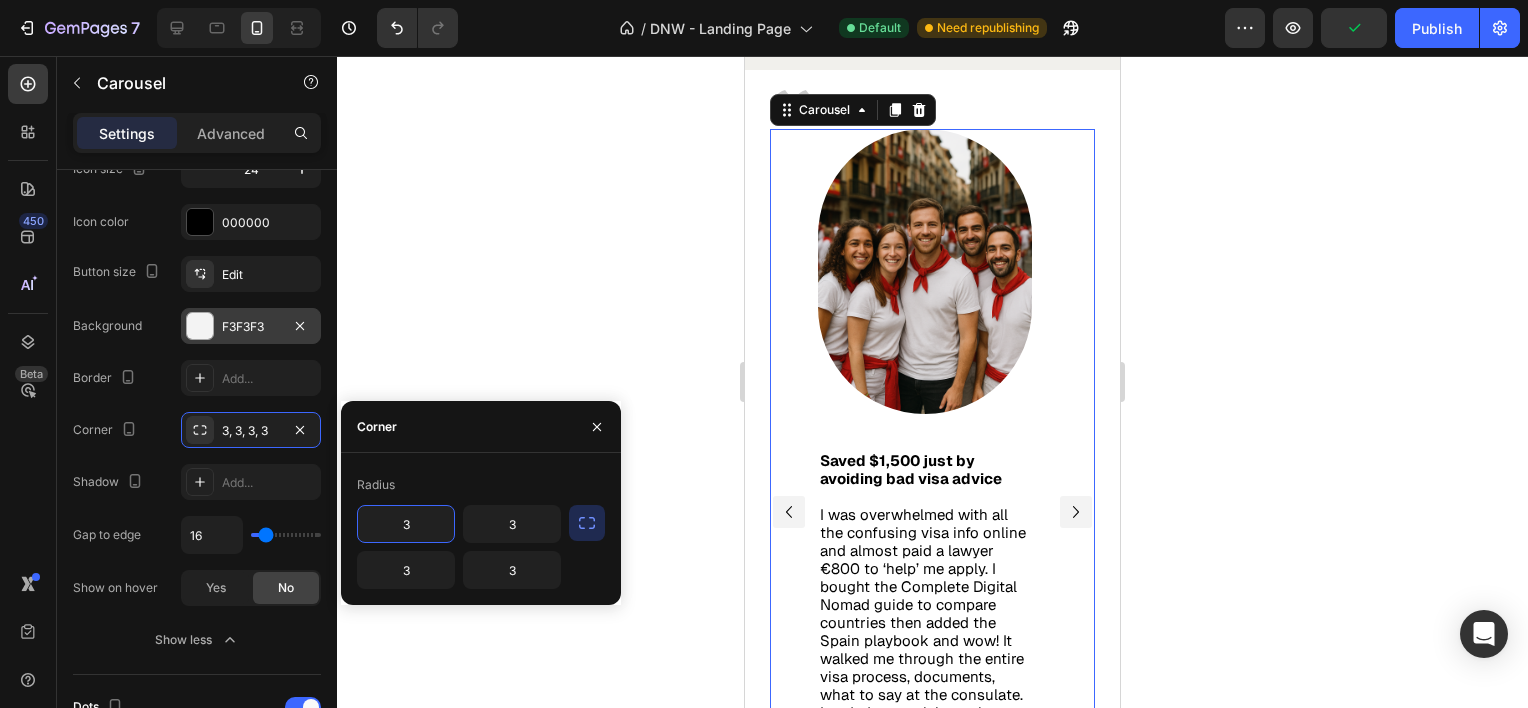 click on "3" at bounding box center (406, 524) 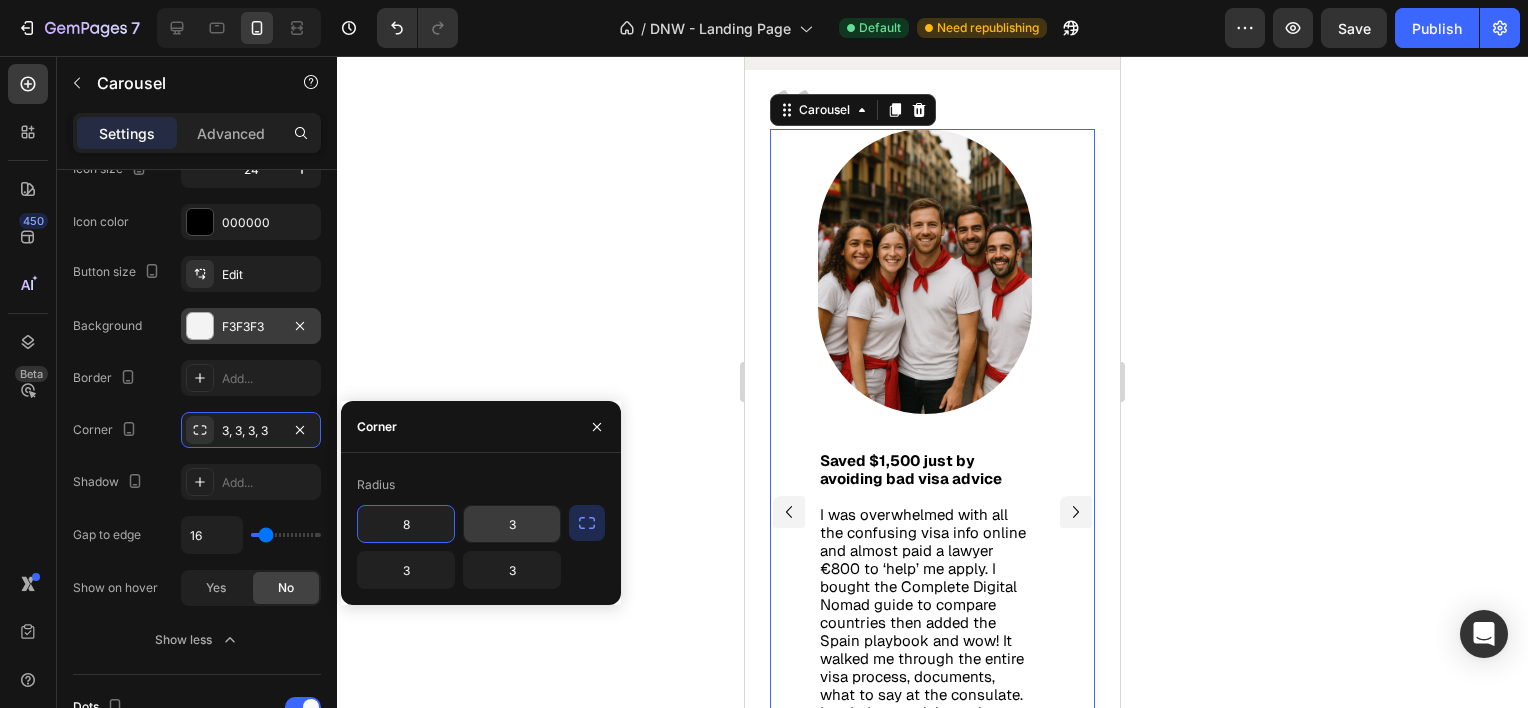 type on "8" 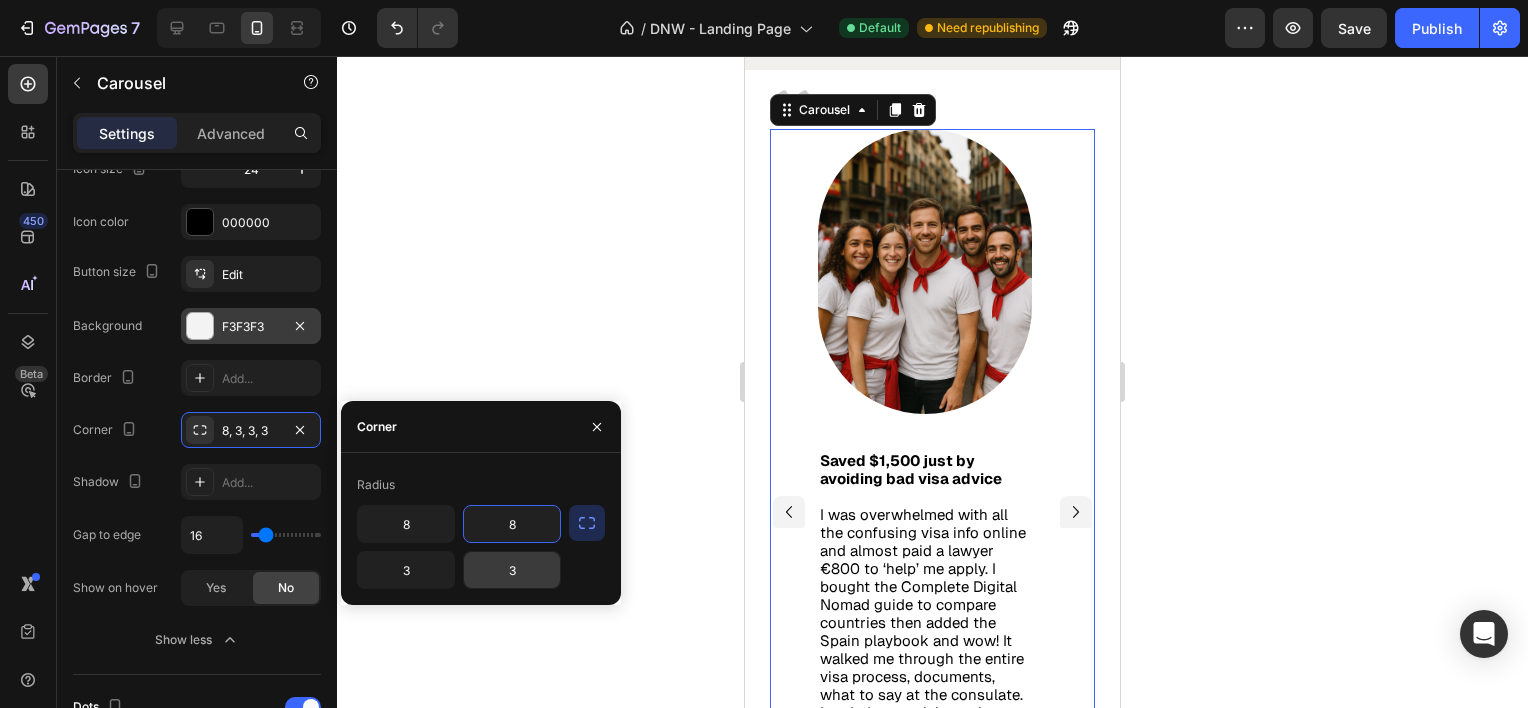 type on "8" 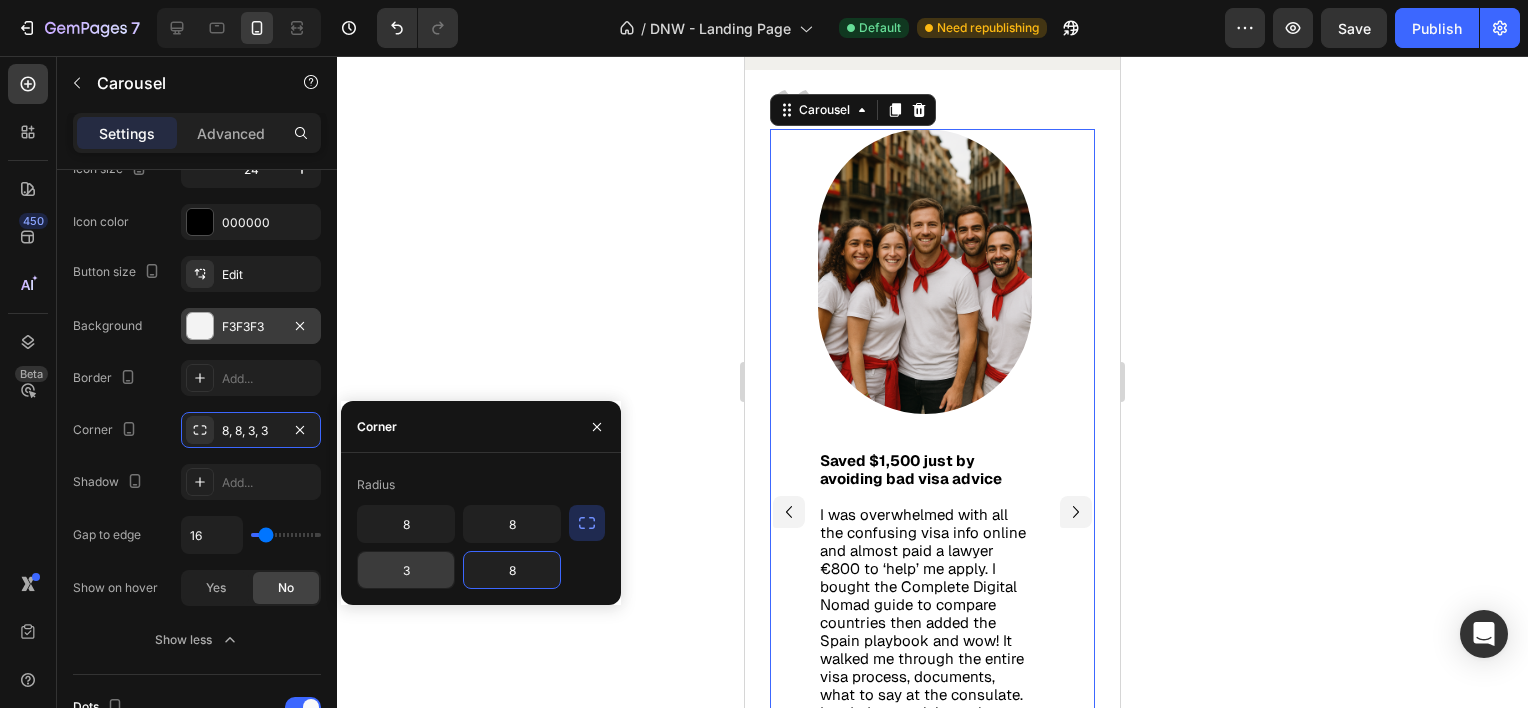 type on "8" 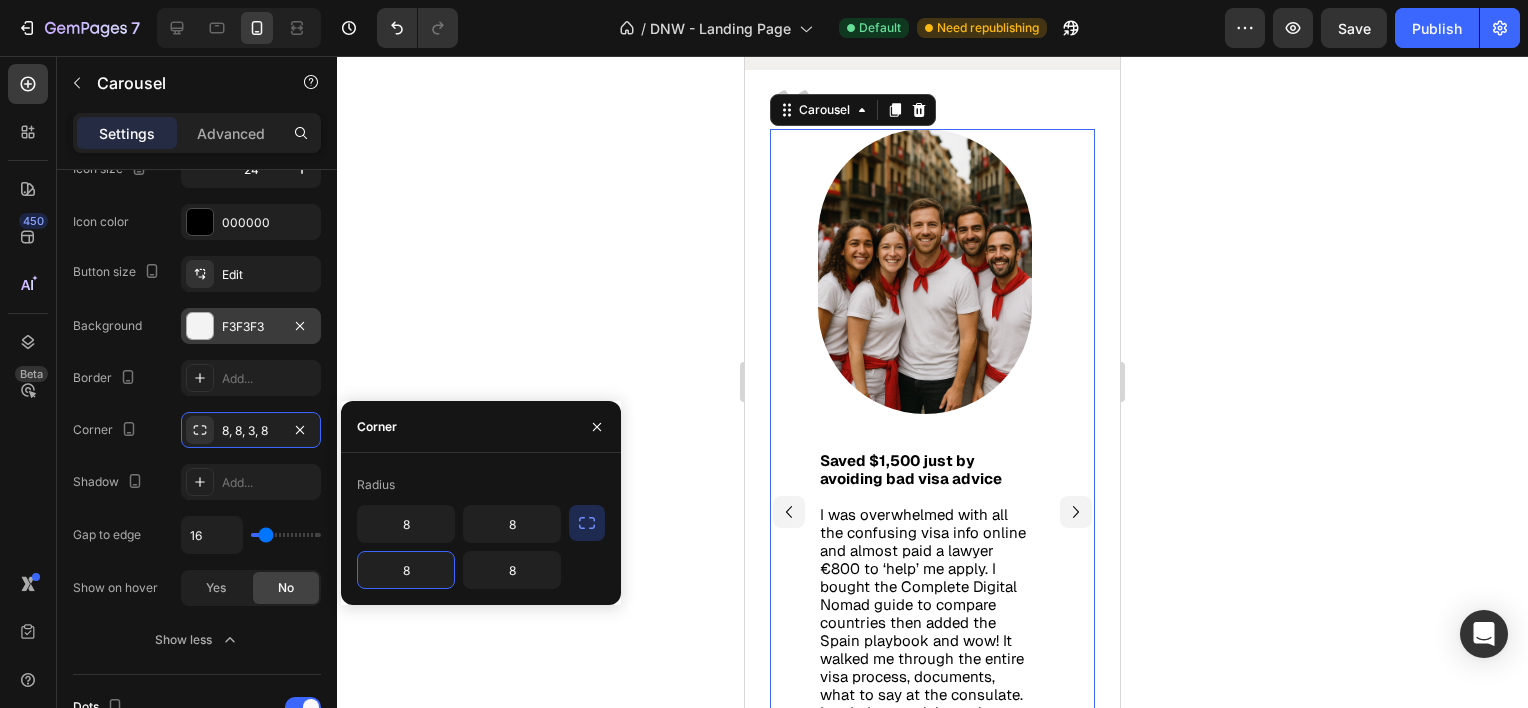 type on "8" 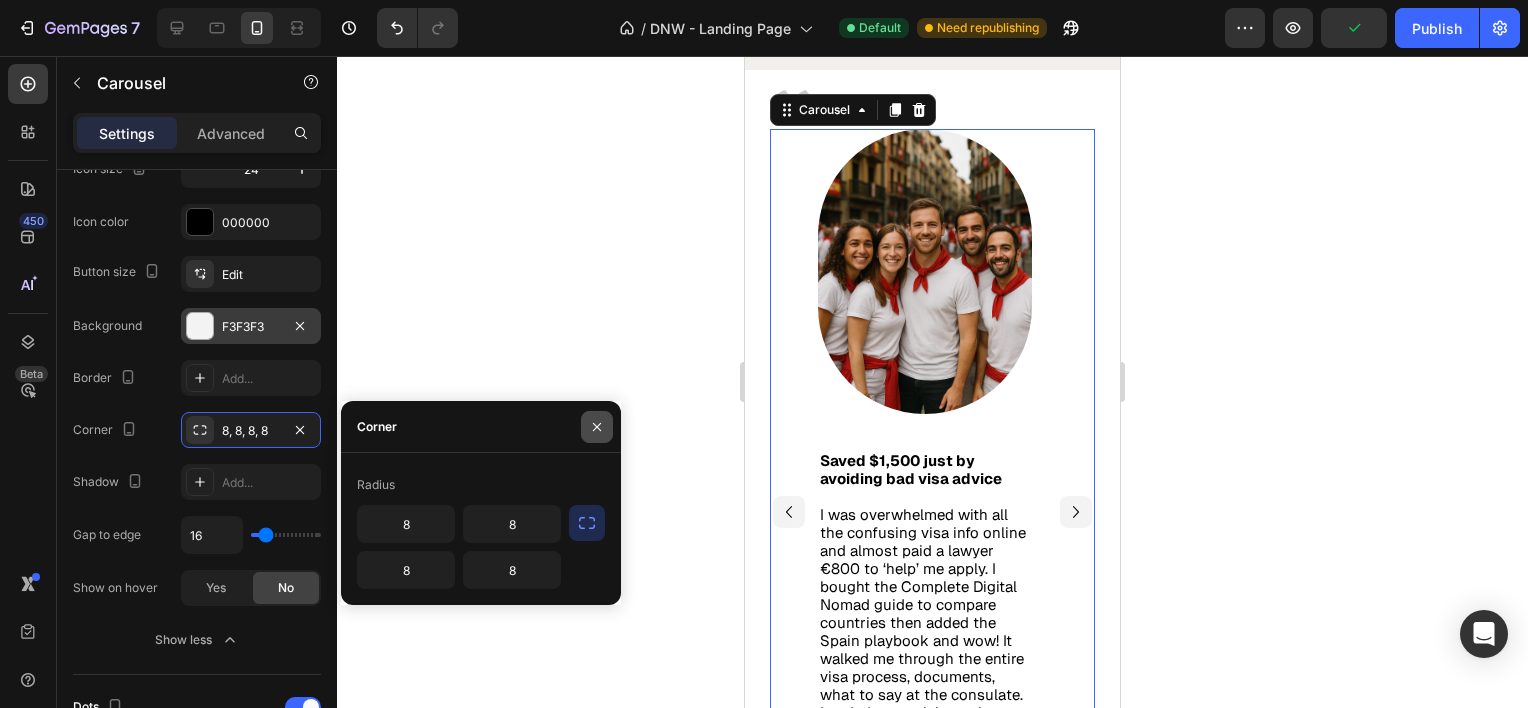 click 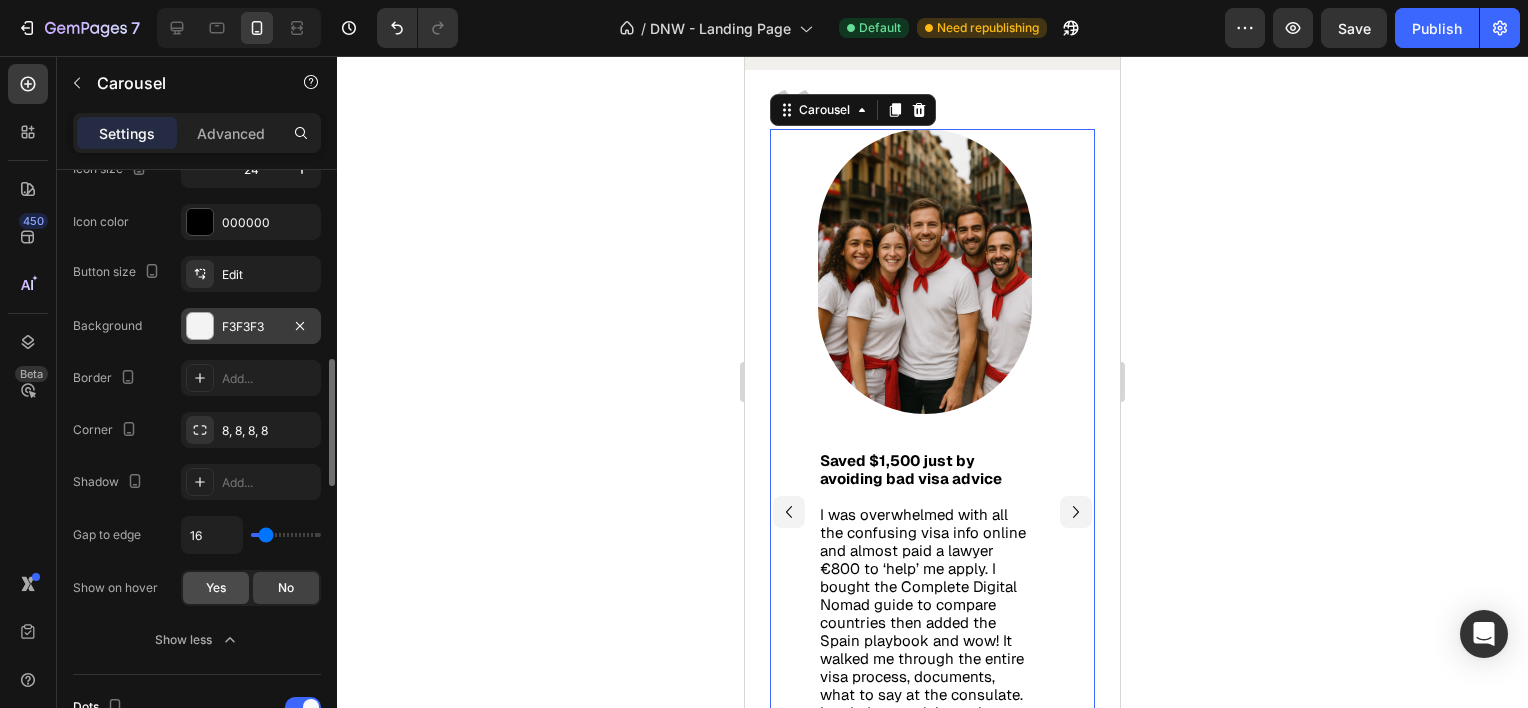 click on "Yes" 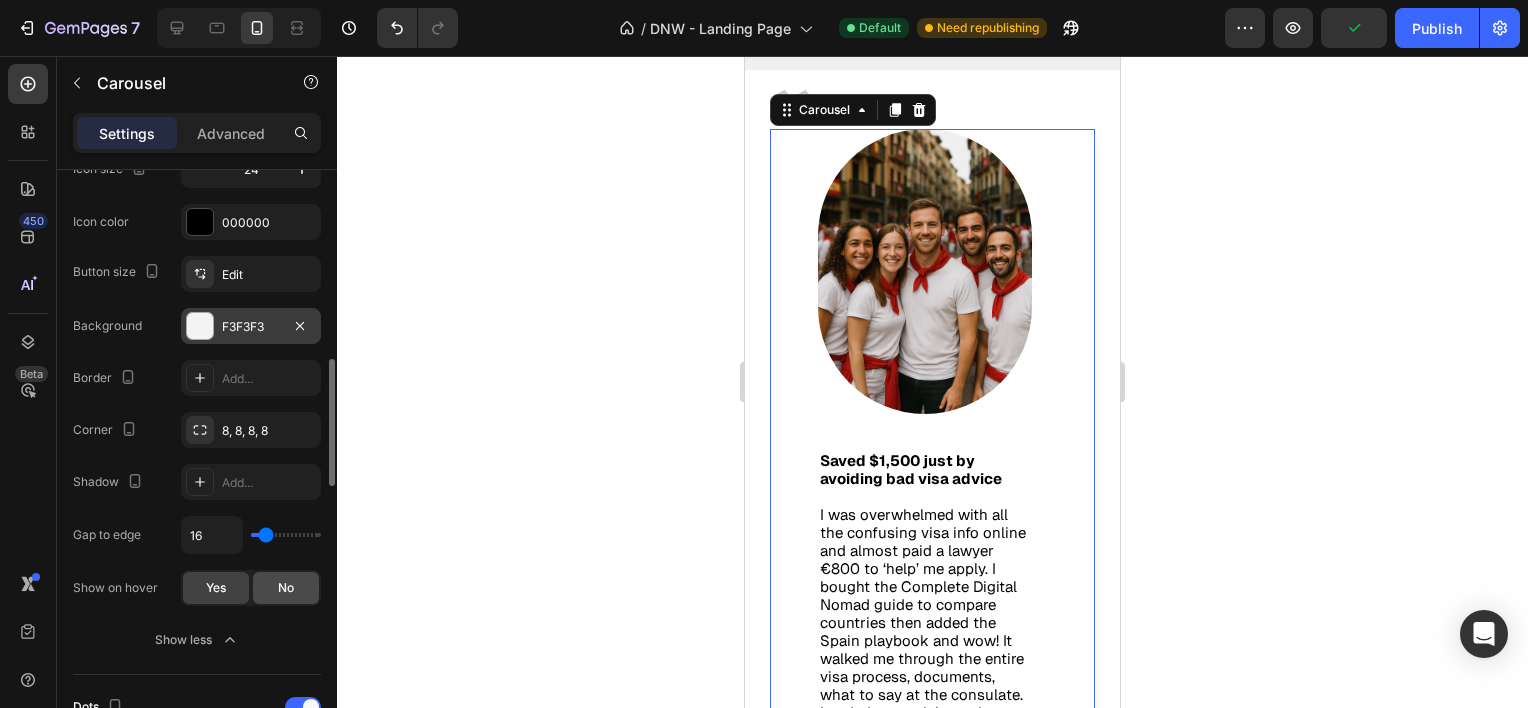 click on "No" 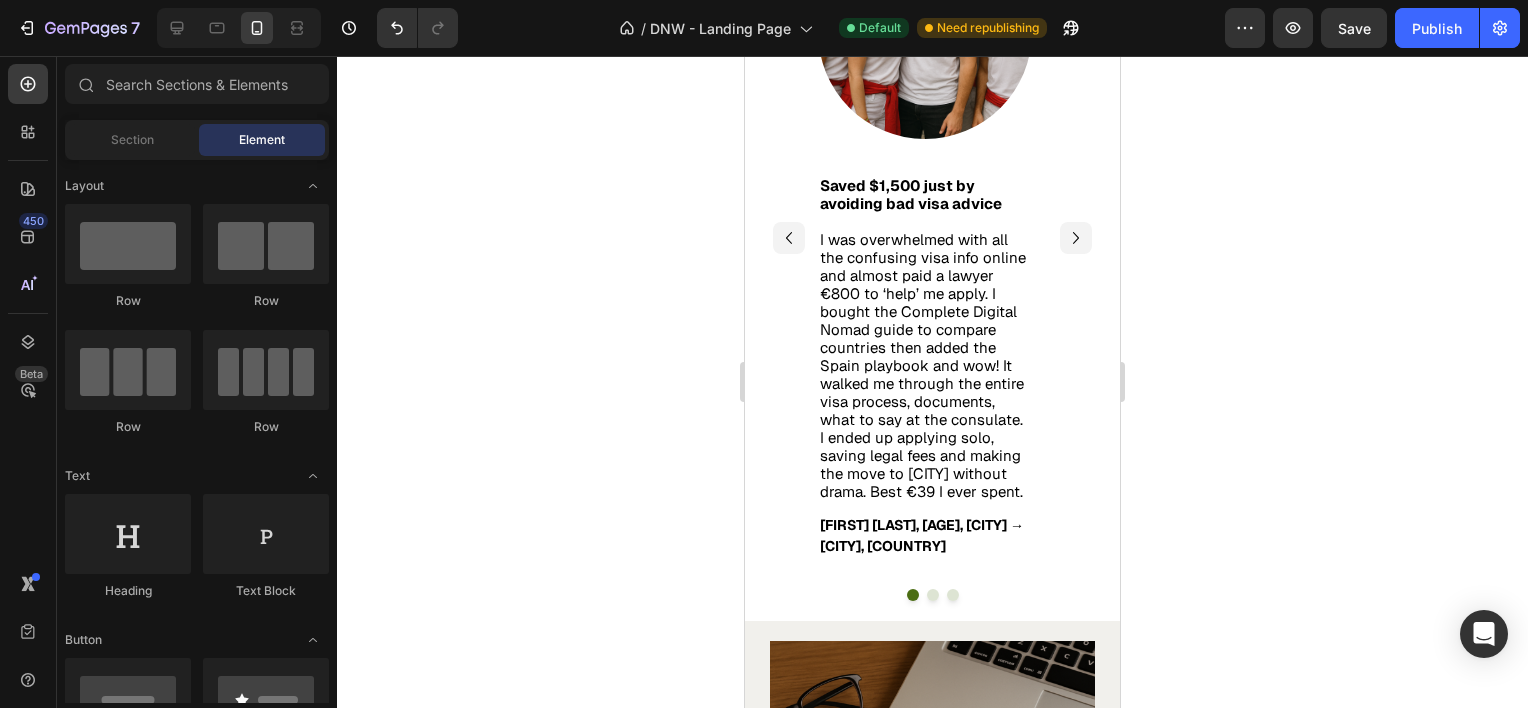 scroll, scrollTop: 2896, scrollLeft: 0, axis: vertical 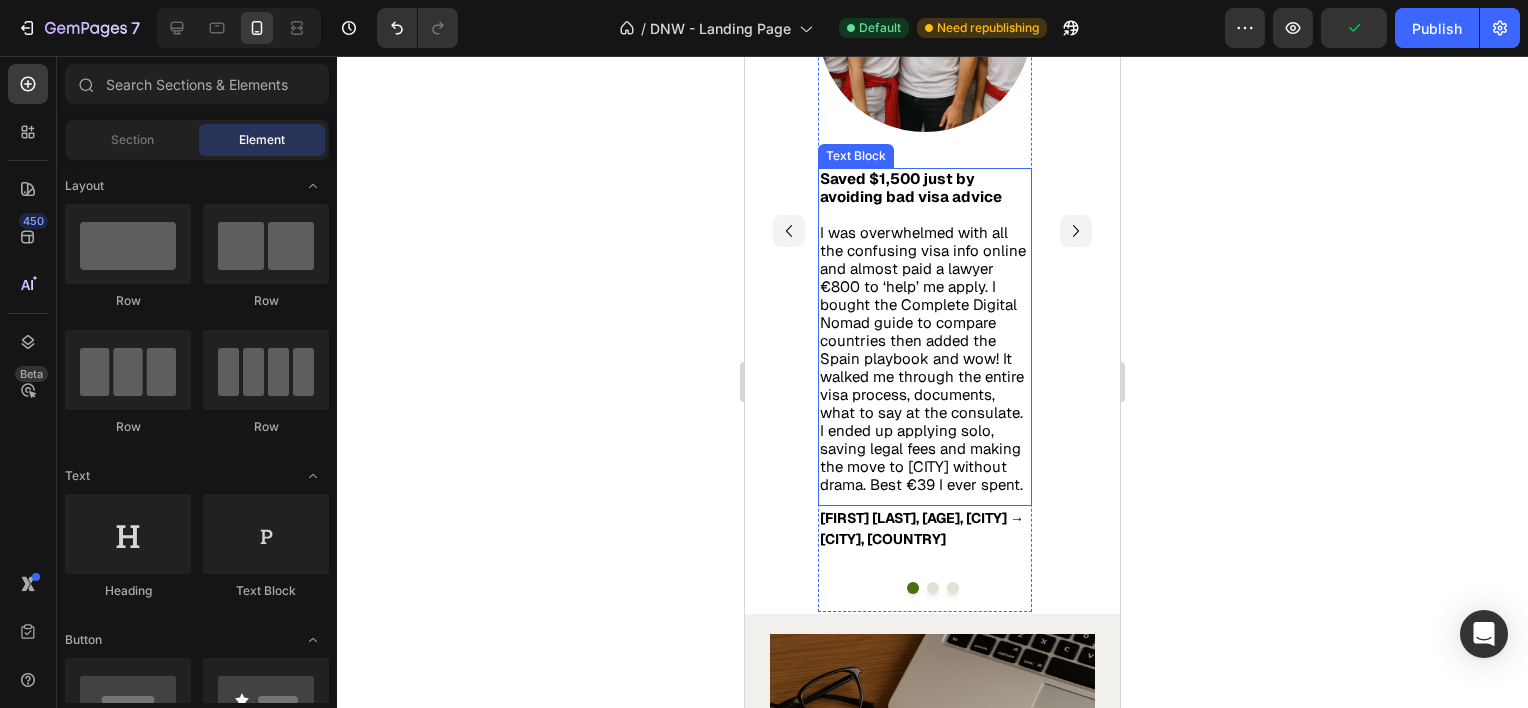 click on "I was overwhelmed with all the confusing visa info online and almost paid a lawyer €800 to ‘help’ me apply. I bought the Complete Digital Nomad guide to compare countries then added the Spain playbook and wow! It walked me through the entire visa process, documents, what to say at the consulate. I ended up applying solo, saving legal fees and making the move to Valencia without drama. Best €39 I ever spent." at bounding box center (925, 359) 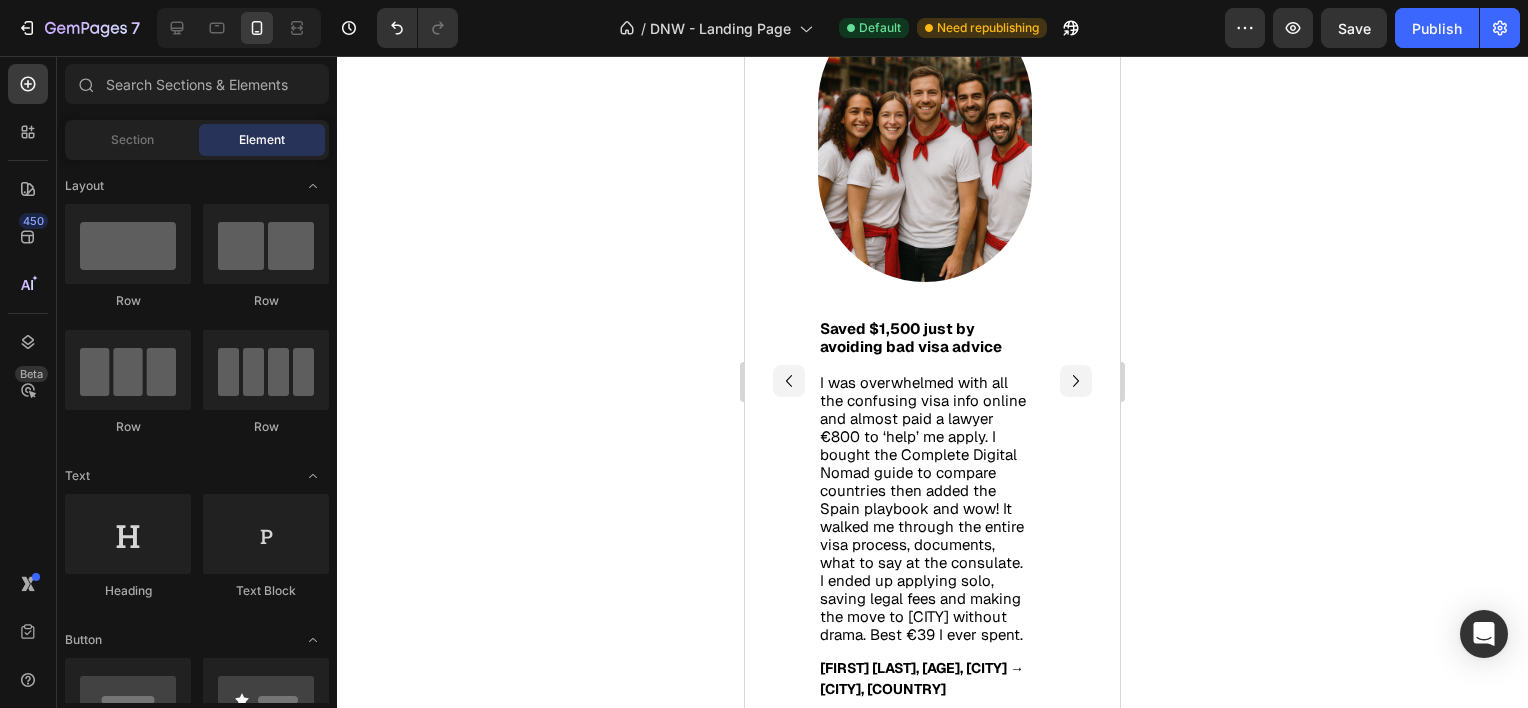 scroll, scrollTop: 2739, scrollLeft: 0, axis: vertical 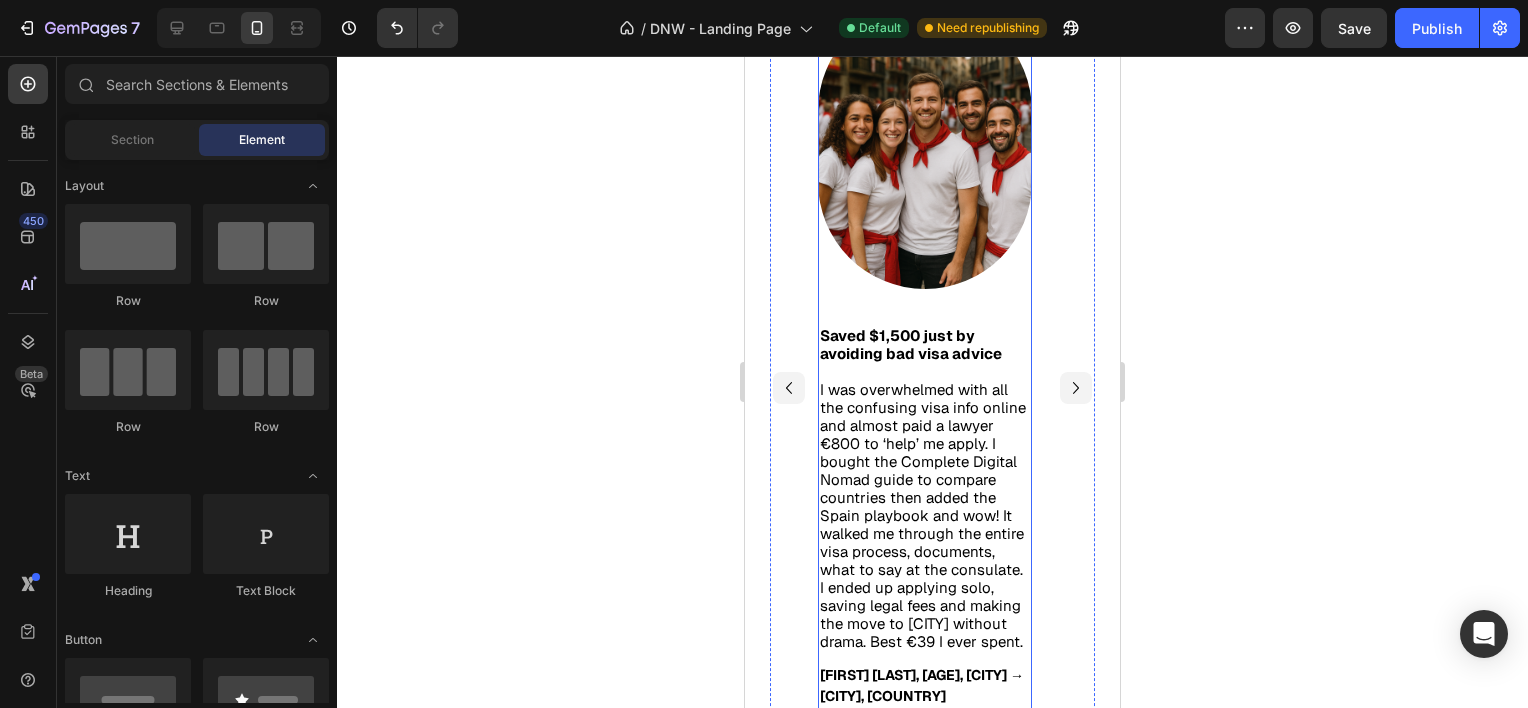 click on "Image Saved $1,500 just by avoiding bad visa advice   I was overwhelmed with all the confusing visa info online and almost paid a lawyer €800 to ‘help’ me apply. I bought the Complete Digital Nomad guide to compare countries then added the Spain playbook and wow! It walked me through the entire visa process, documents, what to say at the consulate. I ended up applying solo, saving legal fees and making the move to Valencia without drama. Best €39 I ever spent. Text Block Jamie T., 34, Toronto → Valencia, Spain Text Block Row" at bounding box center [925, 386] 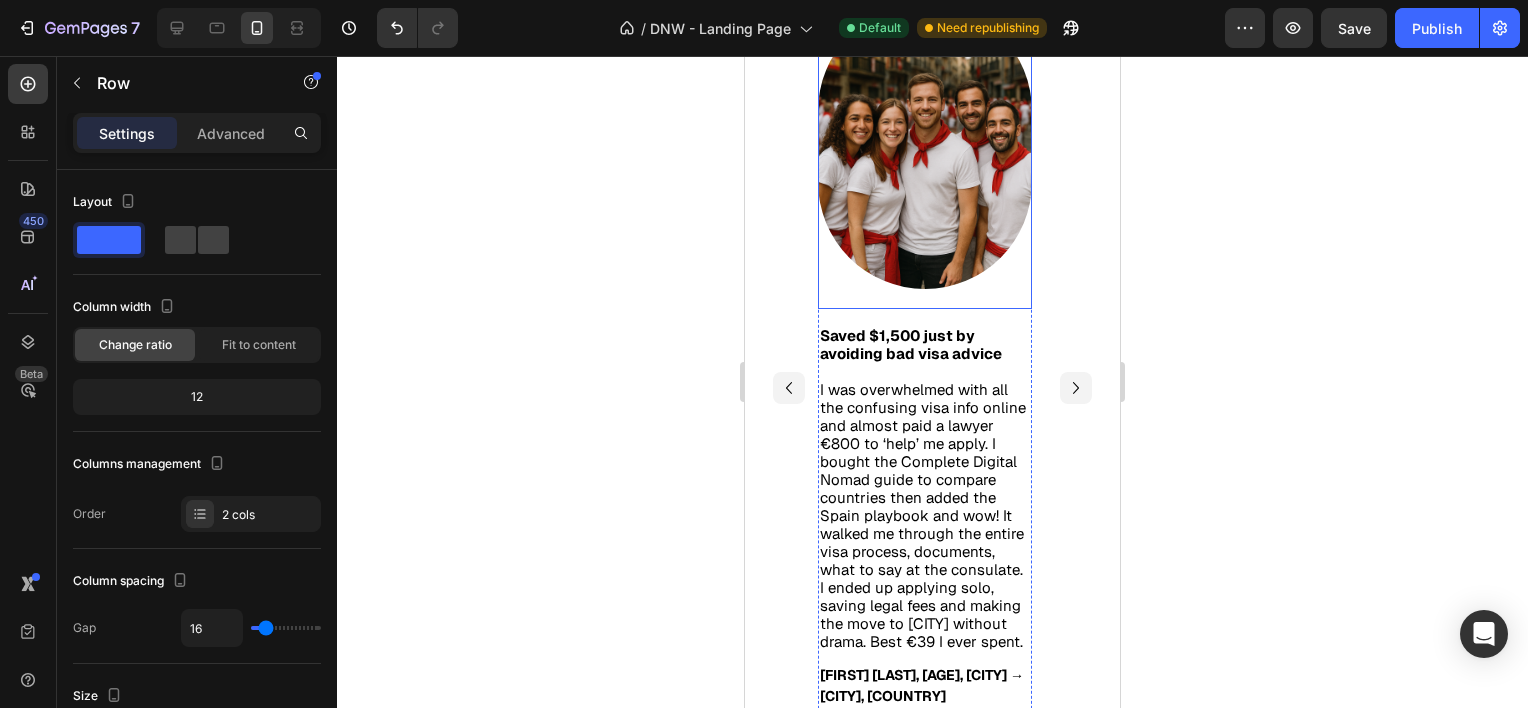 click at bounding box center [925, 146] 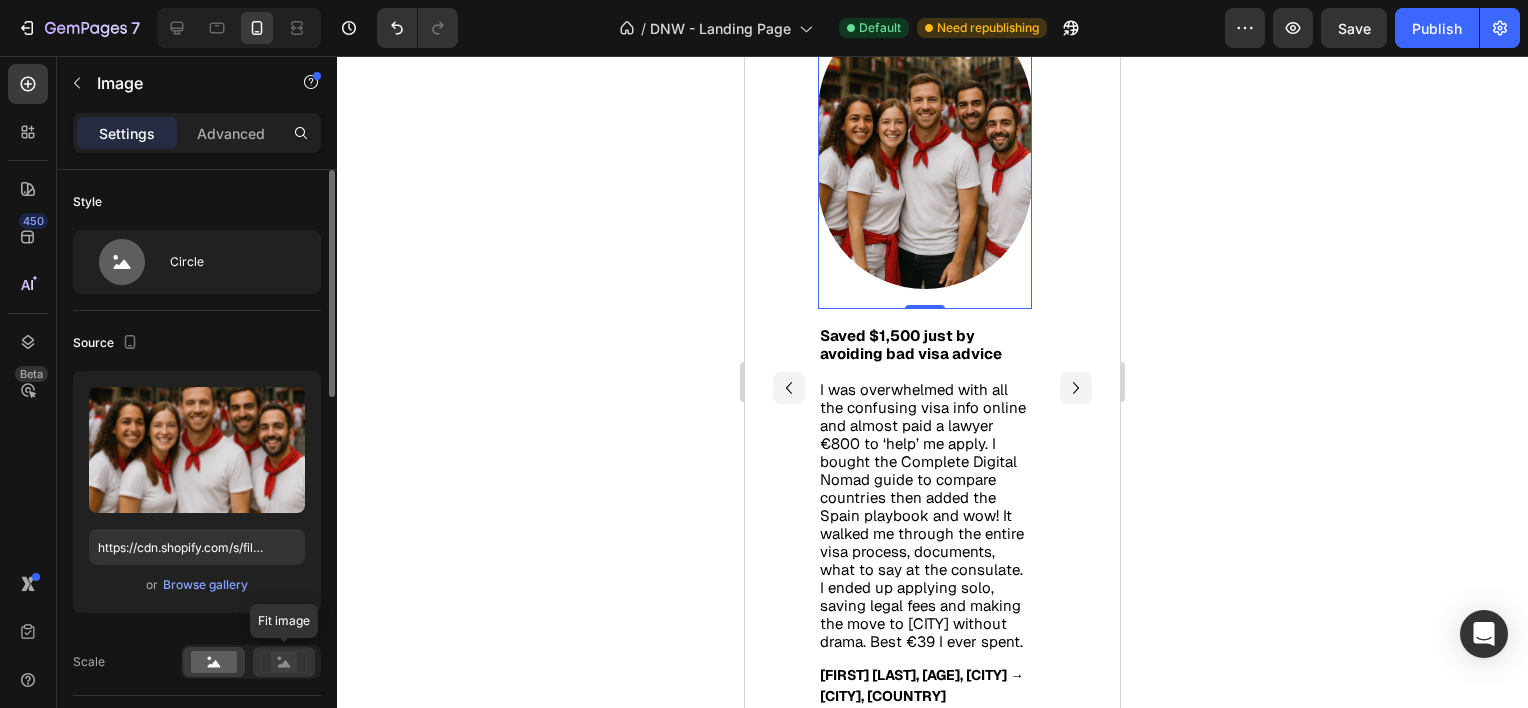 click 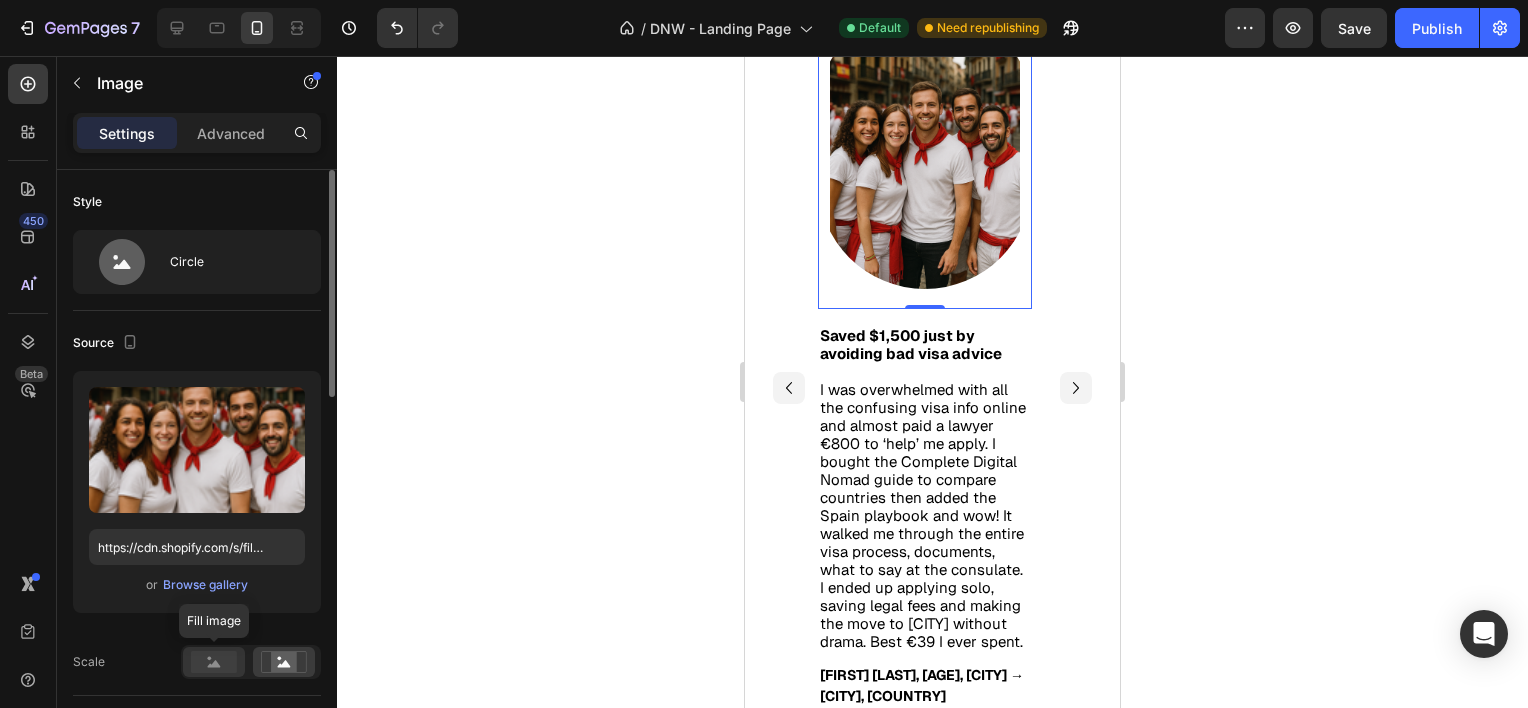 click 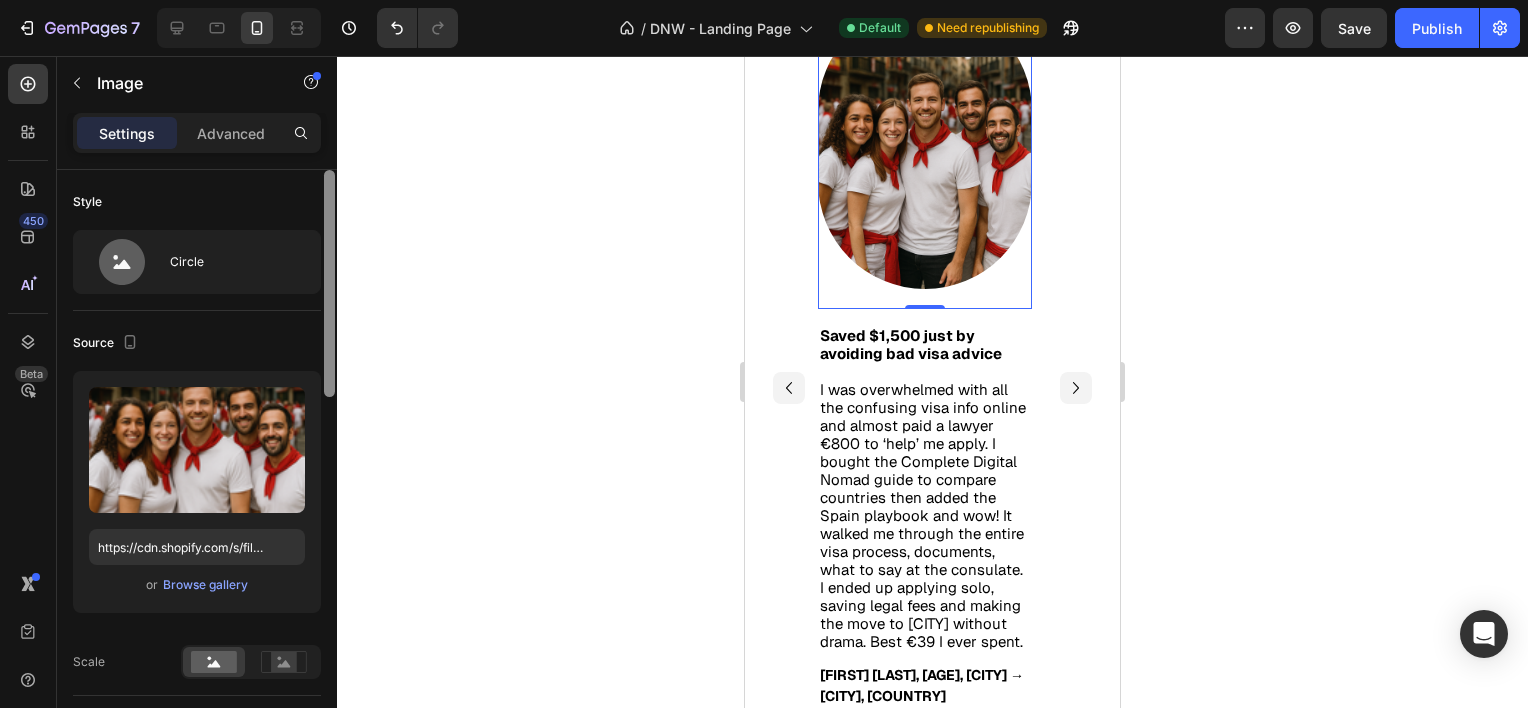 scroll, scrollTop: 595, scrollLeft: 0, axis: vertical 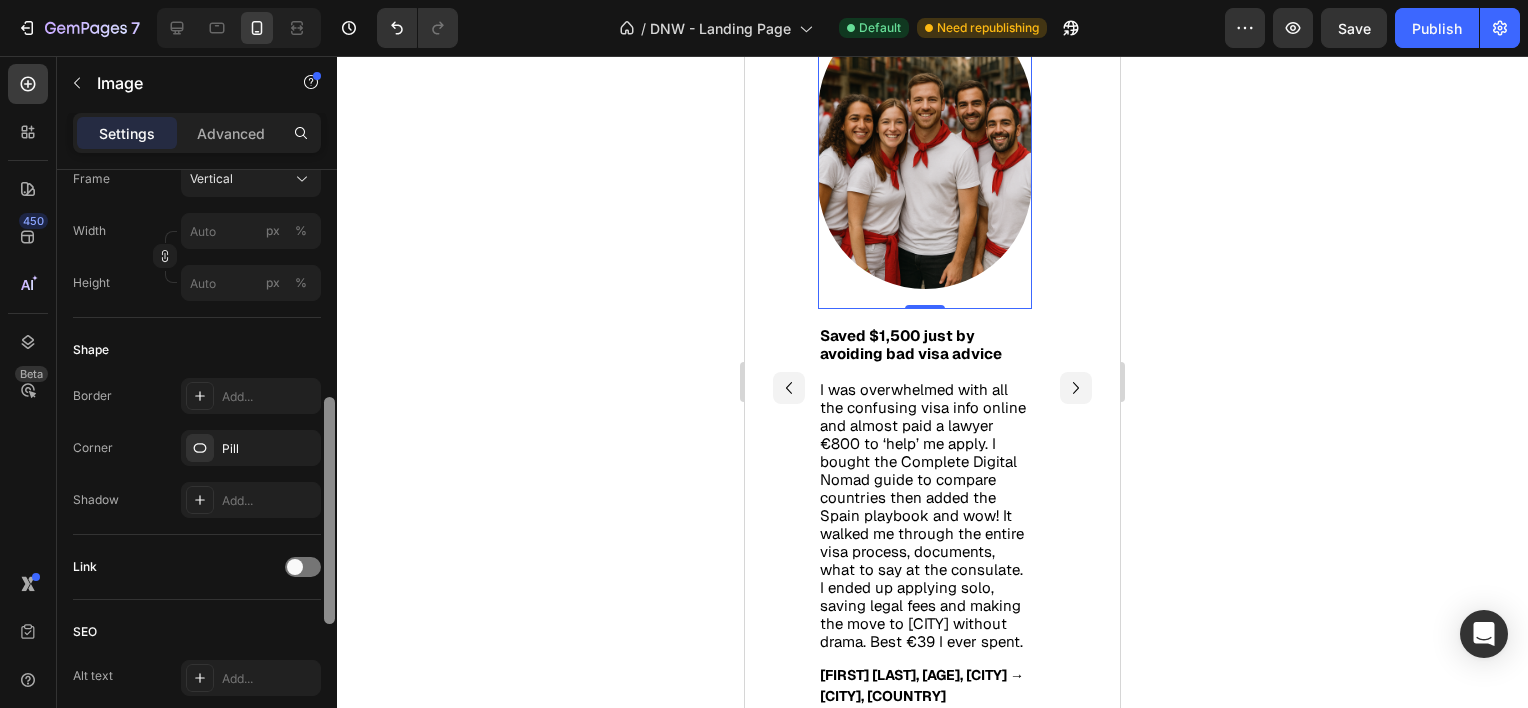 click at bounding box center [329, 467] 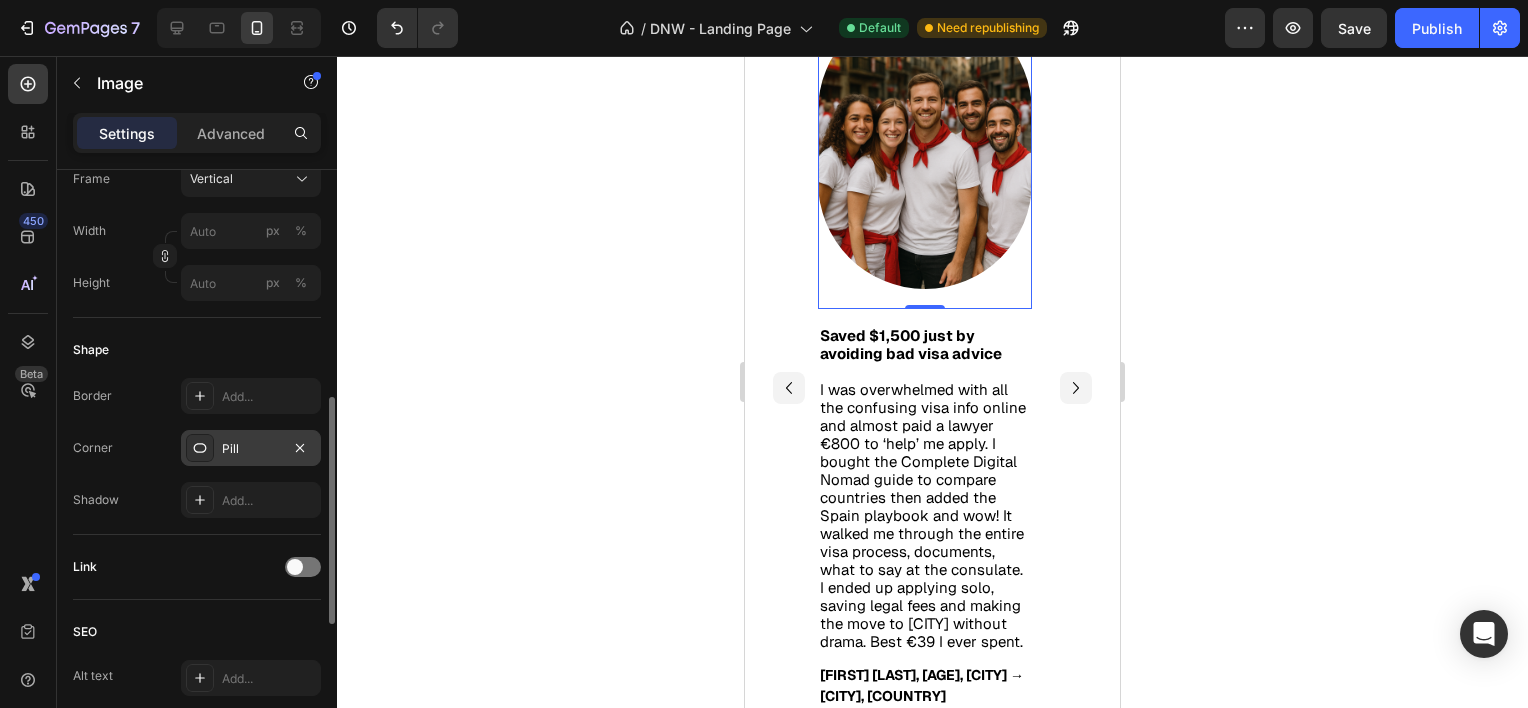 click on "Pill" at bounding box center [251, 449] 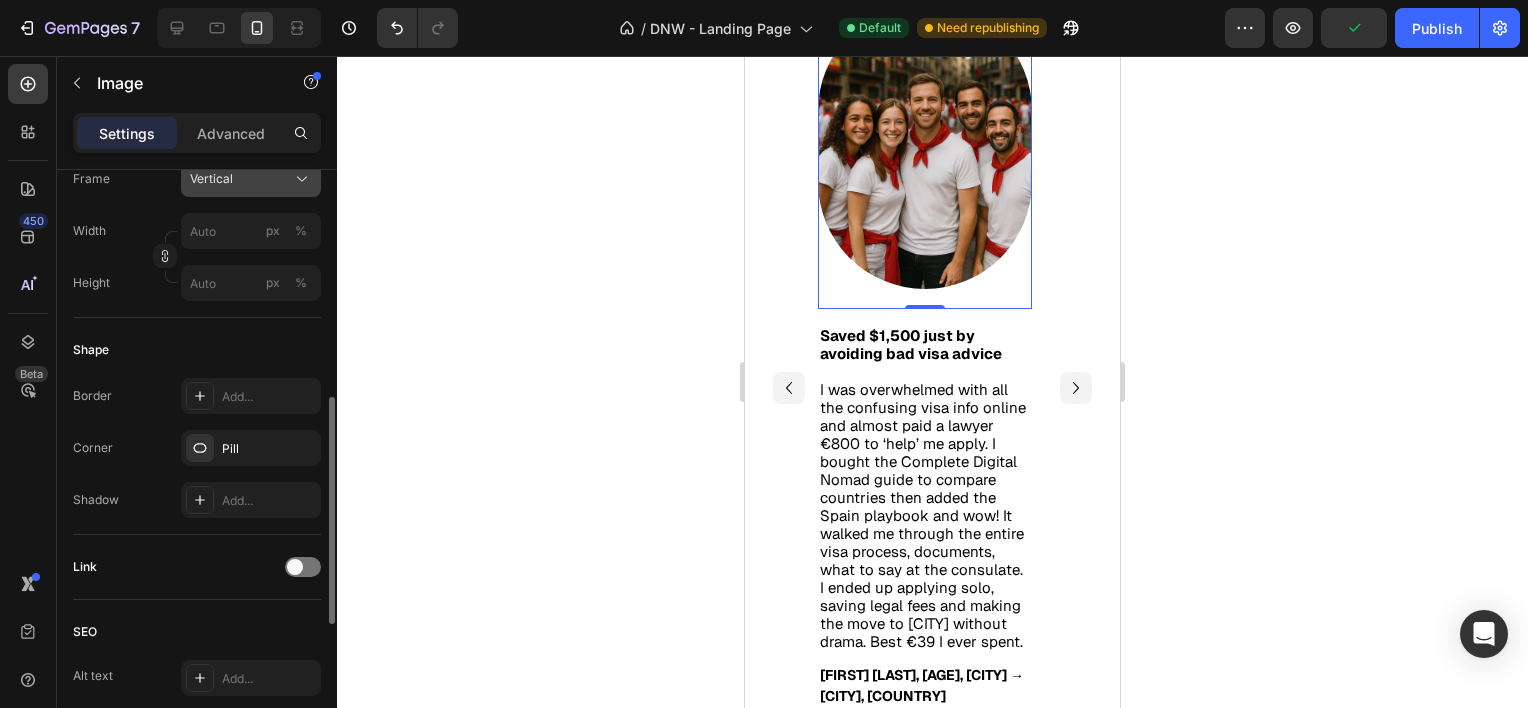 click on "Vertical" at bounding box center [251, 179] 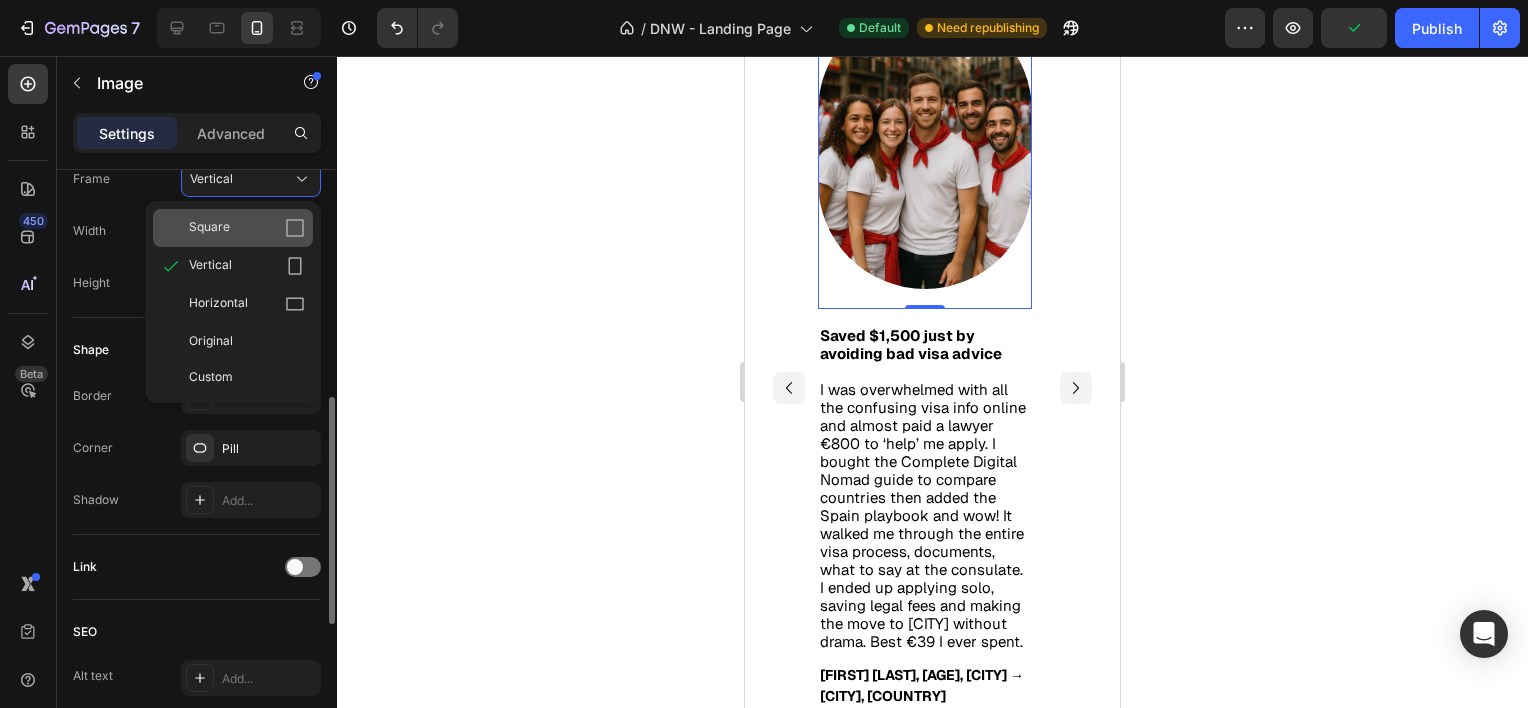 click on "Square" 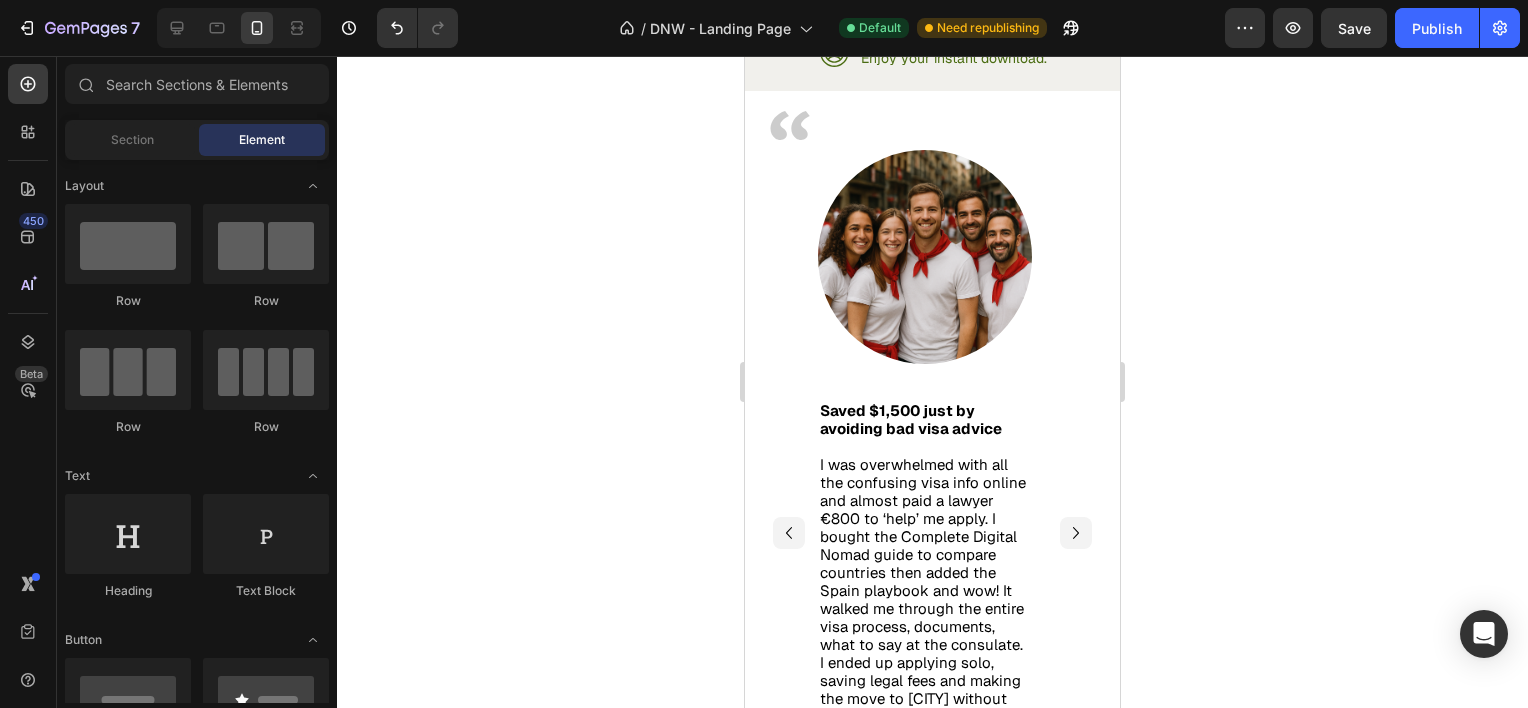 scroll, scrollTop: 2609, scrollLeft: 0, axis: vertical 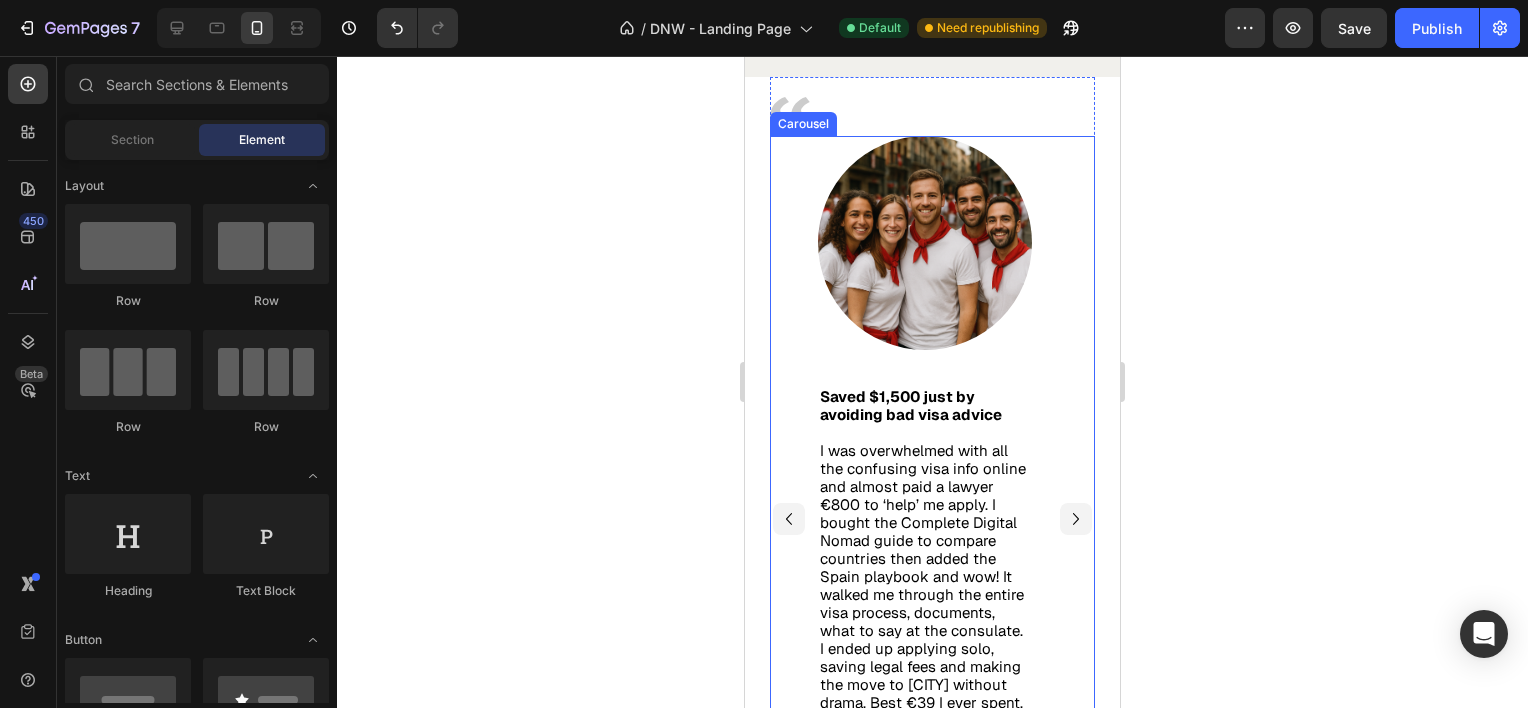 click 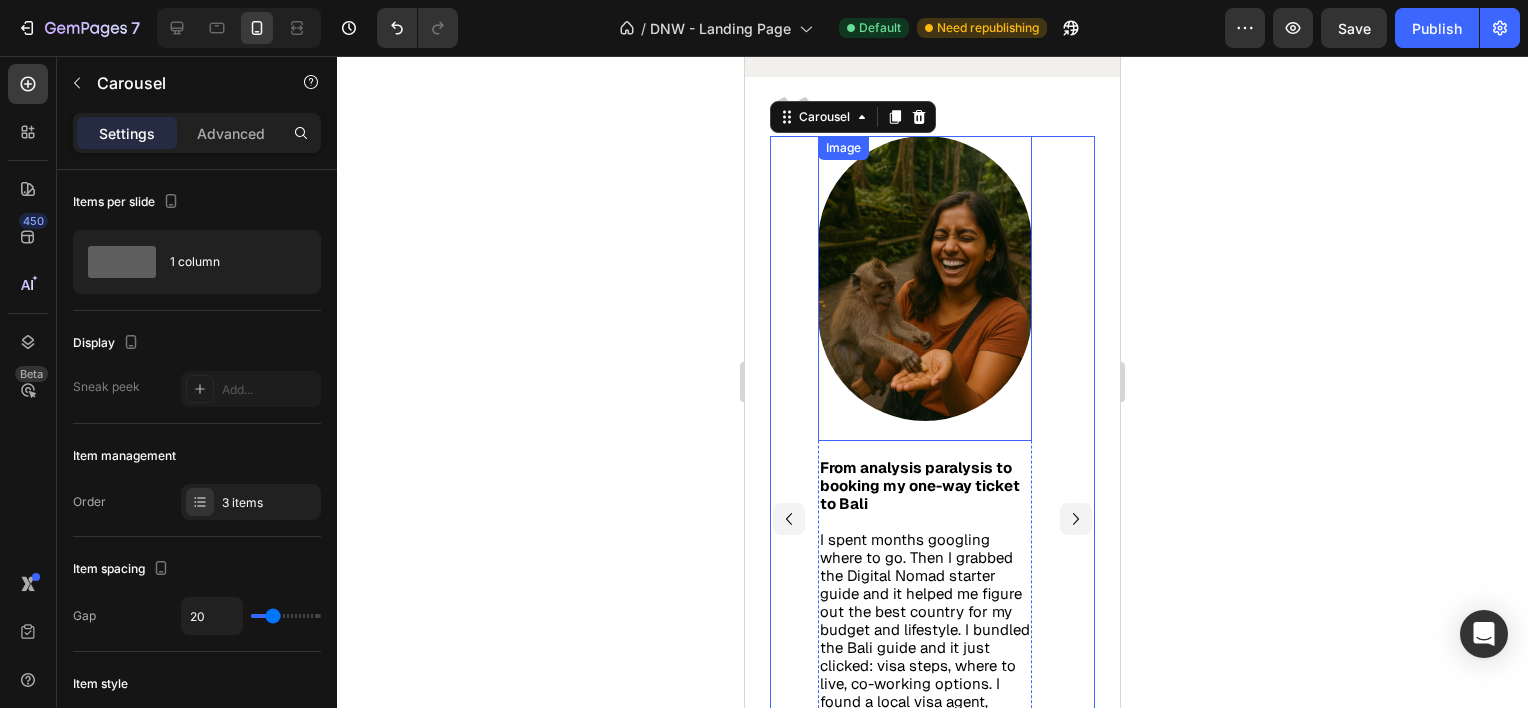 click at bounding box center [925, 278] 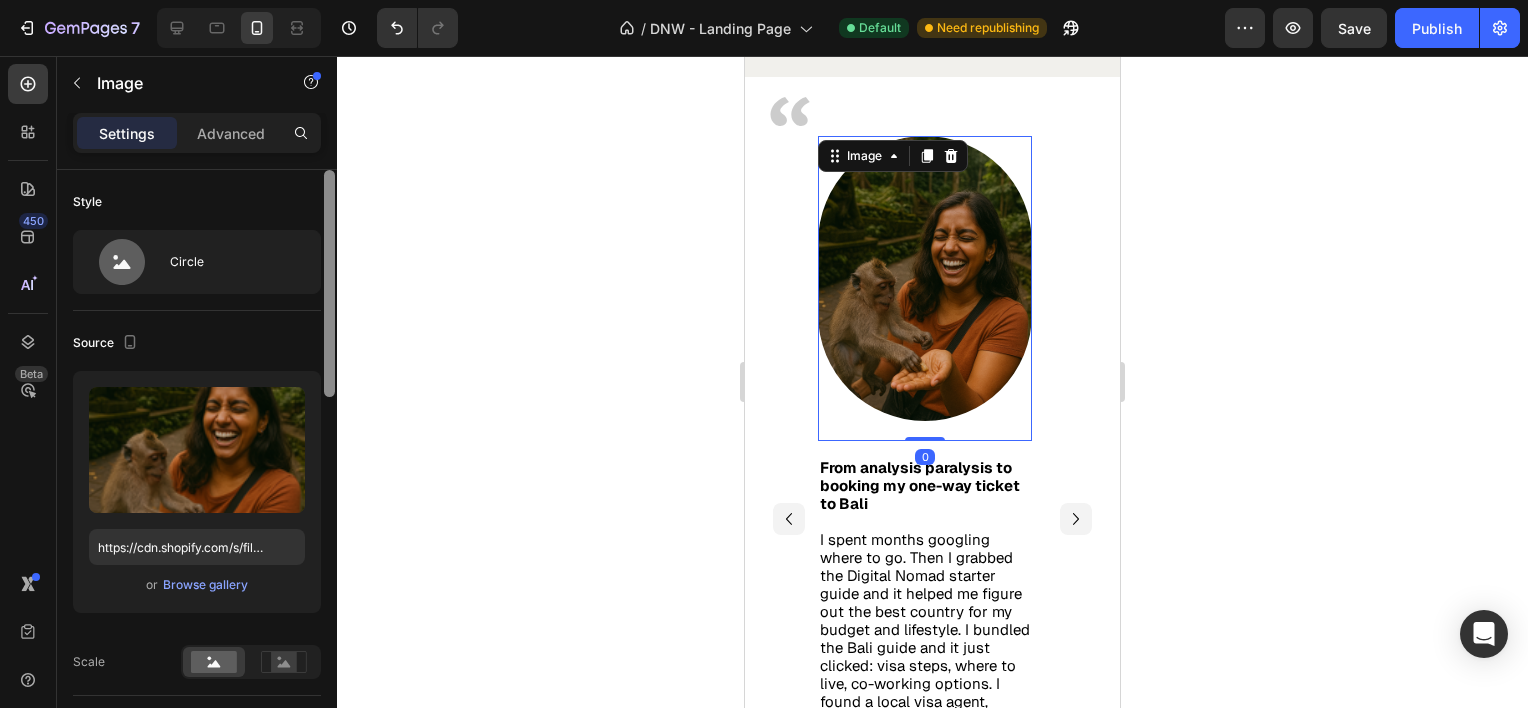 click at bounding box center [329, 467] 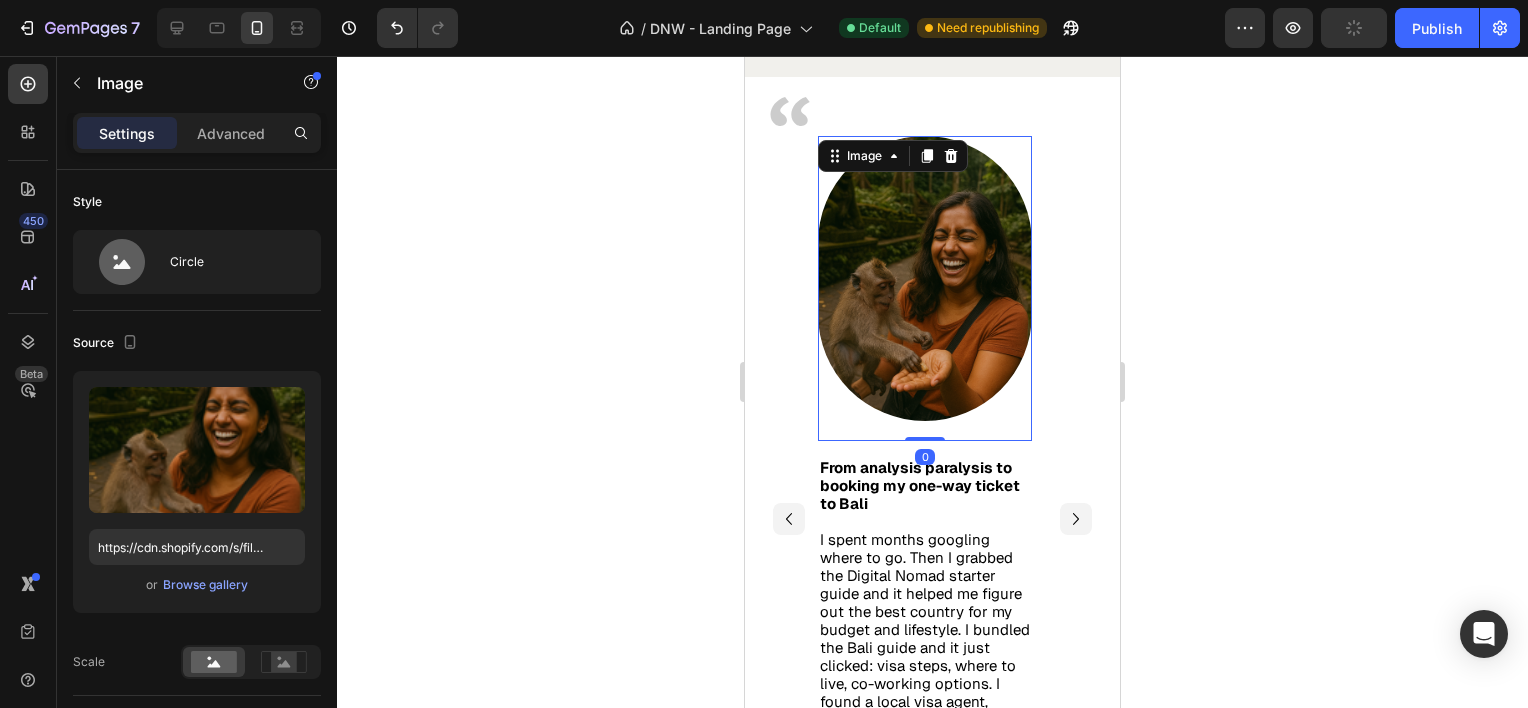 scroll, scrollTop: 595, scrollLeft: 0, axis: vertical 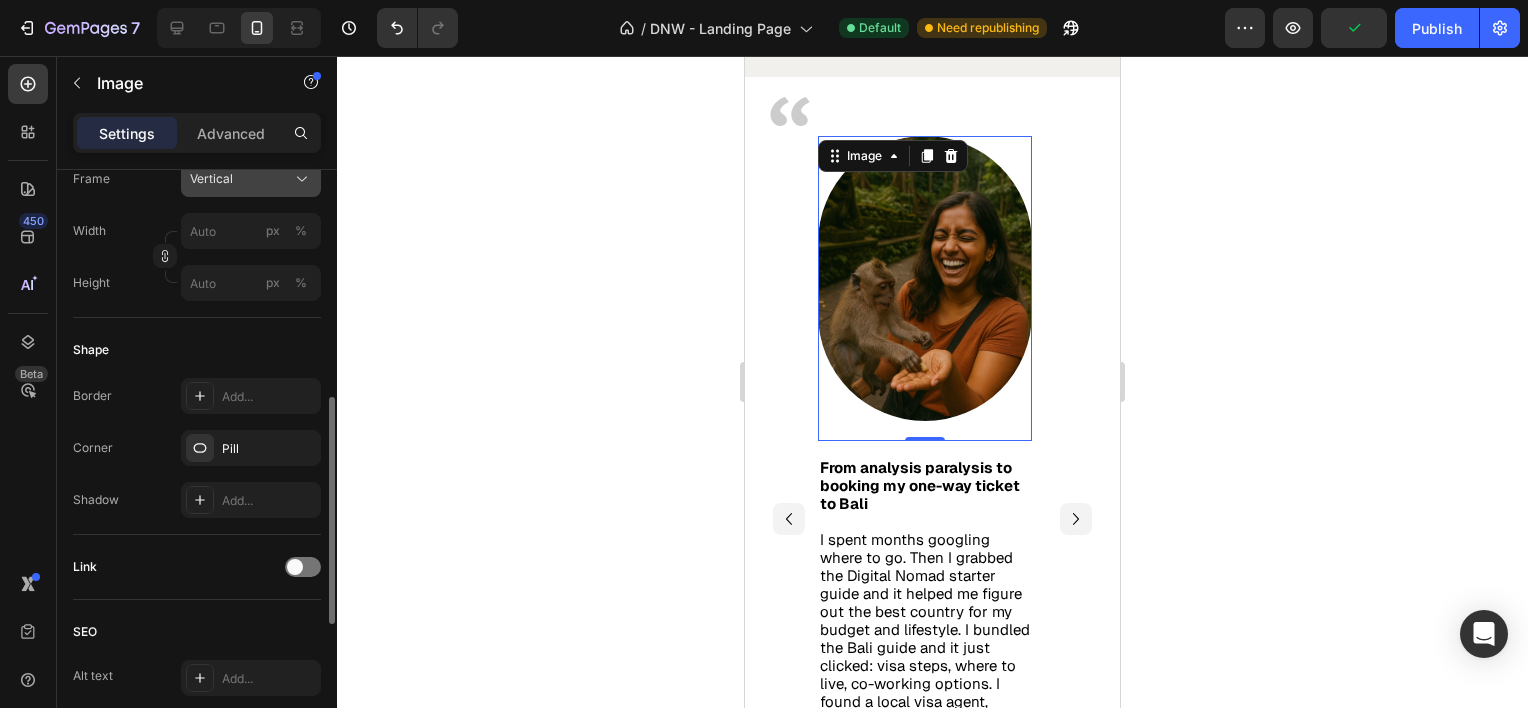 click on "Vertical" at bounding box center [211, 179] 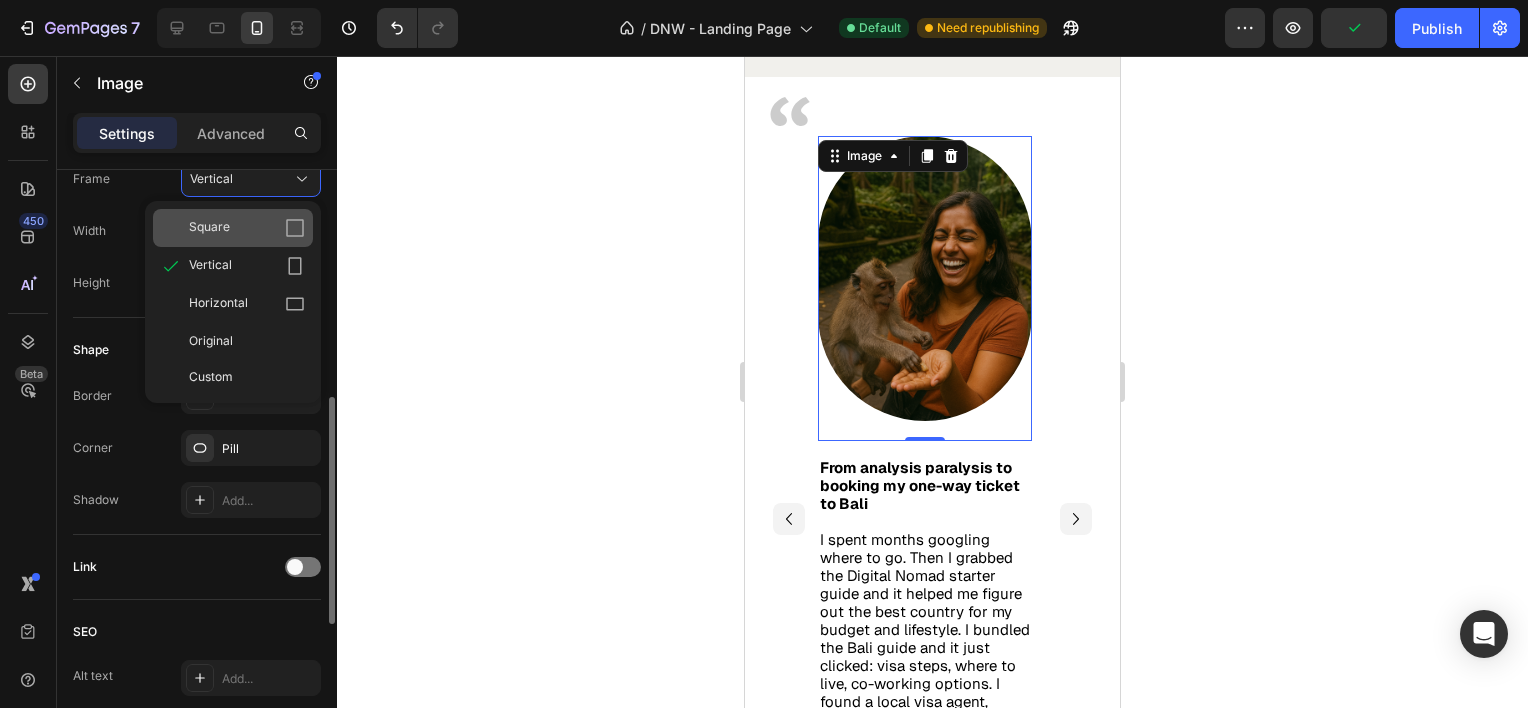 click on "Square" 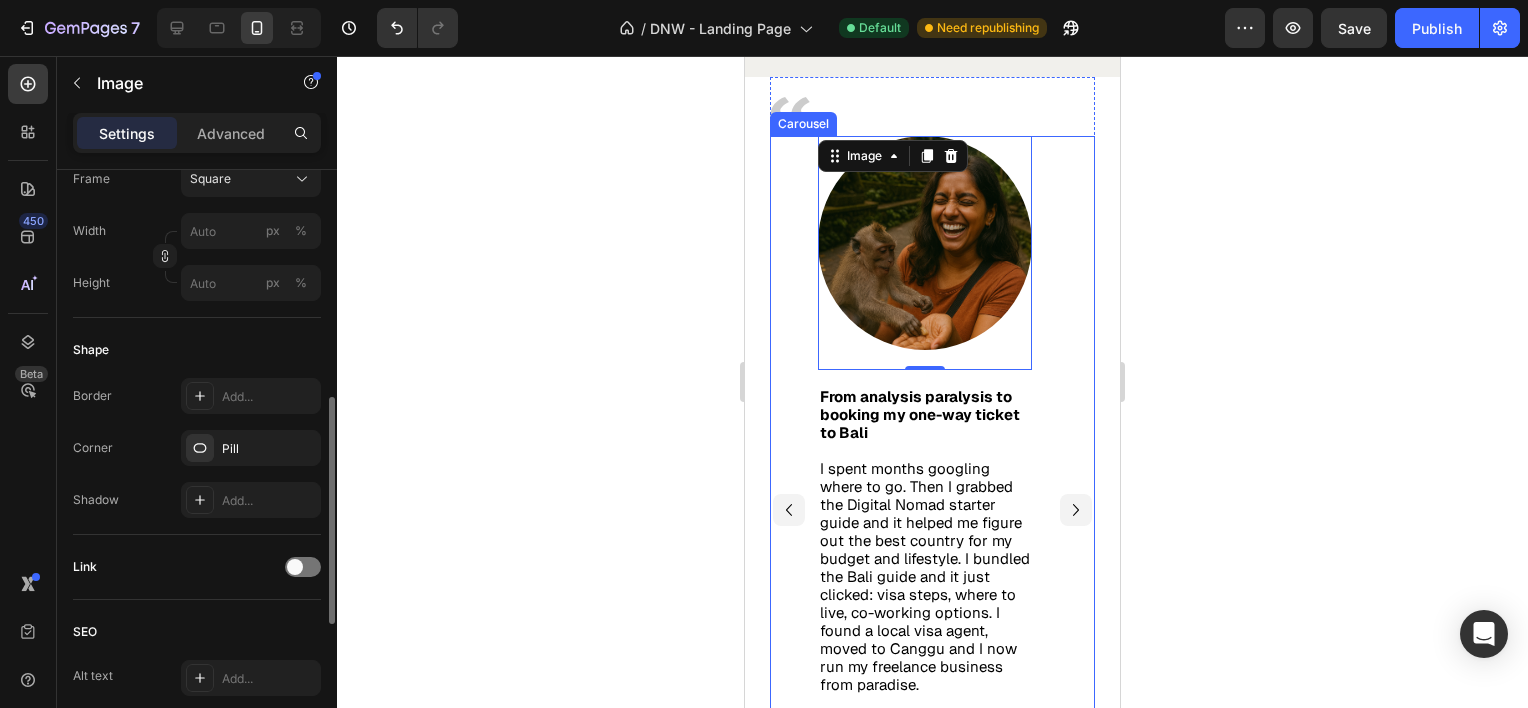 click 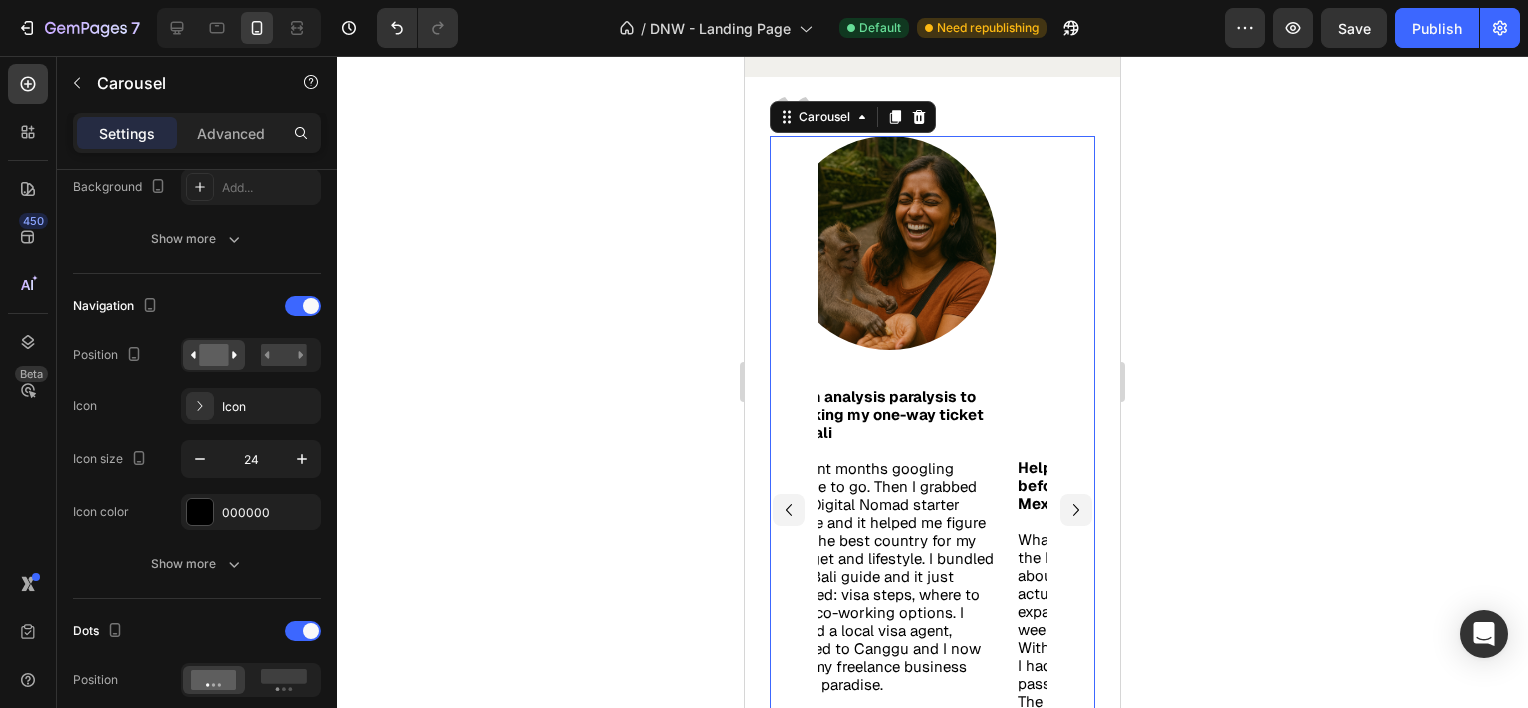 scroll, scrollTop: 0, scrollLeft: 0, axis: both 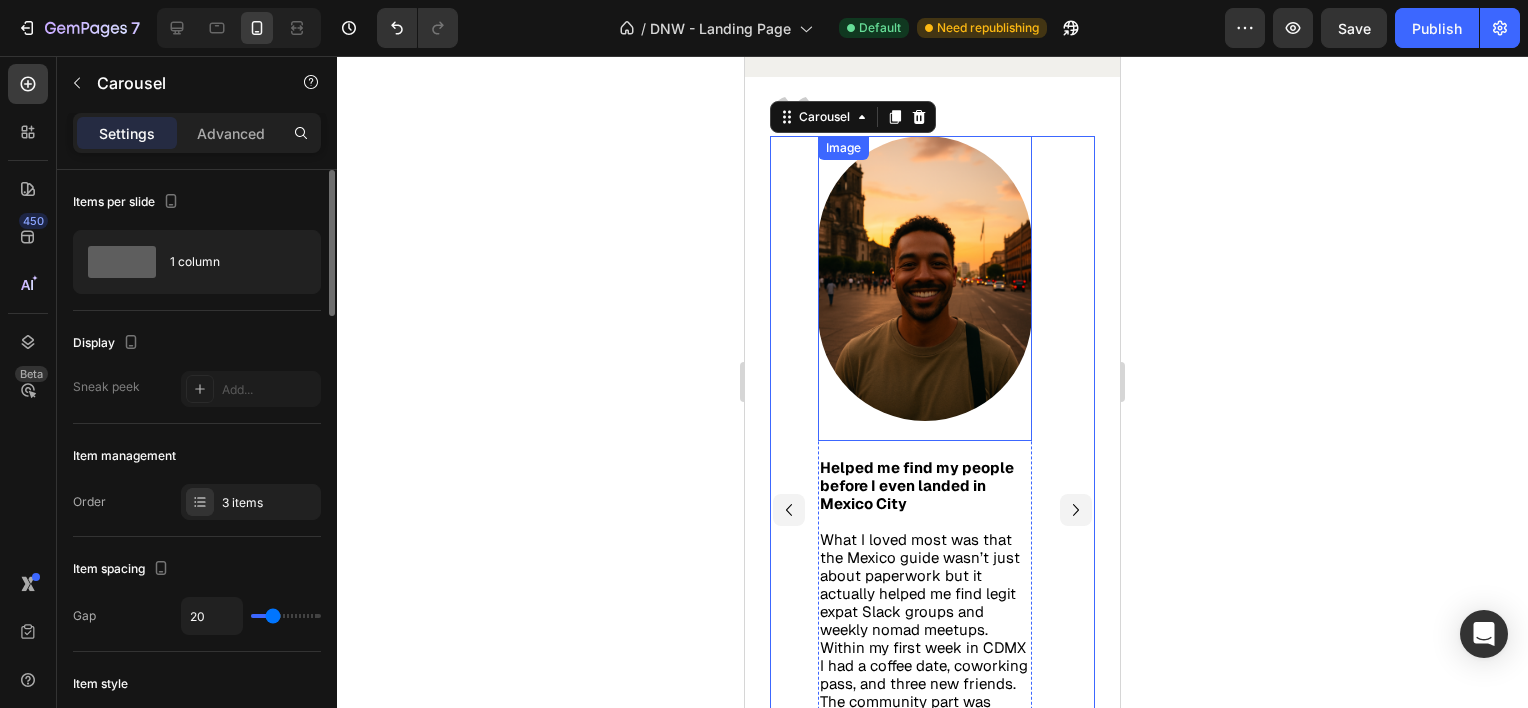 click at bounding box center [925, 278] 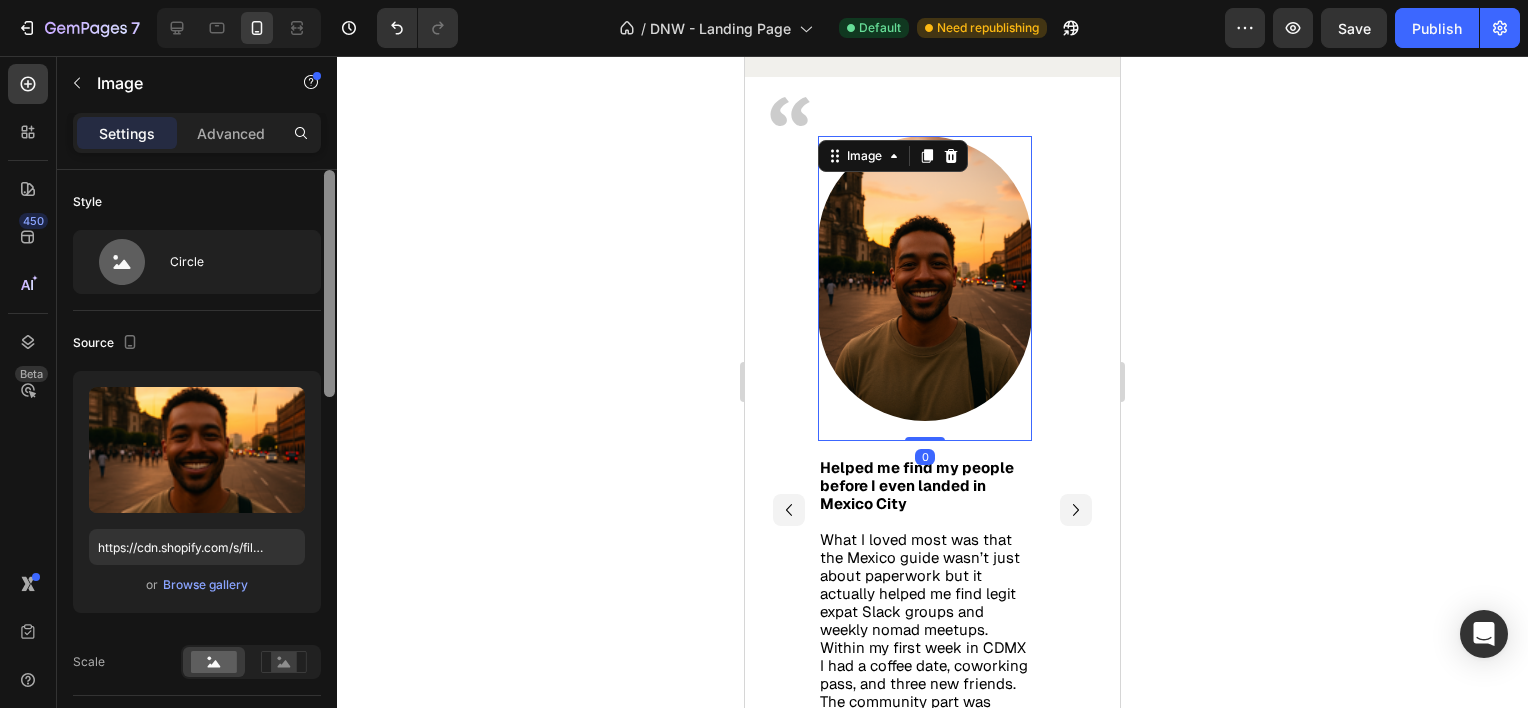 click at bounding box center (329, 467) 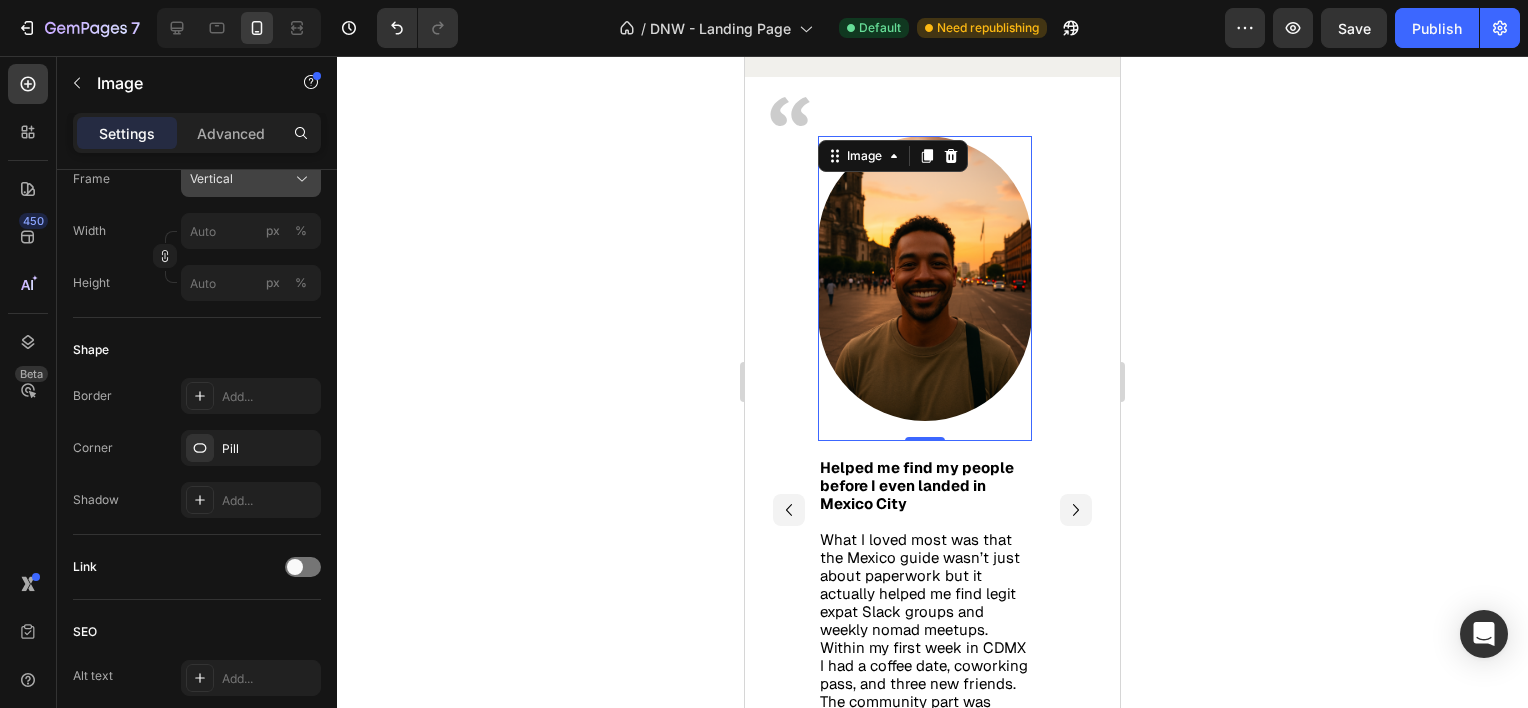 click on "Vertical" at bounding box center [251, 179] 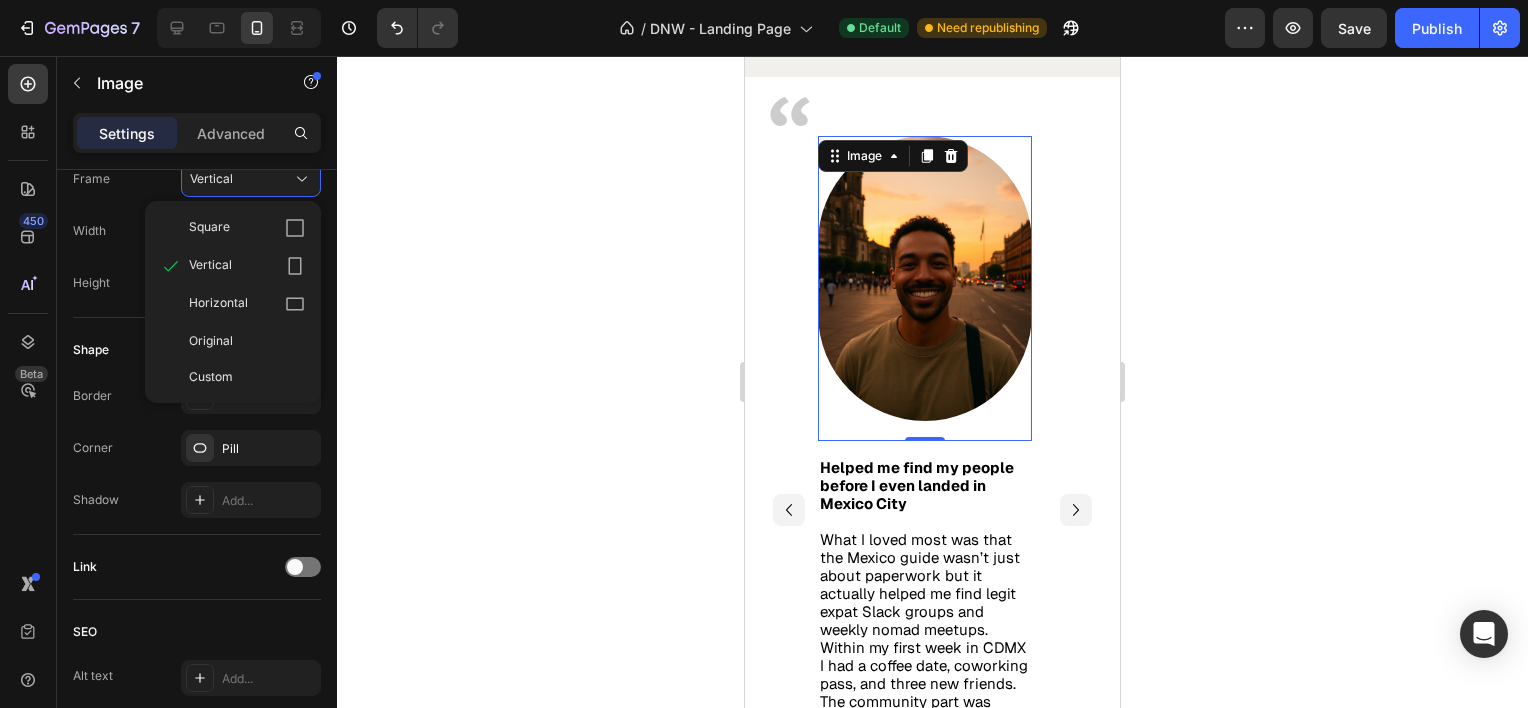 click on "Square Vertical Horizontal Original Custom" at bounding box center (233, 302) 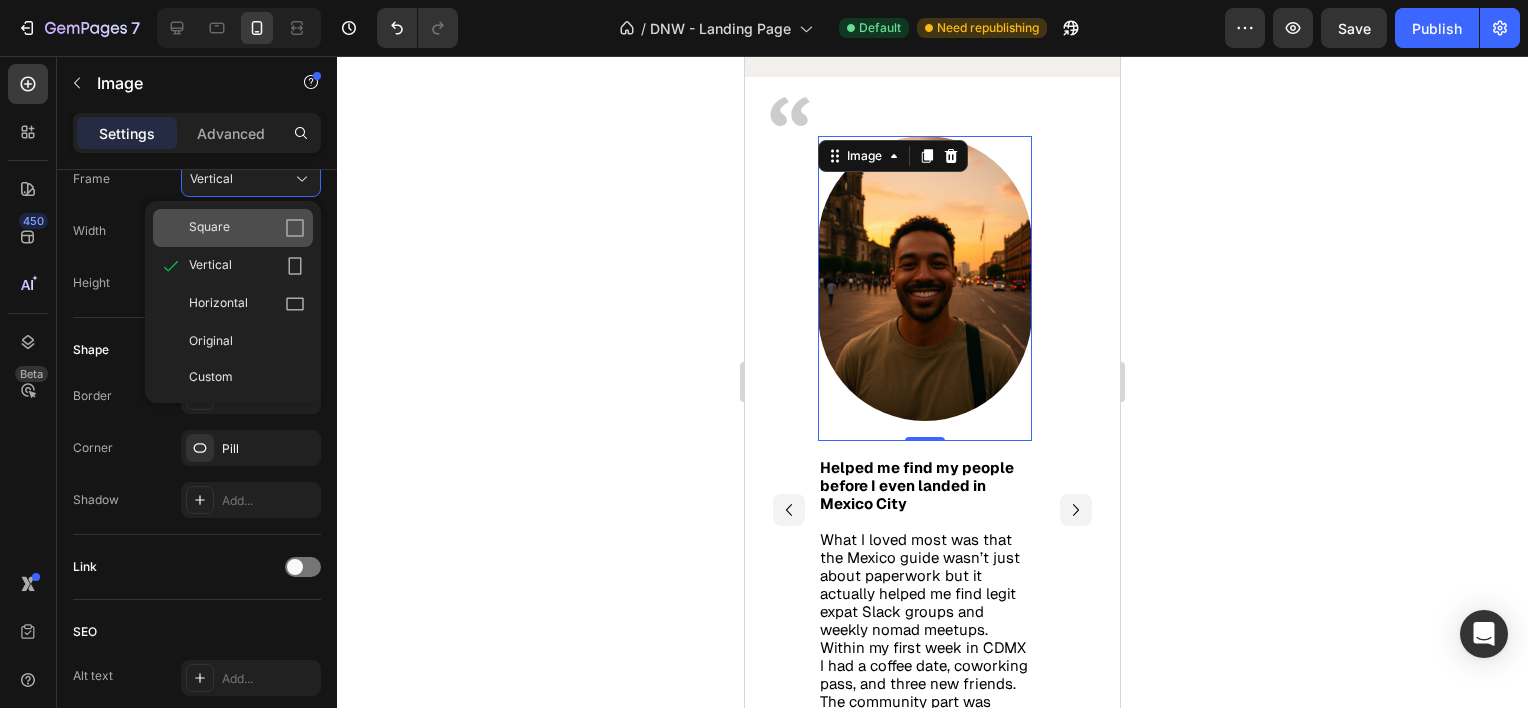 click on "Square" at bounding box center [247, 228] 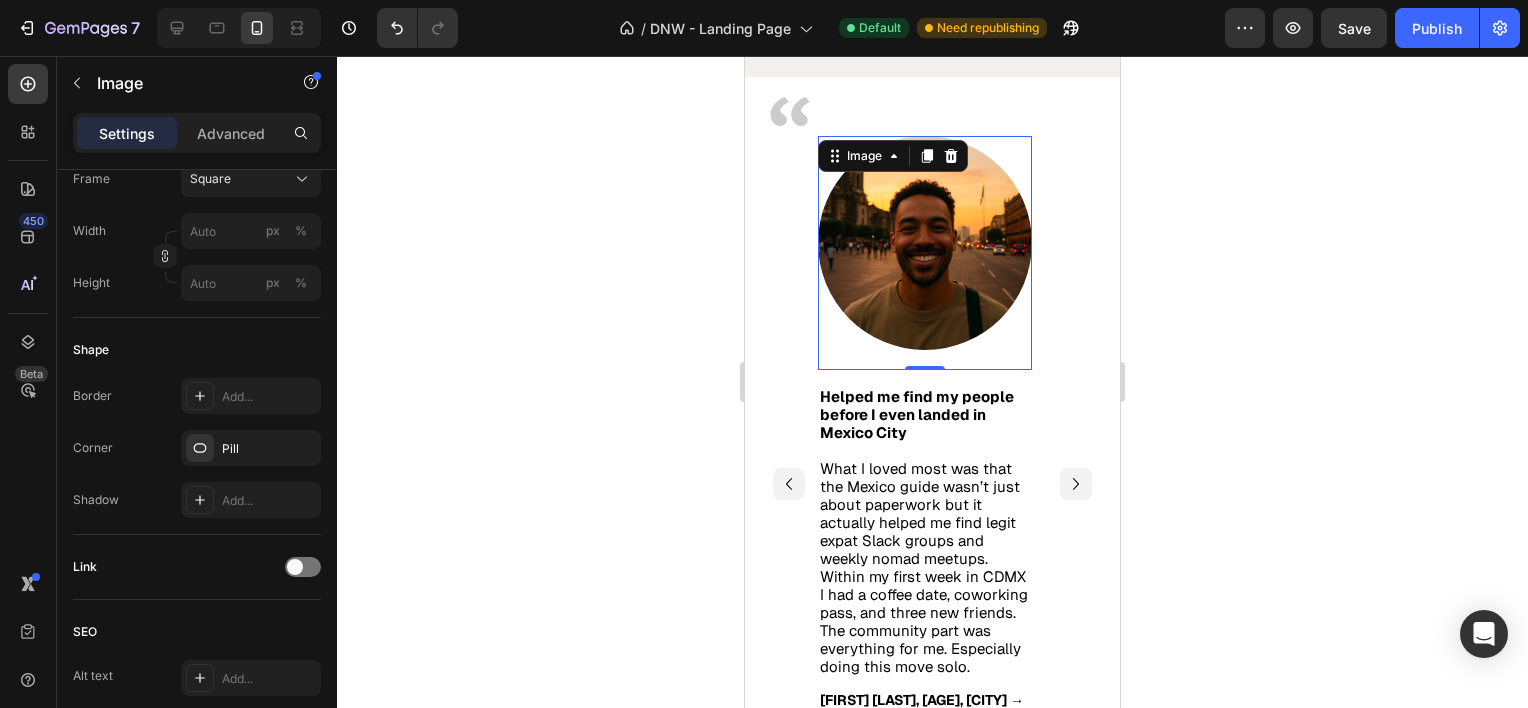 click 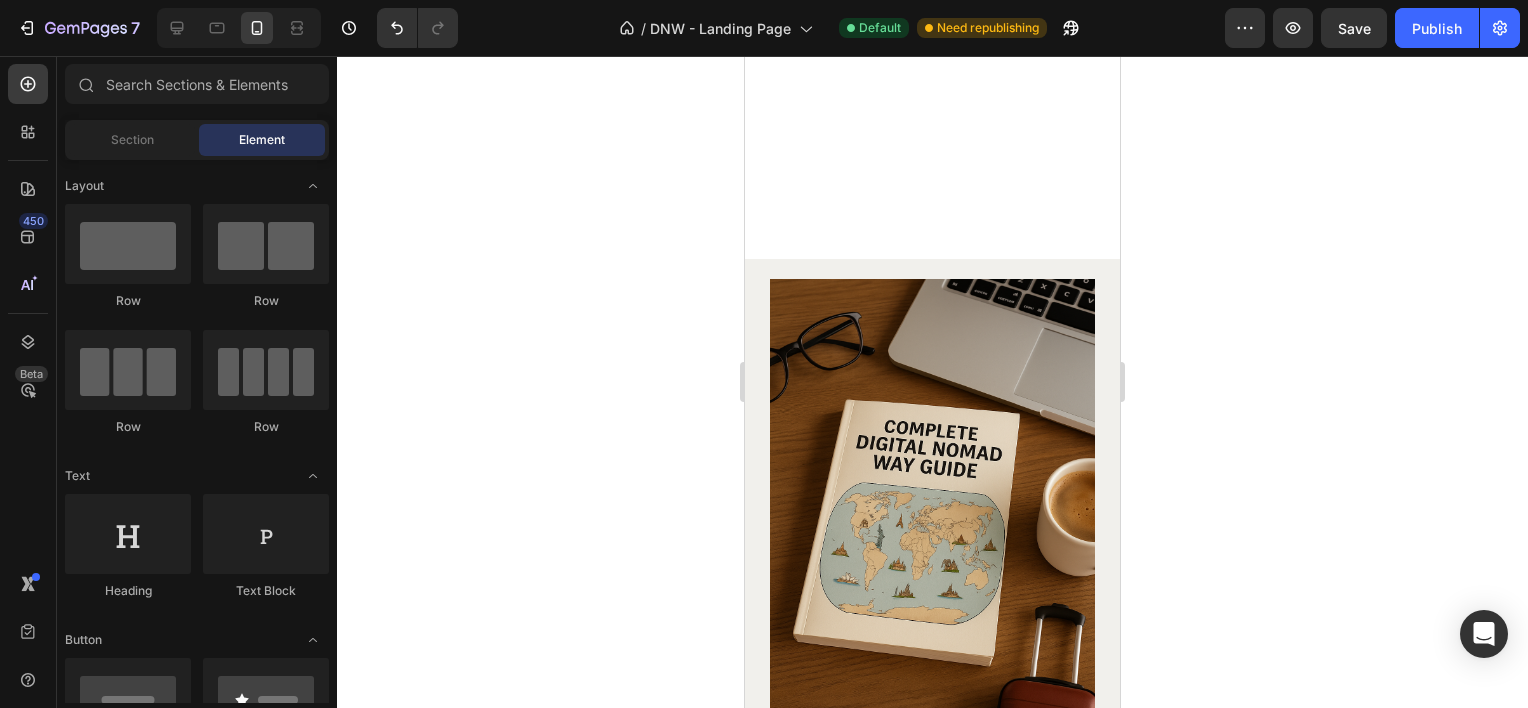 scroll, scrollTop: 3750, scrollLeft: 0, axis: vertical 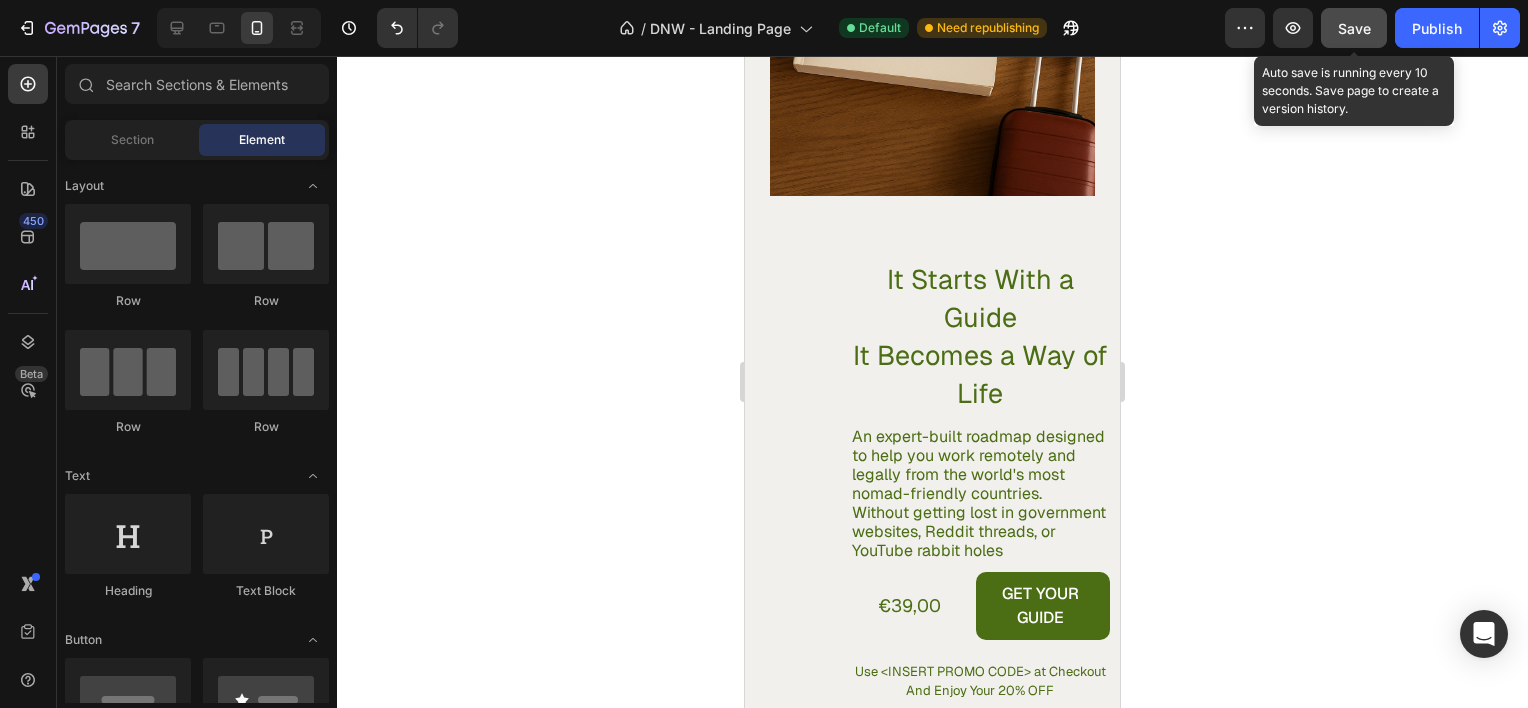 click on "Save" 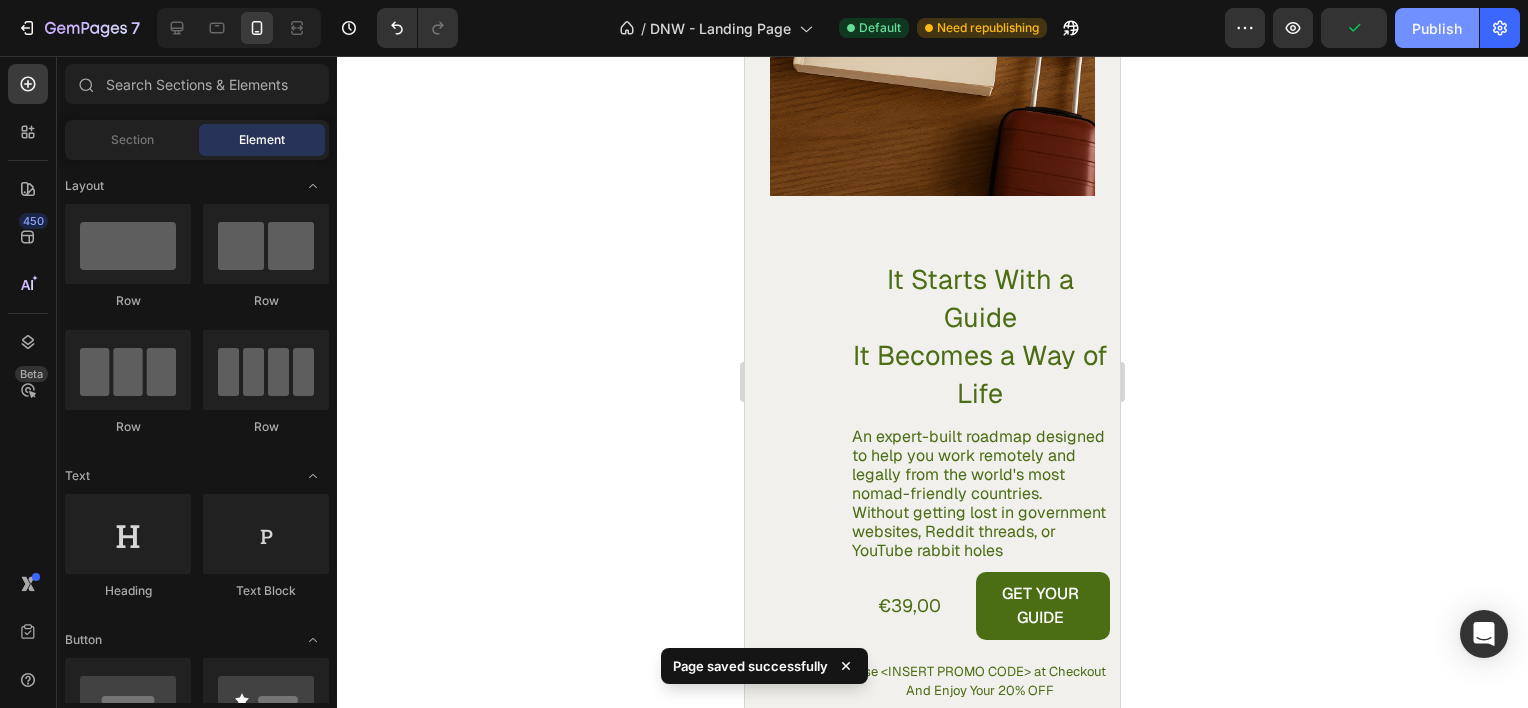 click on "Publish" at bounding box center [1437, 28] 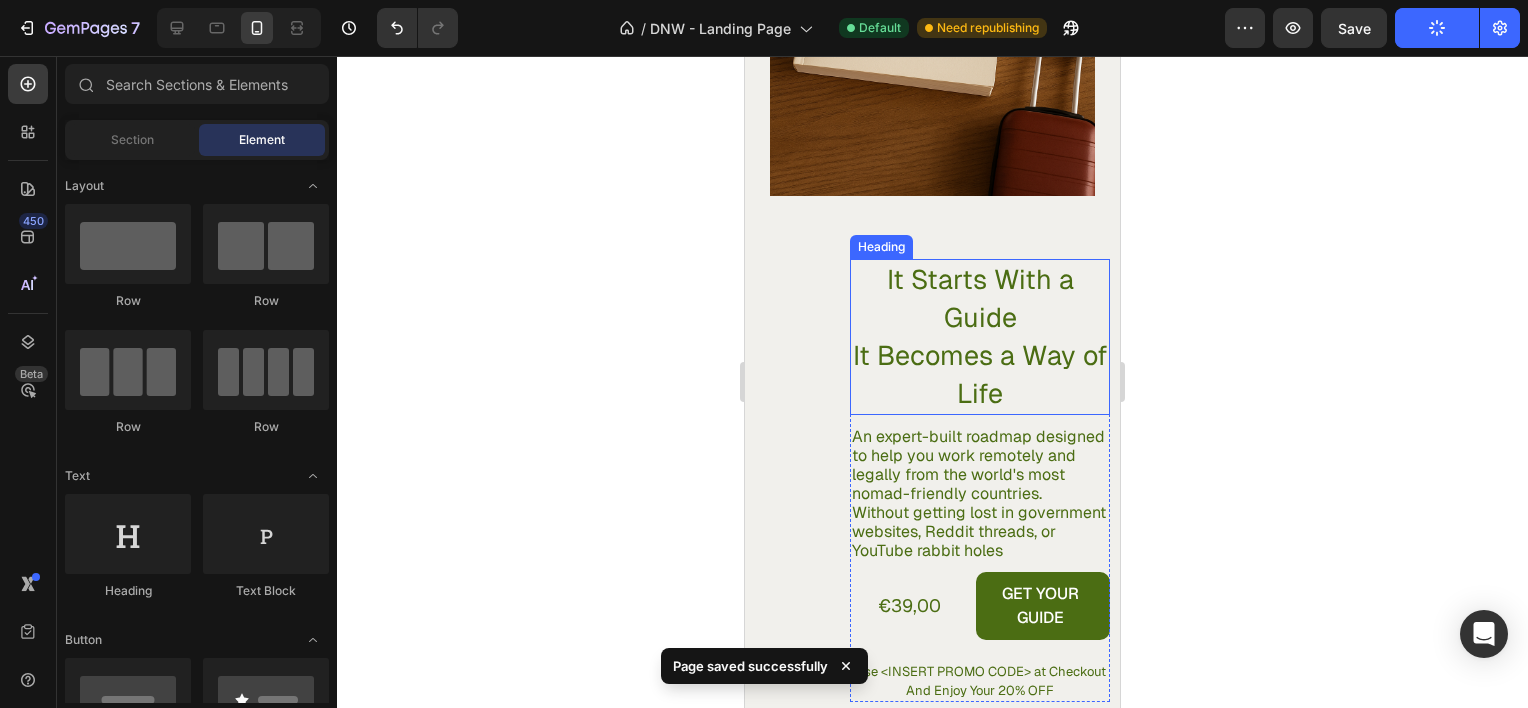 click on "It Starts With a Guide It Becomes a Way of Life" at bounding box center (980, 337) 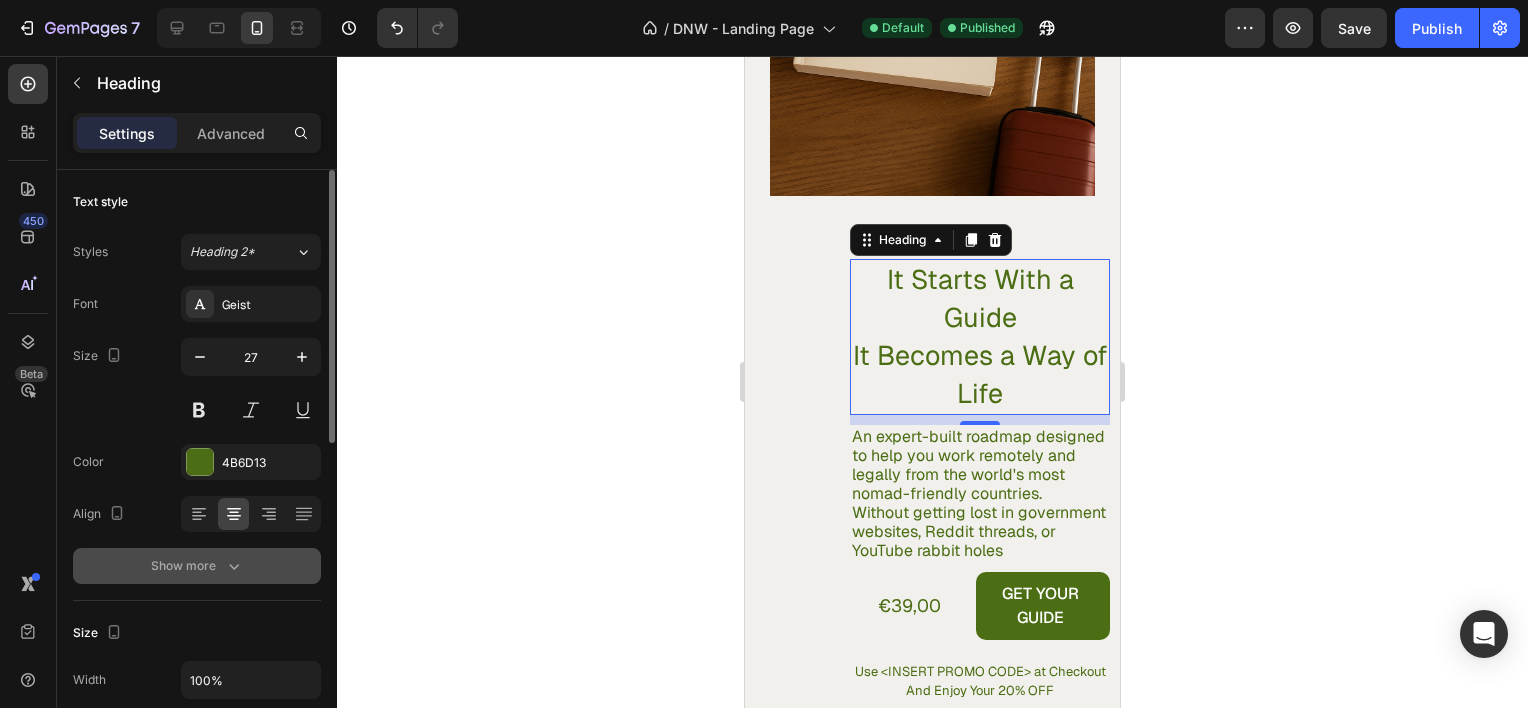click on "Show more" at bounding box center (197, 566) 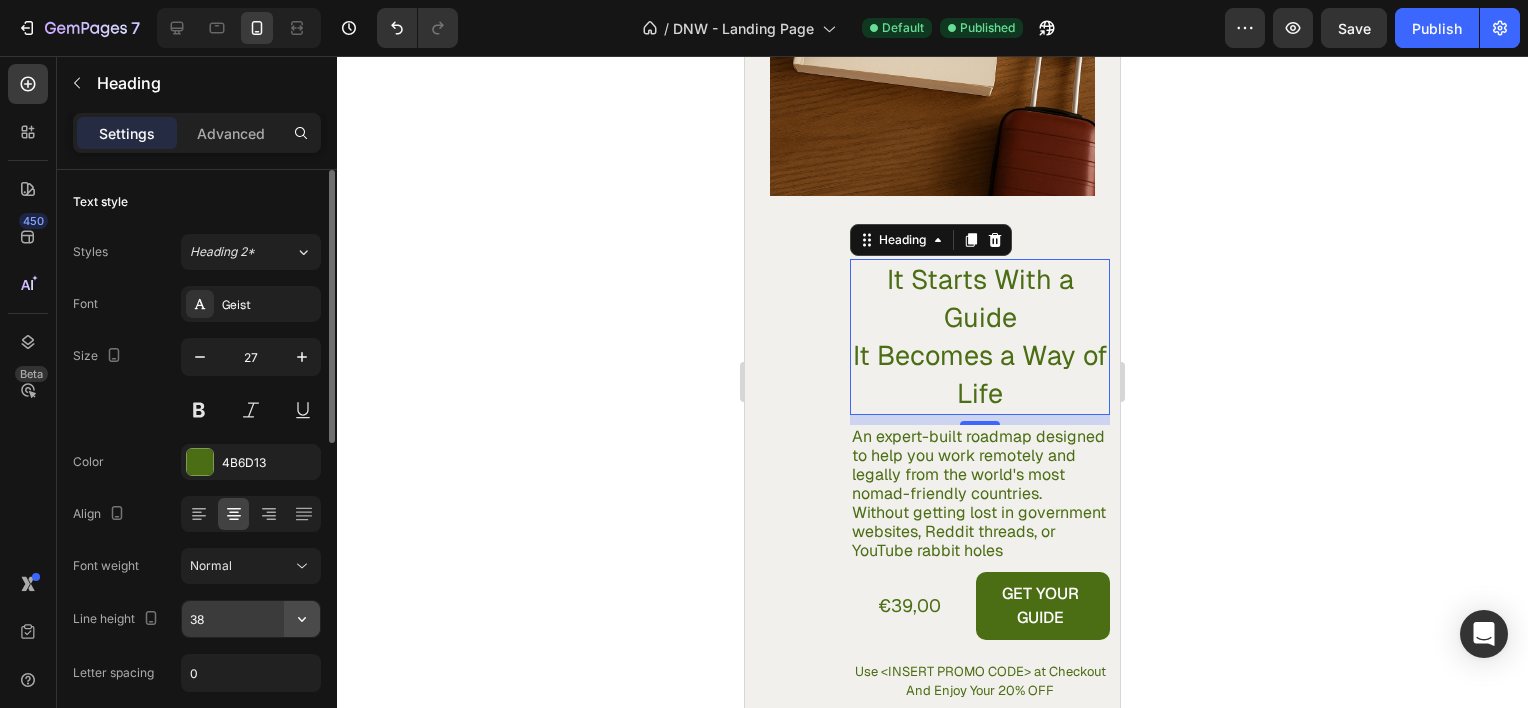 click 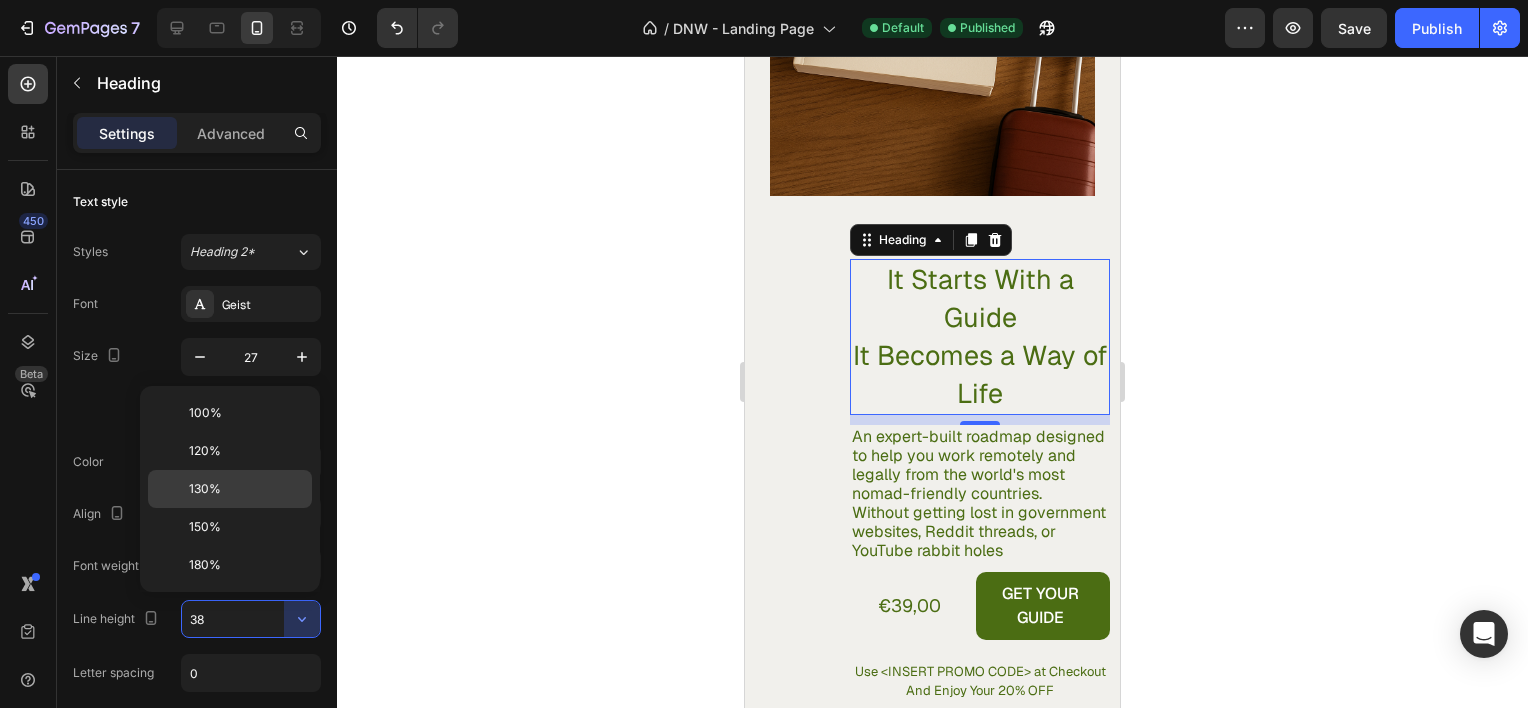 click on "130%" at bounding box center [246, 489] 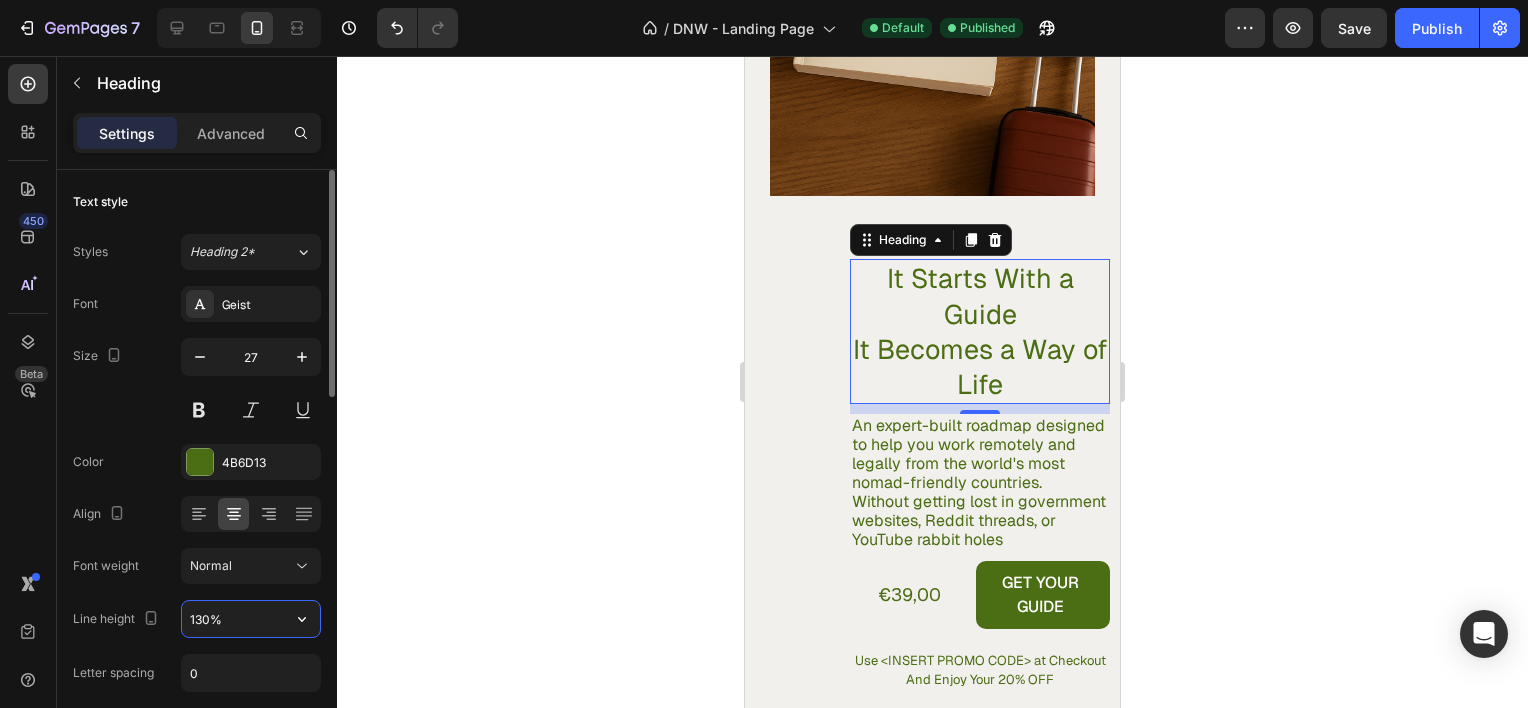 click on "130%" at bounding box center [251, 619] 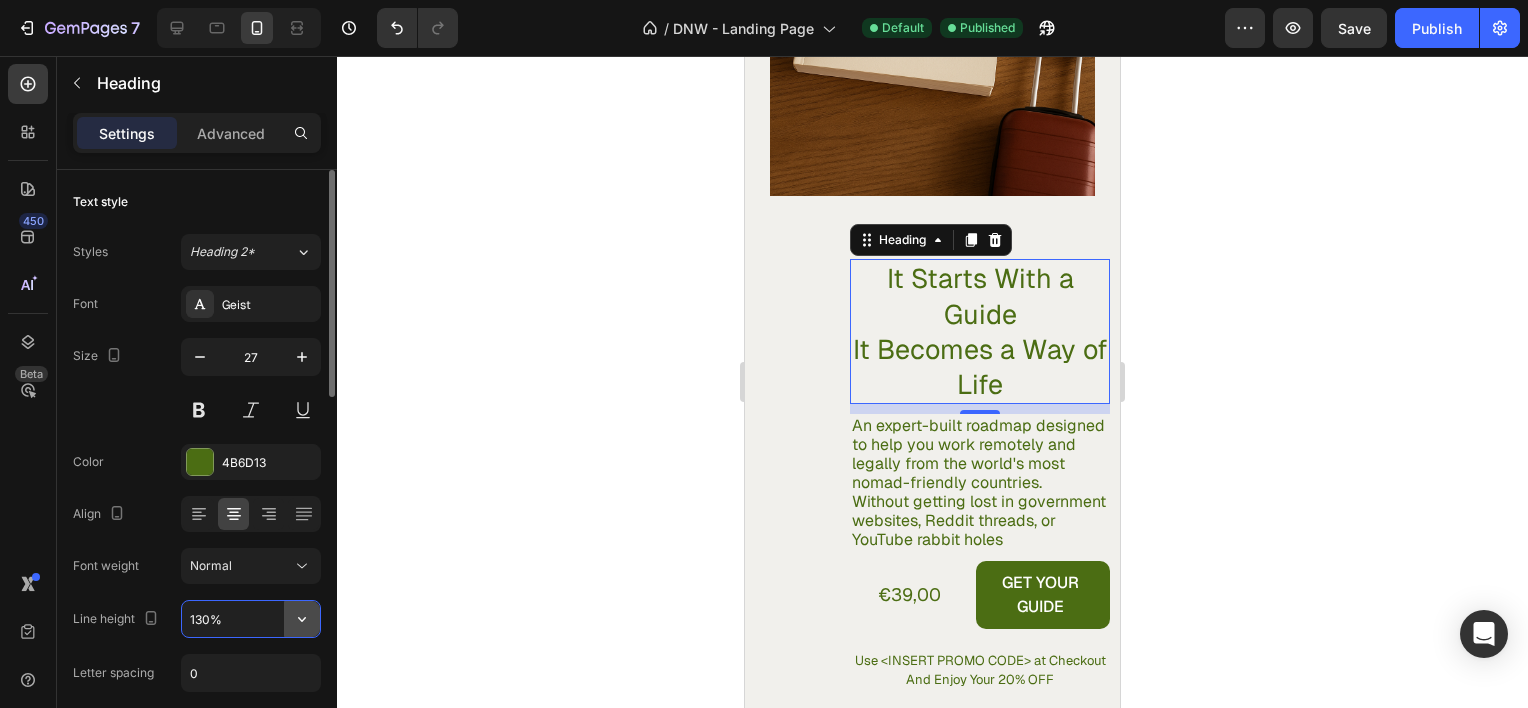 click 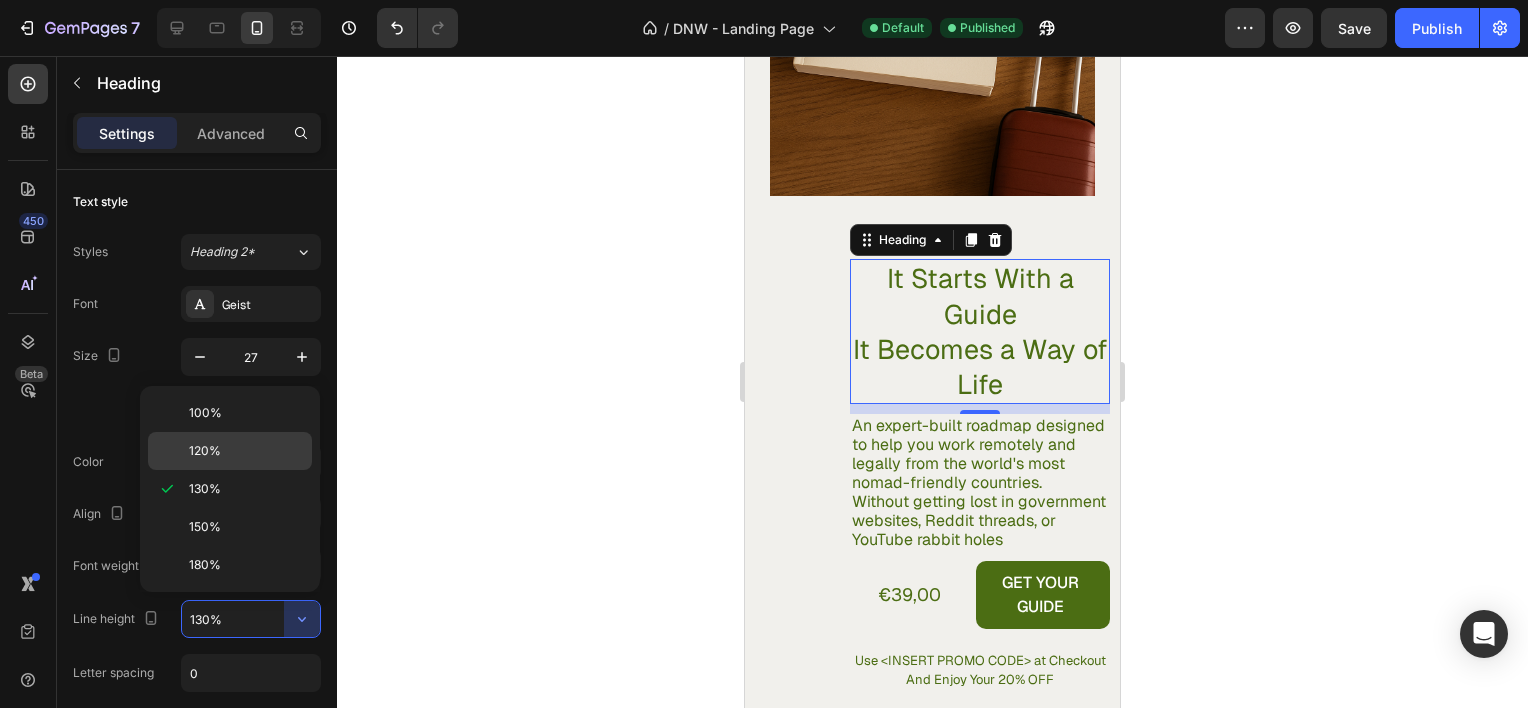 click on "120%" at bounding box center (246, 451) 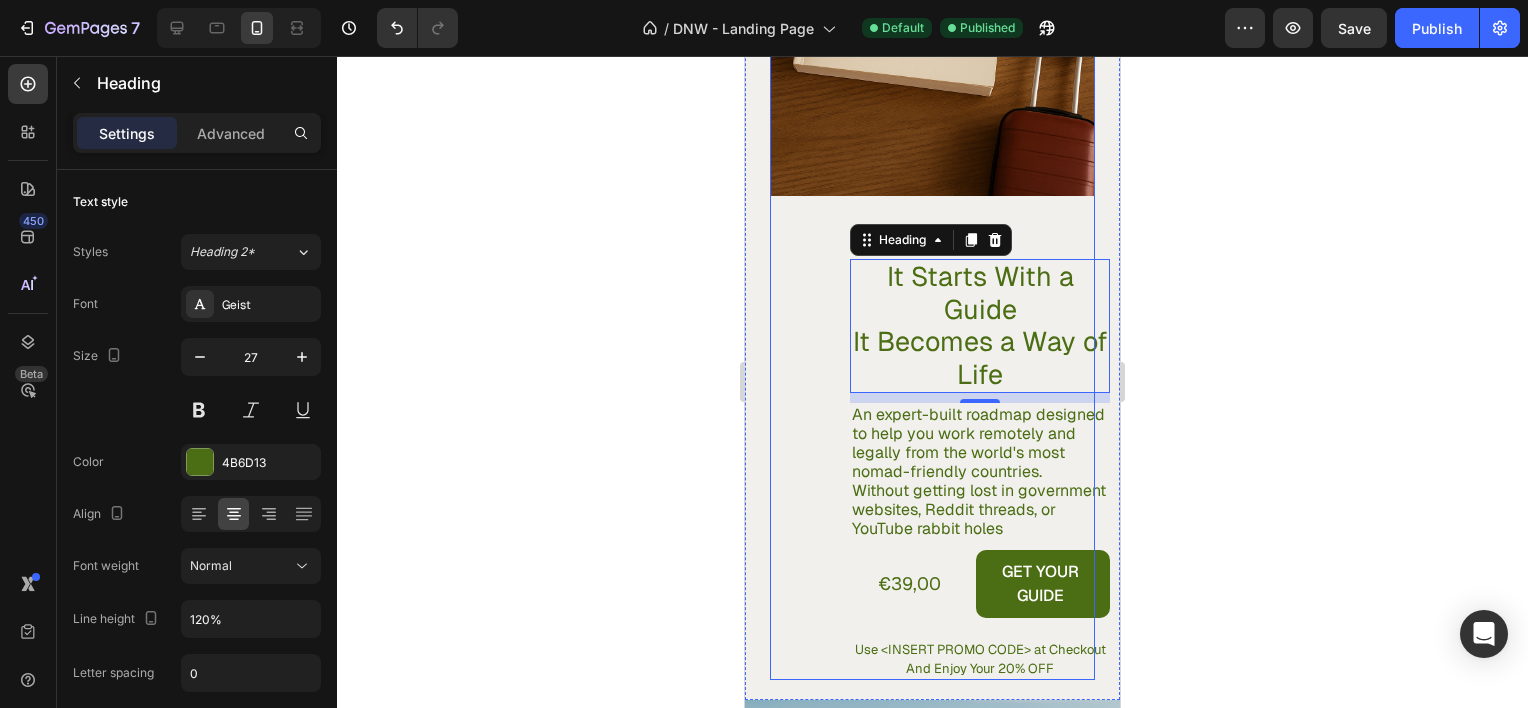 click on "Without getting lost in government websites, Reddit threads, or YouTube rabbit holes" at bounding box center [980, 509] 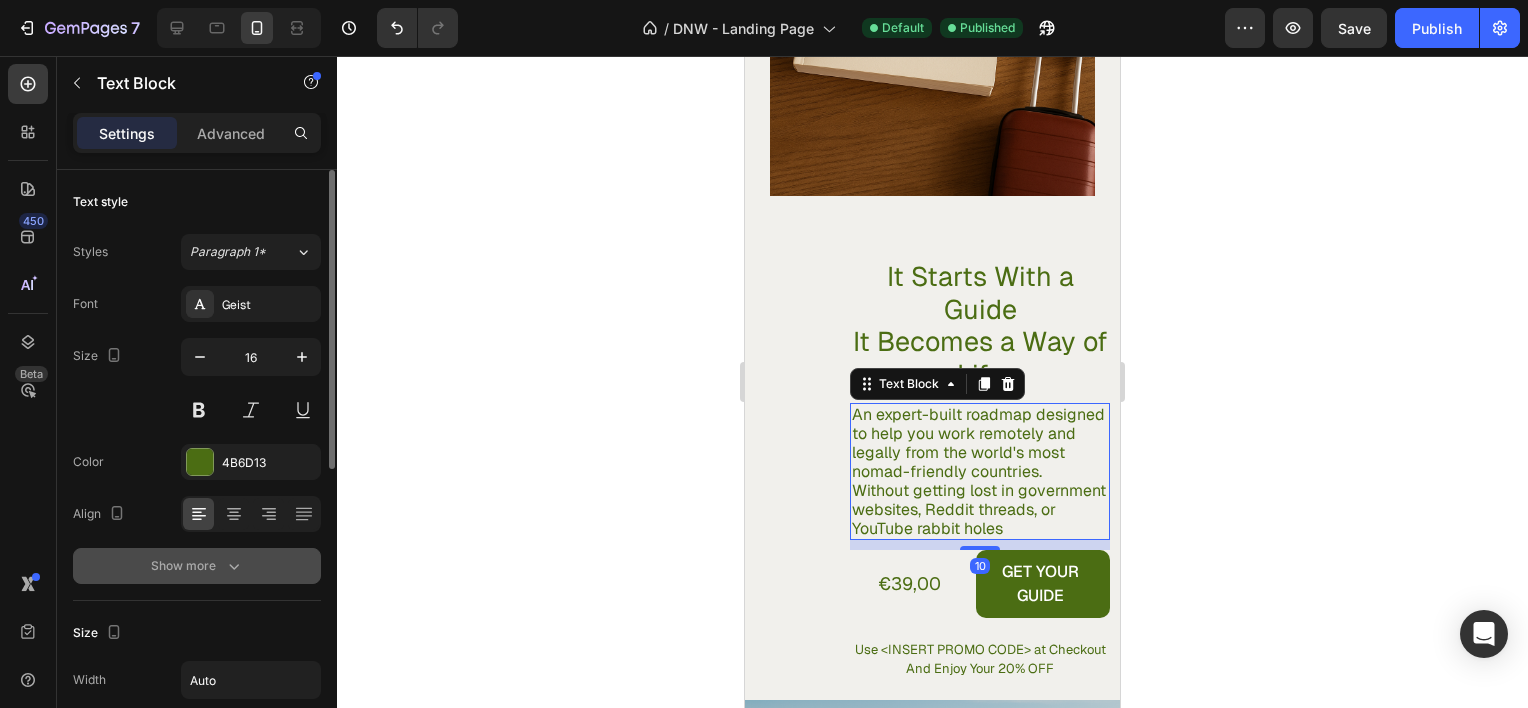 click on "Show more" at bounding box center (197, 566) 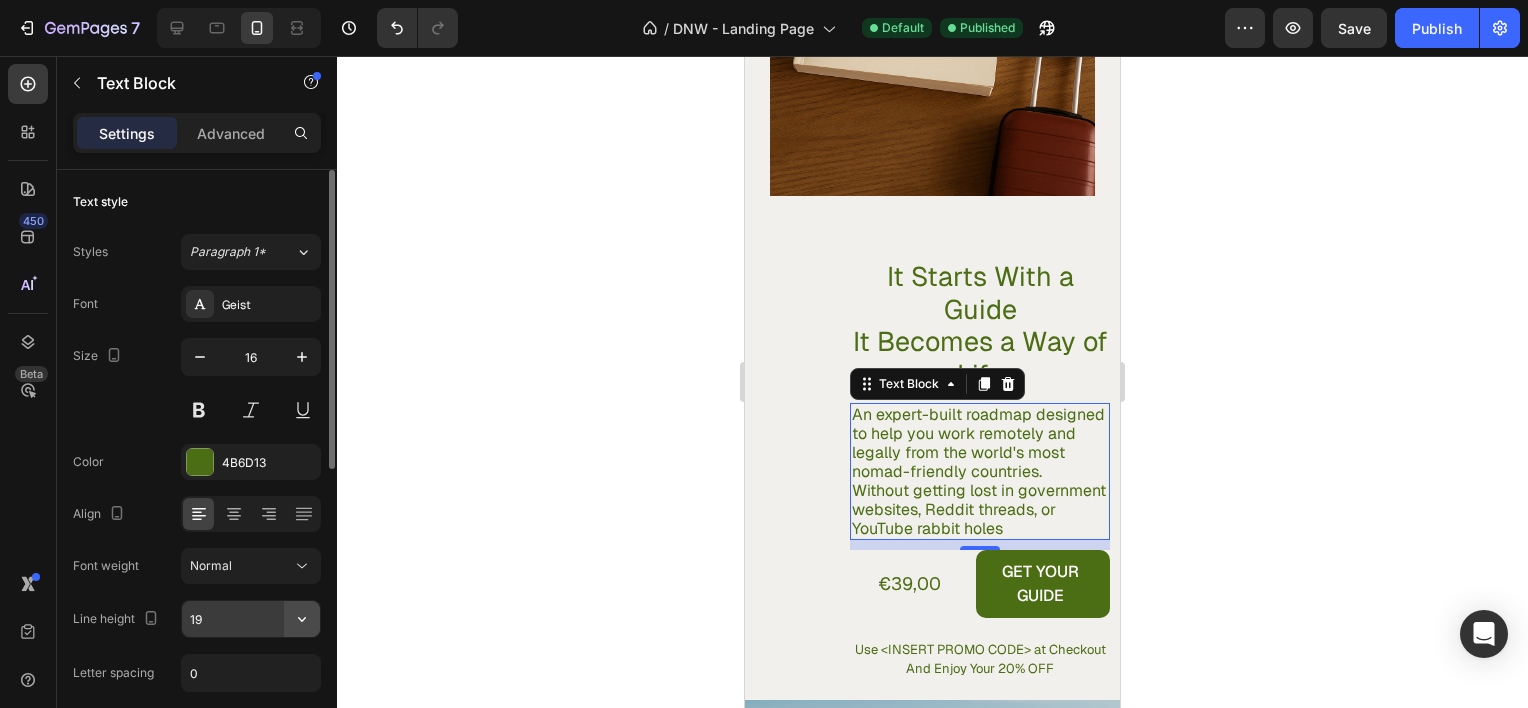 click 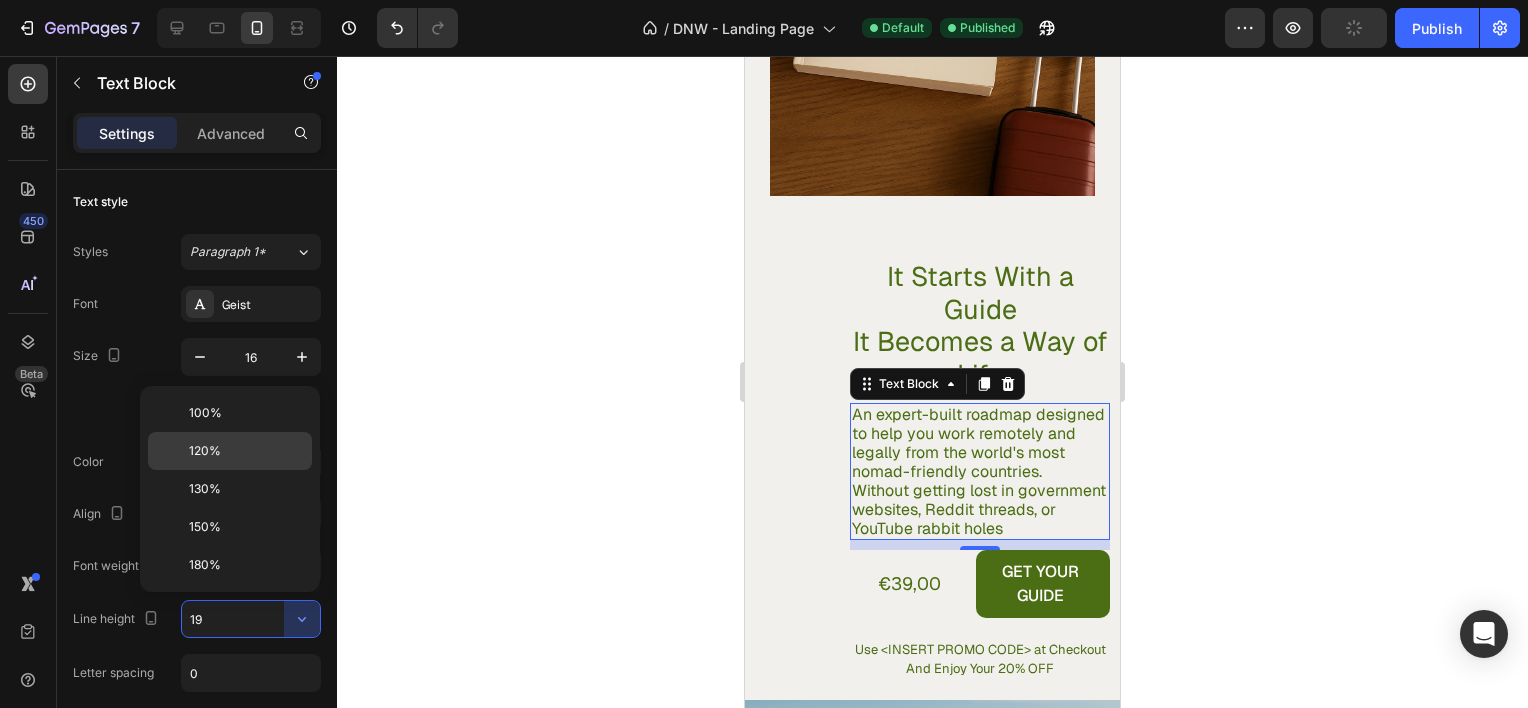 click on "120%" at bounding box center [246, 451] 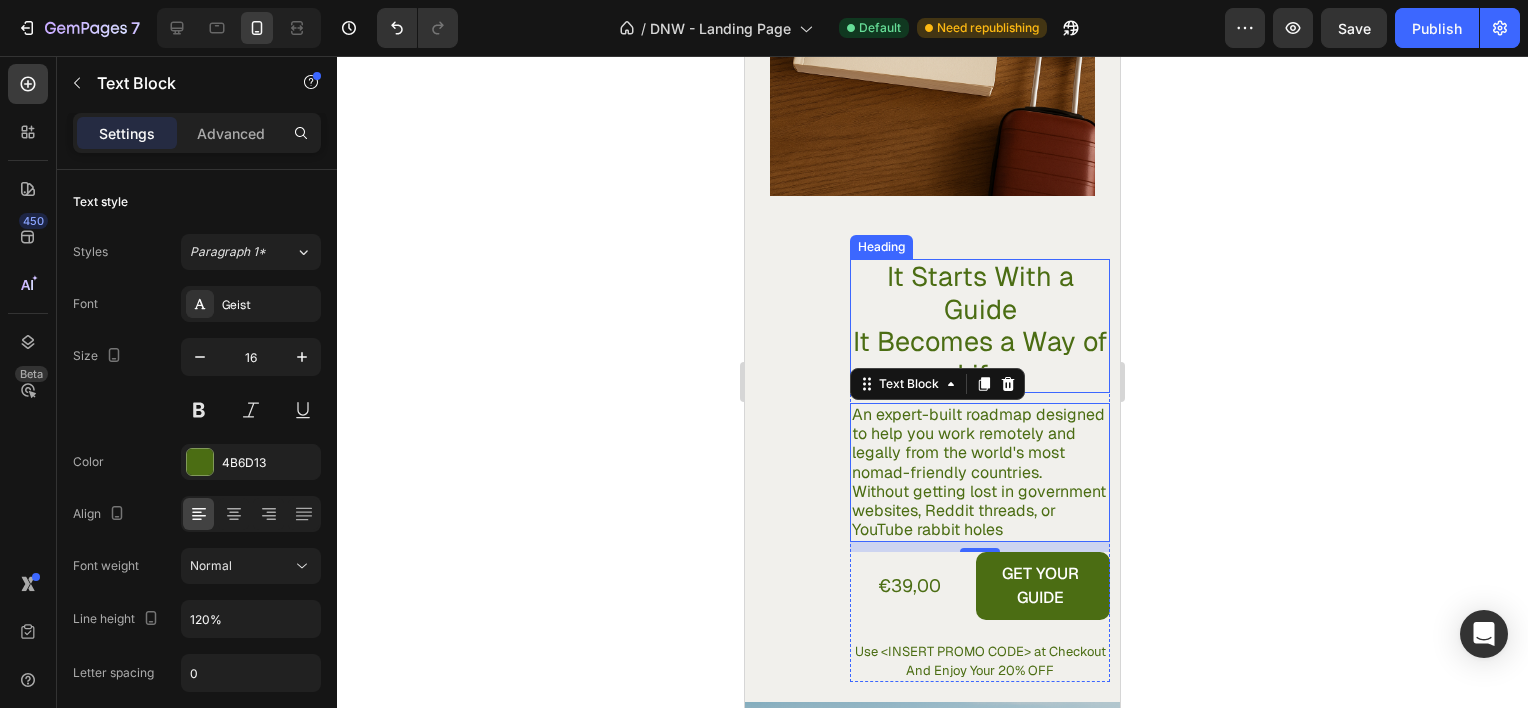 click on "It Starts With a Guide It Becomes a Way of Life" at bounding box center [980, 326] 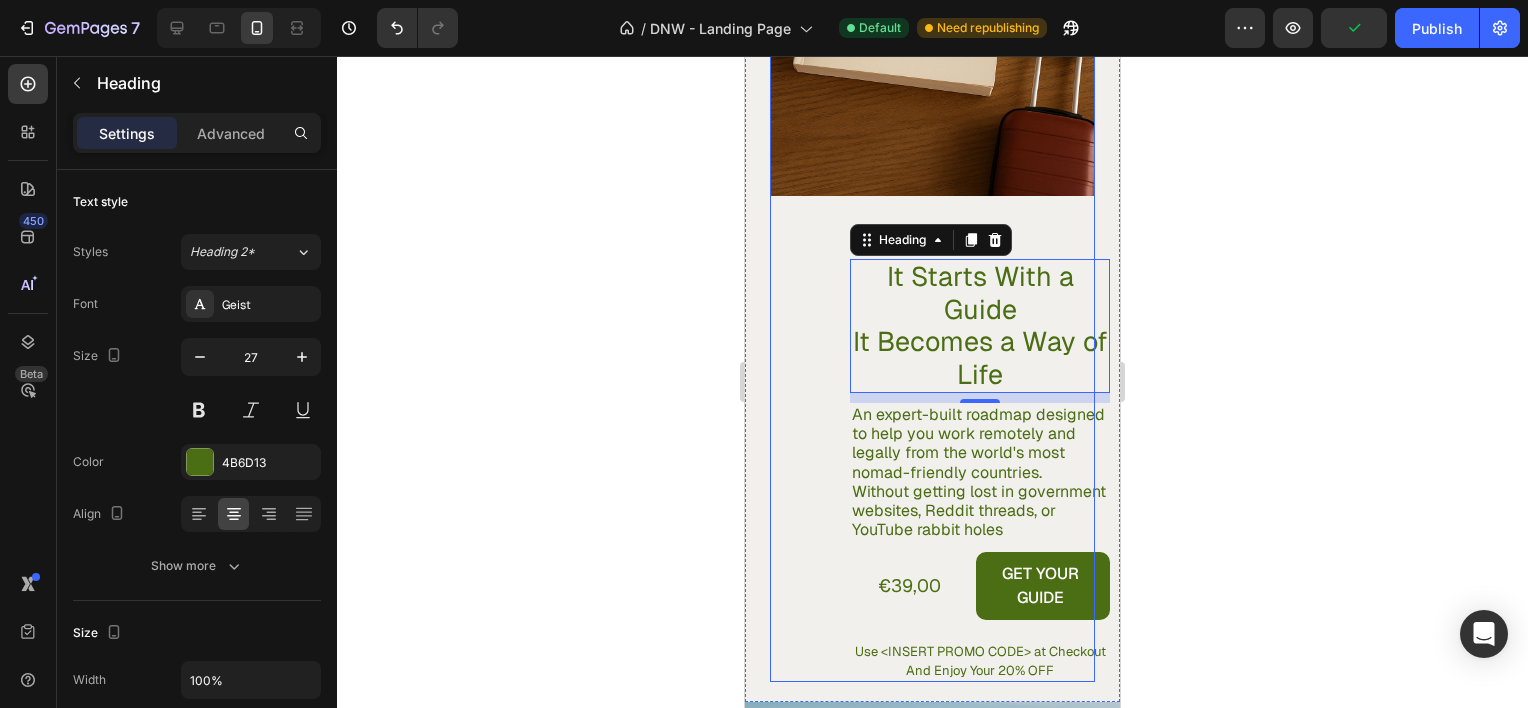 click on "It Starts With a Guide It Becomes a Way of Life Heading   10 An expert-built roadmap designed to help you work remotely and legally from the world's most nomad-friendly countries. Without getting lost in government websites, Reddit threads, or YouTube rabbit holes Text Block €39,00 Product Price Product Price GET YOUR GUIDE Add to Cart Row Use <INSERT PROMO CODE> at Checkout And Enjoy Your 20% OFF Text Block Row" at bounding box center [932, 470] 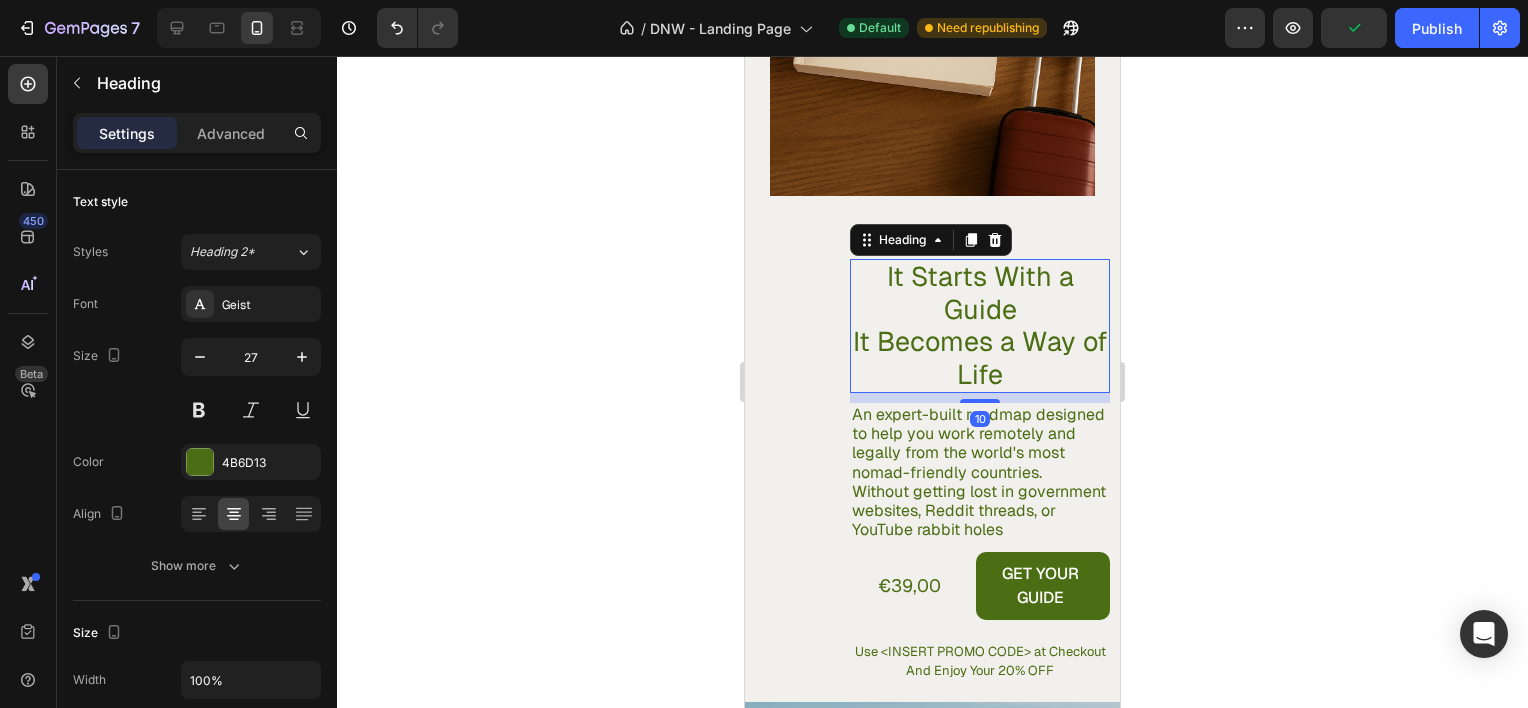 click on "It Starts With a Guide It Becomes a Way of Life" at bounding box center [980, 326] 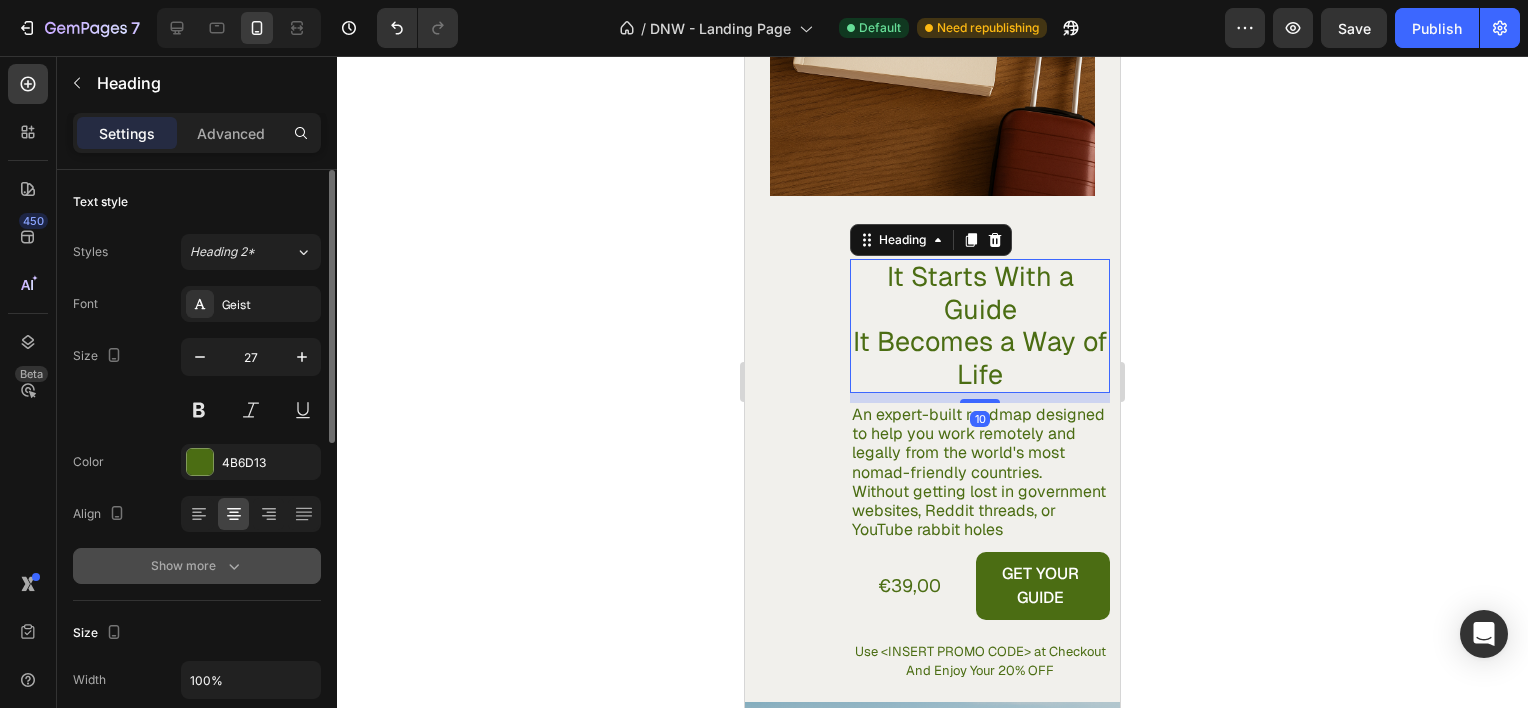 click 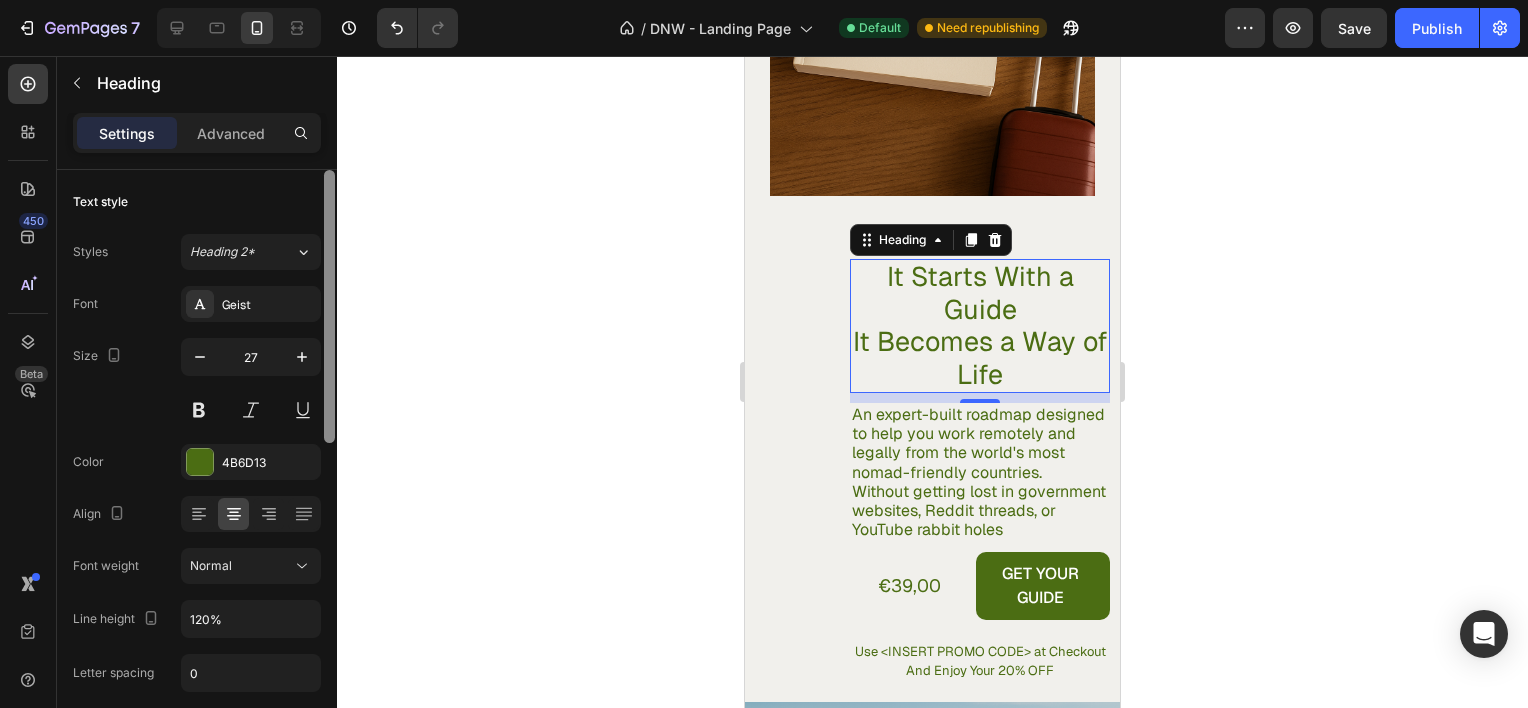 scroll, scrollTop: 595, scrollLeft: 0, axis: vertical 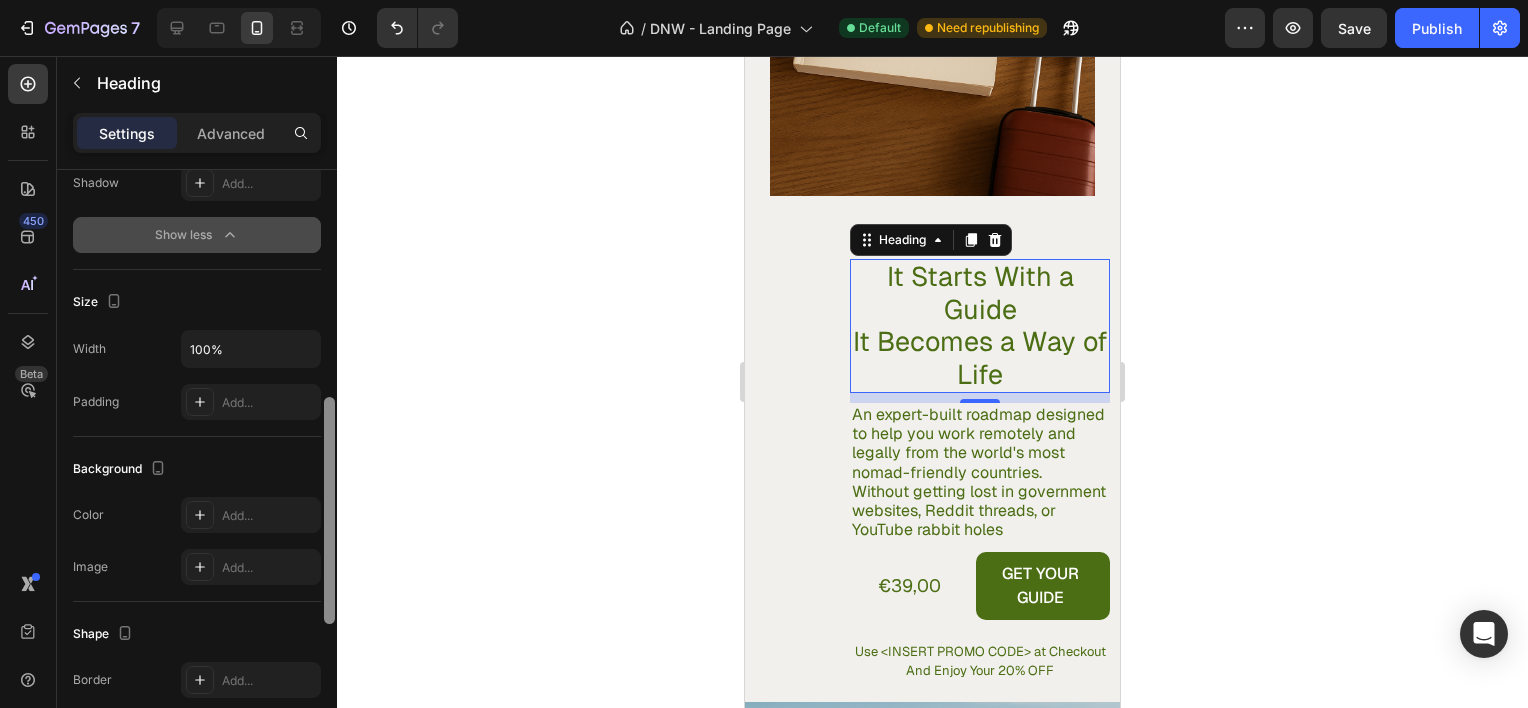 click at bounding box center (329, 467) 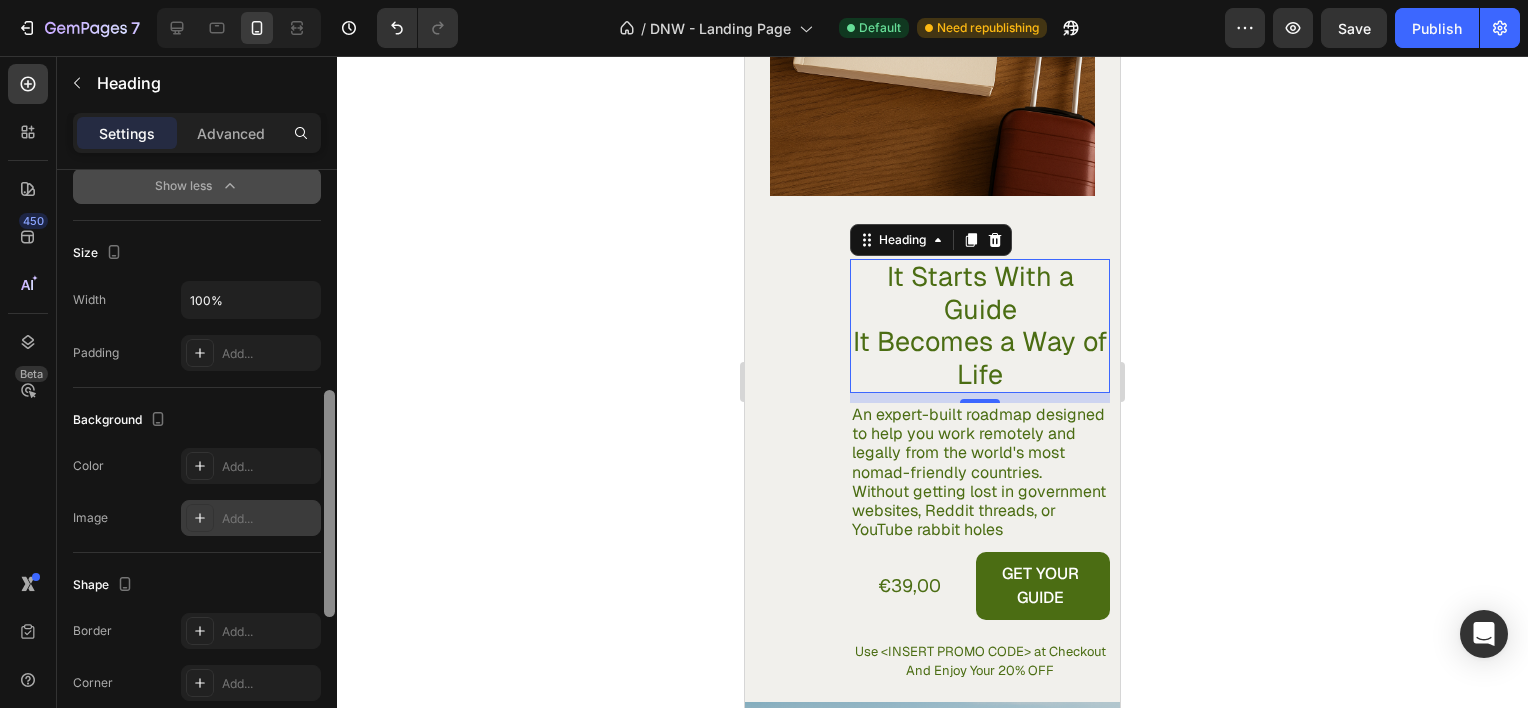 scroll, scrollTop: 660, scrollLeft: 0, axis: vertical 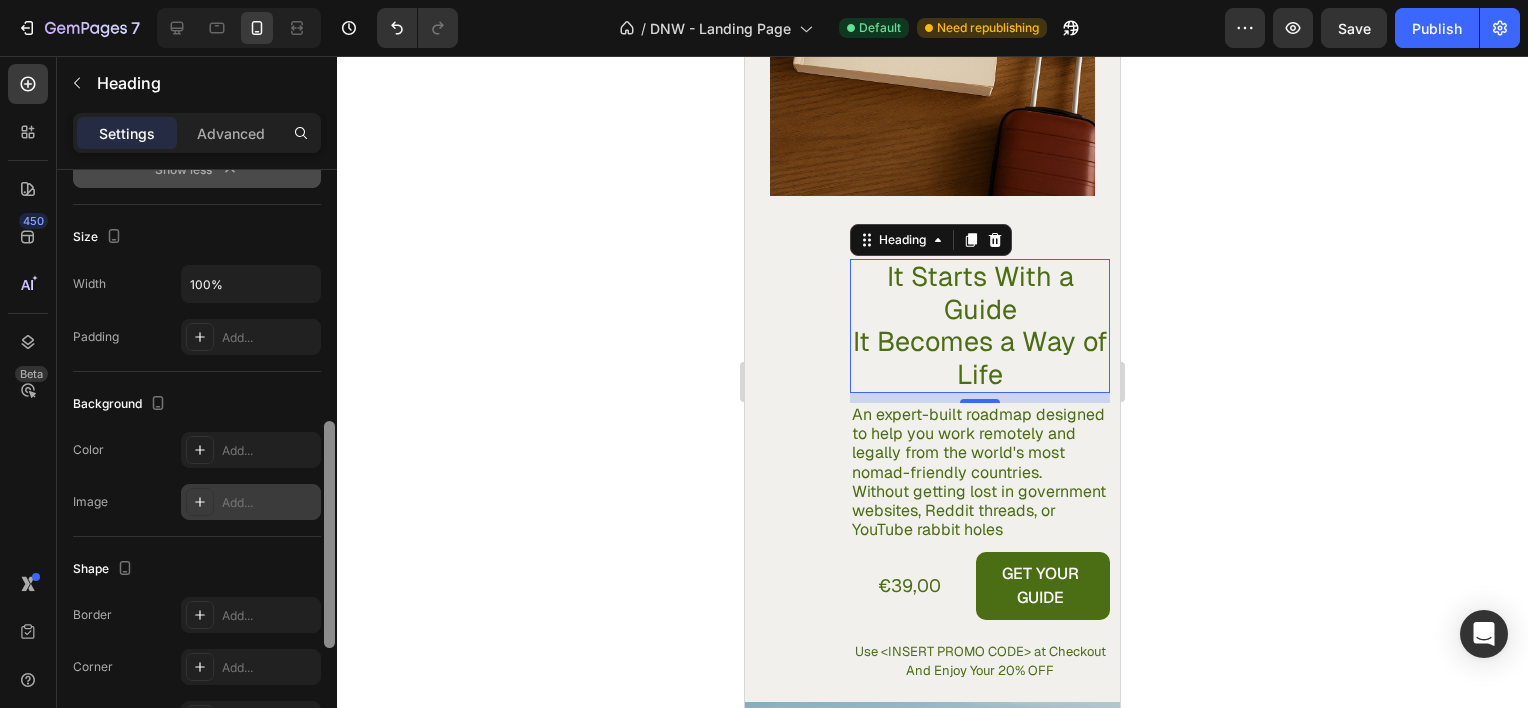 drag, startPoint x: 328, startPoint y: 470, endPoint x: 320, endPoint y: 495, distance: 26.24881 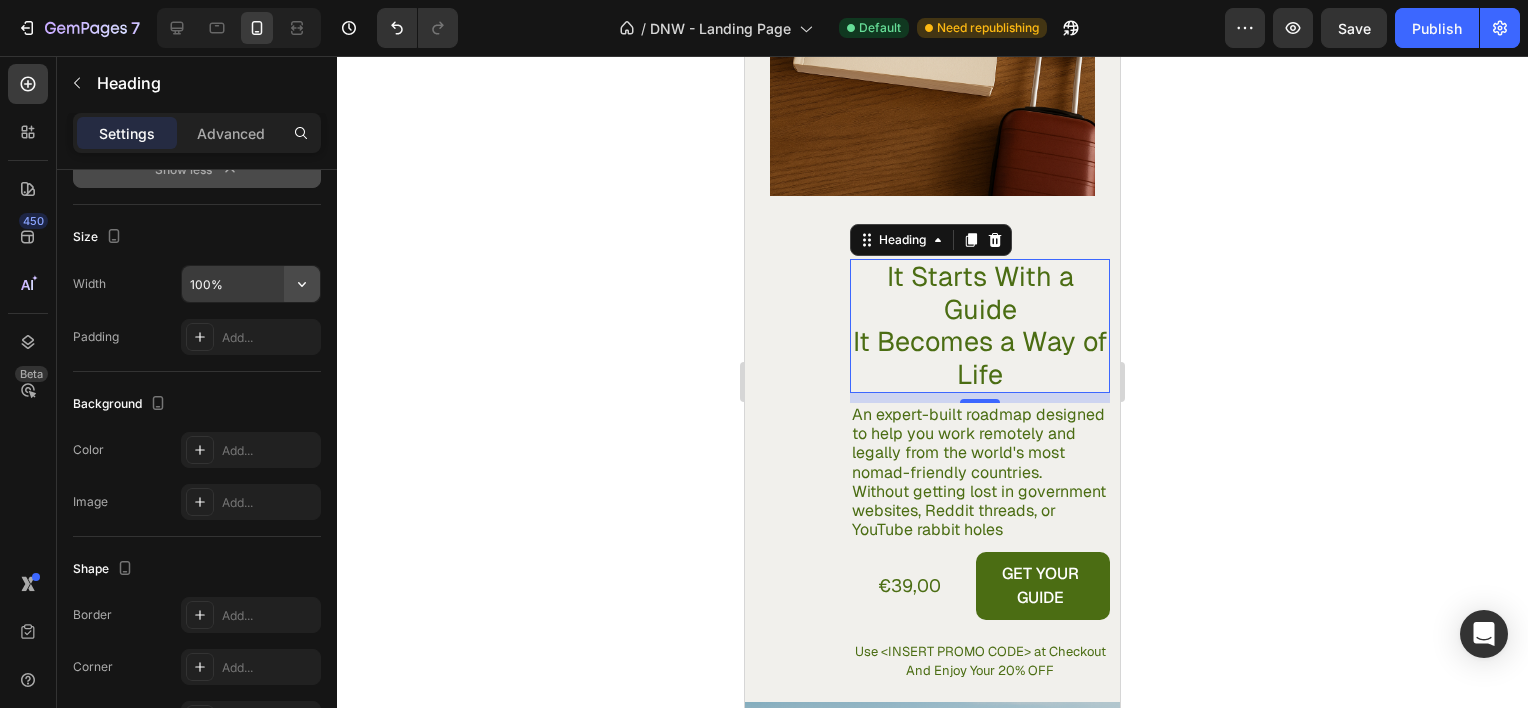 click 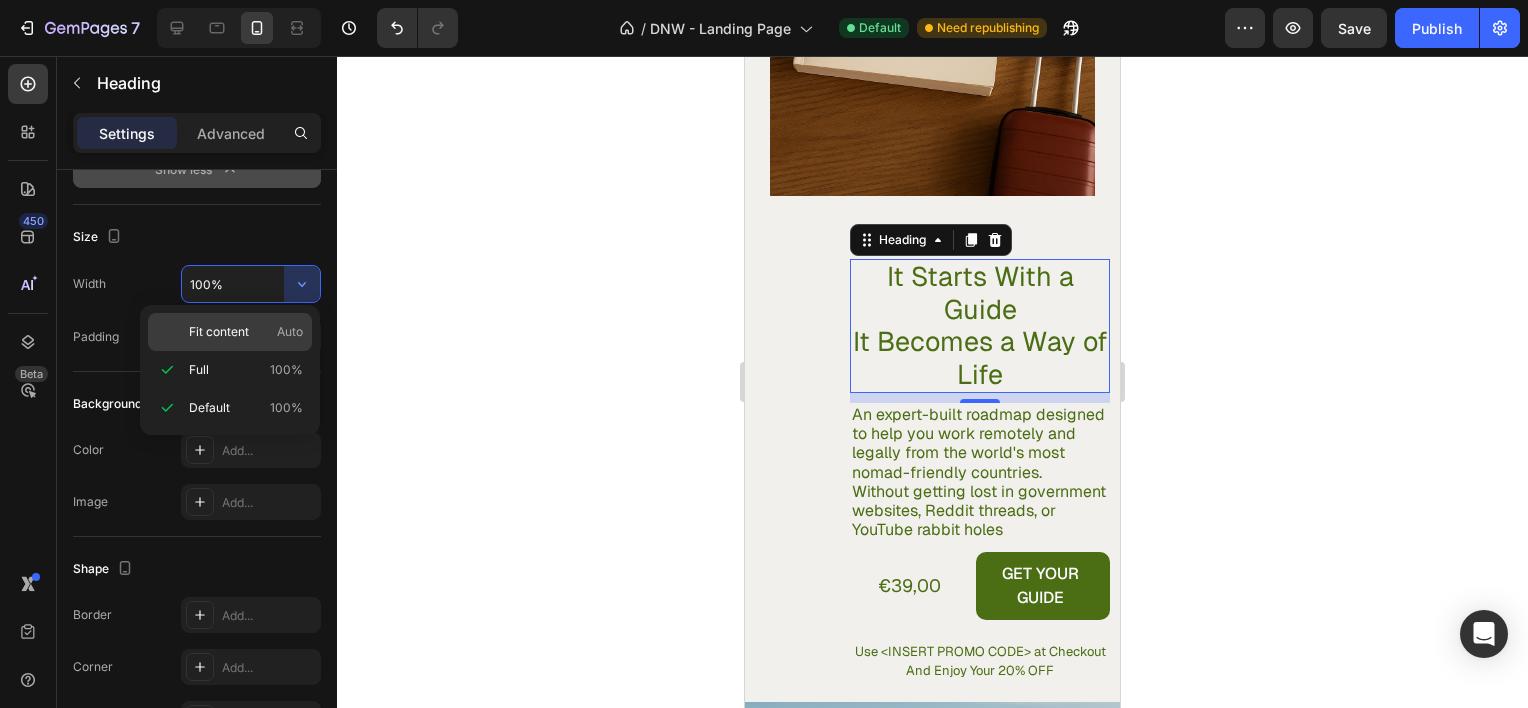 click on "Fit content Auto" at bounding box center (246, 332) 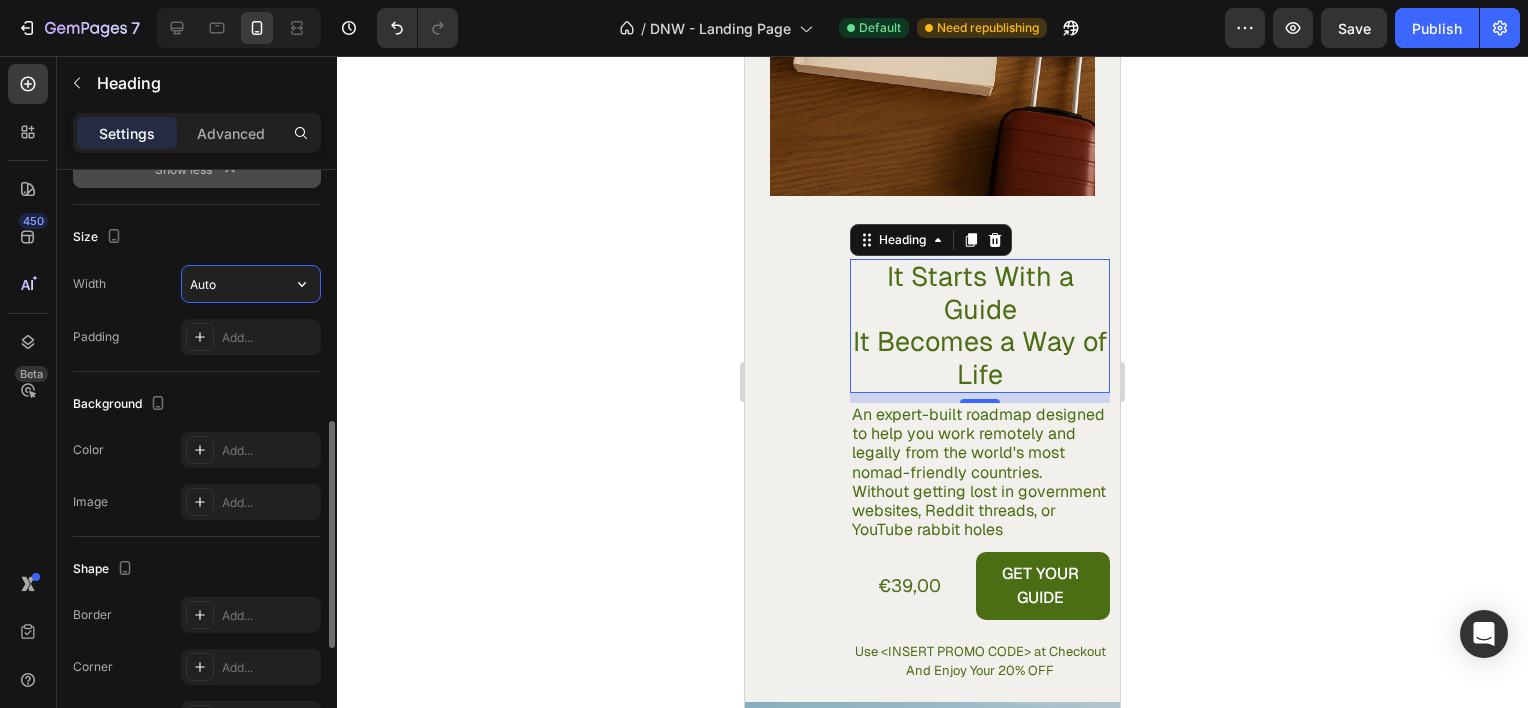 click on "Auto" at bounding box center (251, 284) 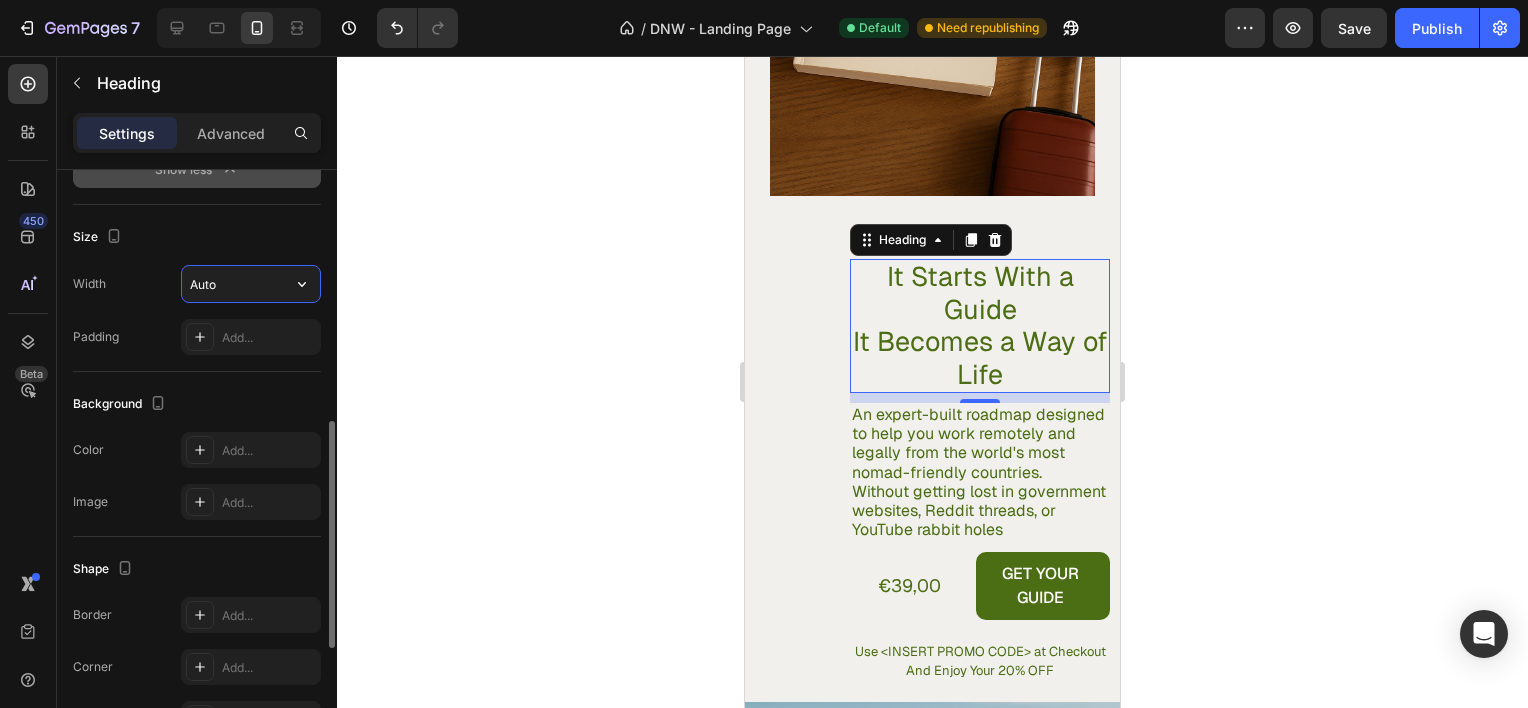 click on "Auto" at bounding box center [251, 284] 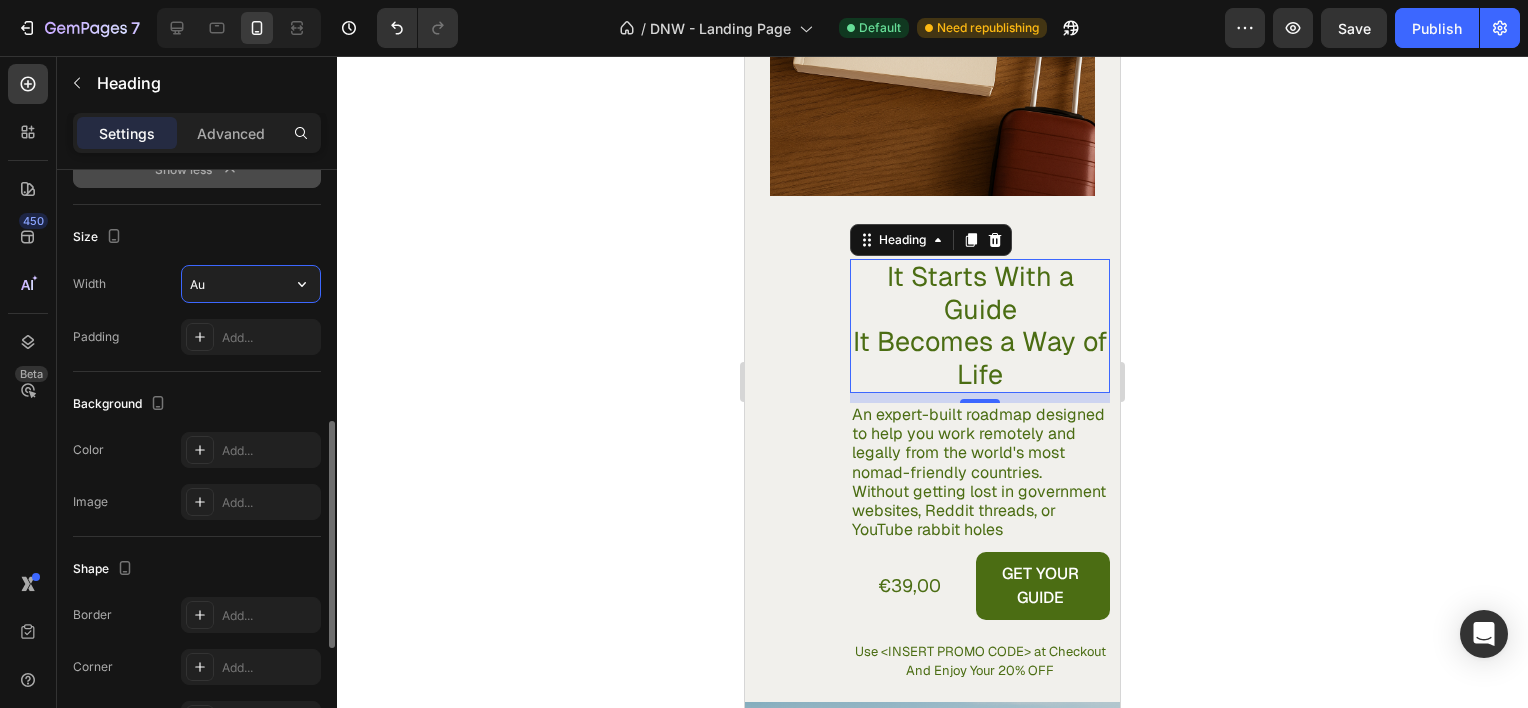 type on "A" 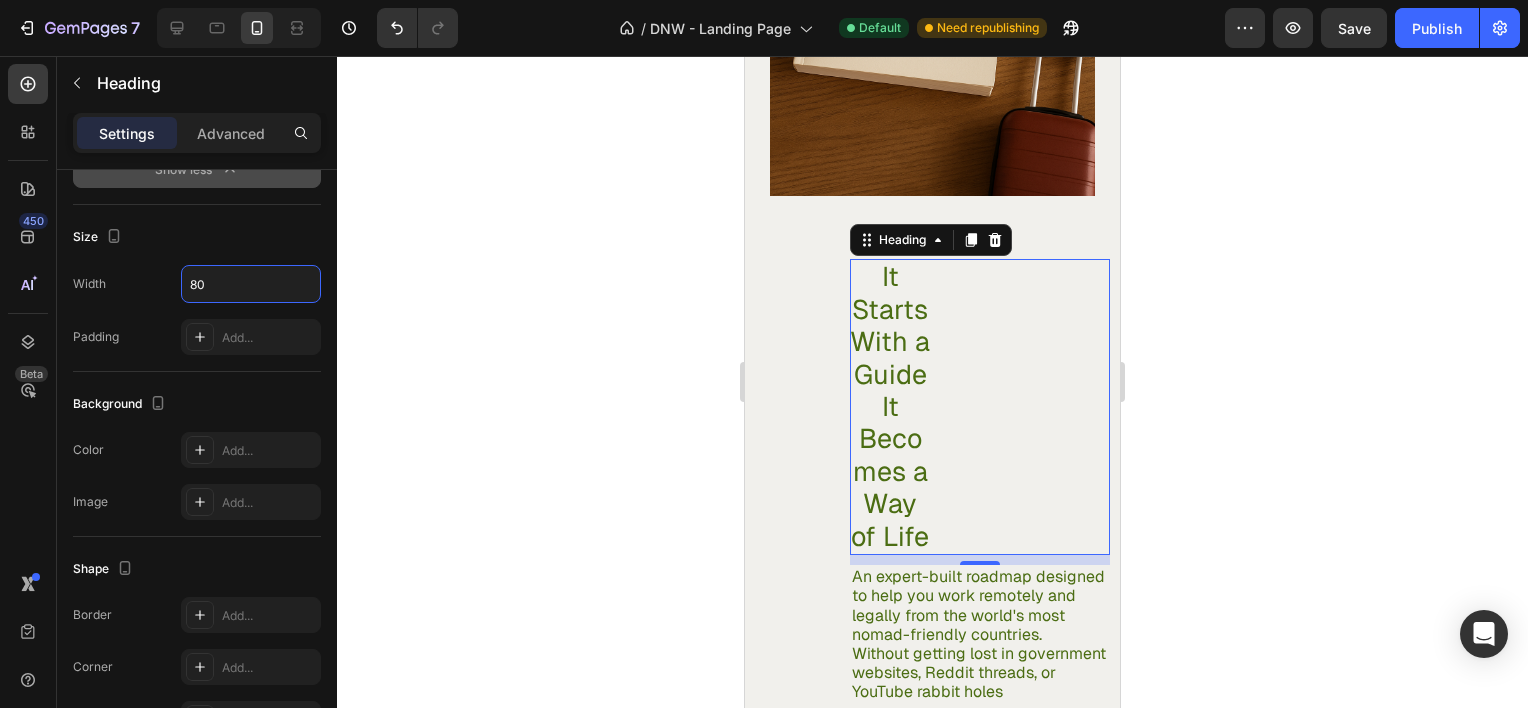 type on "8" 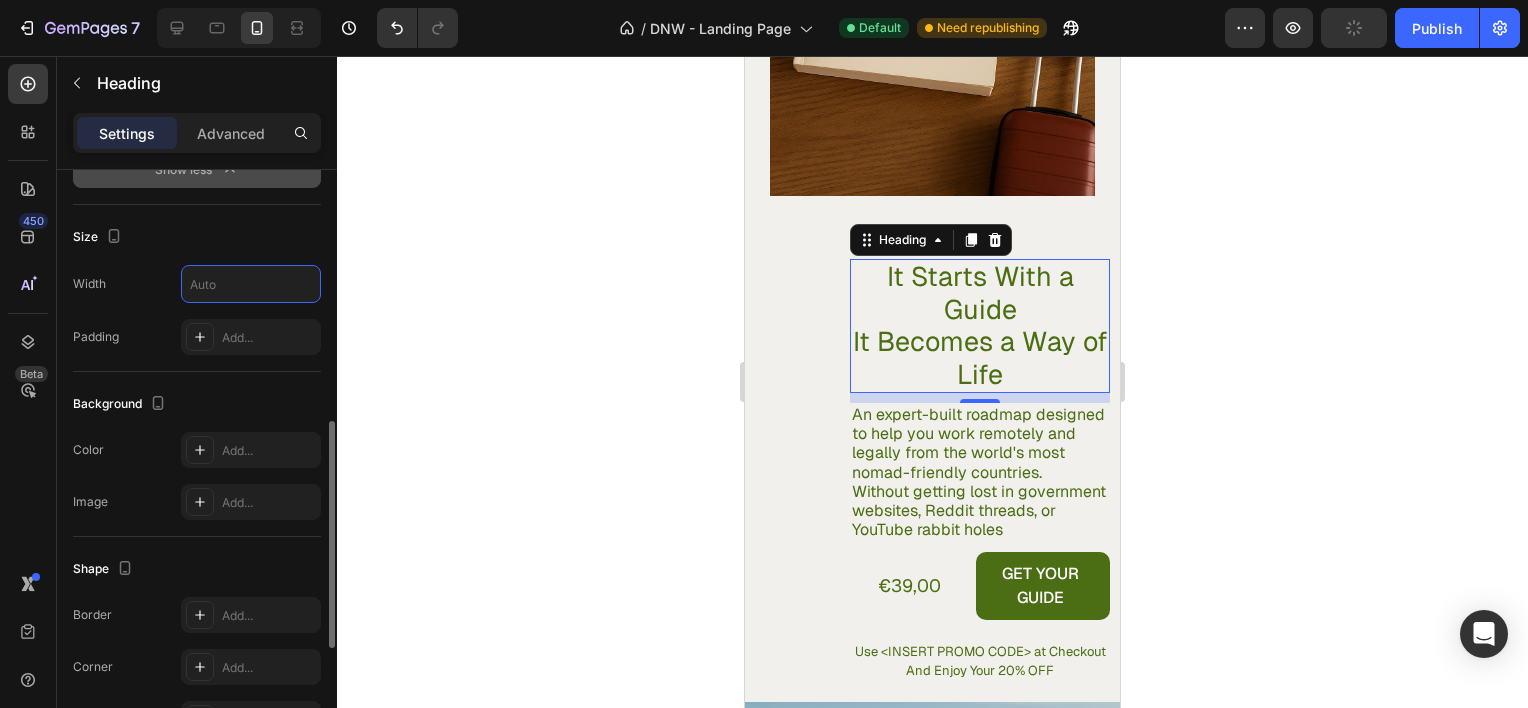 click on "Size" at bounding box center (197, 237) 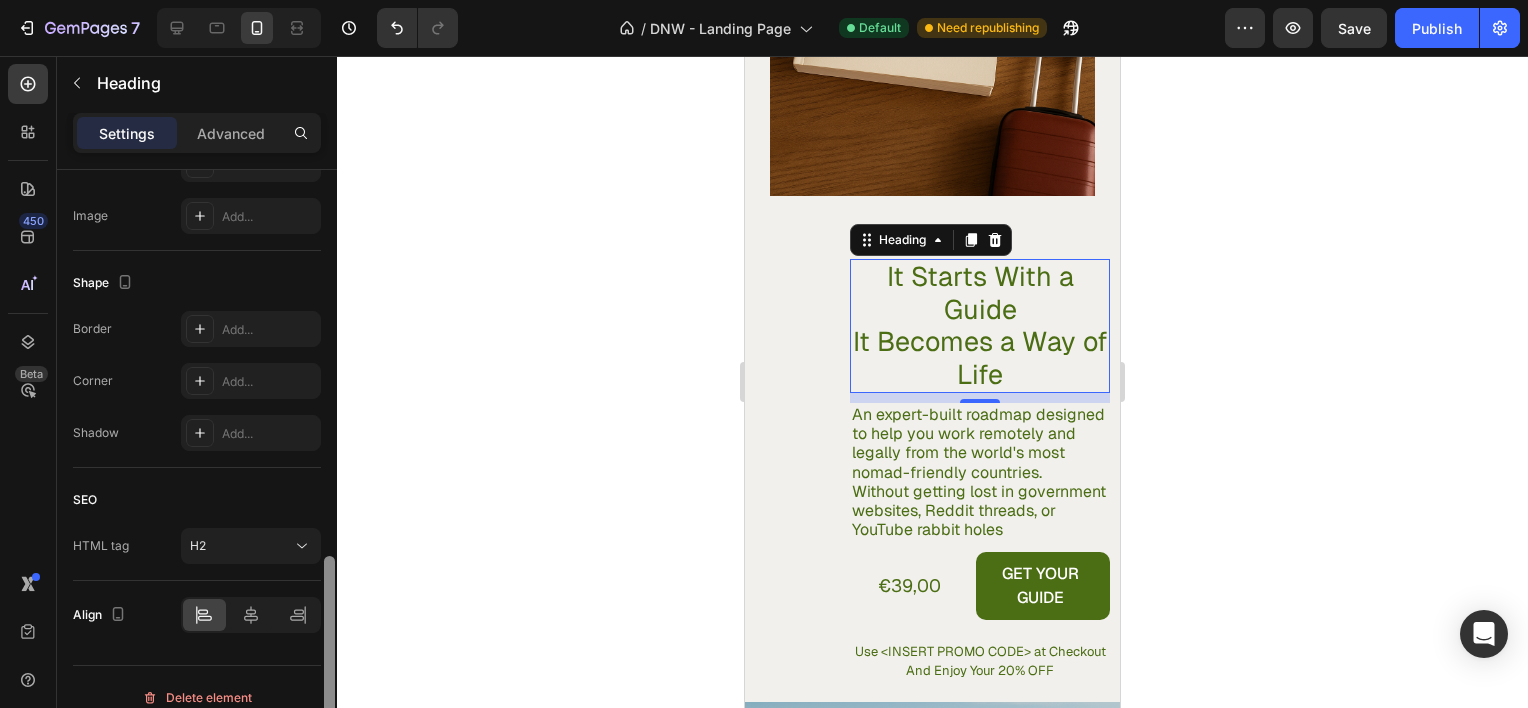 scroll, scrollTop: 964, scrollLeft: 0, axis: vertical 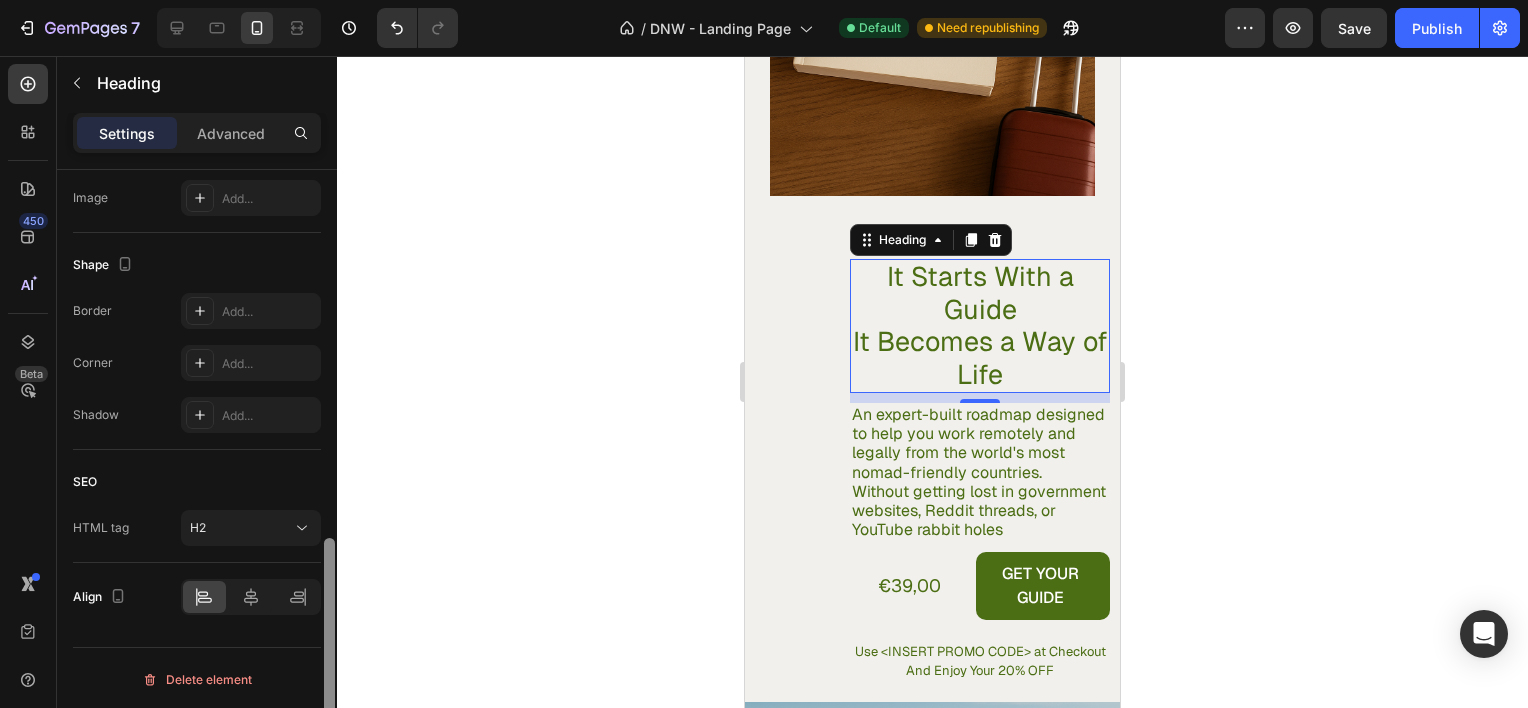 drag, startPoint x: 332, startPoint y: 487, endPoint x: 328, endPoint y: 636, distance: 149.05368 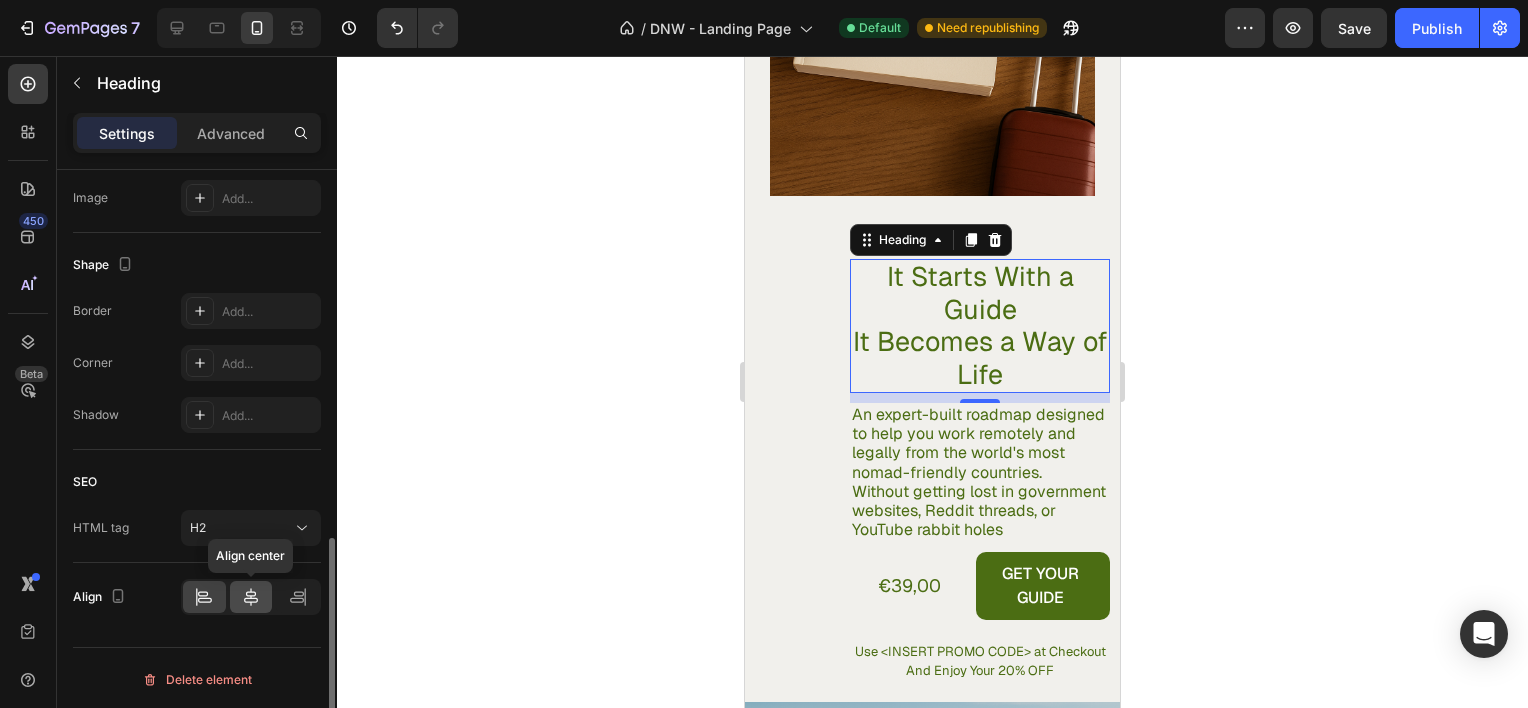 click 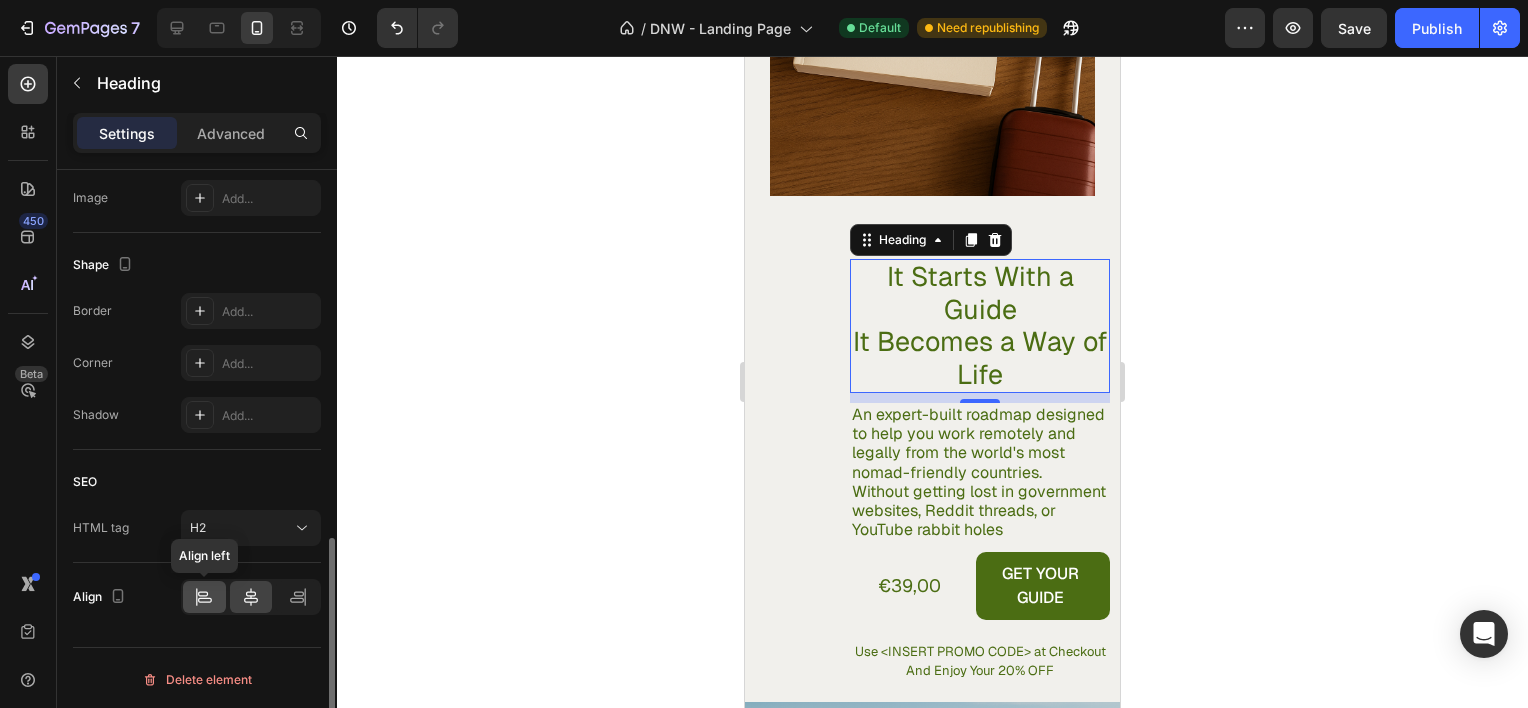 click 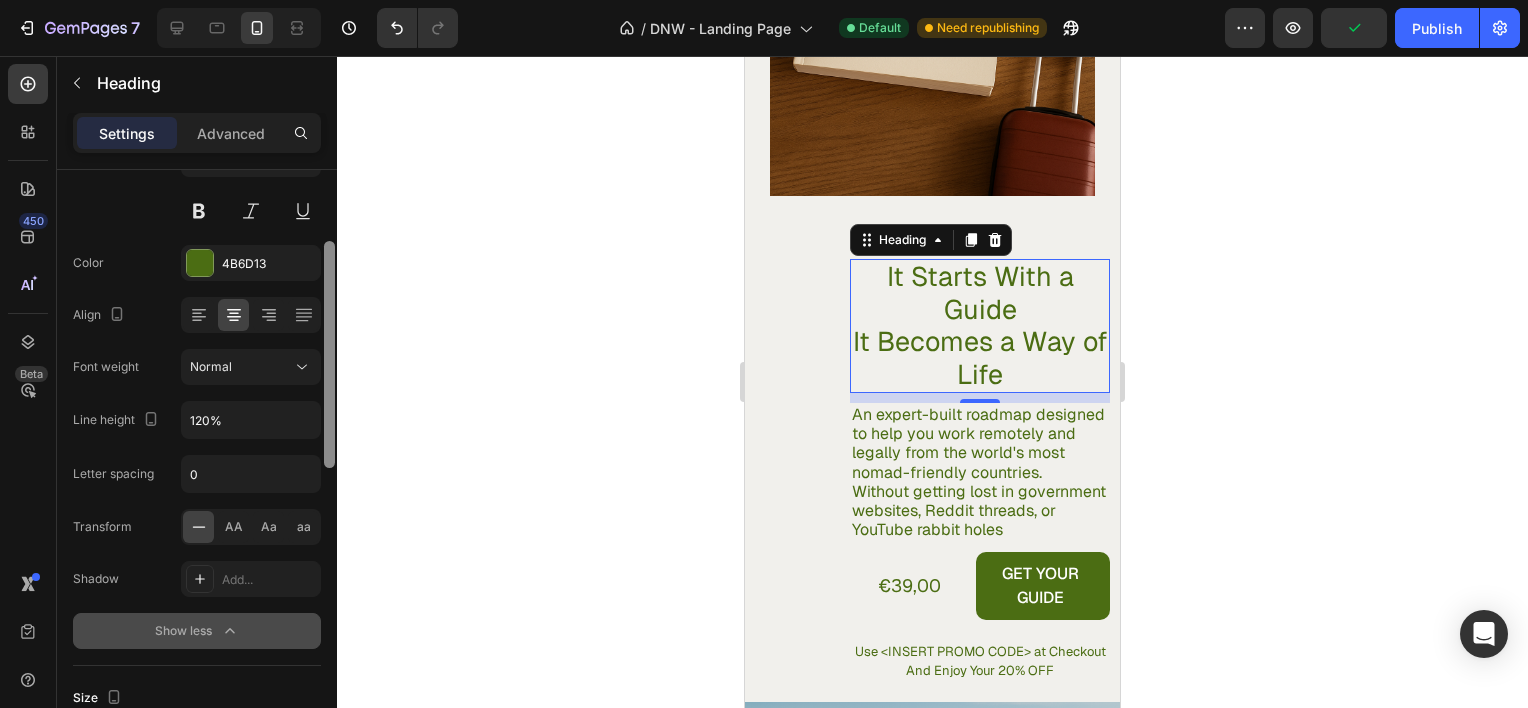 scroll, scrollTop: 196, scrollLeft: 0, axis: vertical 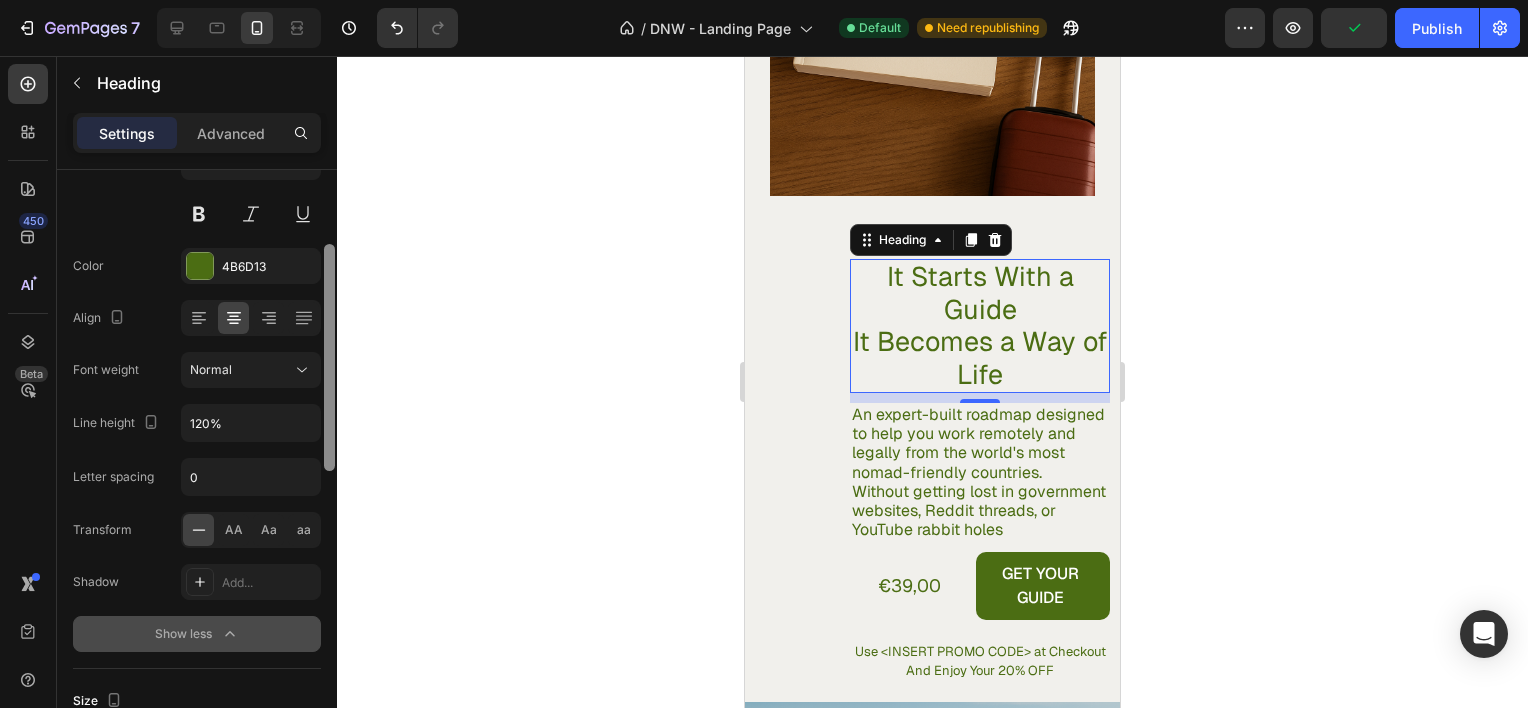 drag, startPoint x: 328, startPoint y: 584, endPoint x: 339, endPoint y: 291, distance: 293.20642 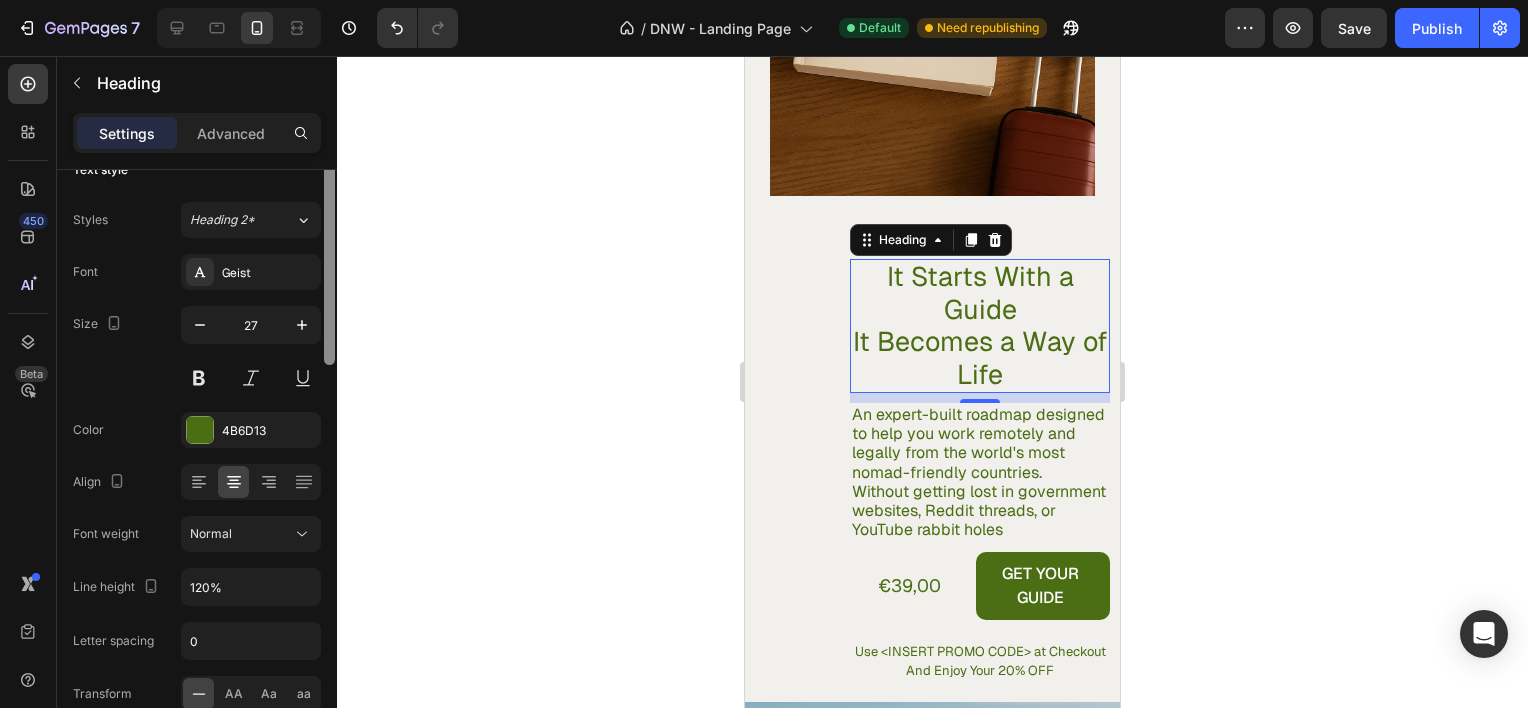 scroll, scrollTop: 0, scrollLeft: 0, axis: both 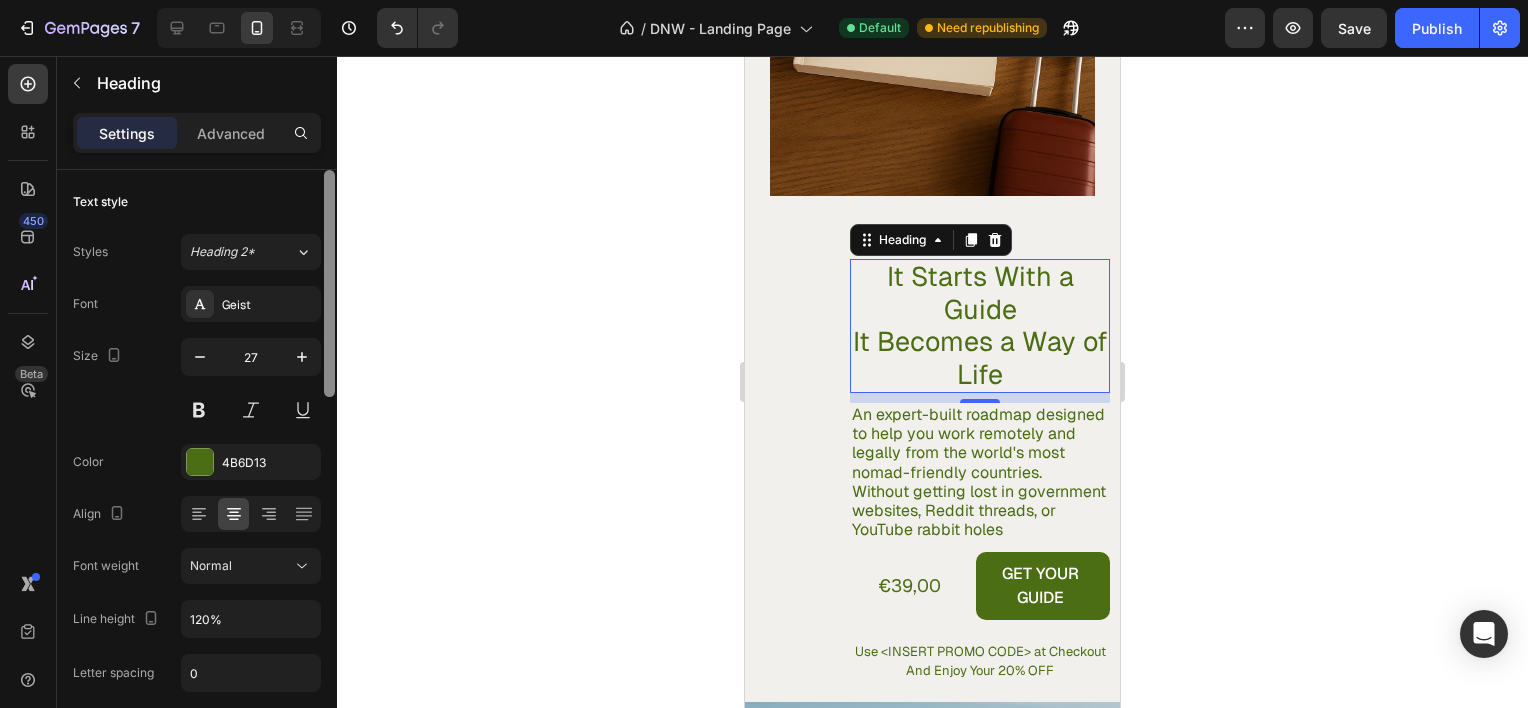 drag, startPoint x: 328, startPoint y: 400, endPoint x: 323, endPoint y: 273, distance: 127.09839 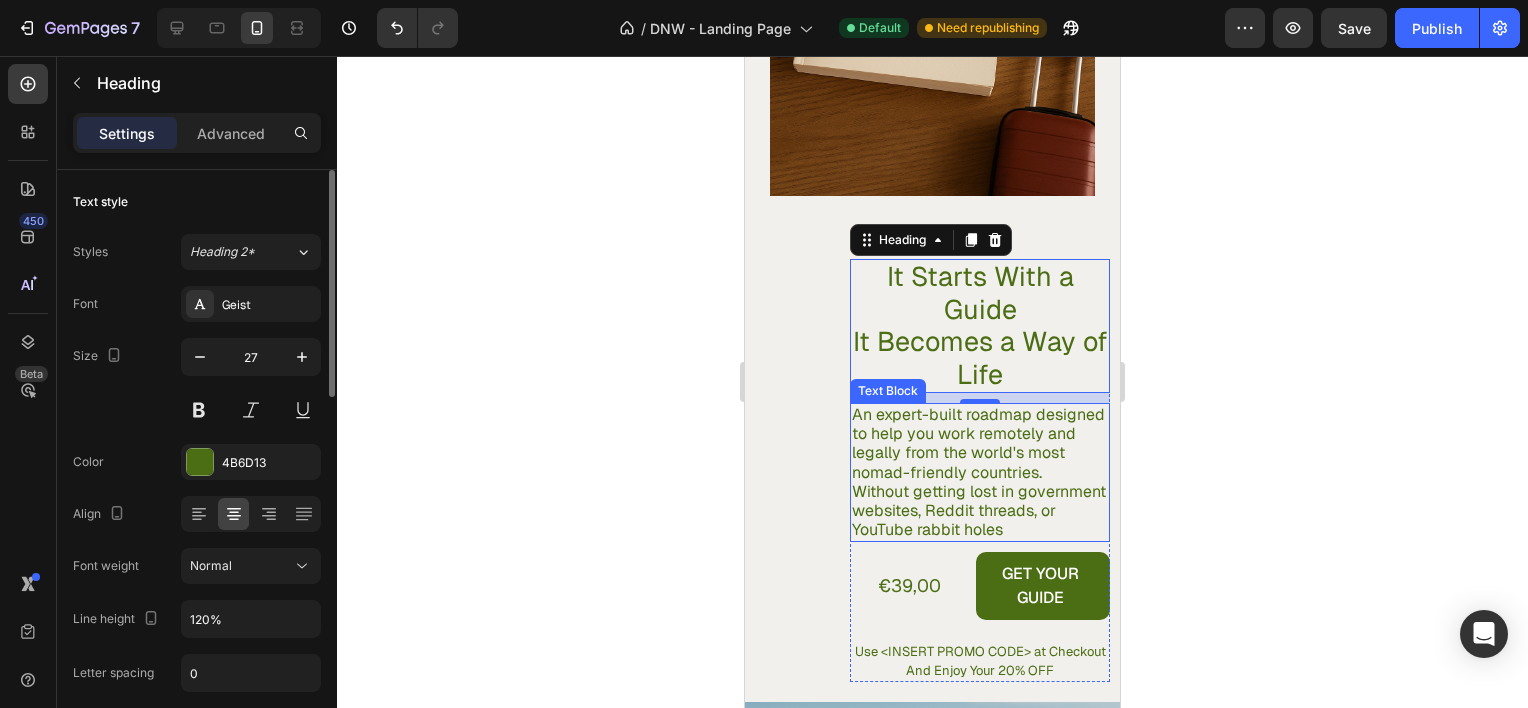click on "An expert-built roadmap designed to help you work remotely and legally from the world's most nomad-friendly countries." at bounding box center [980, 443] 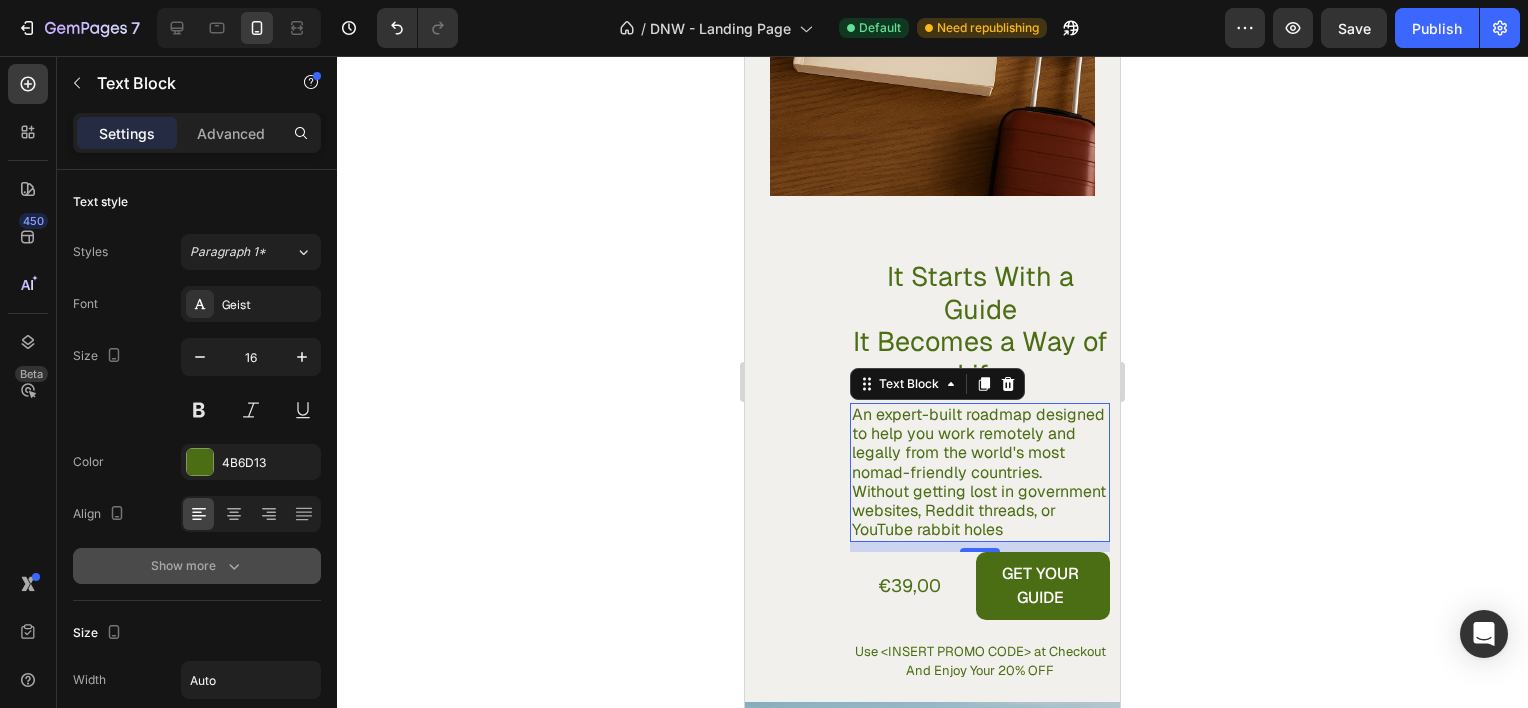 click on "Show more" at bounding box center [197, 566] 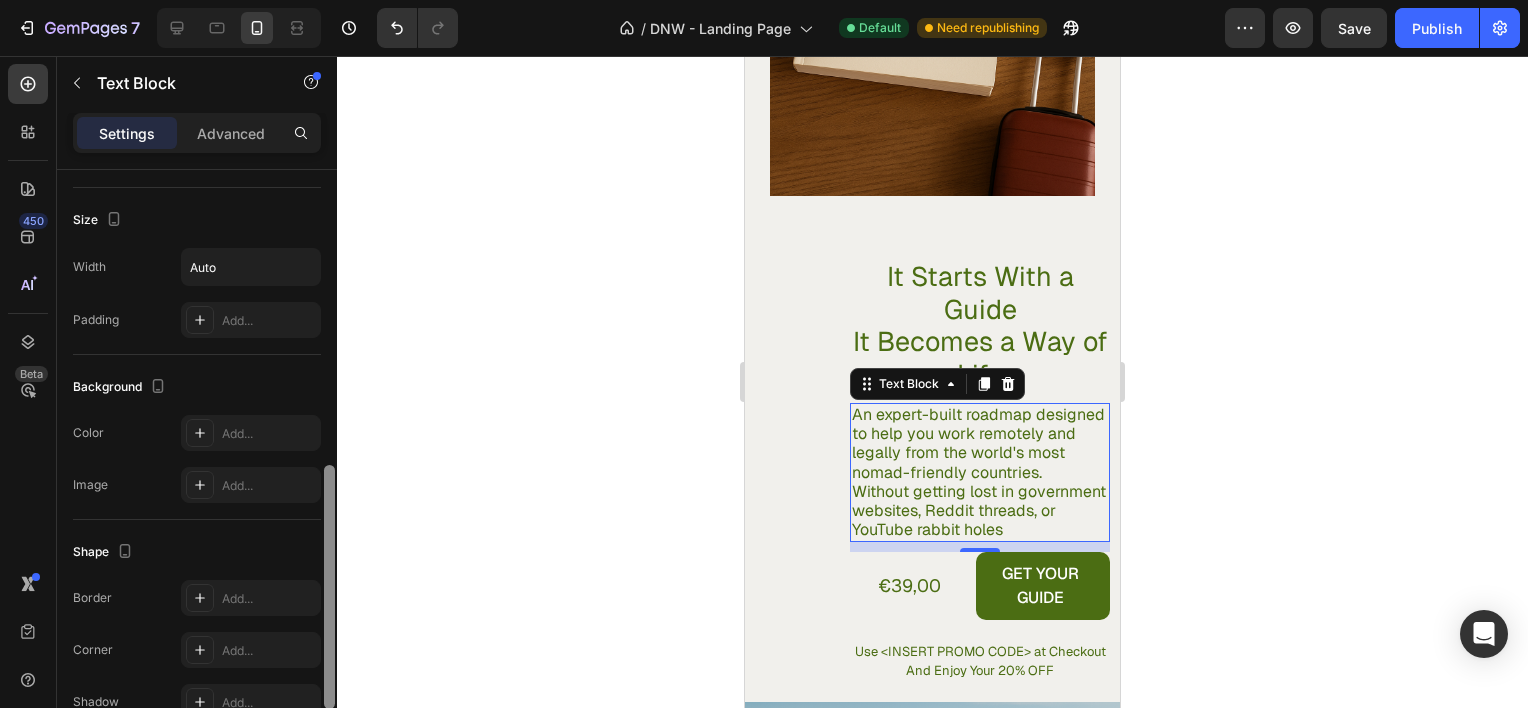 scroll, scrollTop: 707, scrollLeft: 0, axis: vertical 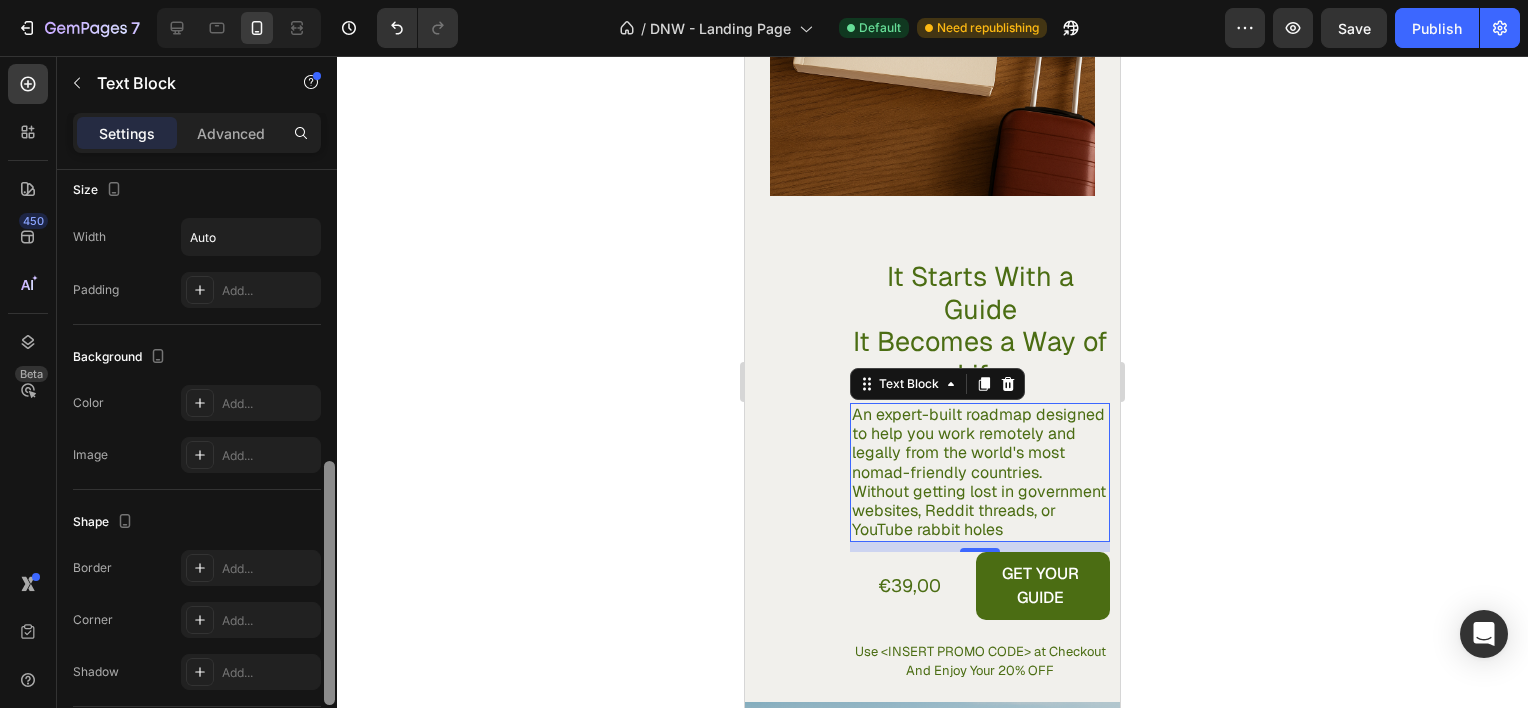 drag, startPoint x: 324, startPoint y: 403, endPoint x: 344, endPoint y: 759, distance: 356.56134 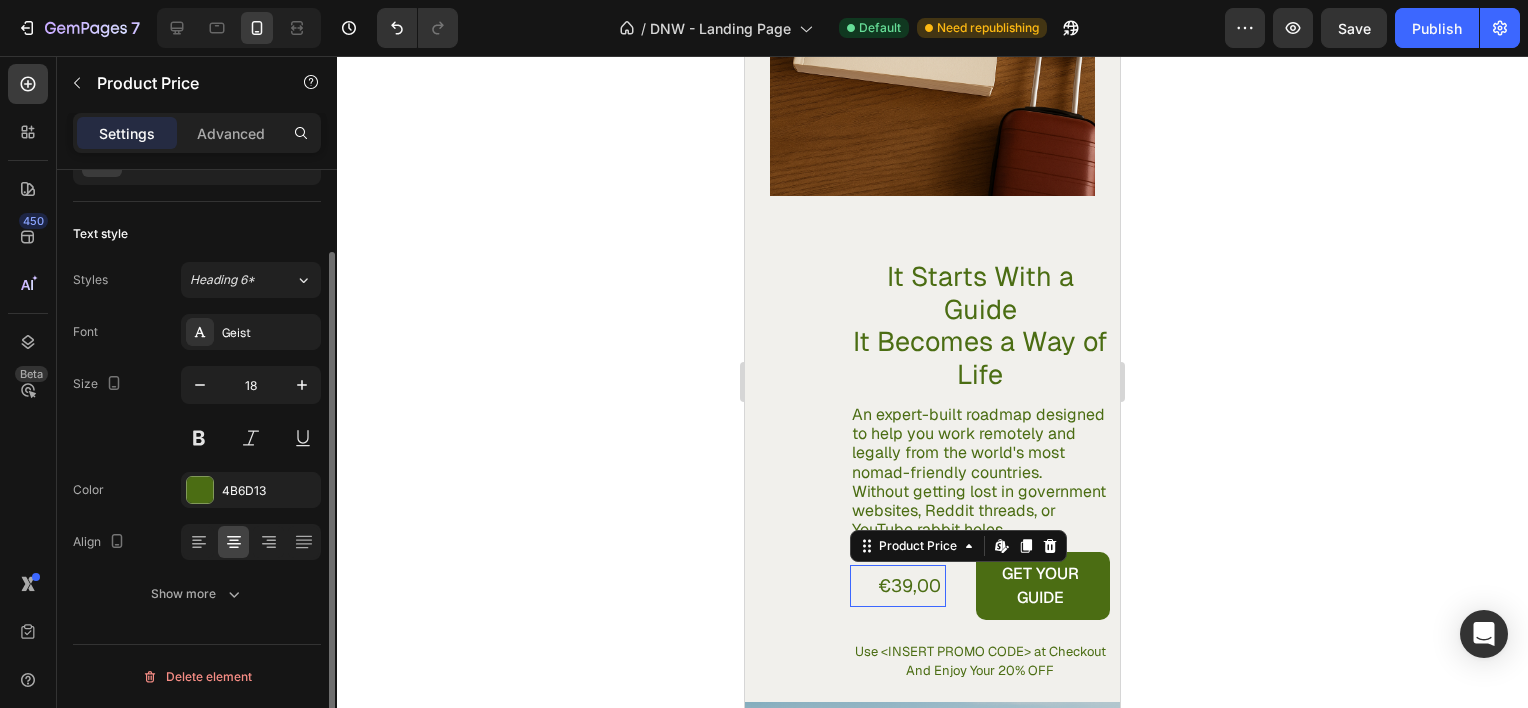 click on "€39,00" at bounding box center [910, 586] 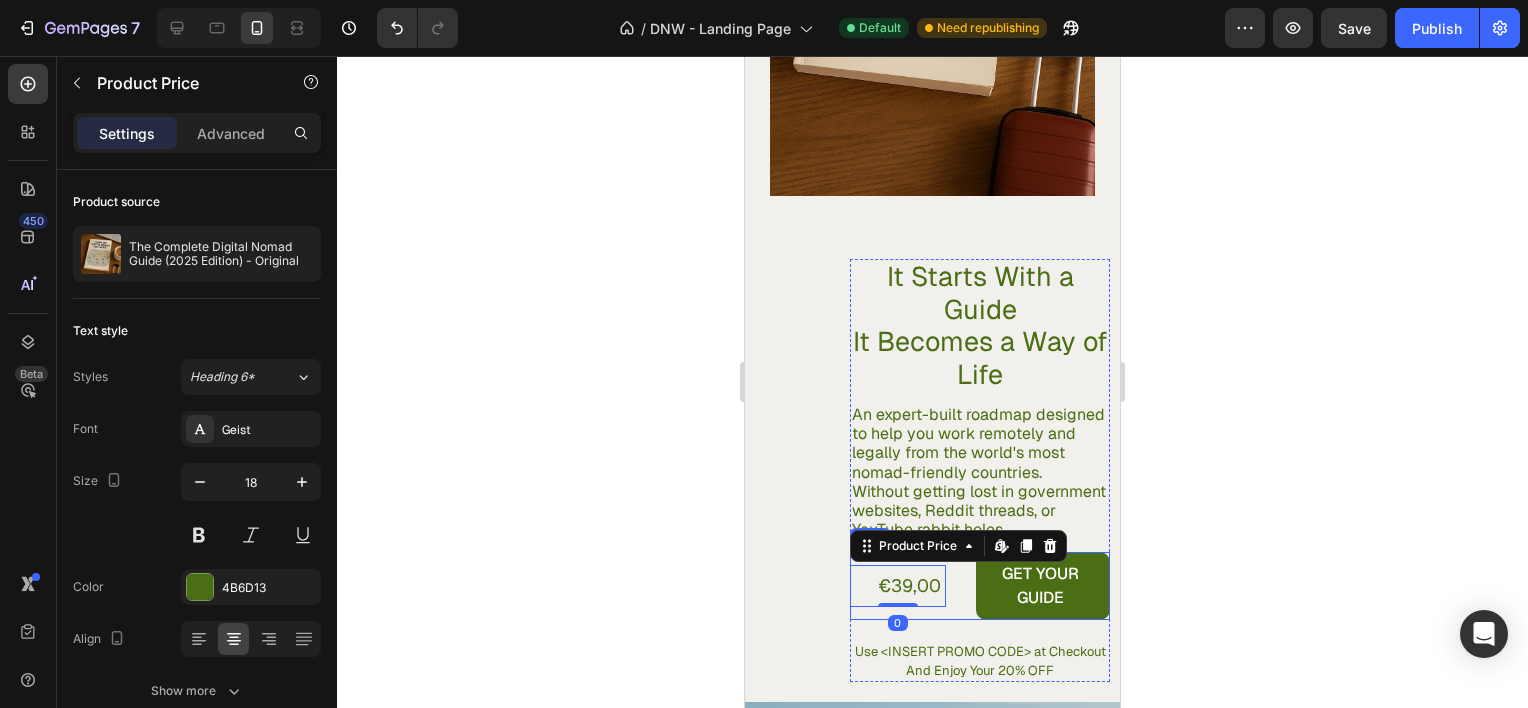 click on "€39,00 Product Price   Edit content in Shopify 0 Product Price   Edit content in Shopify 0 GET YOUR GUIDE Add to Cart Row" at bounding box center [980, 586] 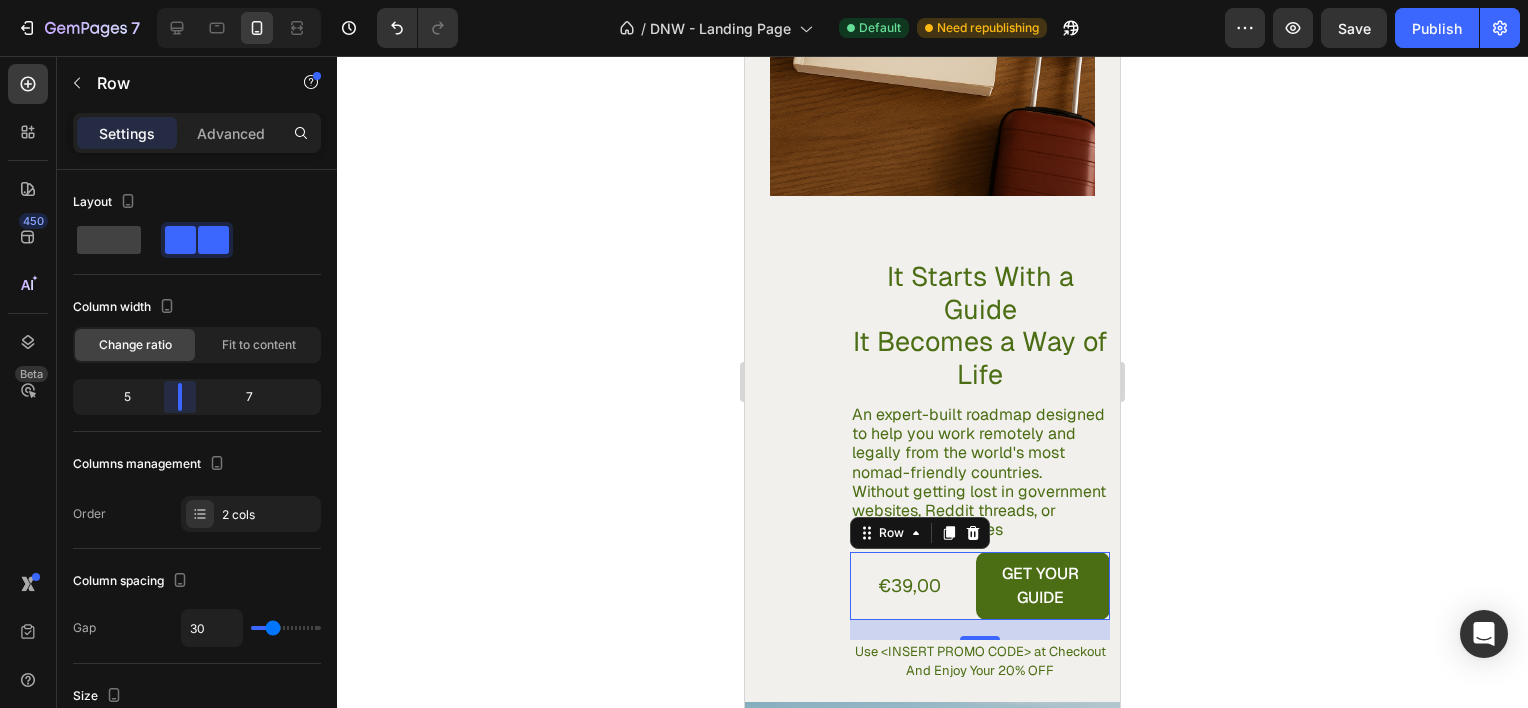 drag, startPoint x: 186, startPoint y: 393, endPoint x: 172, endPoint y: 403, distance: 17.20465 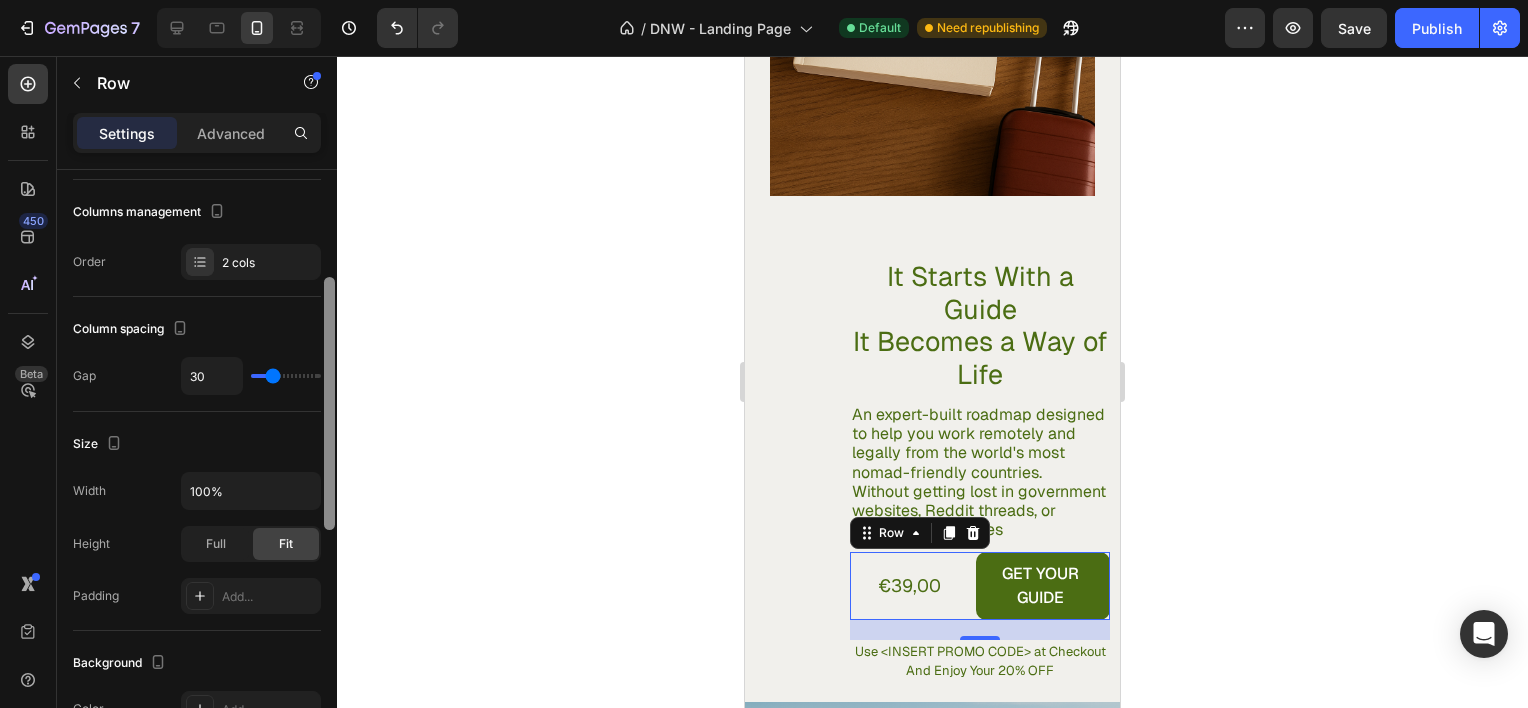 scroll, scrollTop: 254, scrollLeft: 0, axis: vertical 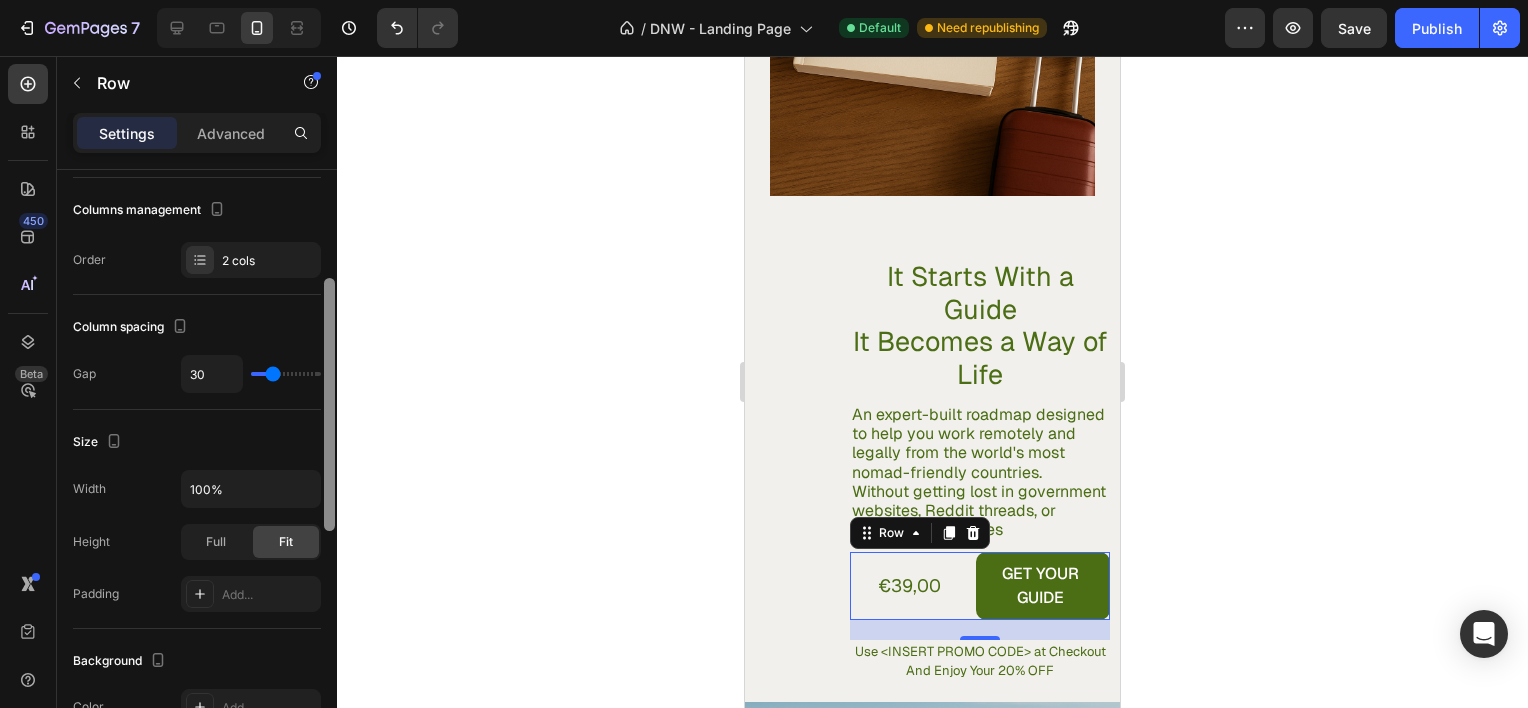 drag, startPoint x: 325, startPoint y: 408, endPoint x: 329, endPoint y: 517, distance: 109.07337 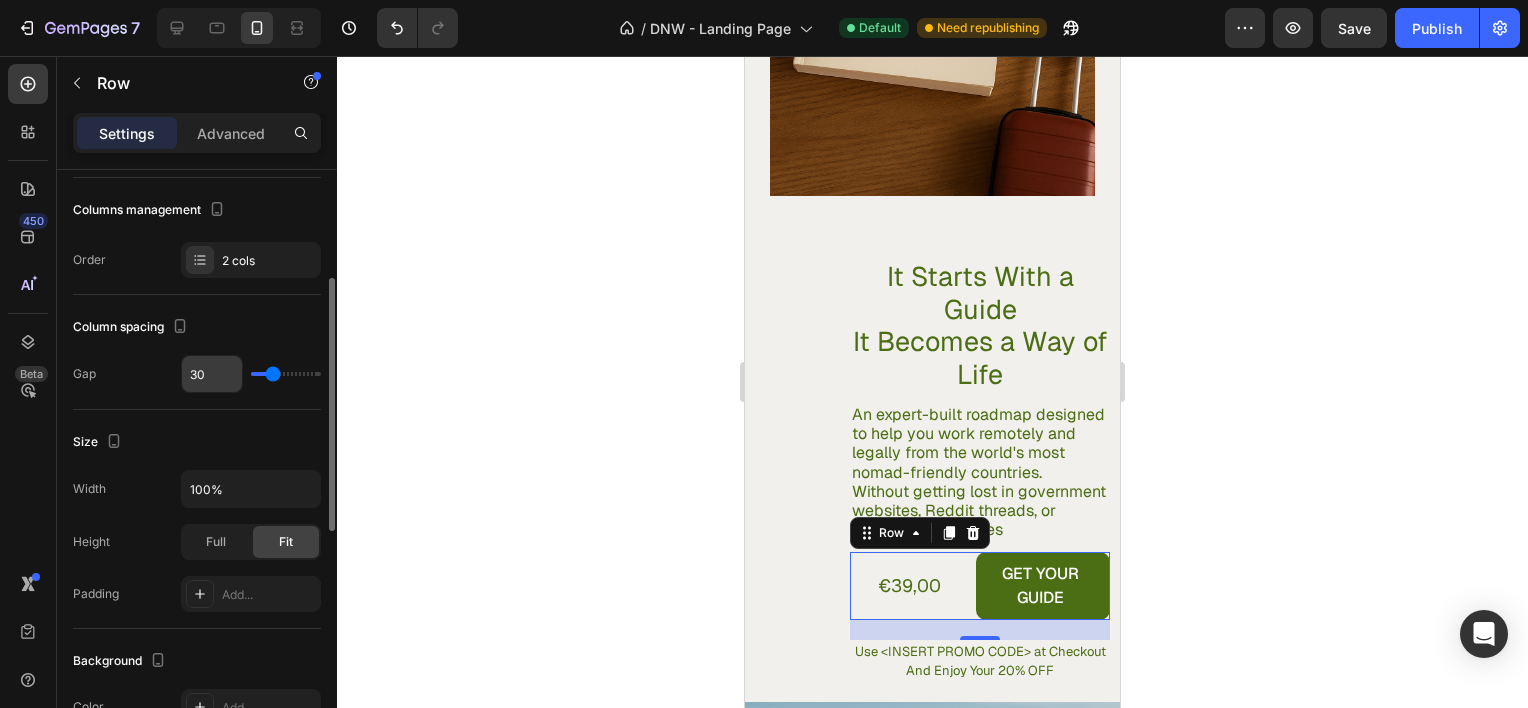 click on "30" at bounding box center [212, 374] 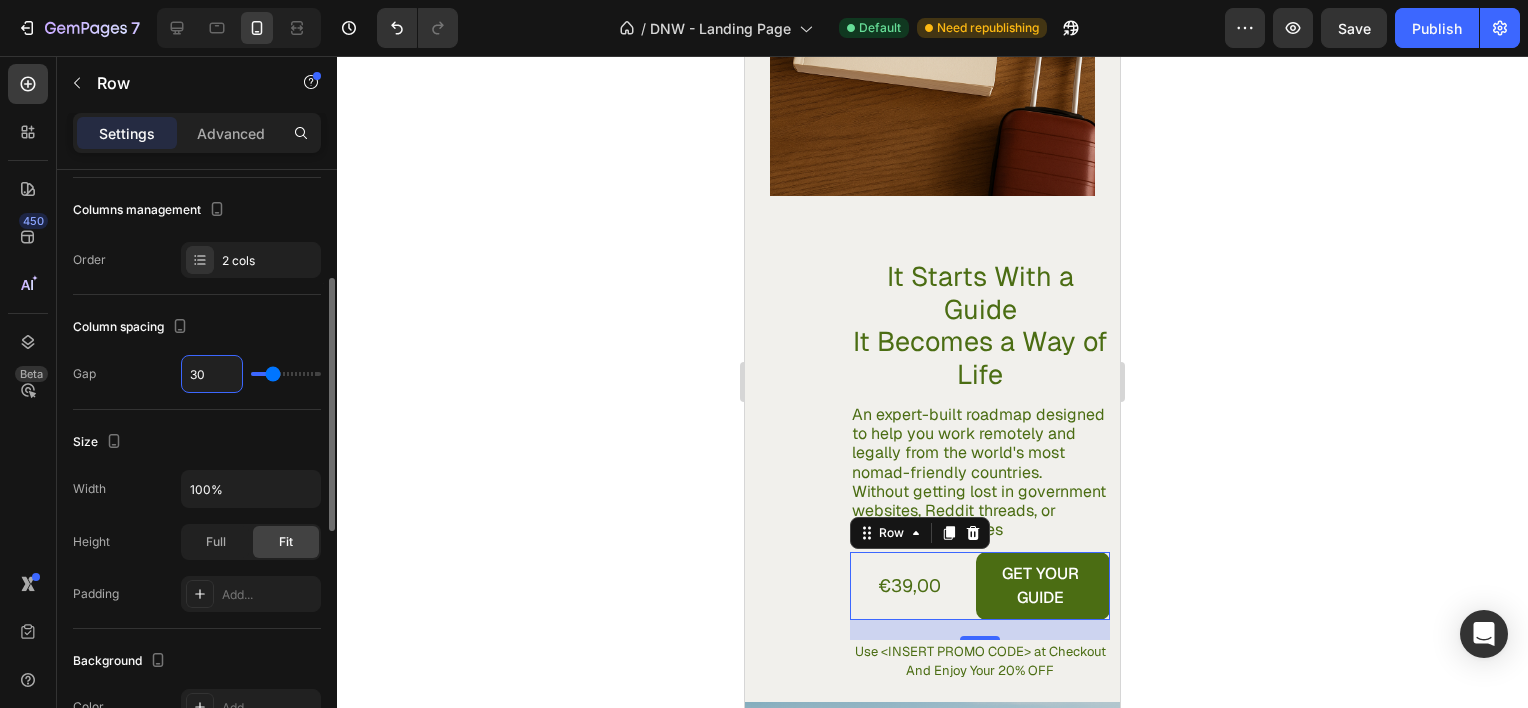 type on "2" 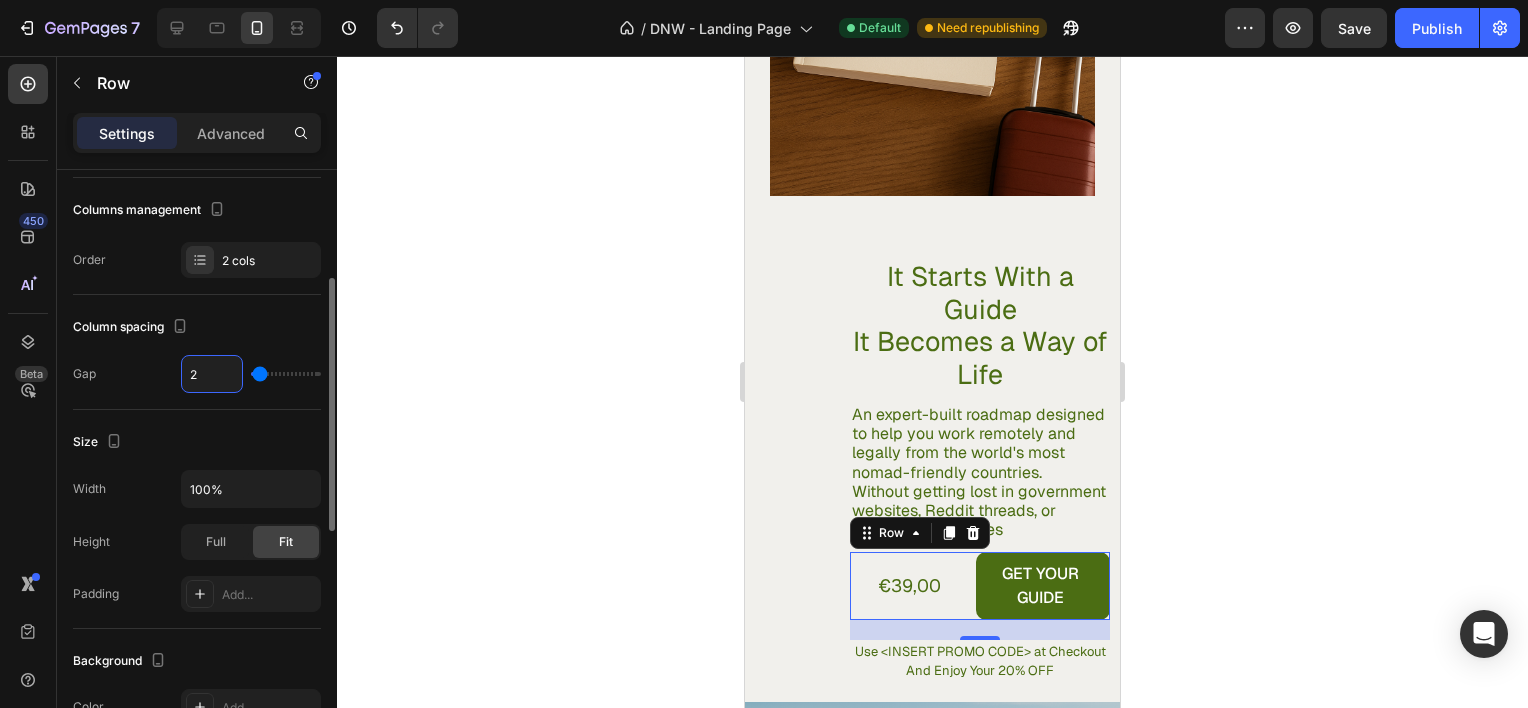 type on "20" 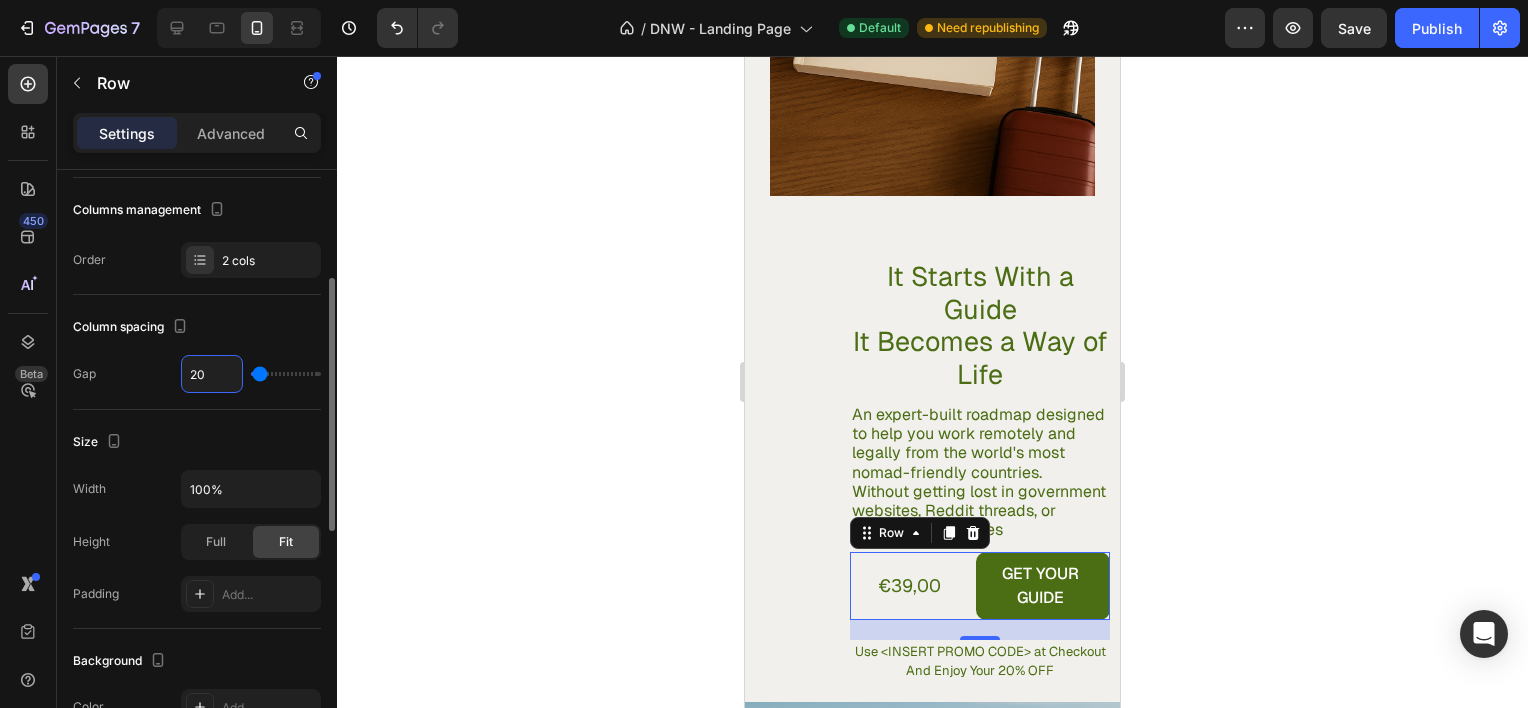 type on "20" 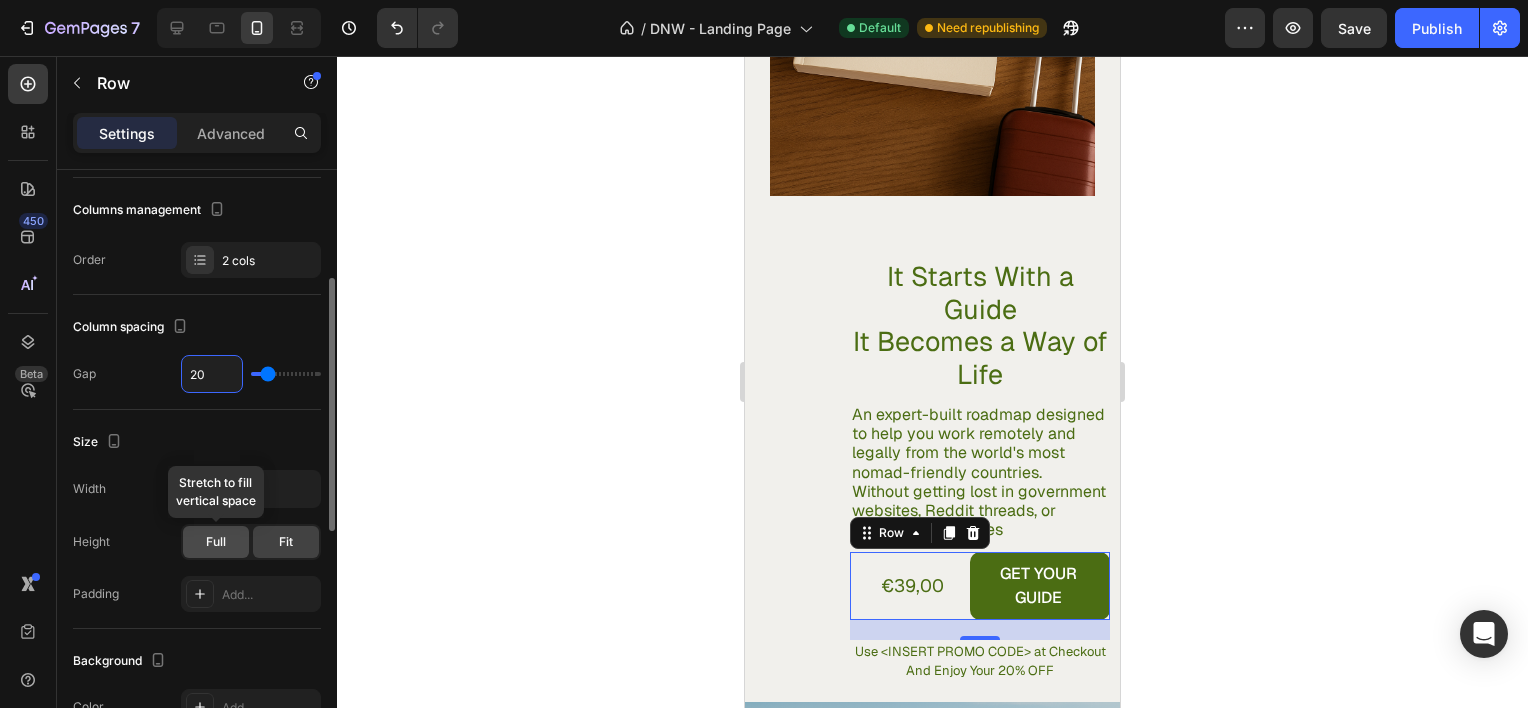 type on "20" 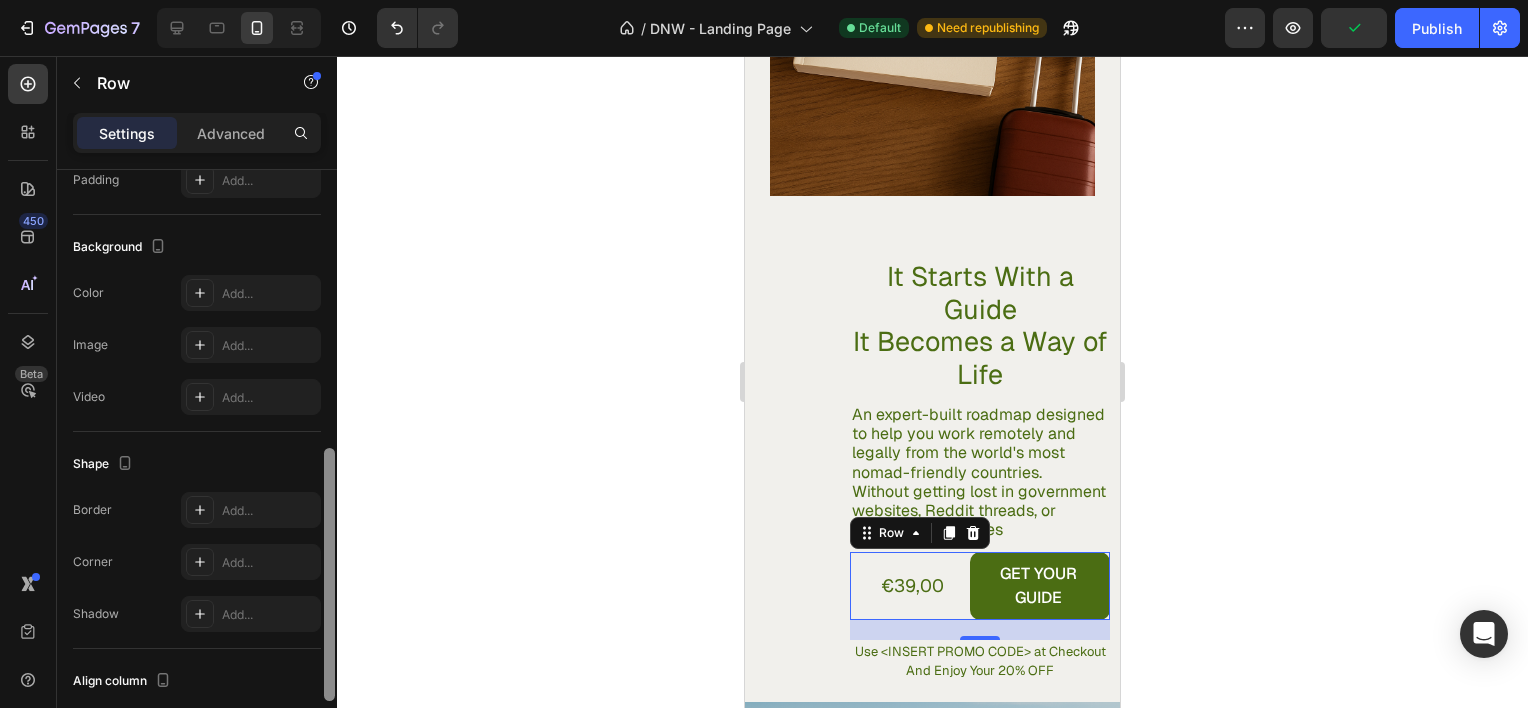 scroll, scrollTop: 716, scrollLeft: 0, axis: vertical 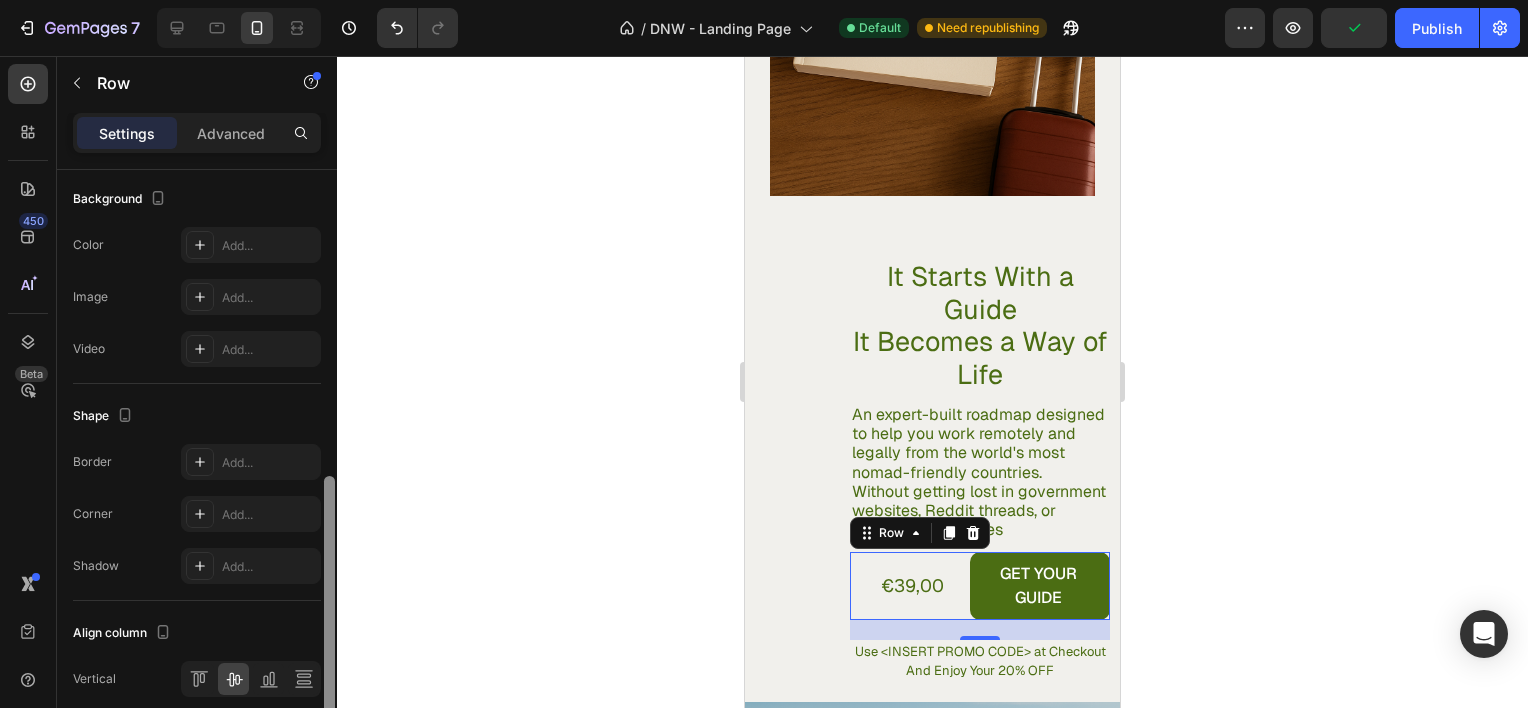 drag, startPoint x: 327, startPoint y: 484, endPoint x: 332, endPoint y: 682, distance: 198.06313 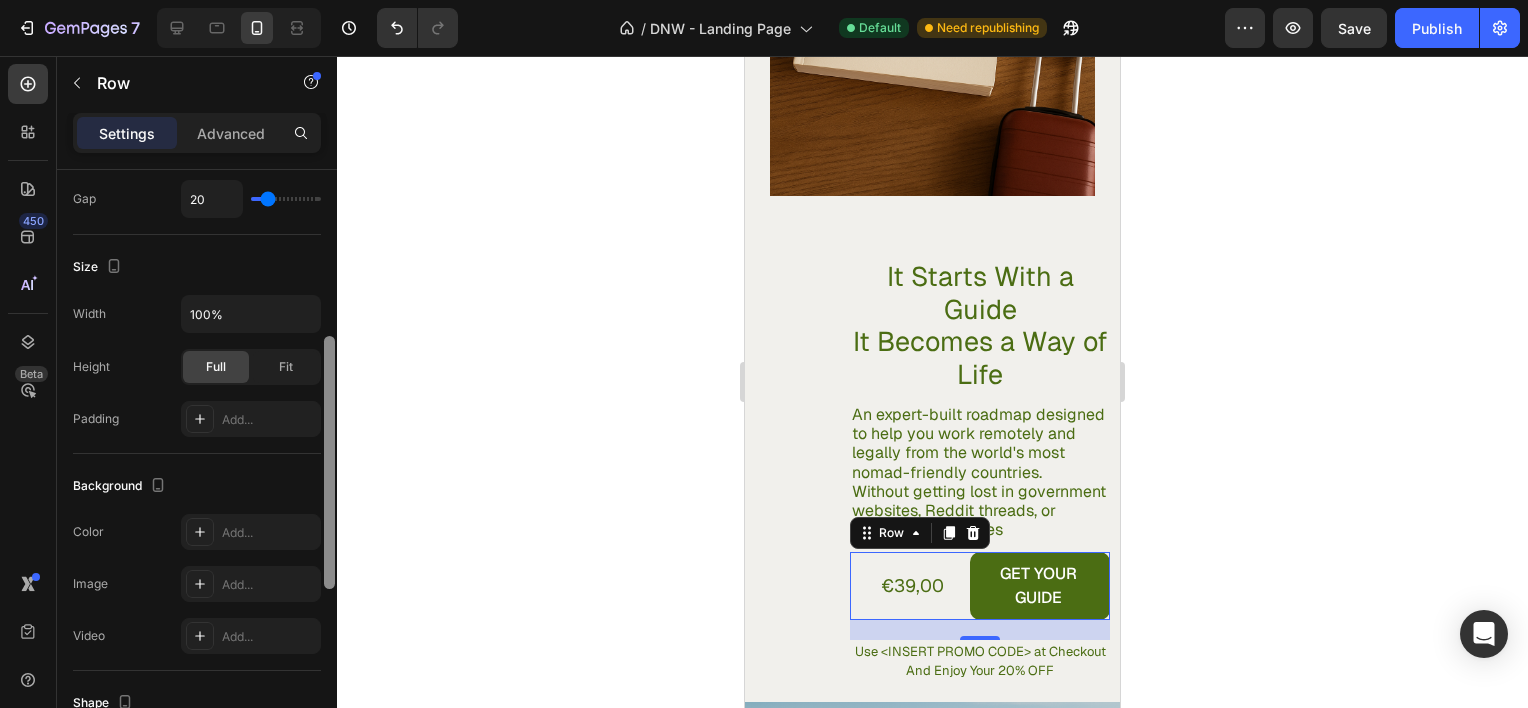 scroll, scrollTop: 417, scrollLeft: 0, axis: vertical 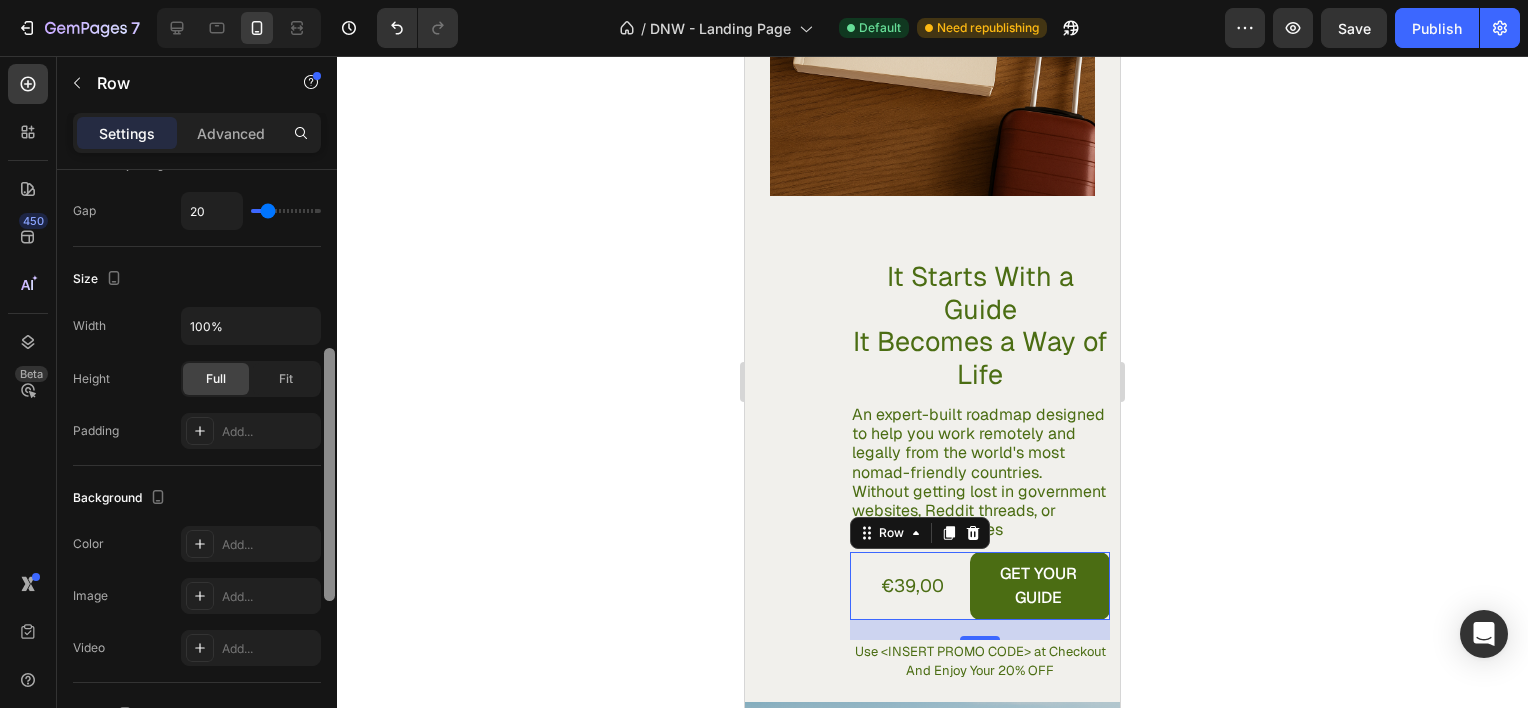 drag, startPoint x: 328, startPoint y: 495, endPoint x: 336, endPoint y: 367, distance: 128.24976 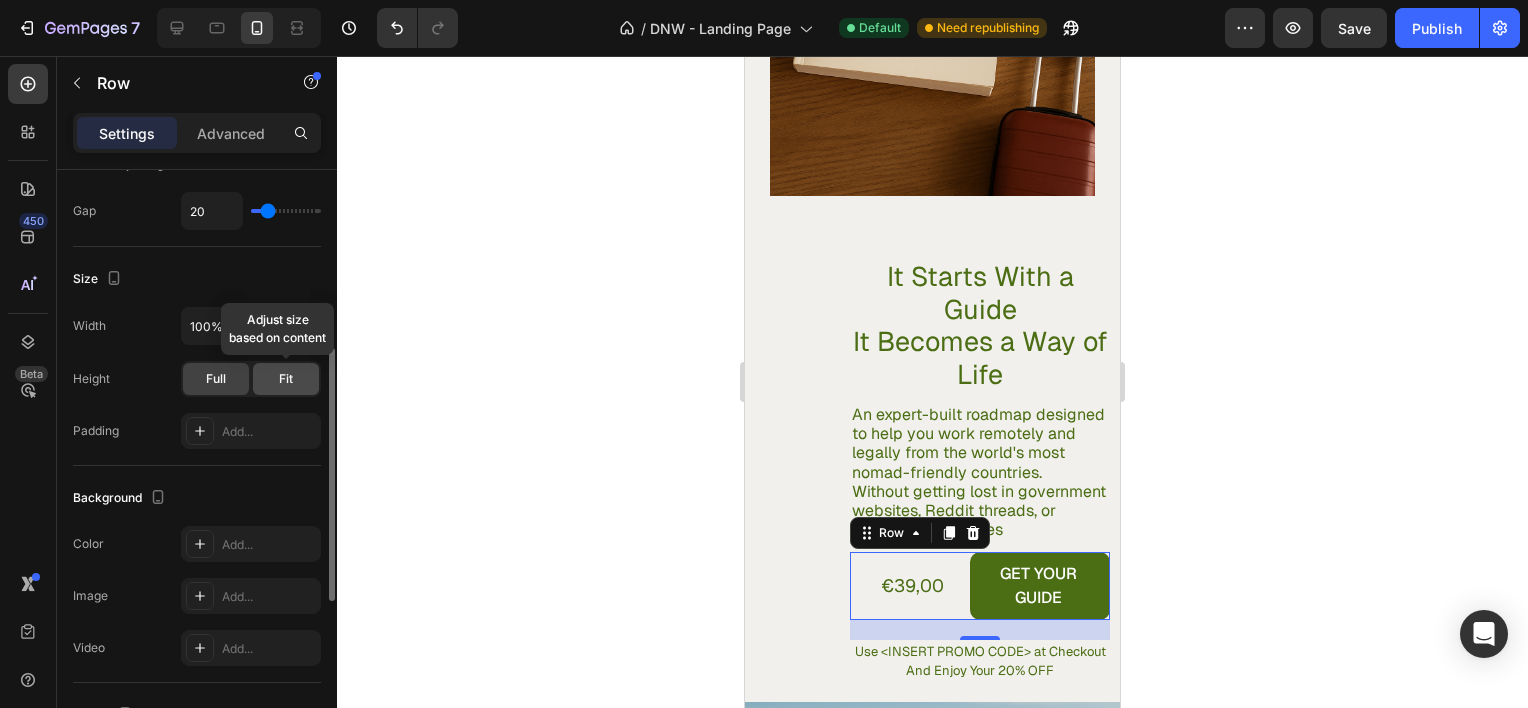 click on "Fit" 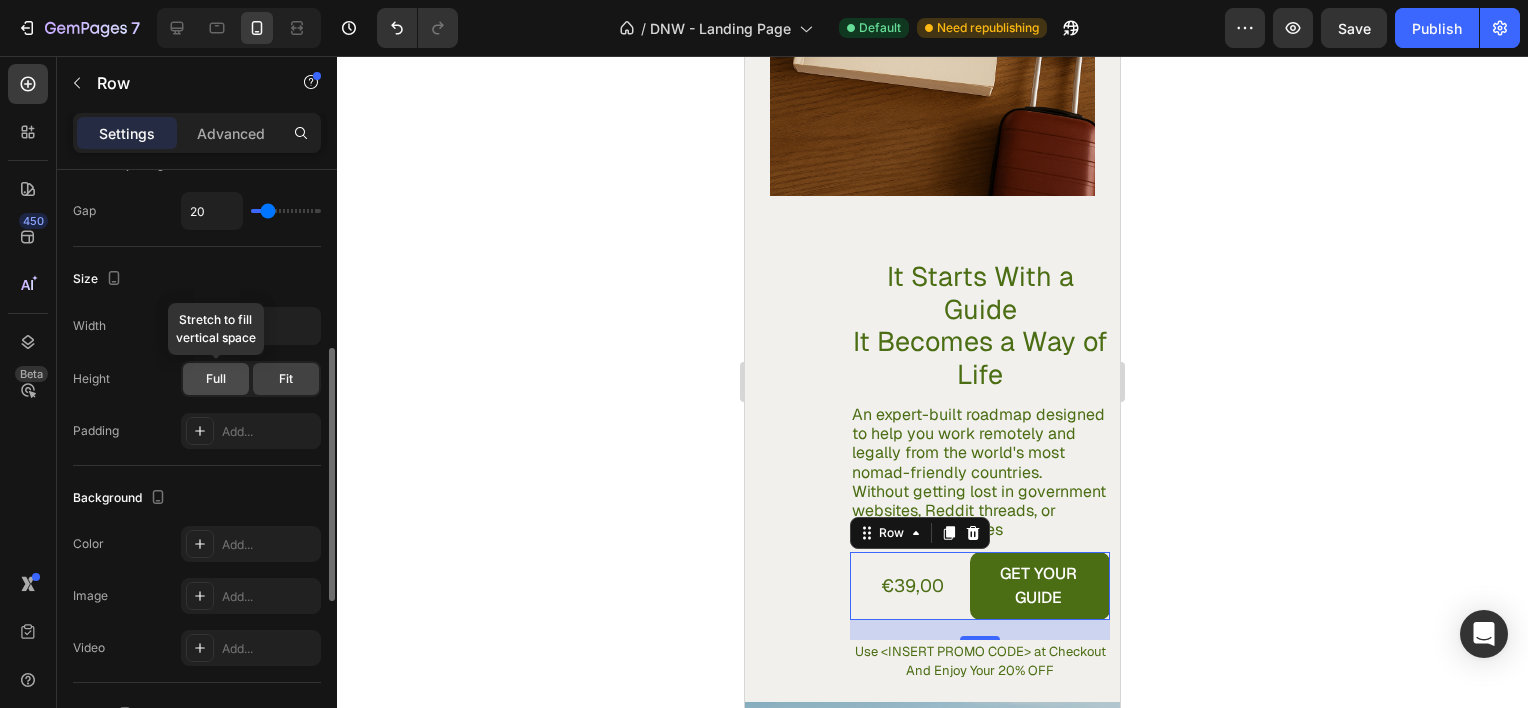 click on "Full" 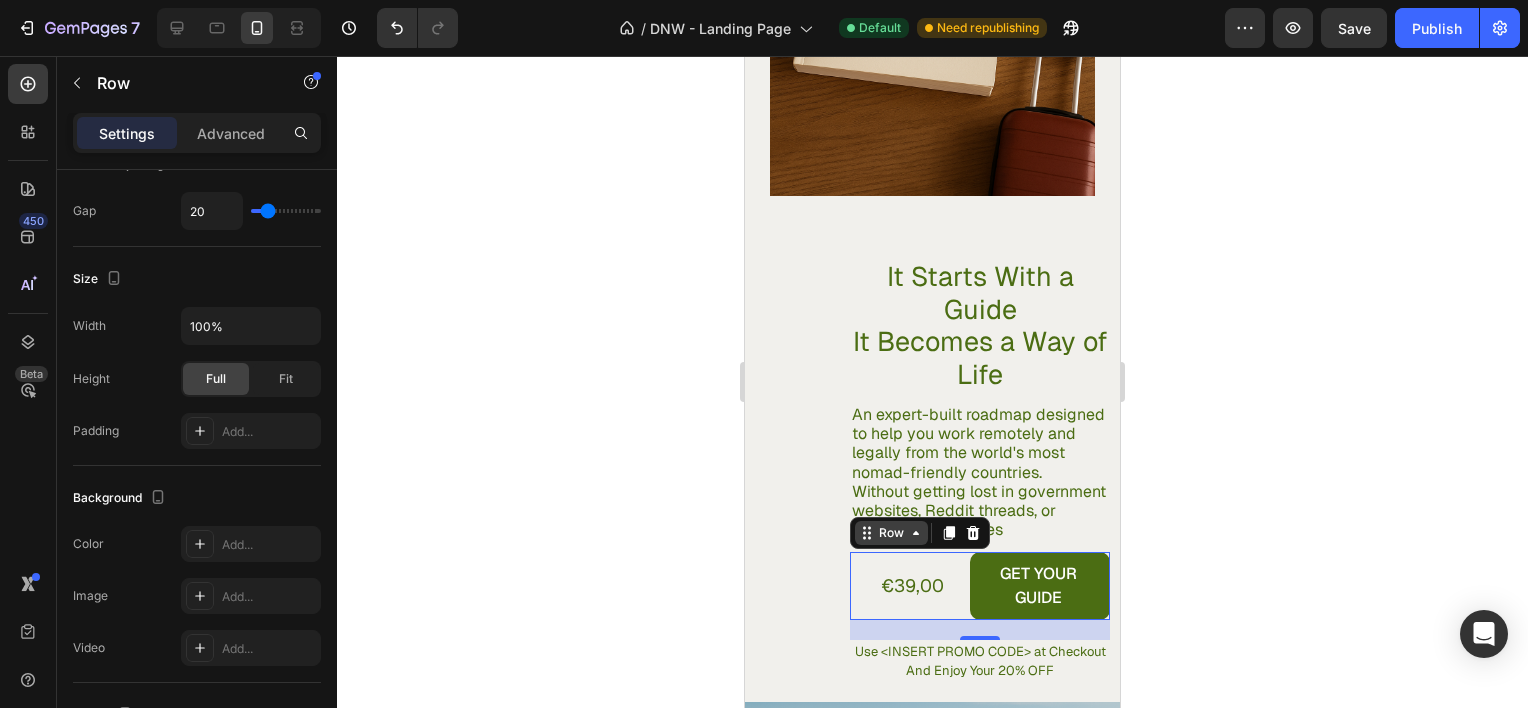 click 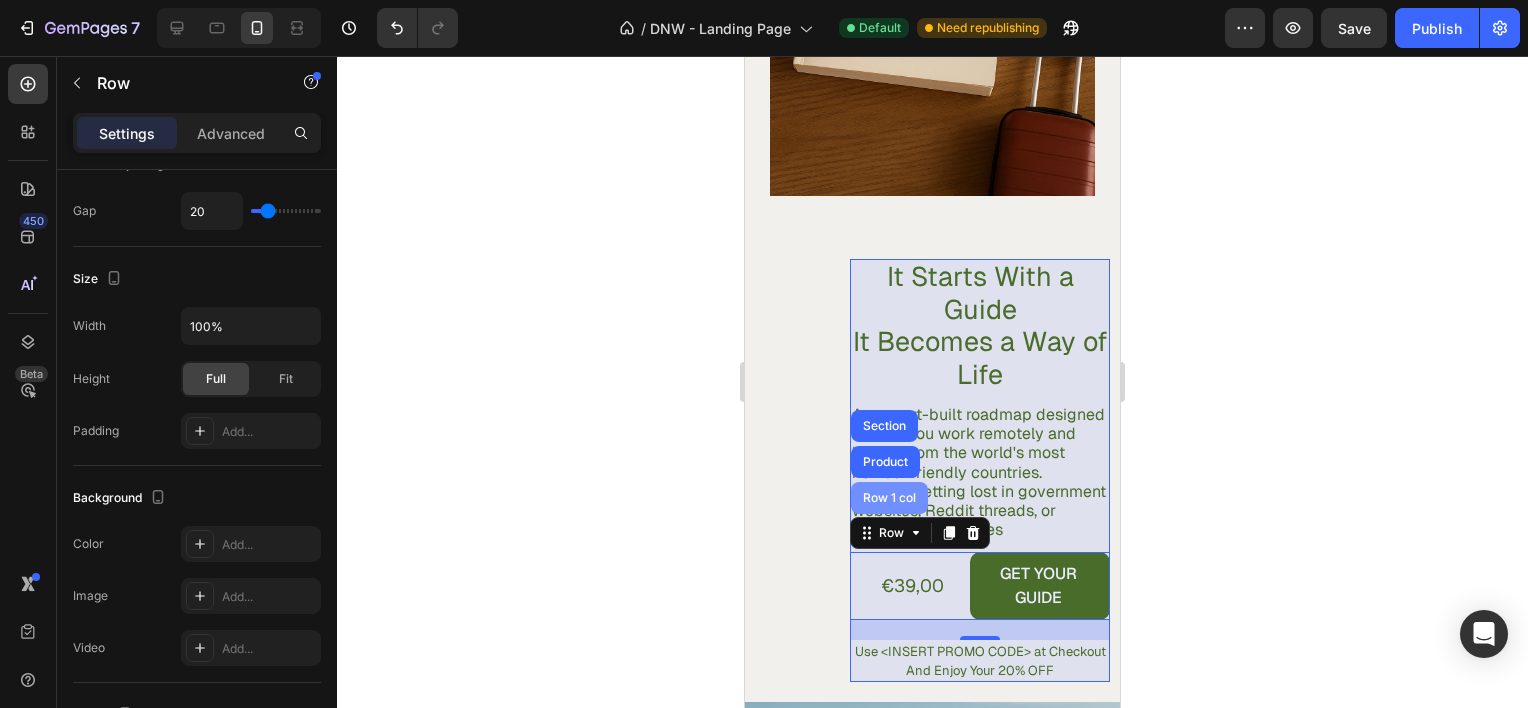 click on "Row 1 col" at bounding box center [889, 498] 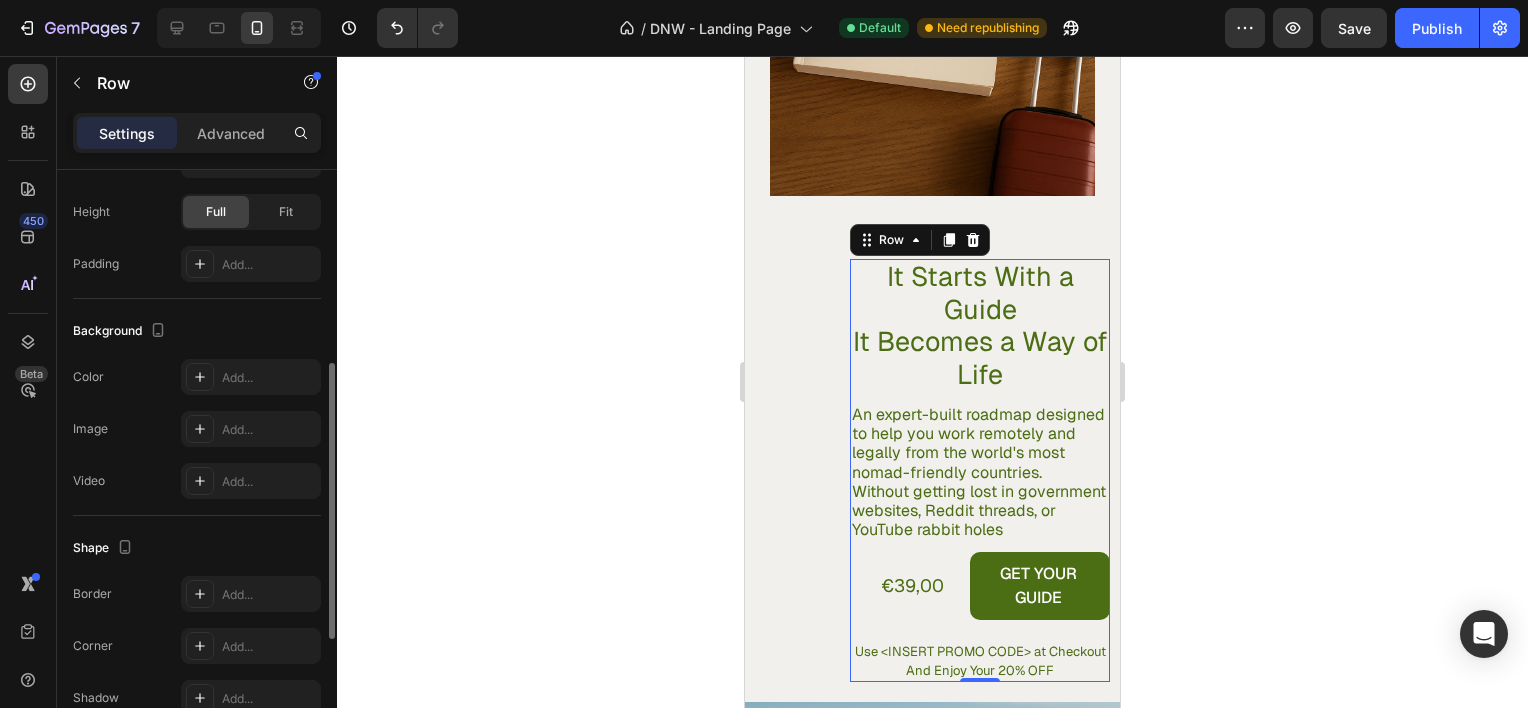 scroll, scrollTop: 416, scrollLeft: 0, axis: vertical 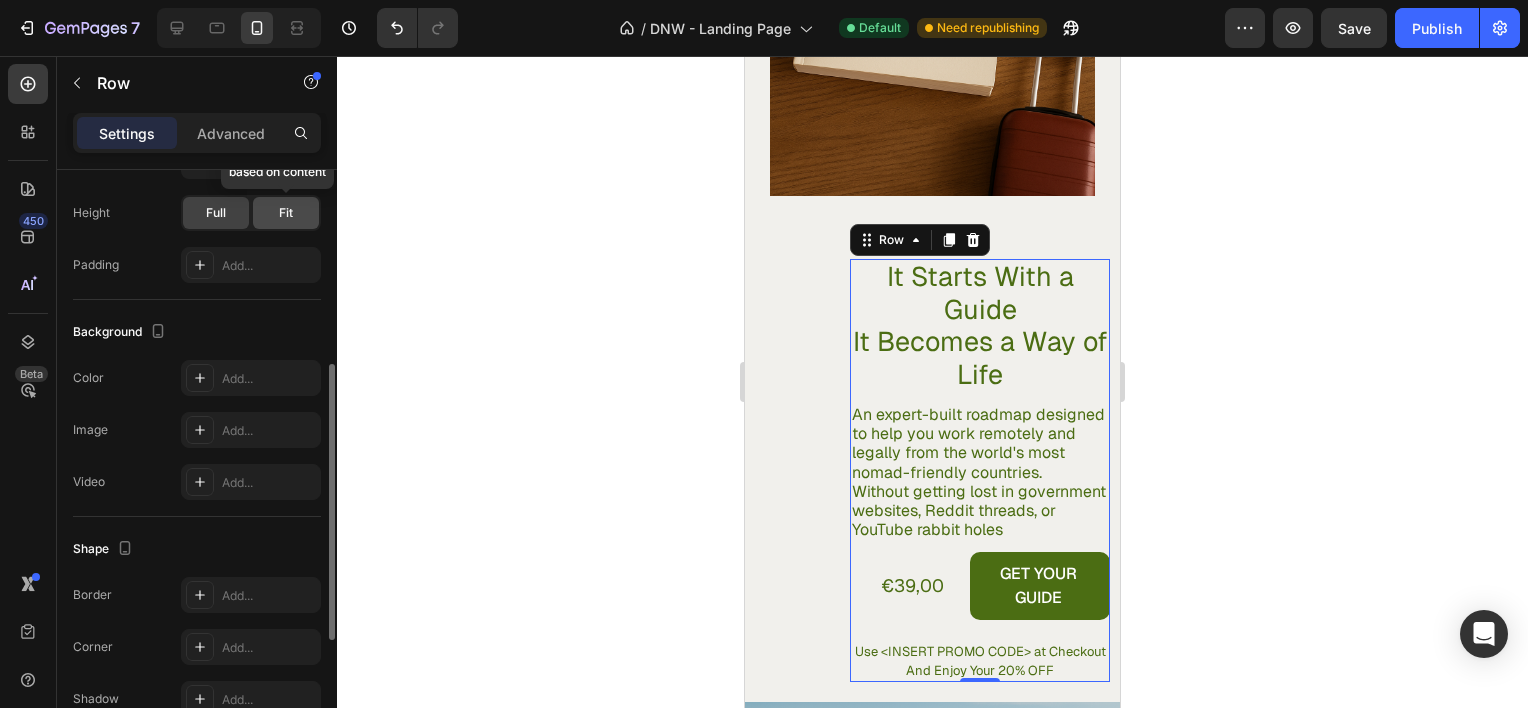 click on "Fit" 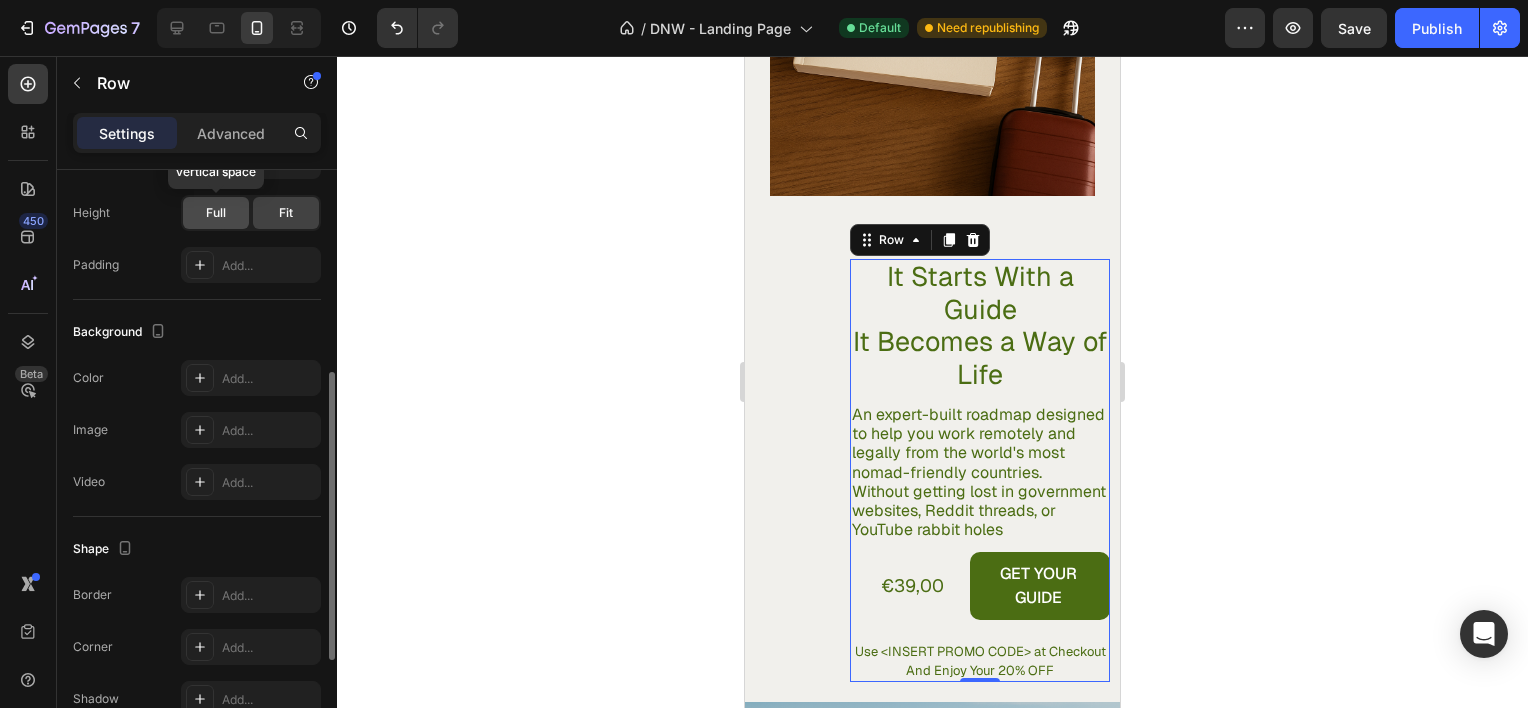 click on "Full" 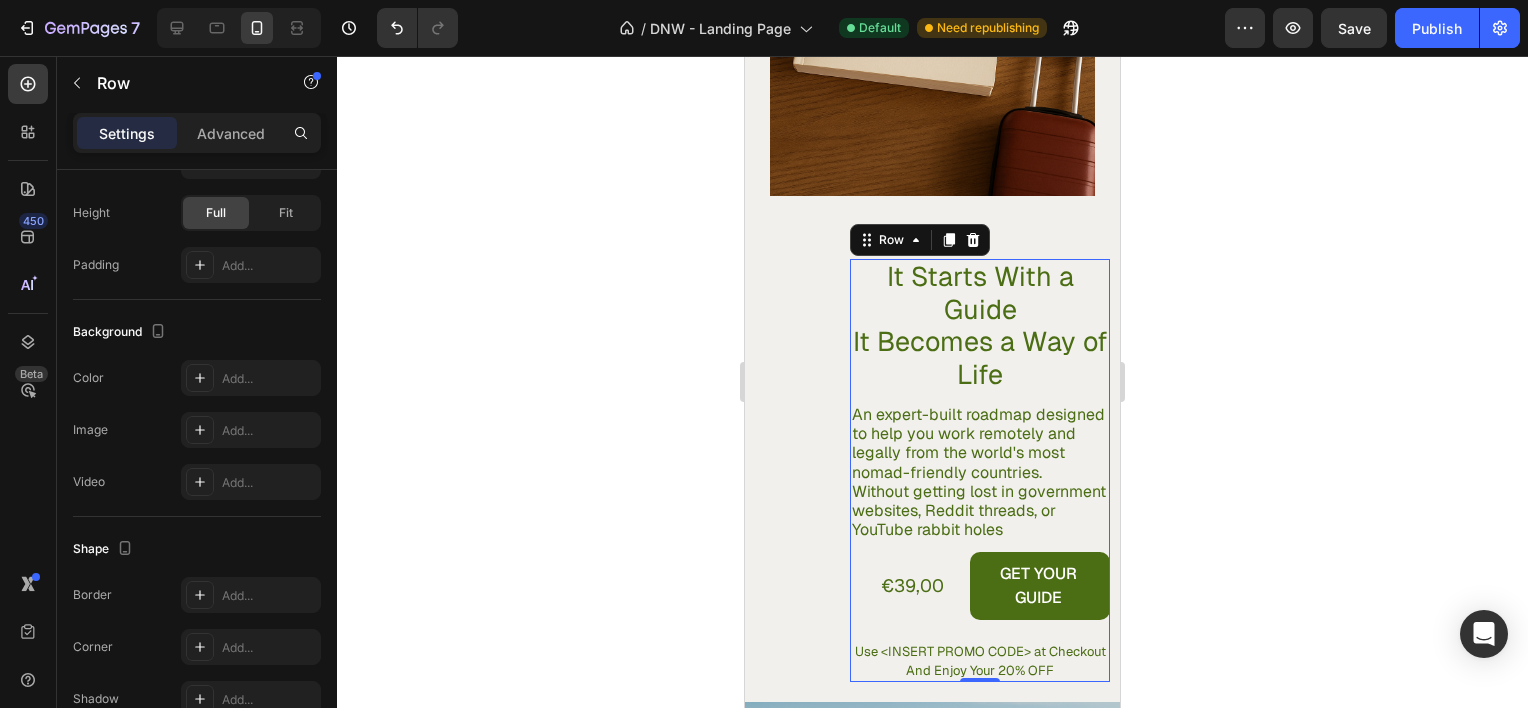 scroll, scrollTop: 0, scrollLeft: 0, axis: both 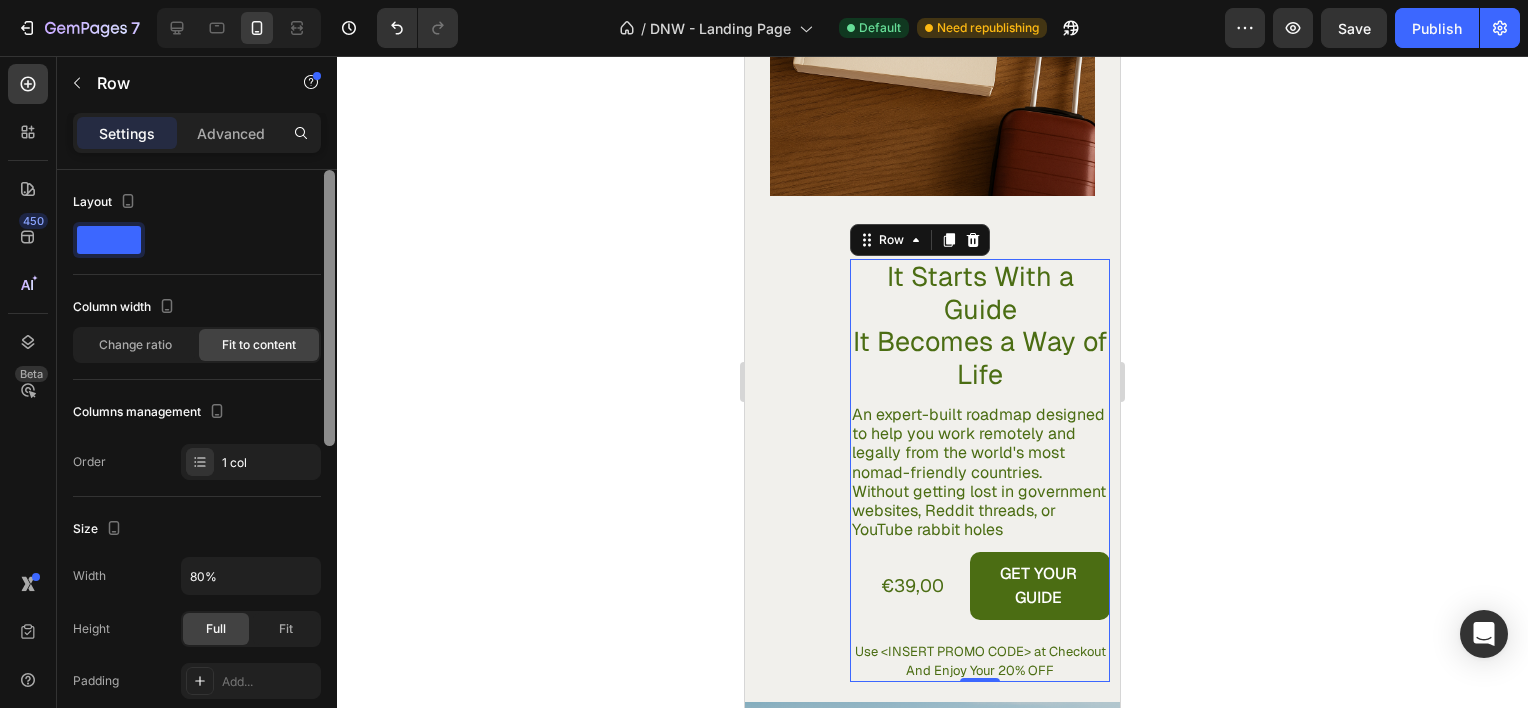 click at bounding box center (329, 467) 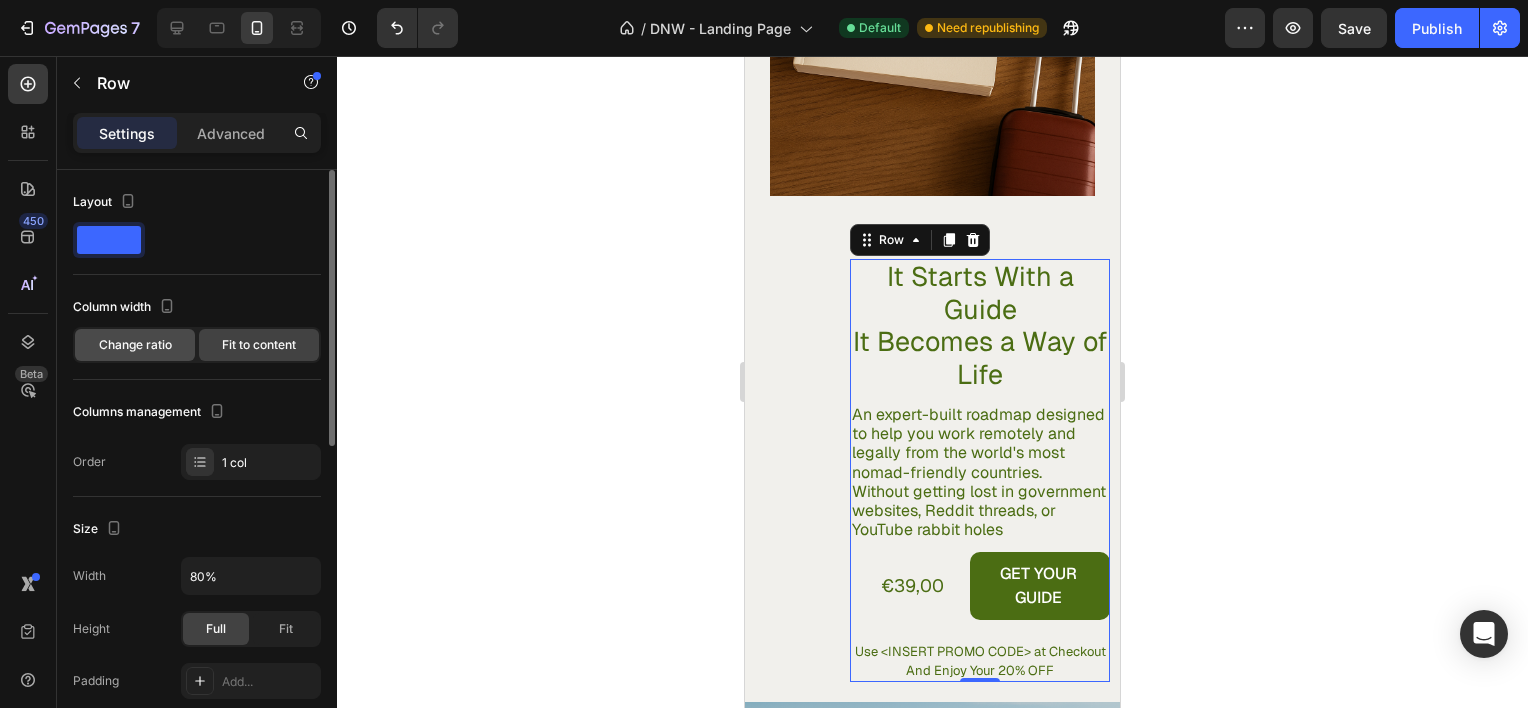 click on "Change ratio" 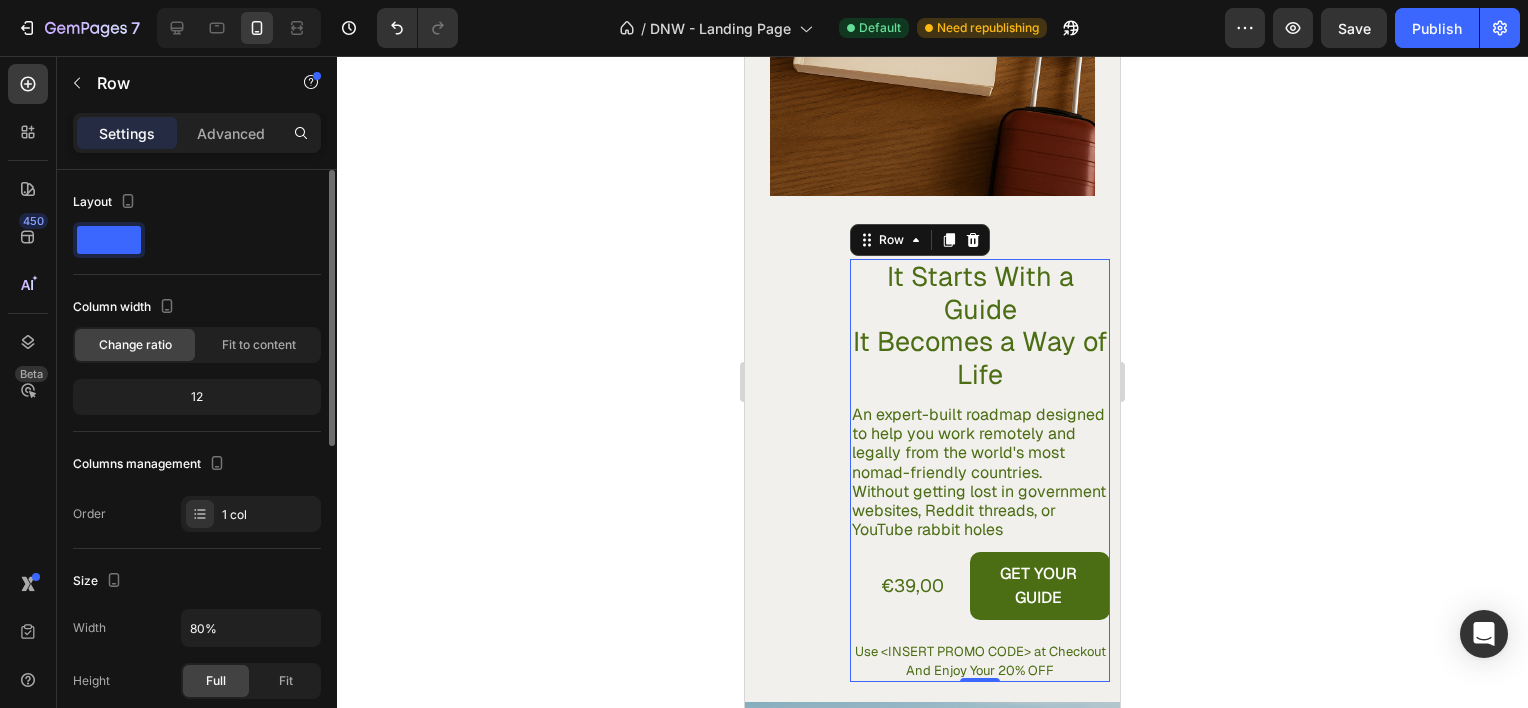 click on "12" 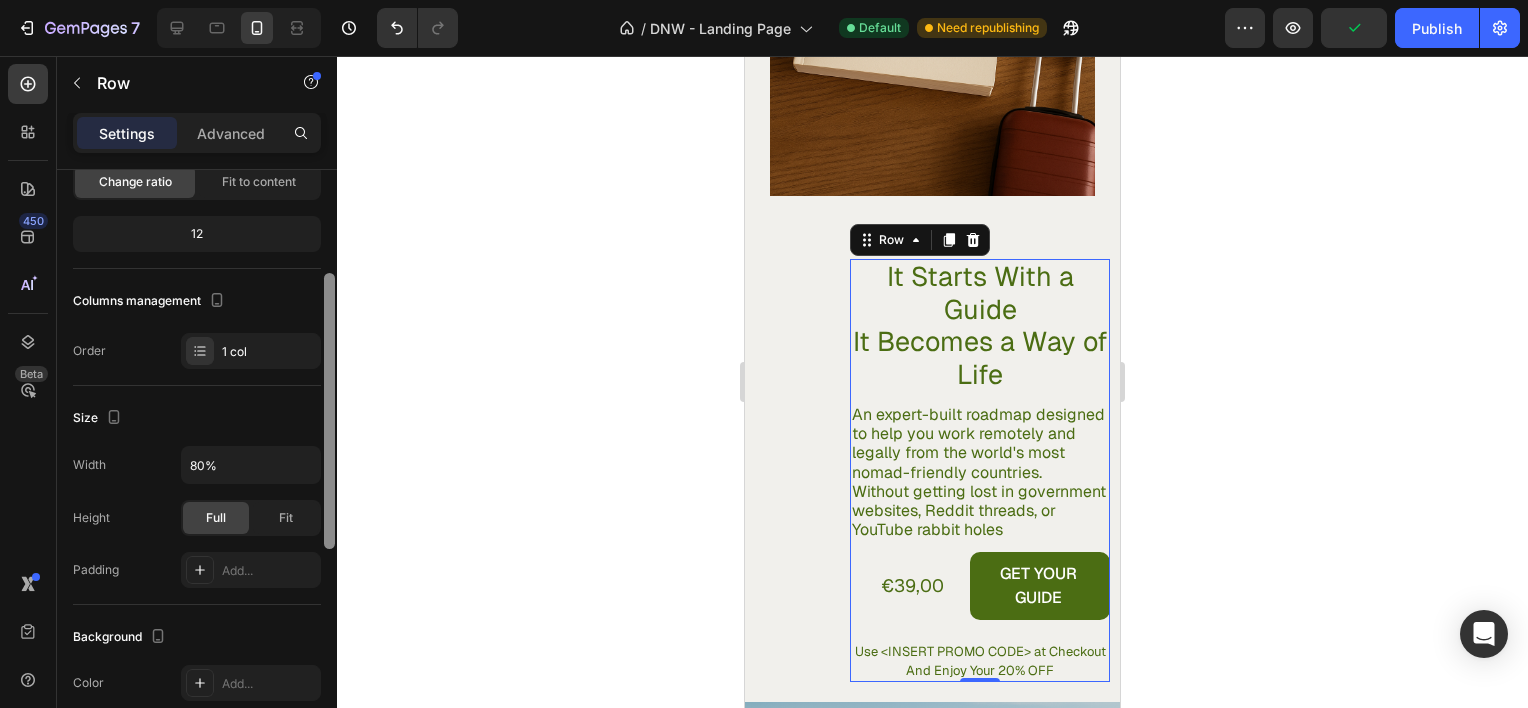 scroll, scrollTop: 184, scrollLeft: 0, axis: vertical 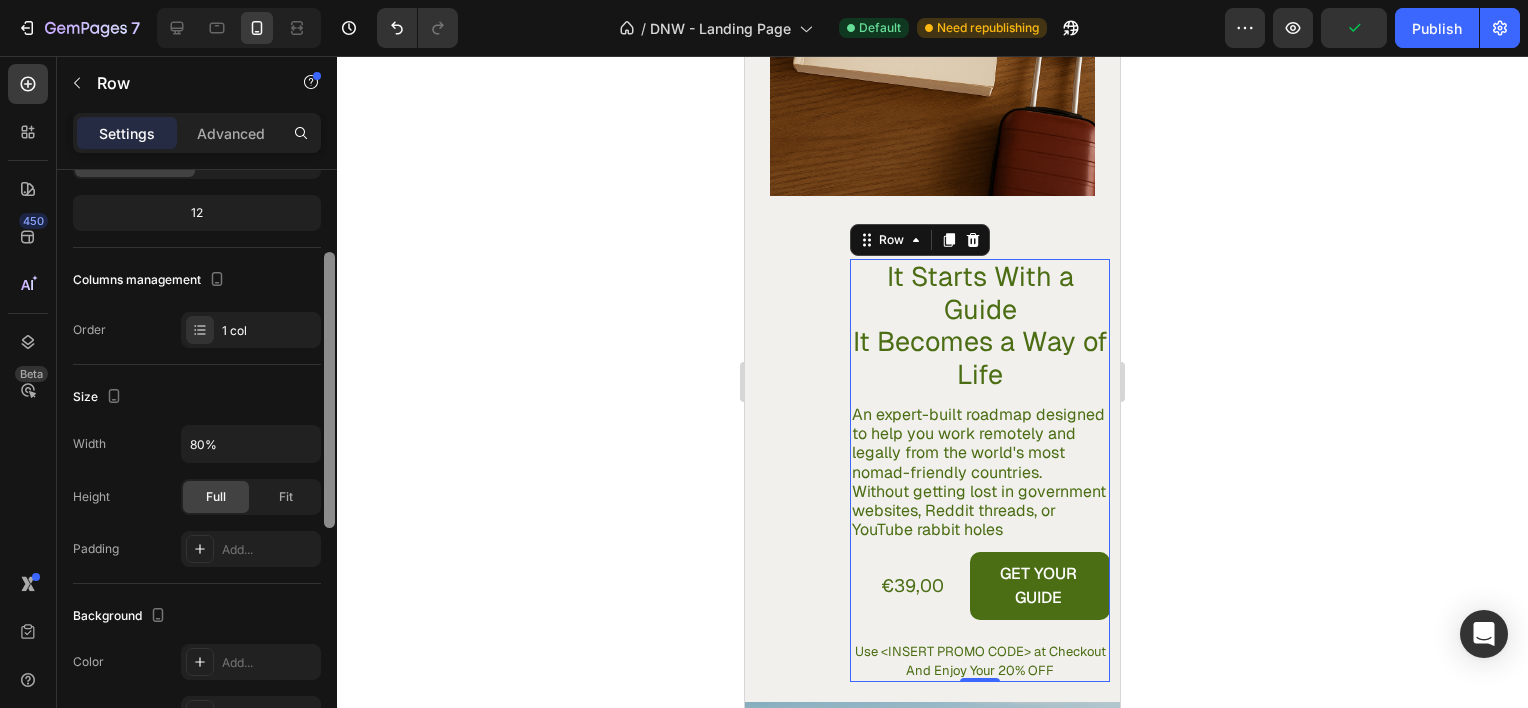 drag, startPoint x: 327, startPoint y: 420, endPoint x: 332, endPoint y: 506, distance: 86.145226 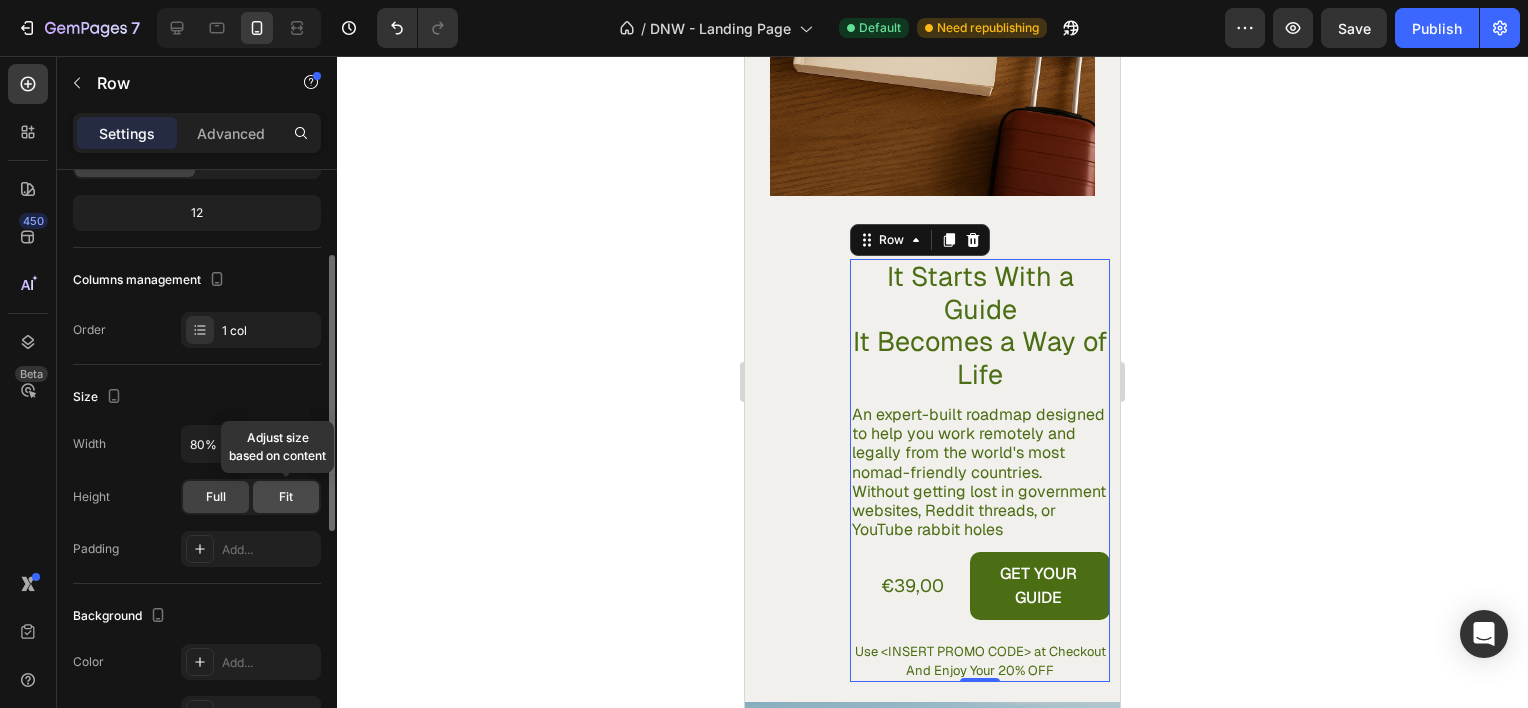 click on "Fit" 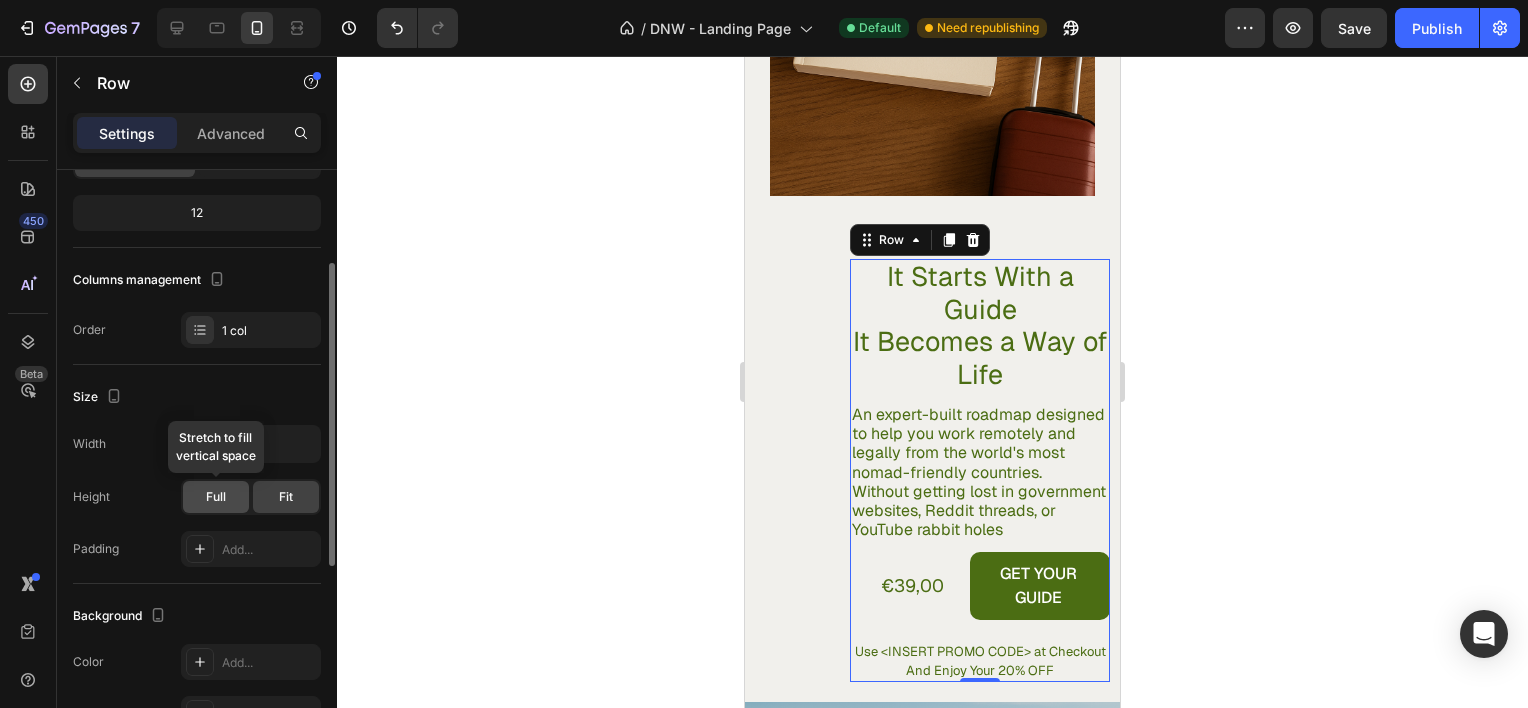 click on "Full" 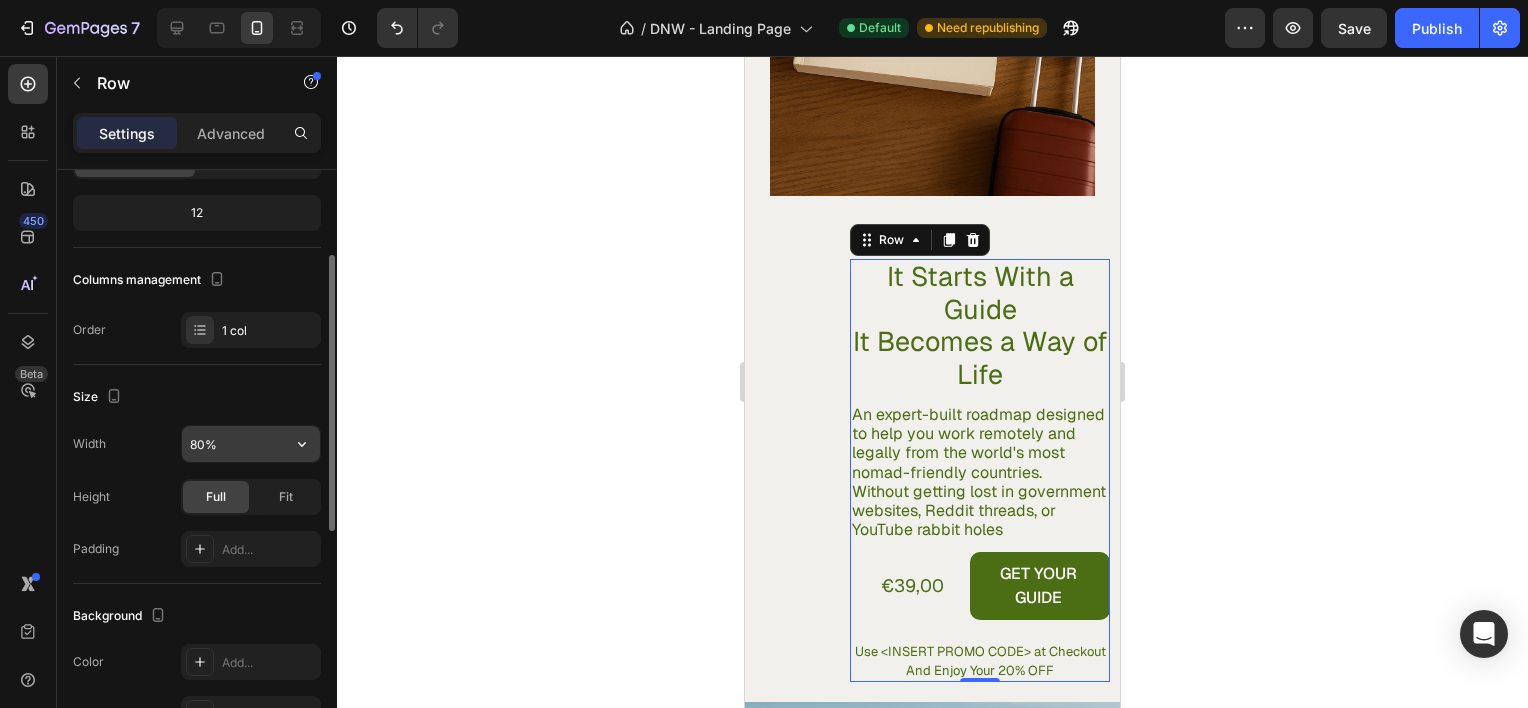 click 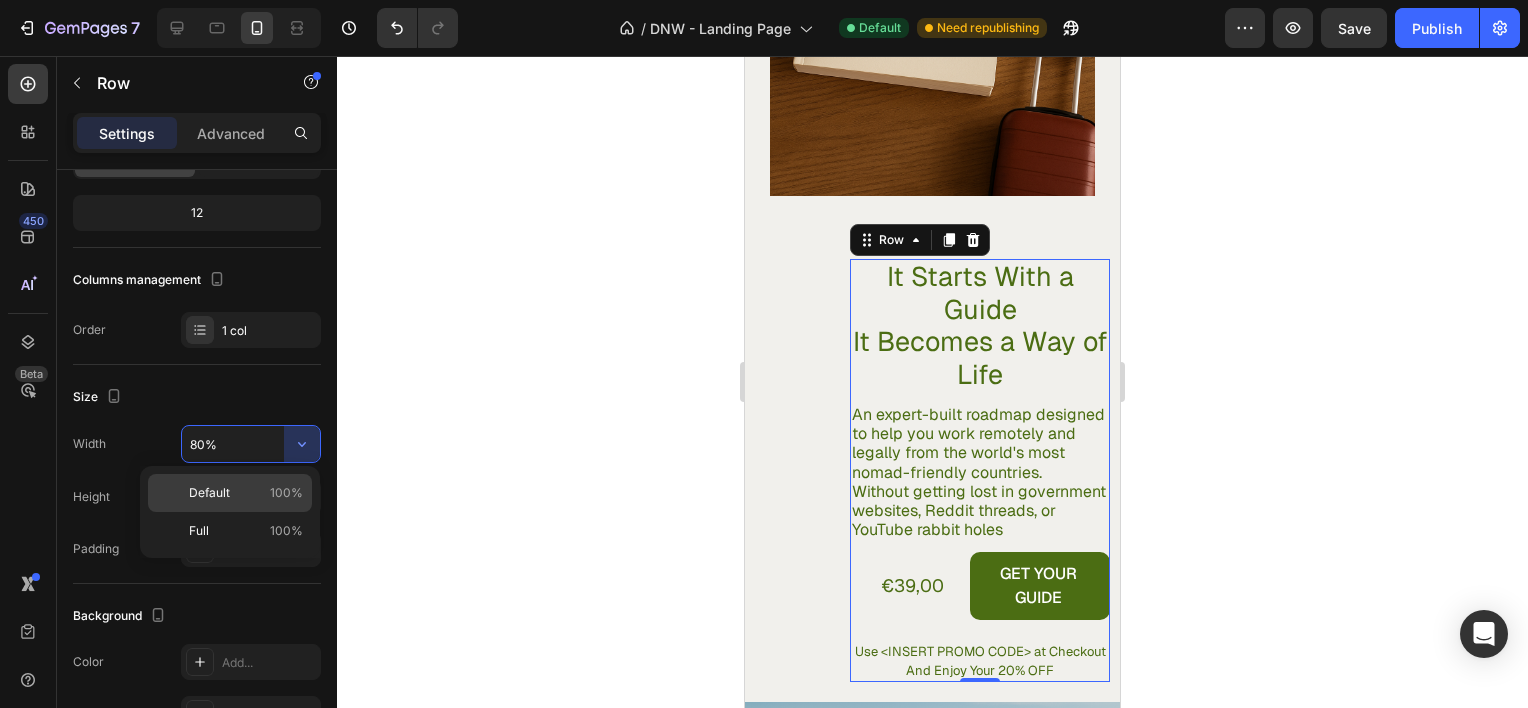 click on "Default 100%" at bounding box center (246, 493) 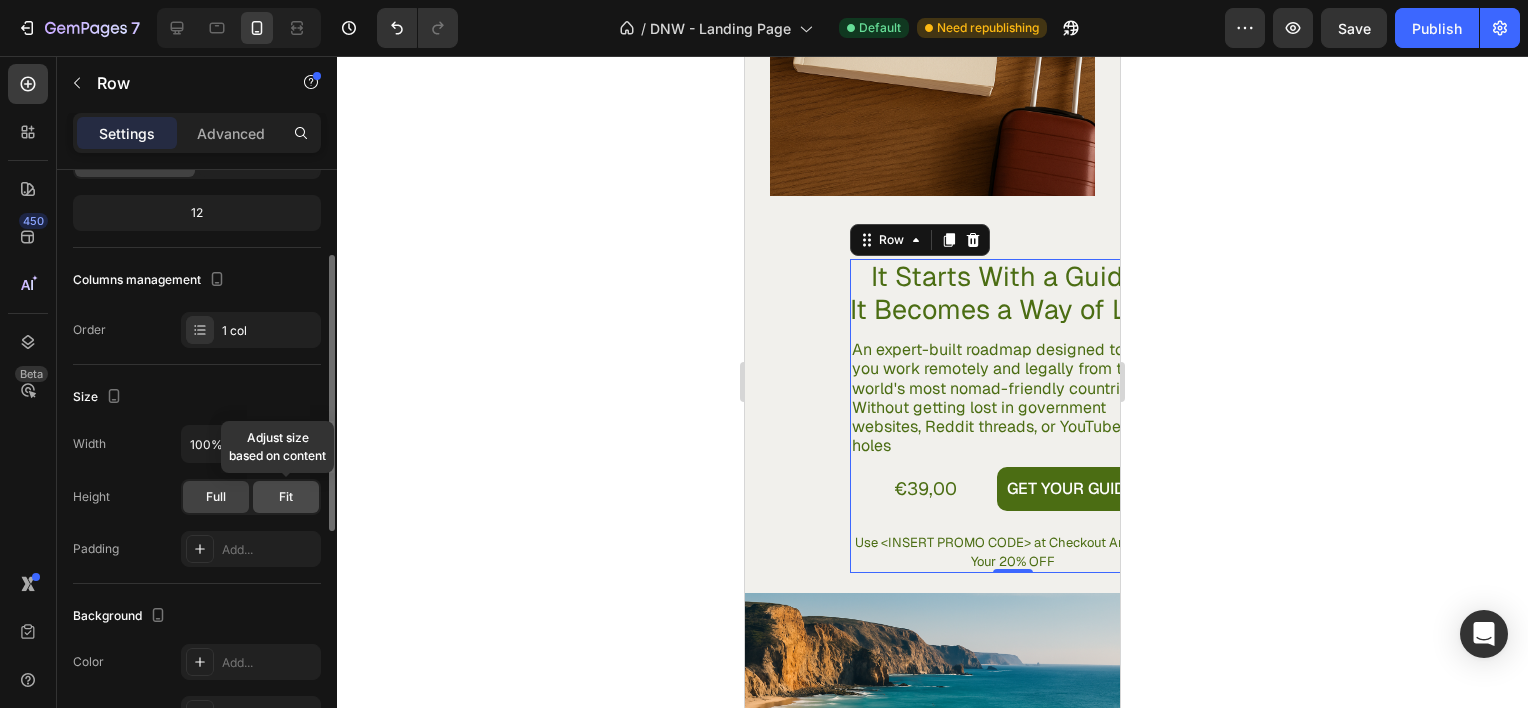 click on "Fit" 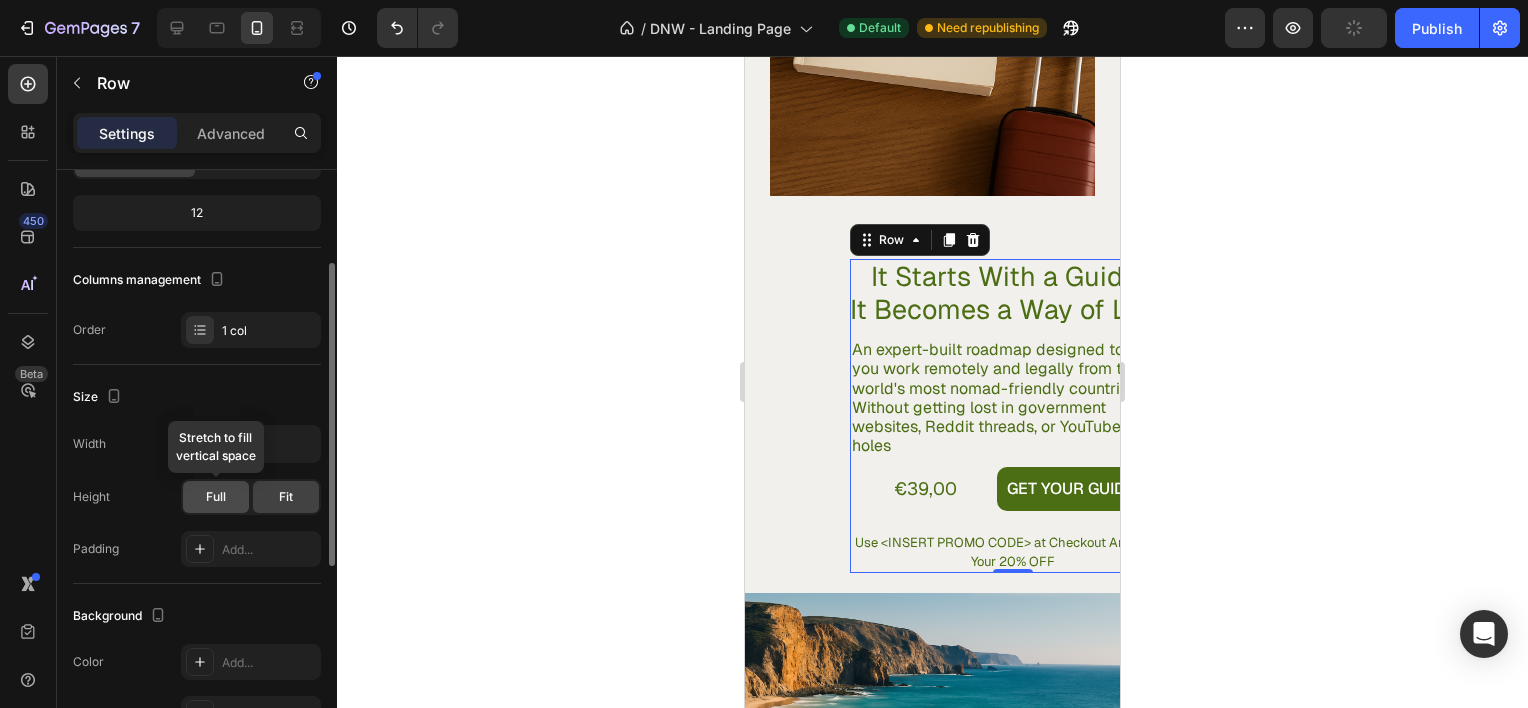 click on "Full" 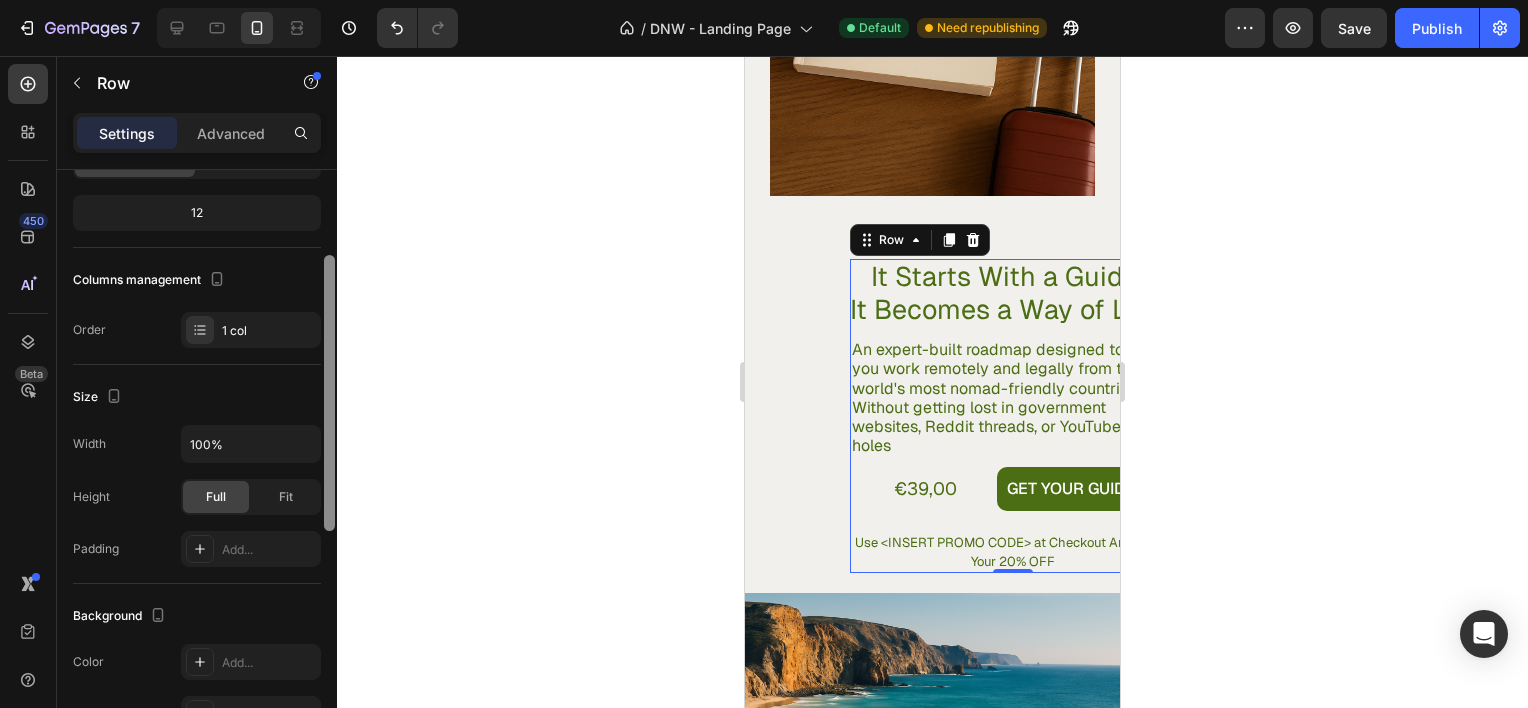 click at bounding box center [329, 467] 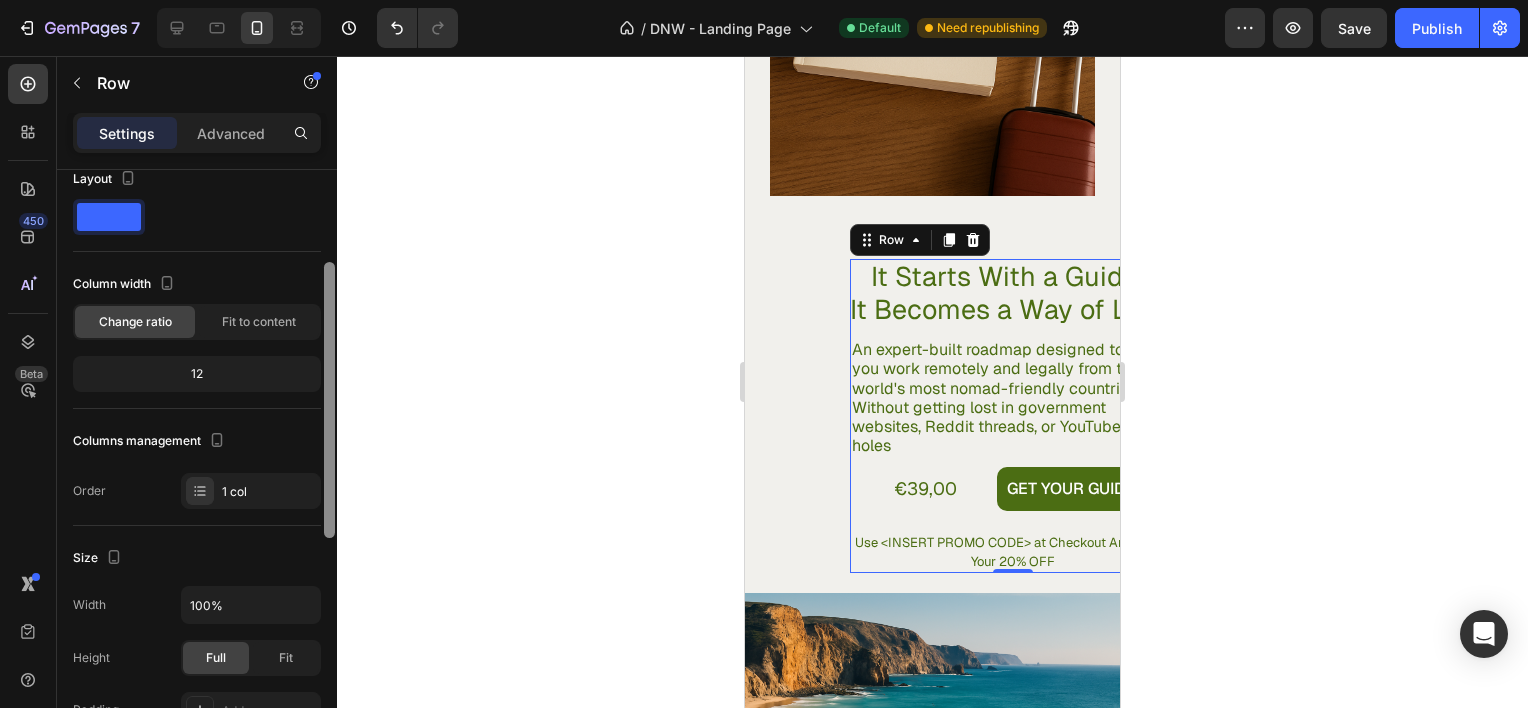 scroll, scrollTop: 0, scrollLeft: 0, axis: both 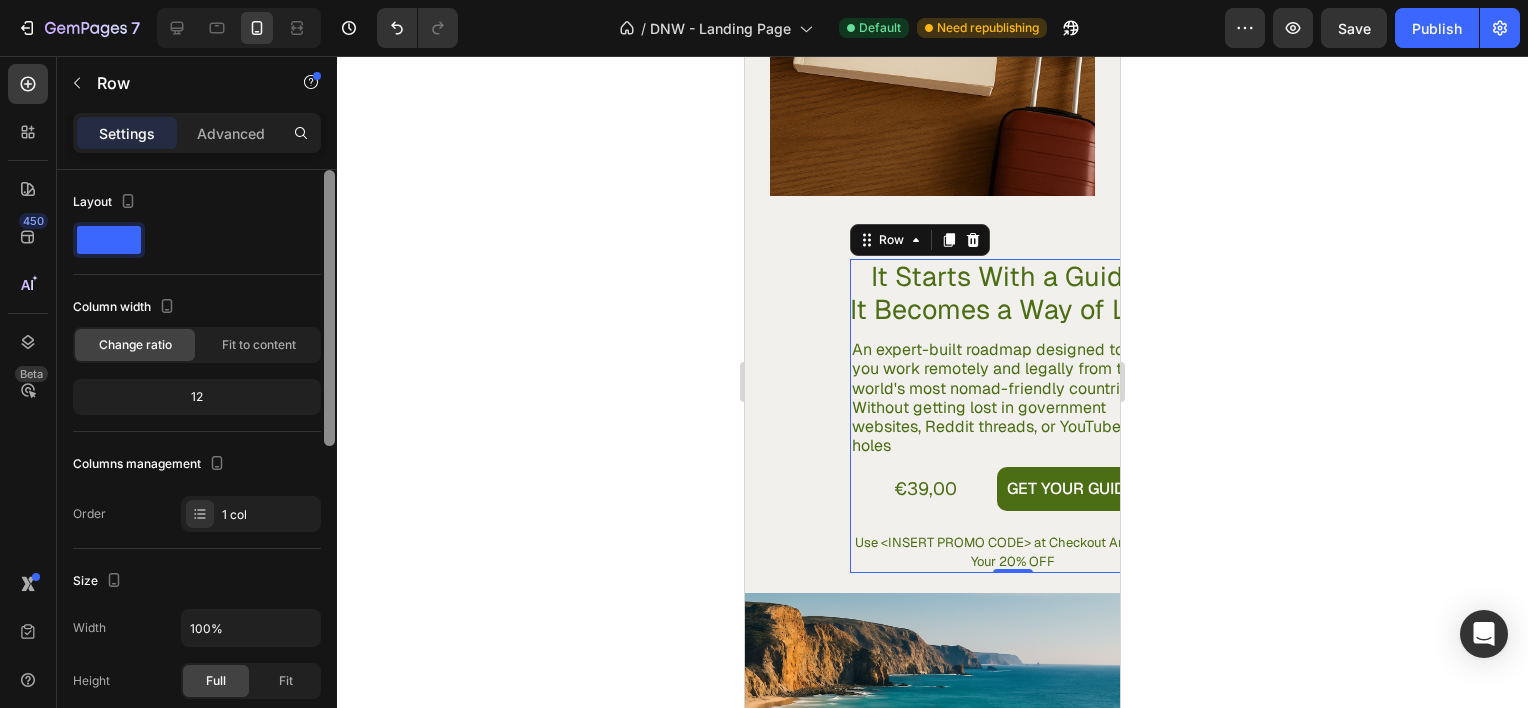drag, startPoint x: 324, startPoint y: 529, endPoint x: 342, endPoint y: 171, distance: 358.45224 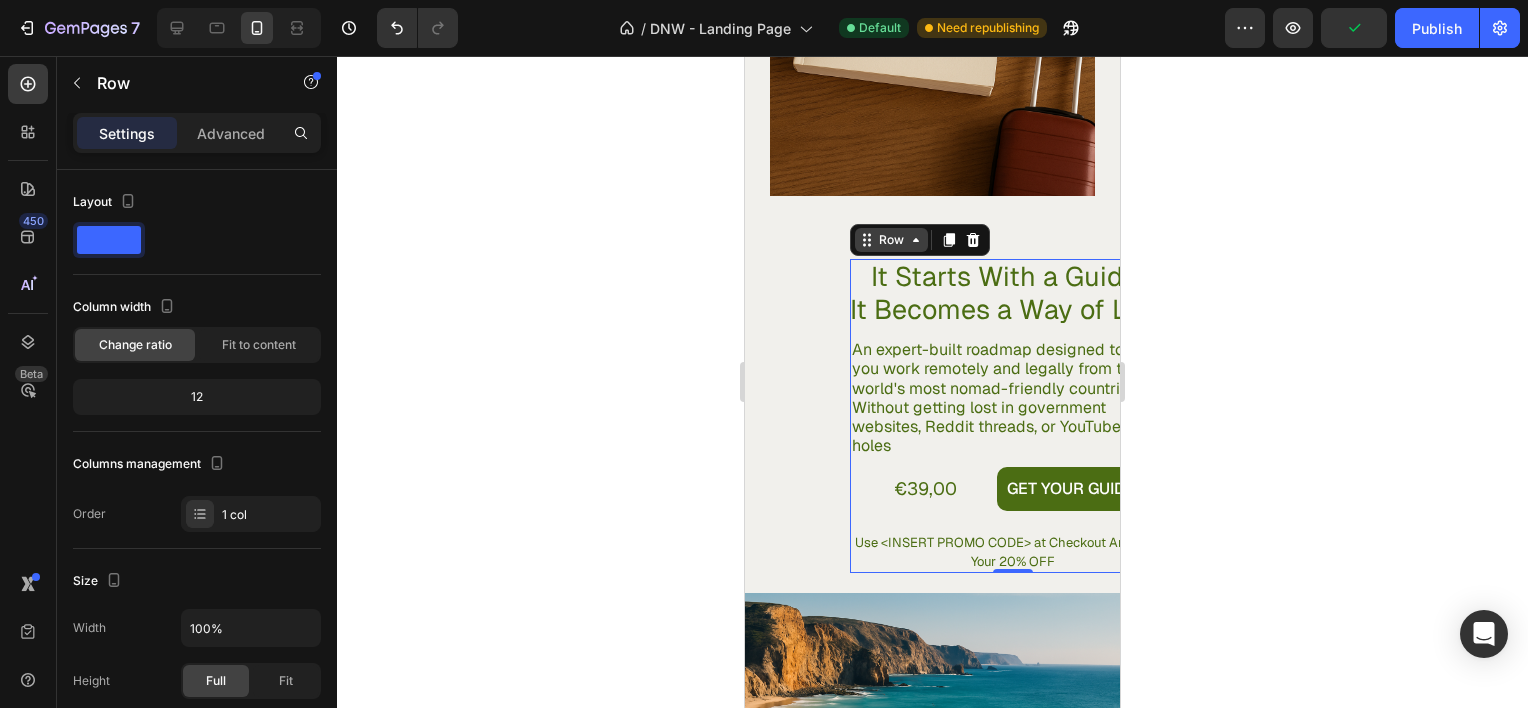 click on "Row" at bounding box center [891, 240] 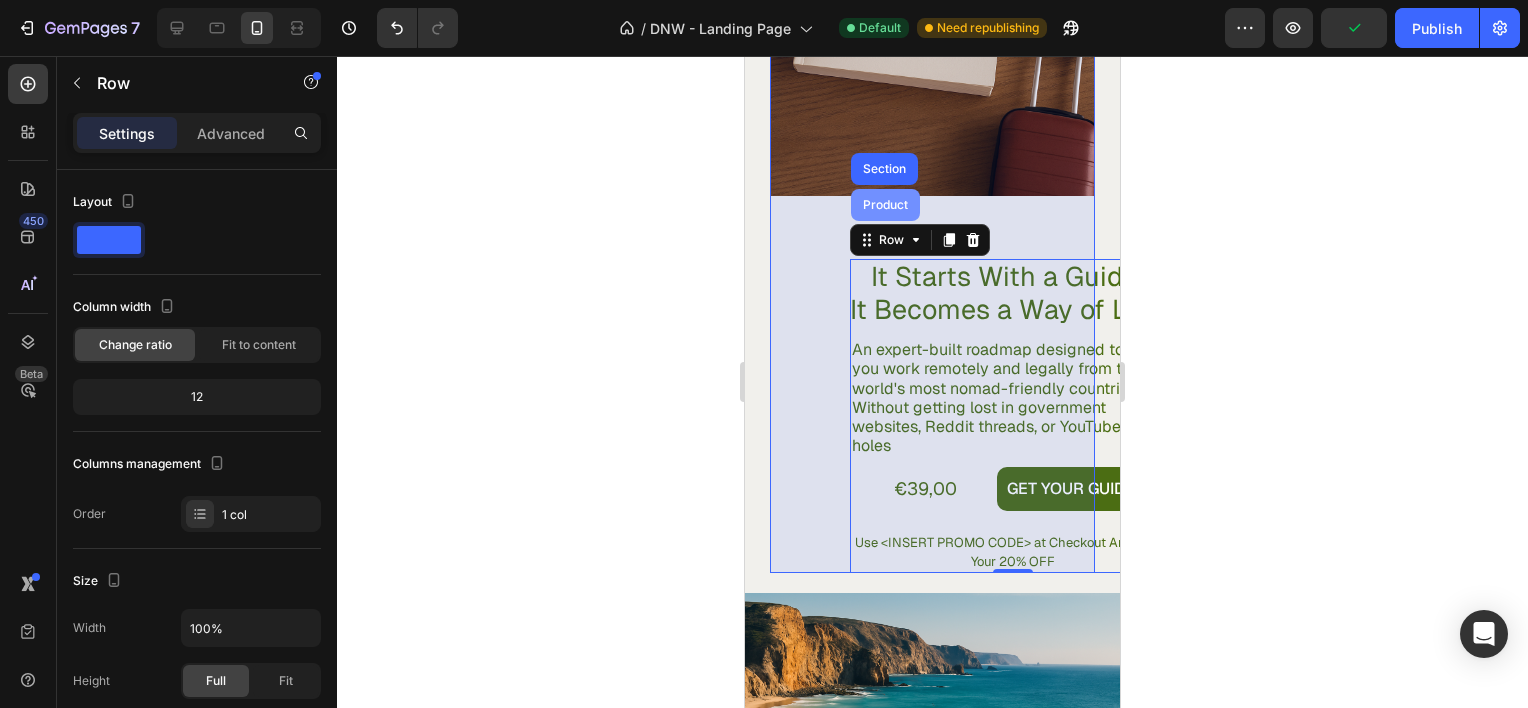 click on "Product" at bounding box center (885, 205) 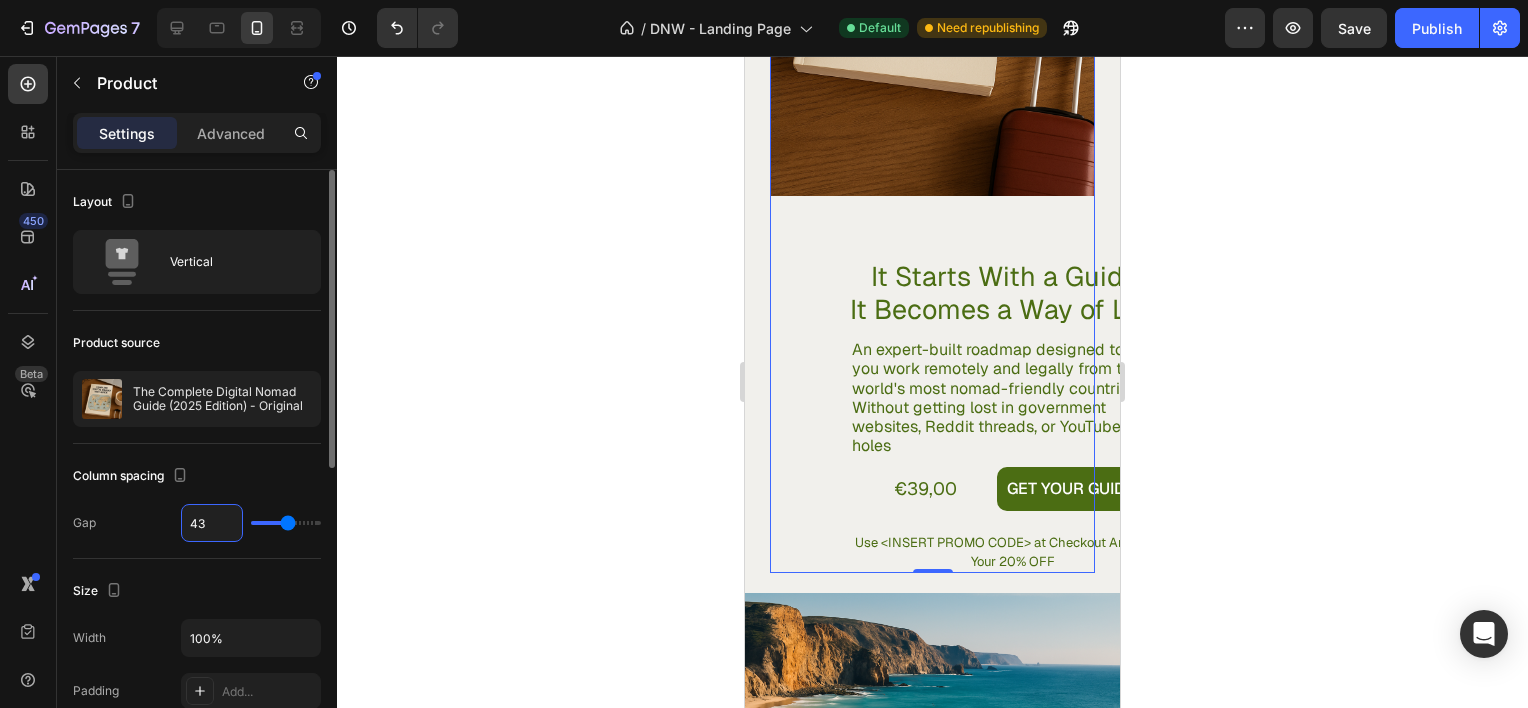 click on "43" at bounding box center [212, 523] 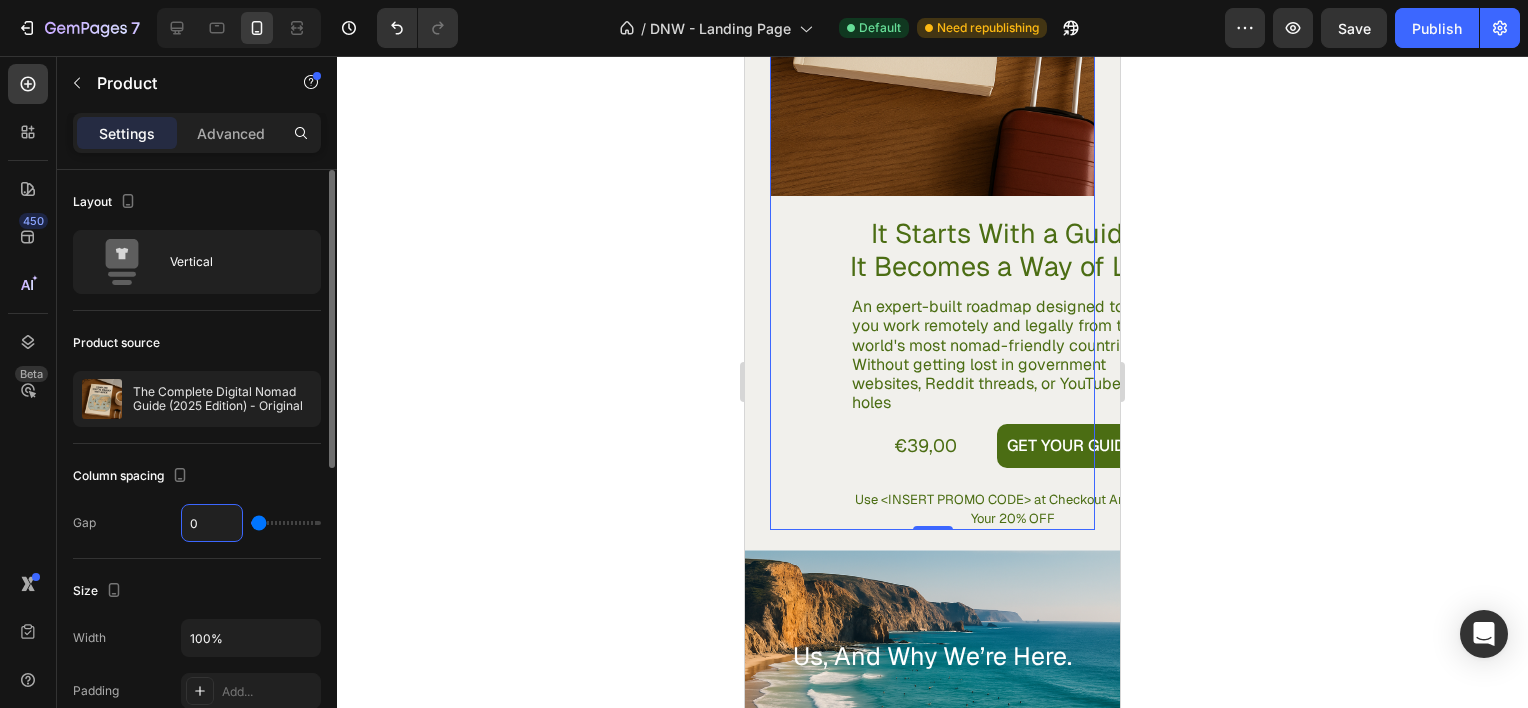 scroll, scrollTop: 3707, scrollLeft: 0, axis: vertical 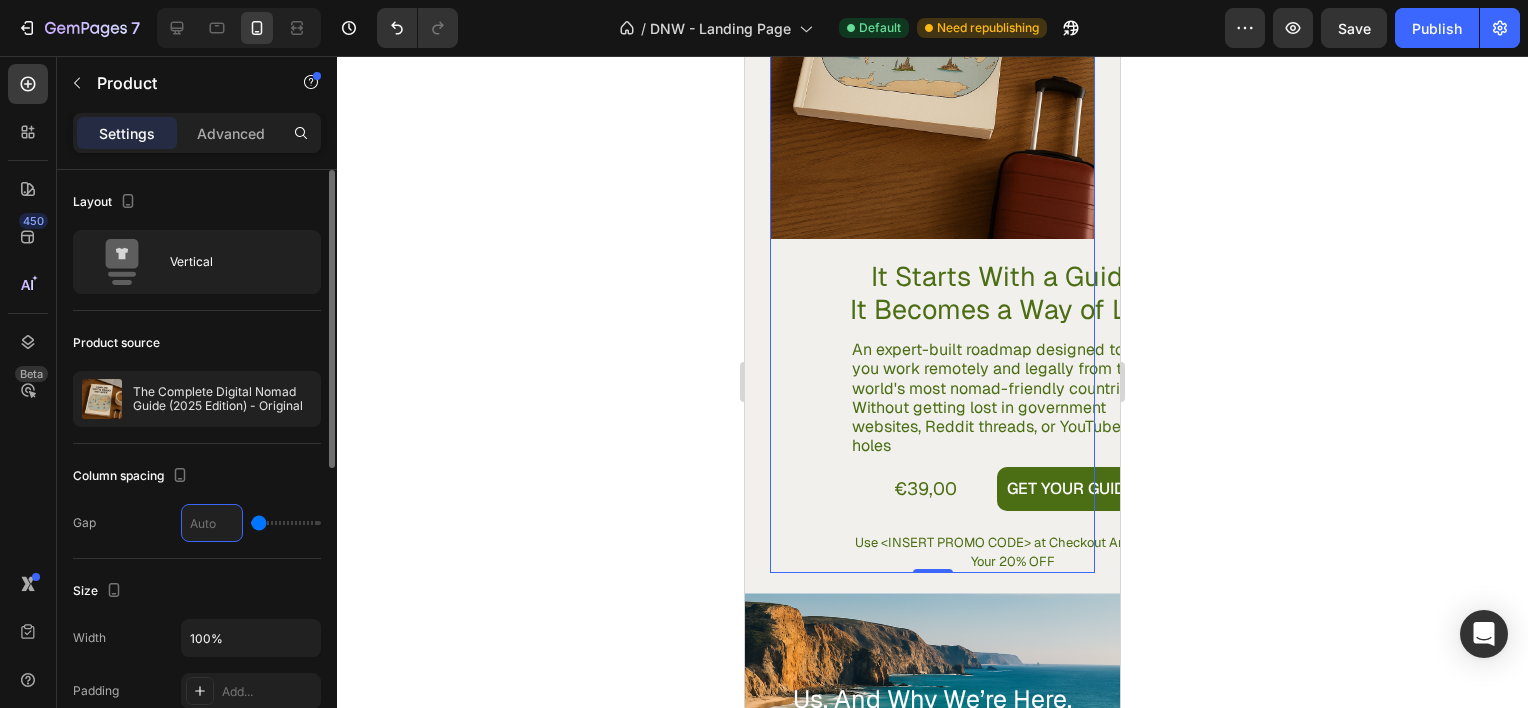 type on "1" 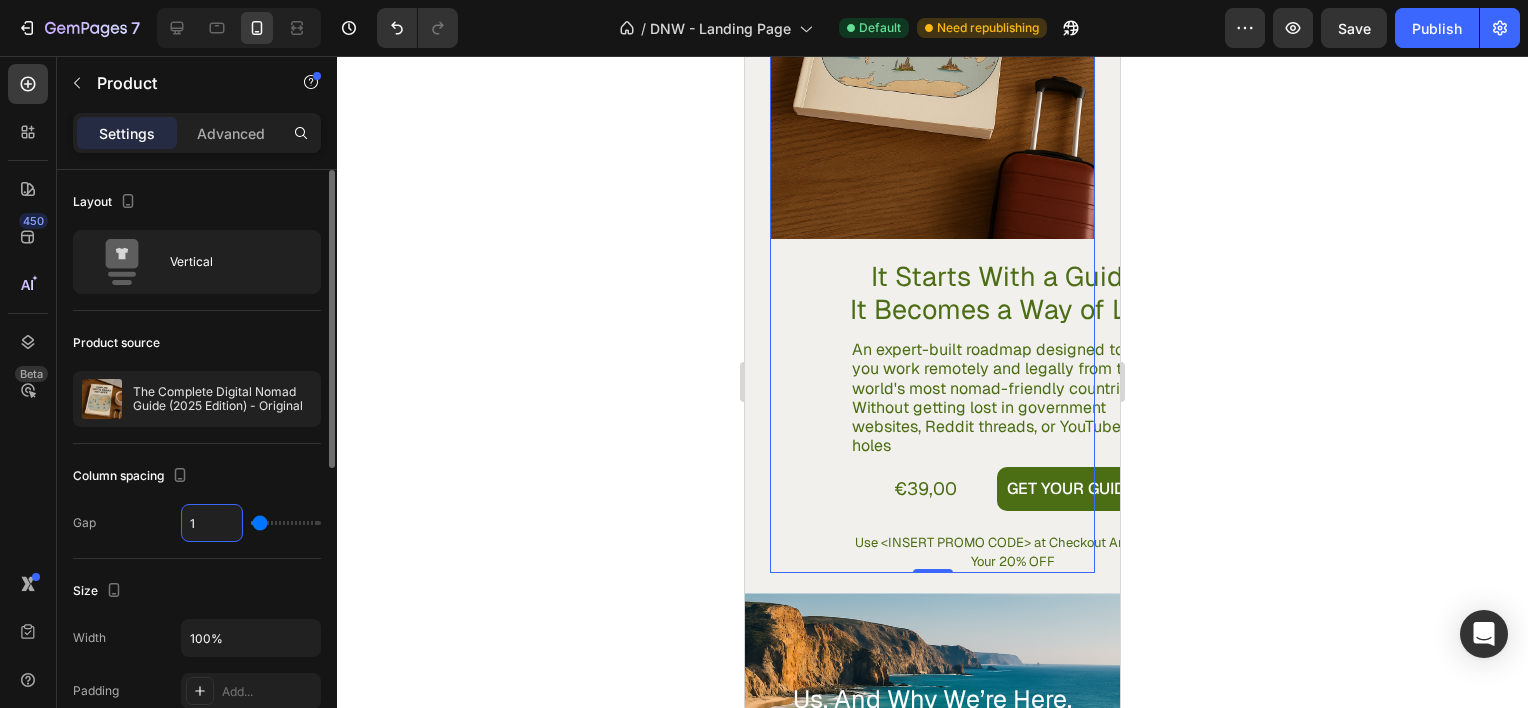 type on "10" 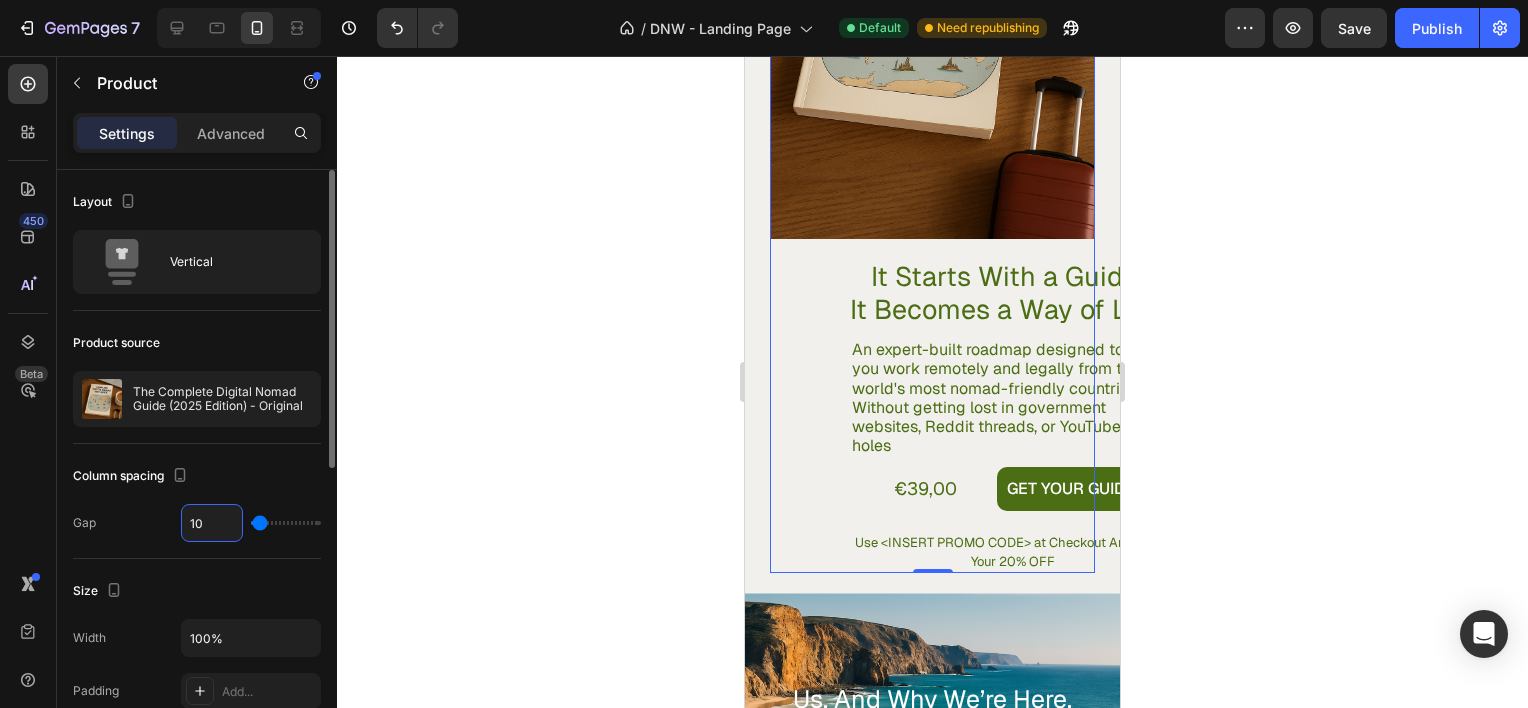 type on "10" 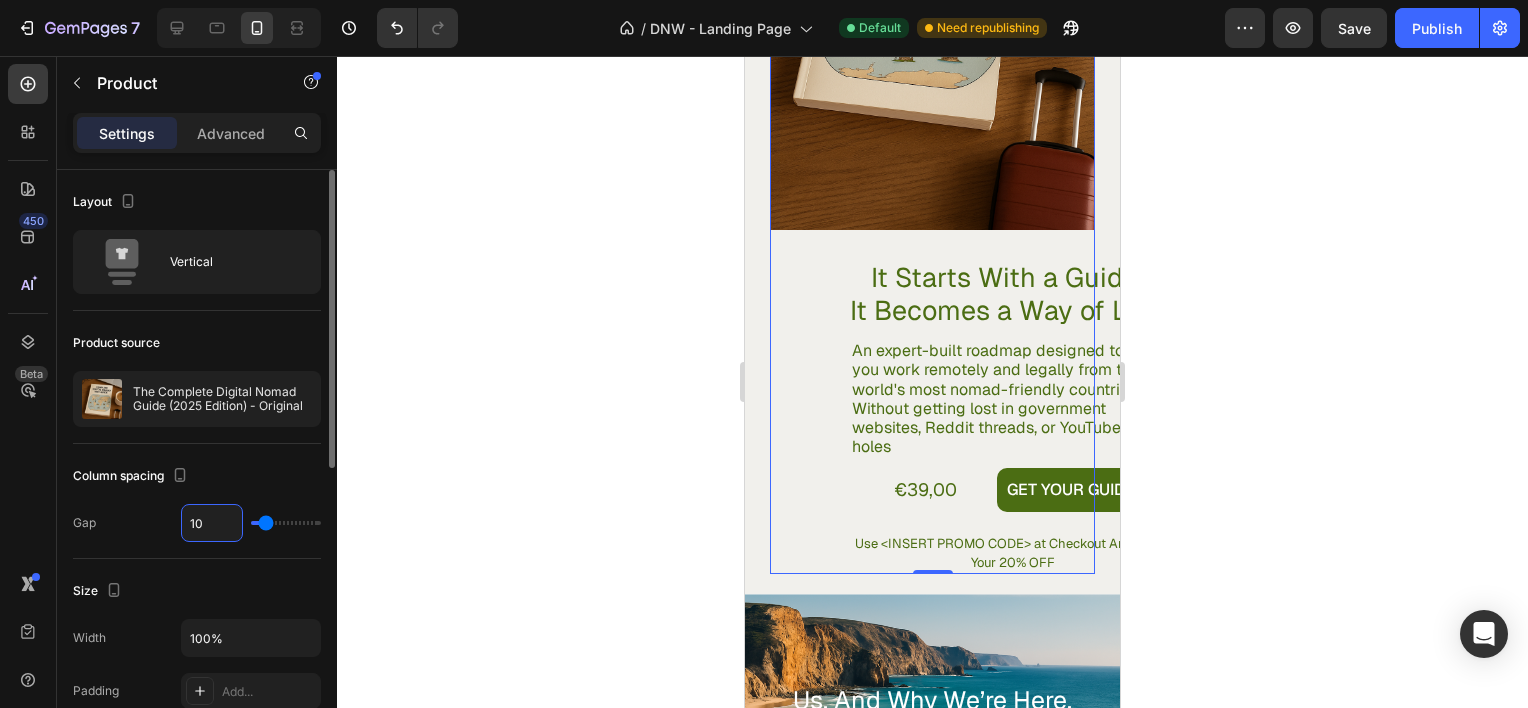 type on "1" 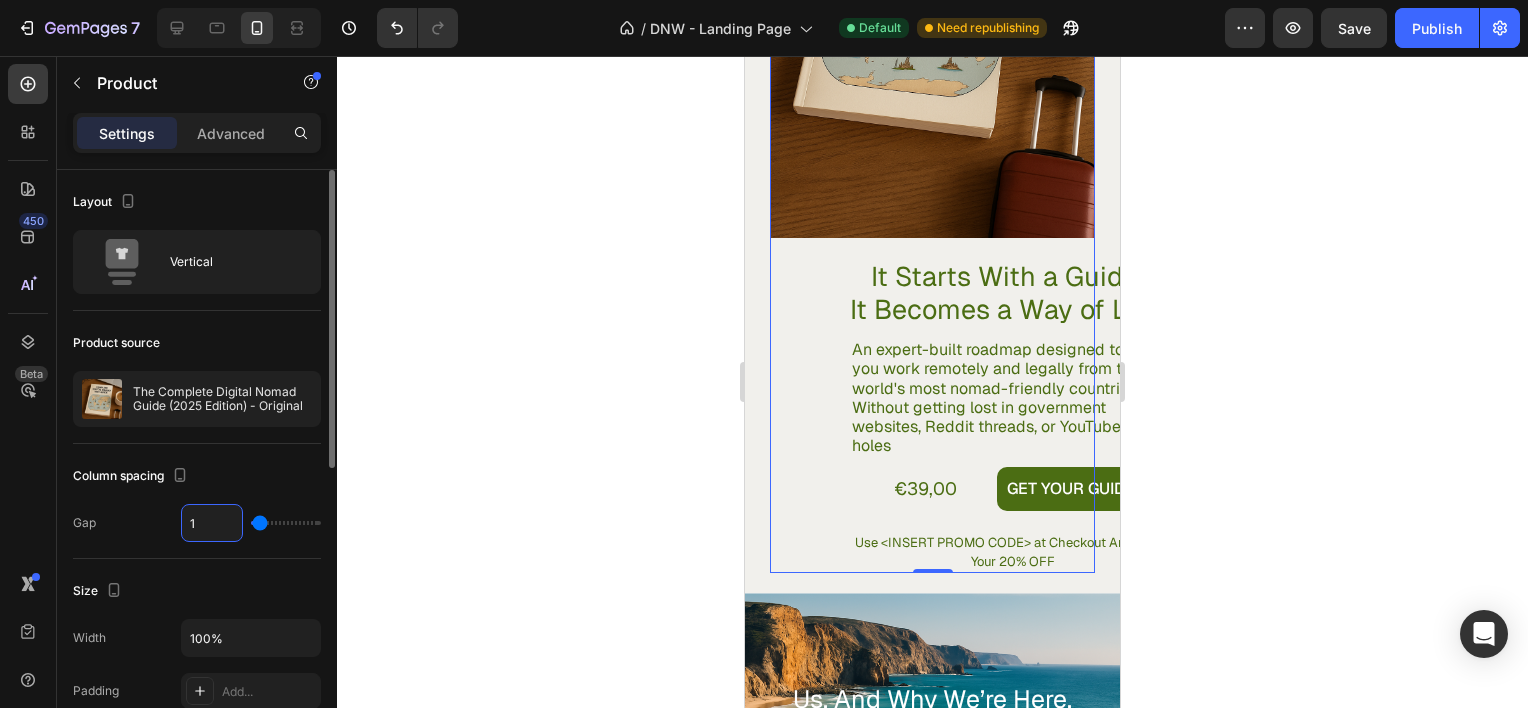 type 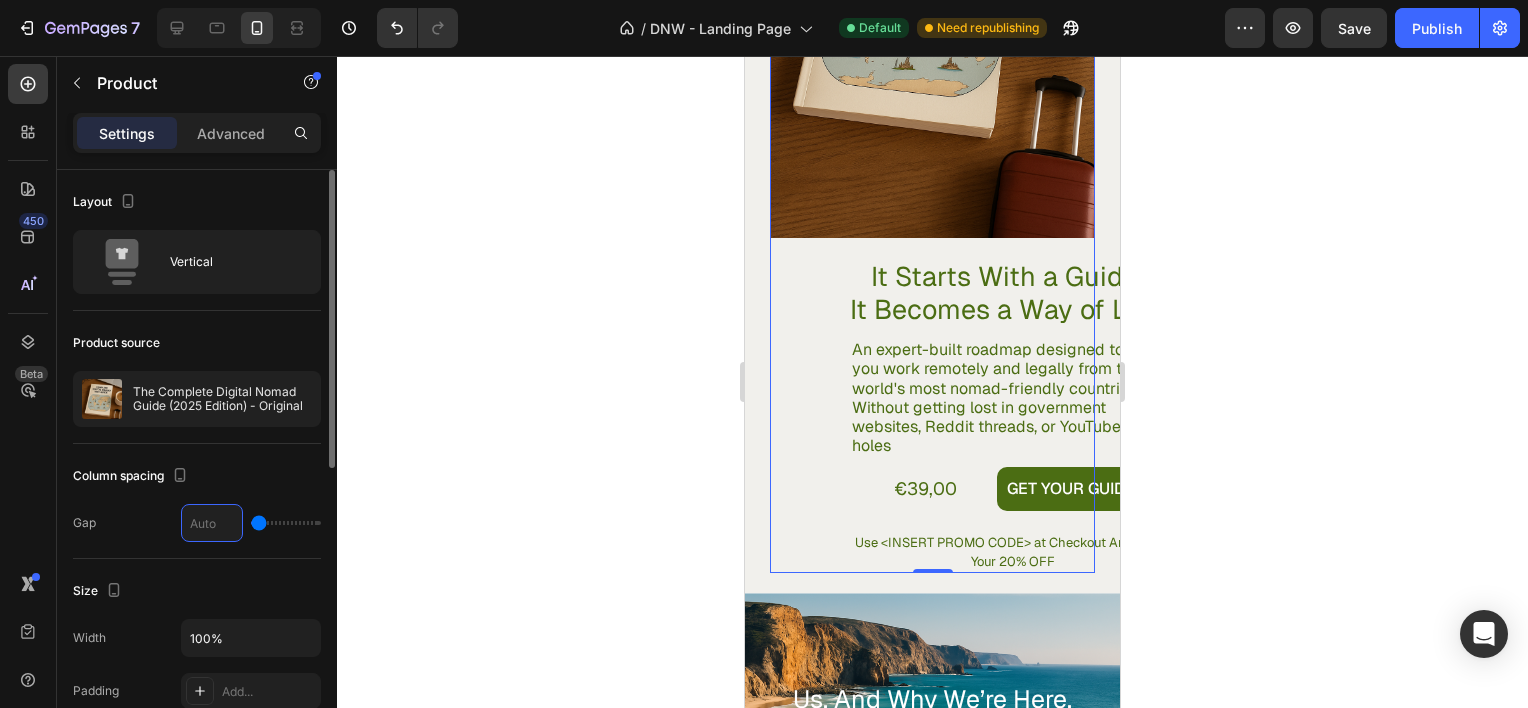 scroll, scrollTop: 3707, scrollLeft: 0, axis: vertical 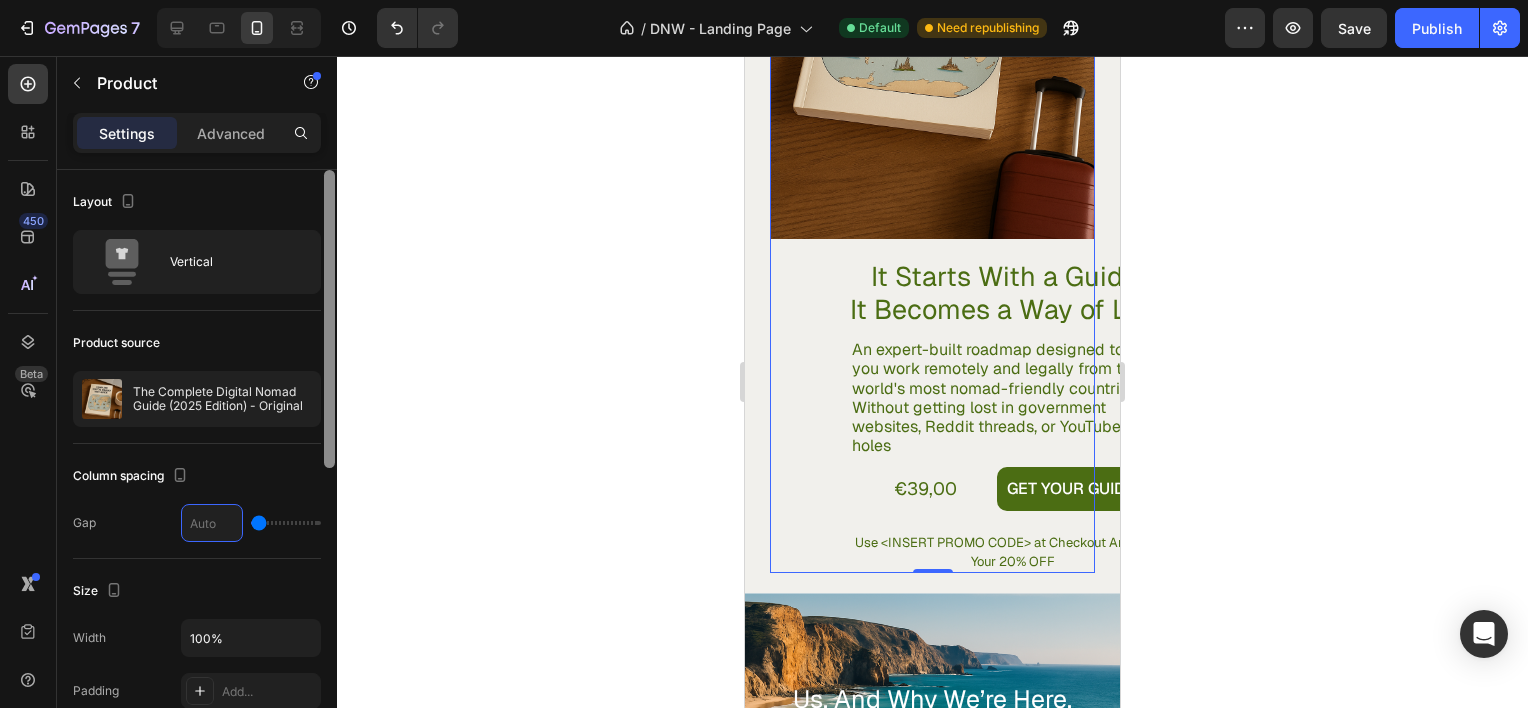 drag, startPoint x: 330, startPoint y: 451, endPoint x: 330, endPoint y: 438, distance: 13 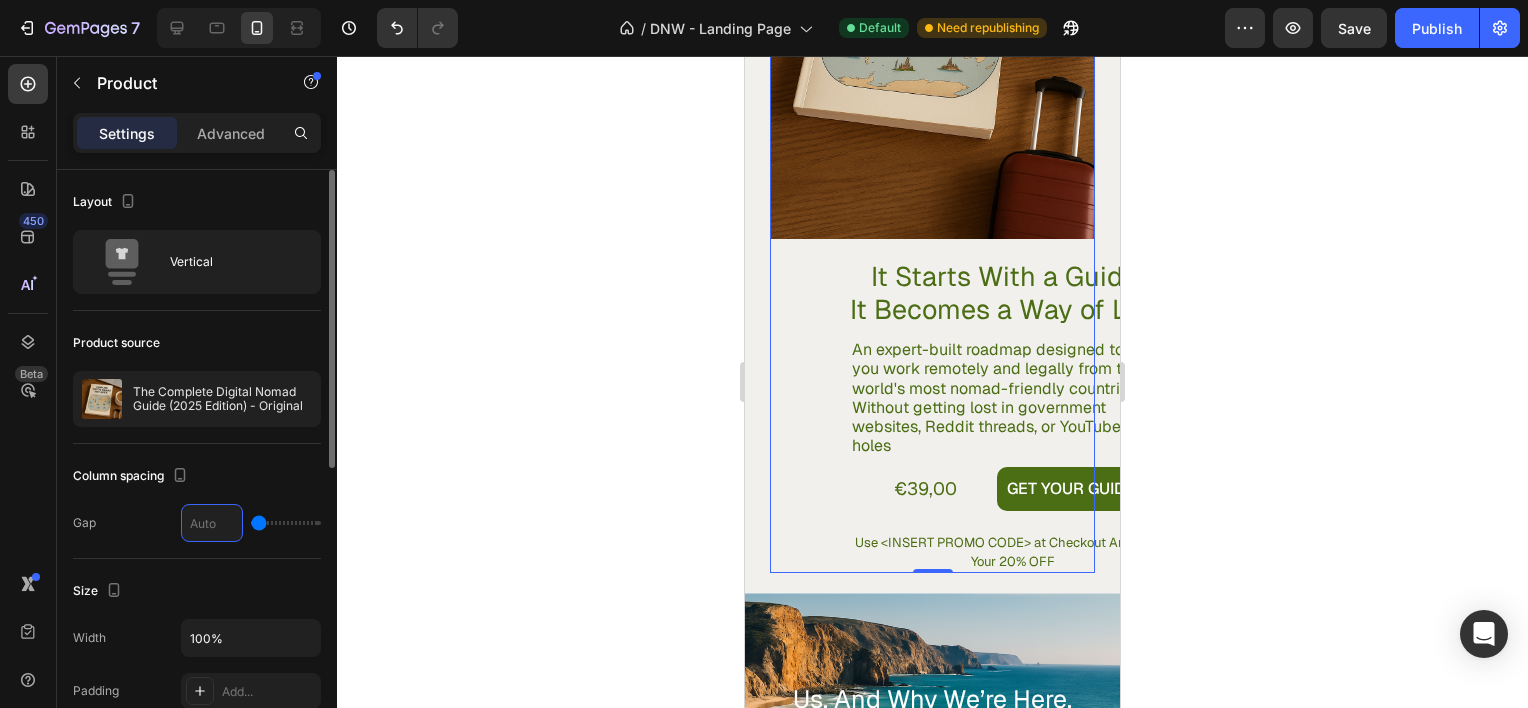 click on "Size" at bounding box center (197, 591) 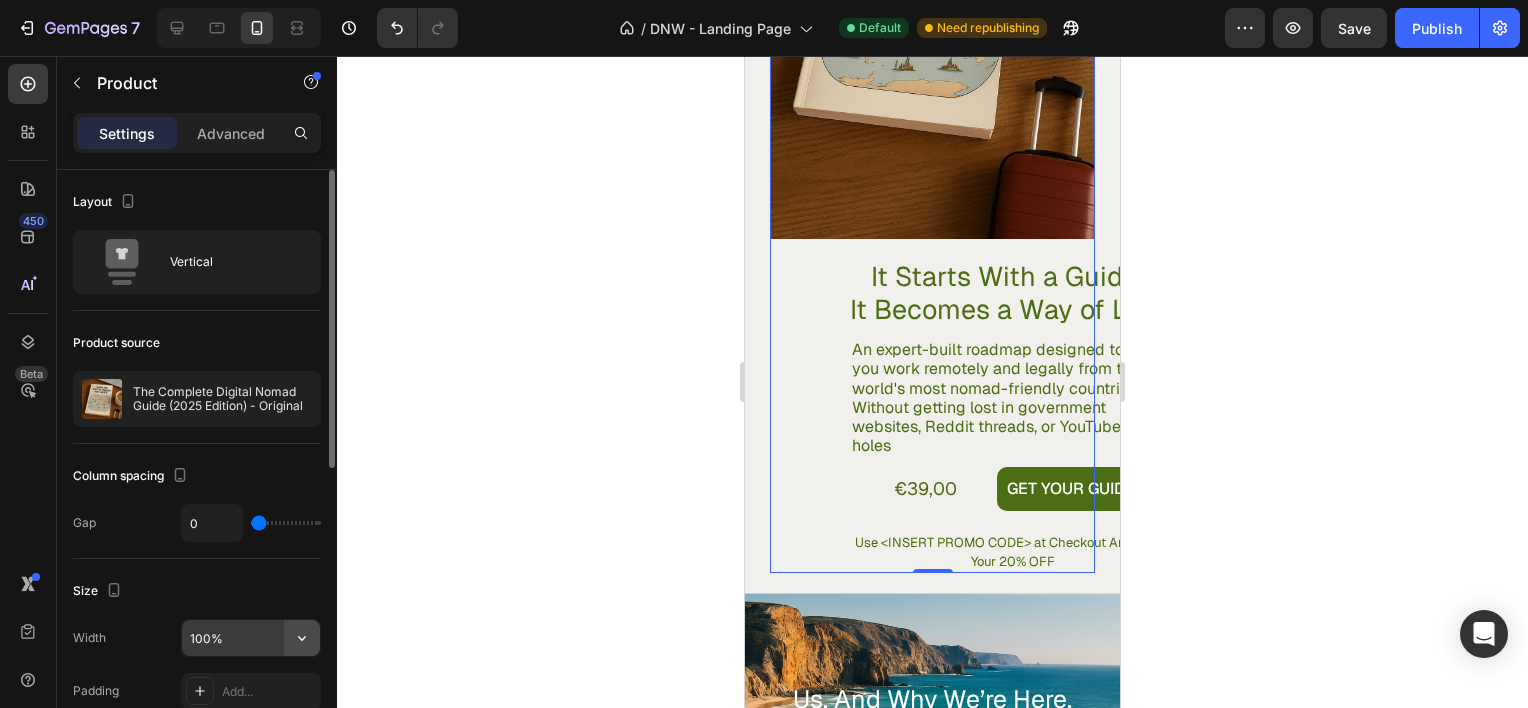 click 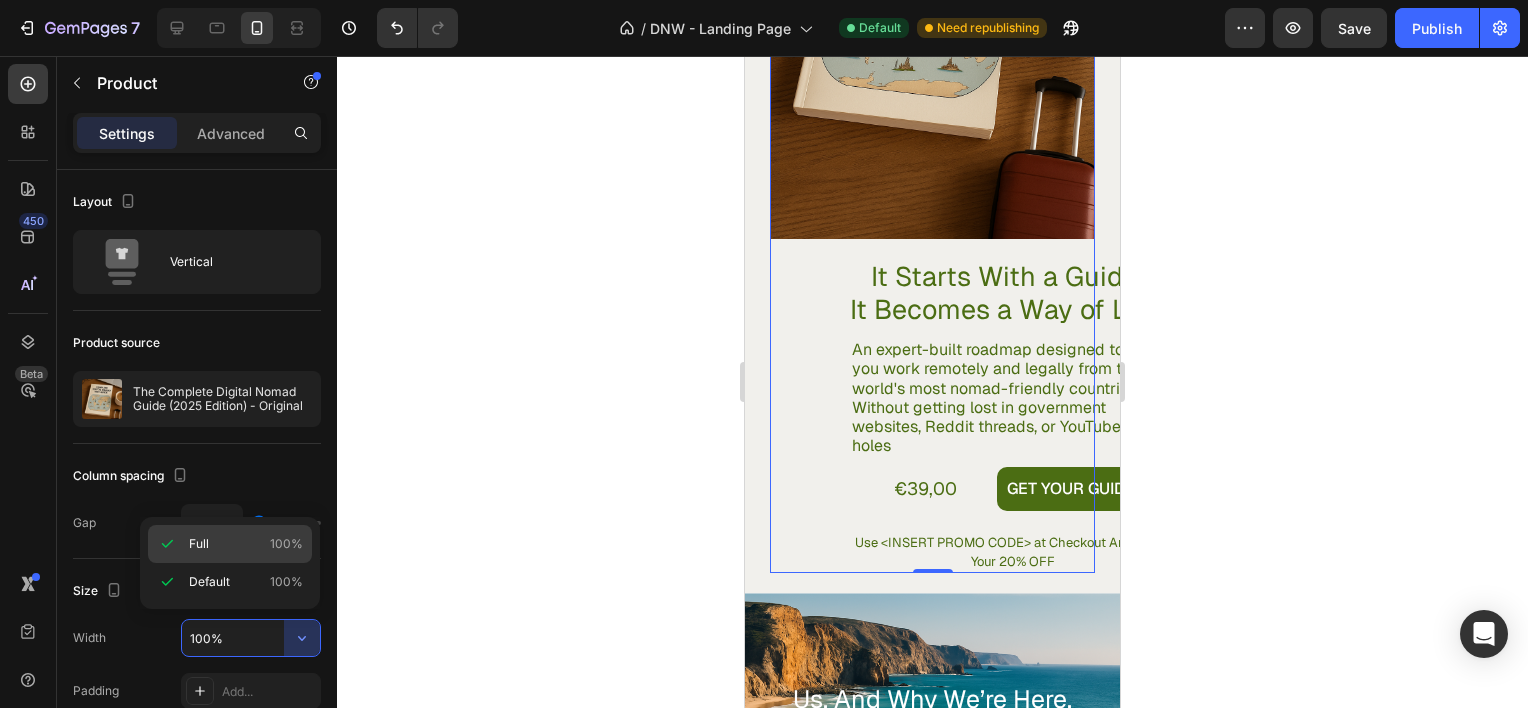 click on "Full 100%" at bounding box center (246, 544) 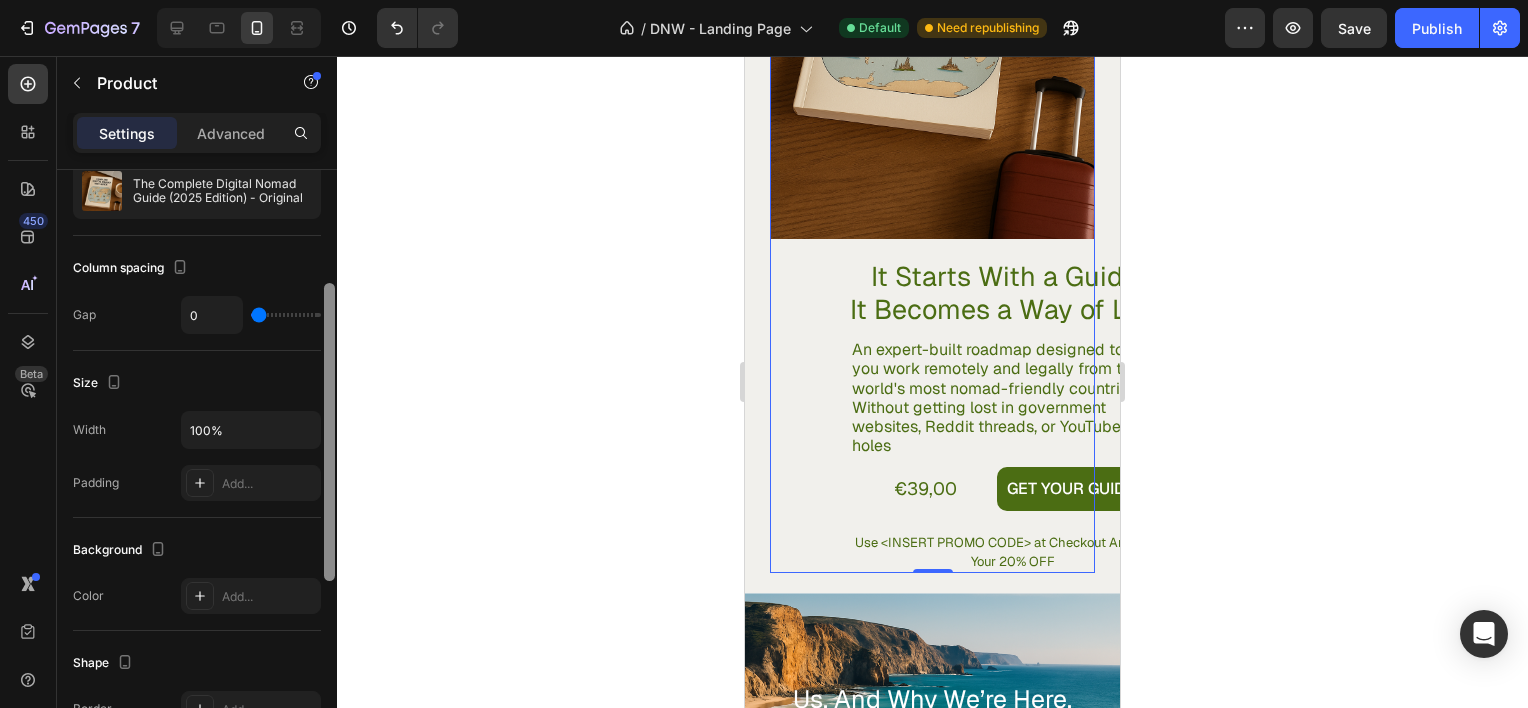 scroll, scrollTop: 180, scrollLeft: 0, axis: vertical 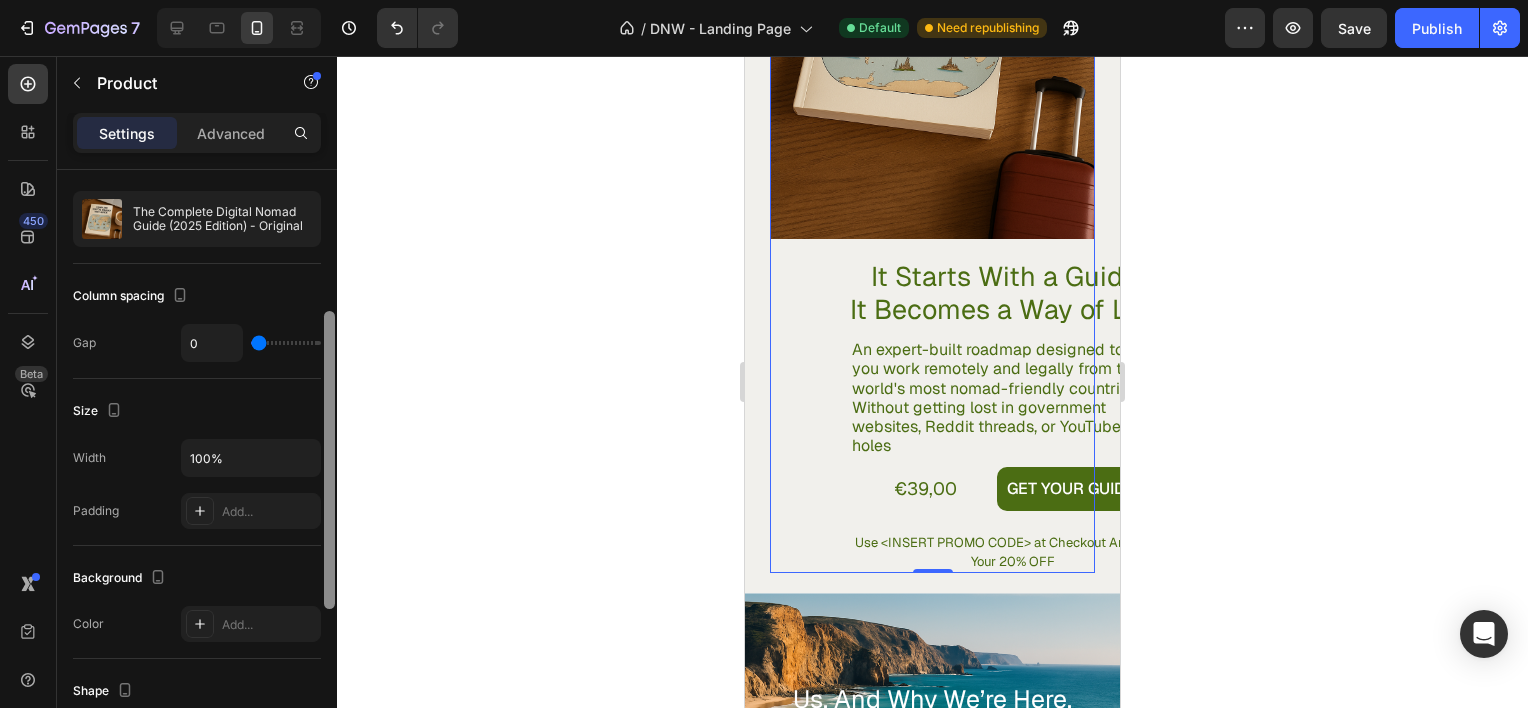 drag, startPoint x: 325, startPoint y: 441, endPoint x: 327, endPoint y: 532, distance: 91.02197 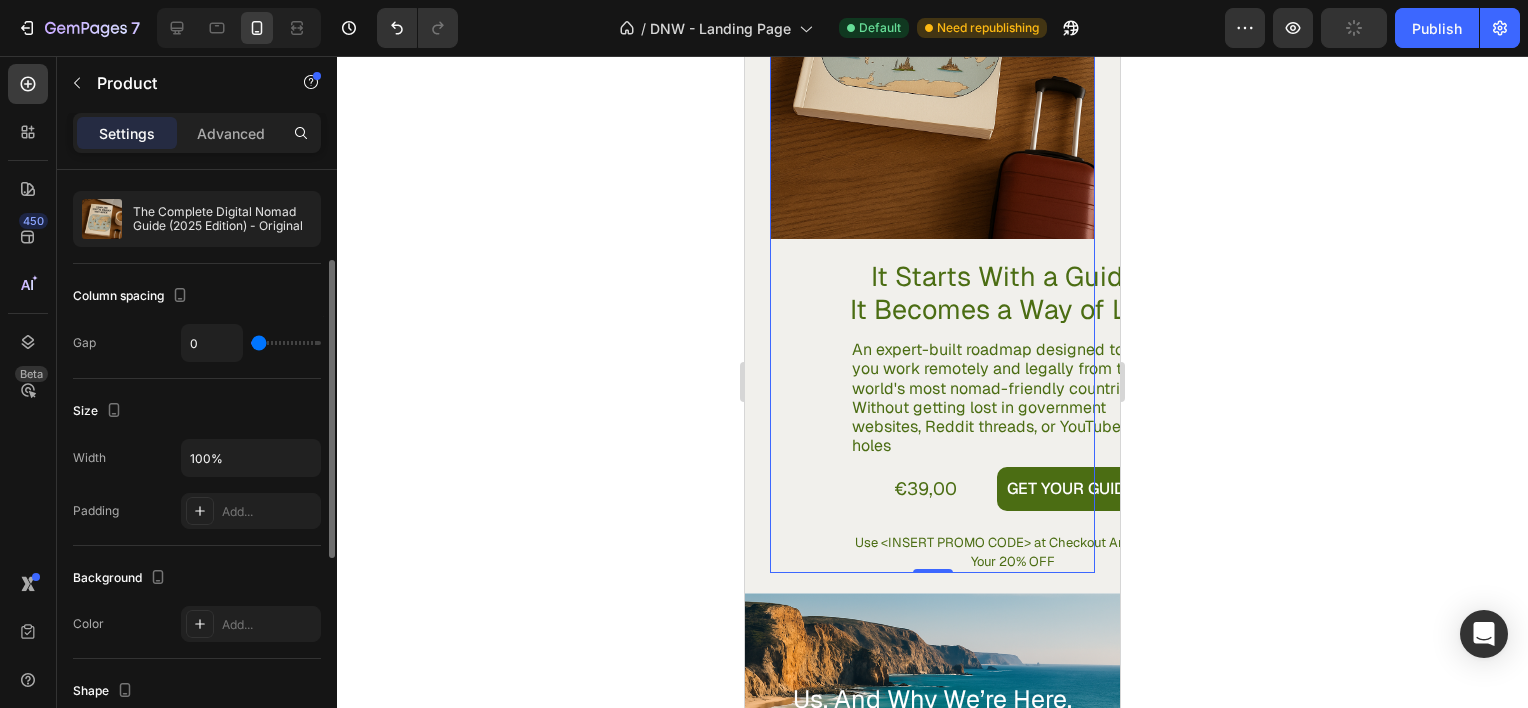 click on "Size Width 100% Padding Add..." 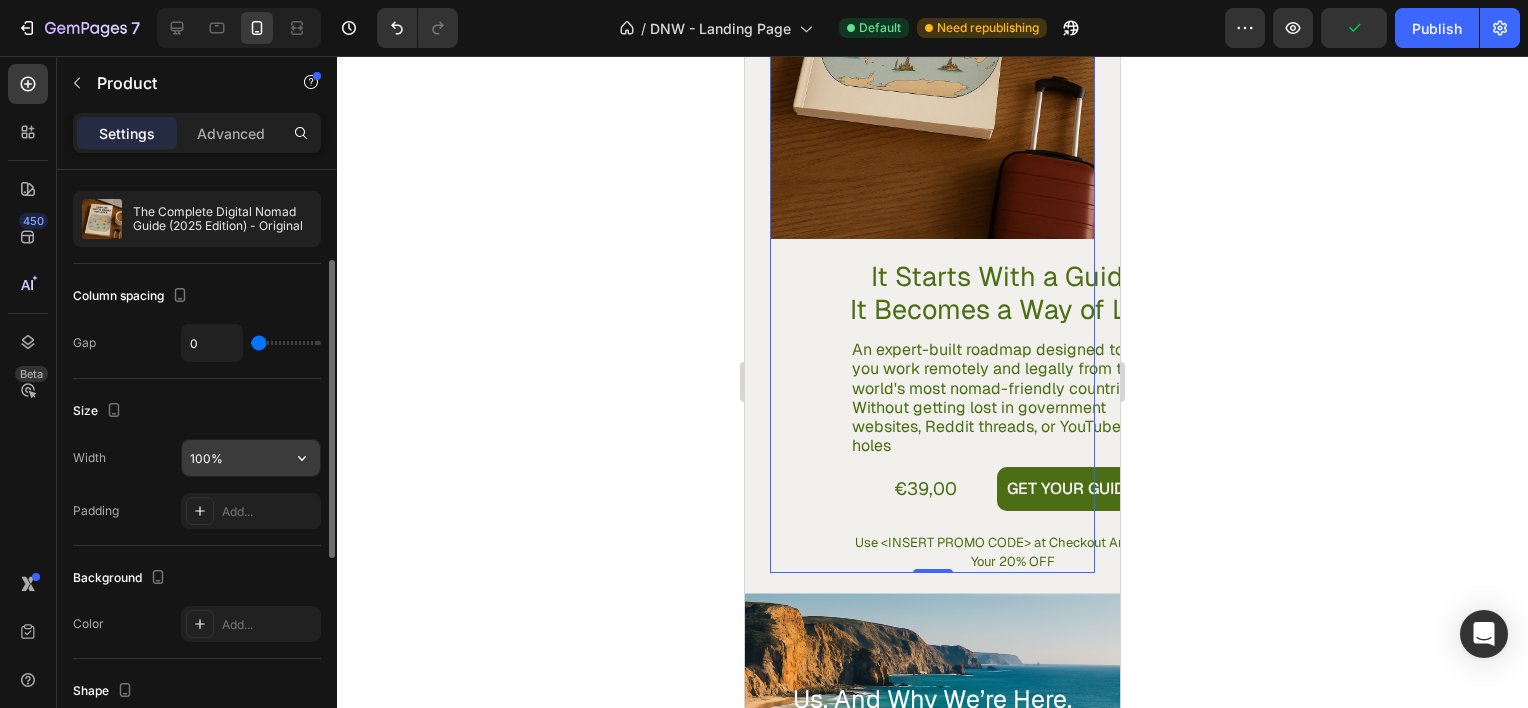 click on "100%" at bounding box center (251, 458) 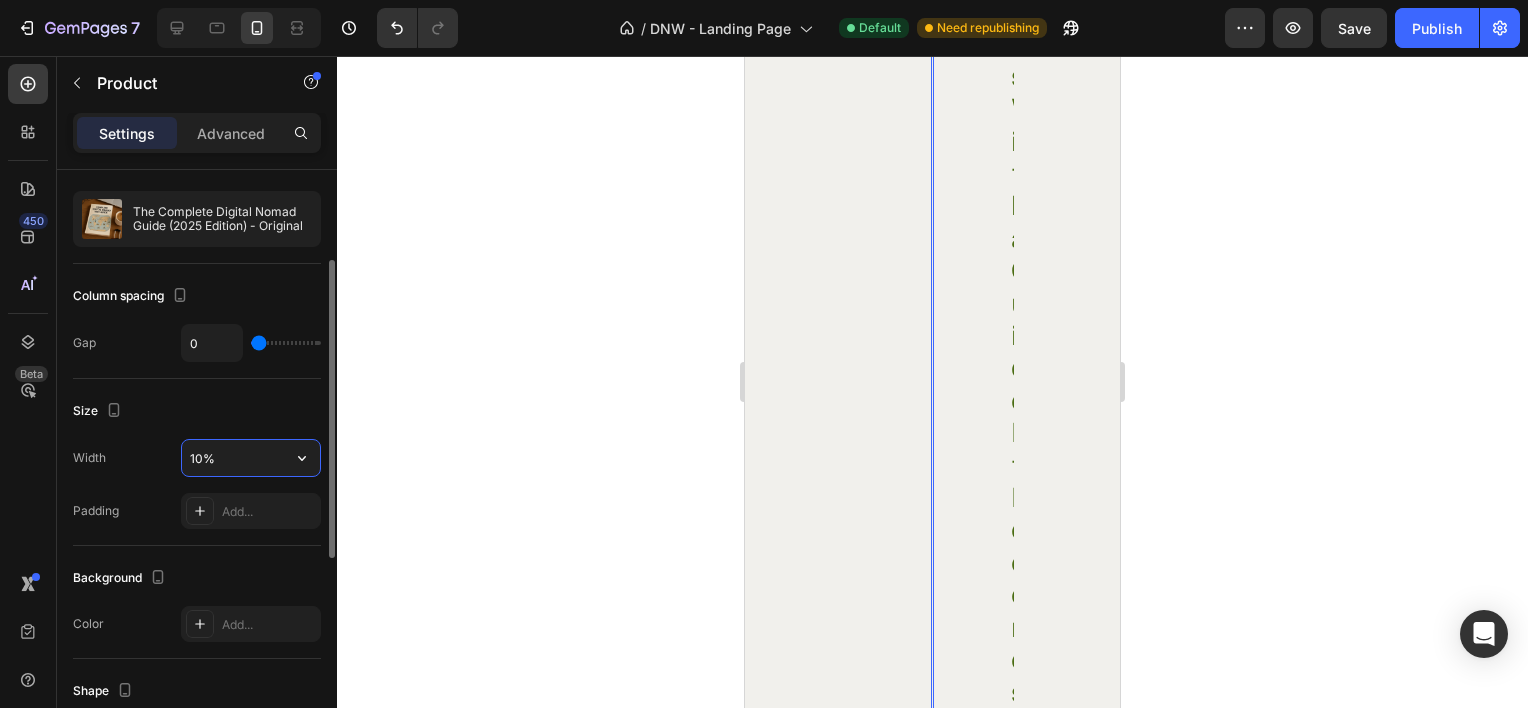 type on "100%" 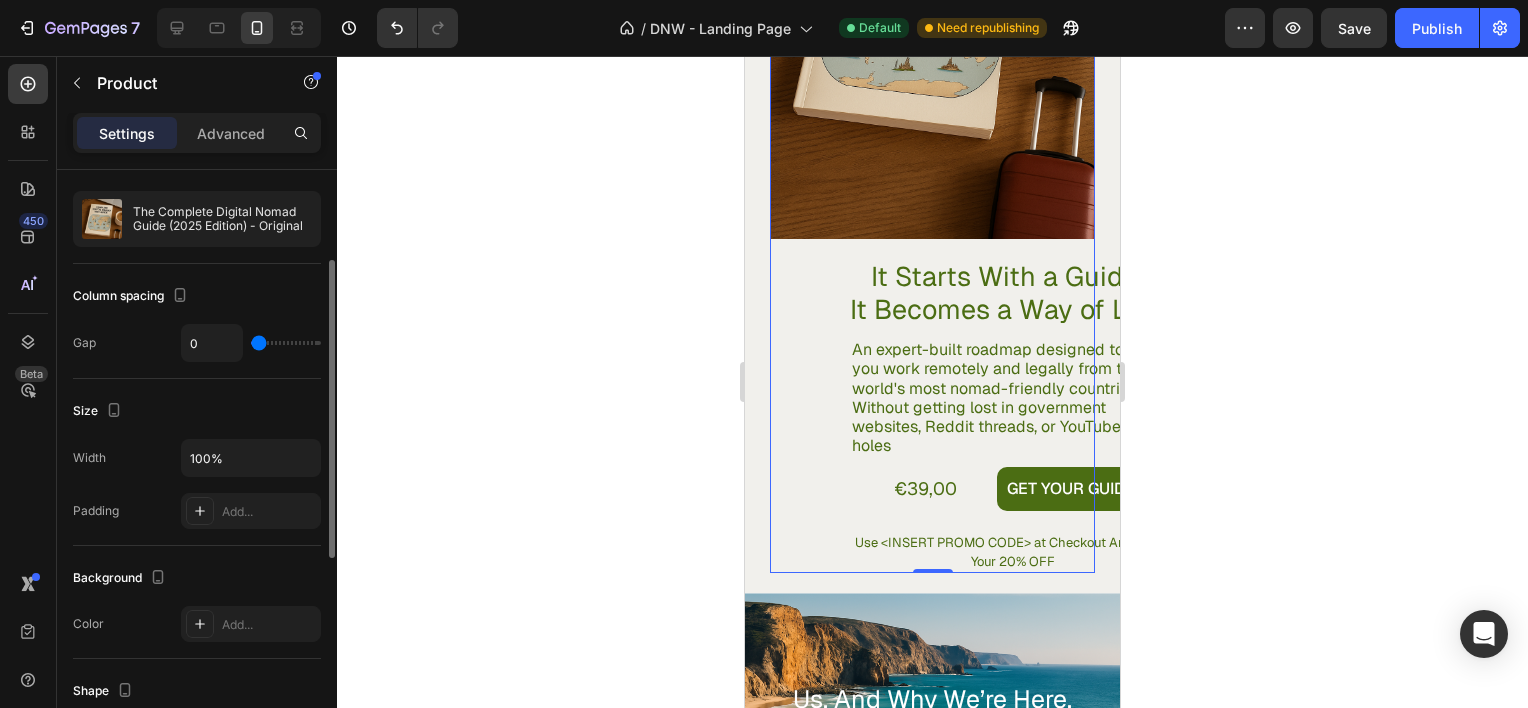 click on "Size Width 100% Padding Add..." 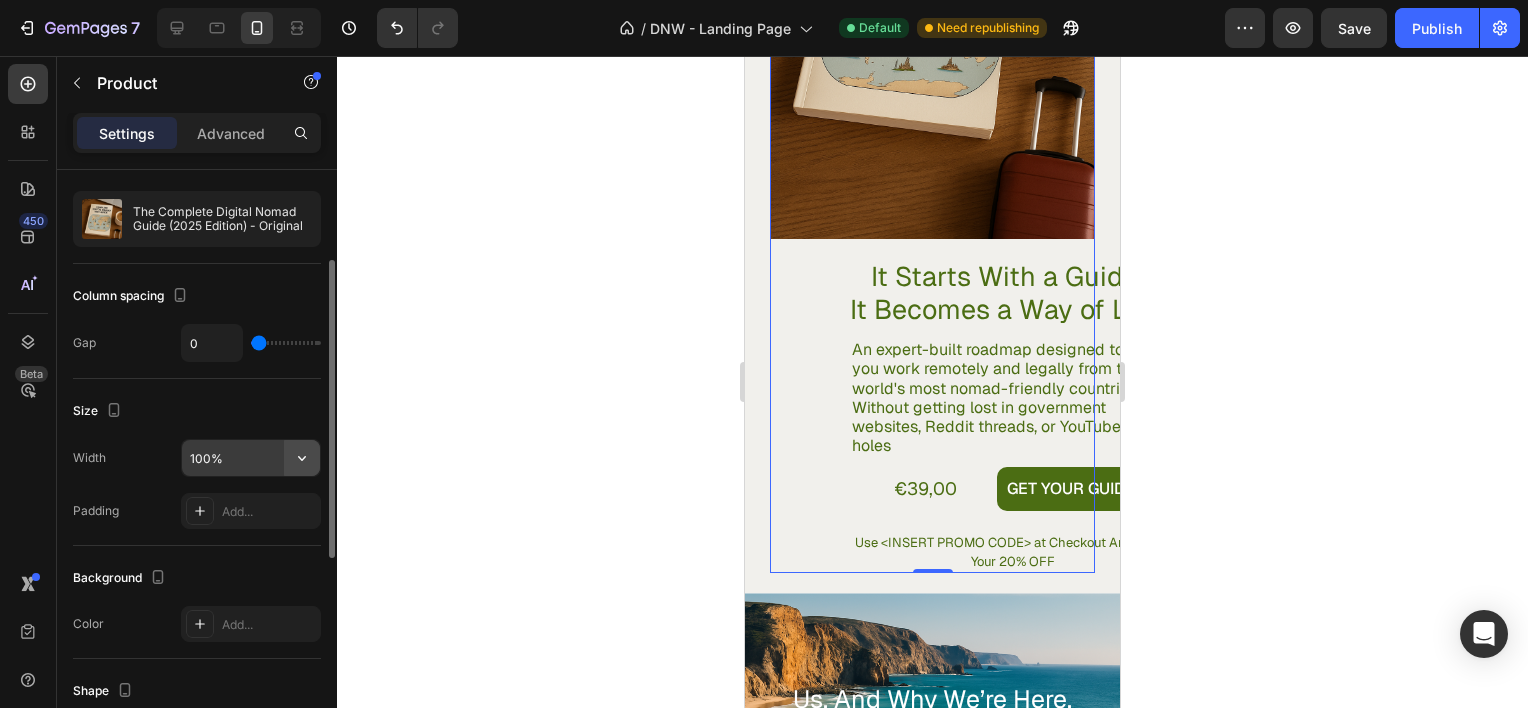 click 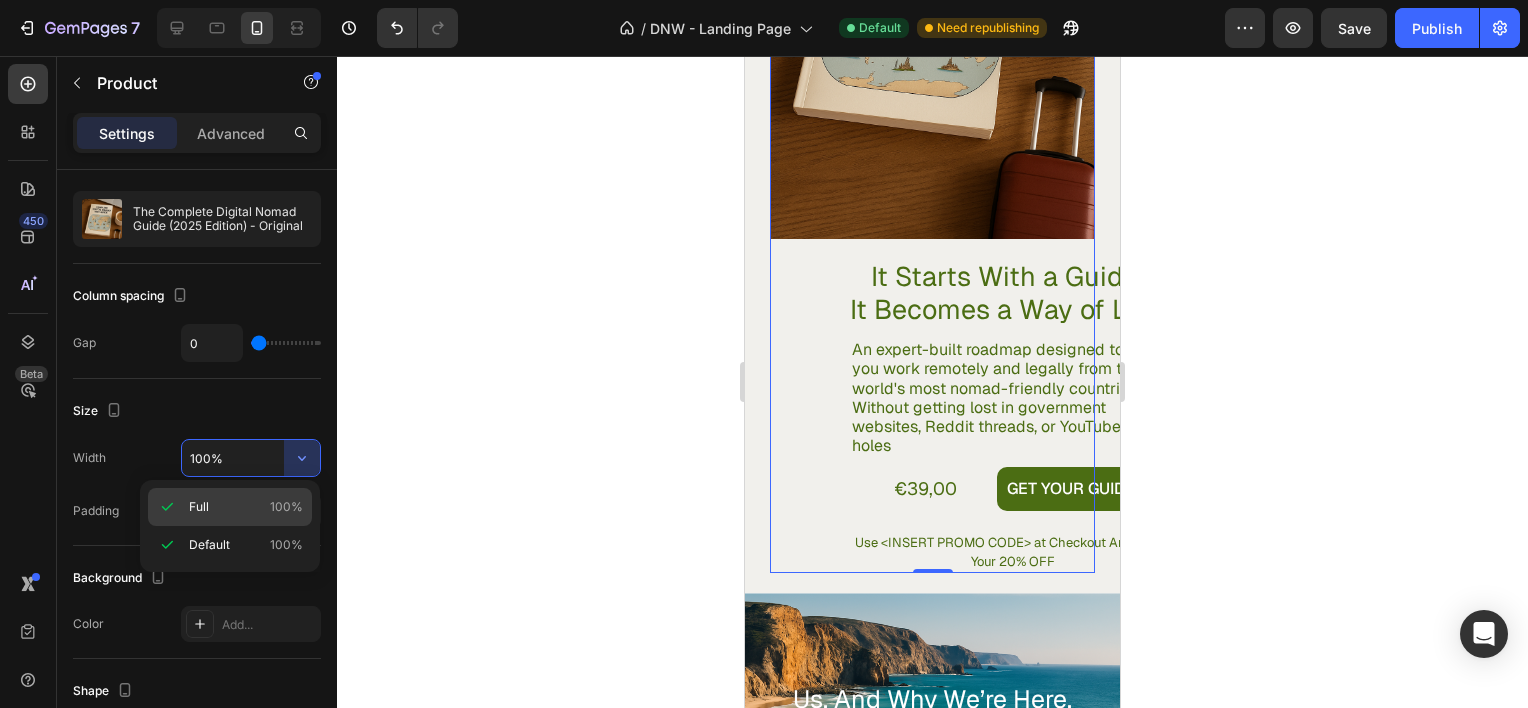 click on "Full 100%" at bounding box center (246, 507) 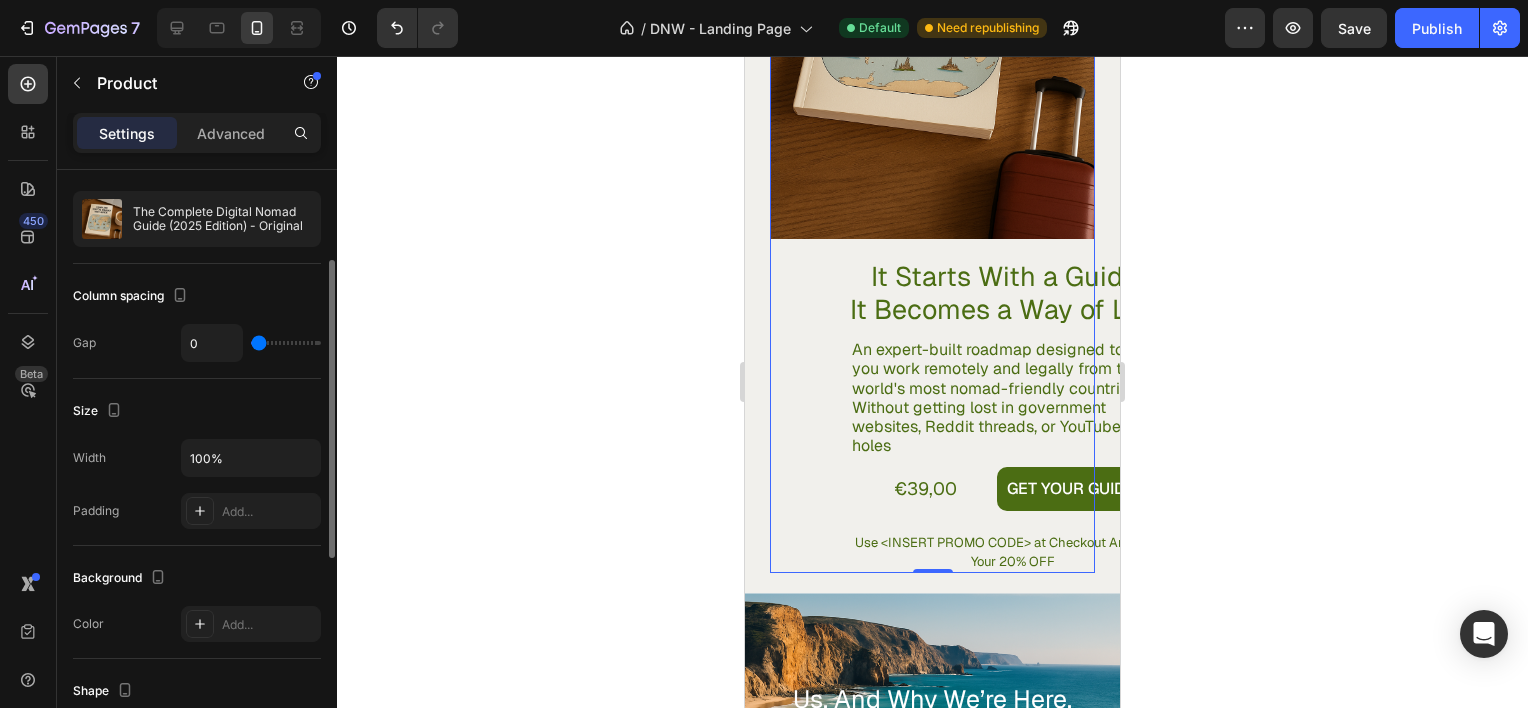 click on "Size Width 100% Padding Add..." 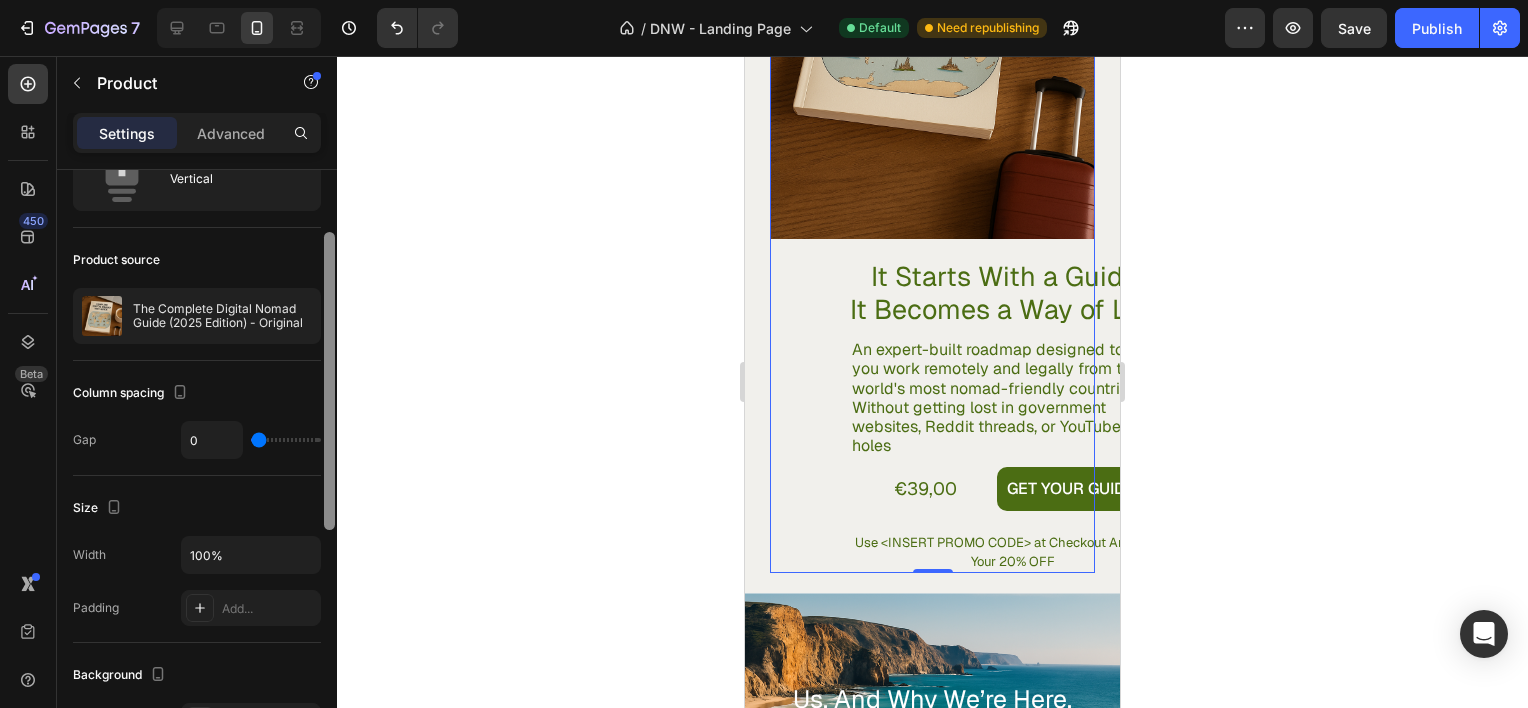 scroll, scrollTop: 0, scrollLeft: 0, axis: both 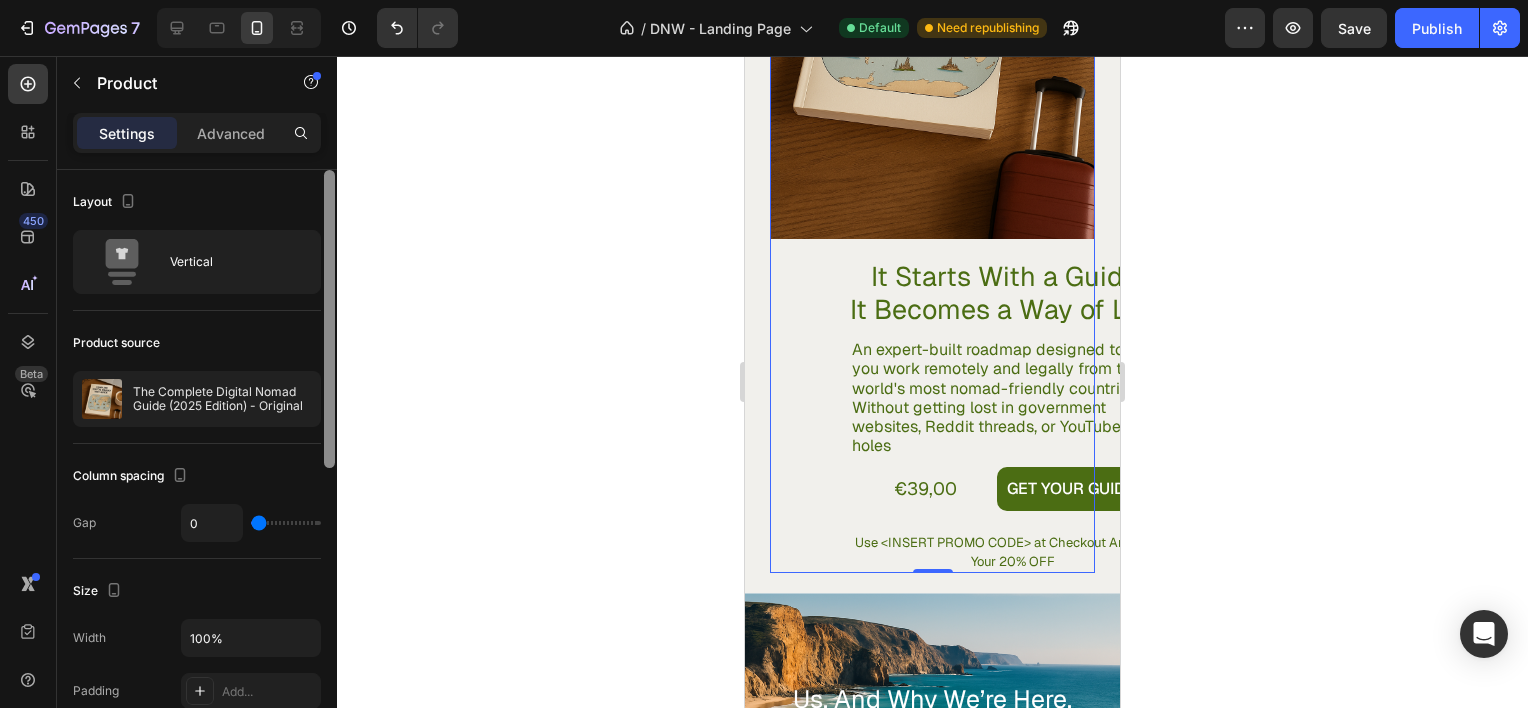 drag, startPoint x: 331, startPoint y: 377, endPoint x: 337, endPoint y: 212, distance: 165.10905 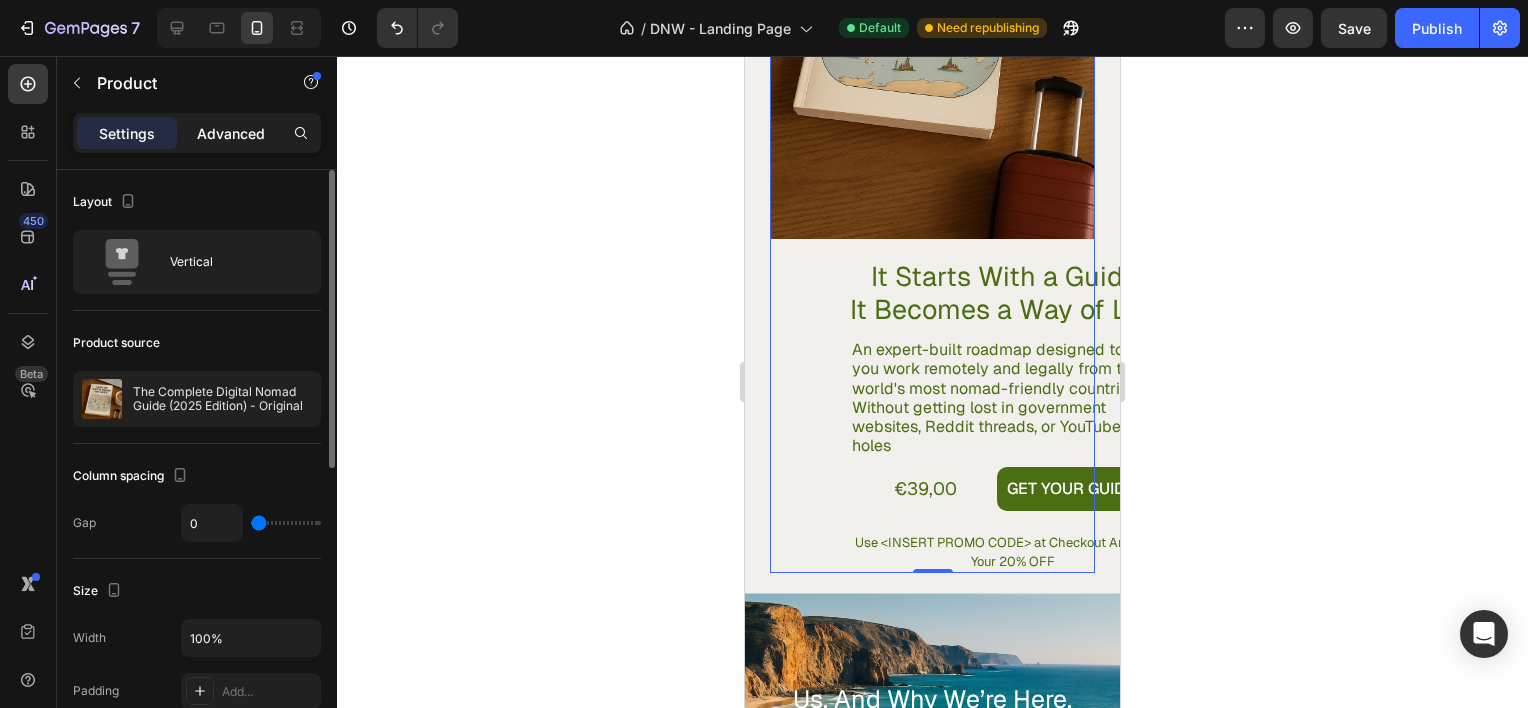 click on "Advanced" at bounding box center [231, 133] 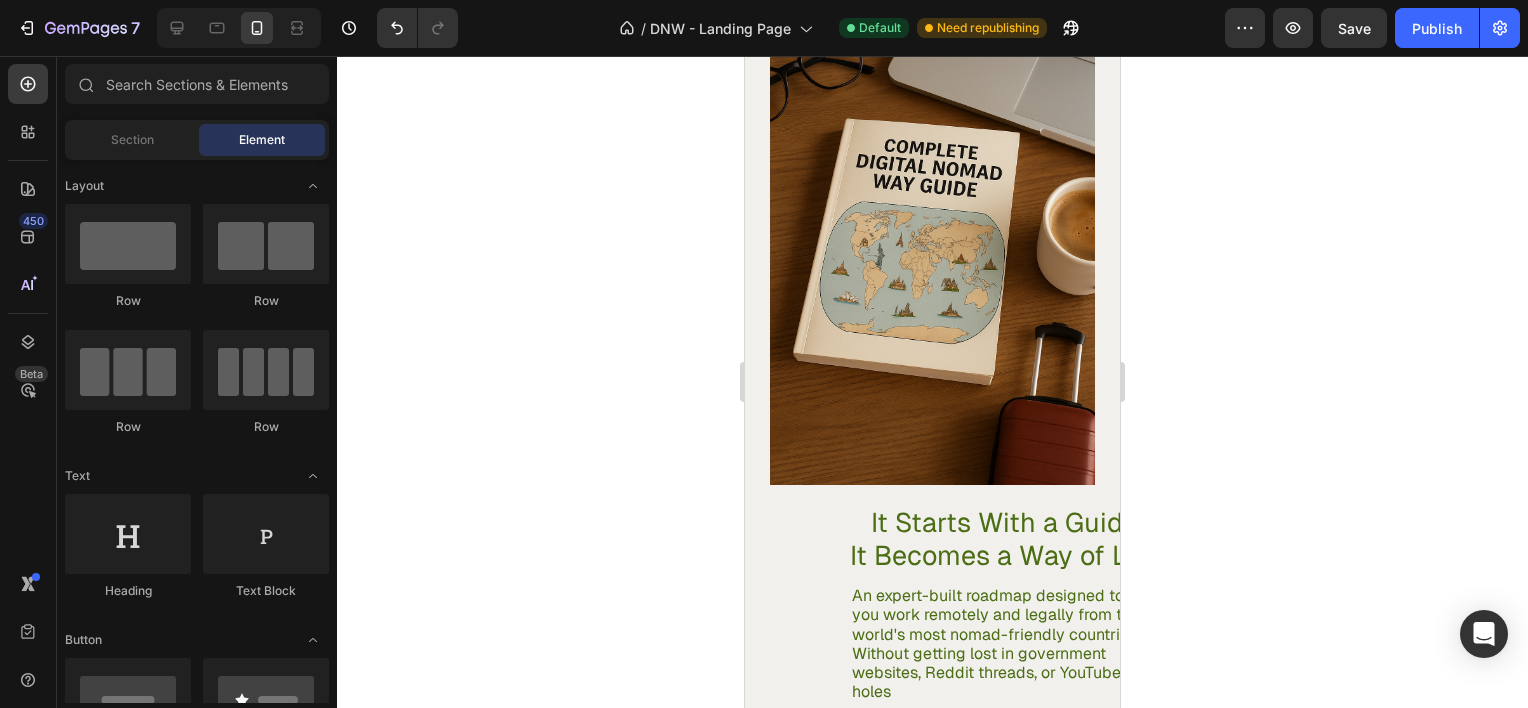 scroll, scrollTop: 3180, scrollLeft: 0, axis: vertical 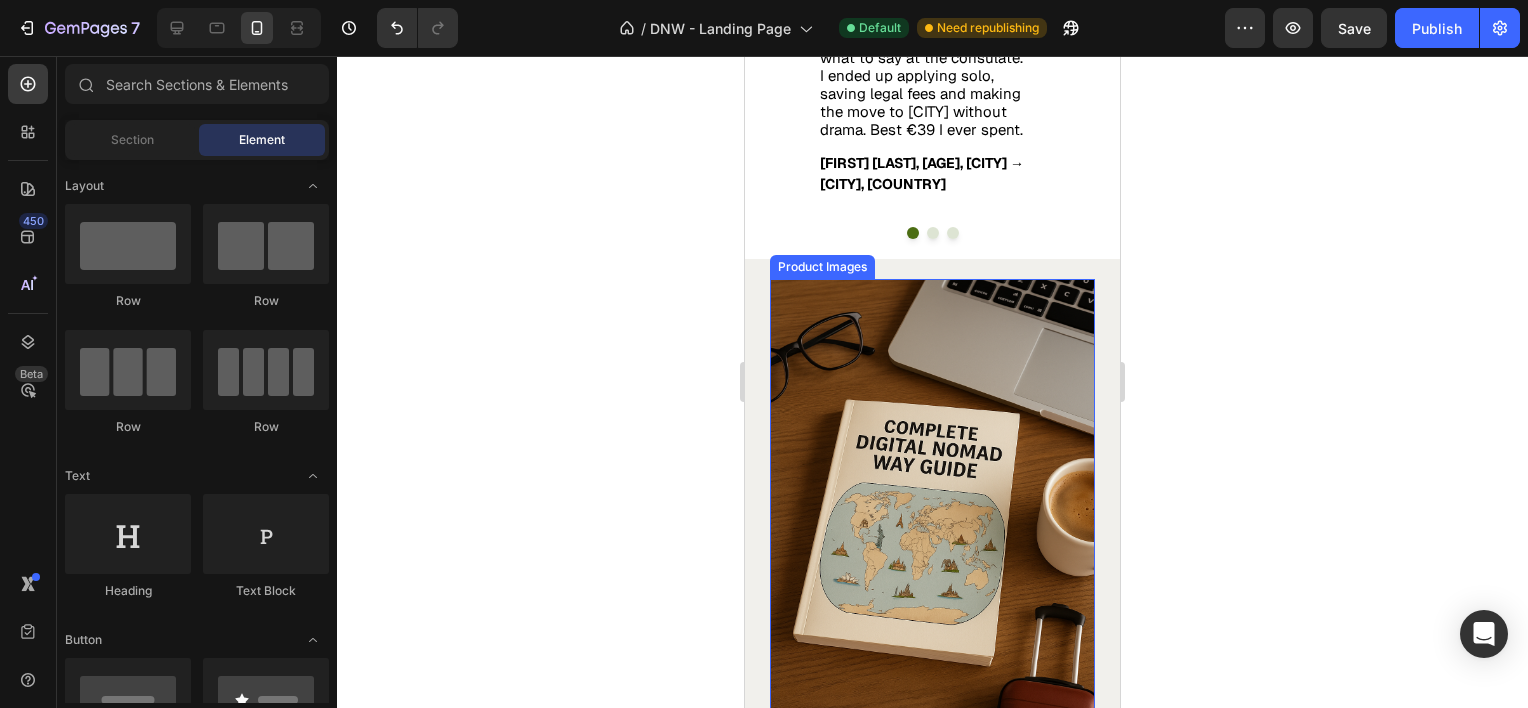 click on "Product Images" at bounding box center (822, 267) 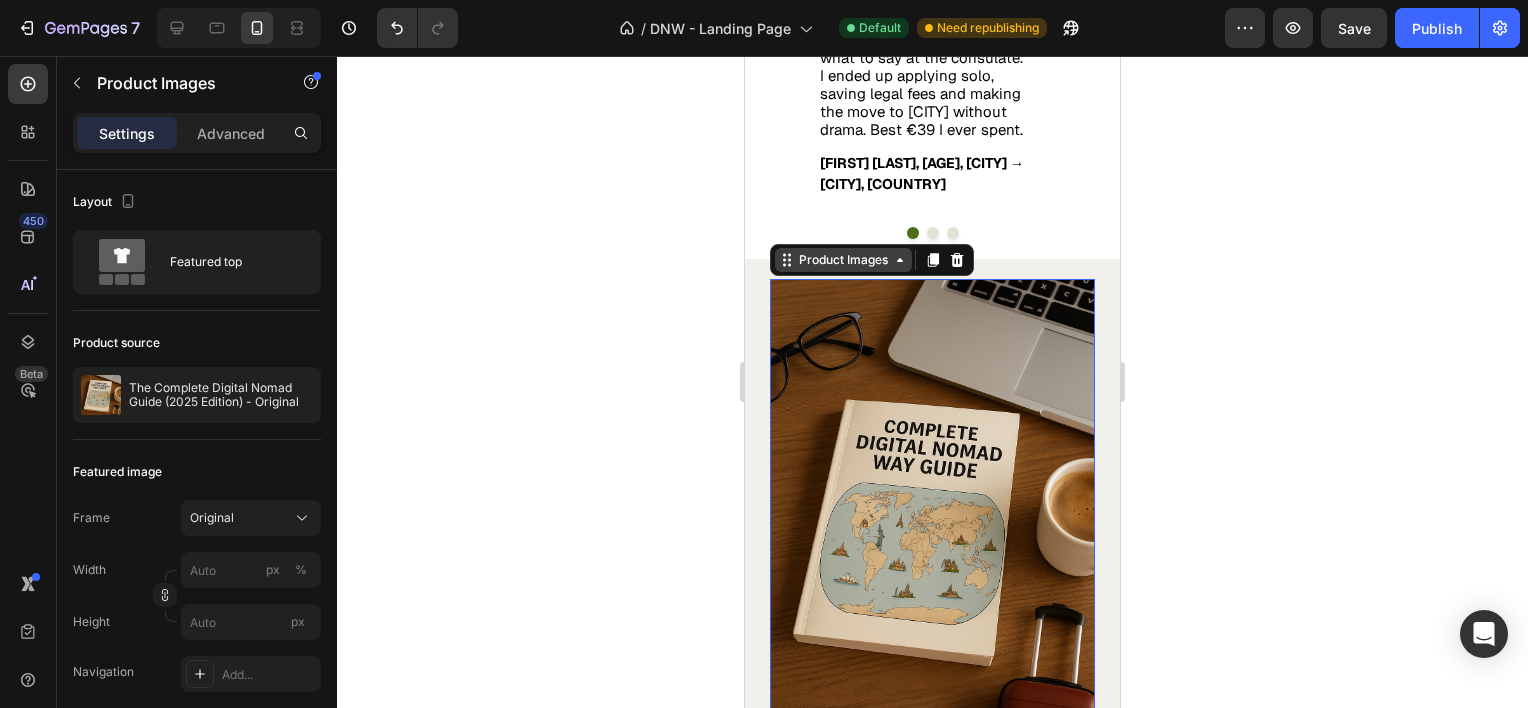 click on "Product Images" at bounding box center (843, 260) 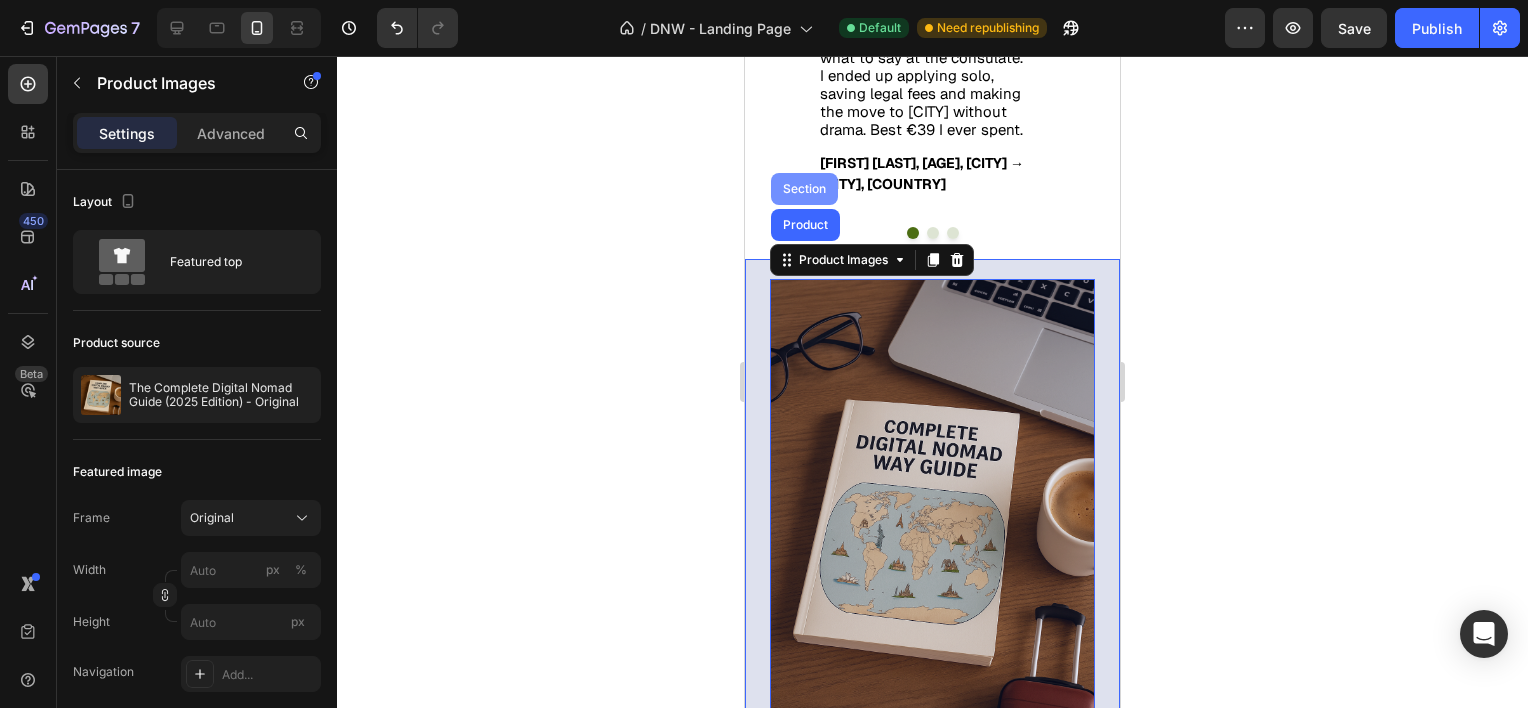 click on "Section" at bounding box center (804, 189) 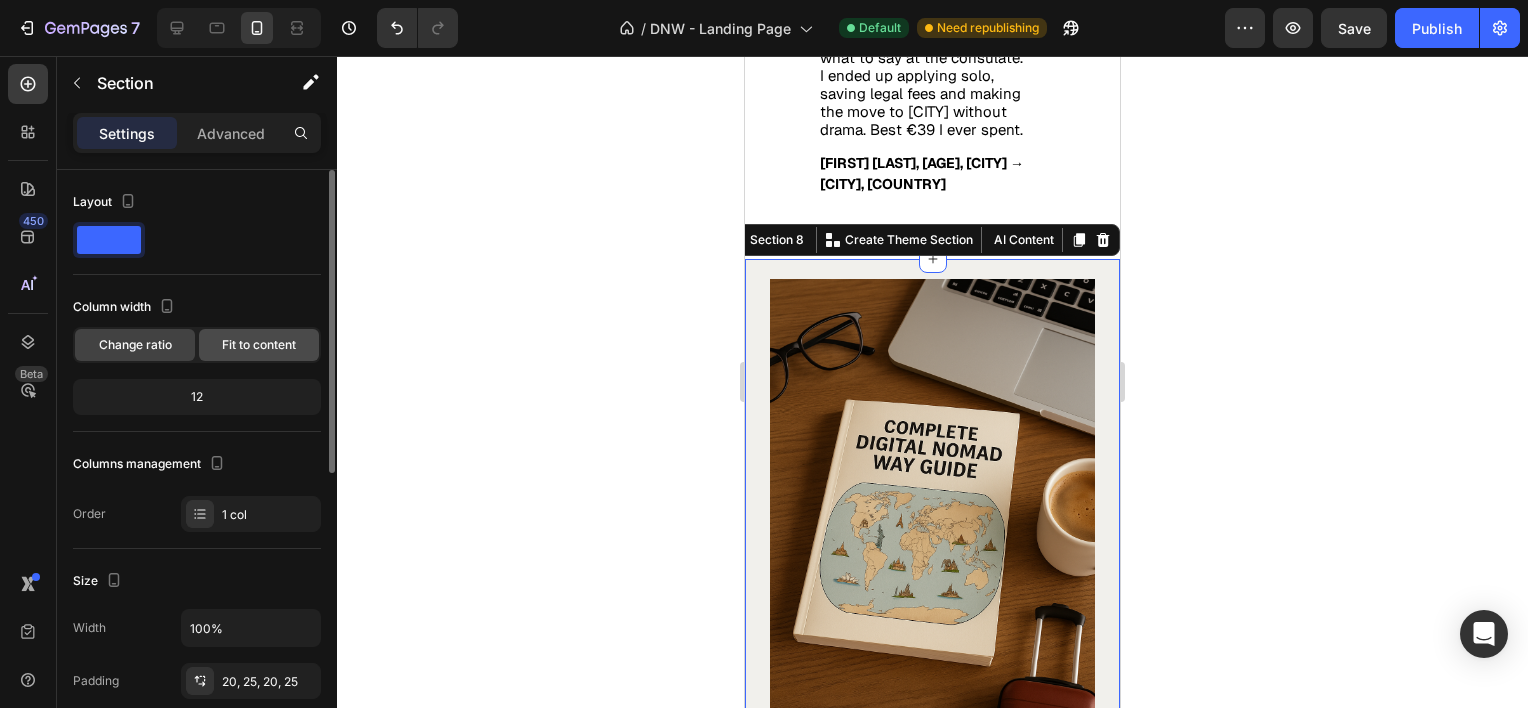 click on "Fit to content" 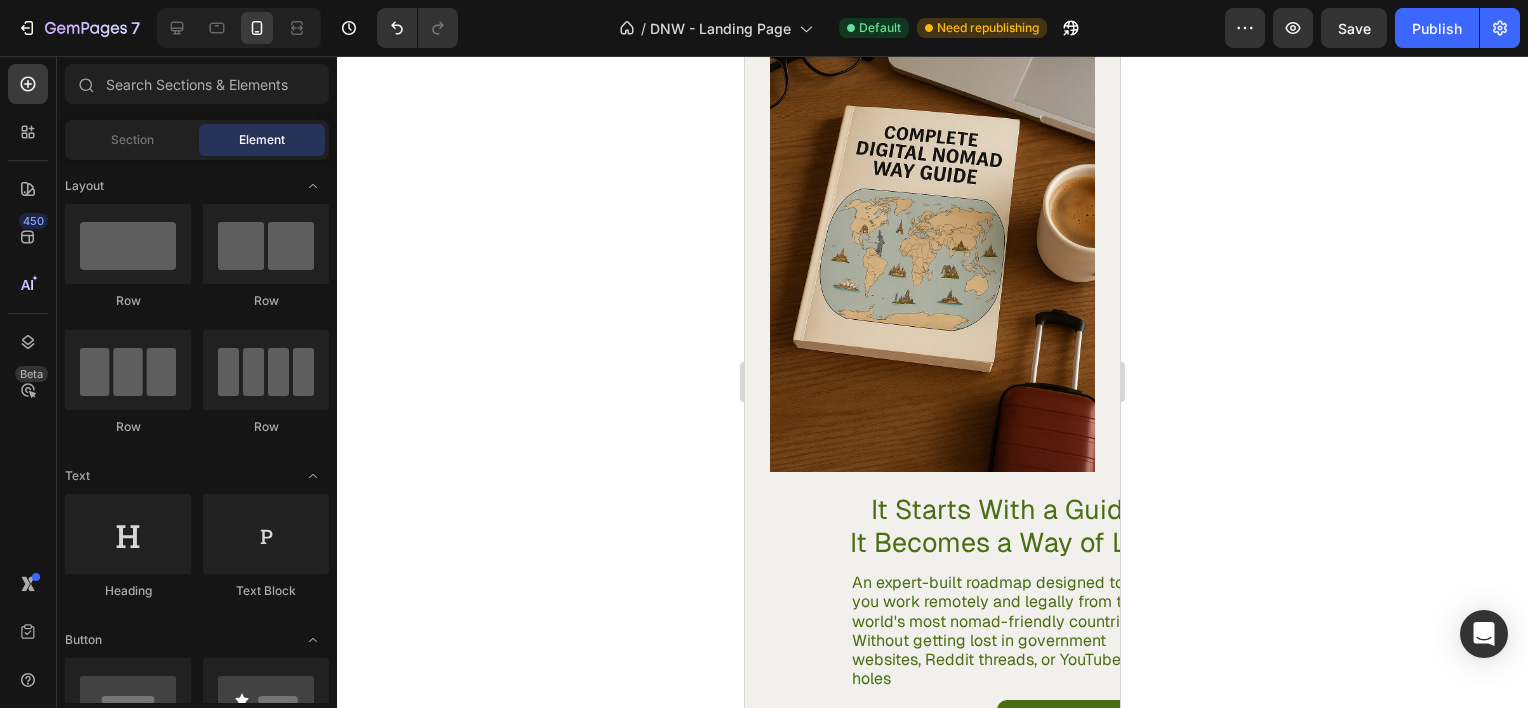 scroll, scrollTop: 3124, scrollLeft: 0, axis: vertical 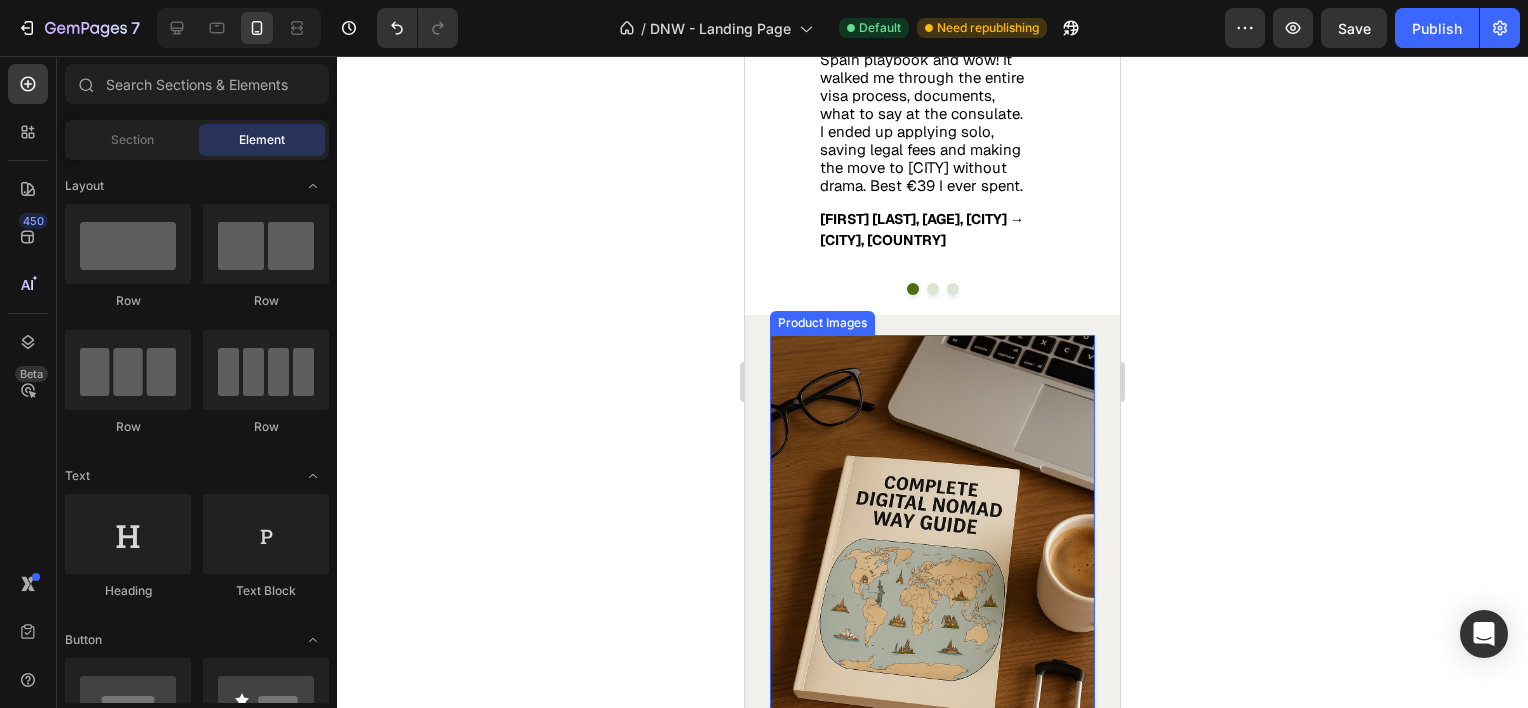 click on "It Starts With a Guide It Becomes a Way of Life Heading An expert-built roadmap designed to help you work remotely and legally from the world's most nomad-friendly countries. Without getting lost in government websites, Reddit threads, or YouTube rabbit holes Text Block €39,00 Product Price Product Price GET YOUR GUIDE Add to Cart Row Use <INSERT PROMO CODE> at Checkout And Enjoy Your 20% OFF Text Block Row Product Images Product Section 8" at bounding box center [932, 746] 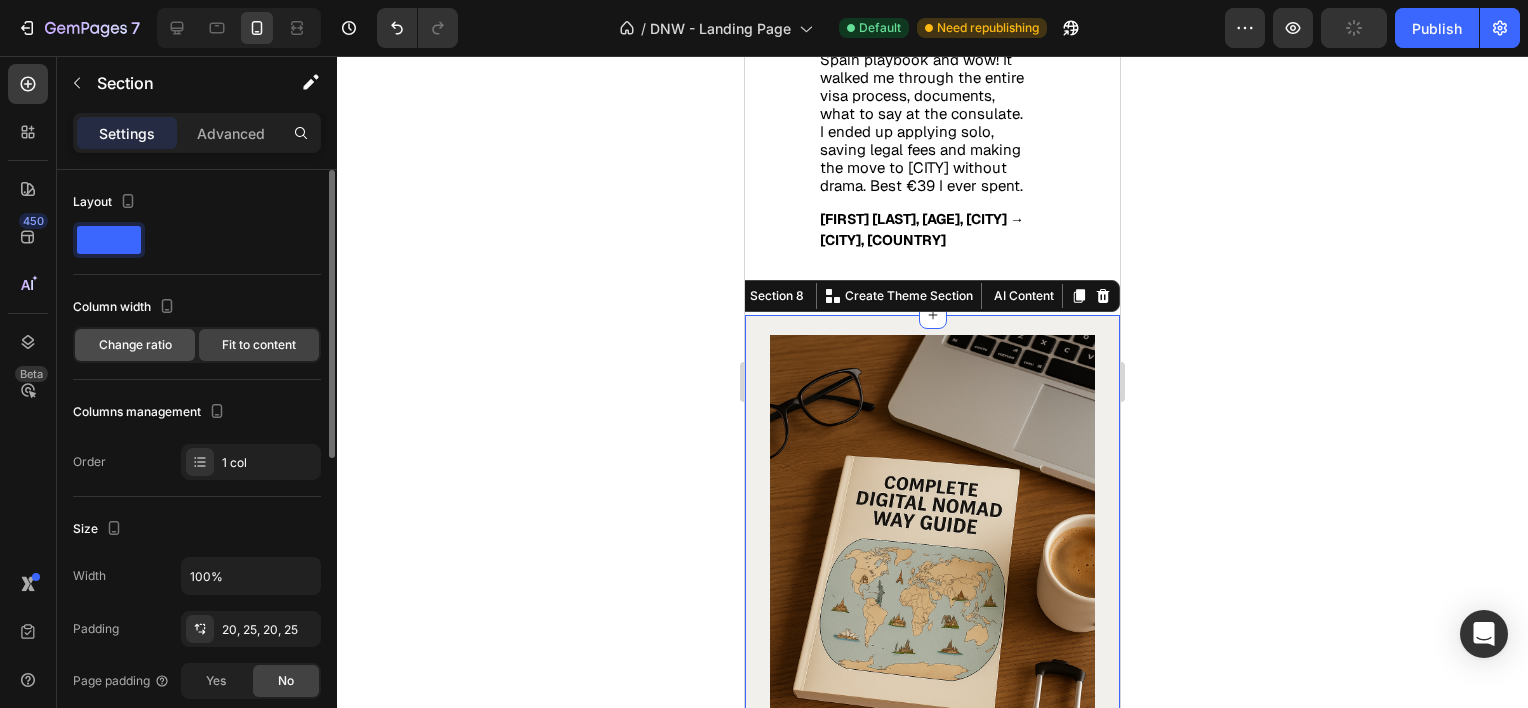 click on "Change ratio" 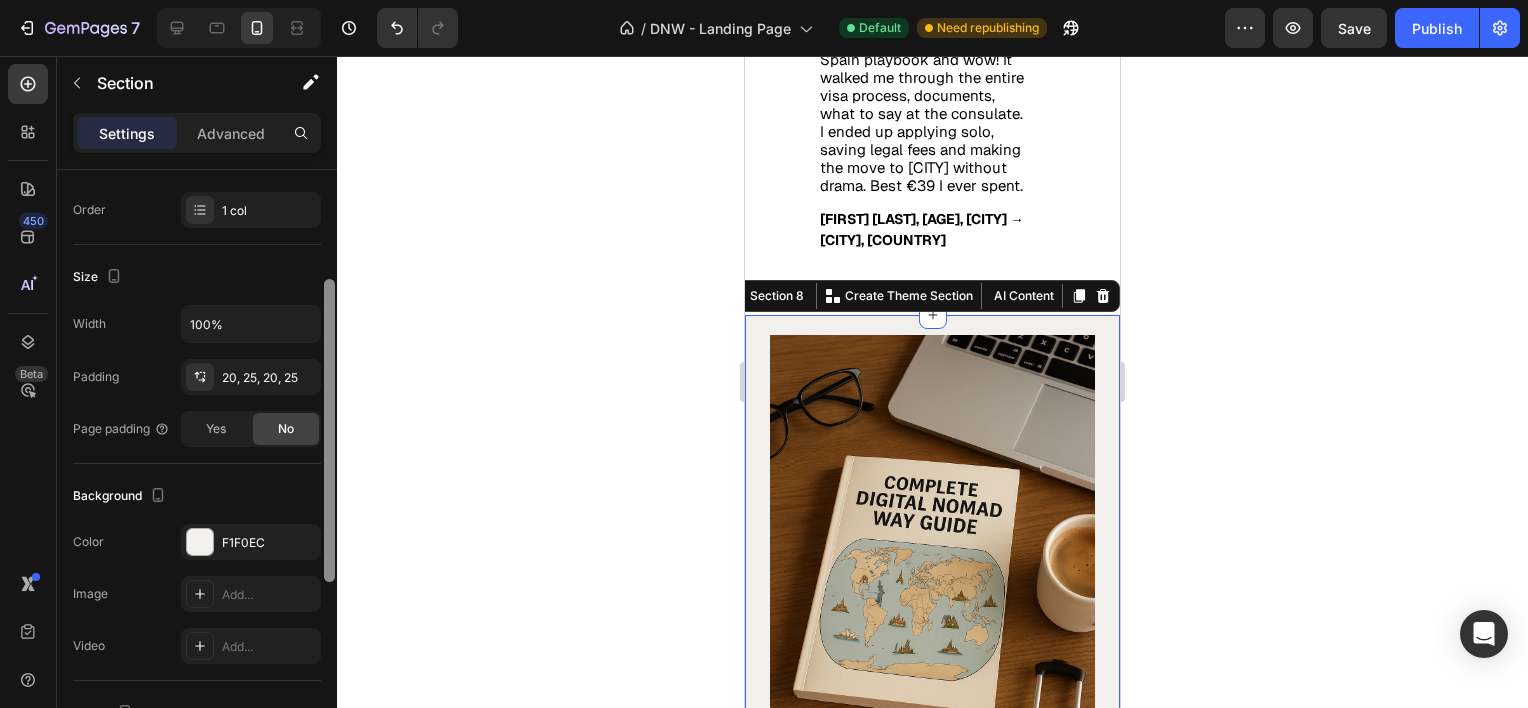 scroll, scrollTop: 323, scrollLeft: 0, axis: vertical 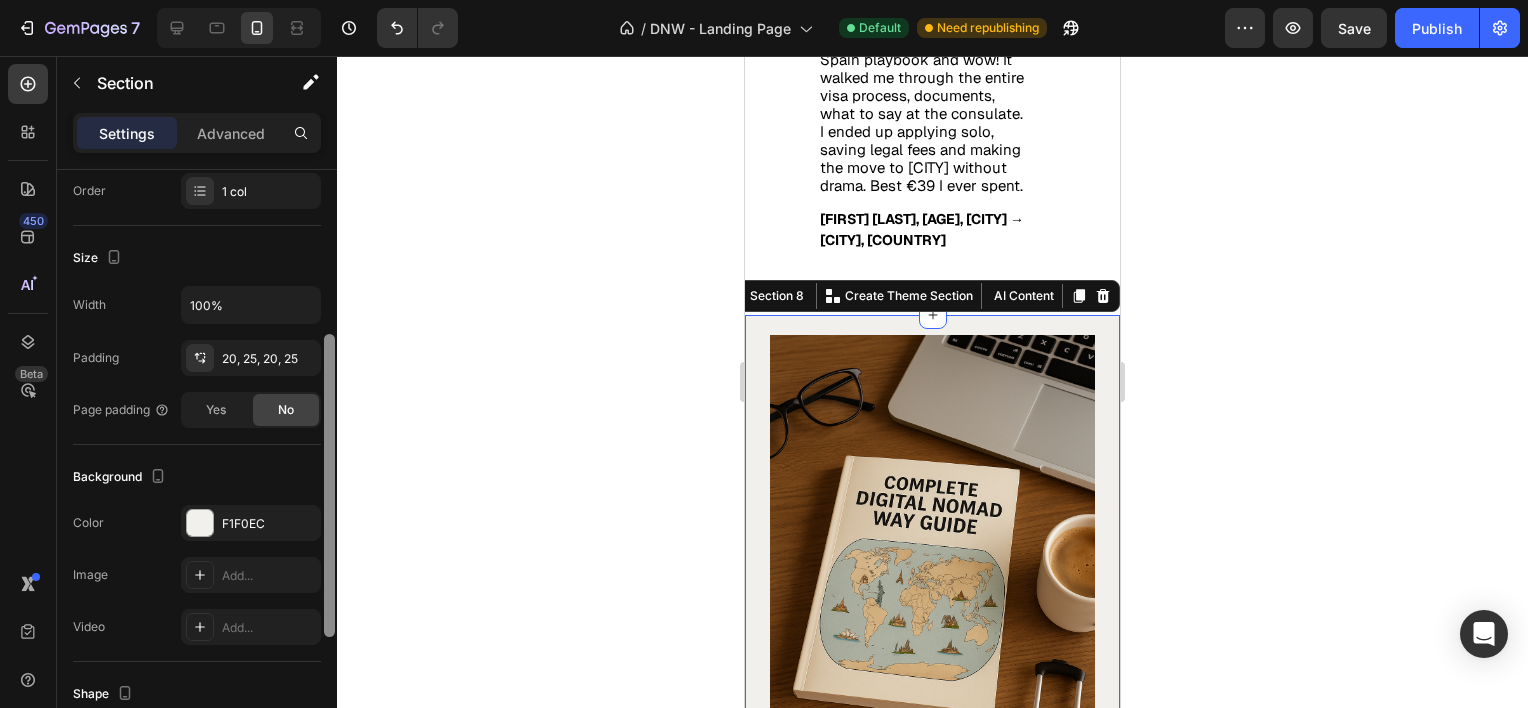 drag, startPoint x: 333, startPoint y: 408, endPoint x: 330, endPoint y: 573, distance: 165.02727 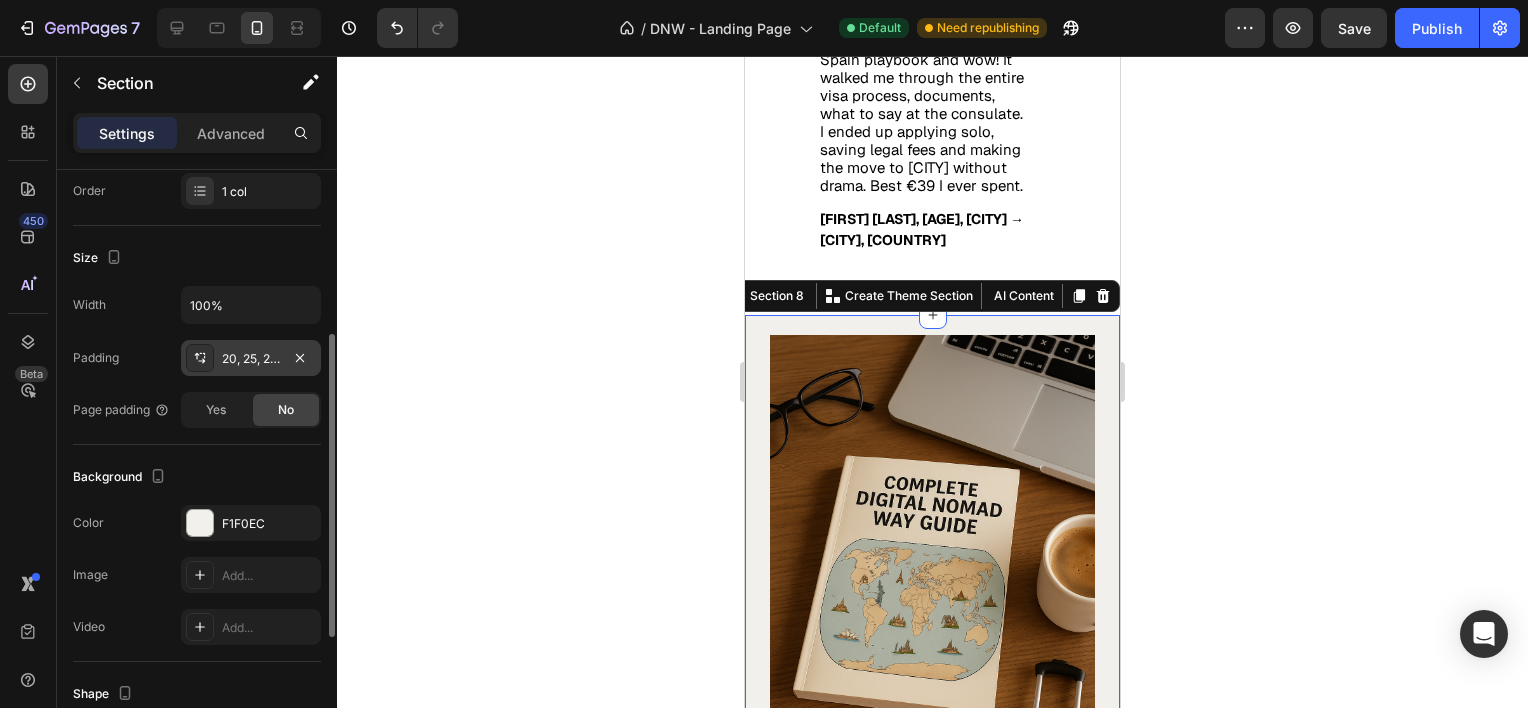 click on "20, 25, 20, 25" at bounding box center (251, 359) 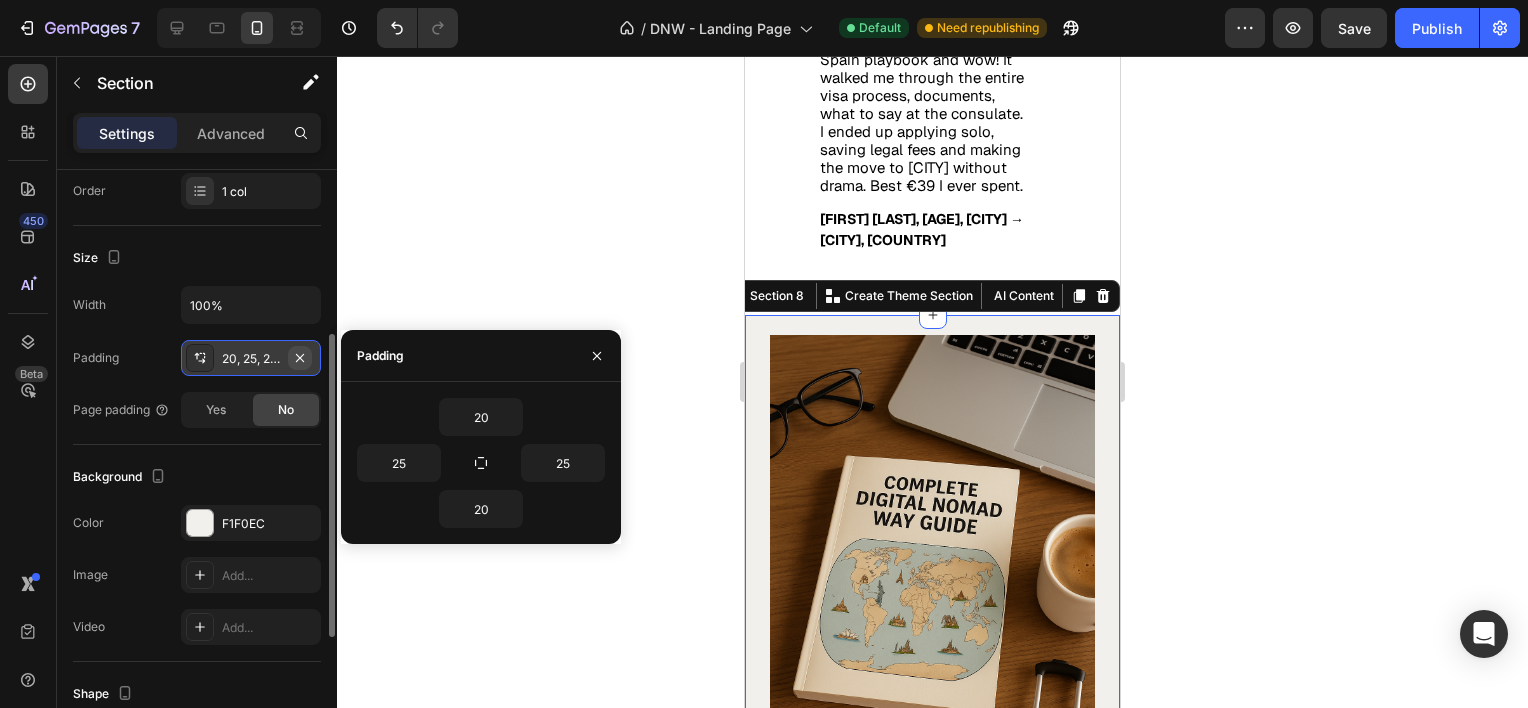 click 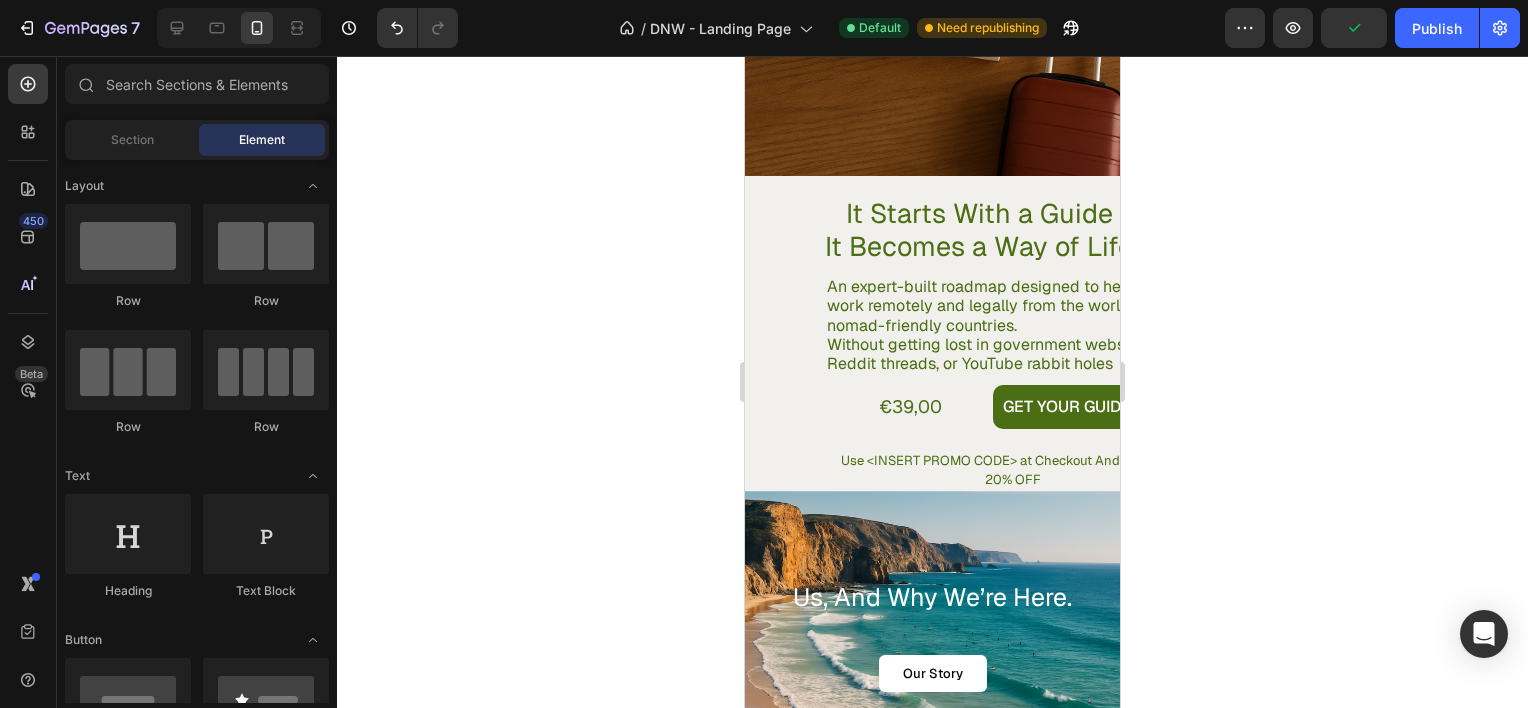 scroll, scrollTop: 3812, scrollLeft: 0, axis: vertical 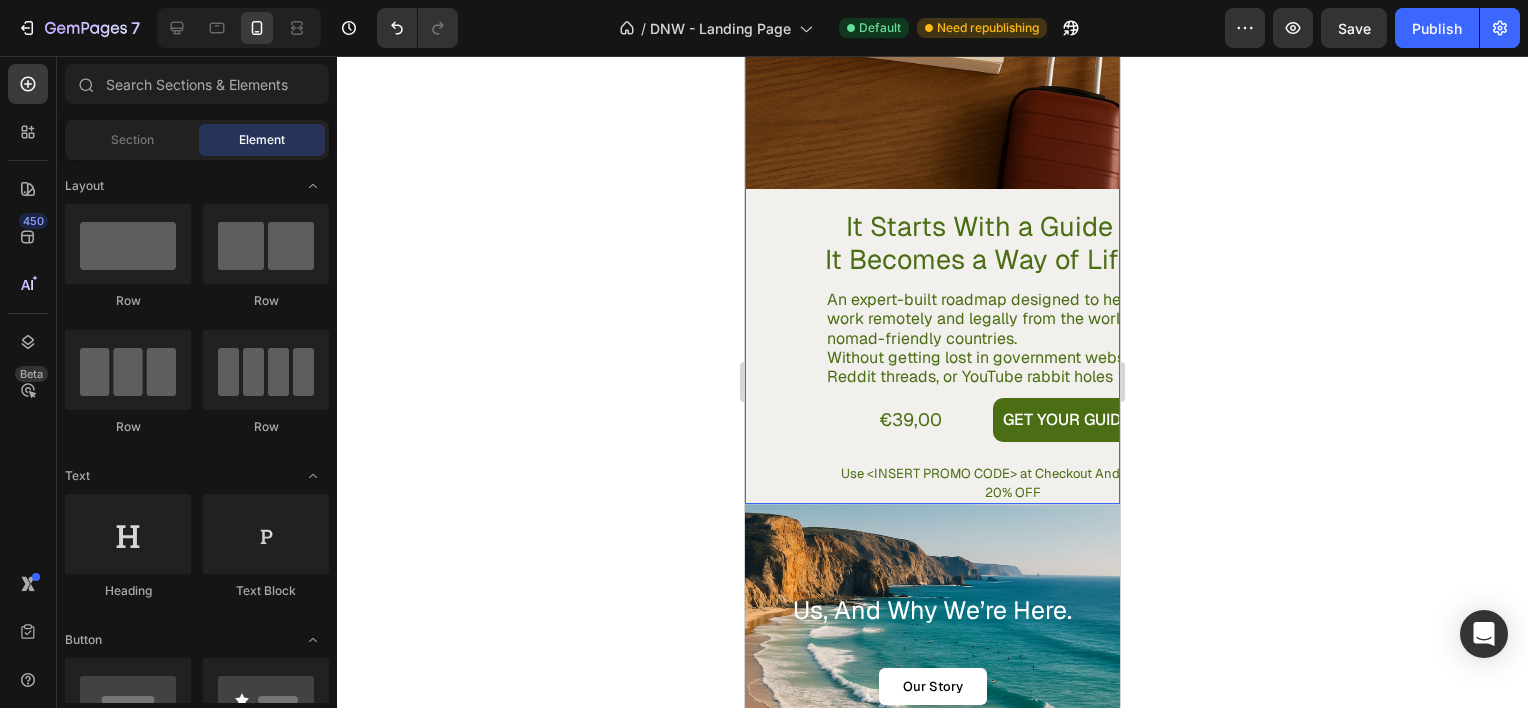 click on "It Starts With a Guide It Becomes a Way of Life Heading An expert-built roadmap designed to help you work remotely and legally from the world's most nomad-friendly countries. Without getting lost in government websites, Reddit threads, or YouTube rabbit holes Text Block €39,00 Product Price Product Price GET YOUR GUIDE Add to Cart Row Use <INSERT PROMO CODE> at Checkout And Enjoy Your 20% OFF Text Block Row" at bounding box center [932, 356] 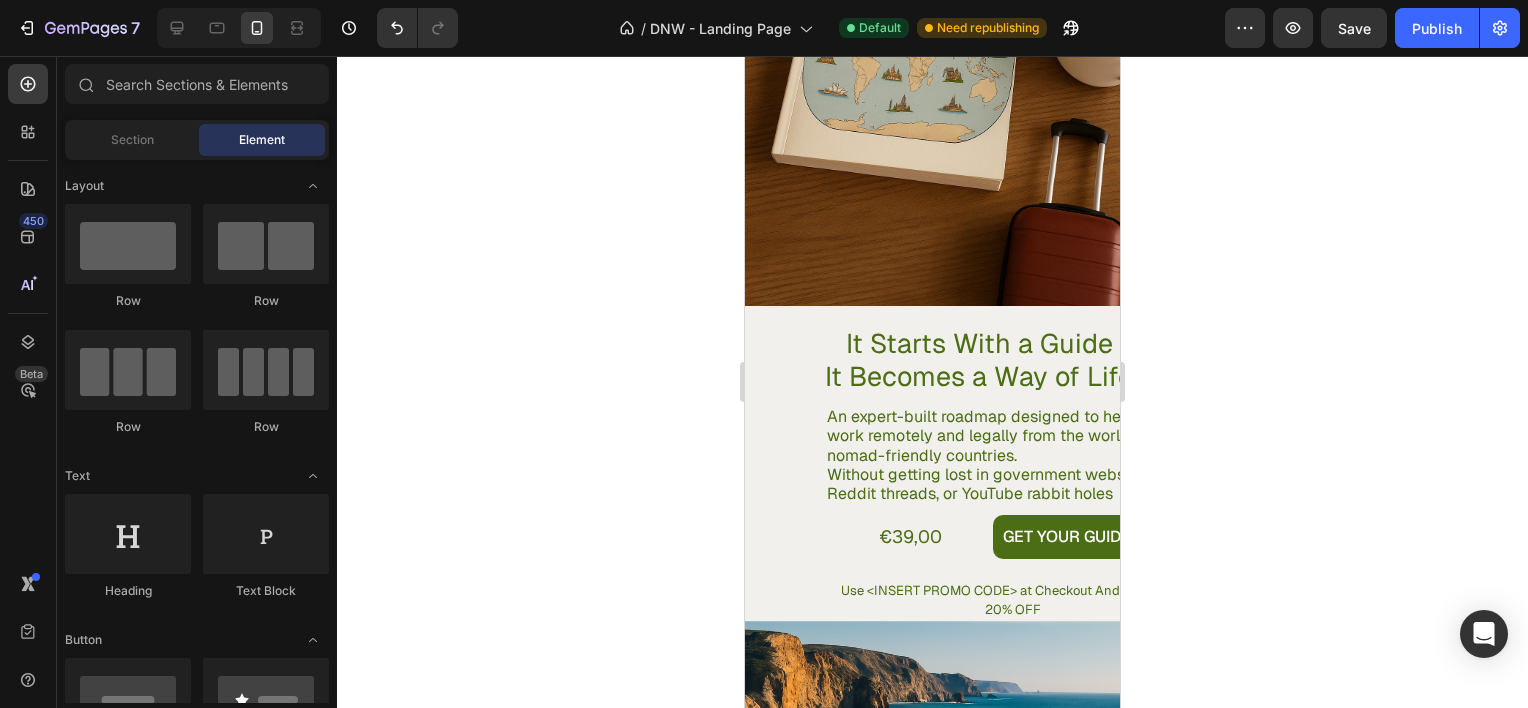 scroll, scrollTop: 3729, scrollLeft: 0, axis: vertical 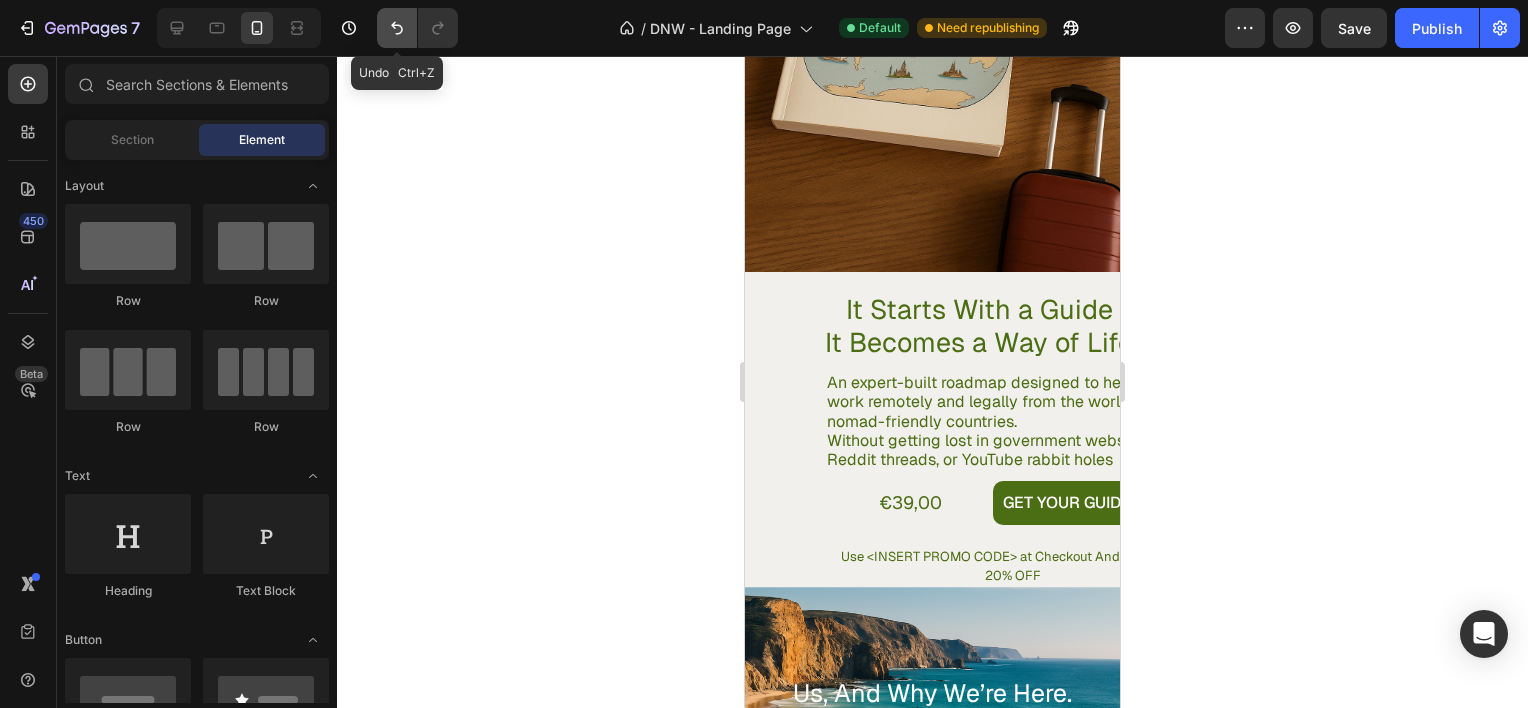 click 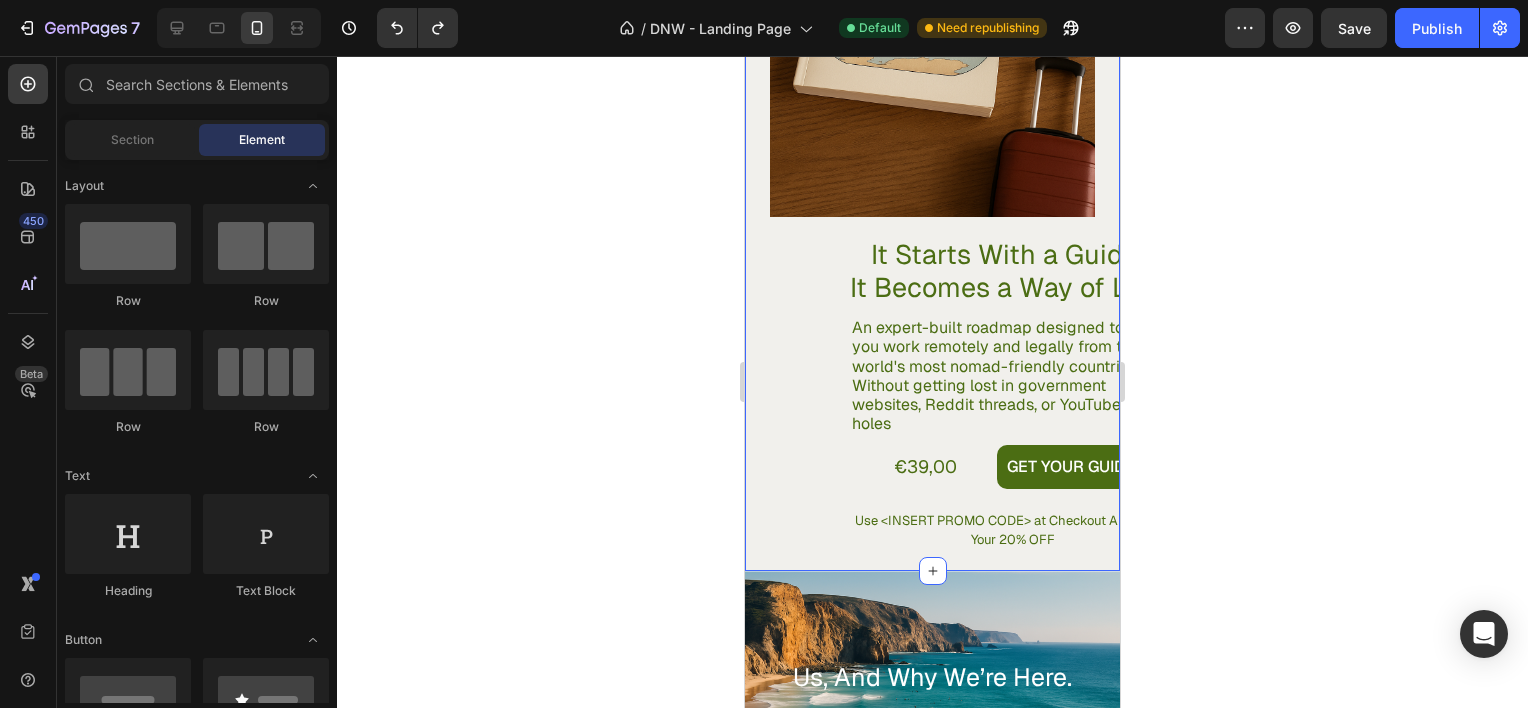 click on "It Starts With a Guide It Becomes a Way of Life Heading An expert-built roadmap designed to help you work remotely and legally from the world's most nomad-friendly countries. Without getting lost in government websites, Reddit threads, or YouTube rabbit holes Text Block €39,00 Product Price Product Price GET YOUR GUIDE Add to Cart Row Use <INSERT PROMO CODE> at Checkout And Enjoy Your 20% OFF Text Block Row Product Images Product Section 8" at bounding box center [932, 141] 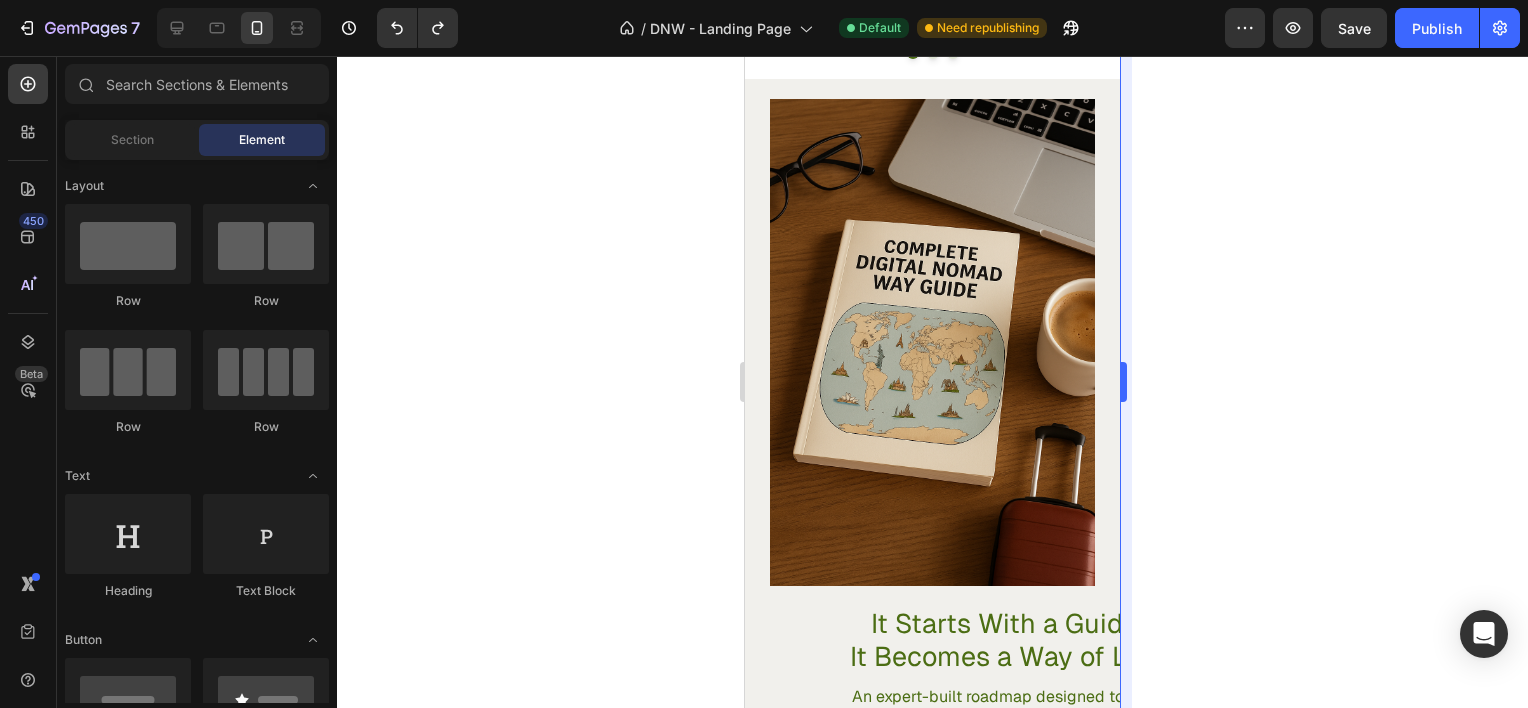 scroll, scrollTop: 3352, scrollLeft: 0, axis: vertical 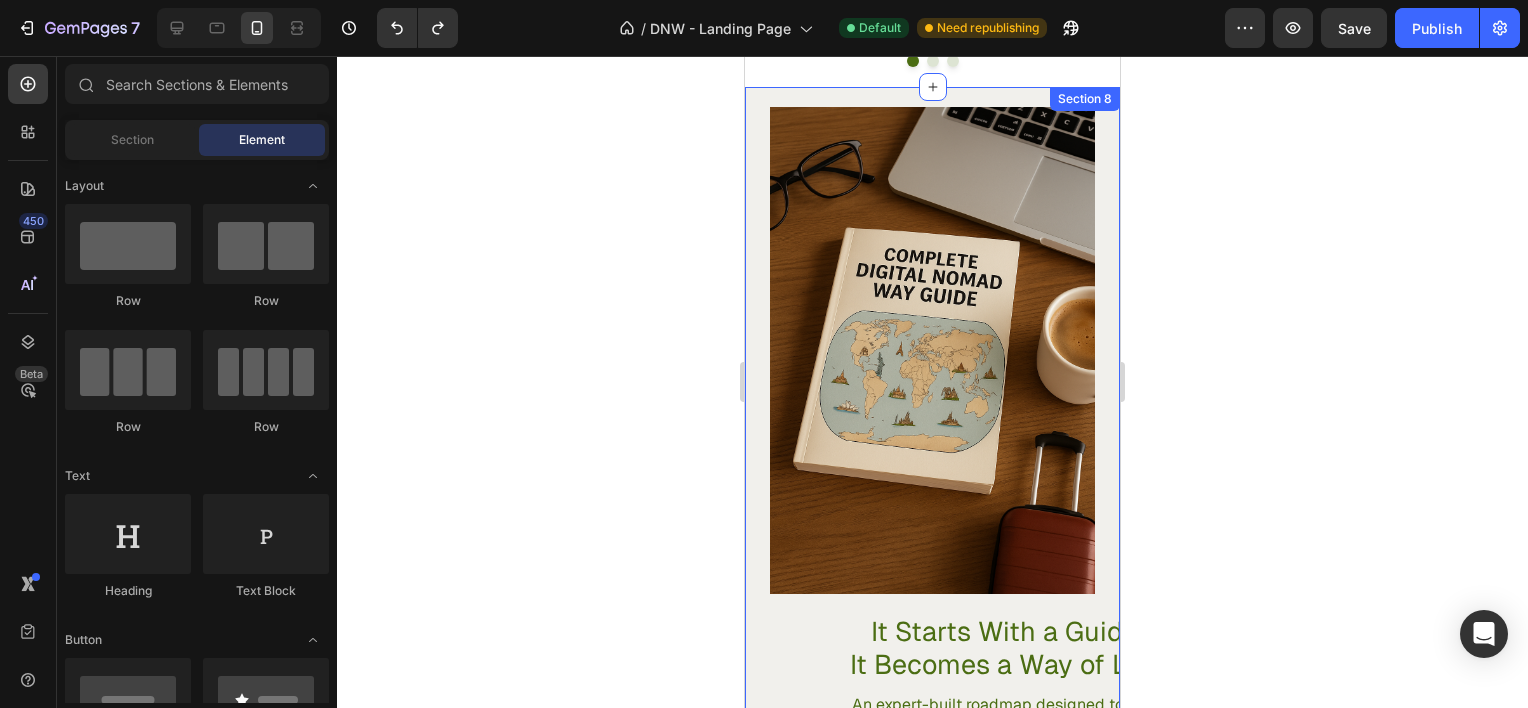 click on "It Starts With a Guide It Becomes a Way of Life Heading An expert-built roadmap designed to help you work remotely and legally from the world's most nomad-friendly countries. Without getting lost in government websites, Reddit threads, or YouTube rabbit holes Text Block €39,00 Product Price Product Price GET YOUR GUIDE Add to Cart Row Use <INSERT PROMO CODE> at Checkout And Enjoy Your 20% OFF Text Block Row Product Images Product Section 8" at bounding box center [932, 518] 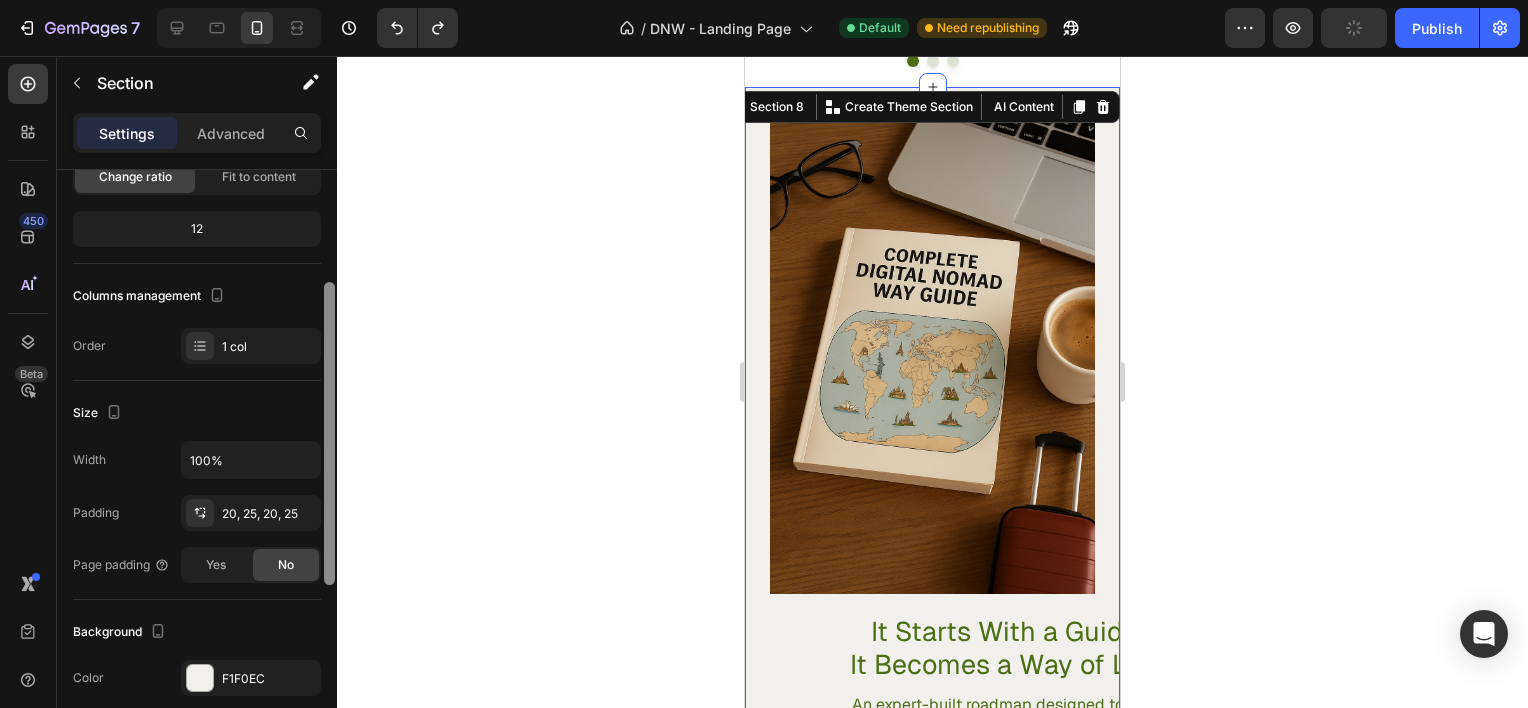 scroll, scrollTop: 186, scrollLeft: 0, axis: vertical 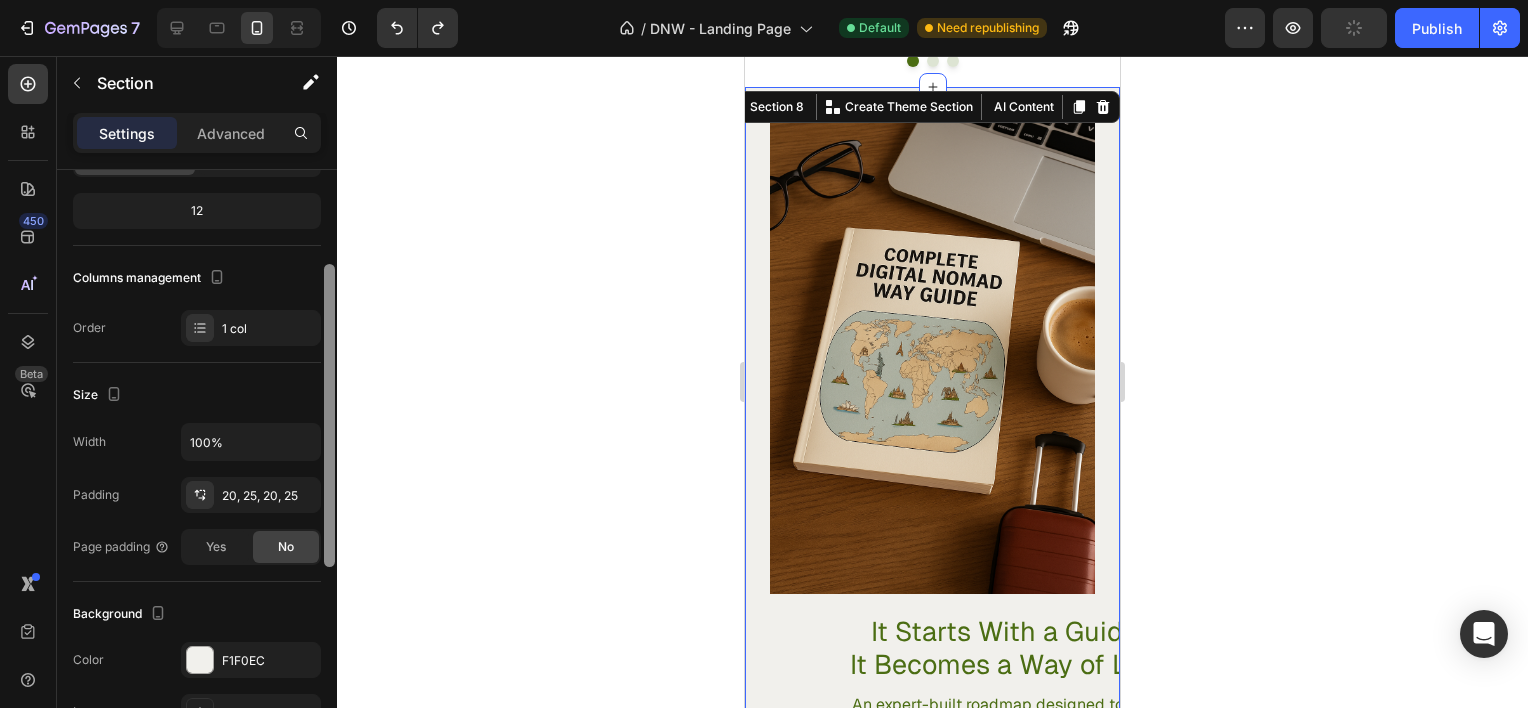drag, startPoint x: 325, startPoint y: 453, endPoint x: 328, endPoint y: 548, distance: 95.047356 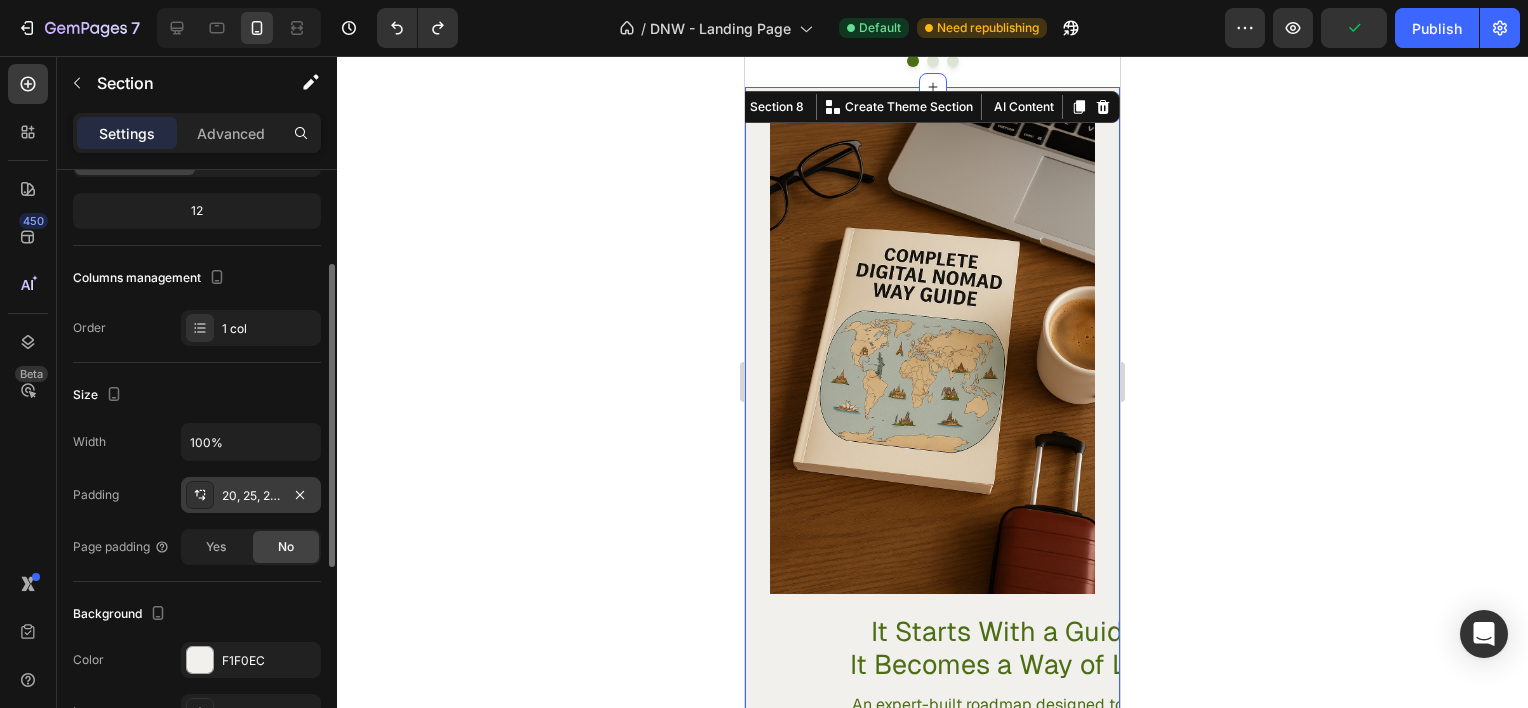 click on "20, 25, 20, 25" at bounding box center (251, 496) 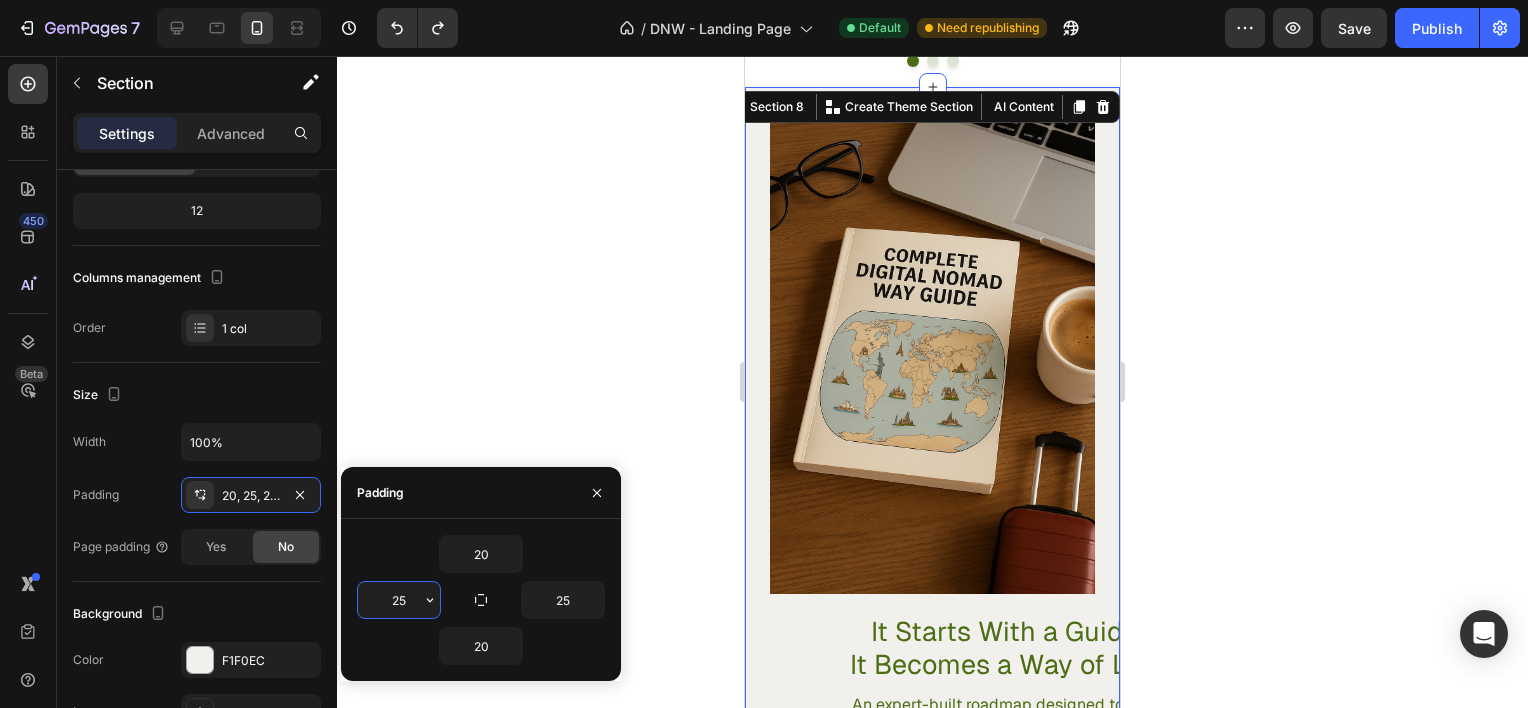 click on "25" at bounding box center [399, 600] 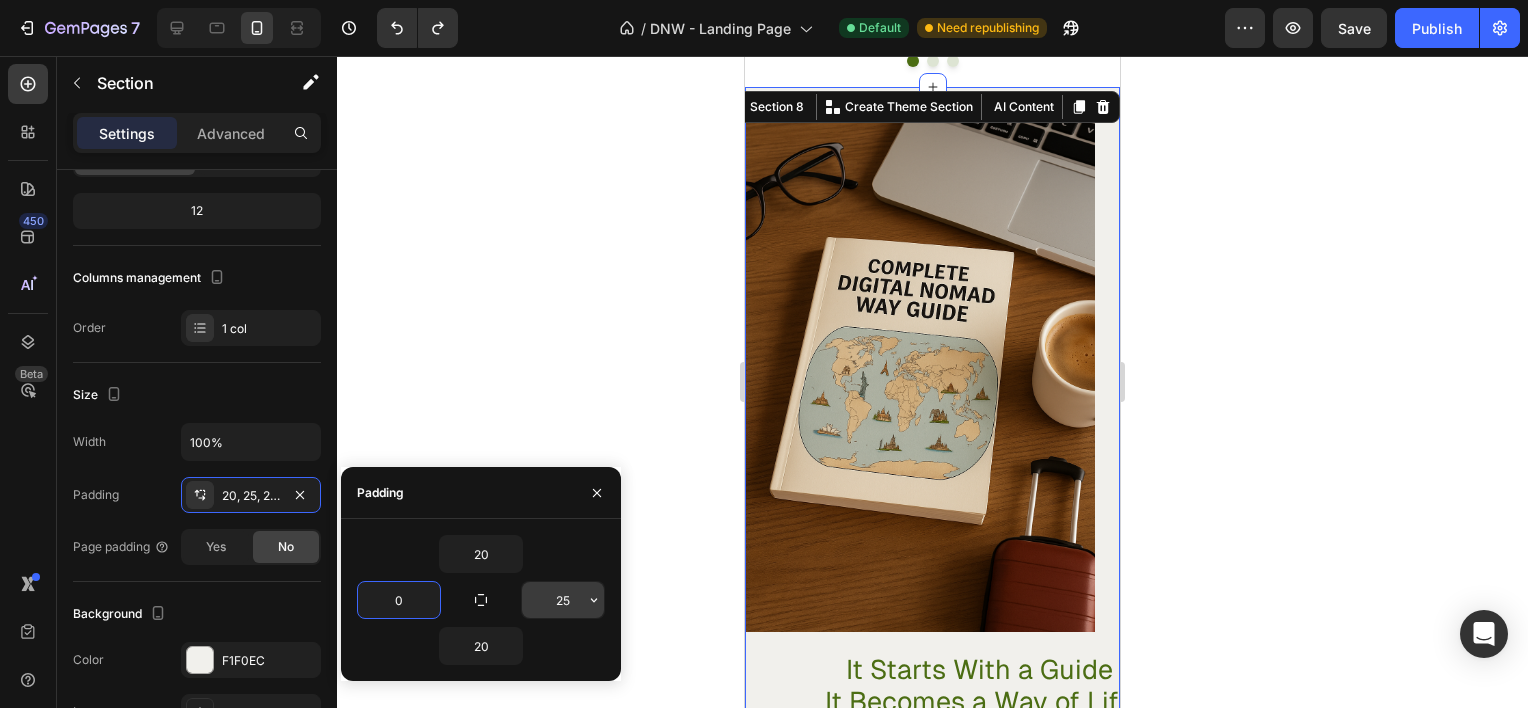 type on "0" 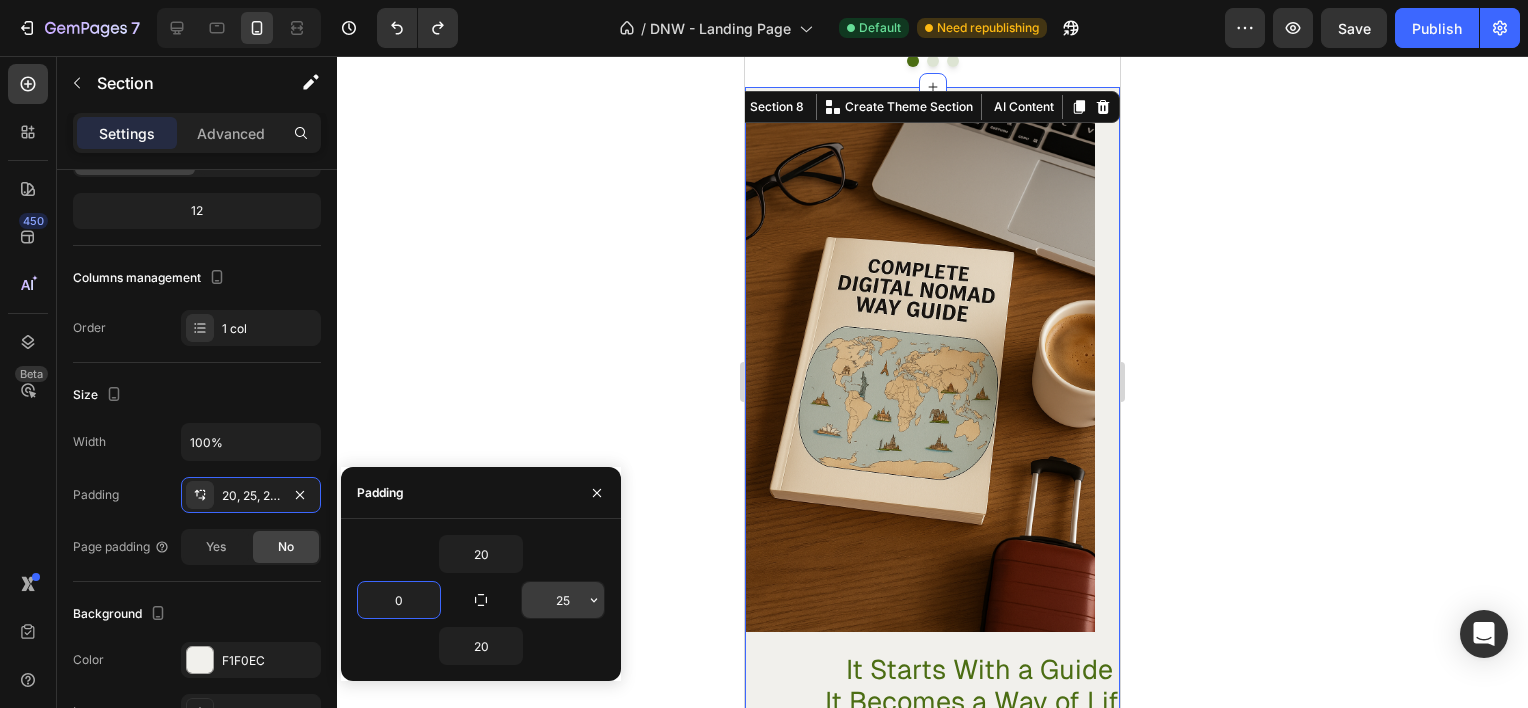 click on "25" at bounding box center [563, 600] 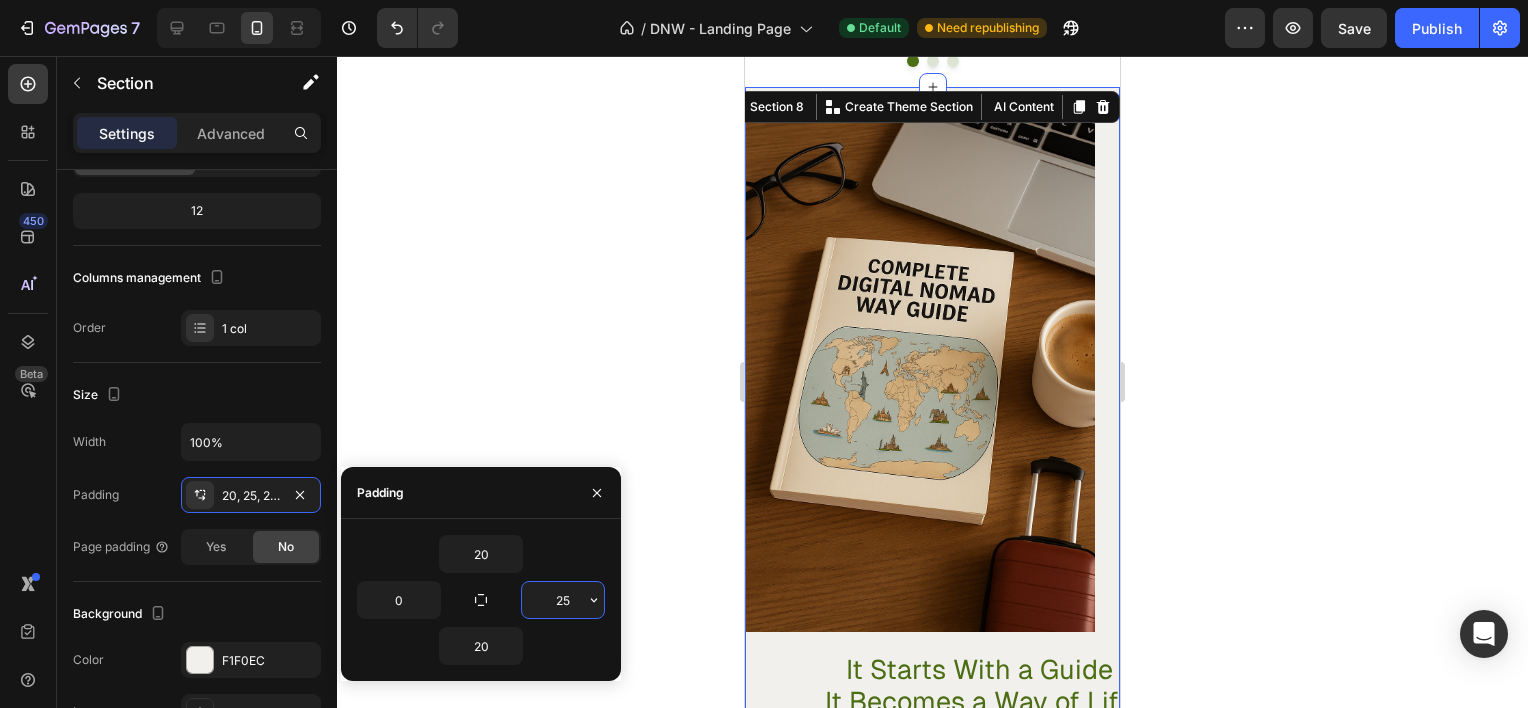 type on "0" 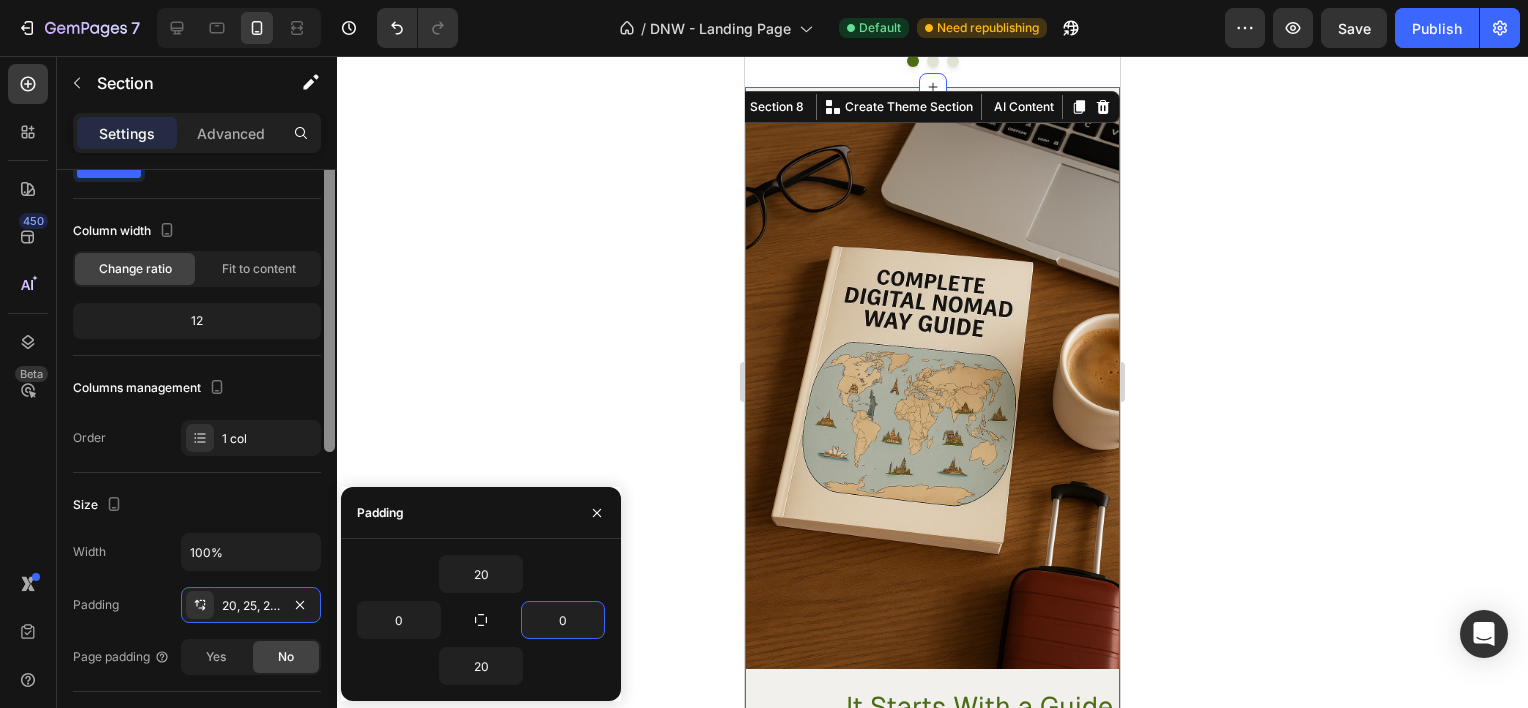 scroll, scrollTop: 0, scrollLeft: 0, axis: both 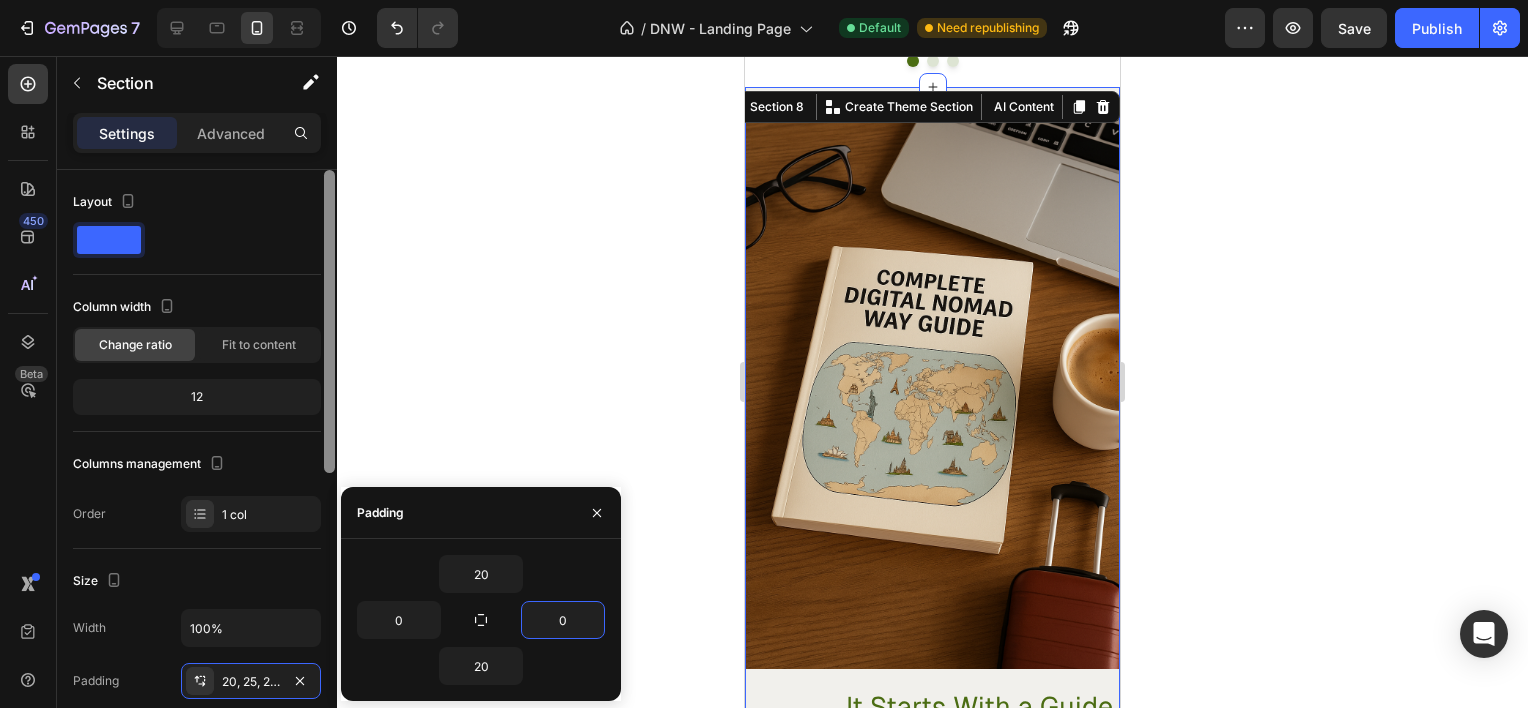 drag, startPoint x: 330, startPoint y: 384, endPoint x: 330, endPoint y: 221, distance: 163 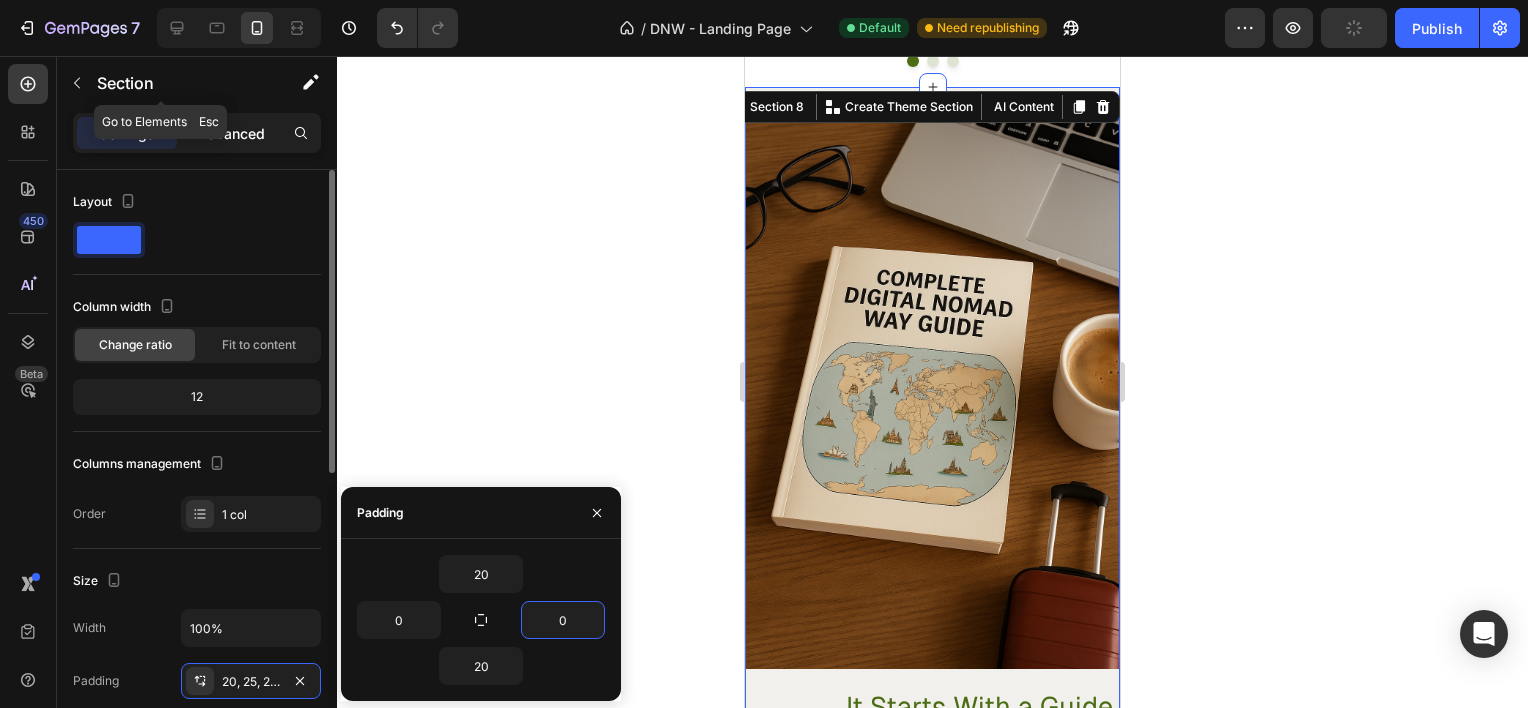 click on "Advanced" at bounding box center (231, 133) 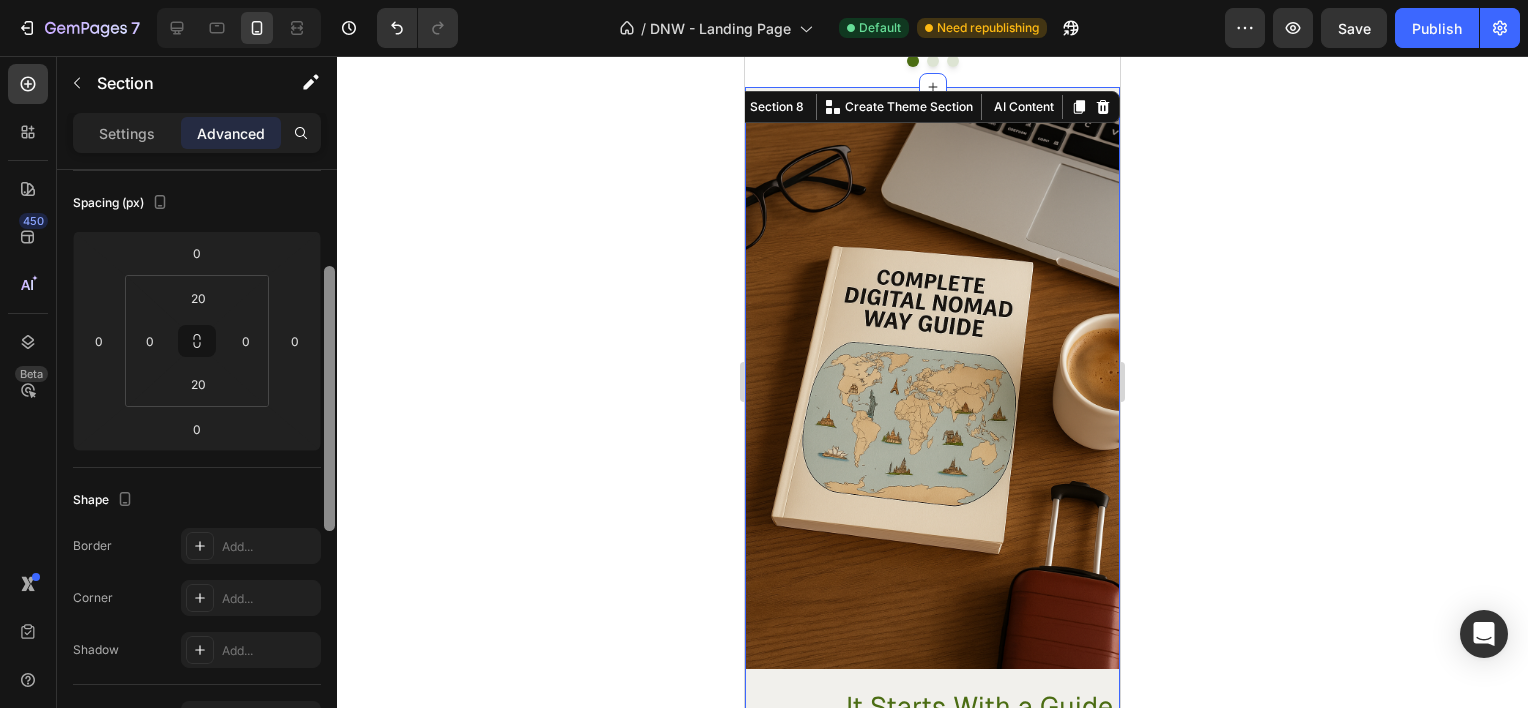 scroll, scrollTop: 219, scrollLeft: 0, axis: vertical 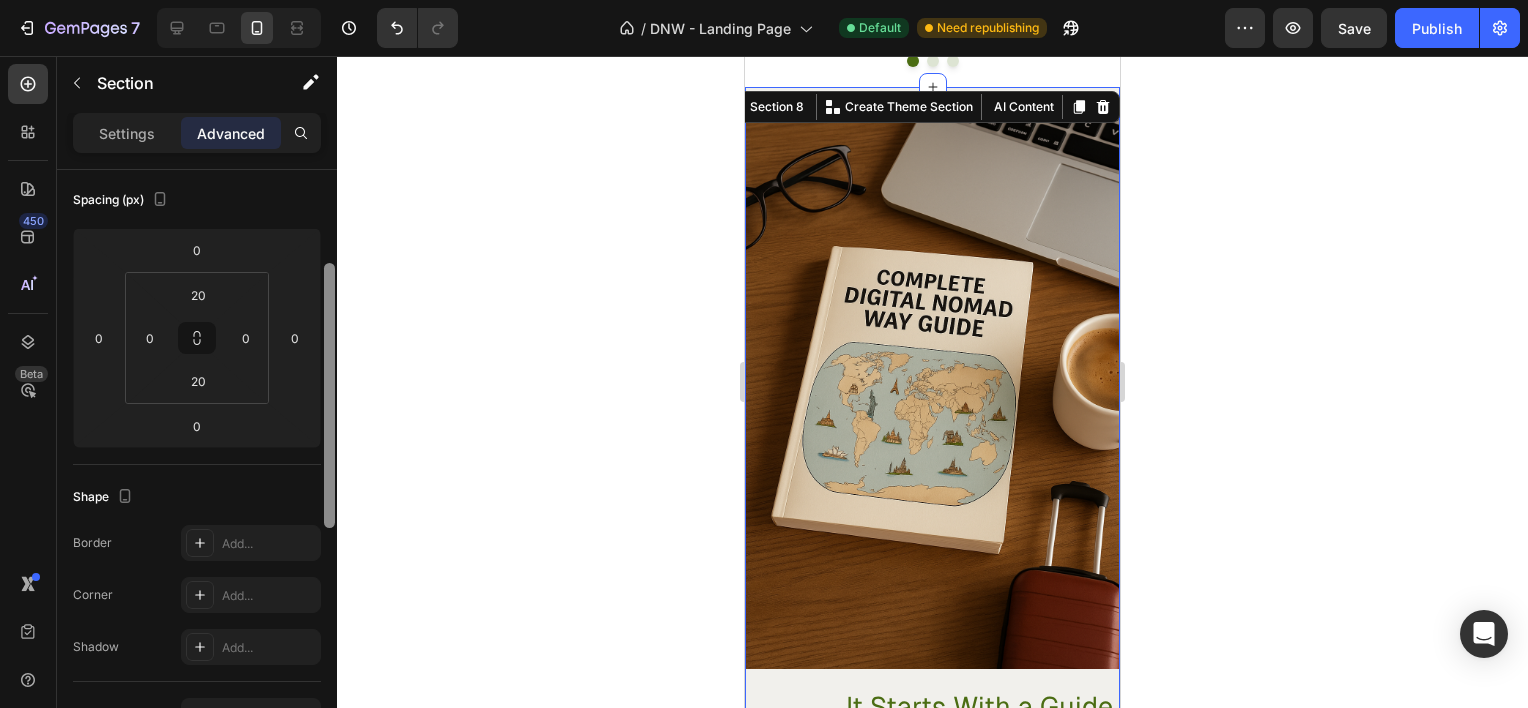 drag, startPoint x: 332, startPoint y: 399, endPoint x: 343, endPoint y: 497, distance: 98.61542 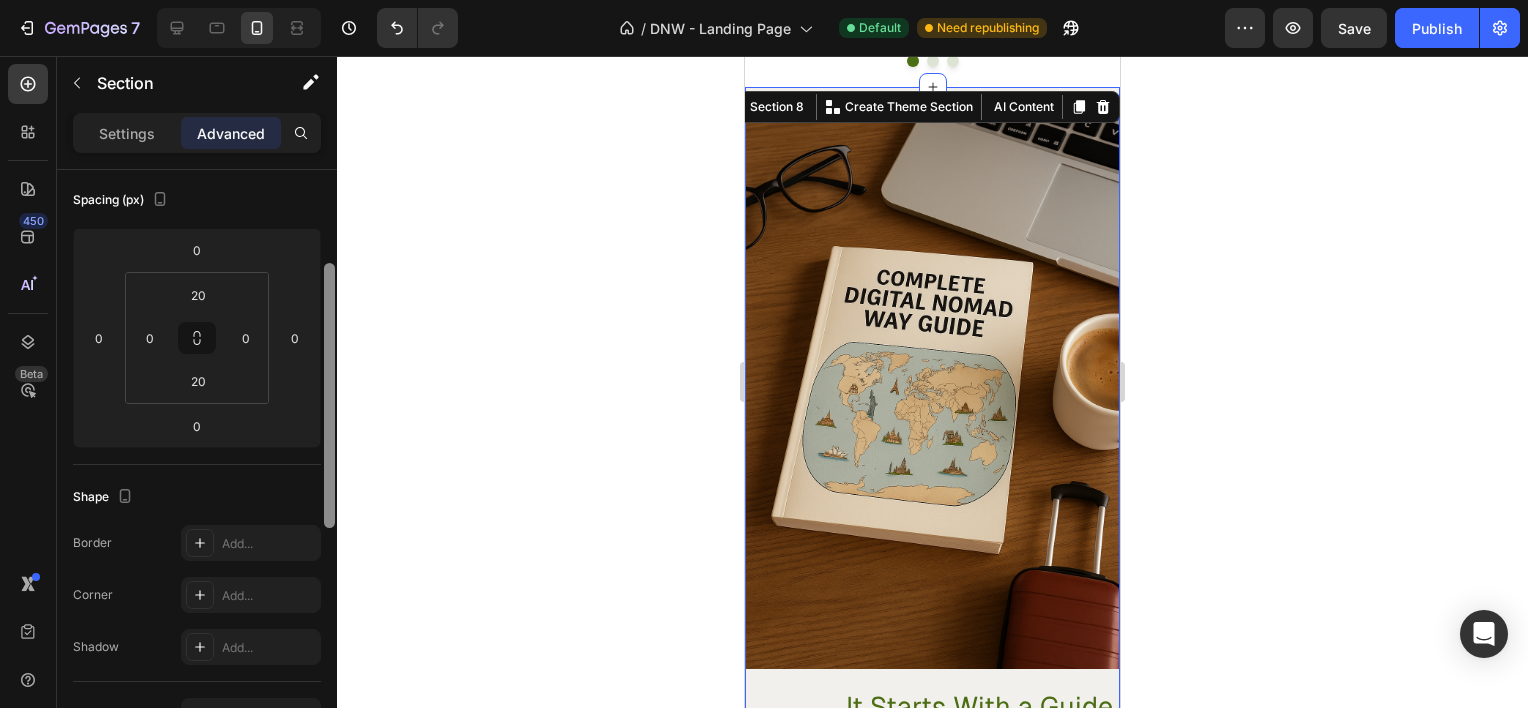 click on "7  Version history  /  DNW - Landing Page Default Need republishing Preview  Save   Publish  450 Beta Sections(18) Elements(83) Section Element Hero Section Product Detail Brands Trusted Badges Guarantee Product Breakdown How to use Testimonials Compare Bundle FAQs Social Proof Brand Story Product List Collection Blog List Contact Sticky Add to Cart Custom Footer Browse Library 450 Layout
Row
Row
Row
Row Text
Heading
Text Block Button
Button
Button Media
Image
Image
Video" 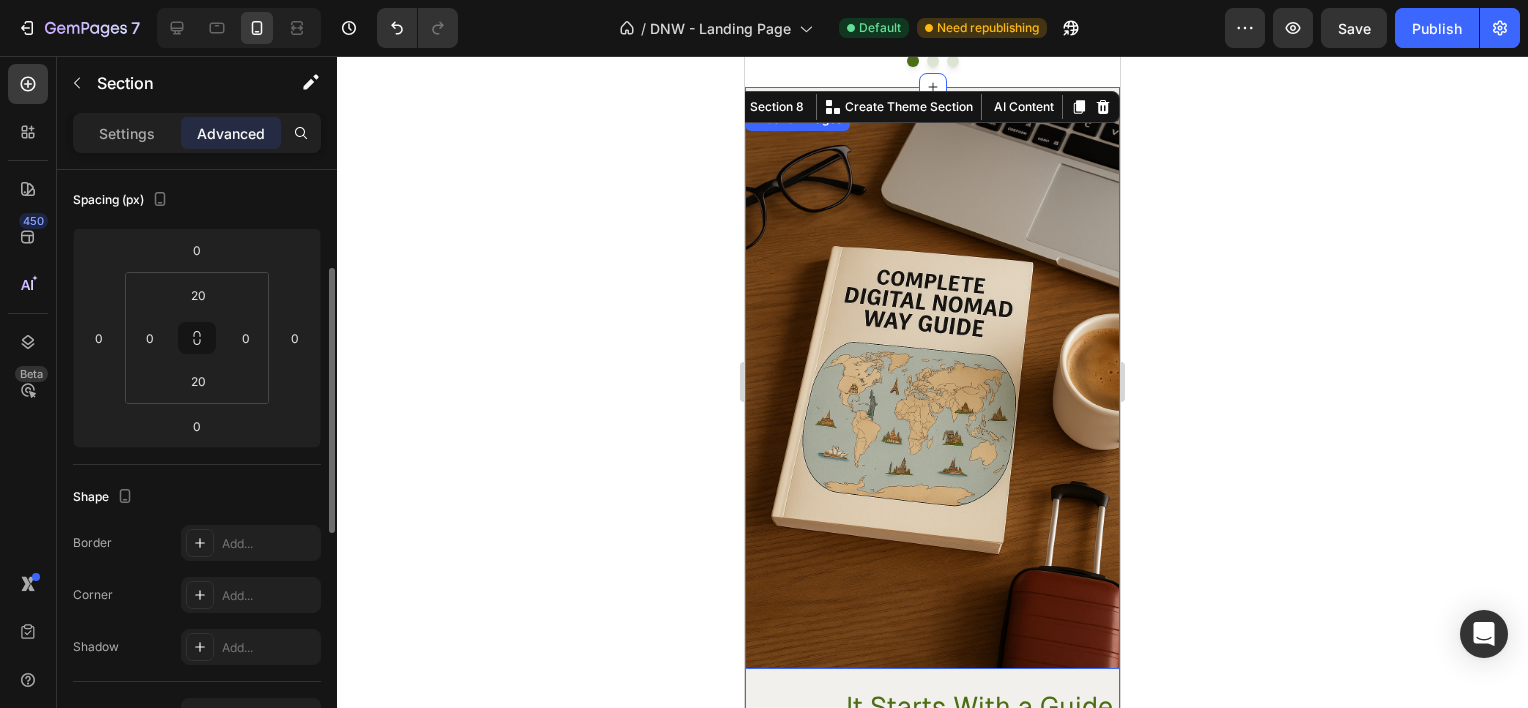 click at bounding box center [932, 388] 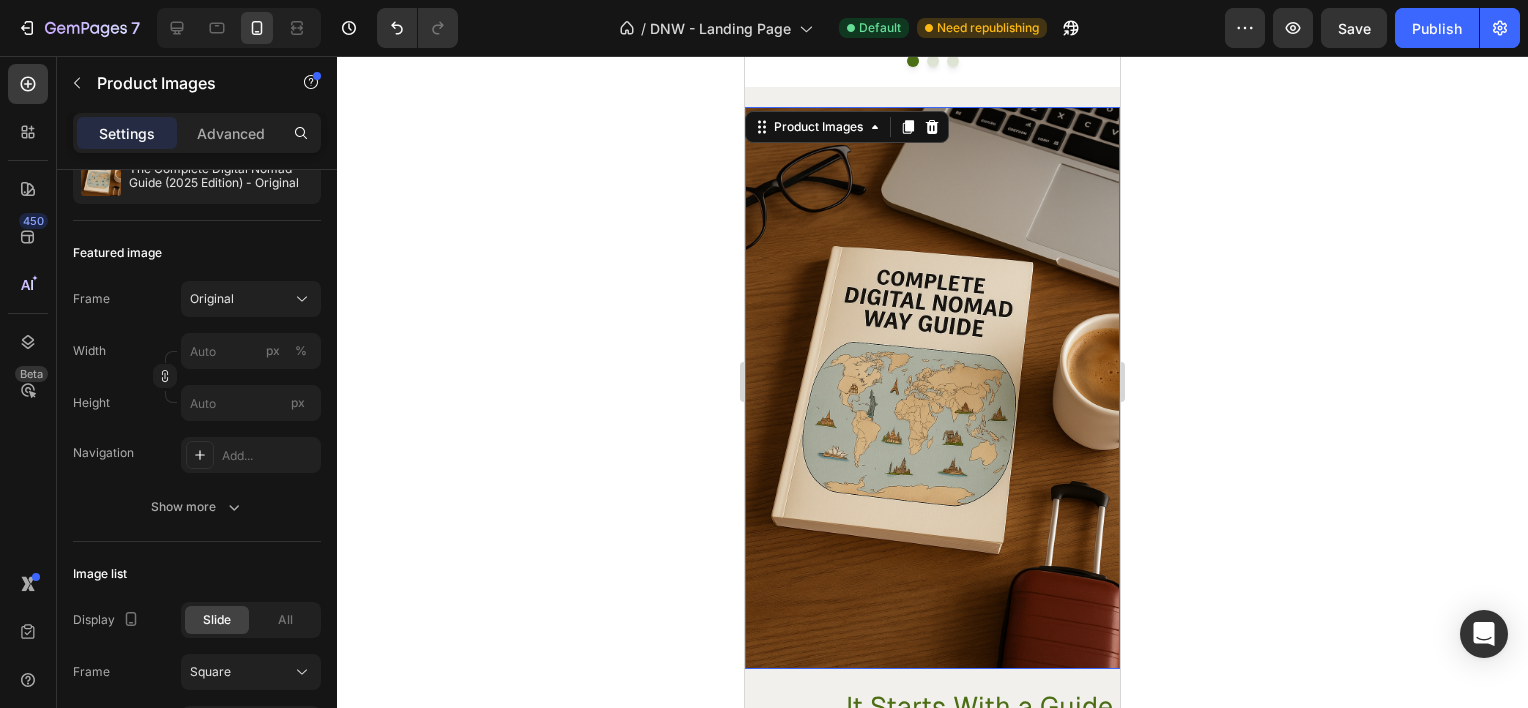 scroll, scrollTop: 0, scrollLeft: 0, axis: both 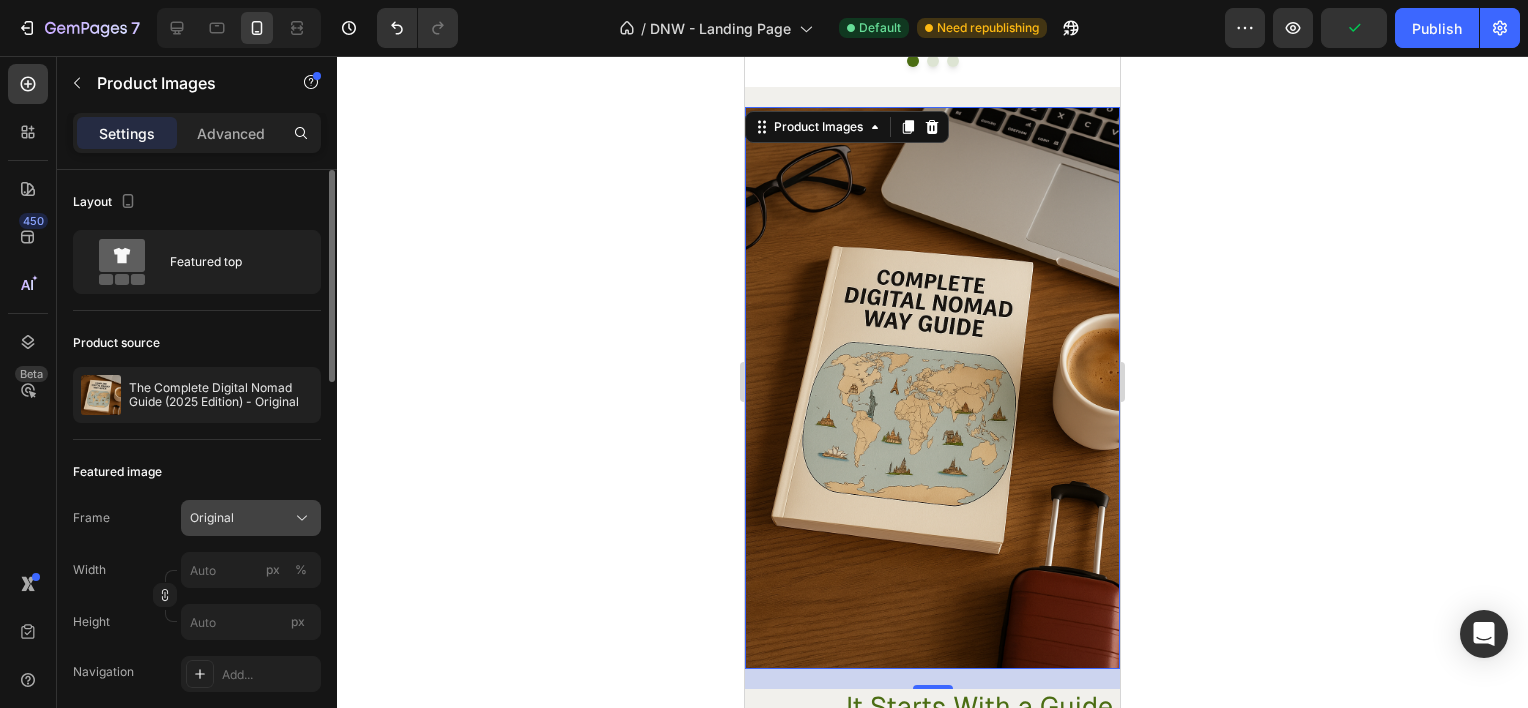click on "Original" at bounding box center [251, 518] 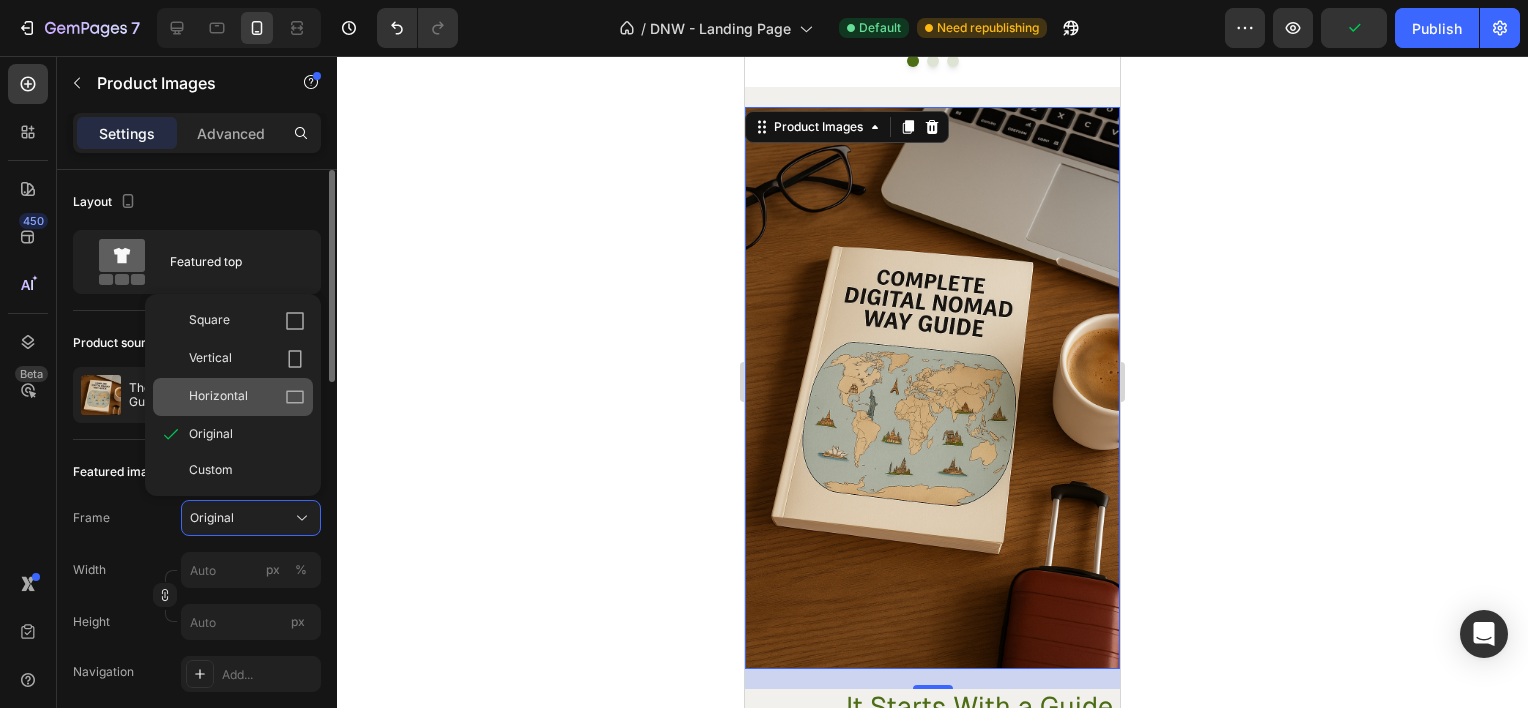 click on "Horizontal" 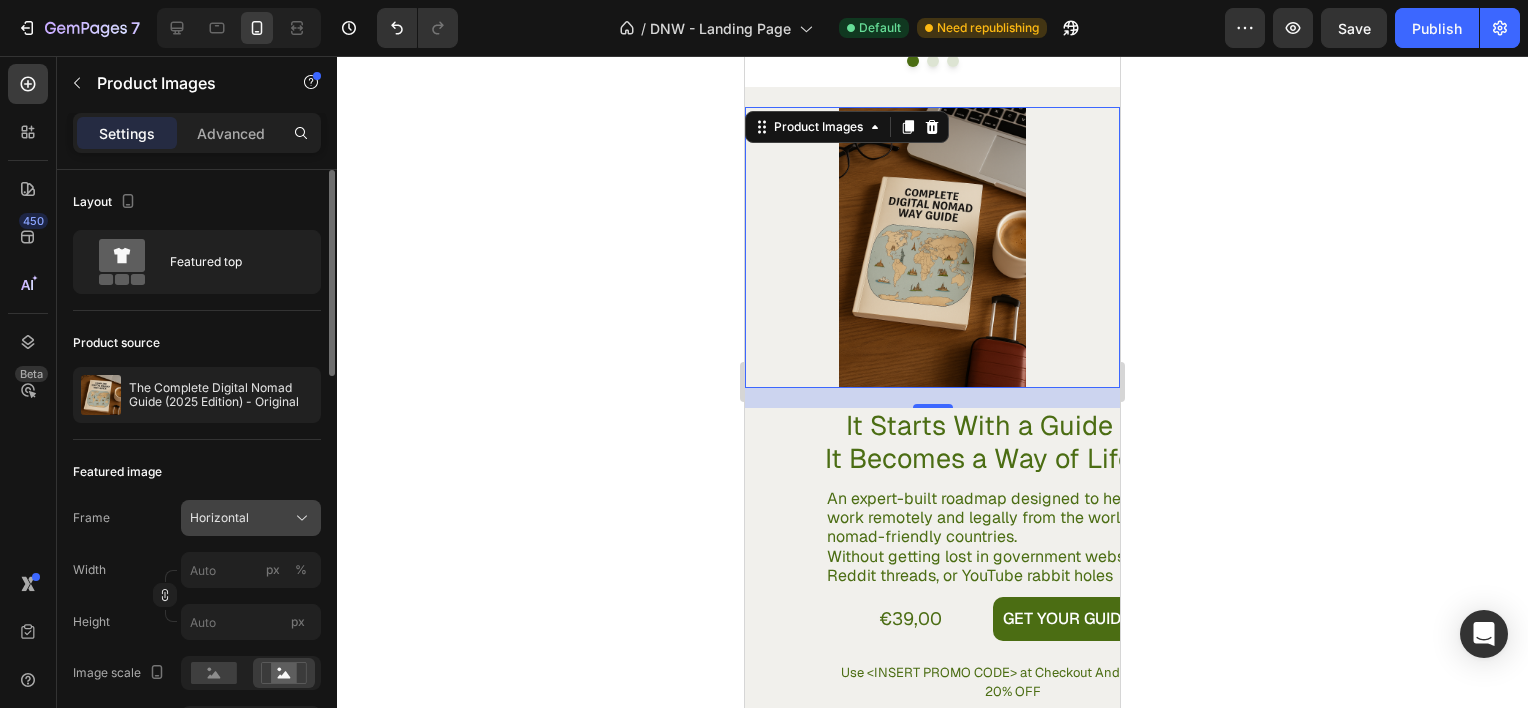 click on "Horizontal" at bounding box center (219, 518) 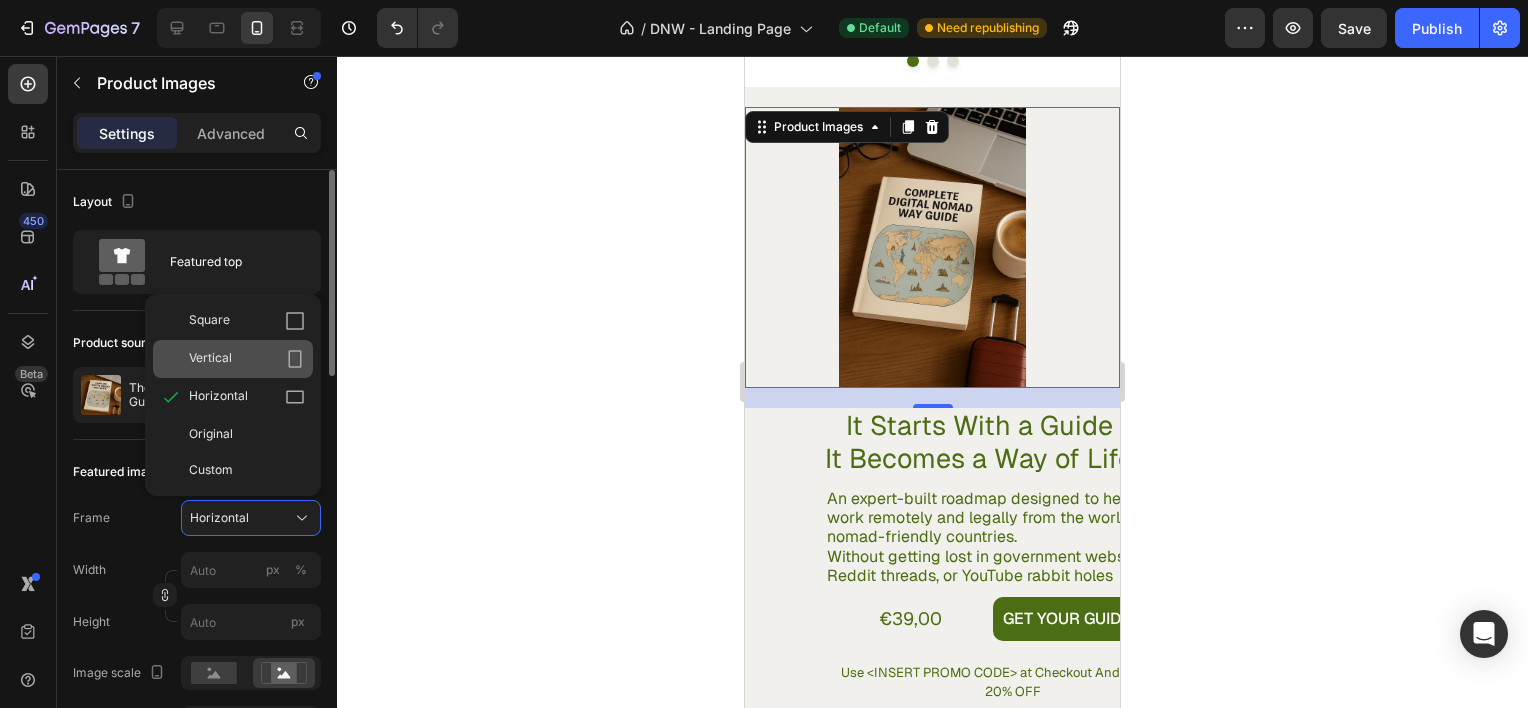 click on "Vertical" at bounding box center [247, 359] 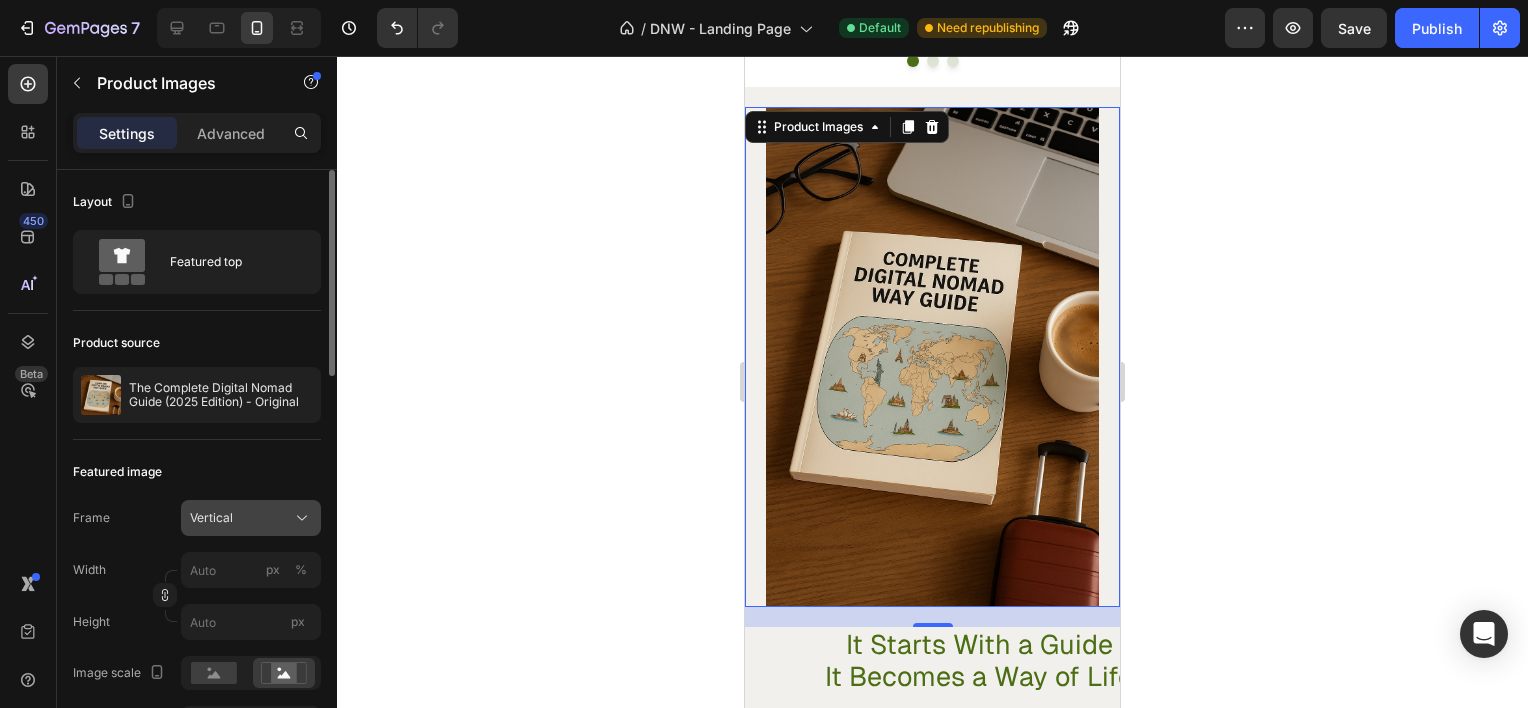 click on "Vertical" 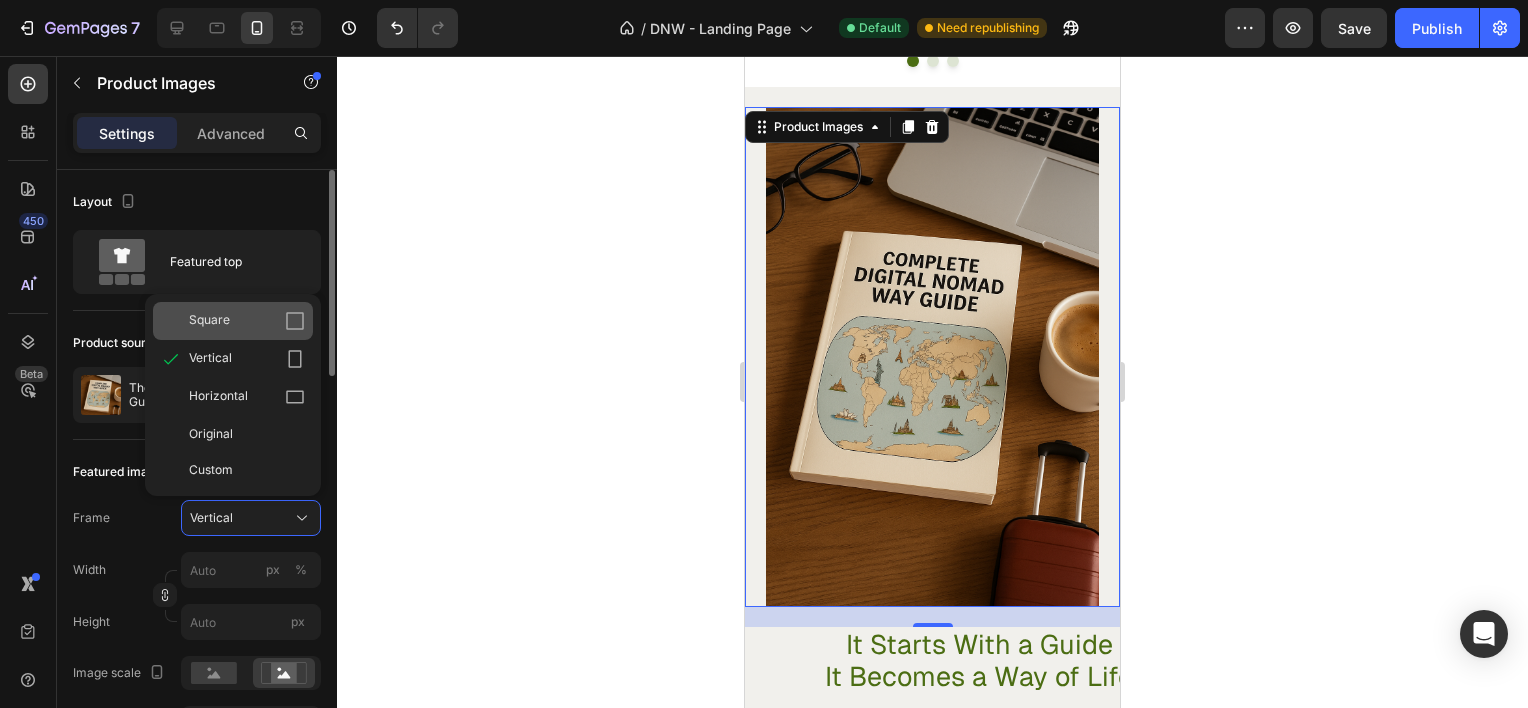 click on "Square" at bounding box center [247, 321] 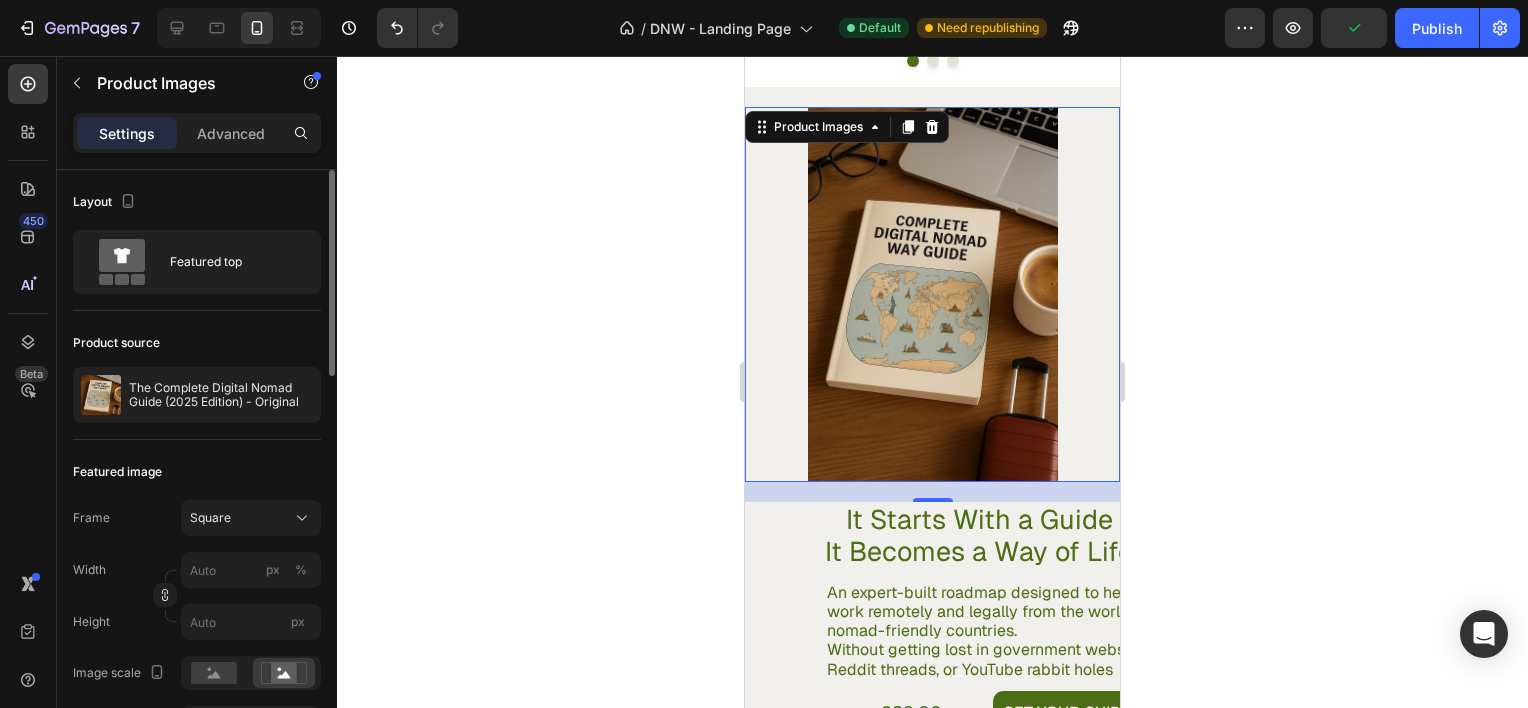 click 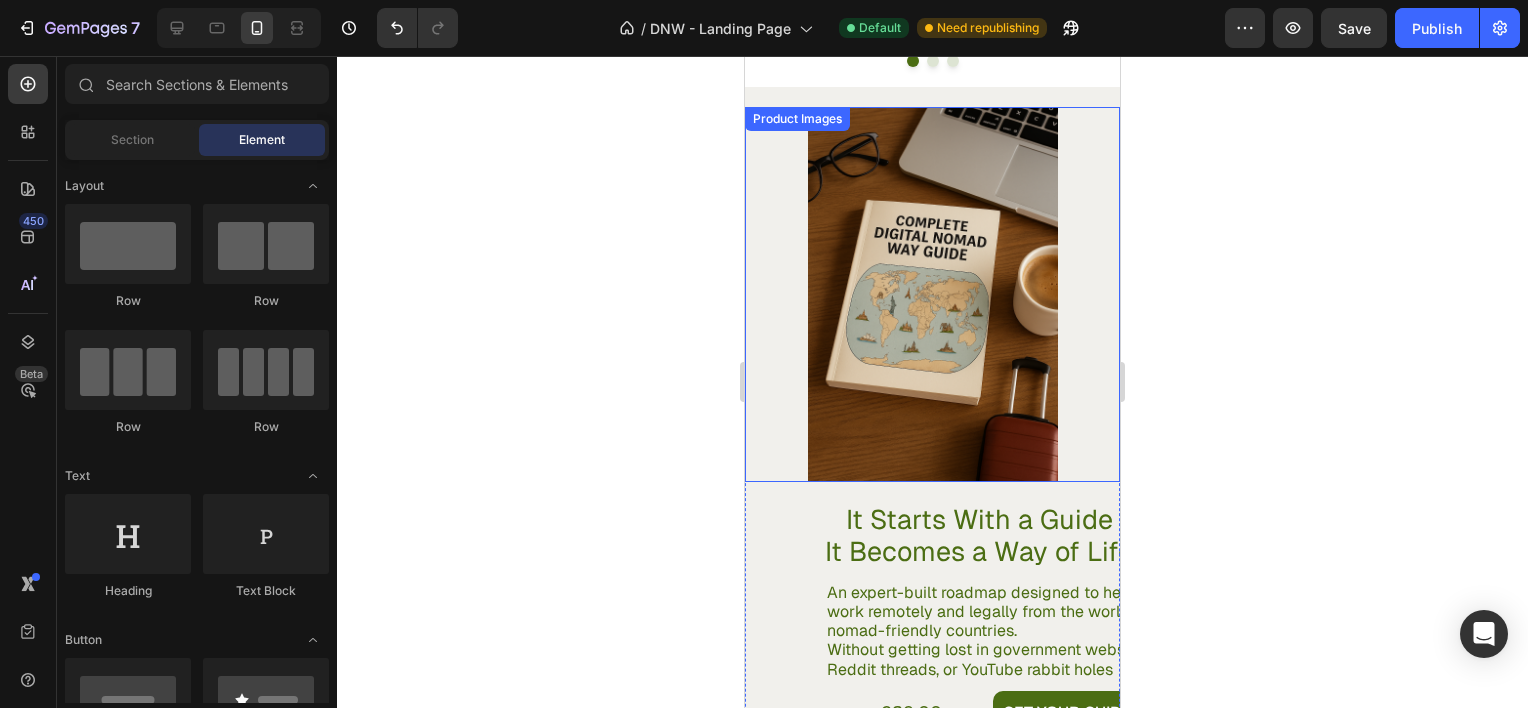 click at bounding box center [932, 294] 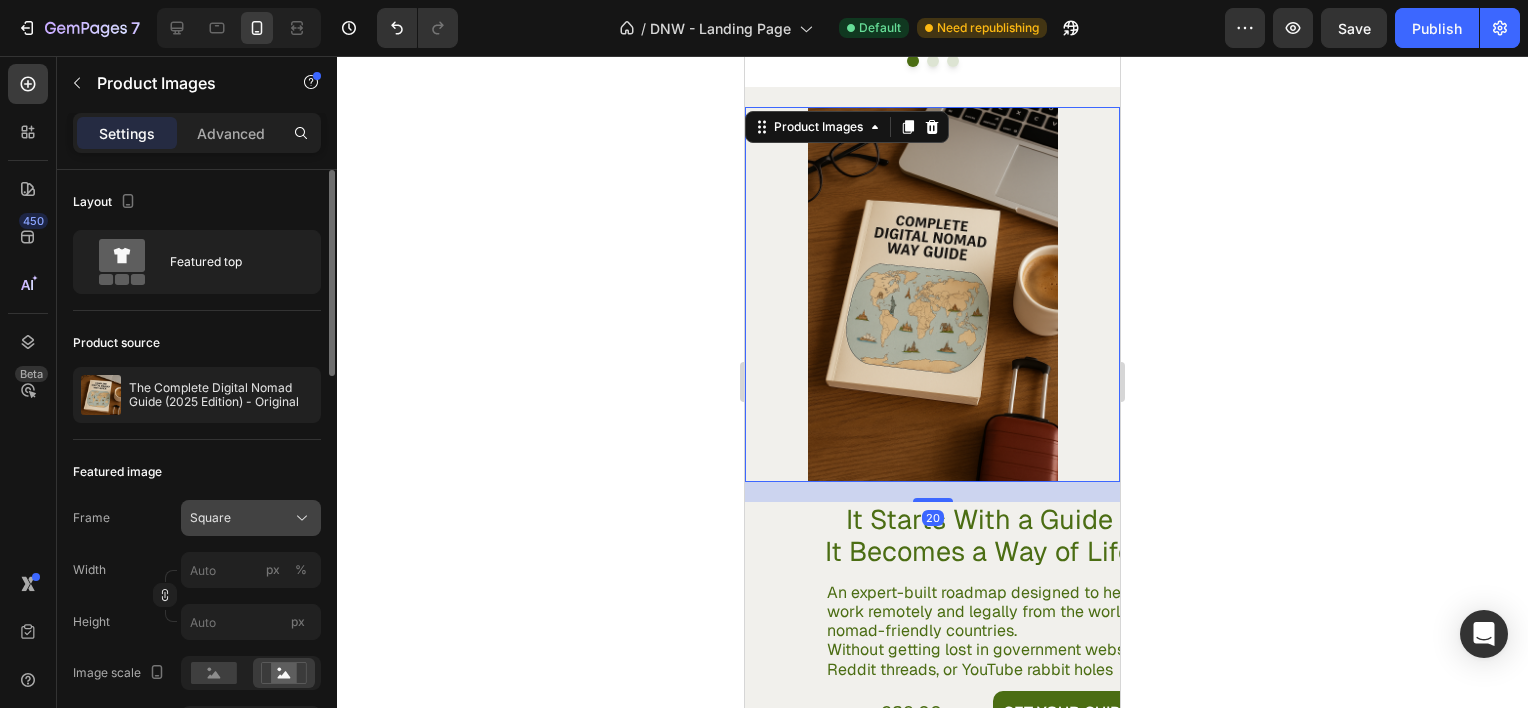 click on "Square" 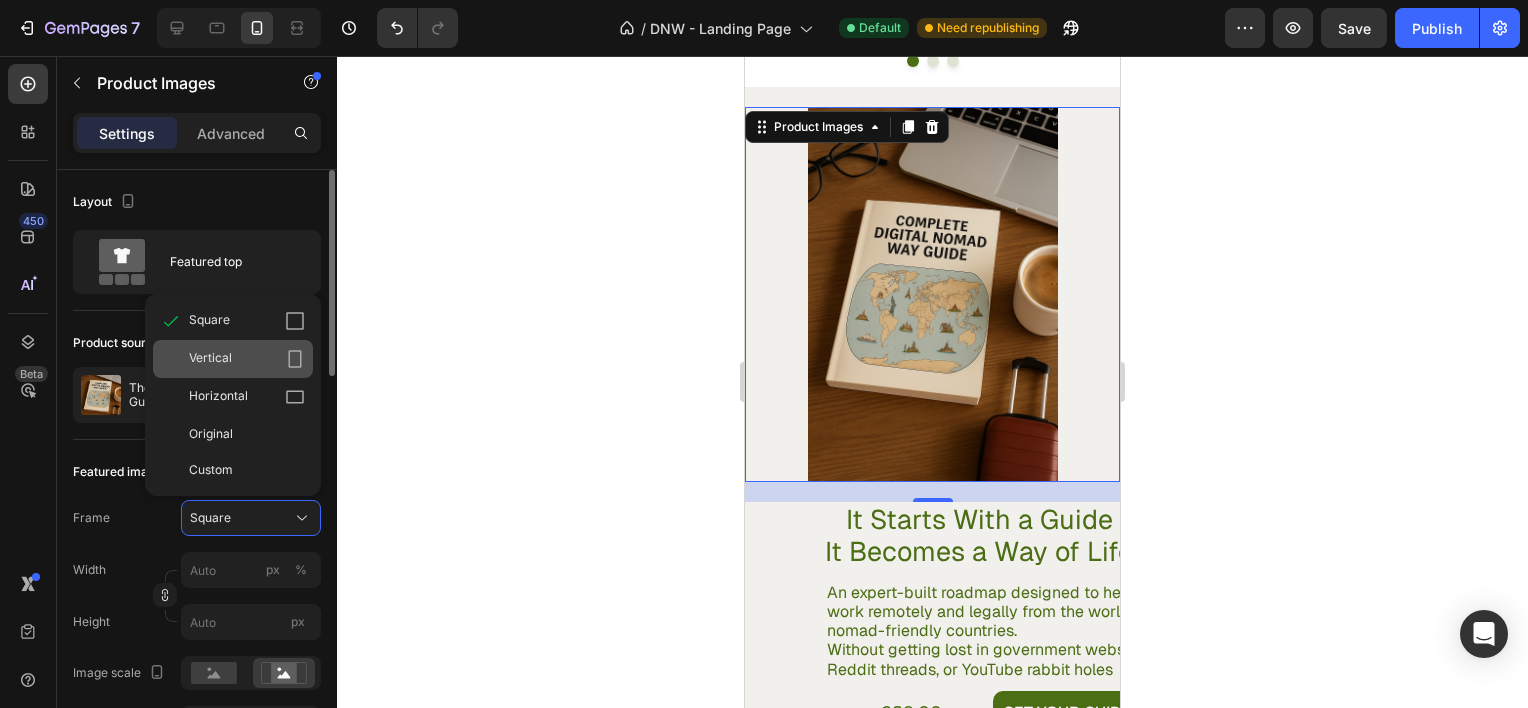 click on "Vertical" at bounding box center (247, 359) 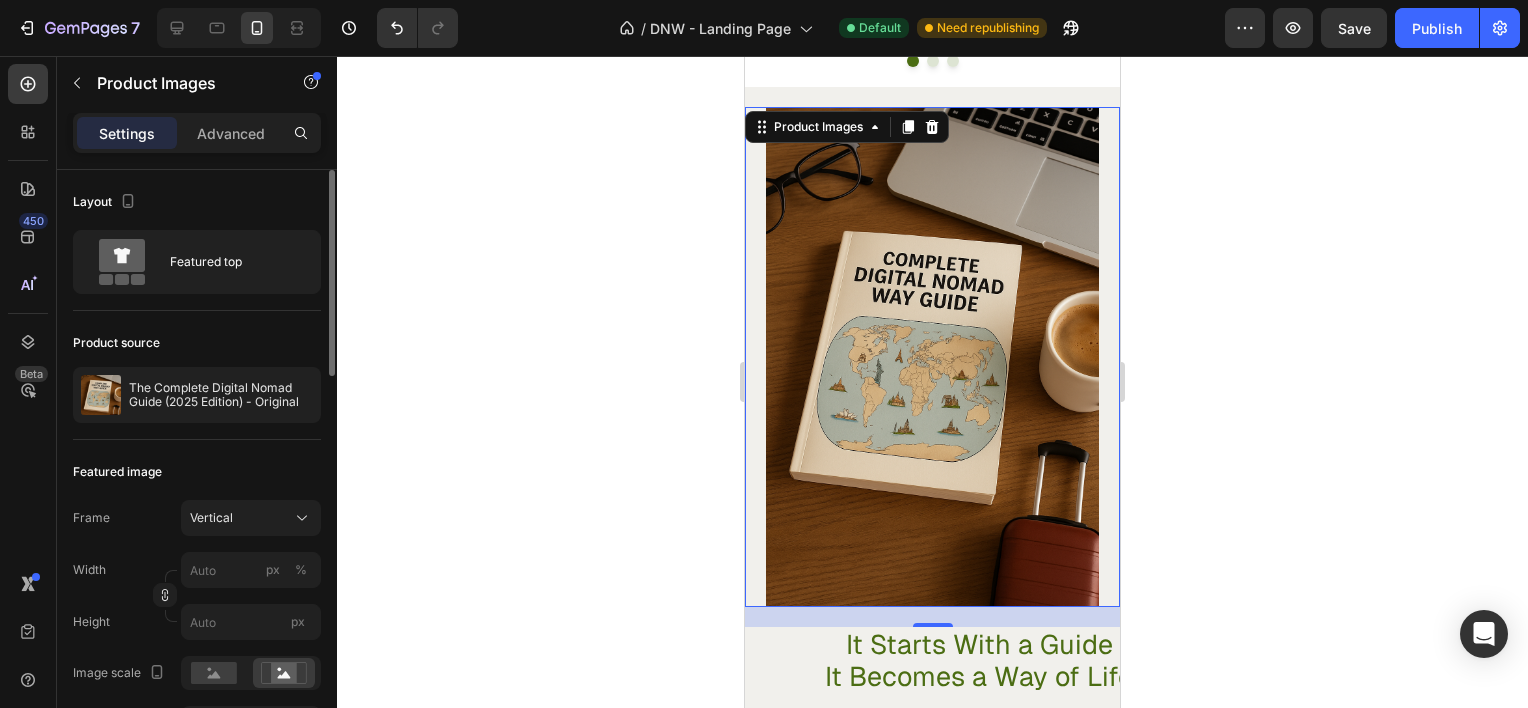 click 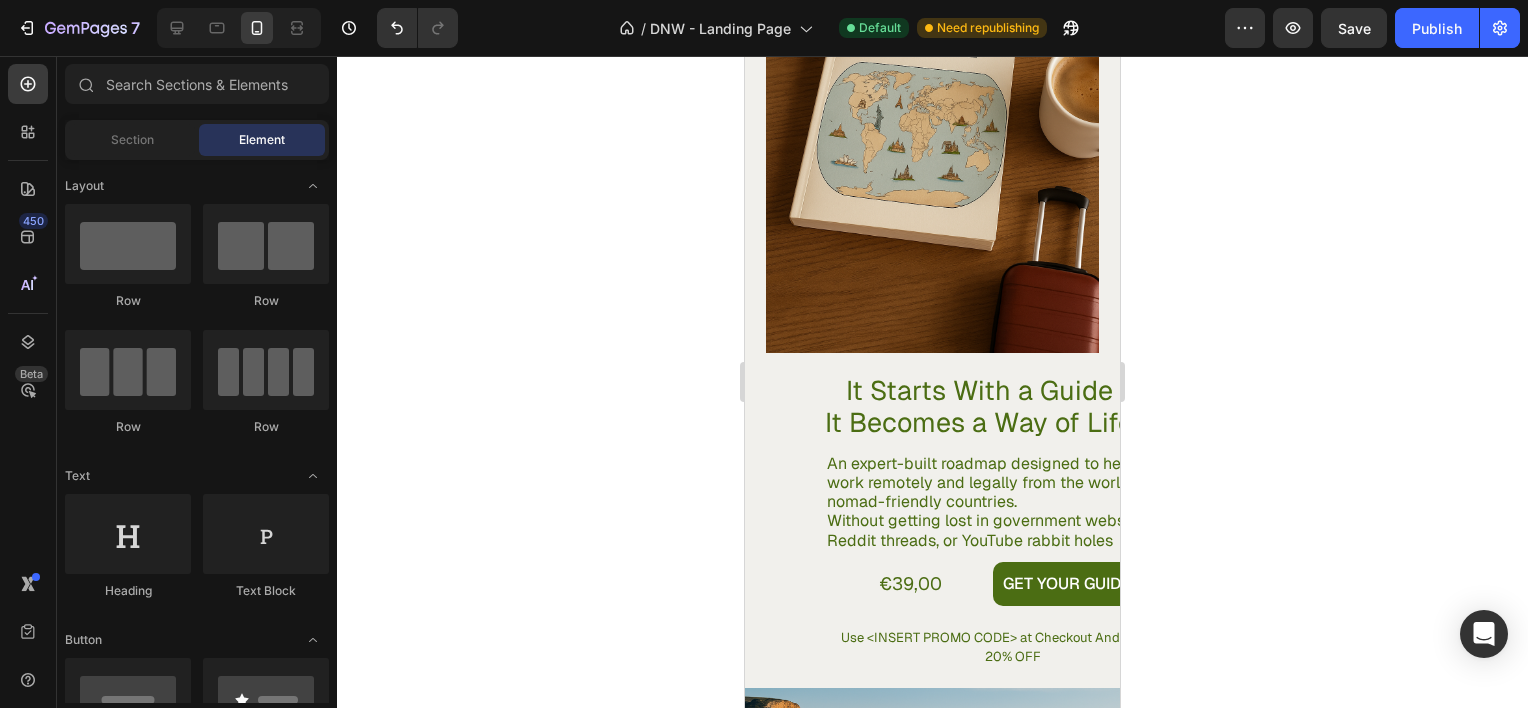 scroll, scrollTop: 3626, scrollLeft: 0, axis: vertical 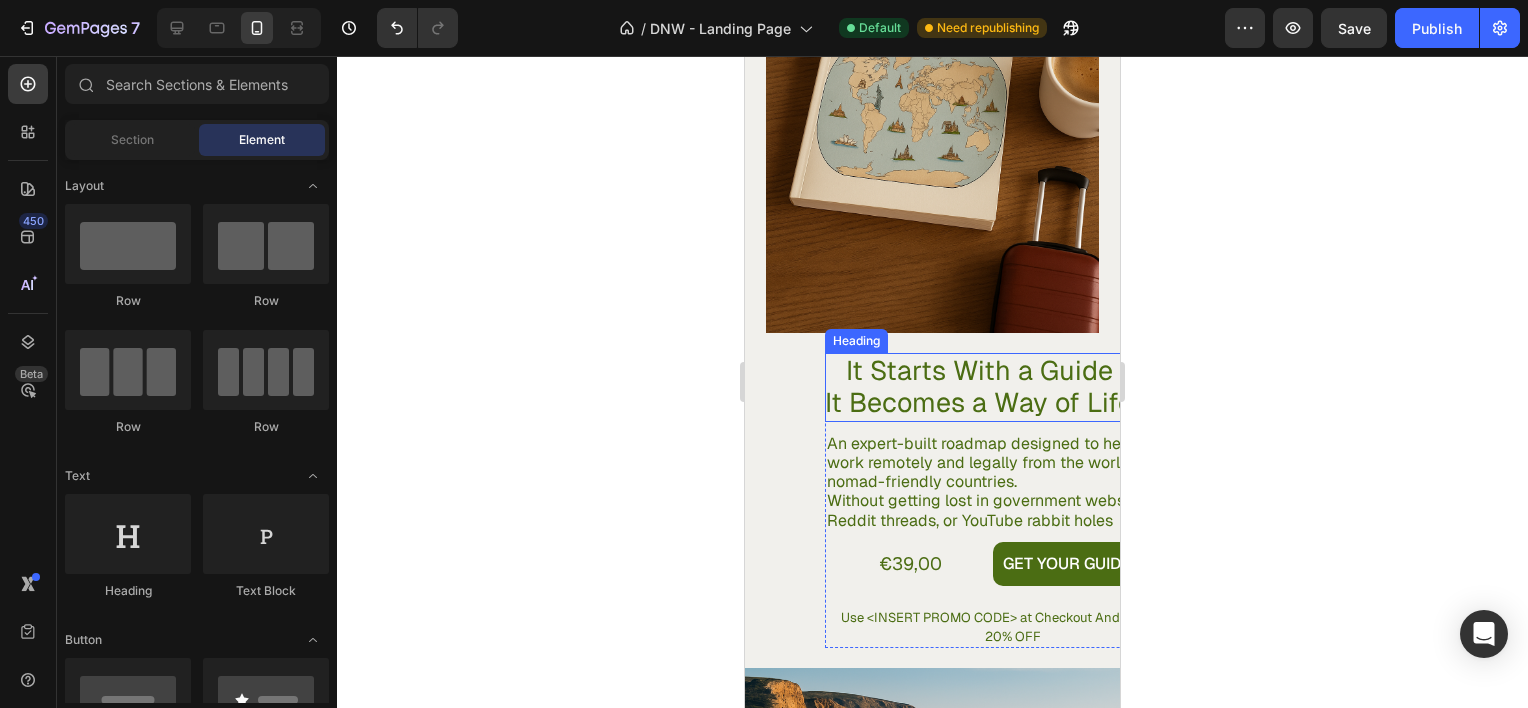 click on "It Starts With a Guide It Becomes a Way of Life" at bounding box center [979, 387] 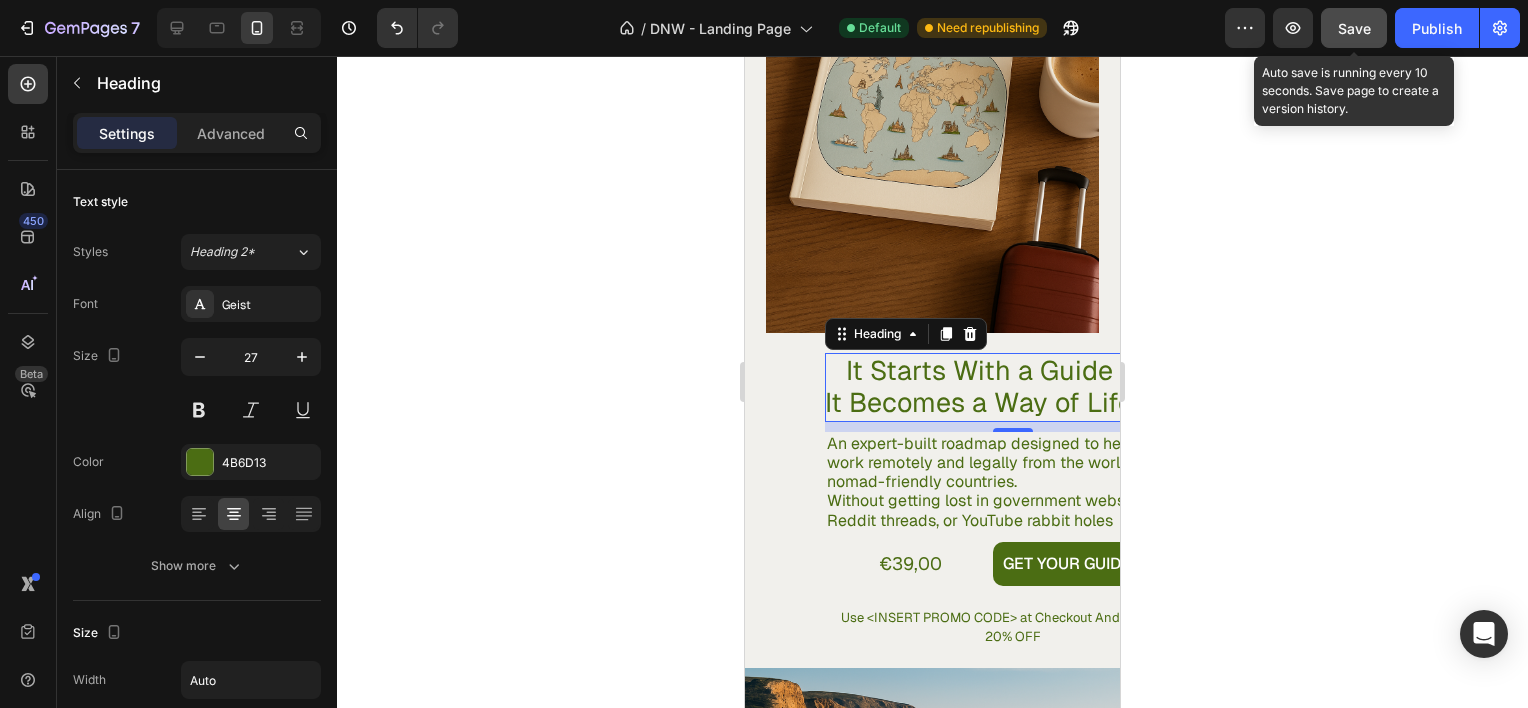 click on "Save" 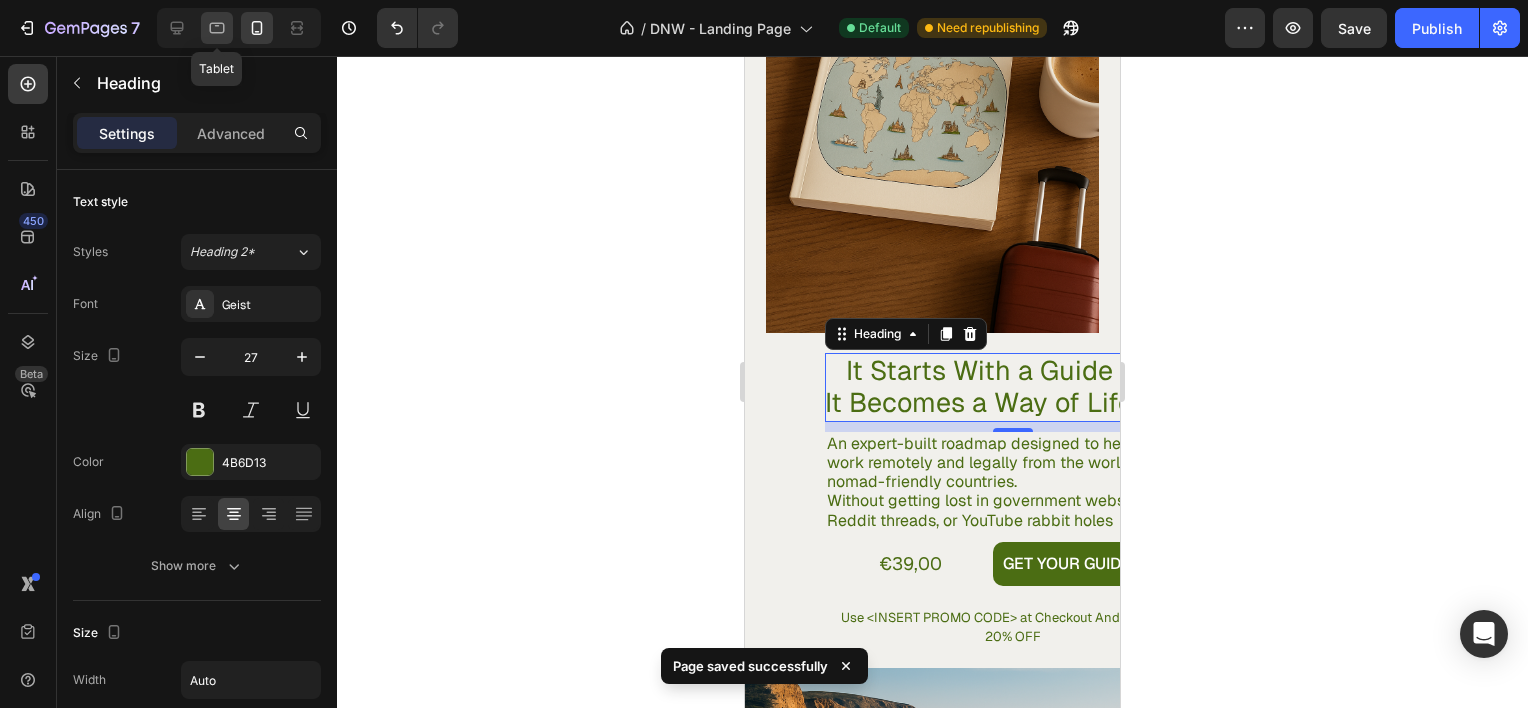 click 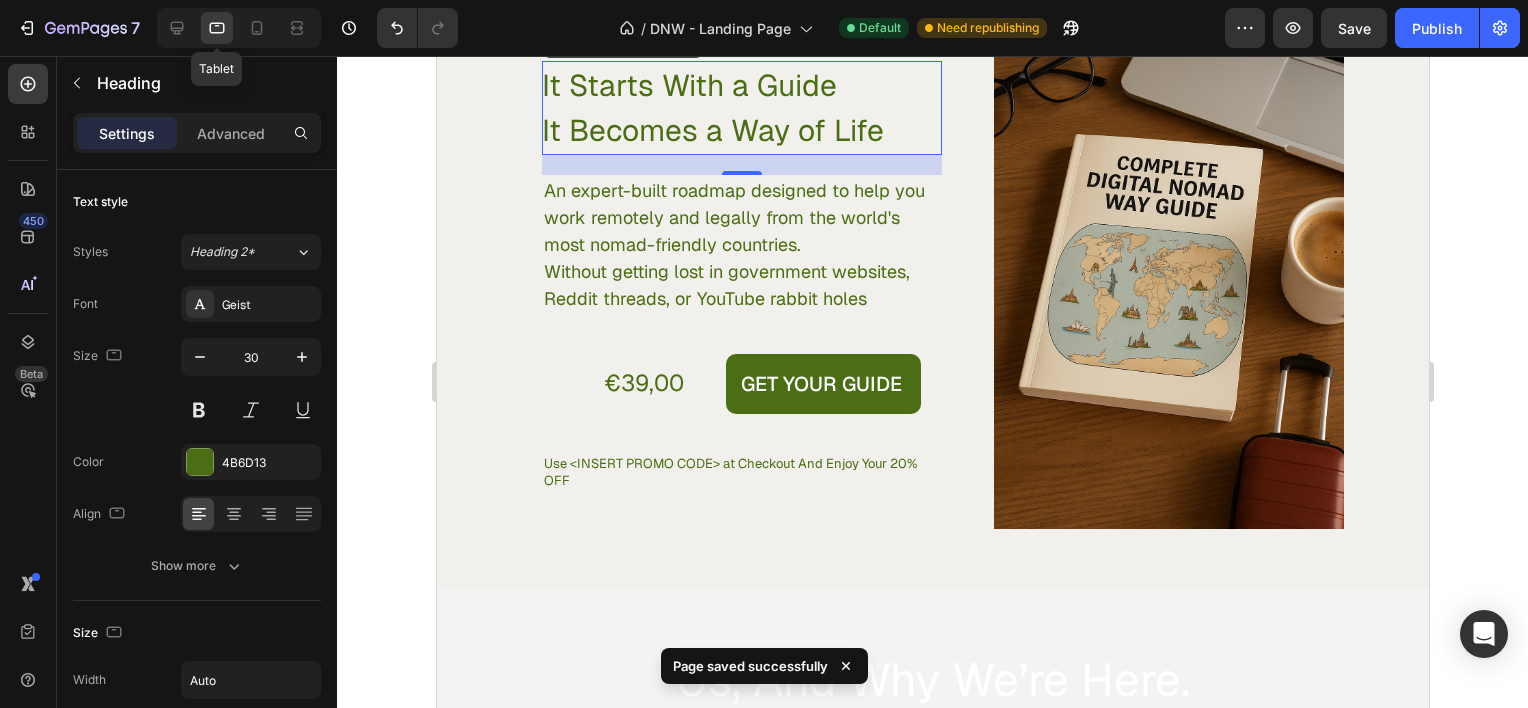 scroll, scrollTop: 3481, scrollLeft: 0, axis: vertical 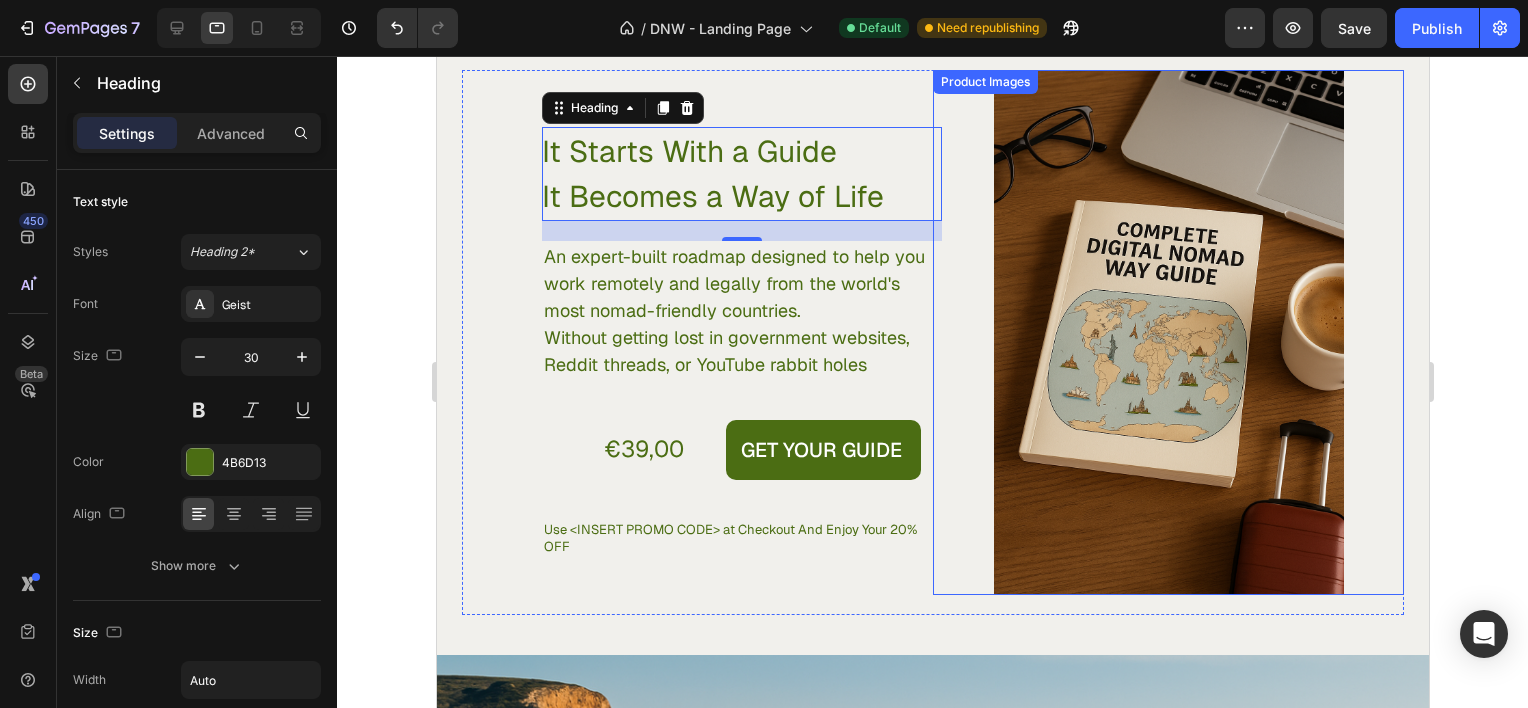 click at bounding box center (1167, 332) 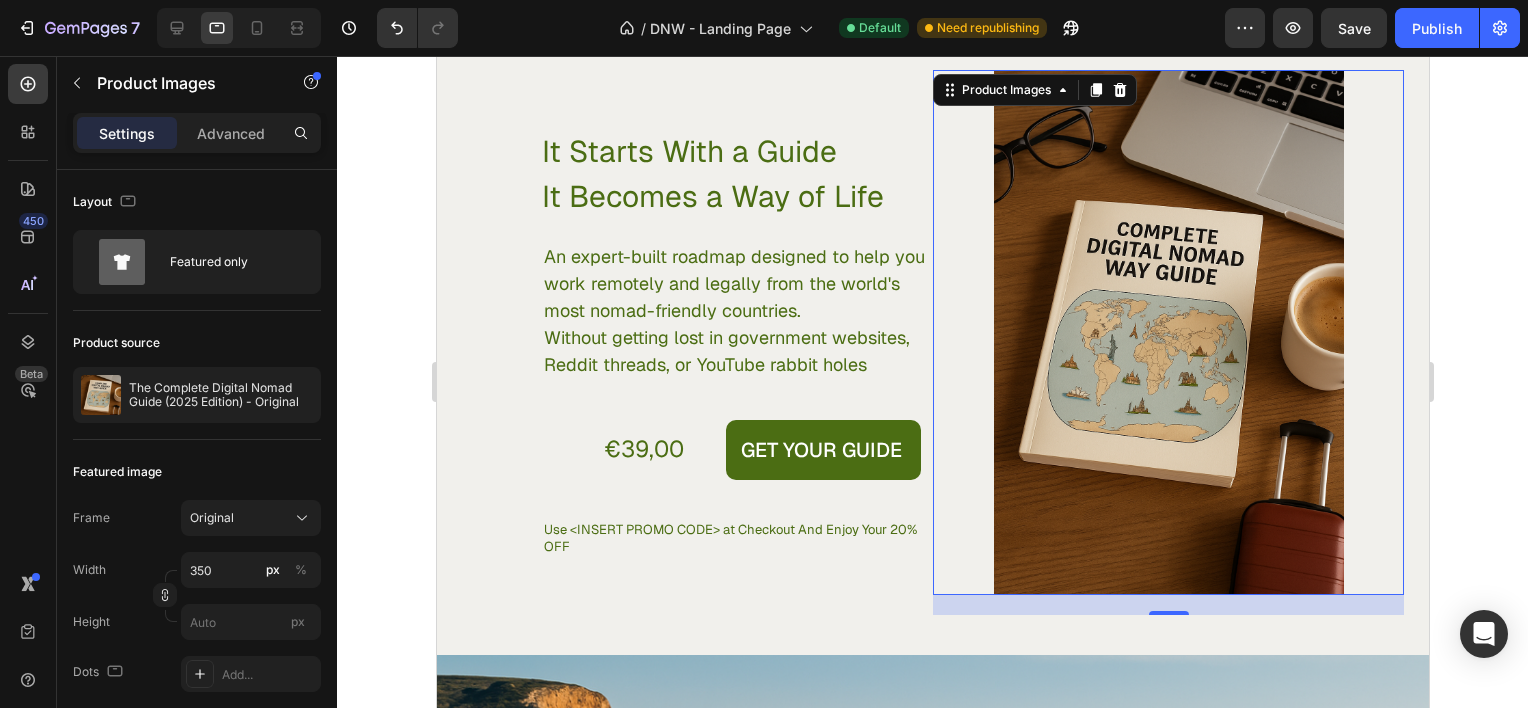 click on "Product Images" at bounding box center [1034, 90] 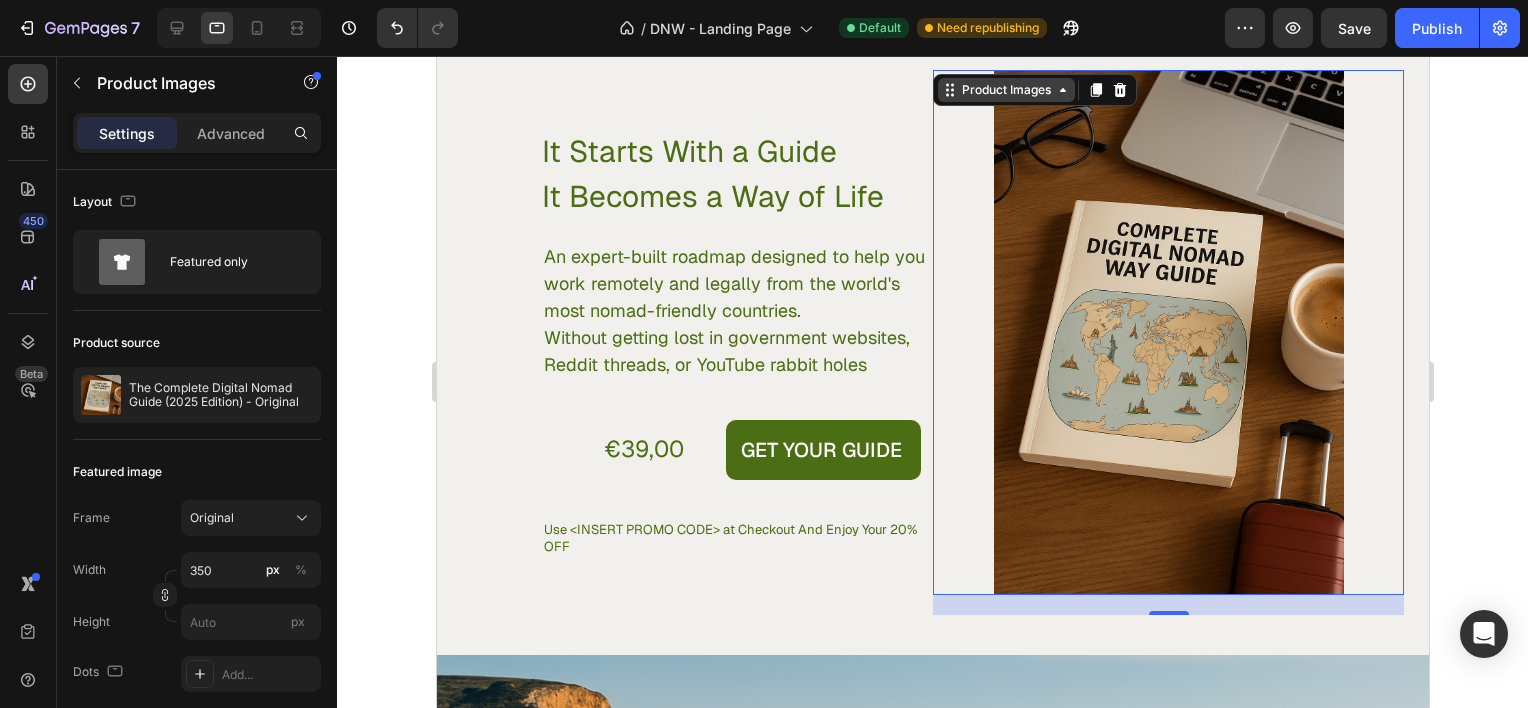 click on "Product Images" at bounding box center [1005, 90] 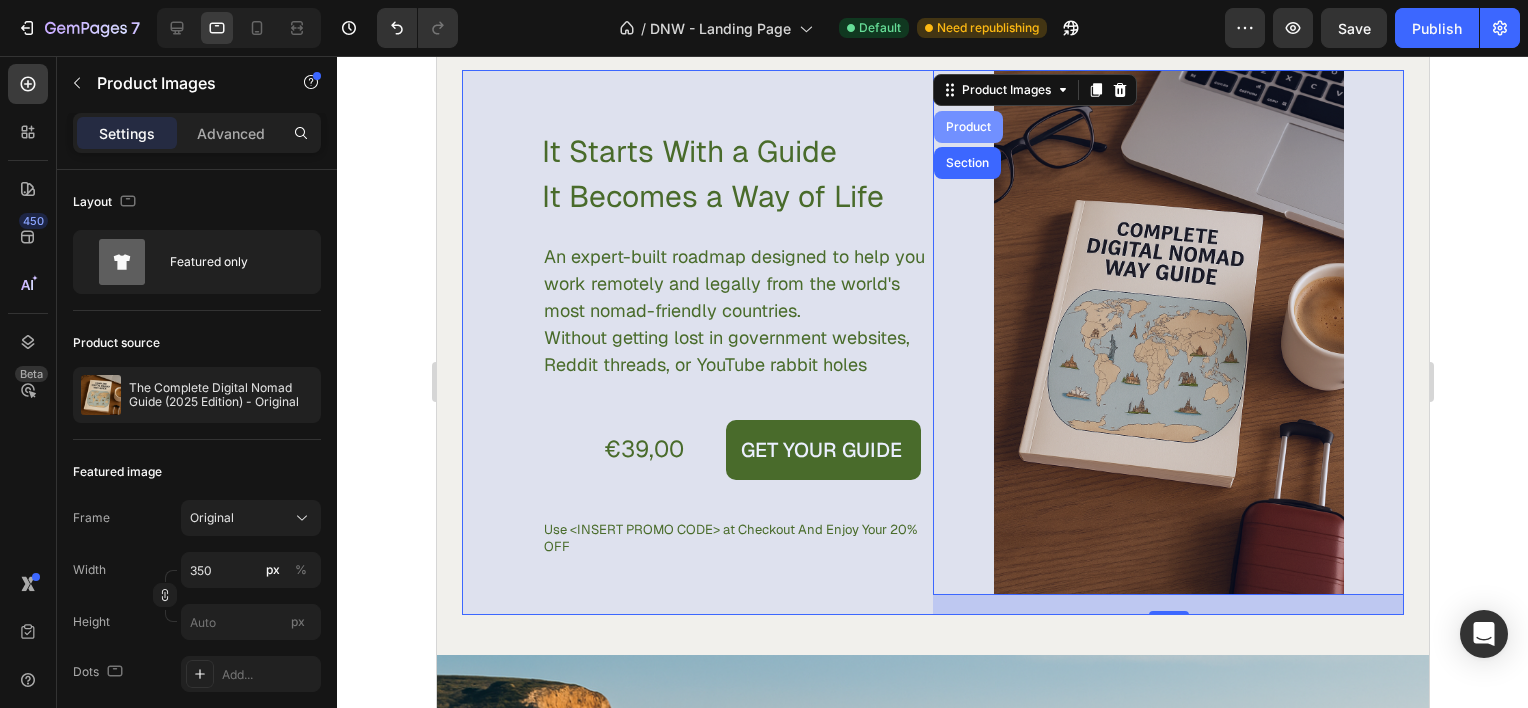 click on "Product" at bounding box center [967, 127] 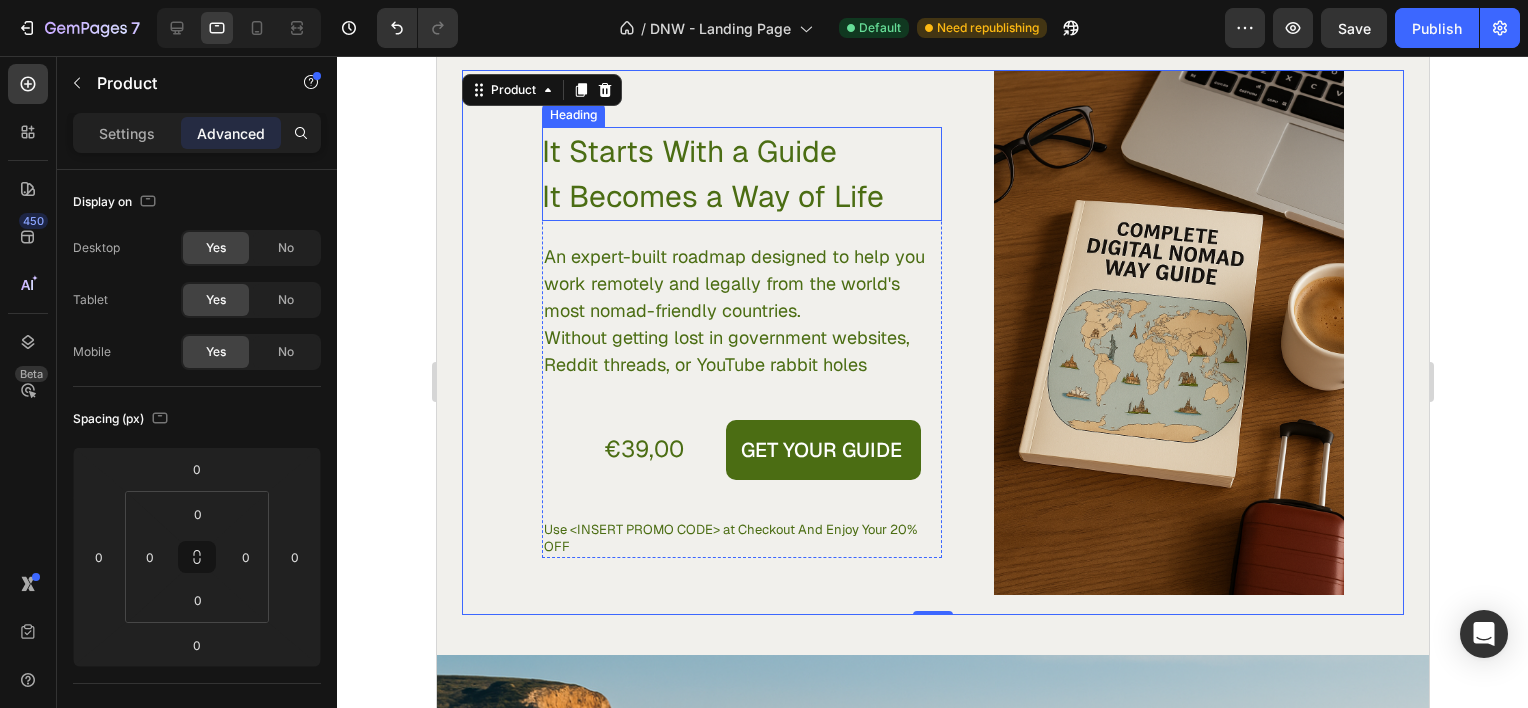 click on "It Starts With a Guide It Becomes a Way of Life" at bounding box center [712, 174] 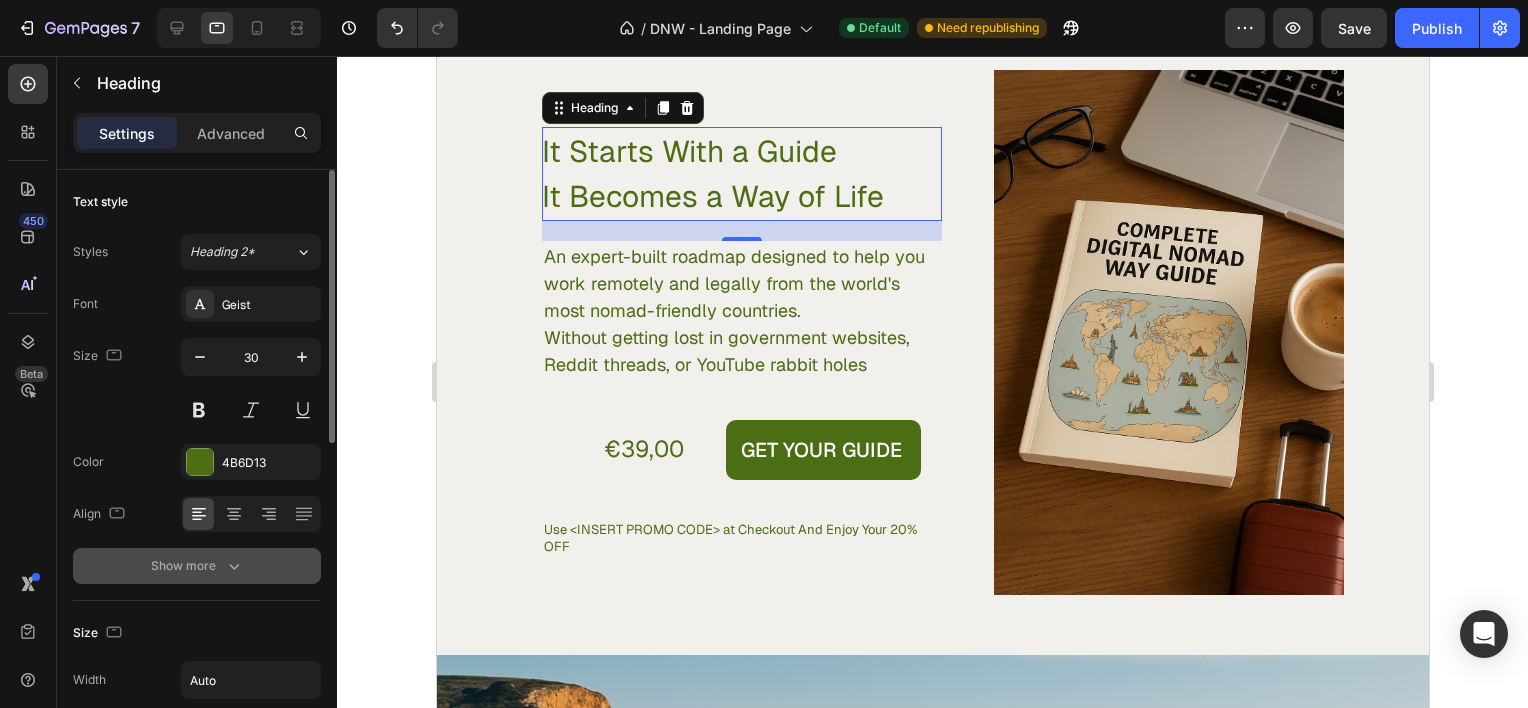 click on "Show more" at bounding box center [197, 566] 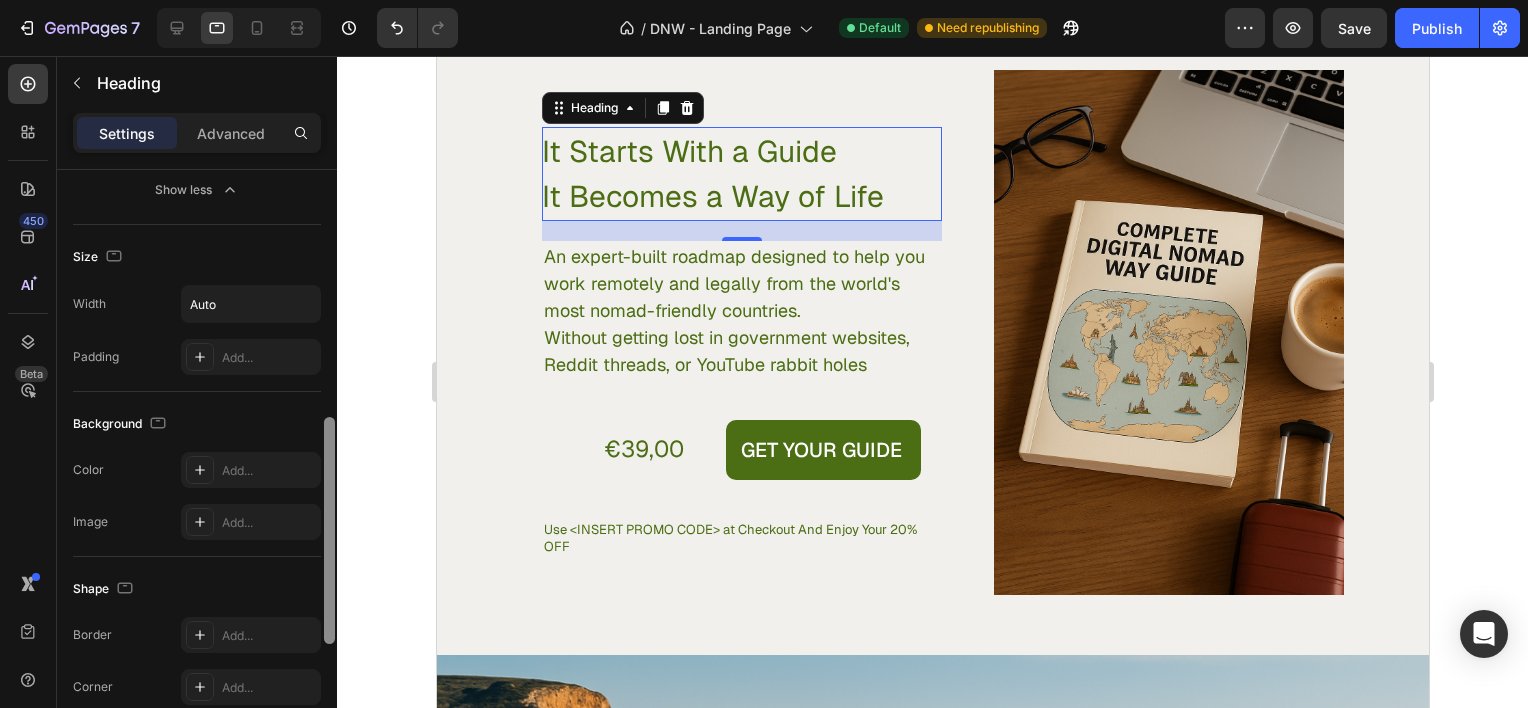 scroll, scrollTop: 642, scrollLeft: 0, axis: vertical 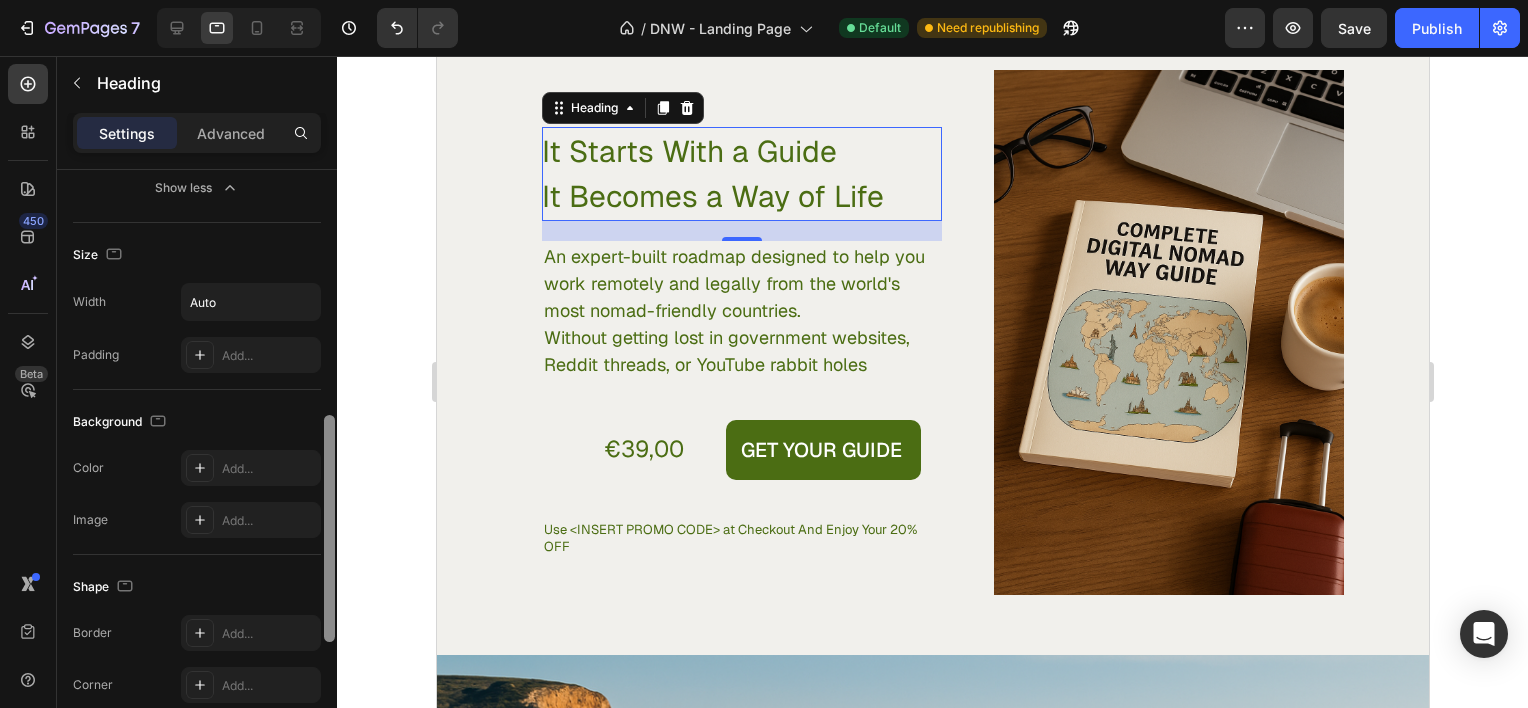 drag, startPoint x: 332, startPoint y: 408, endPoint x: 317, endPoint y: 703, distance: 295.3811 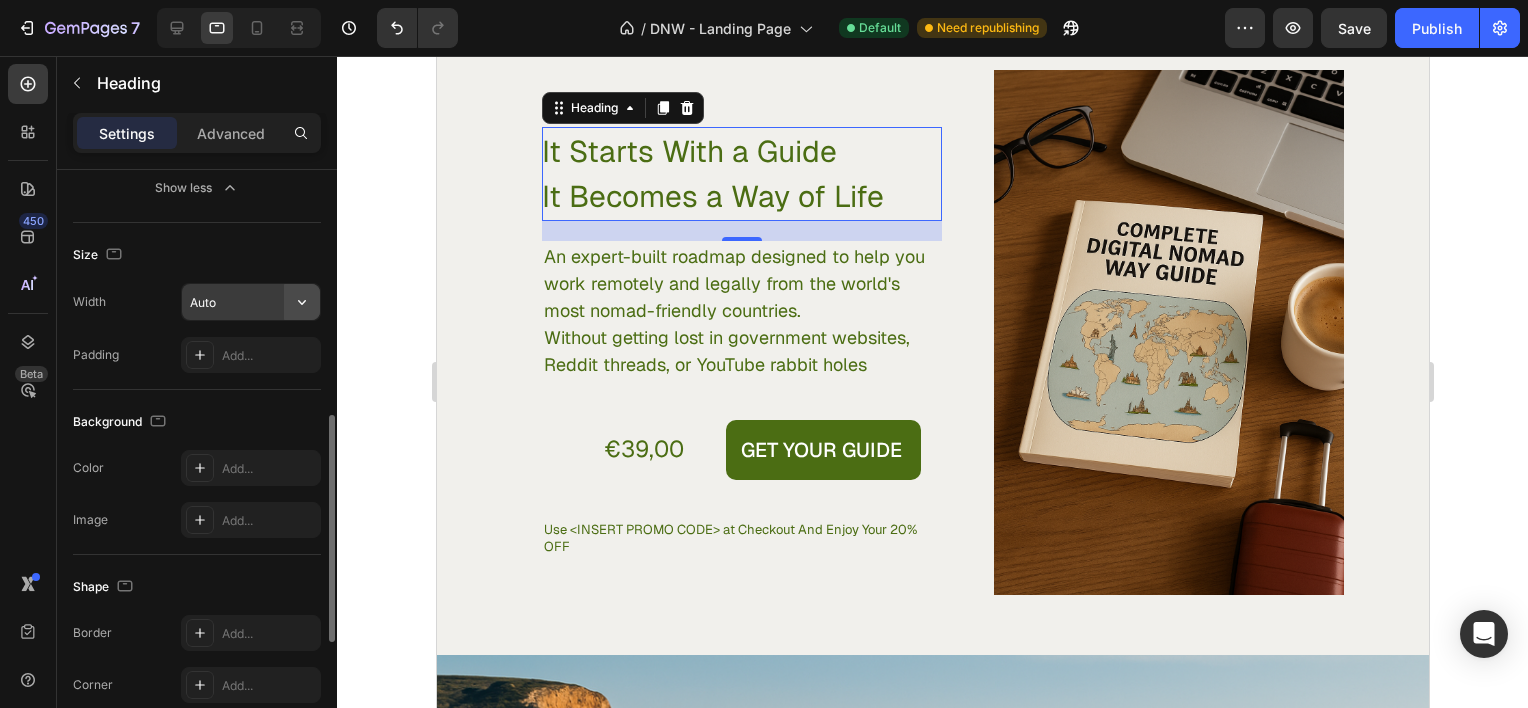 click 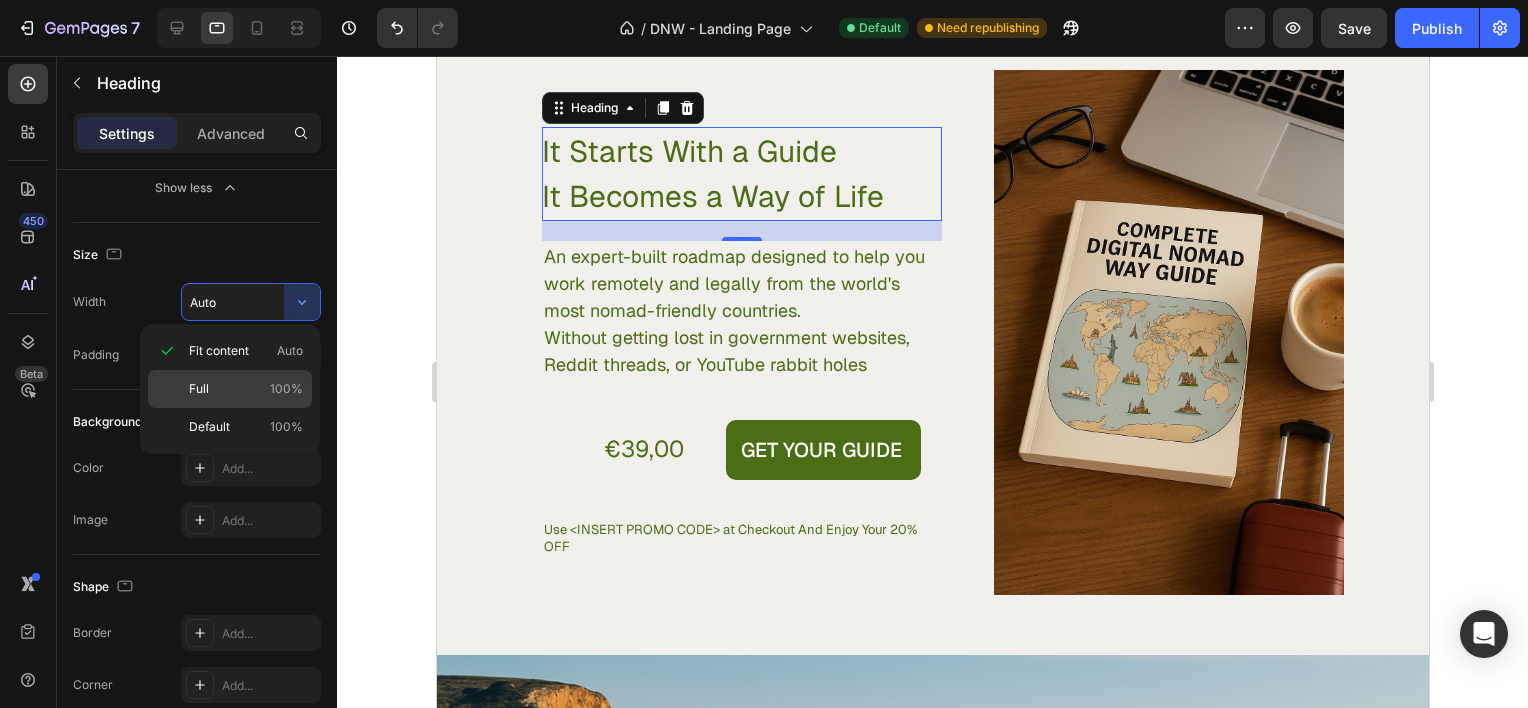click on "Full 100%" at bounding box center [246, 389] 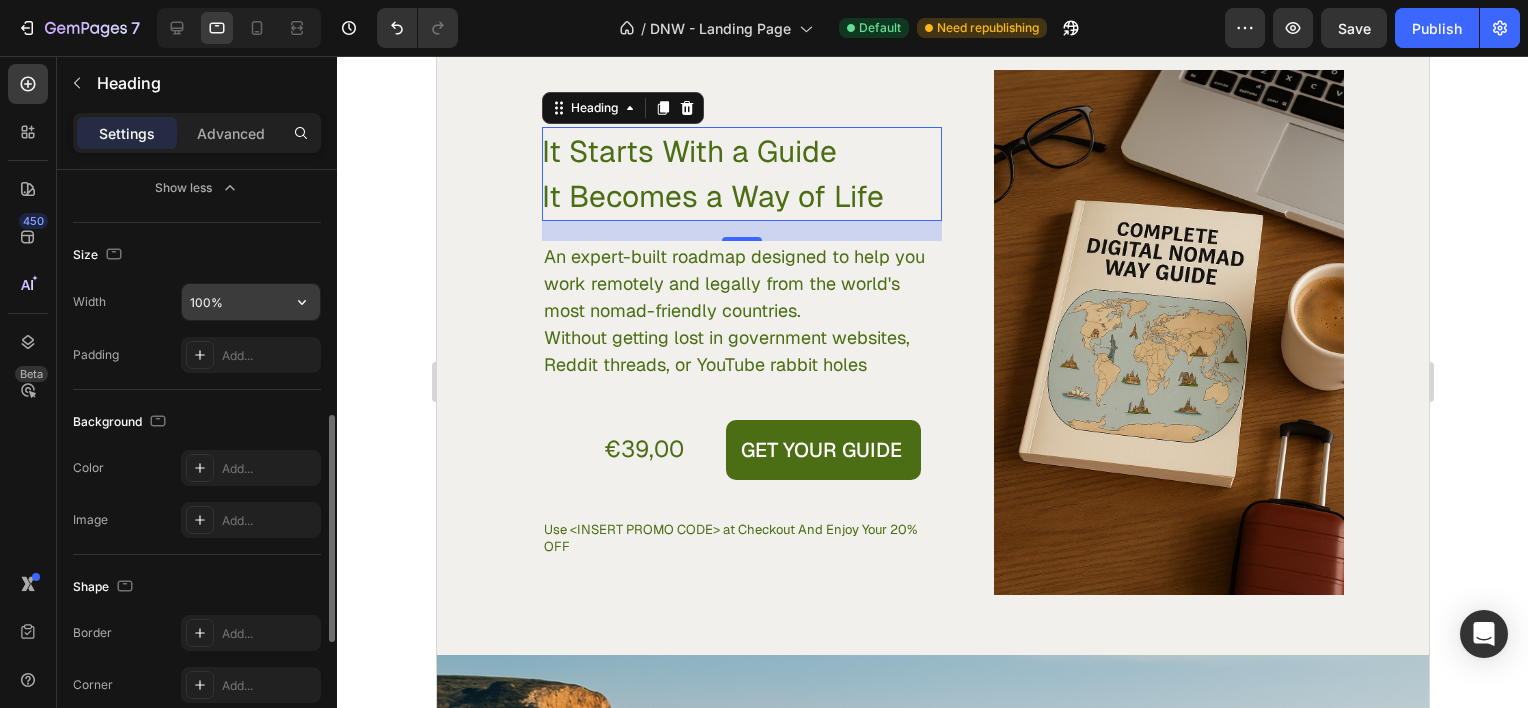 click on "100%" at bounding box center (251, 302) 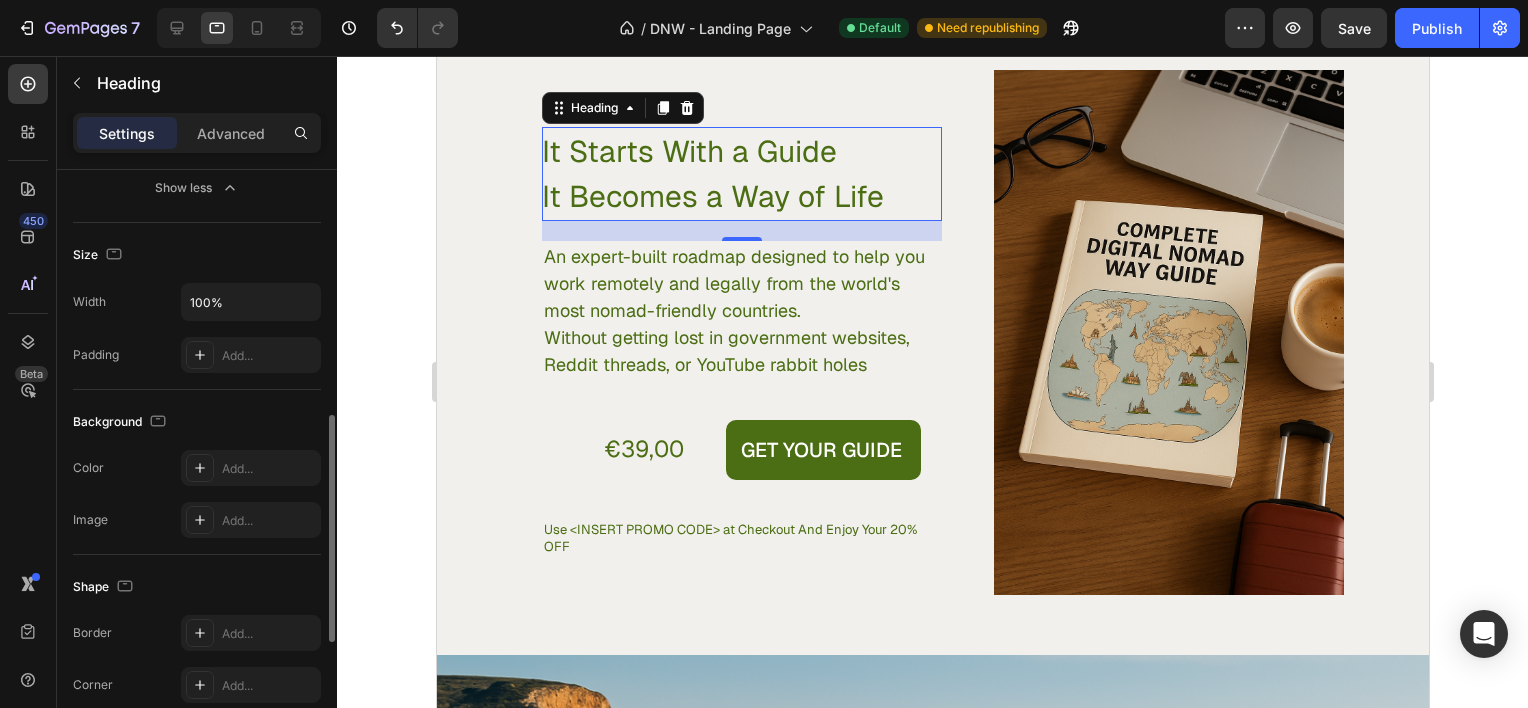 click on "Size Width 100% Padding Add..." 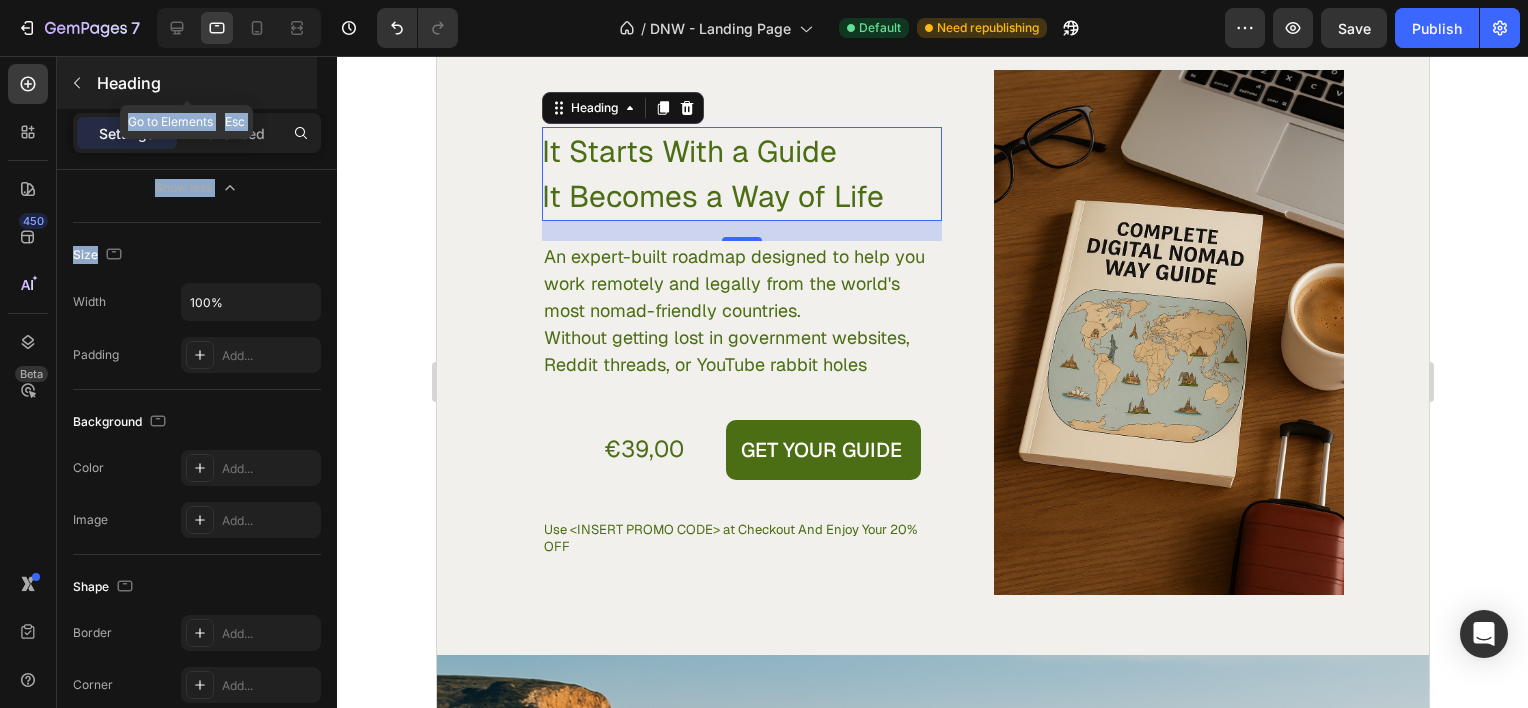 drag, startPoint x: 314, startPoint y: 256, endPoint x: 252, endPoint y: 104, distance: 164.15846 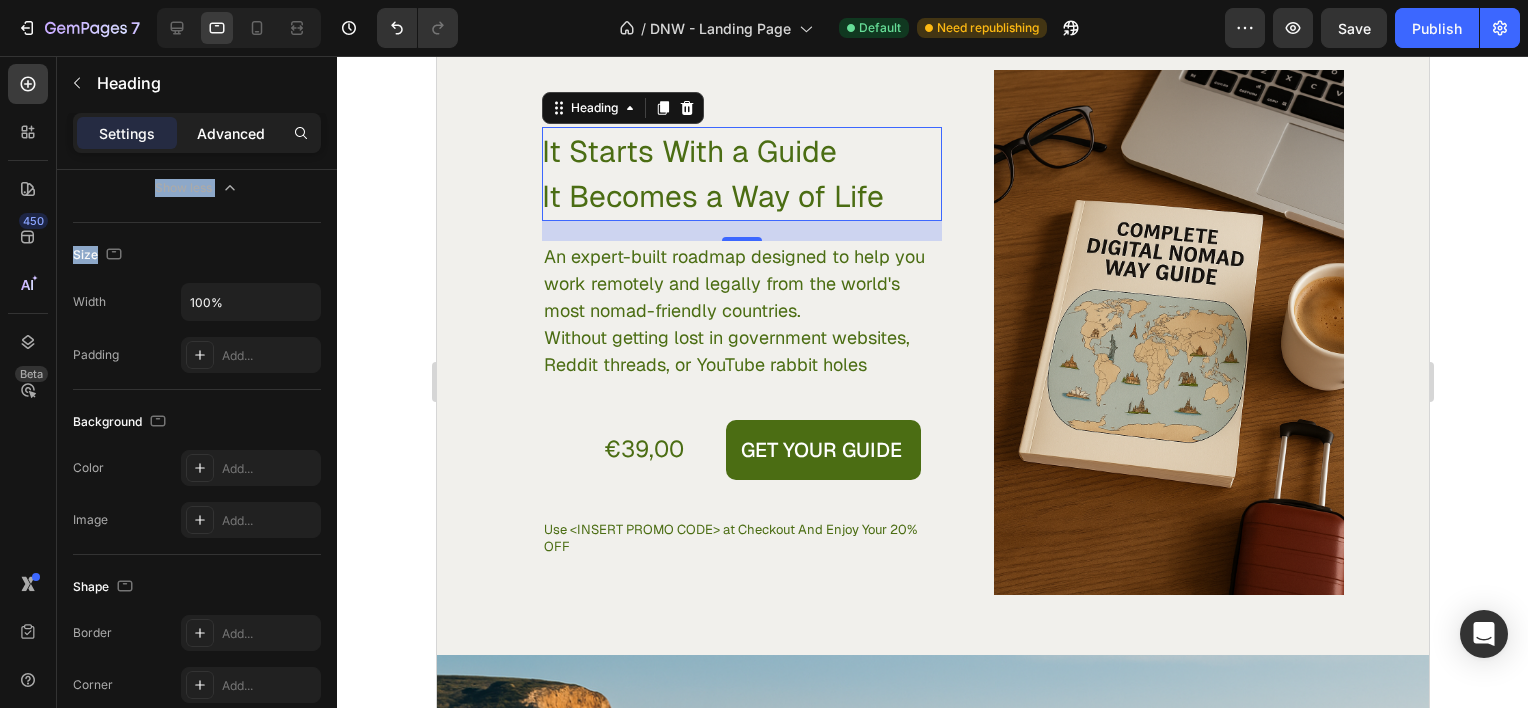 drag, startPoint x: 252, startPoint y: 104, endPoint x: 237, endPoint y: 131, distance: 30.88689 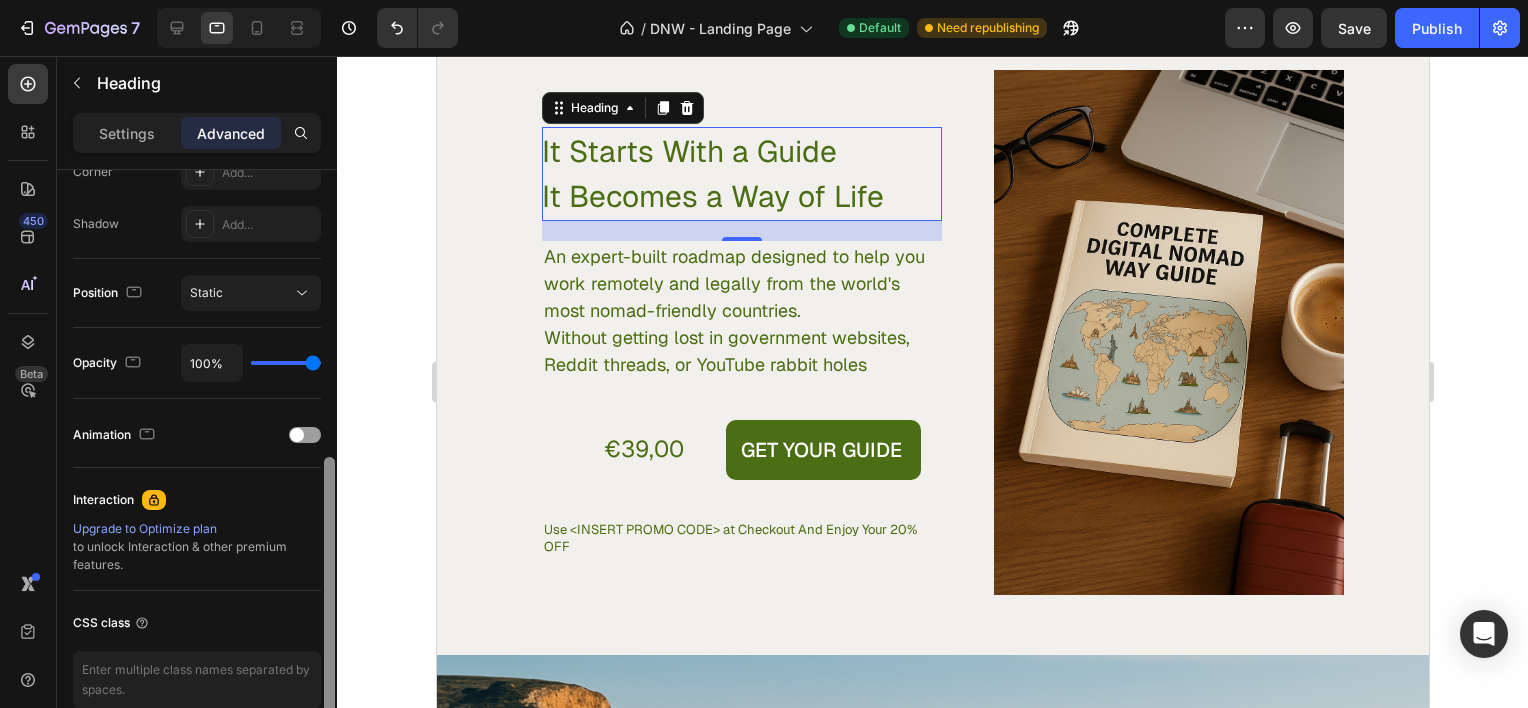 scroll, scrollTop: 47, scrollLeft: 0, axis: vertical 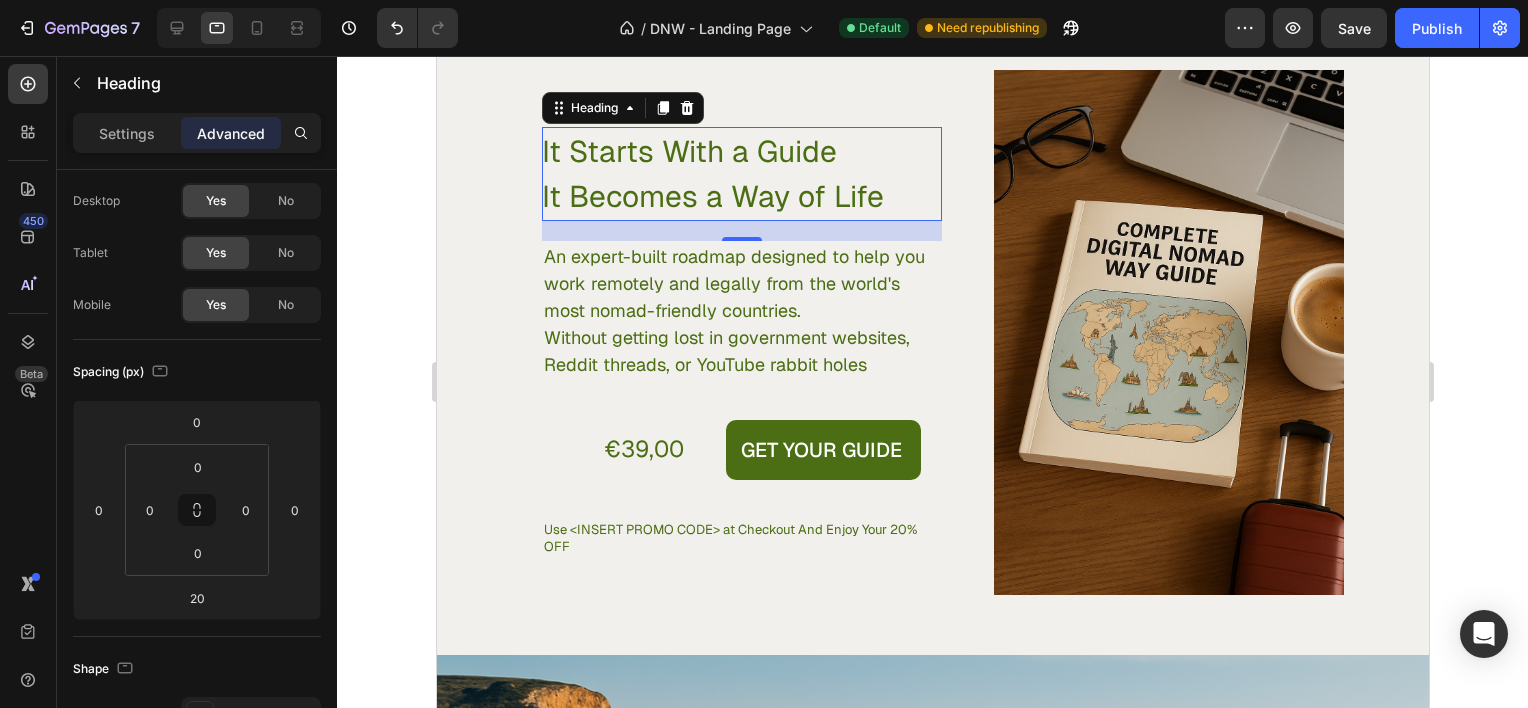 click at bounding box center [329, 1062] 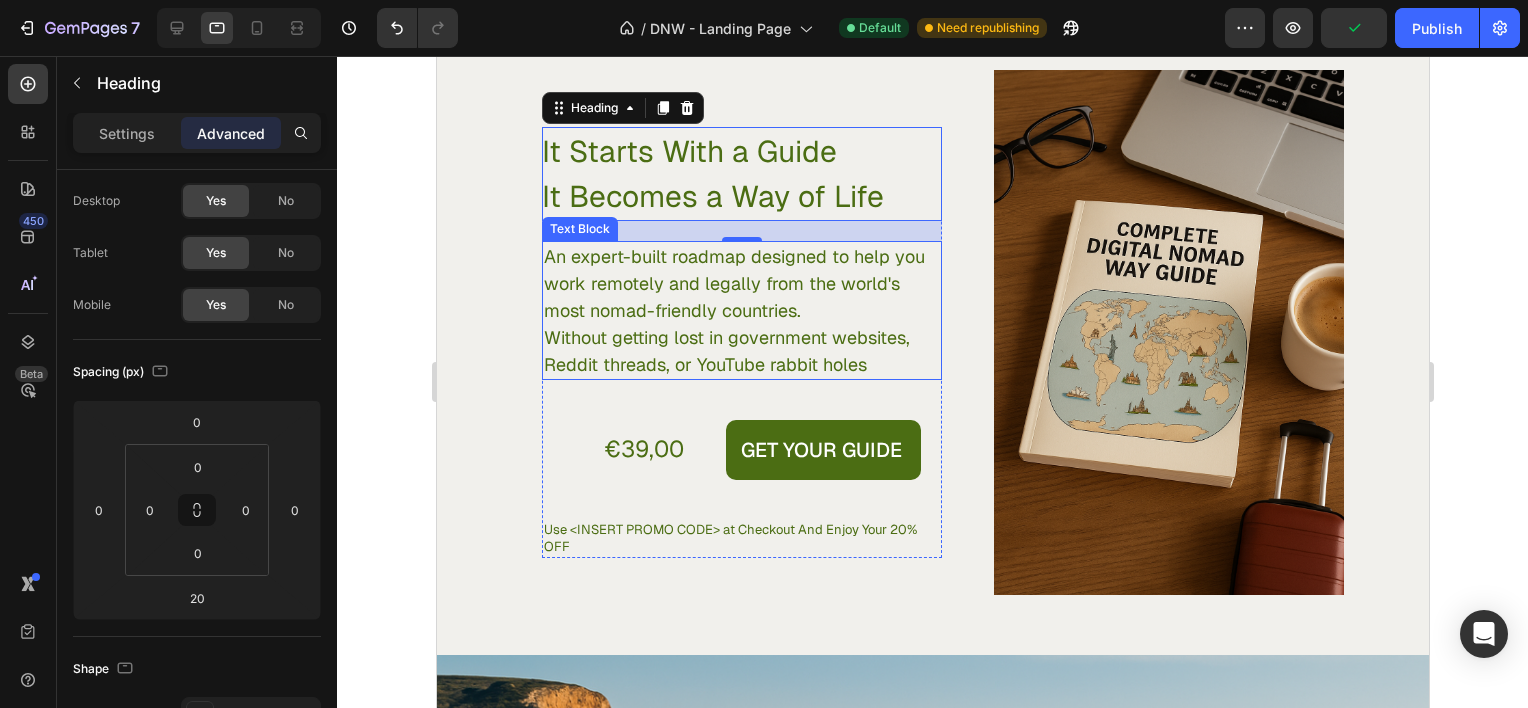click on "An expert-built roadmap designed to help you work remotely and legally from the world's most nomad-friendly countries." at bounding box center [741, 283] 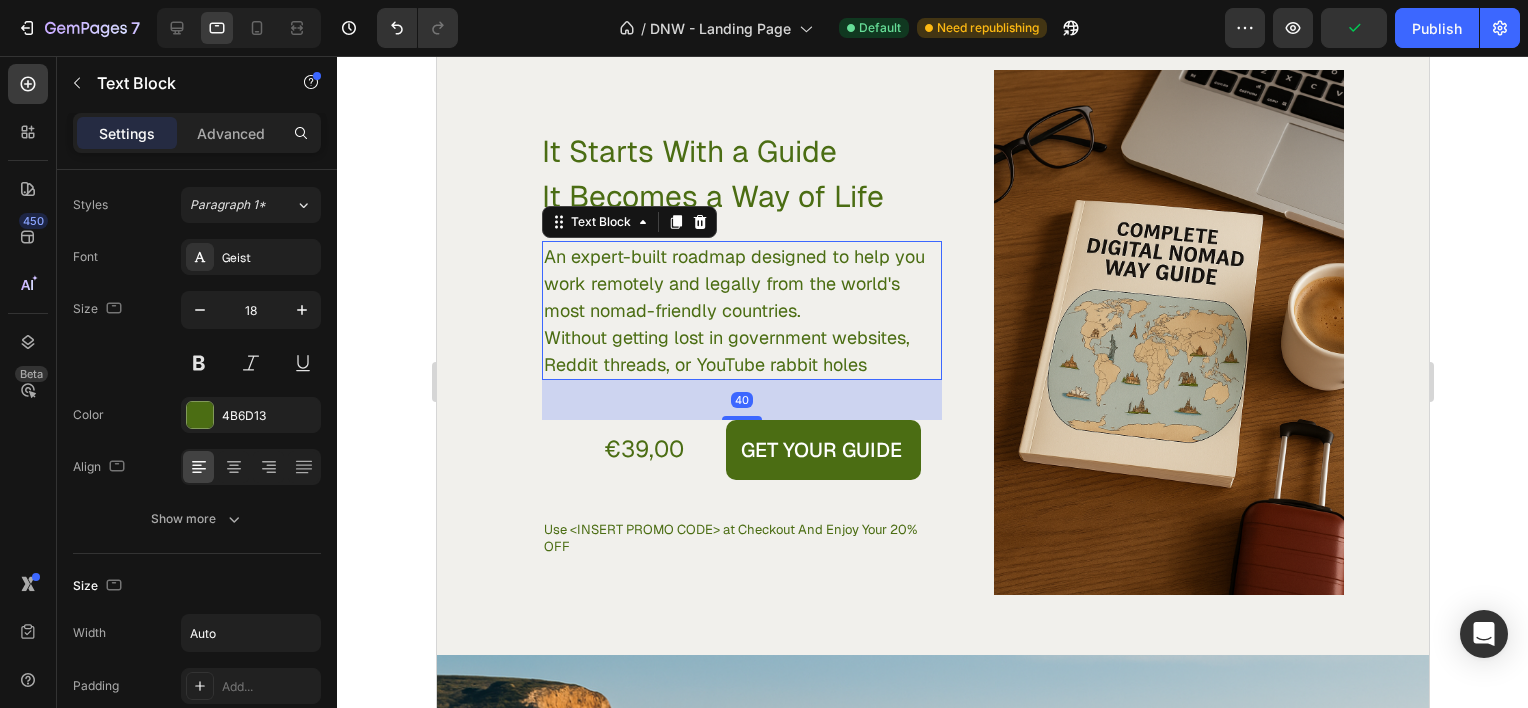 scroll, scrollTop: 0, scrollLeft: 0, axis: both 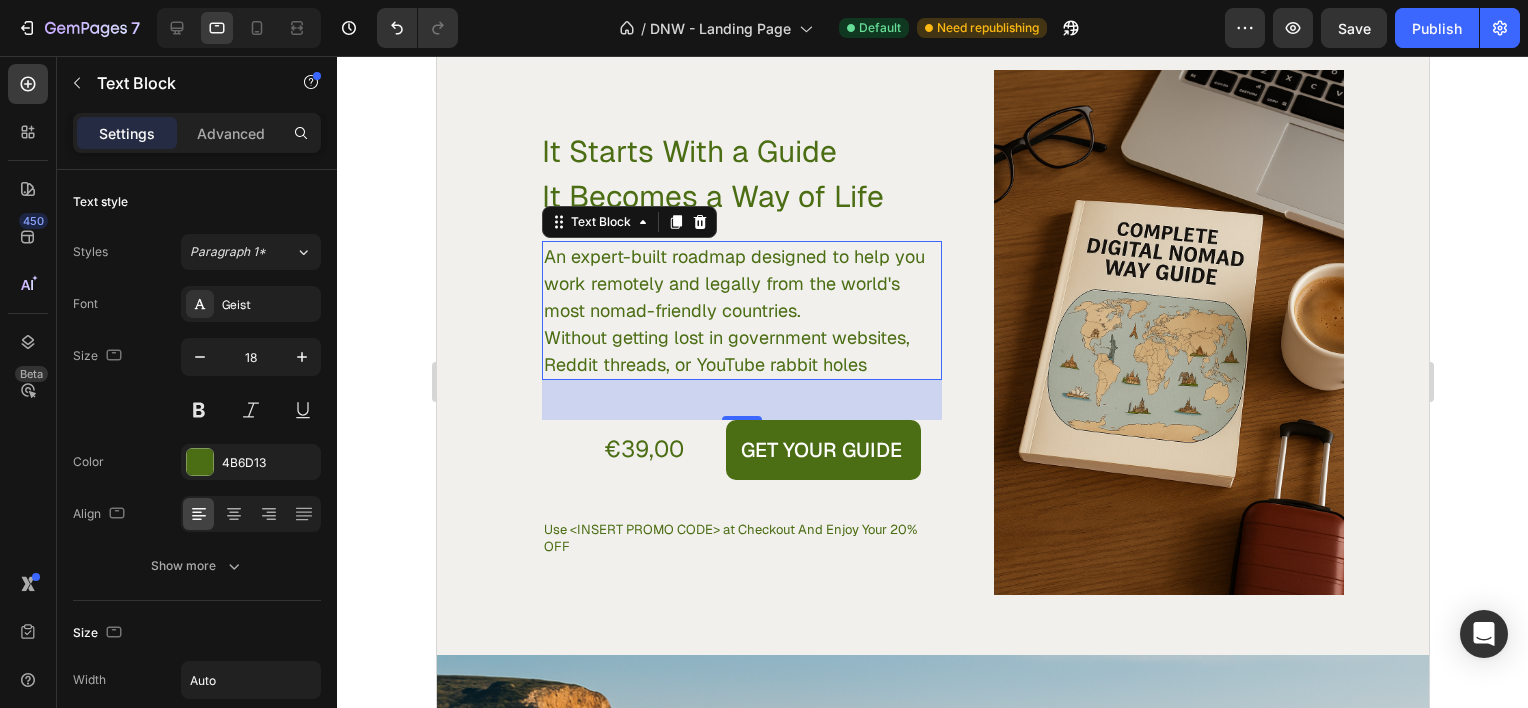click 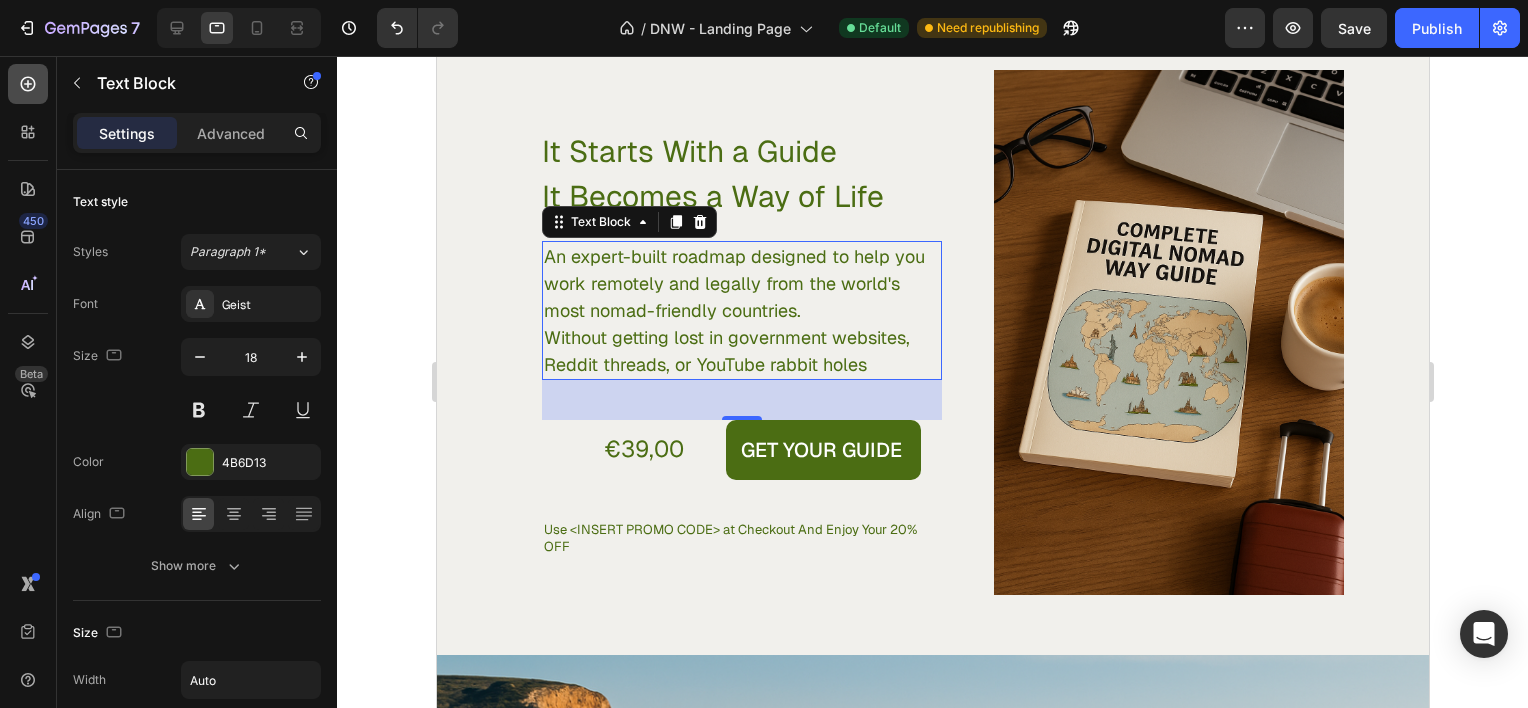 click 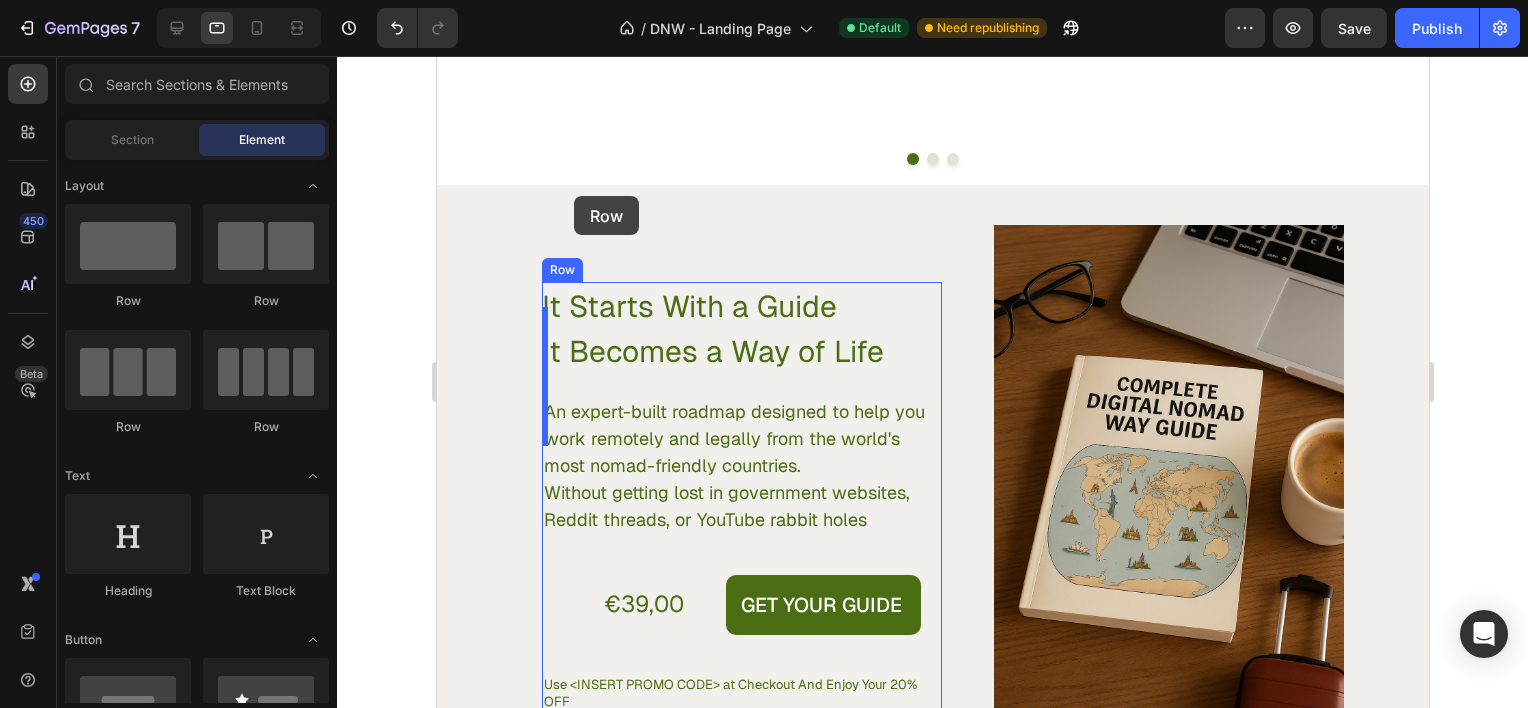scroll, scrollTop: 3078, scrollLeft: 0, axis: vertical 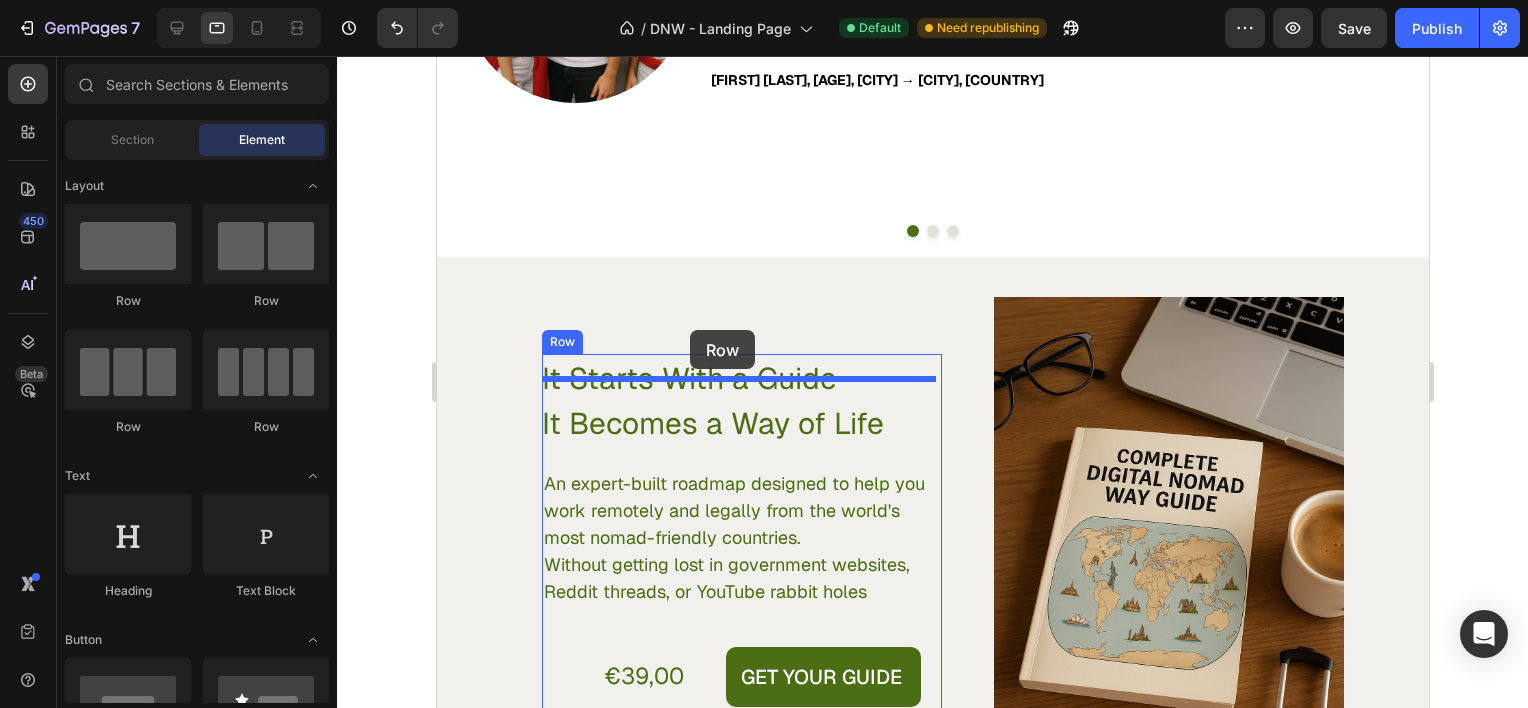drag, startPoint x: 583, startPoint y: 301, endPoint x: 690, endPoint y: 330, distance: 110.860275 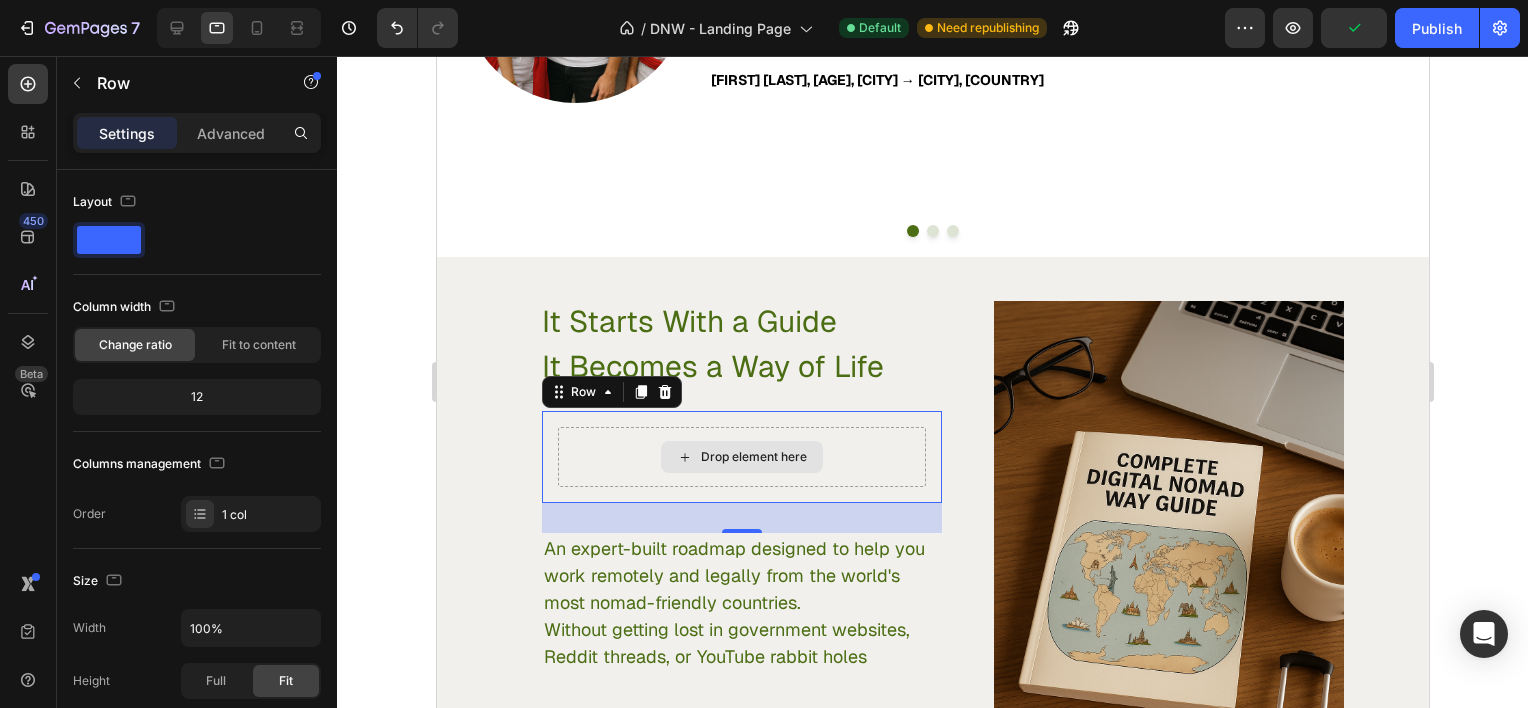 click on "Drop element here" at bounding box center [741, 457] 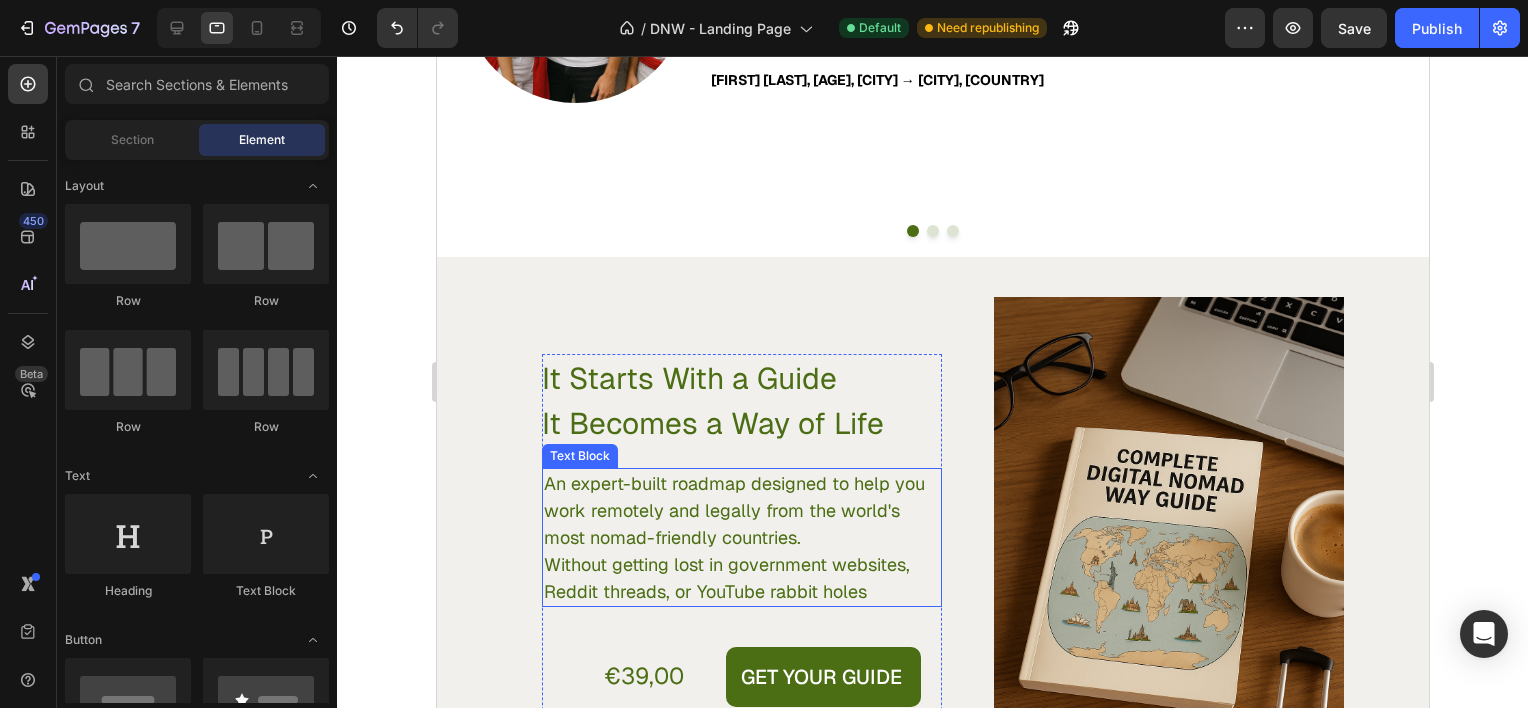 drag, startPoint x: 637, startPoint y: 559, endPoint x: 659, endPoint y: 455, distance: 106.30146 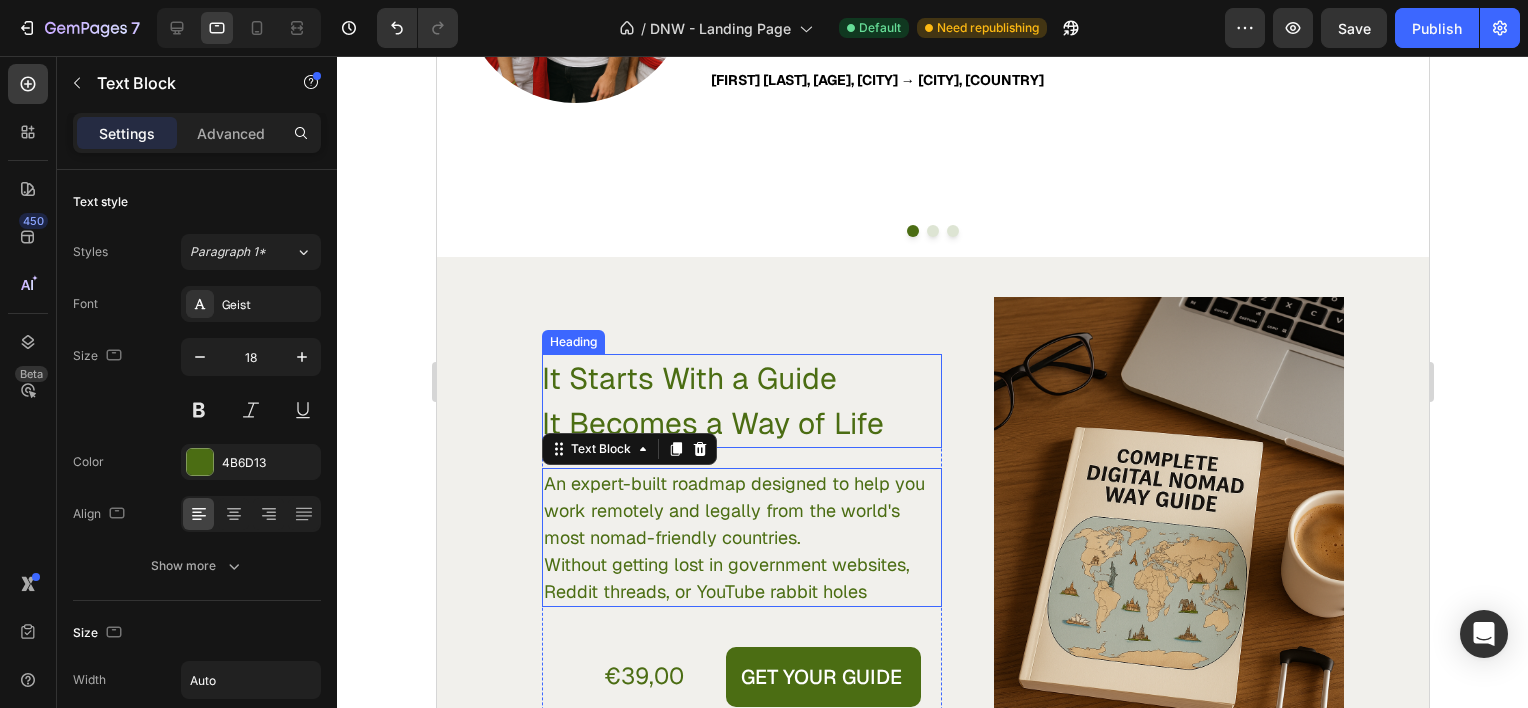 click on "It Starts With a Guide It Becomes a Way of Life" at bounding box center (741, 401) 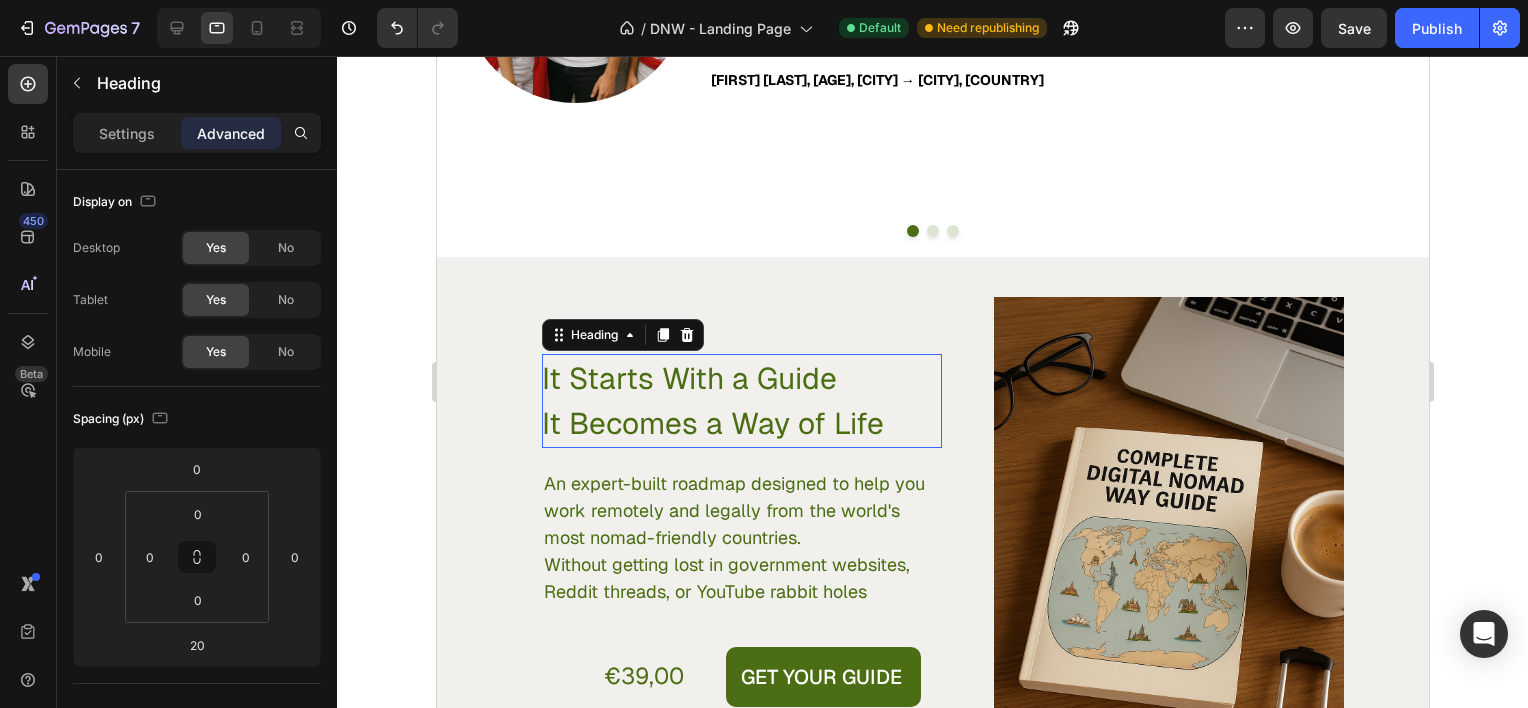 click on "It Starts With a Guide It Becomes a Way of Life" at bounding box center [741, 401] 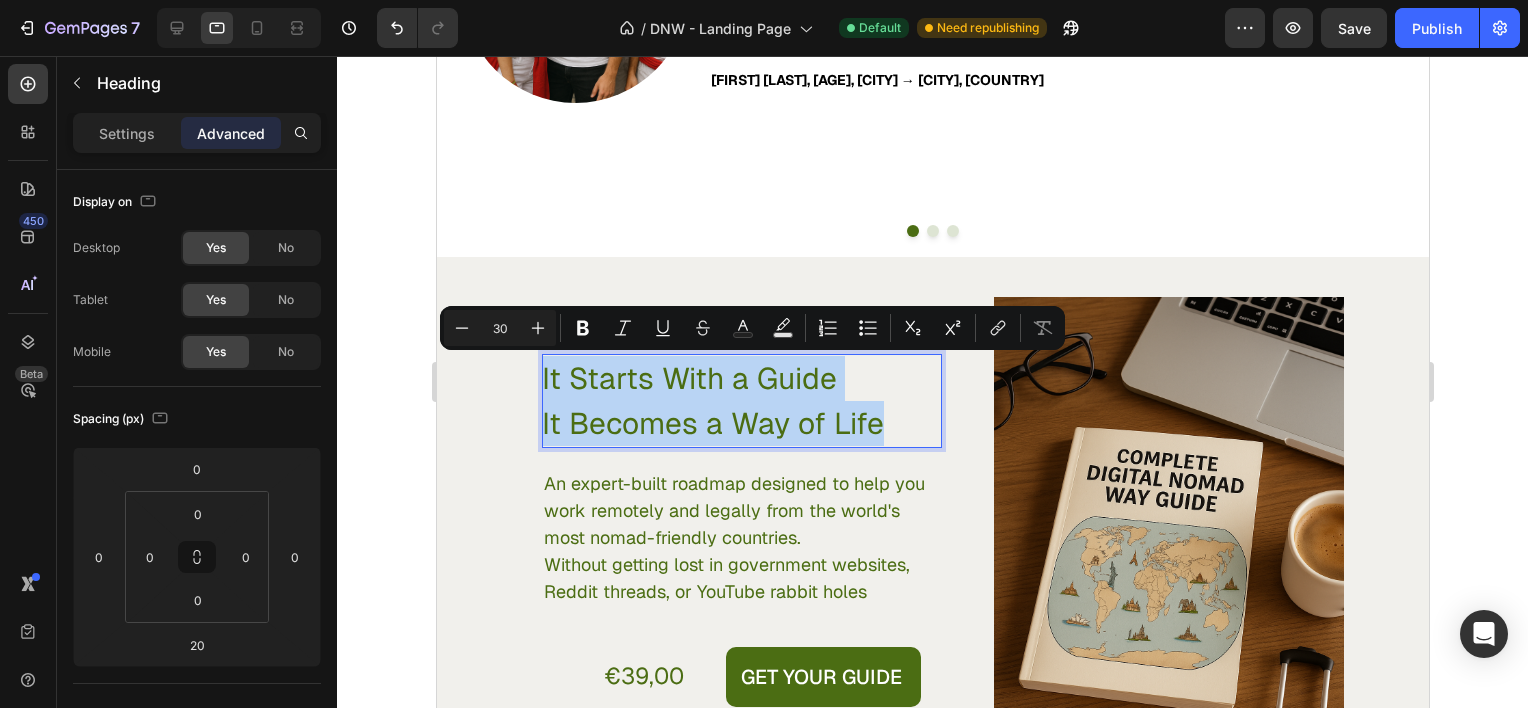 copy on "It Starts With a Guide It Becomes a Way of Life" 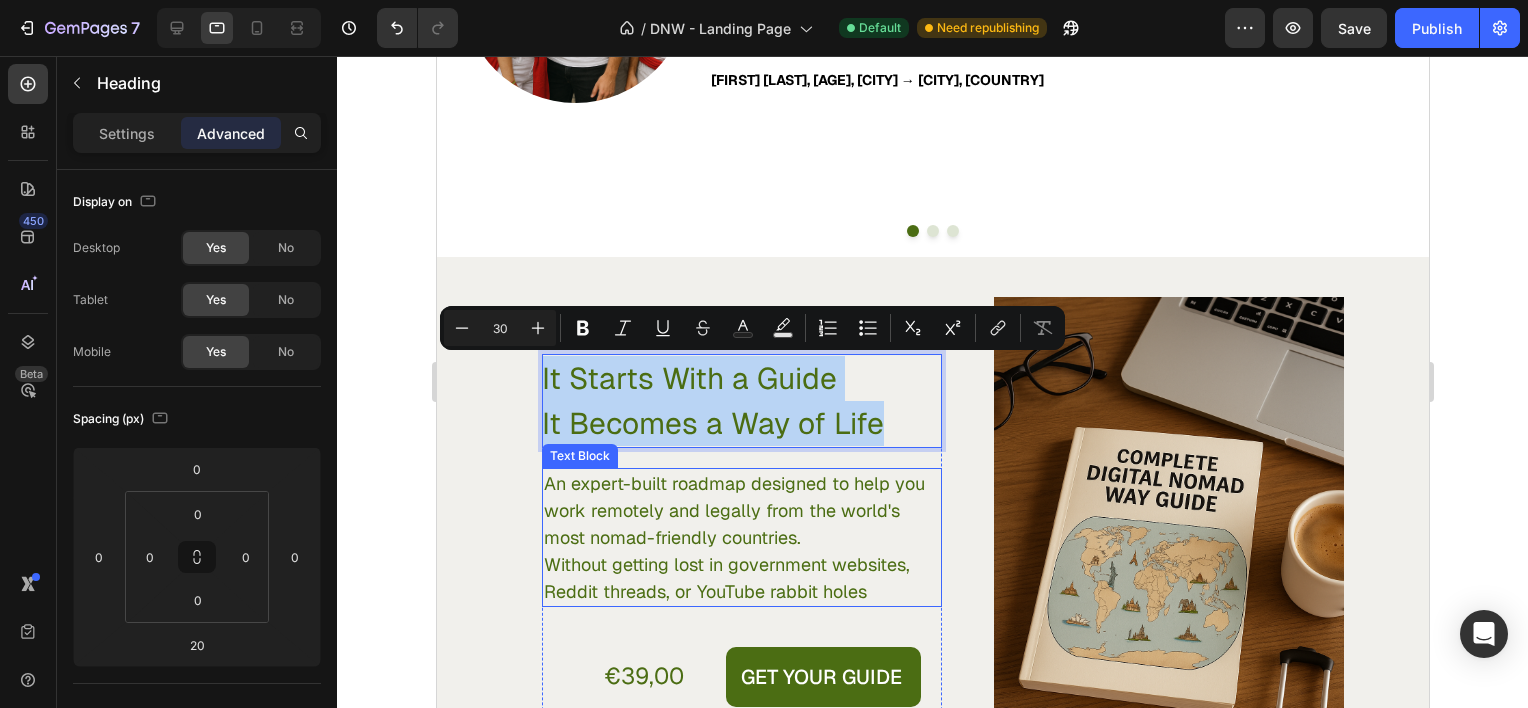 click on "An expert-built roadmap designed to help you work remotely and legally from the world's most nomad-friendly countries." at bounding box center (741, 510) 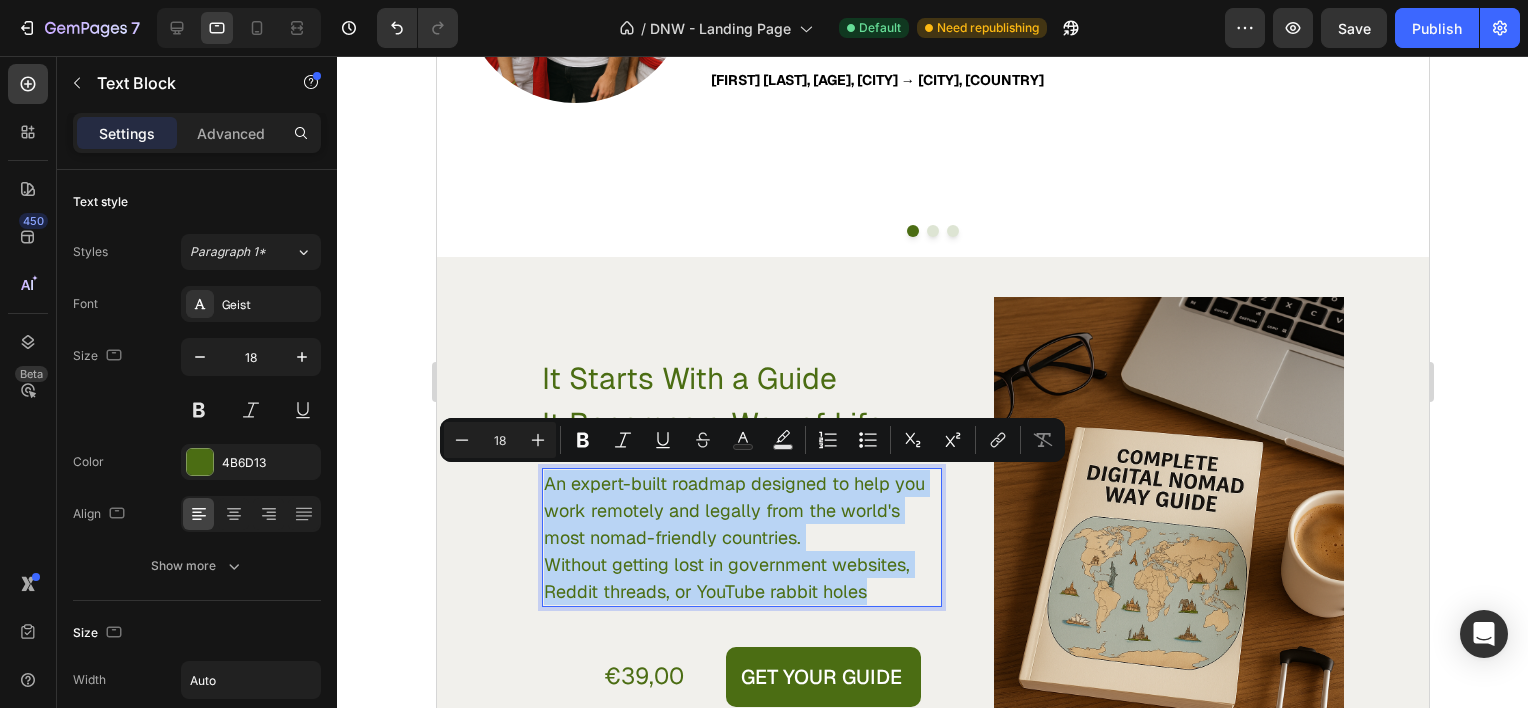 copy on "An expert-built roadmap designed to help you work remotely and legally from the world's most nomad-friendly countries. Without getting lost in government websites, Reddit threads, or YouTube rabbit holes" 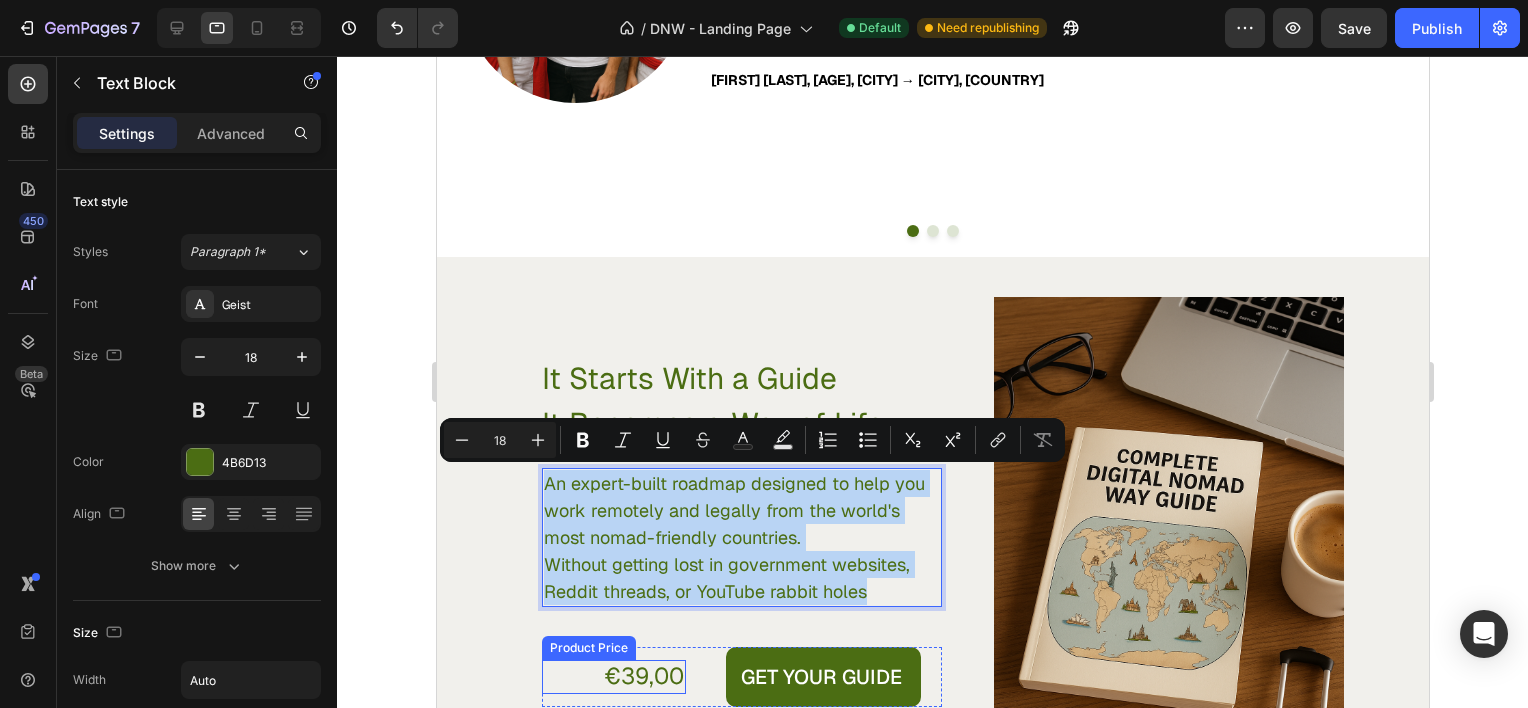 click on "€39,00" at bounding box center (643, 677) 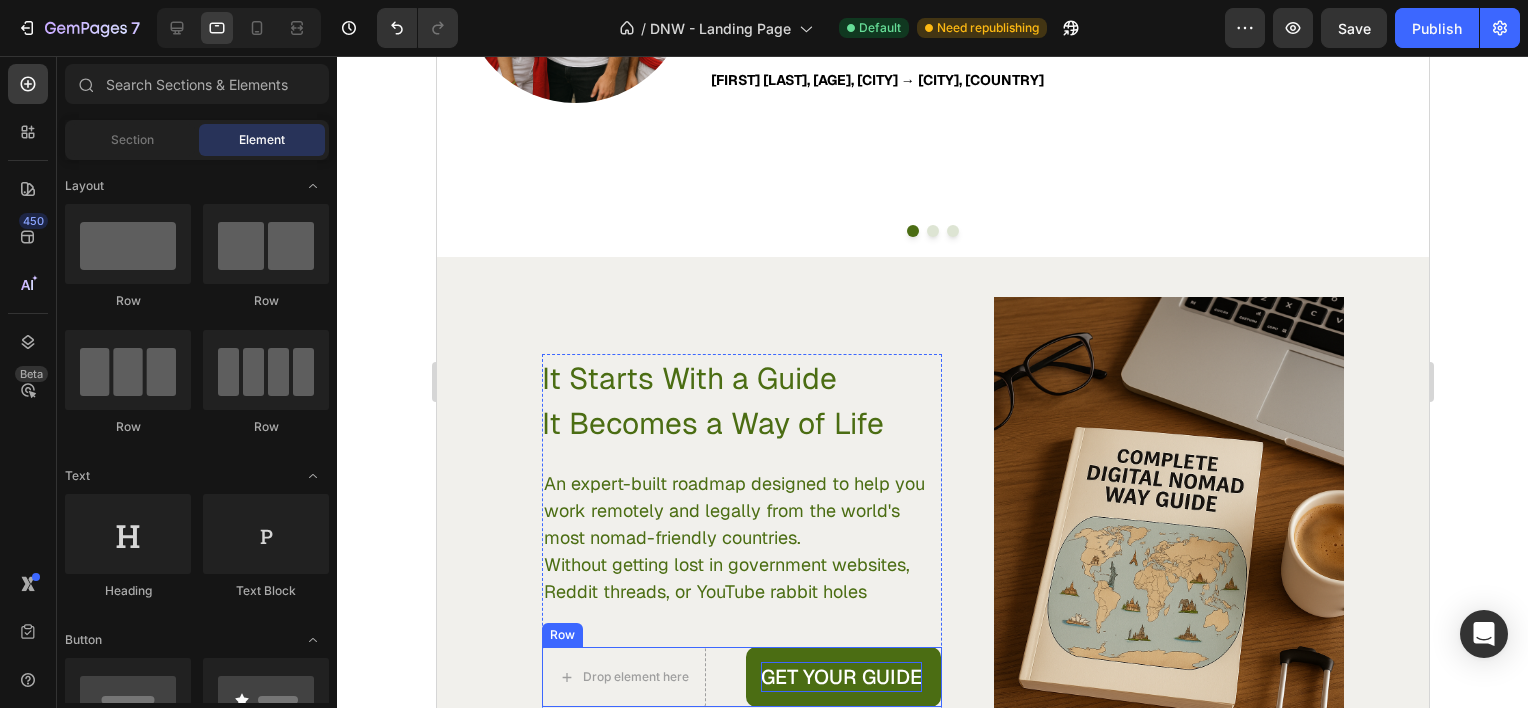 click on "GET YOUR GUIDE" at bounding box center (840, 677) 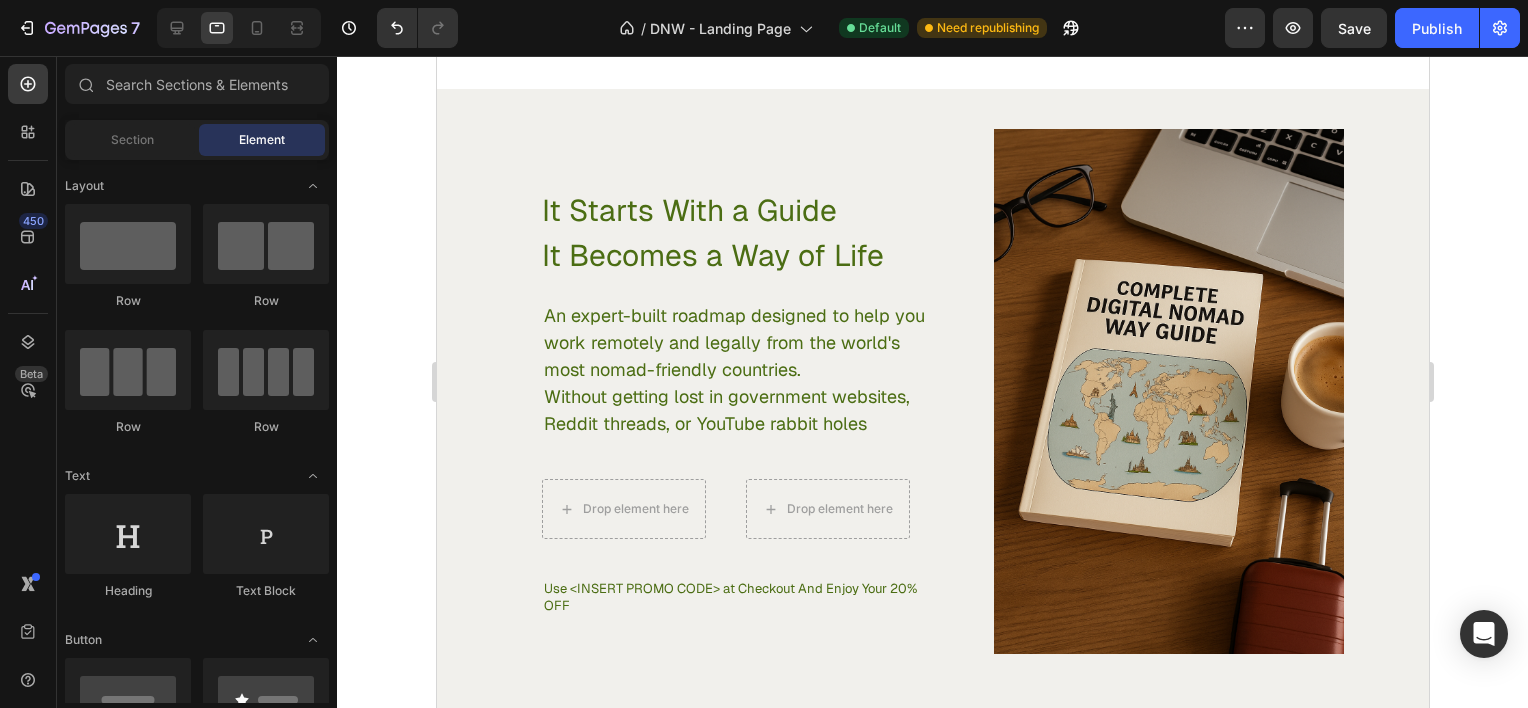 scroll, scrollTop: 3320, scrollLeft: 0, axis: vertical 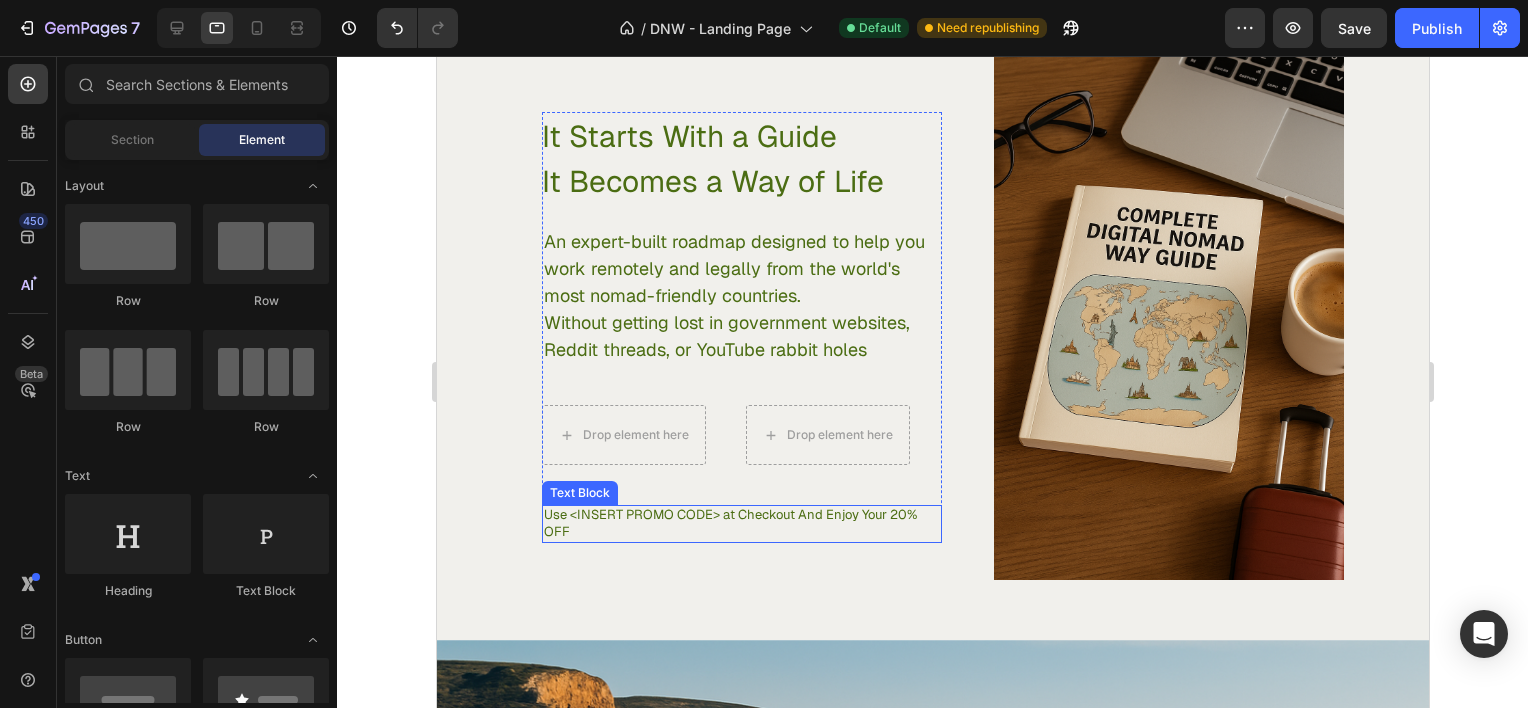 click on "Use <INSERT PROMO CODE> at Checkout And Enjoy Your 20% OFF" at bounding box center (741, 524) 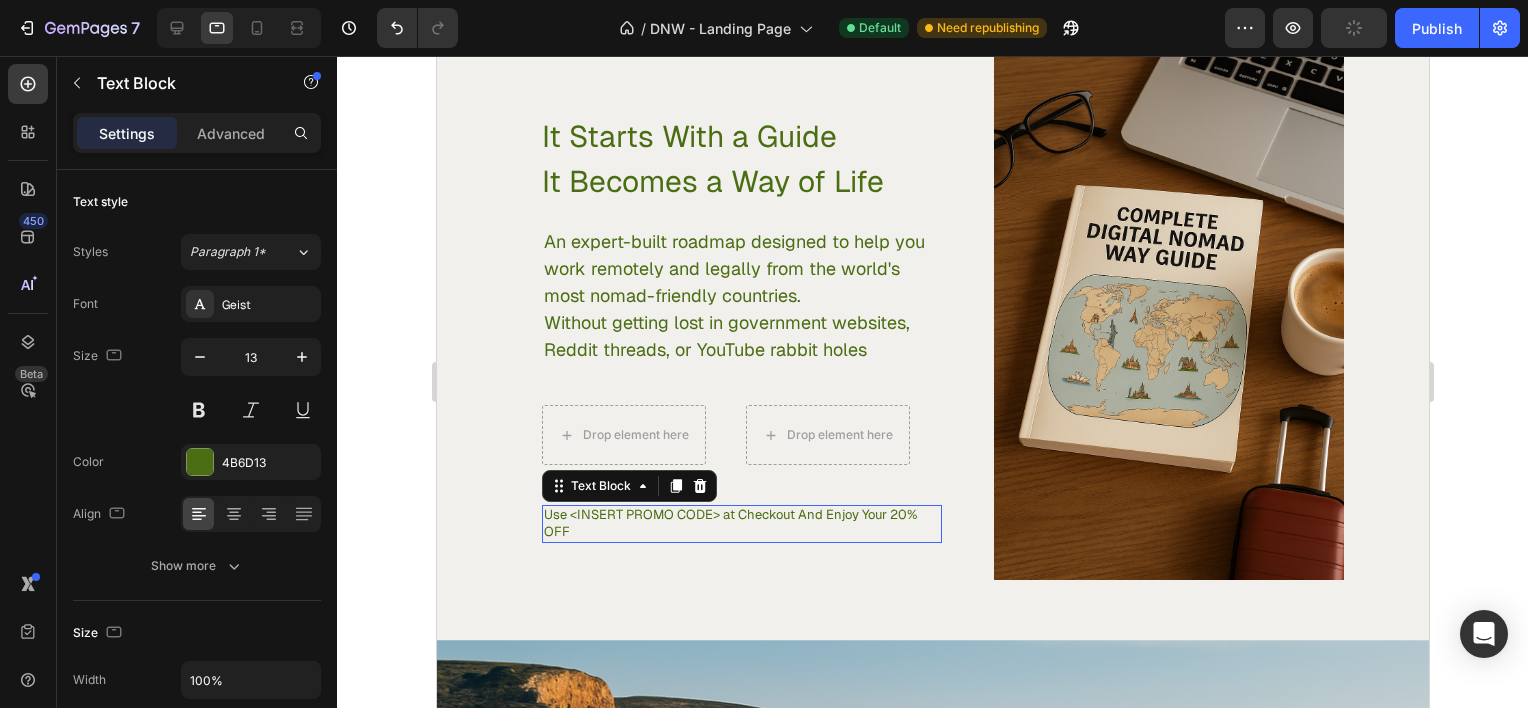 click on "Use <INSERT PROMO CODE> at Checkout And Enjoy Your 20% OFF" at bounding box center (741, 524) 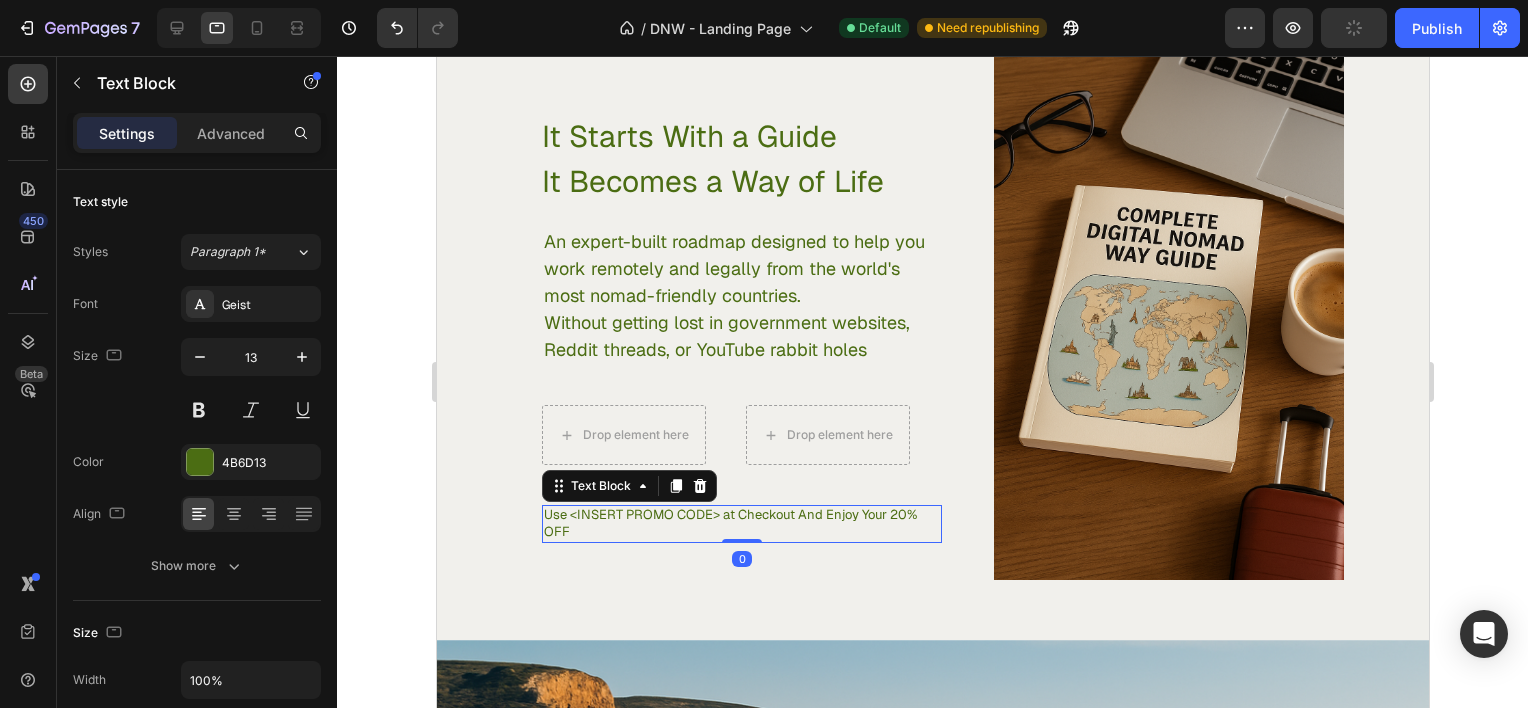 click on "Use <INSERT PROMO CODE> at Checkout And Enjoy Your 20% OFF" at bounding box center [741, 524] 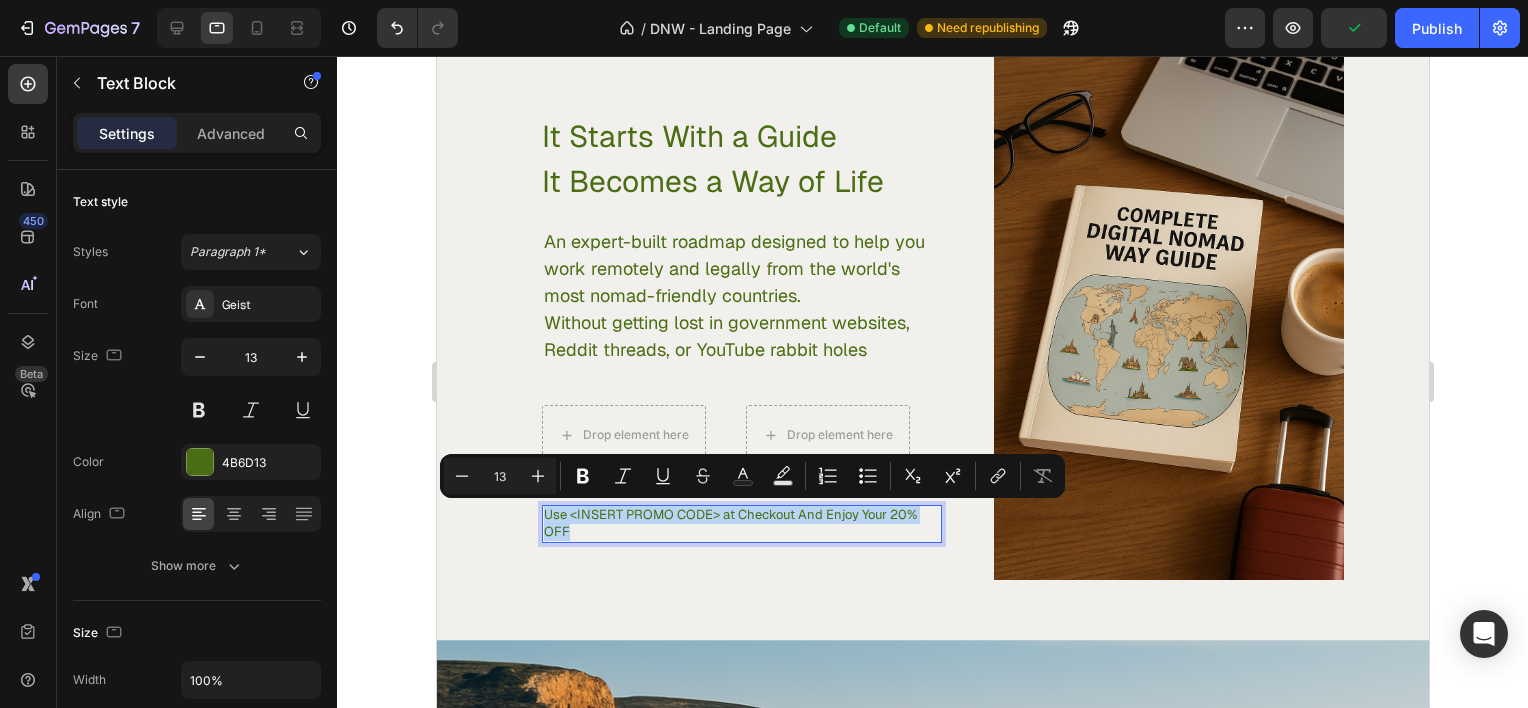 copy on "Use <INSERT PROMO CODE> at Checkout And Enjoy Your 20% OFF" 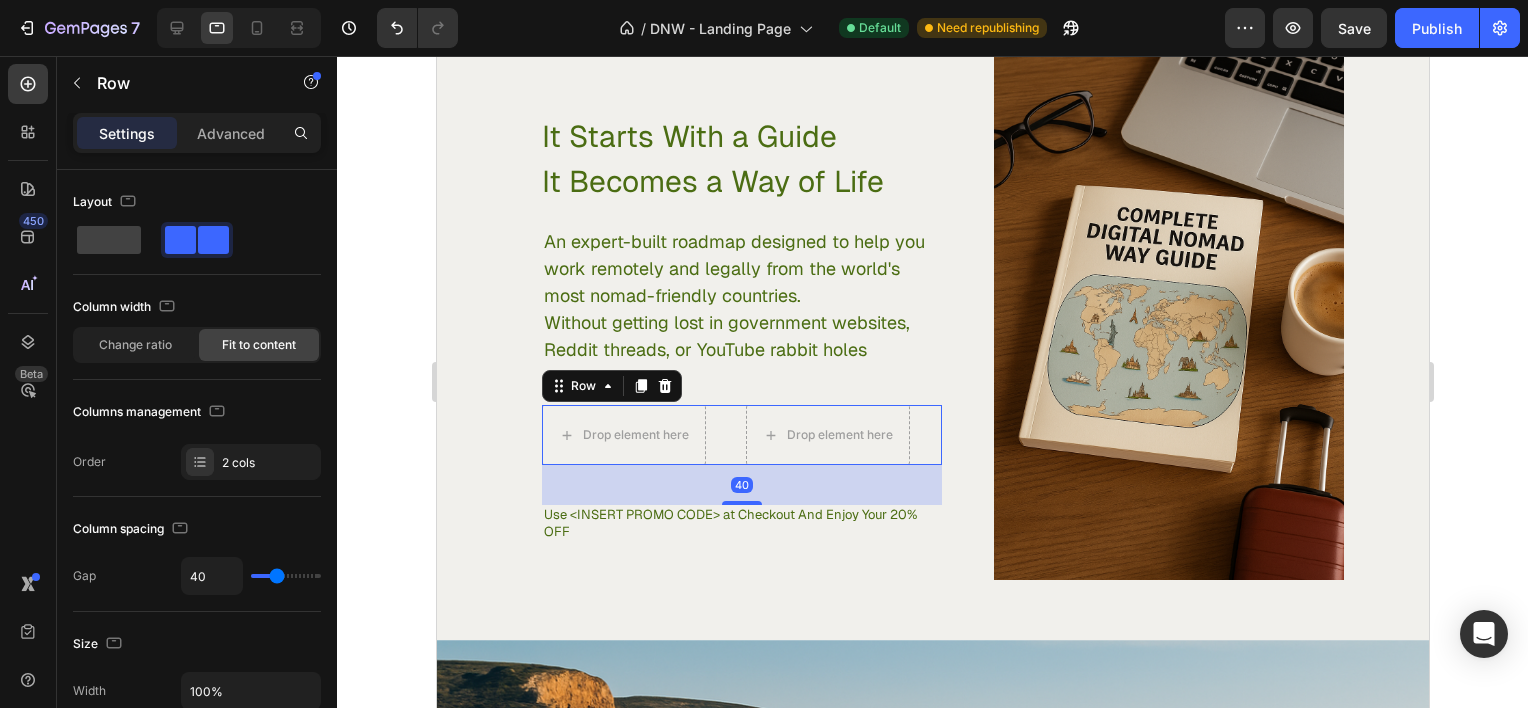 click on "Drop element here
Drop element here Row   40" at bounding box center (741, 435) 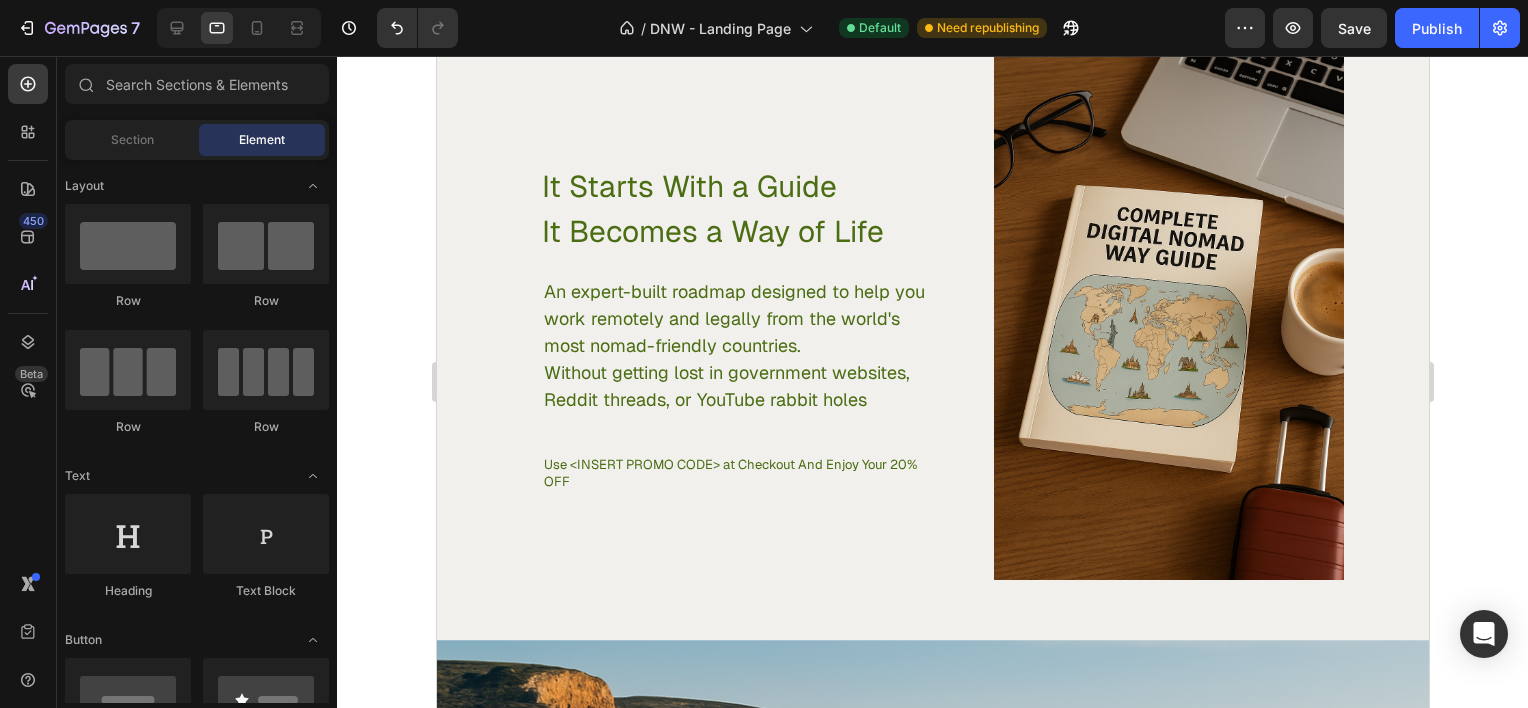 scroll, scrollTop: 3371, scrollLeft: 0, axis: vertical 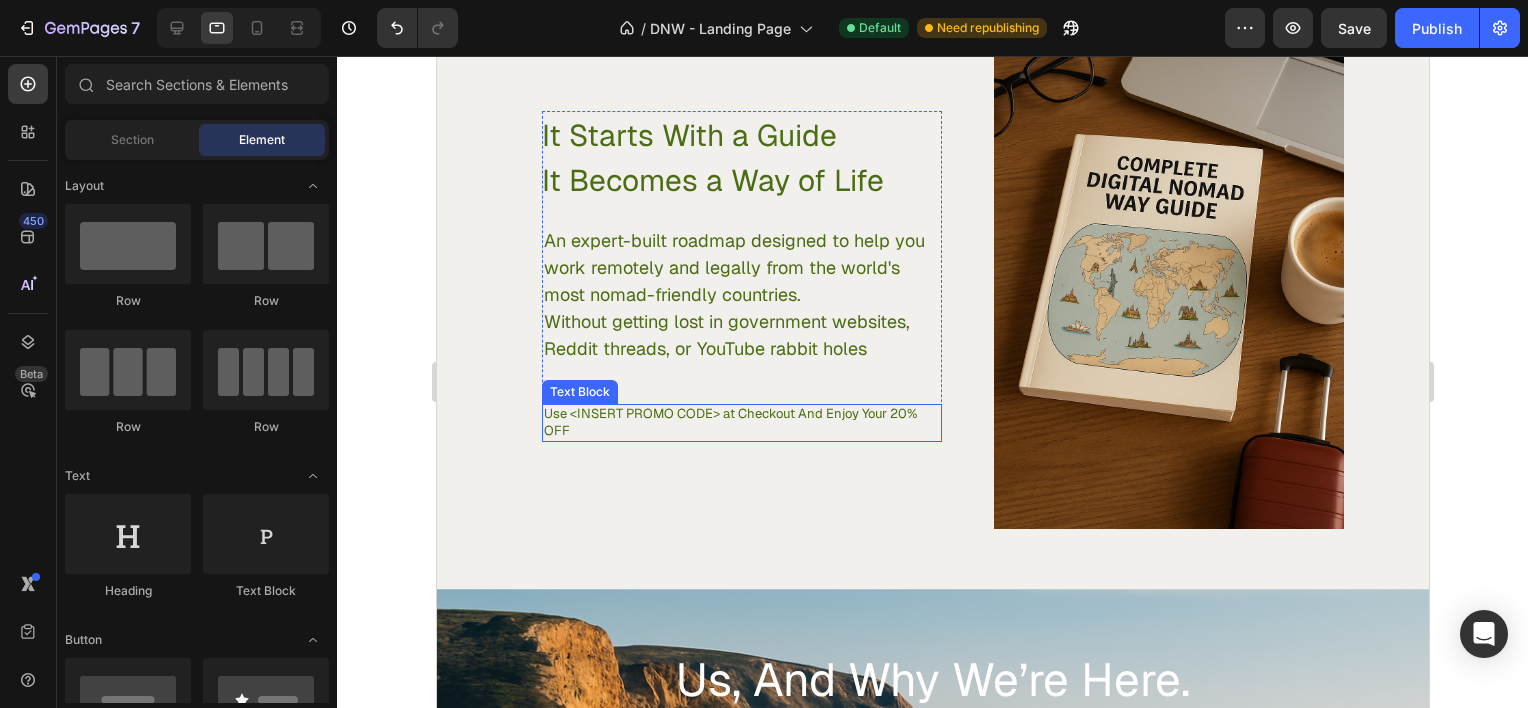click on "Use <INSERT PROMO CODE> at Checkout And Enjoy Your 20% OFF" at bounding box center [741, 423] 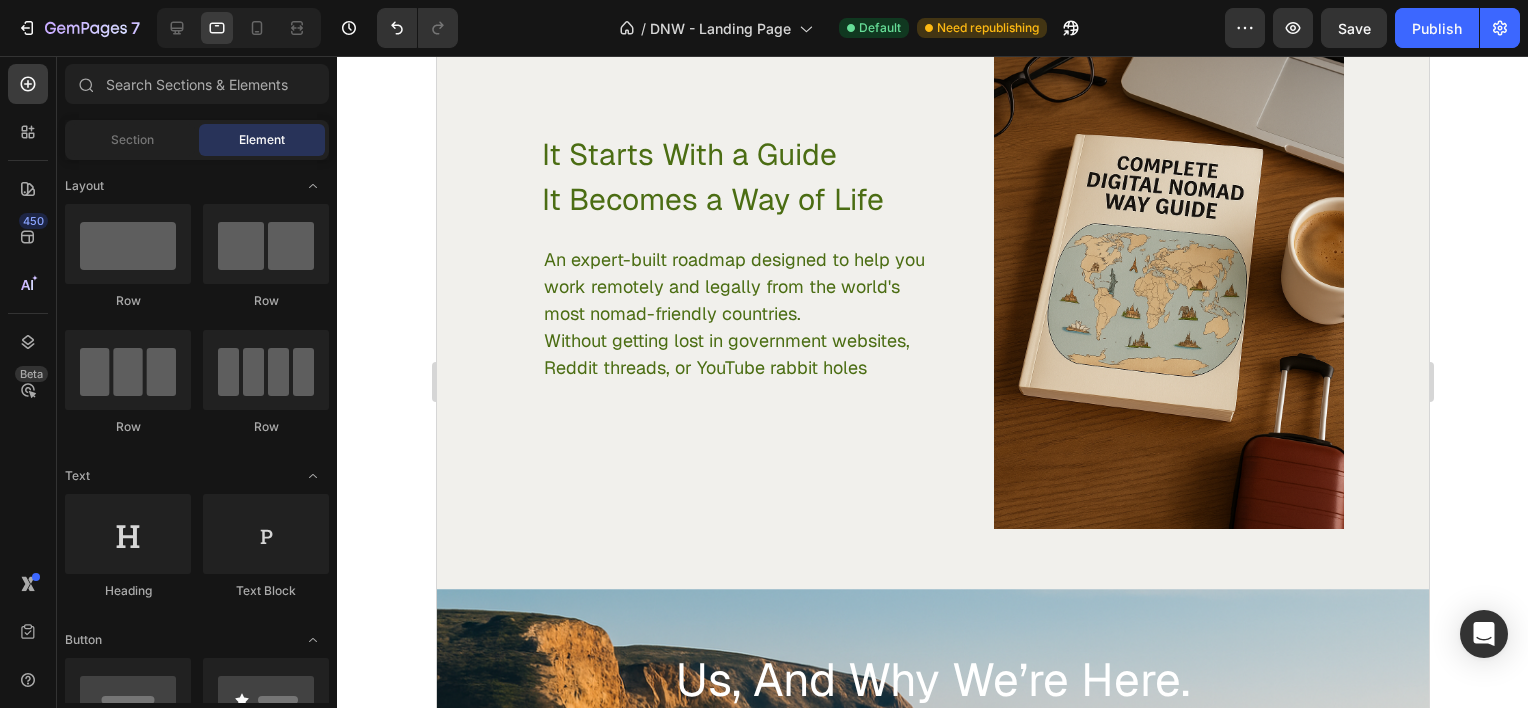 scroll, scrollTop: 3389, scrollLeft: 0, axis: vertical 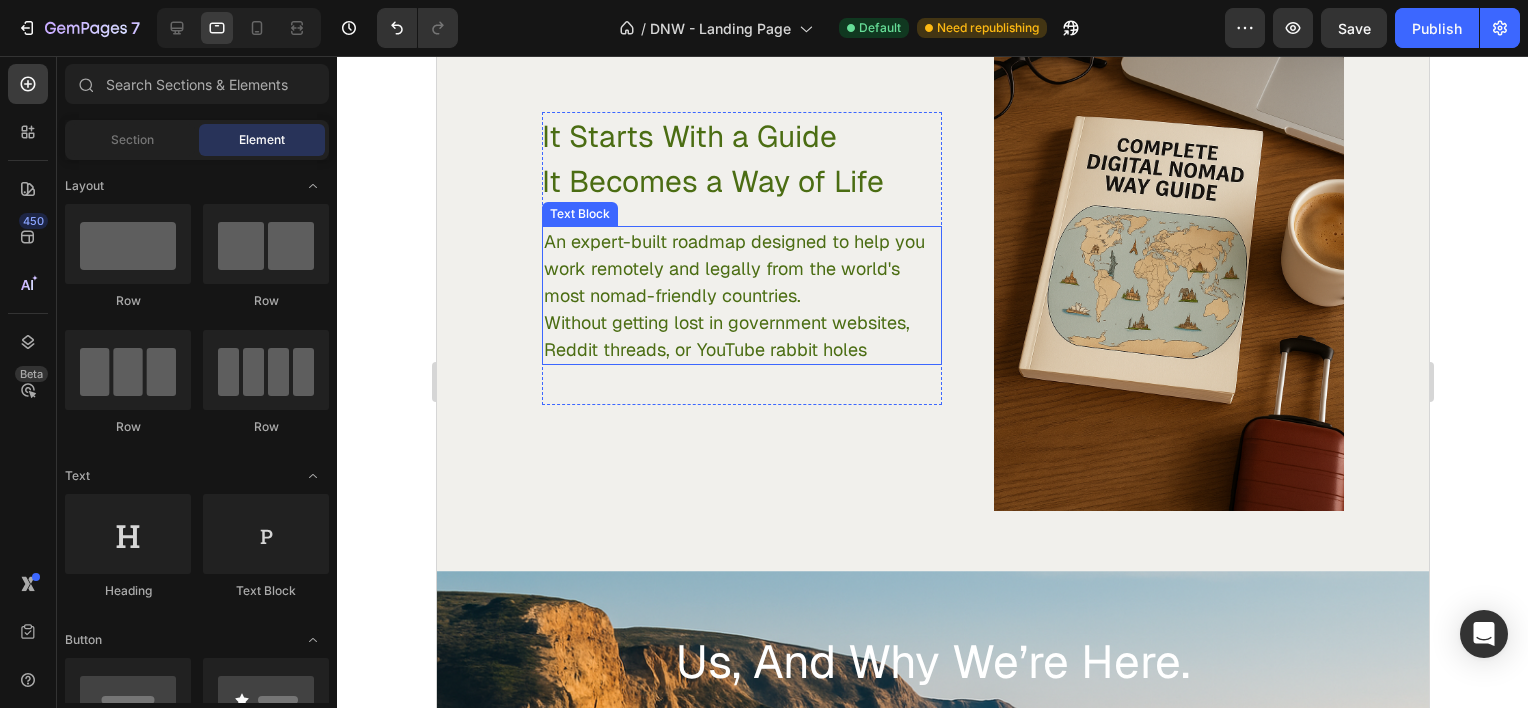 click on "Without getting lost in government websites, Reddit threads, or YouTube rabbit holes" at bounding box center [741, 336] 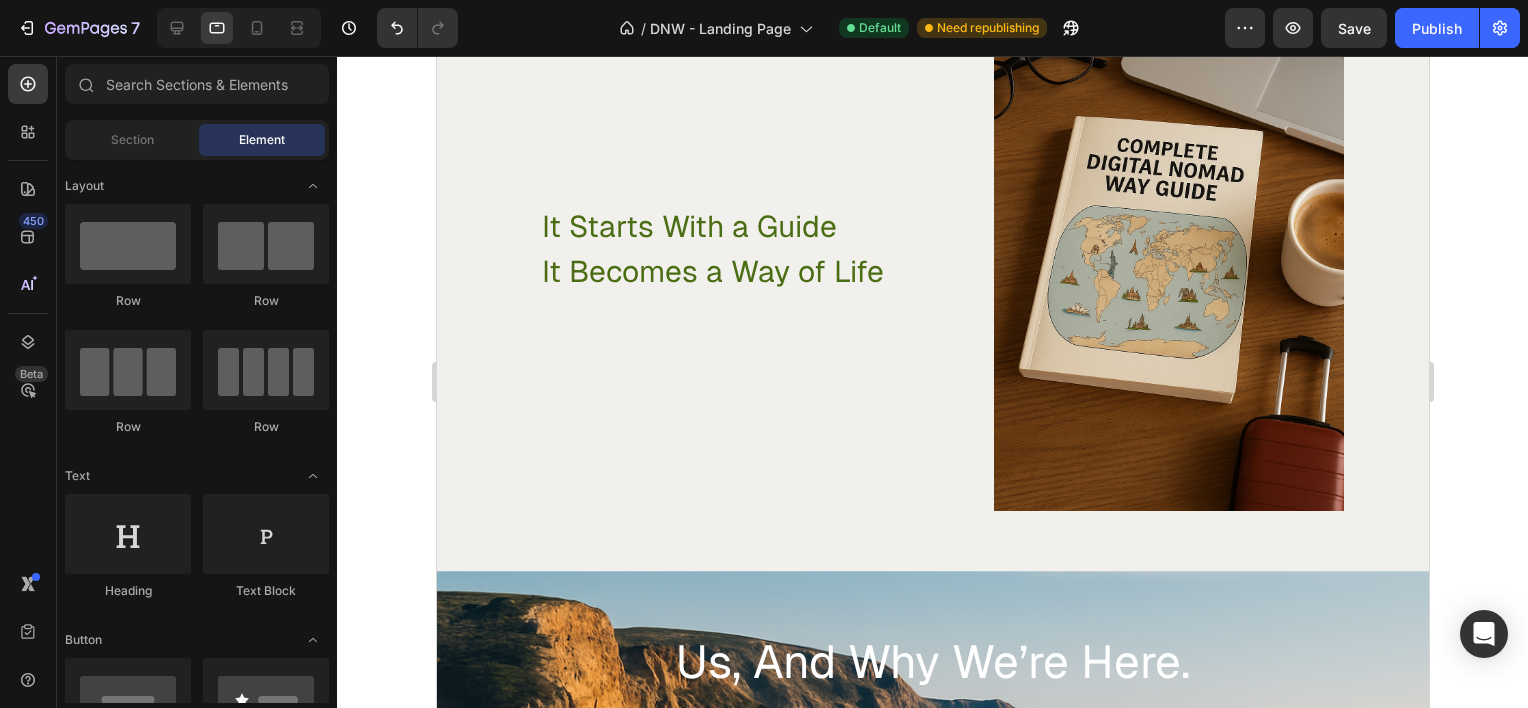 scroll, scrollTop: 3479, scrollLeft: 0, axis: vertical 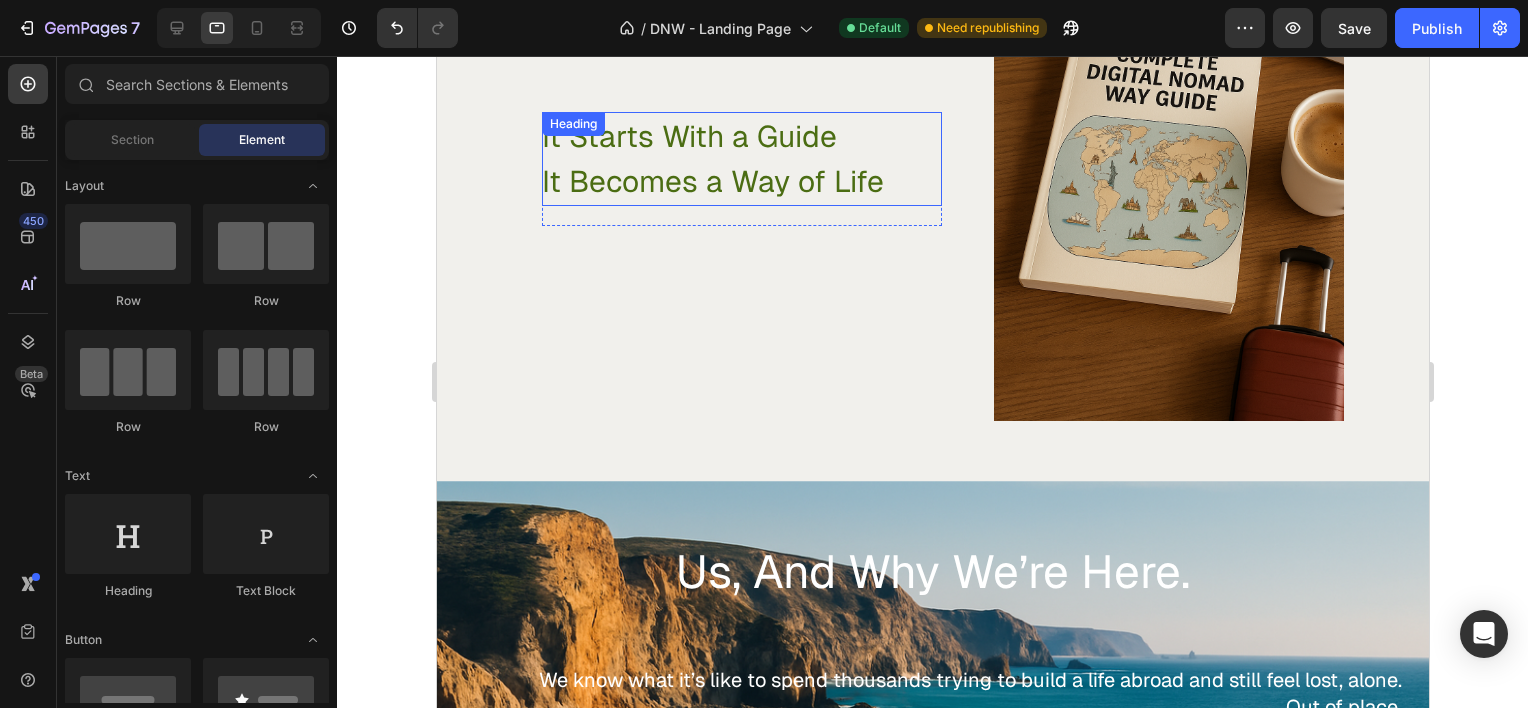 click on "It Starts With a Guide It Becomes a Way of Life" at bounding box center (741, 159) 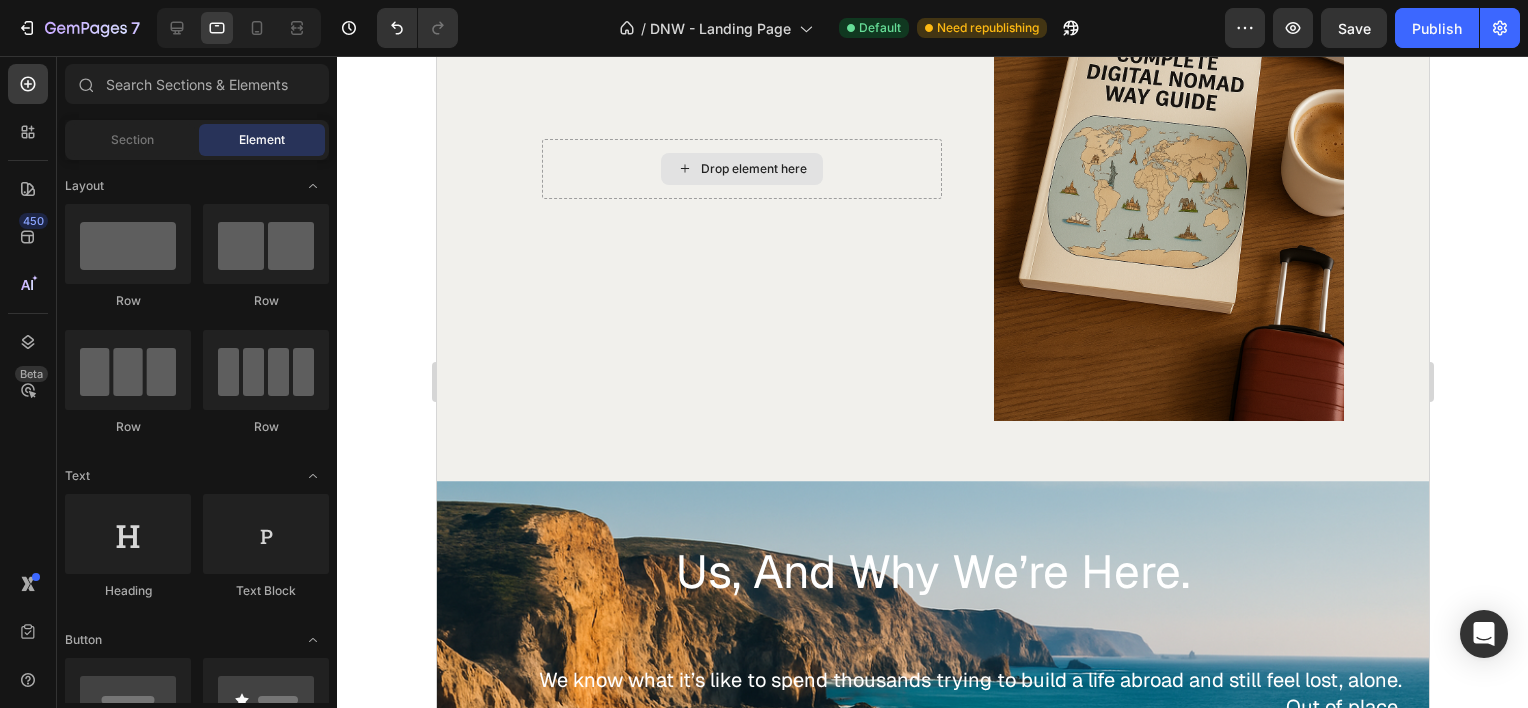 scroll, scrollTop: 3506, scrollLeft: 0, axis: vertical 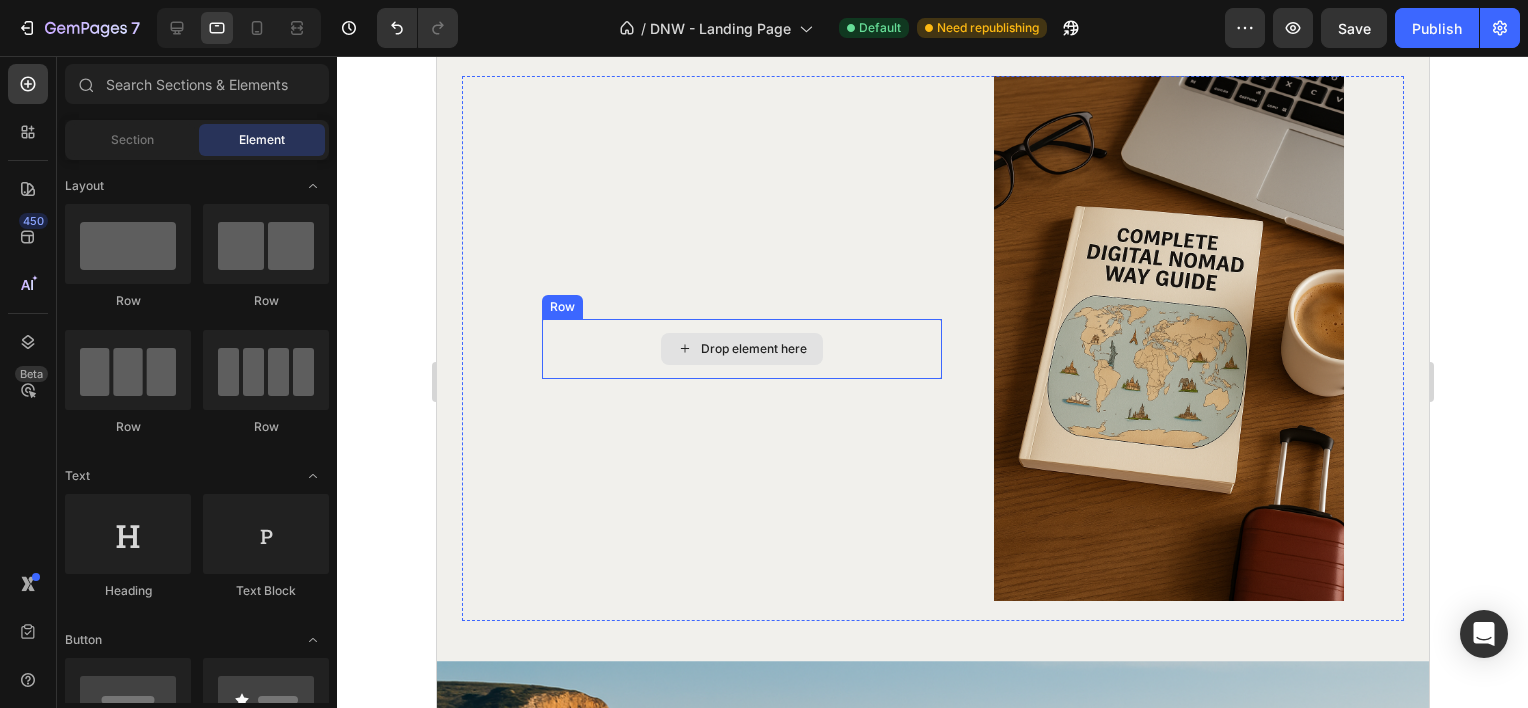 click on "Drop element here" at bounding box center [741, 349] 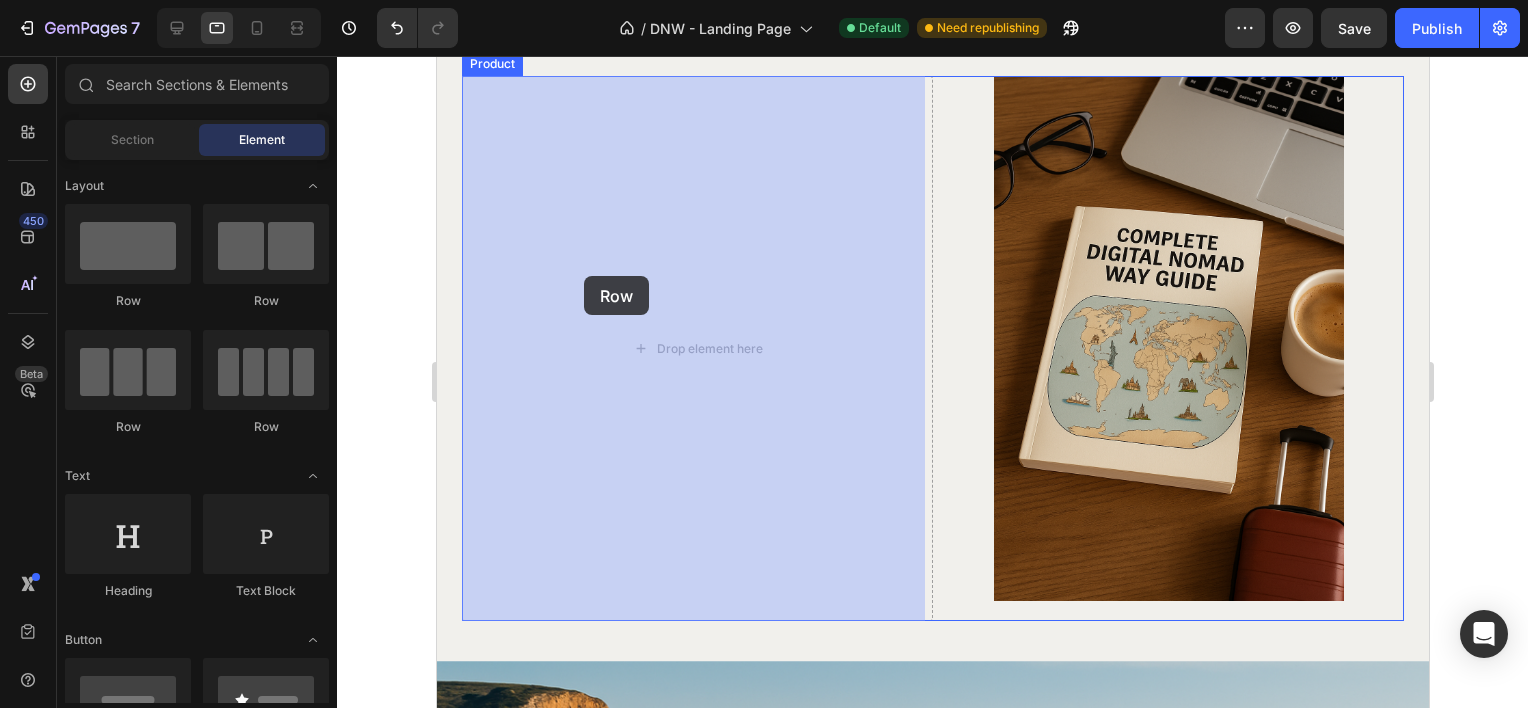 drag, startPoint x: 611, startPoint y: 315, endPoint x: 583, endPoint y: 276, distance: 48.010414 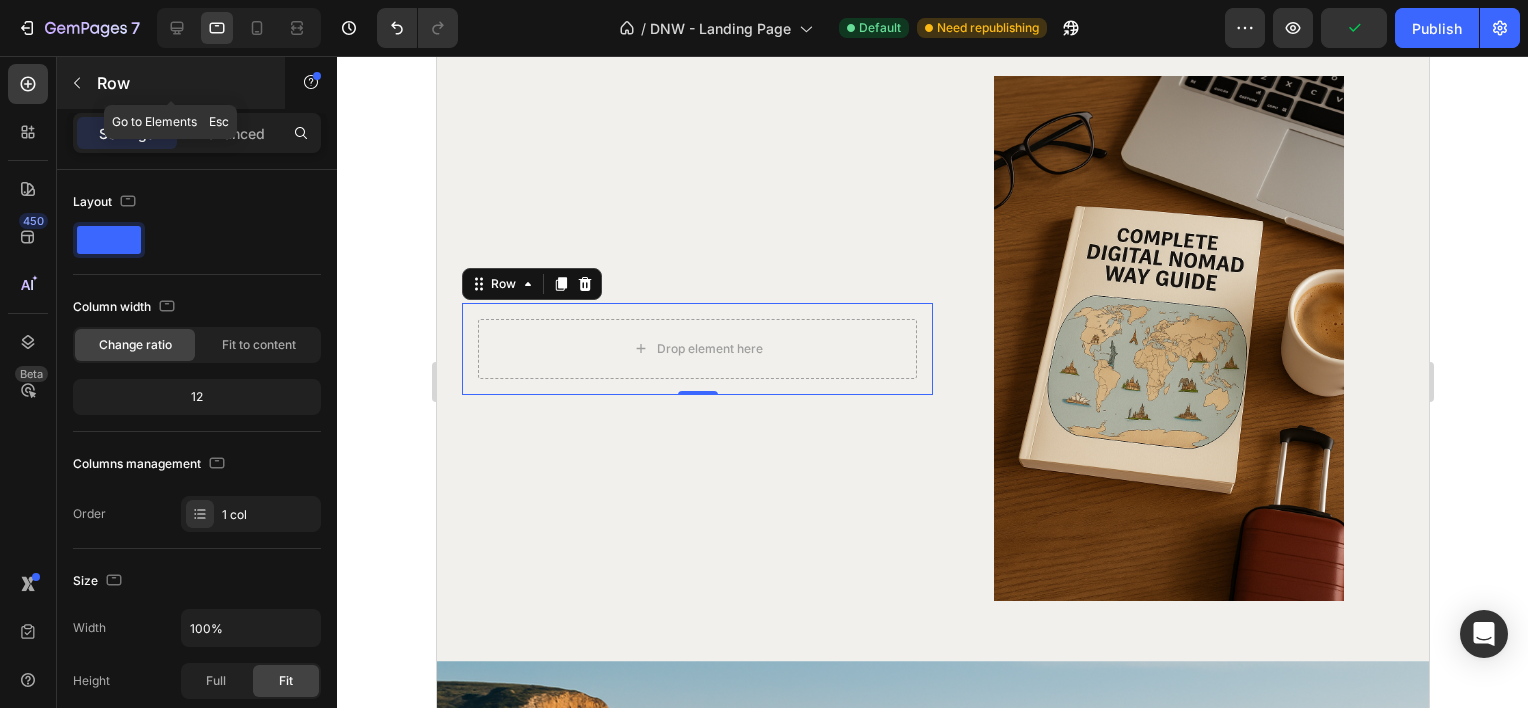 click at bounding box center [77, 83] 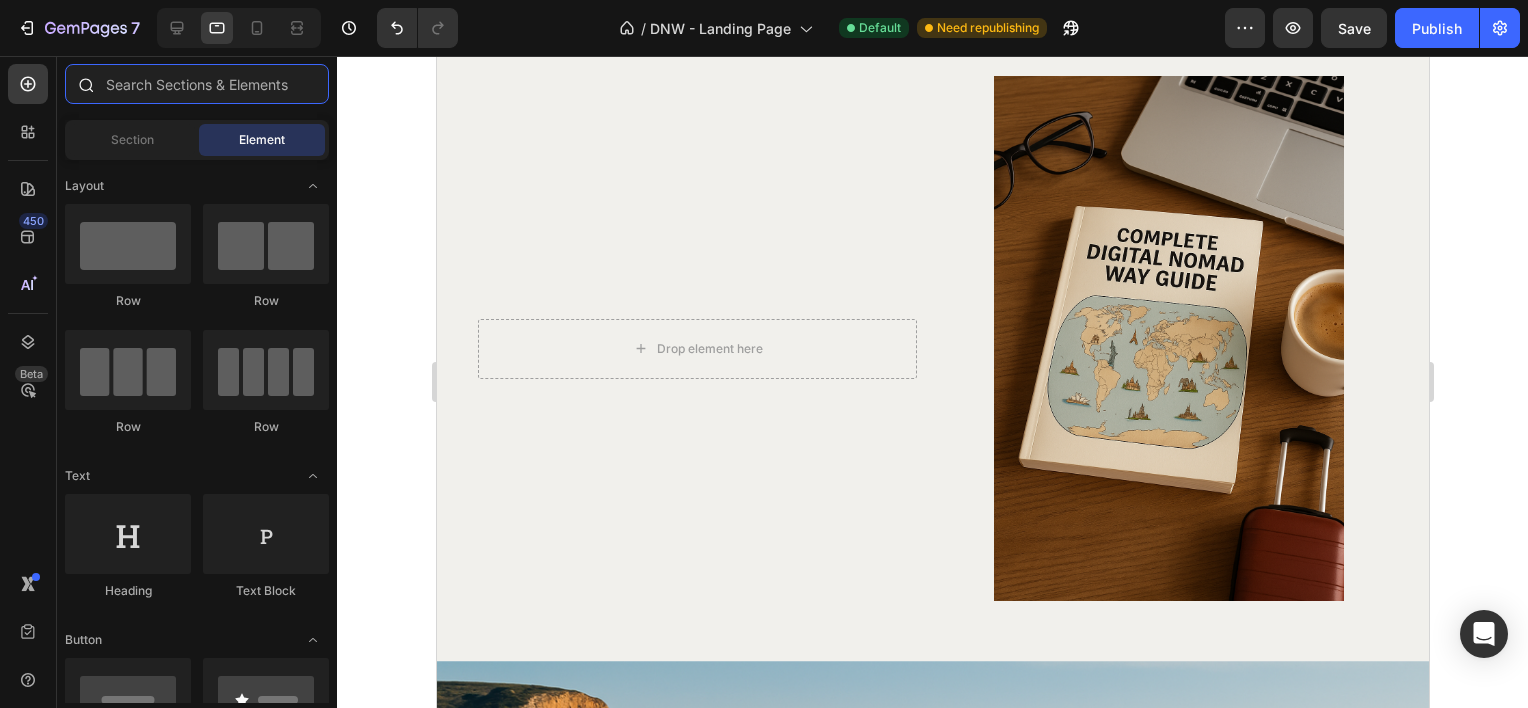 click at bounding box center (197, 84) 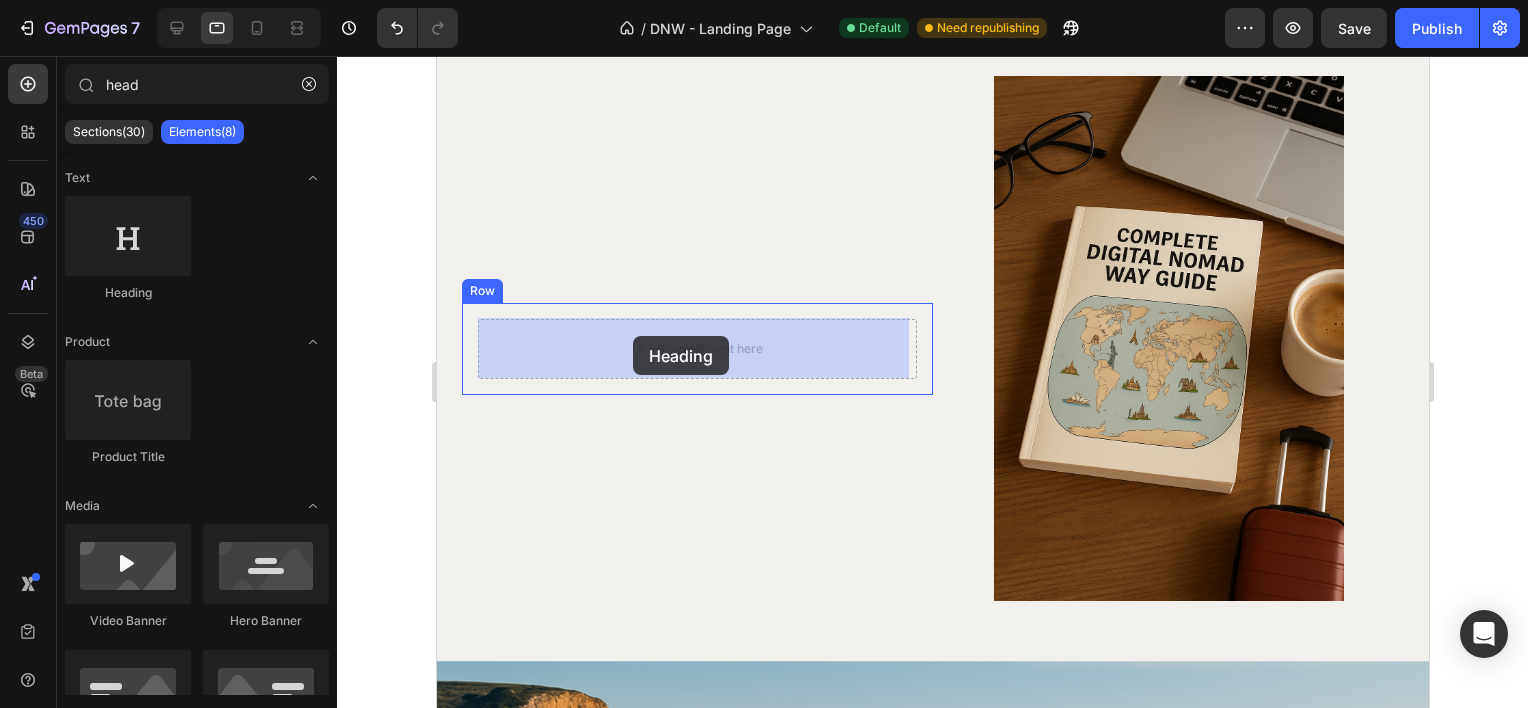 drag, startPoint x: 572, startPoint y: 291, endPoint x: 631, endPoint y: 336, distance: 74.20242 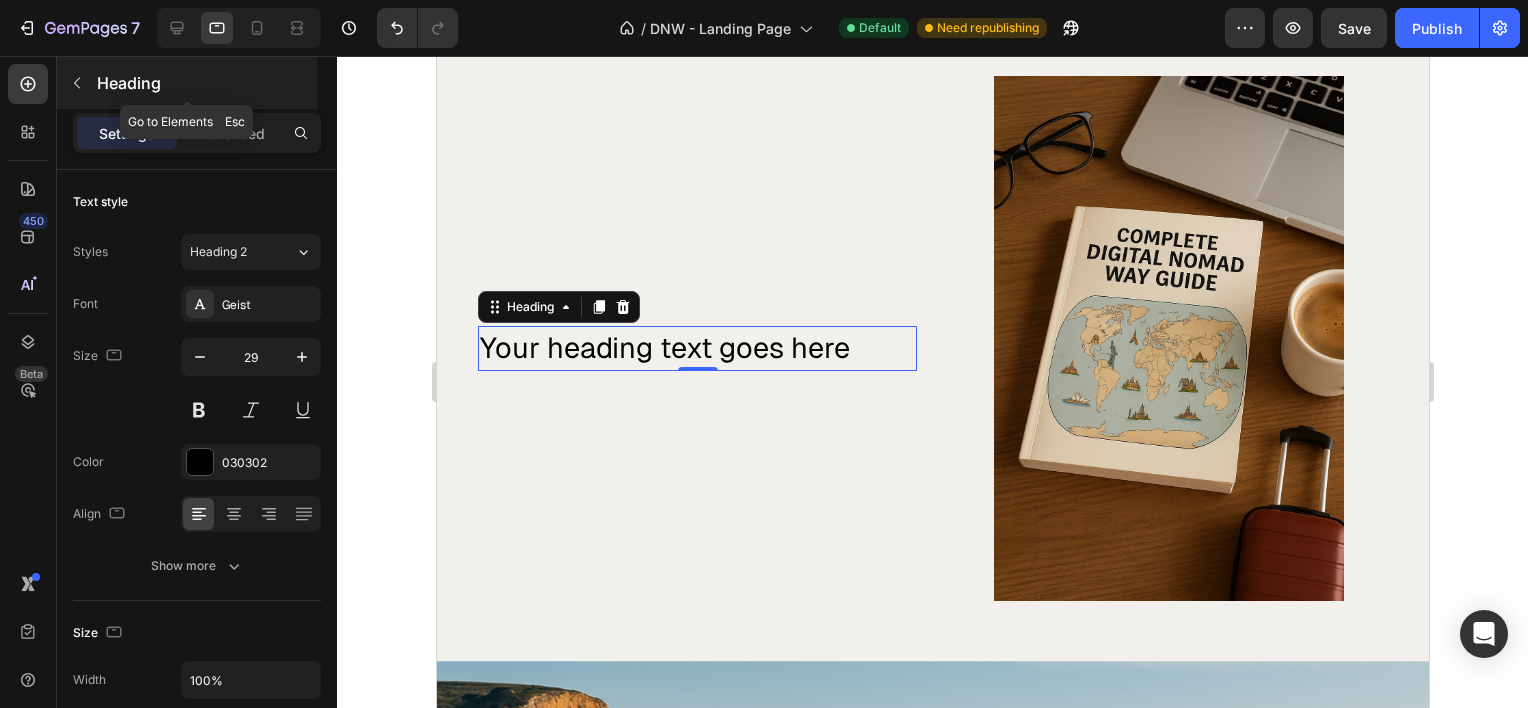 click at bounding box center [77, 83] 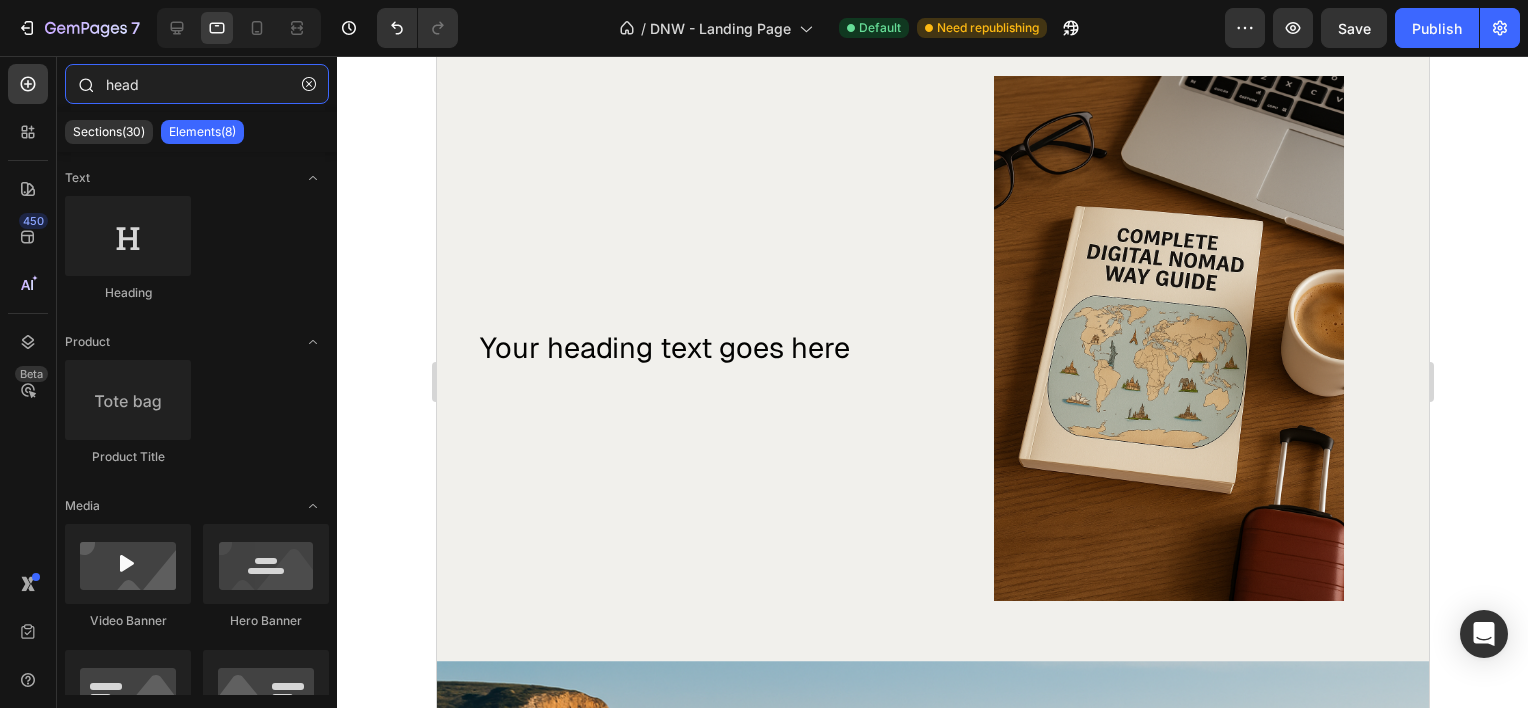 drag, startPoint x: 145, startPoint y: 80, endPoint x: 57, endPoint y: 80, distance: 88 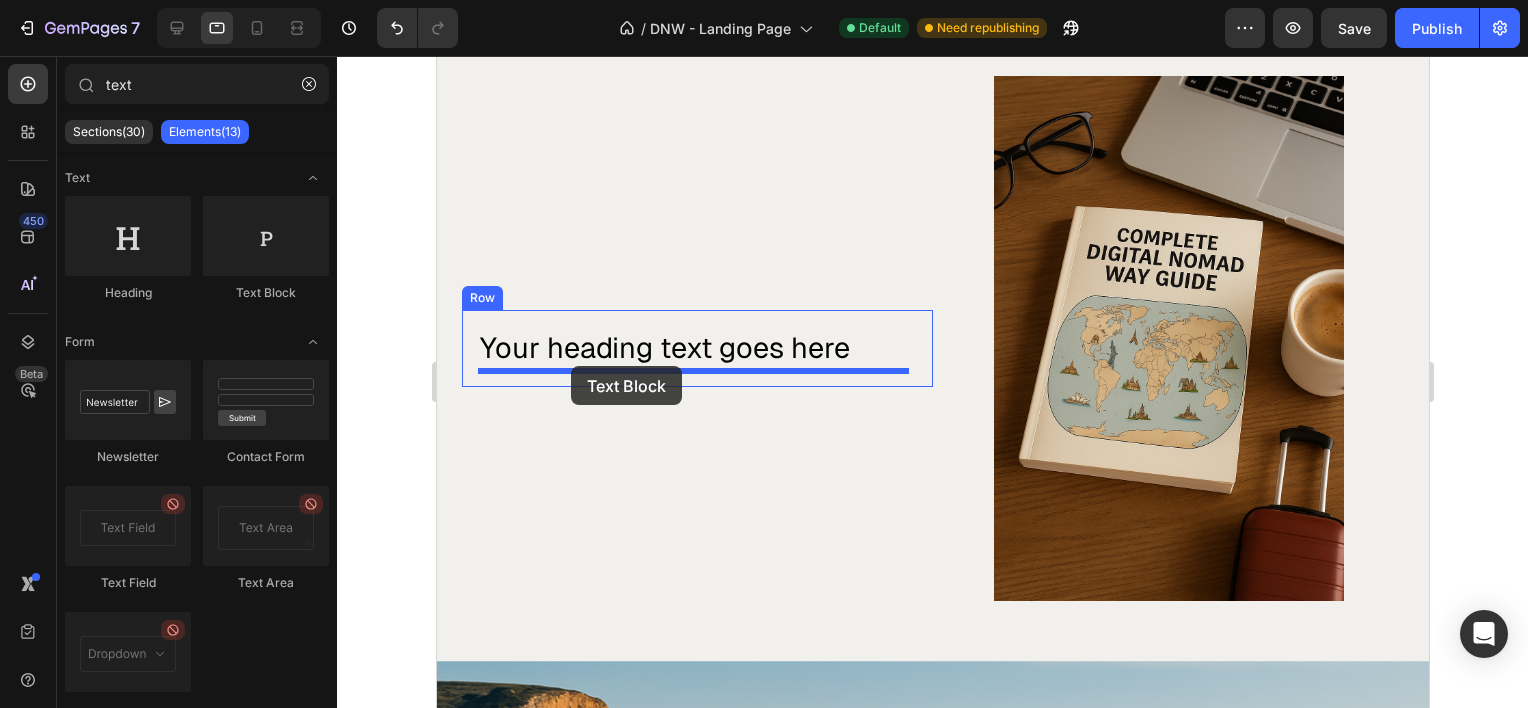 drag, startPoint x: 539, startPoint y: 364, endPoint x: 570, endPoint y: 367, distance: 31.144823 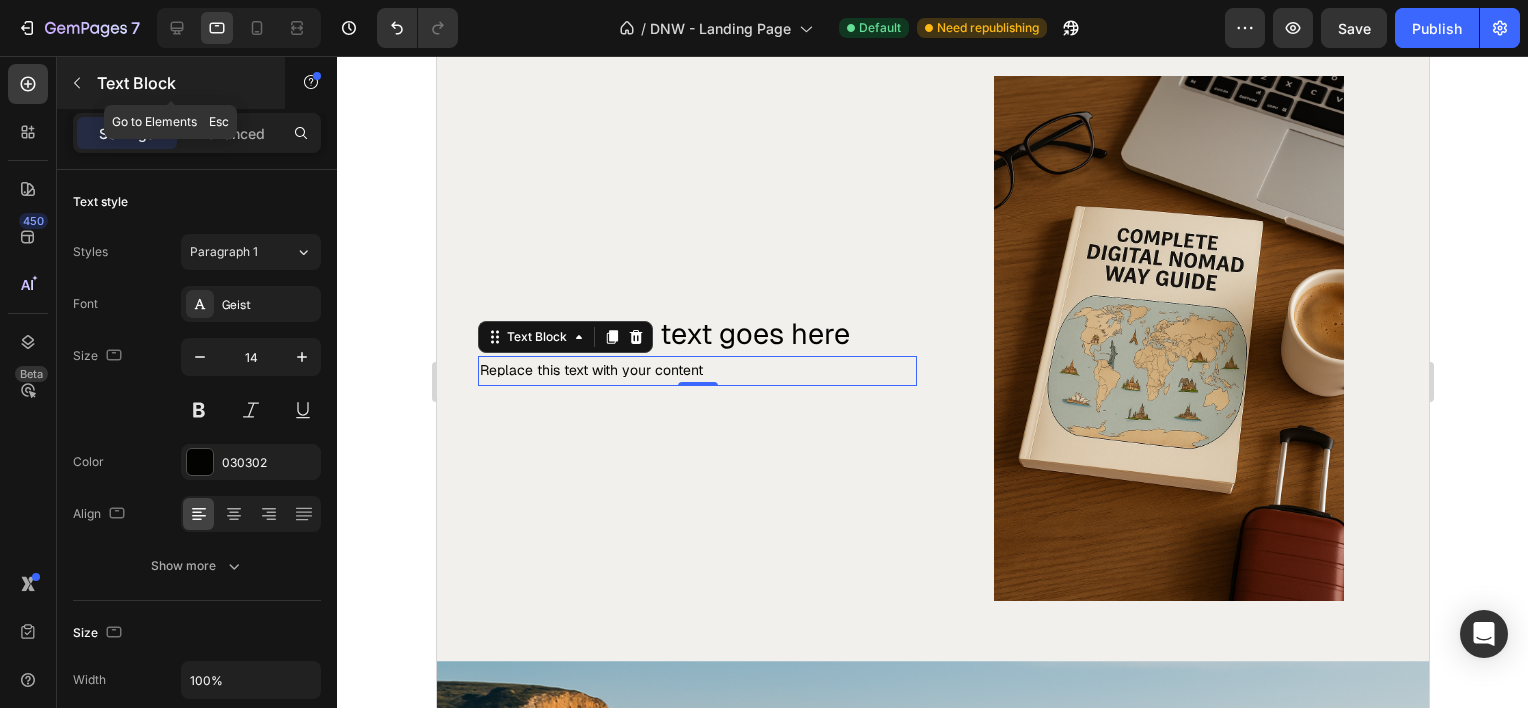 click at bounding box center (77, 83) 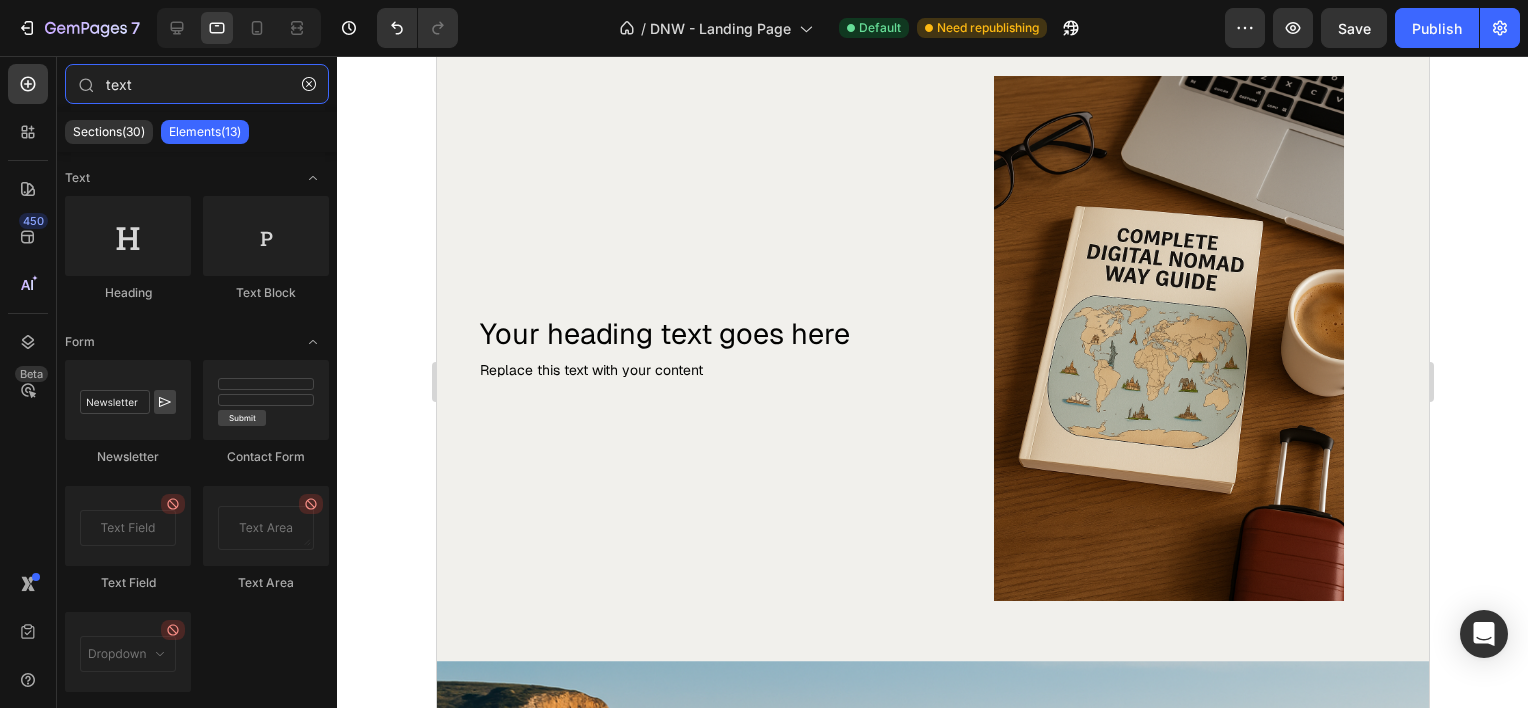 drag, startPoint x: 162, startPoint y: 84, endPoint x: 48, endPoint y: 79, distance: 114.1096 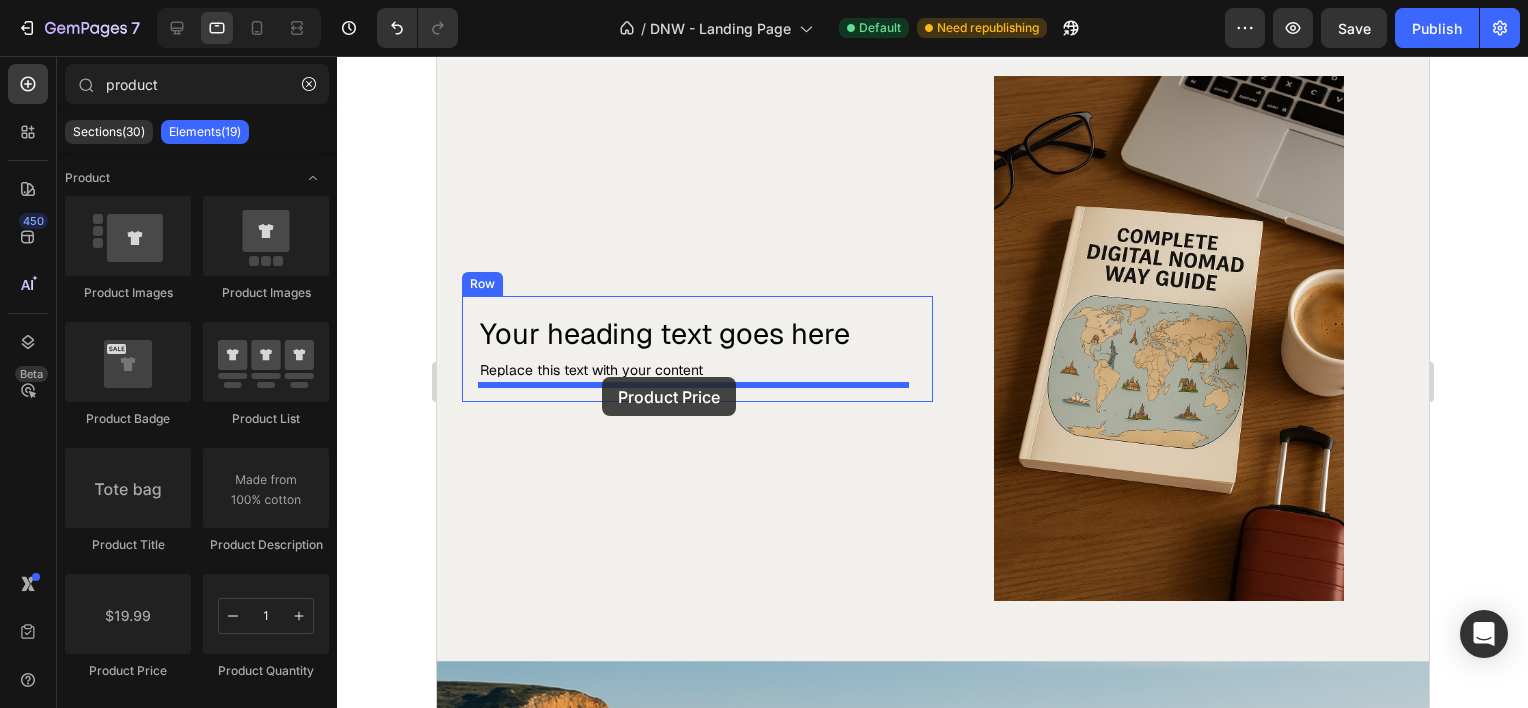 drag, startPoint x: 582, startPoint y: 672, endPoint x: 601, endPoint y: 377, distance: 295.61124 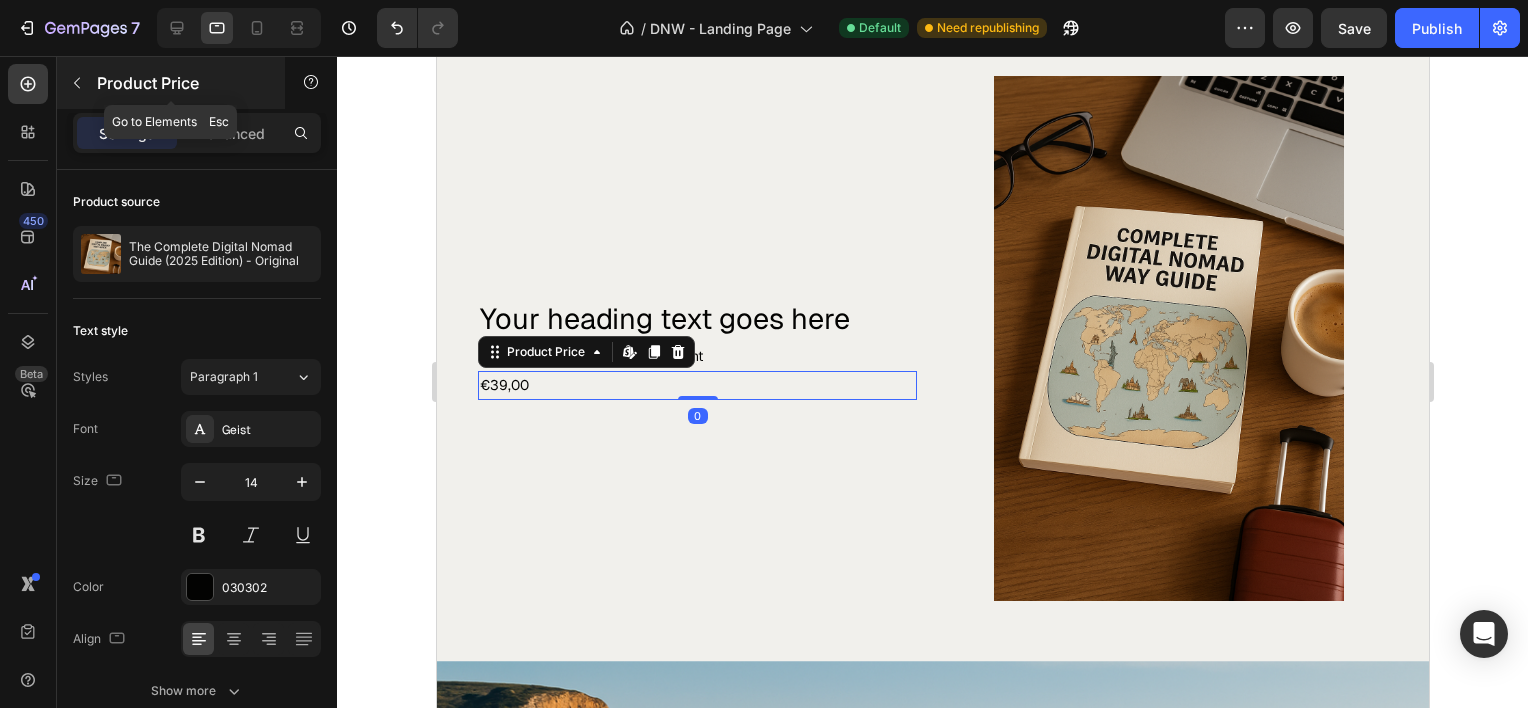 click 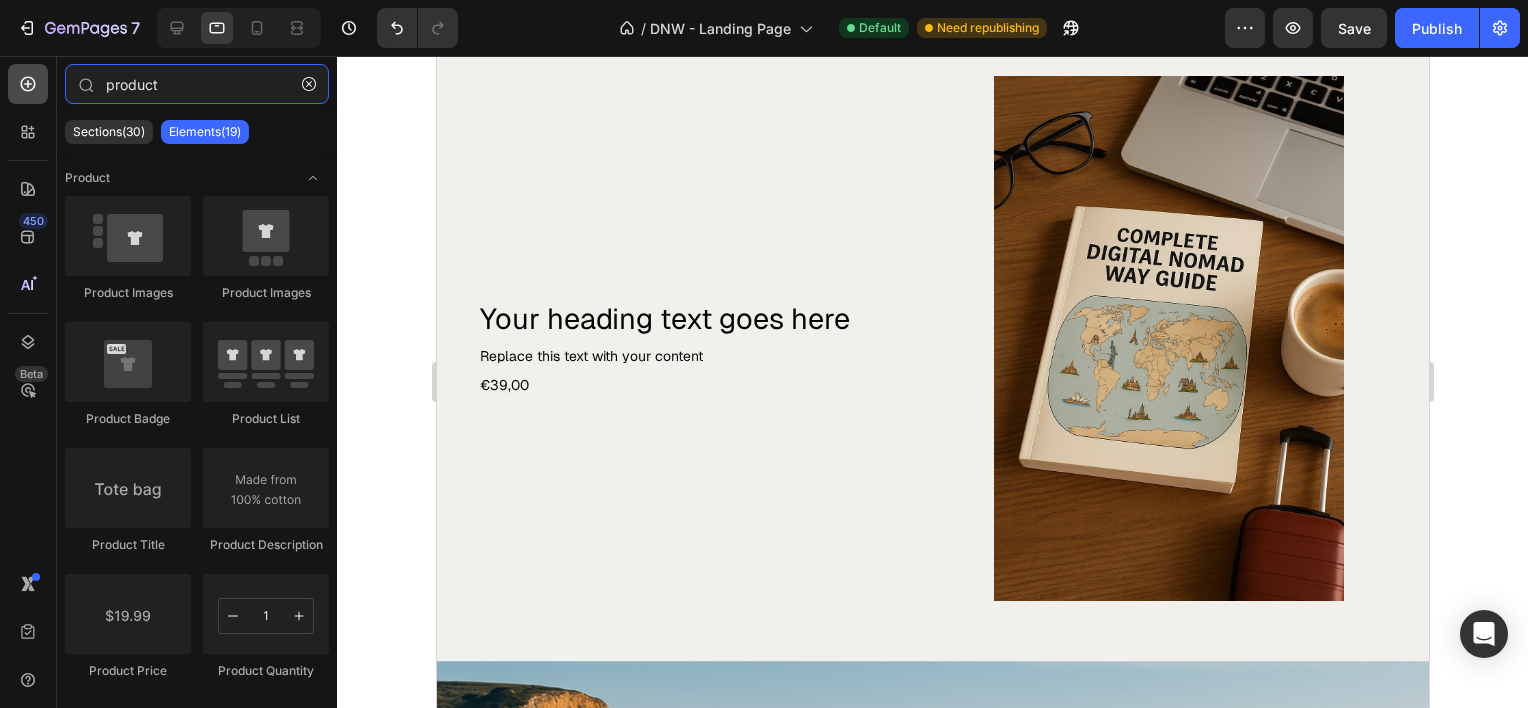 drag, startPoint x: 180, startPoint y: 80, endPoint x: 34, endPoint y: 75, distance: 146.08559 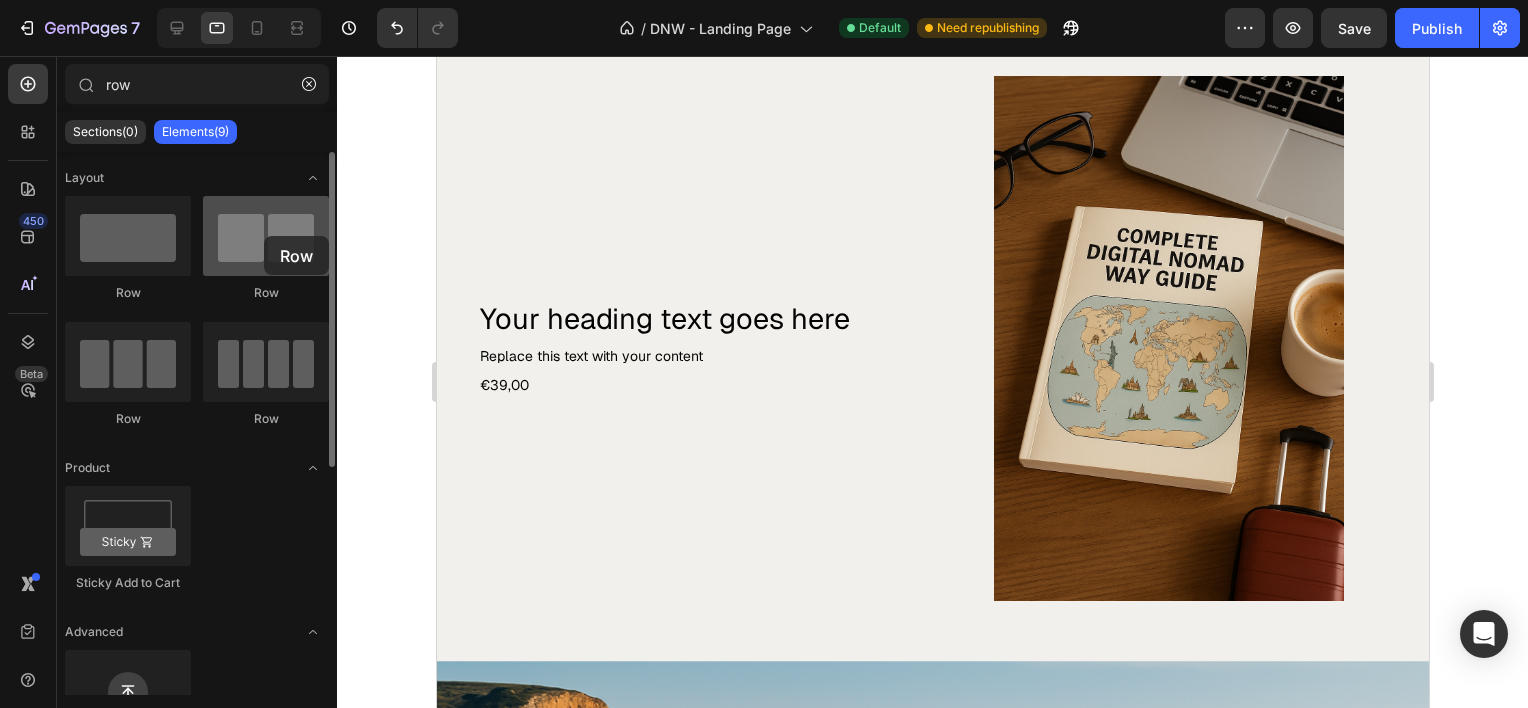 drag, startPoint x: 284, startPoint y: 256, endPoint x: 264, endPoint y: 236, distance: 28.284271 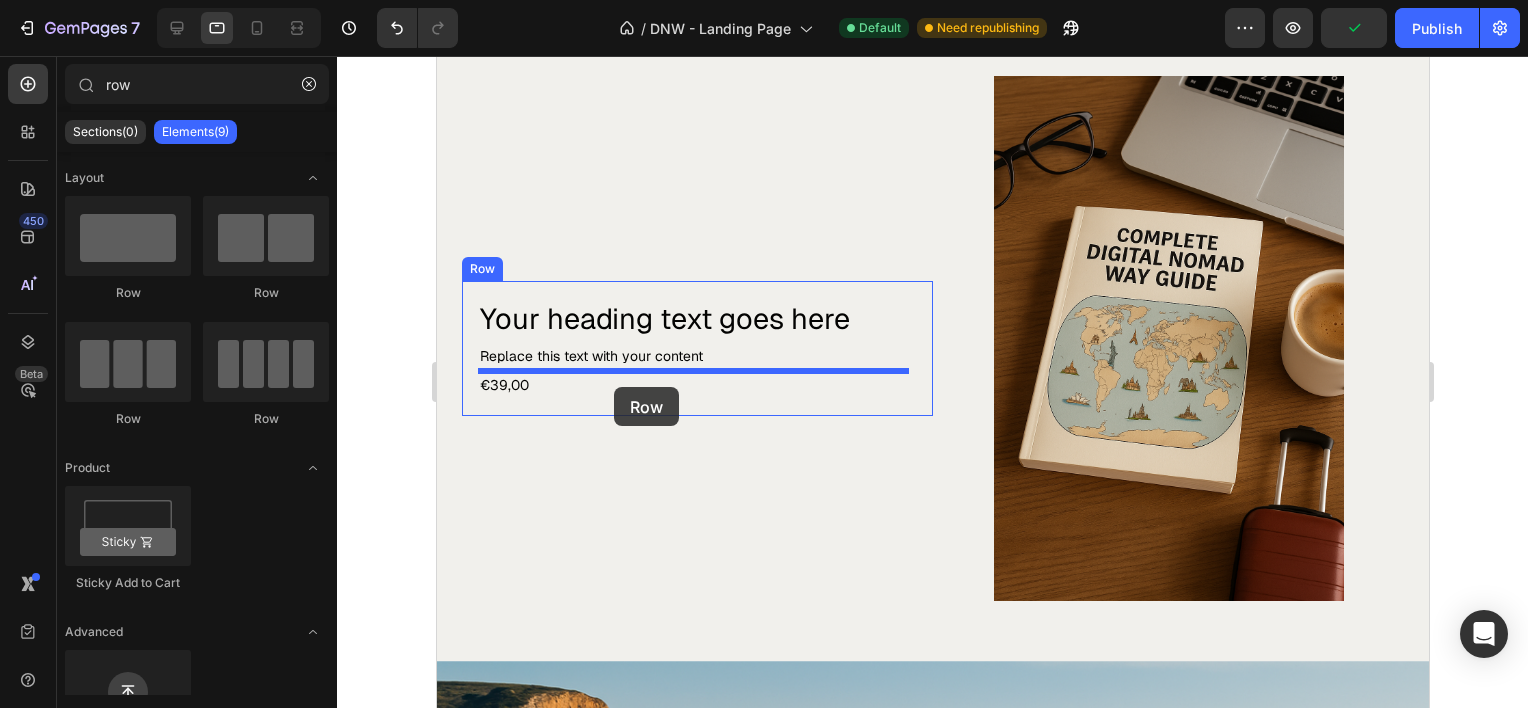 drag, startPoint x: 600, startPoint y: 418, endPoint x: 613, endPoint y: 387, distance: 33.61547 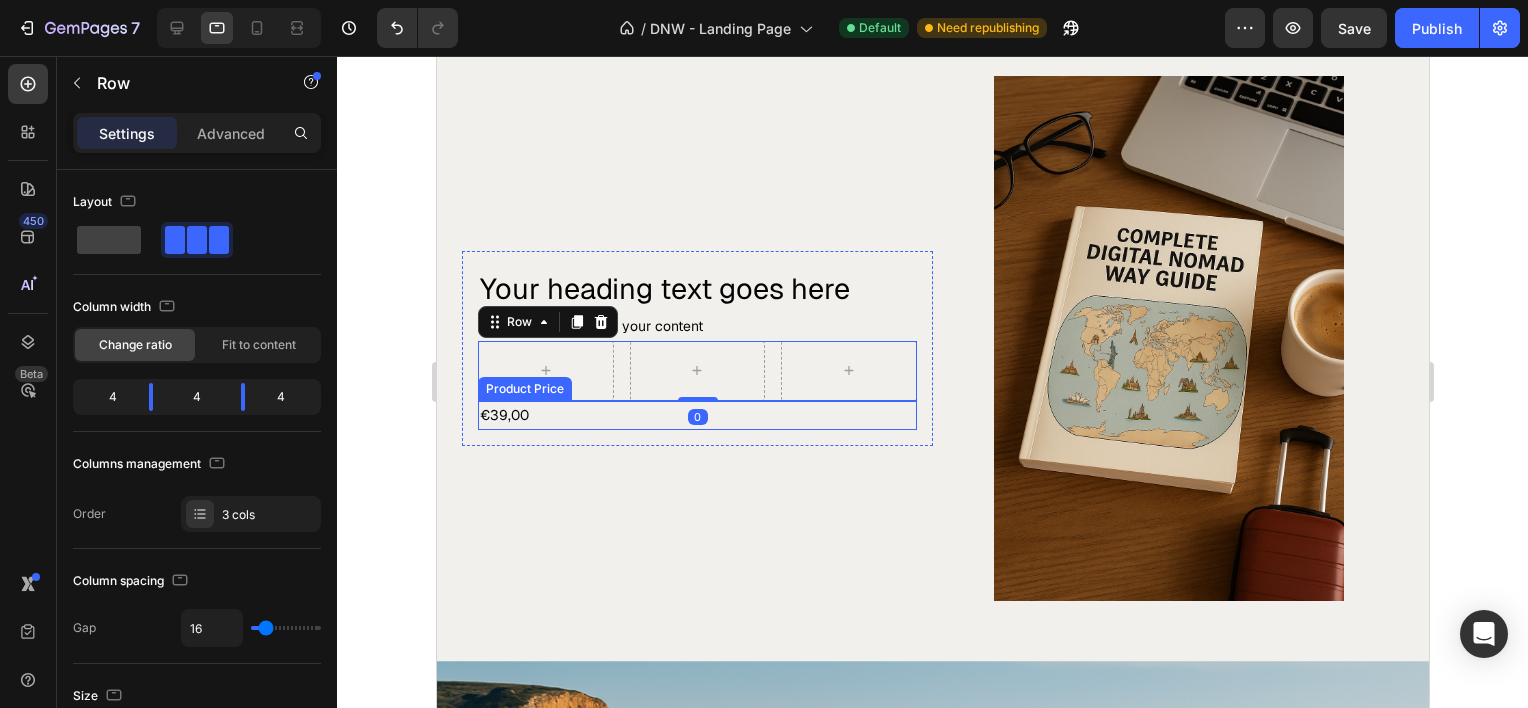 click on "€39,00" at bounding box center [696, 415] 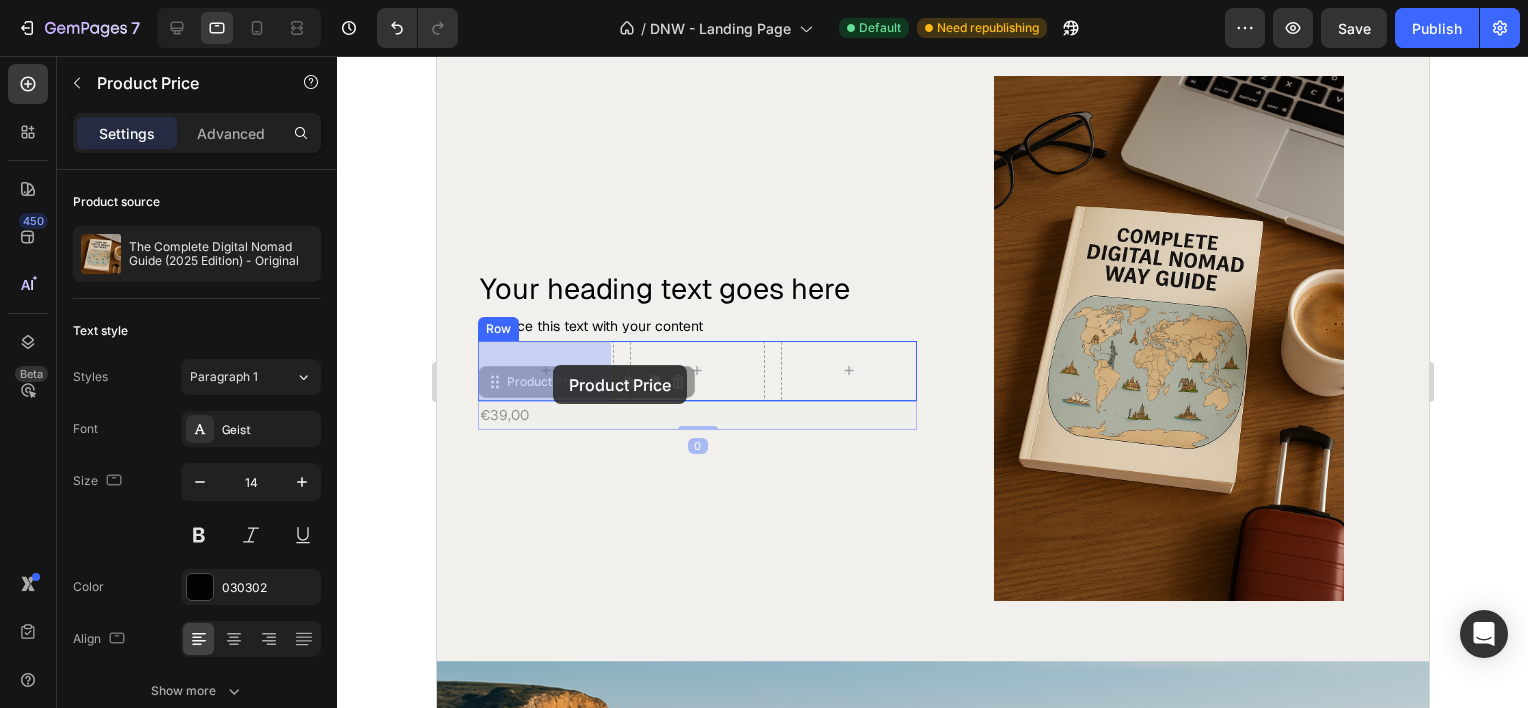 drag, startPoint x: 524, startPoint y: 415, endPoint x: 552, endPoint y: 365, distance: 57.306194 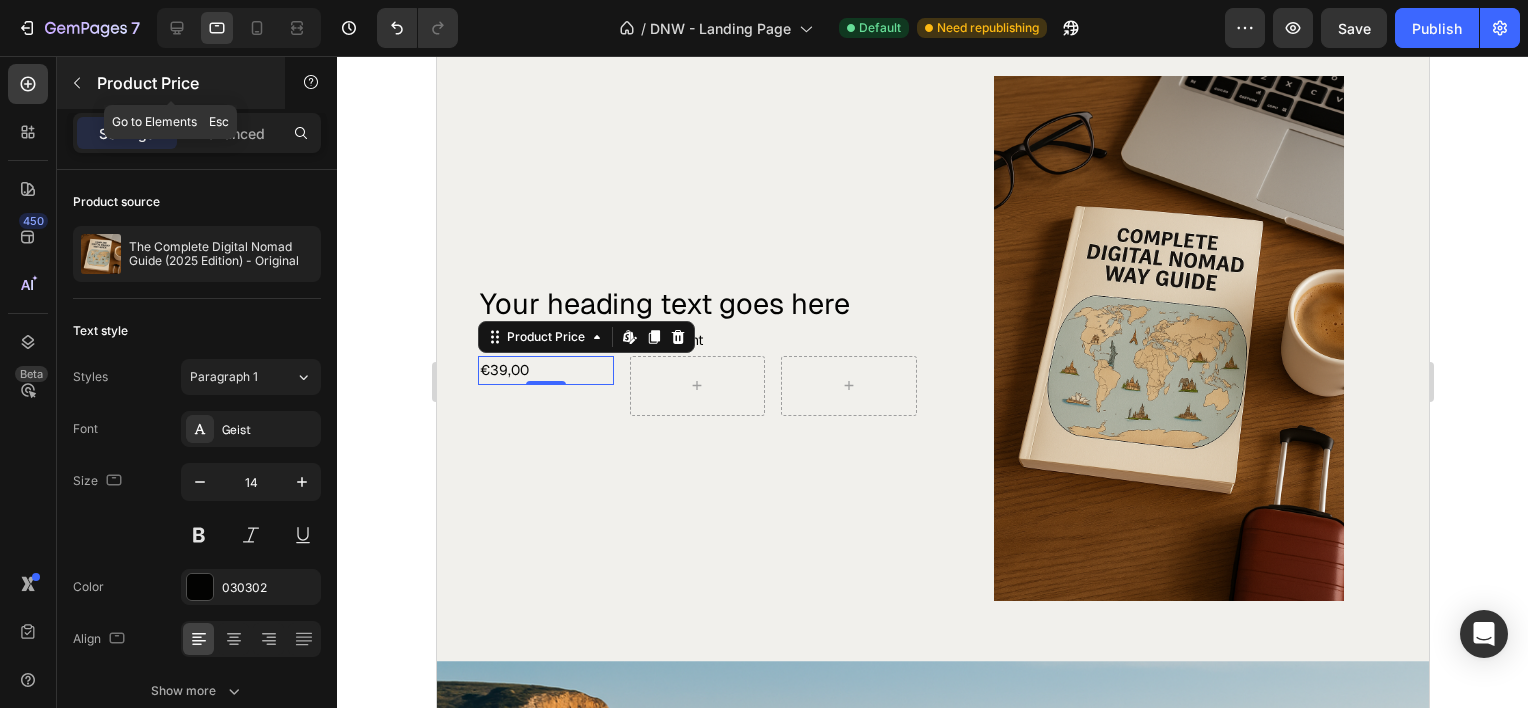 click 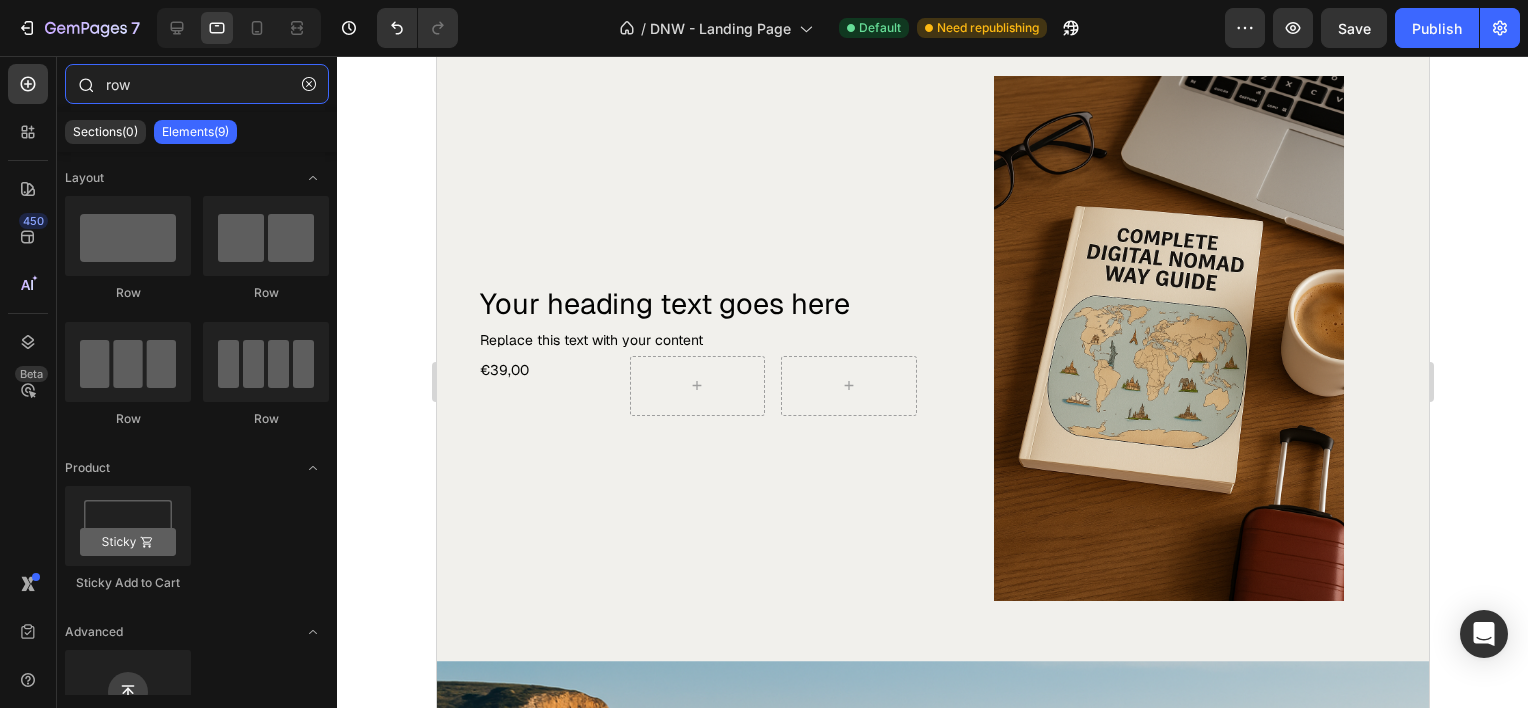 drag, startPoint x: 76, startPoint y: 82, endPoint x: 64, endPoint y: 81, distance: 12.0415945 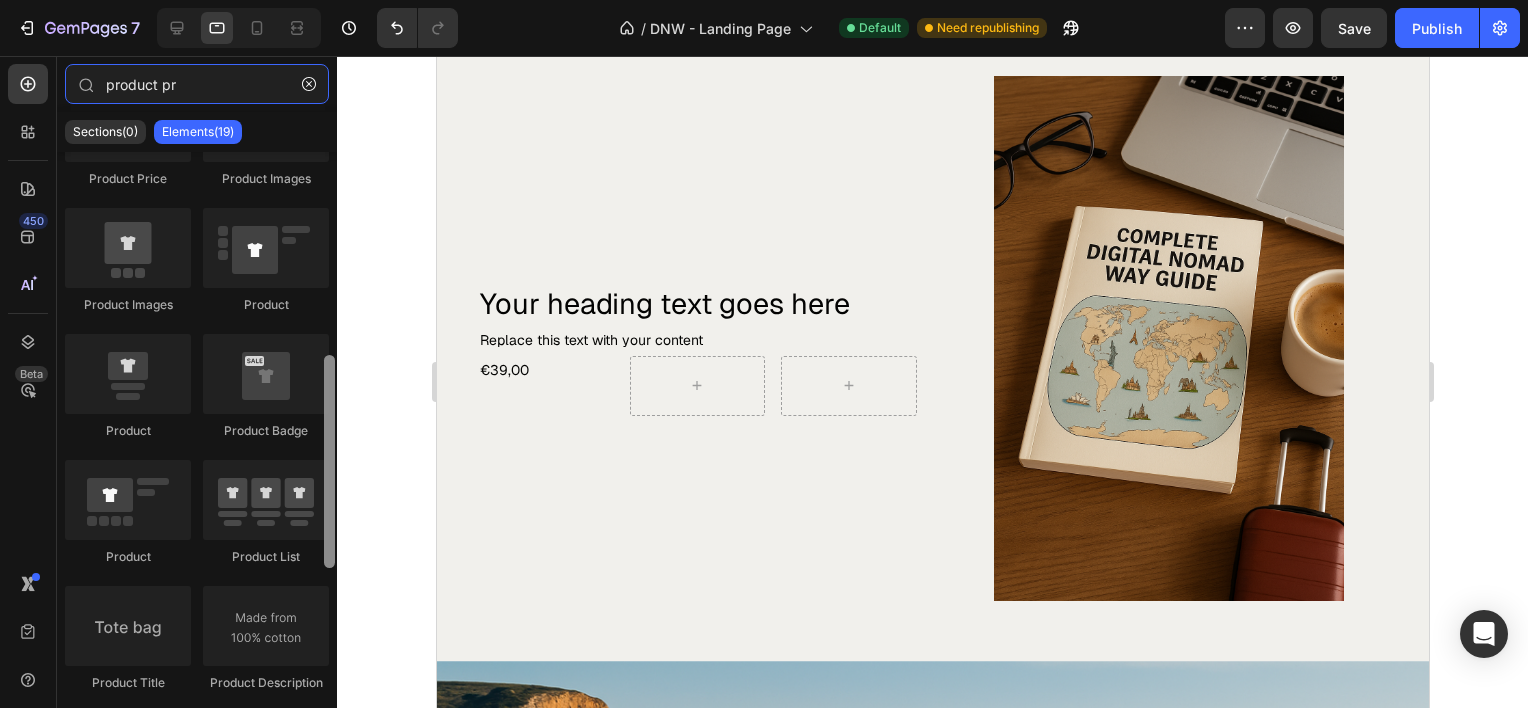 scroll, scrollTop: 0, scrollLeft: 0, axis: both 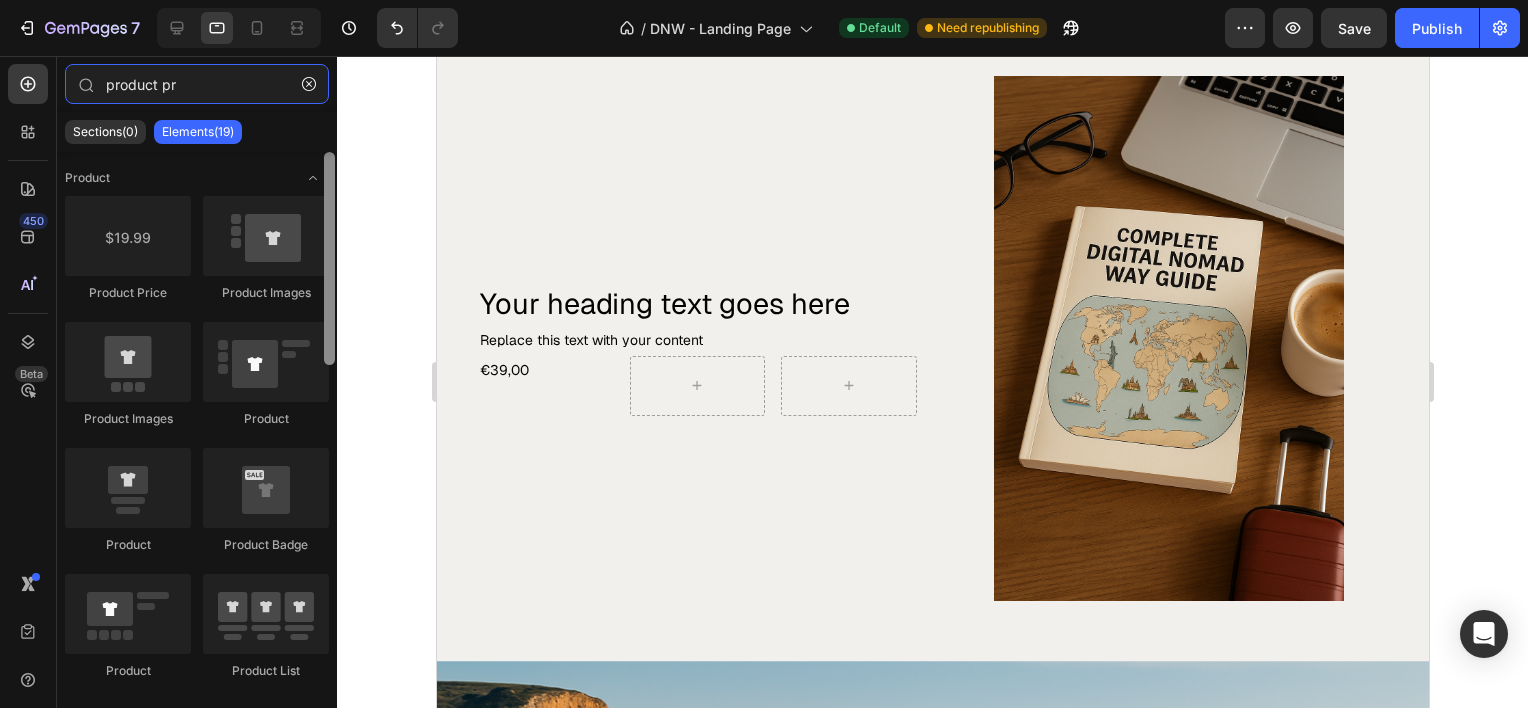 drag, startPoint x: 328, startPoint y: 303, endPoint x: 314, endPoint y: 280, distance: 26.925823 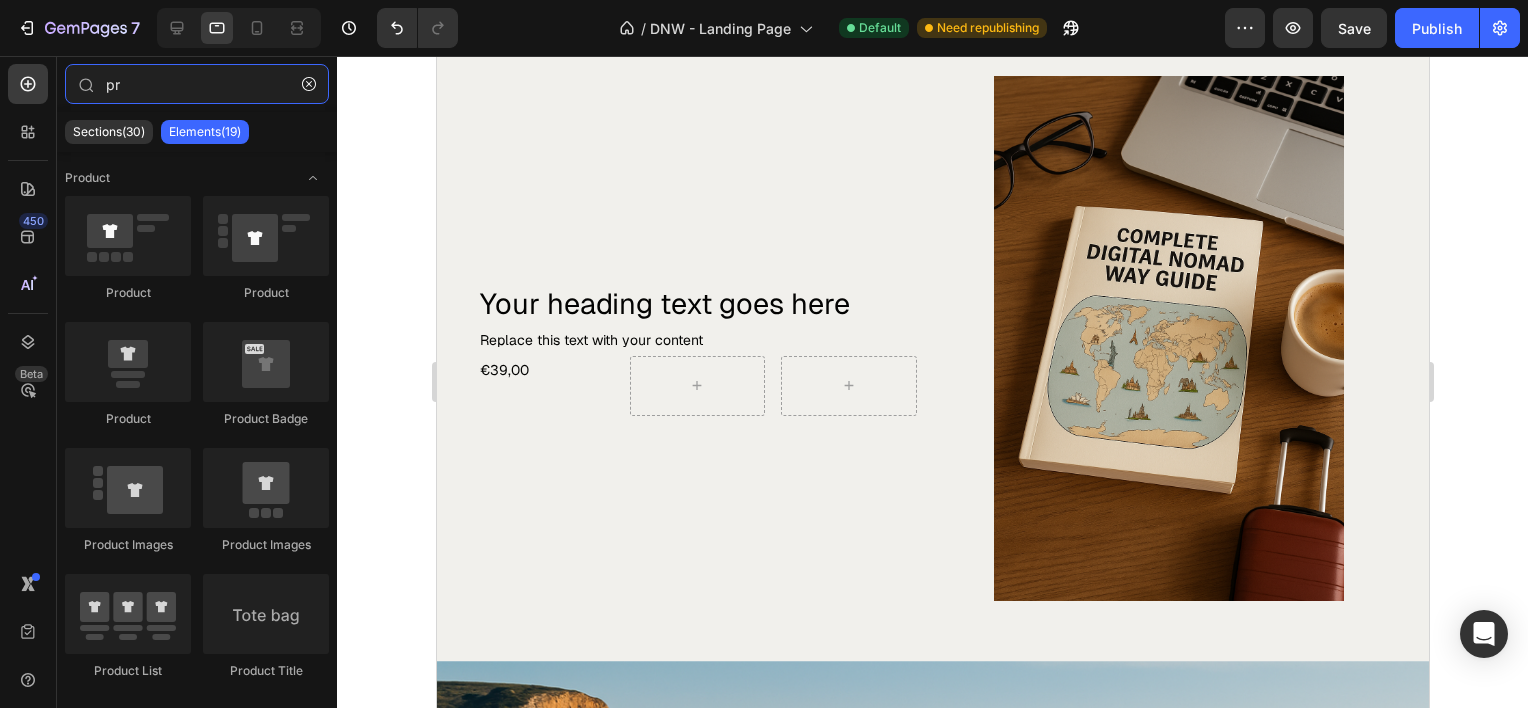 type on "p" 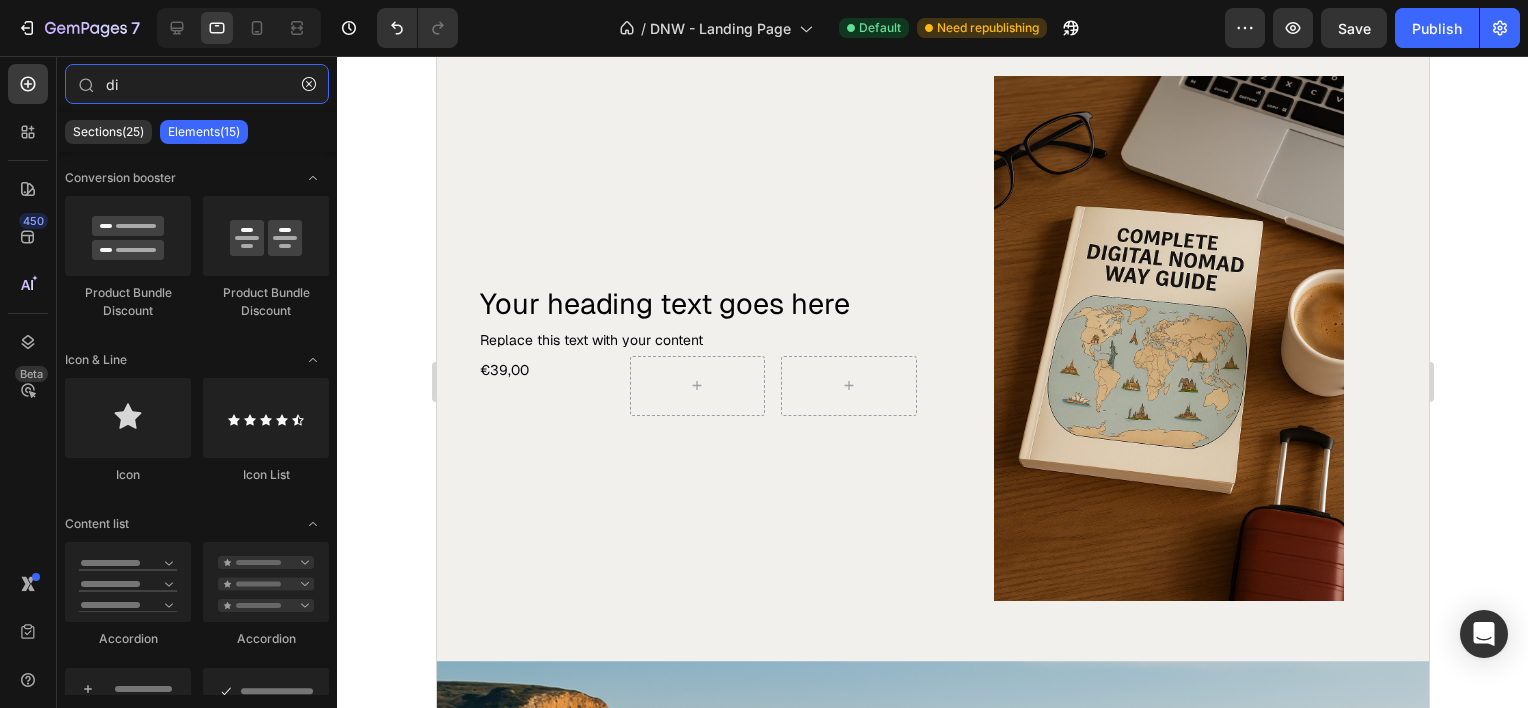 type on "d" 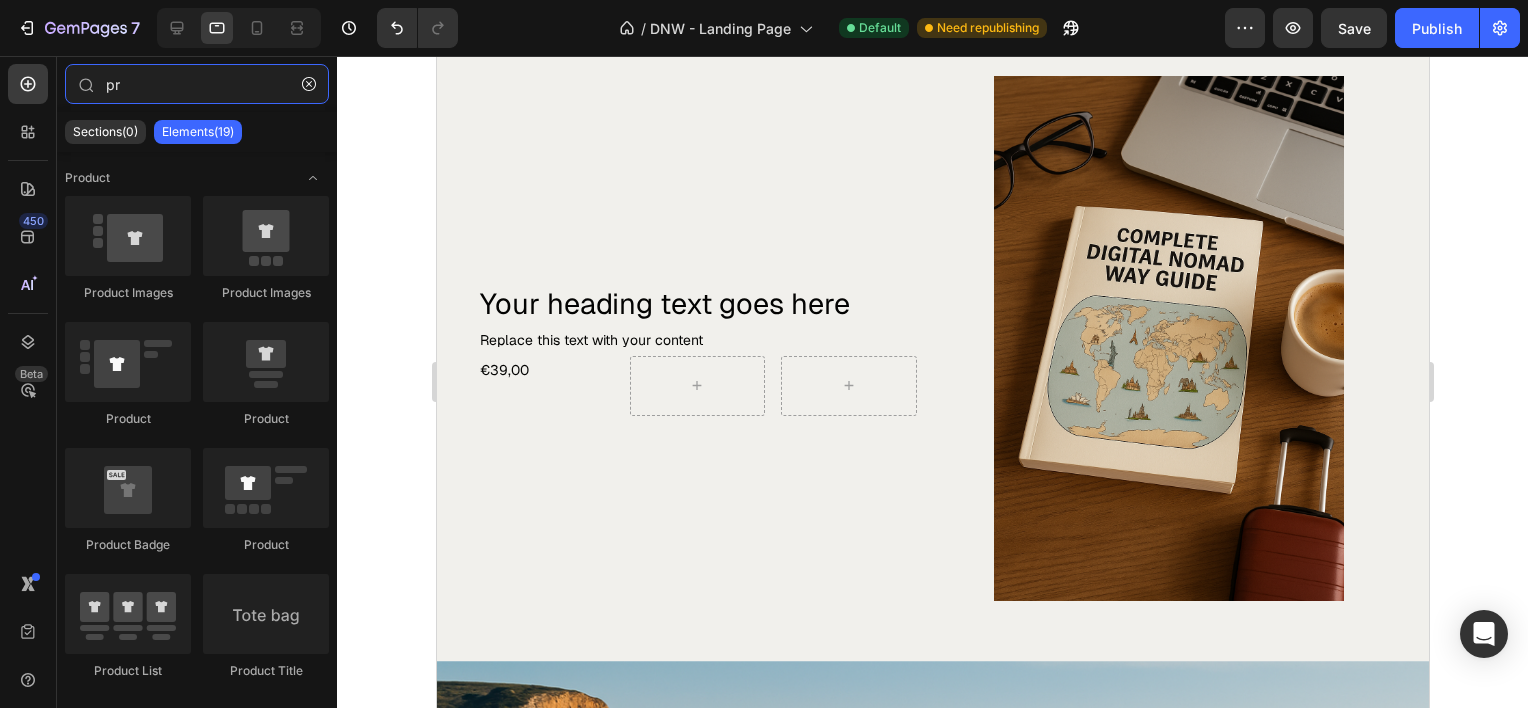type on "p" 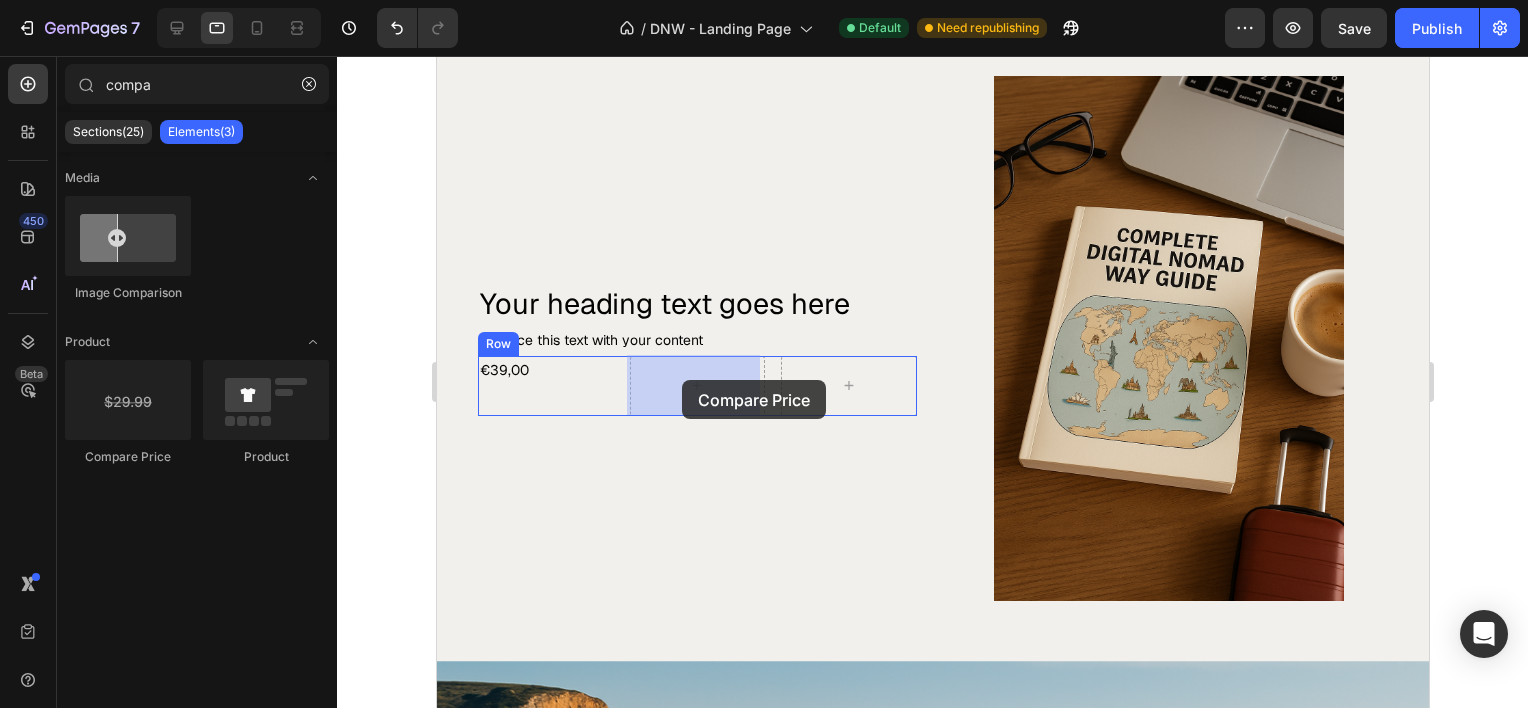 drag, startPoint x: 567, startPoint y: 448, endPoint x: 681, endPoint y: 380, distance: 132.74034 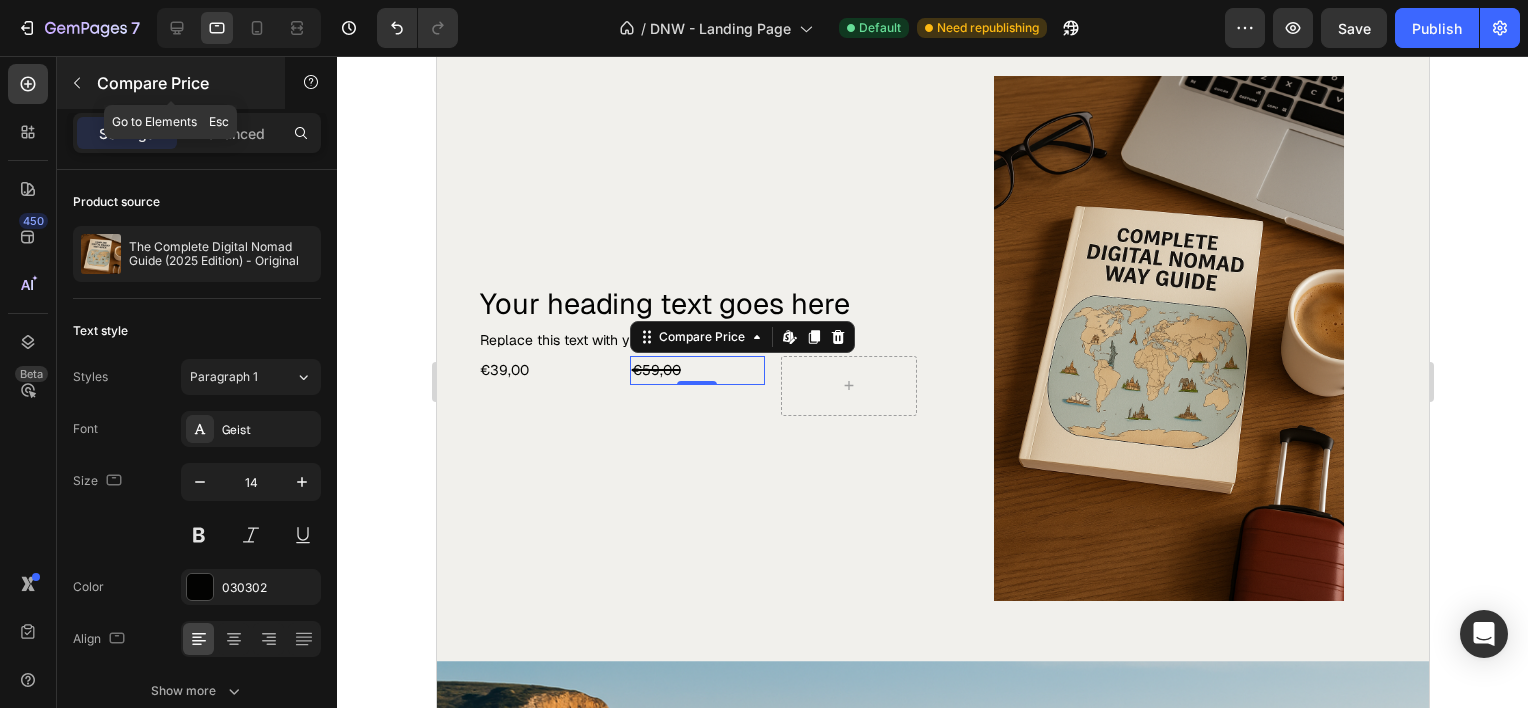 click at bounding box center [77, 83] 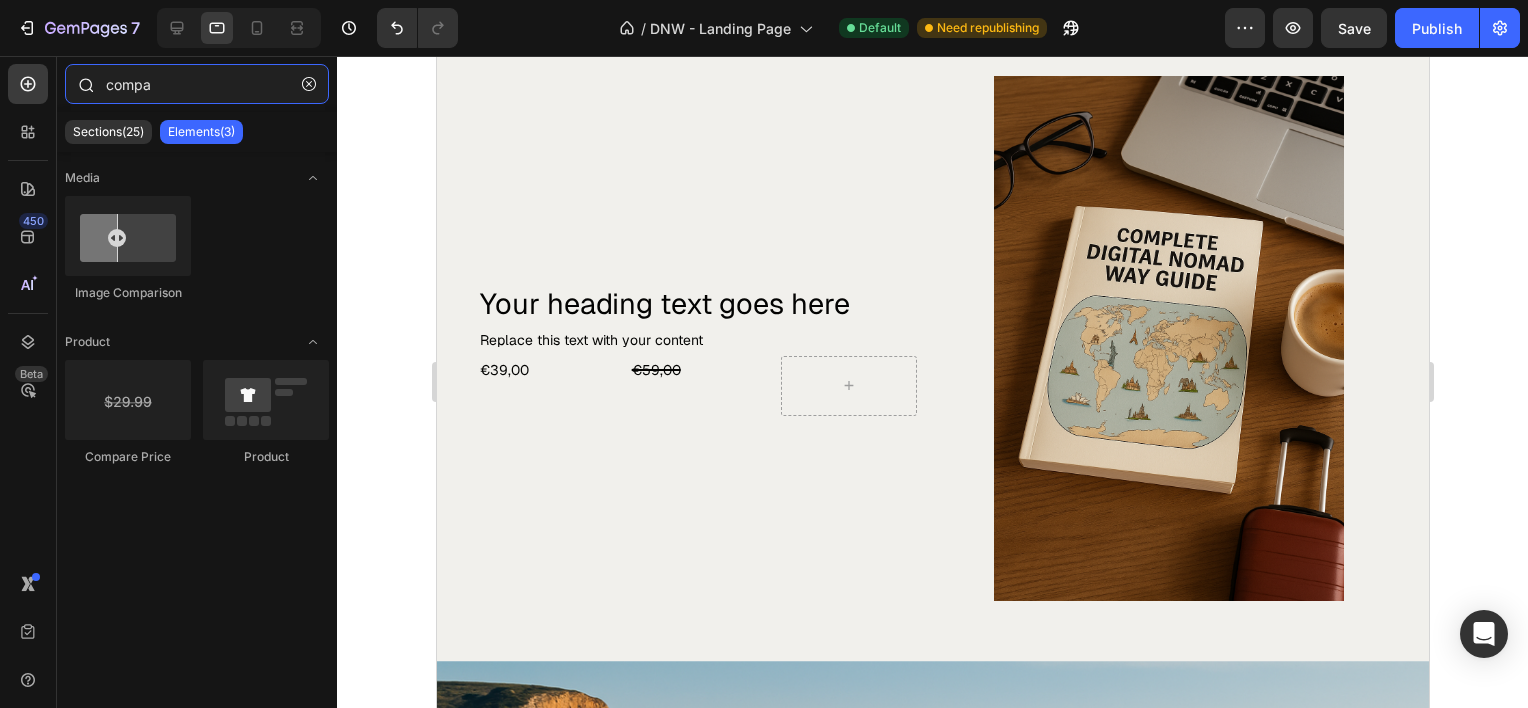 drag, startPoint x: 139, startPoint y: 80, endPoint x: 196, endPoint y: 80, distance: 57 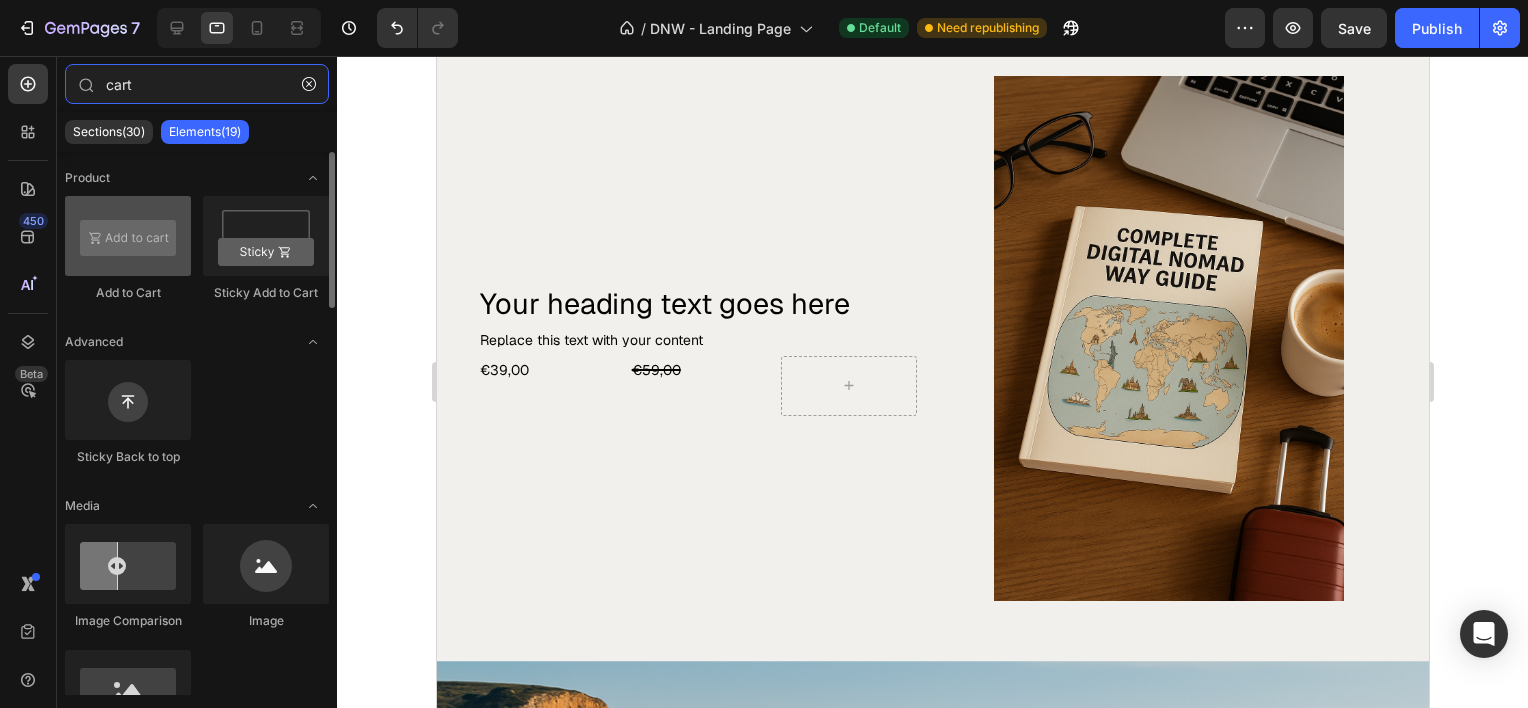 type on "cart" 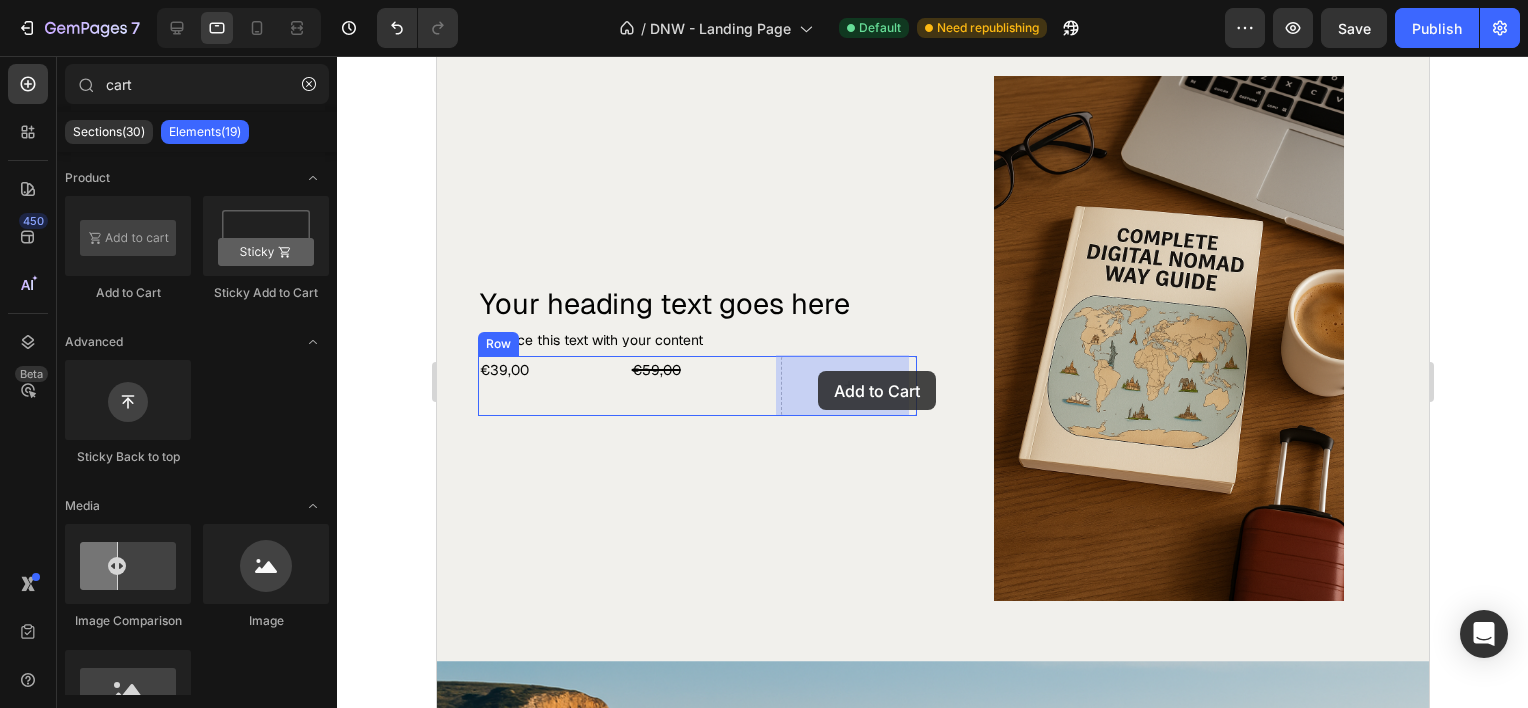 drag, startPoint x: 576, startPoint y: 325, endPoint x: 817, endPoint y: 371, distance: 245.35077 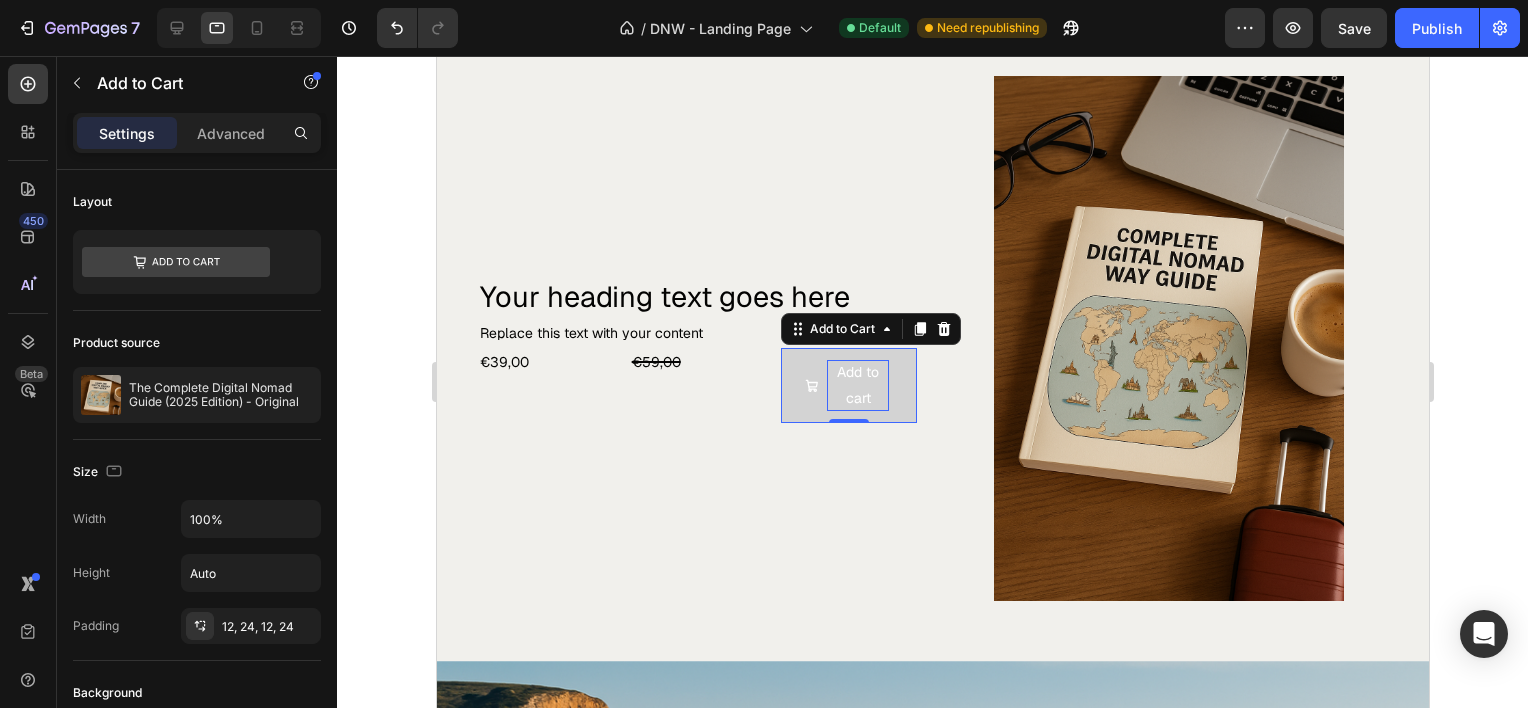 click on "Add to cart" at bounding box center (857, 385) 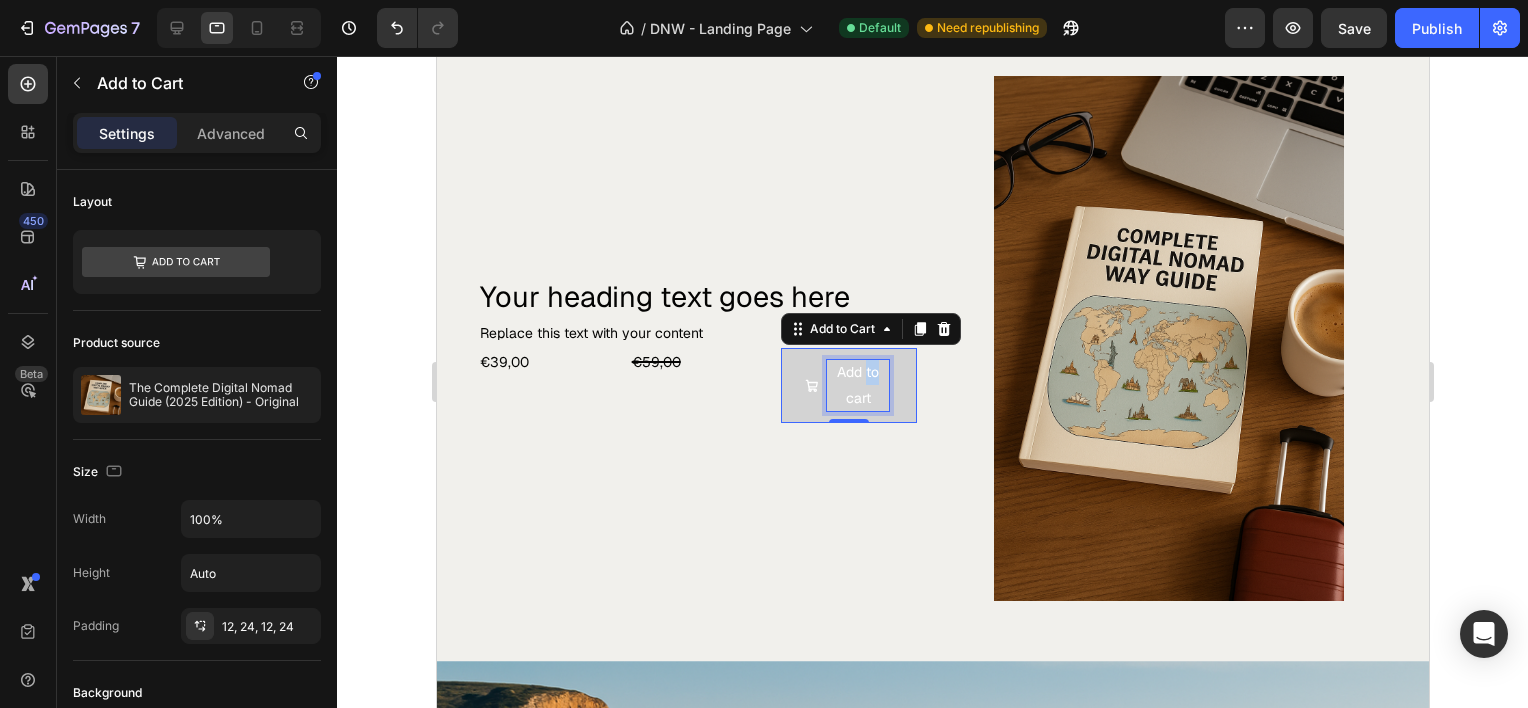 click on "Add to cart" at bounding box center (857, 385) 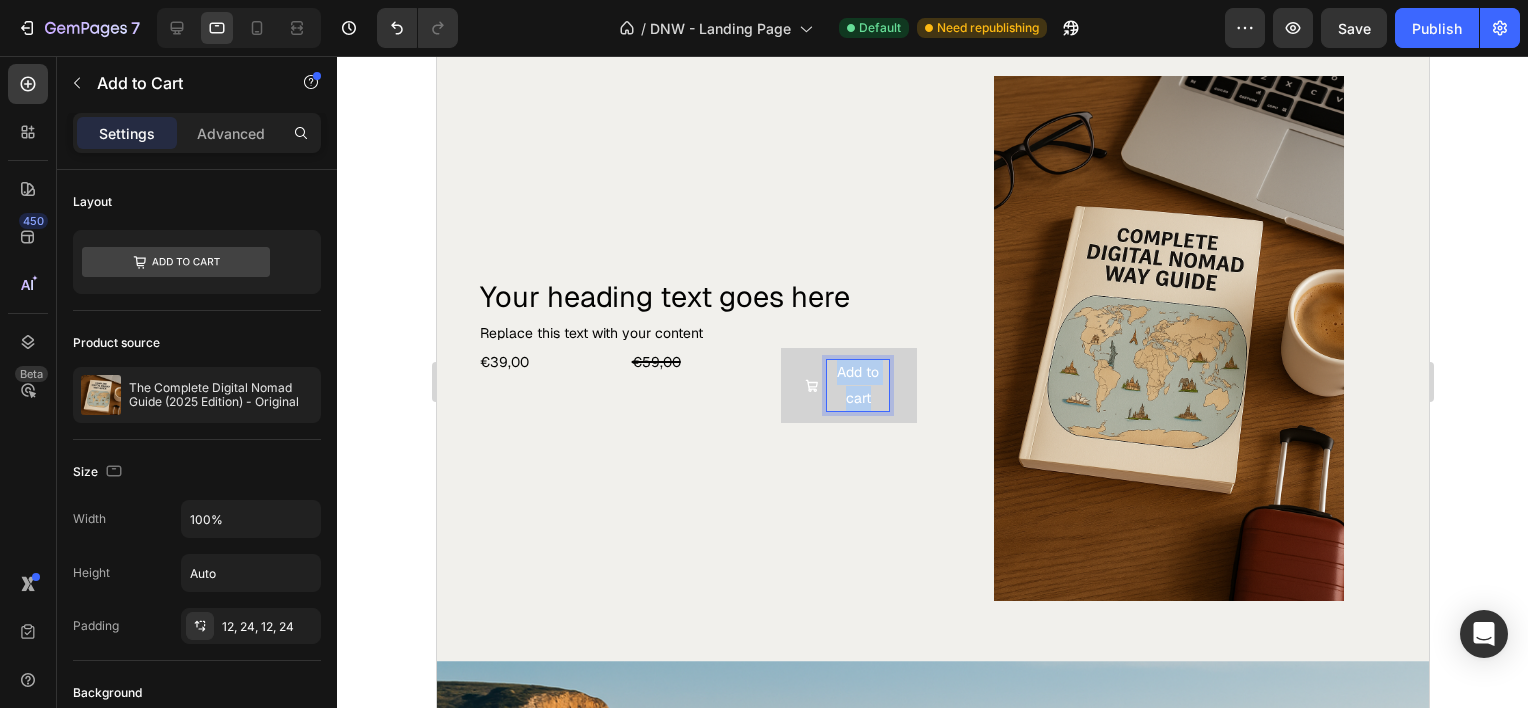 scroll, scrollTop: 3222, scrollLeft: 0, axis: vertical 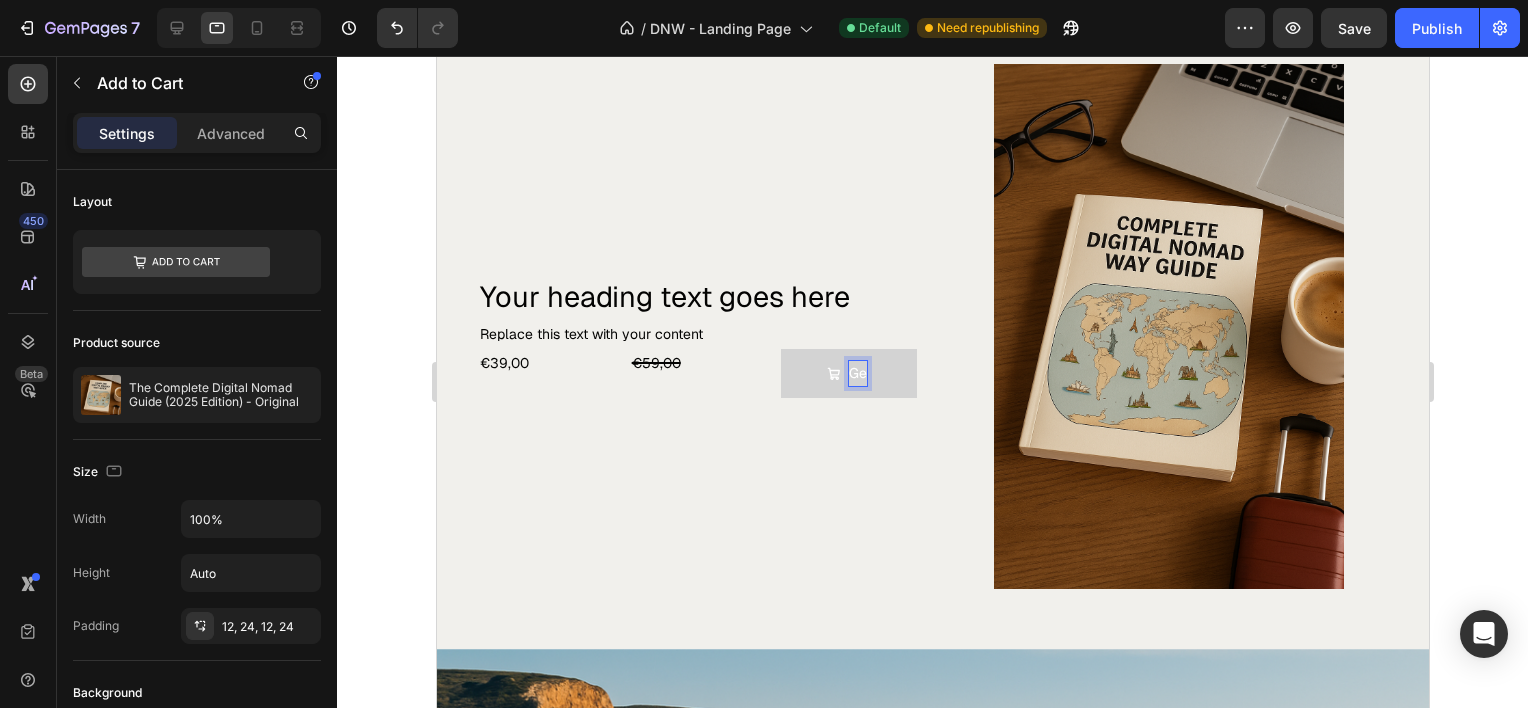 click on "Ge" at bounding box center [848, 373] 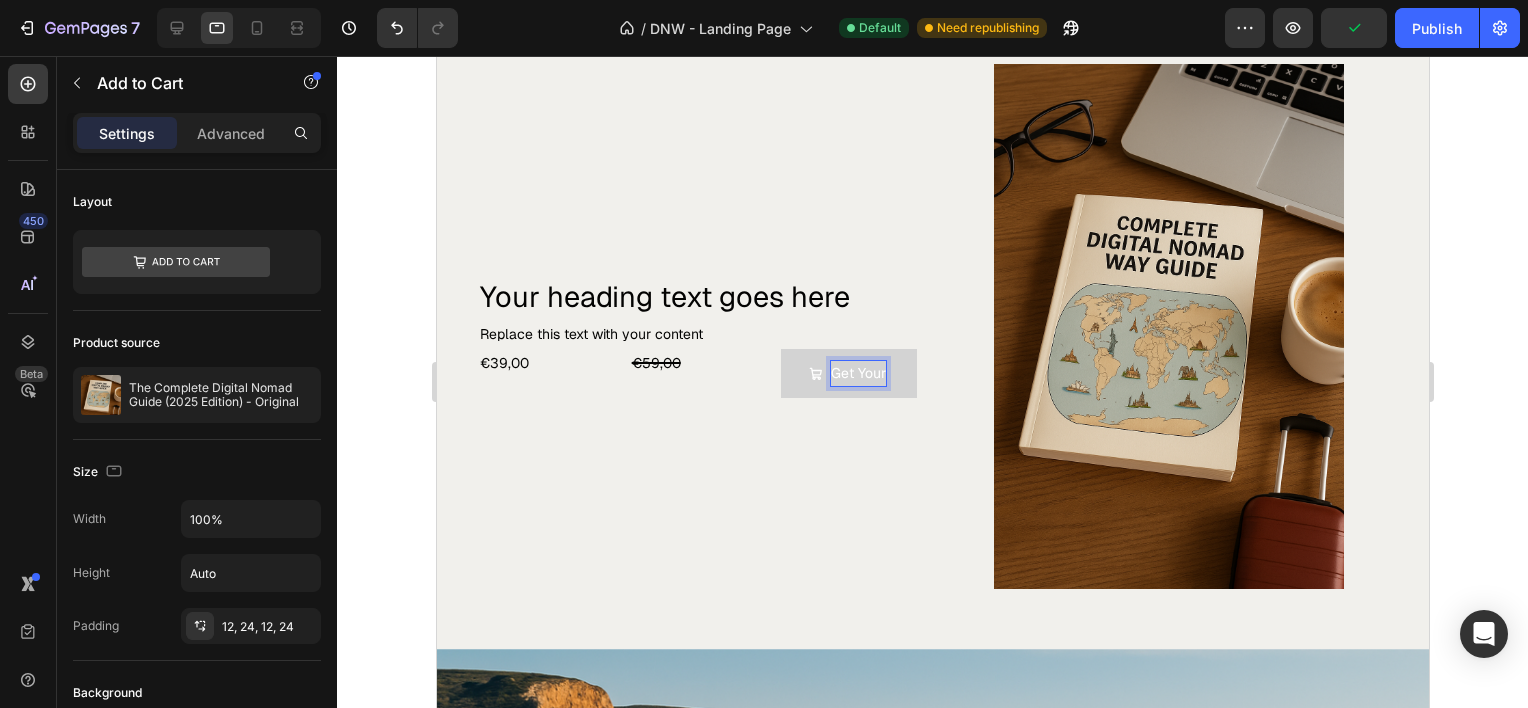 click on "Get Your" at bounding box center [848, 373] 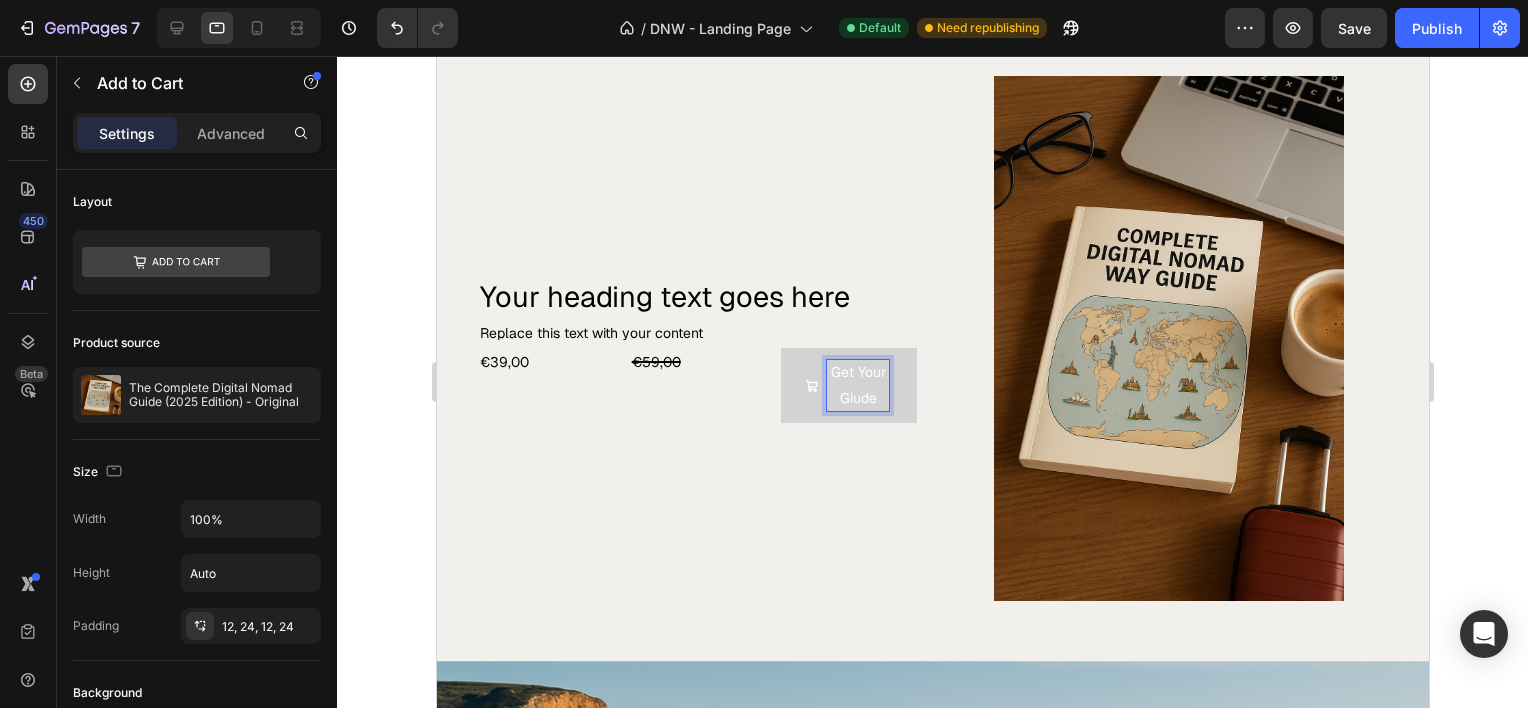 click on "Get Your Giude" at bounding box center (857, 385) 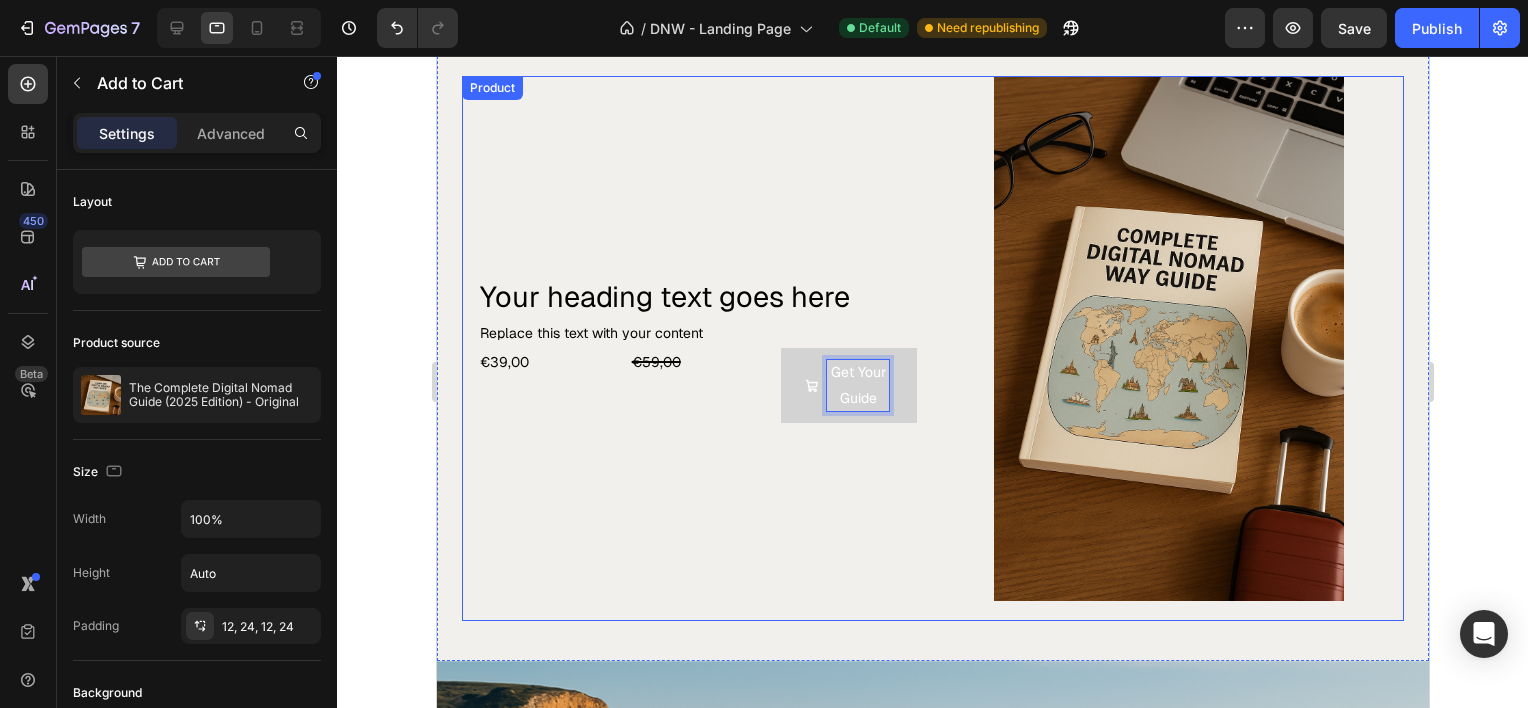 click on "Your heading text goes here Heading Replace this text with your content Text Block €39,00 Product Price Product Price €59,00 Compare Price Compare Price
Get Your Guide Add to Cart   0 Row Row" at bounding box center (696, 348) 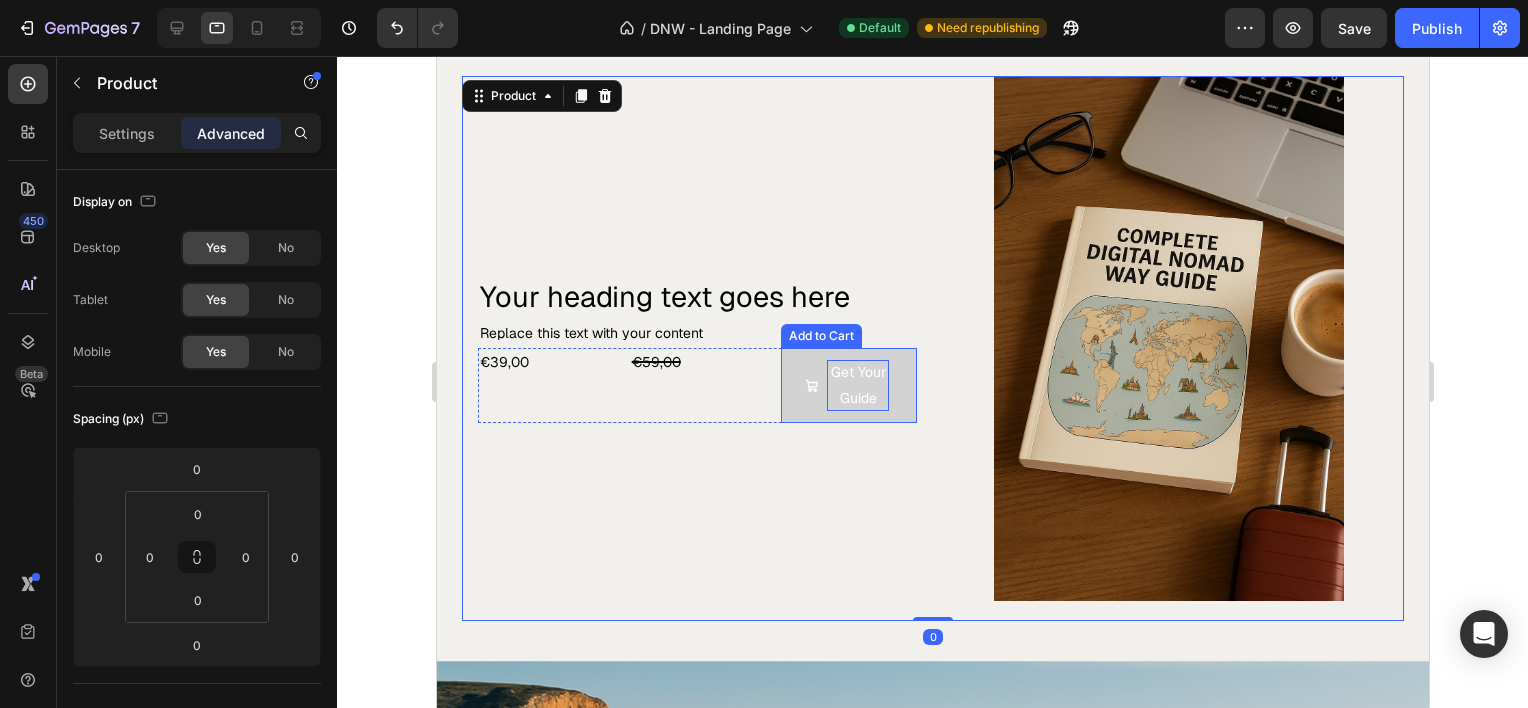 click on "Get Your Guide" at bounding box center [857, 385] 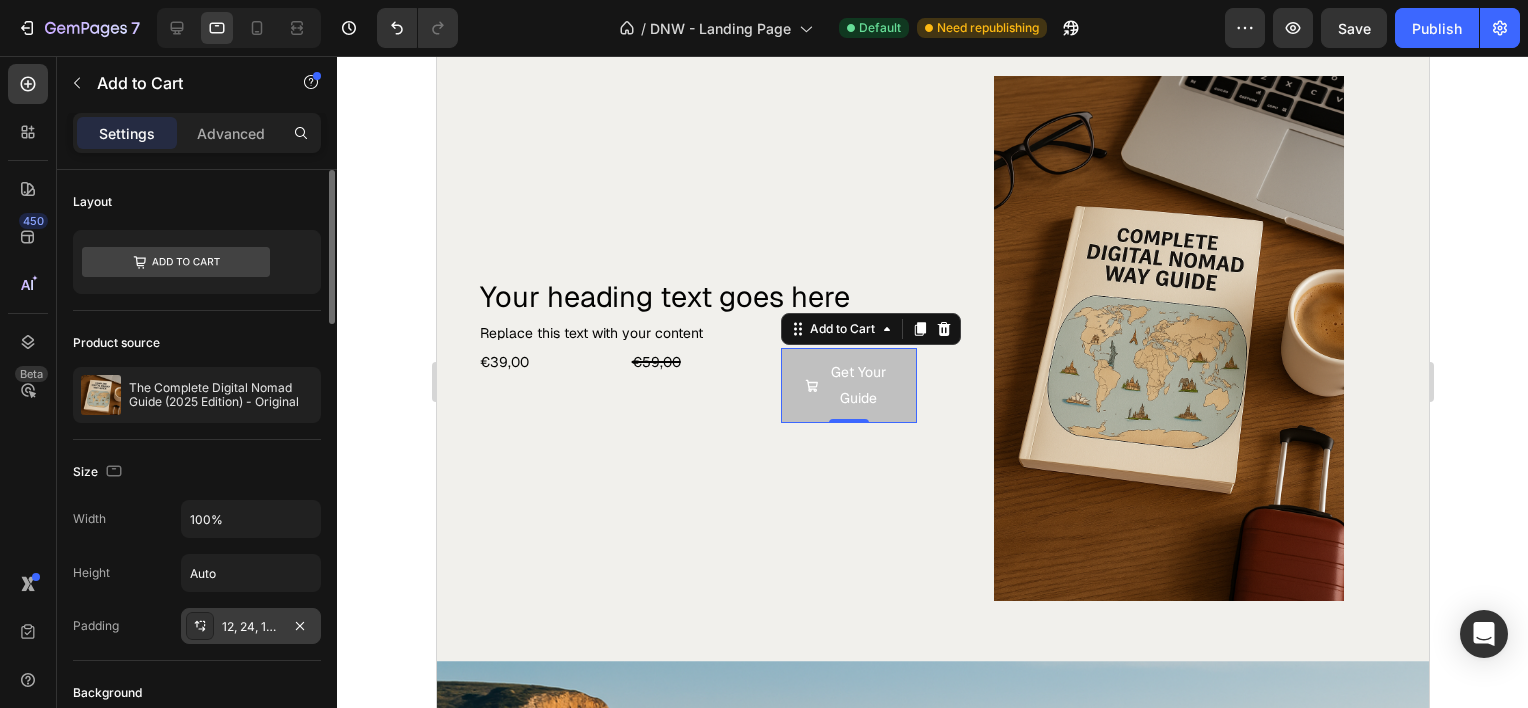 click on "12, 24, 12, 24" at bounding box center [251, 627] 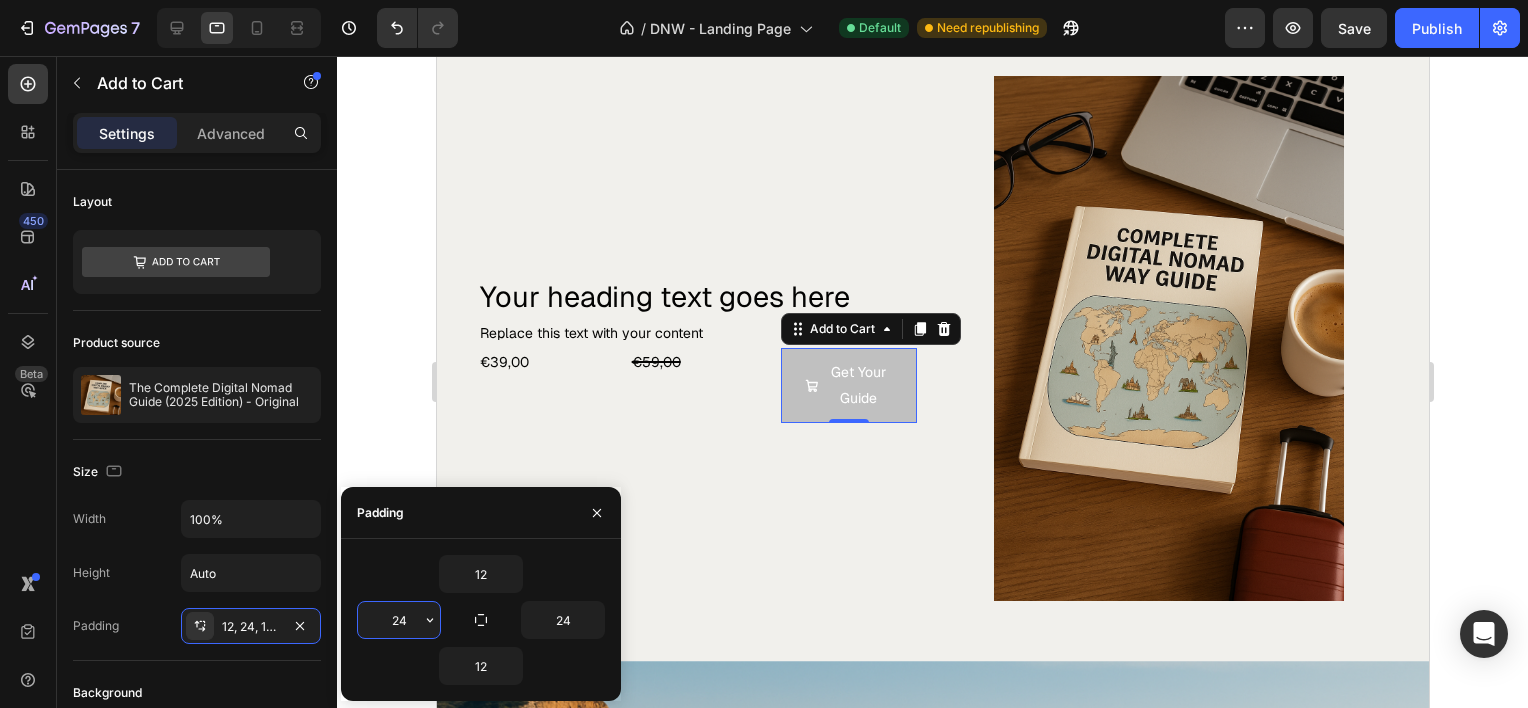 click on "24" at bounding box center (399, 620) 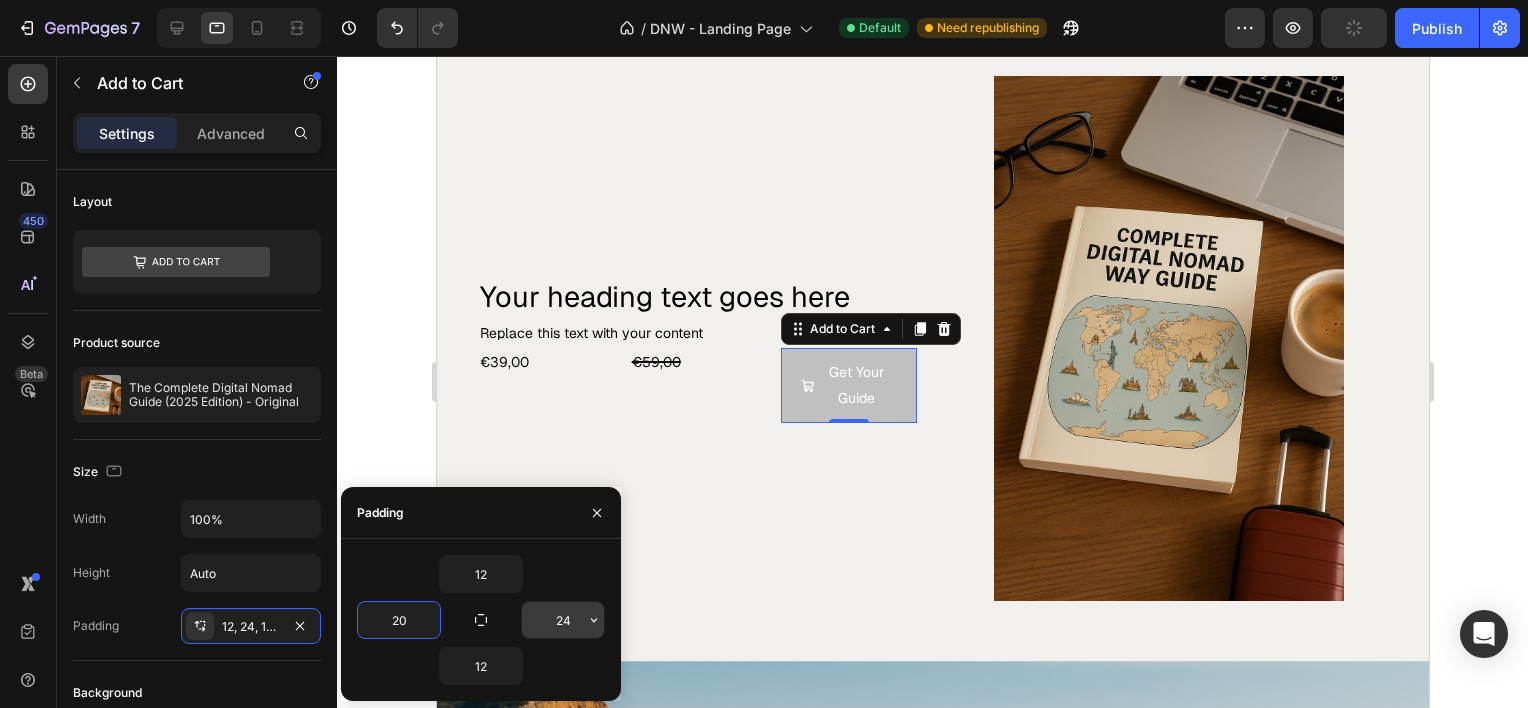 type on "20" 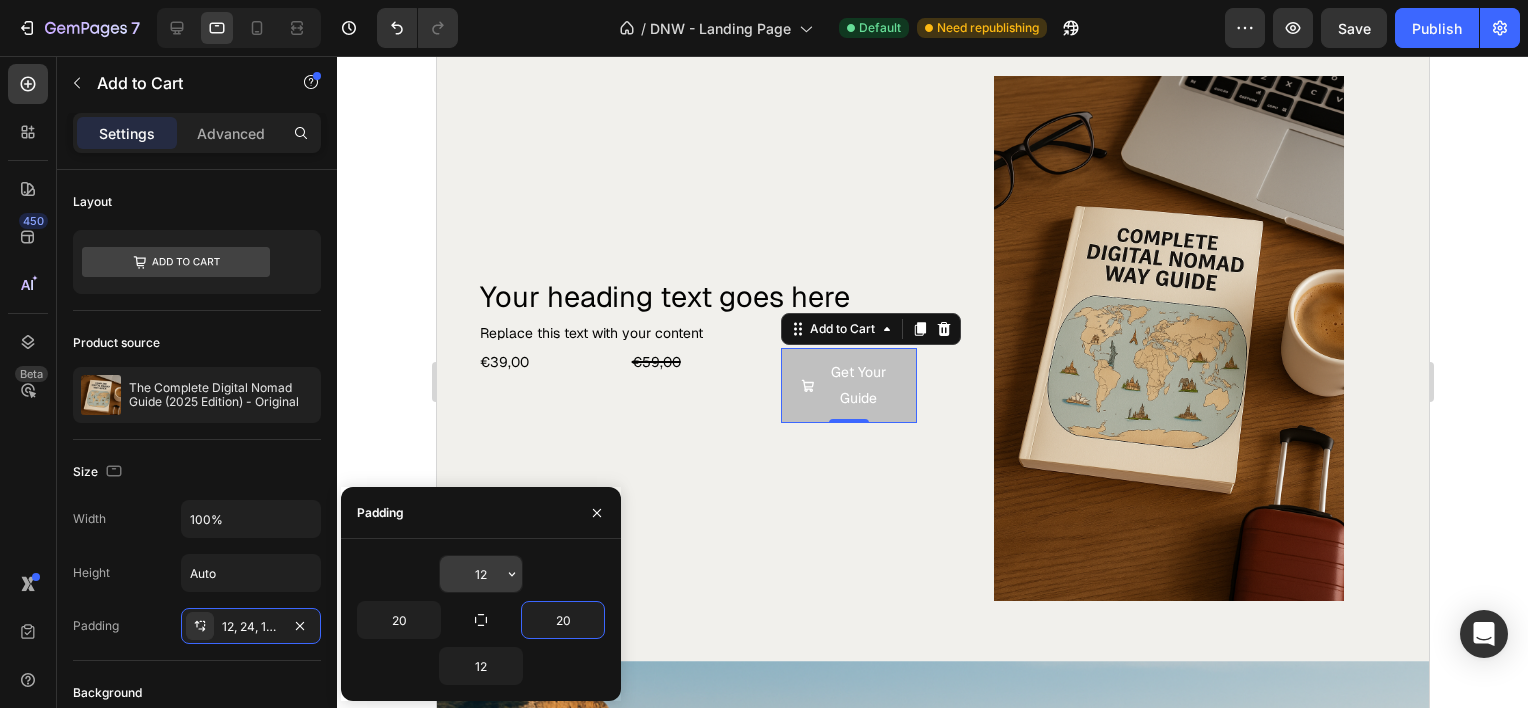 type on "20" 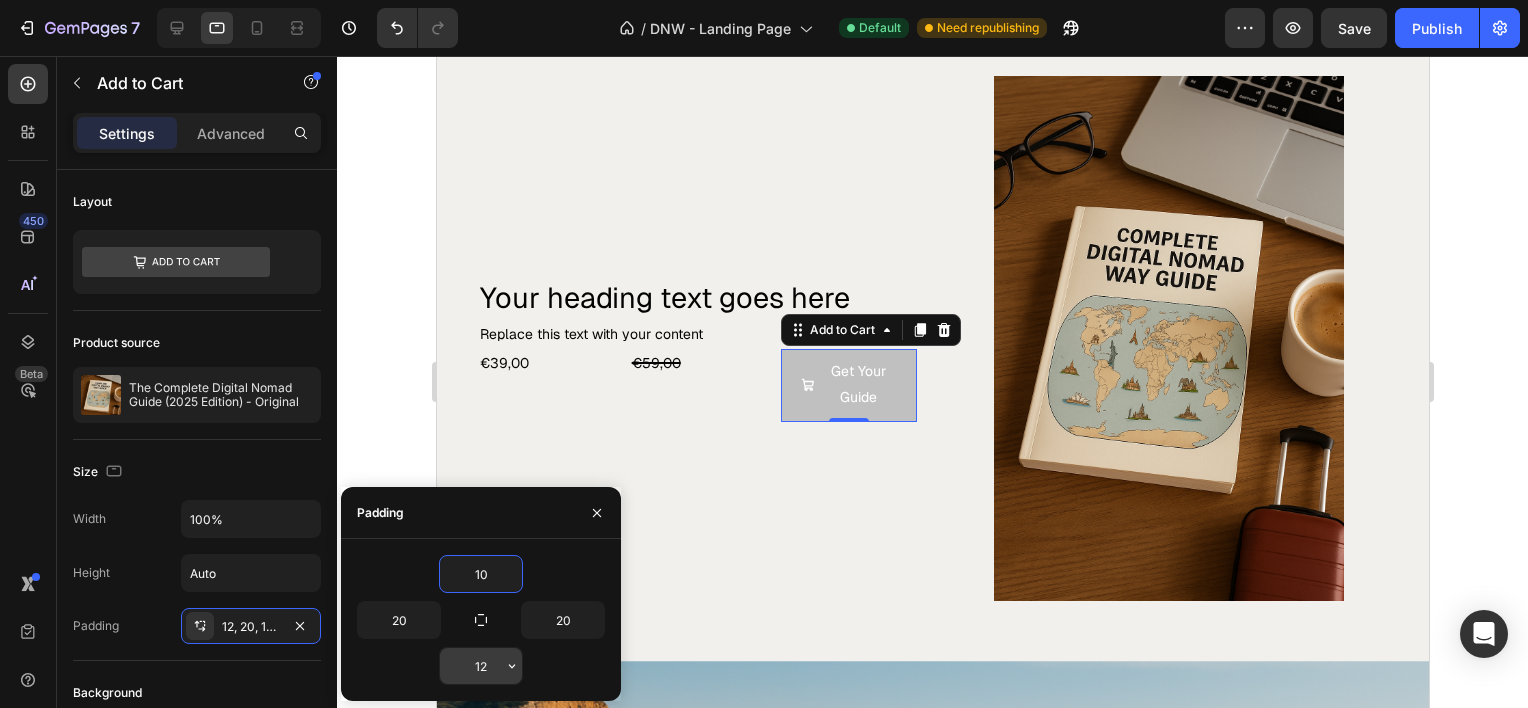 type on "10" 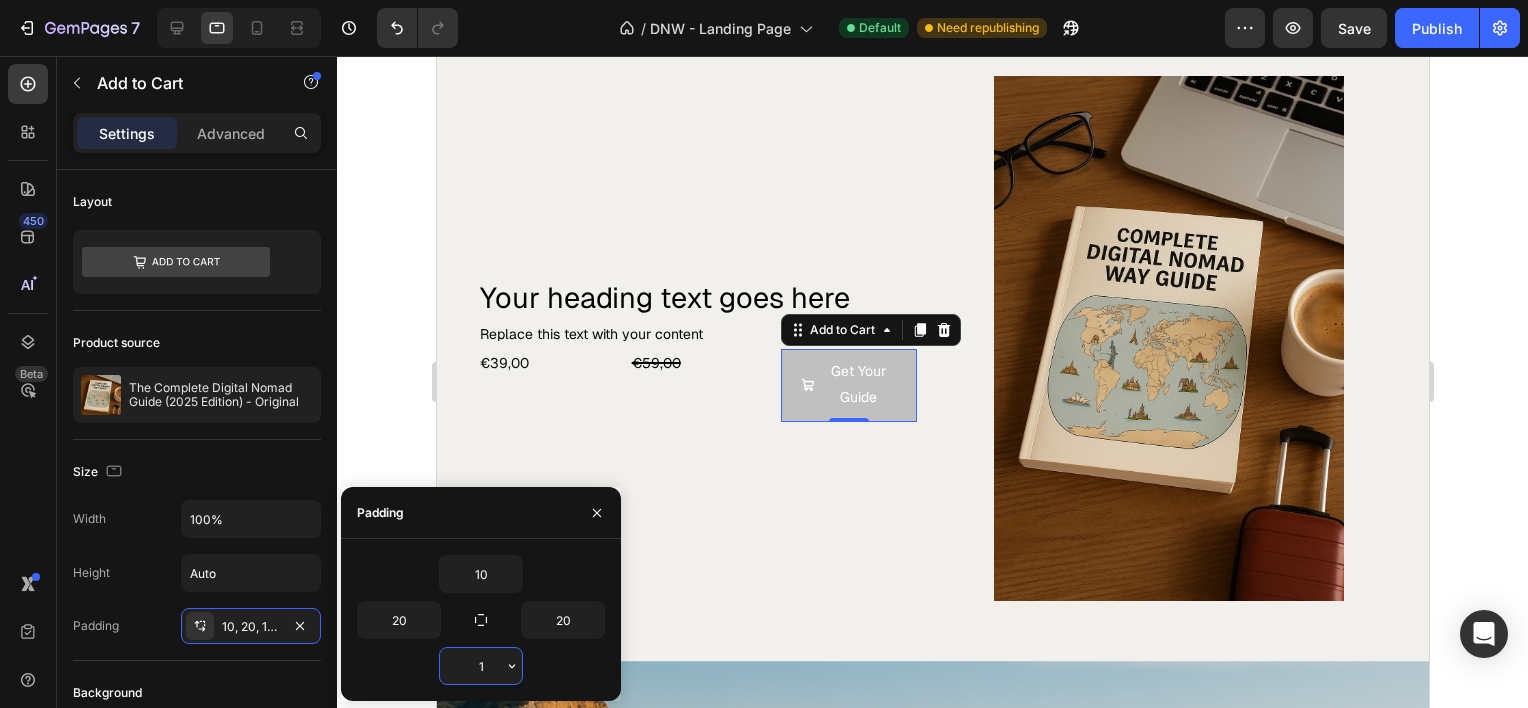 type on "10" 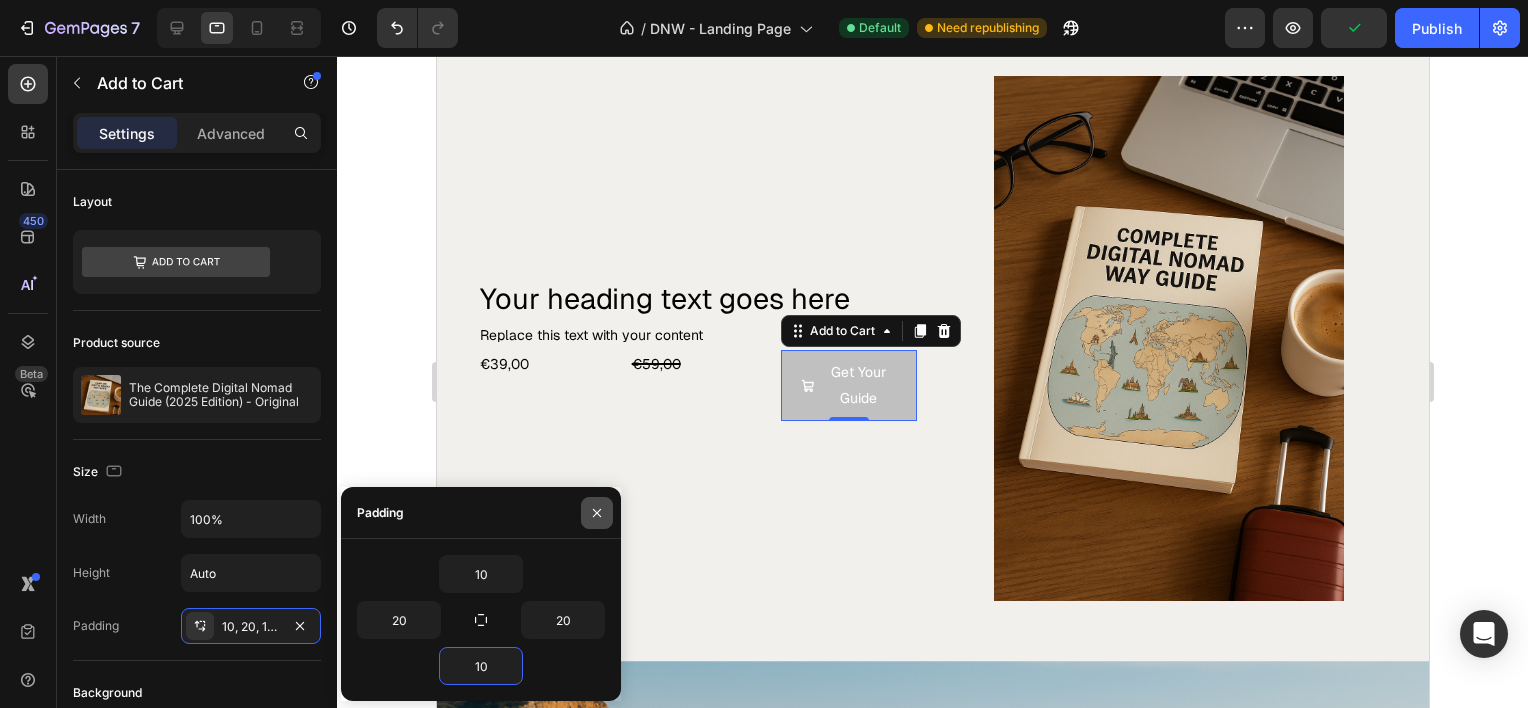 click at bounding box center (597, 513) 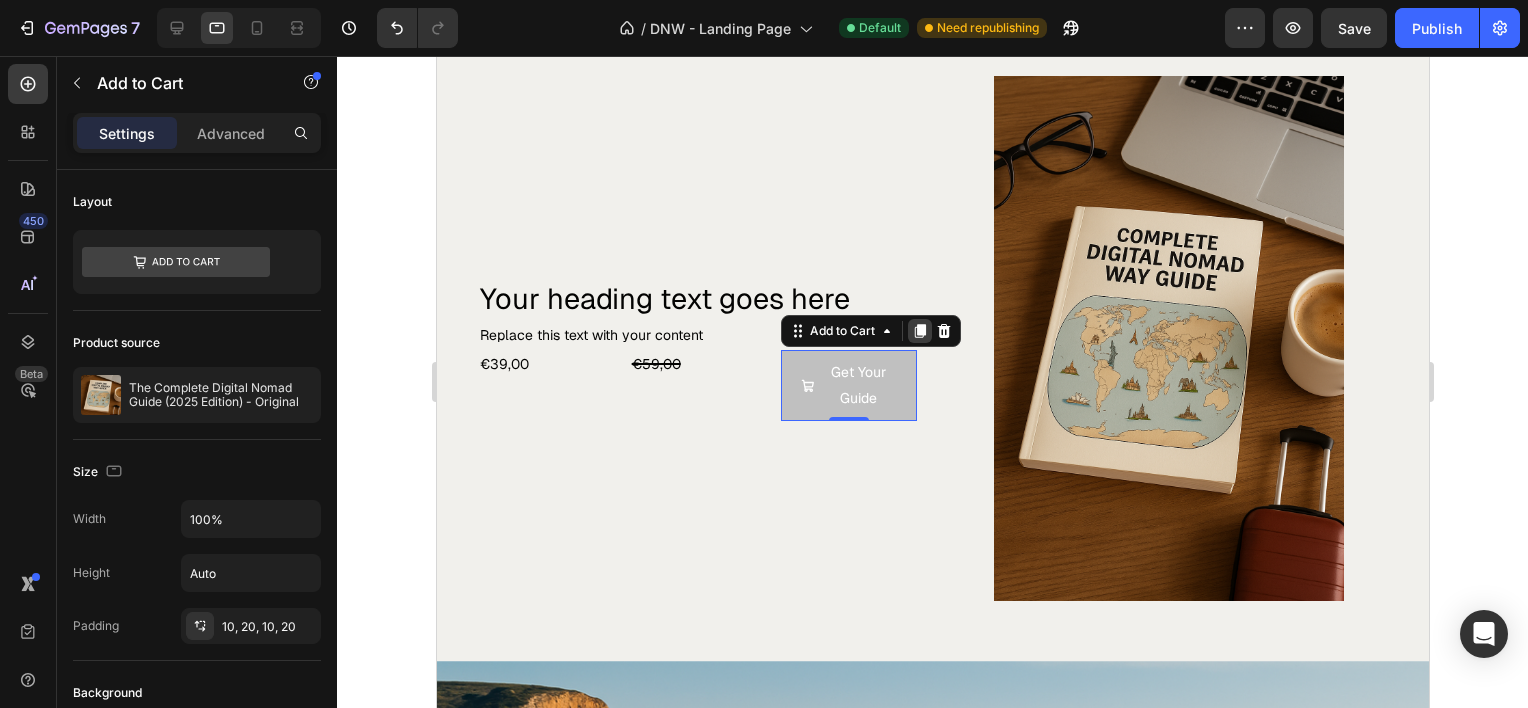 click 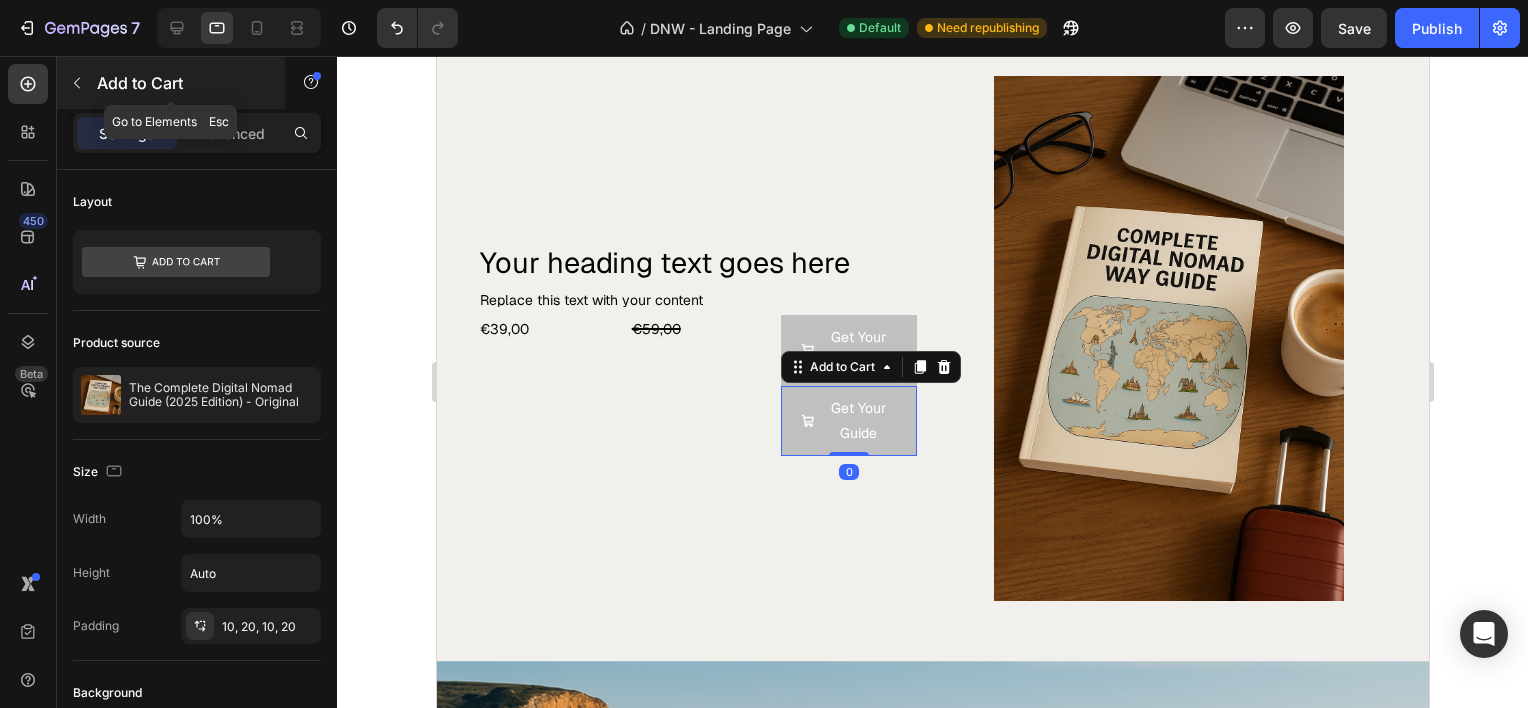 click 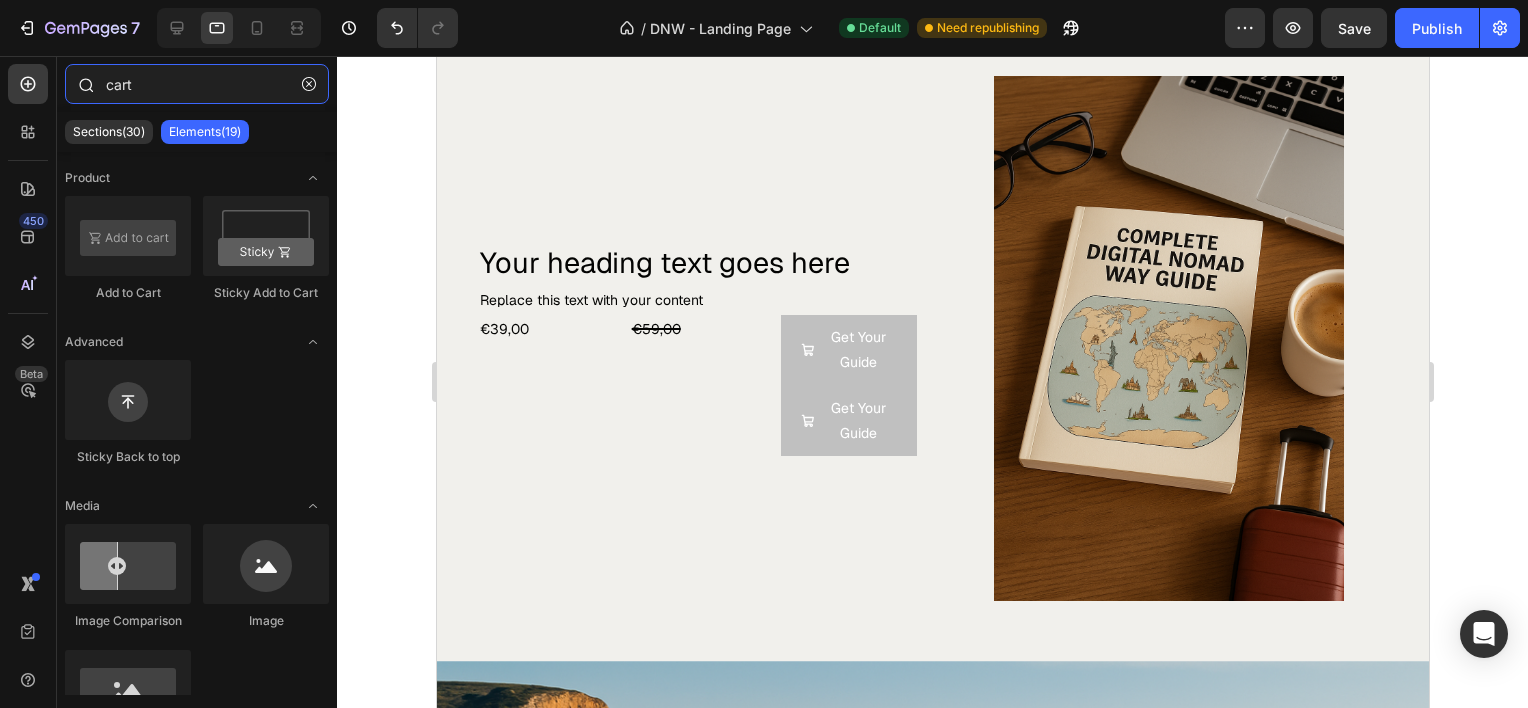 drag, startPoint x: 153, startPoint y: 80, endPoint x: 99, endPoint y: 80, distance: 54 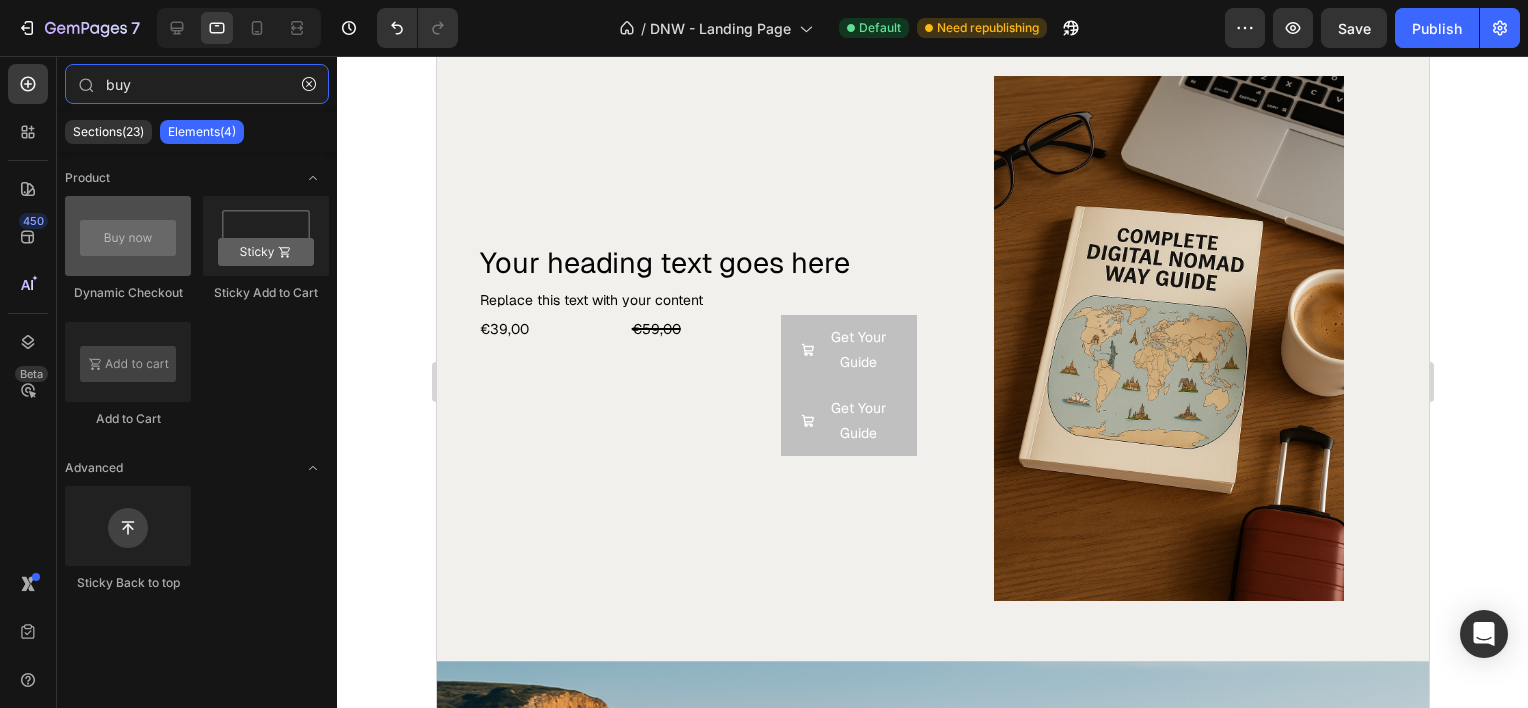 type on "buy" 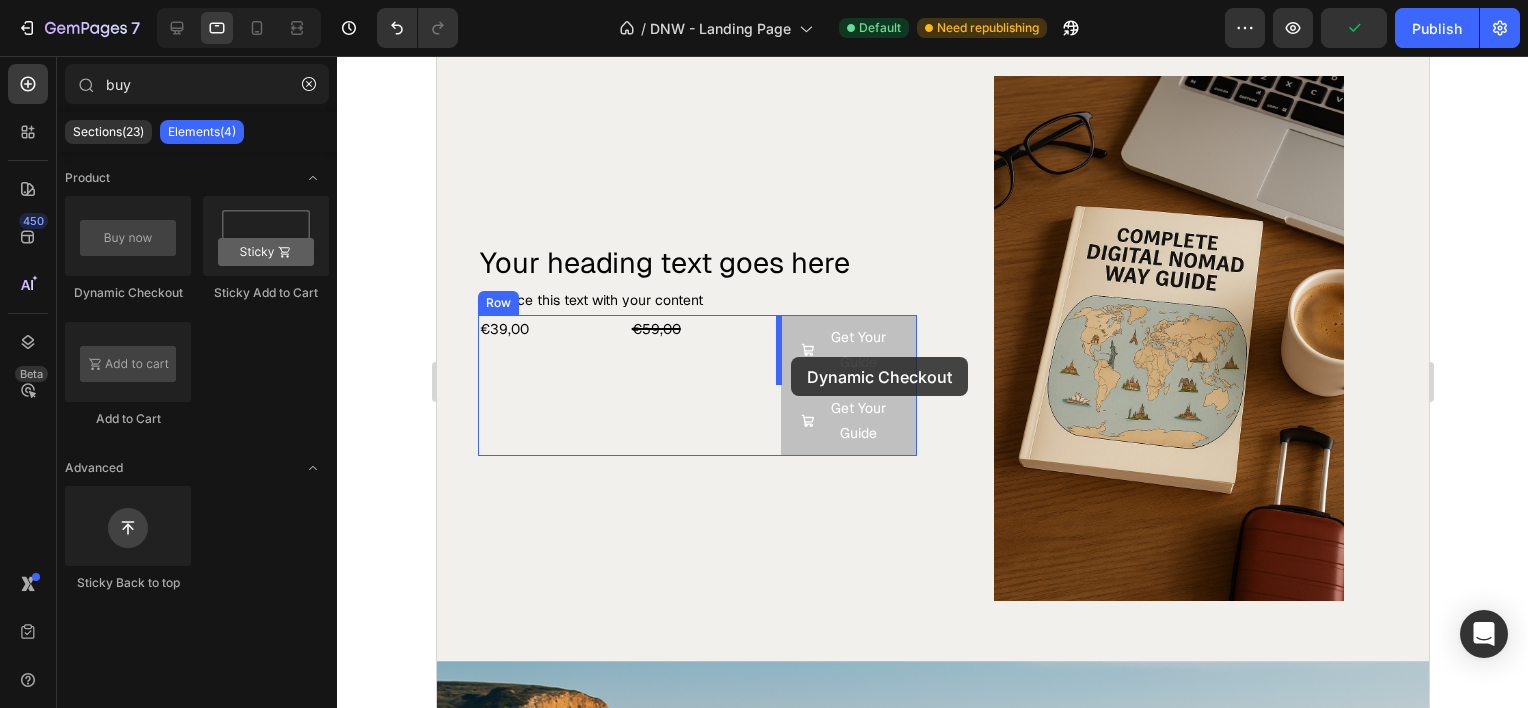 drag, startPoint x: 601, startPoint y: 289, endPoint x: 790, endPoint y: 357, distance: 200.86064 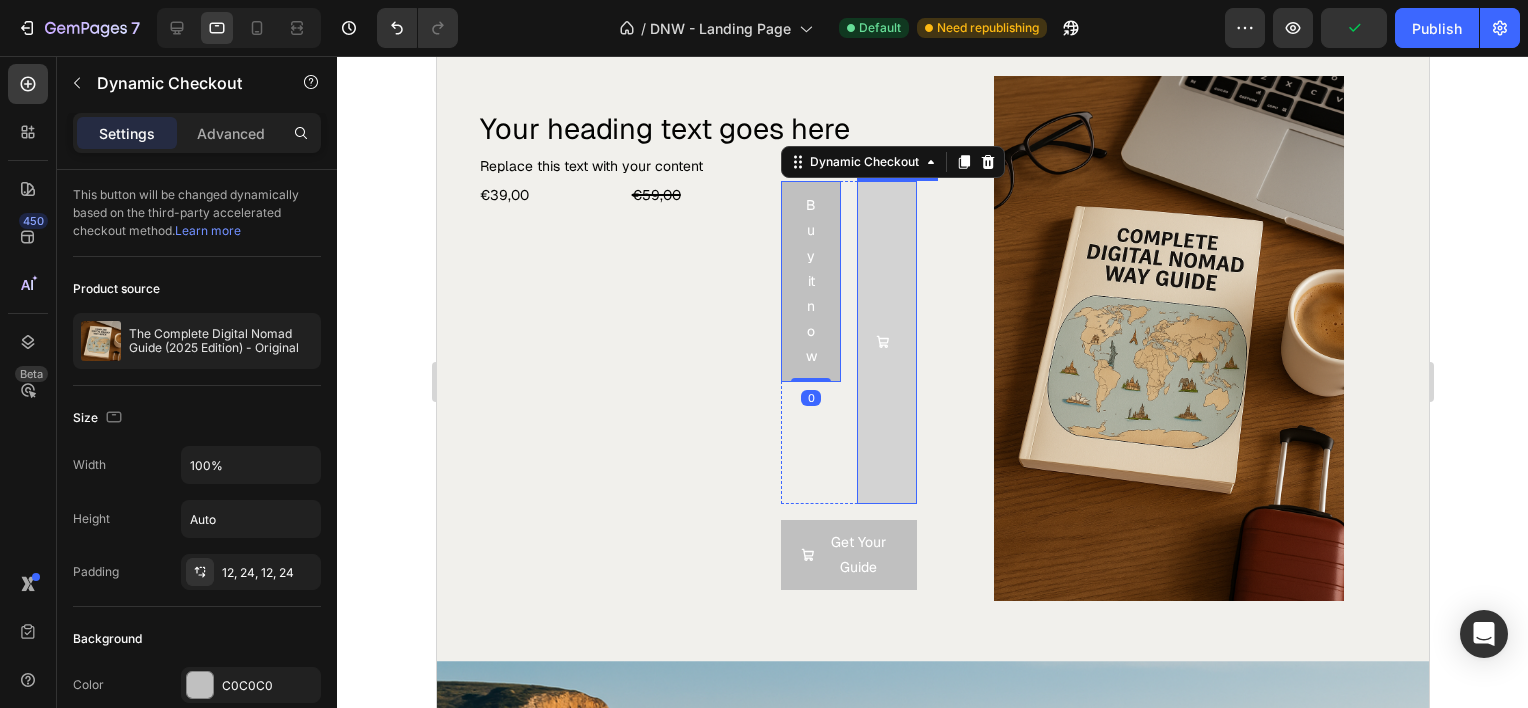 click at bounding box center [882, 342] 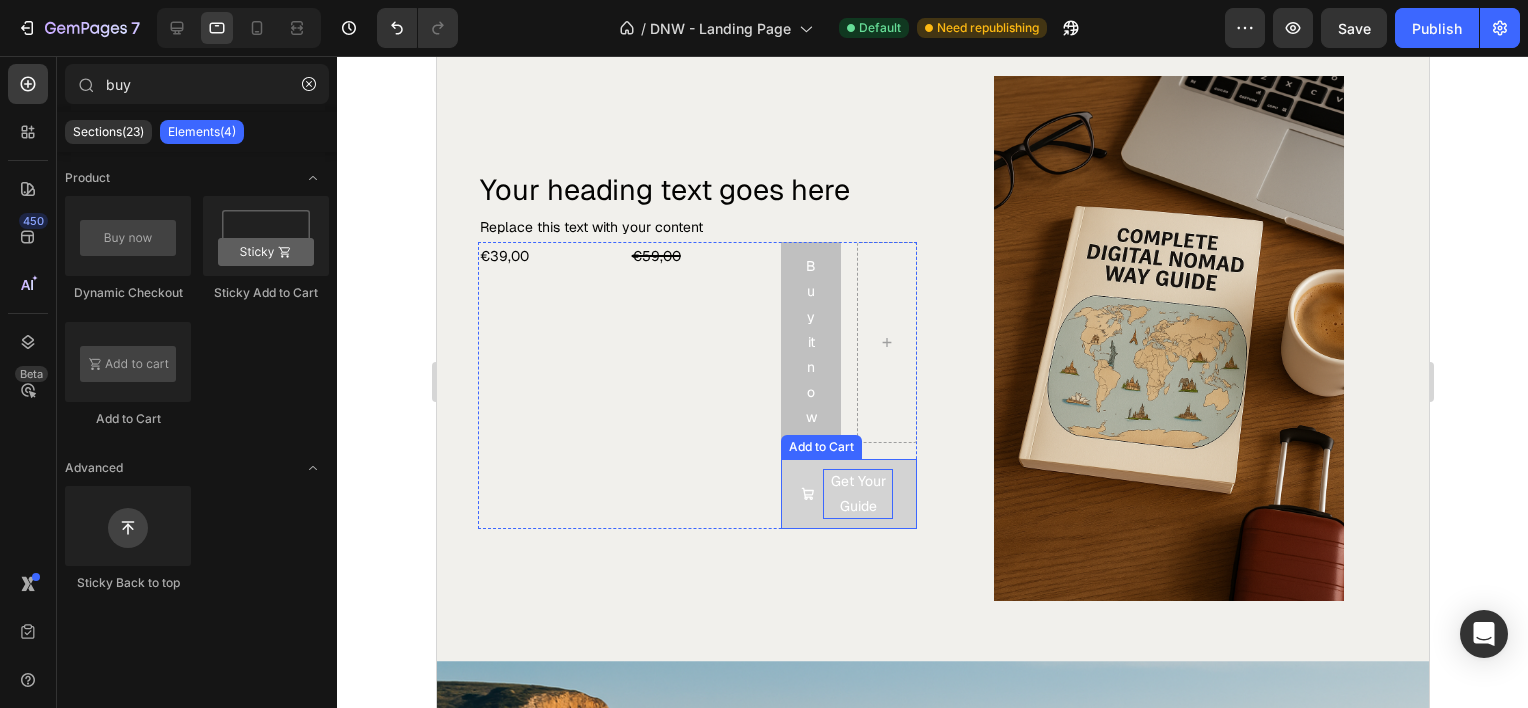 click on "Get Your Guide" at bounding box center [857, 494] 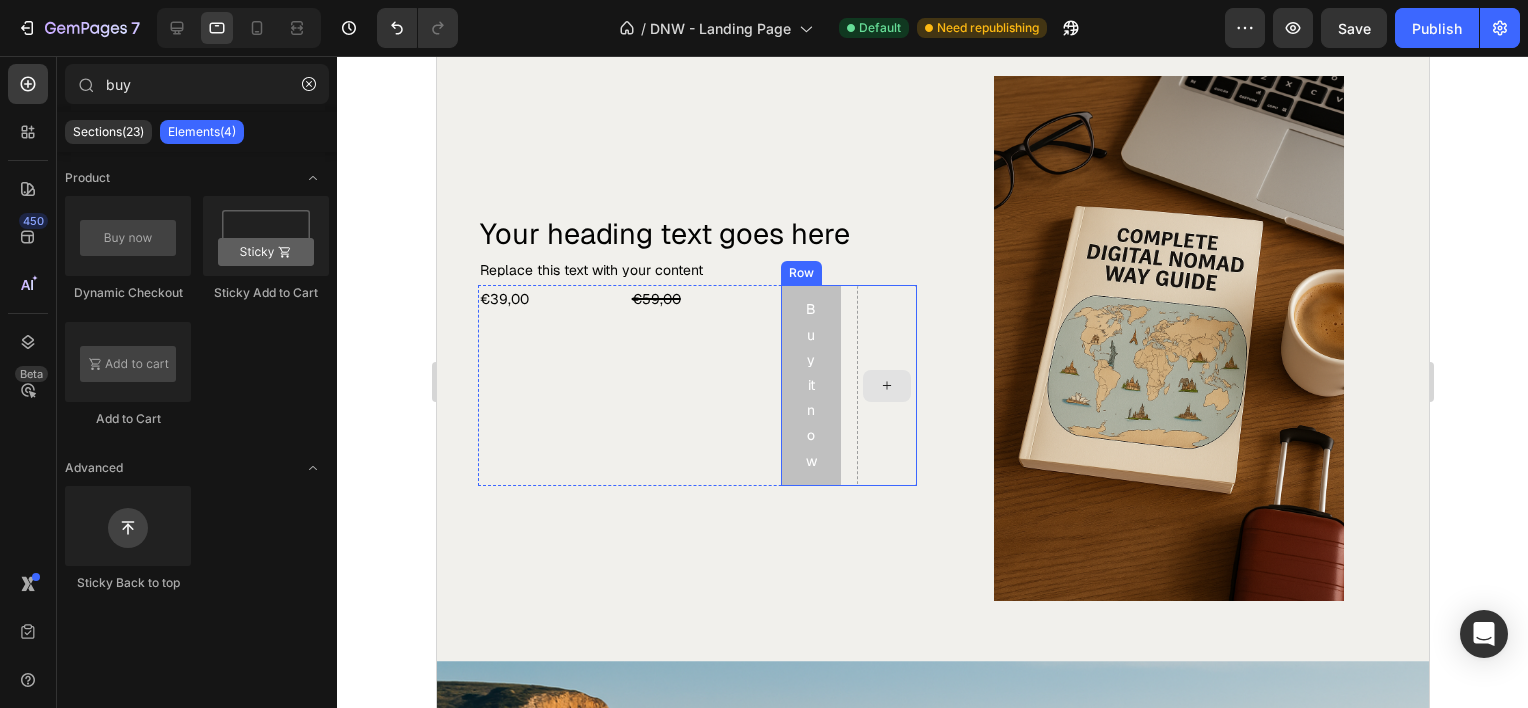 click at bounding box center (886, 385) 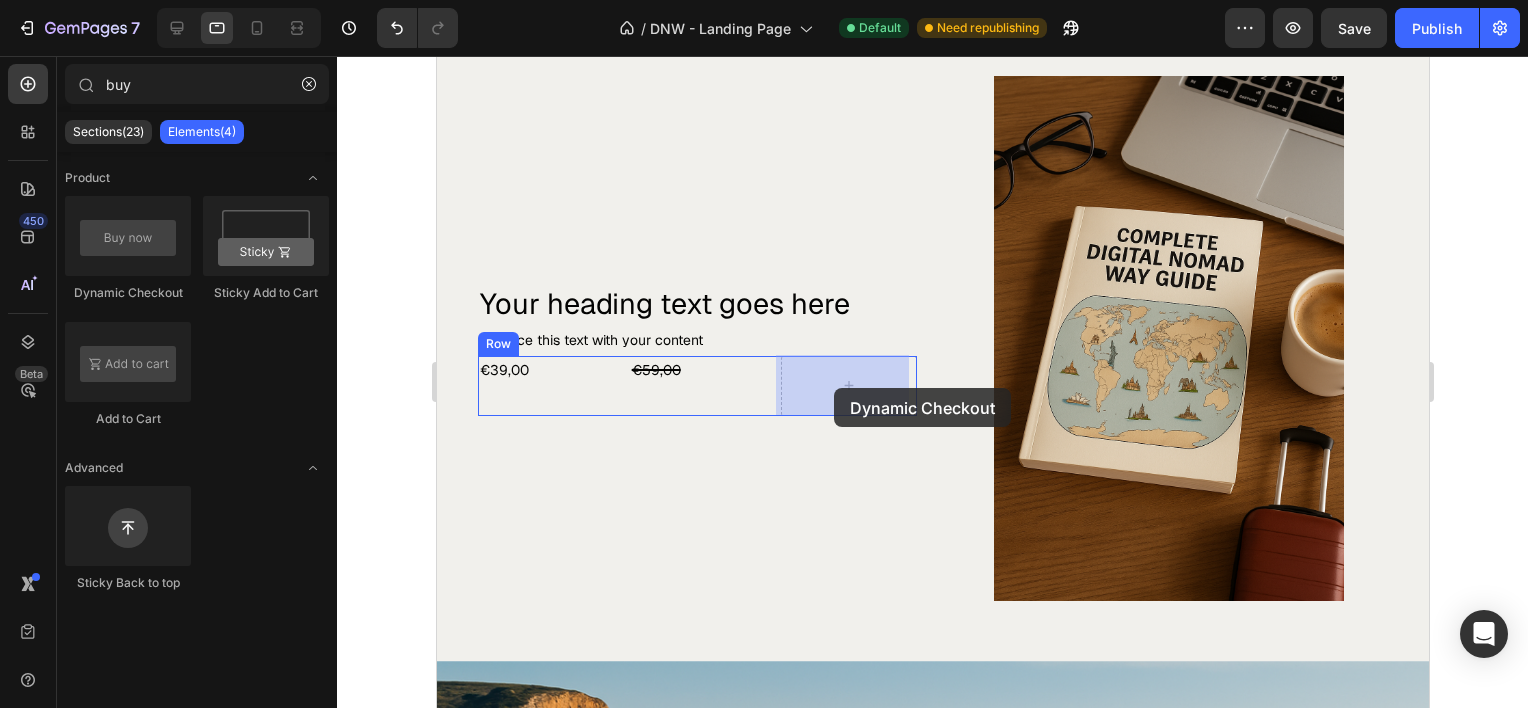 drag, startPoint x: 584, startPoint y: 316, endPoint x: 833, endPoint y: 388, distance: 259.20068 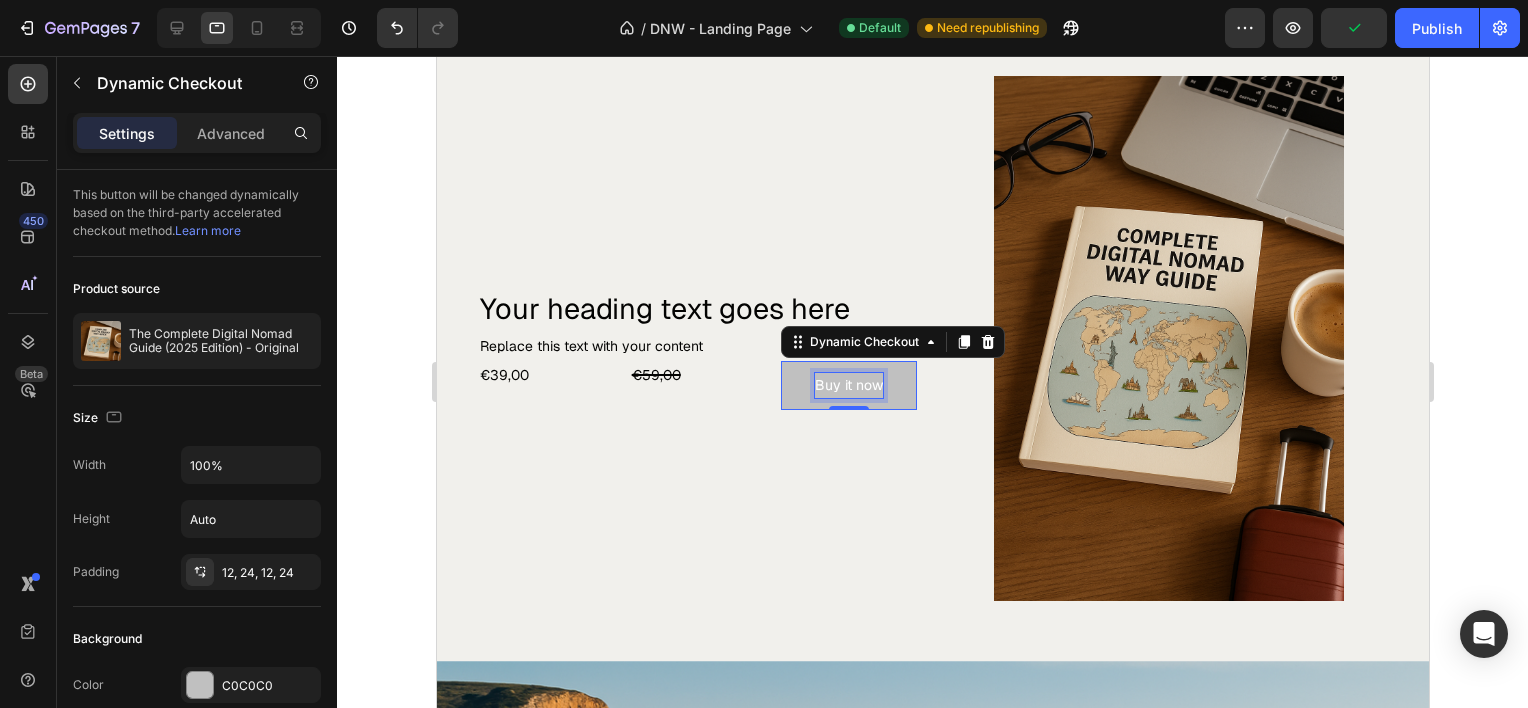 click on "Buy it now" at bounding box center [848, 385] 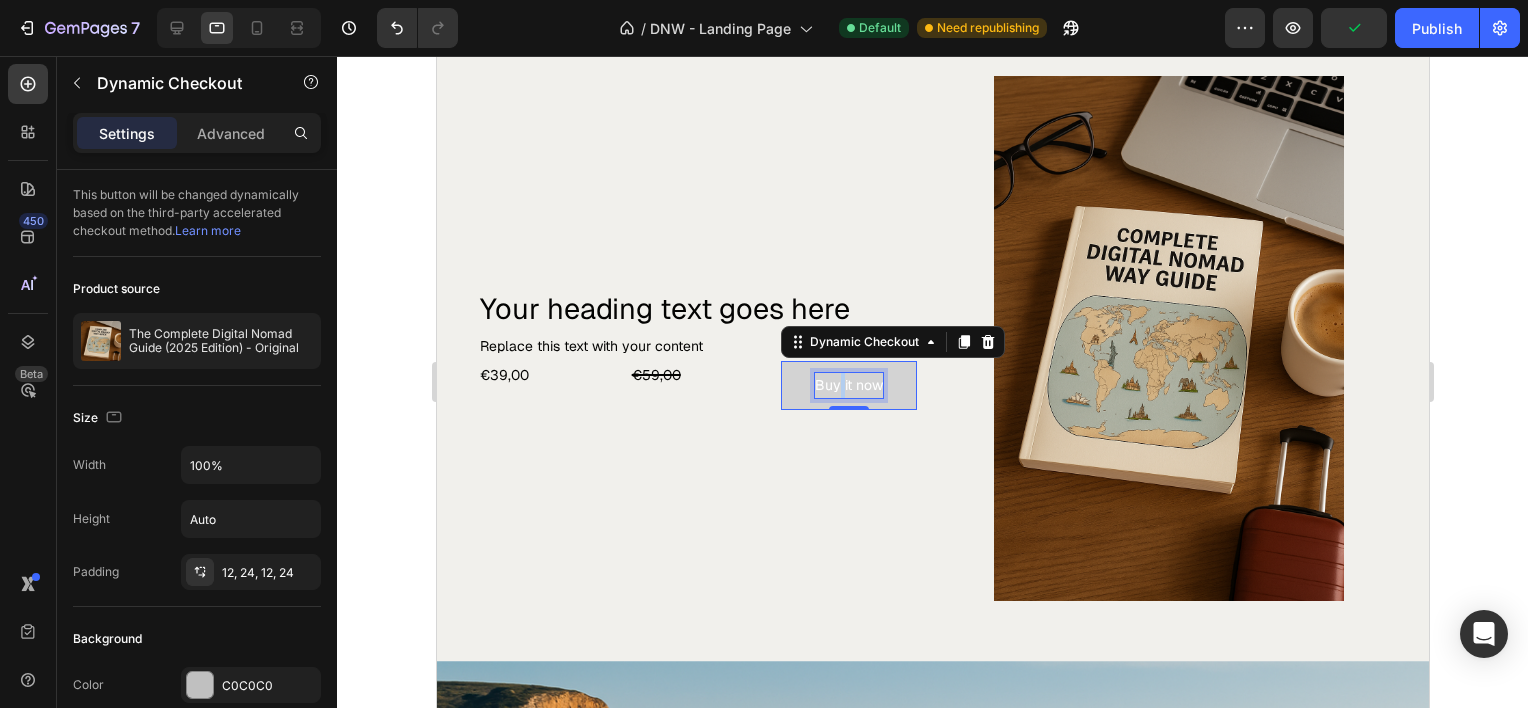 click on "Buy it now" at bounding box center [848, 385] 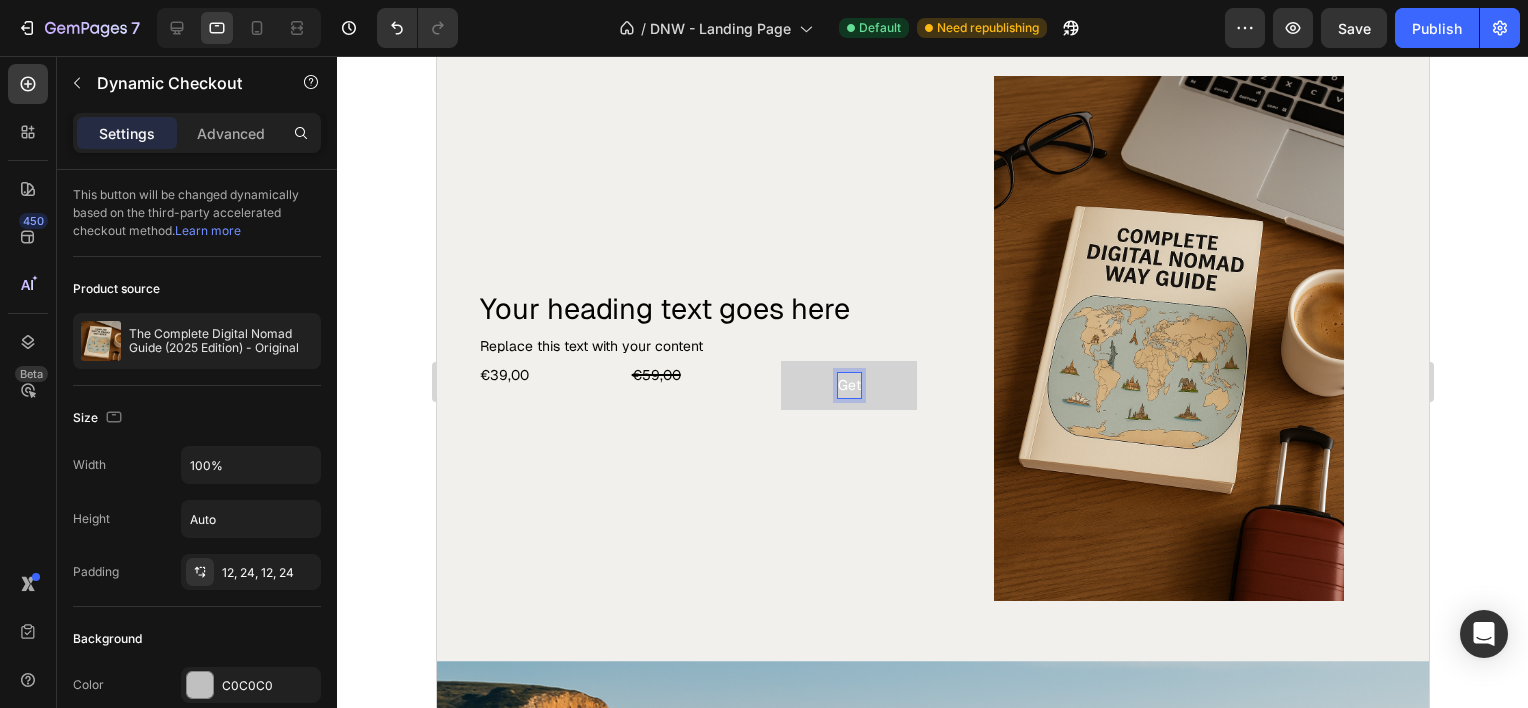 click on "Get" at bounding box center (848, 385) 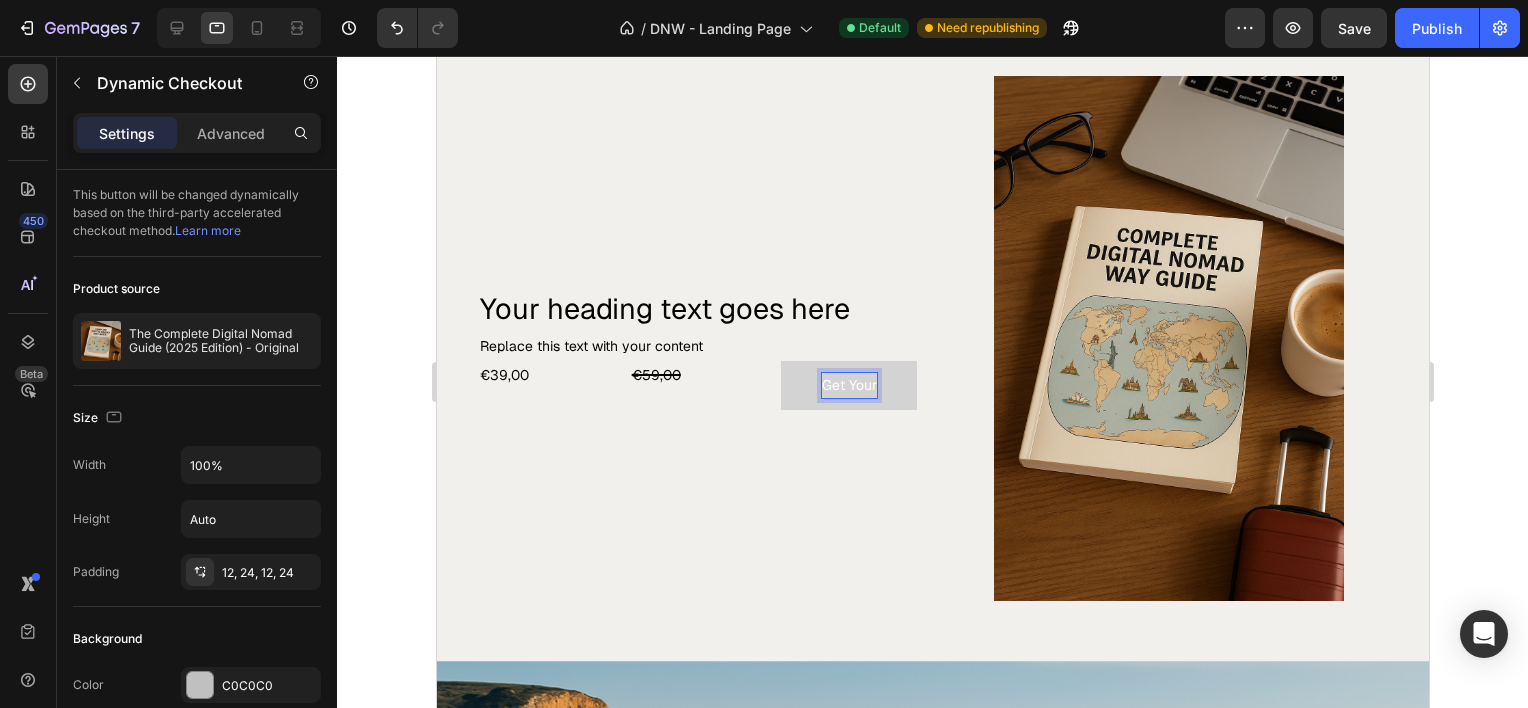 click on "Get Your" at bounding box center [848, 385] 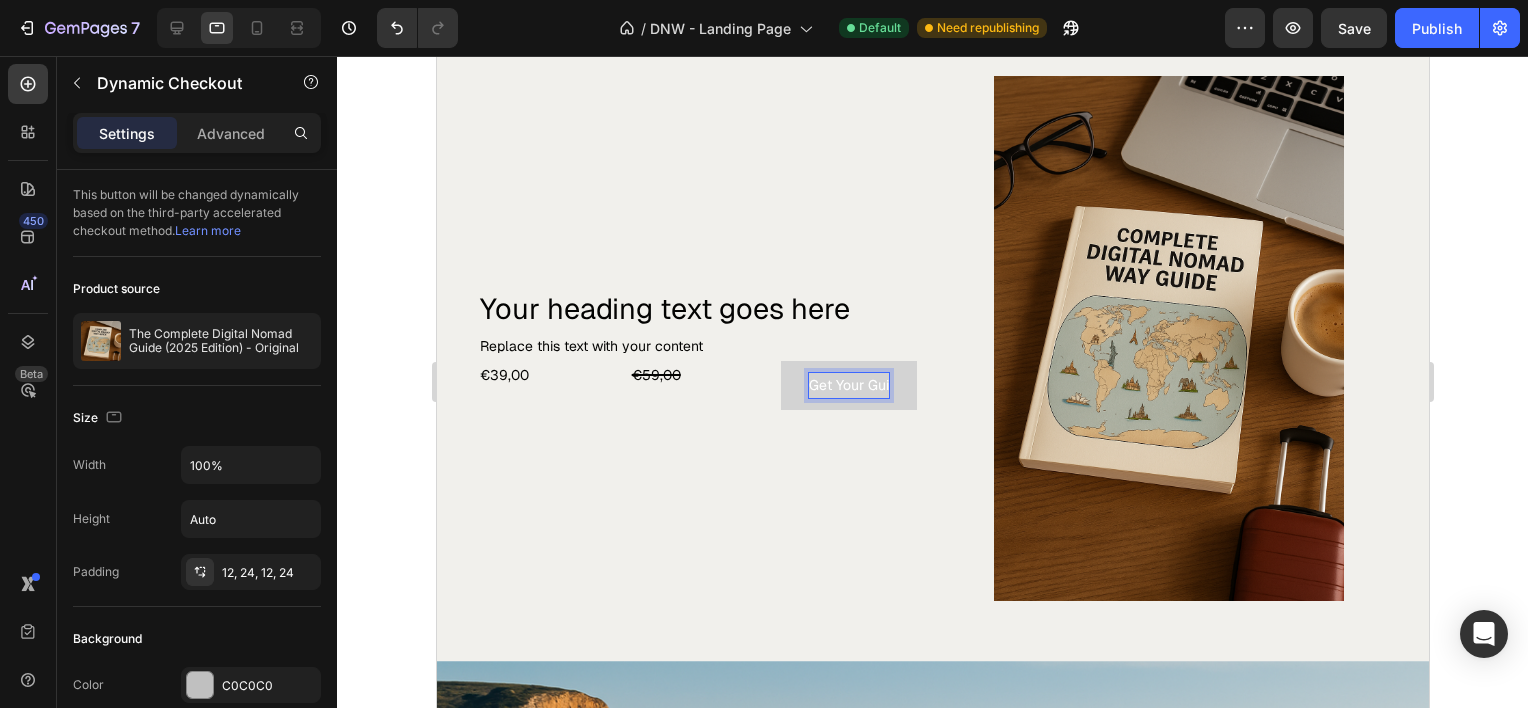 scroll, scrollTop: 3198, scrollLeft: 0, axis: vertical 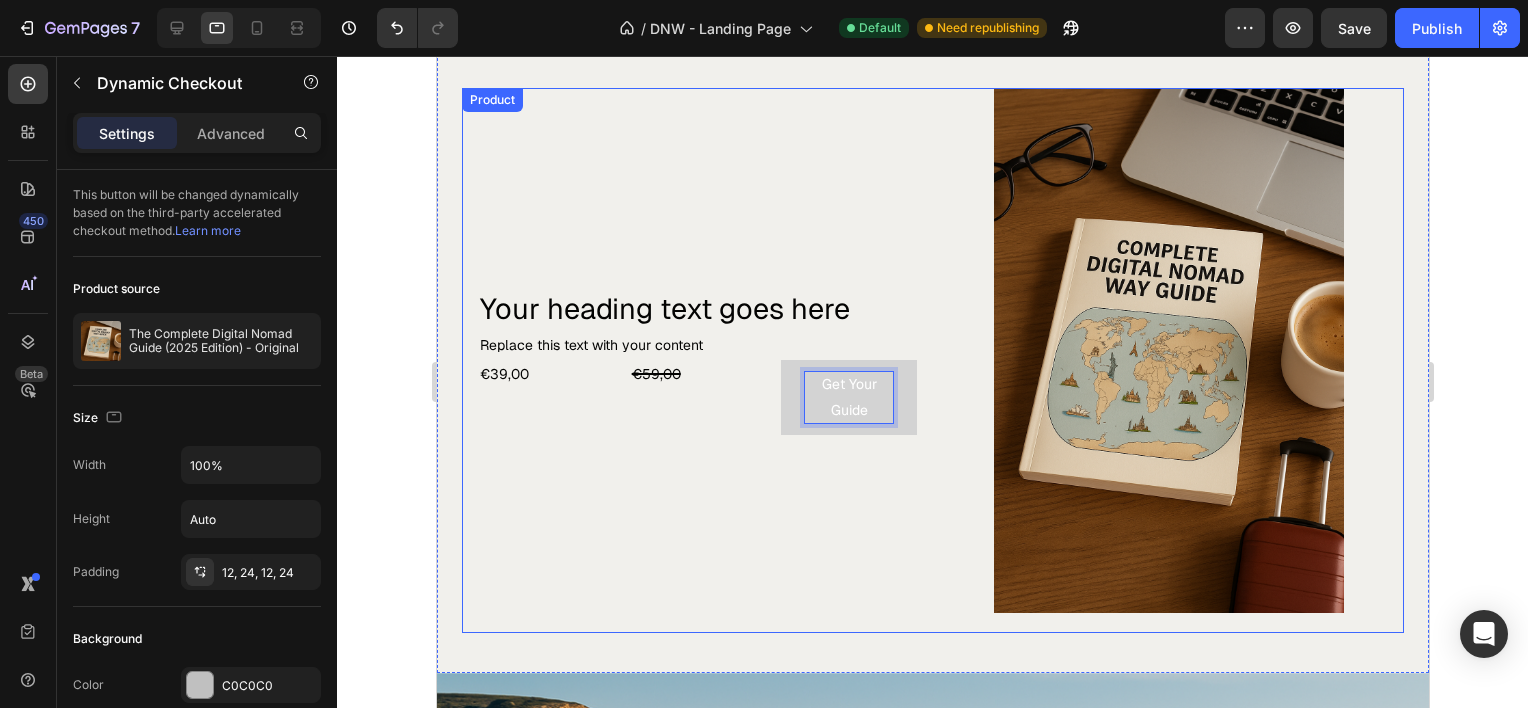click on "Your heading text goes here Heading Replace this text with your content Text Block €39,00 Product Price Product Price €59,00 Compare Price Compare Price Get Your Guide Dynamic Checkout   0 Row Row" at bounding box center (696, 360) 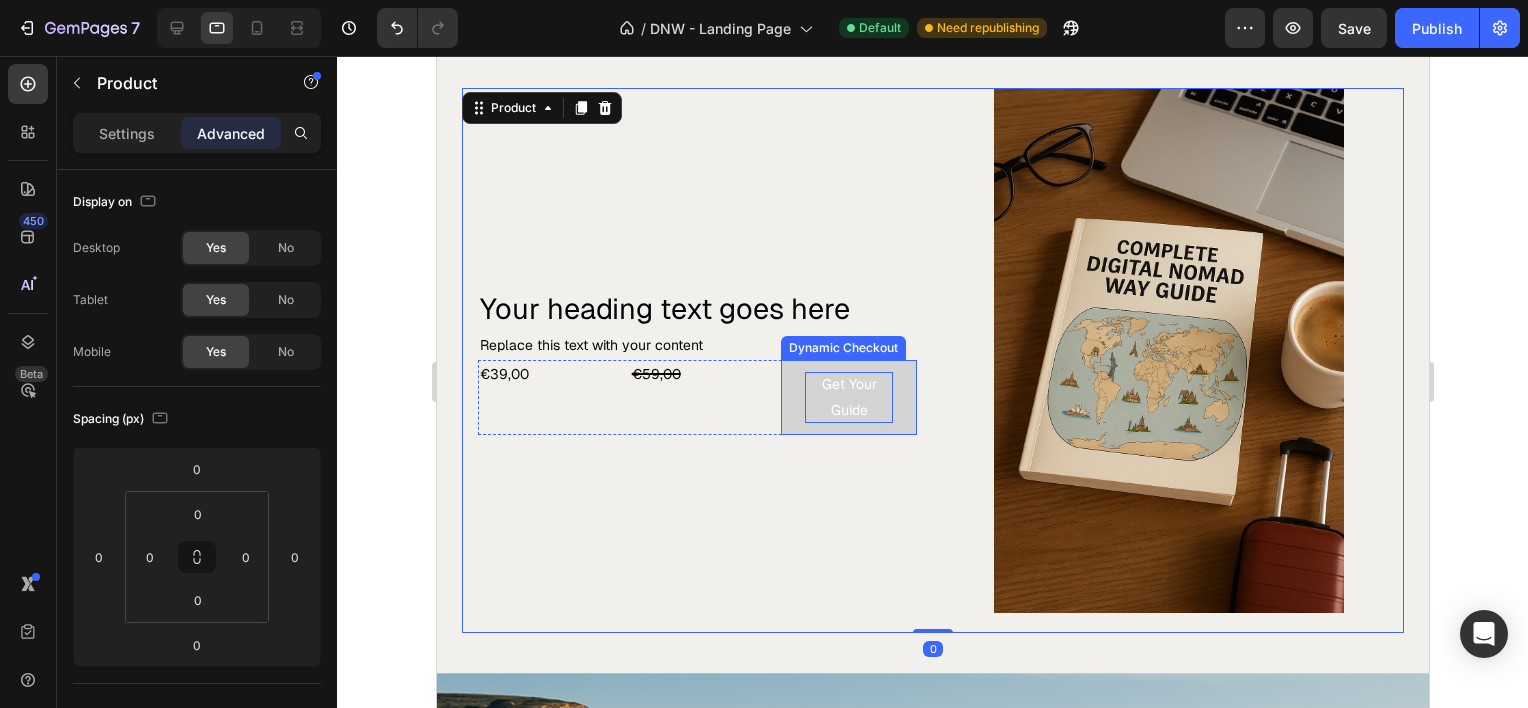 click on "Get Your Guide" at bounding box center (848, 397) 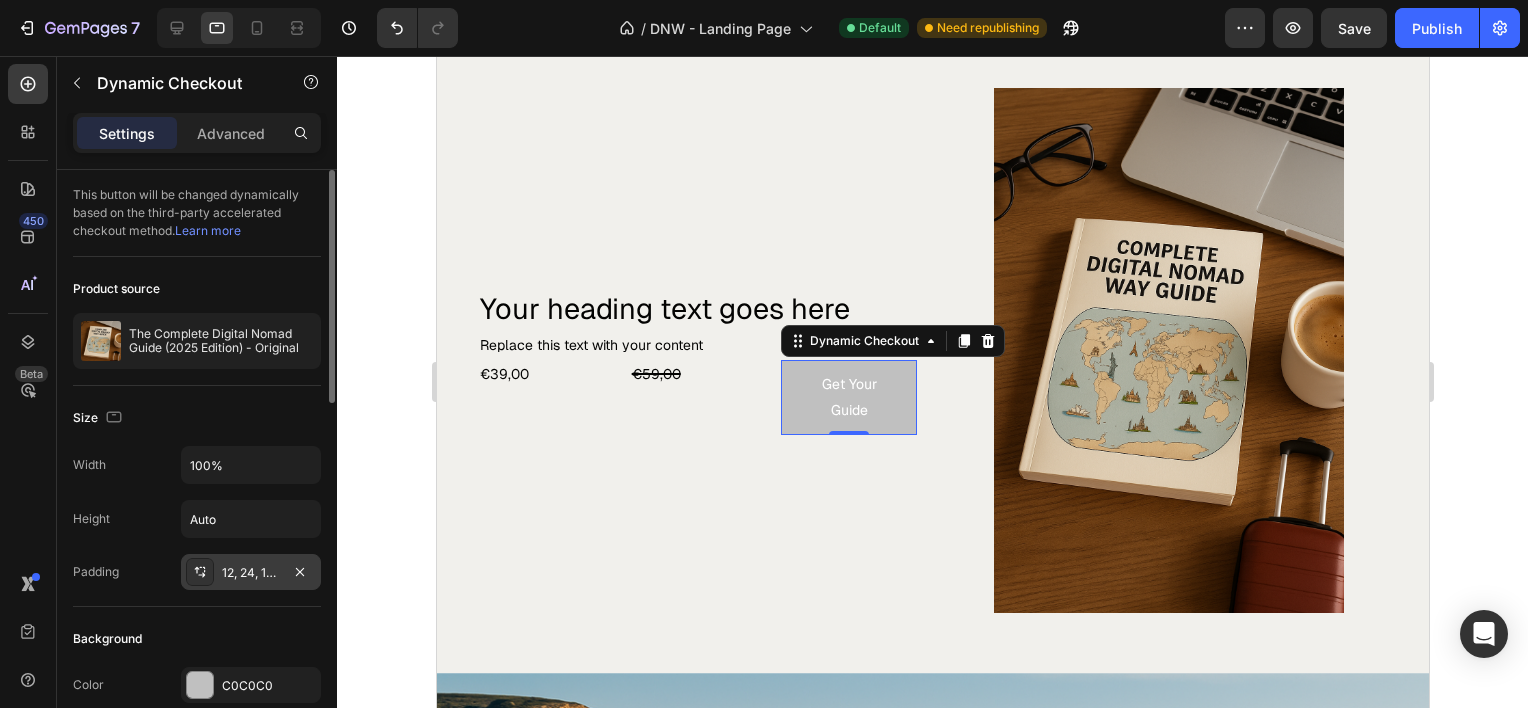 click on "12, 24, 12, 24" at bounding box center (251, 572) 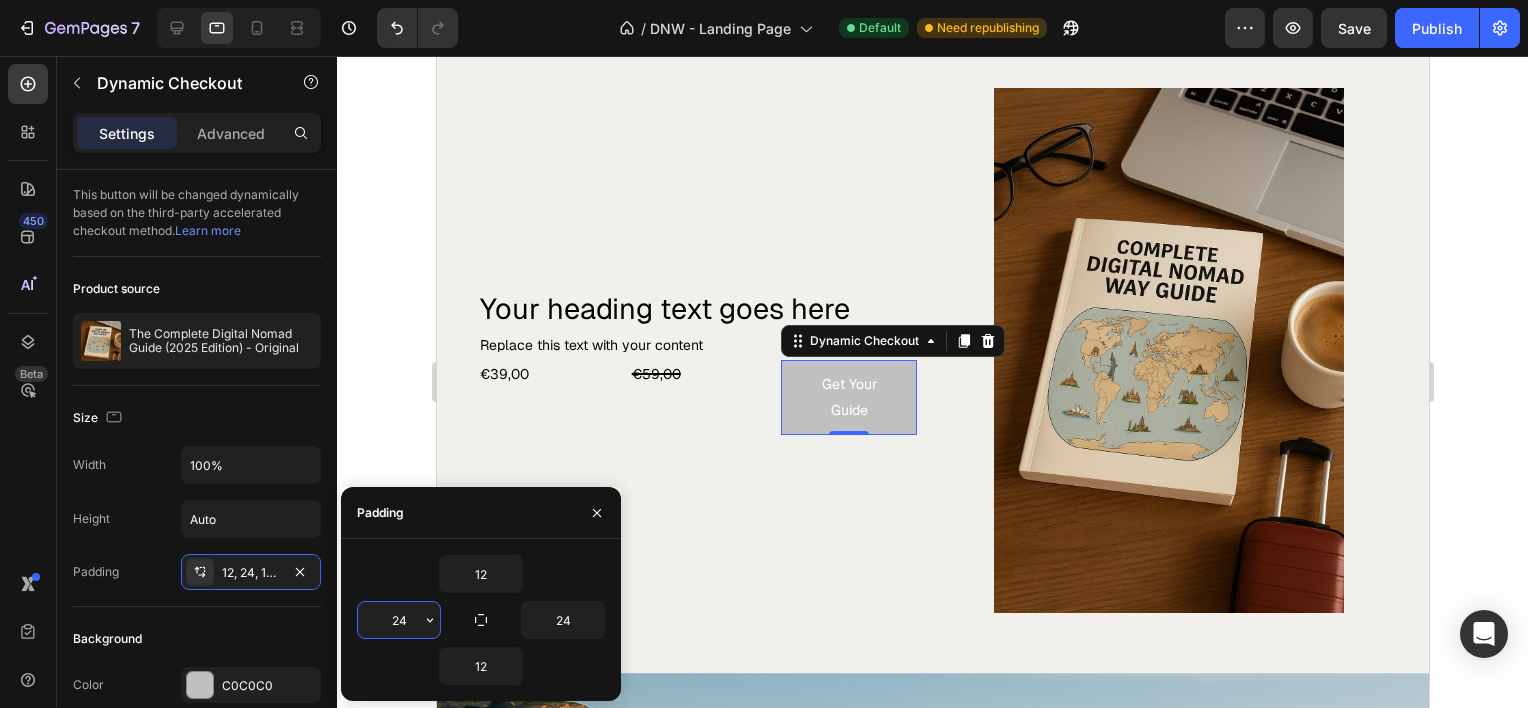click on "24" at bounding box center (399, 620) 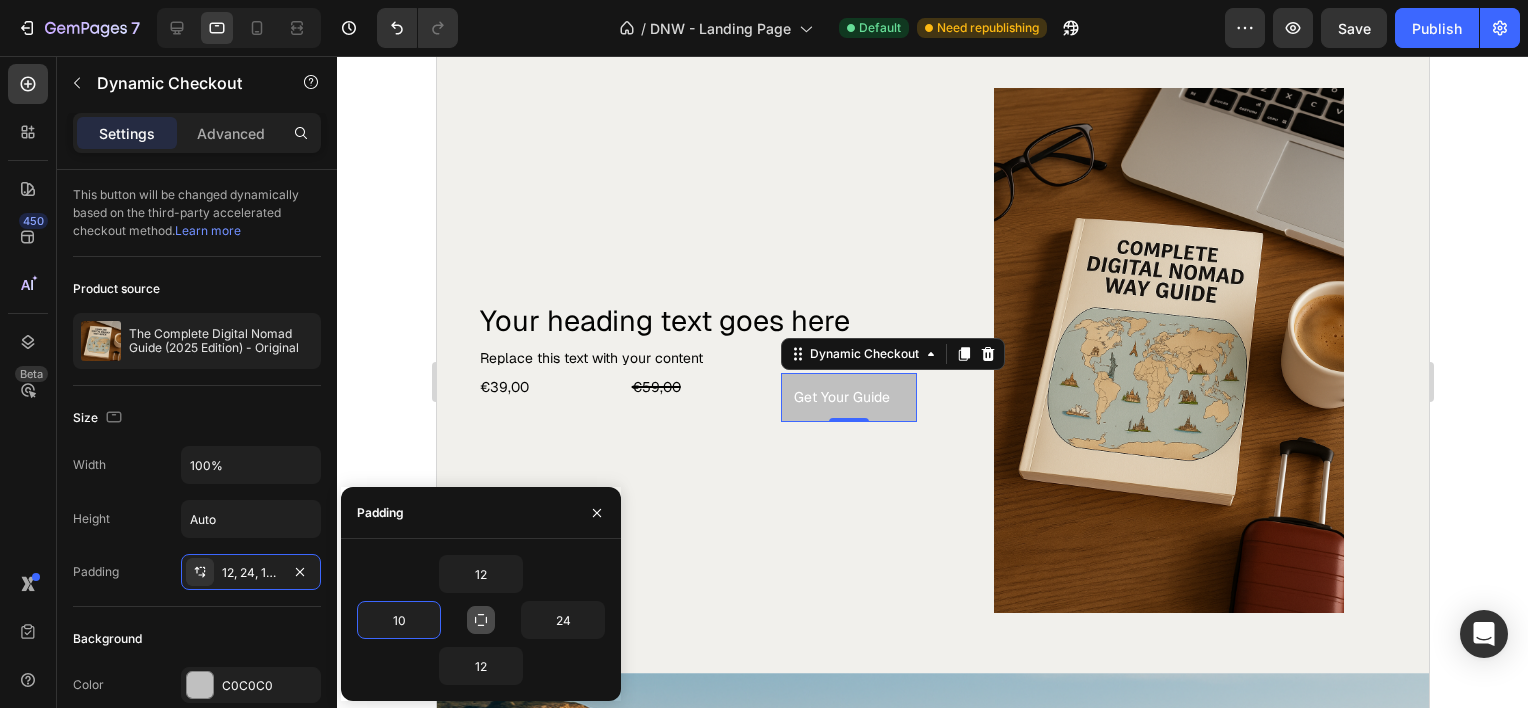 click at bounding box center [481, 620] 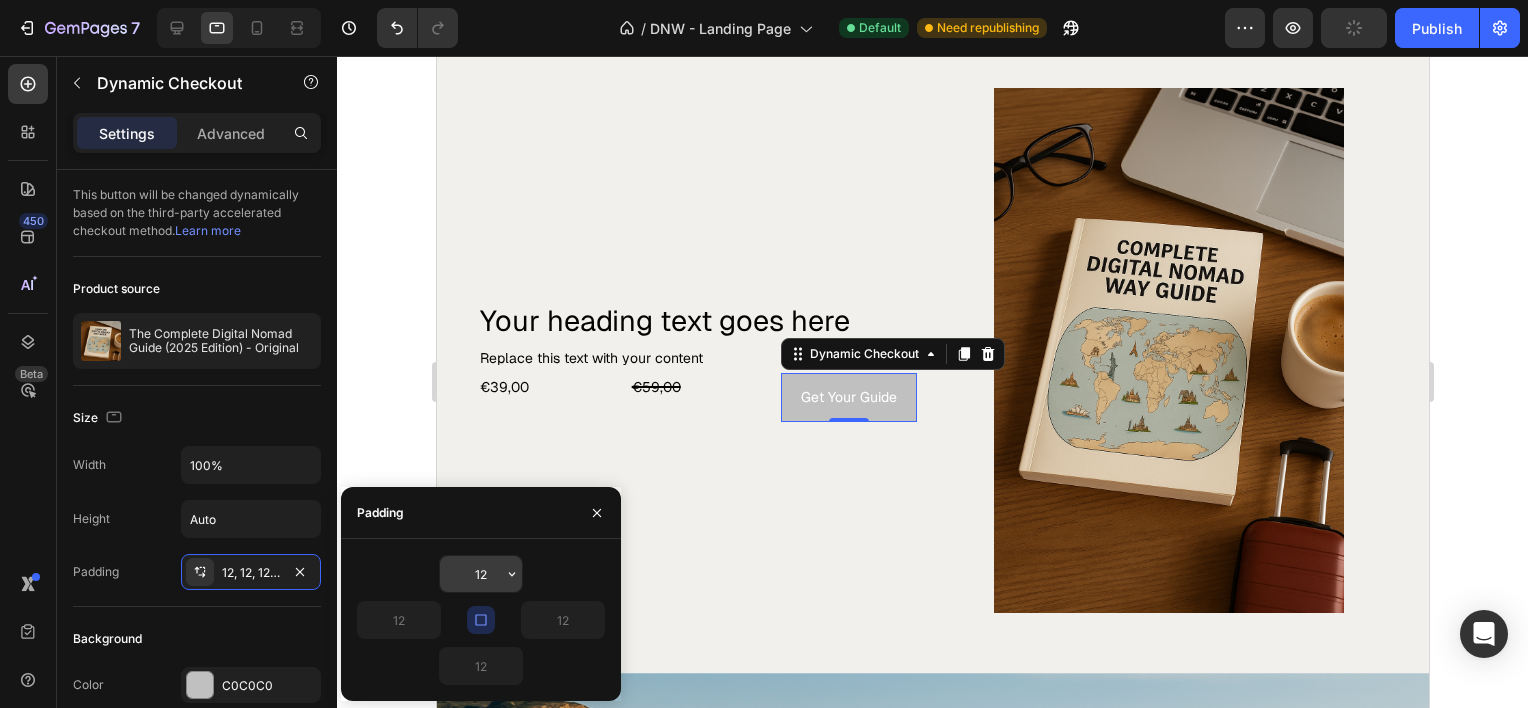 click on "12" at bounding box center (481, 574) 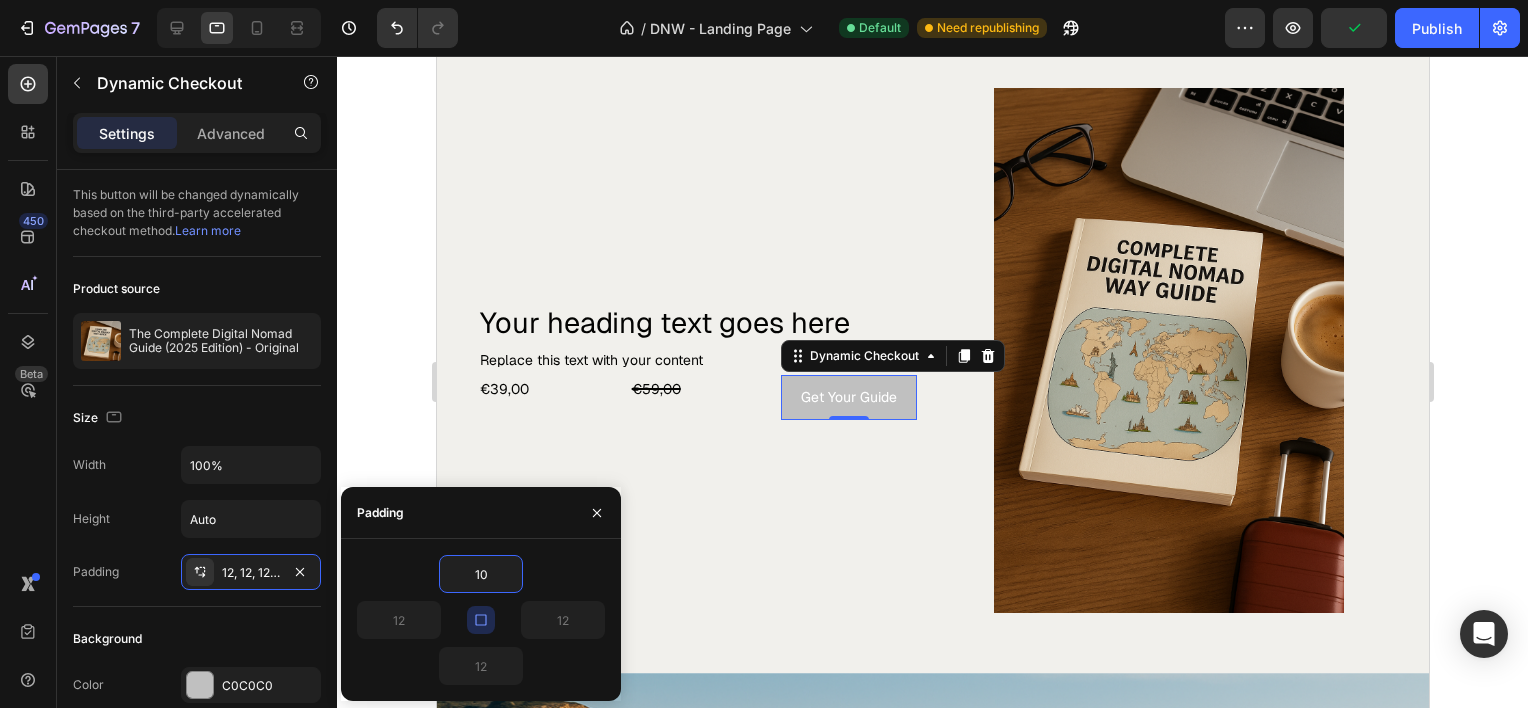 type on "10" 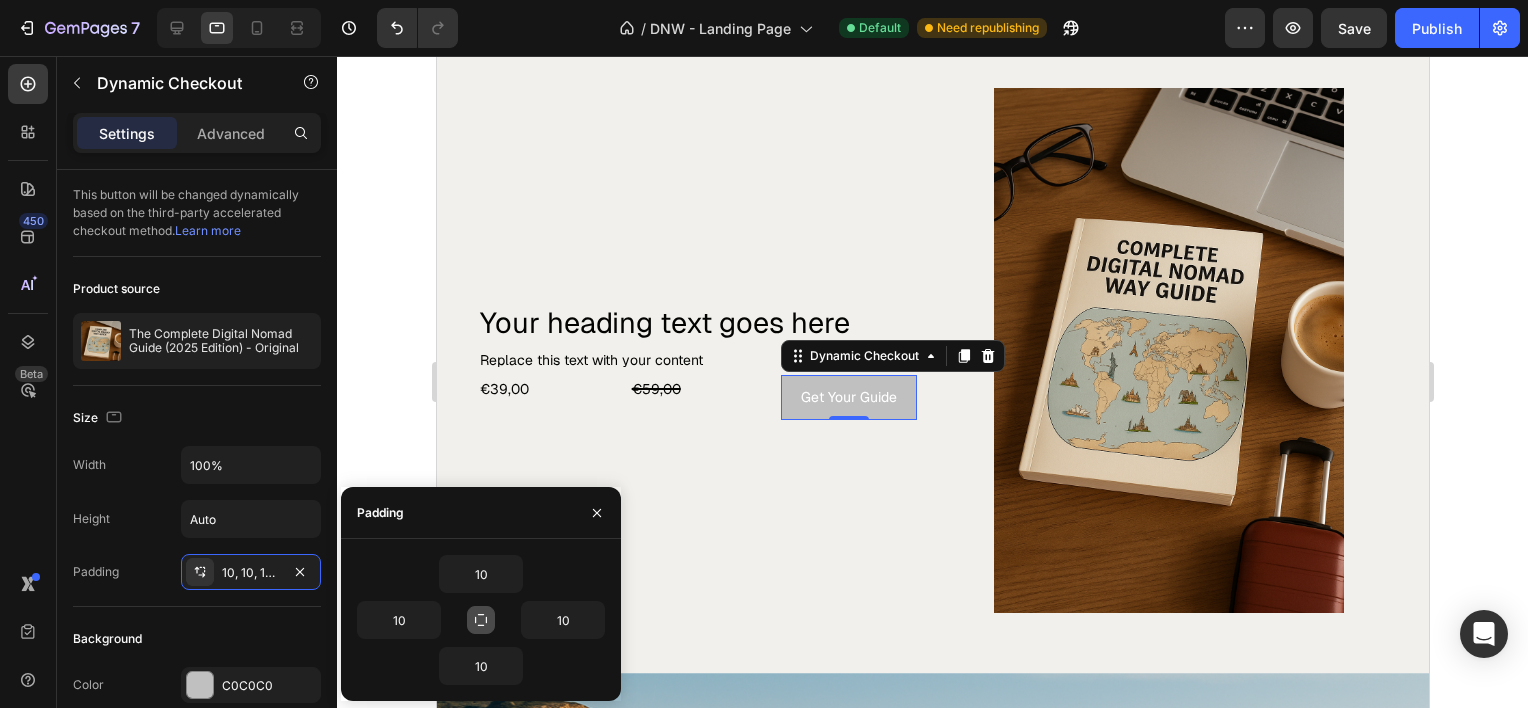 click 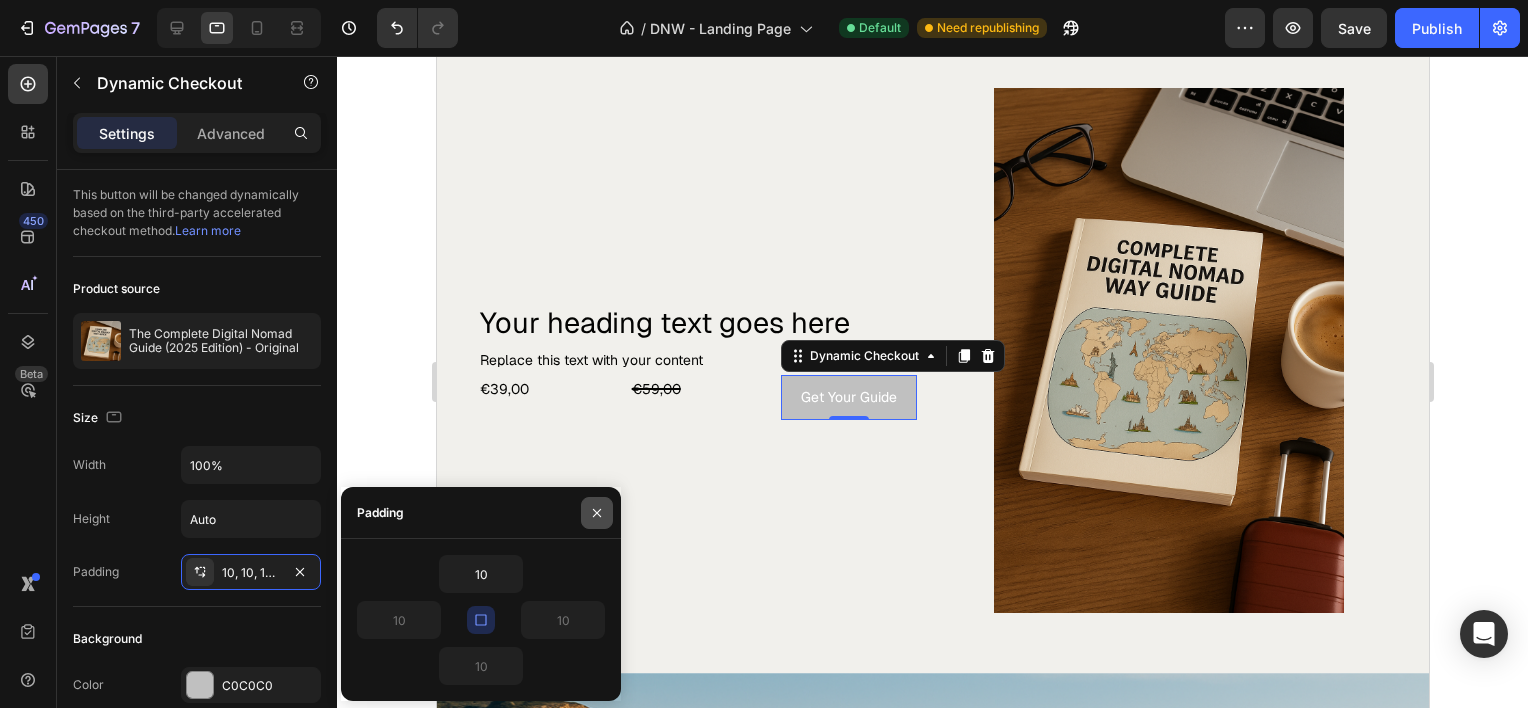 click 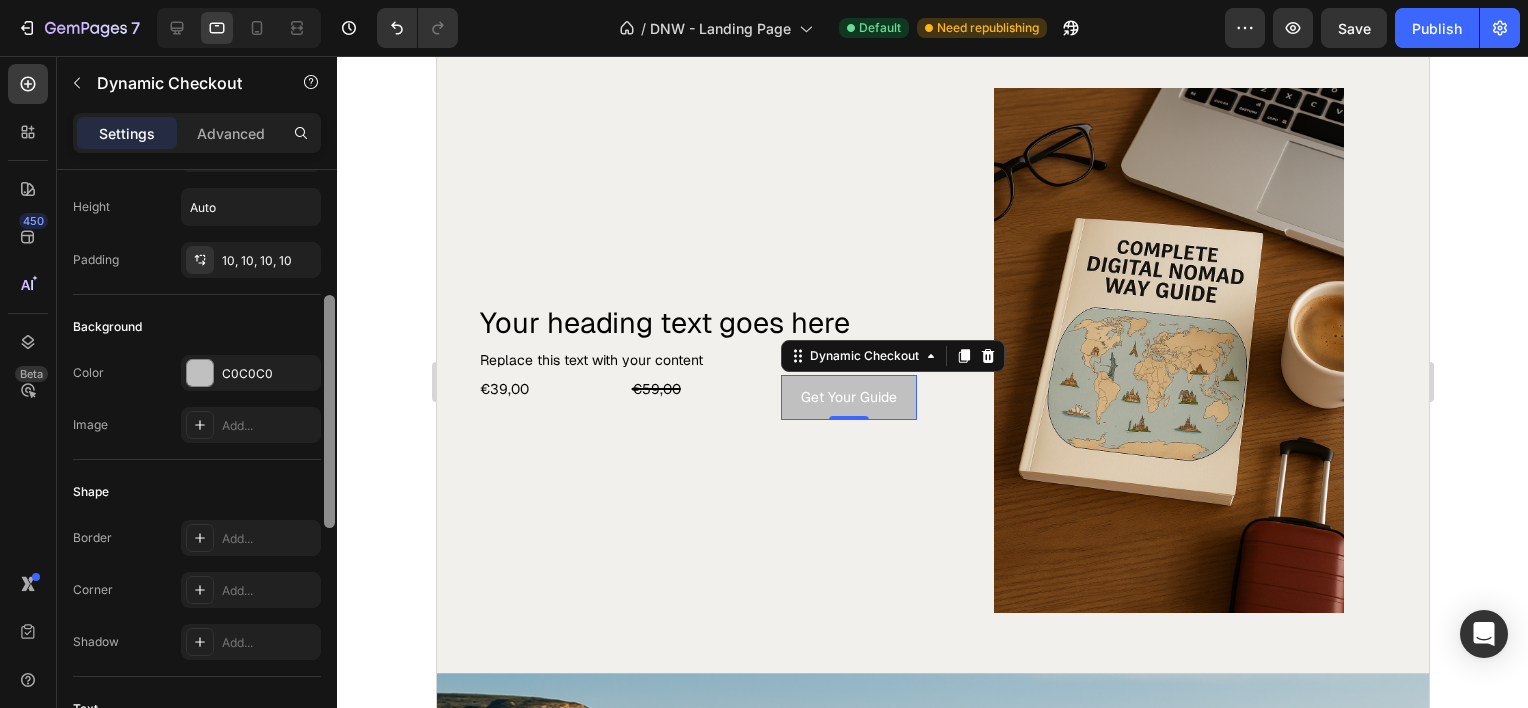scroll, scrollTop: 314, scrollLeft: 0, axis: vertical 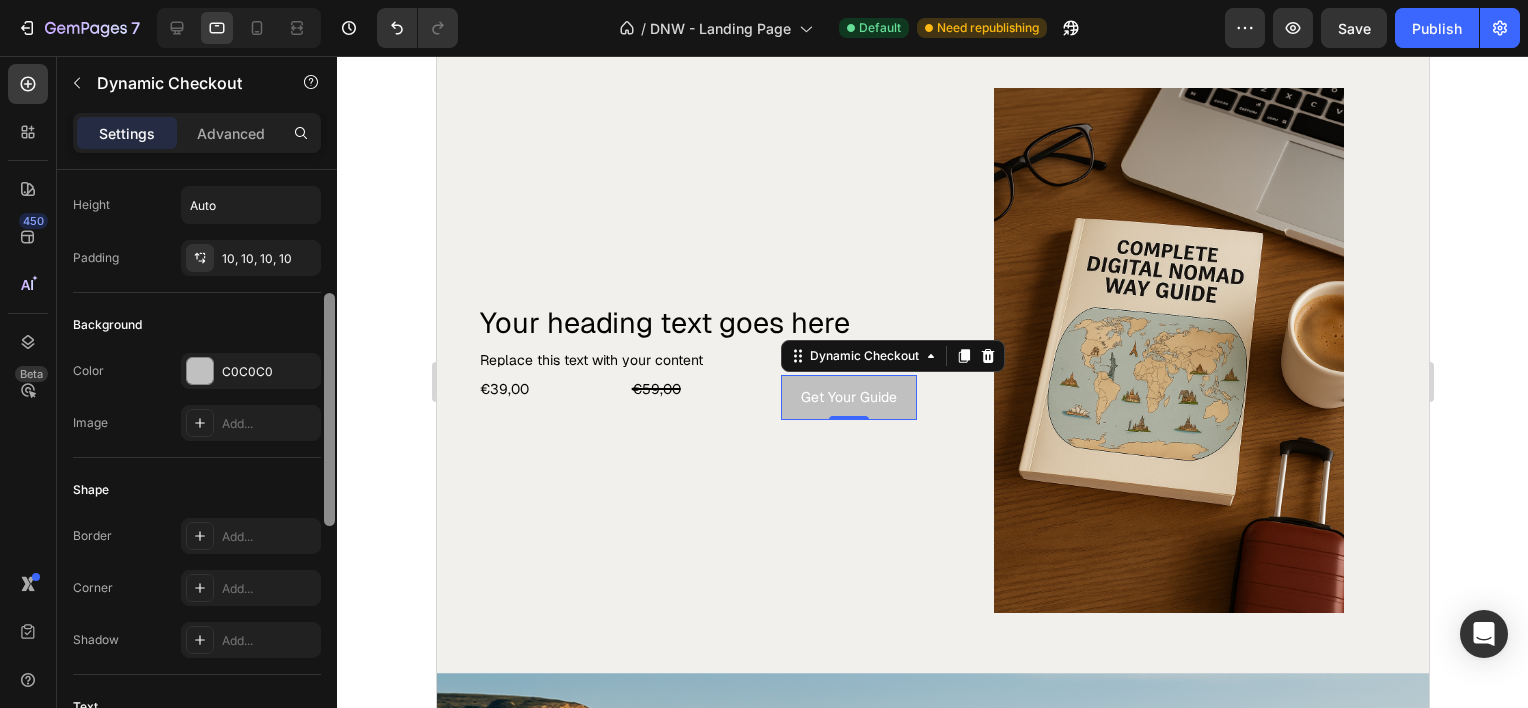 drag, startPoint x: 333, startPoint y: 324, endPoint x: 332, endPoint y: 448, distance: 124.004036 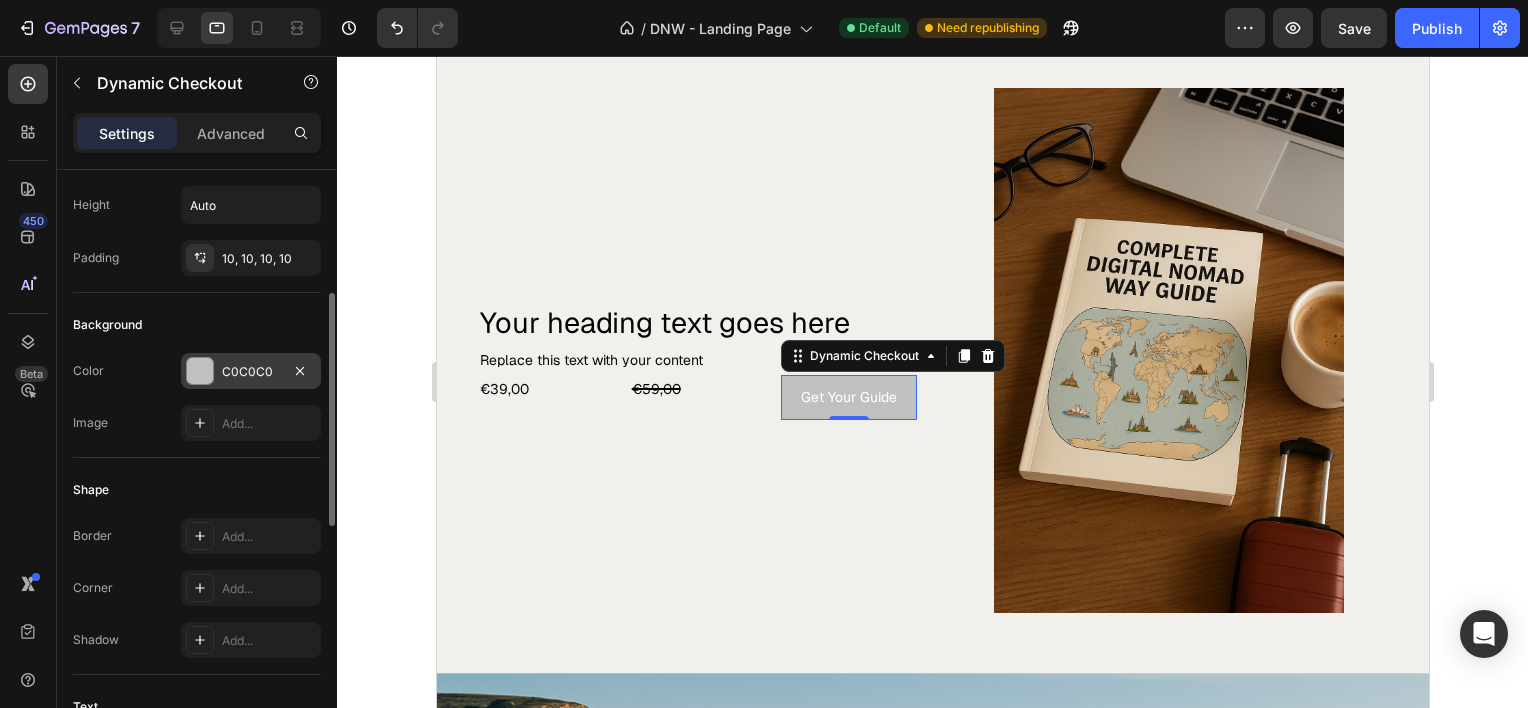 click on "C0C0C0" at bounding box center [251, 372] 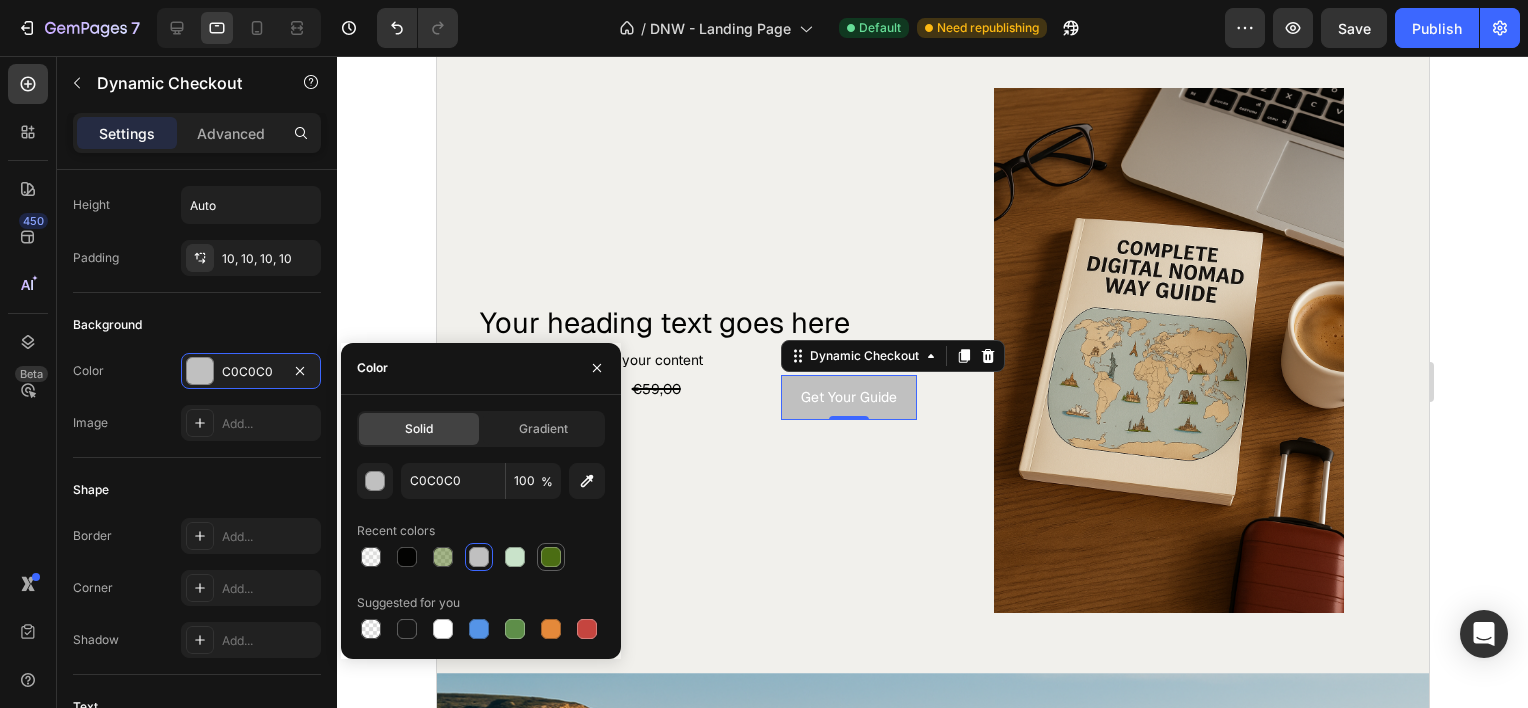 click at bounding box center [551, 557] 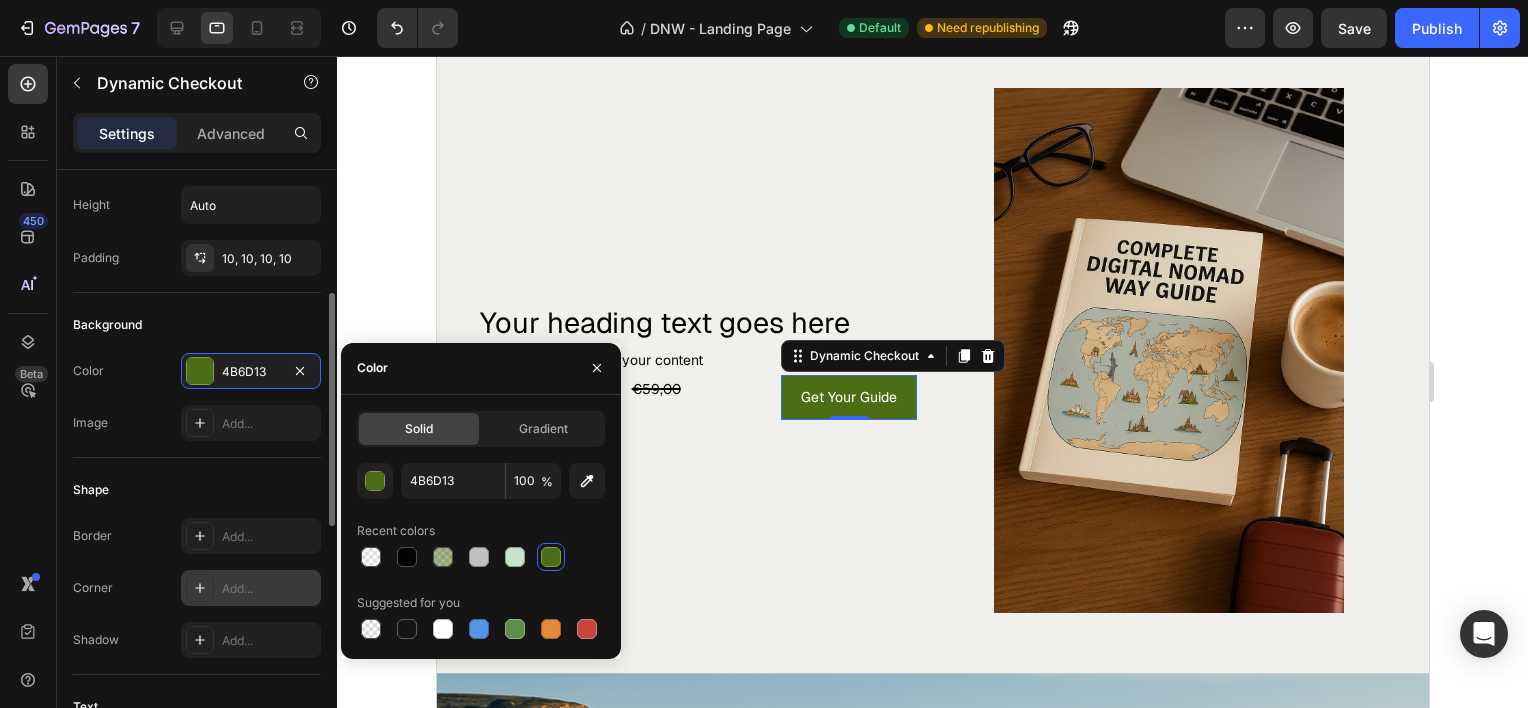 click on "Add..." at bounding box center [251, 588] 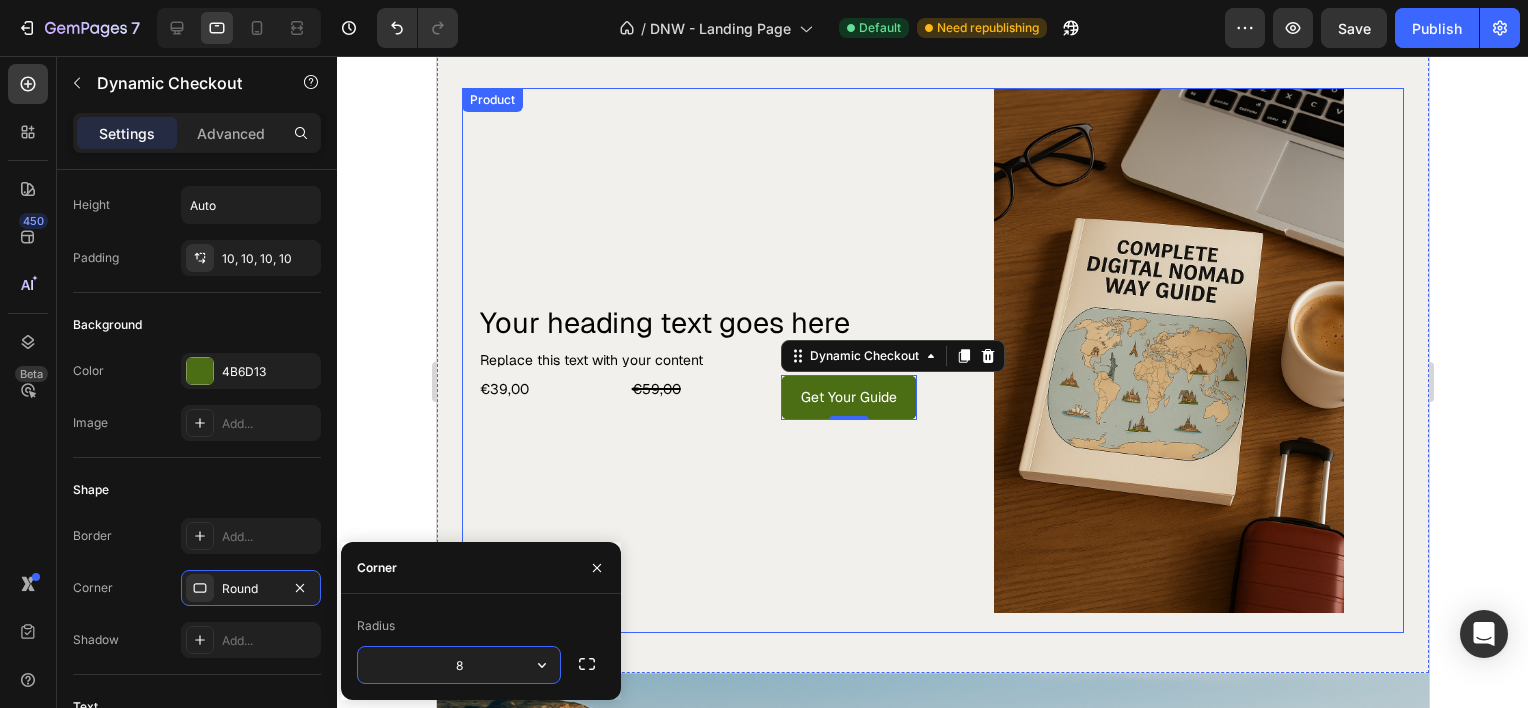 click on "Your heading text goes here Heading Replace this text with your content Text Block €39,00 Product Price Product Price €59,00 Compare Price Compare Price Get Your Guide Dynamic Checkout   0 Row Row" at bounding box center [696, 360] 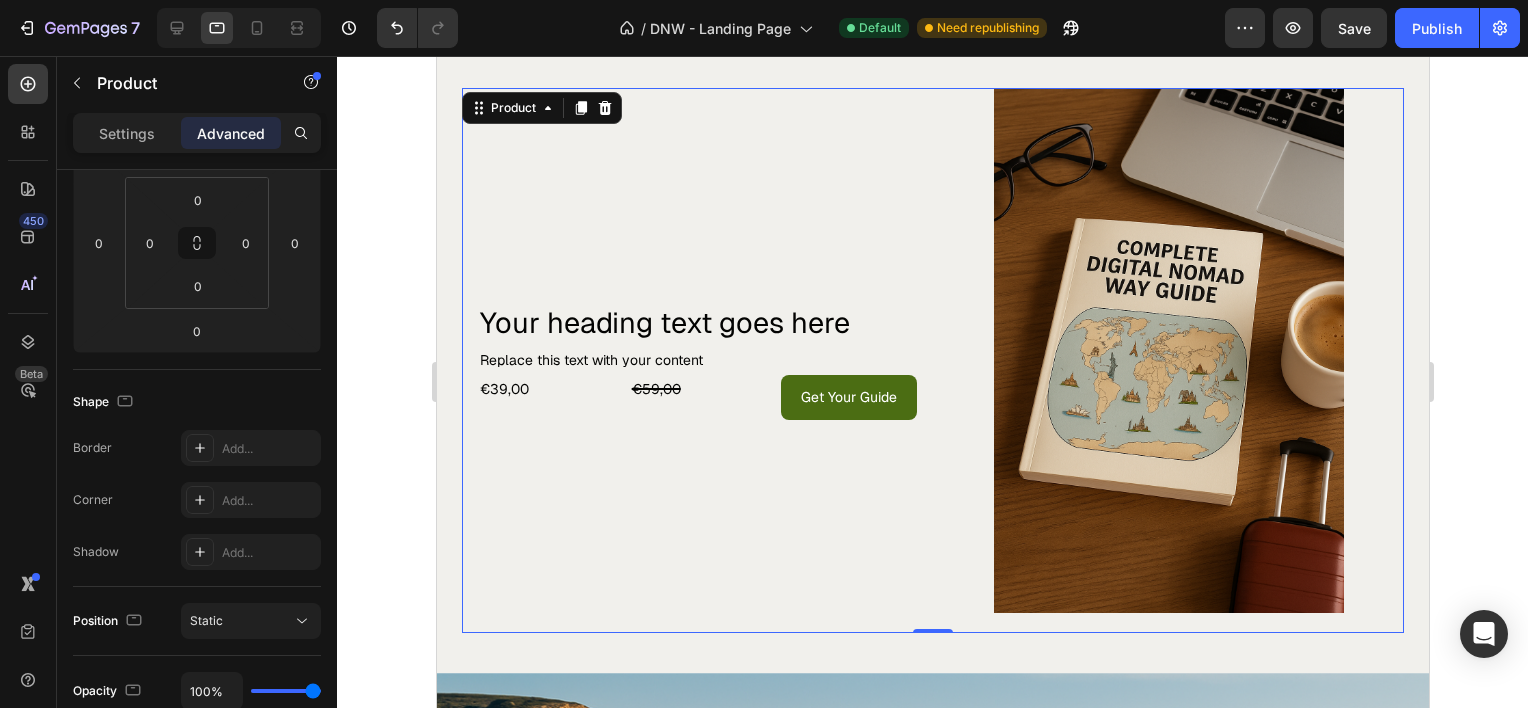 scroll, scrollTop: 0, scrollLeft: 0, axis: both 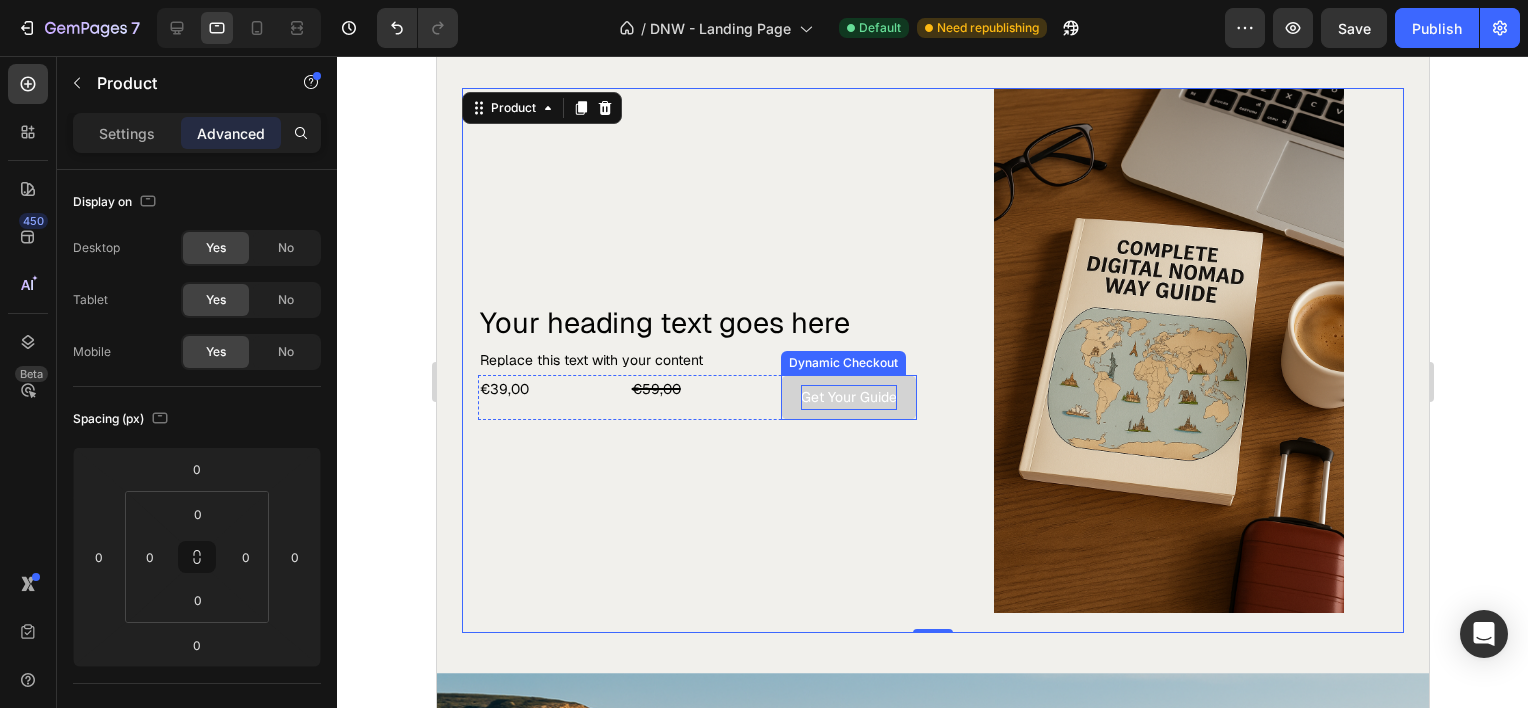 click on "Get Your Guide" at bounding box center (848, 397) 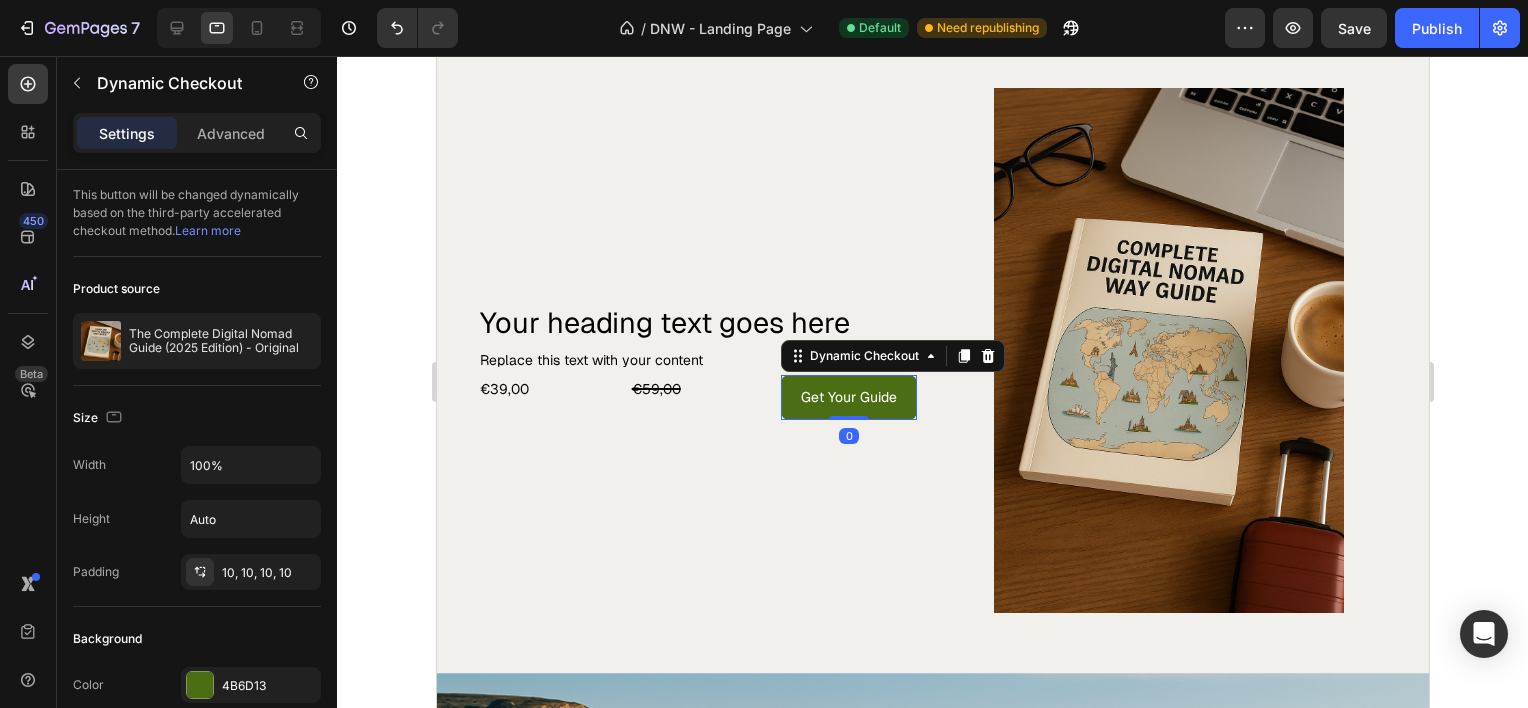 click at bounding box center [329, 1062] 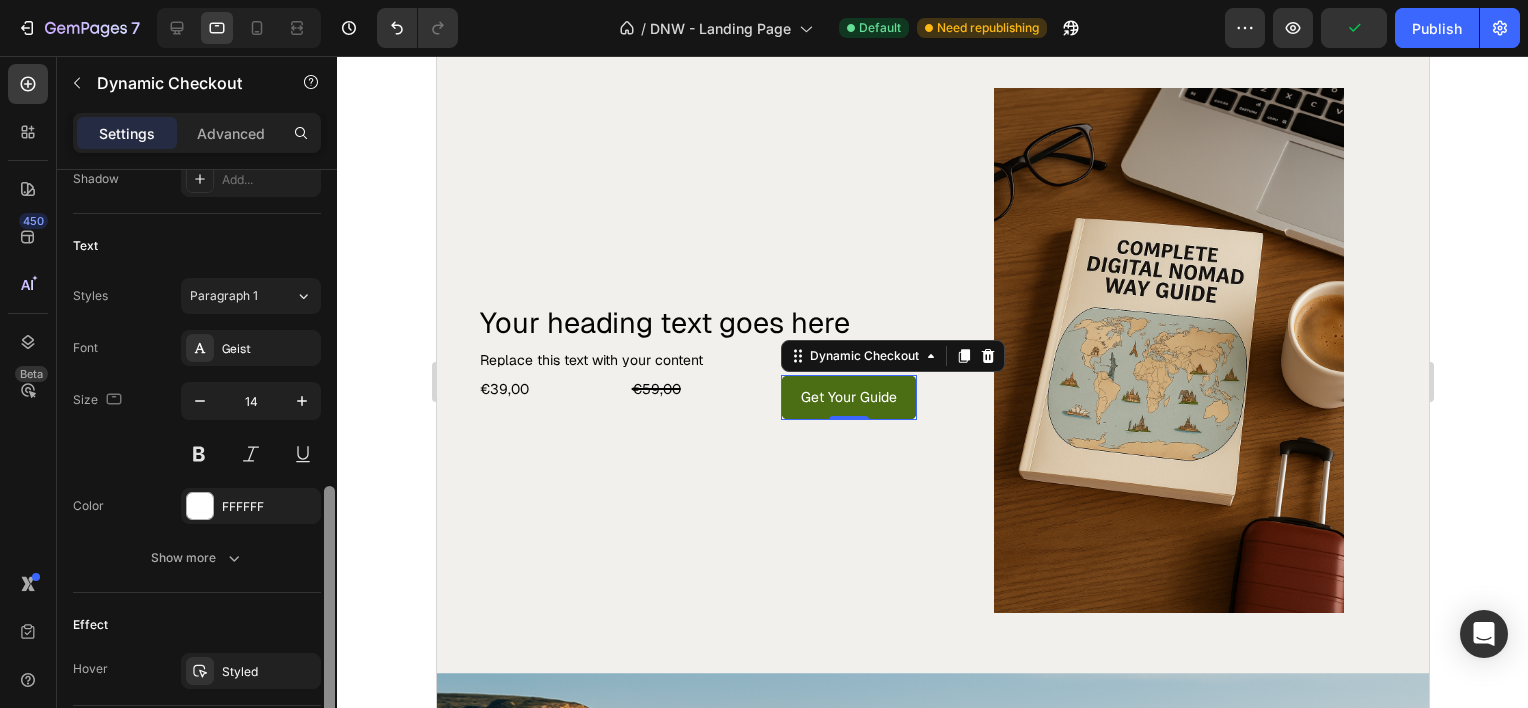 scroll, scrollTop: 783, scrollLeft: 0, axis: vertical 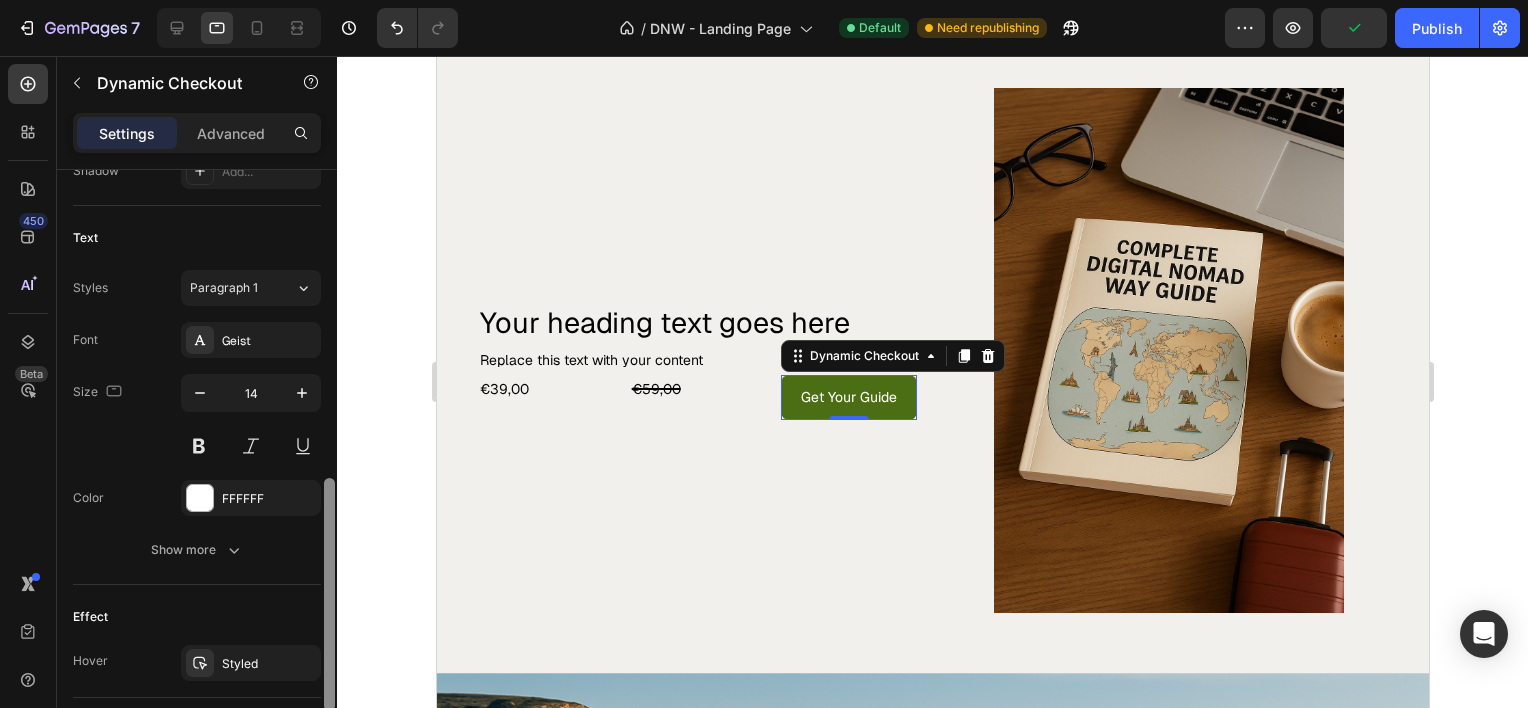 drag, startPoint x: 332, startPoint y: 505, endPoint x: 332, endPoint y: 579, distance: 74 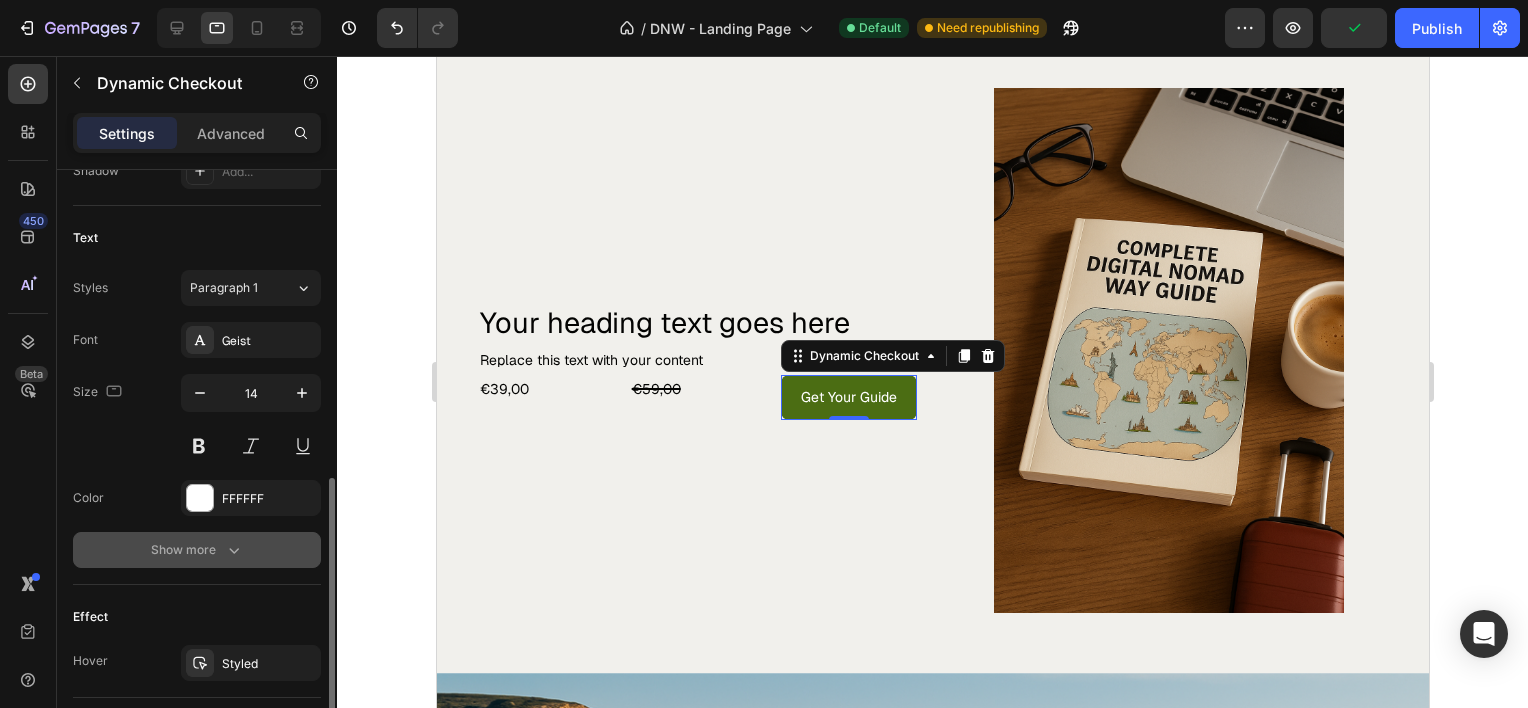 click on "Show more" at bounding box center (197, 550) 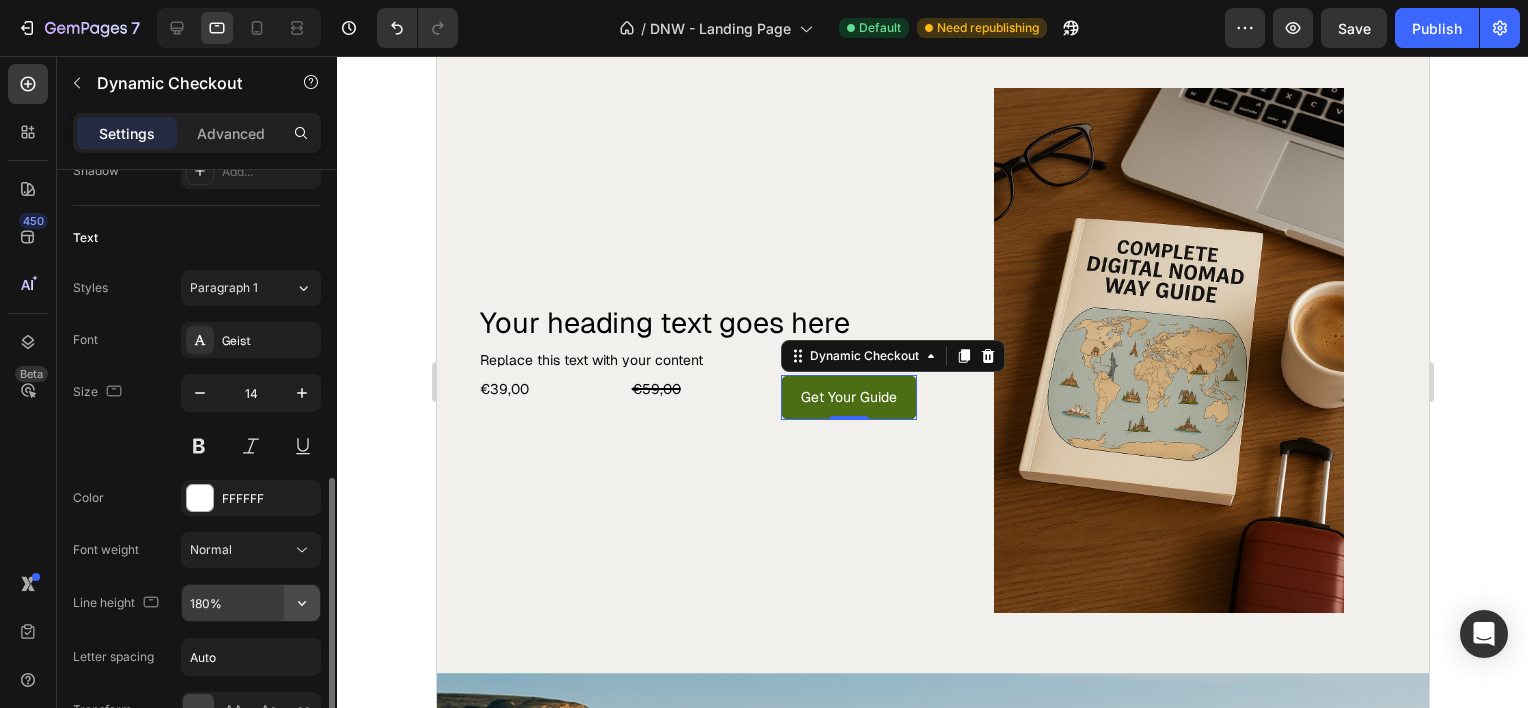 click 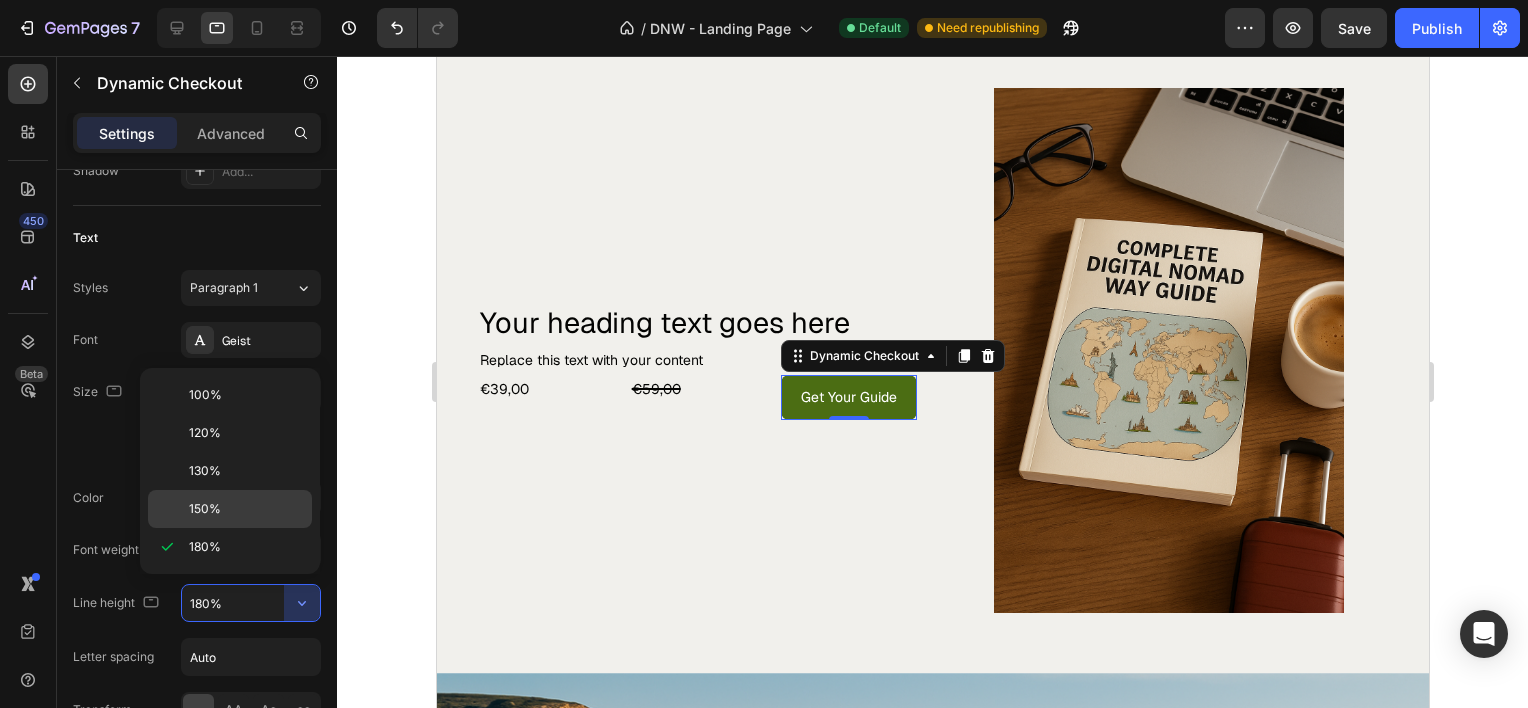 click on "150%" at bounding box center (246, 509) 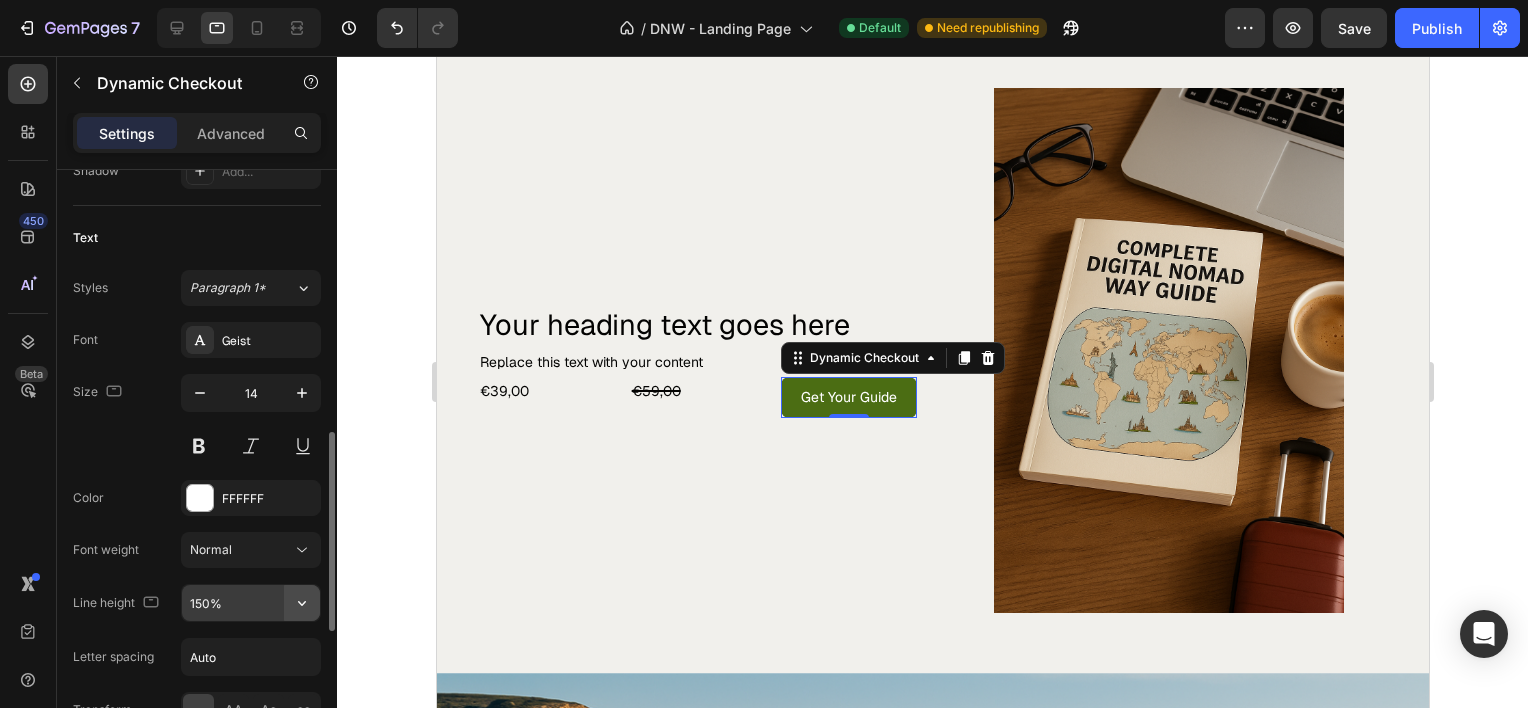 click 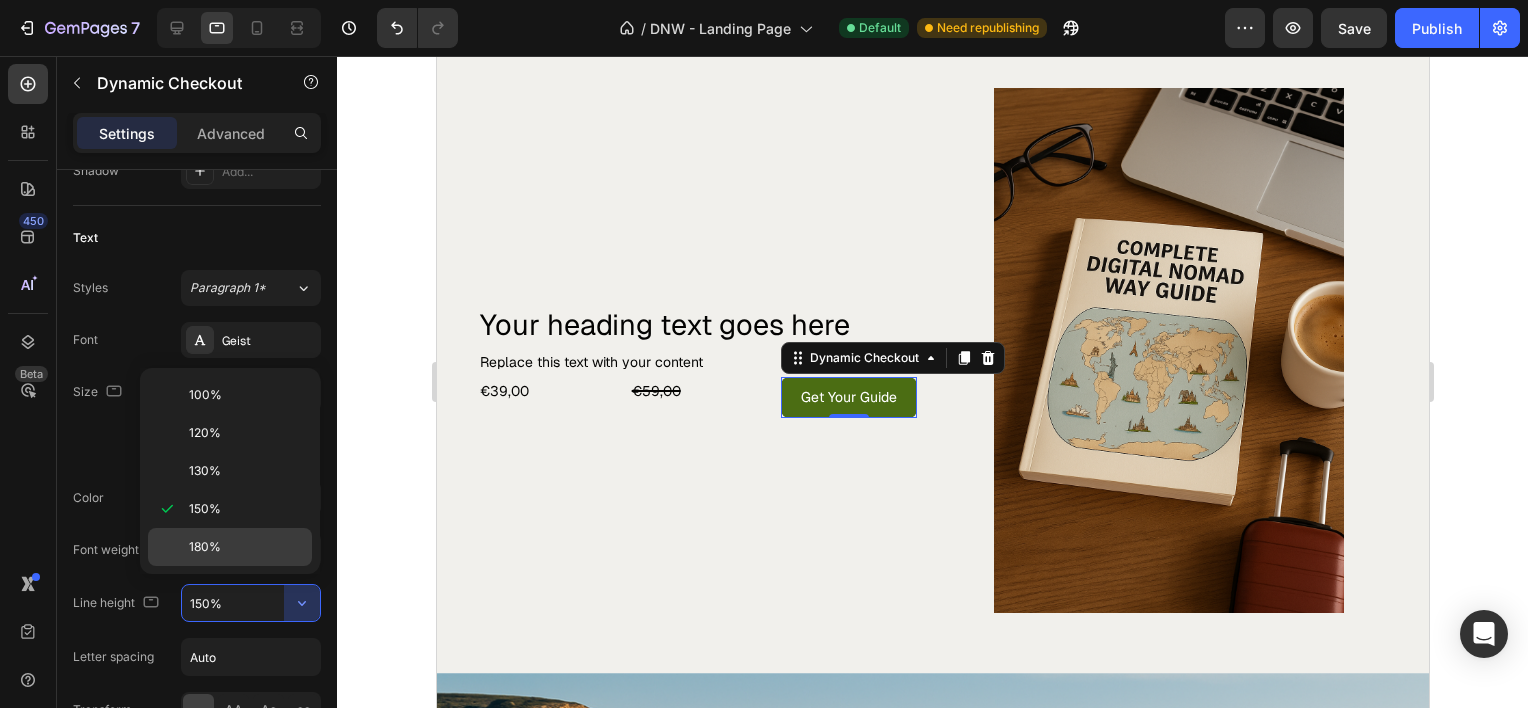 click on "180%" 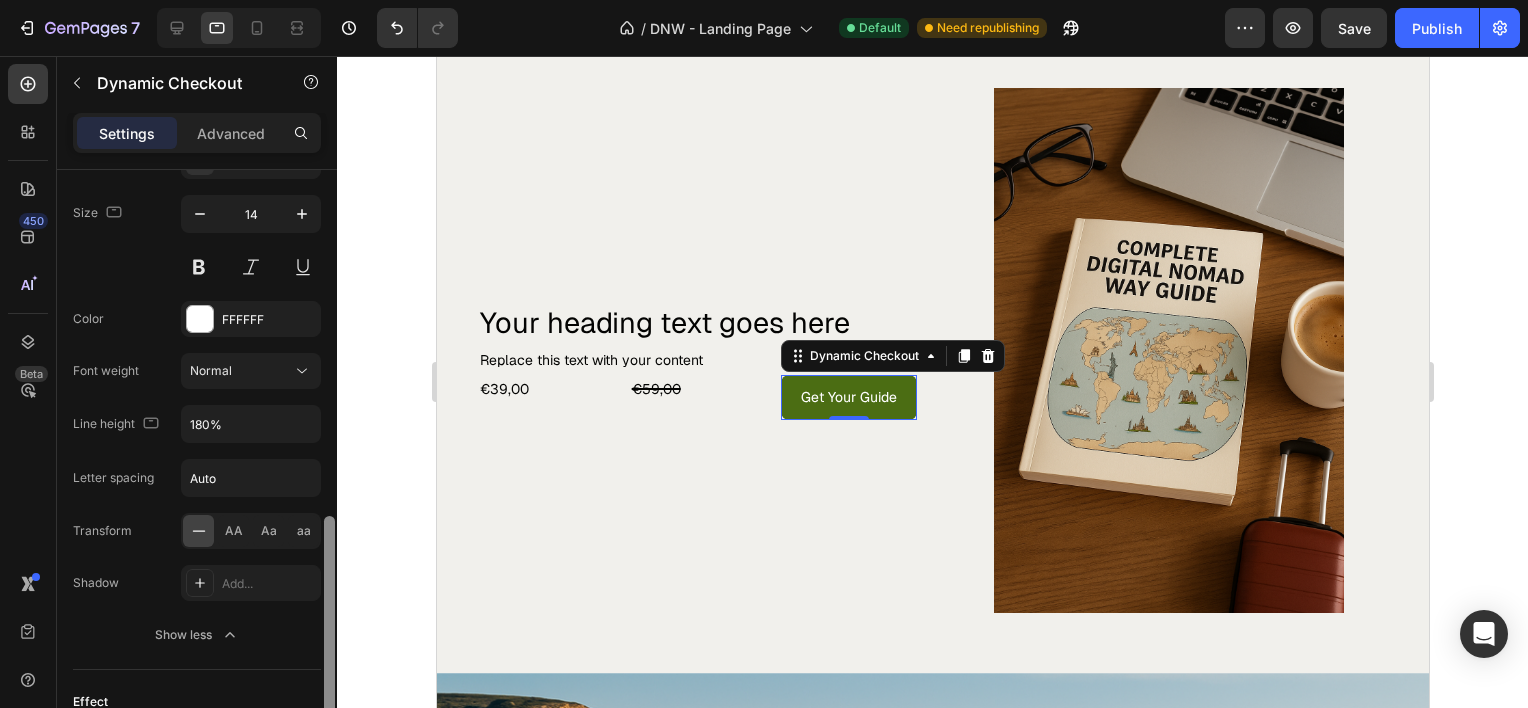 scroll, scrollTop: 1012, scrollLeft: 0, axis: vertical 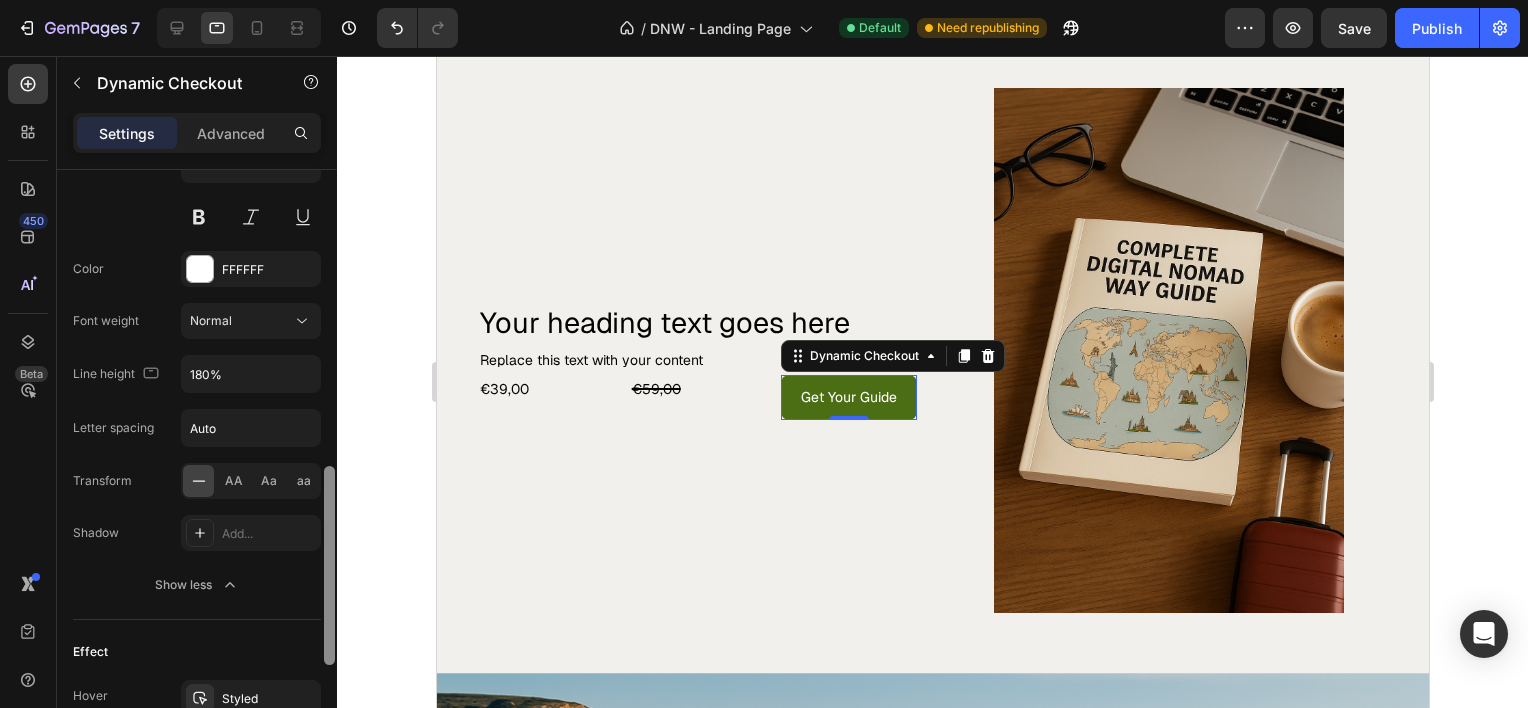 drag, startPoint x: 324, startPoint y: 540, endPoint x: 335, endPoint y: 617, distance: 77.781746 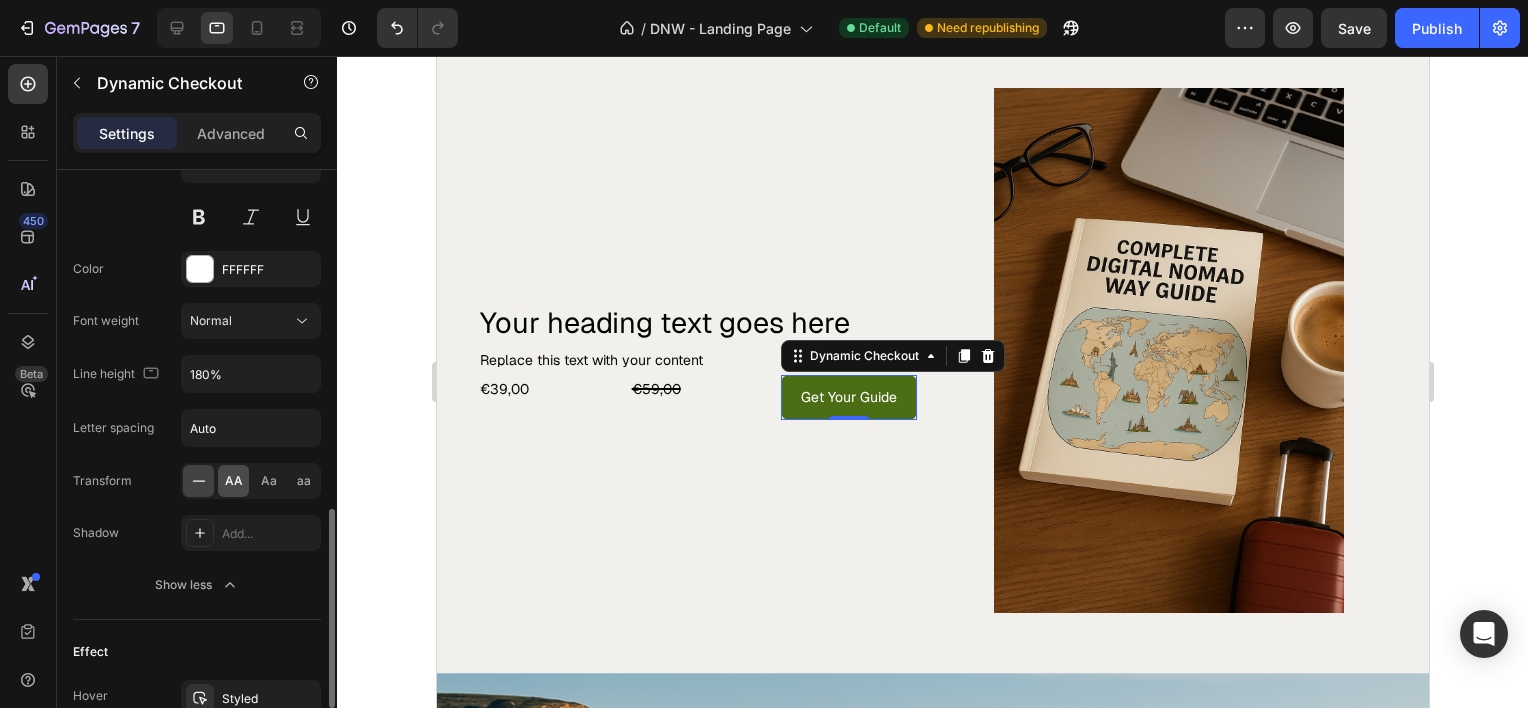 click on "AA" 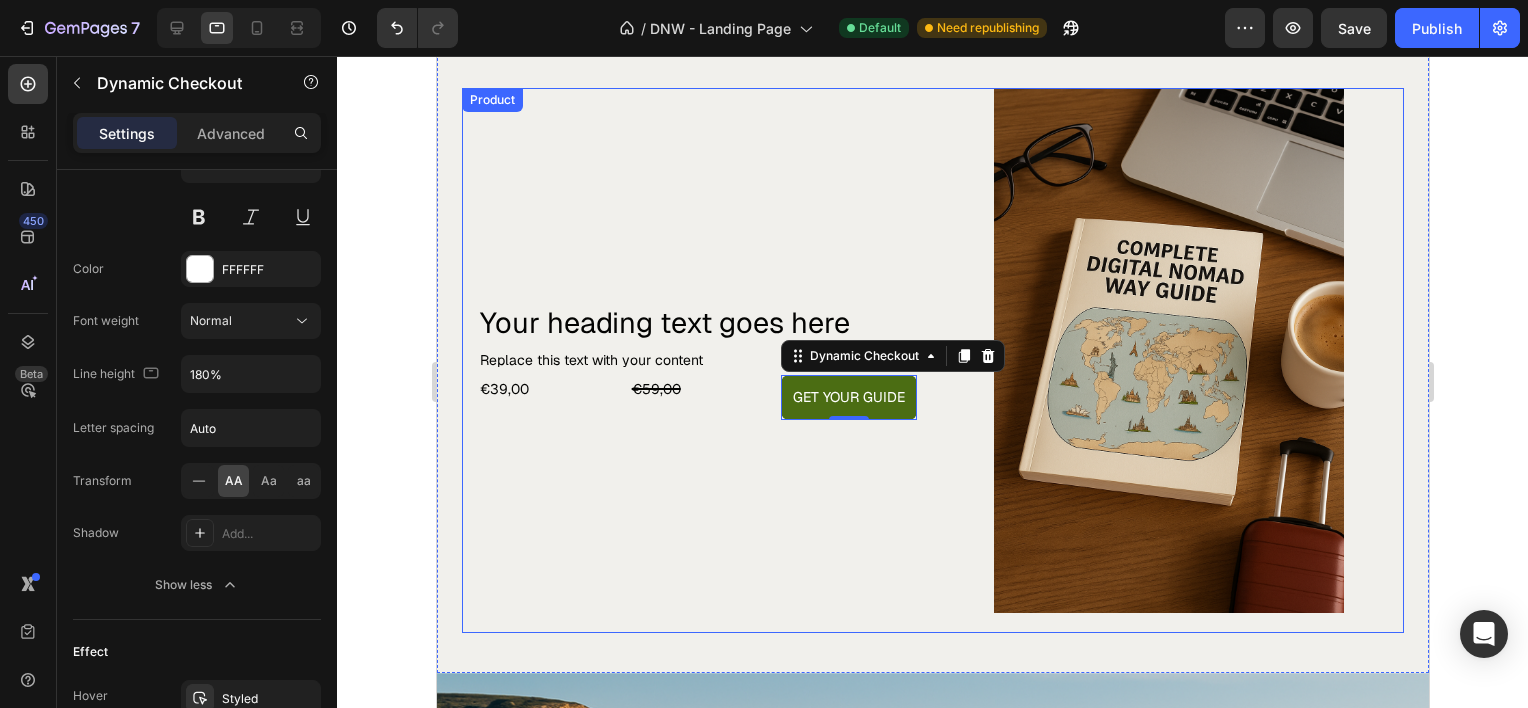 click on "Your heading text goes here Heading Replace this text with your content Text Block €39,00 Product Price Product Price €59,00 Compare Price Compare Price Get Your Guide Dynamic Checkout   0 Row Row" at bounding box center (696, 360) 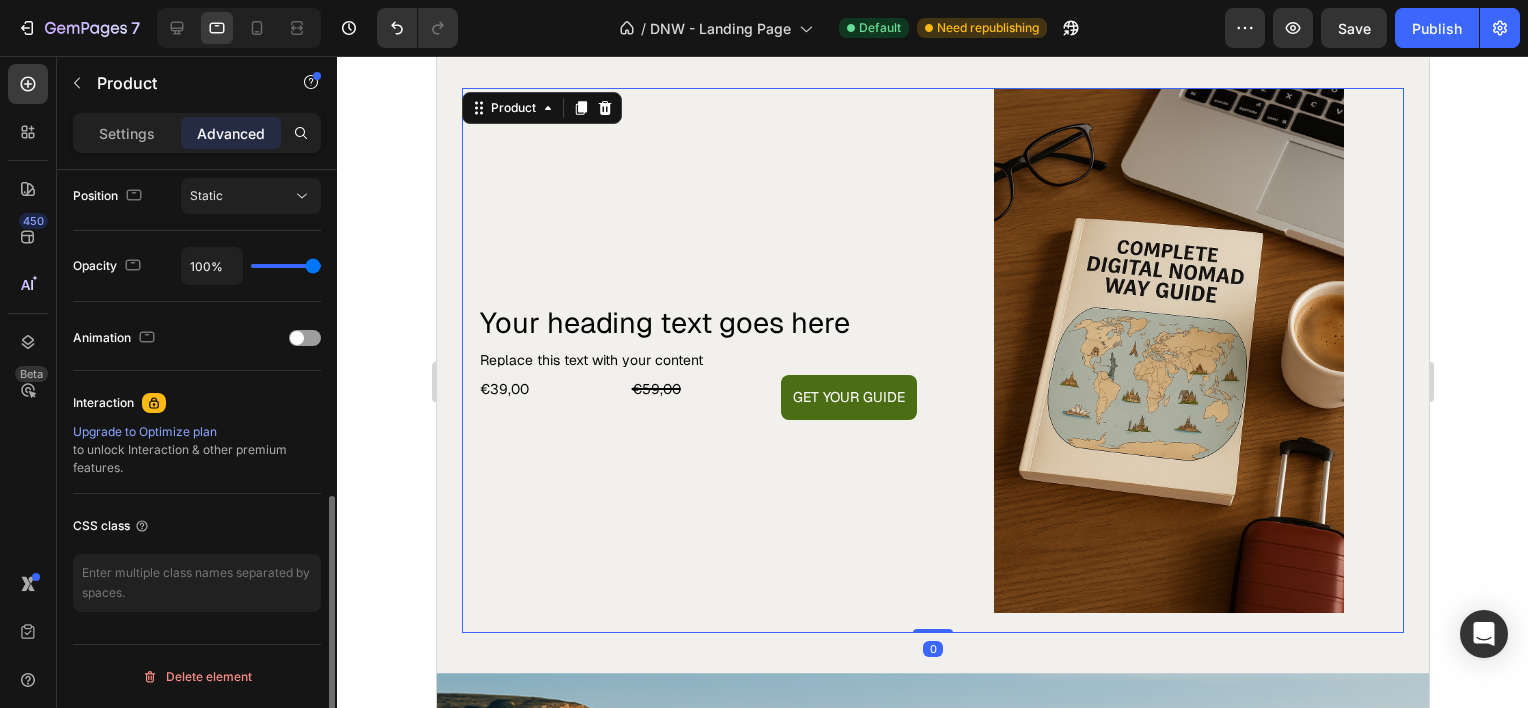 scroll, scrollTop: 0, scrollLeft: 0, axis: both 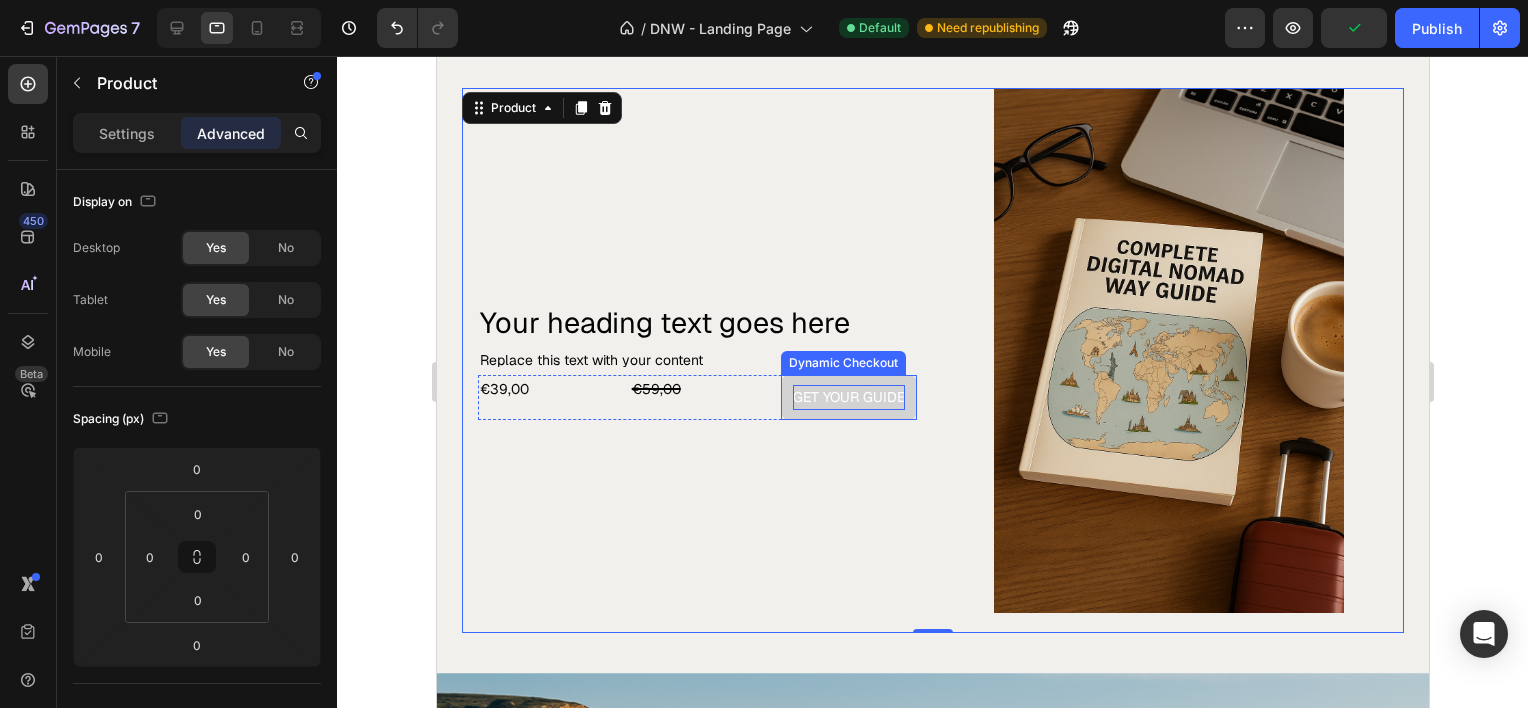 click on "Get Your Guide" at bounding box center [848, 397] 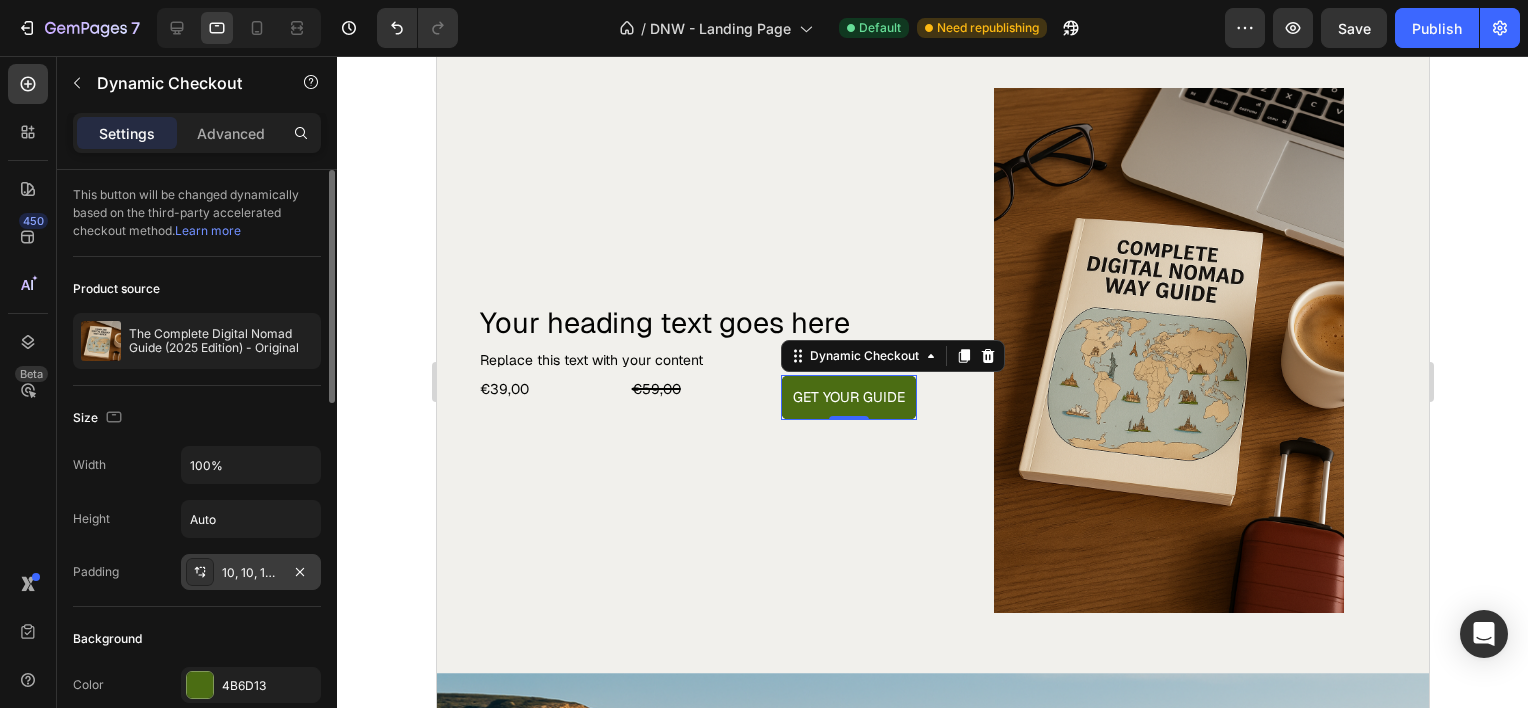 drag, startPoint x: 295, startPoint y: 568, endPoint x: 248, endPoint y: 570, distance: 47.042534 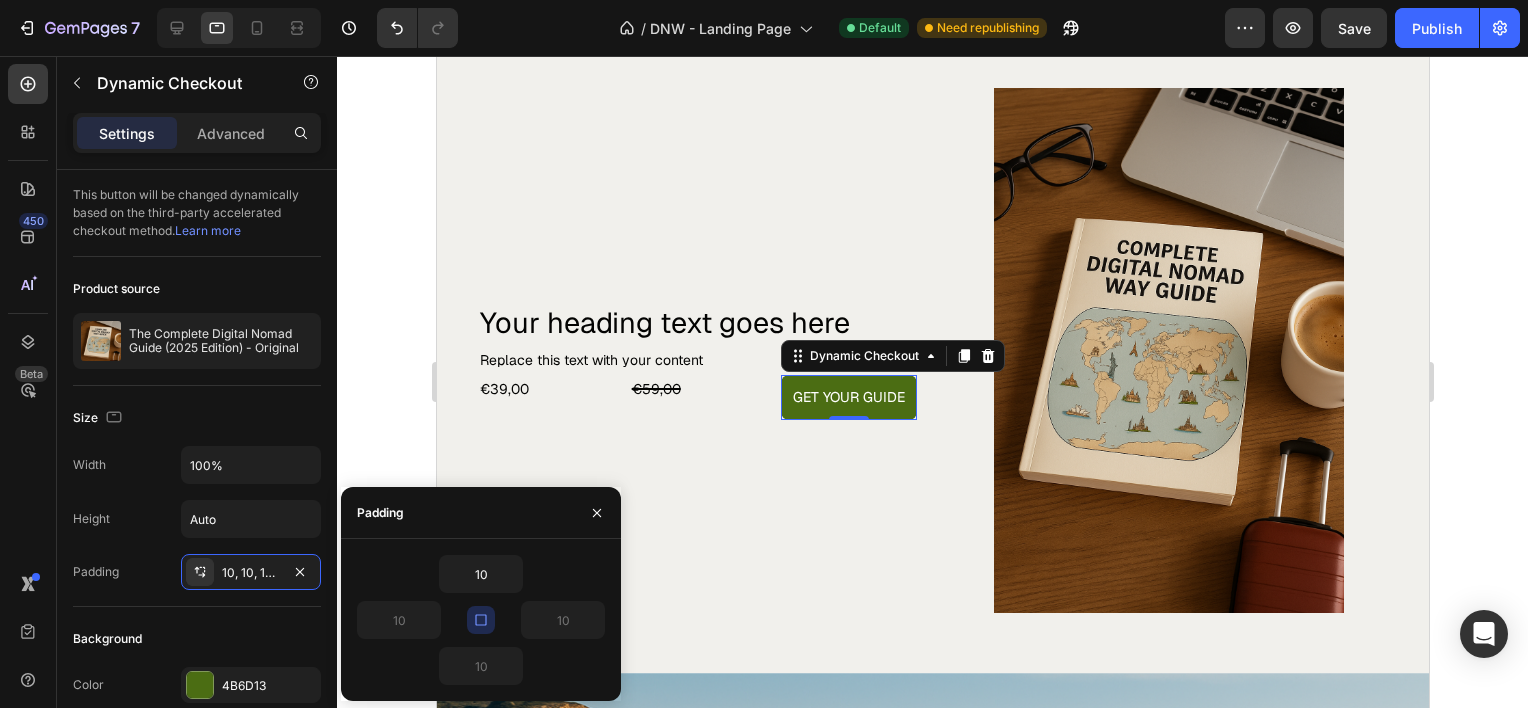 click at bounding box center (481, 620) 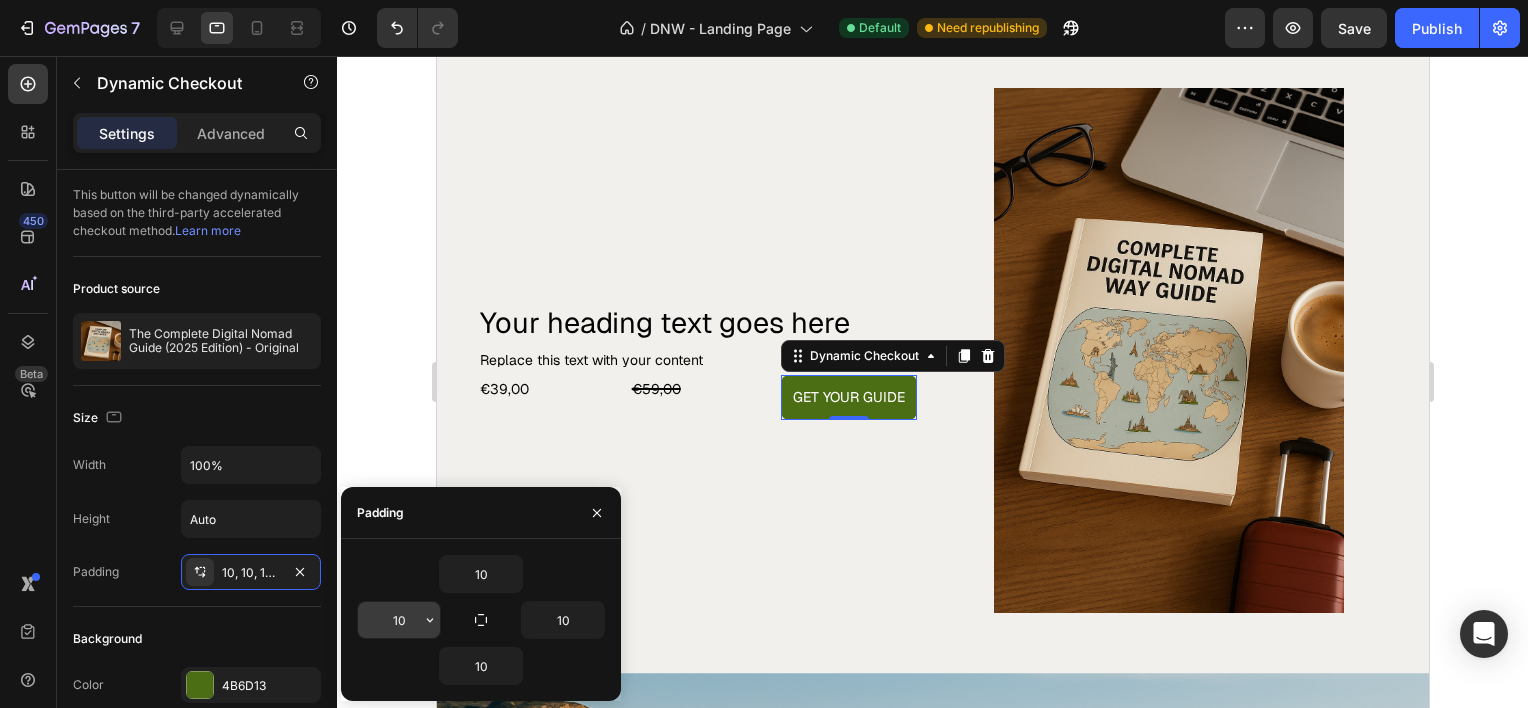 click on "10" at bounding box center (399, 620) 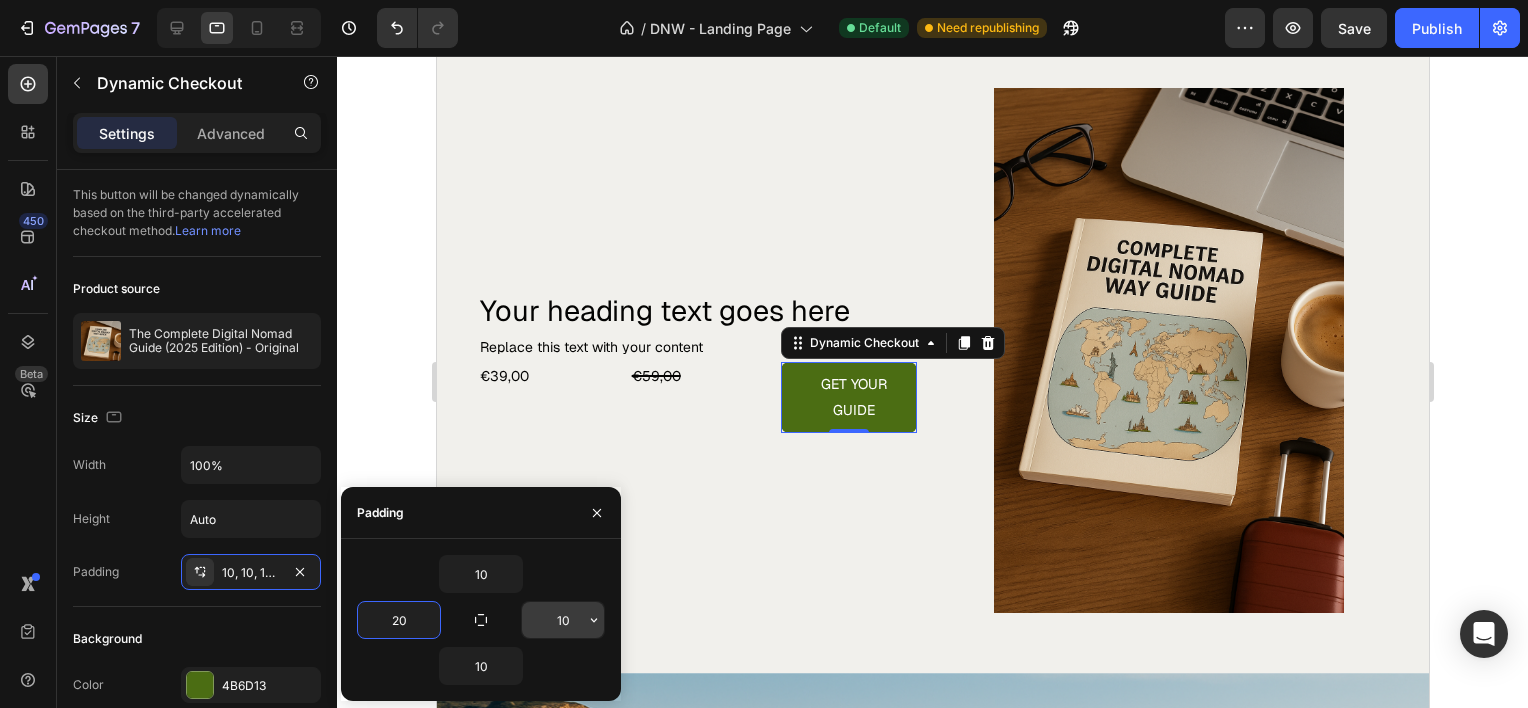 type on "20" 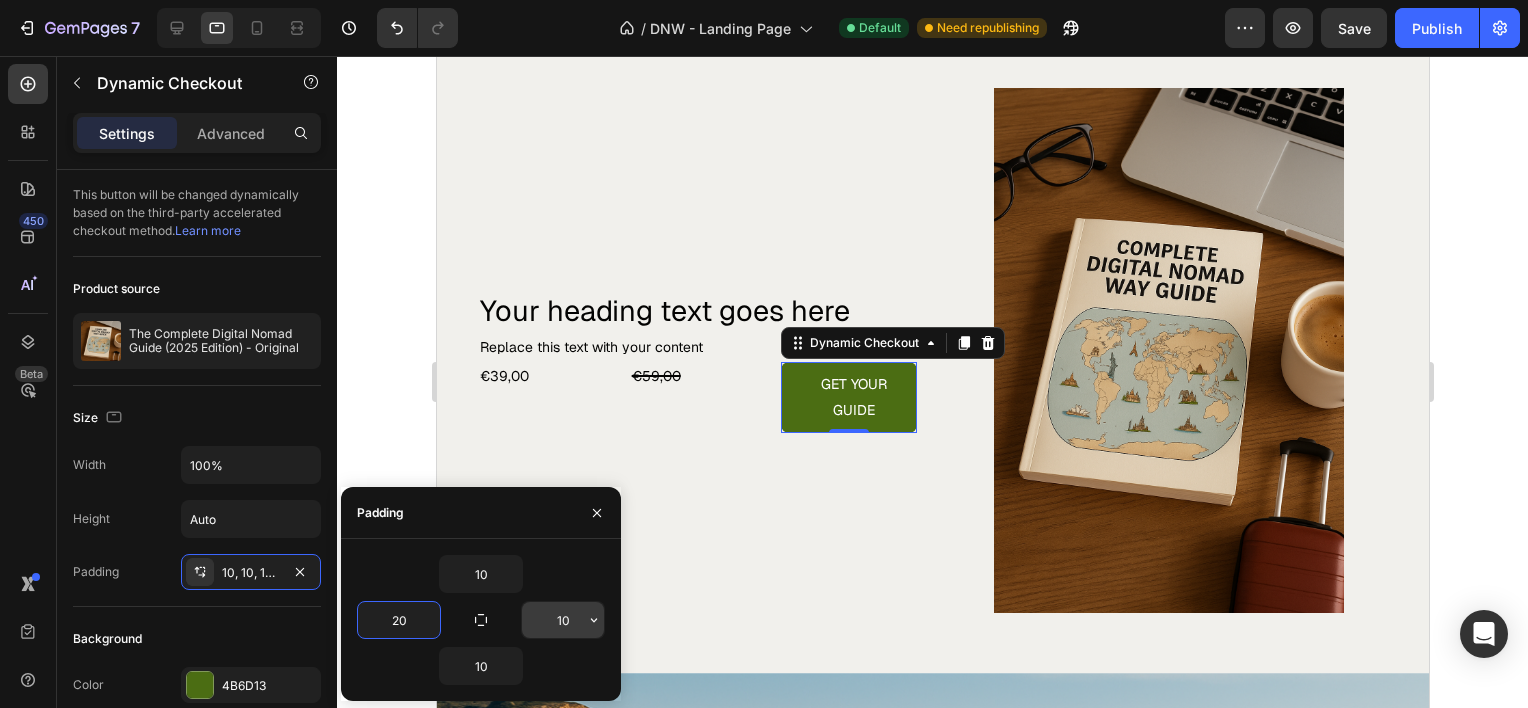 click on "10" at bounding box center [563, 620] 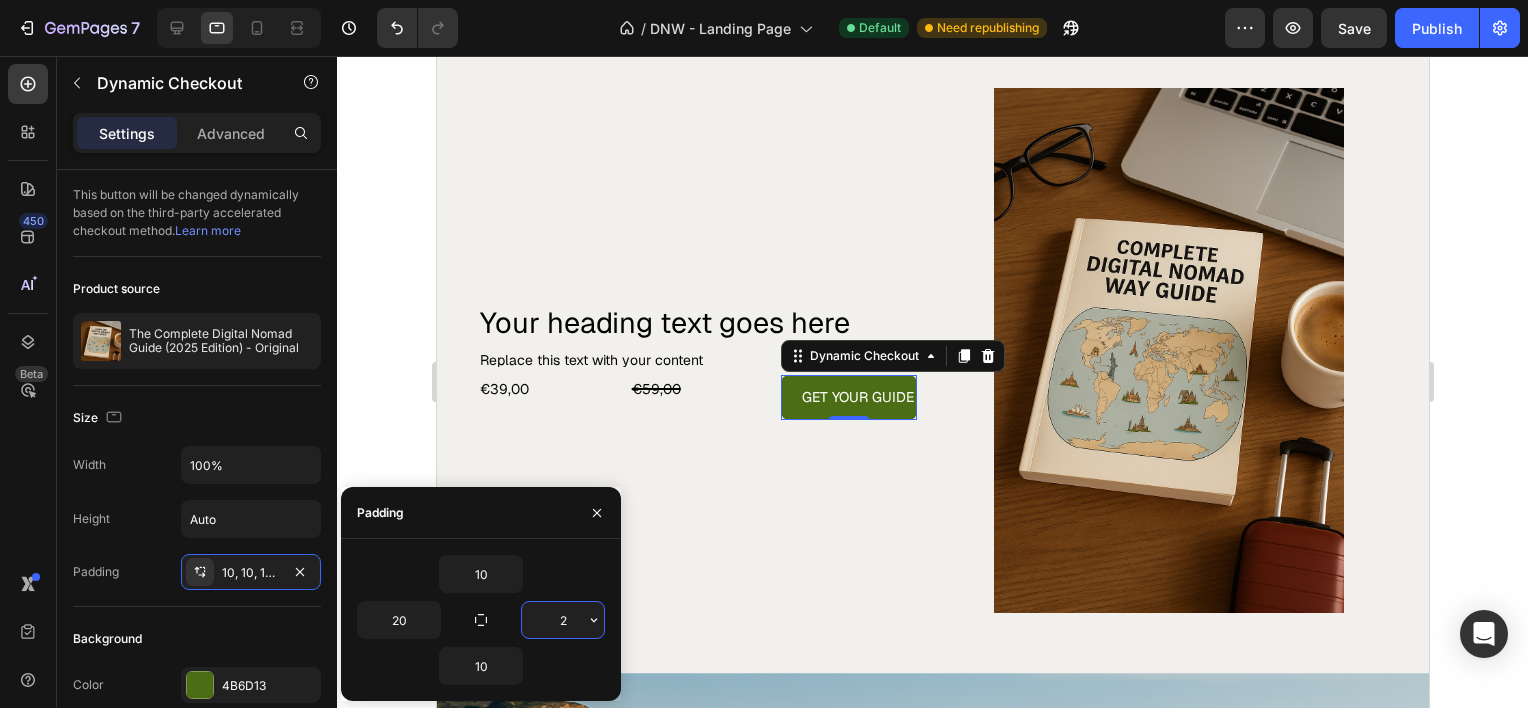 type on "20" 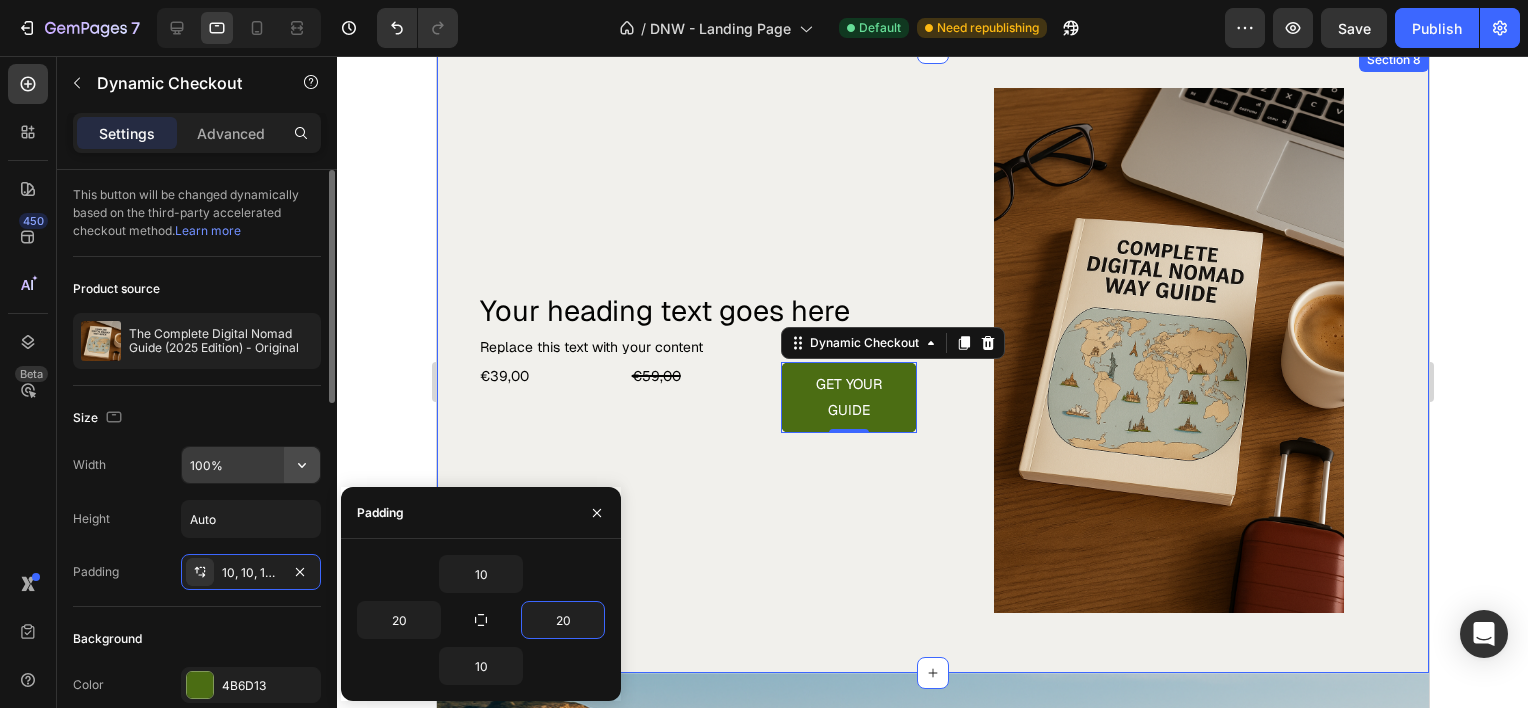 click 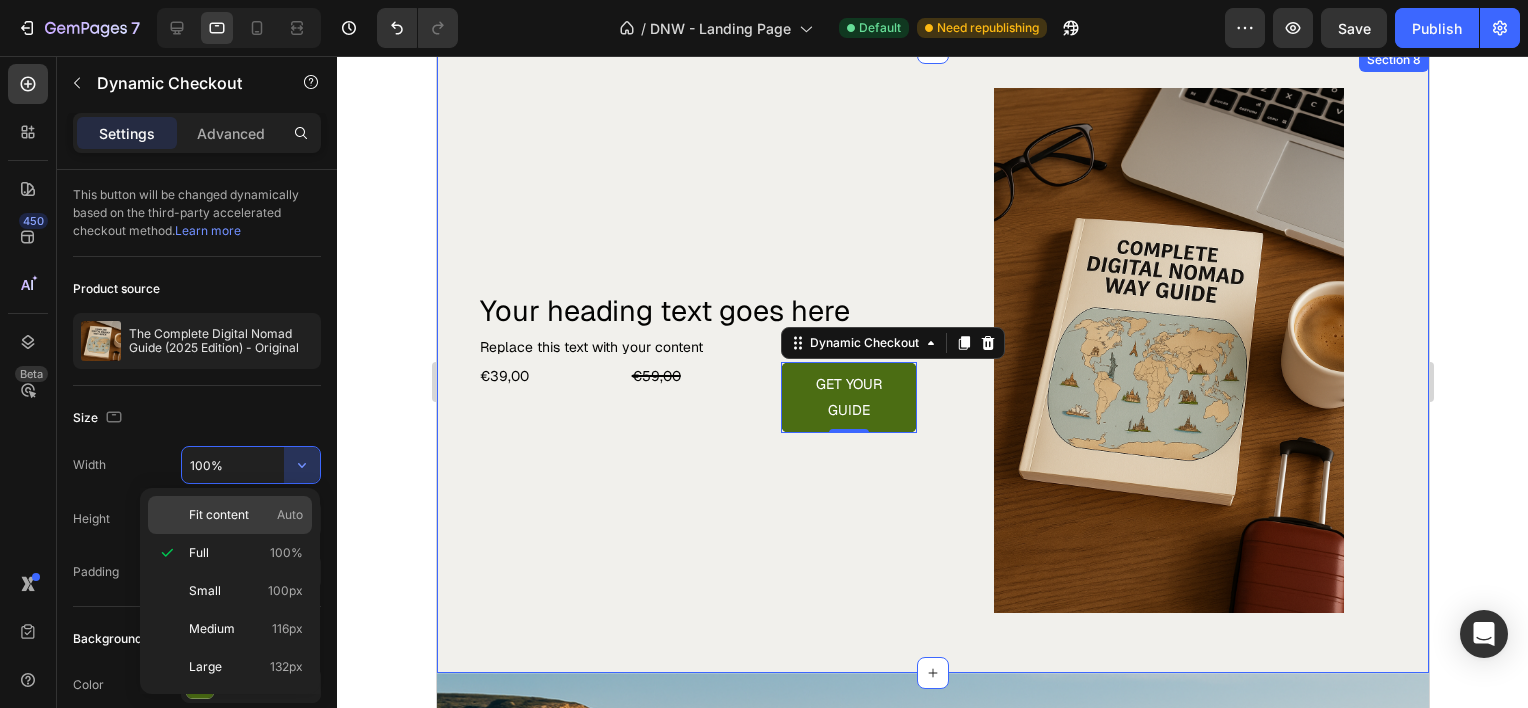 click on "Fit content" at bounding box center [219, 515] 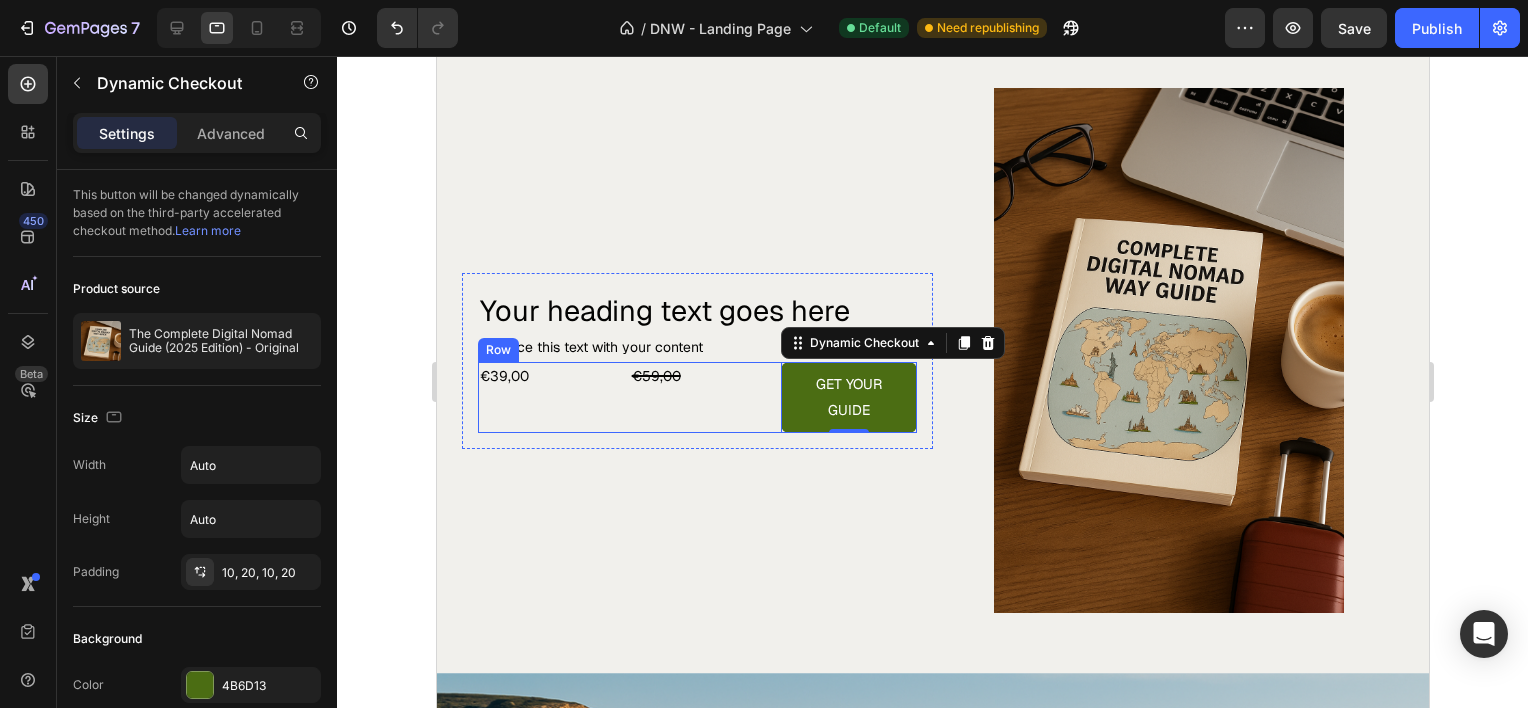 click on "€39,00 Product Price Product Price" at bounding box center [545, 397] 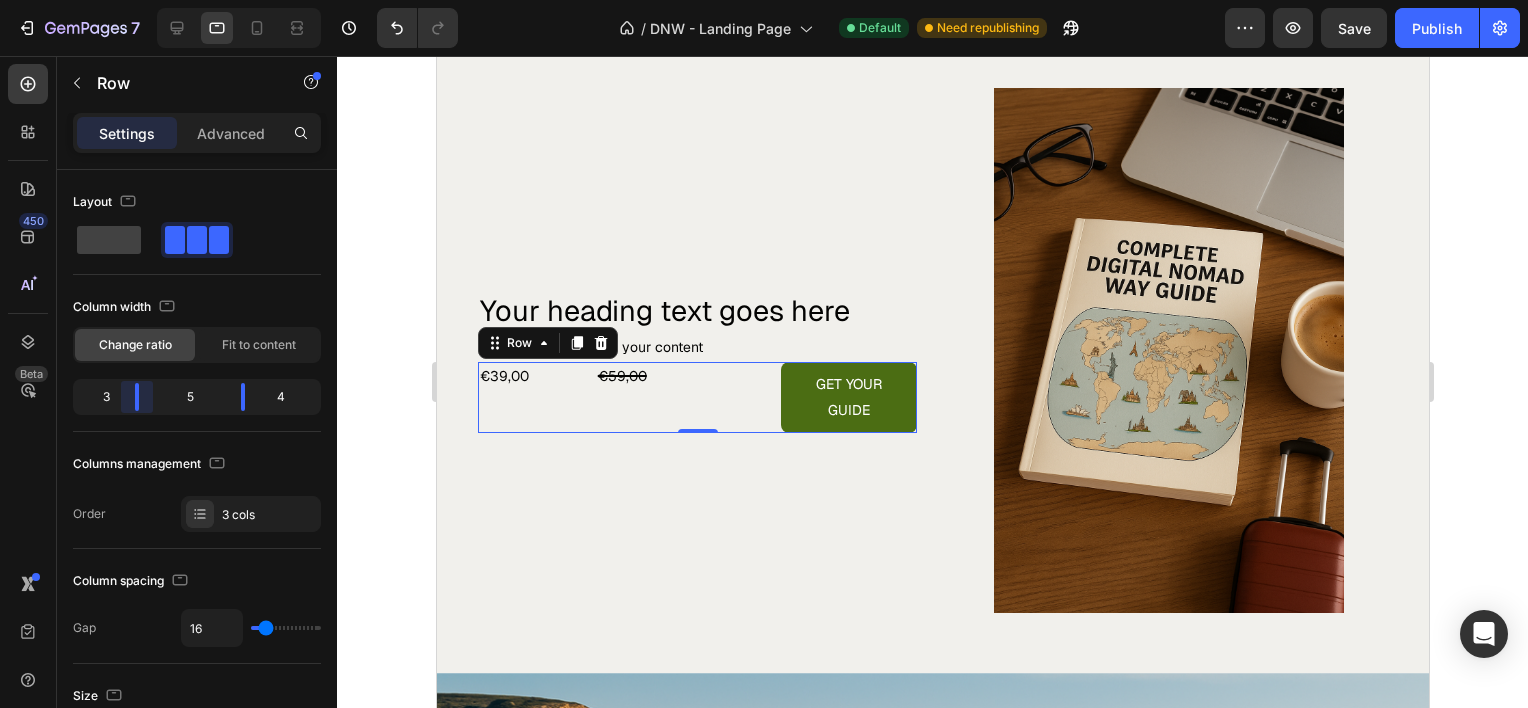drag, startPoint x: 160, startPoint y: 400, endPoint x: 140, endPoint y: 397, distance: 20.22375 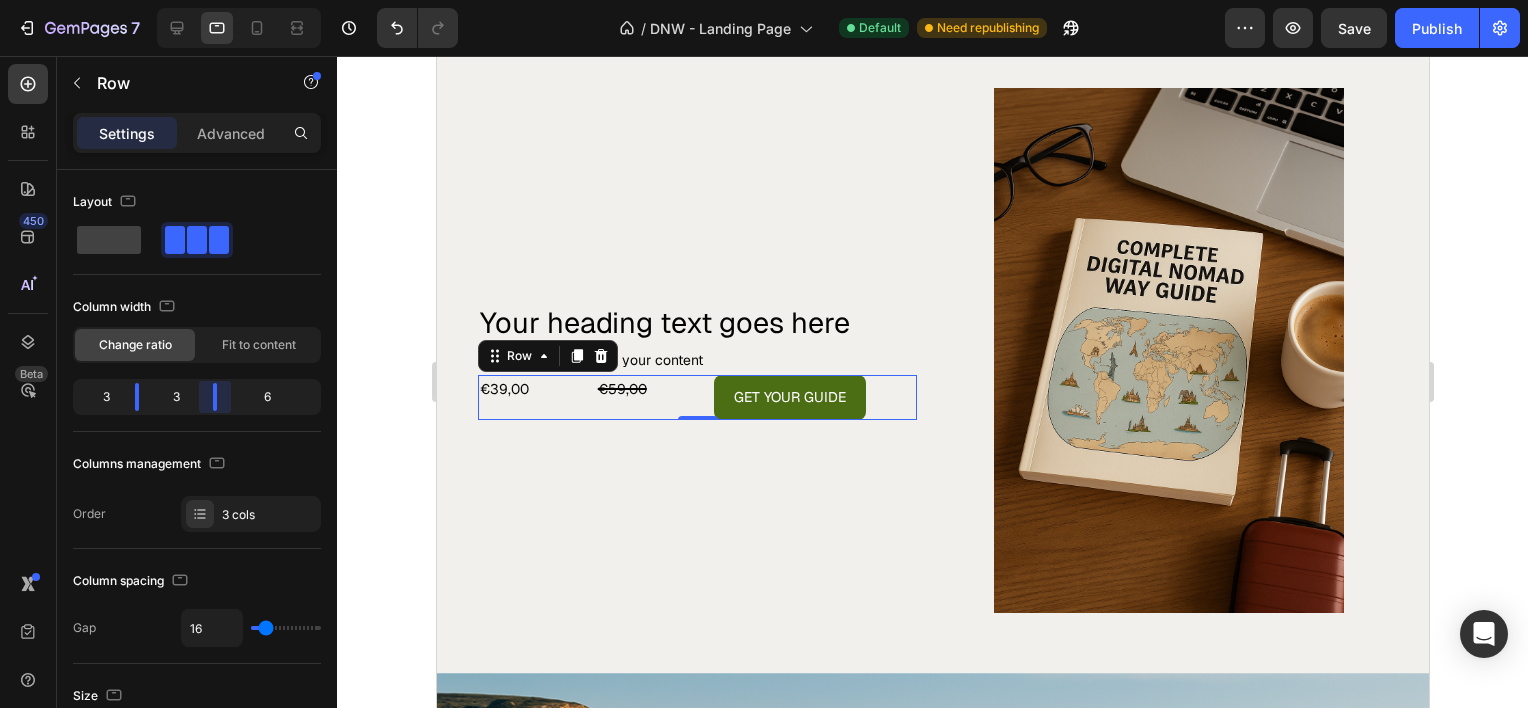drag, startPoint x: 234, startPoint y: 392, endPoint x: 208, endPoint y: 396, distance: 26.305893 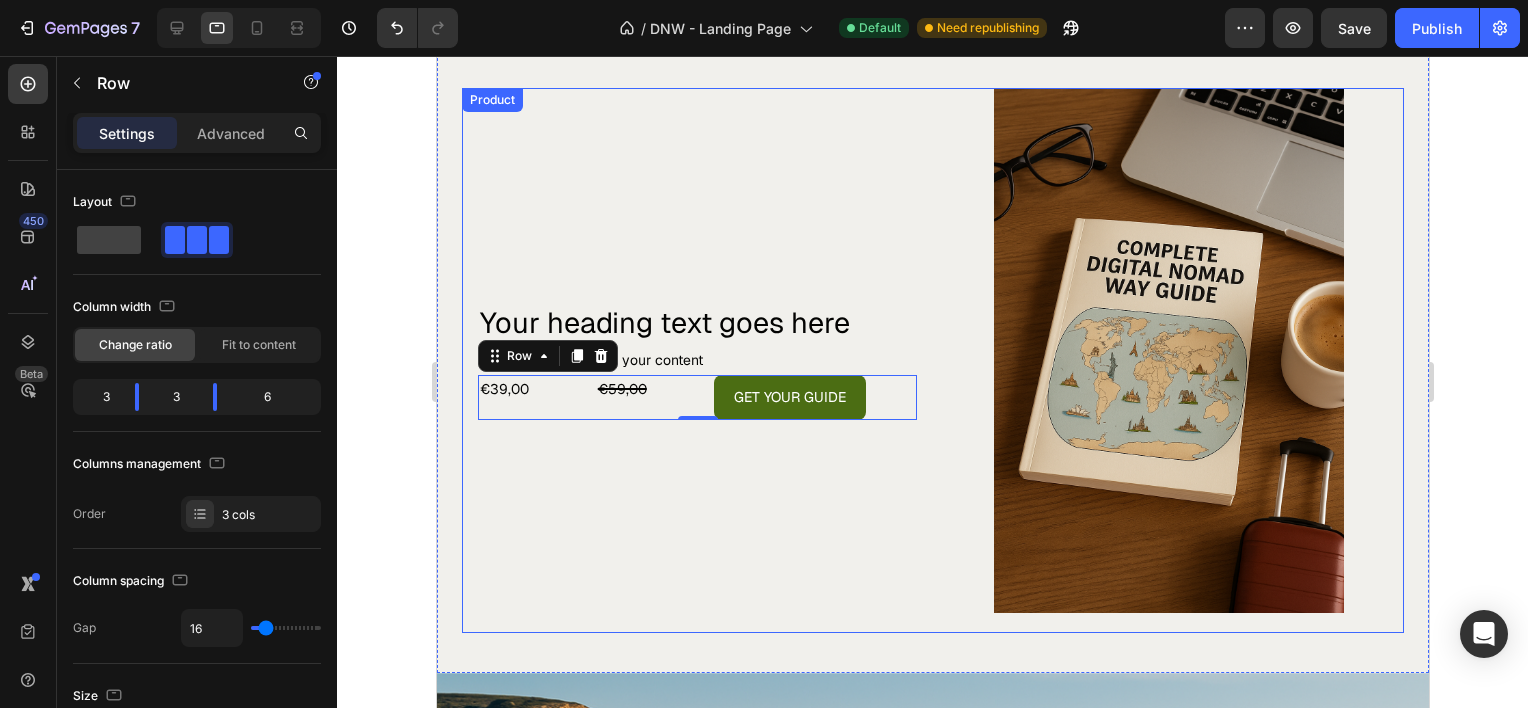 click on "Your heading text goes here Heading Replace this text with your content Text Block €39,00 Product Price Product Price €59,00 Compare Price Compare Price Get Your Guide Dynamic Checkout Row   0 Row" at bounding box center [696, 360] 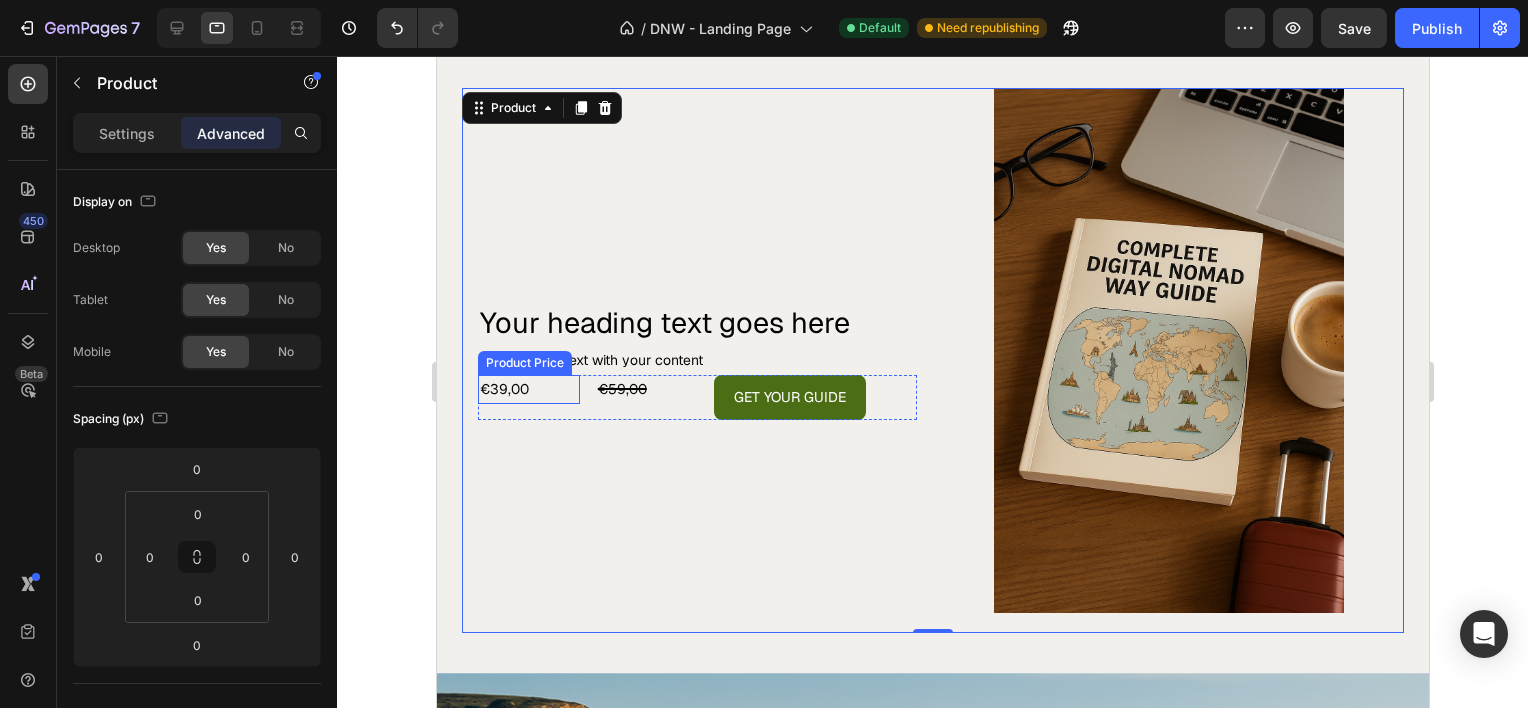 click on "€39,00" at bounding box center [528, 389] 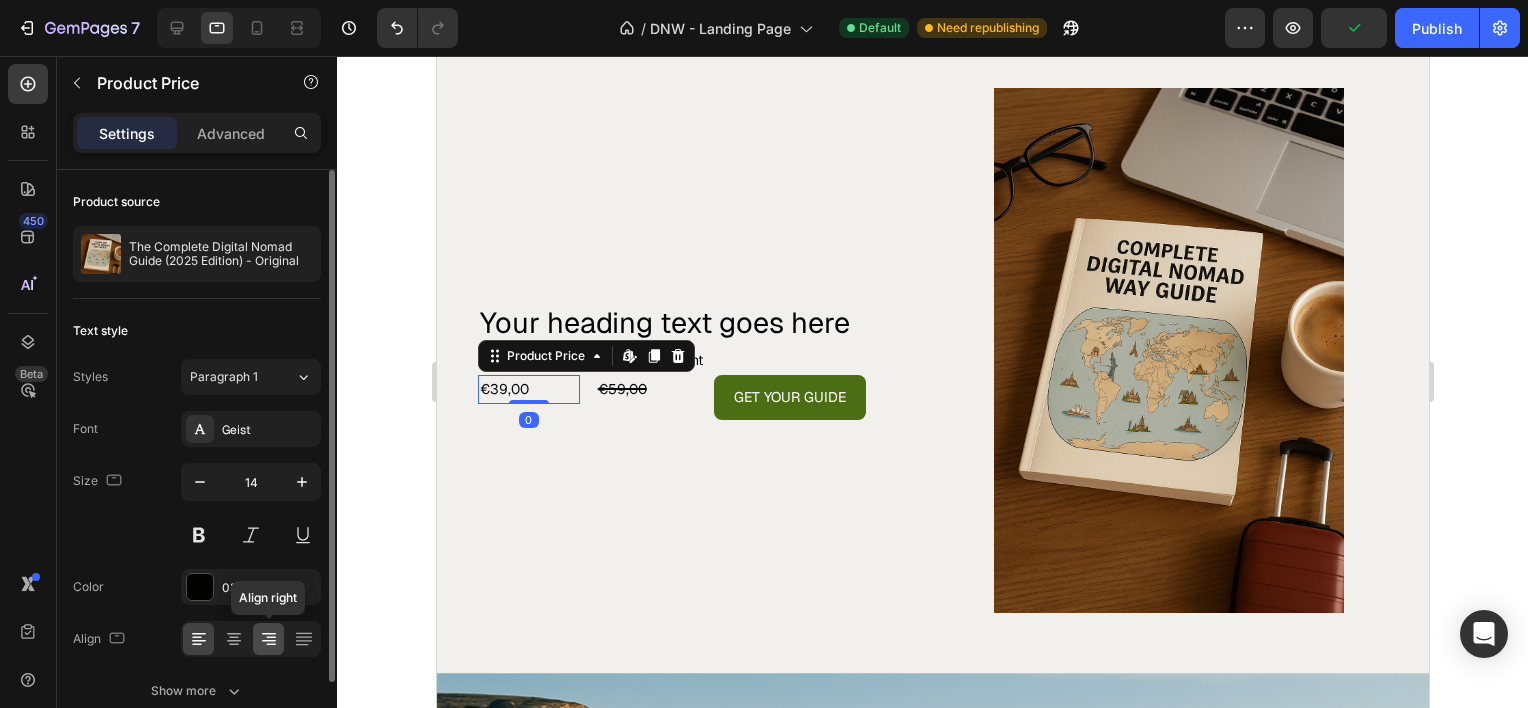 click 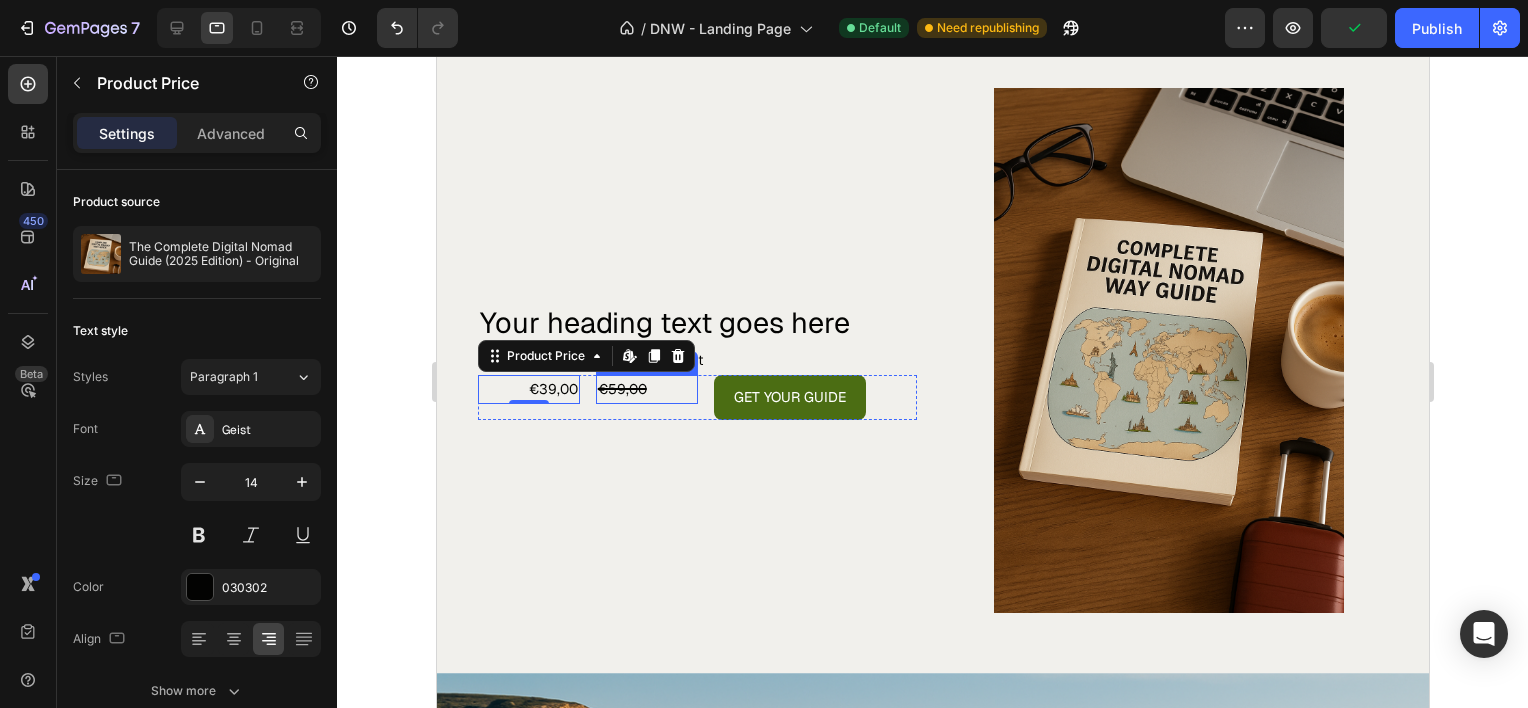 click on "€59,00" at bounding box center (646, 389) 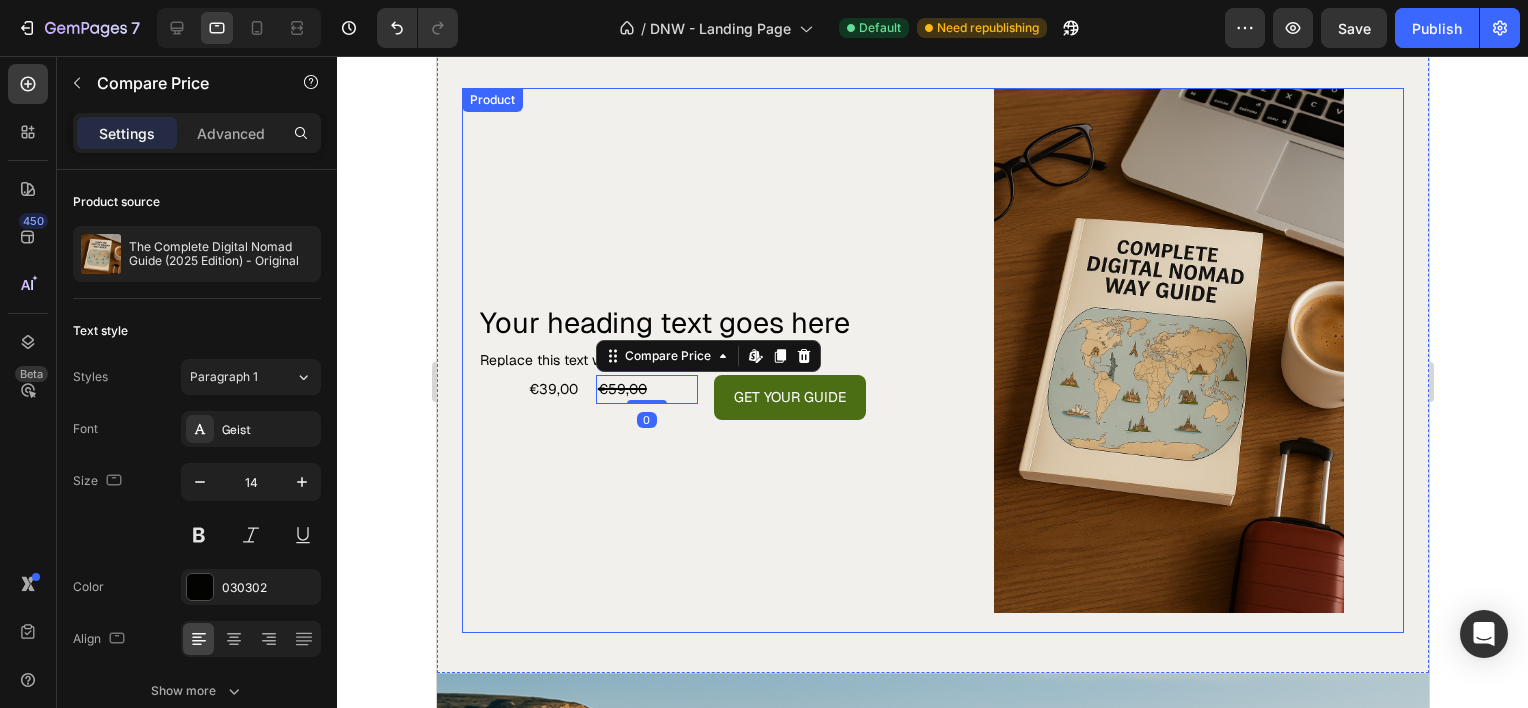 click on "Your heading text goes here Heading Replace this text with your content Text Block €39,00 Product Price Product Price €59,00 Compare Price   Edit content in Shopify 0 Compare Price   Edit content in Shopify 0 Get Your Guide Dynamic Checkout Row Row" at bounding box center [696, 360] 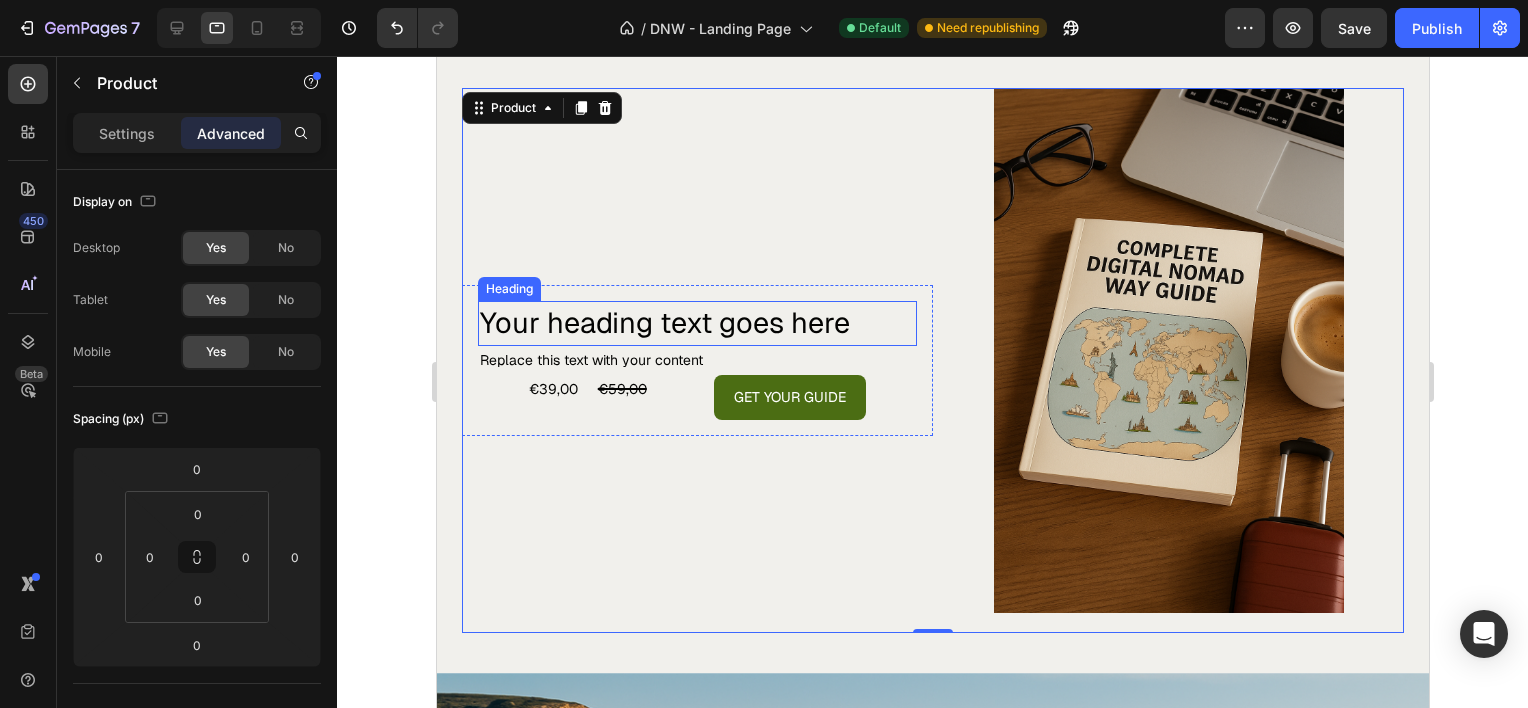 click on "Your heading text goes here" at bounding box center (696, 323) 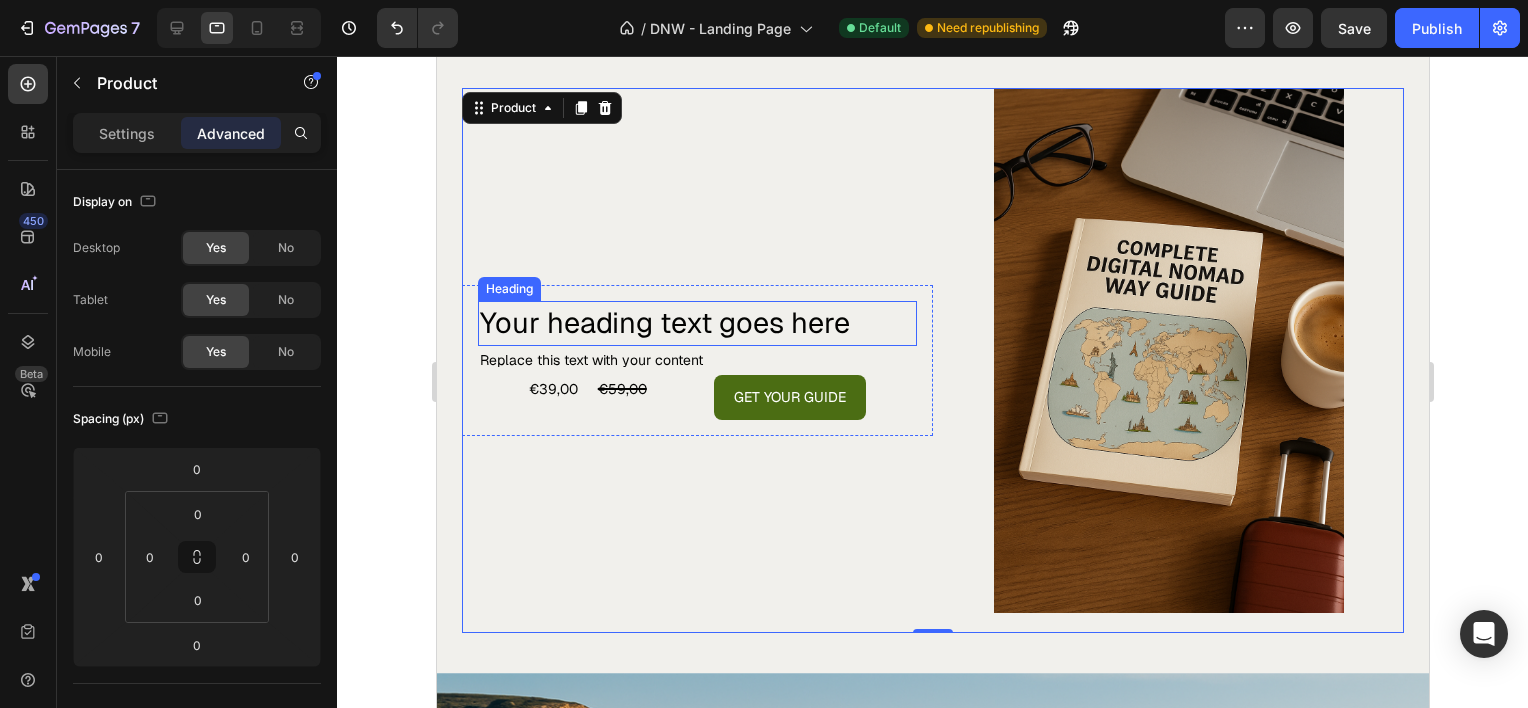 click on "Your heading text goes here" at bounding box center (696, 323) 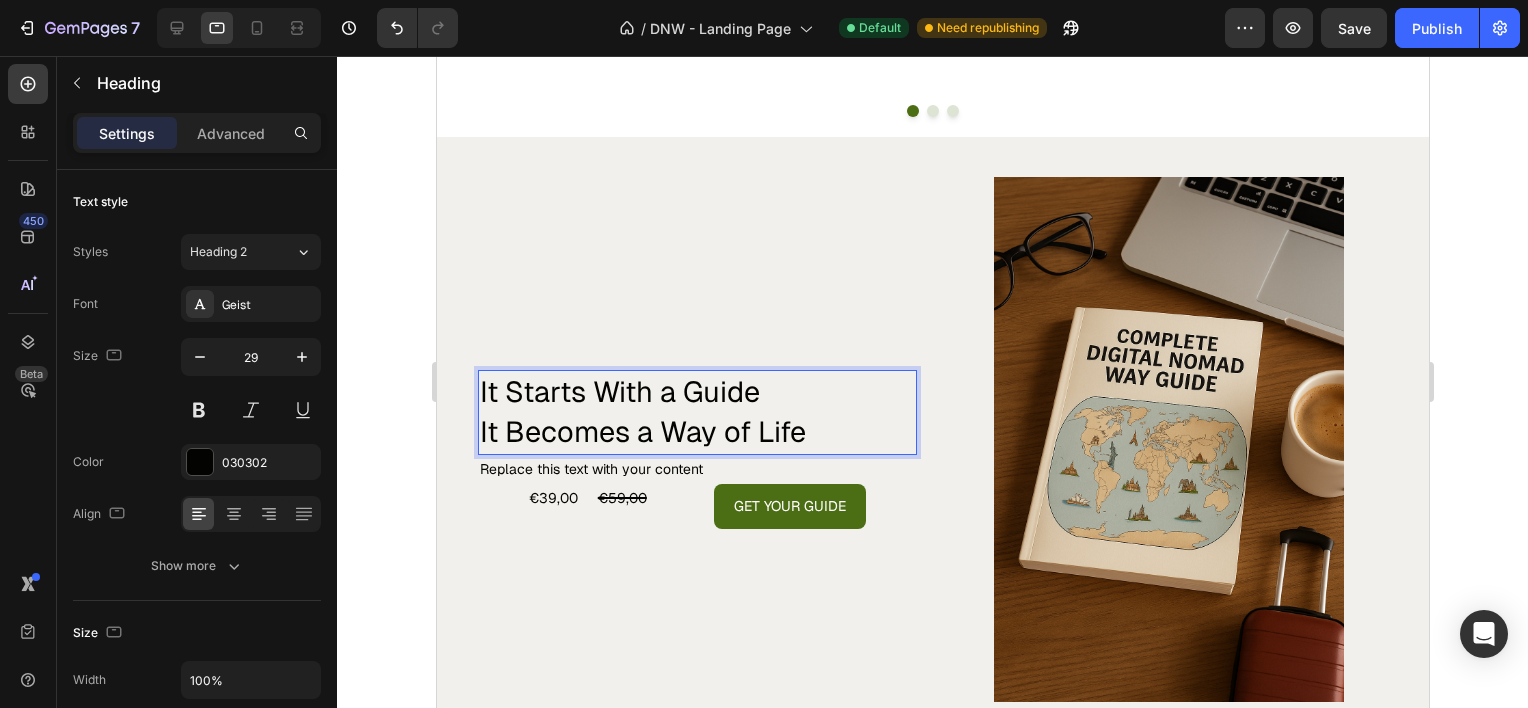 scroll, scrollTop: 3267, scrollLeft: 0, axis: vertical 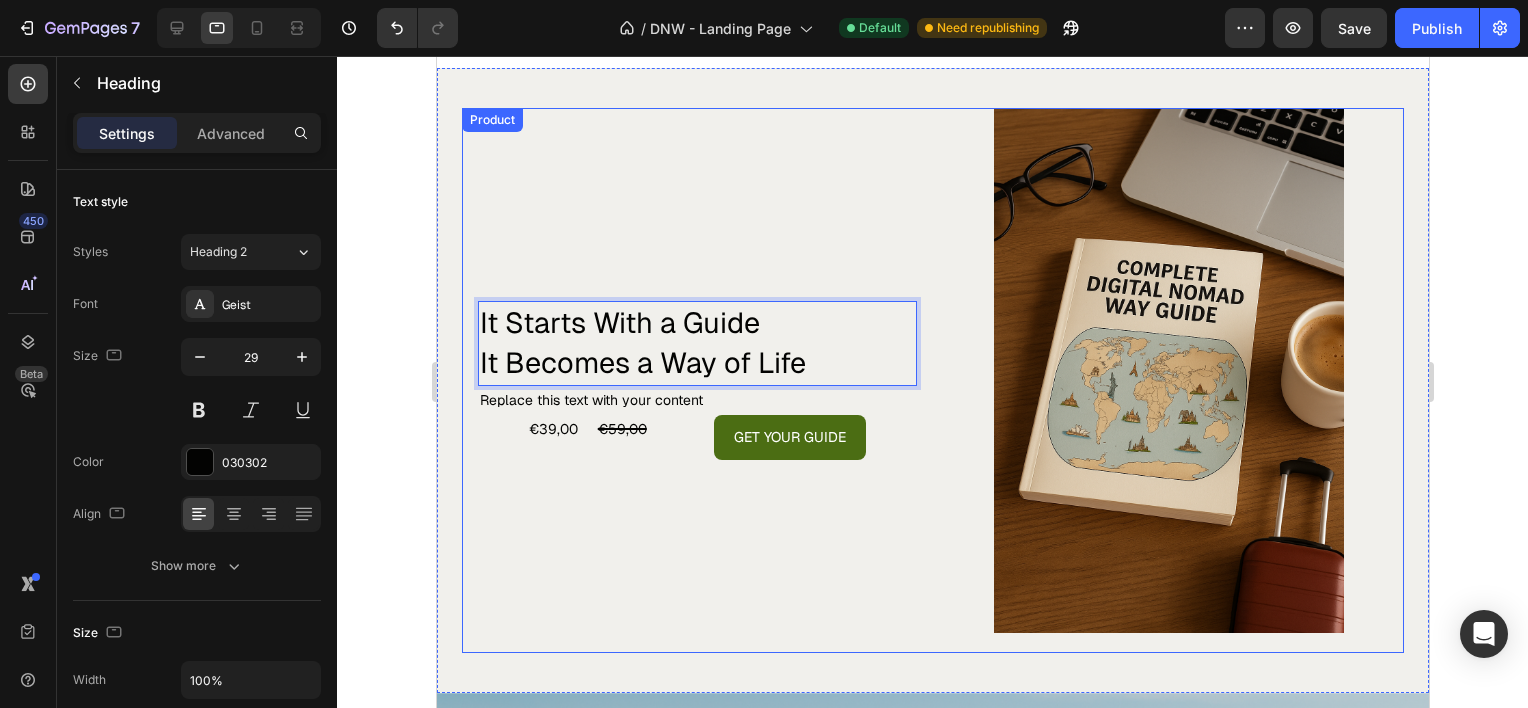 click on "It Starts With a Guide It Becomes a Way of Life Heading   0 Replace this text with your content Text Block €39,00 Product Price Product Price €59,00 Compare Price Compare Price Get Your Guide Dynamic Checkout Row Row" at bounding box center [696, 380] 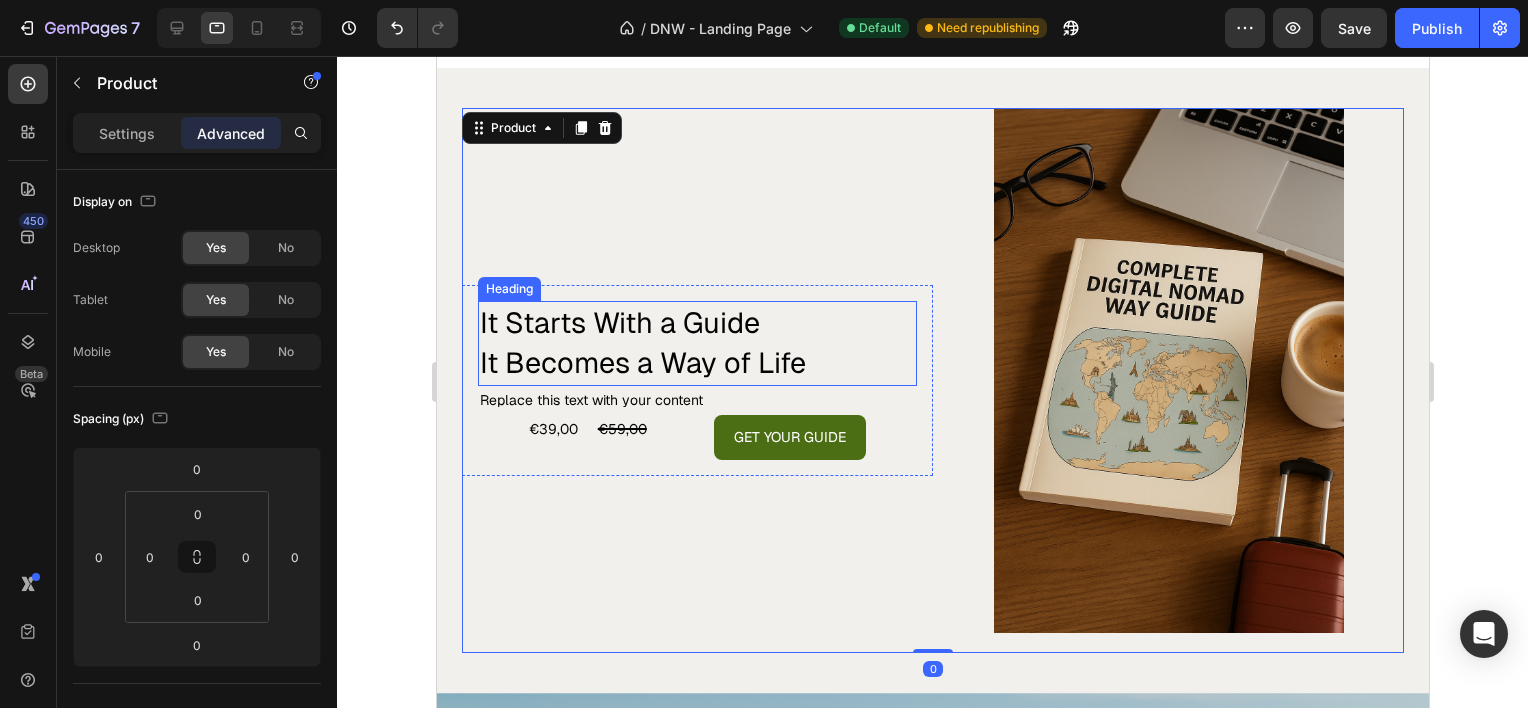click on "It Starts With a Guide It Becomes a Way of Life" at bounding box center (696, 343) 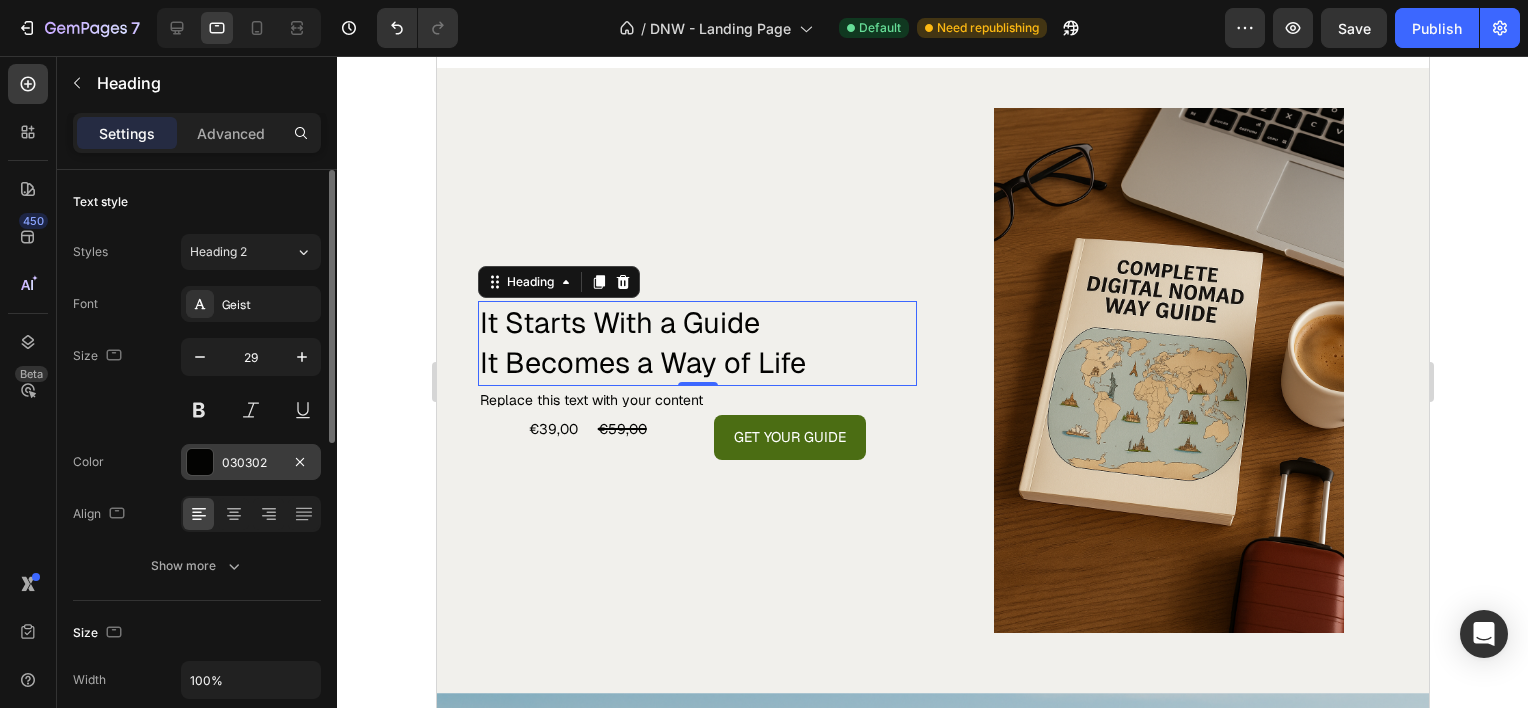 click on "030302" at bounding box center (251, 463) 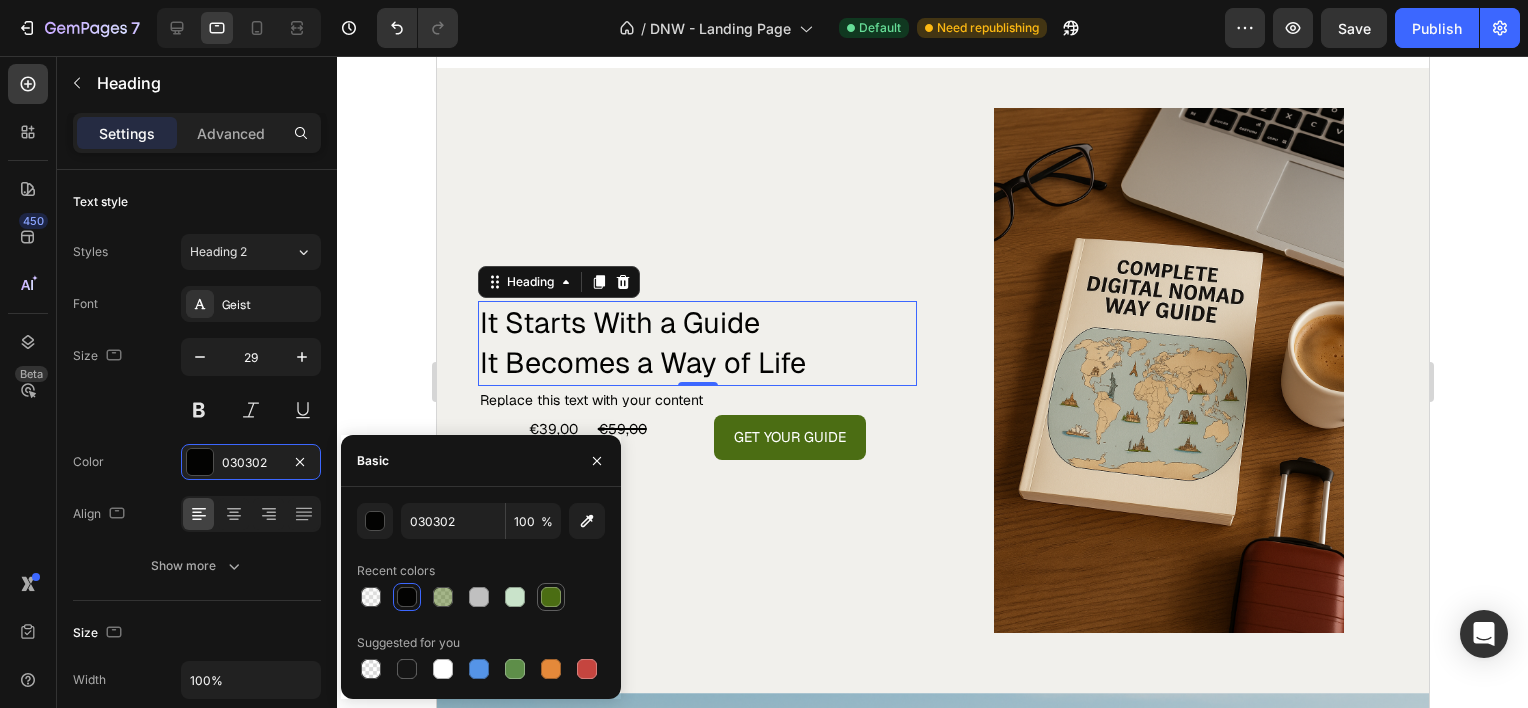 click at bounding box center [551, 597] 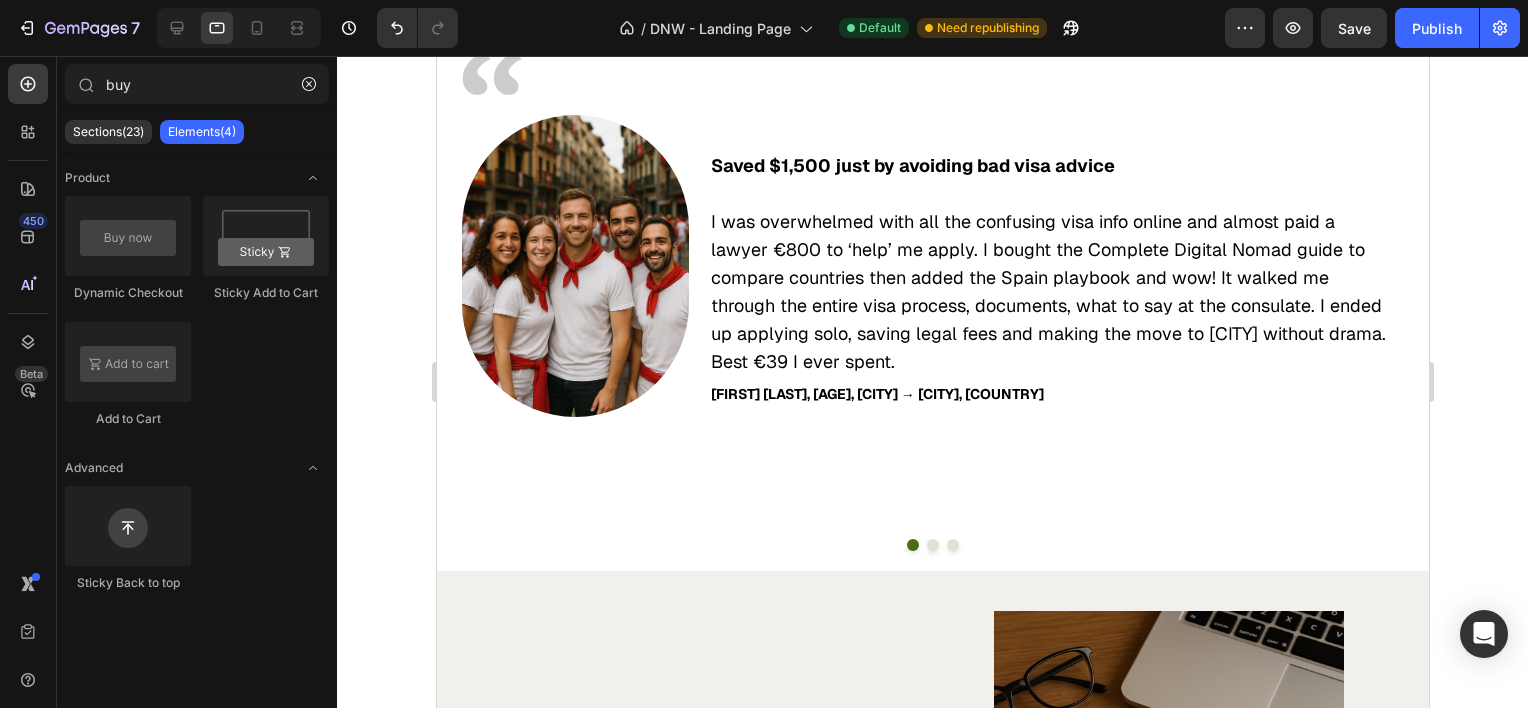 scroll, scrollTop: 2126, scrollLeft: 0, axis: vertical 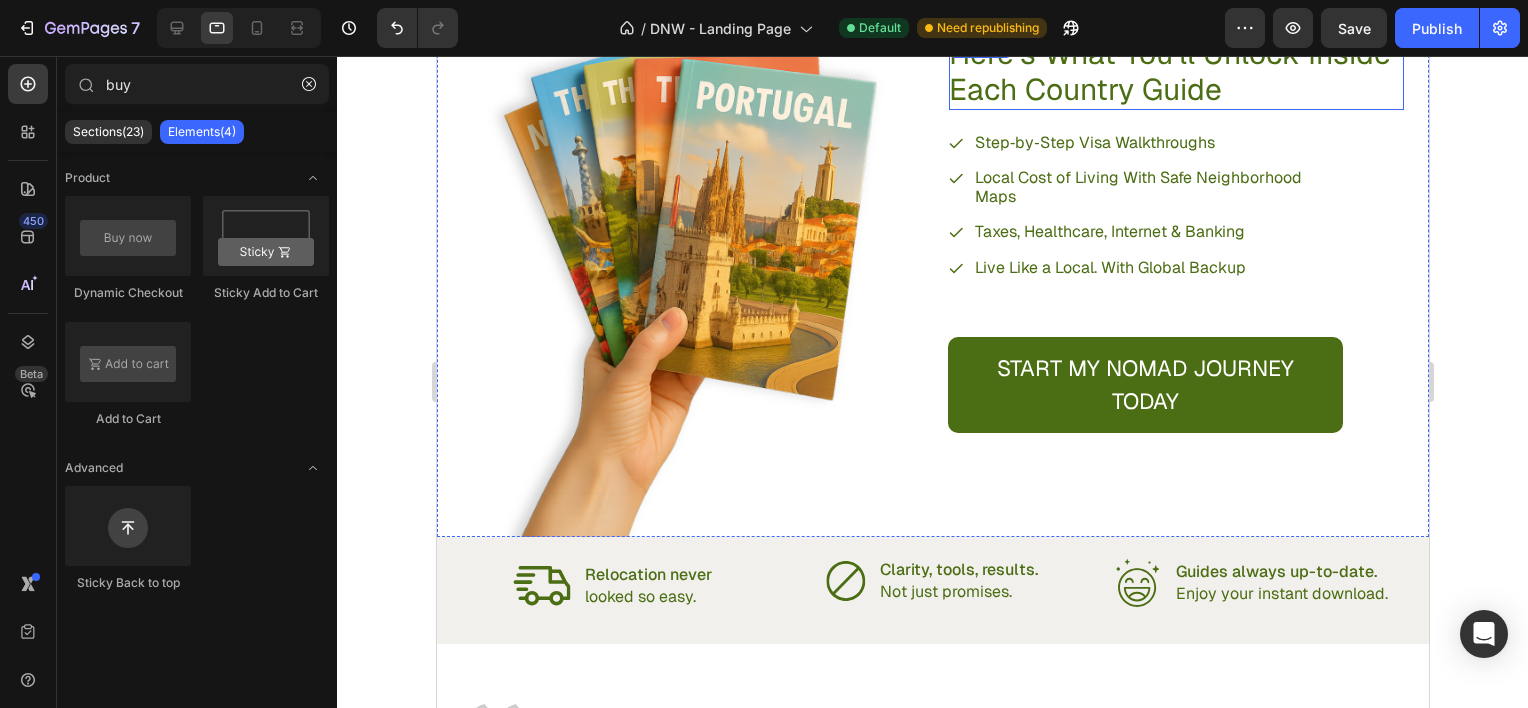 click on "Here’s What You’ll Unlock Inside Each Country Guide" at bounding box center (1175, 72) 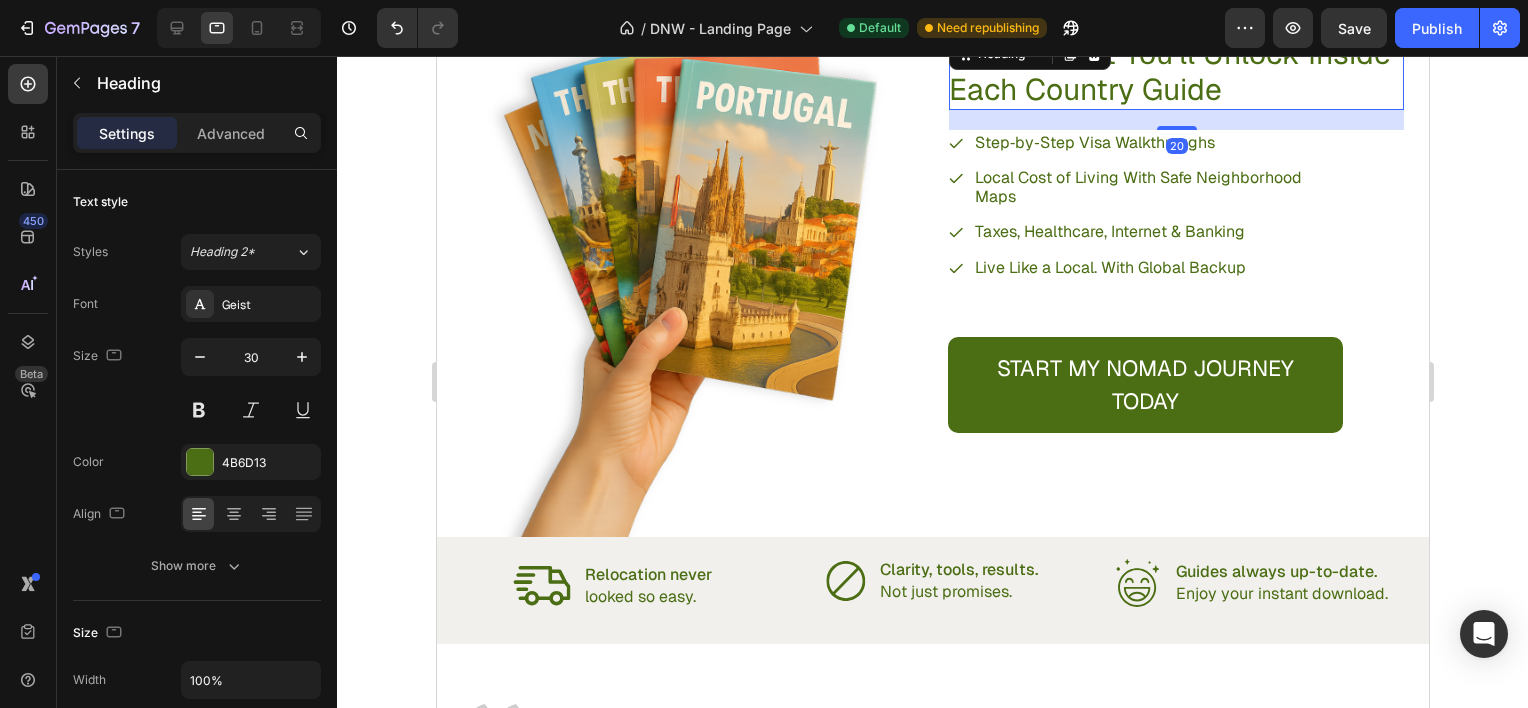 click on "Here’s What You’ll Unlock Inside Each Country Guide" at bounding box center [1175, 72] 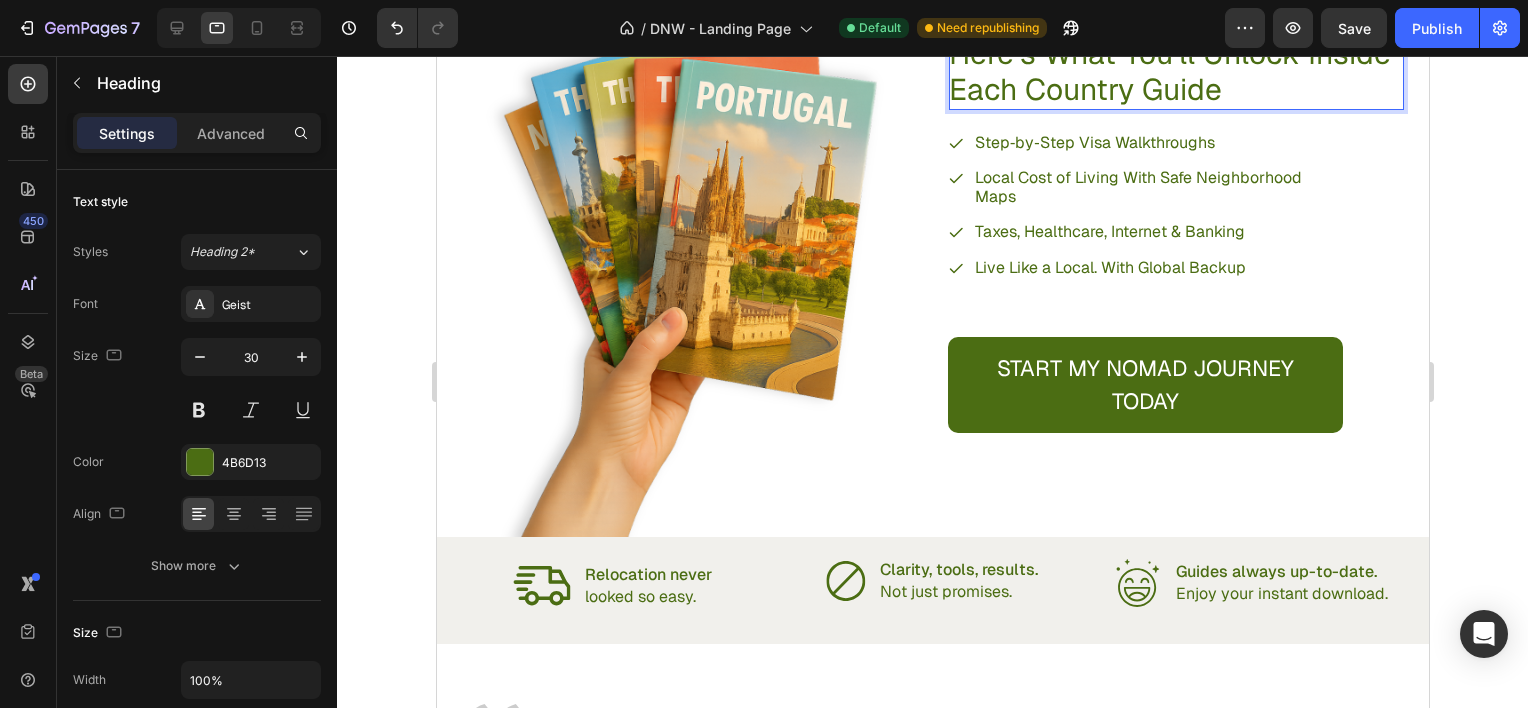click on "Here’s What You’ll Unlock Inside Each Country Guide" at bounding box center [1175, 72] 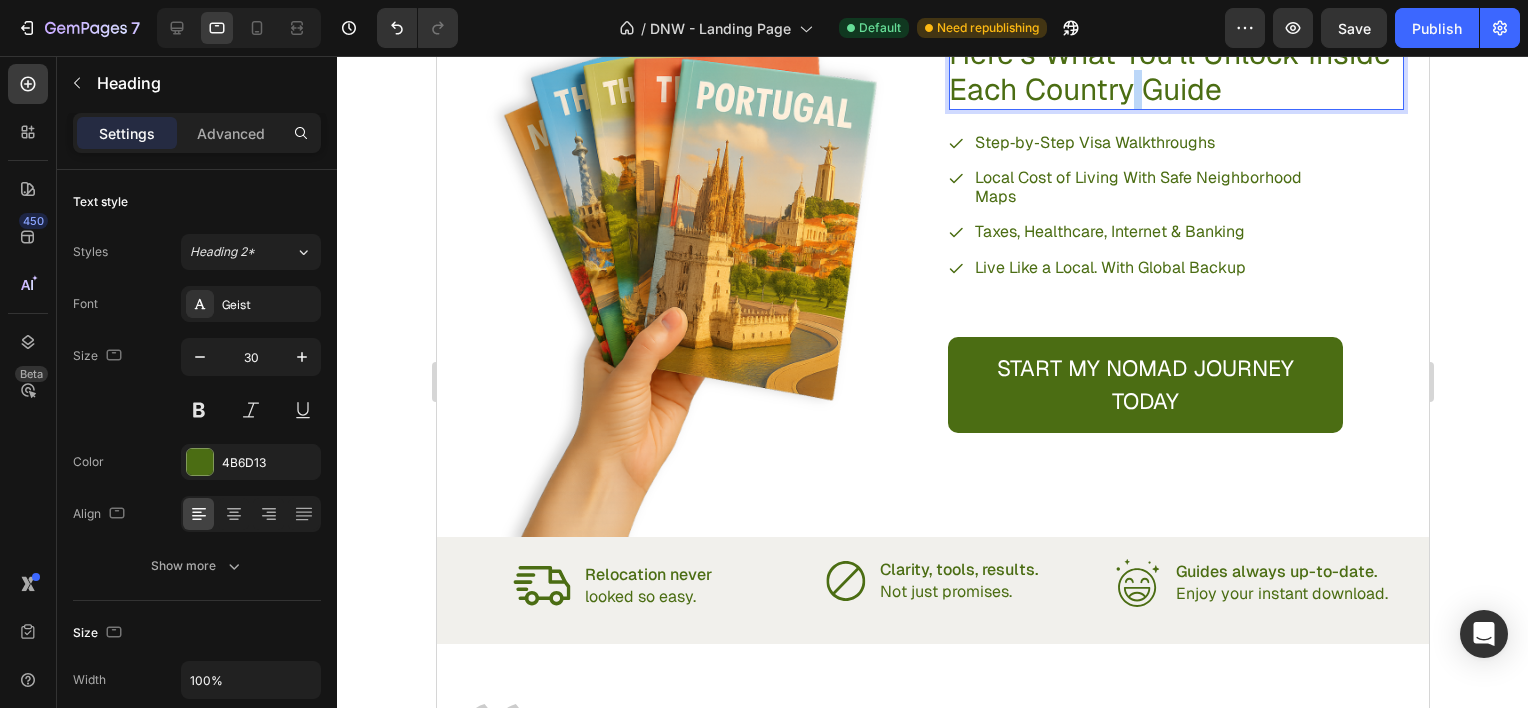 click on "Here’s What You’ll Unlock Inside Each Country Guide" at bounding box center (1175, 72) 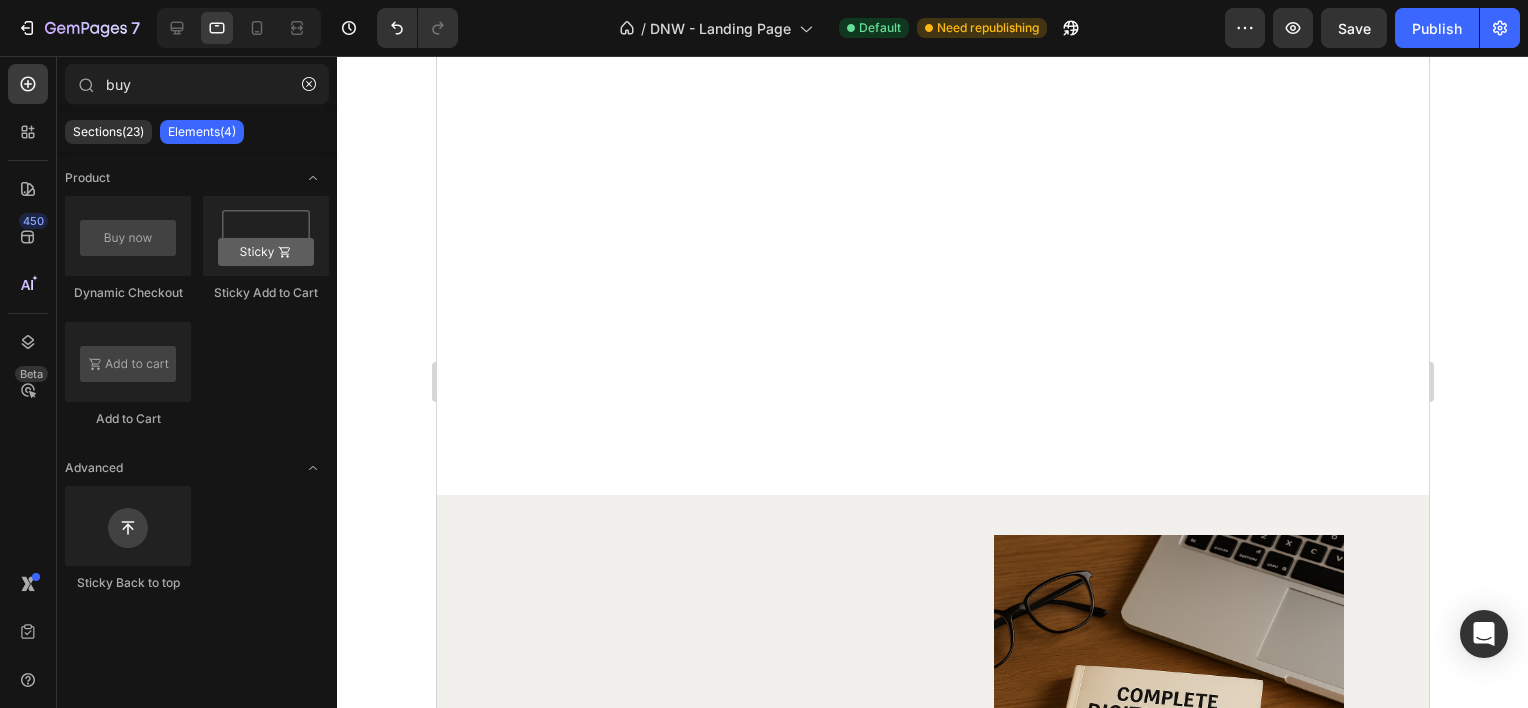 scroll, scrollTop: 3513, scrollLeft: 0, axis: vertical 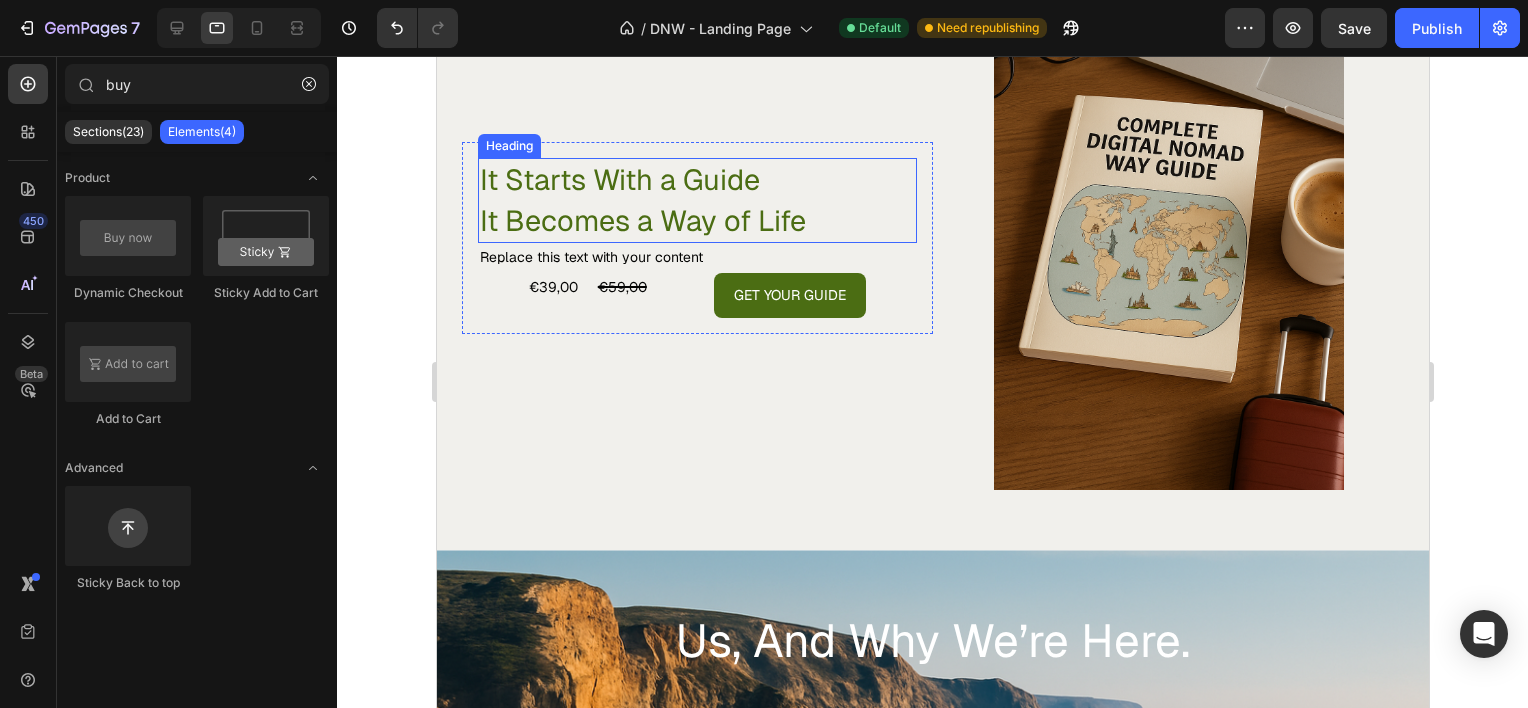 click on "It Starts With a Guide It Becomes a Way of Life" at bounding box center (696, 200) 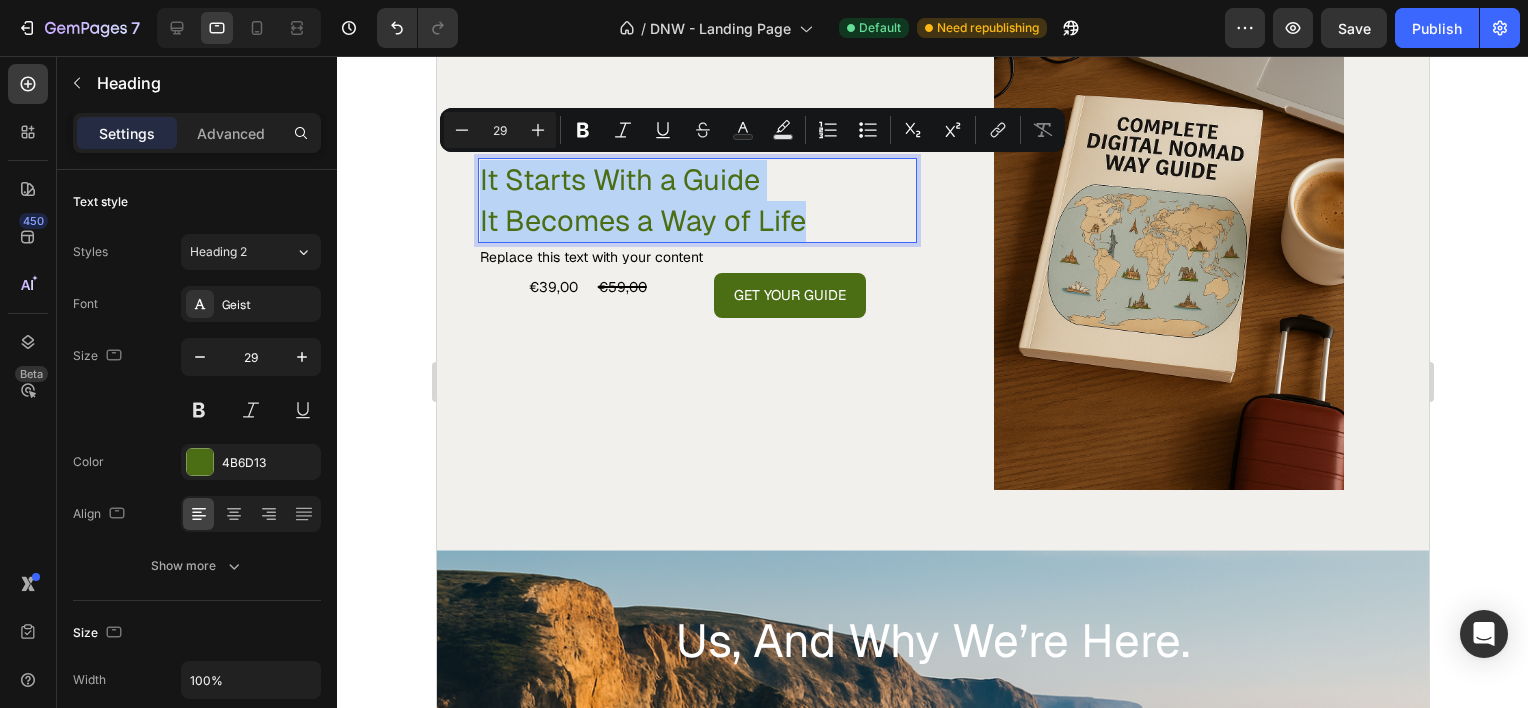 click on "€39,00" at bounding box center [528, 287] 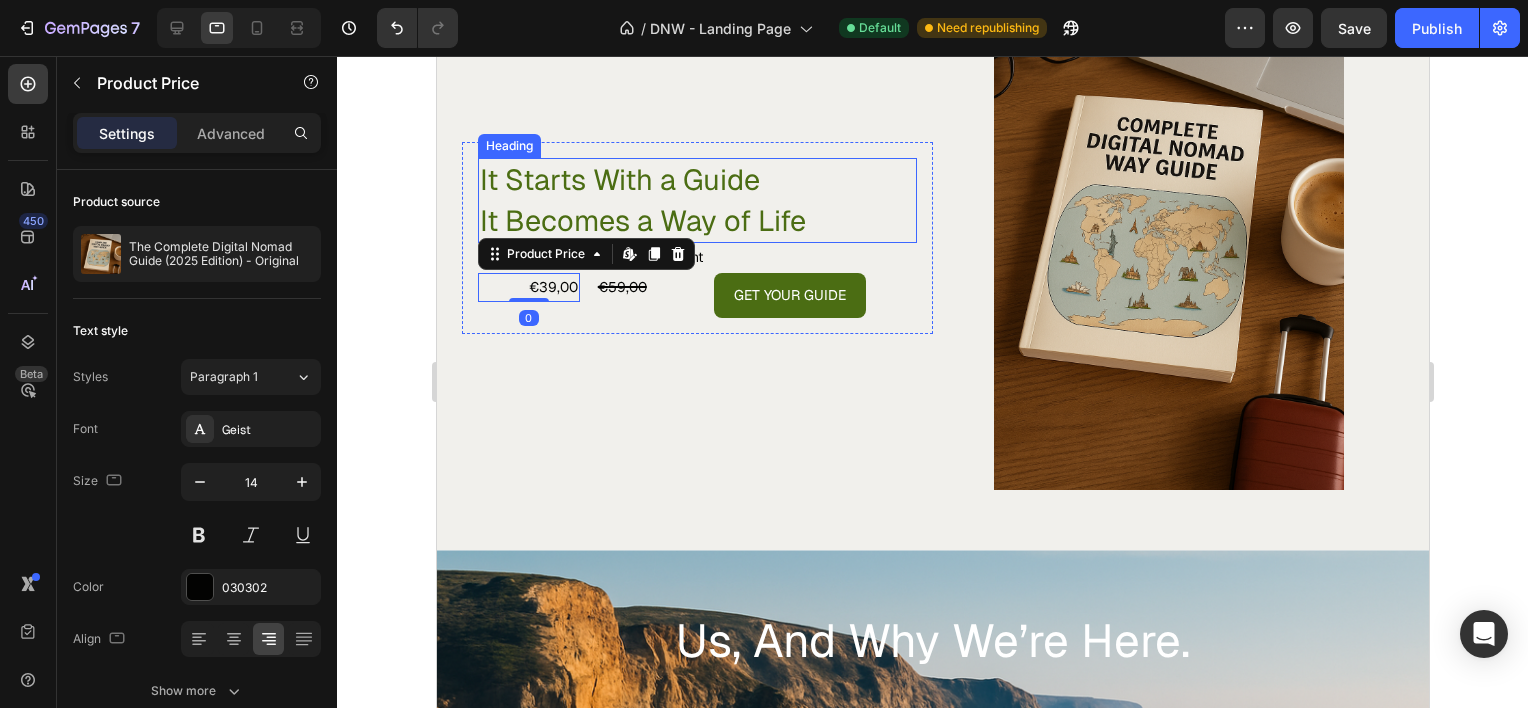 click on "It Starts With a Guide It Becomes a Way of Life" at bounding box center [696, 200] 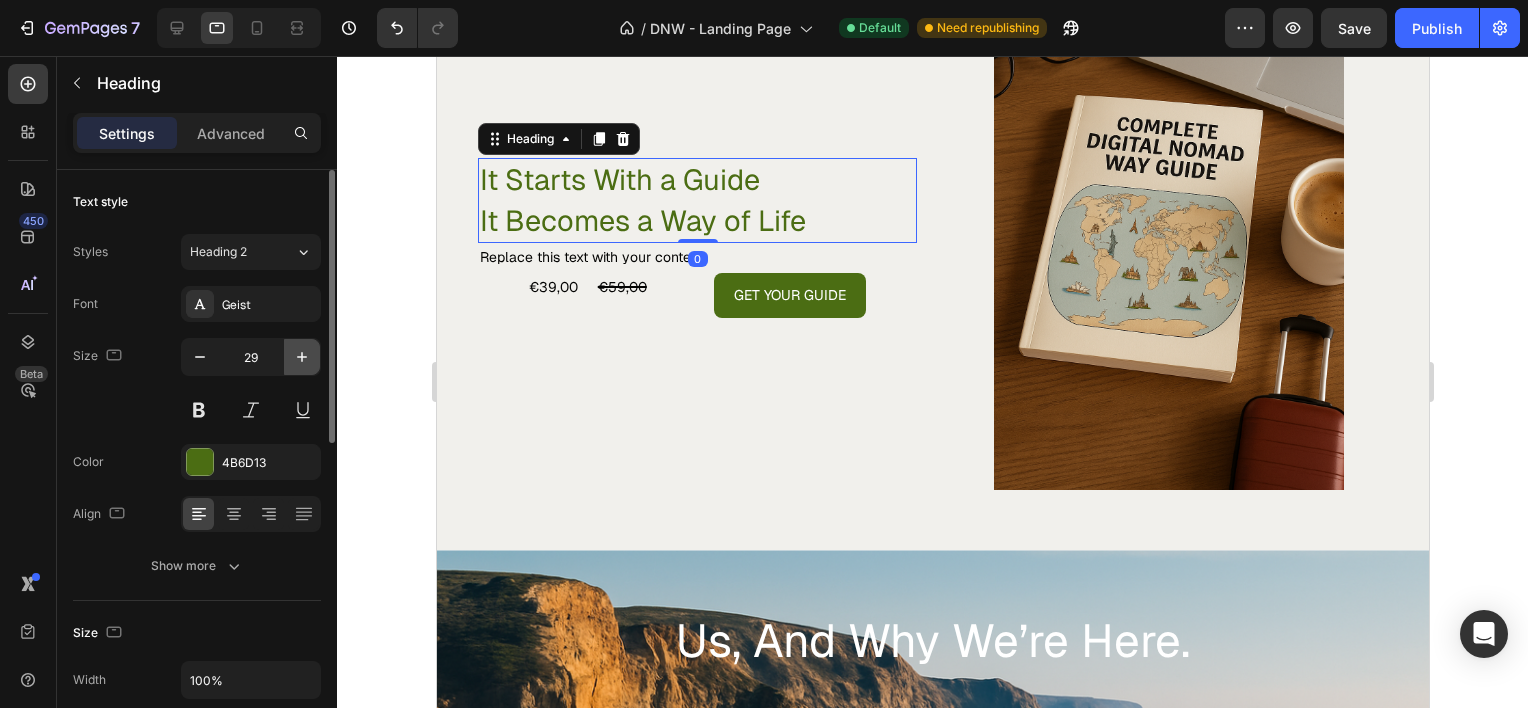click 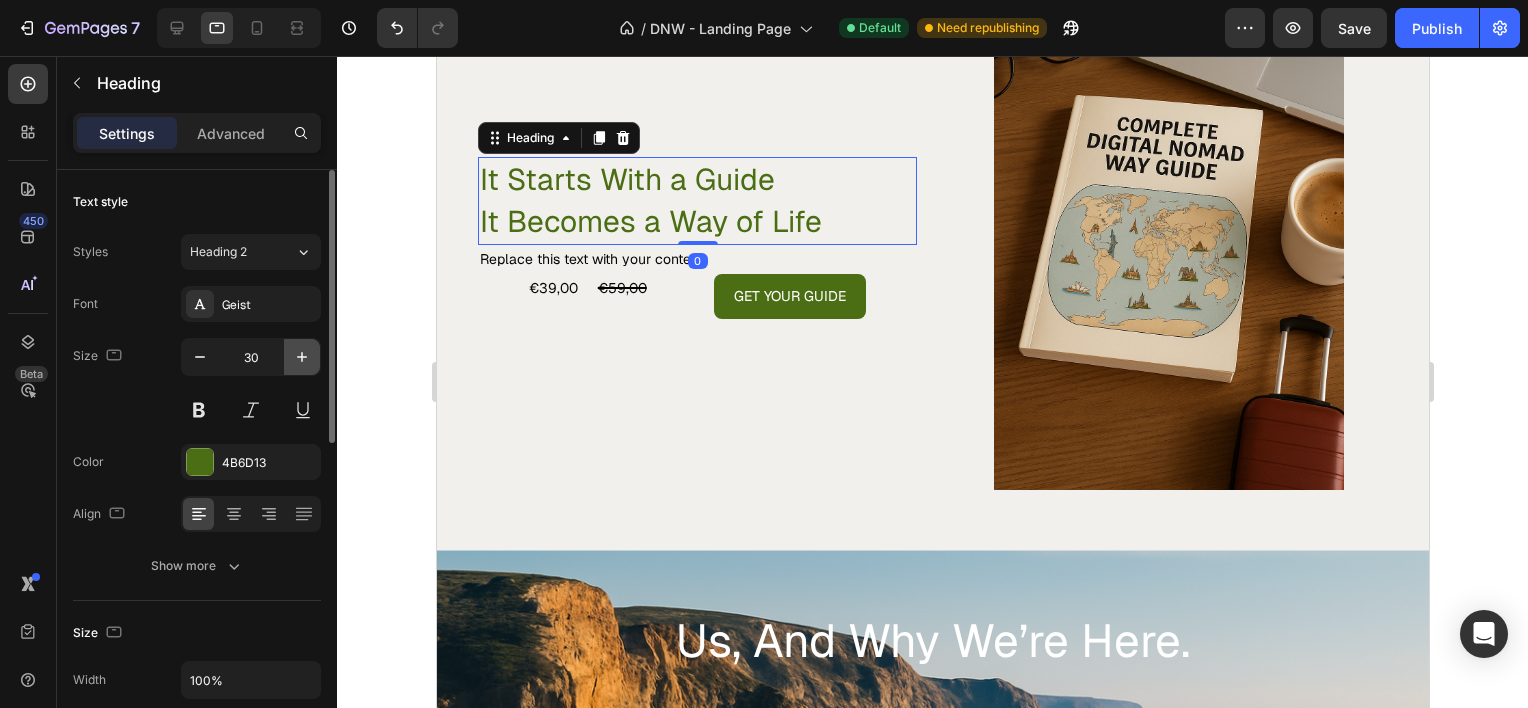 scroll, scrollTop: 3512, scrollLeft: 0, axis: vertical 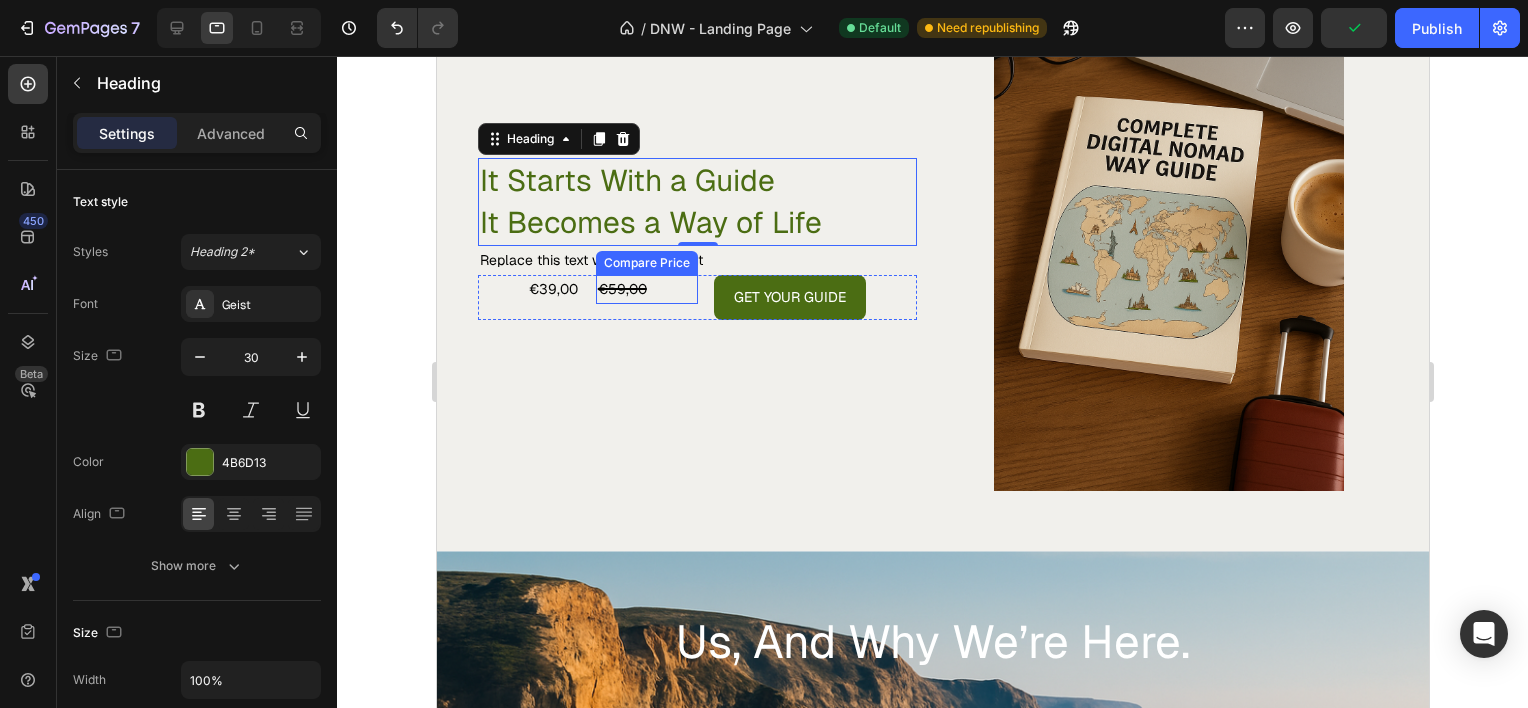 click on "Compare Price" at bounding box center (646, 263) 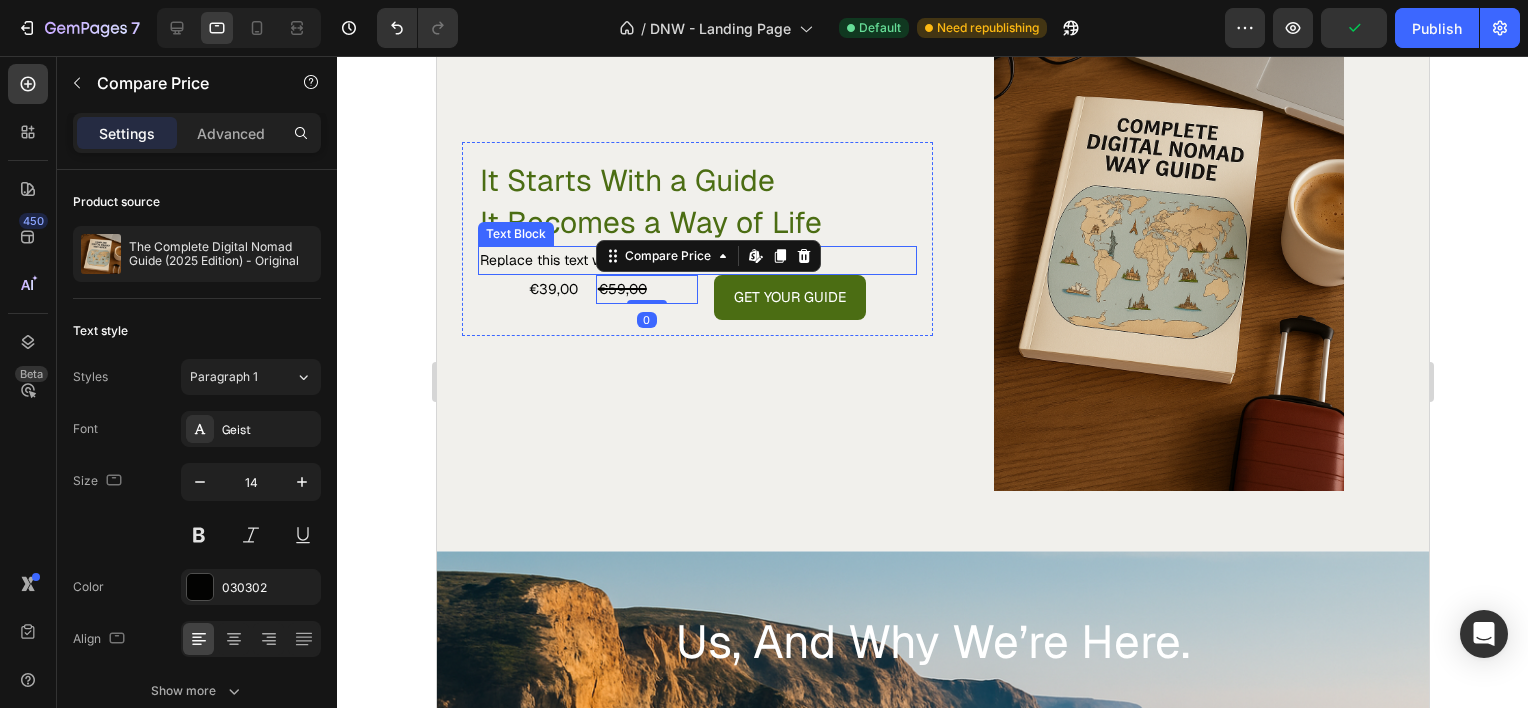 click on "Replace this text with your content" at bounding box center (696, 260) 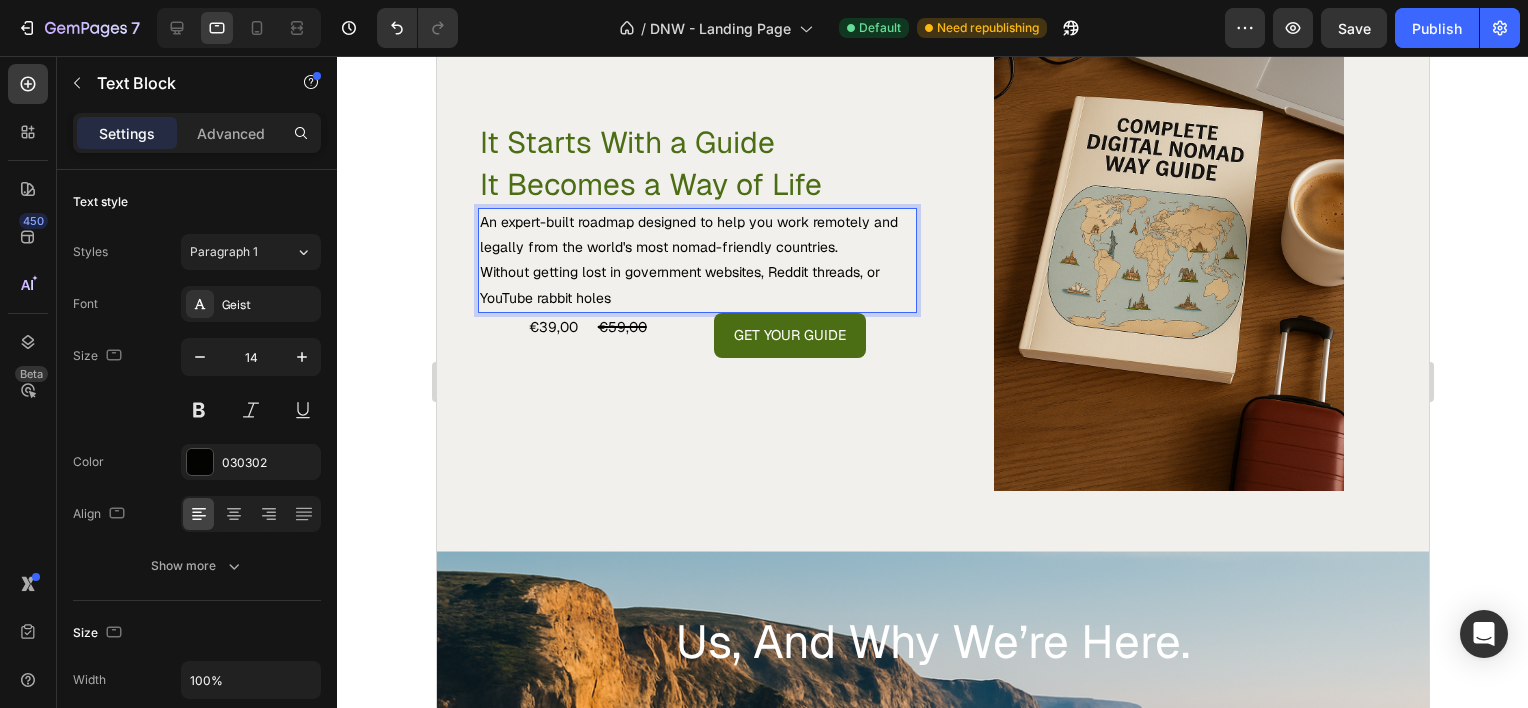 scroll, scrollTop: 3474, scrollLeft: 0, axis: vertical 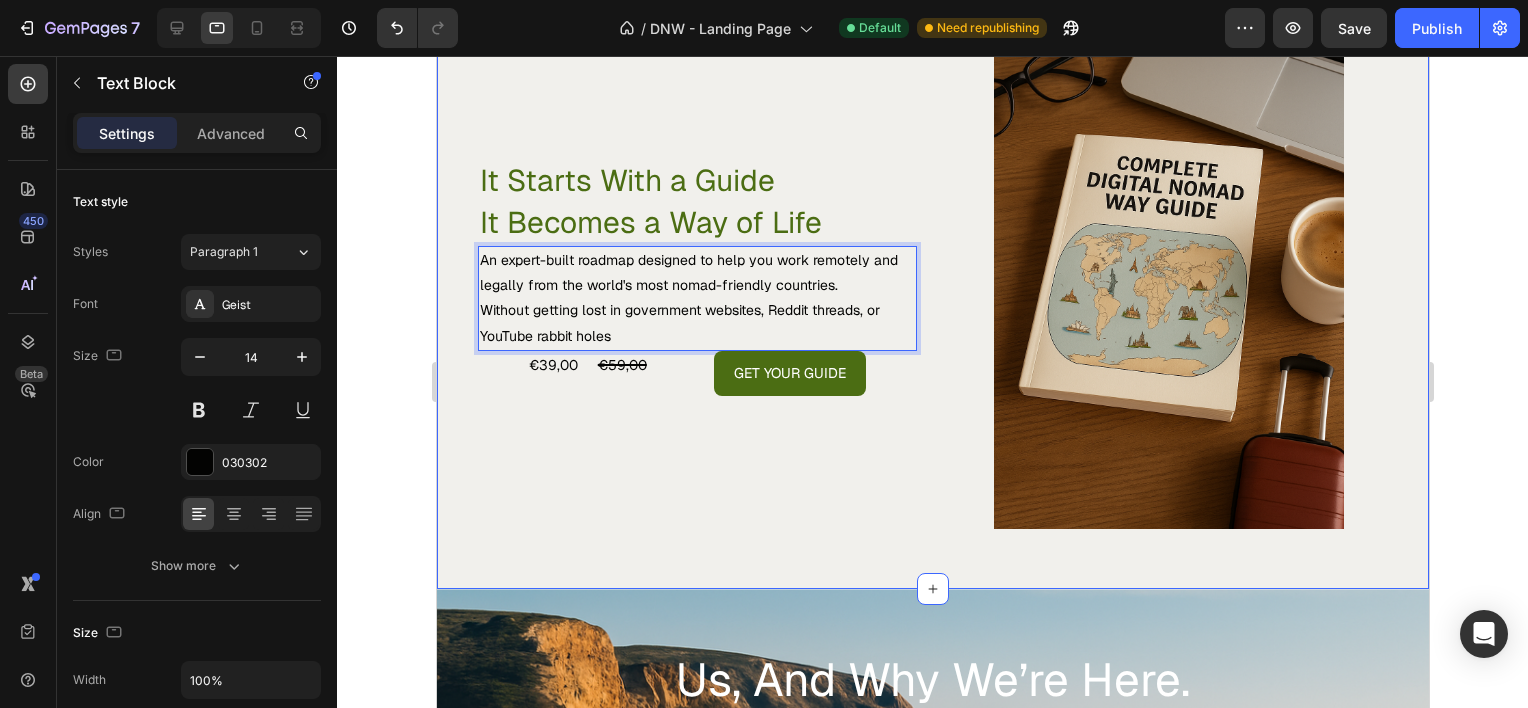 click on "It Starts With a Guide It Becomes a Way of Life Heading An expert-built roadmap designed to help you work remotely and legally from the world's most nomad-friendly countries. Without getting lost in government websites, Reddit threads, or YouTube rabbit holes Text Block   0 €39,00 Product Price Product Price €59,00 Compare Price Compare Price Get Your Guide Dynamic Checkout Row Row Product Images Product Section 8" at bounding box center (932, 276) 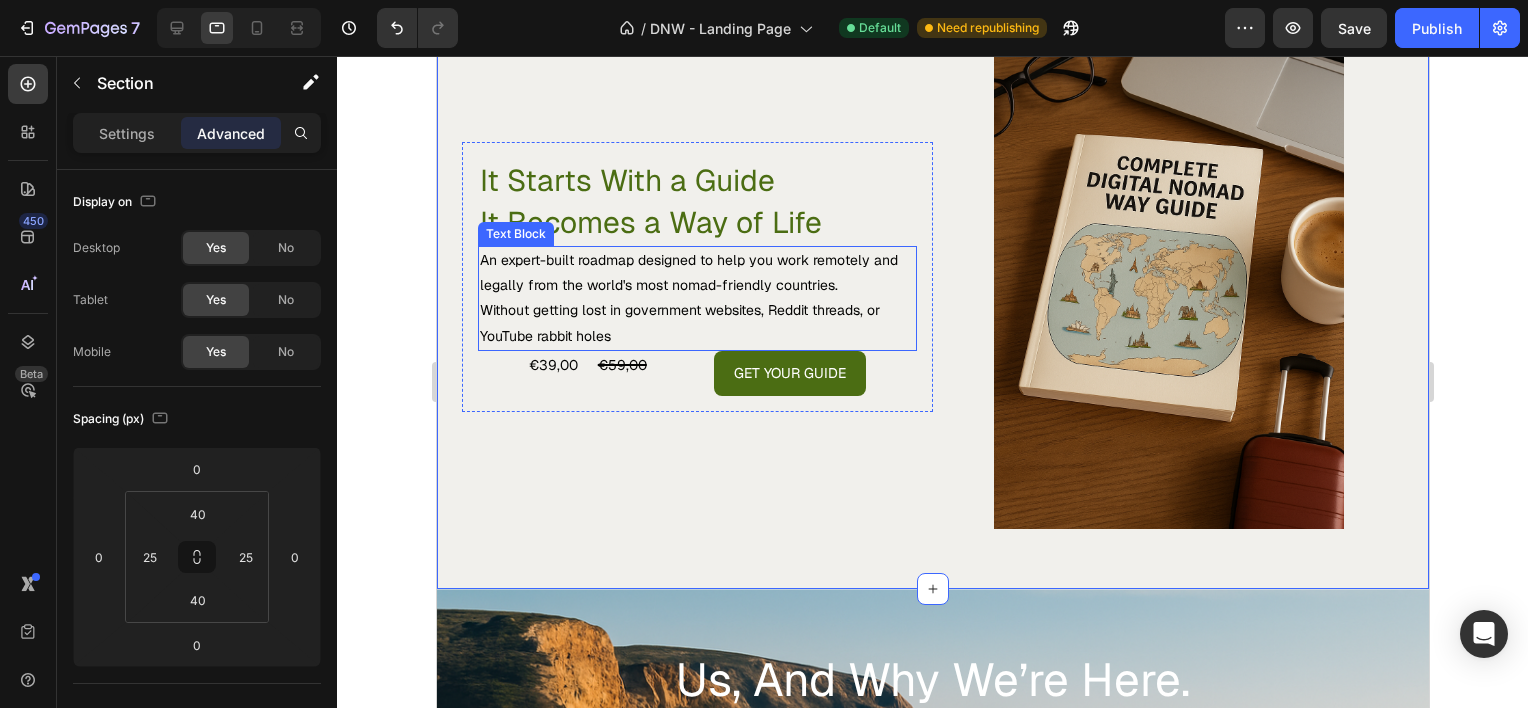 click on "An expert-built roadmap designed to help you work remotely and legally from the world's most nomad-friendly countries." at bounding box center (696, 273) 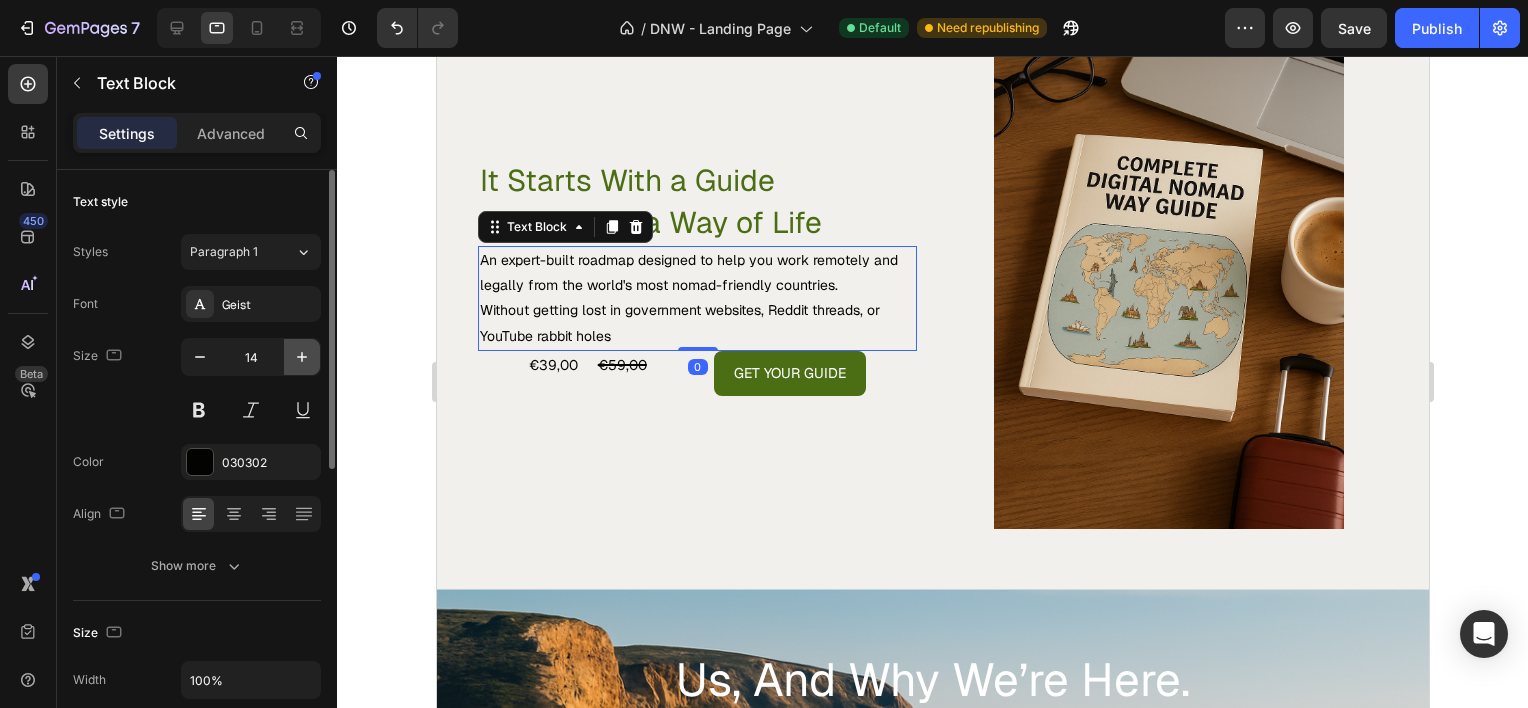 click at bounding box center (302, 357) 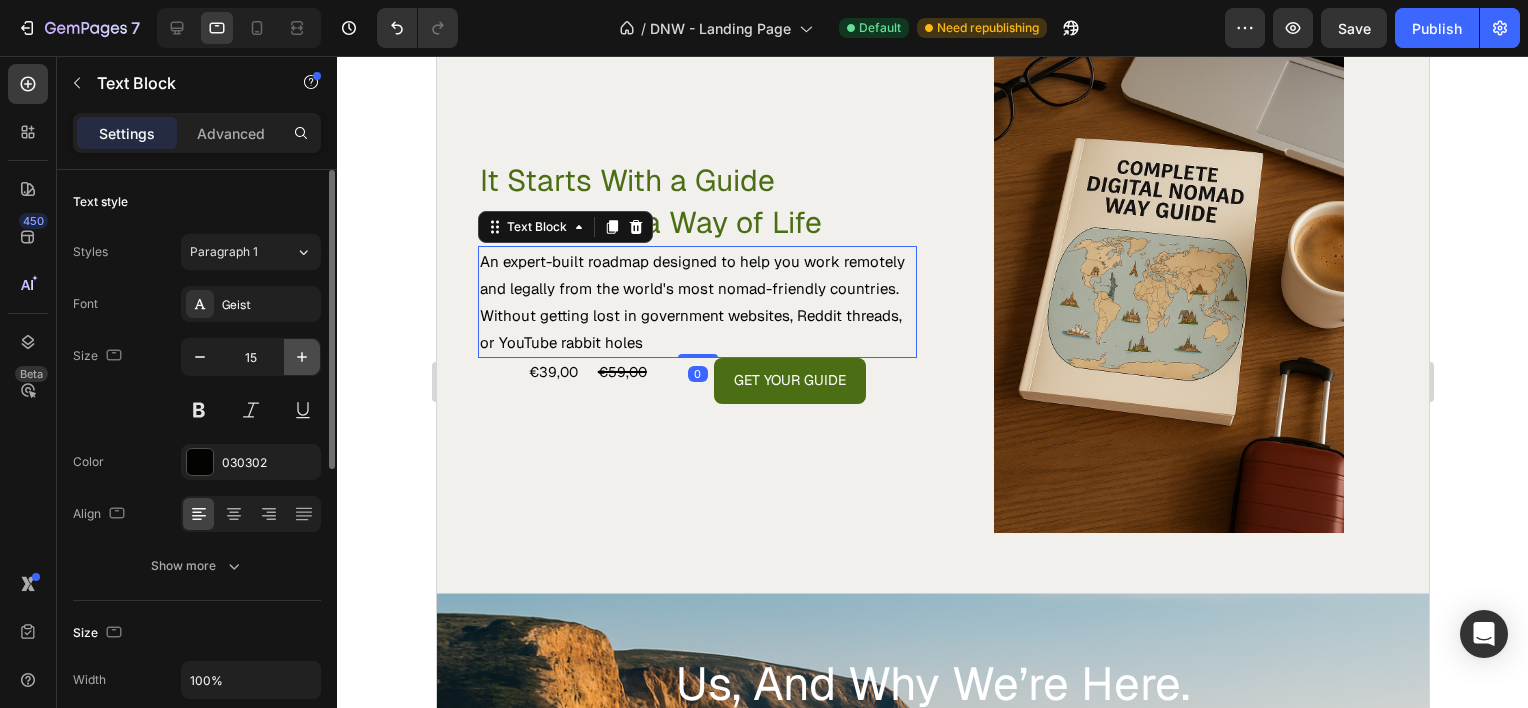 click at bounding box center (302, 357) 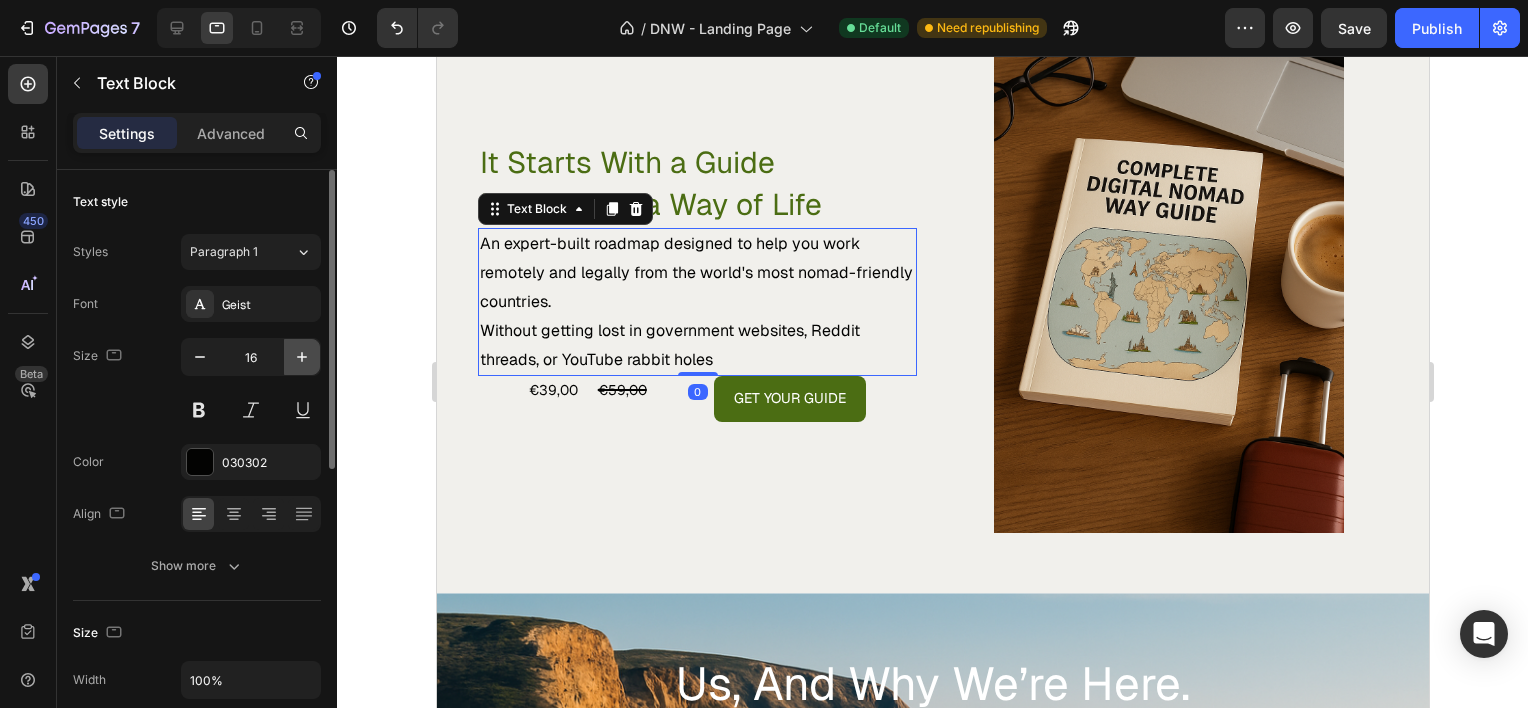 scroll, scrollTop: 3452, scrollLeft: 0, axis: vertical 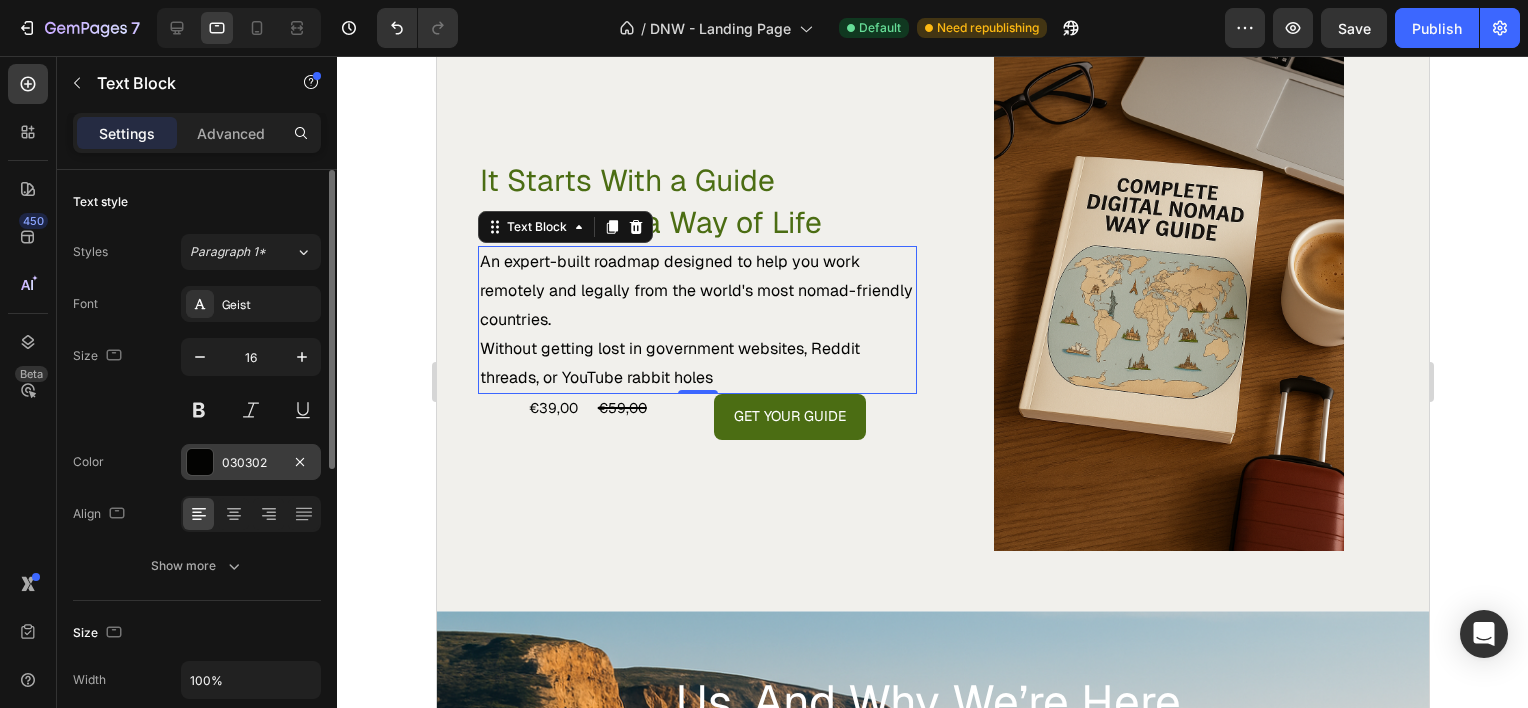 click on "030302" at bounding box center (251, 463) 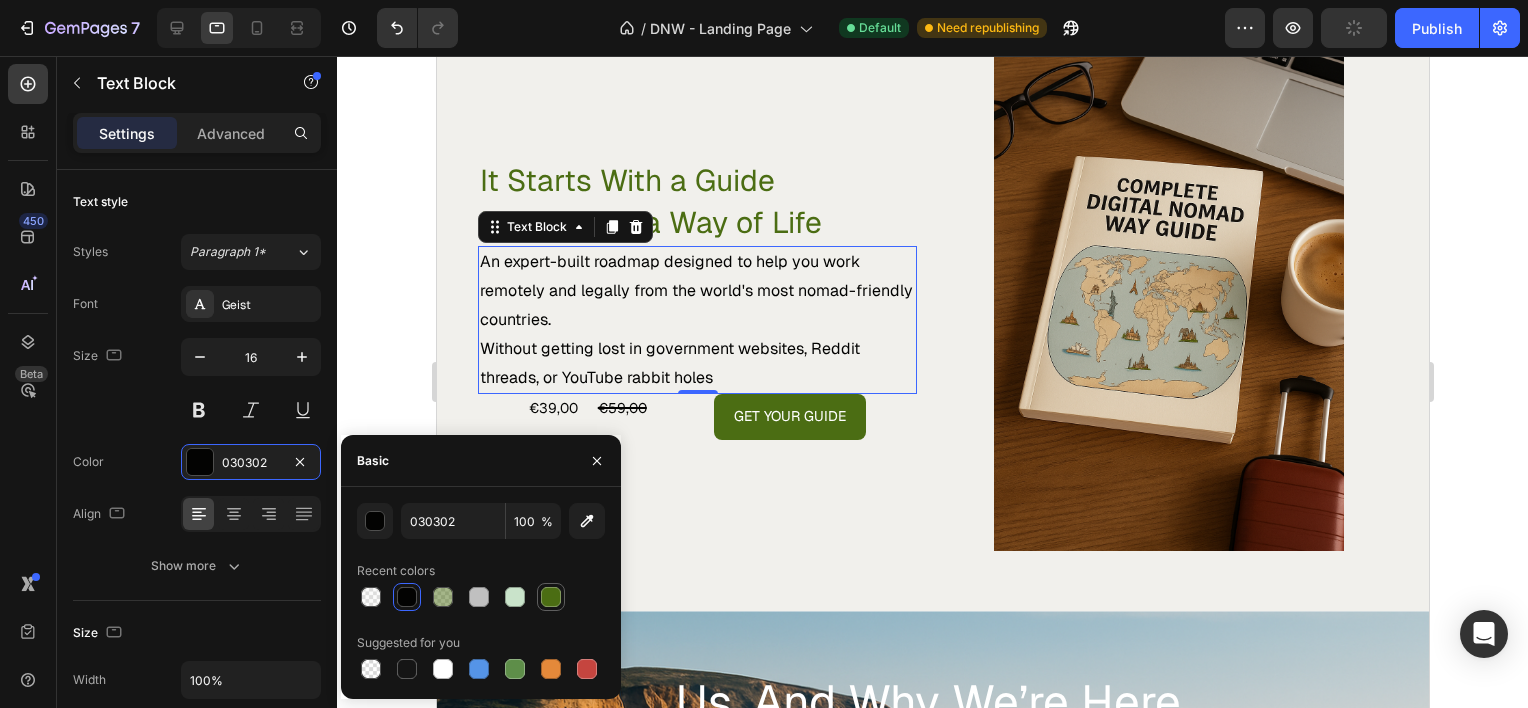 click at bounding box center [551, 597] 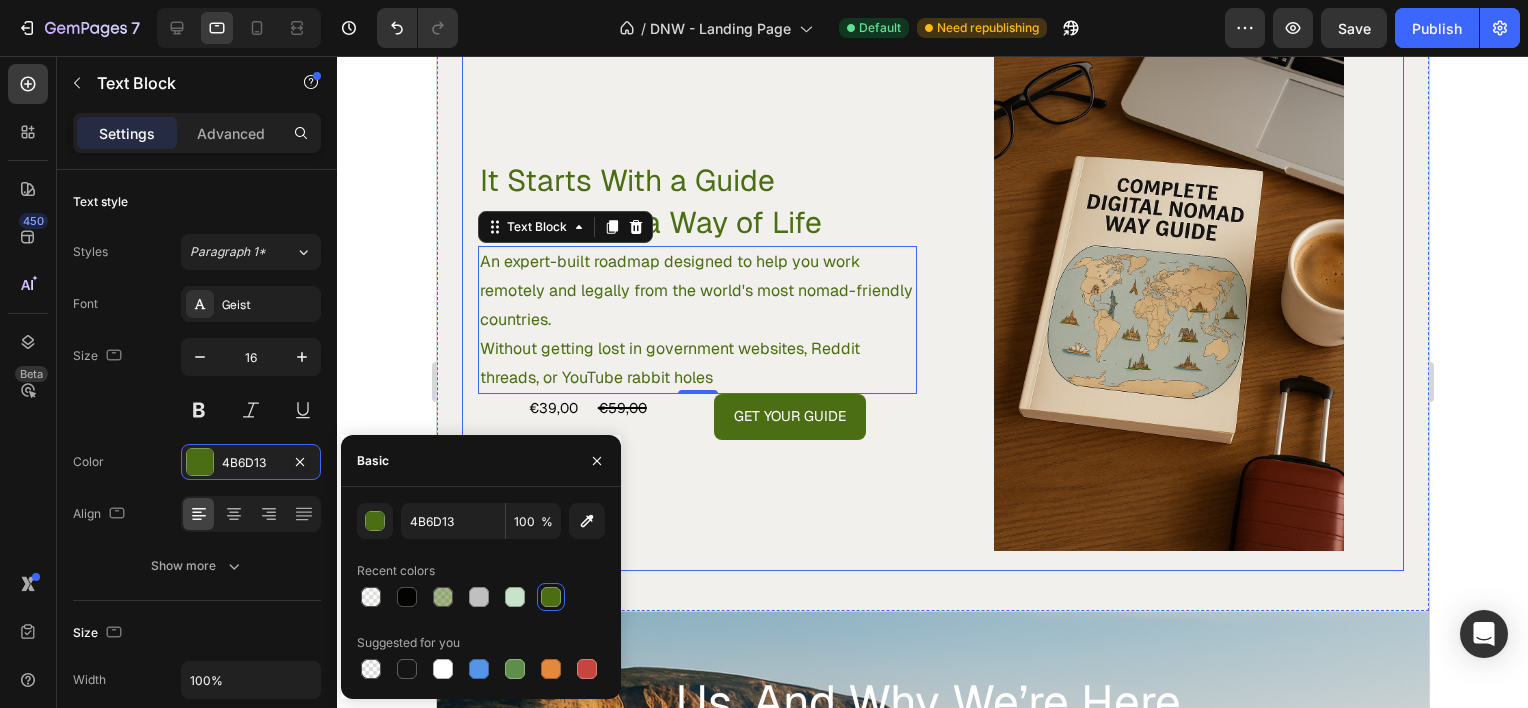 click on "It Starts With a Guide It Becomes a Way of Life Heading An expert-built roadmap designed to help you work remotely and legally from the world's most nomad-friendly countries. Without getting lost in government websites, Reddit threads, or YouTube rabbit holes Text Block   0 €39,00 Product Price Product Price €59,00 Compare Price Compare Price Get Your Guide Dynamic Checkout Row Row" at bounding box center (696, 298) 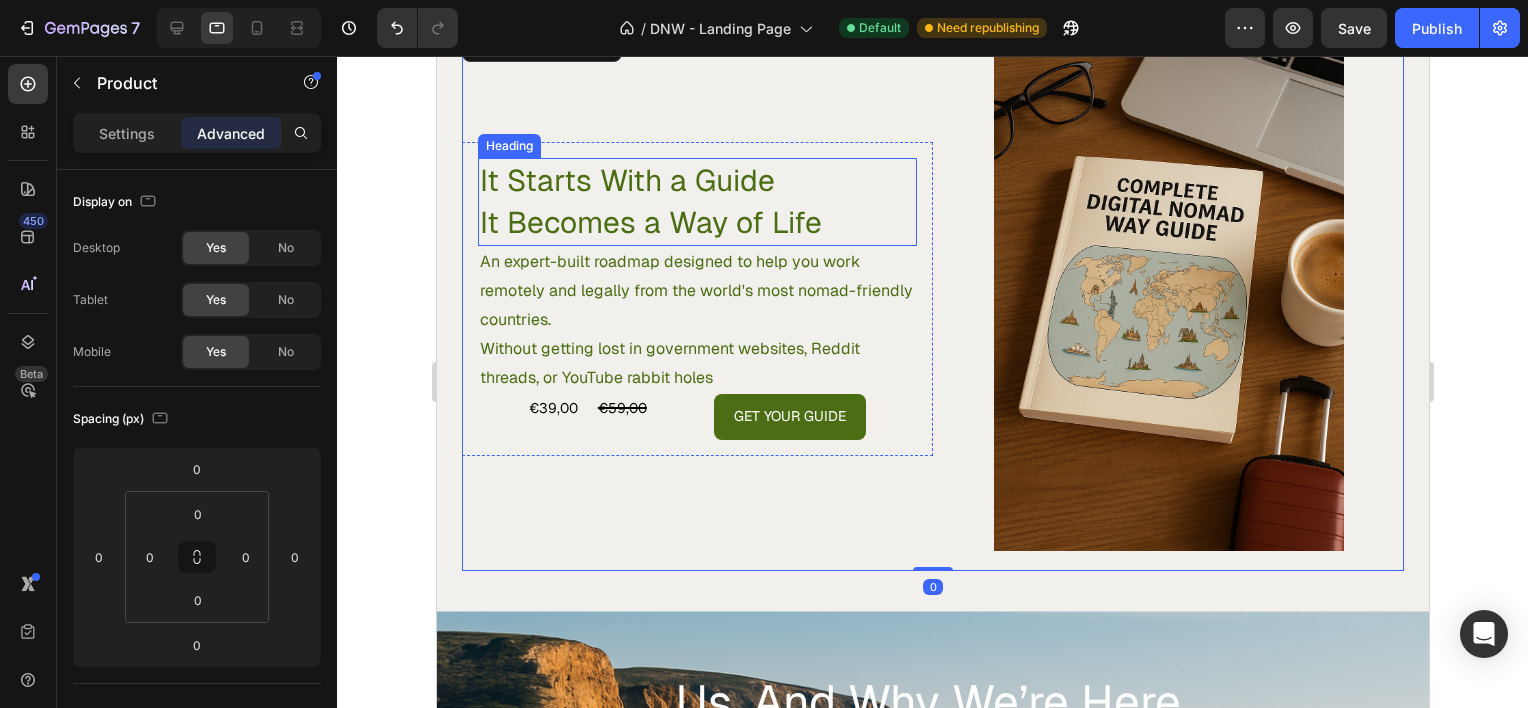 click on "It Starts With a Guide It Becomes a Way of Life" at bounding box center (696, 202) 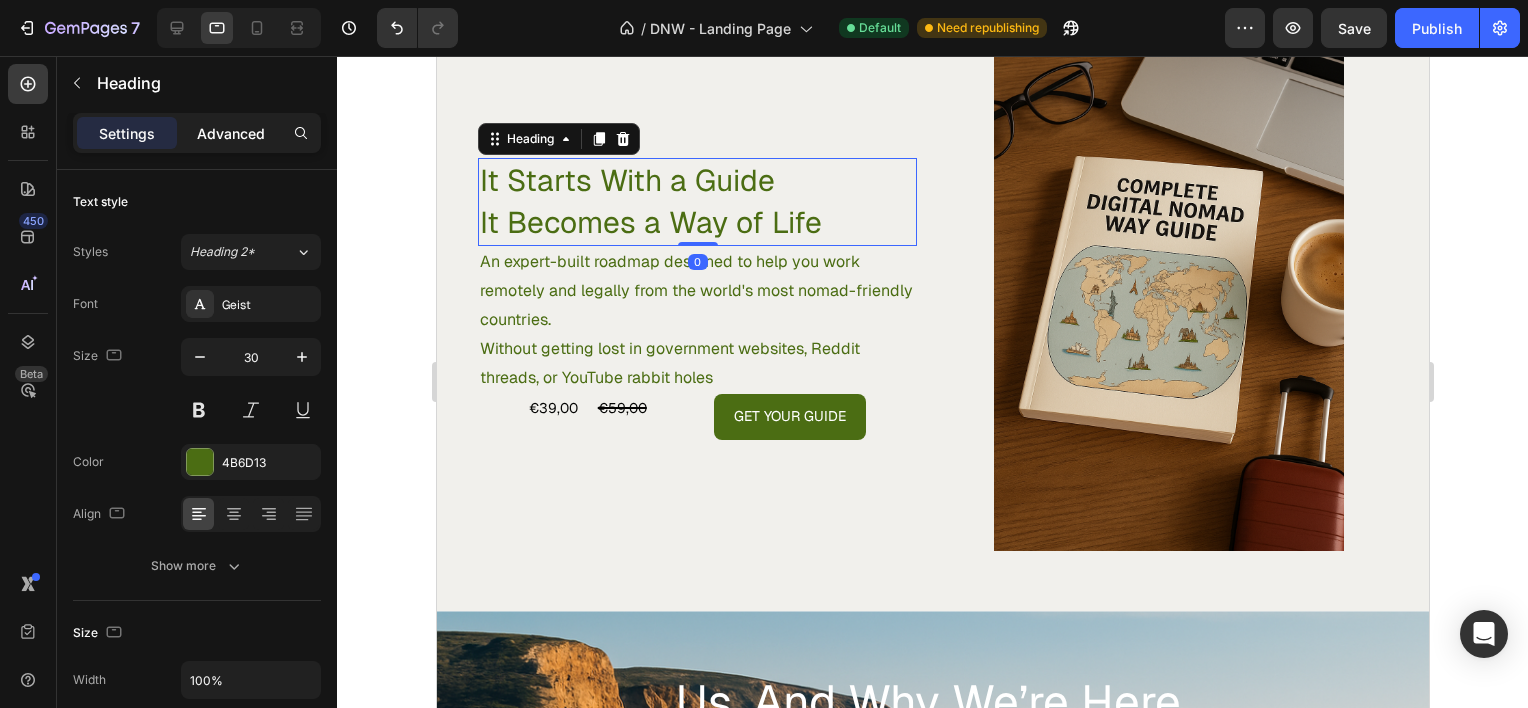 click on "Advanced" at bounding box center (231, 133) 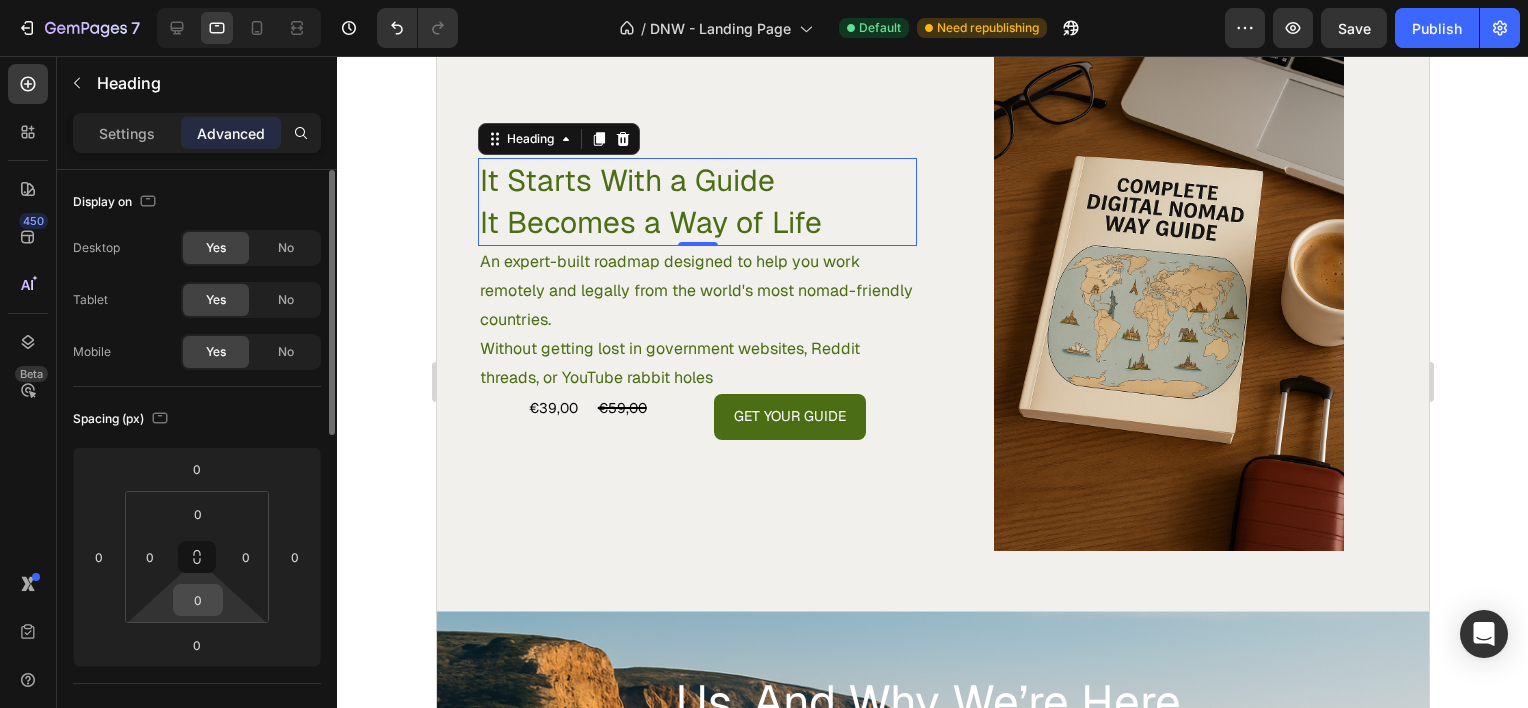 click on "0" at bounding box center (198, 600) 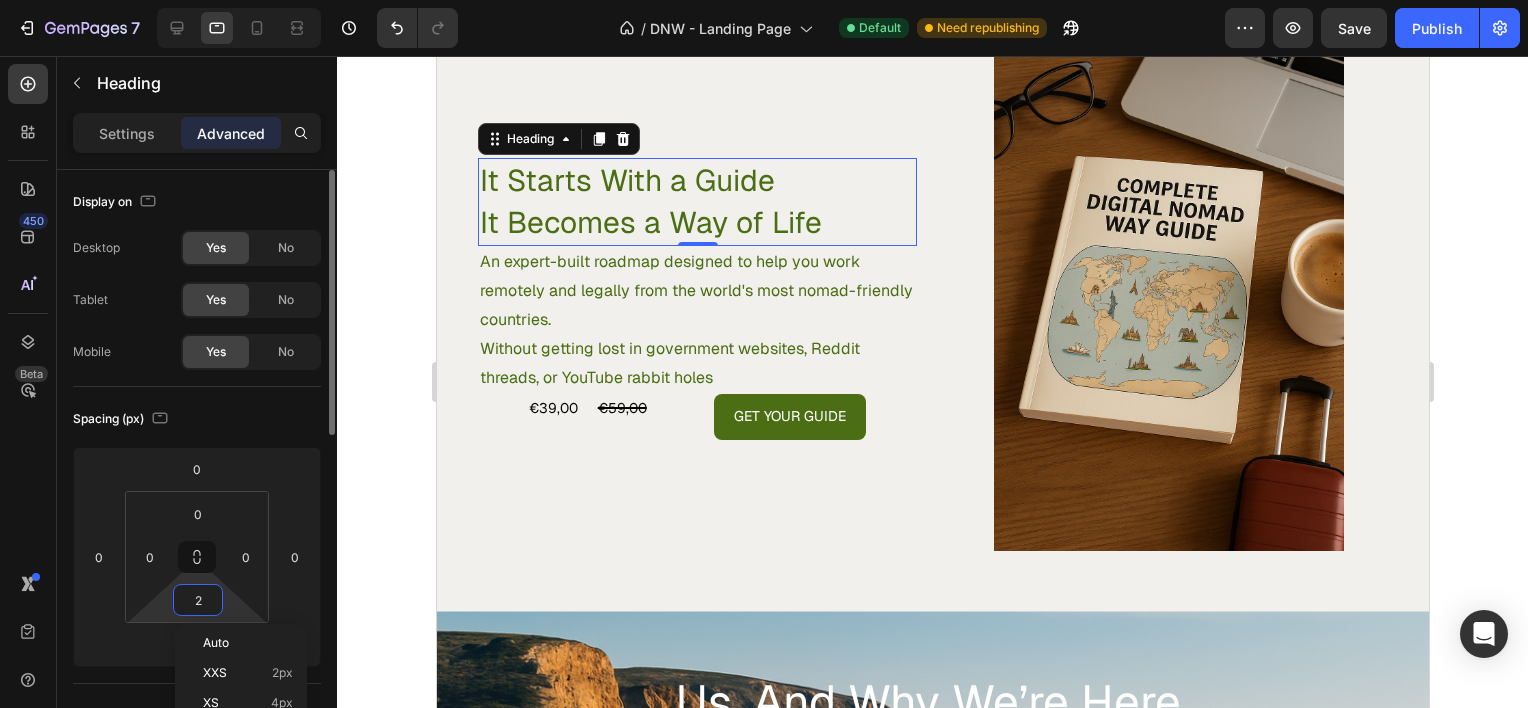 type on "20" 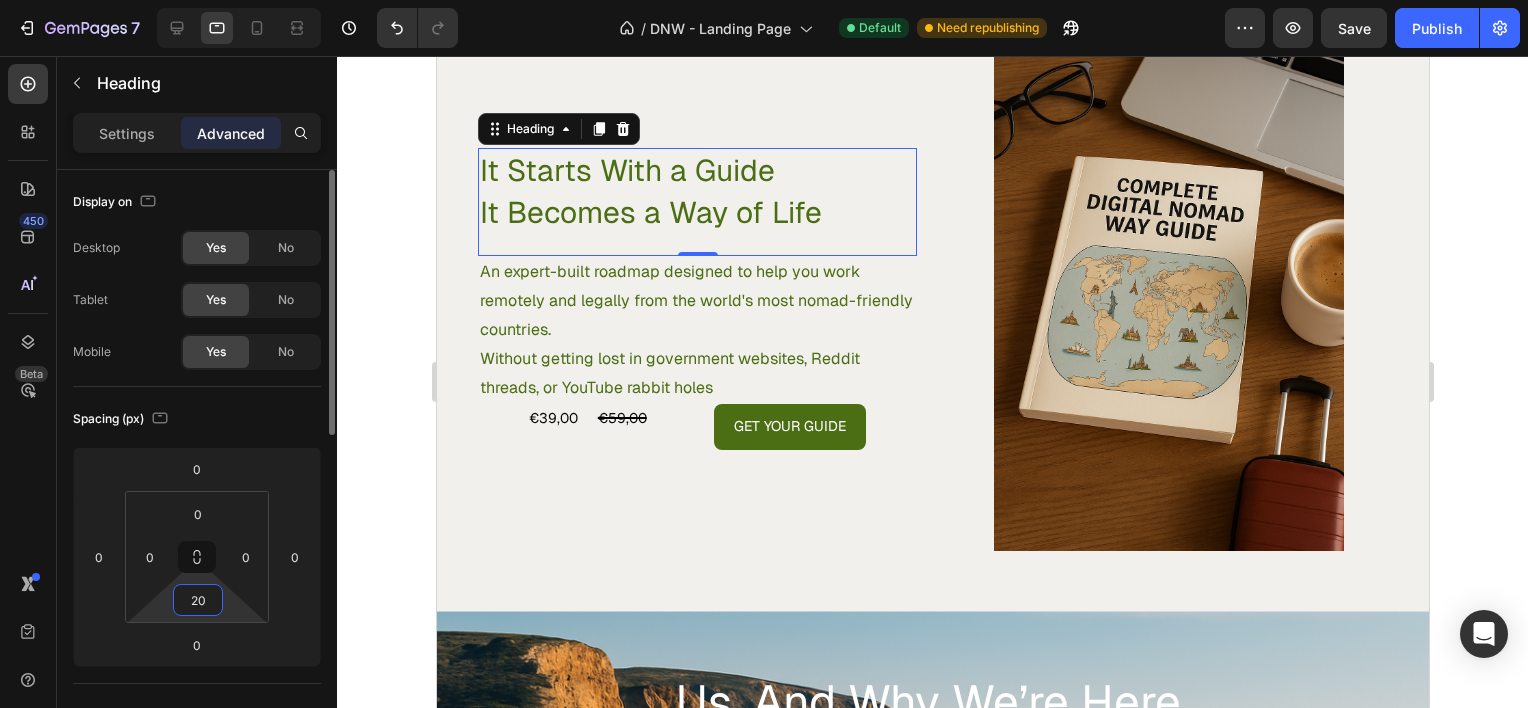 scroll, scrollTop: 3442, scrollLeft: 0, axis: vertical 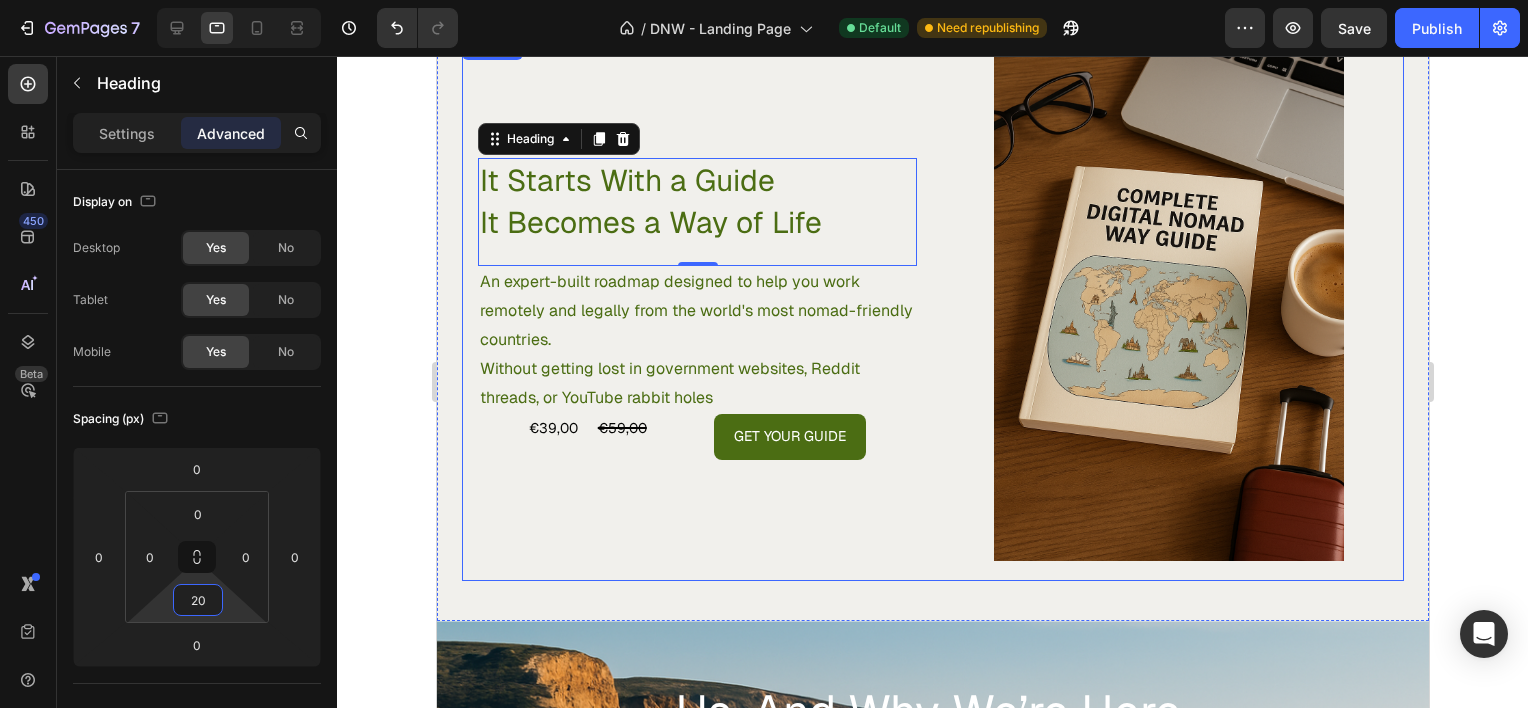 click on "It Starts With a Guide It Becomes a Way of Life Heading   0 An expert-built roadmap designed to help you work remotely and legally from the world's most nomad-friendly countries. Without getting lost in government websites, Reddit threads, or YouTube rabbit holes Text Block €39,00 Product Price Product Price €59,00 Compare Price Compare Price Get Your Guide Dynamic Checkout Row Row" at bounding box center [696, 308] 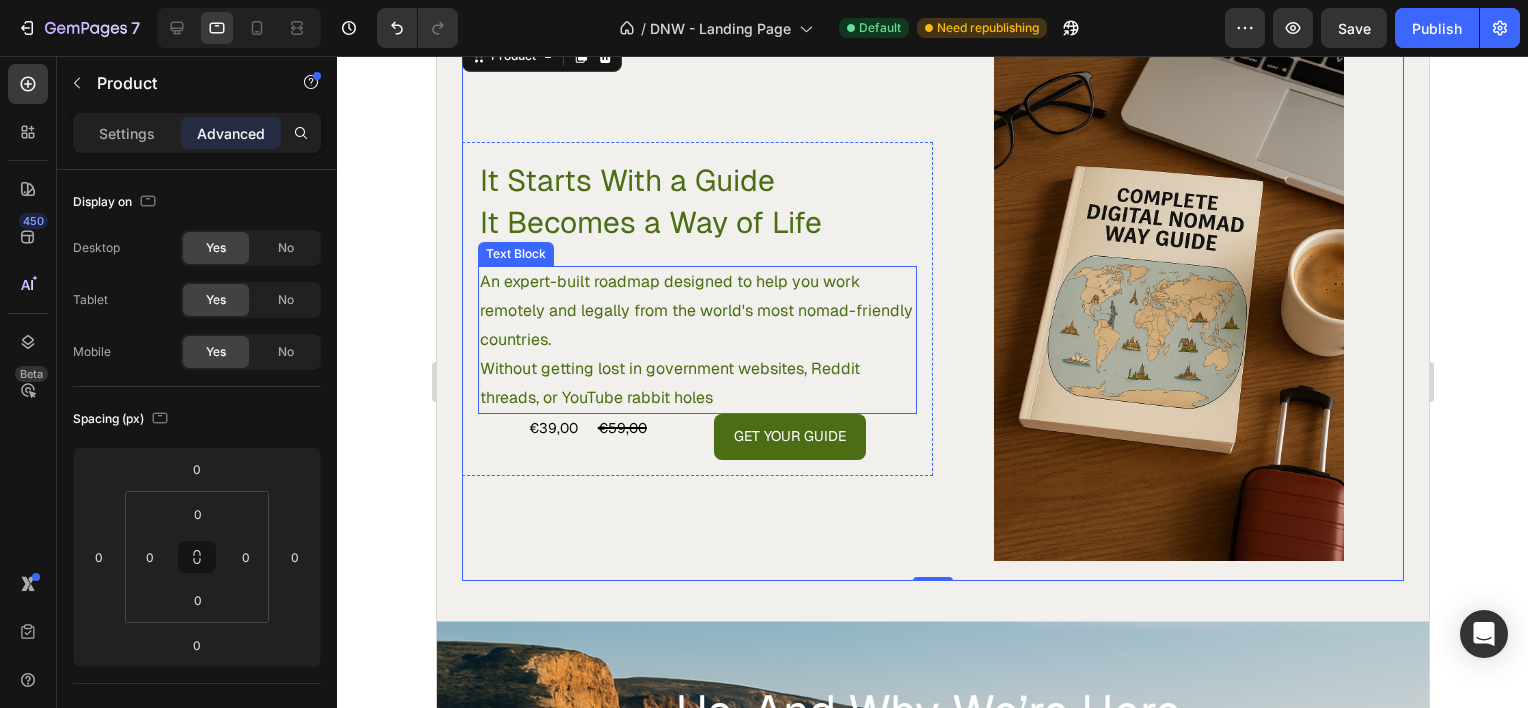 click on "Without getting lost in government websites, Reddit threads, or YouTube rabbit holes" at bounding box center (696, 384) 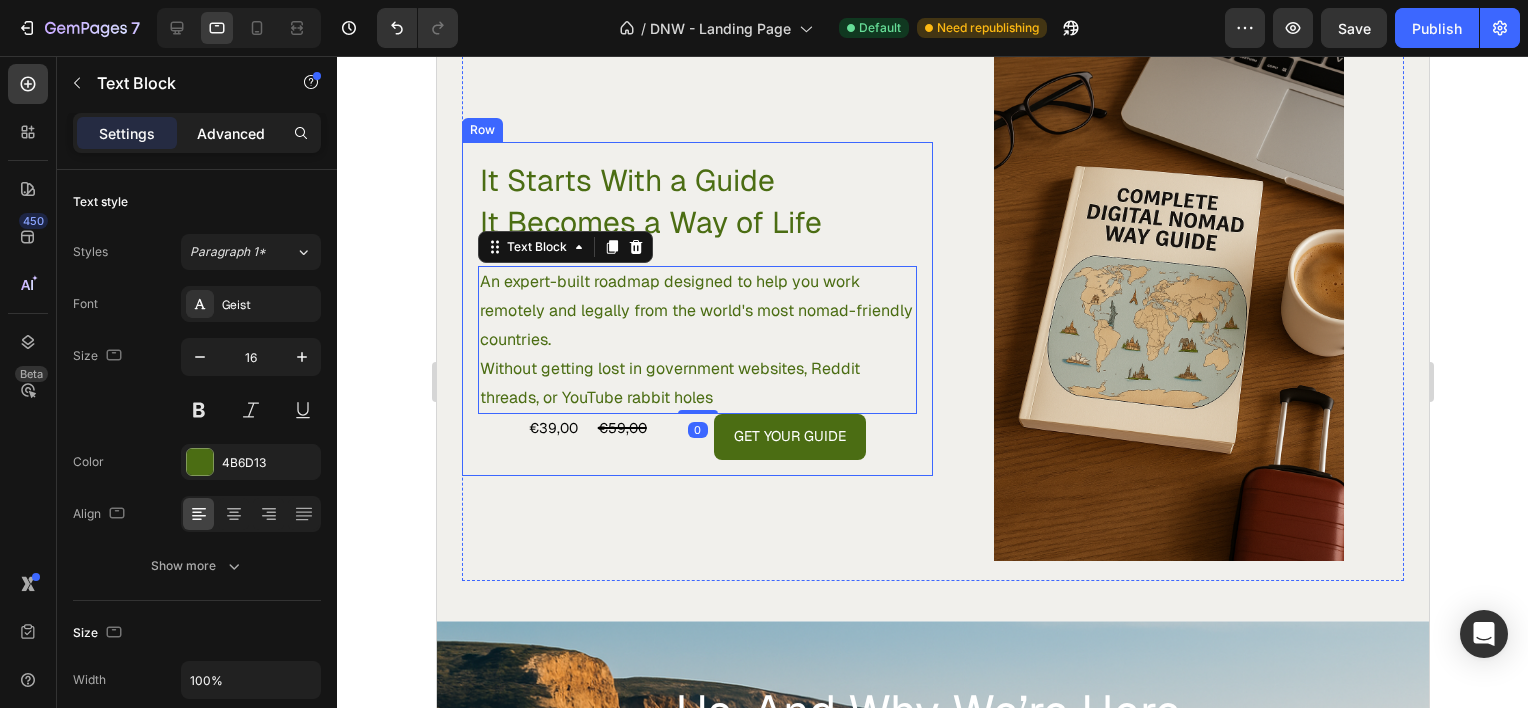 click on "Advanced" at bounding box center (231, 133) 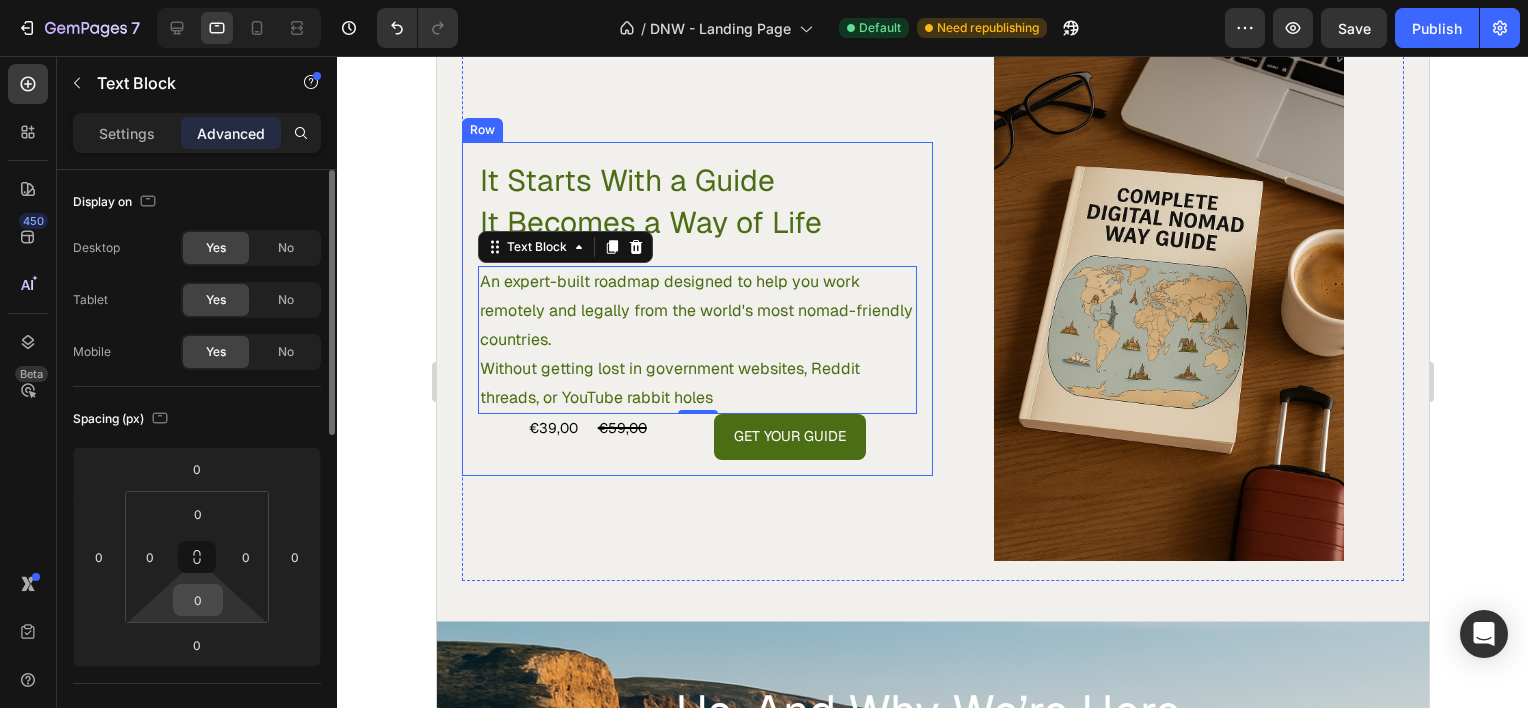 click on "0" at bounding box center [198, 600] 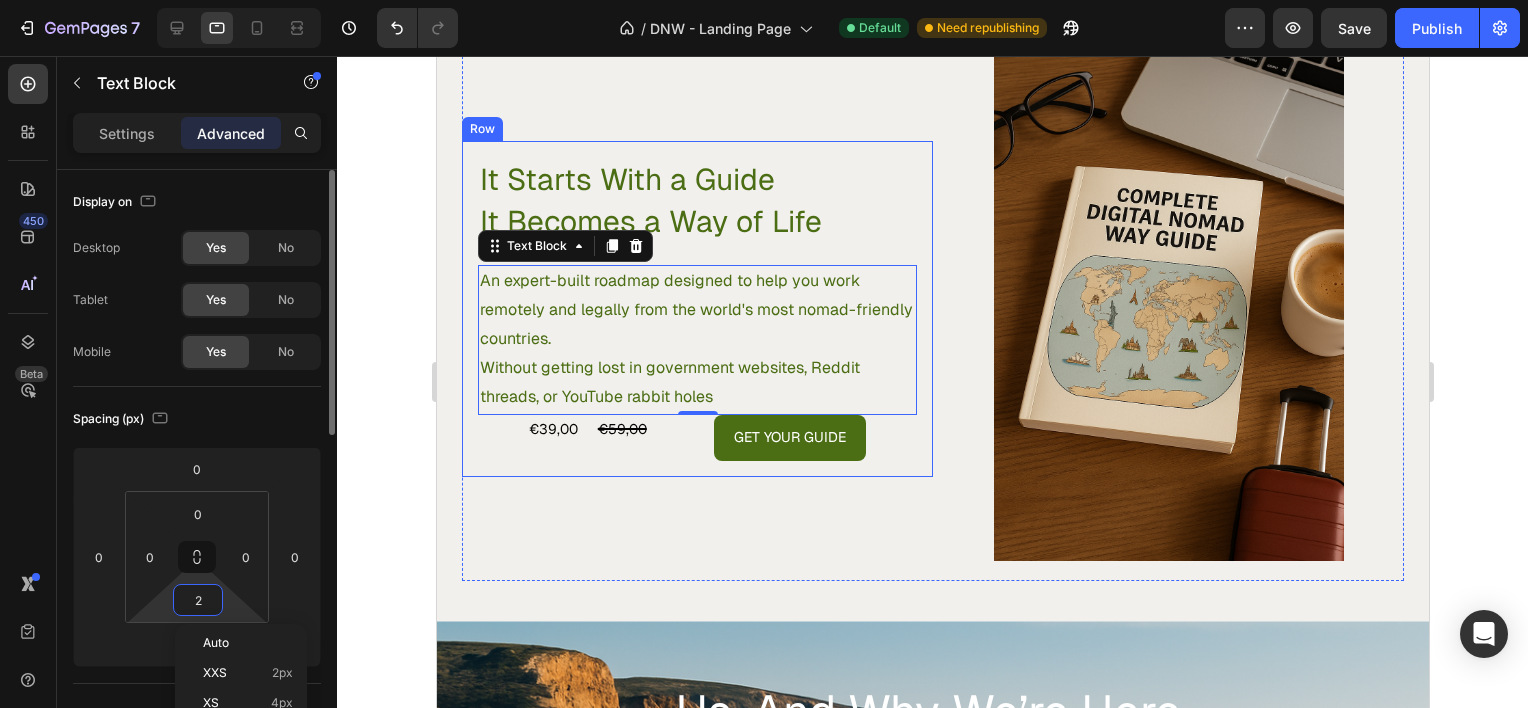 type on "20" 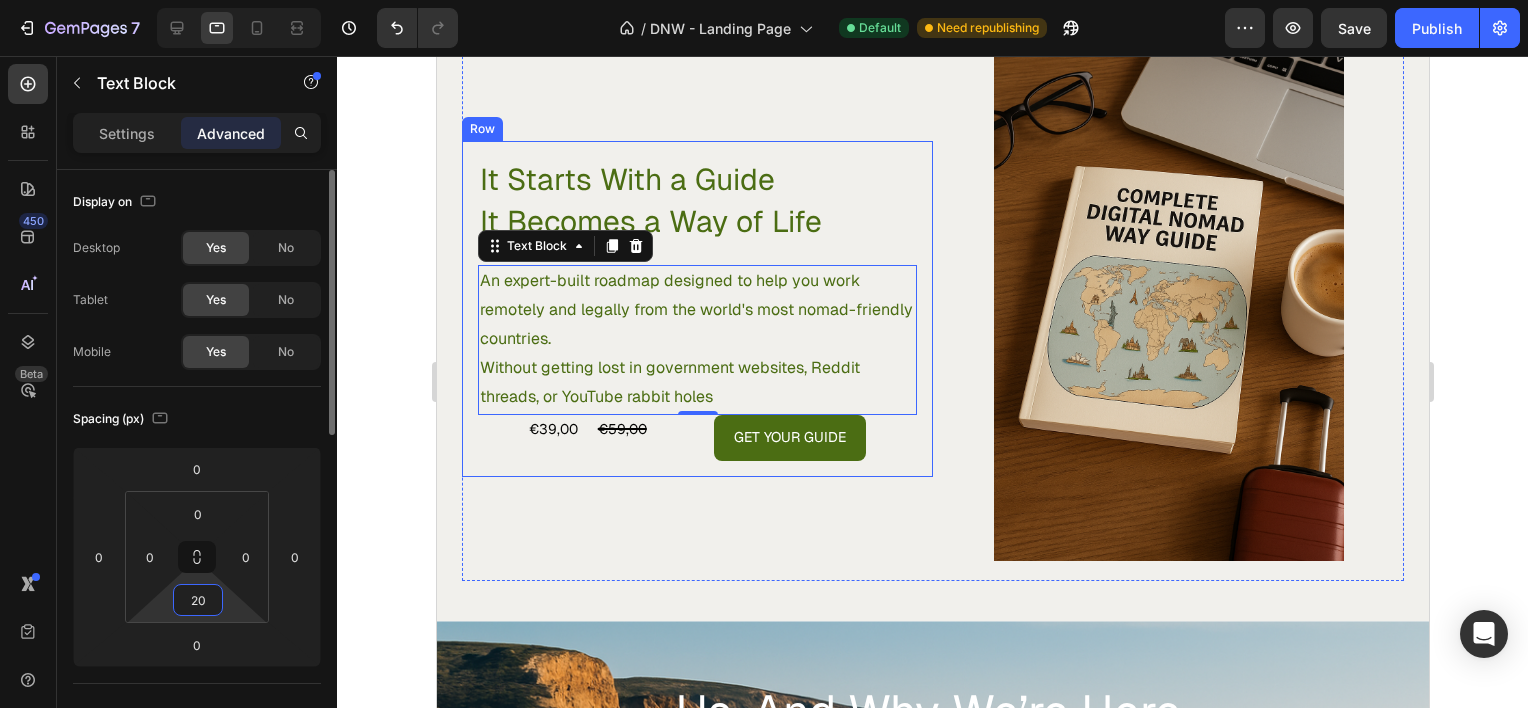 scroll, scrollTop: 3432, scrollLeft: 0, axis: vertical 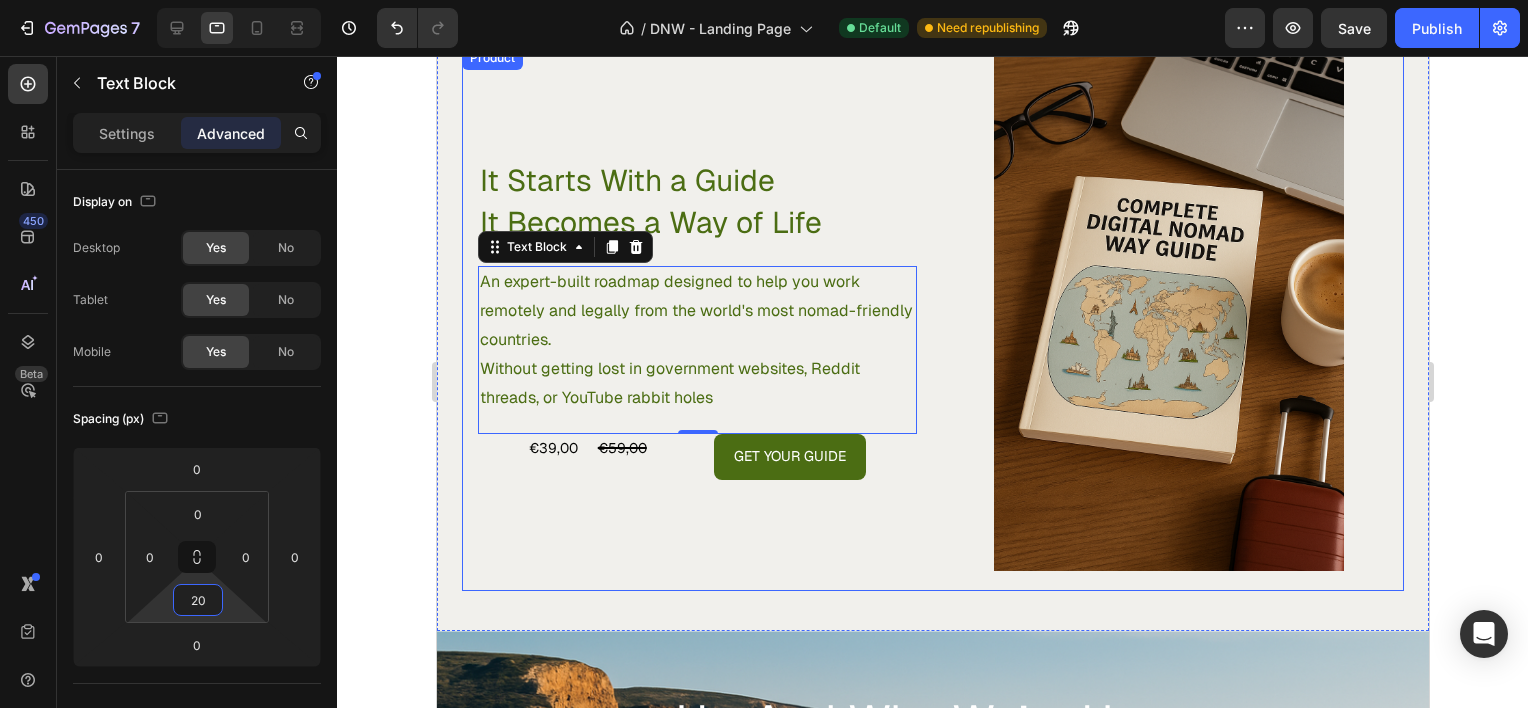 click on "It Starts With a Guide It Becomes a Way of Life Heading An expert-built roadmap designed to help you work remotely and legally from the world's most nomad-friendly countries. Without getting lost in government websites, Reddit threads, or YouTube rabbit holes Text Block   0 €39,00 Product Price Product Price €59,00 Compare Price Compare Price Get Your Guide Dynamic Checkout Row Row" at bounding box center (696, 318) 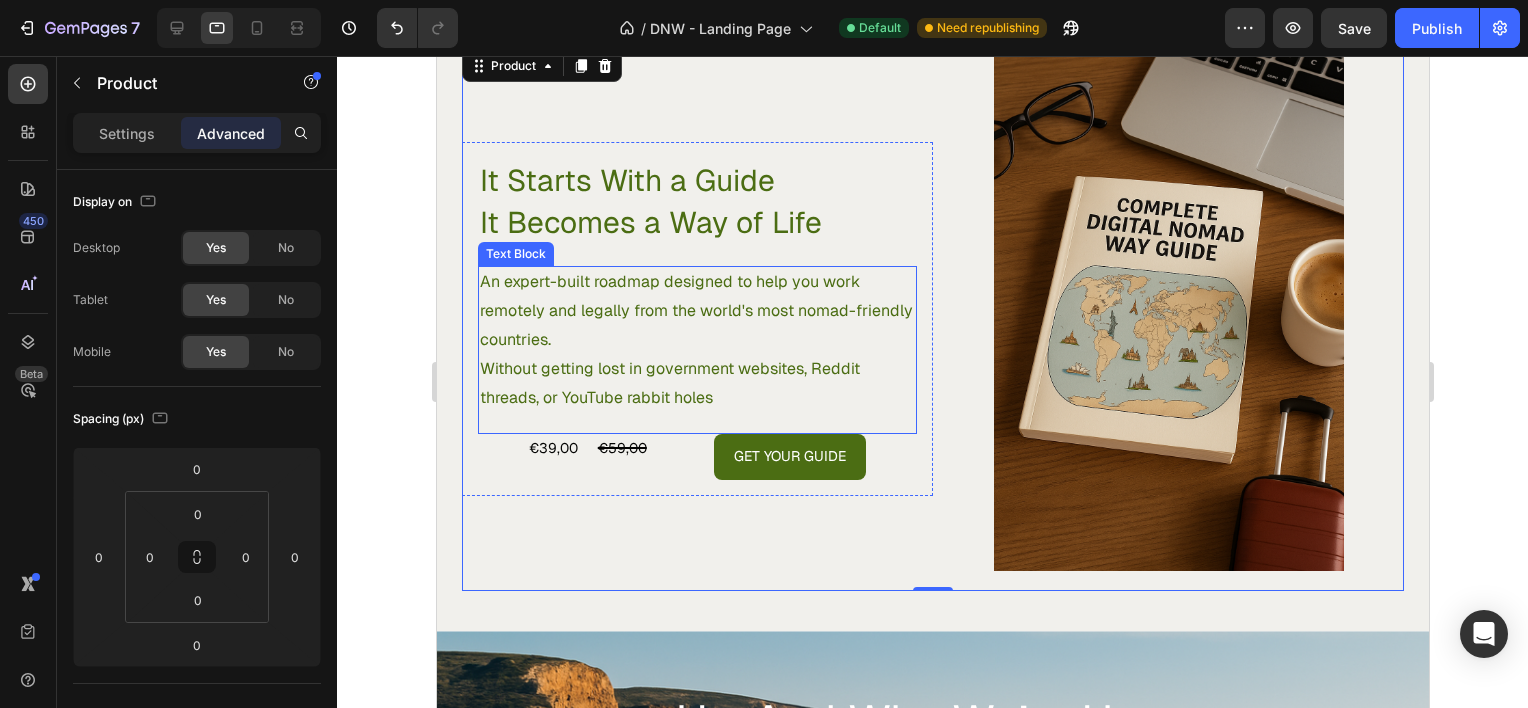 click on "Without getting lost in government websites, Reddit threads, or YouTube rabbit holes" at bounding box center (696, 384) 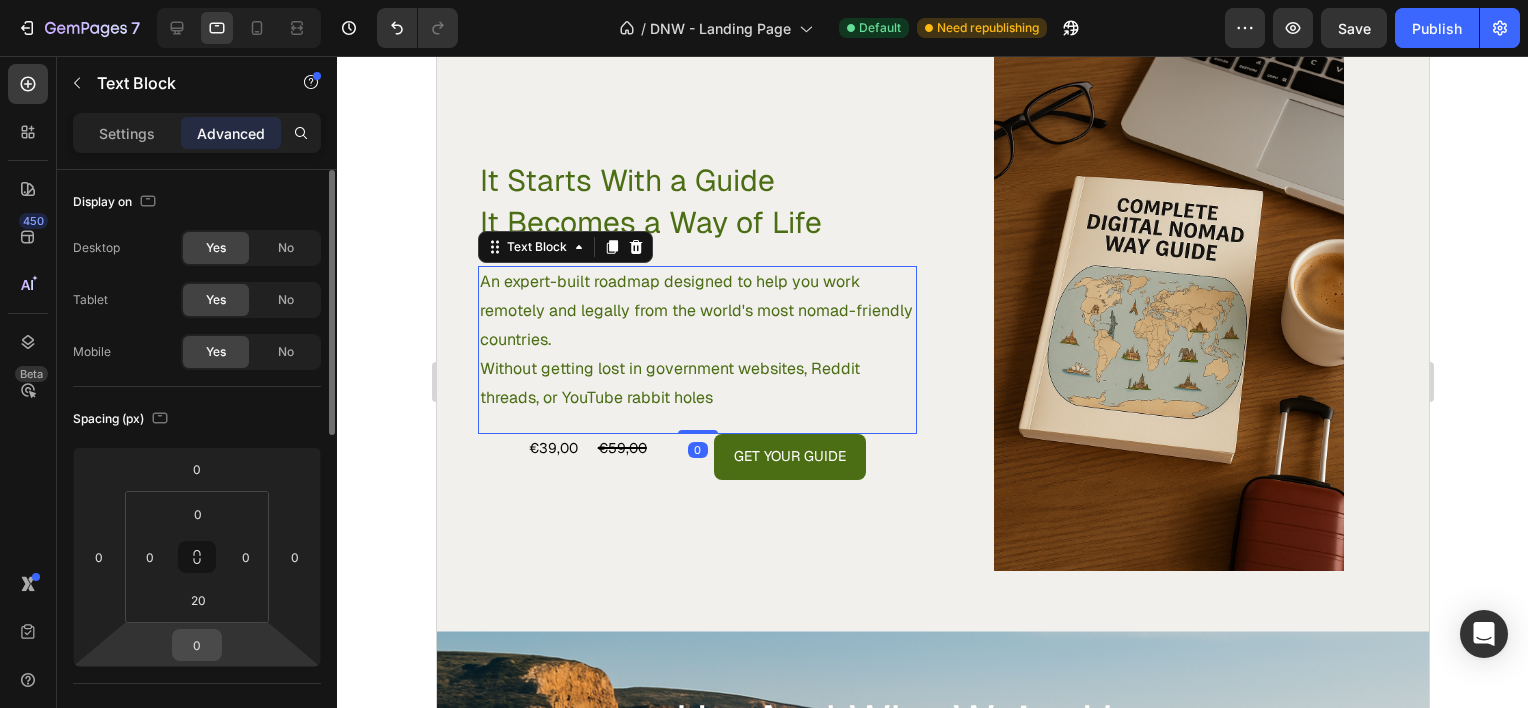 click on "0" at bounding box center [197, 645] 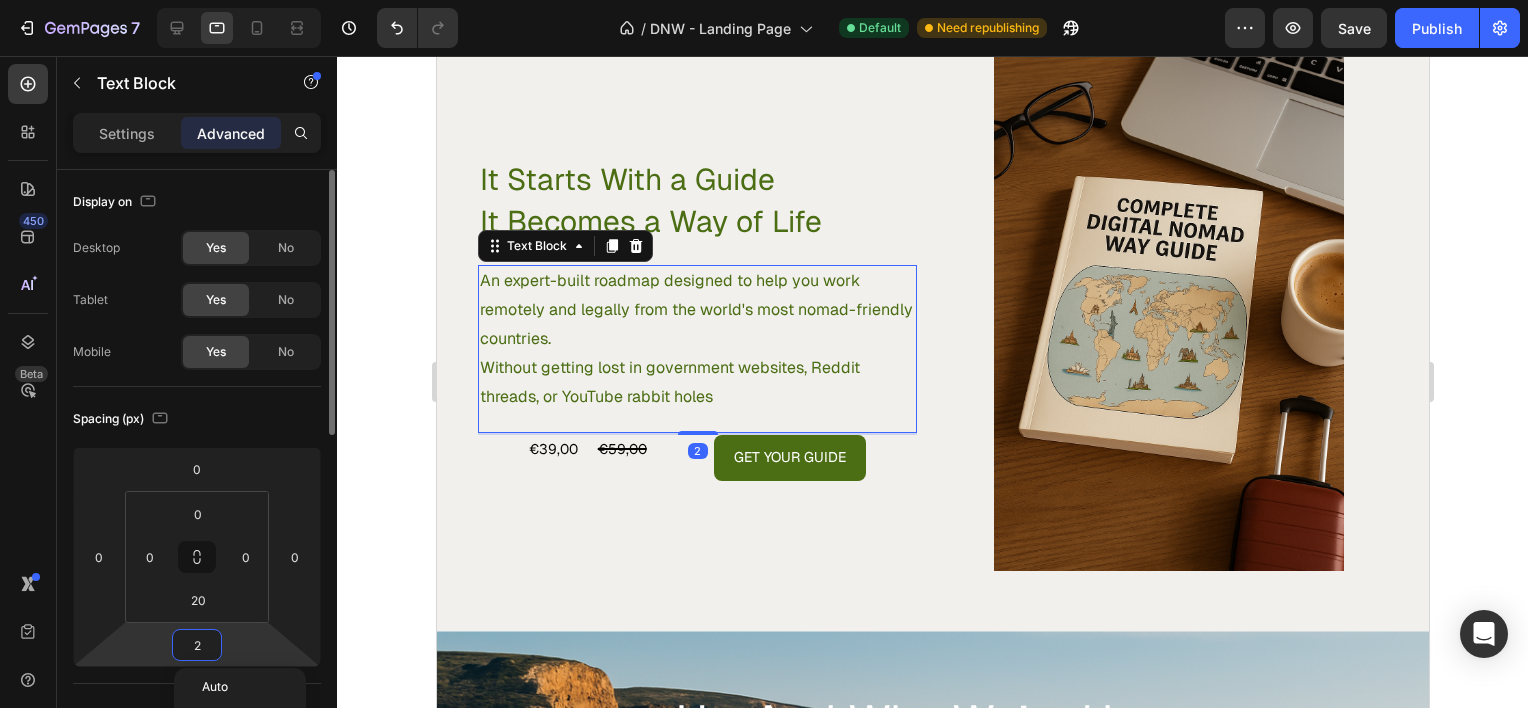 type on "20" 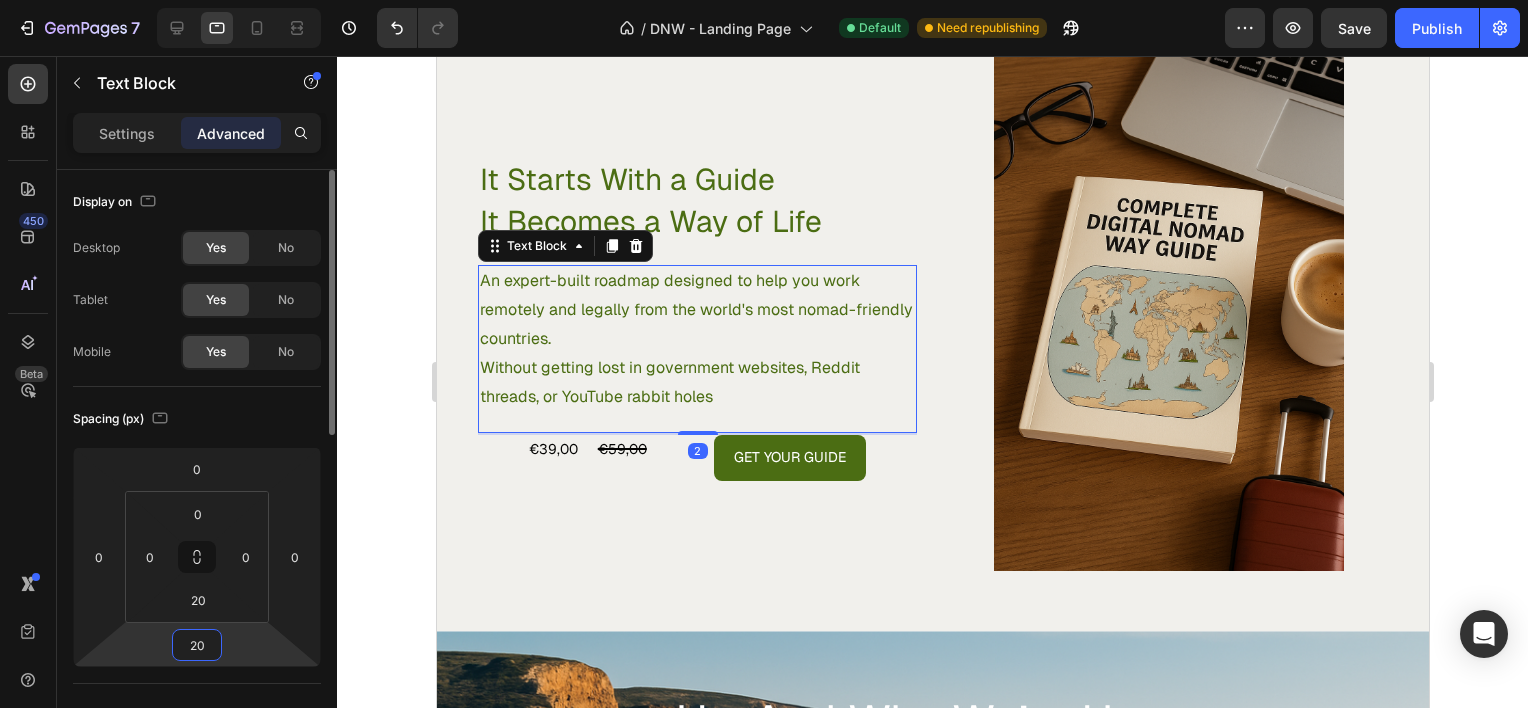 scroll, scrollTop: 3422, scrollLeft: 0, axis: vertical 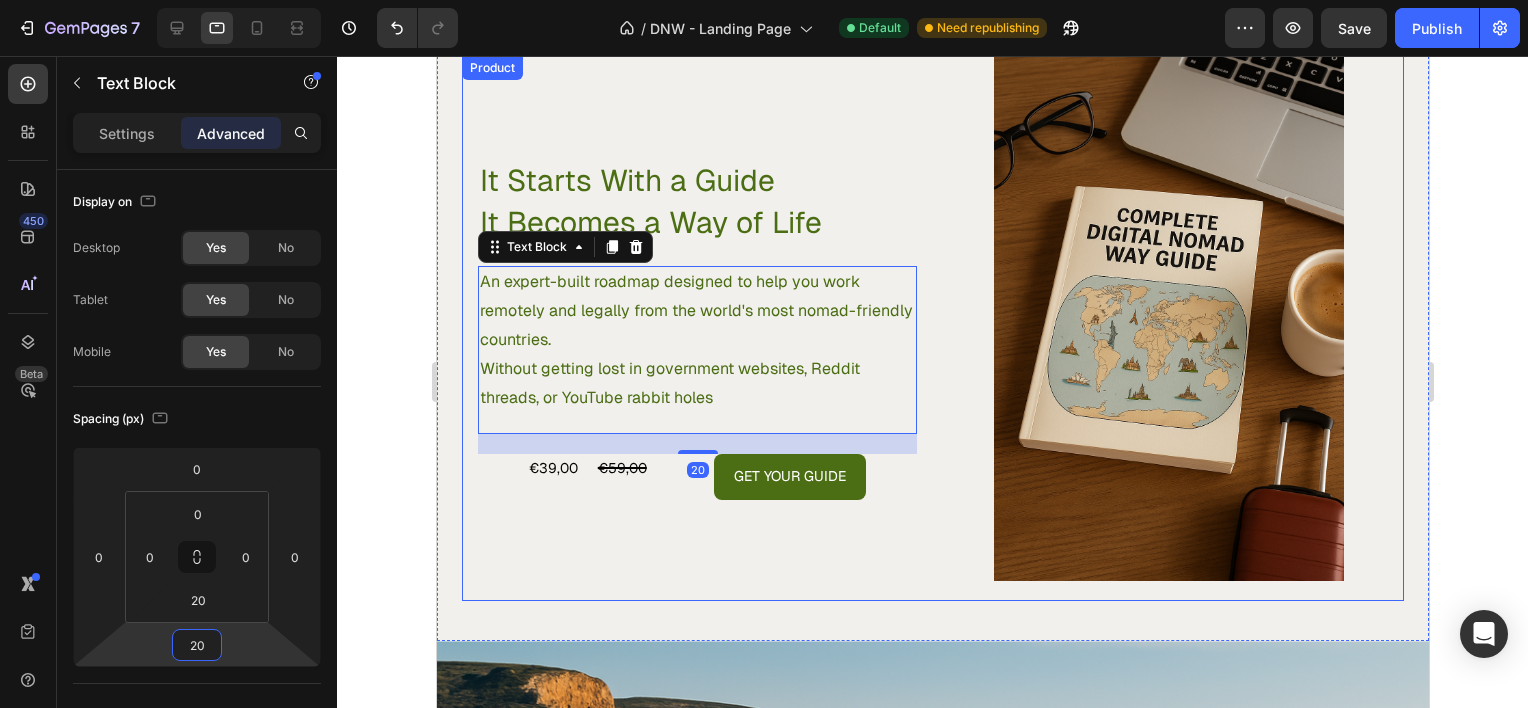 click on "It Starts With a Guide It Becomes a Way of Life Heading An expert-built roadmap designed to help you work remotely and legally from the world's most nomad-friendly countries. Without getting lost in government websites, Reddit threads, or YouTube rabbit holes Text Block   20 €39,00 Product Price Product Price €59,00 Compare Price Compare Price Get Your Guide Dynamic Checkout Row Row" at bounding box center [696, 328] 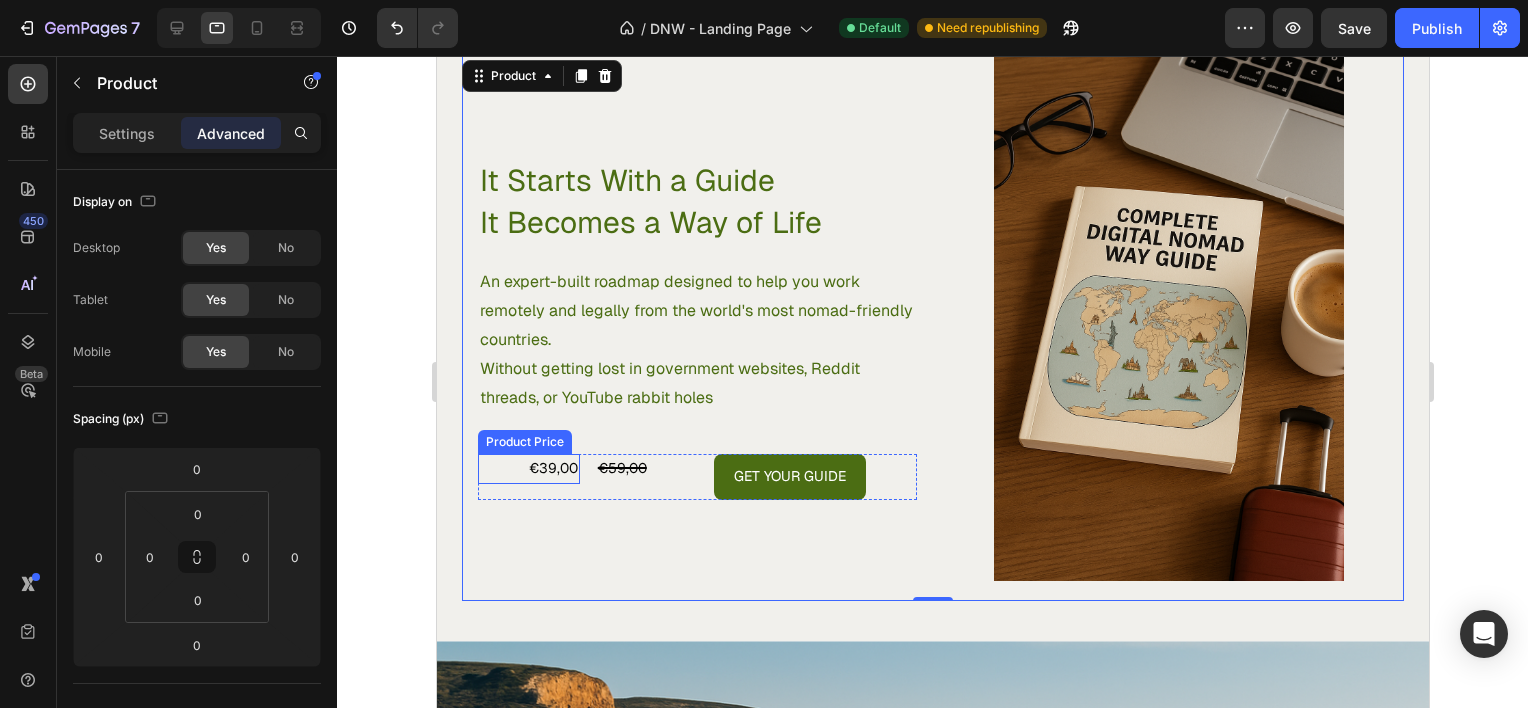 click on "€39,00" at bounding box center (528, 468) 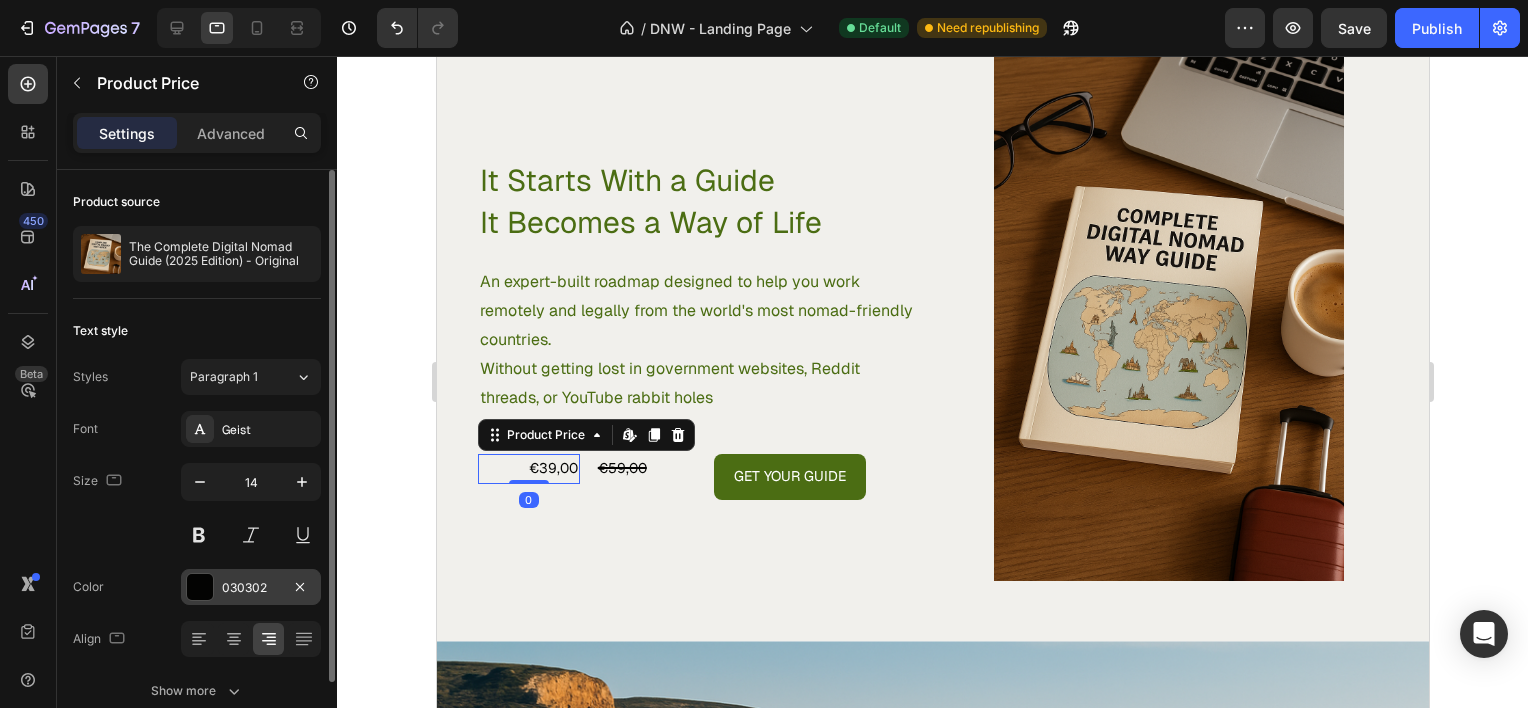 click on "030302" at bounding box center [251, 588] 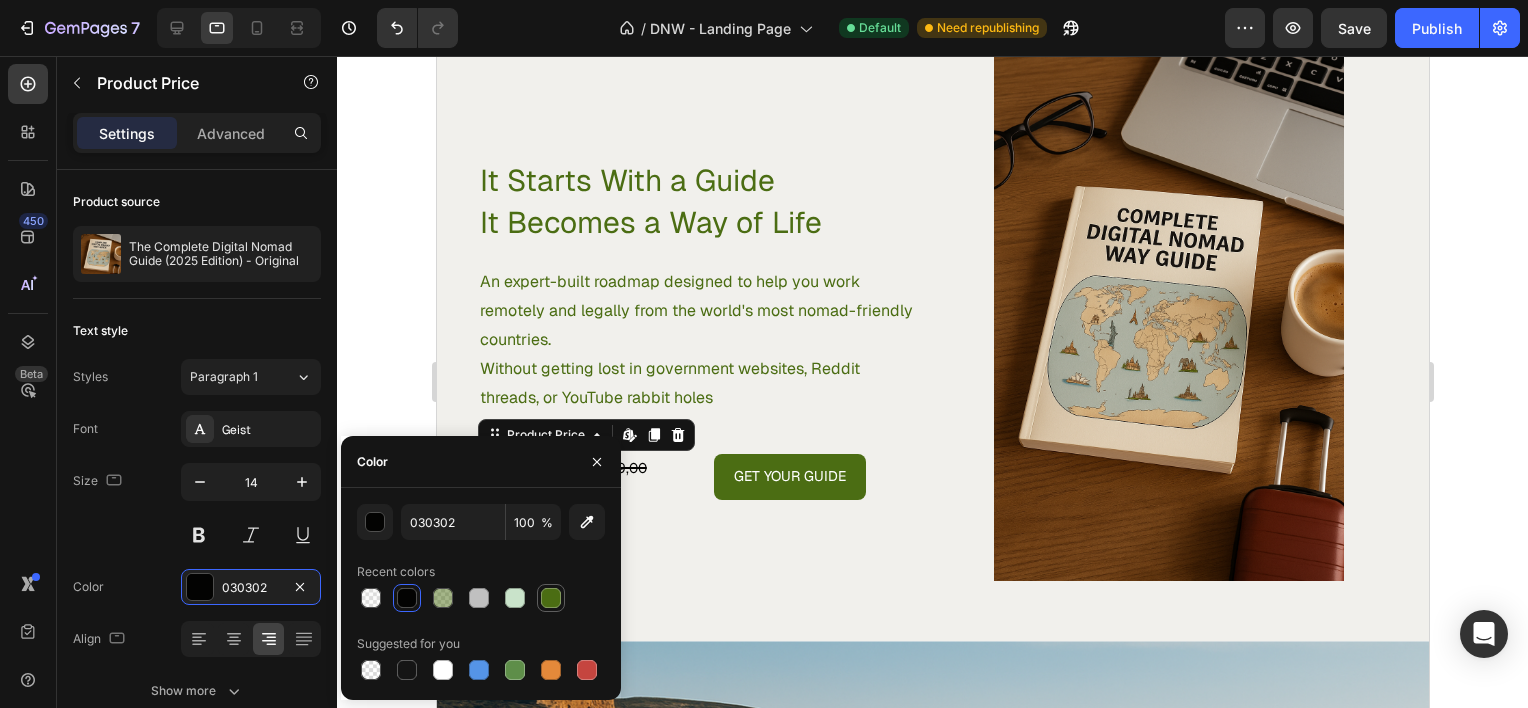 click at bounding box center (551, 598) 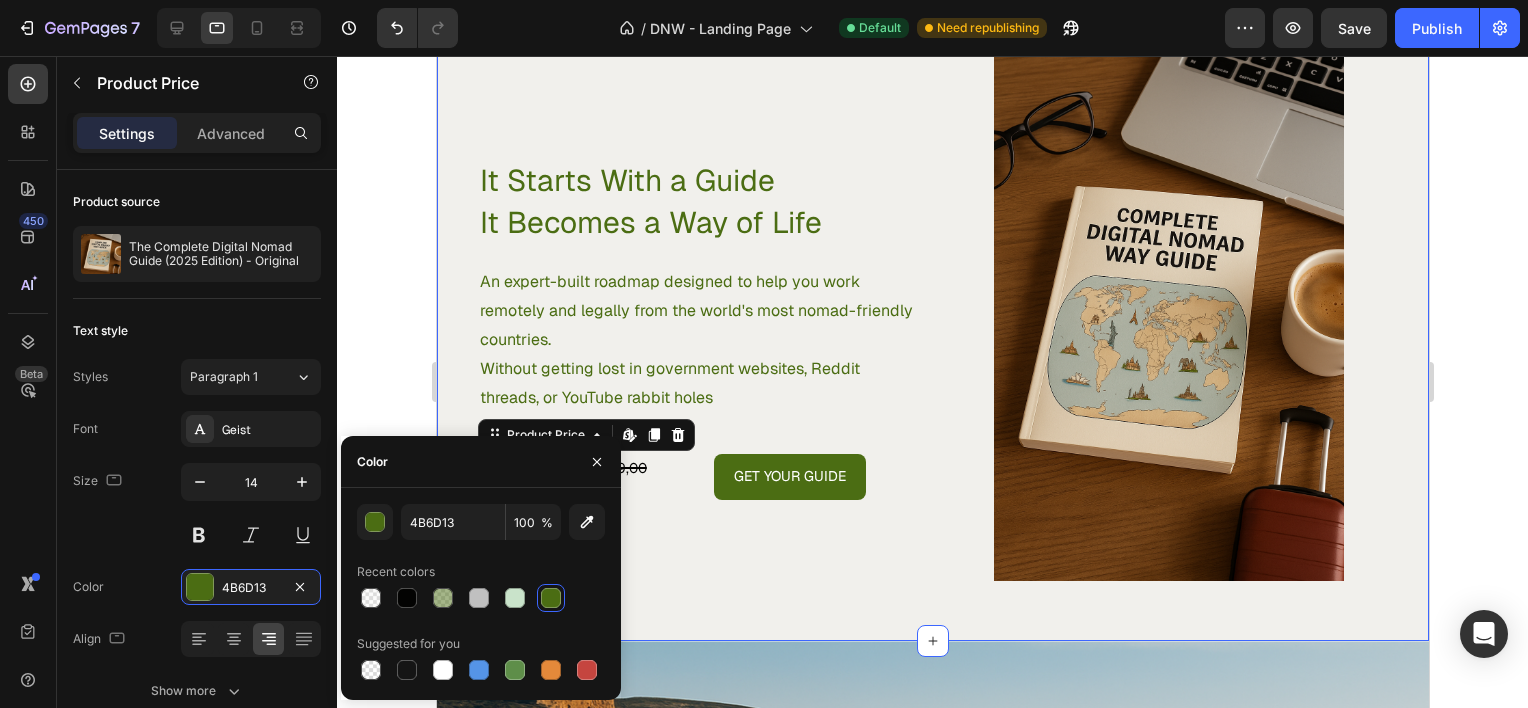 click on "It Starts With a Guide It Becomes a Way of Life Heading An expert-built roadmap designed to help you work remotely and legally from the world's most nomad-friendly countries. Without getting lost in government websites, Reddit threads, or YouTube rabbit holes Text Block €39,00 Product Price   Edit content in Shopify 0 Product Price   Edit content in Shopify 0 €59,00 Compare Price Compare Price Get Your Guide Dynamic Checkout Row Row Product Images Product Section 8" at bounding box center (932, 328) 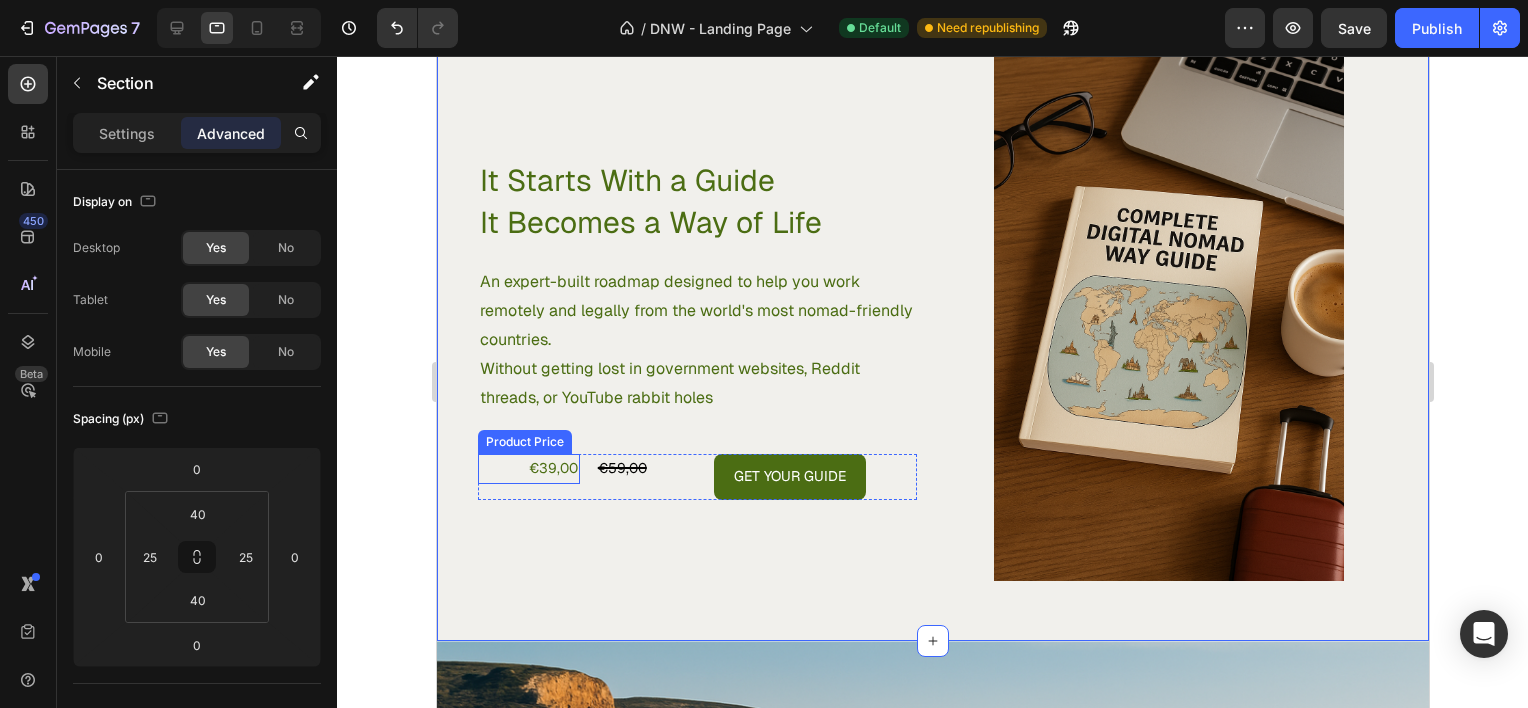 click on "€39,00" at bounding box center [528, 468] 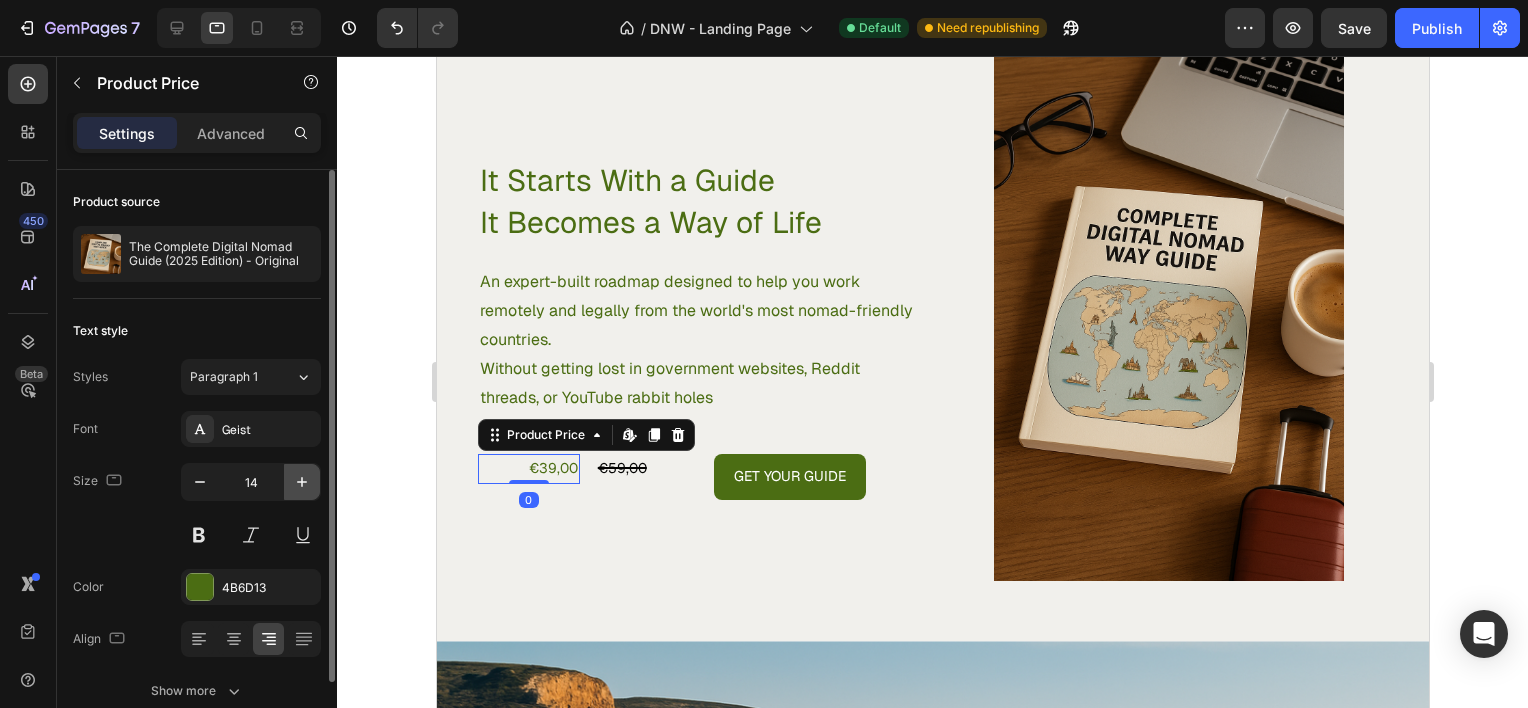 click at bounding box center (302, 482) 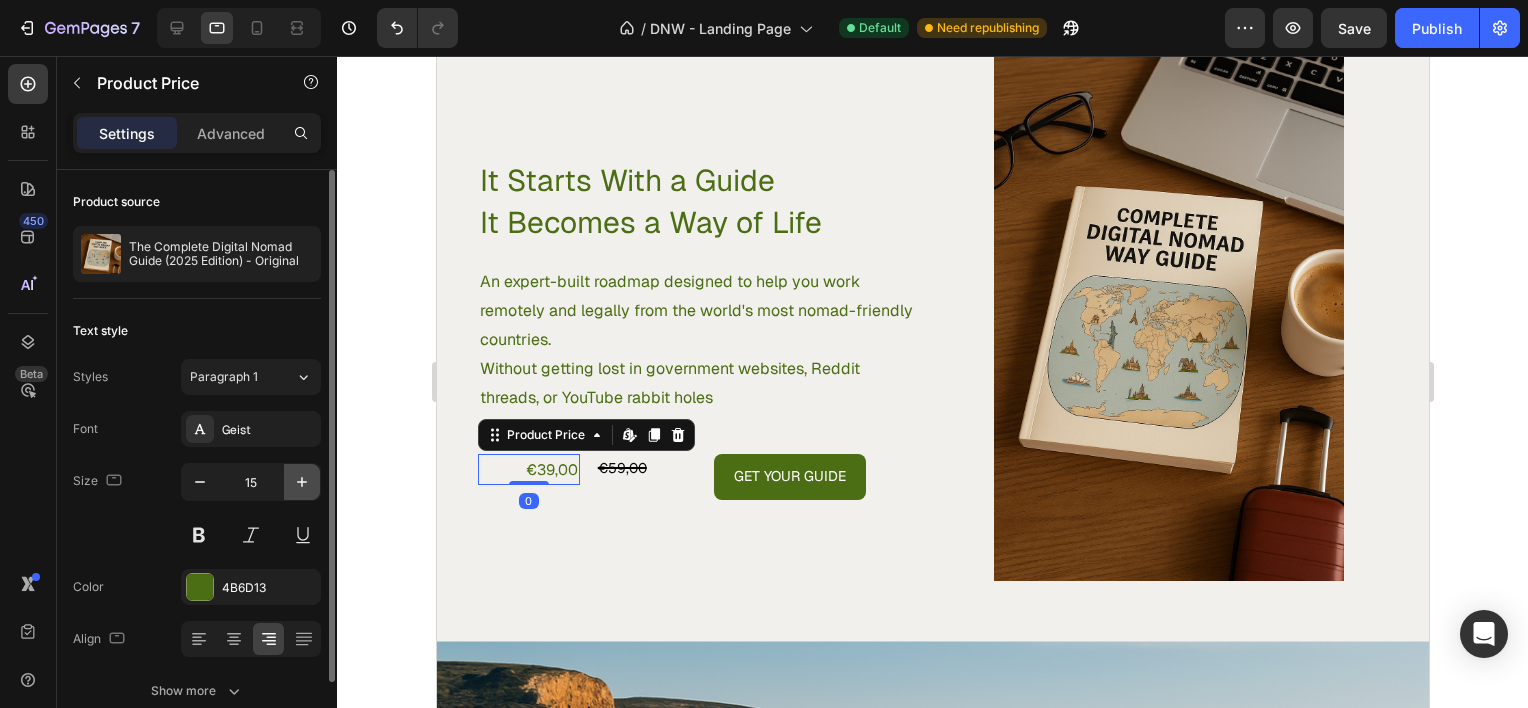 click at bounding box center (302, 482) 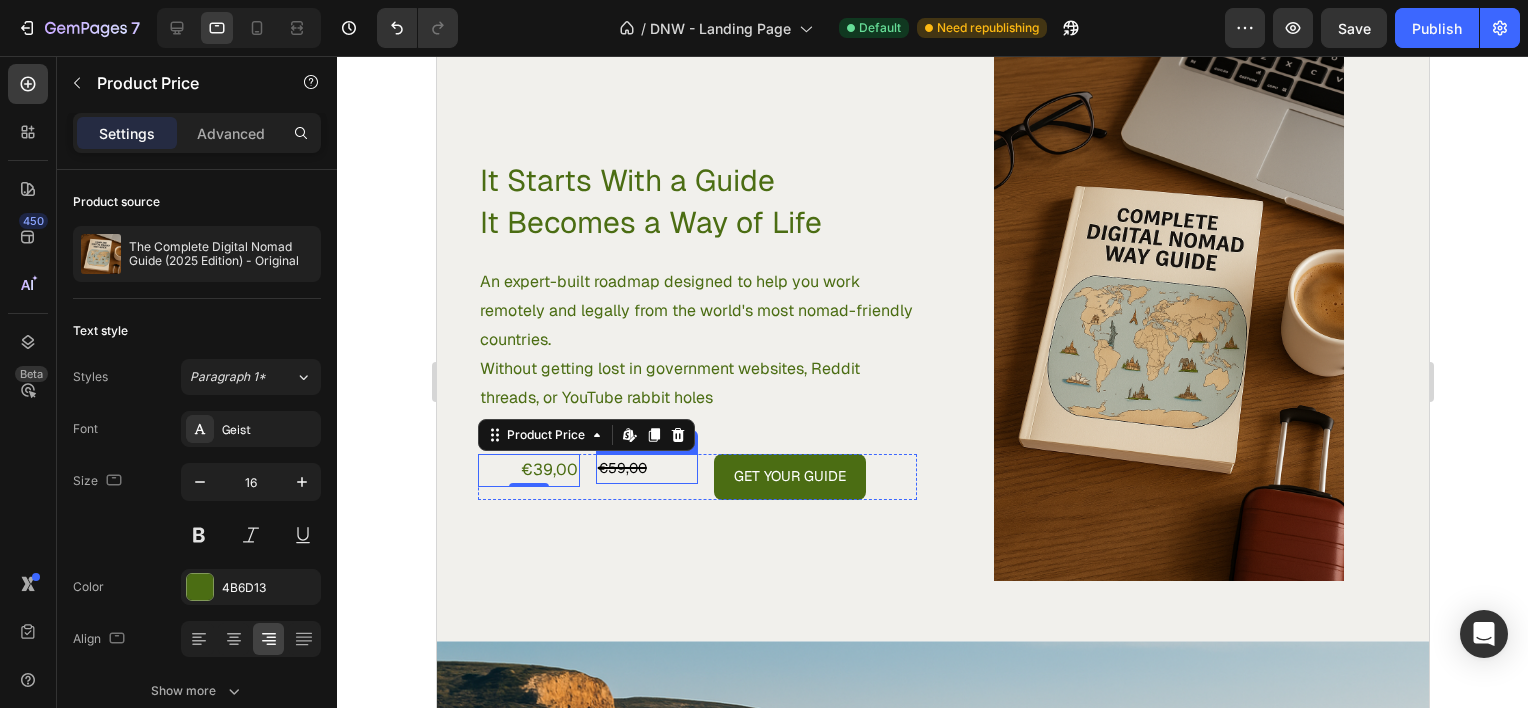 click on "€59,00" at bounding box center [646, 468] 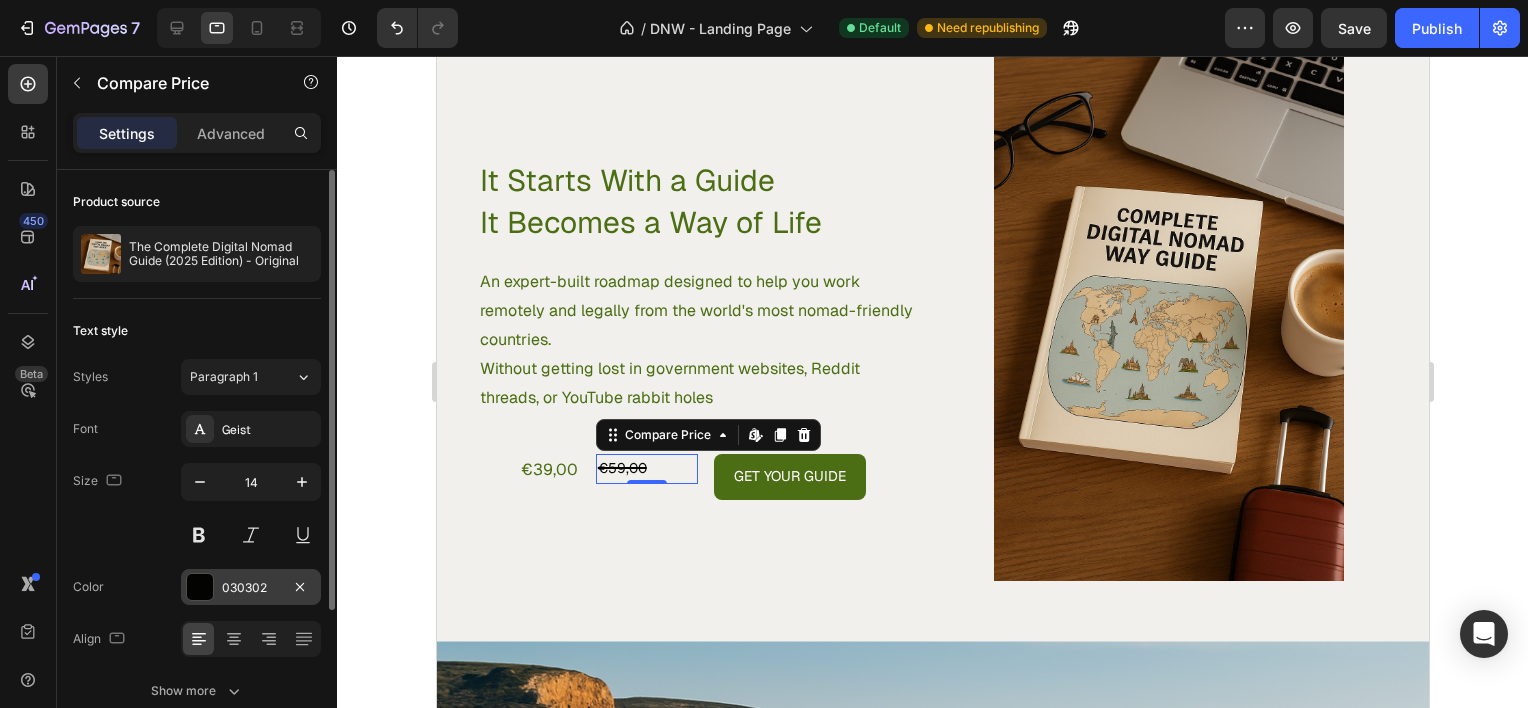 click on "030302" at bounding box center [251, 587] 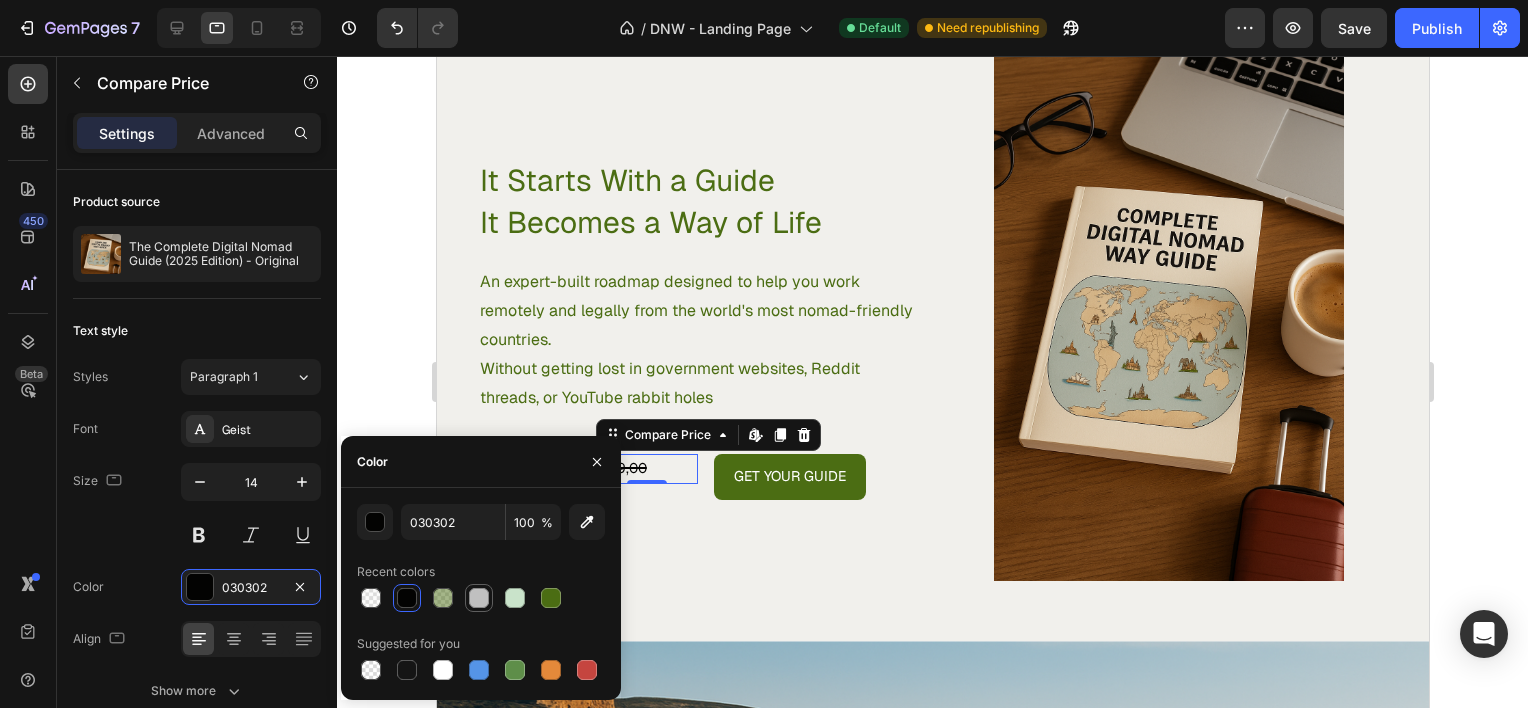 click at bounding box center [479, 598] 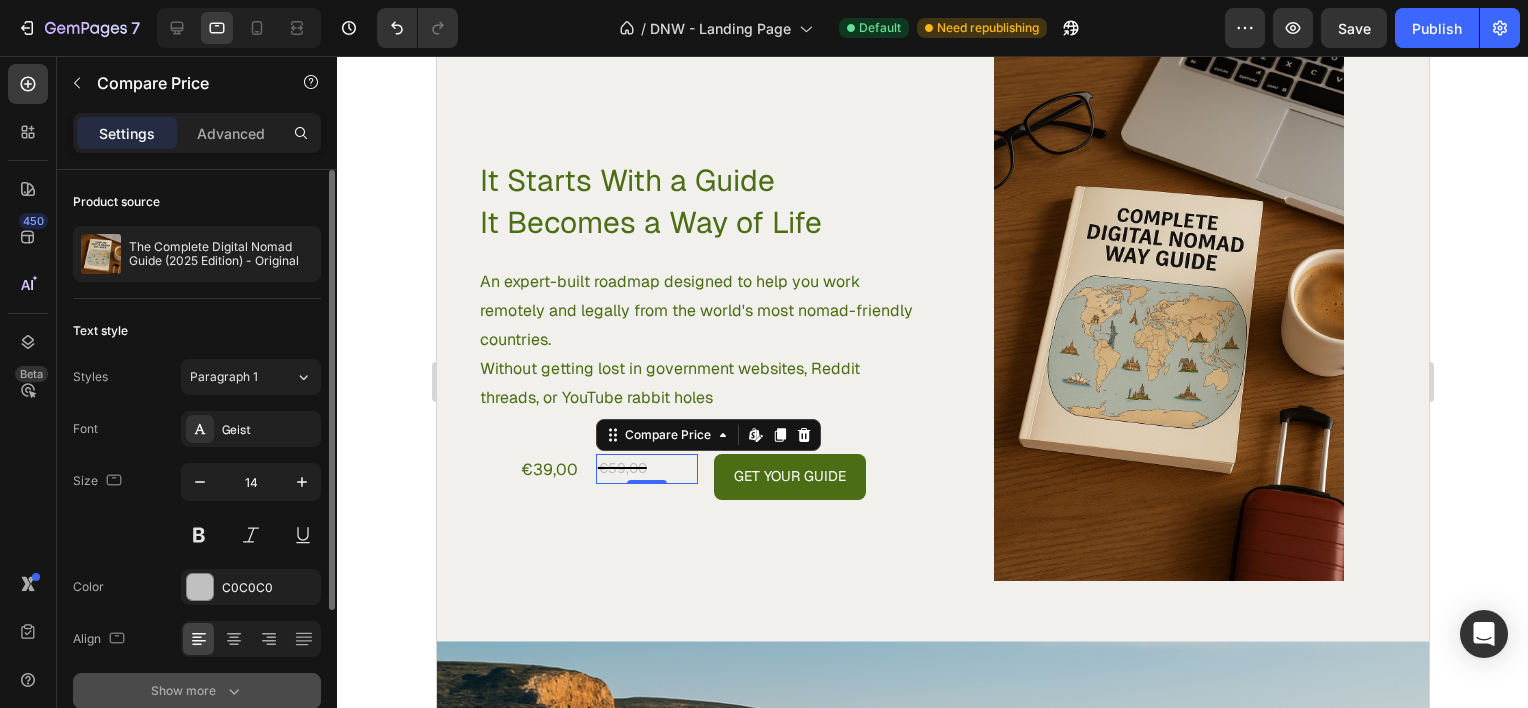 click on "Show more" at bounding box center (197, 691) 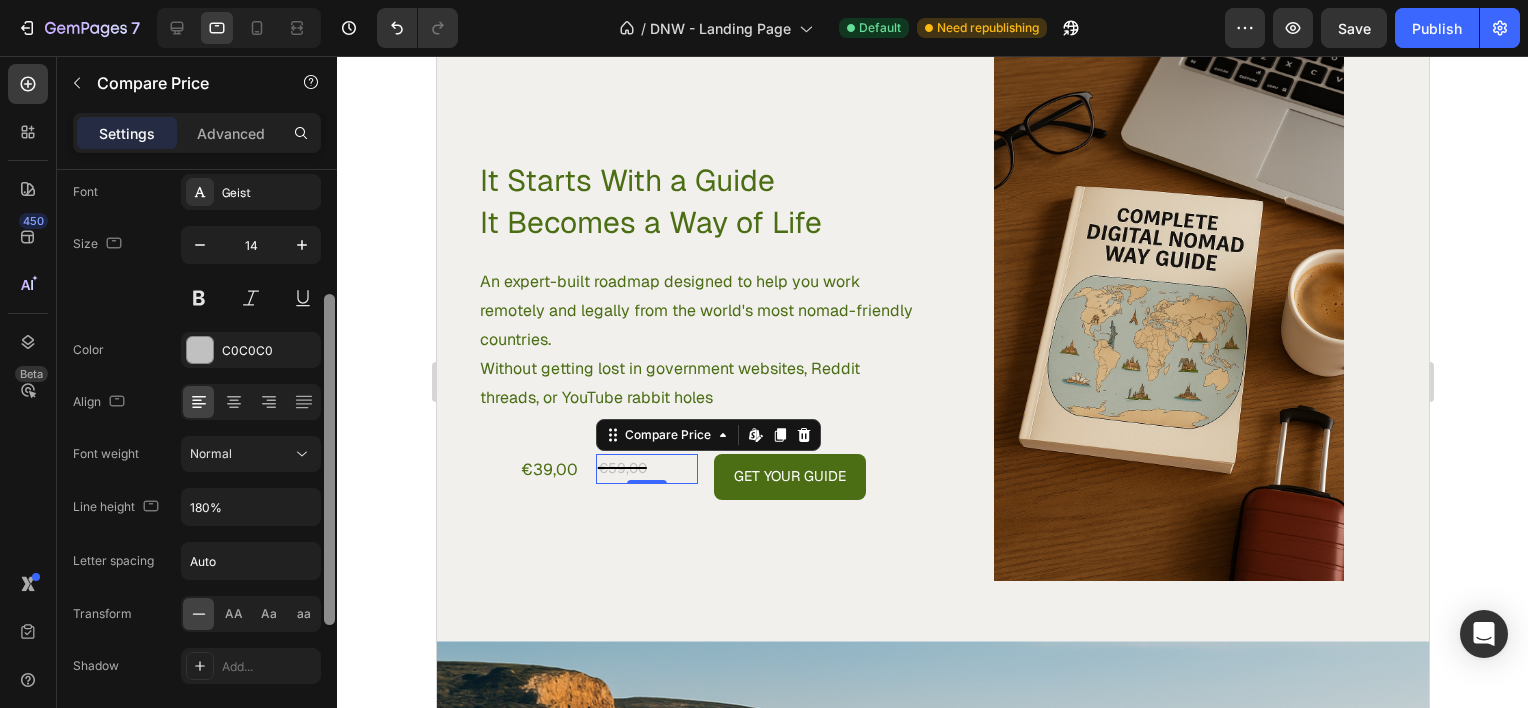 scroll, scrollTop: 238, scrollLeft: 0, axis: vertical 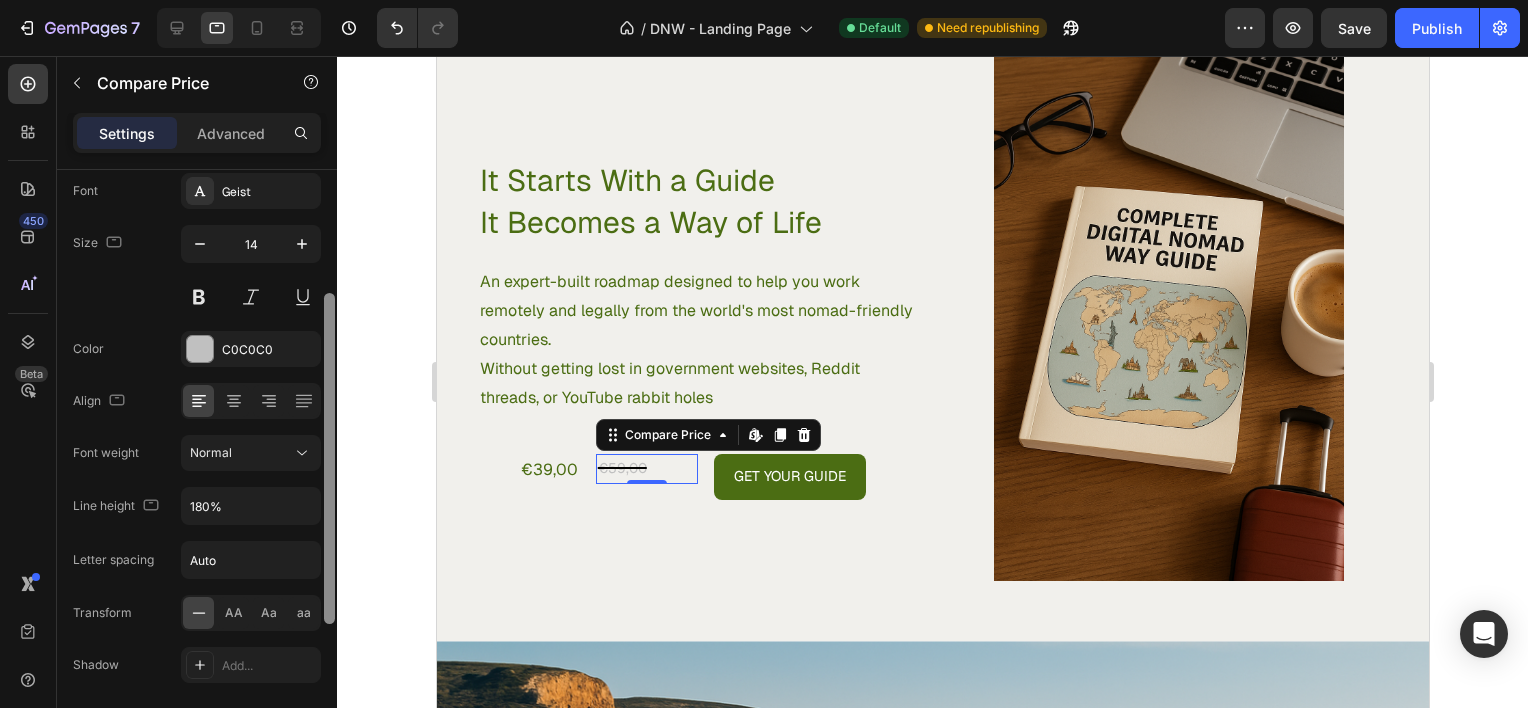 drag, startPoint x: 330, startPoint y: 552, endPoint x: 322, endPoint y: 729, distance: 177.1807 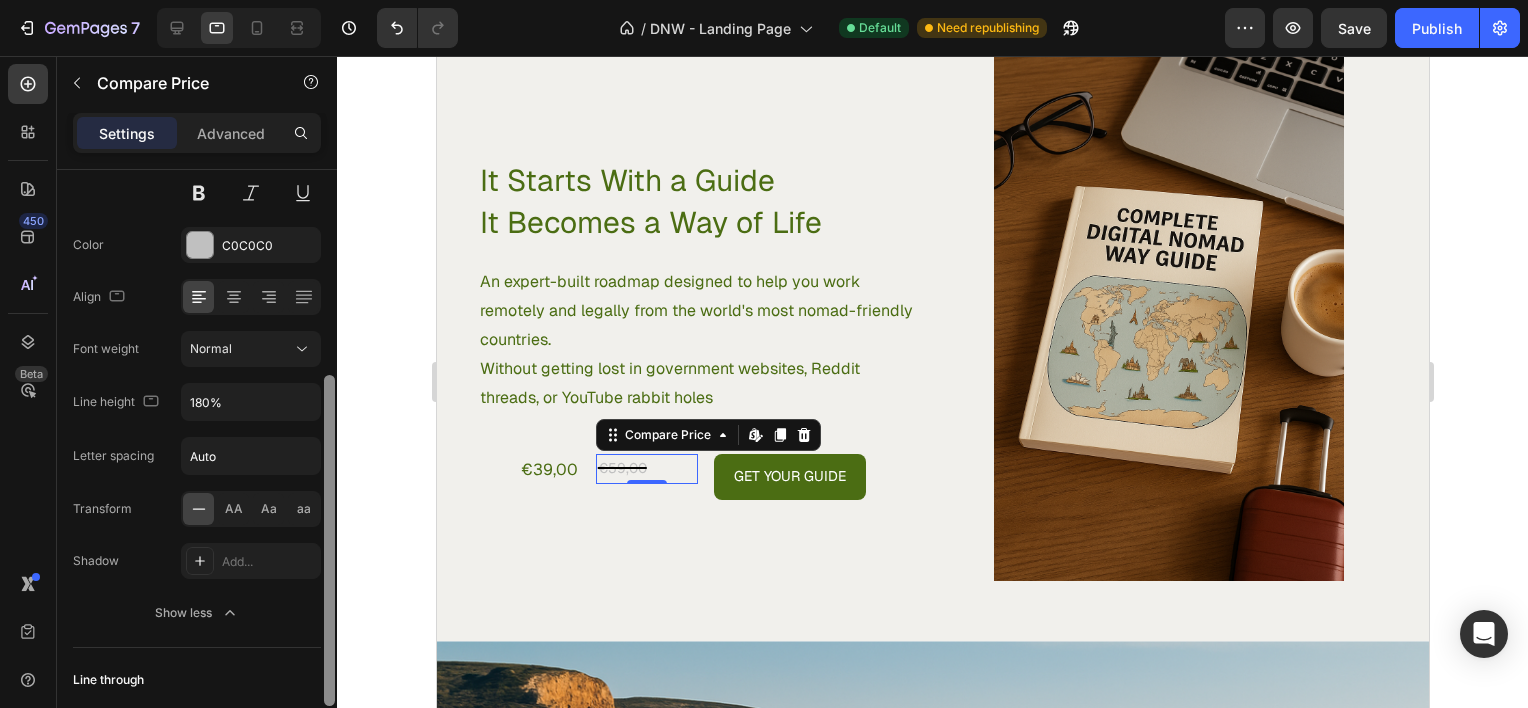 scroll, scrollTop: 351, scrollLeft: 0, axis: vertical 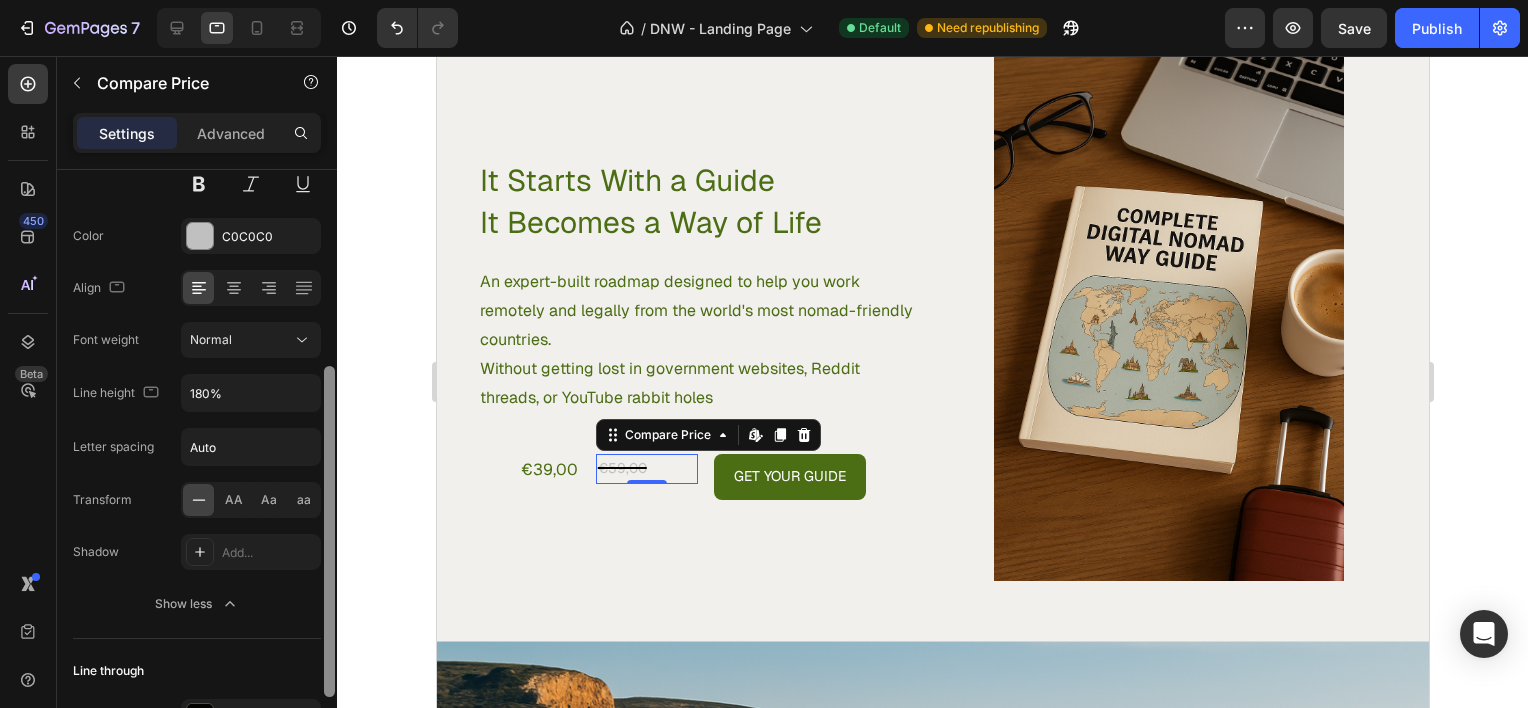 drag, startPoint x: 325, startPoint y: 612, endPoint x: 334, endPoint y: 675, distance: 63.63961 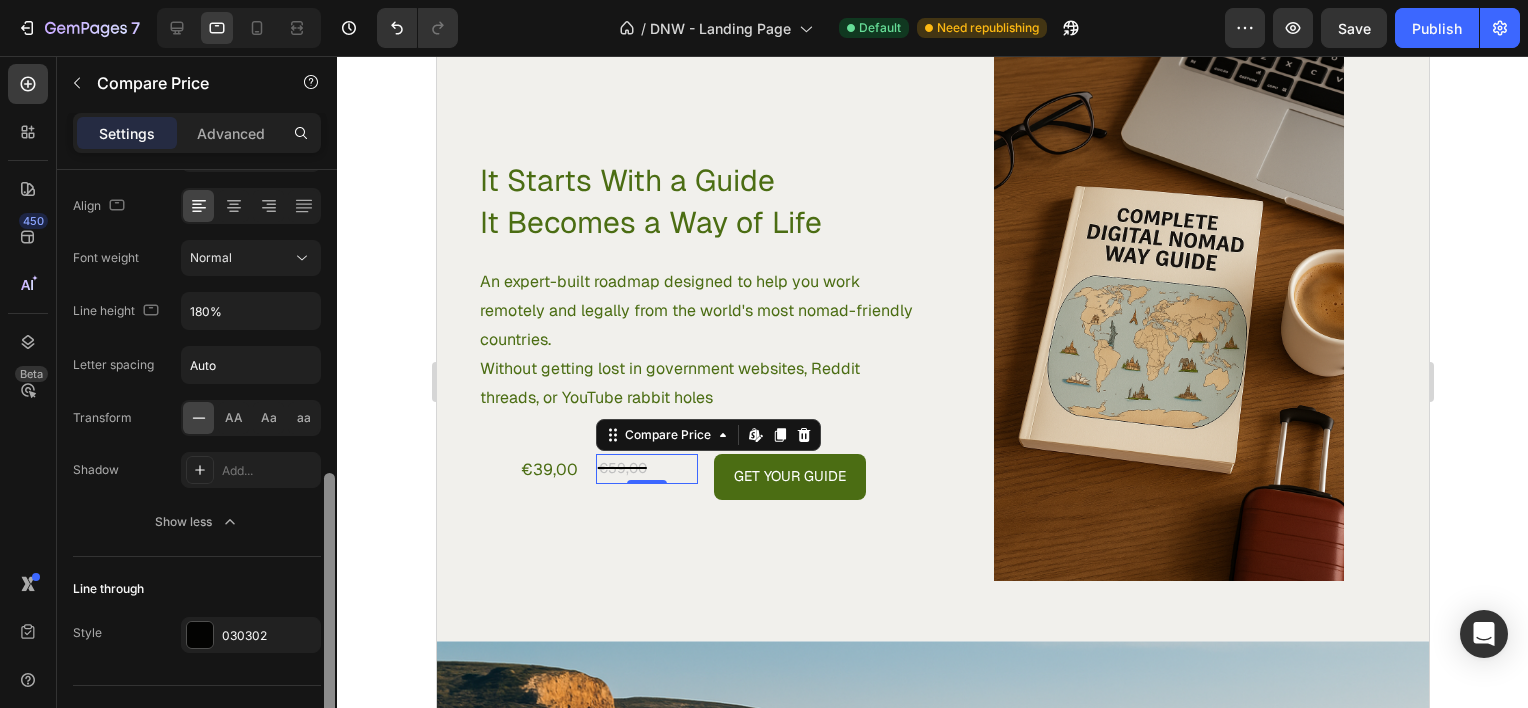 scroll, scrollTop: 472, scrollLeft: 0, axis: vertical 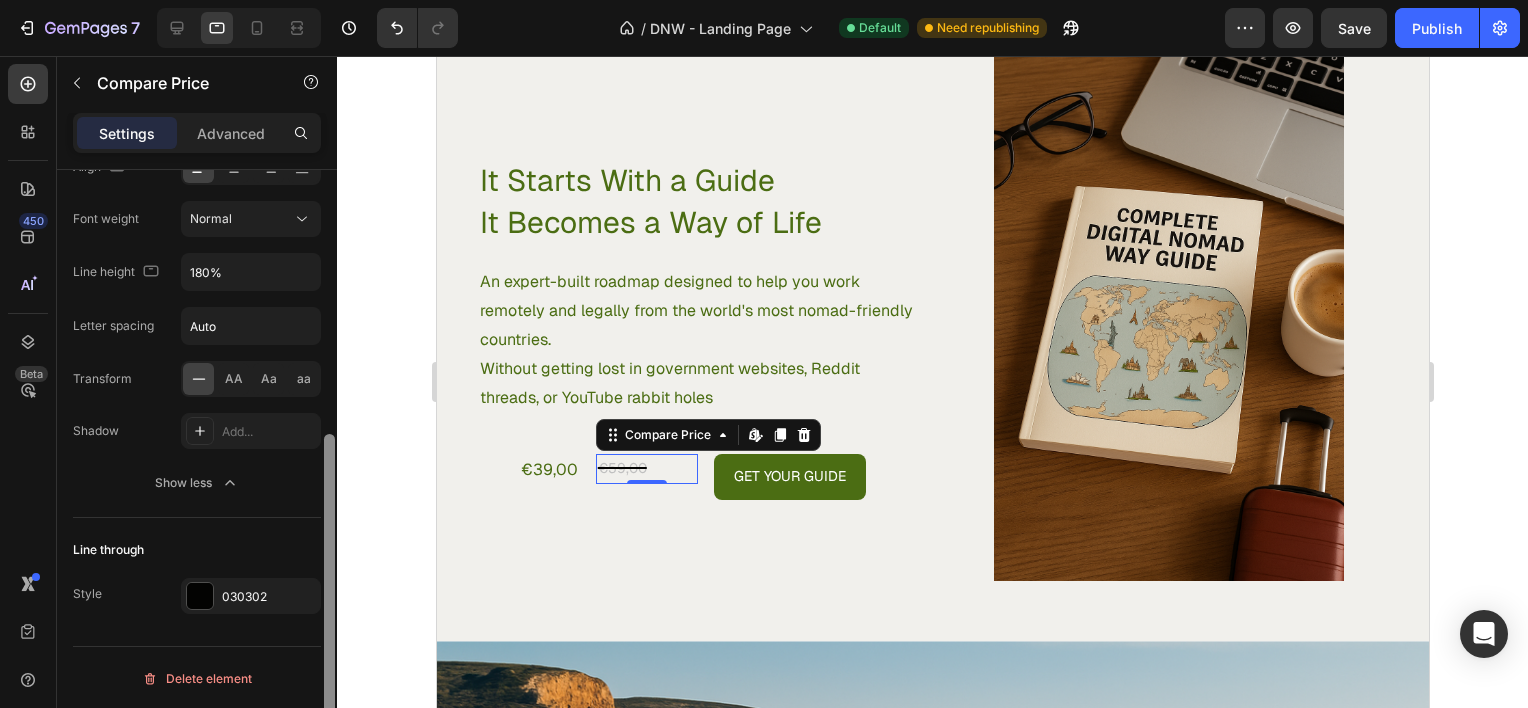drag, startPoint x: 324, startPoint y: 614, endPoint x: 324, endPoint y: 717, distance: 103 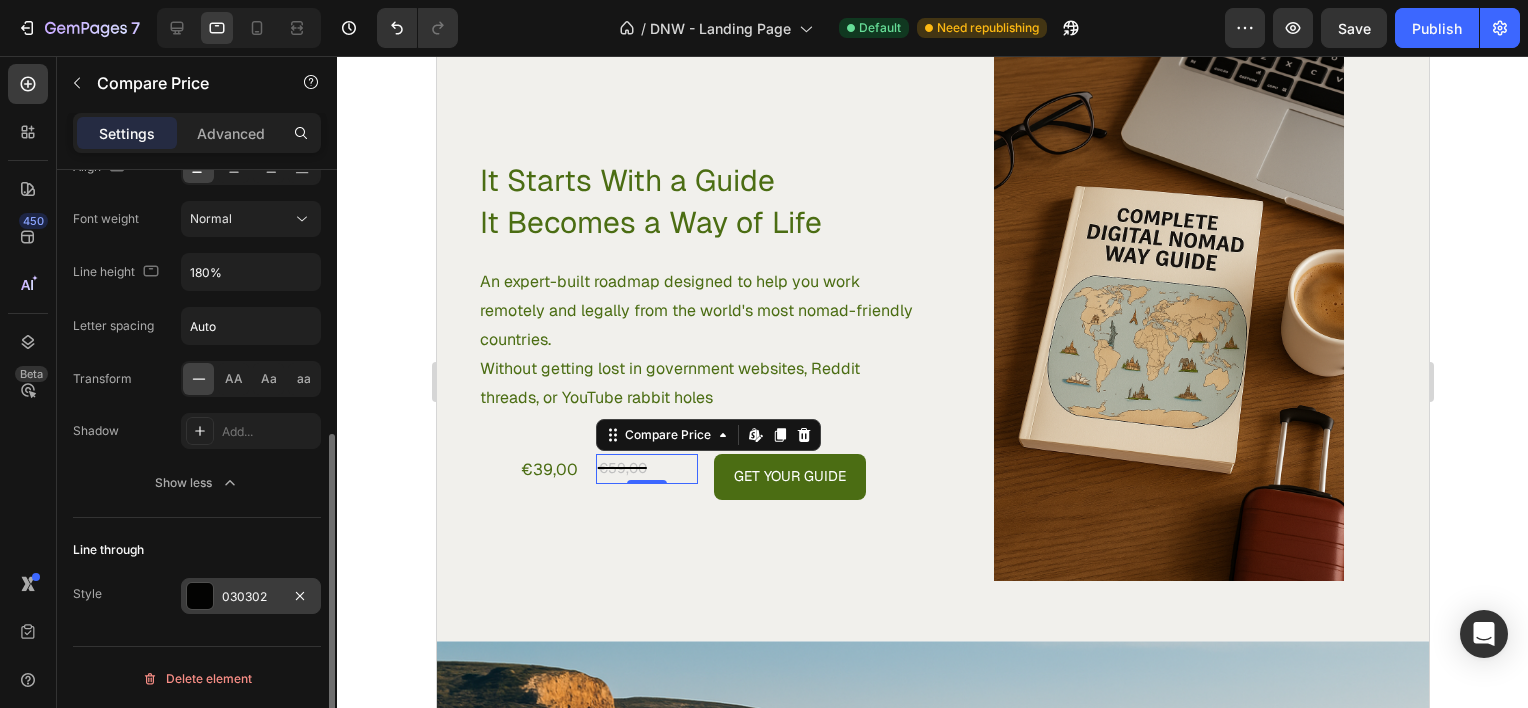 click on "030302" at bounding box center [251, 596] 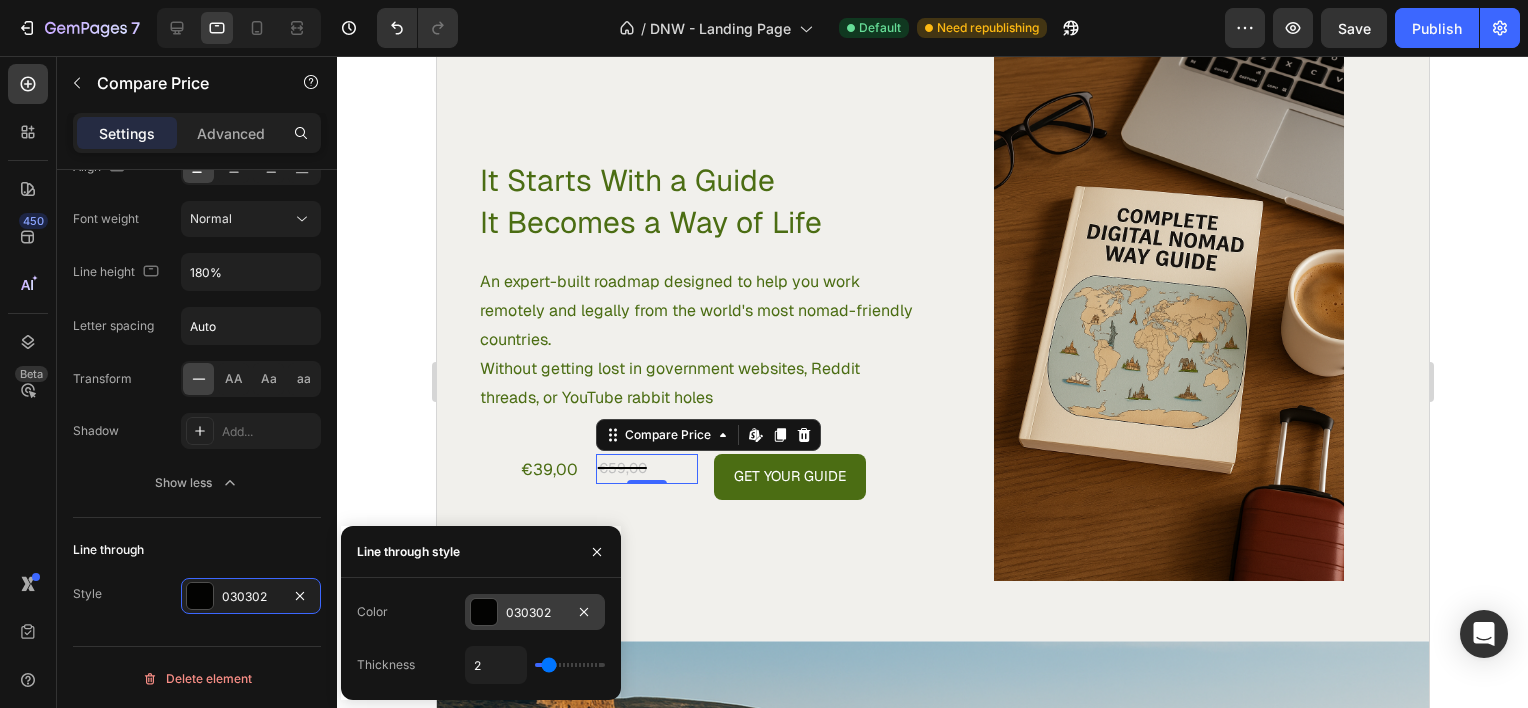 click on "030302" at bounding box center (535, 612) 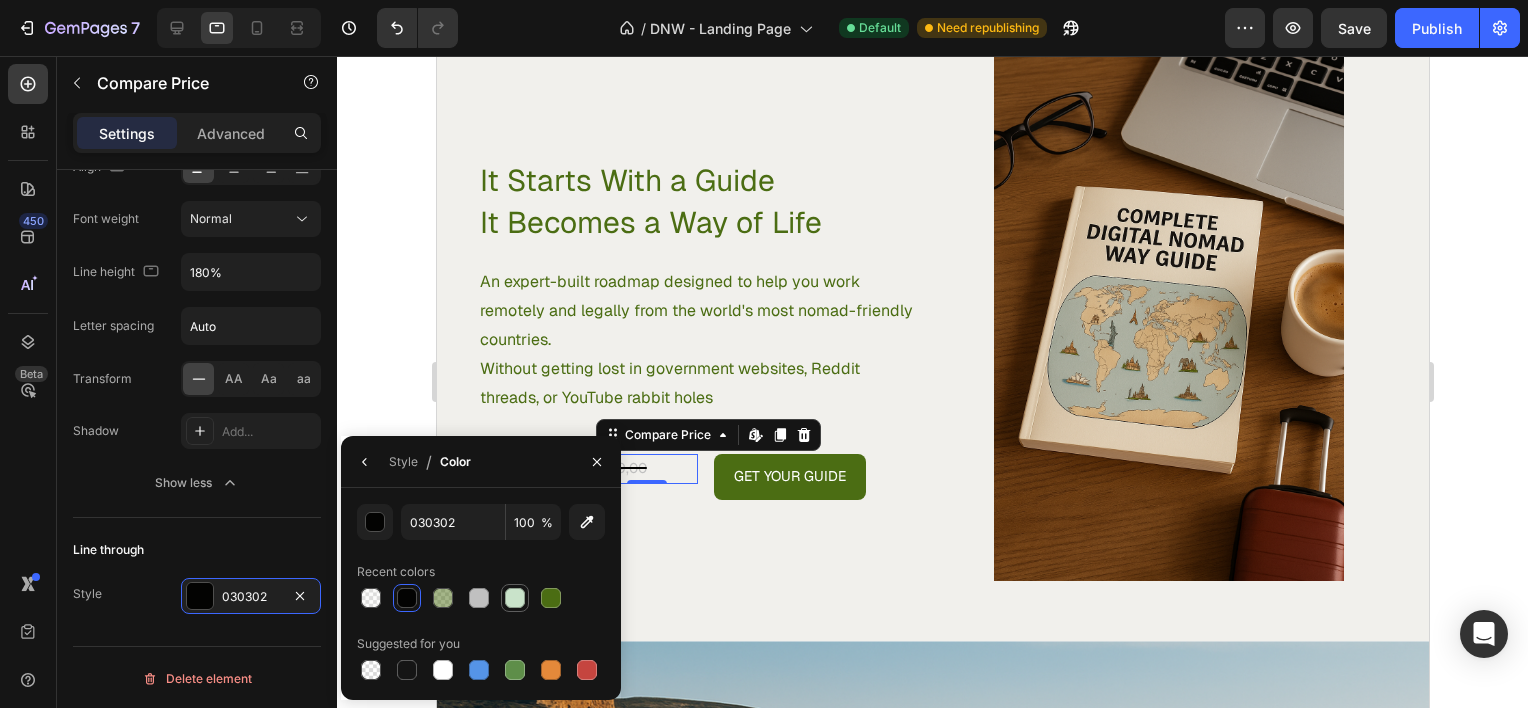 click at bounding box center (515, 598) 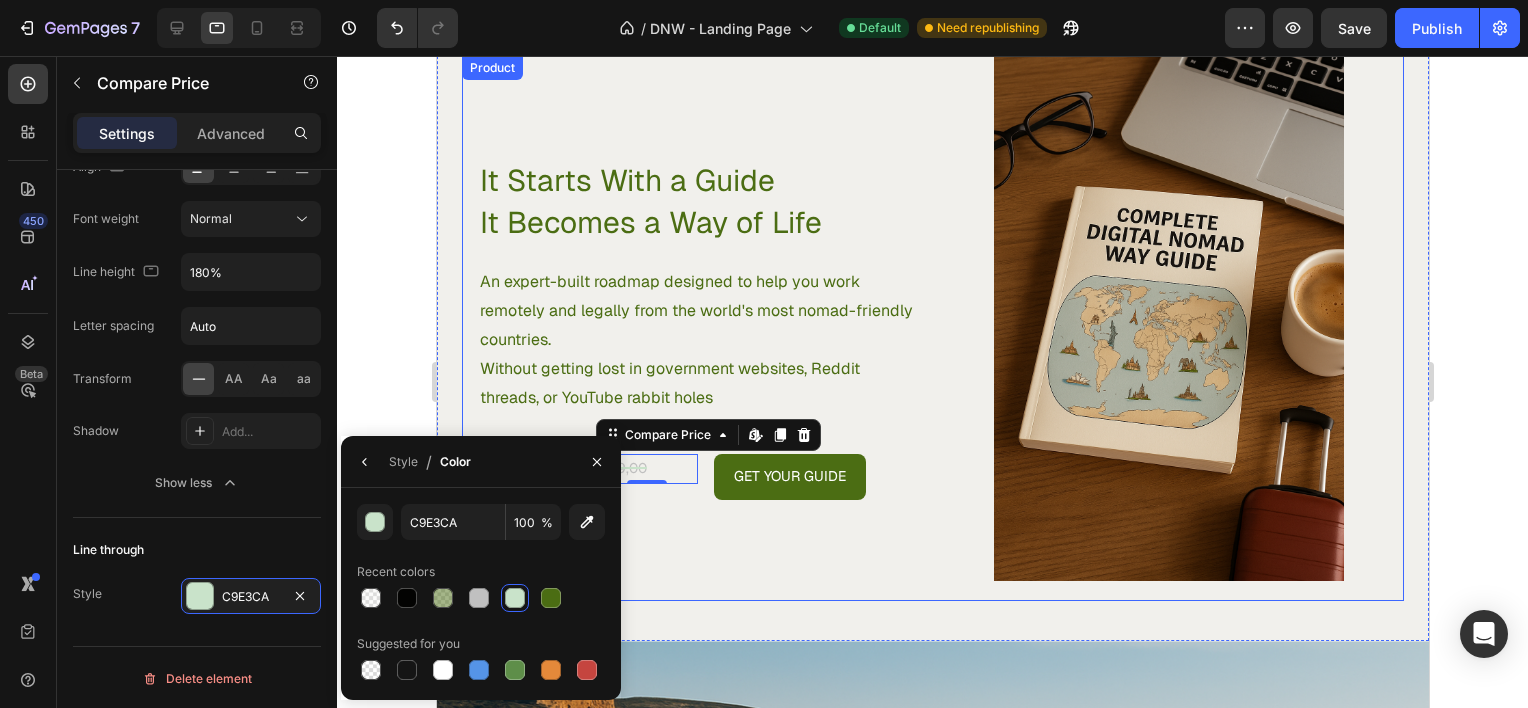 click on "It Starts With a Guide It Becomes a Way of Life Heading An expert-built roadmap designed to help you work remotely and legally from the world's most nomad-friendly countries. Without getting lost in government websites, Reddit threads, or YouTube rabbit holes Text Block €39,00 Product Price Product Price €59,00 Compare Price   Edit content in Shopify 0 Compare Price   Edit content in Shopify 0 Get Your Guide Dynamic Checkout Row Row" at bounding box center (696, 328) 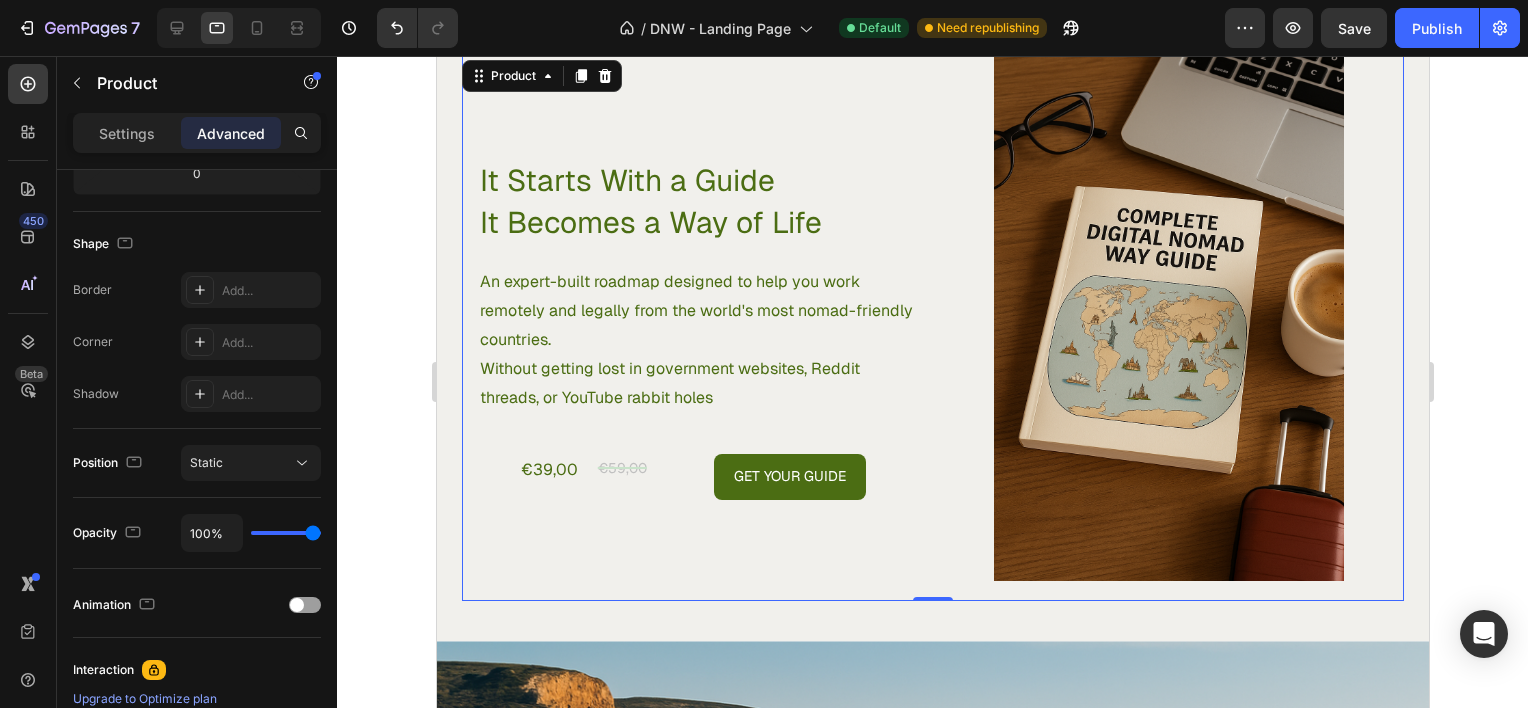 scroll, scrollTop: 0, scrollLeft: 0, axis: both 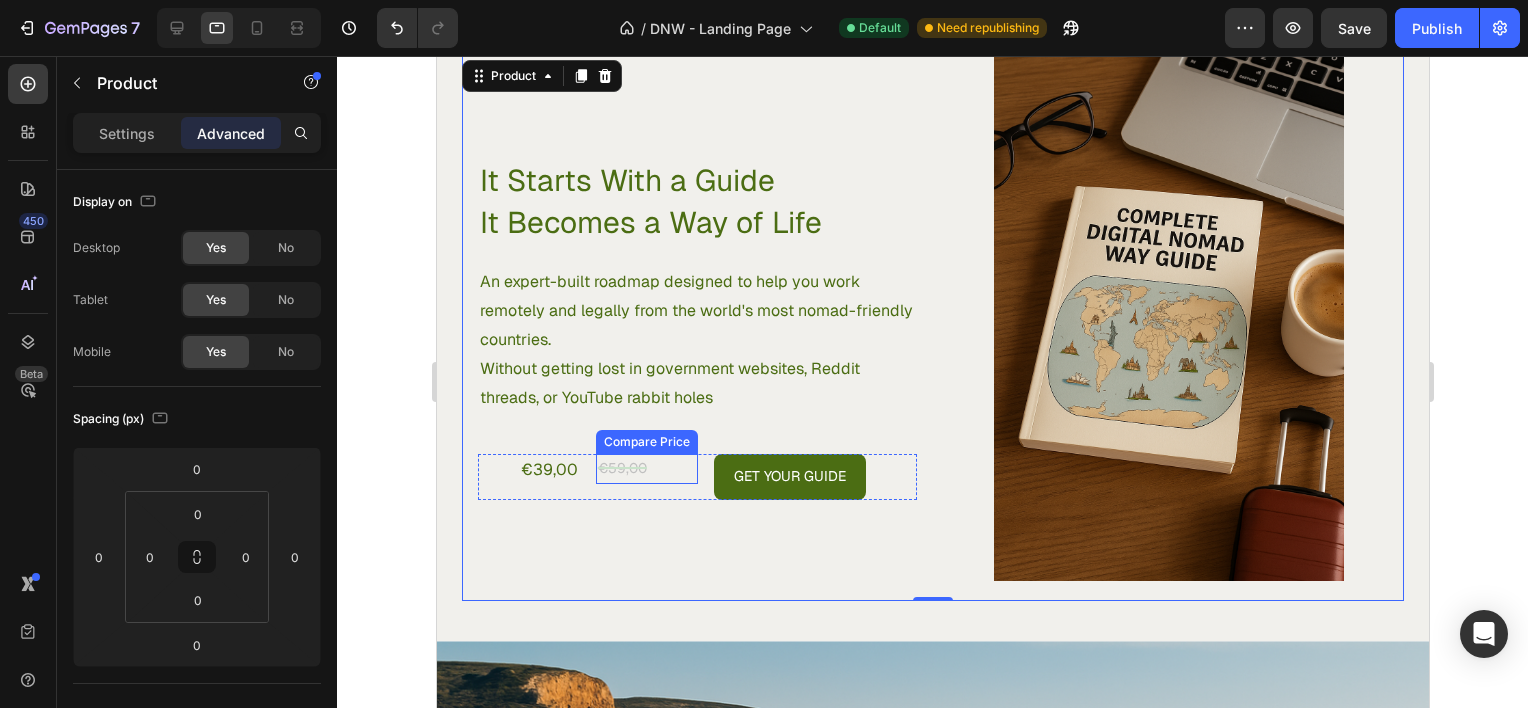 click on "€59,00" at bounding box center (646, 468) 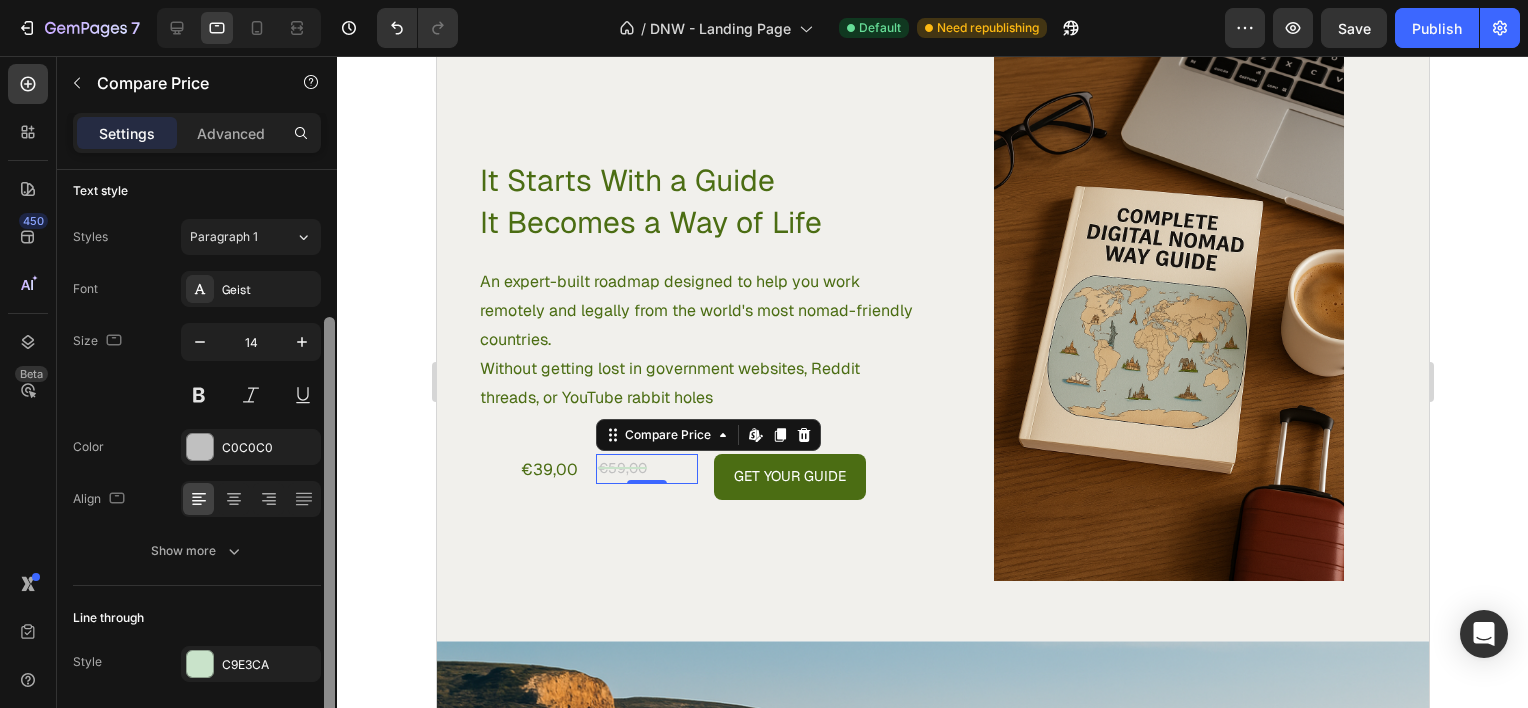 scroll, scrollTop: 165, scrollLeft: 0, axis: vertical 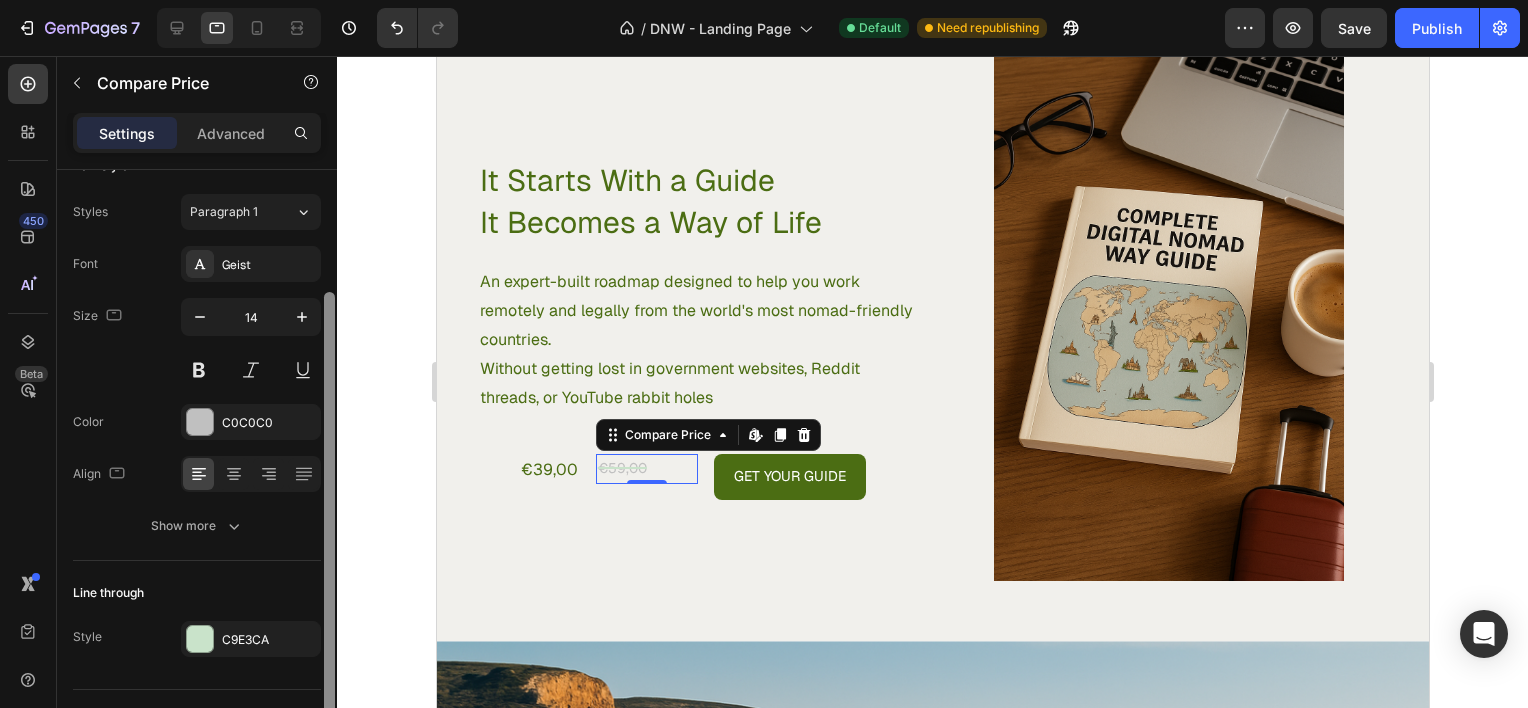 drag, startPoint x: 328, startPoint y: 582, endPoint x: 335, endPoint y: 705, distance: 123.19903 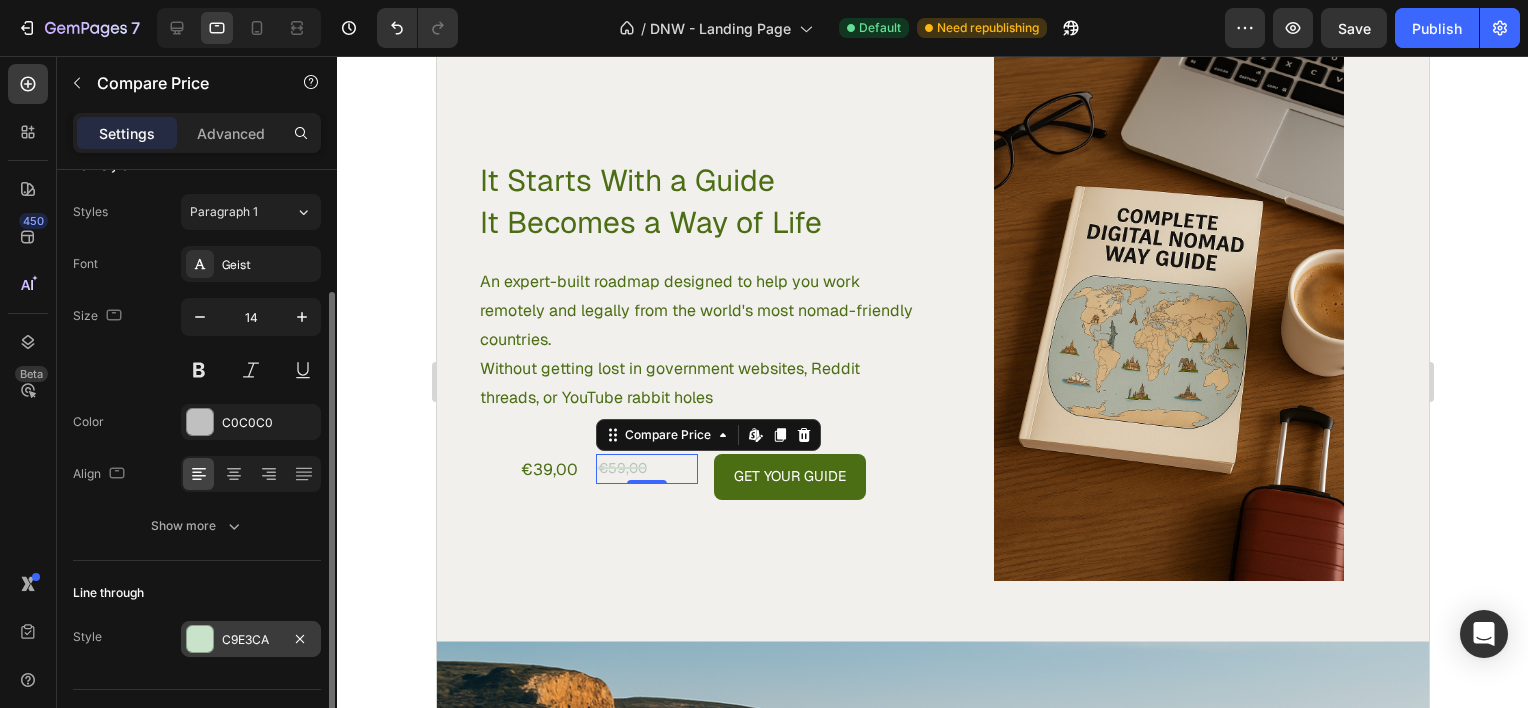 click on "C9E3CA" at bounding box center [251, 640] 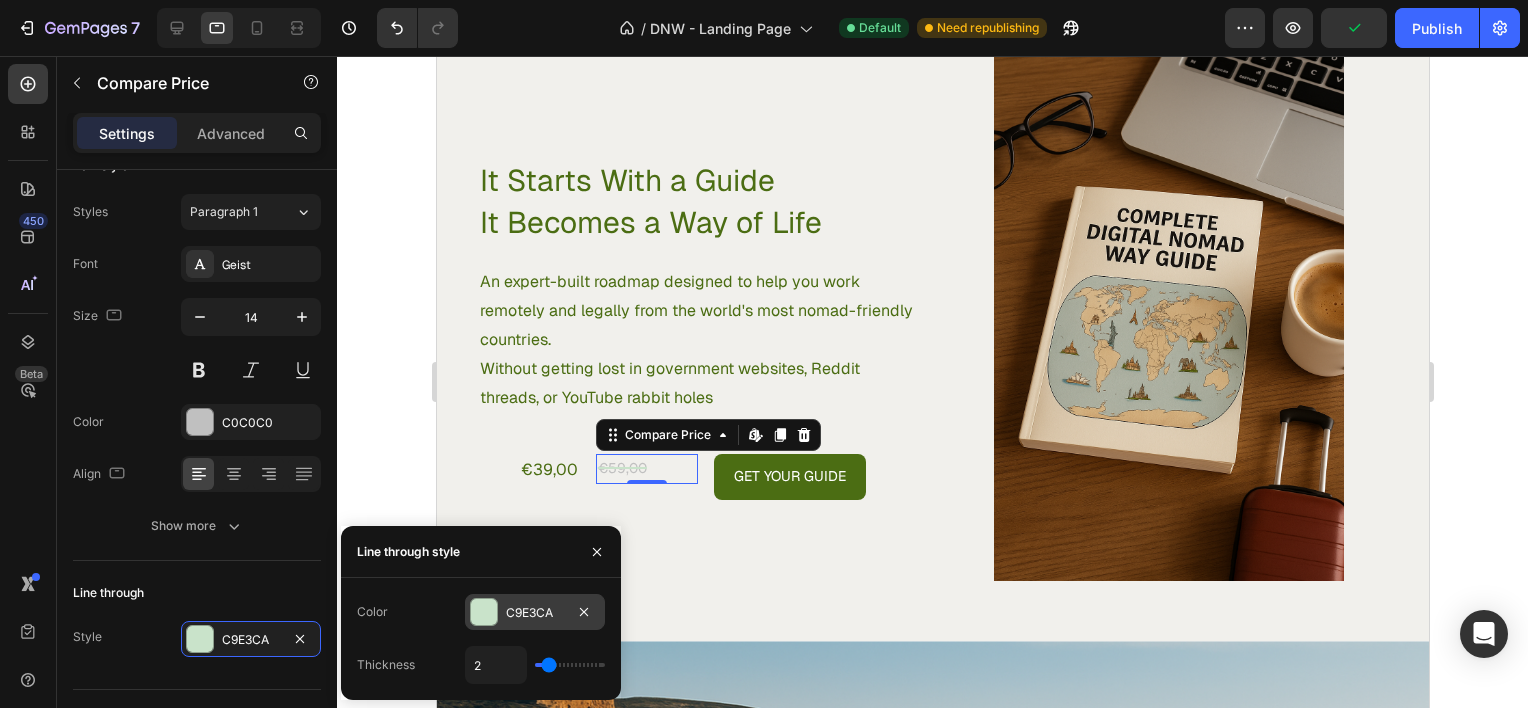 click on "C9E3CA" at bounding box center [535, 612] 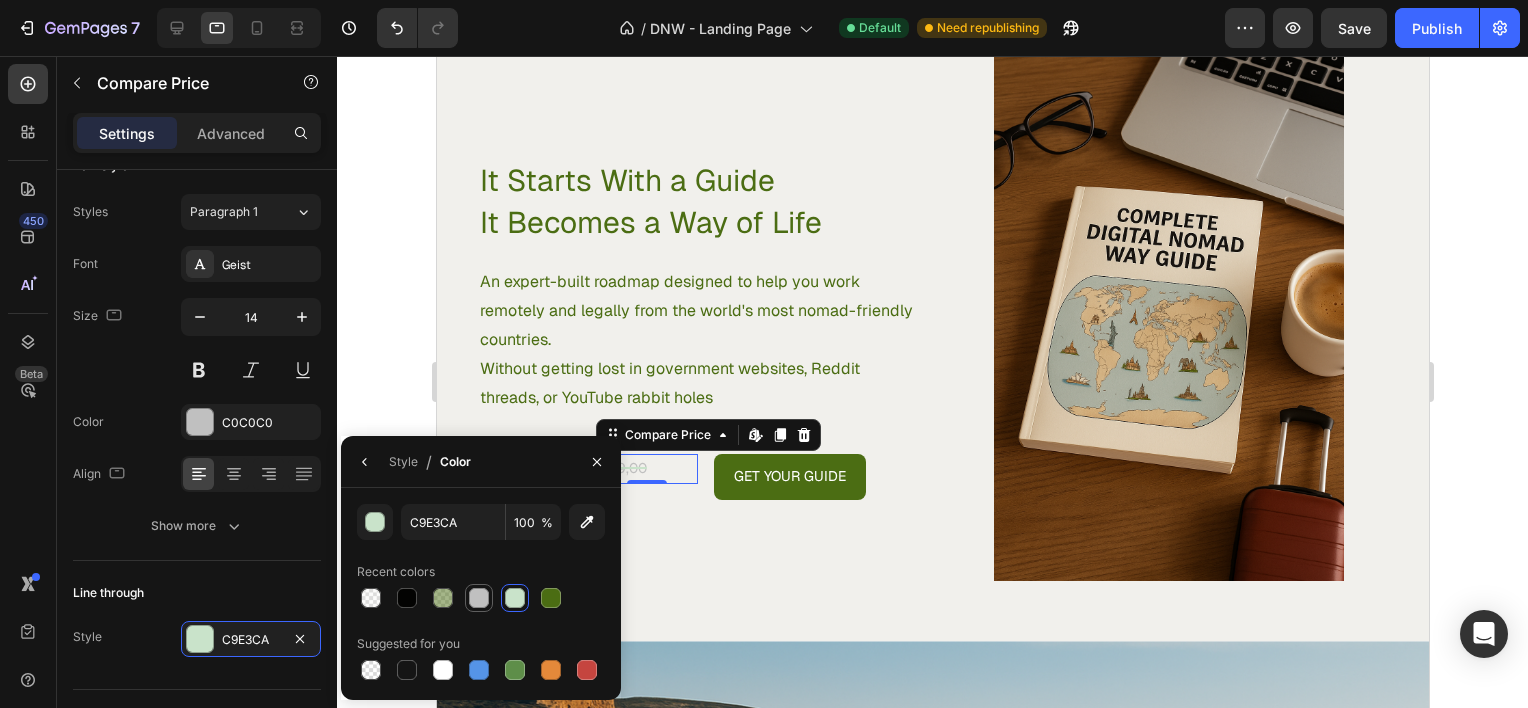 click at bounding box center [479, 598] 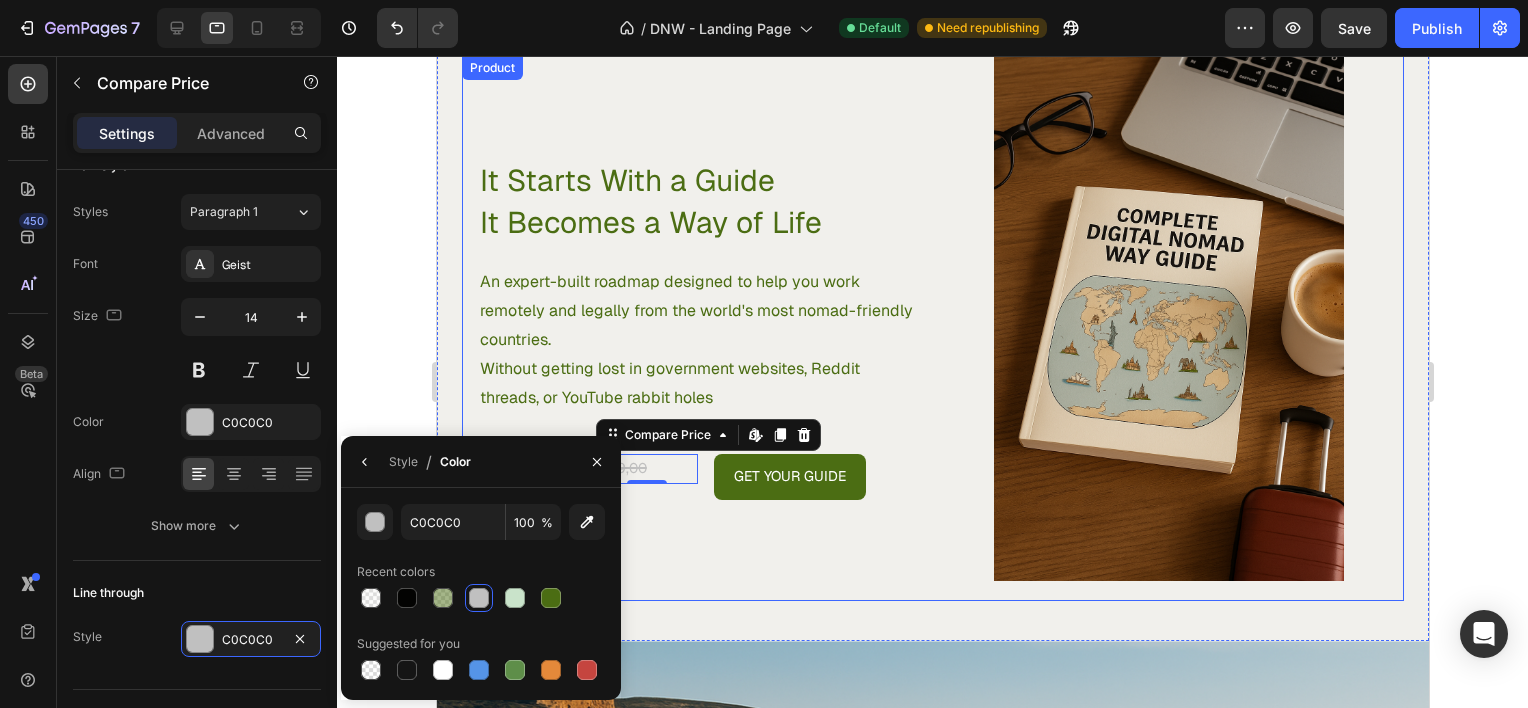 click on "It Starts With a Guide It Becomes a Way of Life Heading An expert-built roadmap designed to help you work remotely and legally from the world's most nomad-friendly countries. Without getting lost in government websites, Reddit threads, or YouTube rabbit holes Text Block €39,00 Product Price Product Price €59,00 Compare Price   Edit content in Shopify 0 Compare Price   Edit content in Shopify 0 Get Your Guide Dynamic Checkout Row Row" at bounding box center (696, 328) 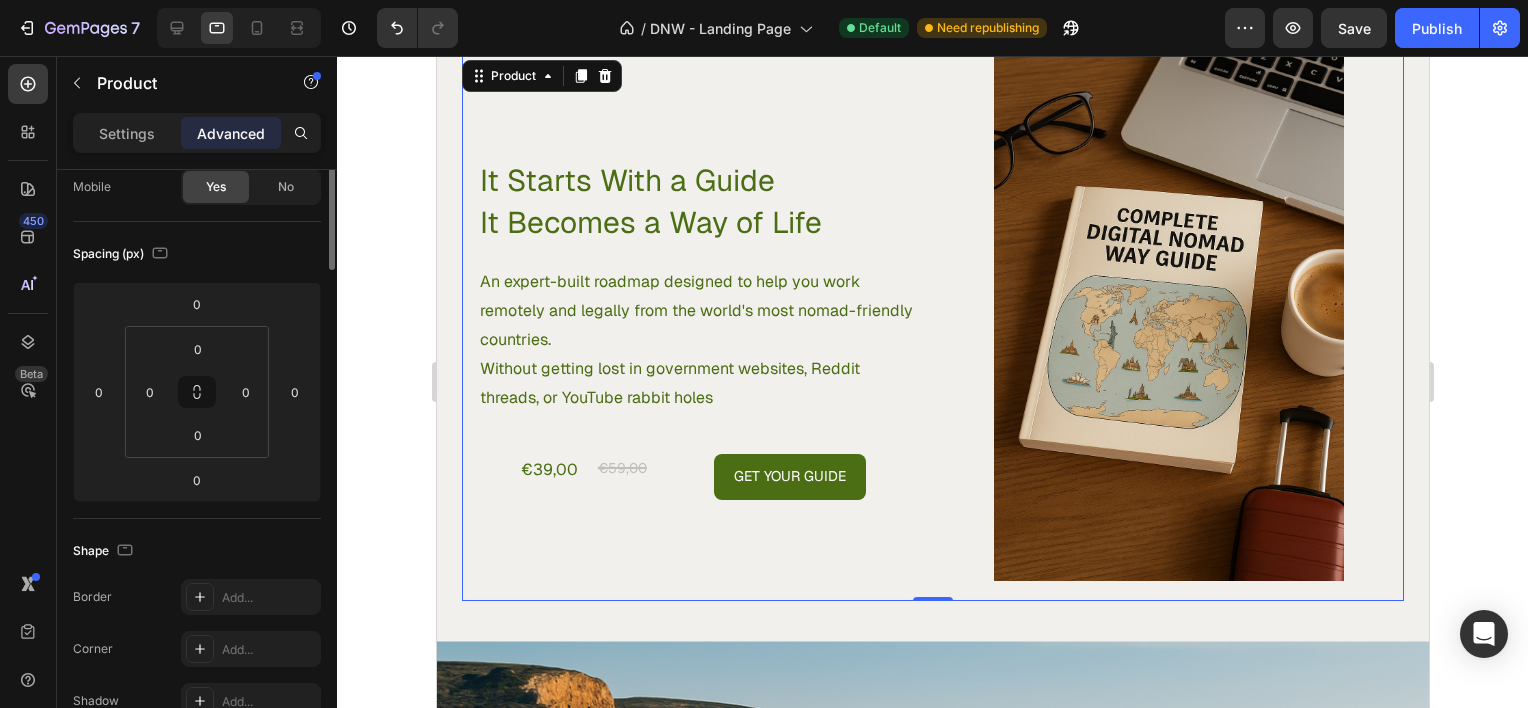 scroll, scrollTop: 0, scrollLeft: 0, axis: both 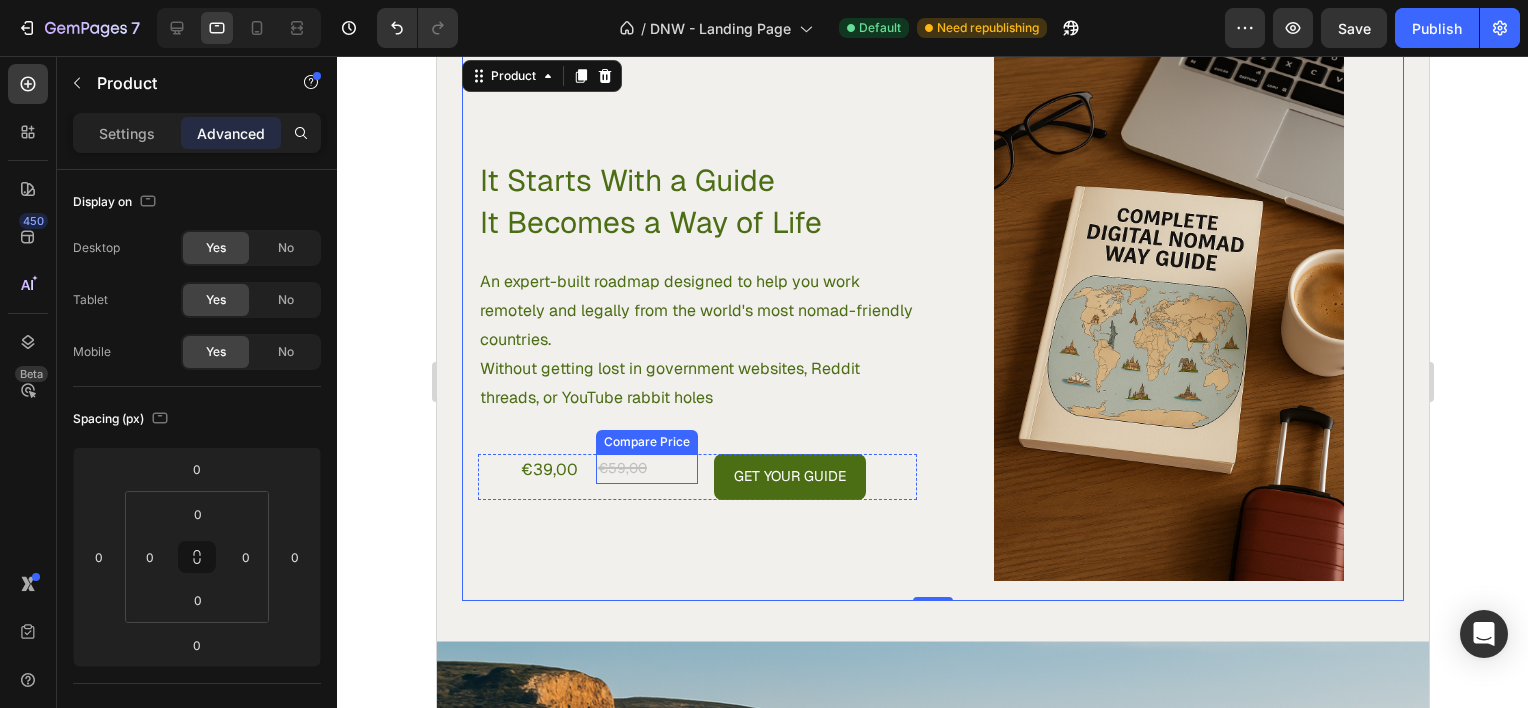 click on "€59,00" at bounding box center [646, 468] 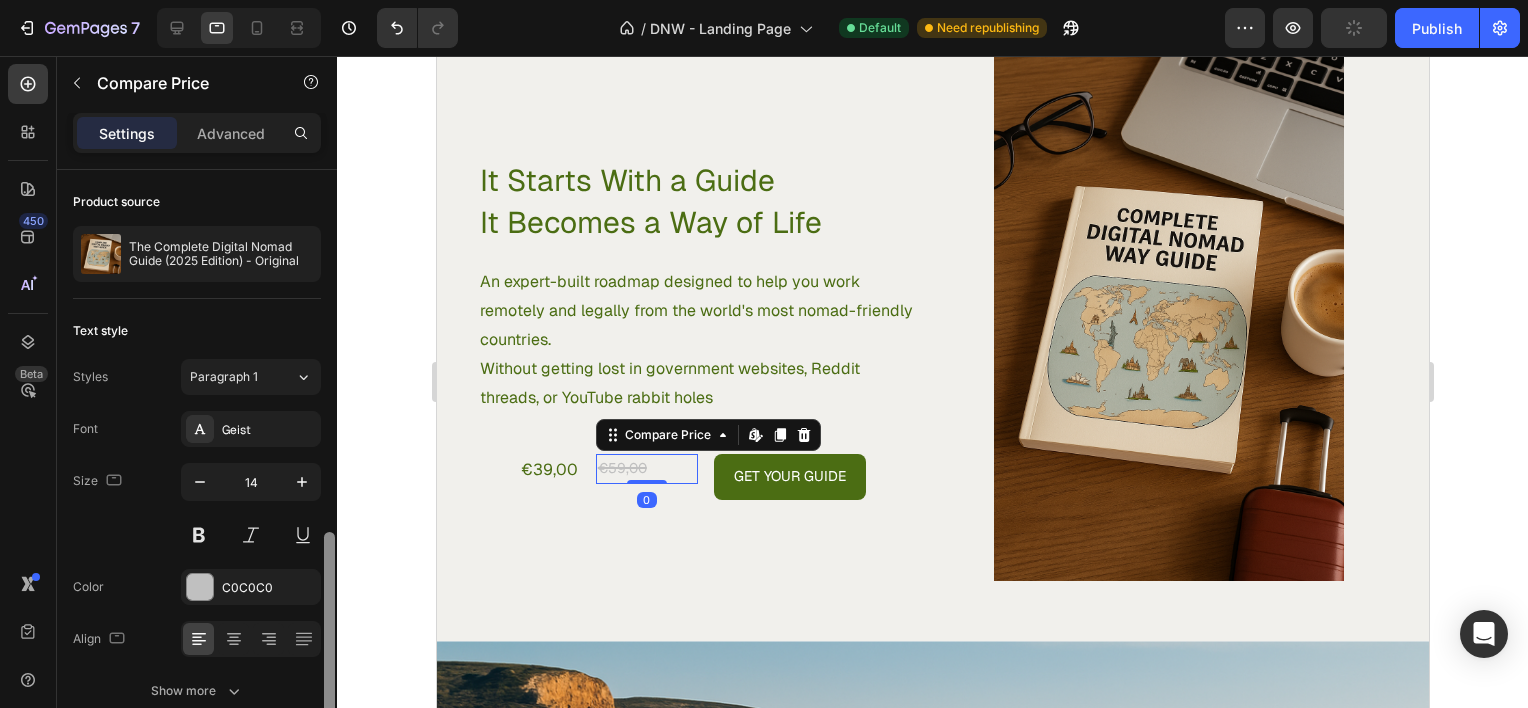 scroll, scrollTop: 208, scrollLeft: 0, axis: vertical 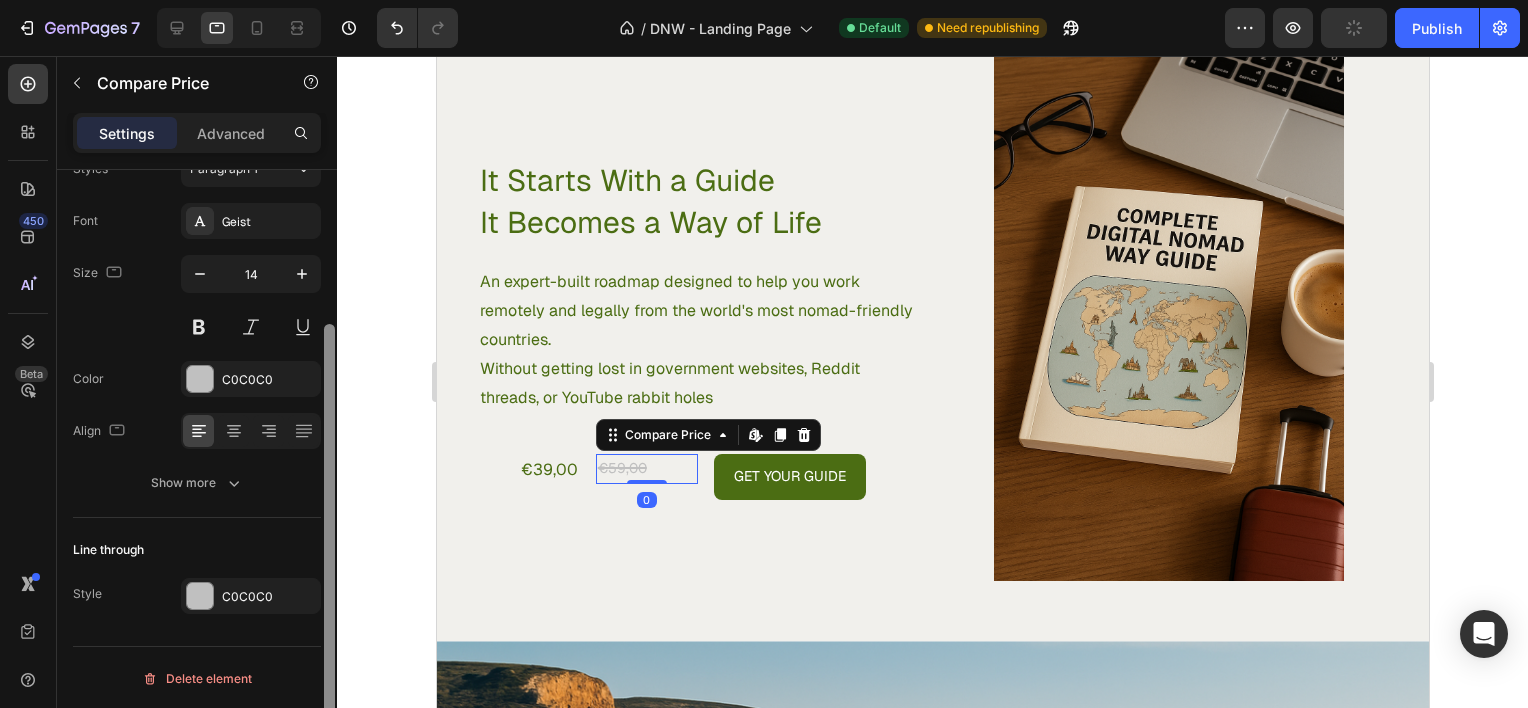 click at bounding box center [329, 467] 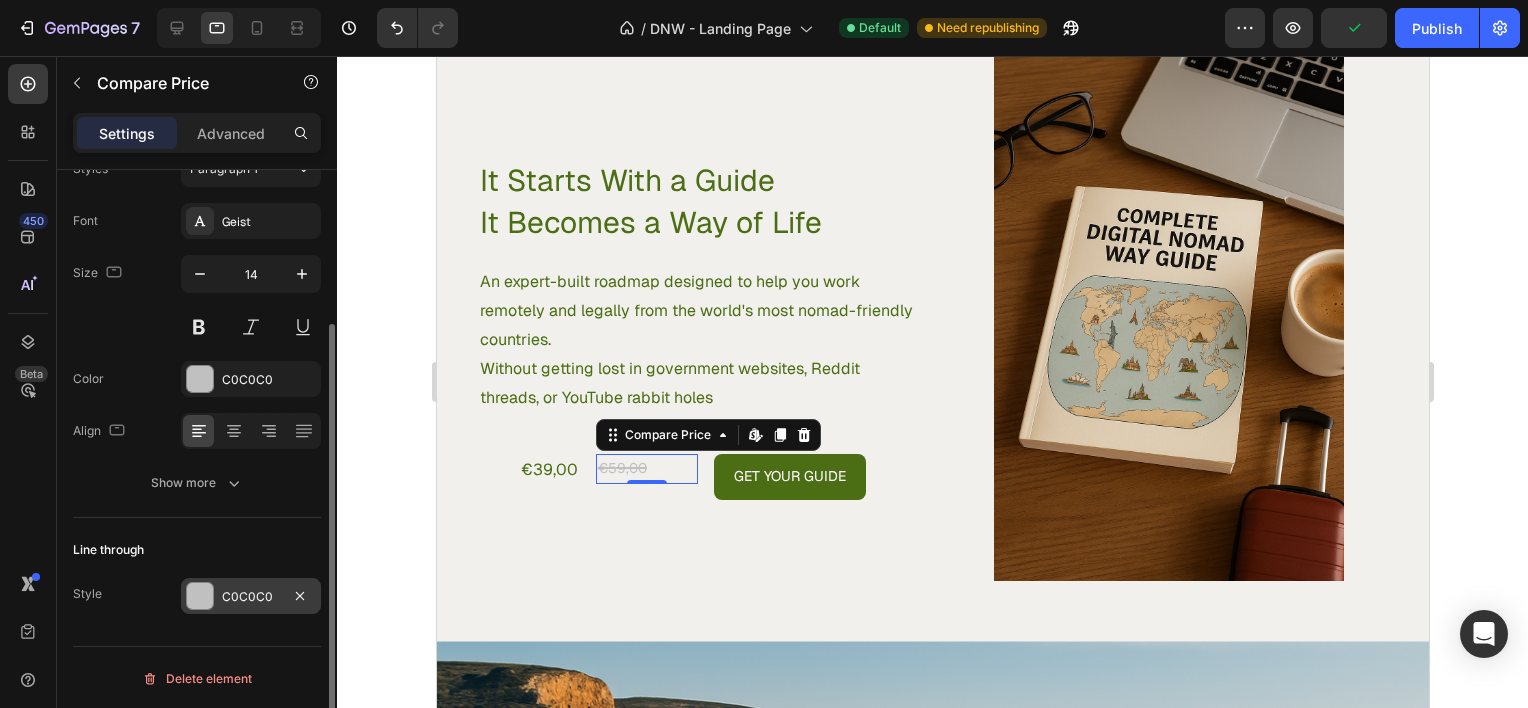 click on "C0C0C0" at bounding box center (251, 596) 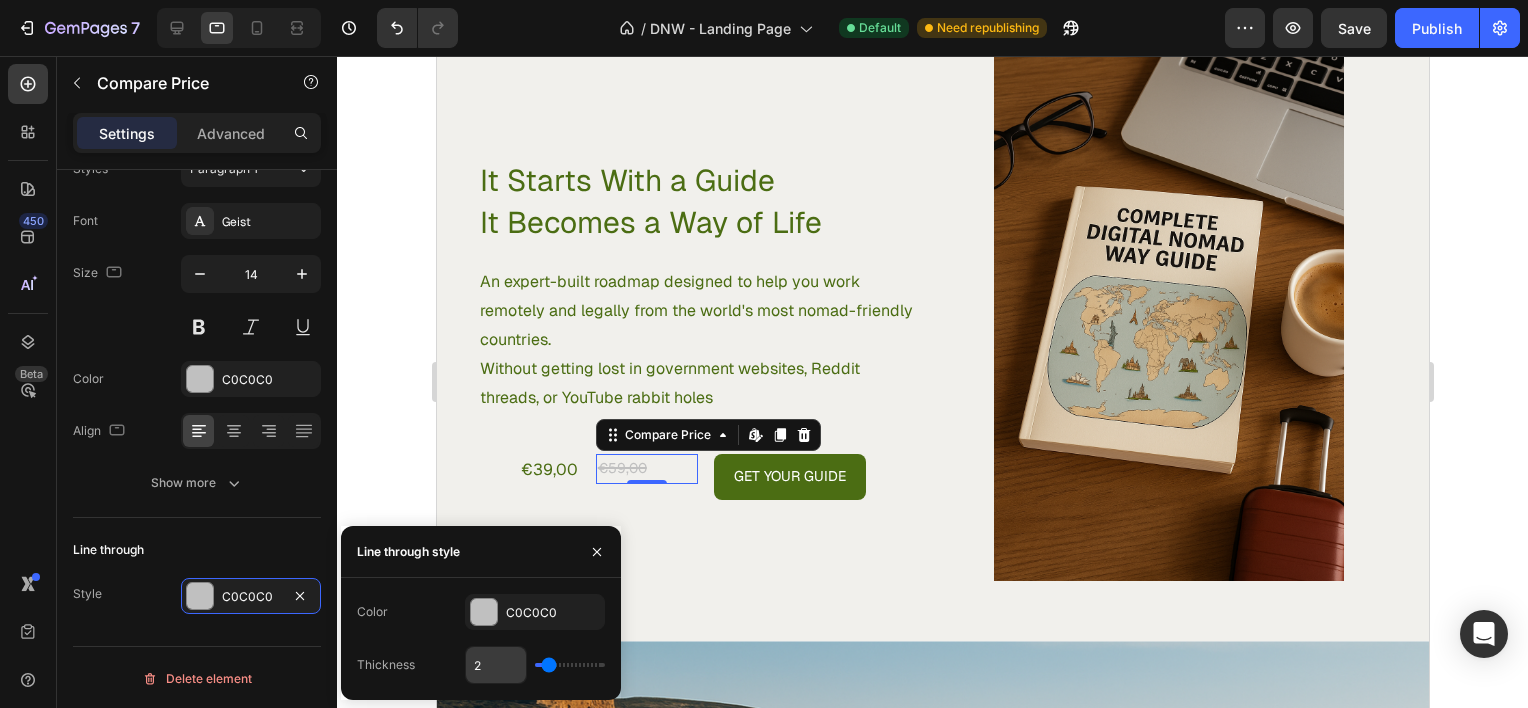 click on "2" at bounding box center (496, 665) 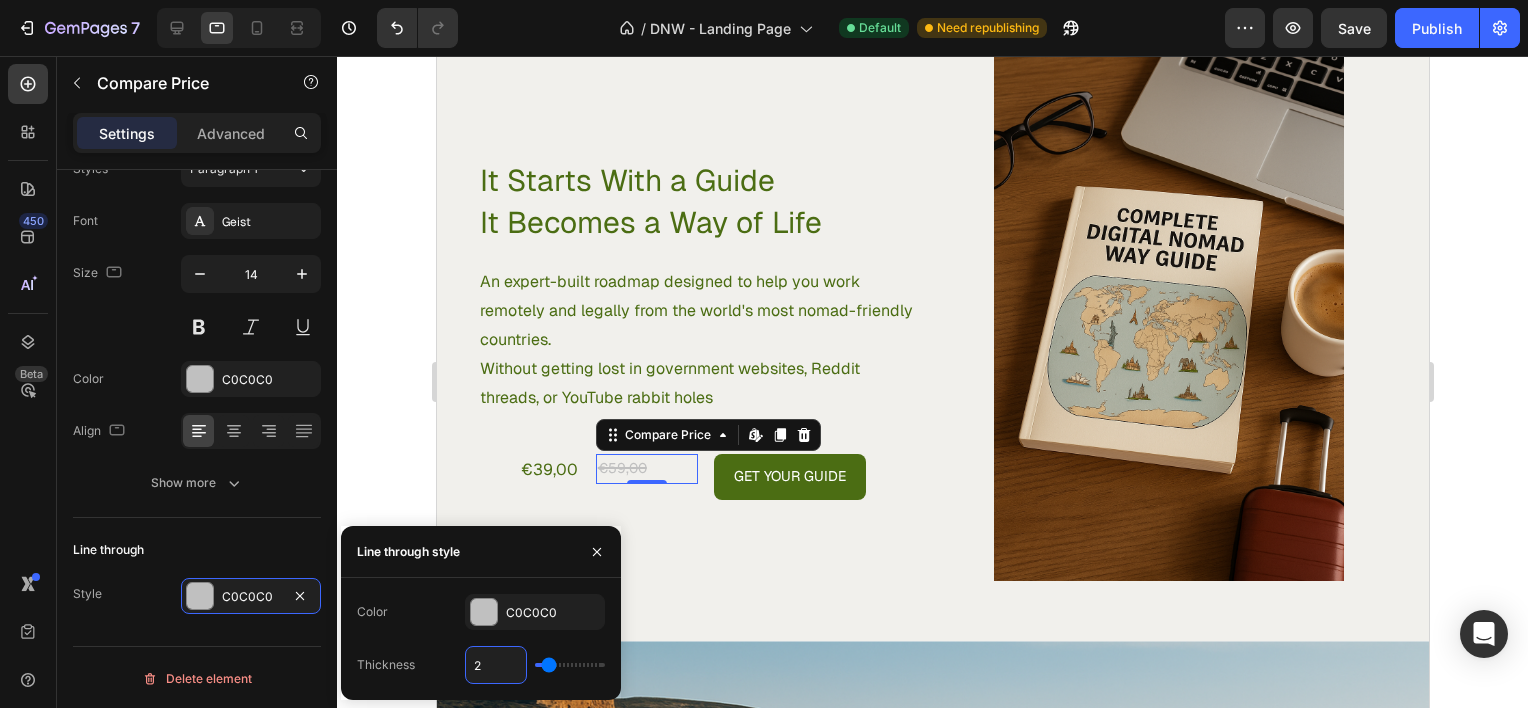 type on "1" 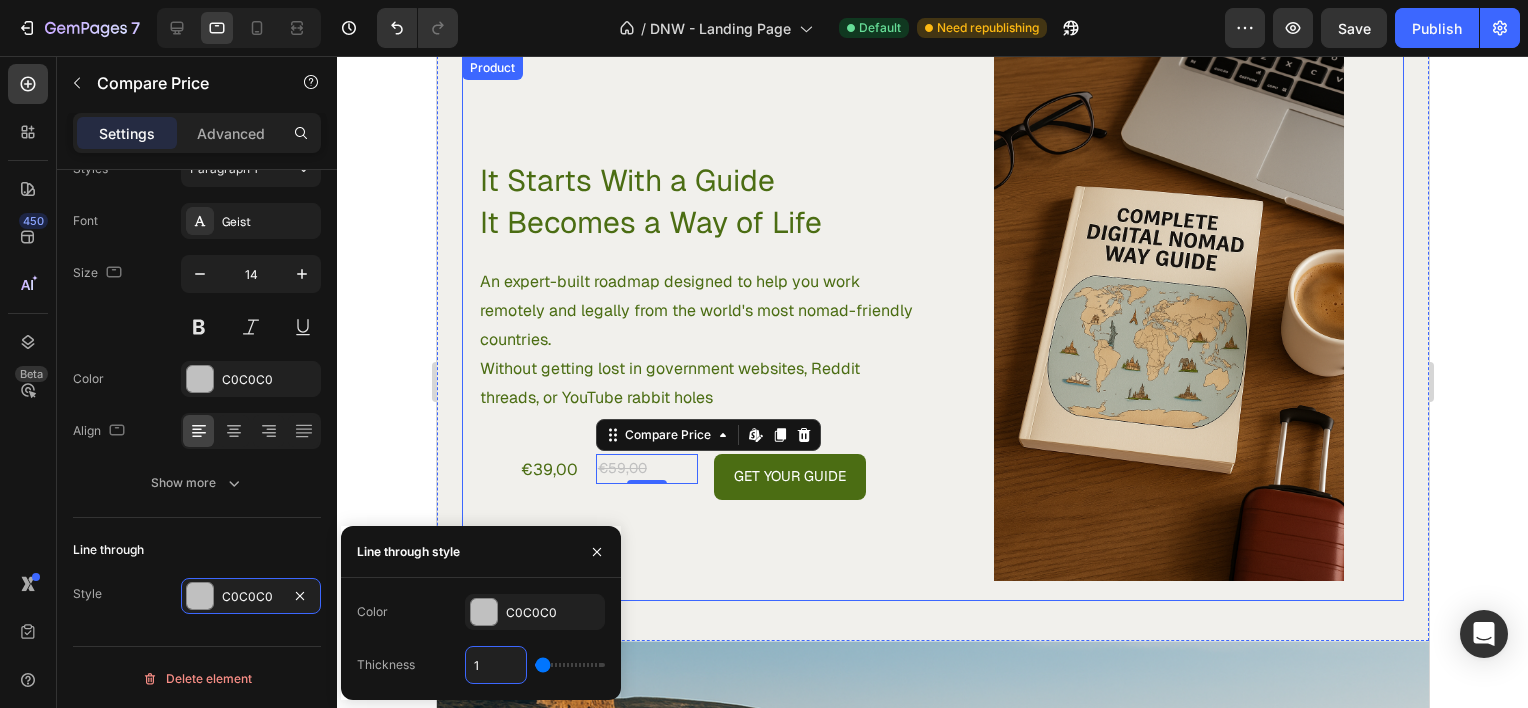 click on "It Starts With a Guide It Becomes a Way of Life Heading An expert-built roadmap designed to help you work remotely and legally from the world's most nomad-friendly countries. Without getting lost in government websites, Reddit threads, or YouTube rabbit holes Text Block €39,00 Product Price Product Price €59,00 Compare Price   Edit content in Shopify 0 Compare Price   Edit content in Shopify 0 Get Your Guide Dynamic Checkout Row Row" at bounding box center [696, 328] 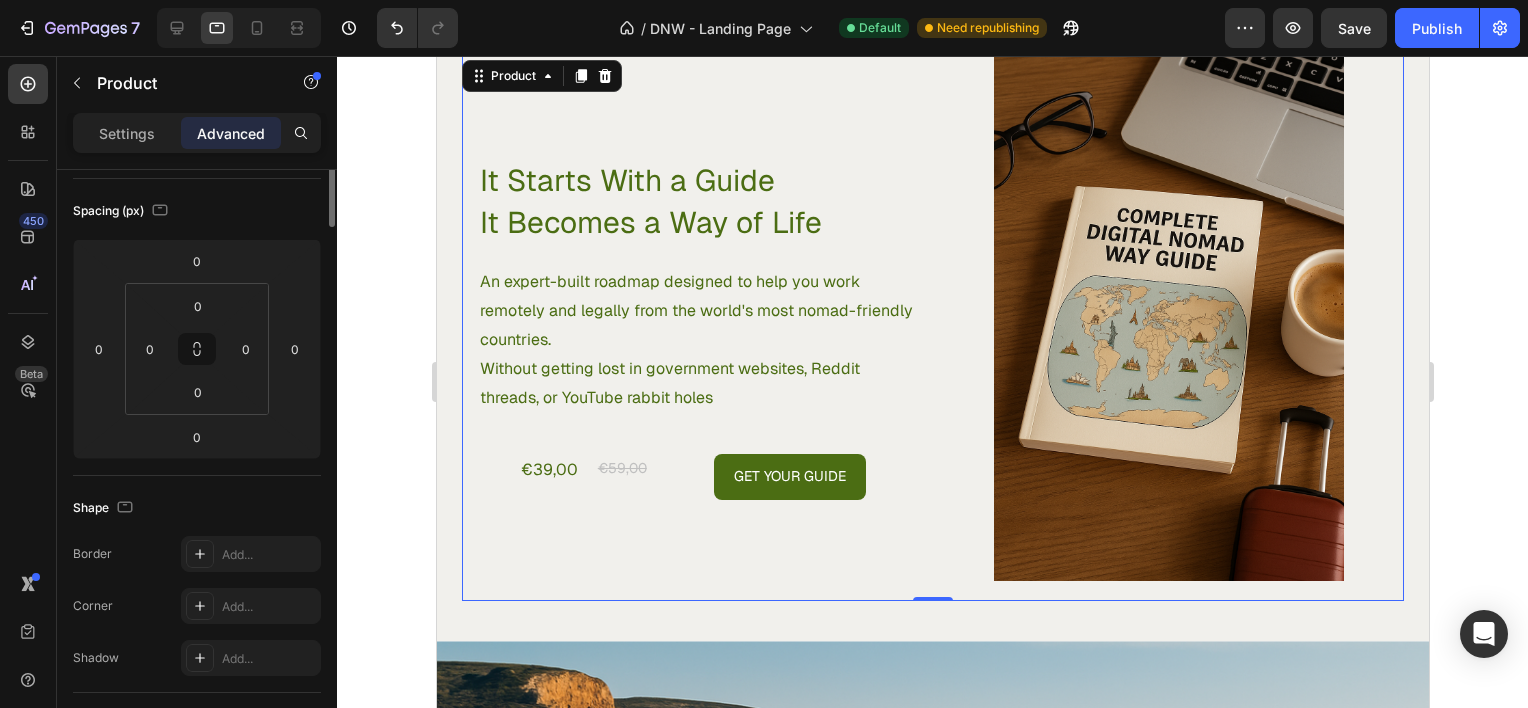 scroll, scrollTop: 0, scrollLeft: 0, axis: both 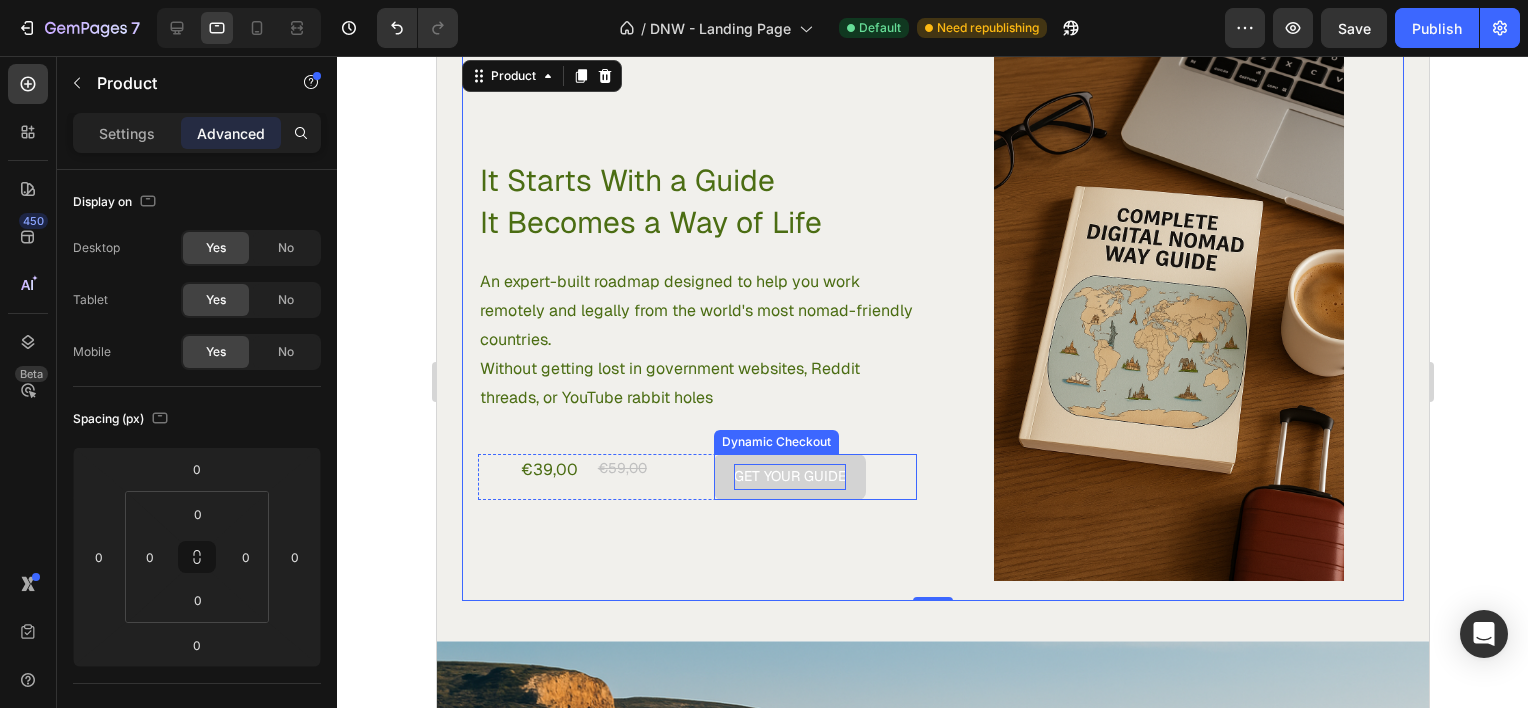 click on "Get Your Guide" at bounding box center [789, 476] 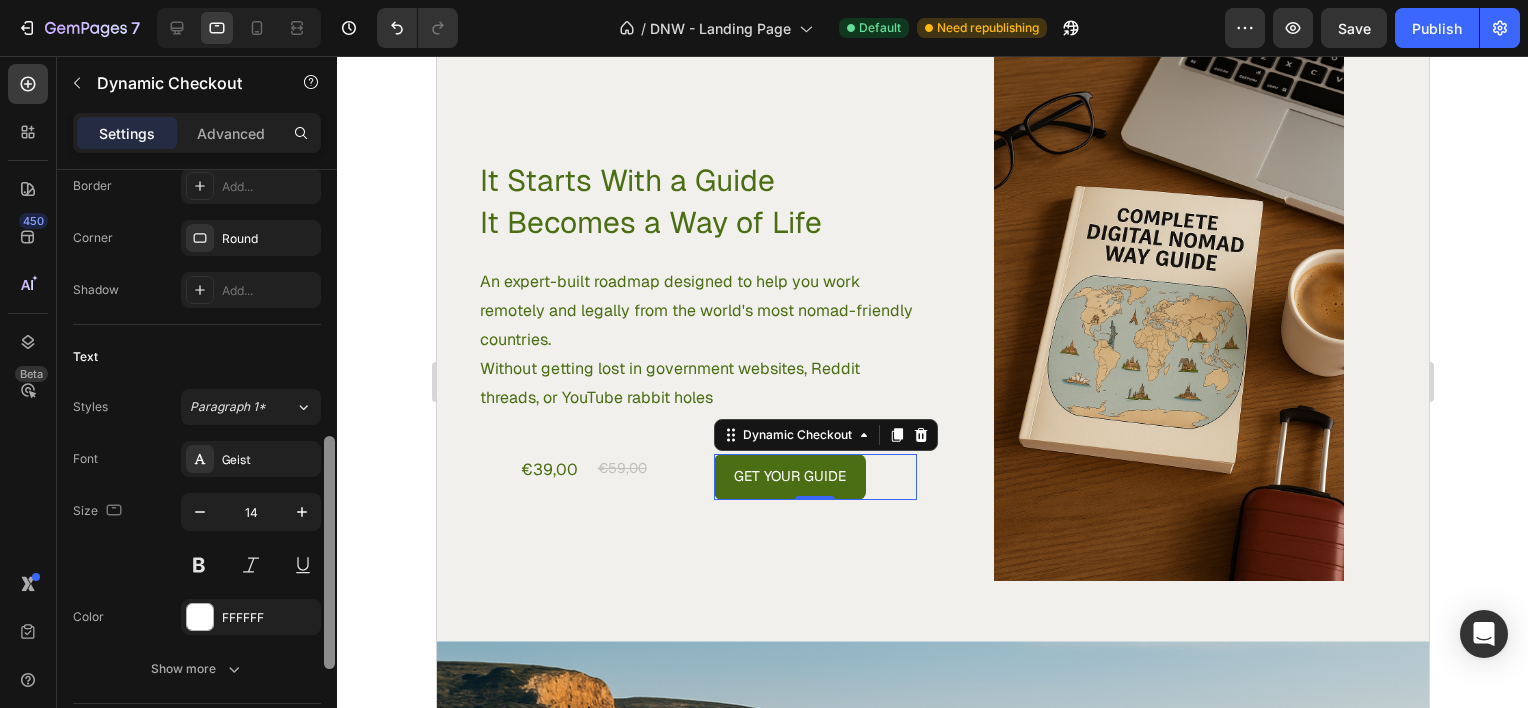 scroll, scrollTop: 667, scrollLeft: 0, axis: vertical 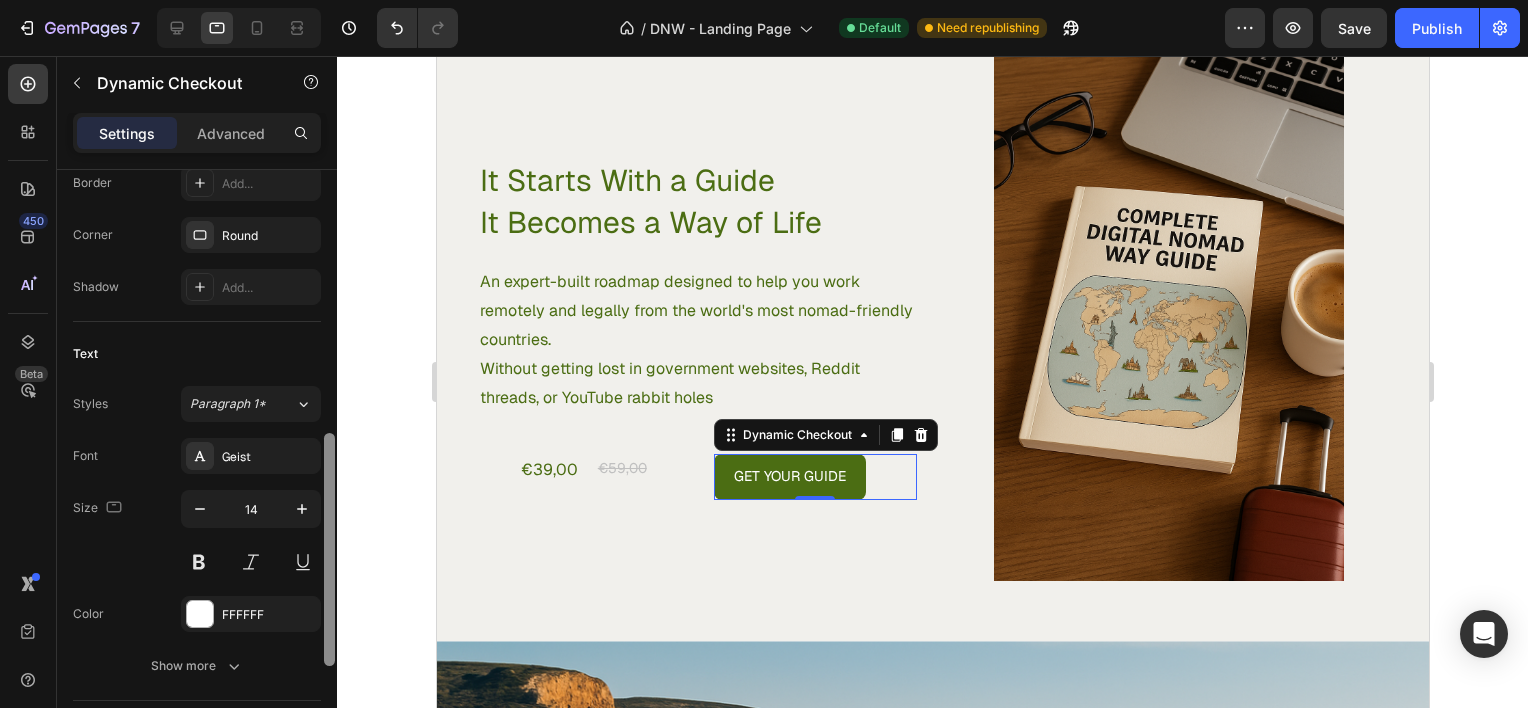 drag, startPoint x: 326, startPoint y: 382, endPoint x: 338, endPoint y: 645, distance: 263.27362 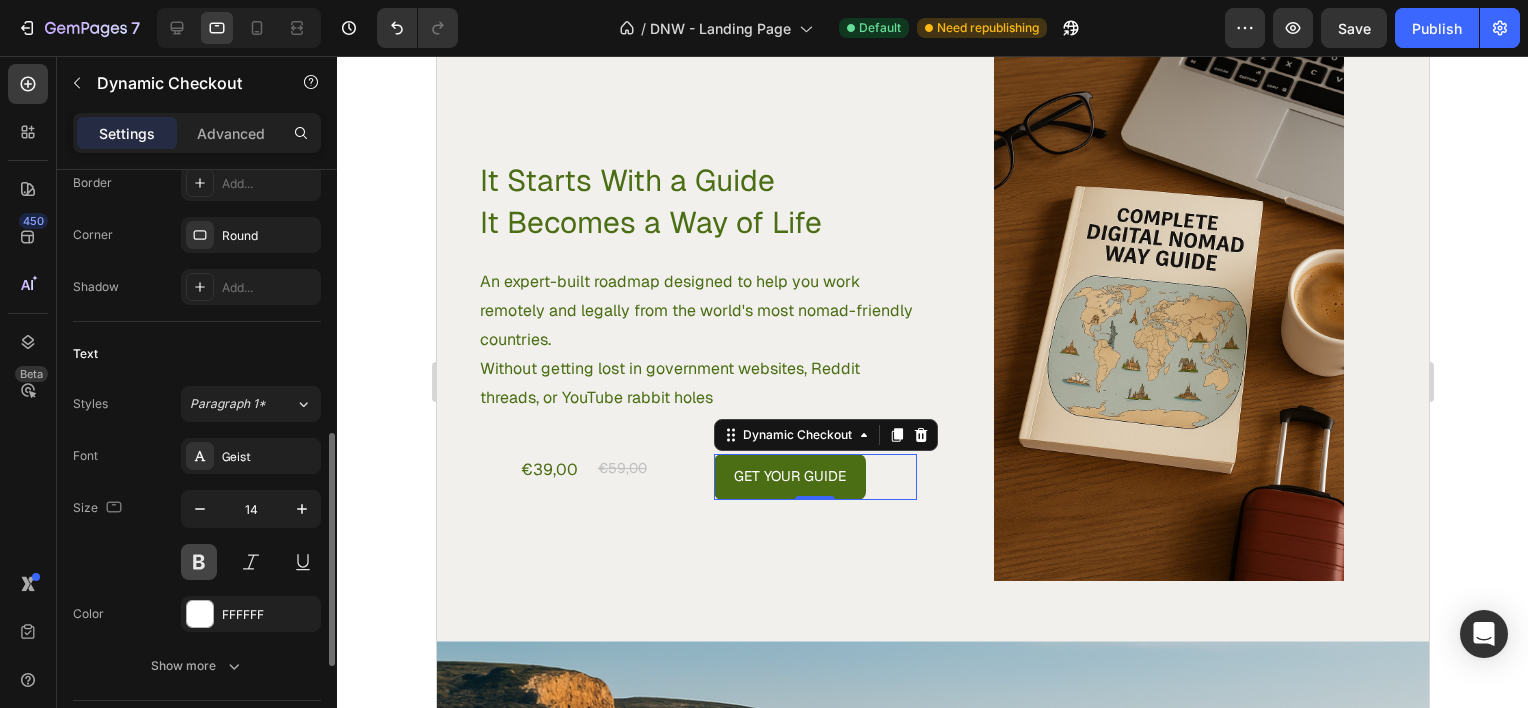 click at bounding box center [199, 562] 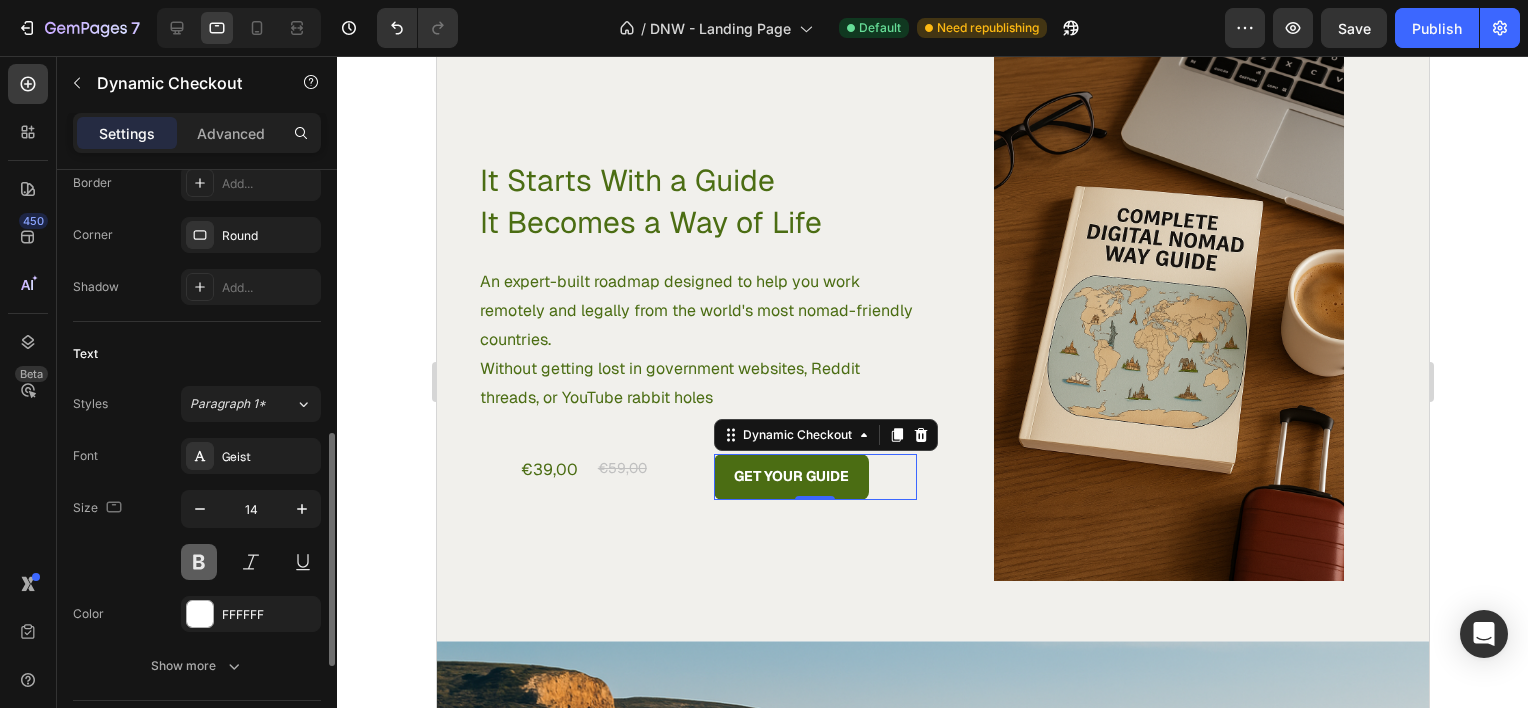 click at bounding box center (199, 562) 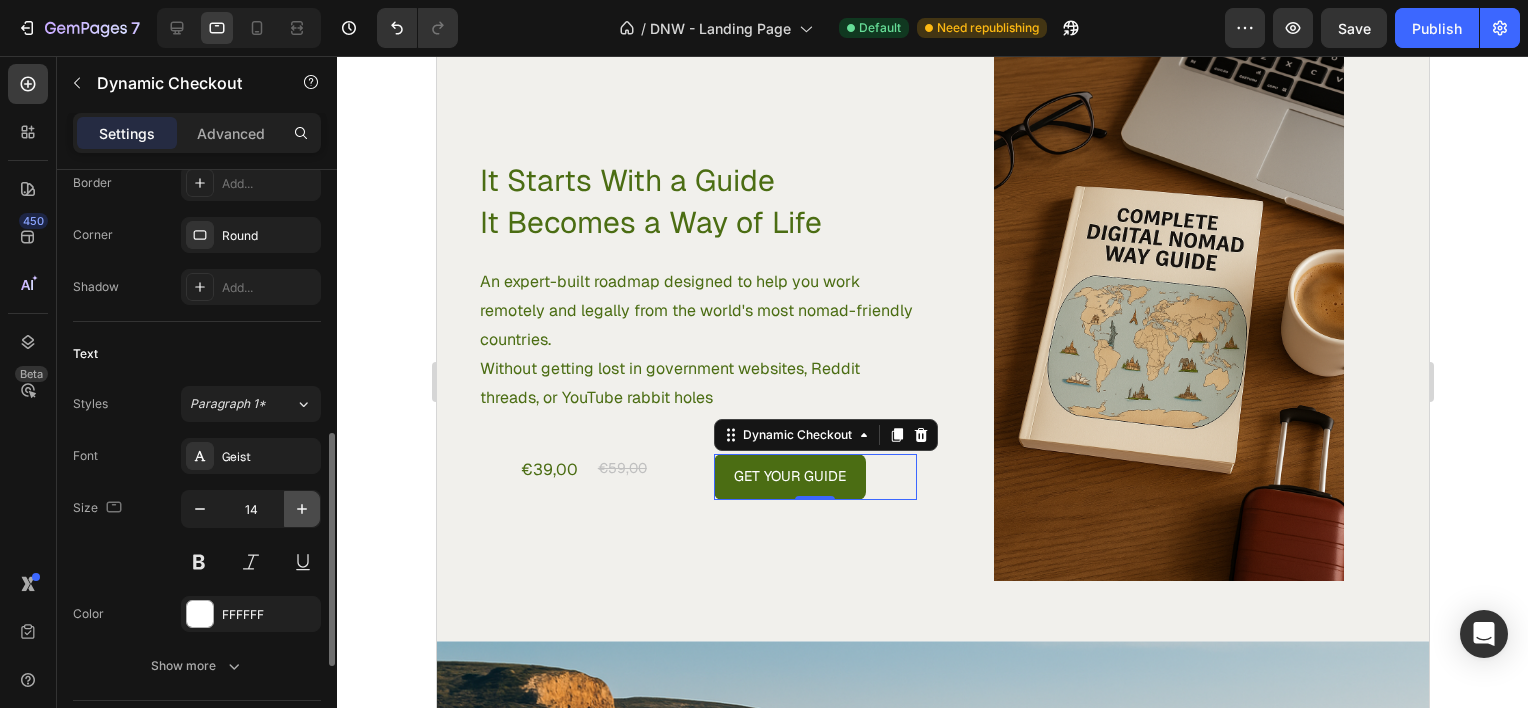 click 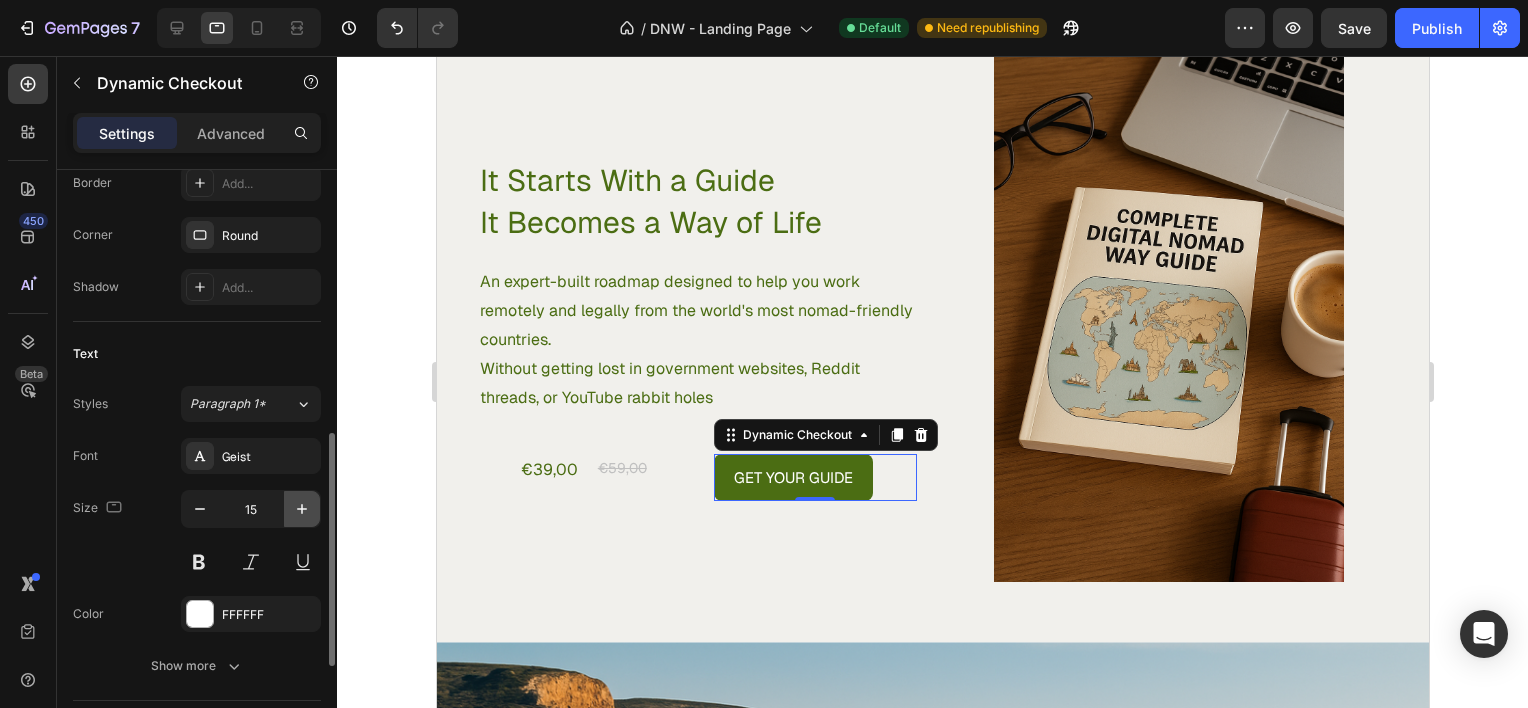 click 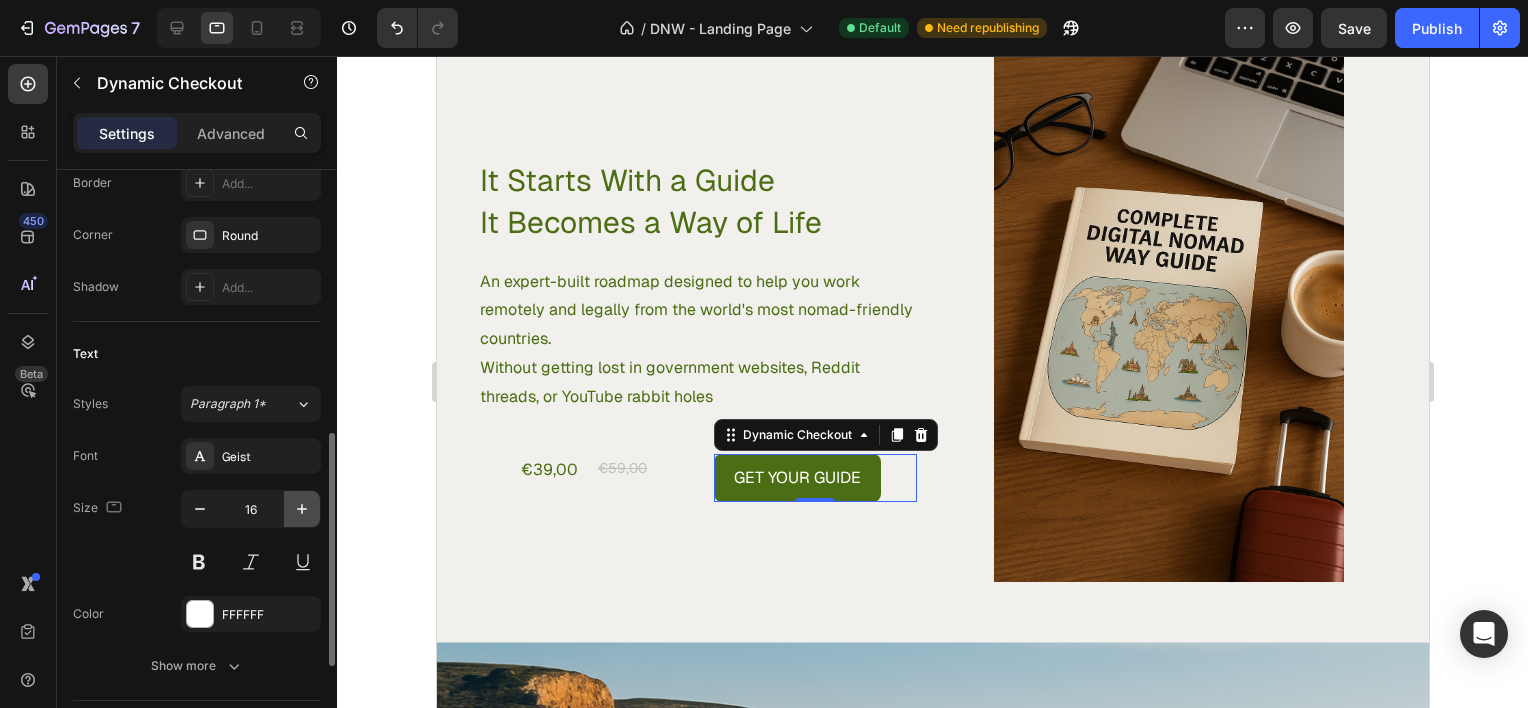 scroll, scrollTop: 3420, scrollLeft: 0, axis: vertical 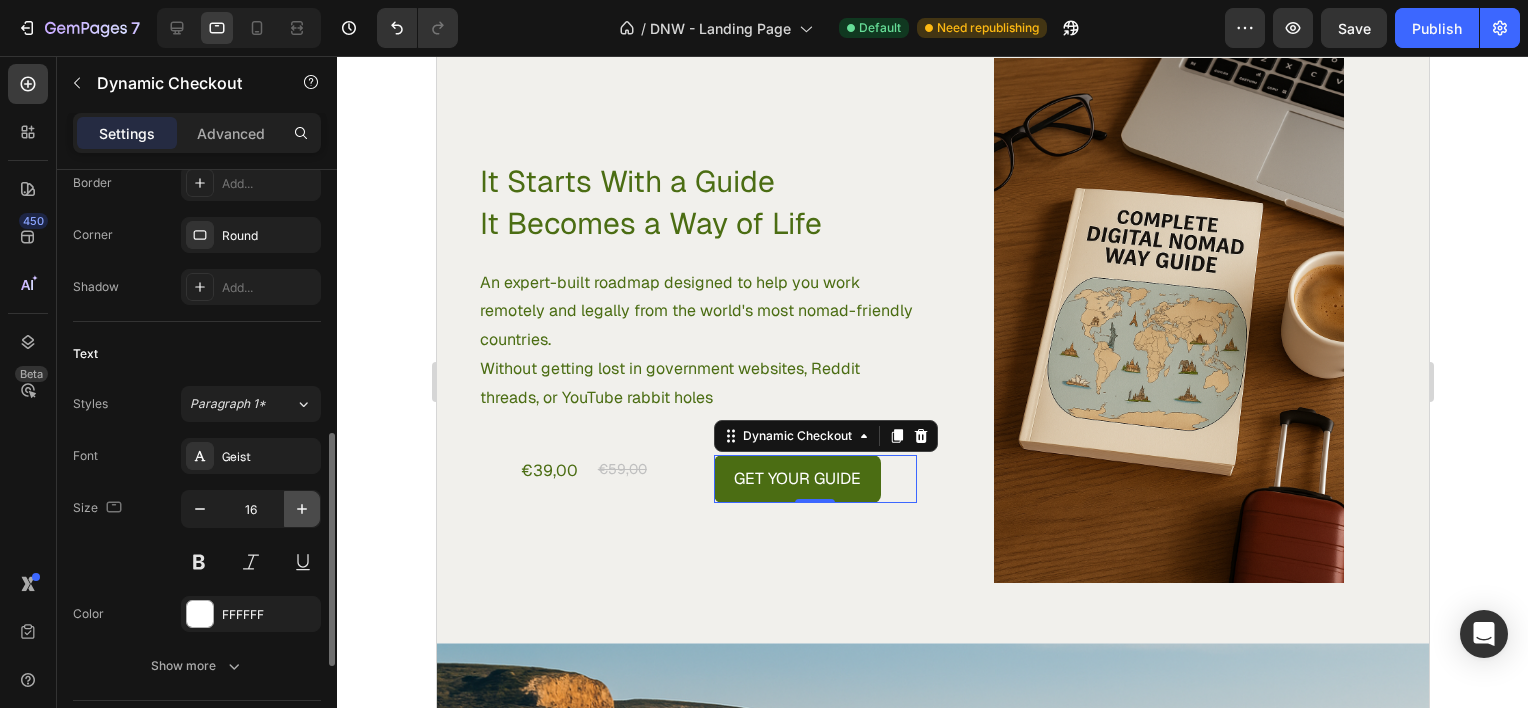 click 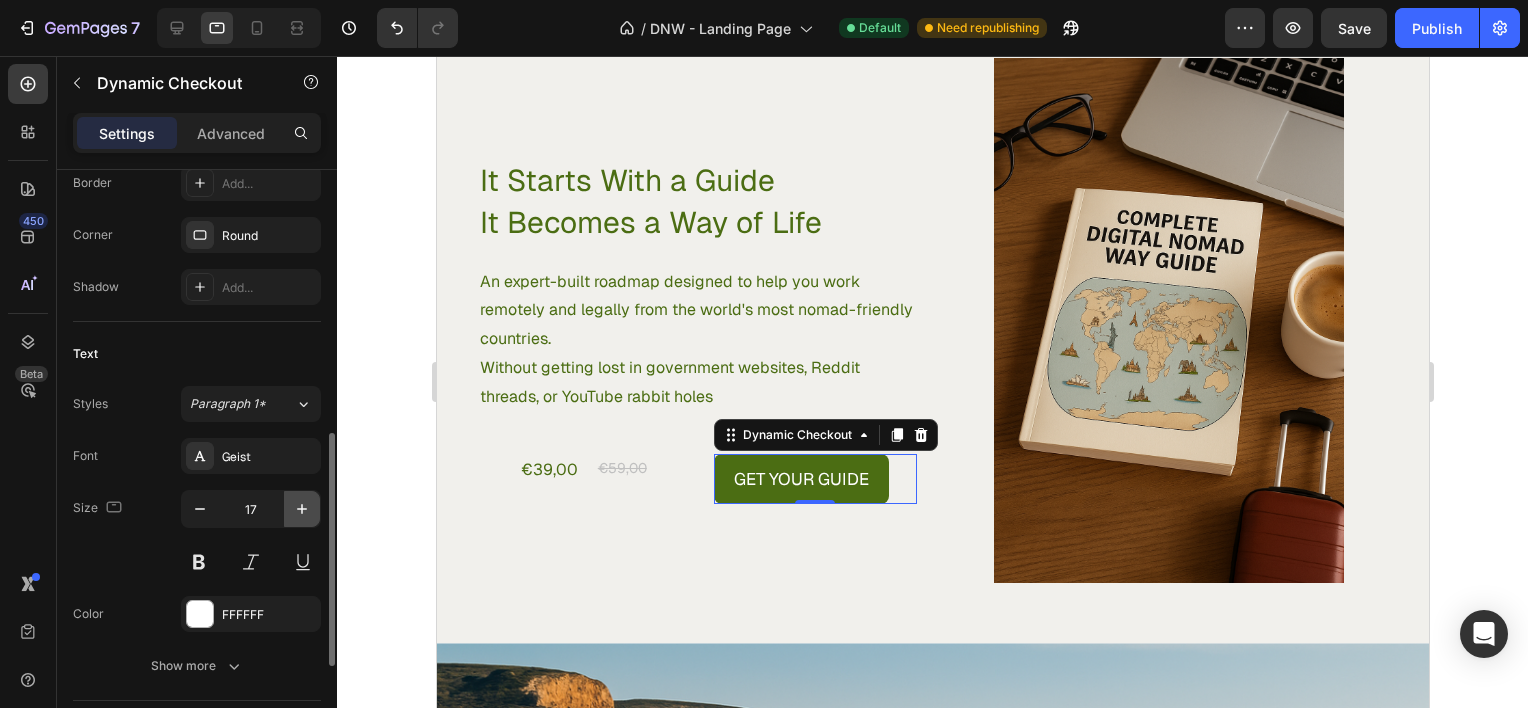 scroll, scrollTop: 3420, scrollLeft: 0, axis: vertical 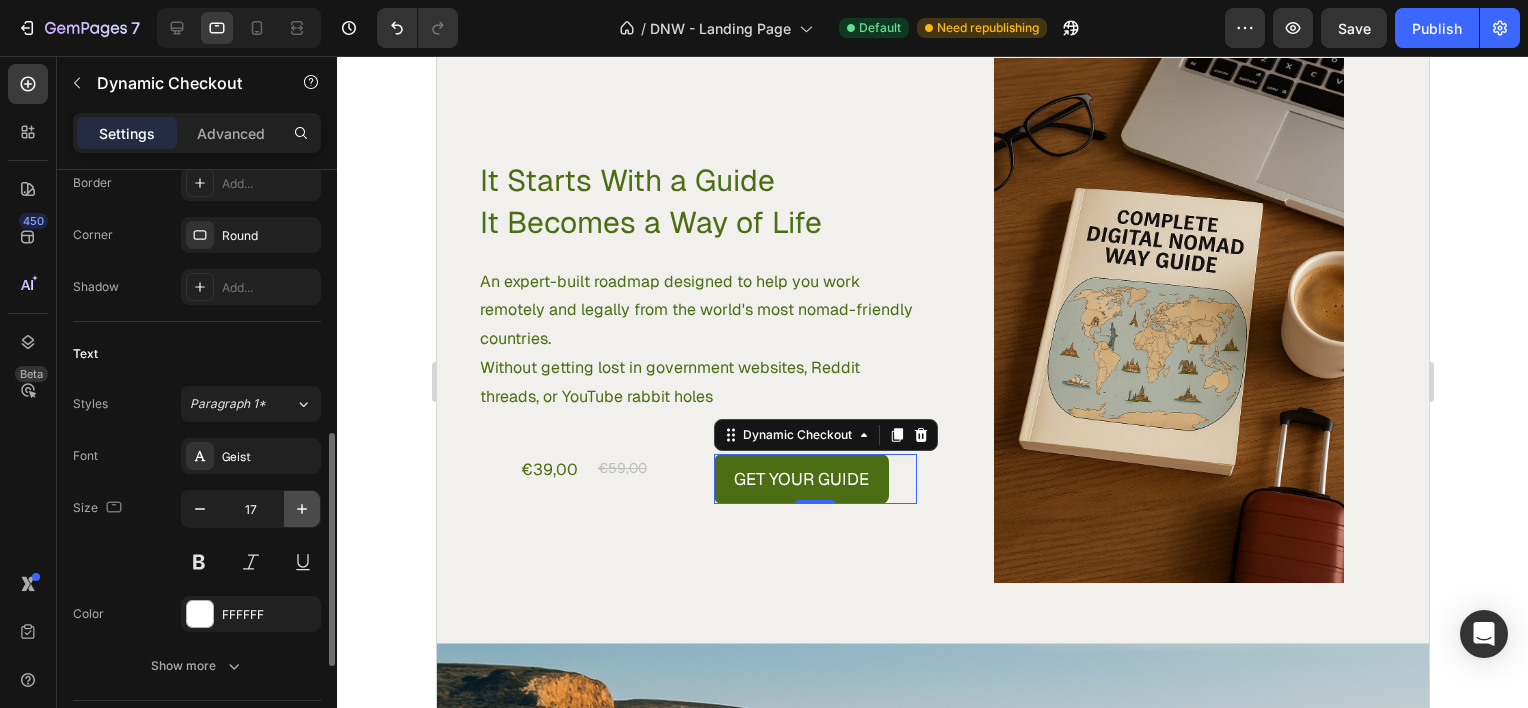 click 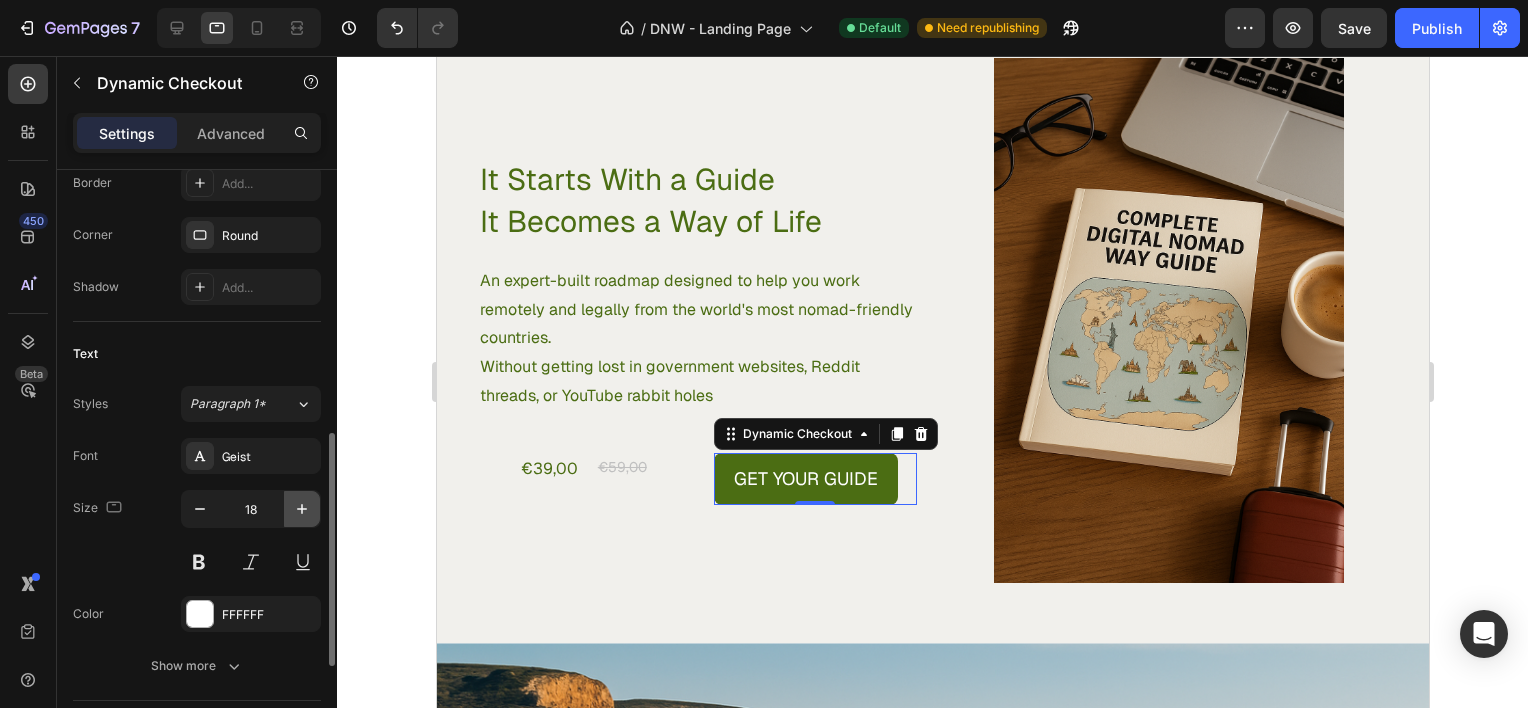 scroll, scrollTop: 3419, scrollLeft: 0, axis: vertical 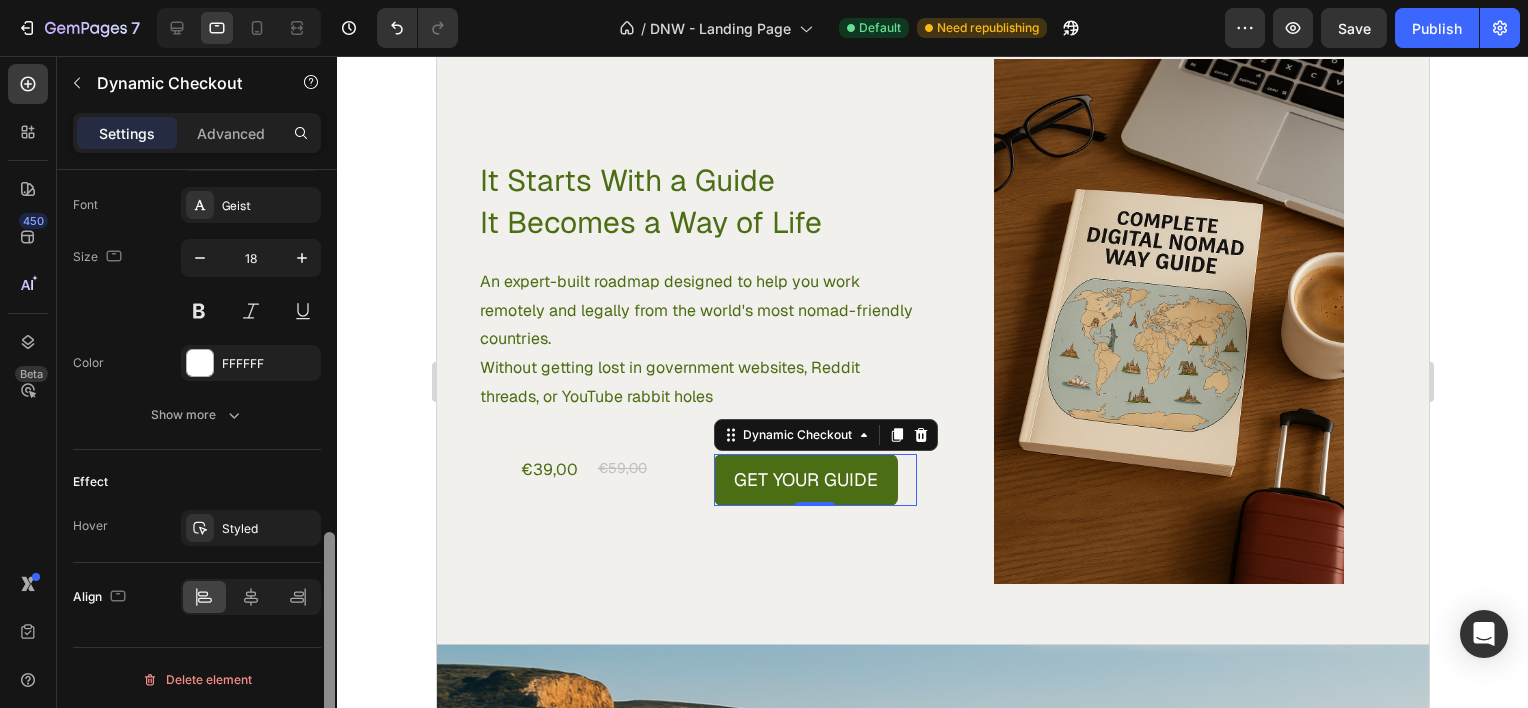 drag, startPoint x: 332, startPoint y: 517, endPoint x: 352, endPoint y: 628, distance: 112.78741 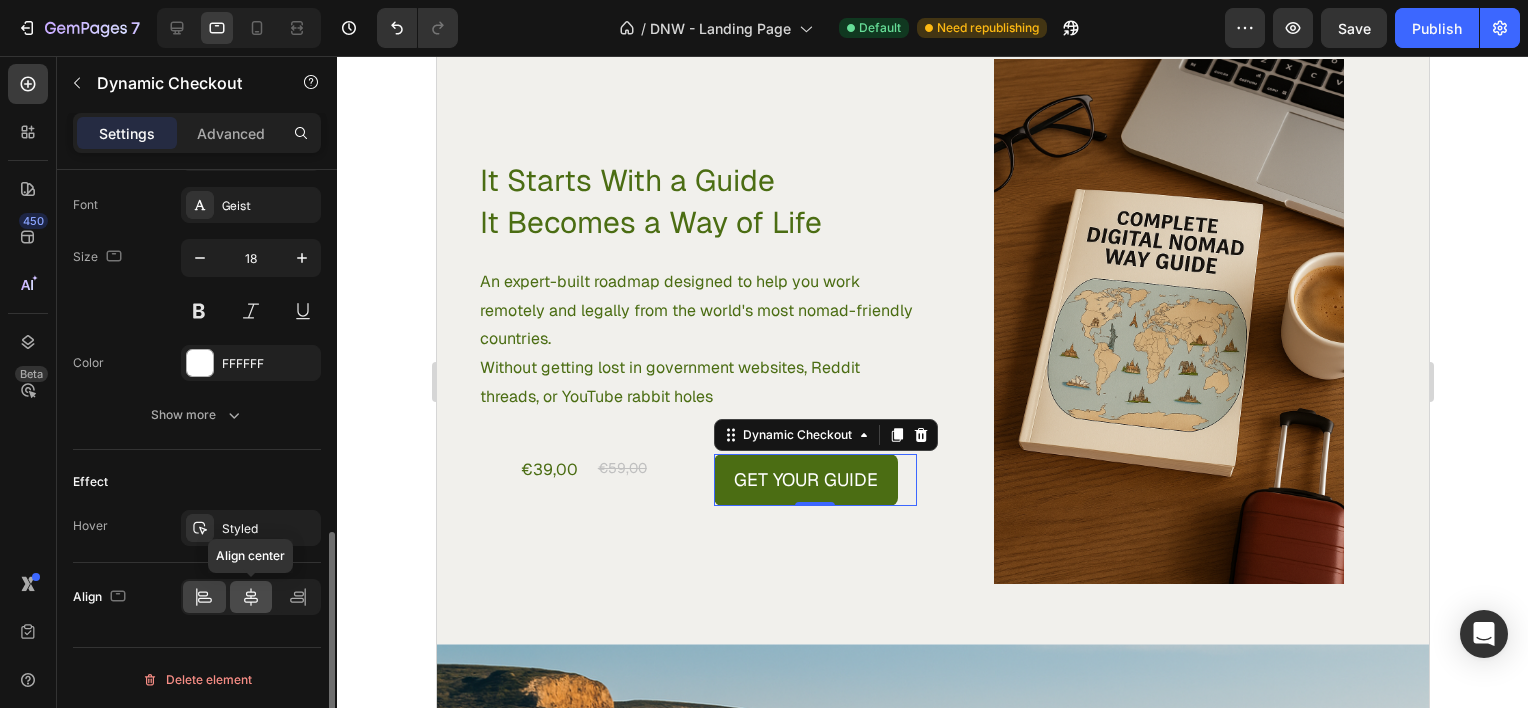 click 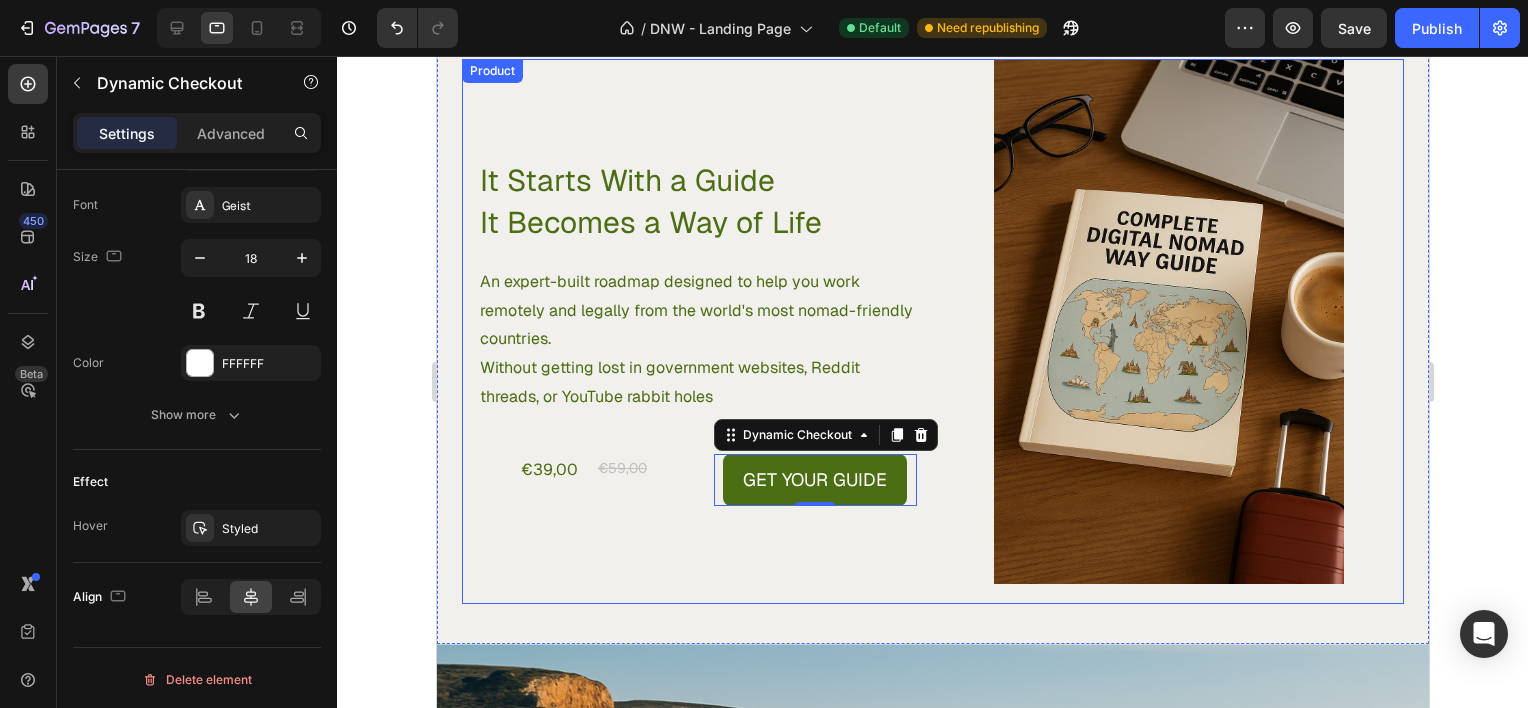 click on "It Starts With a Guide It Becomes a Way of Life Heading An expert-built roadmap designed to help you work remotely and legally from the world's most nomad-friendly countries. Without getting lost in government websites, Reddit threads, or YouTube rabbit holes Text Block €39,00 Product Price Product Price €59,00 Compare Price Compare Price Get Your Guide Dynamic Checkout   0 Row Row" at bounding box center (696, 331) 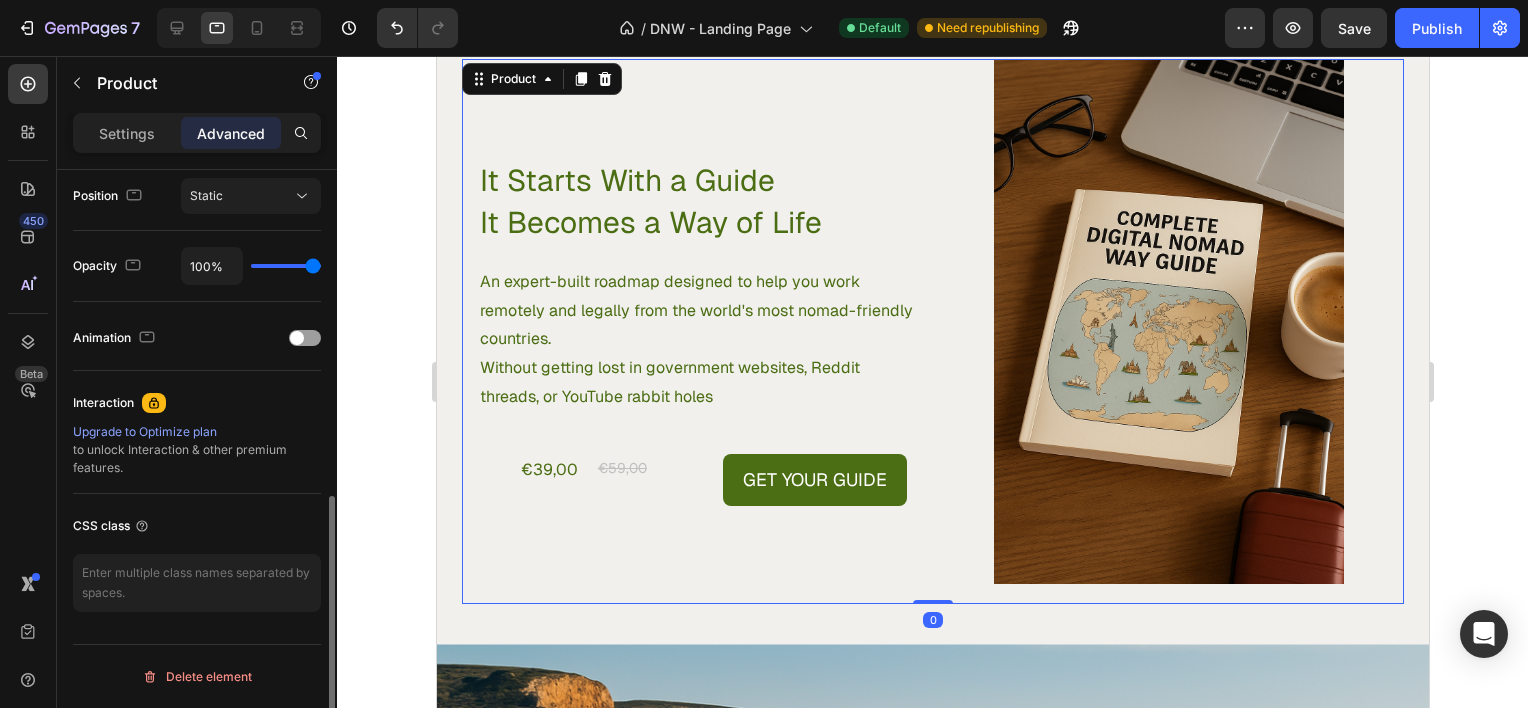 scroll, scrollTop: 0, scrollLeft: 0, axis: both 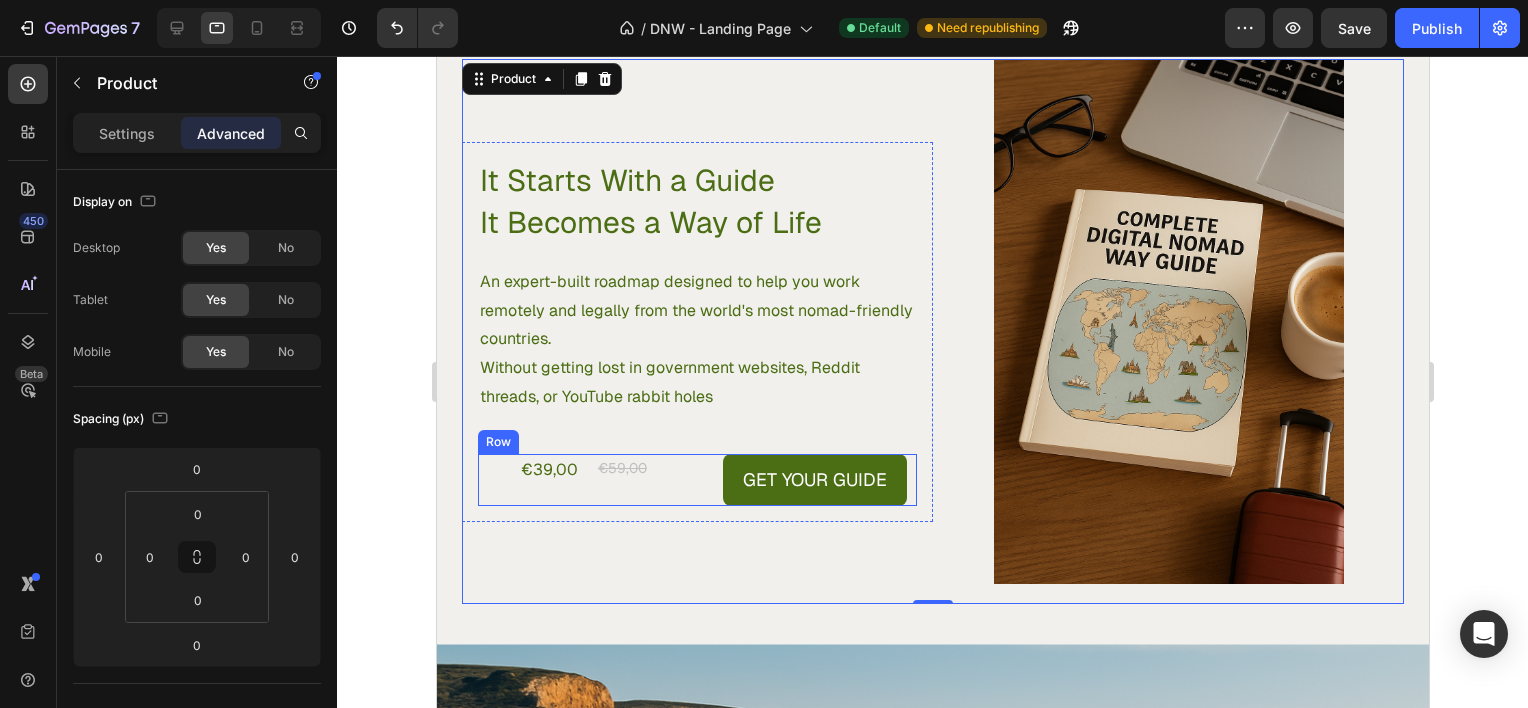 click on "€39,00 Product Price Product Price" at bounding box center (528, 480) 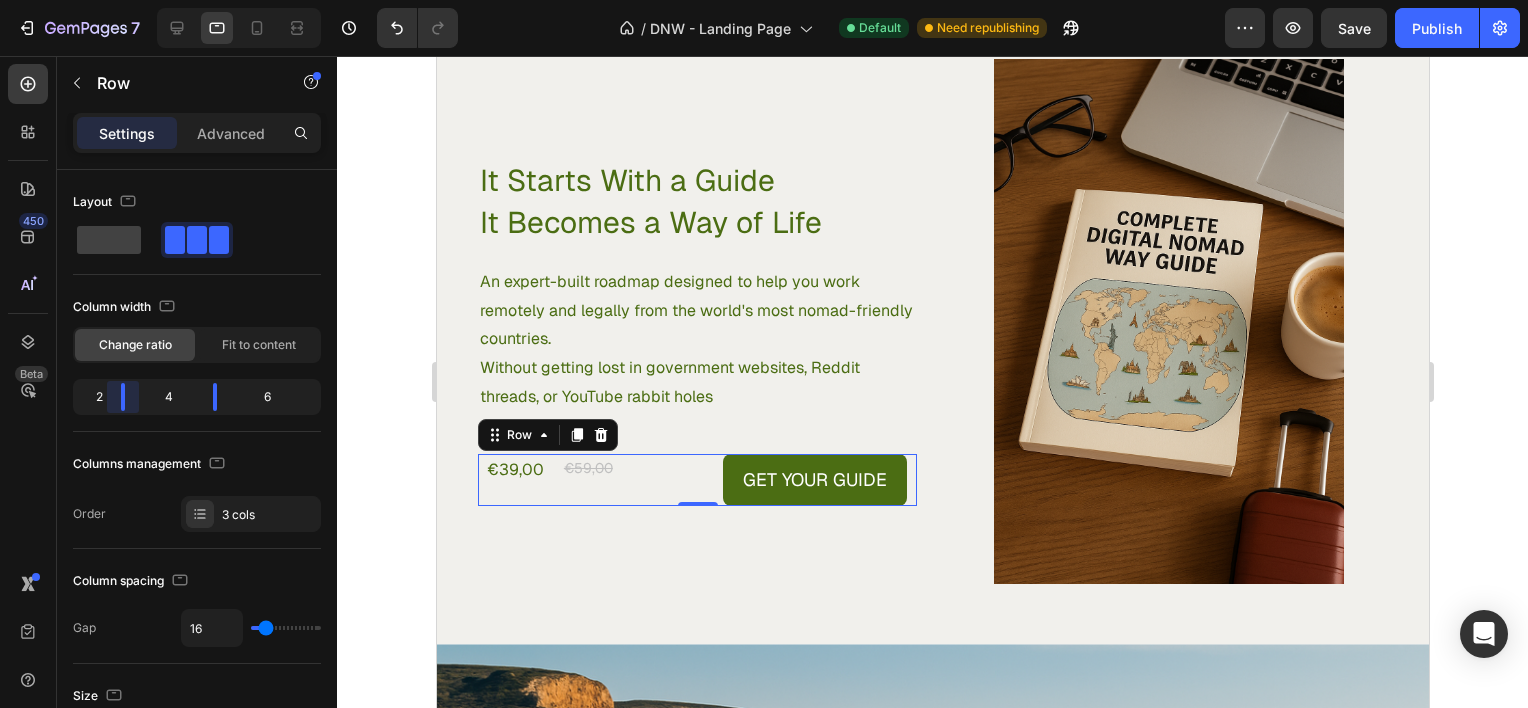 drag, startPoint x: 142, startPoint y: 395, endPoint x: 120, endPoint y: 396, distance: 22.022715 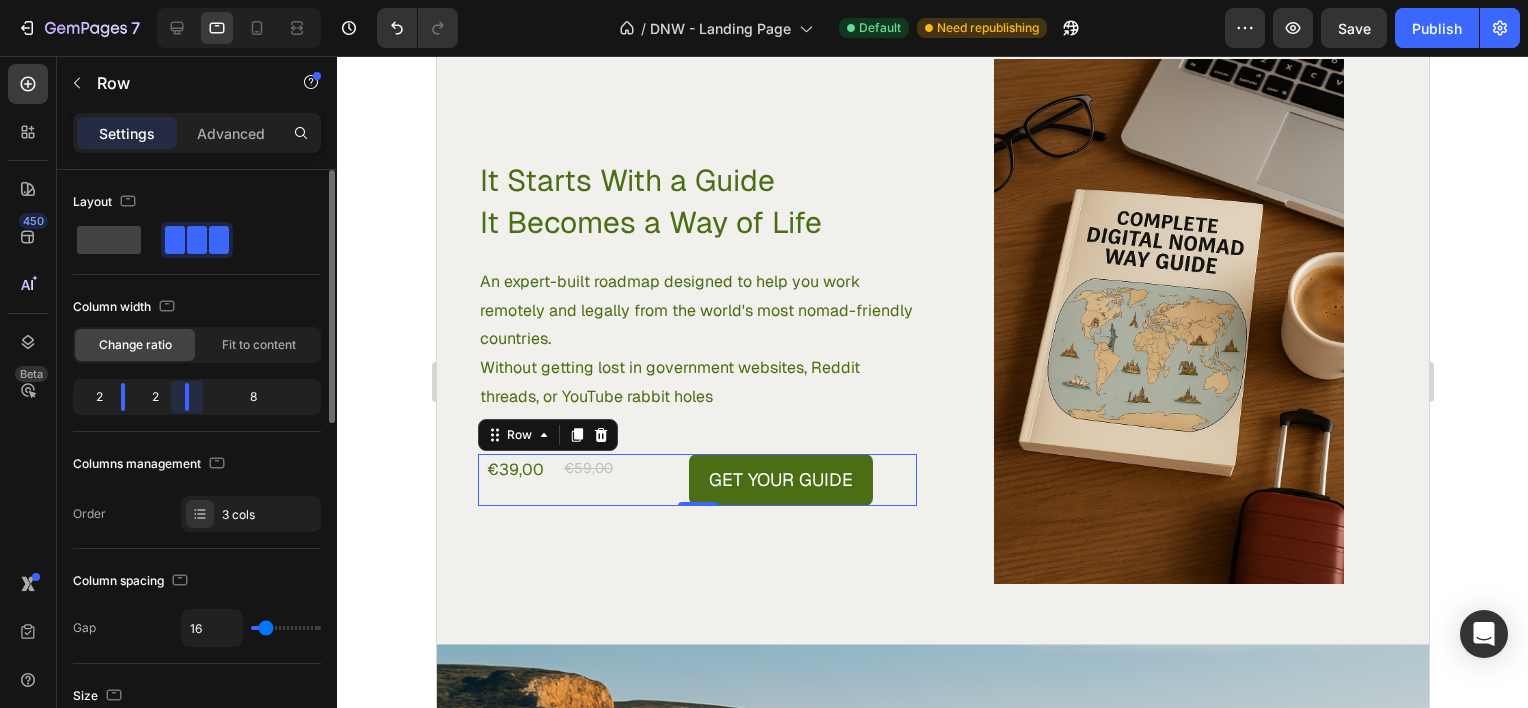 drag, startPoint x: 210, startPoint y: 394, endPoint x: 163, endPoint y: 391, distance: 47.095646 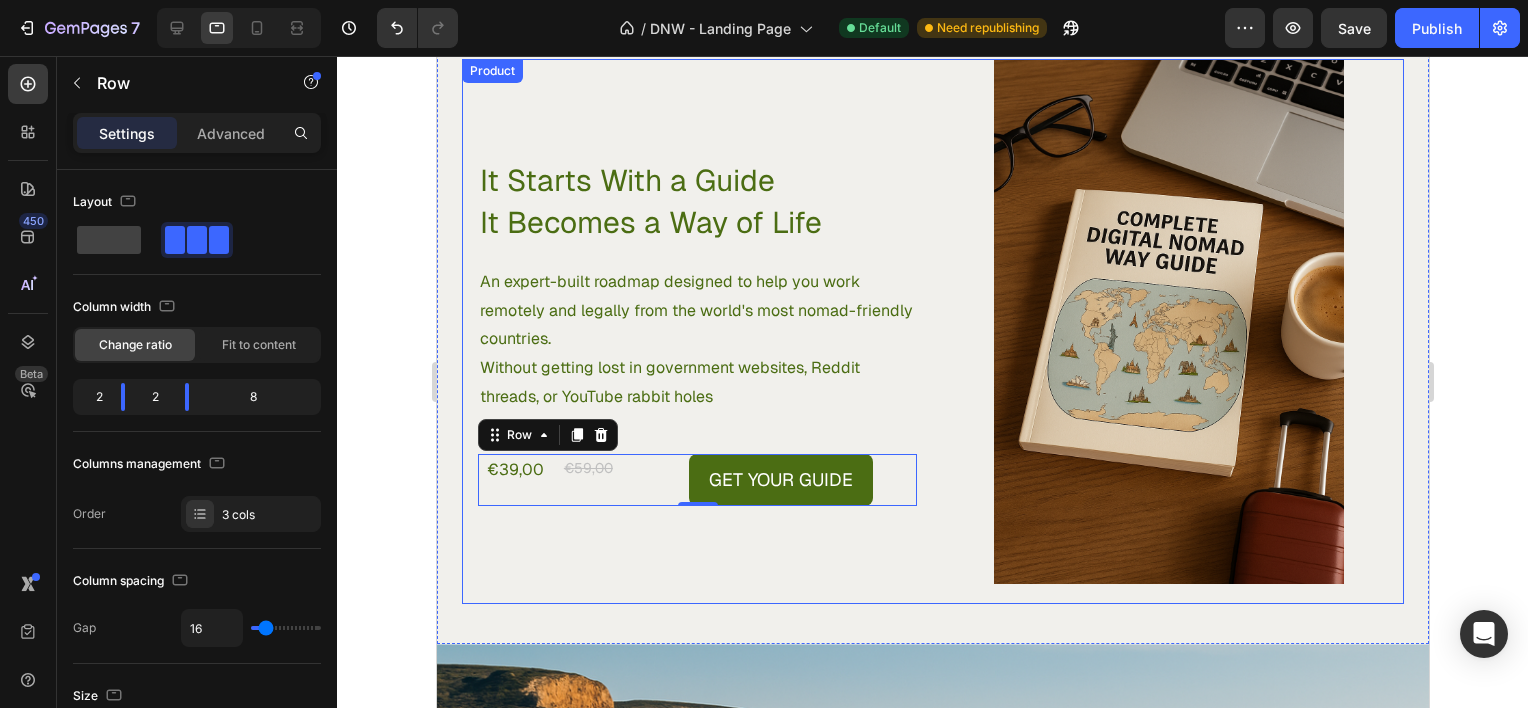 click on "It Starts With a Guide It Becomes a Way of Life Heading An expert-built roadmap designed to help you work remotely and legally from the world's most nomad-friendly countries. Without getting lost in government websites, Reddit threads, or YouTube rabbit holes Text Block €39,00 Product Price Product Price €59,00 Compare Price Compare Price Get Your Guide Dynamic Checkout Row   0 Row" at bounding box center [696, 331] 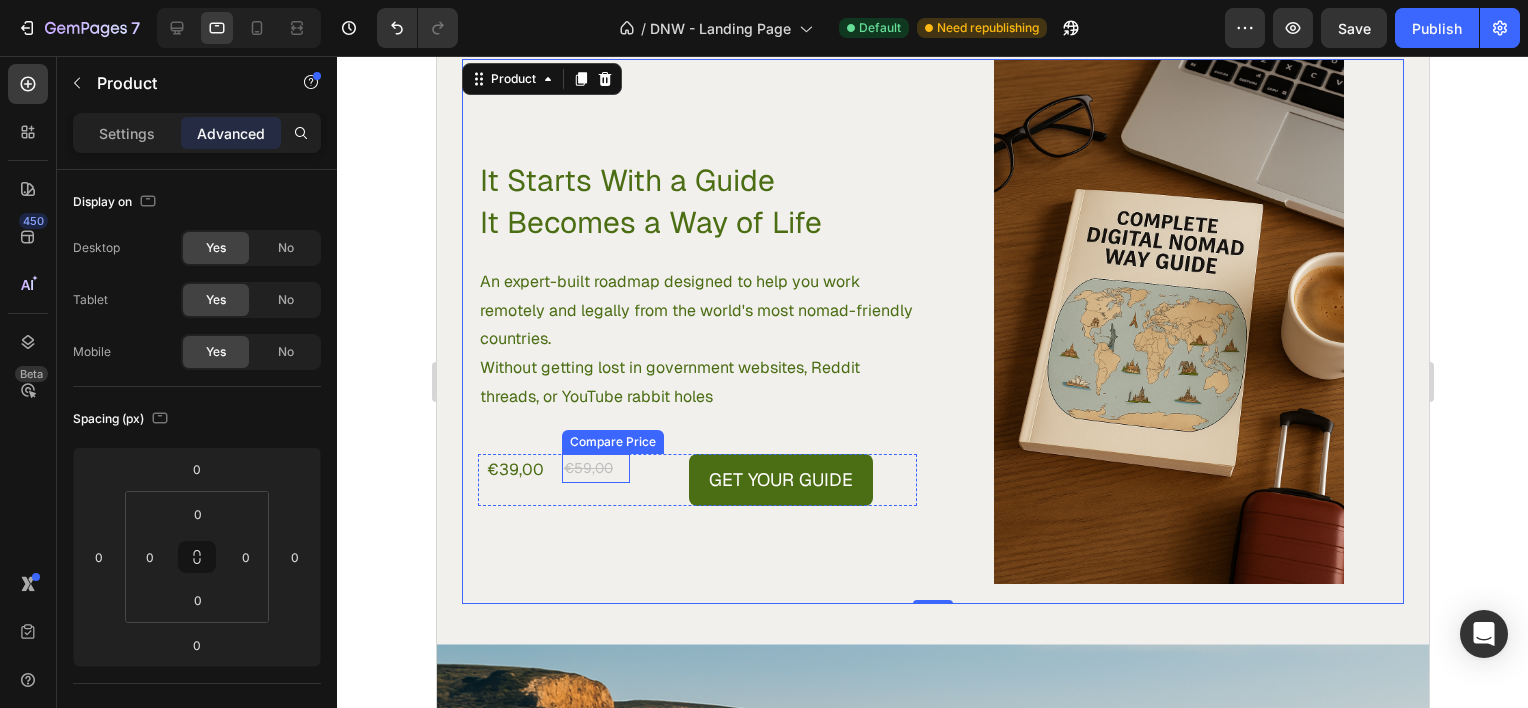 click on "€59,00" at bounding box center (595, 468) 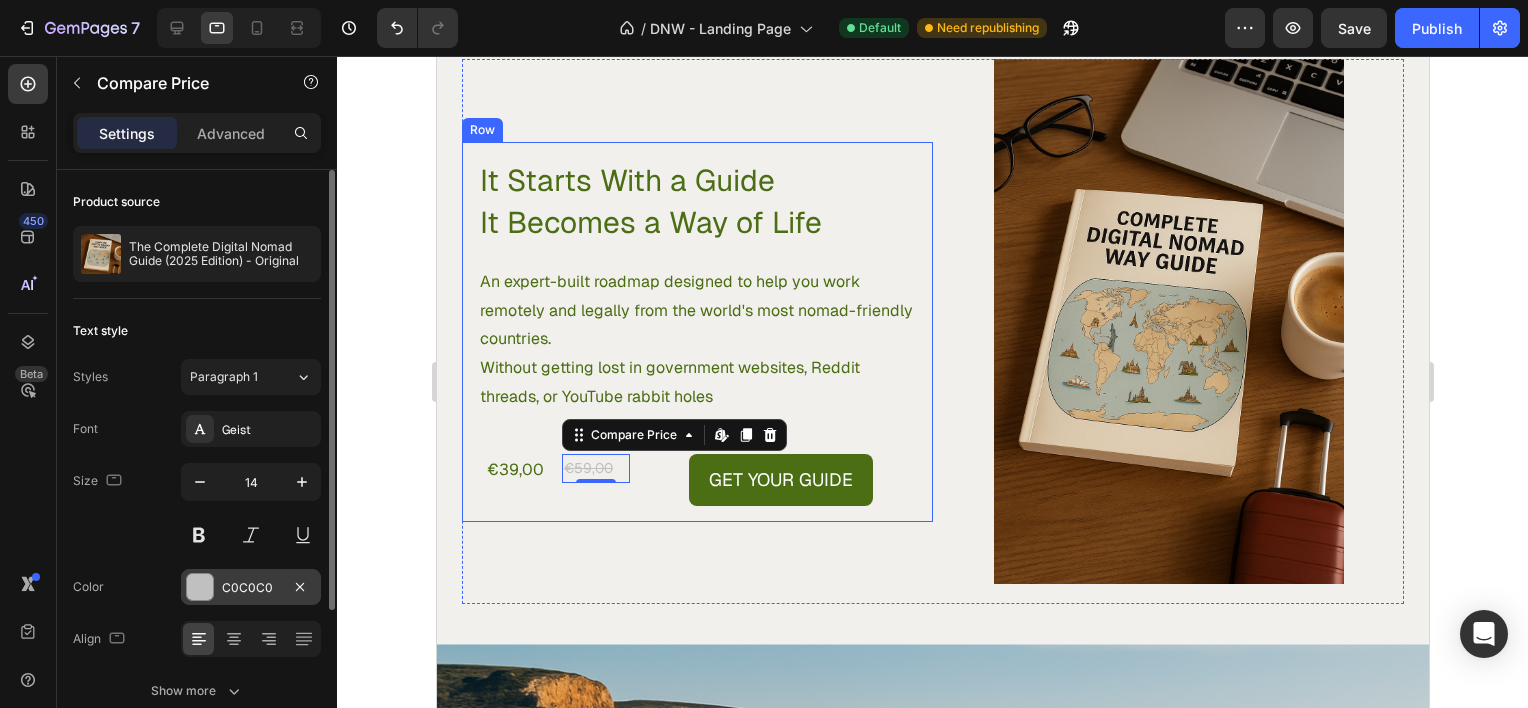 click on "C0C0C0" at bounding box center [251, 587] 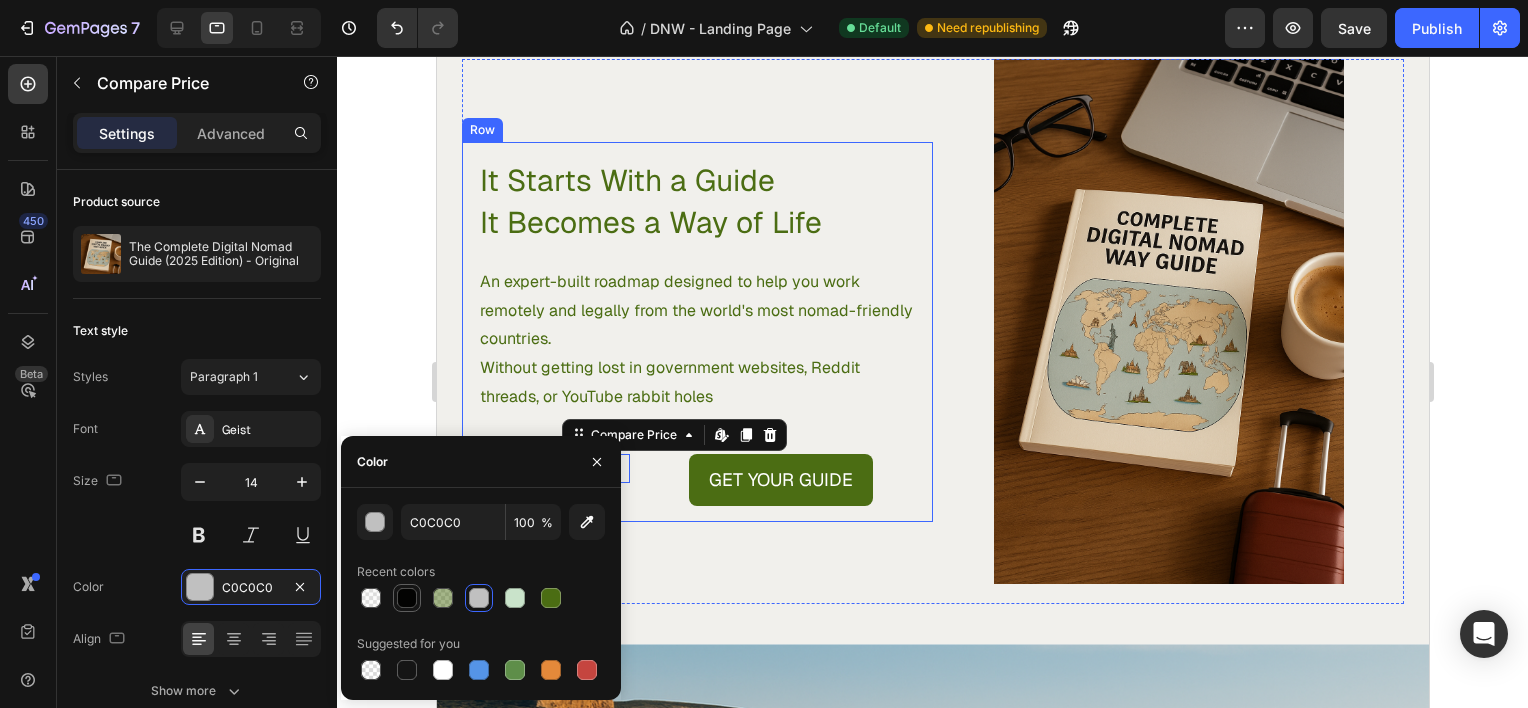 click at bounding box center (407, 598) 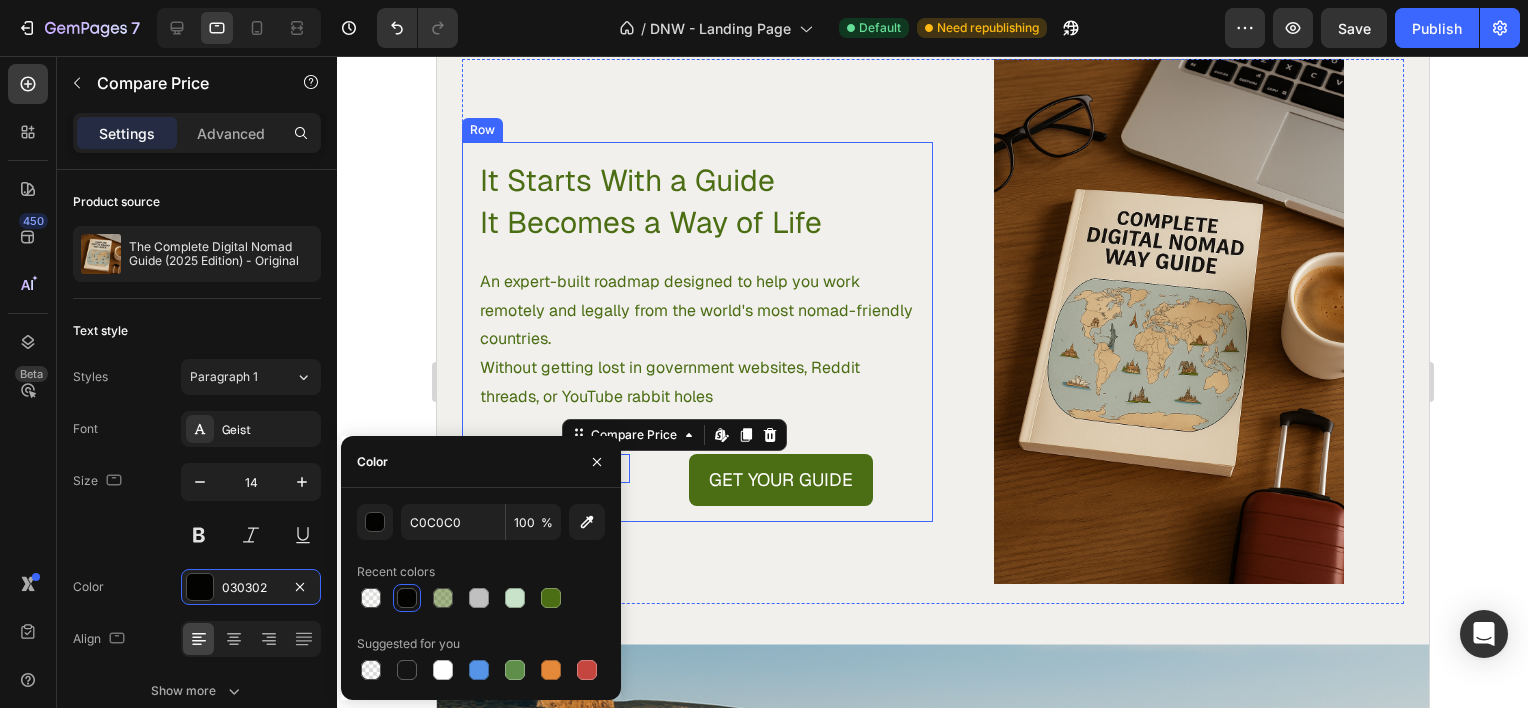 type on "030302" 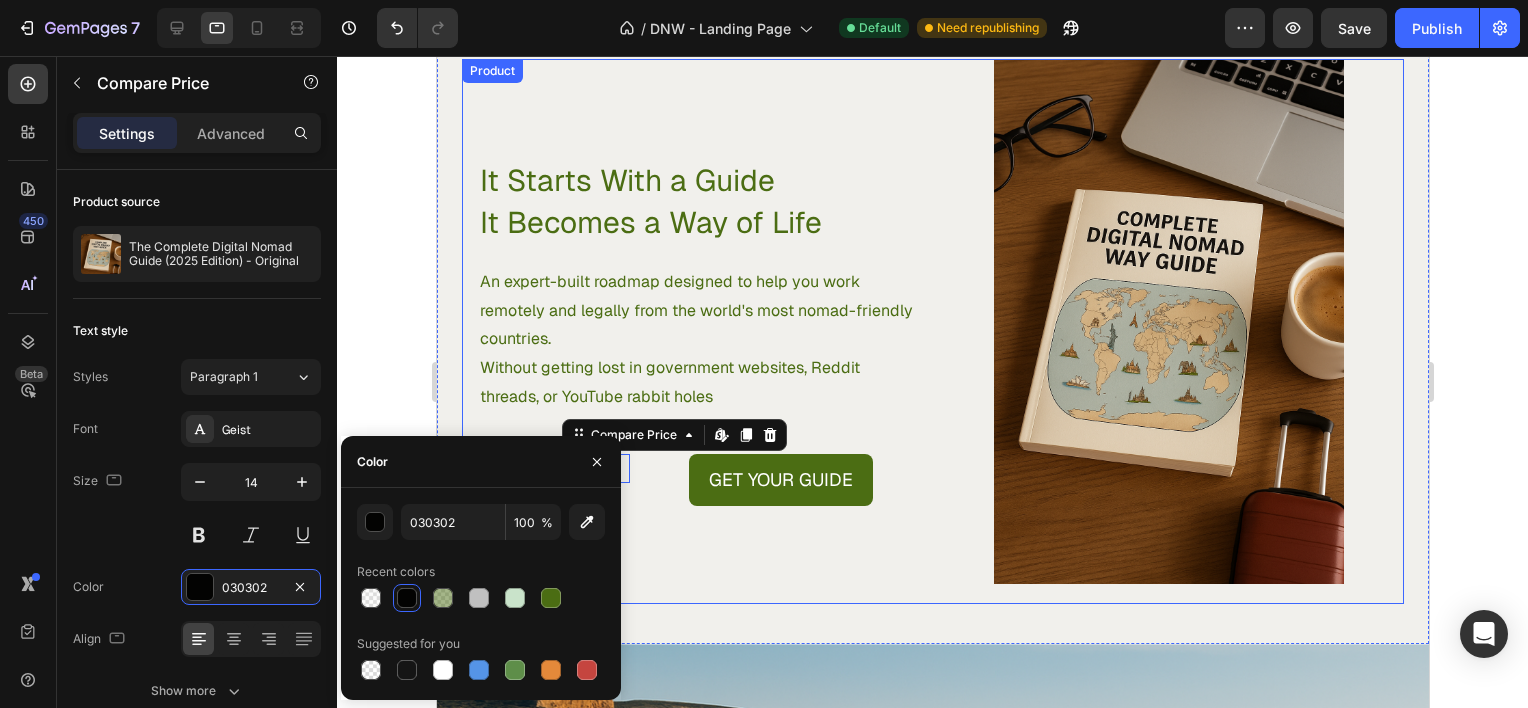 click on "It Starts With a Guide It Becomes a Way of Life Heading An expert-built roadmap designed to help you work remotely and legally from the world's most nomad-friendly countries. Without getting lost in government websites, Reddit threads, or YouTube rabbit holes Text Block €39,00 Product Price Product Price €59,00 Compare Price   Edit content in Shopify 0 Compare Price   Edit content in Shopify 0 Get Your Guide Dynamic Checkout Row Row" at bounding box center (696, 331) 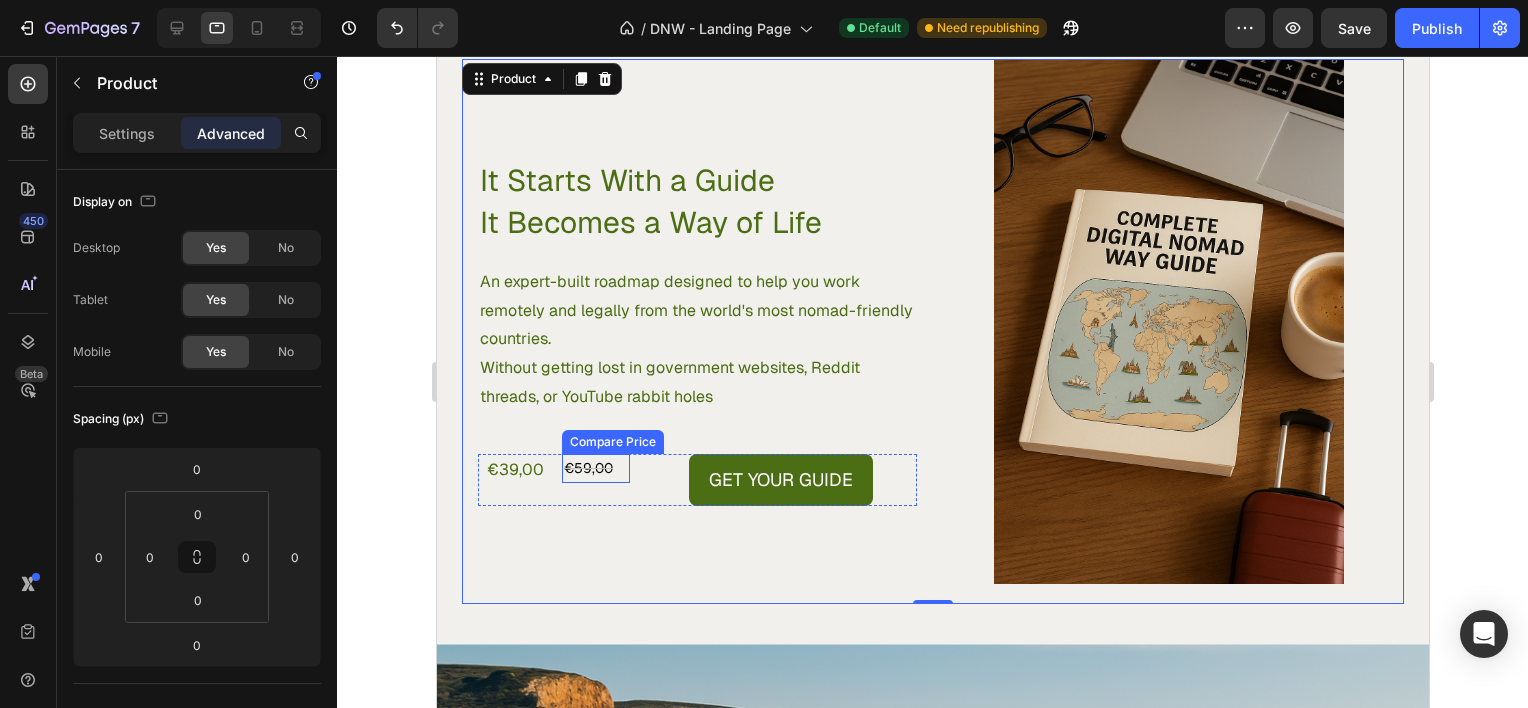 click on "€59,00" at bounding box center [595, 468] 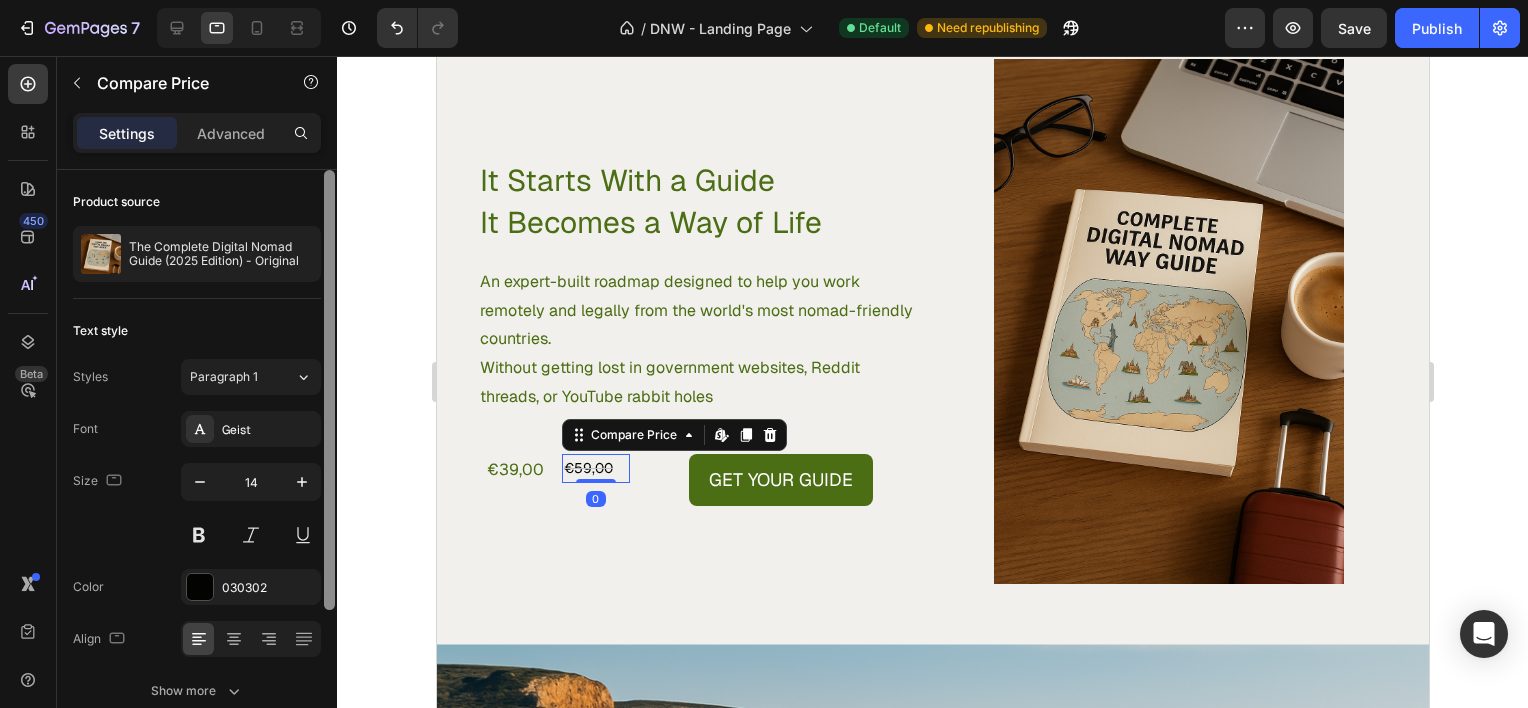 click at bounding box center (329, 467) 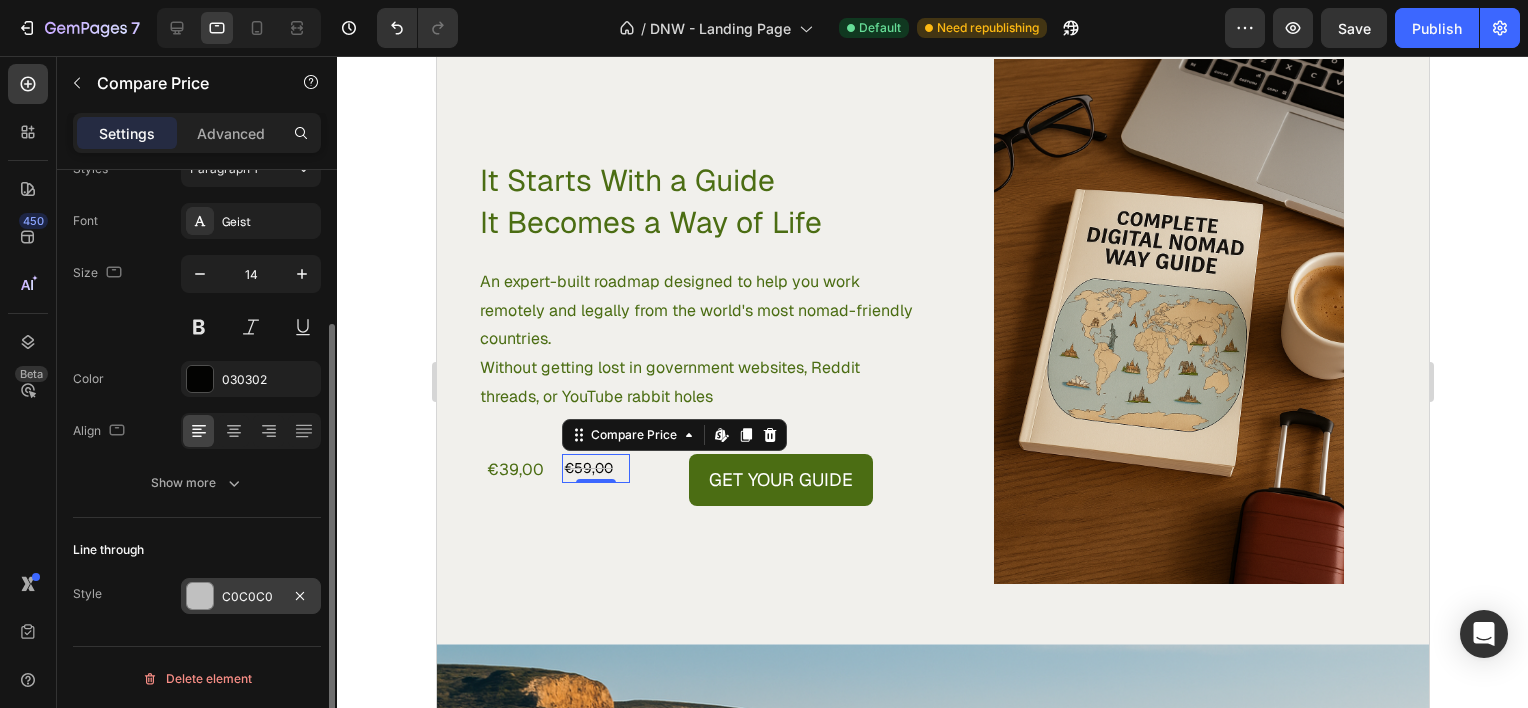 click on "C0C0C0" at bounding box center (251, 597) 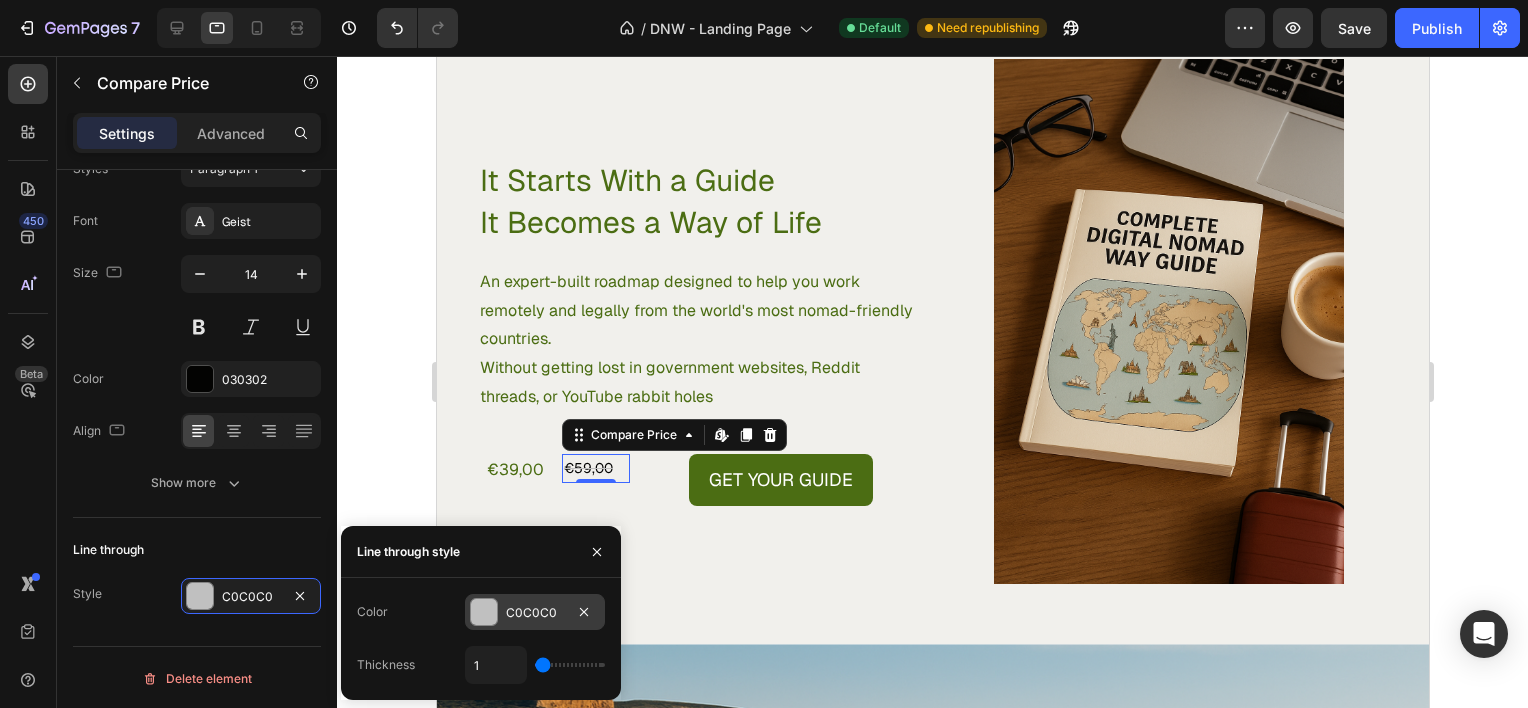 click on "C0C0C0" at bounding box center (535, 613) 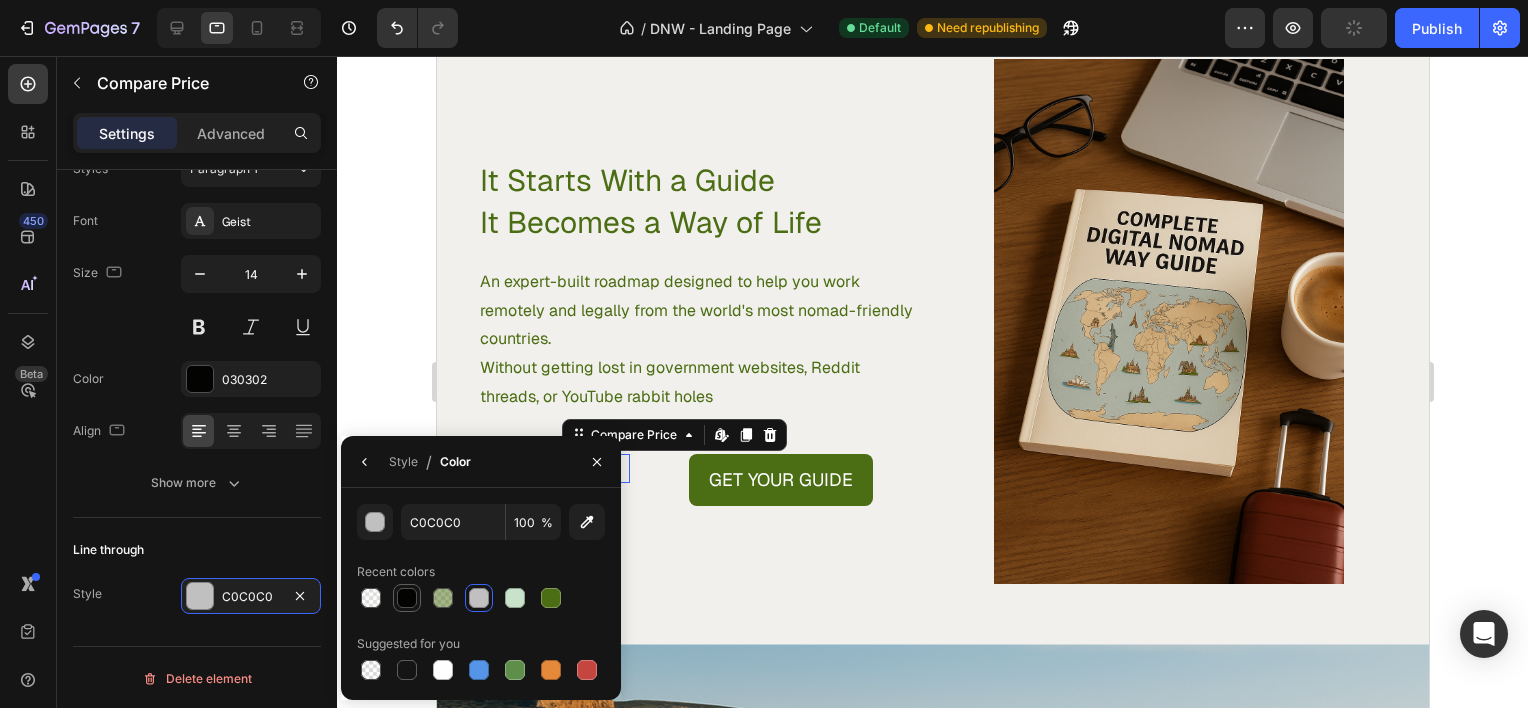 click at bounding box center (407, 598) 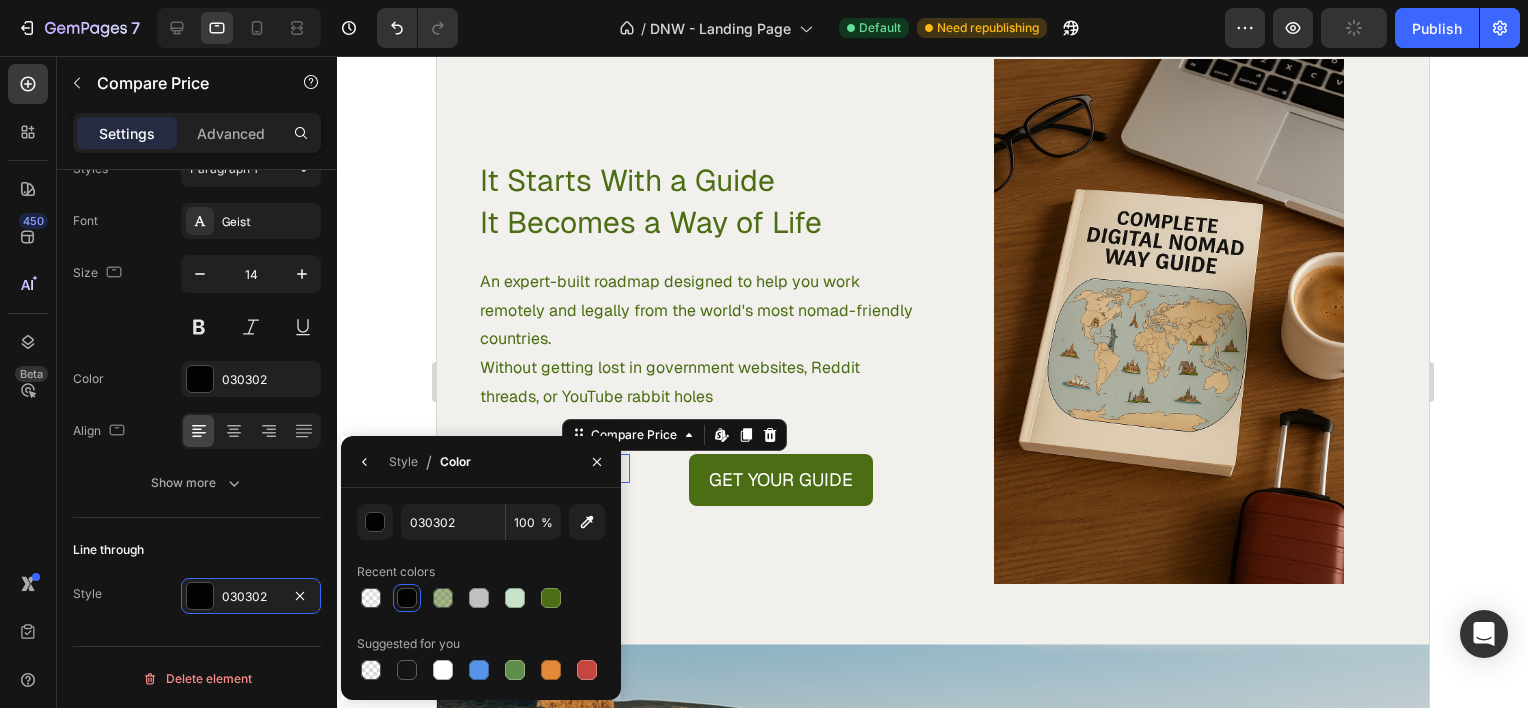 click on "It Starts With a Guide It Becomes a Way of Life Heading An expert-built roadmap designed to help you work remotely and legally from the world's most nomad-friendly countries. Without getting lost in government websites, Reddit threads, or YouTube rabbit holes Text Block €39,00 Product Price Product Price €59,00 Compare Price   Edit content in Shopify 0 Compare Price   Edit content in Shopify 0 Get Your Guide Dynamic Checkout Row Row" at bounding box center [696, 331] 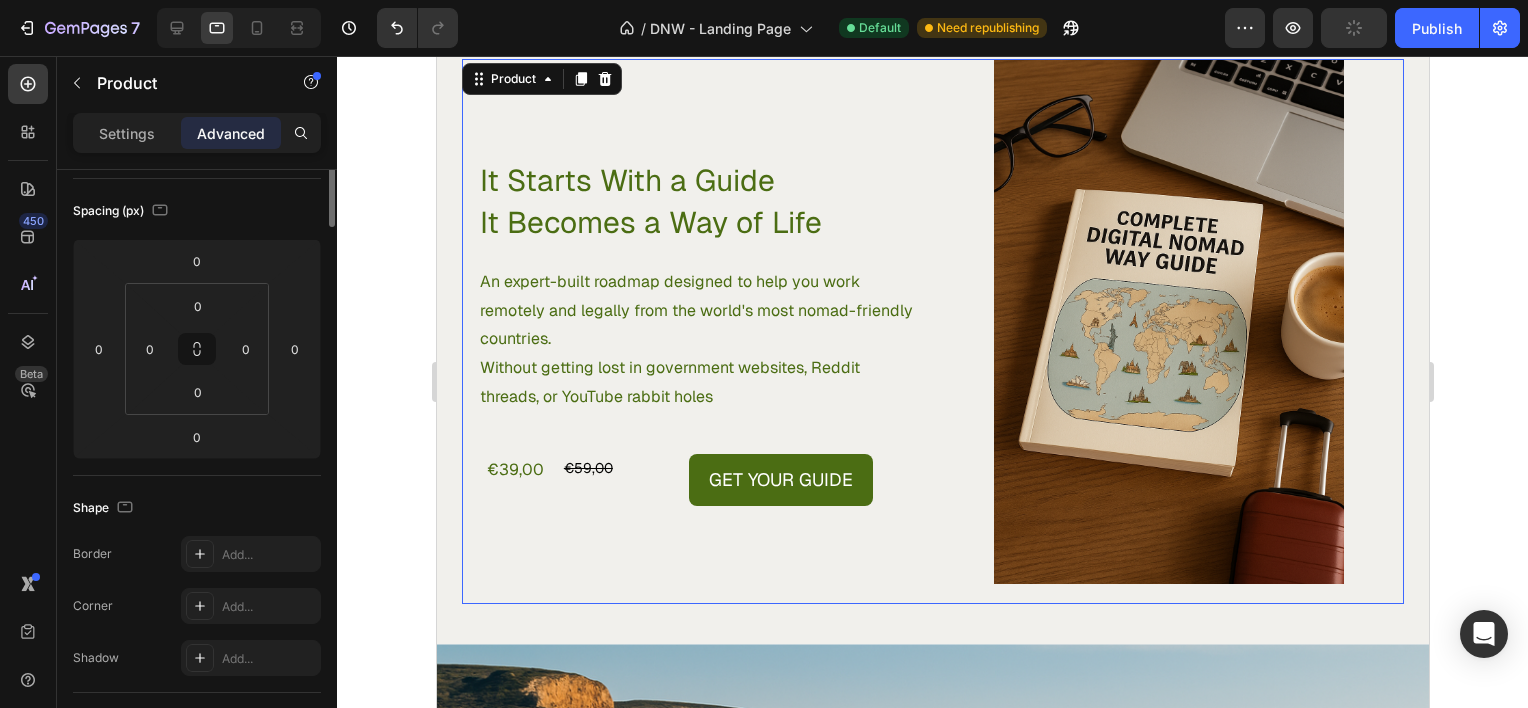 scroll, scrollTop: 0, scrollLeft: 0, axis: both 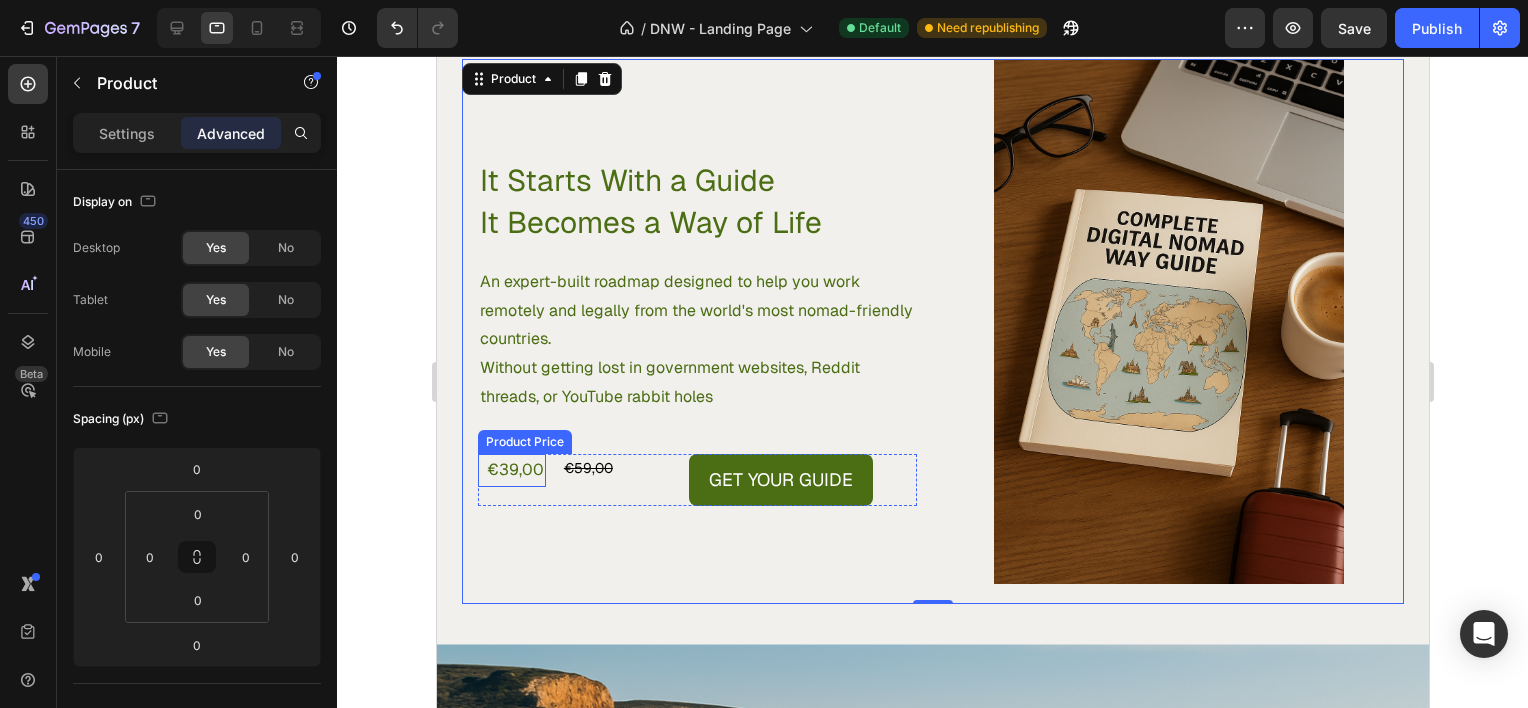 click on "€39,00" at bounding box center (511, 470) 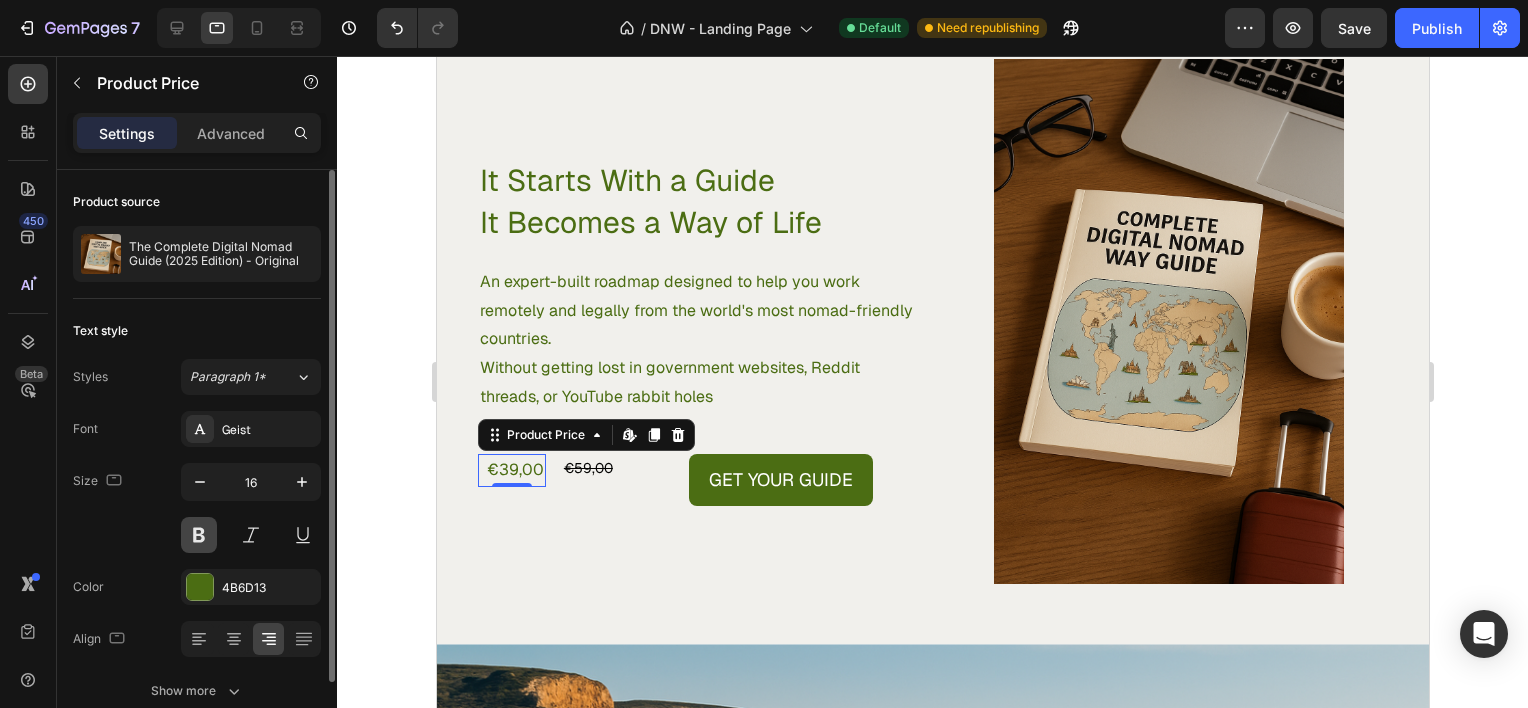 click at bounding box center [199, 535] 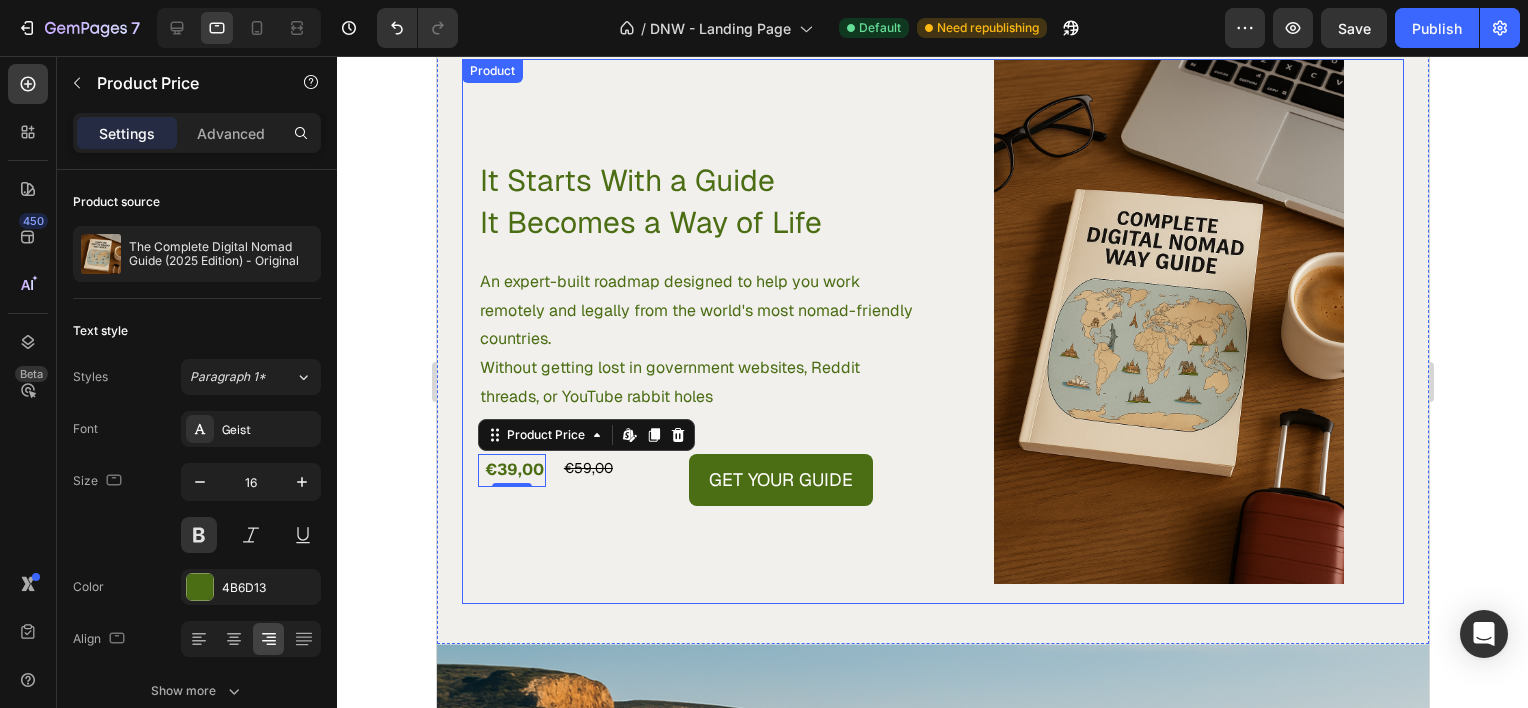 click on "It Starts With a Guide It Becomes a Way of Life Heading An expert-built roadmap designed to help you work remotely and legally from the world's most nomad-friendly countries. Without getting lost in government websites, Reddit threads, or YouTube rabbit holes Text Block €39,00 Product Price   Edit content in Shopify 0 Product Price   Edit content in Shopify 0 €59,00 Compare Price Compare Price Get Your Guide Dynamic Checkout Row Row" at bounding box center (696, 331) 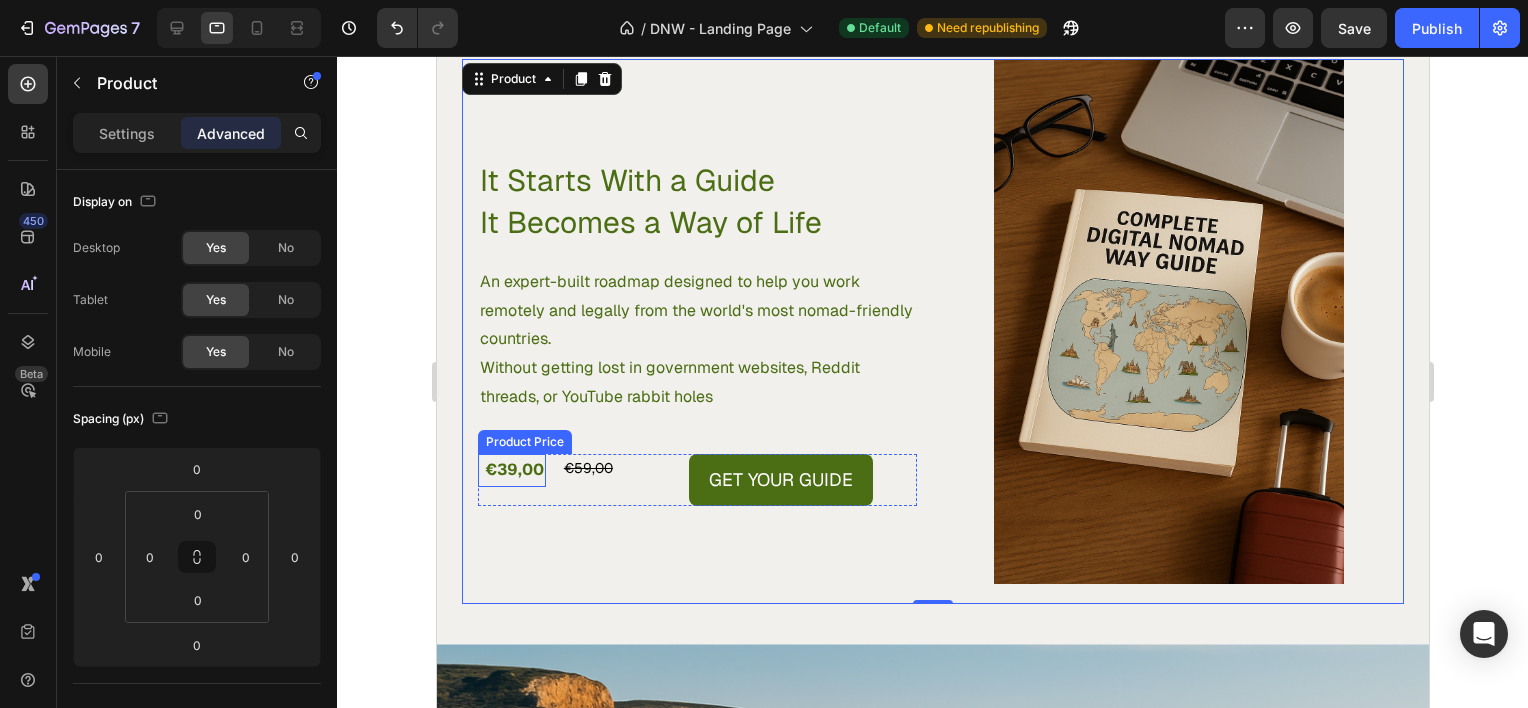 click on "€39,00" at bounding box center [511, 470] 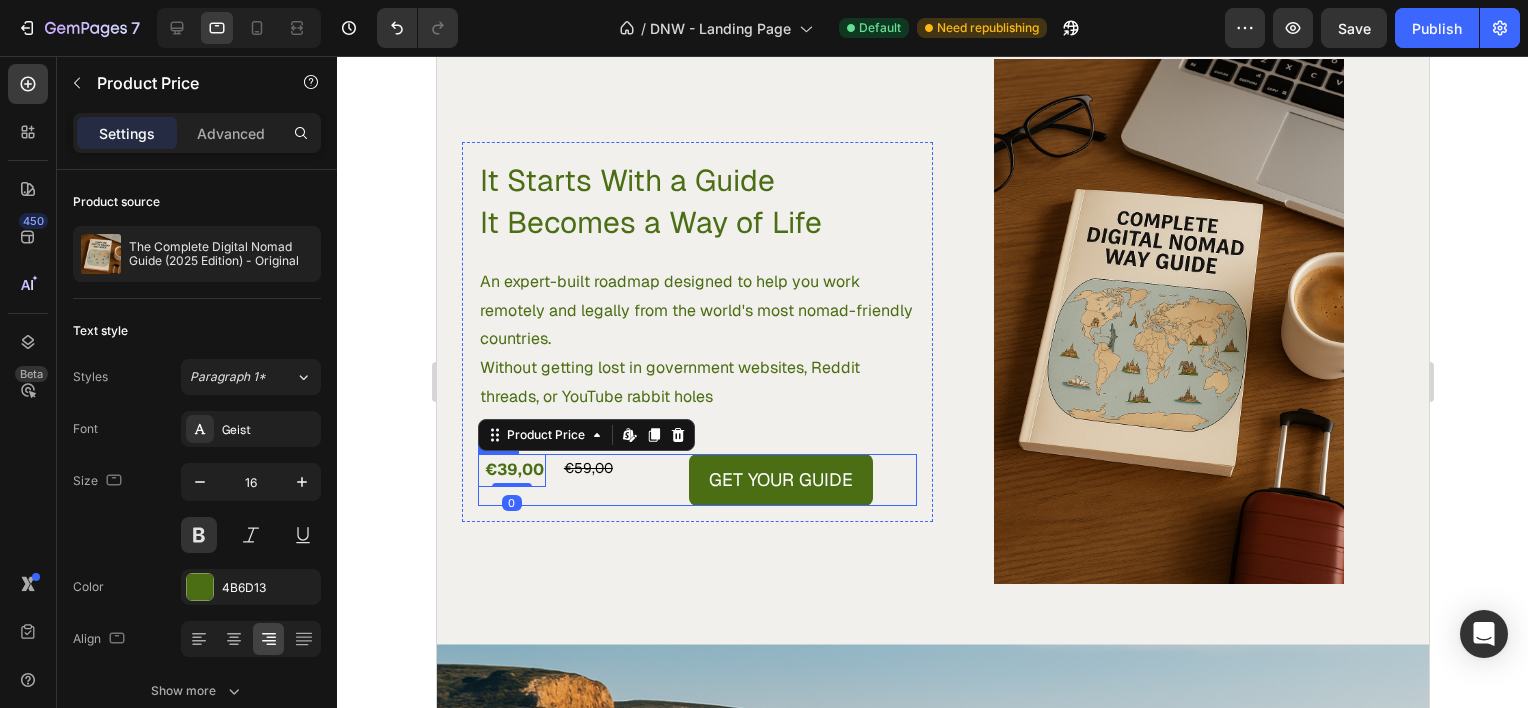 click on "€39,00 Product Price   Edit content in Shopify 0 Product Price   Edit content in Shopify 0" at bounding box center (511, 480) 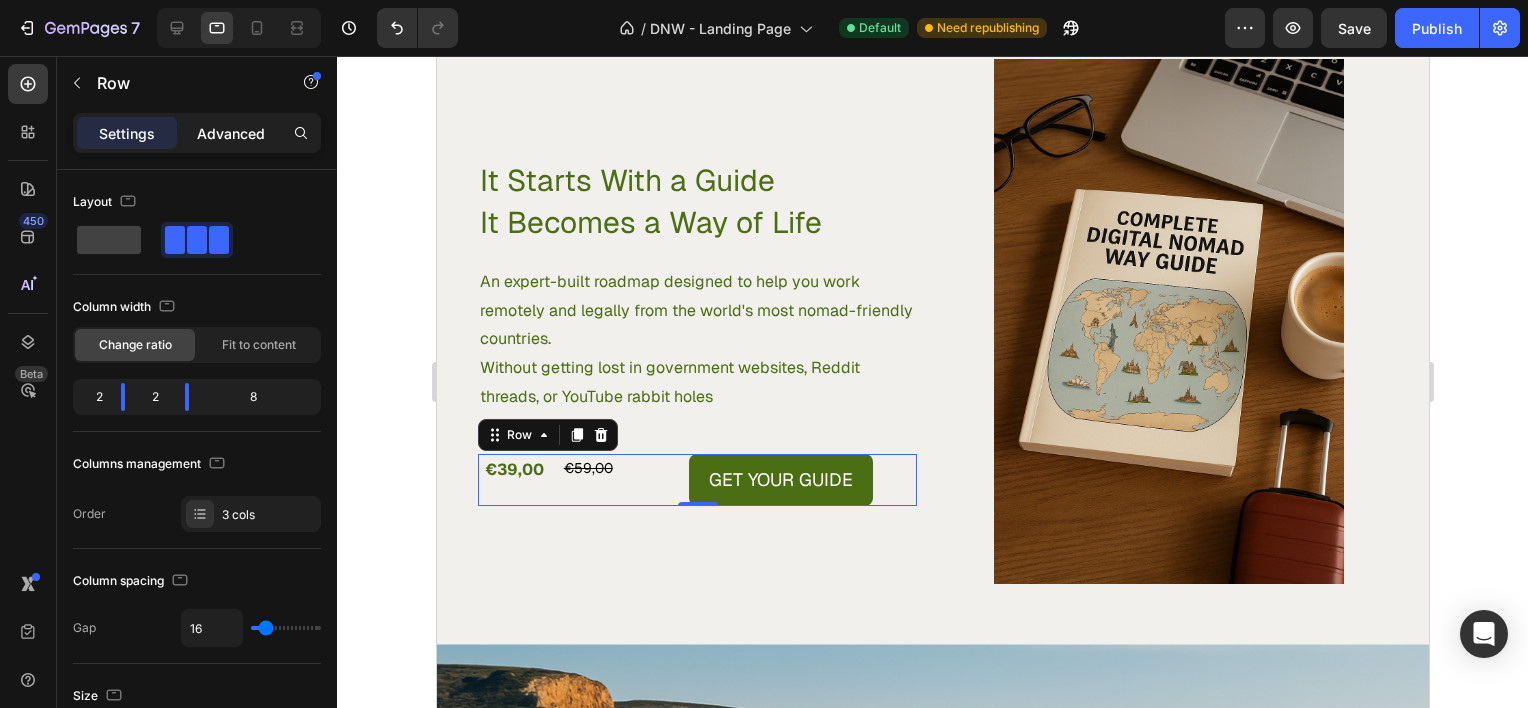 click on "Advanced" at bounding box center [231, 133] 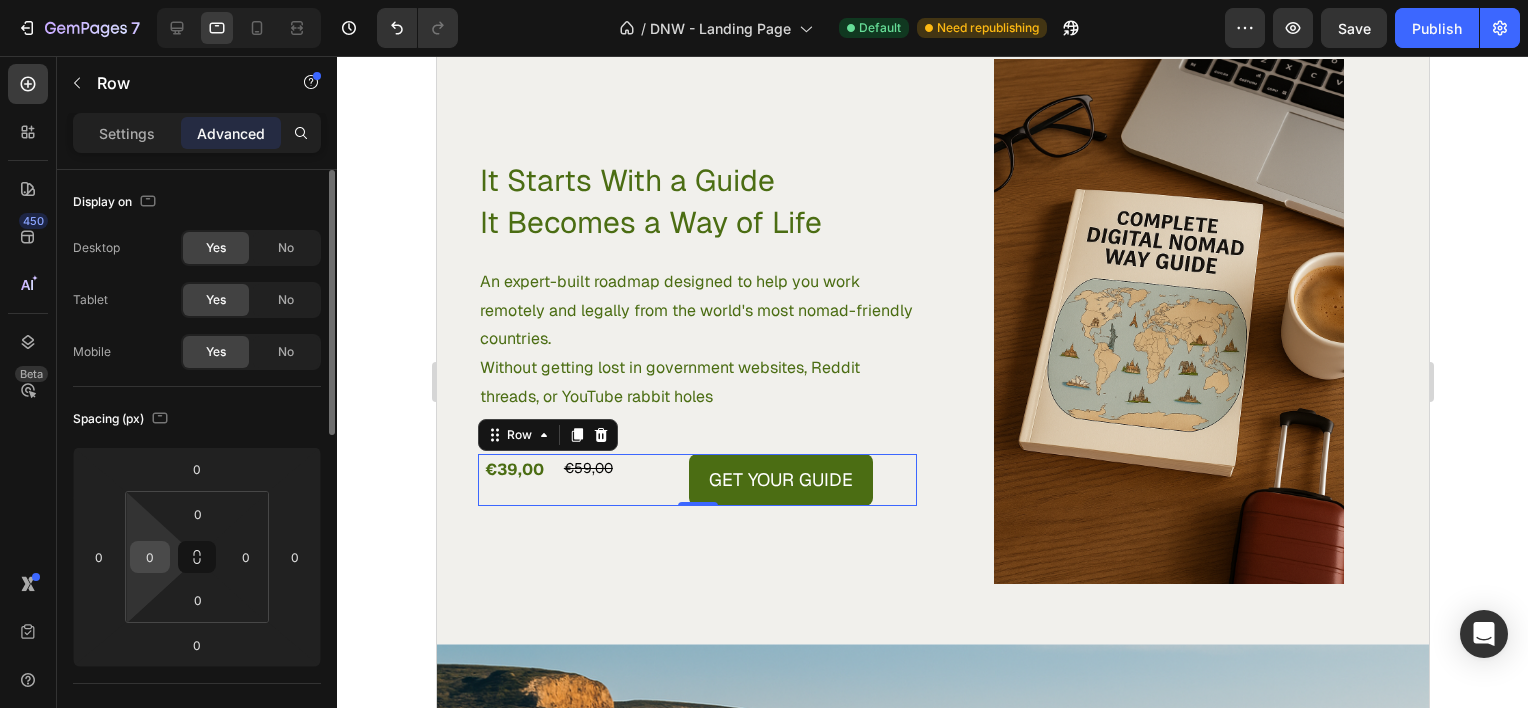 click on "0" at bounding box center [150, 557] 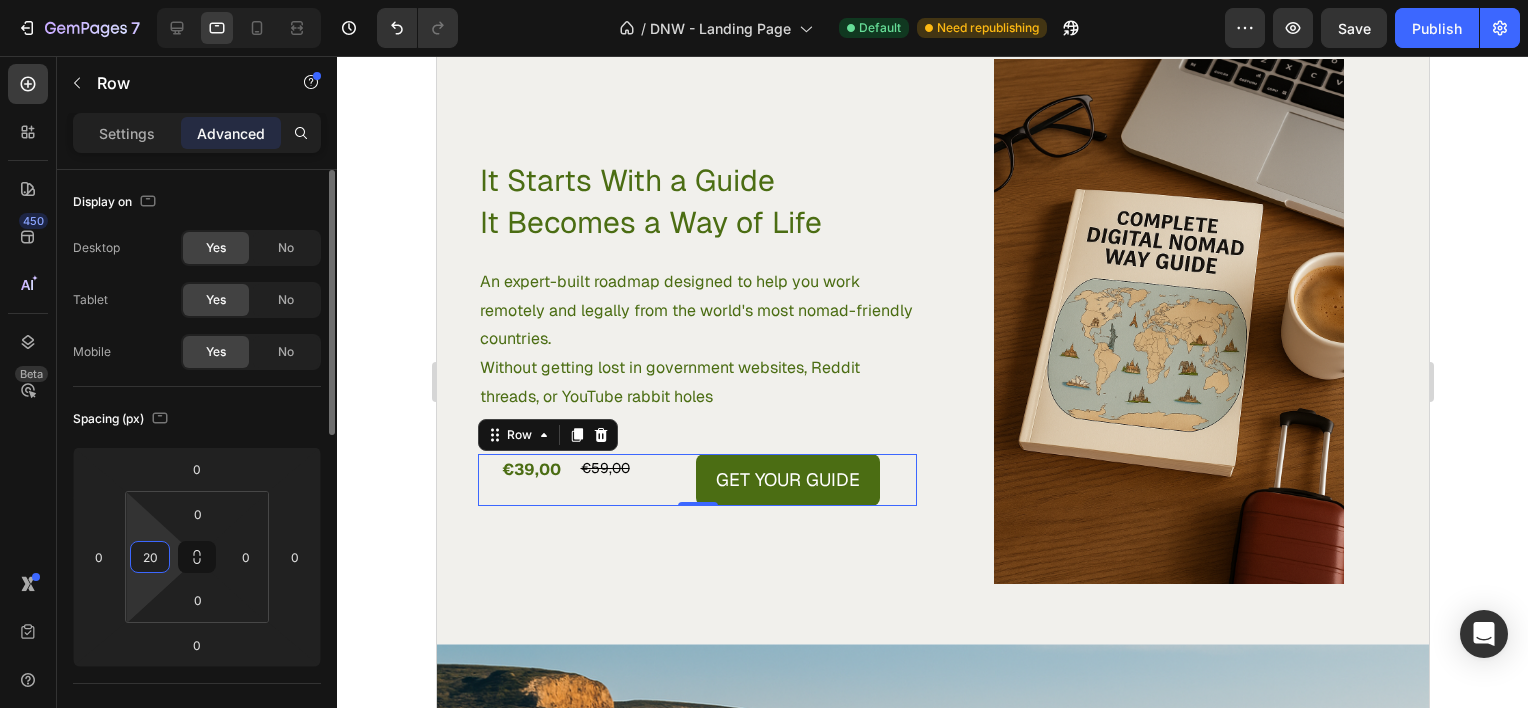 type on "2" 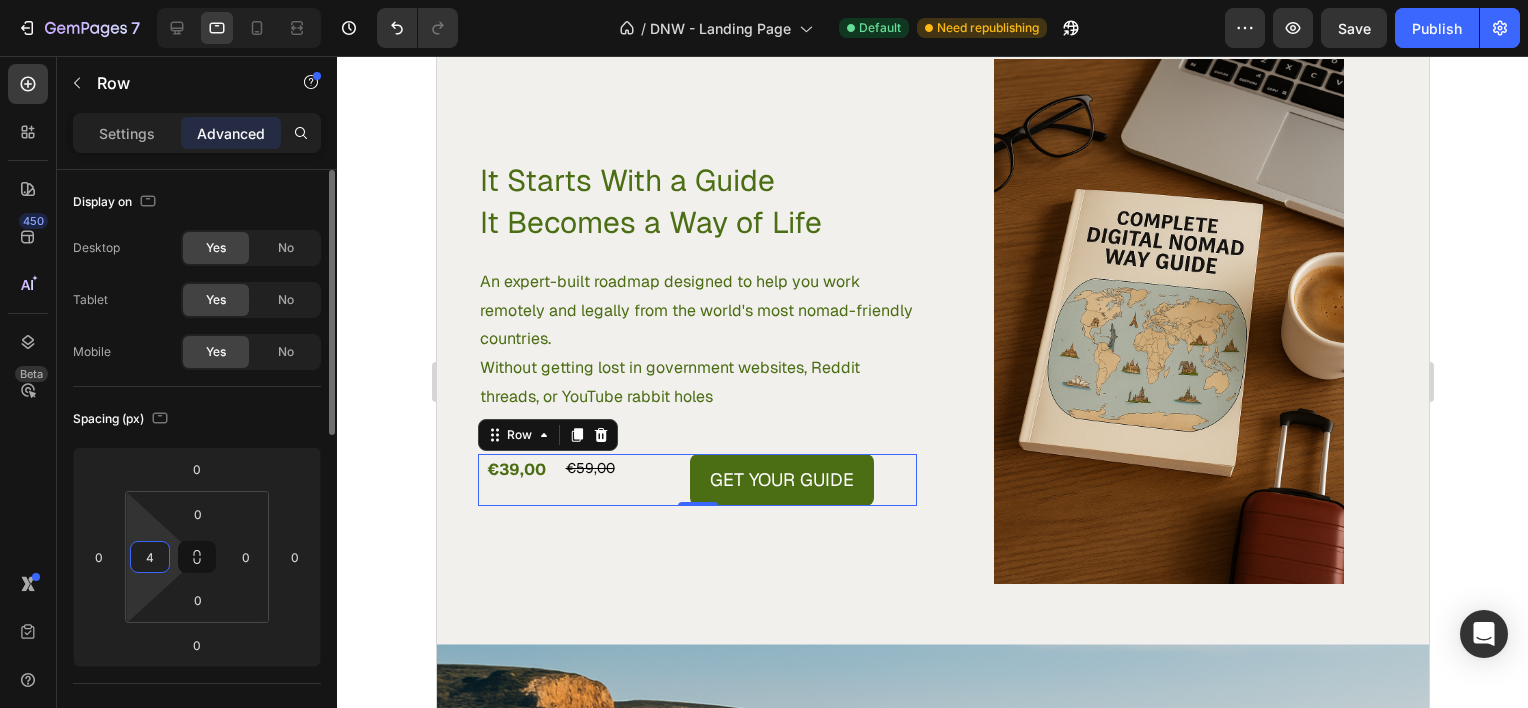 type on "40" 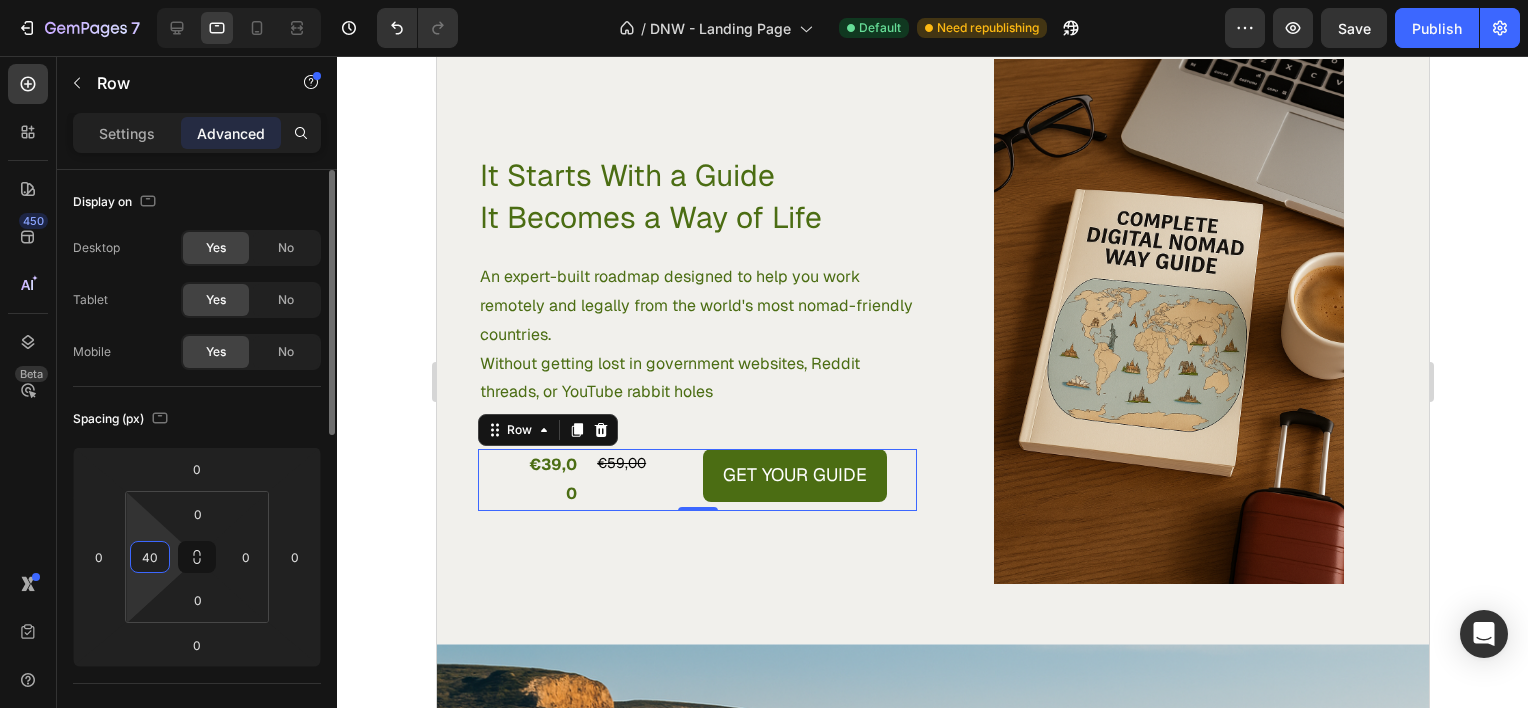 scroll, scrollTop: 3414, scrollLeft: 0, axis: vertical 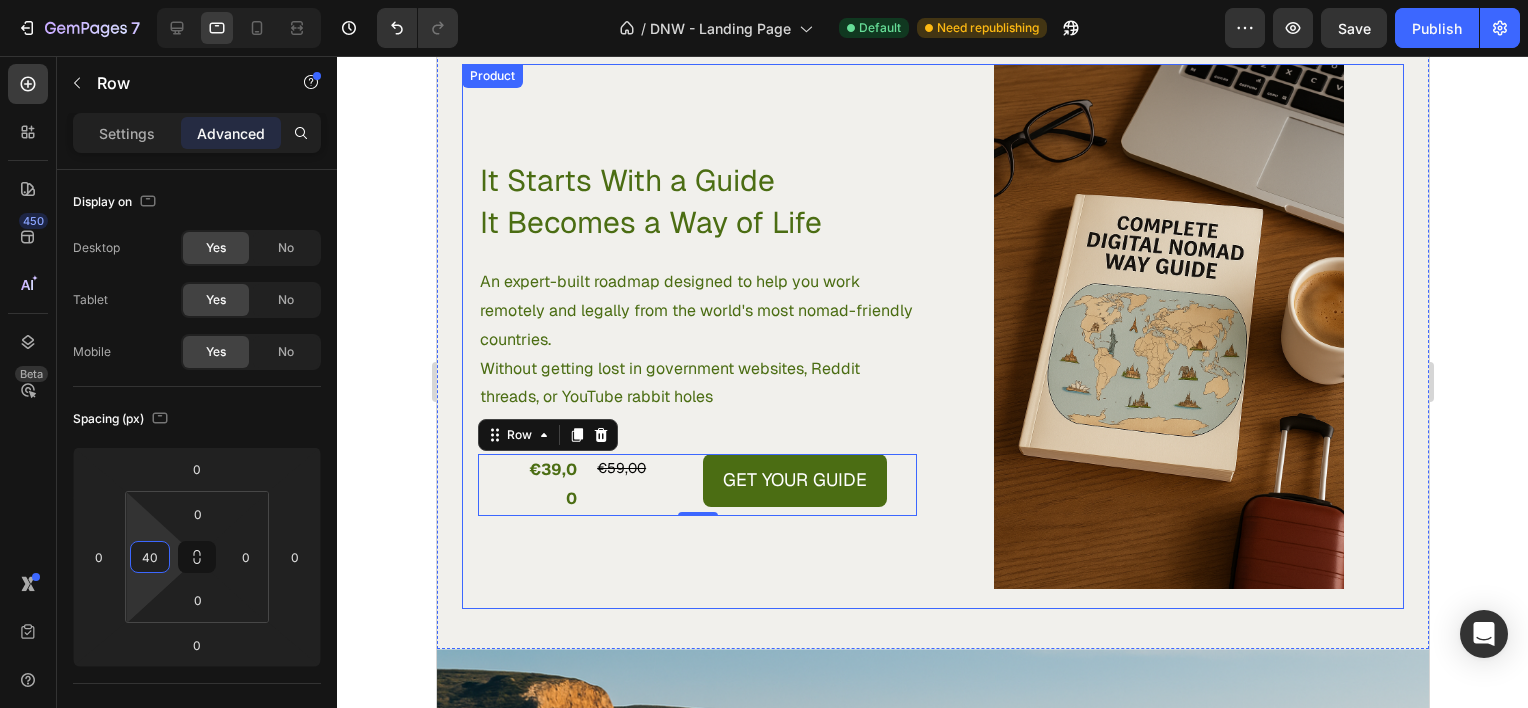 click on "It Starts With a Guide It Becomes a Way of Life Heading An expert-built roadmap designed to help you work remotely and legally from the world's most nomad-friendly countries. Without getting lost in government websites, Reddit threads, or YouTube rabbit holes Text Block €39,00 Product Price Product Price €59,00 Compare Price Compare Price Get Your Guide Dynamic Checkout Row   0 Row" at bounding box center (696, 336) 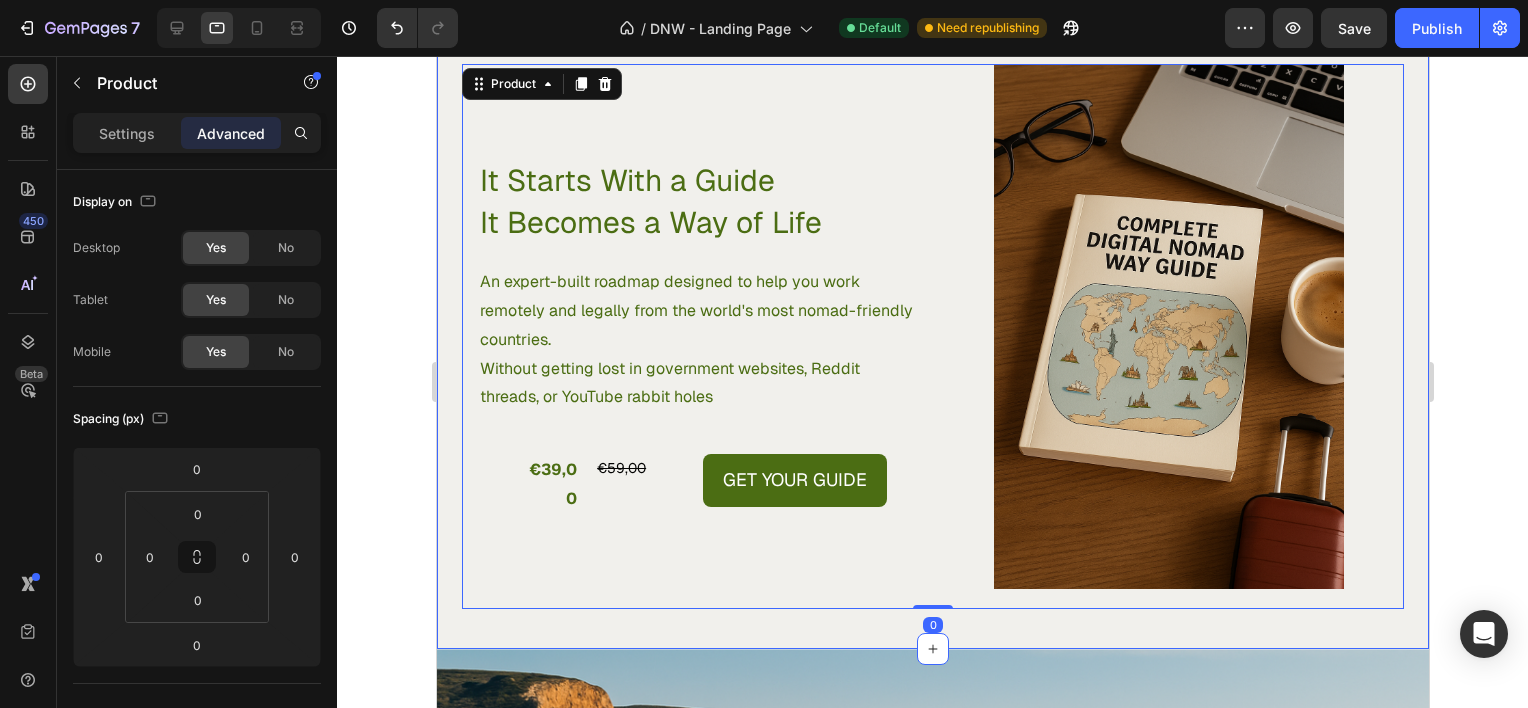 click on "It Starts With a Guide It Becomes a Way of Life Heading An expert-built roadmap designed to help you work remotely and legally from the world's most nomad-friendly countries. Without getting lost in government websites, Reddit threads, or YouTube rabbit holes Text Block €39,00 Product Price Product Price €59,00 Compare Price Compare Price Get Your Guide Dynamic Checkout Row Row Product Images Product   0 Section 8" at bounding box center [932, 336] 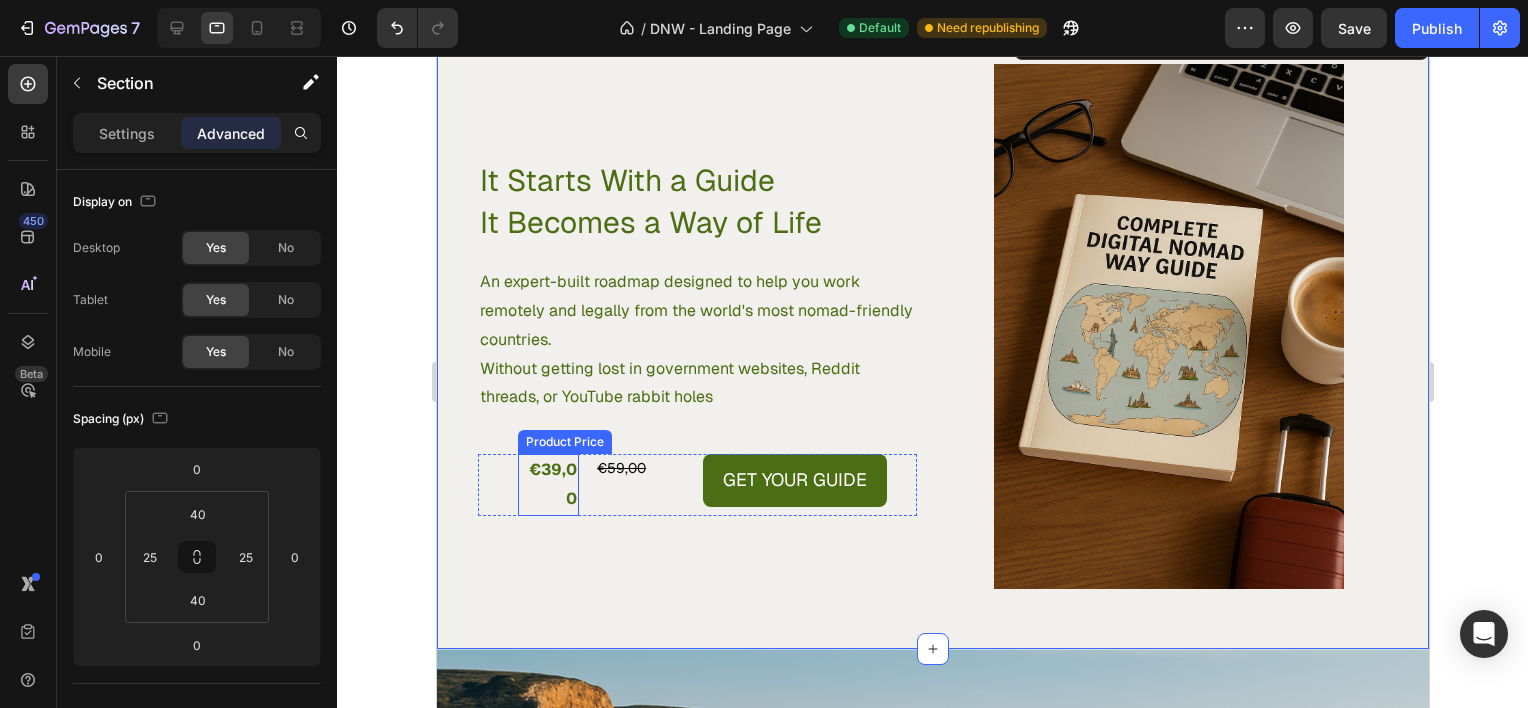 click on "€39,00" at bounding box center [547, 485] 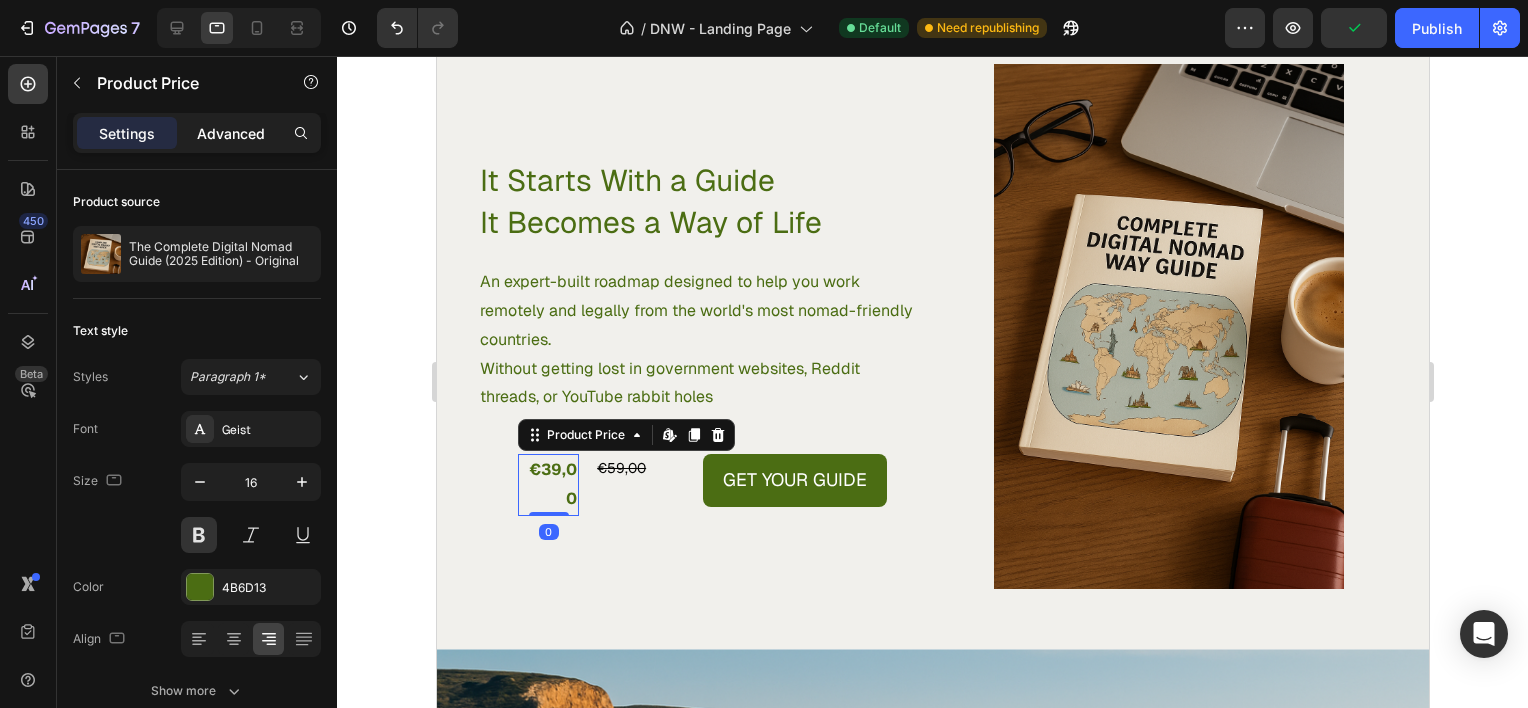 click on "Advanced" at bounding box center [231, 133] 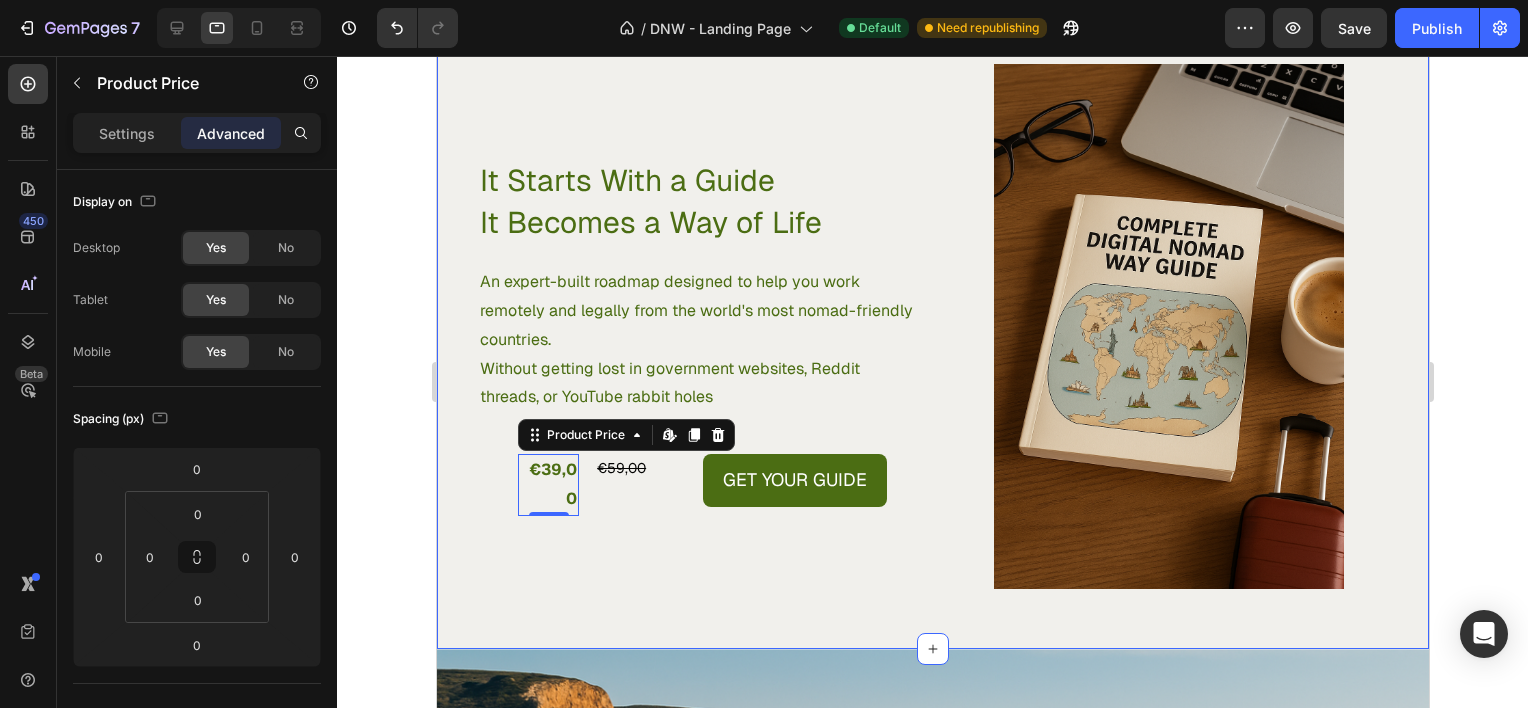 click on "€39,00 Product Price   Edit content in Shopify 0 Product Price   Edit content in Shopify 0 €59,00 Compare Price Compare Price Get Your Guide Dynamic Checkout Row" at bounding box center (696, 485) 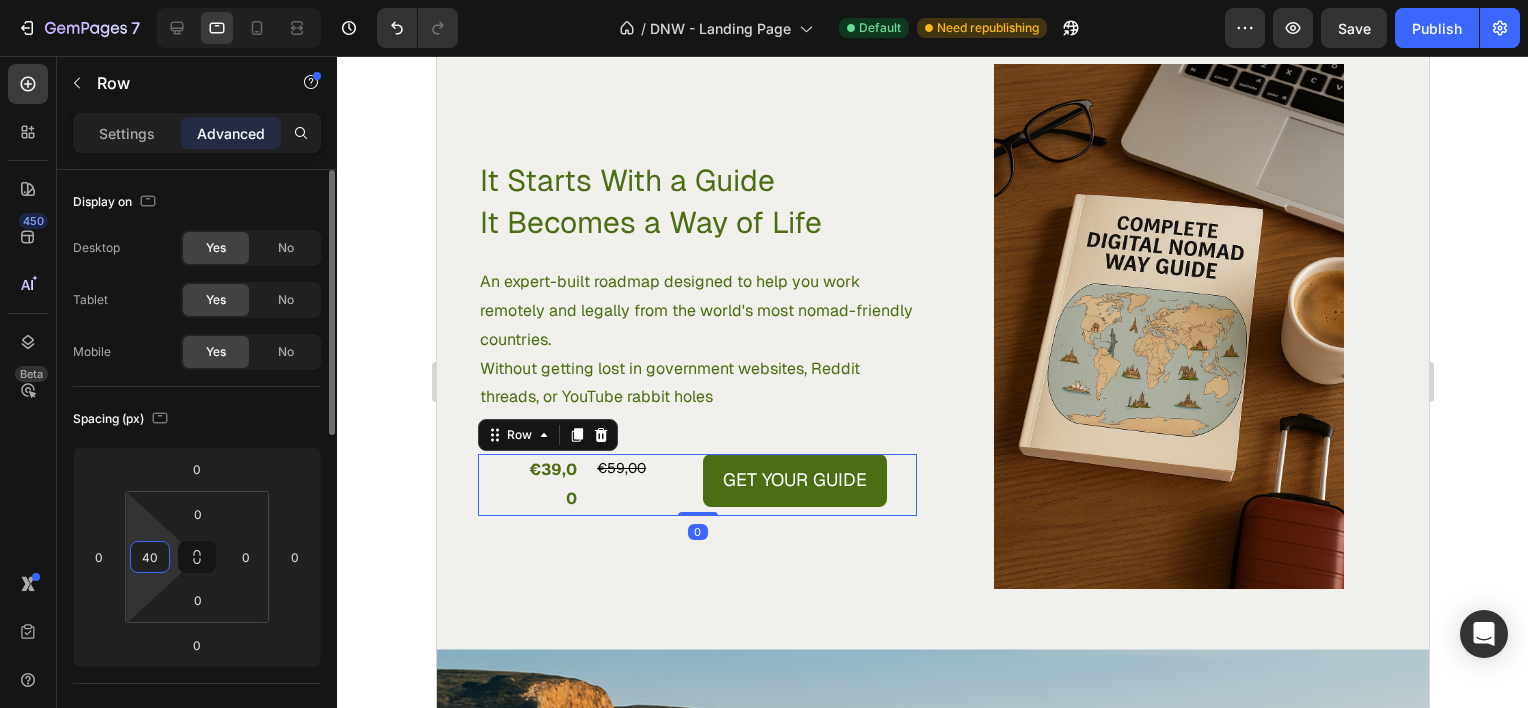 click on "40" at bounding box center (150, 557) 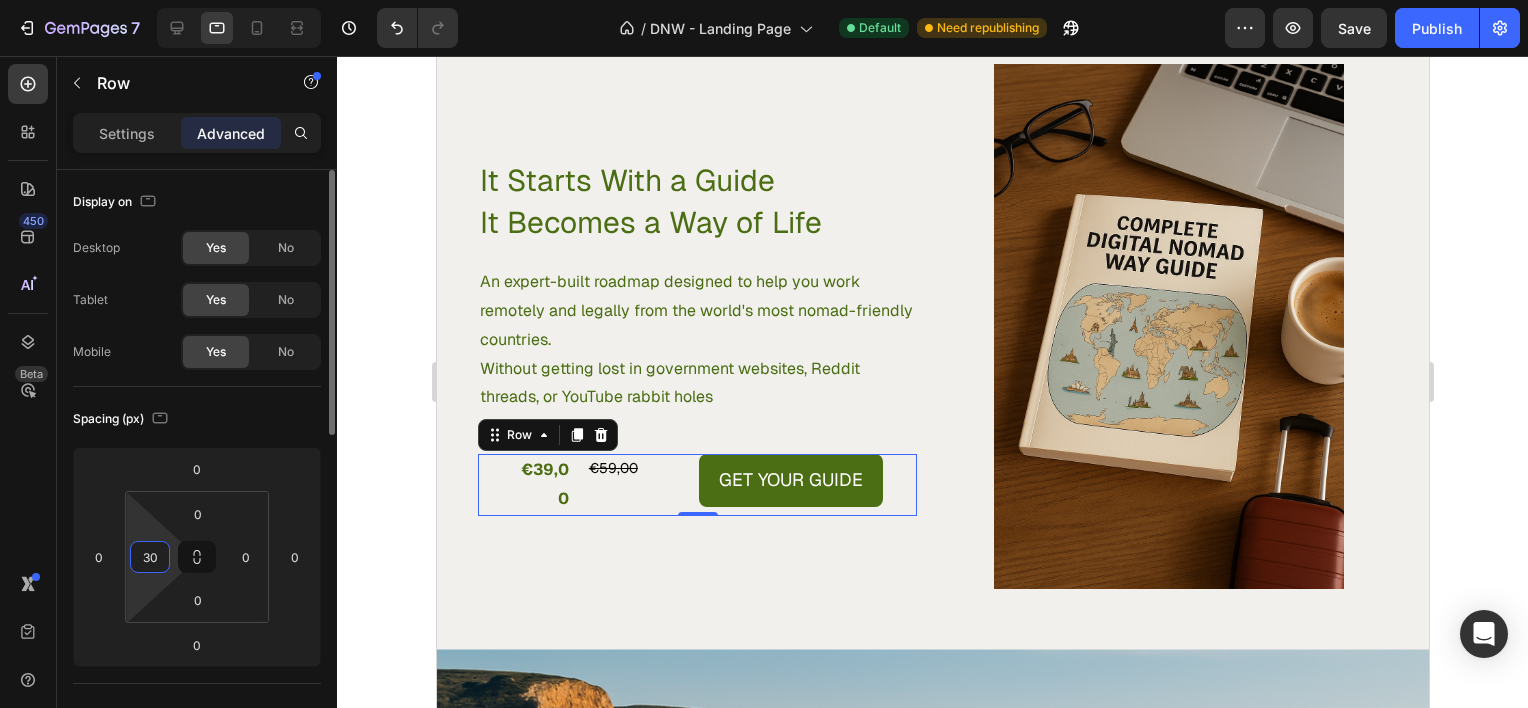type on "3" 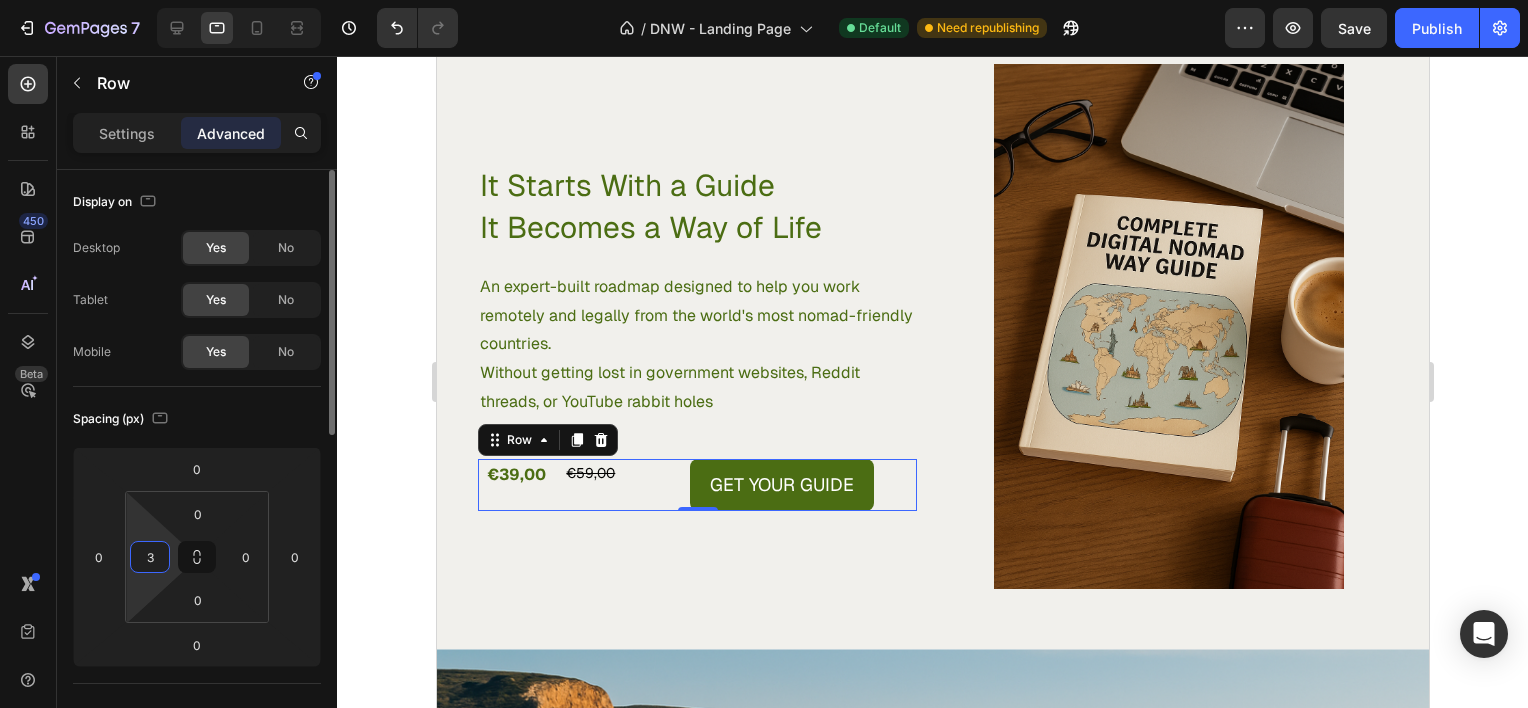 scroll, scrollTop: 3419, scrollLeft: 0, axis: vertical 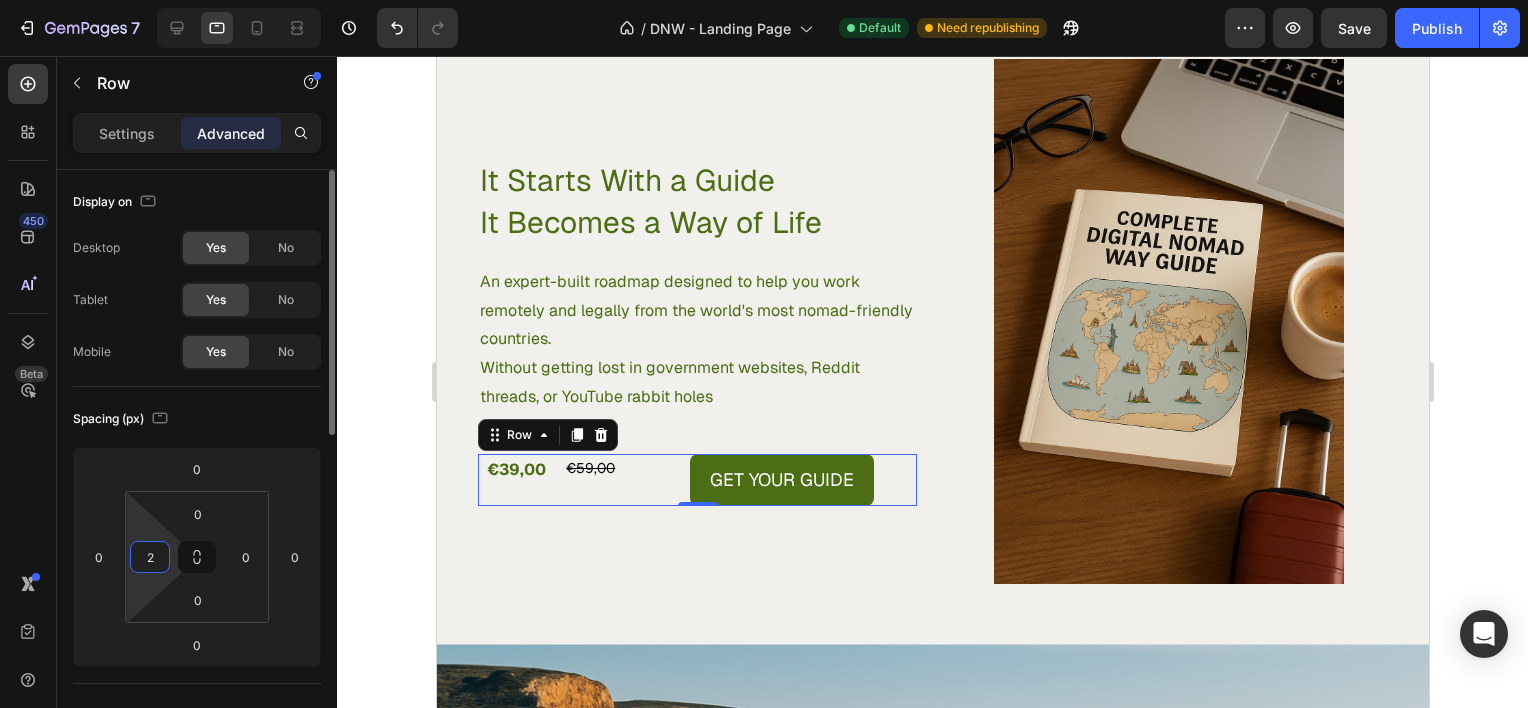 type on "20" 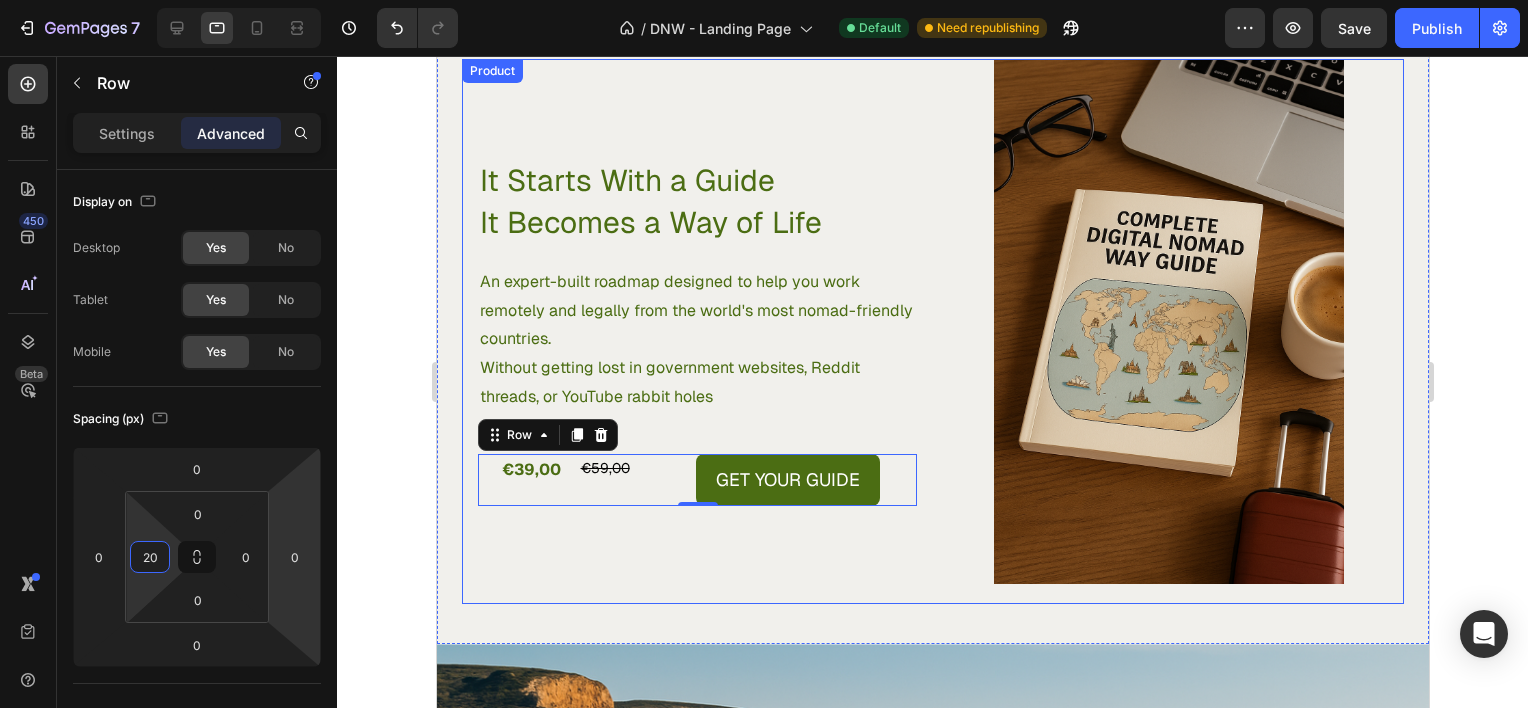 click on "It Starts With a Guide It Becomes a Way of Life Heading An expert-built roadmap designed to help you work remotely and legally from the world's most nomad-friendly countries. Without getting lost in government websites, Reddit threads, or YouTube rabbit holes Text Block €39,00 Product Price Product Price €59,00 Compare Price Compare Price Get Your Guide Dynamic Checkout Row   0 Row" at bounding box center [696, 331] 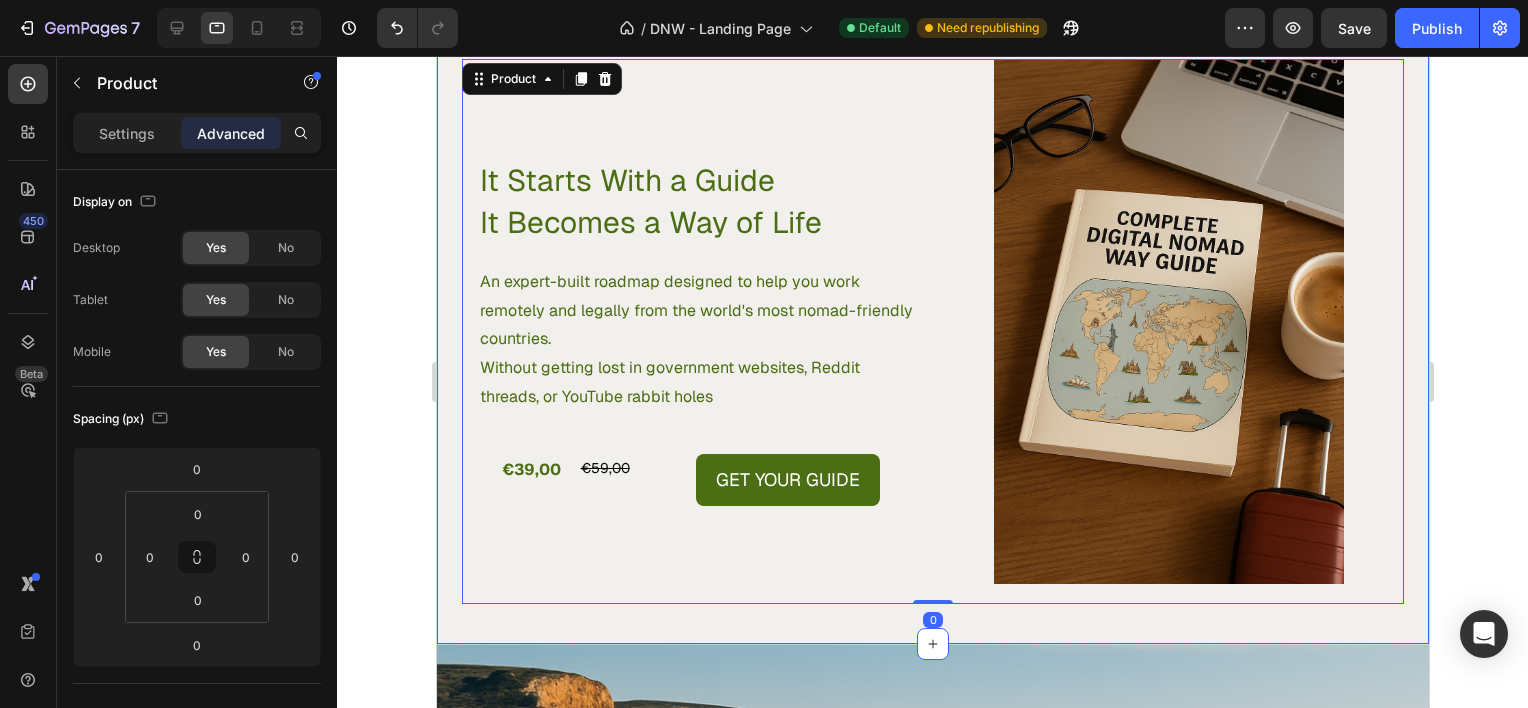 click on "It Starts With a Guide It Becomes a Way of Life Heading An expert-built roadmap designed to help you work remotely and legally from the world's most nomad-friendly countries. Without getting lost in government websites, Reddit threads, or YouTube rabbit holes Text Block €39,00 Product Price Product Price €59,00 Compare Price Compare Price Get Your Guide Dynamic Checkout Row Row Product Images Product   0 Section 8" at bounding box center (932, 331) 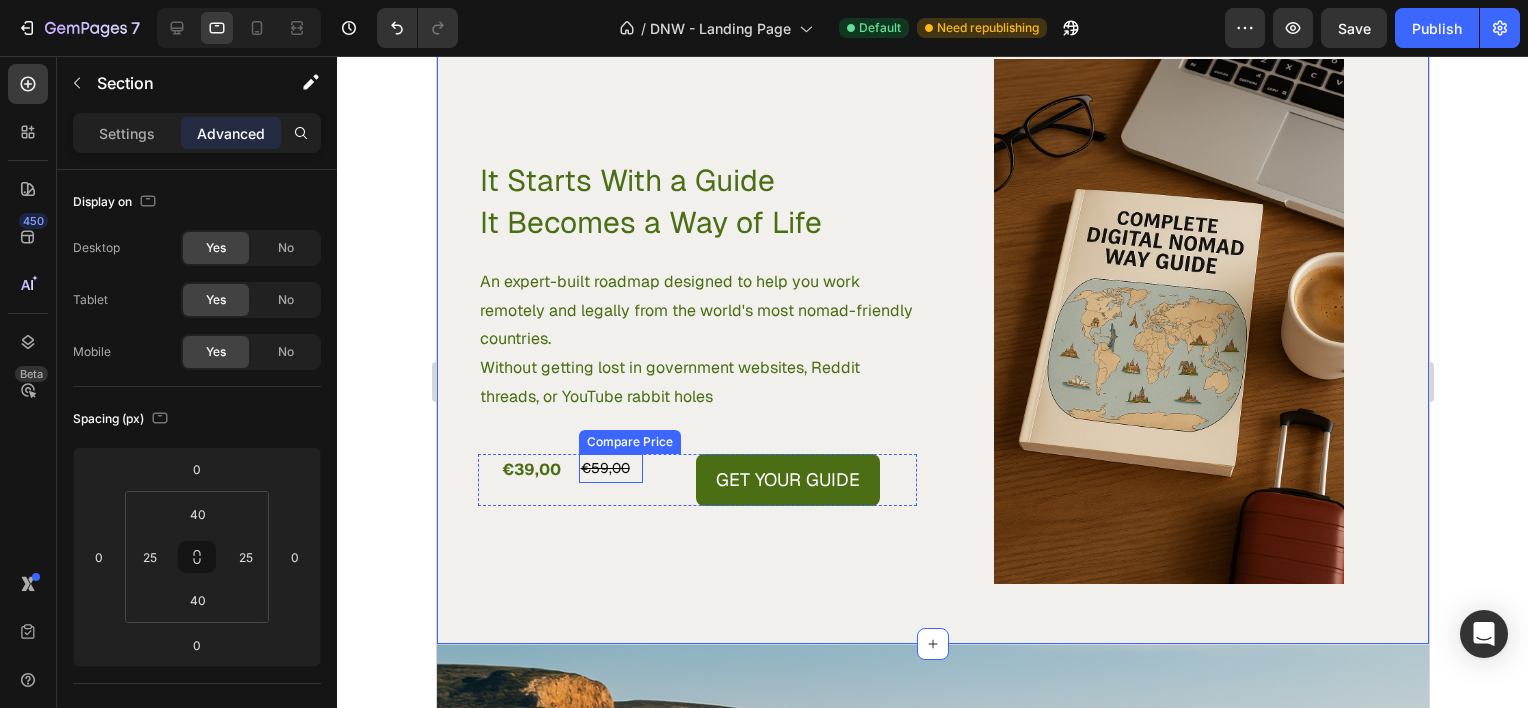 click on "€59,00" at bounding box center [610, 468] 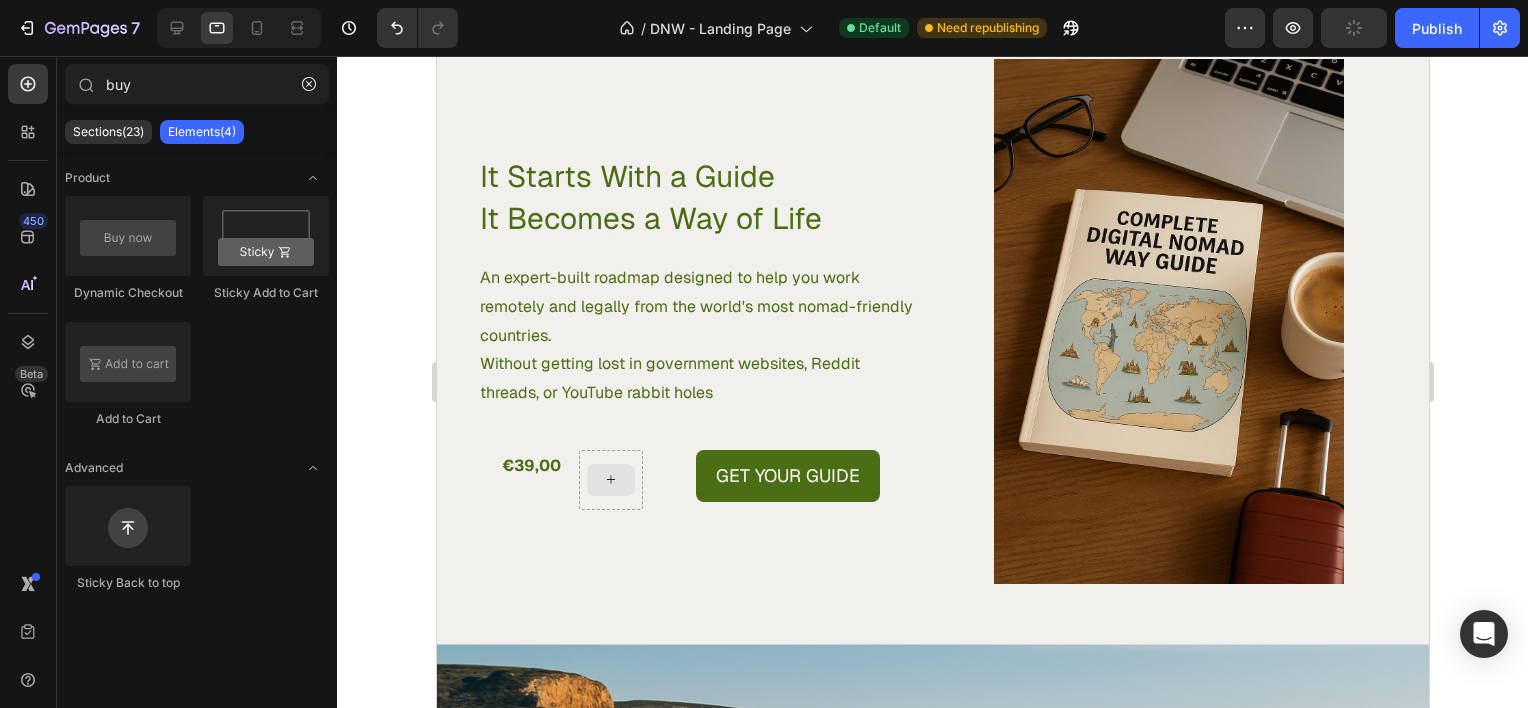 scroll, scrollTop: 3415, scrollLeft: 0, axis: vertical 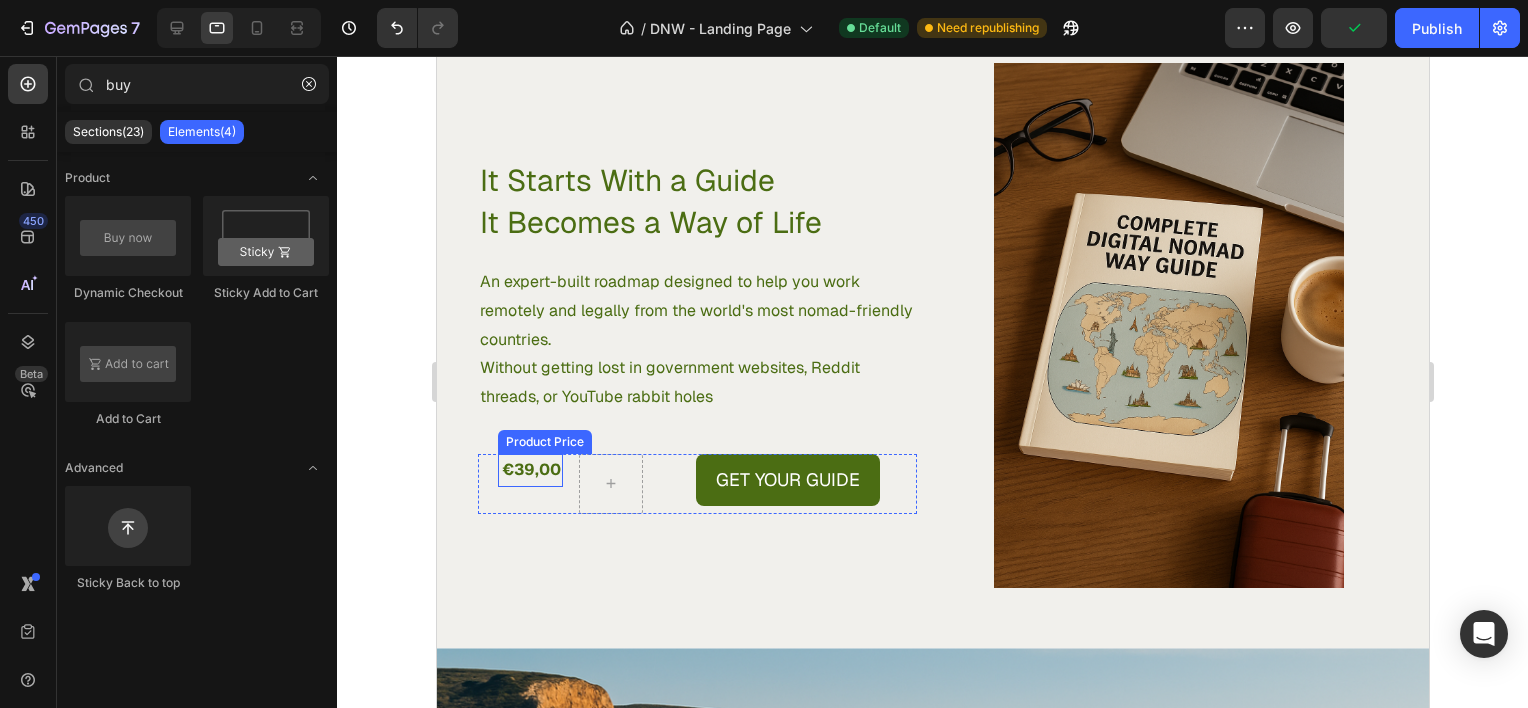 click on "€39,00" at bounding box center (529, 470) 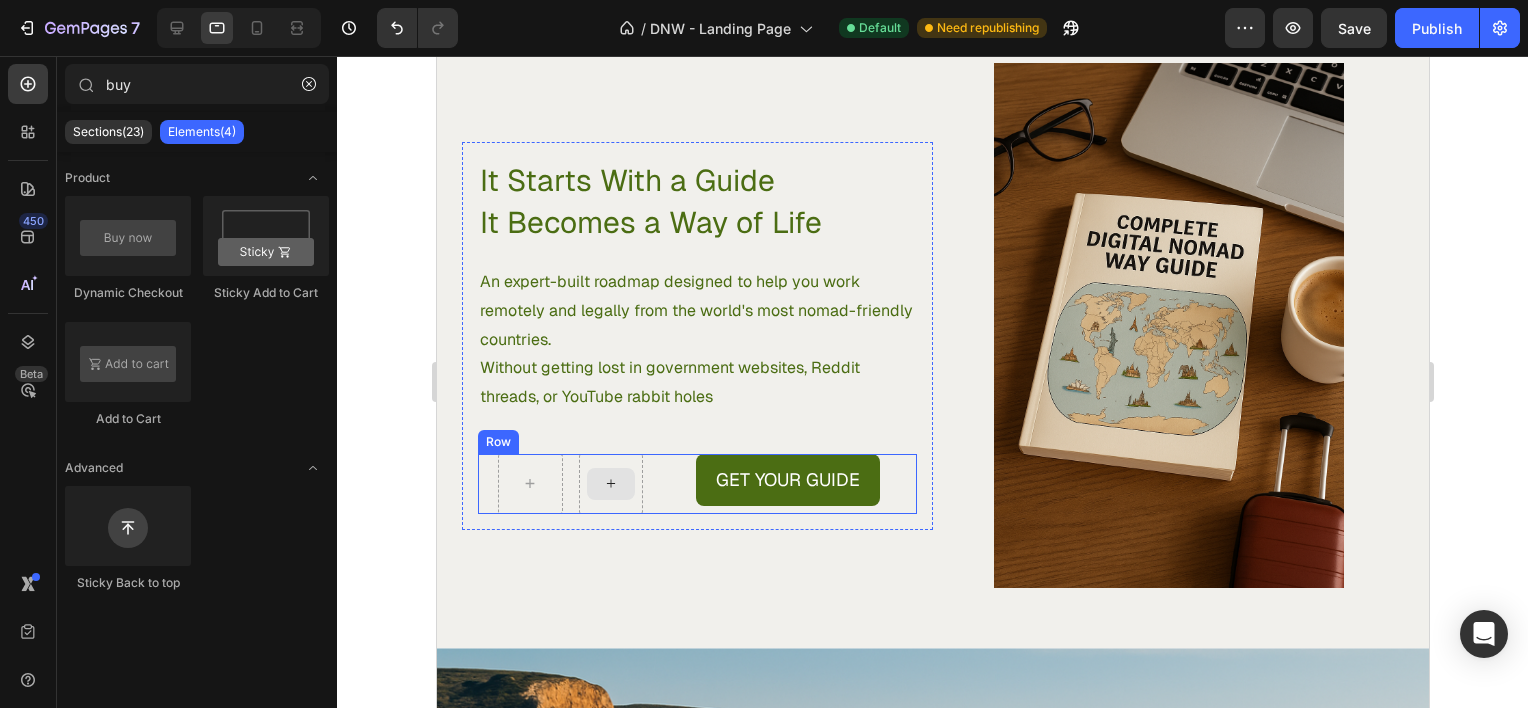 click 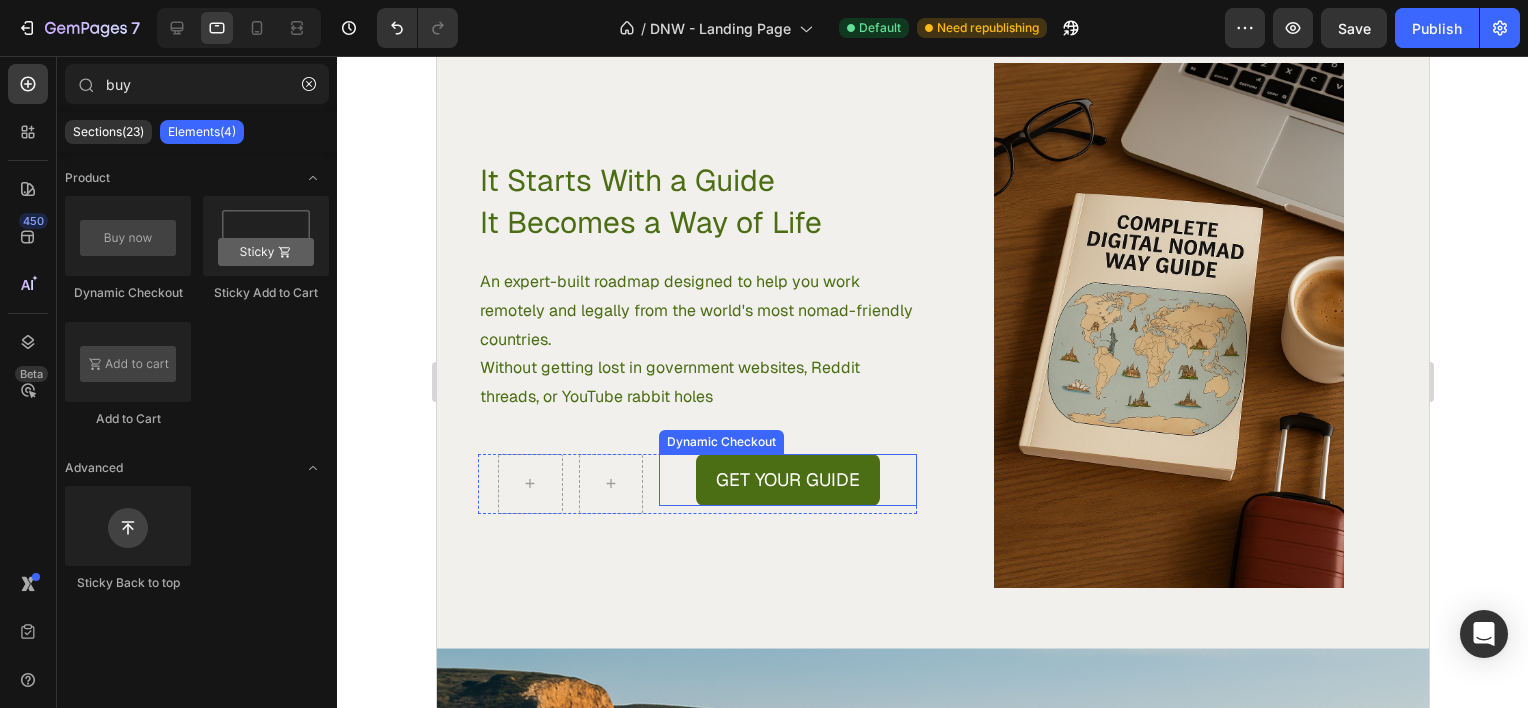 click on "Get Your Guide" at bounding box center [787, 480] 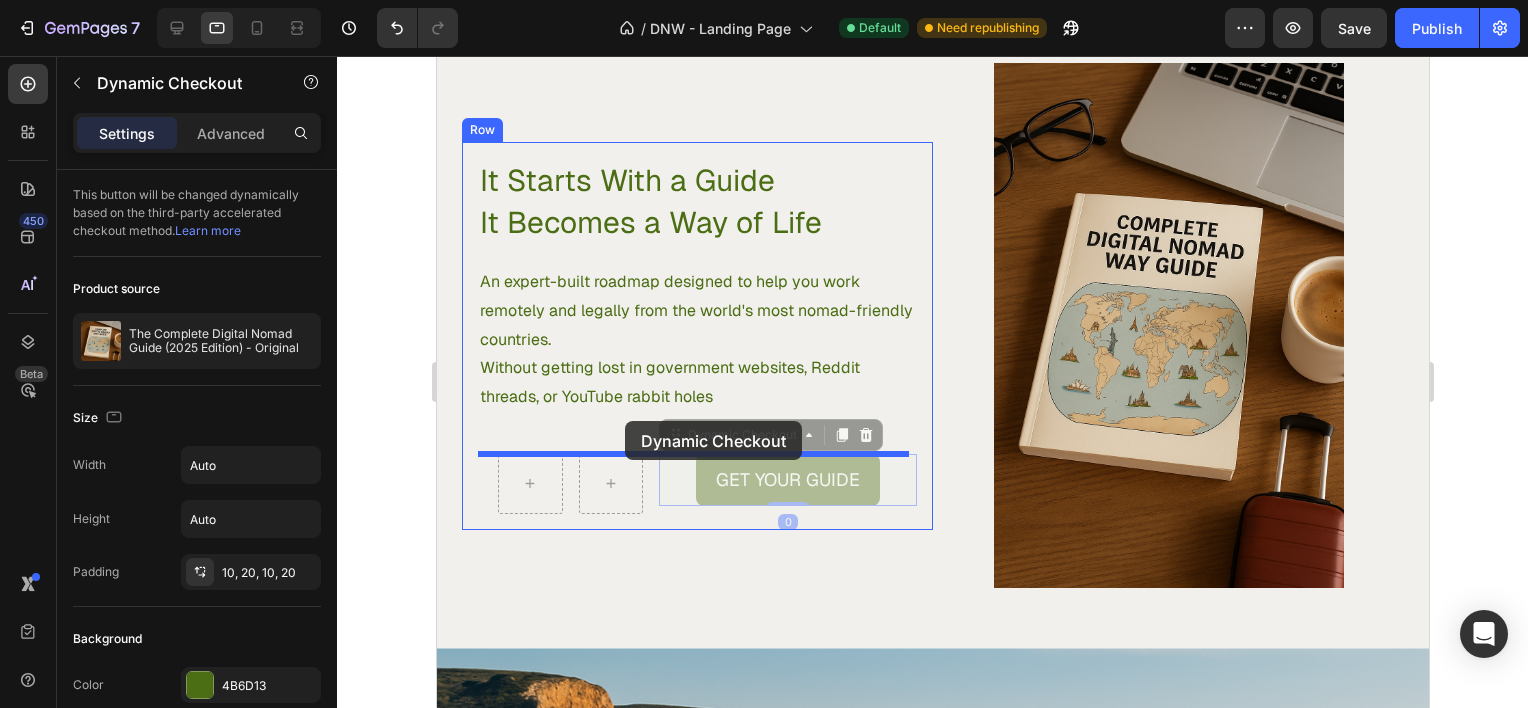 drag, startPoint x: 668, startPoint y: 487, endPoint x: 624, endPoint y: 421, distance: 79.32213 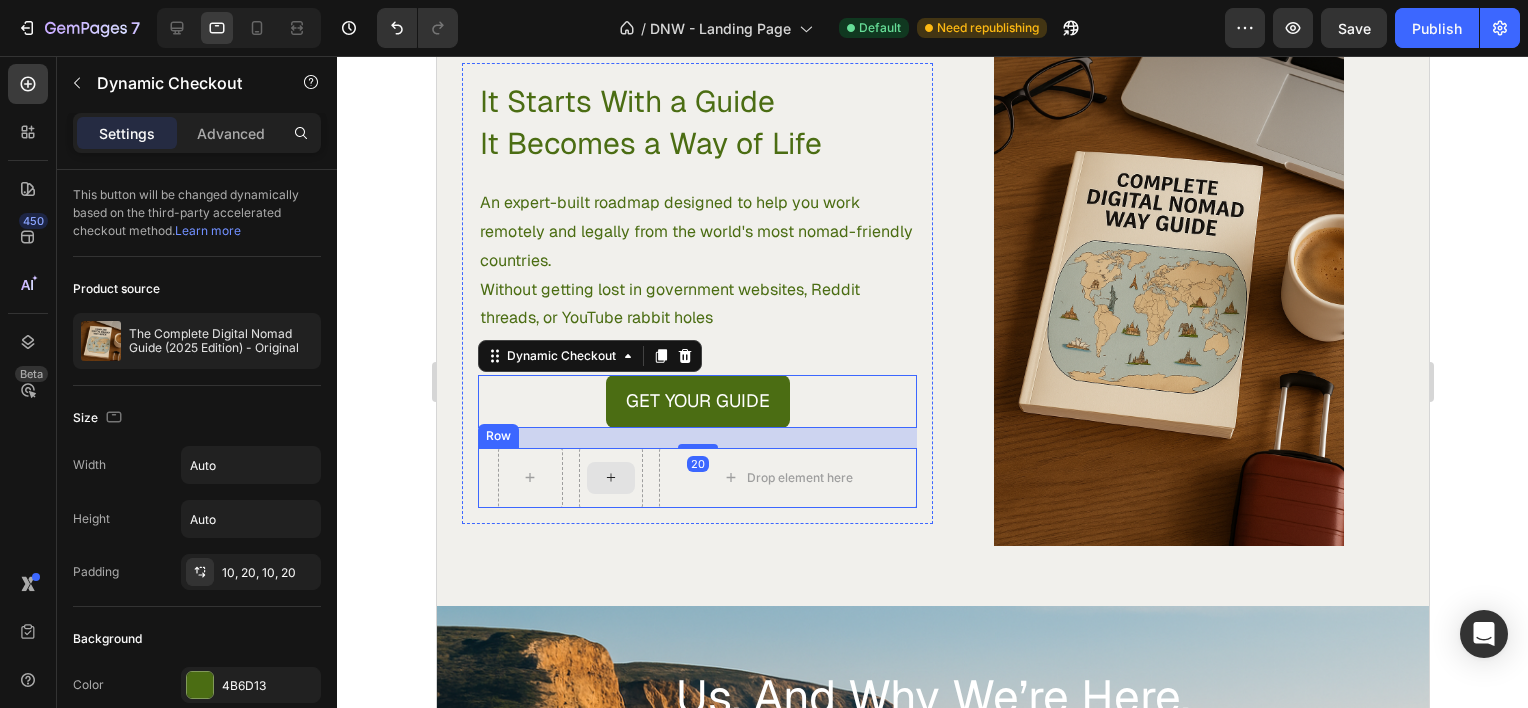 scroll, scrollTop: 3379, scrollLeft: 0, axis: vertical 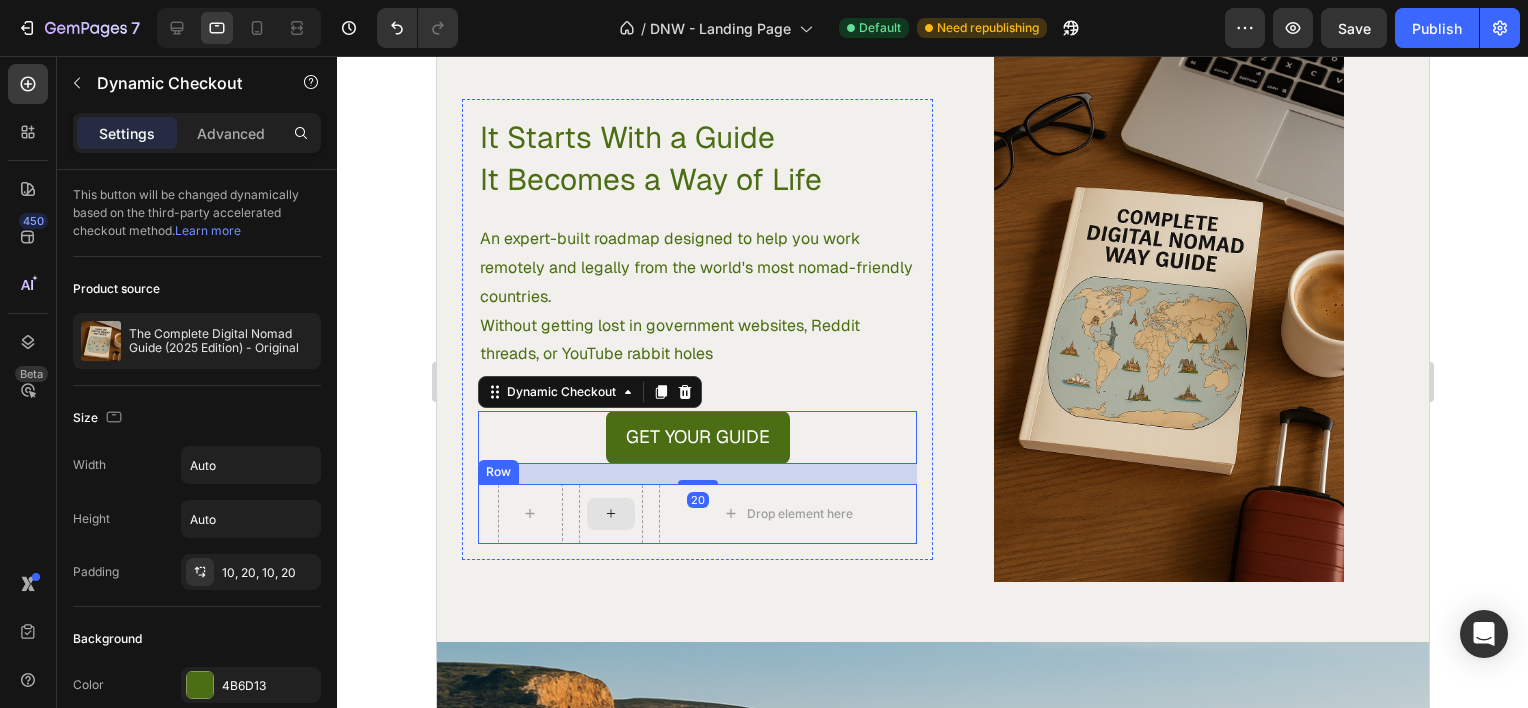 click 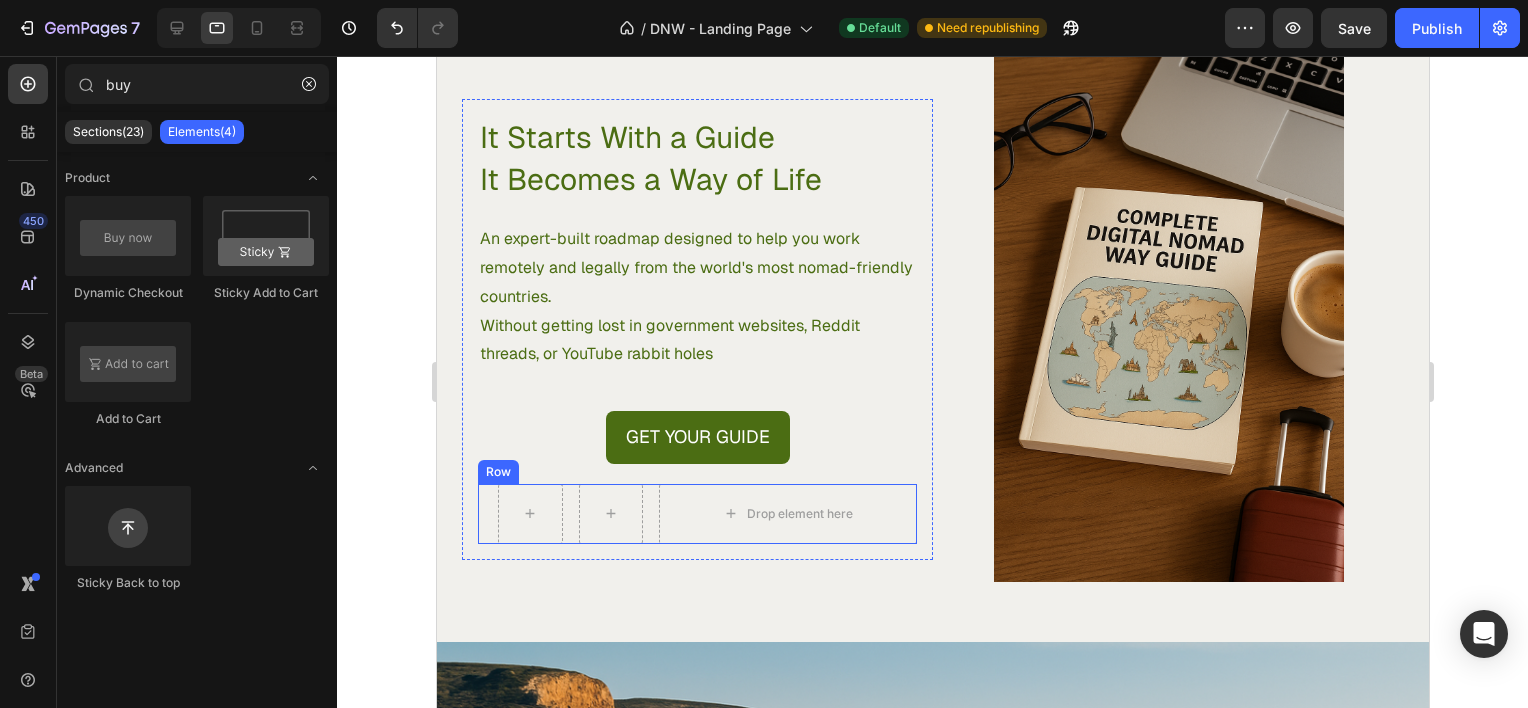 click on "Drop element here Row" at bounding box center [696, 514] 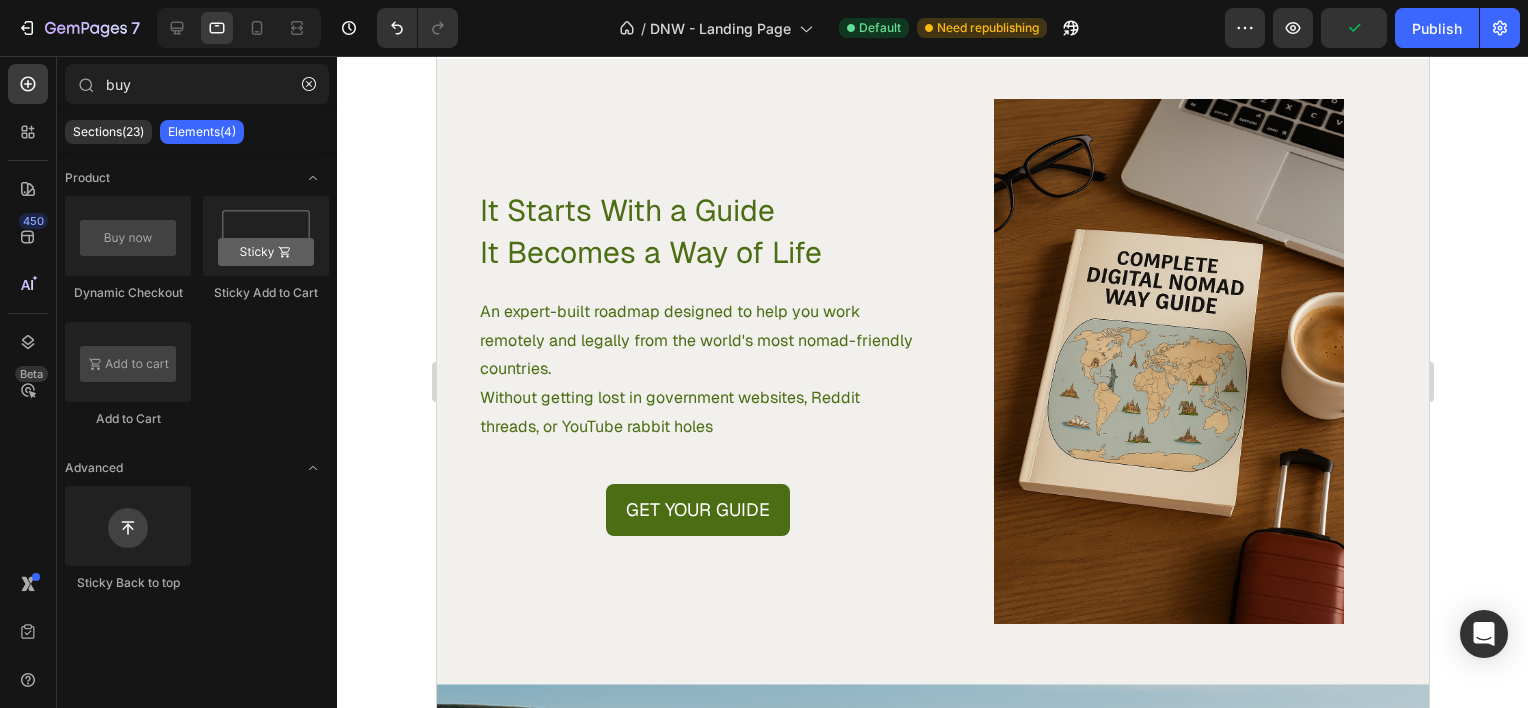 scroll, scrollTop: 3408, scrollLeft: 0, axis: vertical 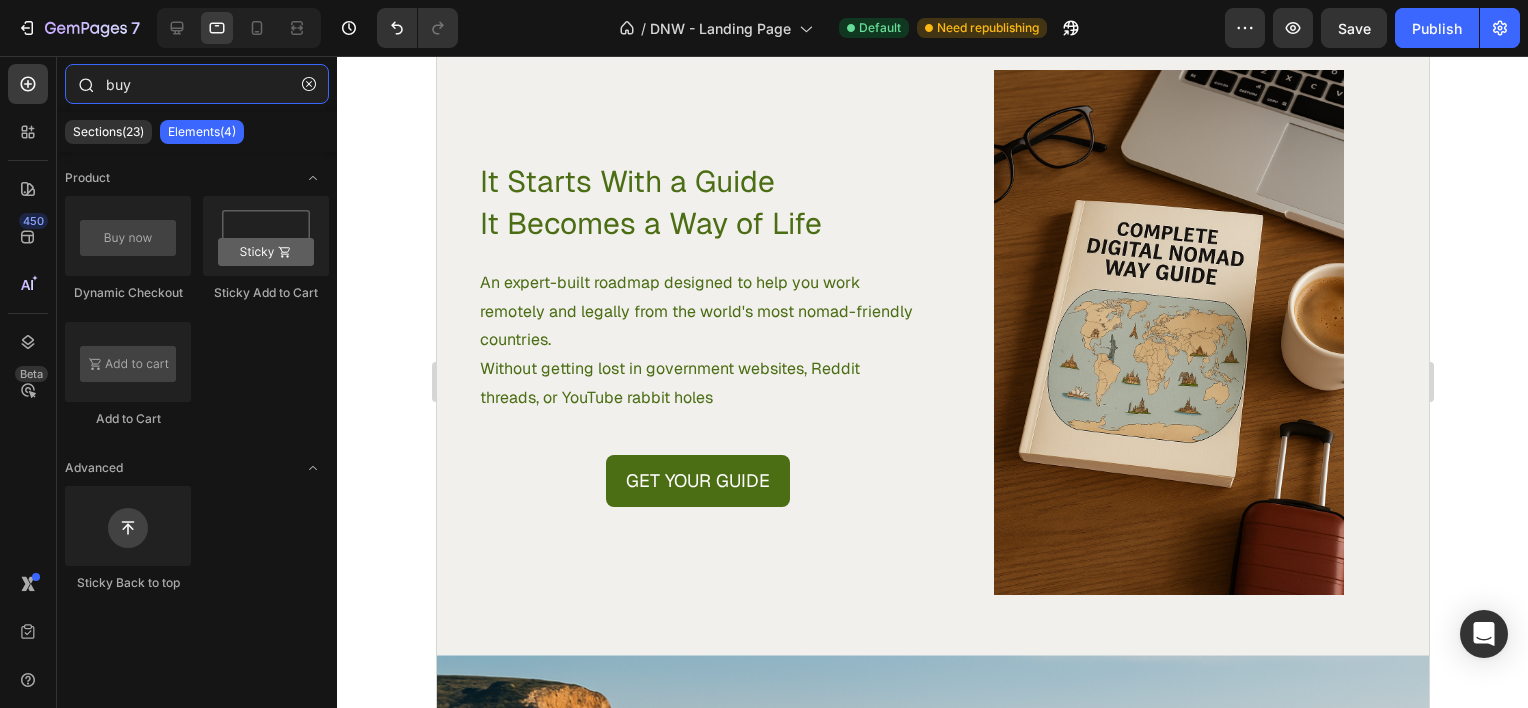 drag, startPoint x: 136, startPoint y: 84, endPoint x: 68, endPoint y: 82, distance: 68.0294 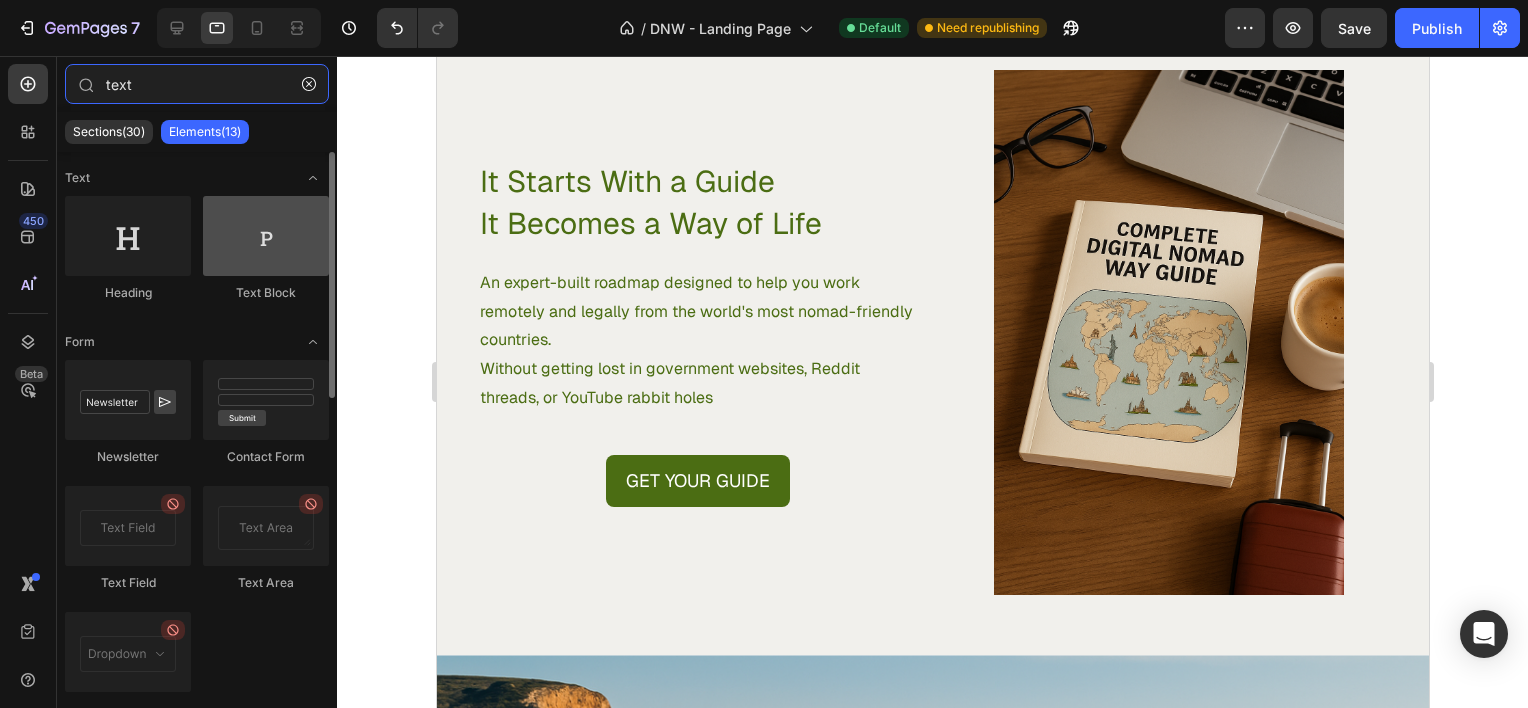 type on "text" 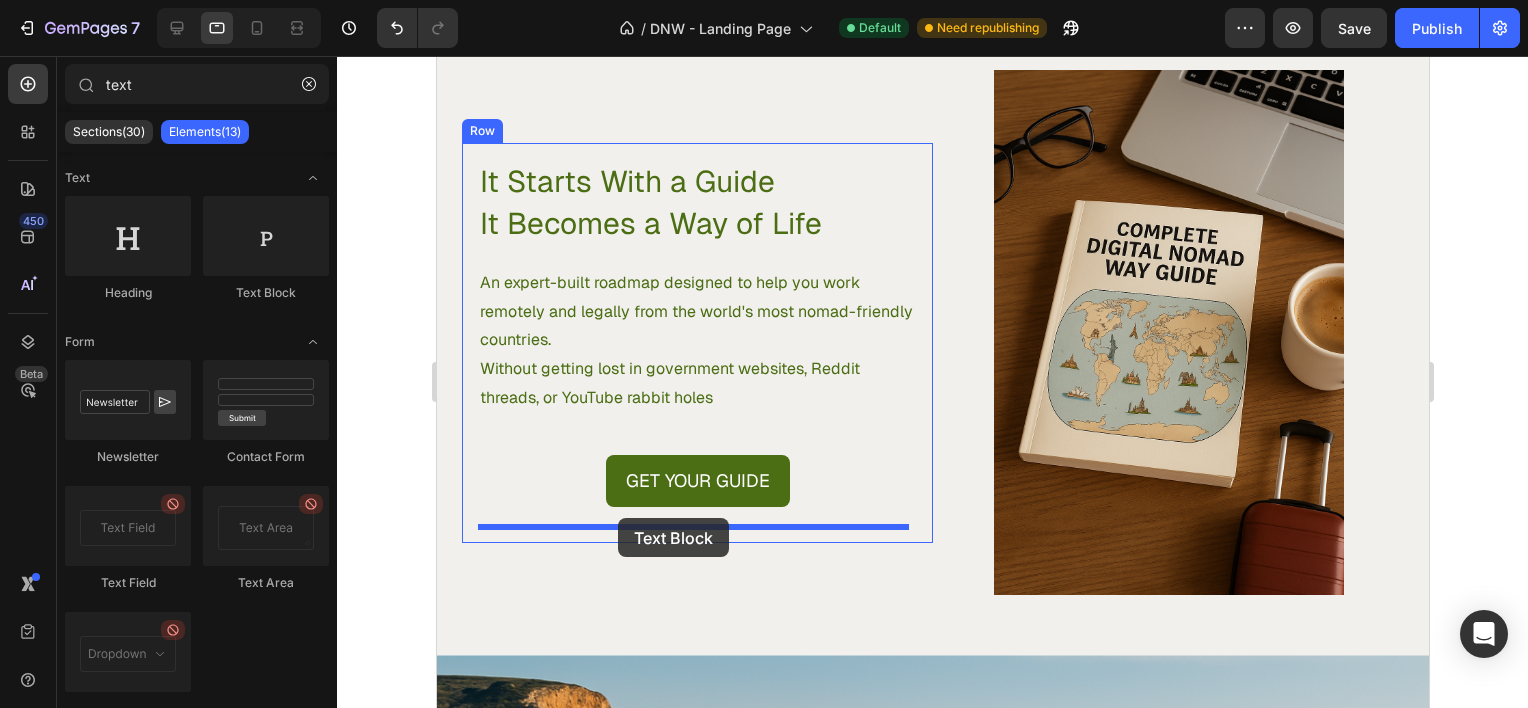 drag, startPoint x: 682, startPoint y: 316, endPoint x: 617, endPoint y: 518, distance: 212.20038 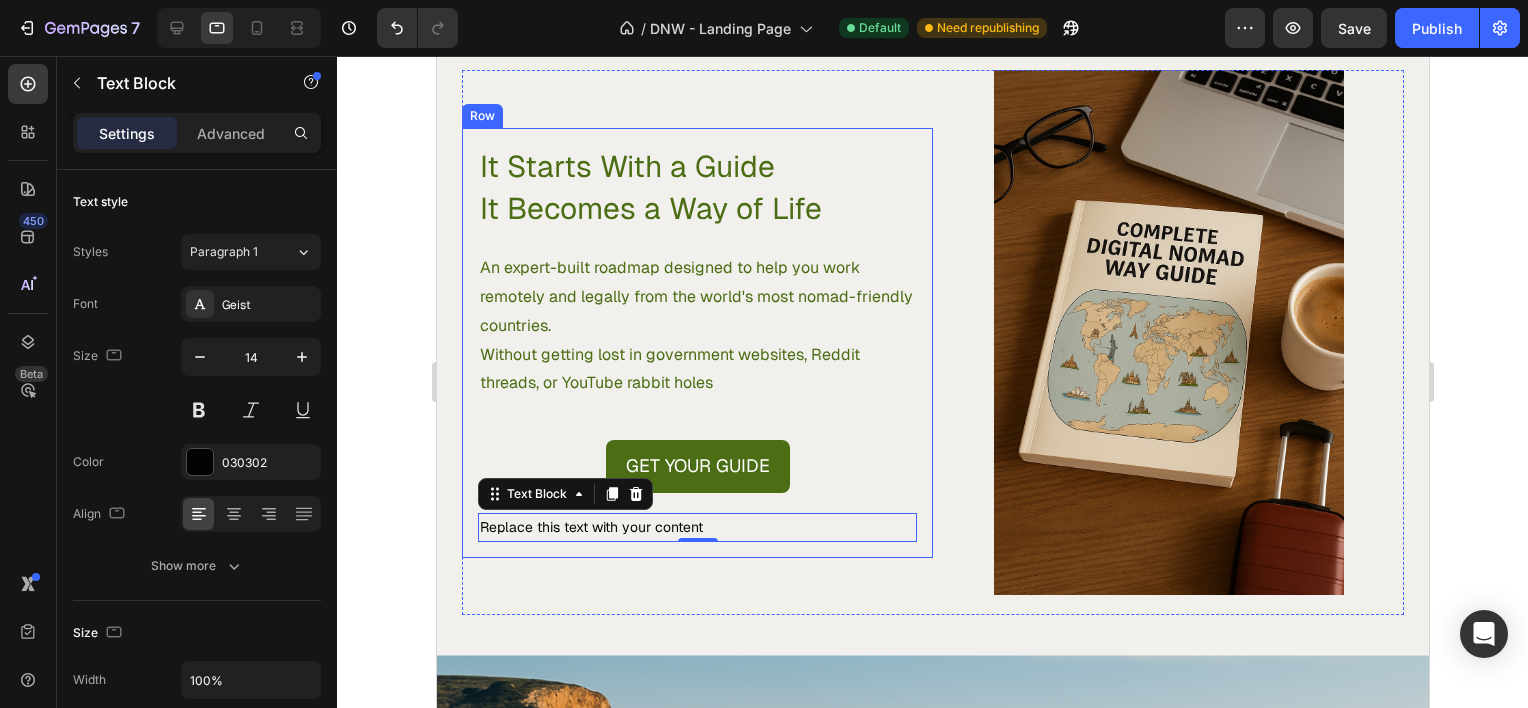 scroll, scrollTop: 3394, scrollLeft: 0, axis: vertical 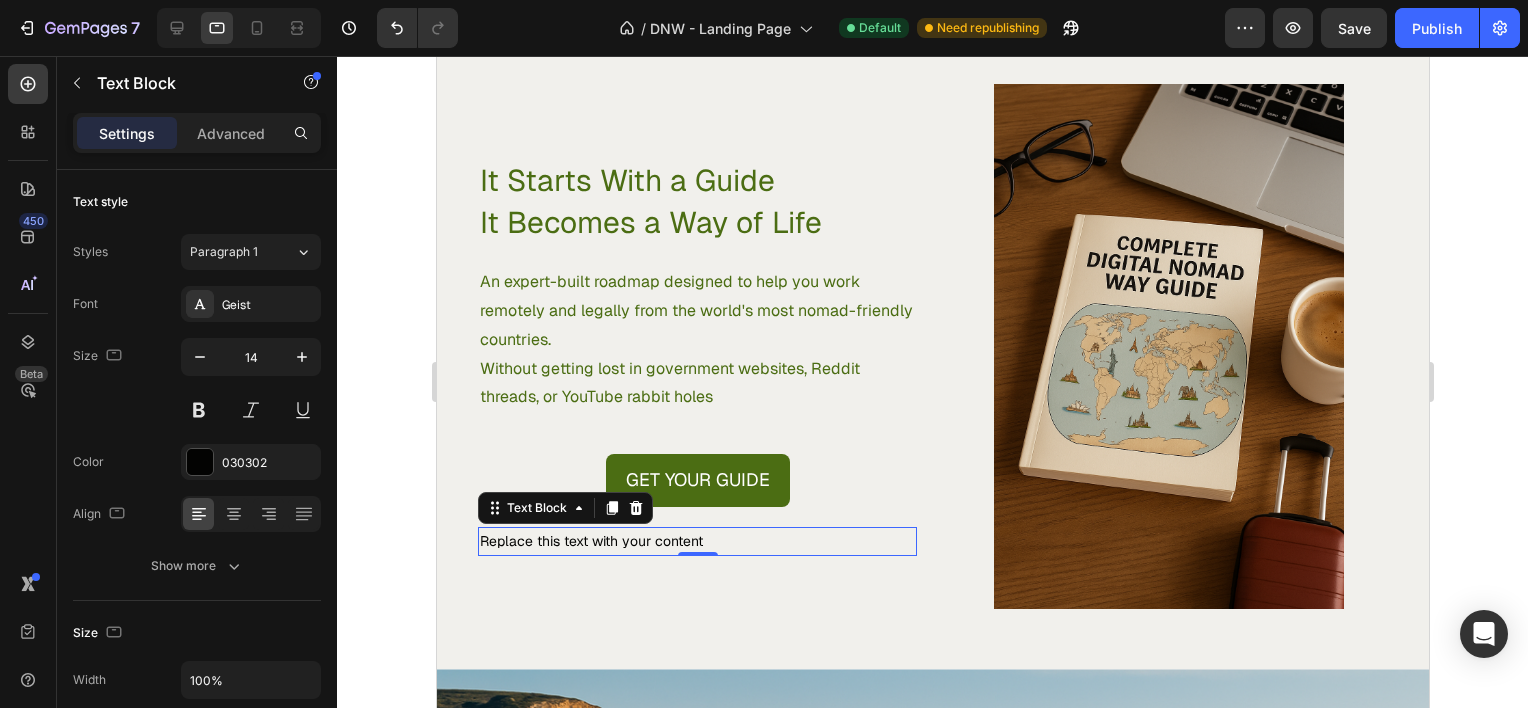 click on "Replace this text with your content" at bounding box center [696, 541] 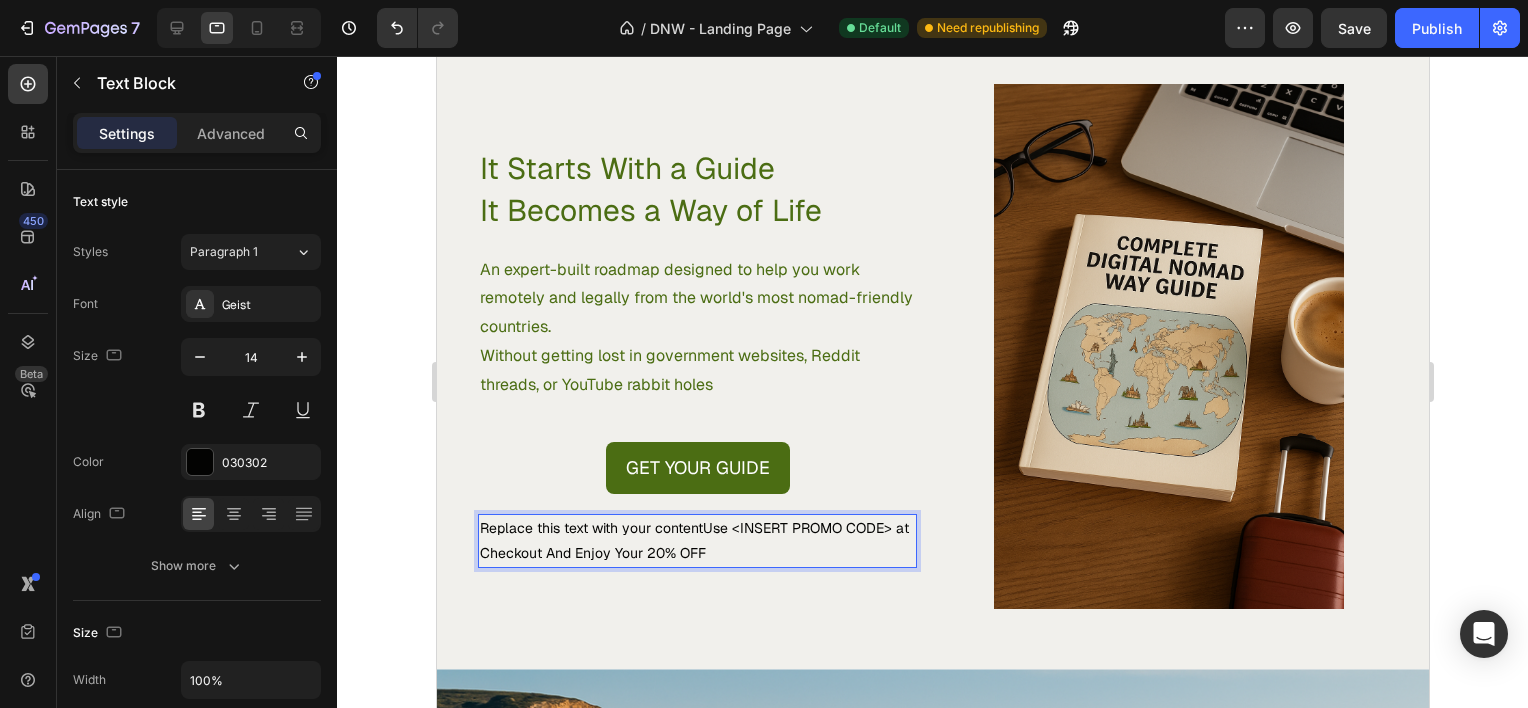 scroll, scrollTop: 3381, scrollLeft: 0, axis: vertical 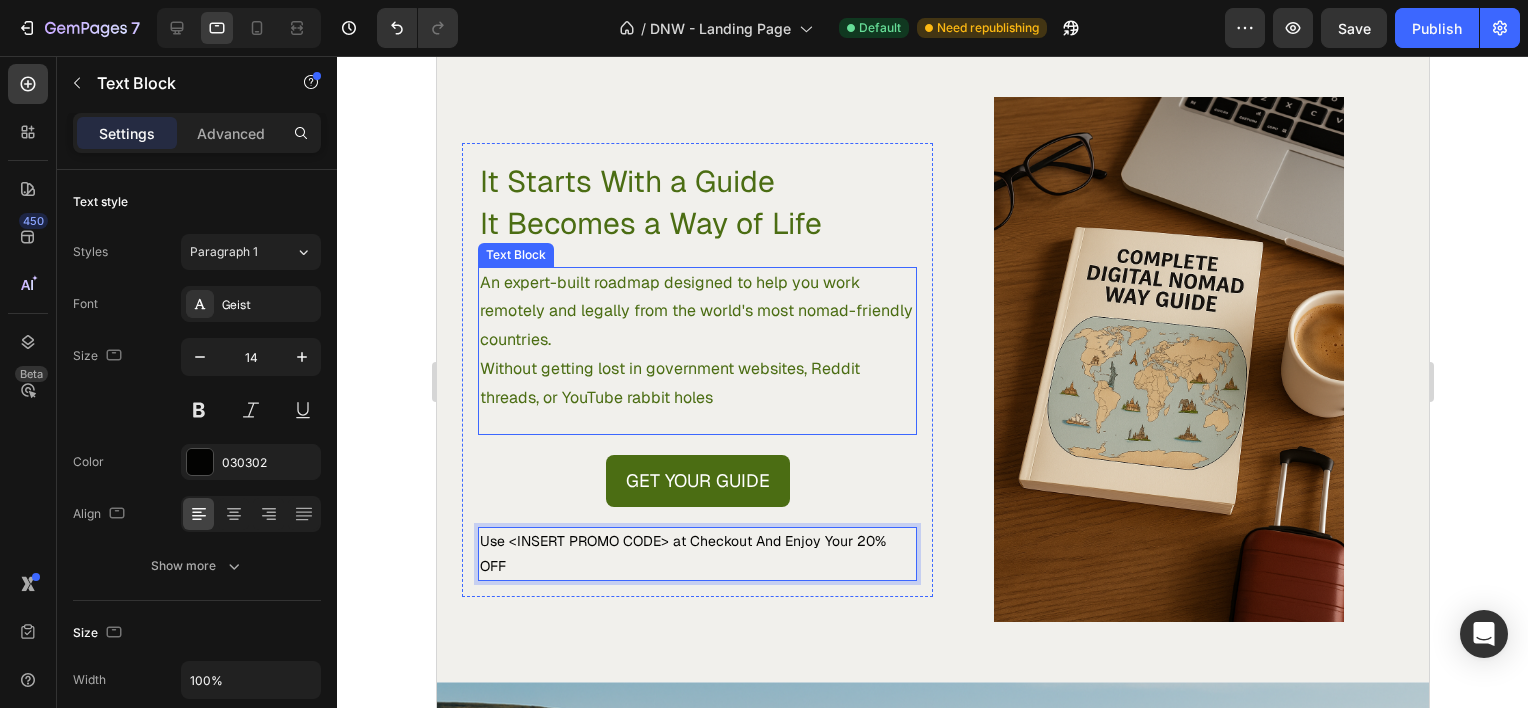 click on "Without getting lost in government websites, Reddit threads, or YouTube rabbit holes" at bounding box center [696, 384] 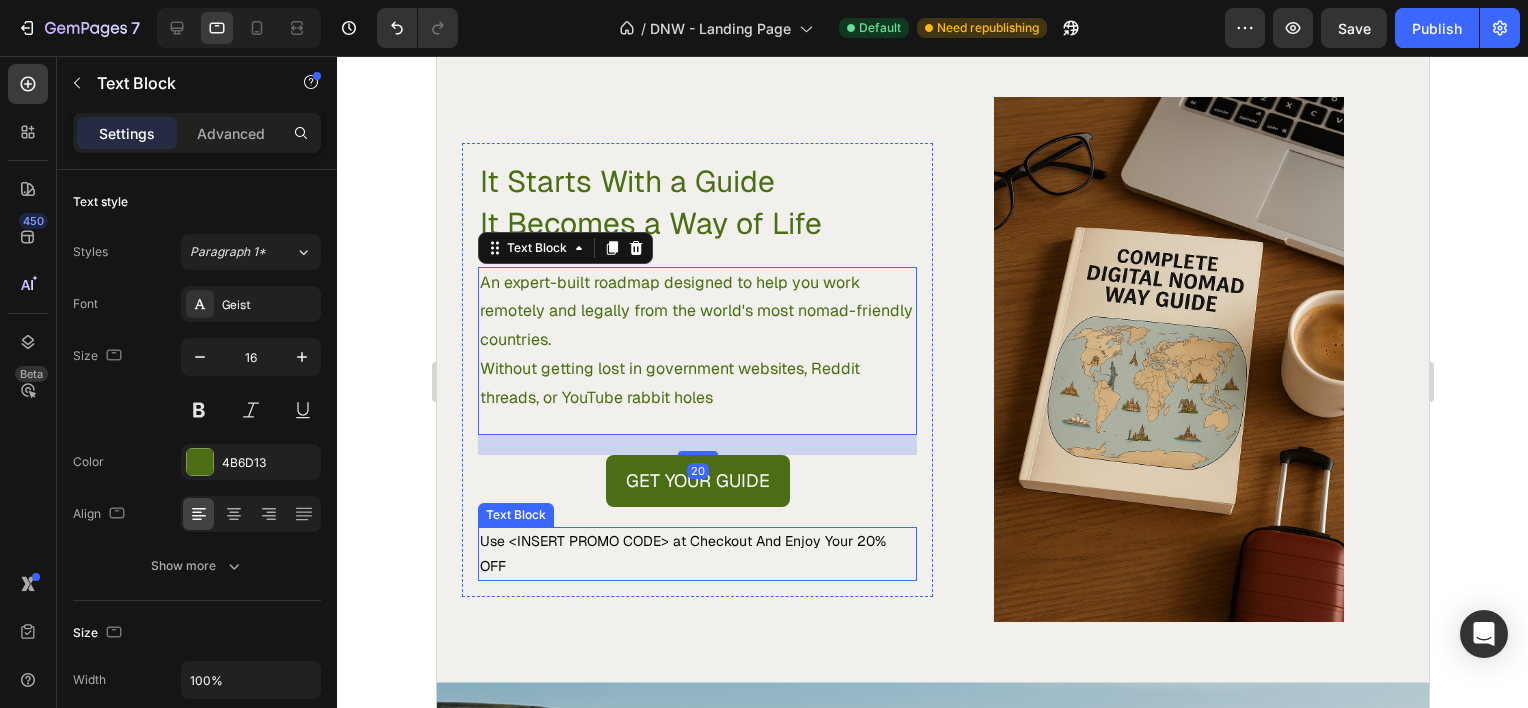 click on "Use <INSERT PROMO CODE> at Checkout And Enjoy Your 20% OFF" at bounding box center (696, 554) 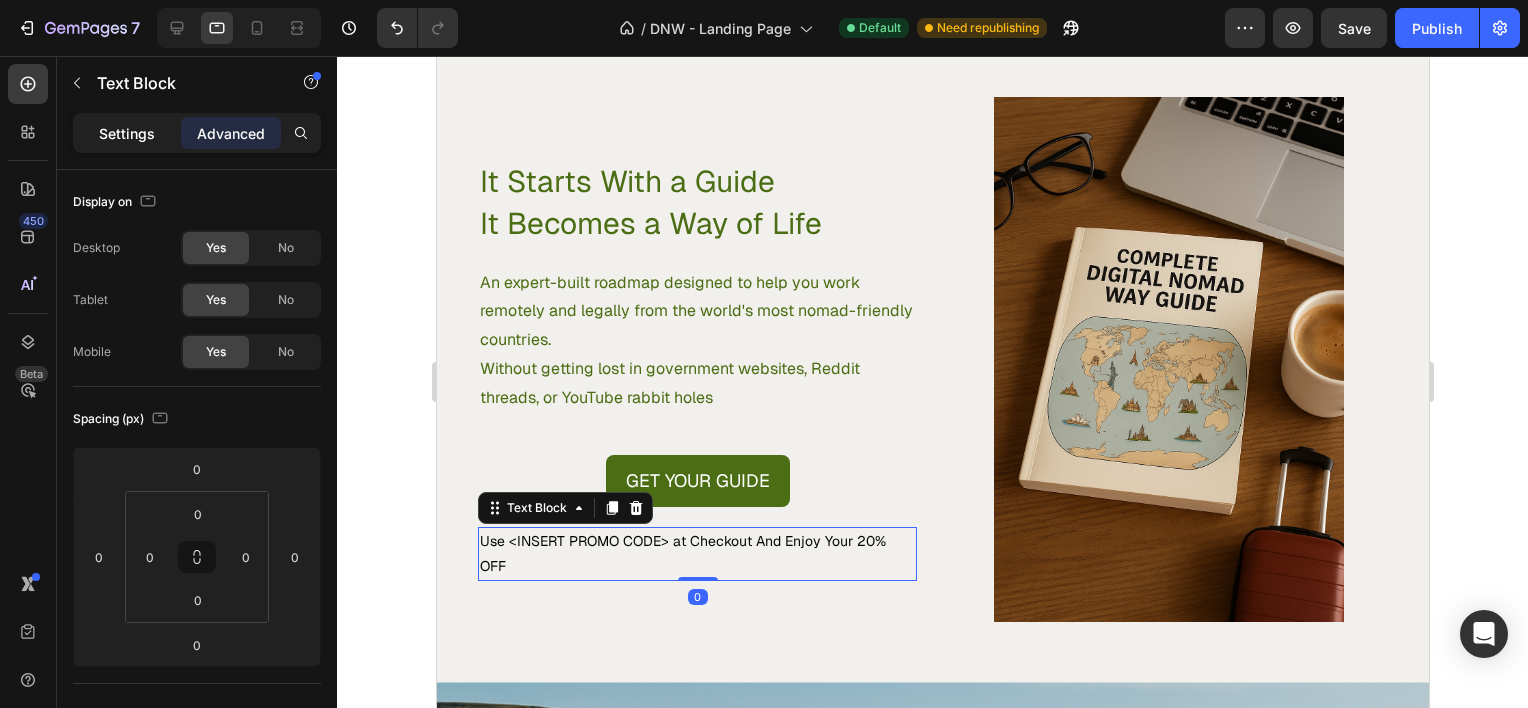 click on "Settings" at bounding box center [127, 133] 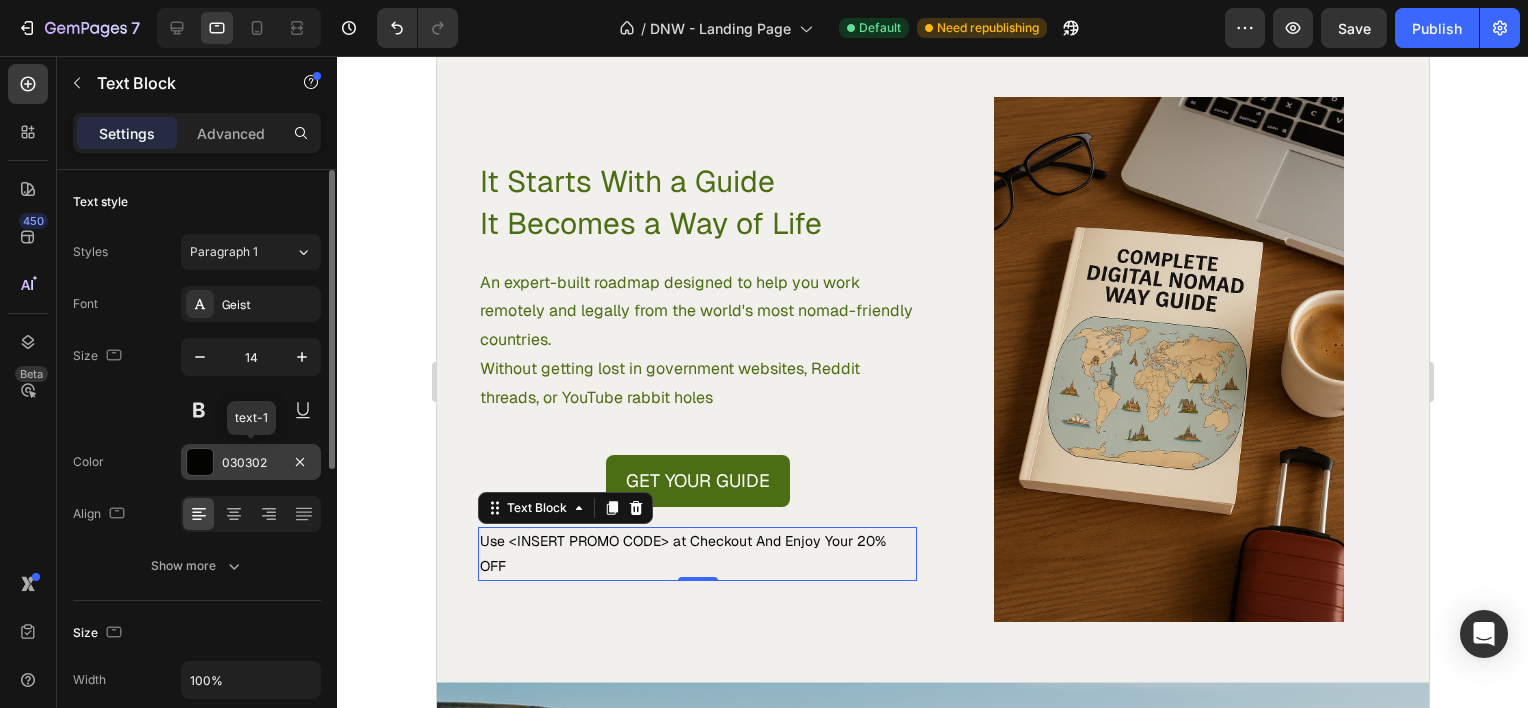click on "030302" at bounding box center (251, 463) 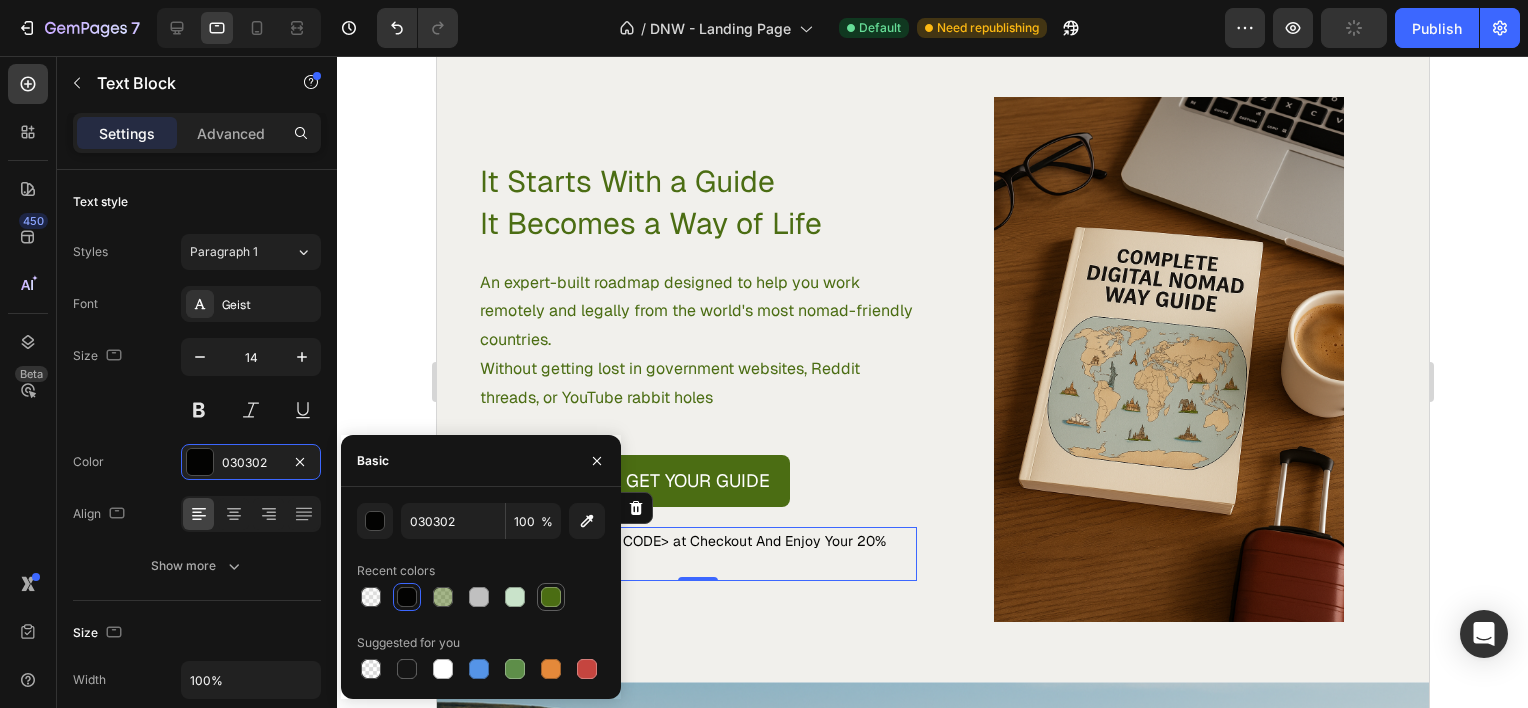 click at bounding box center [551, 597] 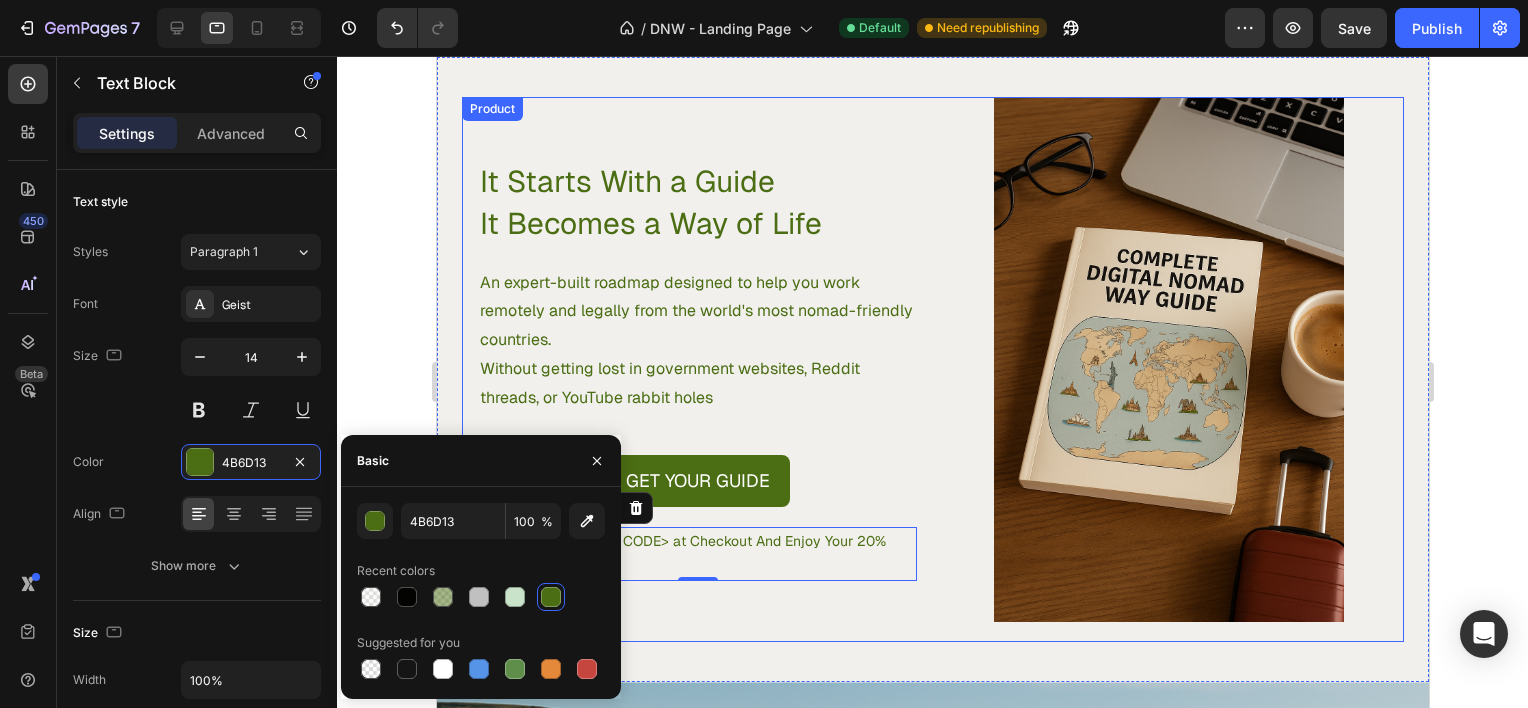 click on "It Starts With a Guide It Becomes a Way of Life Heading An expert-built roadmap designed to help you work remotely and legally from the world's most nomad-friendly countries. Without getting lost in government websites, Reddit threads, or YouTube rabbit holes Text Block Get Your Guide Dynamic Checkout Use <INSERT PROMO CODE> at Checkout And Enjoy Your 20% OFF Text Block   0 Row" at bounding box center (696, 369) 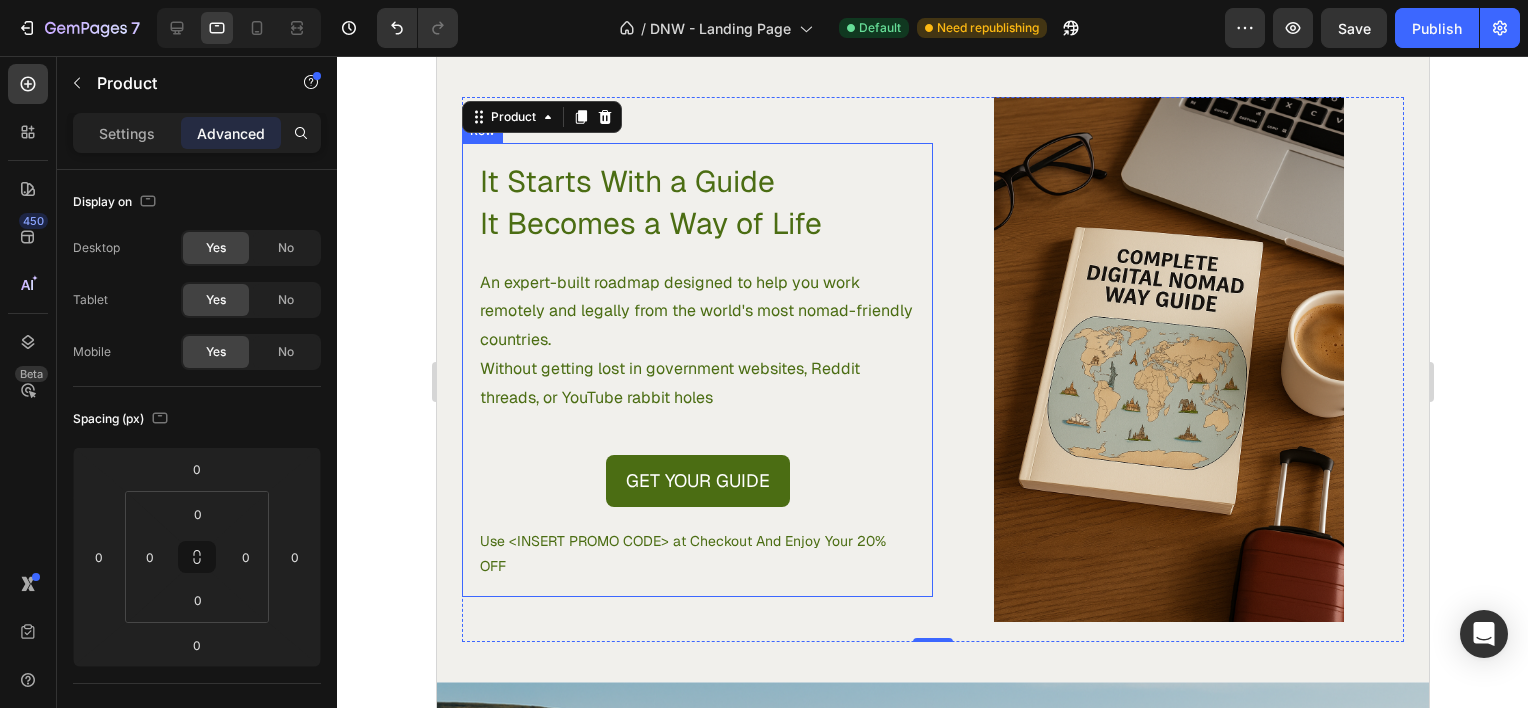 click on "It Starts With a Guide It Becomes a Way of Life Heading An expert-built roadmap designed to help you work remotely and legally from the world's most nomad-friendly countries. Without getting lost in government websites, Reddit threads, or YouTube rabbit holes Text Block Get Your Guide Dynamic Checkout Use <INSERT PROMO CODE> at Checkout And Enjoy Your 20% OFF Text Block" at bounding box center (696, 370) 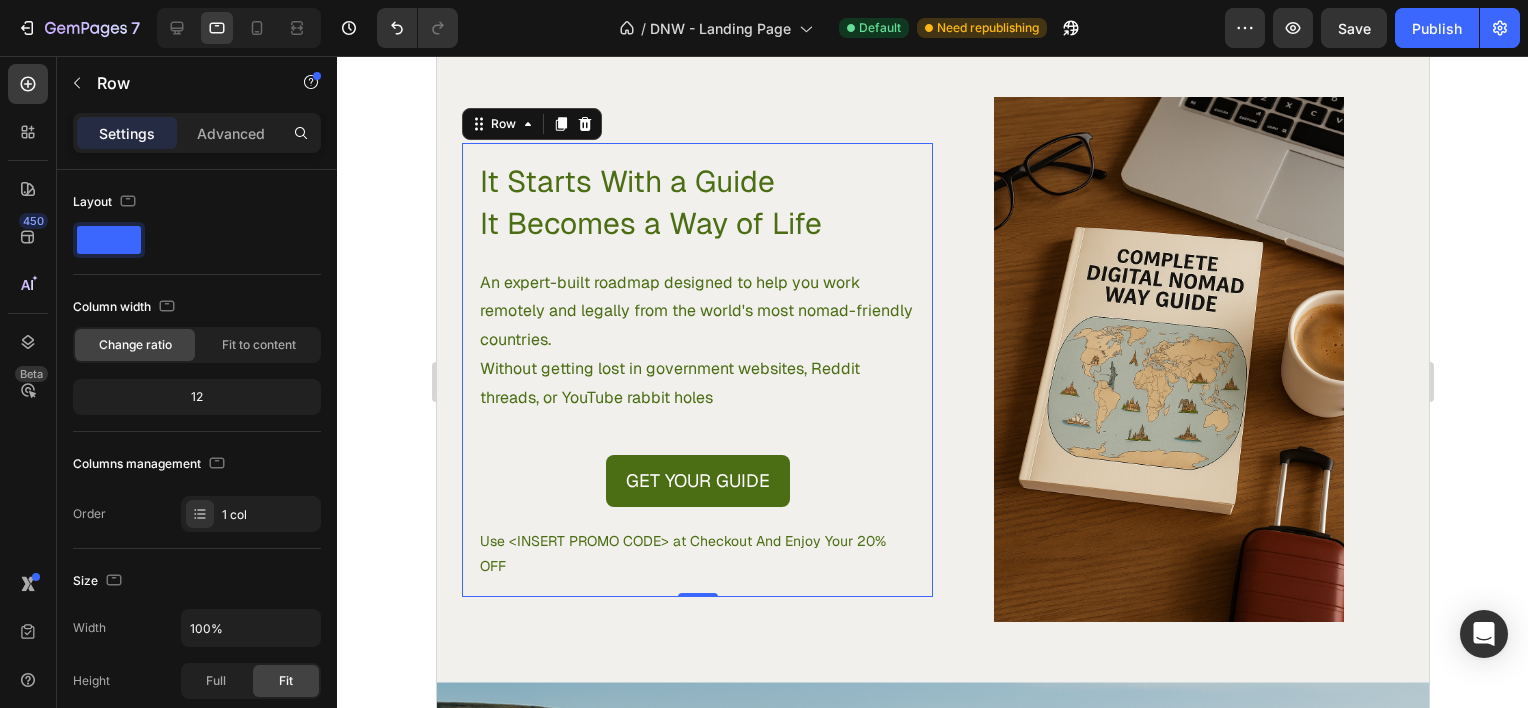 click on "It Starts With a Guide It Becomes a Way of Life Heading An expert-built roadmap designed to help you work remotely and legally from the world's most nomad-friendly countries. Without getting lost in government websites, Reddit threads, or YouTube rabbit holes Text Block Get Your Guide Dynamic Checkout Use <INSERT PROMO CODE> at Checkout And Enjoy Your 20% OFF Text Block" at bounding box center [696, 370] 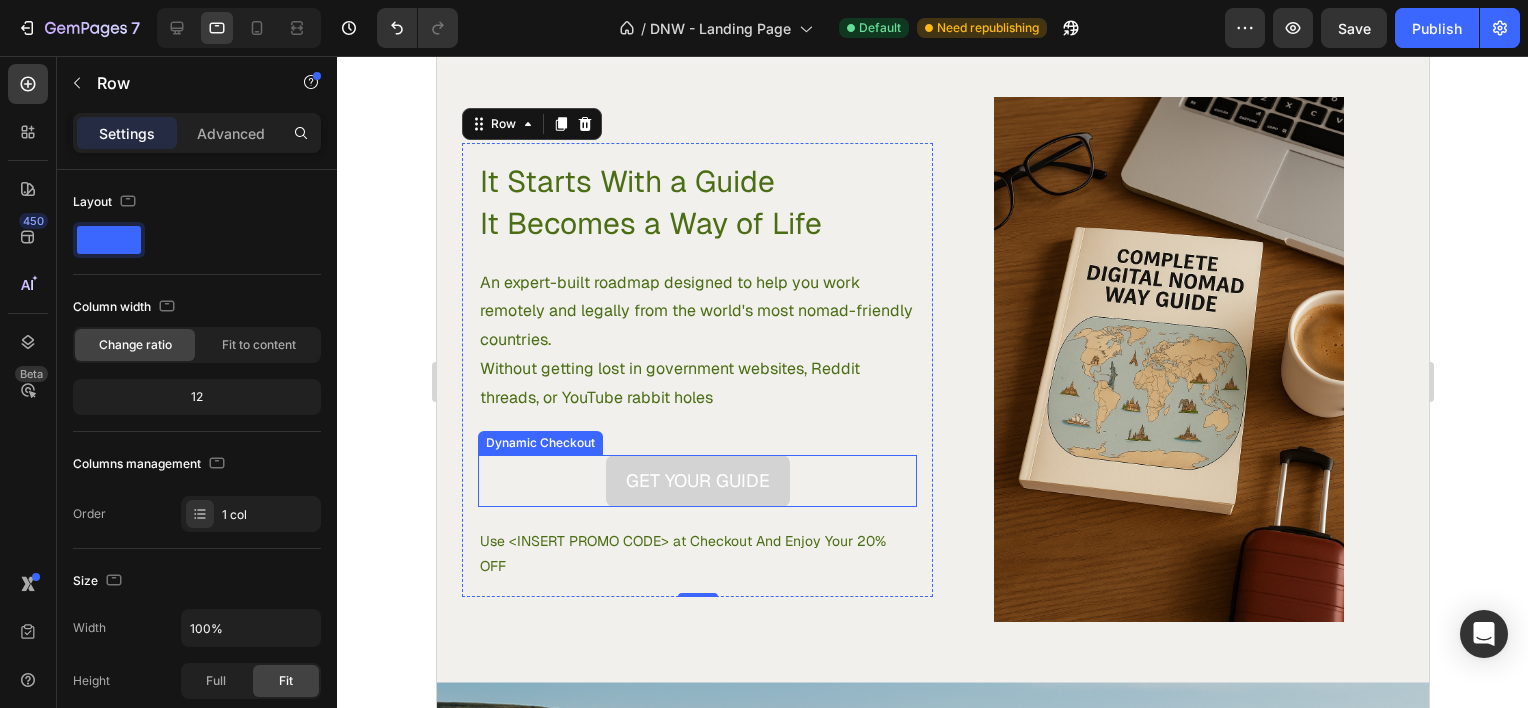 click on "Get Your Guide" at bounding box center (697, 481) 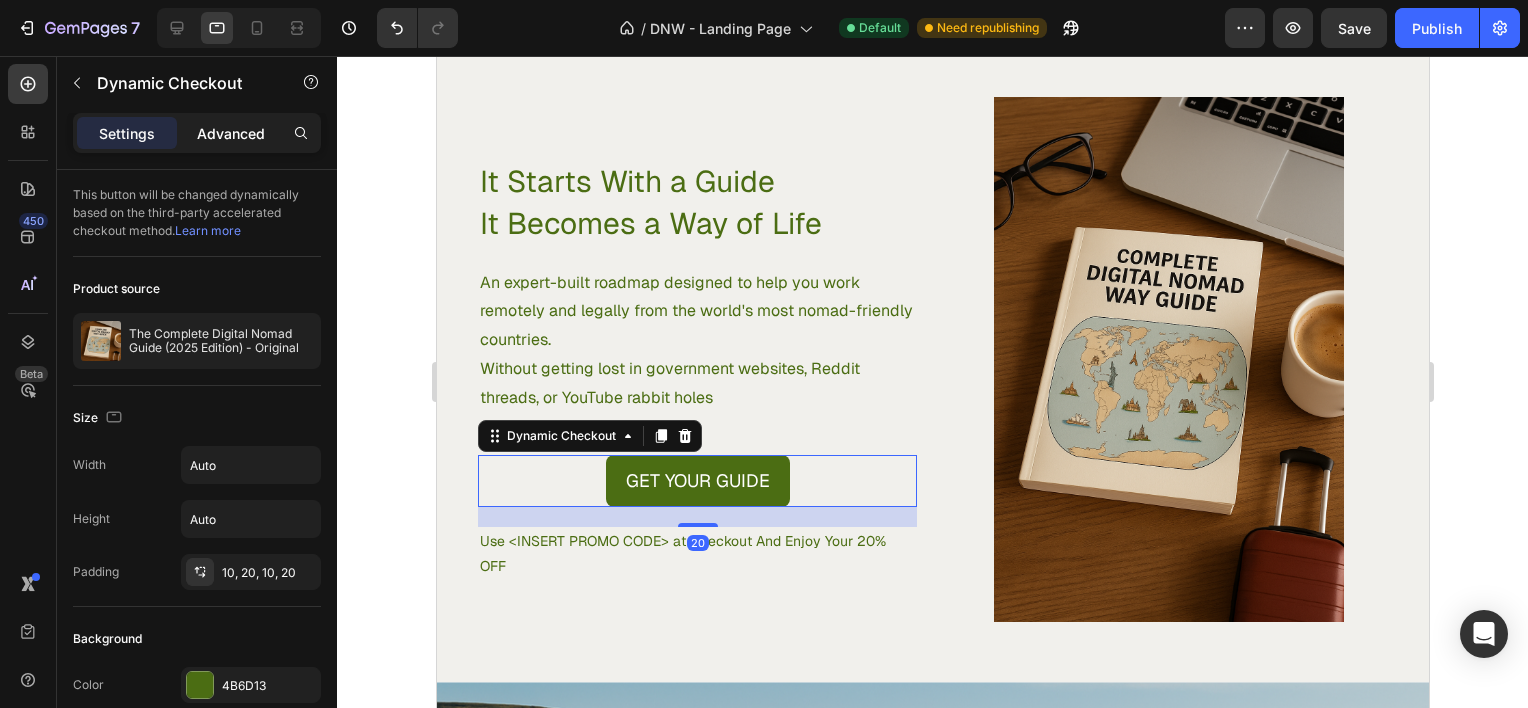 click on "Advanced" at bounding box center (231, 133) 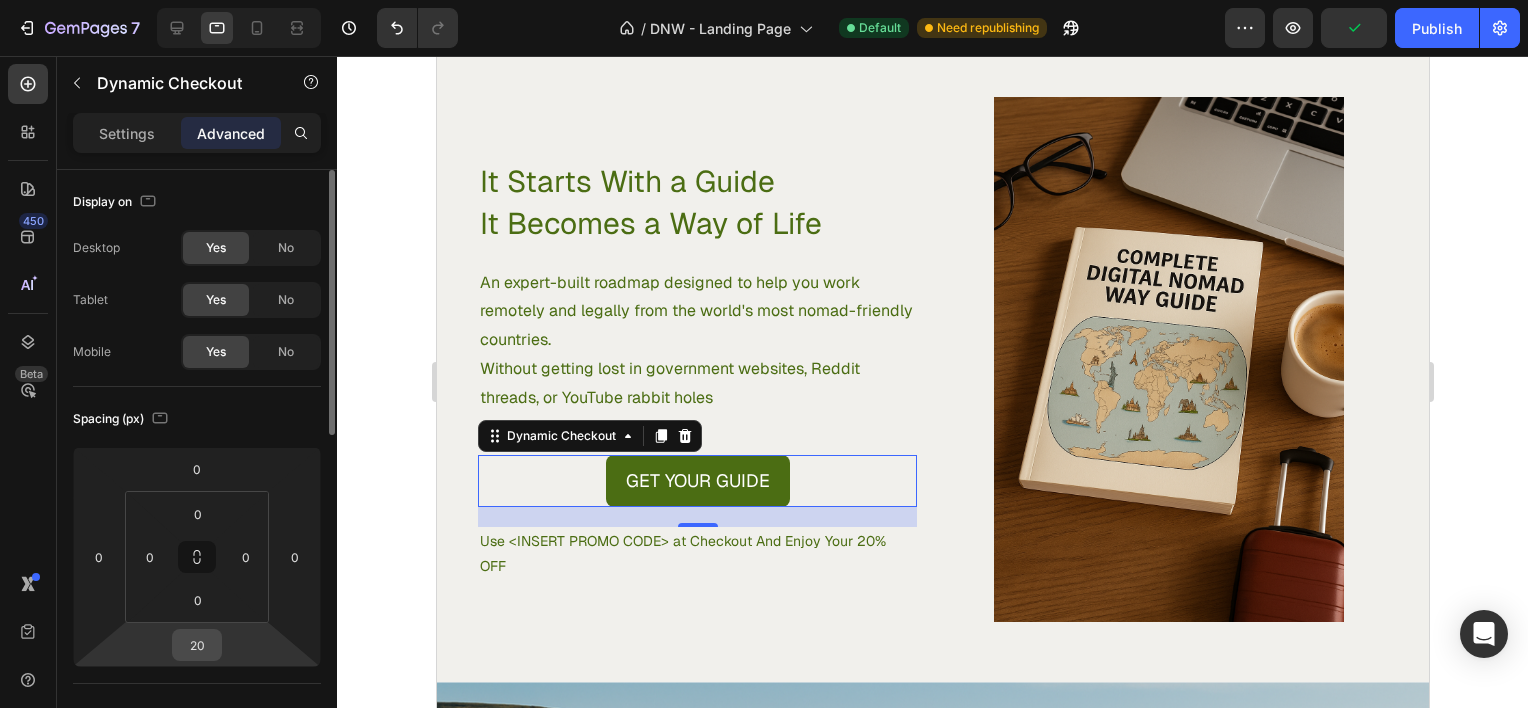 click on "20" at bounding box center (197, 645) 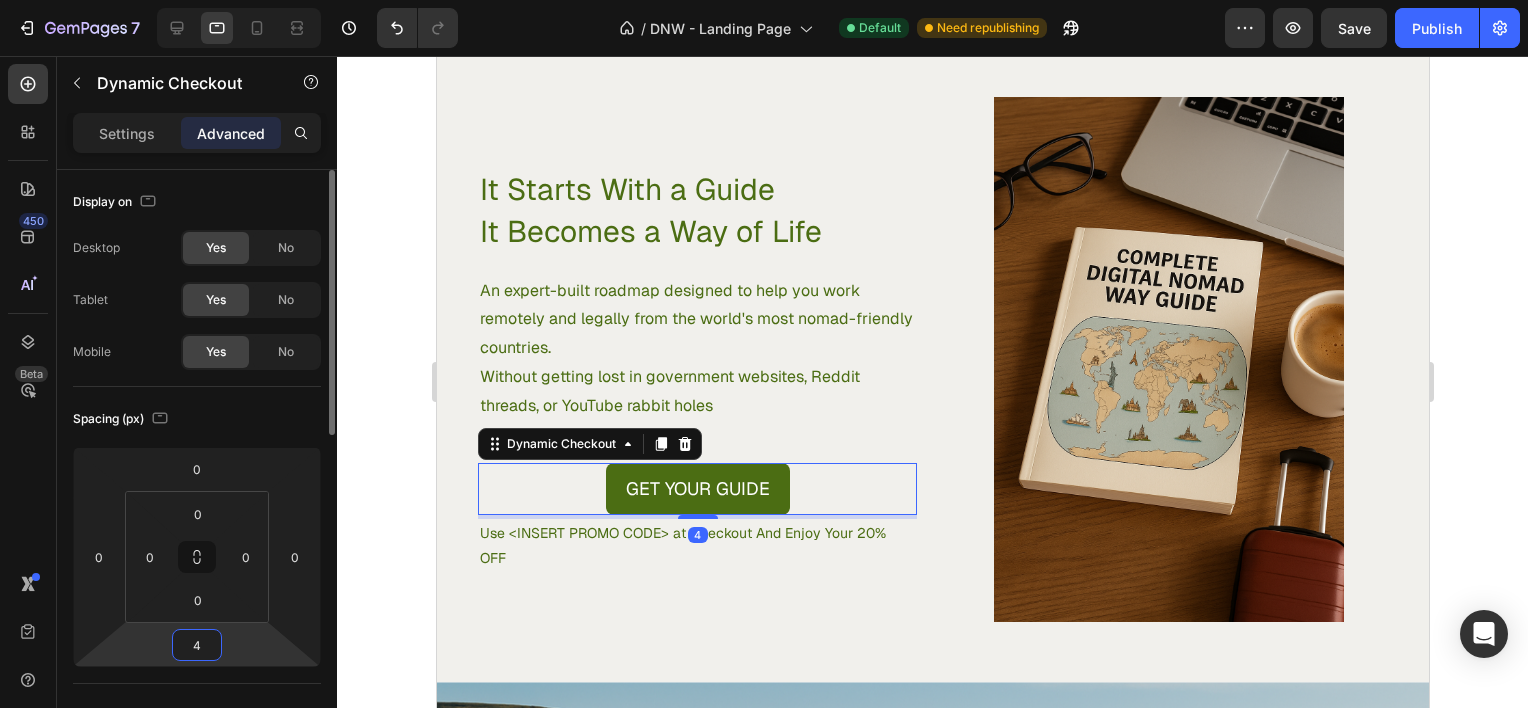 type on "40" 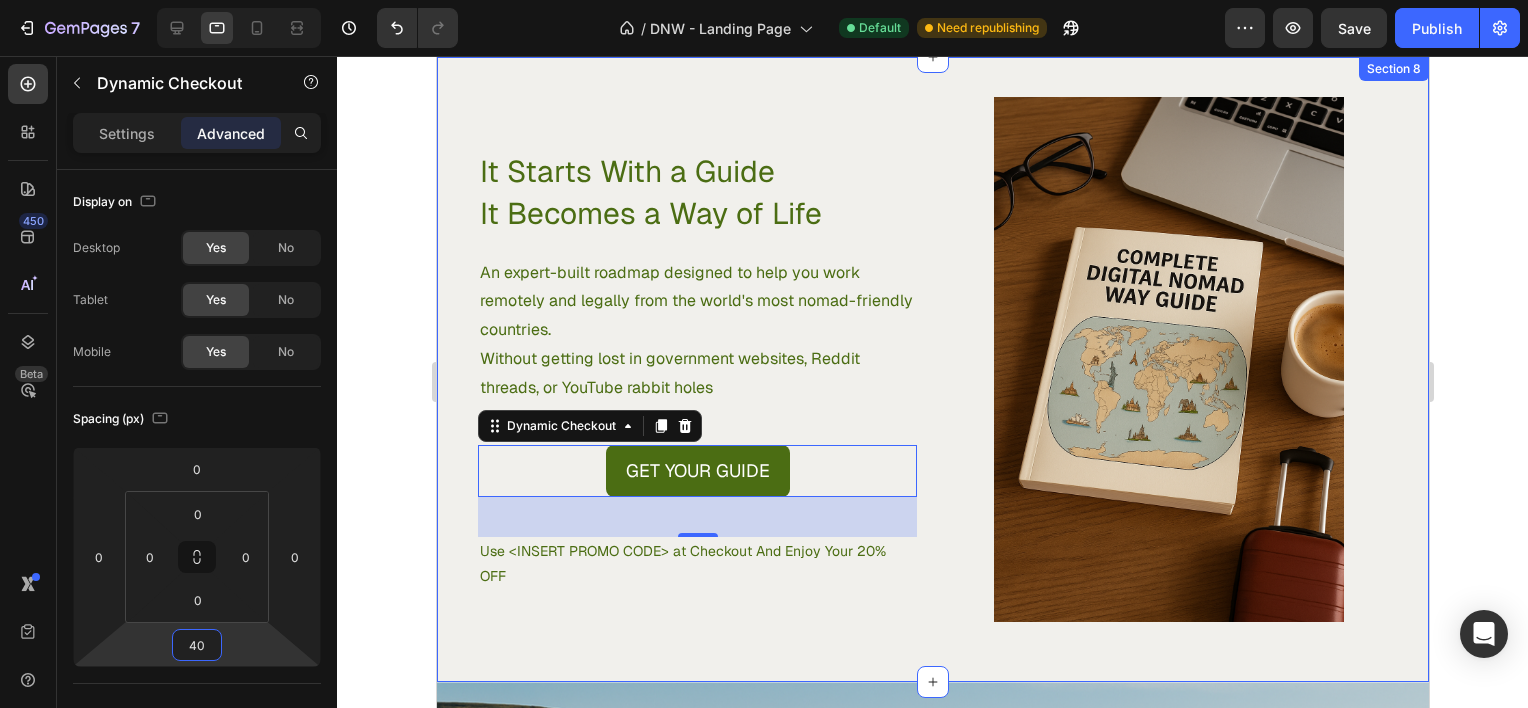 click on "It Starts With a Guide It Becomes a Way of Life Heading An expert-built roadmap designed to help you work remotely and legally from the world's most nomad-friendly countries. Without getting lost in government websites, Reddit threads, or YouTube rabbit holes Text Block Get Your Guide Dynamic Checkout   40 Use <INSERT PROMO CODE> at Checkout And Enjoy Your 20% OFF Text Block Row Product Images Product Section 8" at bounding box center [932, 369] 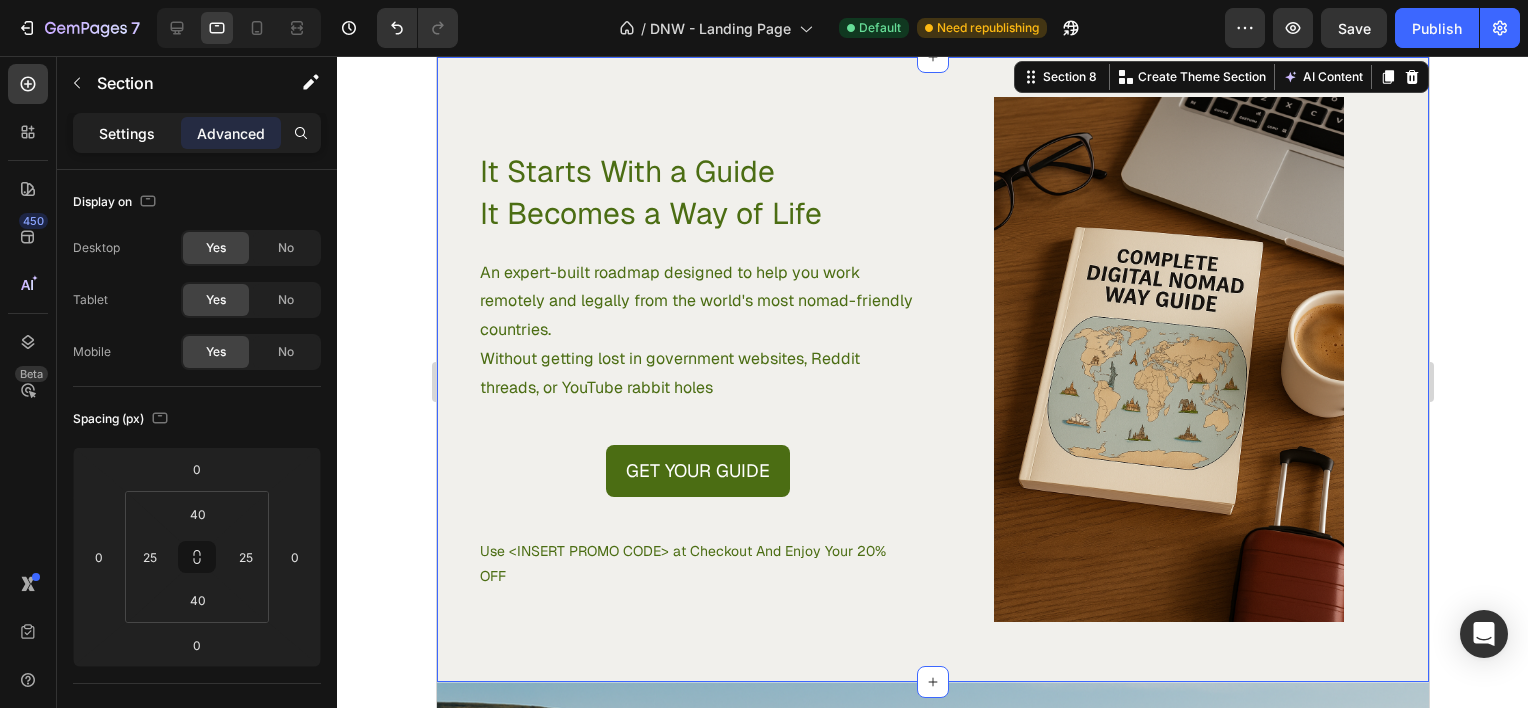 click on "Settings" at bounding box center (127, 133) 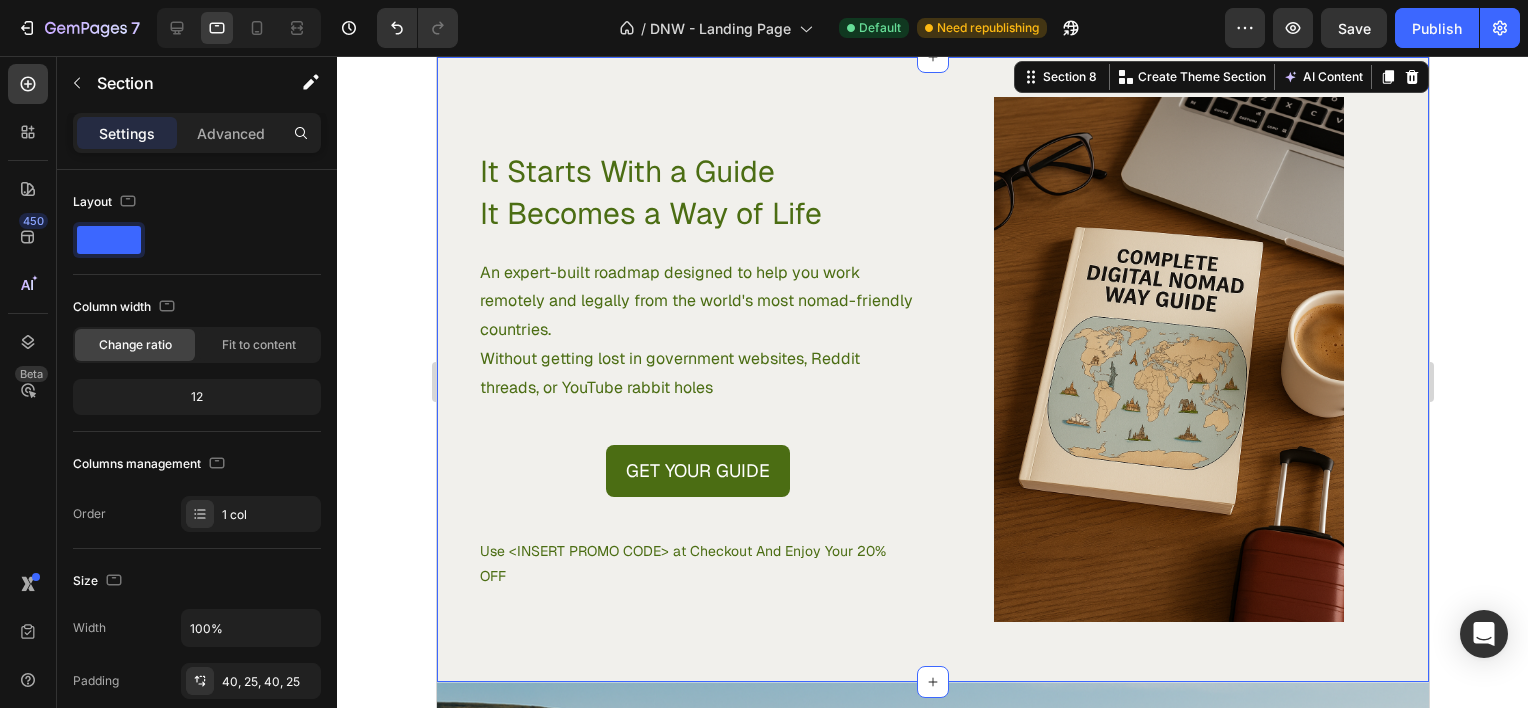 click 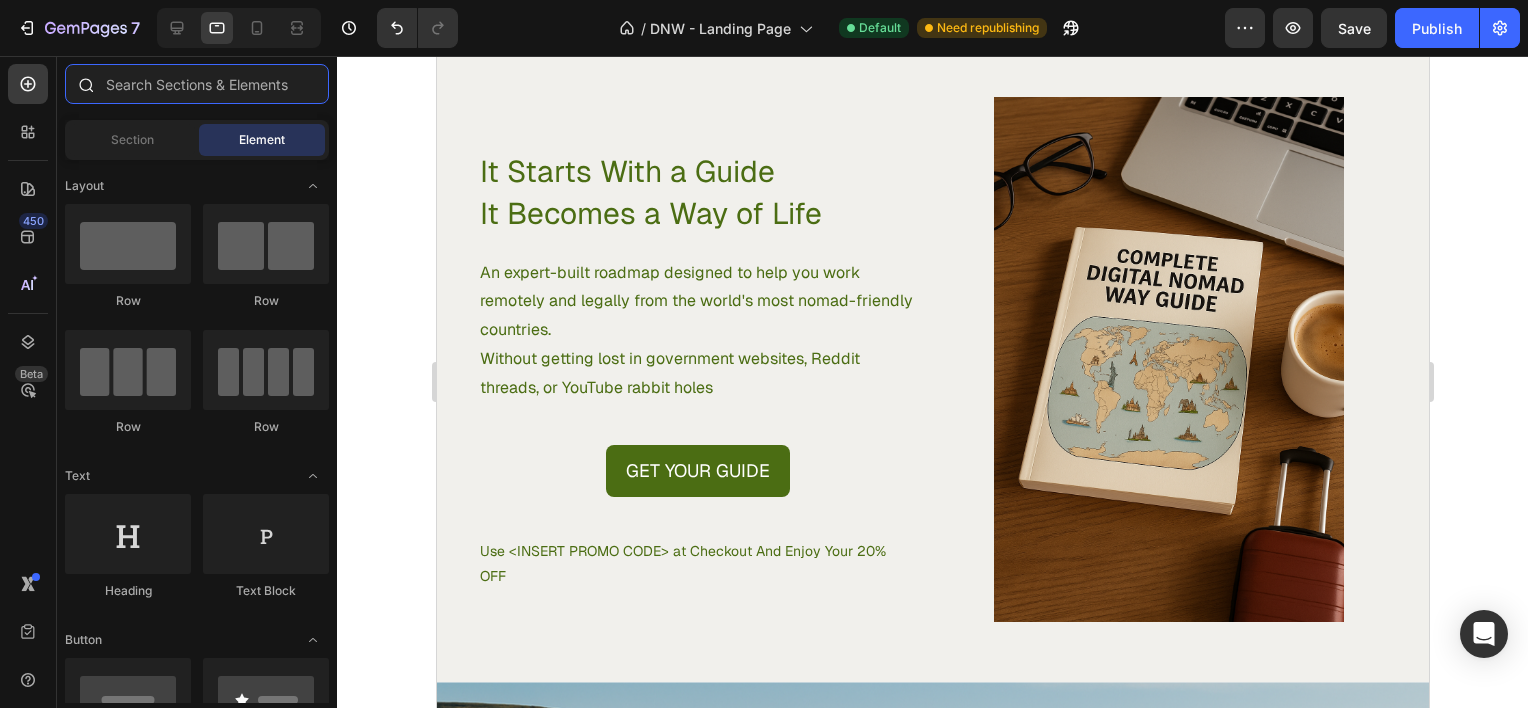 click at bounding box center (197, 84) 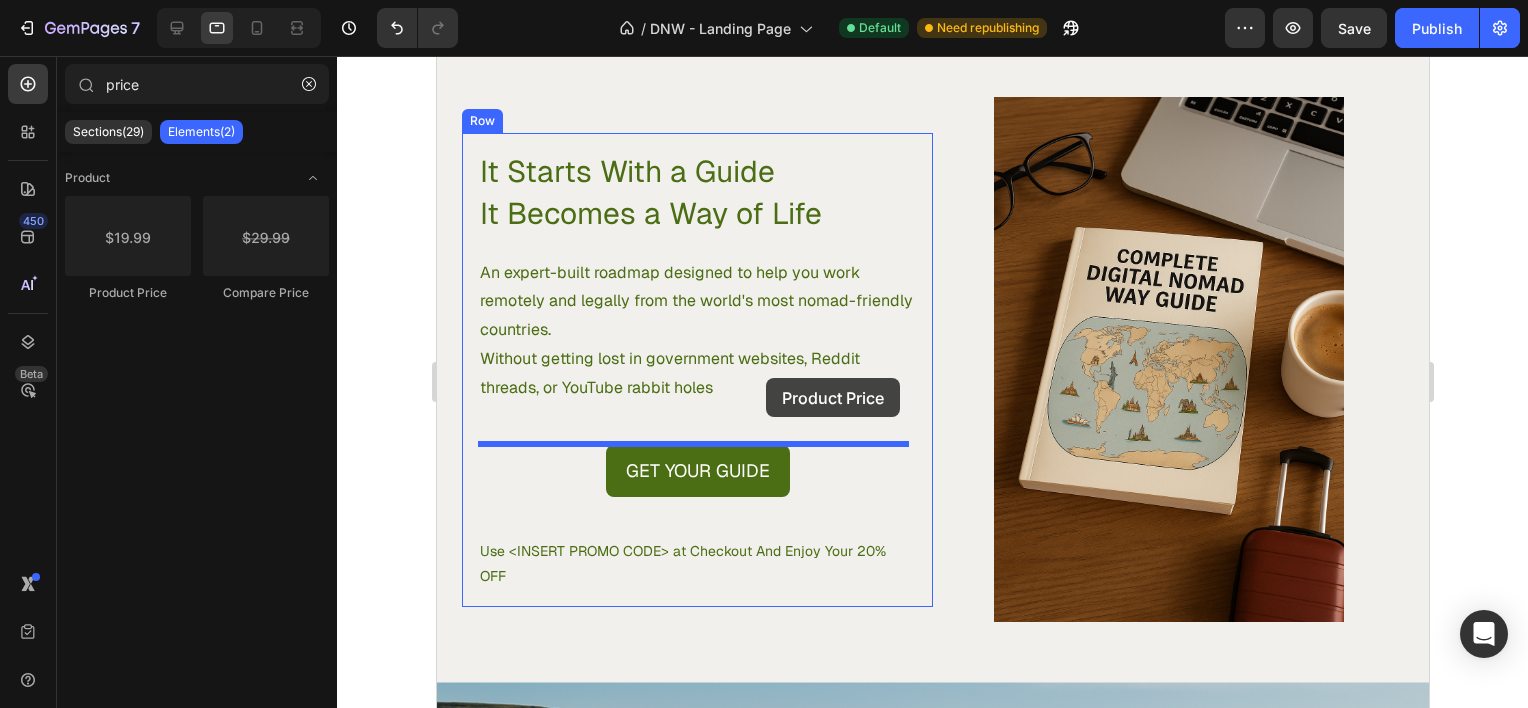 drag, startPoint x: 562, startPoint y: 289, endPoint x: 765, endPoint y: 378, distance: 221.65288 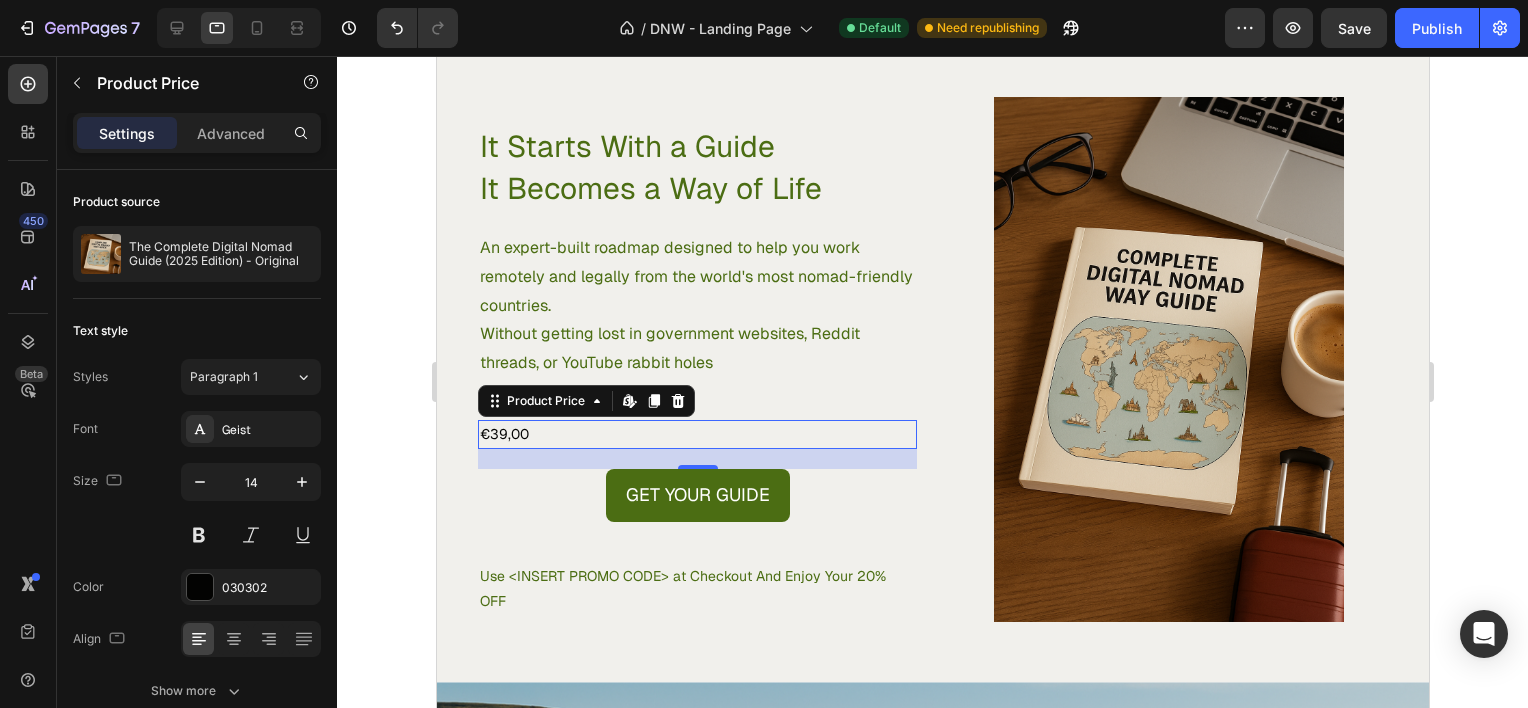 click on "An expert-built roadmap designed to help you work remotely and legally from the world's most nomad-friendly countries. Without getting lost in government websites, Reddit threads, or YouTube rabbit holes Text Block" at bounding box center (696, 316) 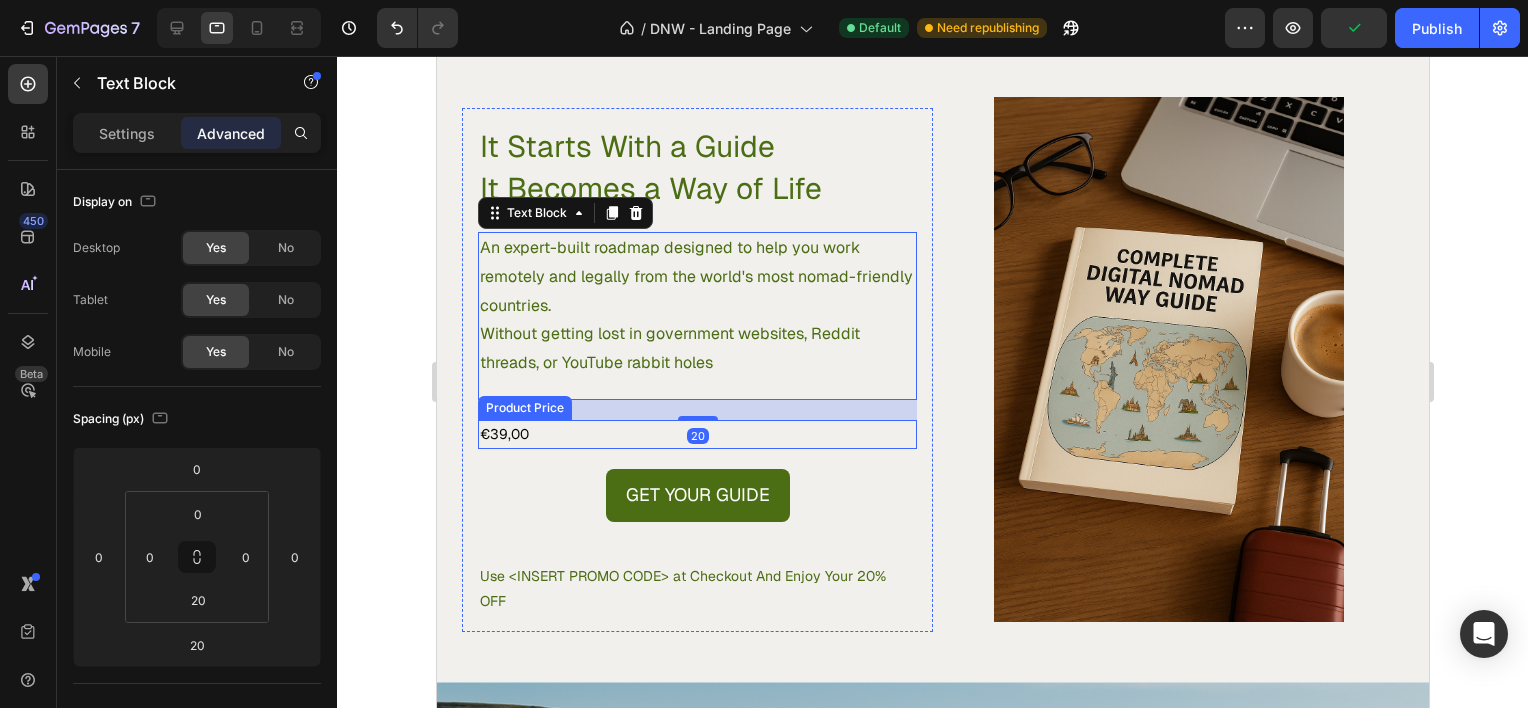 click on "€39,00" at bounding box center (696, 434) 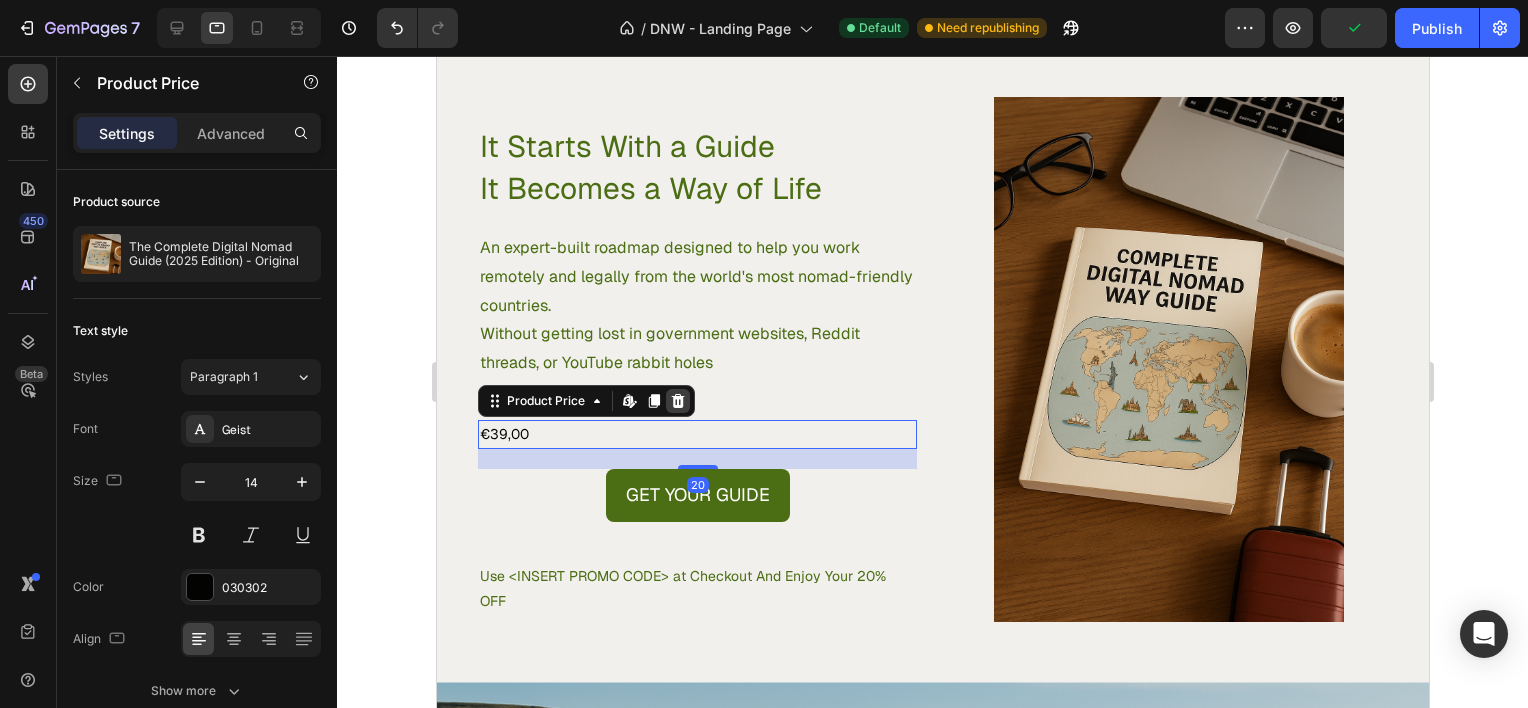click 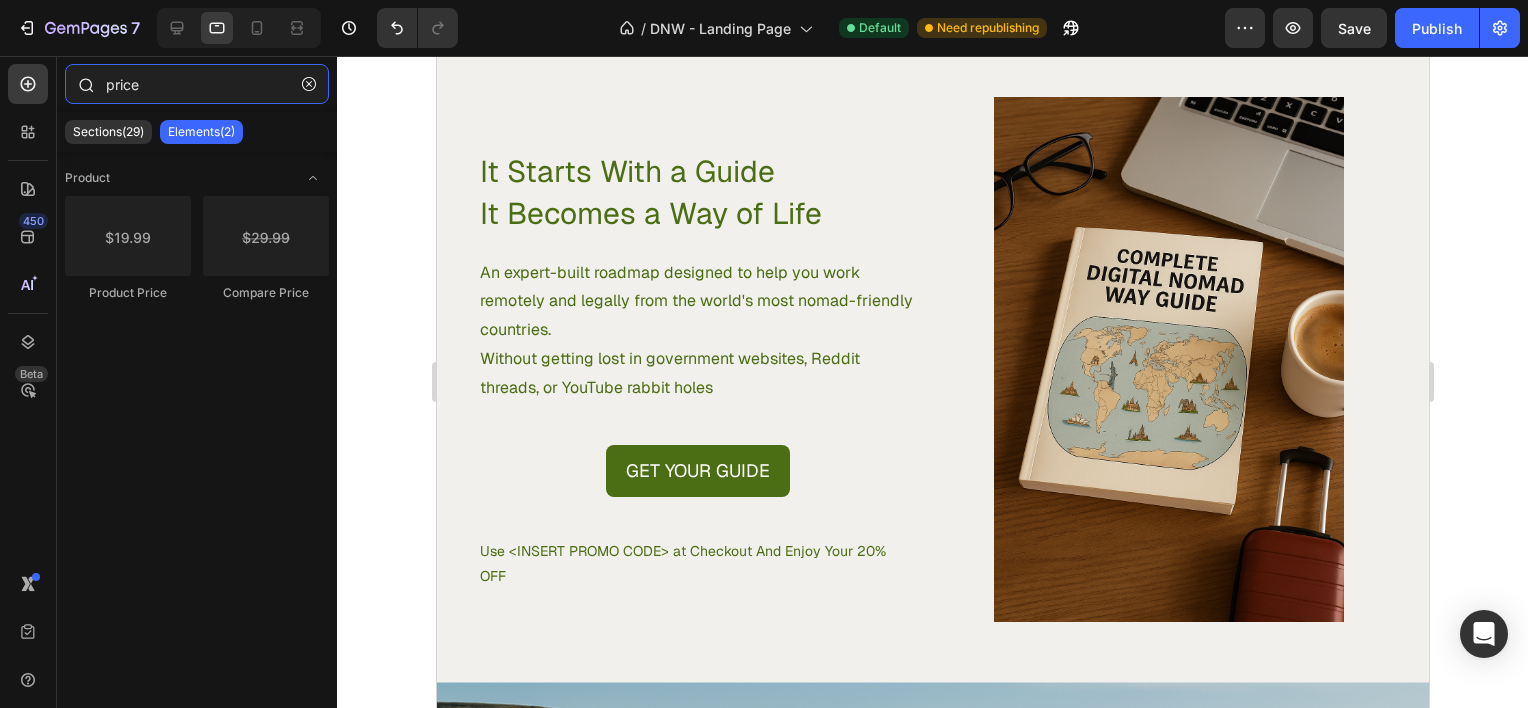drag, startPoint x: 159, startPoint y: 84, endPoint x: 74, endPoint y: 68, distance: 86.492775 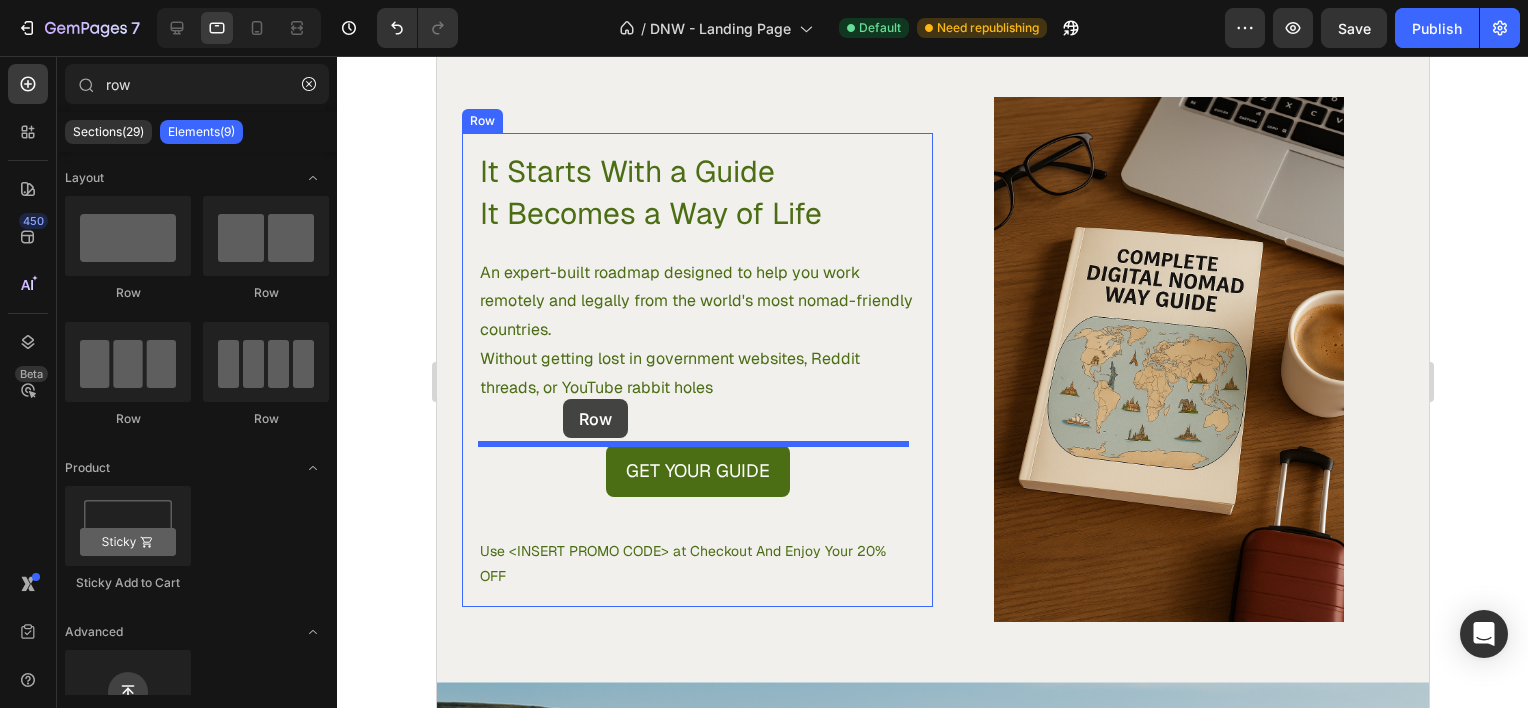 drag, startPoint x: 558, startPoint y: 438, endPoint x: 562, endPoint y: 400, distance: 38.209946 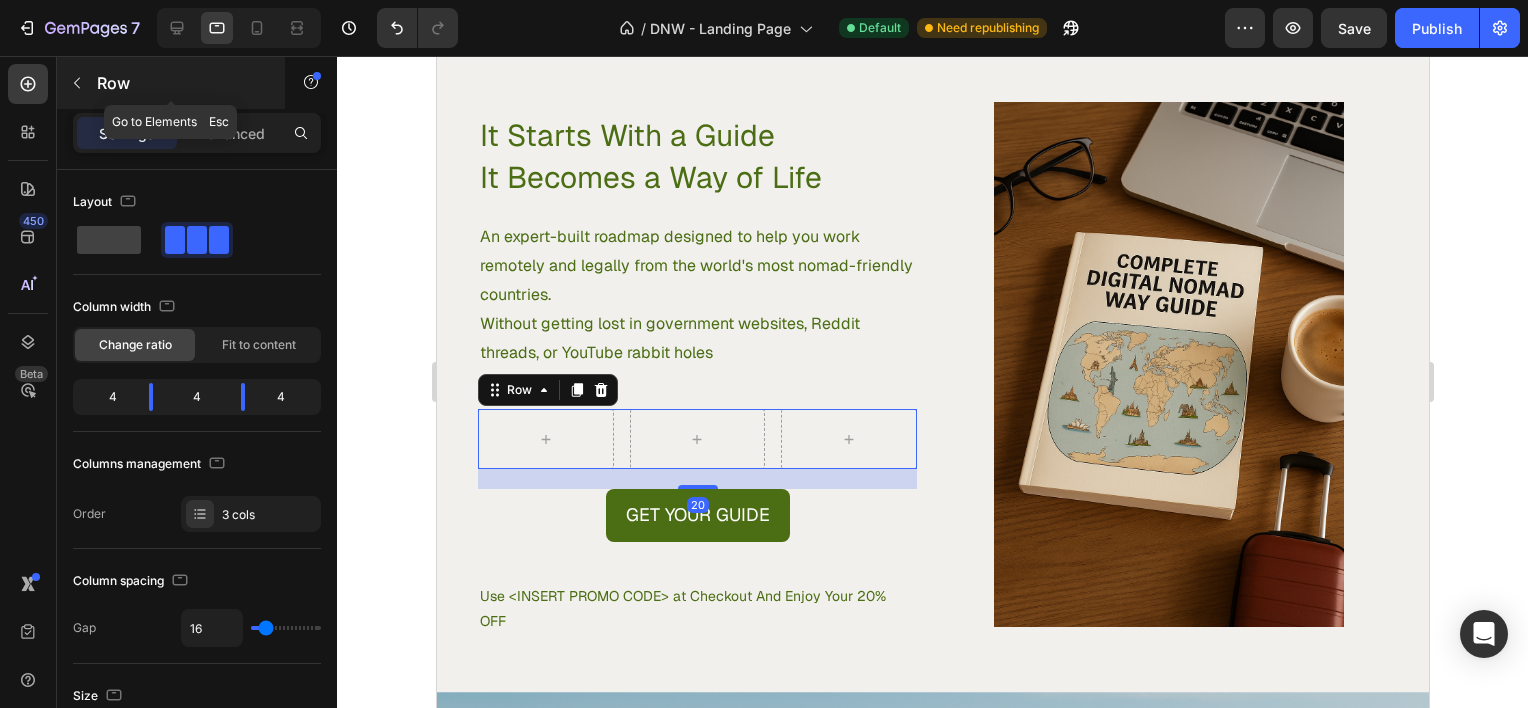 click at bounding box center [77, 83] 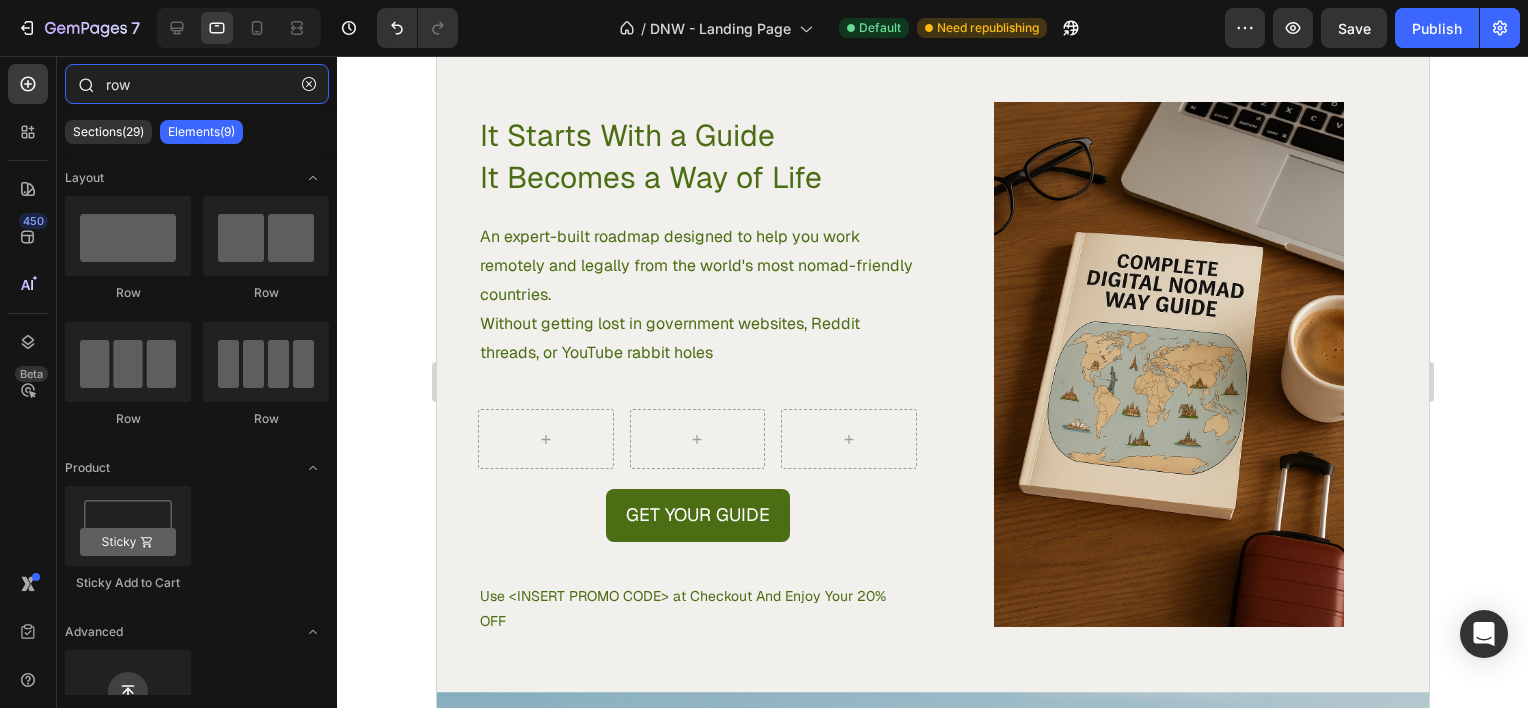 drag, startPoint x: 158, startPoint y: 97, endPoint x: 96, endPoint y: 84, distance: 63.348244 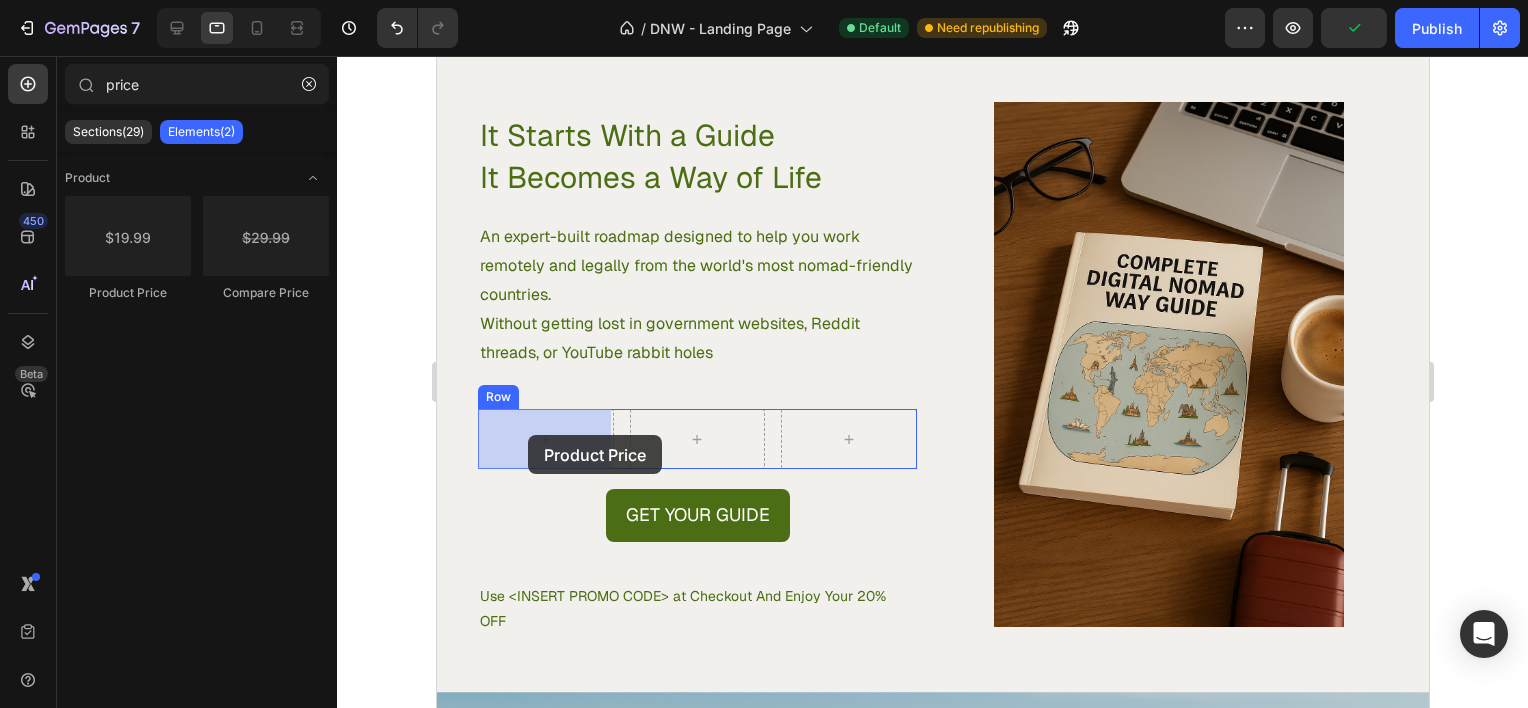 drag, startPoint x: 552, startPoint y: 292, endPoint x: 527, endPoint y: 435, distance: 145.16887 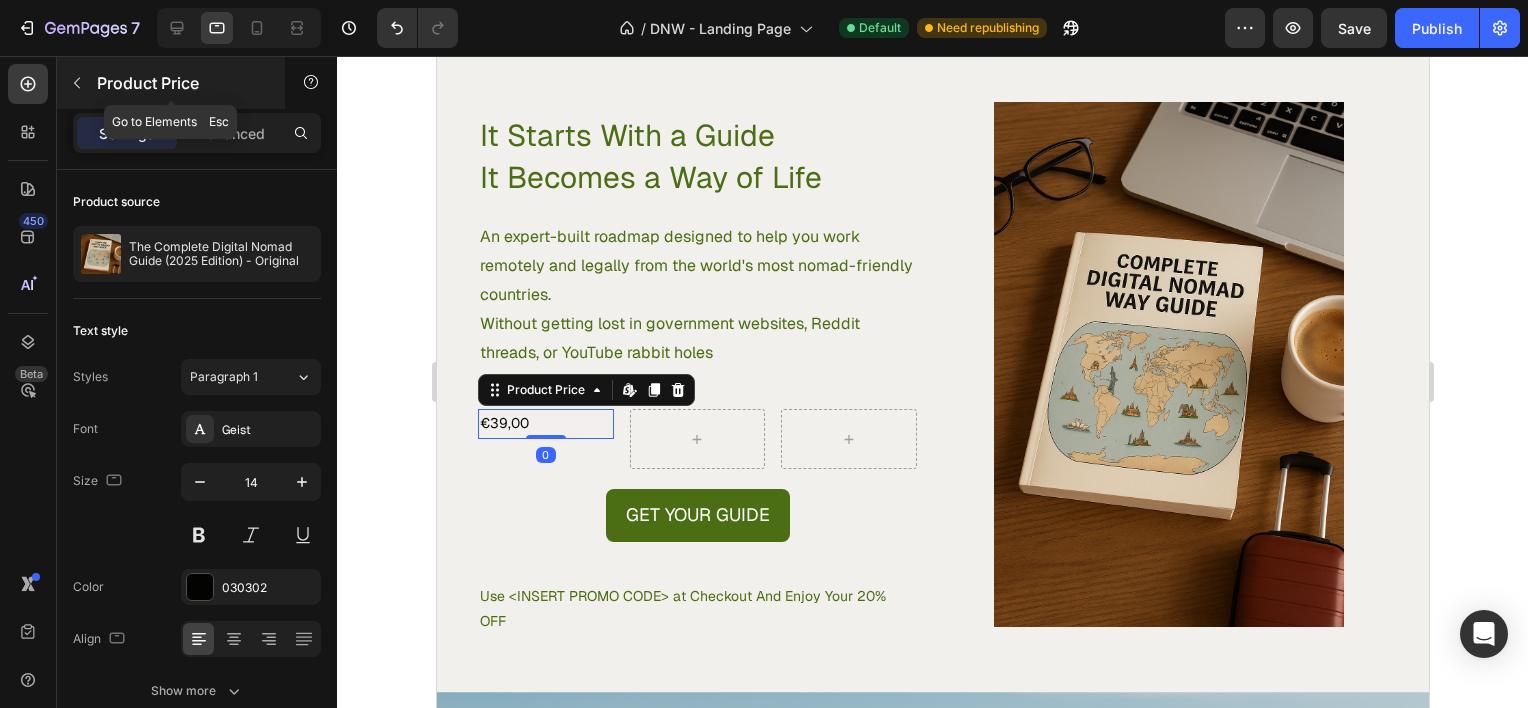 click 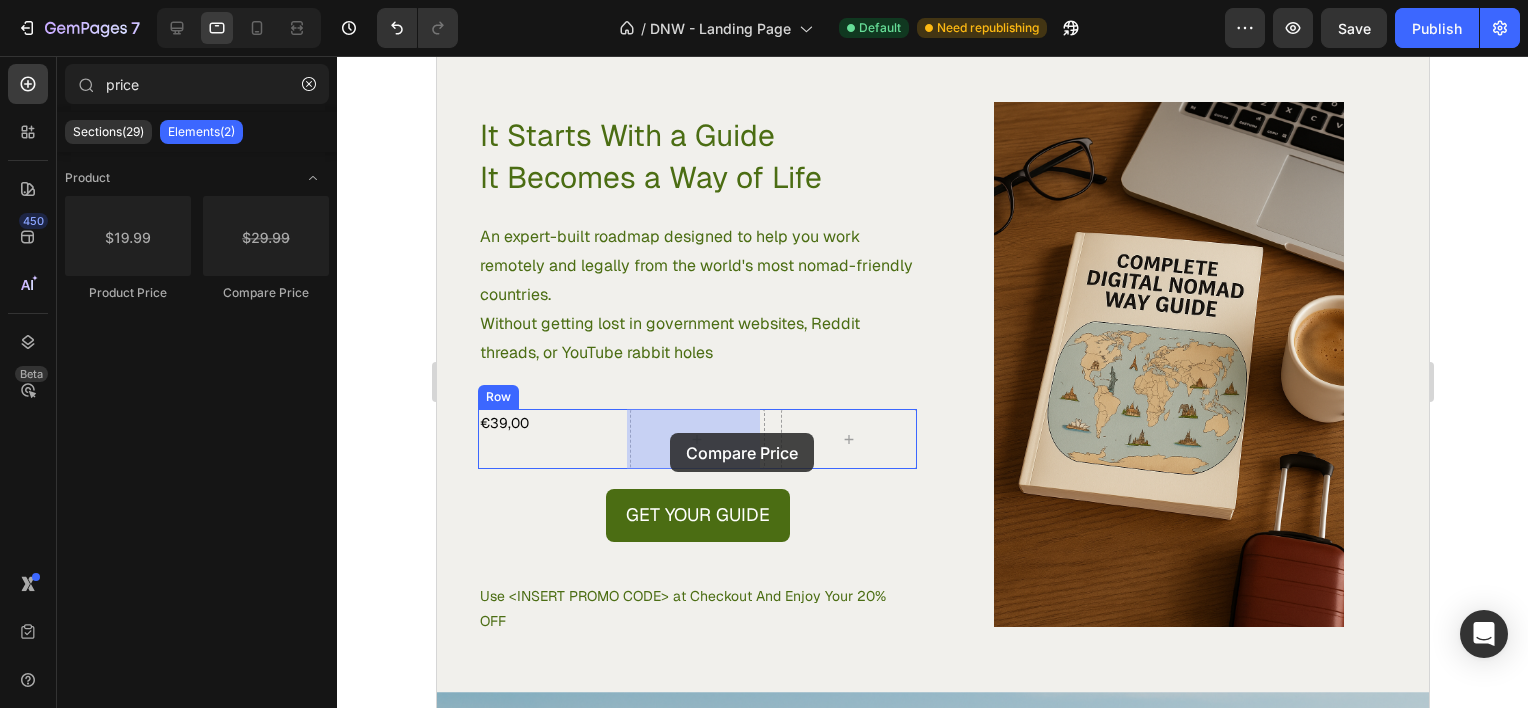 drag, startPoint x: 713, startPoint y: 316, endPoint x: 669, endPoint y: 434, distance: 125.93649 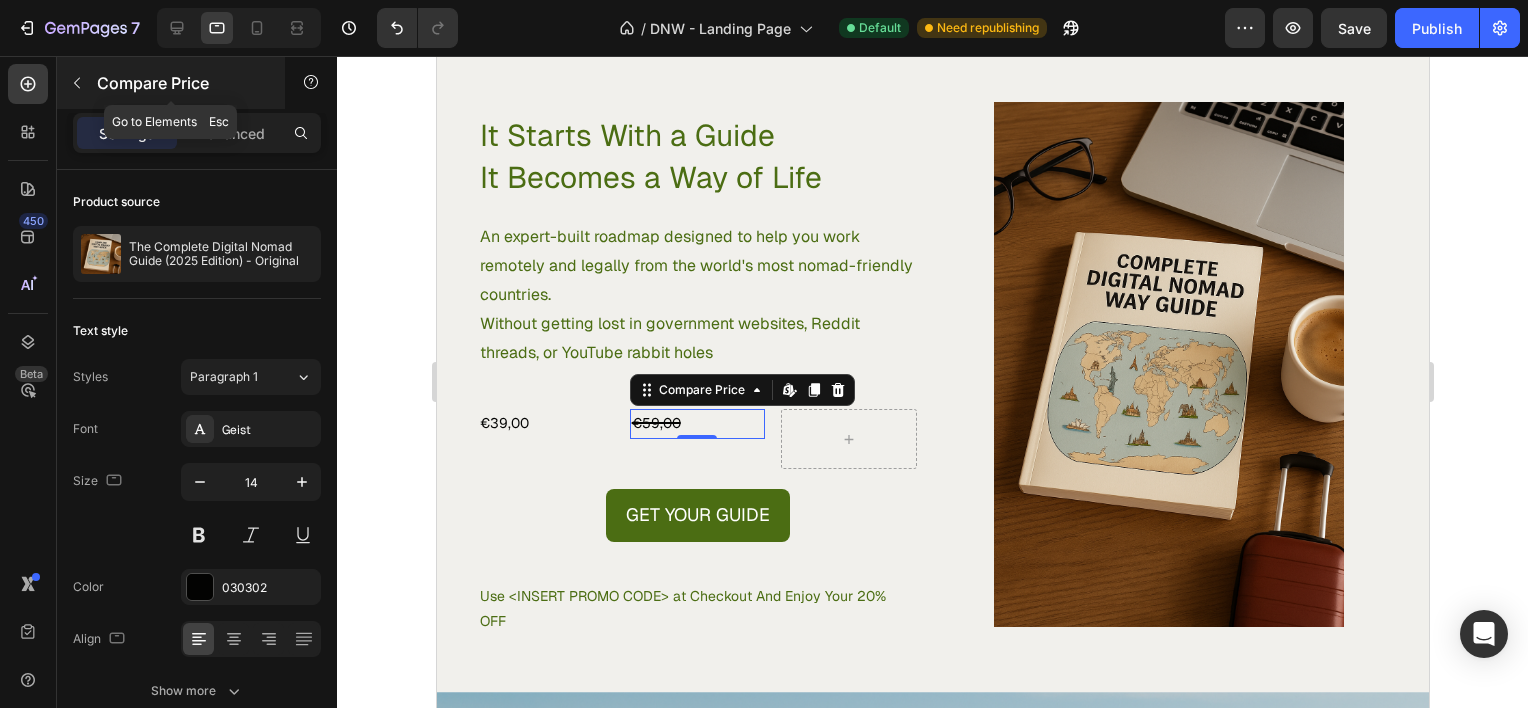 click at bounding box center (77, 83) 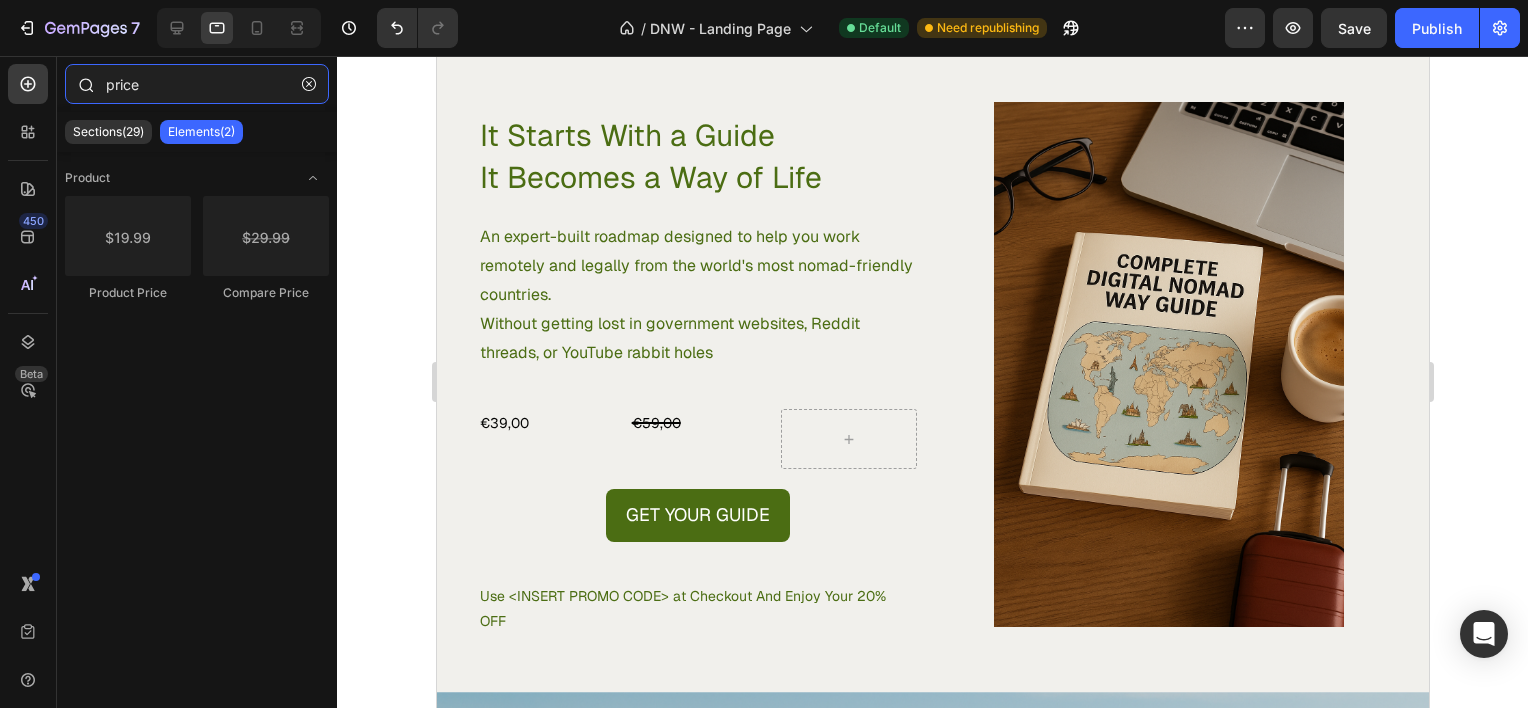 click on "price" at bounding box center (197, 84) 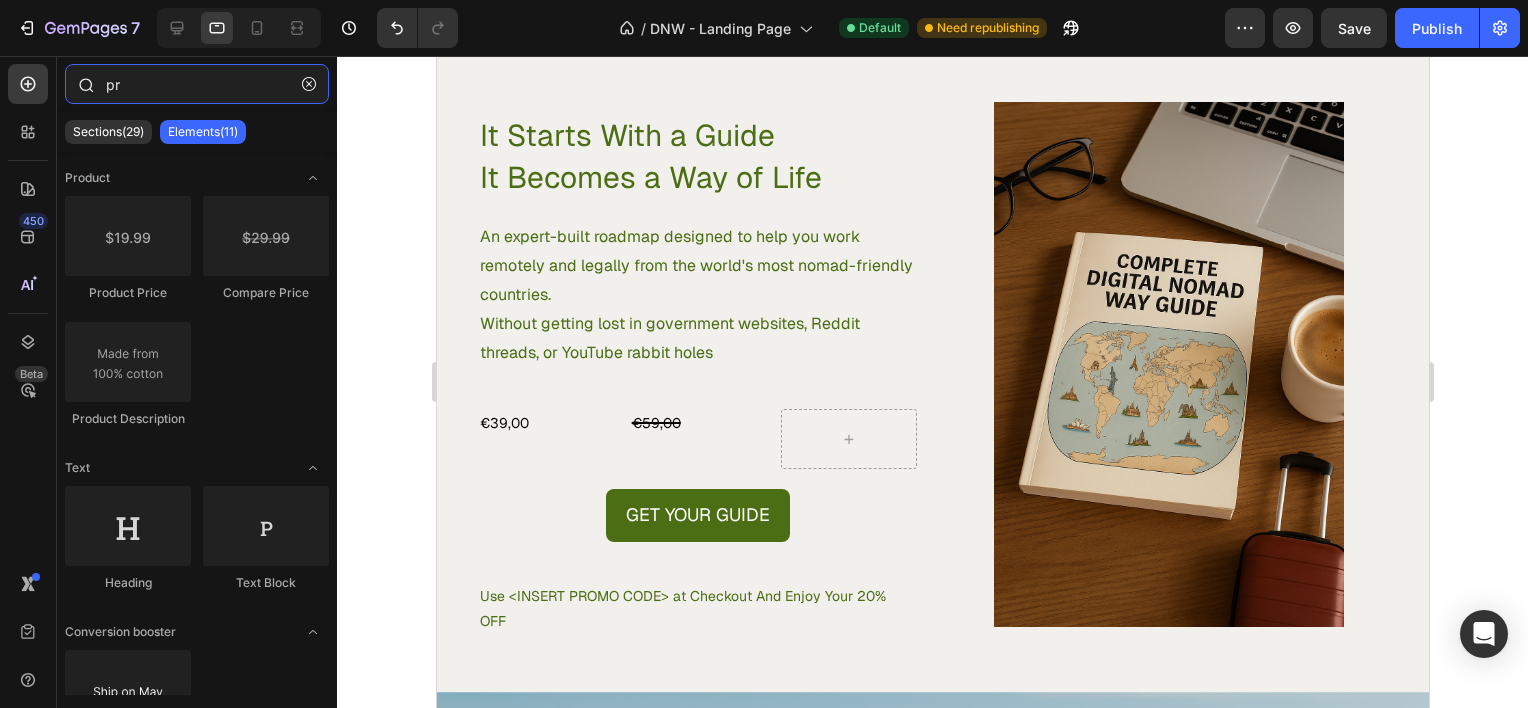 type on "p" 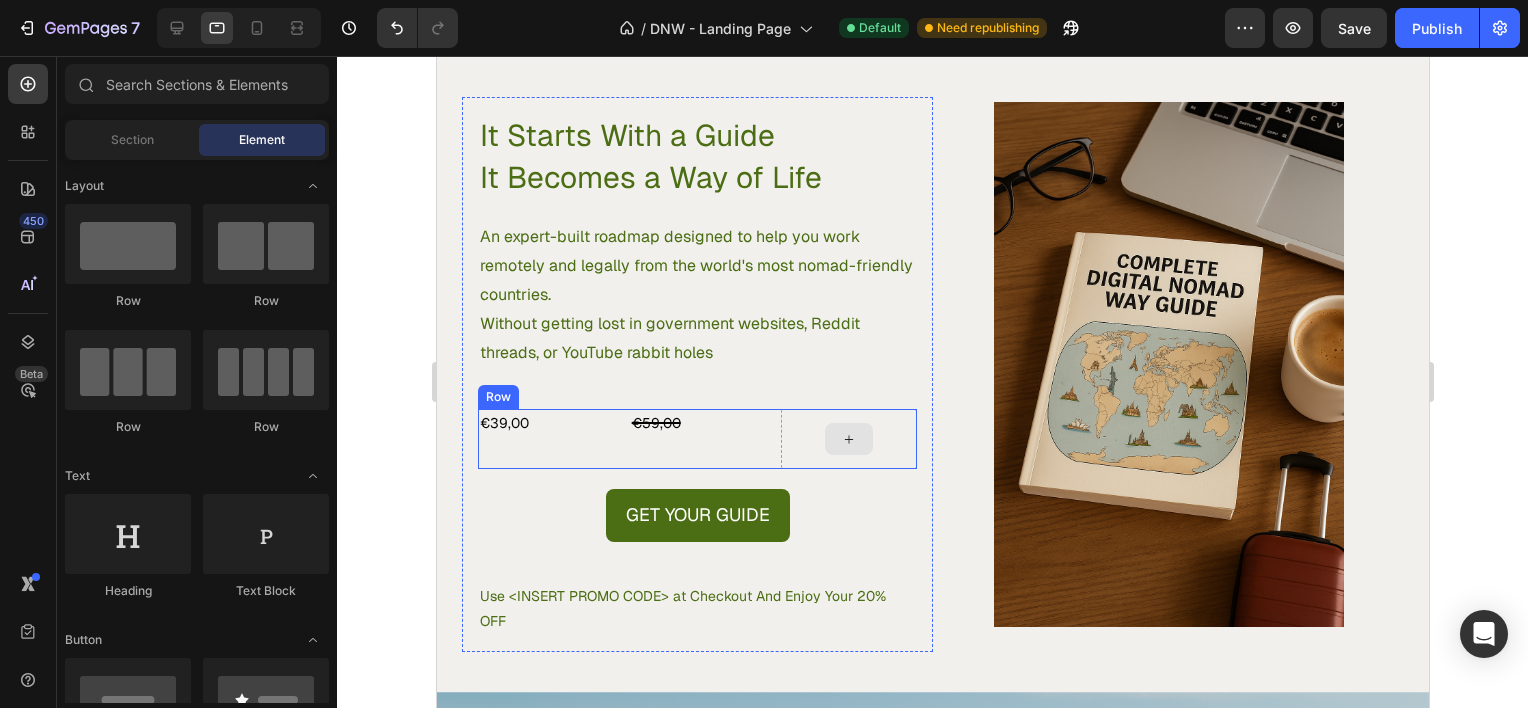 click at bounding box center [848, 439] 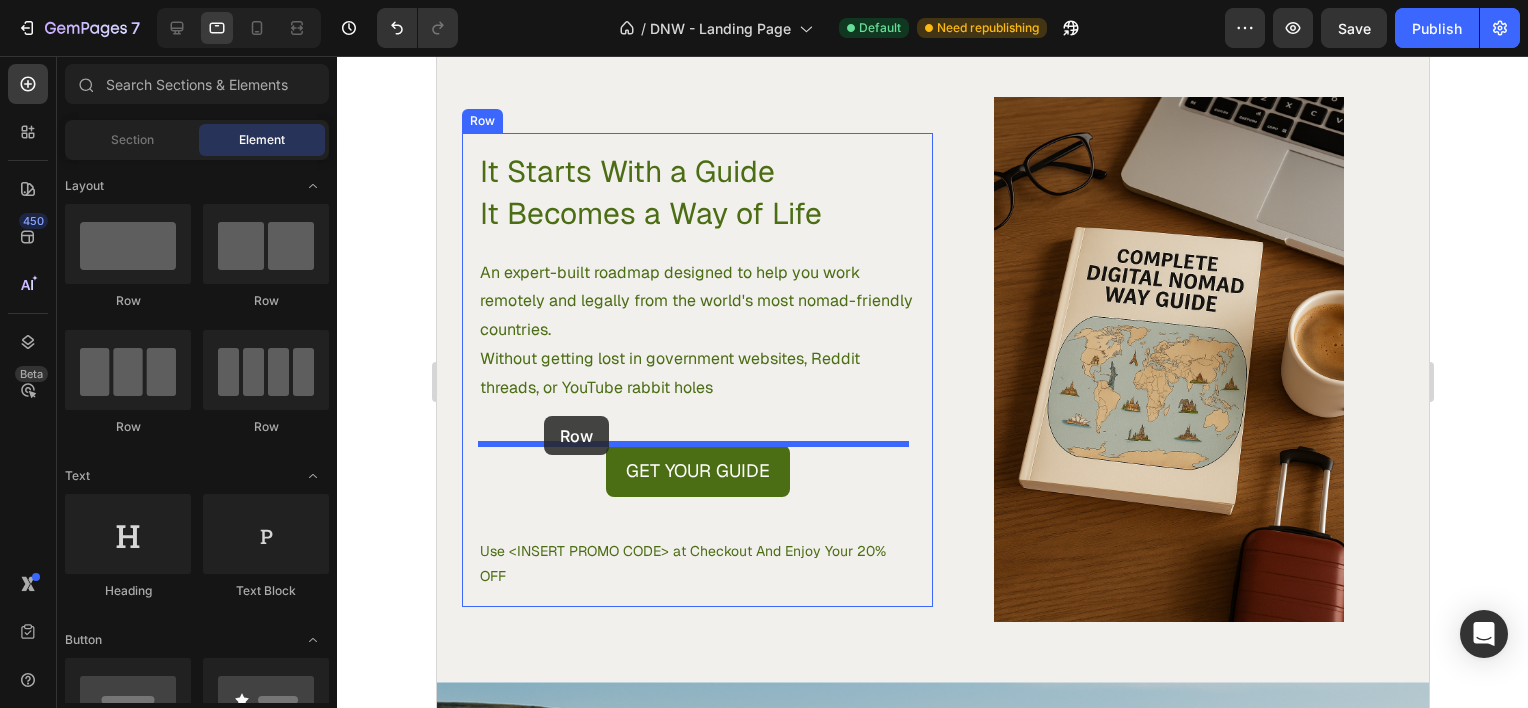 drag, startPoint x: 680, startPoint y: 312, endPoint x: 543, endPoint y: 416, distance: 172.00291 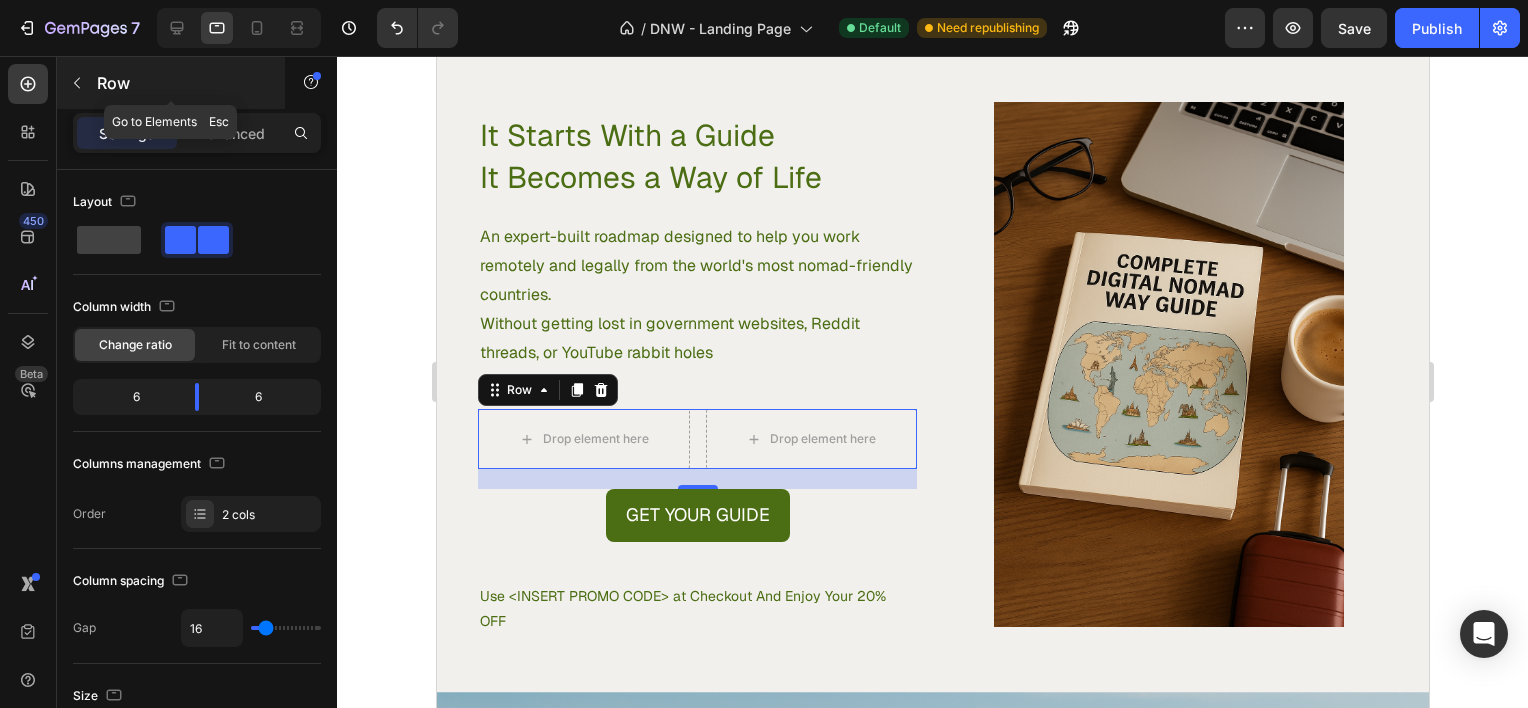 click at bounding box center (77, 83) 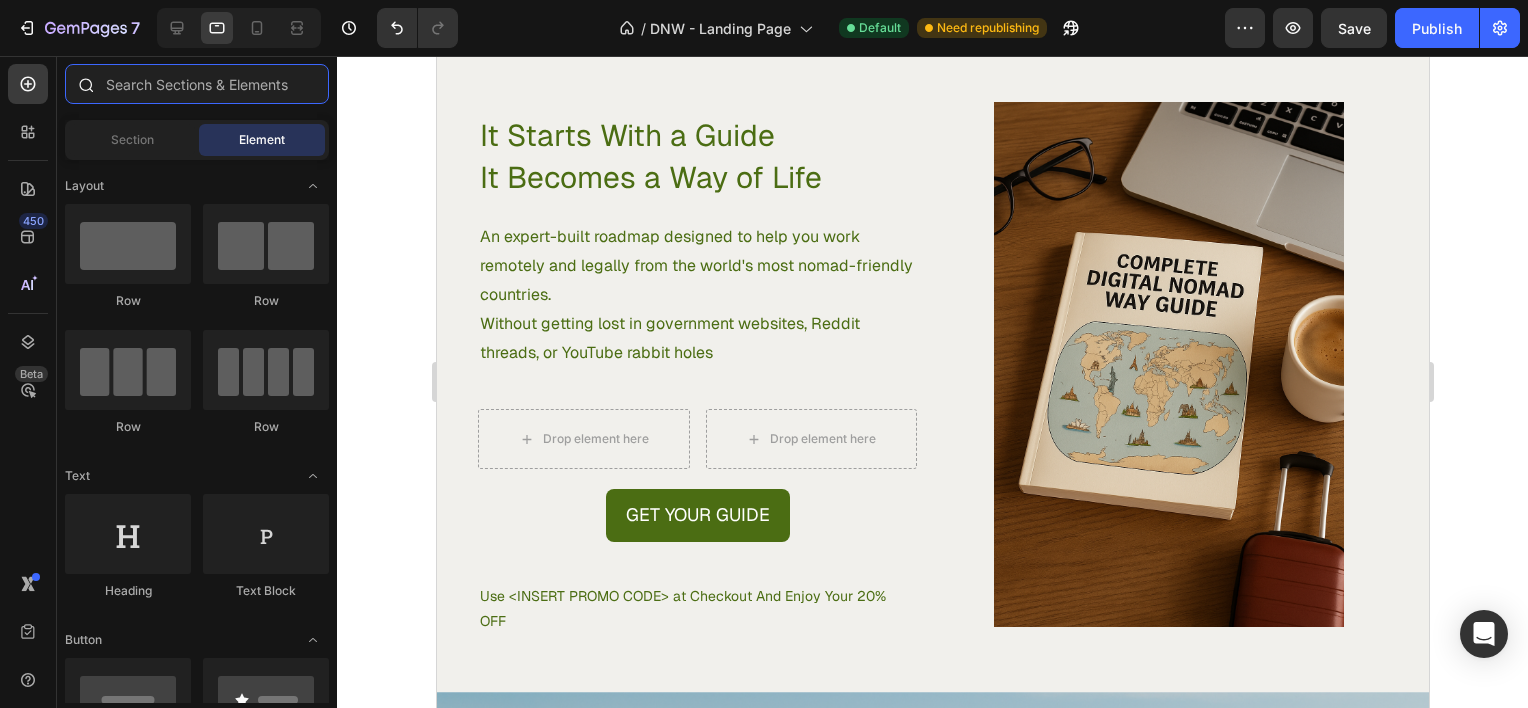 click at bounding box center (197, 84) 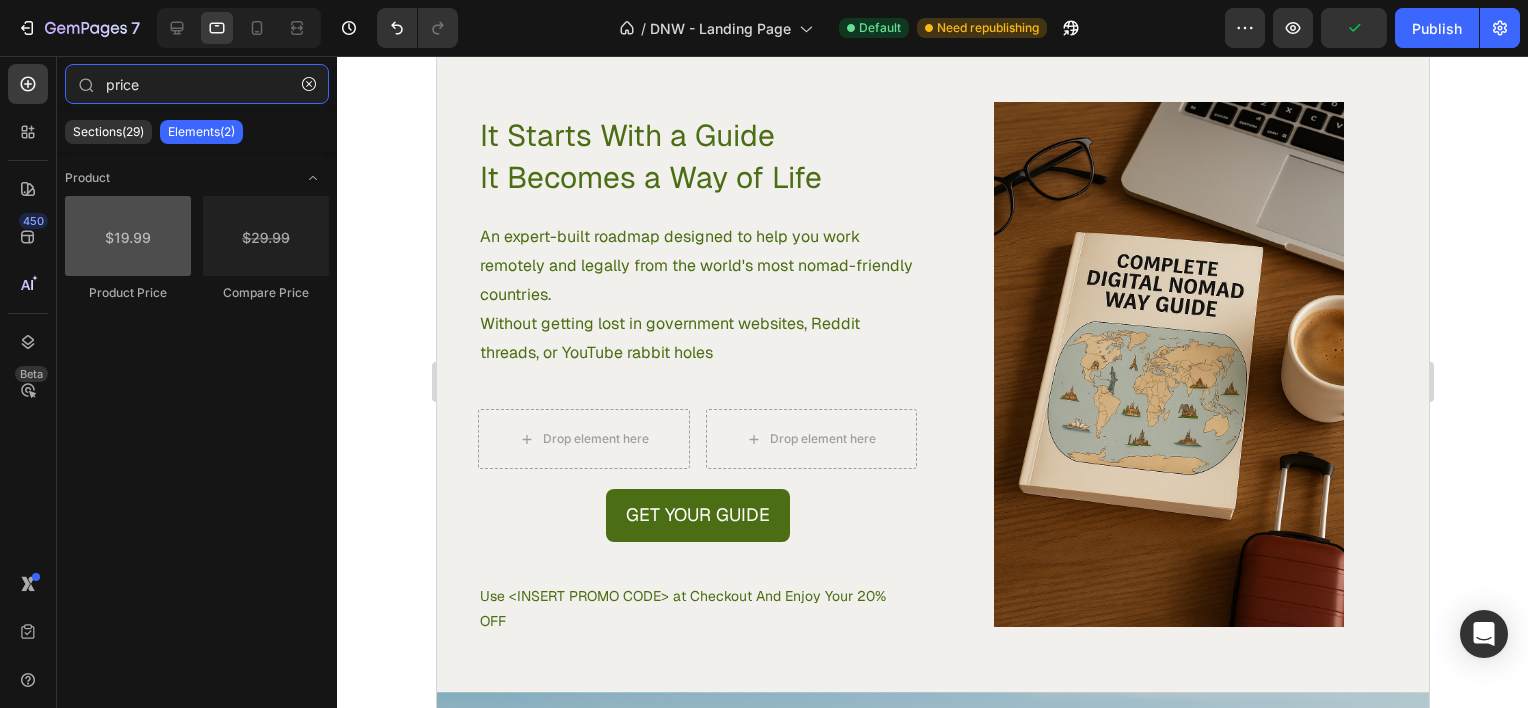 type on "price" 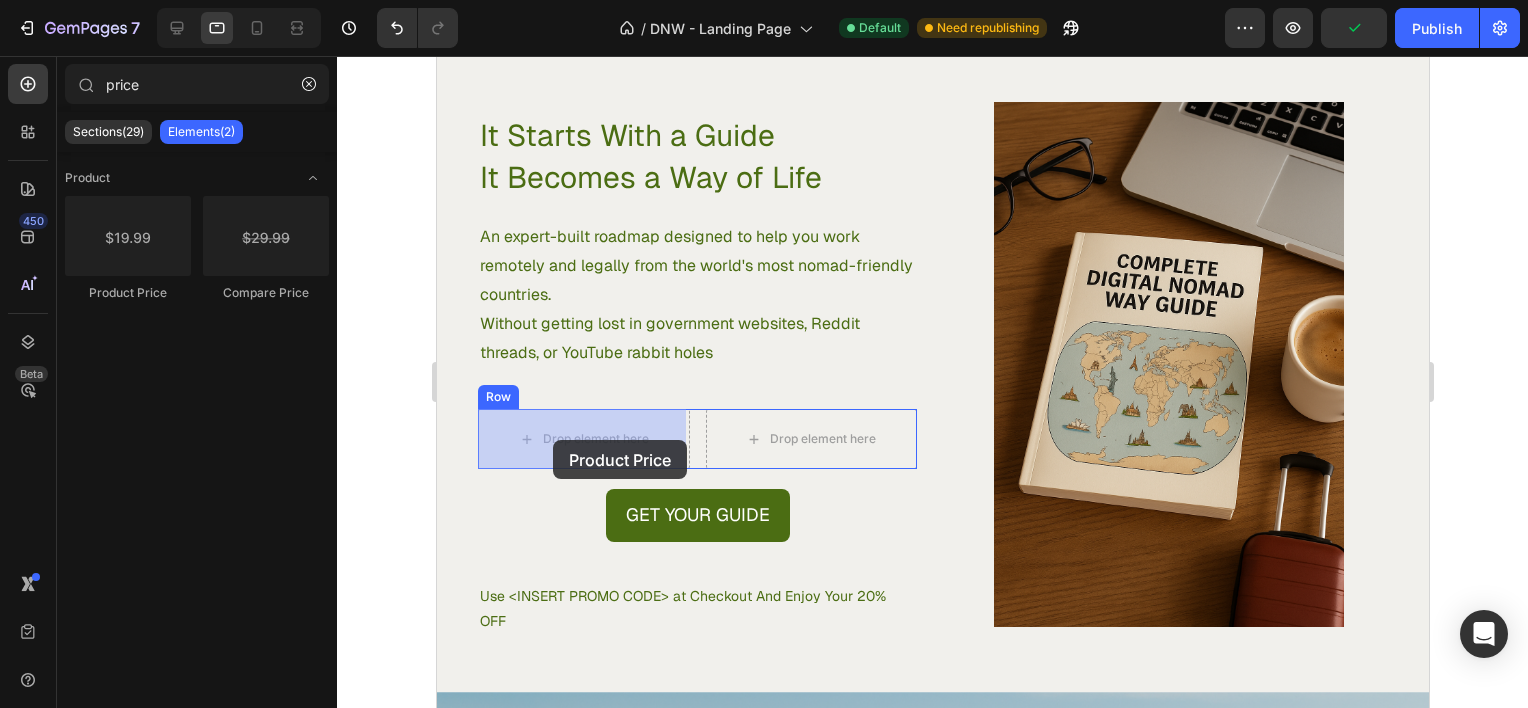 drag, startPoint x: 583, startPoint y: 280, endPoint x: 552, endPoint y: 440, distance: 162.97546 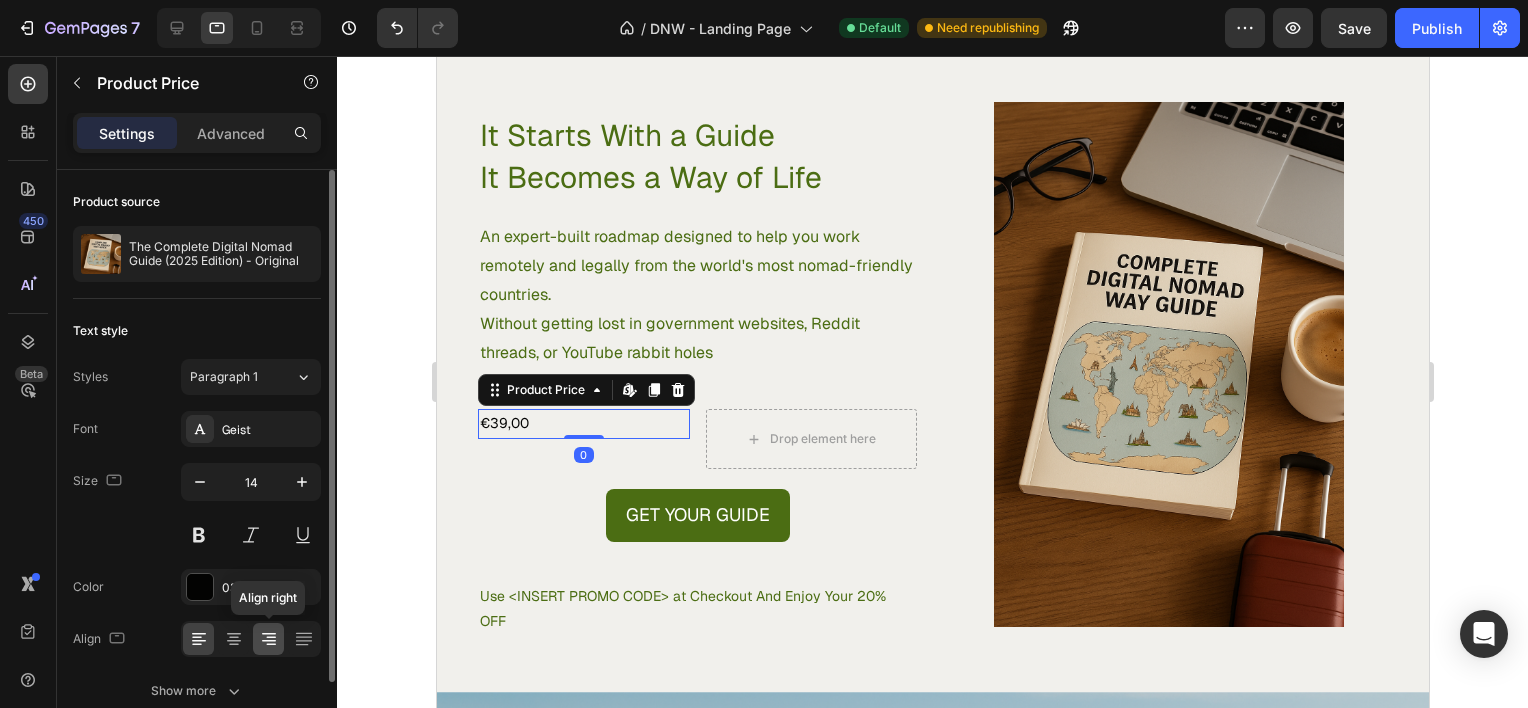 click 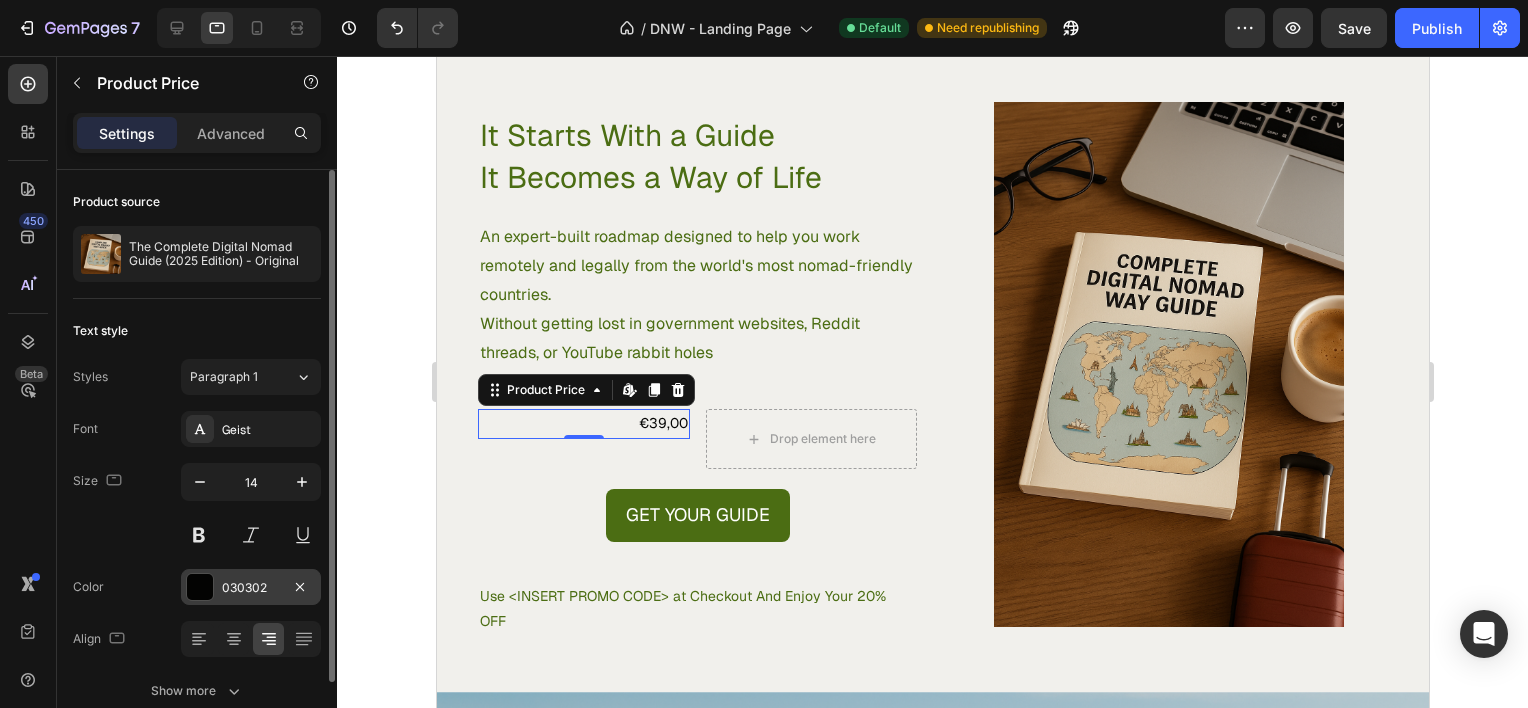 click on "030302" at bounding box center (251, 588) 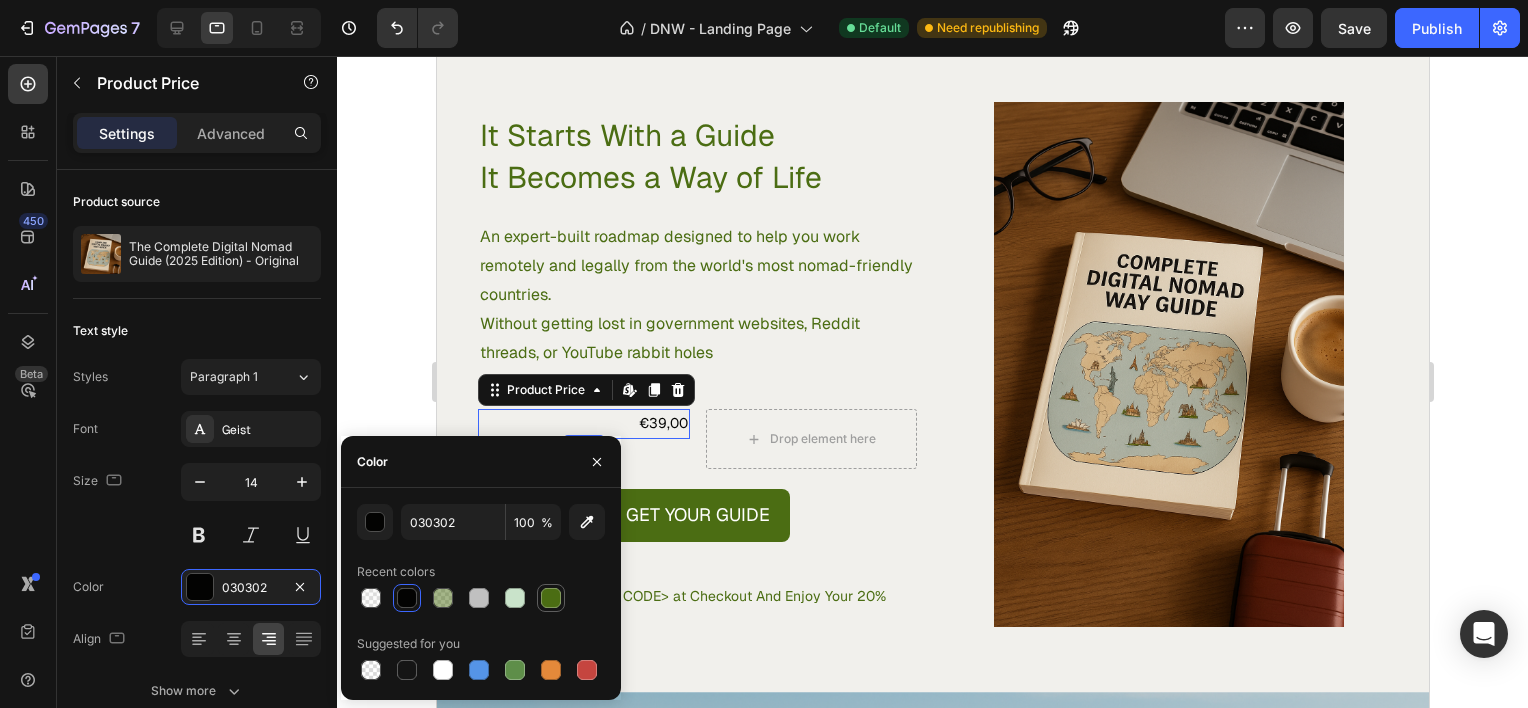click at bounding box center [551, 598] 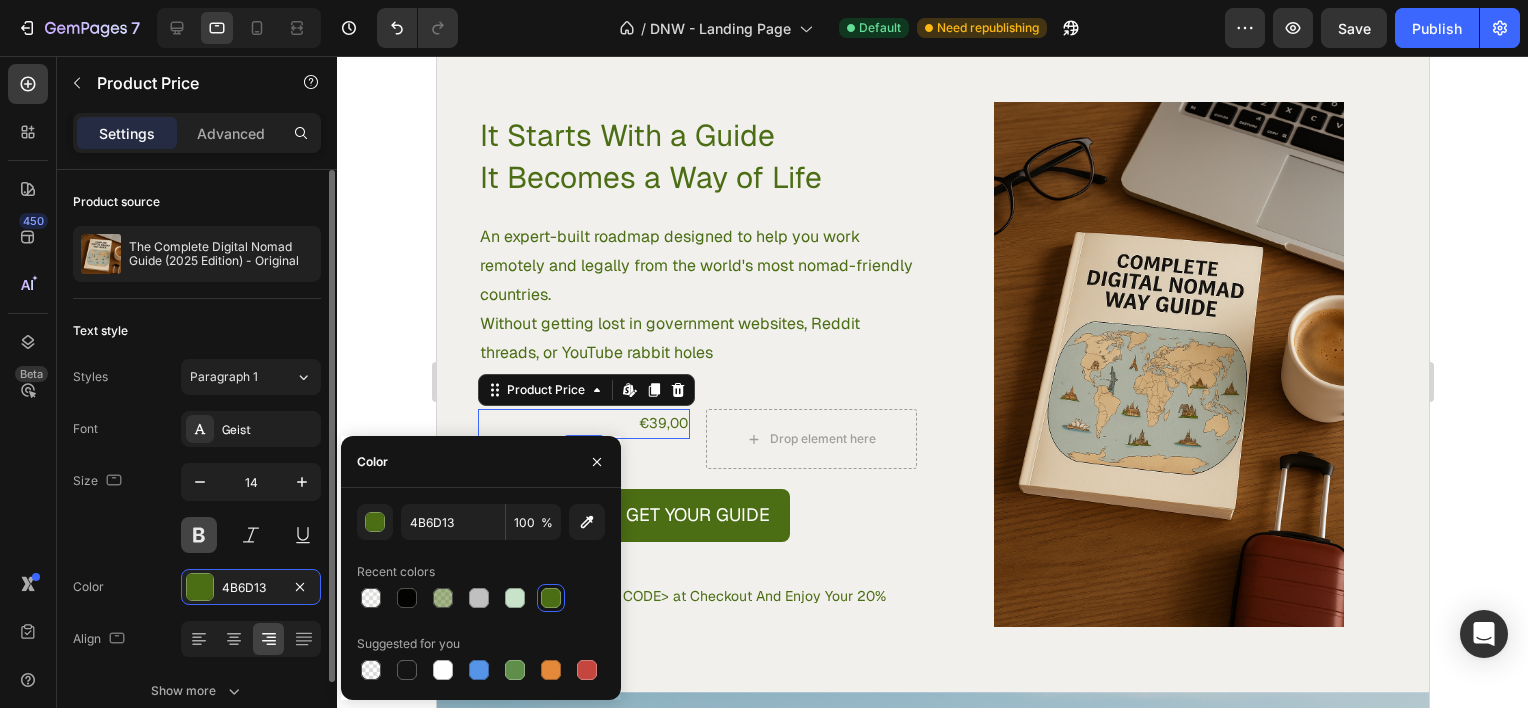 click at bounding box center [199, 535] 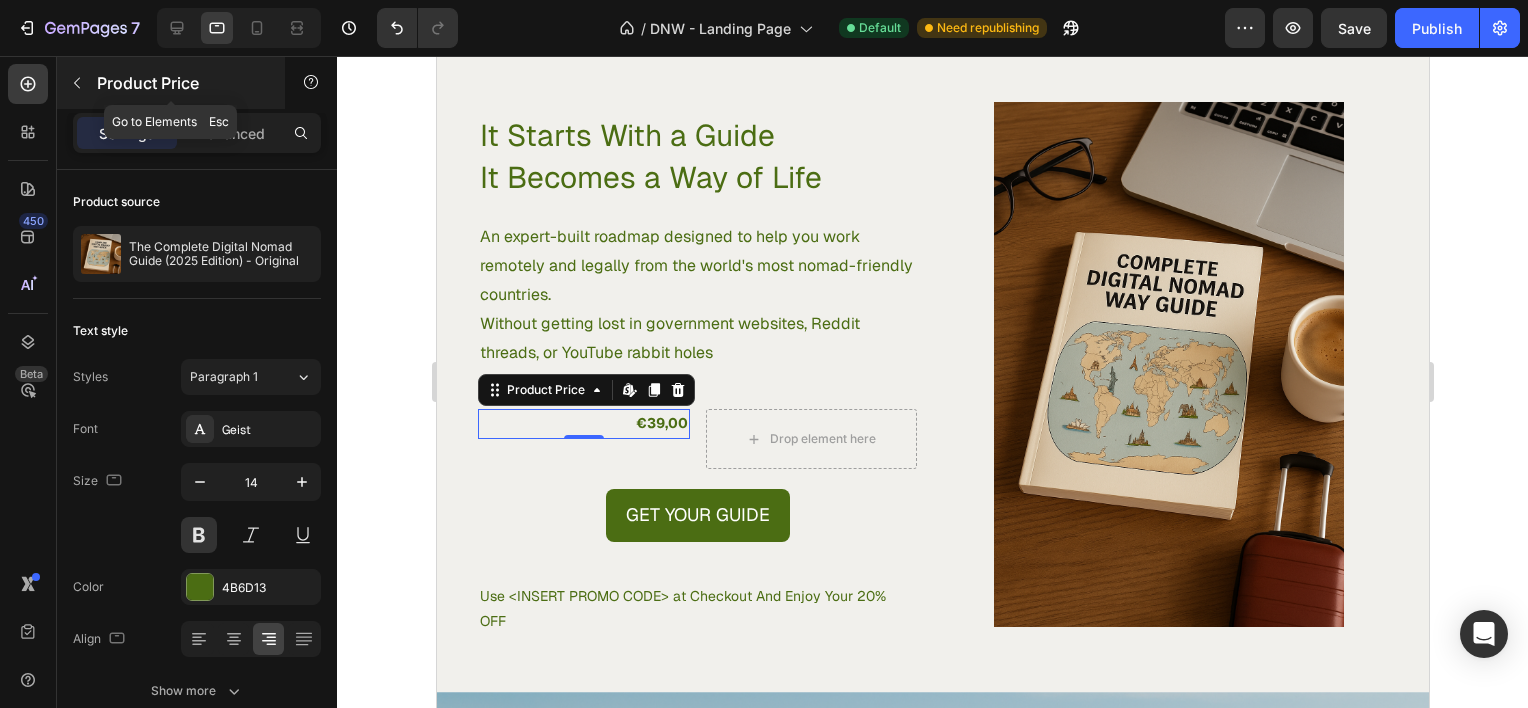 click at bounding box center [77, 83] 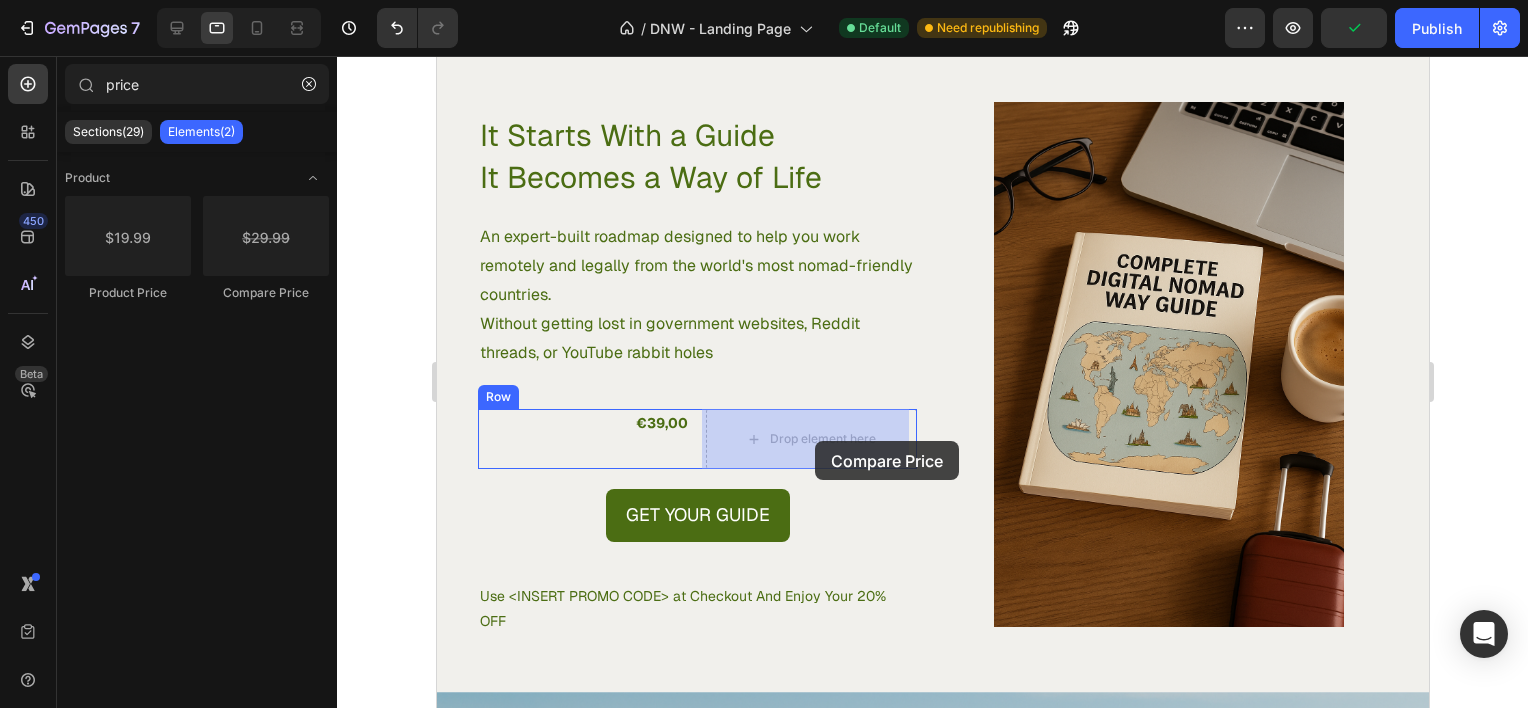 drag, startPoint x: 678, startPoint y: 278, endPoint x: 814, endPoint y: 441, distance: 212.28519 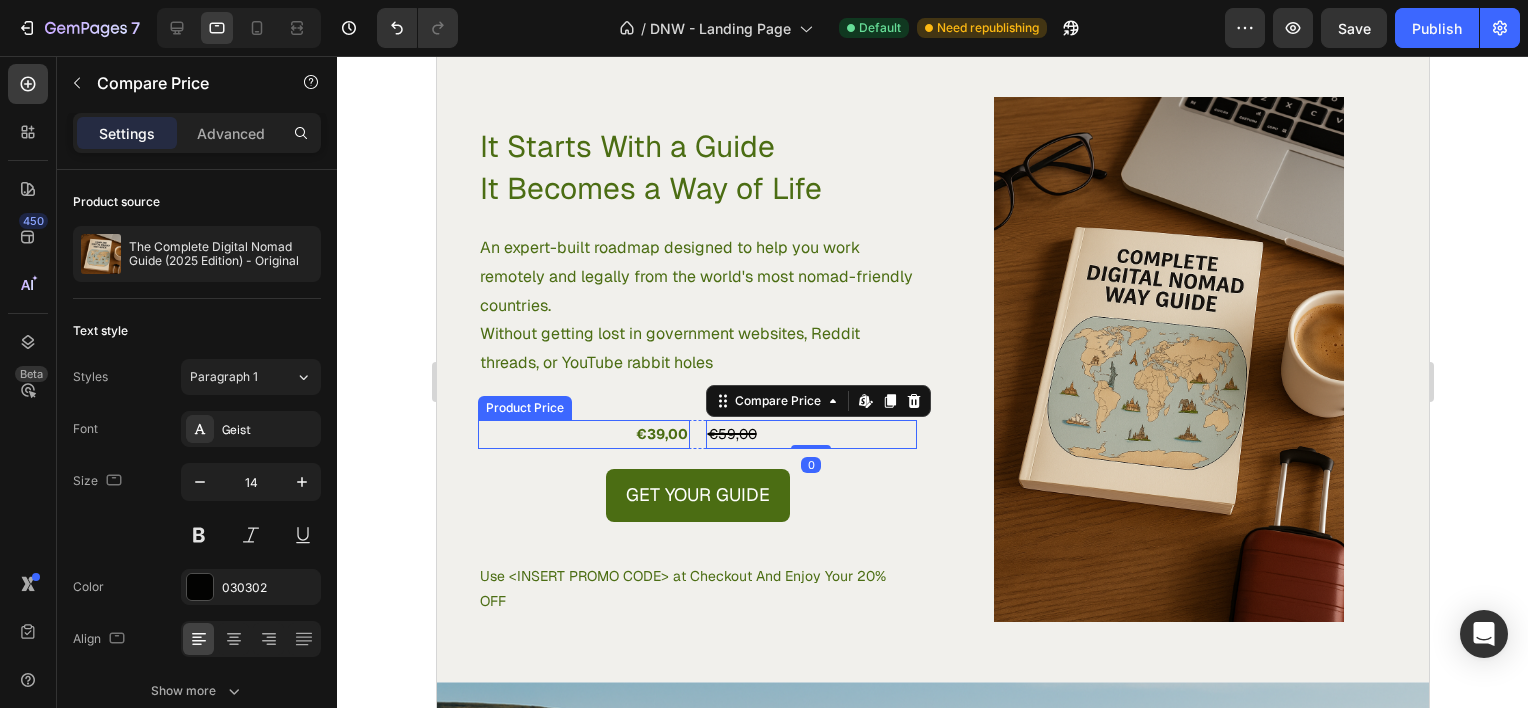 click on "€39,00" at bounding box center [583, 434] 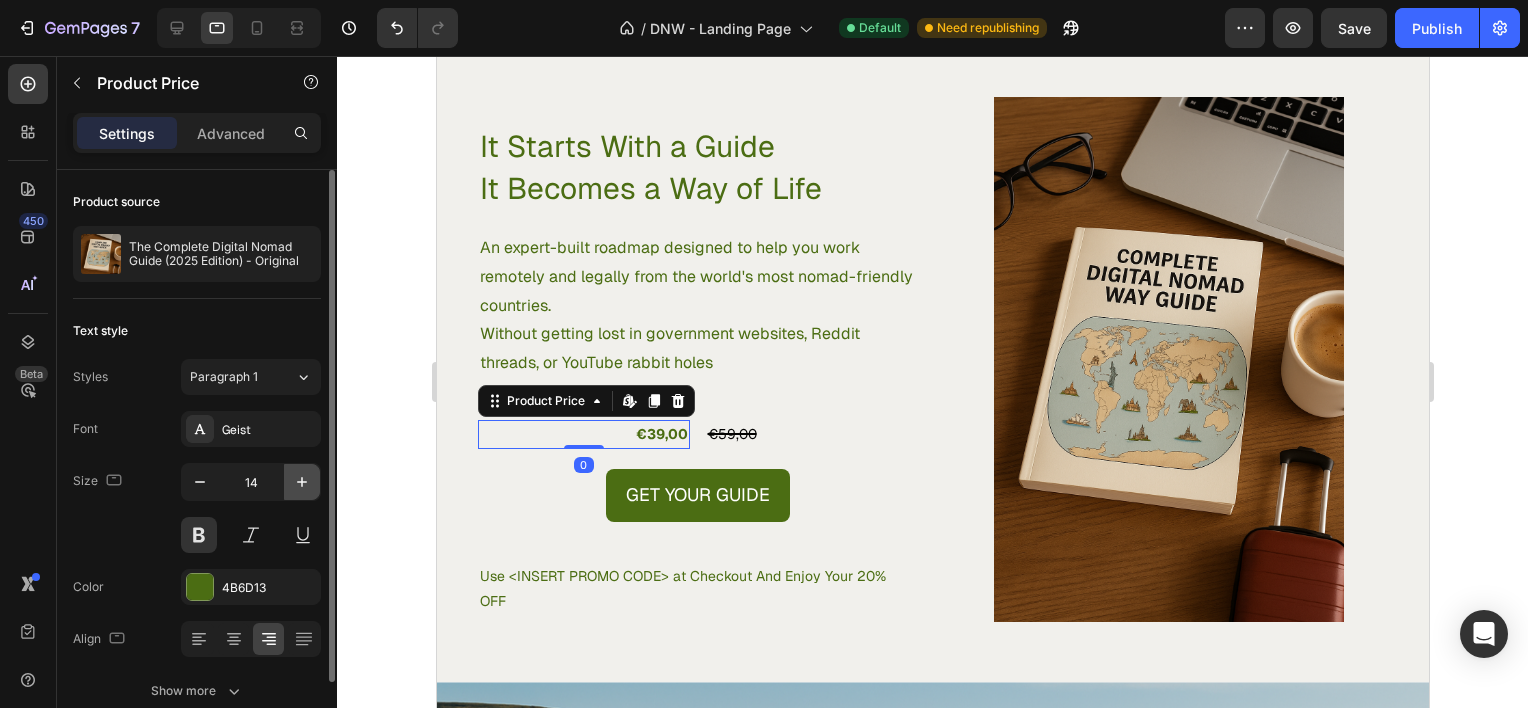 click 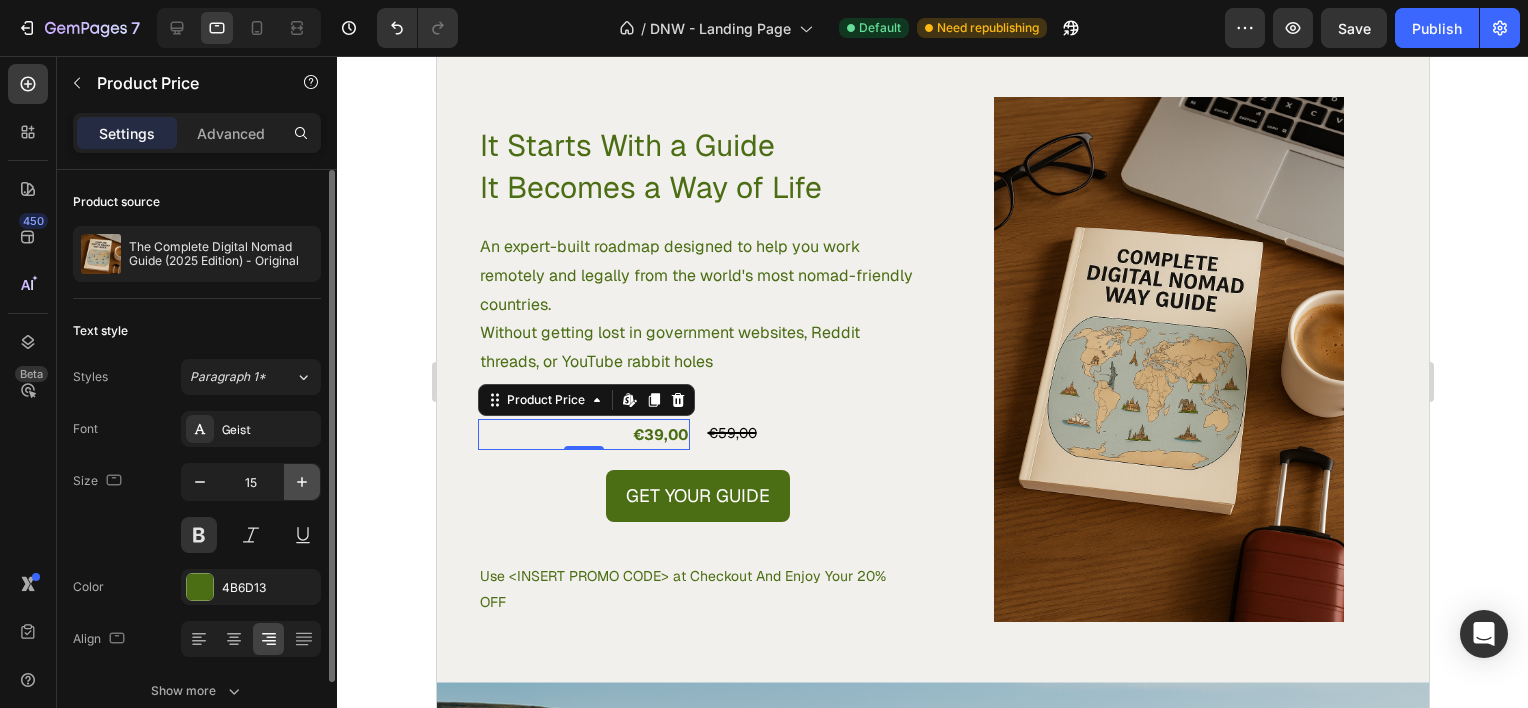 click 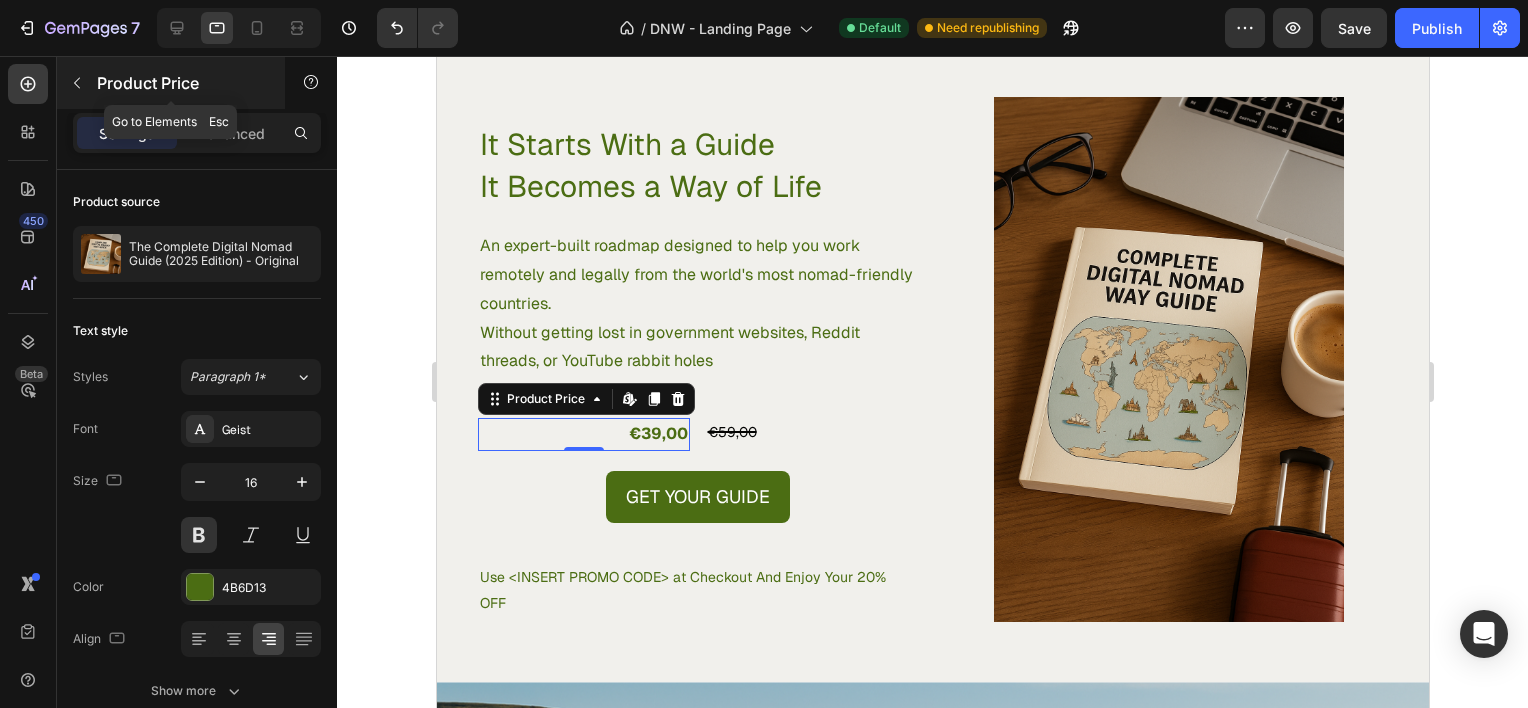 click 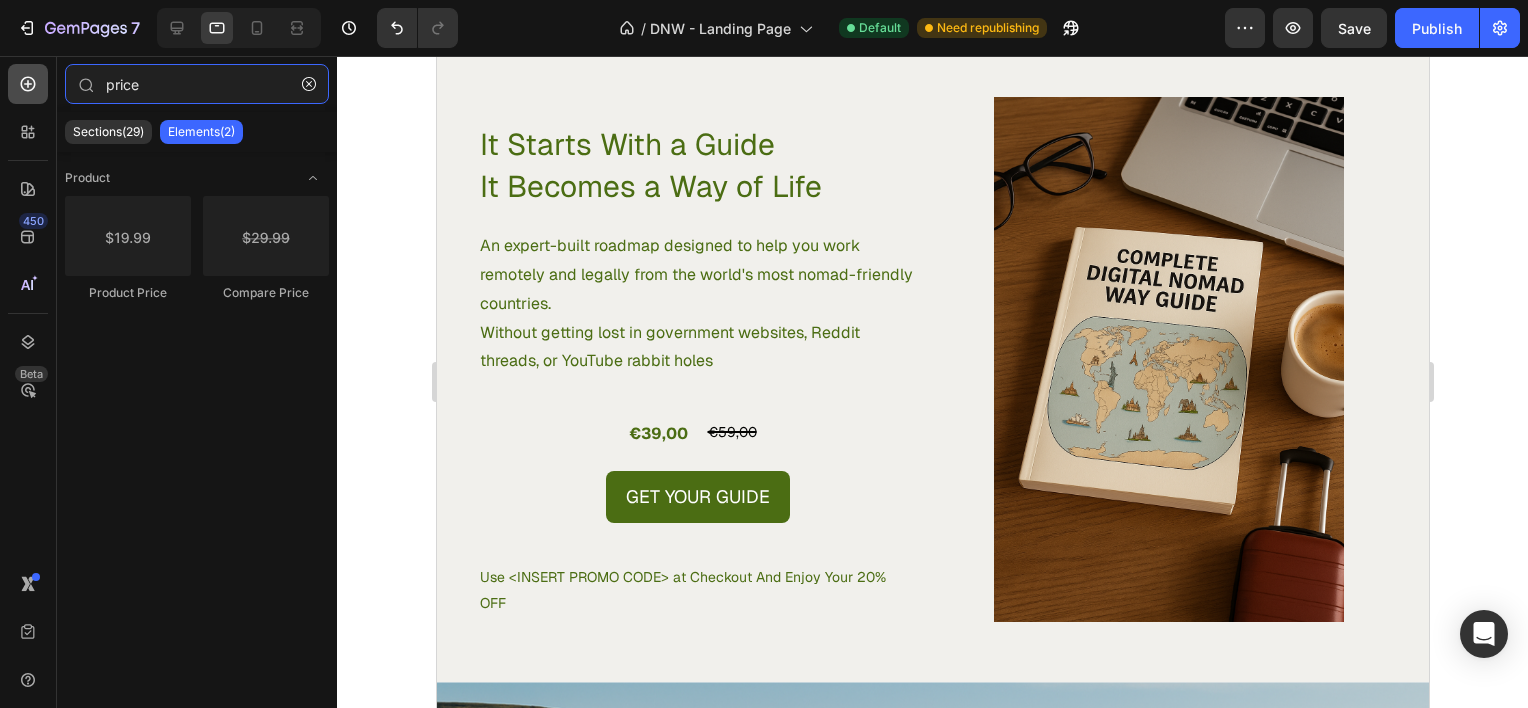 drag, startPoint x: 100, startPoint y: 88, endPoint x: 44, endPoint y: 88, distance: 56 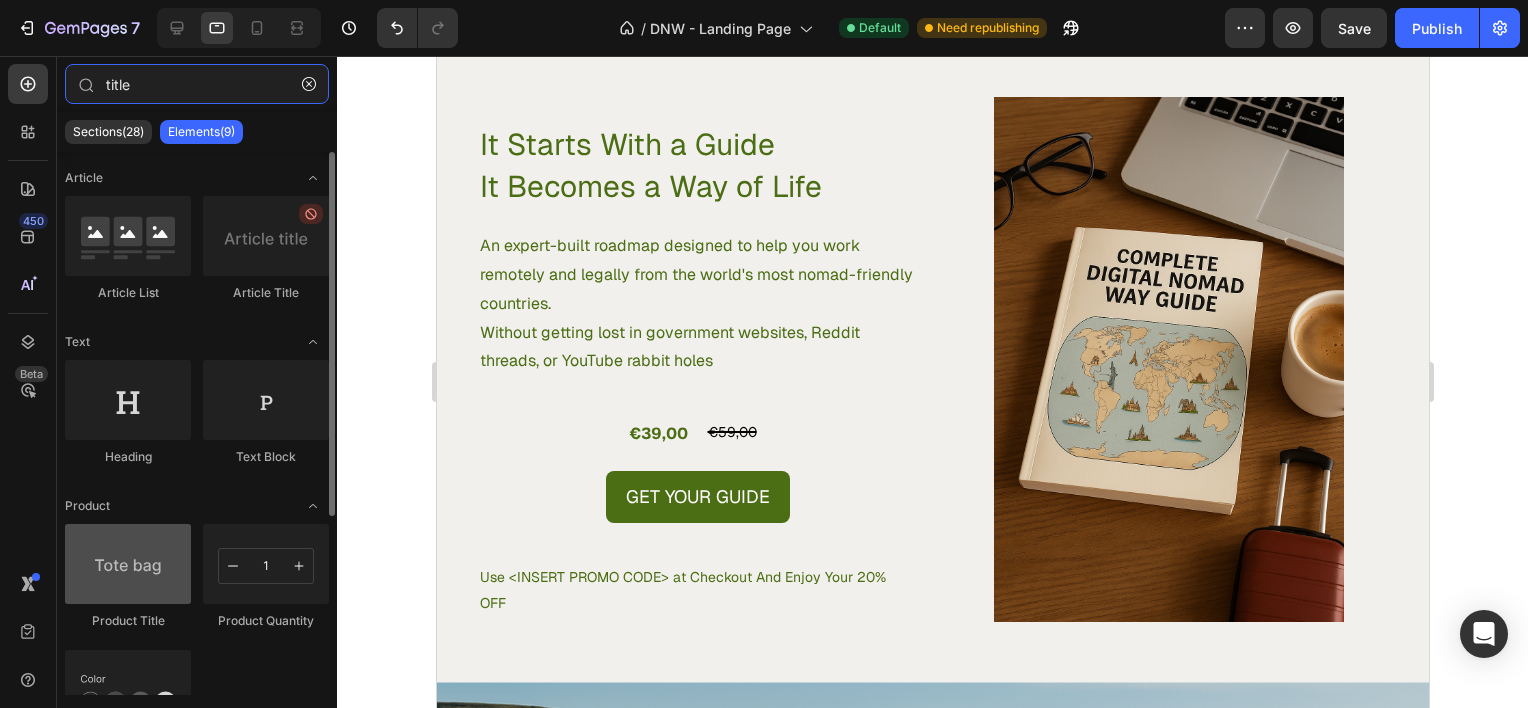 type on "title" 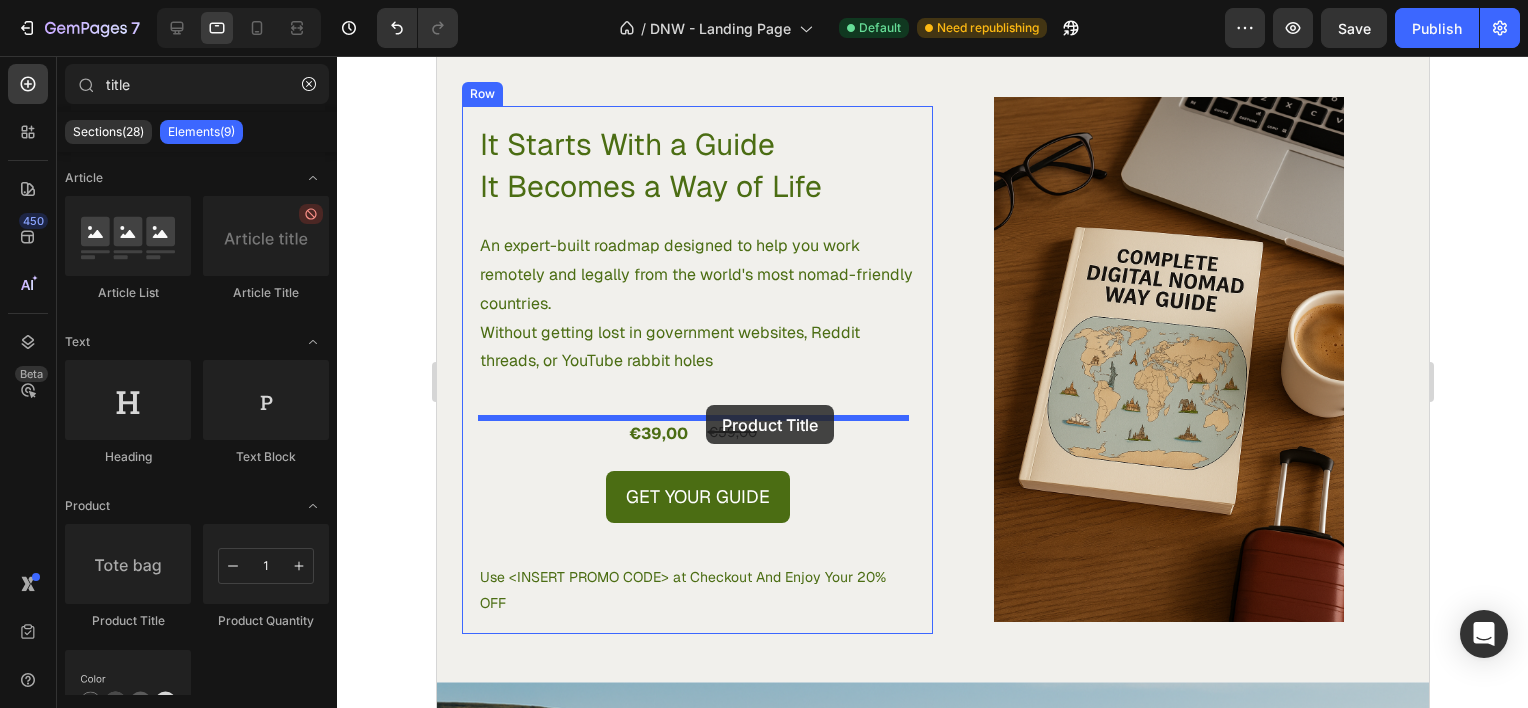 drag, startPoint x: 583, startPoint y: 636, endPoint x: 705, endPoint y: 405, distance: 261.23743 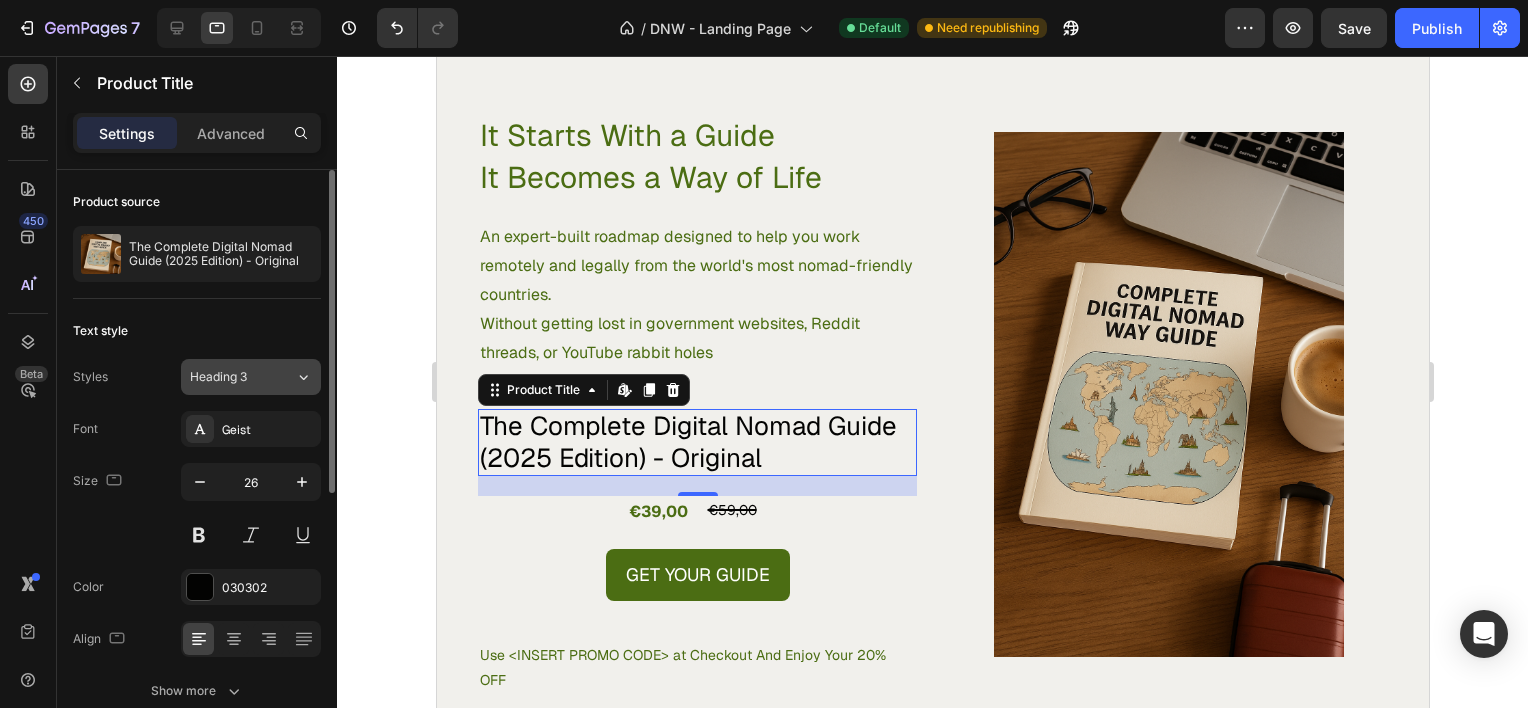 click on "Heading 3" 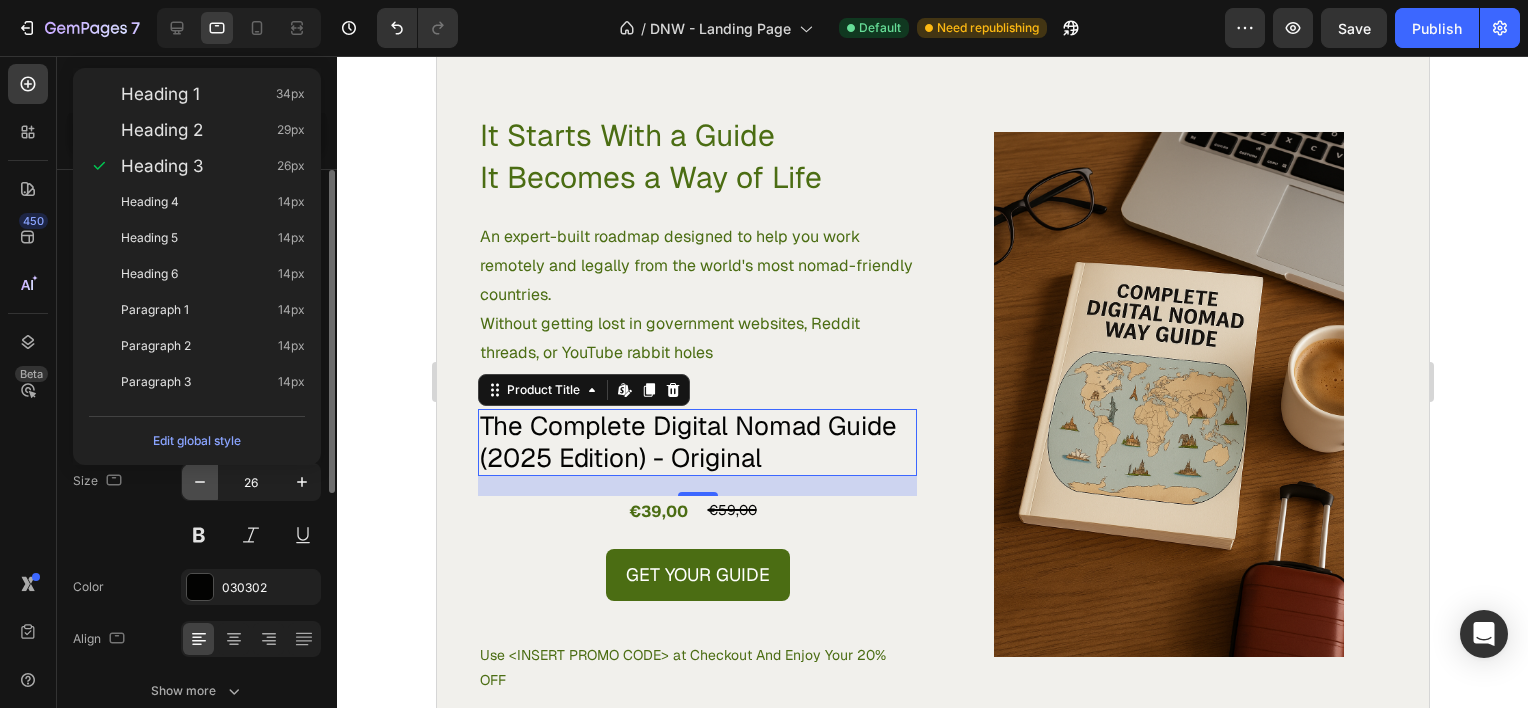 click 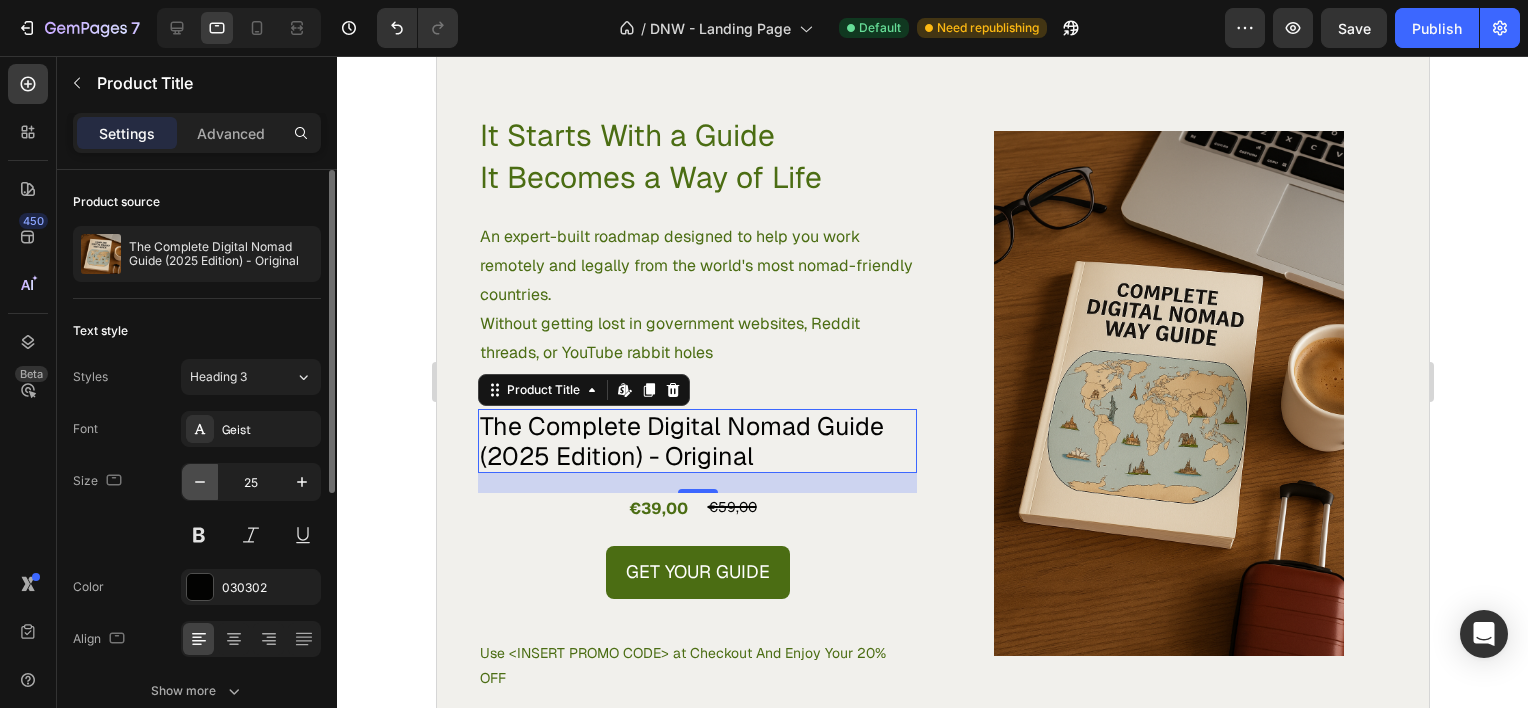 click 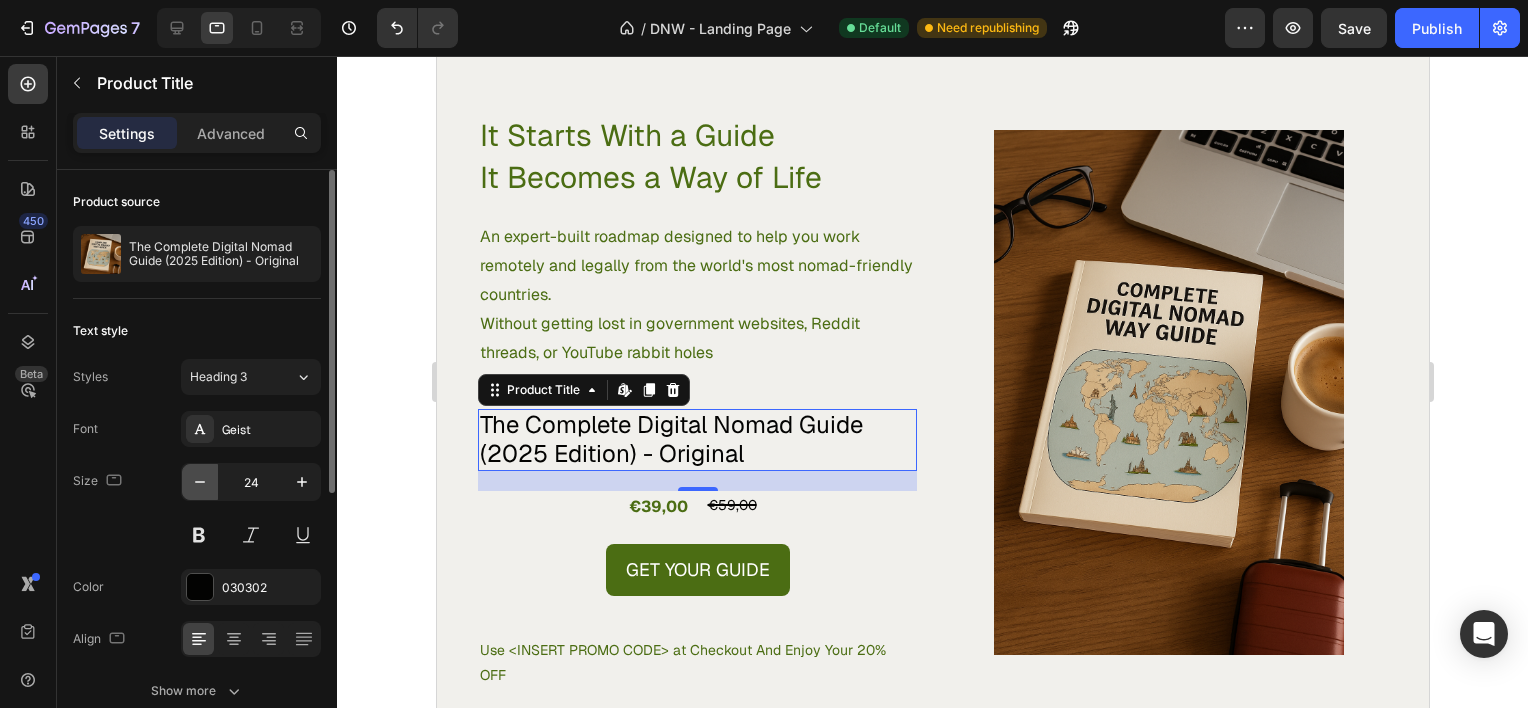 click 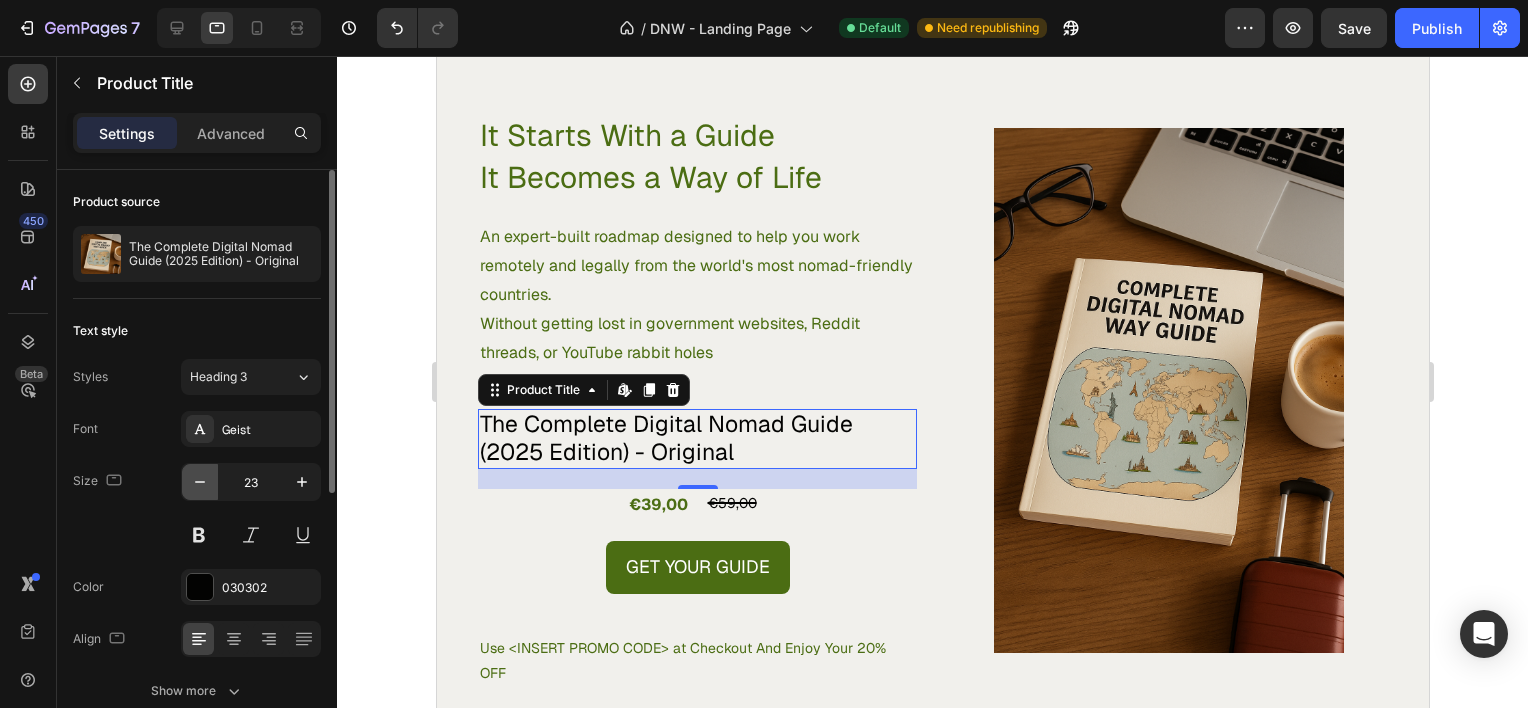 click 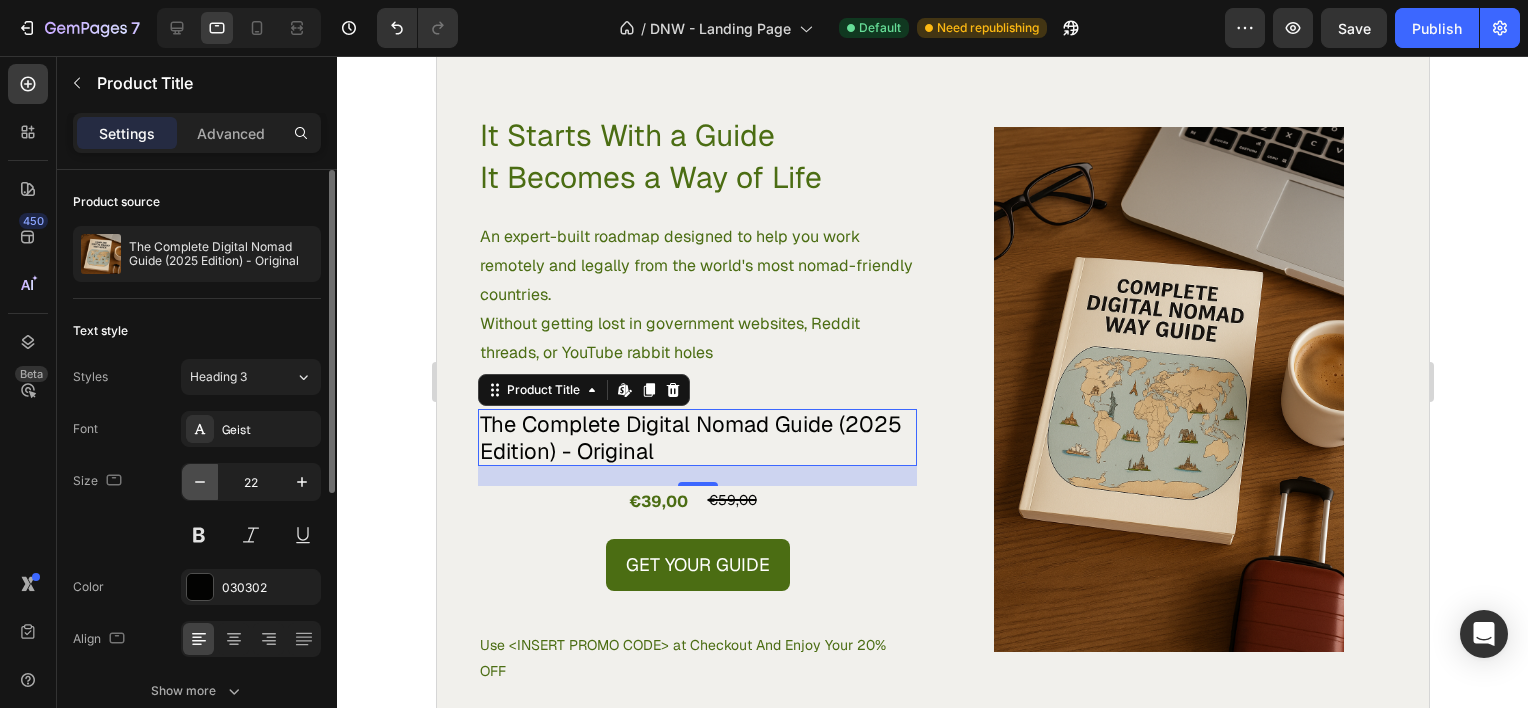 click 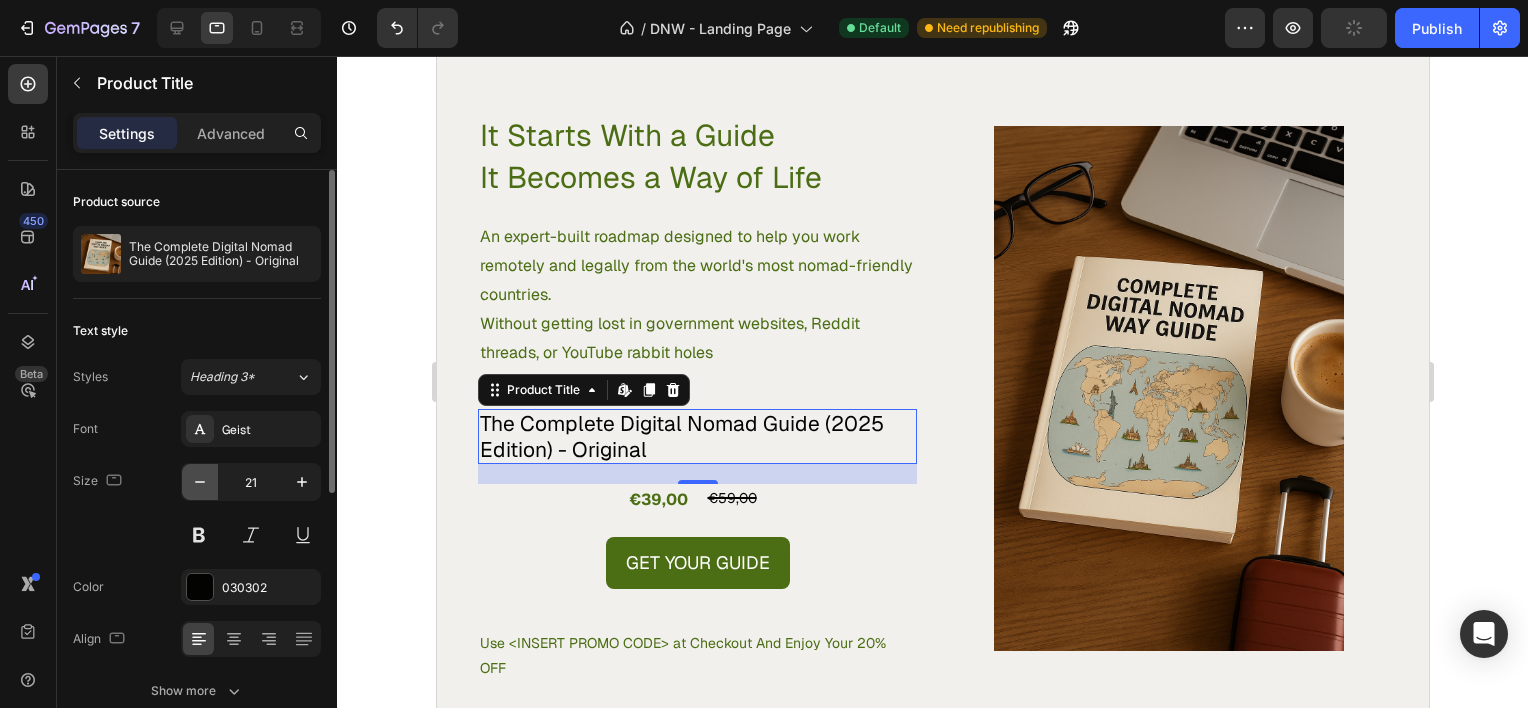 click 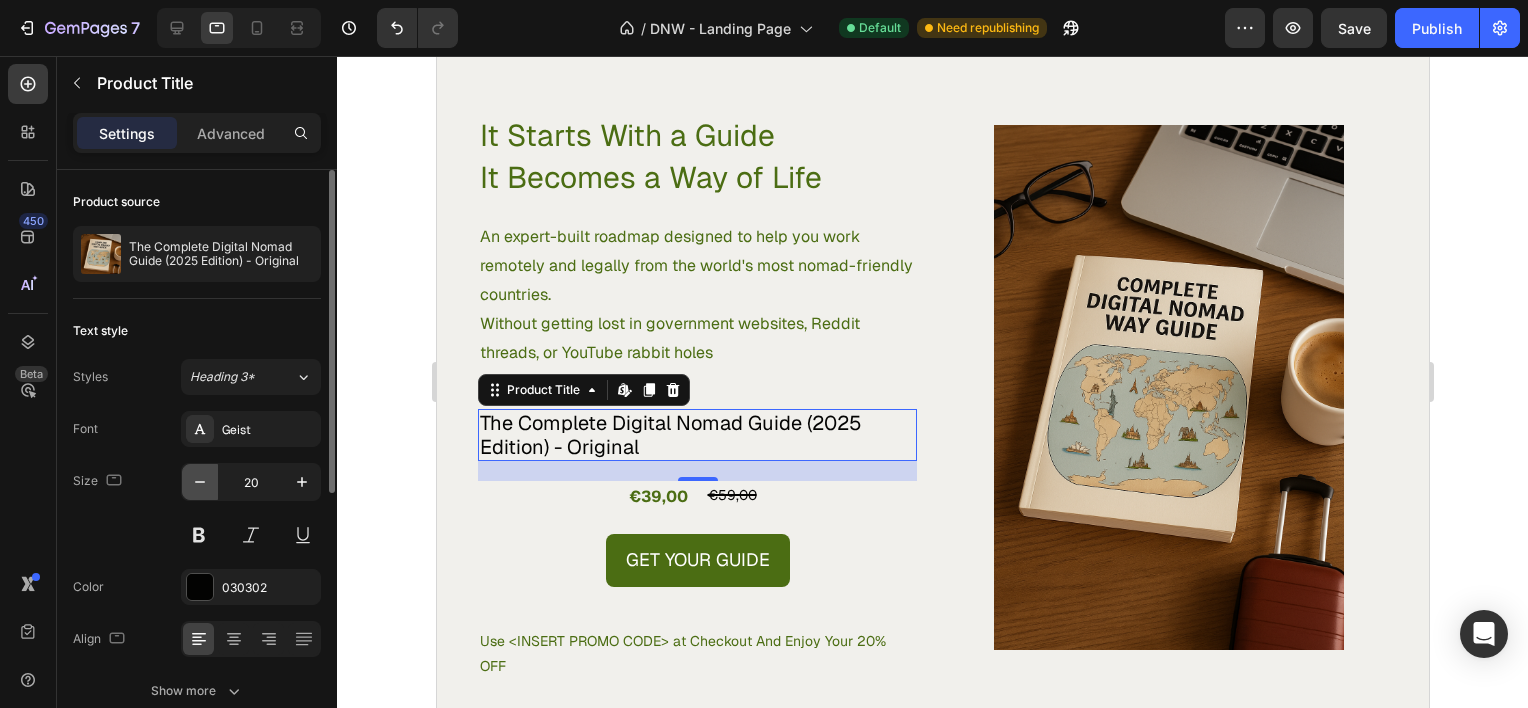 click 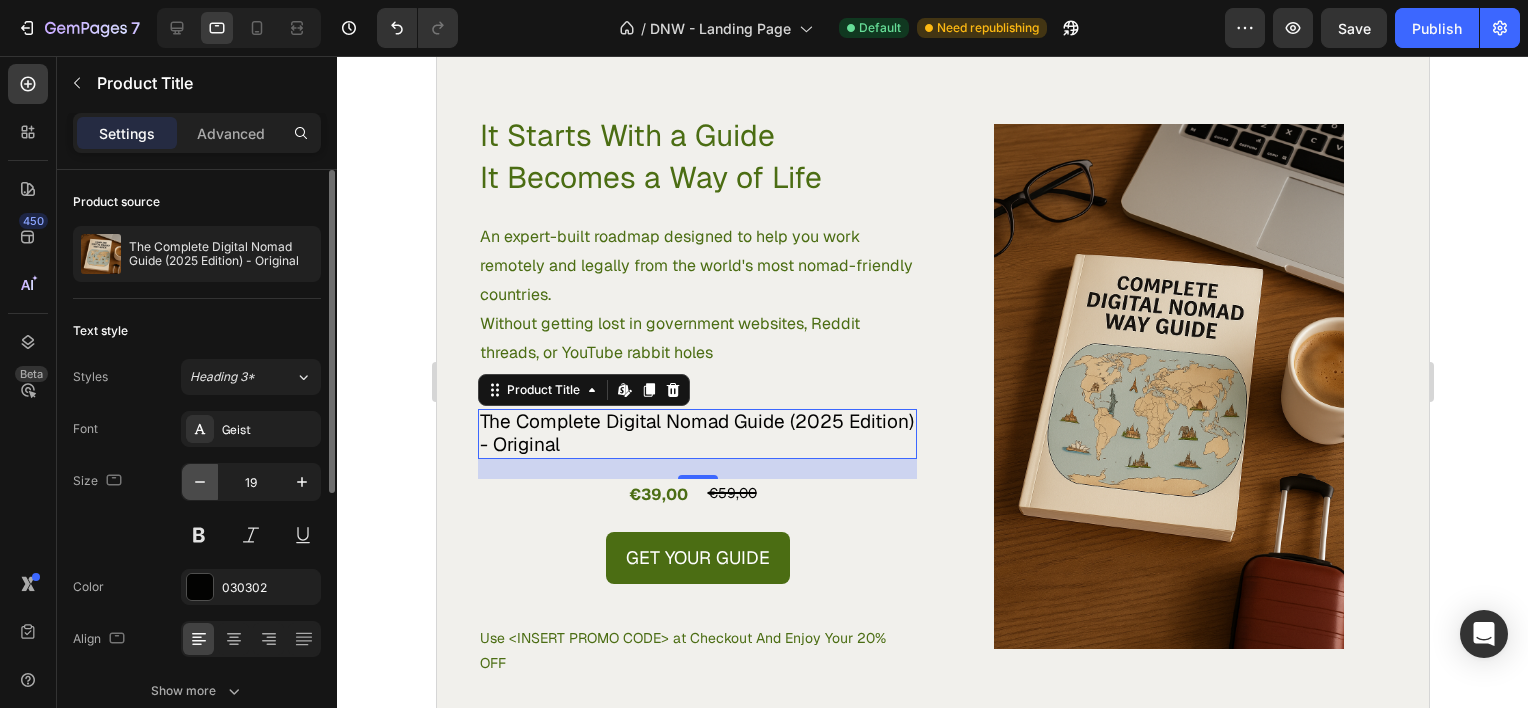 click 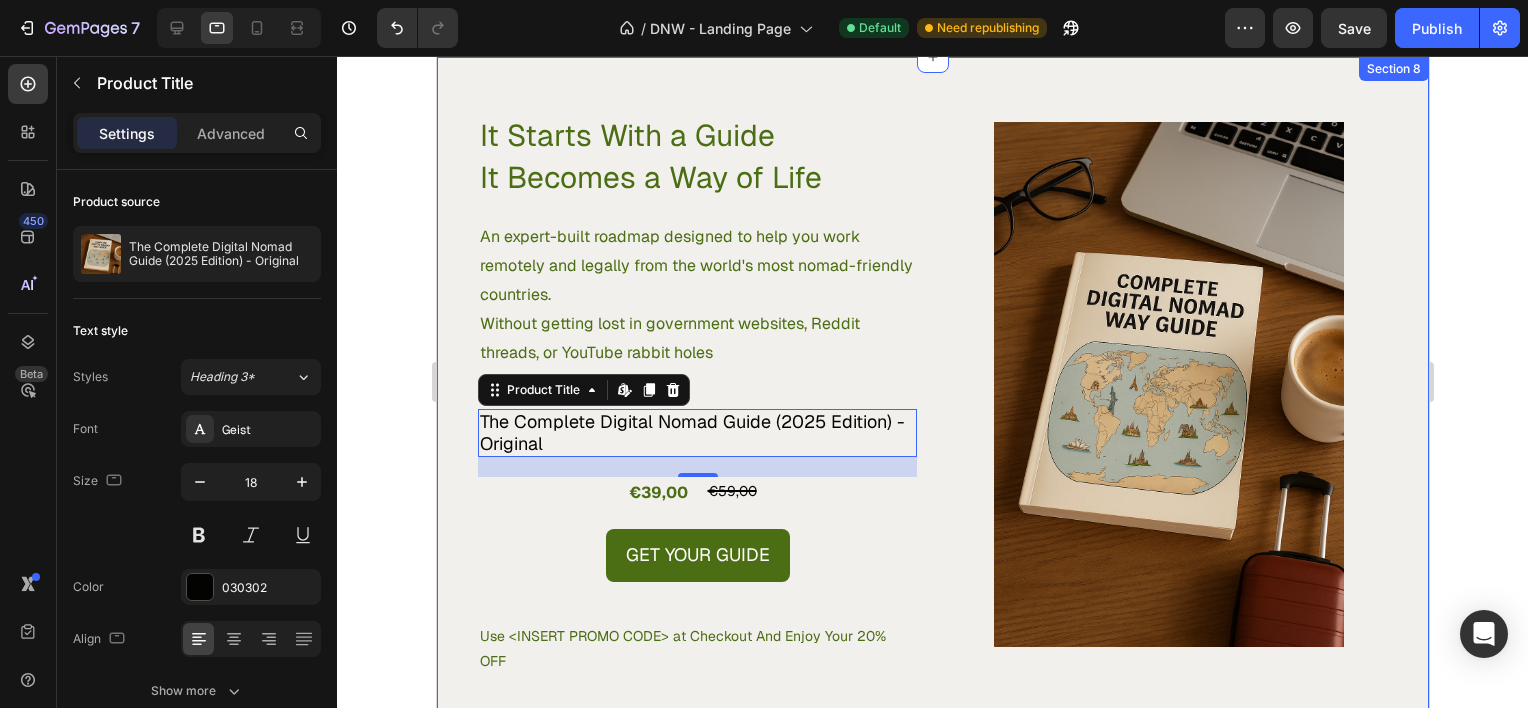 click on "Get Your Guide" at bounding box center [696, 555] 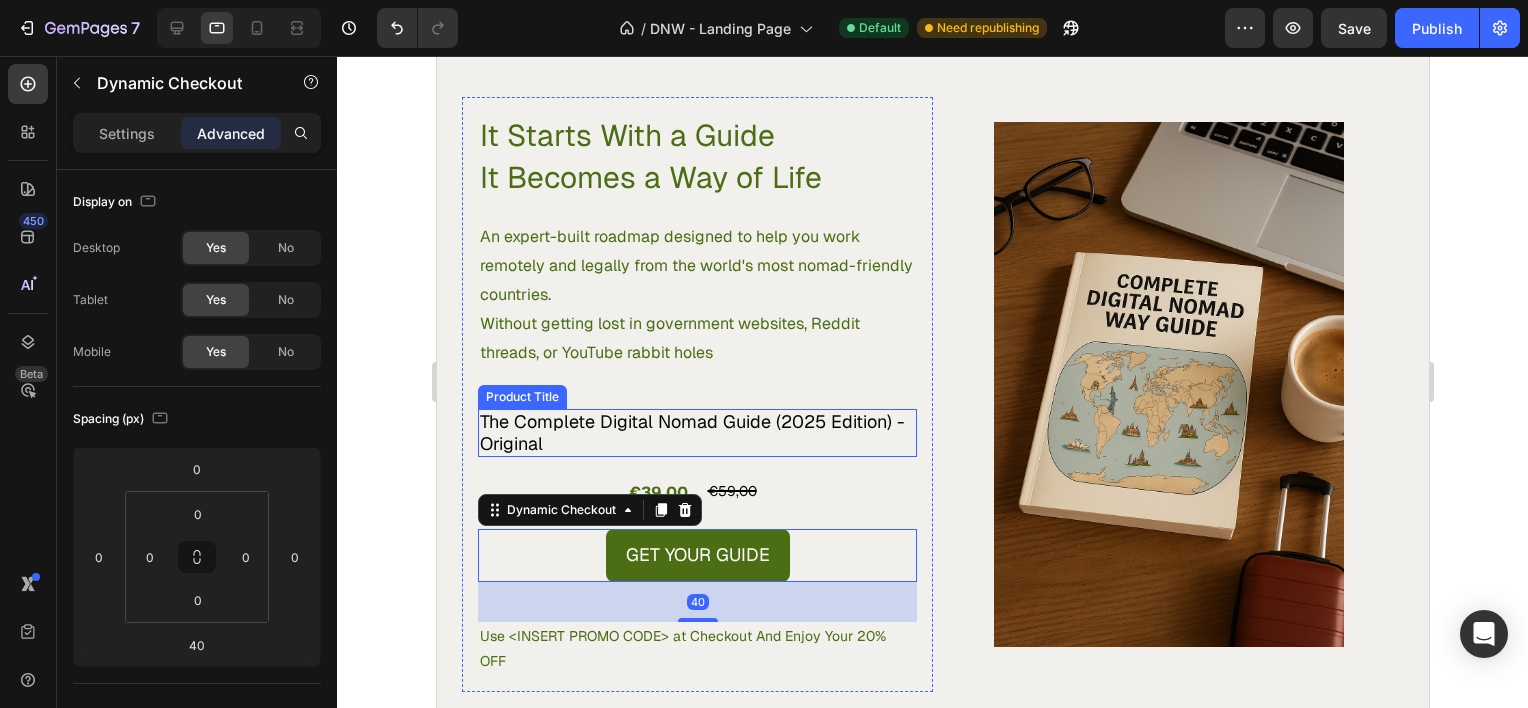 click on "The Complete Digital Nomad Guide (2025 Edition) - Original" at bounding box center (696, 432) 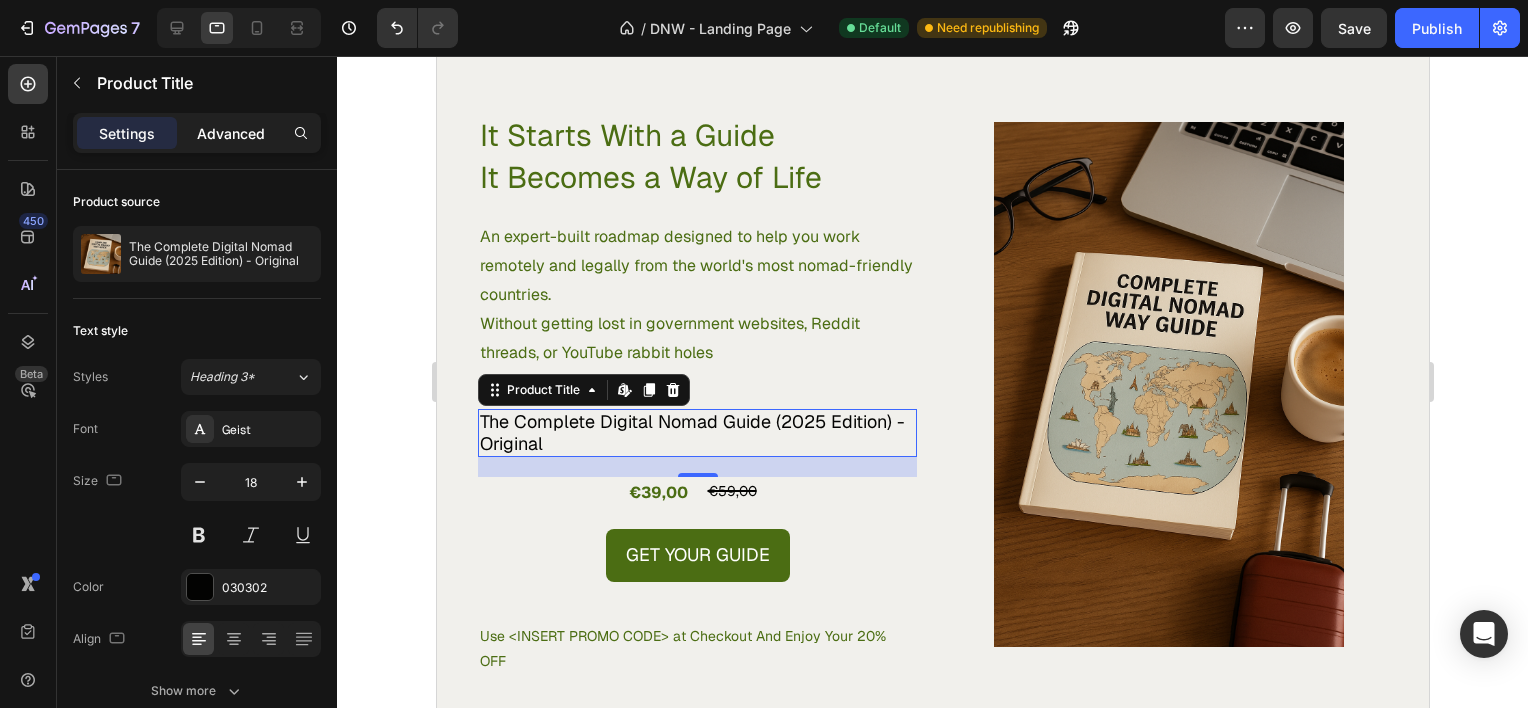 click on "Advanced" 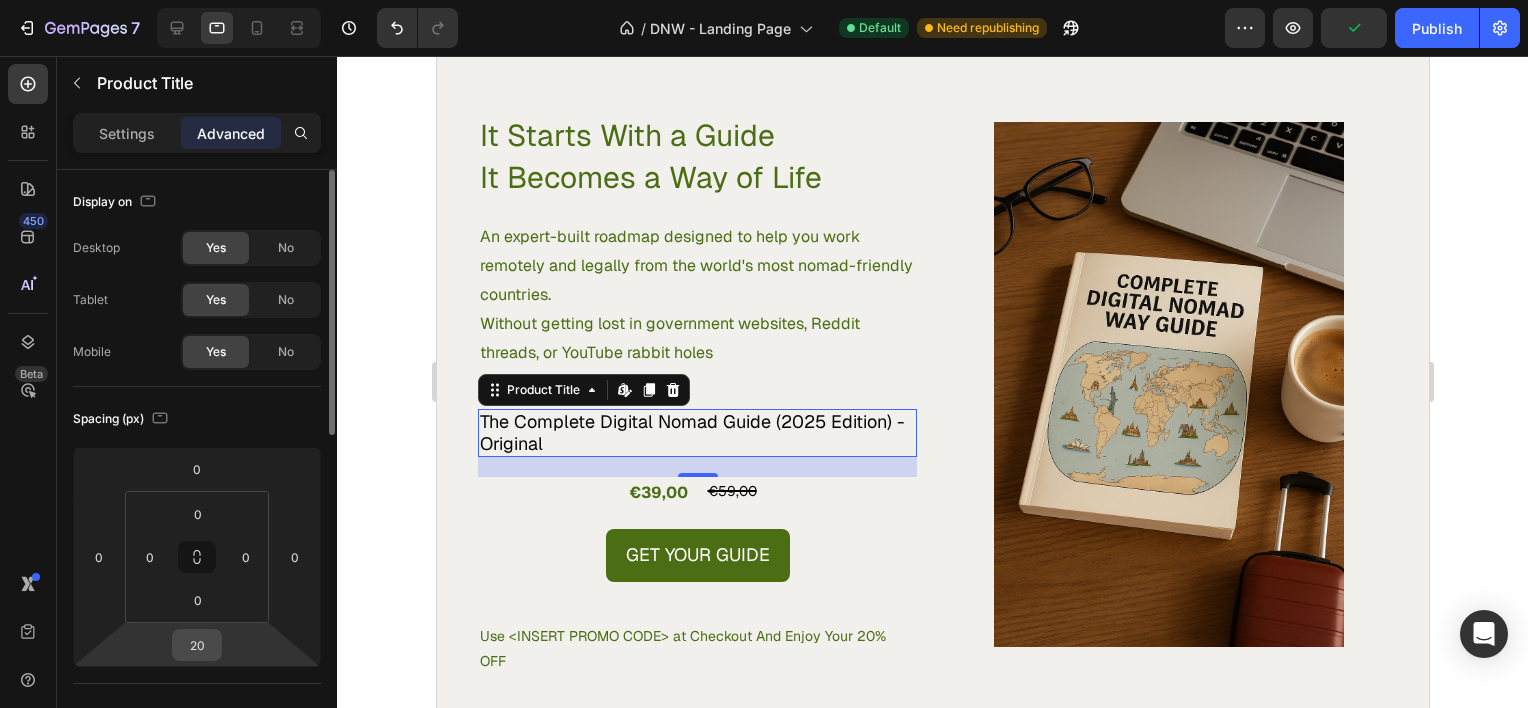 click on "20" at bounding box center (197, 645) 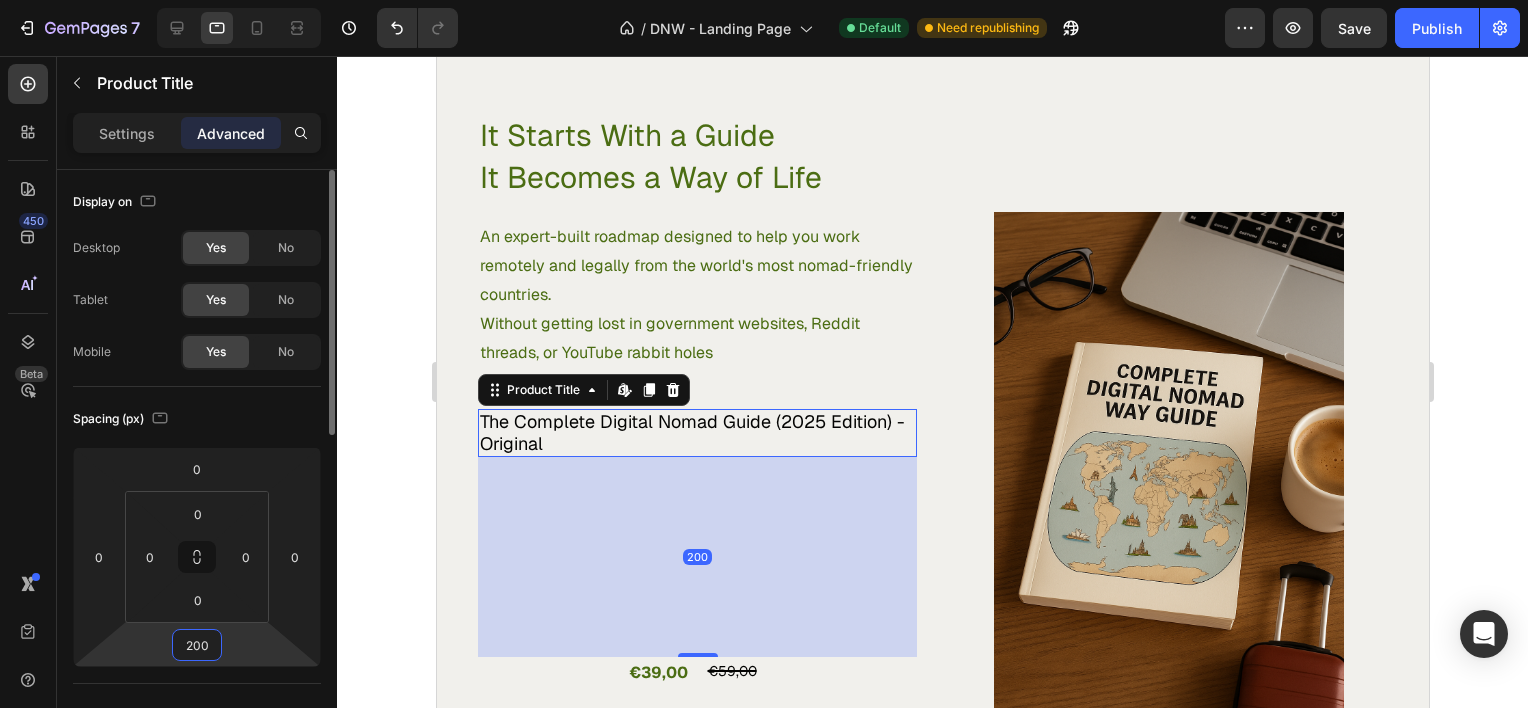 type on "0" 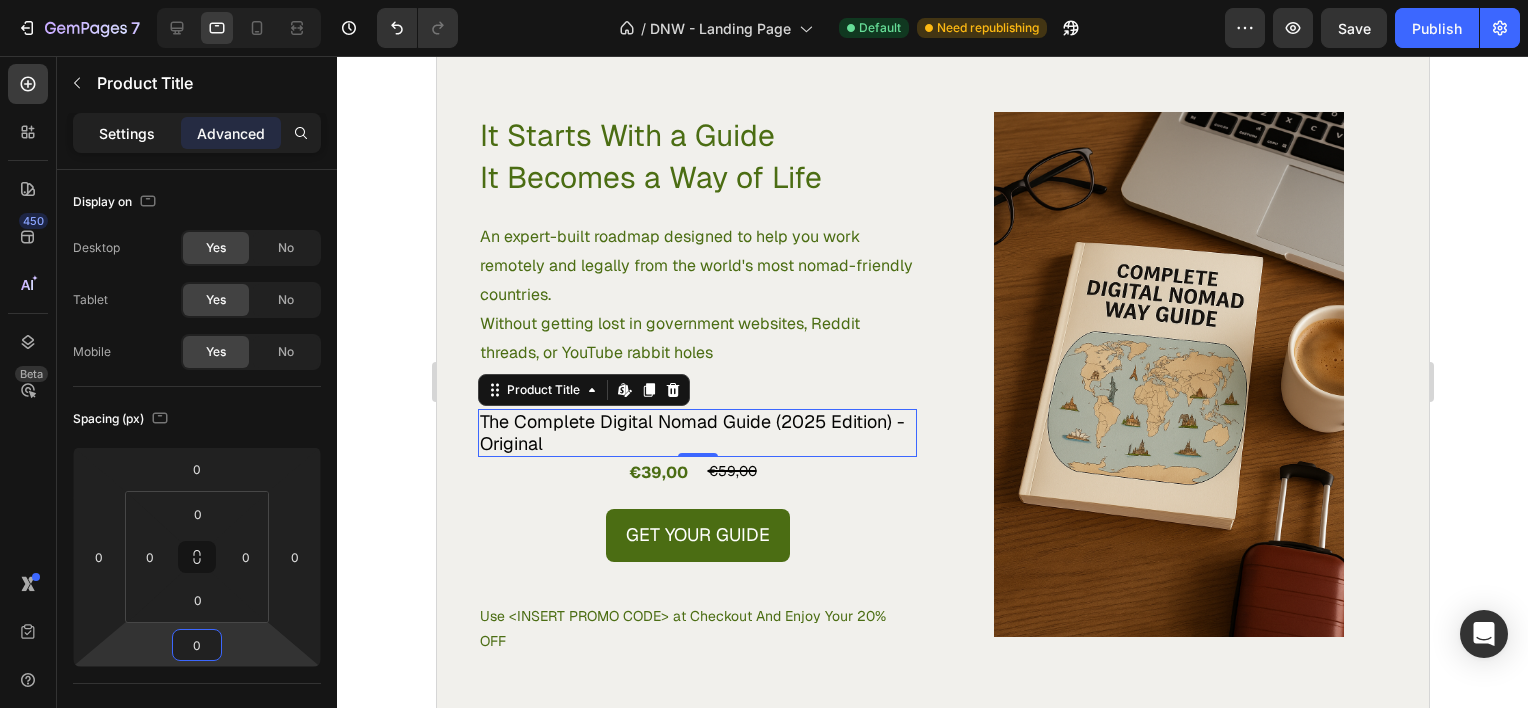 click on "Settings" at bounding box center (127, 133) 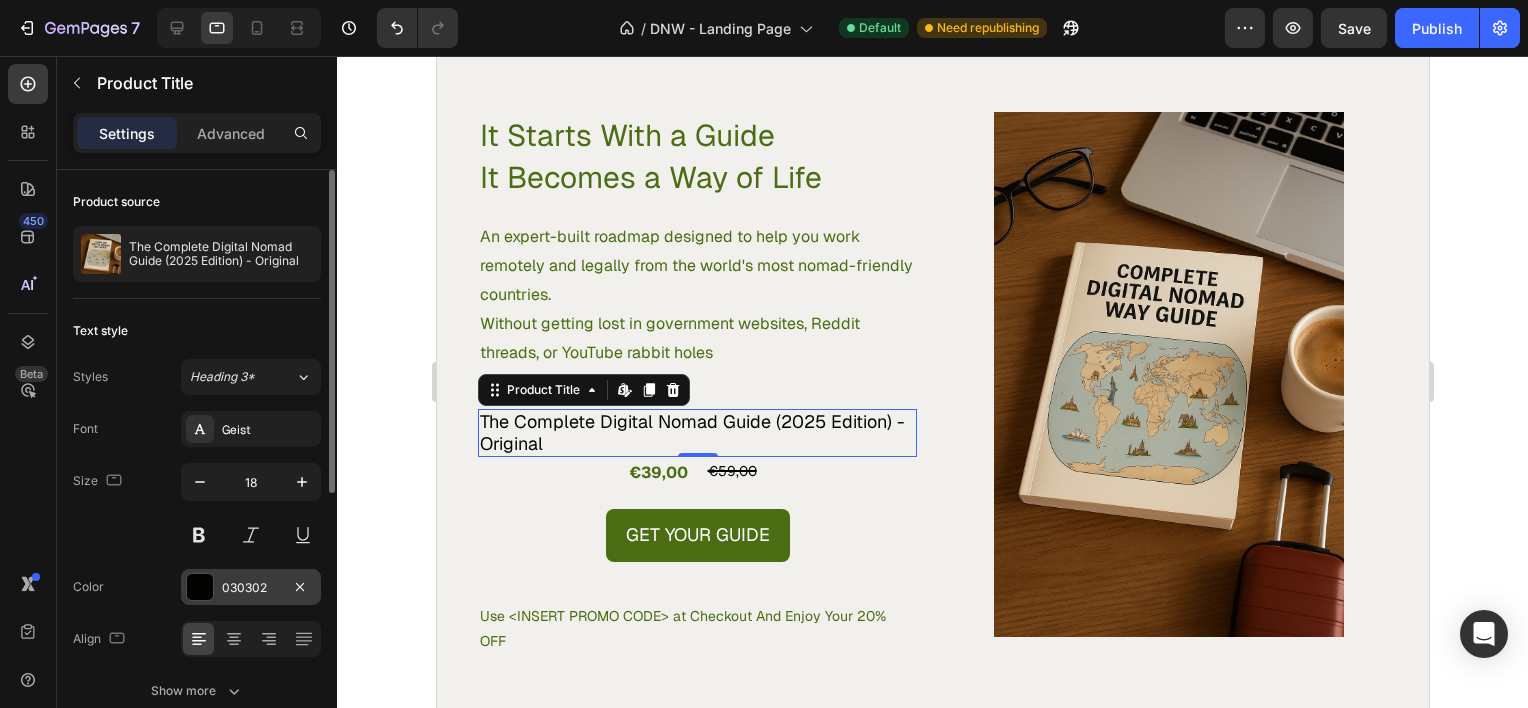 click on "030302" at bounding box center [251, 588] 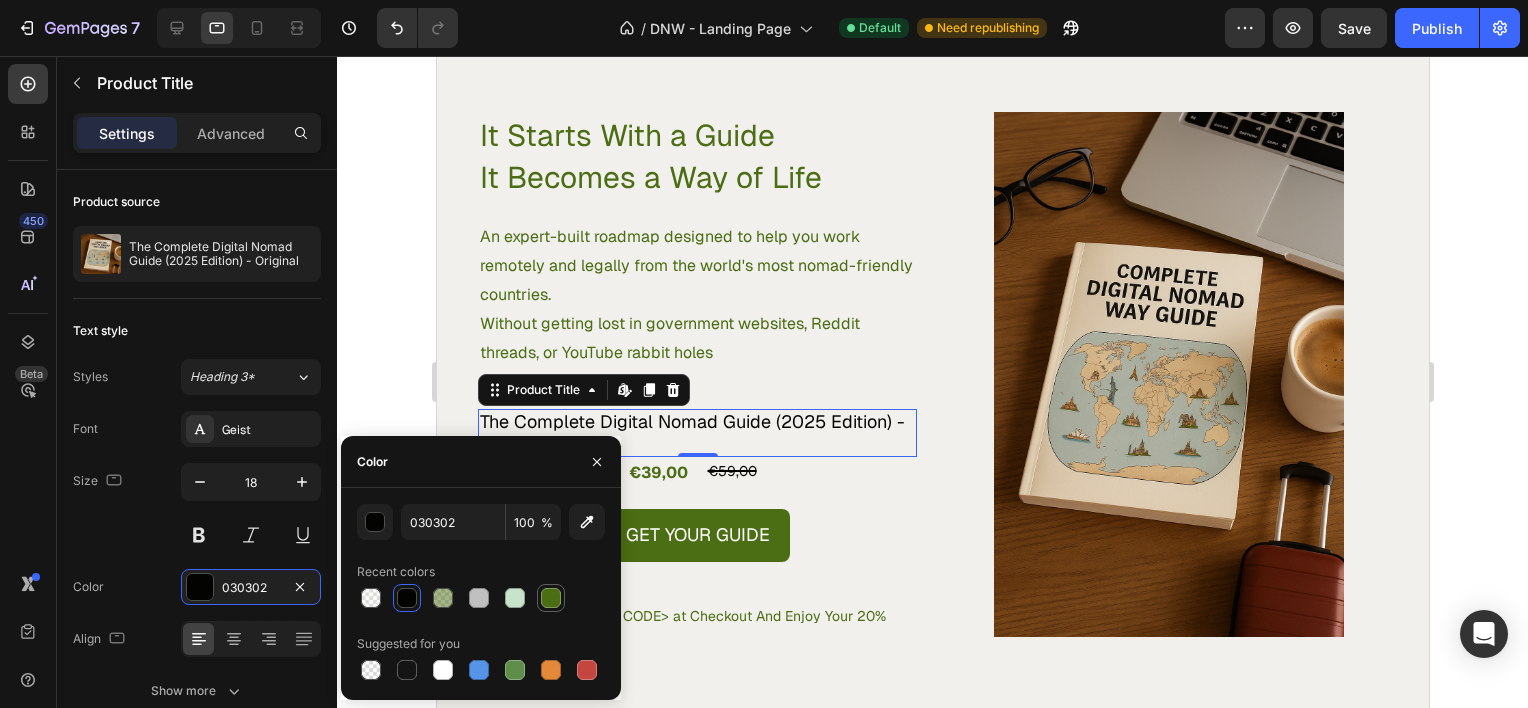 click at bounding box center [551, 598] 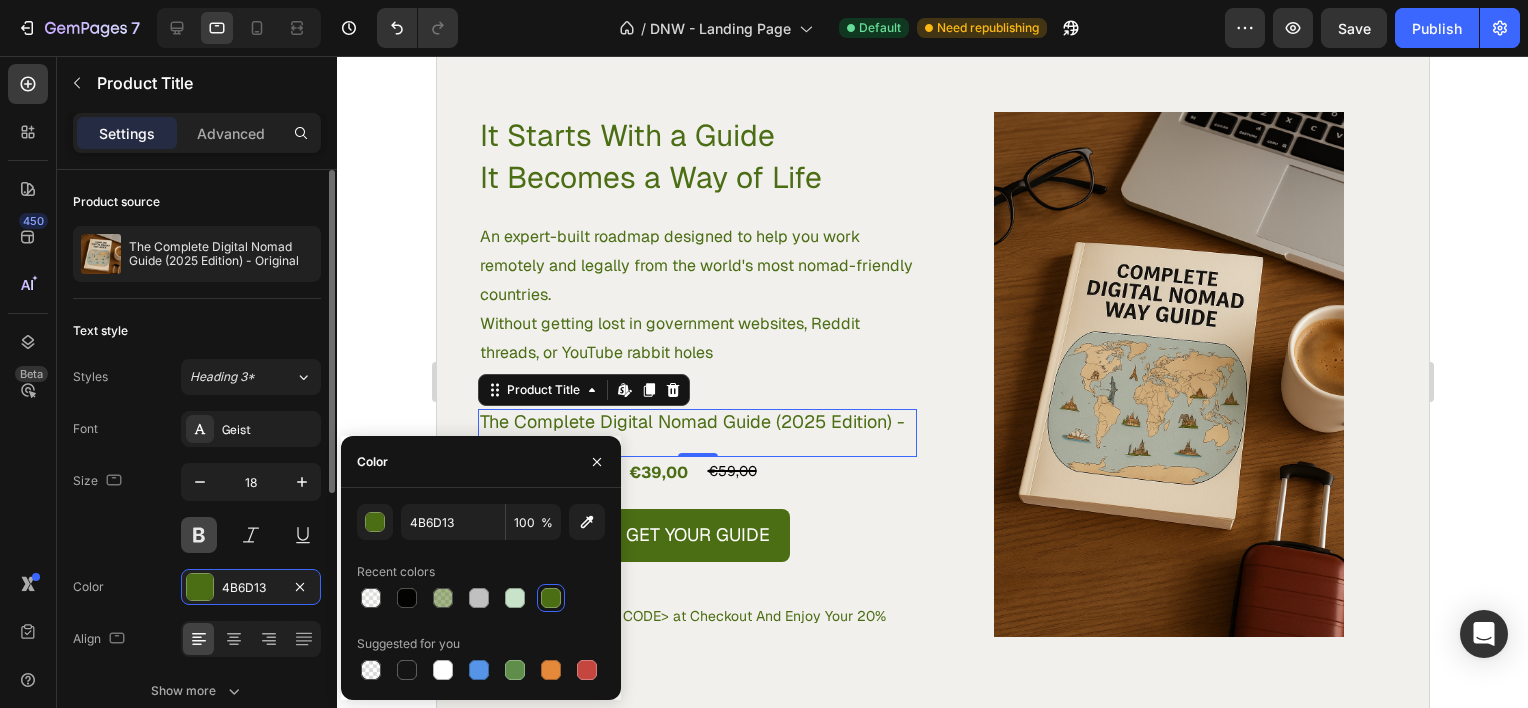 click at bounding box center [199, 535] 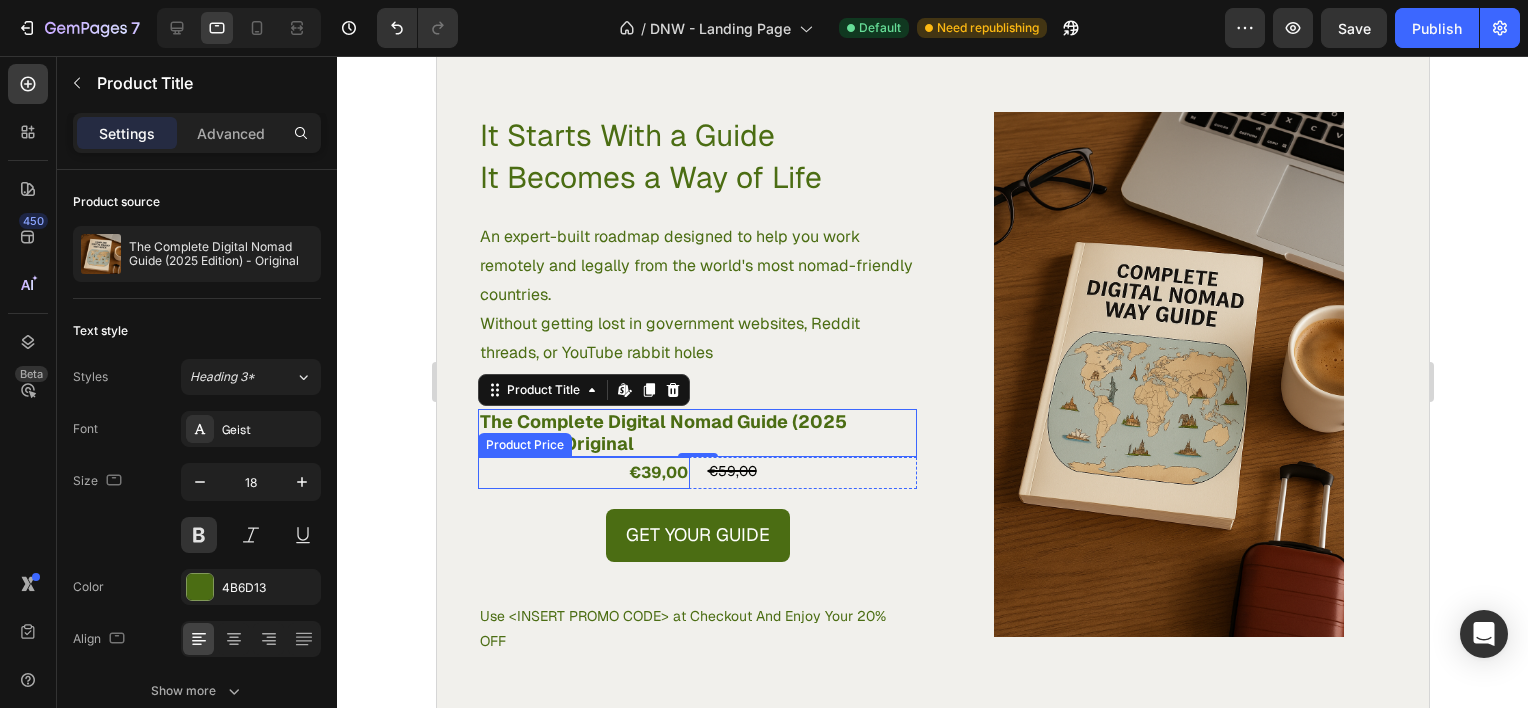 click on "€39,00" at bounding box center (583, 473) 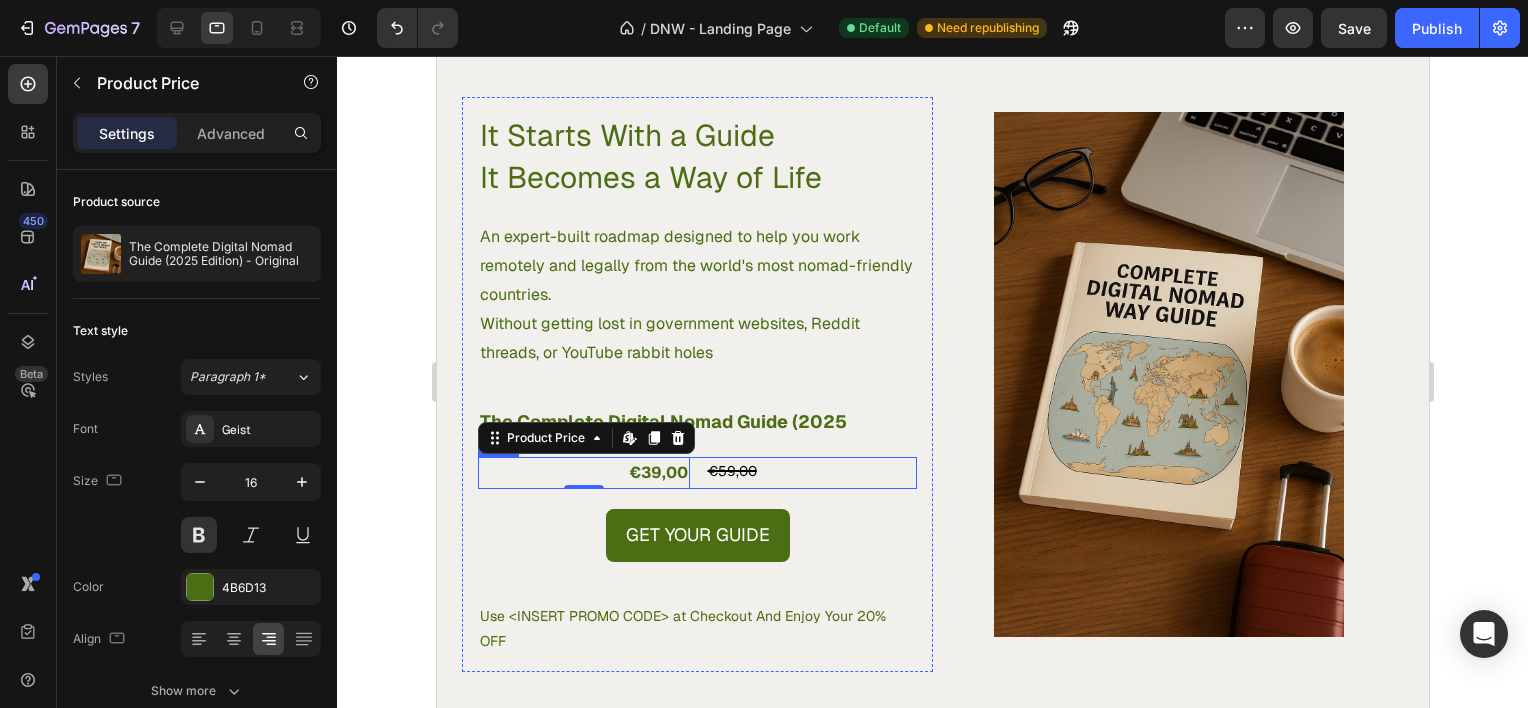 click on "€59,00 Compare Price Compare Price" at bounding box center (811, 473) 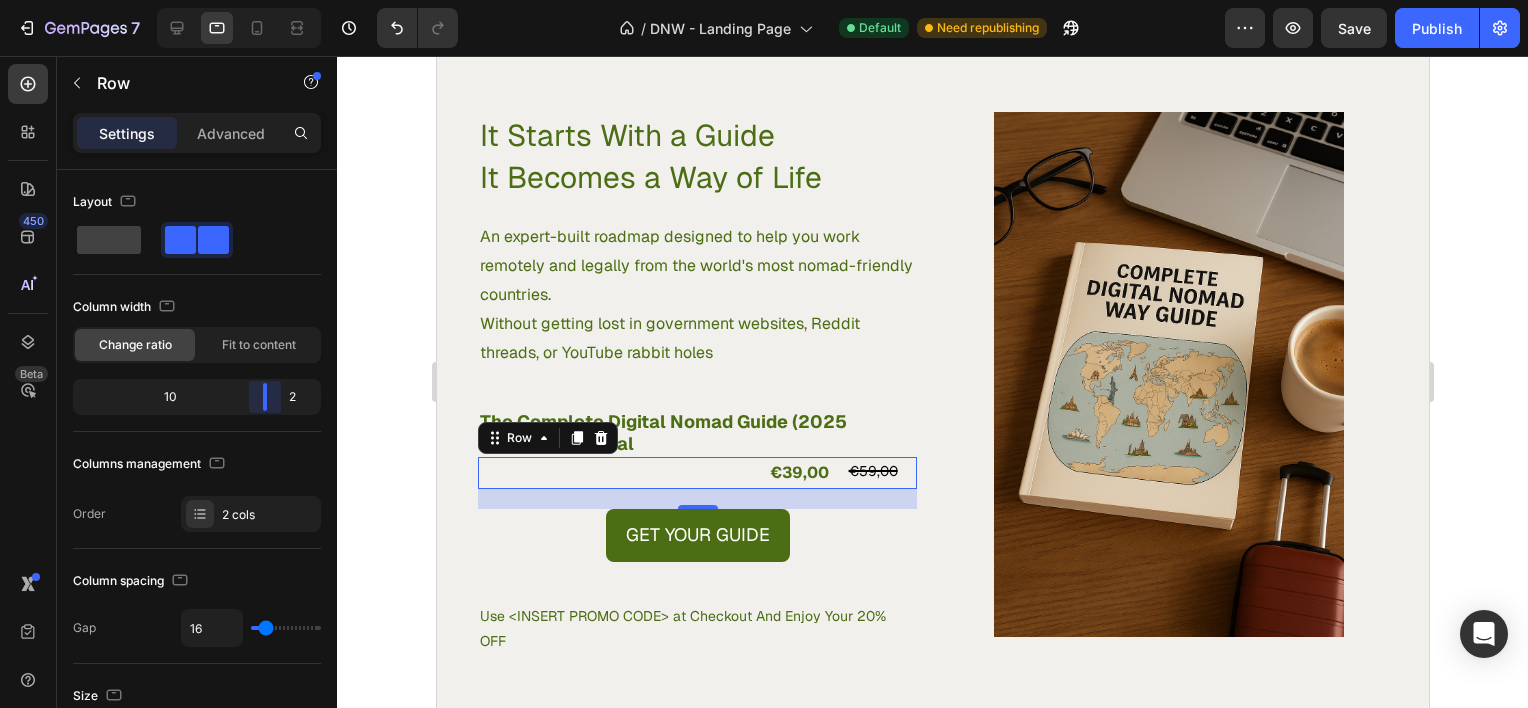 drag, startPoint x: 194, startPoint y: 394, endPoint x: 280, endPoint y: 395, distance: 86.00581 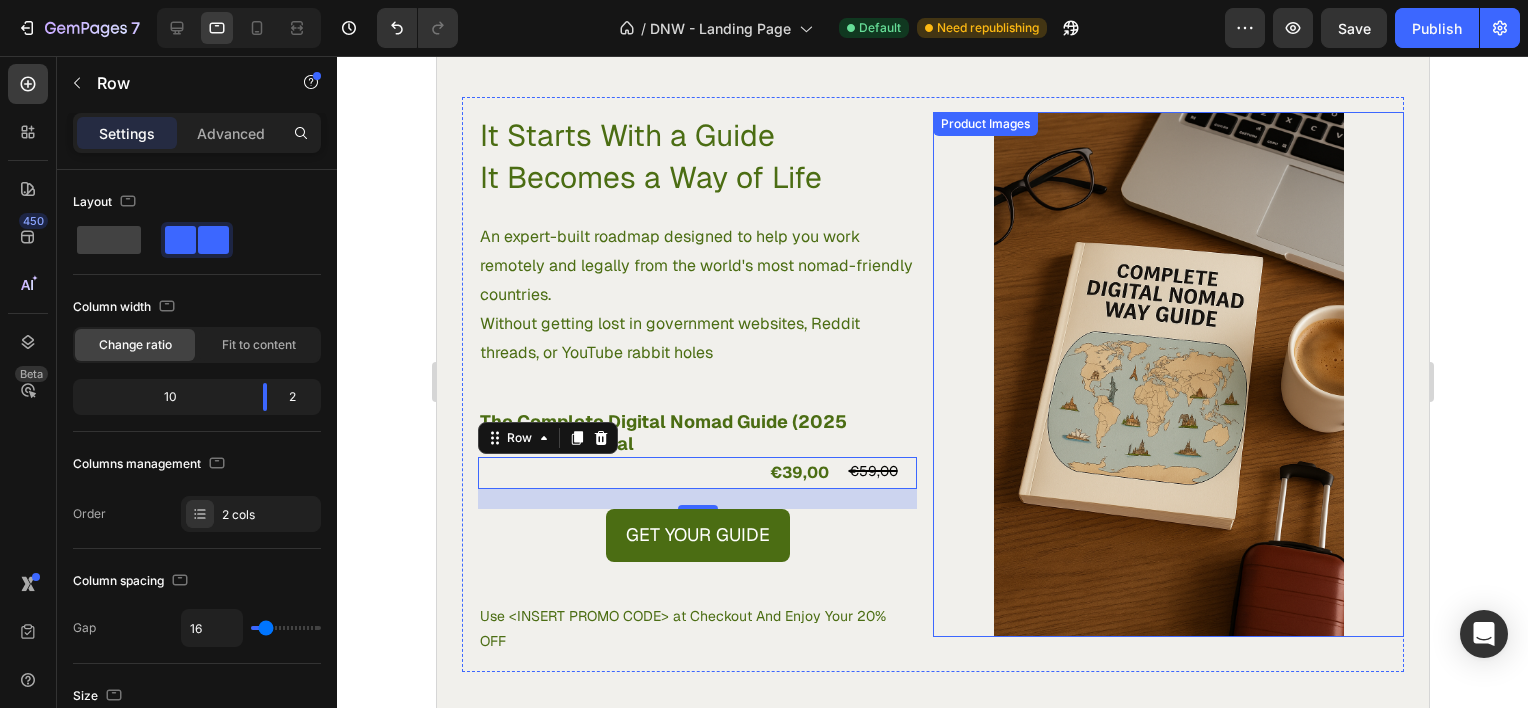 click at bounding box center (1167, 374) 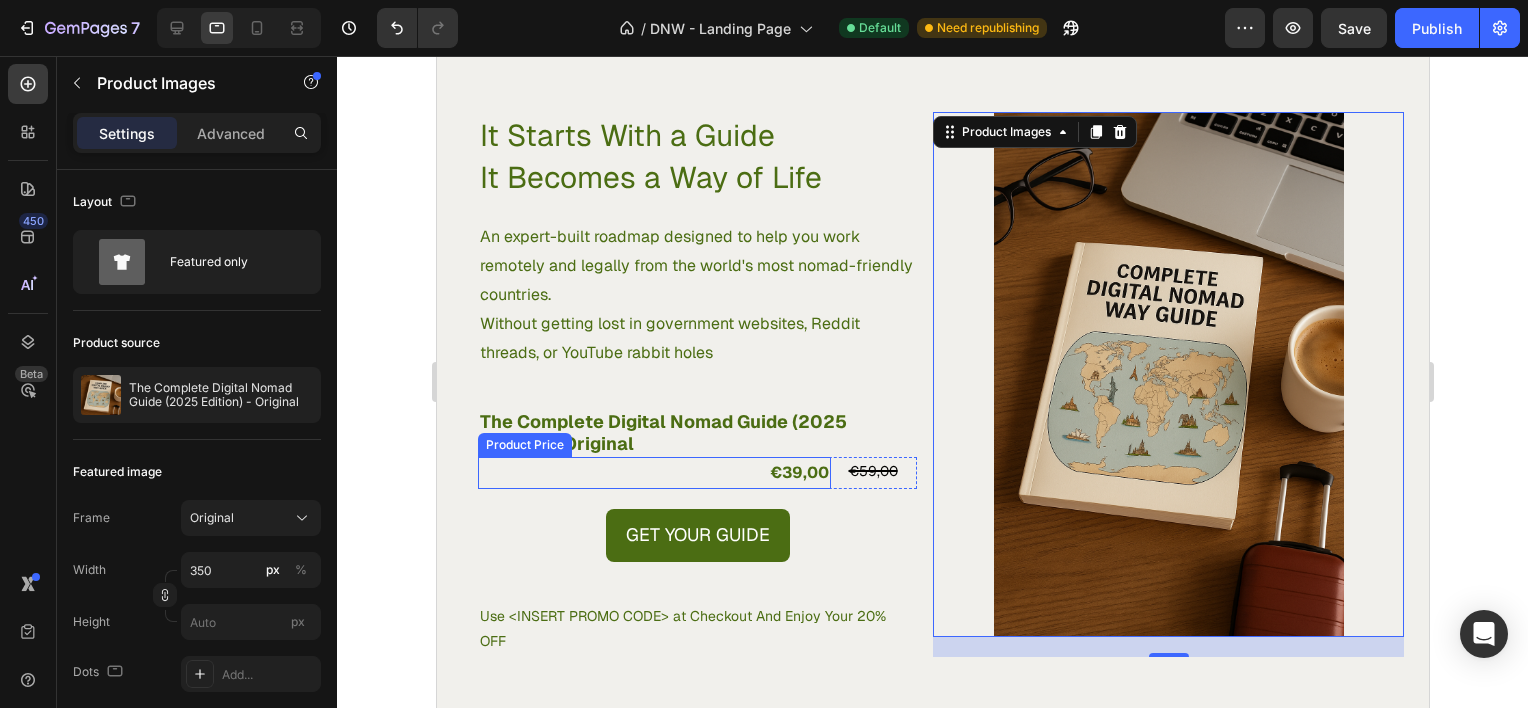 click on "€39,00" at bounding box center (653, 473) 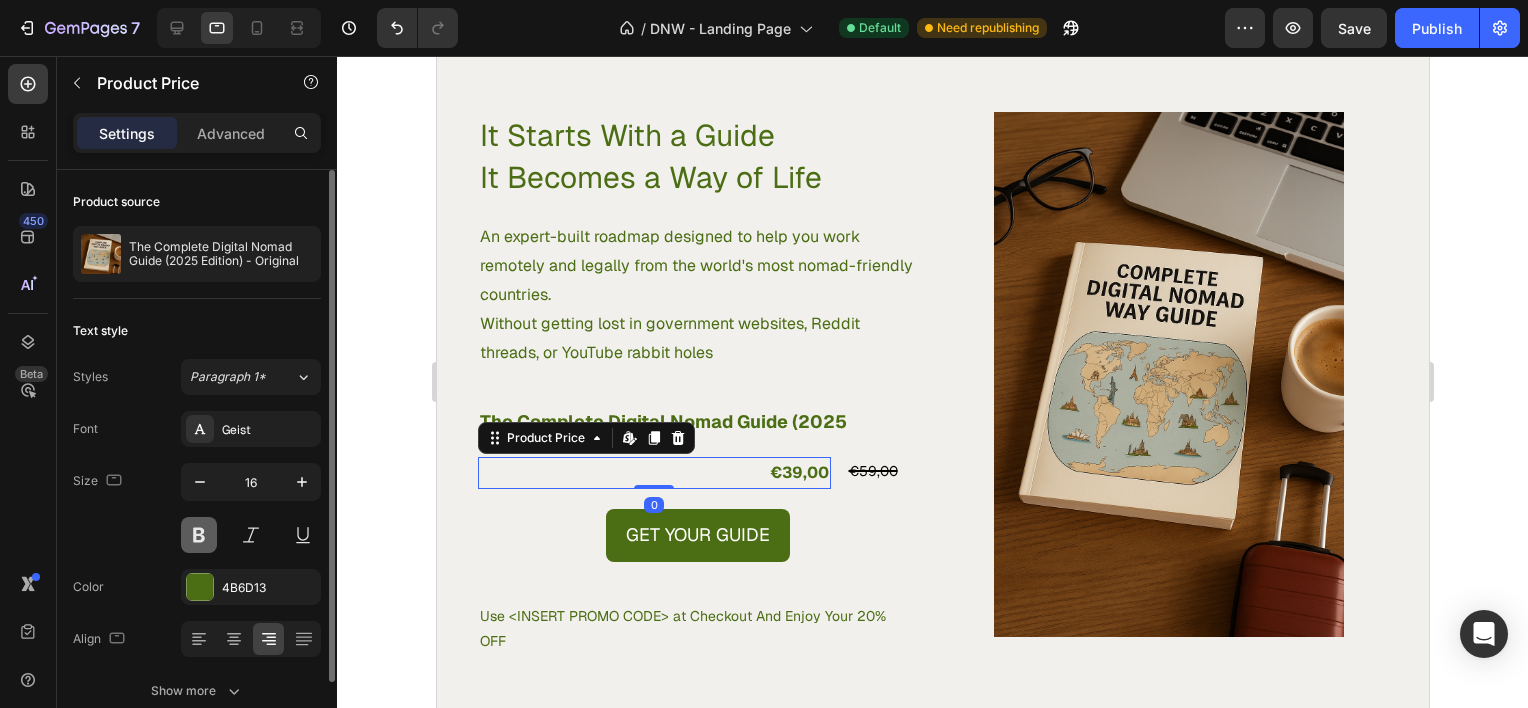 click at bounding box center [199, 535] 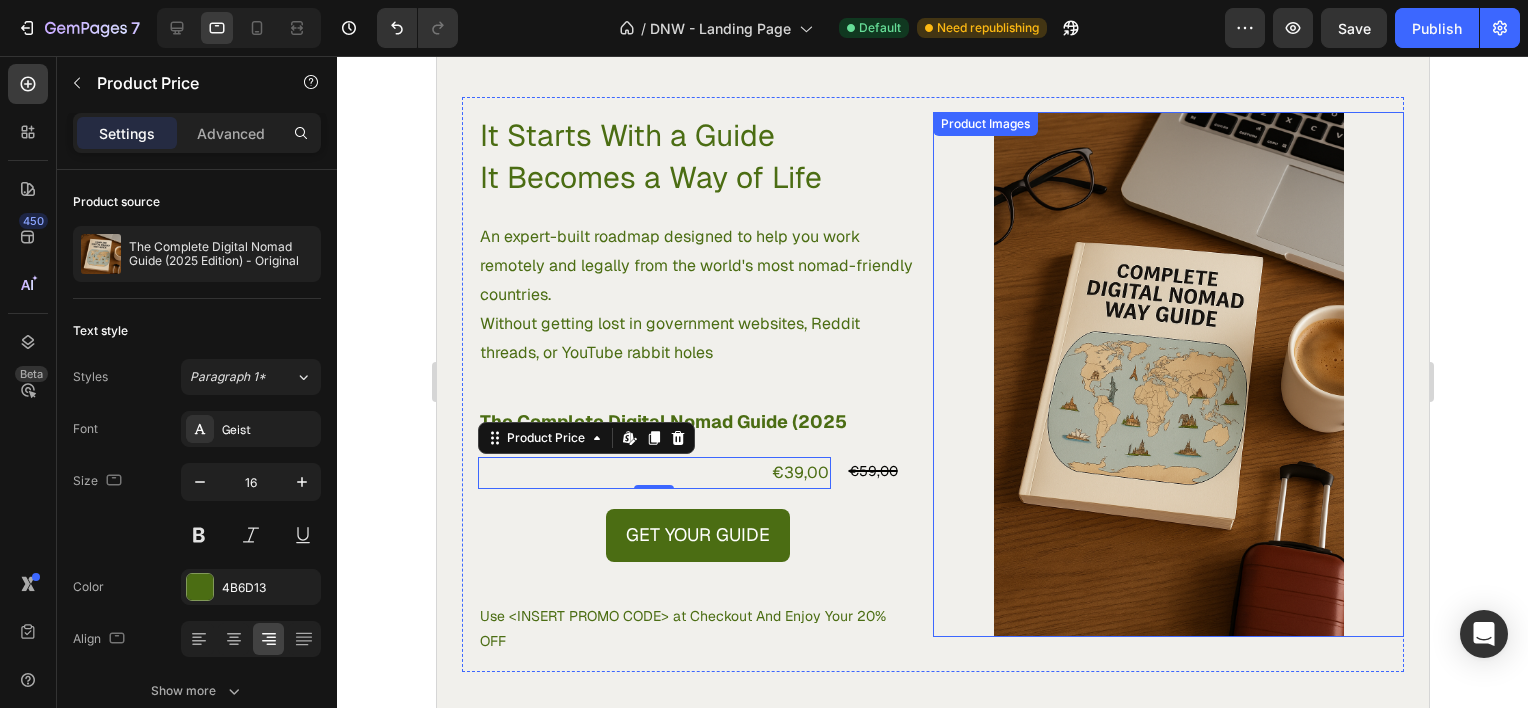 click on "Product Images" at bounding box center [1167, 384] 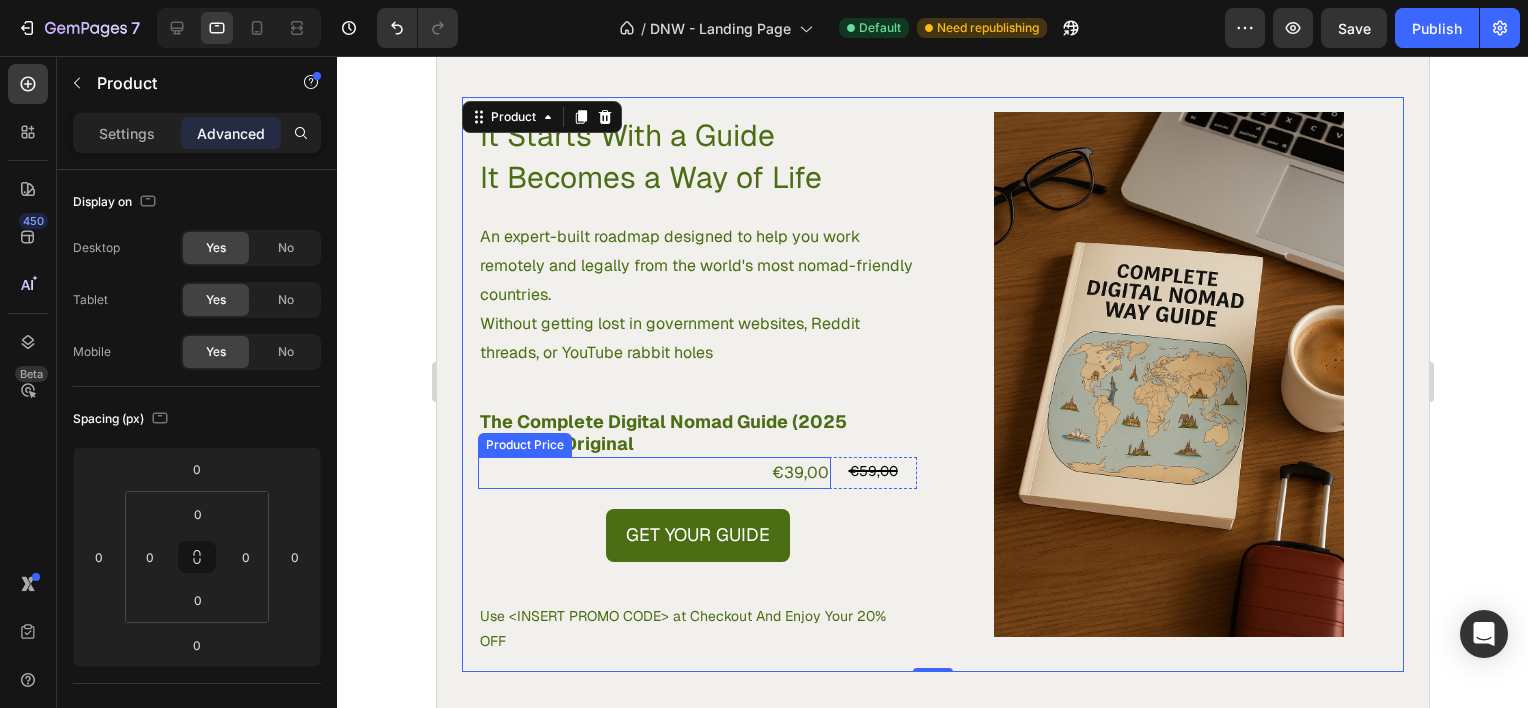 click on "€39,00" at bounding box center [653, 473] 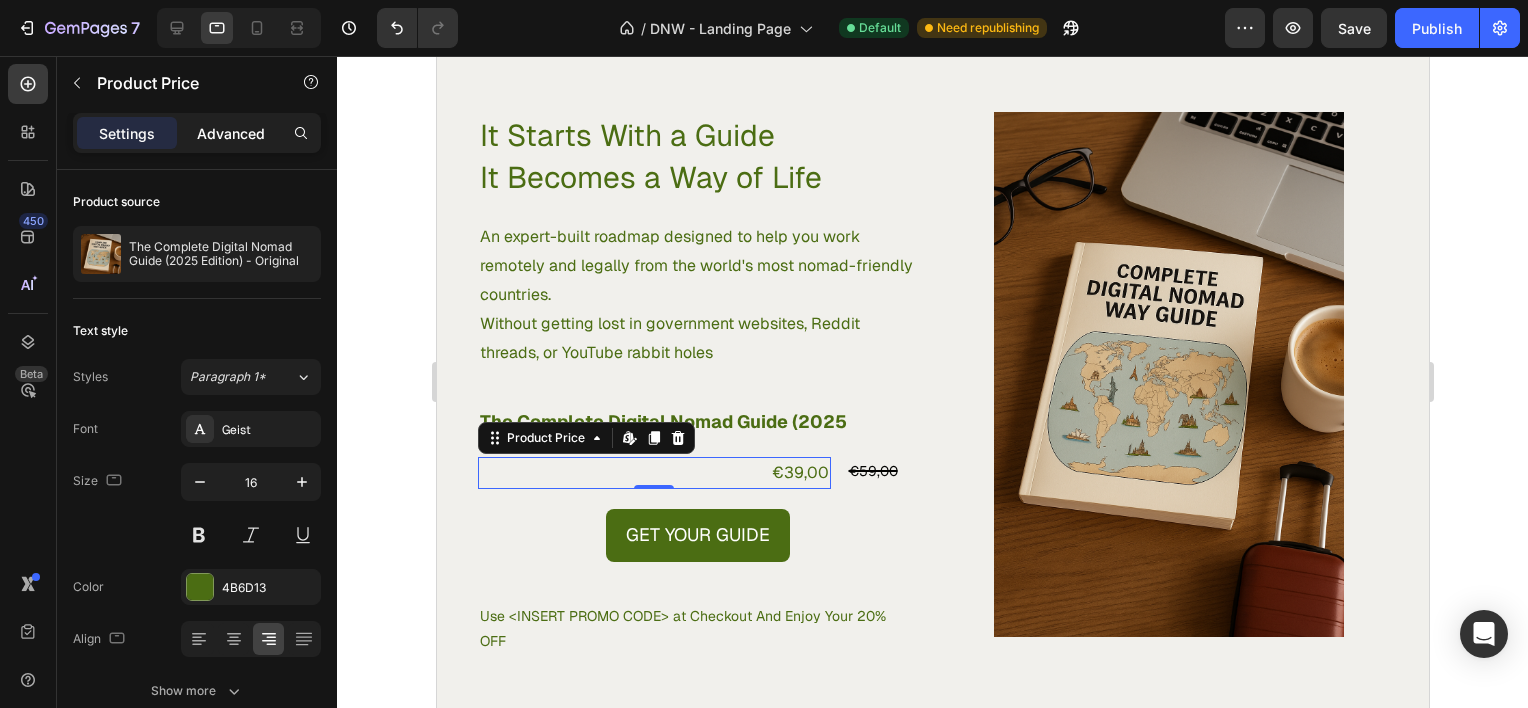 click on "Advanced" at bounding box center [231, 133] 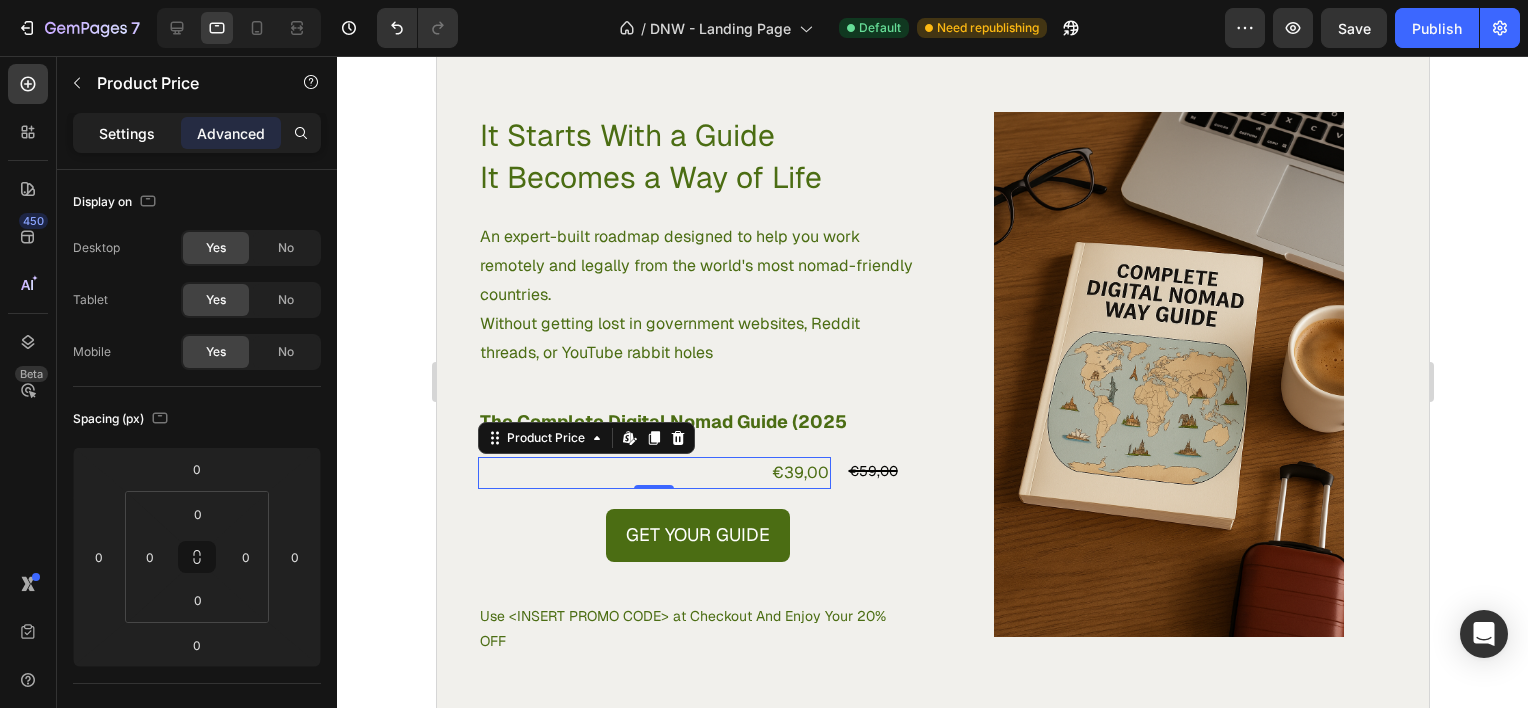 click on "Settings" at bounding box center [127, 133] 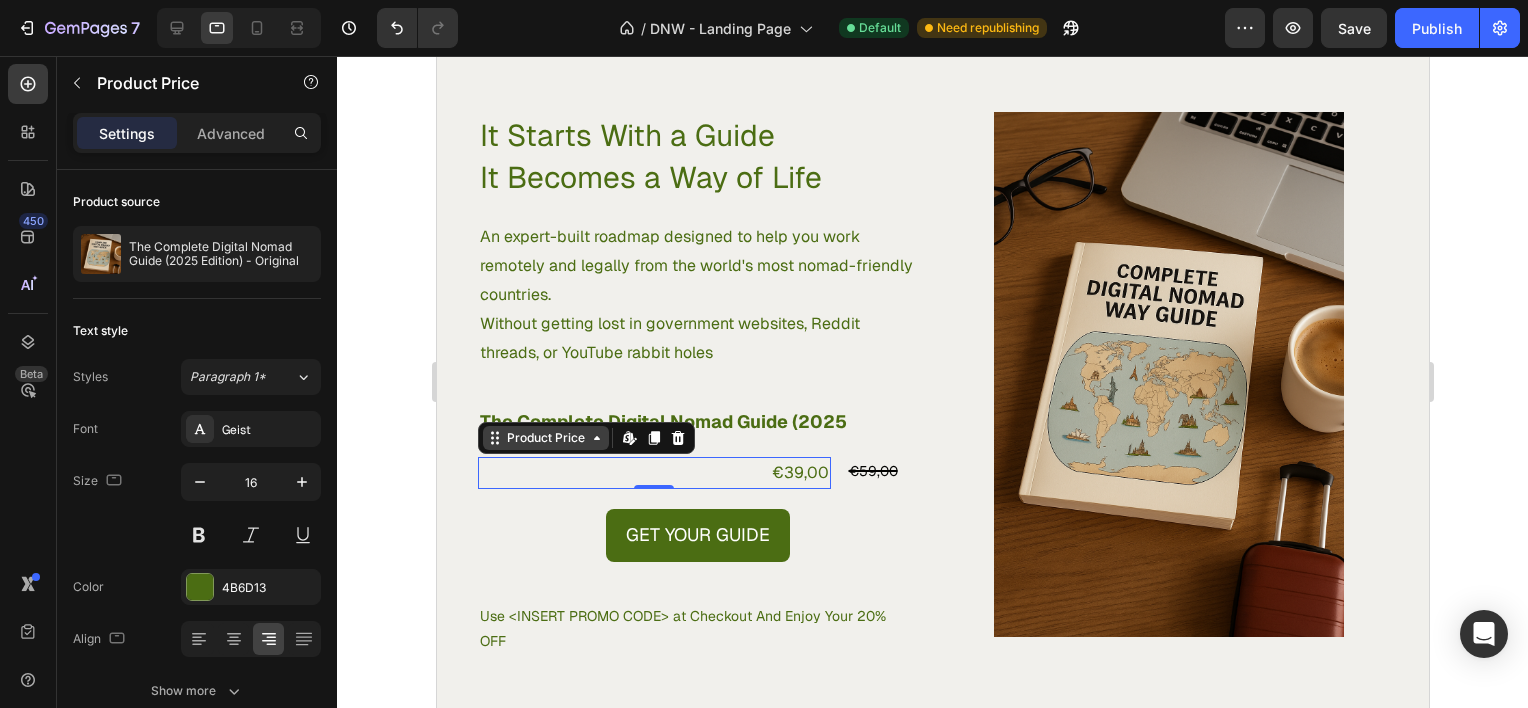click on "Product Price" at bounding box center [545, 438] 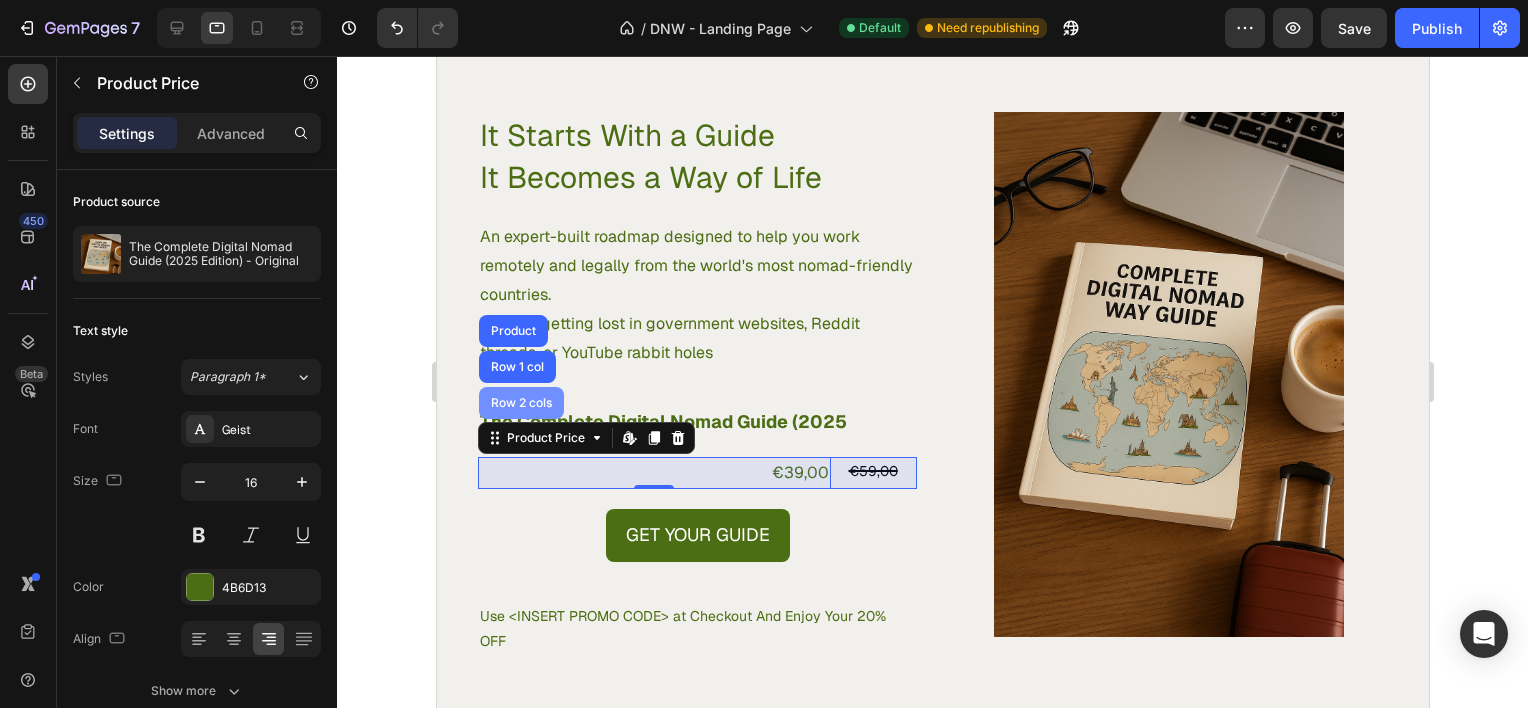 click on "Row 2 cols" at bounding box center (520, 403) 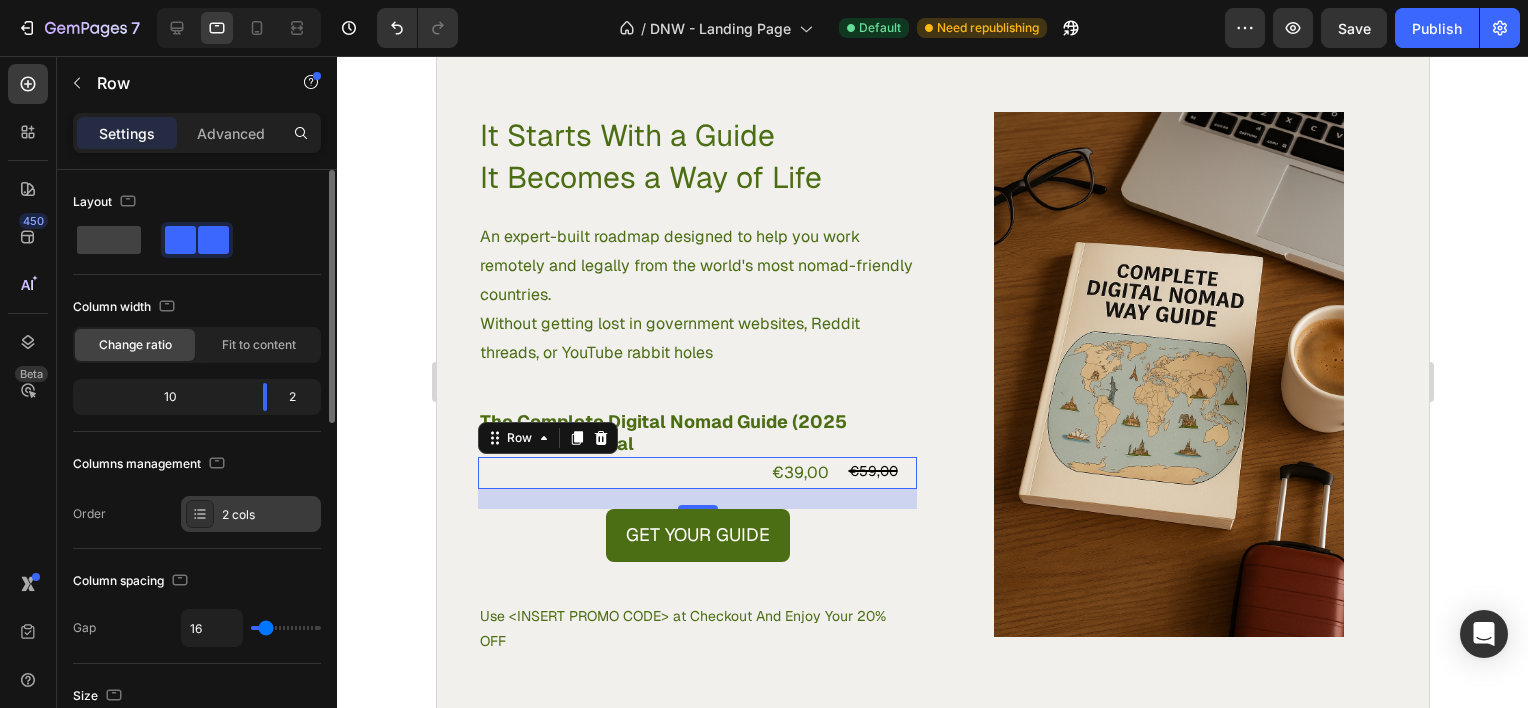 click on "2 cols" at bounding box center [269, 515] 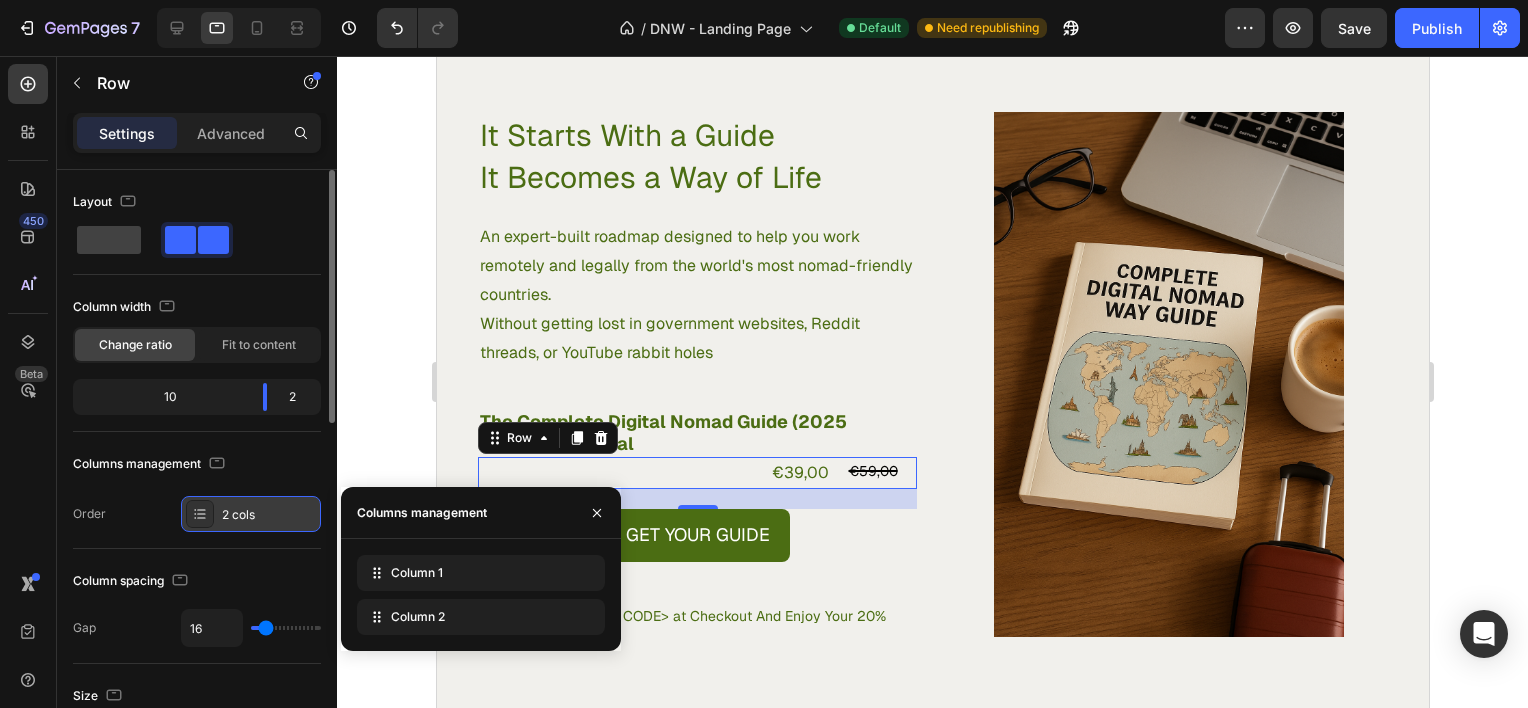 click on "2 cols" at bounding box center (269, 515) 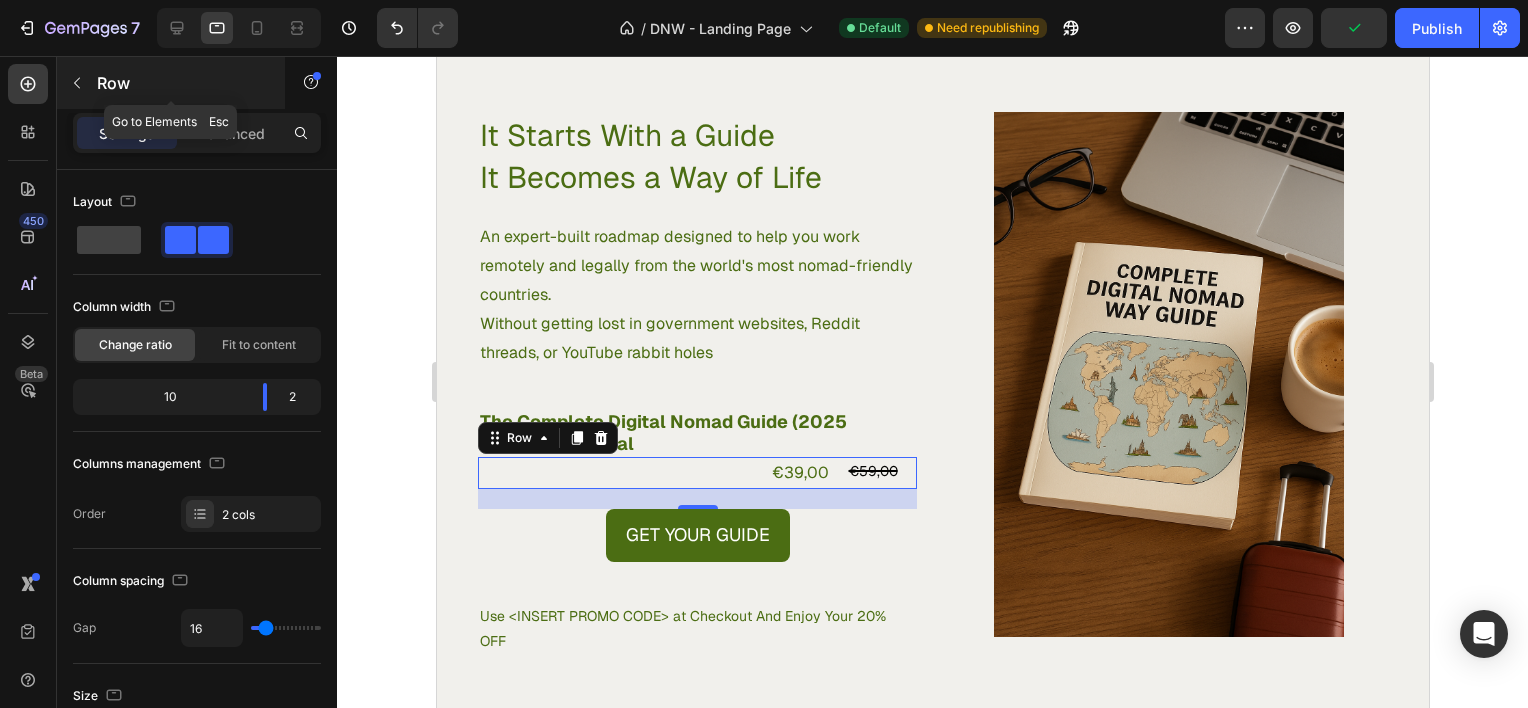 click at bounding box center [77, 83] 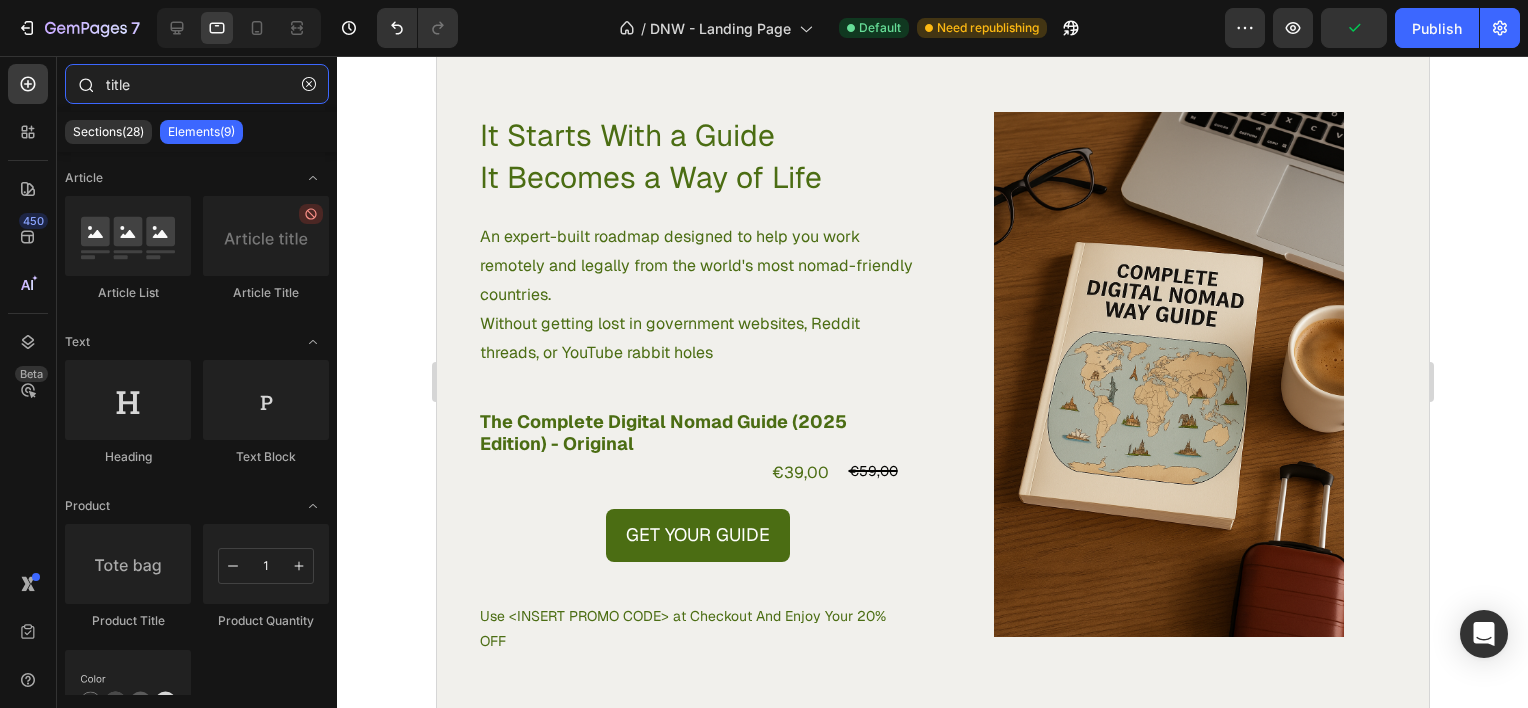 drag, startPoint x: 128, startPoint y: 86, endPoint x: 89, endPoint y: 82, distance: 39.20459 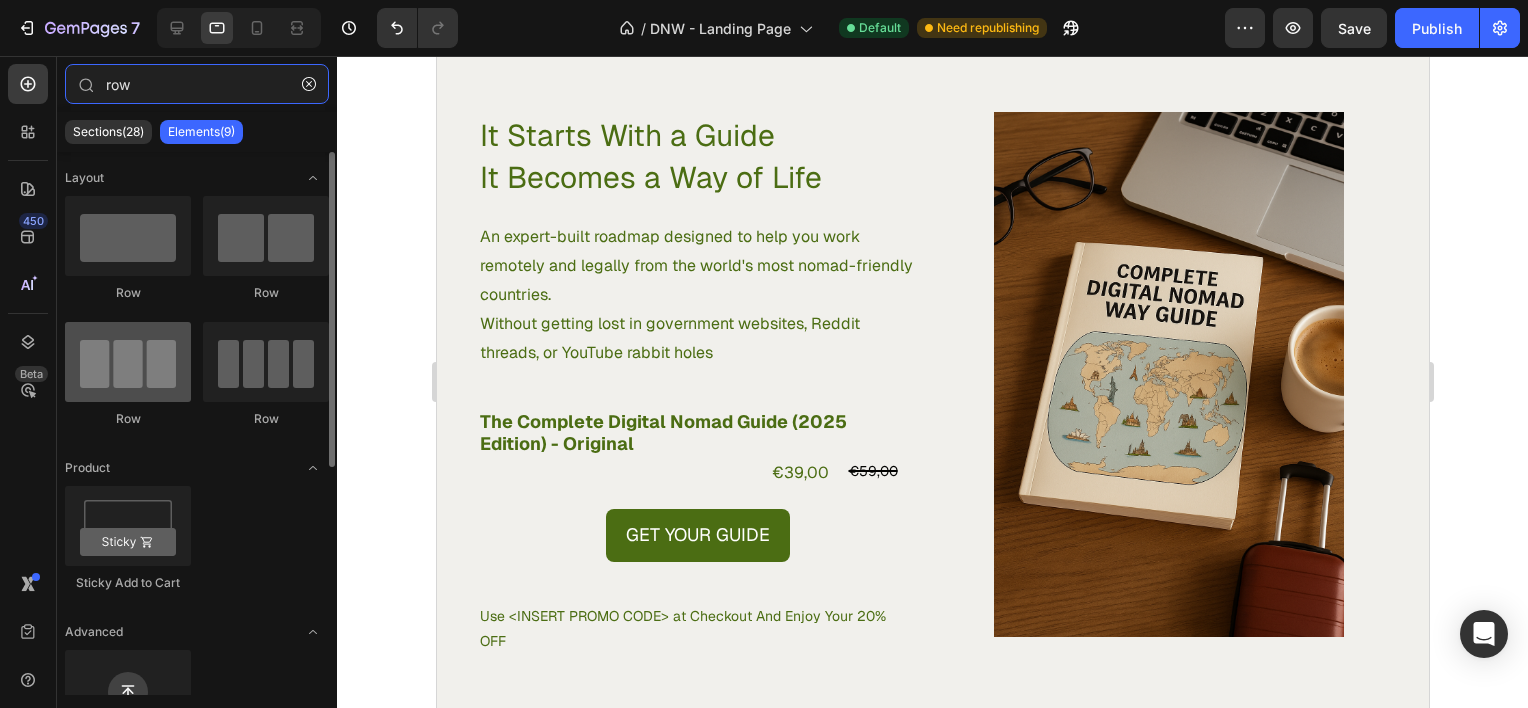 type on "row" 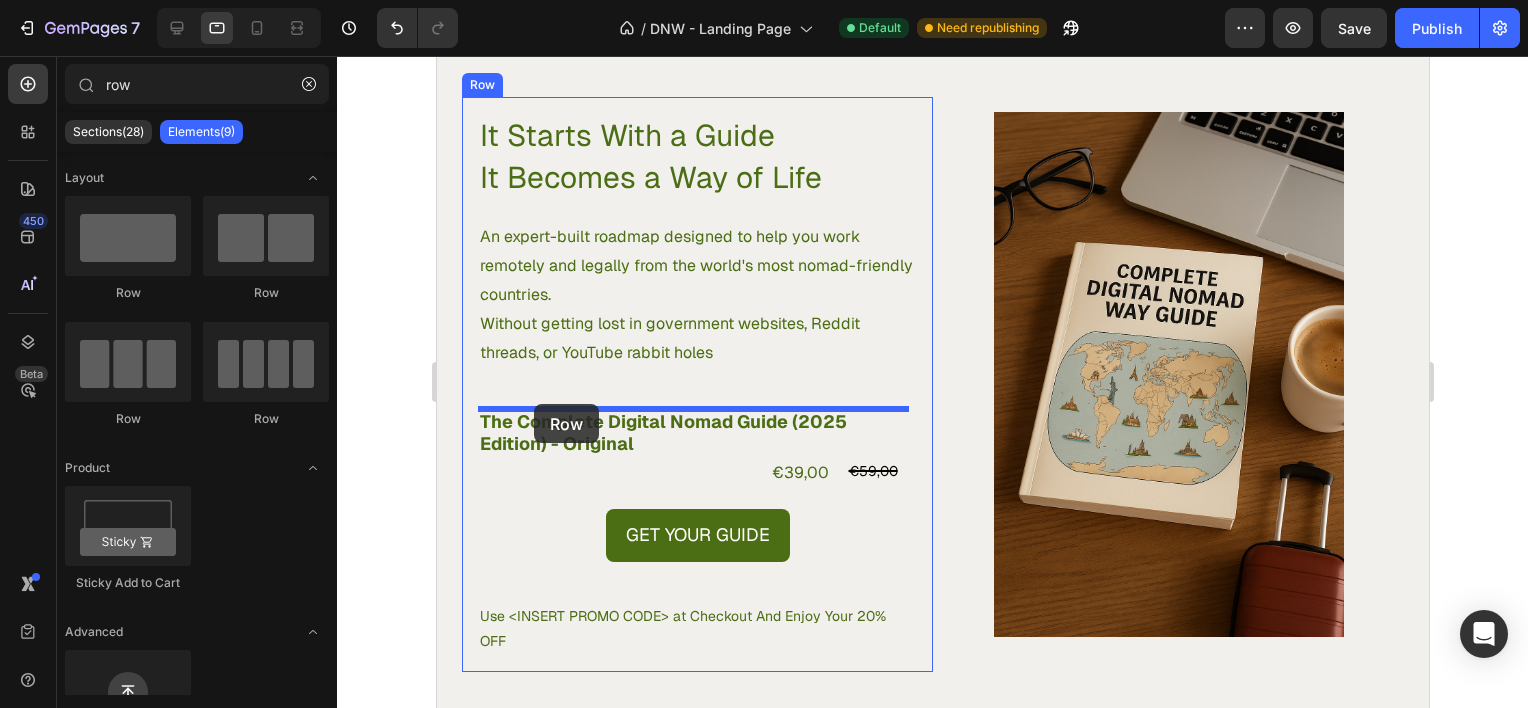 drag, startPoint x: 558, startPoint y: 403, endPoint x: 533, endPoint y: 404, distance: 25.019993 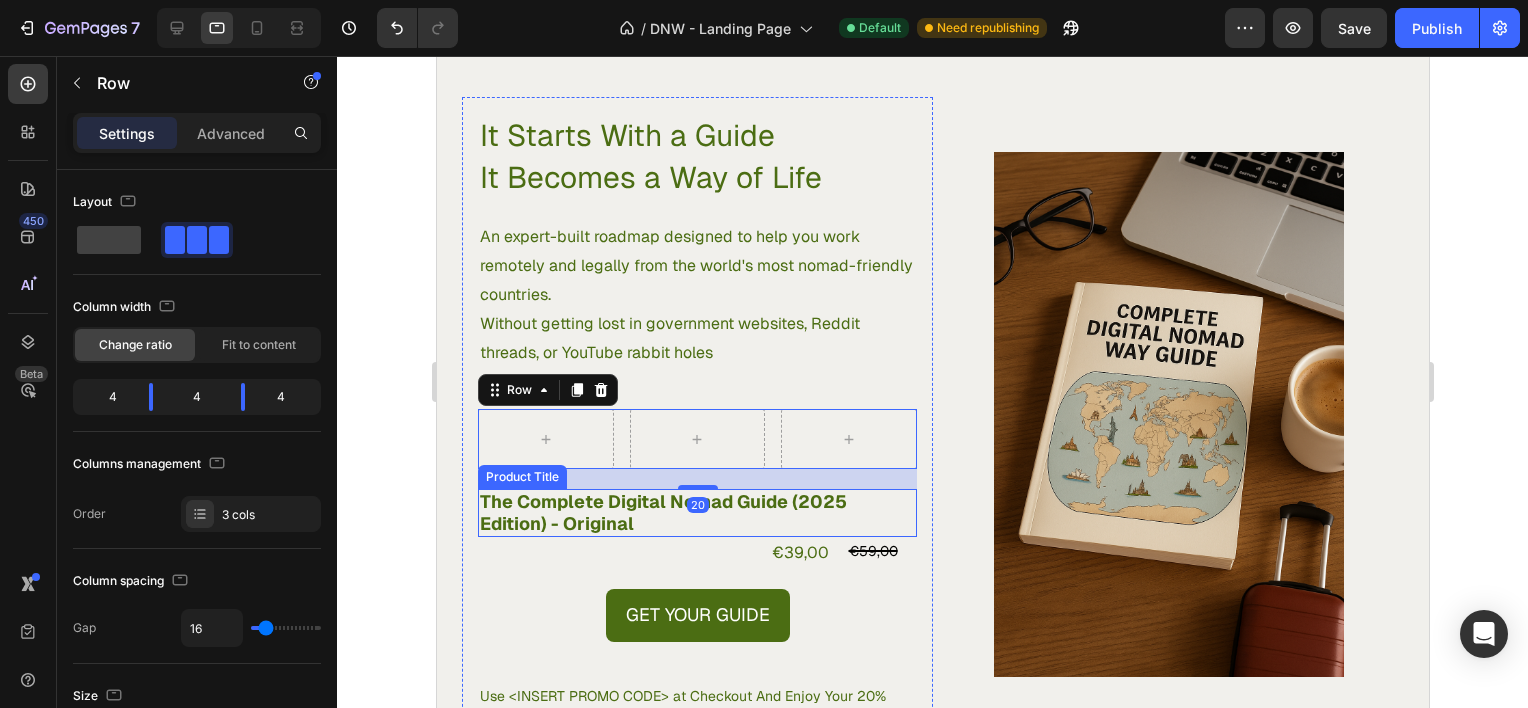 click on "The Complete Digital Nomad Guide (2025 Edition) - Original" at bounding box center (696, 512) 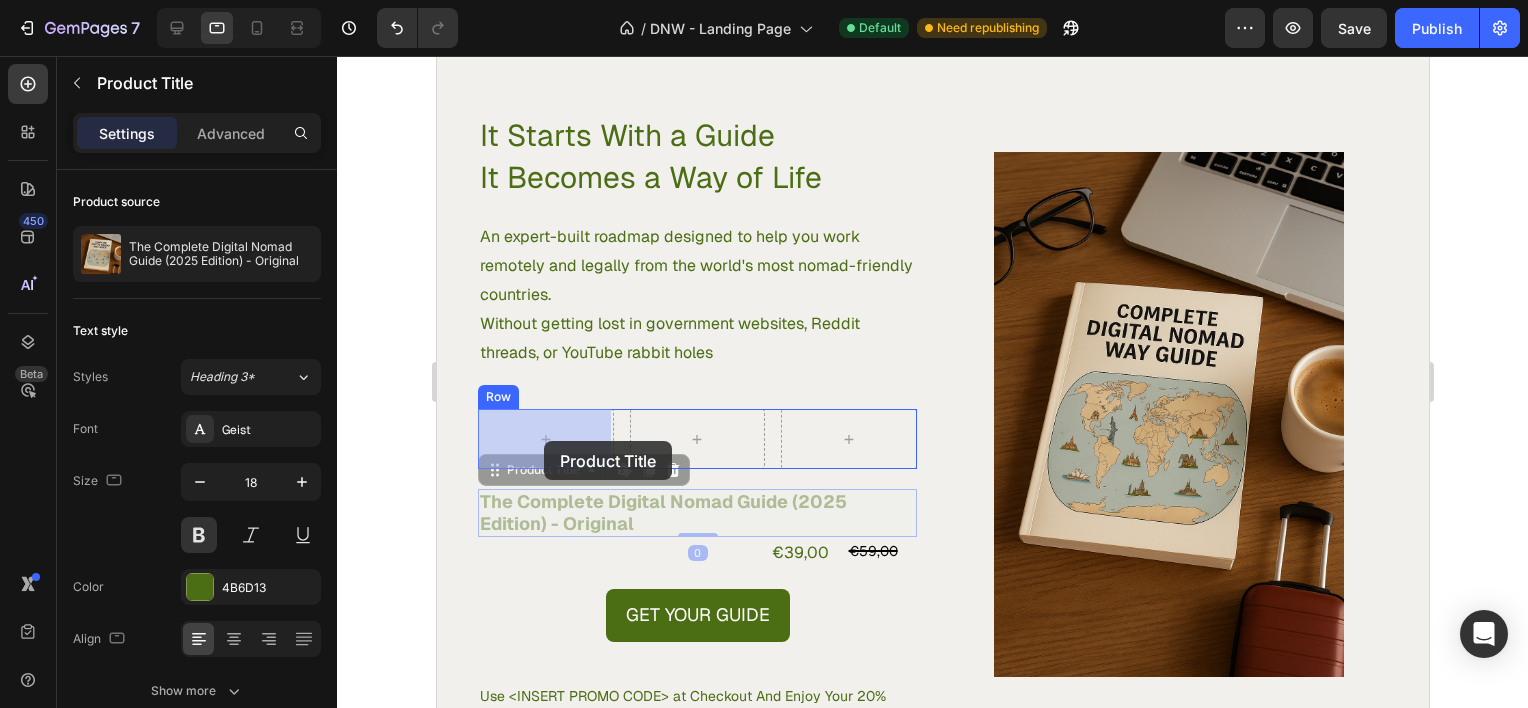 drag, startPoint x: 579, startPoint y: 508, endPoint x: 544, endPoint y: 439, distance: 77.36925 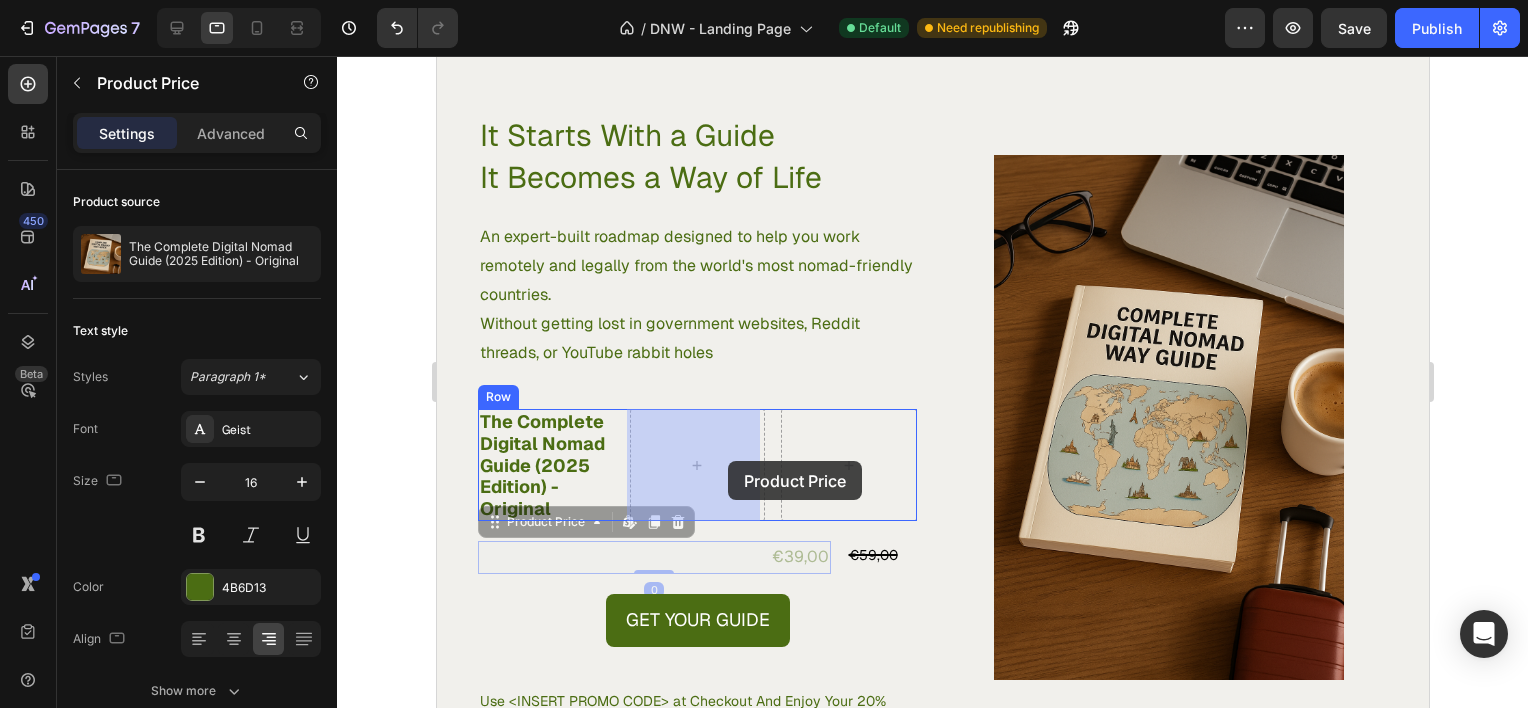 drag, startPoint x: 785, startPoint y: 556, endPoint x: 727, endPoint y: 461, distance: 111.305885 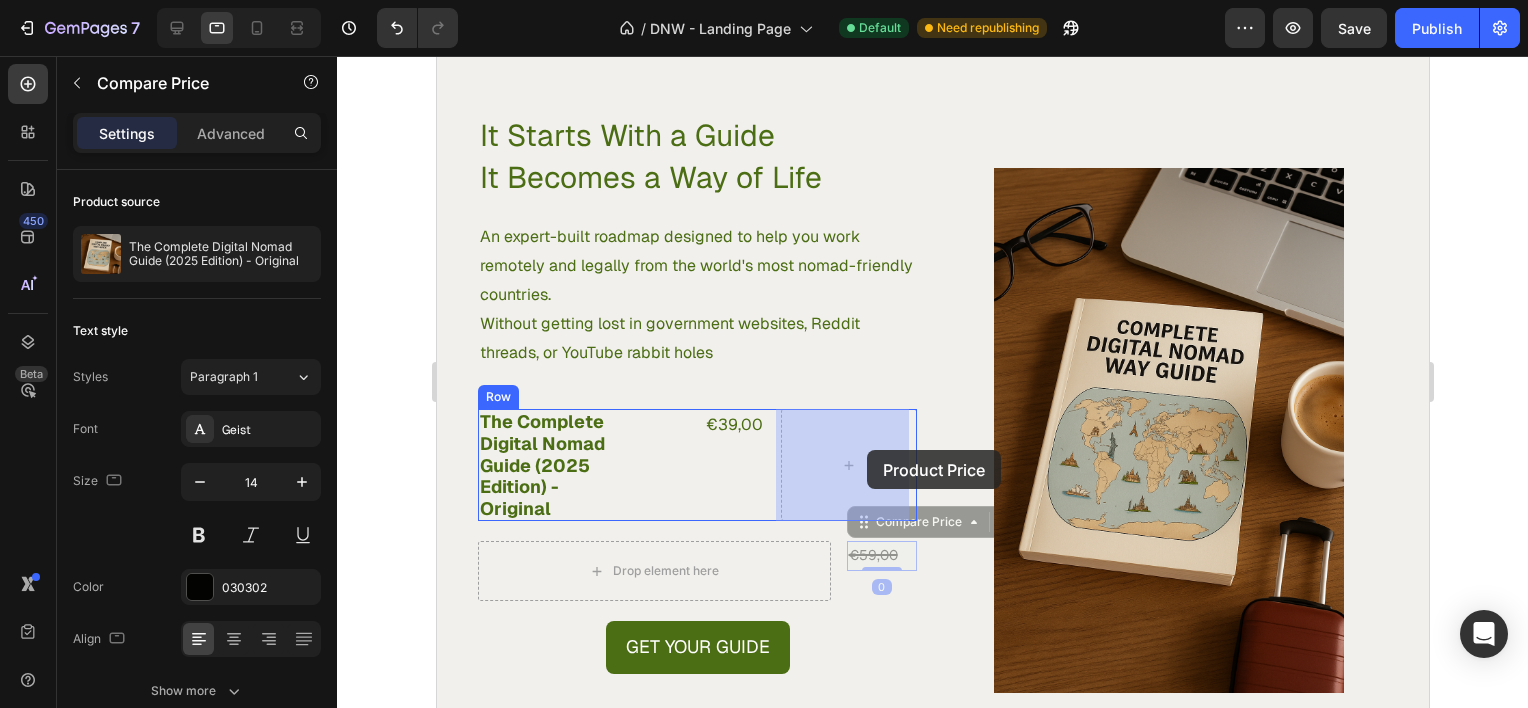 drag, startPoint x: 873, startPoint y: 560, endPoint x: 865, endPoint y: 450, distance: 110.29053 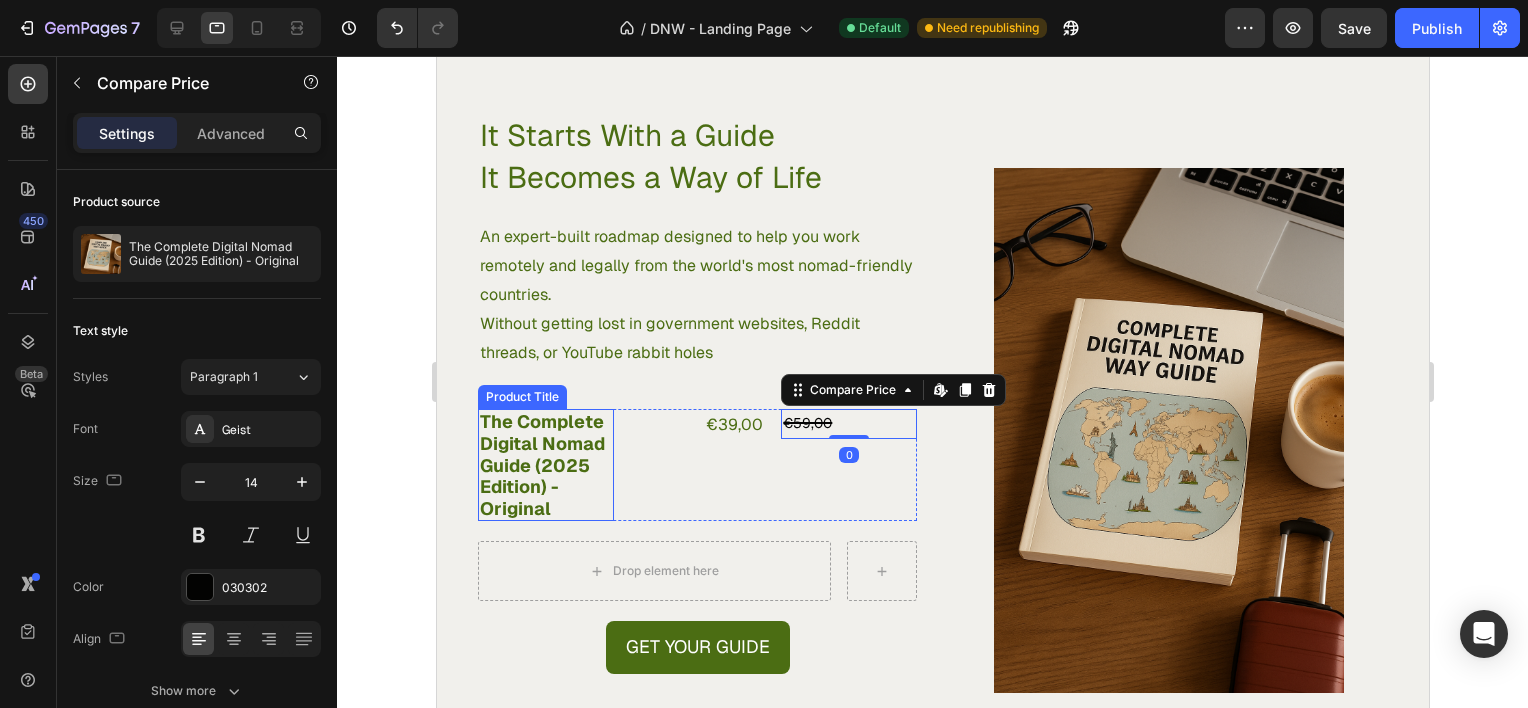 click on "The Complete Digital Nomad Guide (2025 Edition) - Original" at bounding box center (545, 465) 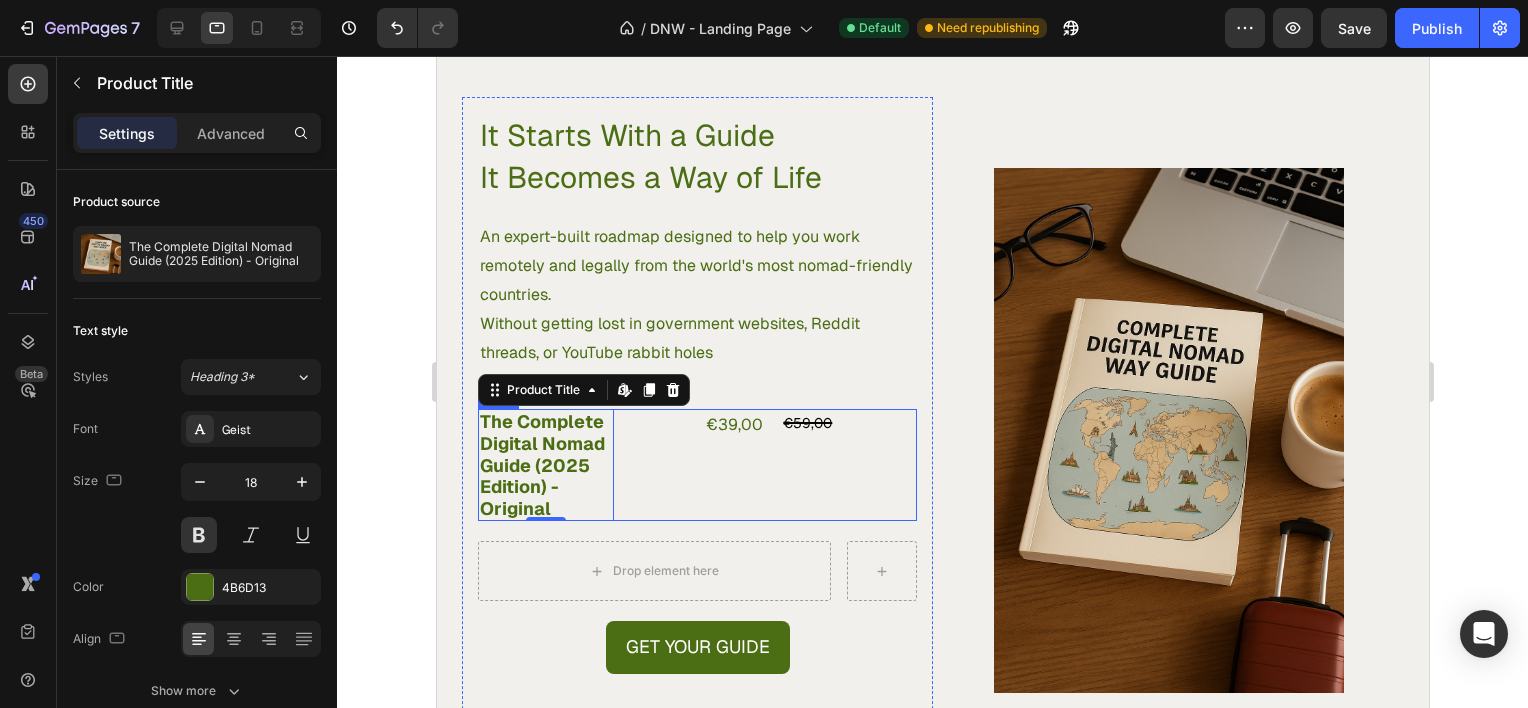 click on "€39,00 Product Price Product Price" at bounding box center [697, 465] 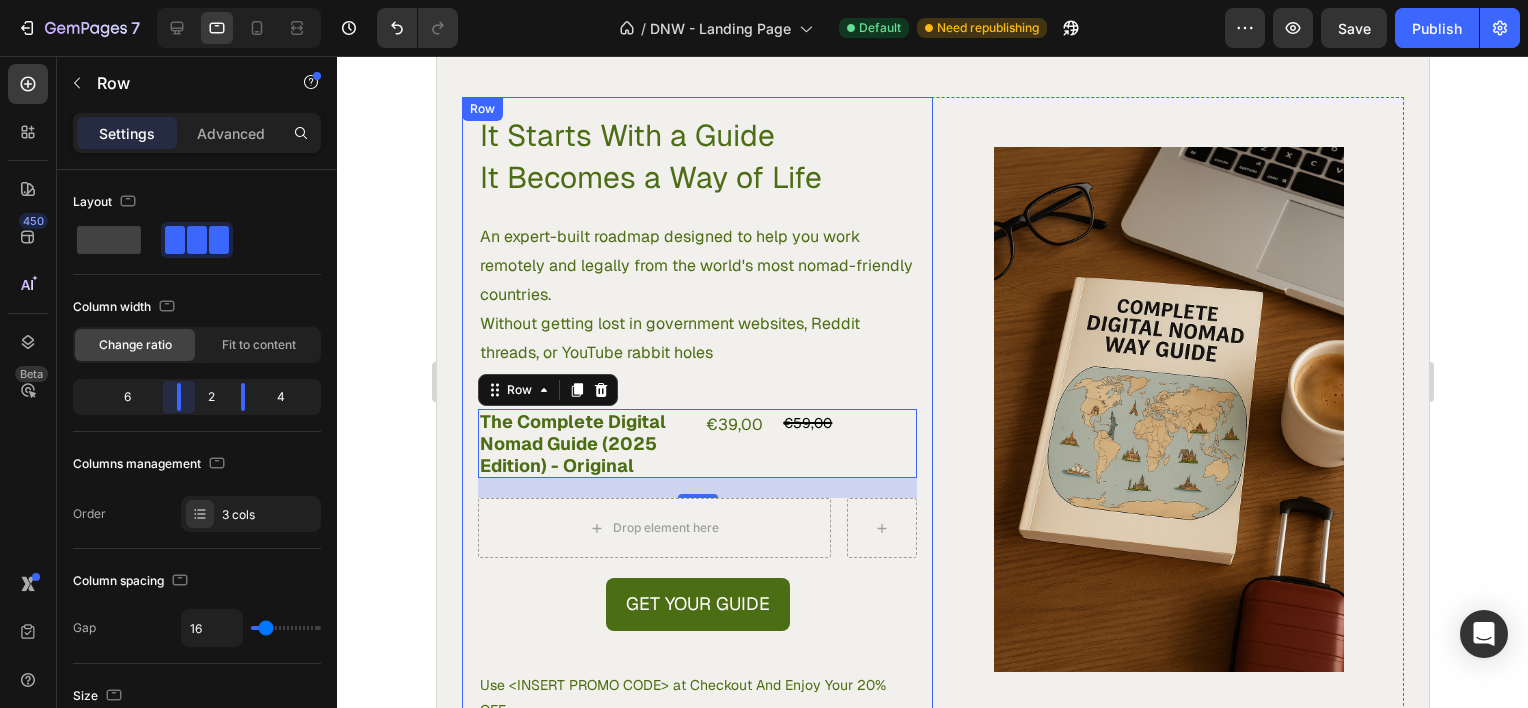 drag, startPoint x: 152, startPoint y: 396, endPoint x: 197, endPoint y: 405, distance: 45.891174 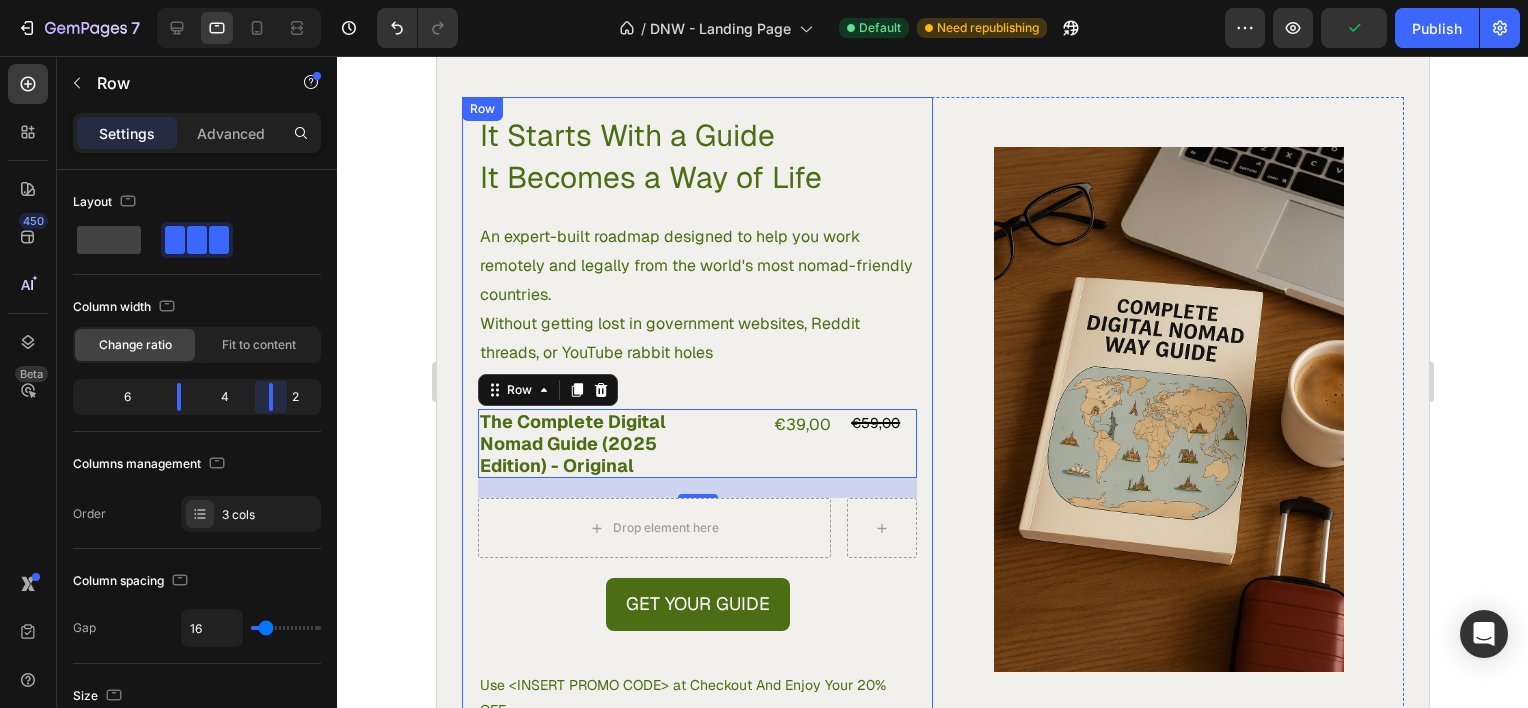drag, startPoint x: 240, startPoint y: 400, endPoint x: 278, endPoint y: 399, distance: 38.013157 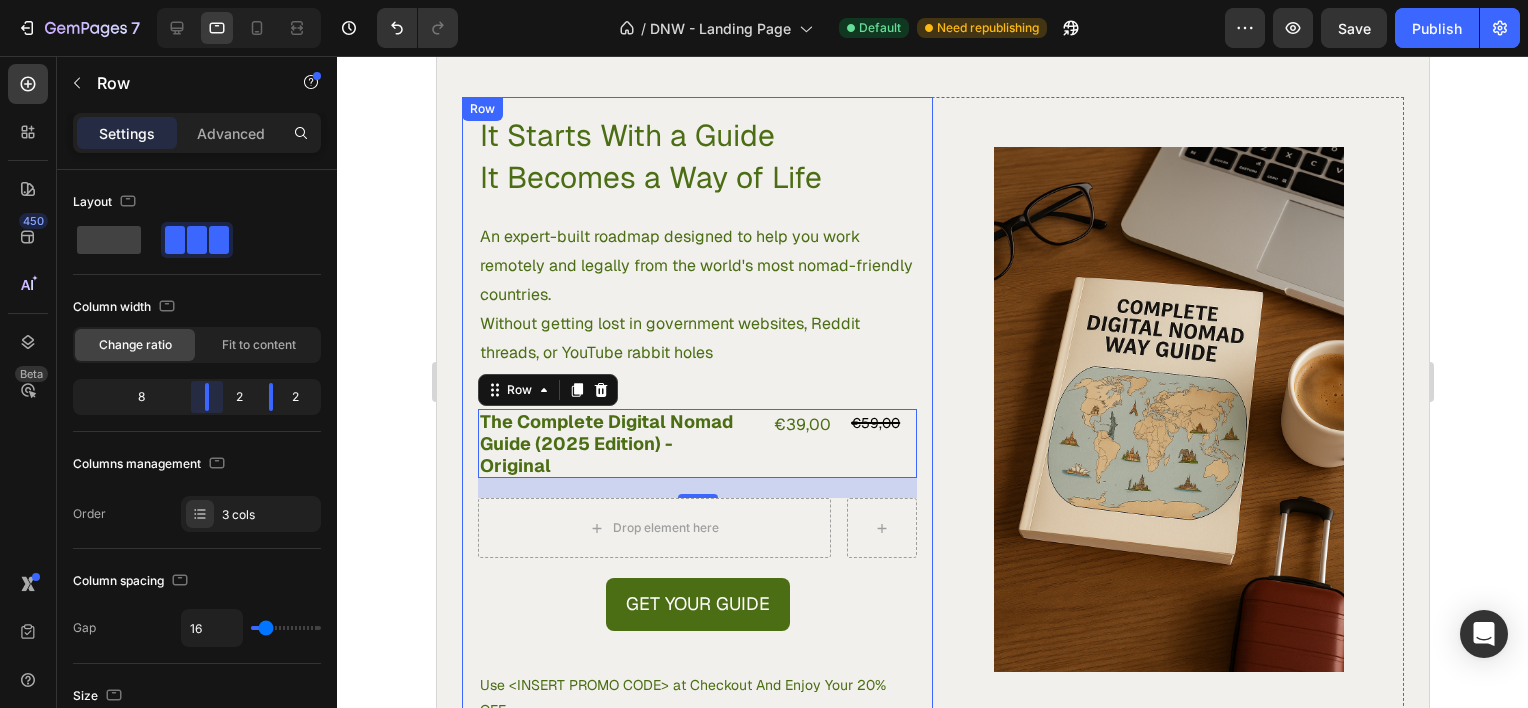 drag, startPoint x: 177, startPoint y: 400, endPoint x: 234, endPoint y: 398, distance: 57.035076 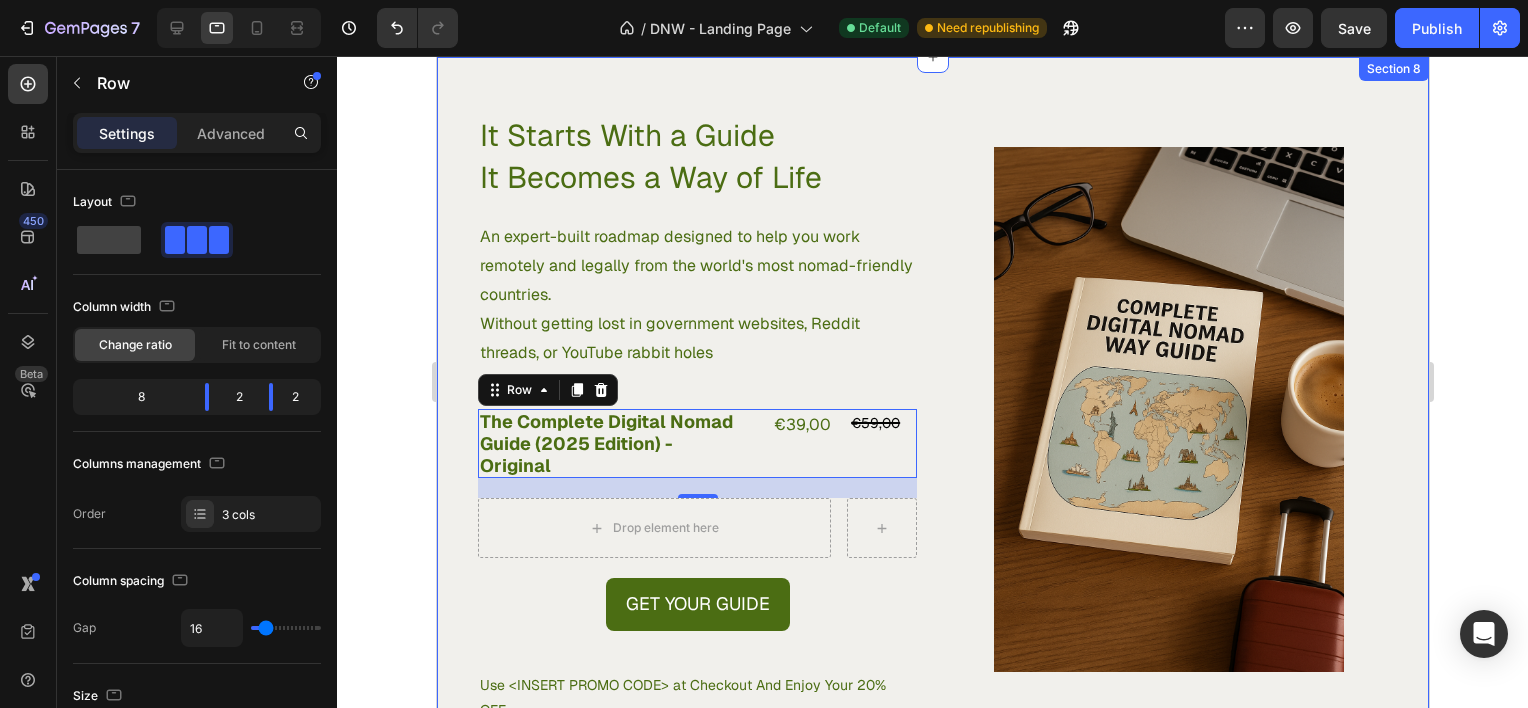 click on "It Starts With a Guide It Becomes a Way of Life Heading An expert-built roadmap designed to help you work remotely and legally from the world's most nomad-friendly countries. Without getting lost in government websites, Reddit threads, or YouTube rabbit holes Text Block The Complete Digital Nomad Guide (2025 Edition) - Original Product Title €39,00 Product Price Product Price €59,00 Compare Price Compare Price Row   20
Drop element here
Row Get Your Guide Dynamic Checkout Use <INSERT PROMO CODE> at Checkout And Enjoy Your 20% OFF Text Block Row Product Images Product Section 8" at bounding box center (932, 419) 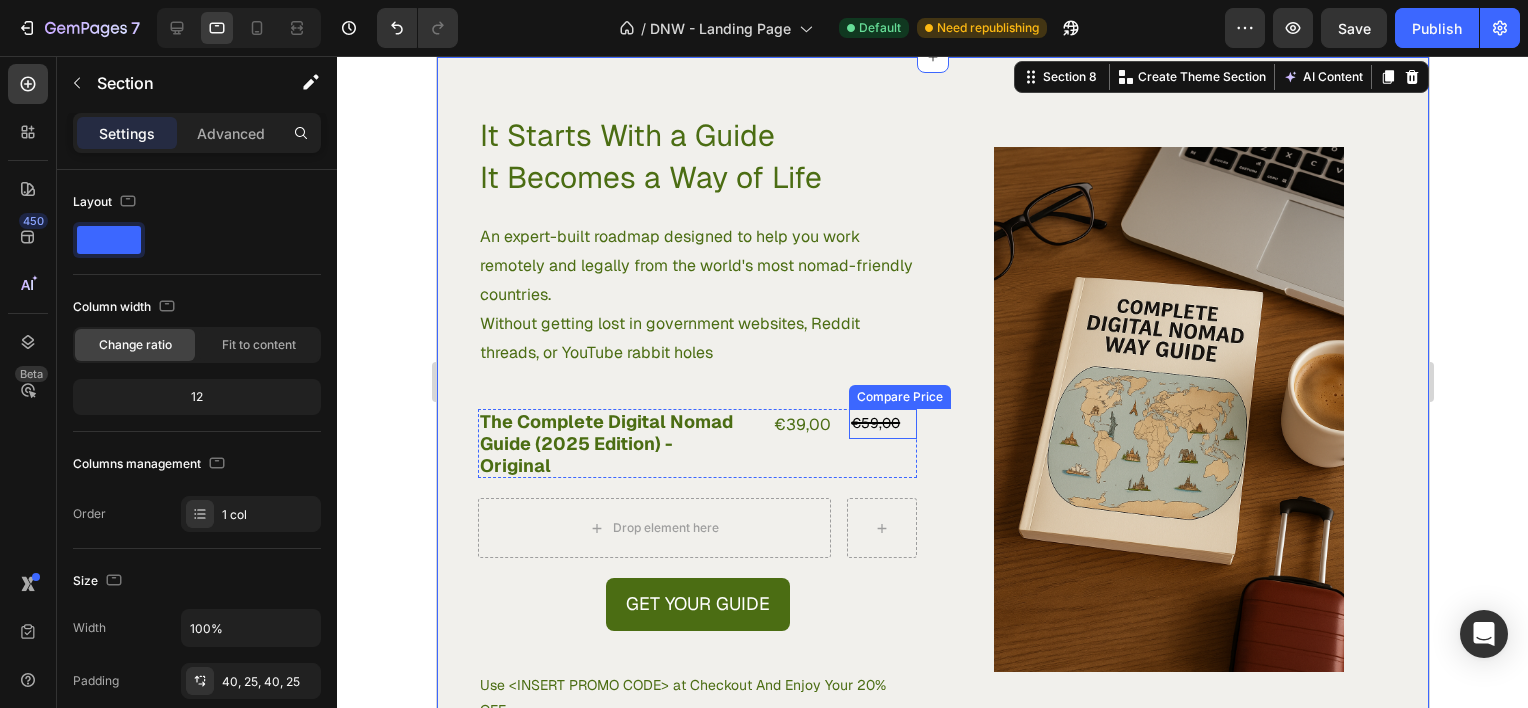 click on "€59,00" at bounding box center [882, 423] 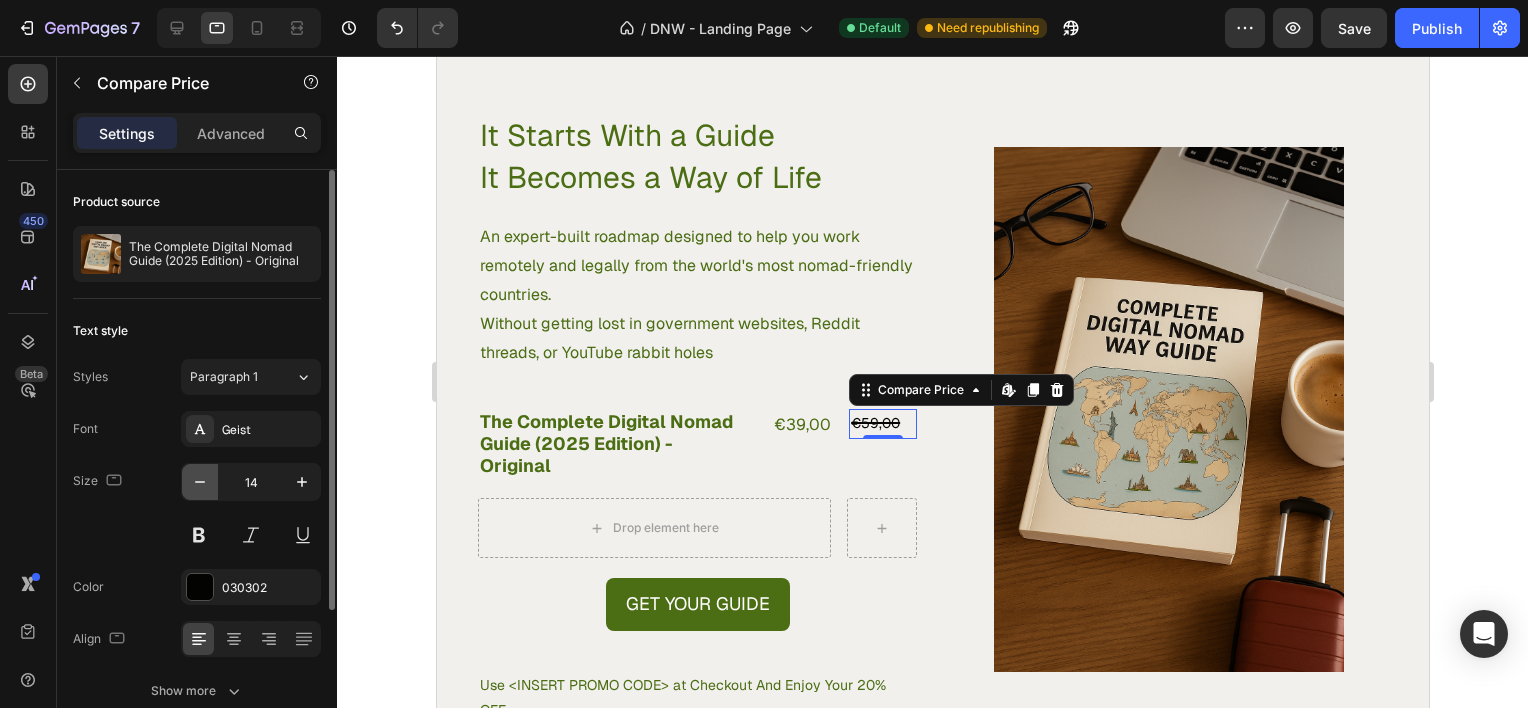 click 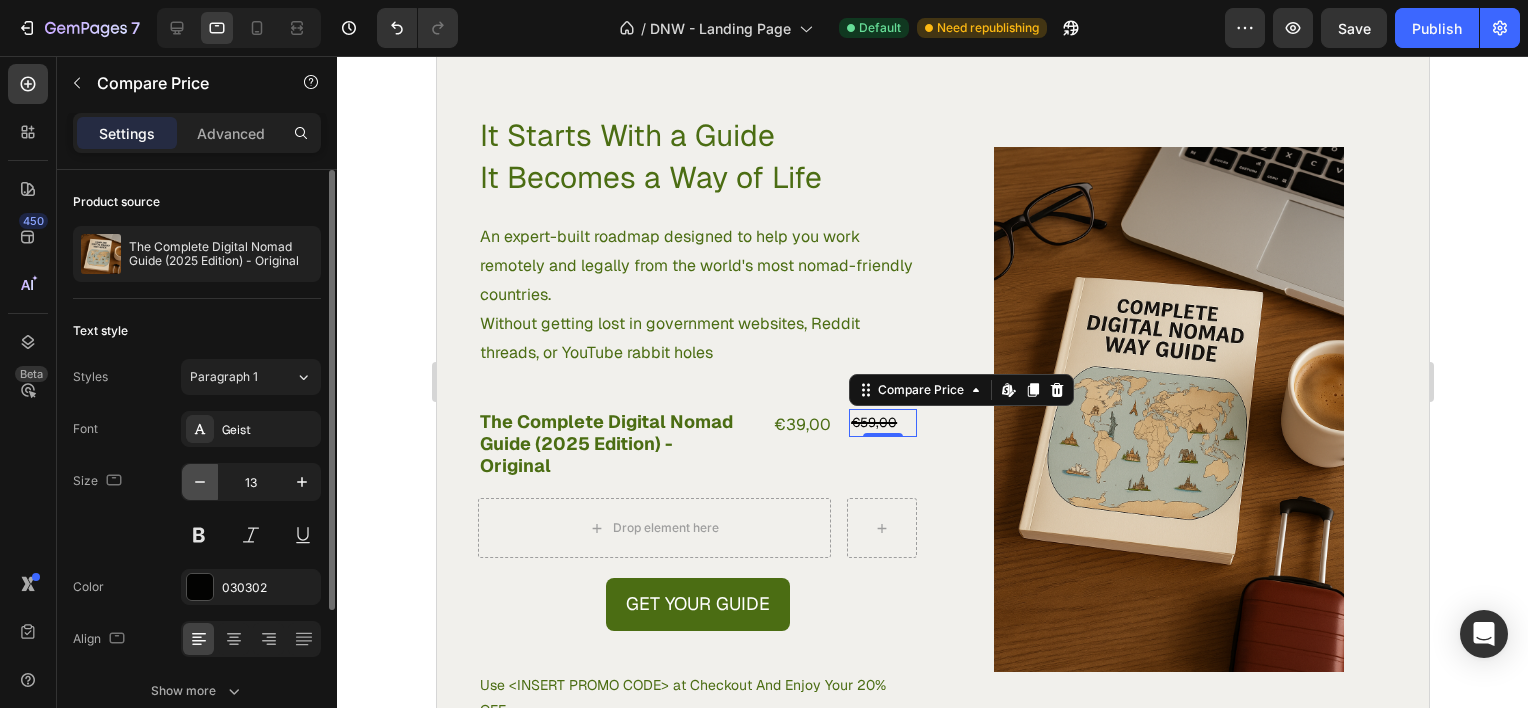 click 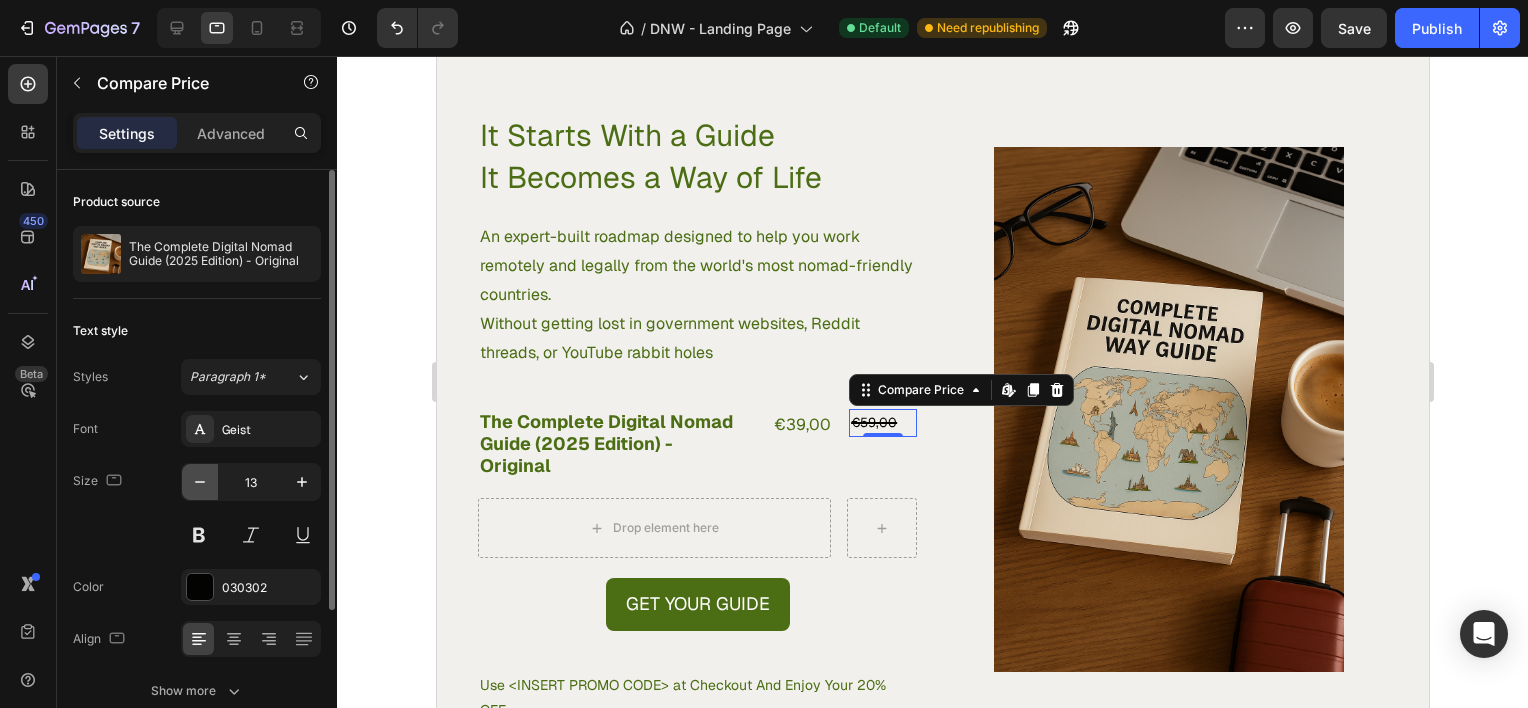 type on "12" 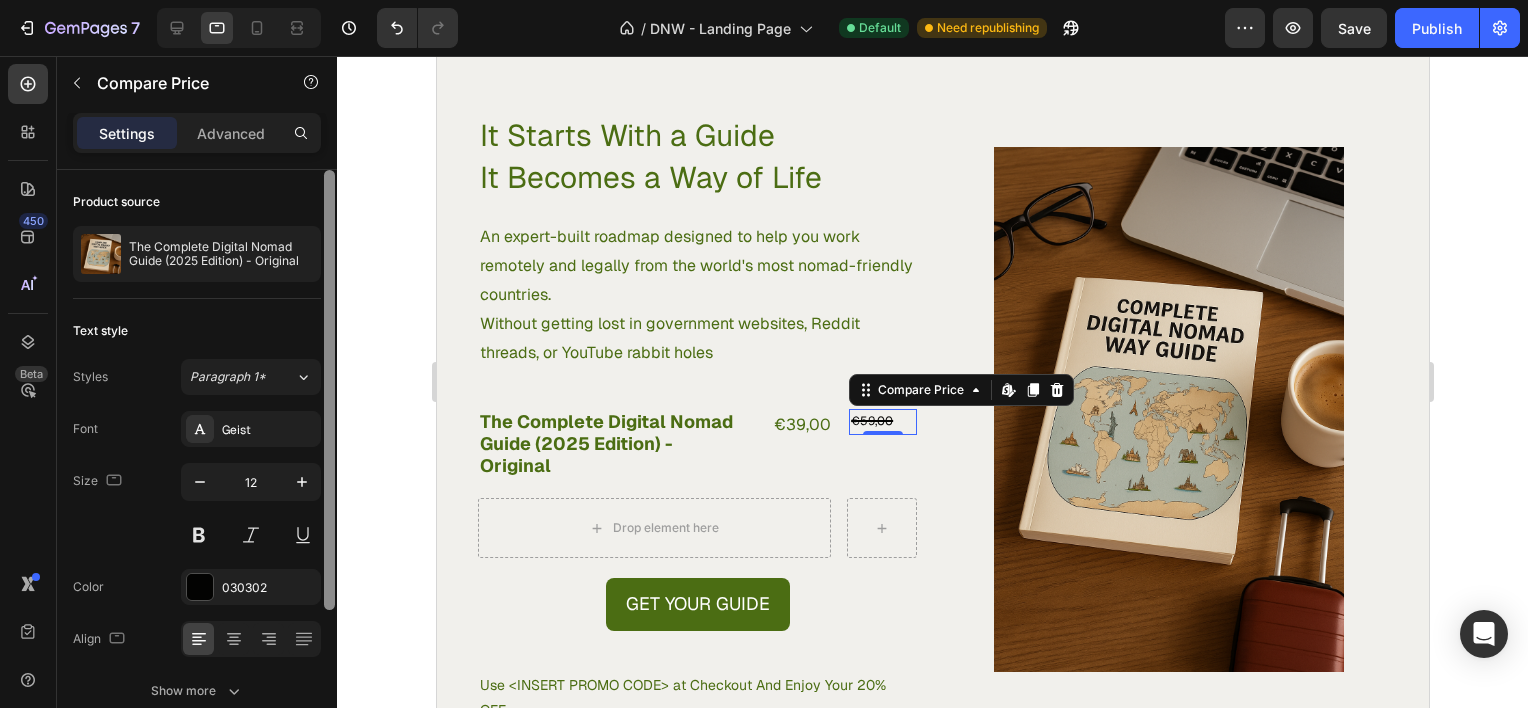 click at bounding box center (329, 467) 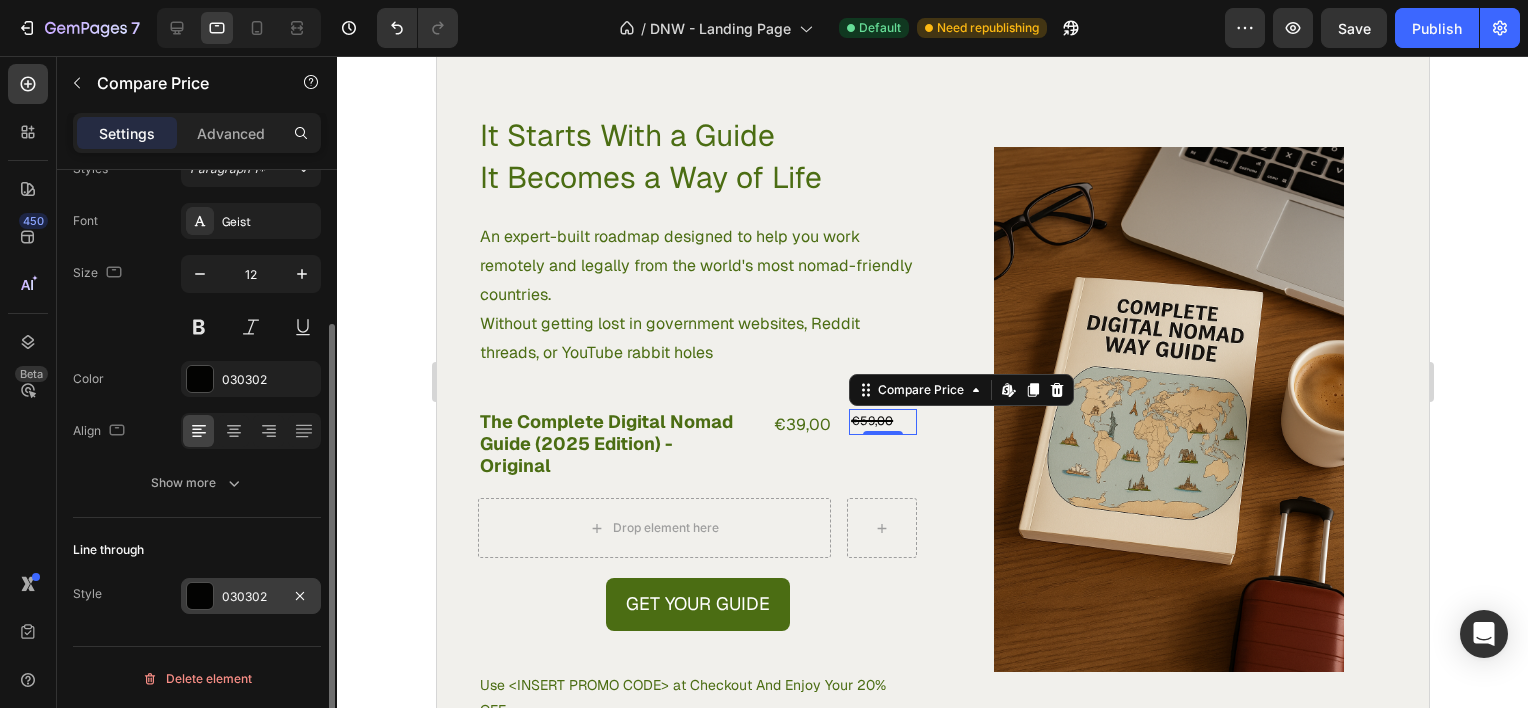 click on "030302" at bounding box center (251, 596) 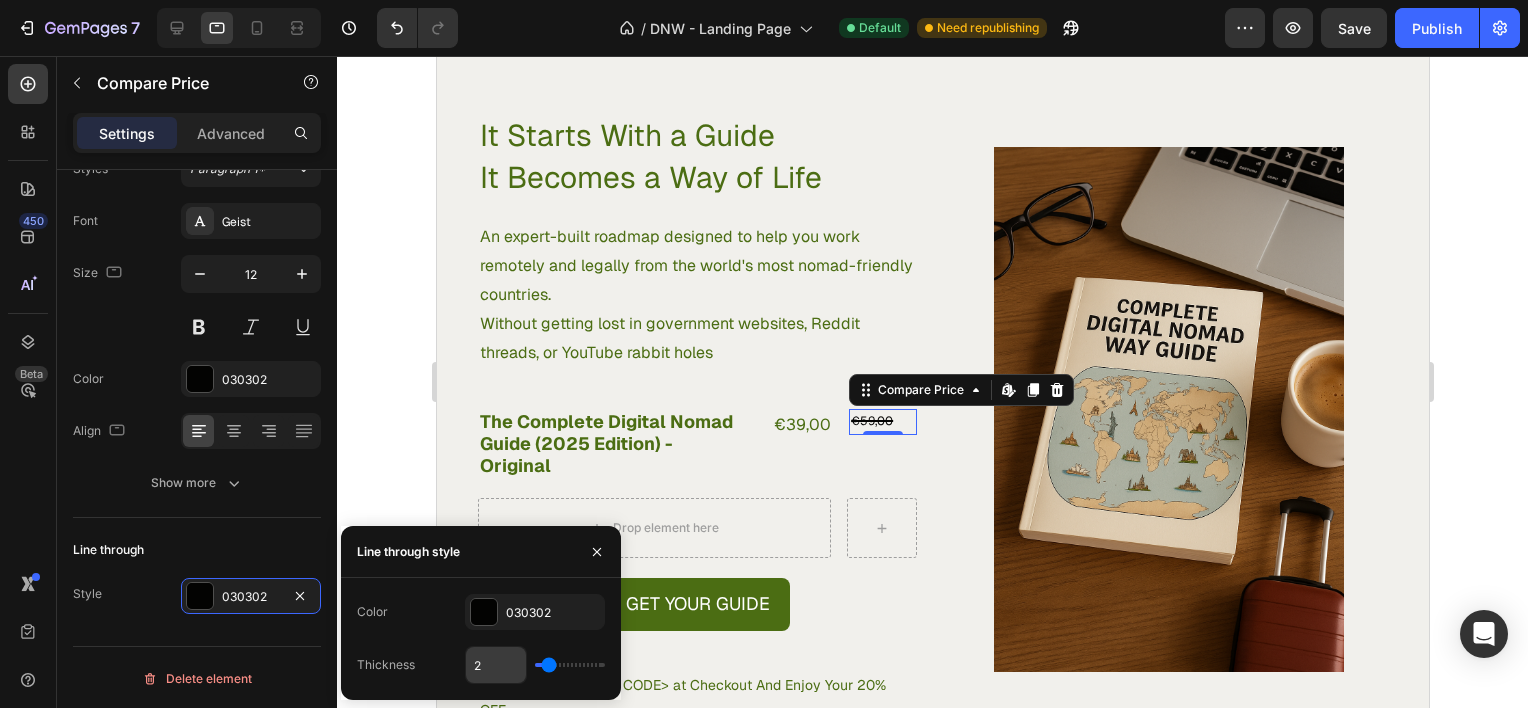 click on "2" at bounding box center (496, 665) 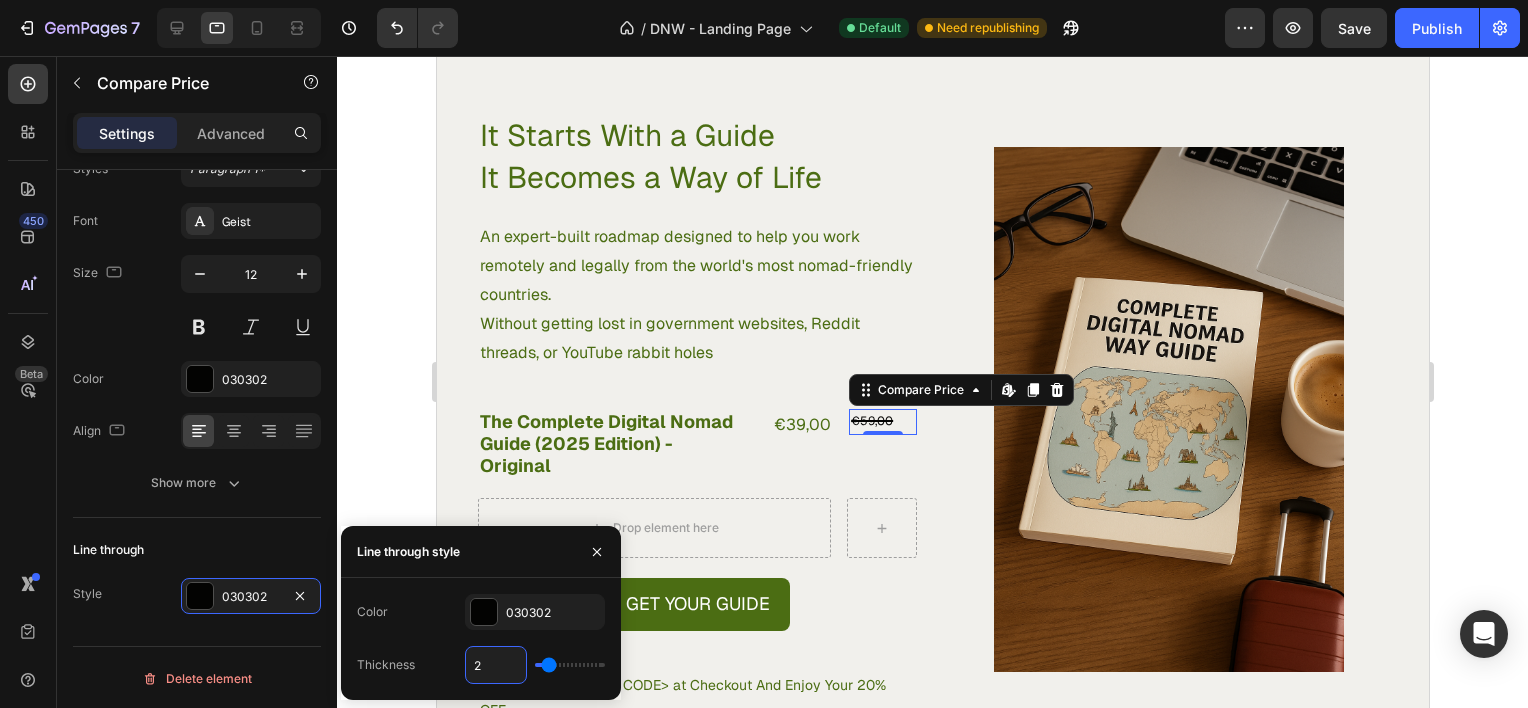 type on "1" 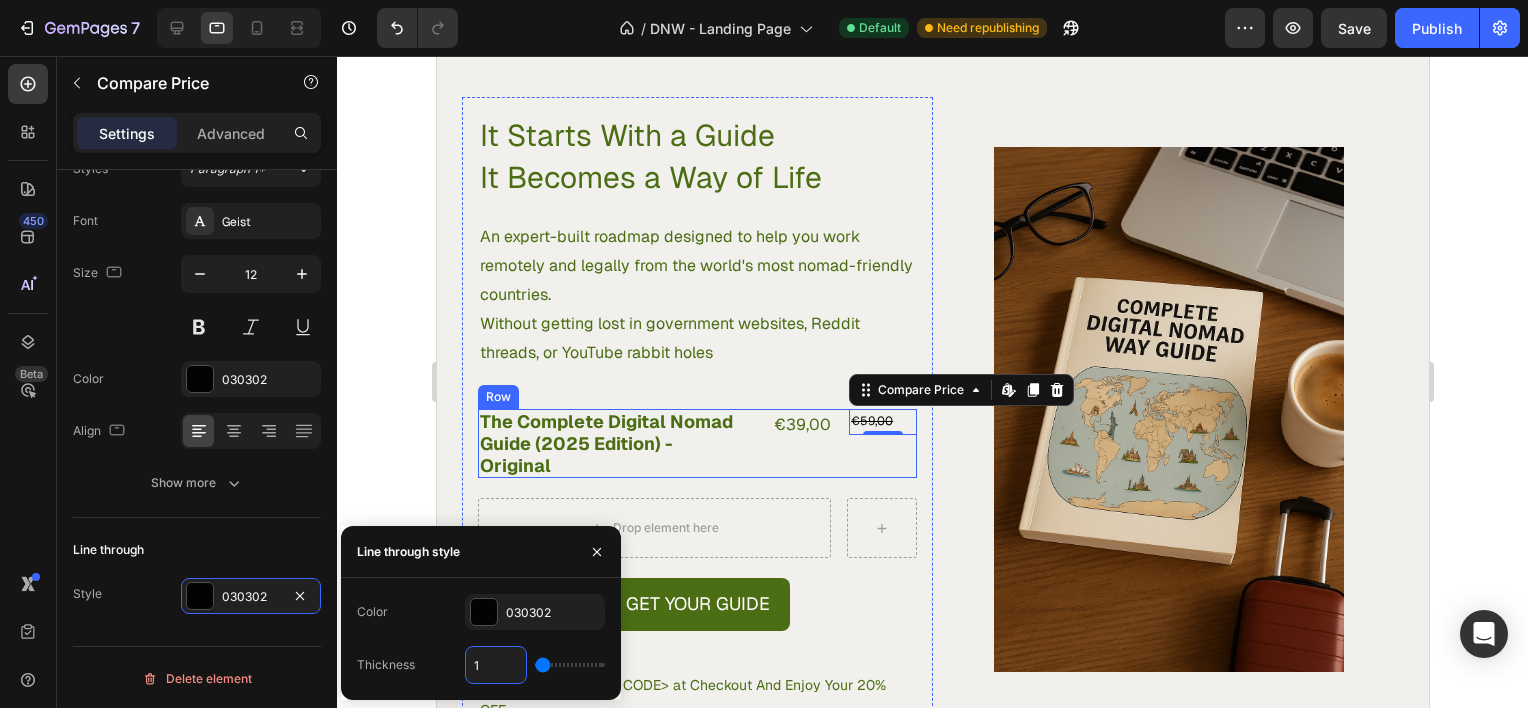 click on "The Complete Digital Nomad Guide (2025 Edition) - Original Product Title €39,00 Product Price Product Price €59,00 Compare Price   Edit content in Shopify 0 Compare Price   Edit content in Shopify 0 Row" at bounding box center [696, 443] 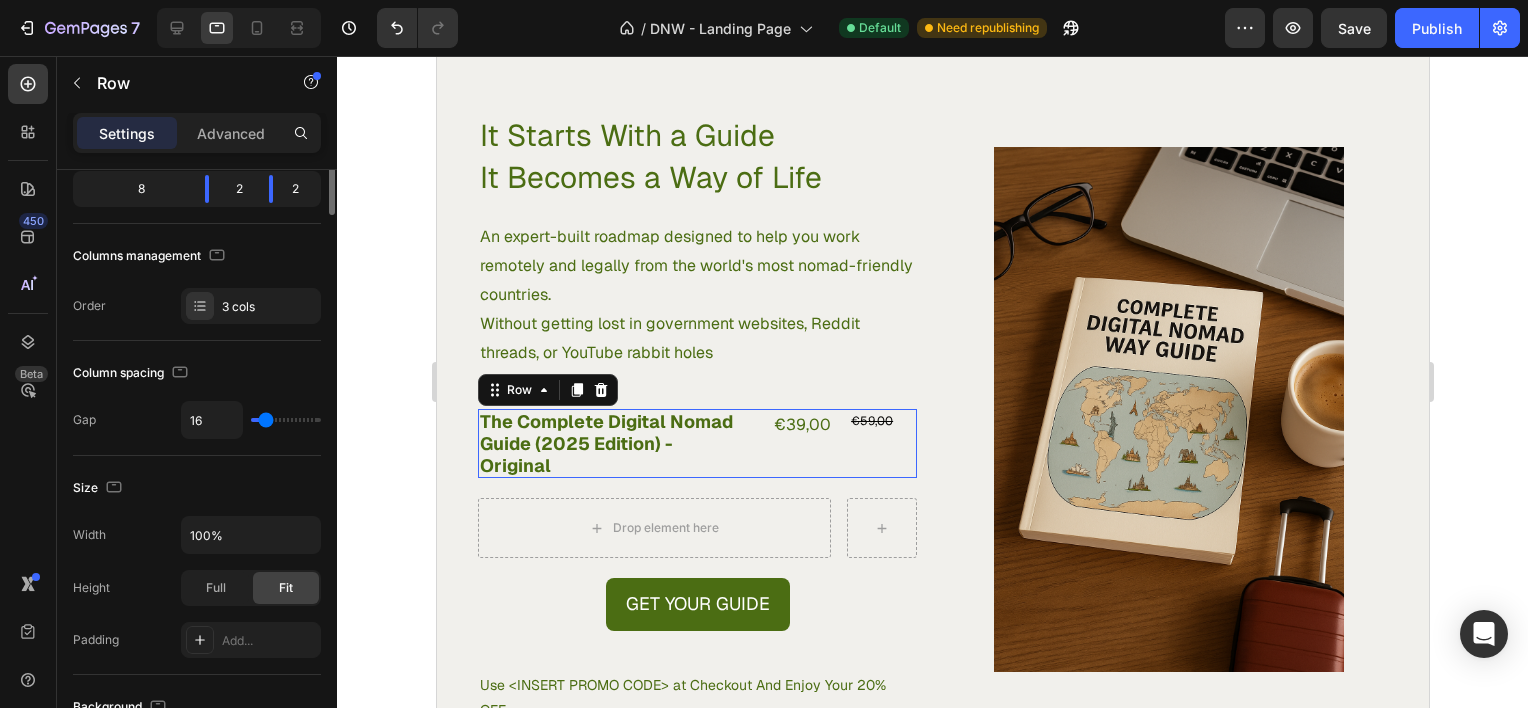 scroll, scrollTop: 0, scrollLeft: 0, axis: both 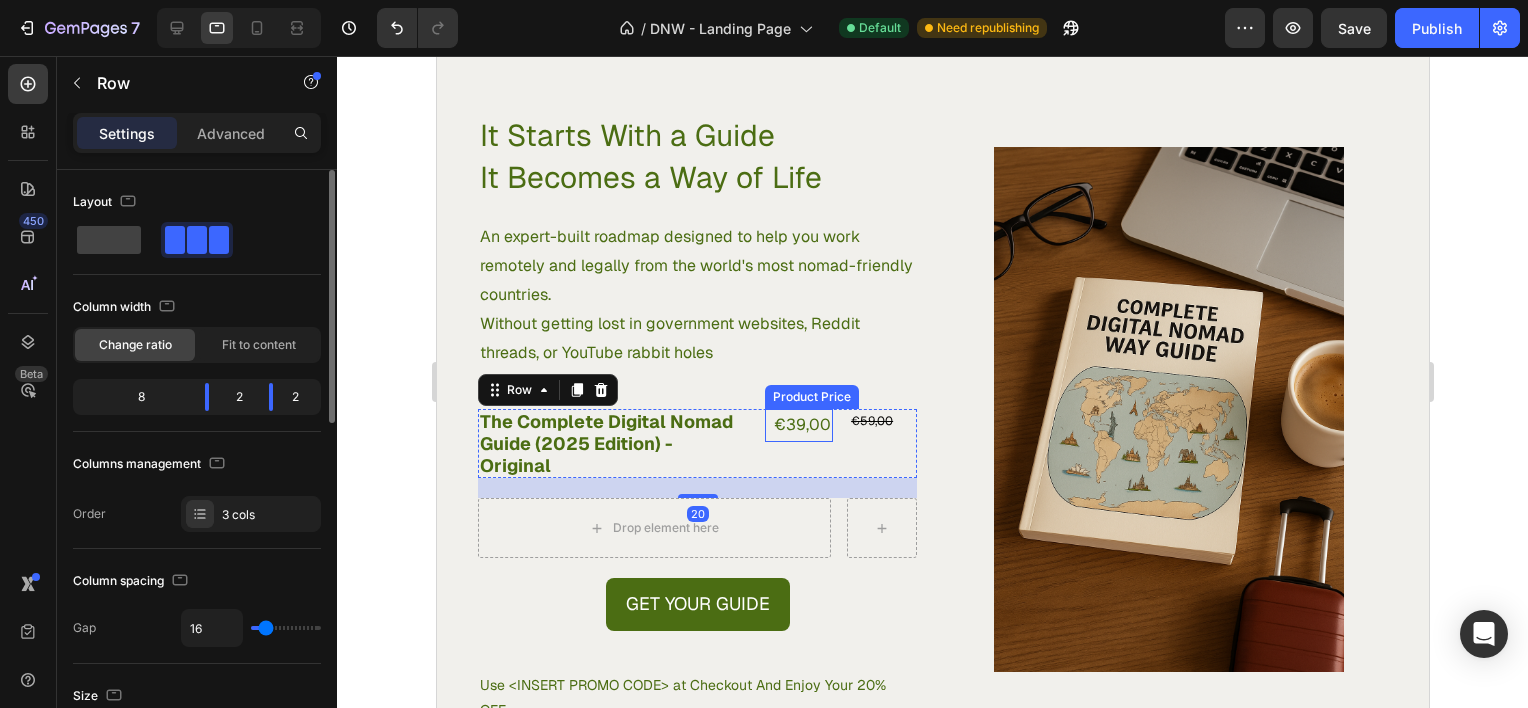 click on "€39,00" at bounding box center (798, 425) 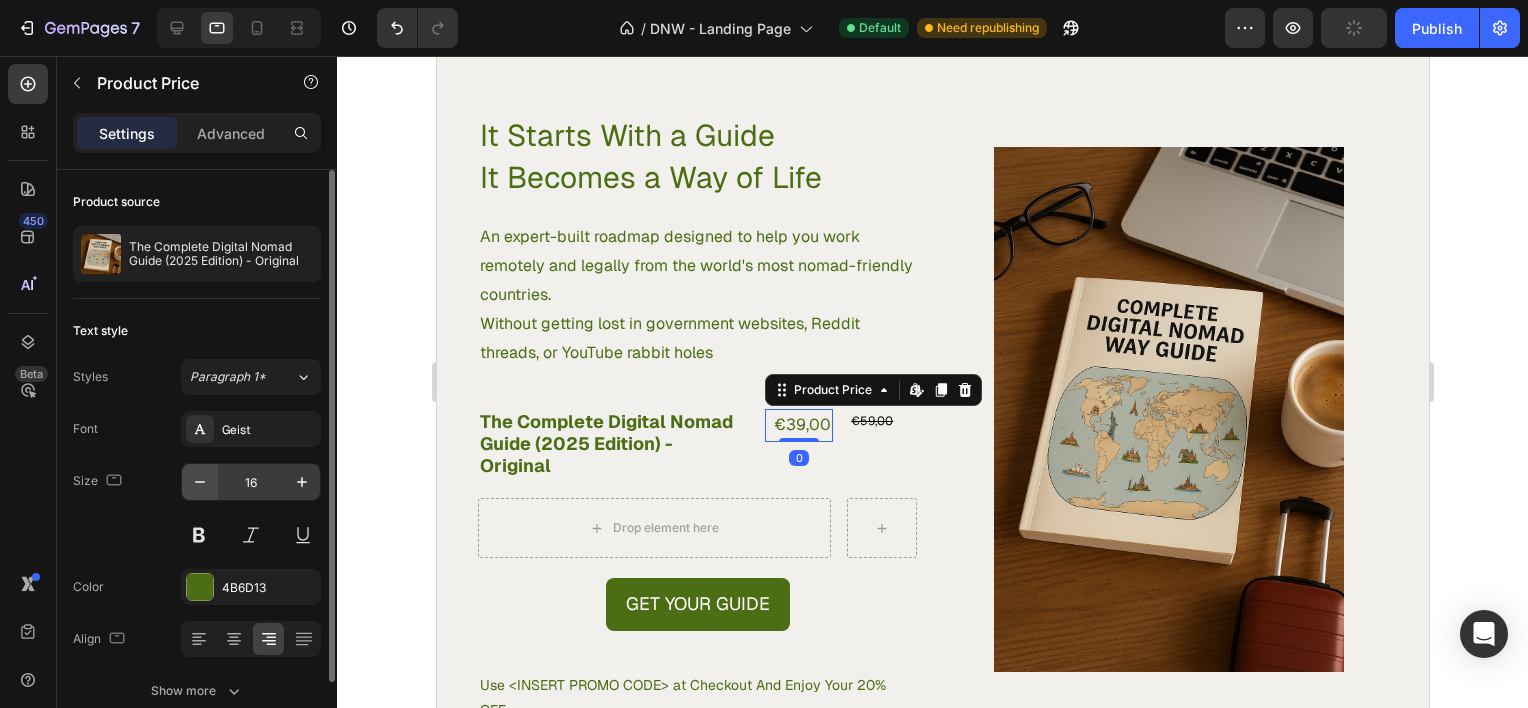 click 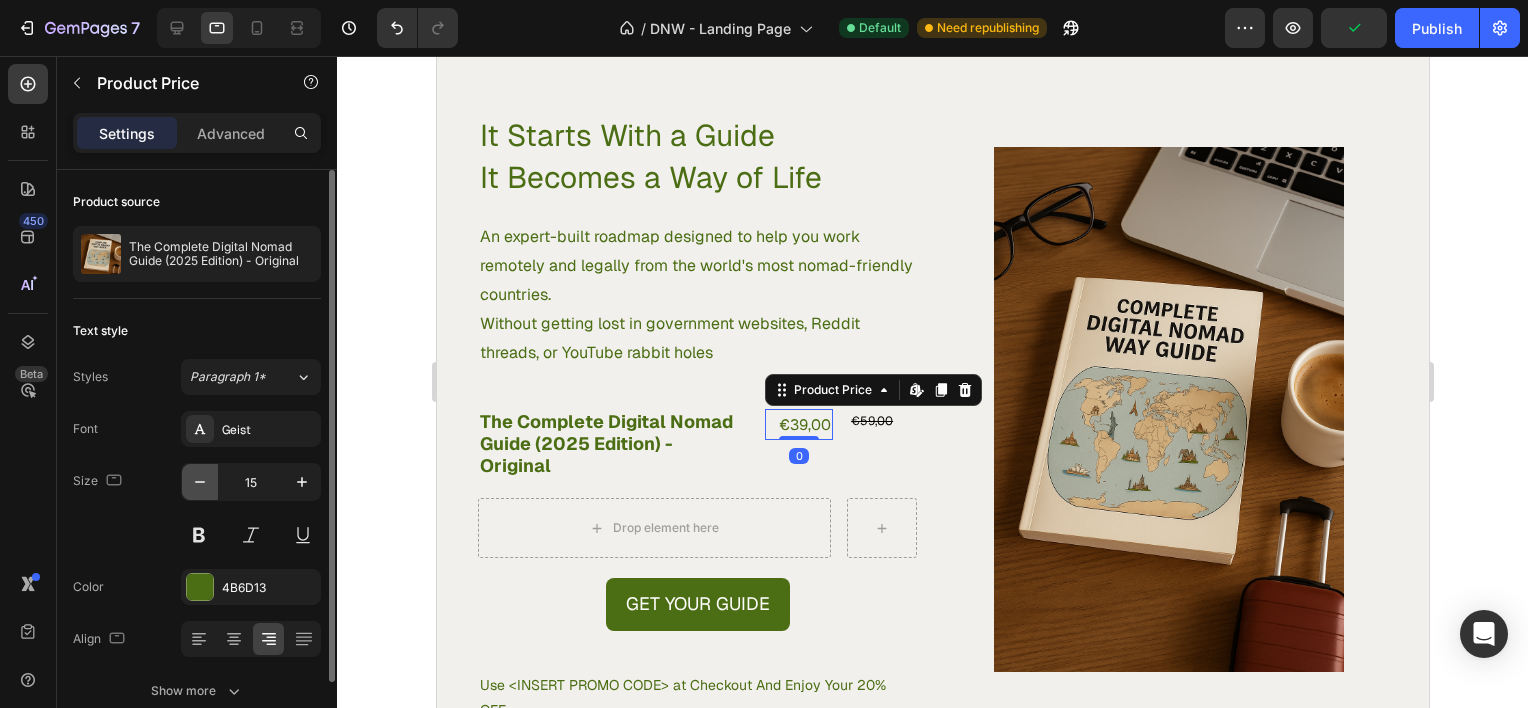 click 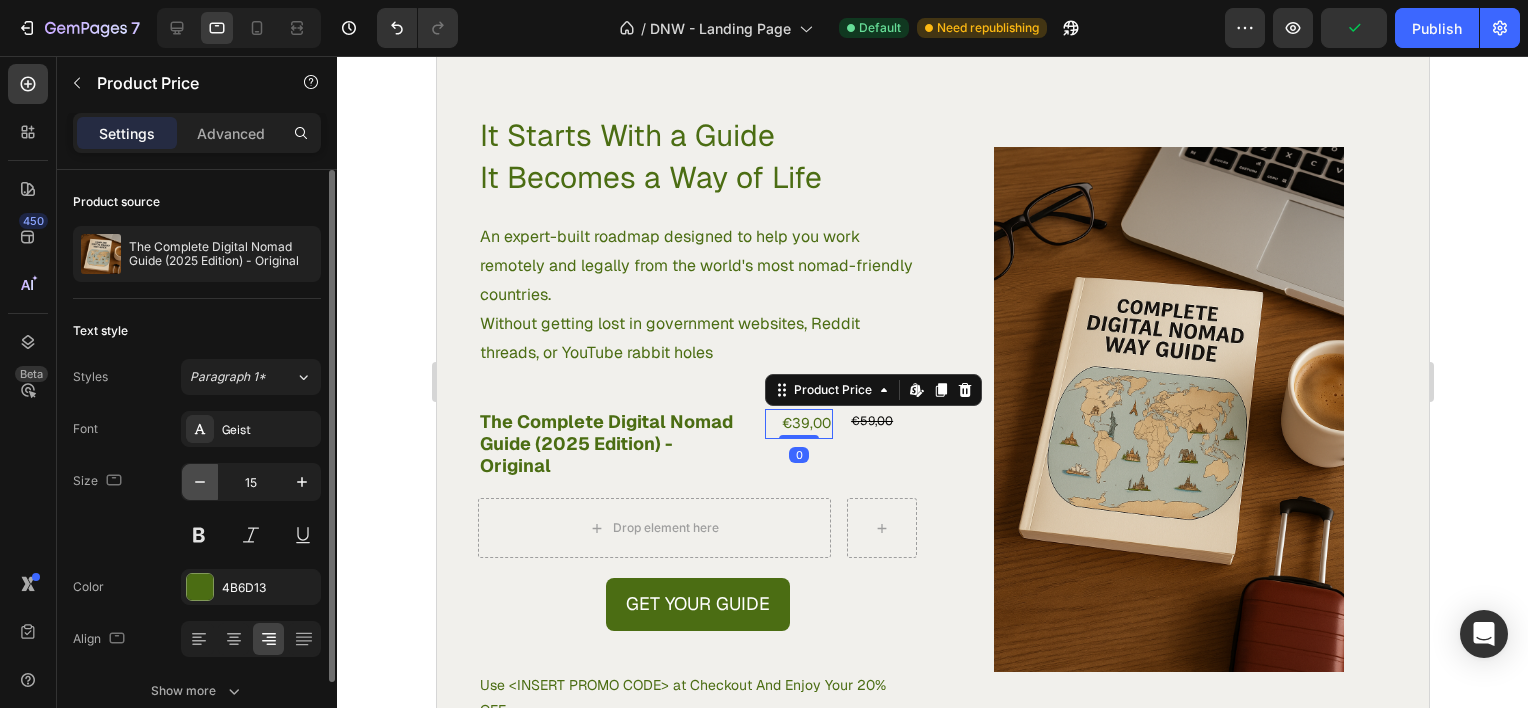 type on "14" 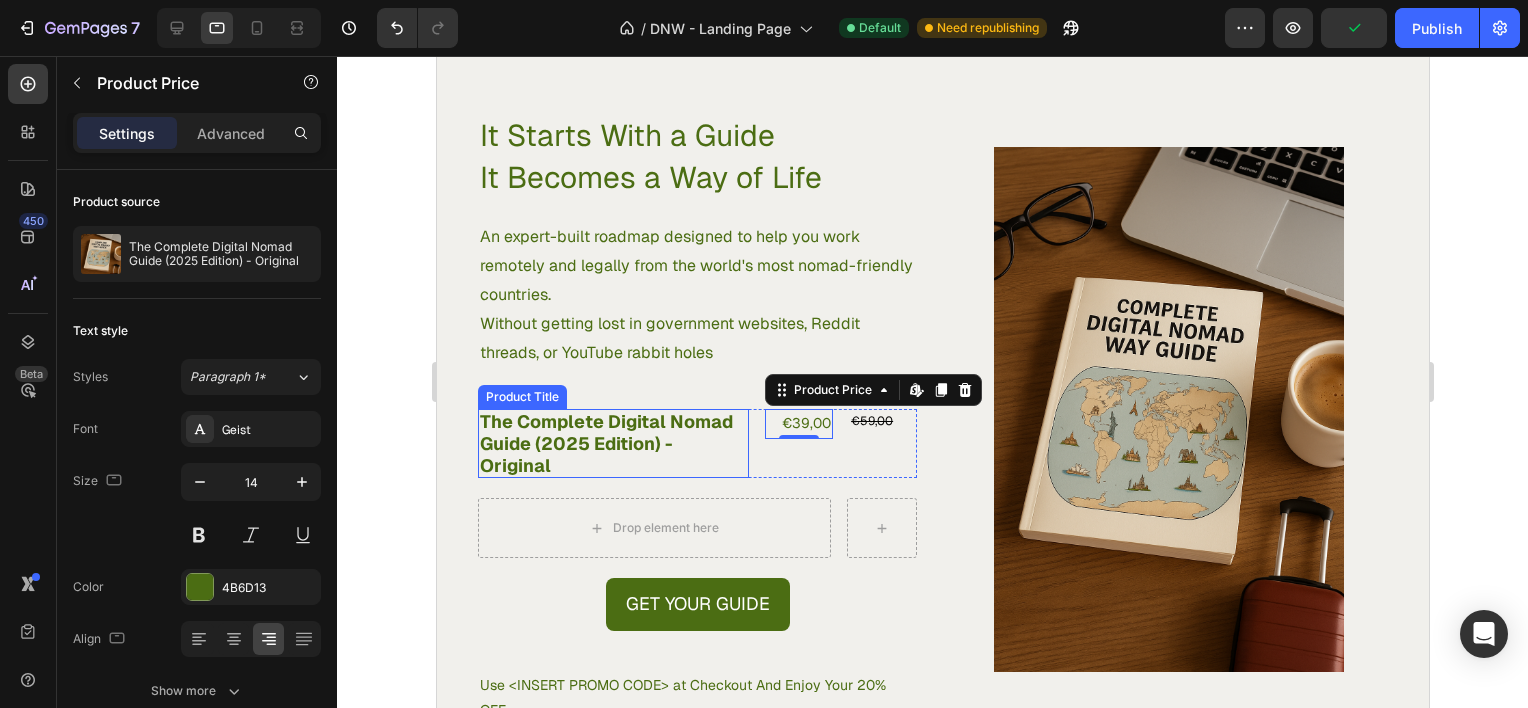 click on "The Complete Digital Nomad Guide (2025 Edition) - Original" at bounding box center [612, 443] 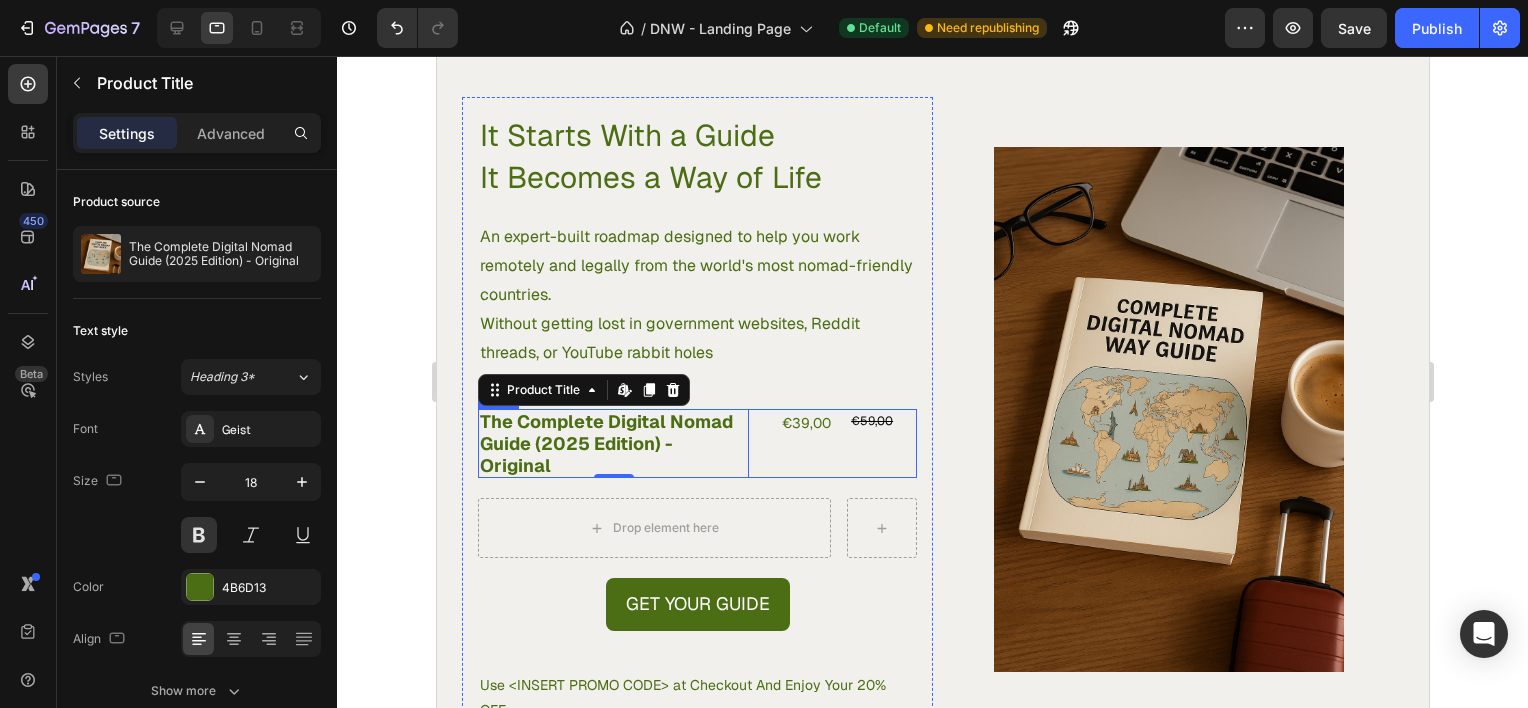 click on "€39,00 Product Price Product Price" at bounding box center (798, 443) 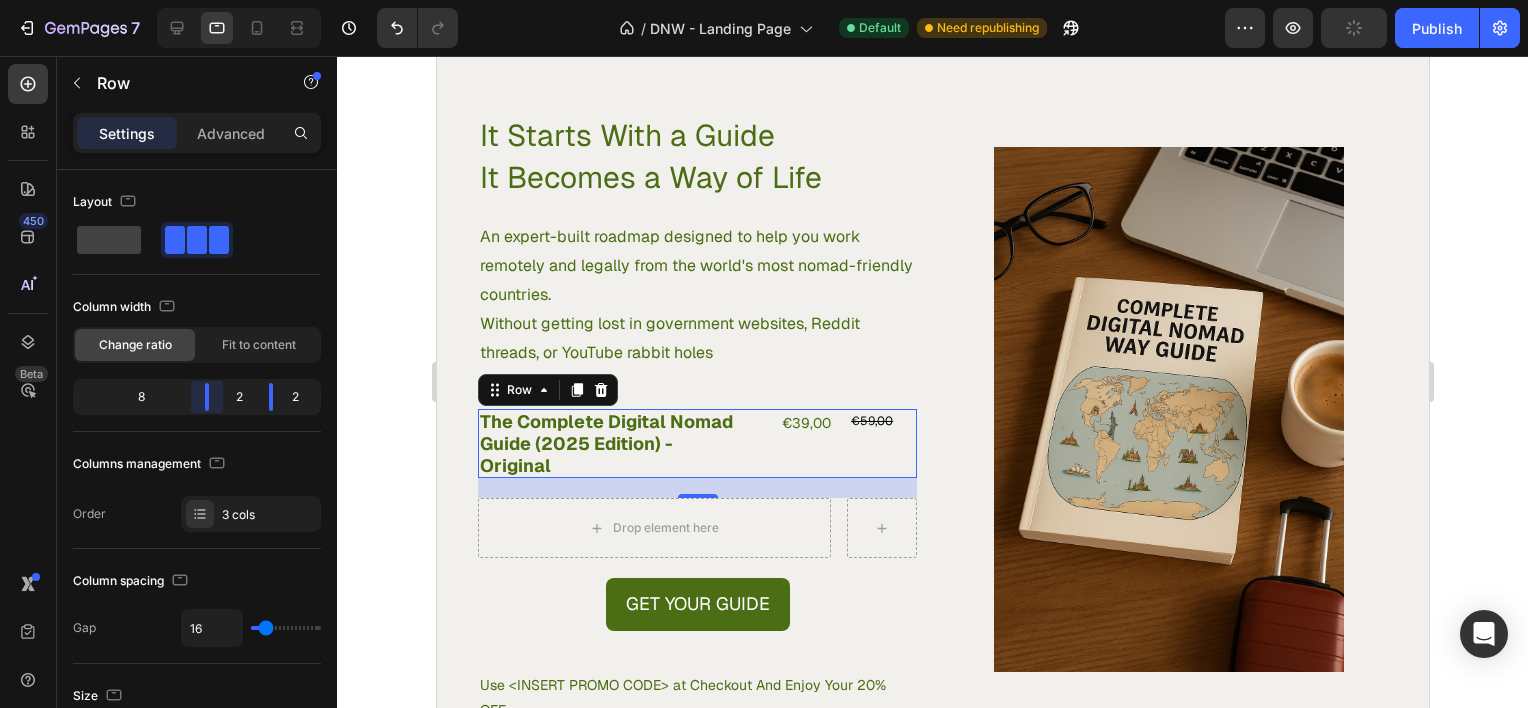 drag, startPoint x: 210, startPoint y: 399, endPoint x: 239, endPoint y: 400, distance: 29.017237 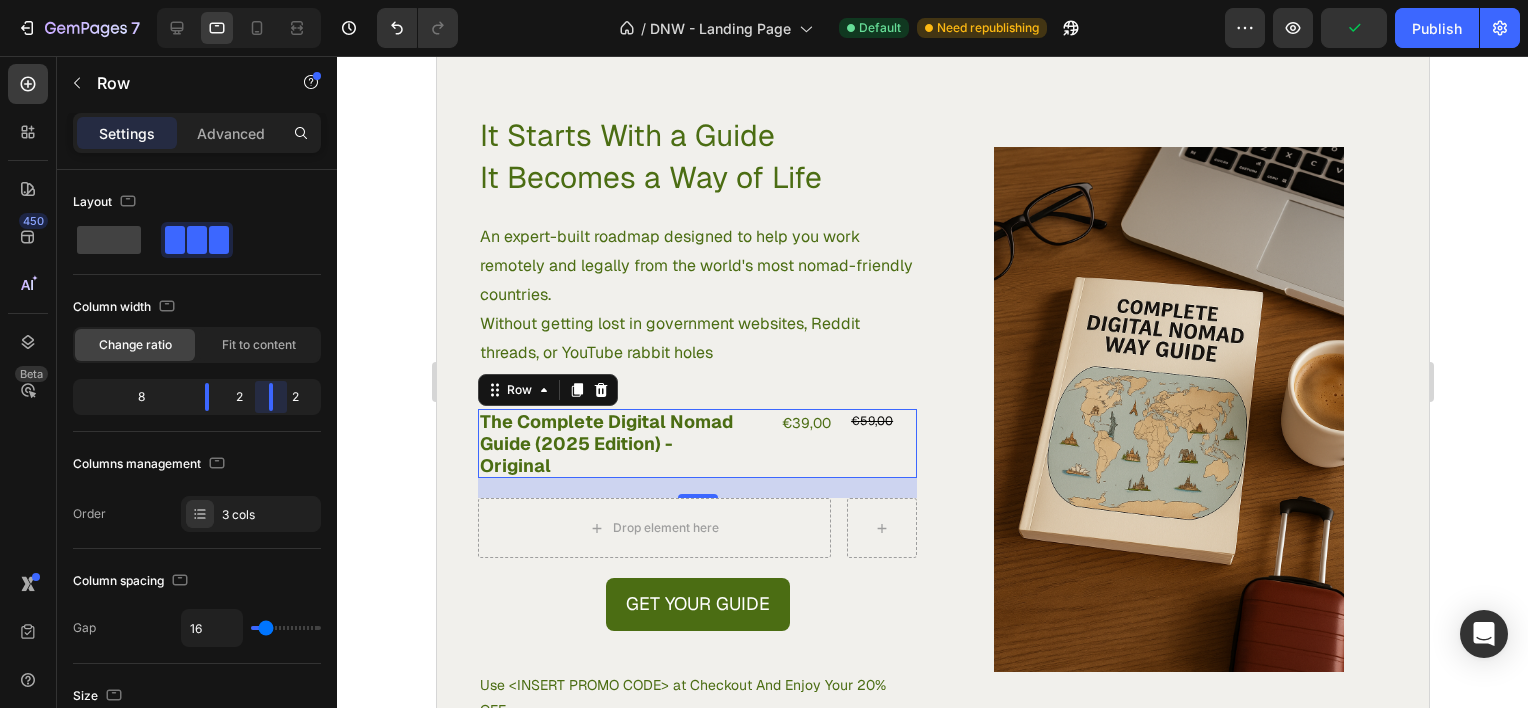 drag, startPoint x: 265, startPoint y: 398, endPoint x: 290, endPoint y: 404, distance: 25.70992 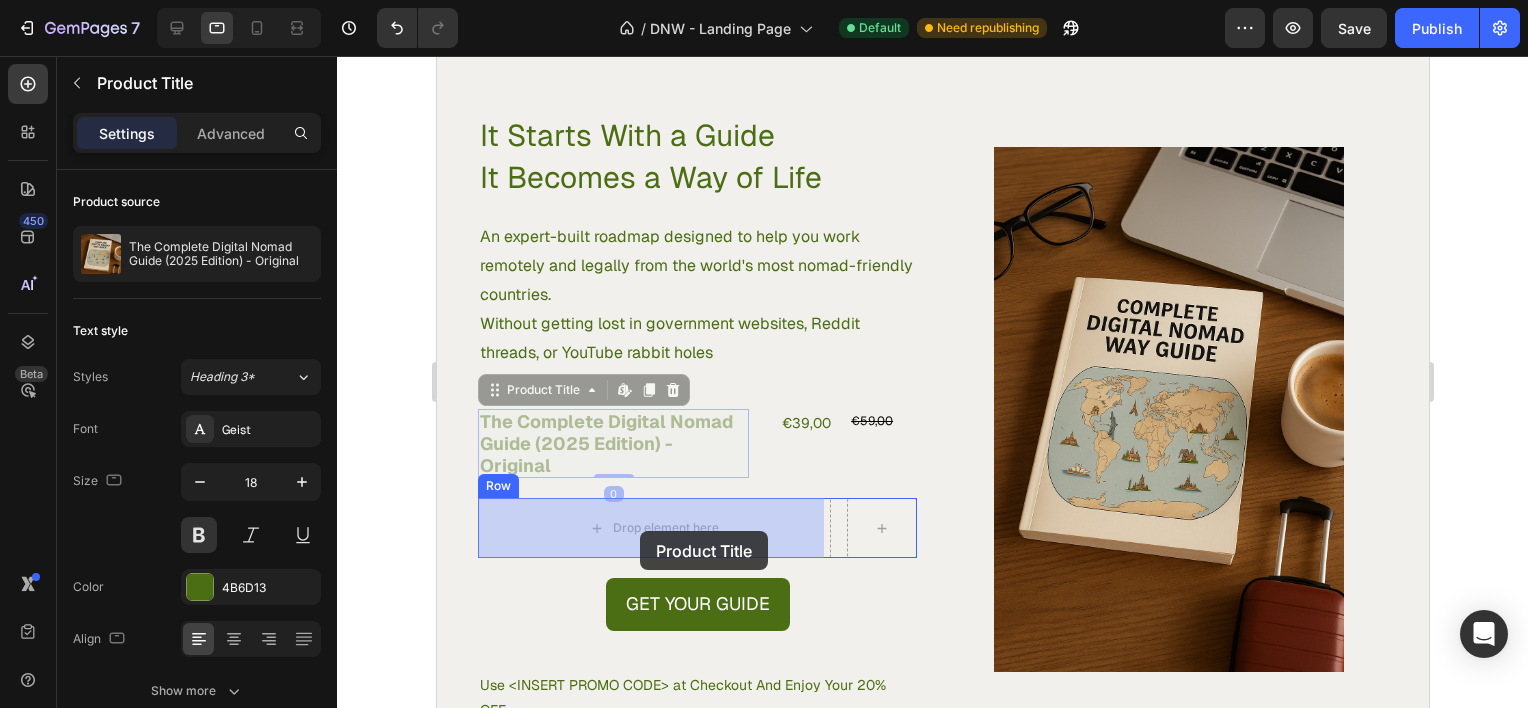 drag, startPoint x: 630, startPoint y: 436, endPoint x: 638, endPoint y: 522, distance: 86.37129 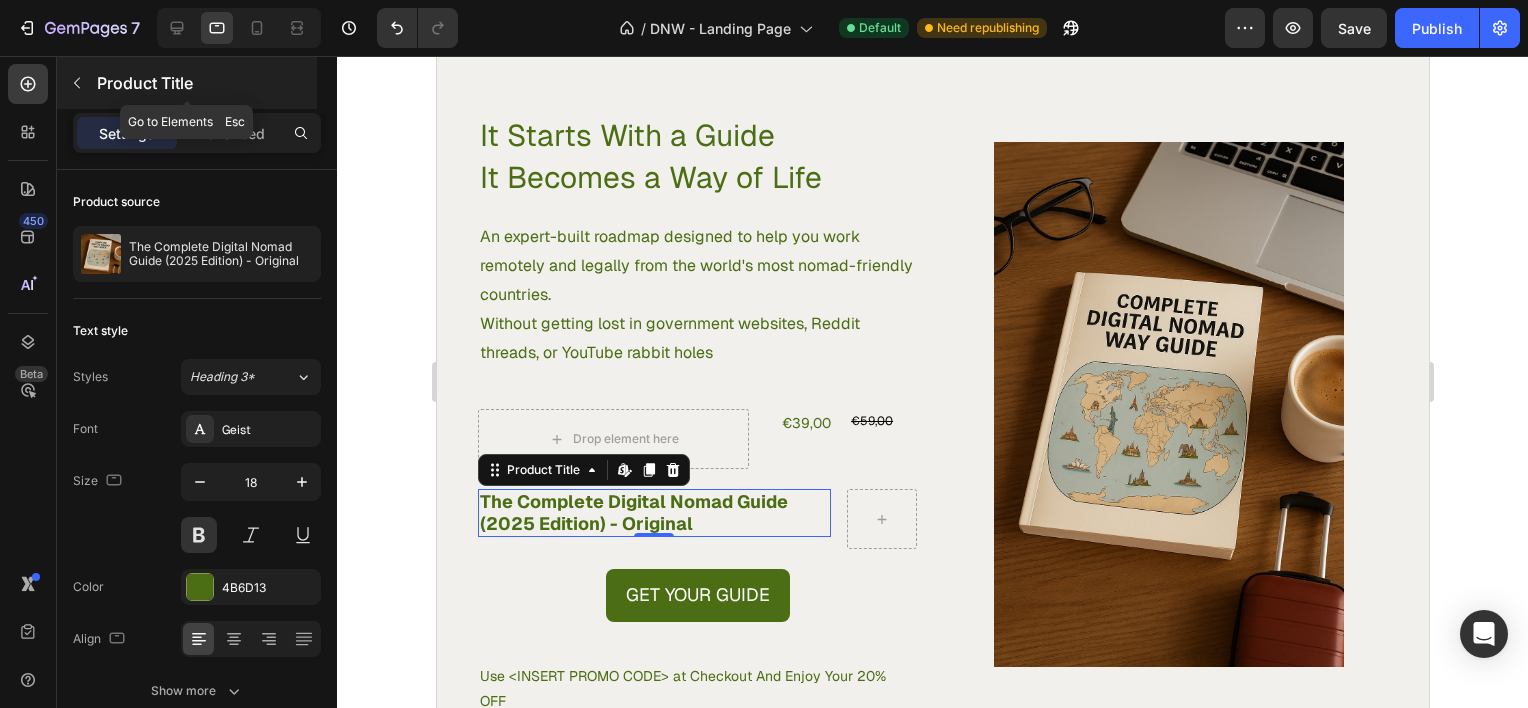 click 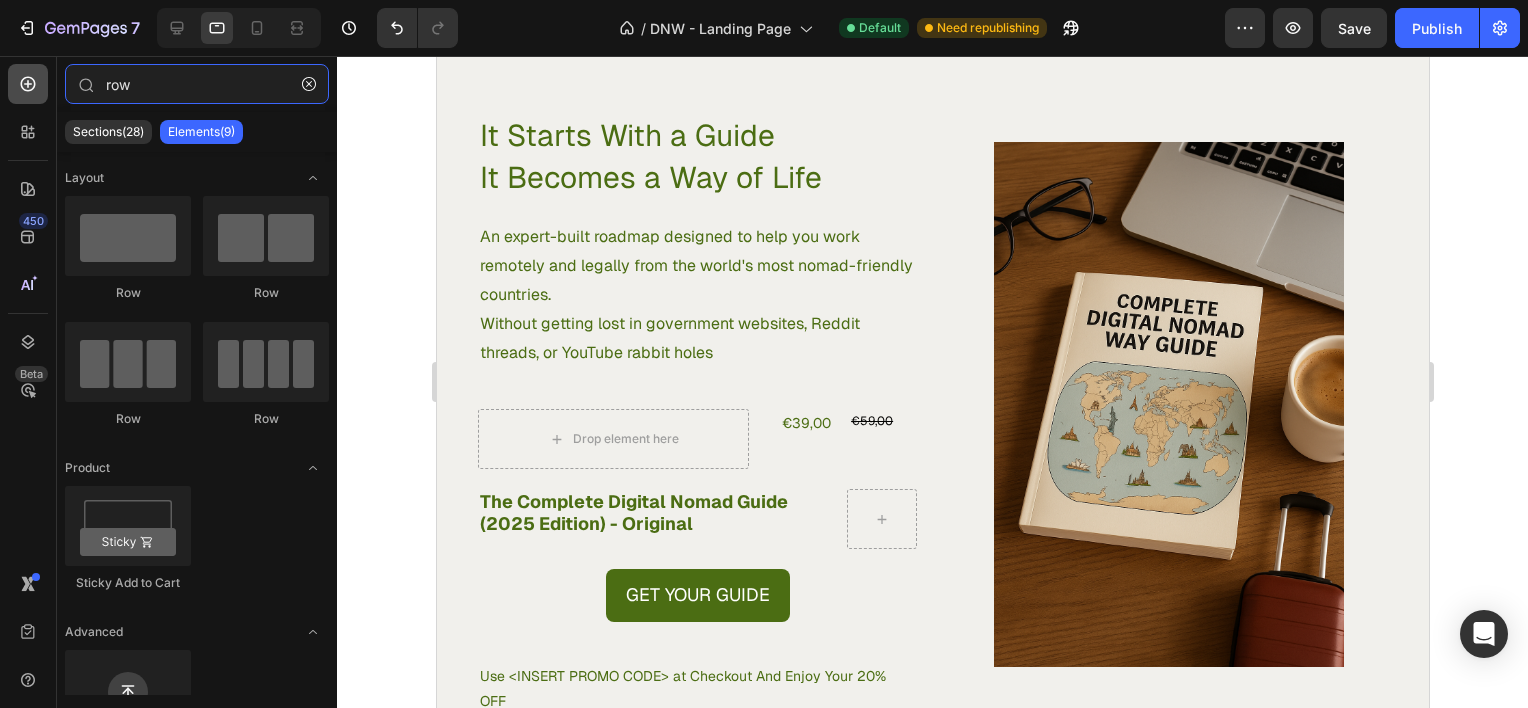 drag, startPoint x: 153, startPoint y: 96, endPoint x: 45, endPoint y: 87, distance: 108.37435 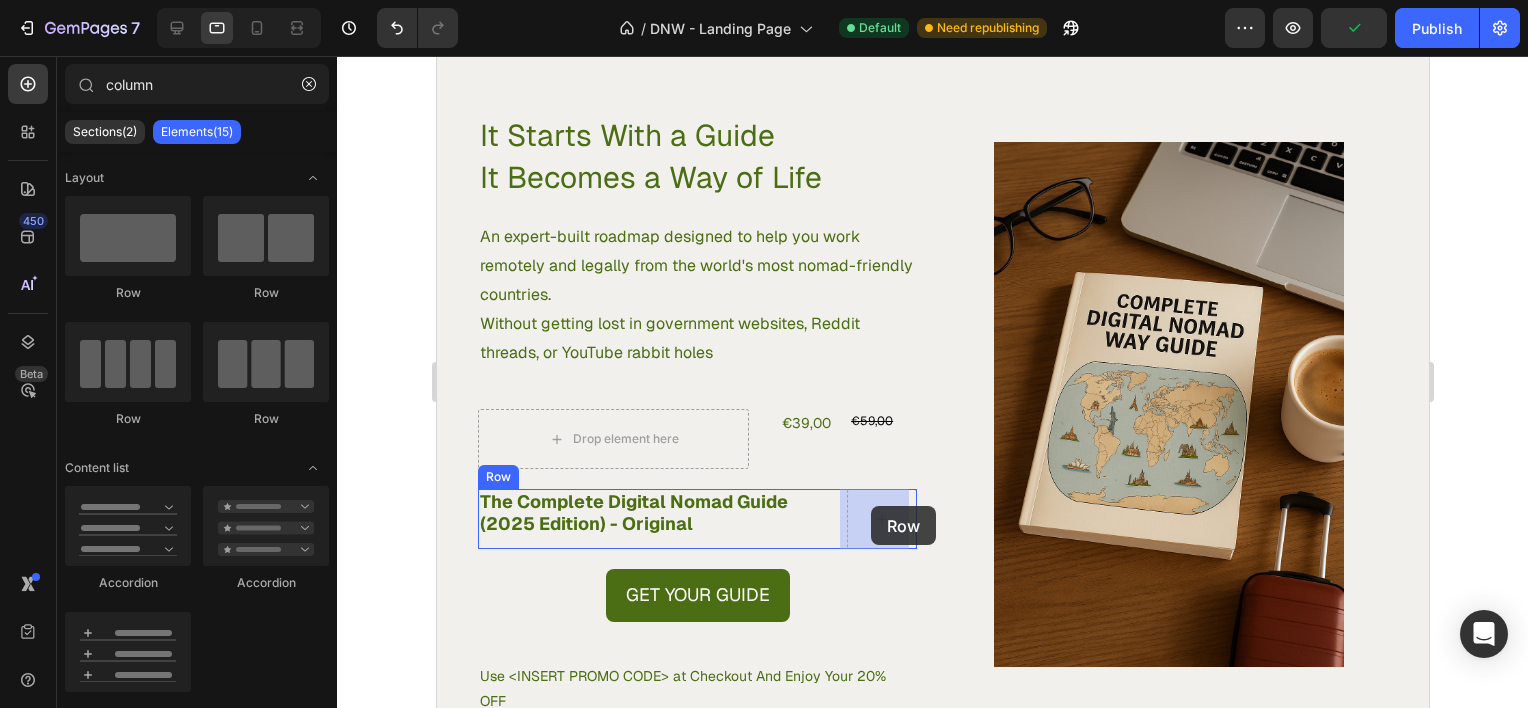 drag, startPoint x: 704, startPoint y: 300, endPoint x: 870, endPoint y: 506, distance: 264.56 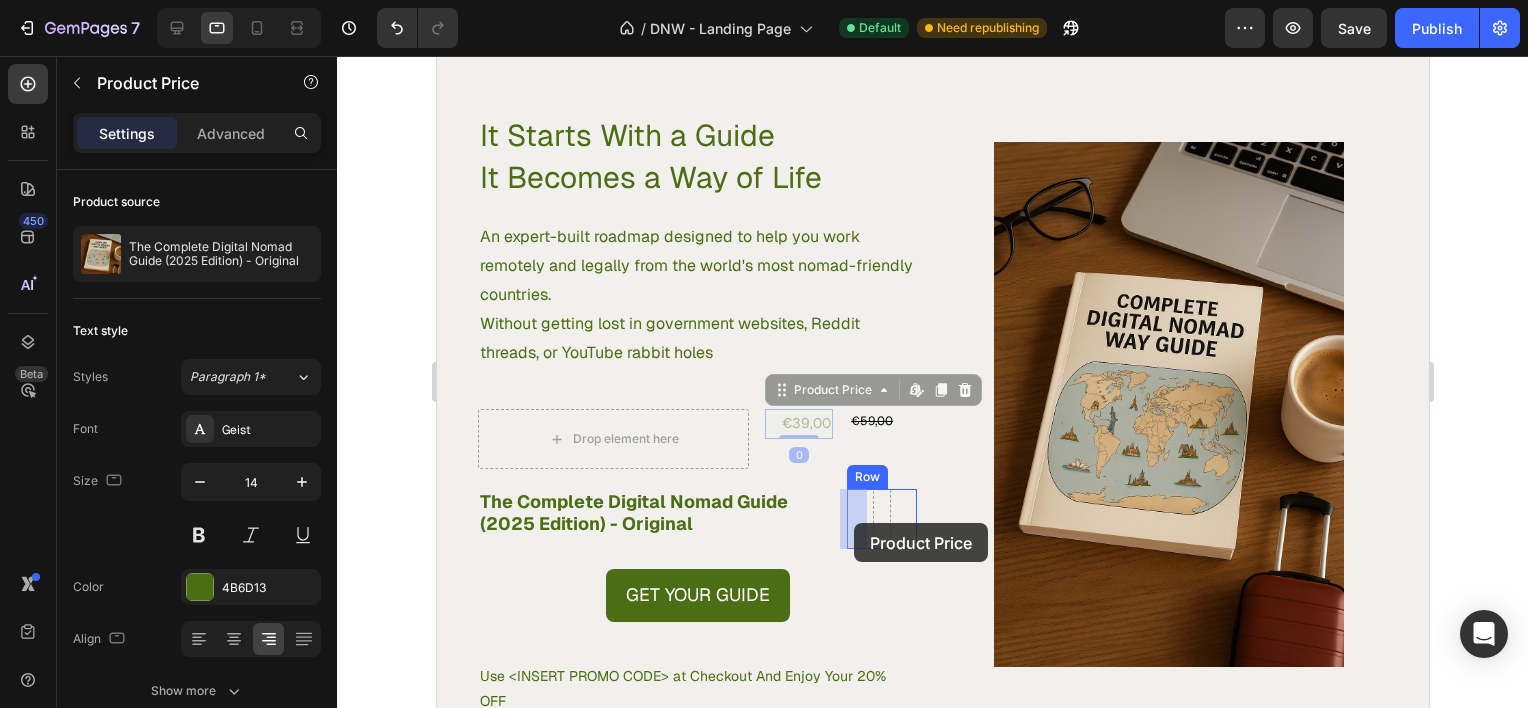 drag, startPoint x: 811, startPoint y: 428, endPoint x: 853, endPoint y: 523, distance: 103.87011 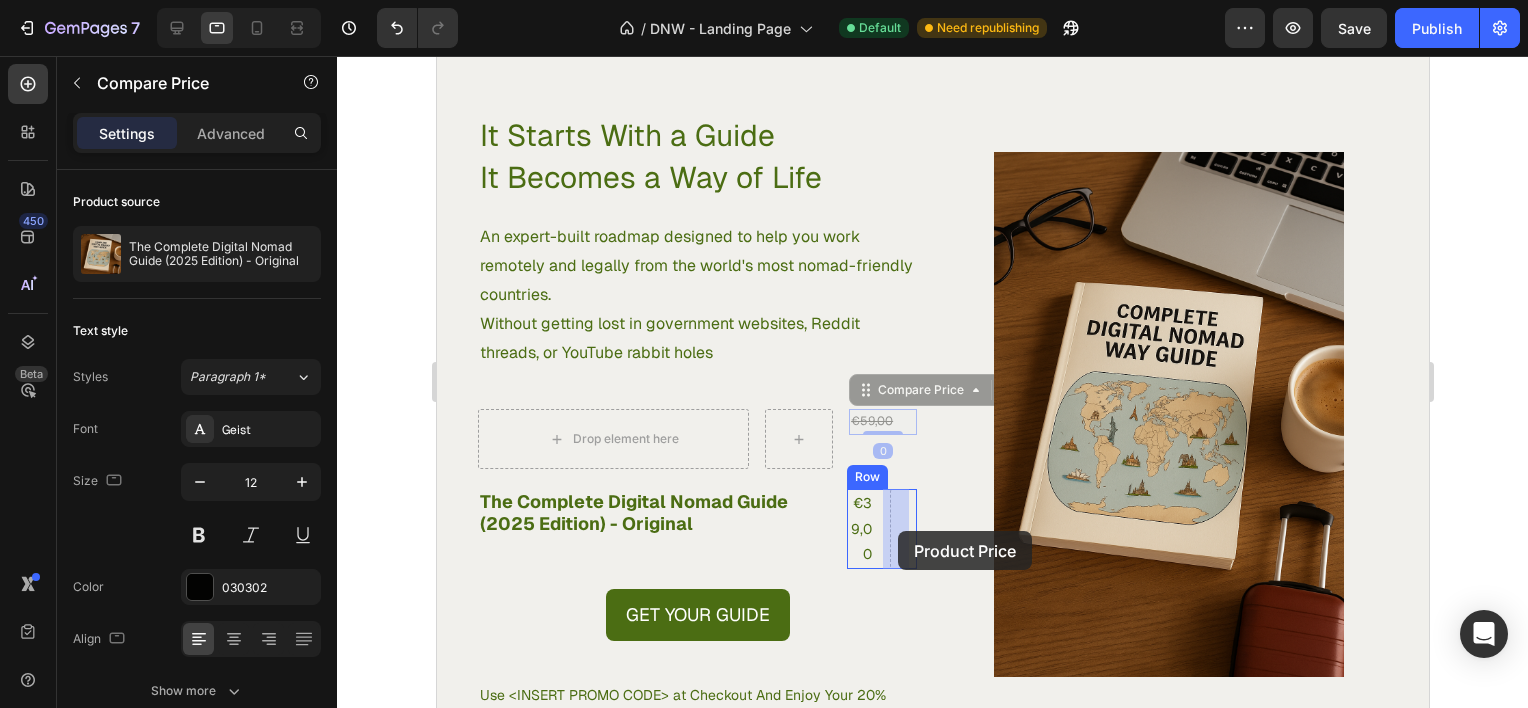 drag, startPoint x: 865, startPoint y: 424, endPoint x: 901, endPoint y: 527, distance: 109.11004 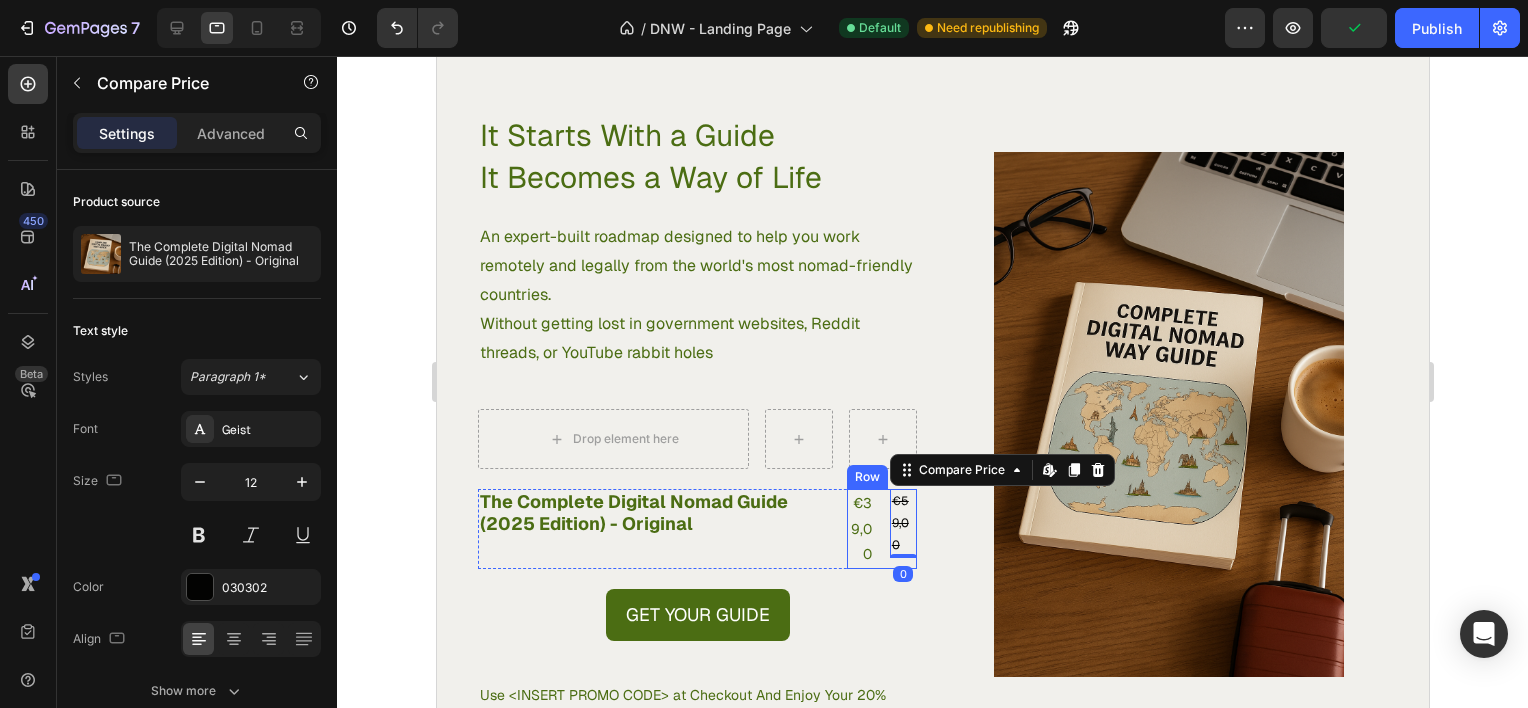 click on "€59,00 Compare Price   Edit content in Shopify 0 Compare Price   Edit content in Shopify 0" at bounding box center (902, 529) 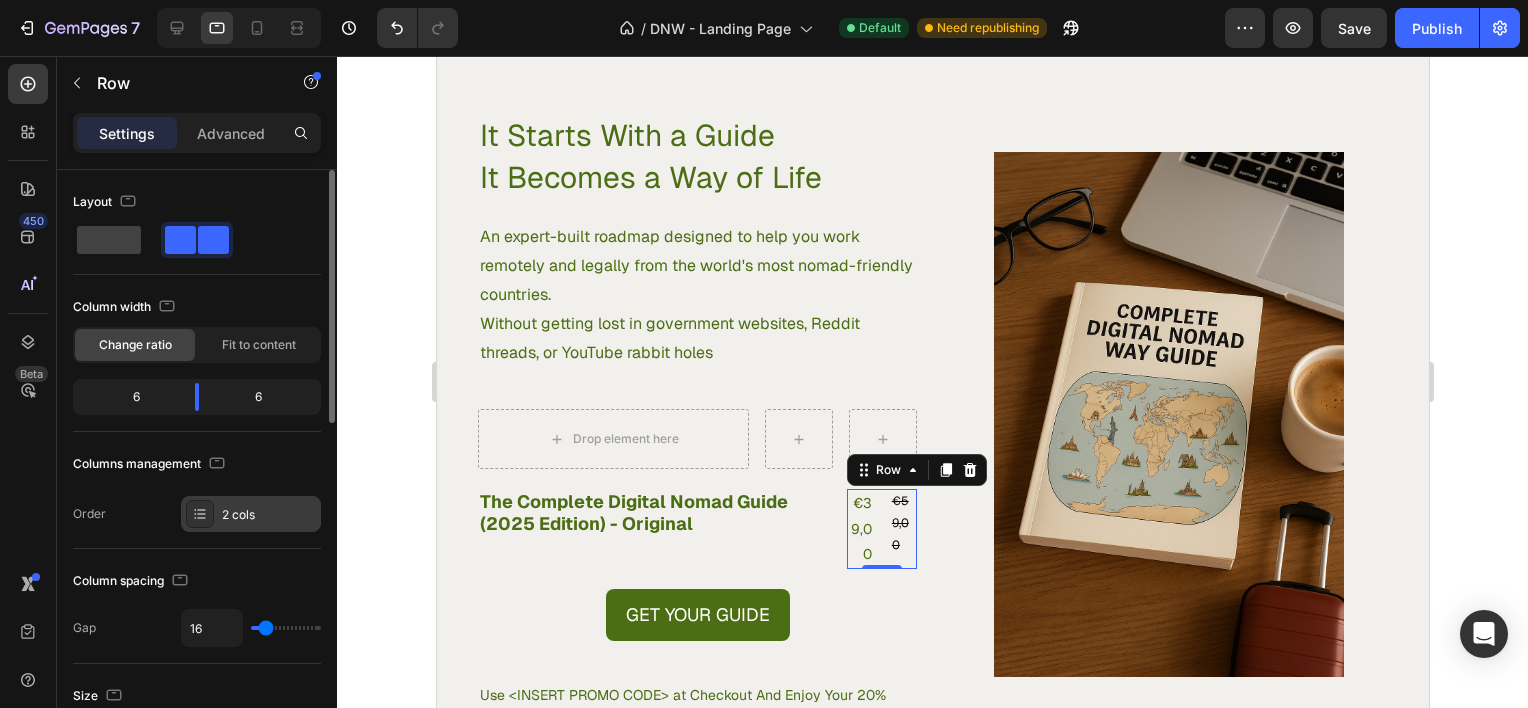 click on "2 cols" at bounding box center (269, 515) 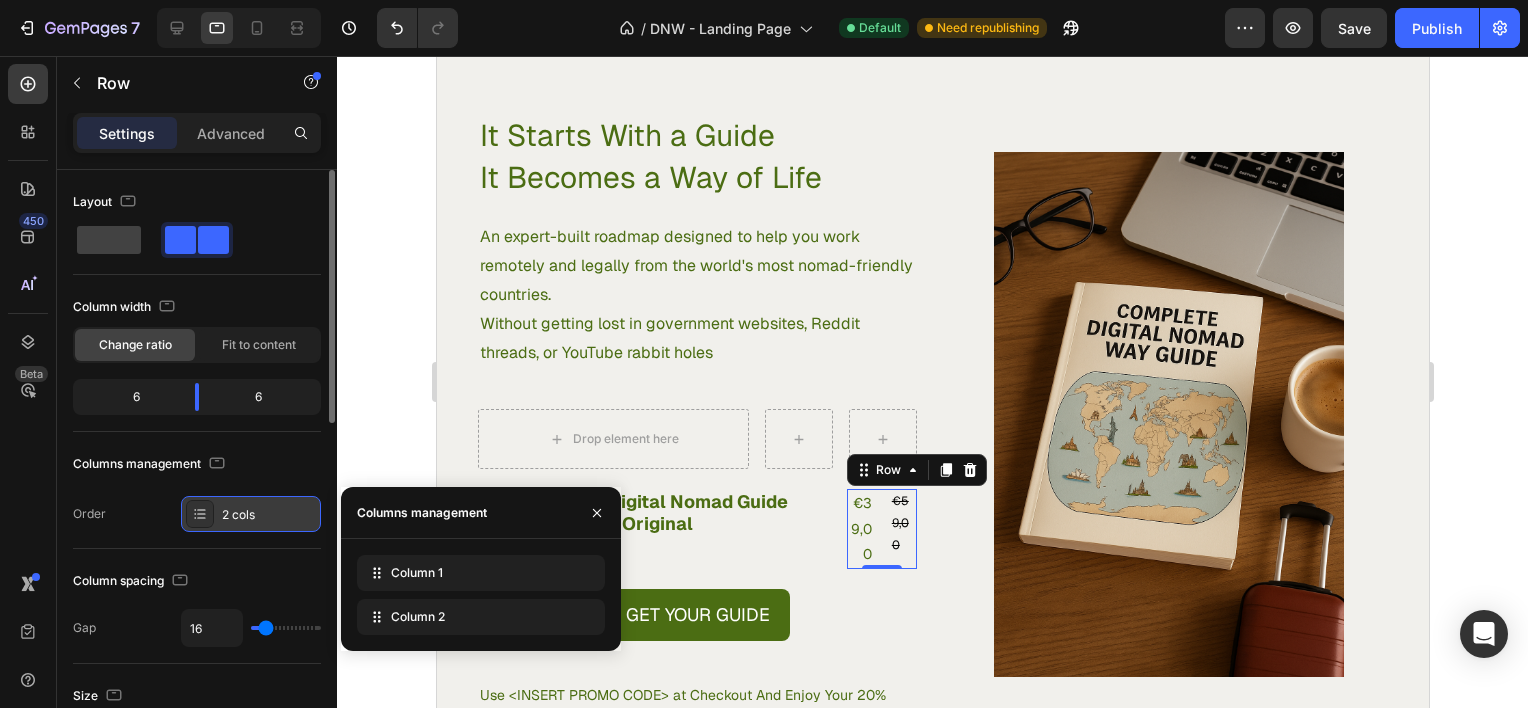 click on "2 cols" at bounding box center [269, 515] 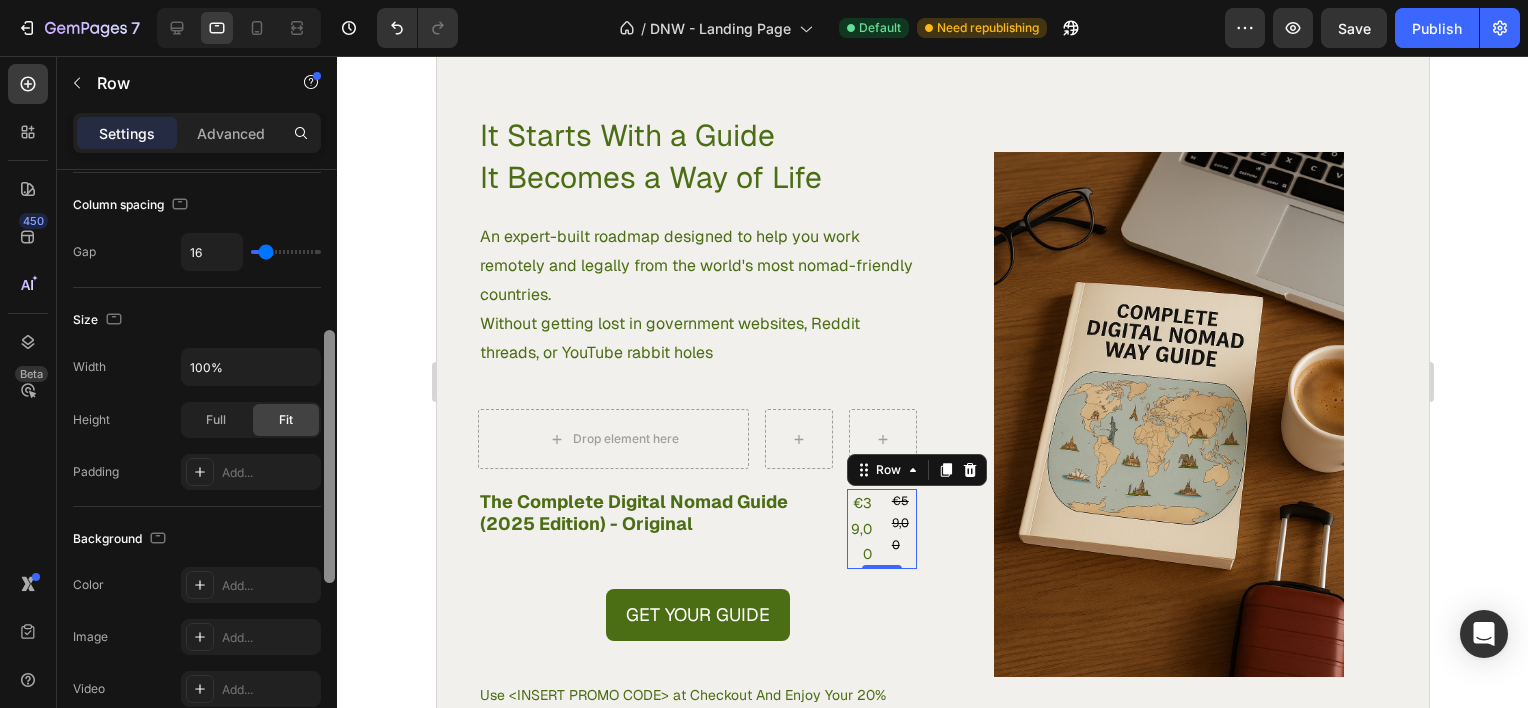 scroll, scrollTop: 388, scrollLeft: 0, axis: vertical 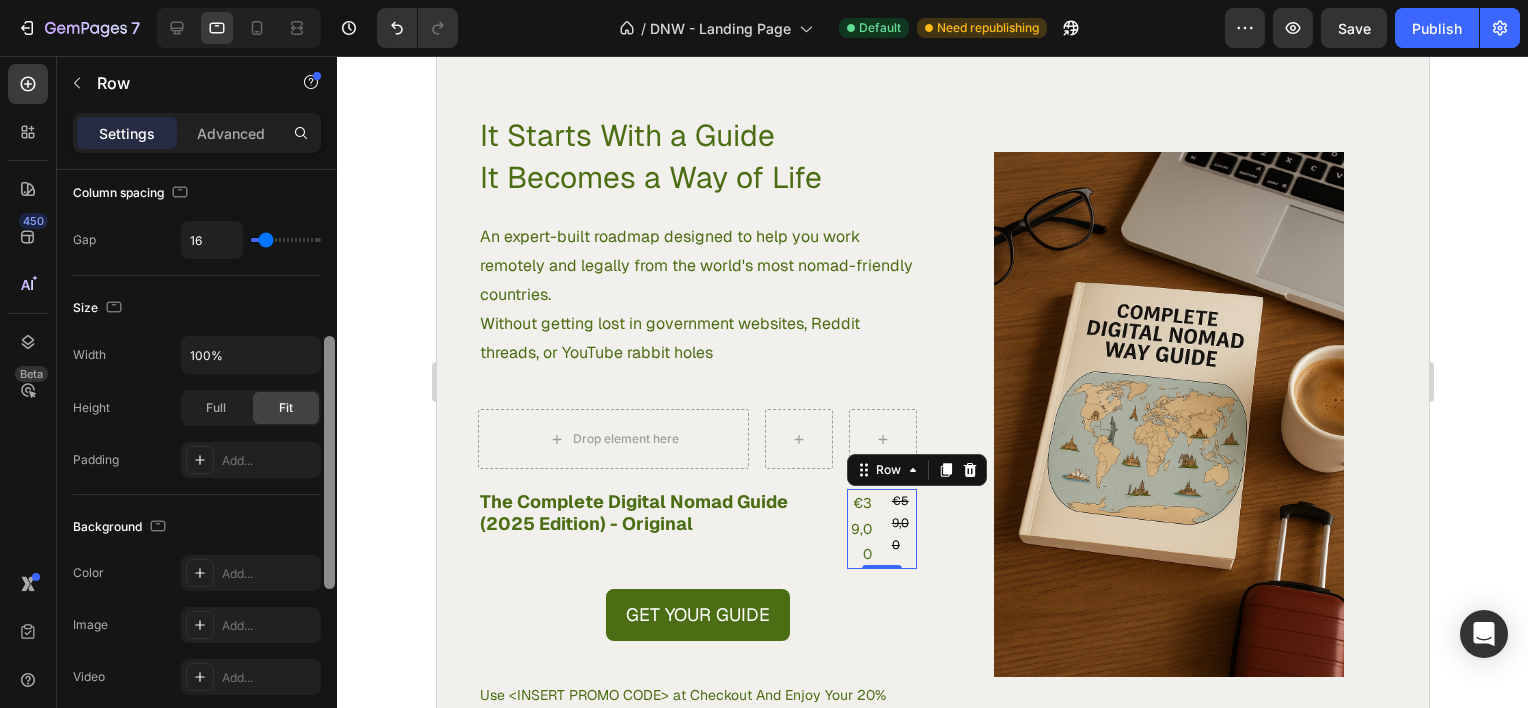 drag, startPoint x: 328, startPoint y: 403, endPoint x: 334, endPoint y: 569, distance: 166.1084 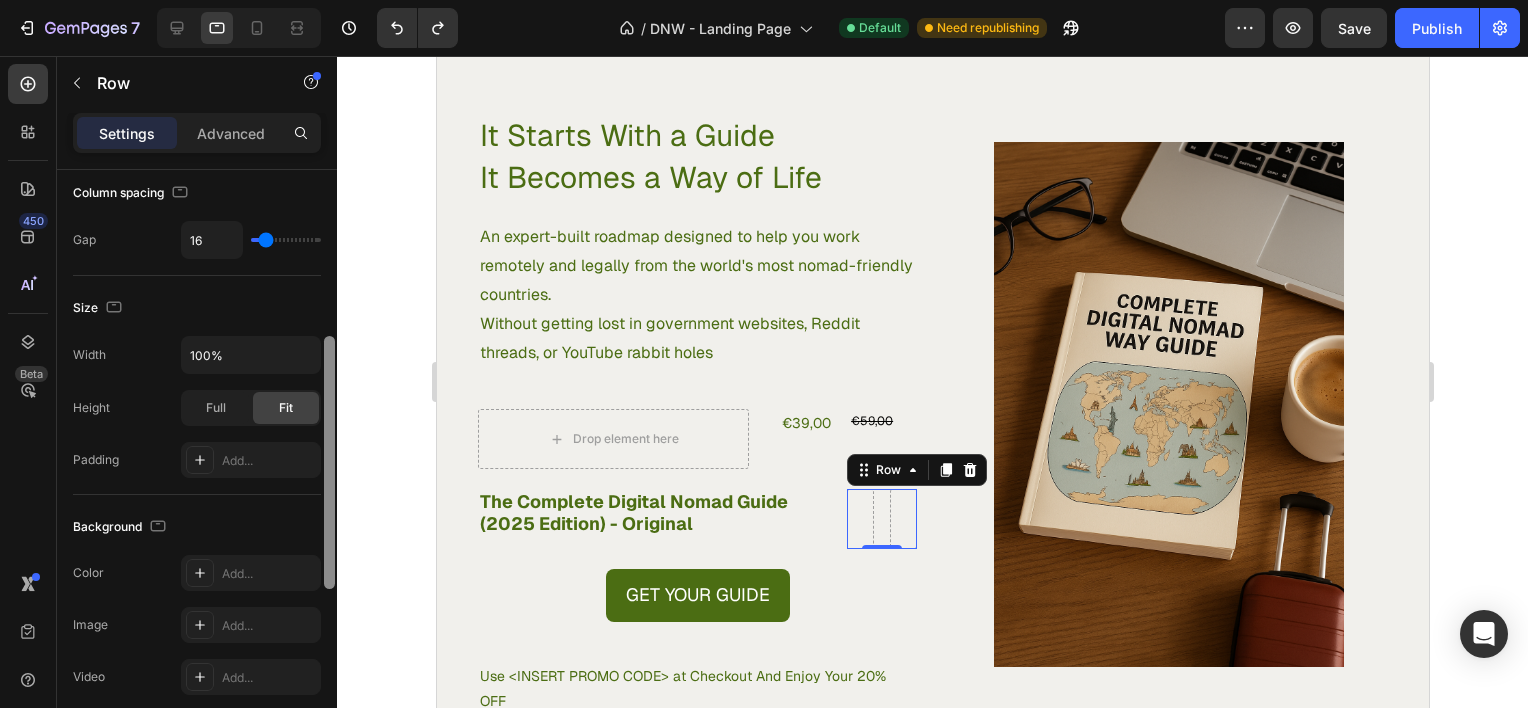 type on "colmn" 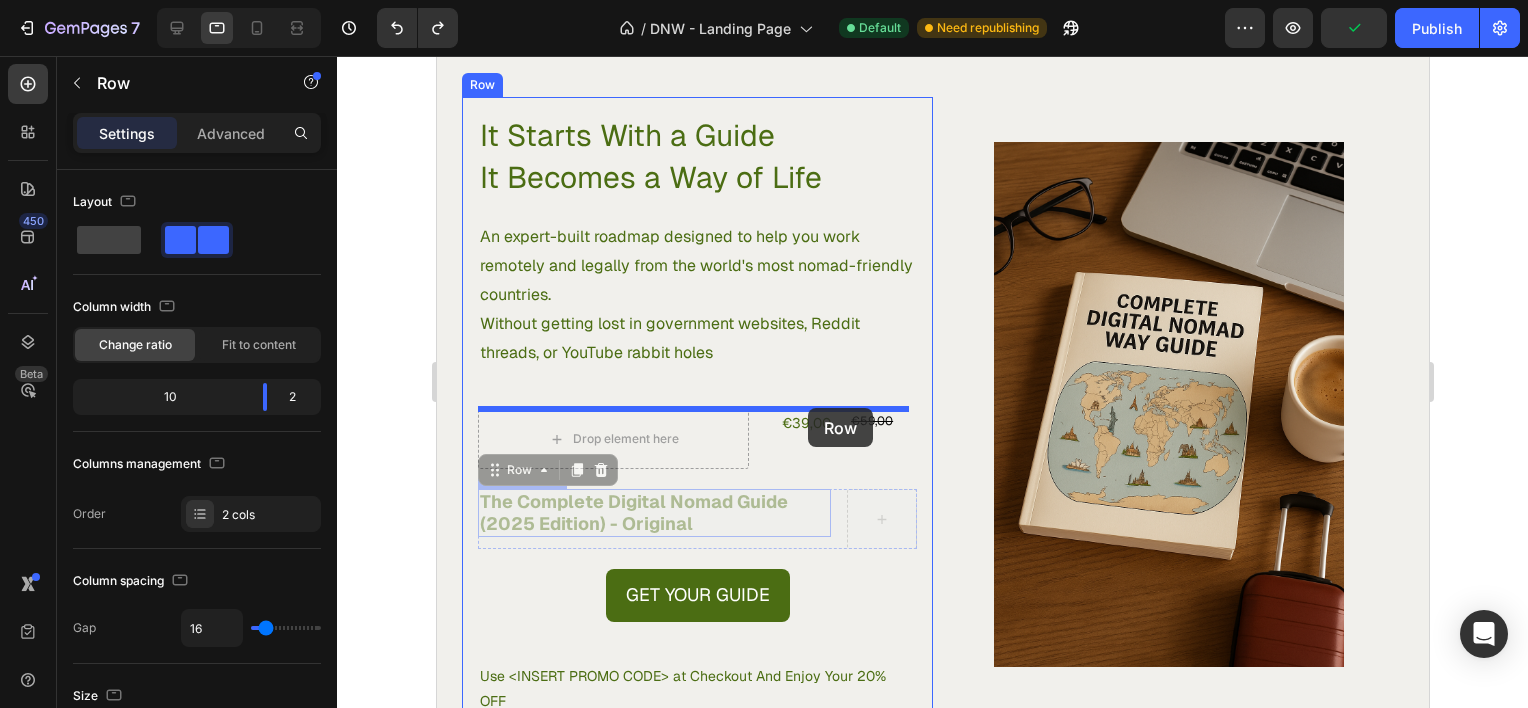 drag, startPoint x: 817, startPoint y: 537, endPoint x: 807, endPoint y: 408, distance: 129.38702 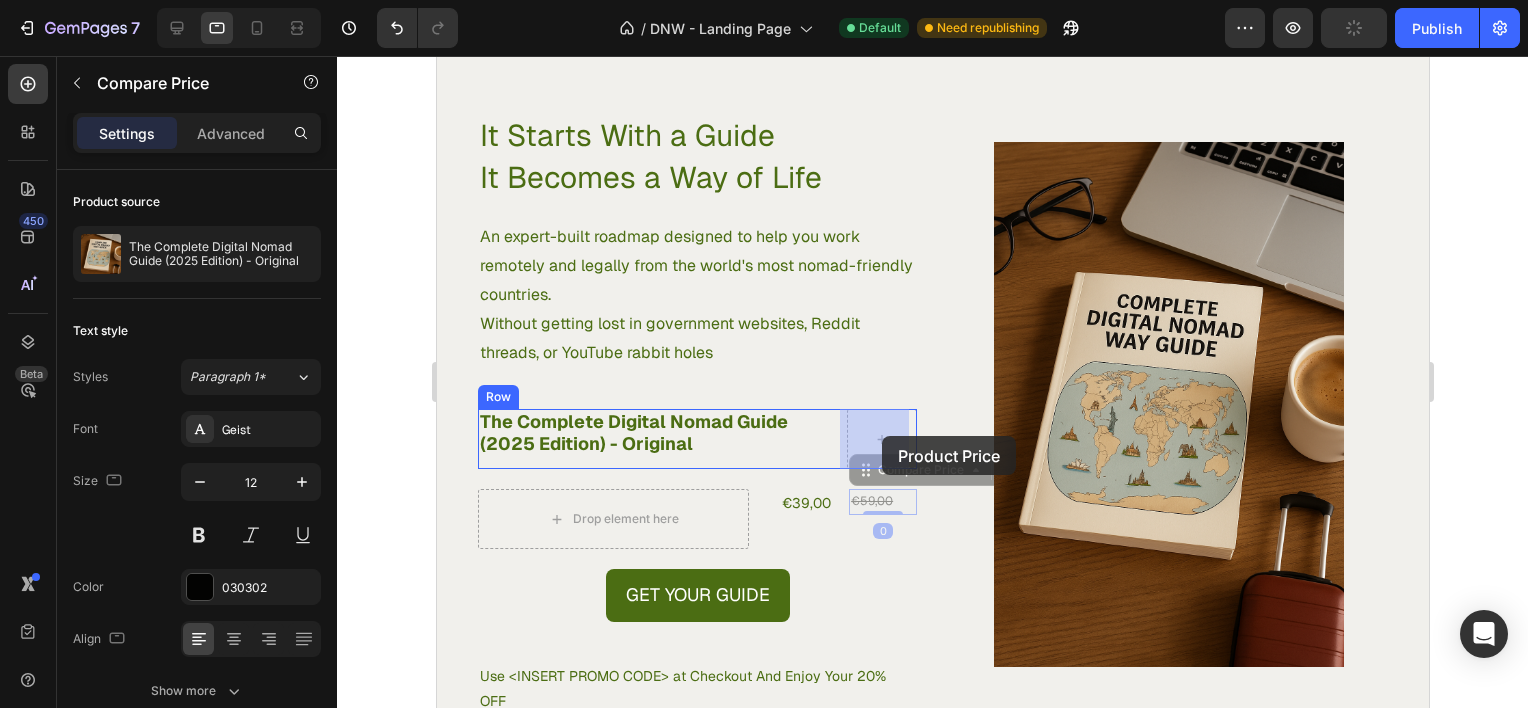 drag, startPoint x: 868, startPoint y: 507, endPoint x: 881, endPoint y: 436, distance: 72.18033 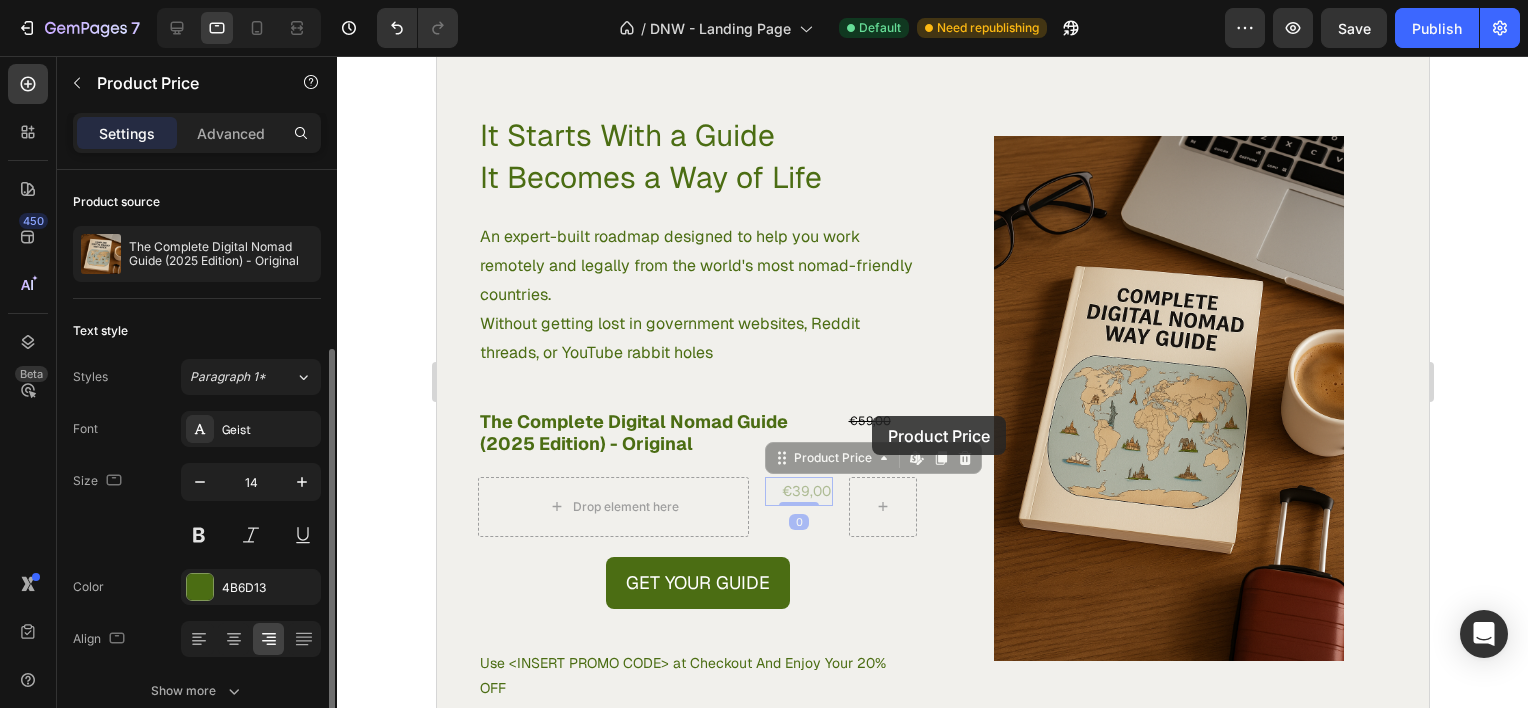 scroll, scrollTop: 96, scrollLeft: 0, axis: vertical 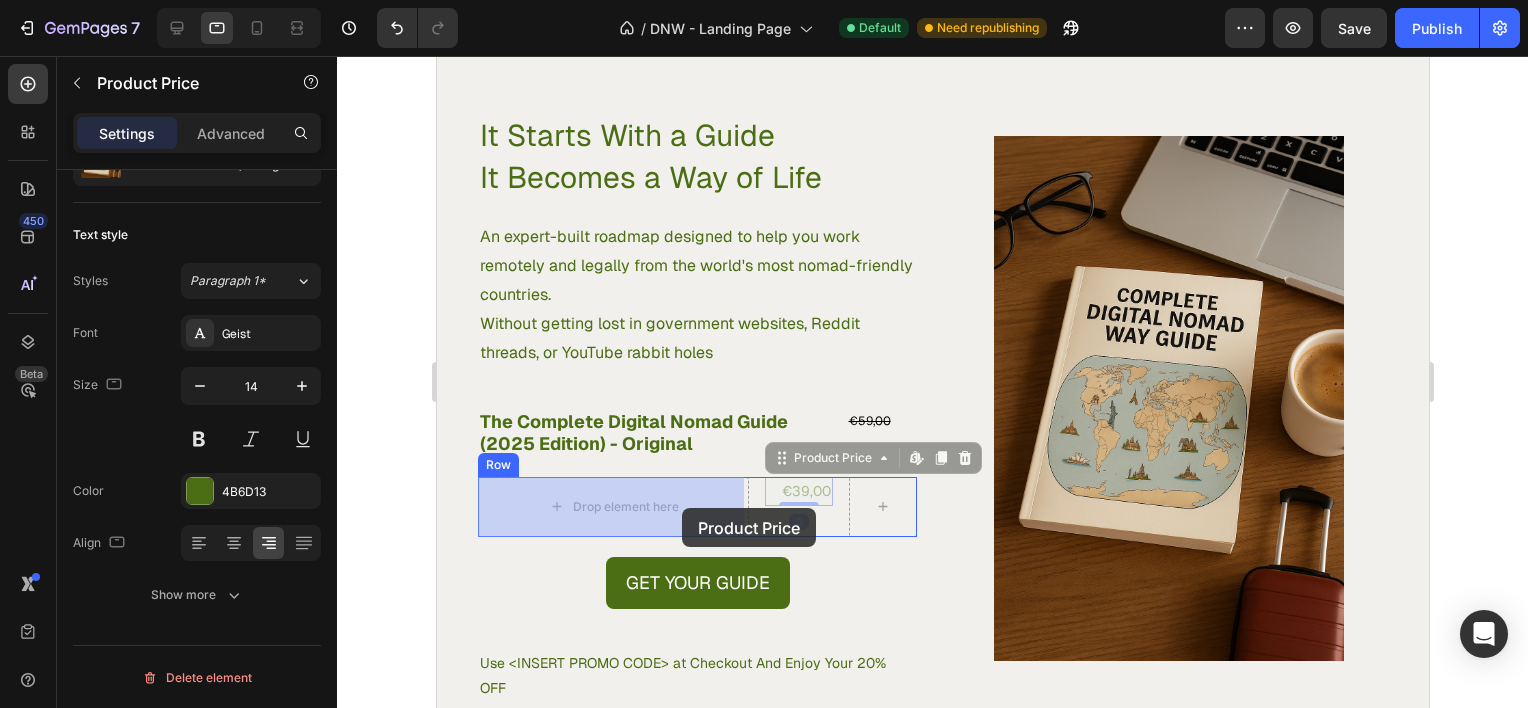 drag, startPoint x: 806, startPoint y: 488, endPoint x: 681, endPoint y: 508, distance: 126.58989 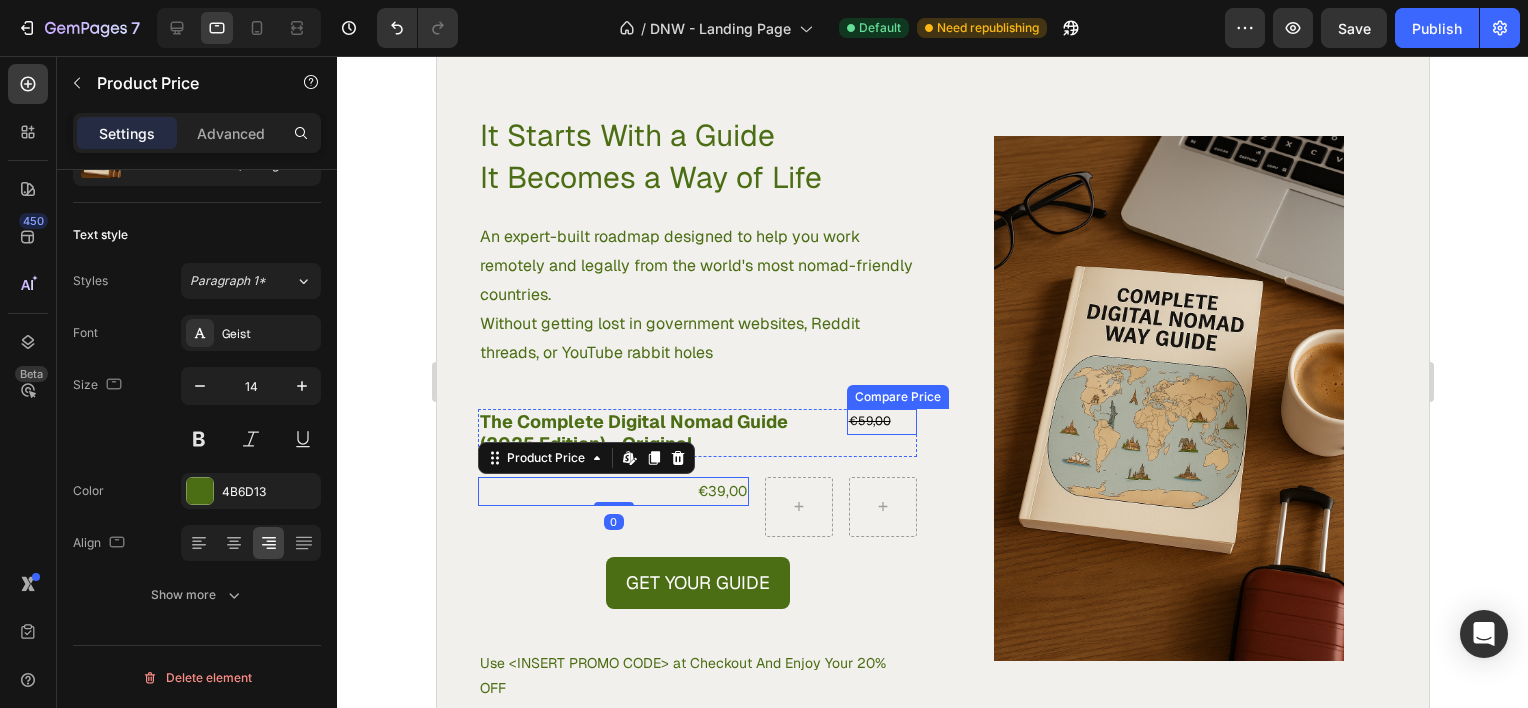 click on "€59,00" at bounding box center (881, 422) 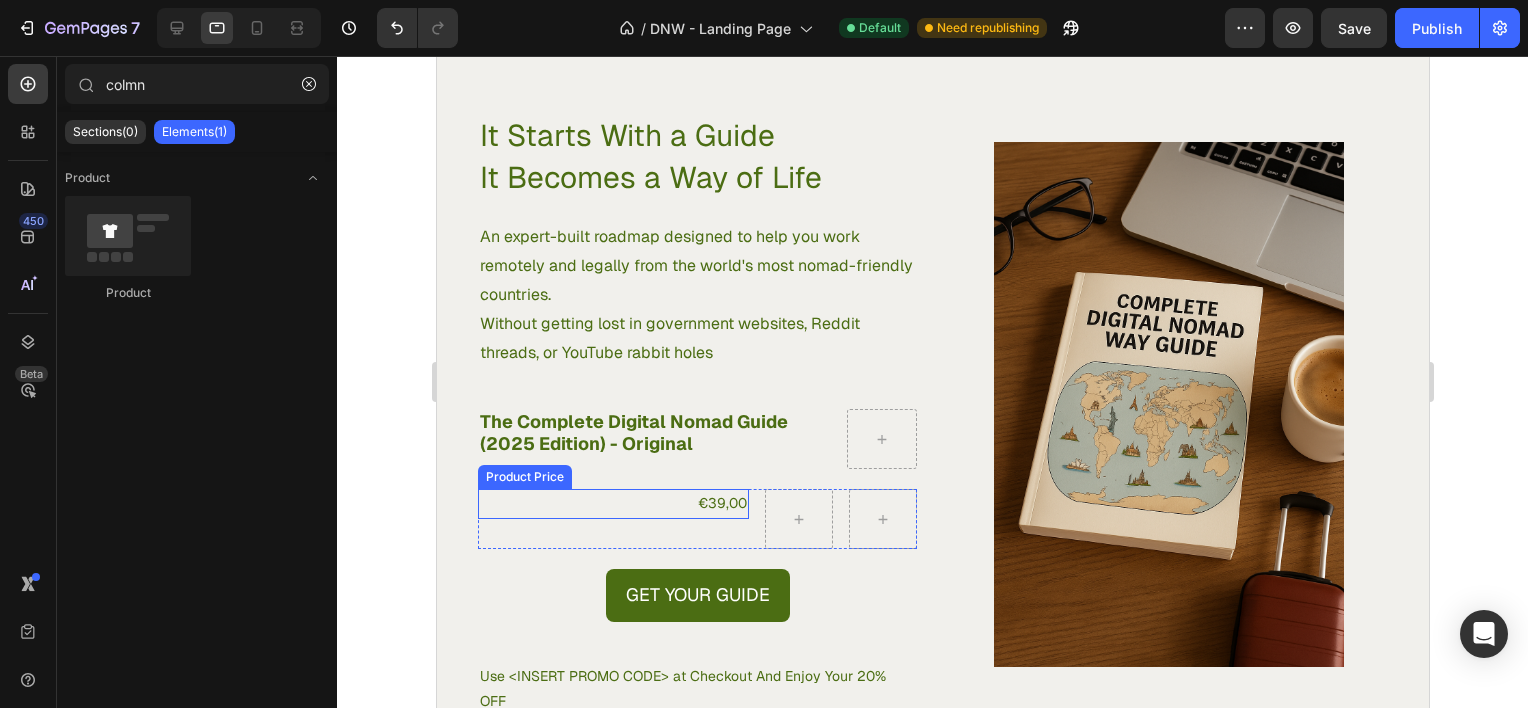 click on "€39,00" at bounding box center (612, 503) 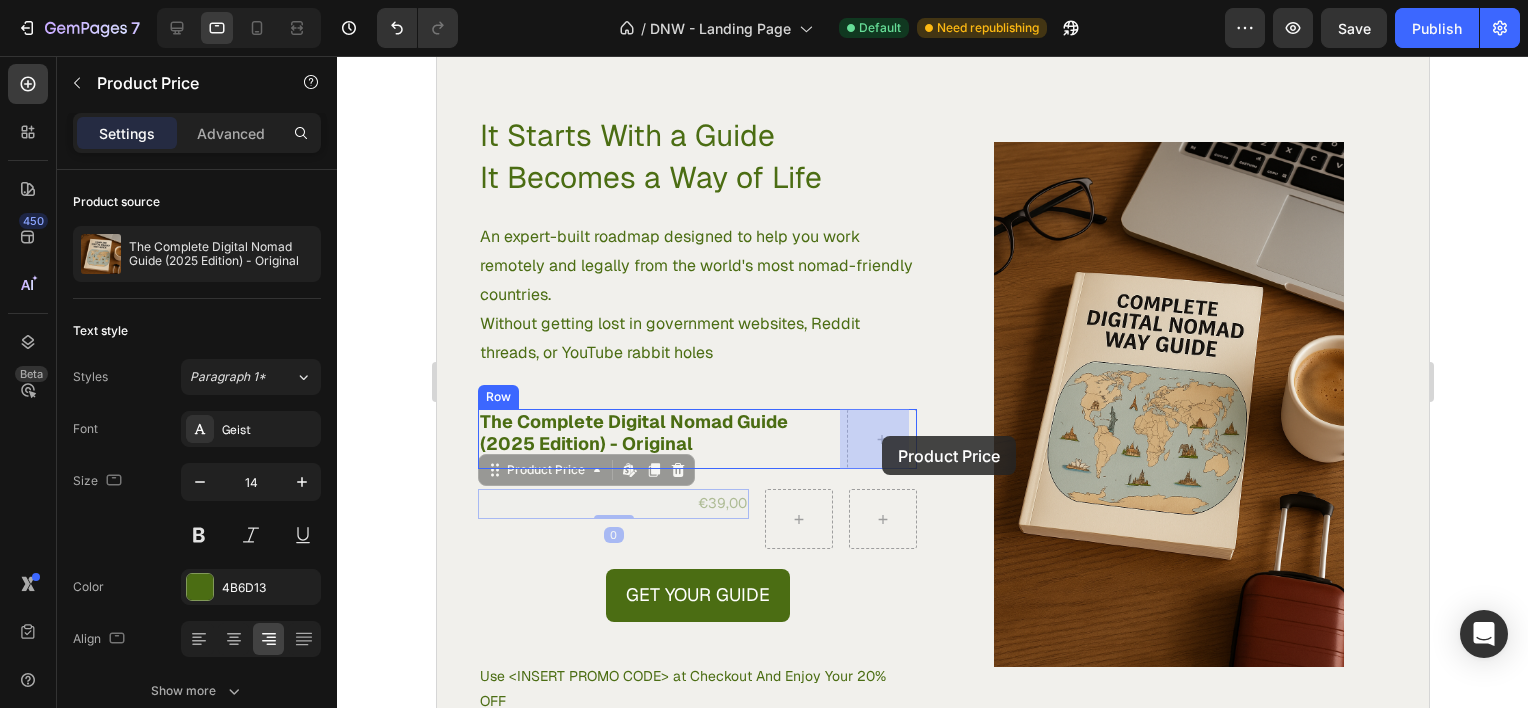 drag, startPoint x: 666, startPoint y: 501, endPoint x: 884, endPoint y: 436, distance: 227.48407 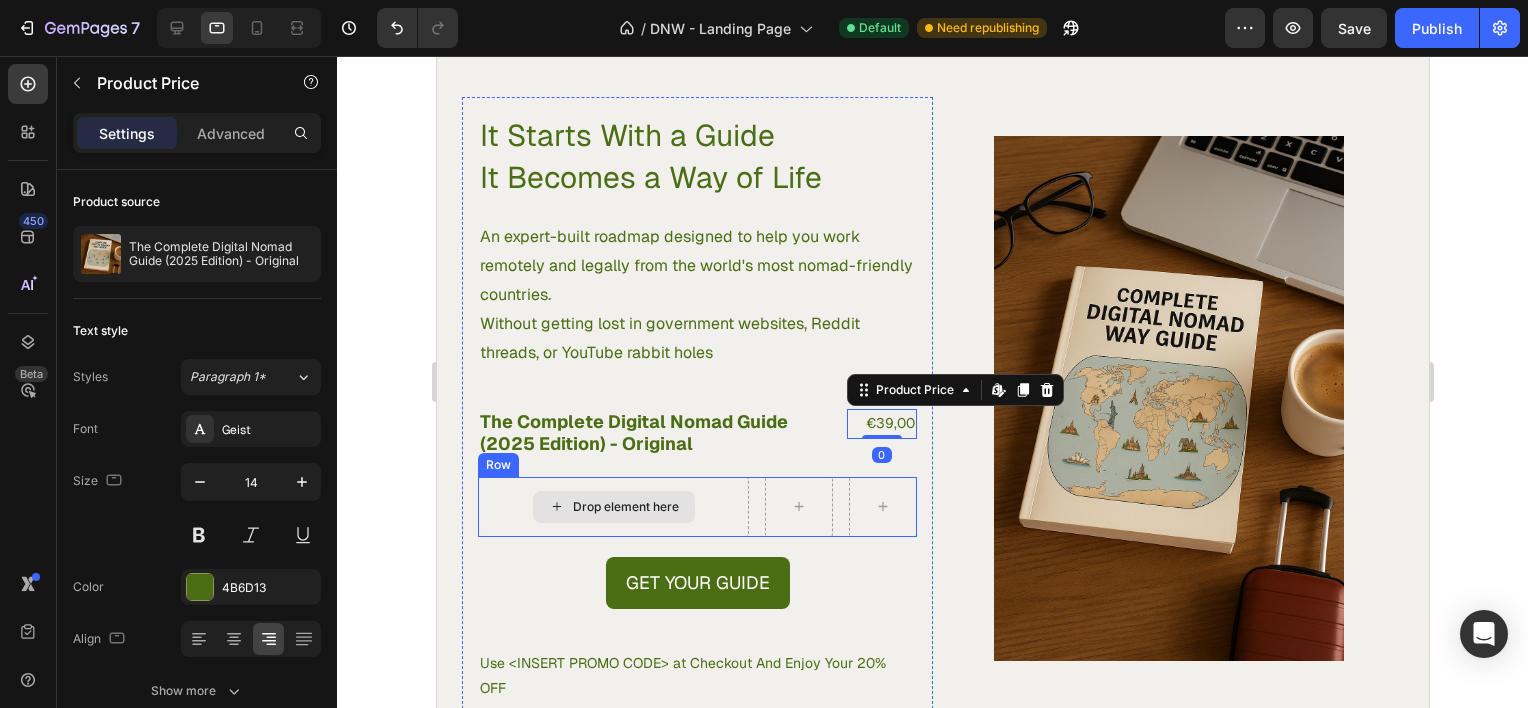 click on "Drop element here" at bounding box center (612, 507) 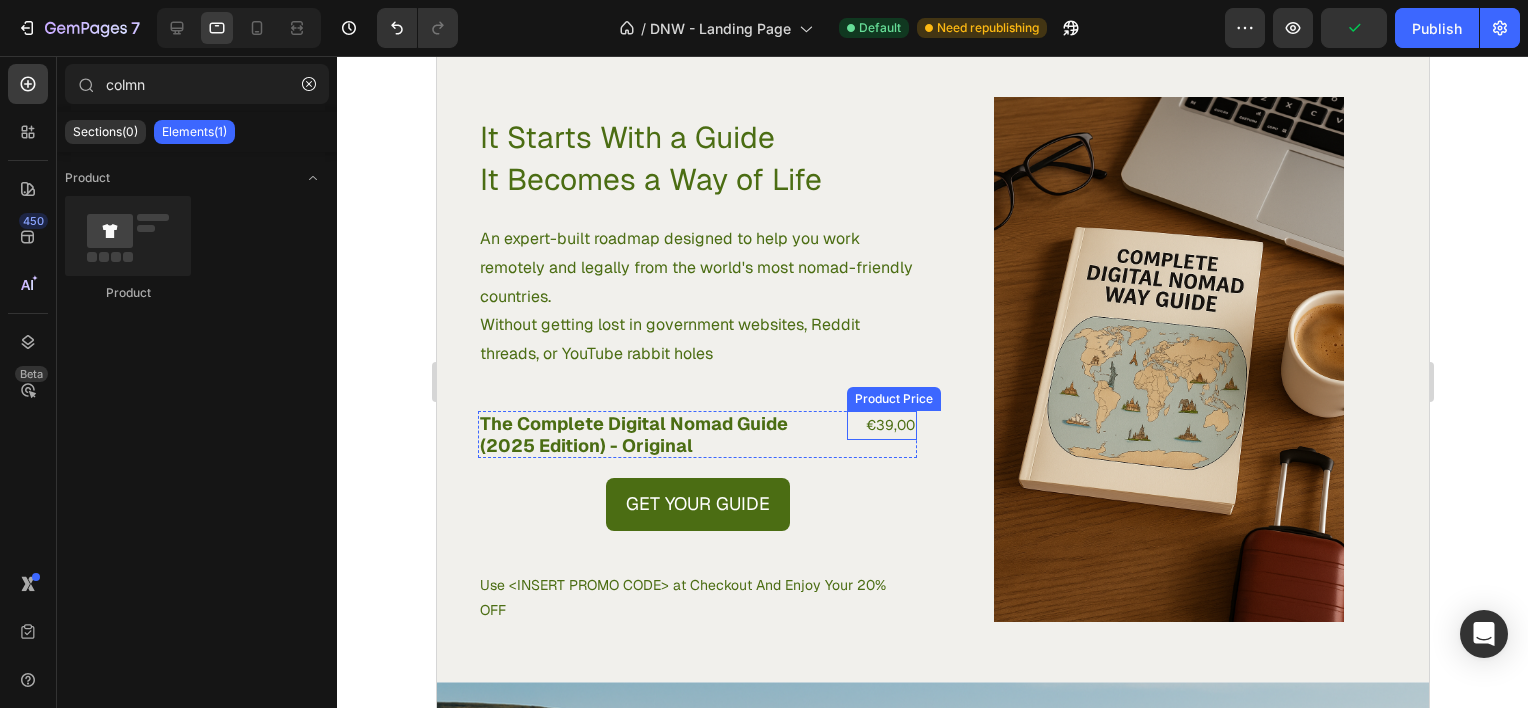 click on "€39,00" at bounding box center [881, 425] 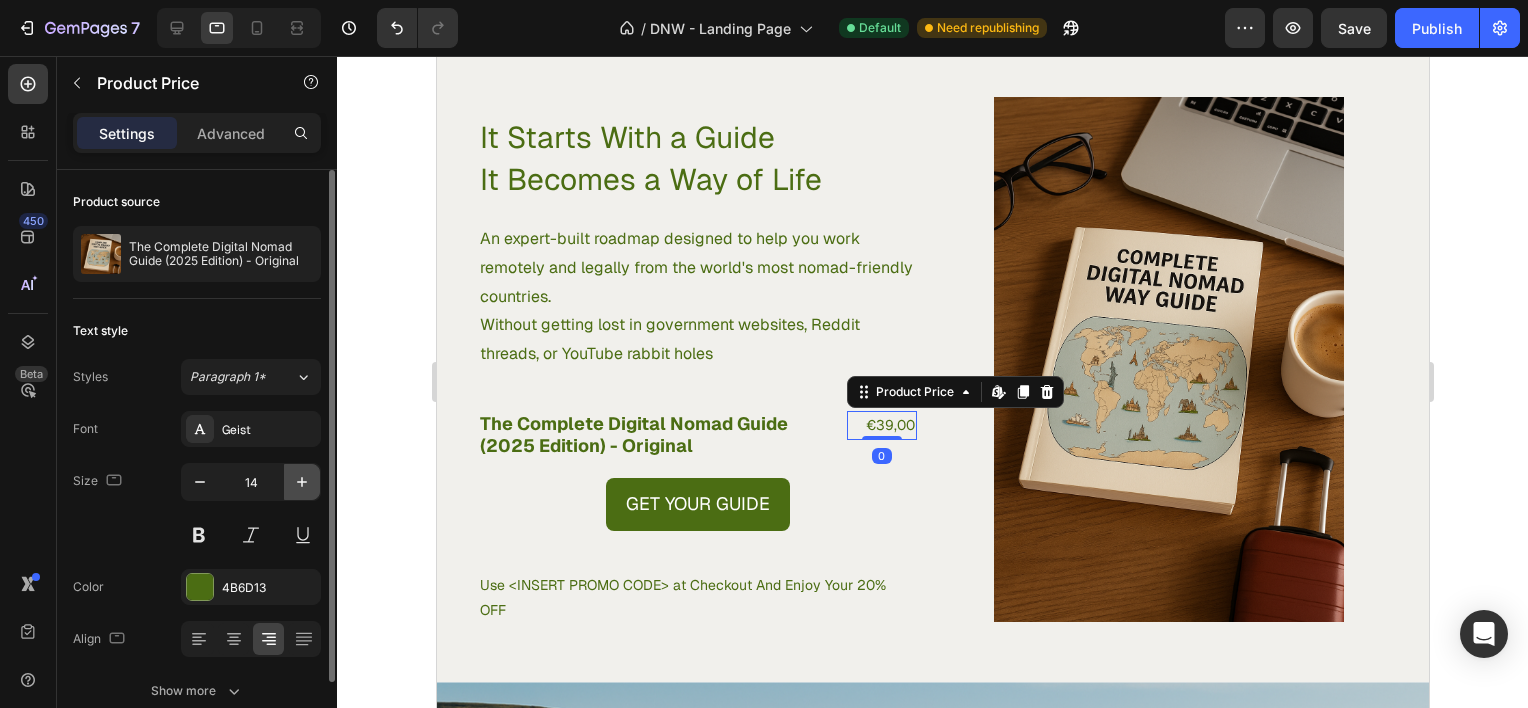 click at bounding box center [302, 482] 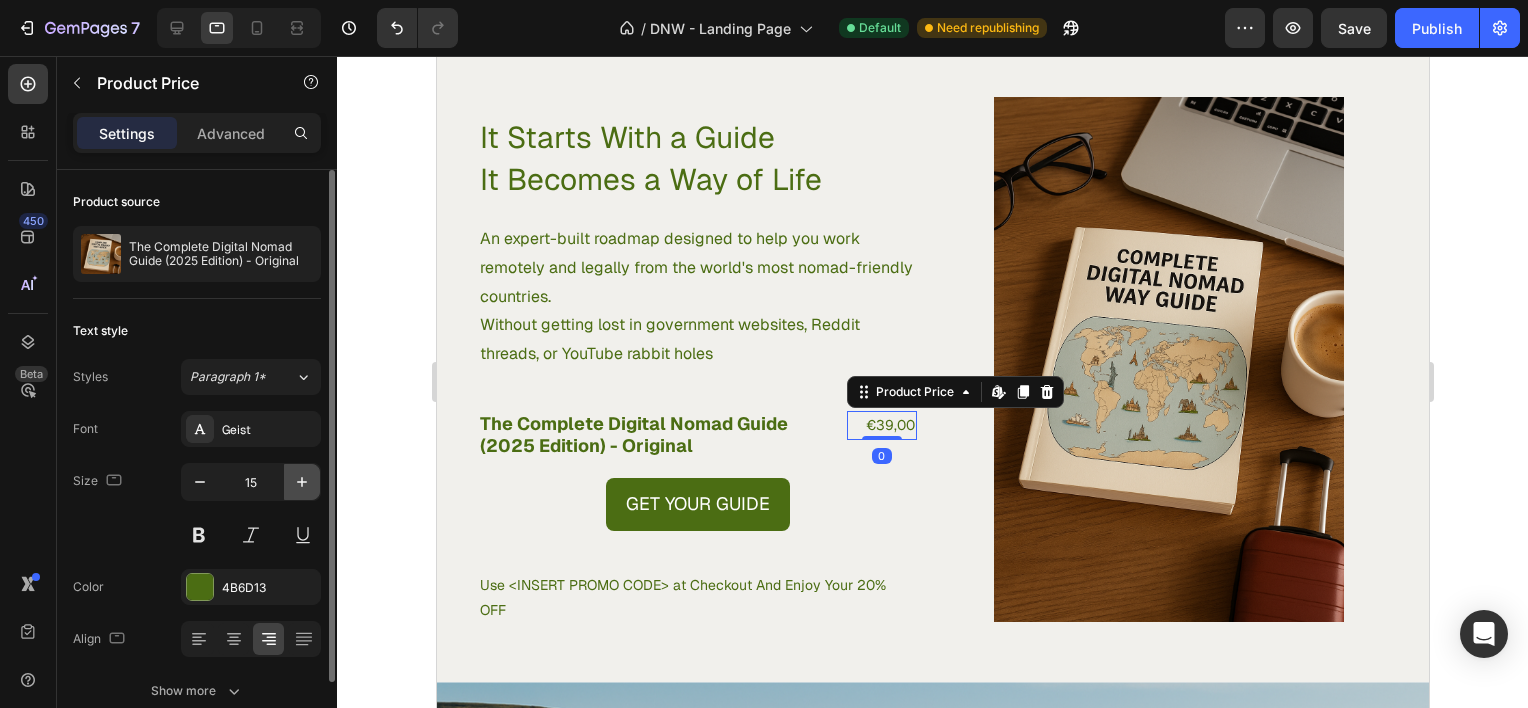 click at bounding box center (302, 482) 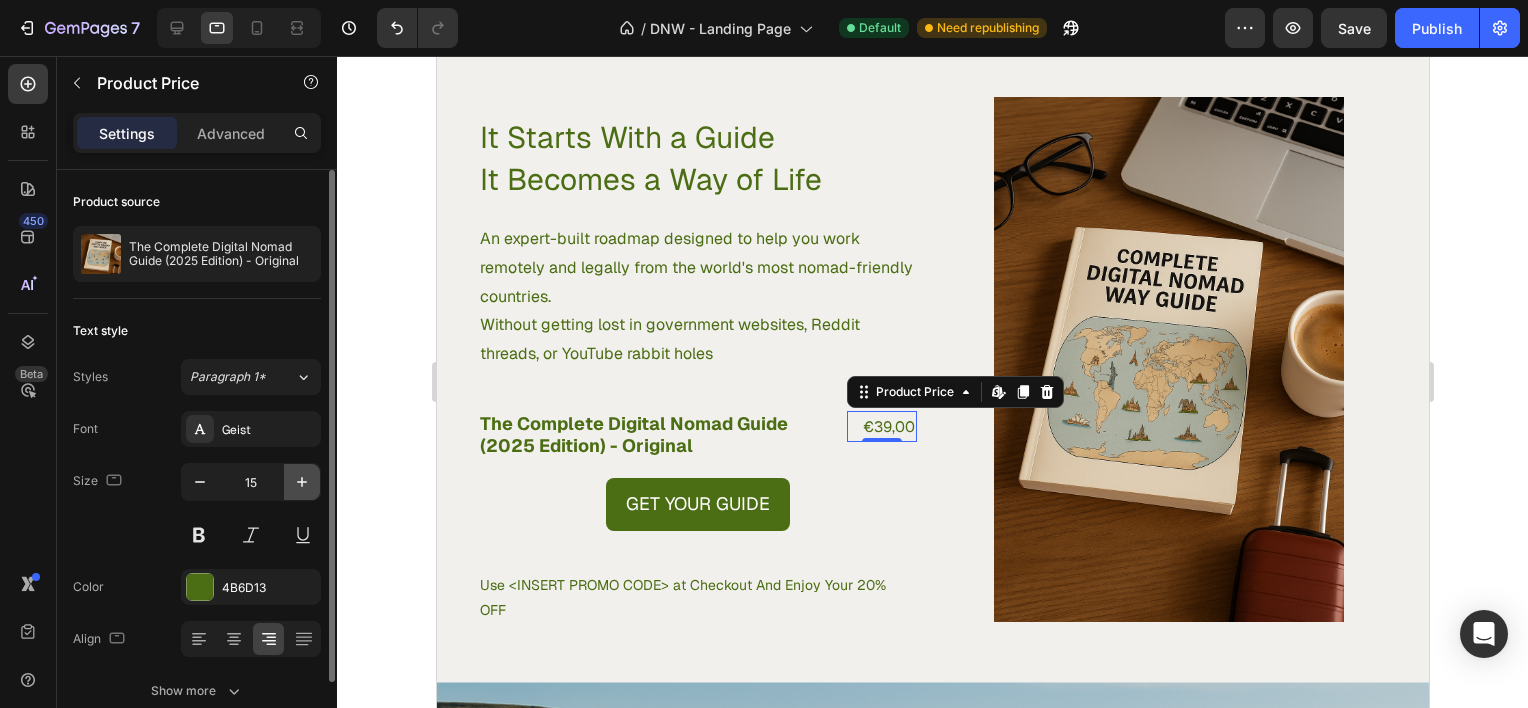 type on "16" 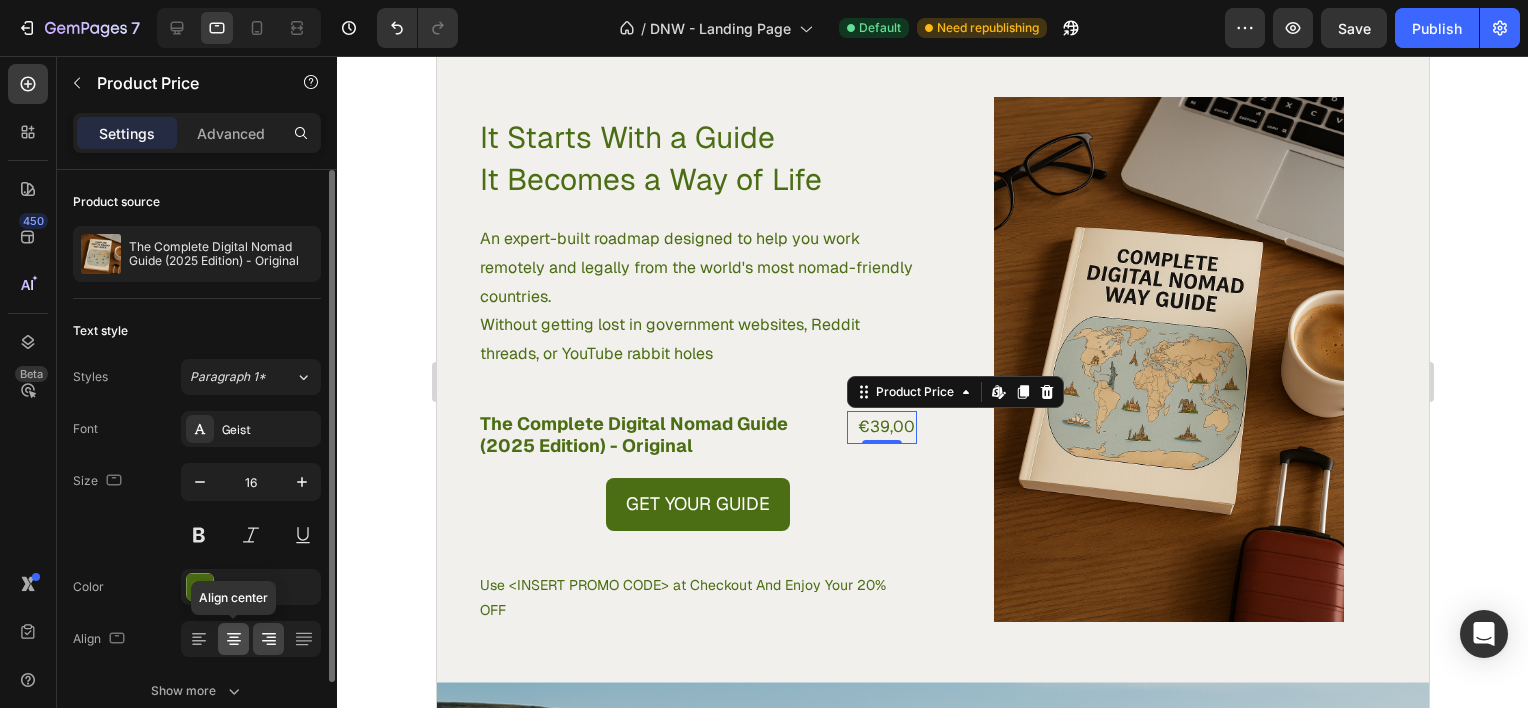 click 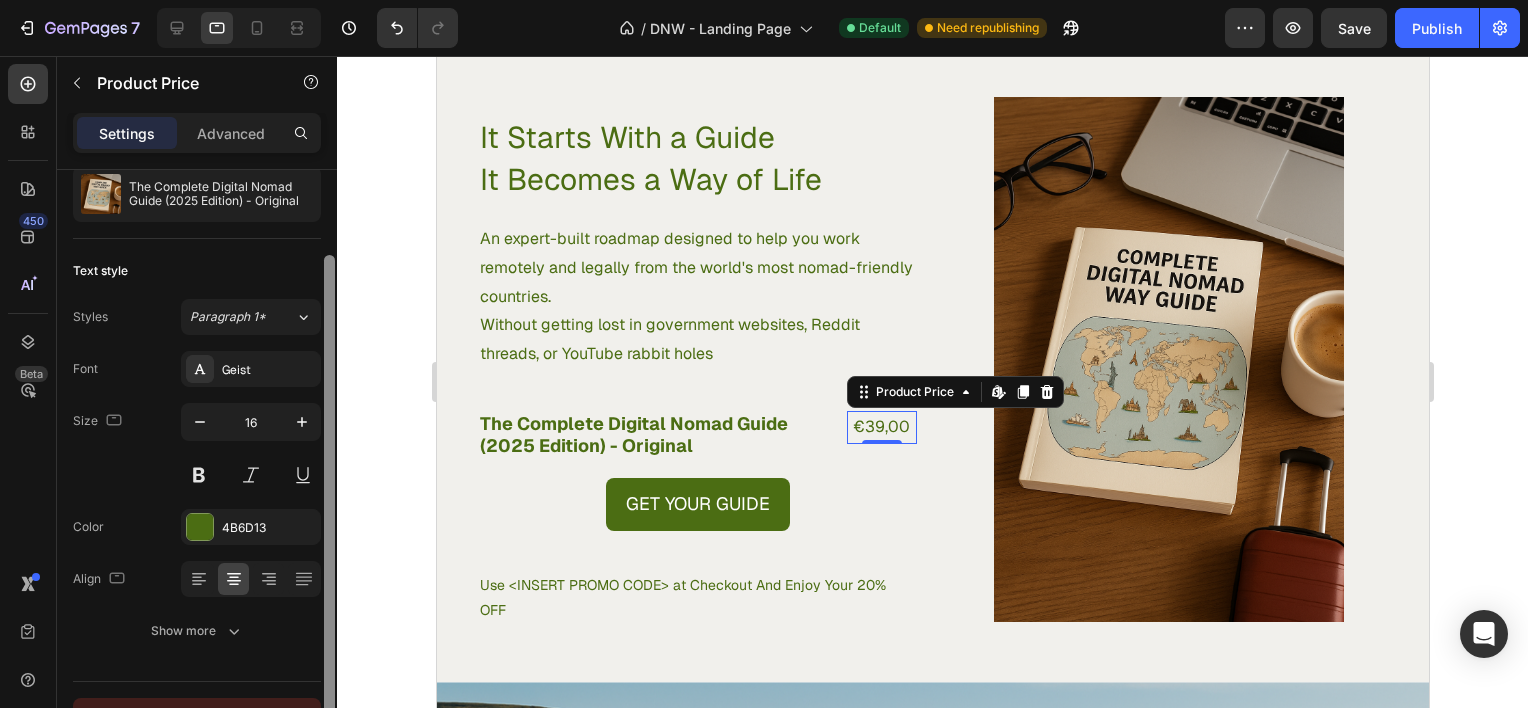 scroll, scrollTop: 96, scrollLeft: 0, axis: vertical 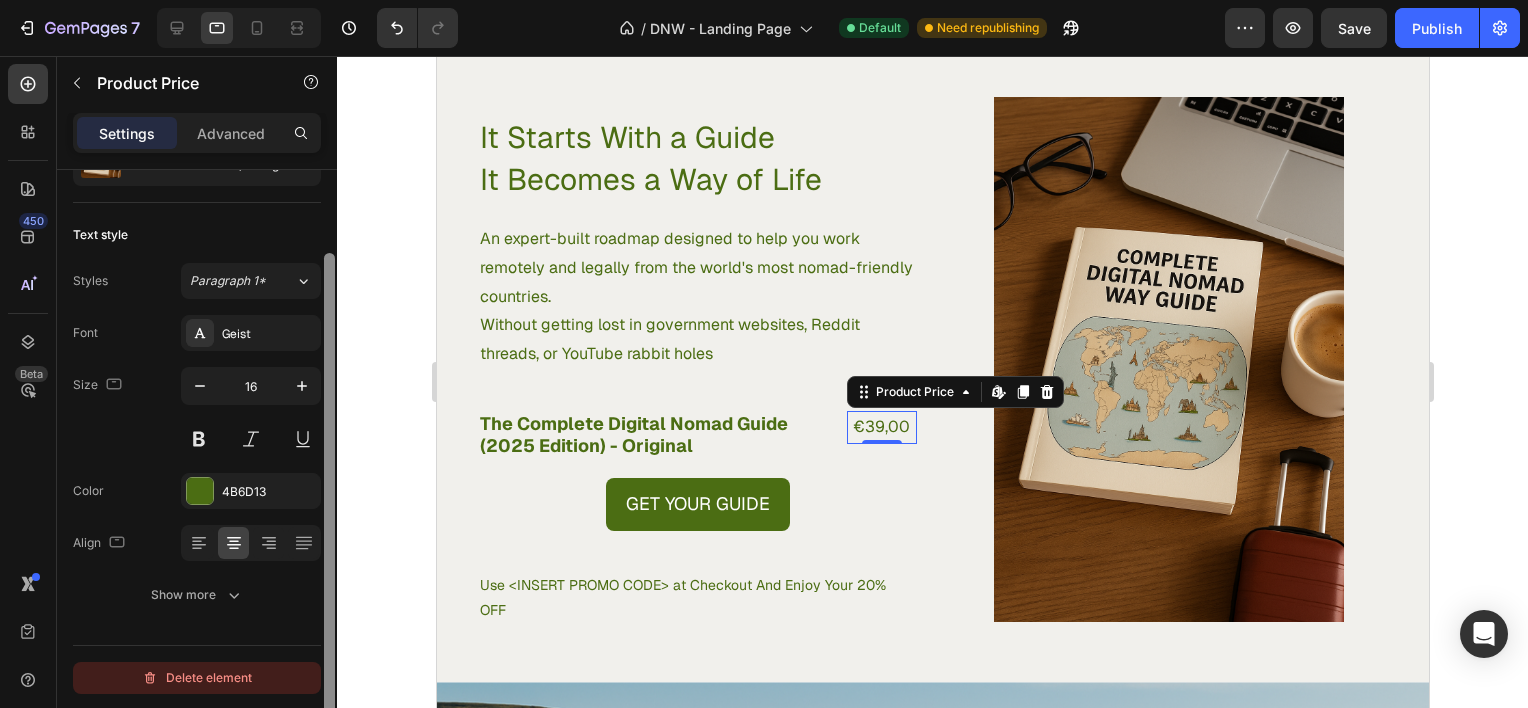 drag, startPoint x: 332, startPoint y: 592, endPoint x: 319, endPoint y: 679, distance: 87.965904 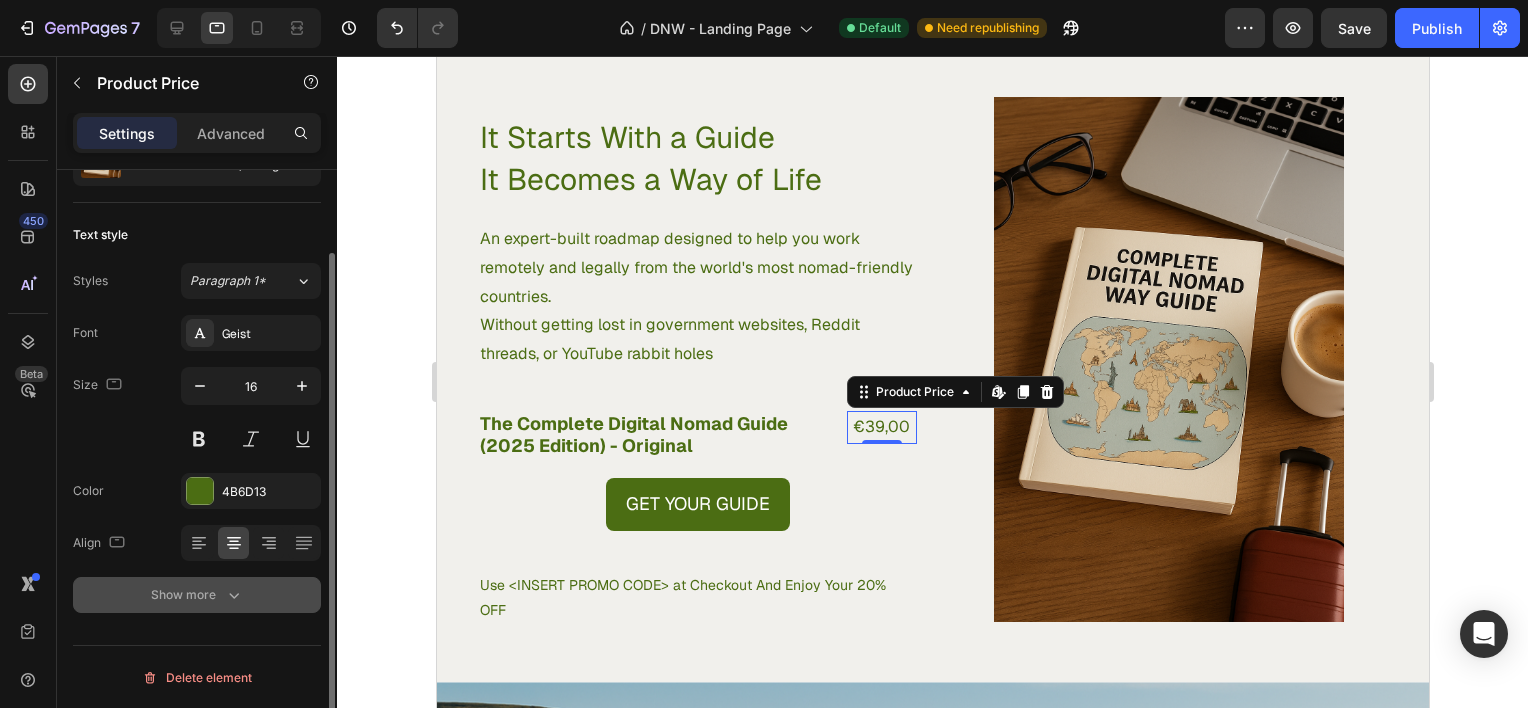 click on "Show more" at bounding box center (197, 595) 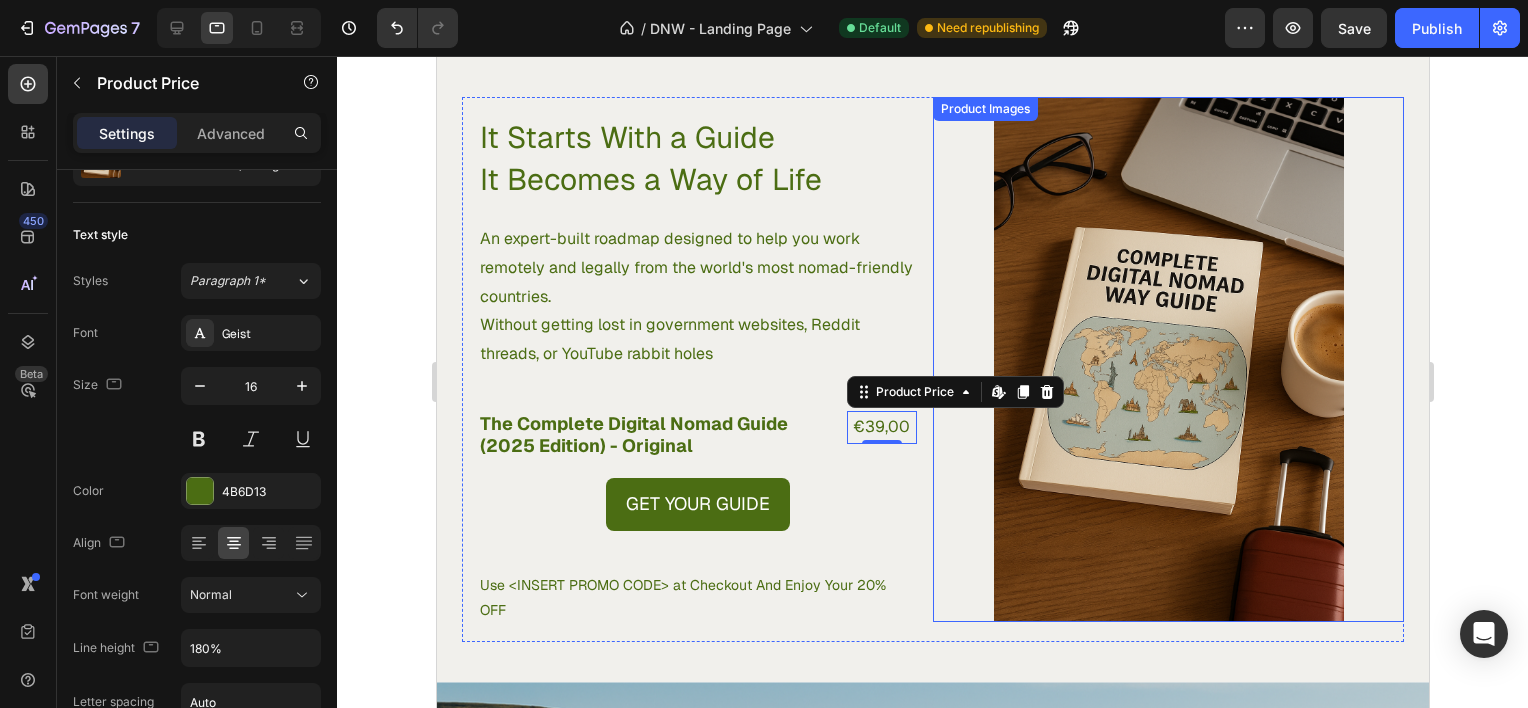 click at bounding box center (1167, 359) 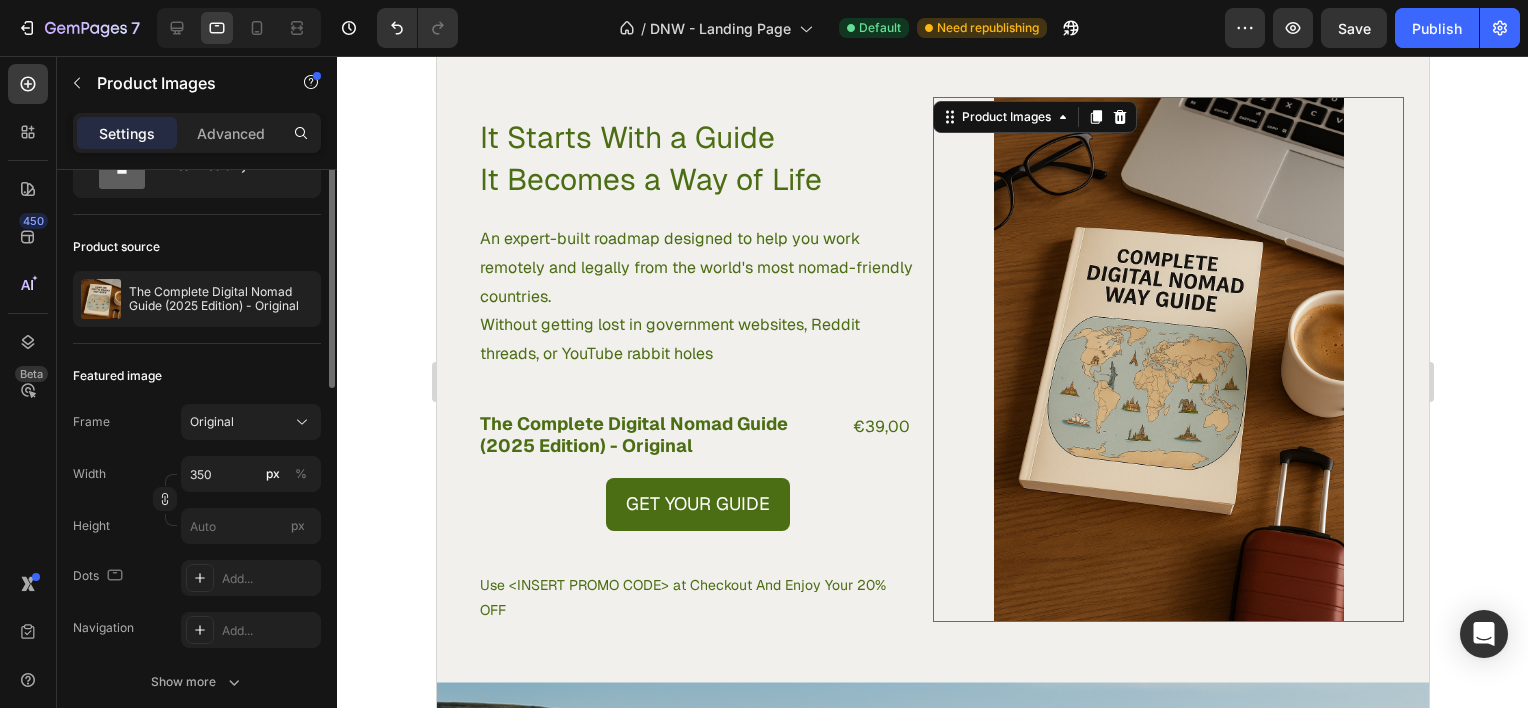 scroll, scrollTop: 0, scrollLeft: 0, axis: both 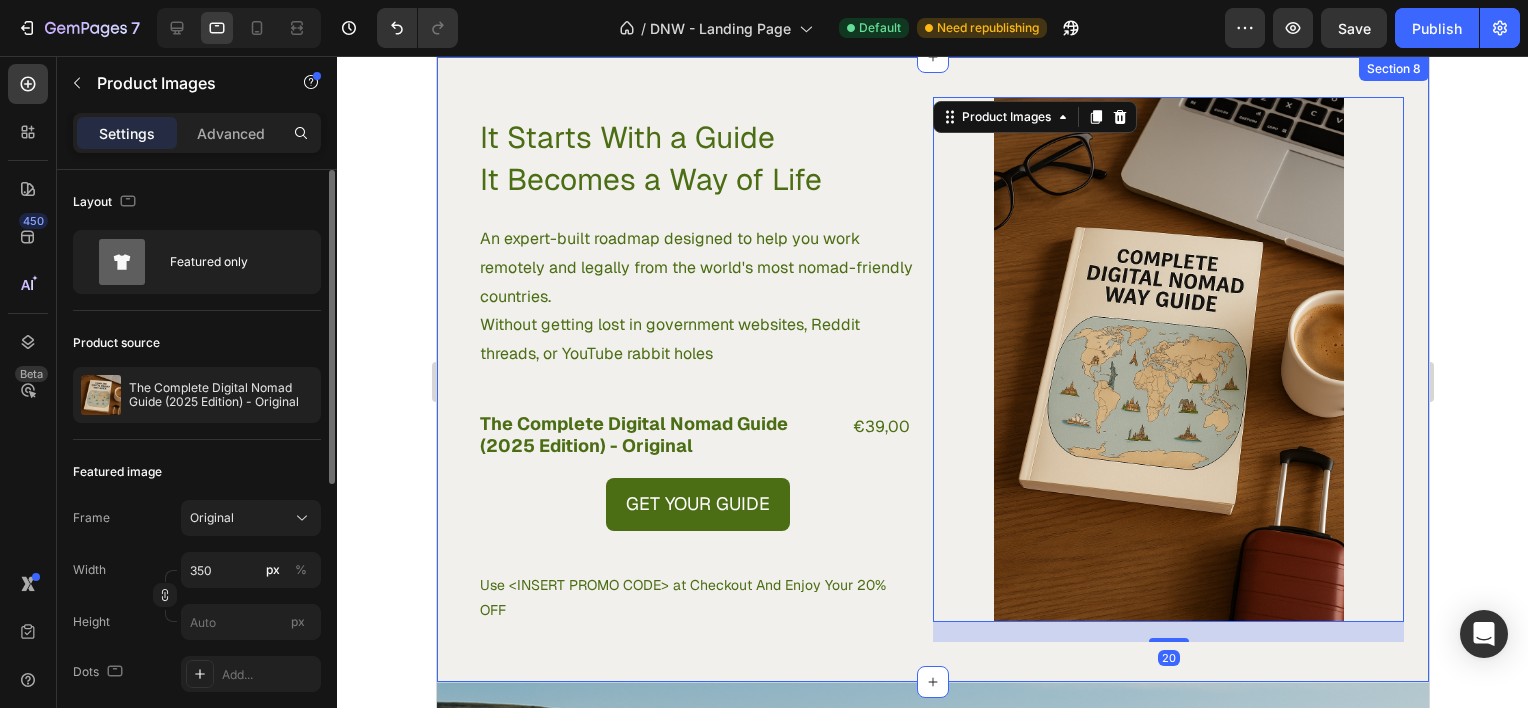 click on "It Starts With a Guide It Becomes a Way of Life Heading An expert-built roadmap designed to help you work remotely and legally from the world's most nomad-friendly countries. Without getting lost in government websites, Reddit threads, or YouTube rabbit holes Text Block The Complete Digital Nomad Guide (2025 Edition) - Original Product Title €39,00 Product Price Product Price Row Get Your Guide Dynamic Checkout Use <INSERT PROMO CODE> at Checkout And Enjoy Your 20% OFF Text Block Row Product Images   20 Product Section 8" at bounding box center [932, 369] 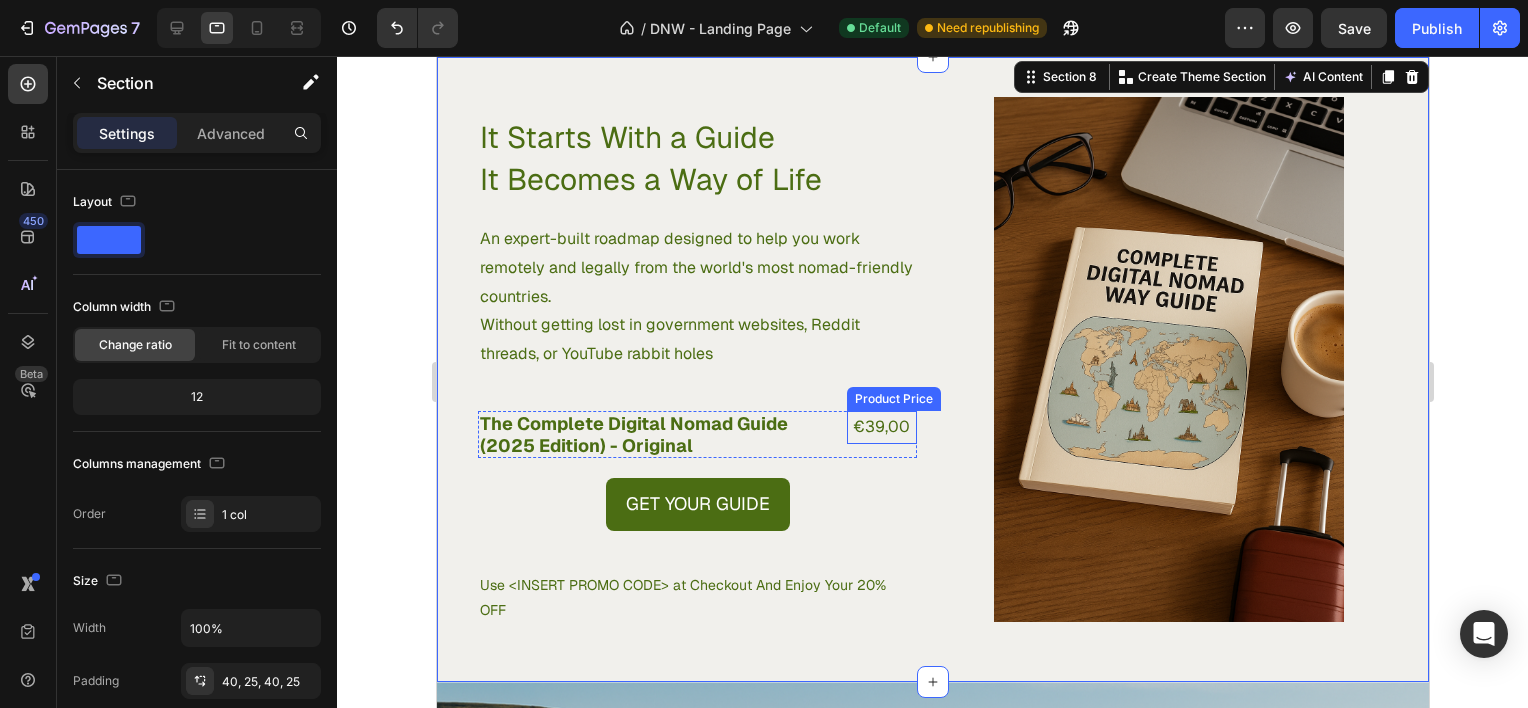 click on "€39,00" at bounding box center (881, 427) 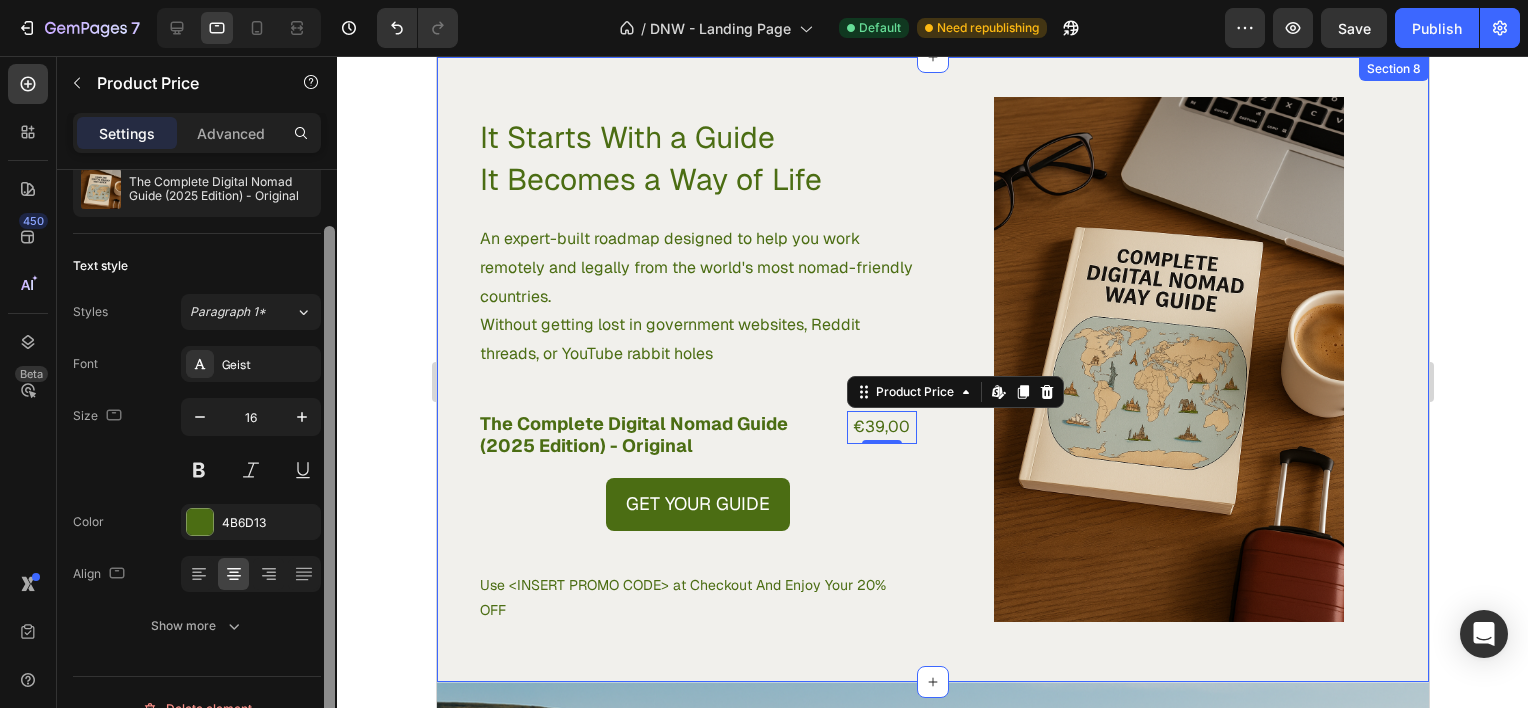 scroll, scrollTop: 96, scrollLeft: 0, axis: vertical 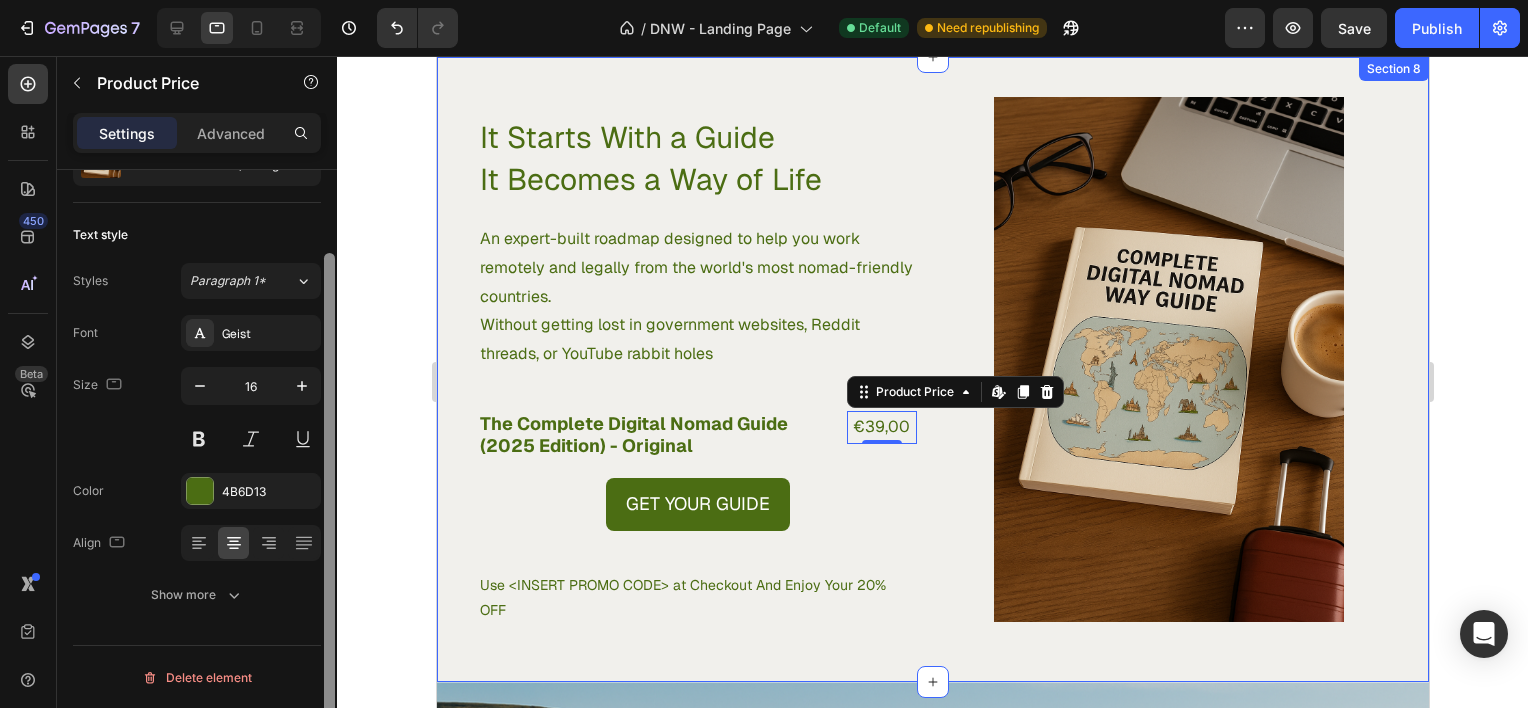 drag, startPoint x: 329, startPoint y: 321, endPoint x: 328, endPoint y: 461, distance: 140.00357 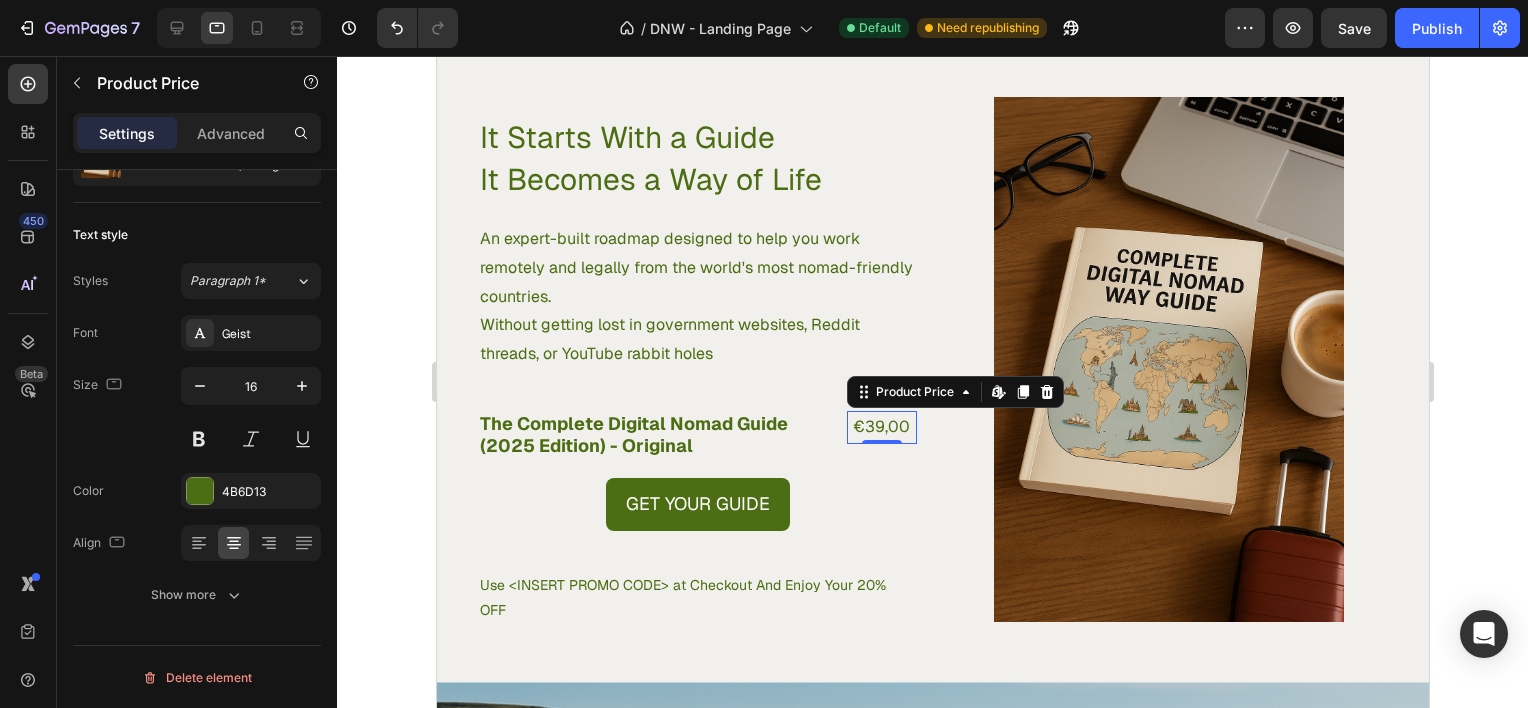 click on "€39,00" at bounding box center [881, 427] 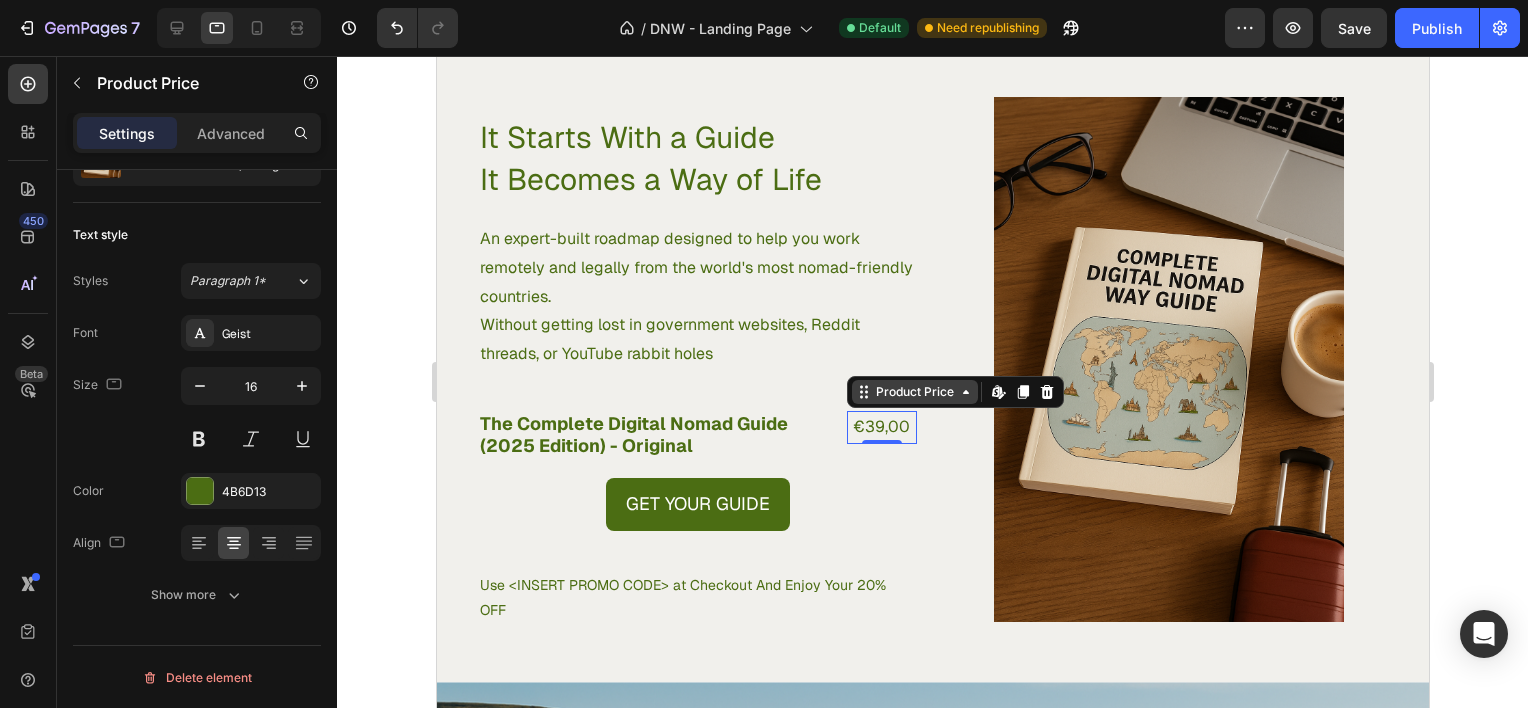 click on "Product Price" at bounding box center [914, 392] 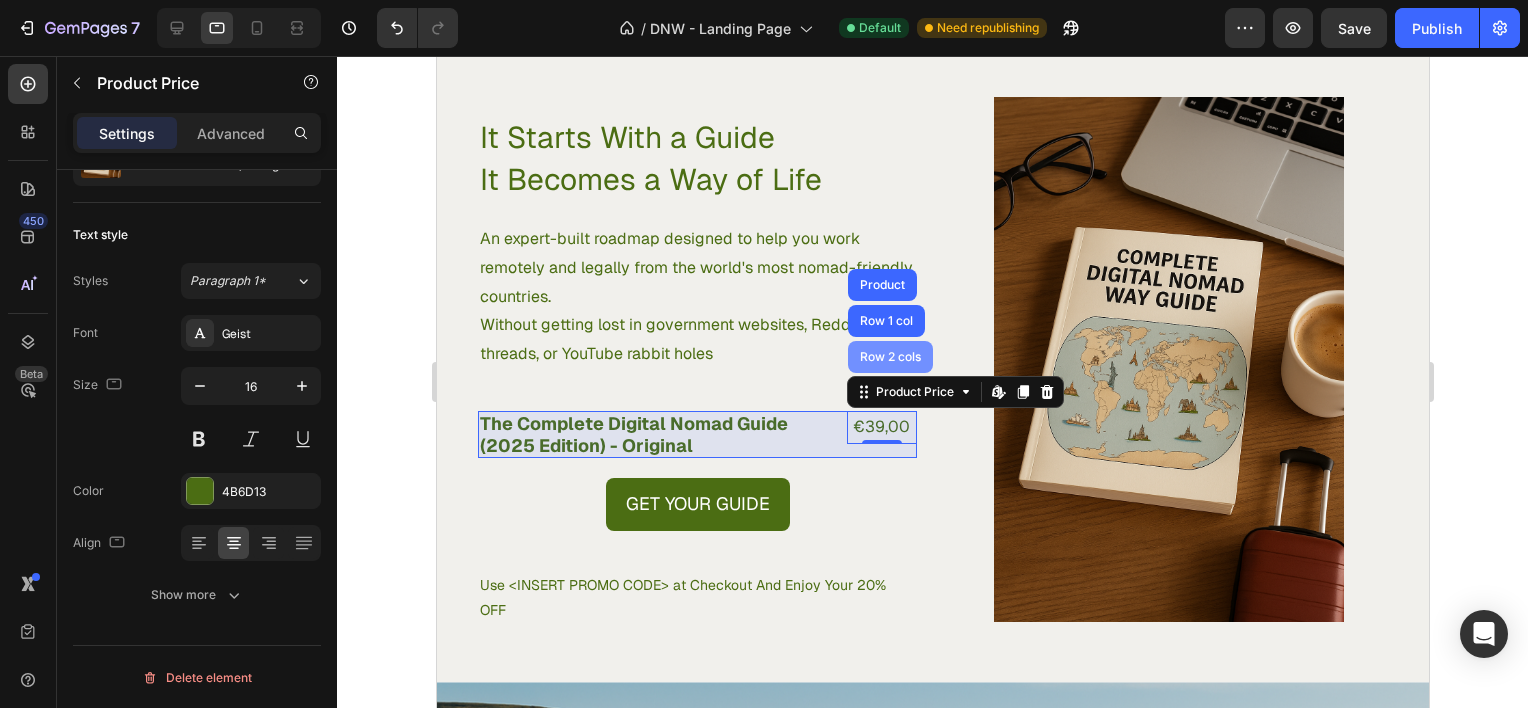 click on "Row 2 cols" at bounding box center [889, 357] 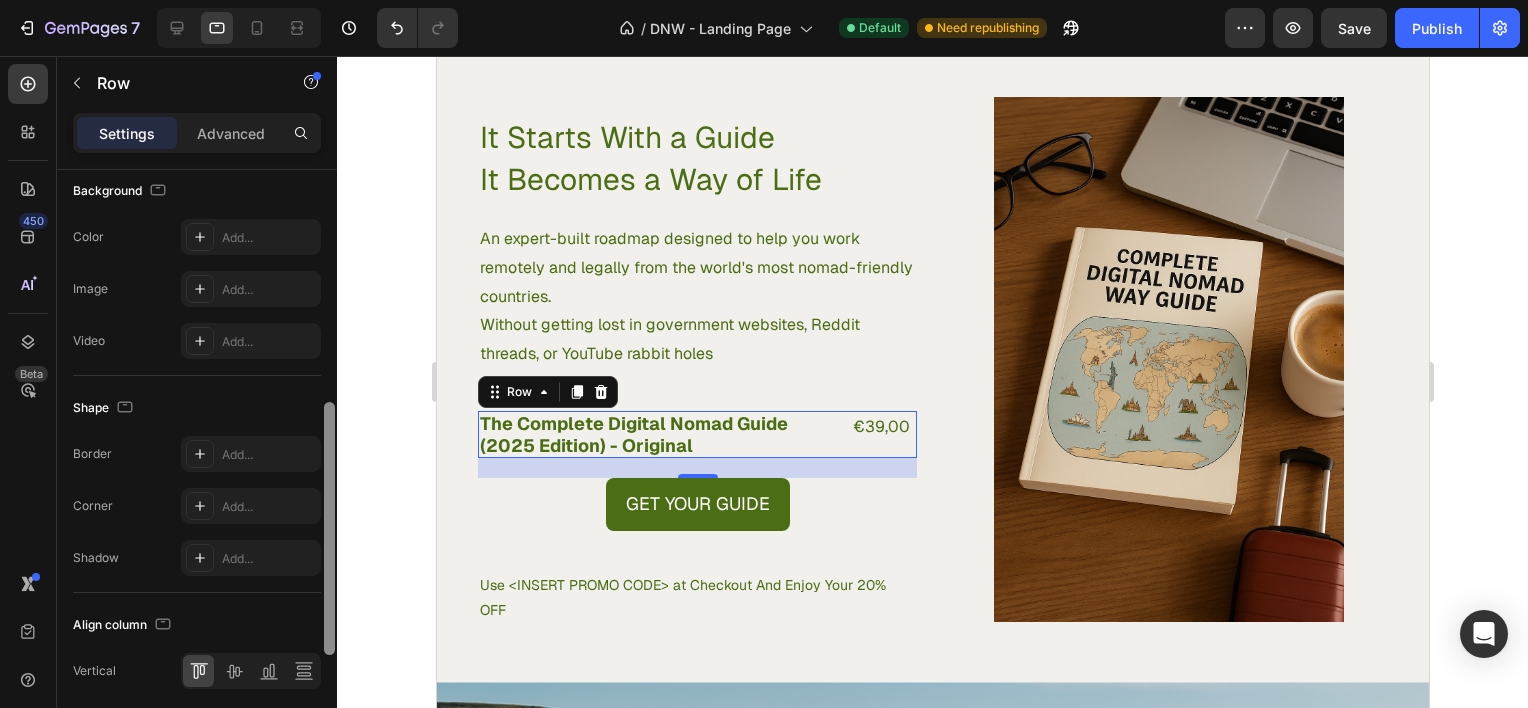 scroll, scrollTop: 728, scrollLeft: 0, axis: vertical 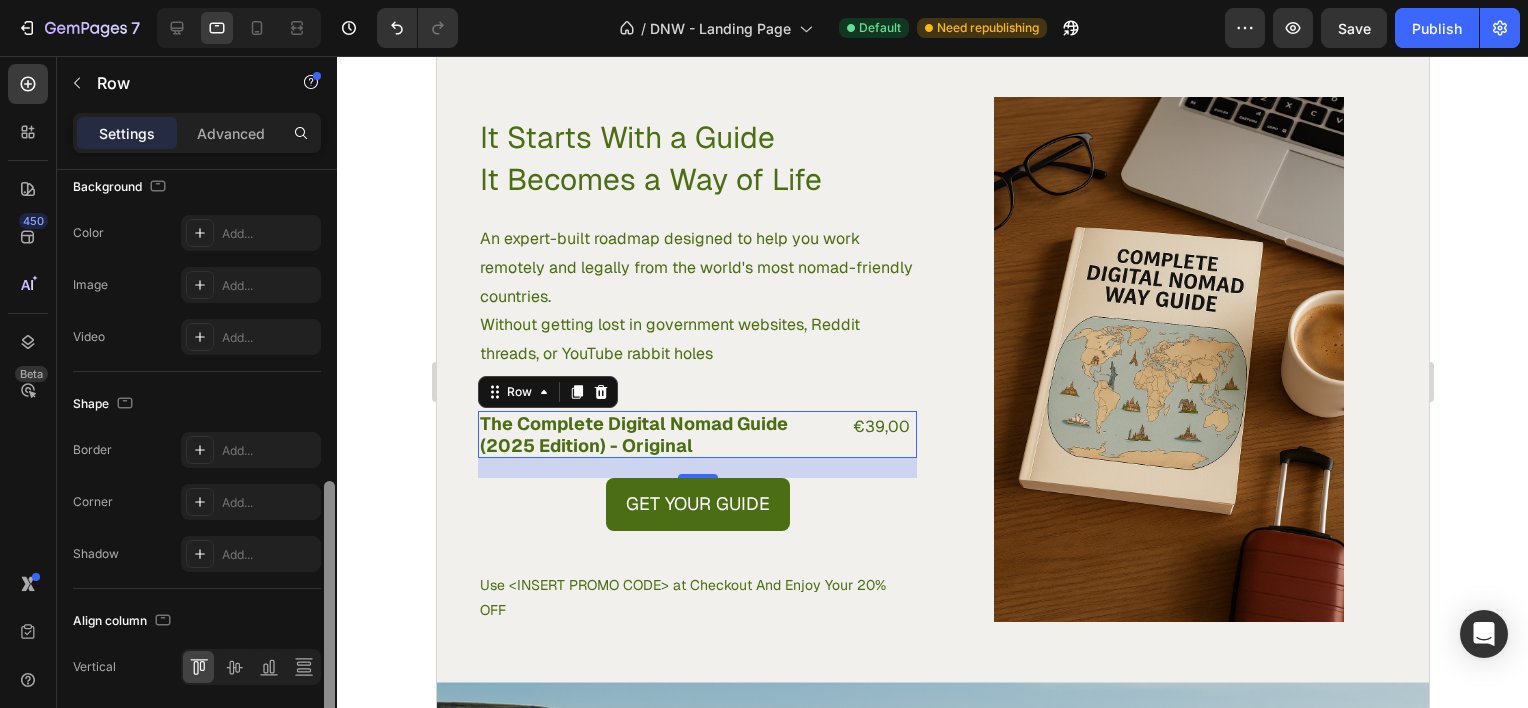 drag, startPoint x: 332, startPoint y: 398, endPoint x: 332, endPoint y: 710, distance: 312 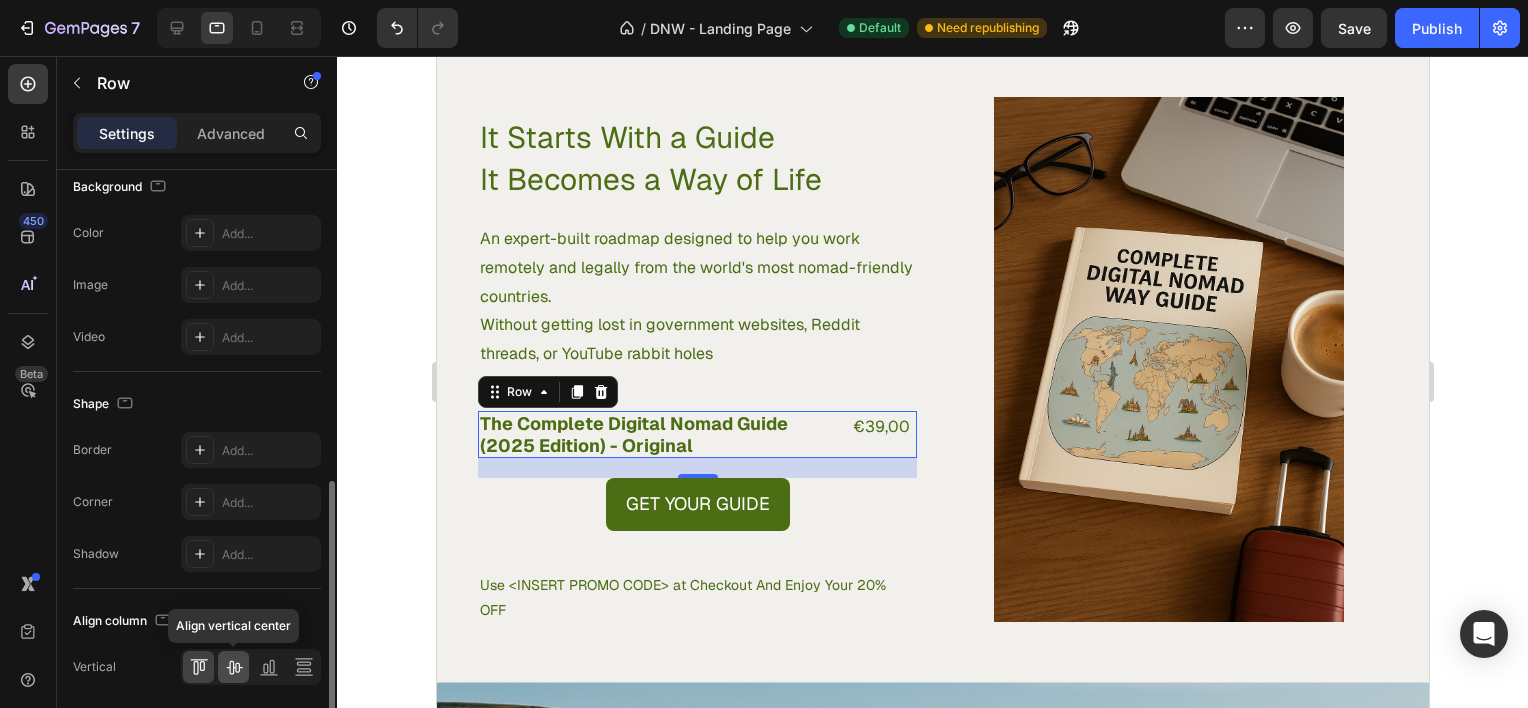 click 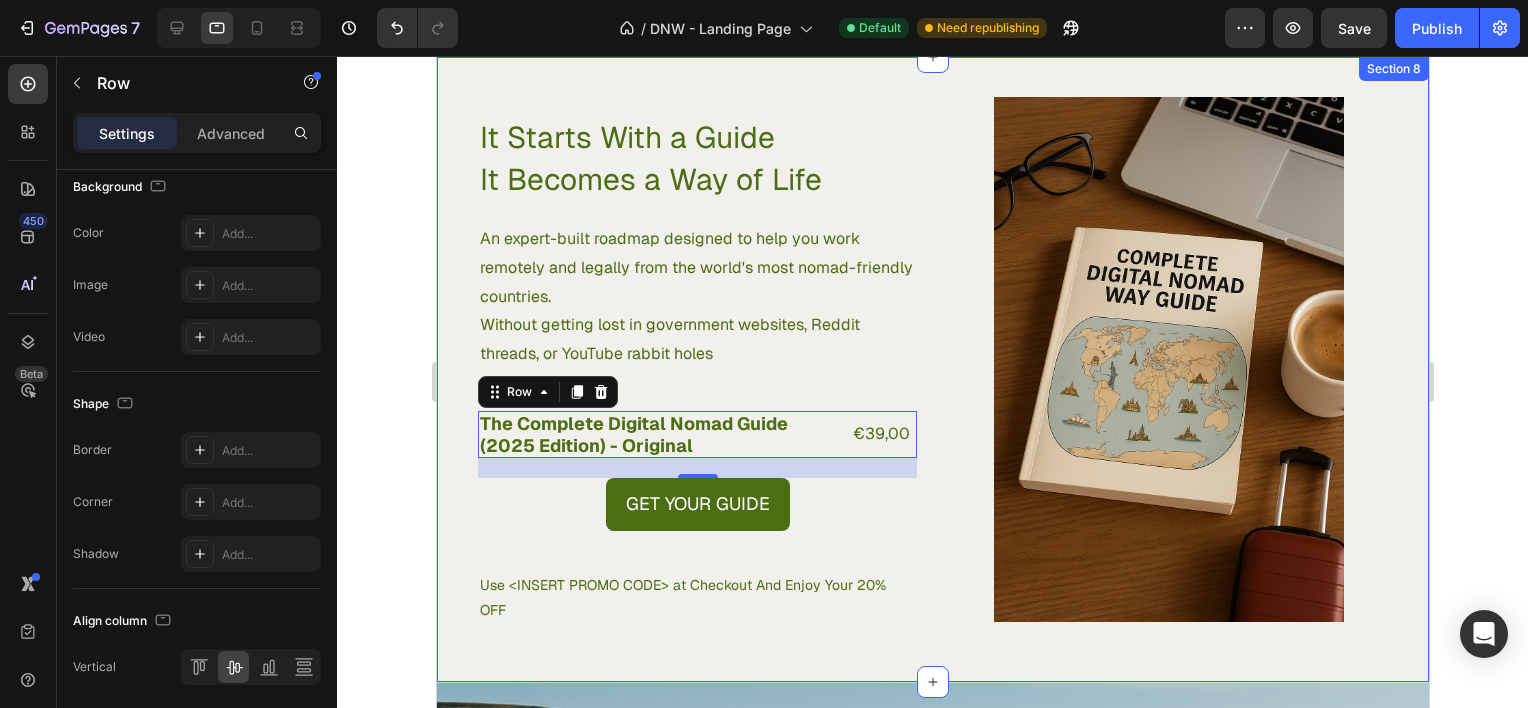 click on "It Starts With a Guide It Becomes a Way of Life Heading An expert-built roadmap designed to help you work remotely and legally from the world's most nomad-friendly countries. Without getting lost in government websites, Reddit threads, or YouTube rabbit holes Text Block The Complete Digital Nomad Guide (2025 Edition) - Original Product Title €39,00 Product Price Product Price Row   20 Get Your Guide Dynamic Checkout Use <INSERT PROMO CODE> at Checkout And Enjoy Your 20% OFF Text Block Row Product Images Product Section 8" at bounding box center [932, 369] 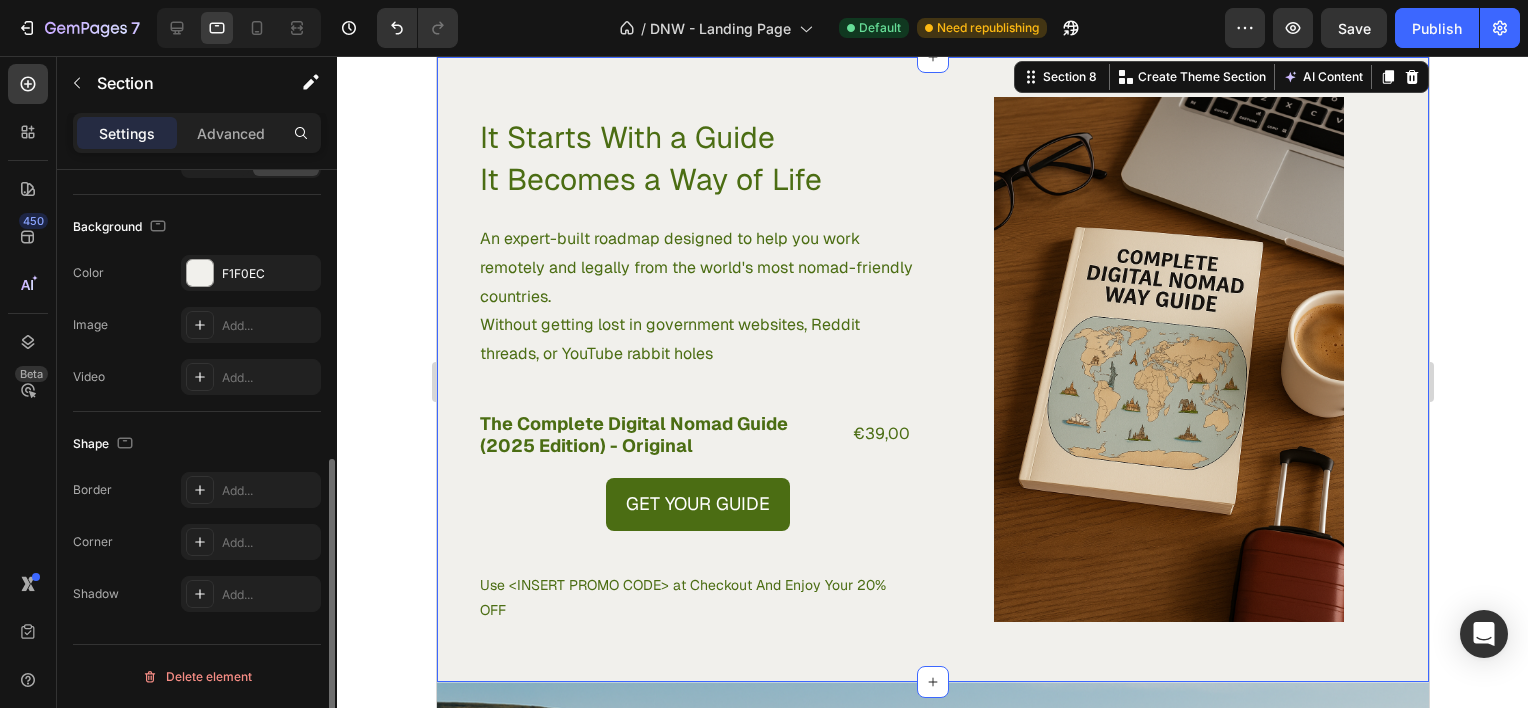 scroll, scrollTop: 0, scrollLeft: 0, axis: both 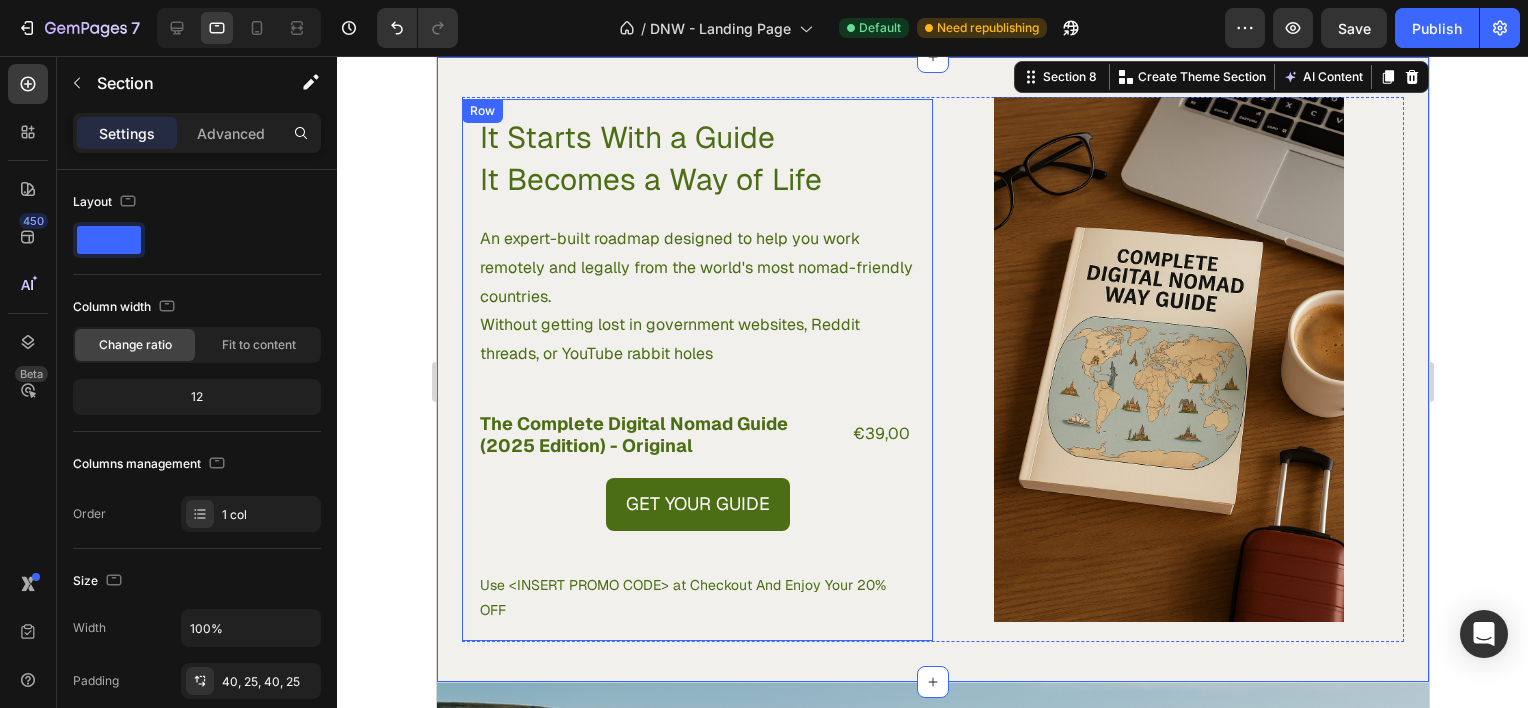 click on "It Starts With a Guide It Becomes a Way of Life Heading An expert-built roadmap designed to help you work remotely and legally from the world's most nomad-friendly countries. Without getting lost in government websites, Reddit threads, or YouTube rabbit holes Text Block The Complete Digital Nomad Guide (2025 Edition) - Original Product Title €39,00 Product Price Product Price Row Get Your Guide Dynamic Checkout Use <INSERT PROMO CODE> at Checkout And Enjoy Your 20% OFF Text Block" at bounding box center [696, 370] 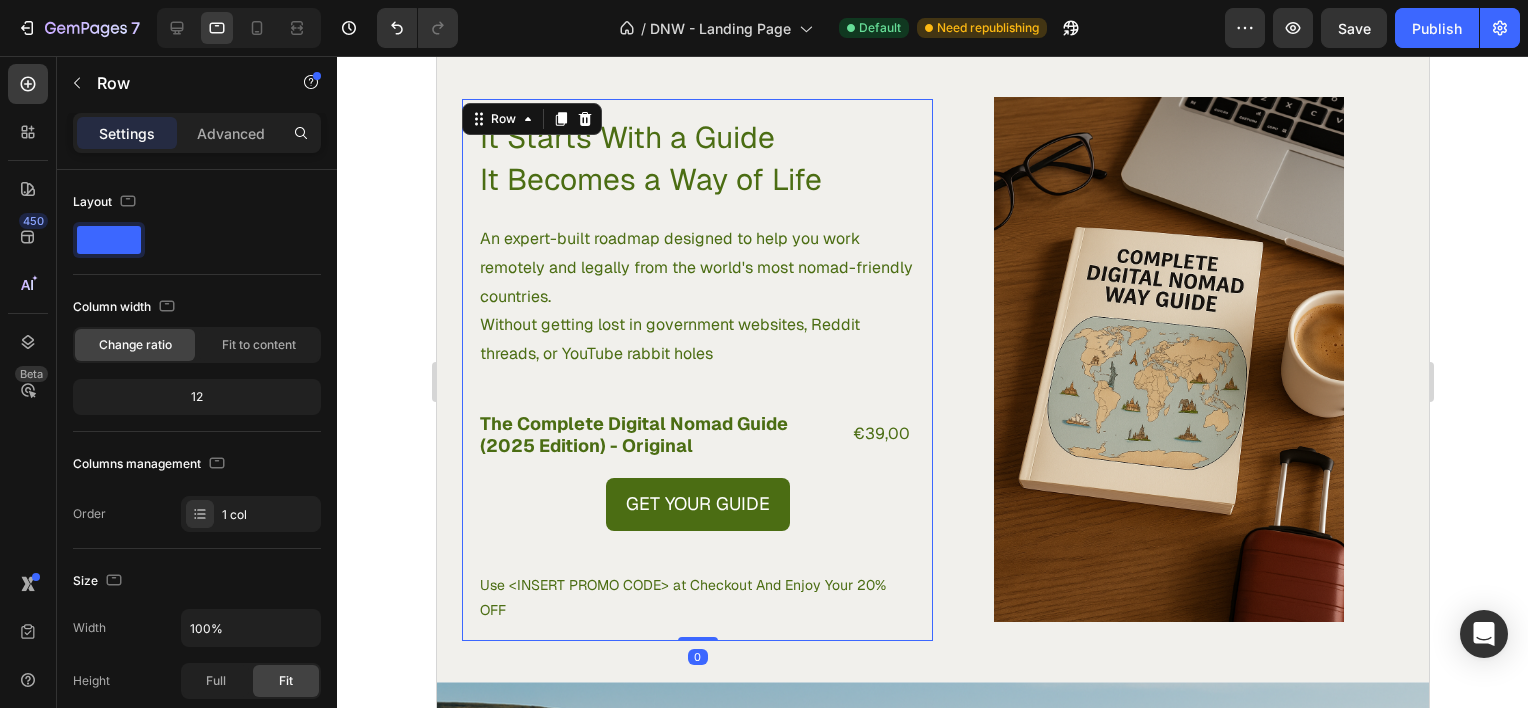 click on "The Complete Digital Nomad Guide (2025 Edition) - Original" at bounding box center [653, 434] 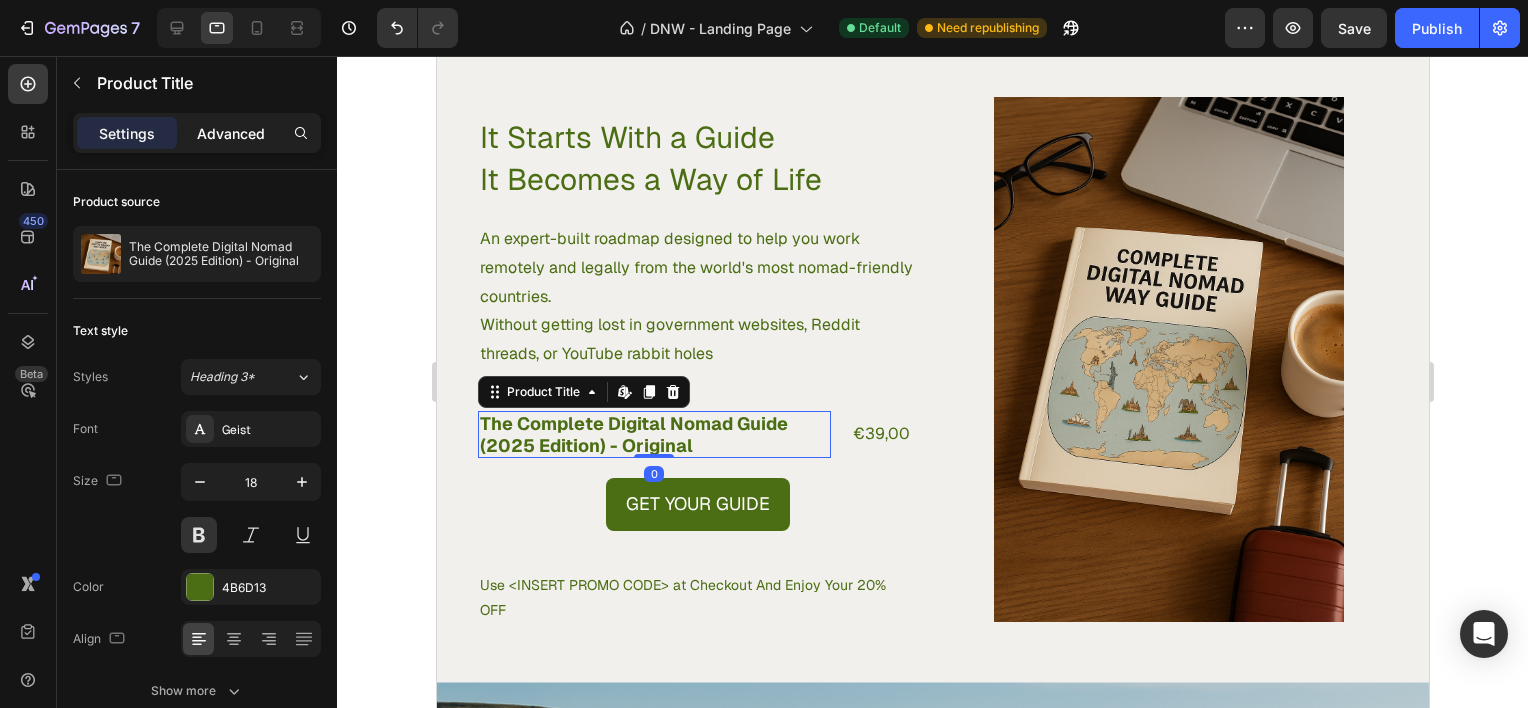 click on "Advanced" at bounding box center [231, 133] 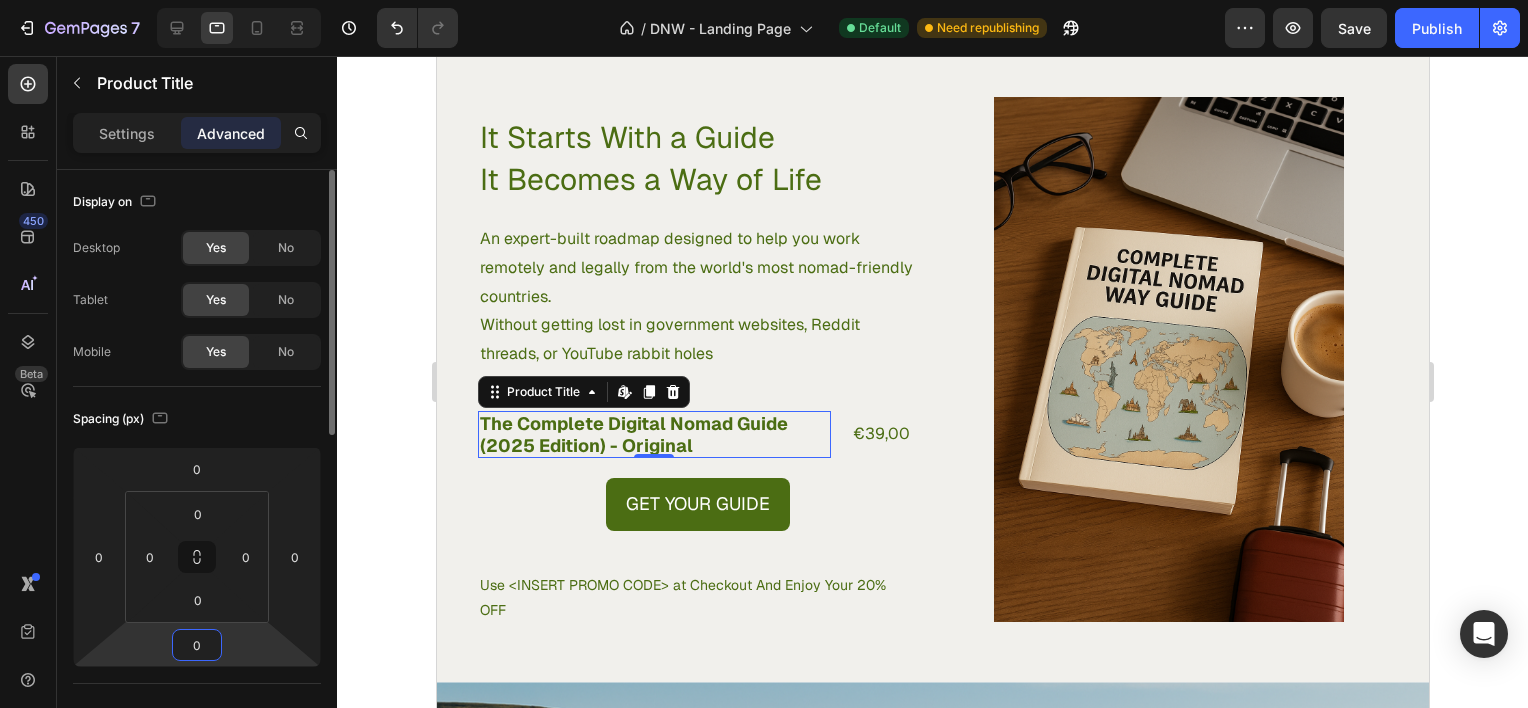 click on "0" at bounding box center (197, 645) 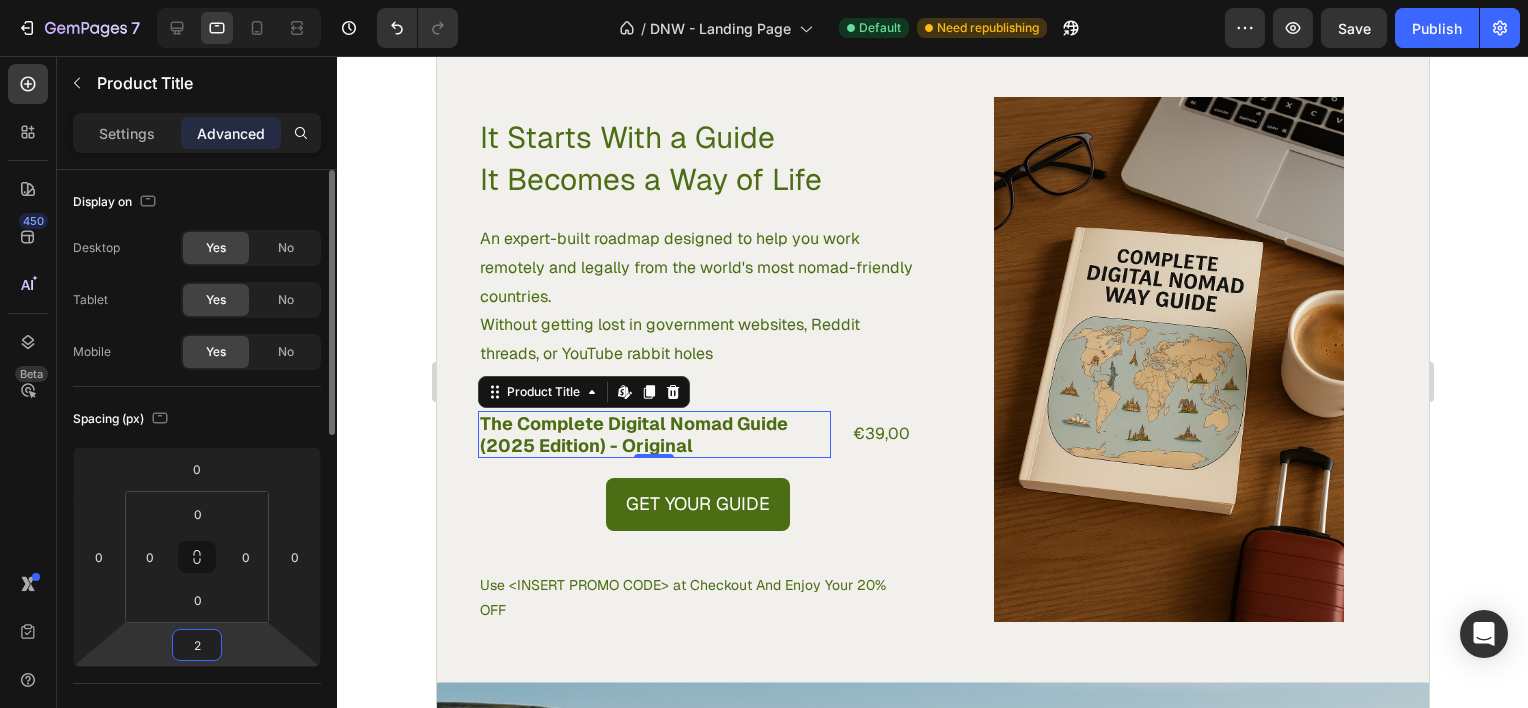 type on "20" 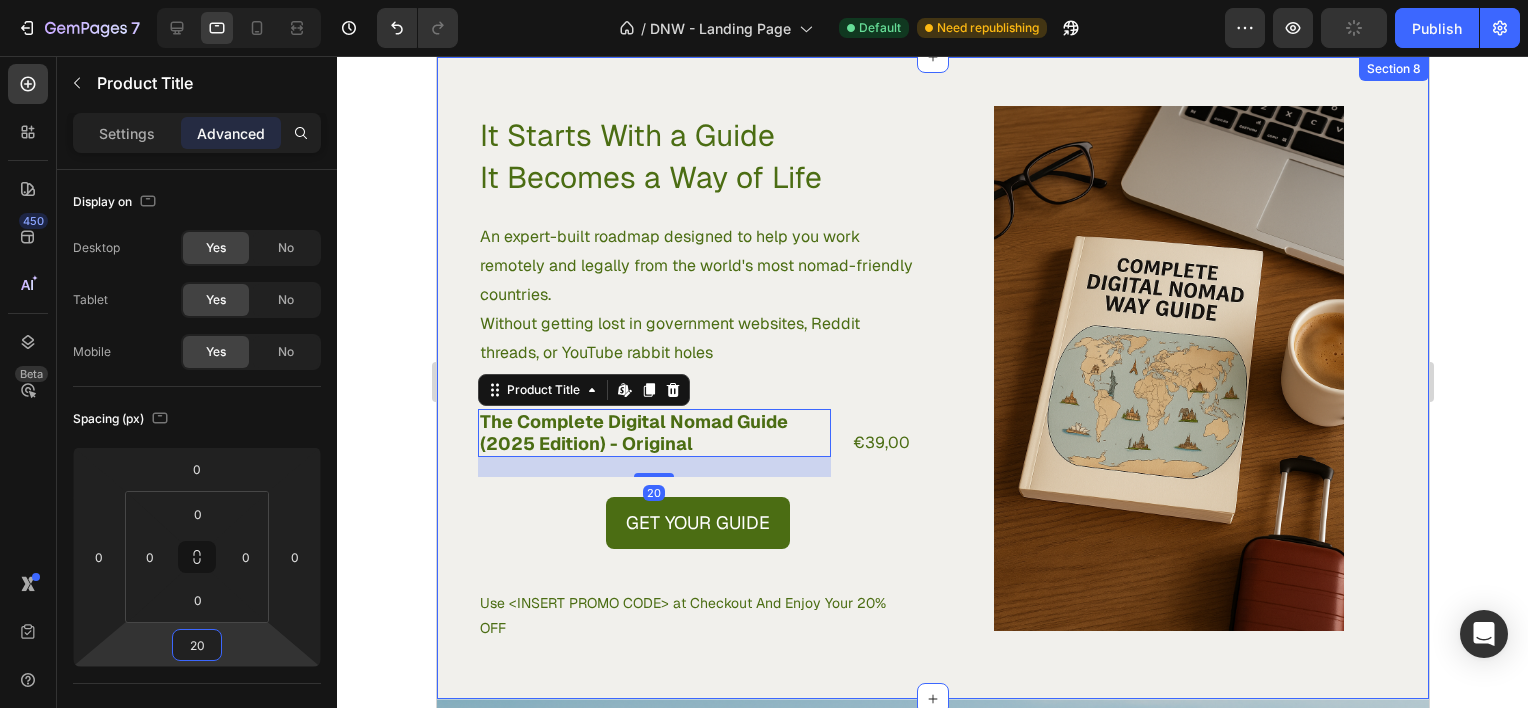 click on "It Starts With a Guide It Becomes a Way of Life Heading An expert-built roadmap designed to help you work remotely and legally from the world's most nomad-friendly countries. Without getting lost in government websites, Reddit threads, or YouTube rabbit holes Text Block The Complete Digital Nomad Guide (2025 Edition) - Original Product Title   Edit content in Shopify 20 €39,00 Product Price Product Price Row Get Your Guide Dynamic Checkout Use <INSERT PROMO CODE> at Checkout And Enjoy Your 20% OFF Text Block Row Product Images Product Section 8" at bounding box center [932, 378] 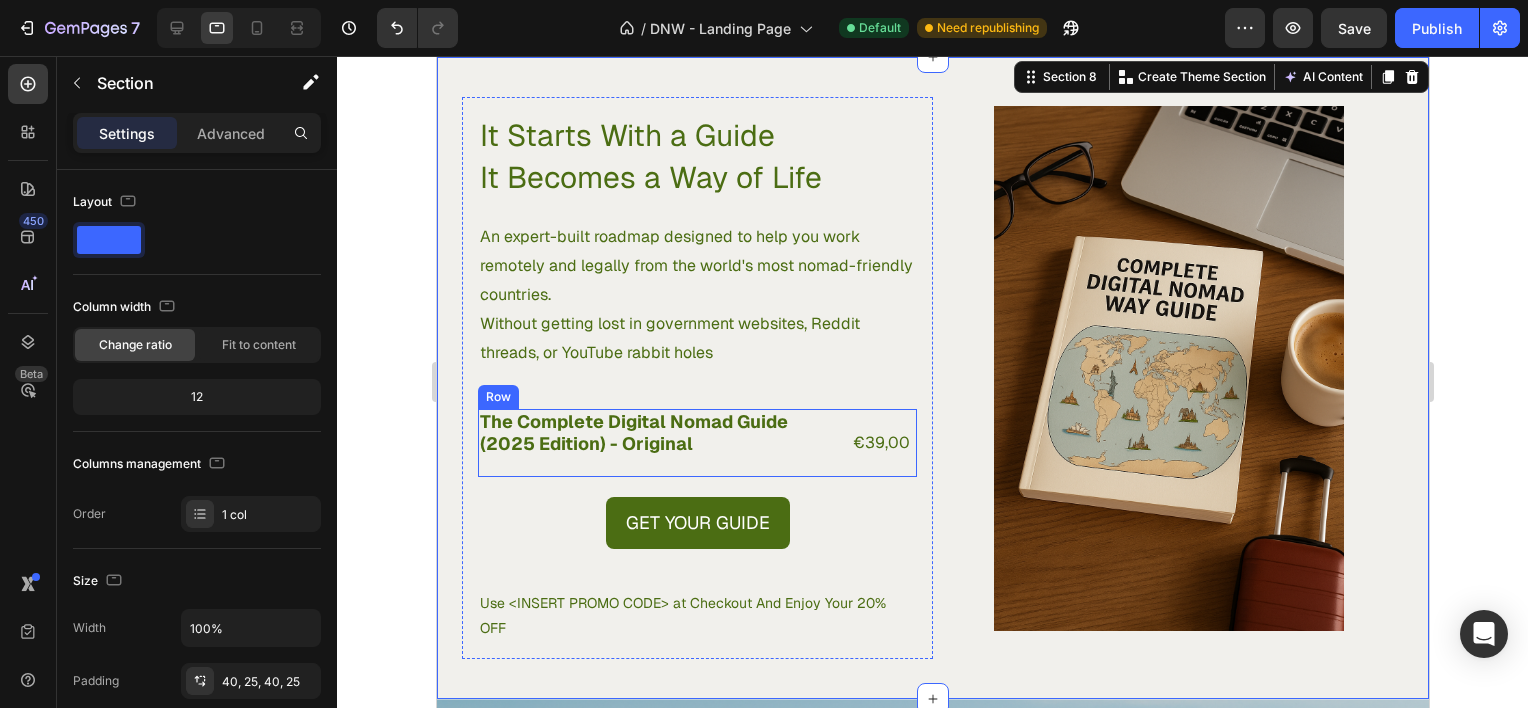 click on "The Complete Digital Nomad Guide (2025 Edition) - Original Product Title" at bounding box center [653, 442] 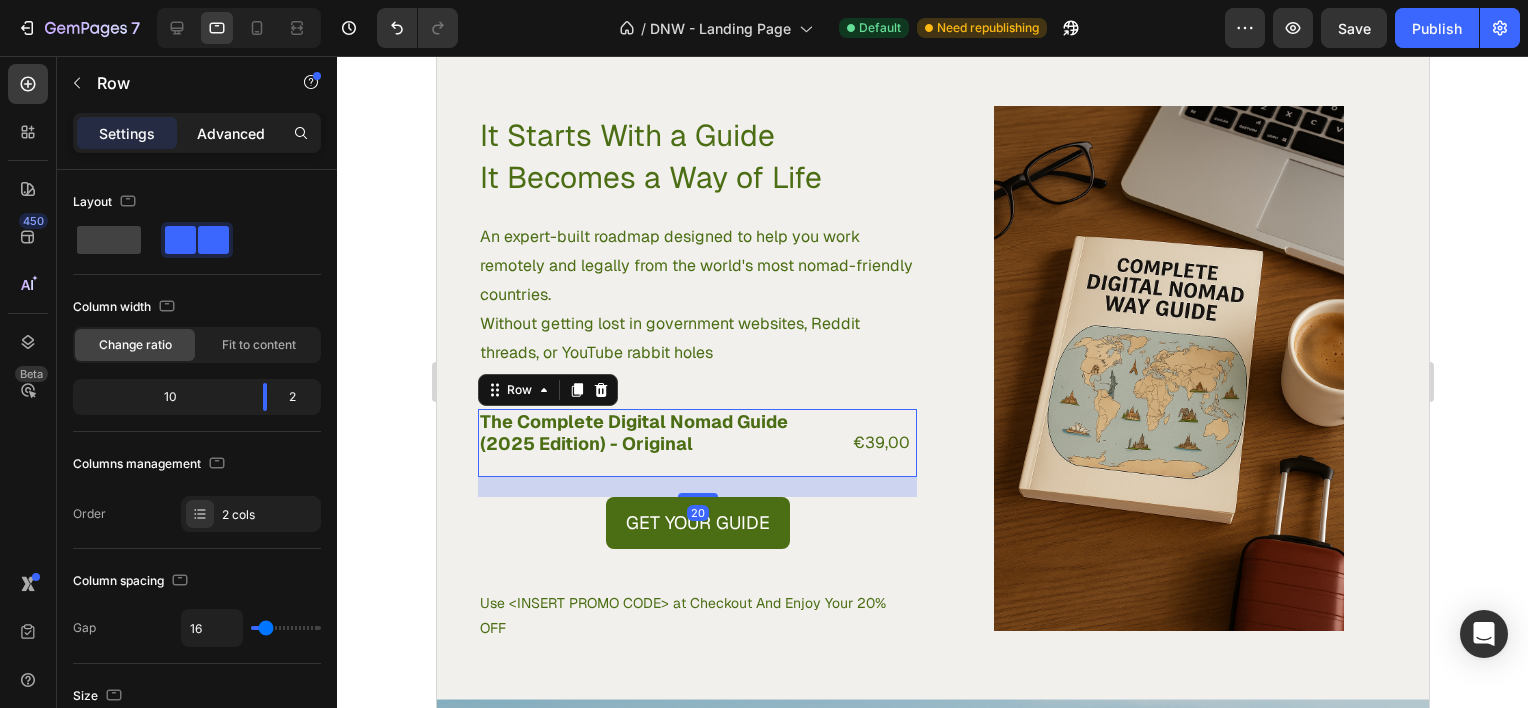 click on "Advanced" at bounding box center (231, 133) 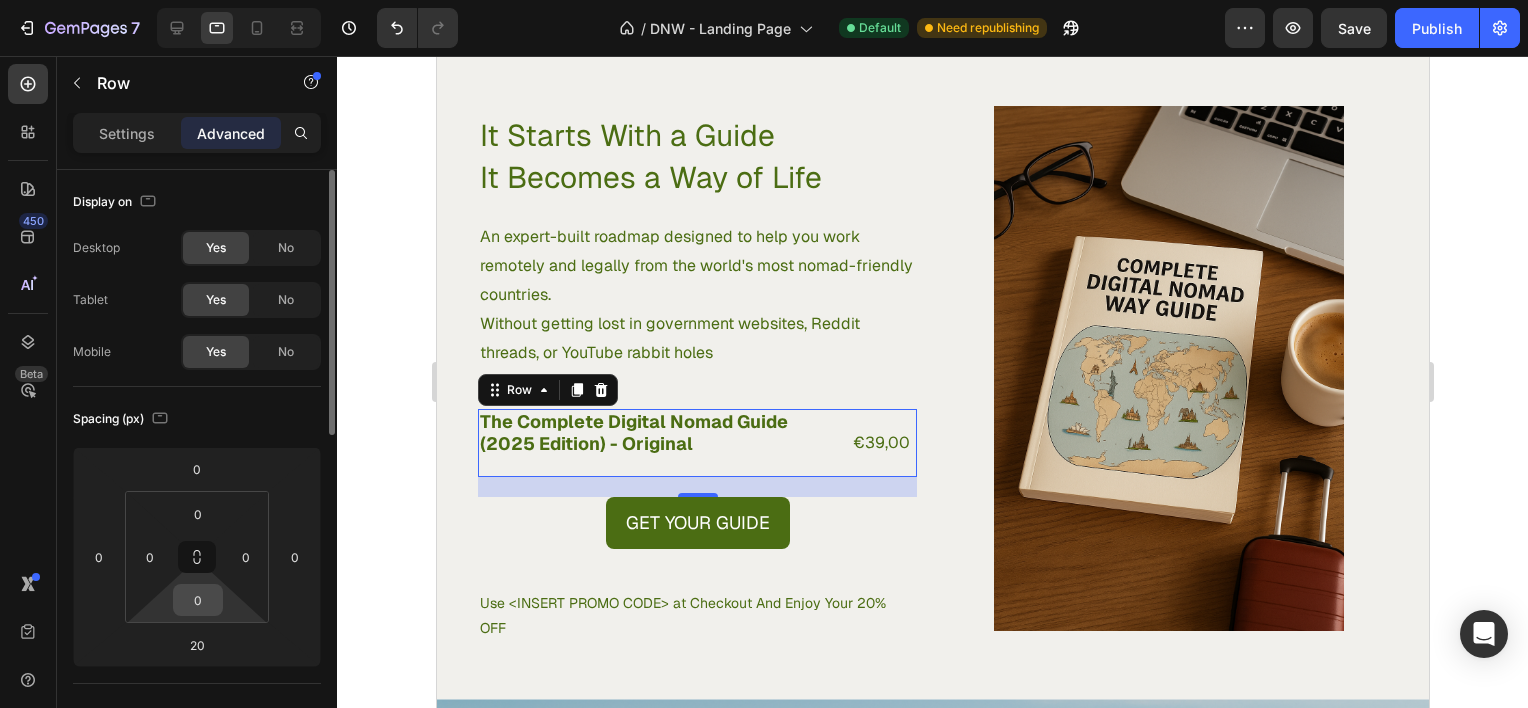 click on "0" at bounding box center [198, 600] 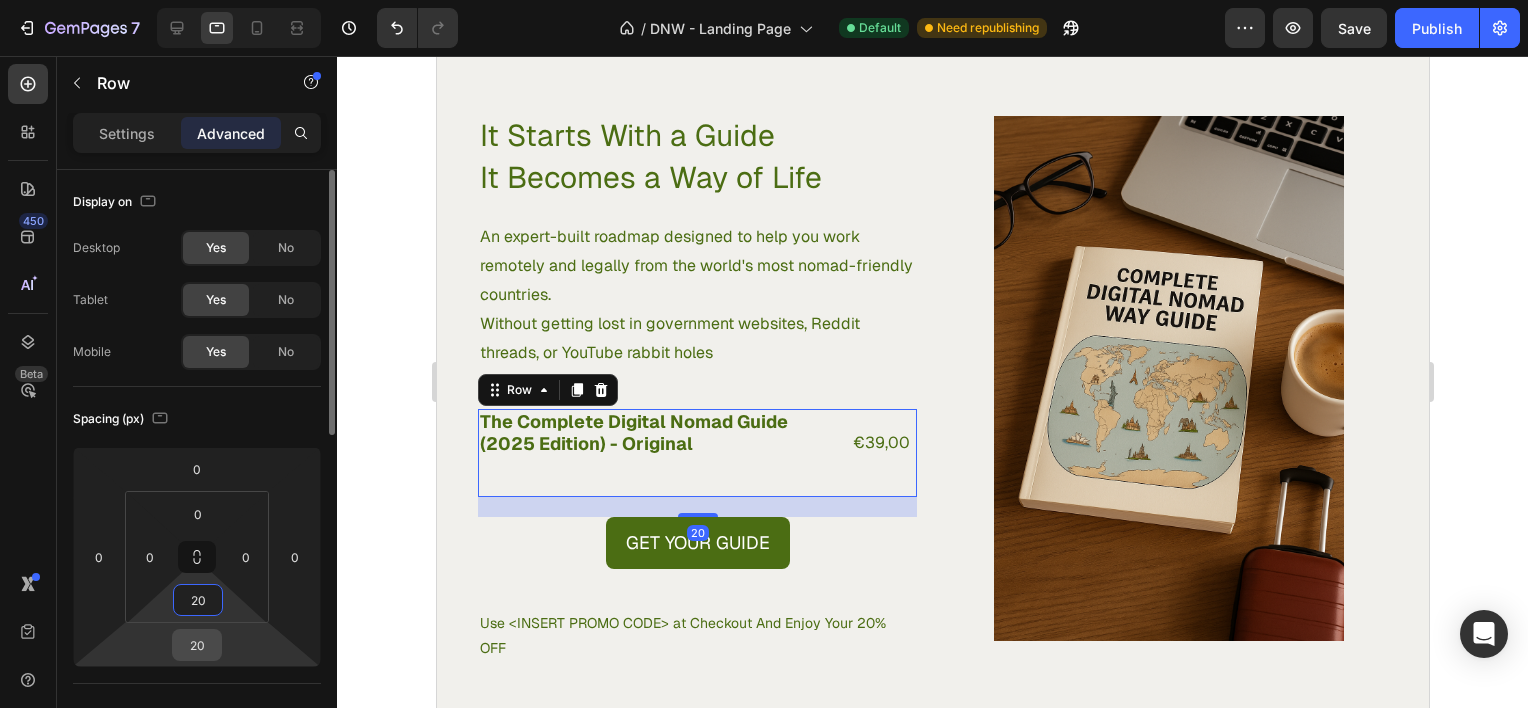 type on "20" 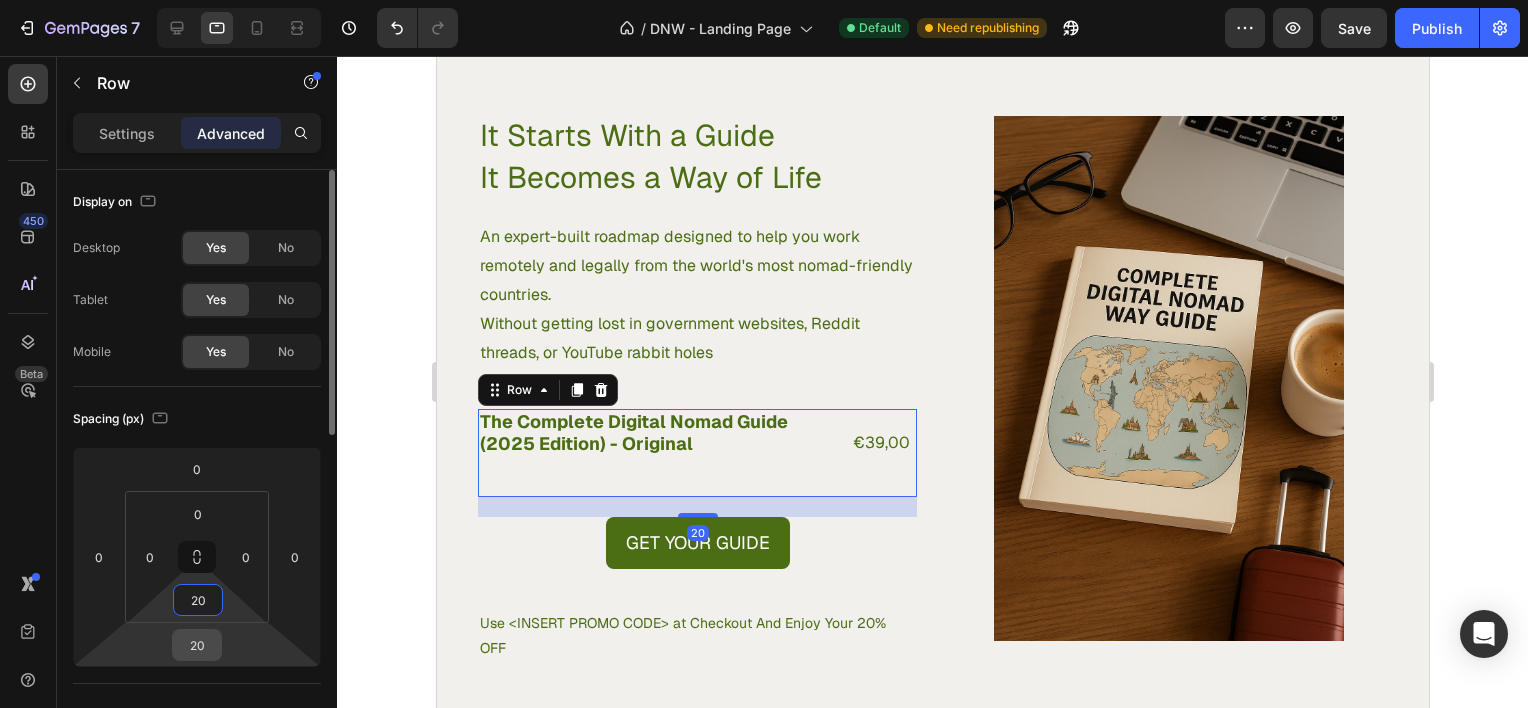 click on "20" at bounding box center [197, 645] 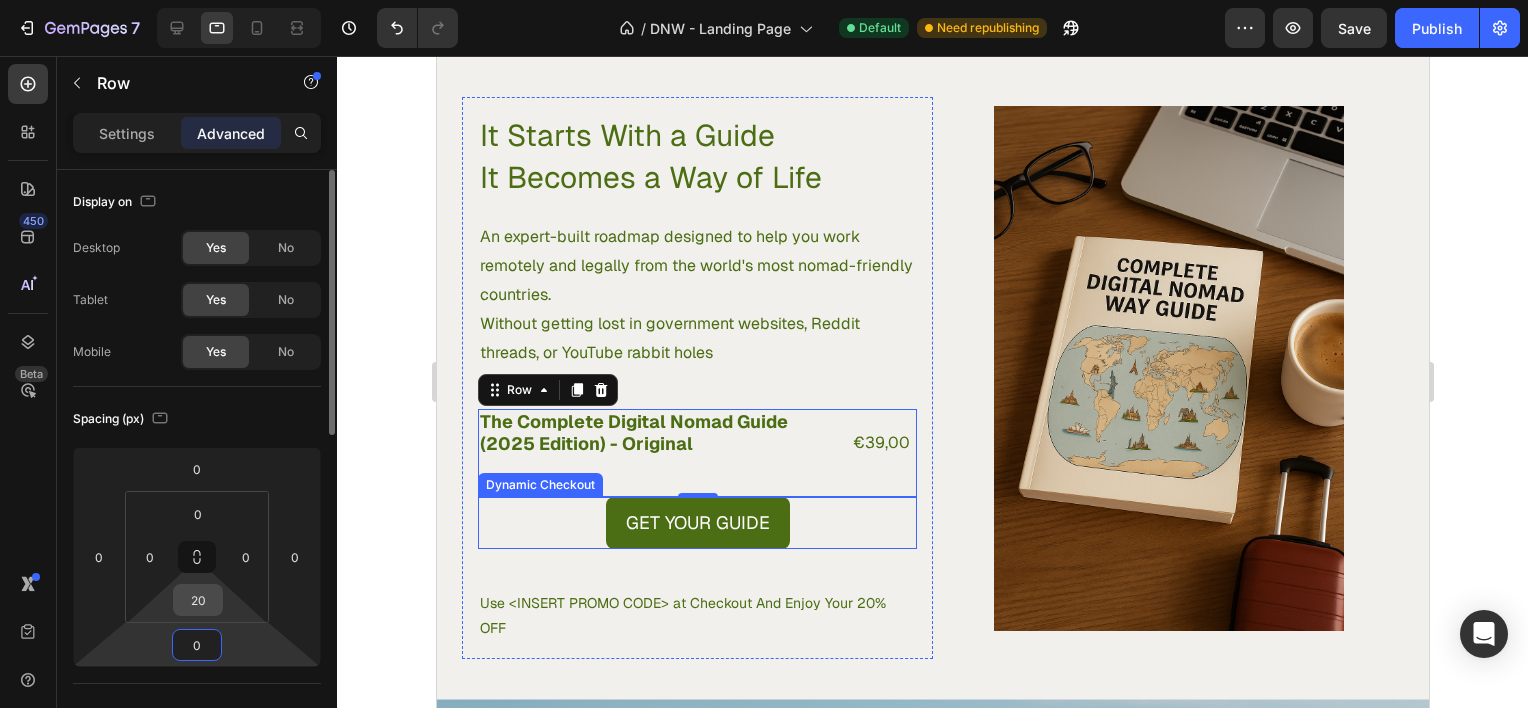 type on "0" 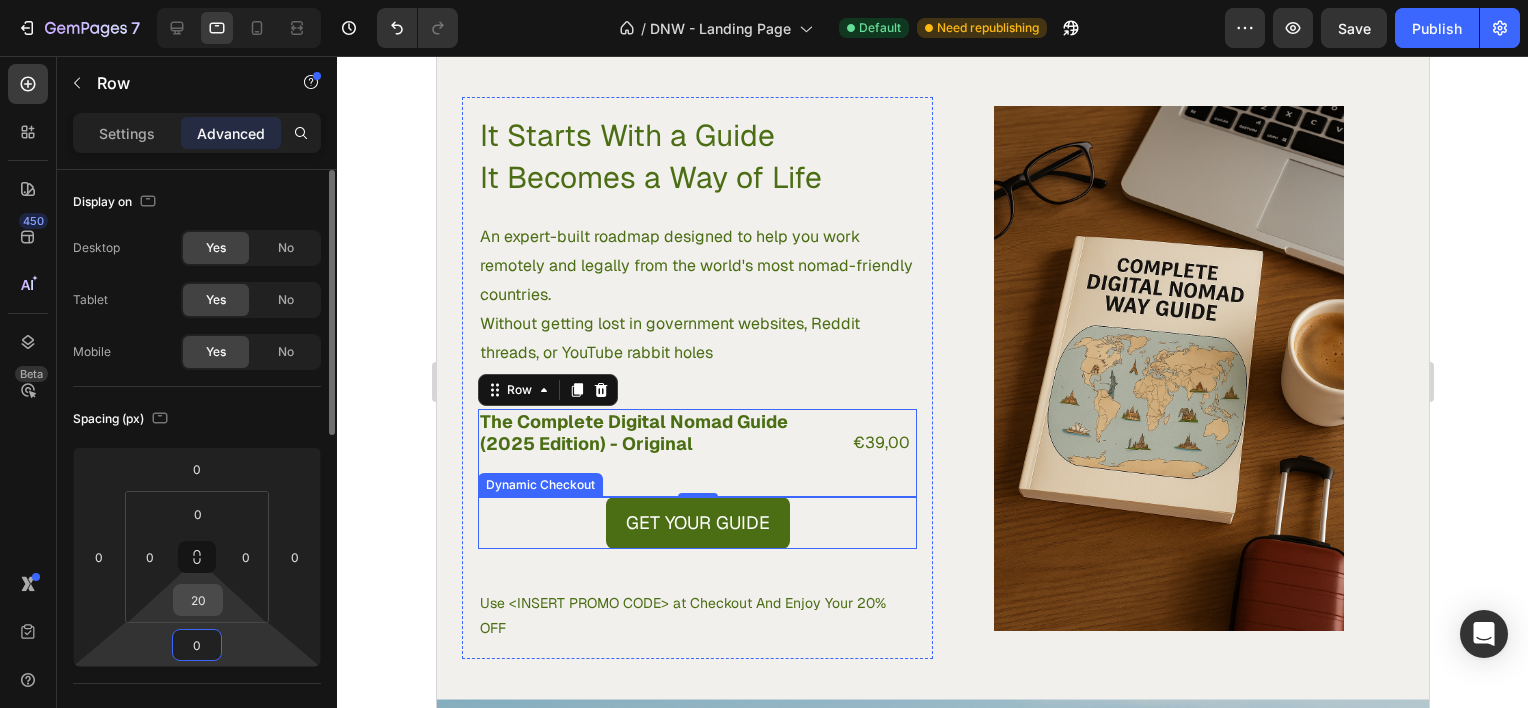 click on "20" at bounding box center [198, 600] 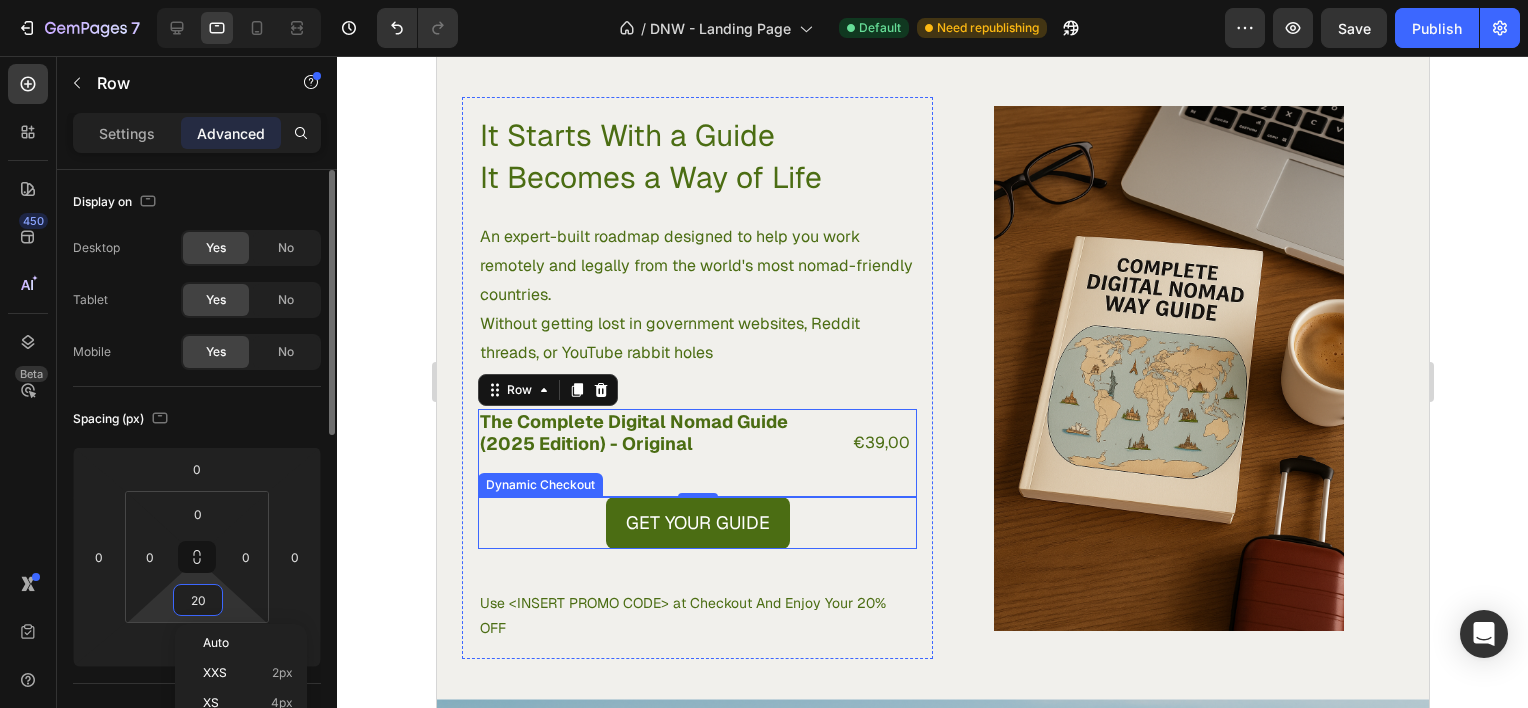 type on "0" 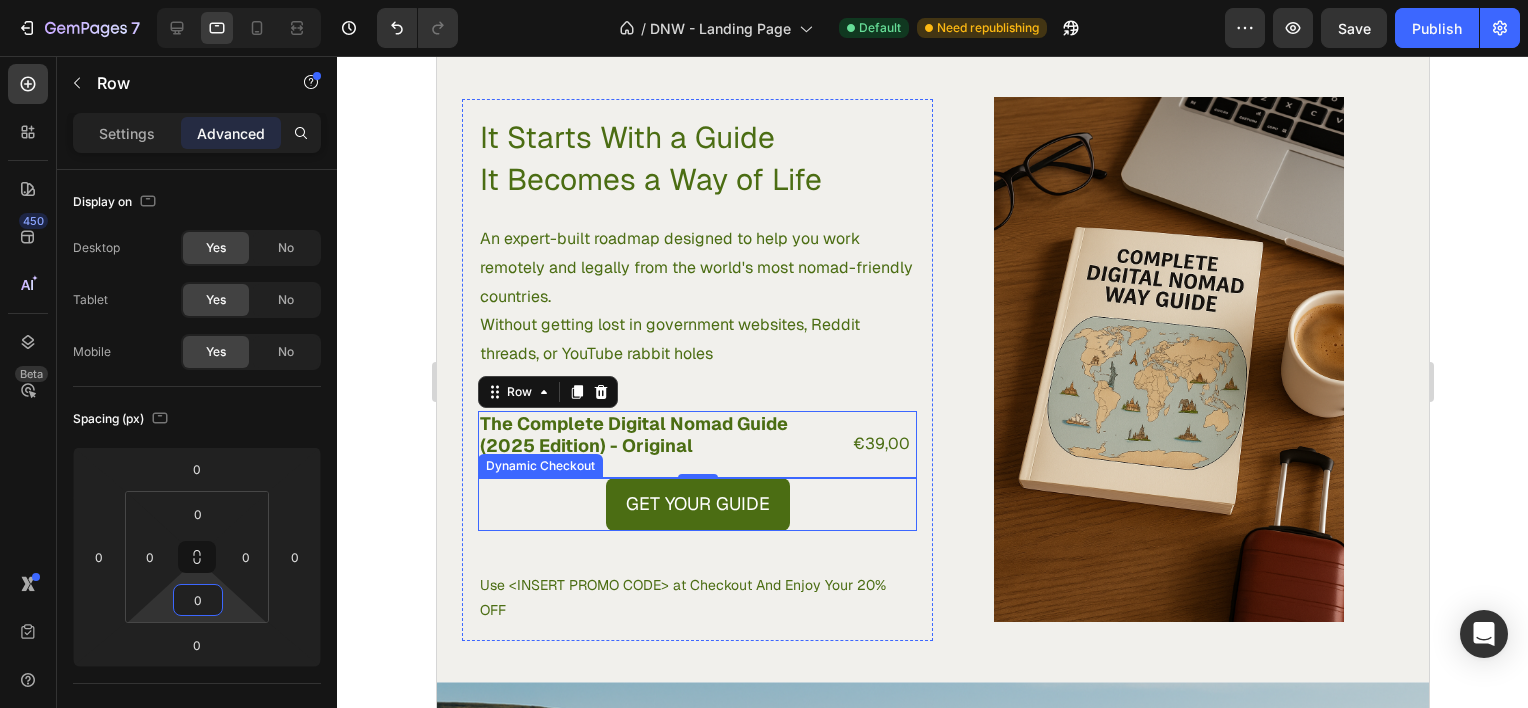 click on "Get Your Guide" at bounding box center [696, 504] 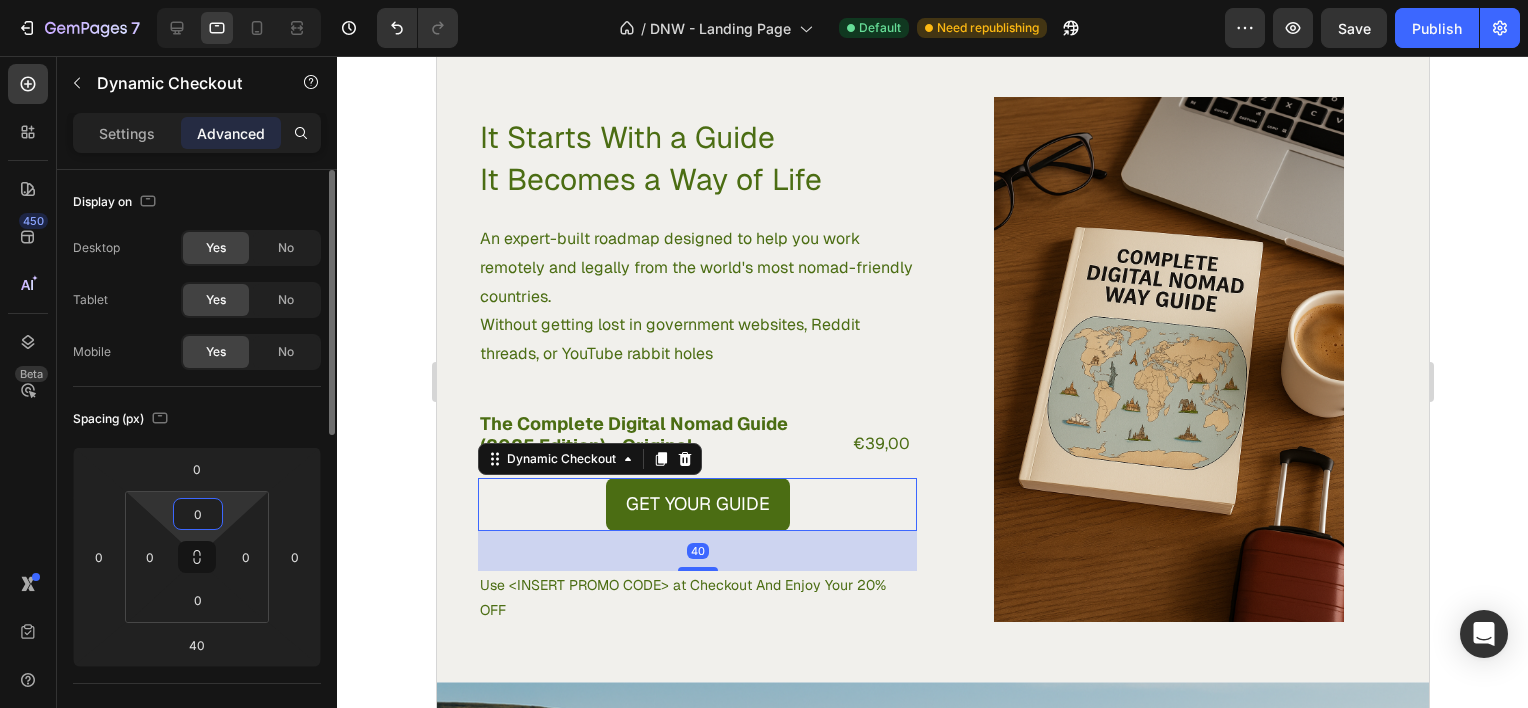 click on "0" at bounding box center (198, 514) 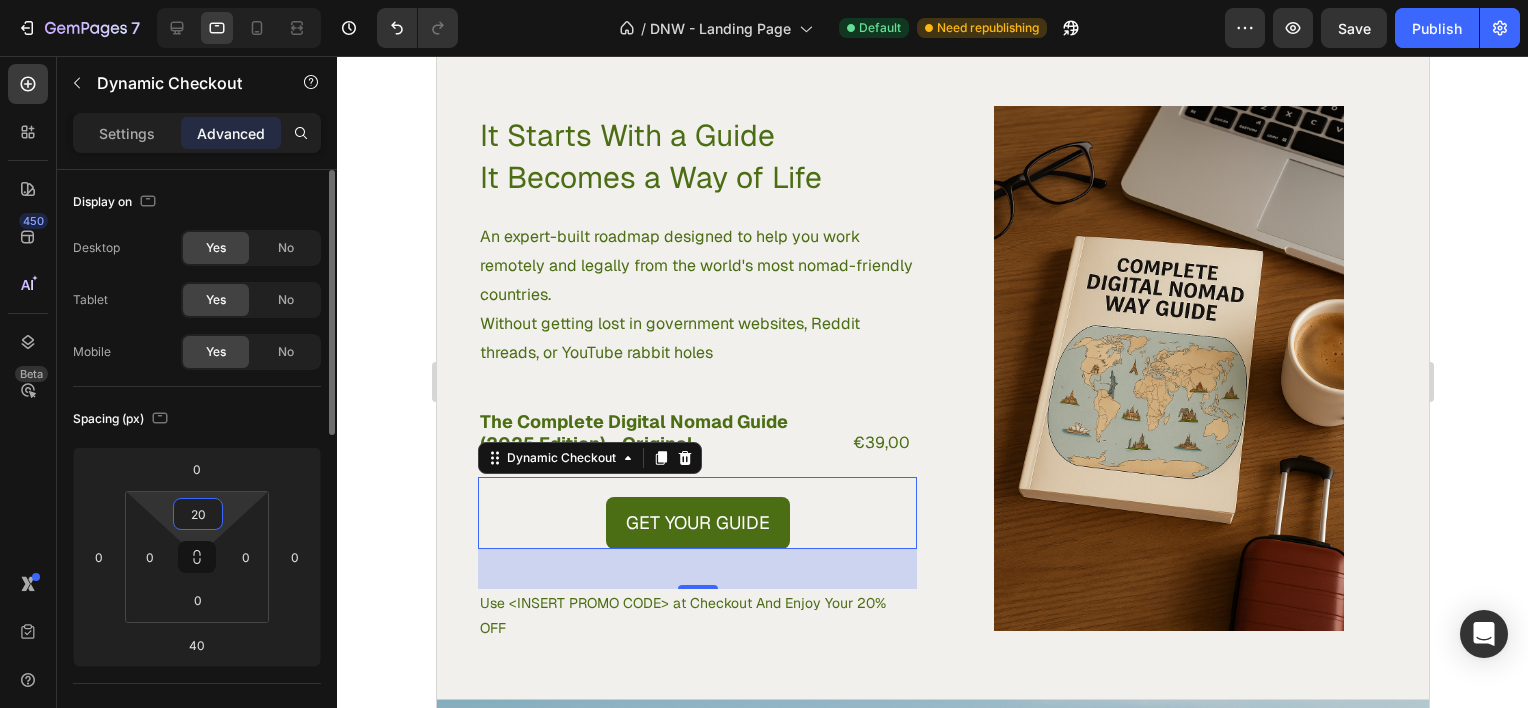 type on "2" 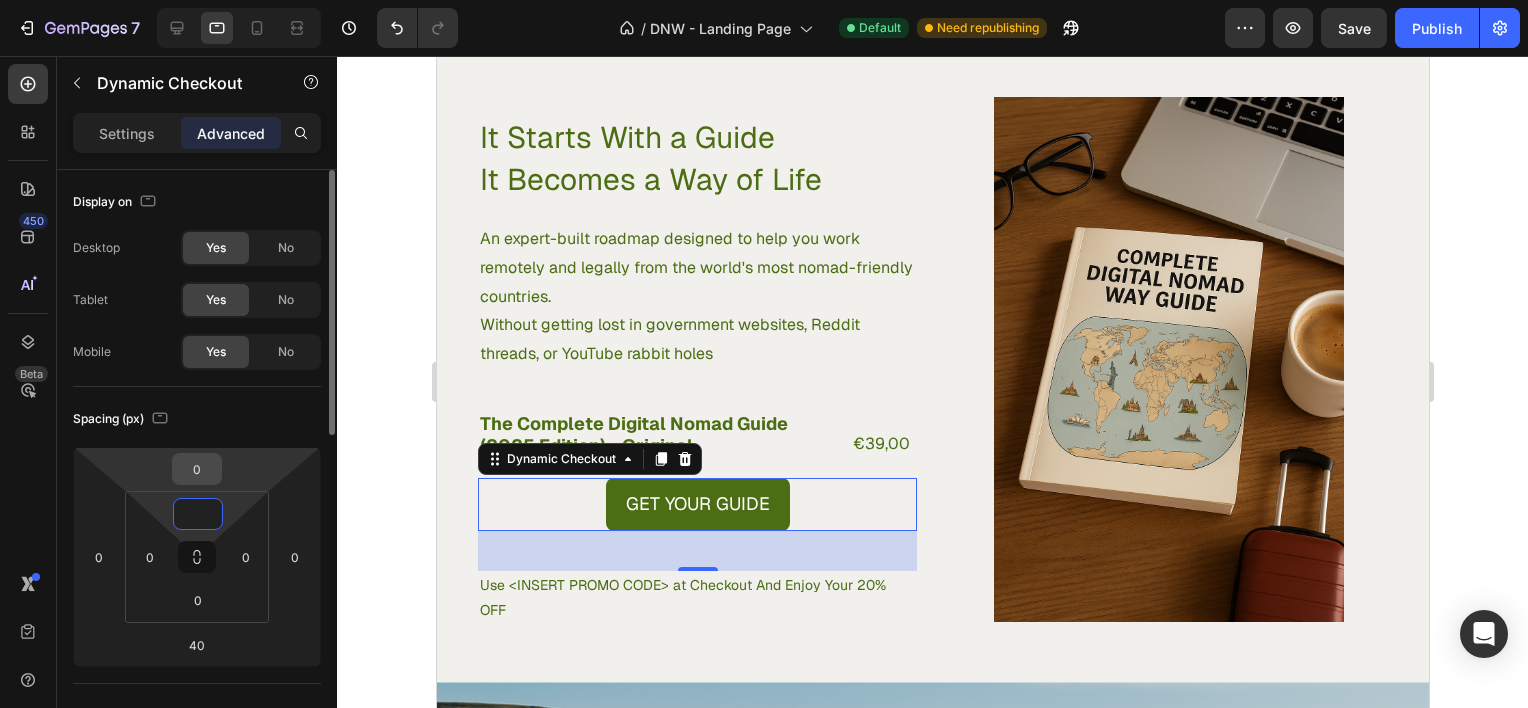 click on "0" at bounding box center (197, 469) 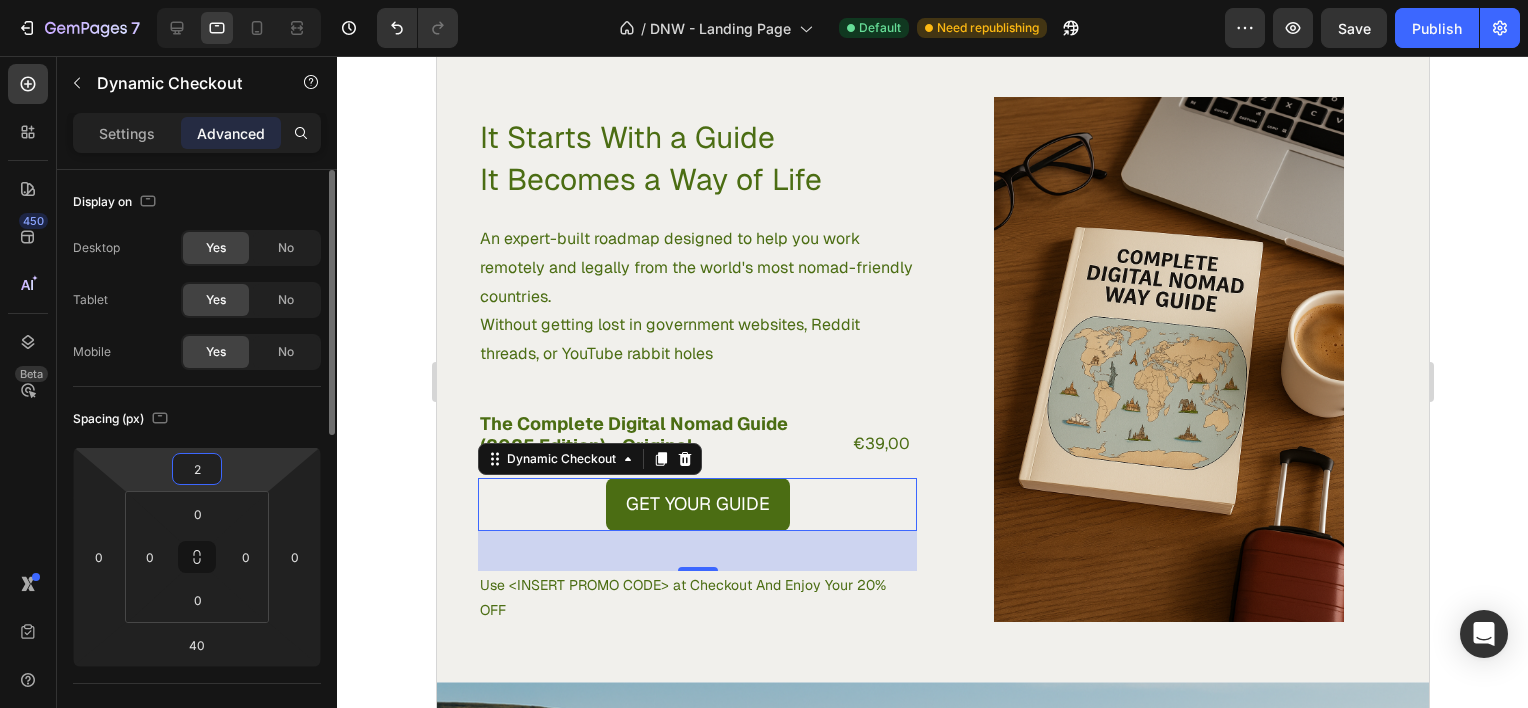 type on "20" 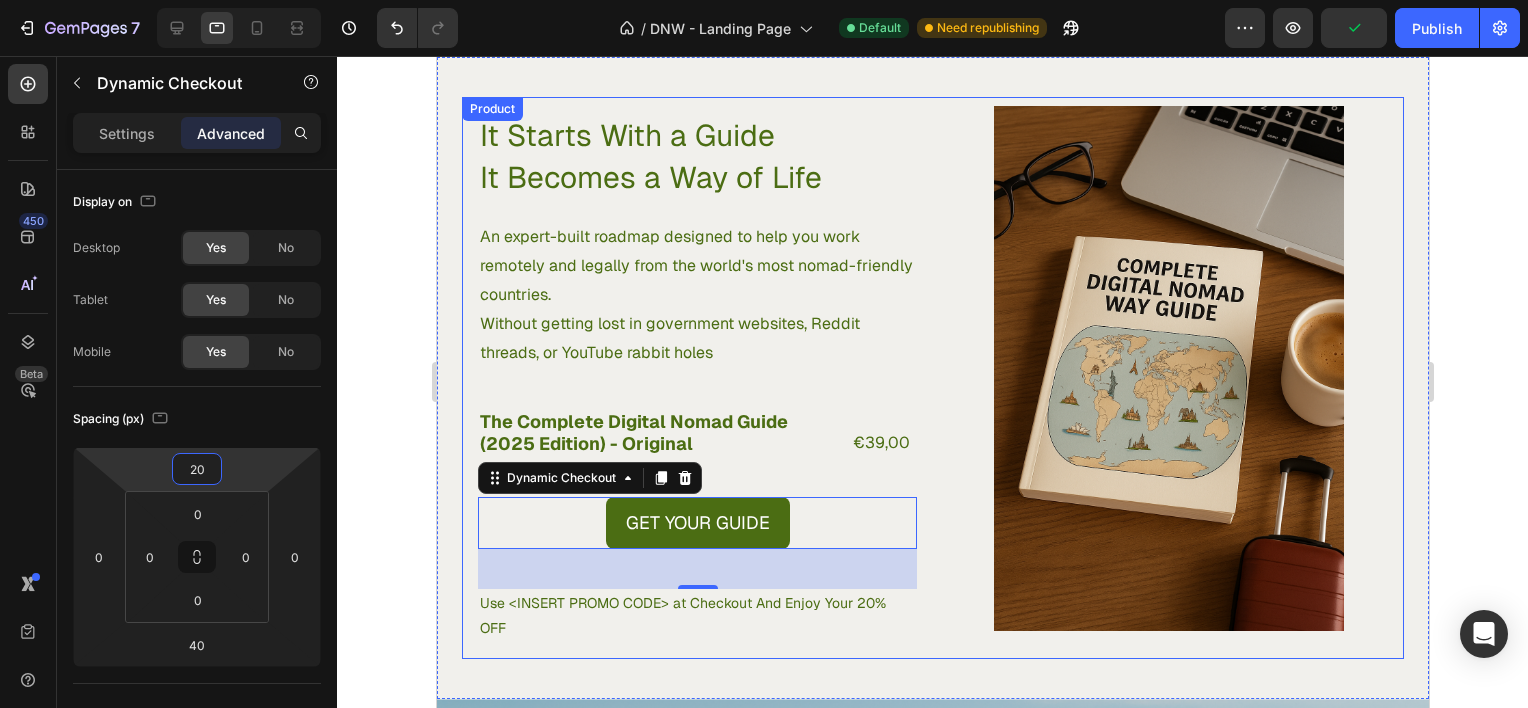 click on "Product Images" at bounding box center (1167, 378) 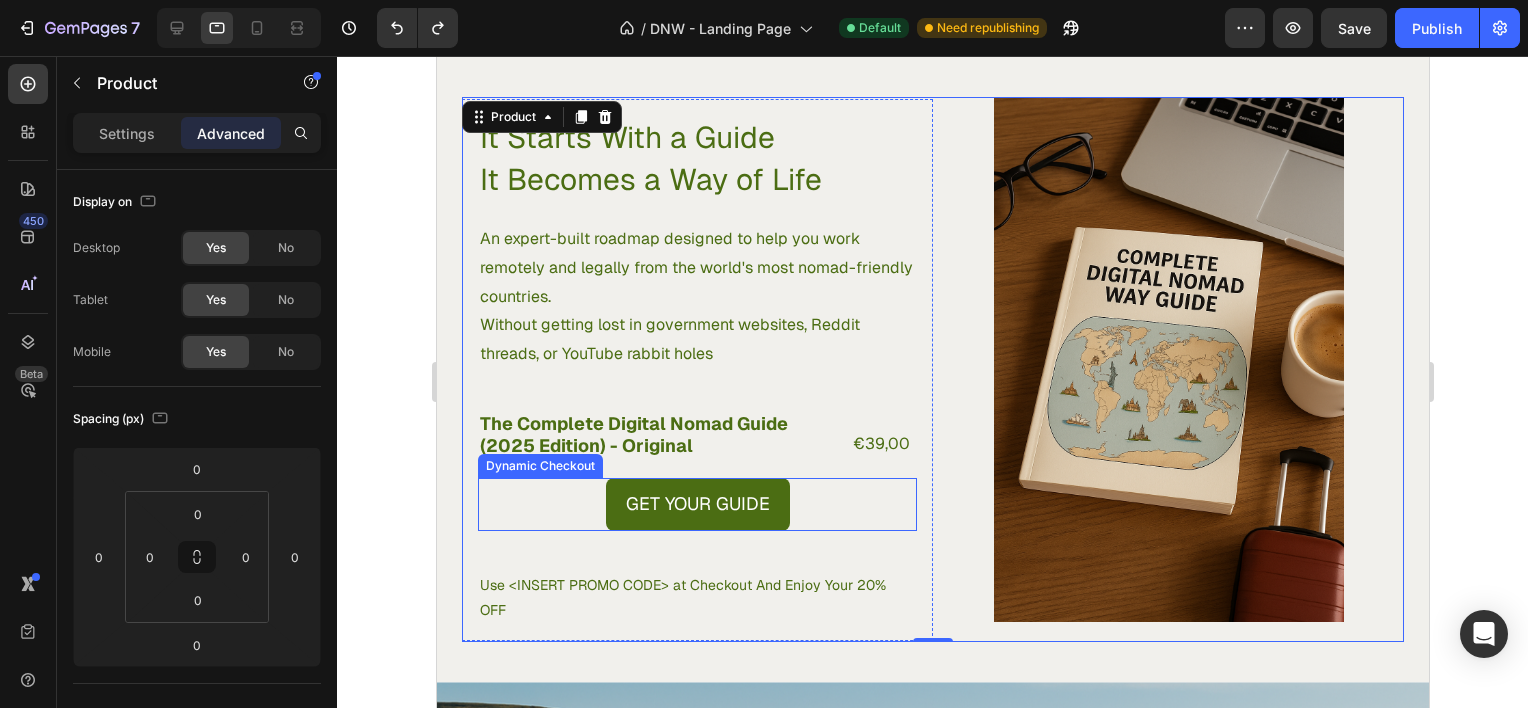 click on "Get Your Guide" at bounding box center (696, 504) 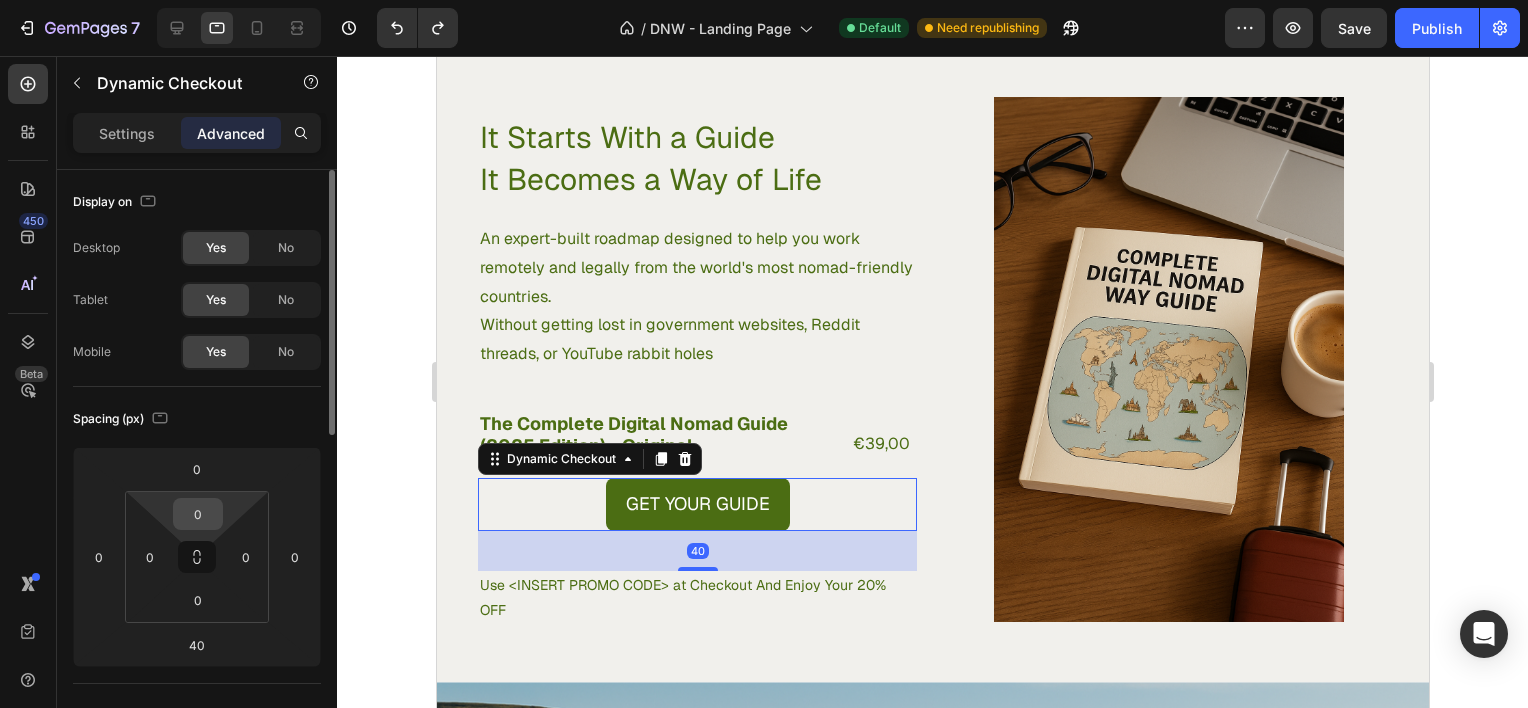 click on "0" at bounding box center [198, 514] 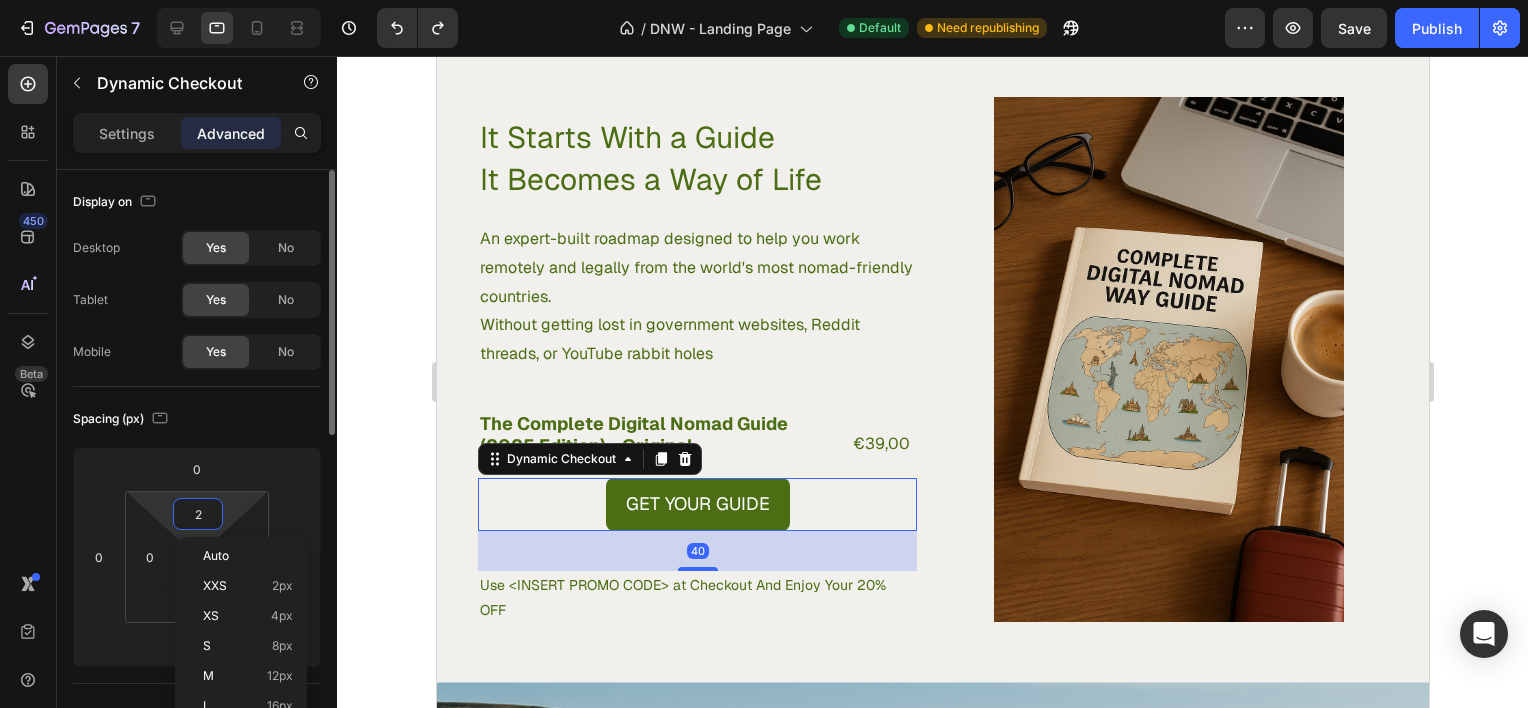type on "20" 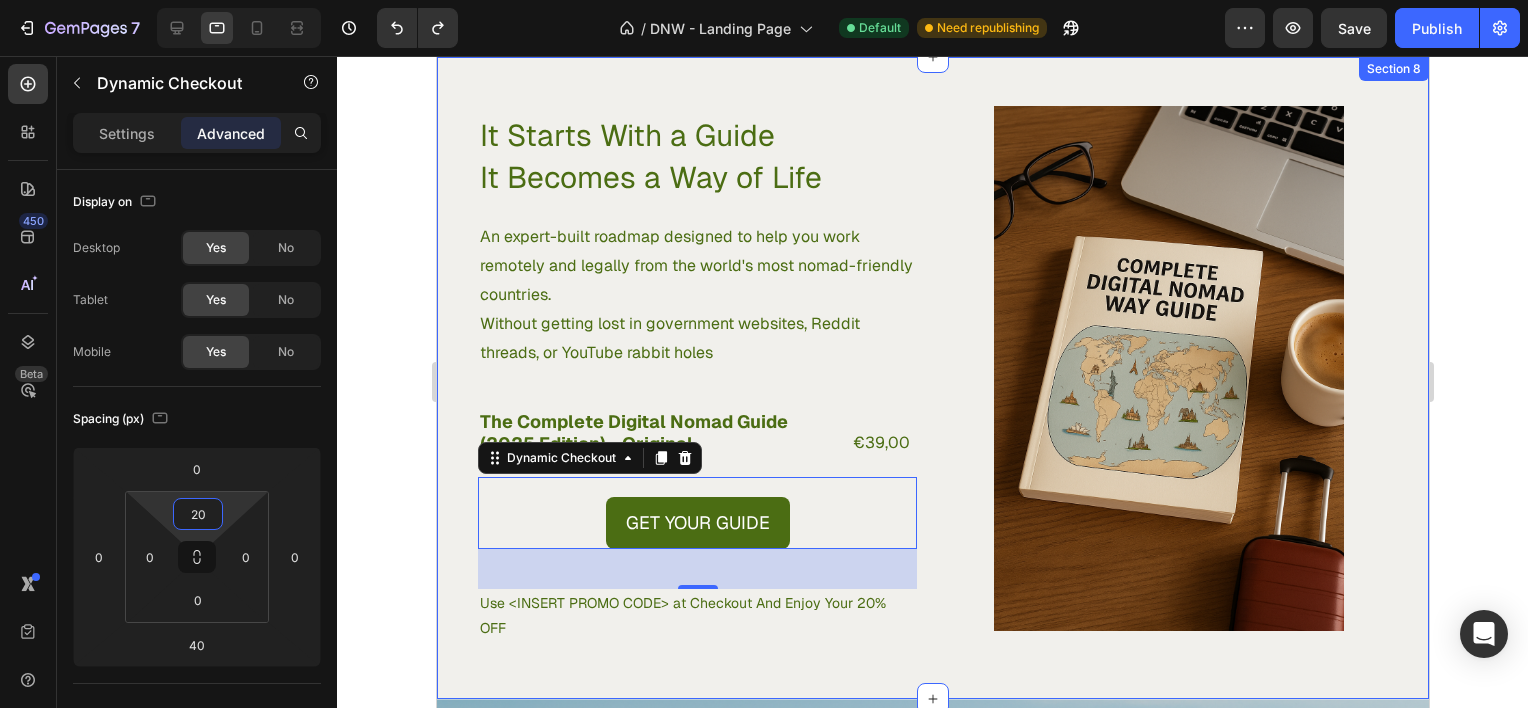 click on "It Starts With a Guide It Becomes a Way of Life Heading An expert-built roadmap designed to help you work remotely and legally from the world's most nomad-friendly countries. Without getting lost in government websites, Reddit threads, or YouTube rabbit holes Text Block The Complete Digital Nomad Guide (2025 Edition) - Original Product Title €39,00 Product Price Product Price Row Get Your Guide Dynamic Checkout   40 Use <INSERT PROMO CODE> at Checkout And Enjoy Your 20% OFF Text Block Row Product Images Product Section 8" at bounding box center (932, 378) 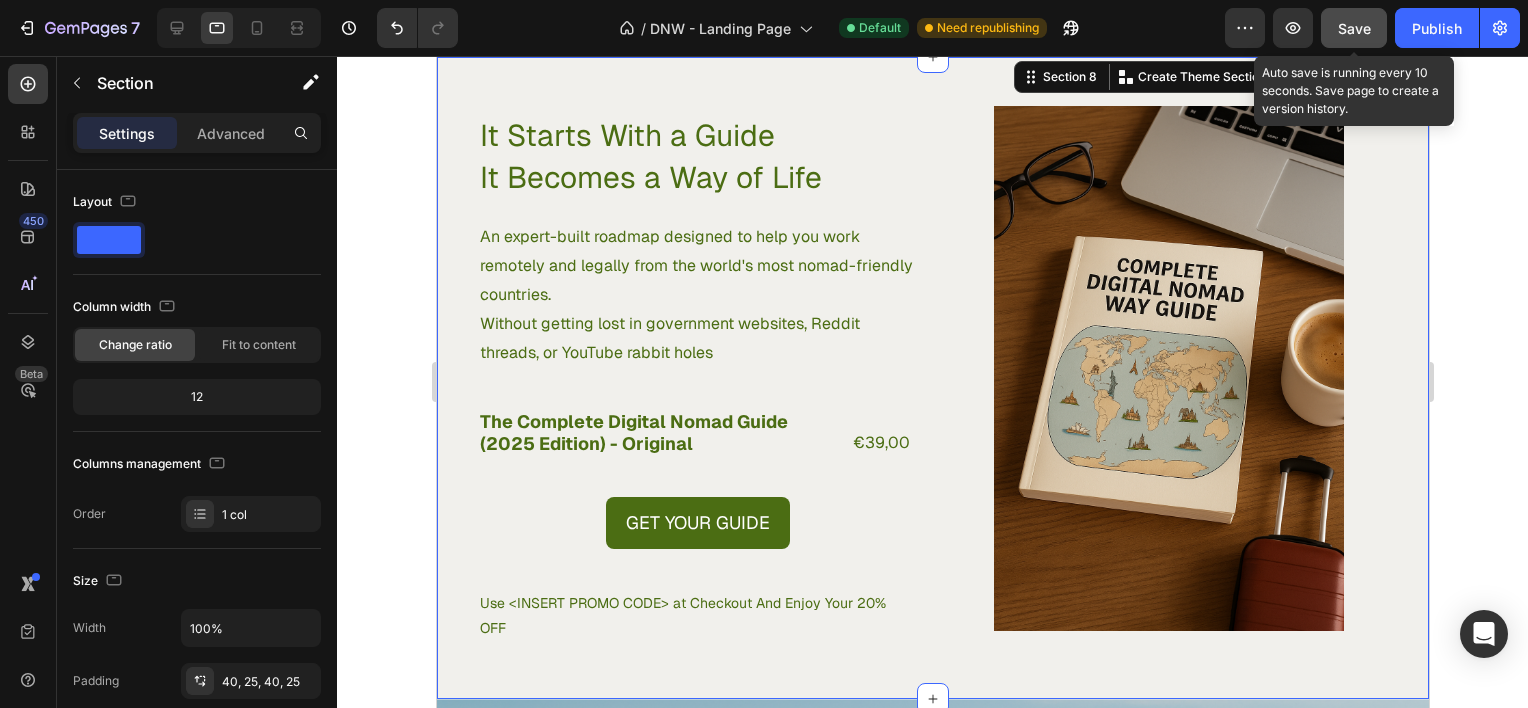 click on "Save" 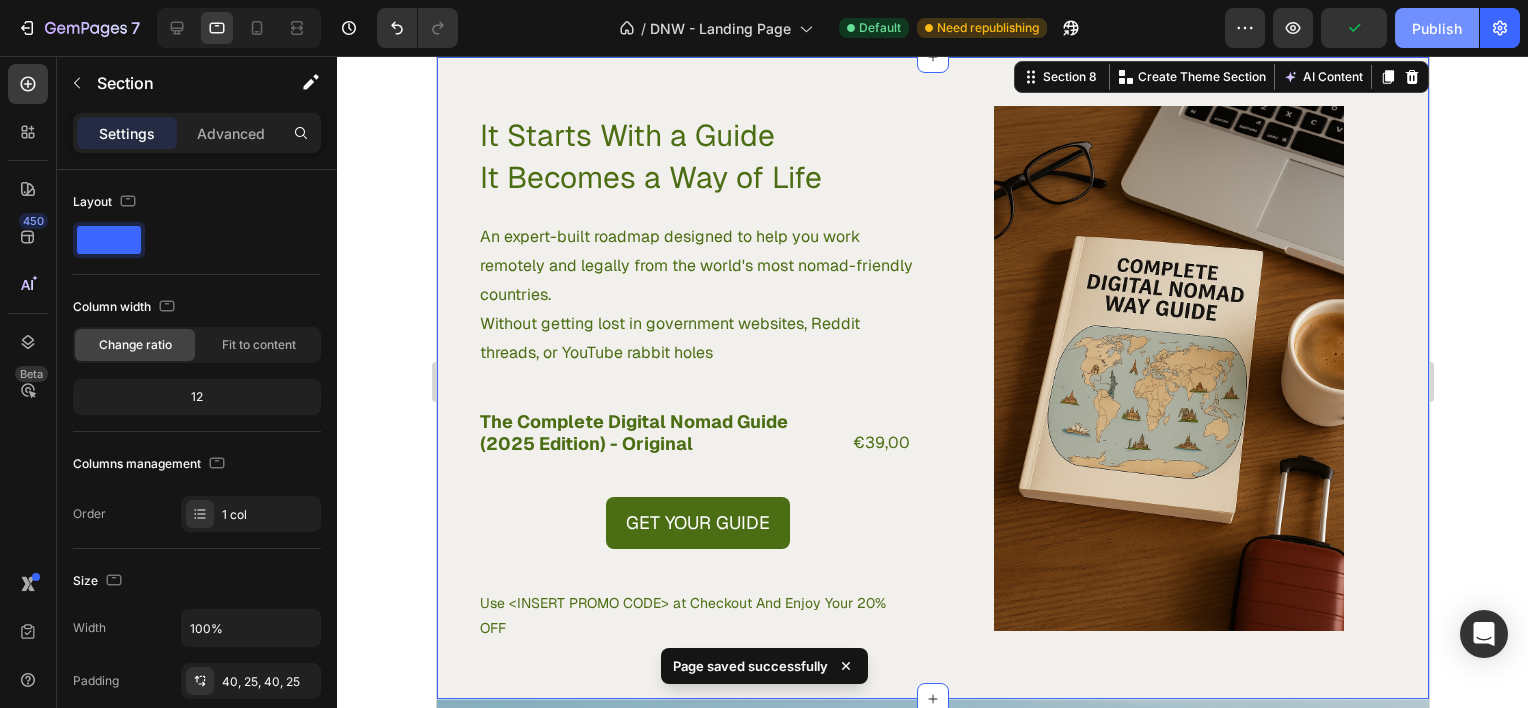click on "Publish" at bounding box center (1437, 28) 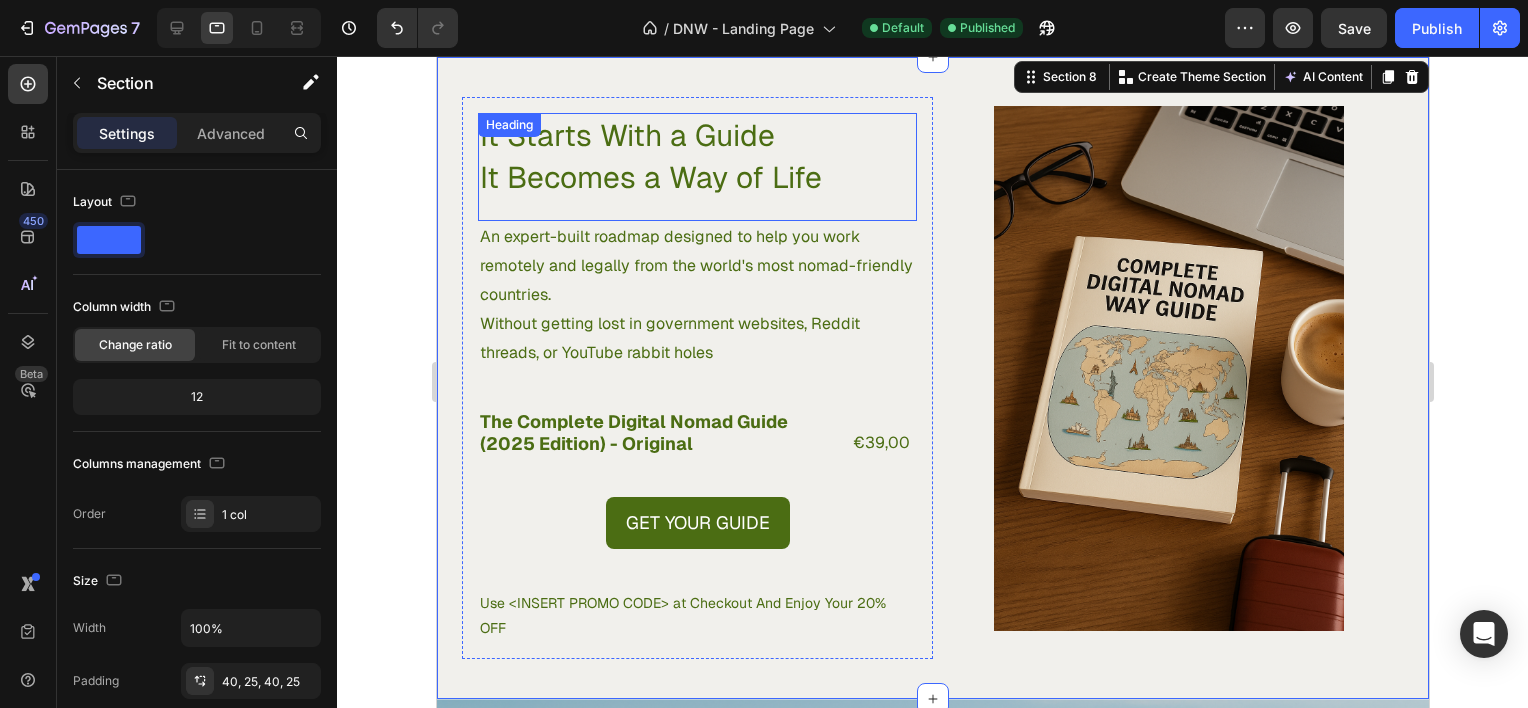 click on "It Starts With a Guide It Becomes a Way of Life" at bounding box center [696, 157] 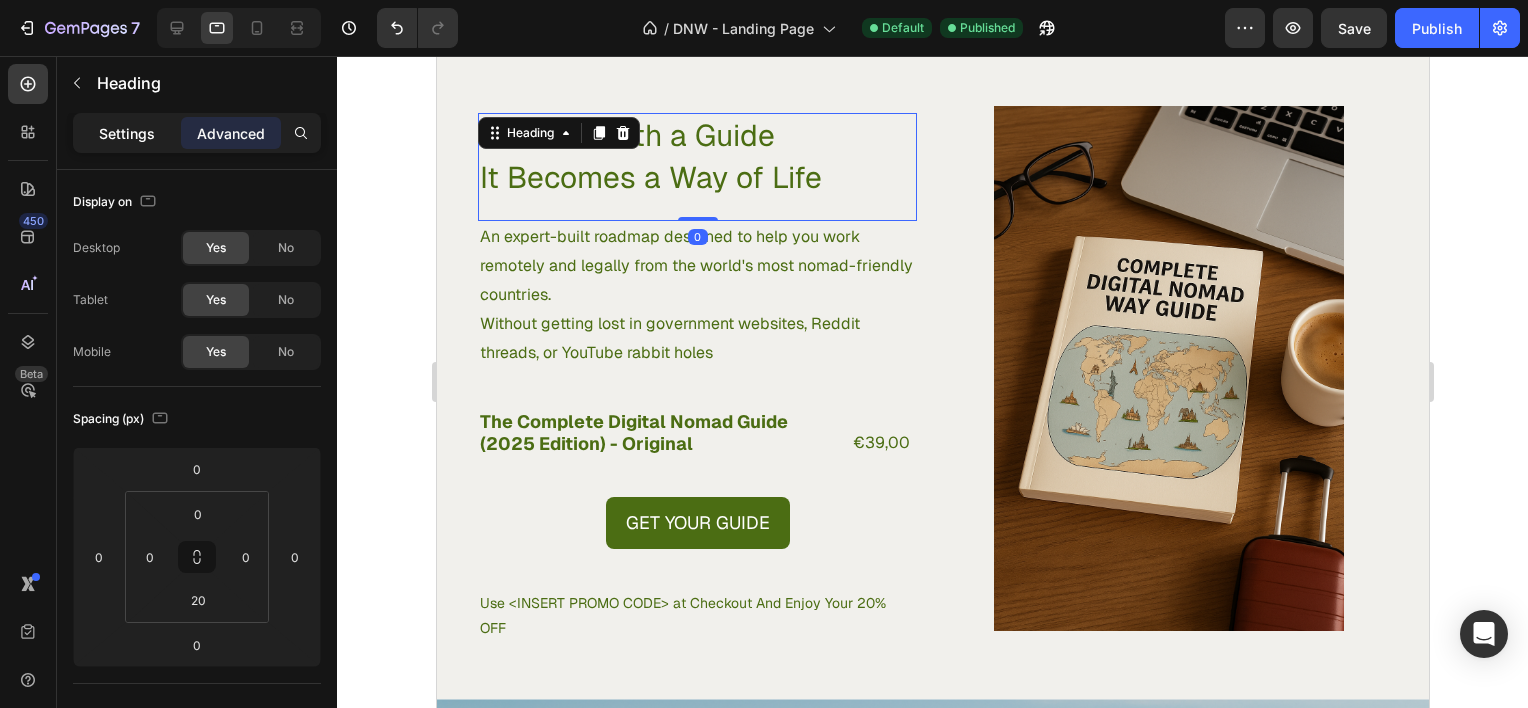 click on "Settings" at bounding box center (127, 133) 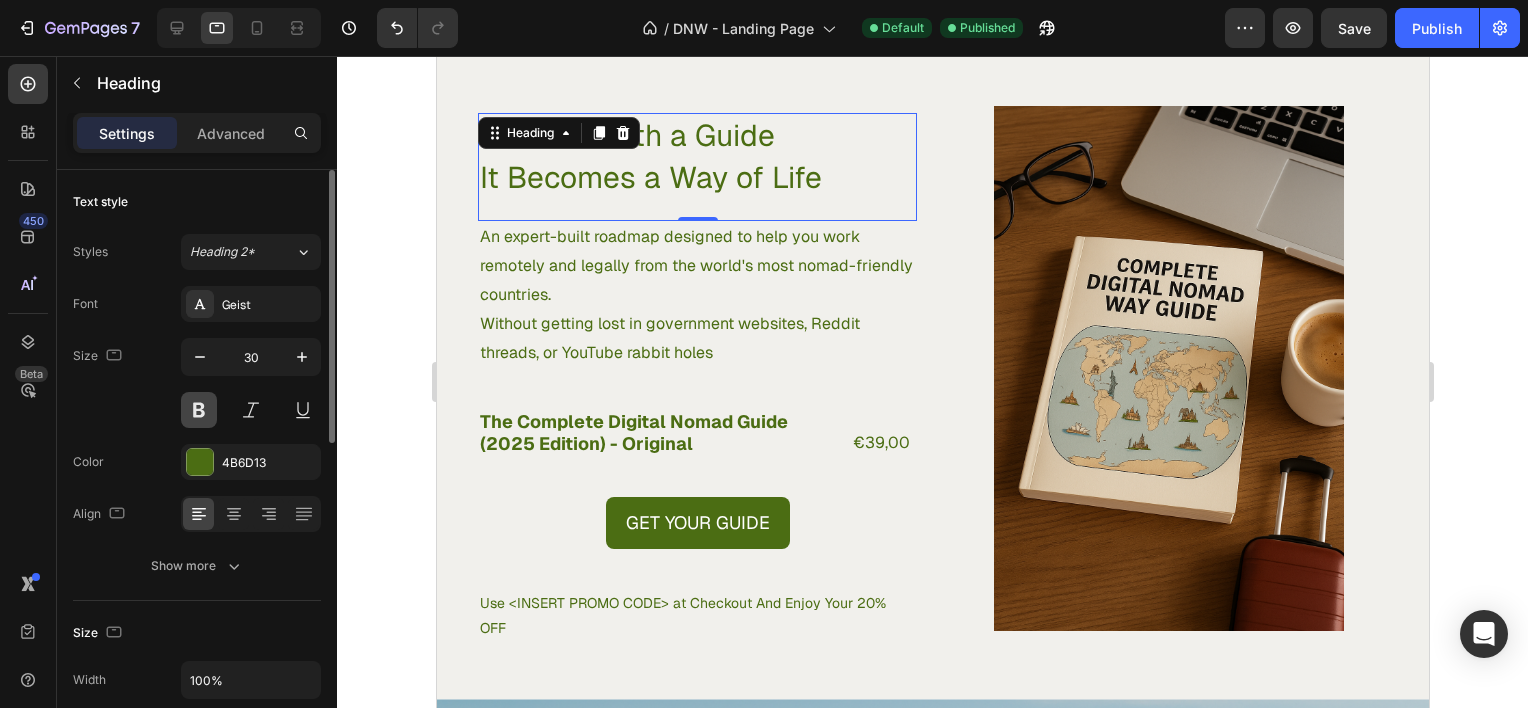 click at bounding box center (199, 410) 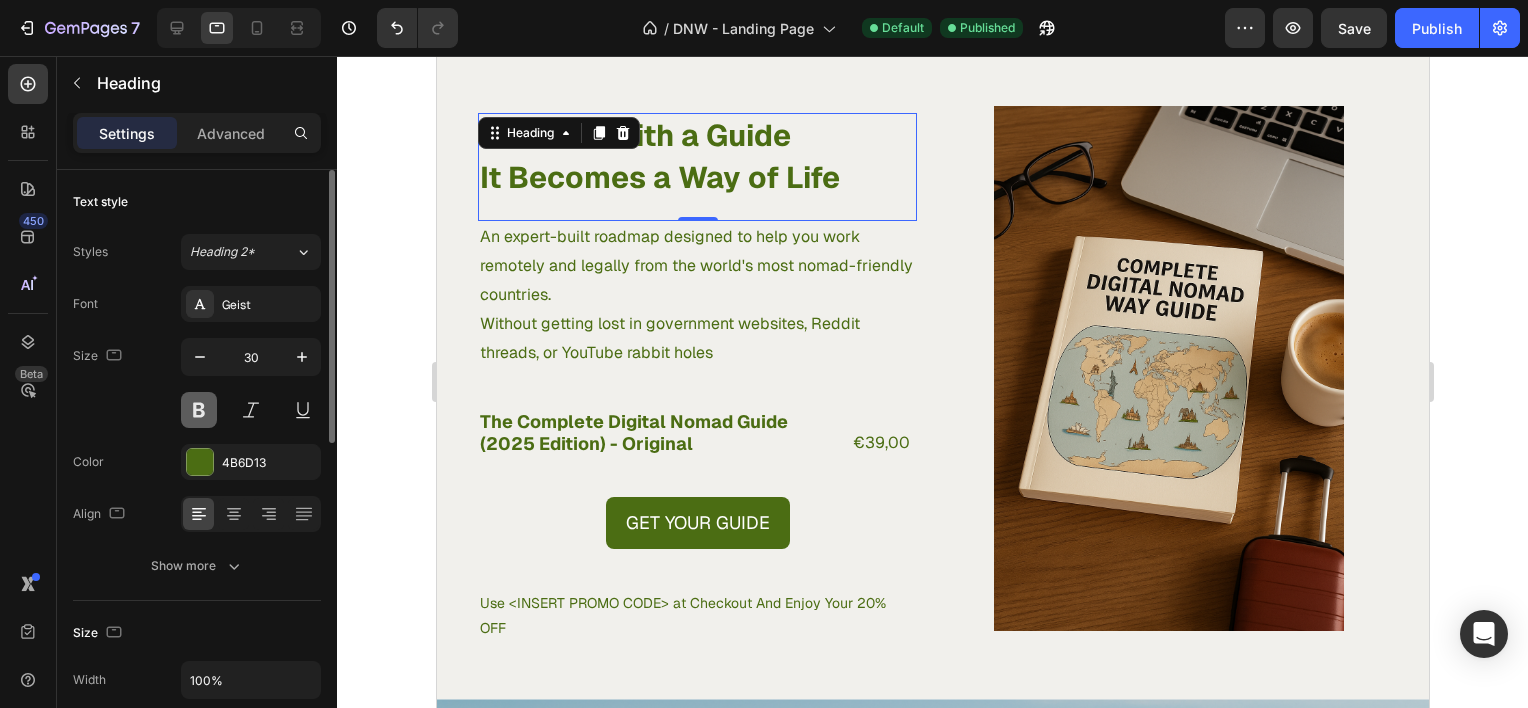 click at bounding box center (199, 410) 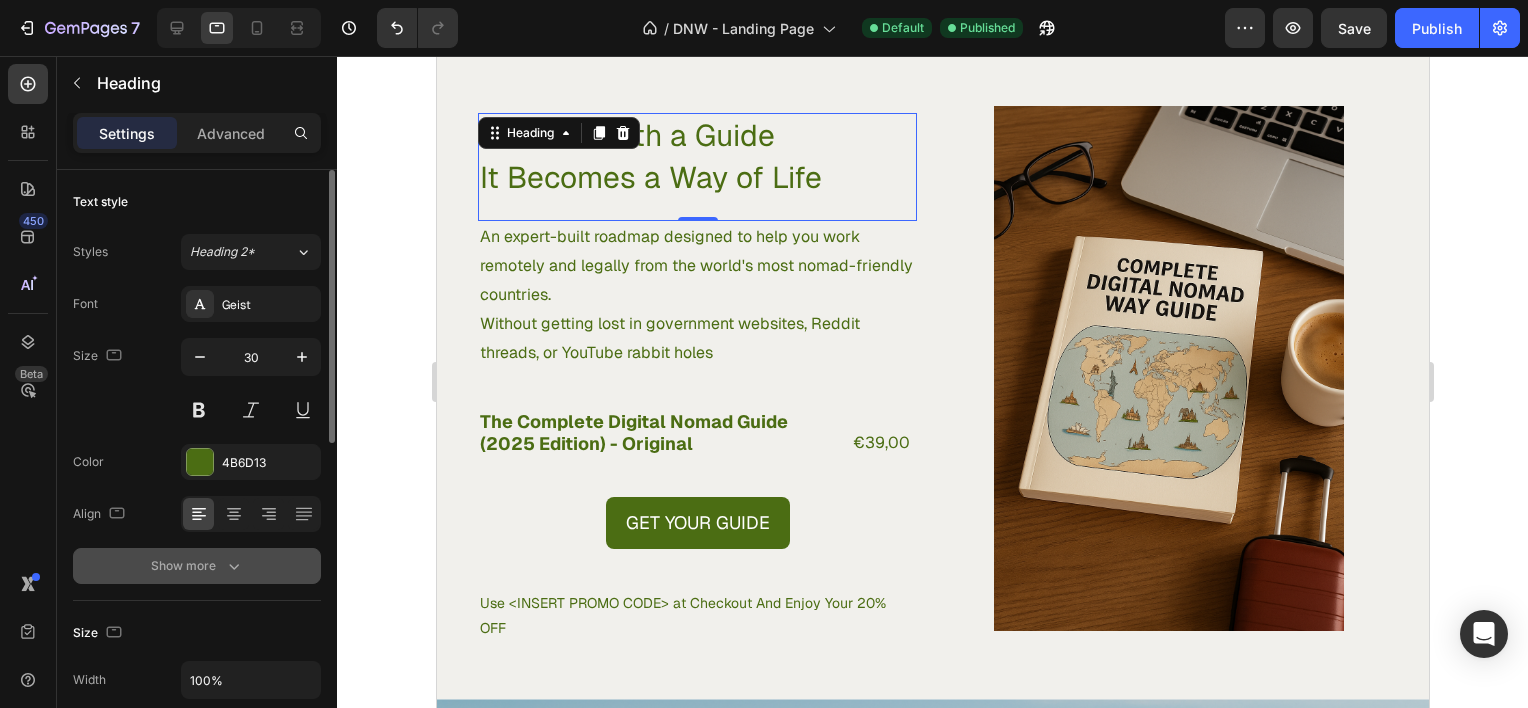click on "Show more" at bounding box center (197, 566) 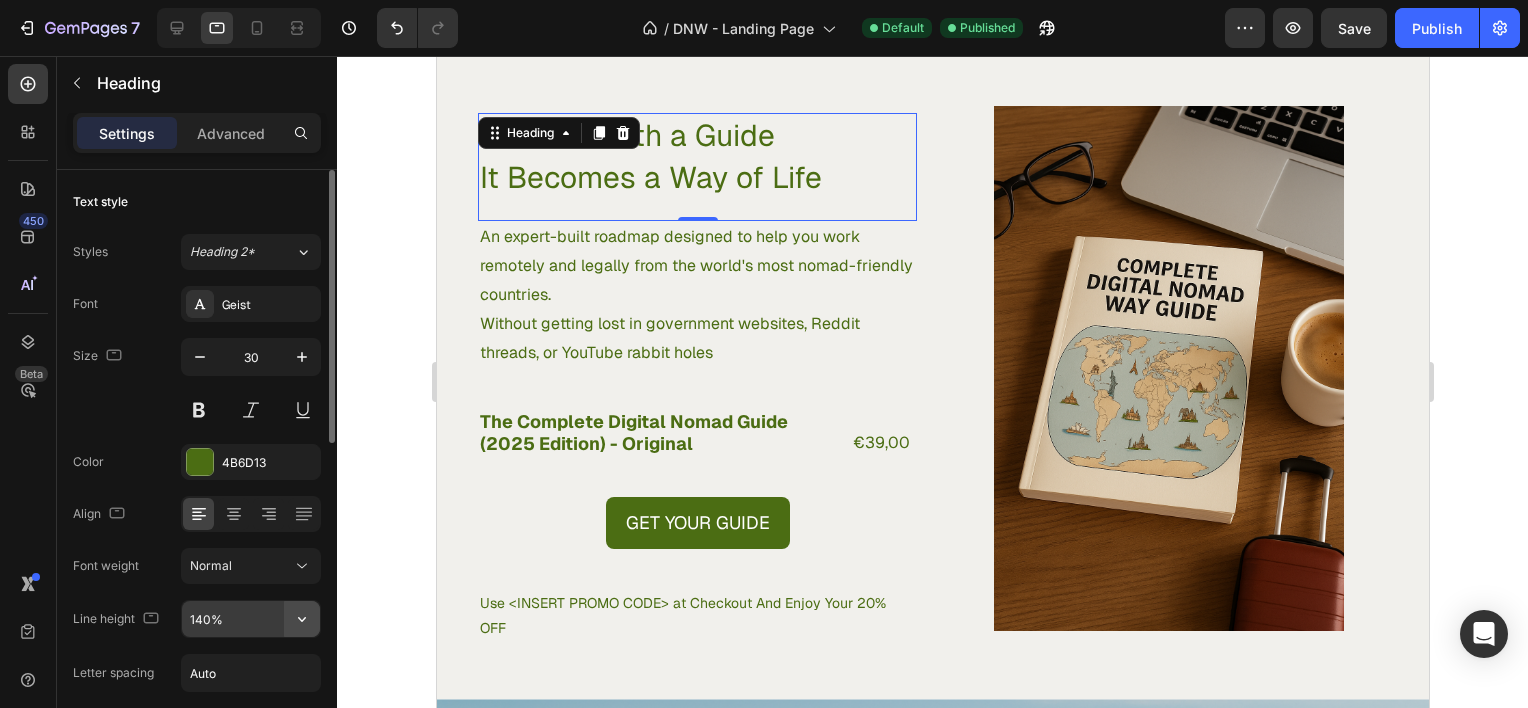 click 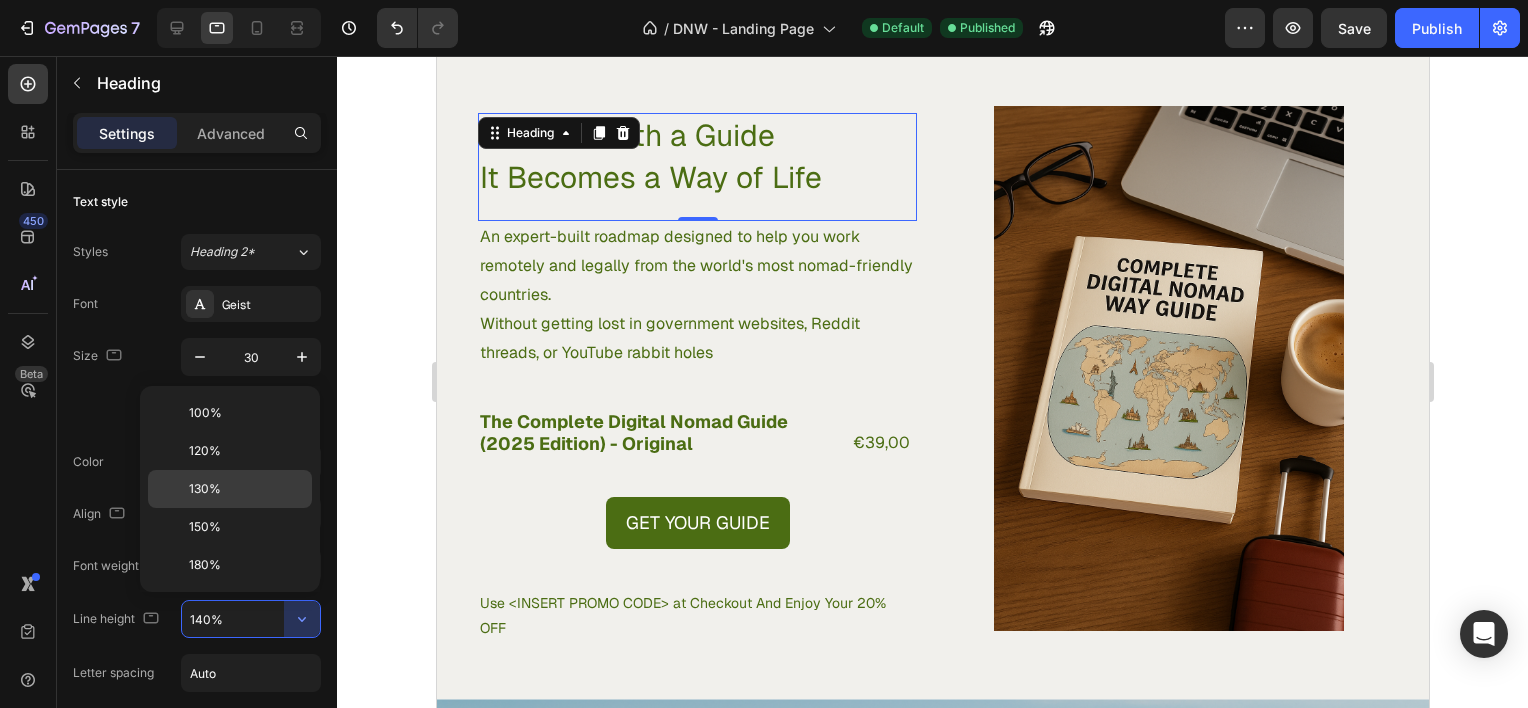 click on "130%" at bounding box center (246, 489) 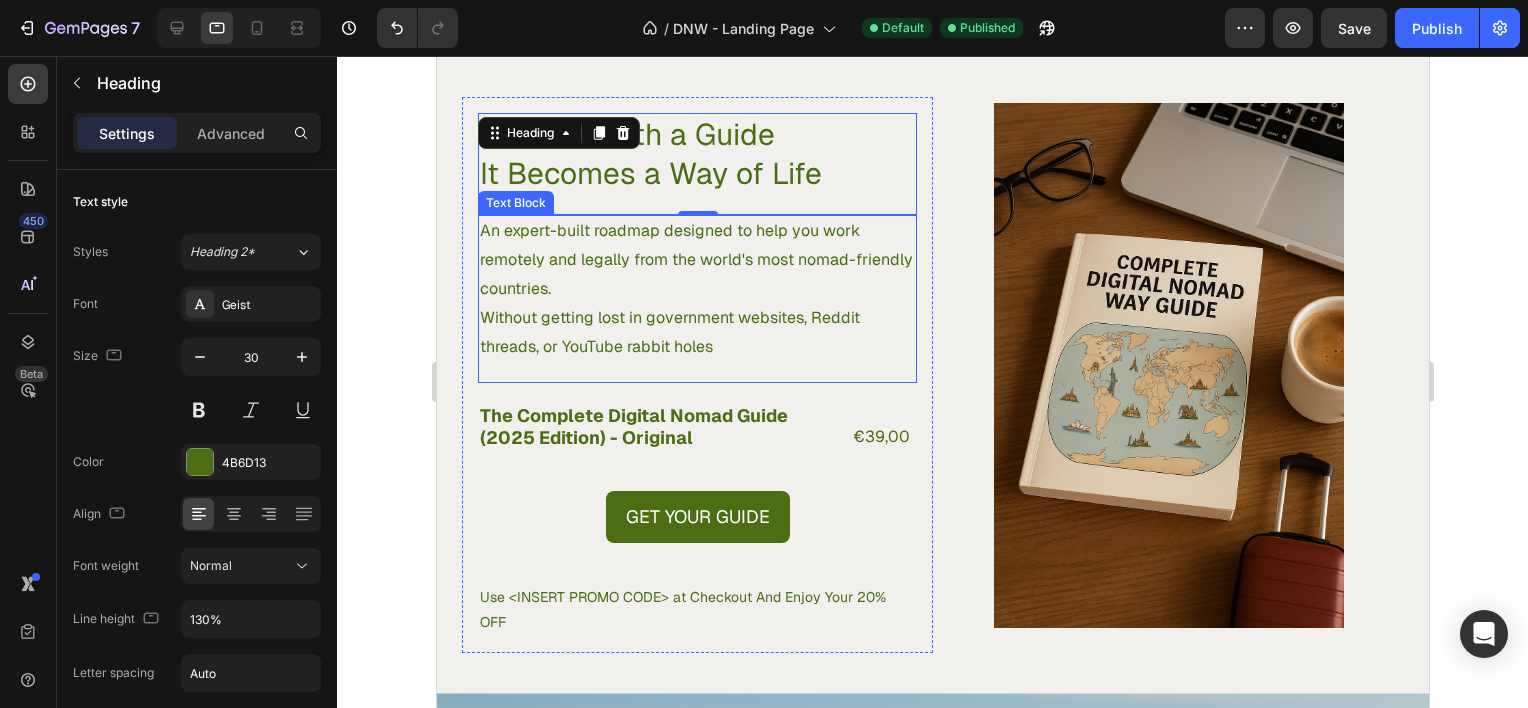 click on "An expert-built roadmap designed to help you work remotely and legally from the world's most nomad-friendly countries." at bounding box center [696, 260] 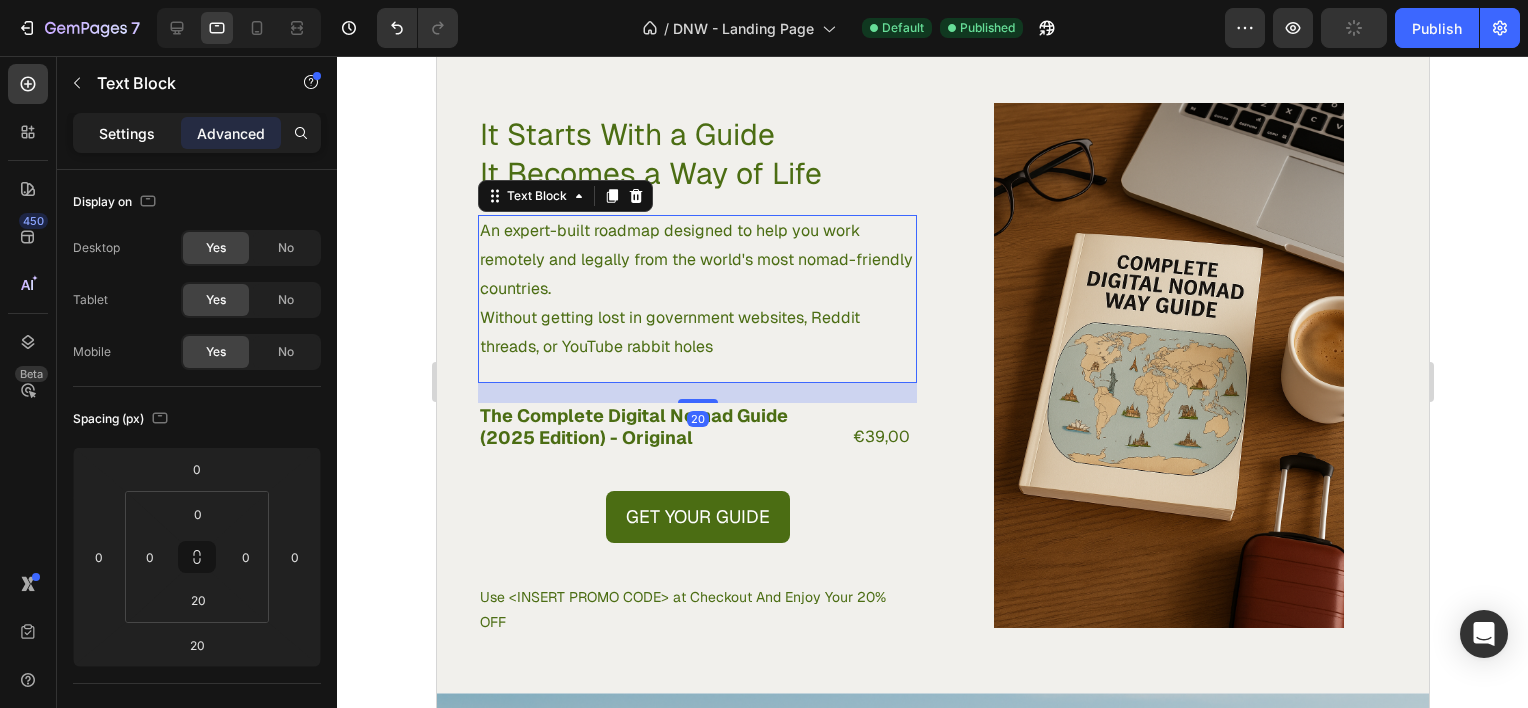 click on "Settings" at bounding box center (127, 133) 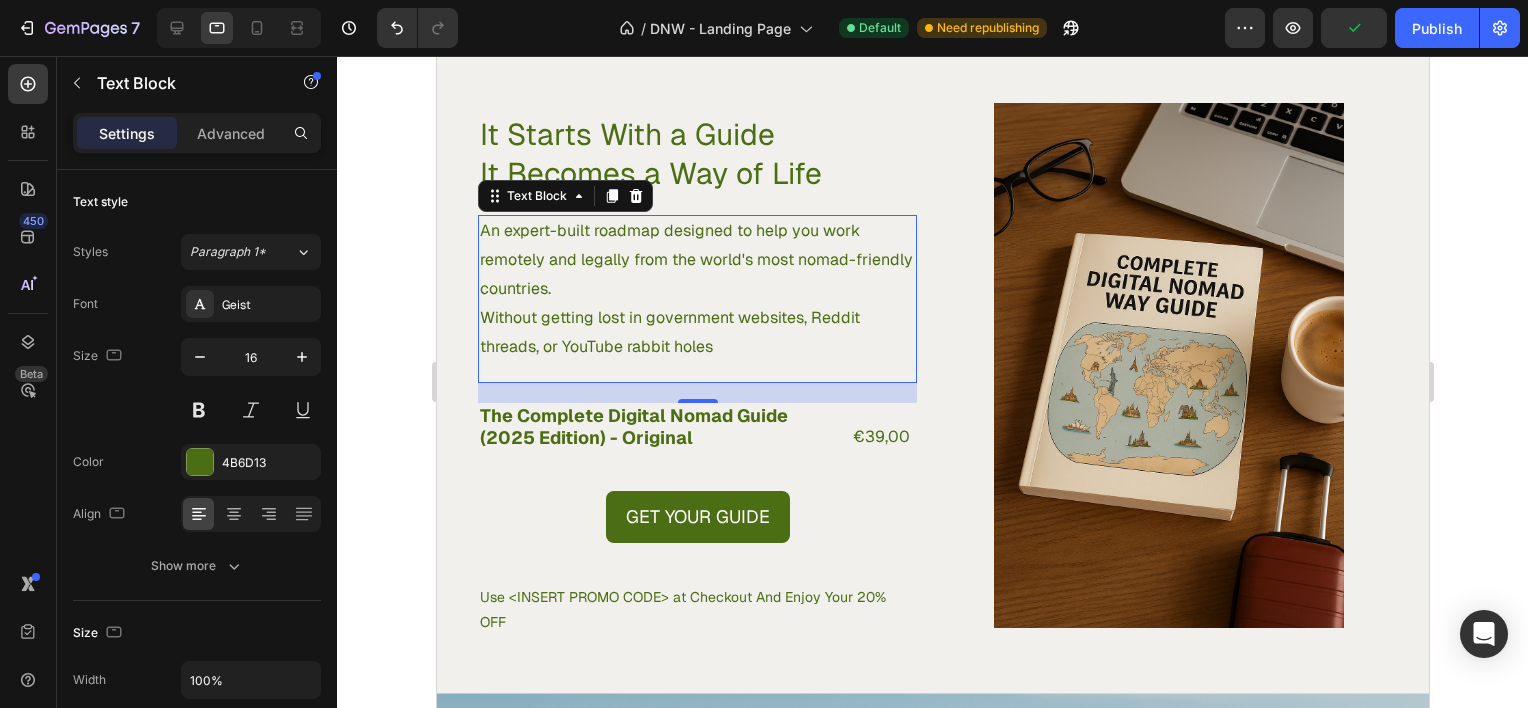 click at bounding box center (329, 1055) 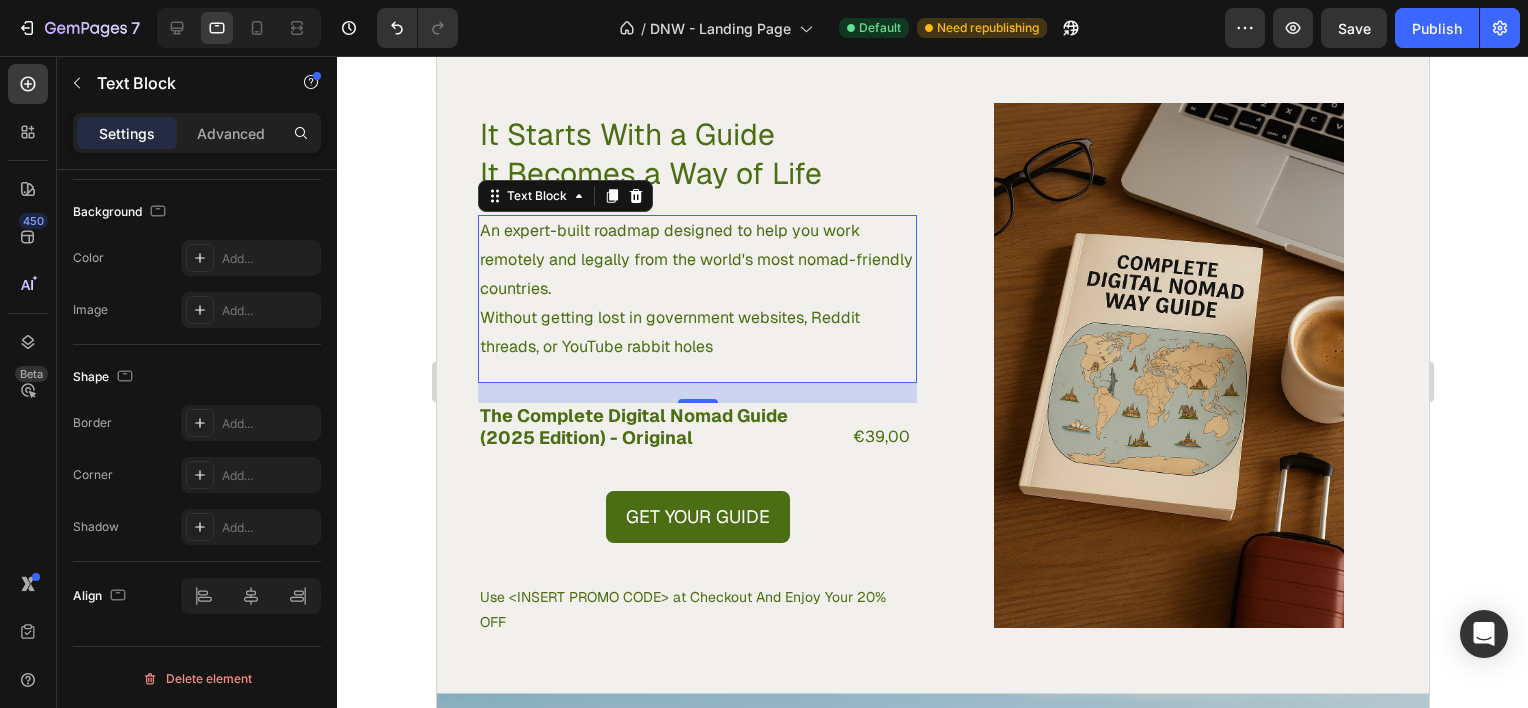click at bounding box center [329, -121] 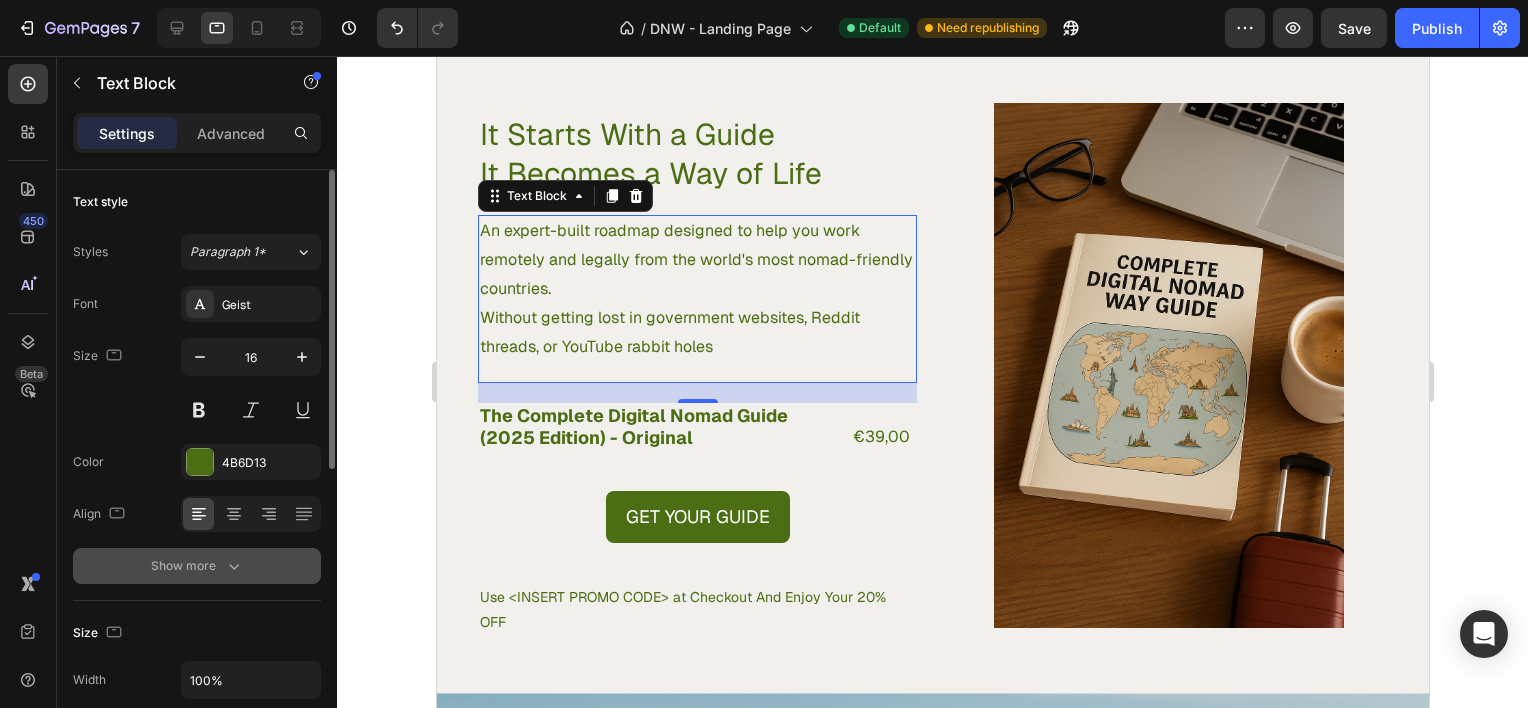 click on "Show more" at bounding box center (197, 566) 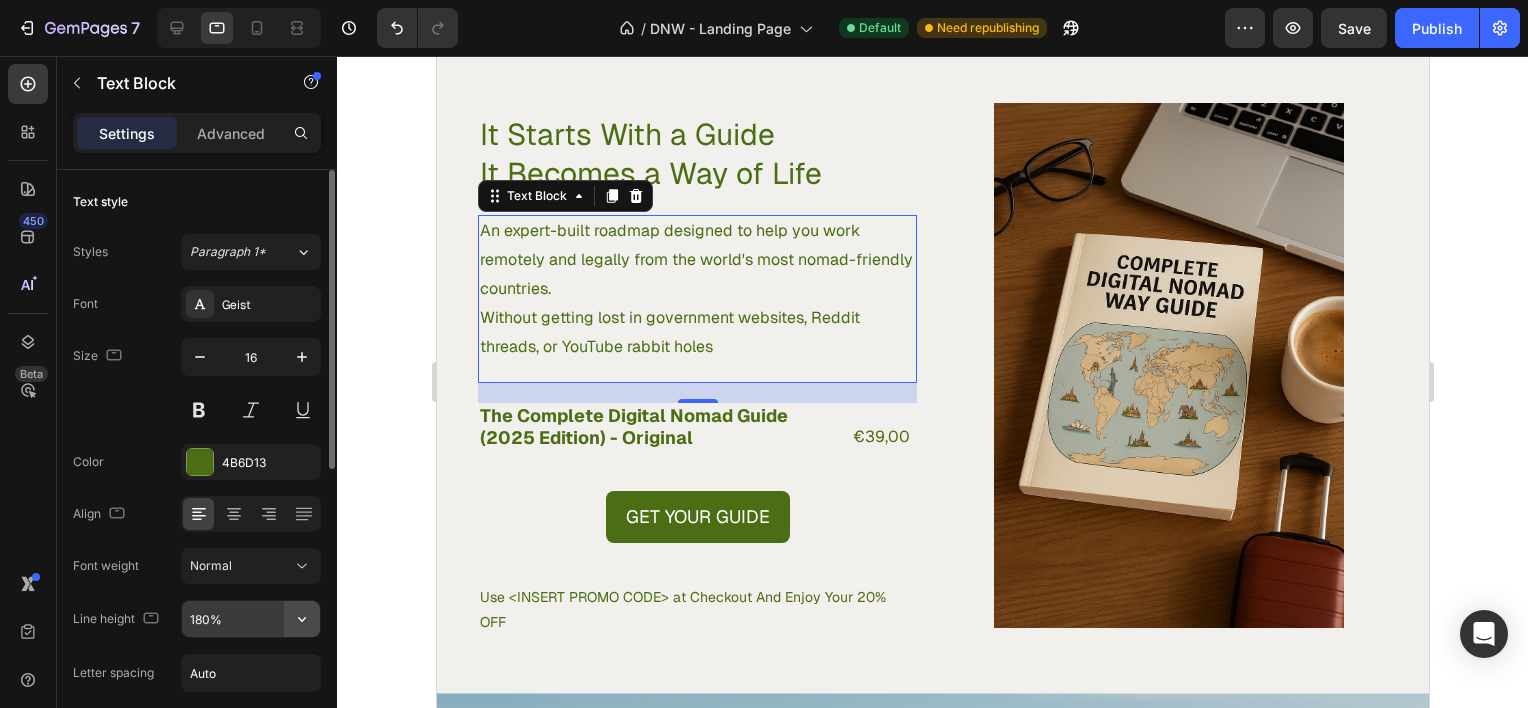 click 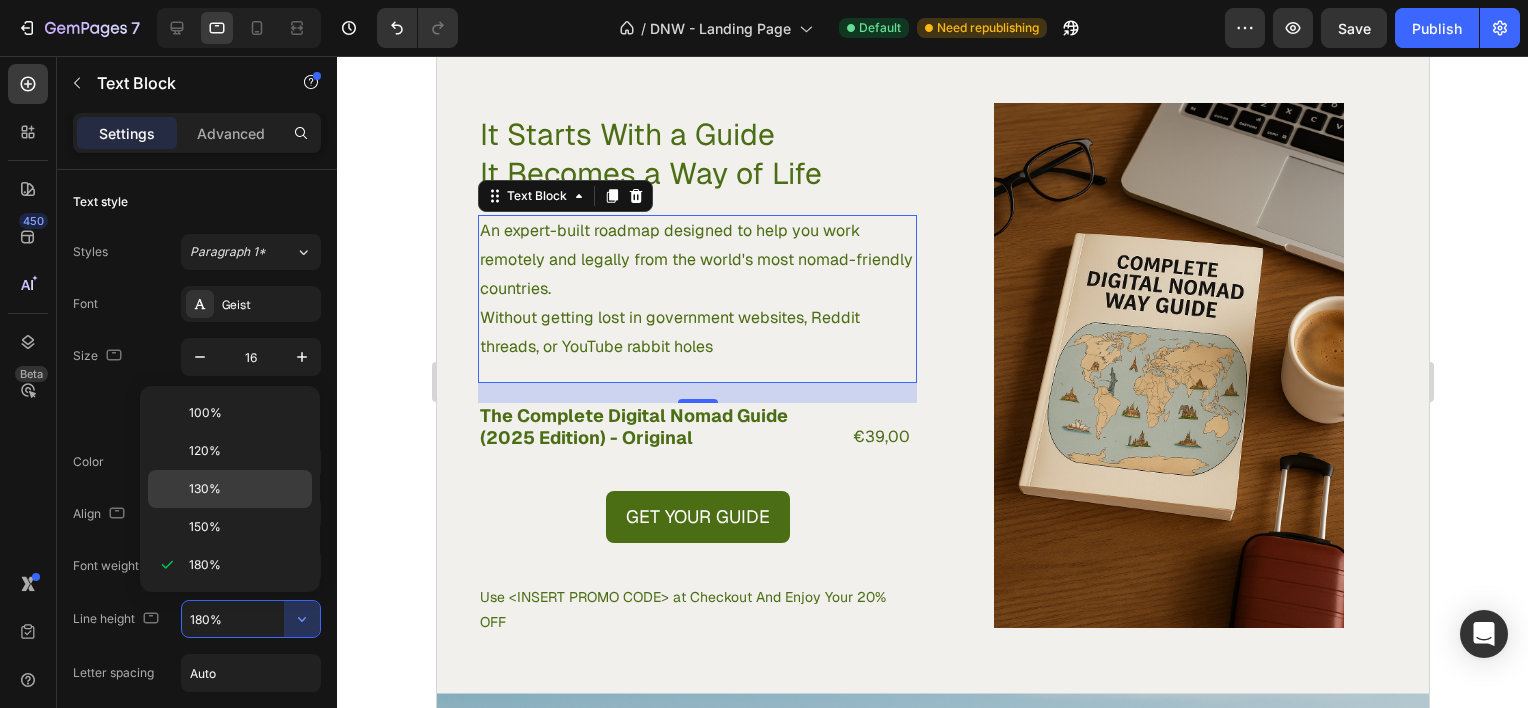 click on "130%" 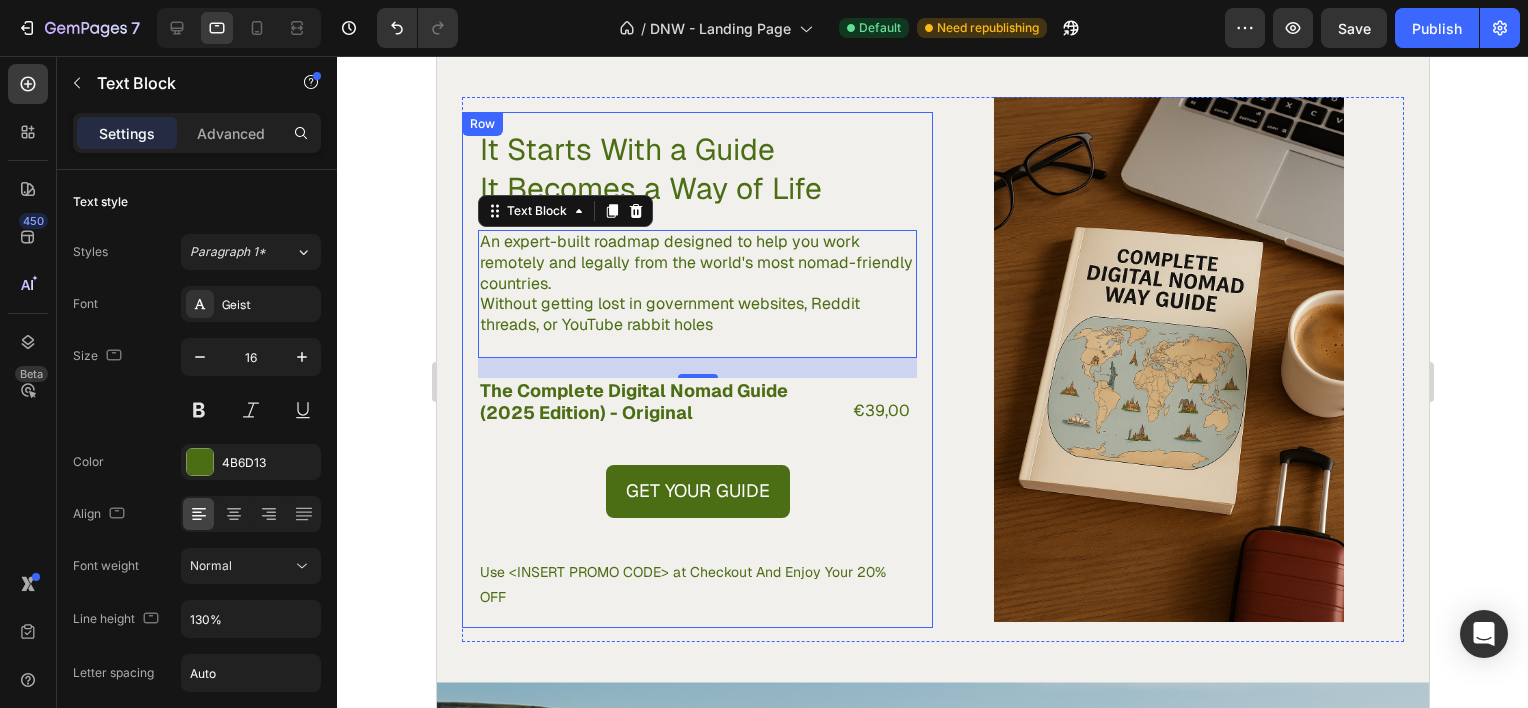 click on "It Starts With a Guide It Becomes a Way of Life Heading An expert-built roadmap designed to help you work remotely and legally from the world's most nomad-friendly countries. Without getting lost in government websites, Reddit threads, or YouTube rabbit holes Text Block   20 The Complete Digital Nomad Guide (2025 Edition) - Original Product Title €39,00 Product Price Product Price Row Get Your Guide Dynamic Checkout Use <INSERT PROMO CODE> at Checkout And Enjoy Your 20% OFF Text Block Row" at bounding box center (696, 370) 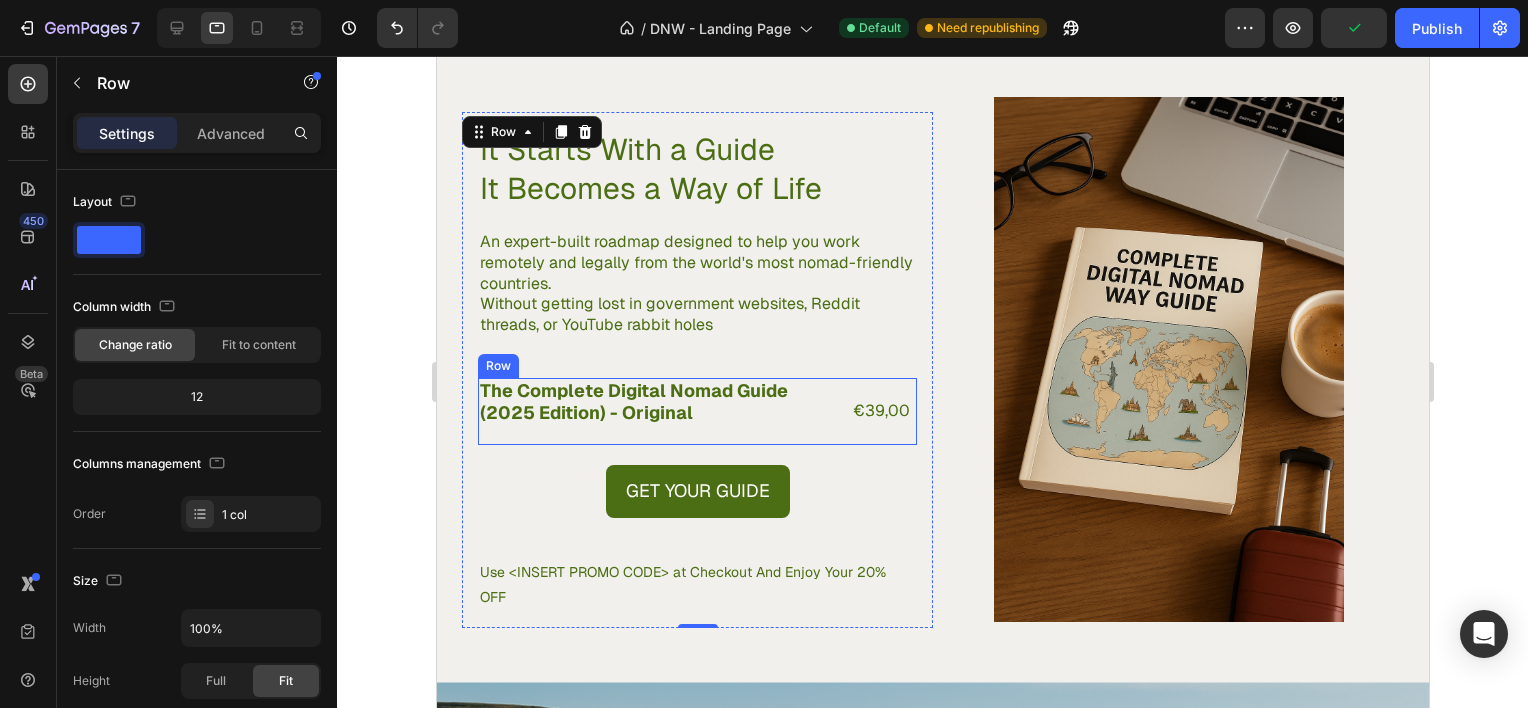 click on "The Complete Digital Nomad Guide (2025 Edition) - Original Product Title" at bounding box center [653, 411] 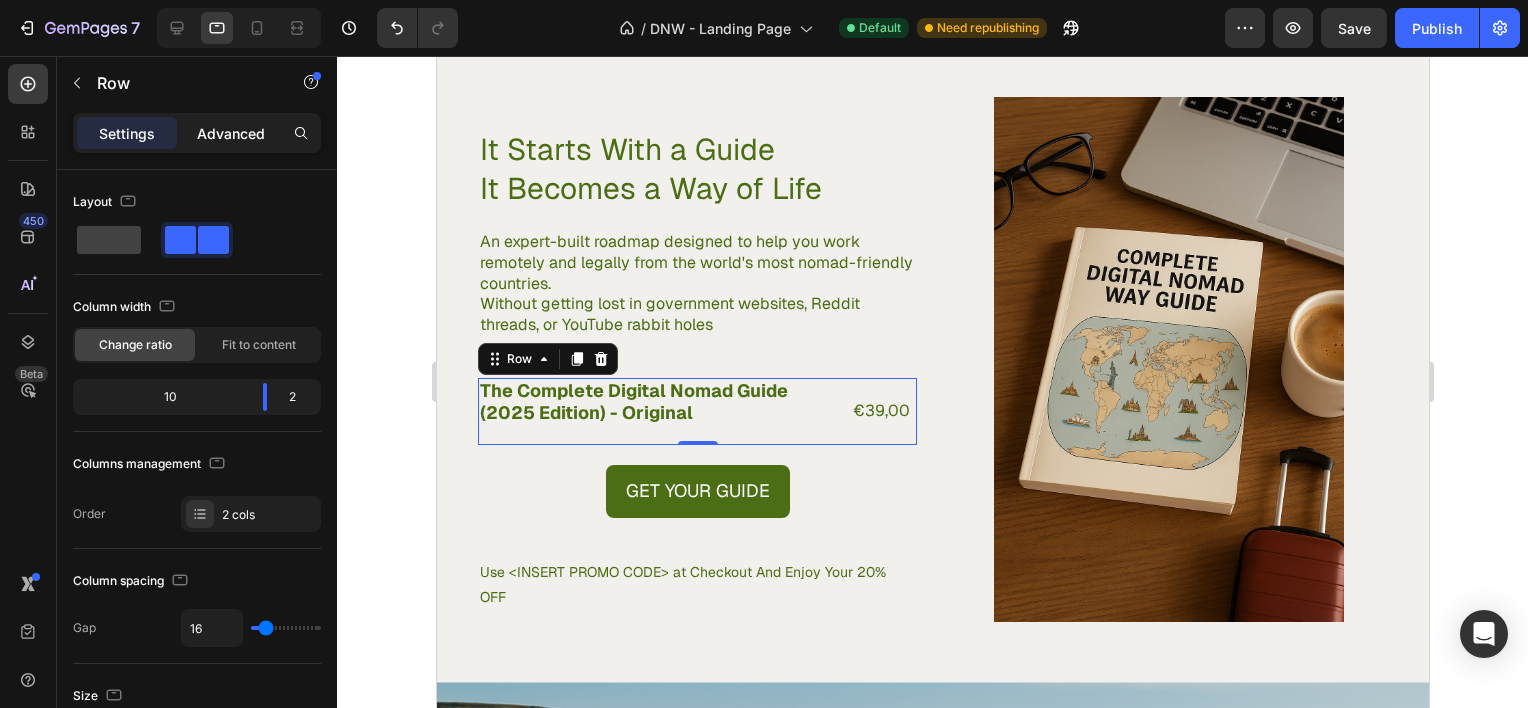 click on "Advanced" at bounding box center (231, 133) 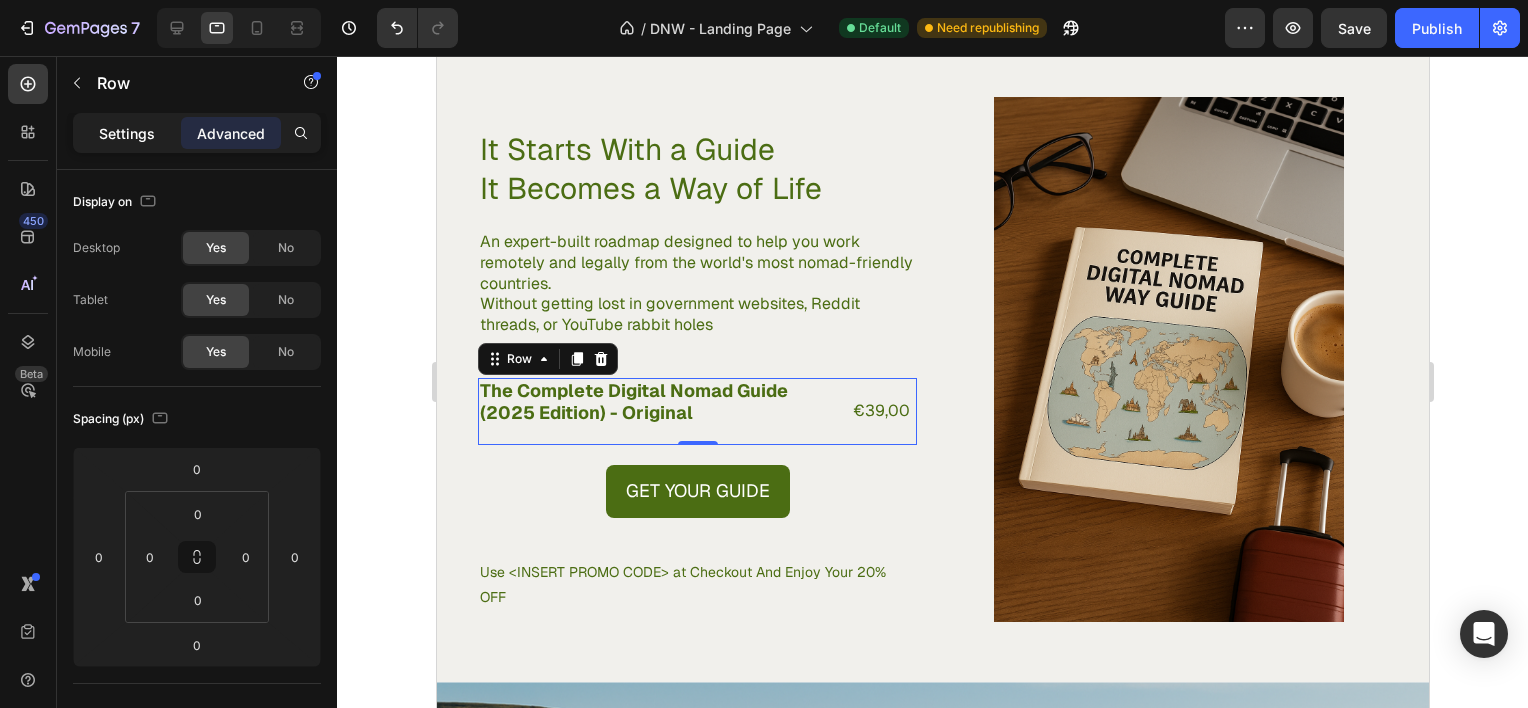 click on "Settings" at bounding box center (127, 133) 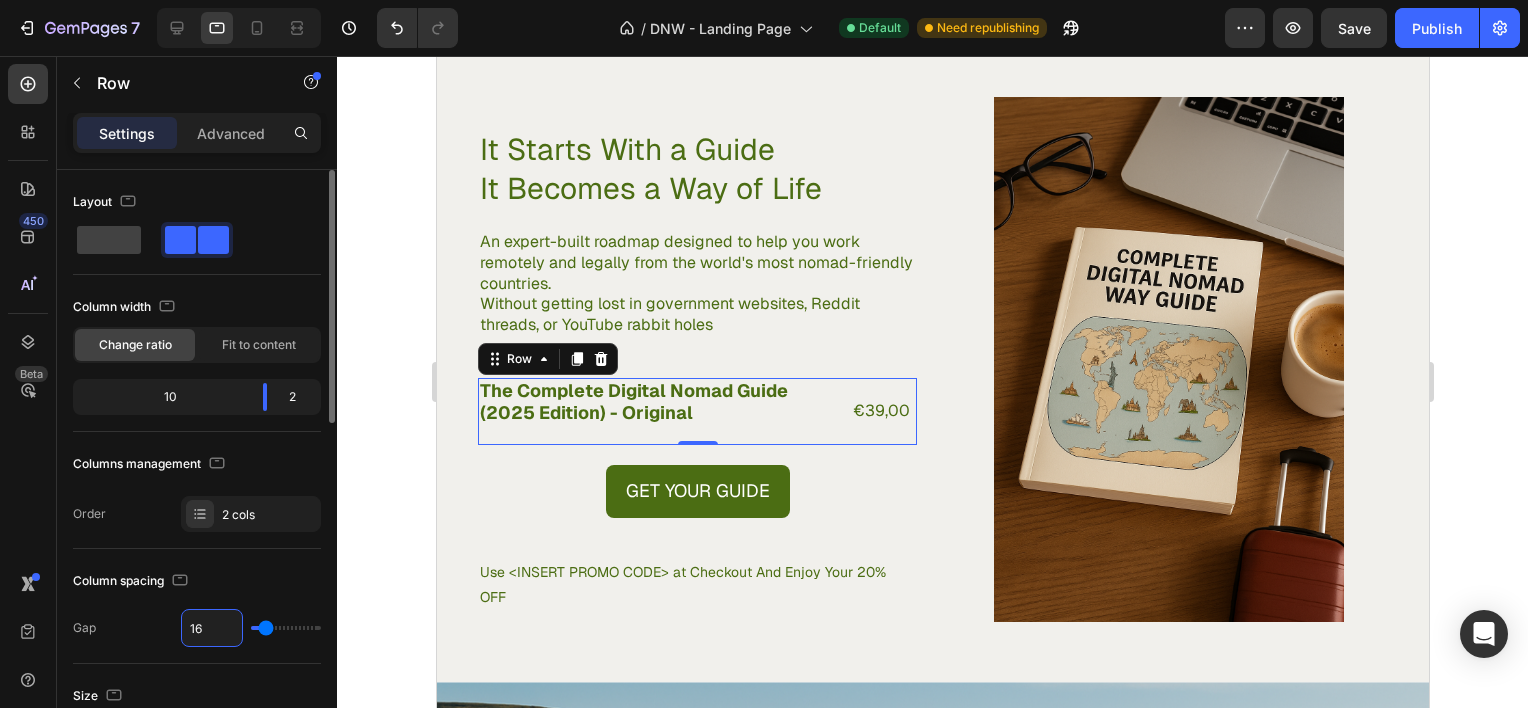 click on "16" at bounding box center (212, 628) 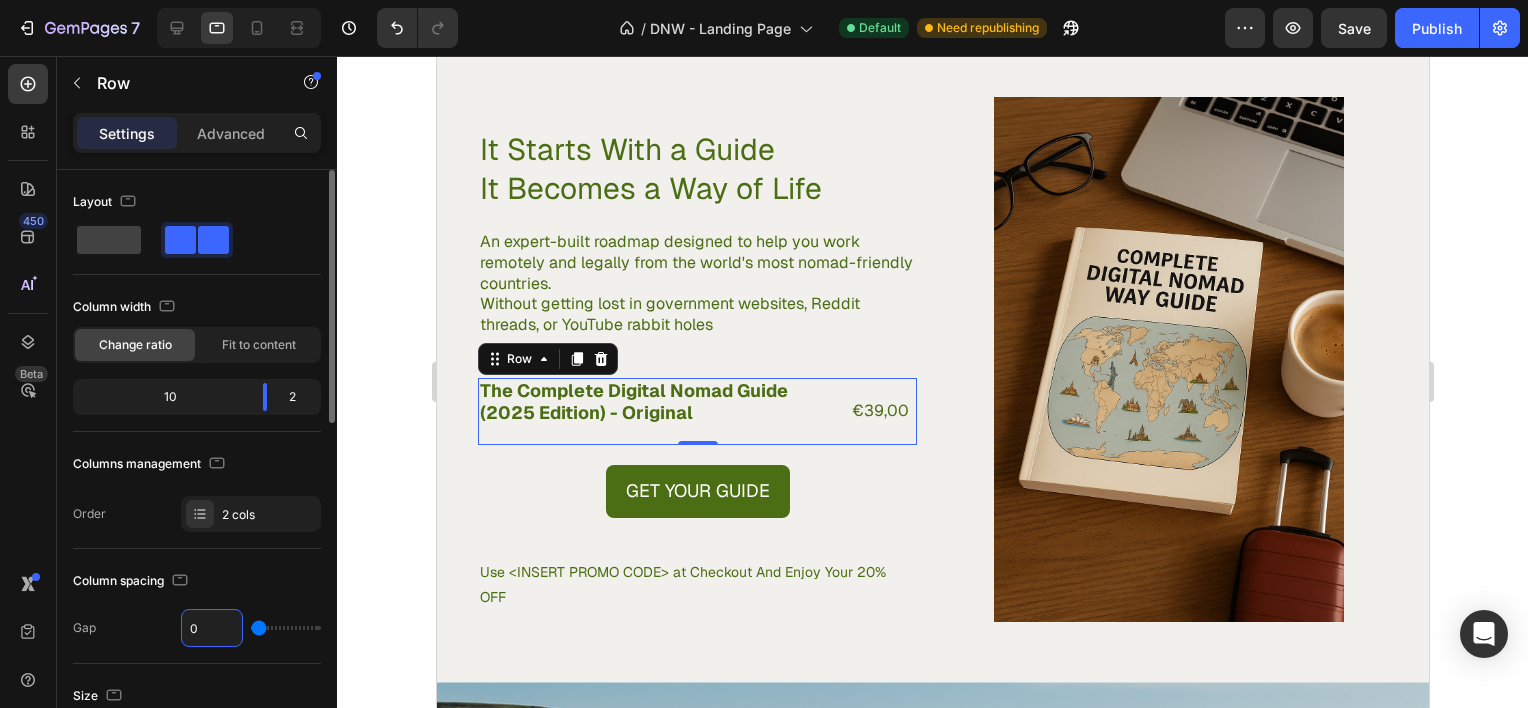 click on "Column spacing" at bounding box center [197, 581] 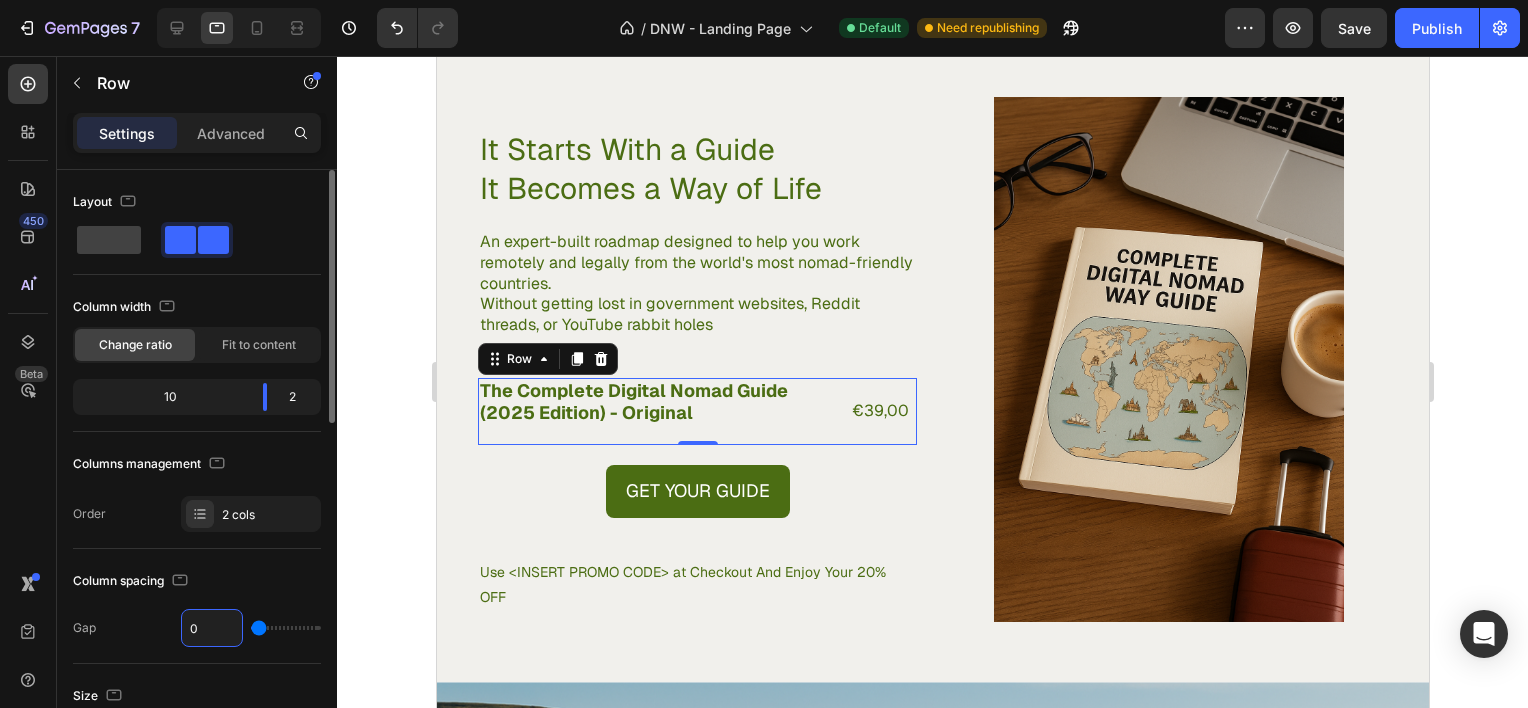 click on "0" at bounding box center (212, 628) 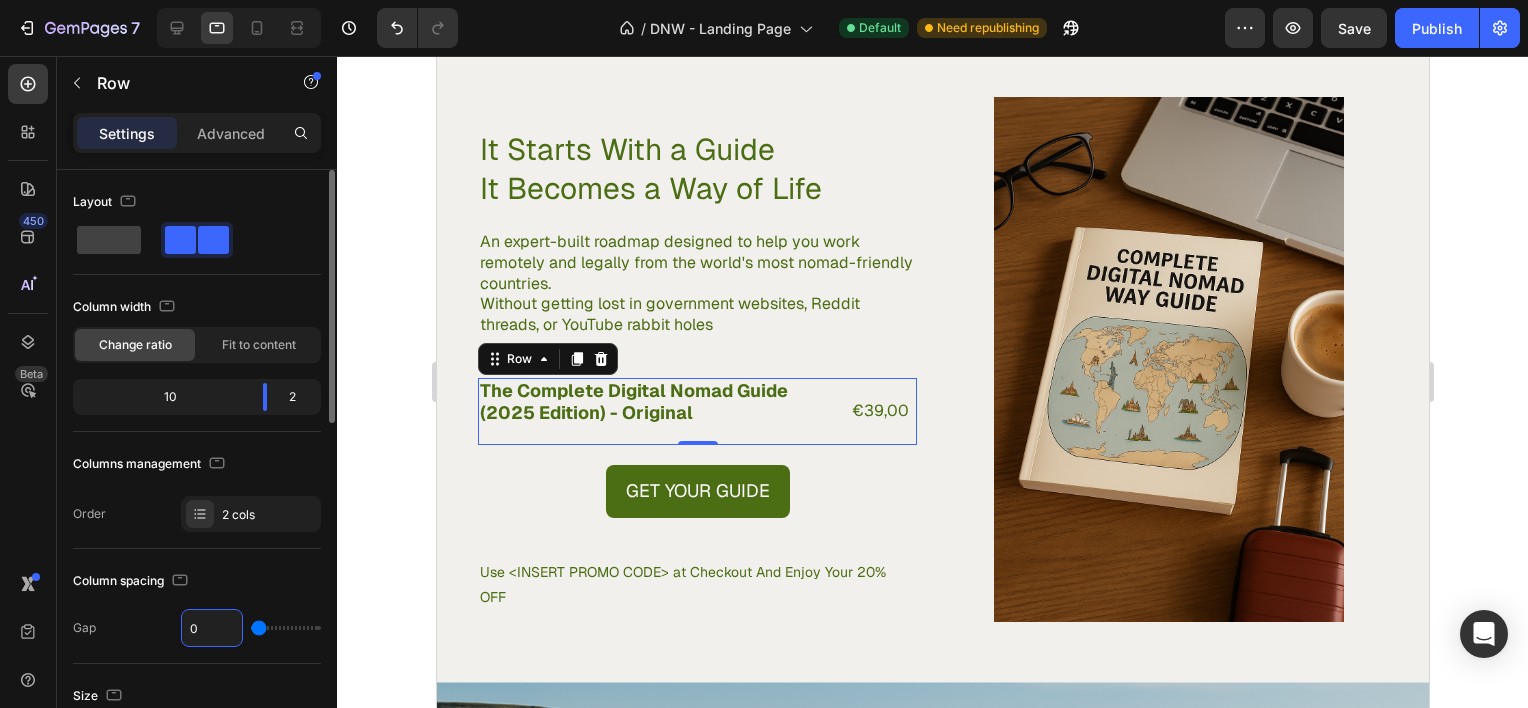 type on "1" 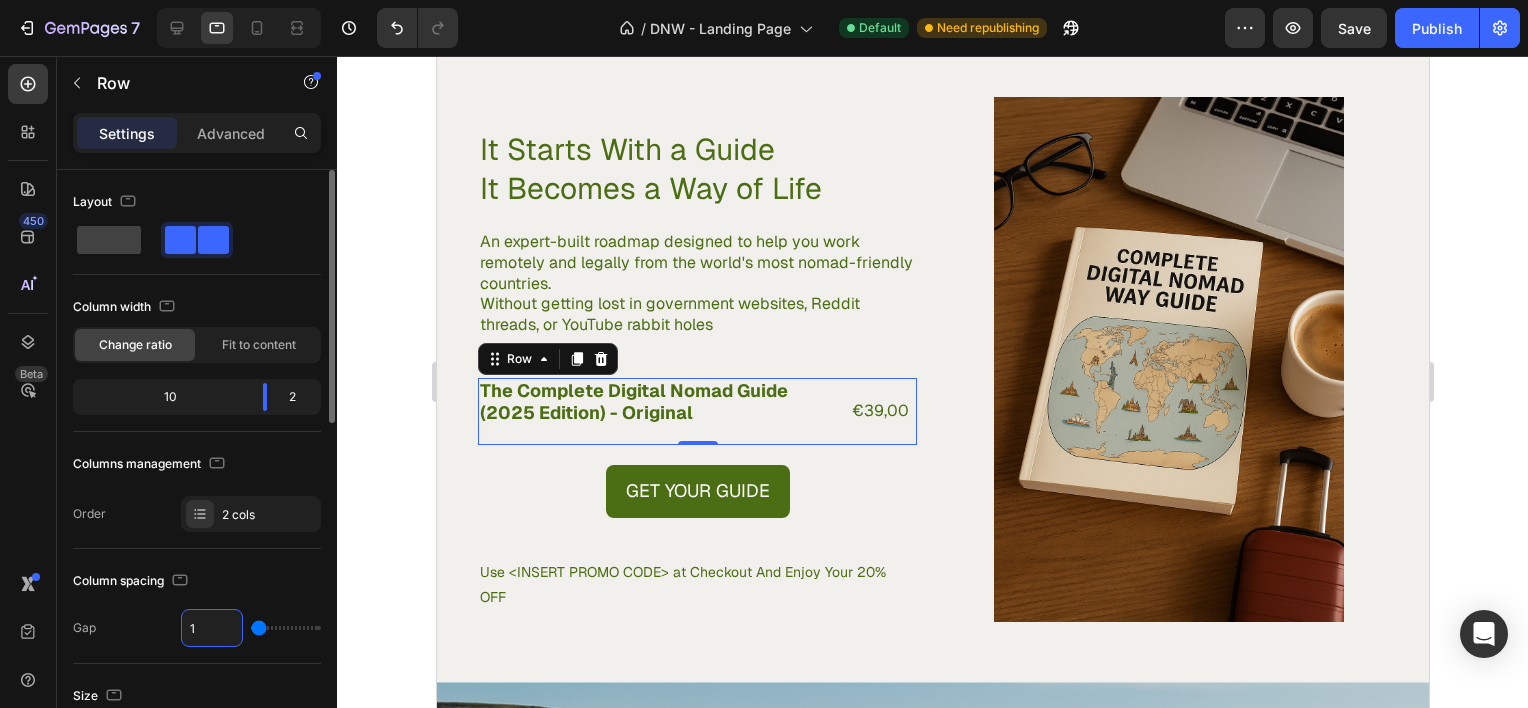 type on "10" 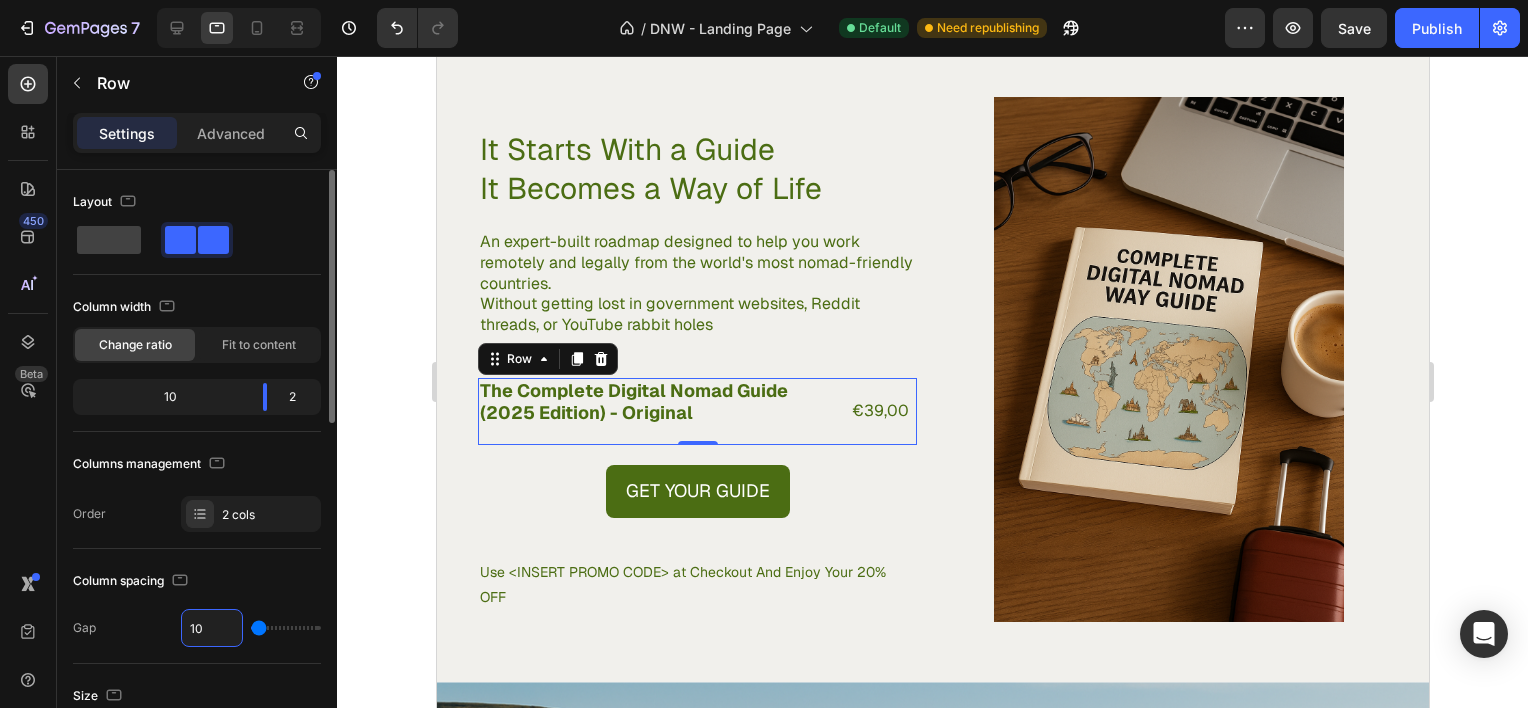 type on "10" 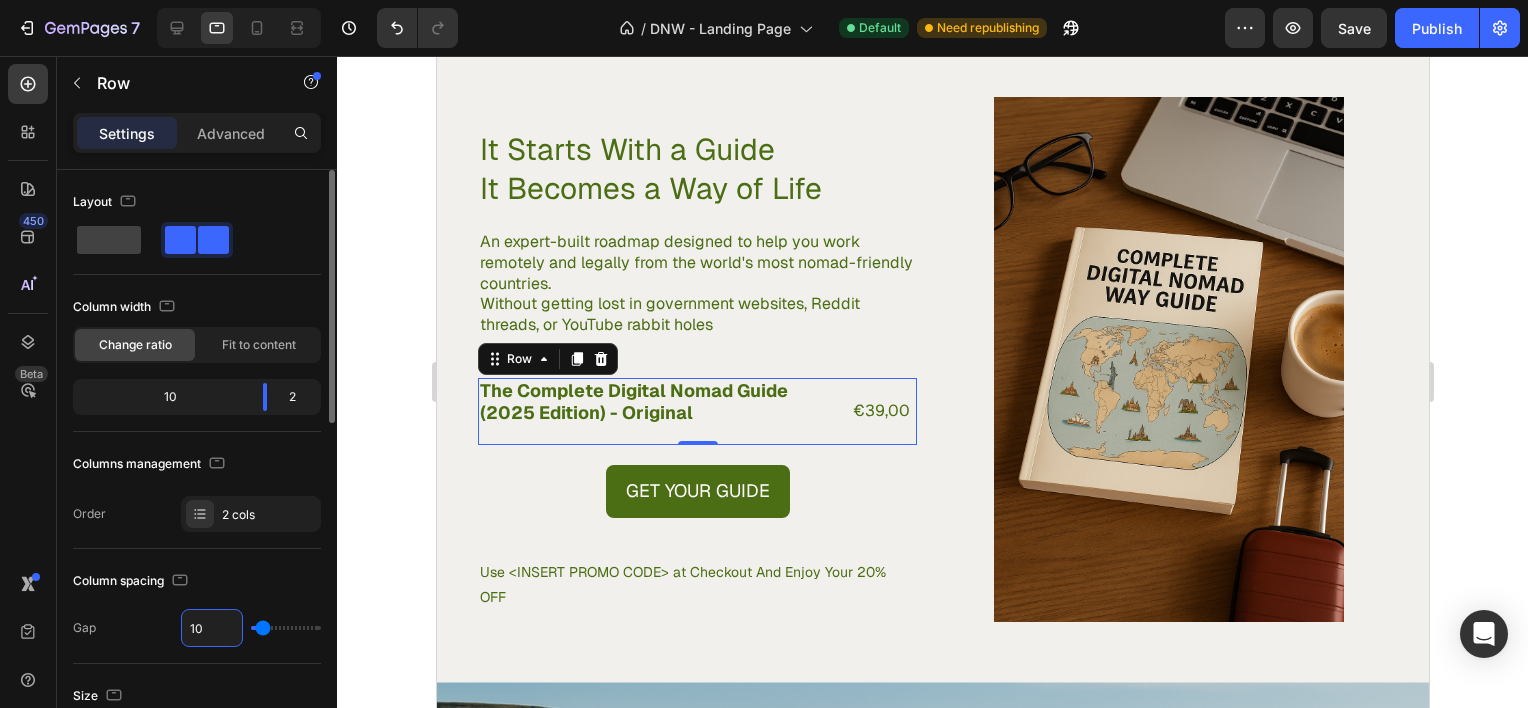type on "10" 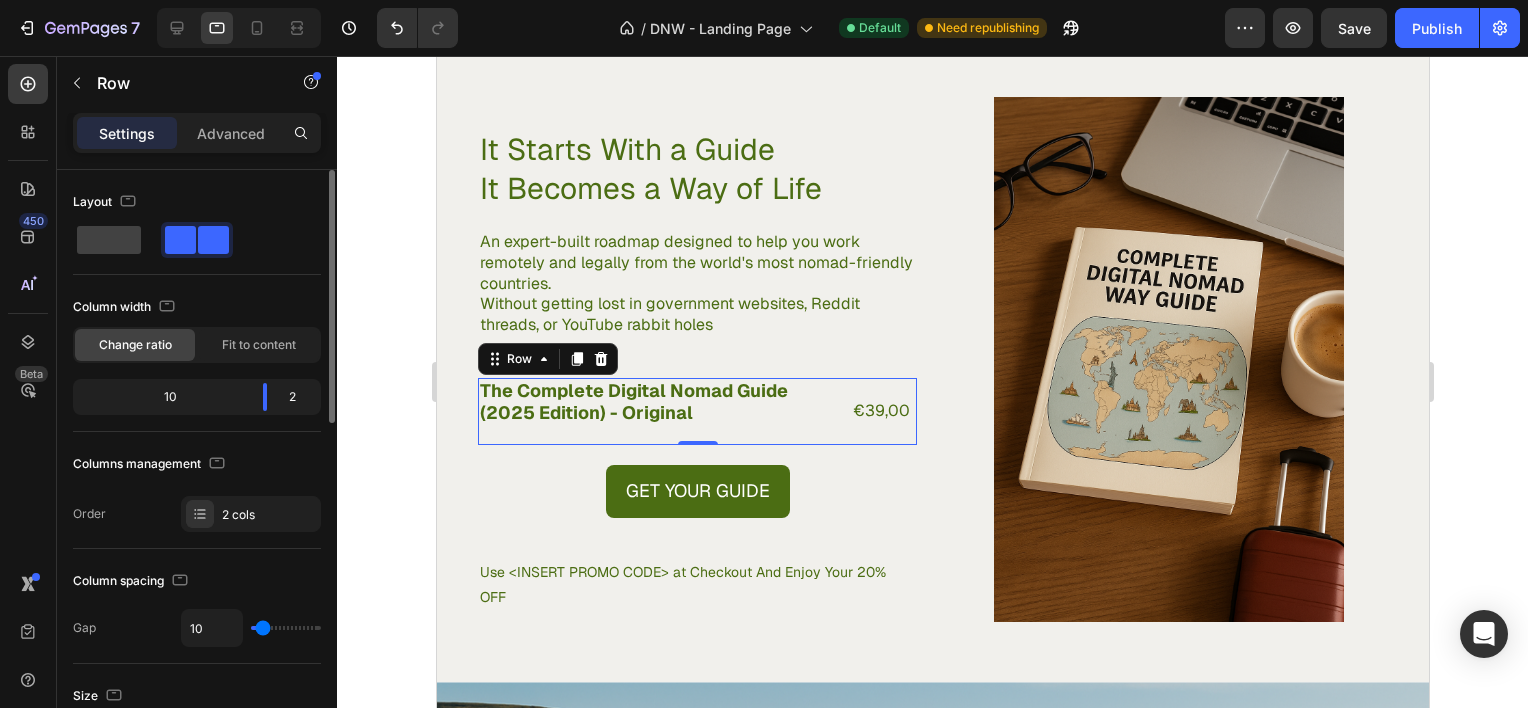 click on "Layout Column width Change ratio Fit to content 10 2 Columns management Order 2 cols" at bounding box center [197, 359] 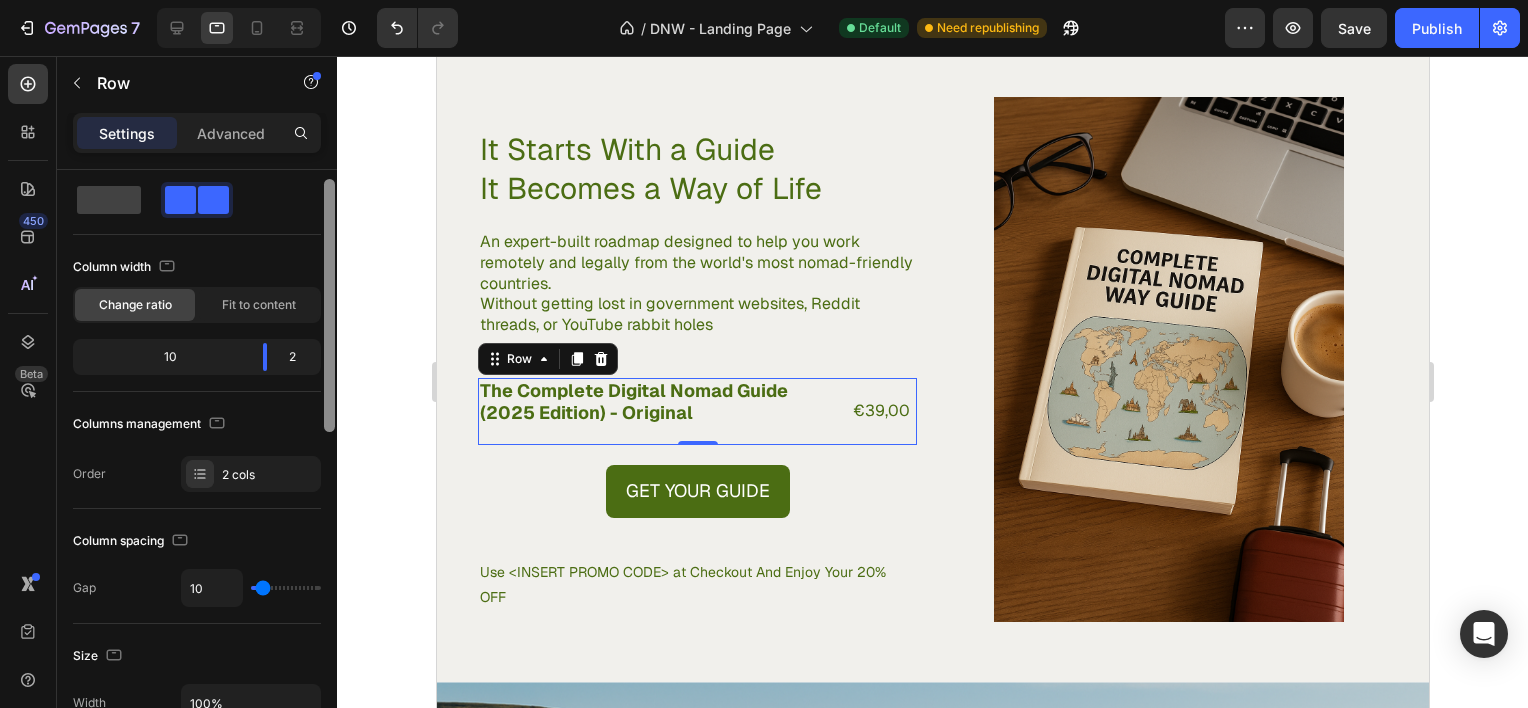 scroll, scrollTop: 42, scrollLeft: 0, axis: vertical 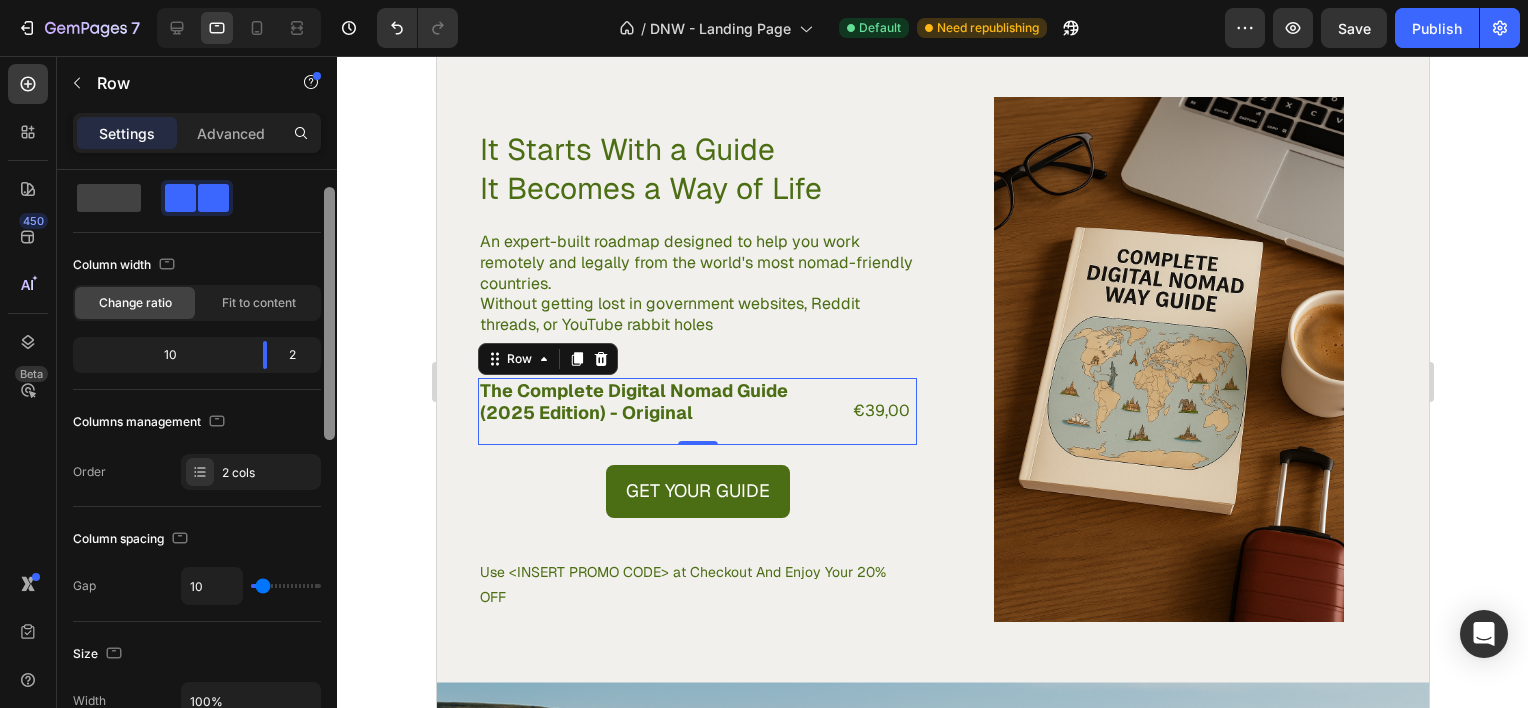 drag, startPoint x: 330, startPoint y: 404, endPoint x: 330, endPoint y: 422, distance: 18 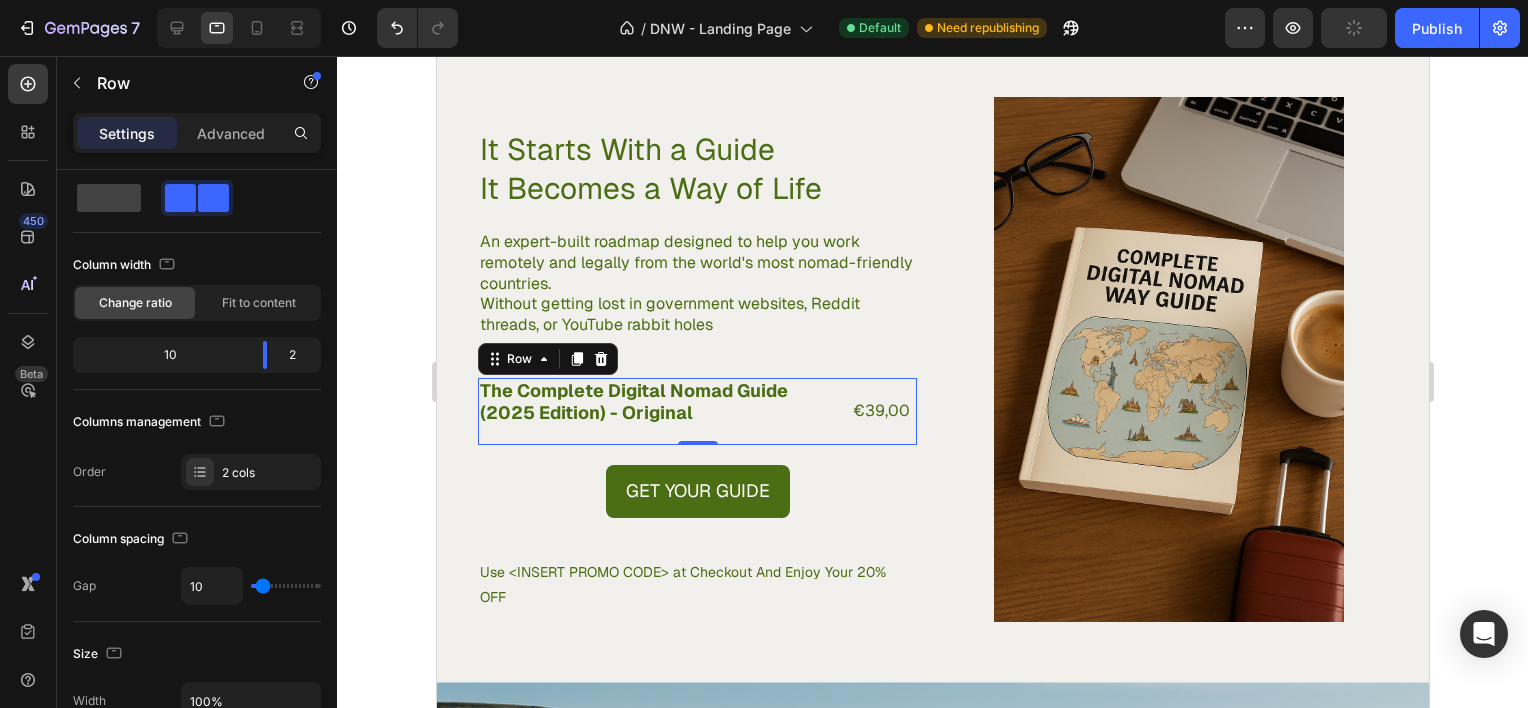click on "The Complete Digital Nomad Guide (2025 Edition) - Original Product Title €39,00 Product Price Product Price Row   0" at bounding box center (696, 411) 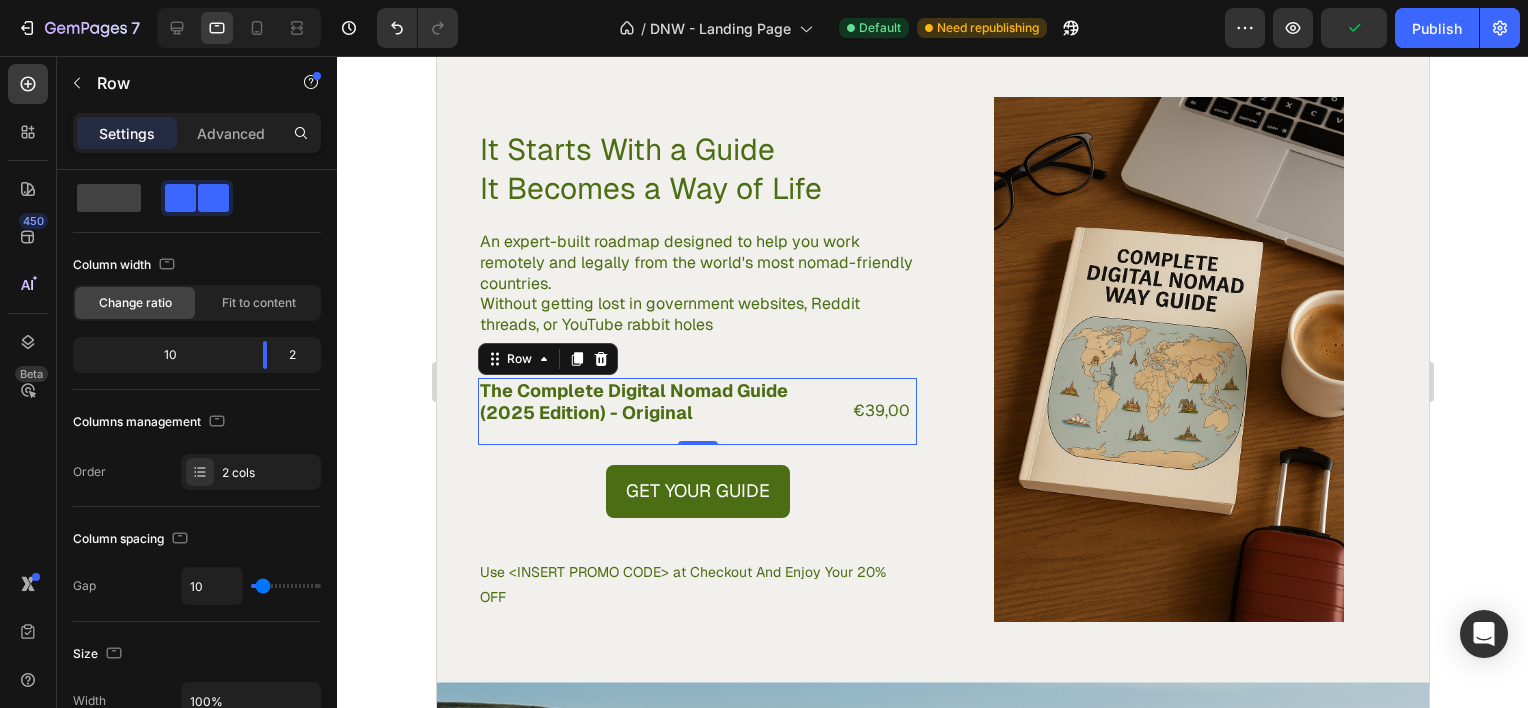 click on "The Complete Digital Nomad Guide (2025 Edition) - Original Product Title" at bounding box center [656, 411] 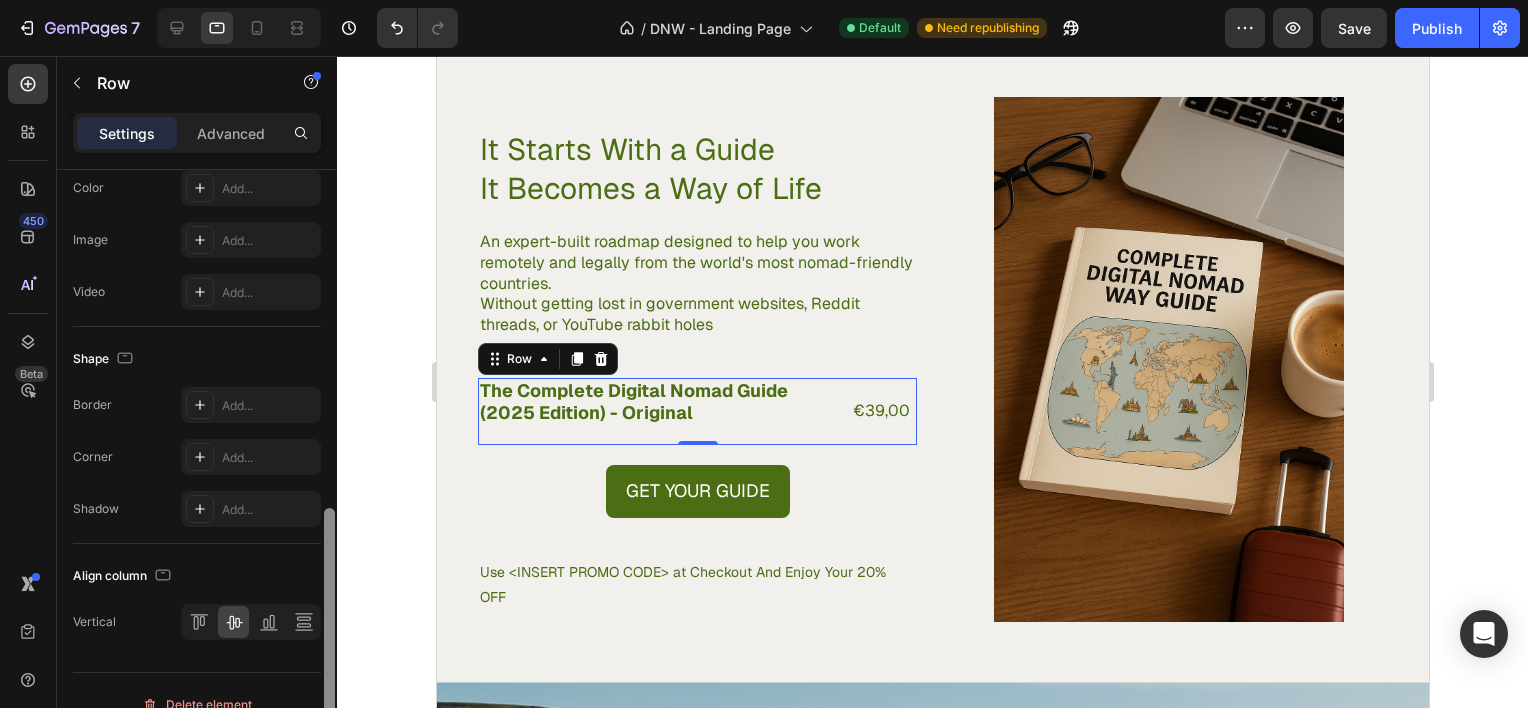 scroll, scrollTop: 788, scrollLeft: 0, axis: vertical 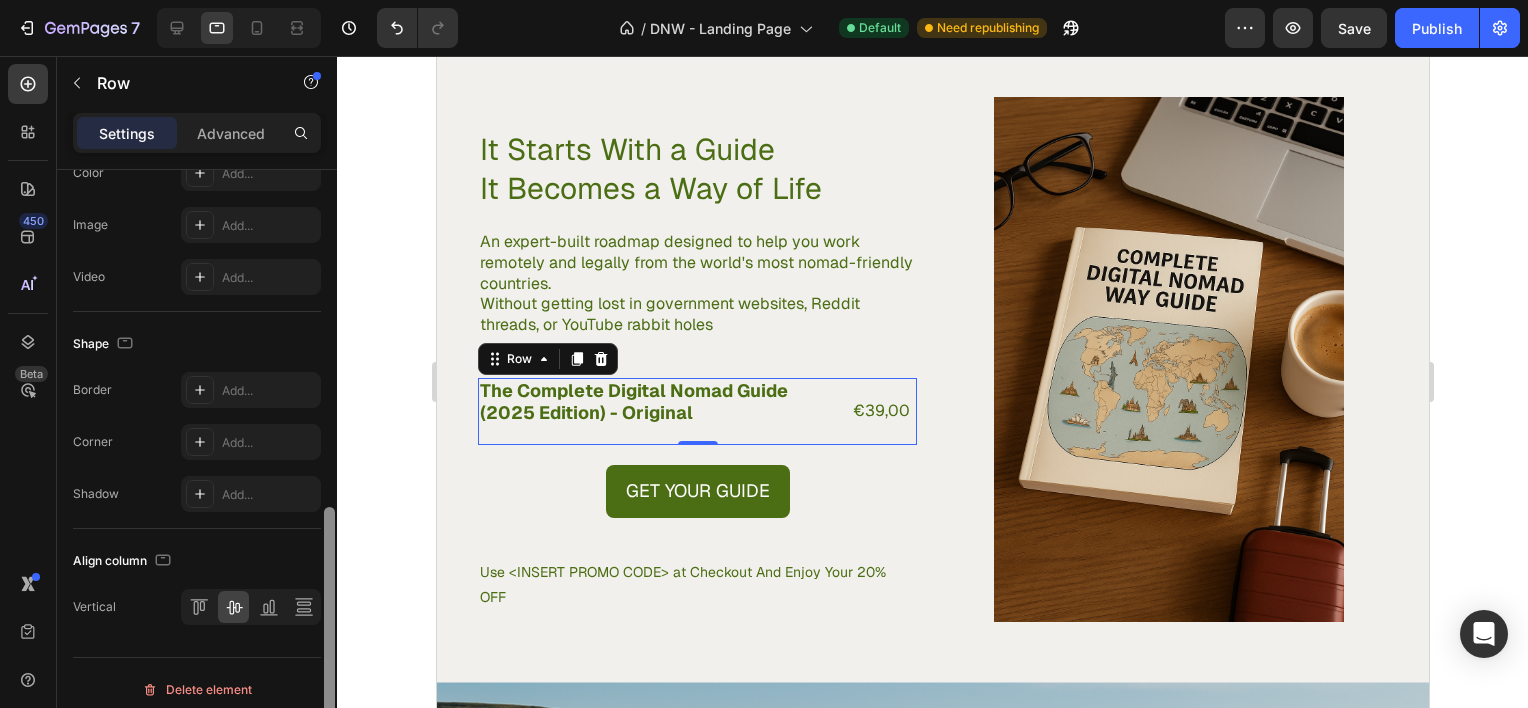 drag, startPoint x: 330, startPoint y: 269, endPoint x: 344, endPoint y: 588, distance: 319.30707 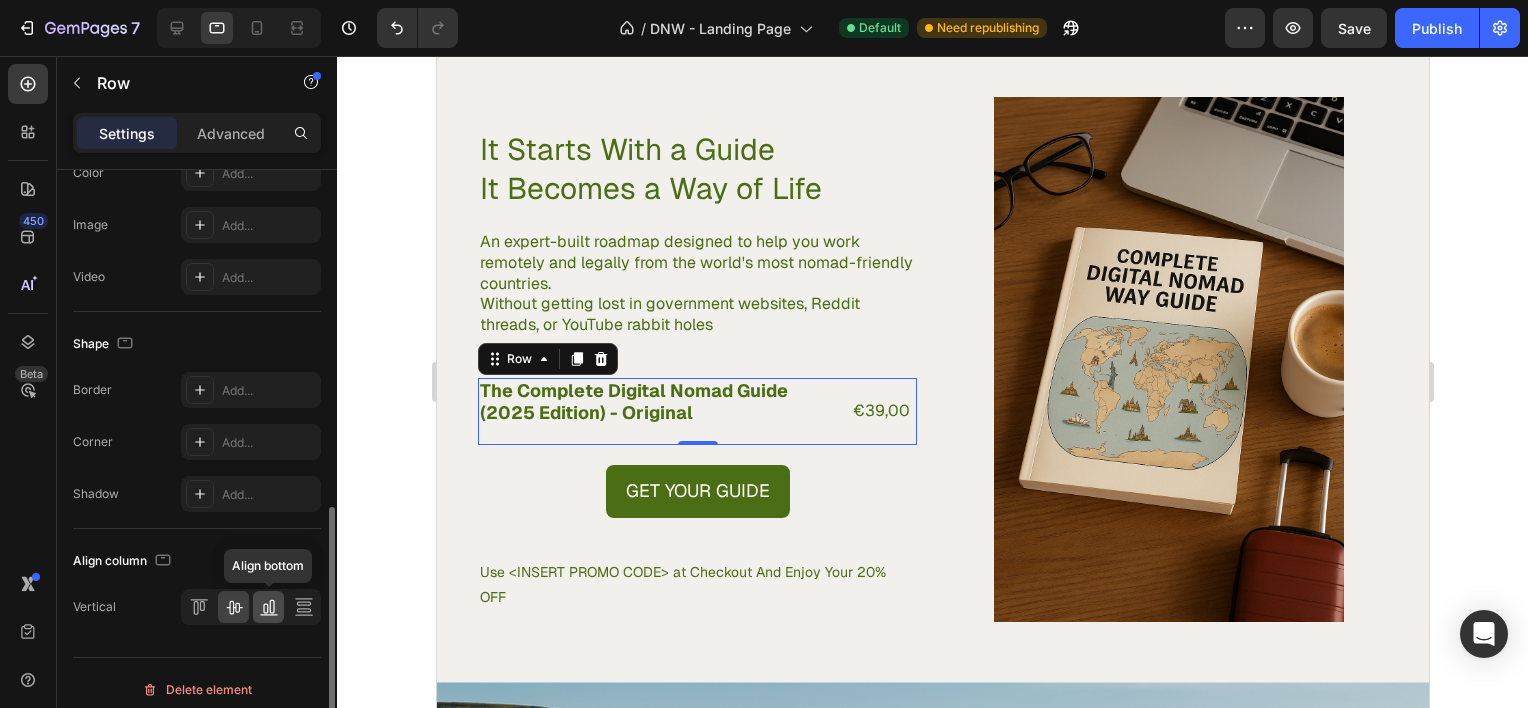 click 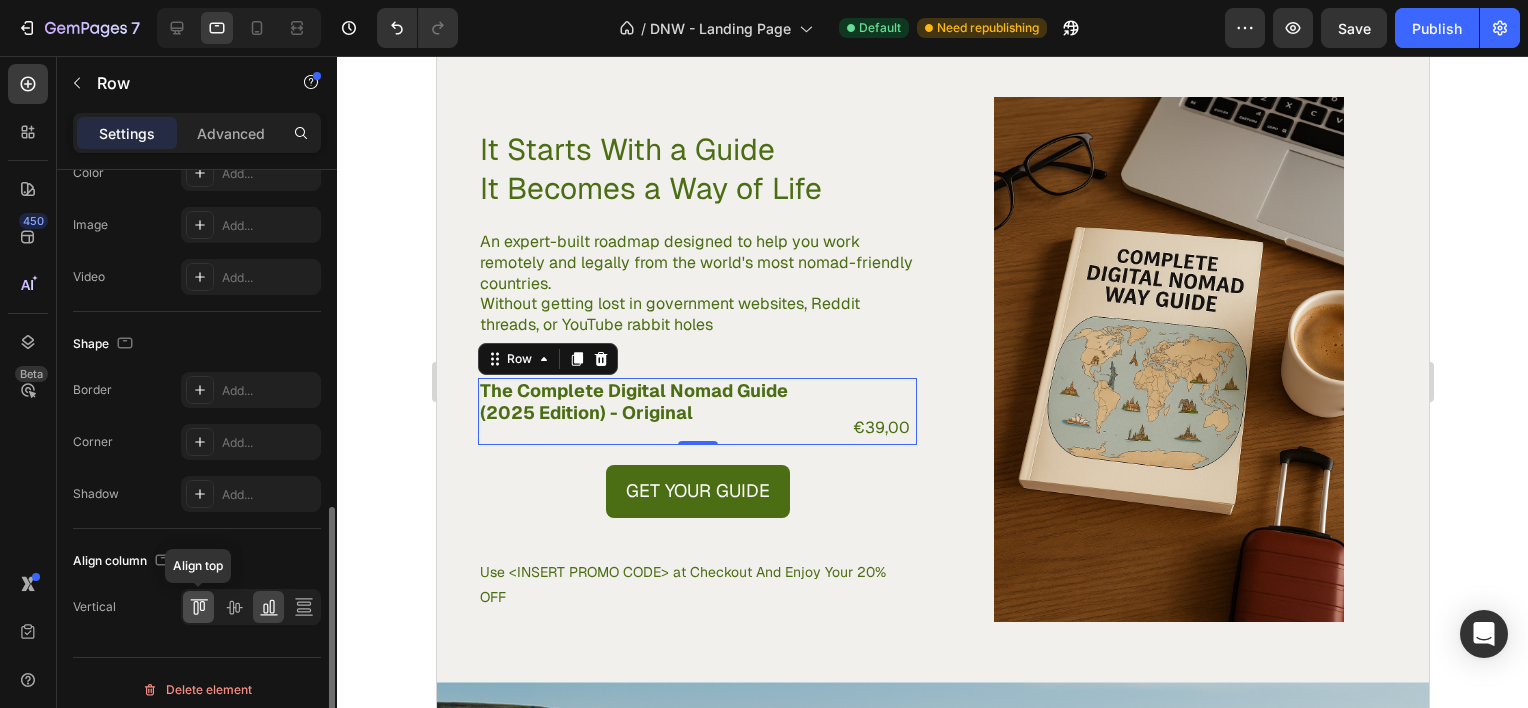 click 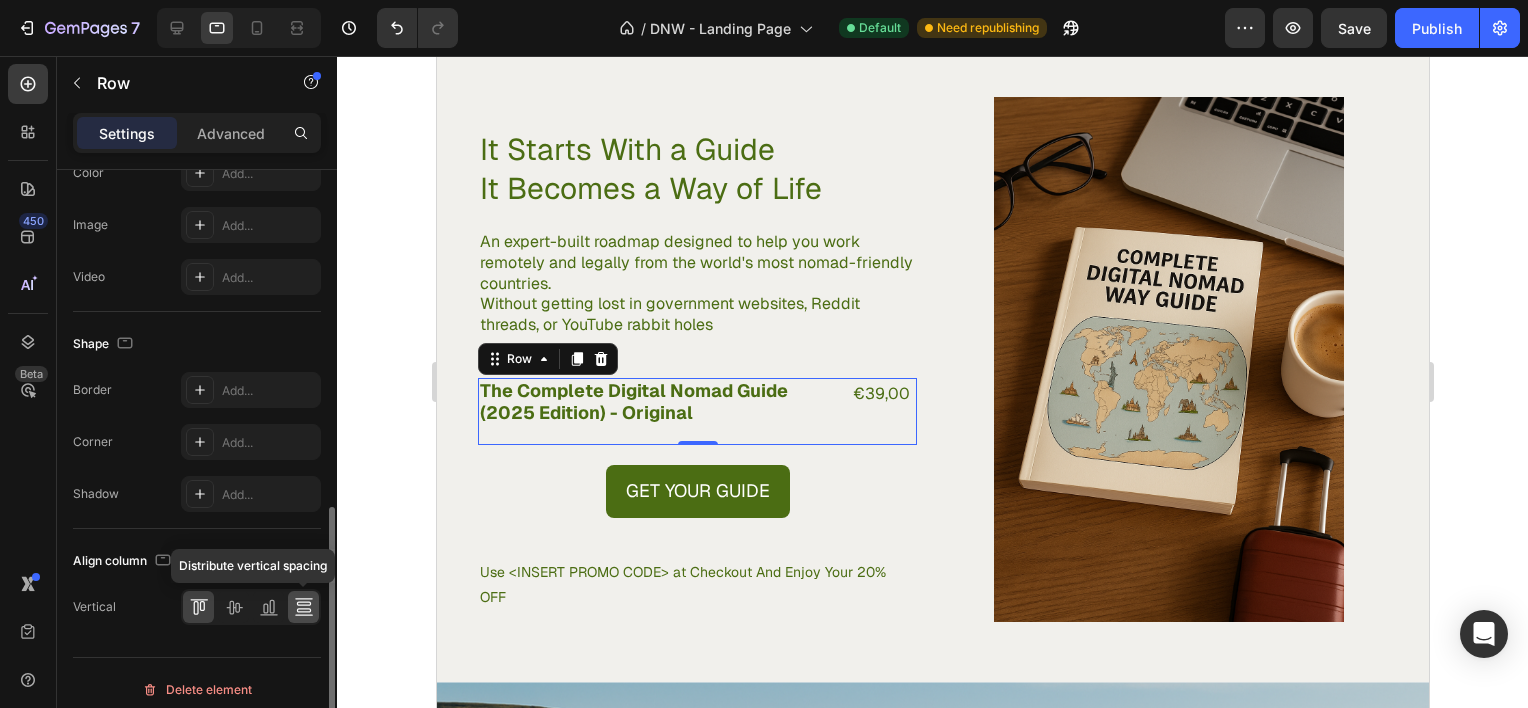 click 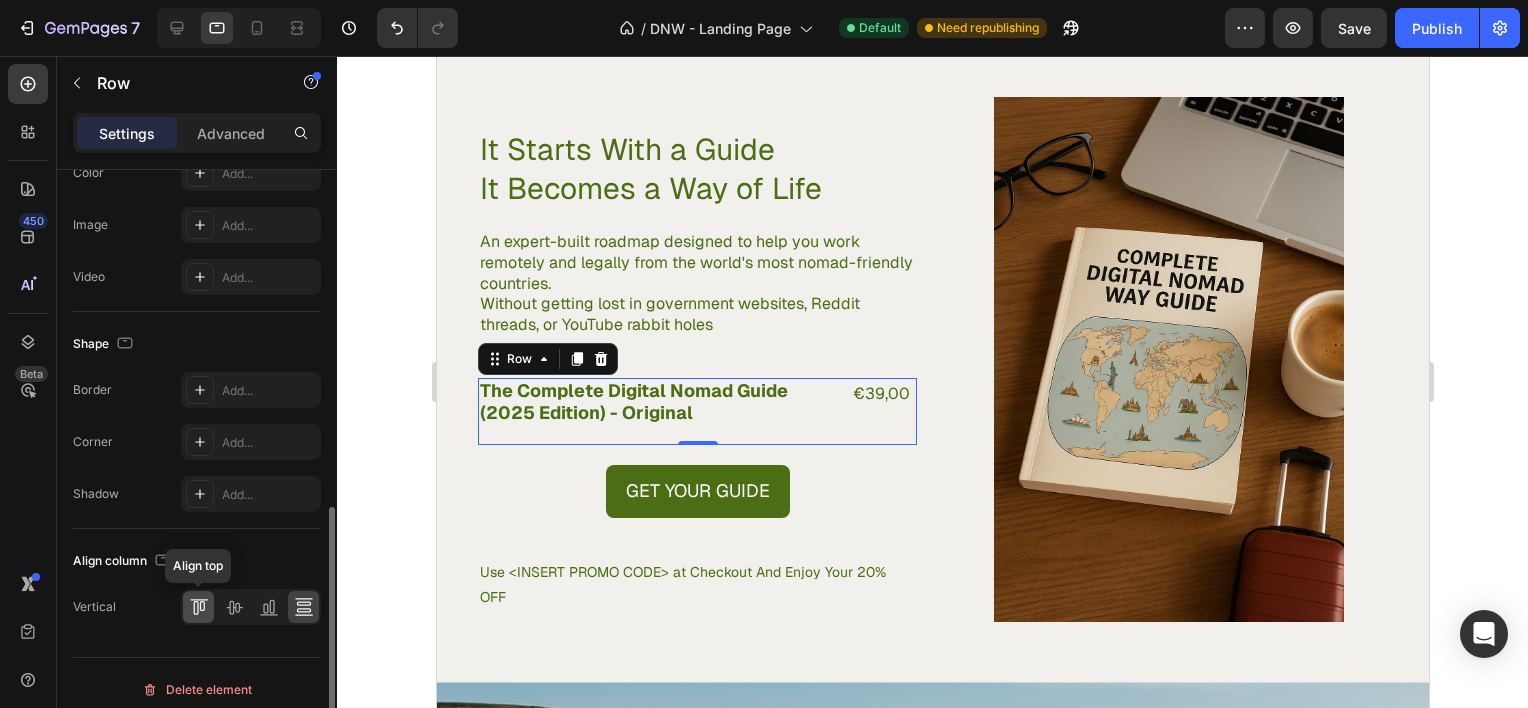 click 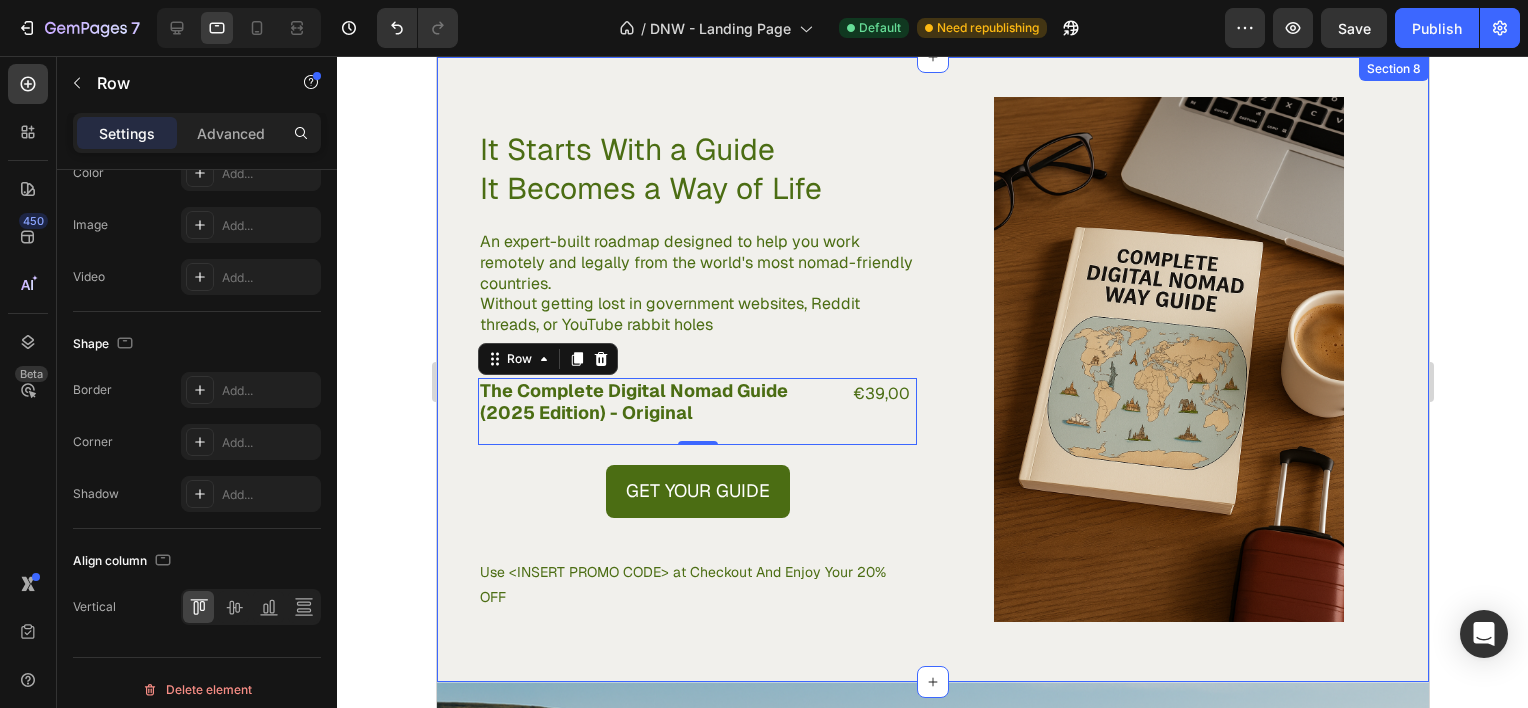 click on "It Starts With a Guide It Becomes a Way of Life Heading An expert-built roadmap designed to help you work remotely and legally from the world's most nomad-friendly countries. Without getting lost in government websites, Reddit threads, or YouTube rabbit holes Text Block The Complete Digital Nomad Guide (2025 Edition) - Original Product Title €39,00 Product Price Product Price Row   0 Get Your Guide Dynamic Checkout Use <INSERT PROMO CODE> at Checkout And Enjoy Your 20% OFF Text Block Row" at bounding box center [696, 370] 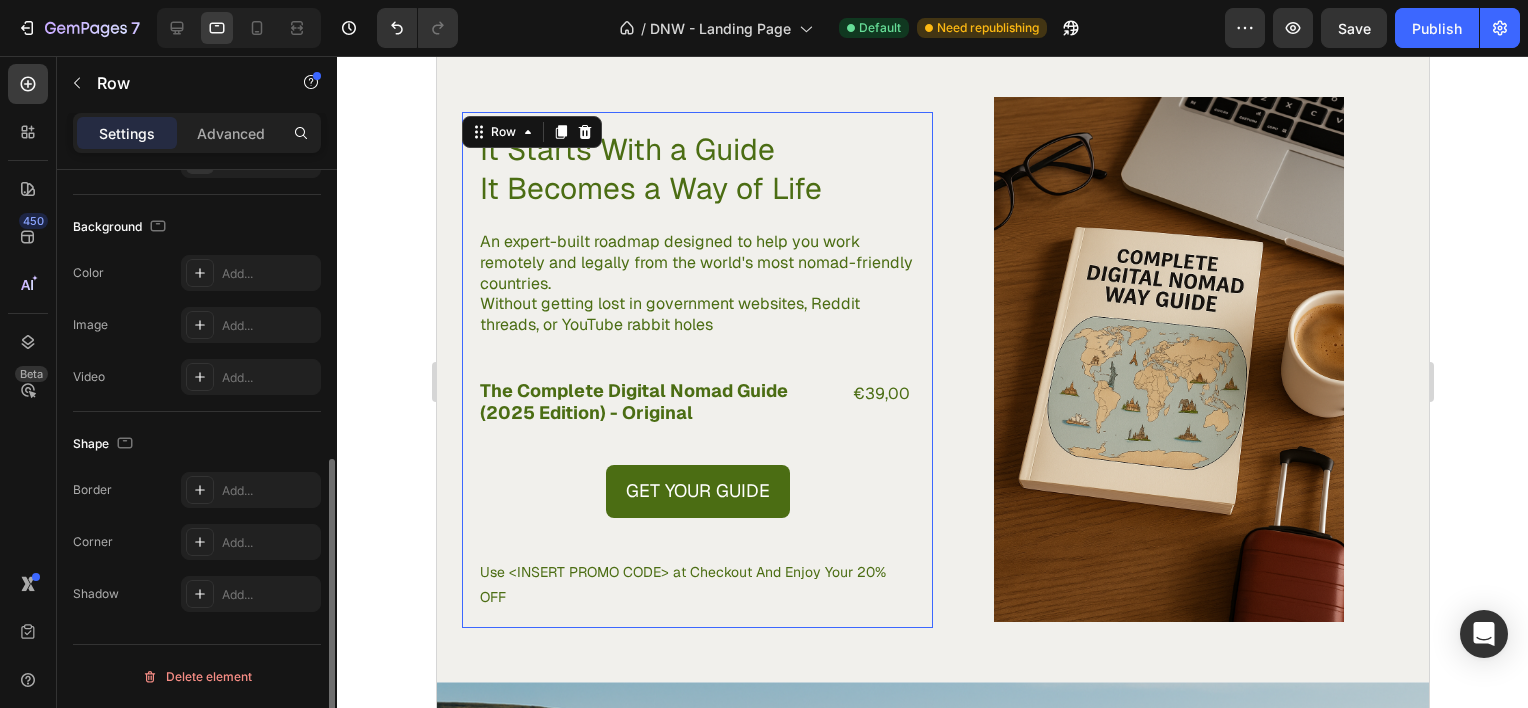 scroll, scrollTop: 571, scrollLeft: 0, axis: vertical 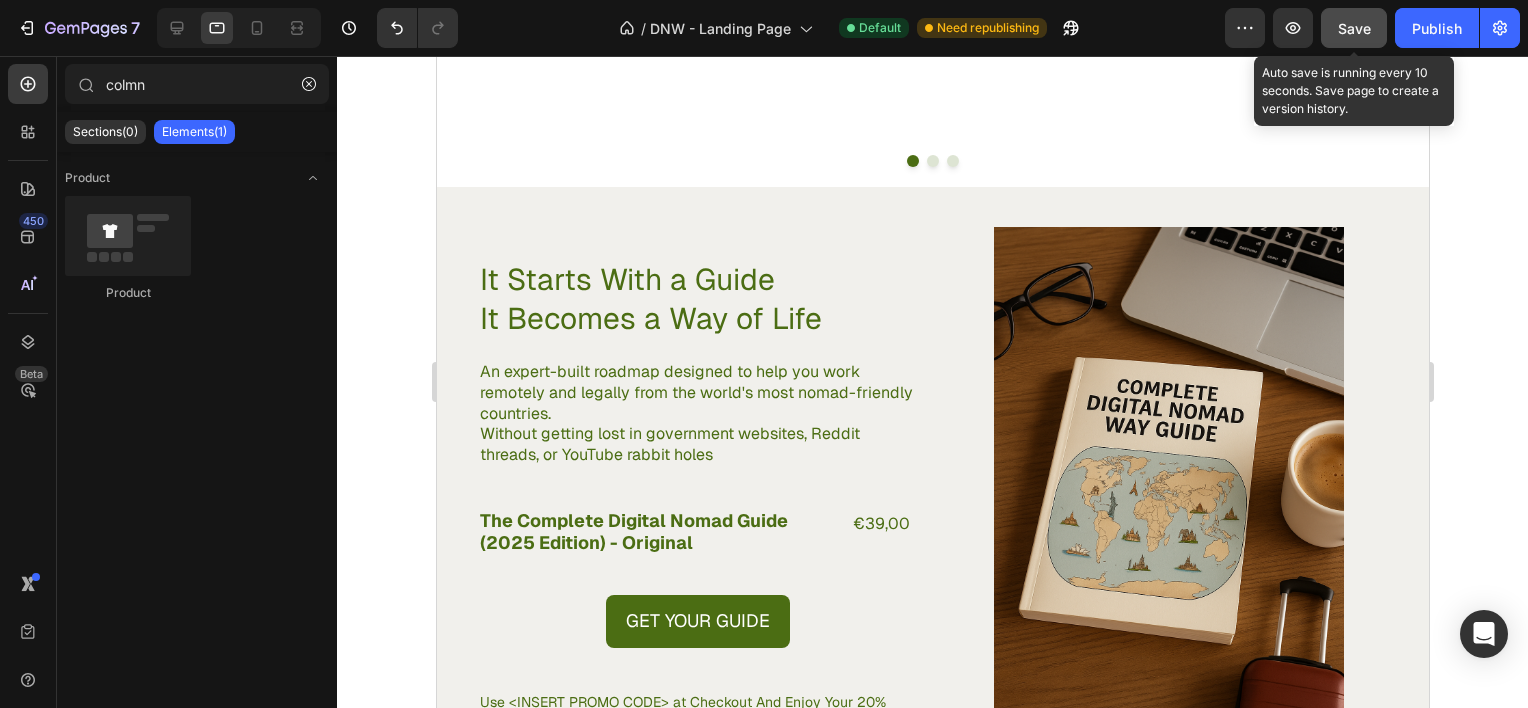click on "Save" at bounding box center [1354, 28] 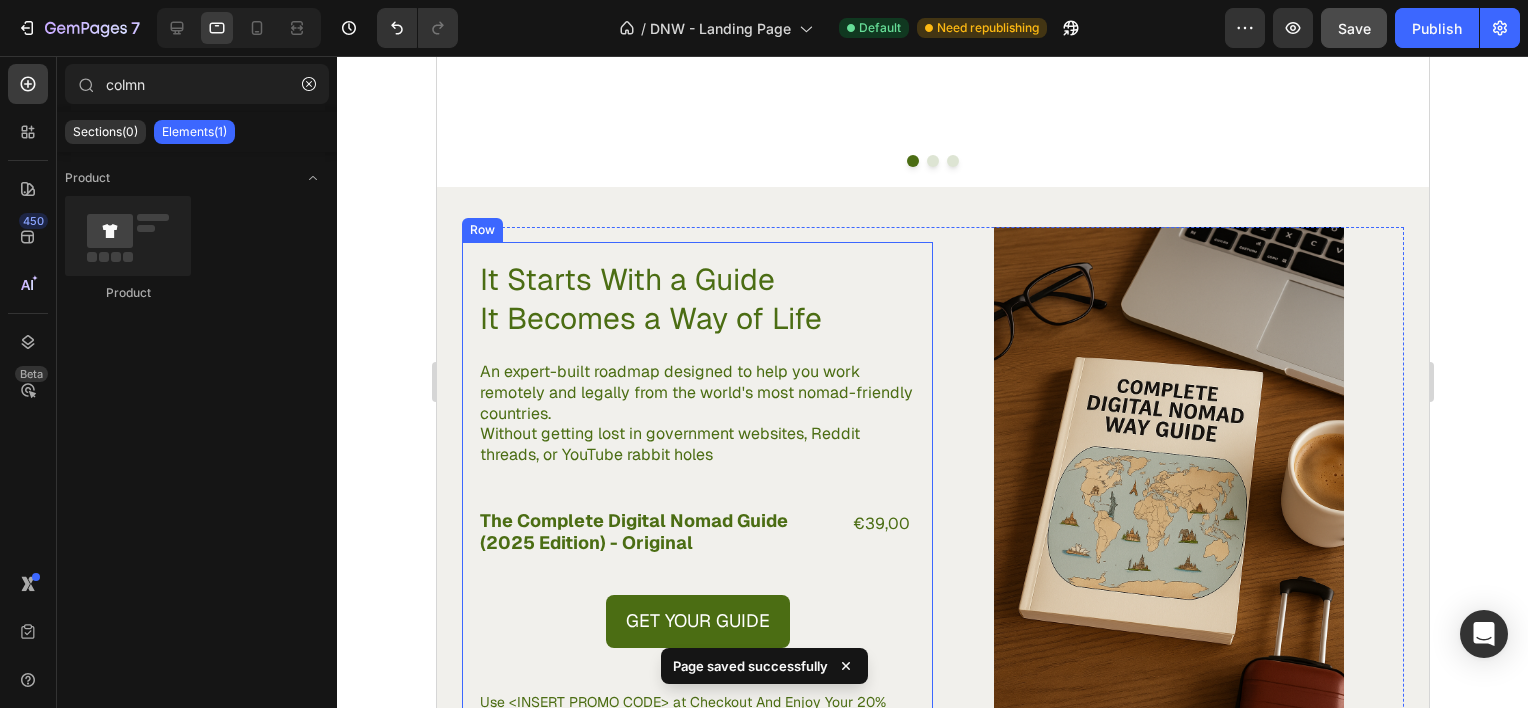 click on "It Starts With a Guide It Becomes a Way of Life" at bounding box center (696, 299) 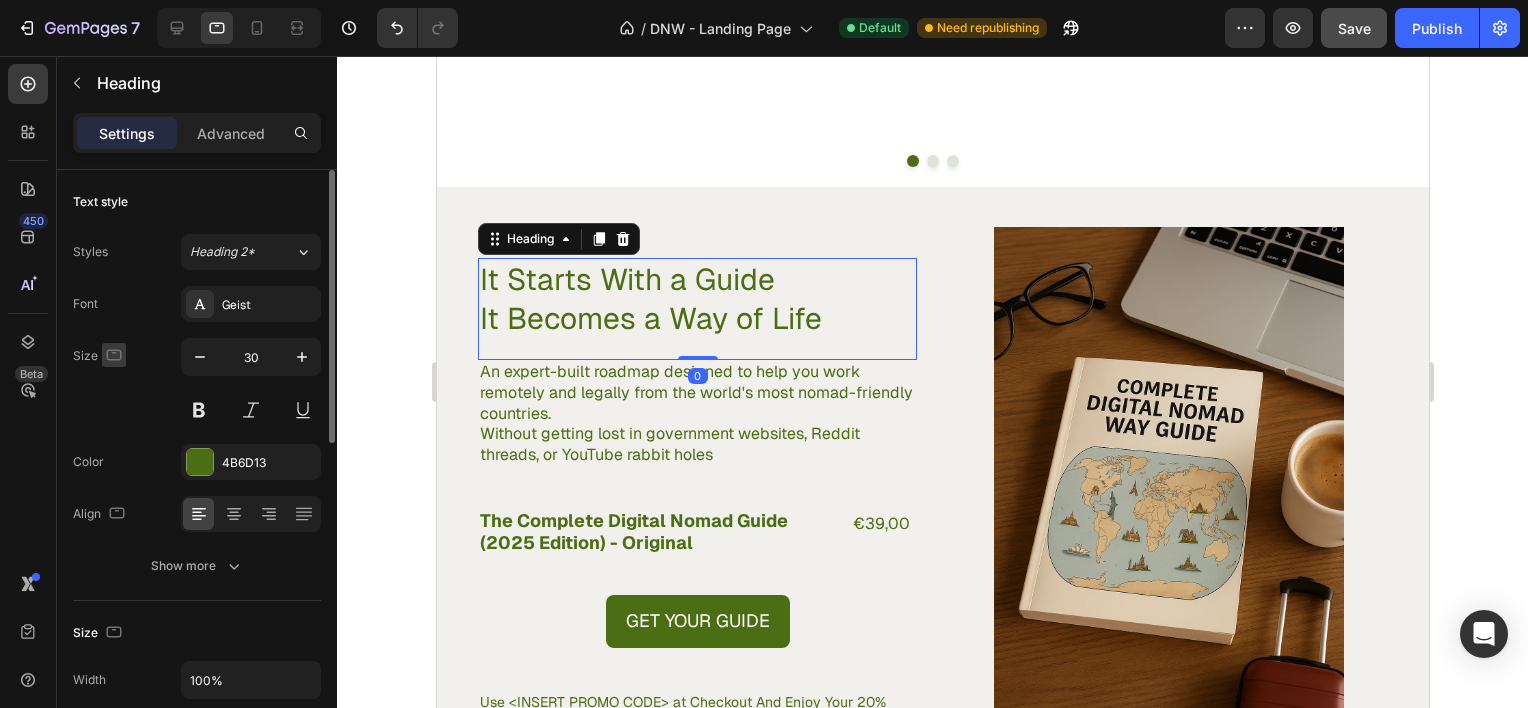 click 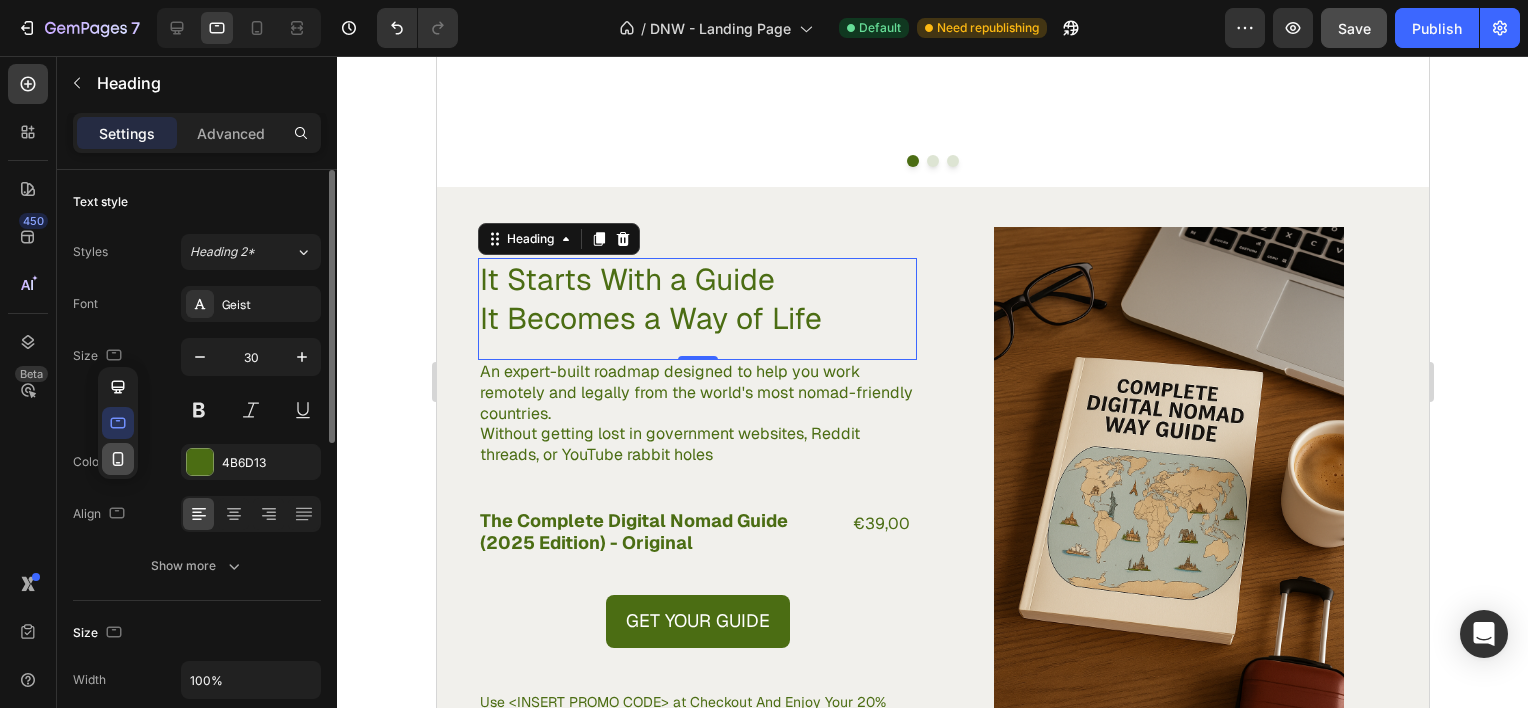 click 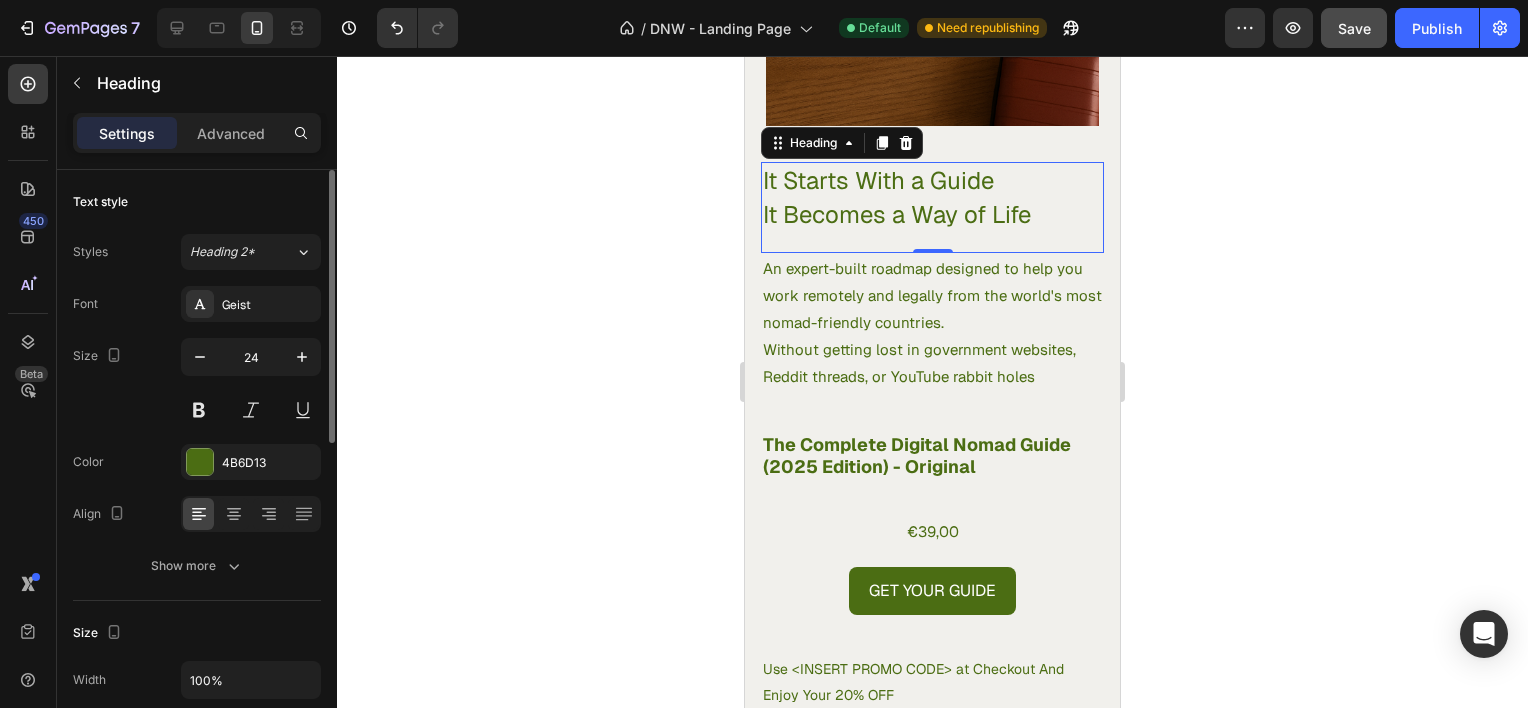 scroll, scrollTop: 3945, scrollLeft: 0, axis: vertical 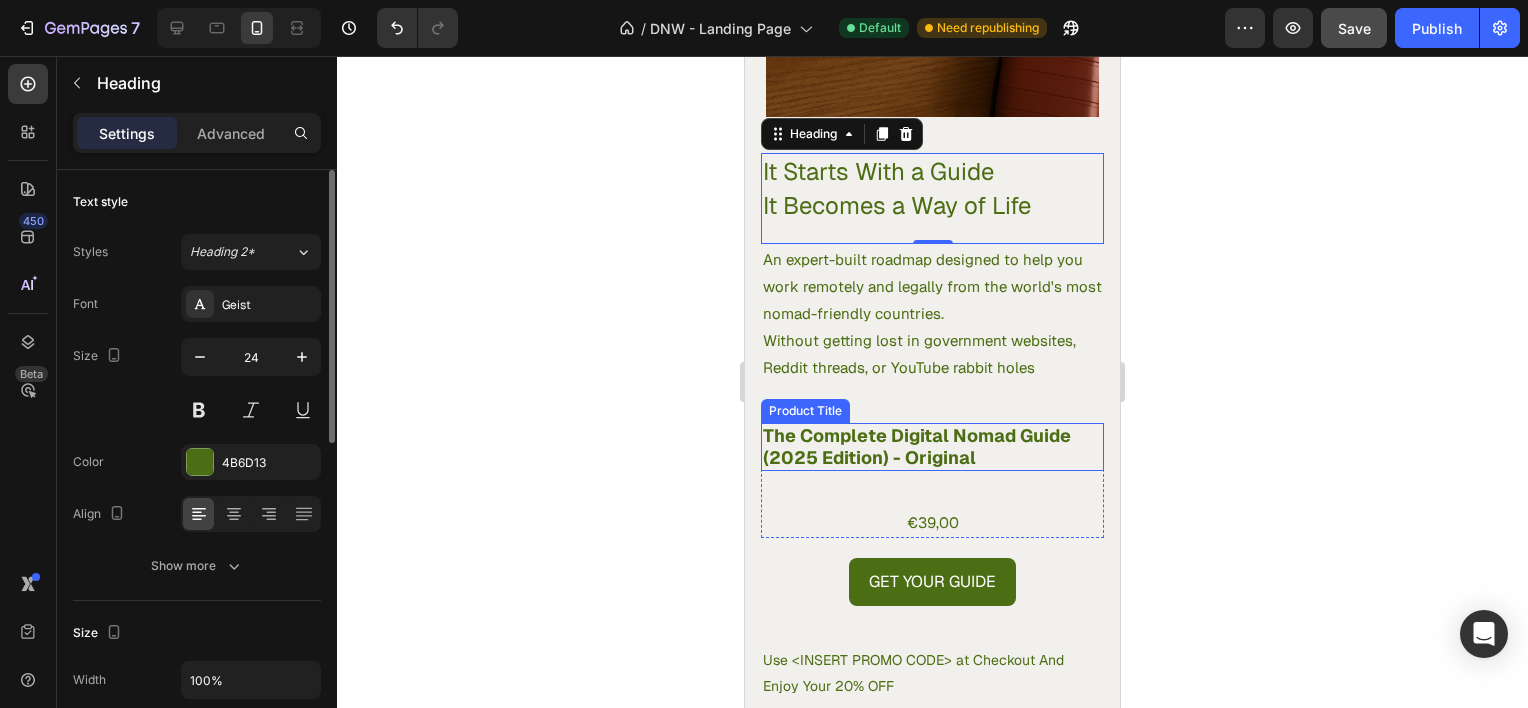 click on "The Complete Digital Nomad Guide (2025 Edition) - Original" at bounding box center [932, 446] 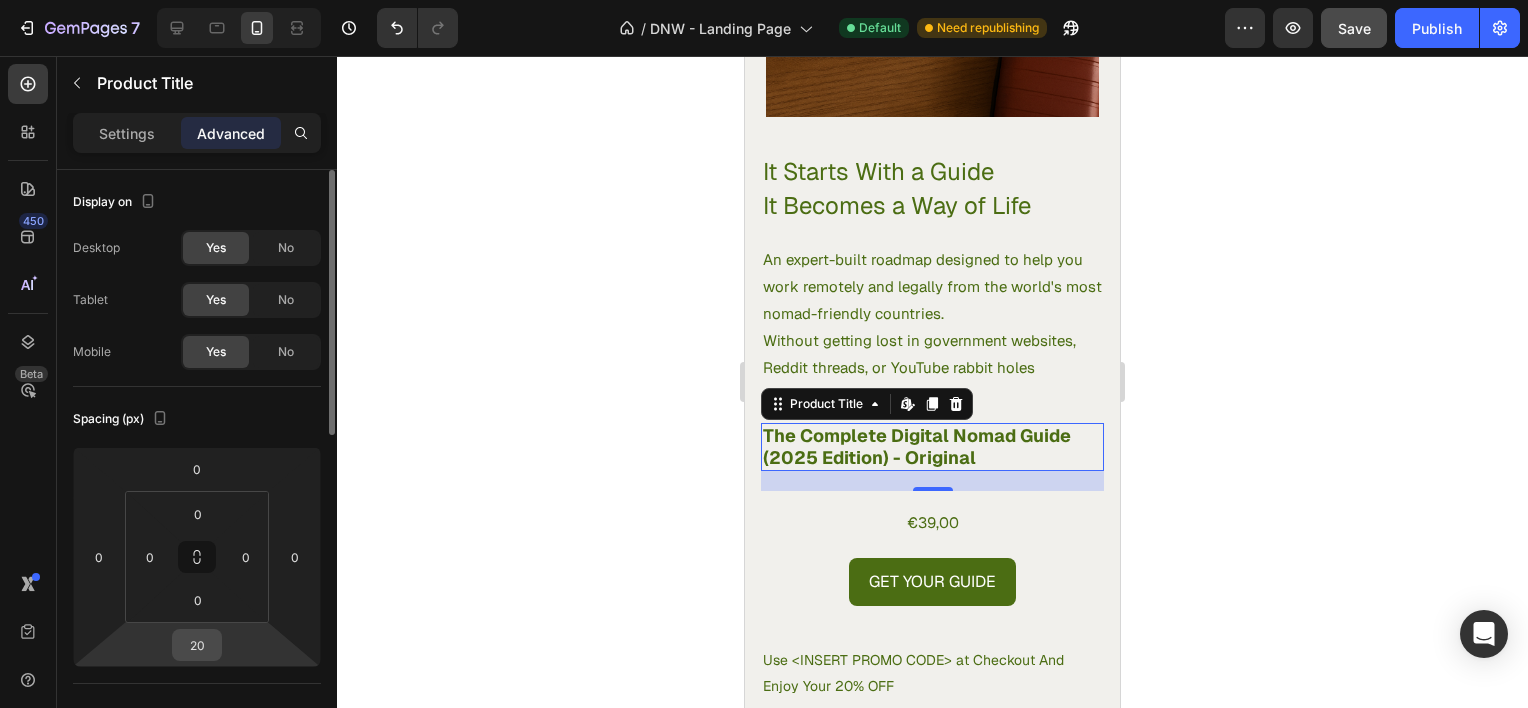 click on "20" at bounding box center [197, 645] 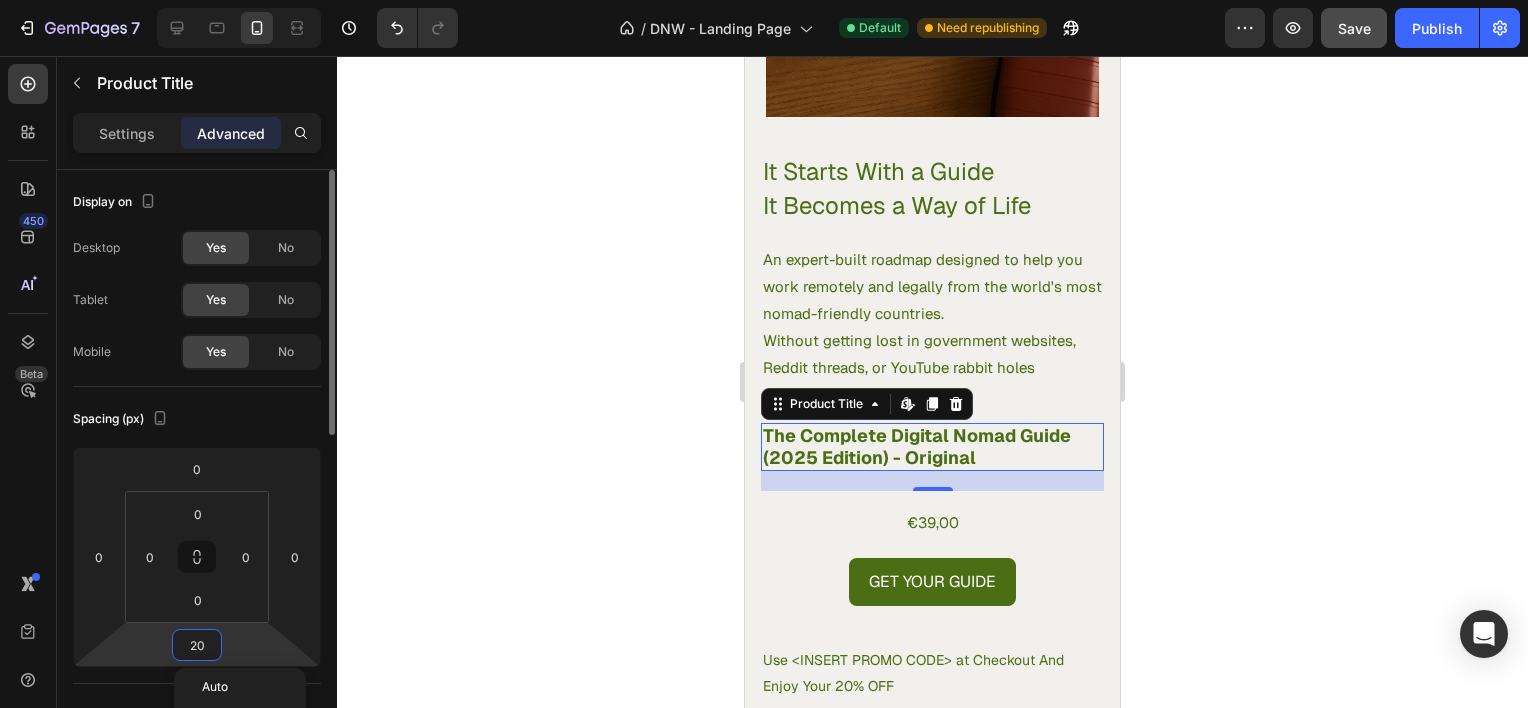 type on "0" 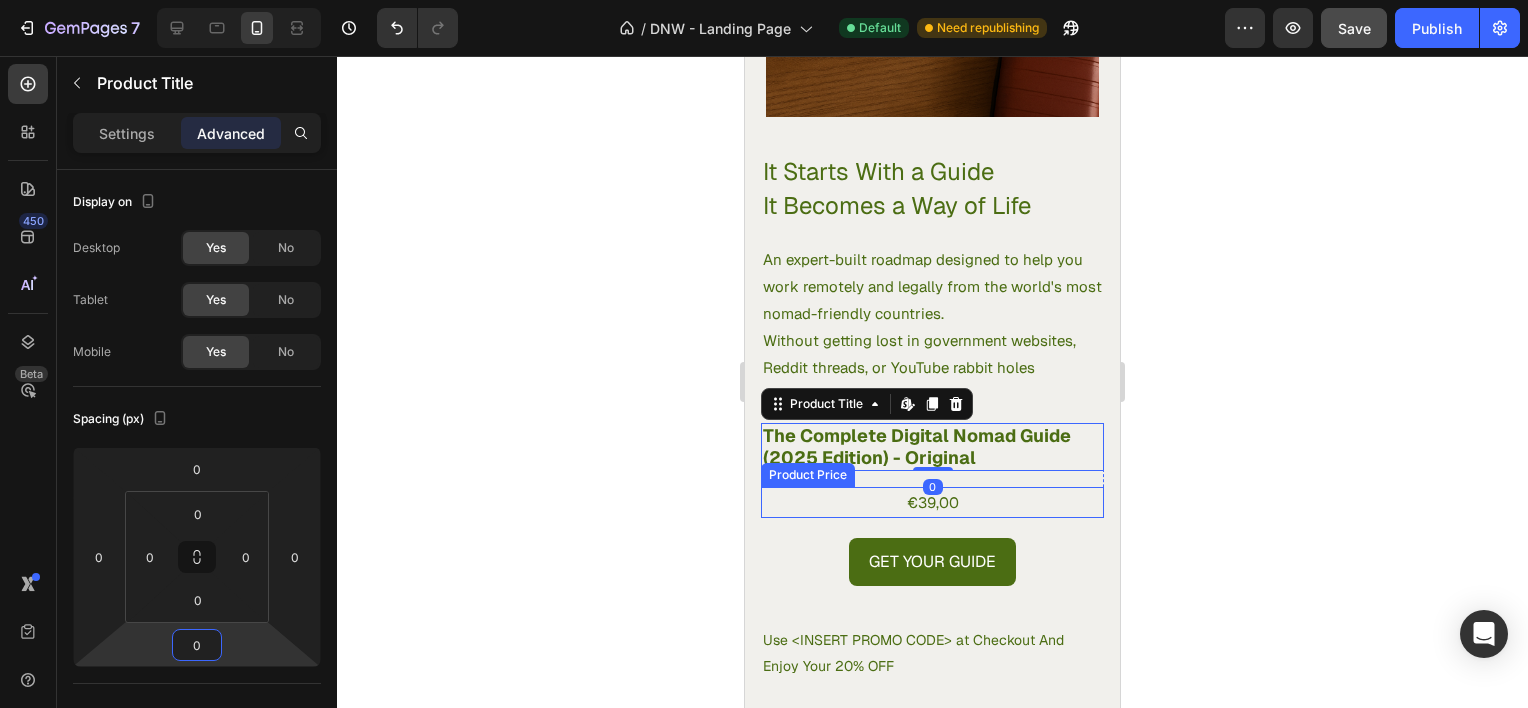 click on "€39,00" at bounding box center (932, 502) 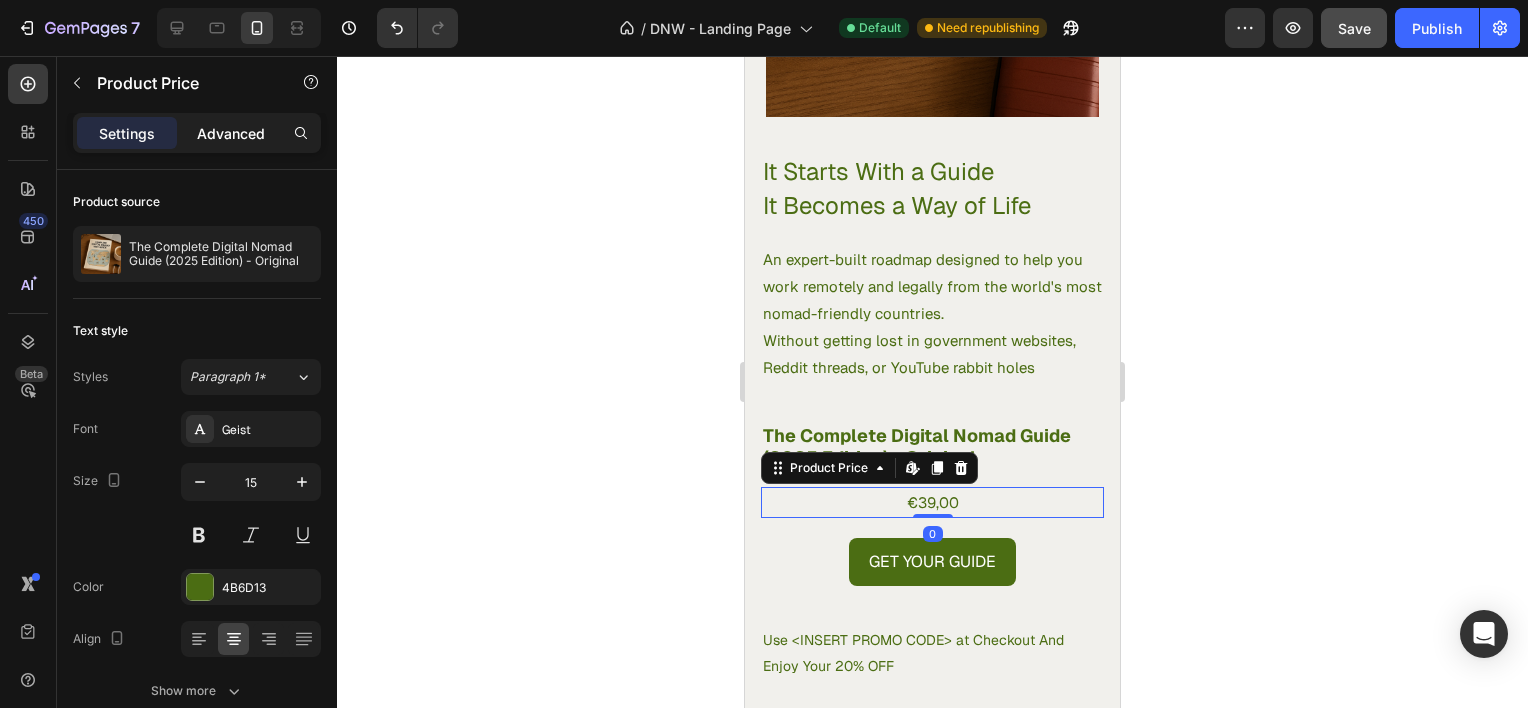 click on "Advanced" at bounding box center (231, 133) 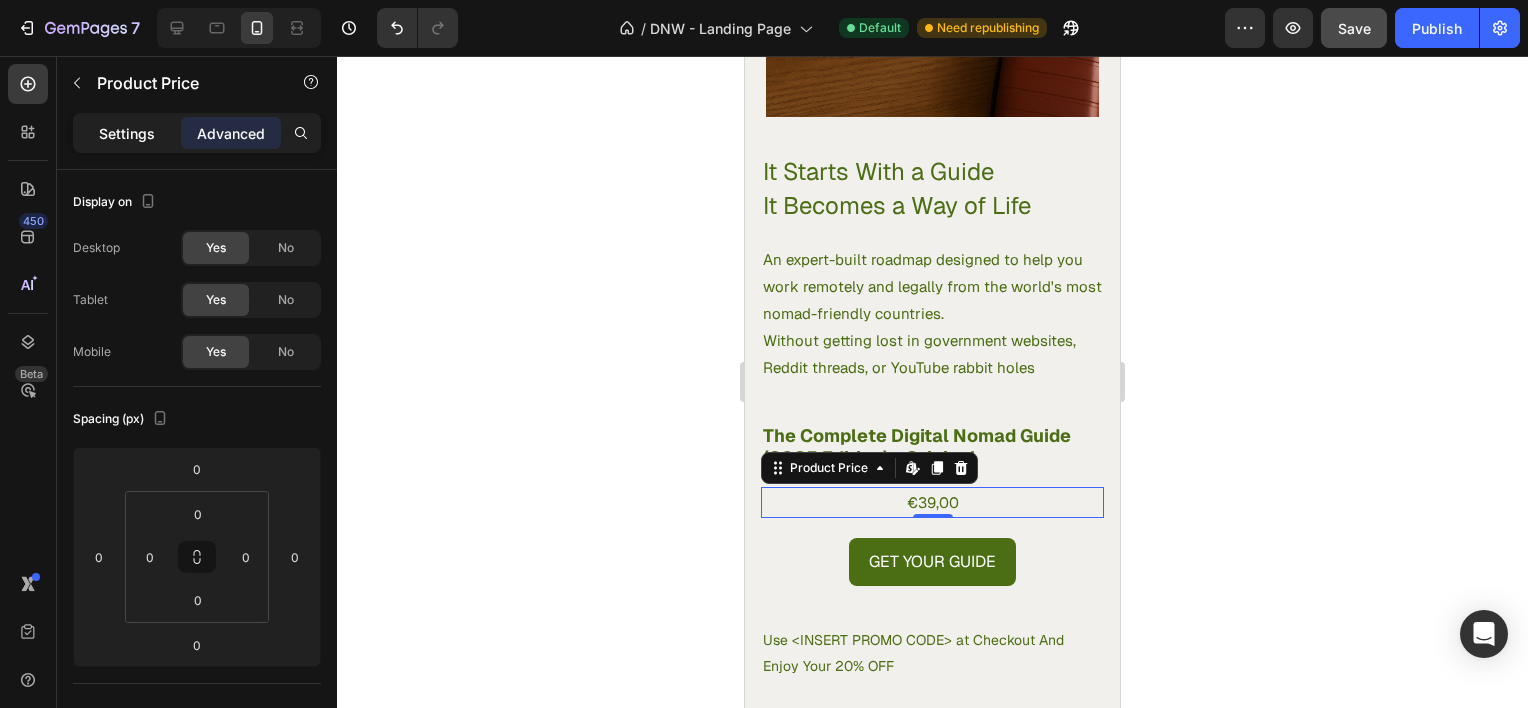 click on "Settings" at bounding box center [127, 133] 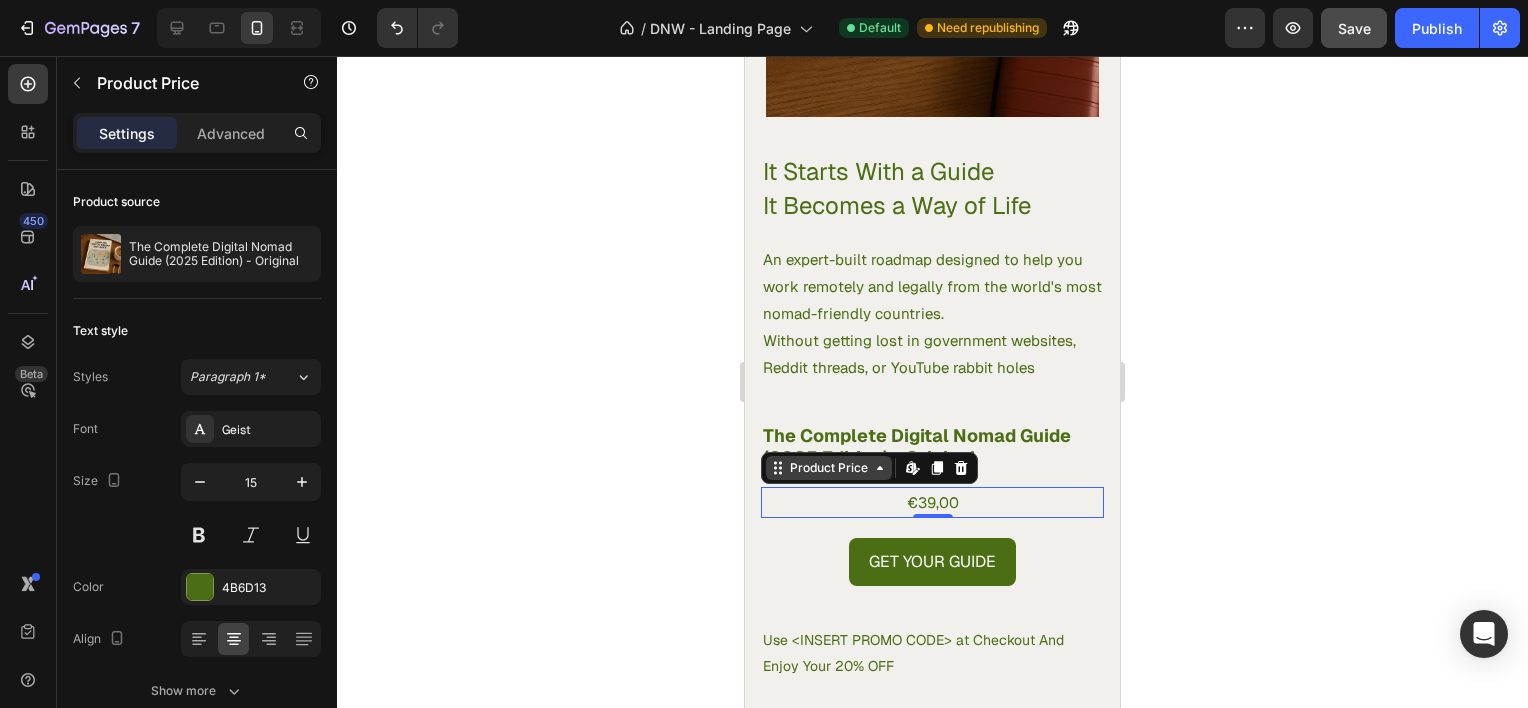 click on "Product Price" at bounding box center (829, 468) 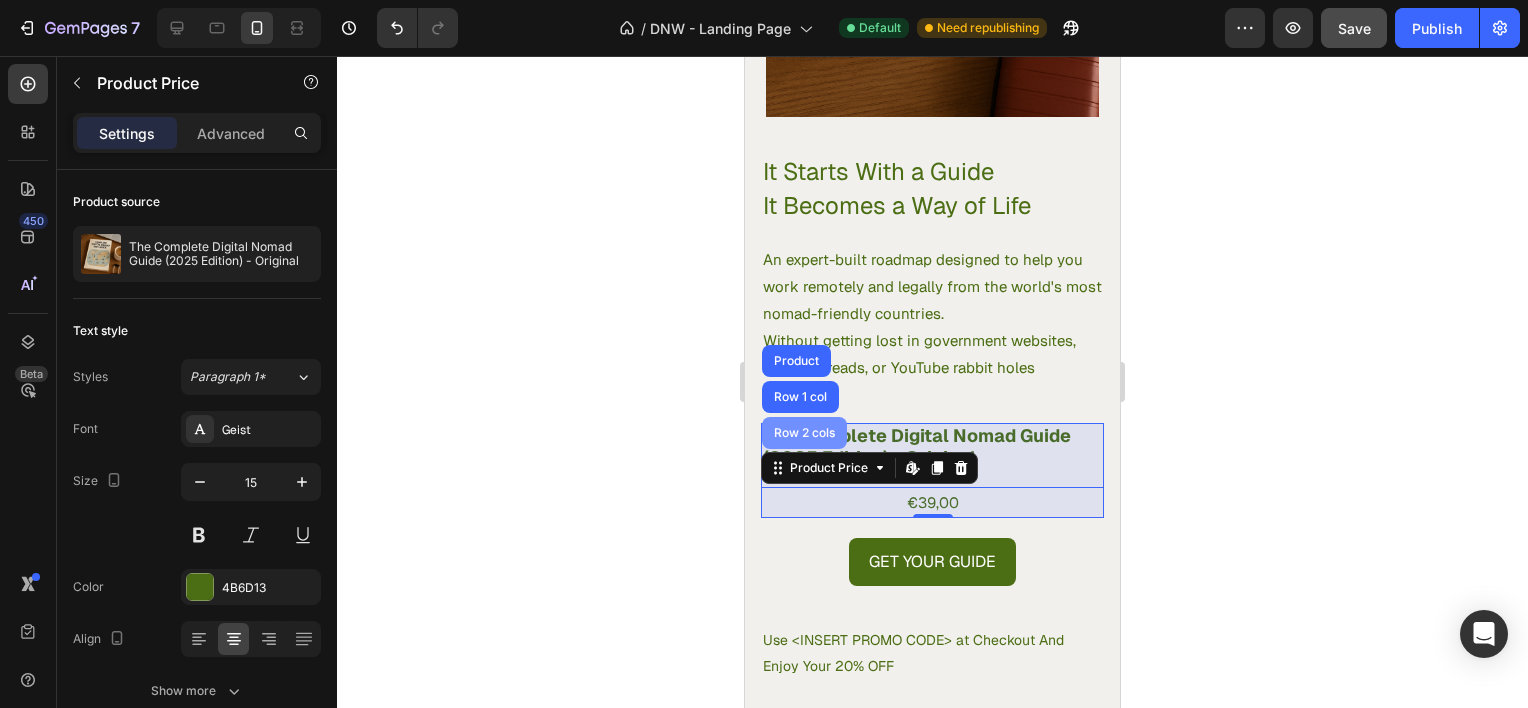 click on "Row 2 cols" at bounding box center (804, 433) 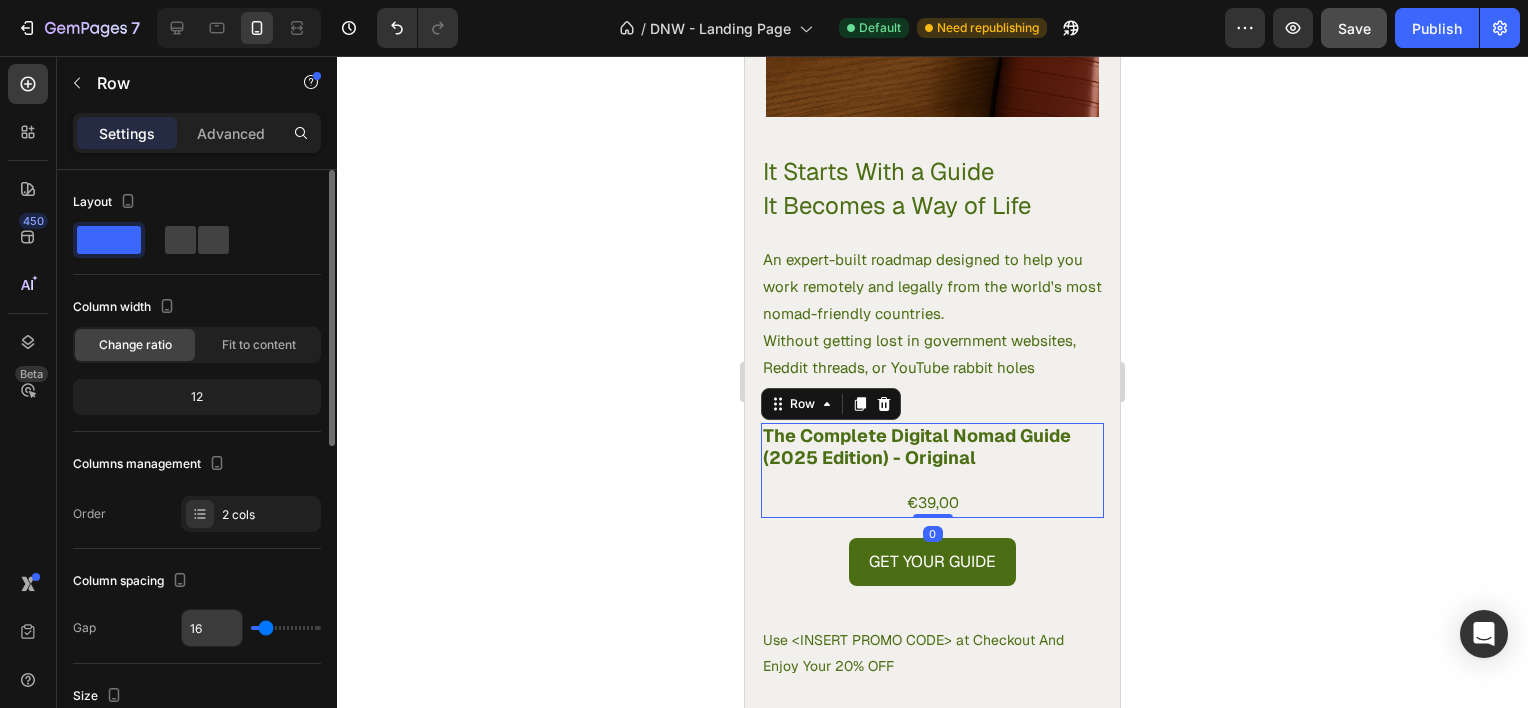 click on "16" at bounding box center [212, 628] 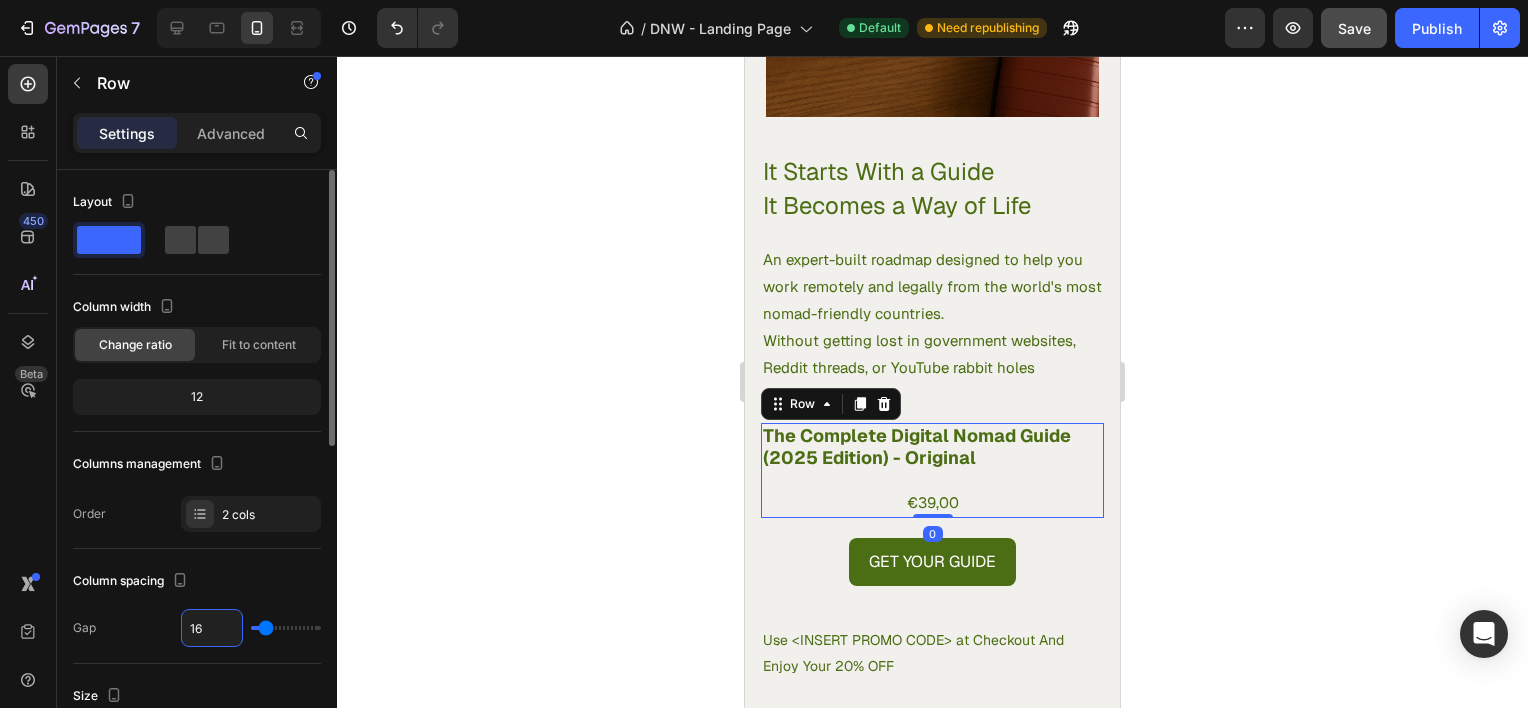 type on "0" 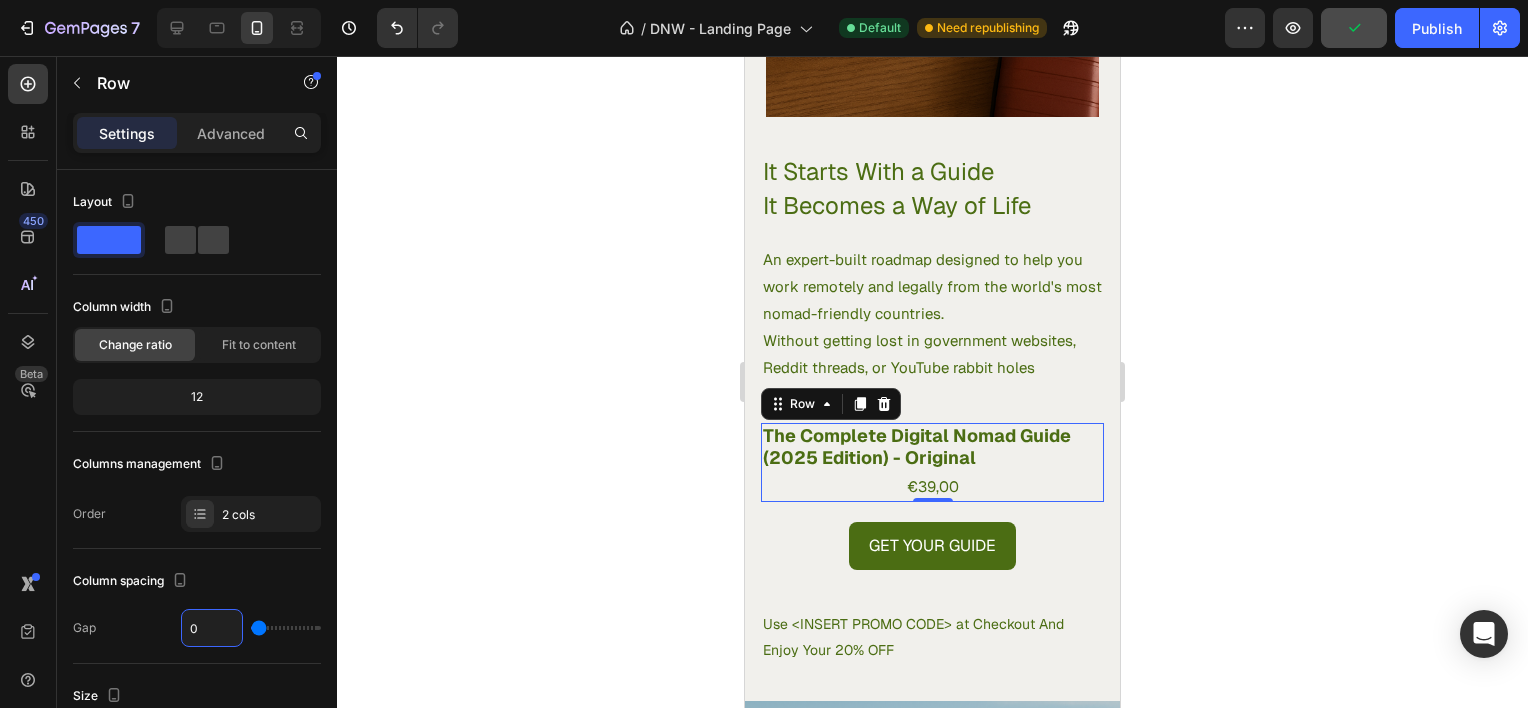 click 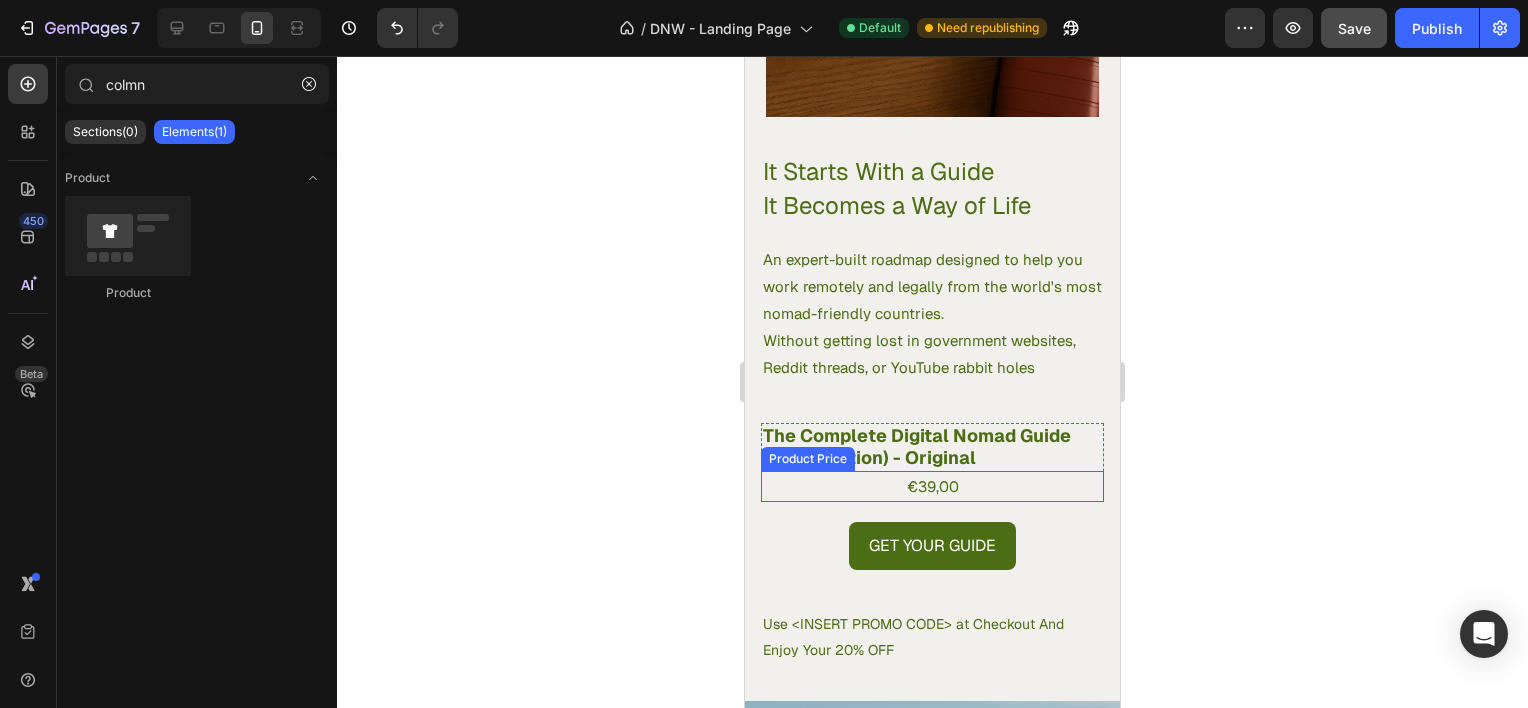 click on "€39,00" at bounding box center [932, 486] 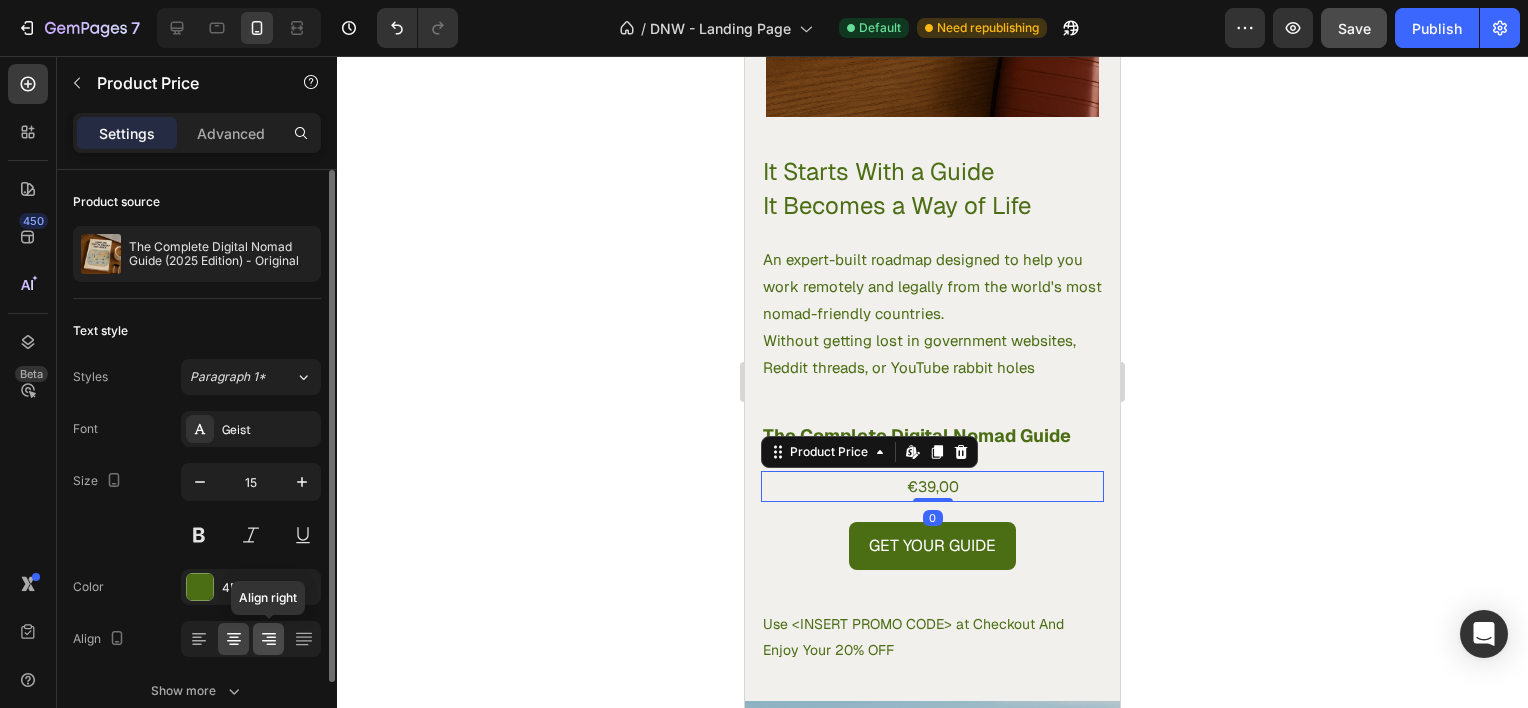 click 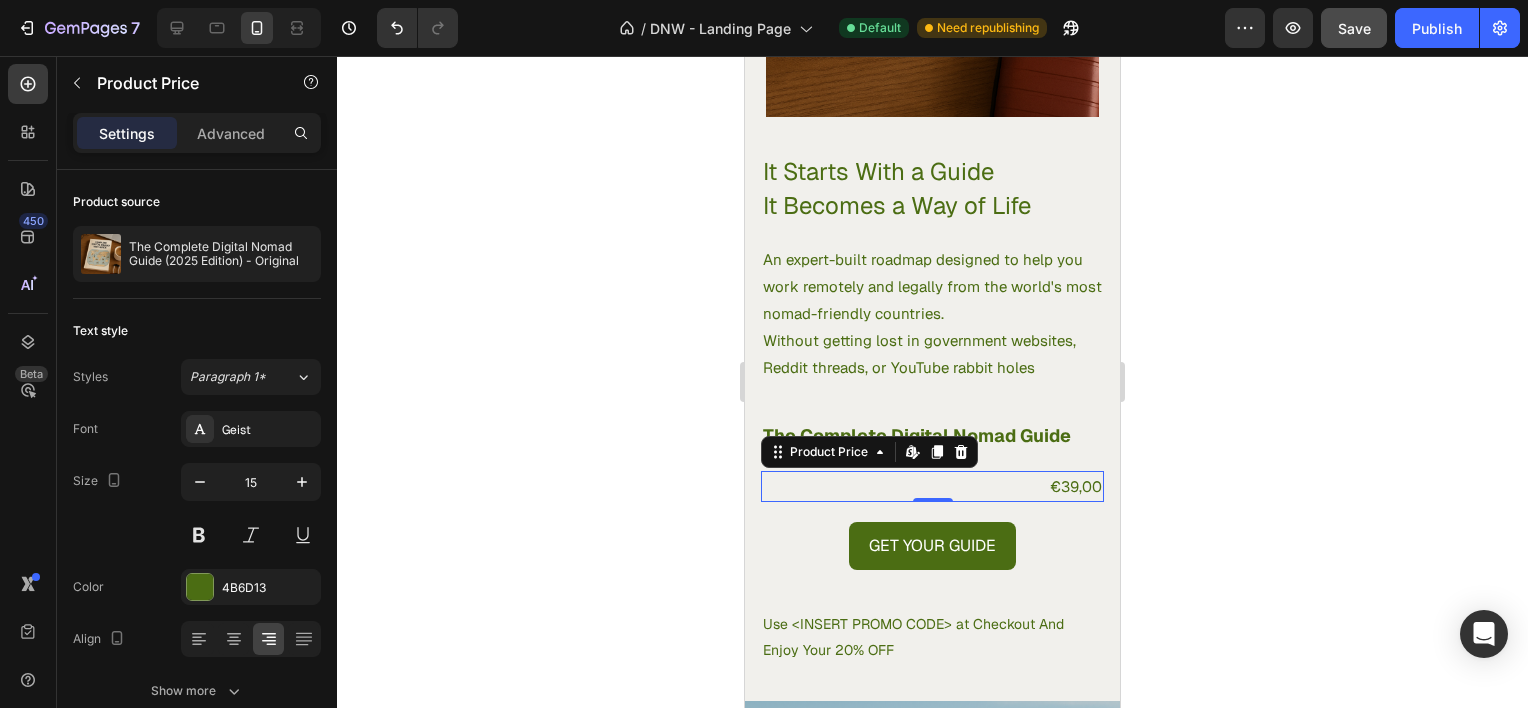 click 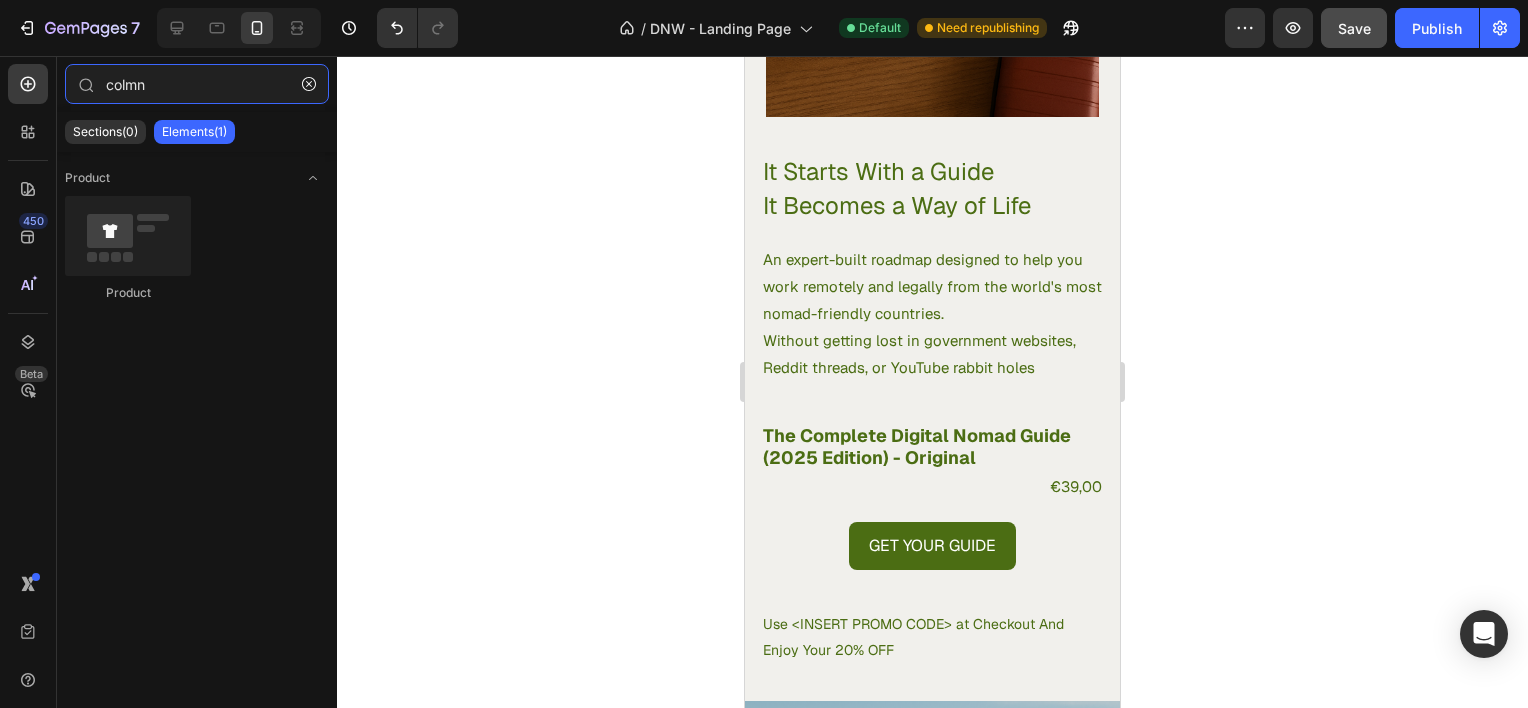 type on "comn" 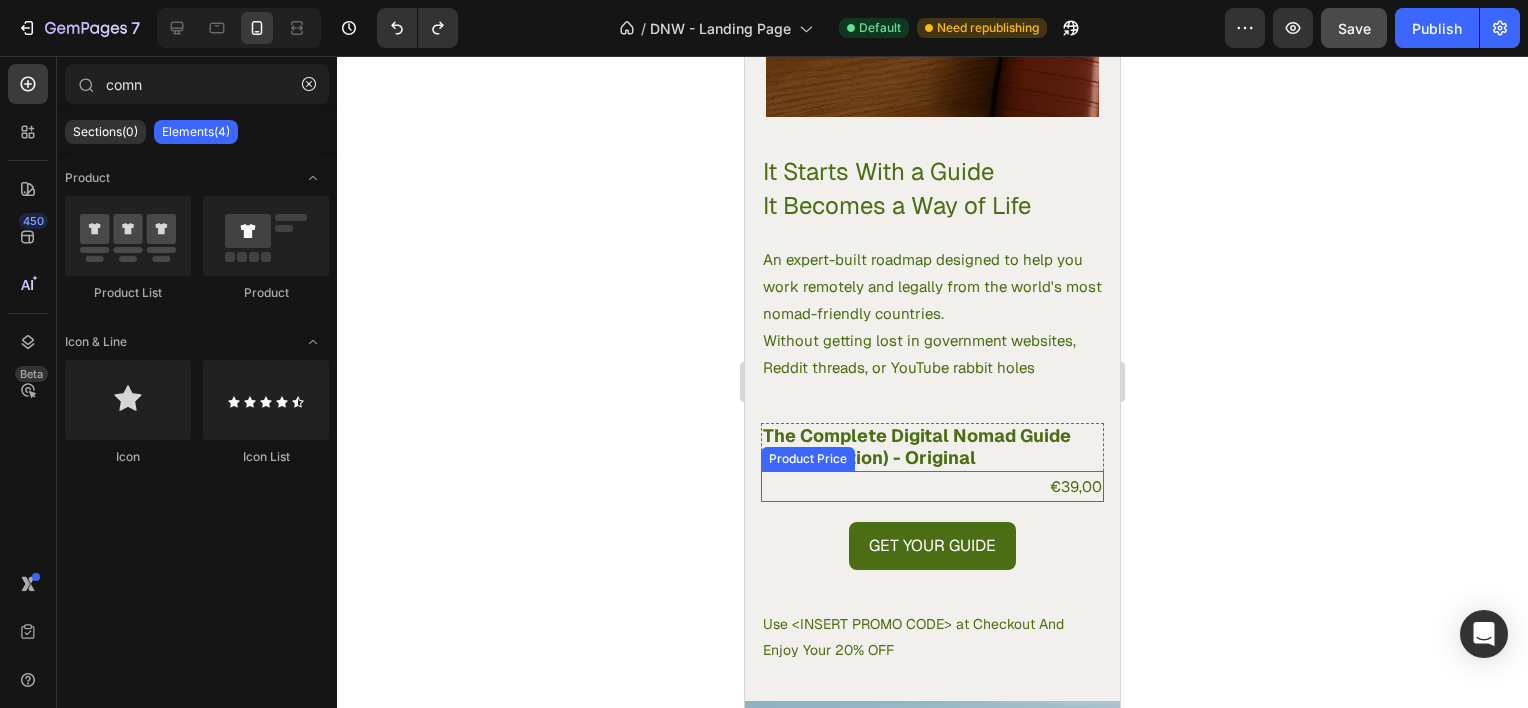click on "€39,00" at bounding box center [932, 486] 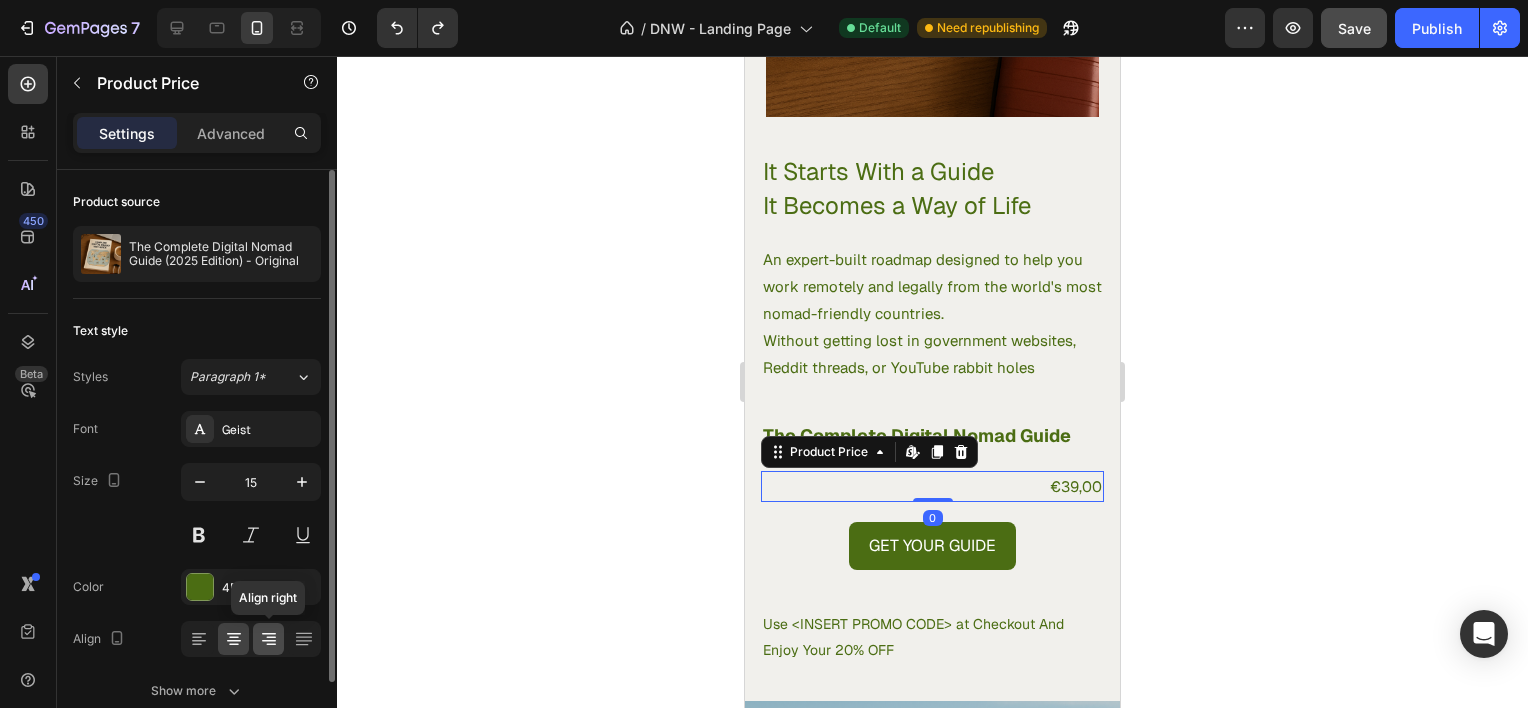 click 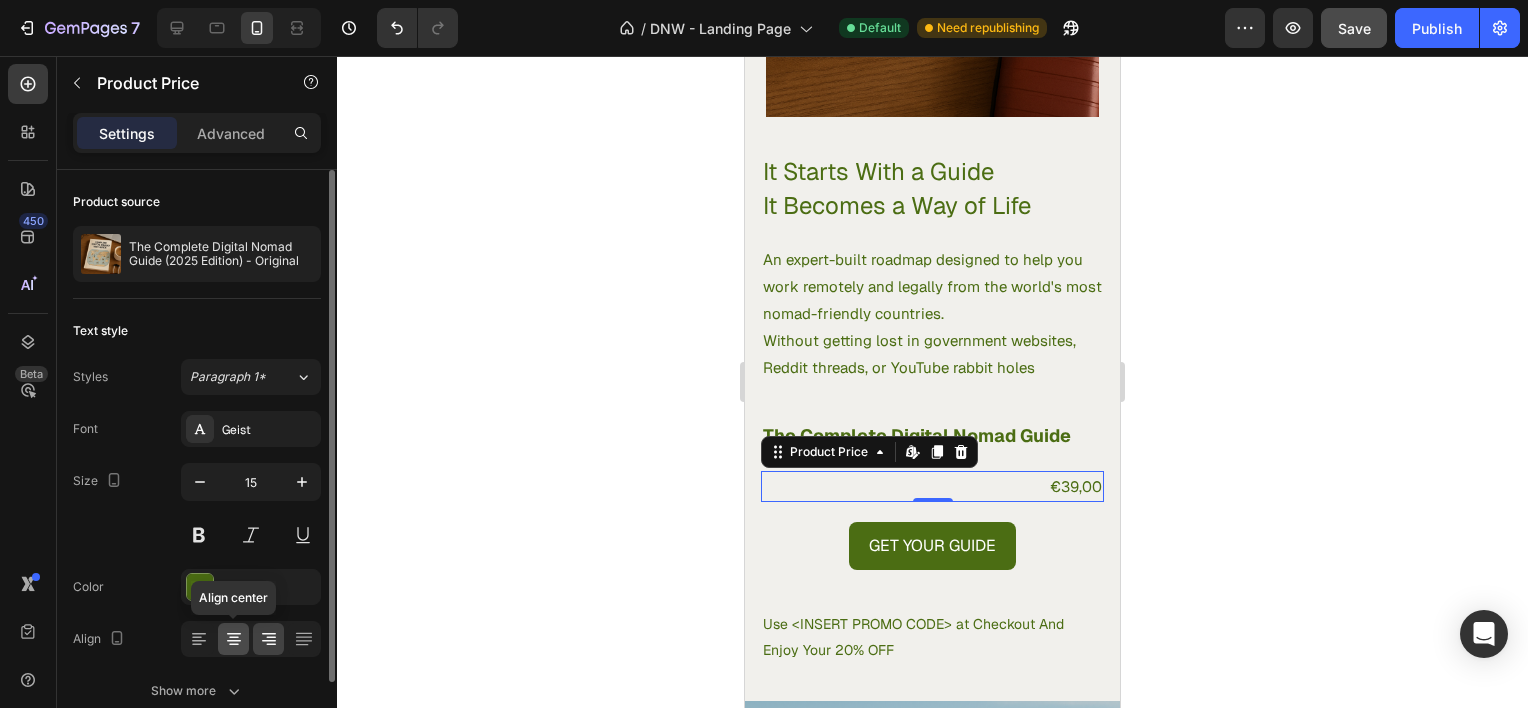 click 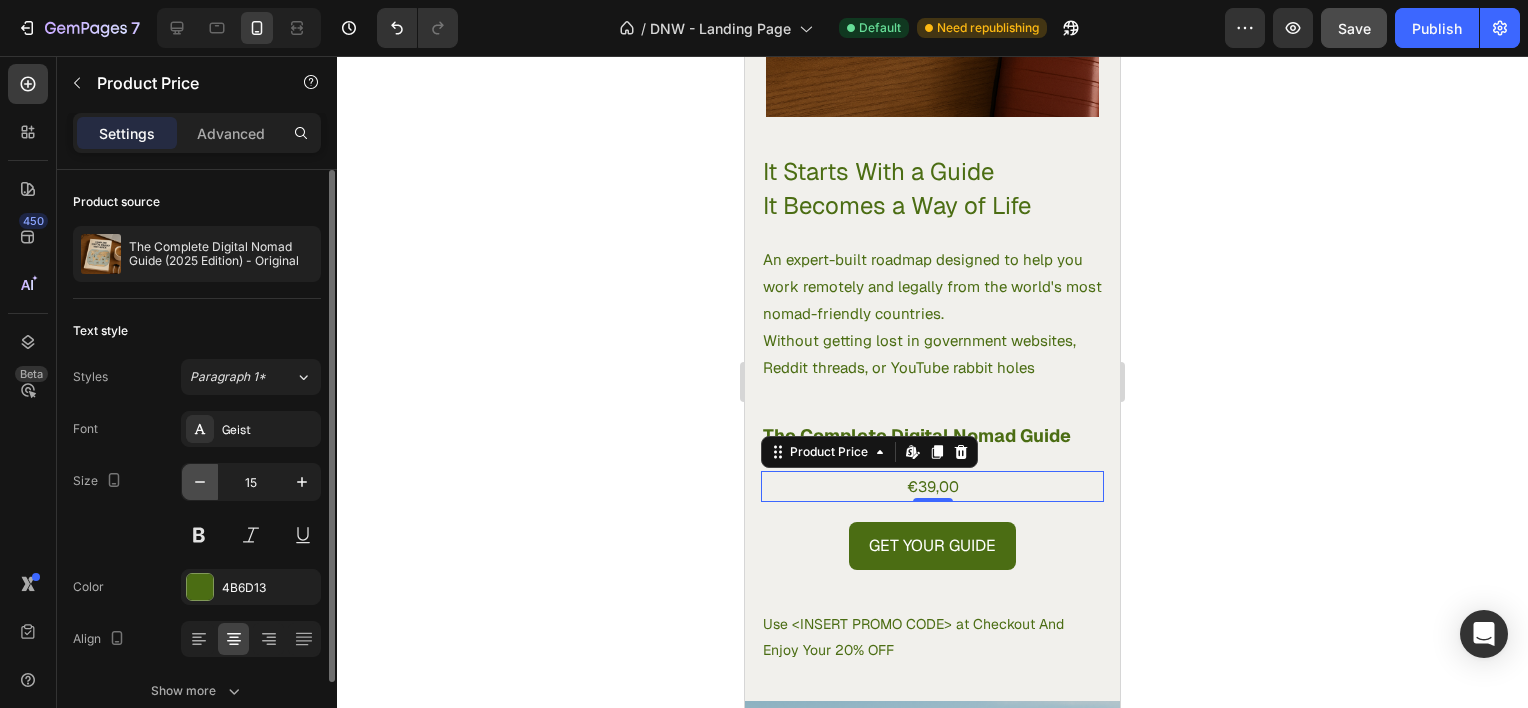 click 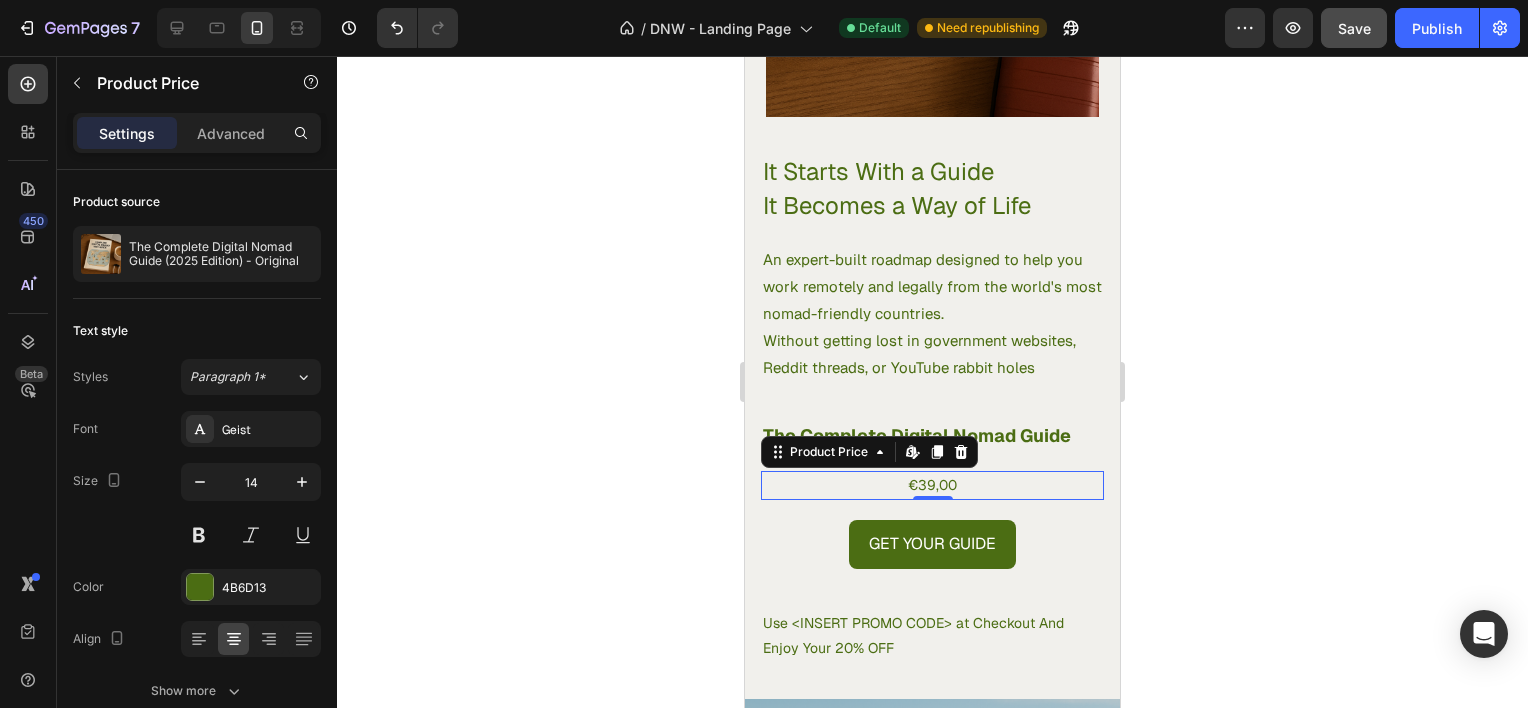 click 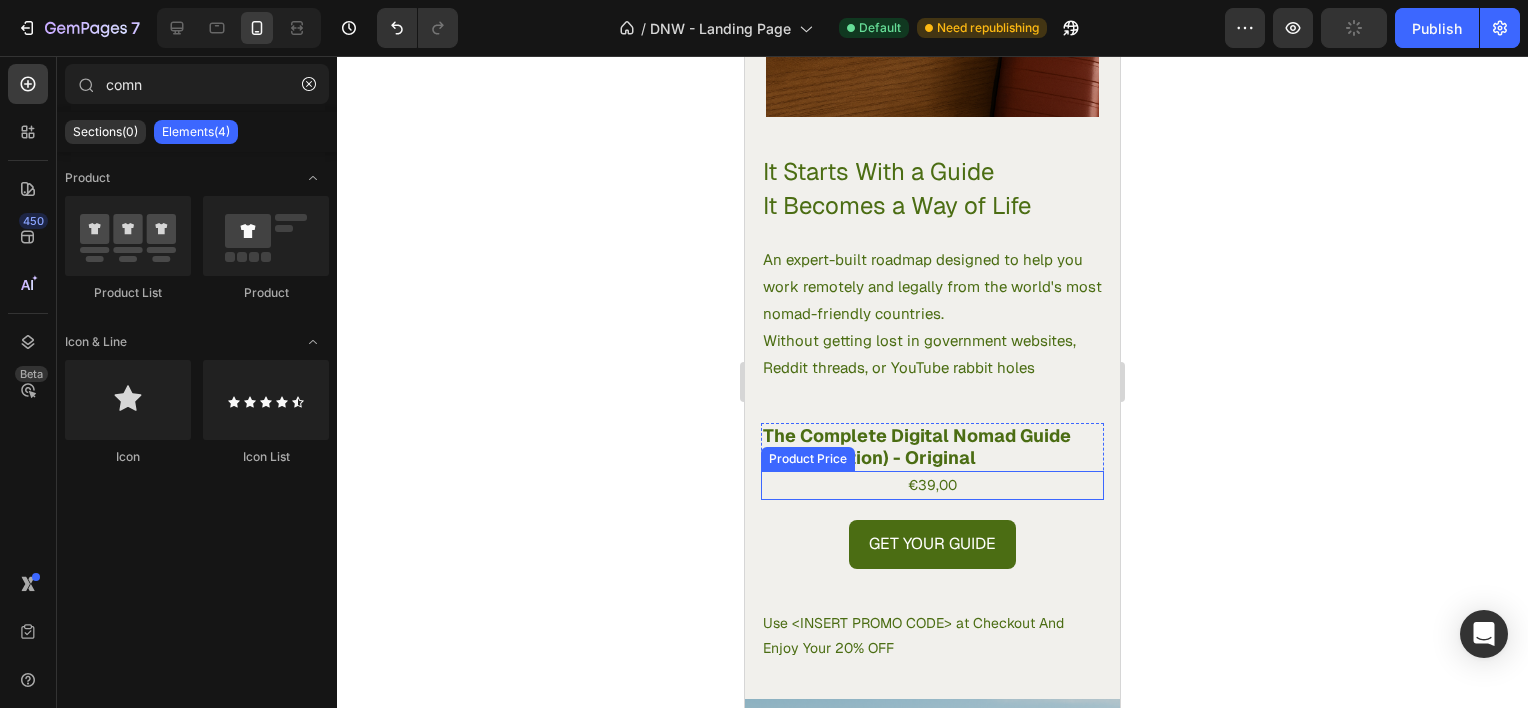 click on "€39,00" at bounding box center [932, 485] 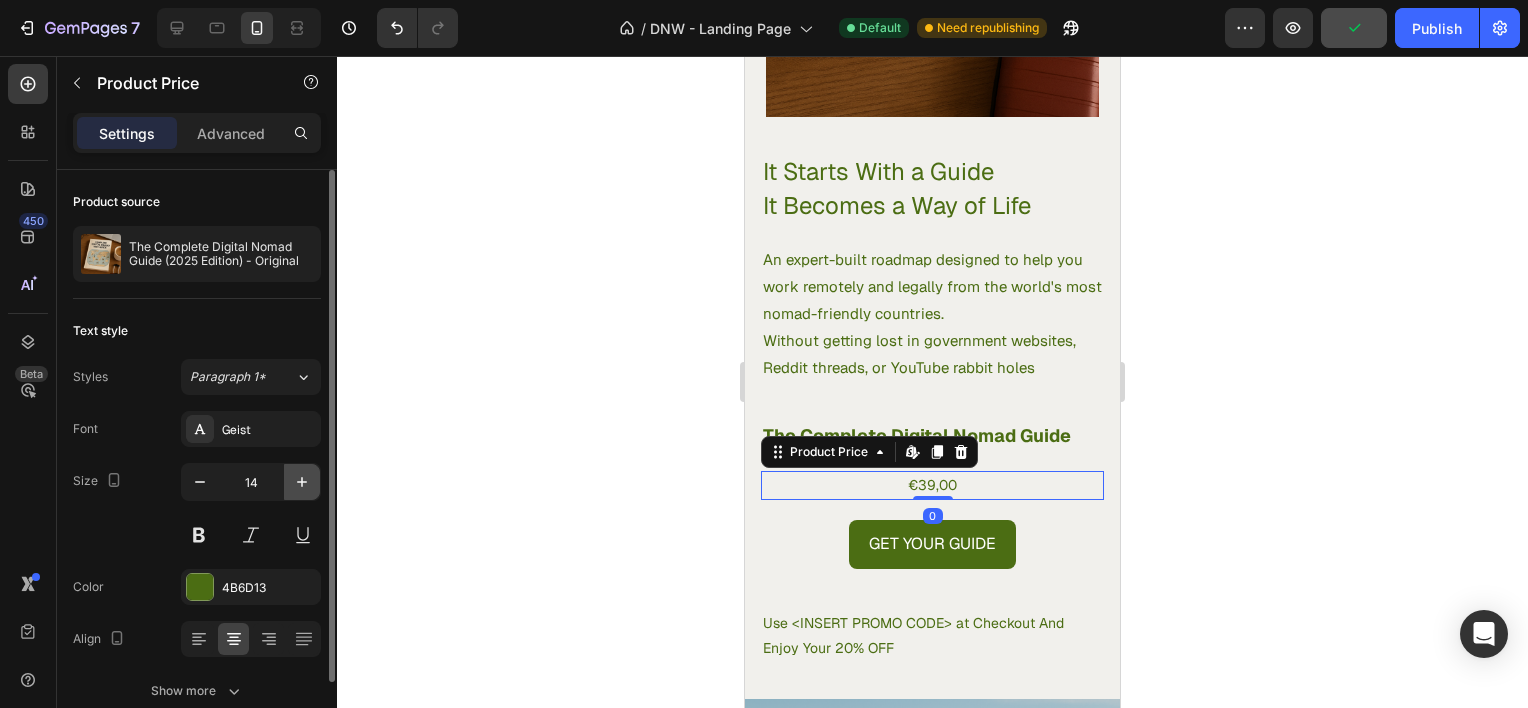 click 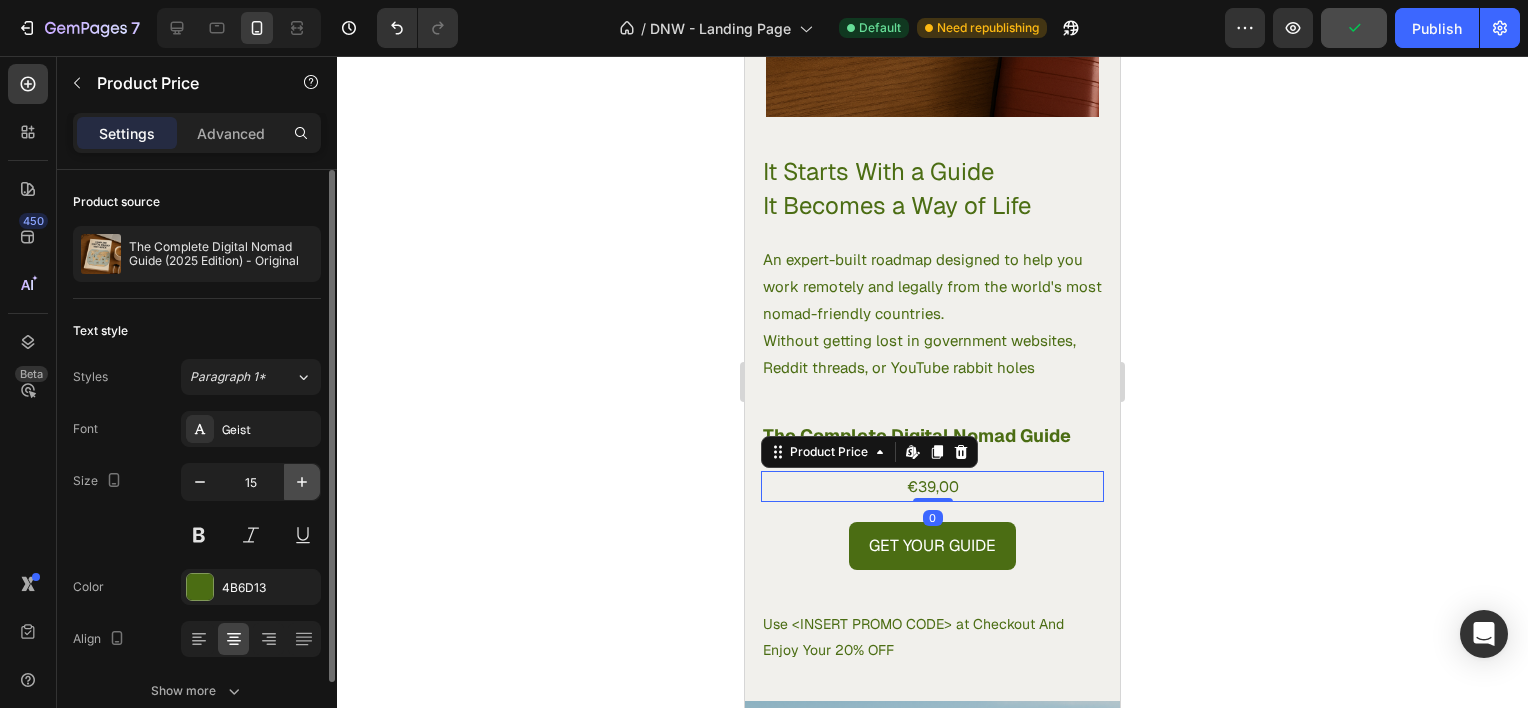 click 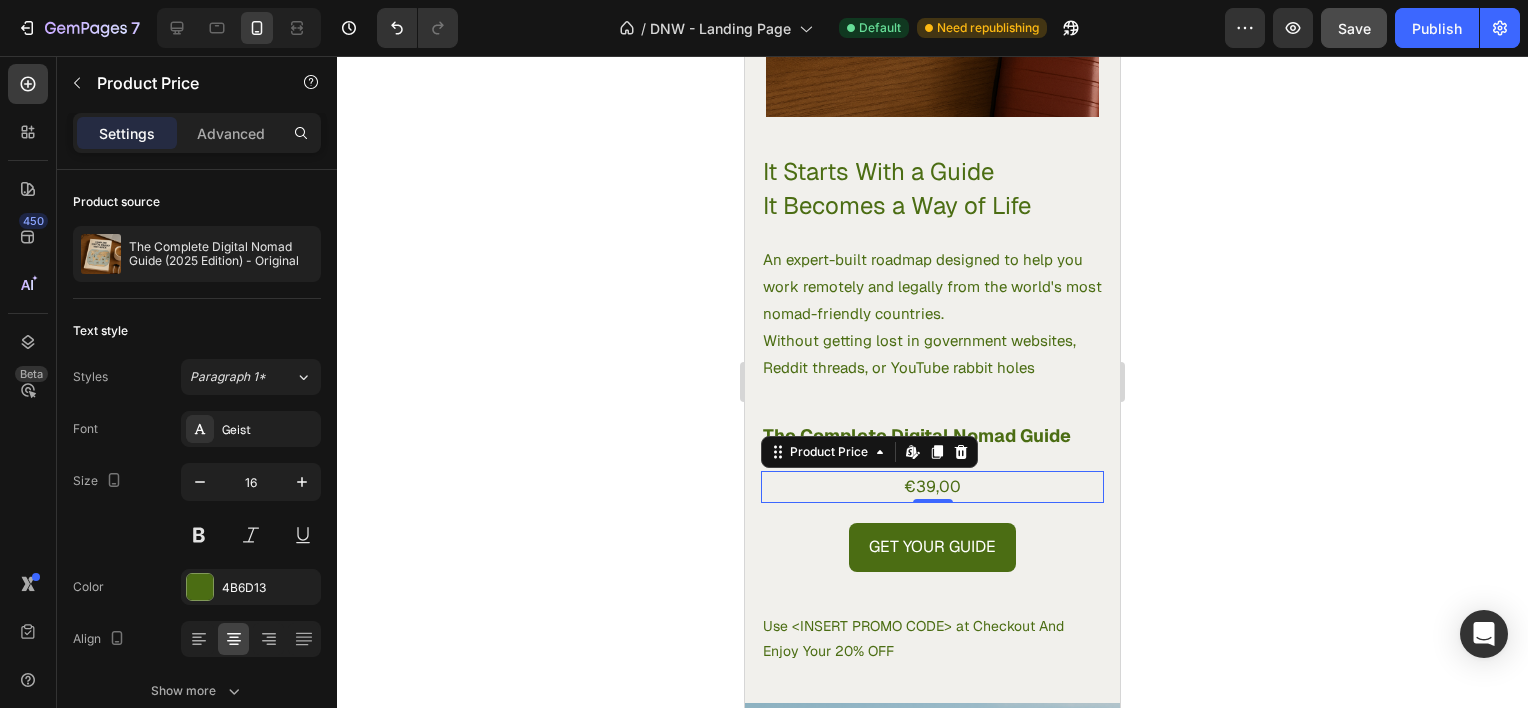 click 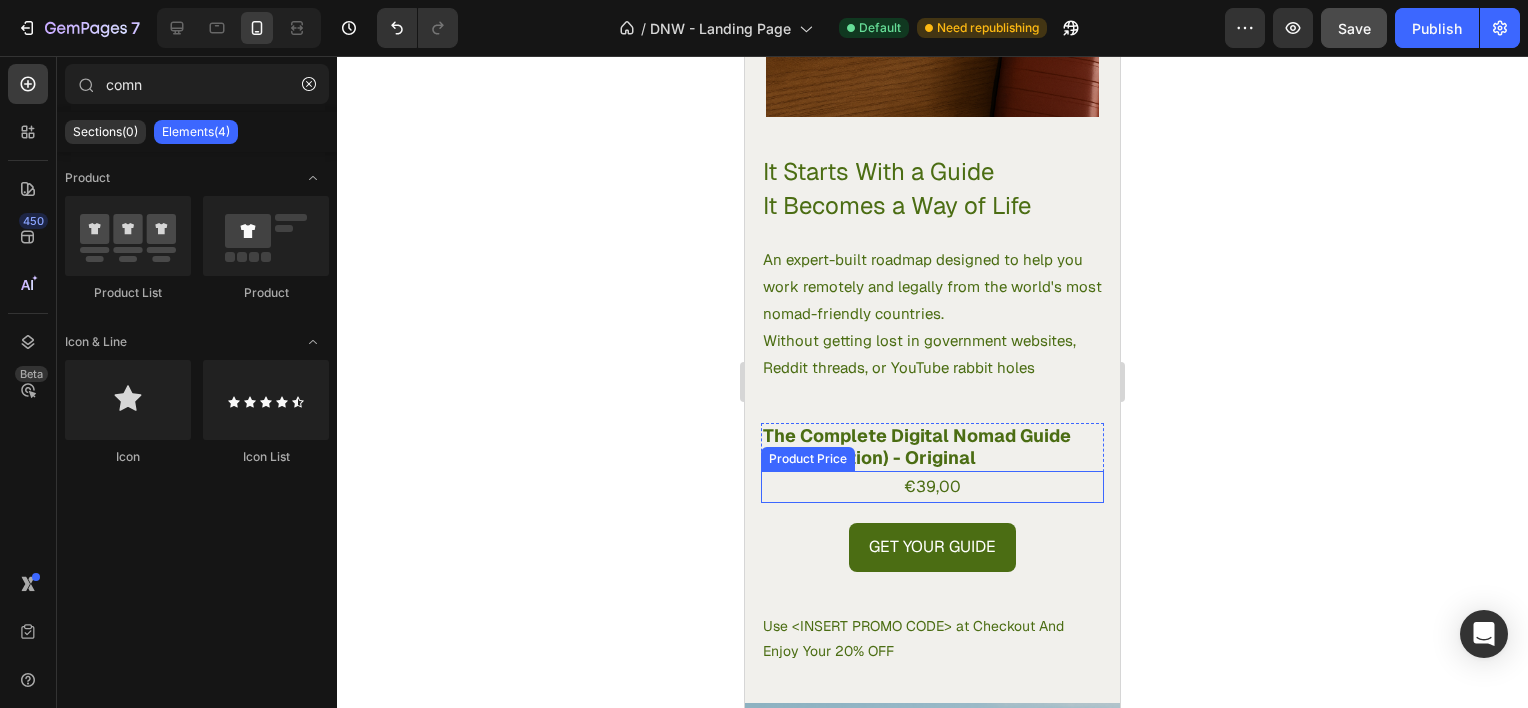 click on "€39,00" at bounding box center (932, 487) 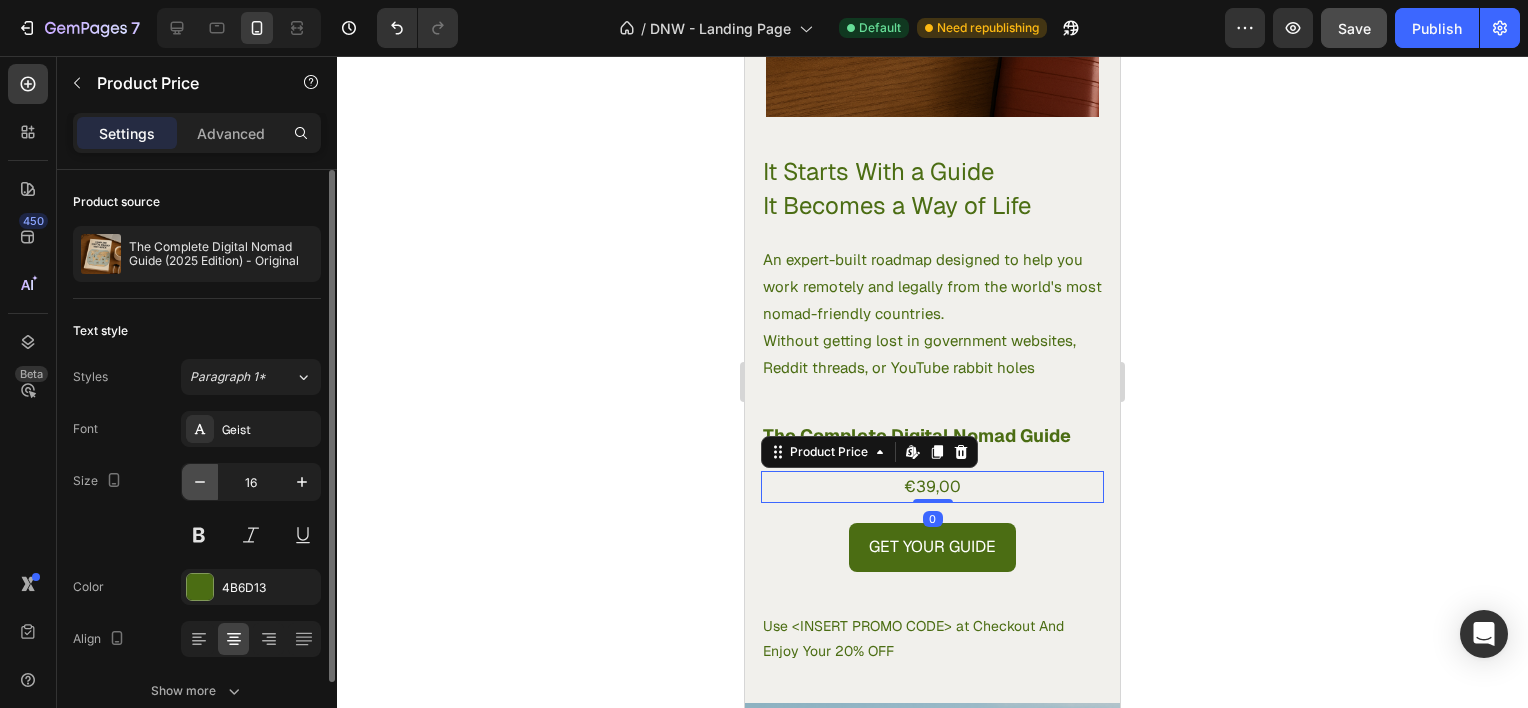 click 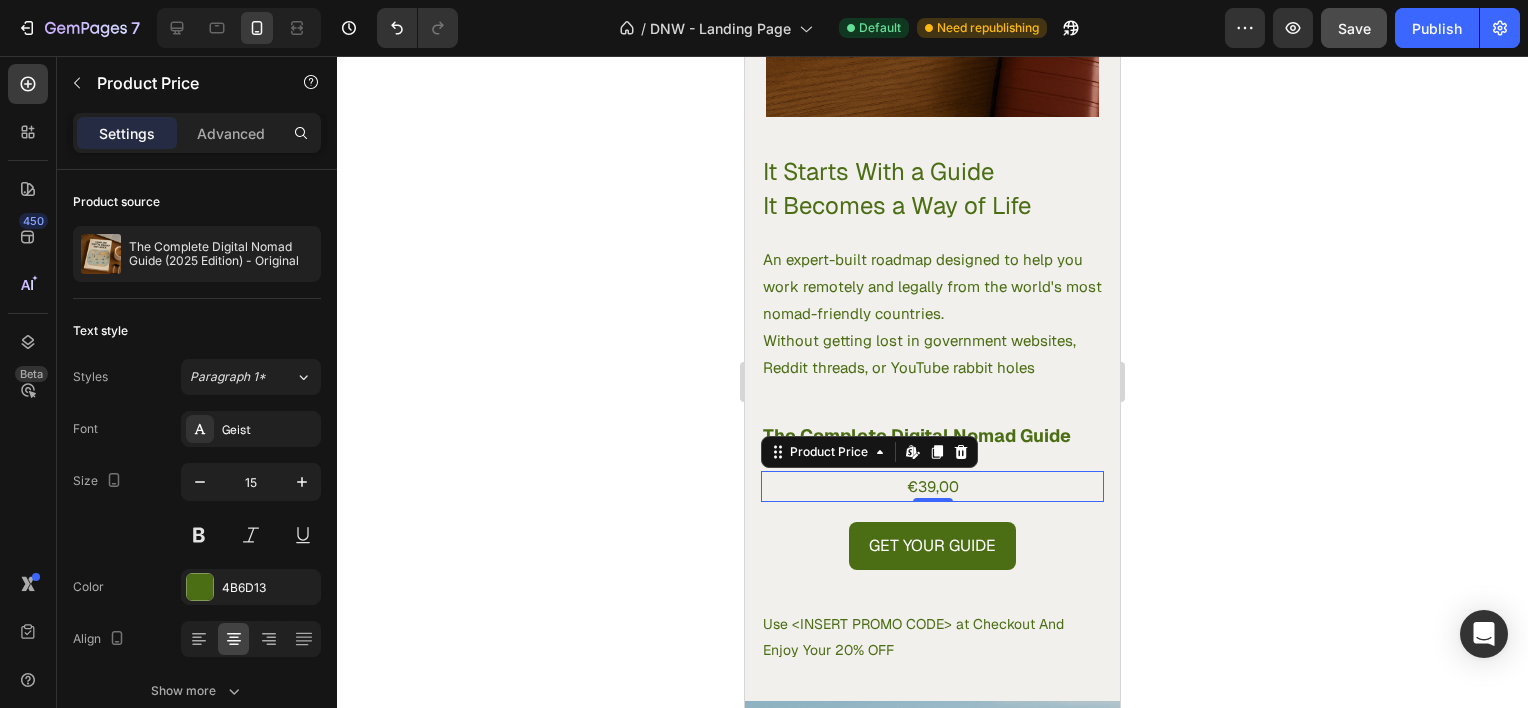 click 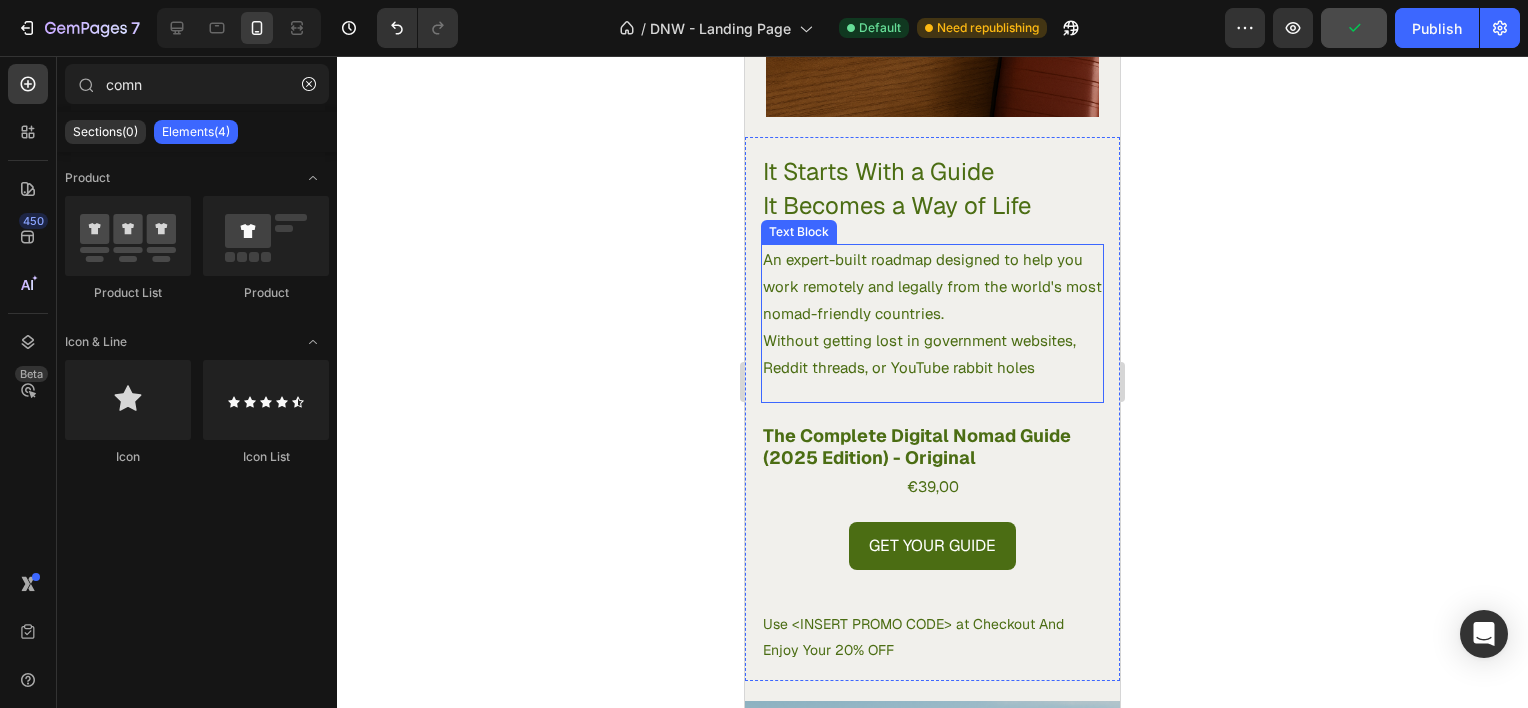 click on "An expert-built roadmap designed to help you work remotely and legally from the world's most nomad-friendly countries." at bounding box center (932, 286) 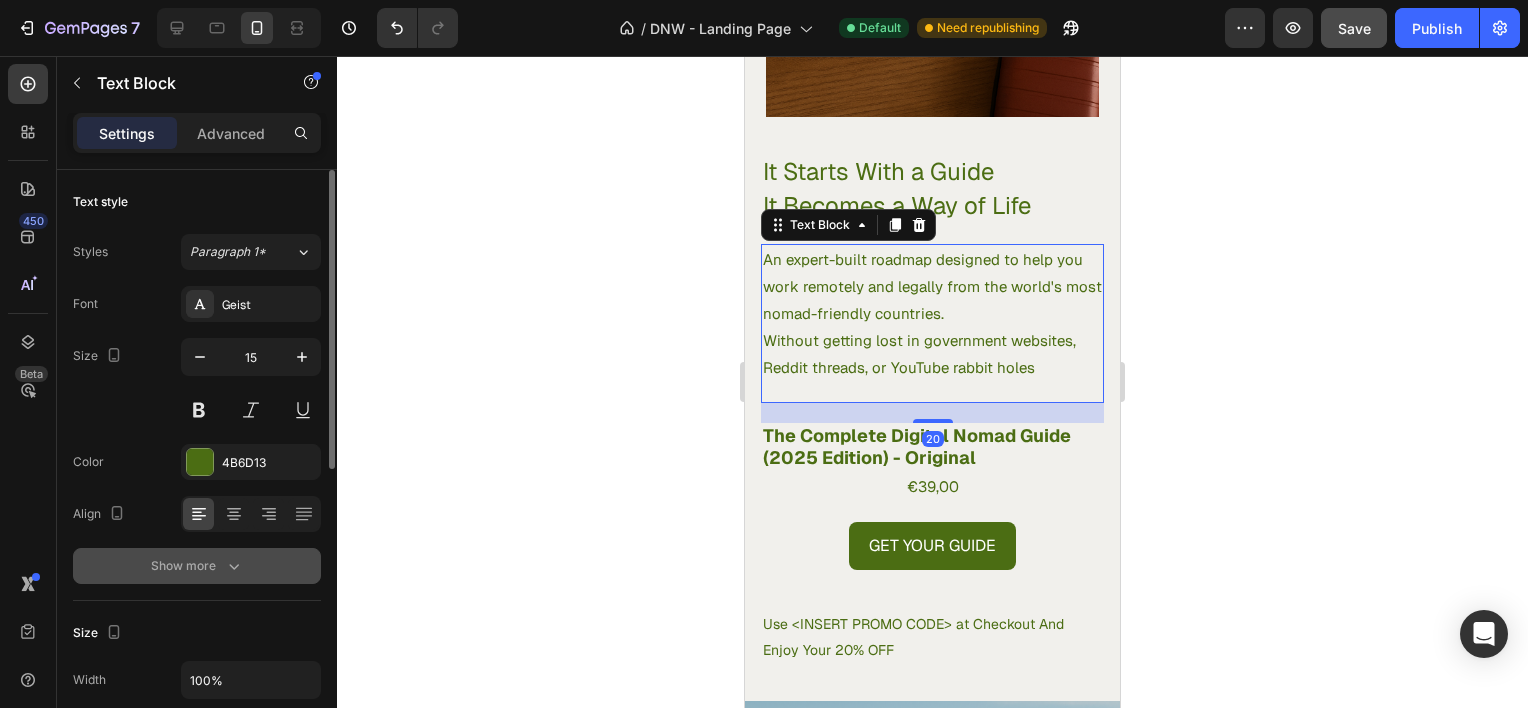 click on "Show more" at bounding box center [197, 566] 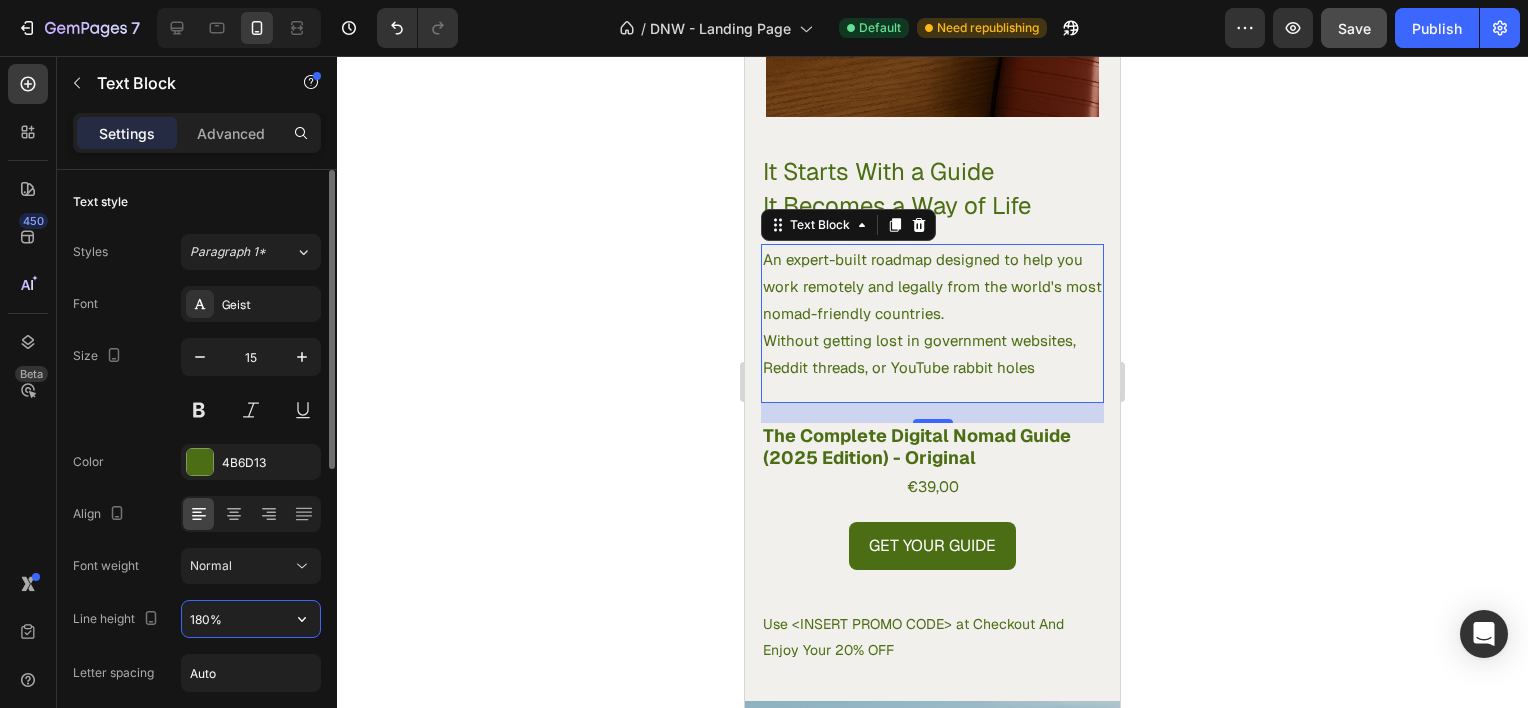 click on "180%" at bounding box center (251, 619) 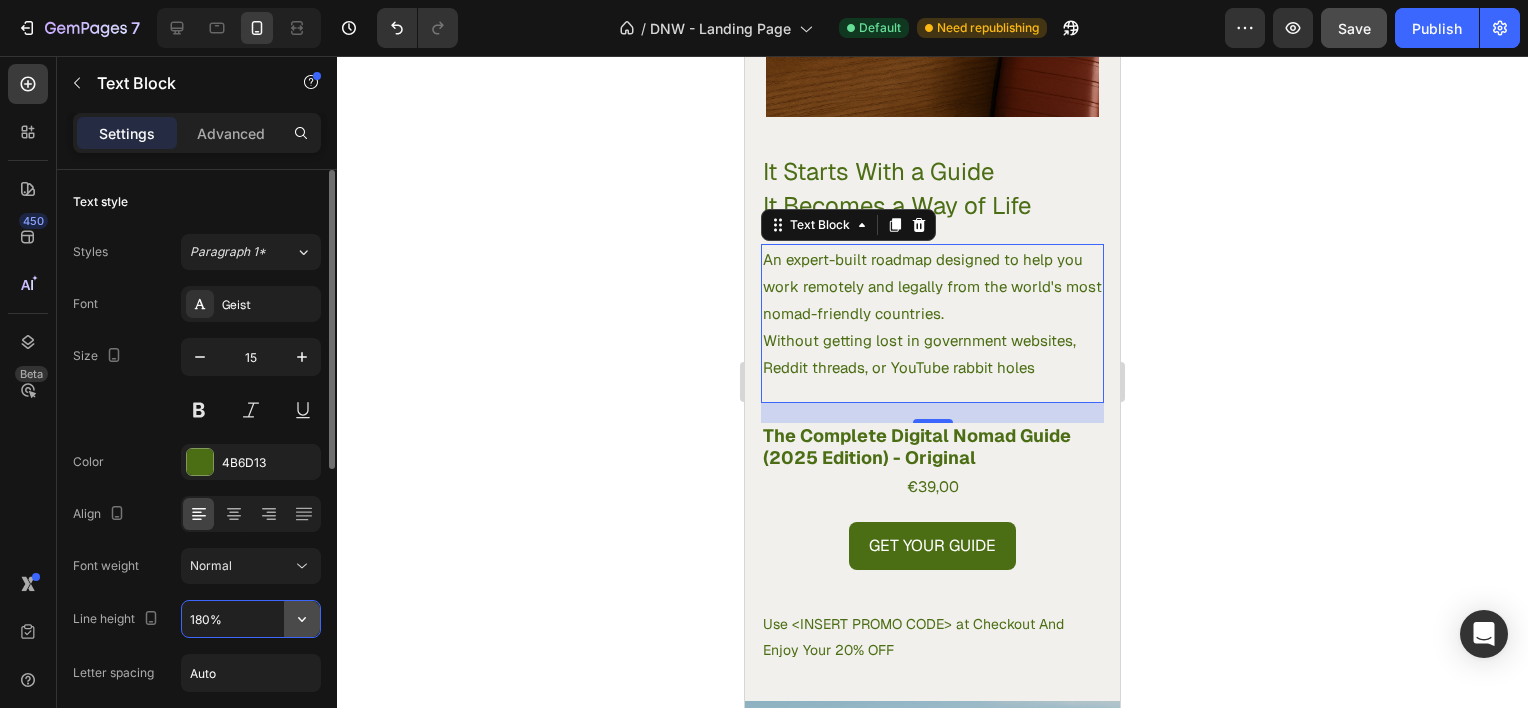 click 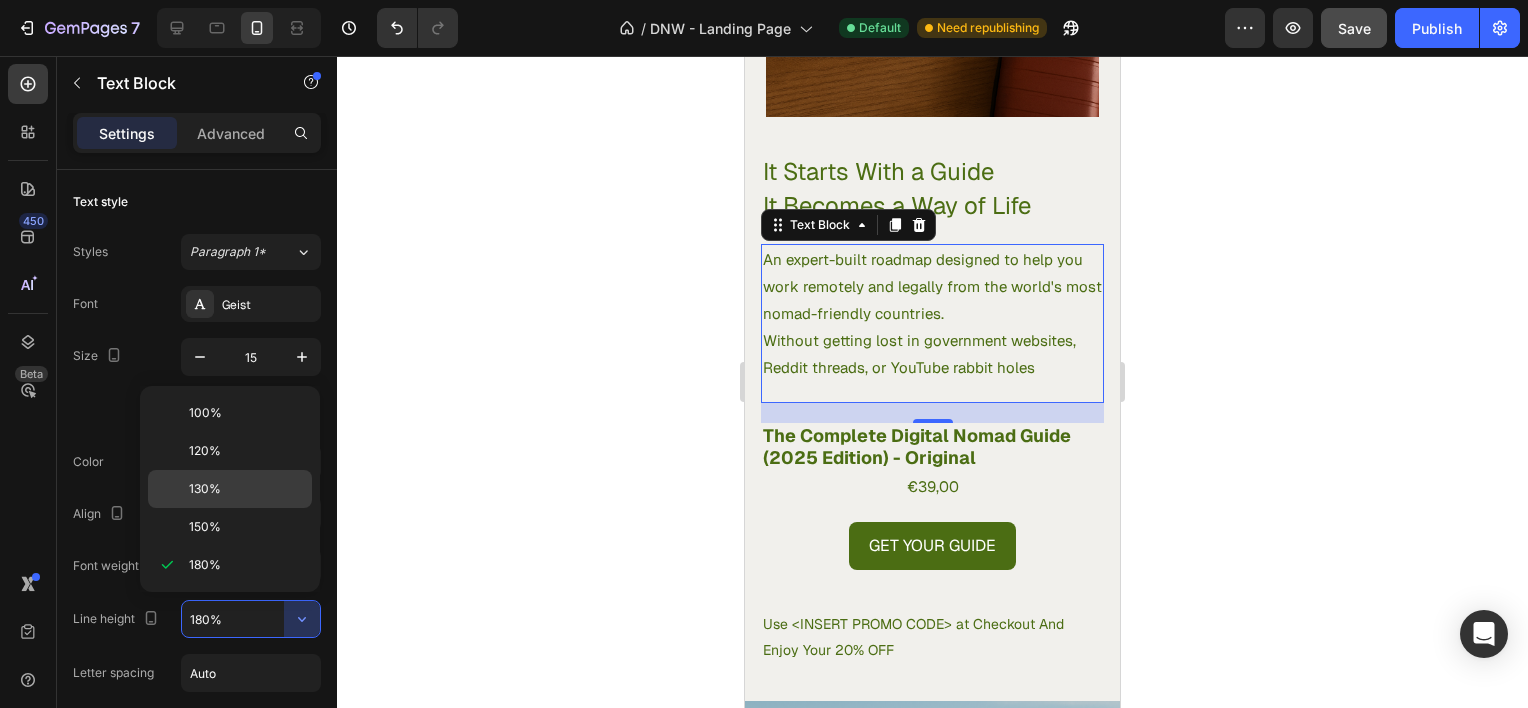 click on "130%" at bounding box center (246, 489) 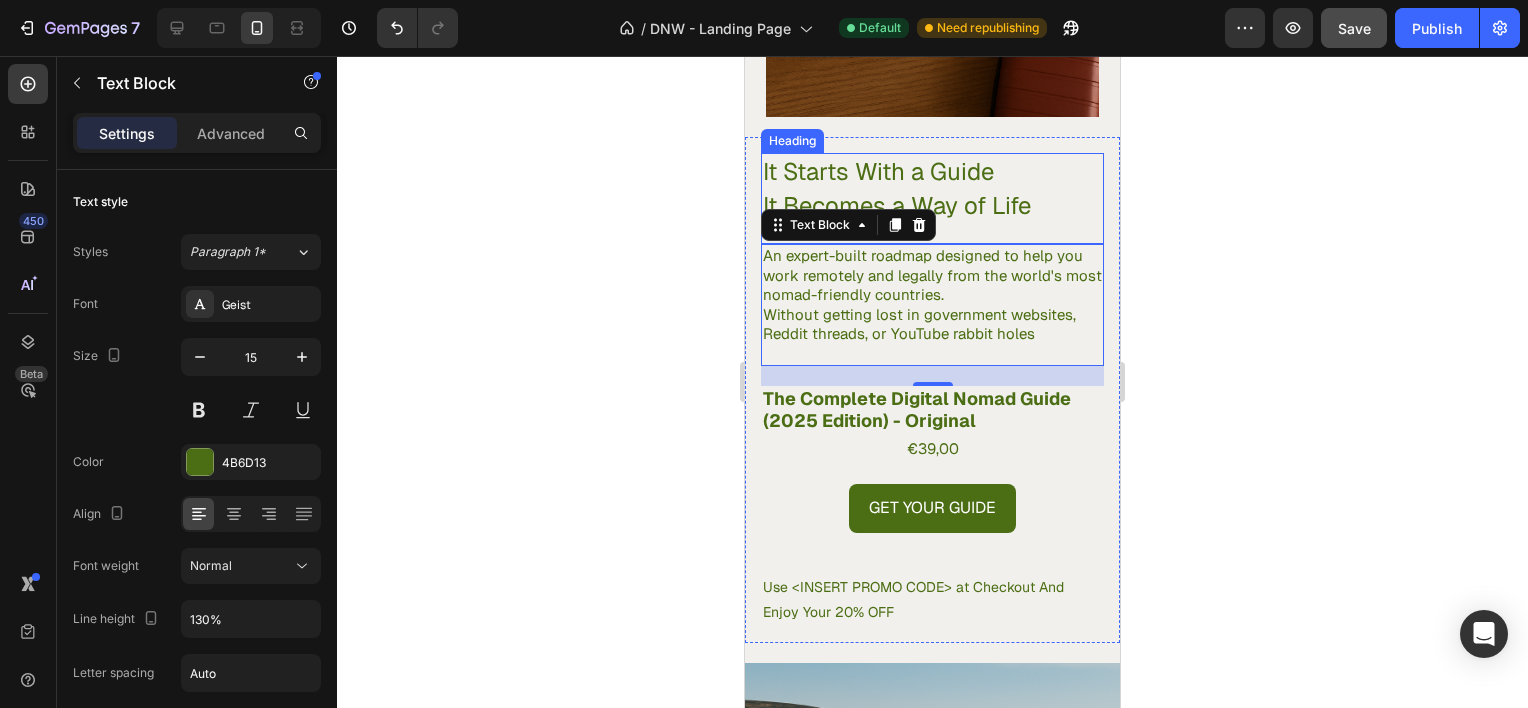 click on "It Starts With a Guide It Becomes a Way of Life" at bounding box center [932, 188] 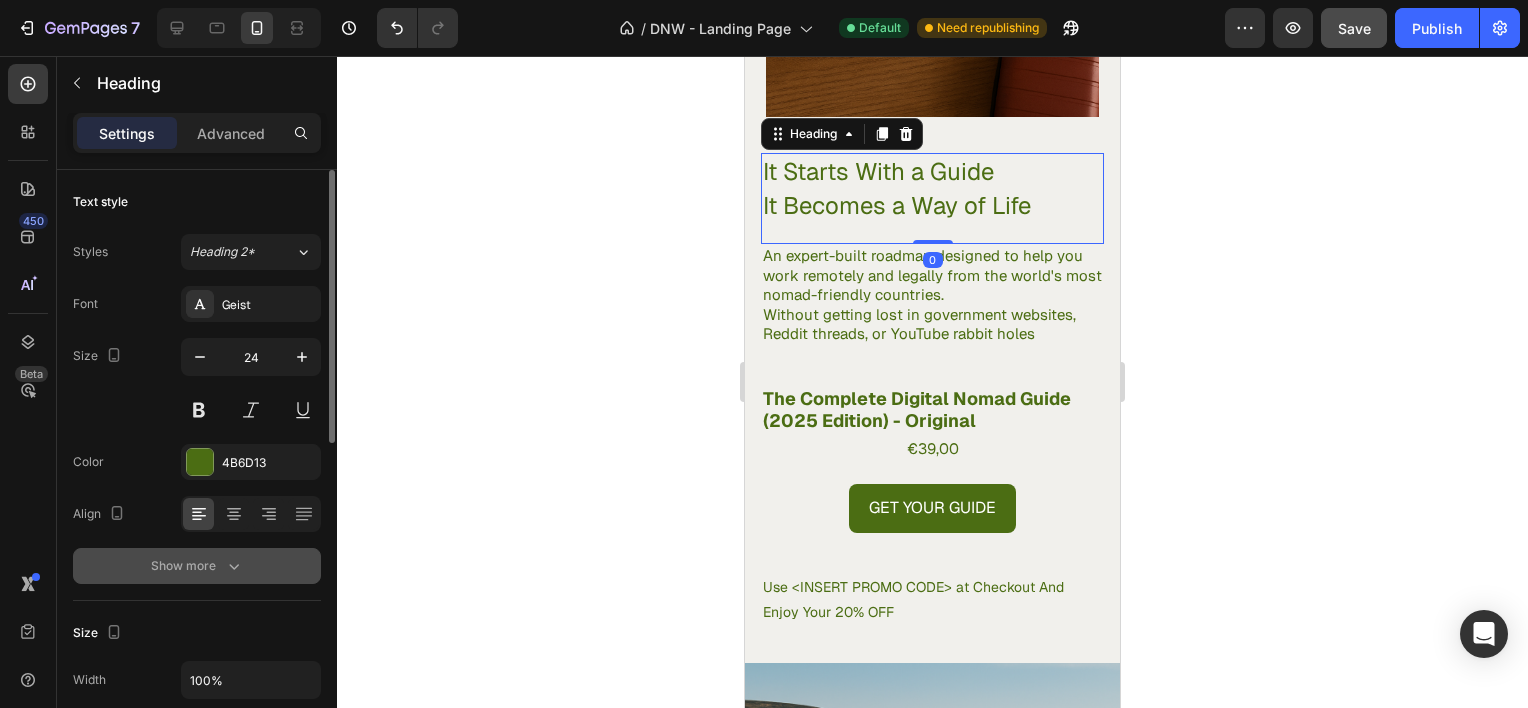 click on "Show more" at bounding box center [197, 566] 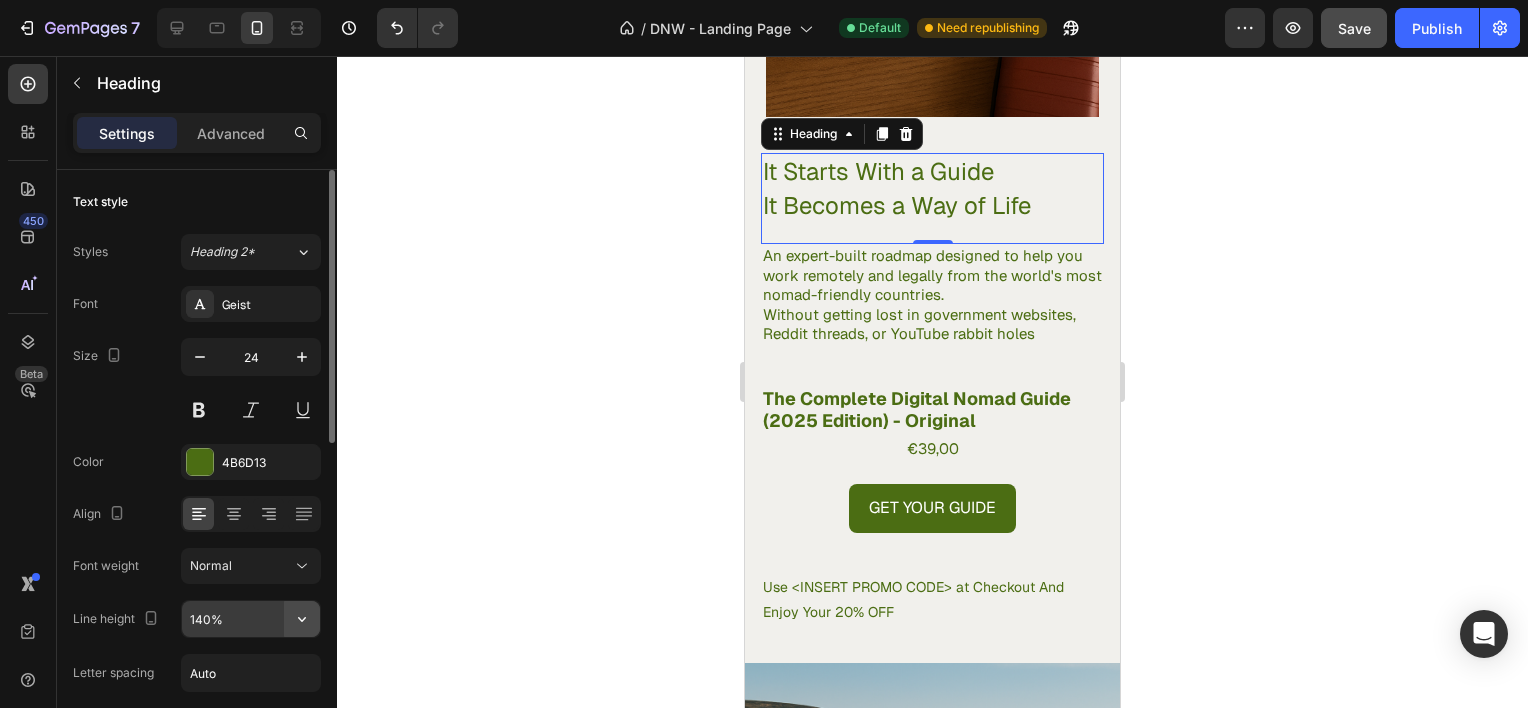 click 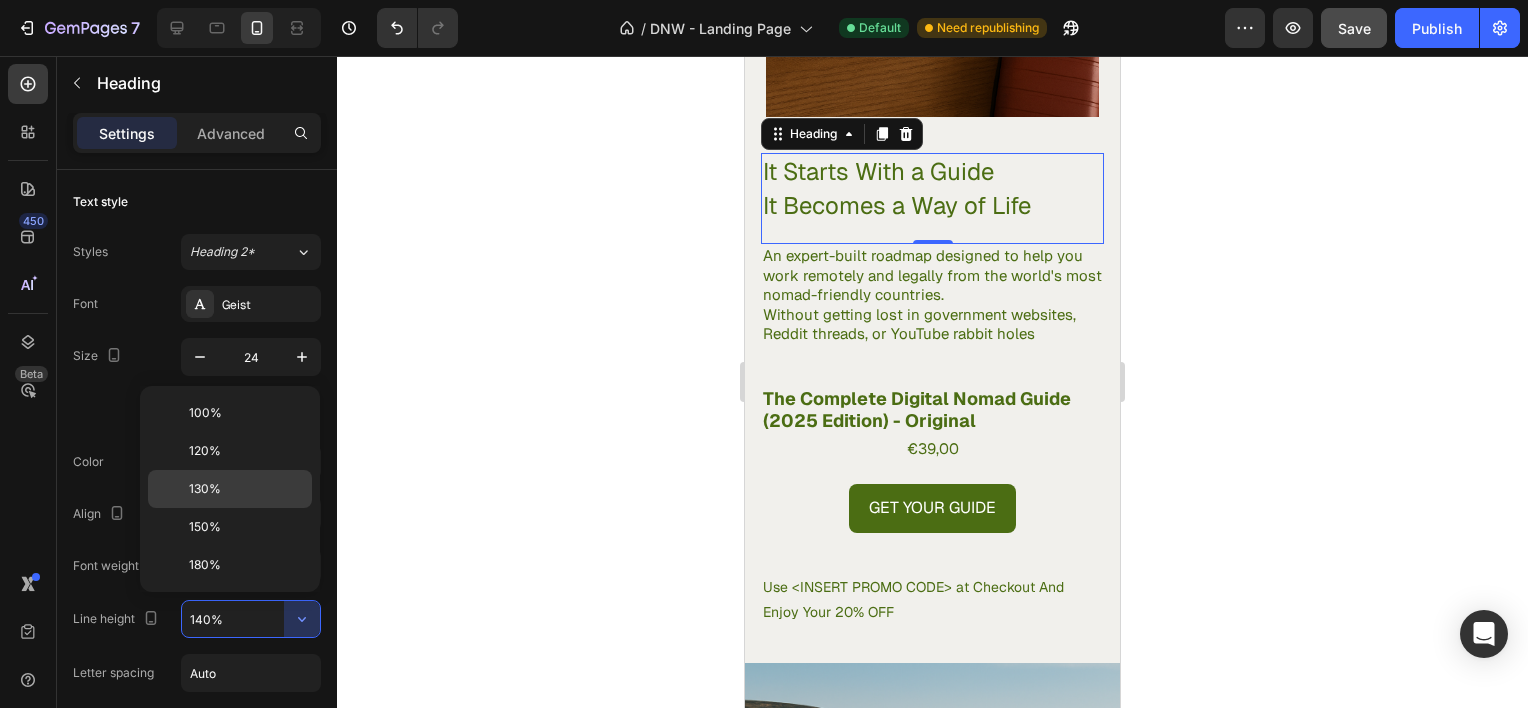 click on "130%" at bounding box center [246, 489] 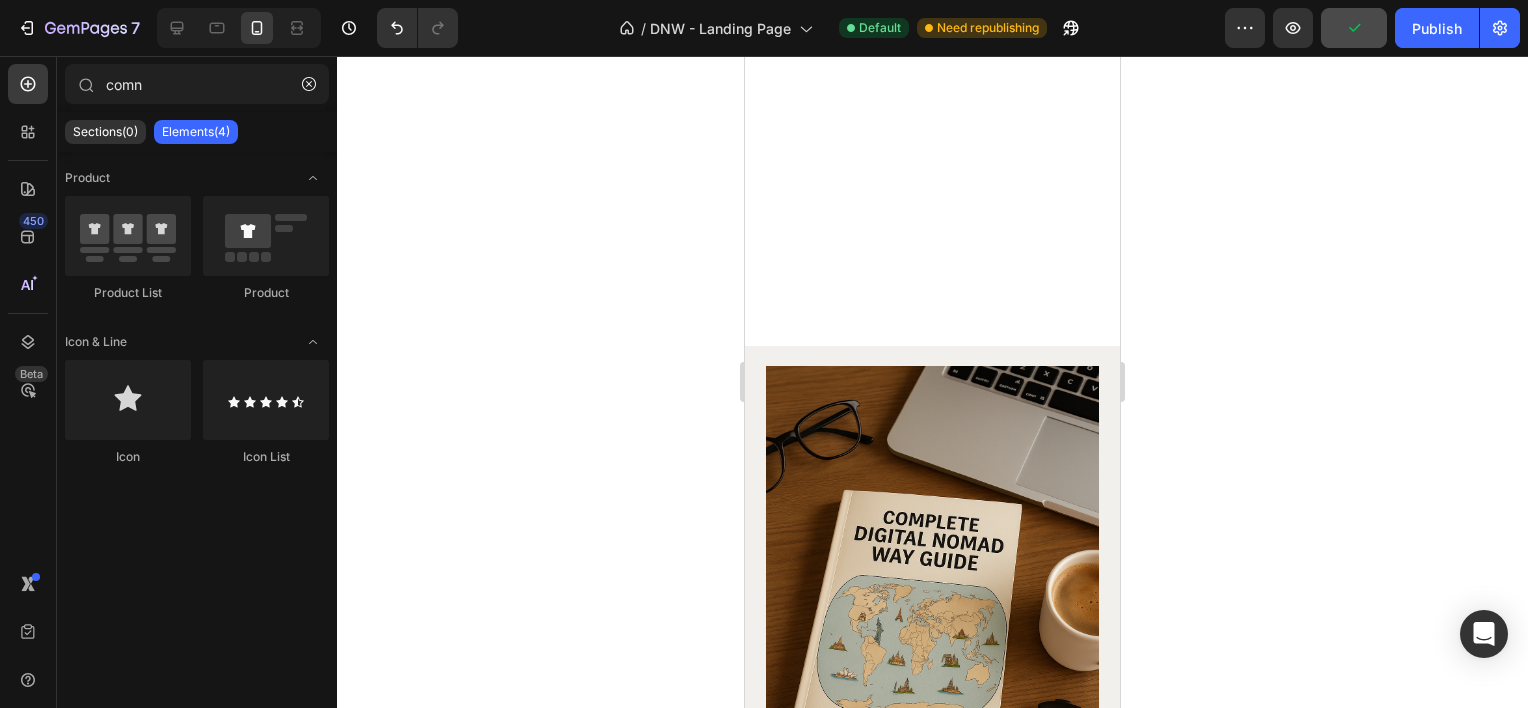 scroll, scrollTop: 3767, scrollLeft: 0, axis: vertical 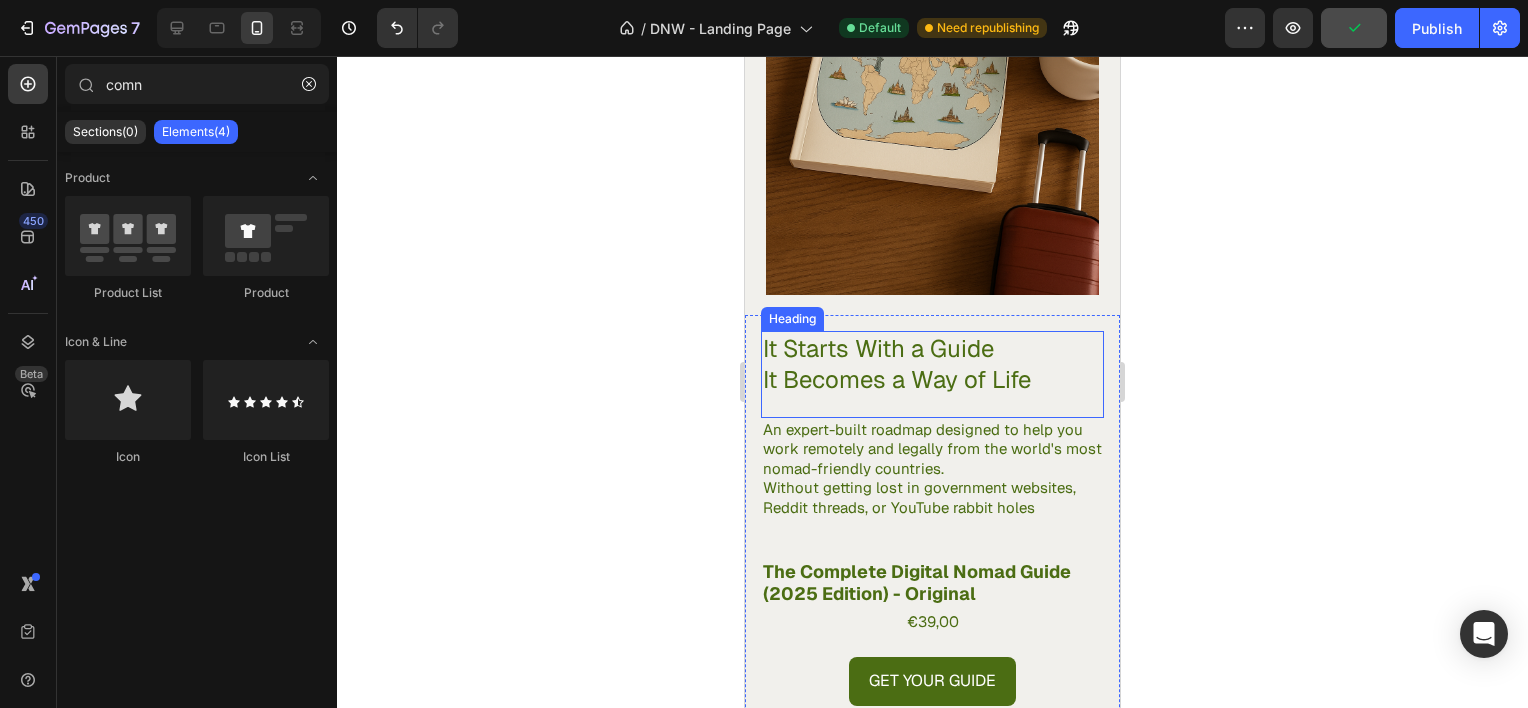 click on "It Starts With a Guide It Becomes a Way of Life" at bounding box center [932, 364] 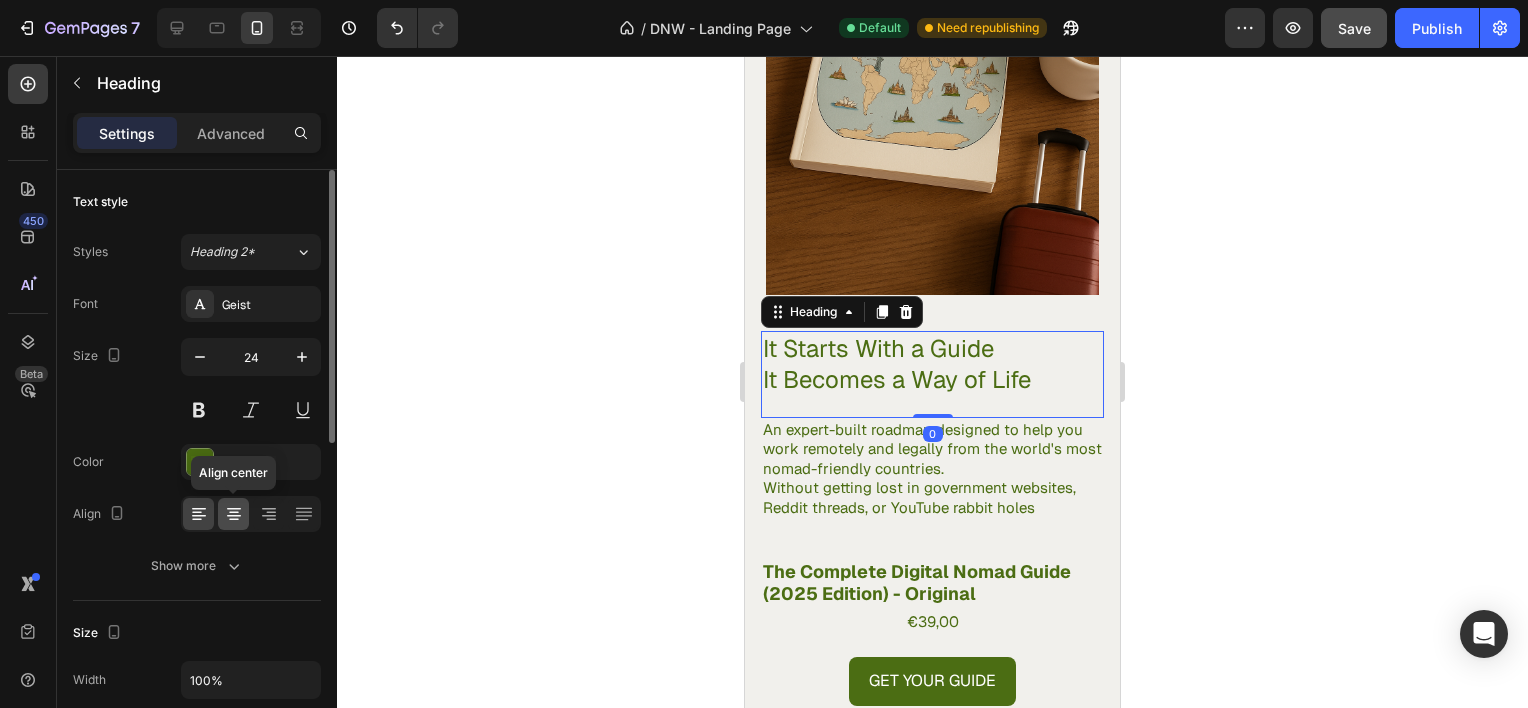 click 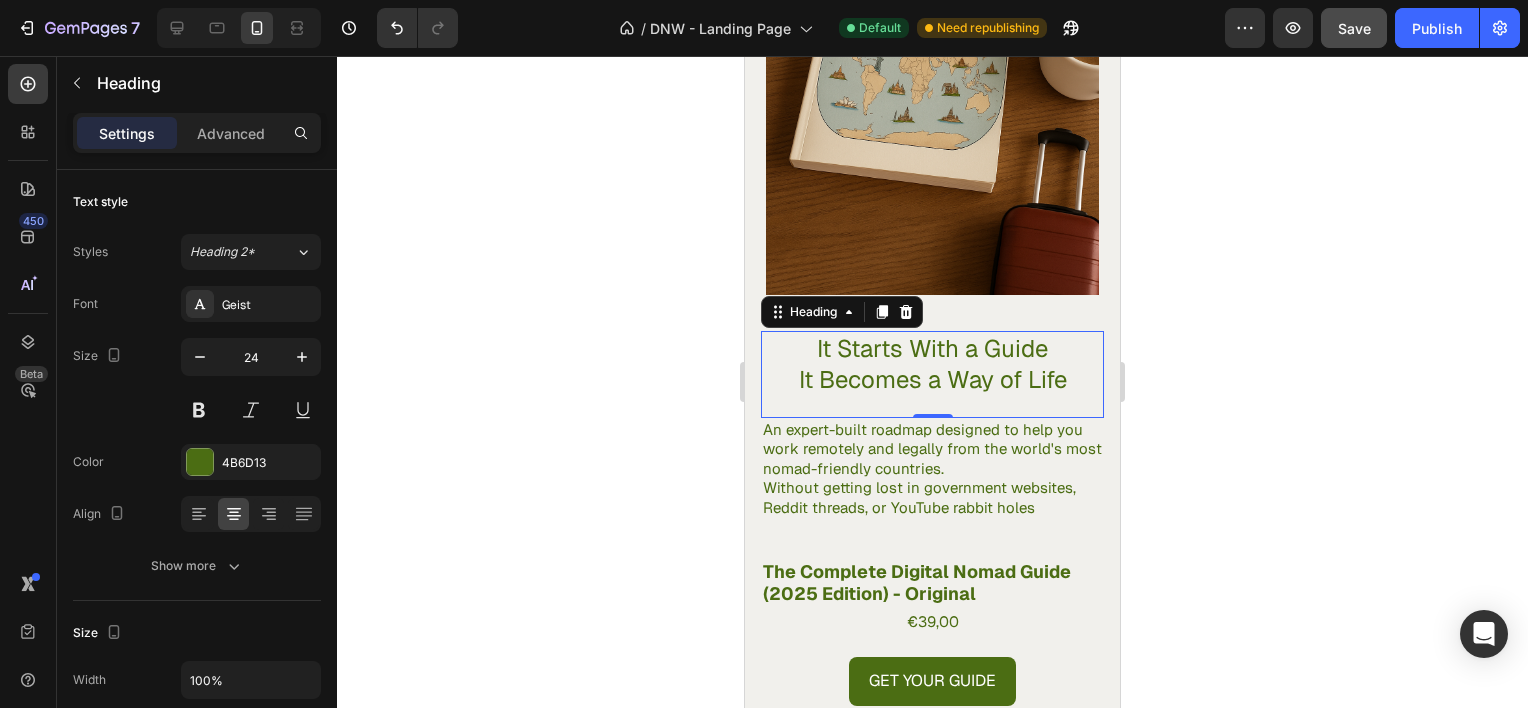 click 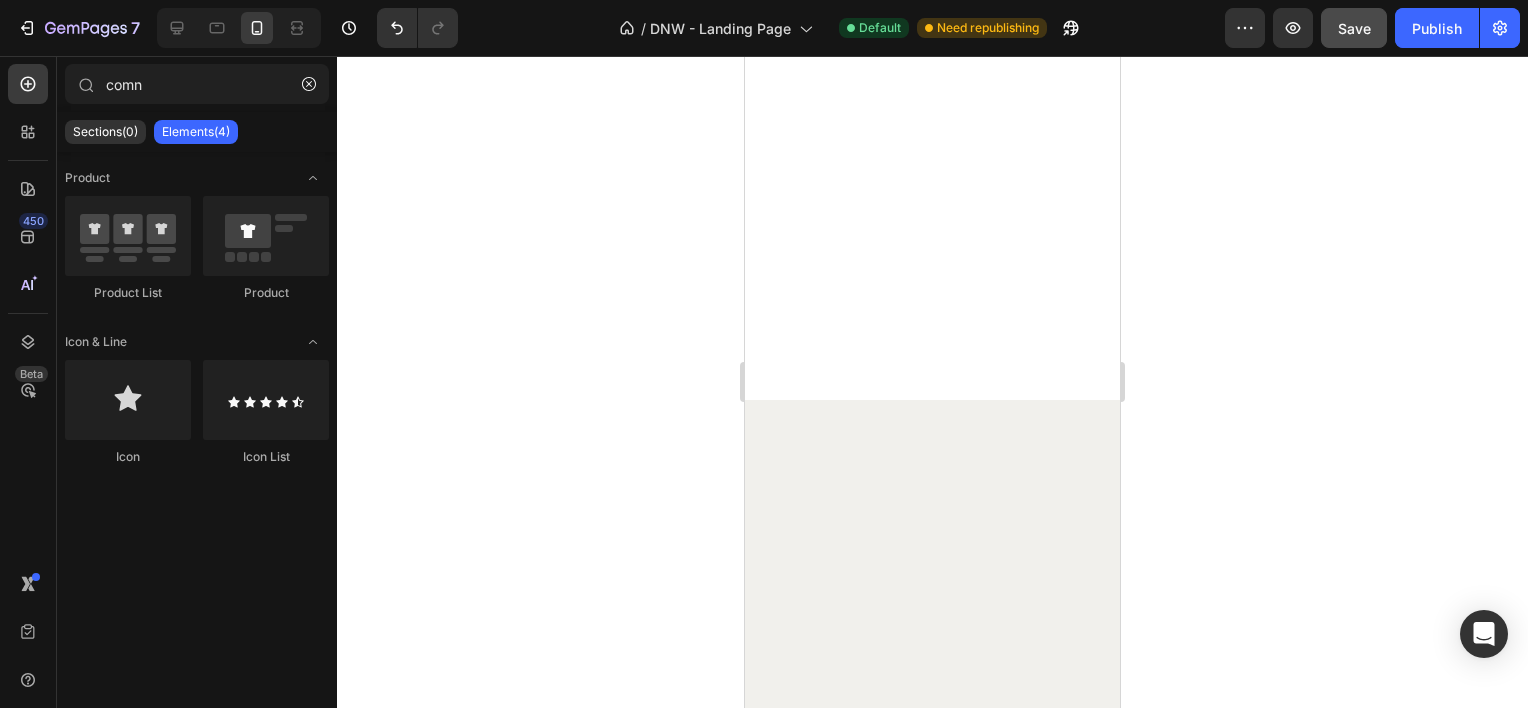 scroll, scrollTop: 1485, scrollLeft: 0, axis: vertical 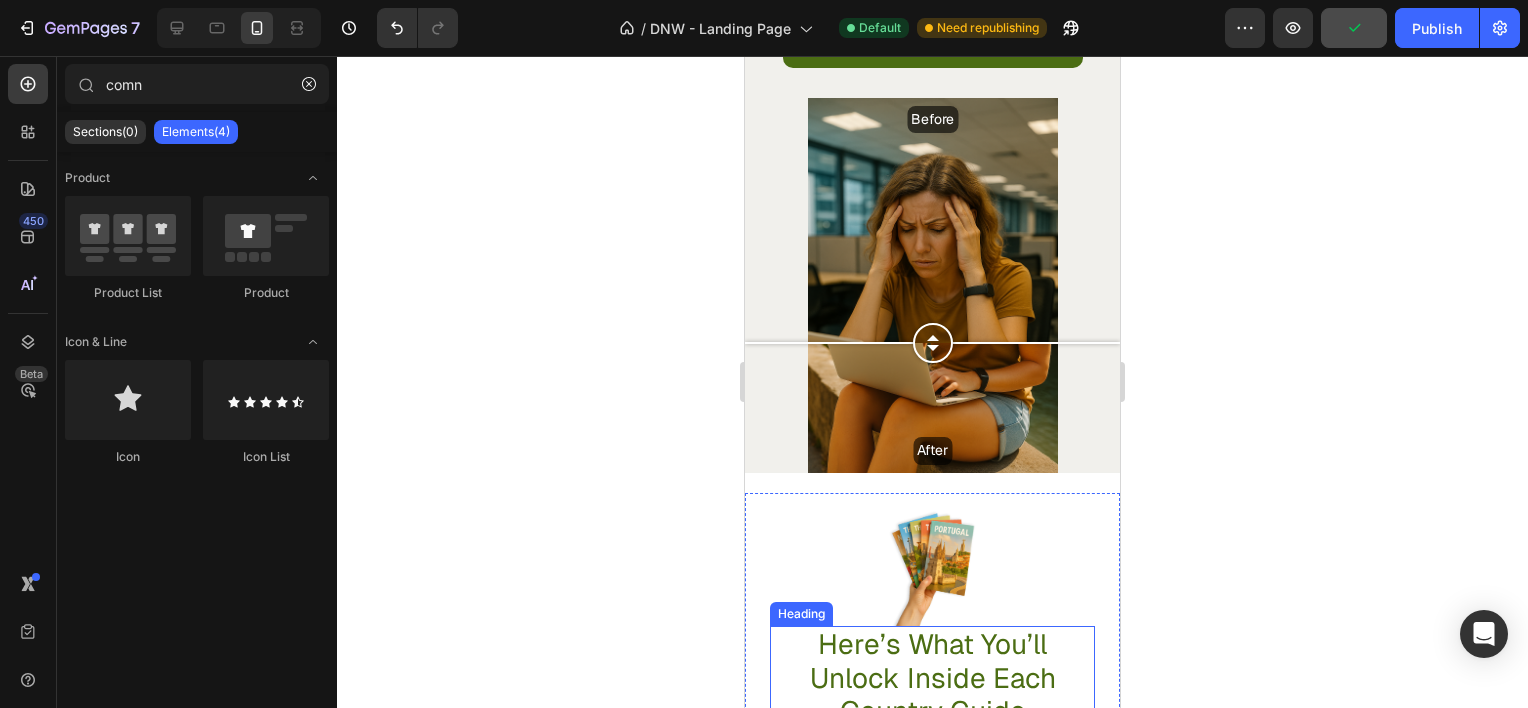 click on "Here’s What You’ll Unlock Inside Each Country Guide" at bounding box center [932, 678] 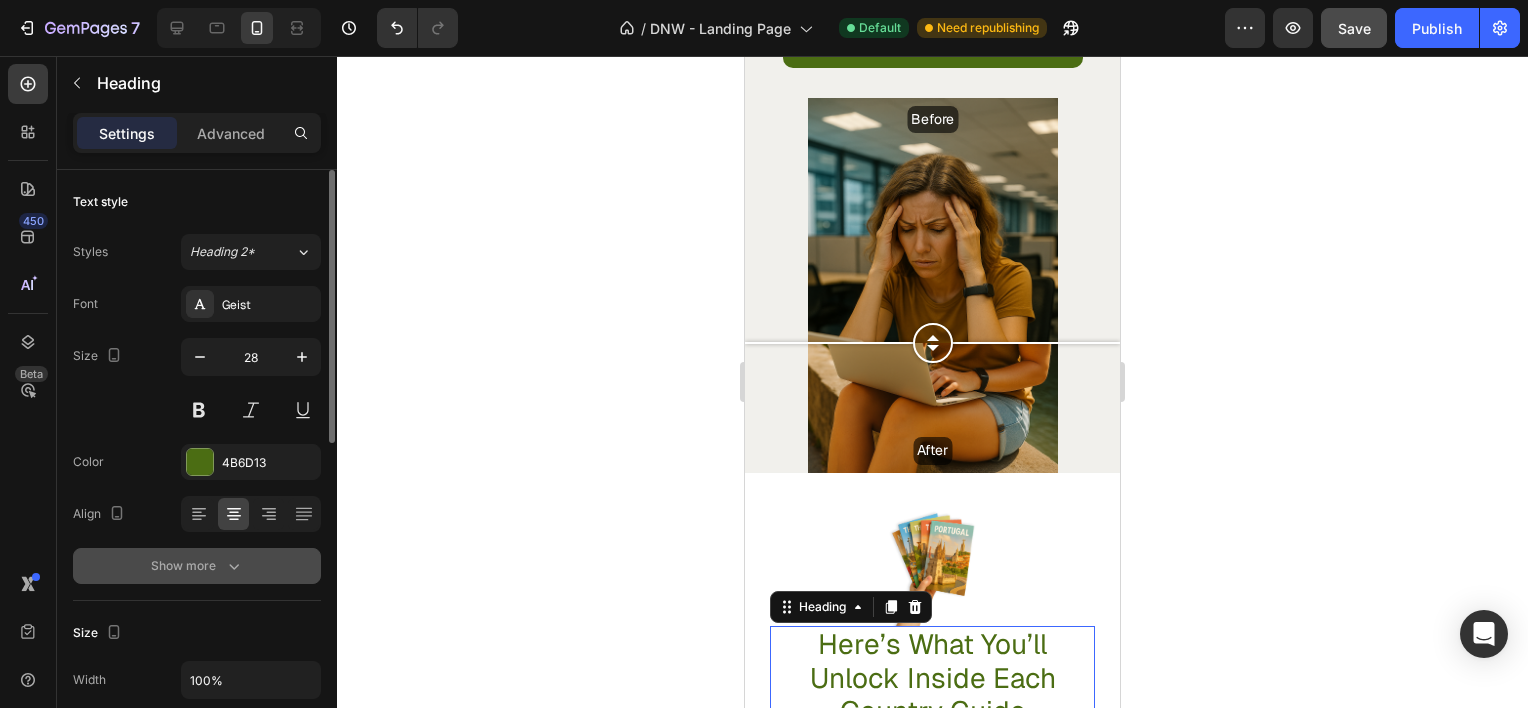 click 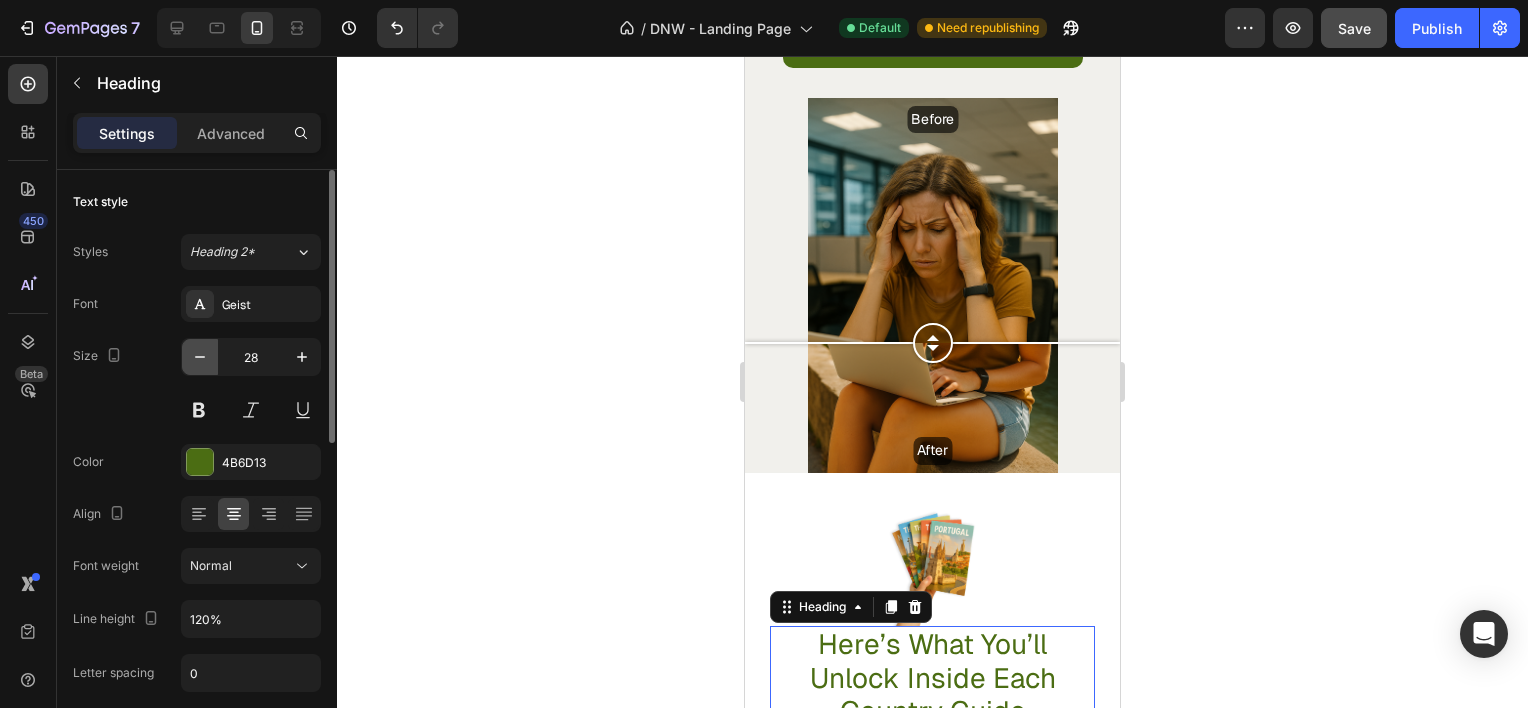 click 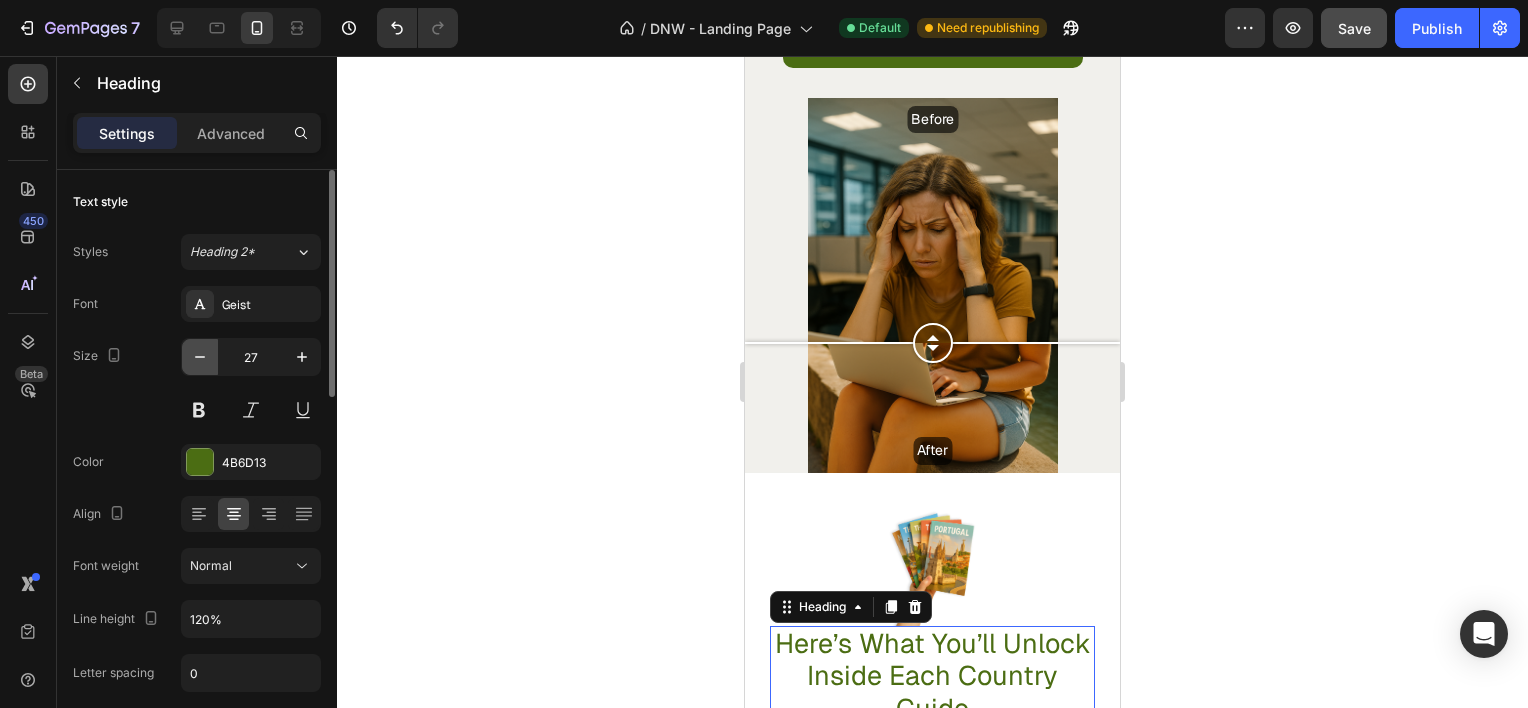 click 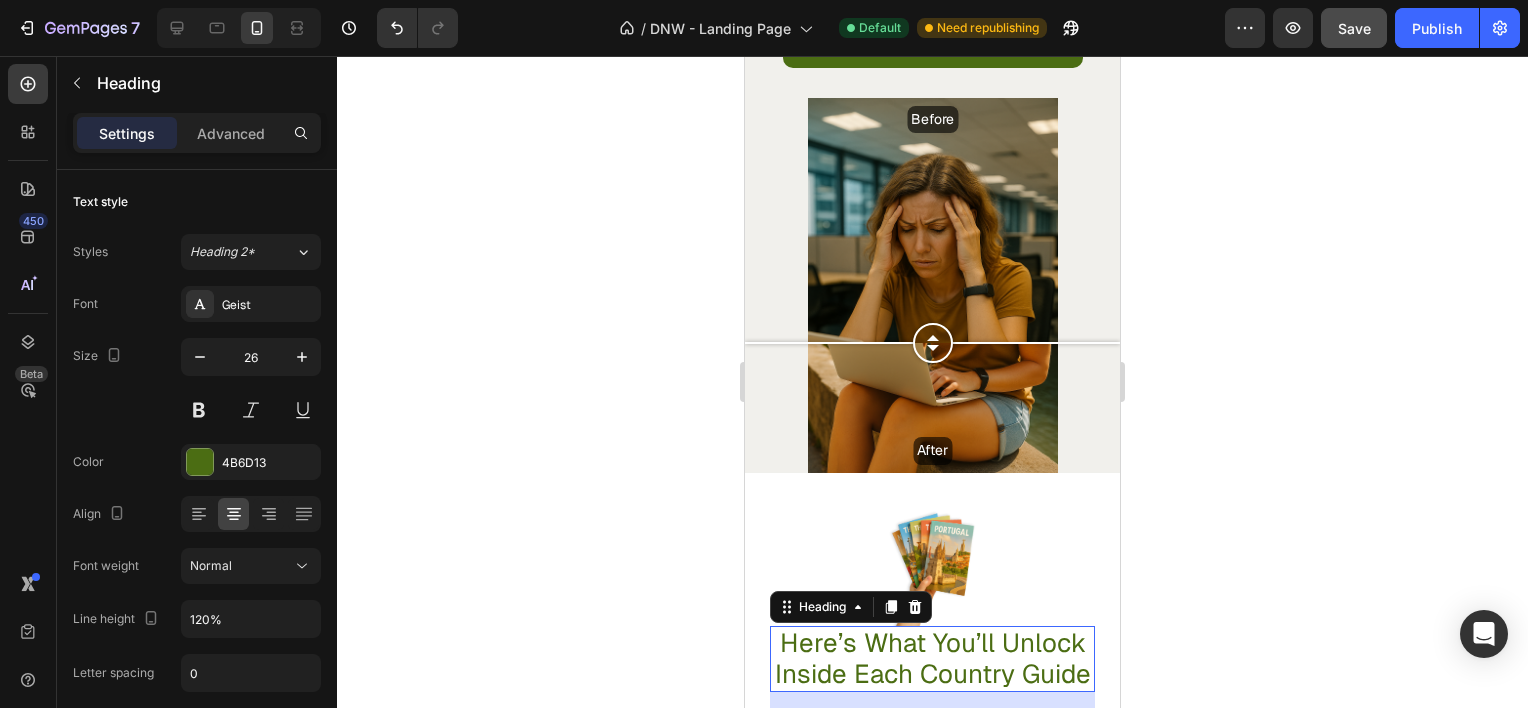 click 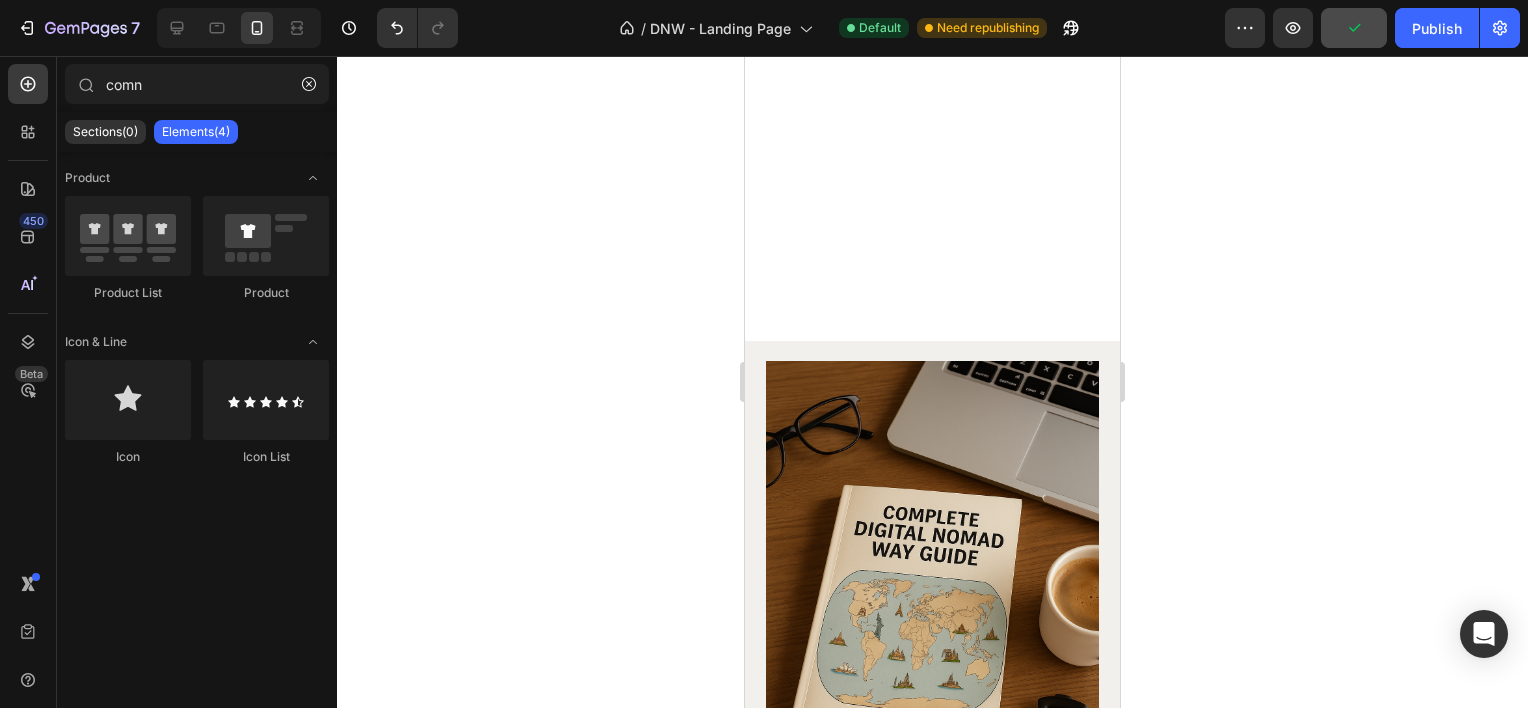 scroll, scrollTop: 3454, scrollLeft: 0, axis: vertical 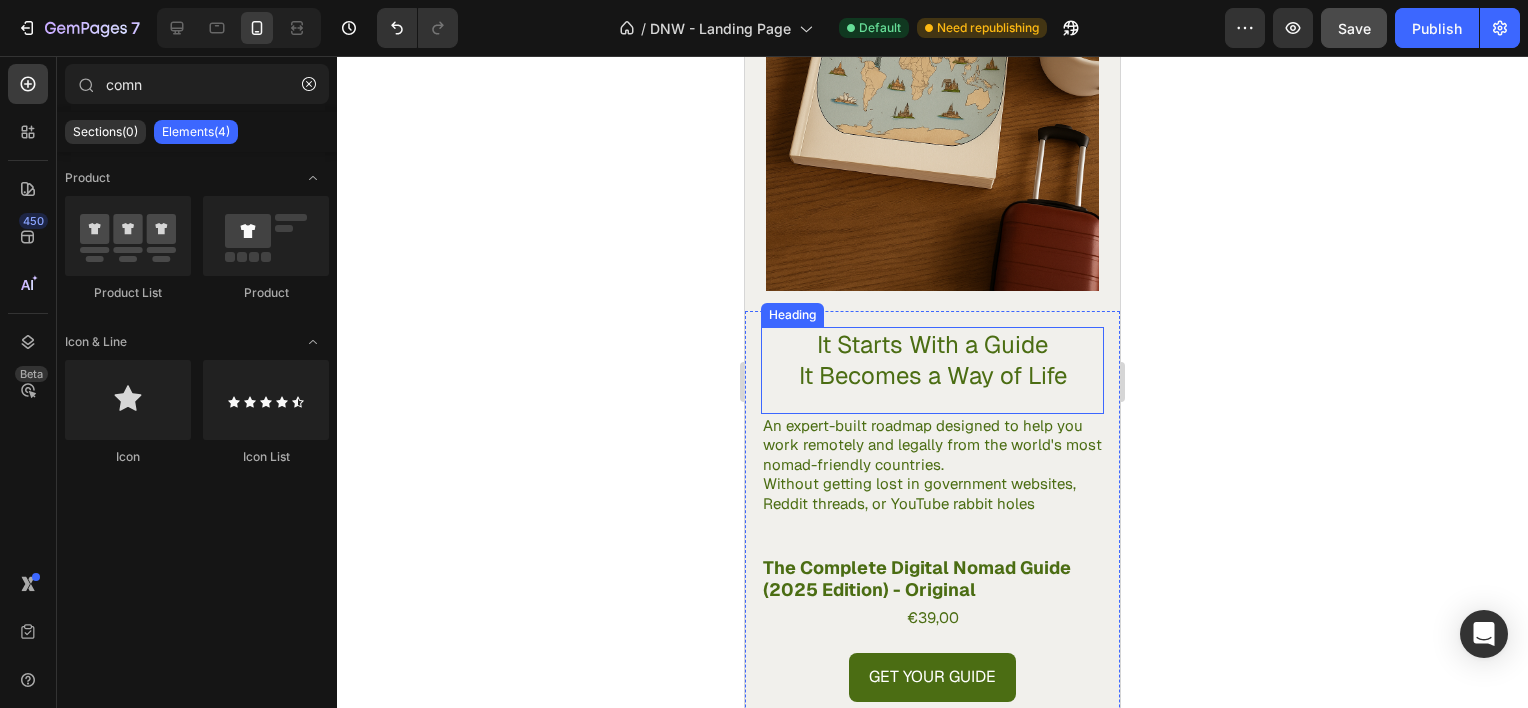 click on "It Starts With a Guide It Becomes a Way of Life" at bounding box center (932, 360) 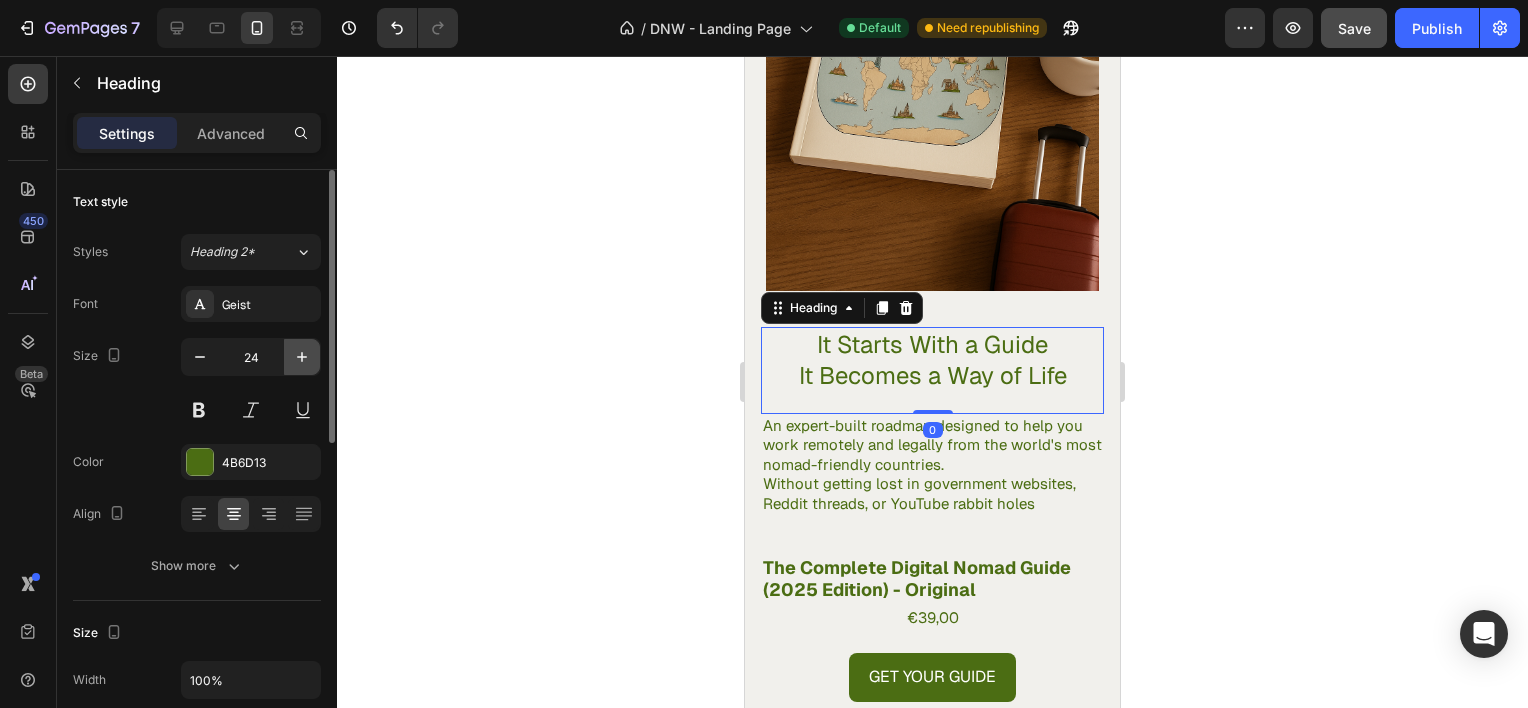 click 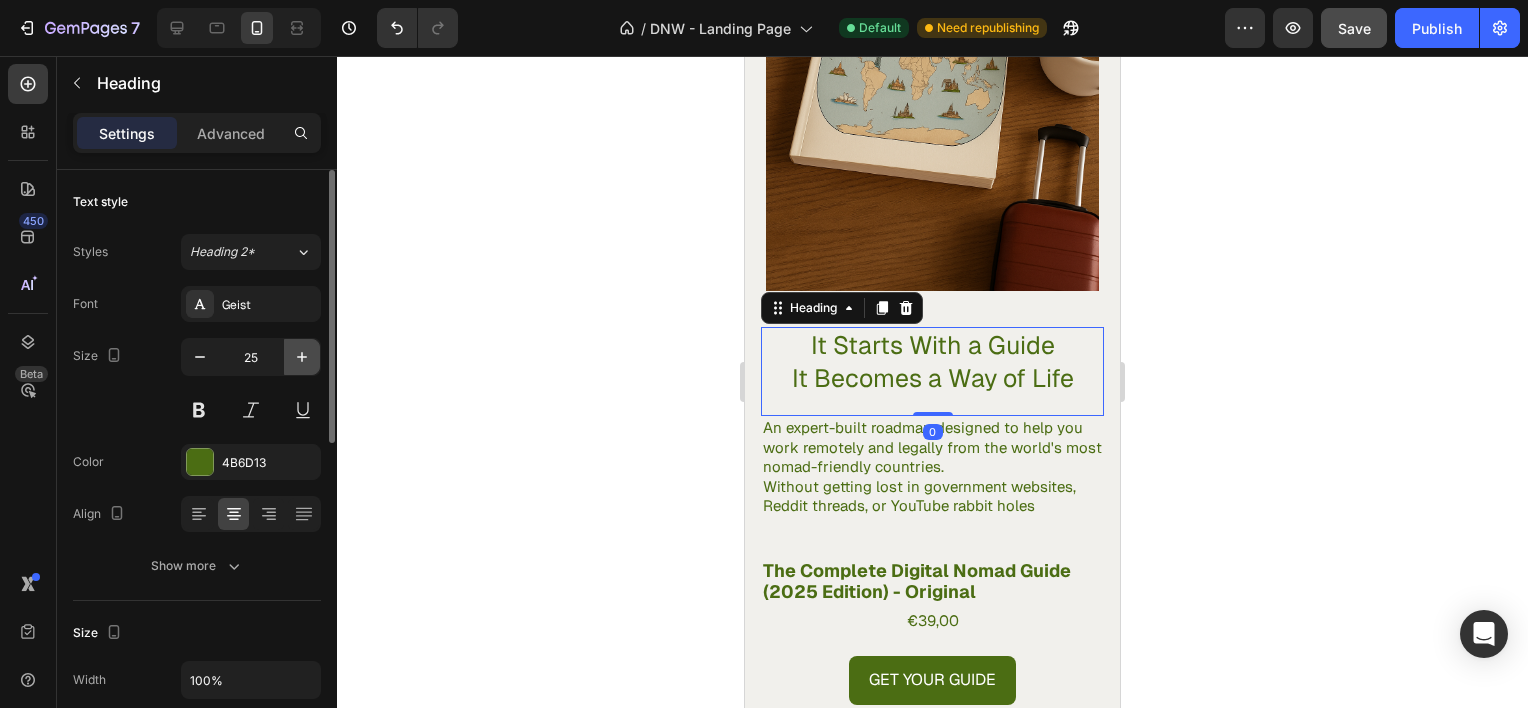 click 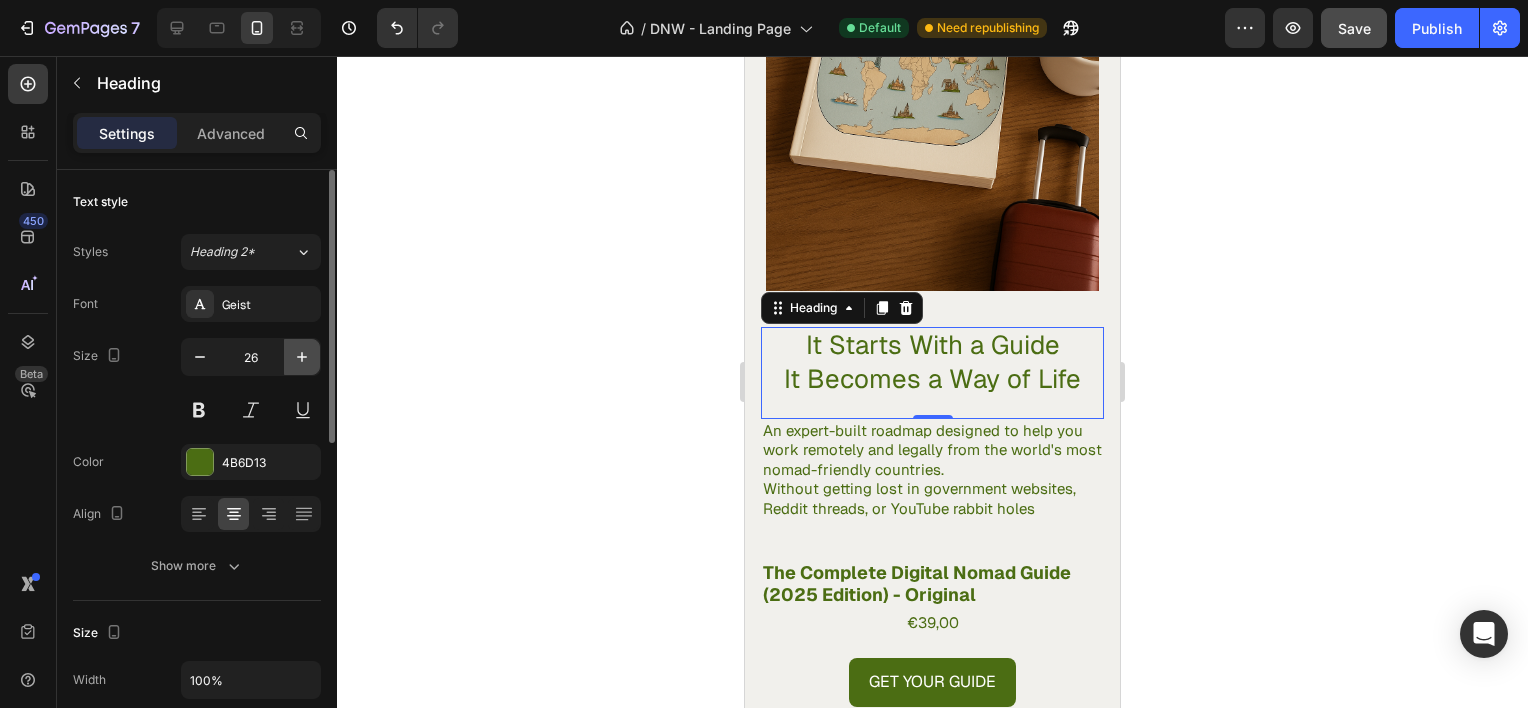 click 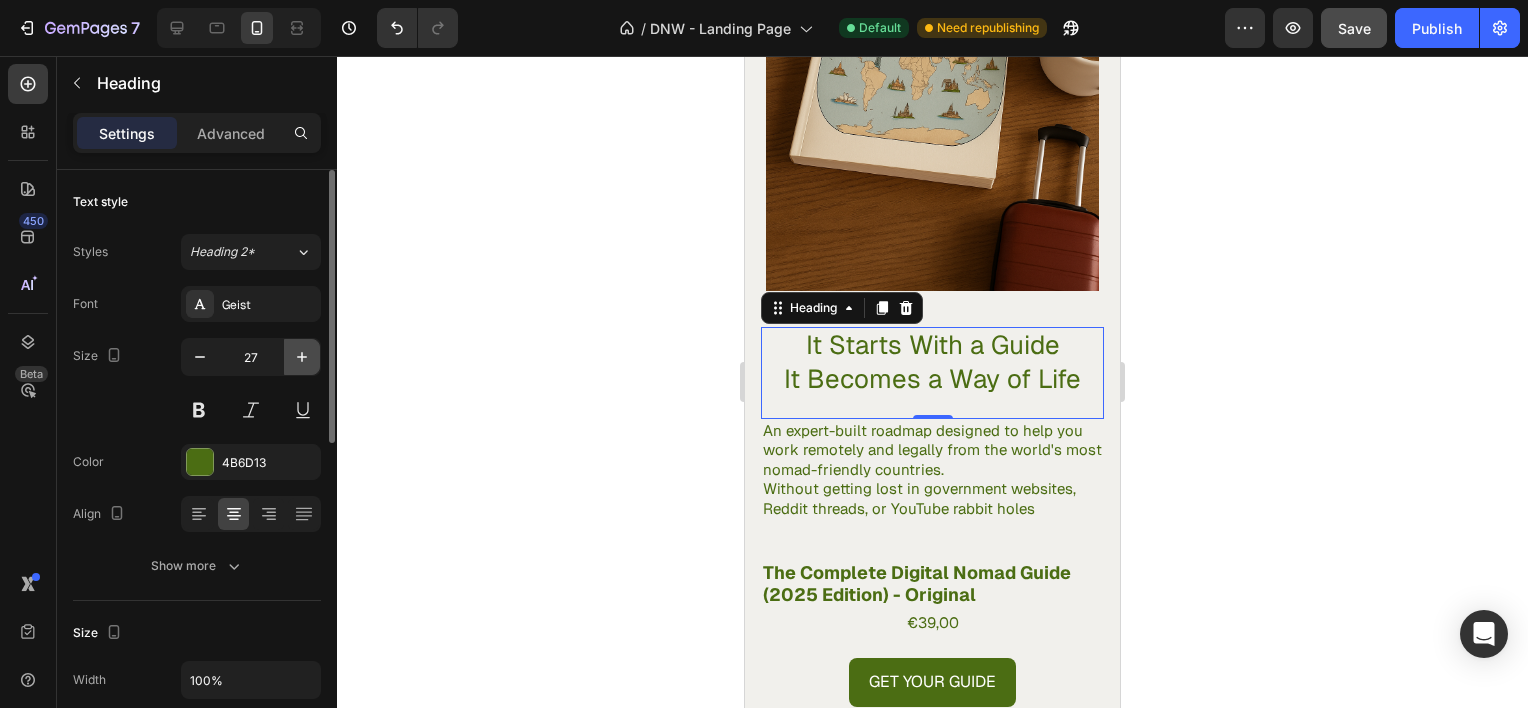 click 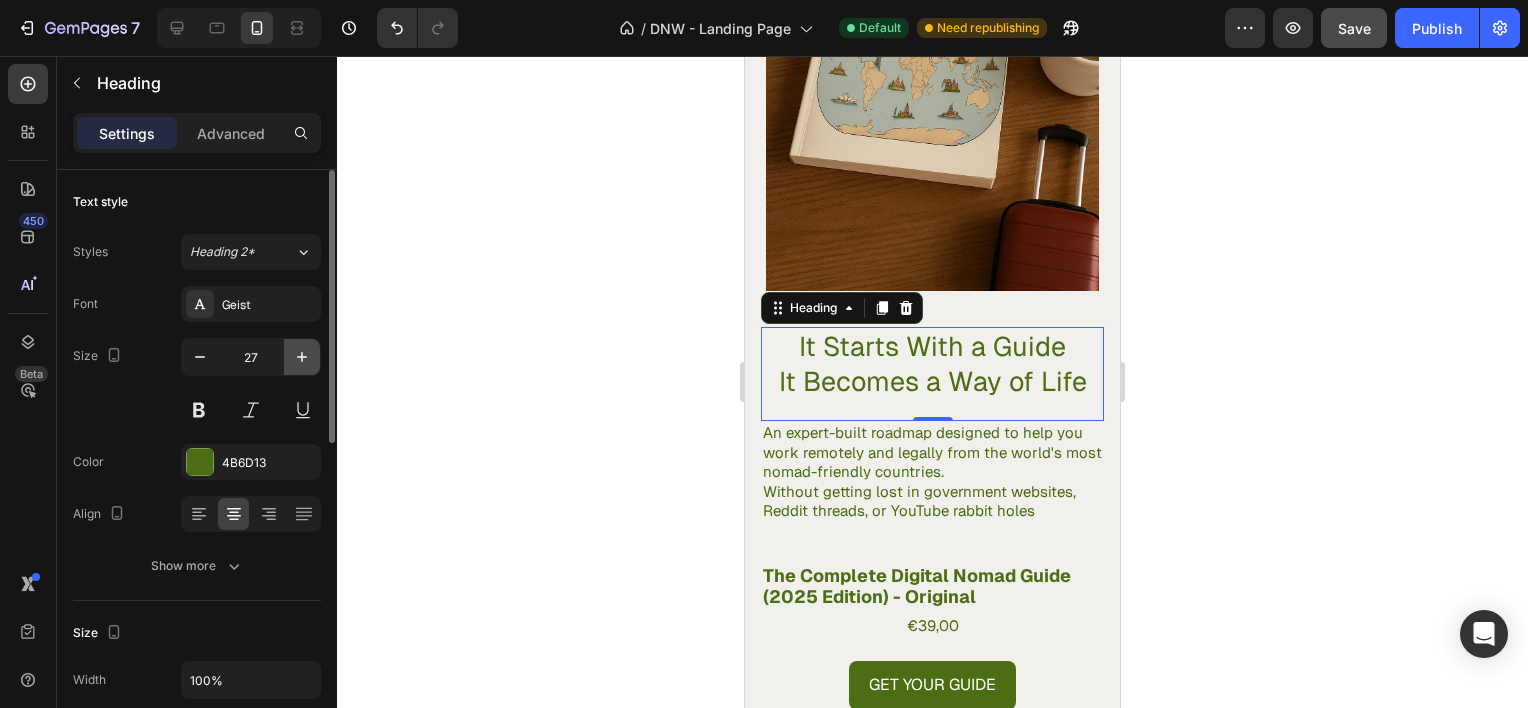 type on "28" 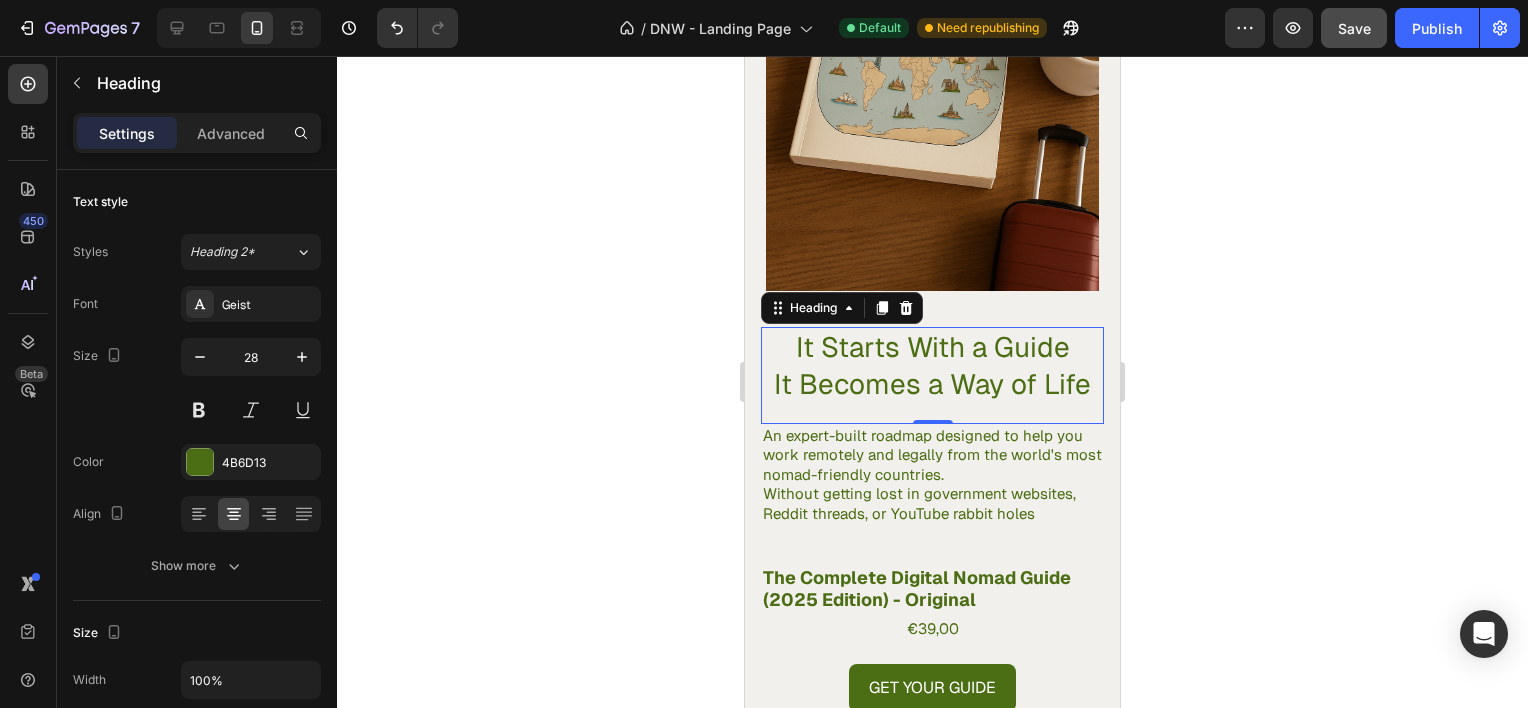 click 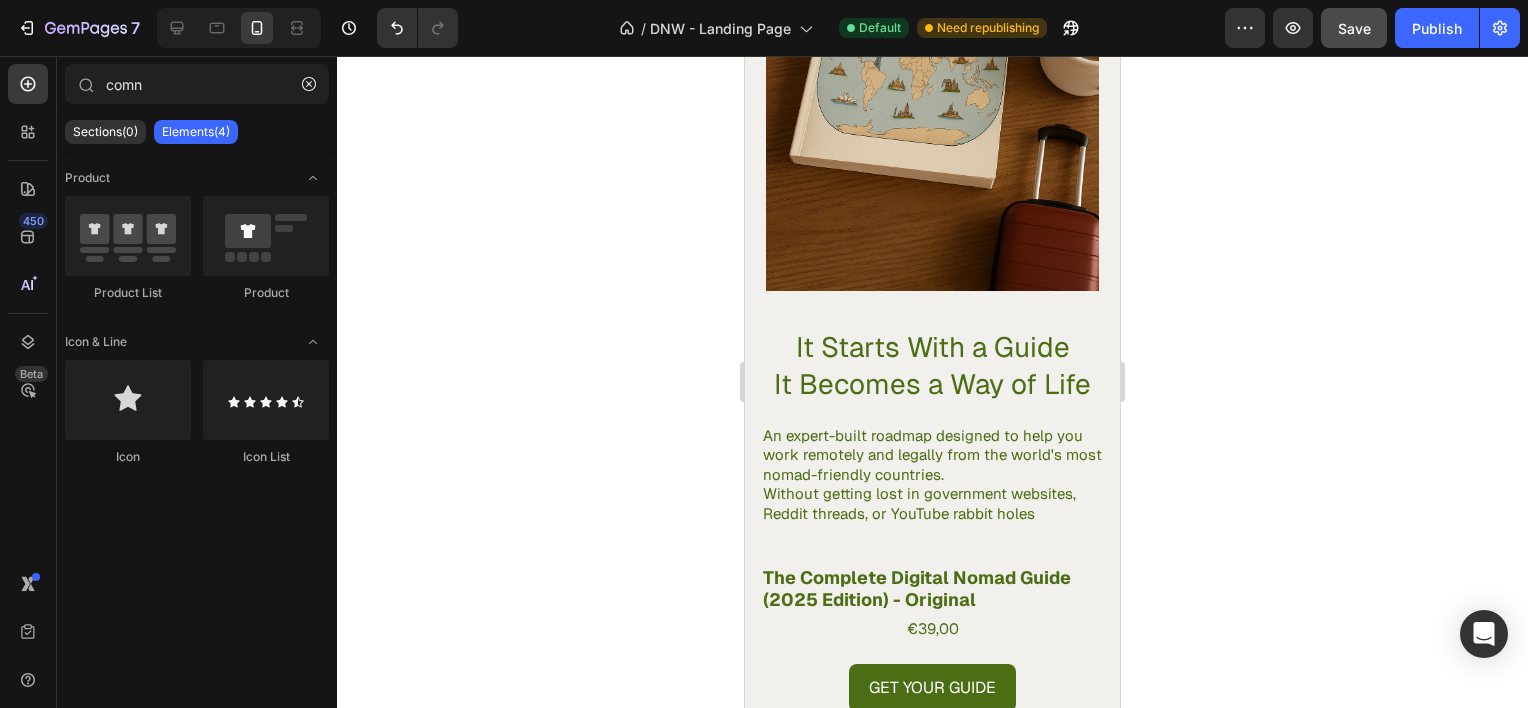 click 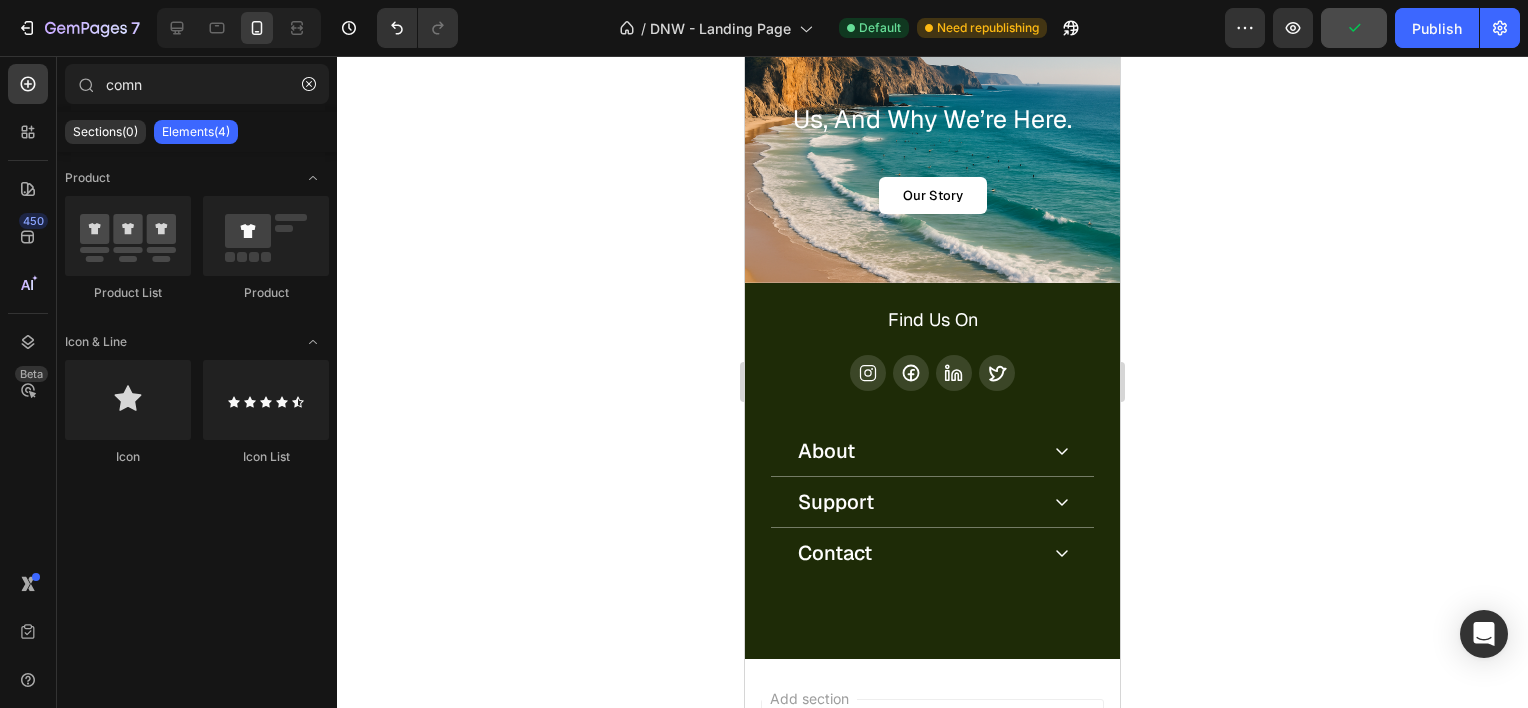 scroll, scrollTop: 4272, scrollLeft: 0, axis: vertical 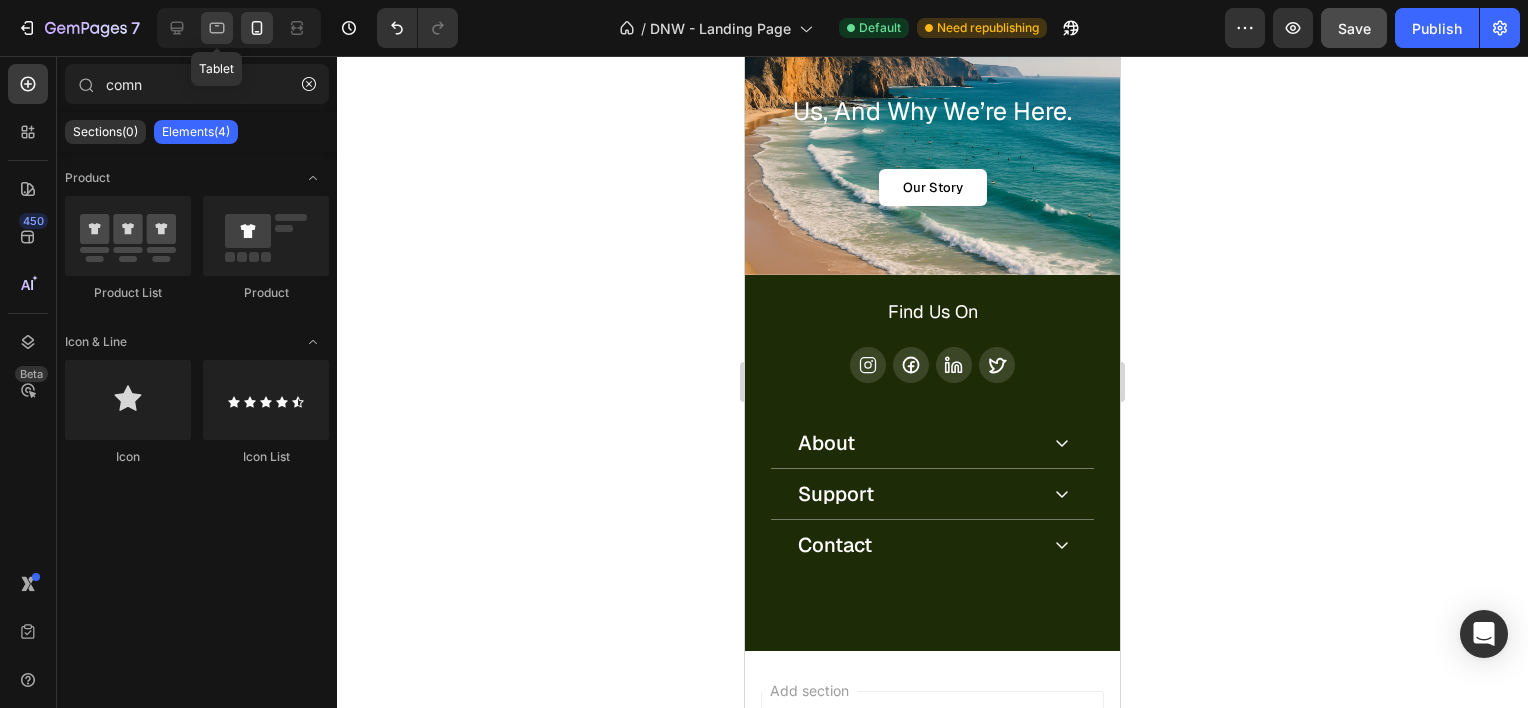 click 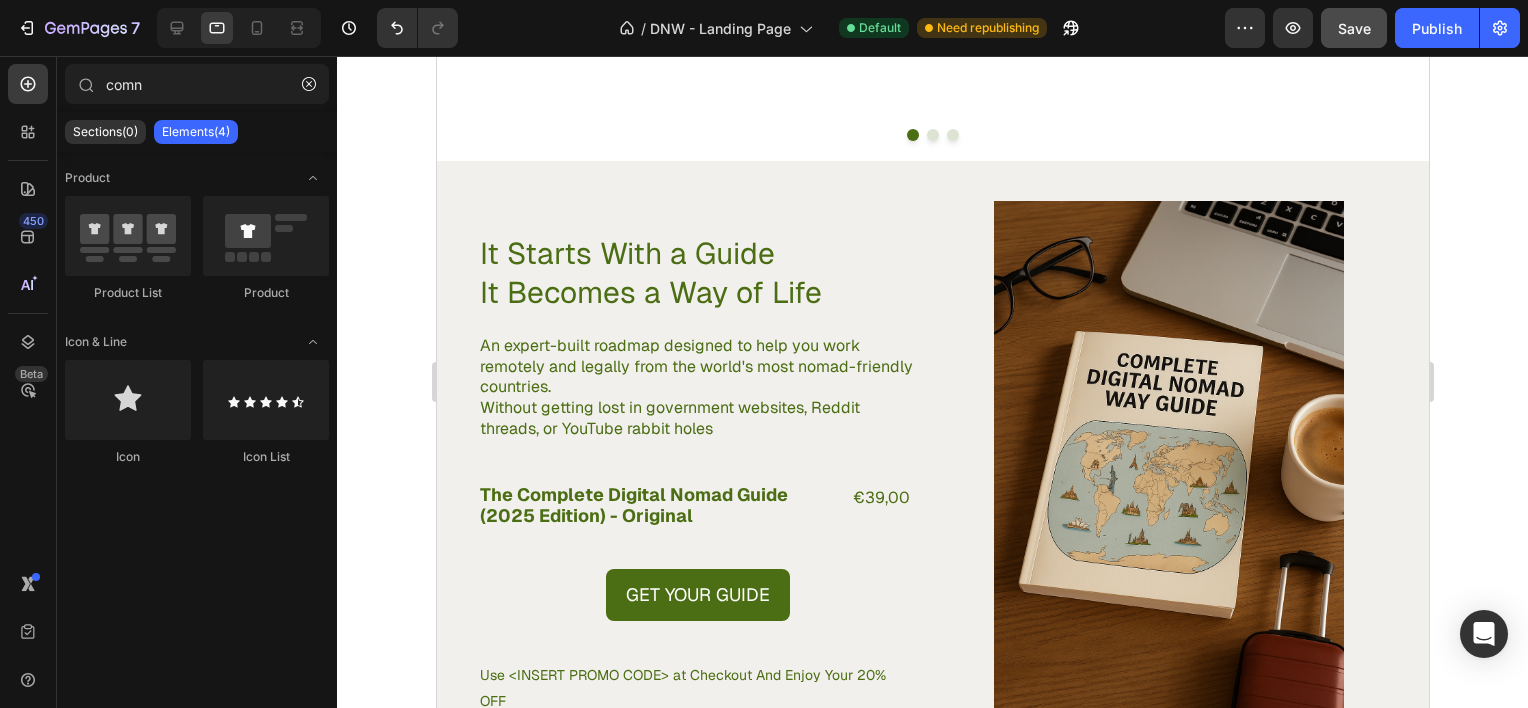 scroll, scrollTop: 2896, scrollLeft: 0, axis: vertical 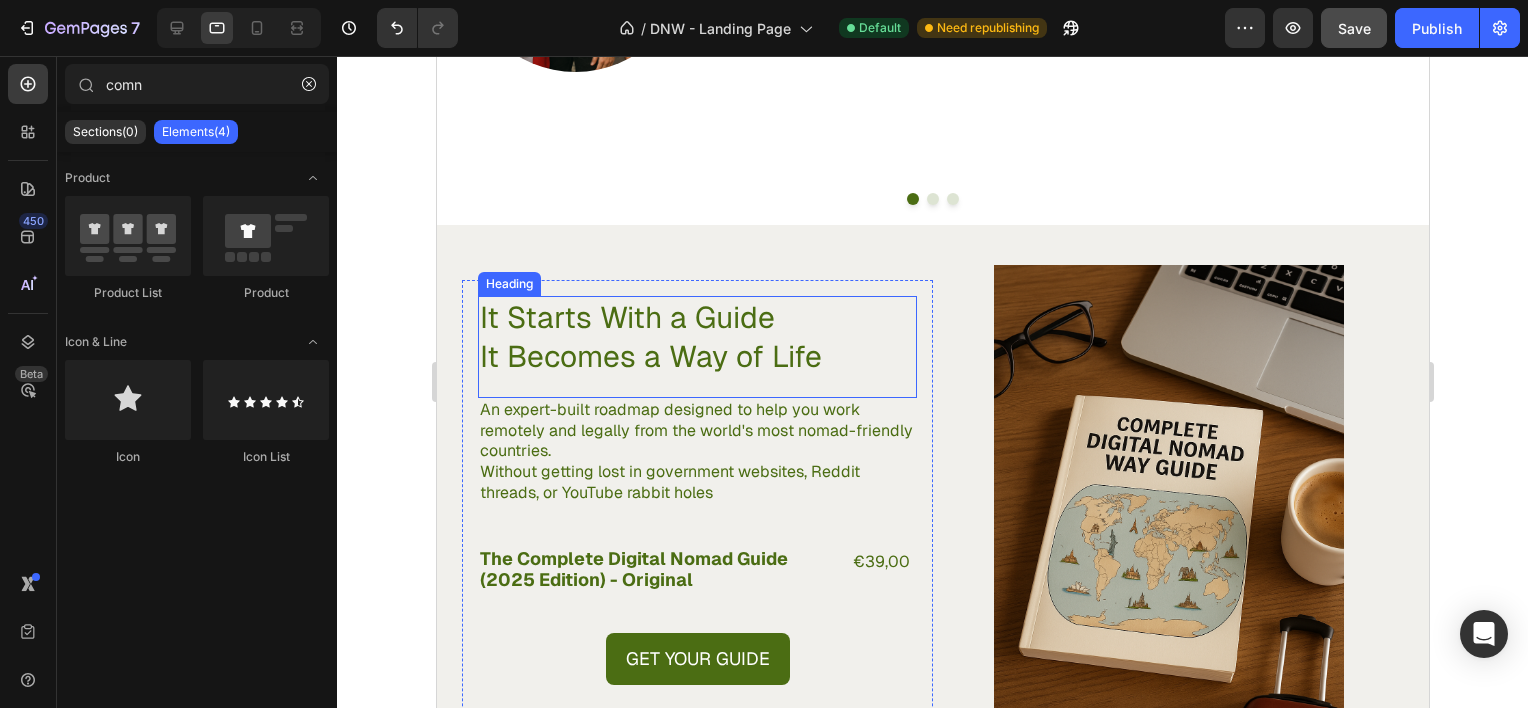 click on "It Starts With a Guide It Becomes a Way of Life" at bounding box center [696, 337] 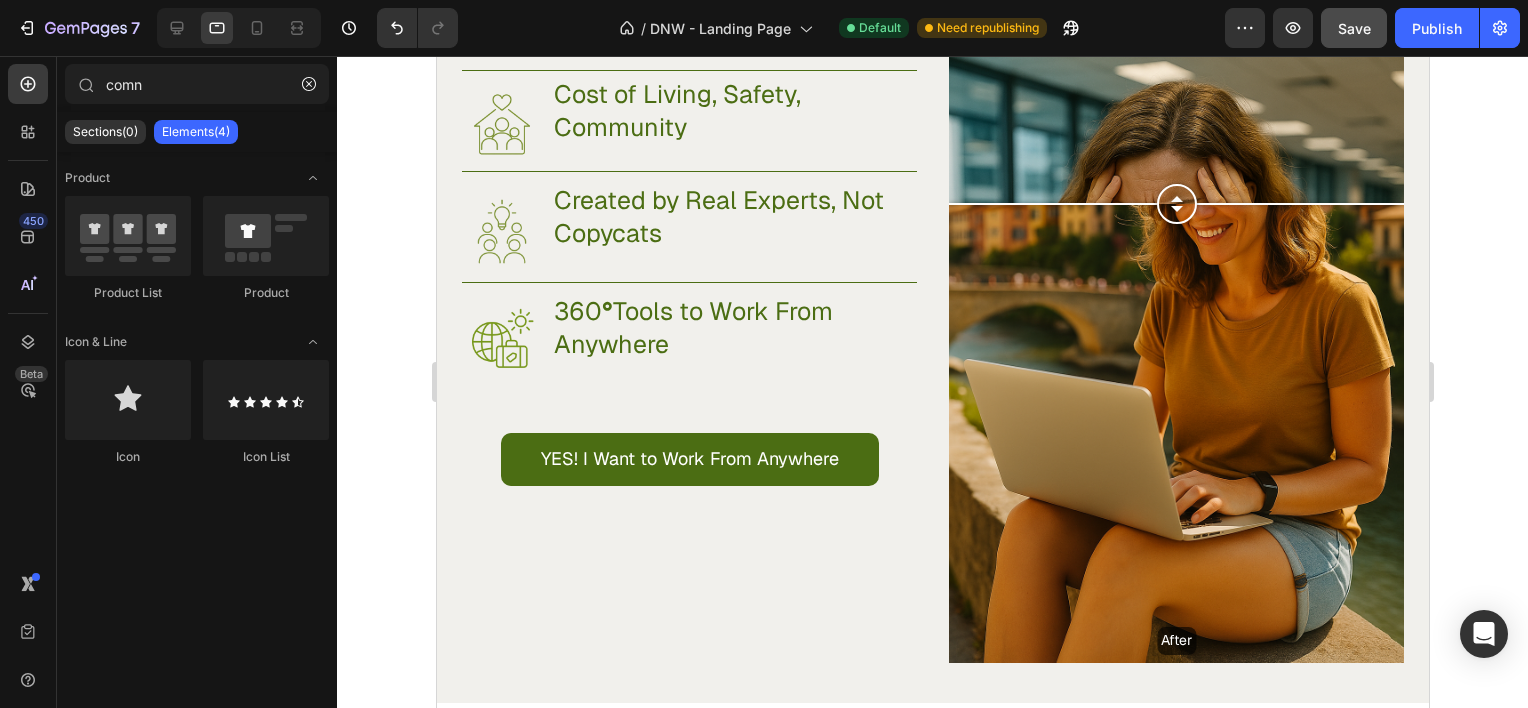 scroll, scrollTop: 615, scrollLeft: 0, axis: vertical 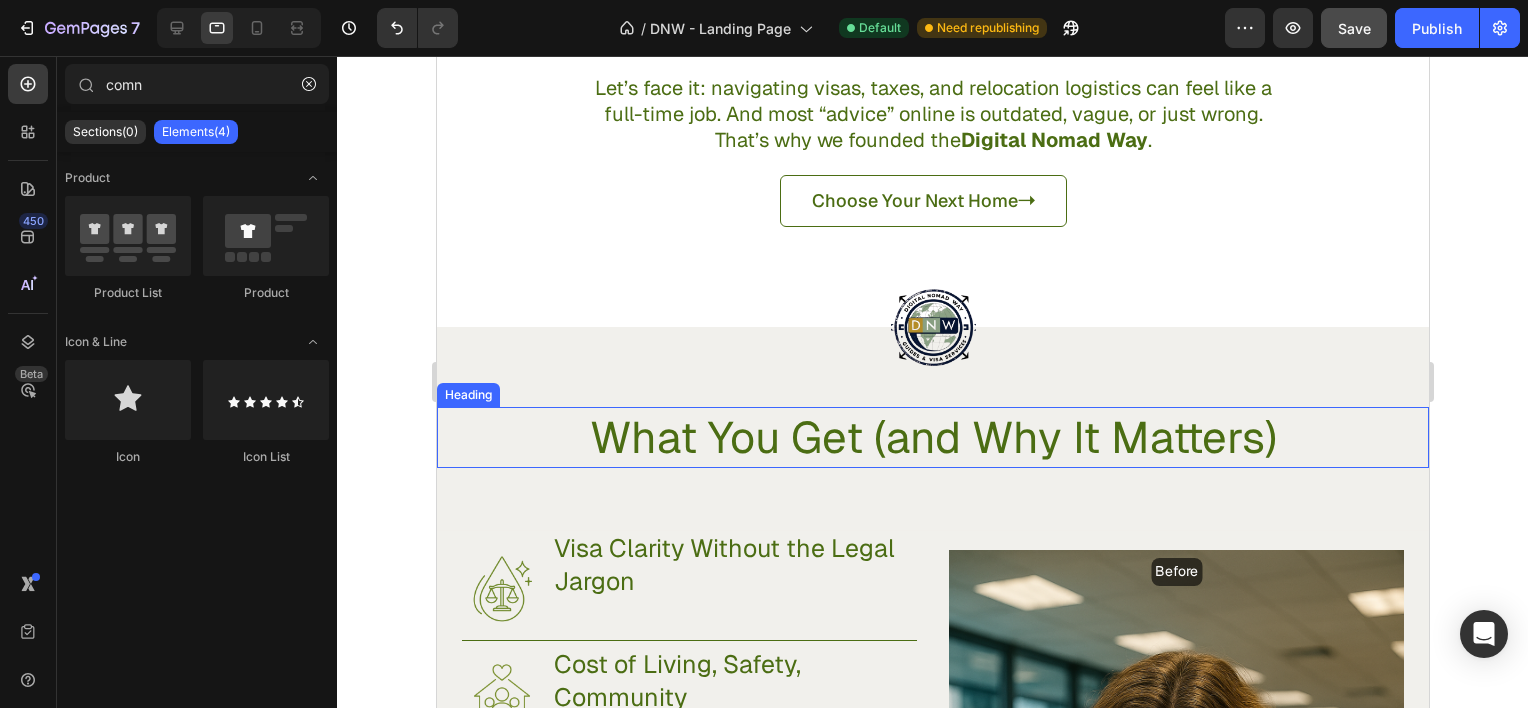 click on "What You Get (and Why It Matters)" at bounding box center [932, 437] 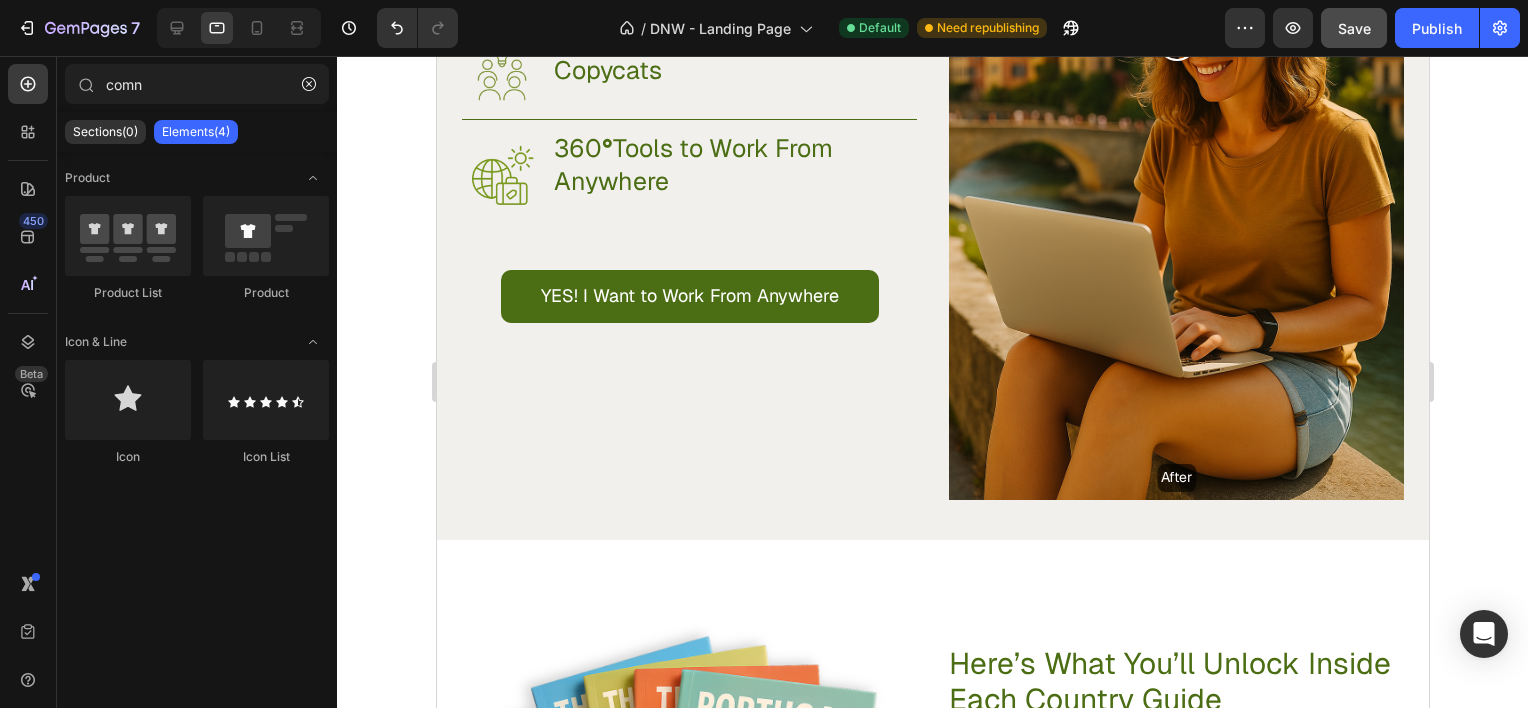 scroll, scrollTop: 1756, scrollLeft: 0, axis: vertical 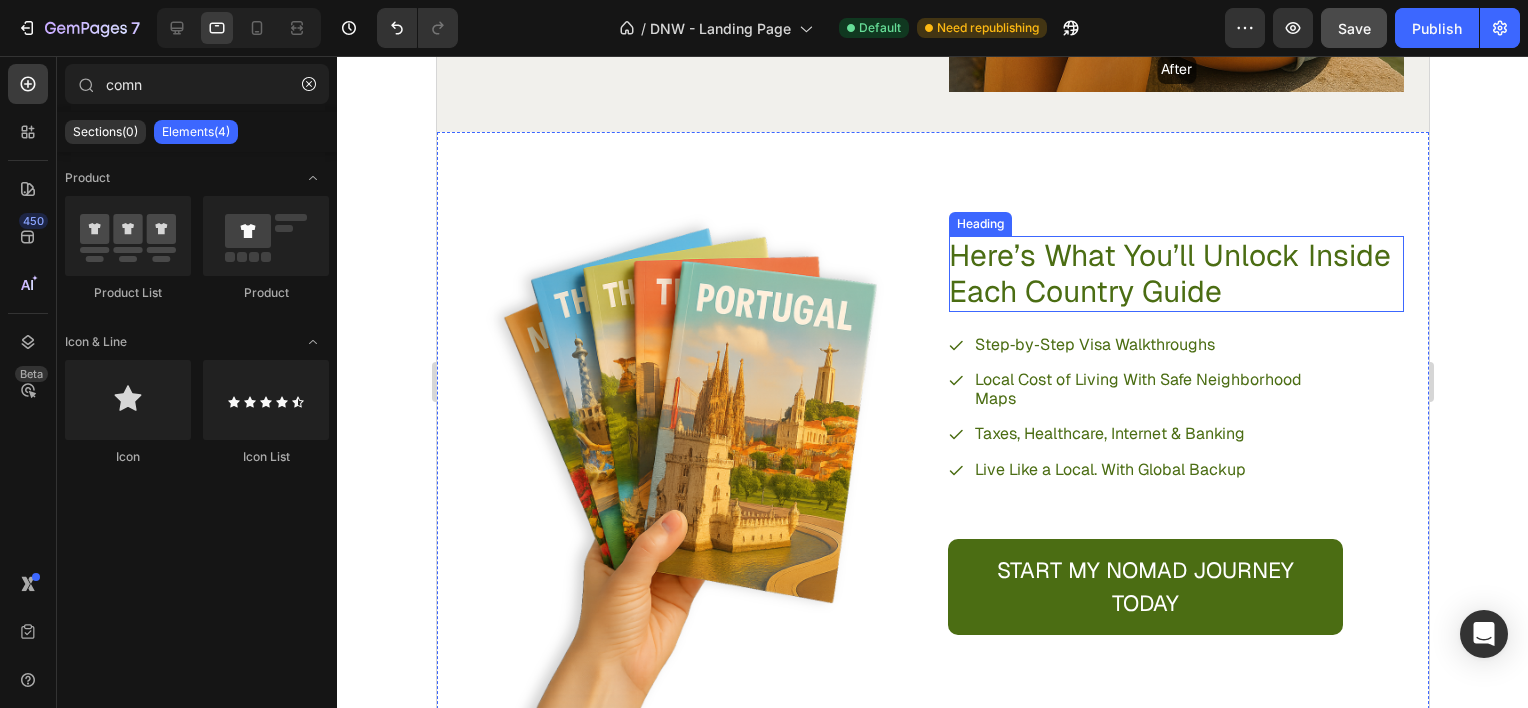 click on "Here’s What You’ll Unlock Inside Each Country Guide" at bounding box center (1175, 274) 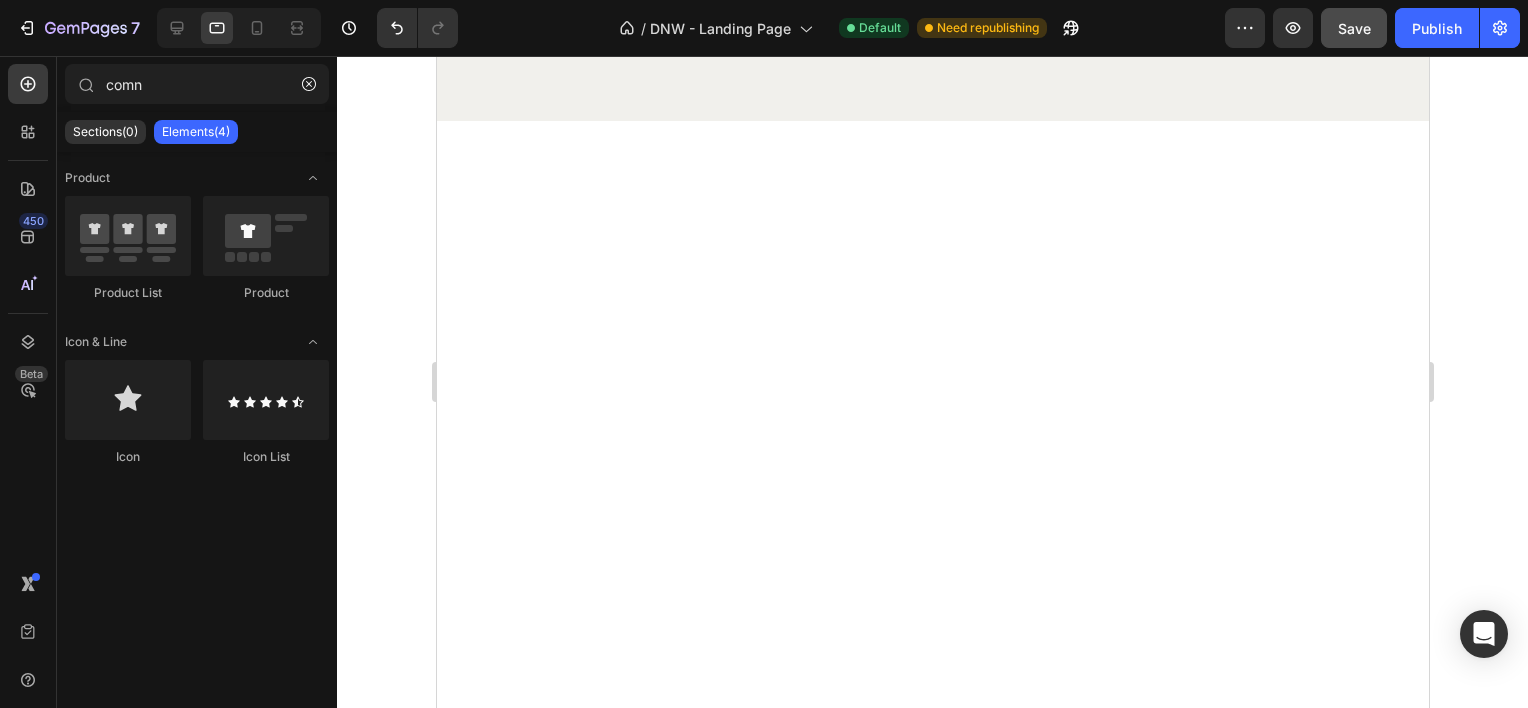 scroll, scrollTop: 3468, scrollLeft: 0, axis: vertical 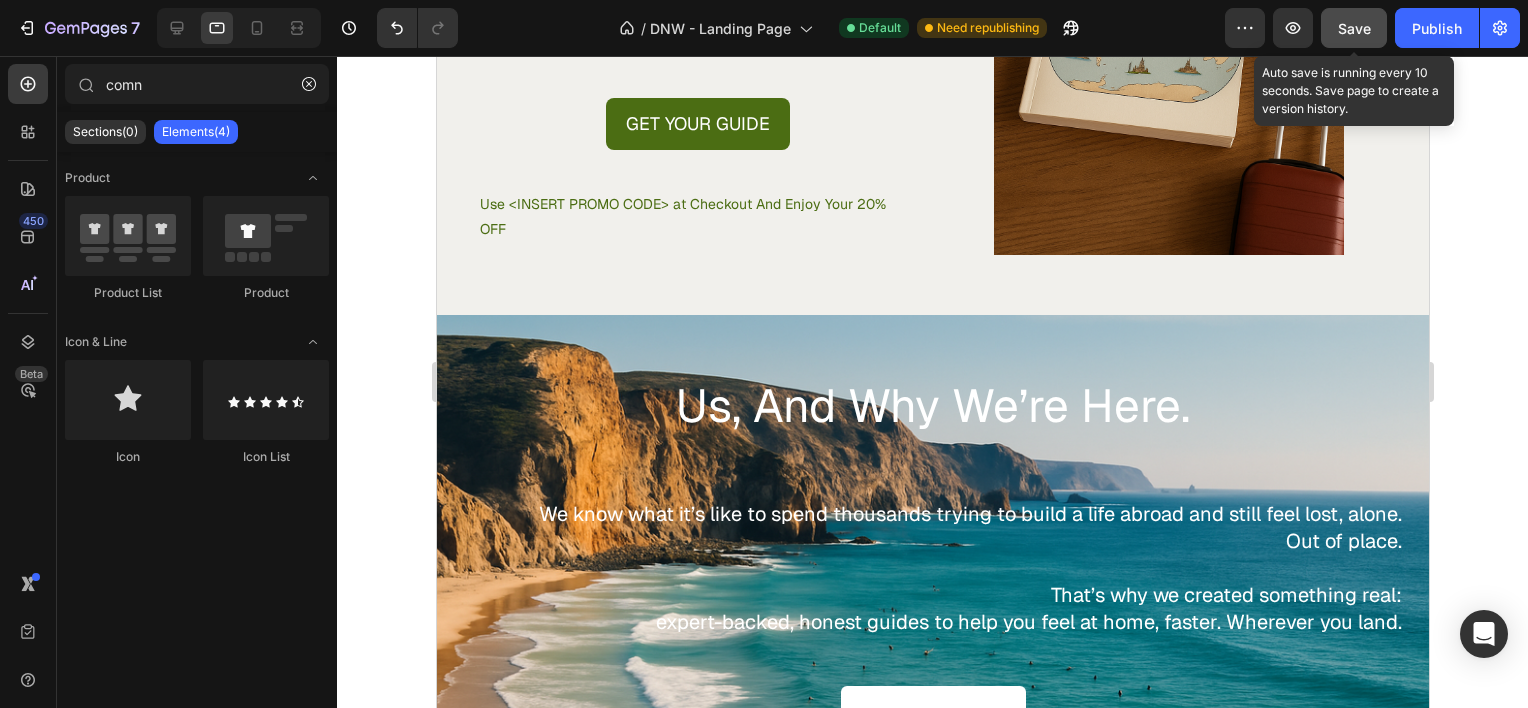click on "Save" at bounding box center [1354, 28] 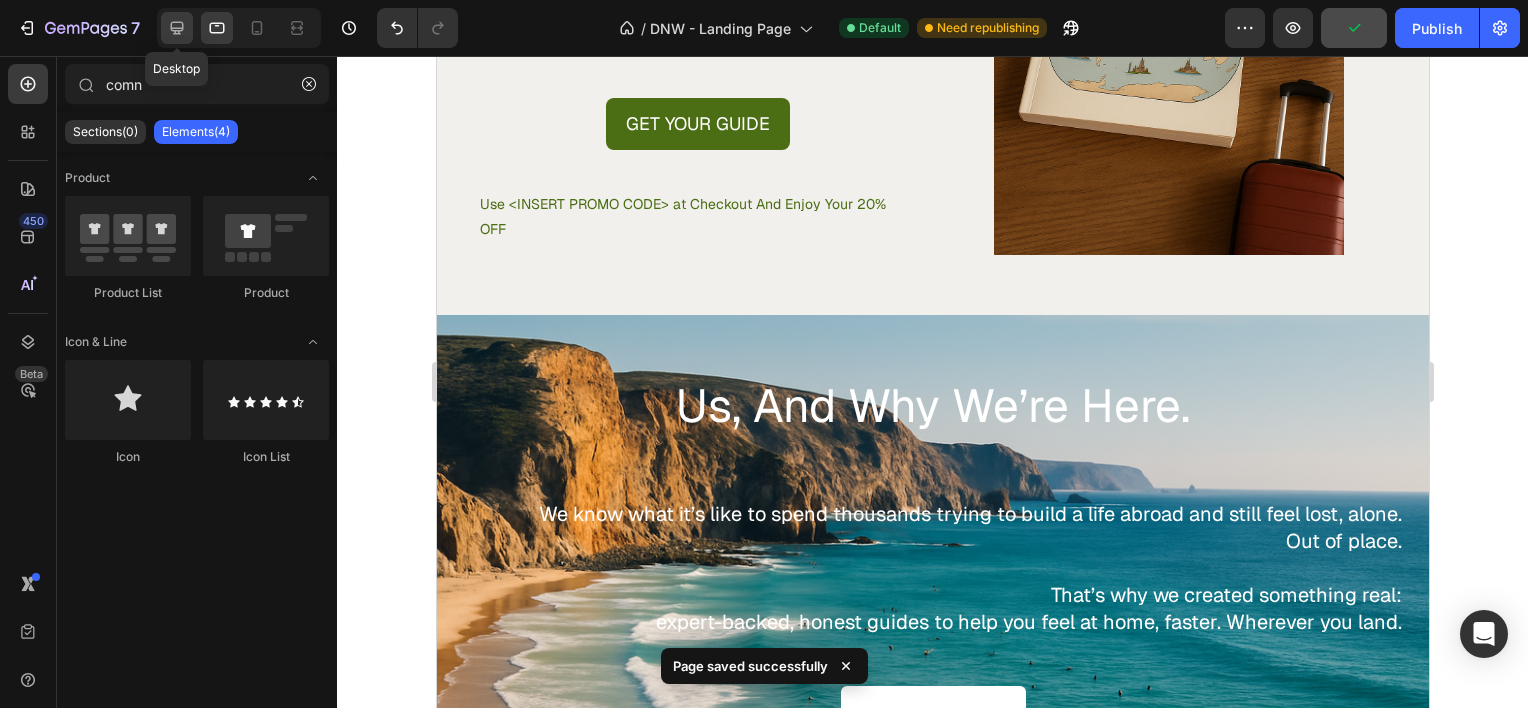 click 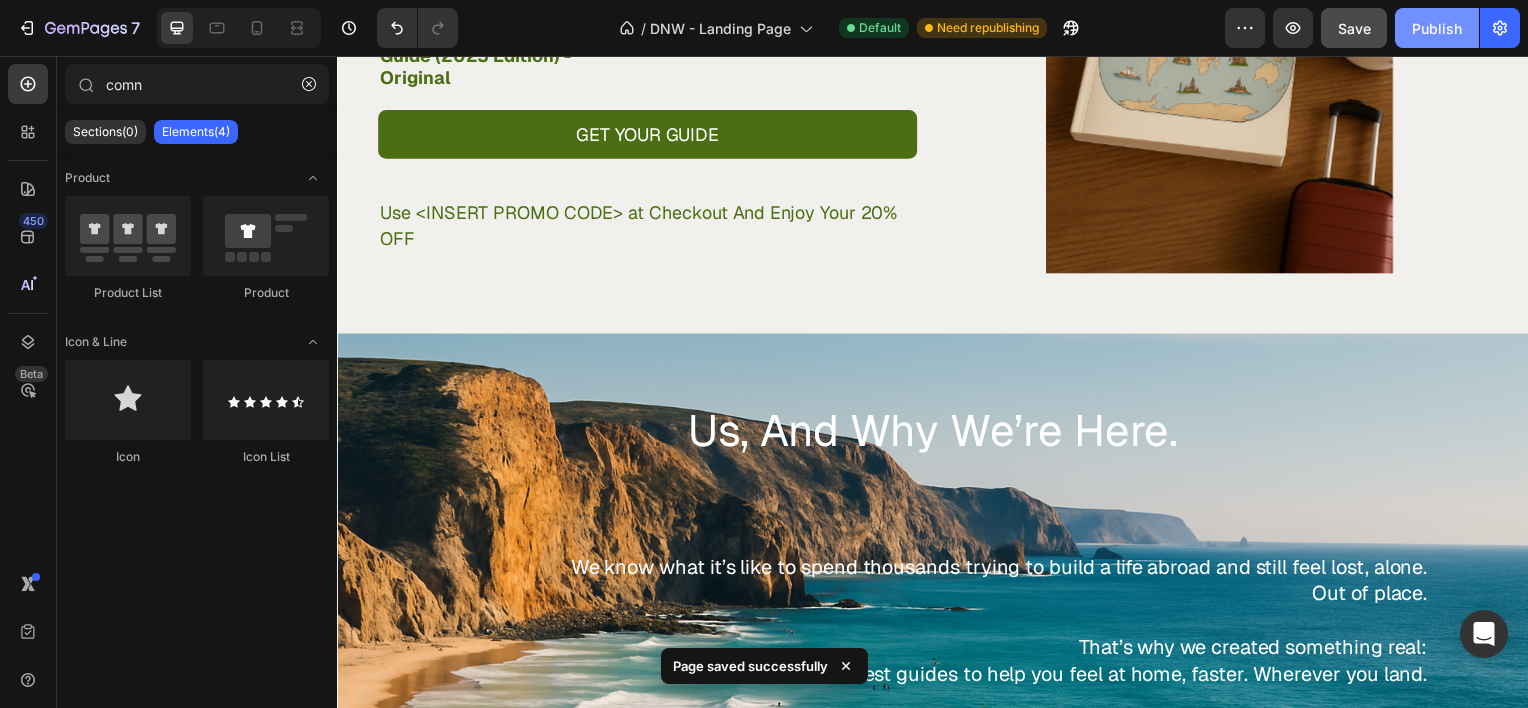 click on "Publish" at bounding box center [1437, 28] 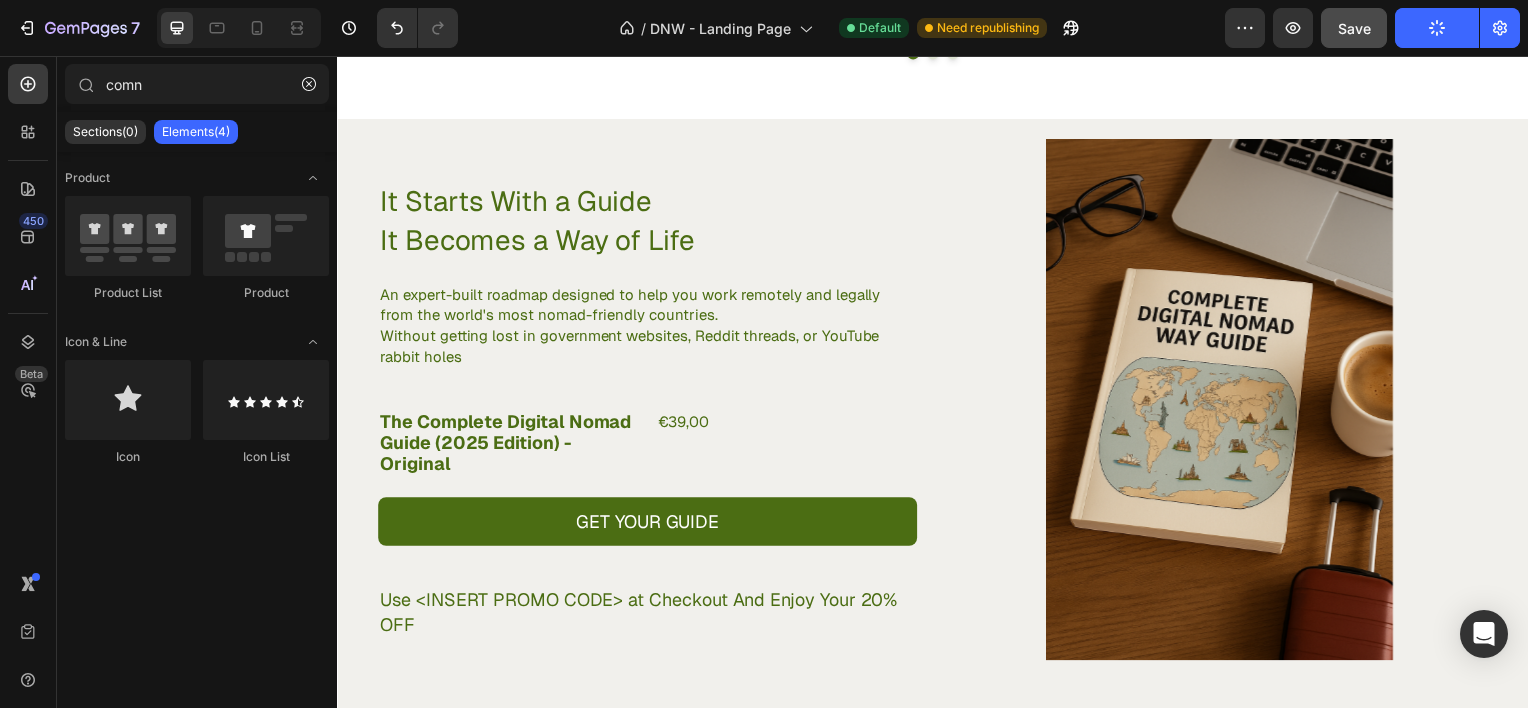 scroll, scrollTop: 3094, scrollLeft: 0, axis: vertical 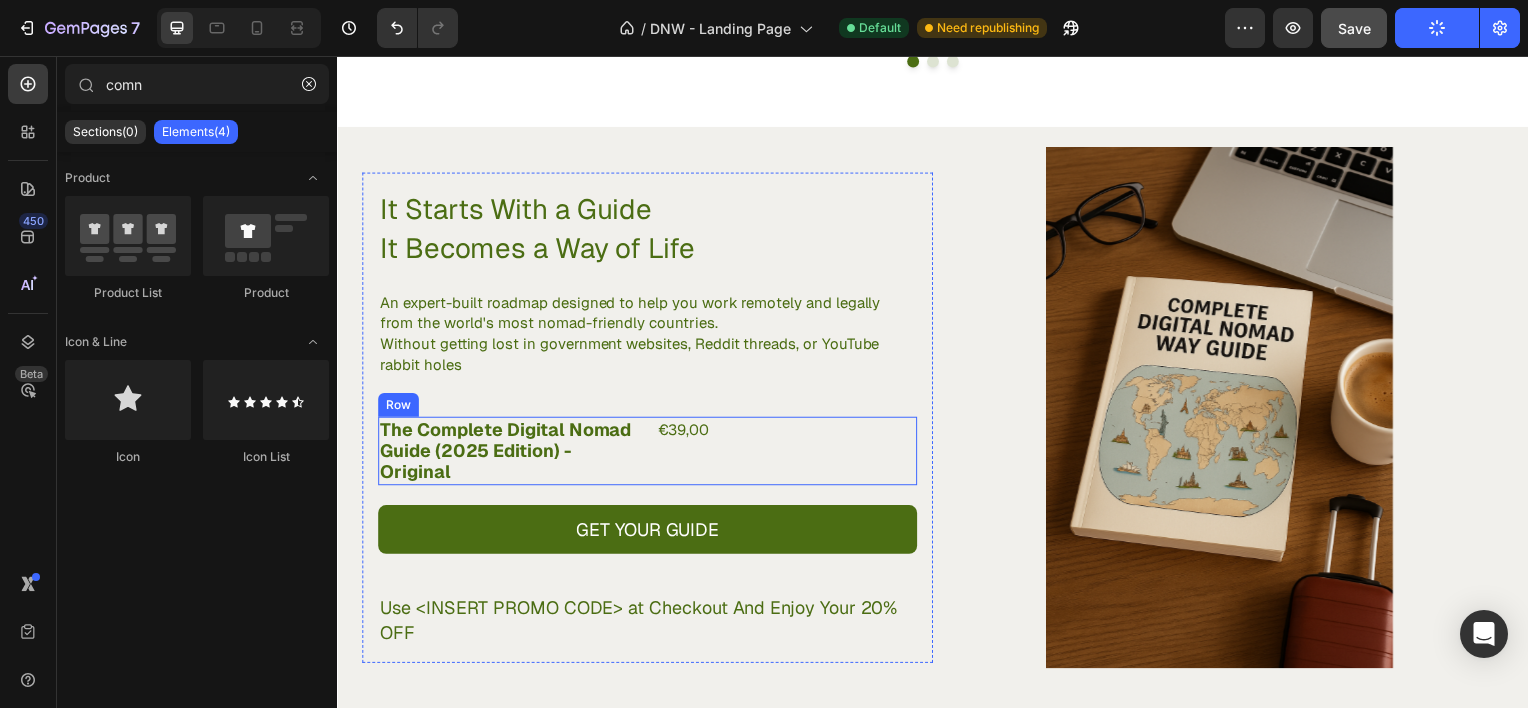 click on "€39,00 Product Price Product Price" at bounding box center (790, 453) 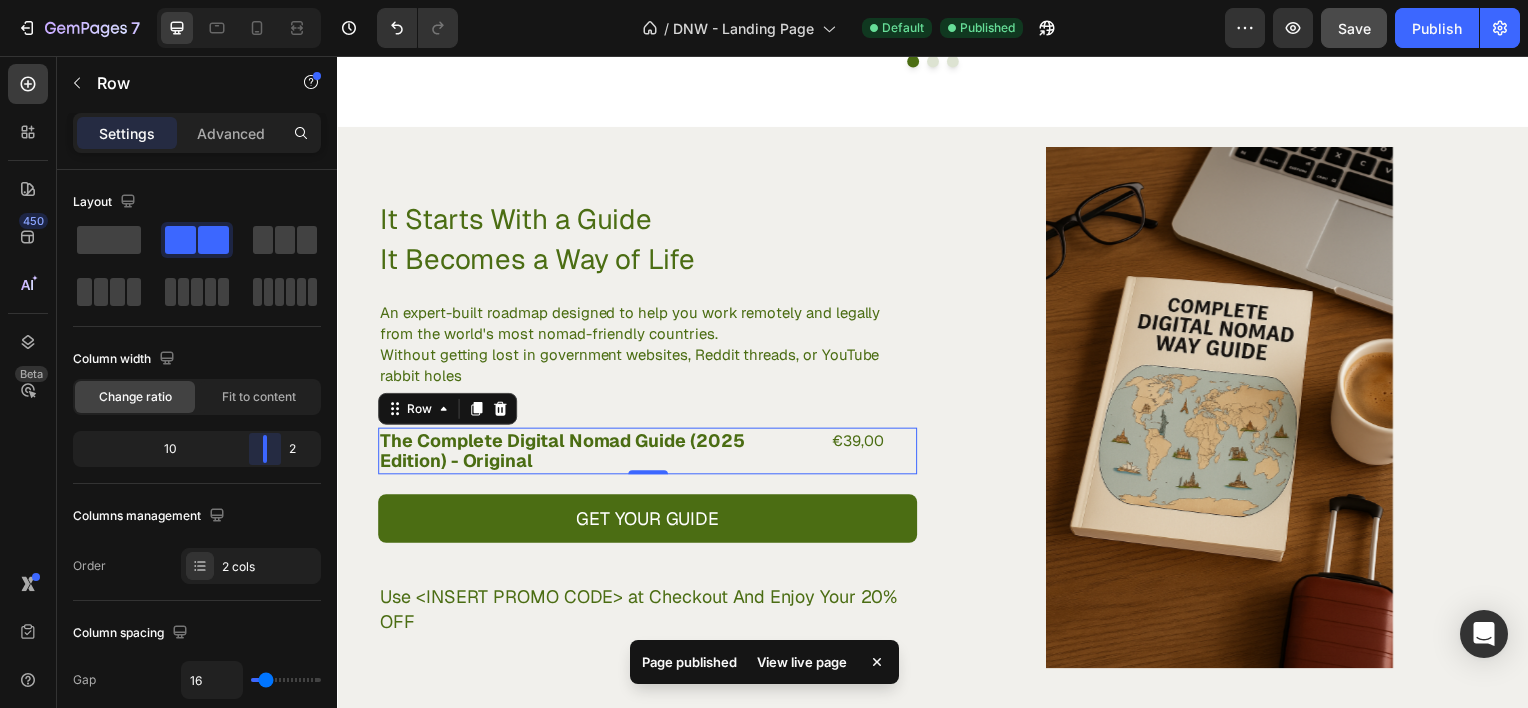 drag, startPoint x: 196, startPoint y: 448, endPoint x: 210, endPoint y: 405, distance: 45.221676 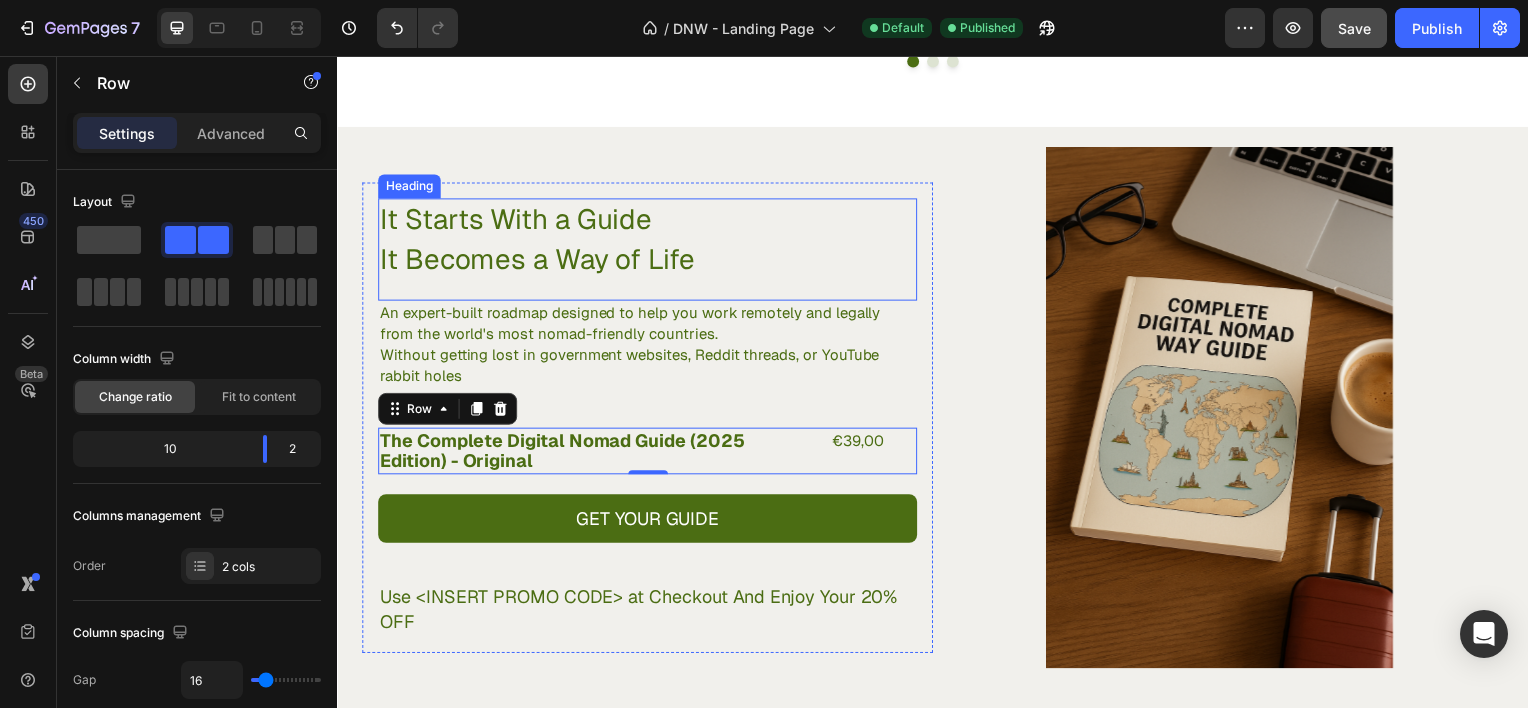 click on "It Starts With a Guide It Becomes a Way of Life" at bounding box center [649, 240] 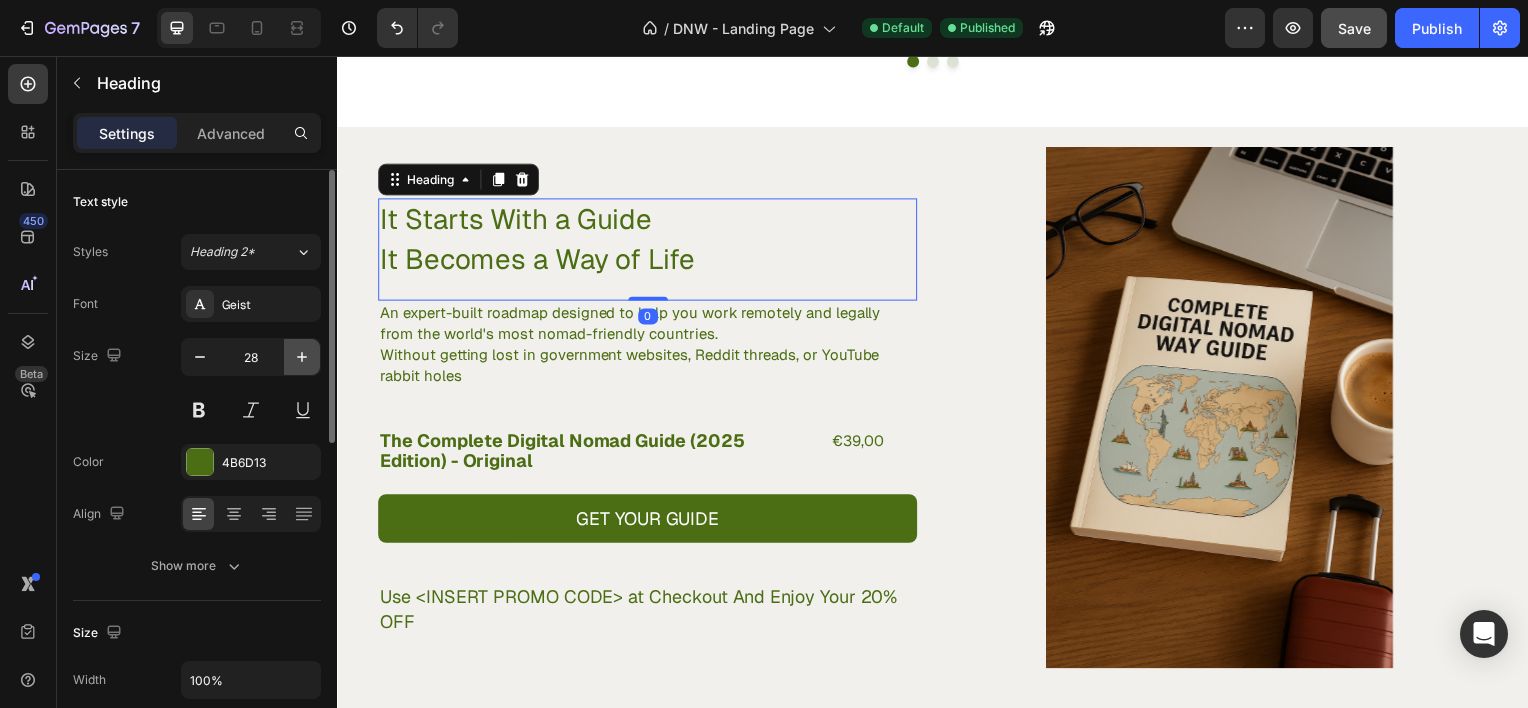 click at bounding box center [302, 357] 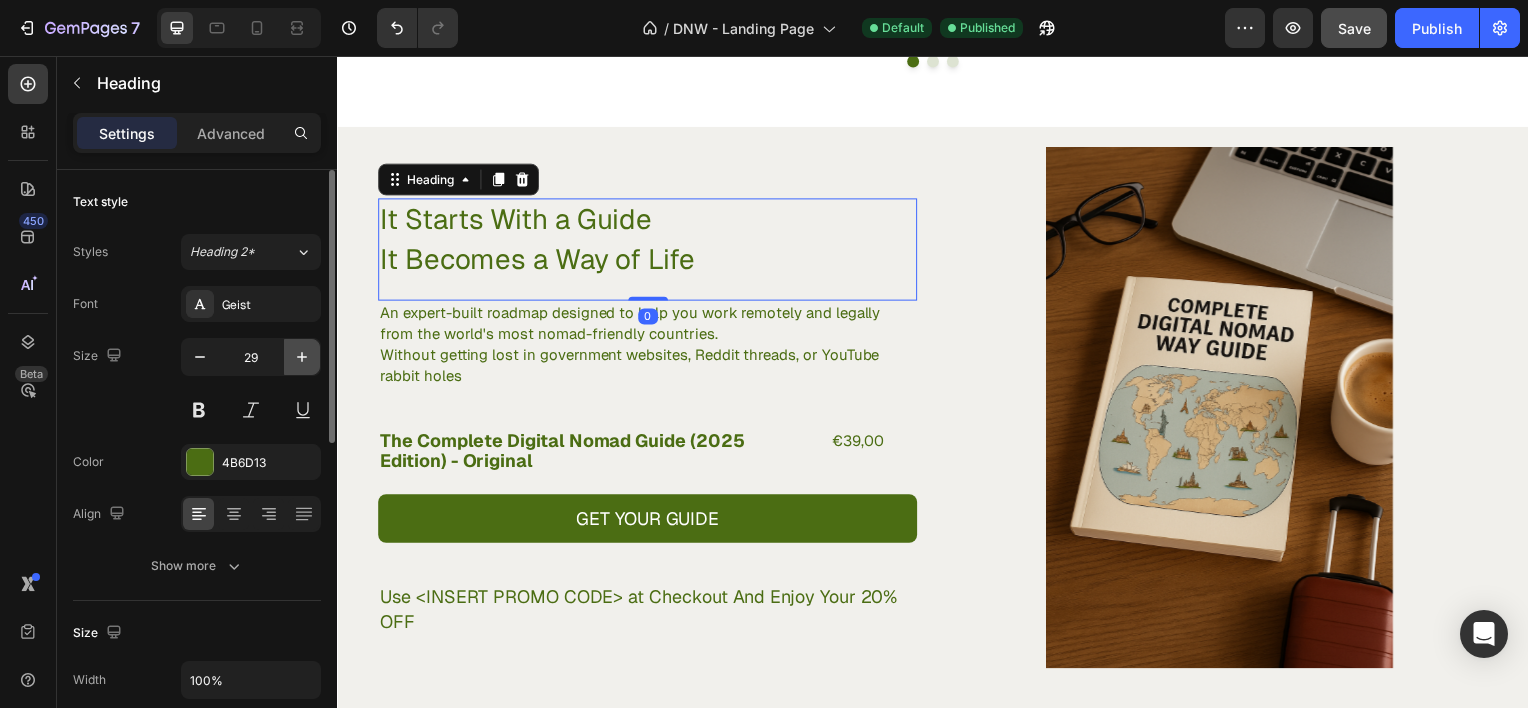 click at bounding box center (302, 357) 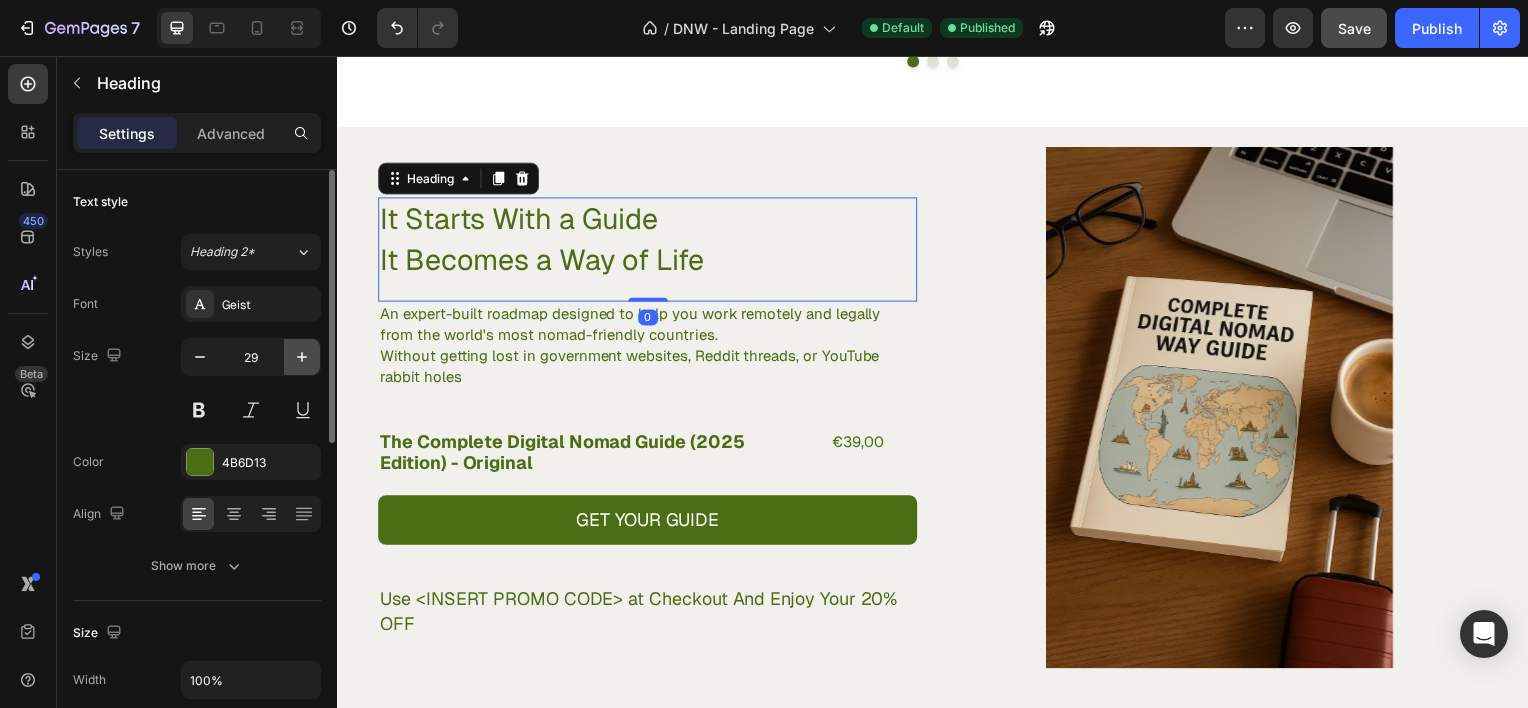 type on "30" 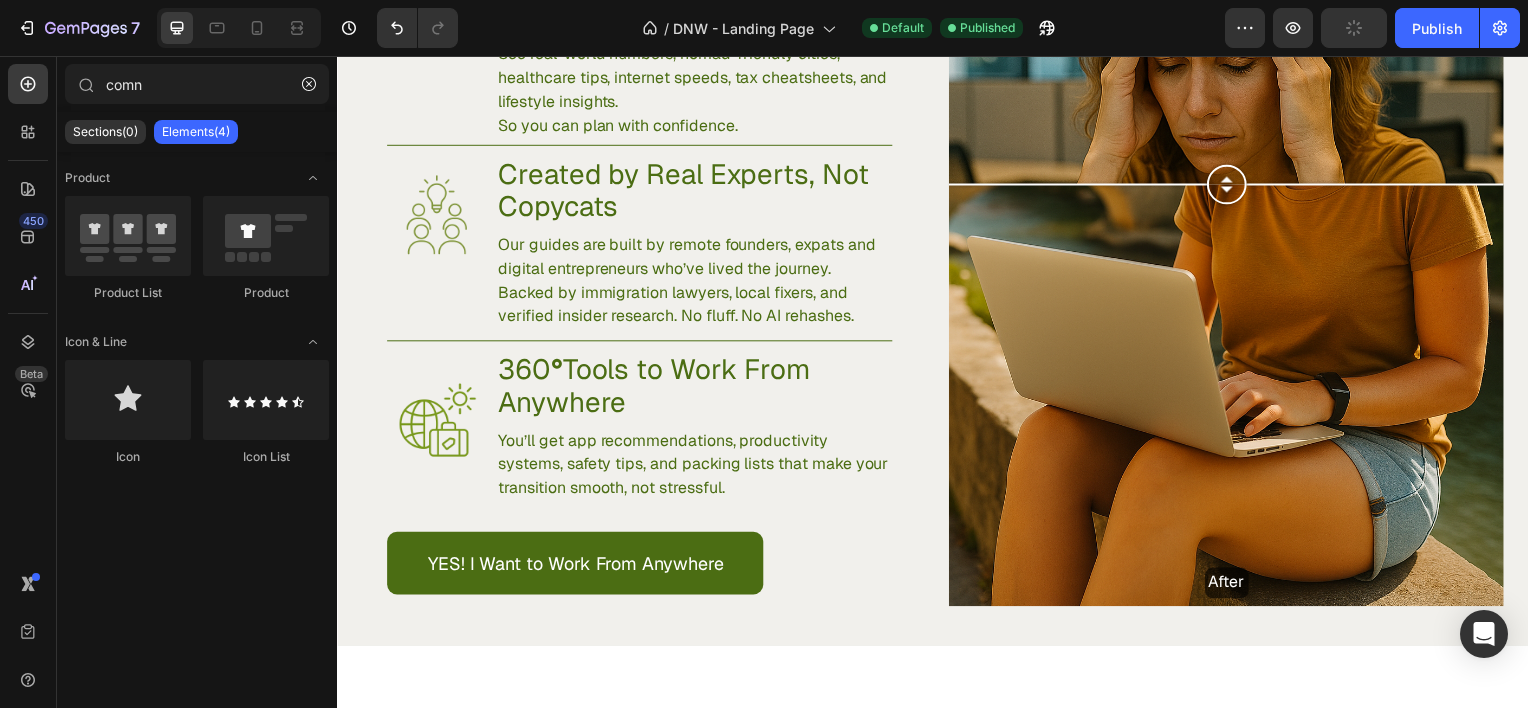 scroll, scrollTop: 1945, scrollLeft: 0, axis: vertical 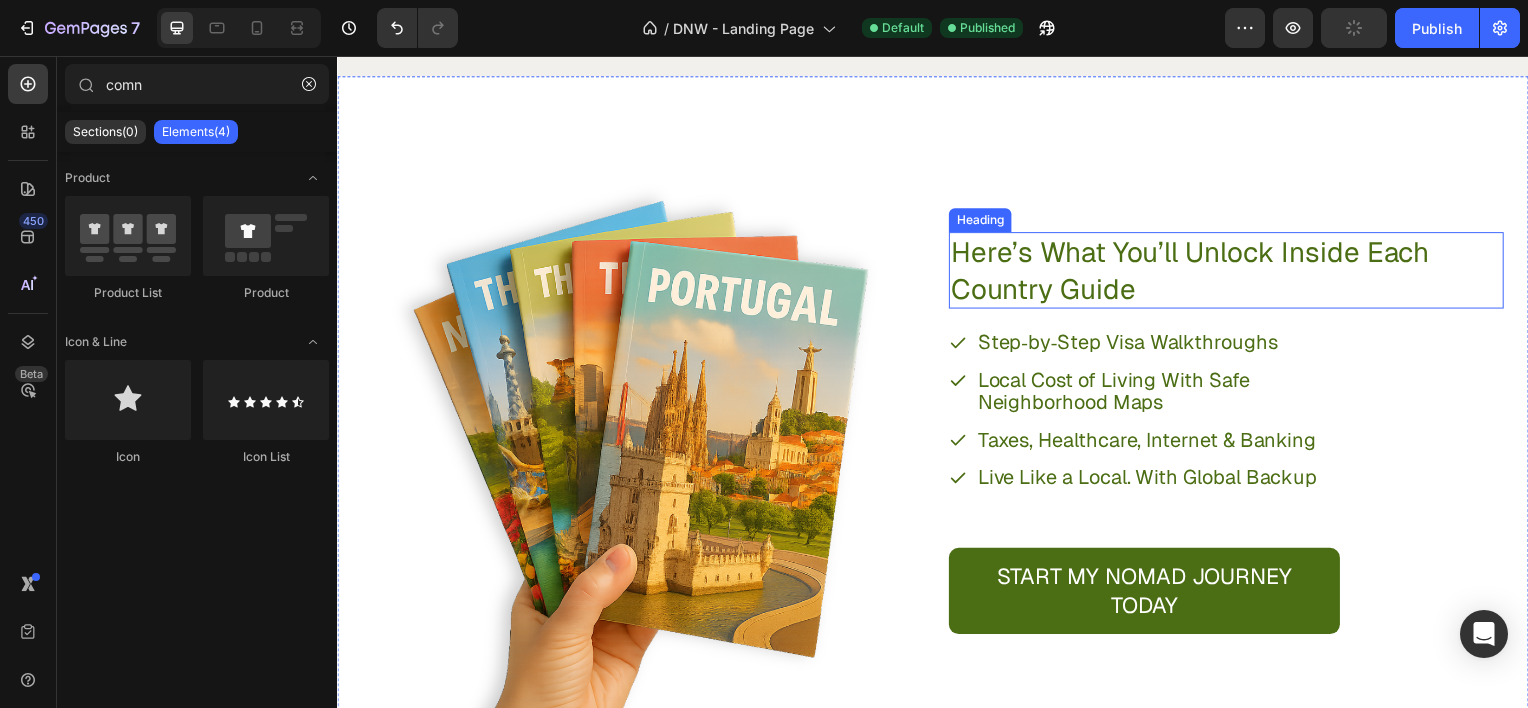 click on "Here’s What You’ll Unlock Inside Each Country Guide" at bounding box center [1209, 271] 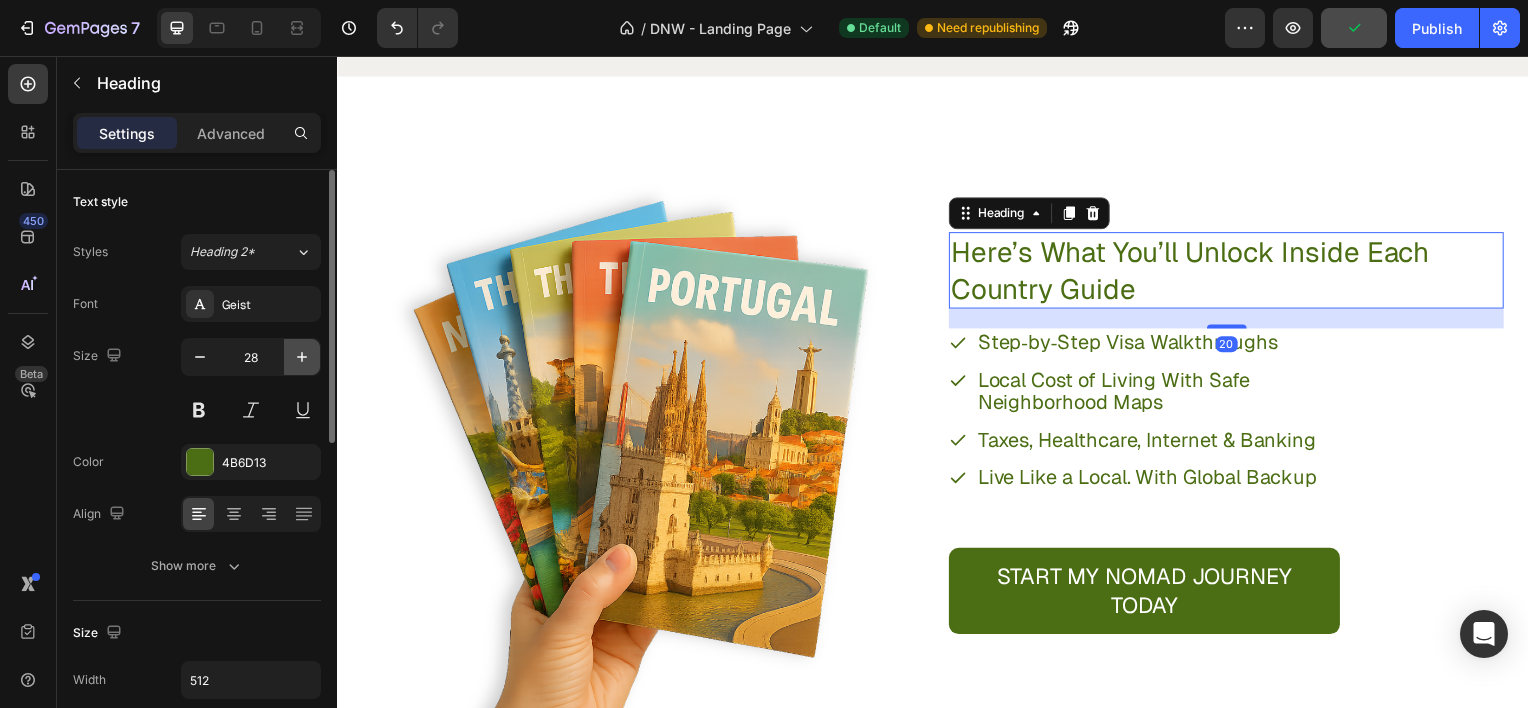 click 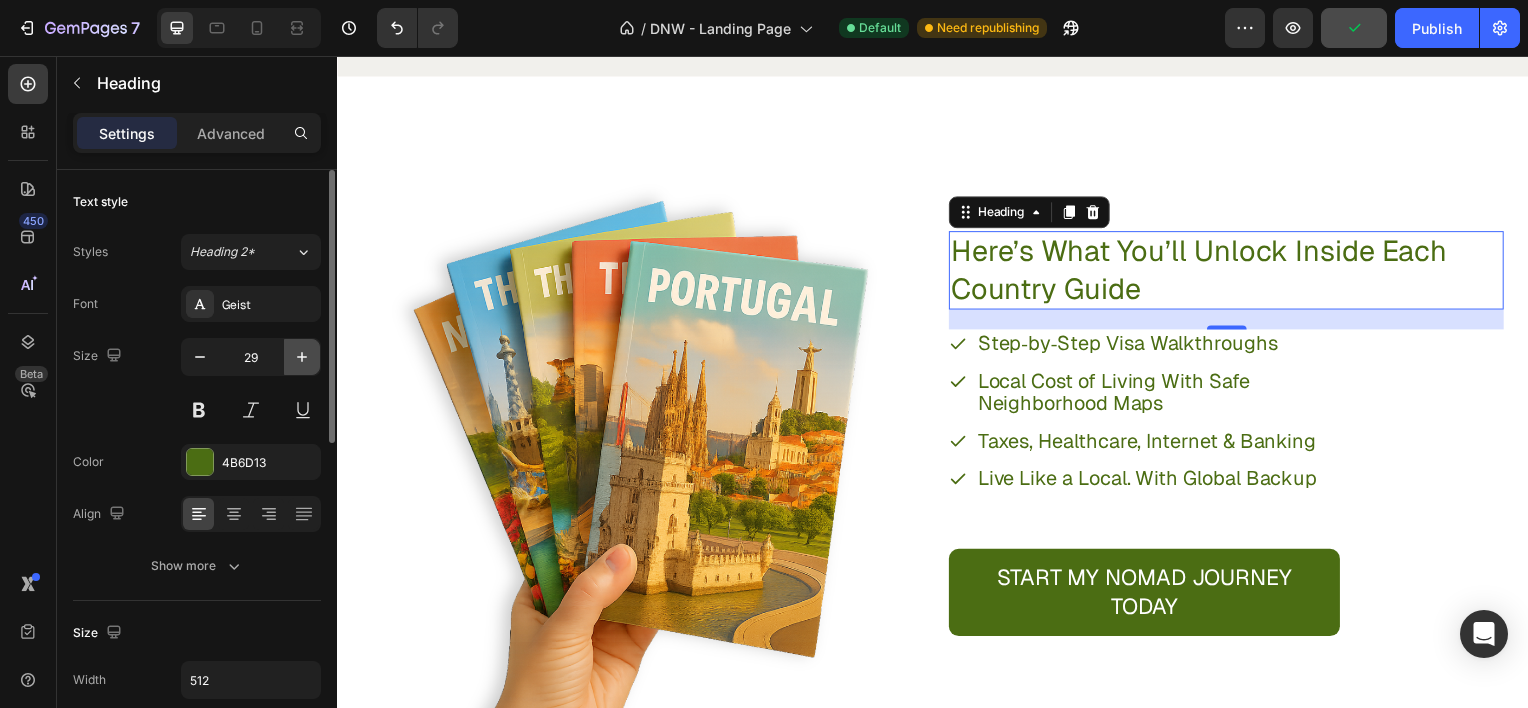 click 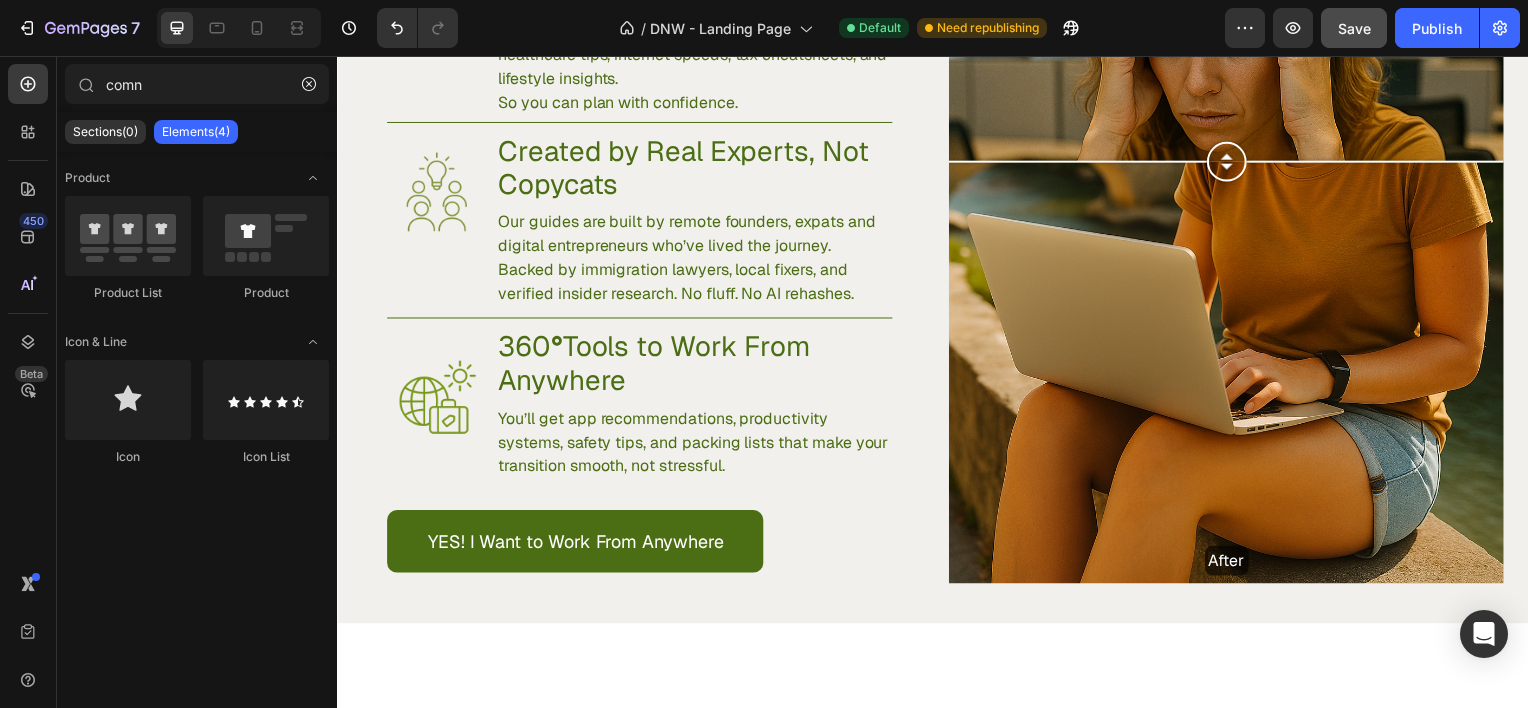 scroll, scrollTop: 796, scrollLeft: 0, axis: vertical 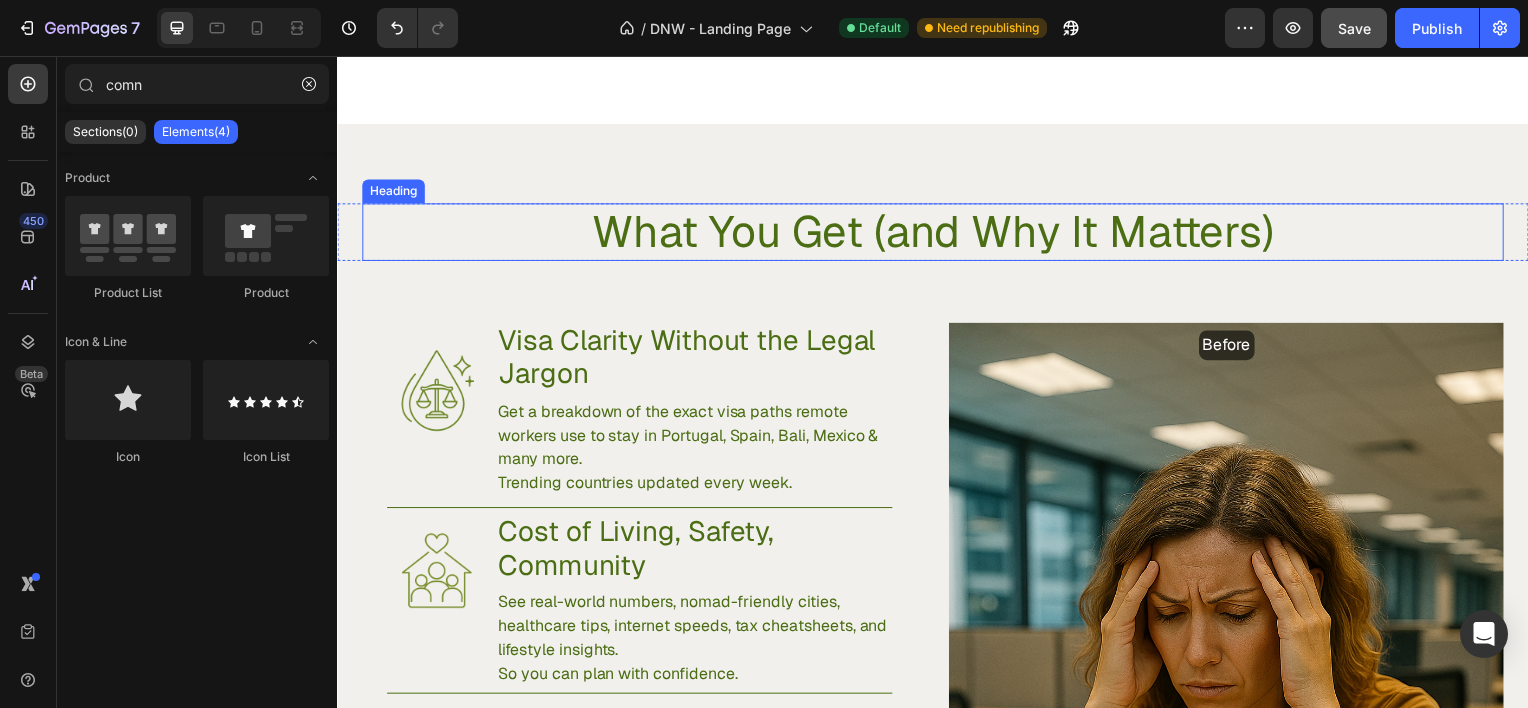click on "What You Get (and Why It Matters)" at bounding box center (937, 233) 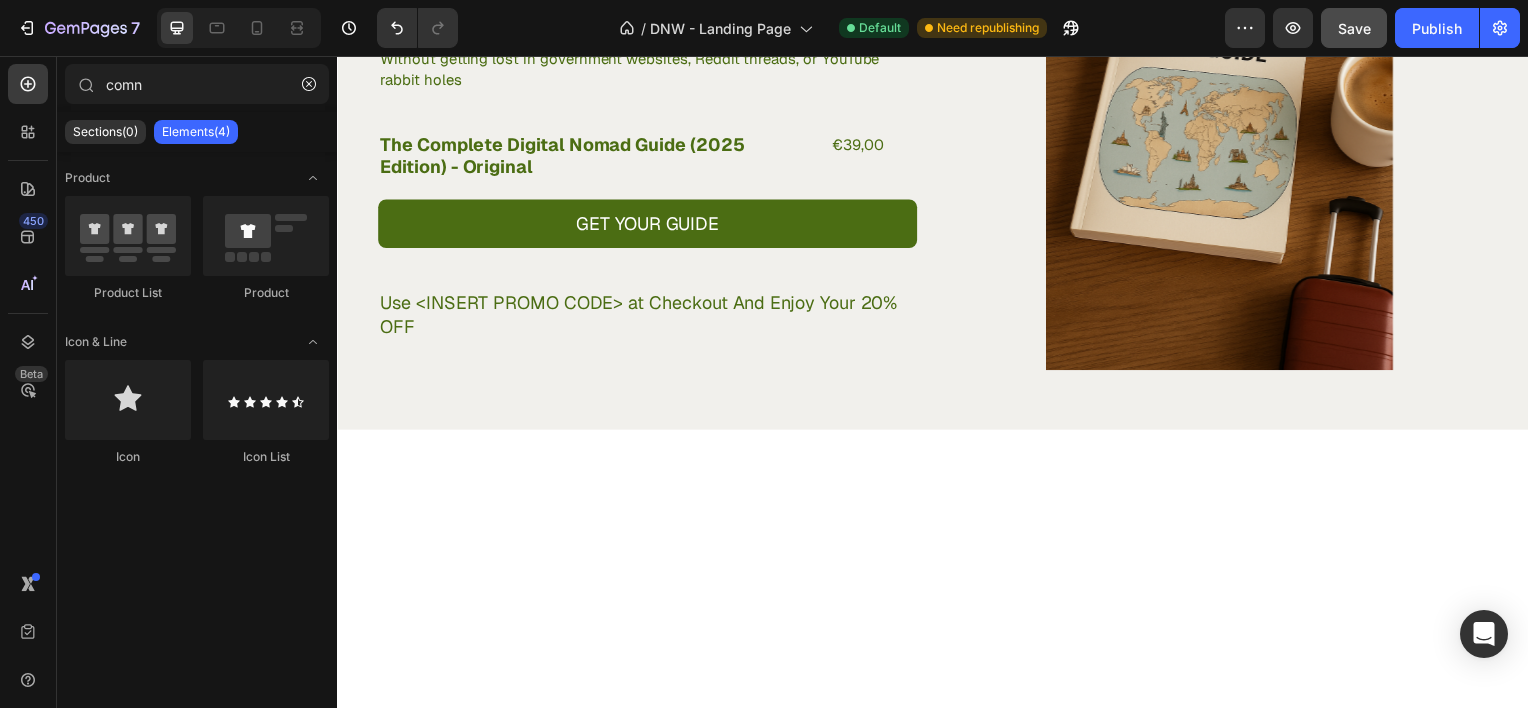 scroll, scrollTop: 3328, scrollLeft: 0, axis: vertical 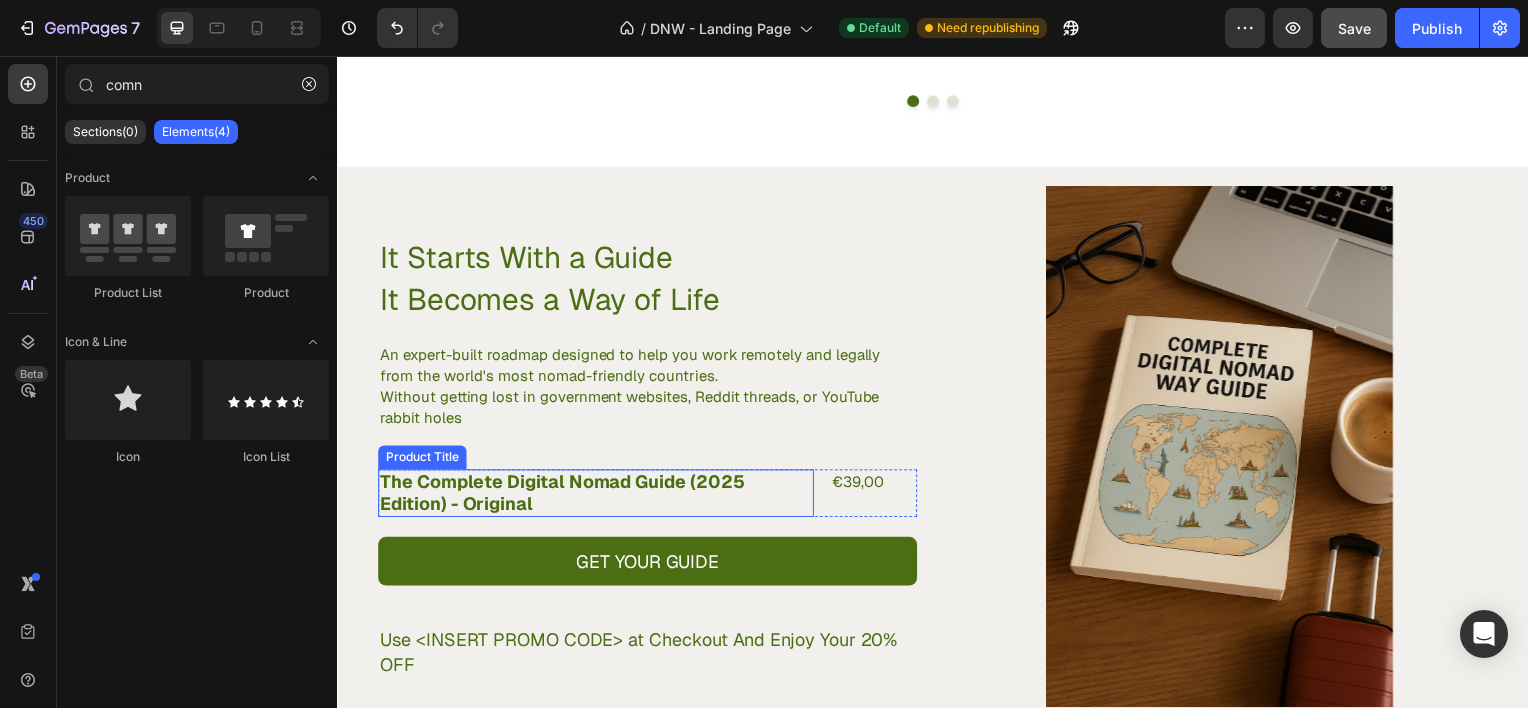 click on "The Complete Digital Nomad Guide (2025 Edition) - Original" at bounding box center (597, 495) 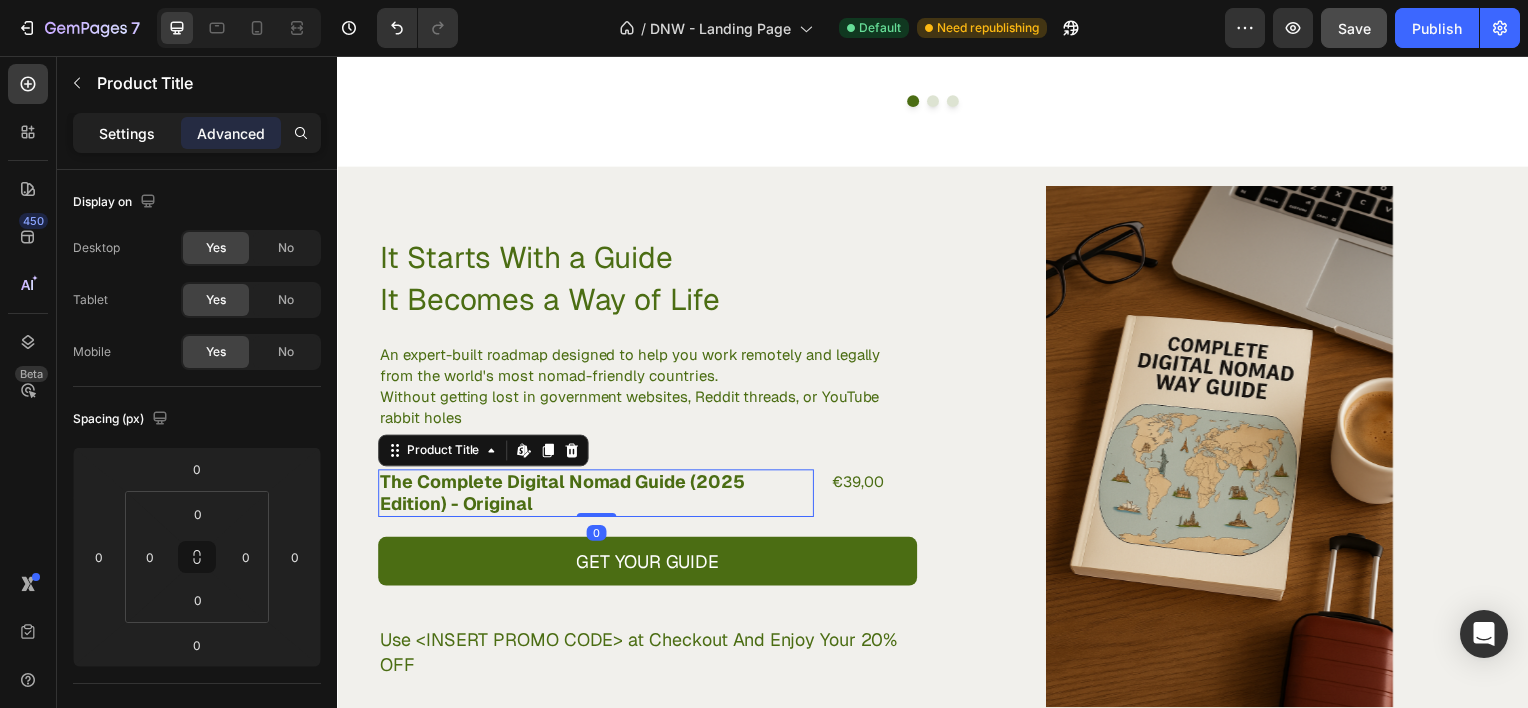 click on "Settings" at bounding box center [127, 133] 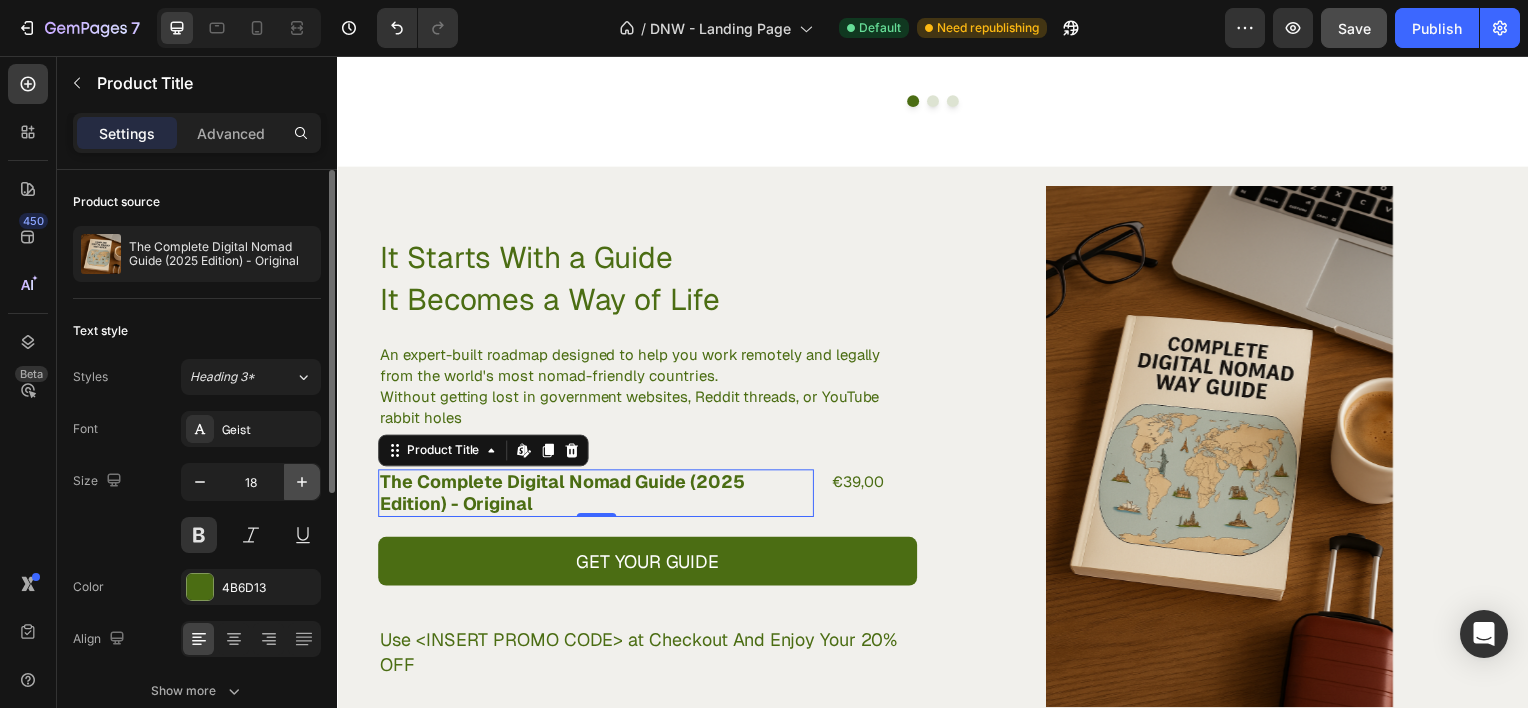 click 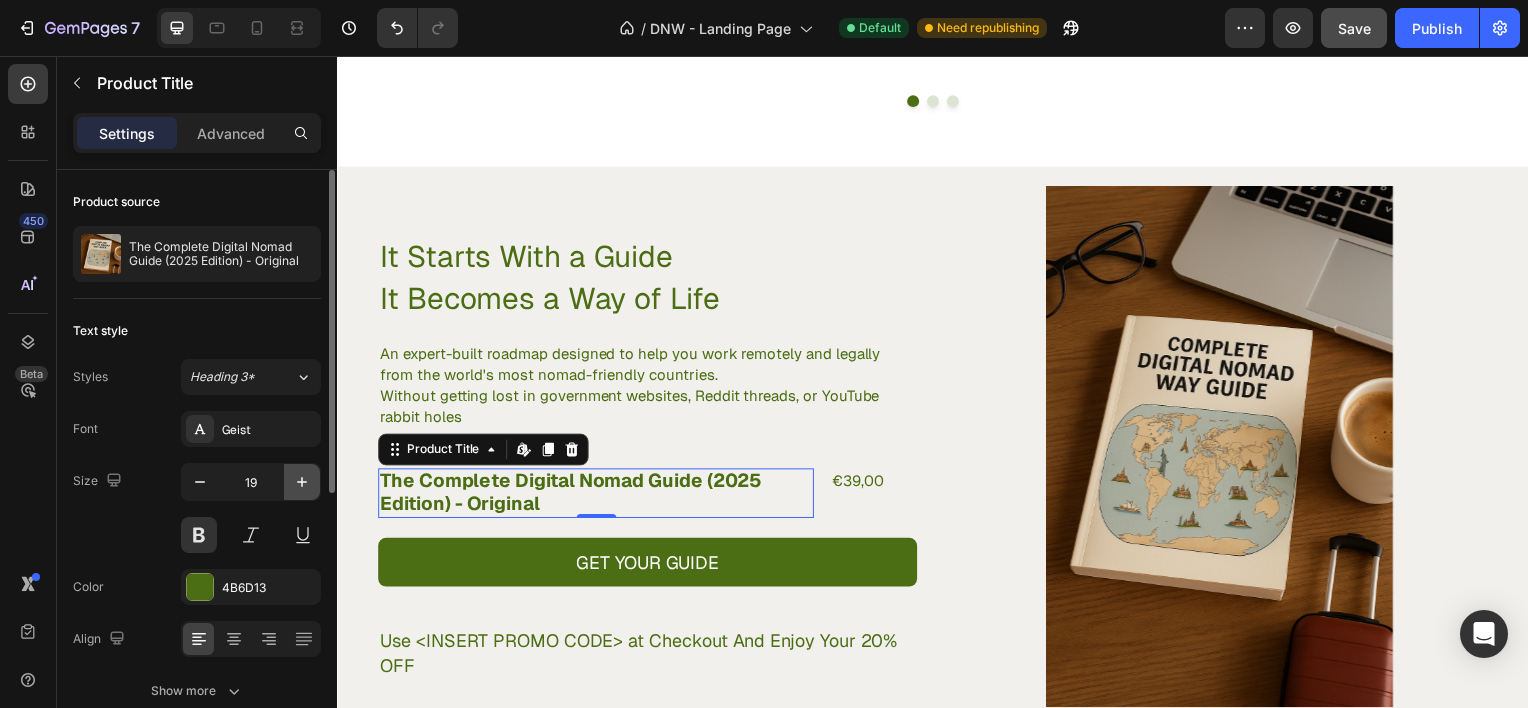 click 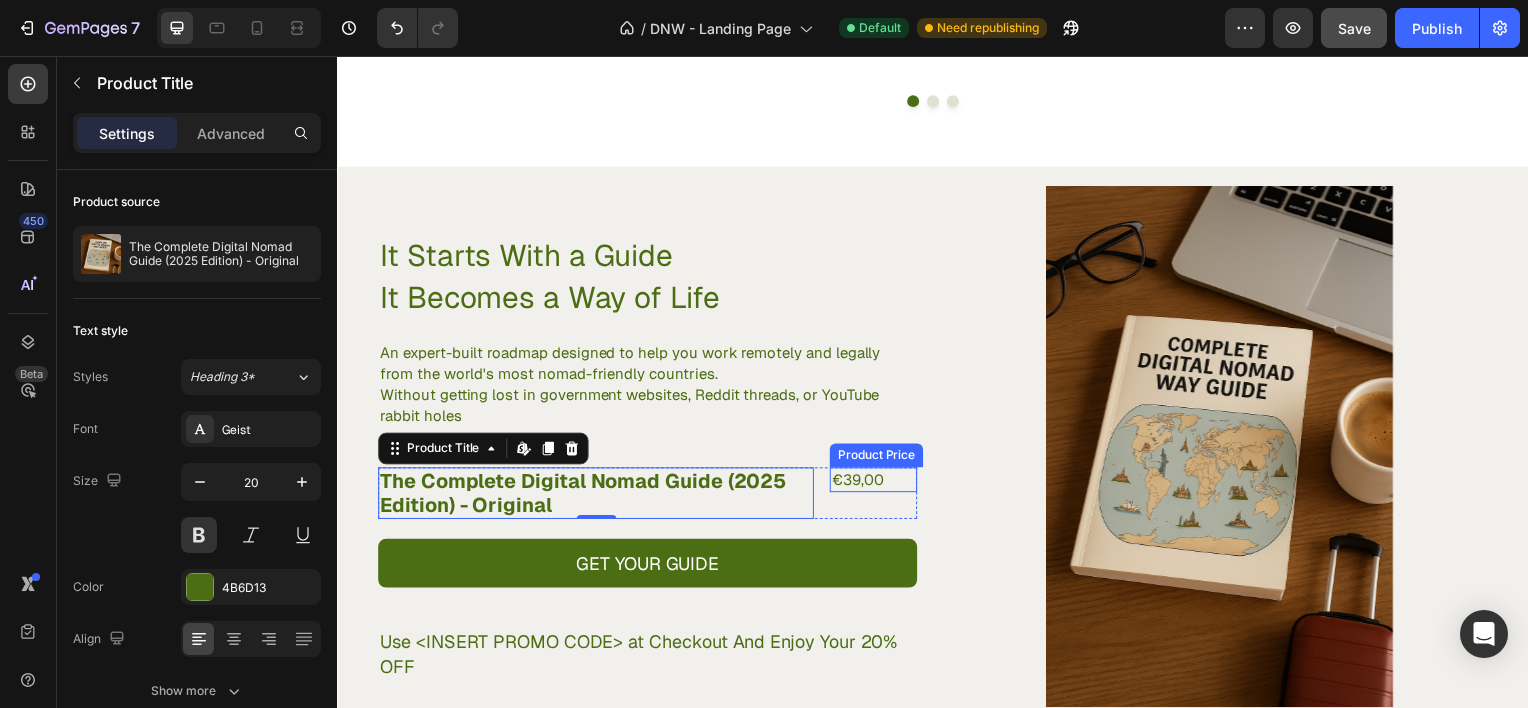 click on "€39,00" at bounding box center [877, 482] 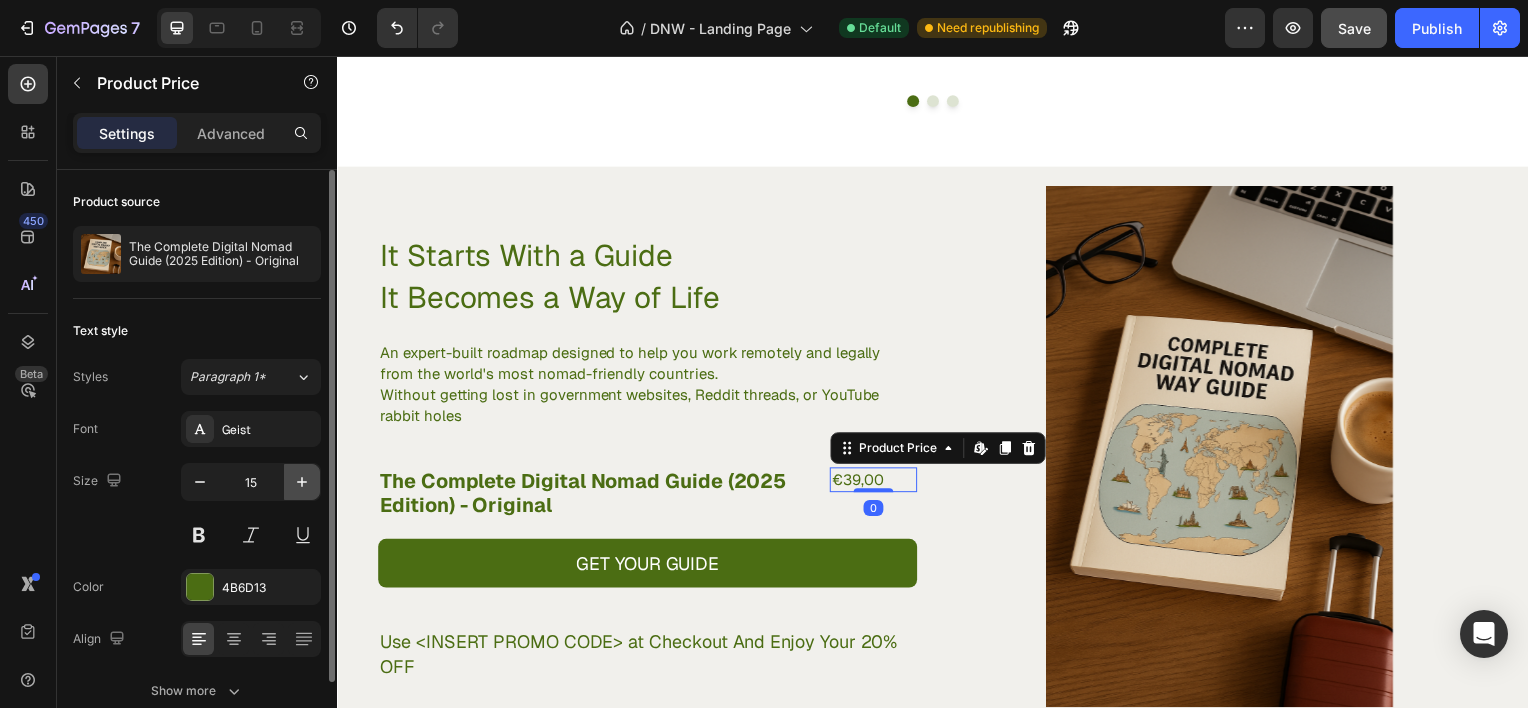 click at bounding box center [302, 482] 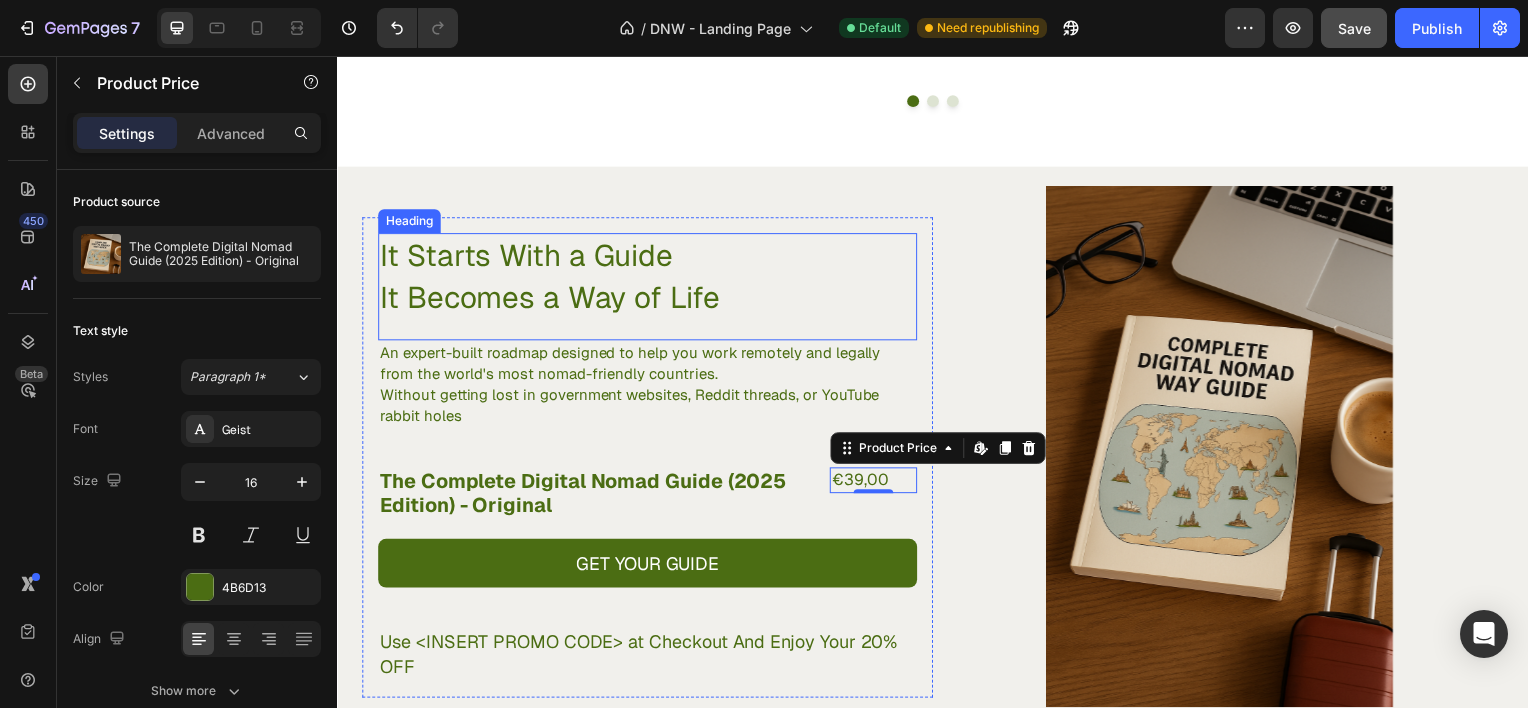 click on "It Starts With a Guide It Becomes a Way of Life" at bounding box center (649, 278) 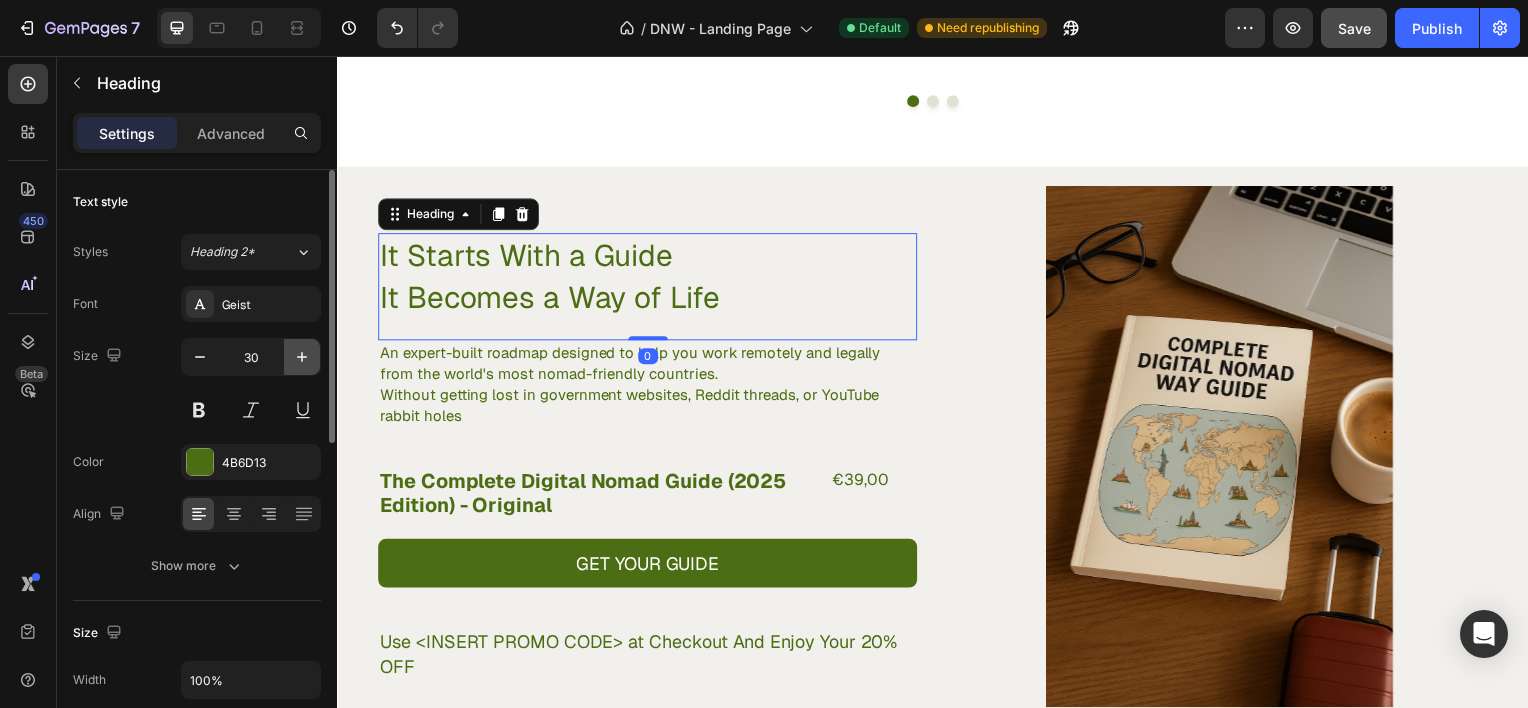 click 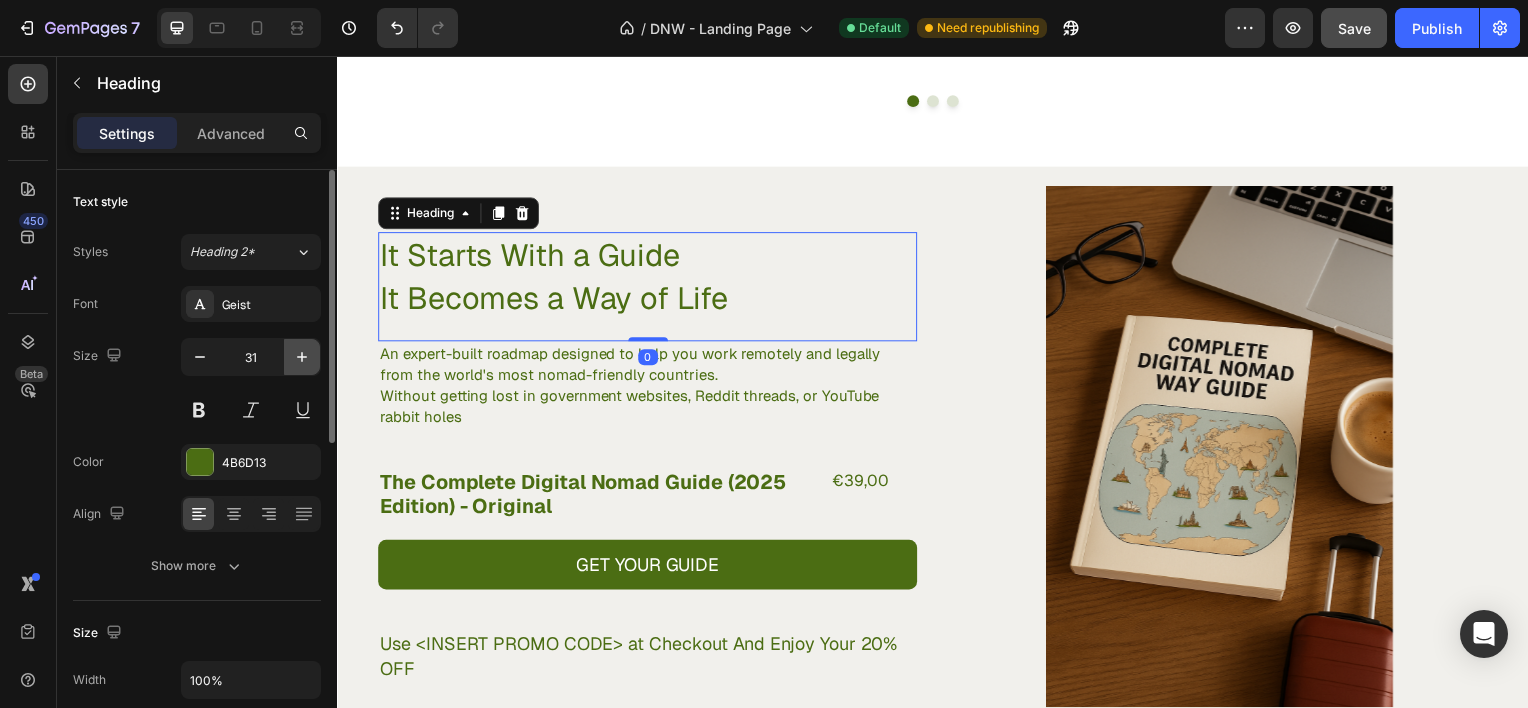 click 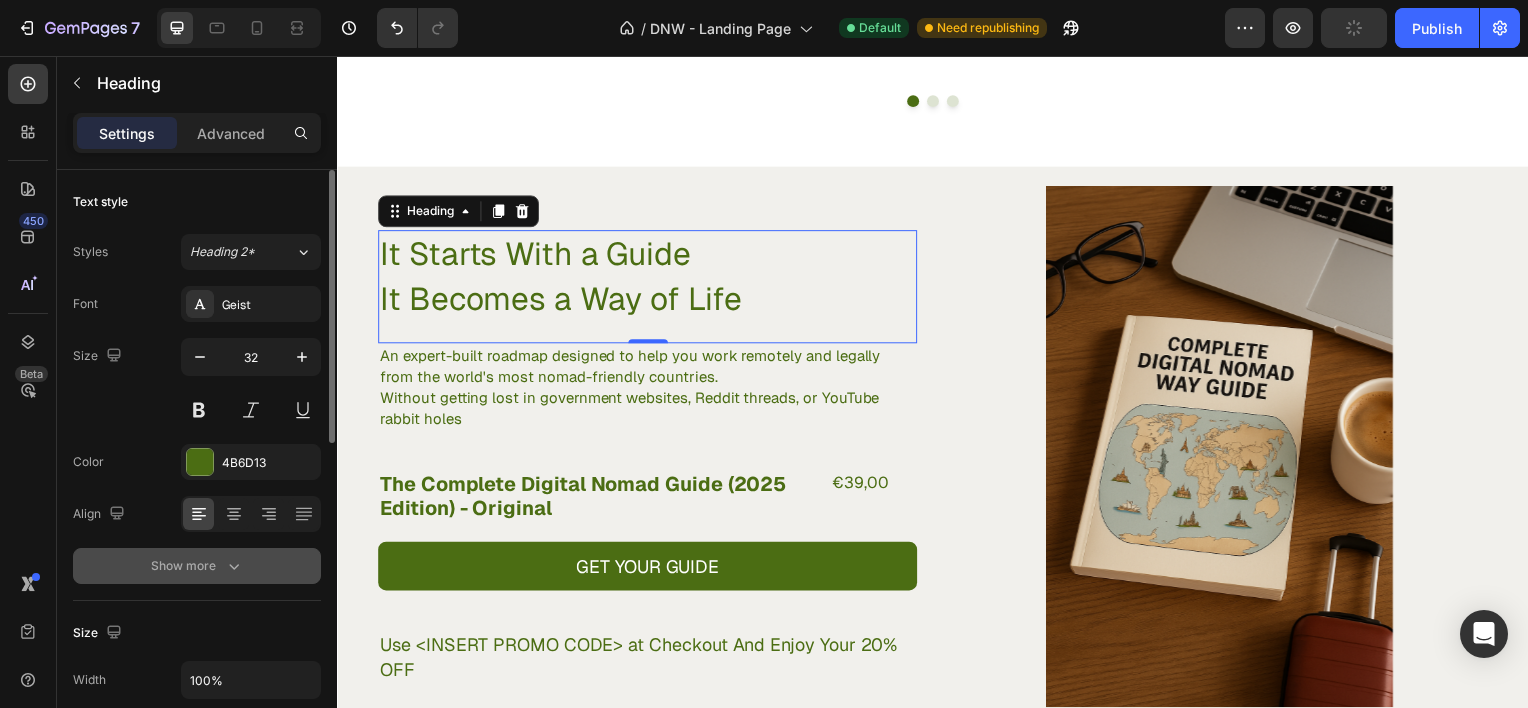 click 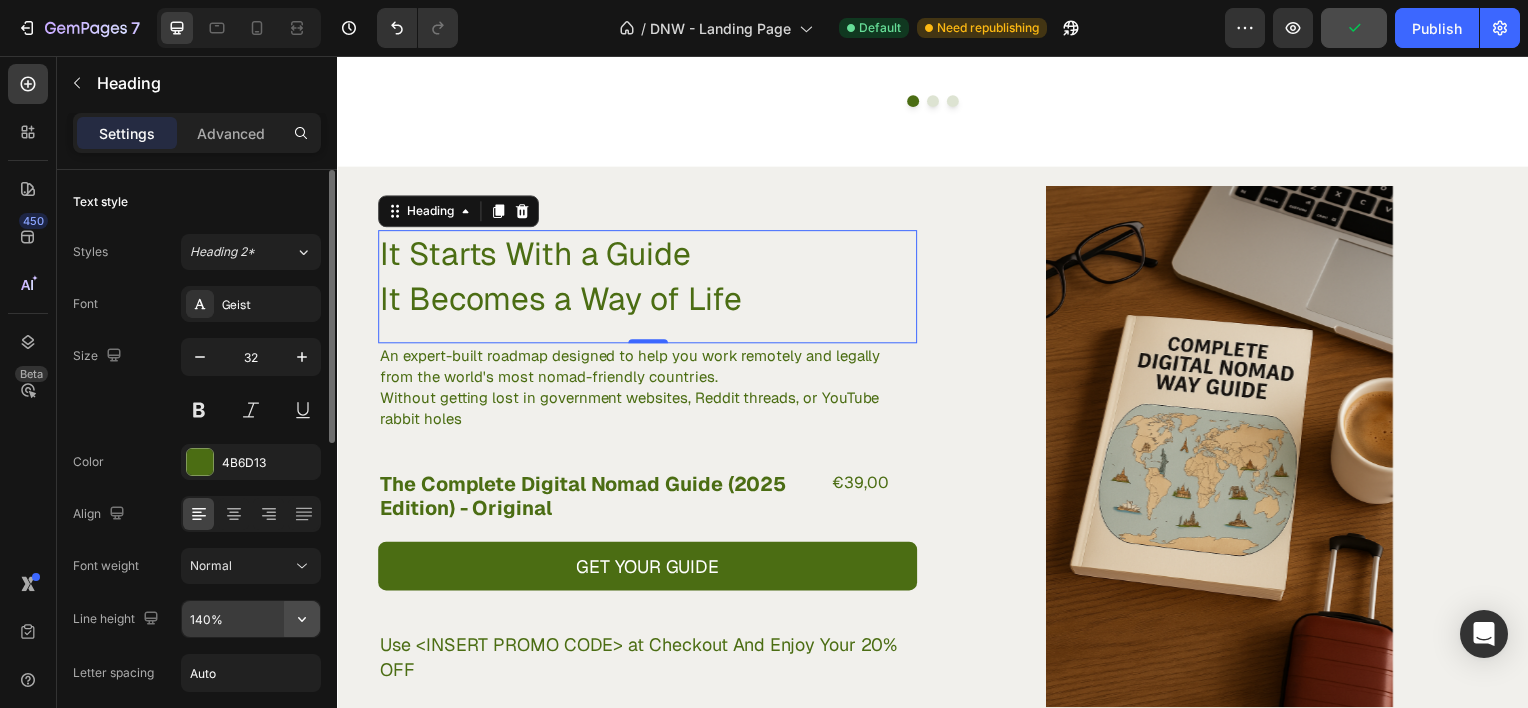click 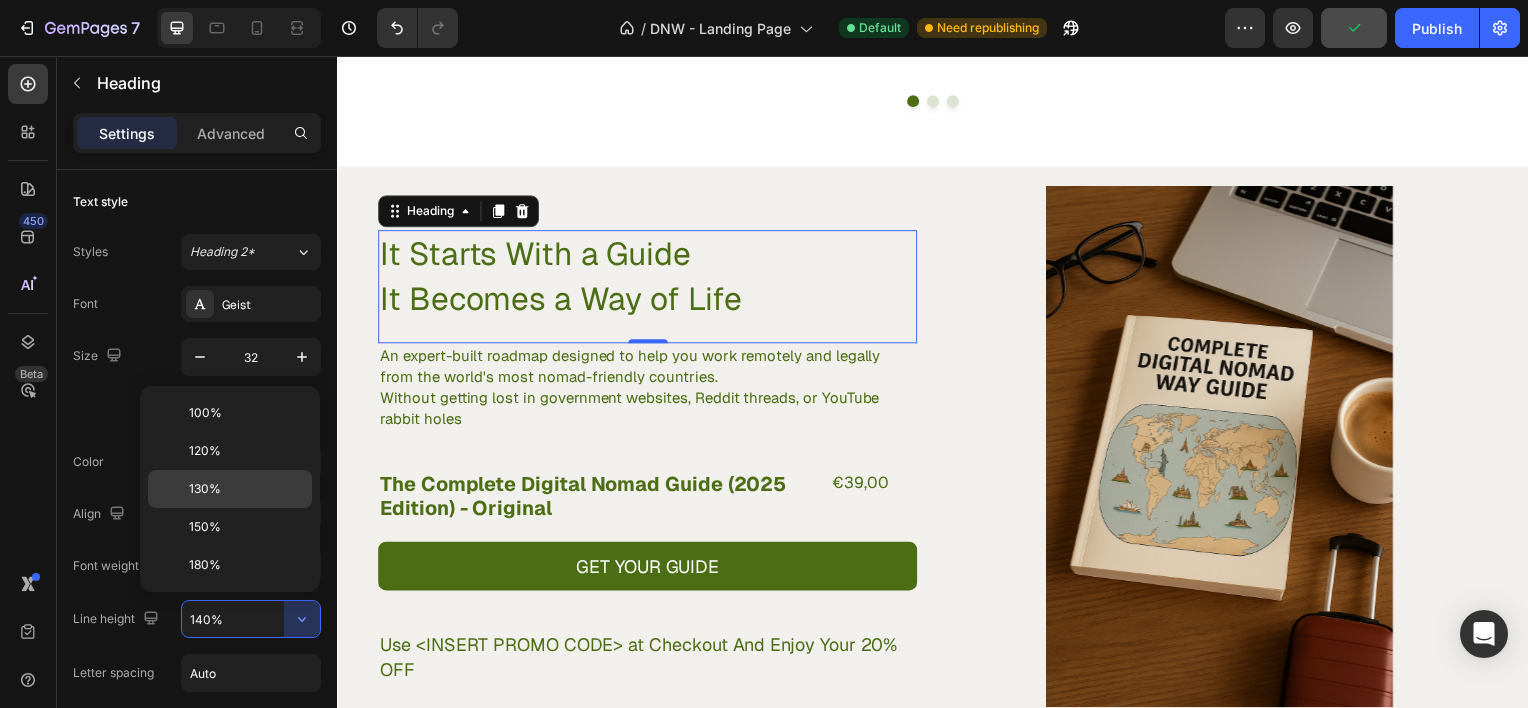 click on "130%" at bounding box center [246, 489] 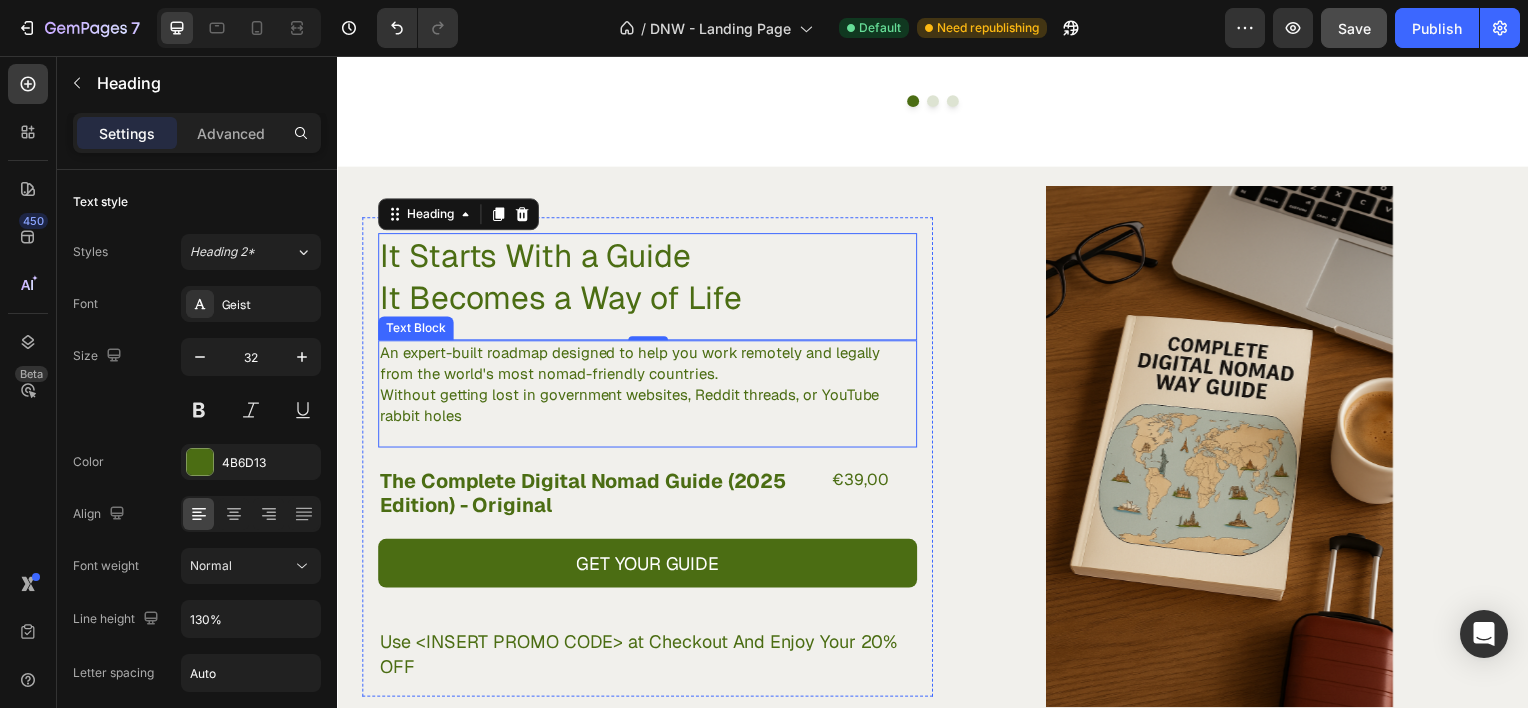 click on "Without getting lost in government websites, Reddit threads, or YouTube rabbit holes" at bounding box center (649, 407) 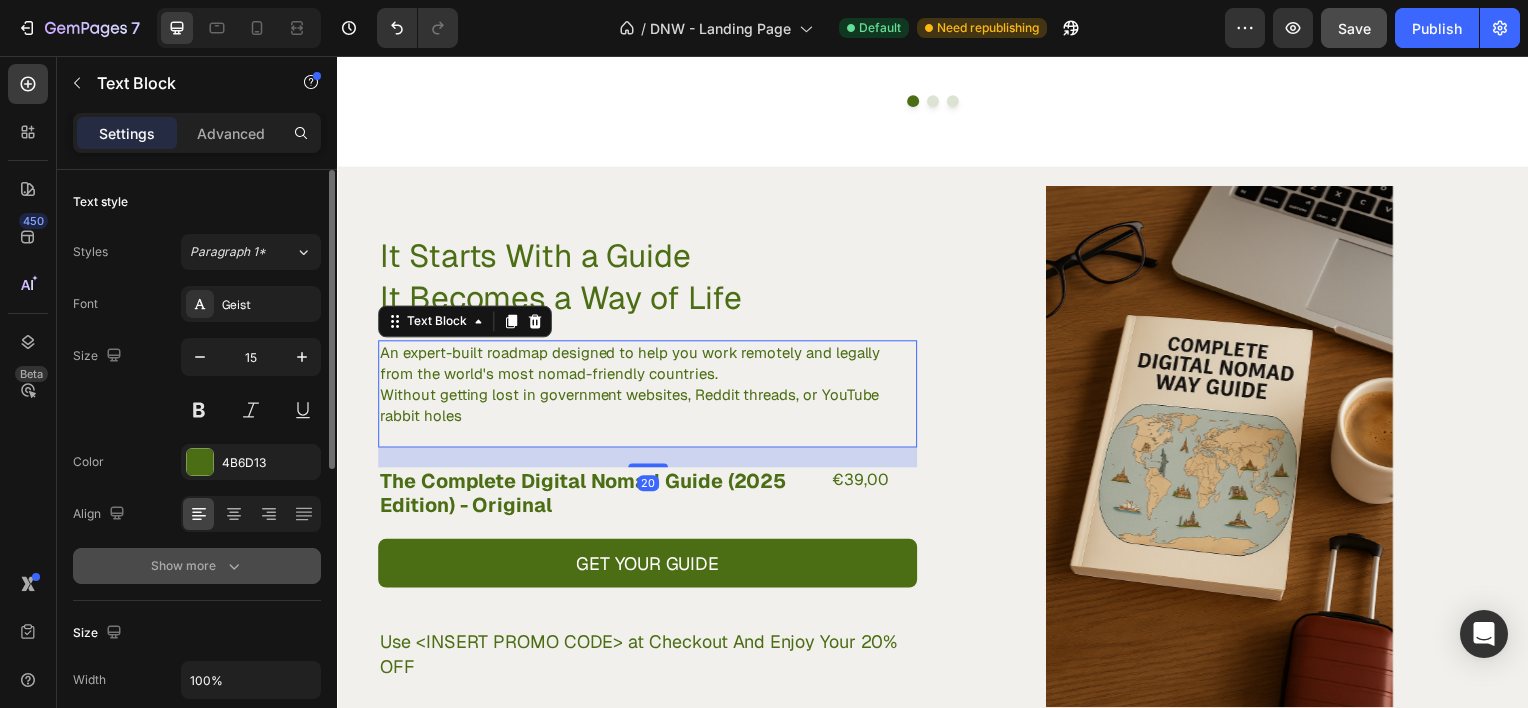 click on "Show more" at bounding box center [197, 566] 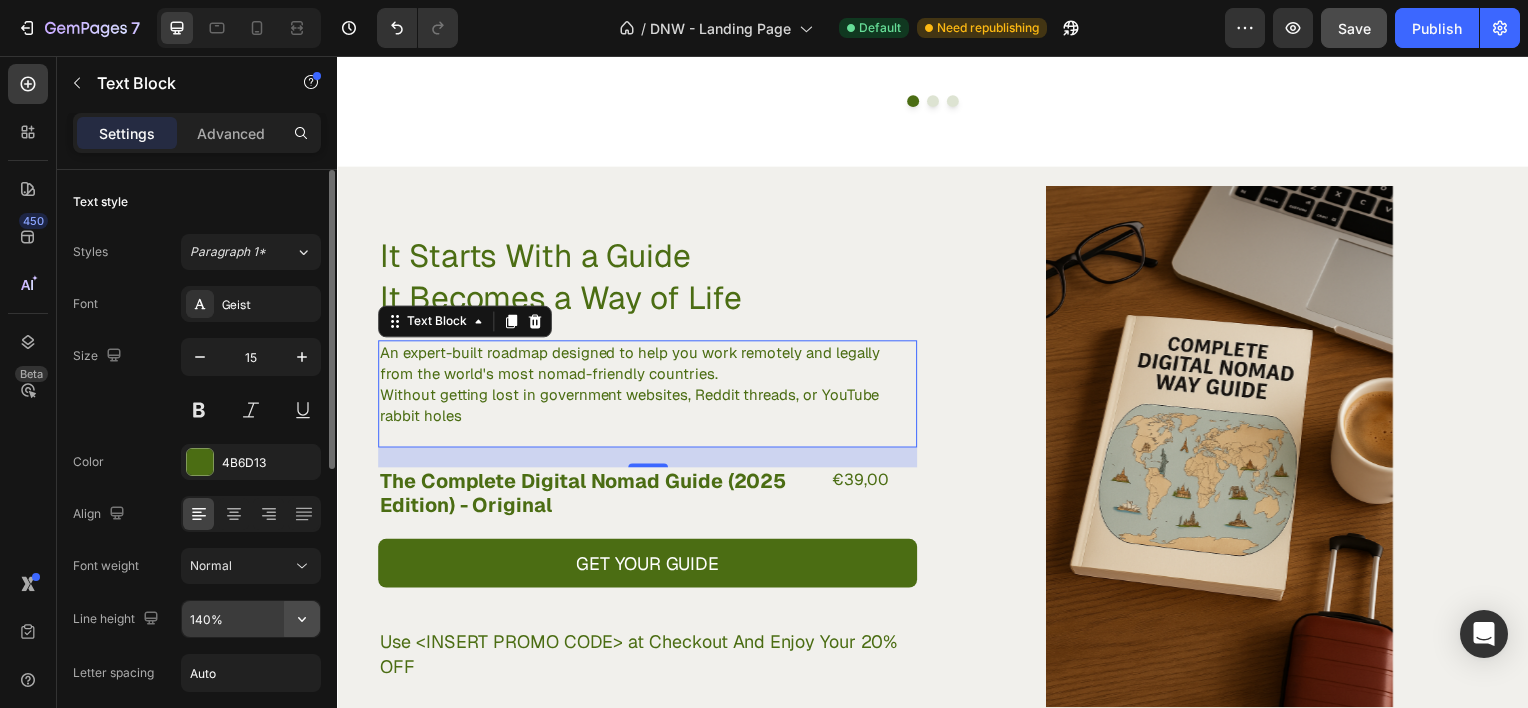 click 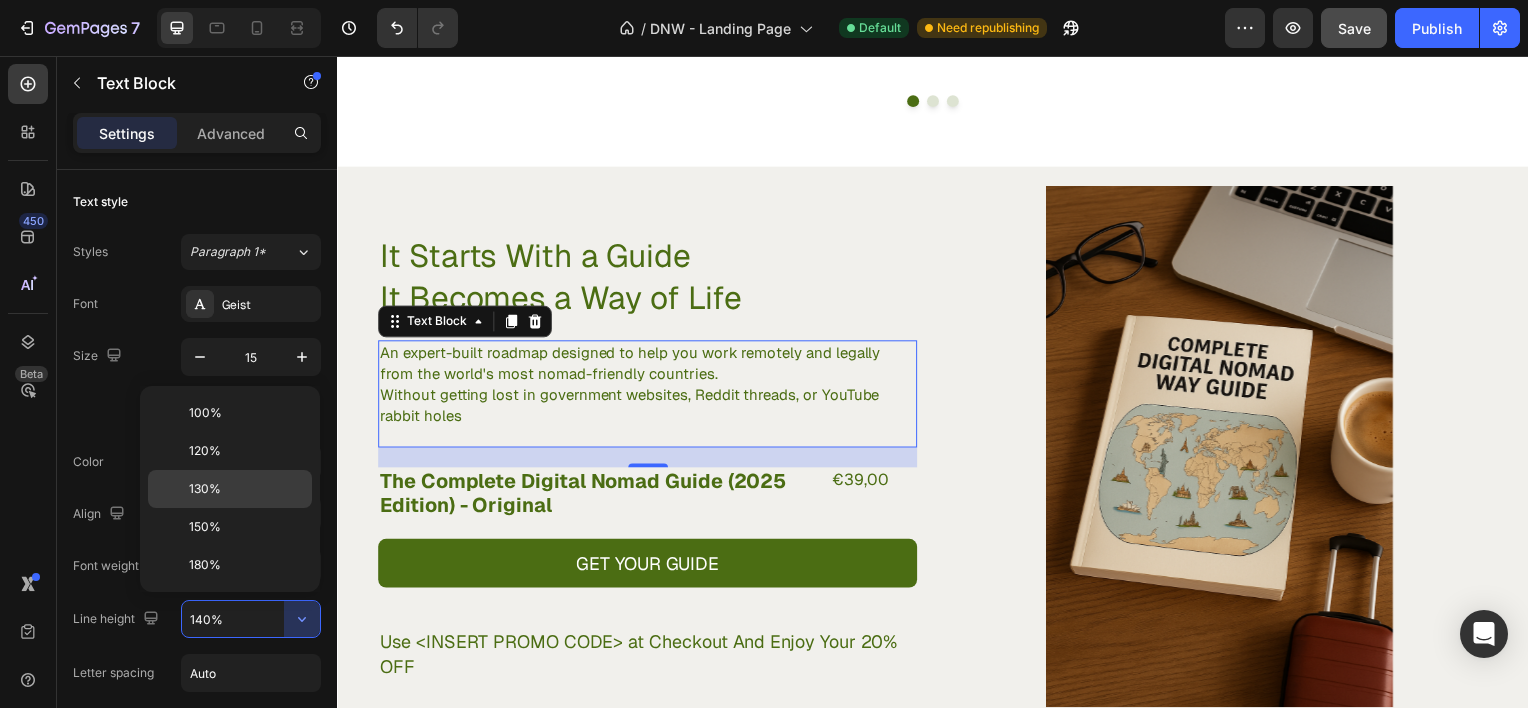 click on "130%" at bounding box center (246, 489) 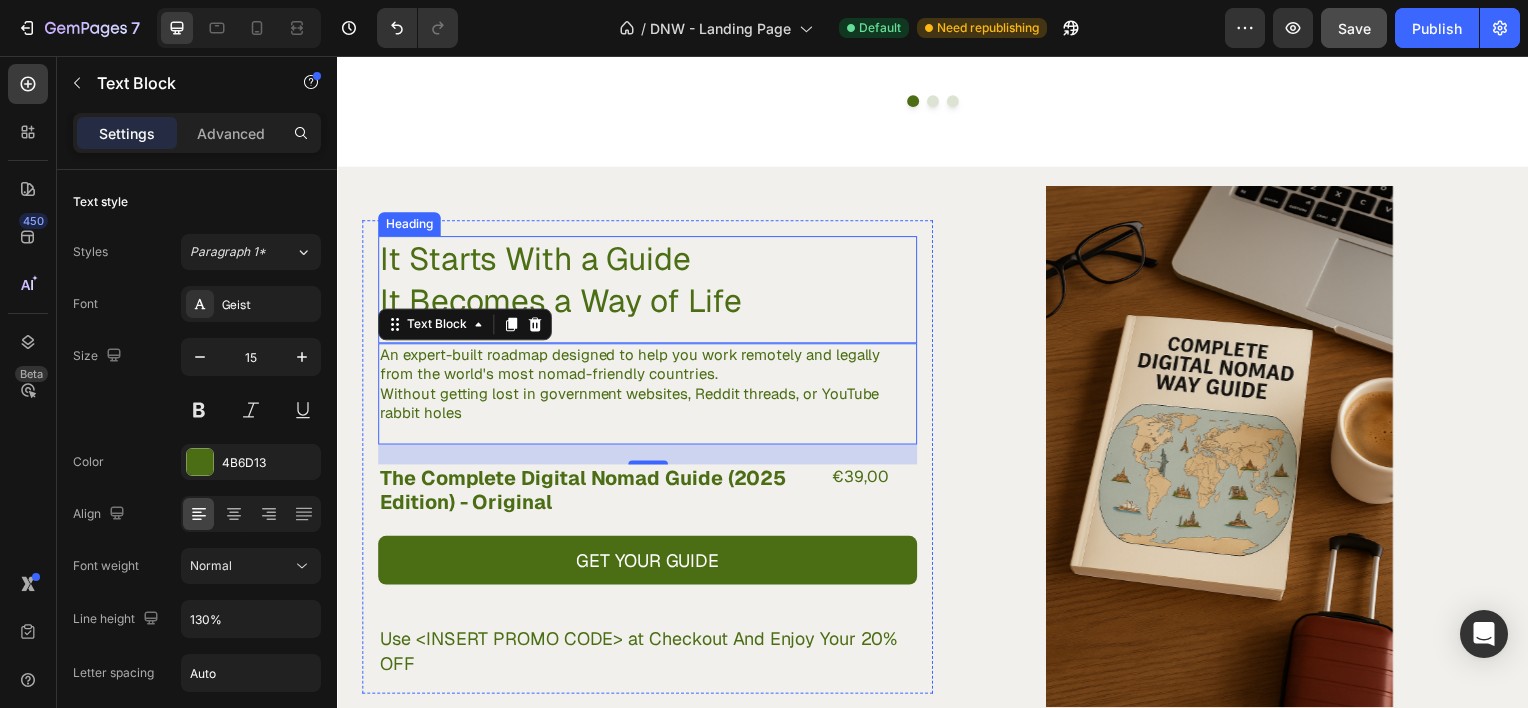 click on "It Starts With a Guide It Becomes a Way of Life Heading" at bounding box center [649, 290] 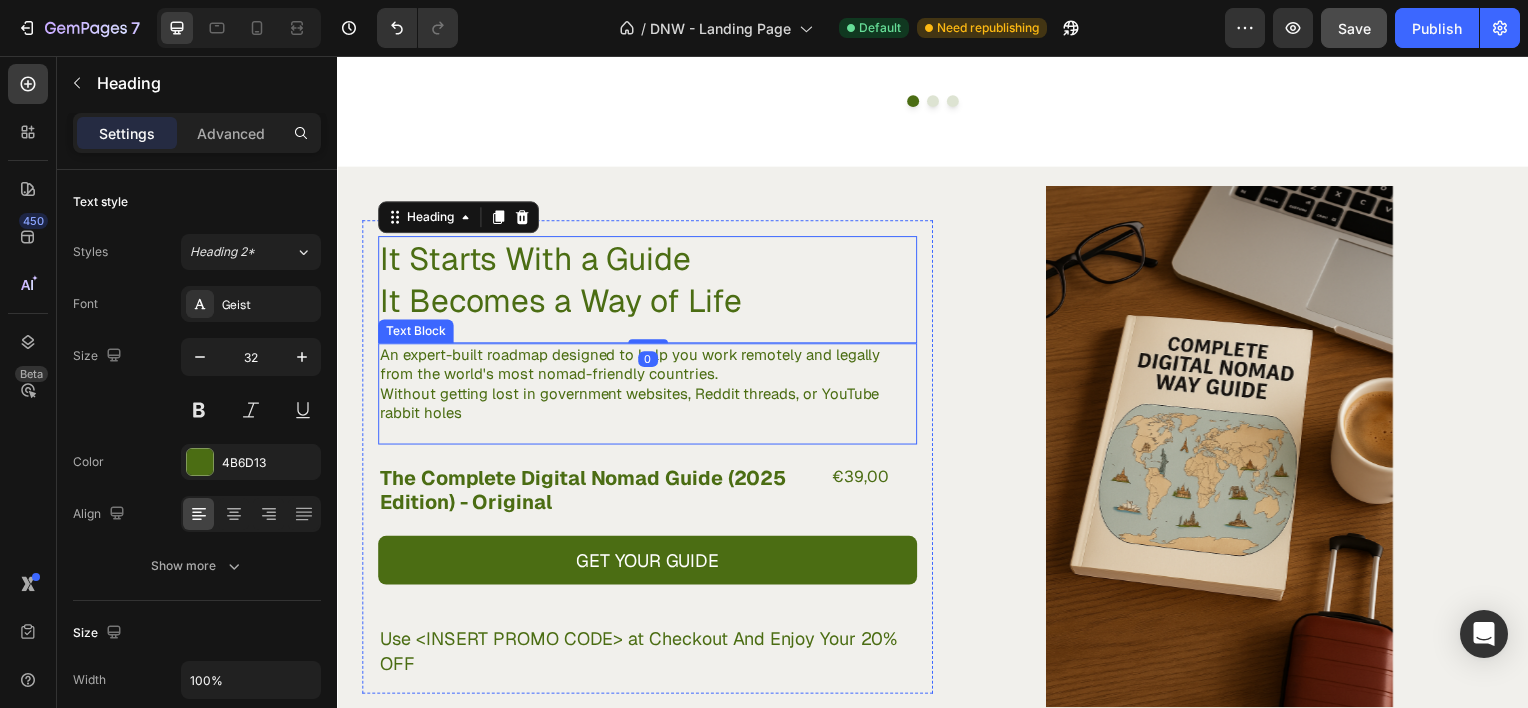 click on "Without getting lost in government websites, Reddit threads, or YouTube rabbit holes" at bounding box center (649, 405) 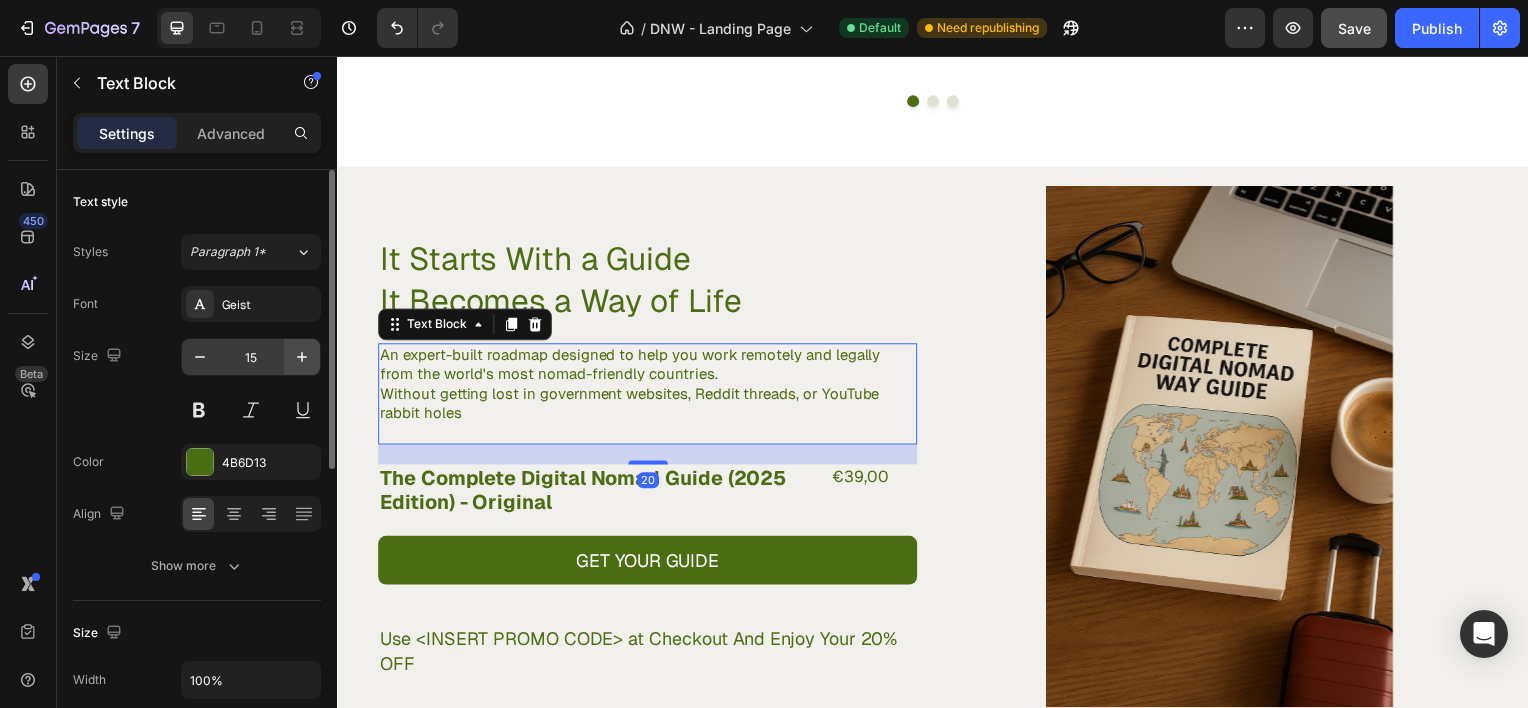 click 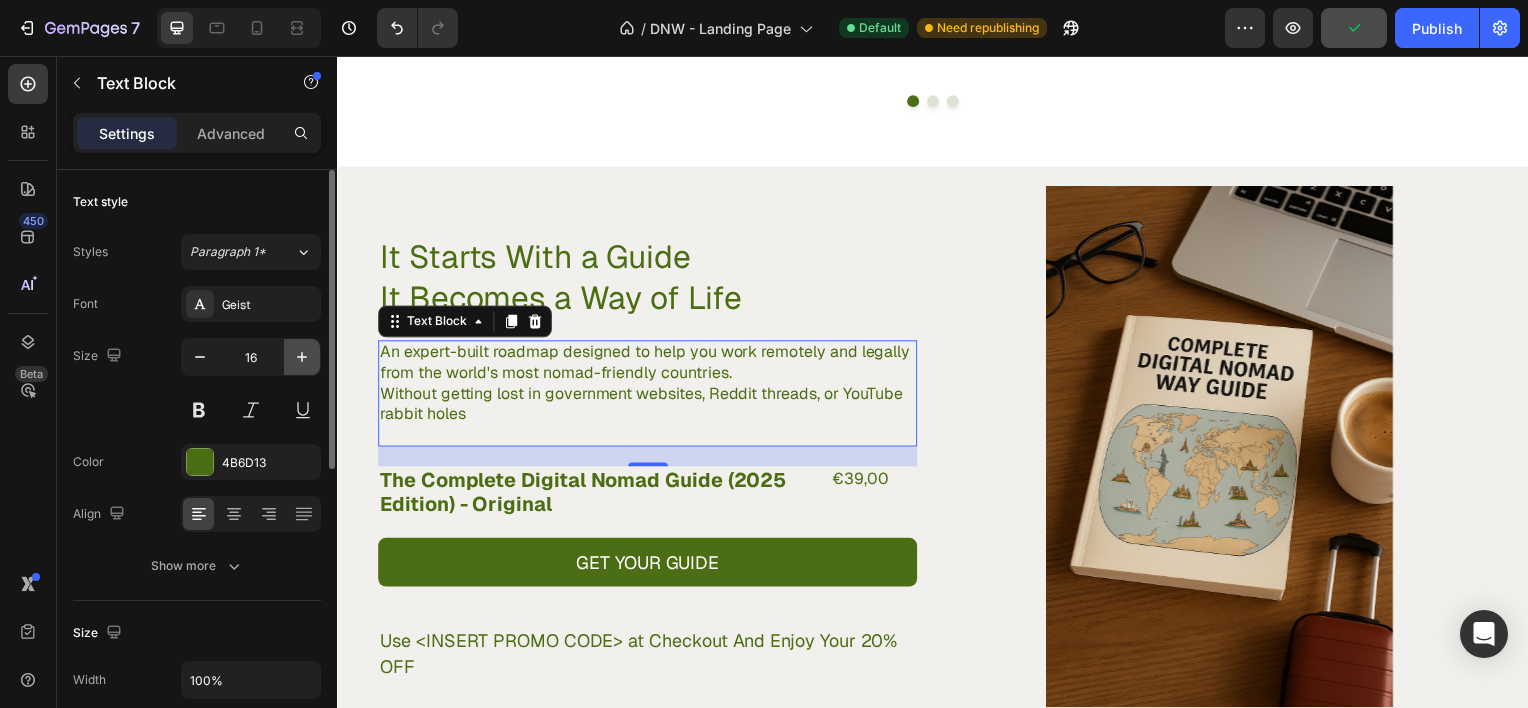 click 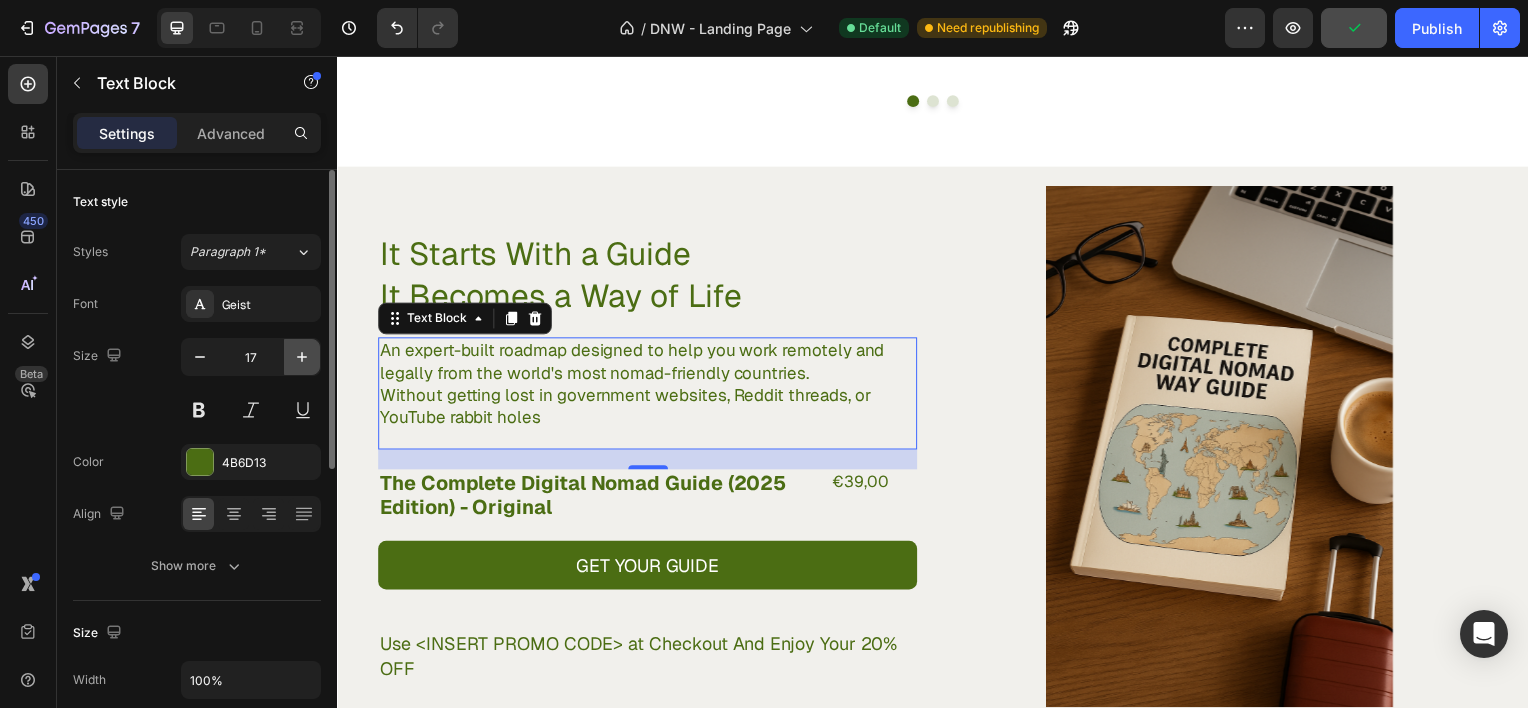 click 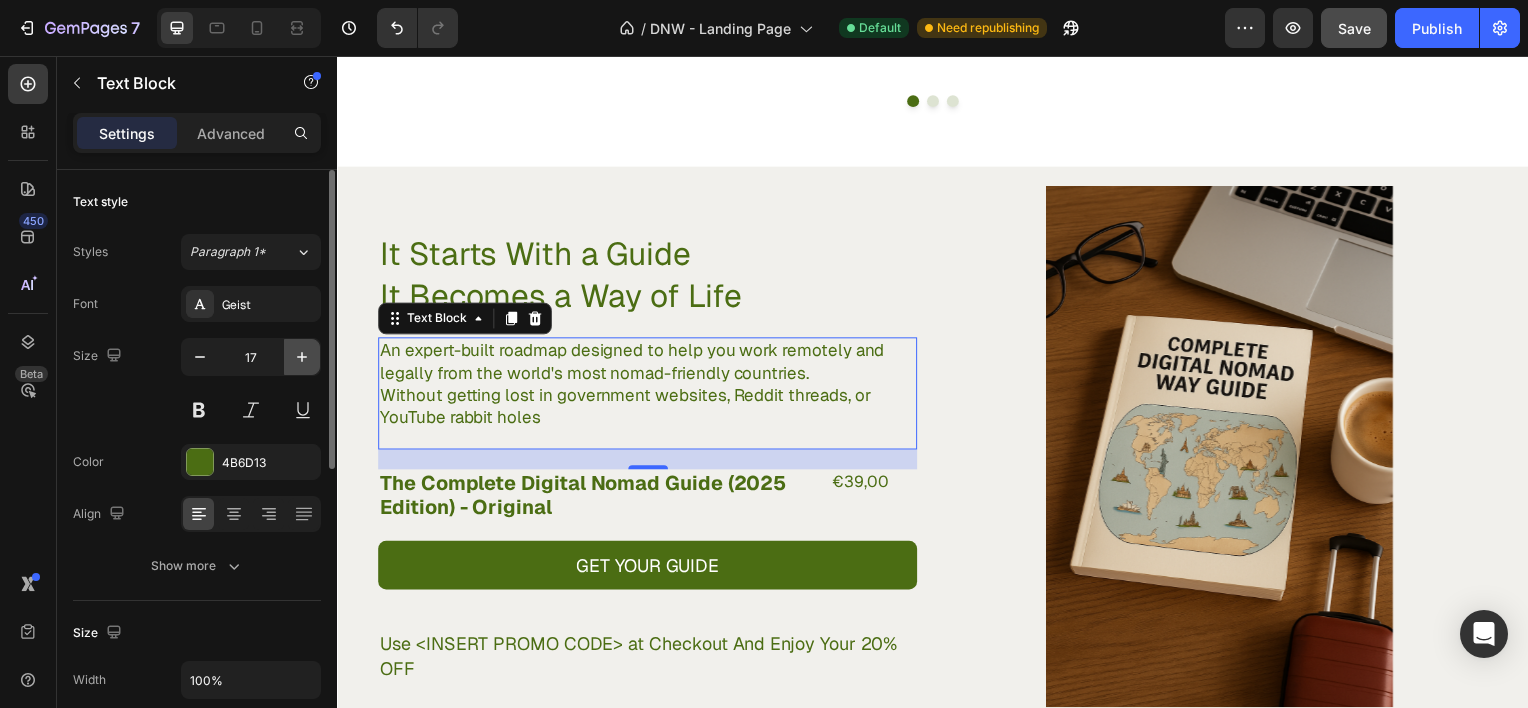 type on "18" 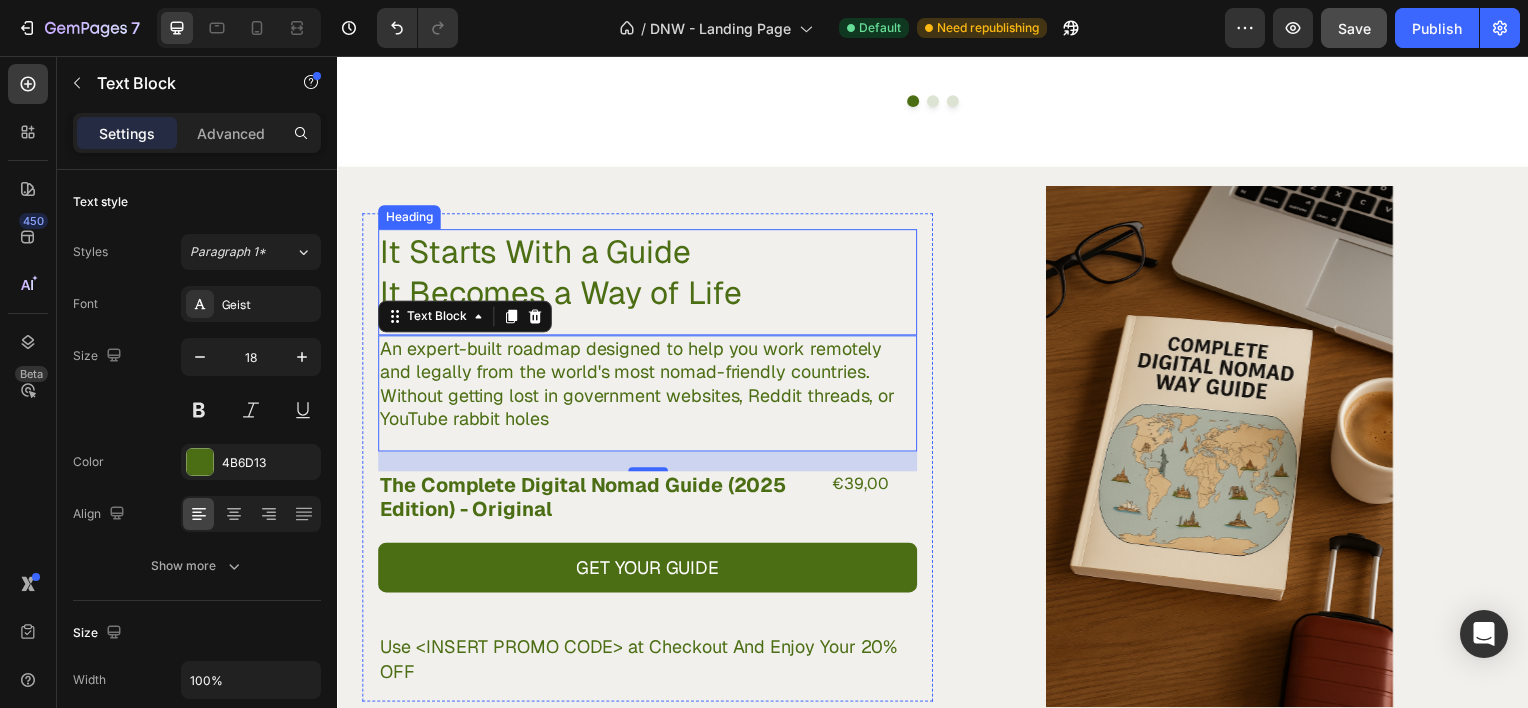 click on "It Starts With a Guide It Becomes a Way of Life" at bounding box center [649, 273] 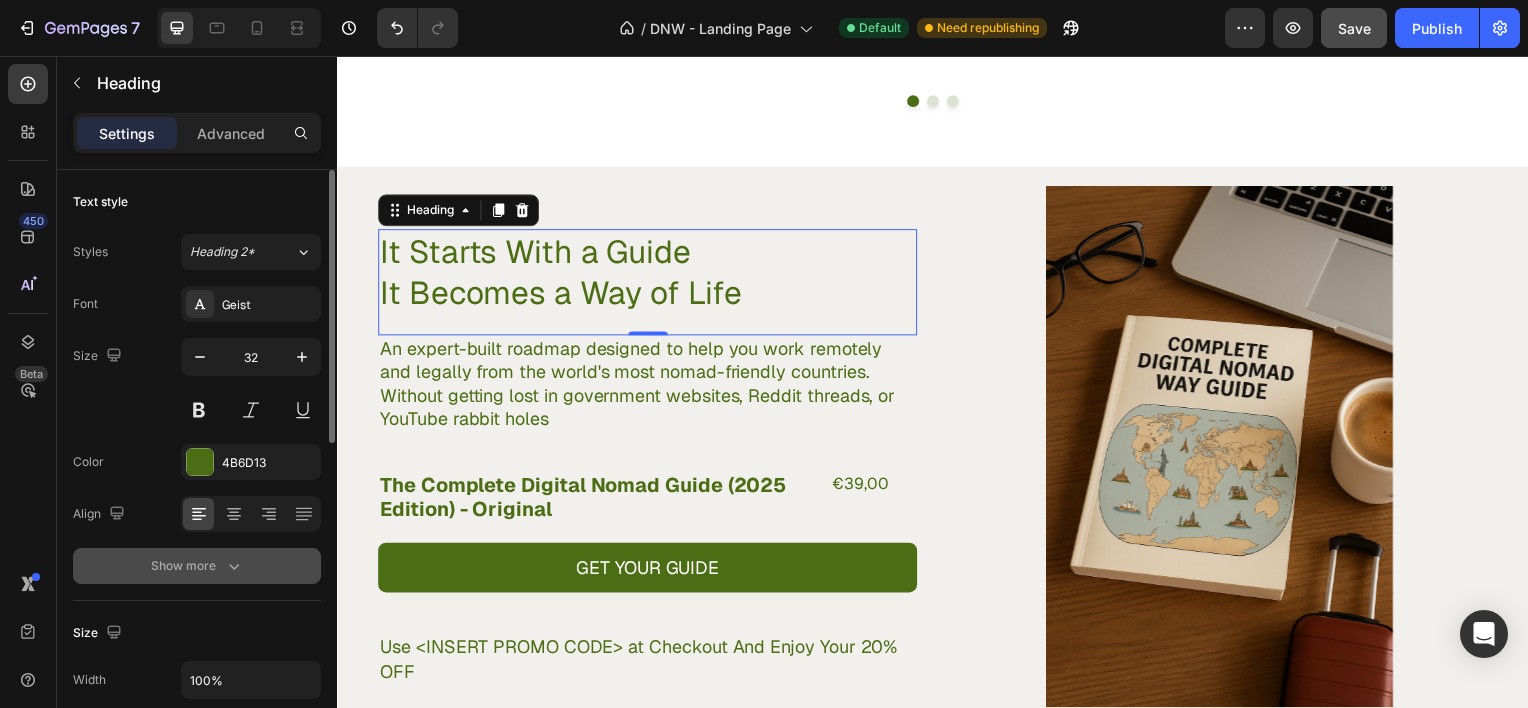click on "Show more" at bounding box center [197, 566] 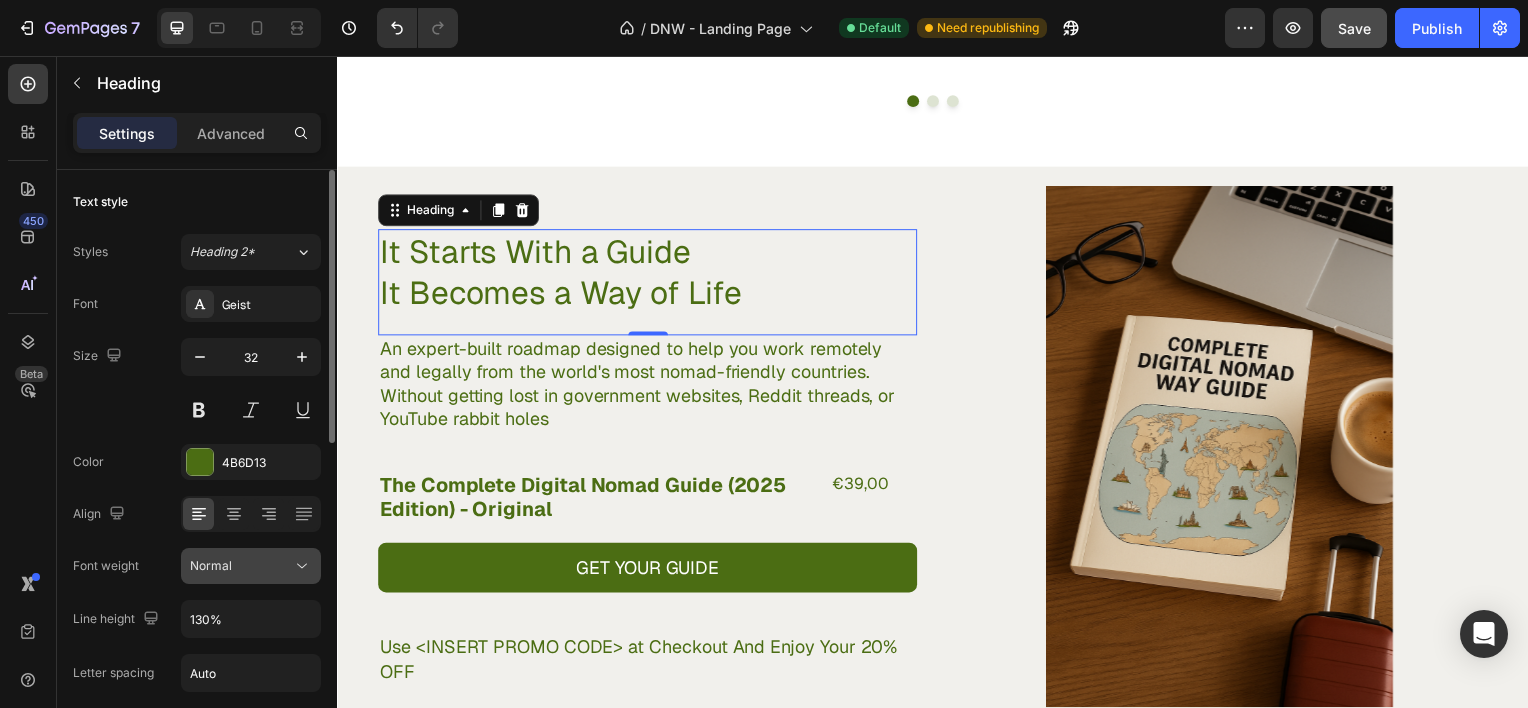 click on "Normal" 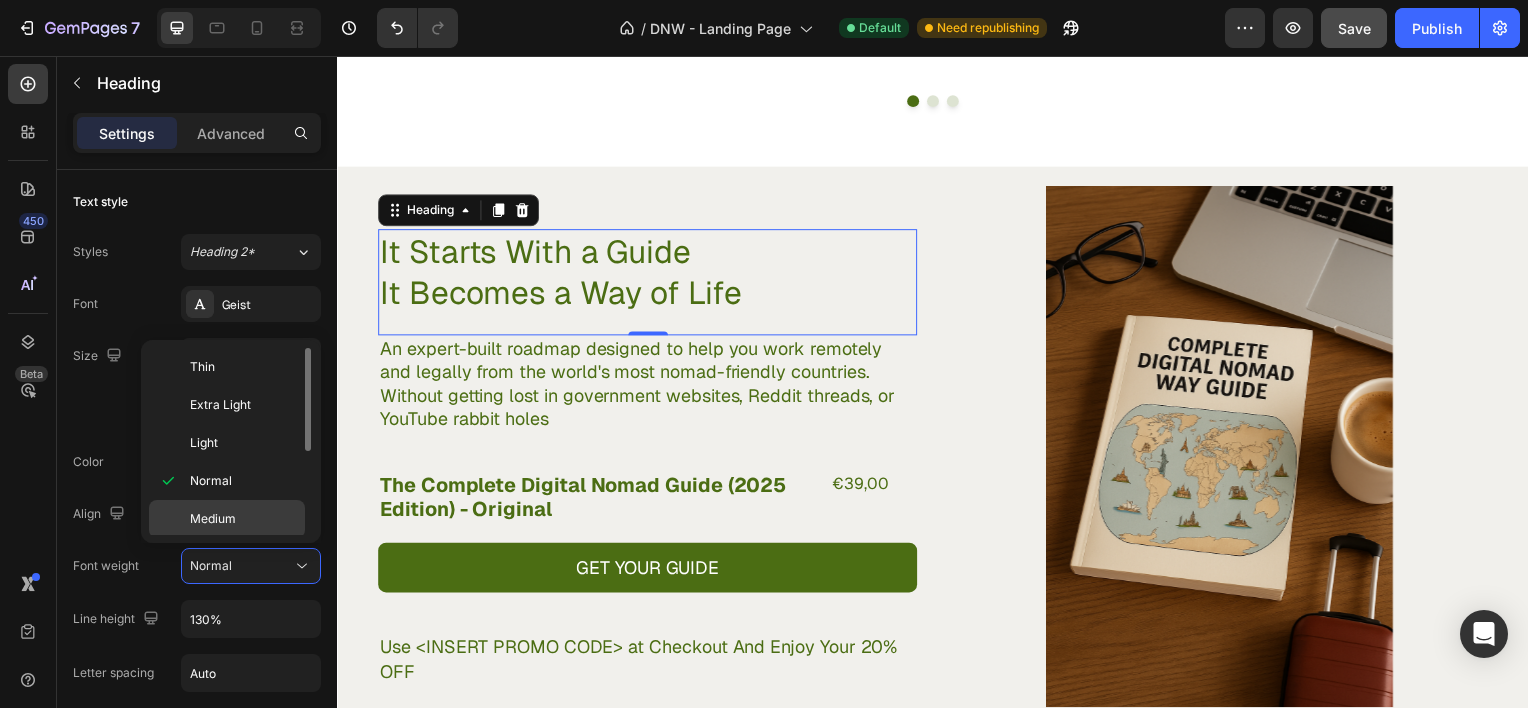 click on "Medium" at bounding box center [243, 519] 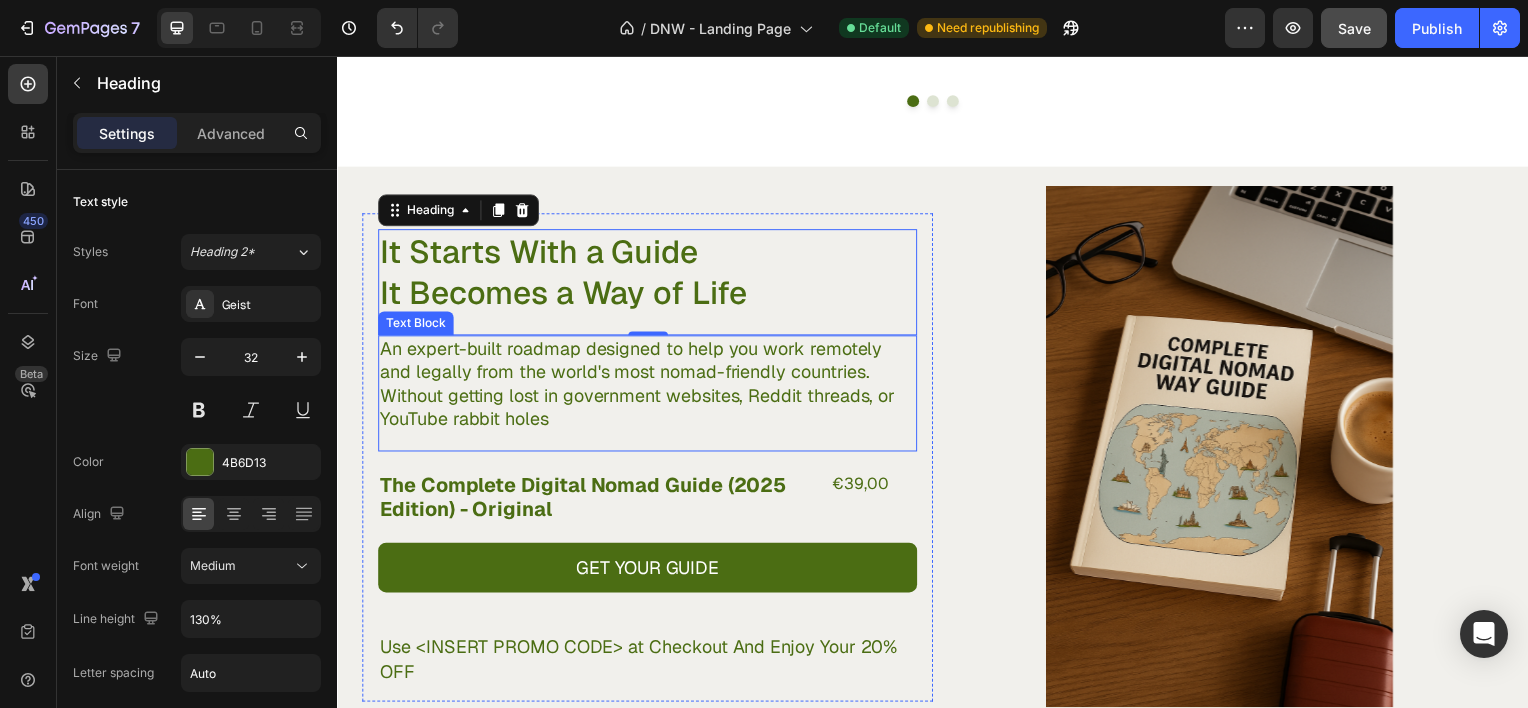 click on "Without getting lost in government websites, Reddit threads, or YouTube rabbit holes" at bounding box center (649, 409) 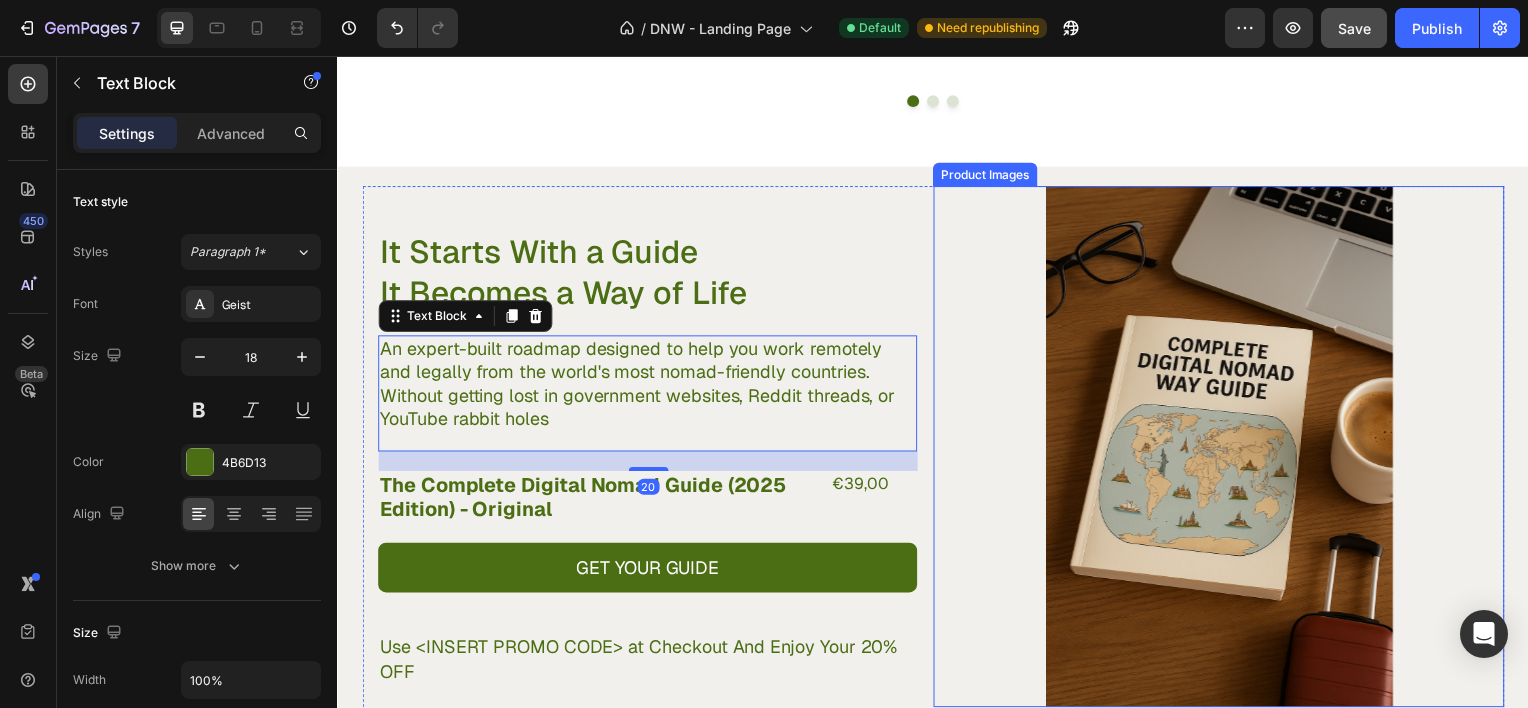click at bounding box center [1224, 449] 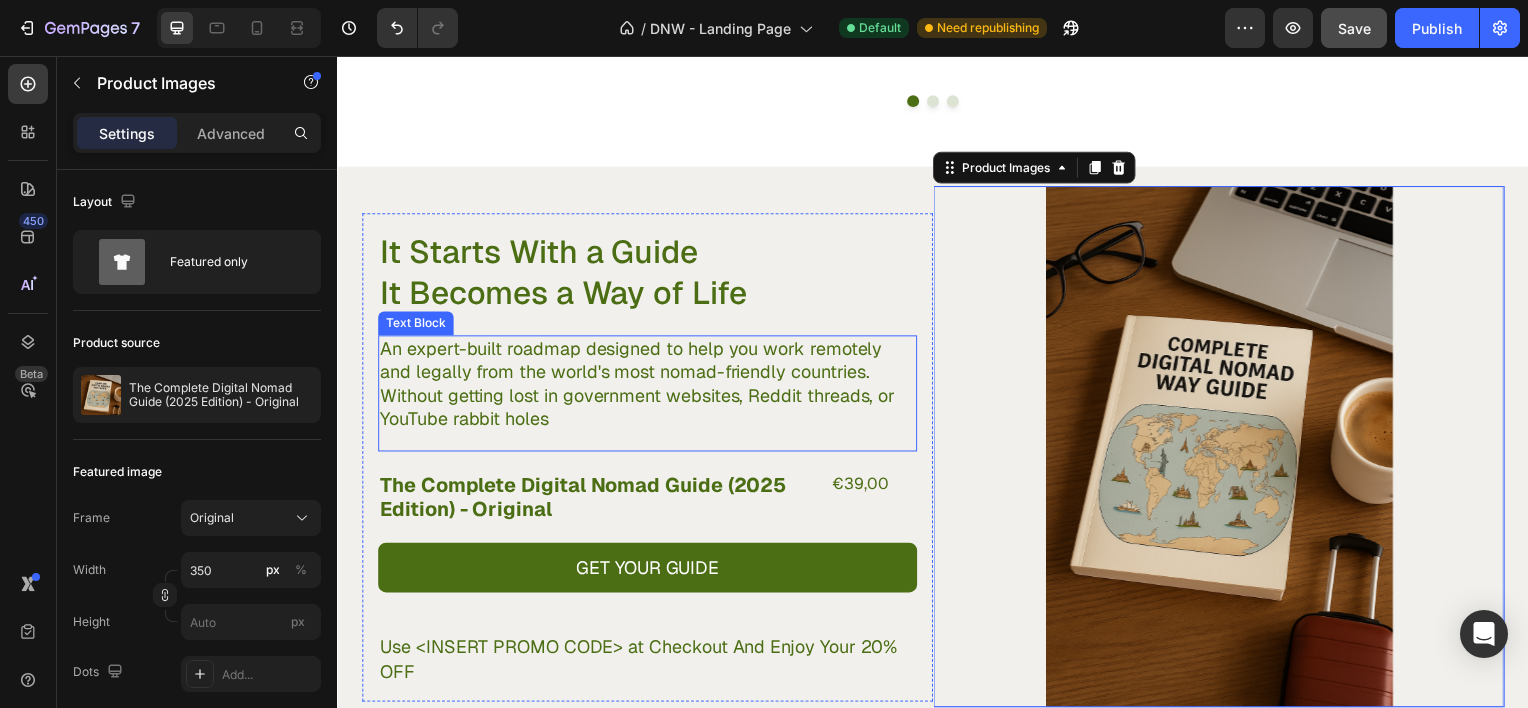 click on "Without getting lost in government websites, Reddit threads, or YouTube rabbit holes" at bounding box center [649, 409] 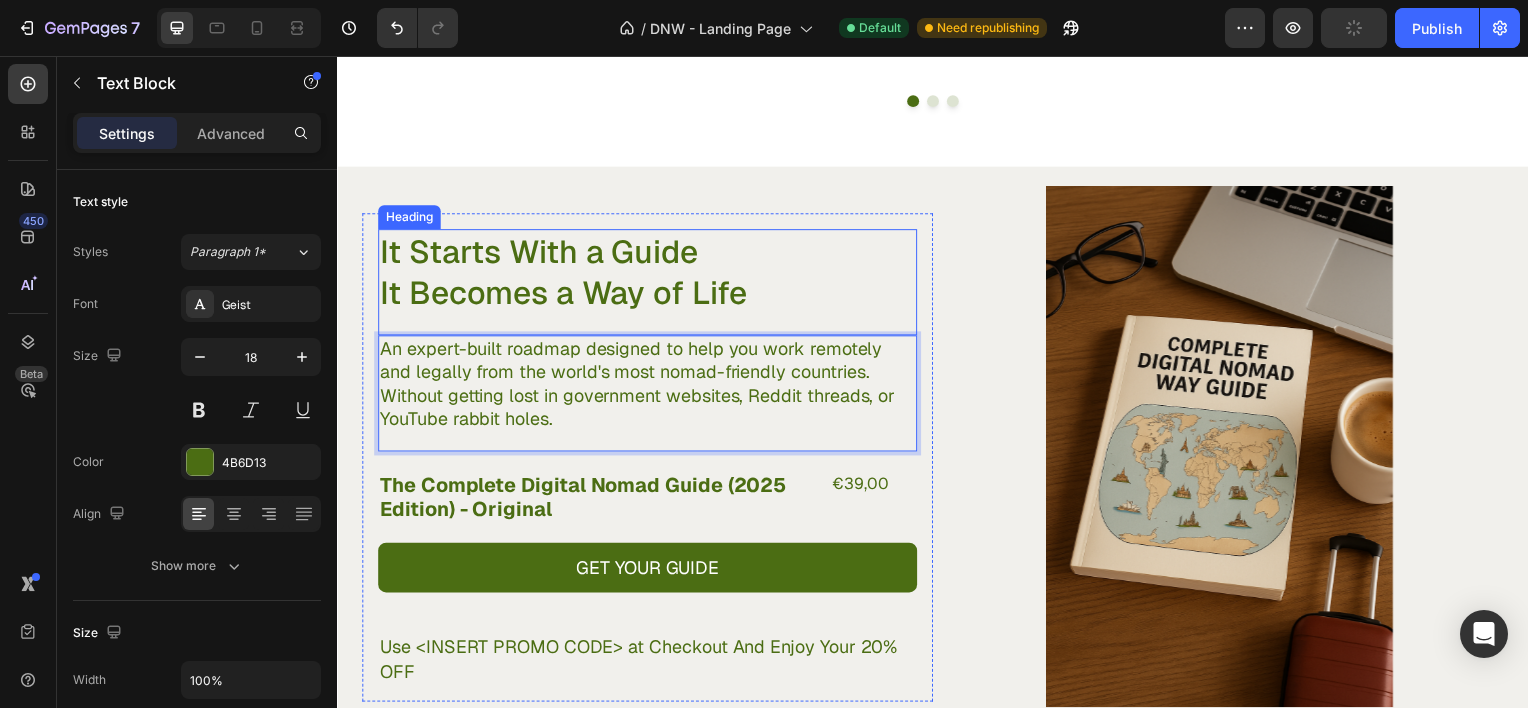 click on "It Starts With a Guide It Becomes a Way of Life Heading" at bounding box center [649, 283] 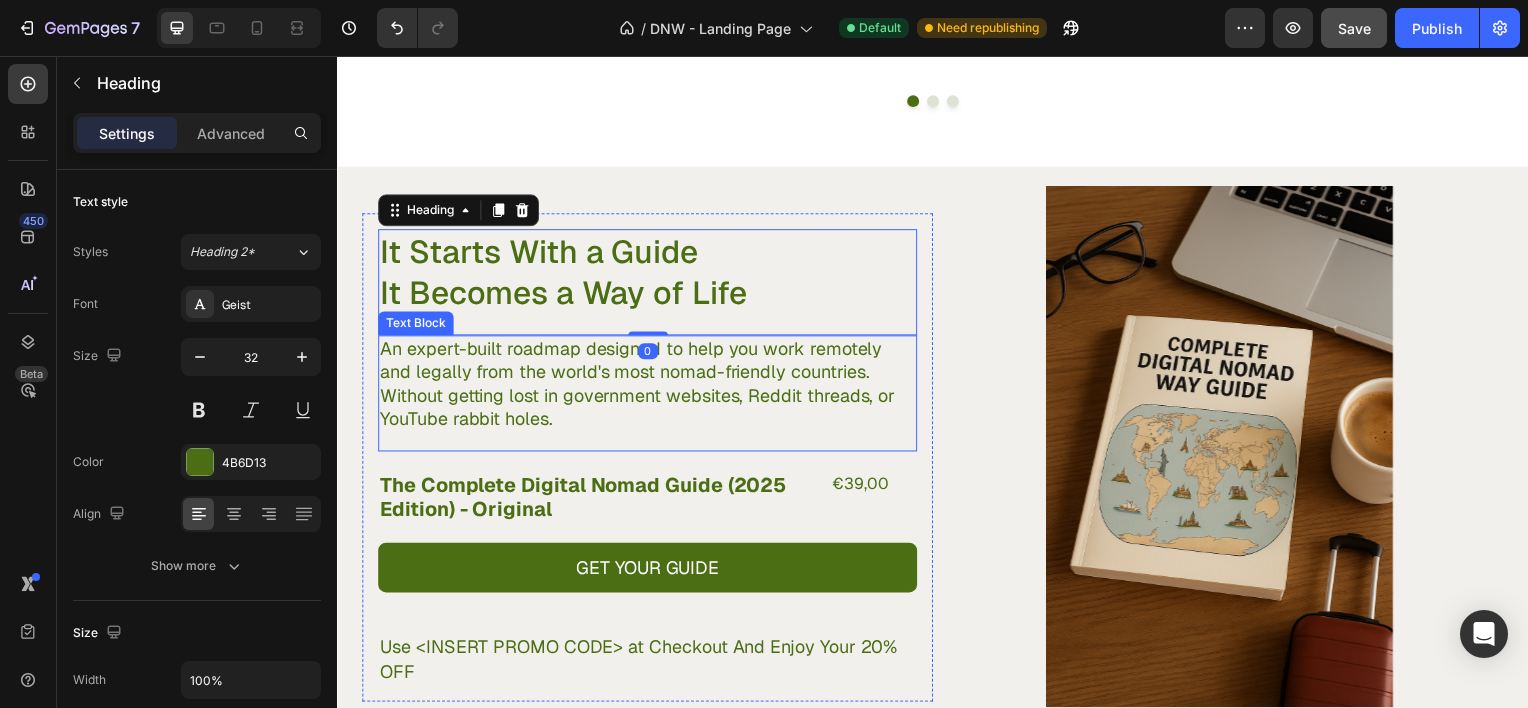 click on "Without getting lost in government websites, Reddit threads, or YouTube rabbit holes." at bounding box center (649, 409) 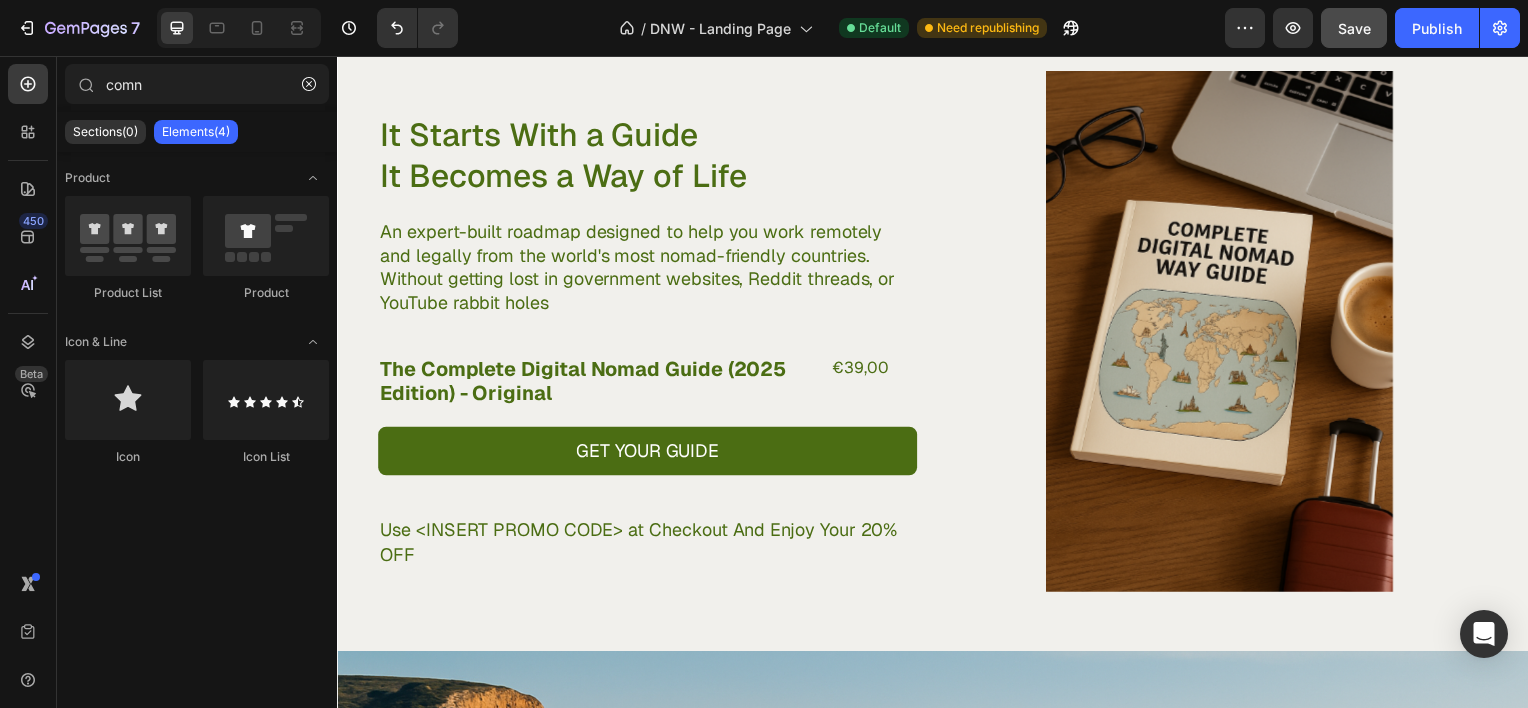 scroll, scrollTop: 3655, scrollLeft: 0, axis: vertical 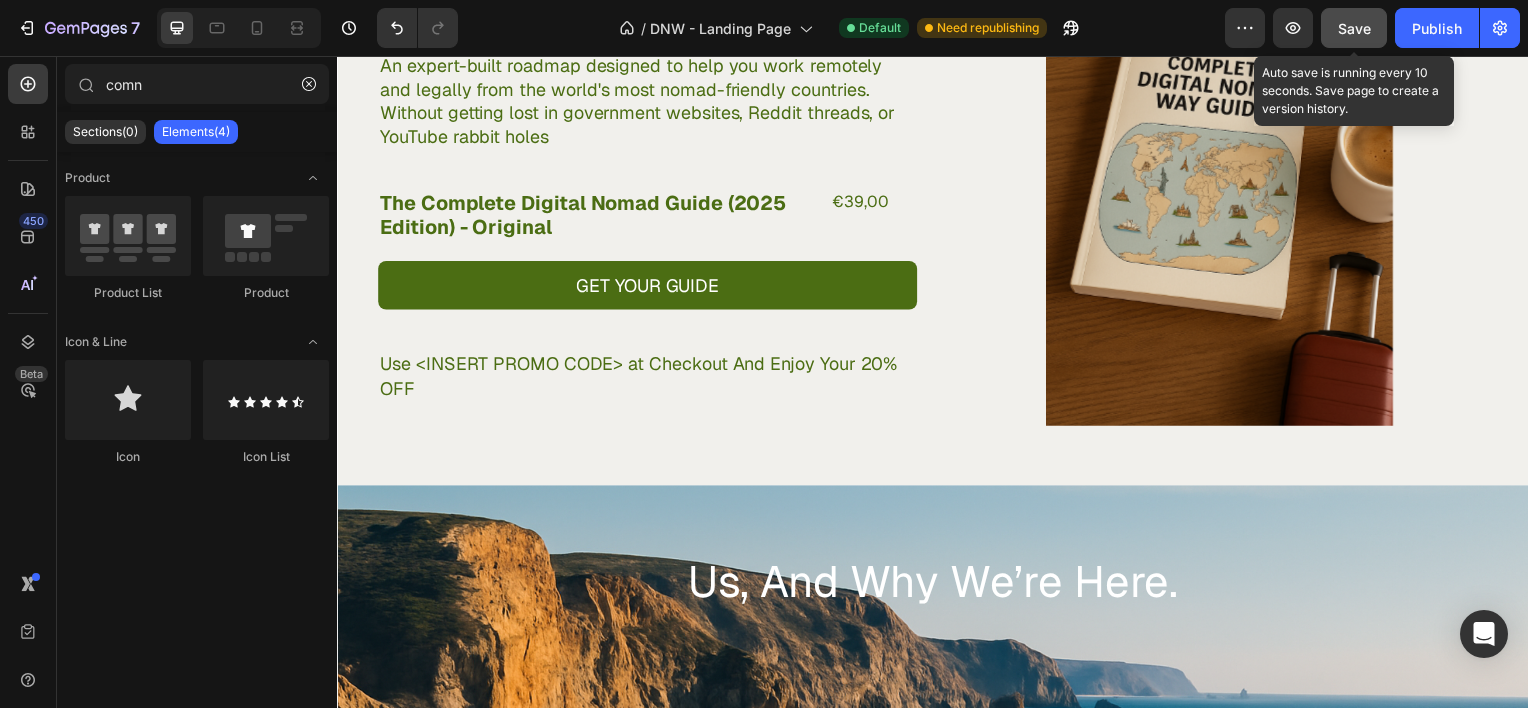 click on "Save" at bounding box center [1354, 28] 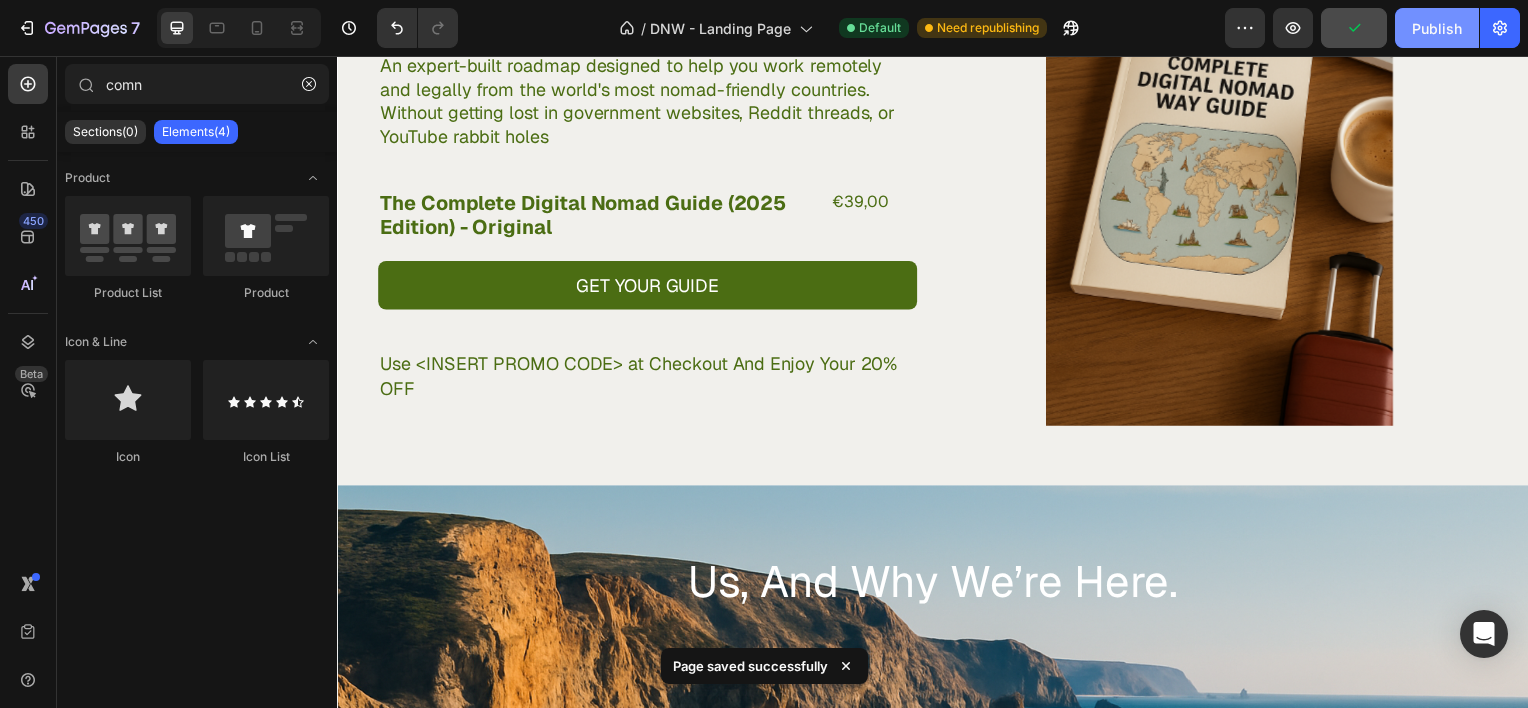 click on "Publish" at bounding box center (1437, 28) 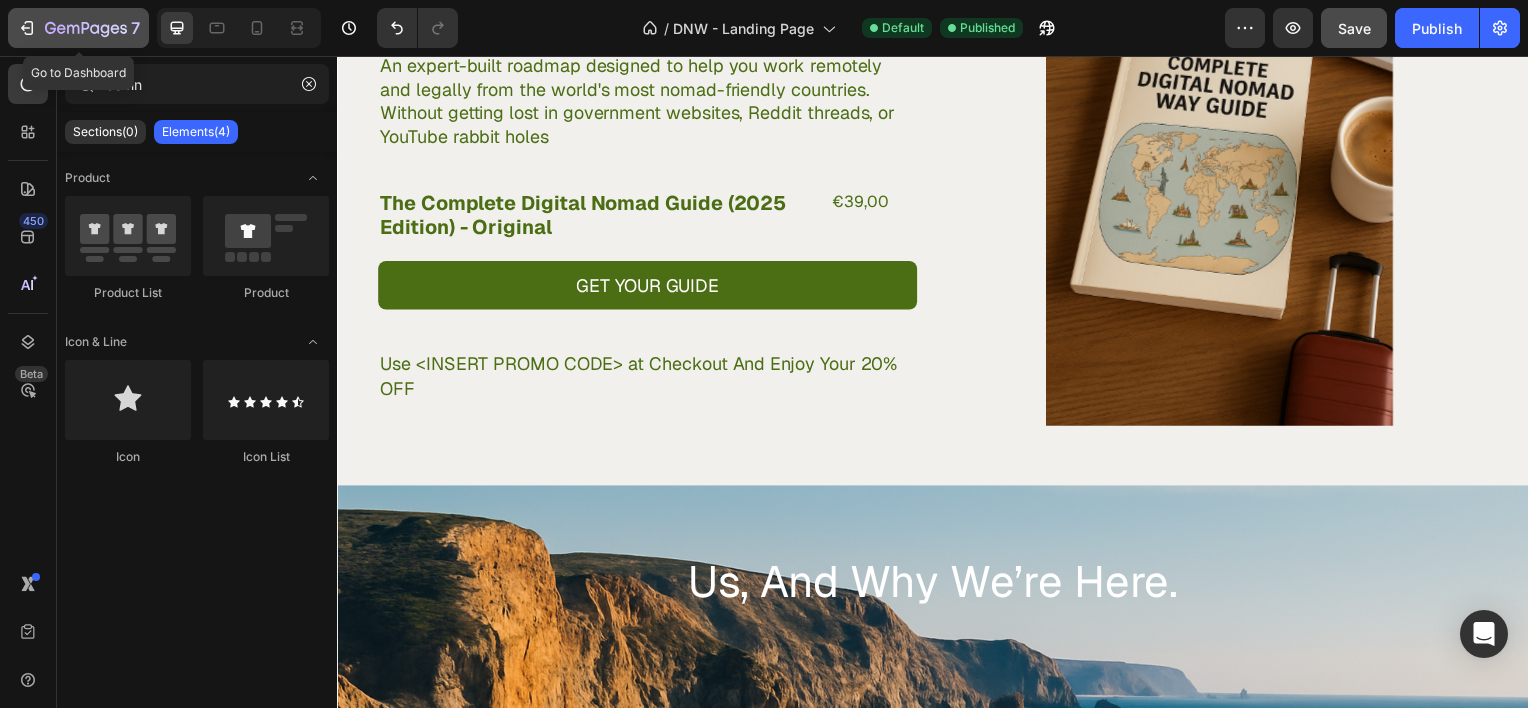 click 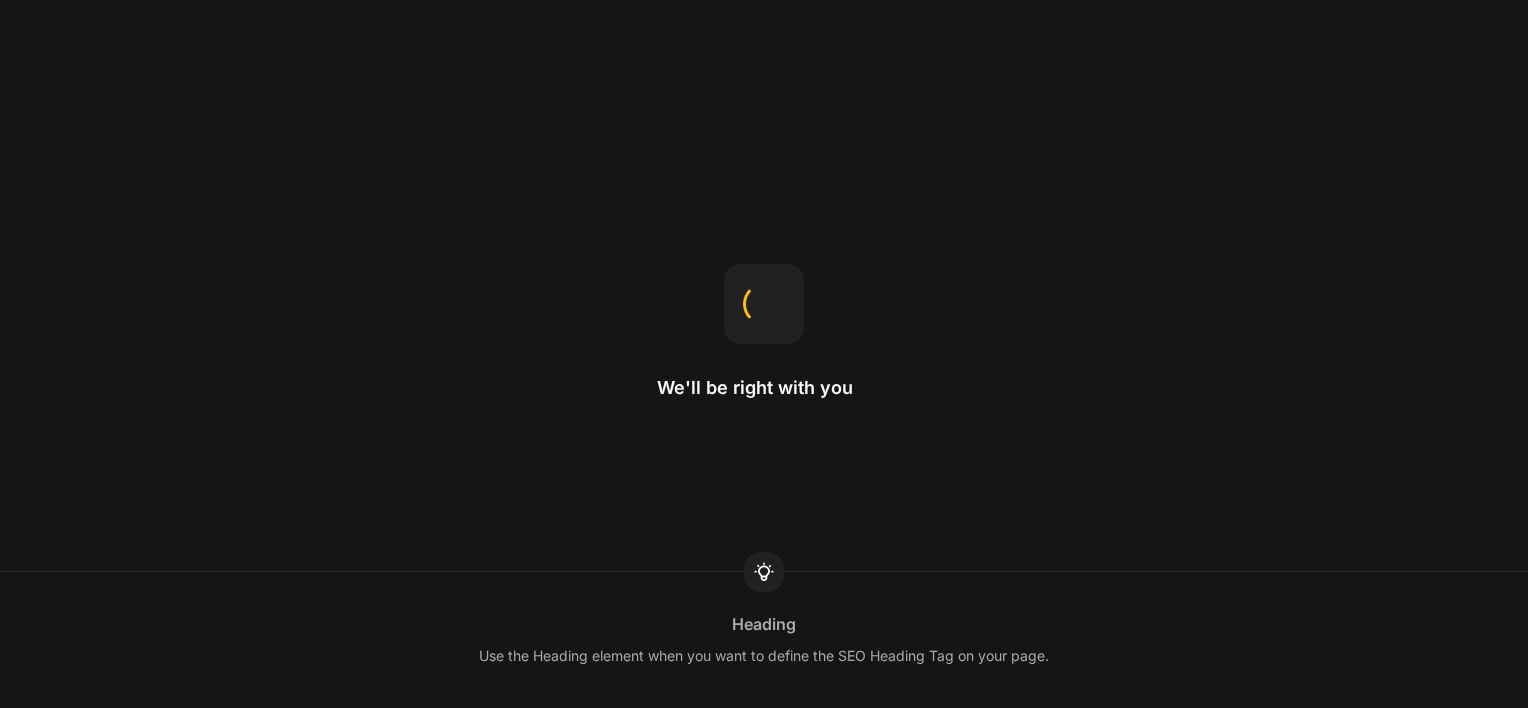 scroll, scrollTop: 0, scrollLeft: 0, axis: both 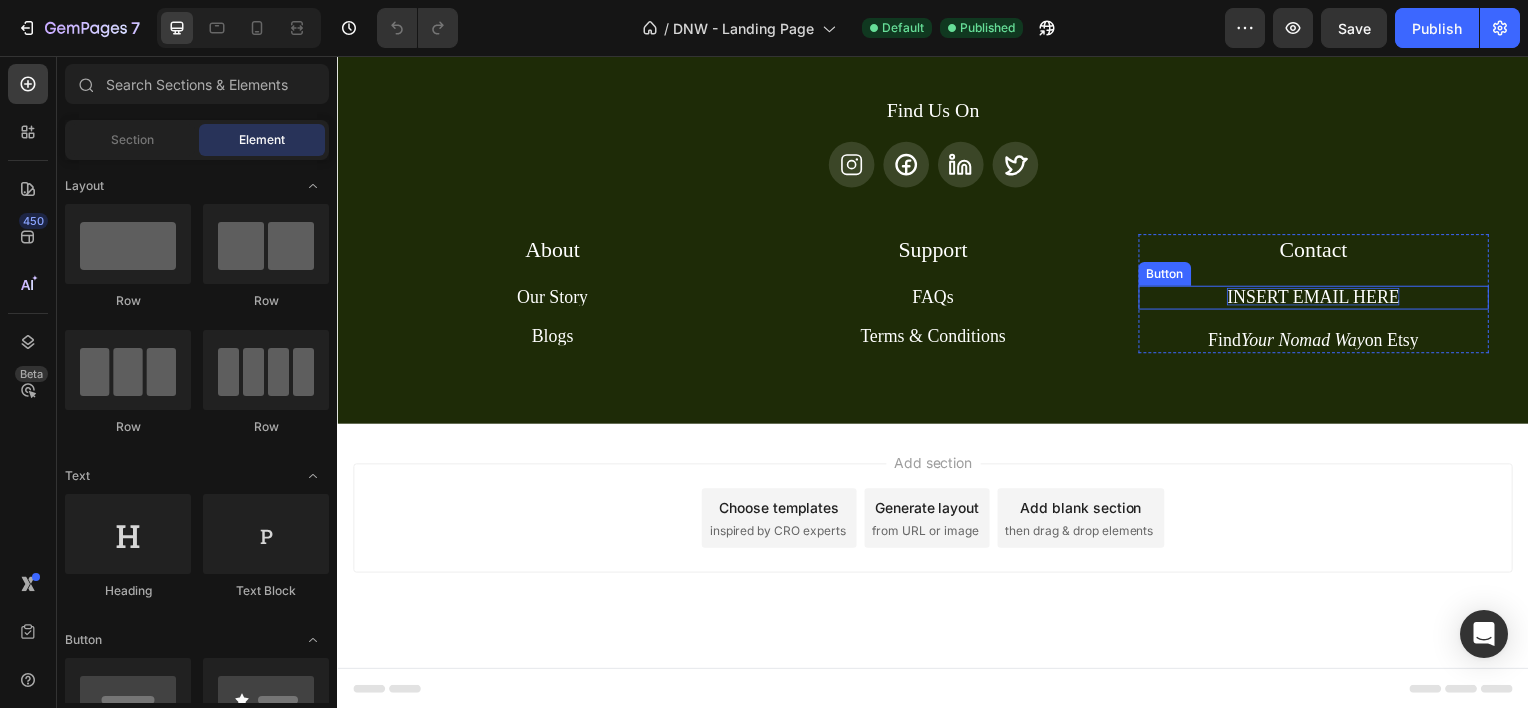 click on "INSERT EMAIL HERE" at bounding box center (1320, 298) 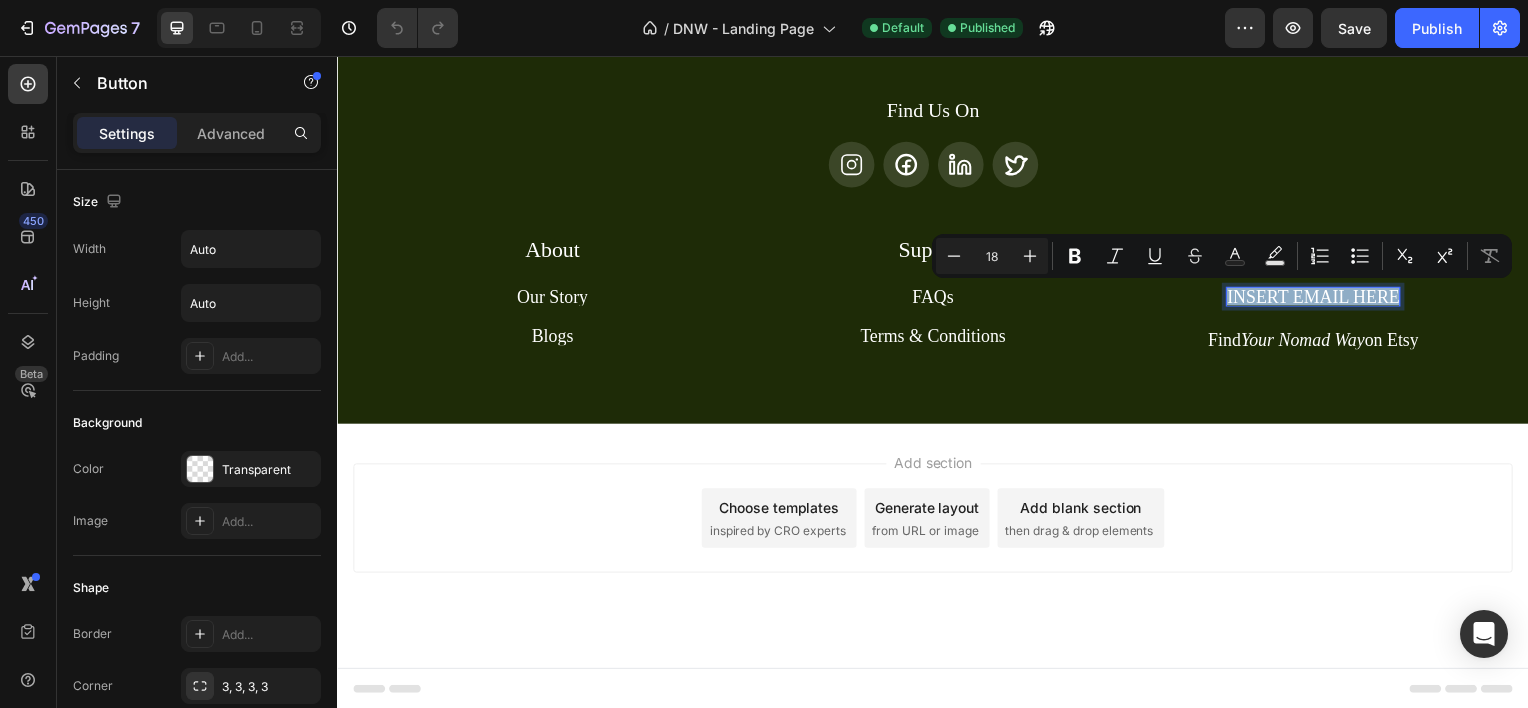 type on "16" 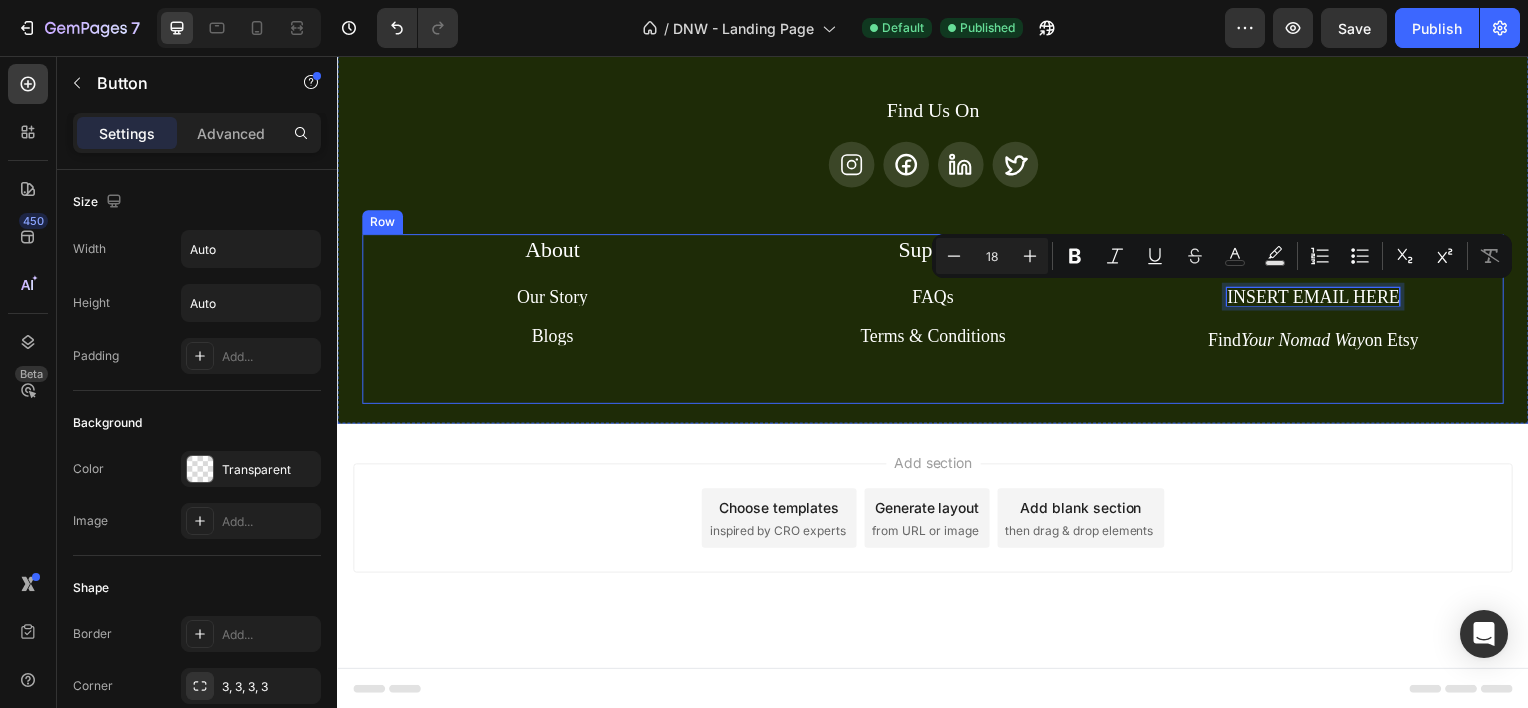 click on "About Heading Our Story Button Blogs Button Row Support Heading FAQs Button Terms & Conditions Button Row Contact Heading INSERT EMAIL HERE Button   20 Find  Your Nomad Way  on Etsy Button Row Row" at bounding box center [937, 321] 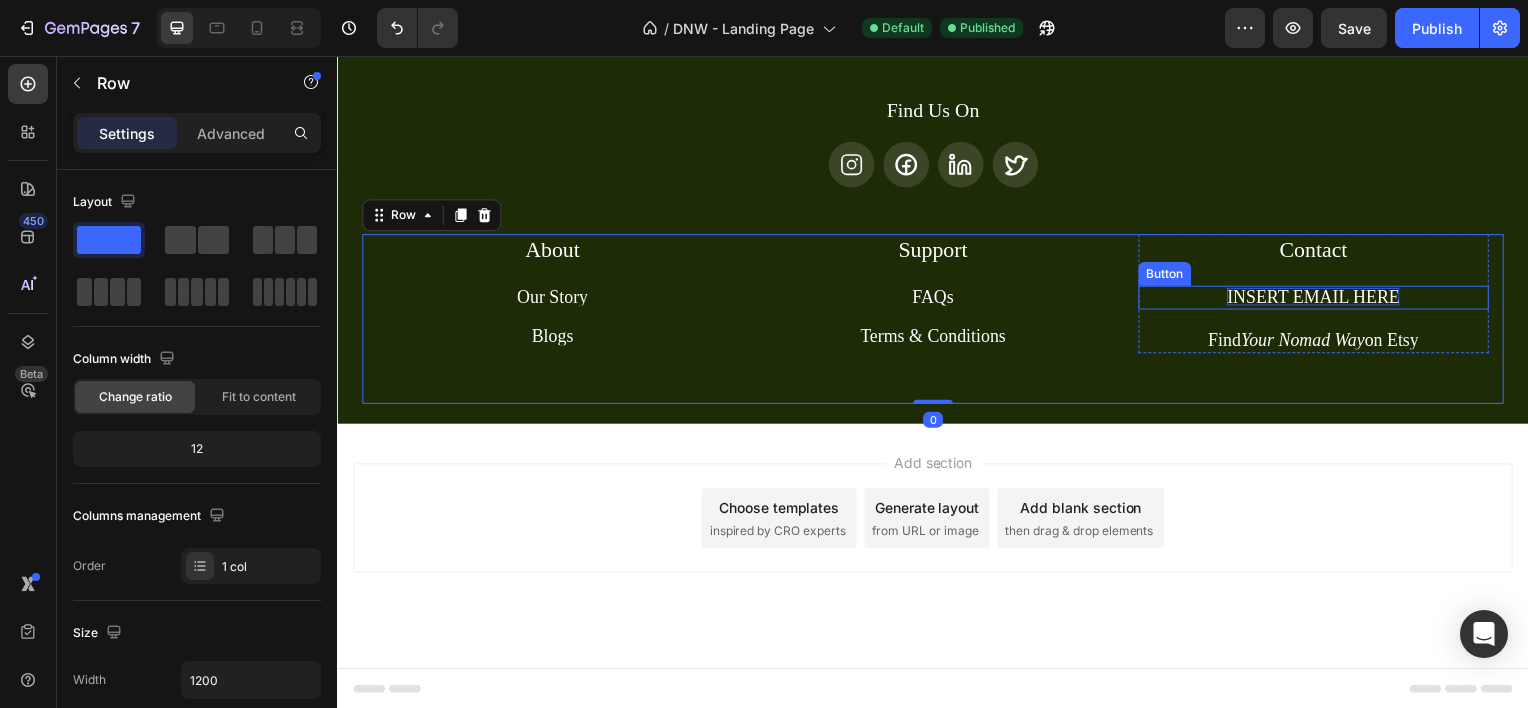 click on "INSERT EMAIL HERE Button" at bounding box center [1320, 299] 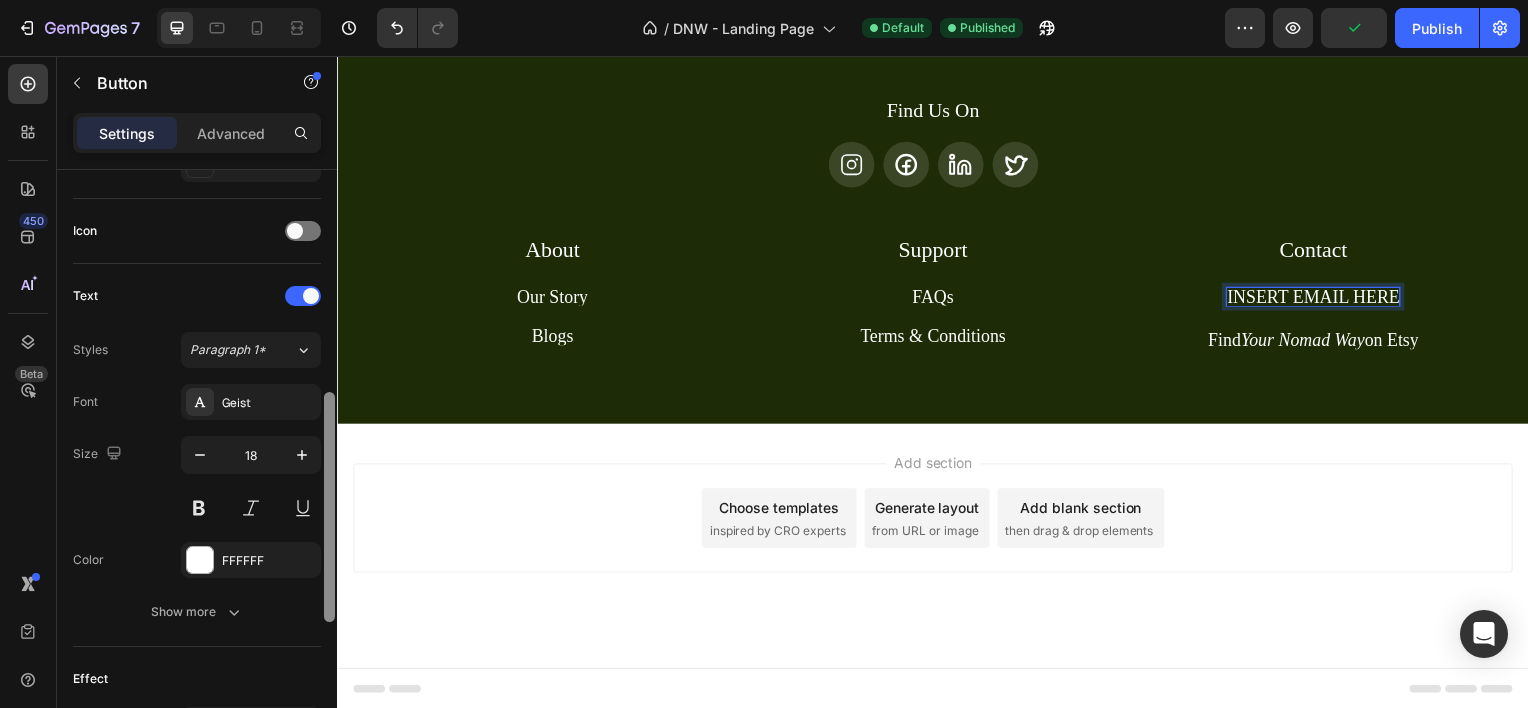 scroll, scrollTop: 576, scrollLeft: 0, axis: vertical 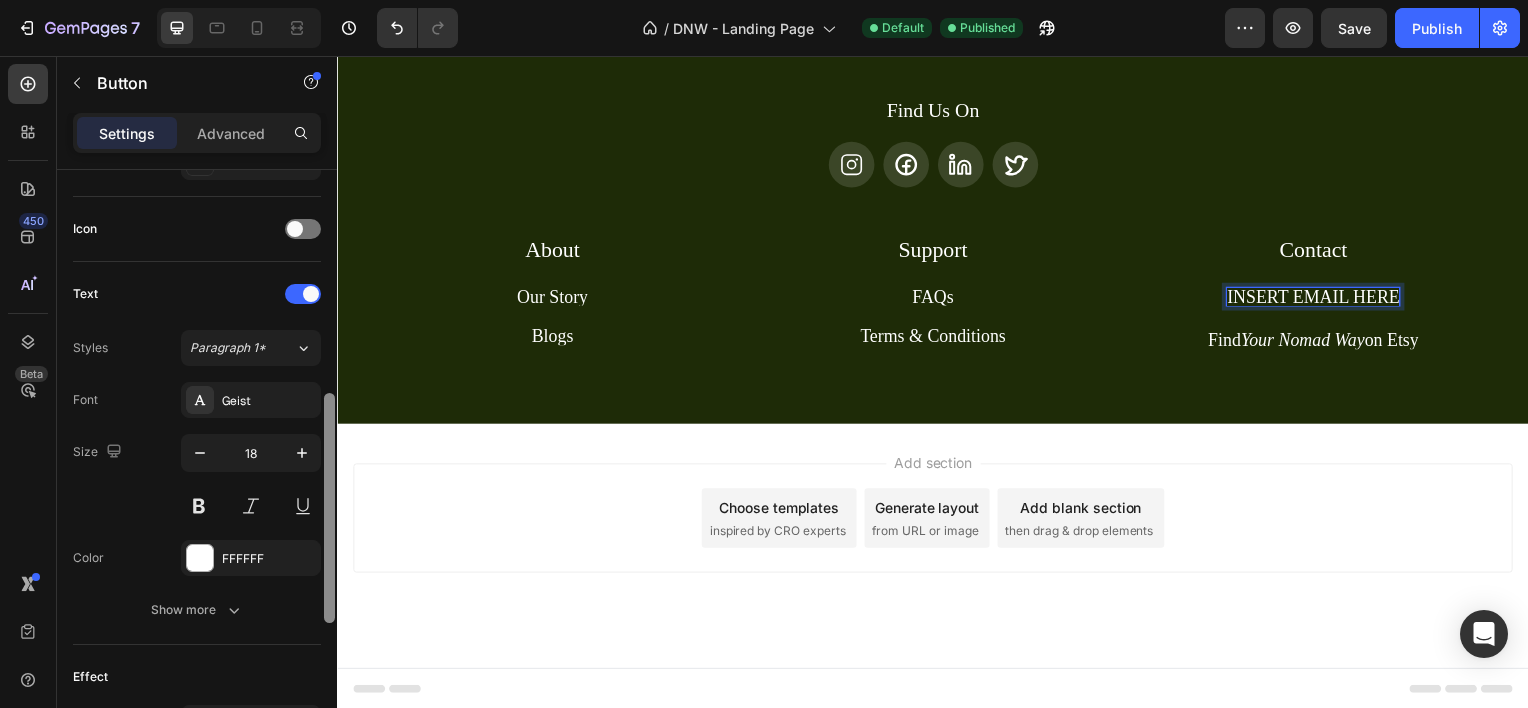 drag, startPoint x: 325, startPoint y: 312, endPoint x: 336, endPoint y: 536, distance: 224.26993 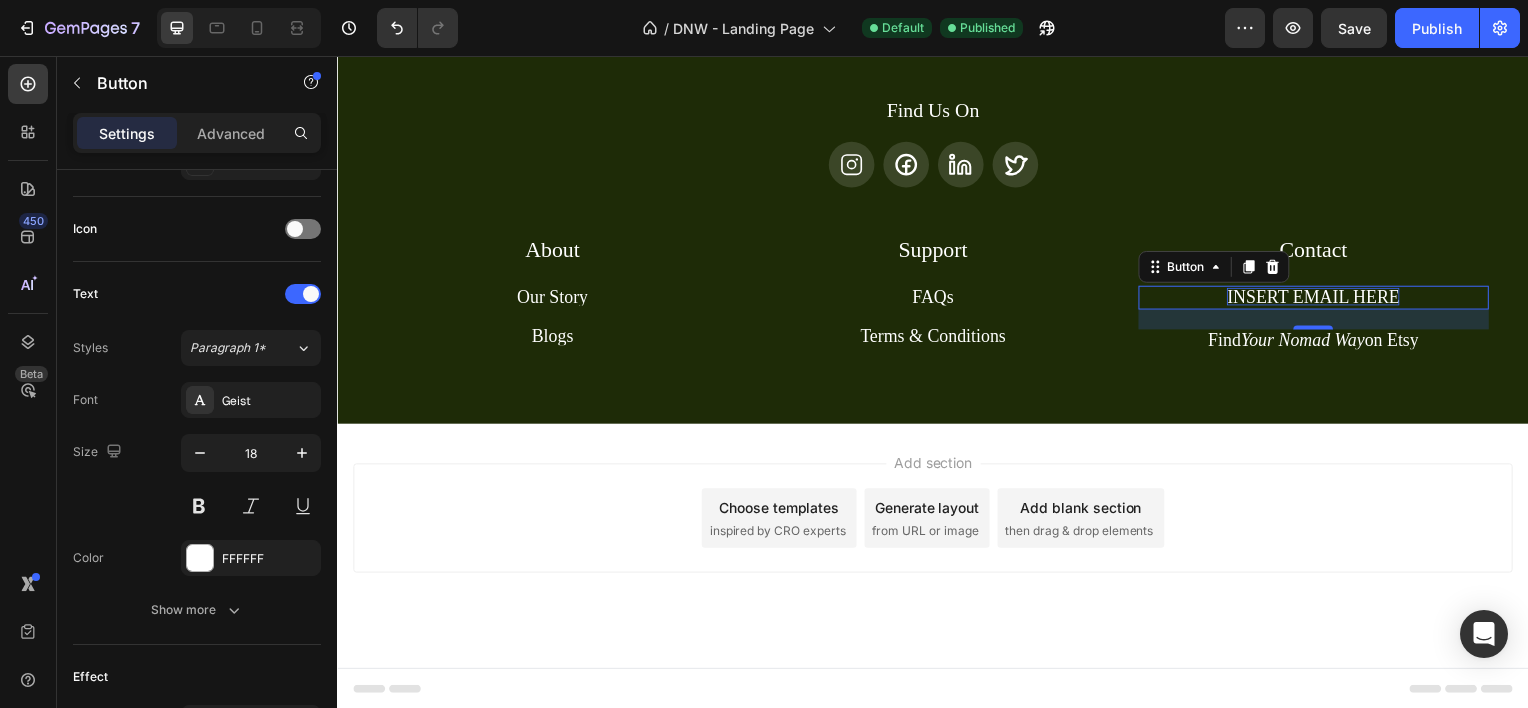 click on "INSERT EMAIL HERE Button   20" at bounding box center [1320, 299] 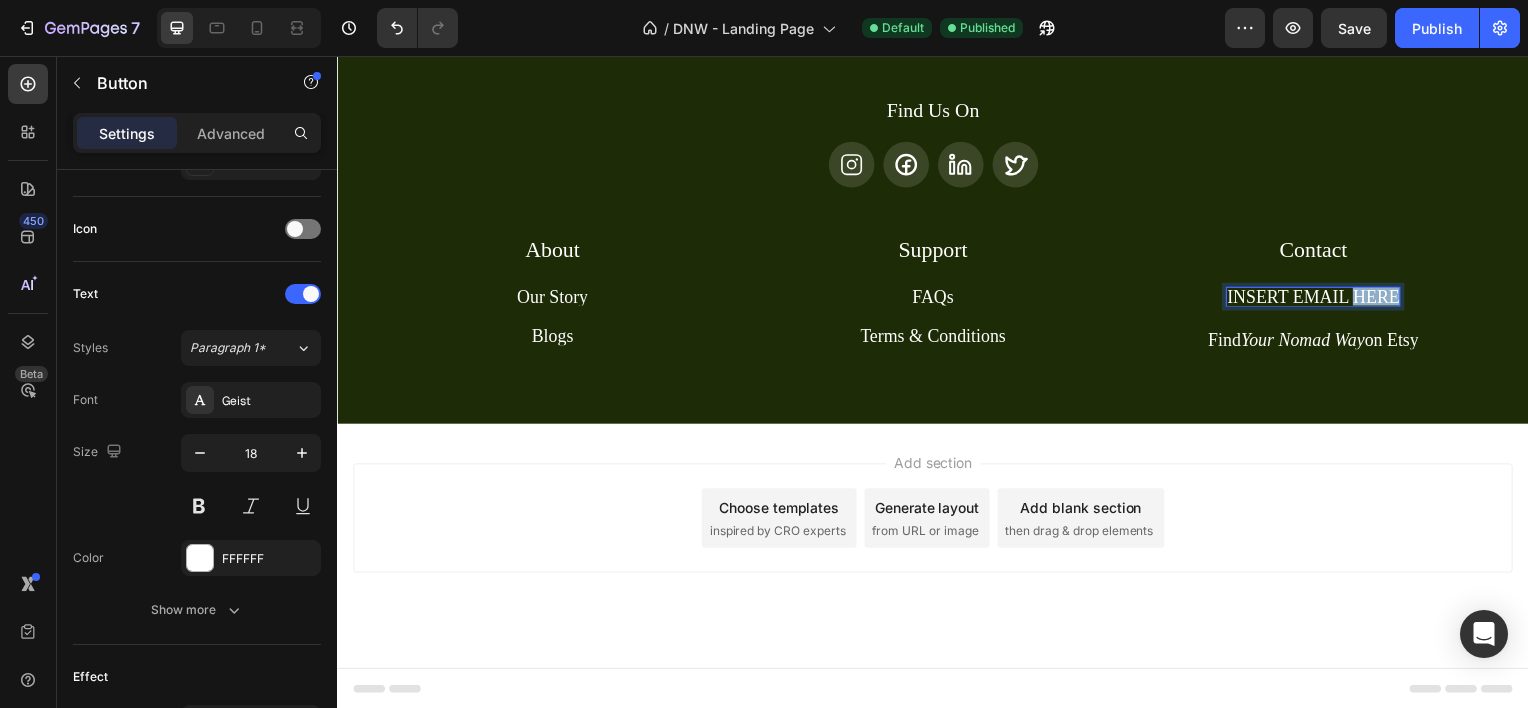 click on "INSERT EMAIL HERE" at bounding box center (1320, 298) 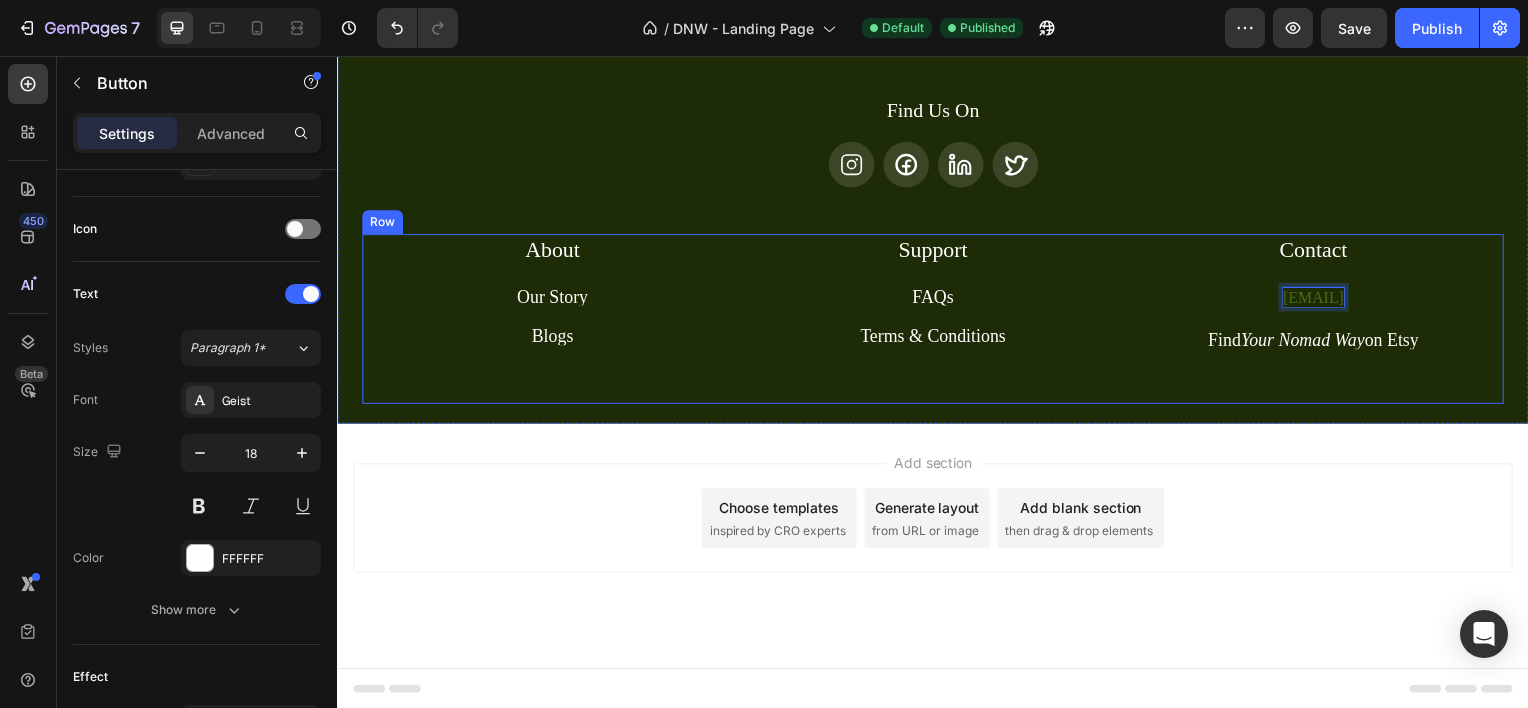 click on "About Heading Our Story Button Blogs Button Row Support Heading FAQs Button Terms & Conditions Button Row Contact Heading [EMAIL] Button   20 Find  Your Nomad Way  on Etsy Button Row Row" at bounding box center (937, 321) 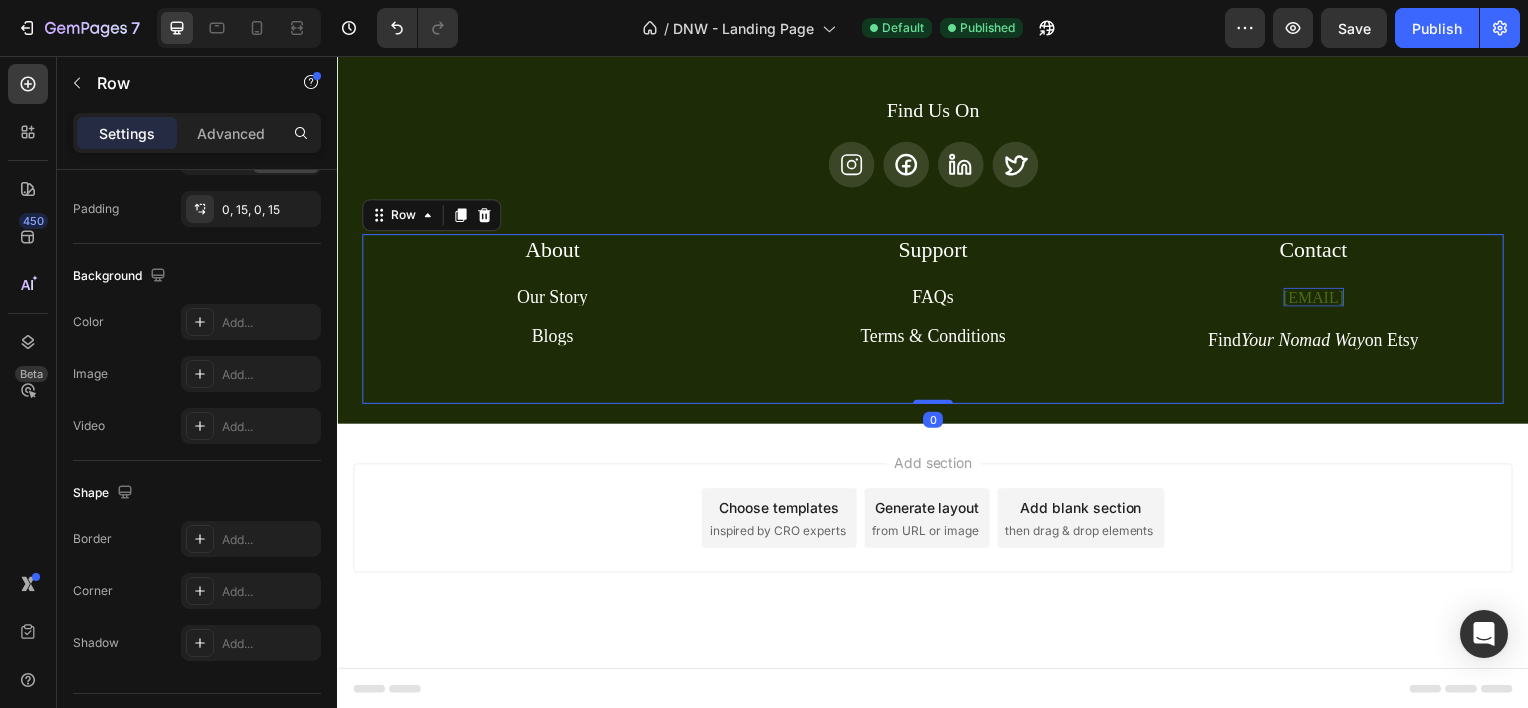 scroll, scrollTop: 0, scrollLeft: 0, axis: both 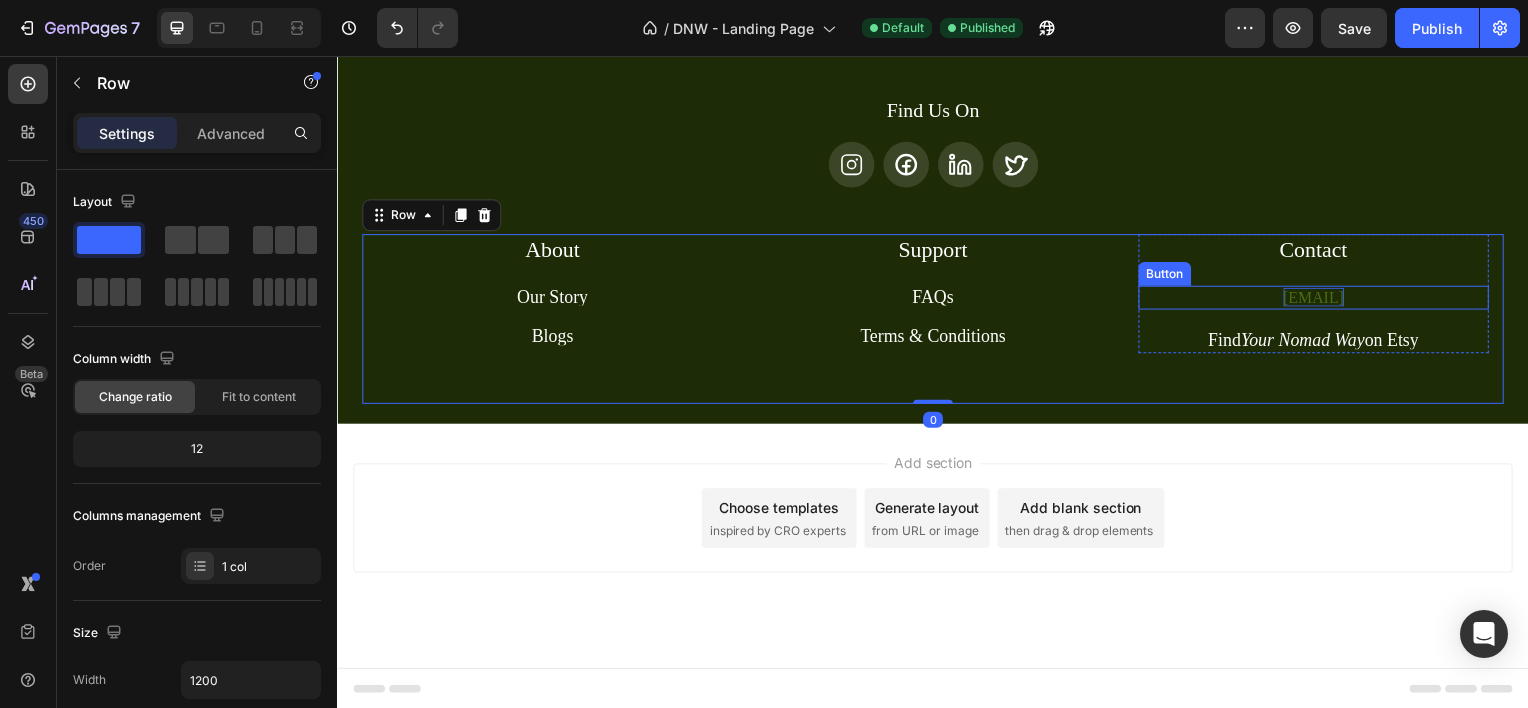 click on "[EMAIL] Button" at bounding box center (1320, 299) 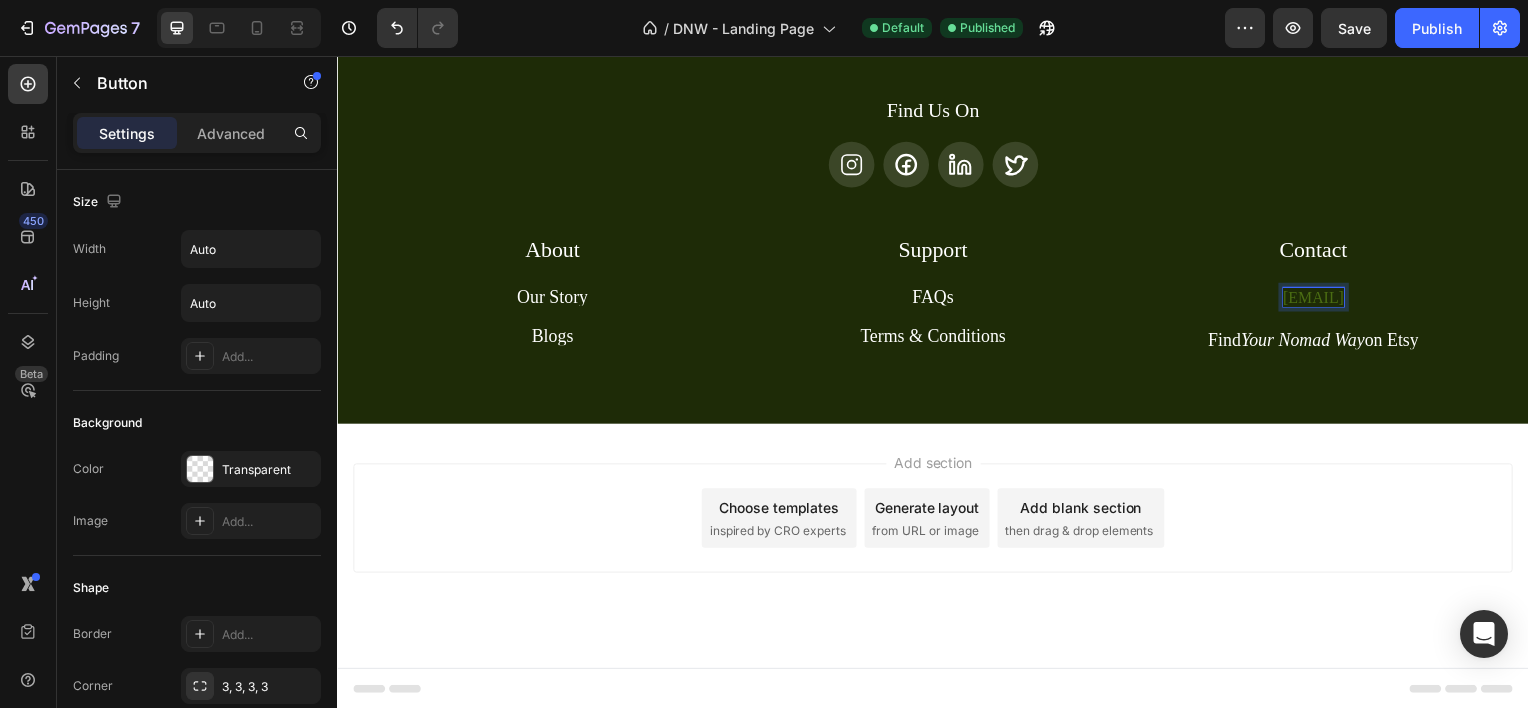 scroll, scrollTop: 595, scrollLeft: 0, axis: vertical 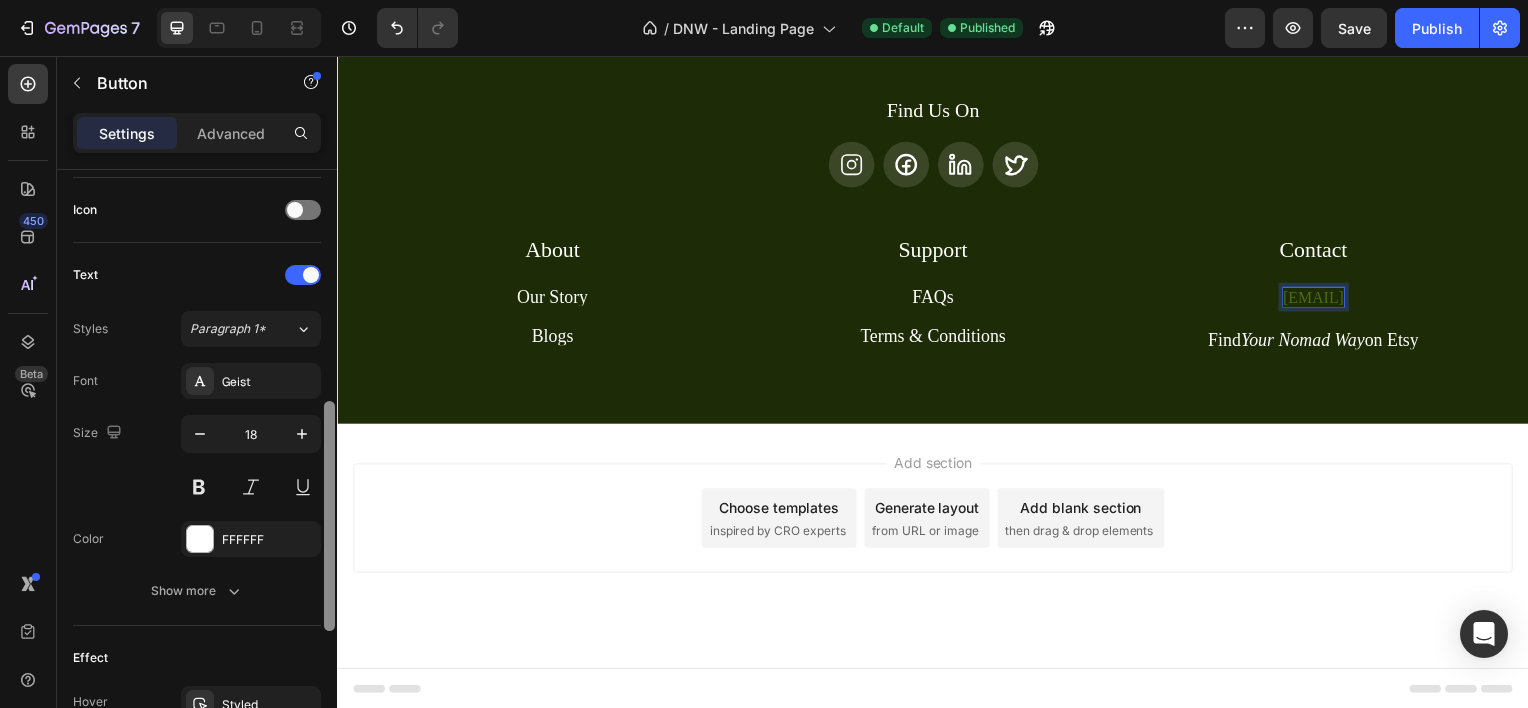 click at bounding box center (329, 467) 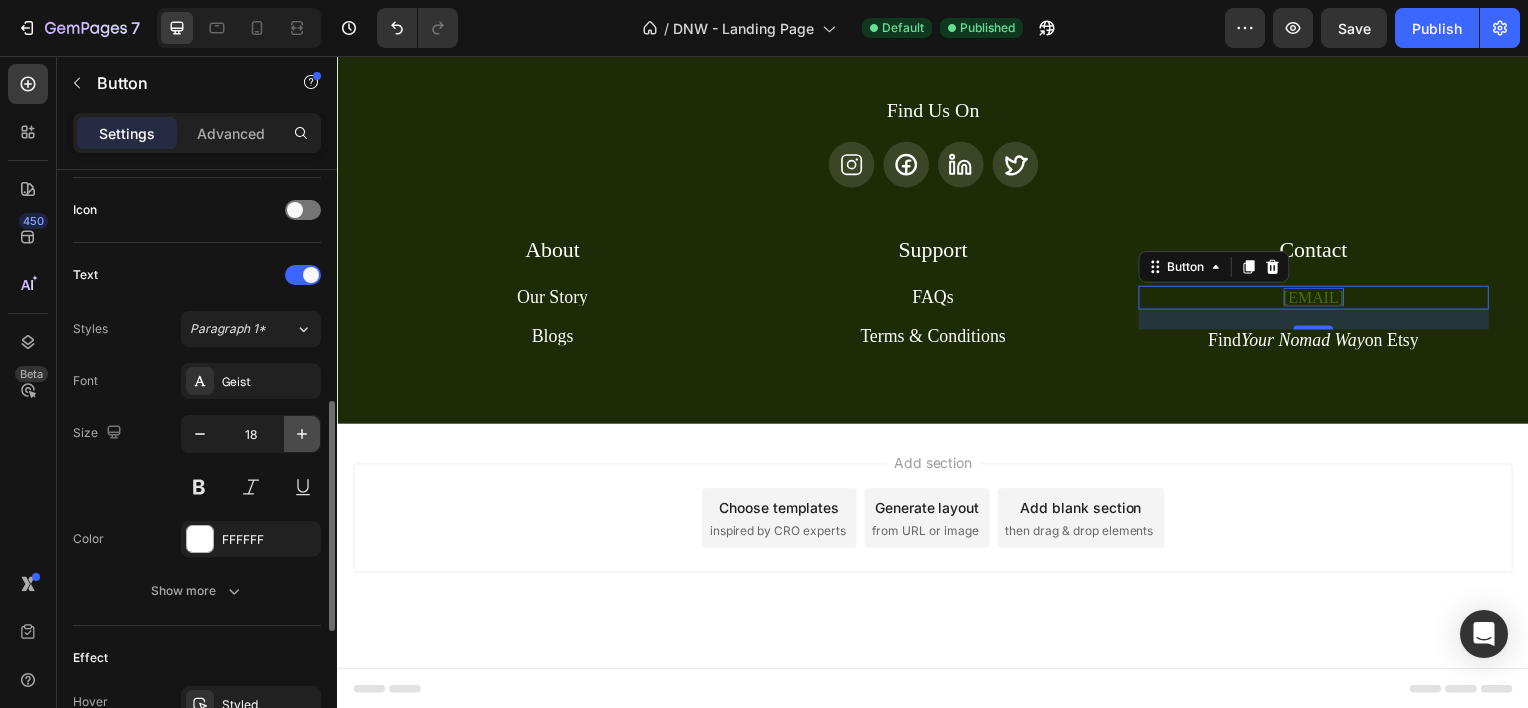 click 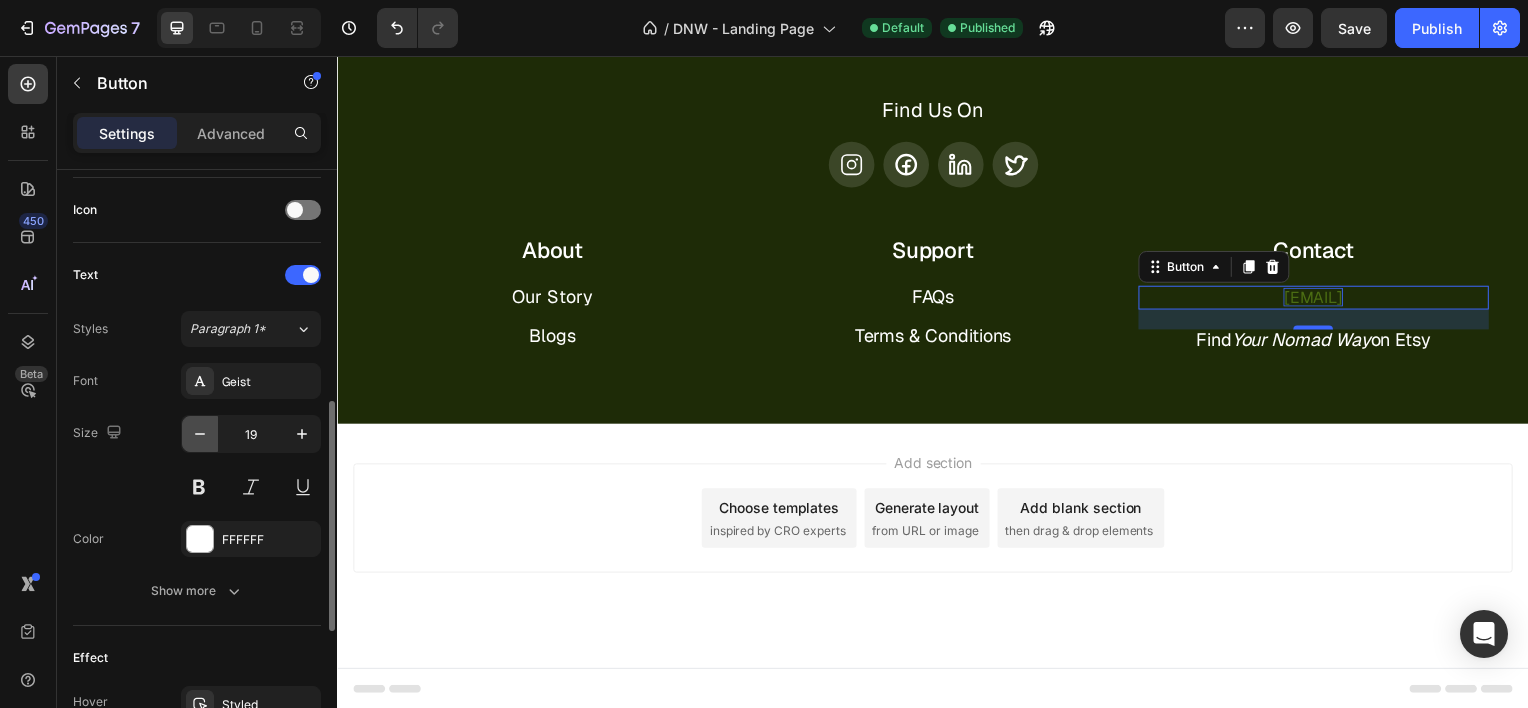 click 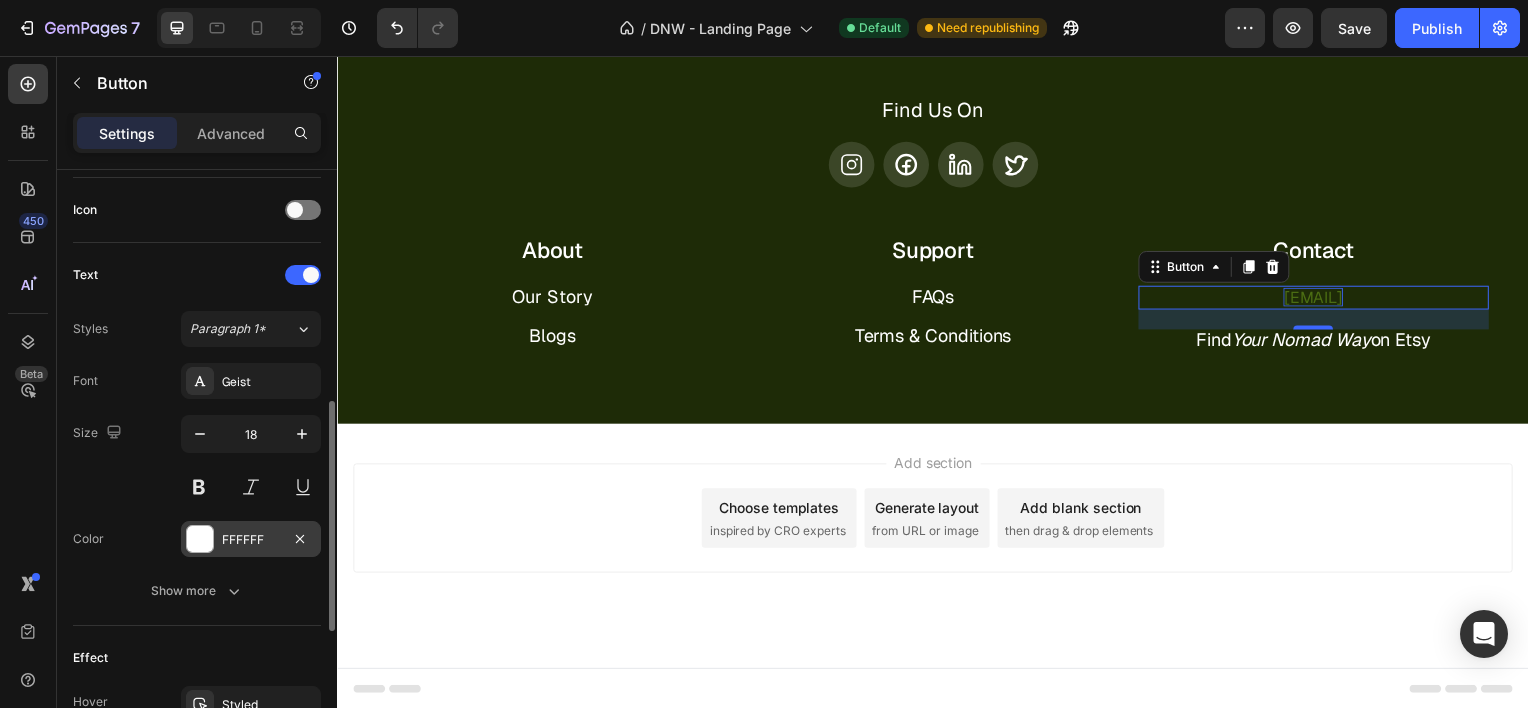 click on "FFFFFF" at bounding box center (251, 540) 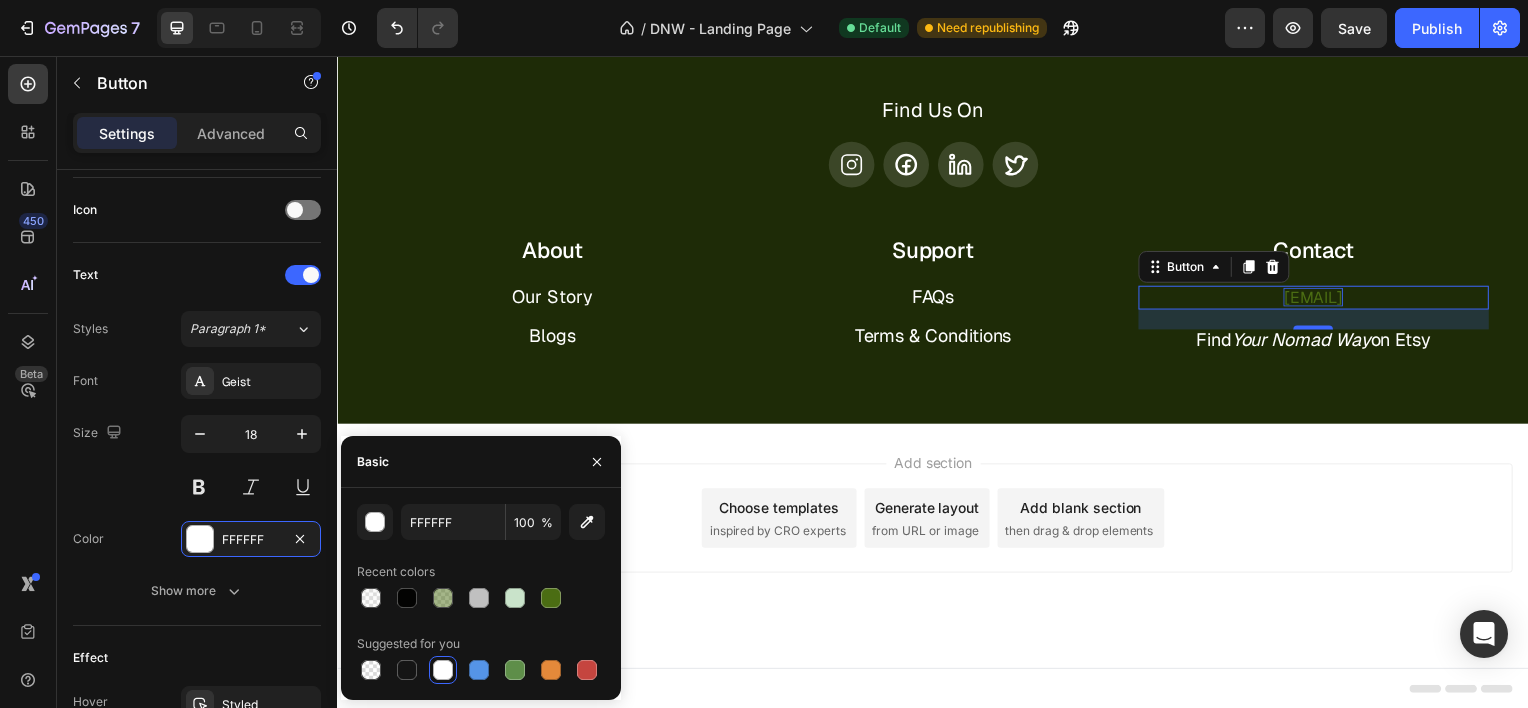 click at bounding box center (443, 670) 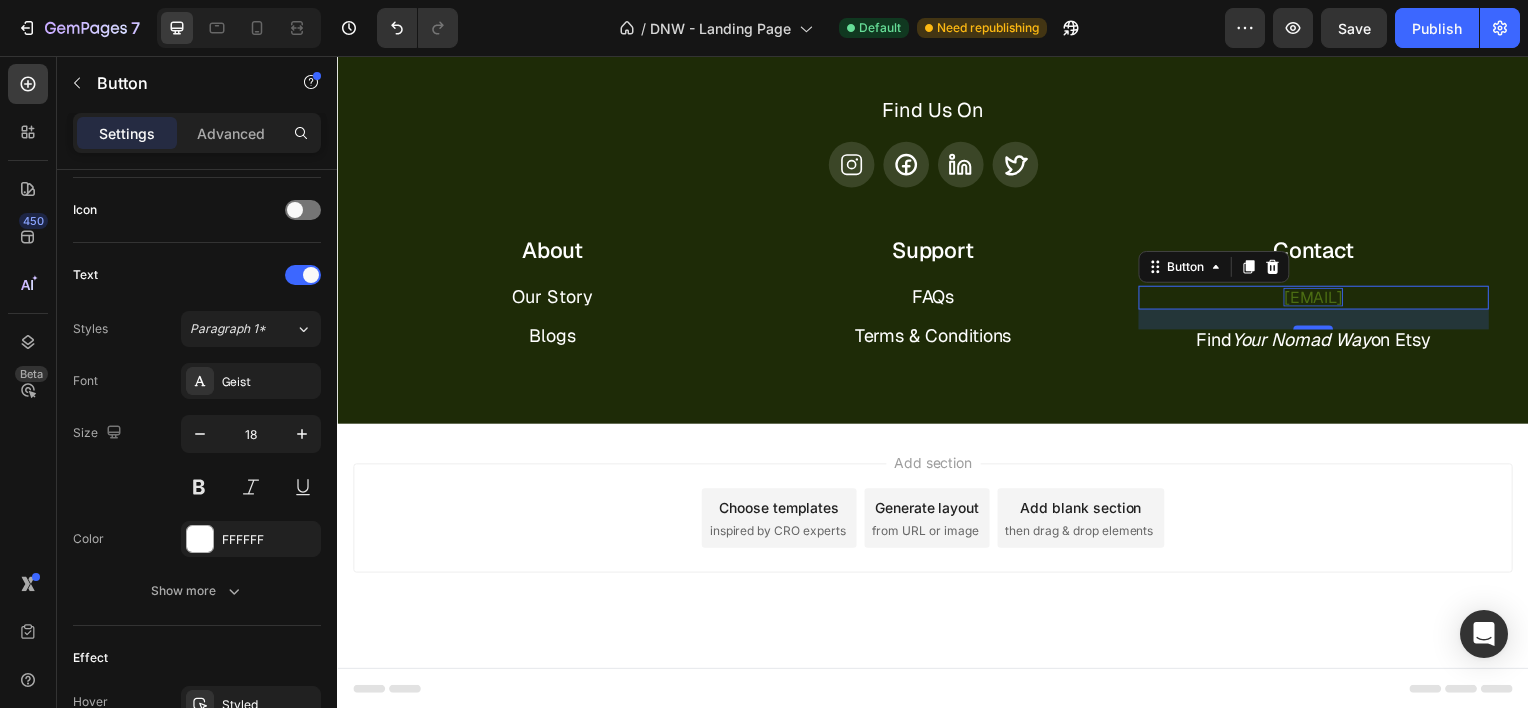 click on "[EMAIL] Button   20" at bounding box center [1320, 299] 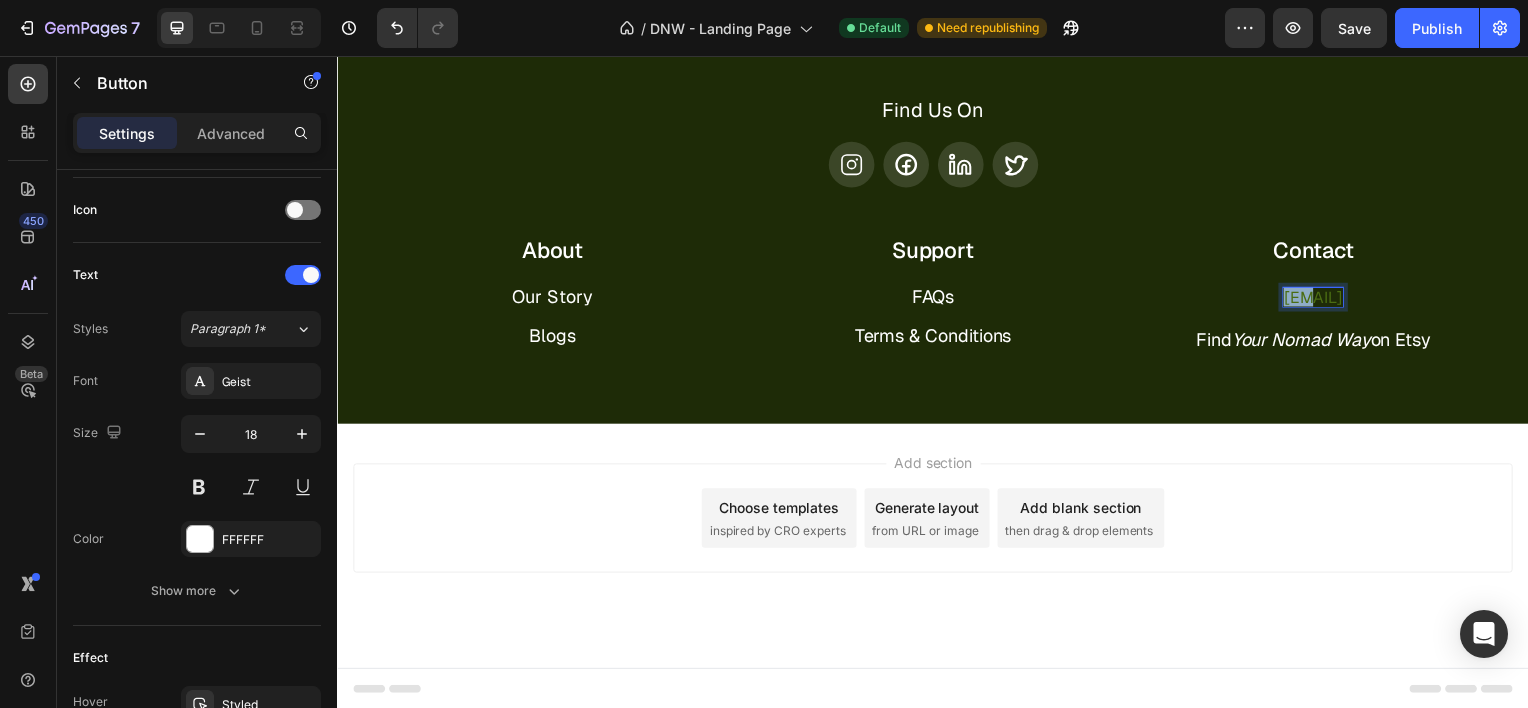 click on "[EMAIL]" at bounding box center (1320, 298) 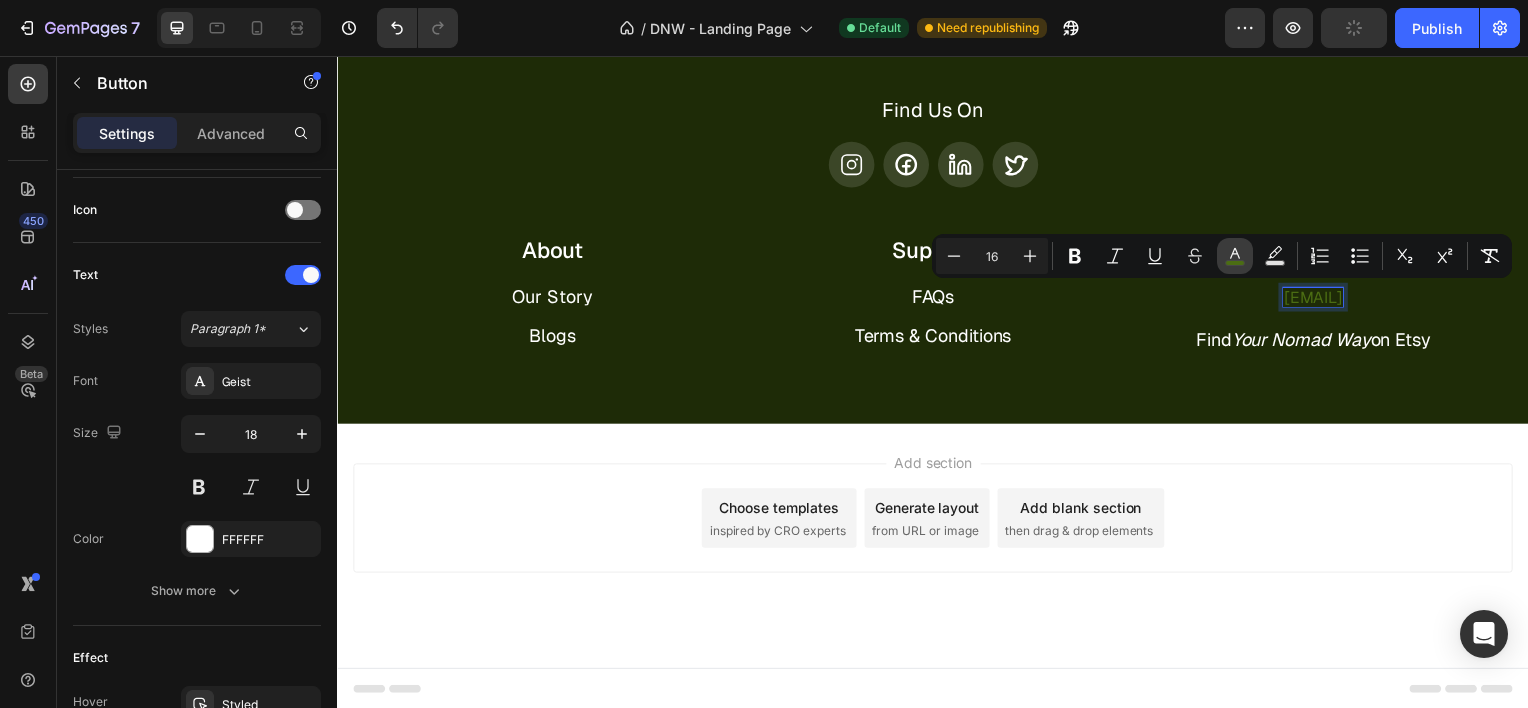 click 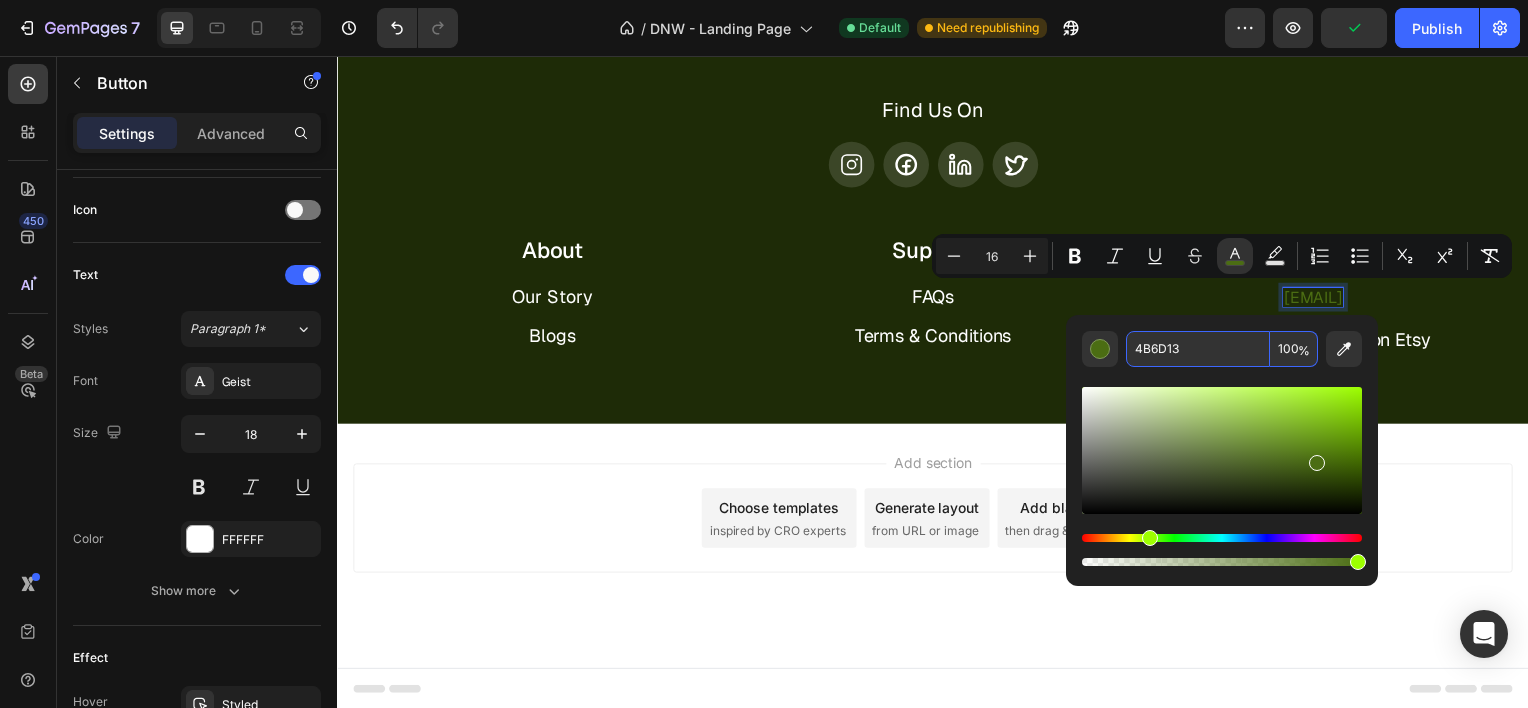 click on "4B6D13" at bounding box center [1198, 349] 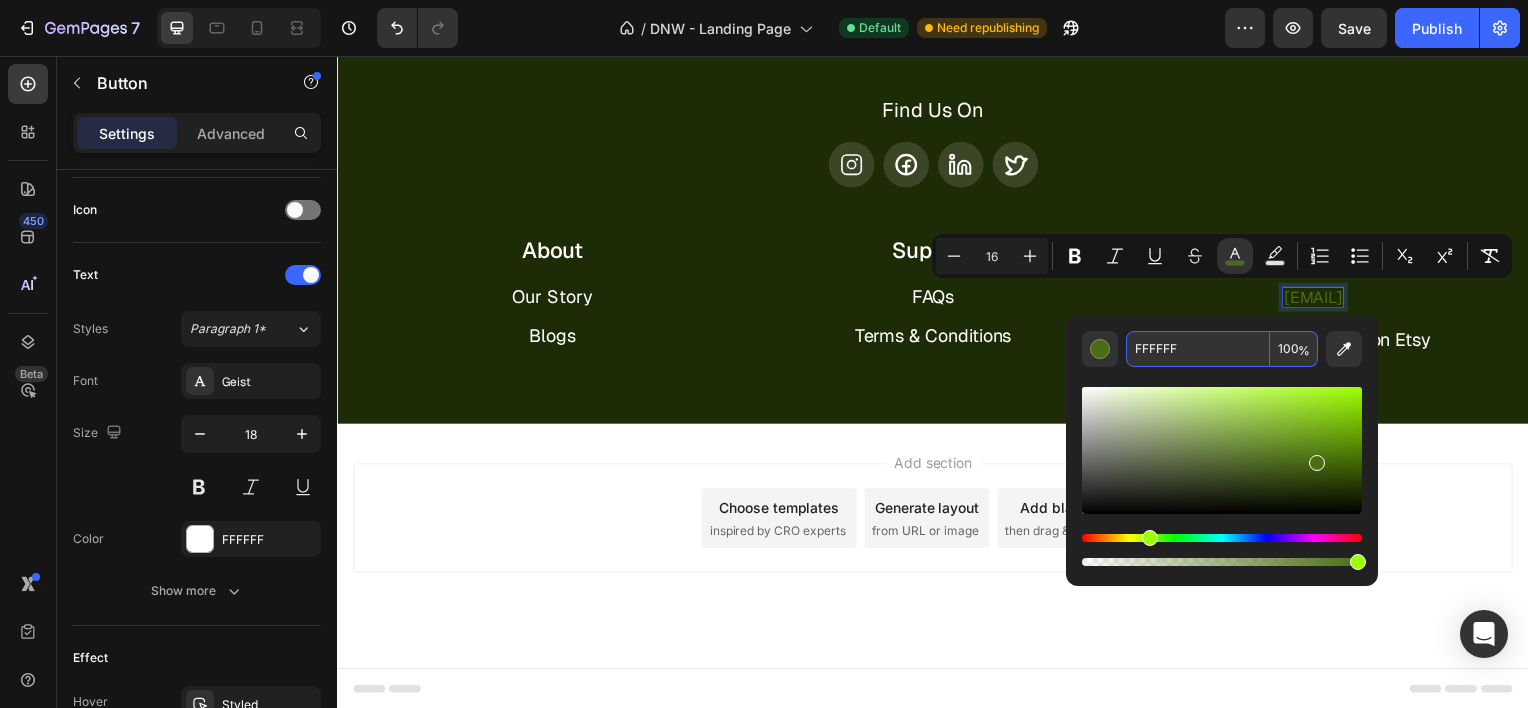 type on "FFFFFF" 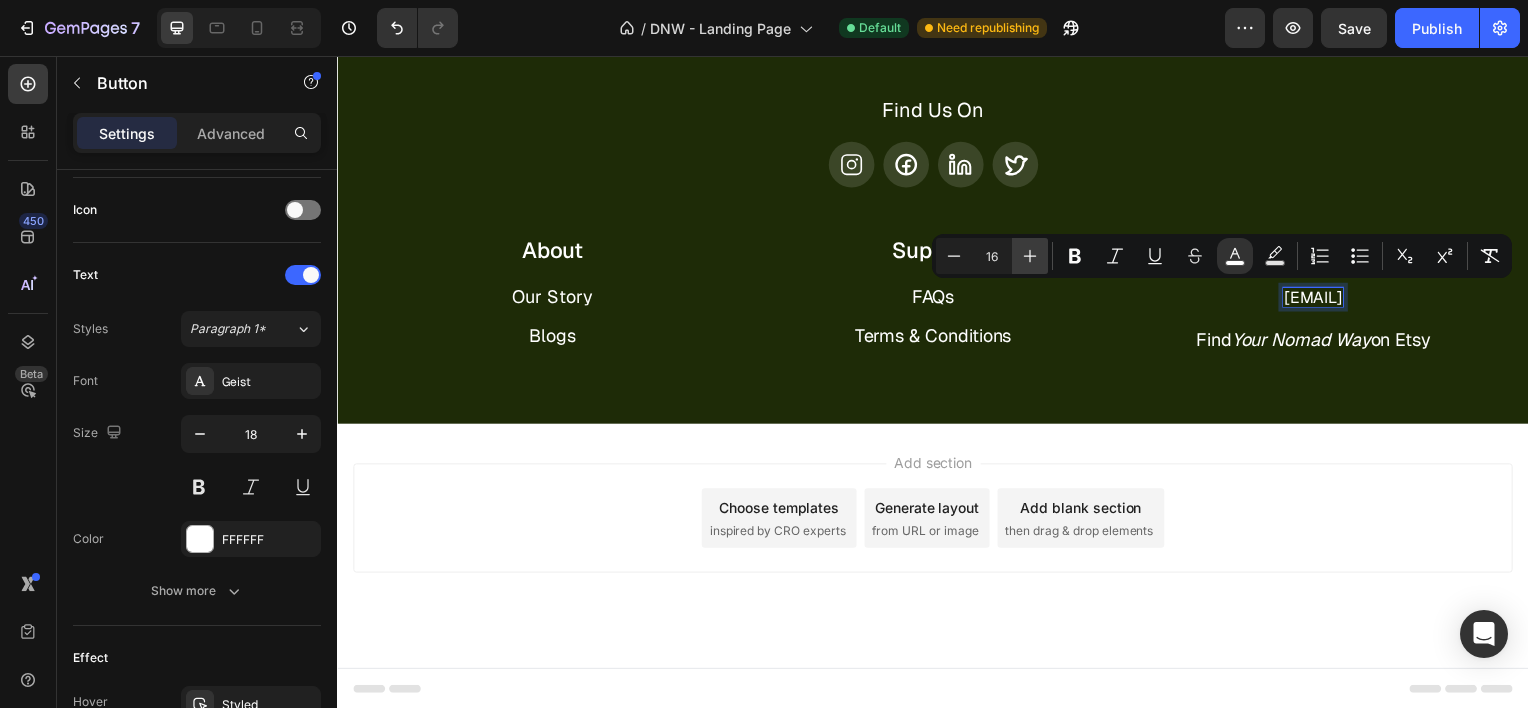 click 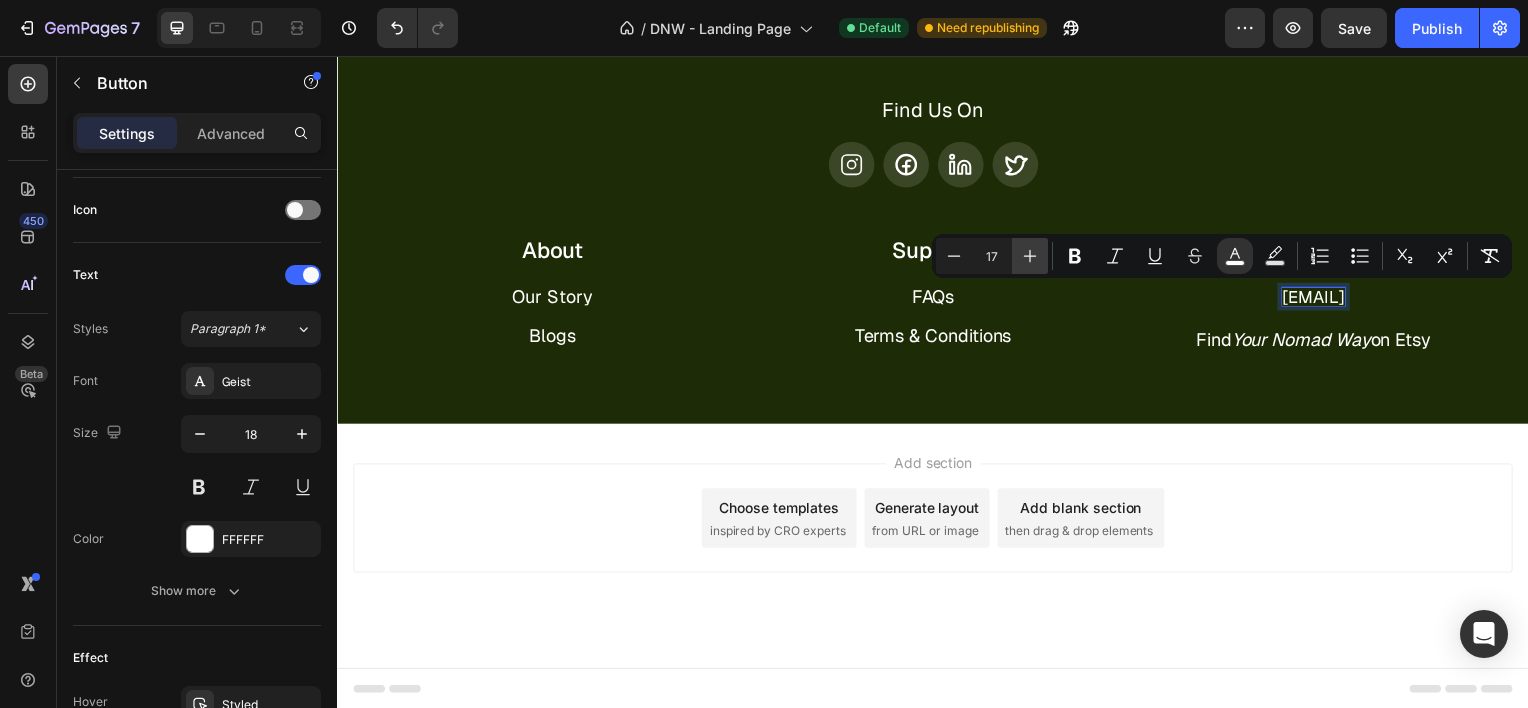 click 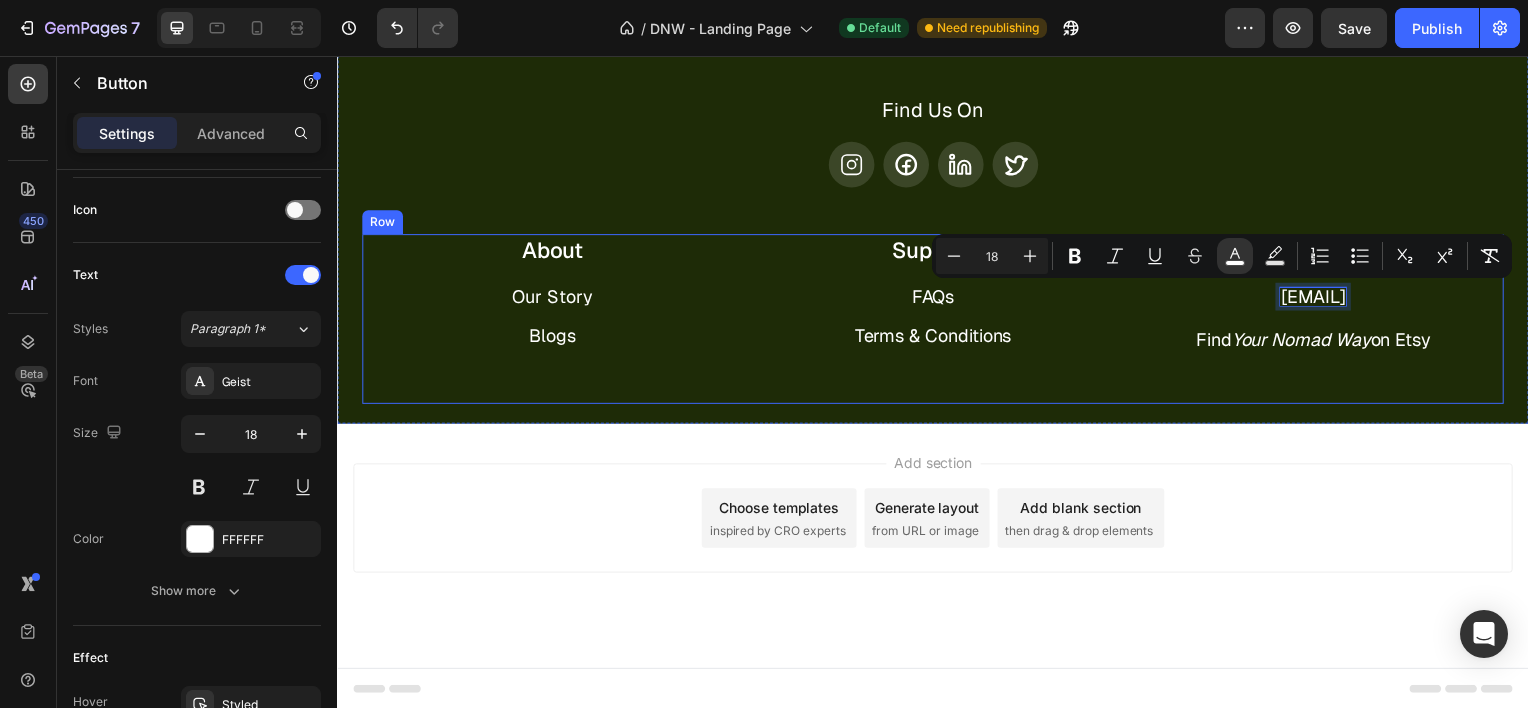 click on "About Heading Our Story Button Blogs Button Row Support Heading FAQs Button Terms & Conditions Button Row Contact Heading [EMAIL] Button   20 Find  Your Nomad Way  on Etsy Button Row Row" at bounding box center [937, 321] 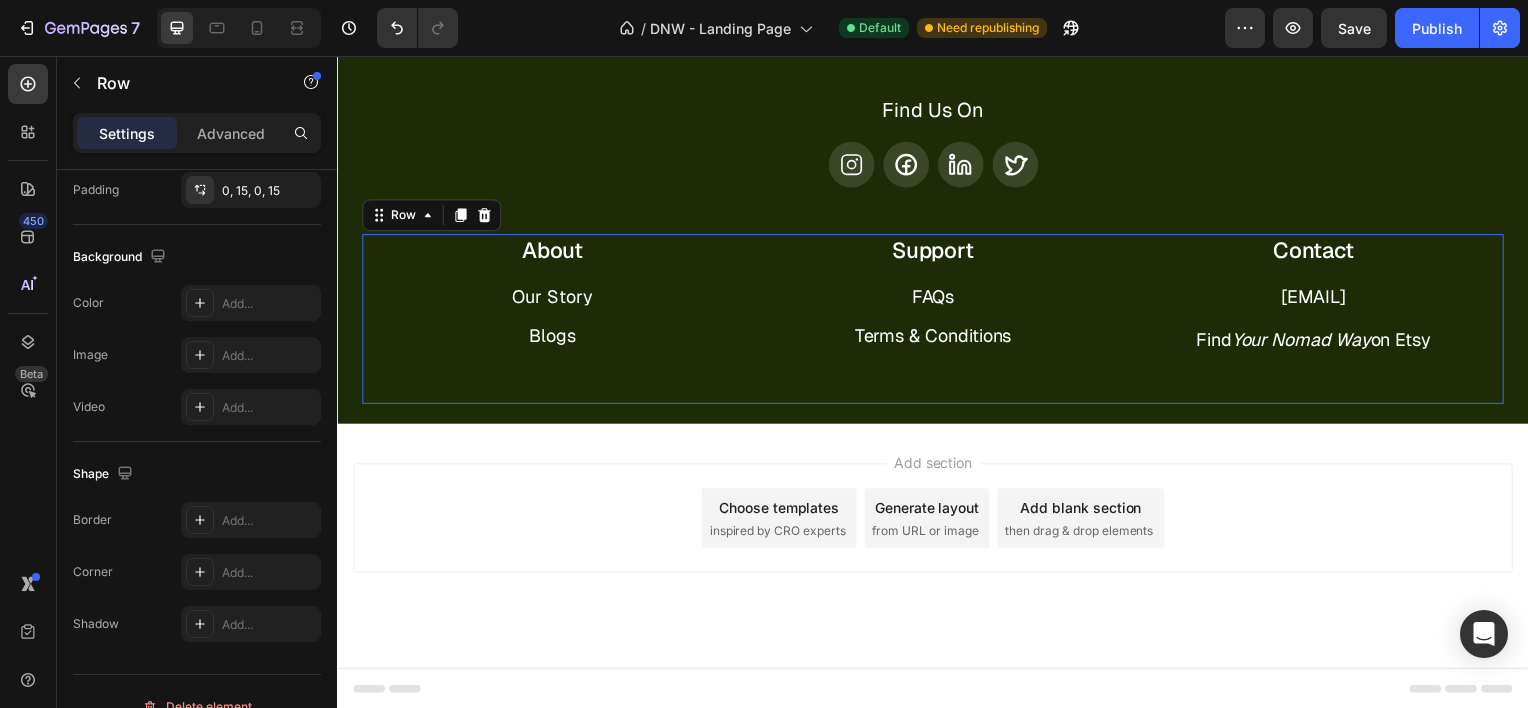 scroll, scrollTop: 0, scrollLeft: 0, axis: both 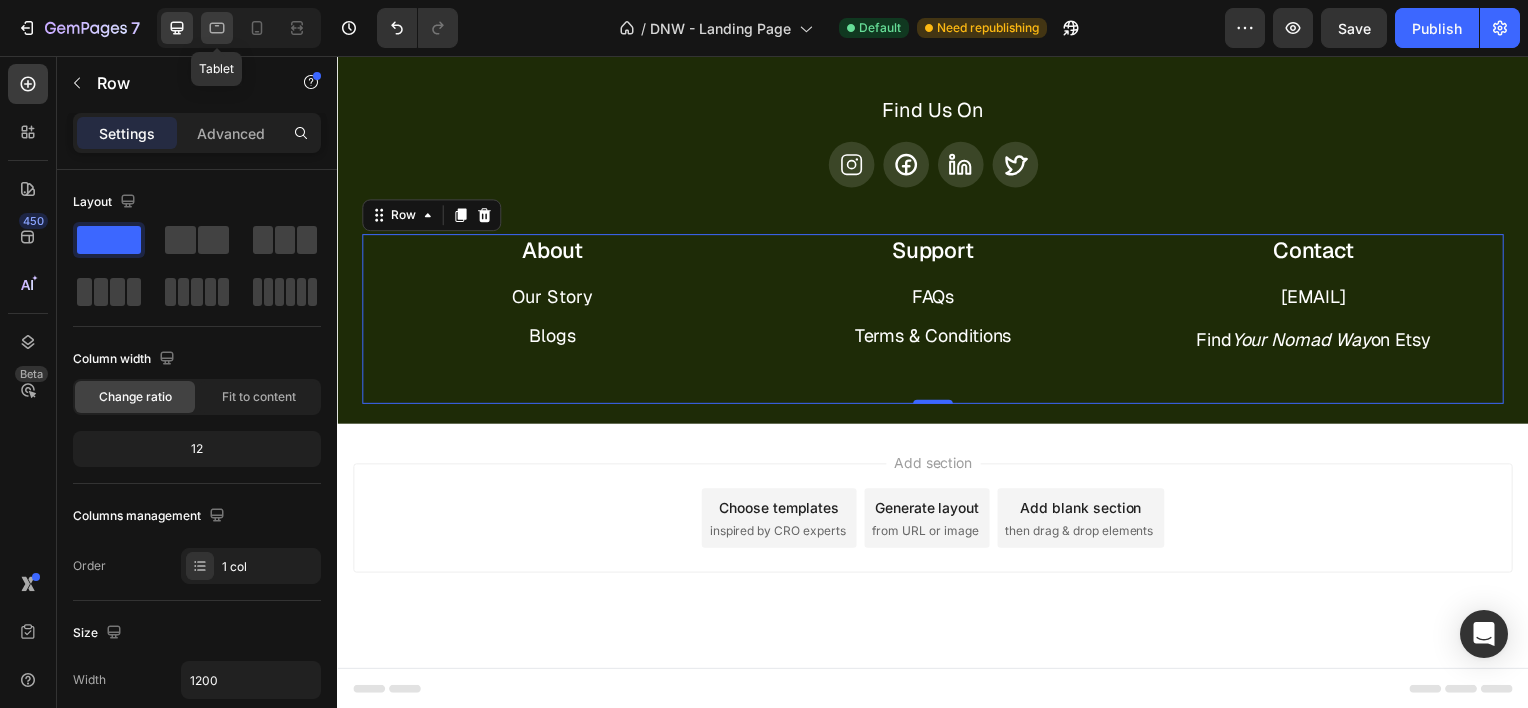 click 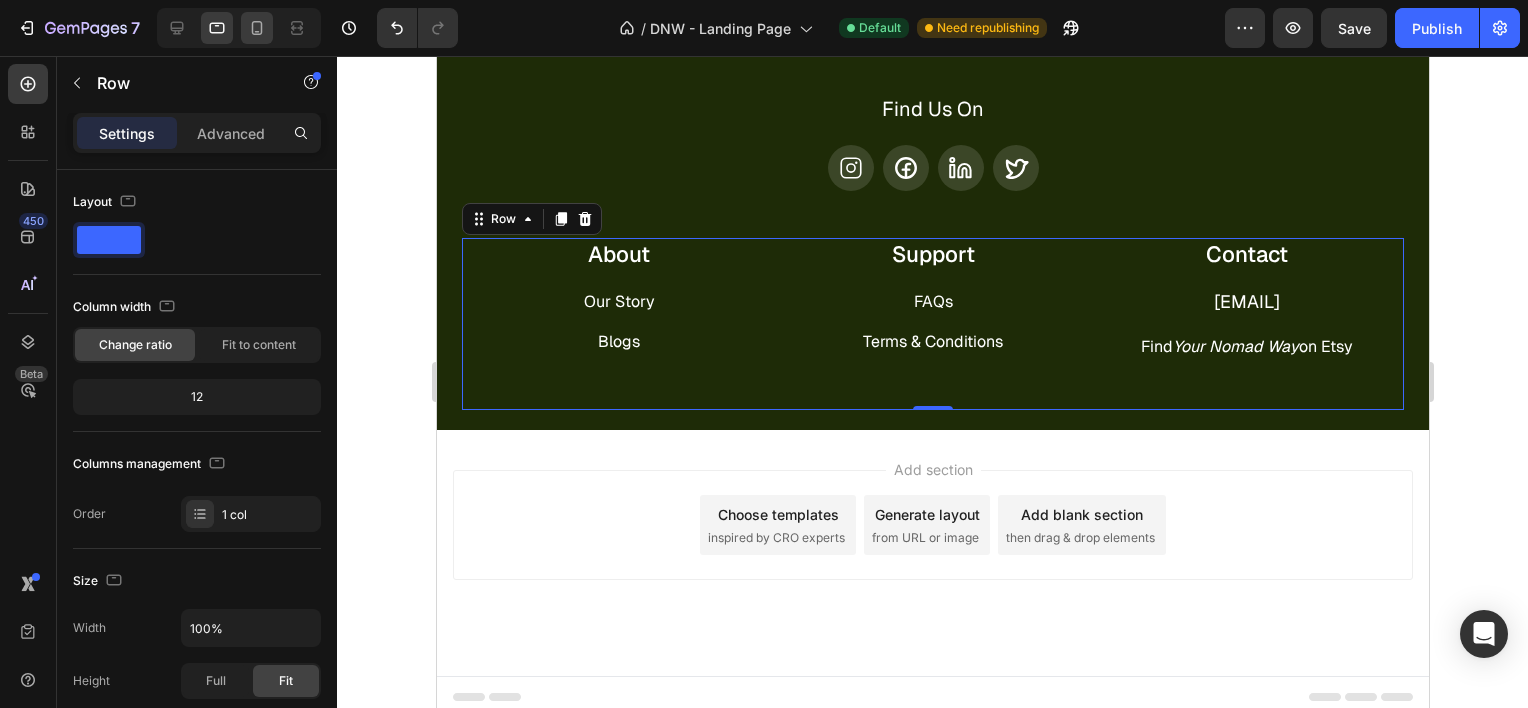 scroll, scrollTop: 4823, scrollLeft: 0, axis: vertical 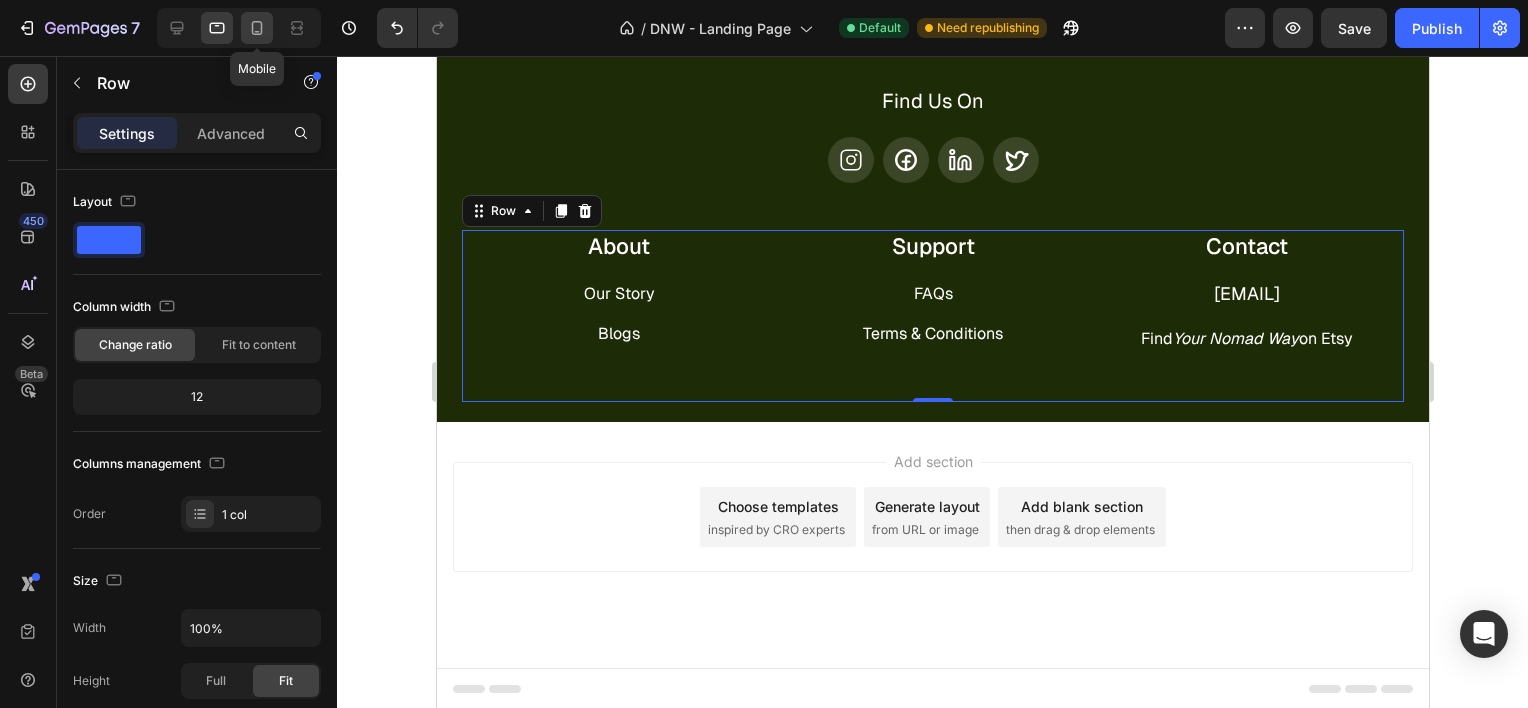 click 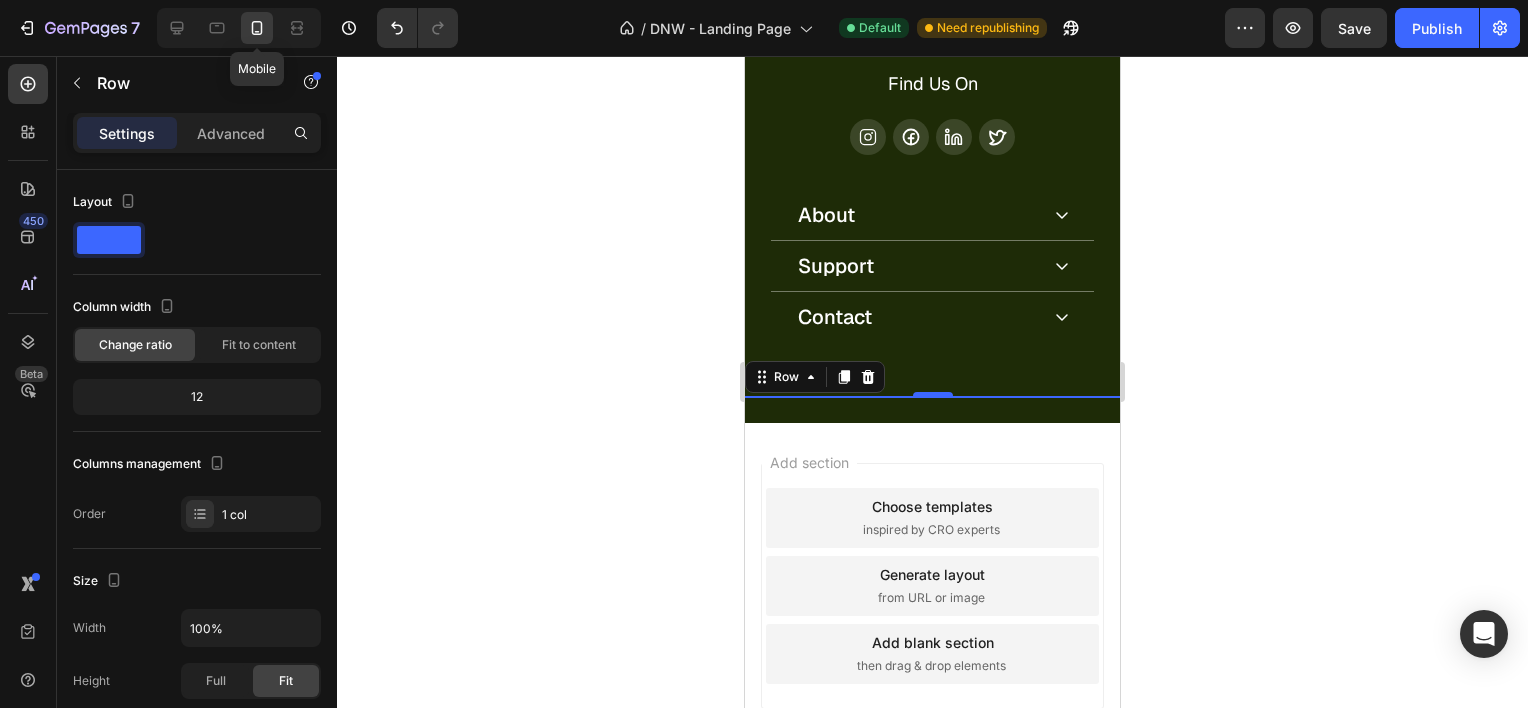 scroll, scrollTop: 4658, scrollLeft: 0, axis: vertical 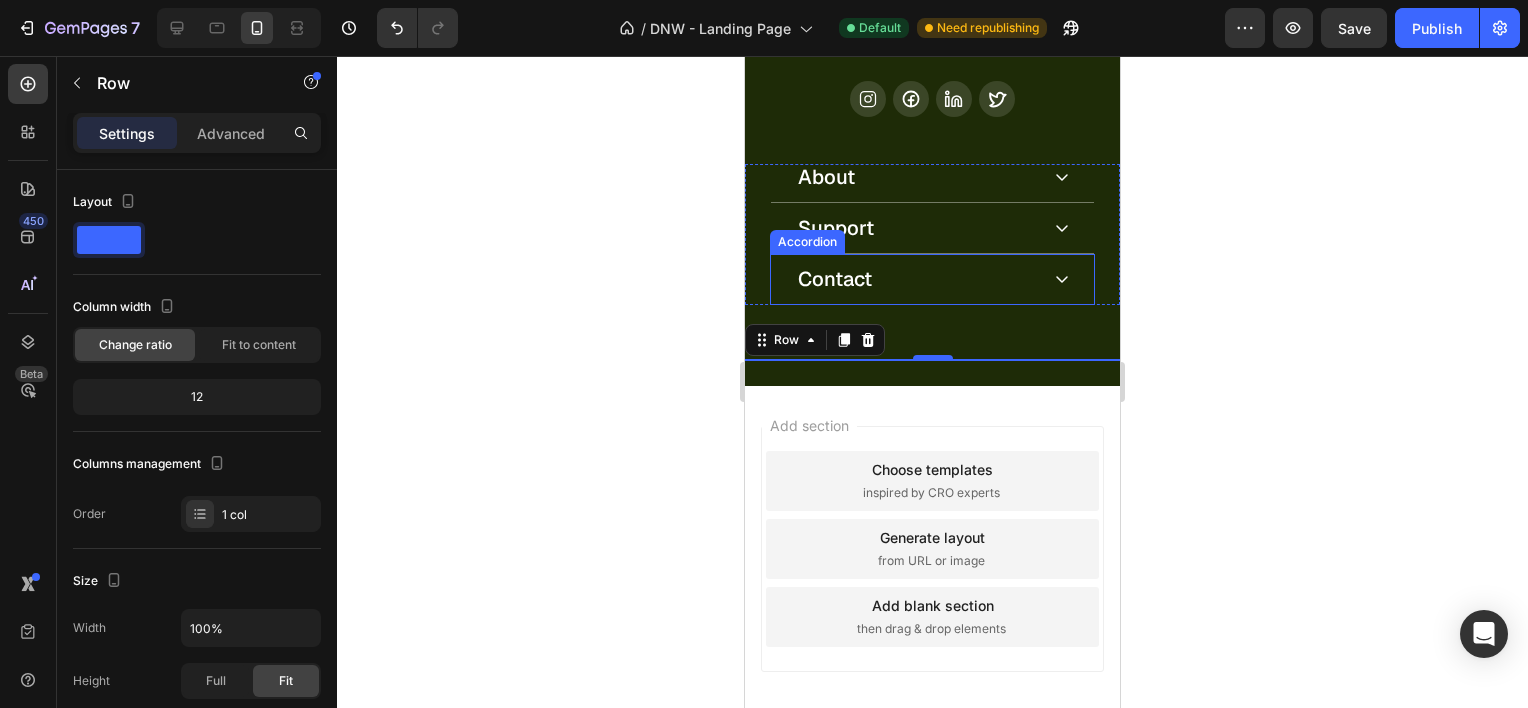 click 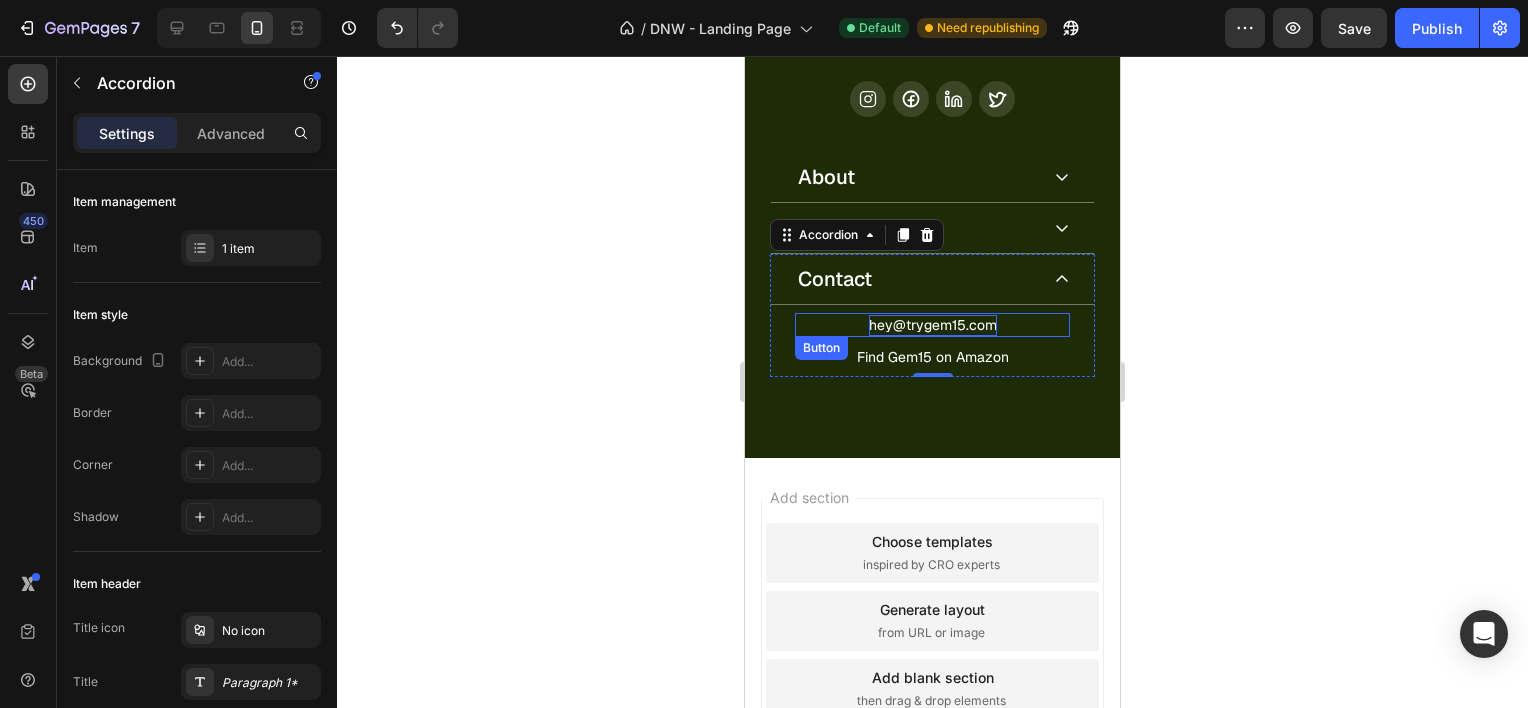 click on "hey@trygem15.com" at bounding box center (933, 325) 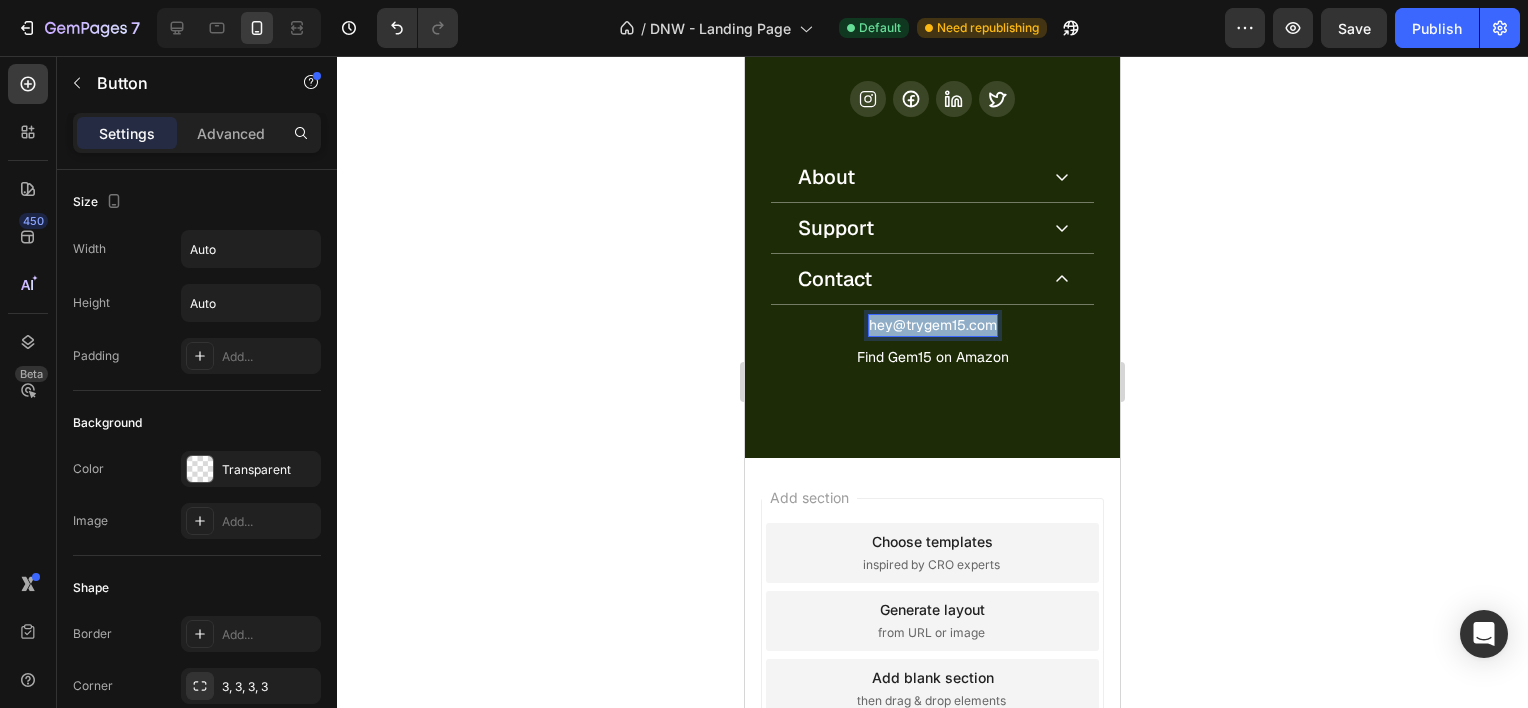 scroll, scrollTop: 4657, scrollLeft: 0, axis: vertical 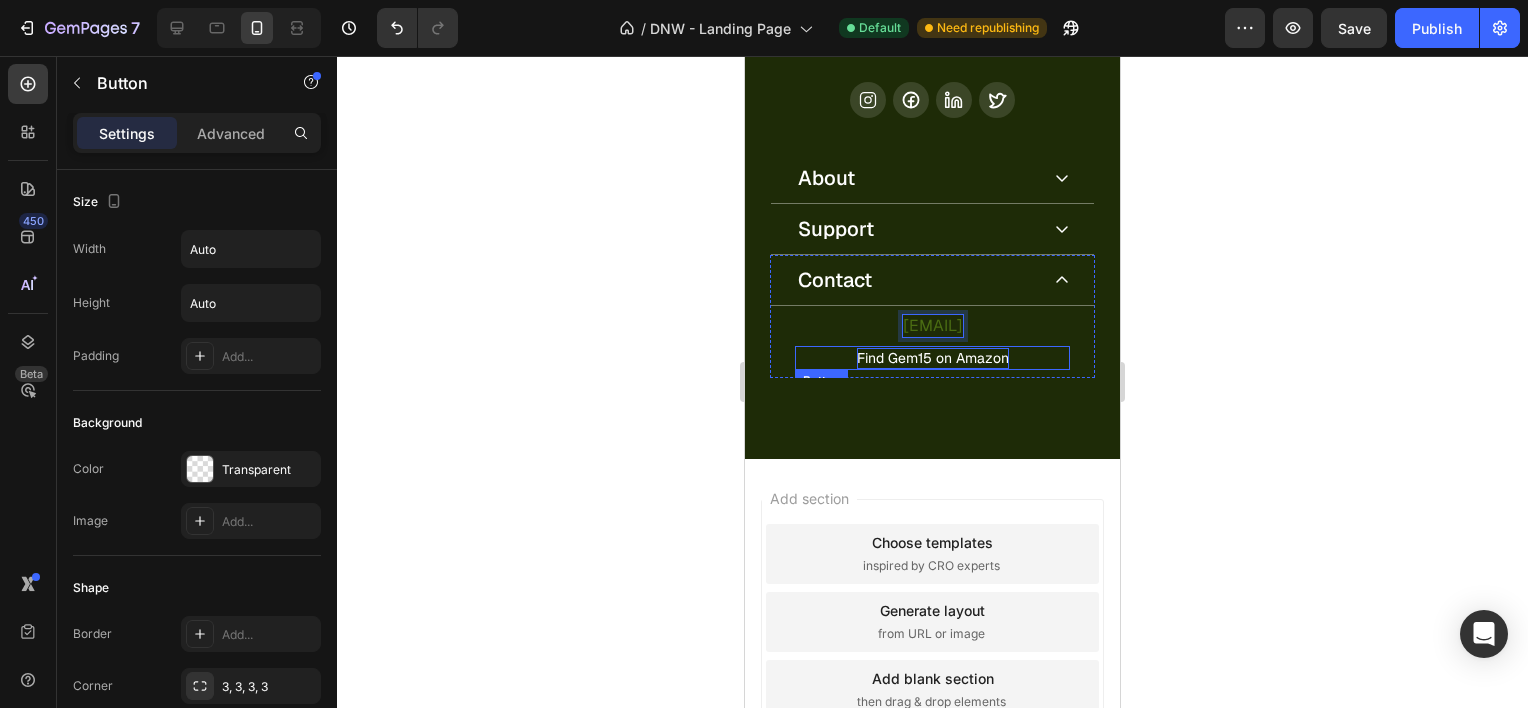 click on "Find Gem15 on Amazon" at bounding box center (933, 358) 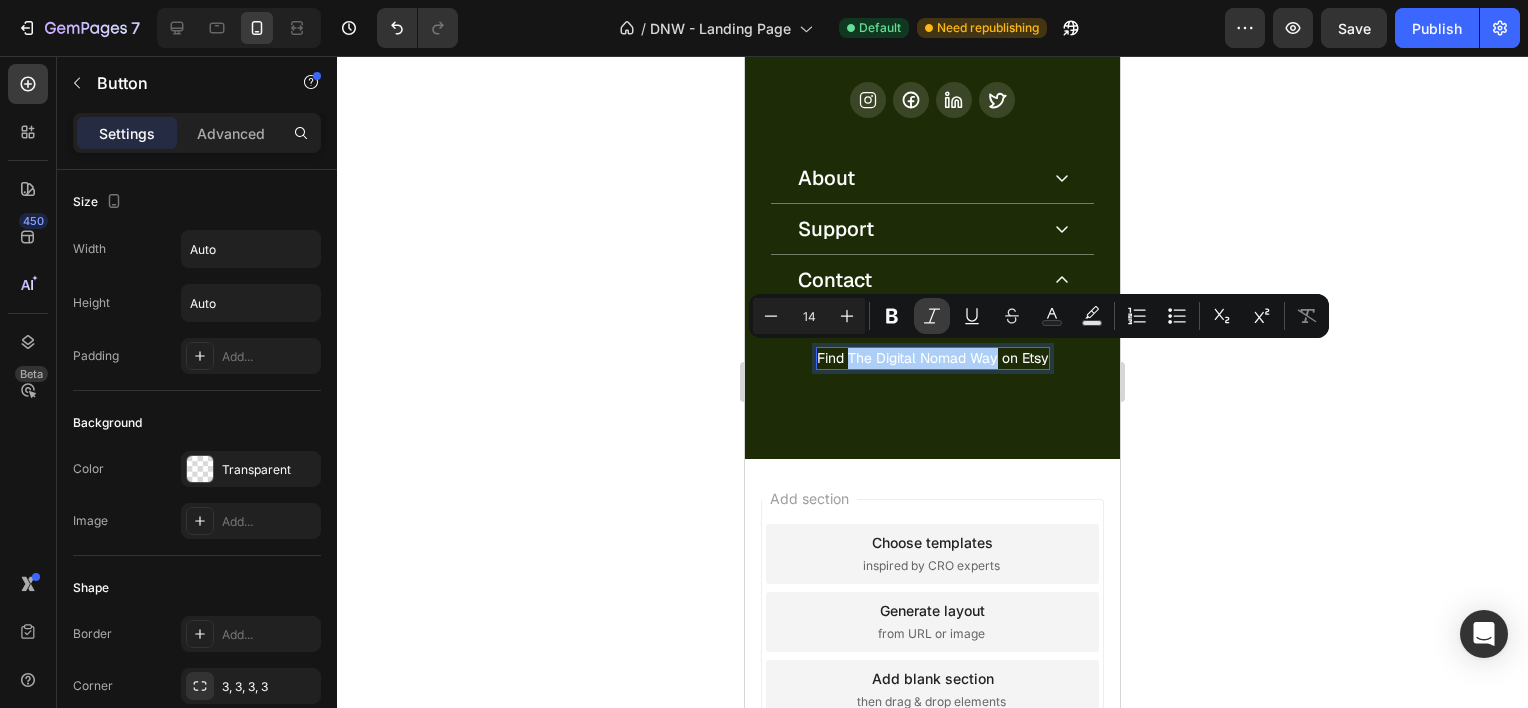 click on "Italic" at bounding box center (932, 316) 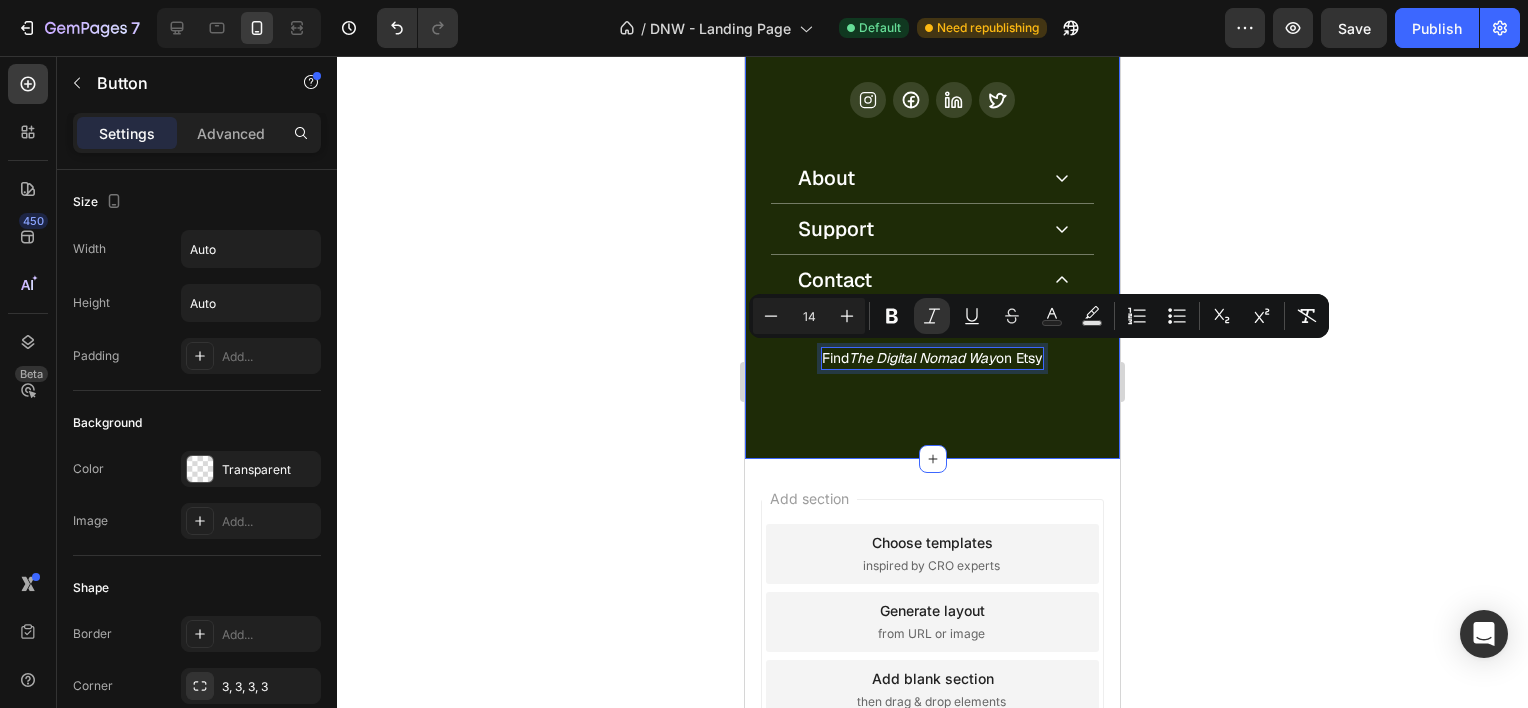 click on "Find Us On Text Block
Icon
Icon
Icon
Icon Row
About Accordion
Support Accordion
Contact [EMAIL] Button Find  The Digital Nomad Way  on Etsy Button   0 Accordion Row About Heading Our Story Button Blogs Button Row Support Heading FAQs Button Terms & Conditions Button Row Contact Heading [EMAIL] Button Find  Your Nomad Way  on Etsy Button Row Row Row" at bounding box center (932, 234) 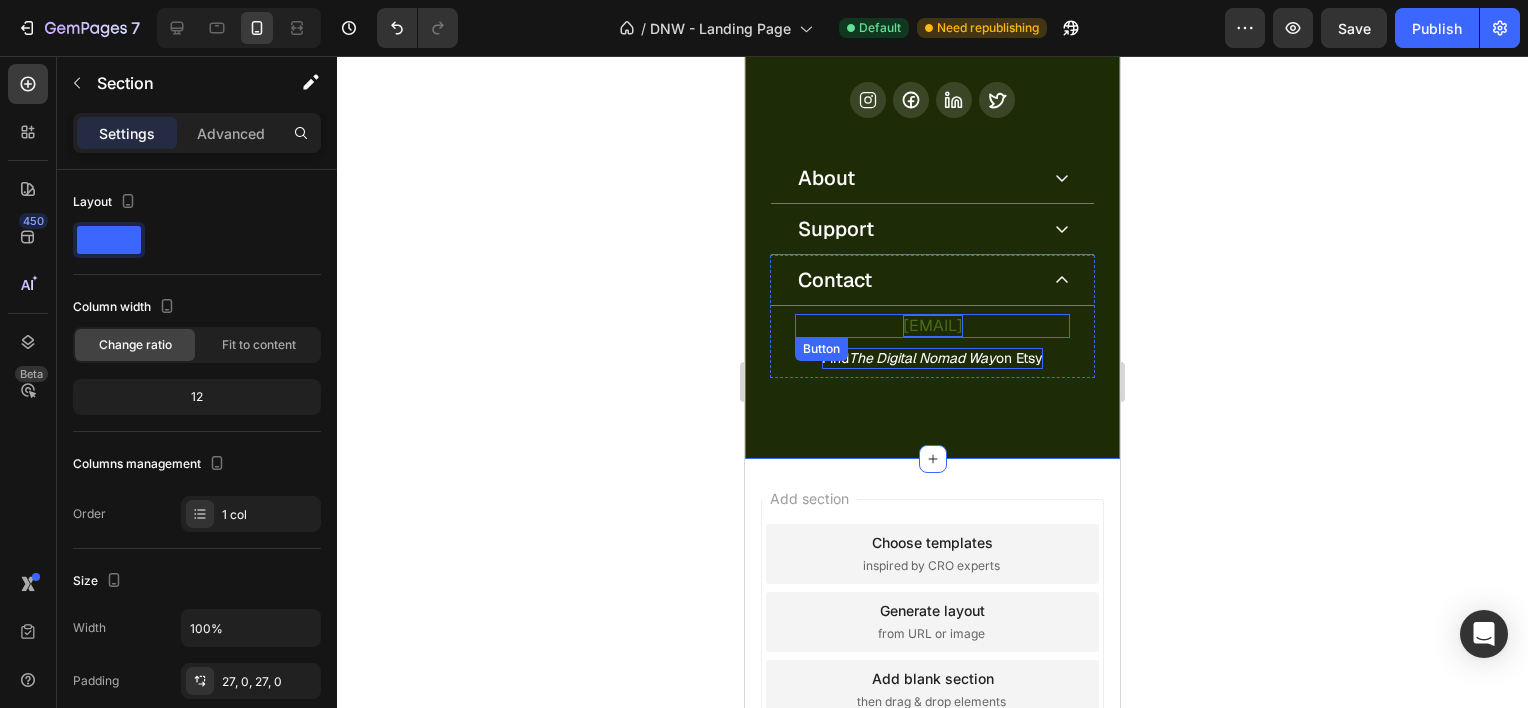 click on "[EMAIL]" at bounding box center [933, 325] 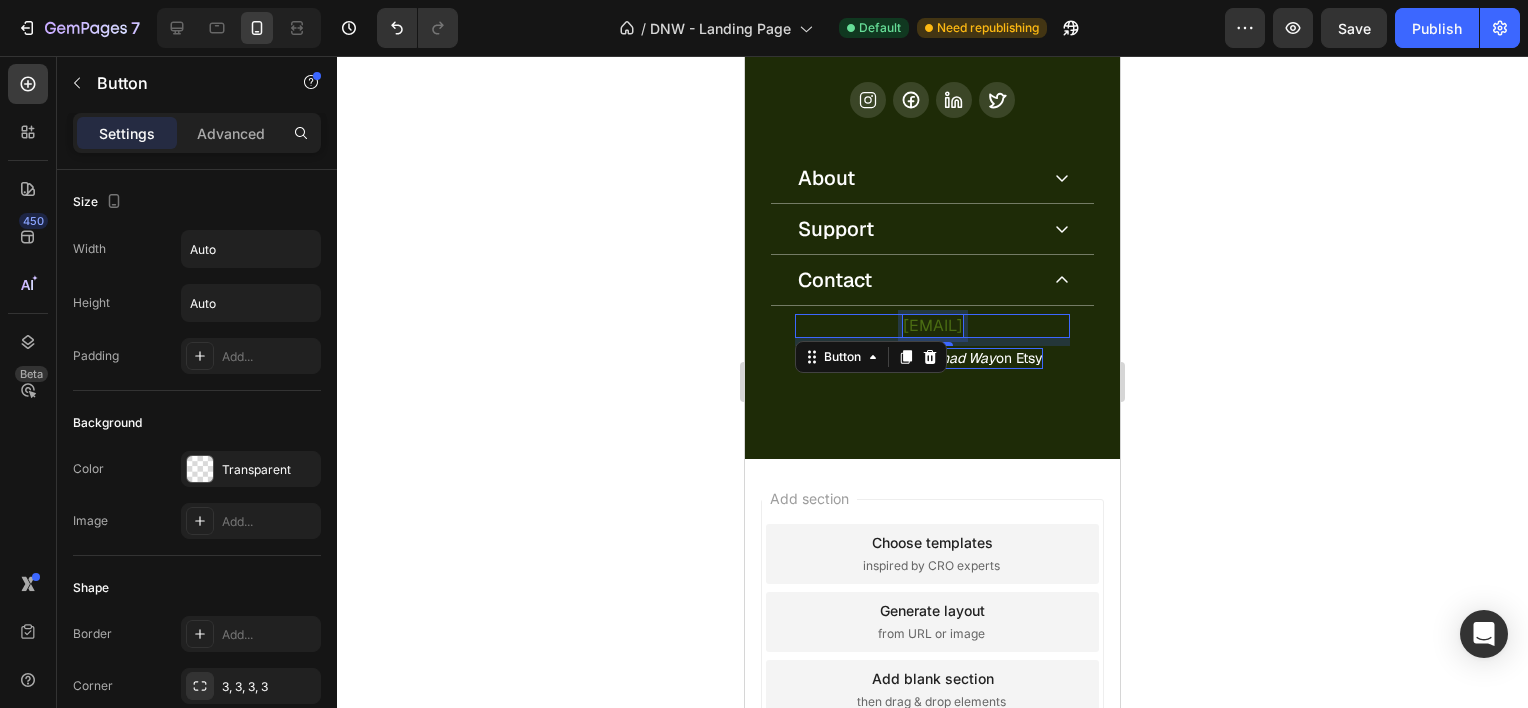 click on "[EMAIL]" at bounding box center (933, 325) 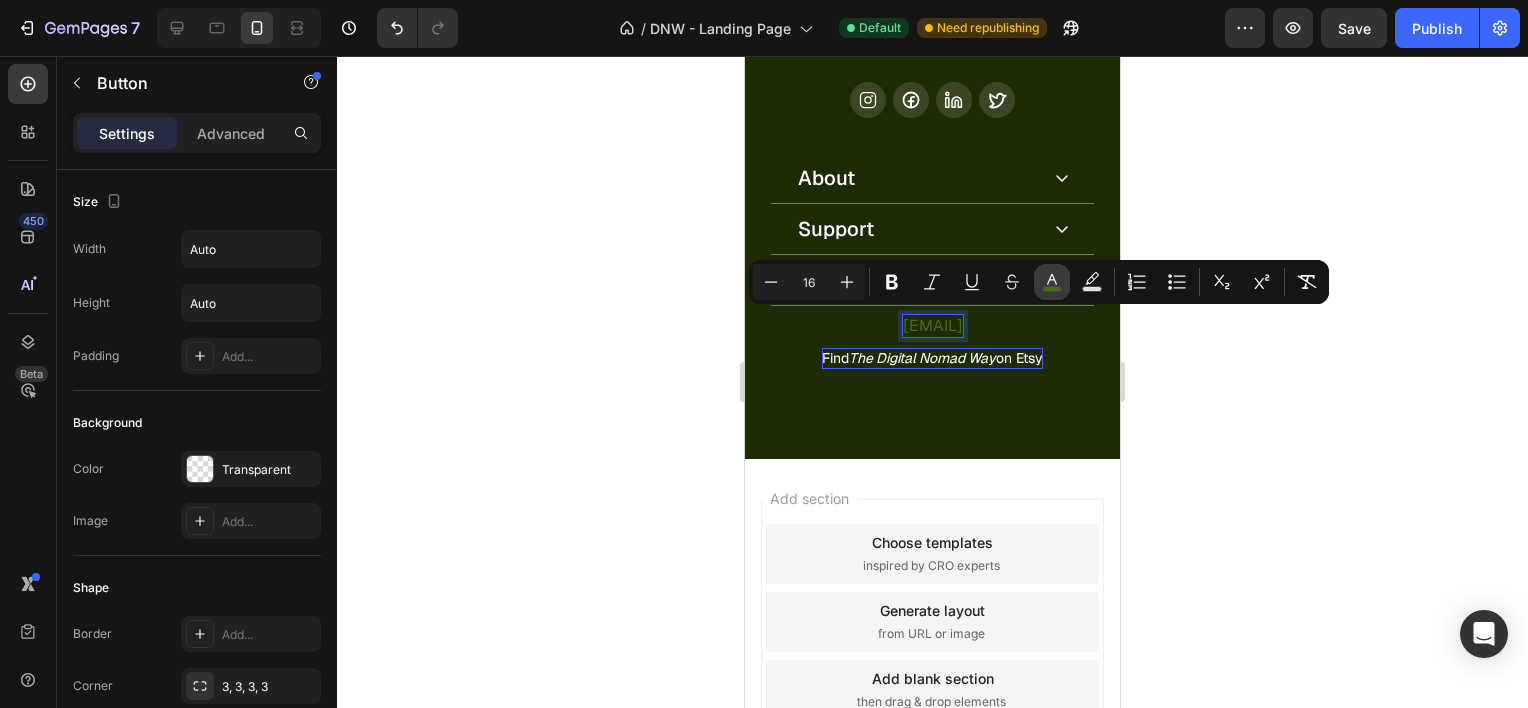 click 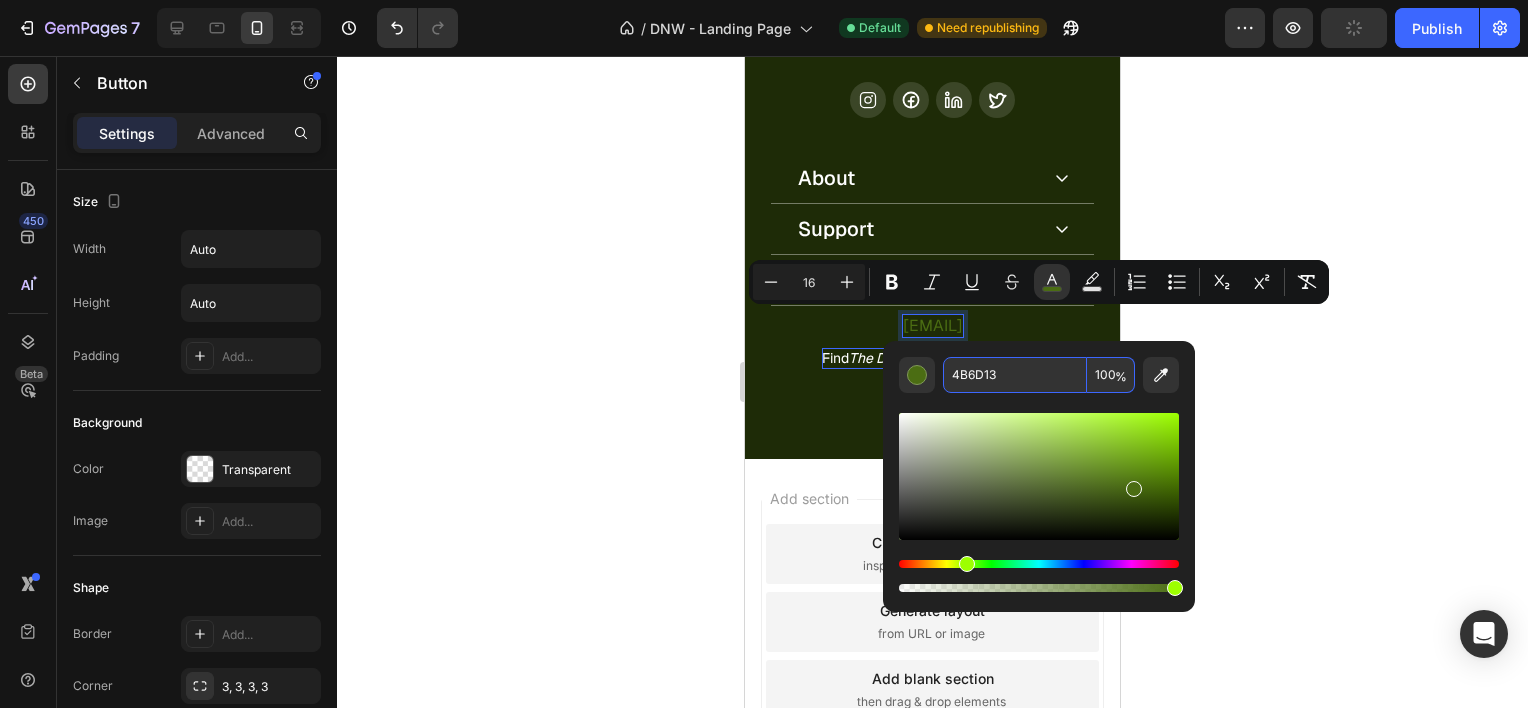 click on "4B6D13" at bounding box center (1015, 375) 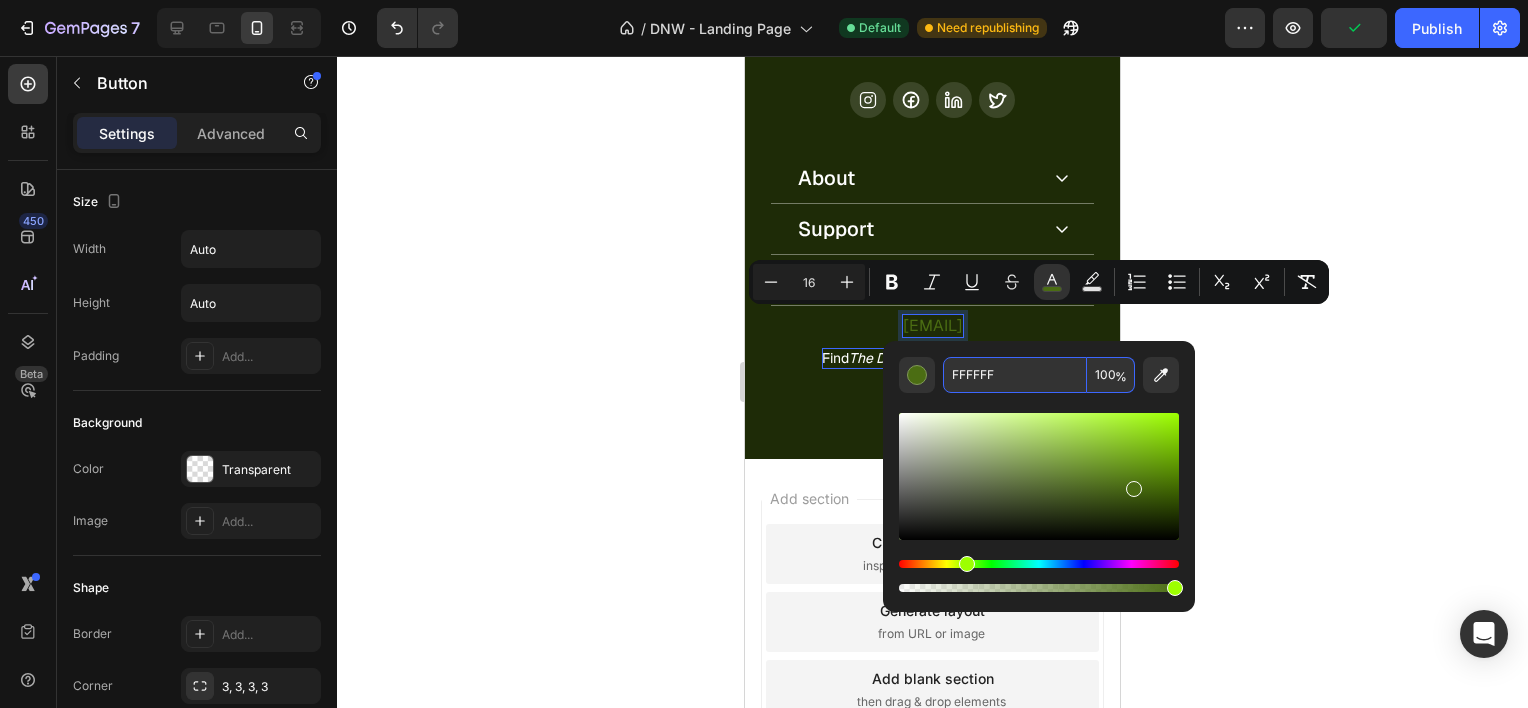 type on "FFFFFF" 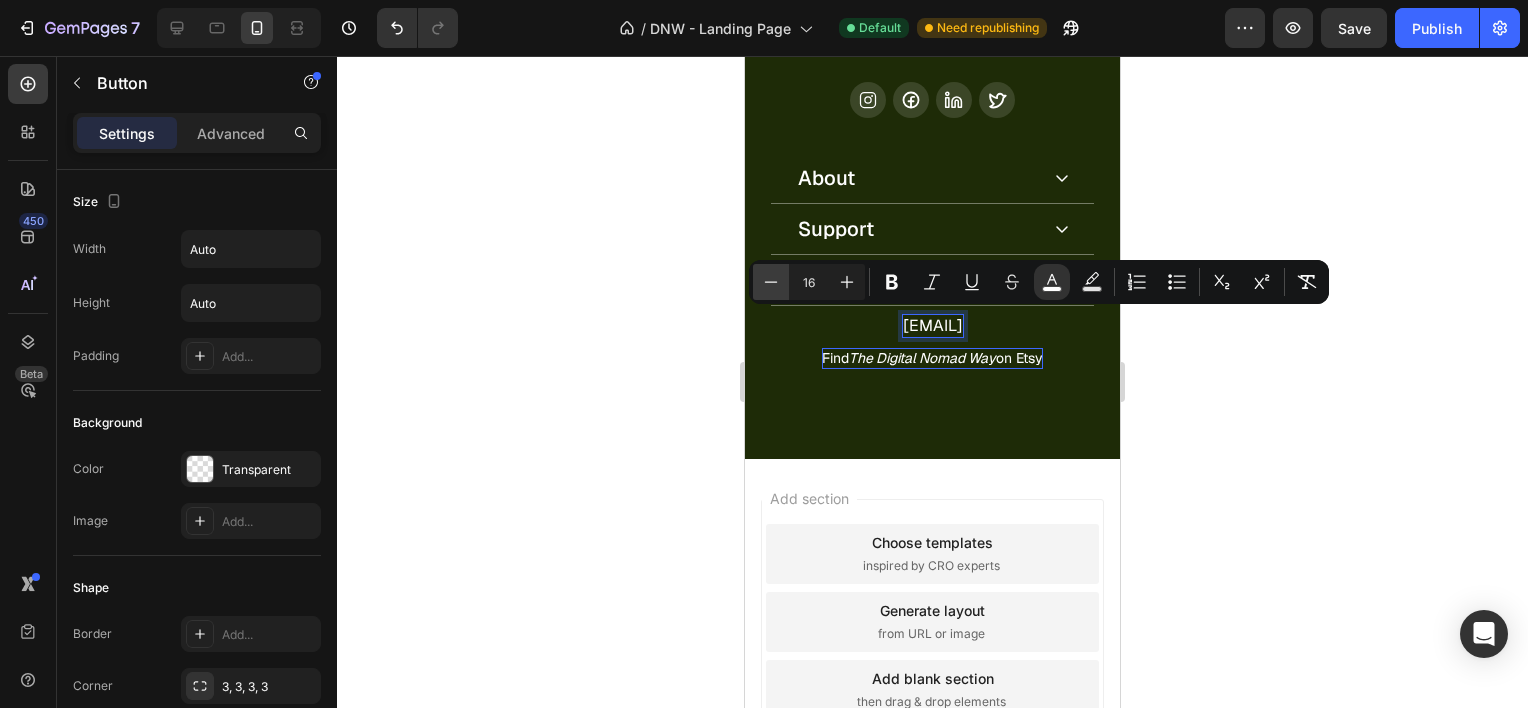 click 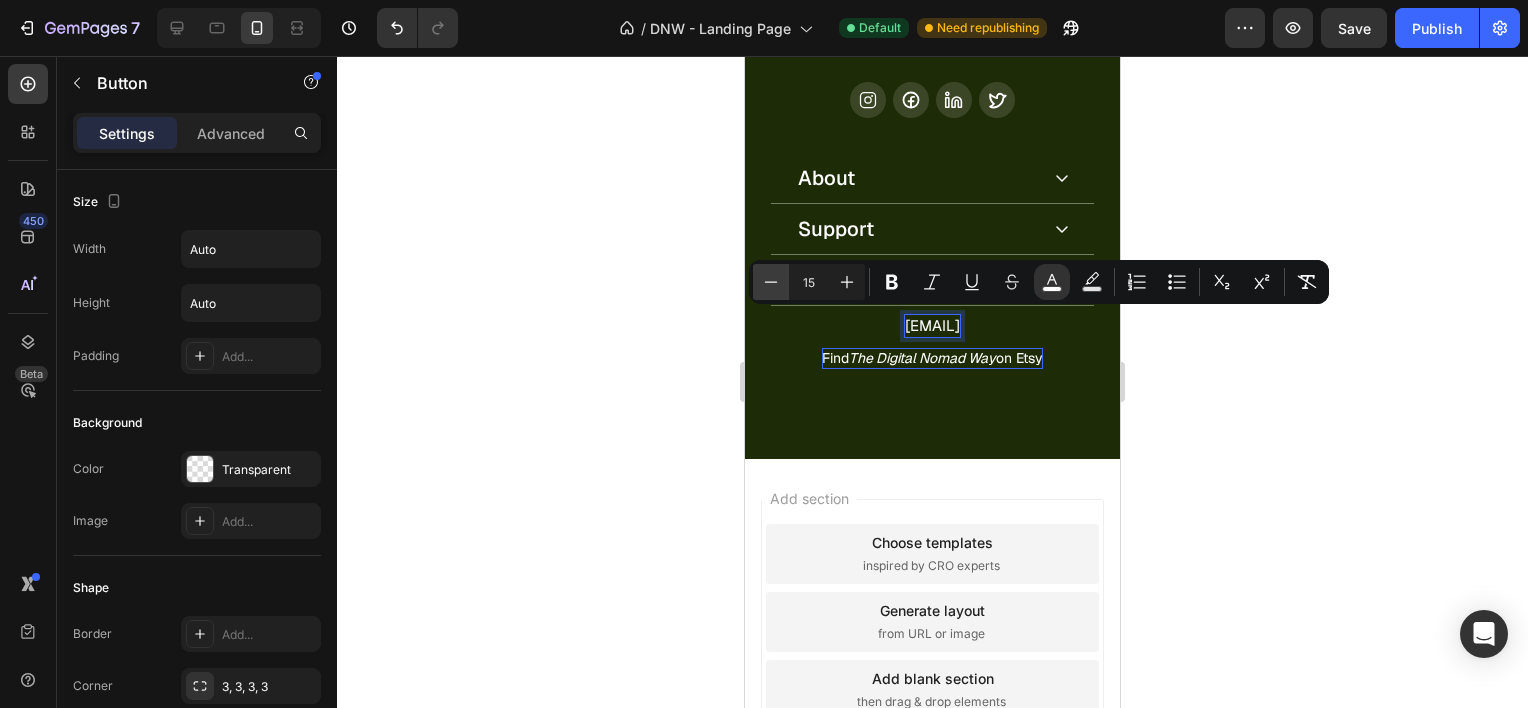 click 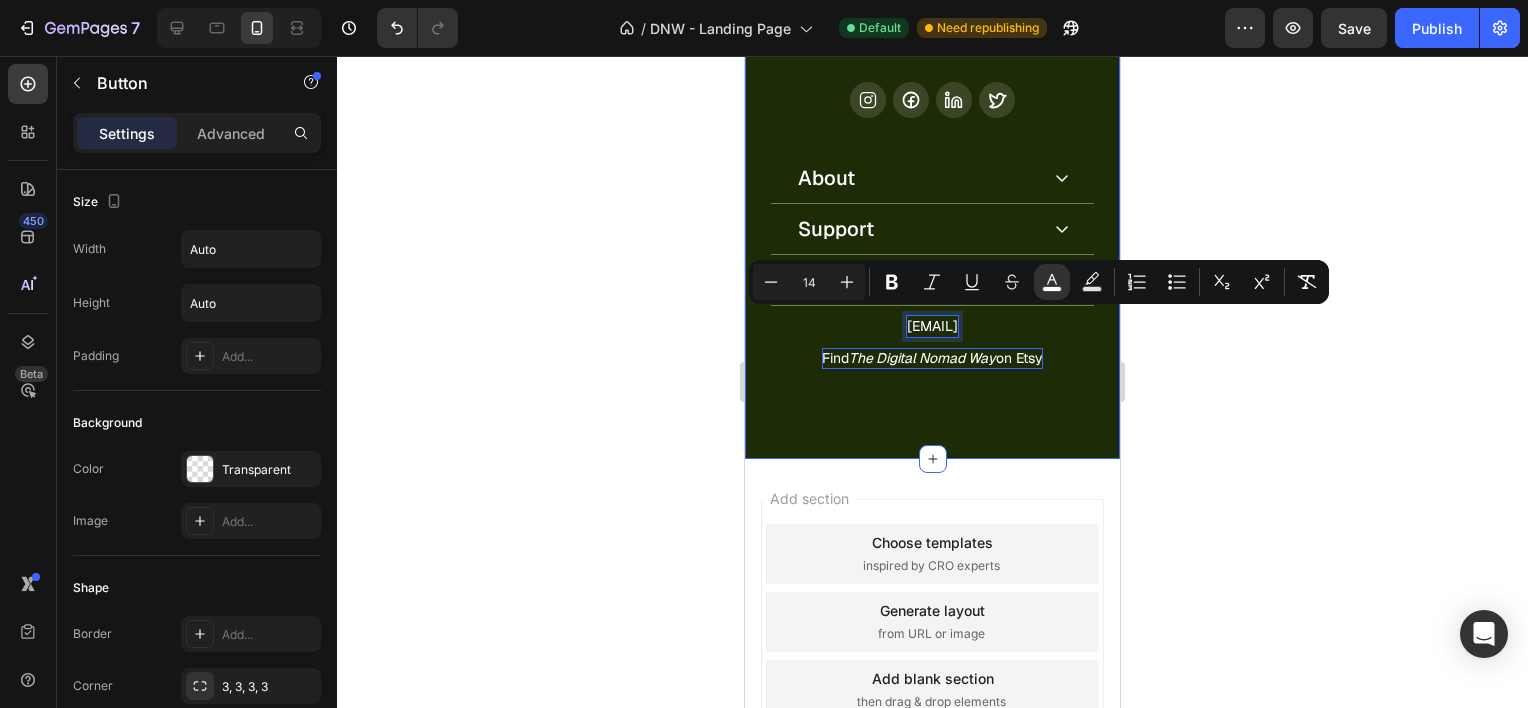 click on "Find Us On Text Block
Icon
Icon
Icon
Icon Row
About Accordion
Support Accordion
Contact [EMAIL] Button   8 Find  The Digital Nomad Way  on Etsy Button Accordion Row About Heading Our Story Button Blogs Button Row Support Heading FAQs Button Terms & Conditions Button Row Contact Heading [EMAIL] Button Find  Your Nomad Way  on Etsy Button Row Row Row" at bounding box center (932, 234) 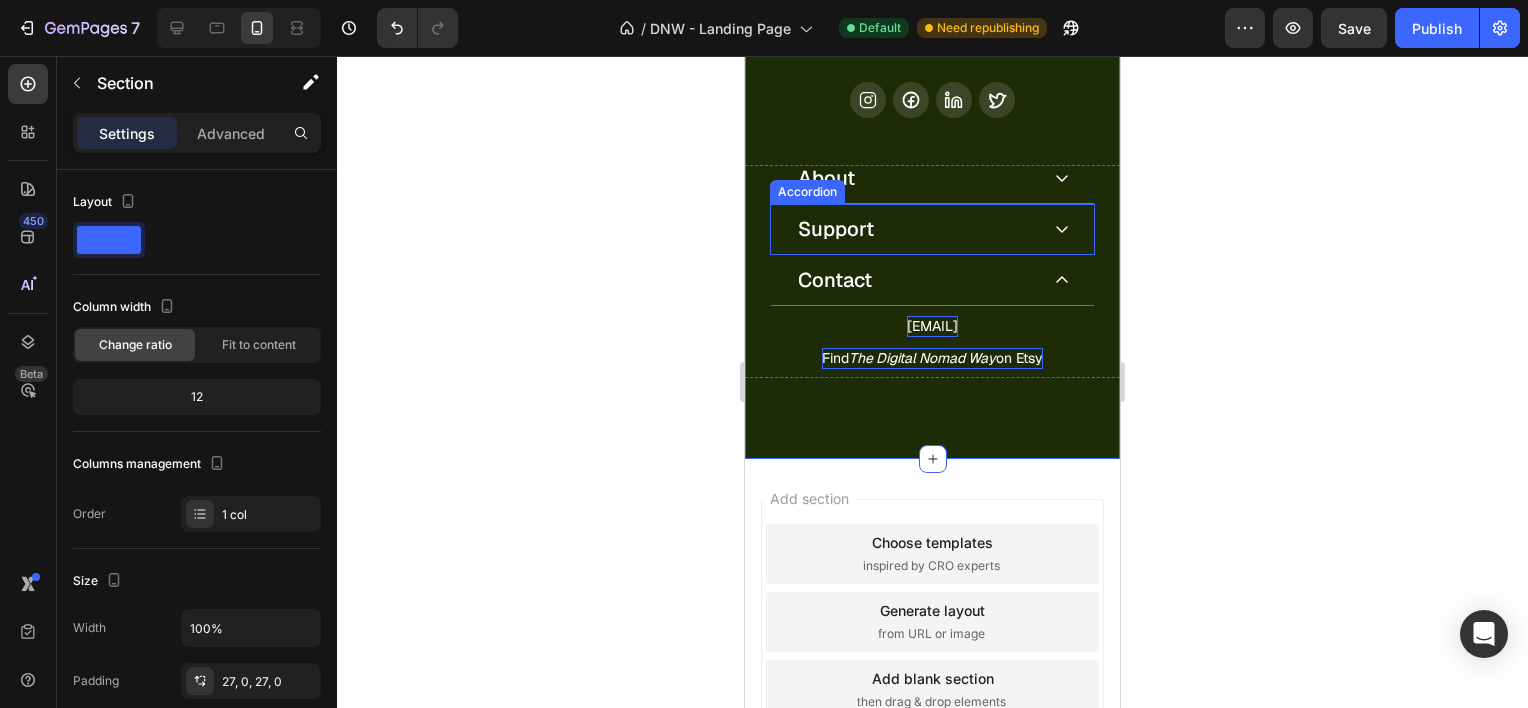 click 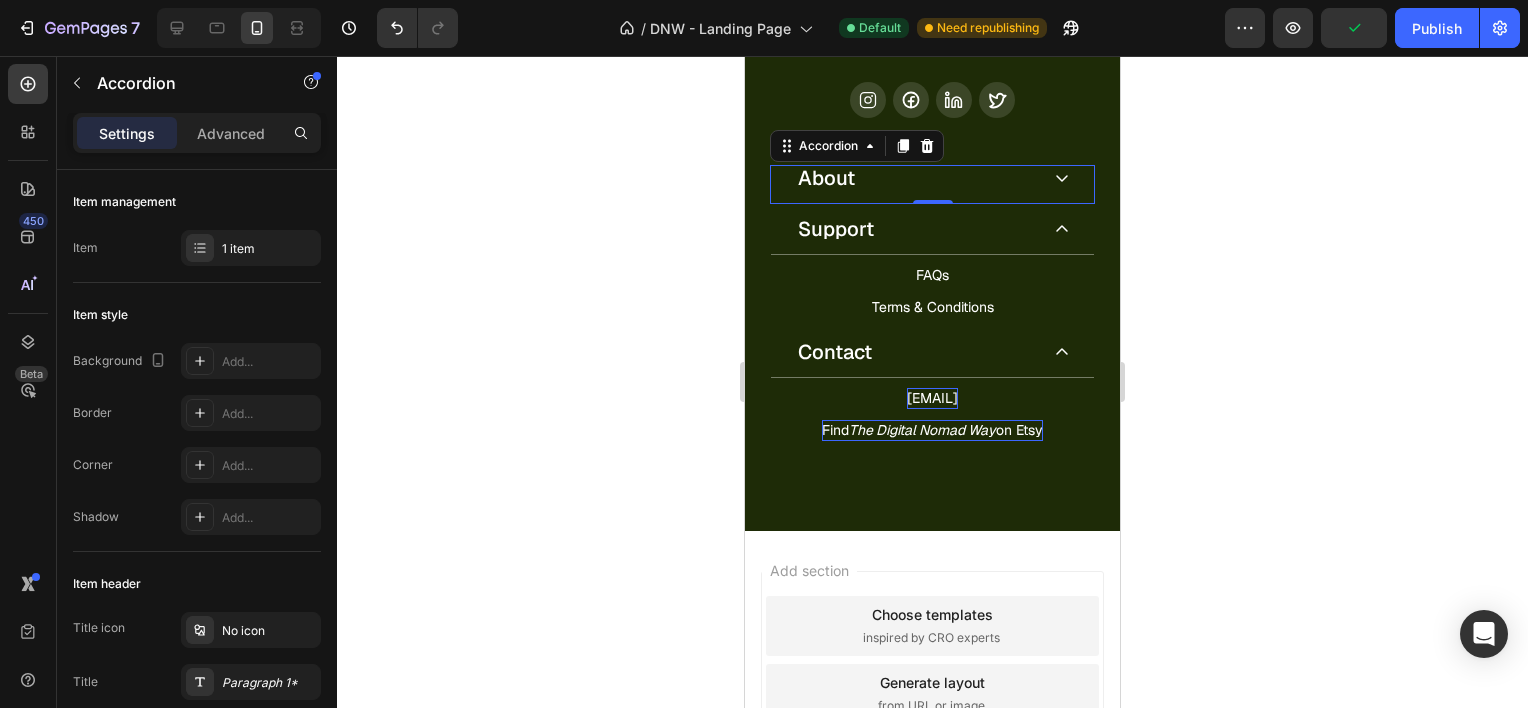 click 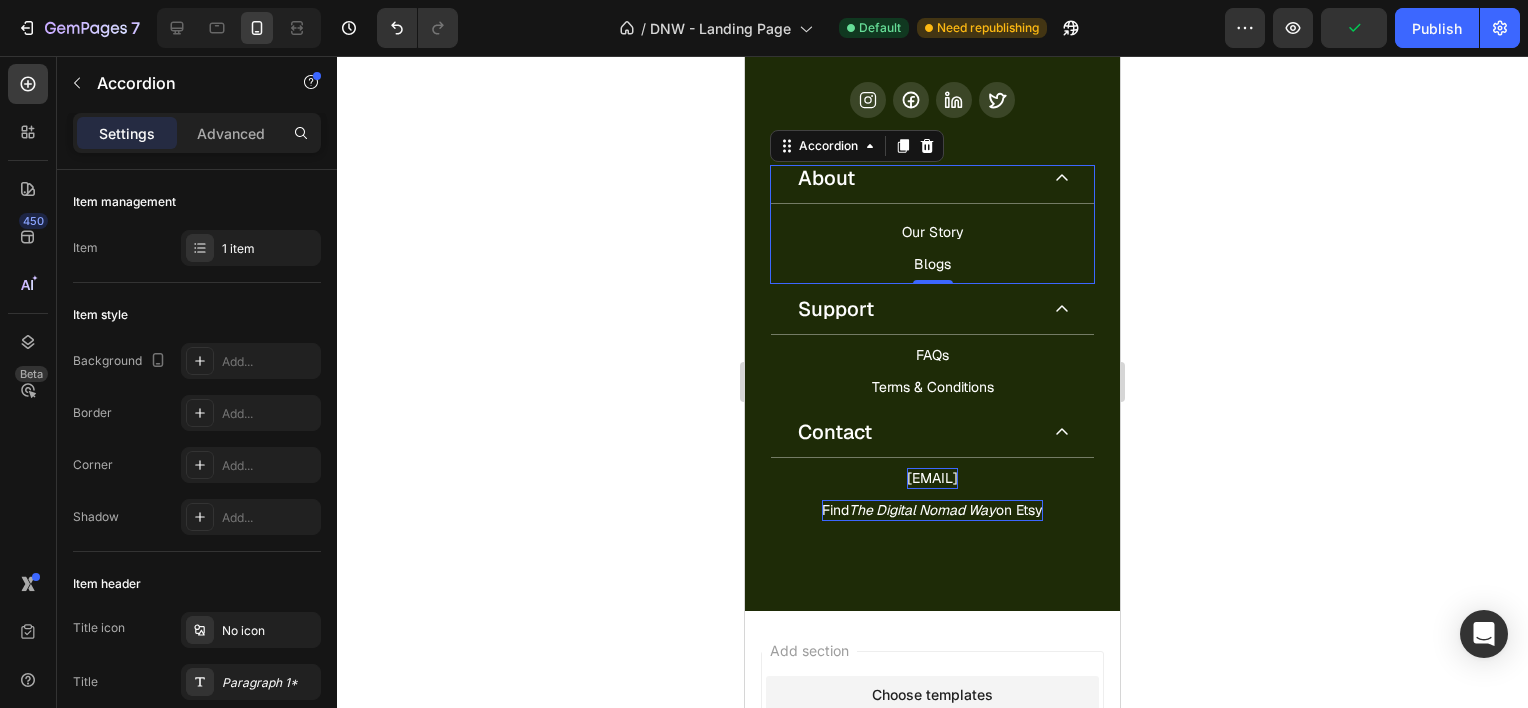 click 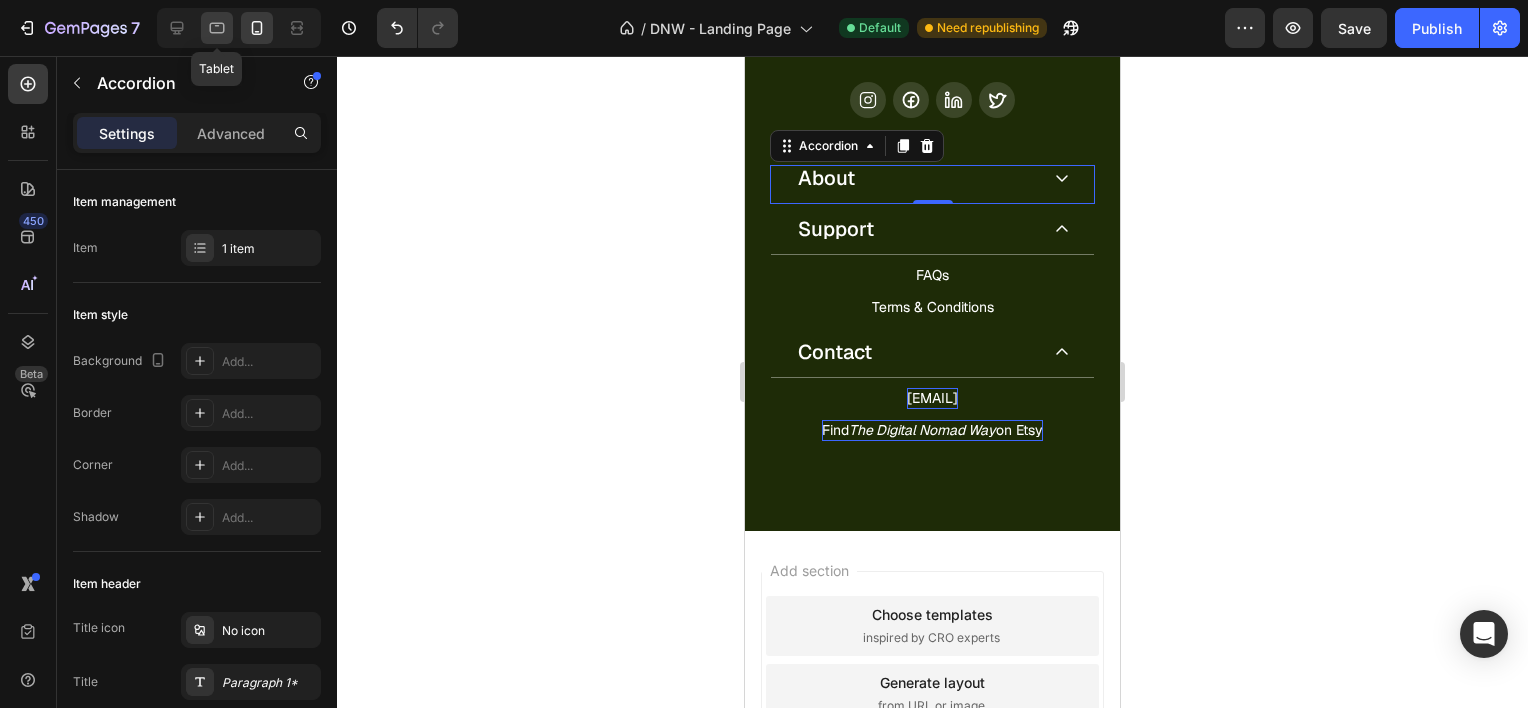 click 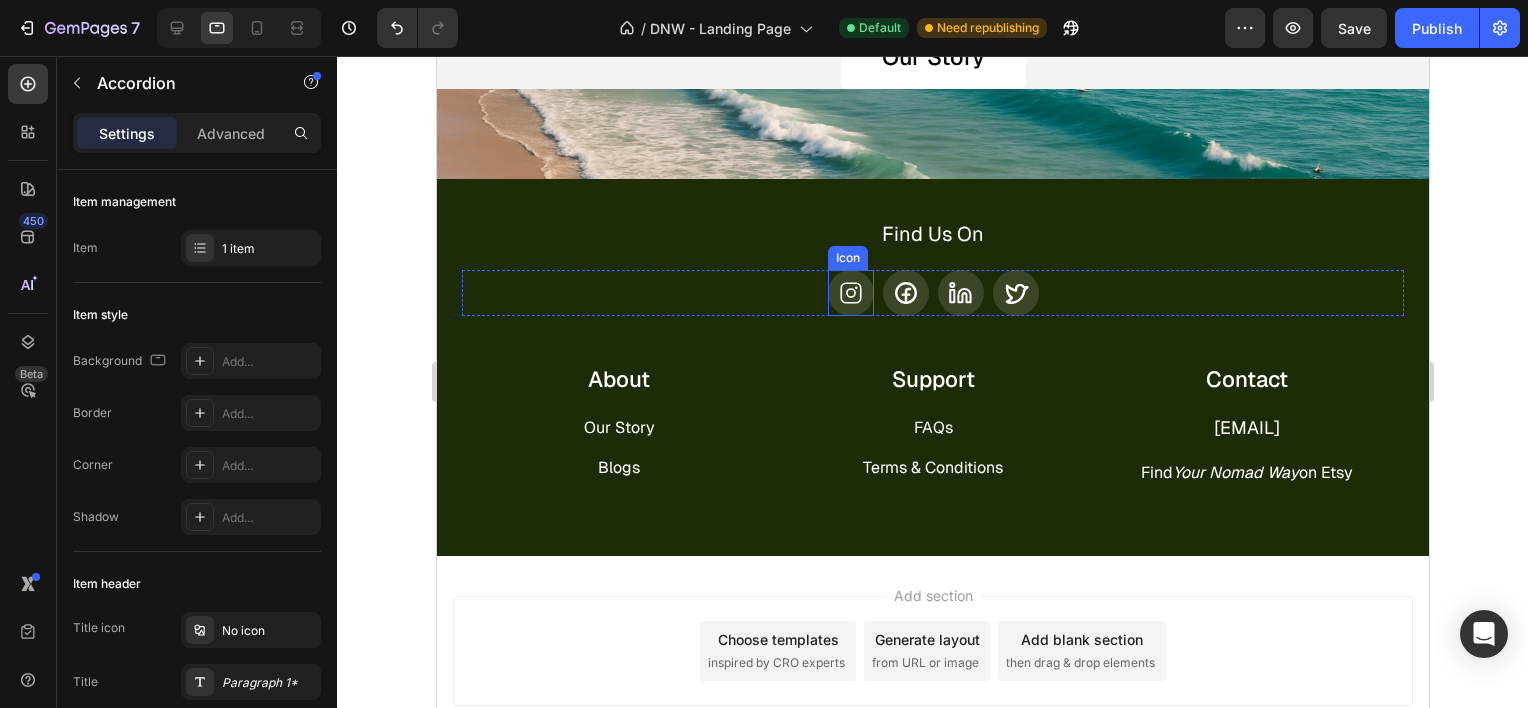 scroll, scrollTop: 4588, scrollLeft: 0, axis: vertical 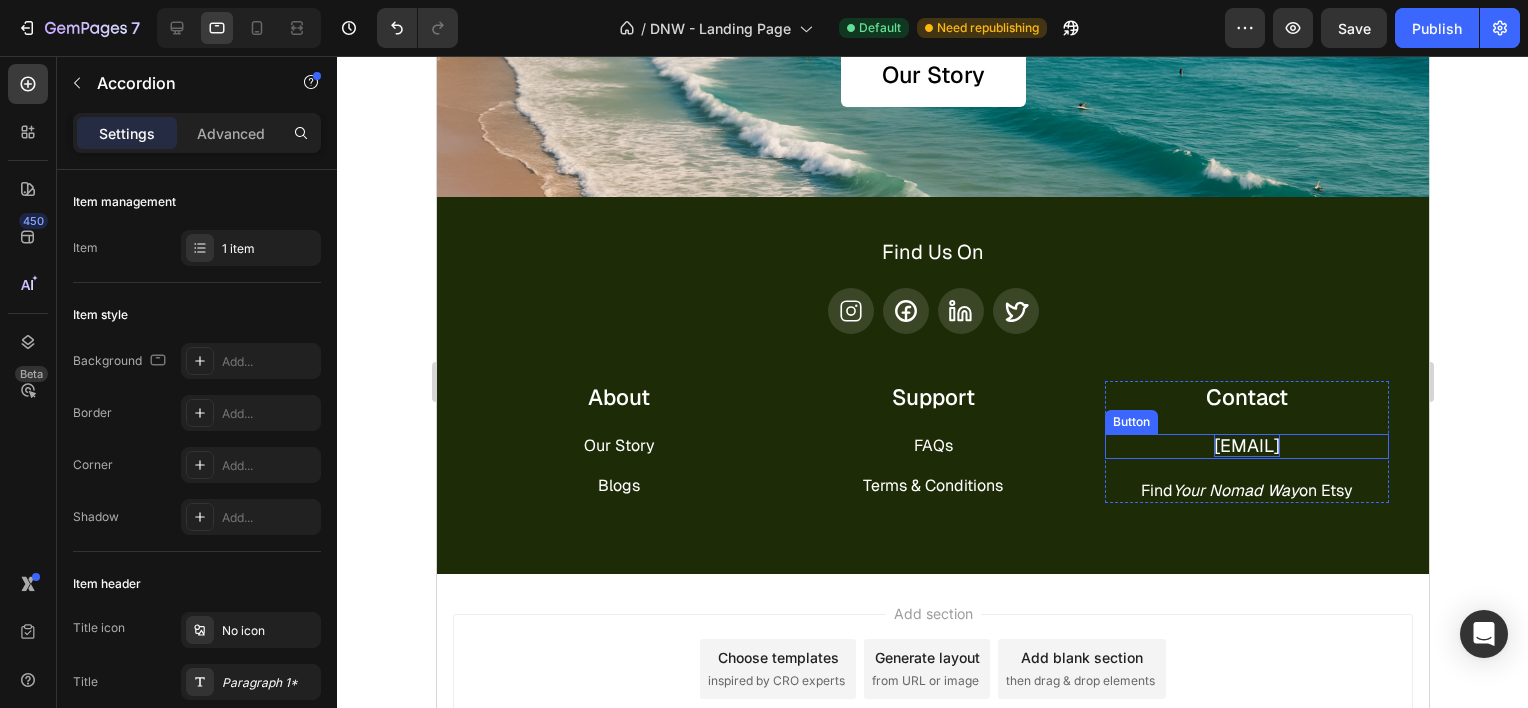click on "[EMAIL]" at bounding box center [1246, 445] 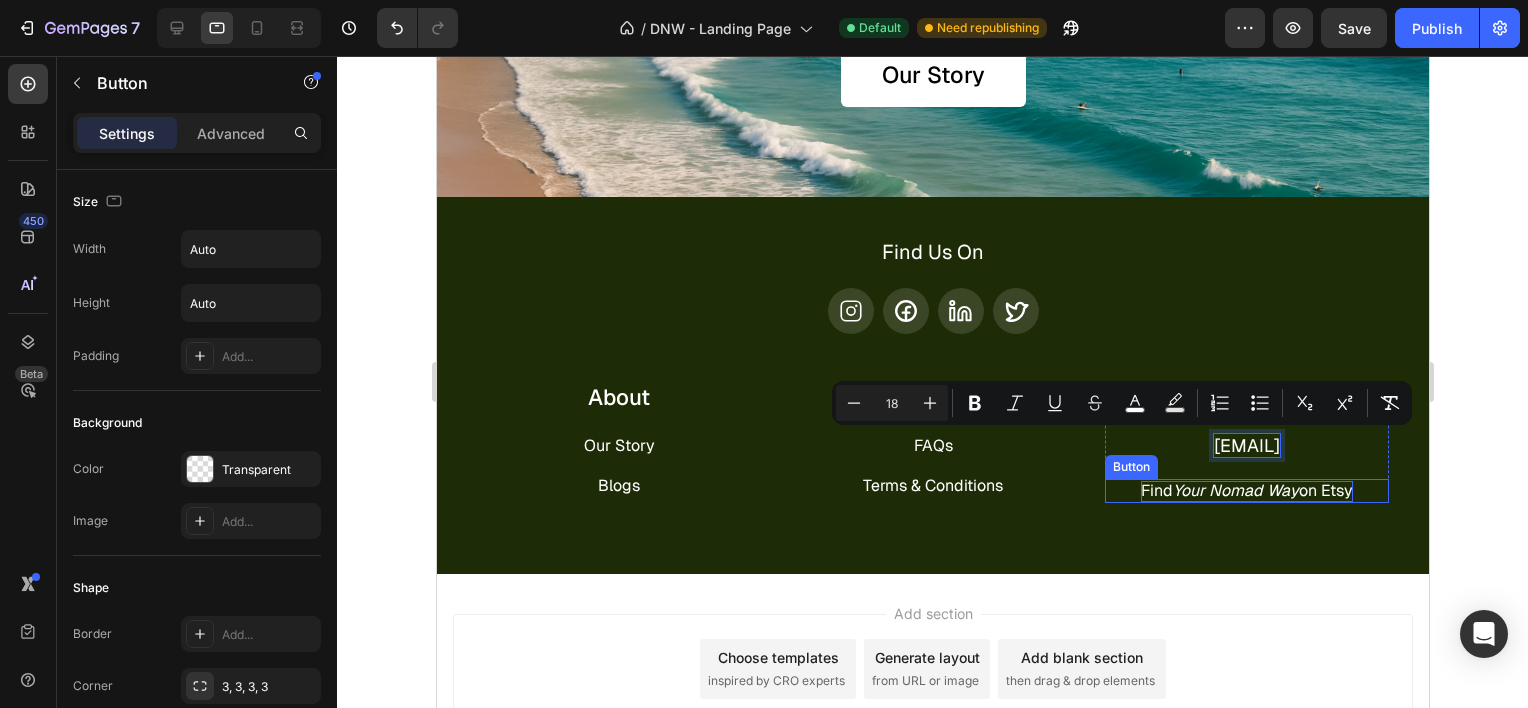 click on "Your Nomad Way" at bounding box center (1235, 490) 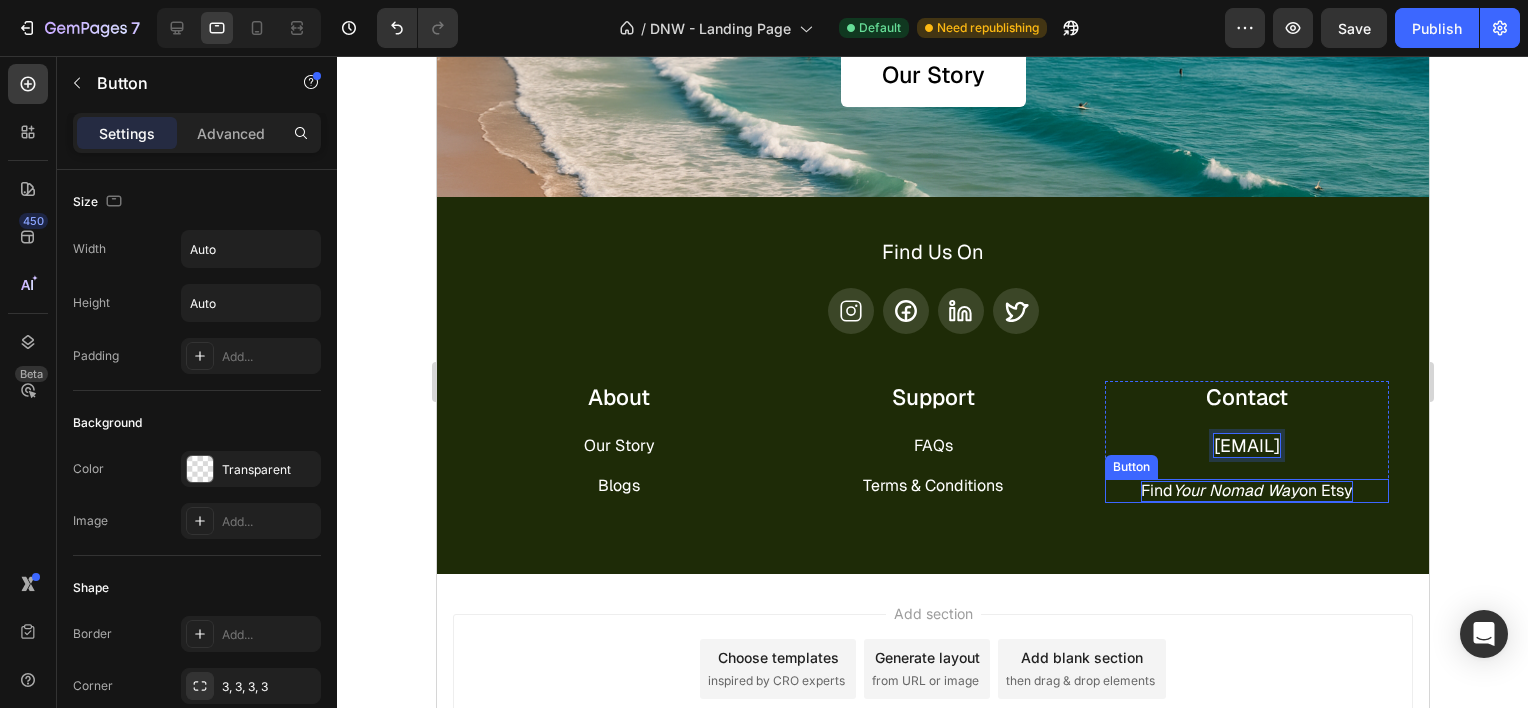 click on "Your Nomad Way" at bounding box center [1235, 490] 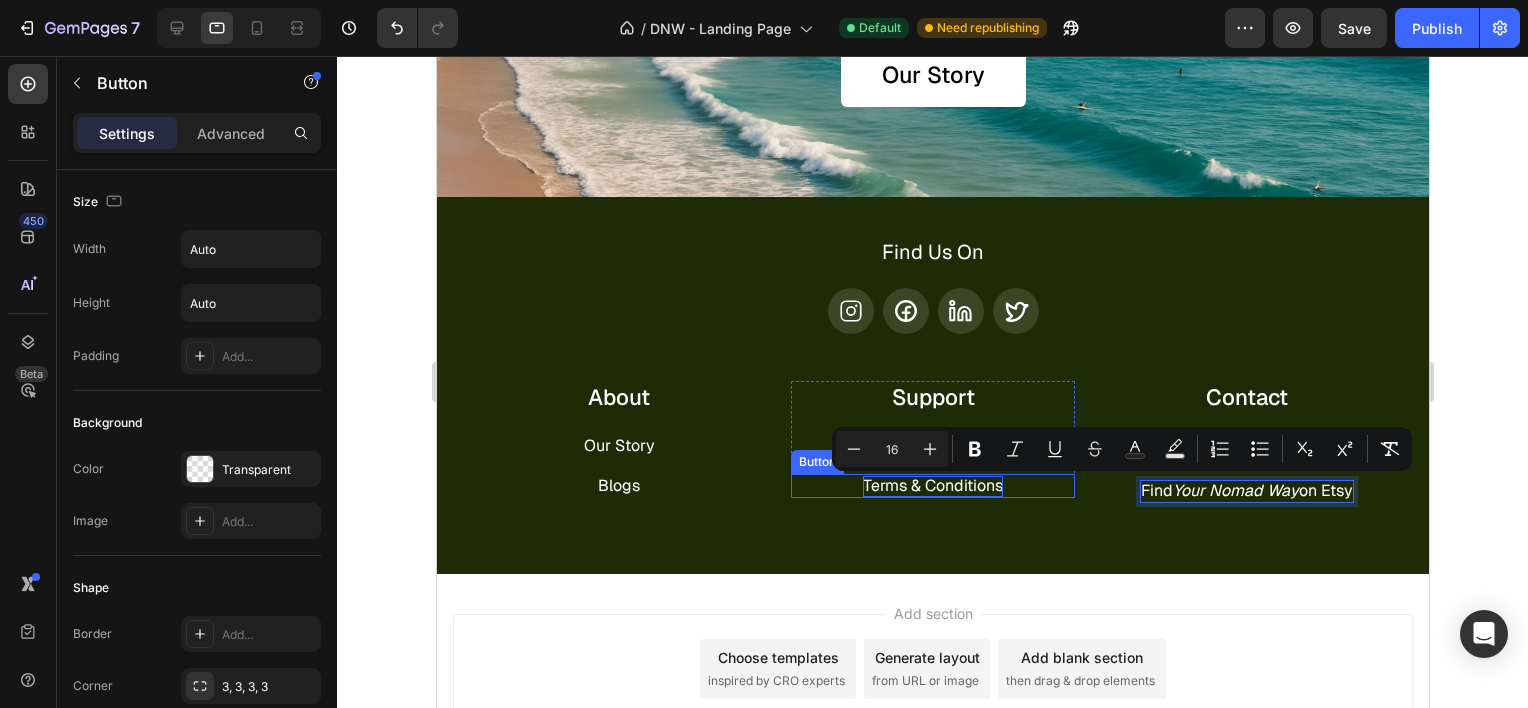 click on "Terms & Conditions" at bounding box center [932, 486] 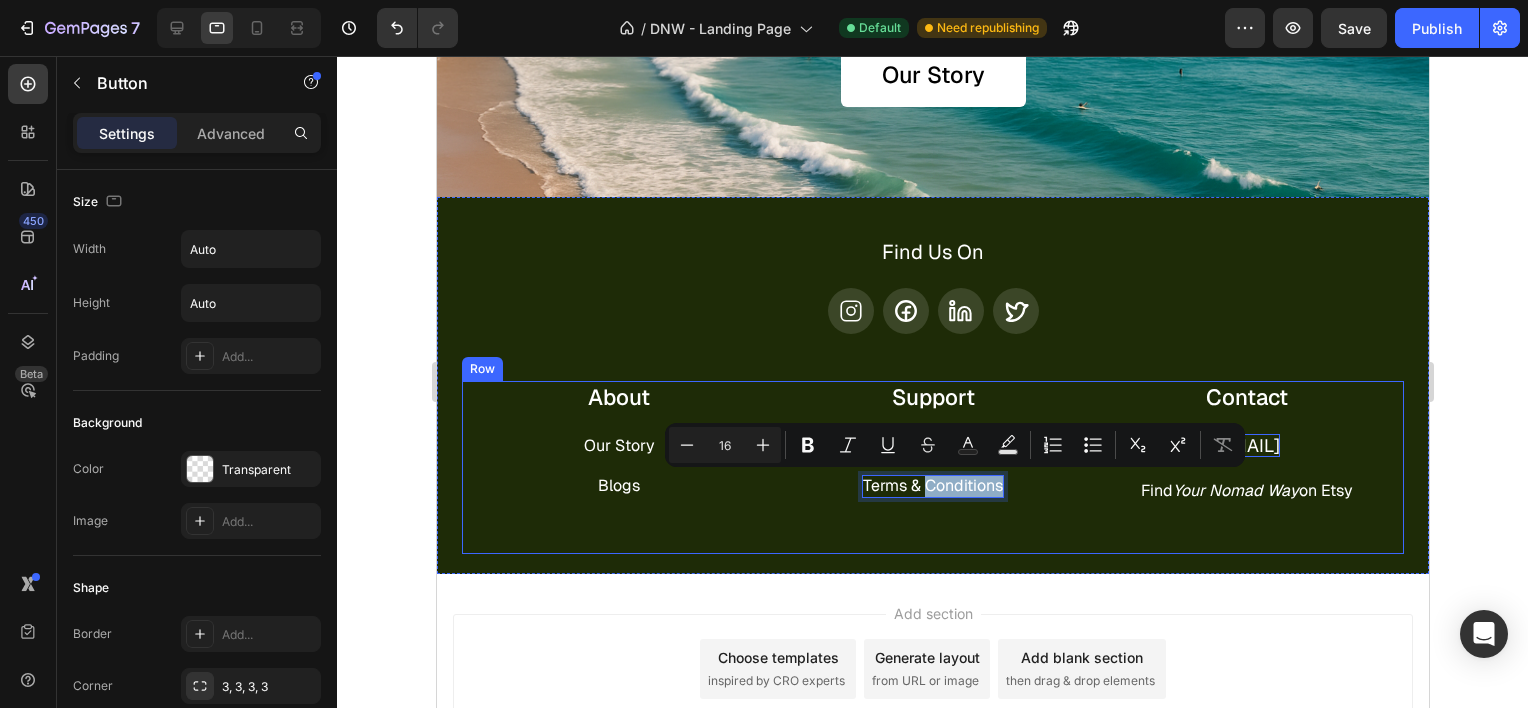 click on "About Heading Our Story Button Blogs Button Row Support Heading FAQs Button Terms & Conditions Button   0 Row Contact Heading [EMAIL] Button Find  Your Nomad Way  on Etsy Button Row Row" at bounding box center (932, 467) 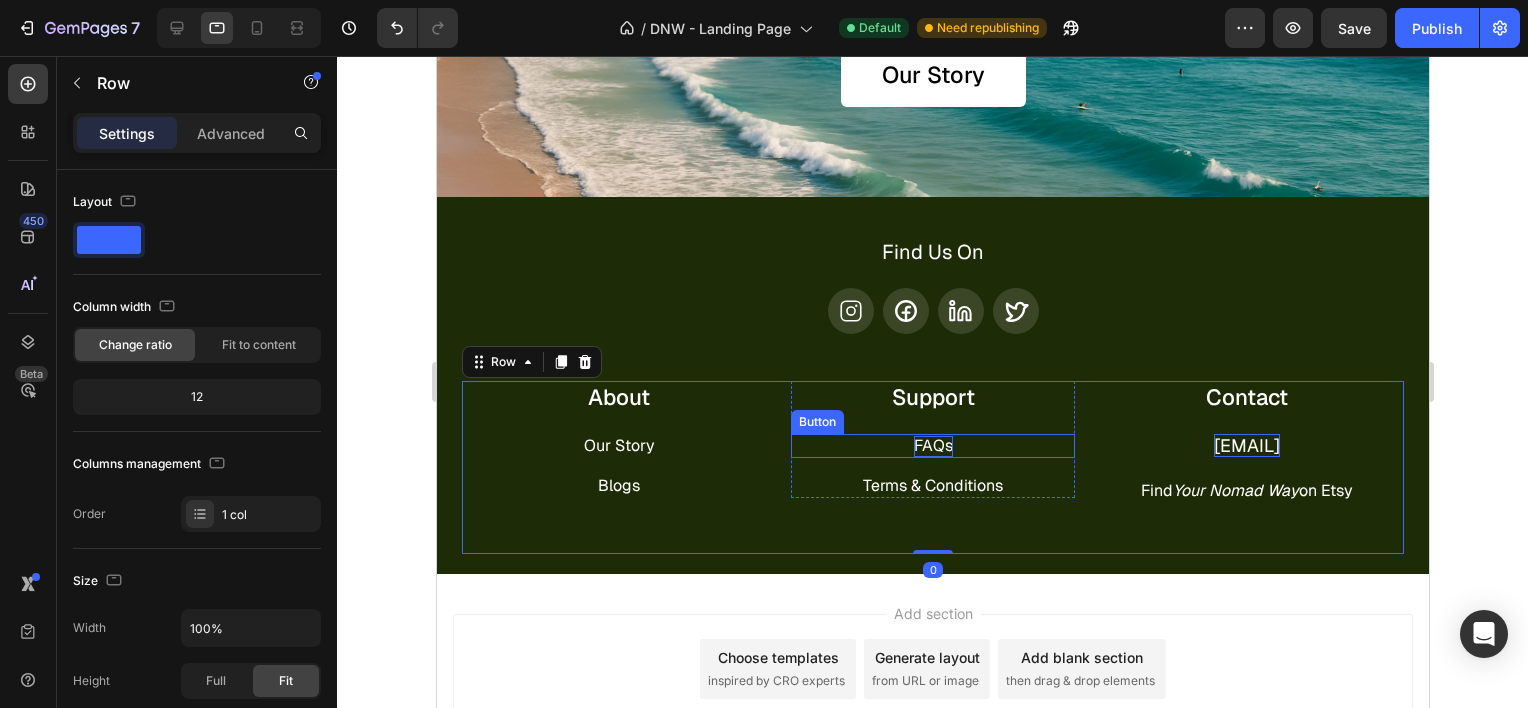 click on "FAQs" at bounding box center (932, 446) 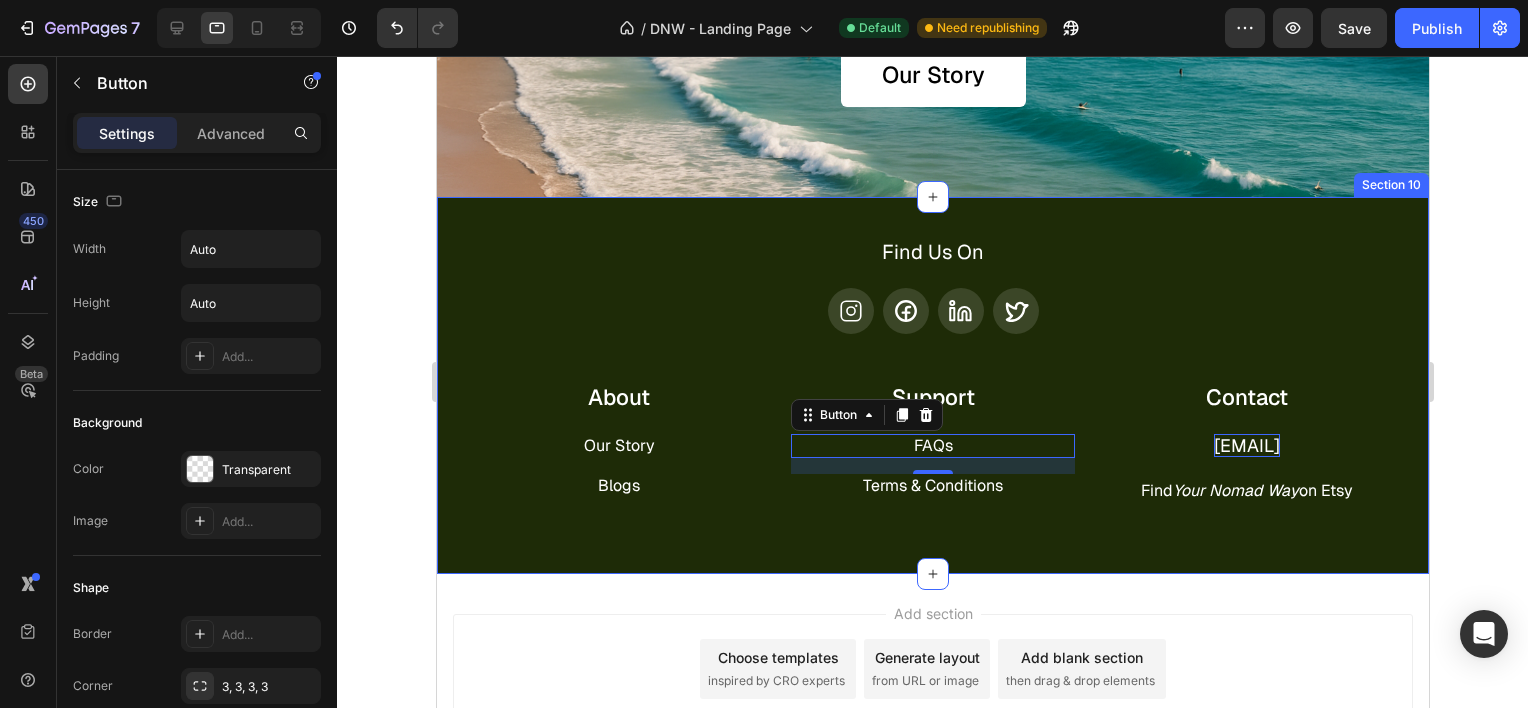 click at bounding box center [329, 1062] 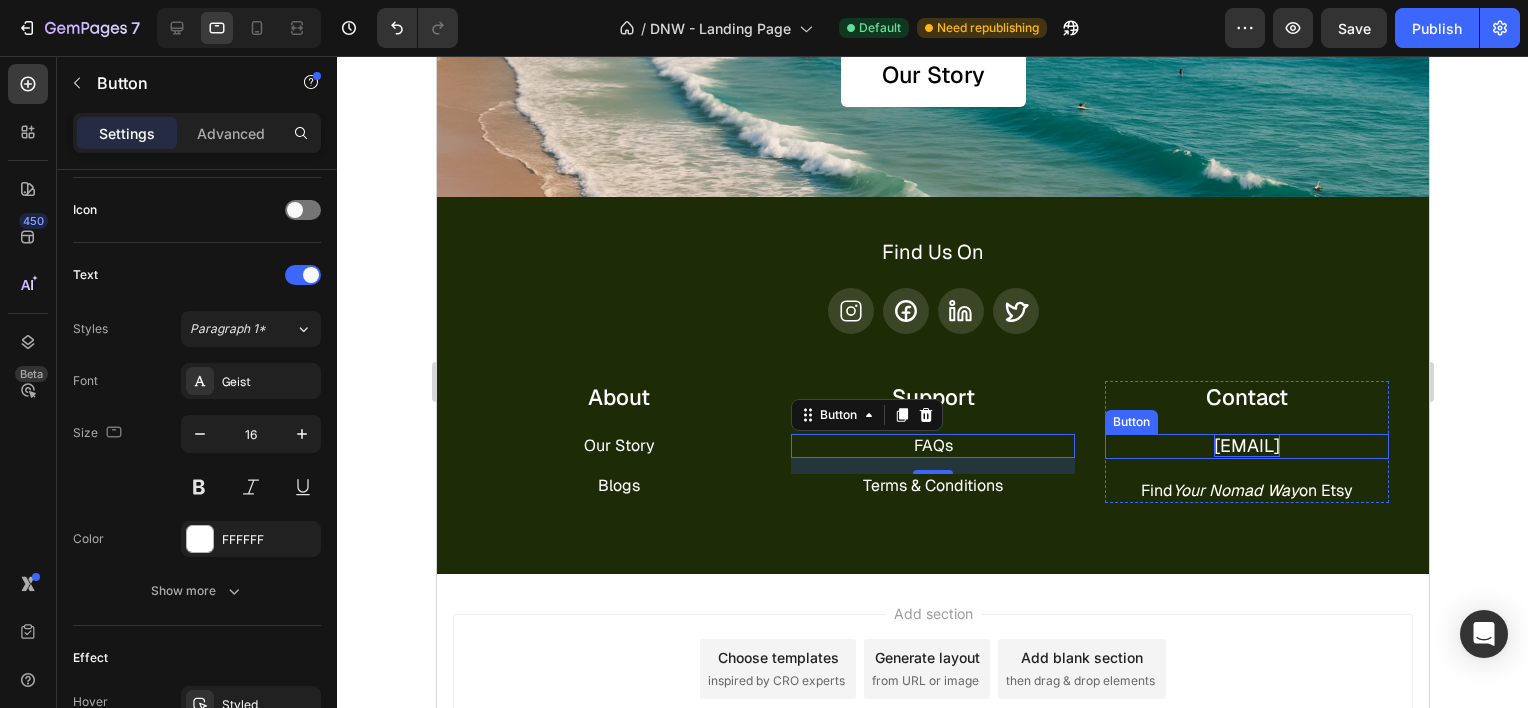 click on "[EMAIL]" at bounding box center [1246, 445] 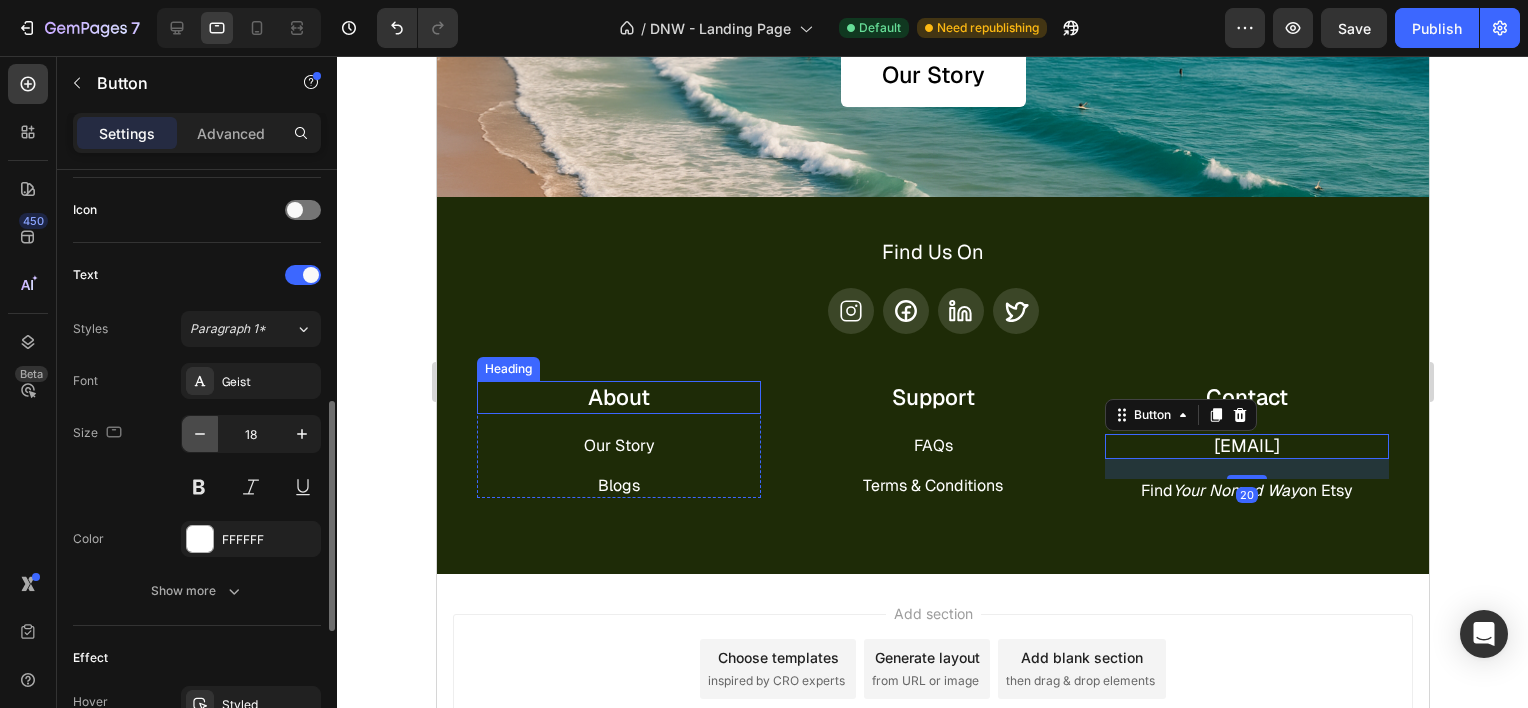 click at bounding box center [200, 434] 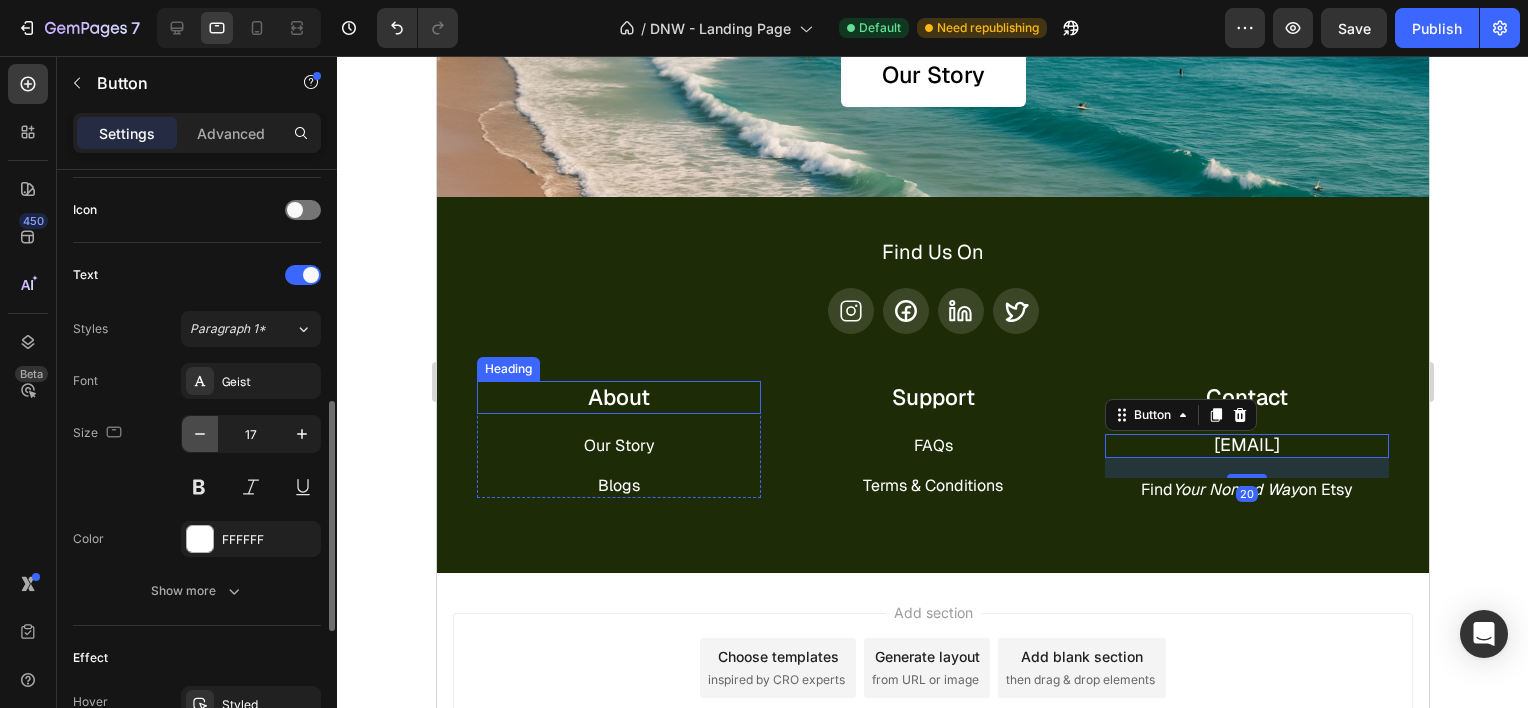 click at bounding box center [200, 434] 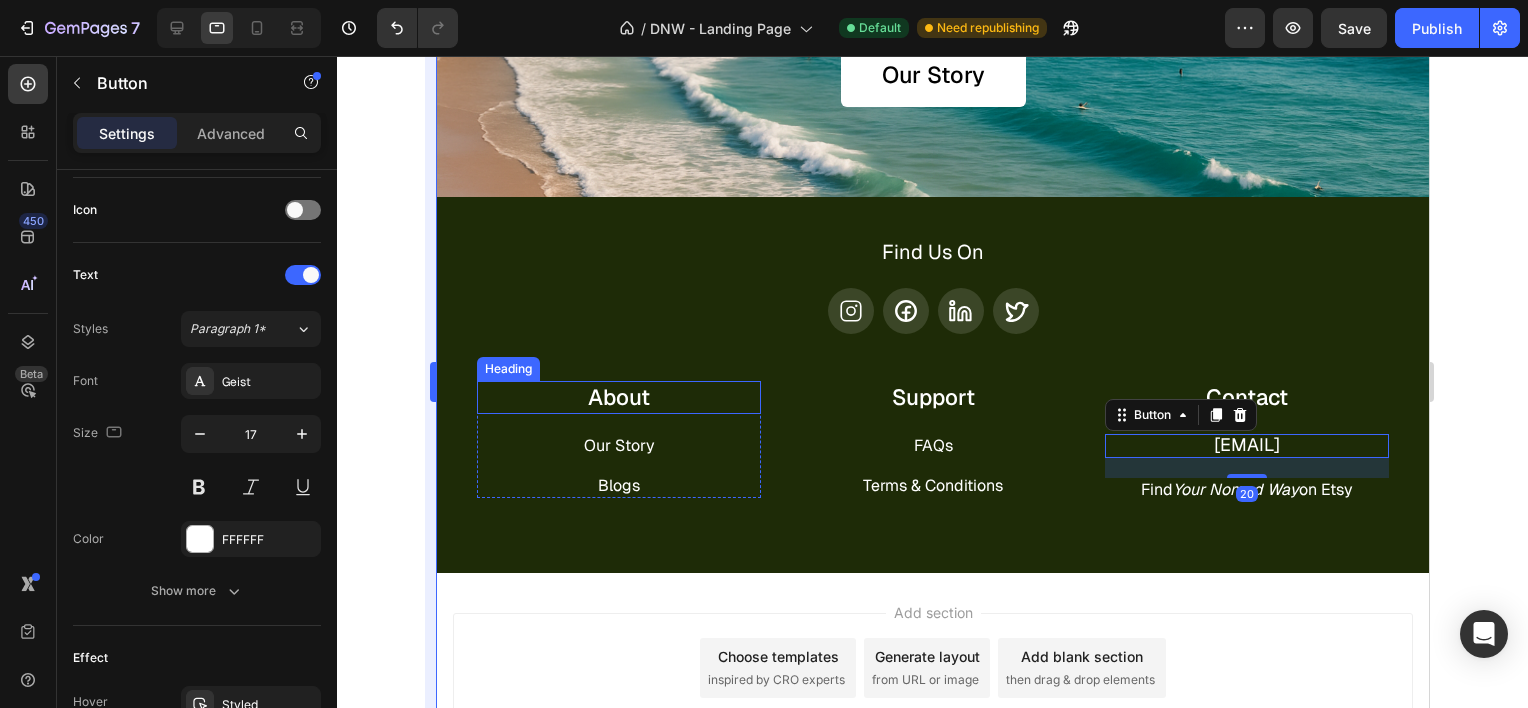 type on "16" 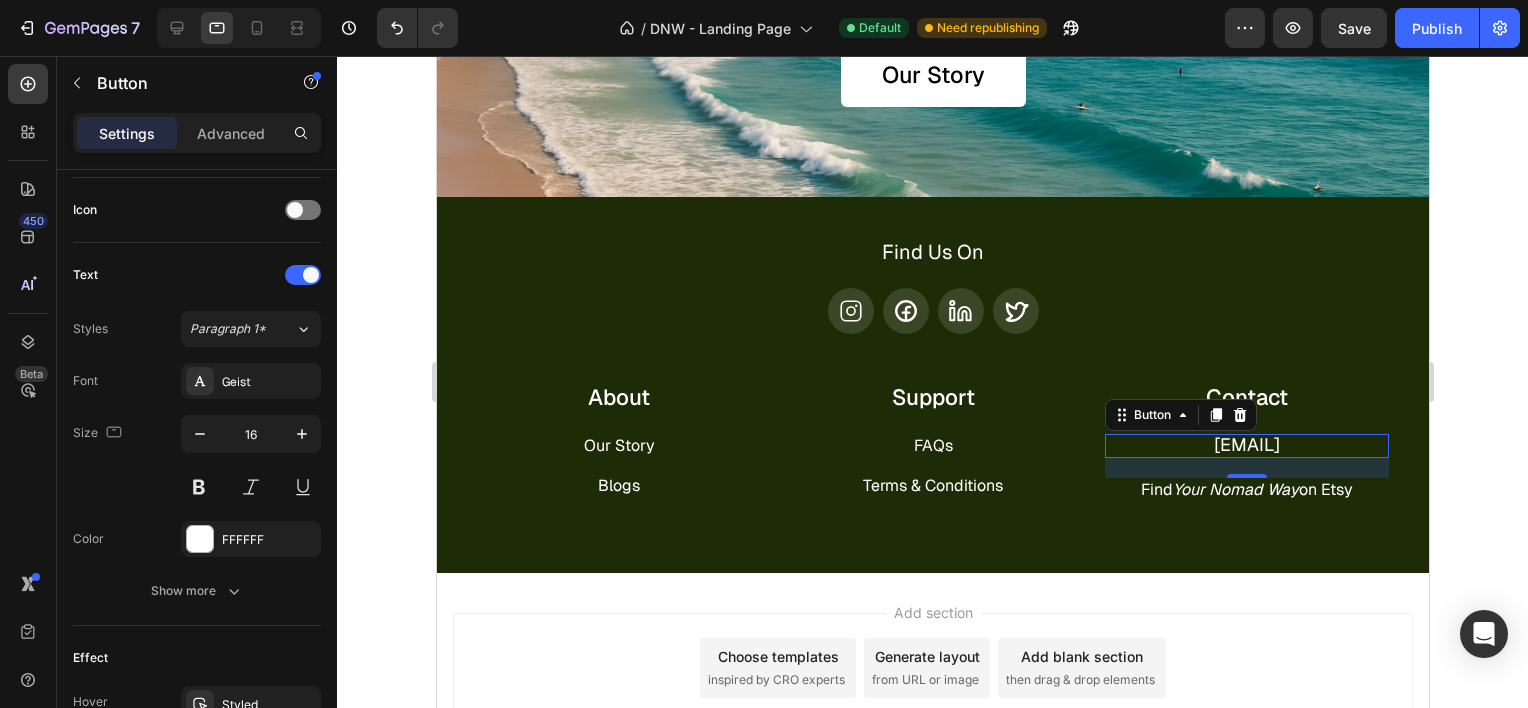 click on "[EMAIL] Button   20" at bounding box center (1246, 446) 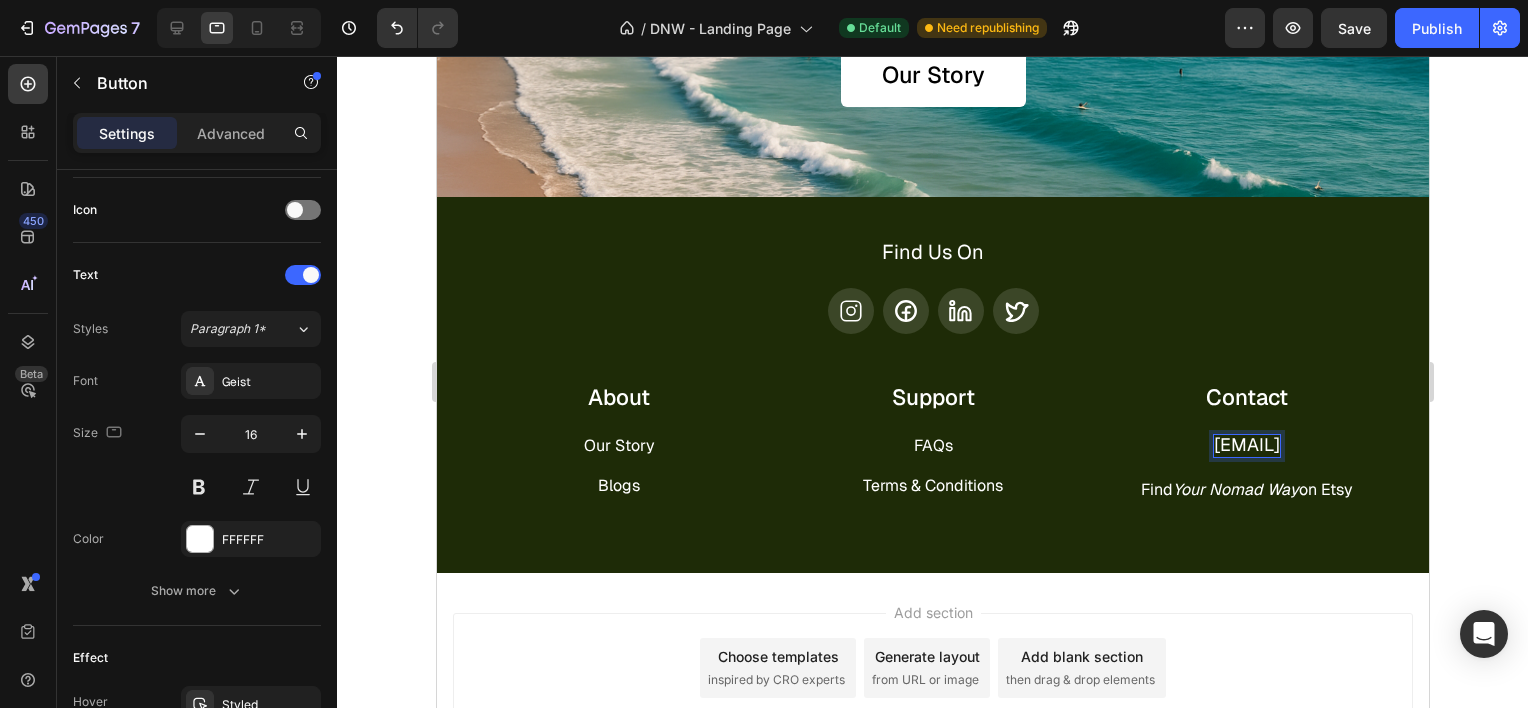 click on "[EMAIL]" at bounding box center [1246, 444] 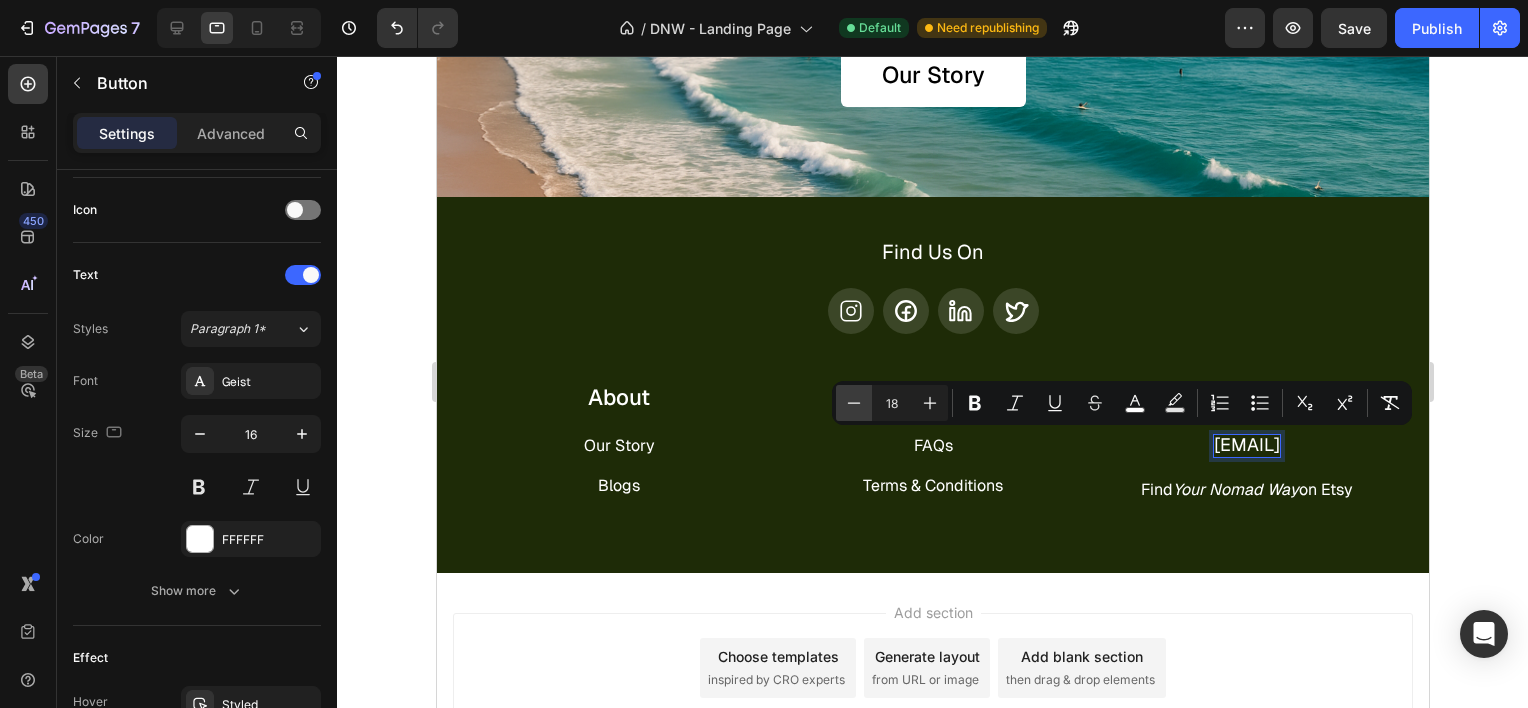 click on "Minus" at bounding box center [854, 403] 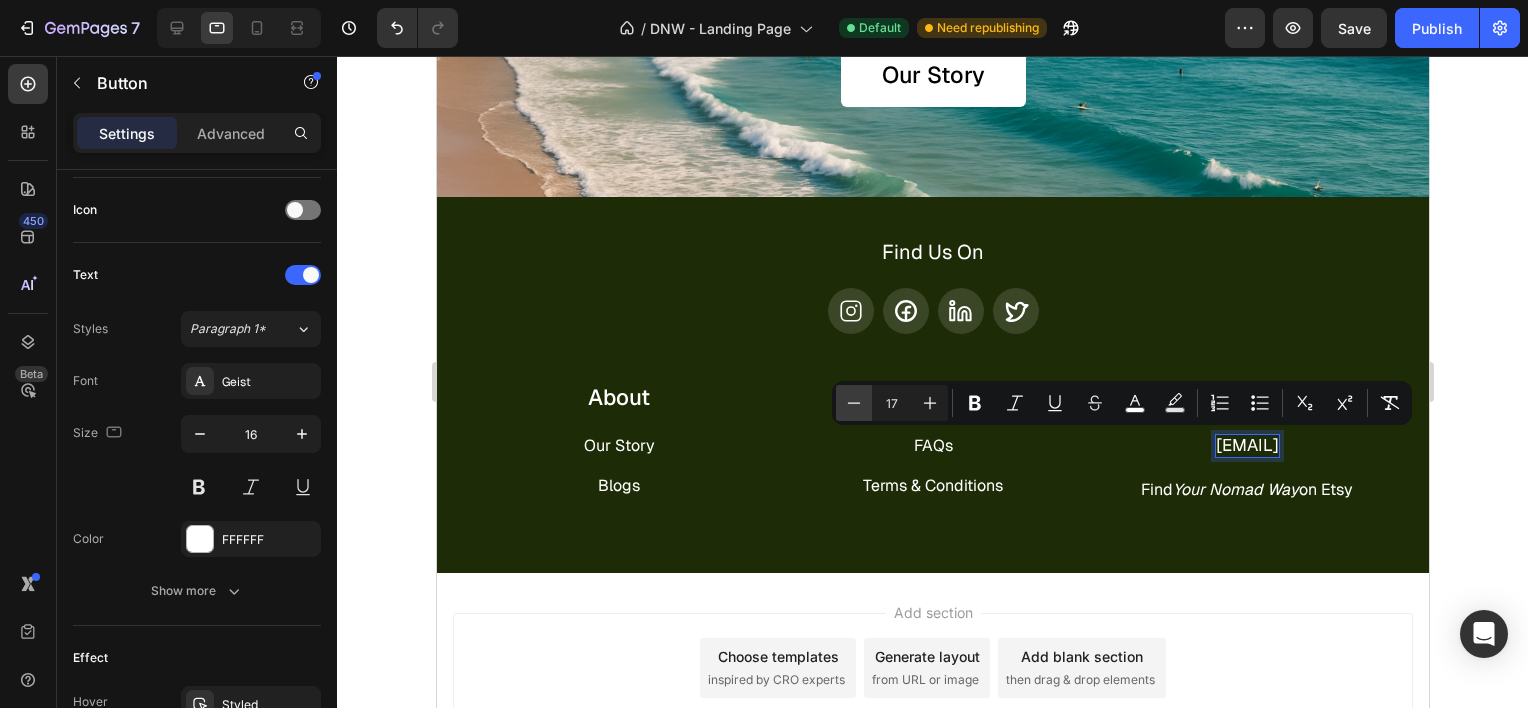 click on "Minus" at bounding box center (854, 403) 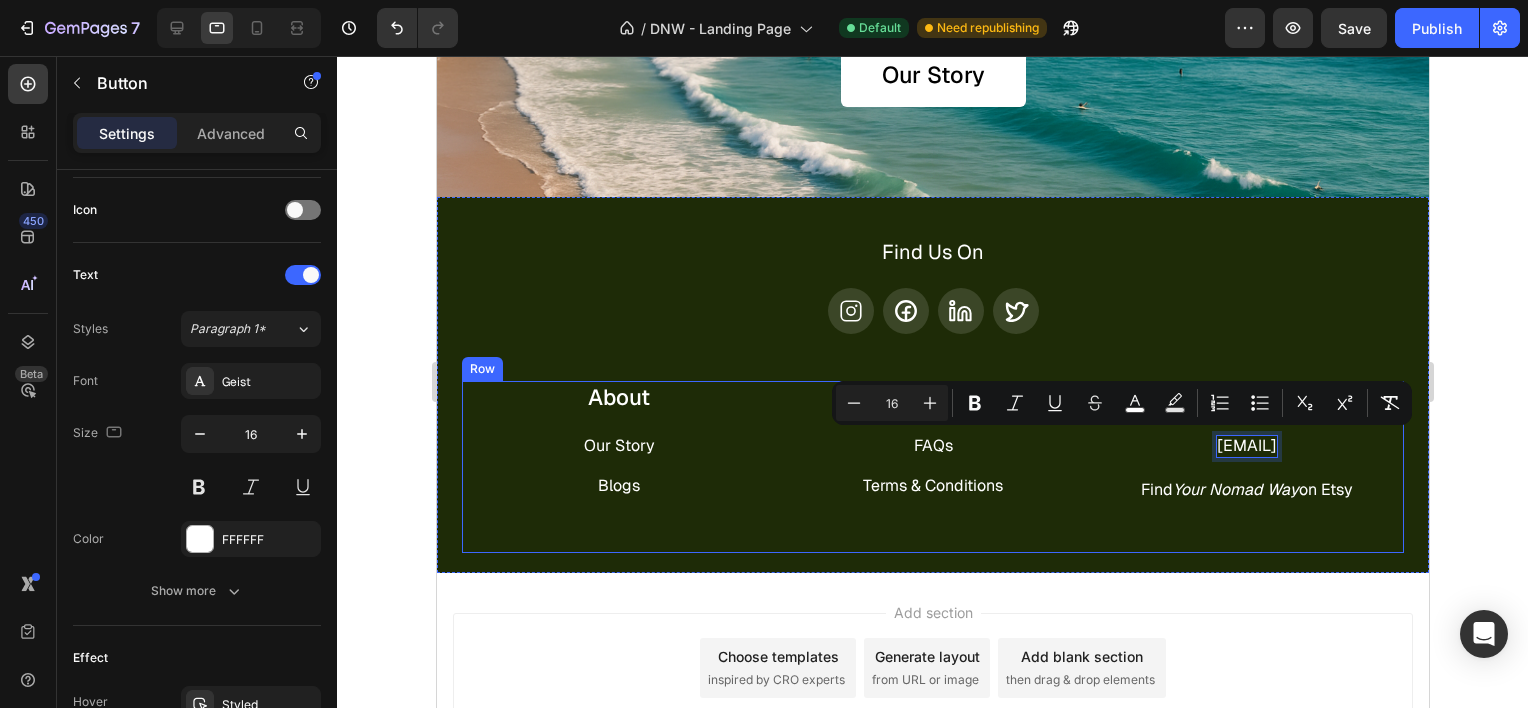 click on "About Heading Our Story Button Blogs Button Row Support Heading FAQs Button Terms & Conditions Button Row Contact Heading [EMAIL] Button   20 Find  Your Nomad Way  on Etsy Button Row Row" at bounding box center (932, 467) 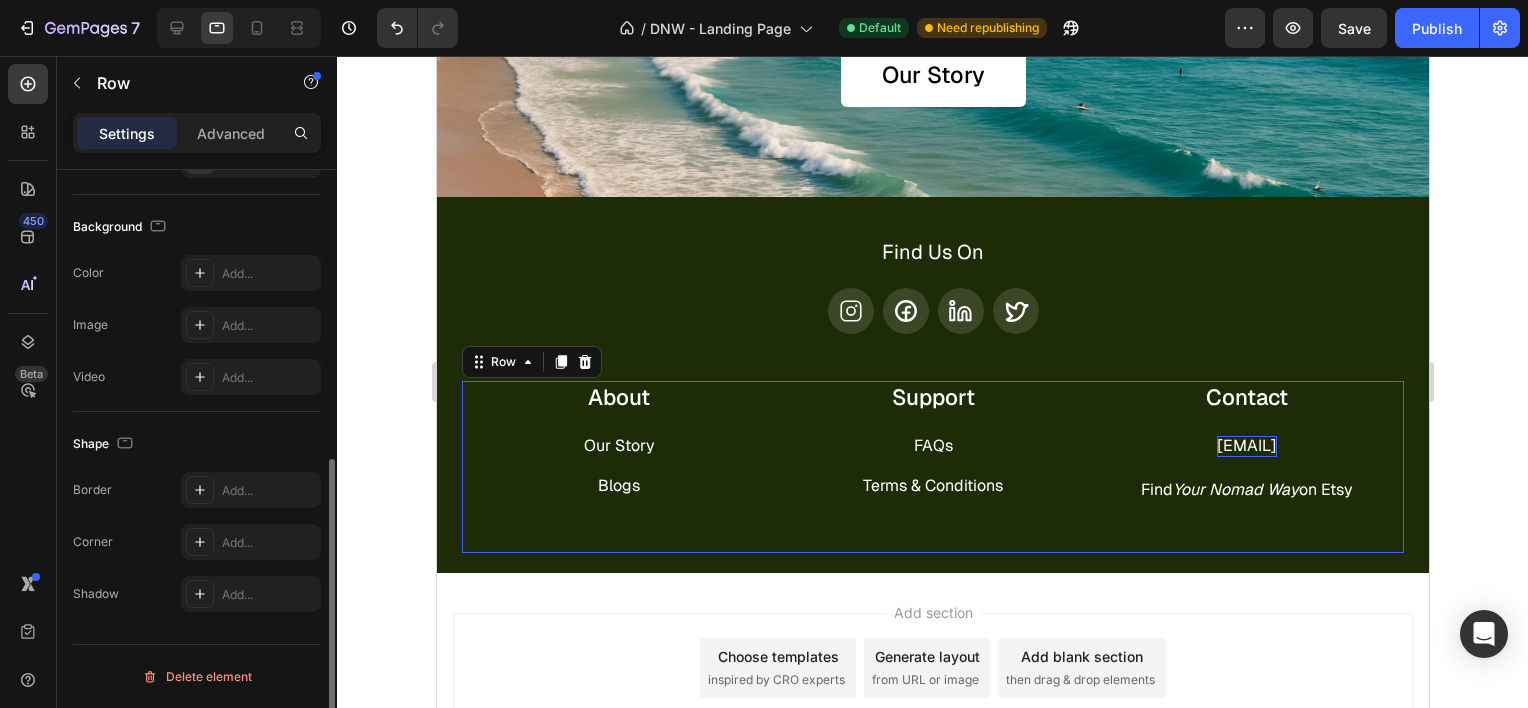 scroll, scrollTop: 0, scrollLeft: 0, axis: both 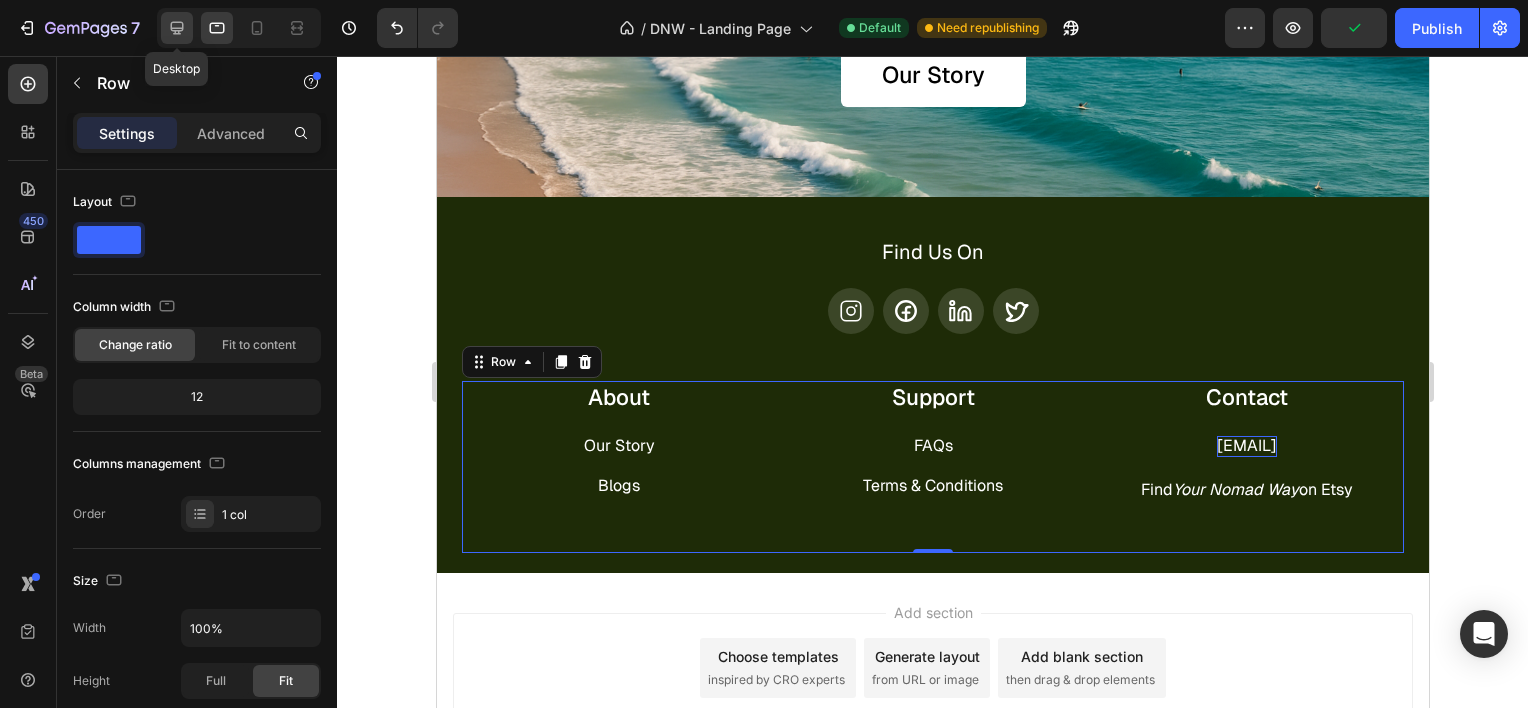 click 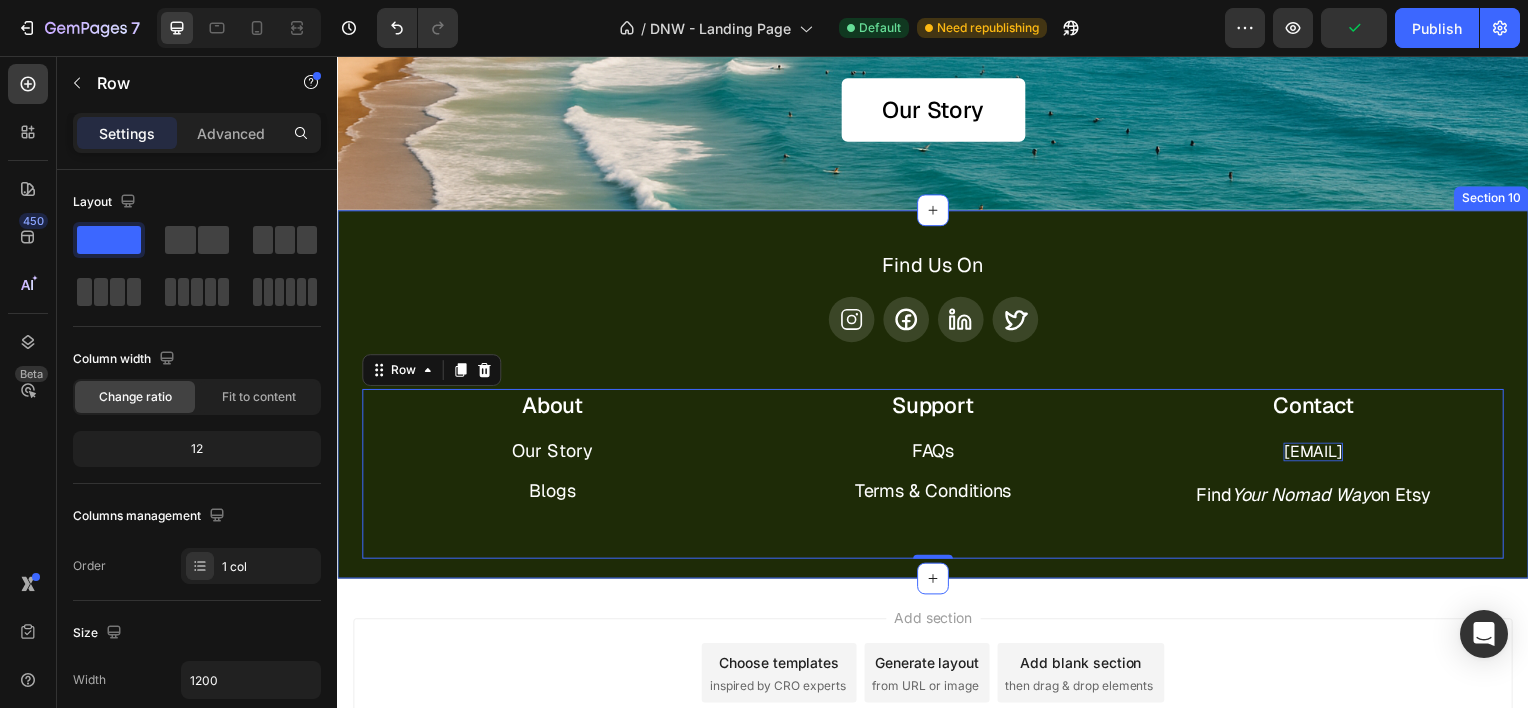 scroll, scrollTop: 4744, scrollLeft: 0, axis: vertical 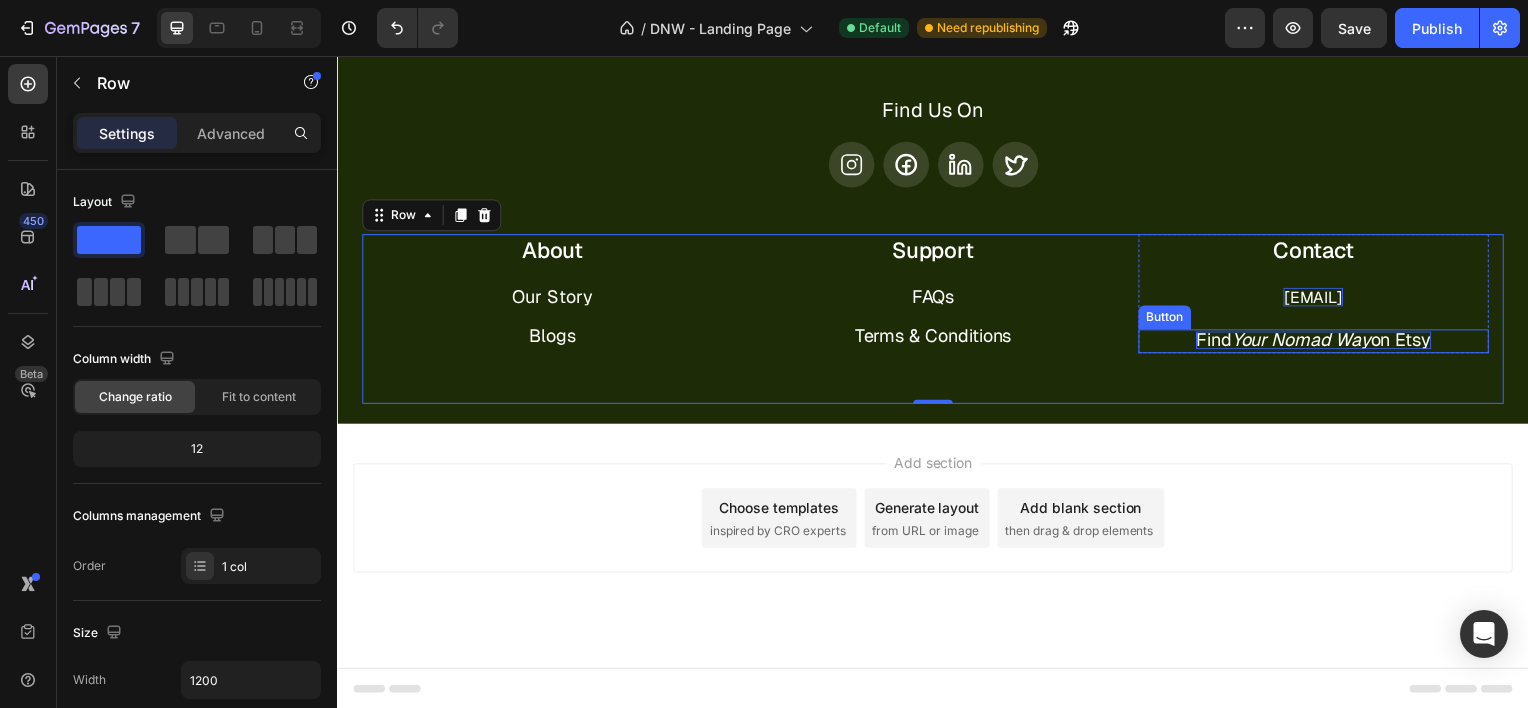 click on "Your Nomad Way" at bounding box center (1308, 341) 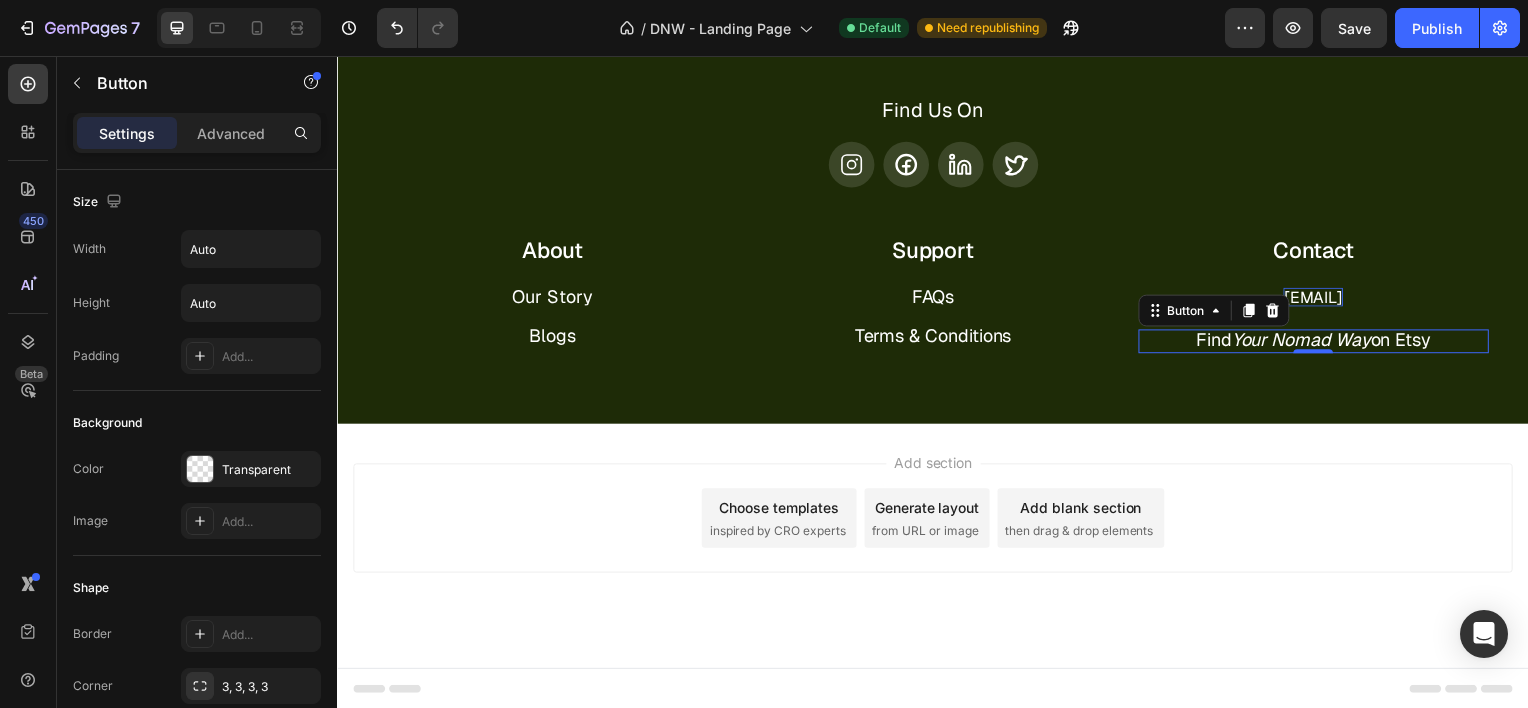 click at bounding box center (329, 1062) 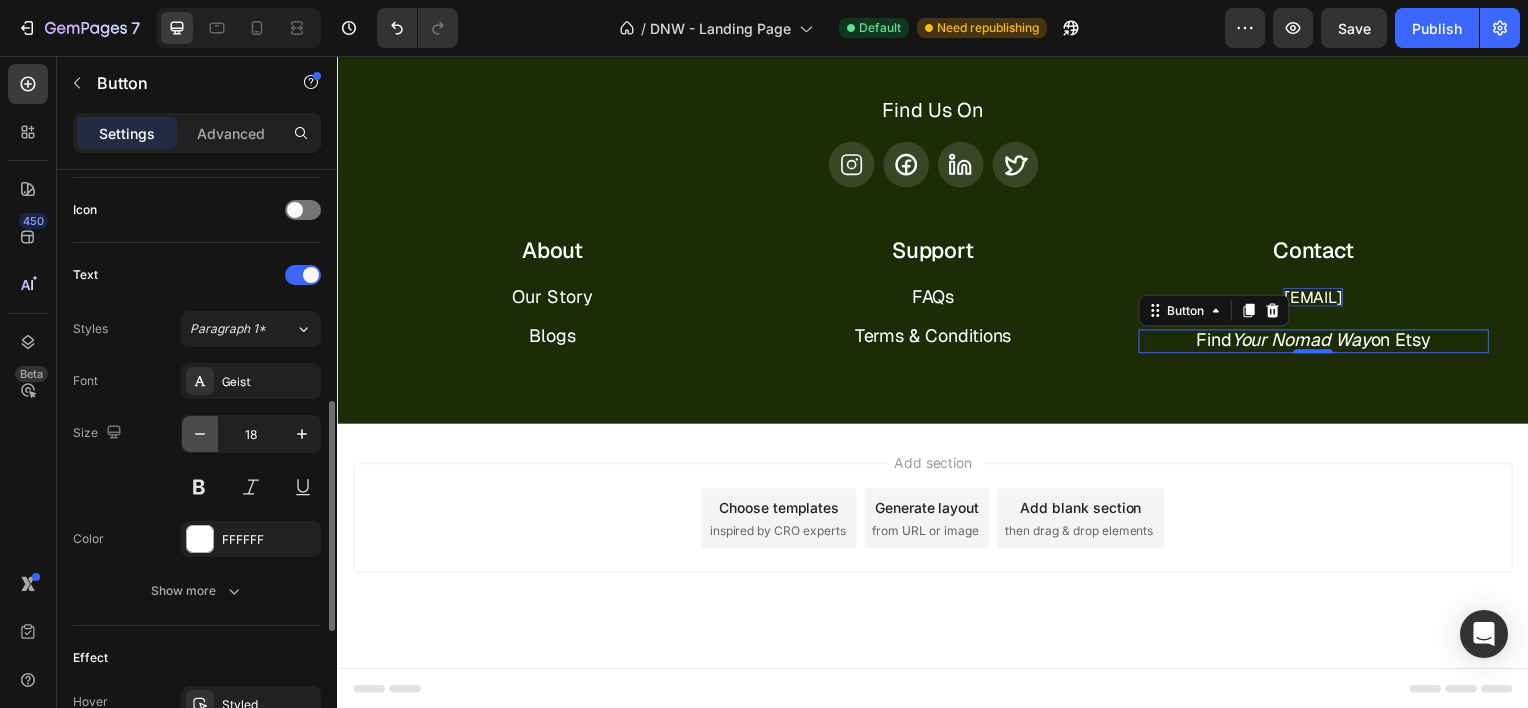 click 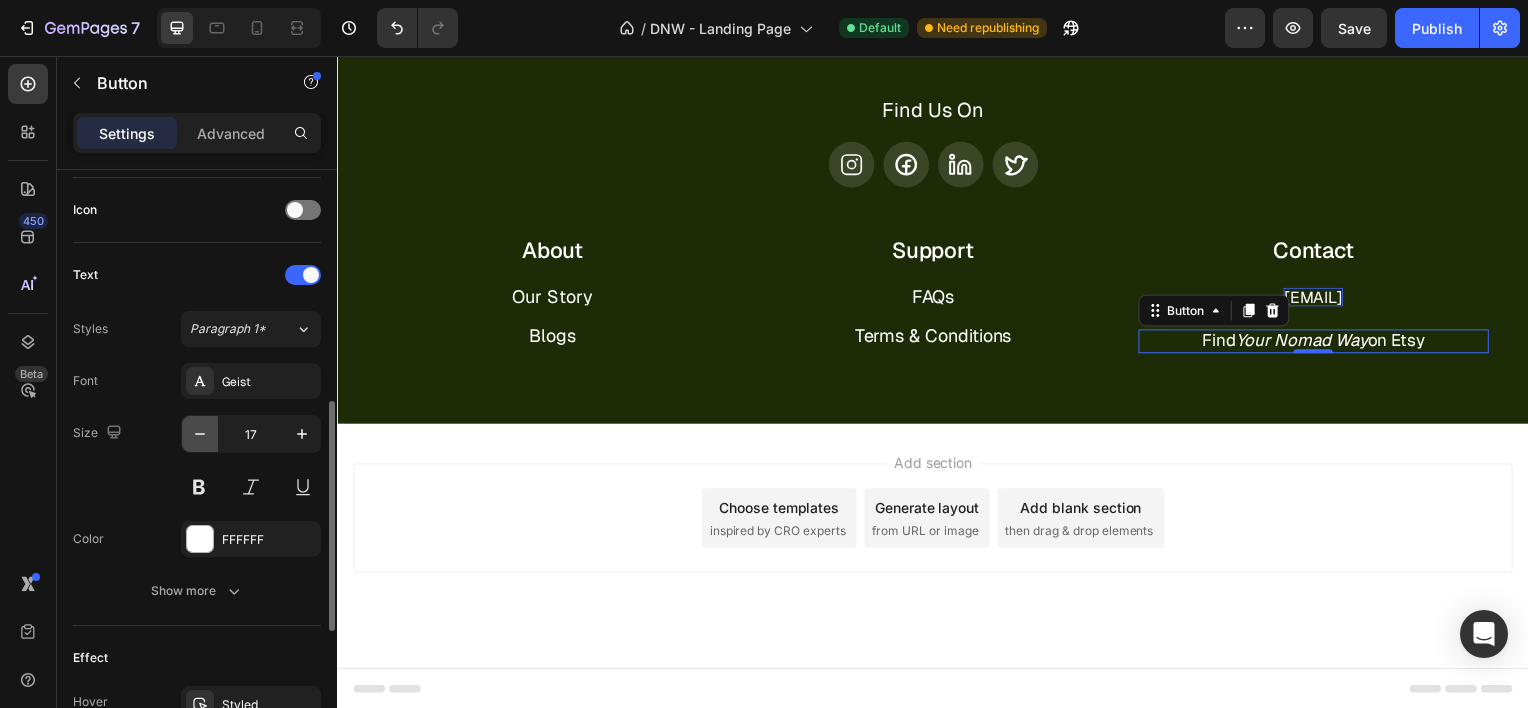 click 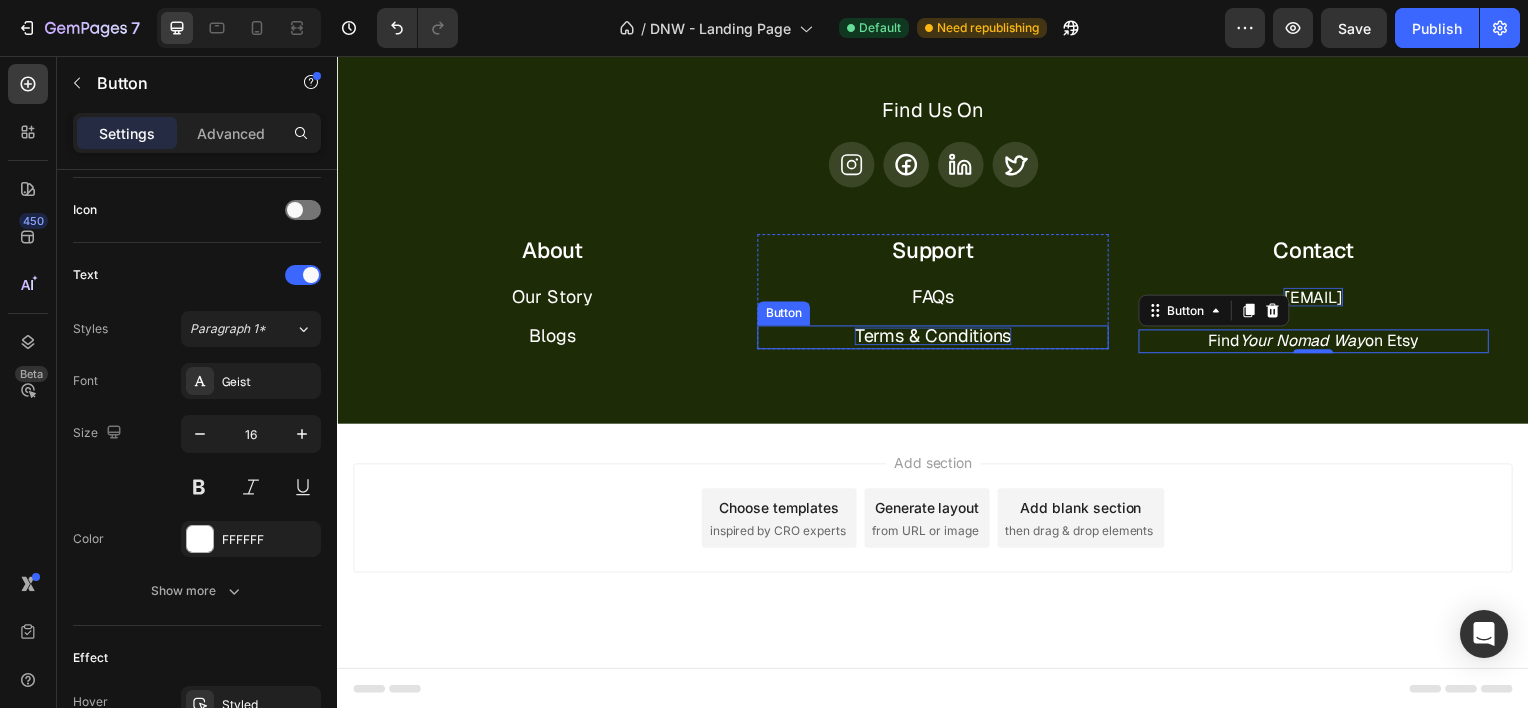click on "Terms & Conditions" at bounding box center [937, 338] 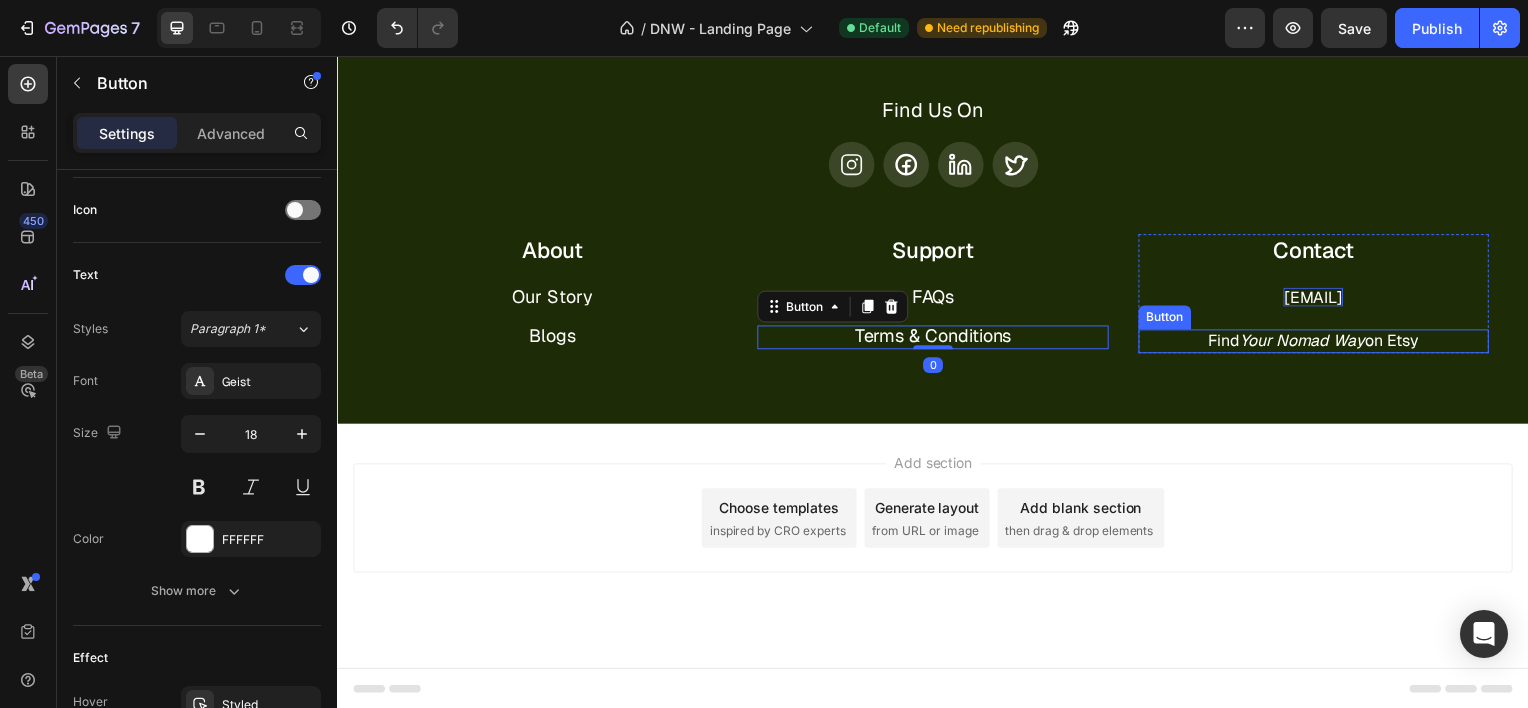click on "Find  Your Nomad Way  on Etsy Button" at bounding box center (1320, 343) 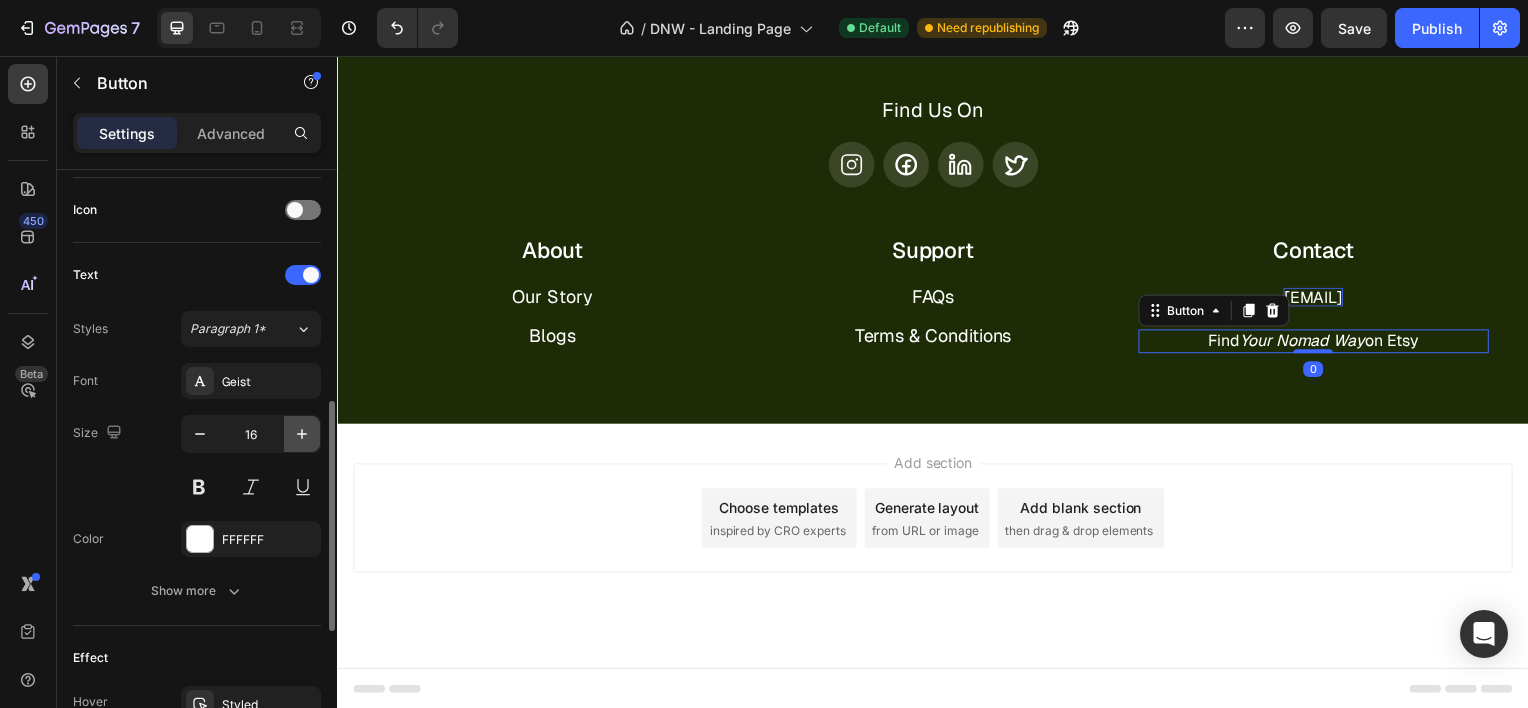 click at bounding box center (302, 434) 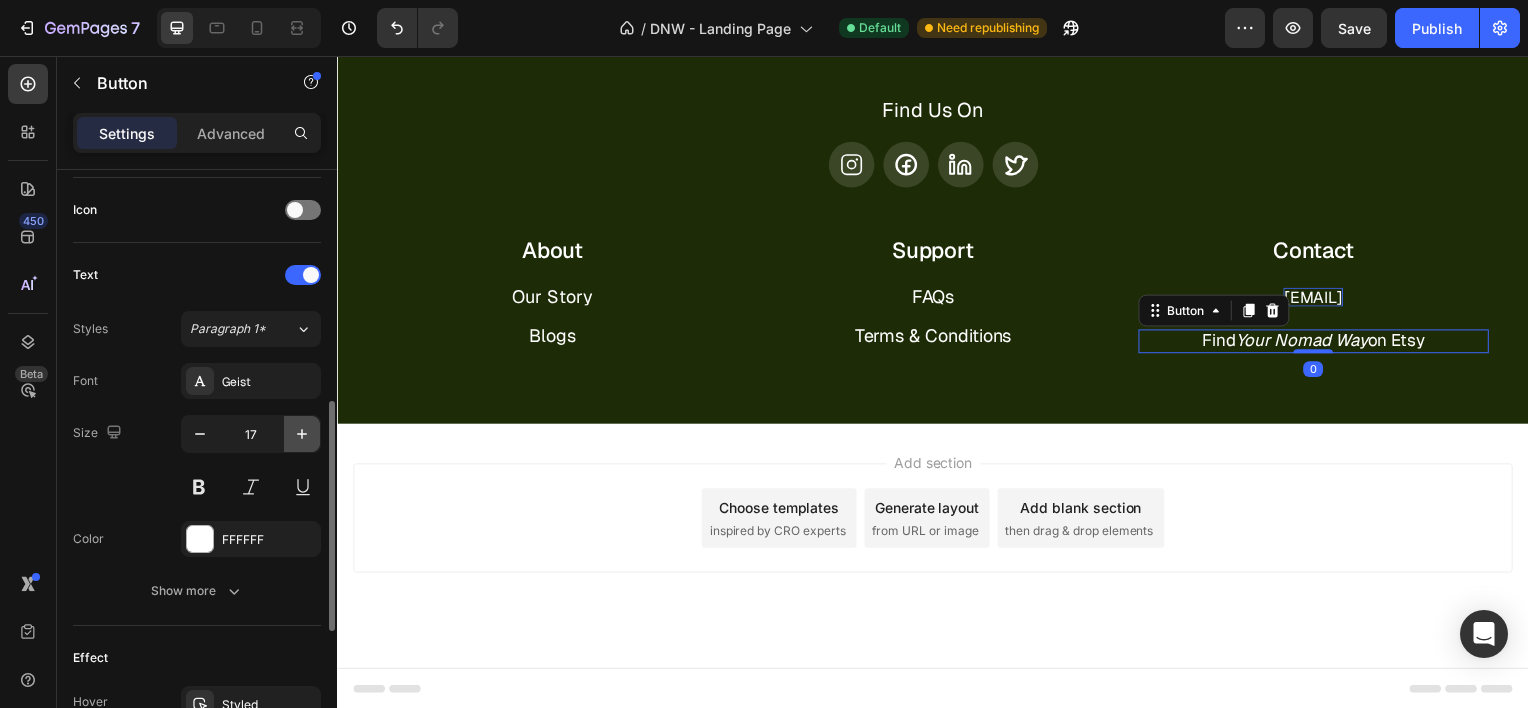 click at bounding box center (302, 434) 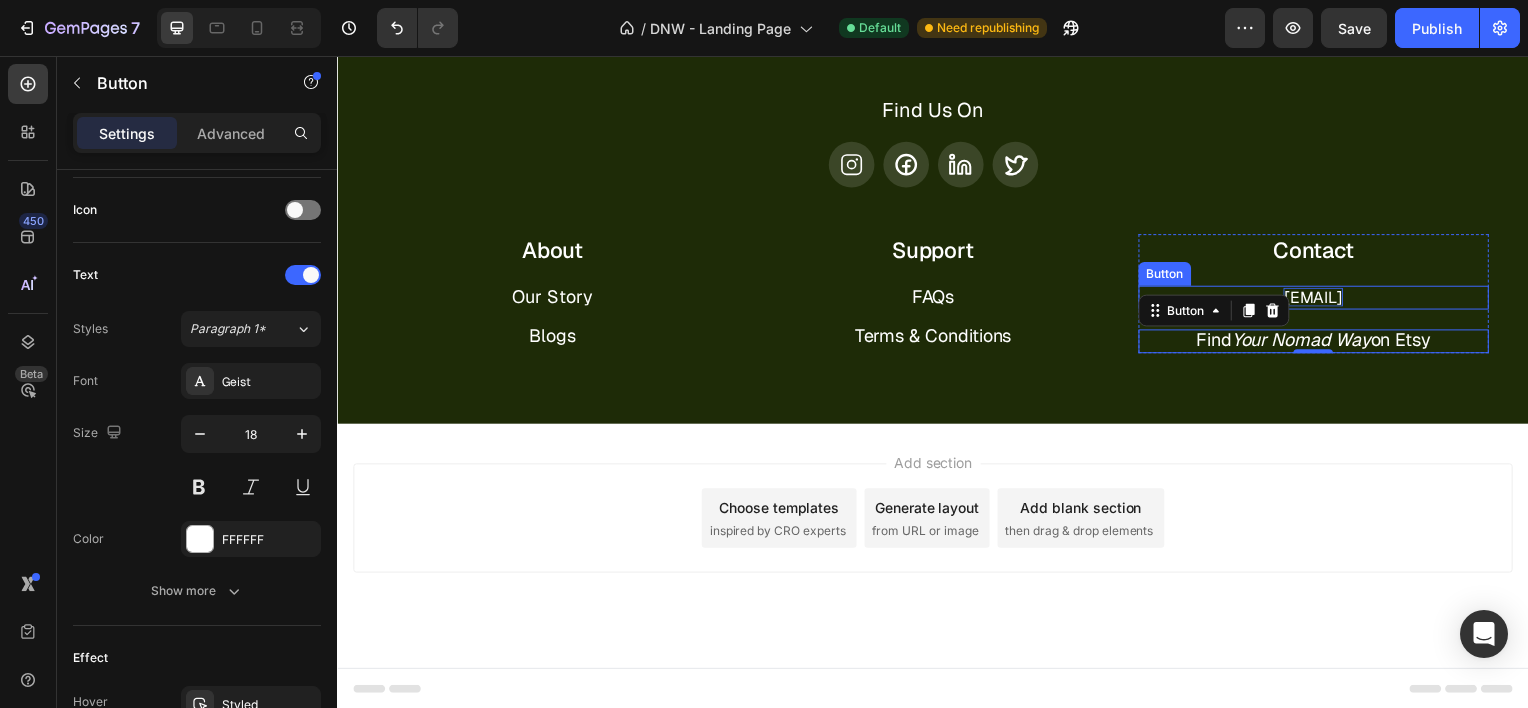 click on "[EMAIL]" at bounding box center (1320, 298) 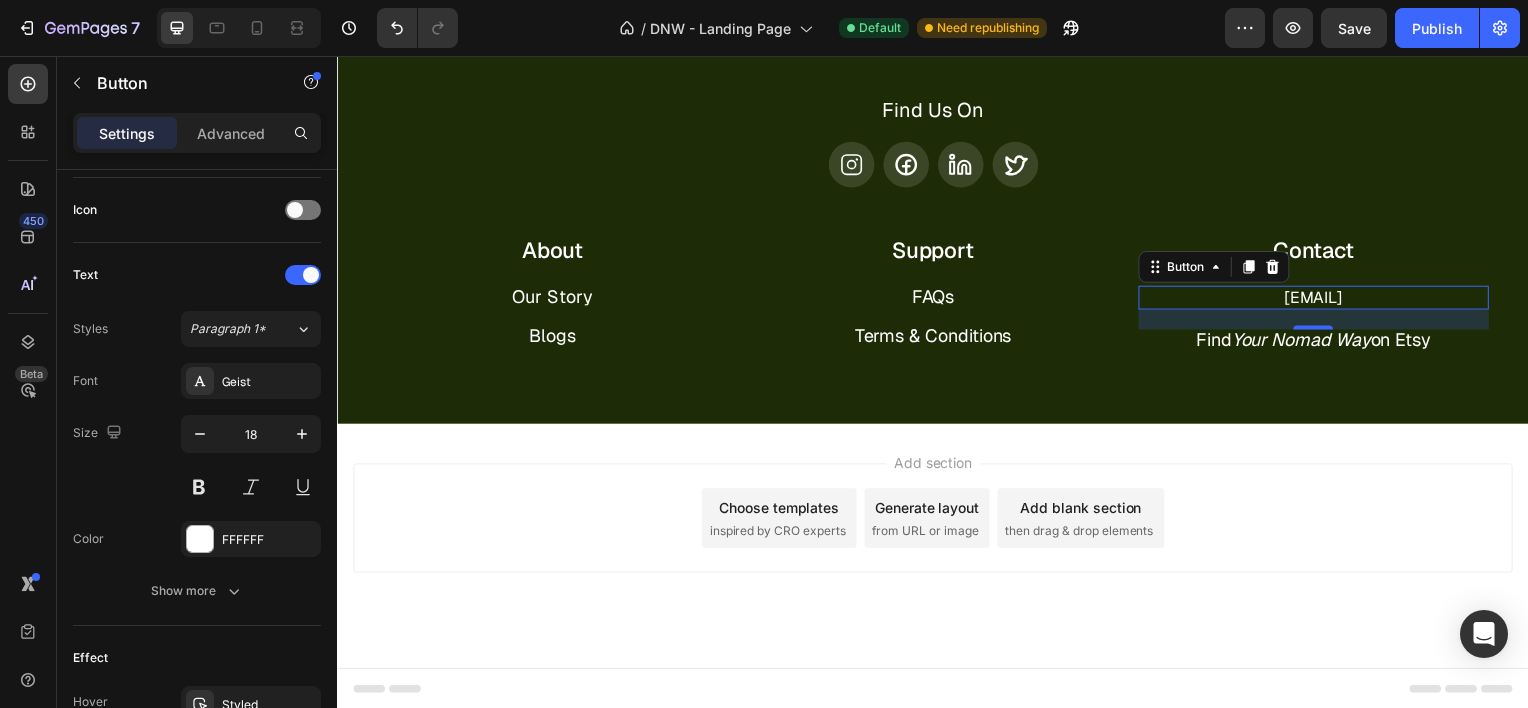 click on "[EMAIL] Button   20" at bounding box center (1320, 299) 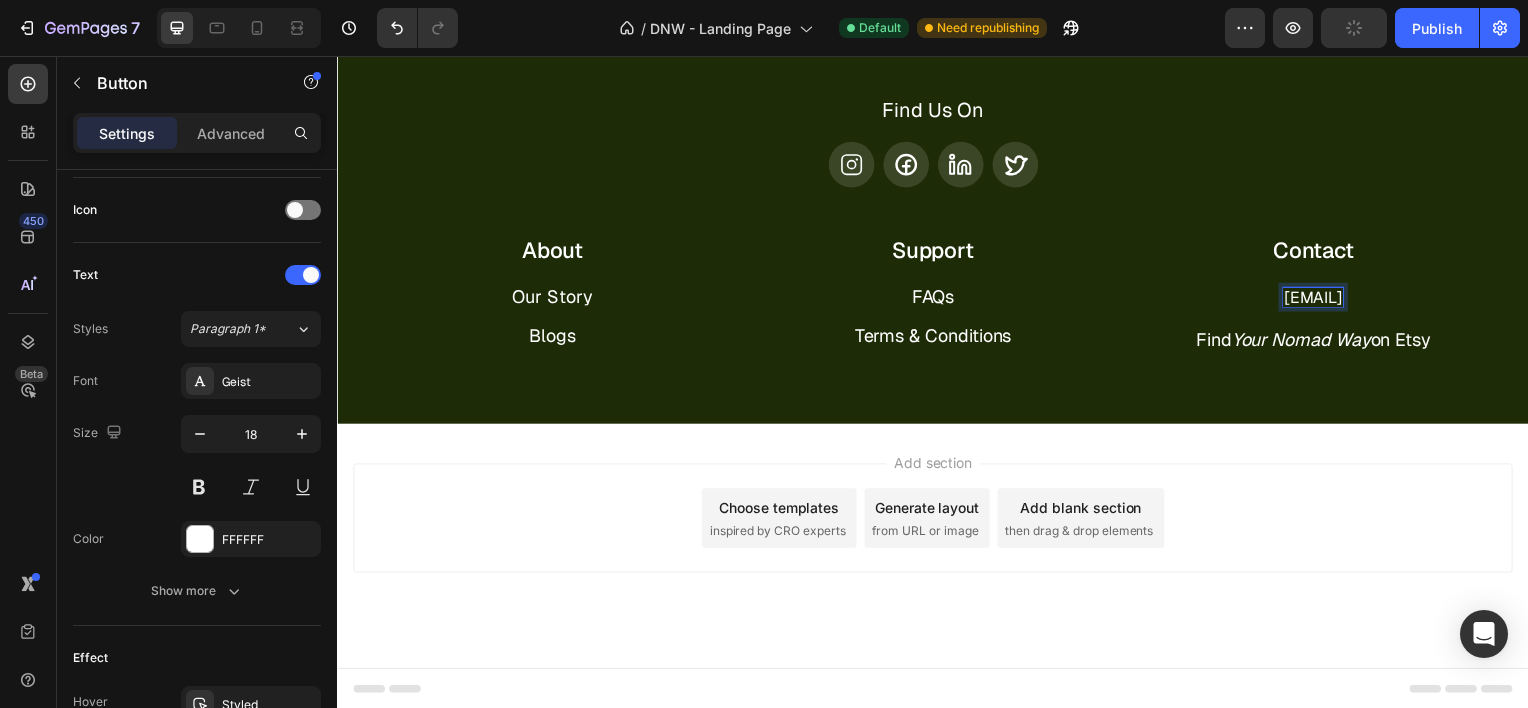click on "[EMAIL]" at bounding box center (1320, 298) 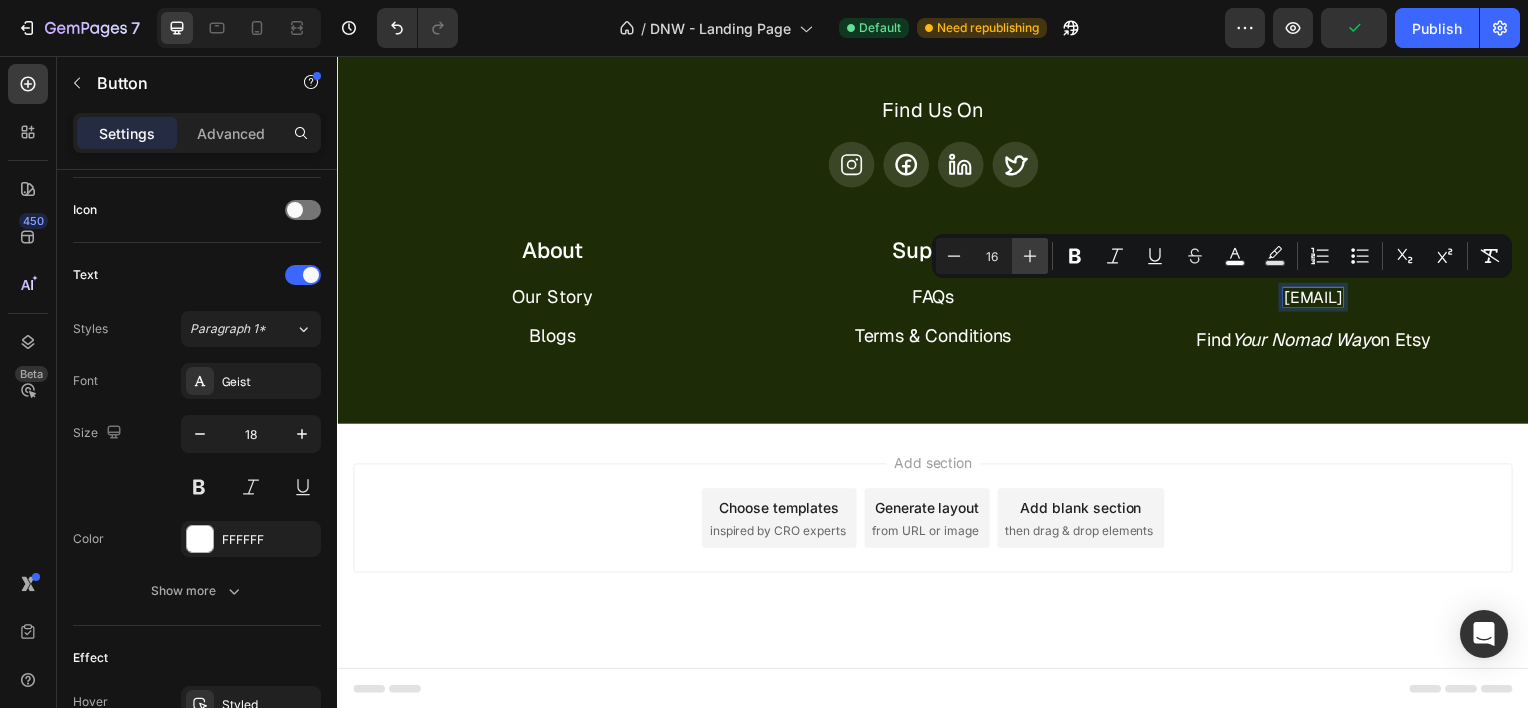 click 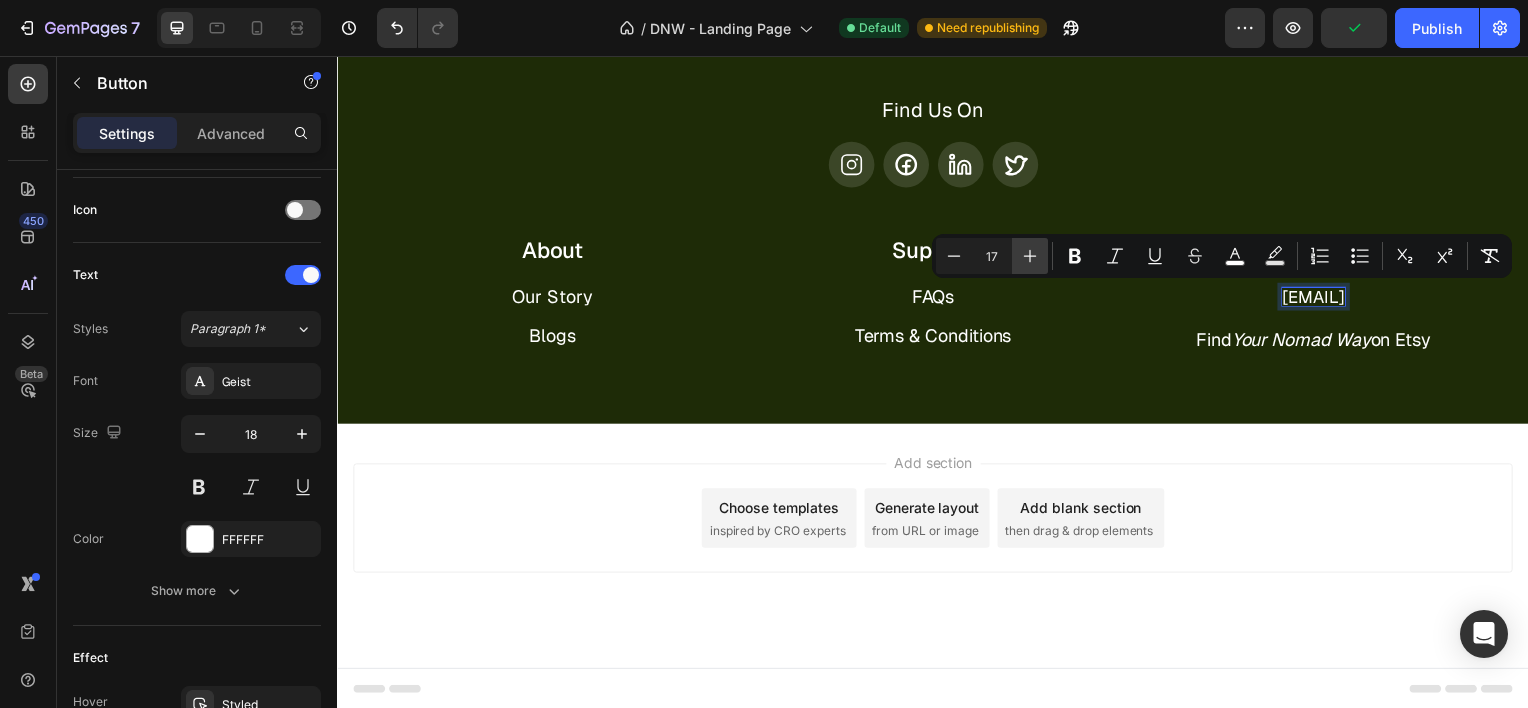 click 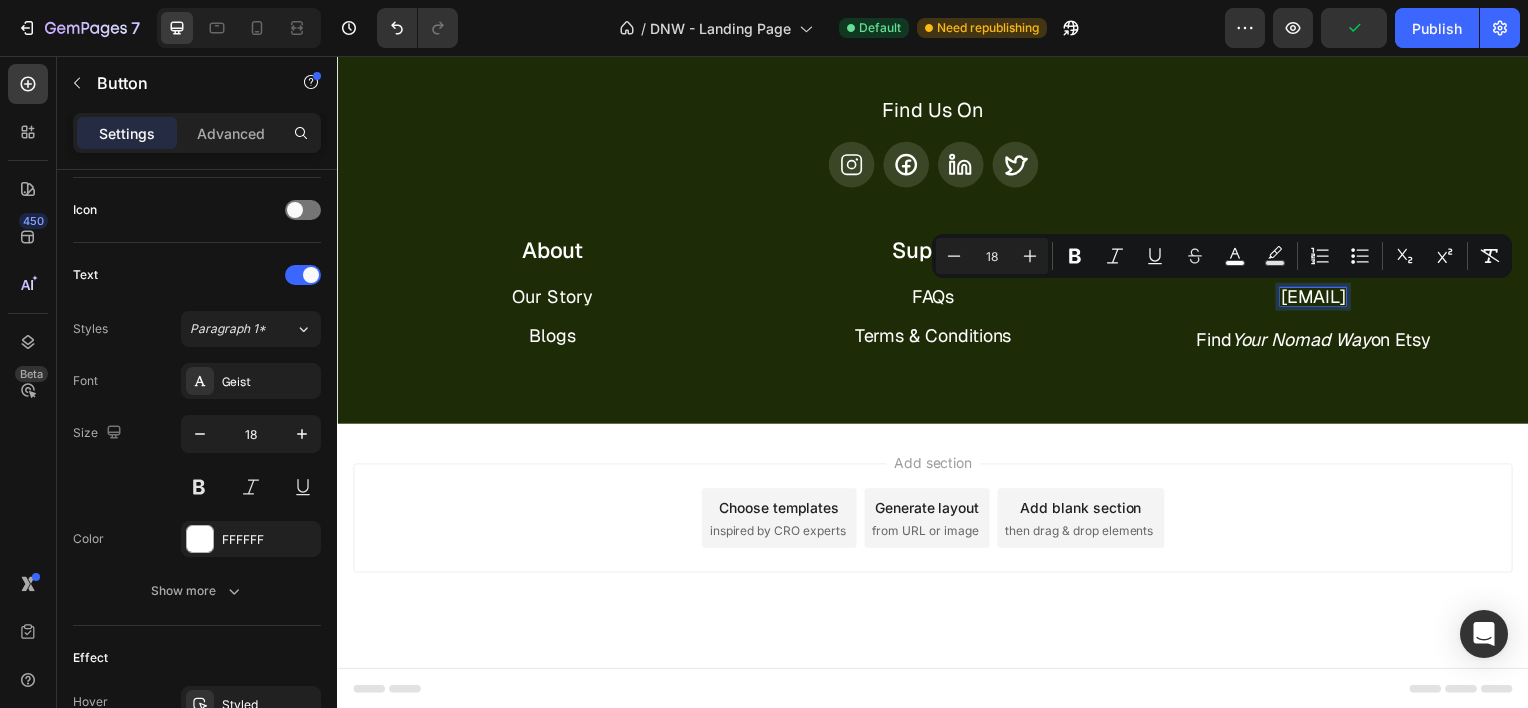 click on "Find Us On Text Block
Icon
Icon
Icon
Icon Row
About Accordion
Support FAQs Button Terms & Conditions Button Accordion
Contact [EMAIL] Button Find  The Digital Nomad Way  on Etsy Button Accordion Row About Heading Our Story Button Blogs Button Row Support Heading FAQs Button Terms & Conditions Button Row Contact Heading [EMAIL] Button   20 Find  Your Nomad Way  on Etsy Button Row Row Row Section 10" at bounding box center (937, 241) 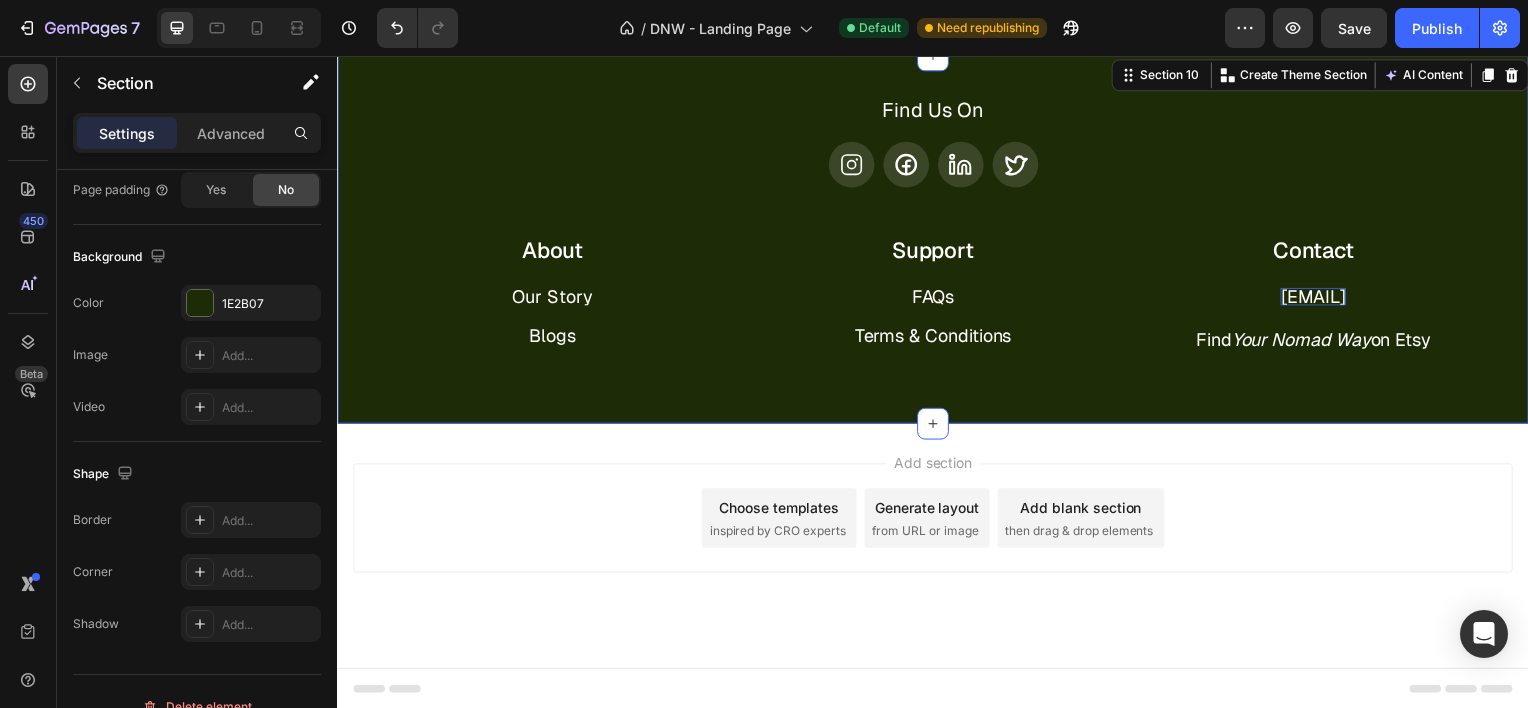 scroll, scrollTop: 0, scrollLeft: 0, axis: both 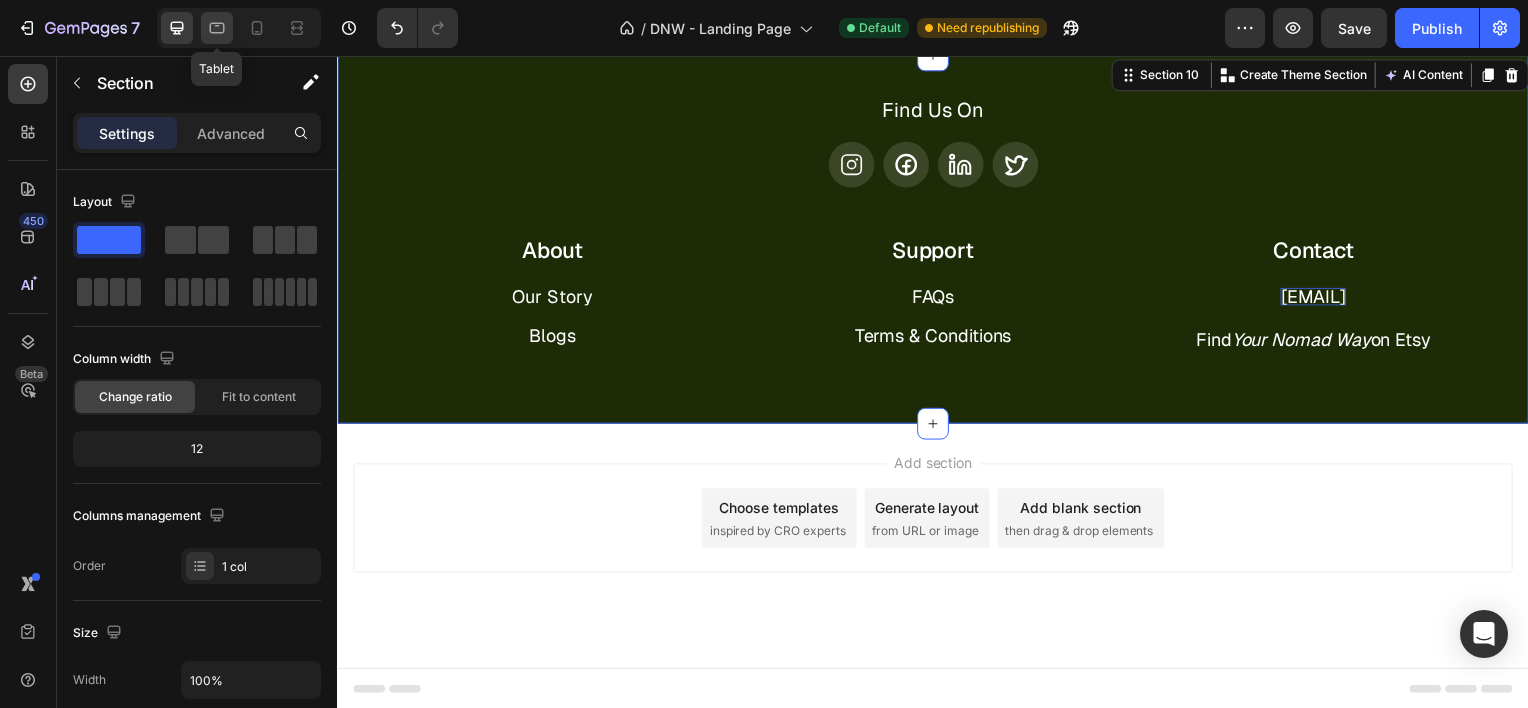 click 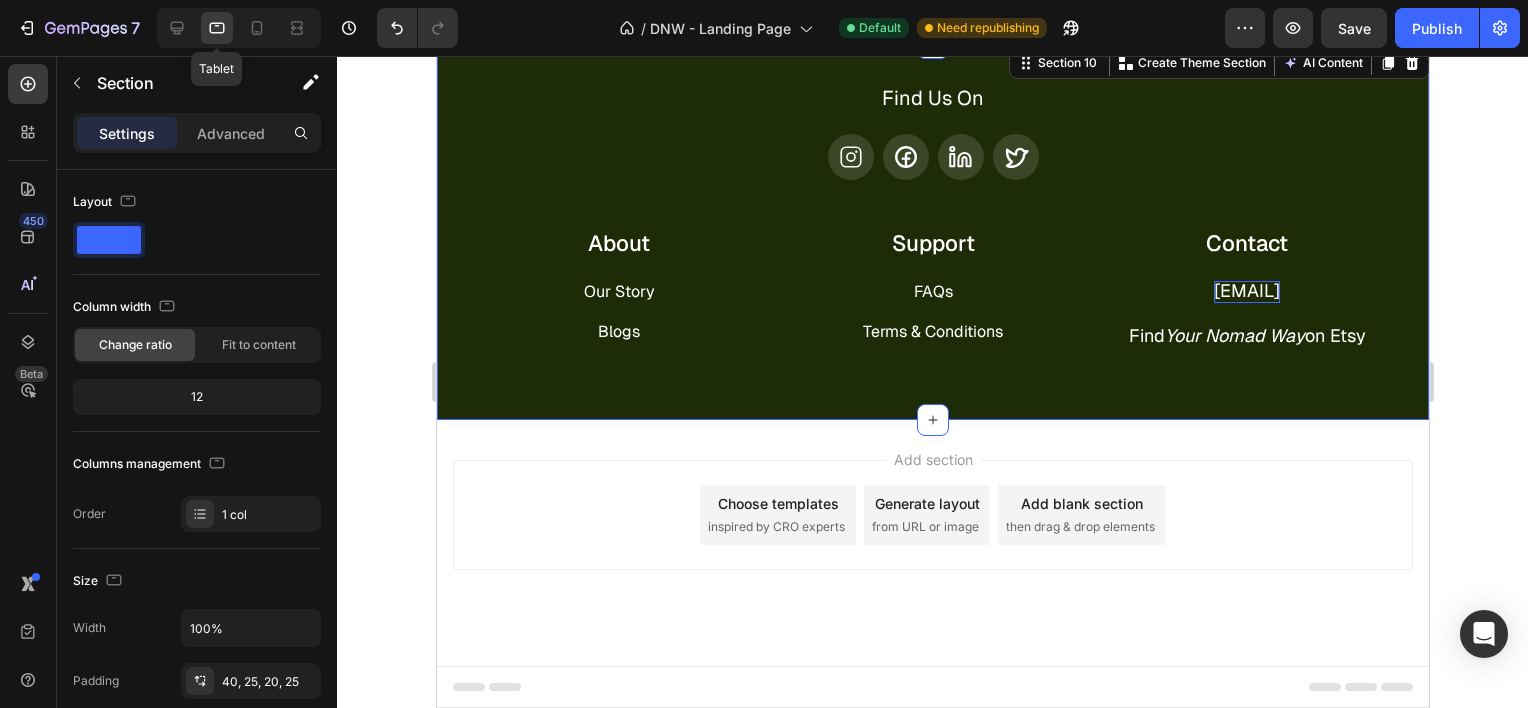 scroll, scrollTop: 4740, scrollLeft: 0, axis: vertical 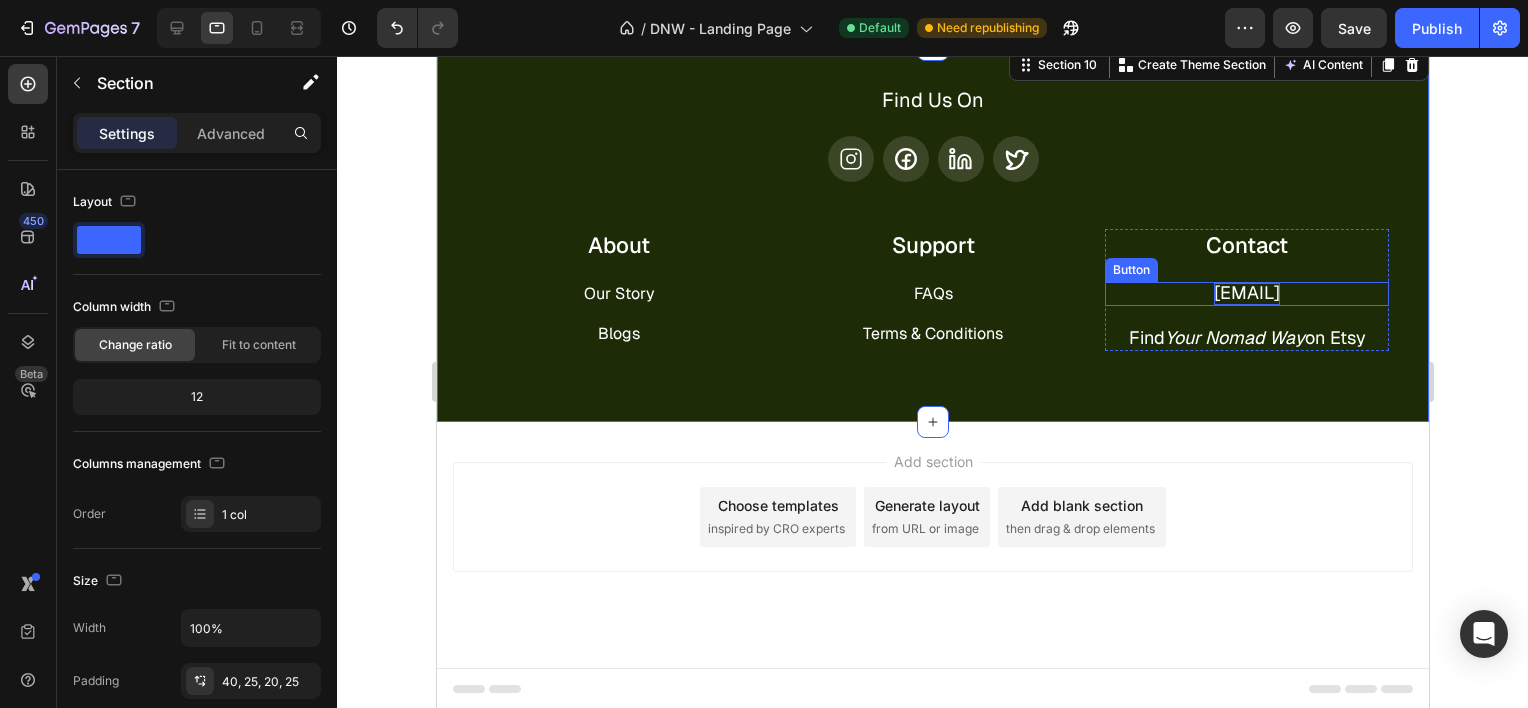 click on "[EMAIL]" at bounding box center (1246, 292) 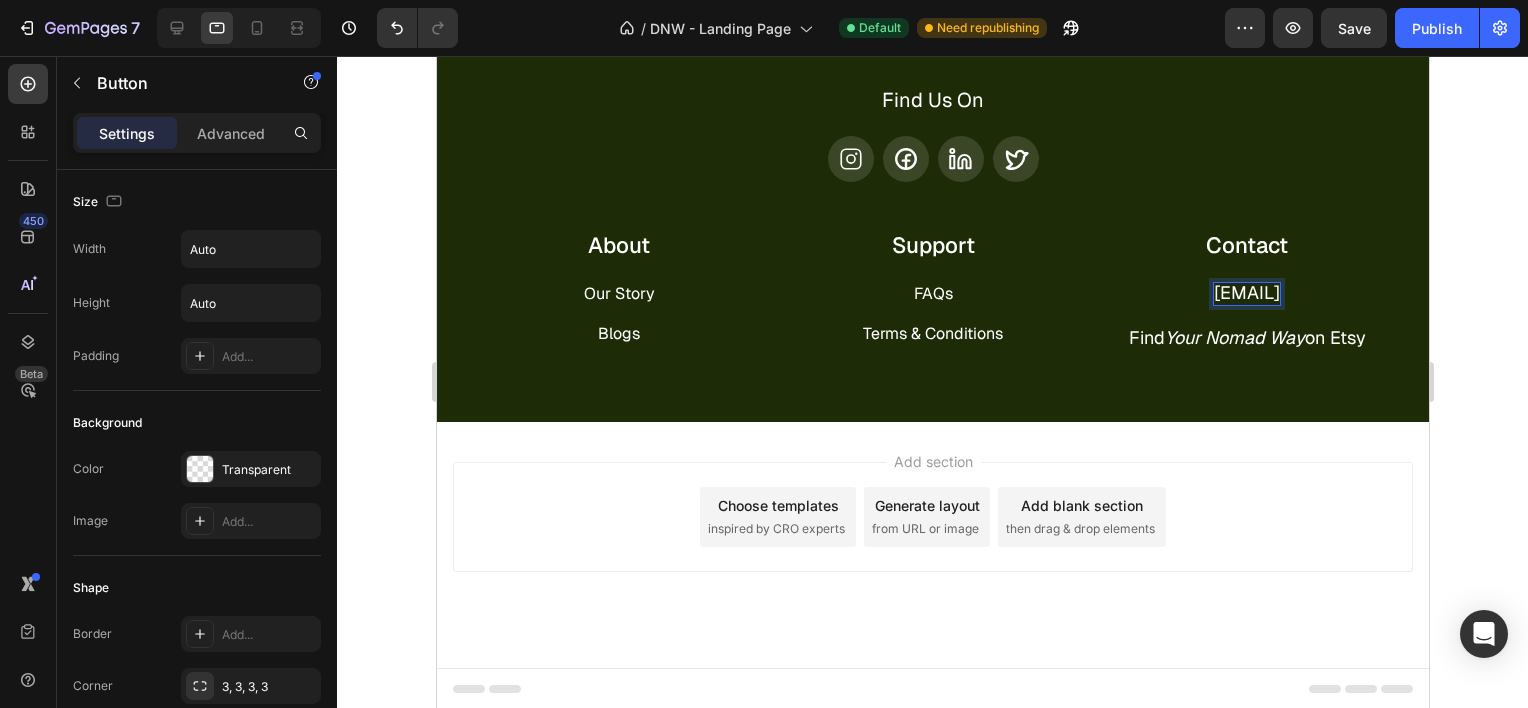 click on "[EMAIL]" at bounding box center (1246, 292) 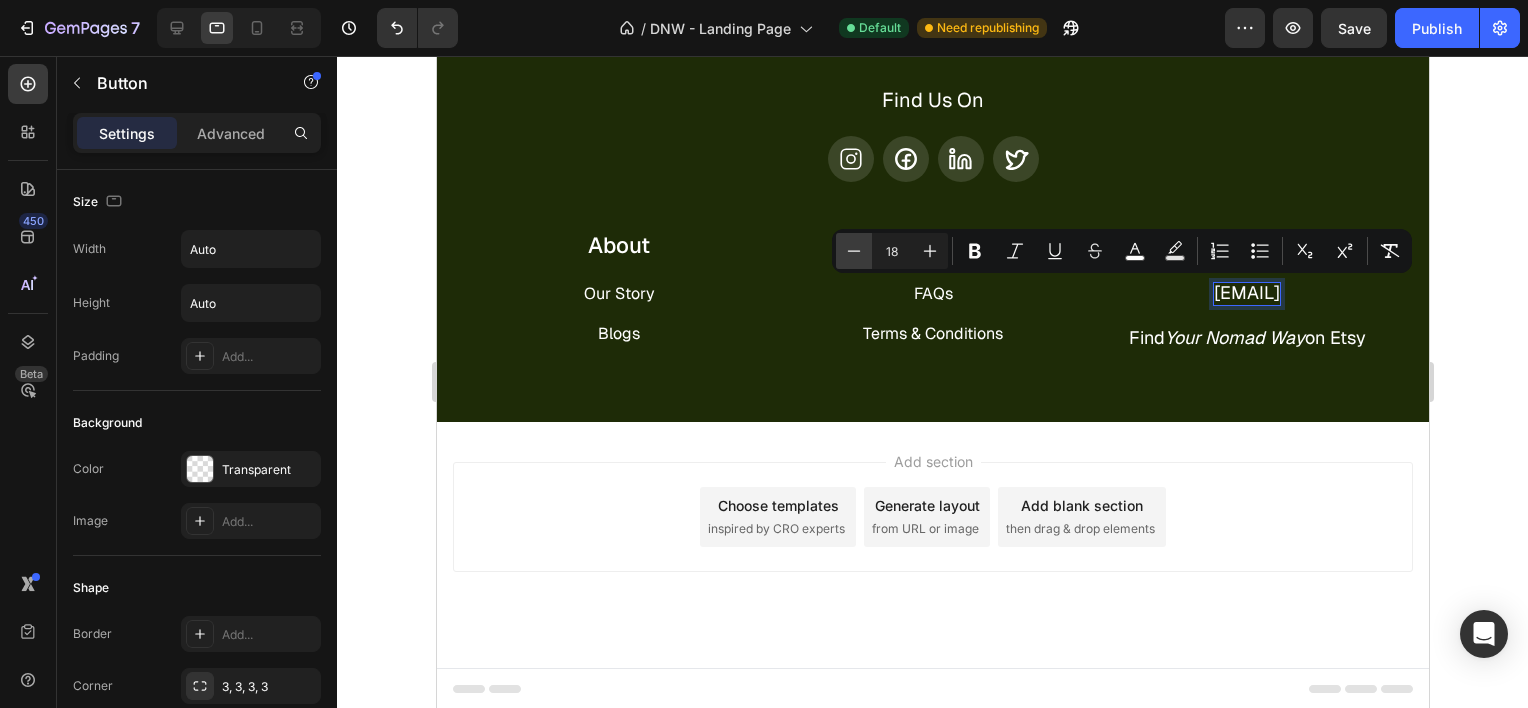 click 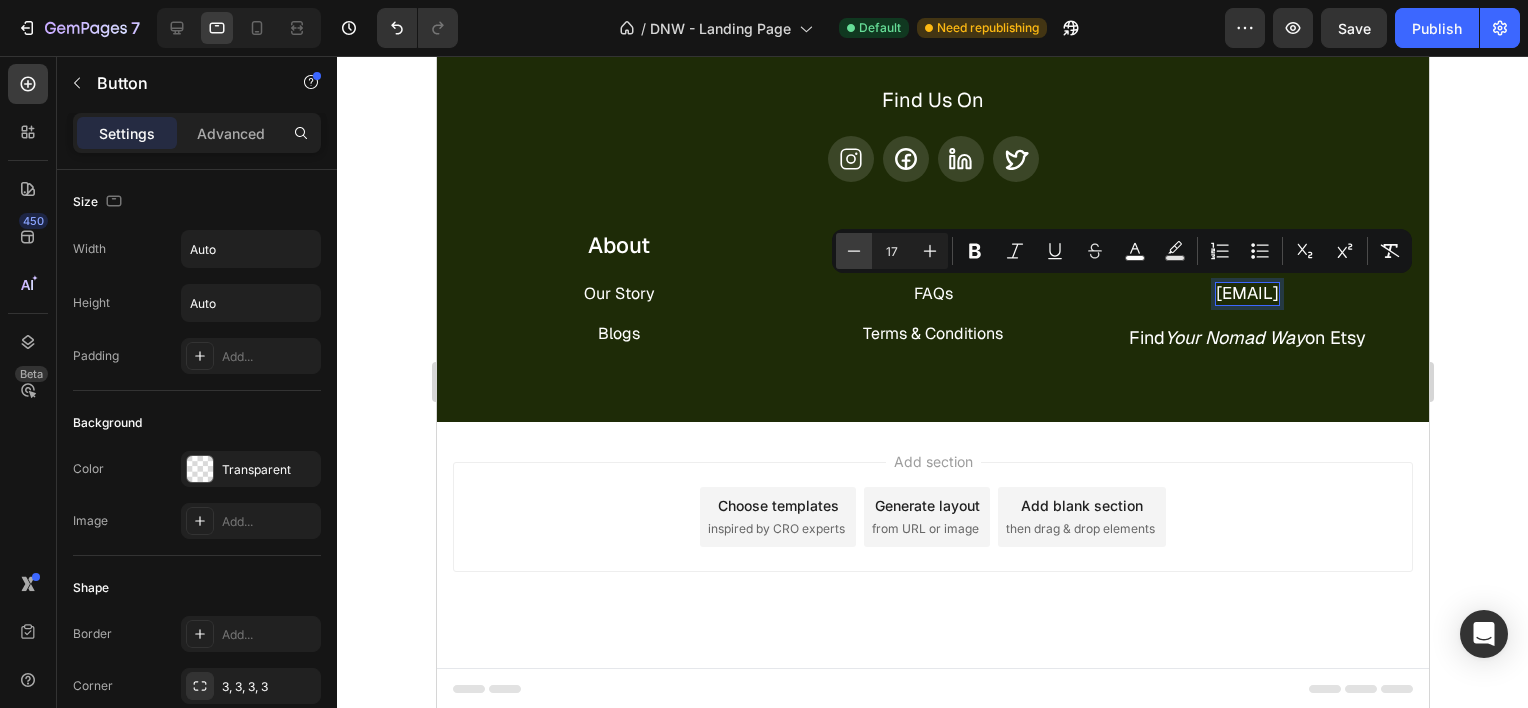 click 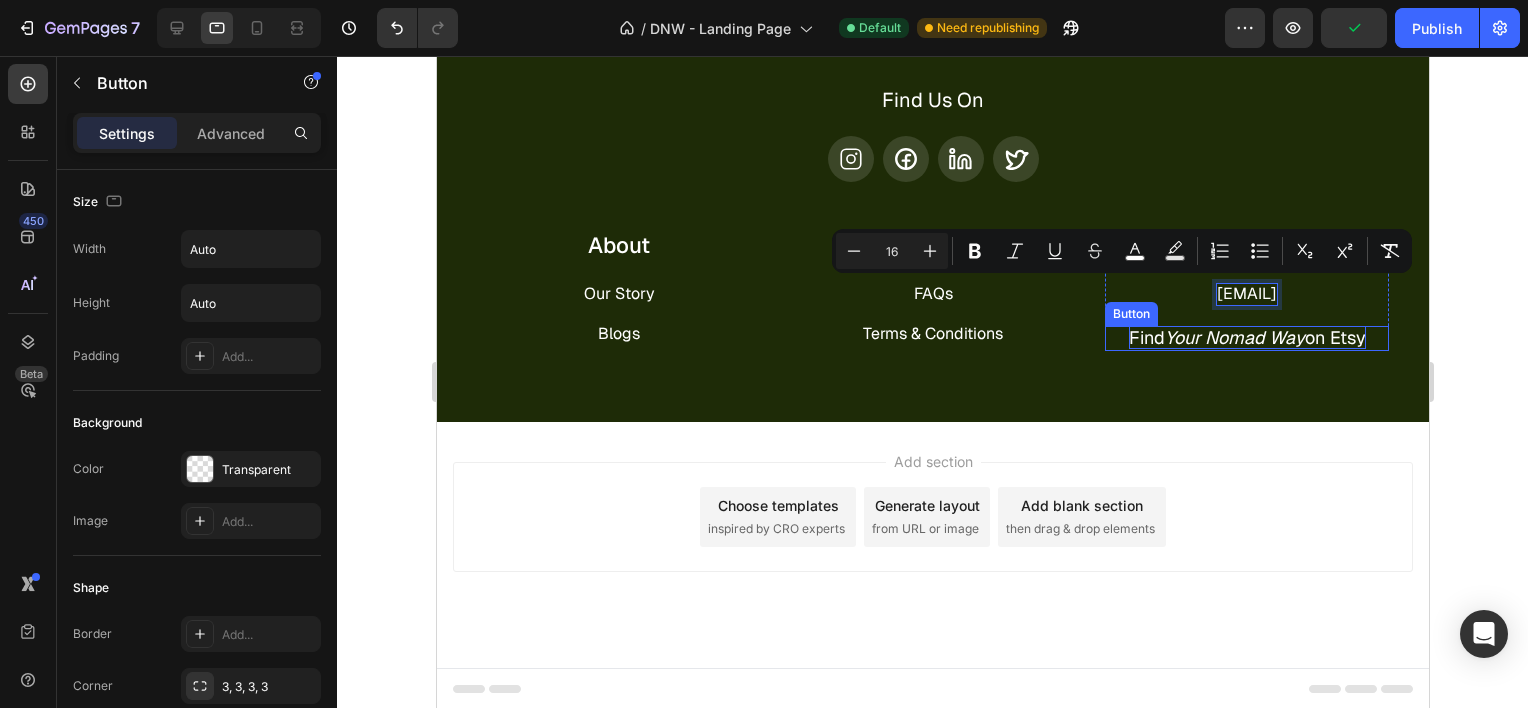 click on "Your Nomad Way" at bounding box center (1234, 337) 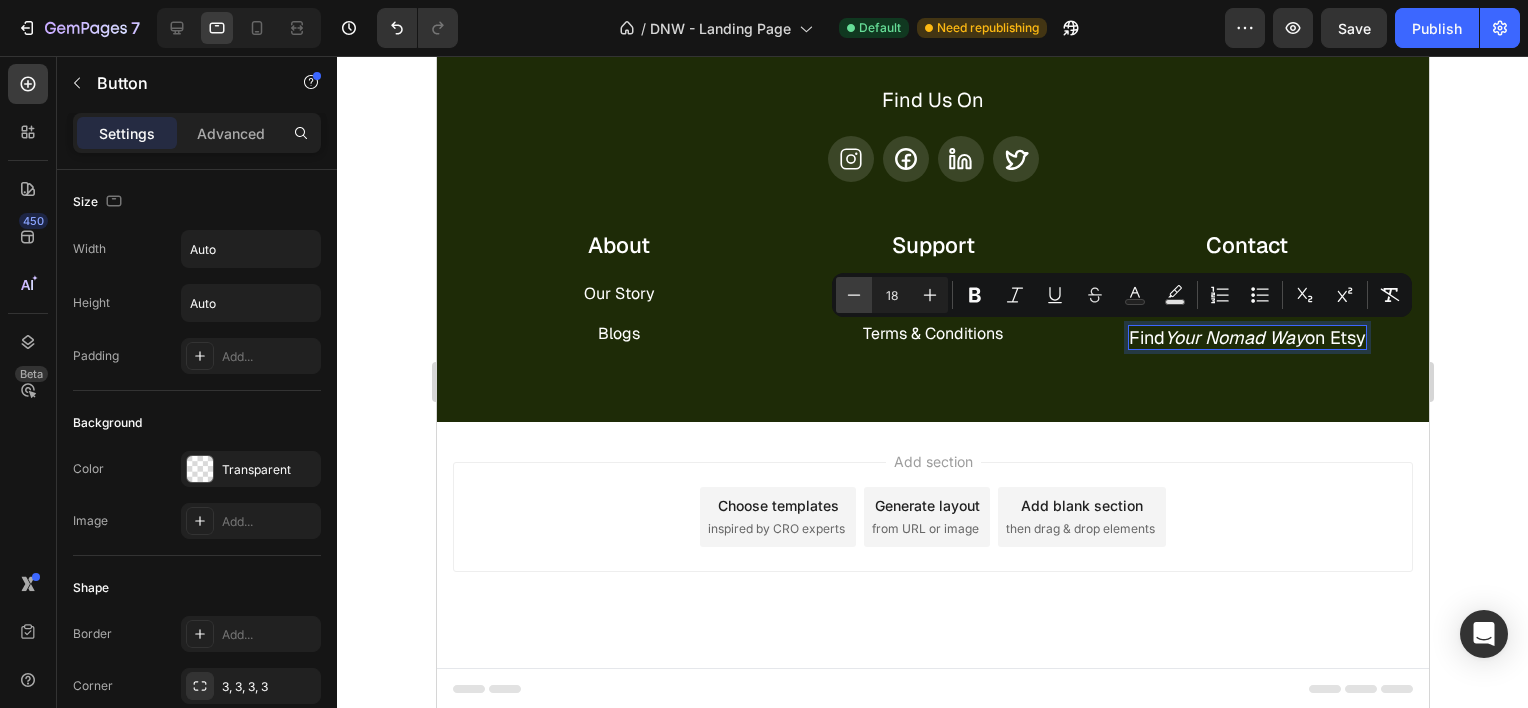 click on "Minus" at bounding box center (854, 295) 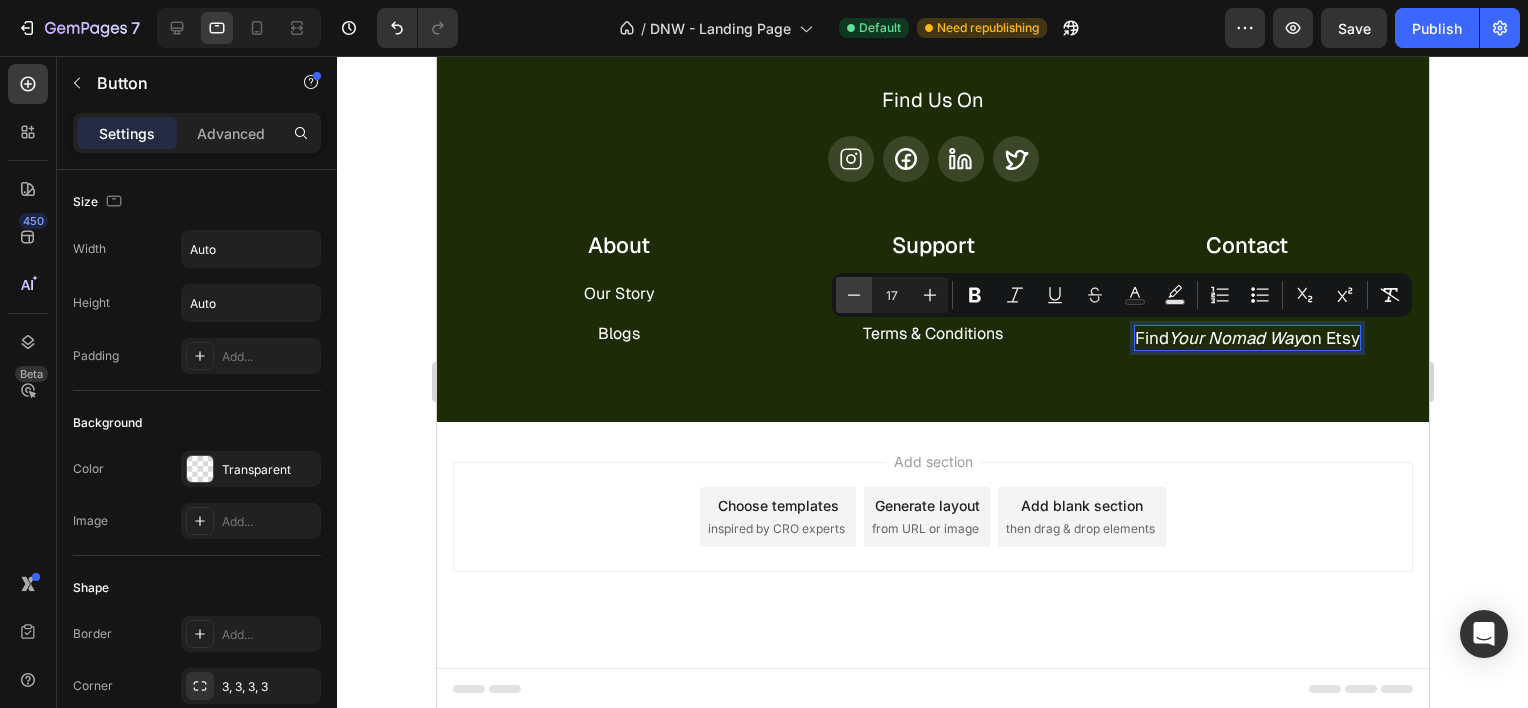 click on "Minus" at bounding box center [854, 295] 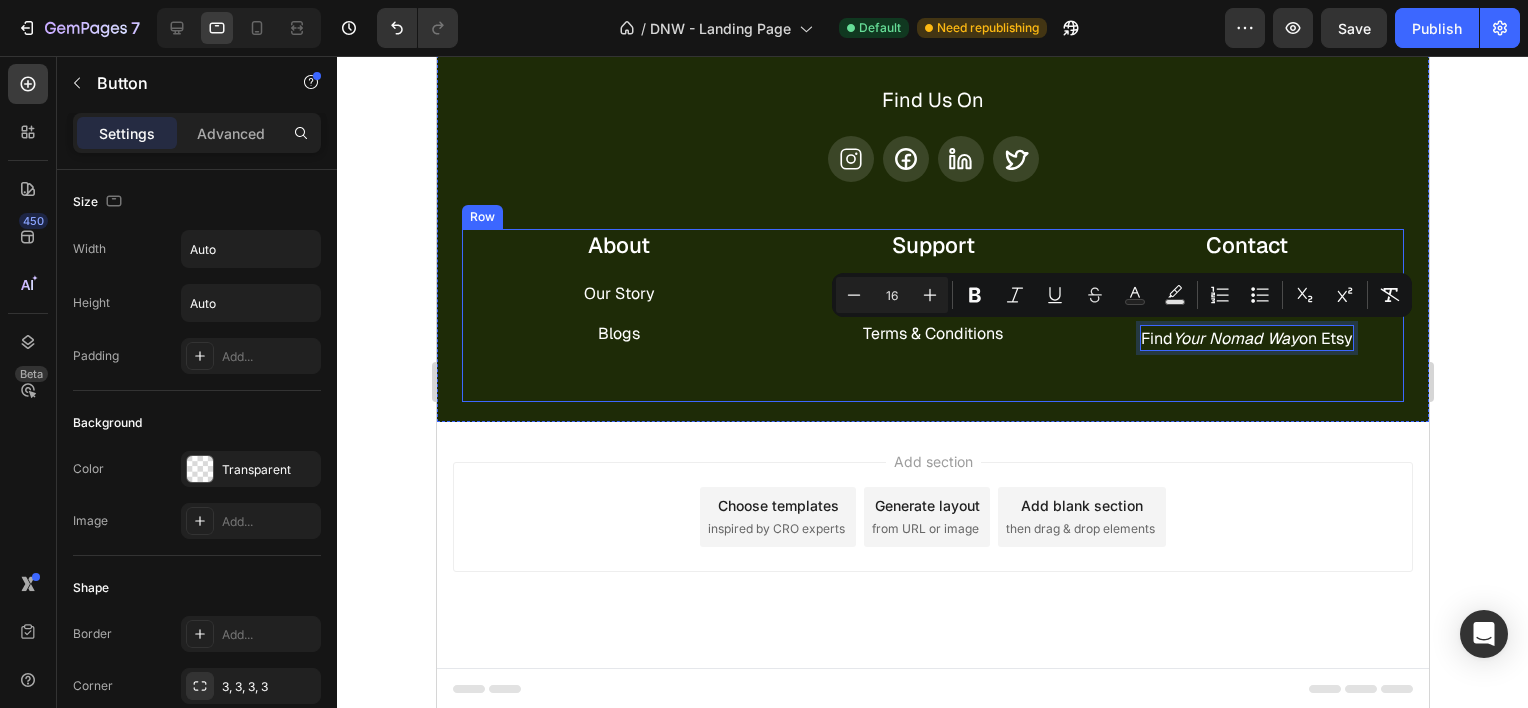 click on "About Heading Our Story Button Blogs Button Row Support Heading FAQs Button Terms & Conditions Button Row Contact Heading [EMAIL] Button Find  Your Nomad Way  on Etsy Button   0 Row Row" at bounding box center [932, 315] 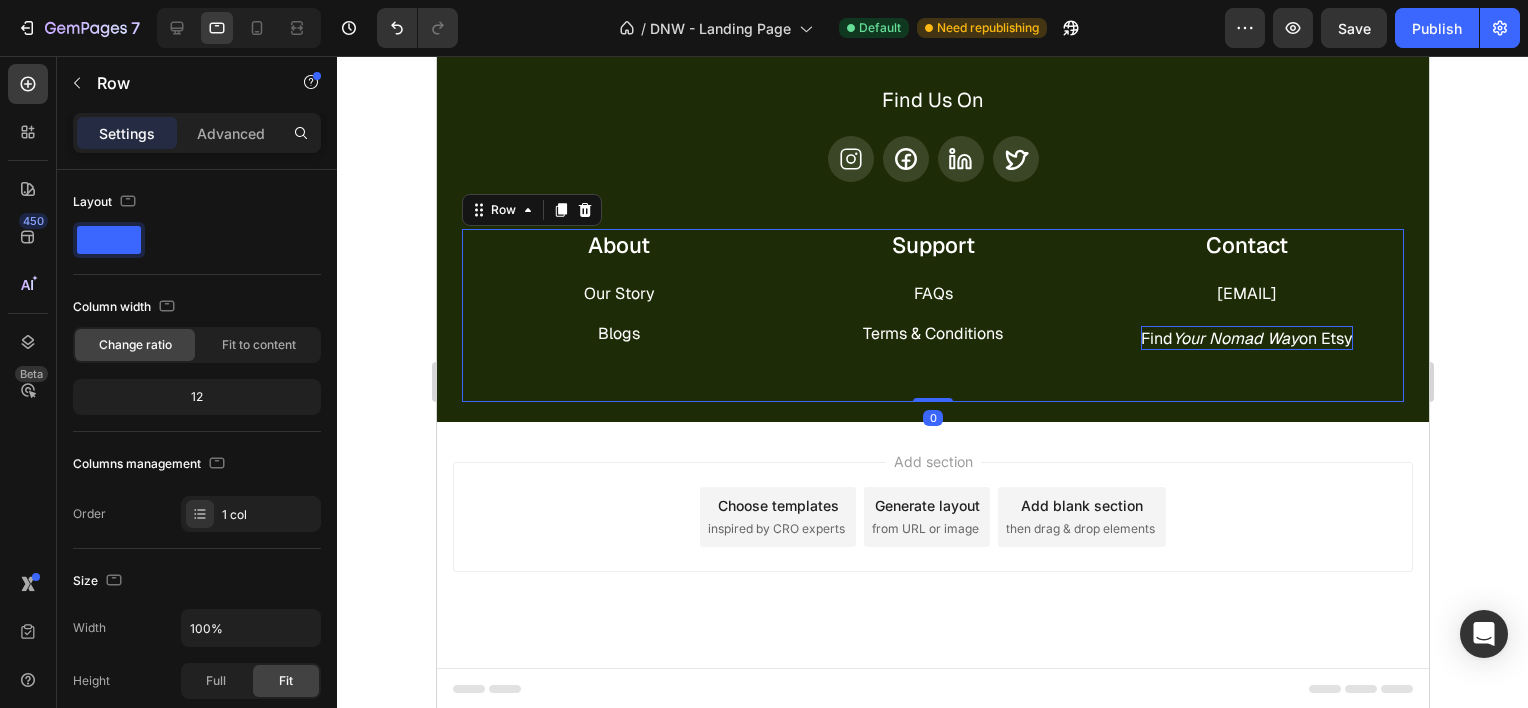 click at bounding box center [329, 1038] 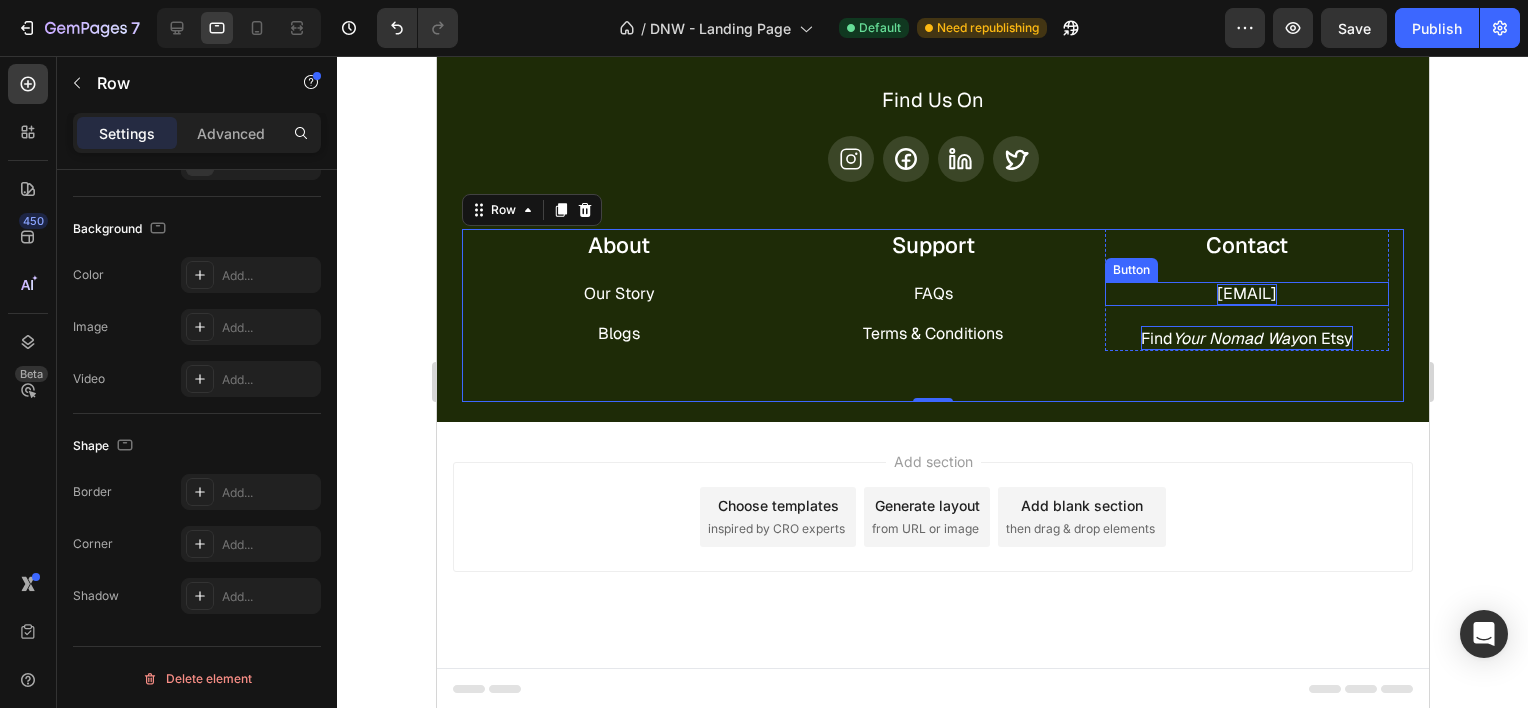 click on "[EMAIL]" at bounding box center (1246, 293) 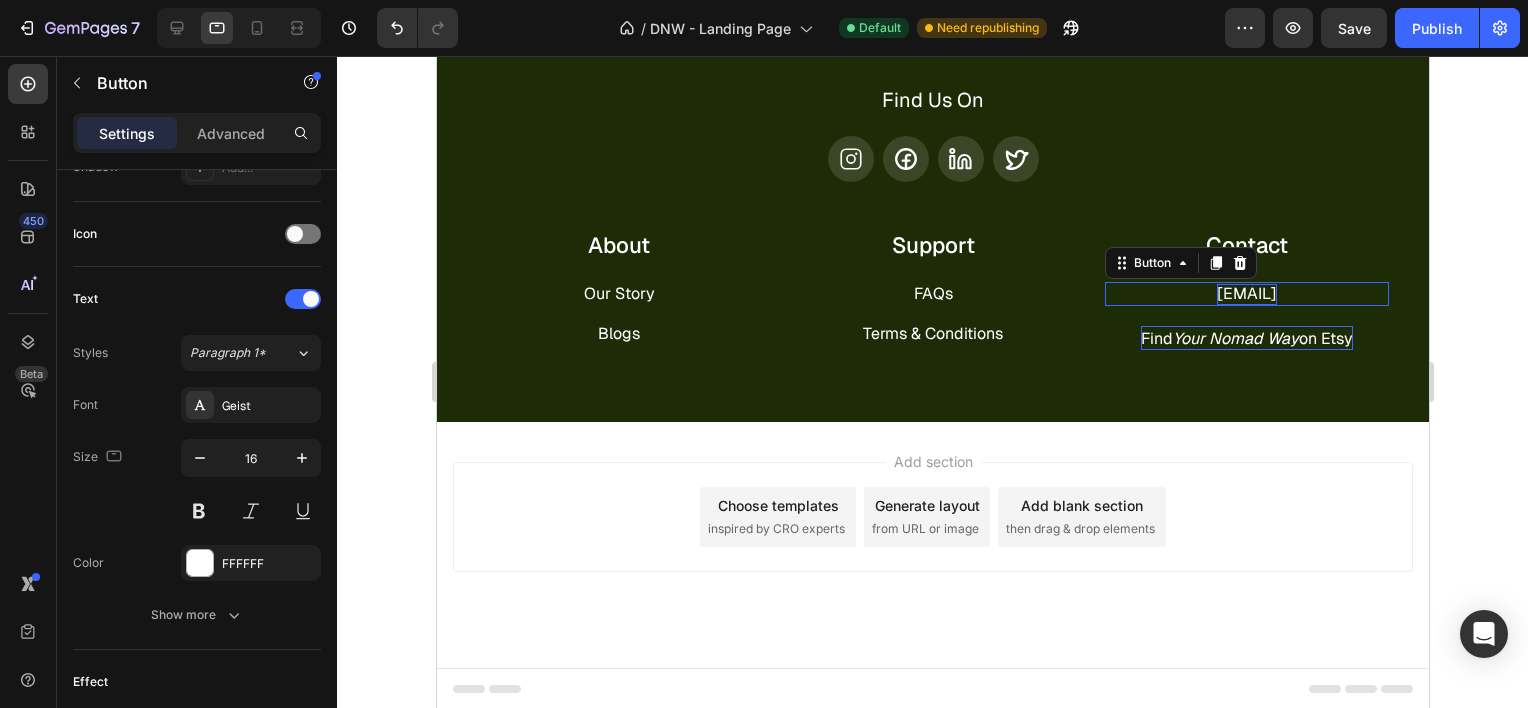 scroll, scrollTop: 0, scrollLeft: 0, axis: both 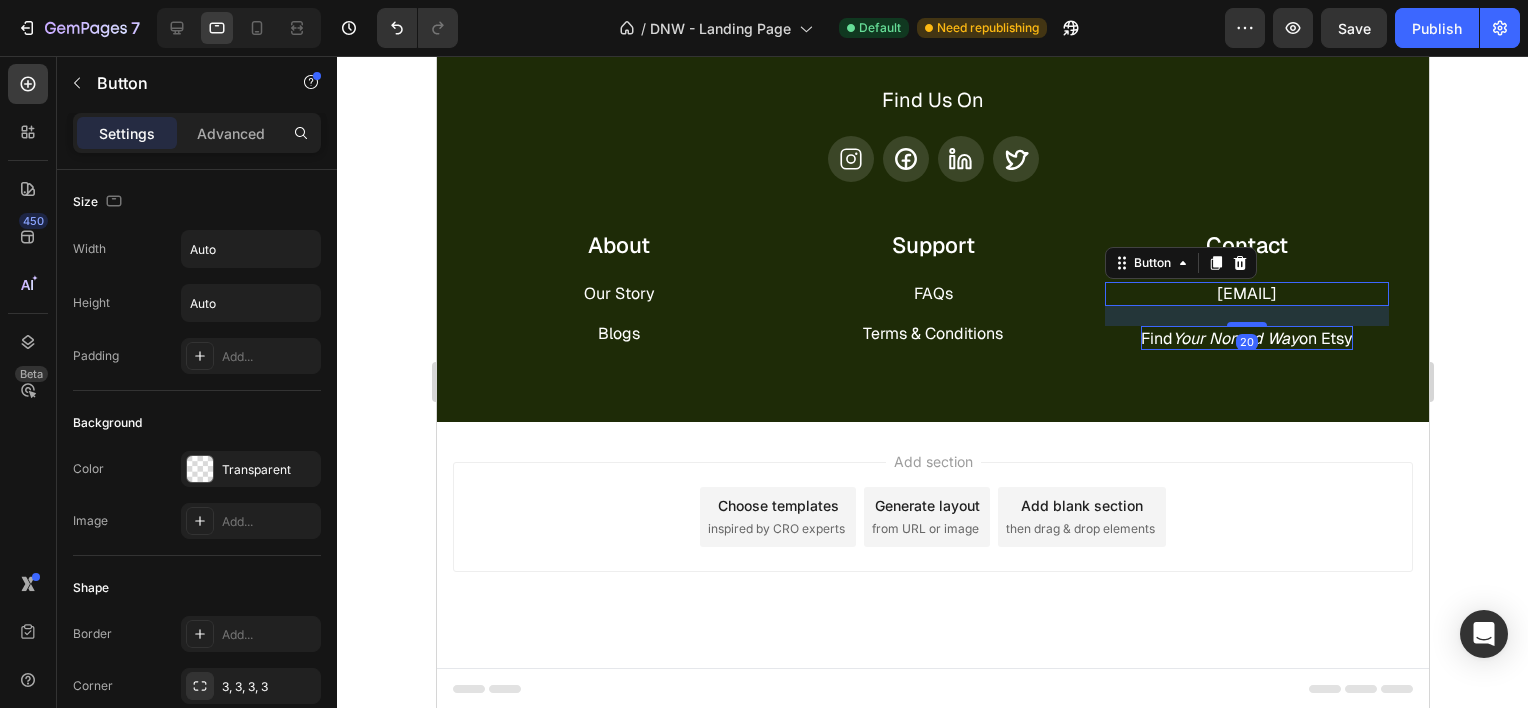 click at bounding box center [329, 1062] 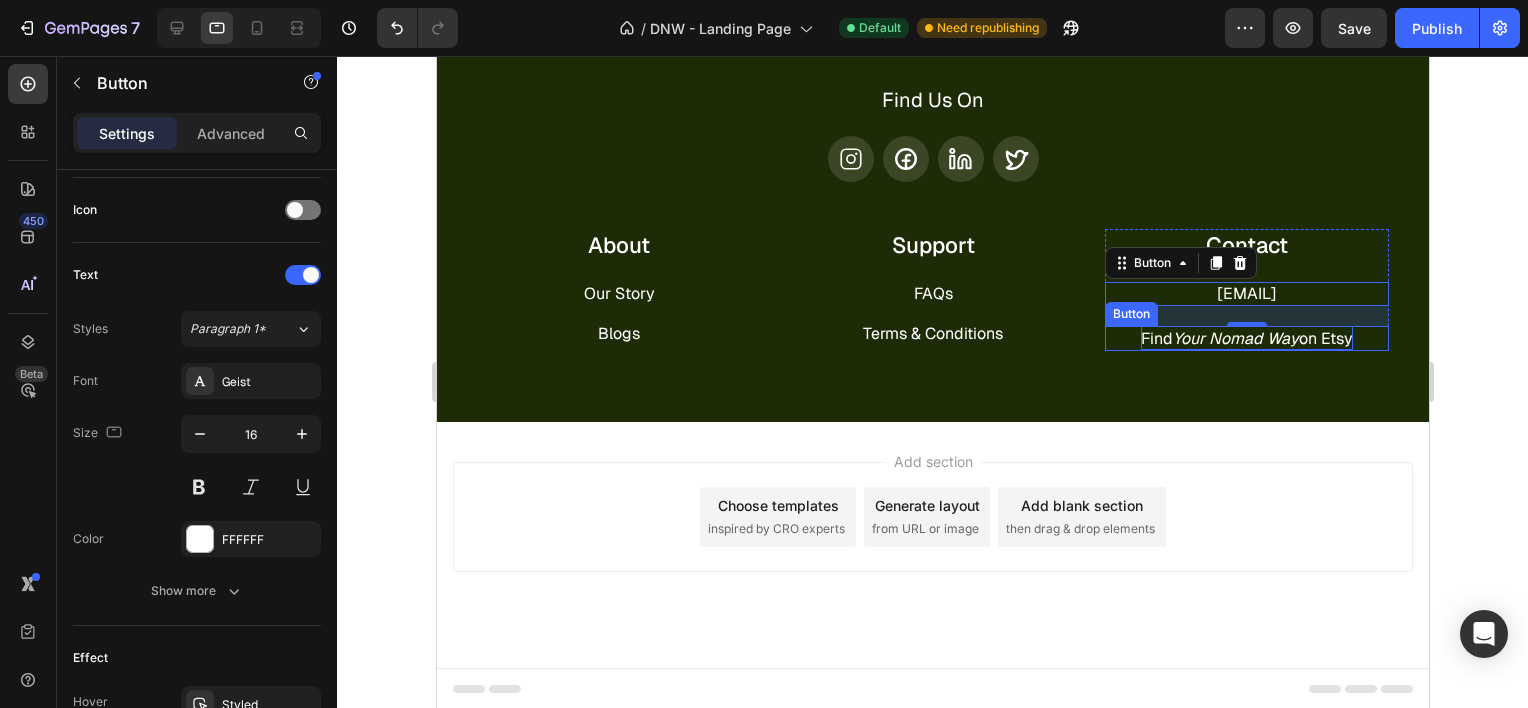 click on "Find  Your Nomad Way  on Etsy" at bounding box center [1246, 338] 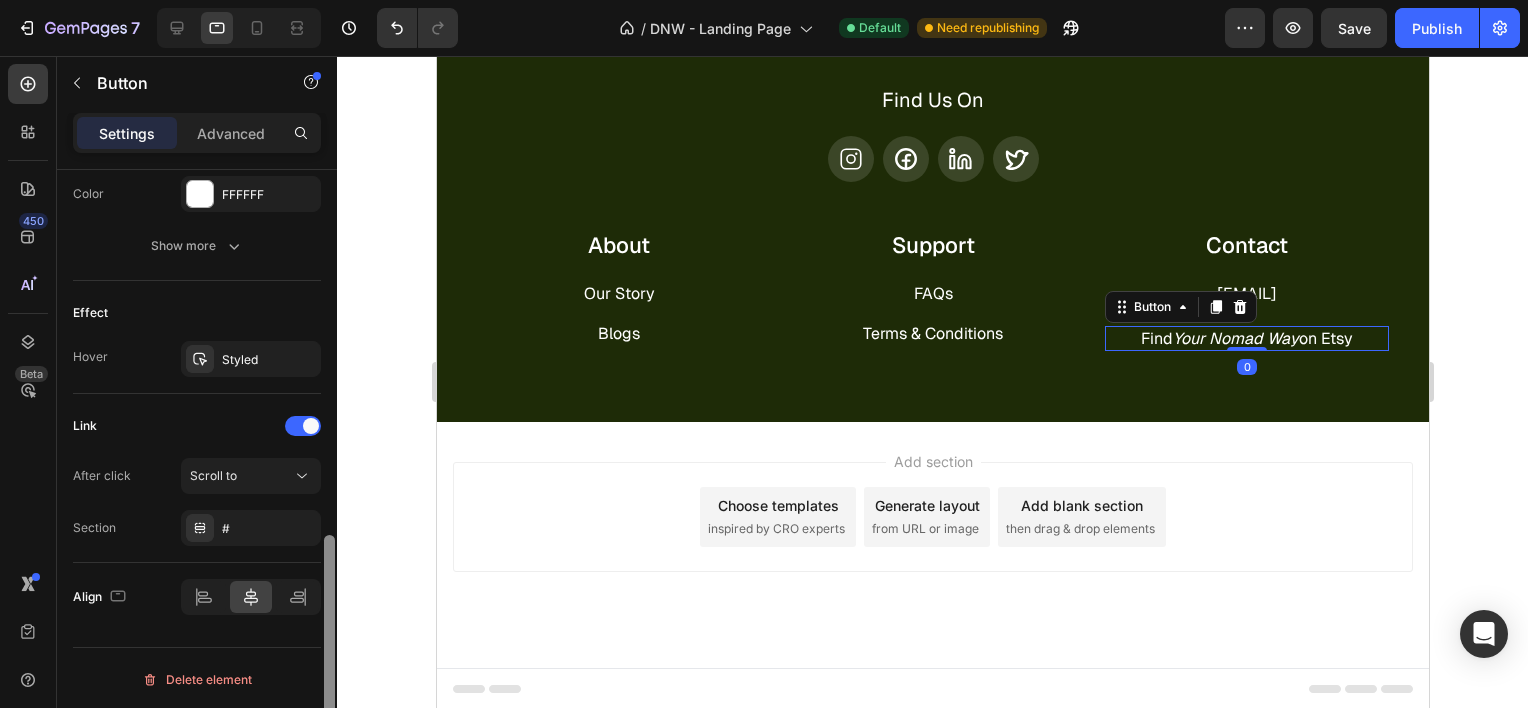 click at bounding box center (329, 467) 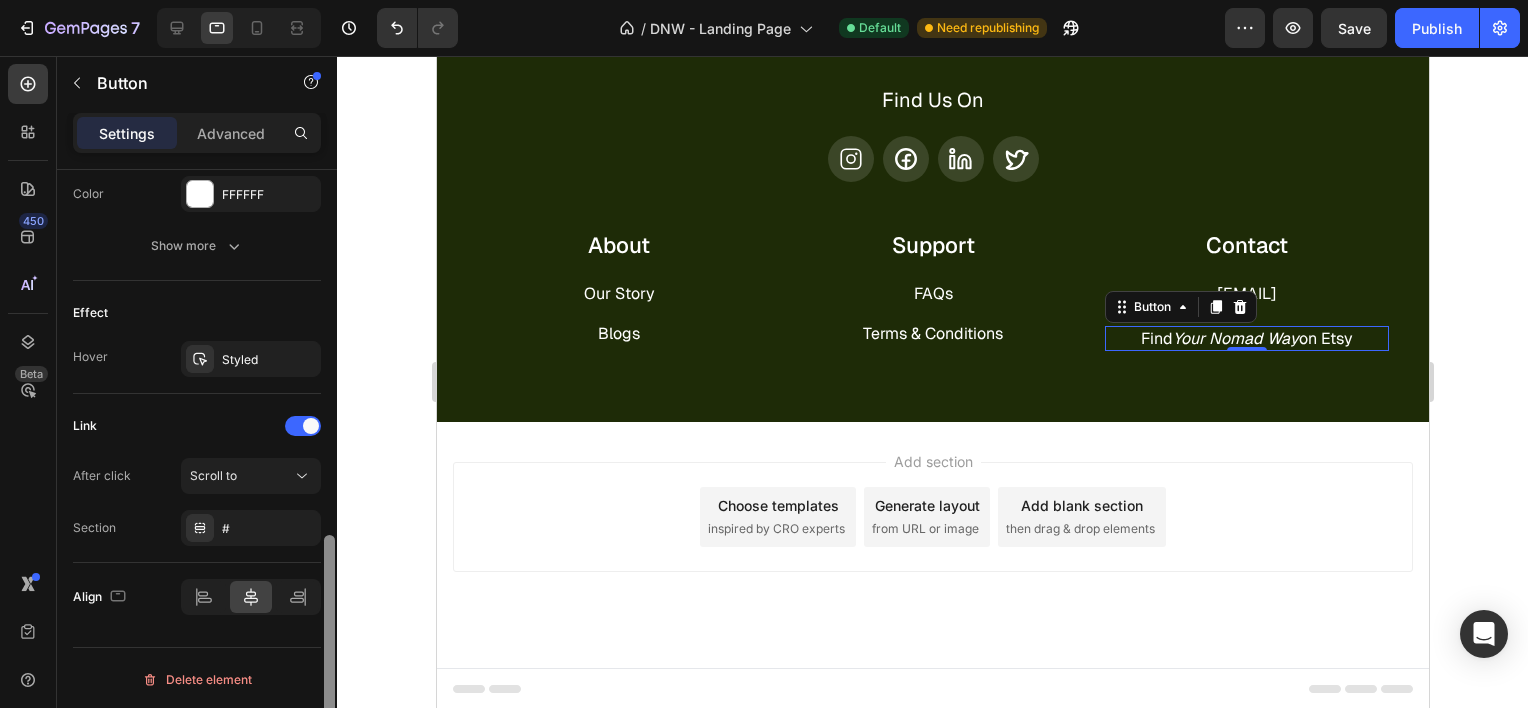 scroll, scrollTop: 344, scrollLeft: 0, axis: vertical 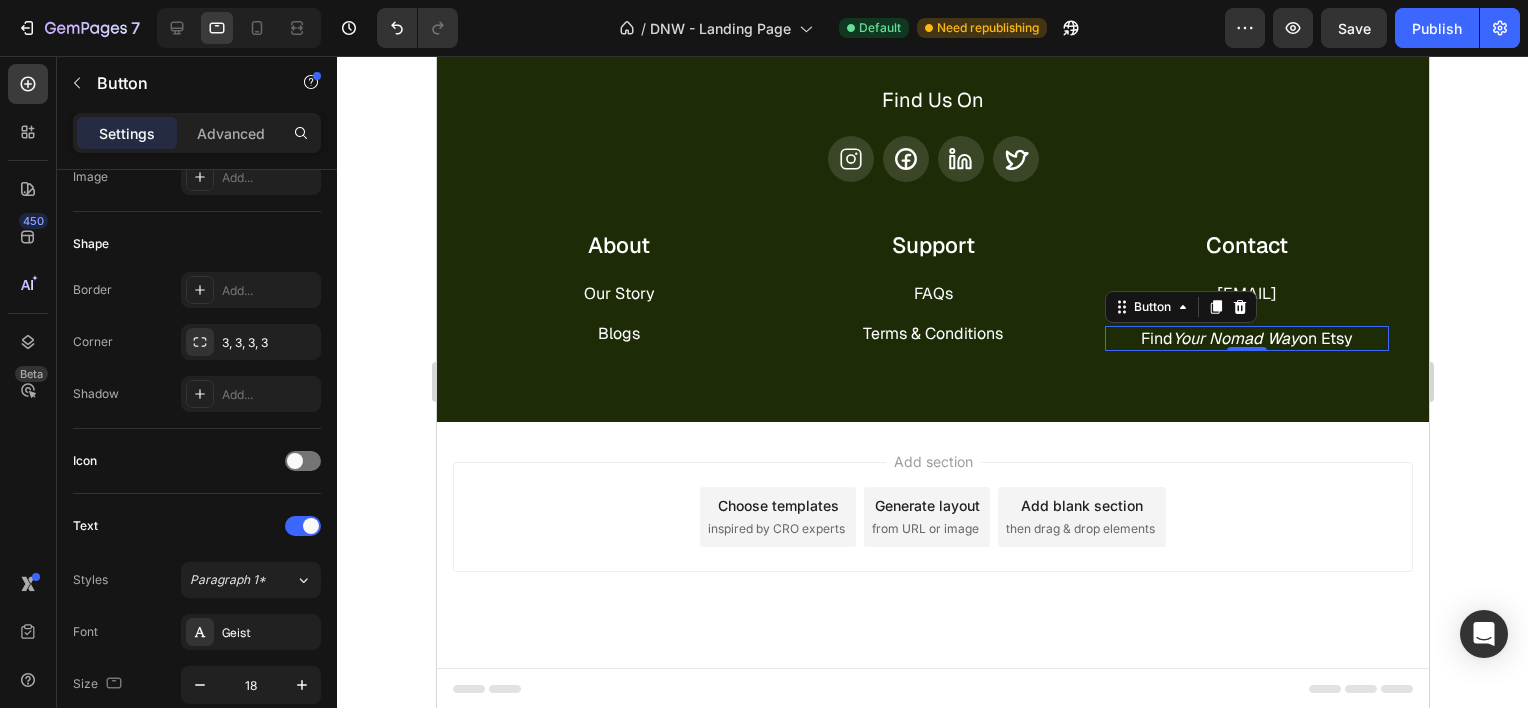 click at bounding box center [329, 1063] 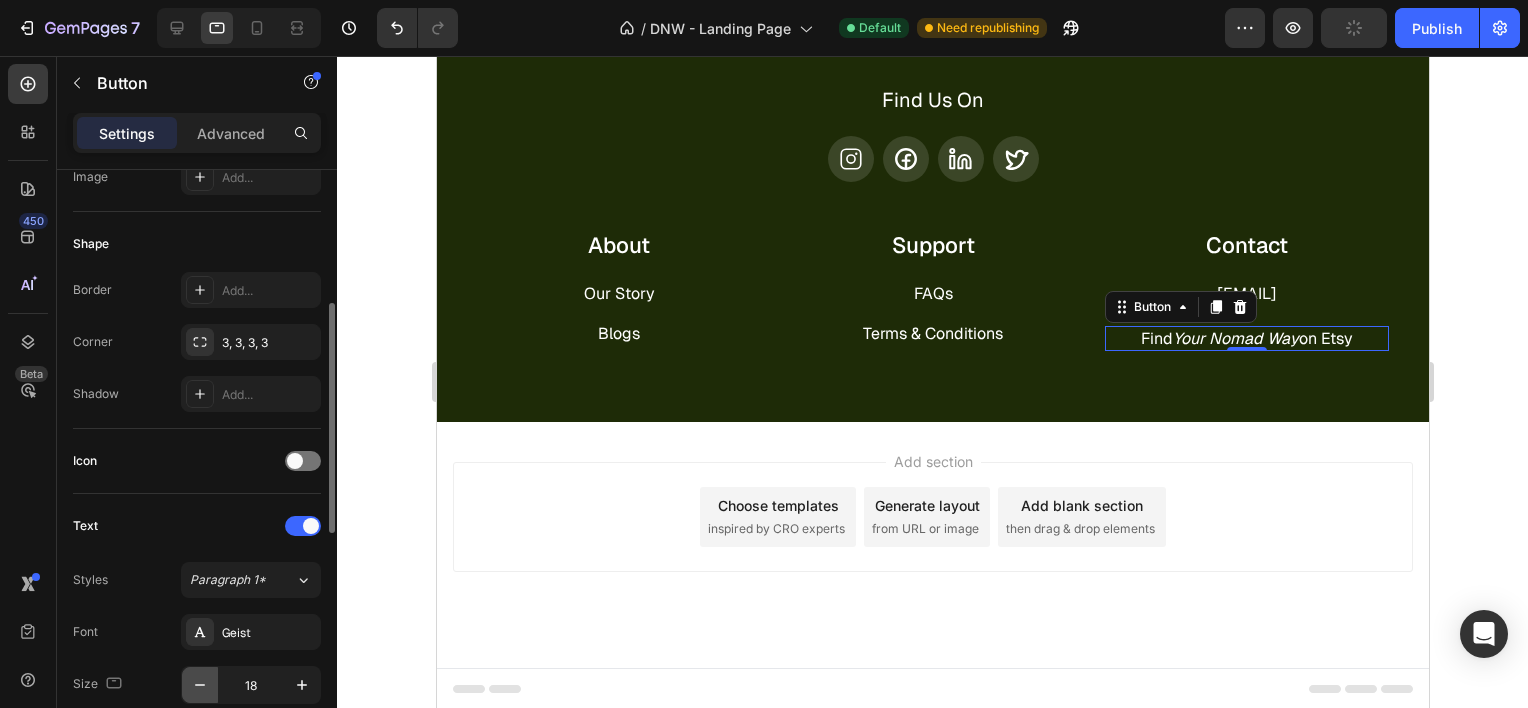 click 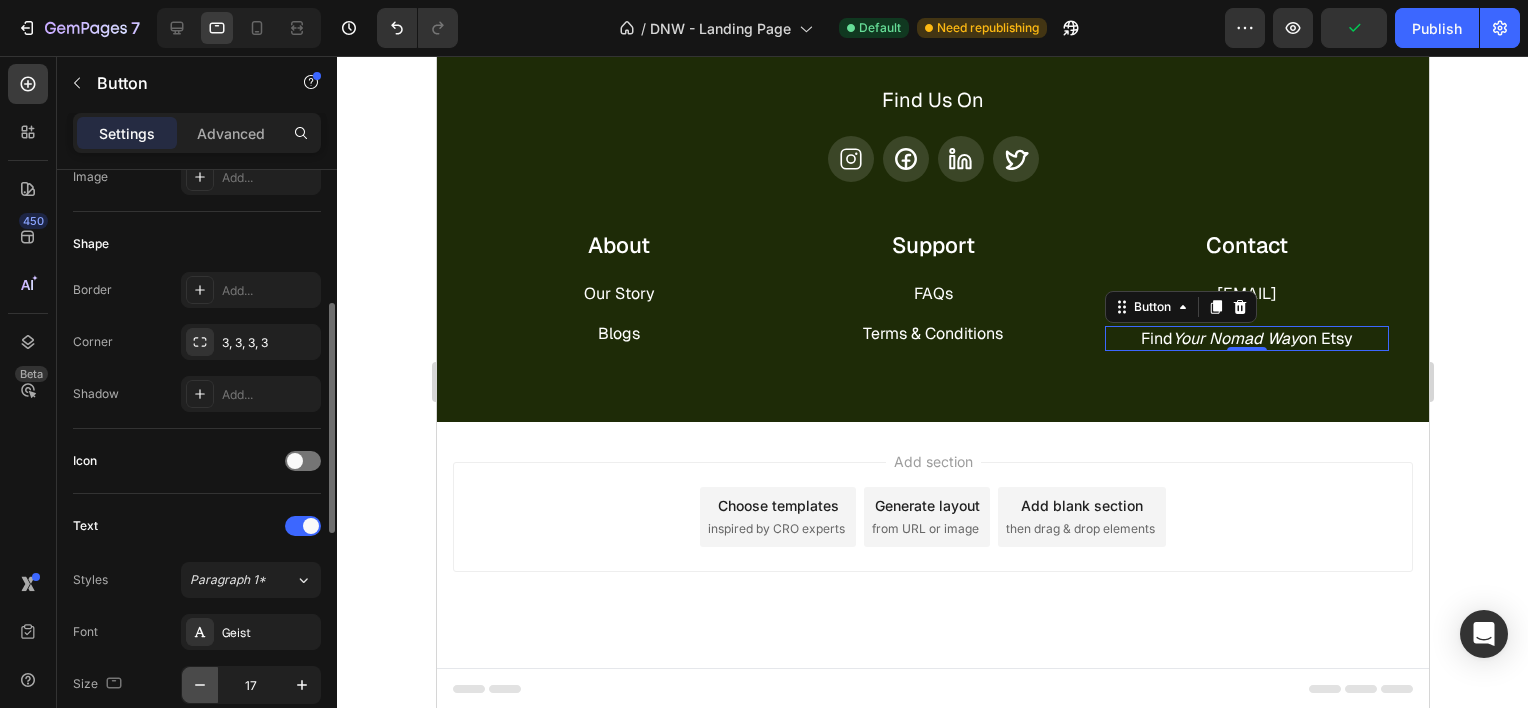 click 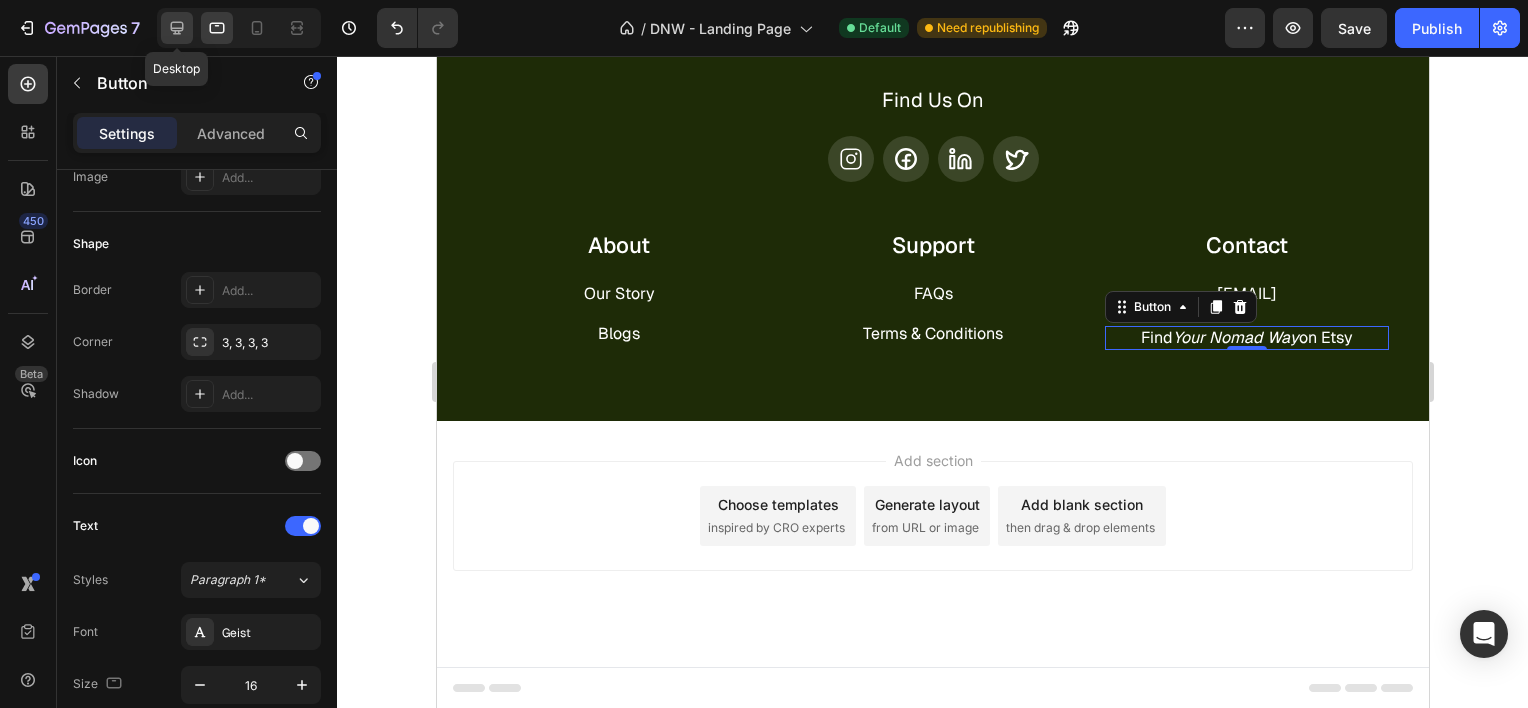 click 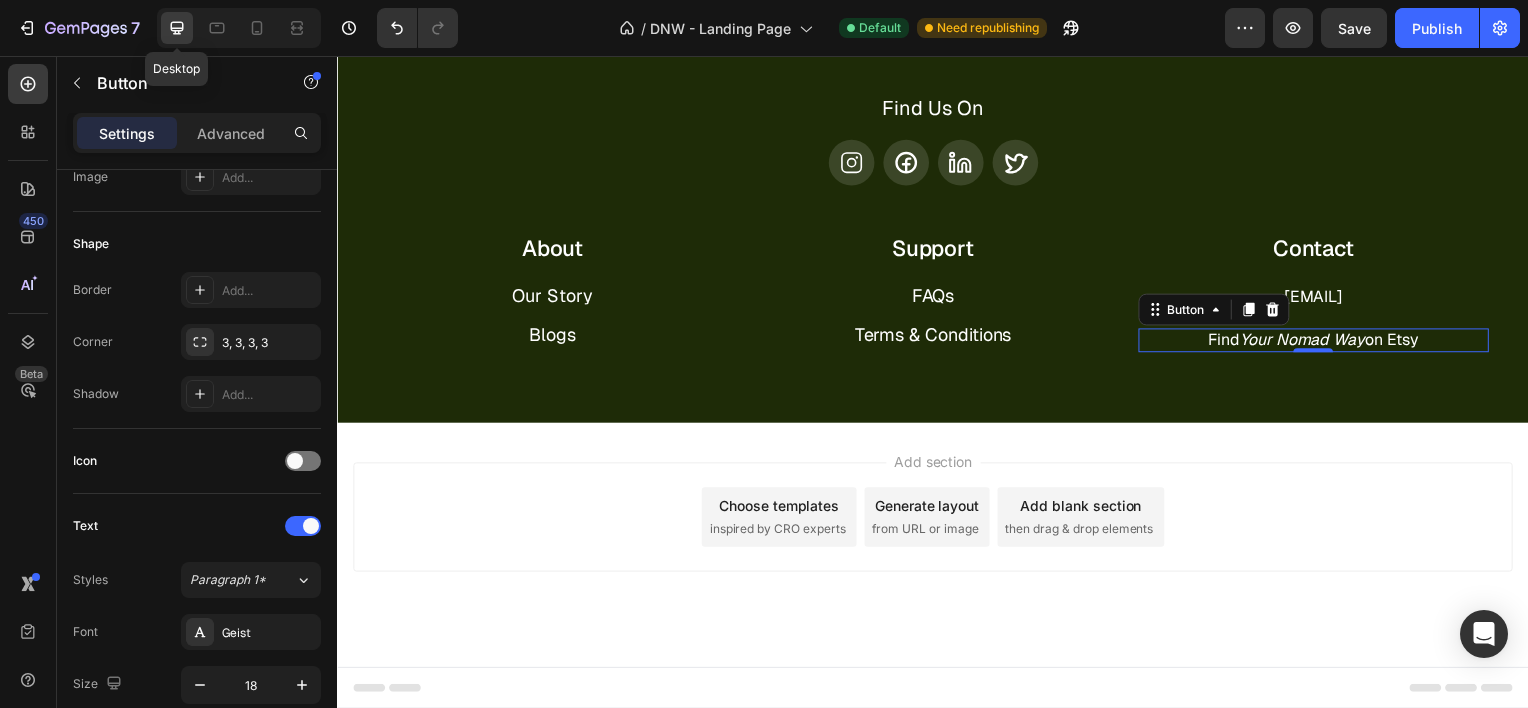 scroll, scrollTop: 4661, scrollLeft: 0, axis: vertical 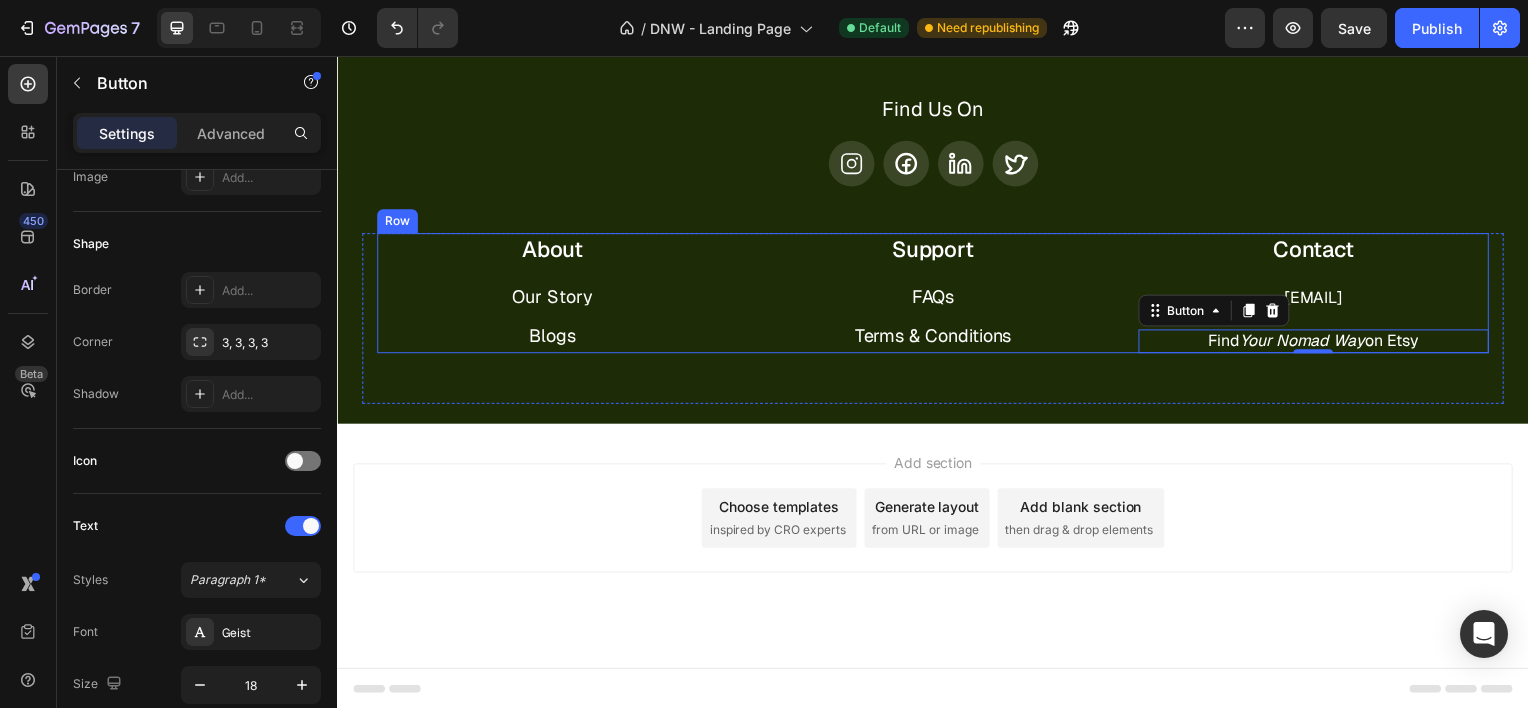 click on "Support" at bounding box center (936, 250) 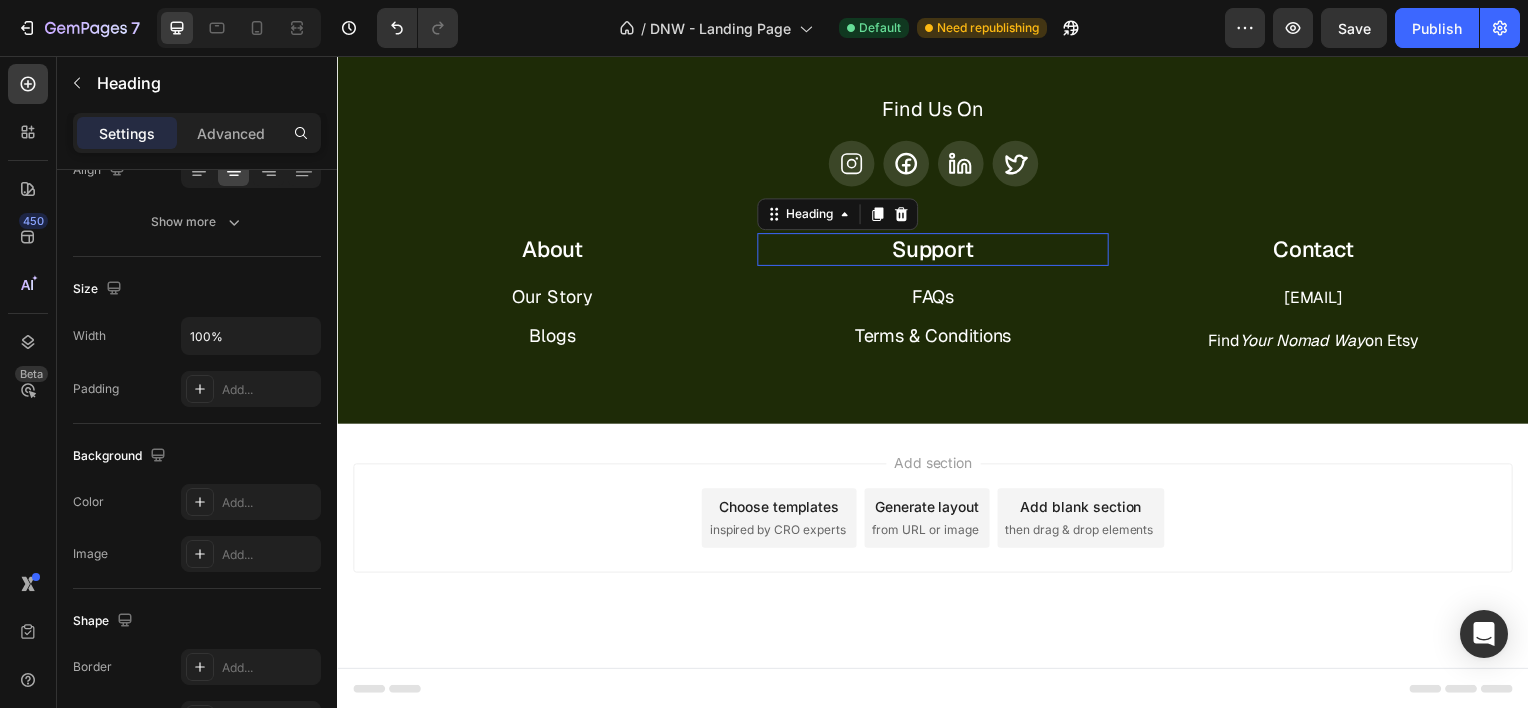 scroll, scrollTop: 0, scrollLeft: 0, axis: both 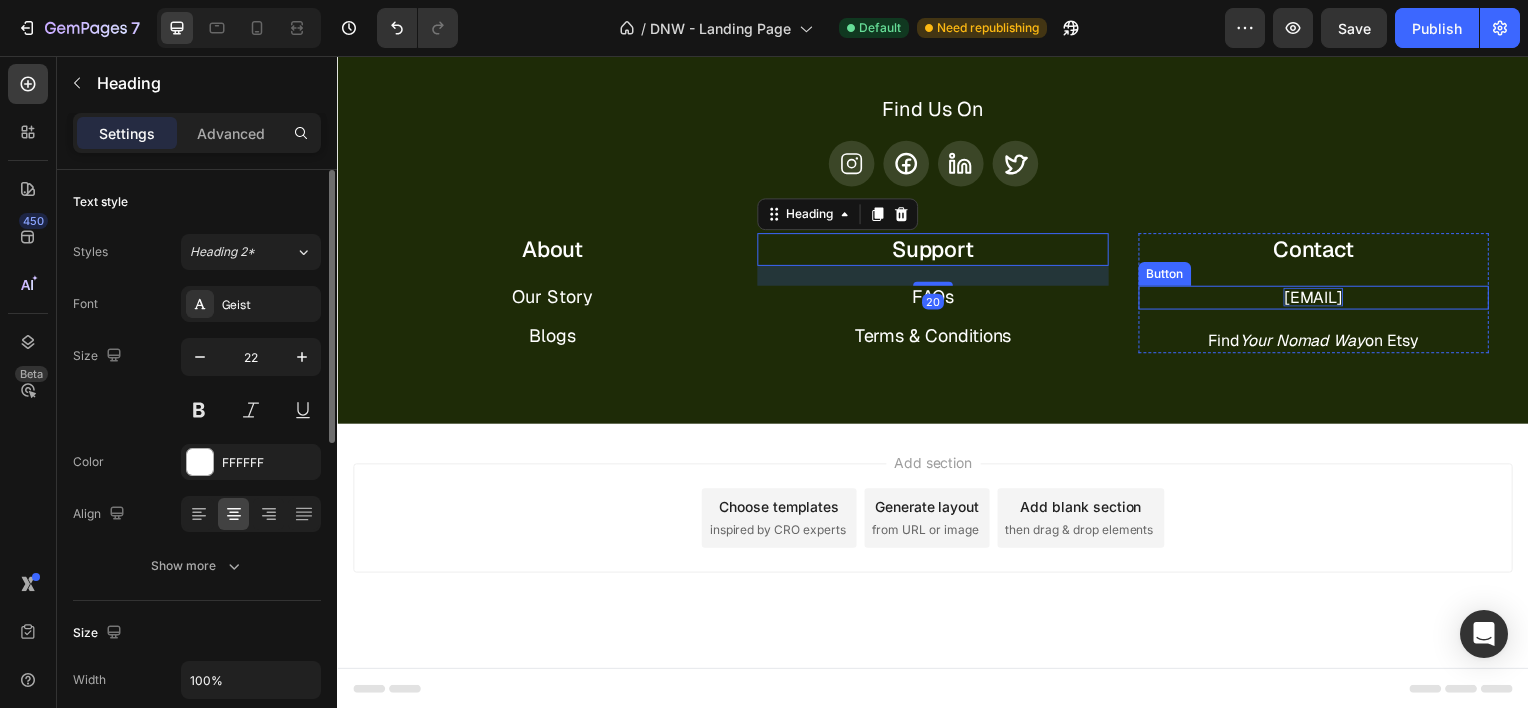click on "[EMAIL]" at bounding box center [1320, 298] 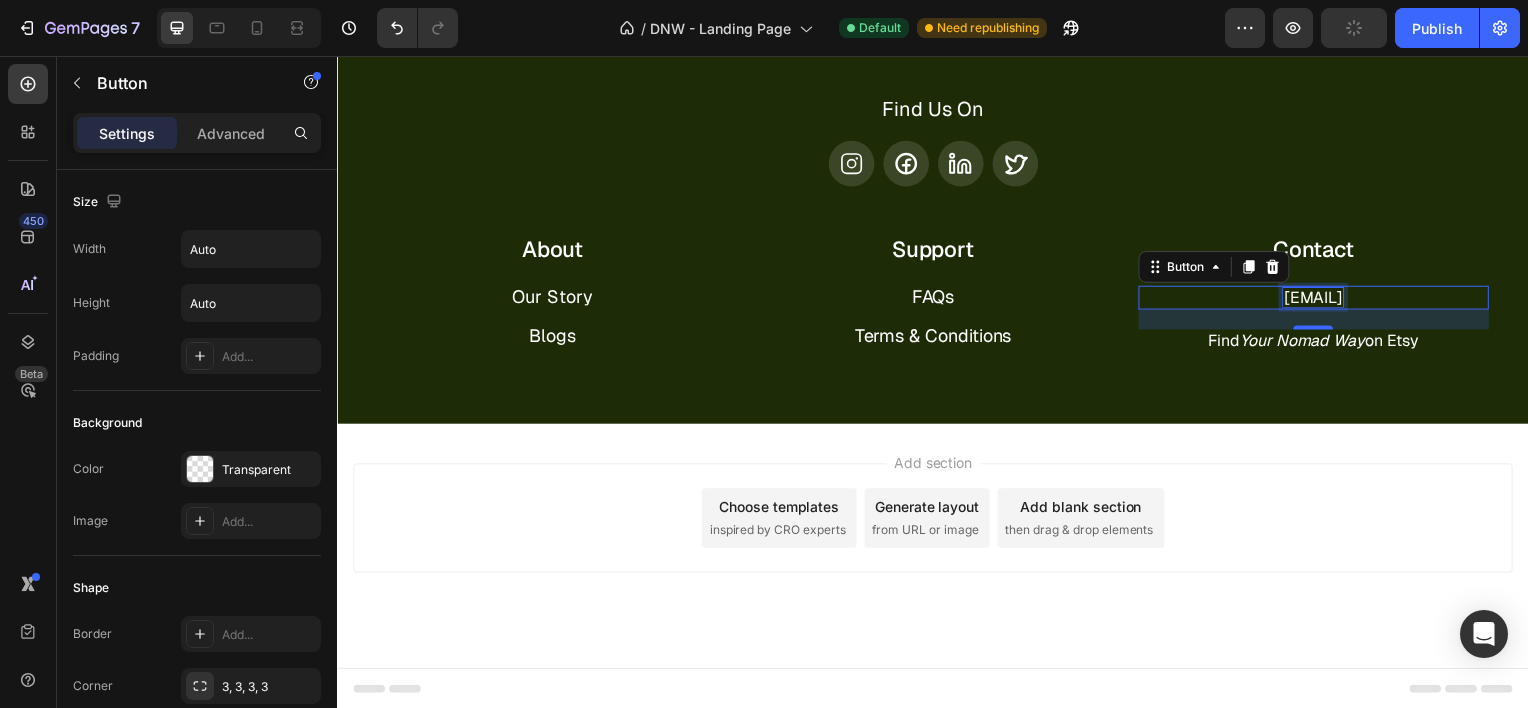 click on "[EMAIL]" at bounding box center (1320, 298) 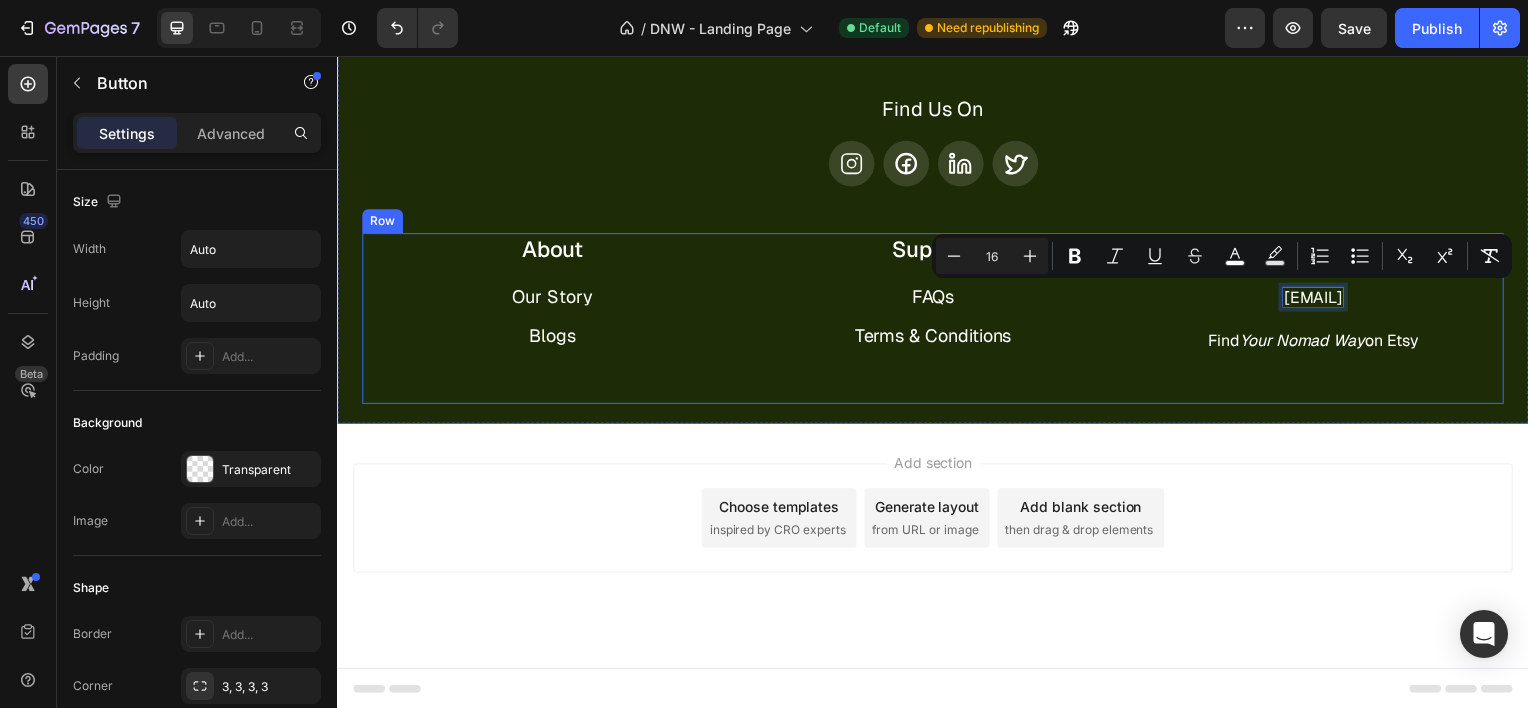 click on "About Heading Our Story Button Blogs Button Row Support Heading FAQs Button Terms & Conditions Button Row Contact Heading [EMAIL] Button   20 Find  Your Nomad Way  on Etsy Button Row Row" at bounding box center [937, 320] 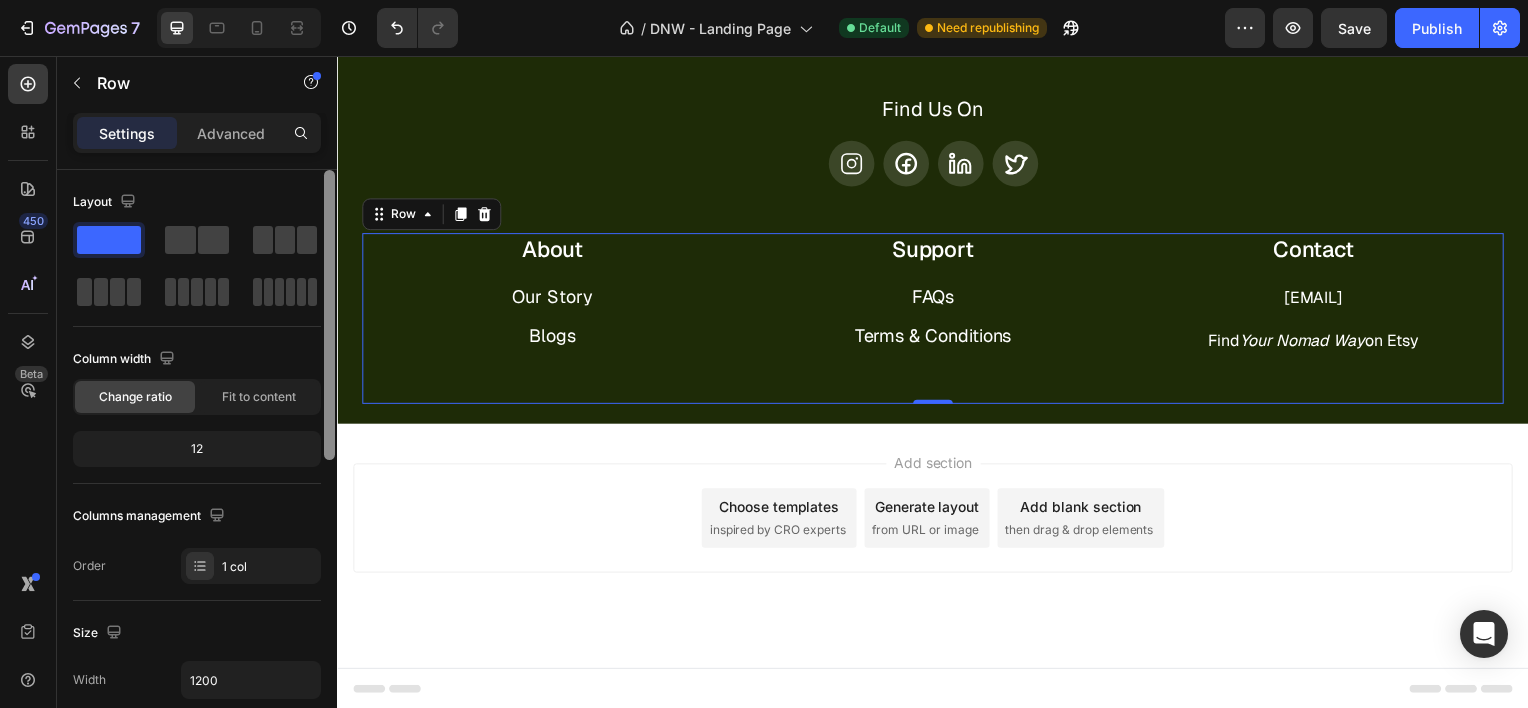 scroll, scrollTop: 595, scrollLeft: 0, axis: vertical 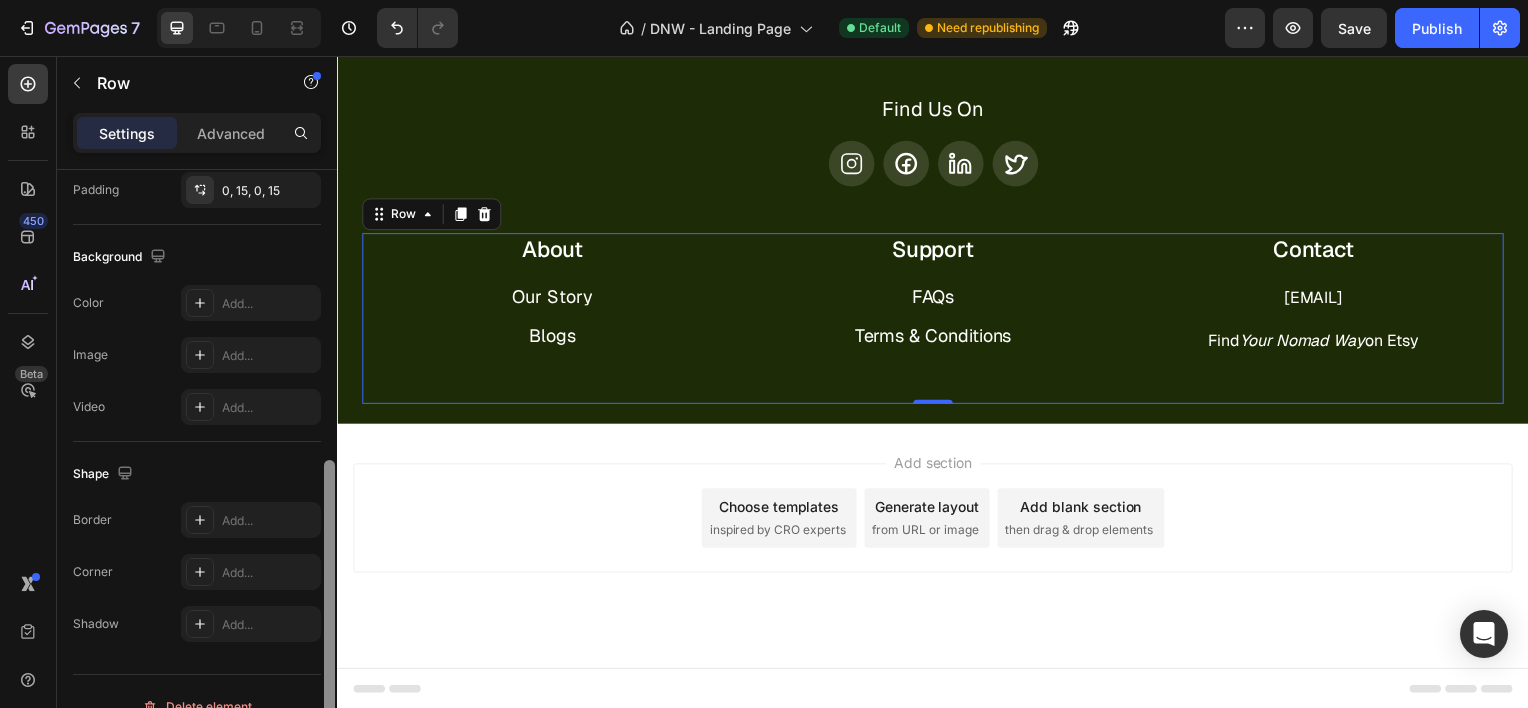 click at bounding box center [329, 467] 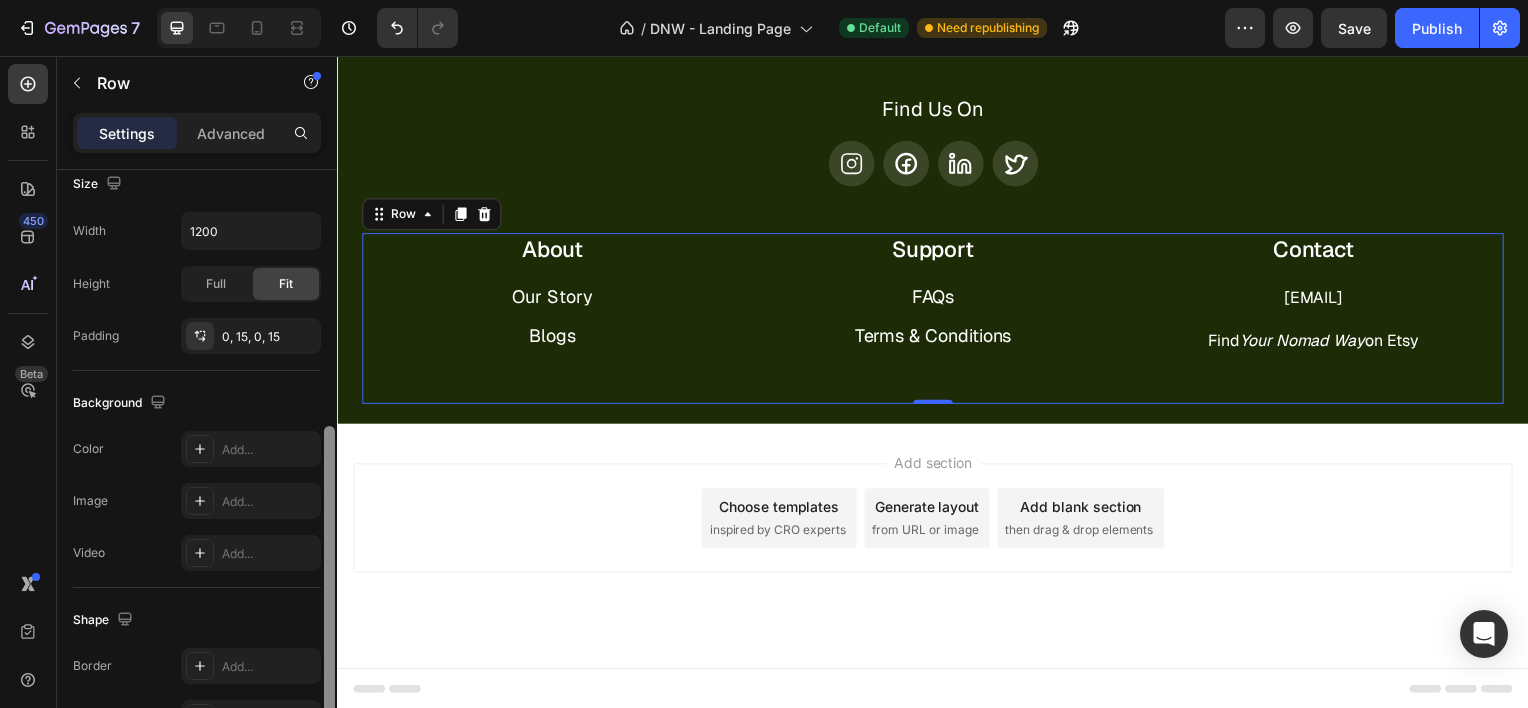scroll, scrollTop: 474, scrollLeft: 0, axis: vertical 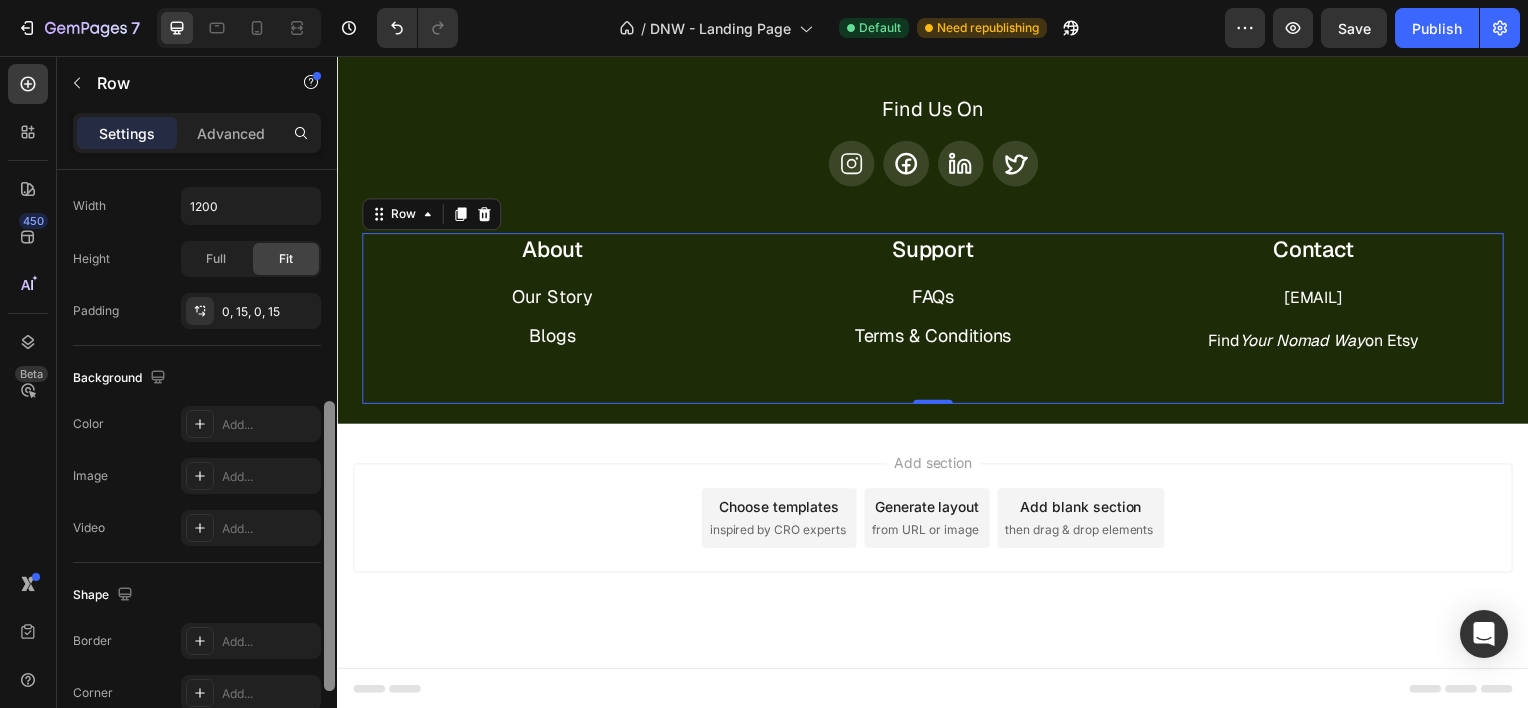 drag, startPoint x: 661, startPoint y: 611, endPoint x: 344, endPoint y: 573, distance: 319.26947 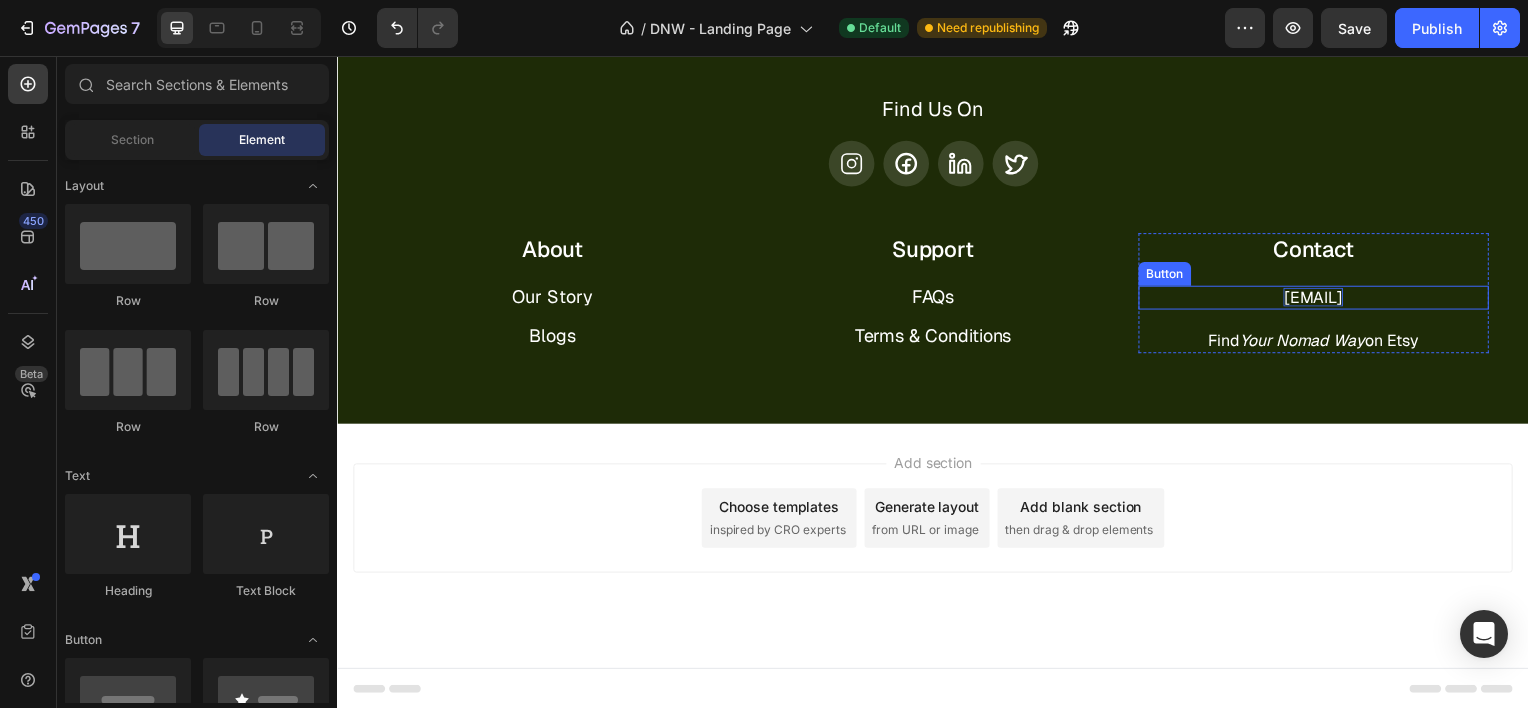 click on "[EMAIL]" at bounding box center (1320, 298) 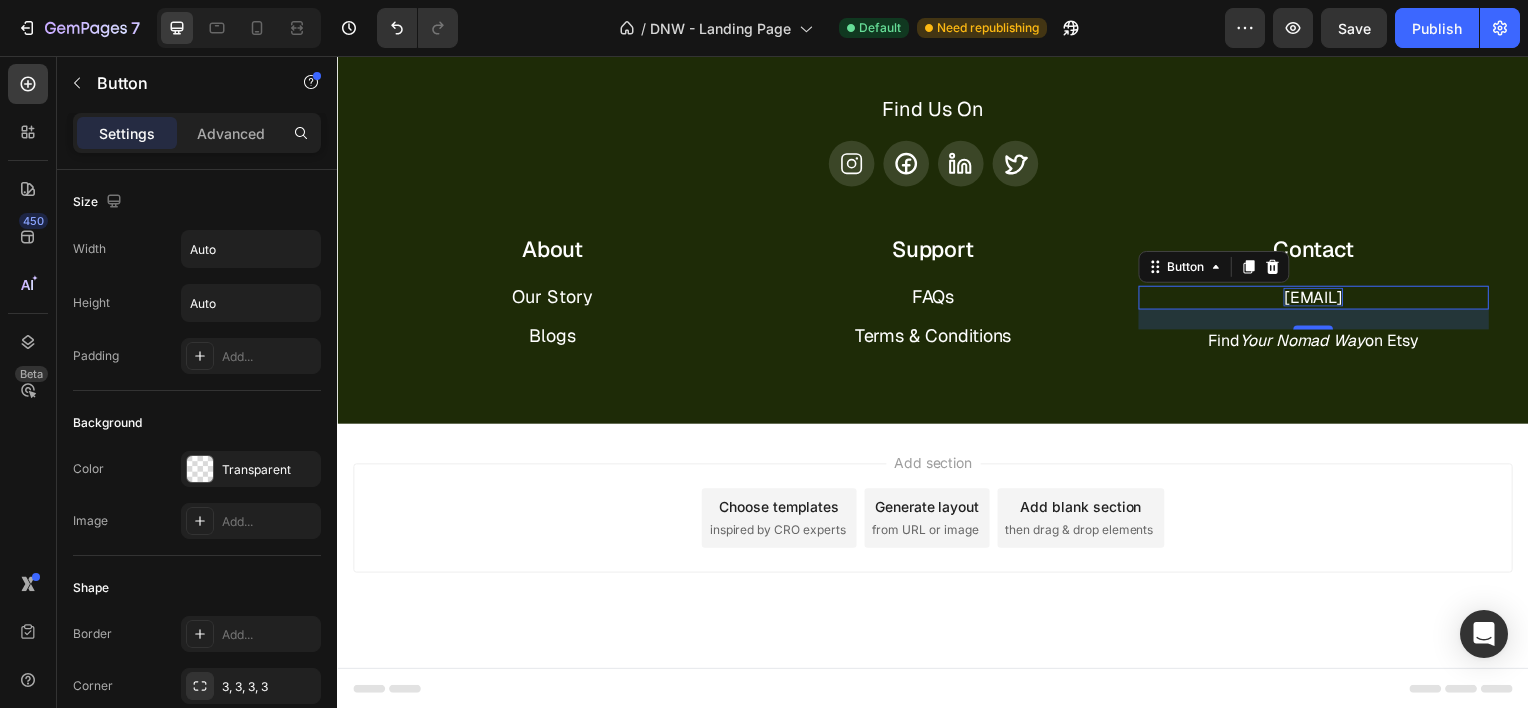click at bounding box center (329, 1062) 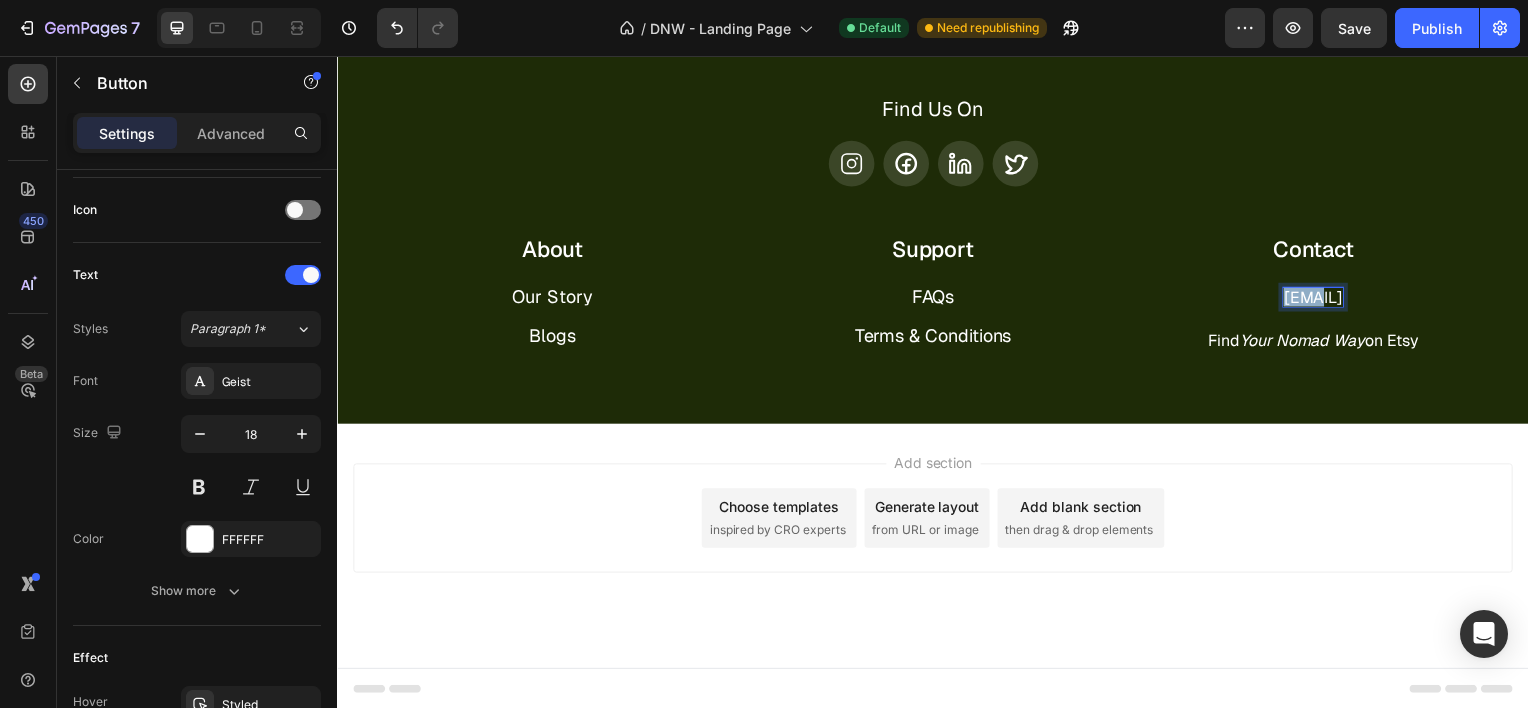 click on "[EMAIL]" at bounding box center [1320, 298] 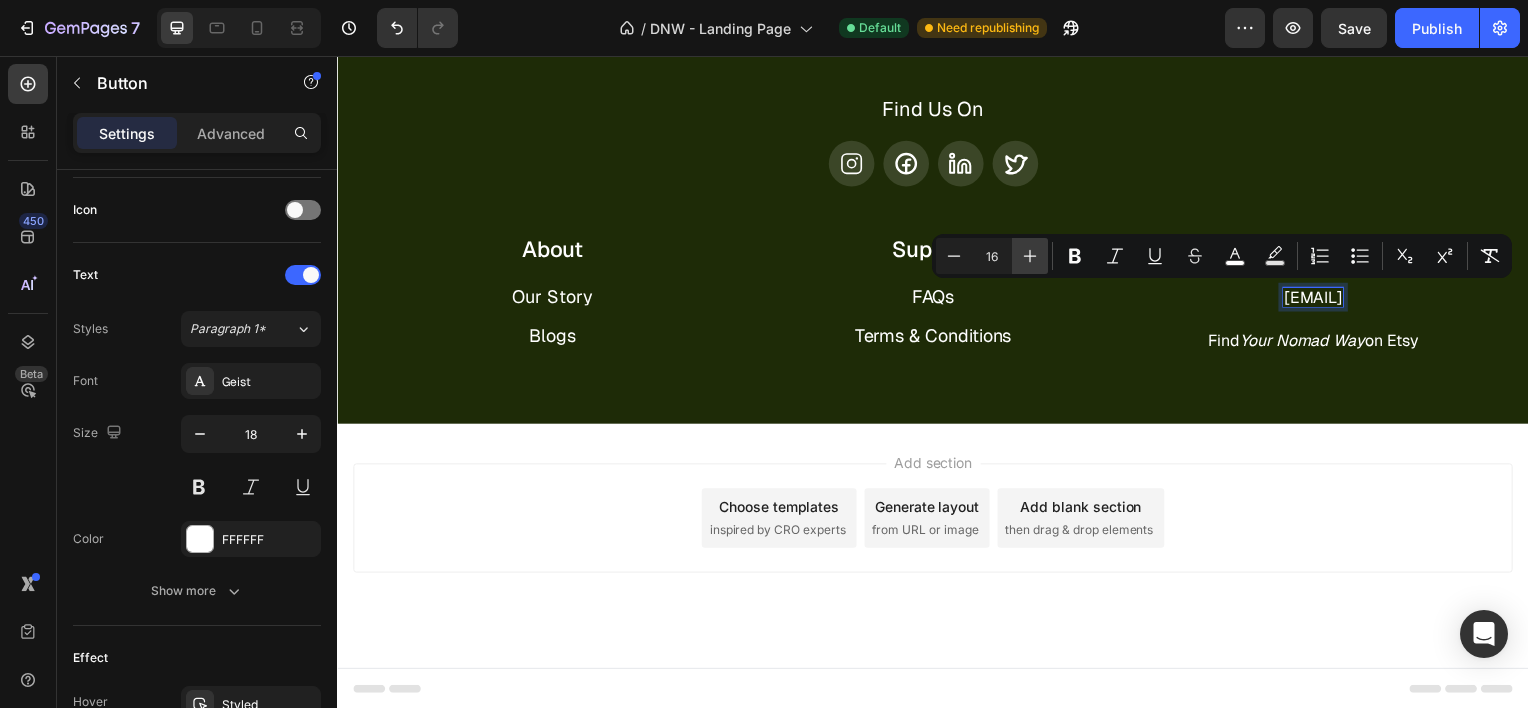 click 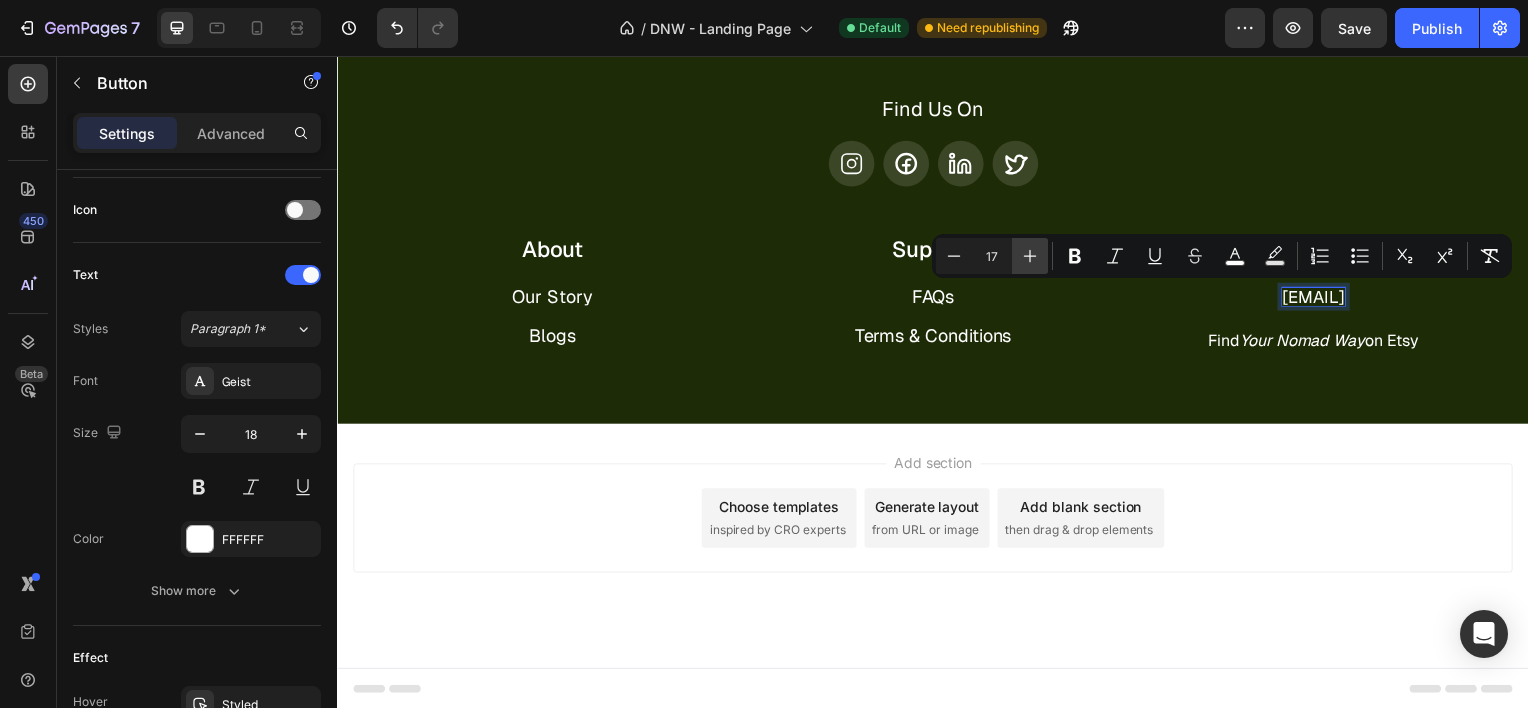 click 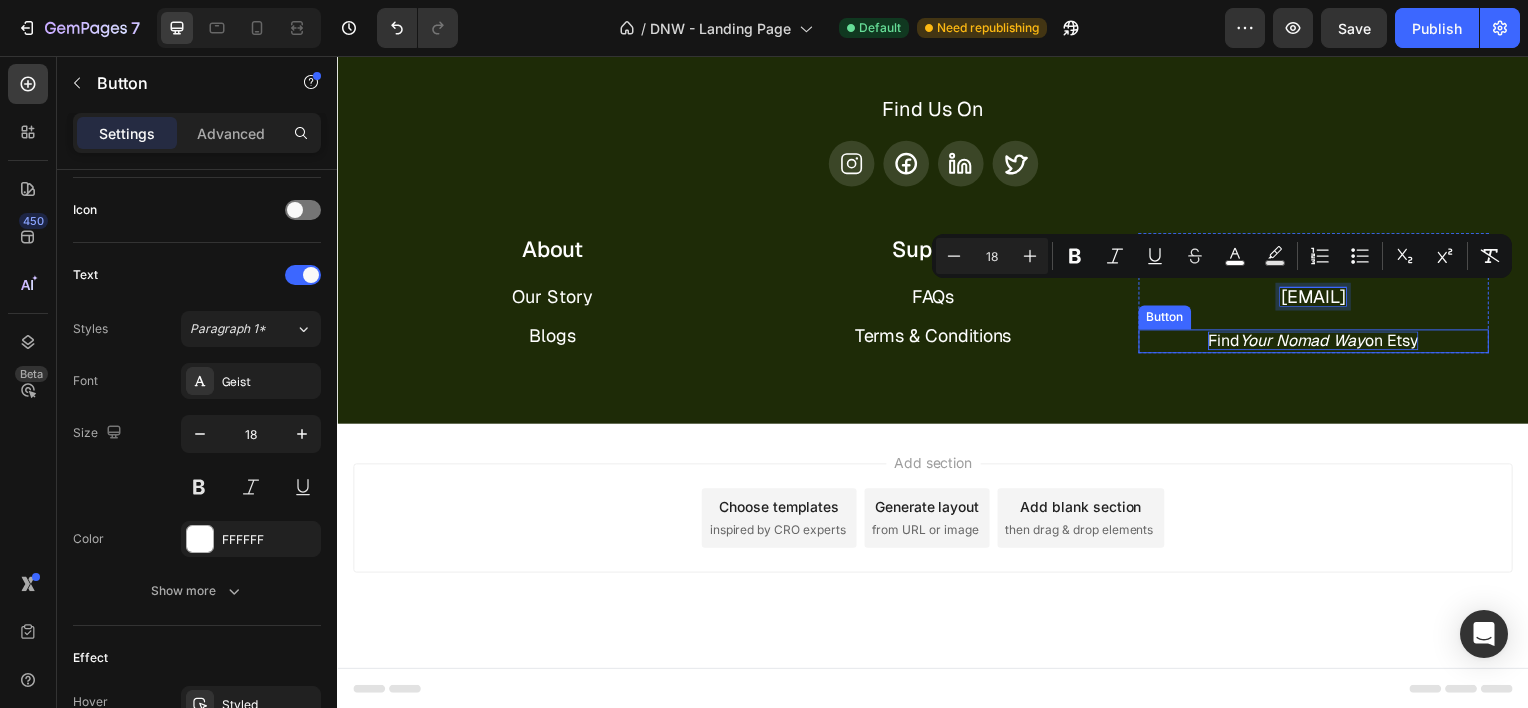 click on "Find  Your Nomad Way  on Etsy" at bounding box center (1320, 342) 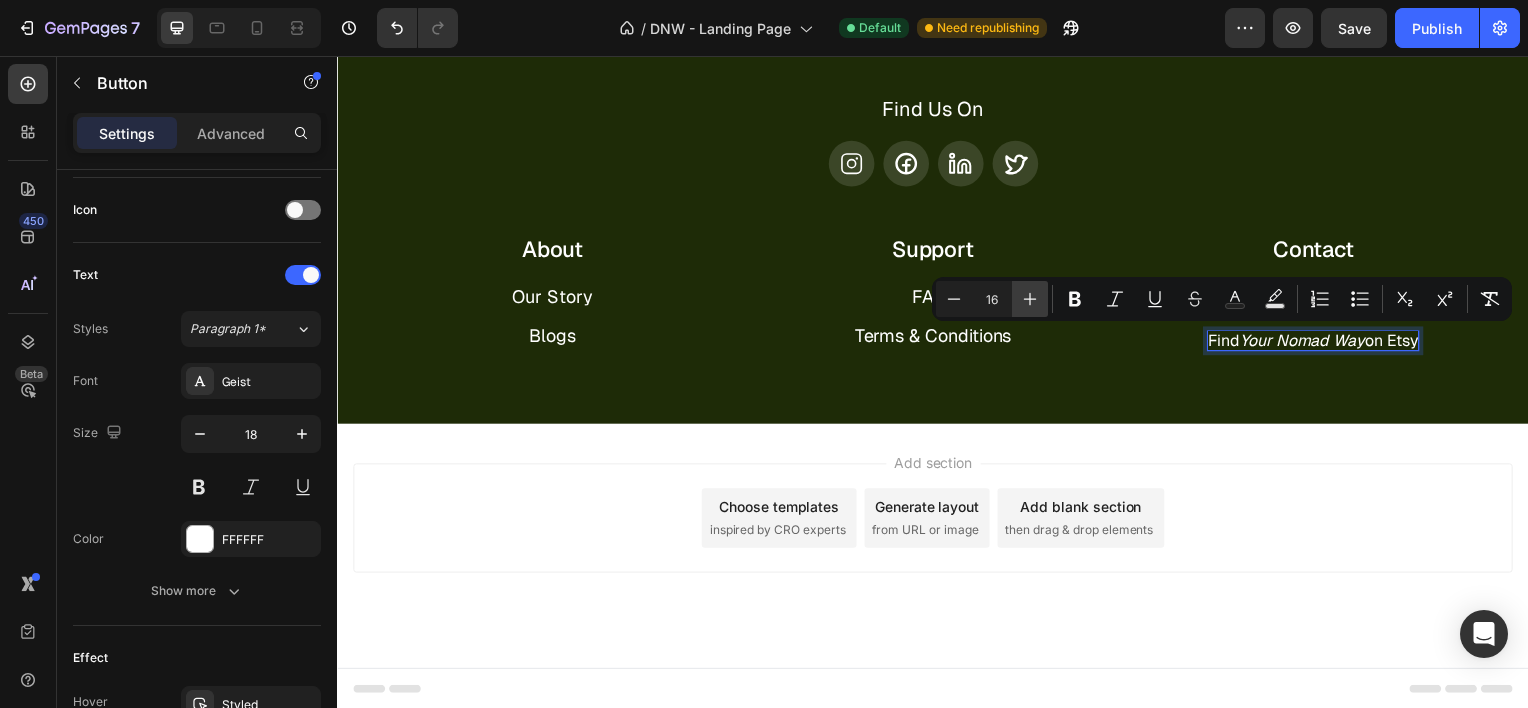click 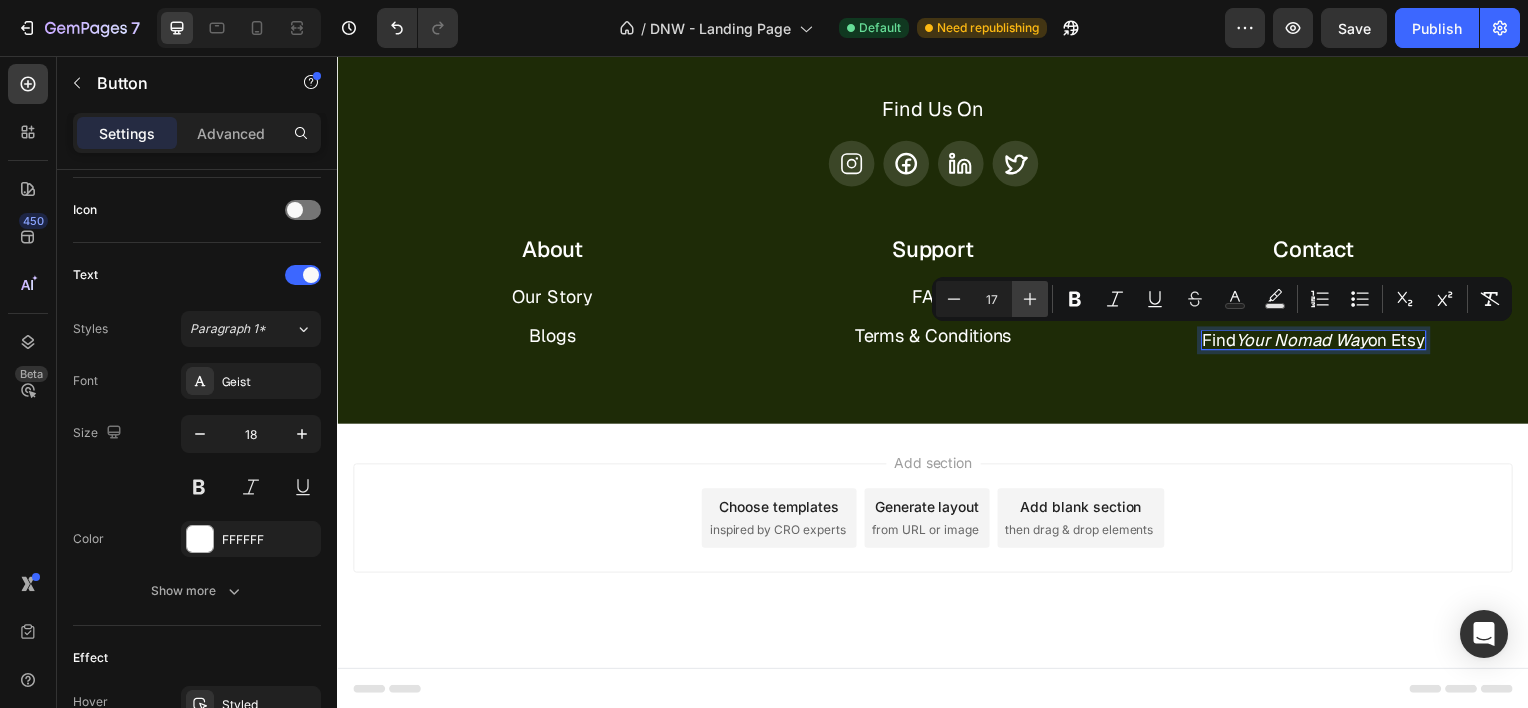 click 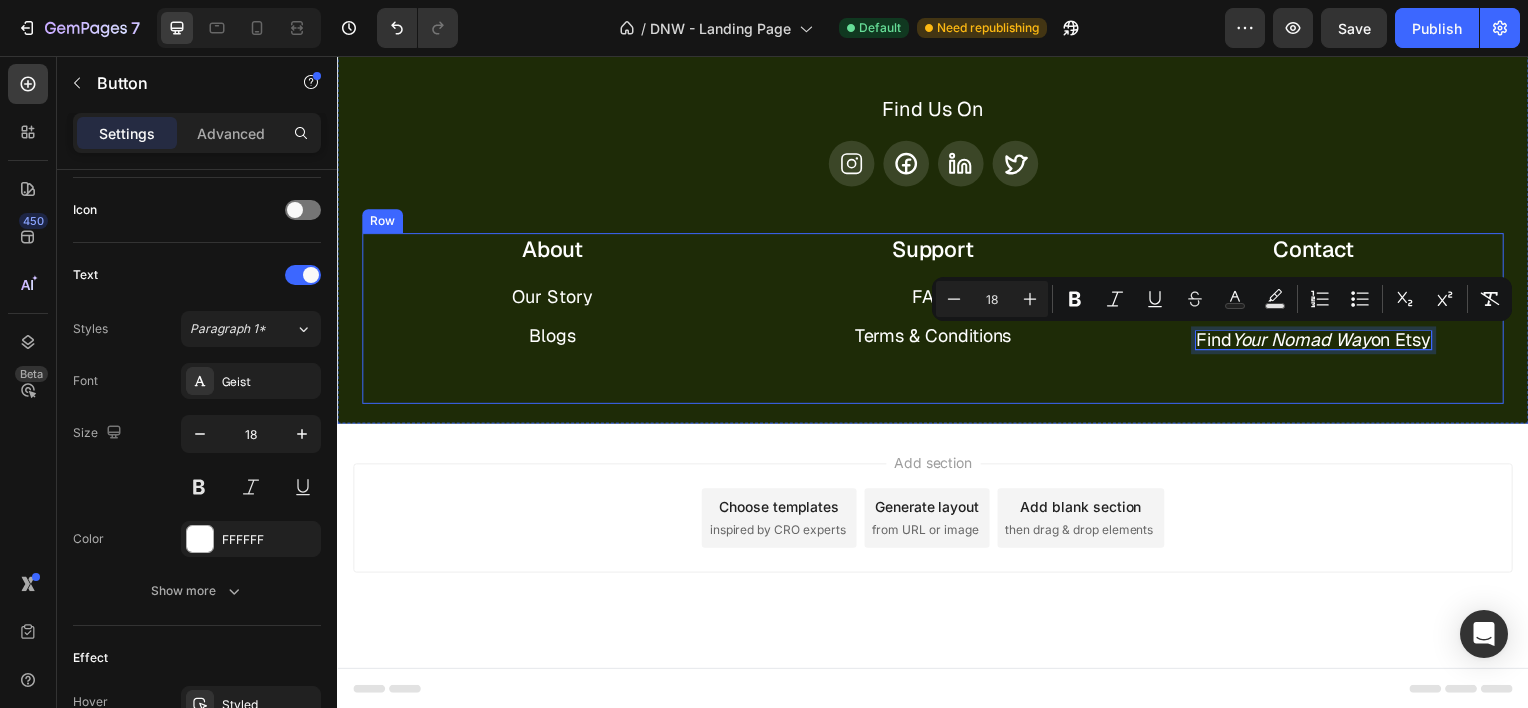 click on "About Heading Our Story Button Blogs Button Row Support Heading FAQs Button Terms & Conditions Button Row Contact Heading info@digitalnomadway.shop Button Find  Your Nomad Way  on Etsy Button   0 Row Row" at bounding box center (937, 320) 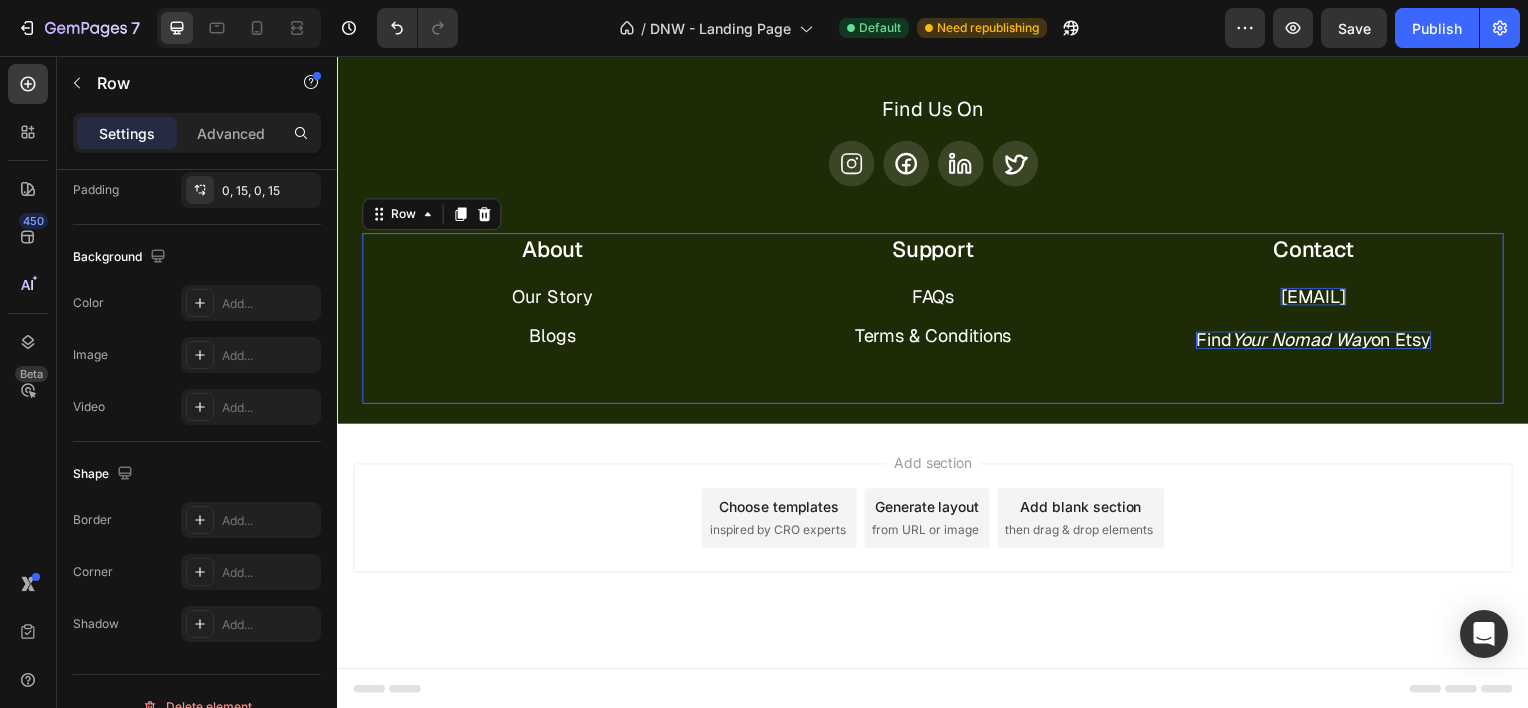 scroll, scrollTop: 0, scrollLeft: 0, axis: both 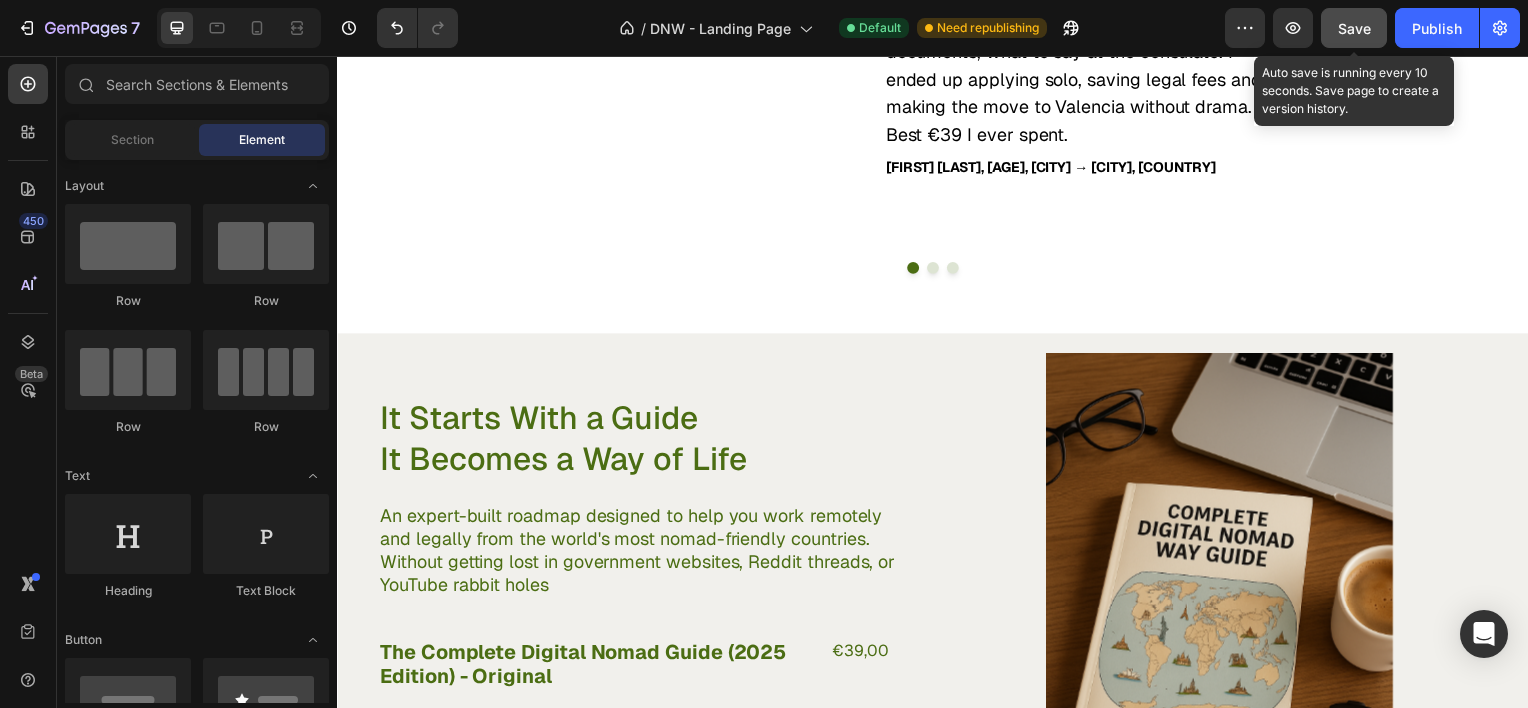 click on "Save" at bounding box center (1354, 28) 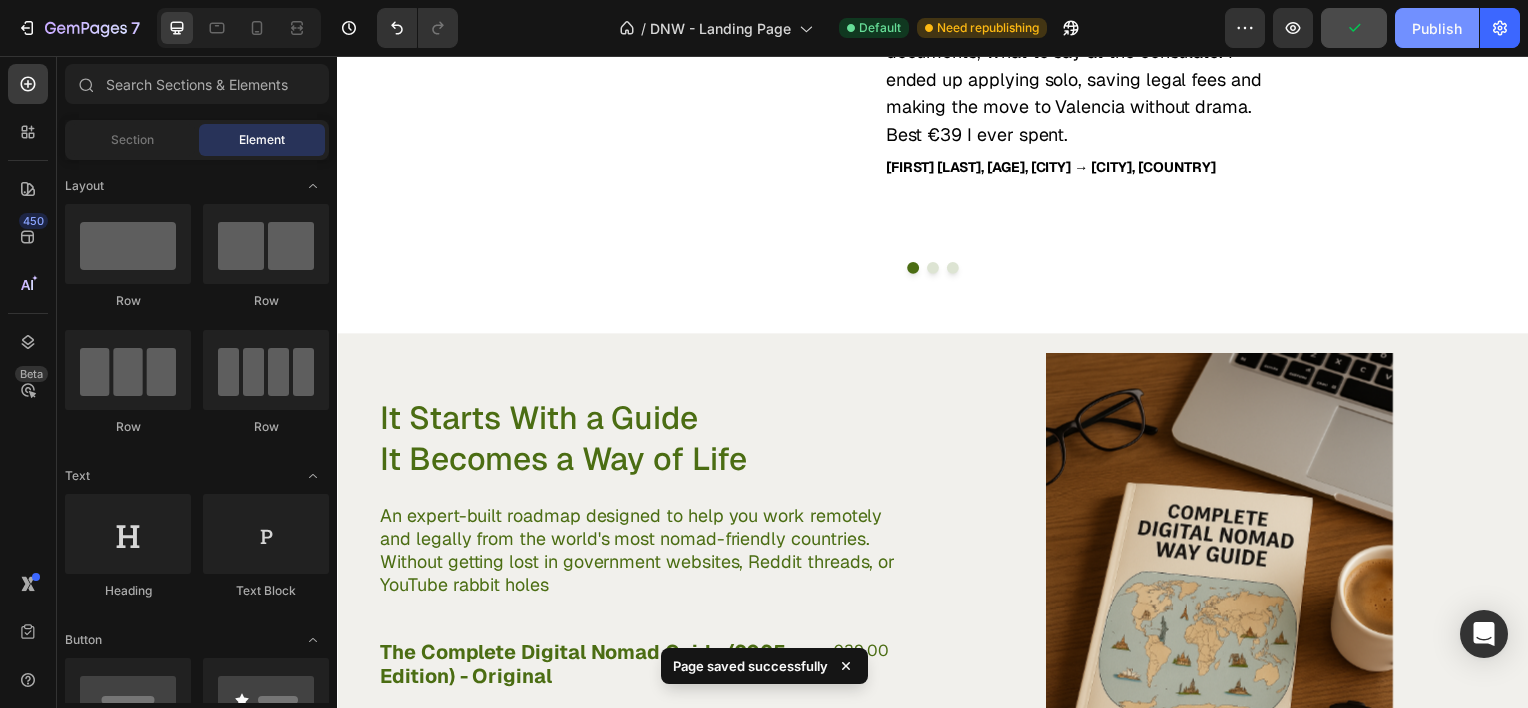 click on "Publish" at bounding box center (1437, 28) 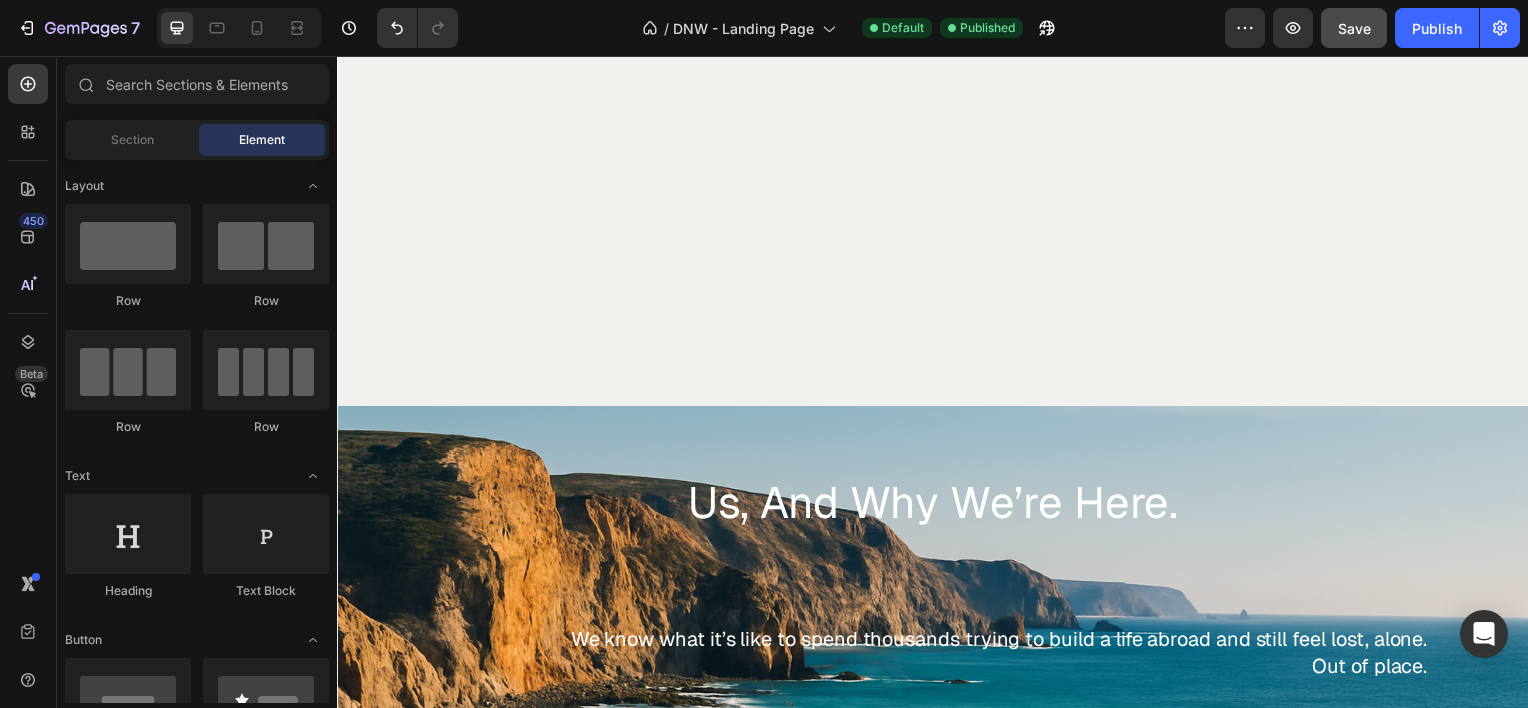 scroll, scrollTop: 4520, scrollLeft: 0, axis: vertical 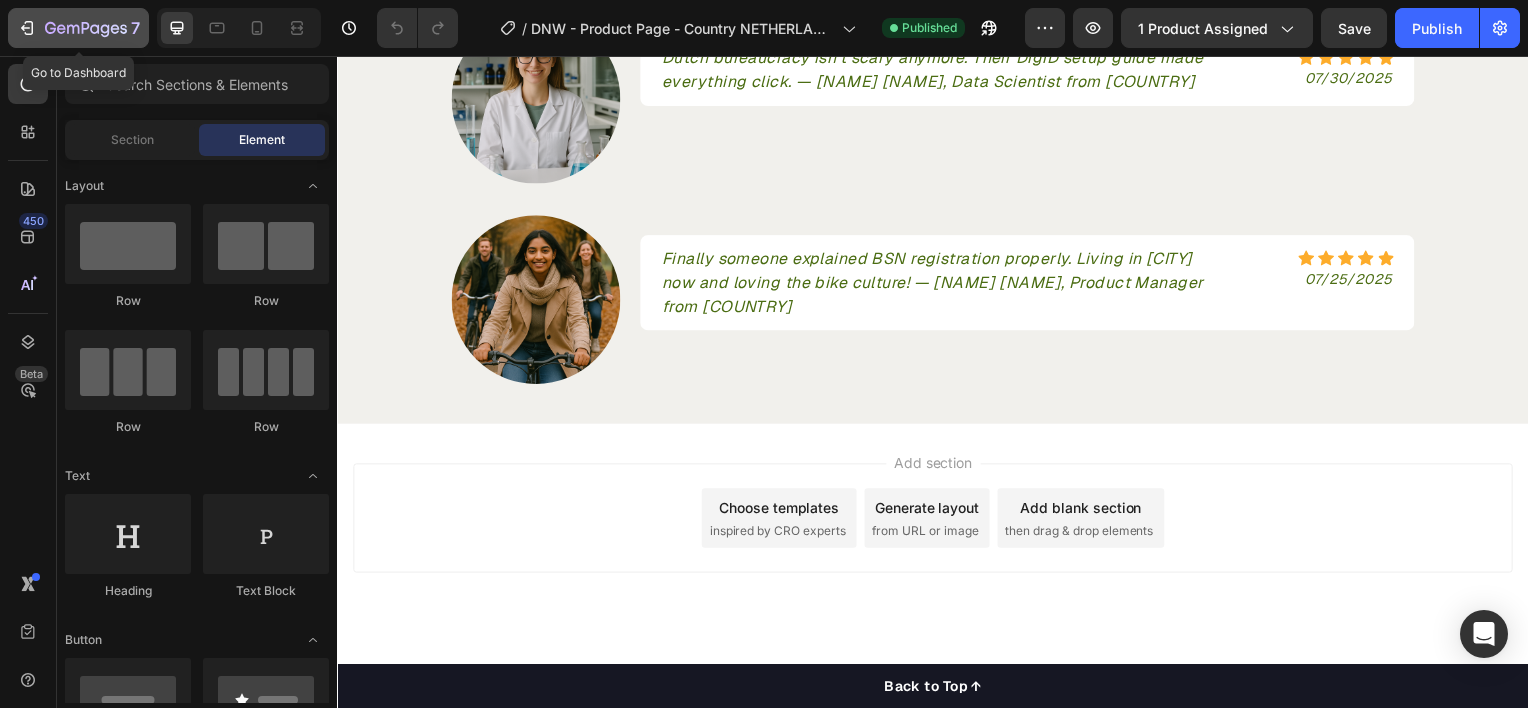 click 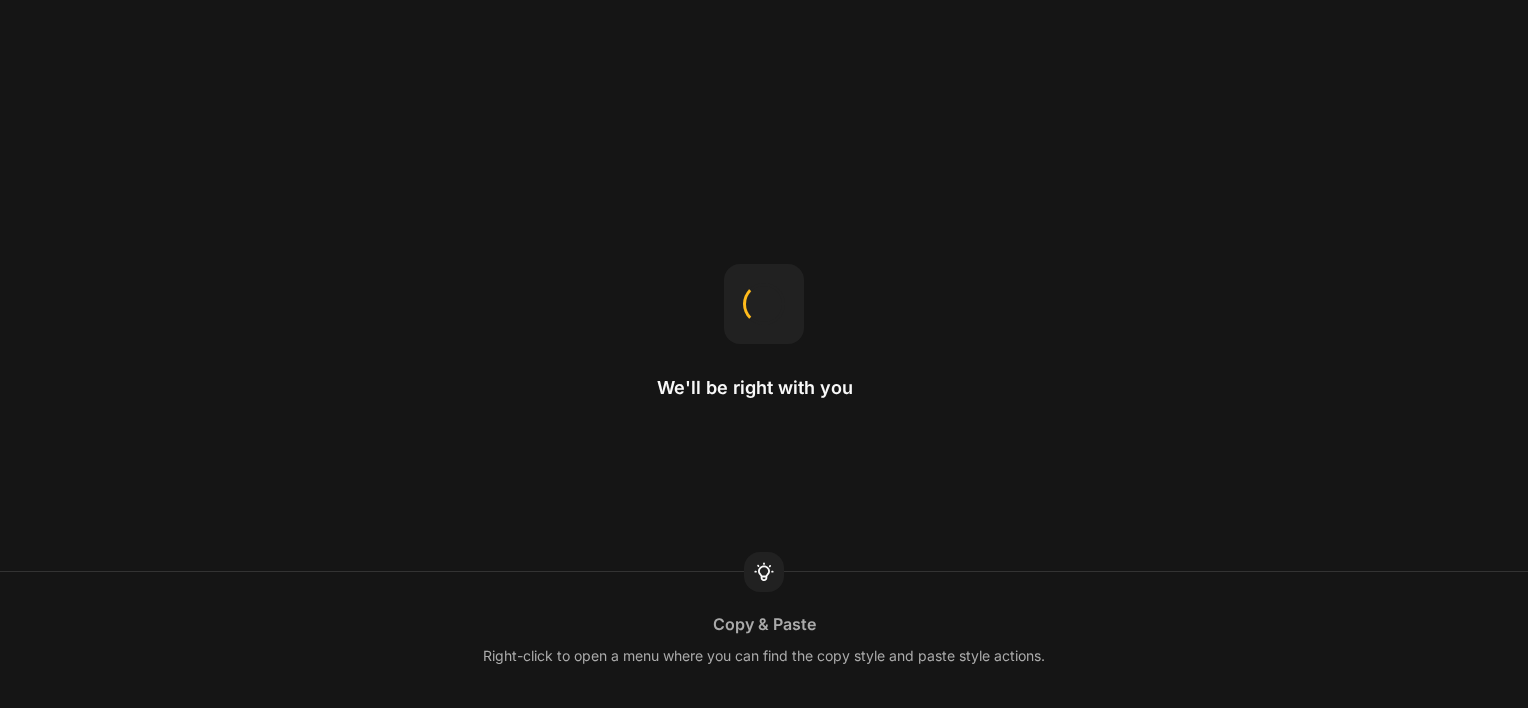 scroll, scrollTop: 0, scrollLeft: 0, axis: both 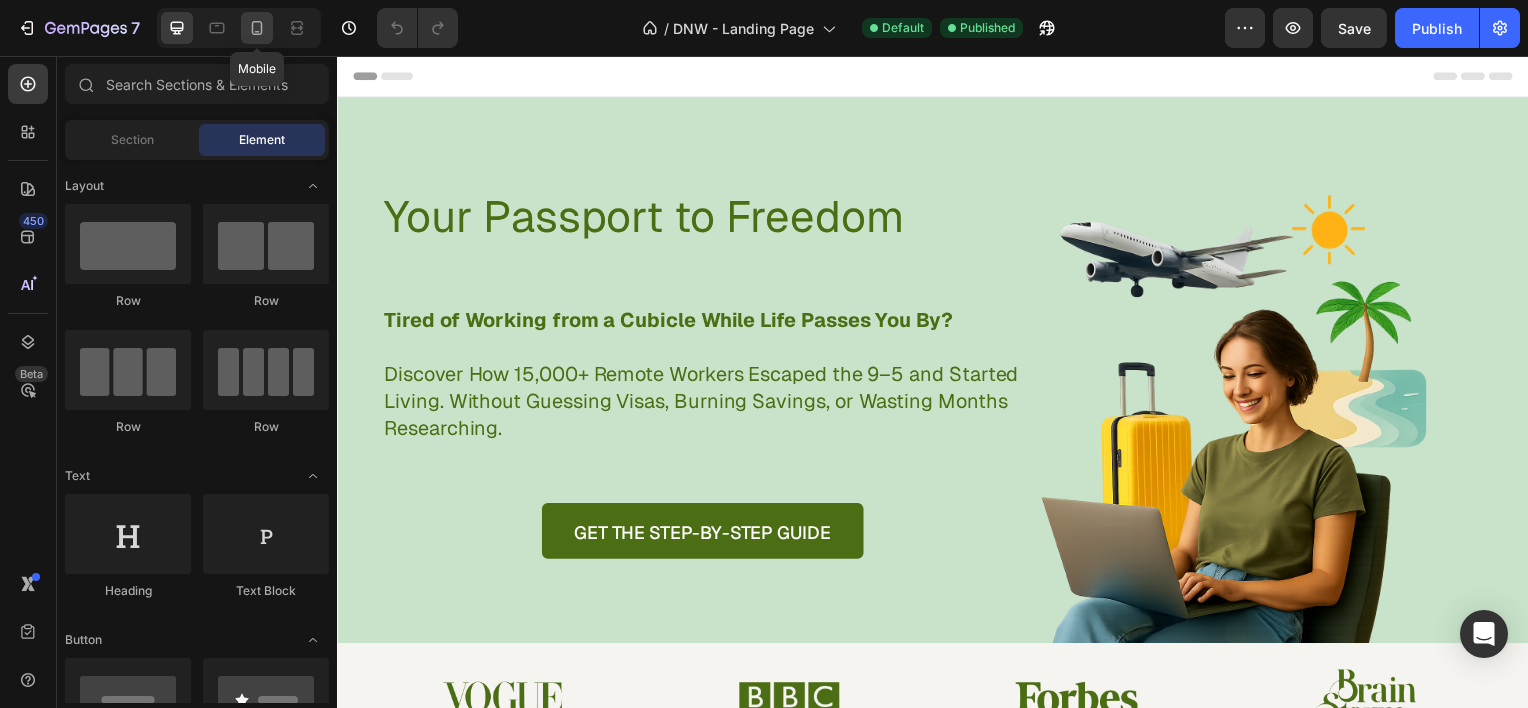 click 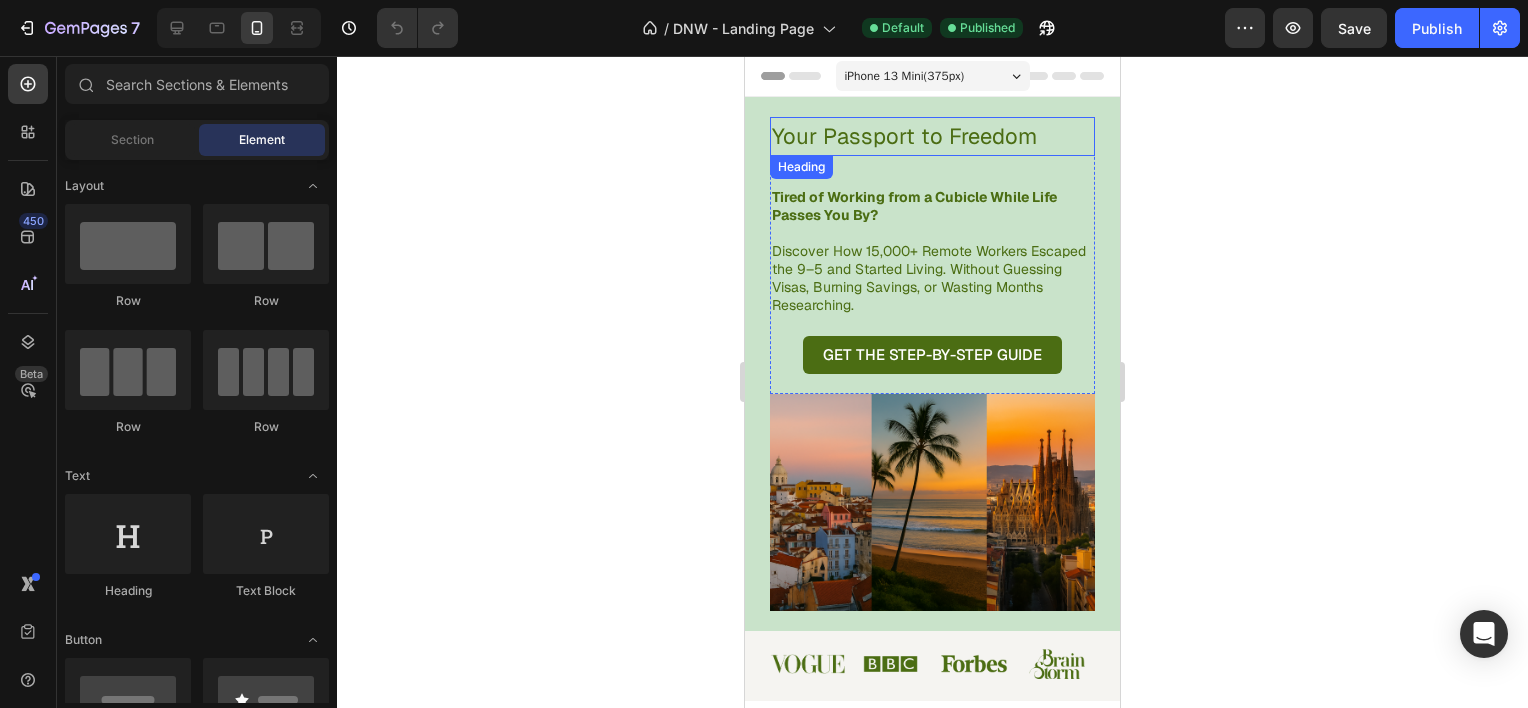 click on "Your Passport to Freedom" at bounding box center [907, 136] 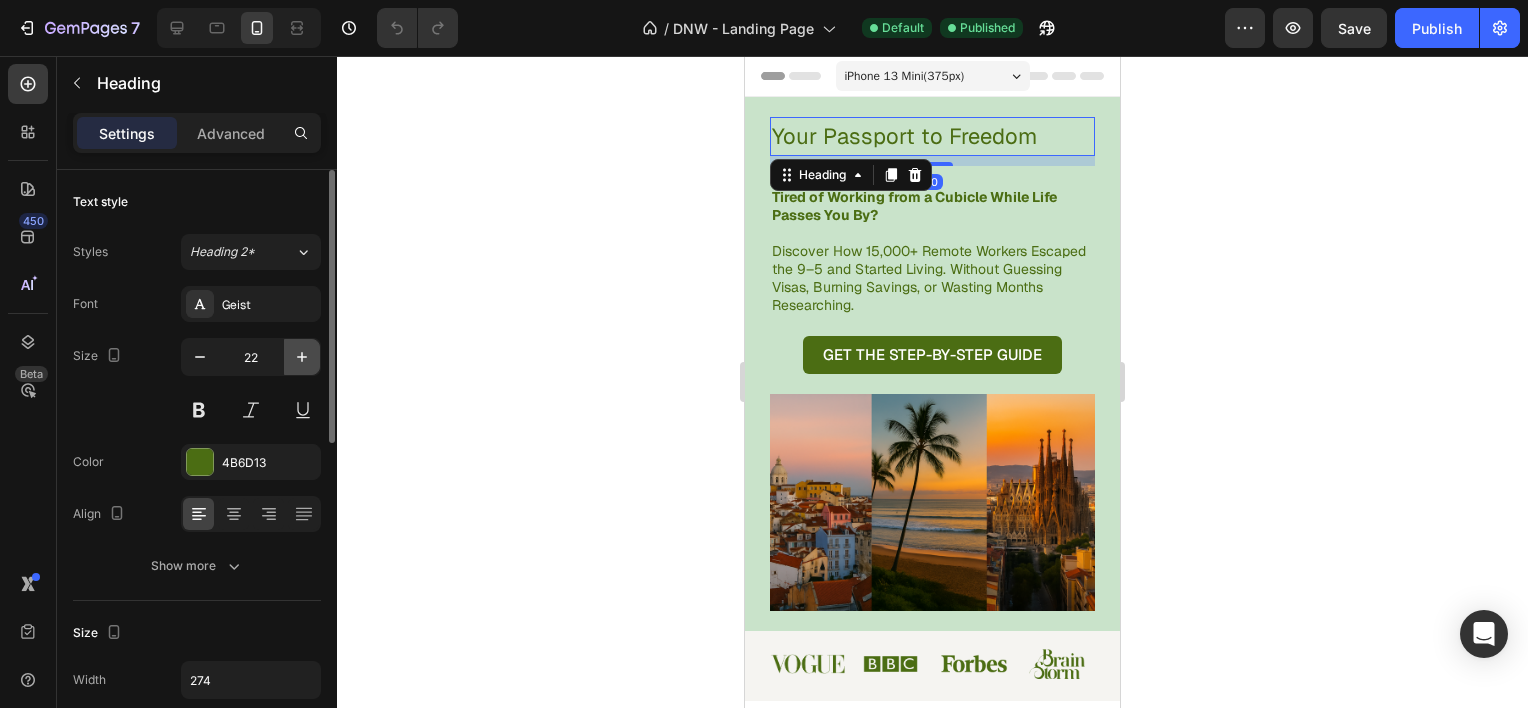 click 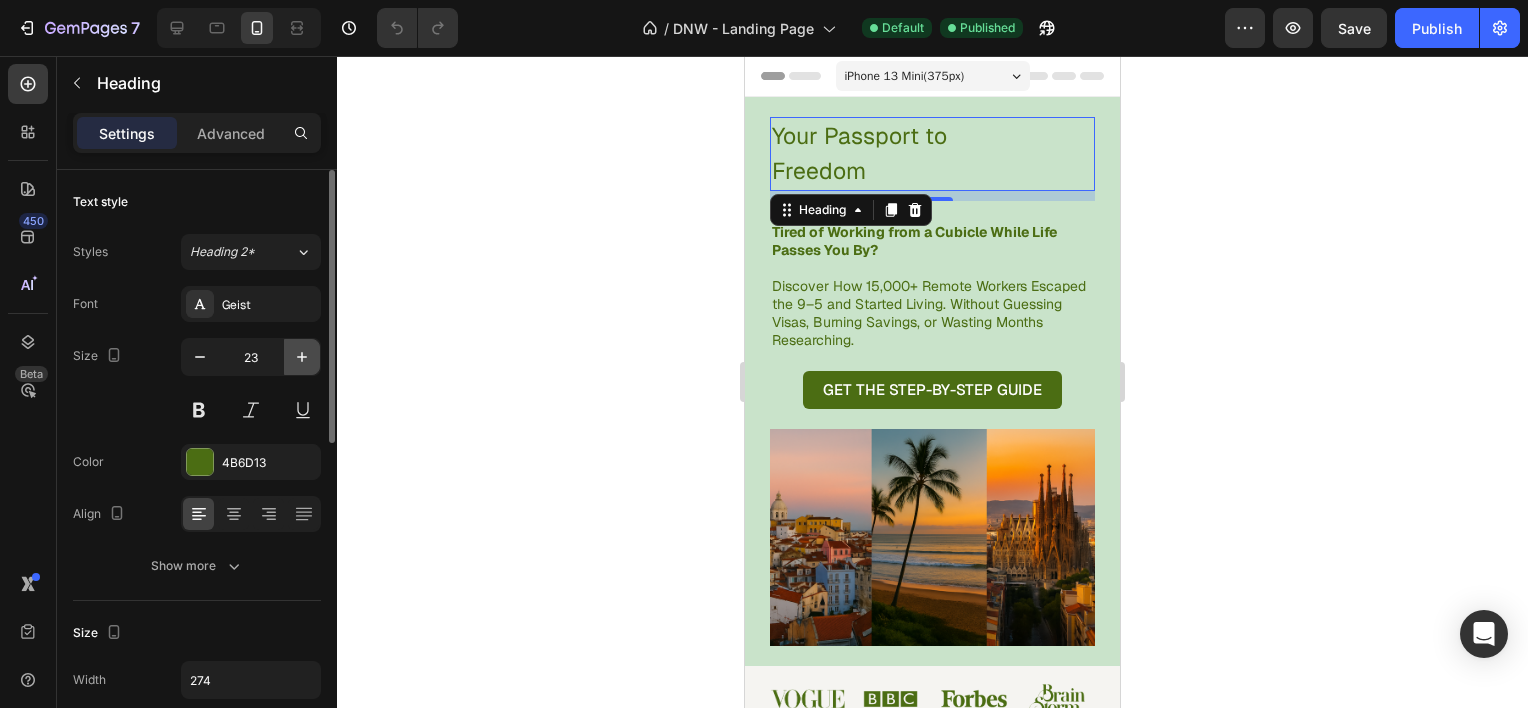 click 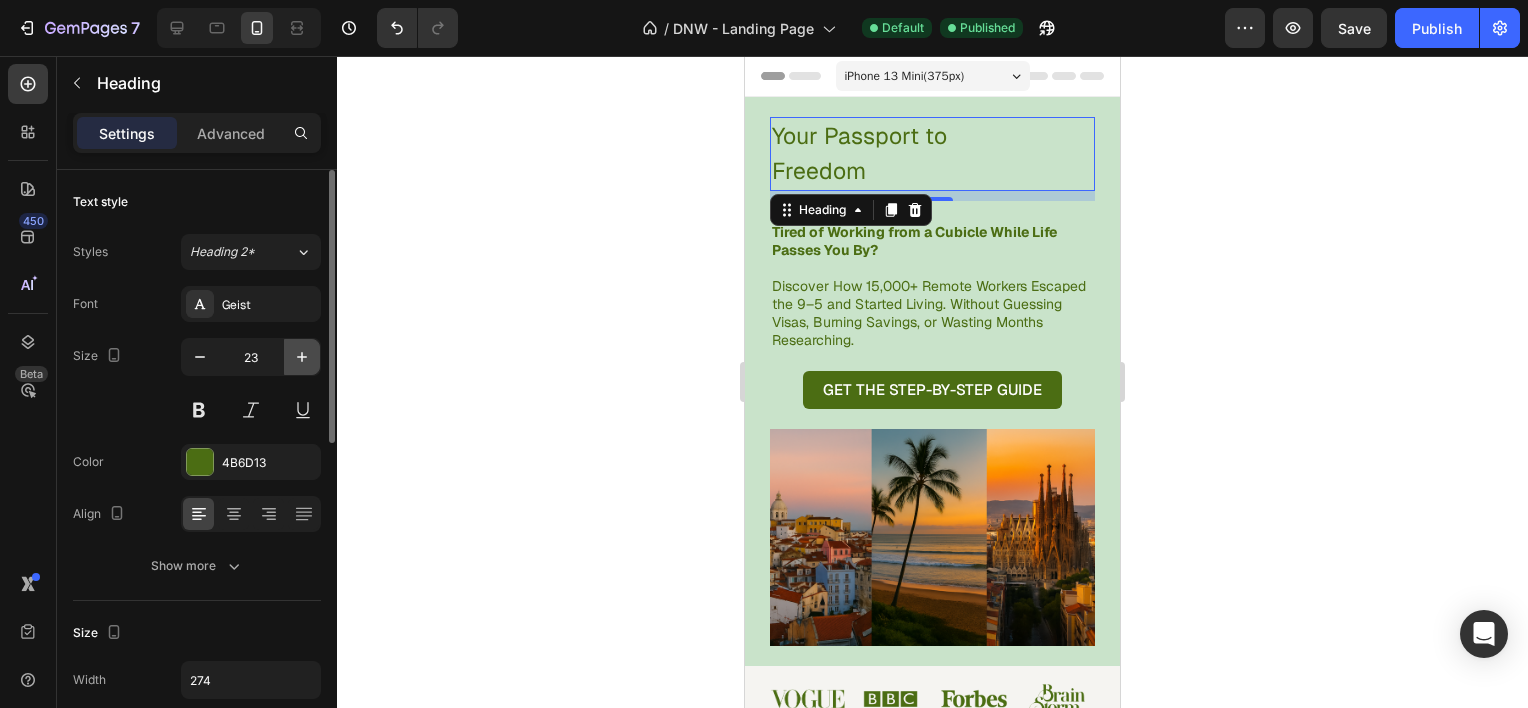 type on "24" 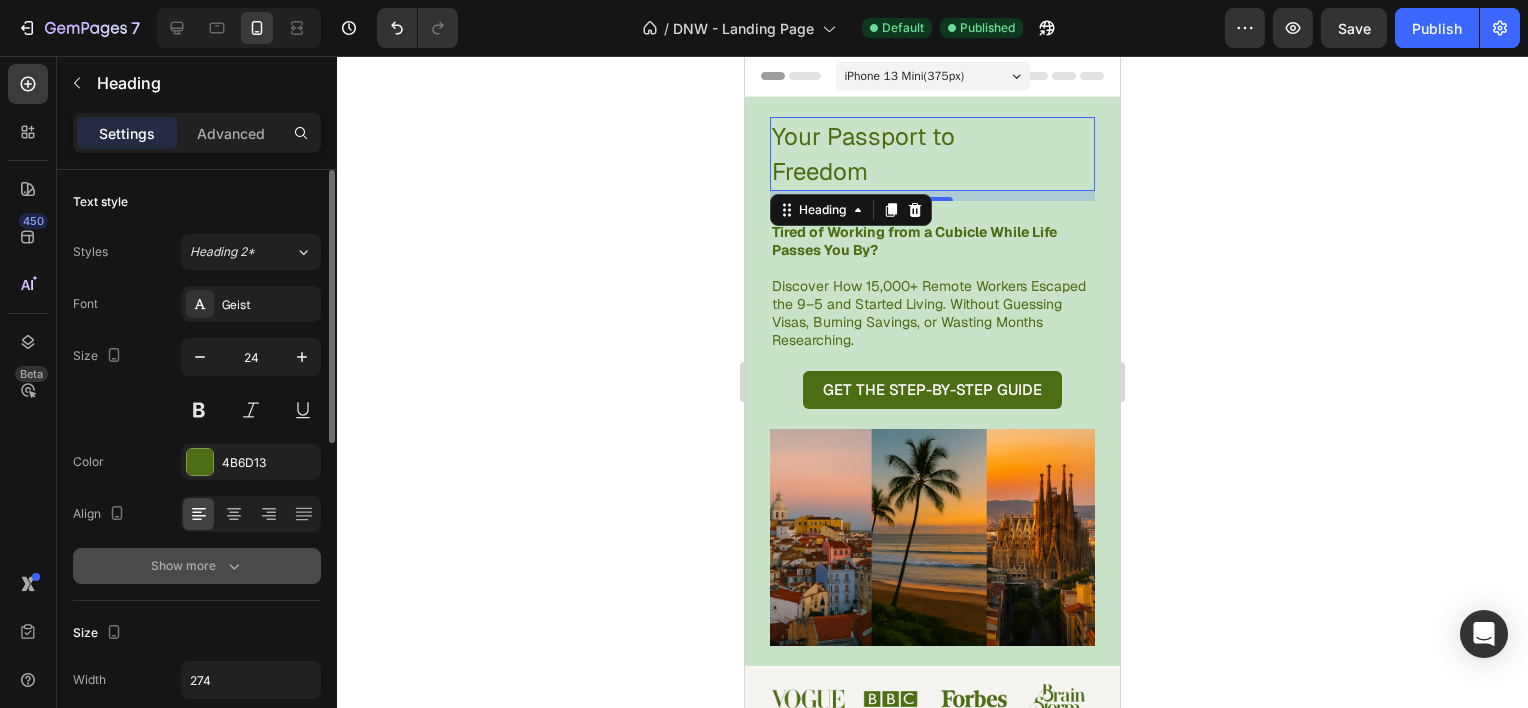 click on "Show more" at bounding box center [197, 566] 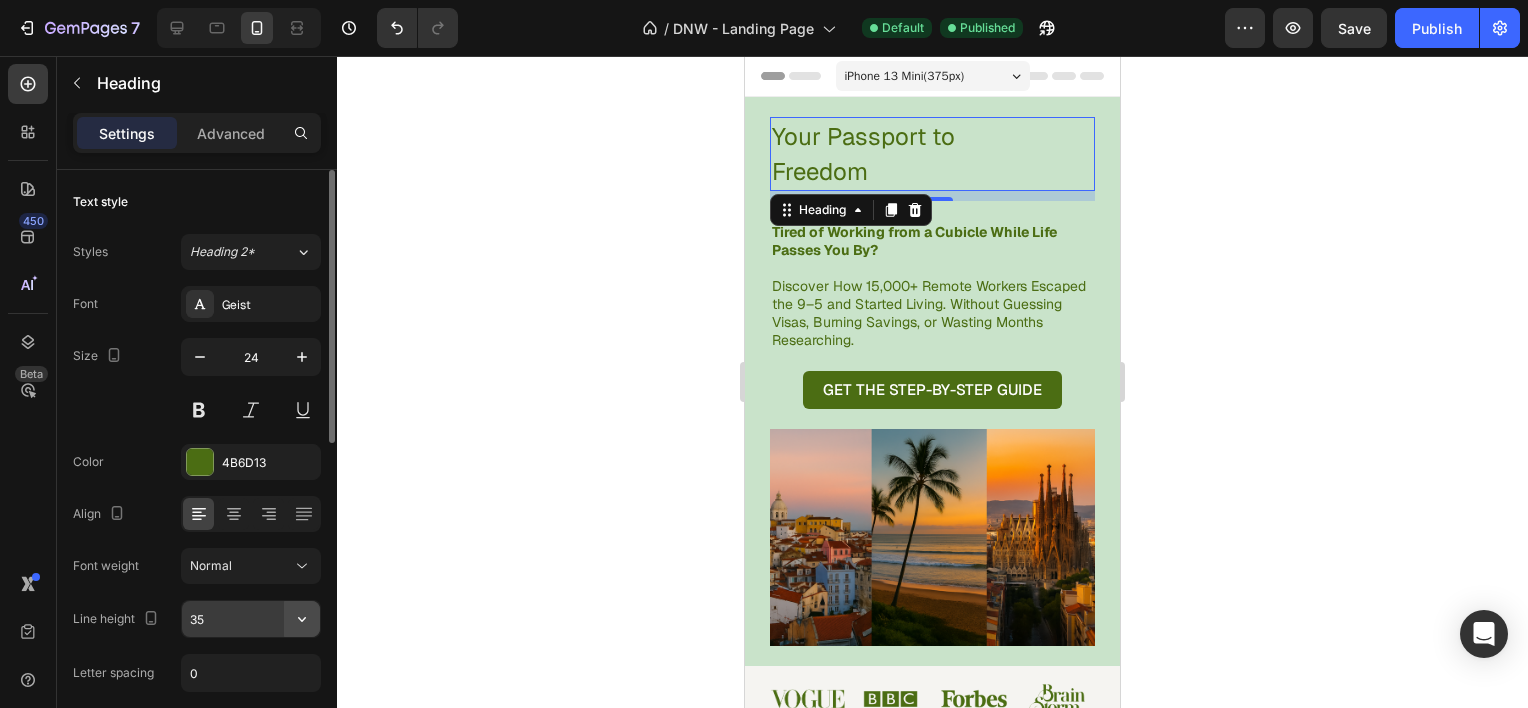 click 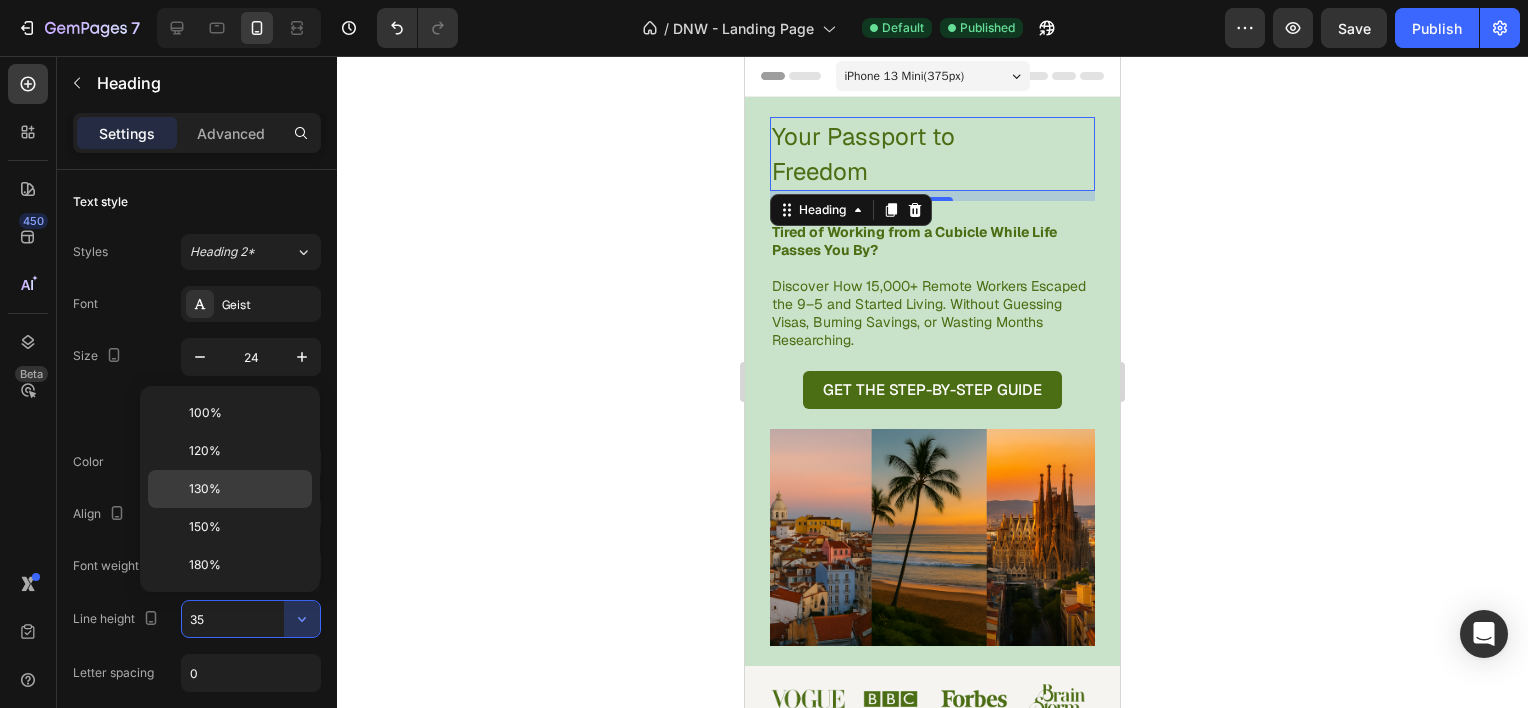 click on "130%" at bounding box center (246, 489) 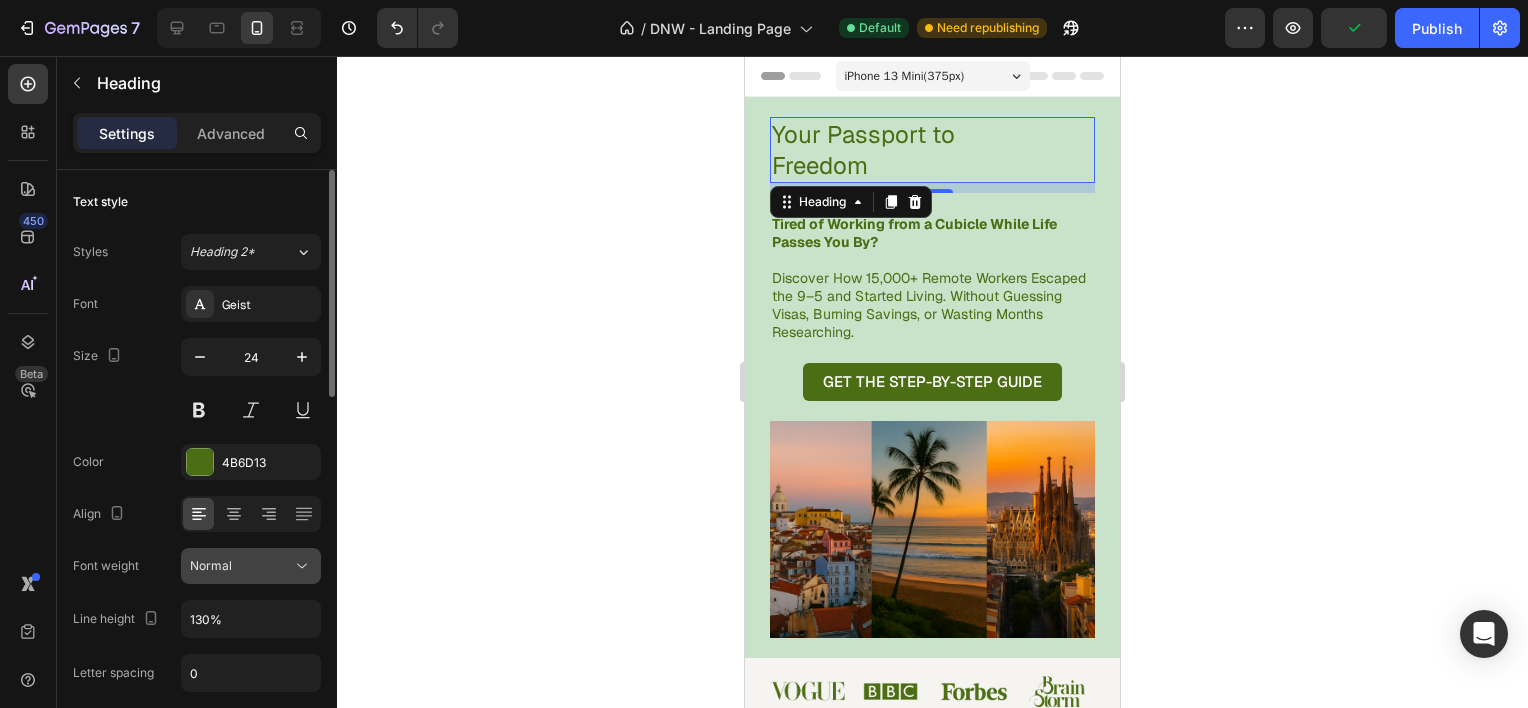 click on "Normal" at bounding box center (241, 566) 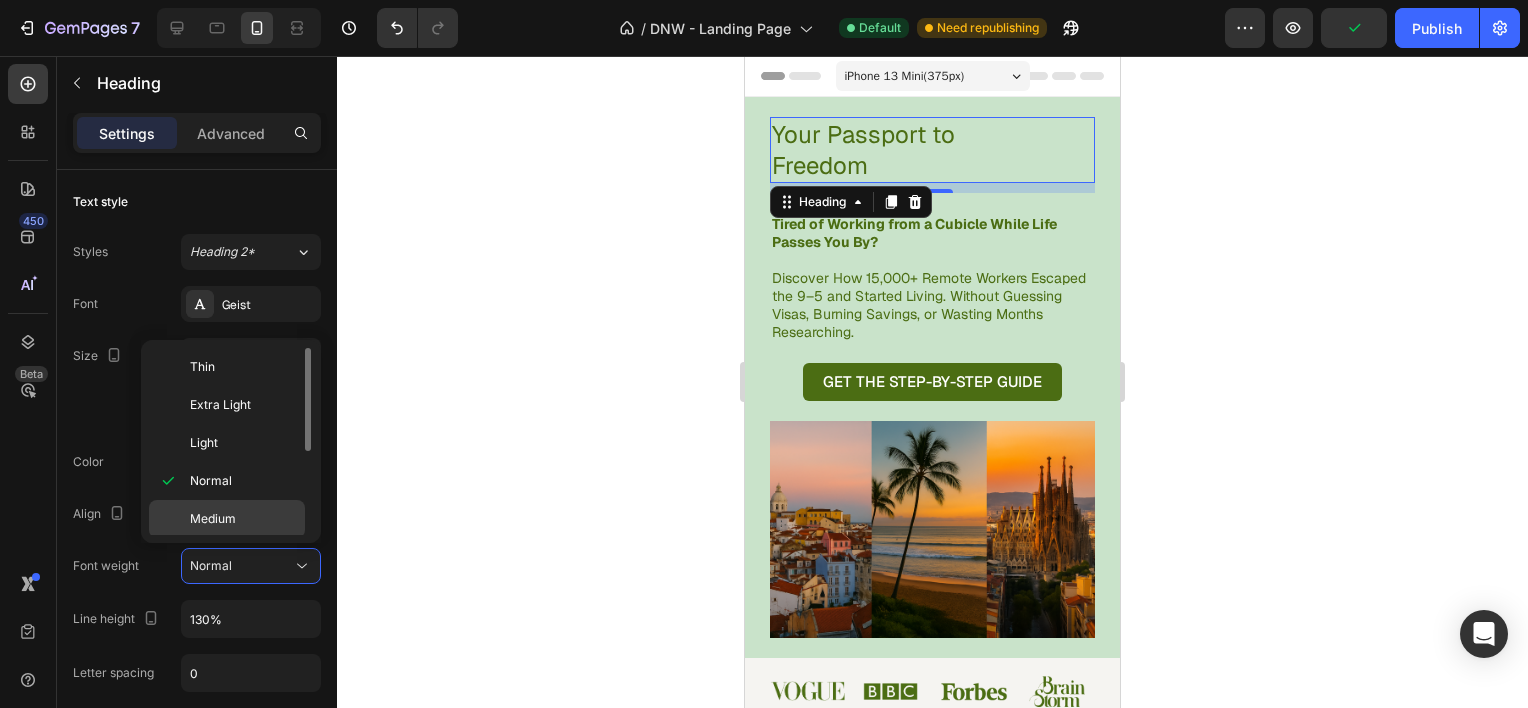 click on "Medium" at bounding box center (213, 519) 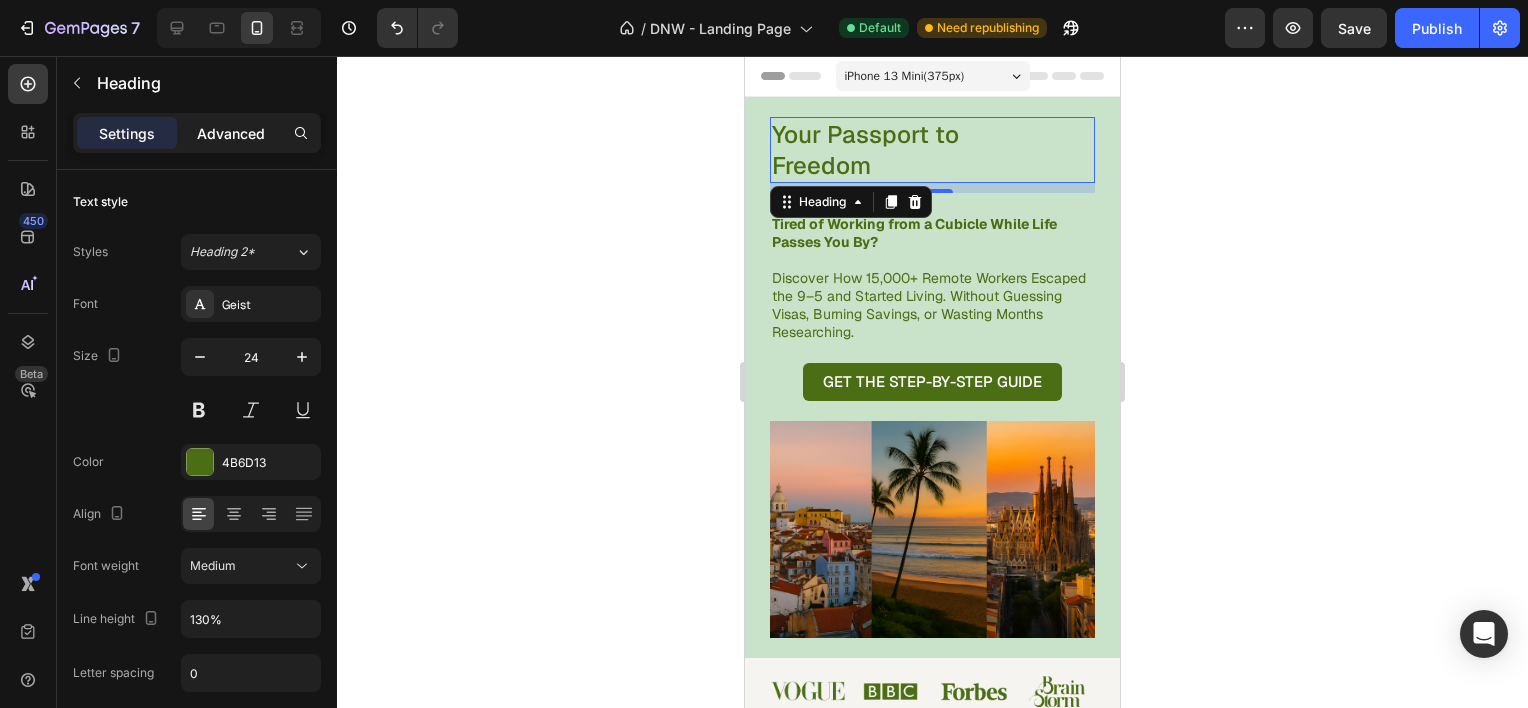 click on "Advanced" 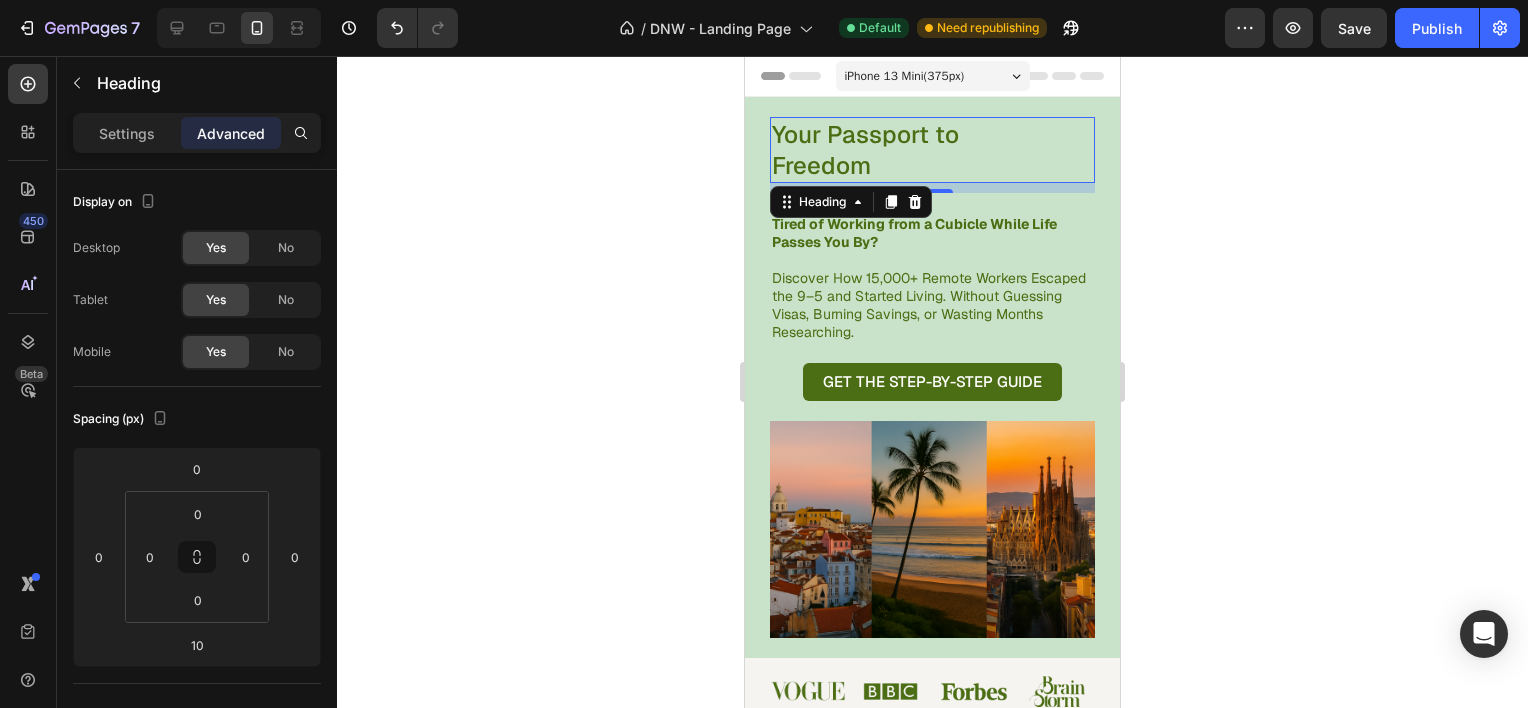 click 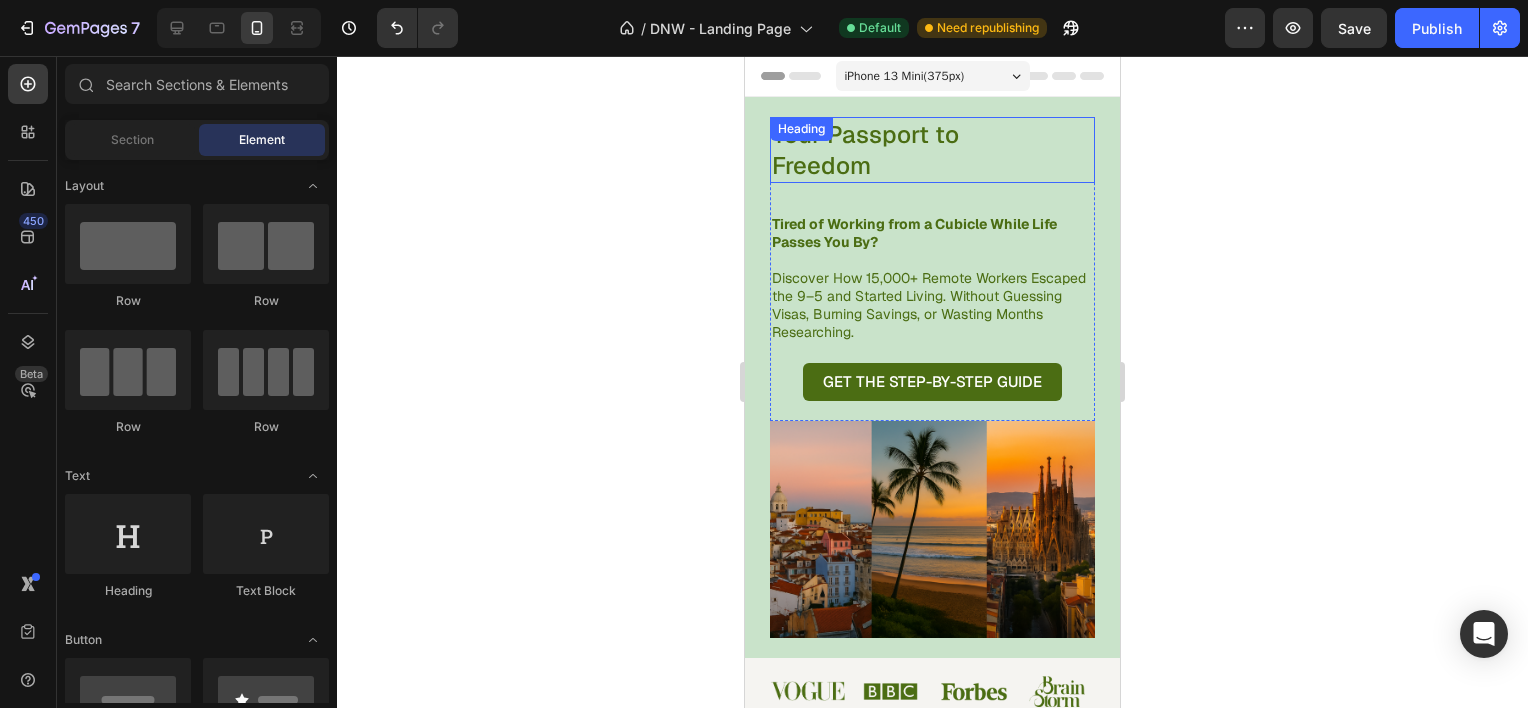 click on "Your Passport to Freedom" at bounding box center (907, 150) 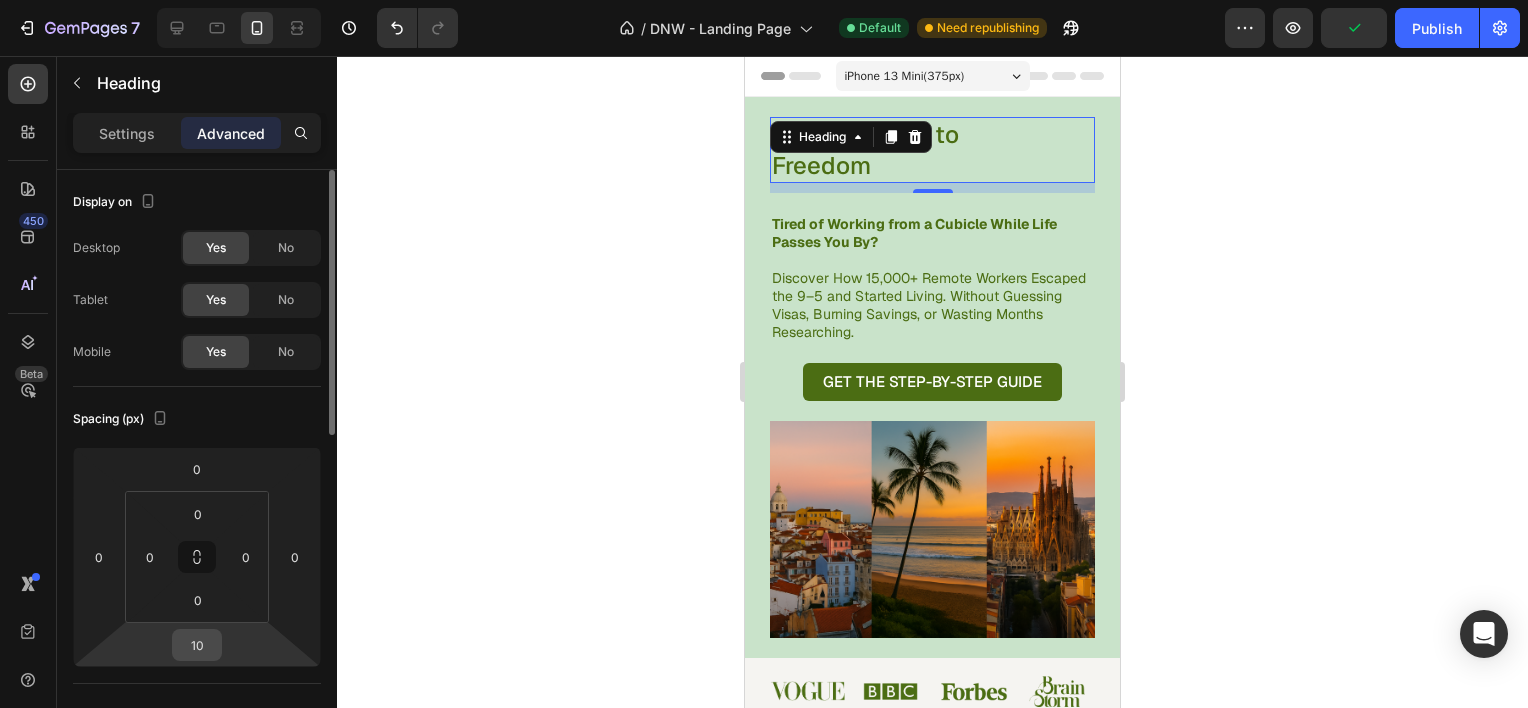 click on "10" at bounding box center [197, 645] 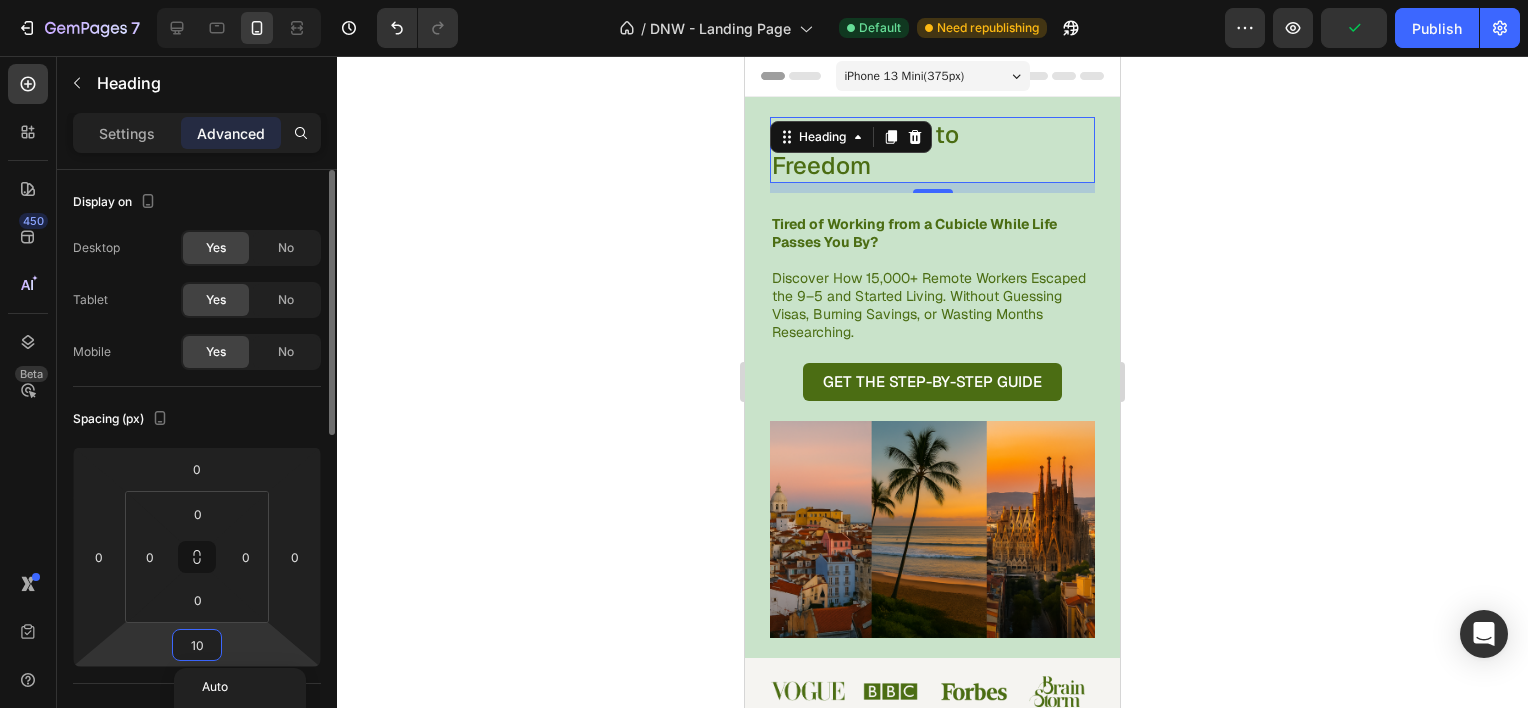 type on "0" 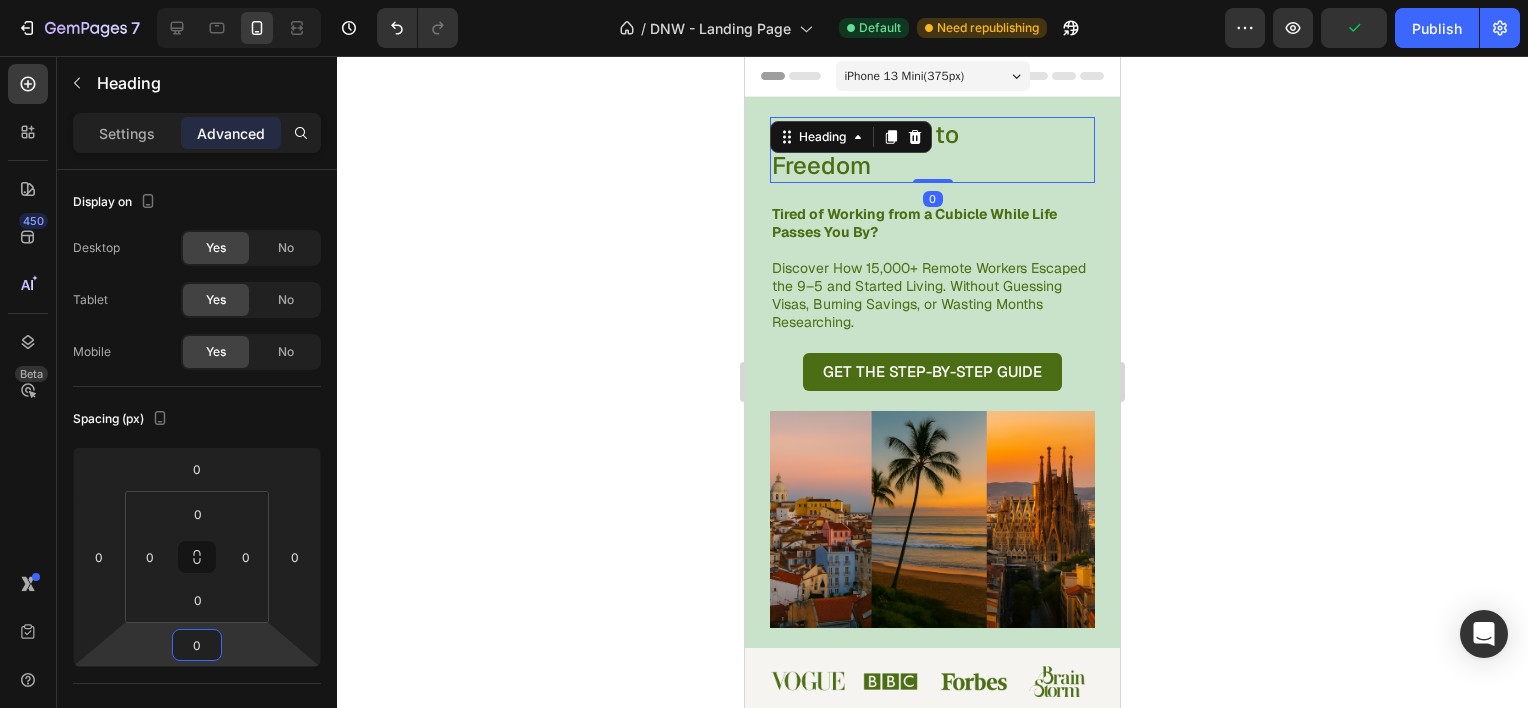 click 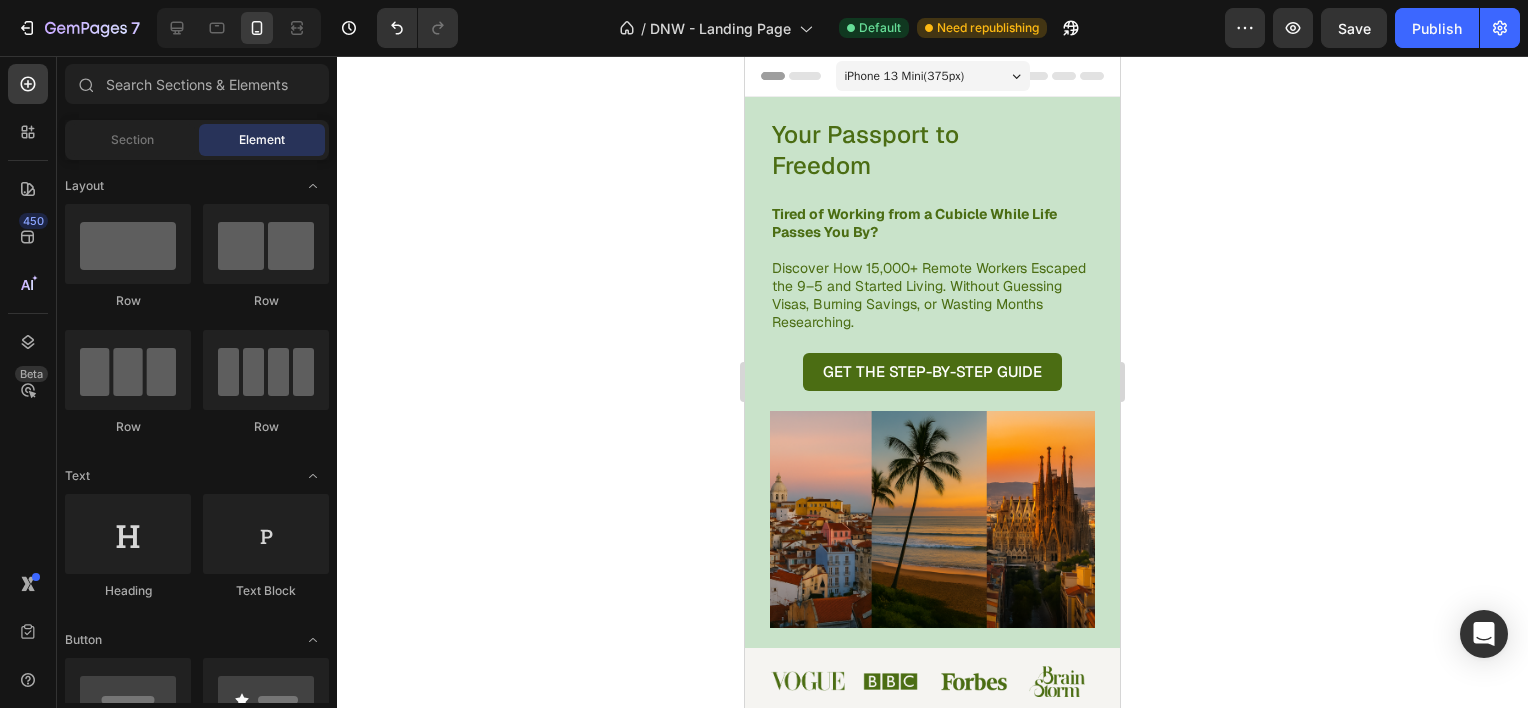 click 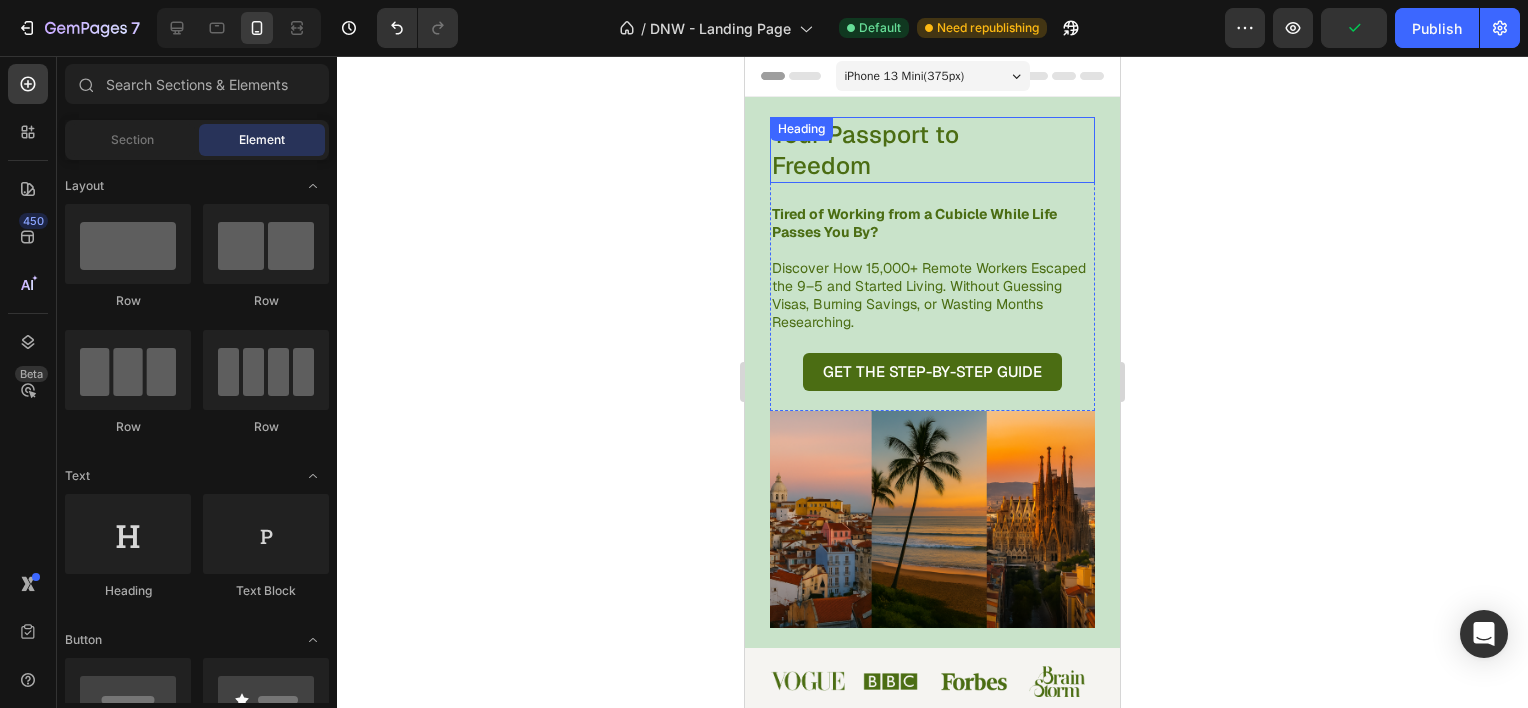 click on "Your Passport to Freedom" at bounding box center (907, 150) 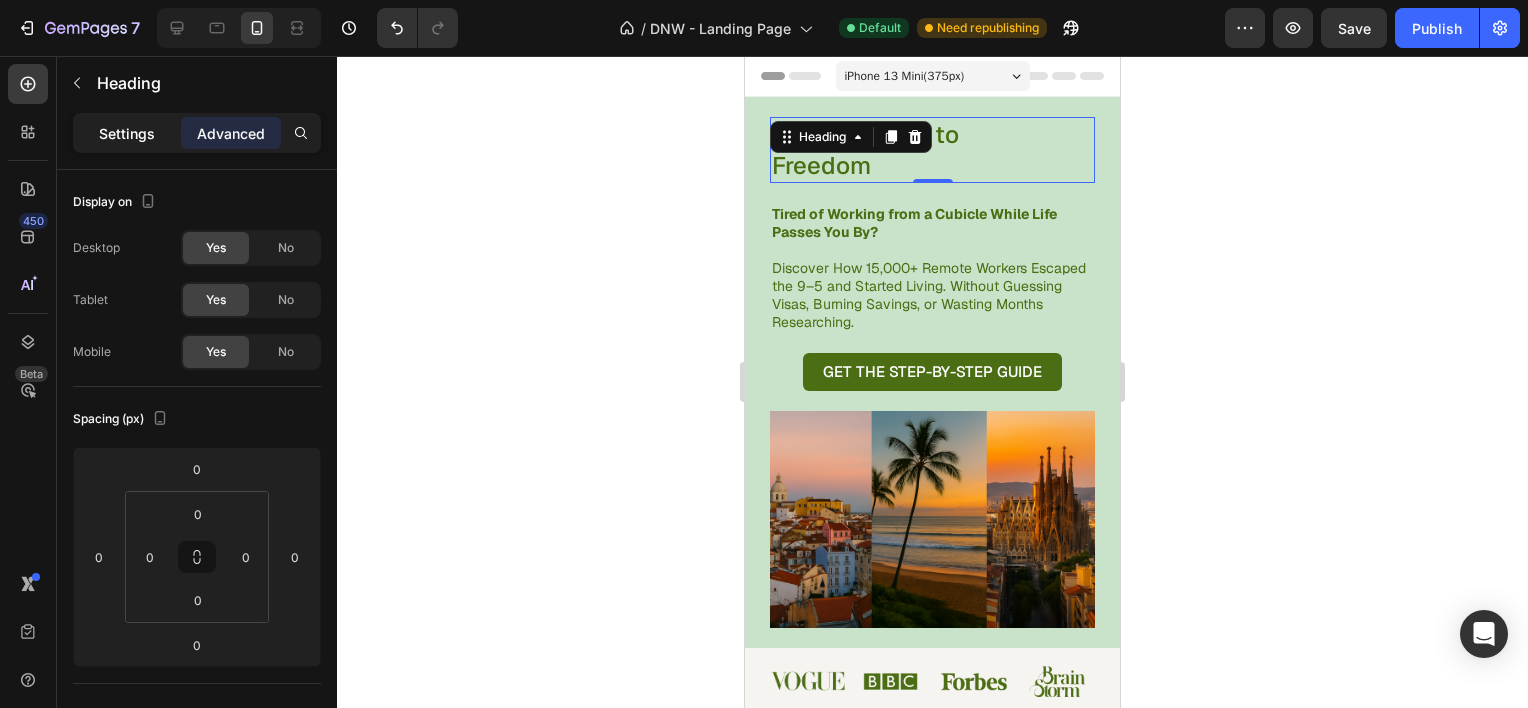 click on "Settings" 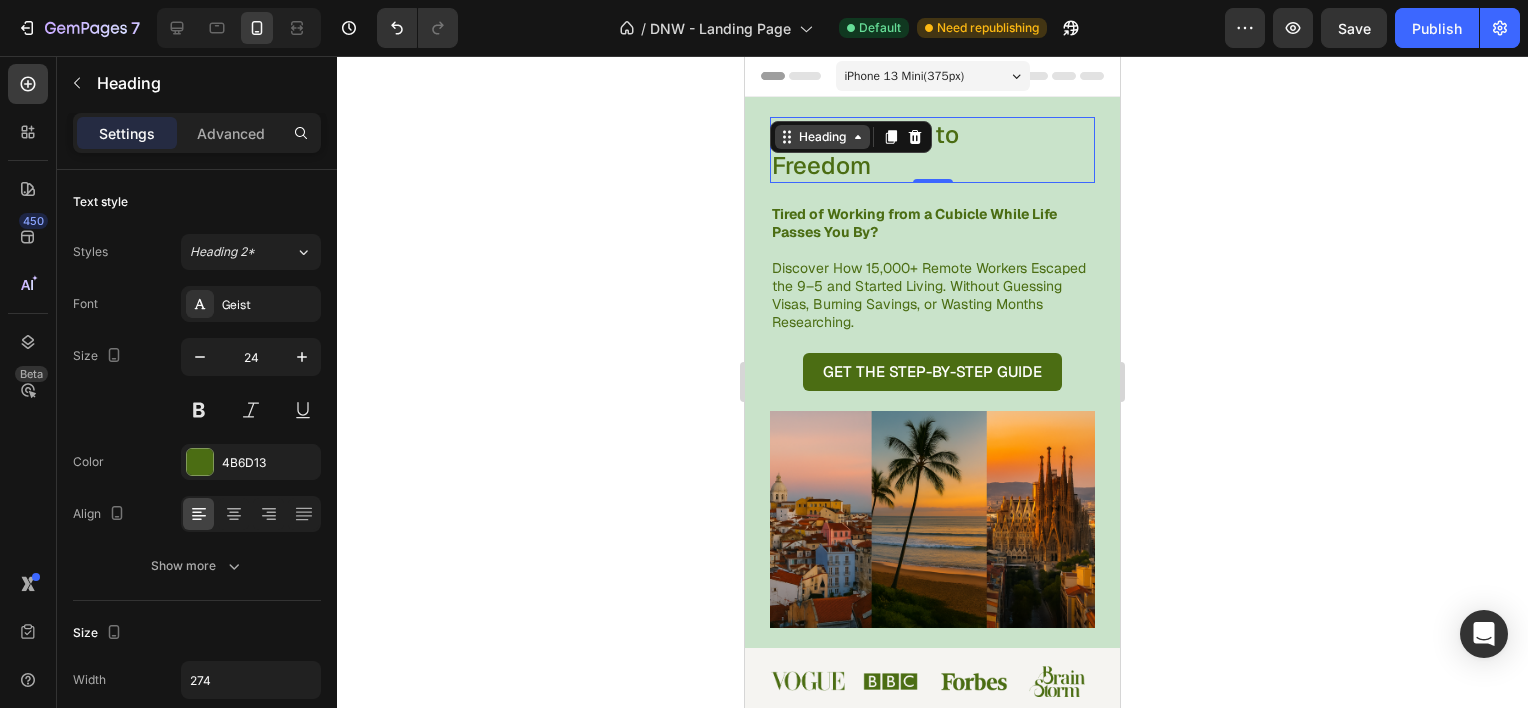 click on "Heading" at bounding box center [822, 137] 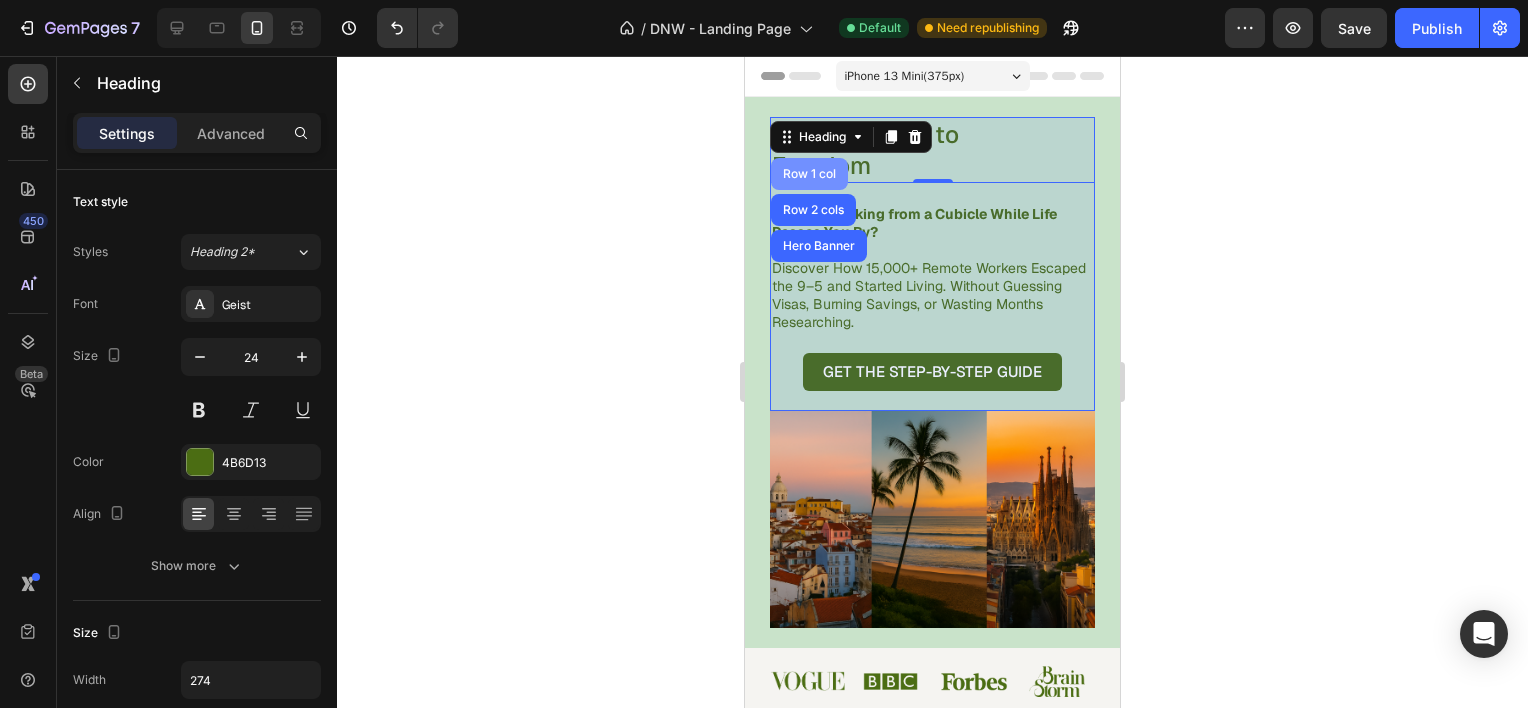 click on "Row 1 col" at bounding box center [809, 174] 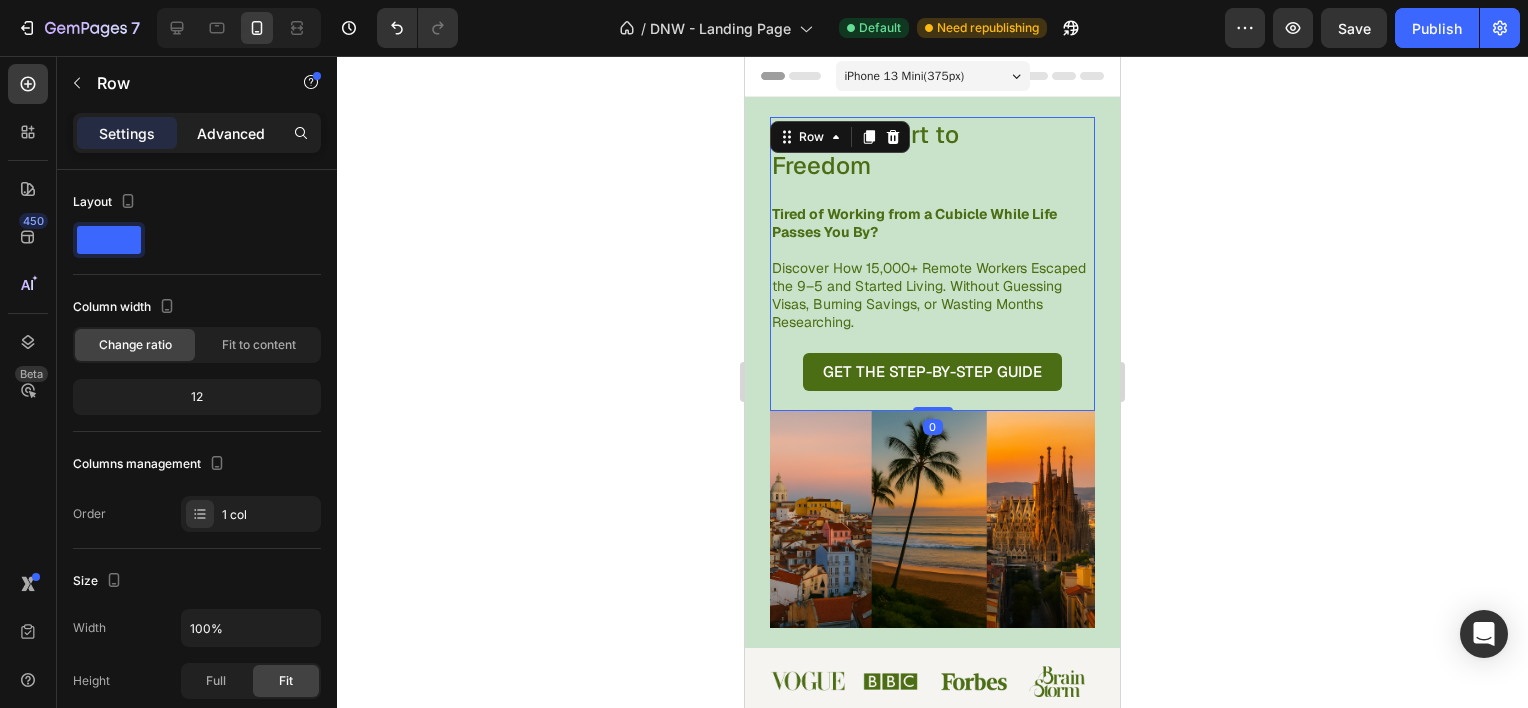 click on "Advanced" 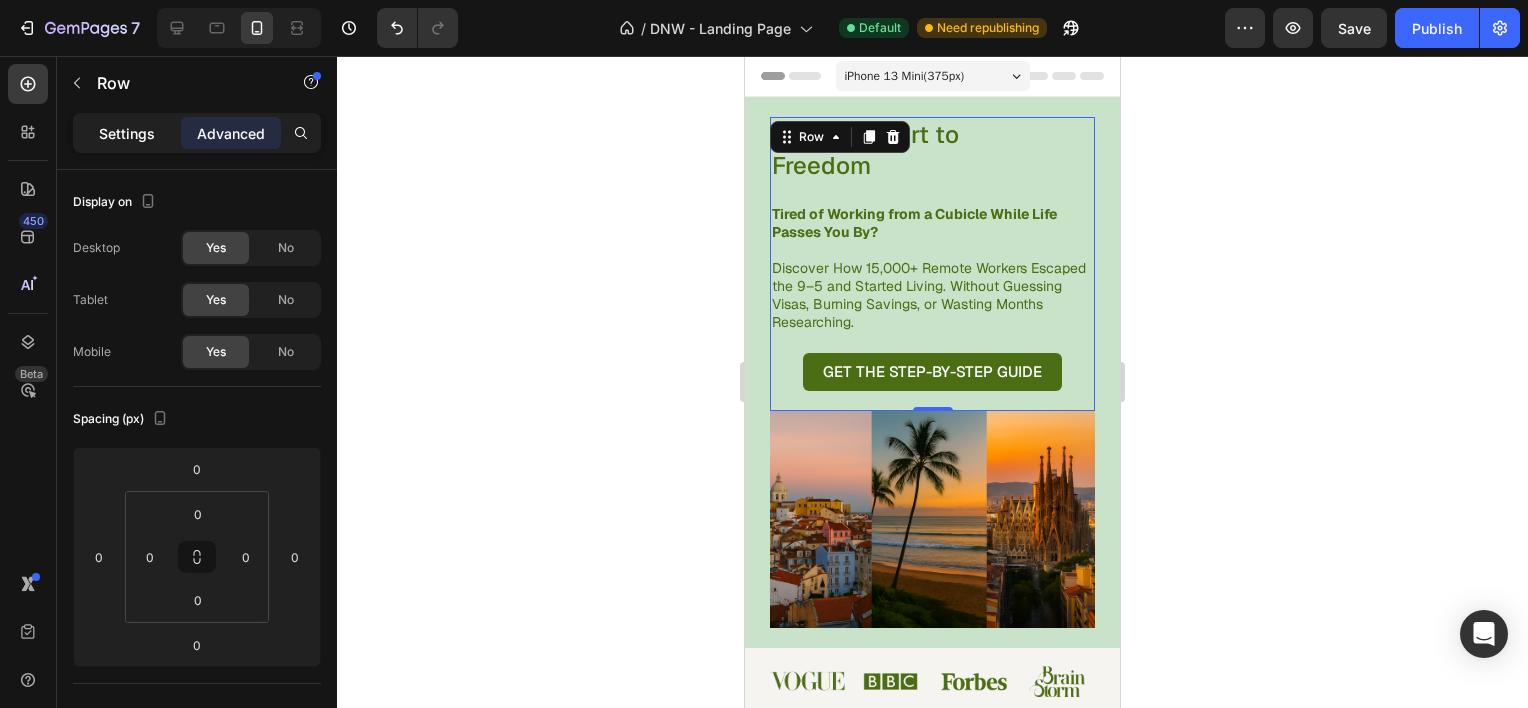 click on "Settings" 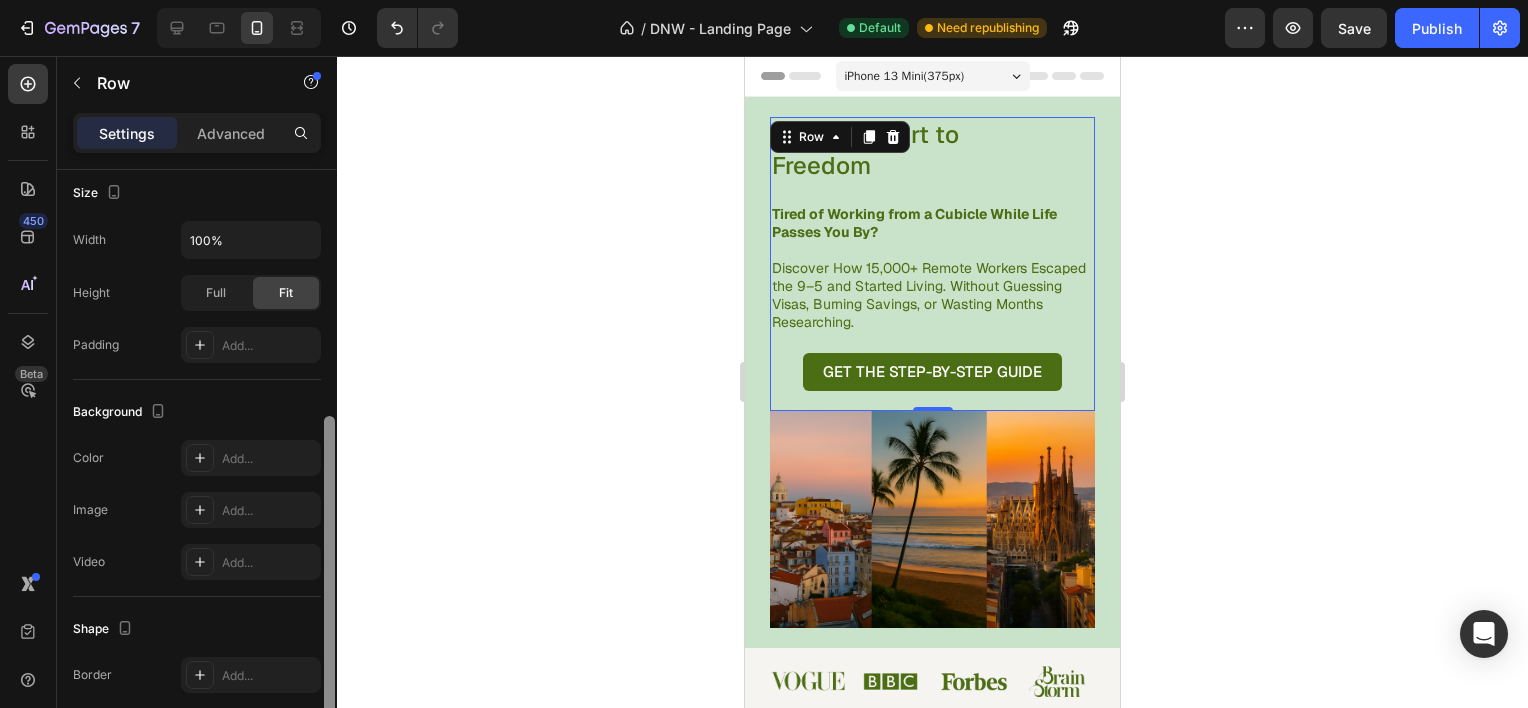scroll, scrollTop: 292, scrollLeft: 0, axis: vertical 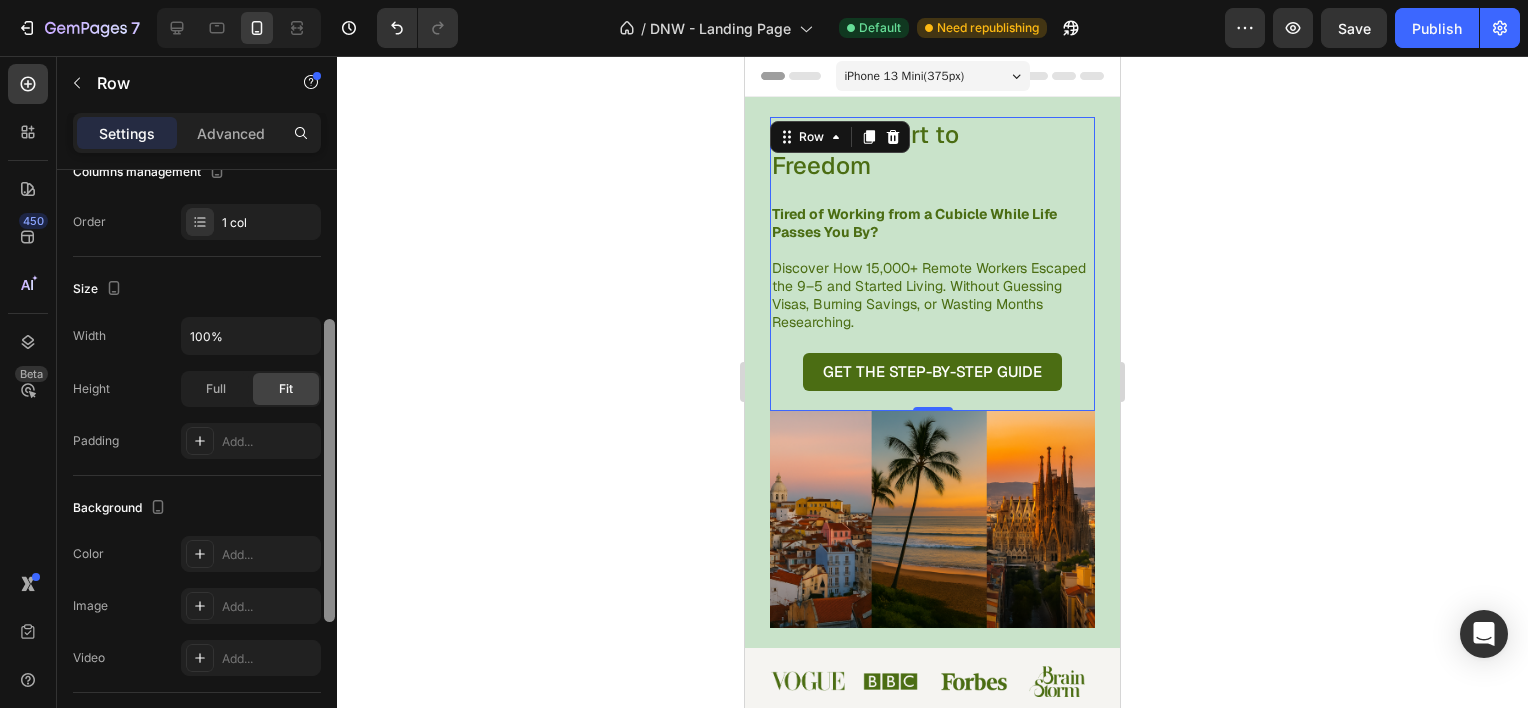 drag, startPoint x: 326, startPoint y: 318, endPoint x: 344, endPoint y: 467, distance: 150.08331 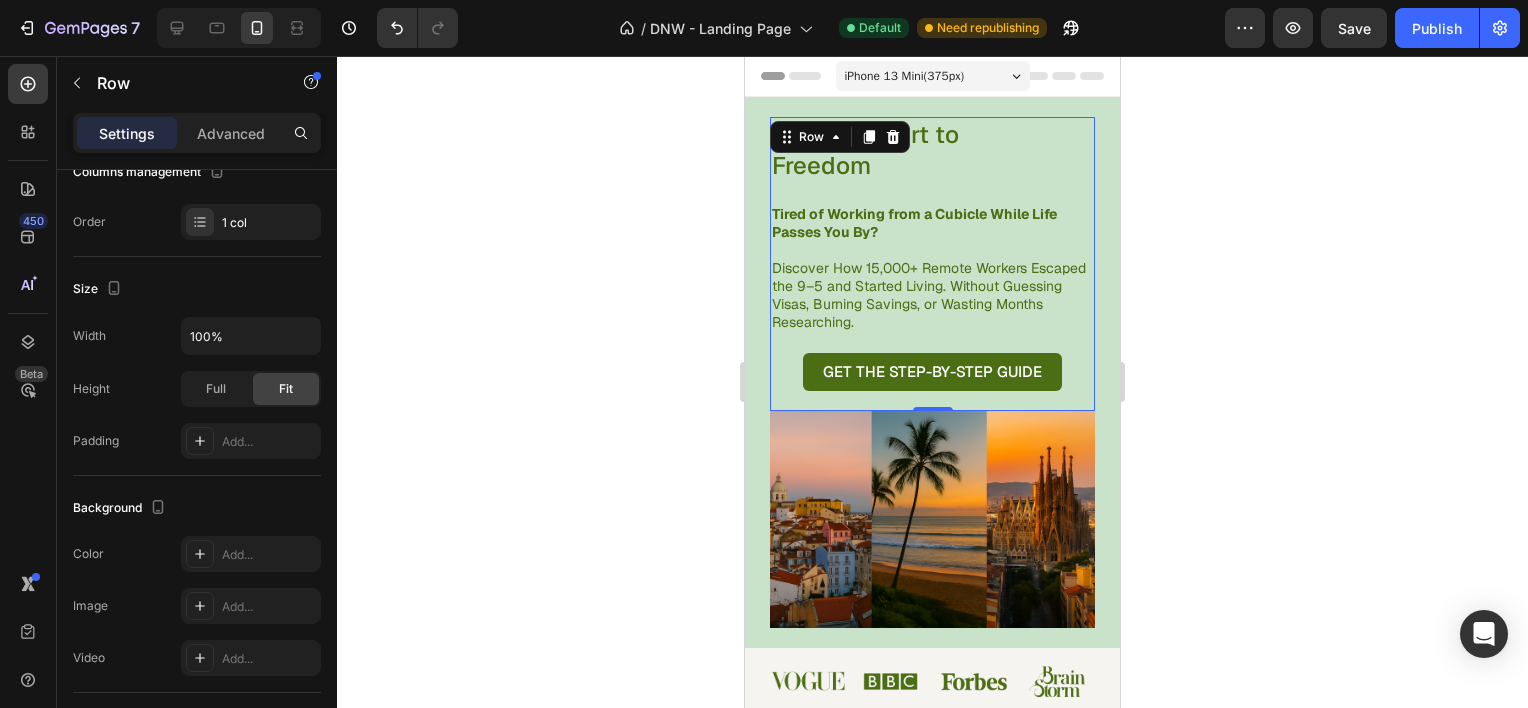 click 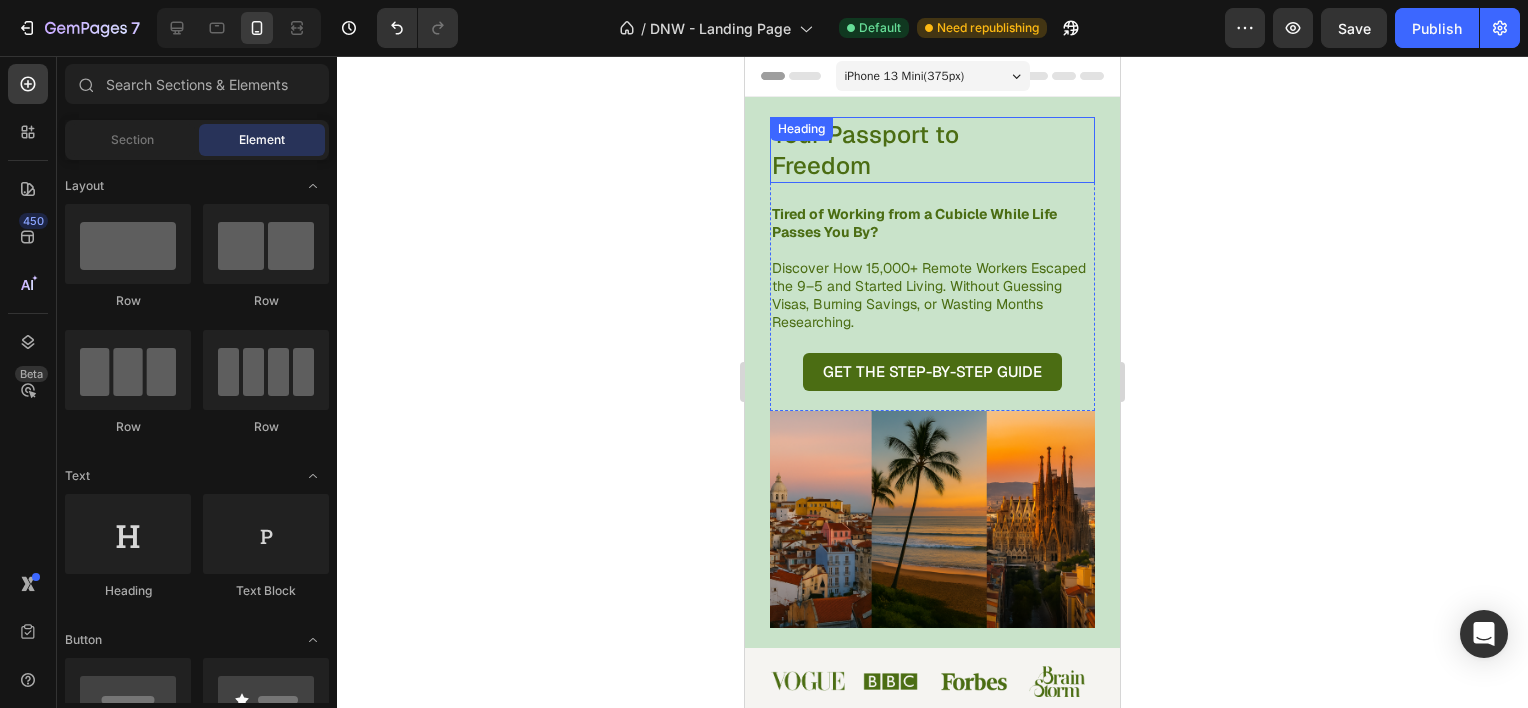 click on "Your Passport to Freedom" at bounding box center (907, 150) 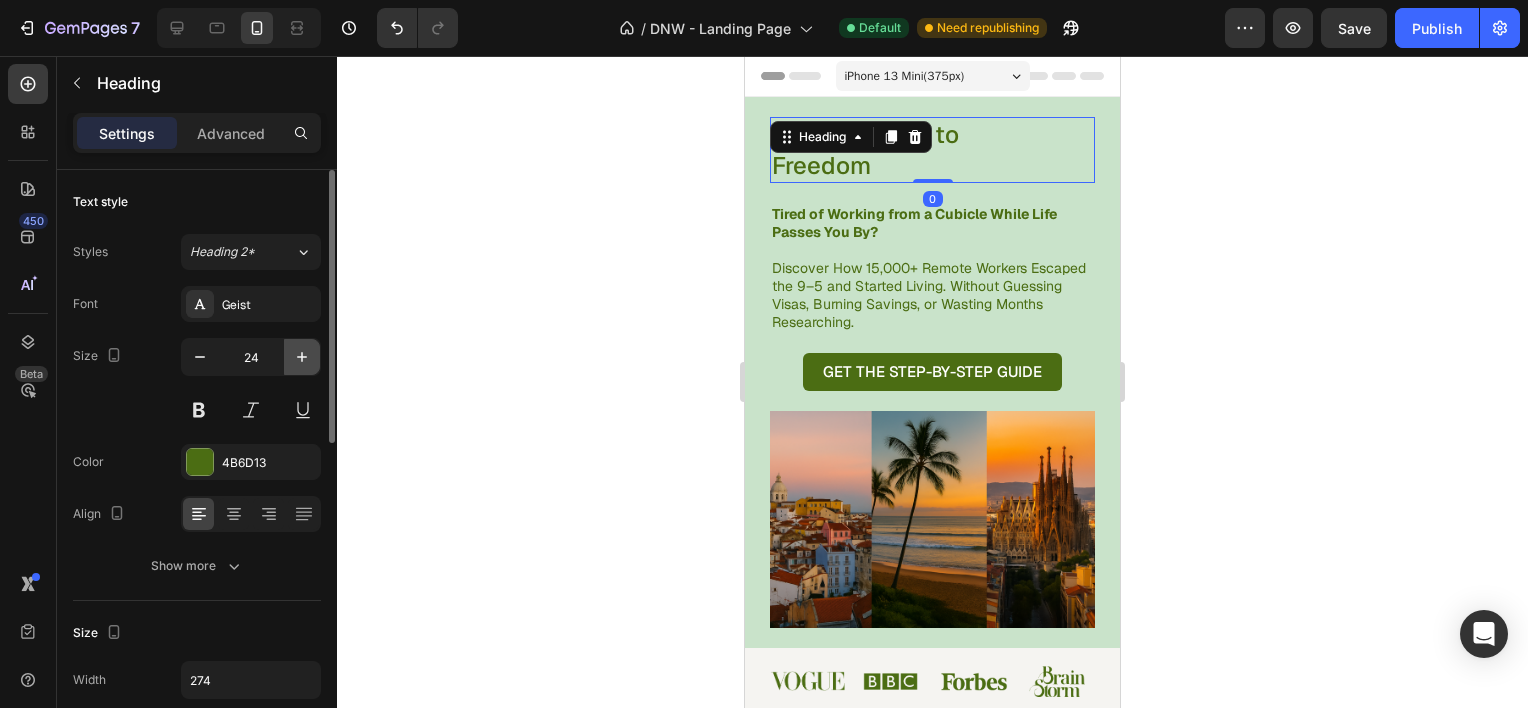 click 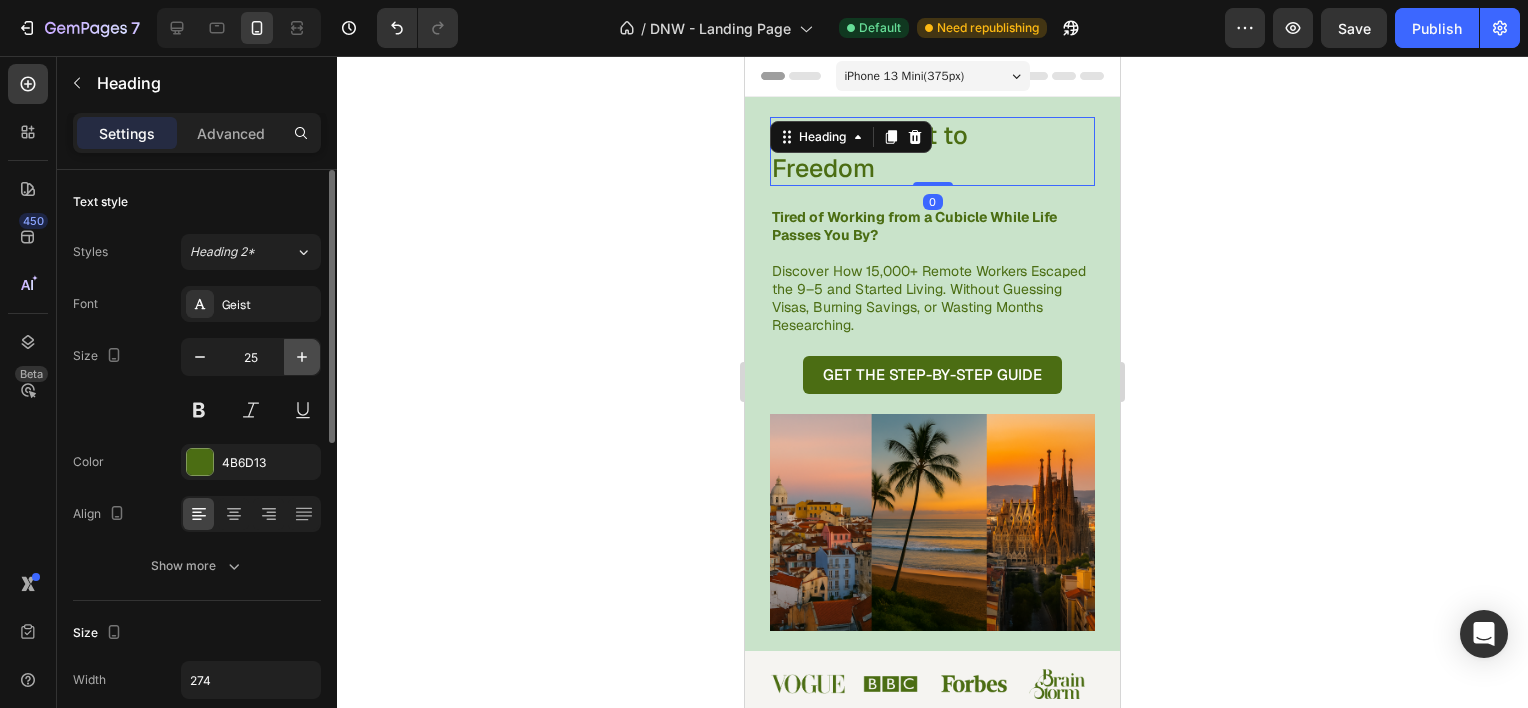 click 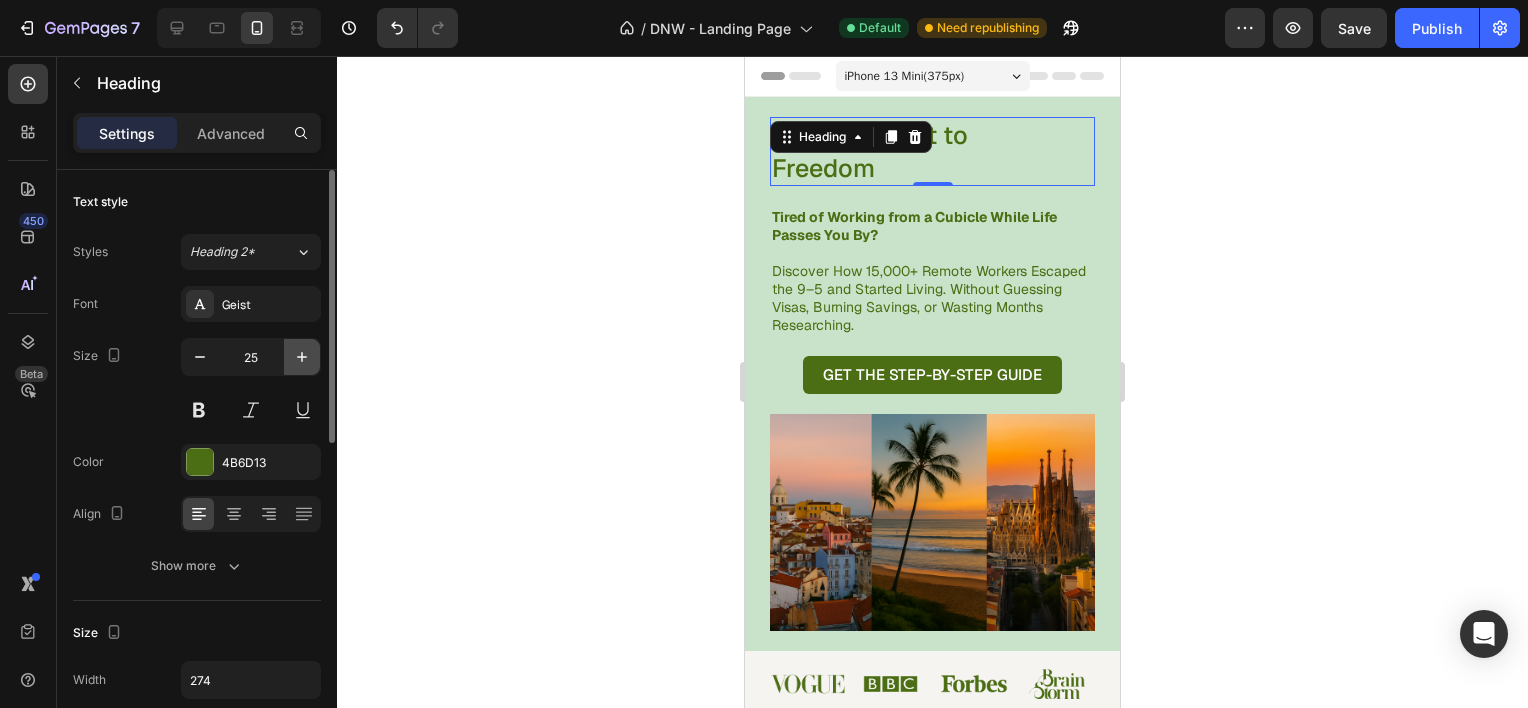 type on "26" 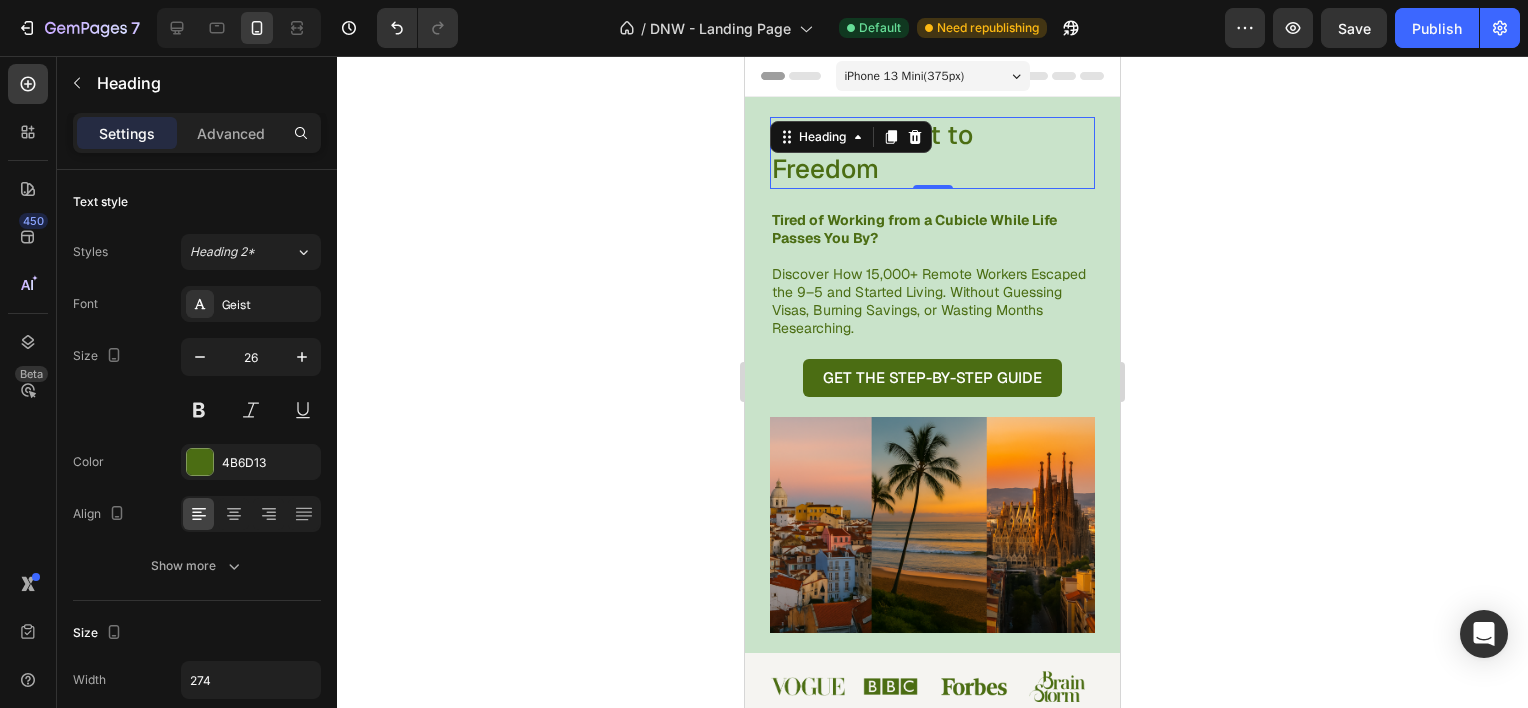 click 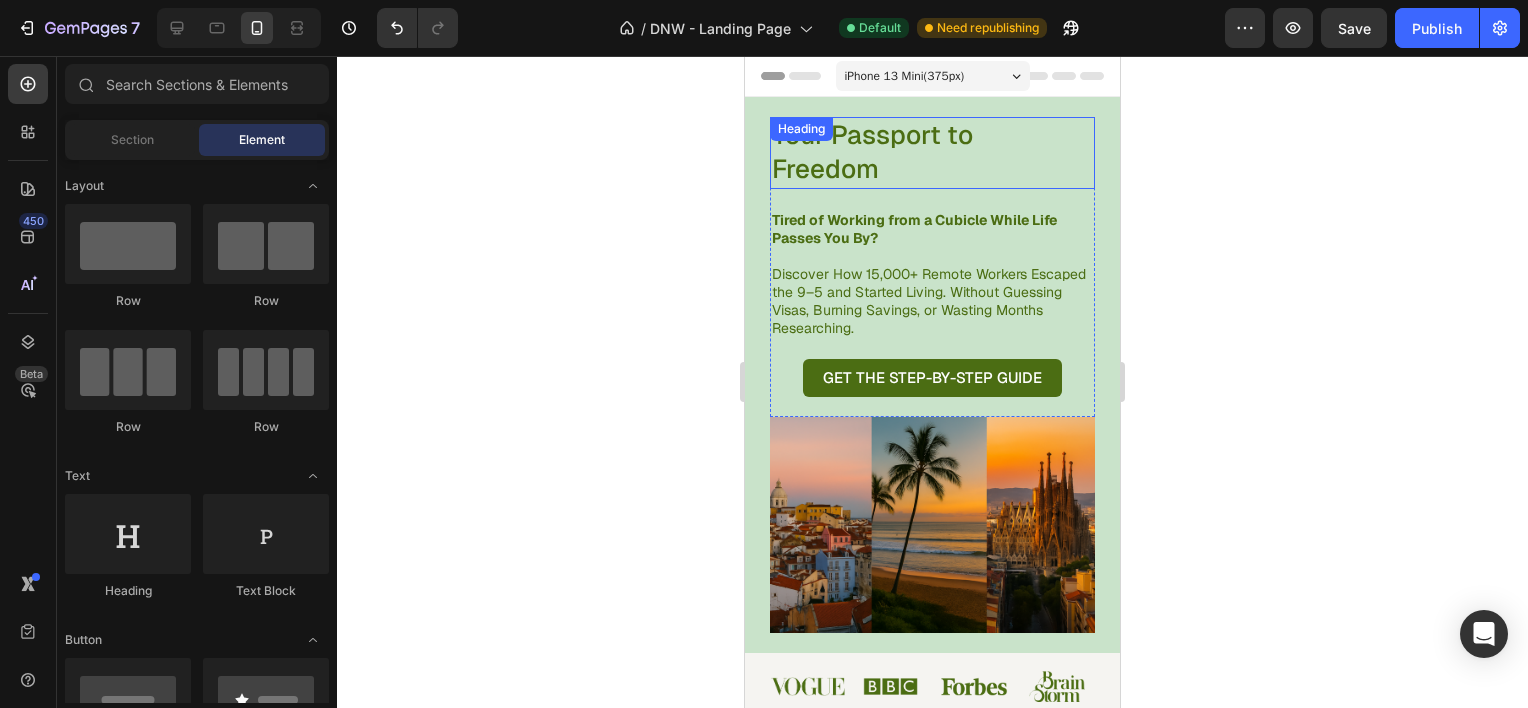 click on "Your Passport to Freedom" at bounding box center (907, 153) 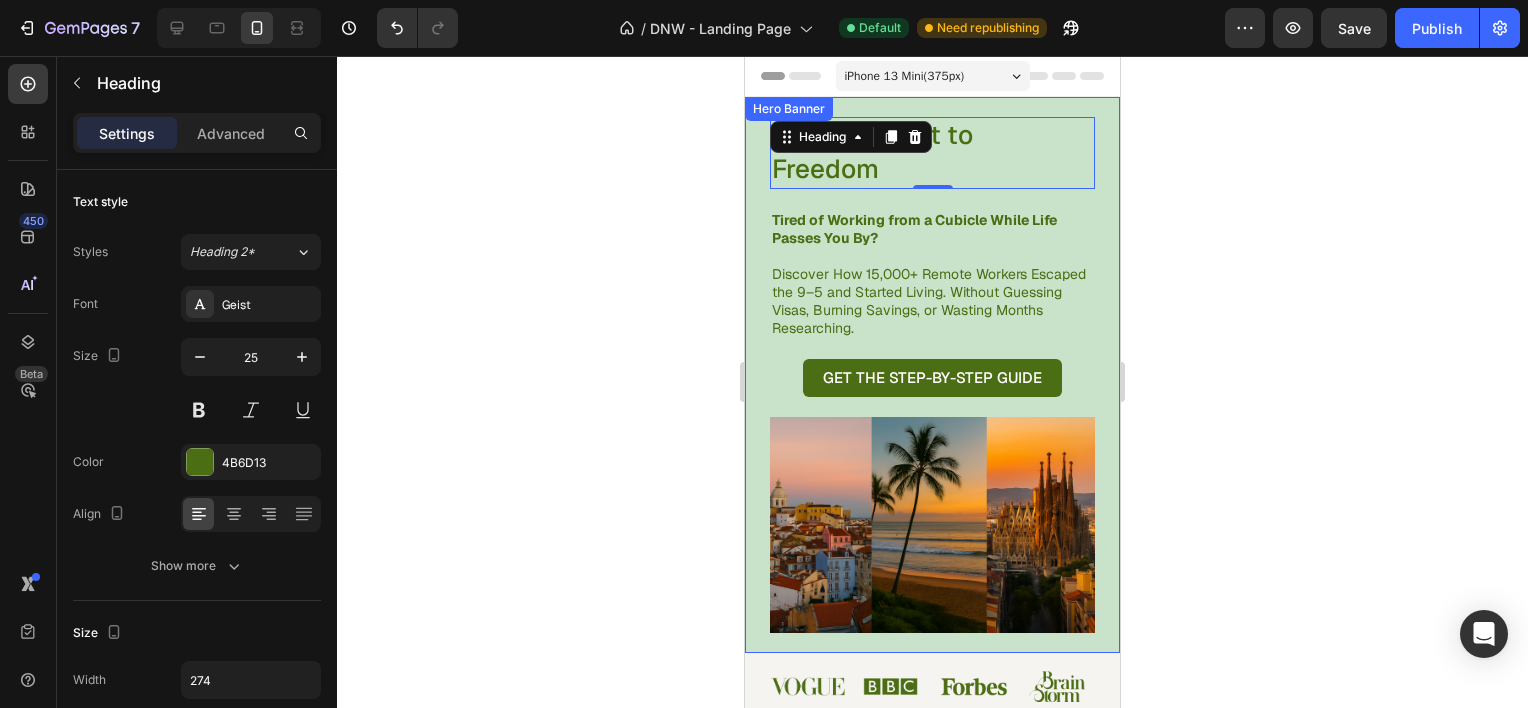 click on "Your Passport to Freedom Heading   0 Tired of Working from a Cubicle While Life Passes You By?   Discover How 15,000+ Remote Workers Escaped the 9–5 and Started Living. Without Guessing Visas, Burning Savings, or Wasting Months Researching. Text Block GET THE STEP-BY-STEP GUIDE Button Row Image Row" at bounding box center [932, 375] 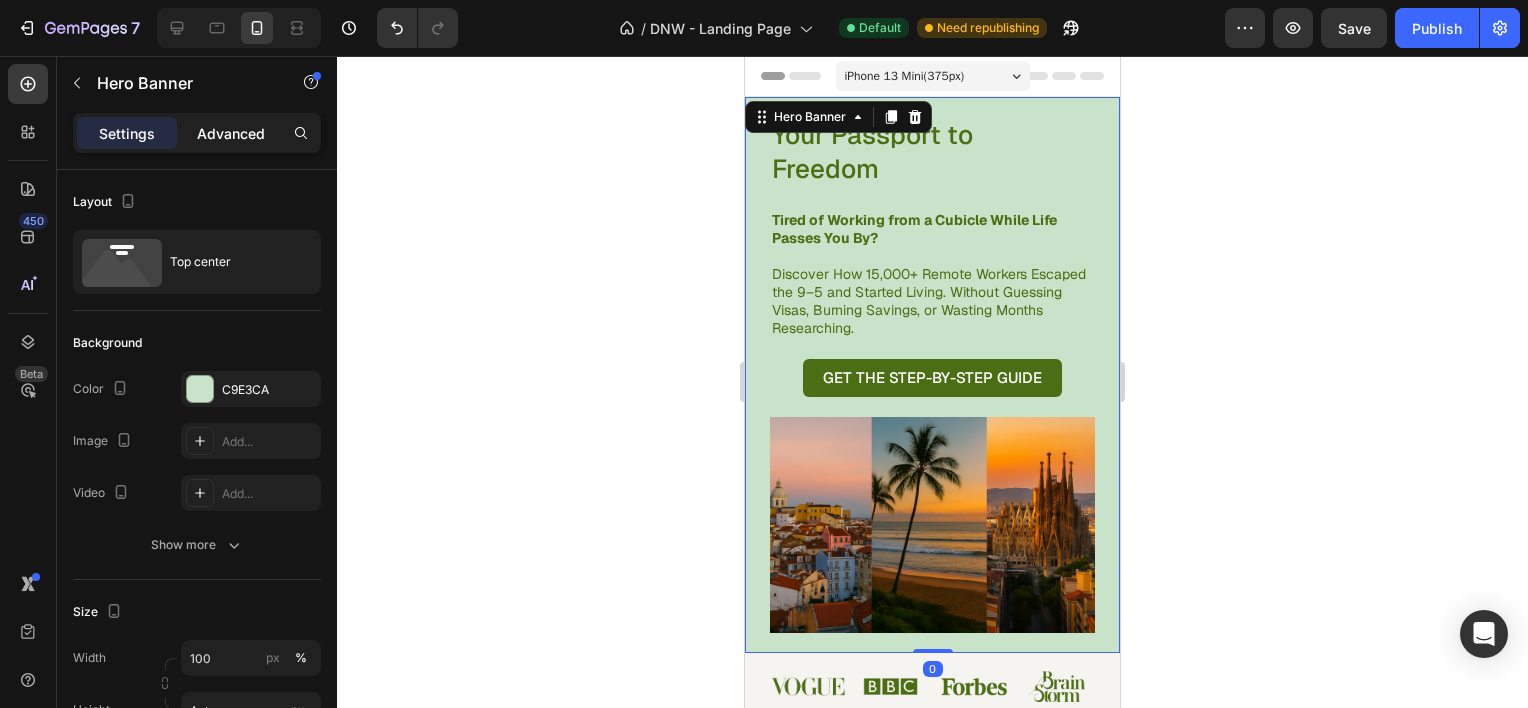click on "Advanced" 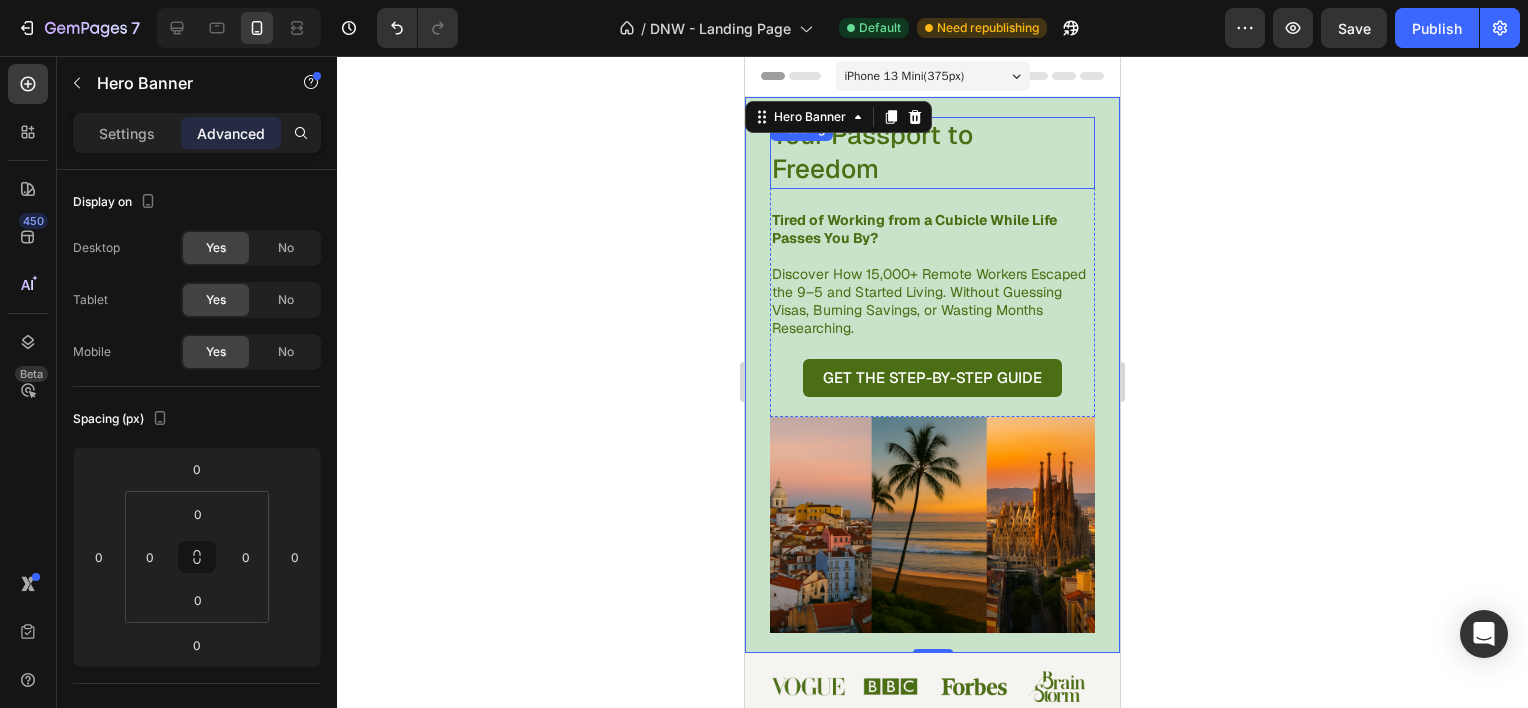 click on "Your Passport to Freedom" at bounding box center [907, 153] 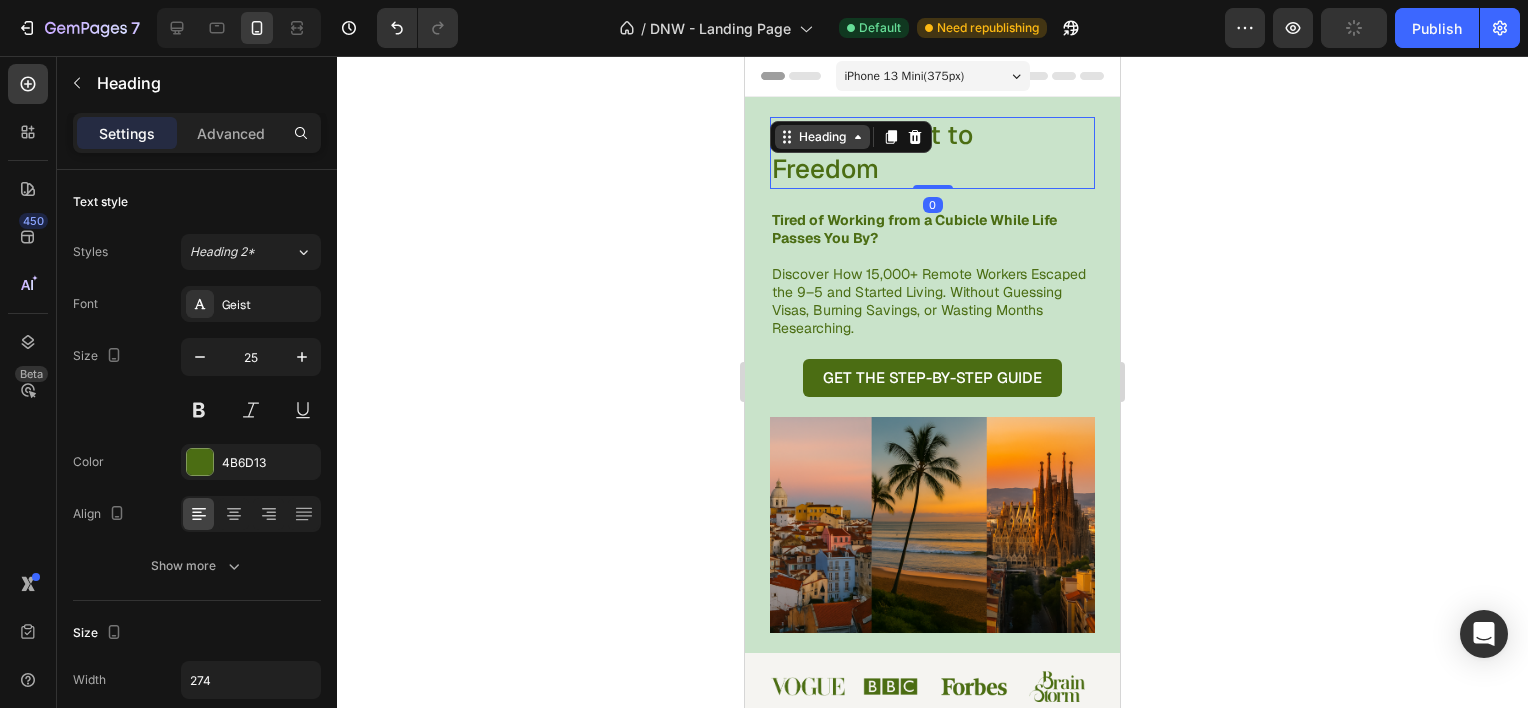 click on "Heading" at bounding box center (822, 137) 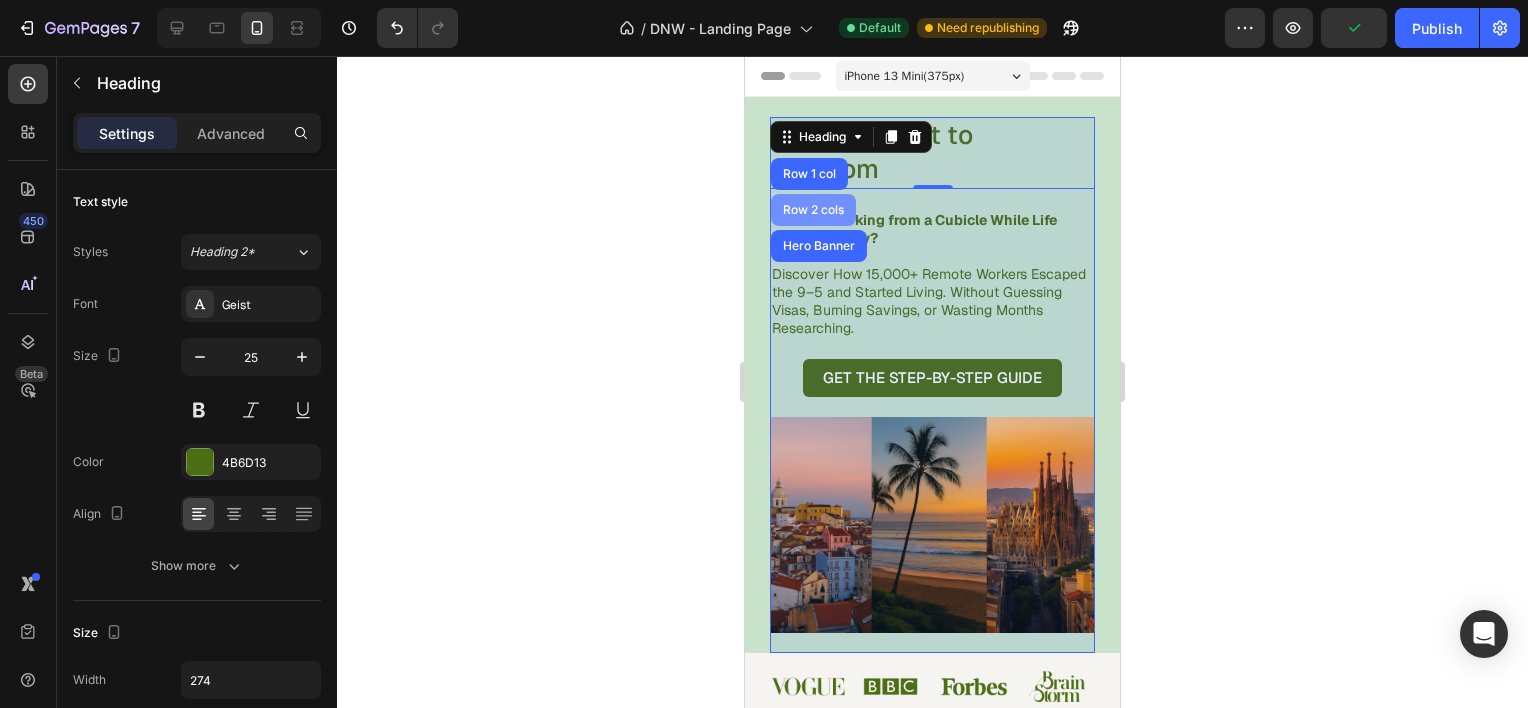 click on "Row 2 cols" at bounding box center (813, 210) 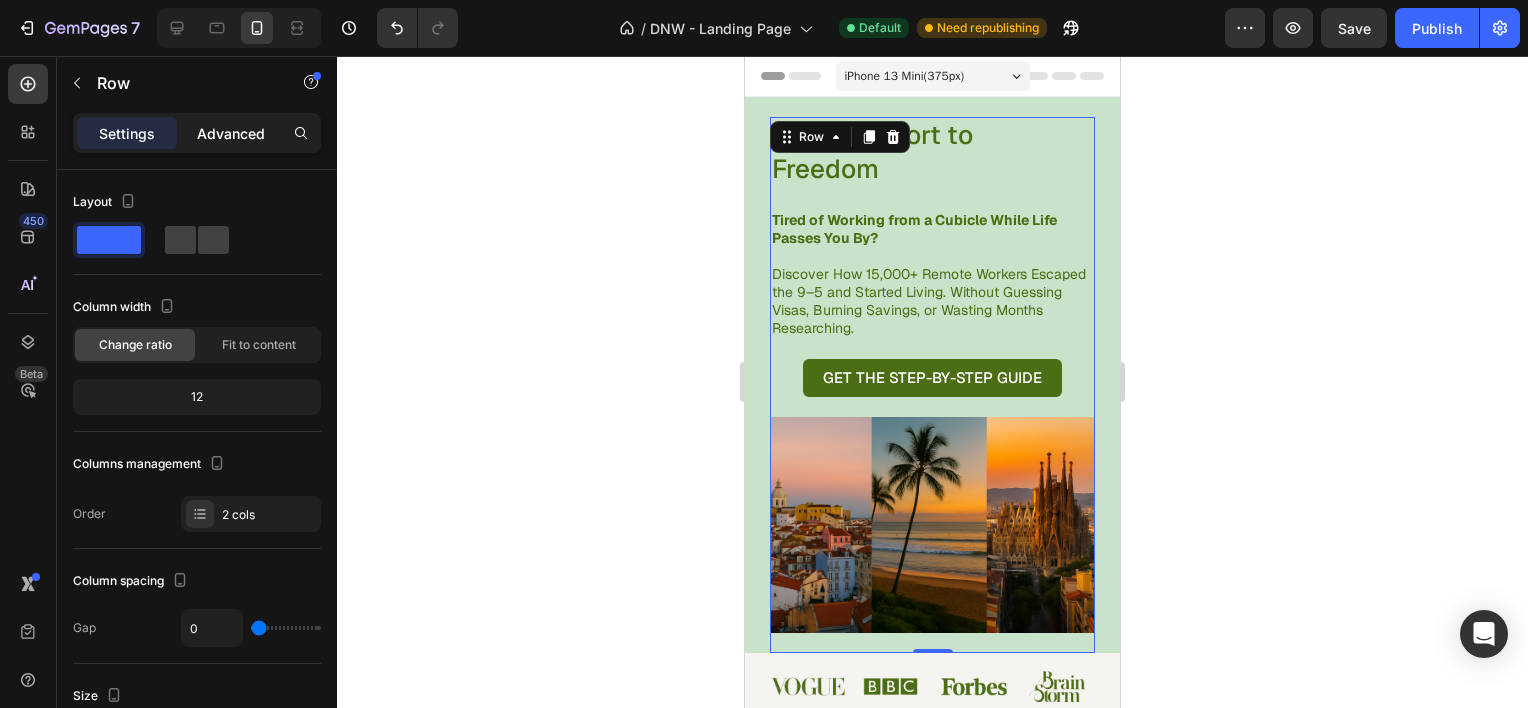 click on "Advanced" at bounding box center (231, 133) 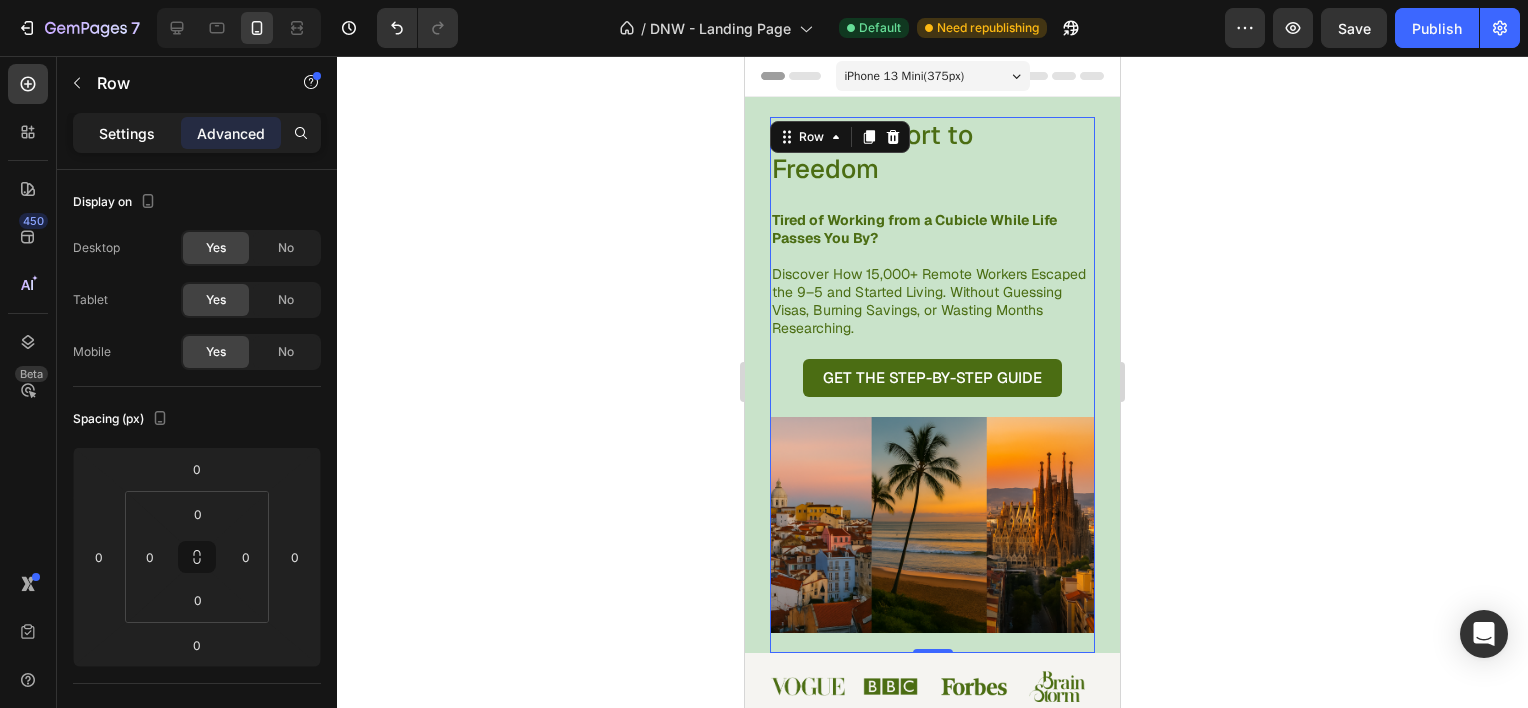click on "Settings" at bounding box center (127, 133) 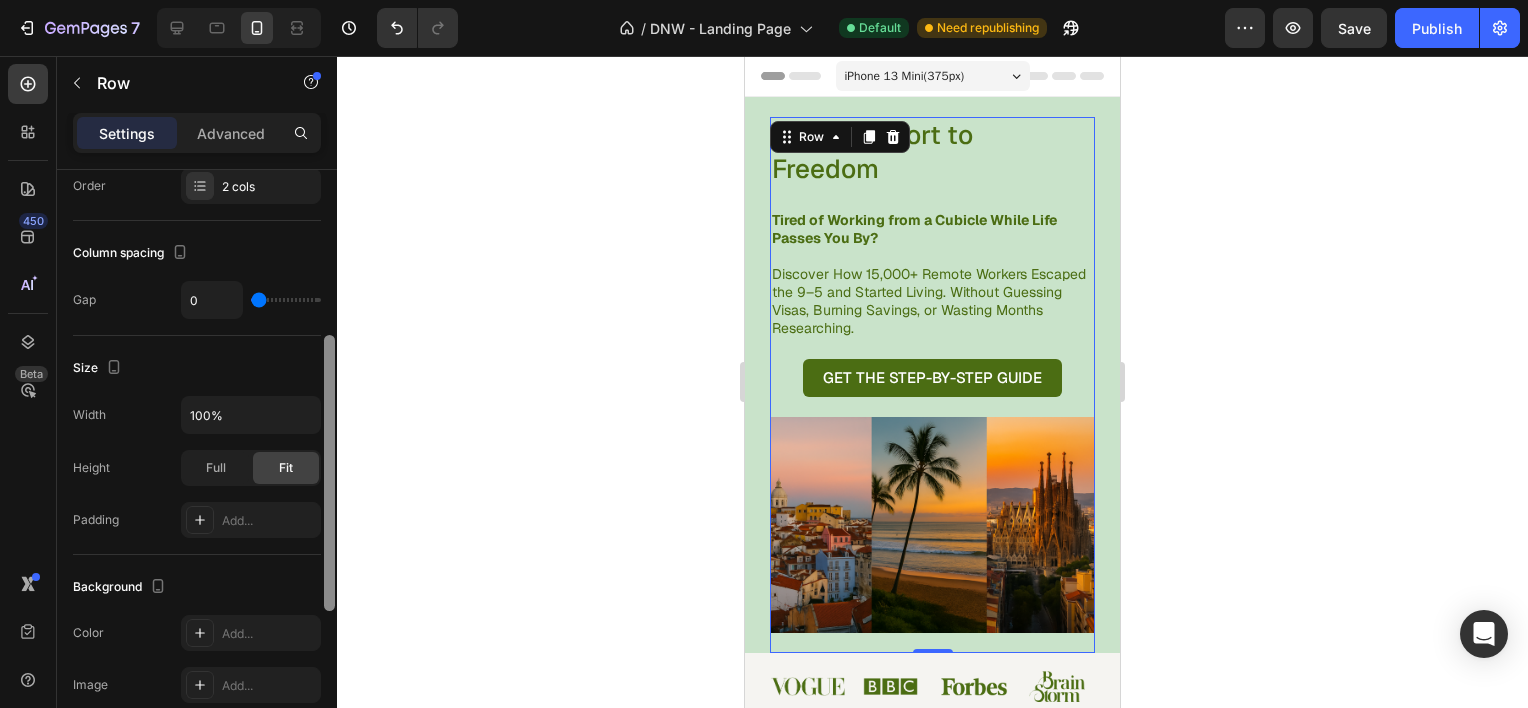 scroll, scrollTop: 337, scrollLeft: 0, axis: vertical 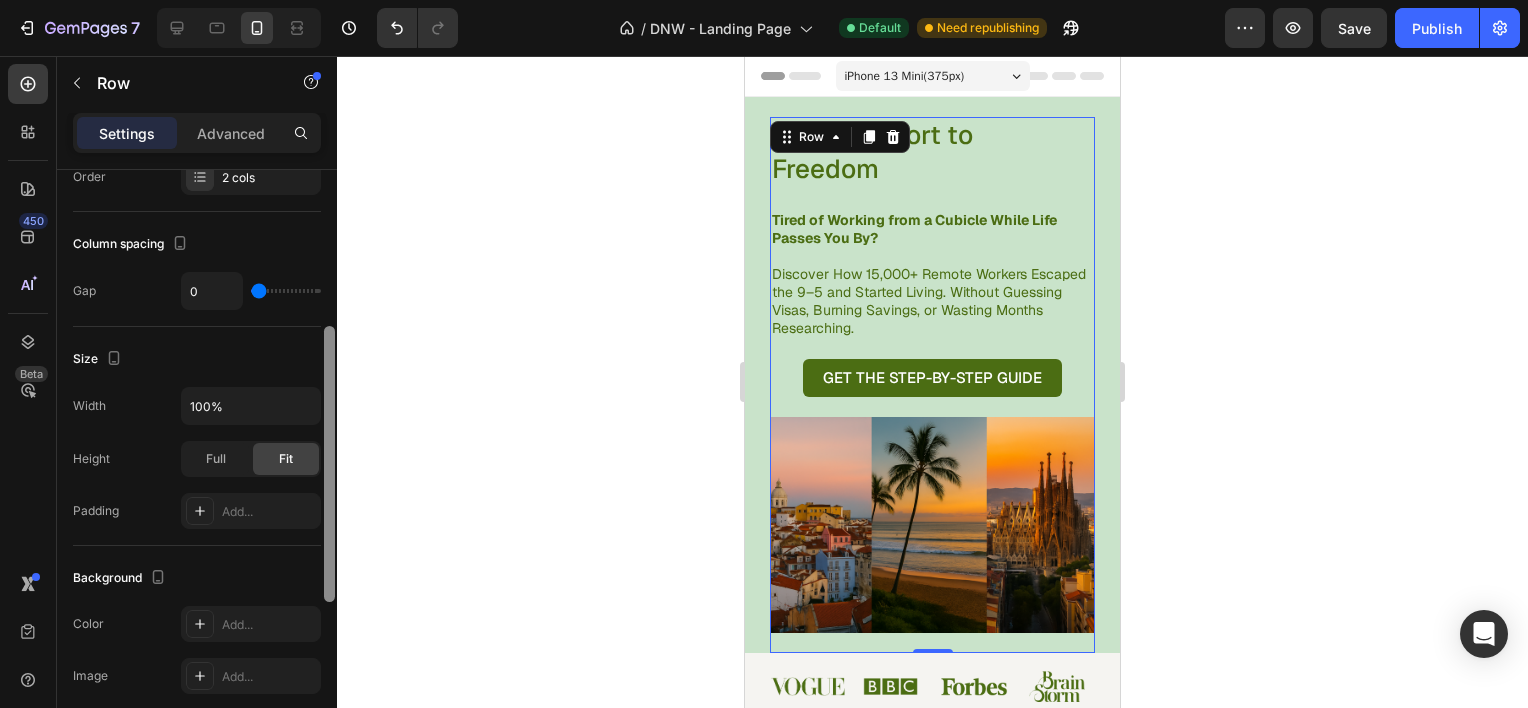 drag, startPoint x: 329, startPoint y: 296, endPoint x: 332, endPoint y: 453, distance: 157.02866 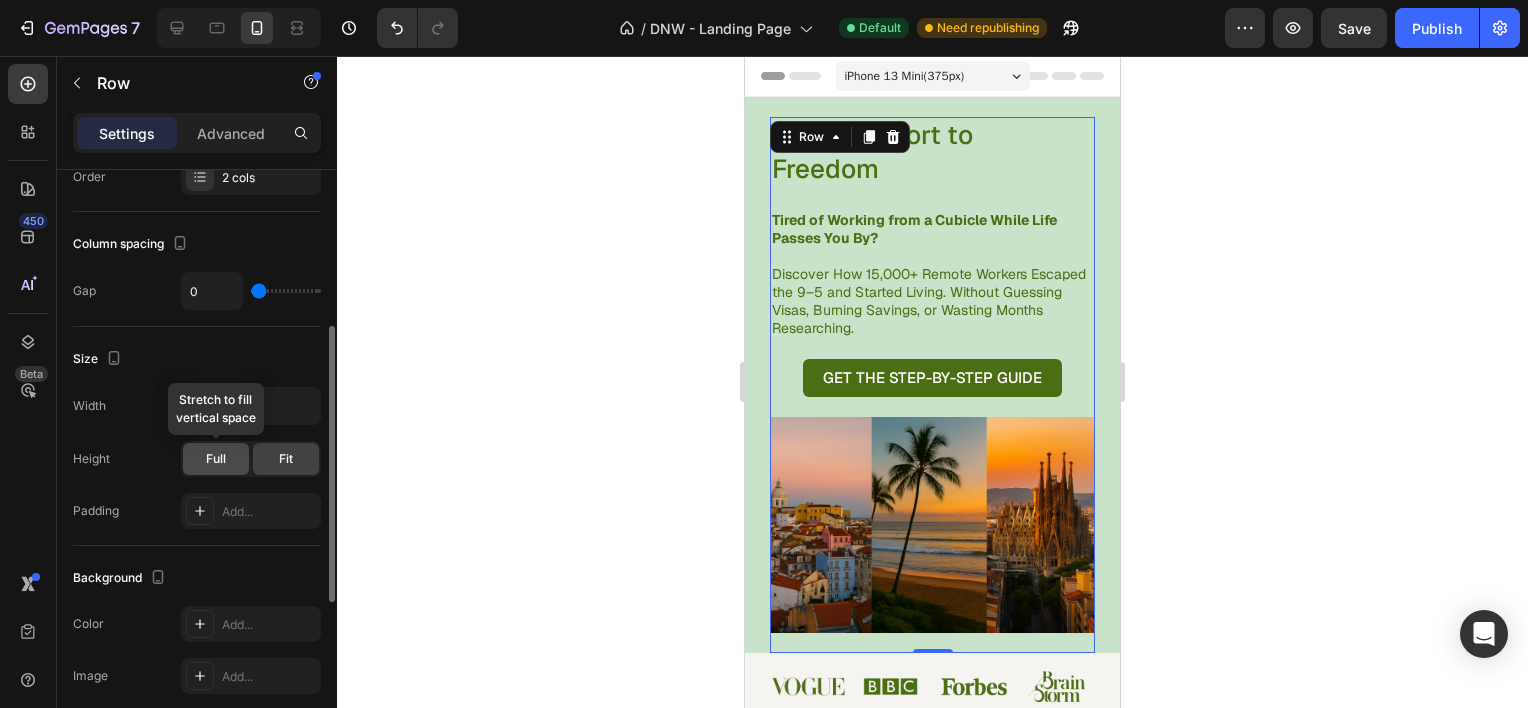 click on "Full" 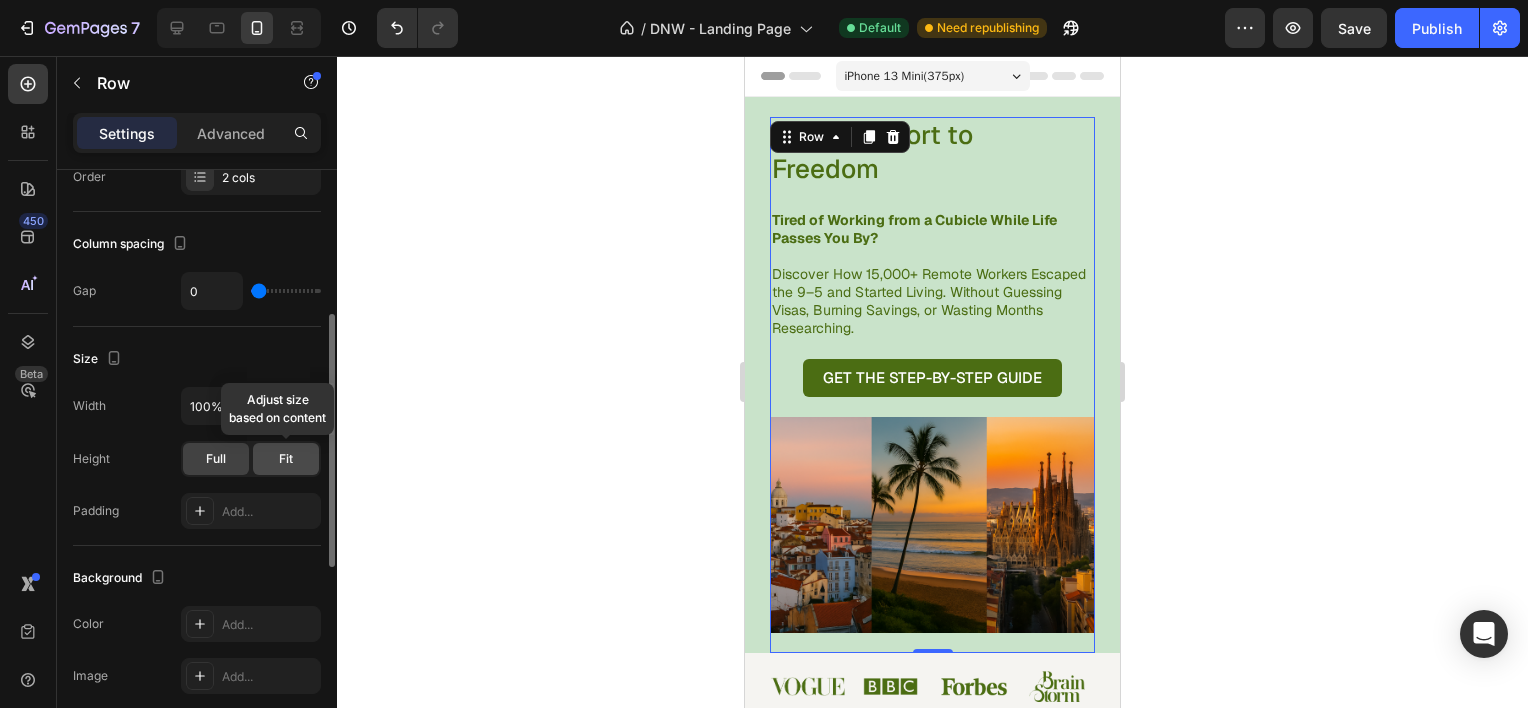 click on "Fit" 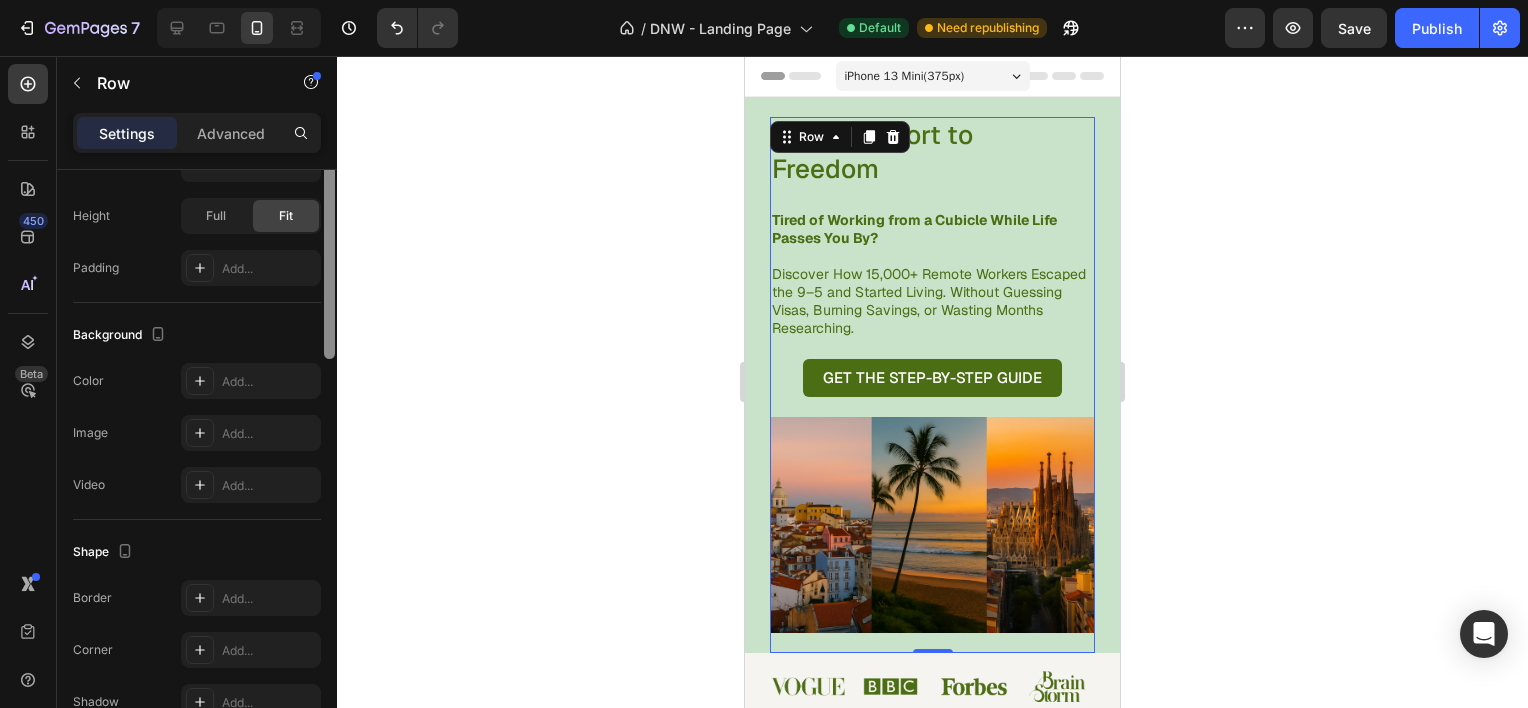 scroll, scrollTop: 685, scrollLeft: 0, axis: vertical 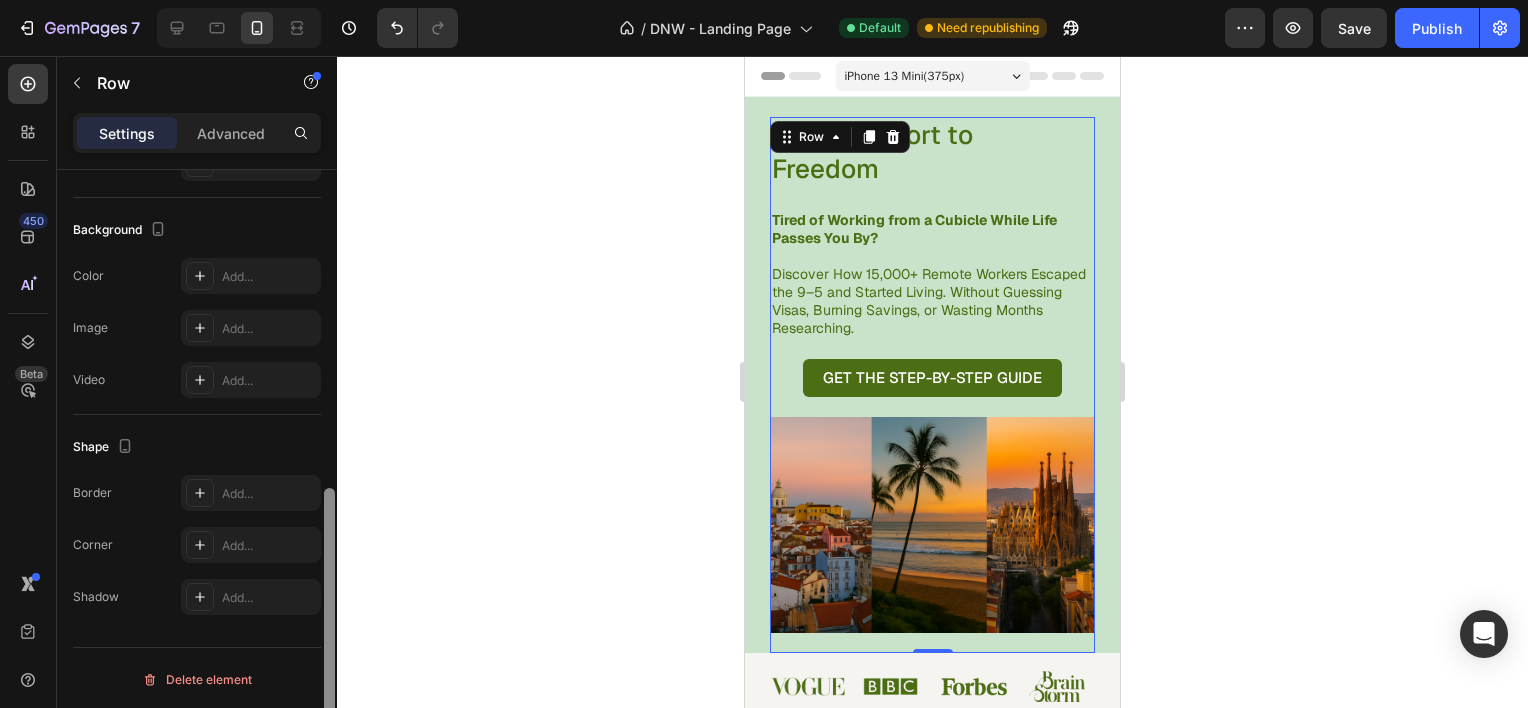 drag, startPoint x: 328, startPoint y: 459, endPoint x: 328, endPoint y: 650, distance: 191 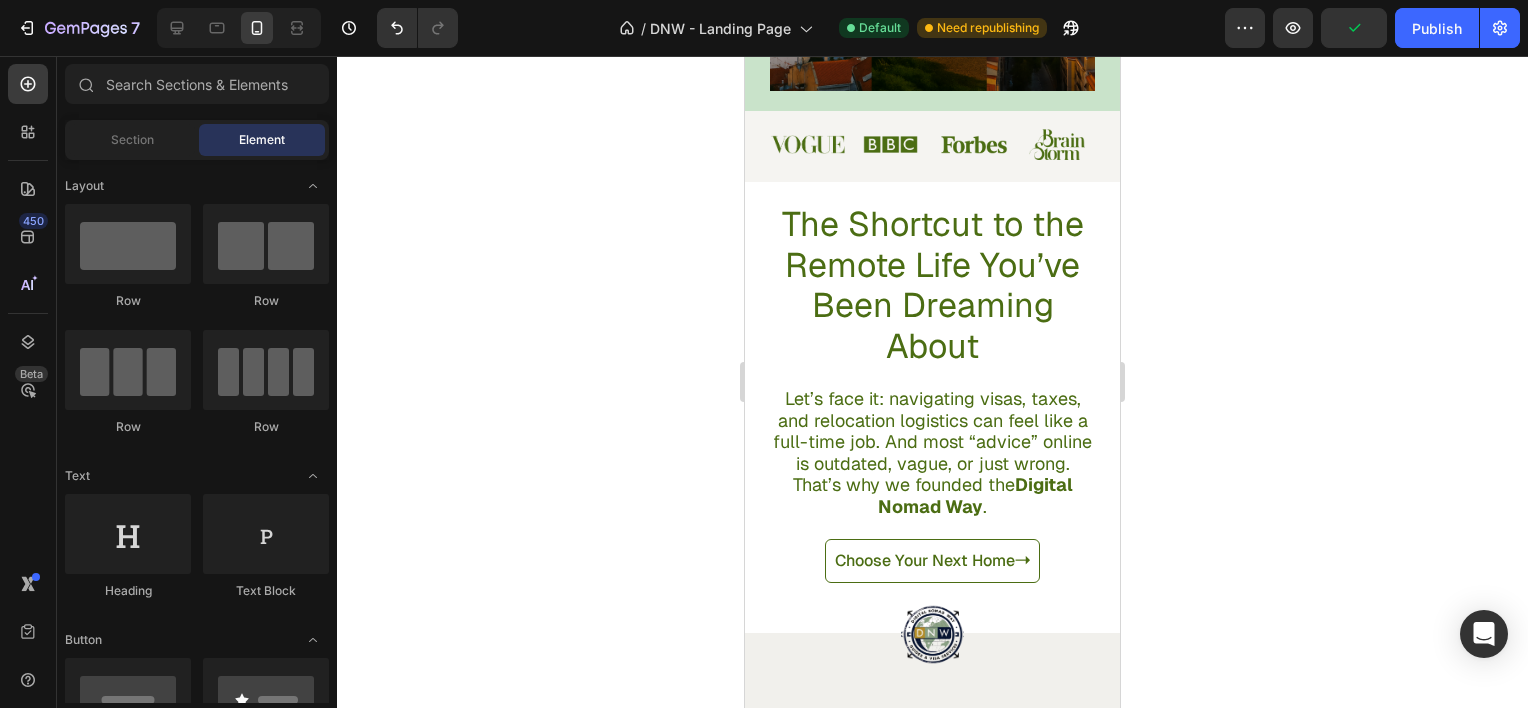 scroll, scrollTop: 524, scrollLeft: 0, axis: vertical 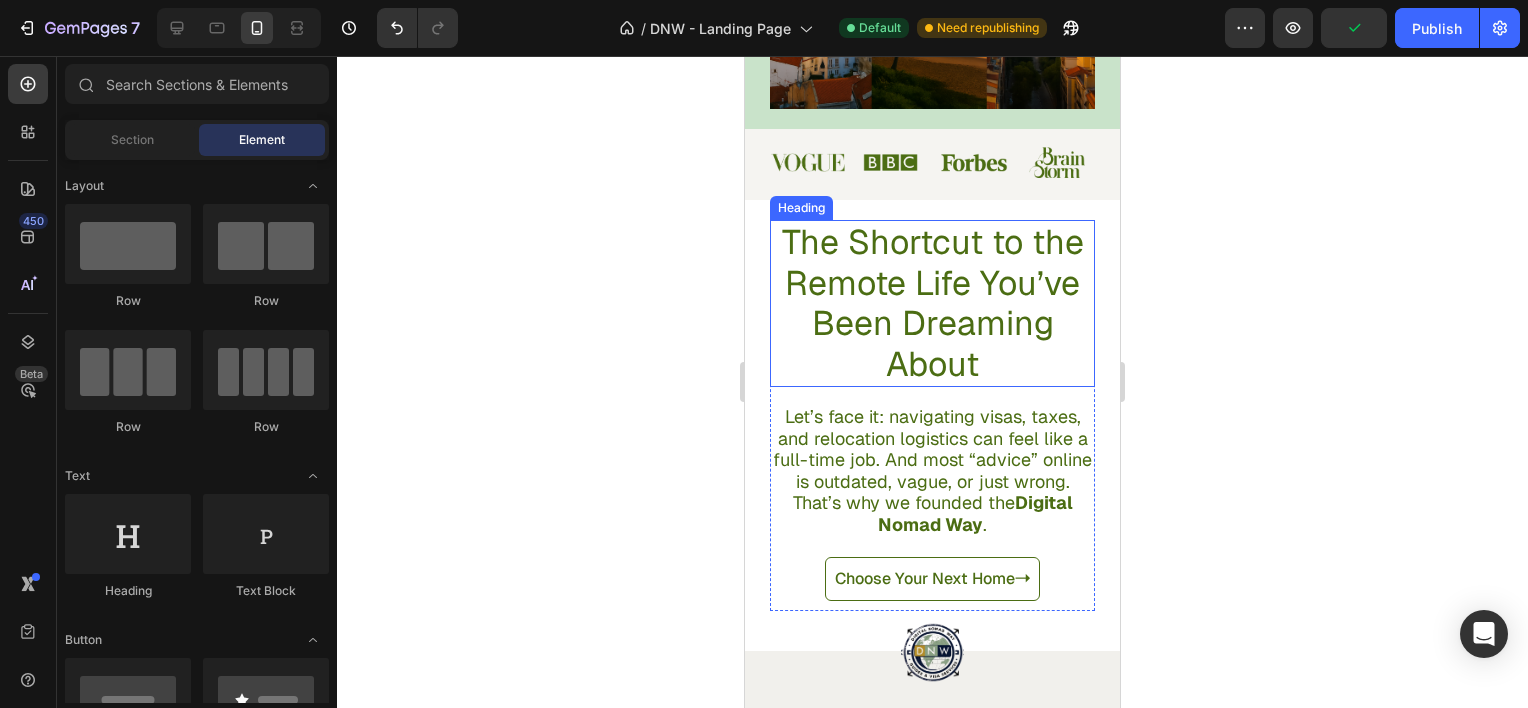click on "The Shortcut to the Remote Life You’ve Been Dreaming About" at bounding box center [932, 303] 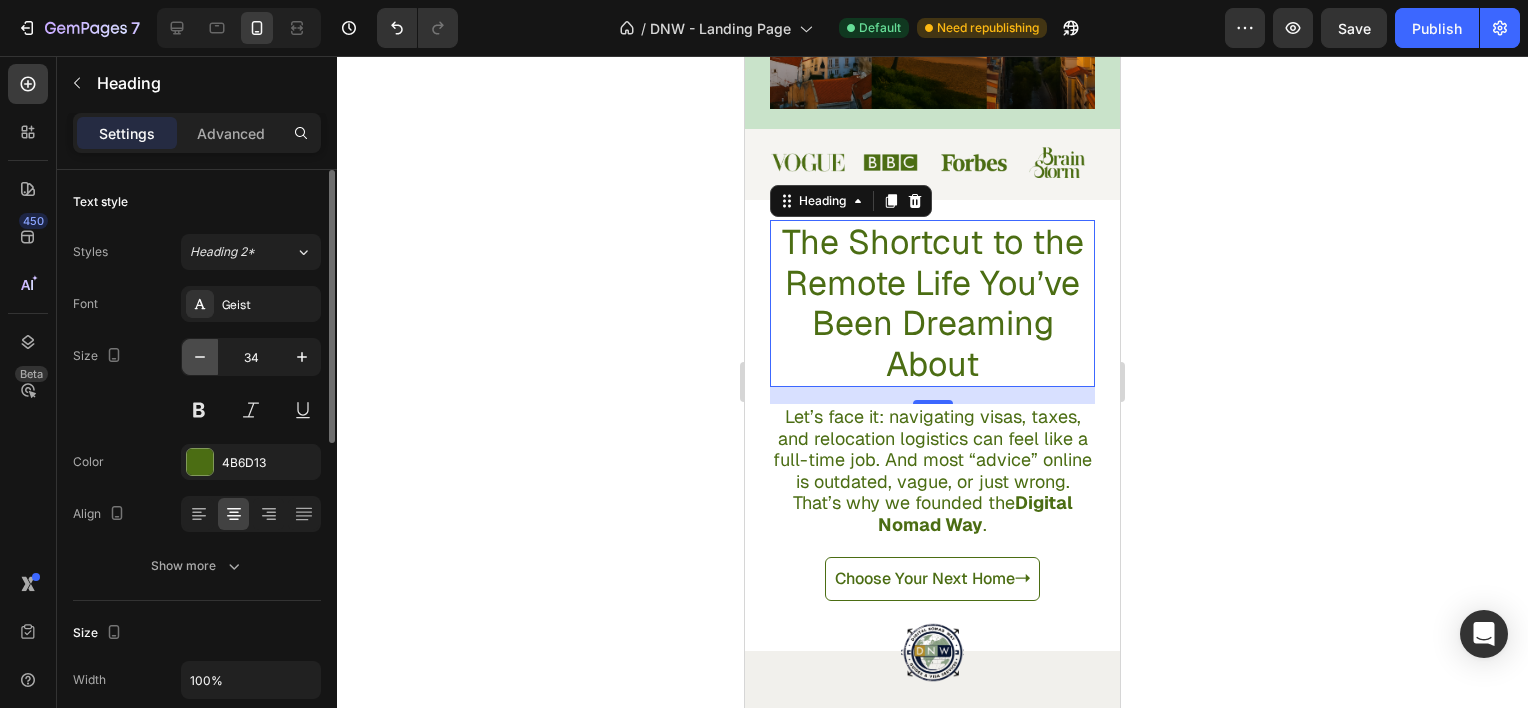 click 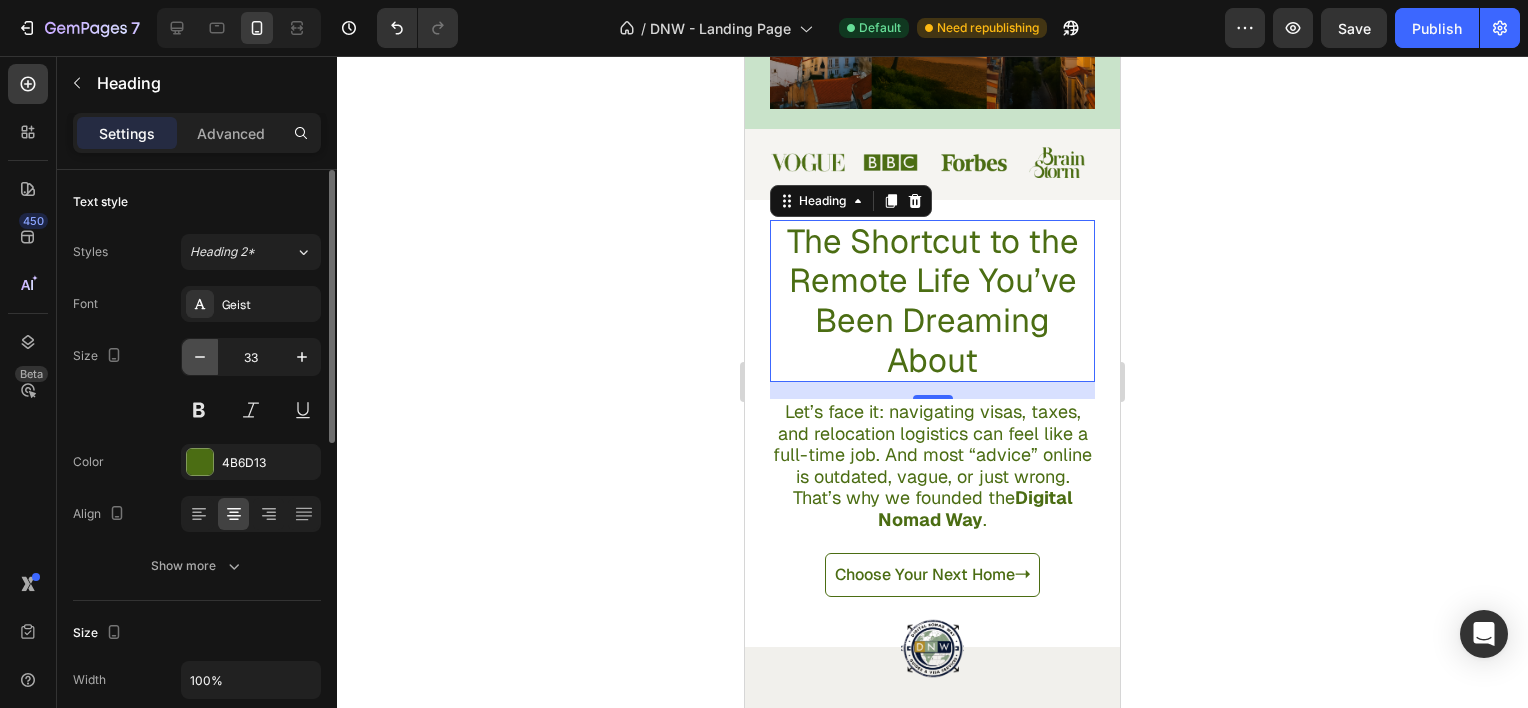 click 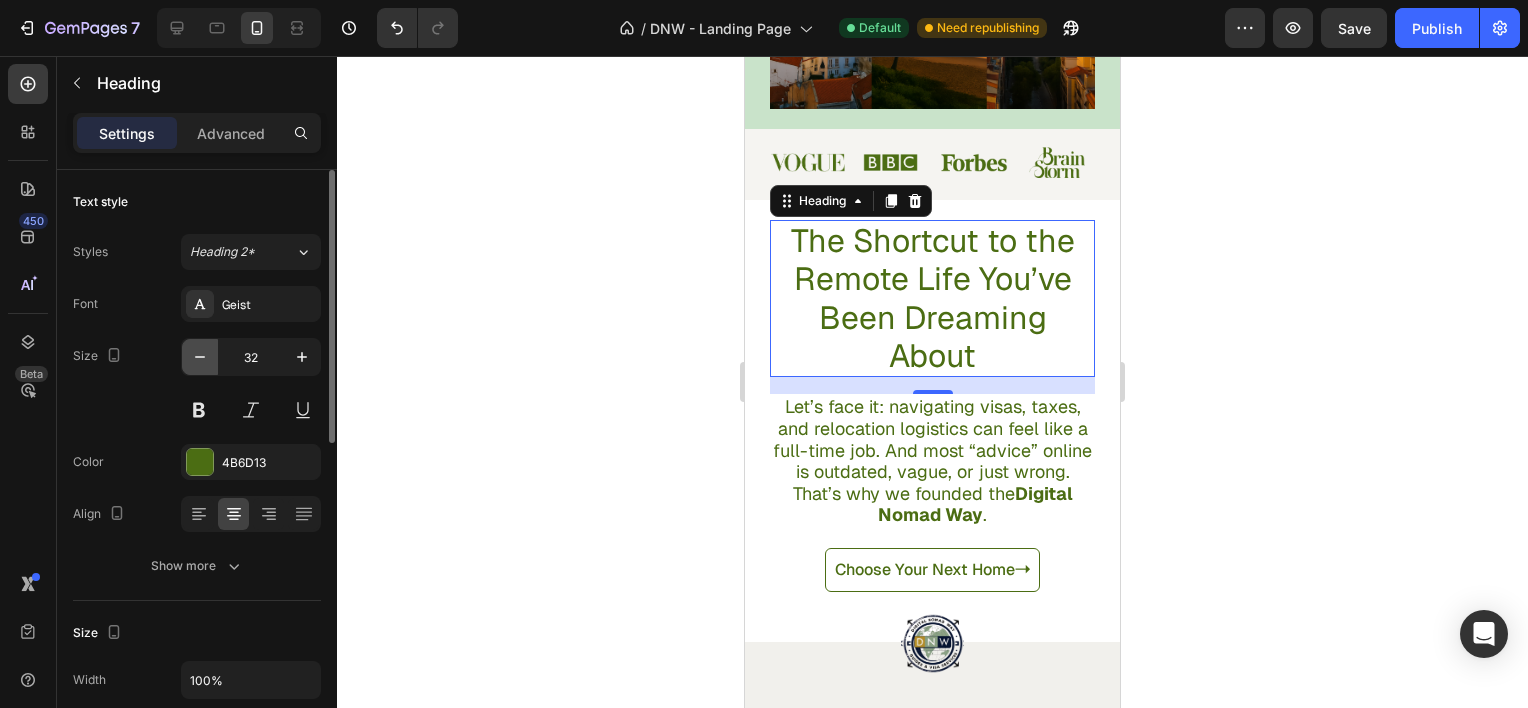 click 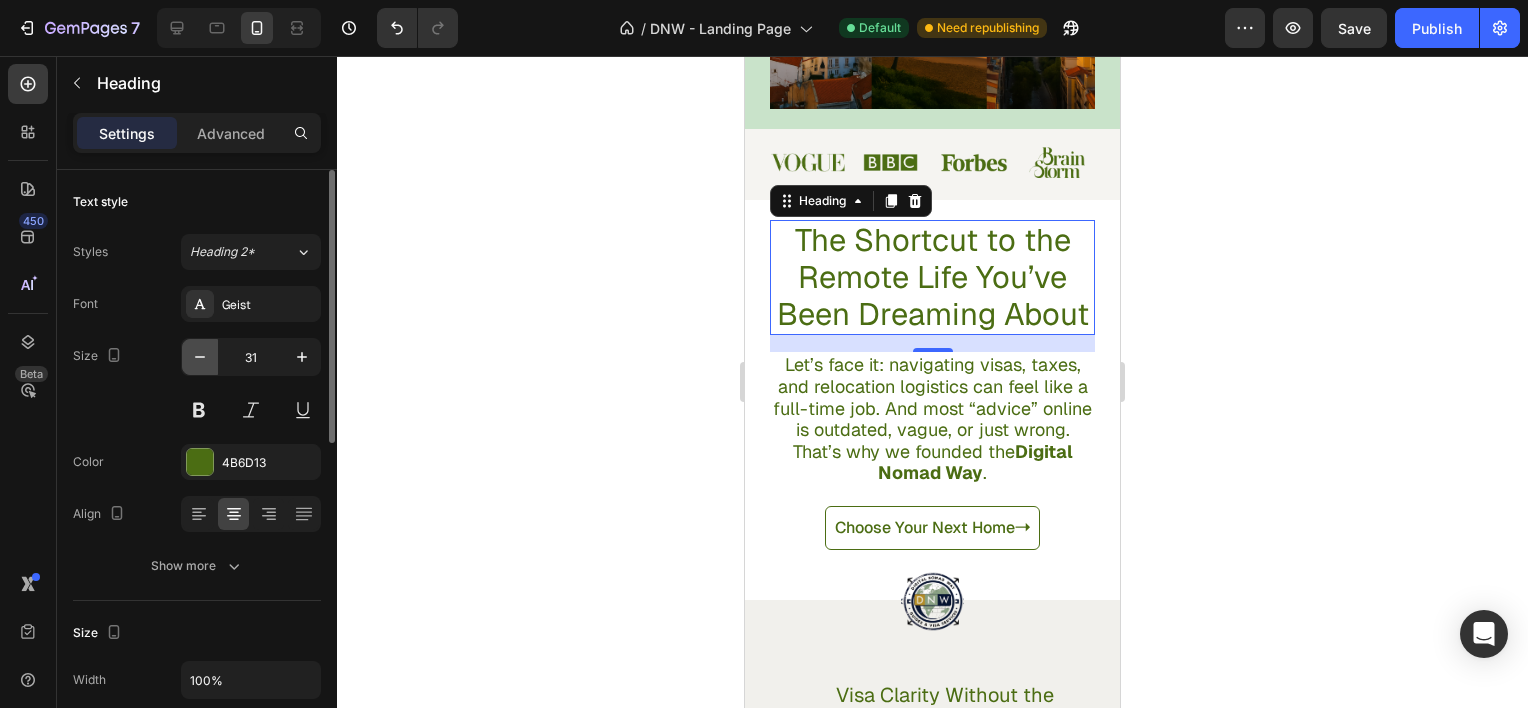 click 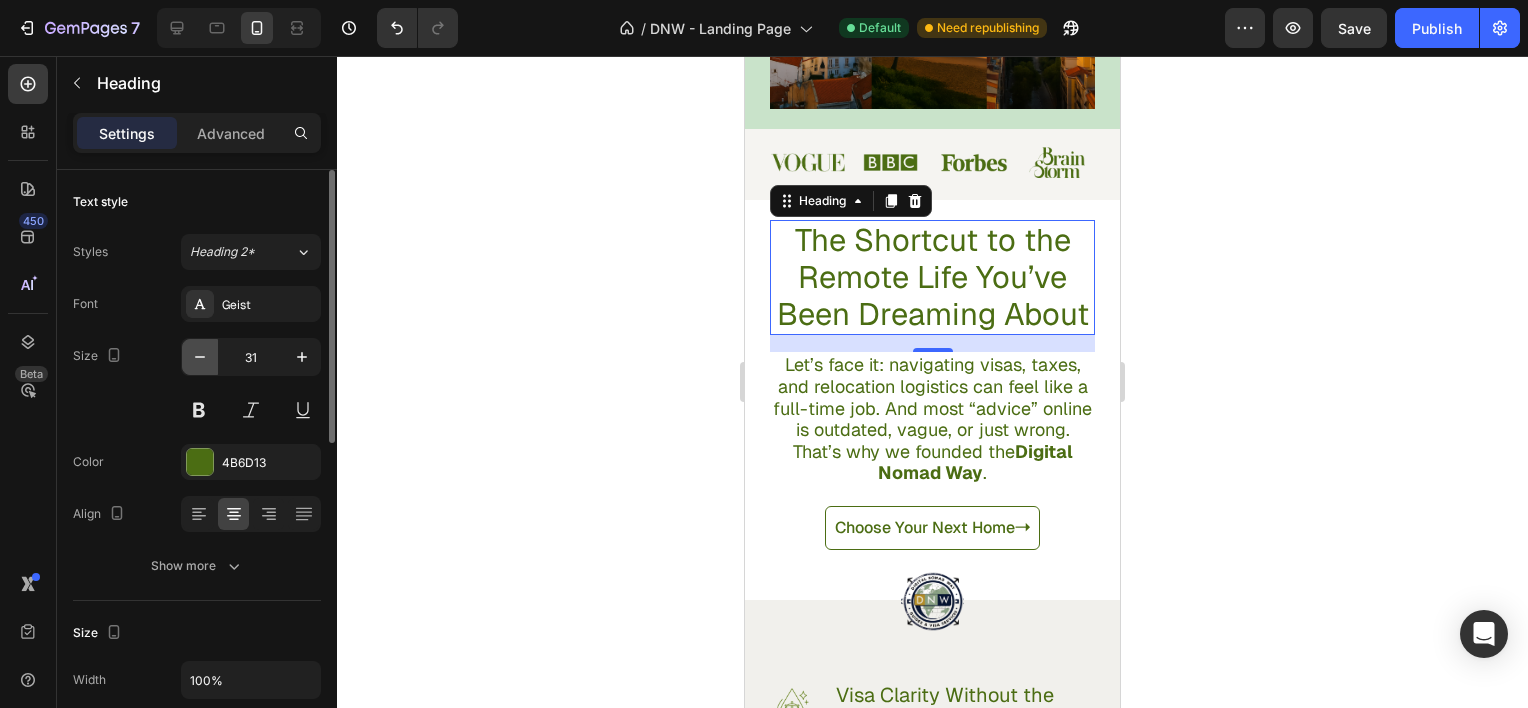 type on "30" 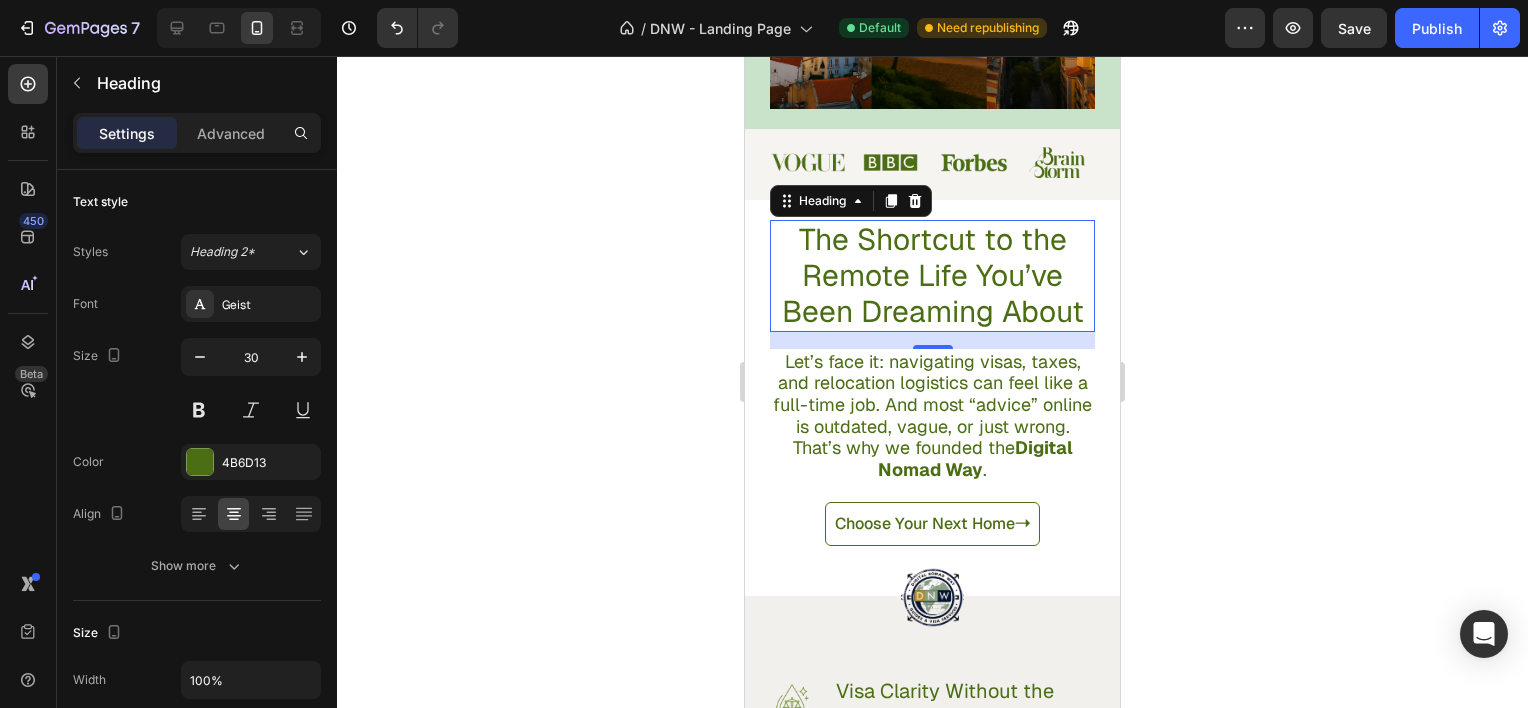 click 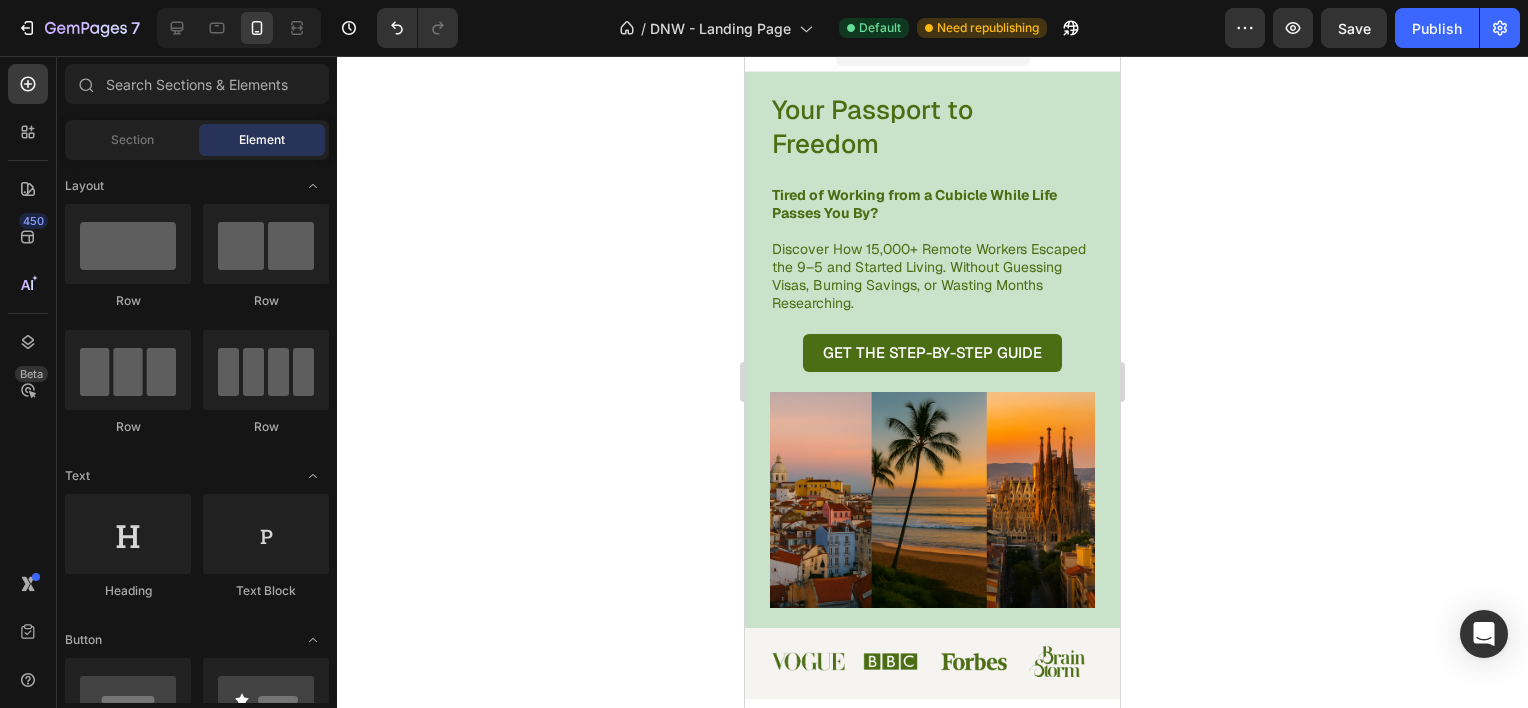 scroll, scrollTop: 109, scrollLeft: 0, axis: vertical 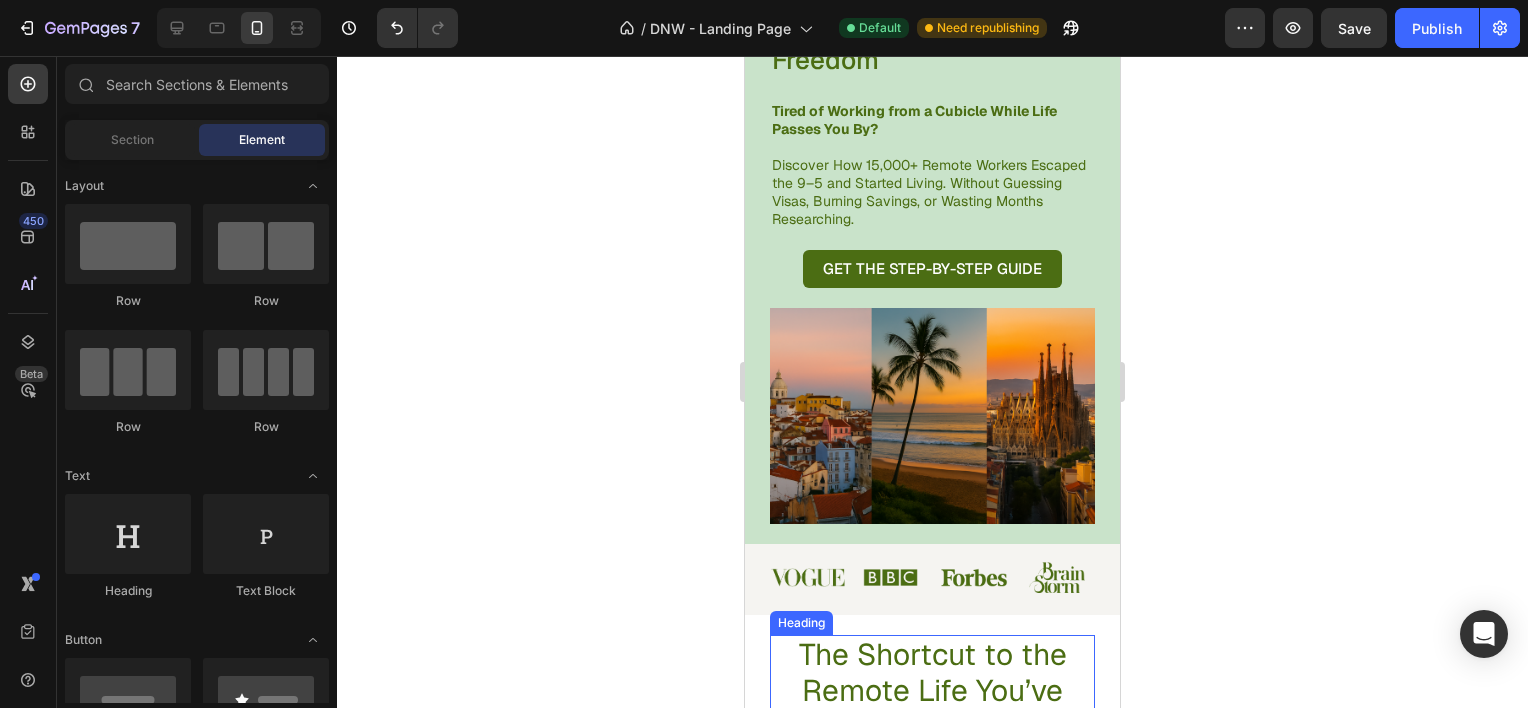click on "The Shortcut to the Remote Life You’ve Been Dreaming About" at bounding box center [932, 691] 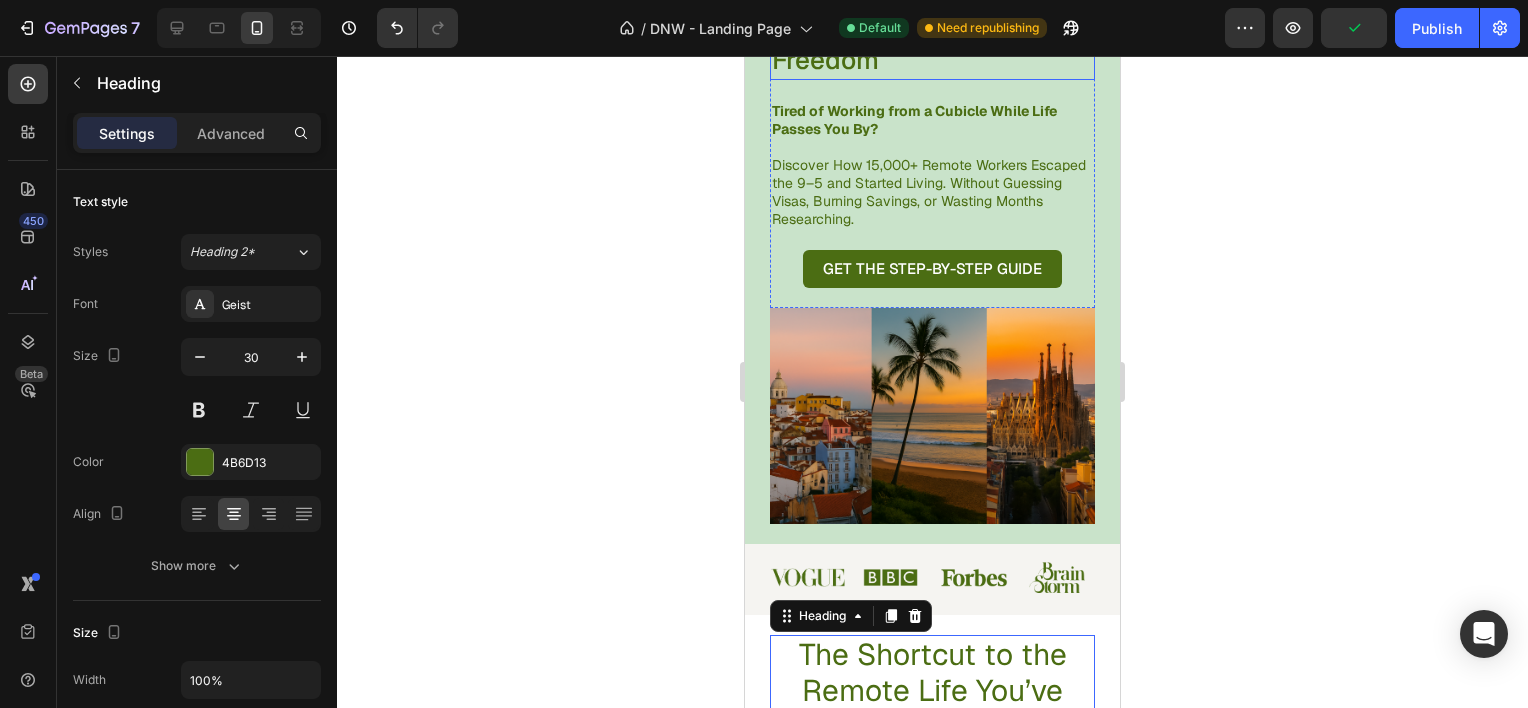click on "Your Passport to Freedom" at bounding box center (907, 44) 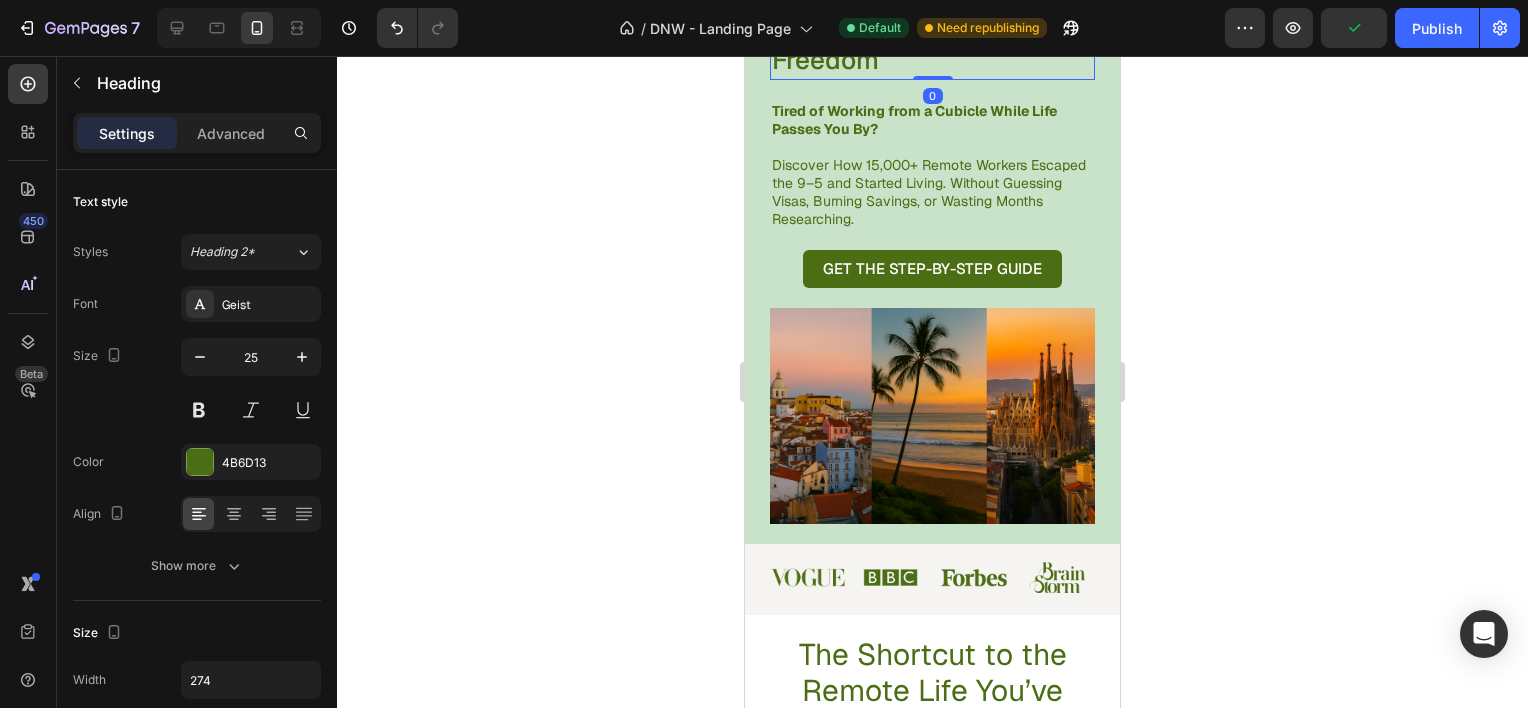 scroll, scrollTop: 684, scrollLeft: 0, axis: vertical 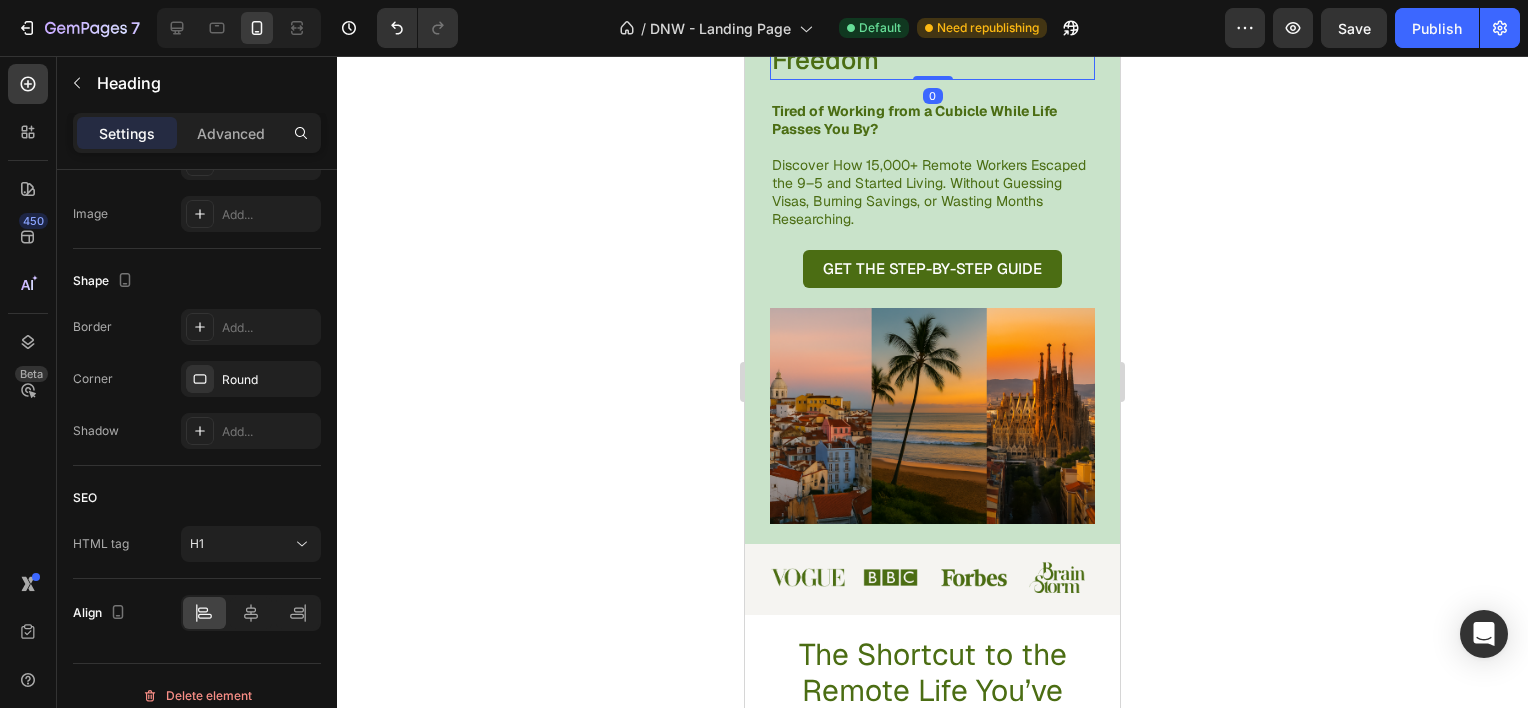 click at bounding box center [329, -128] 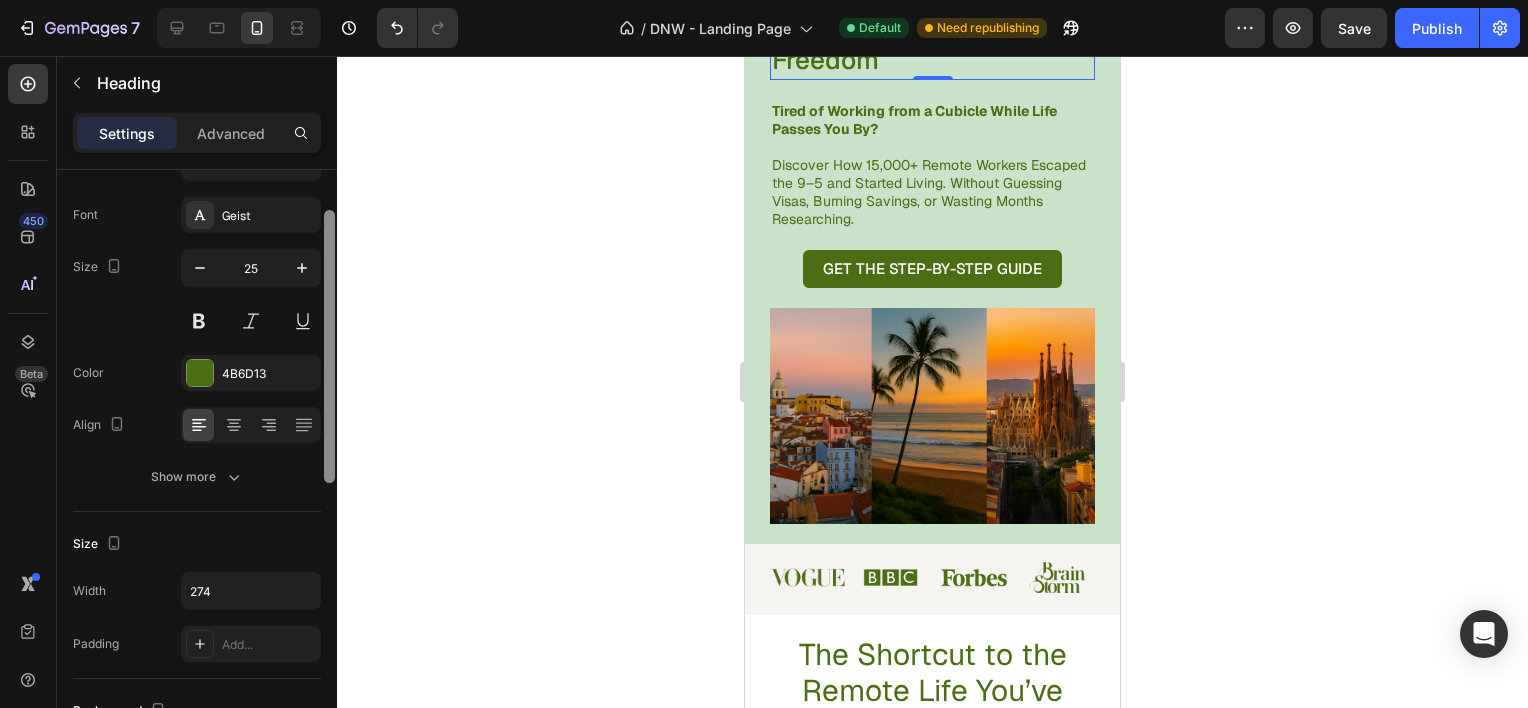 scroll, scrollTop: 684, scrollLeft: 0, axis: vertical 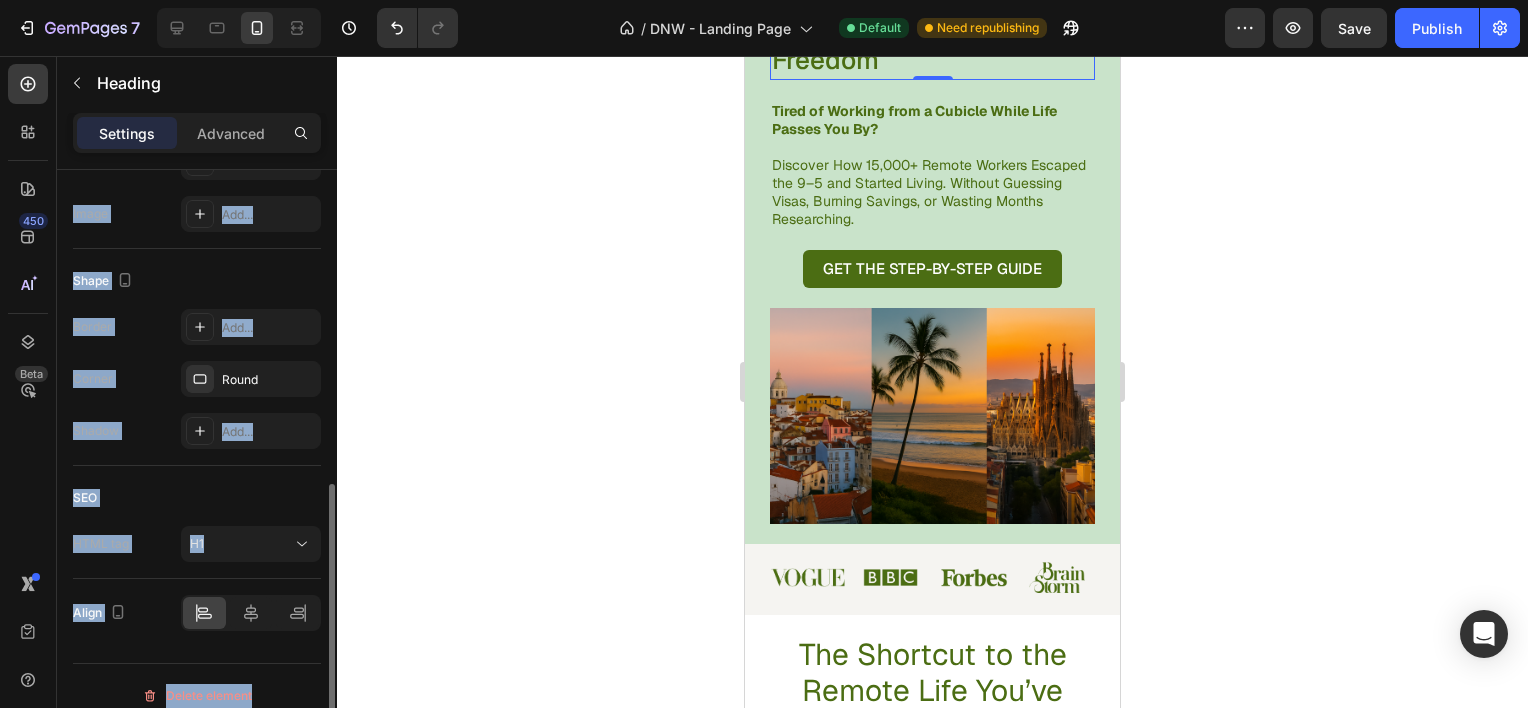 drag, startPoint x: 323, startPoint y: 218, endPoint x: 331, endPoint y: 152, distance: 66.48308 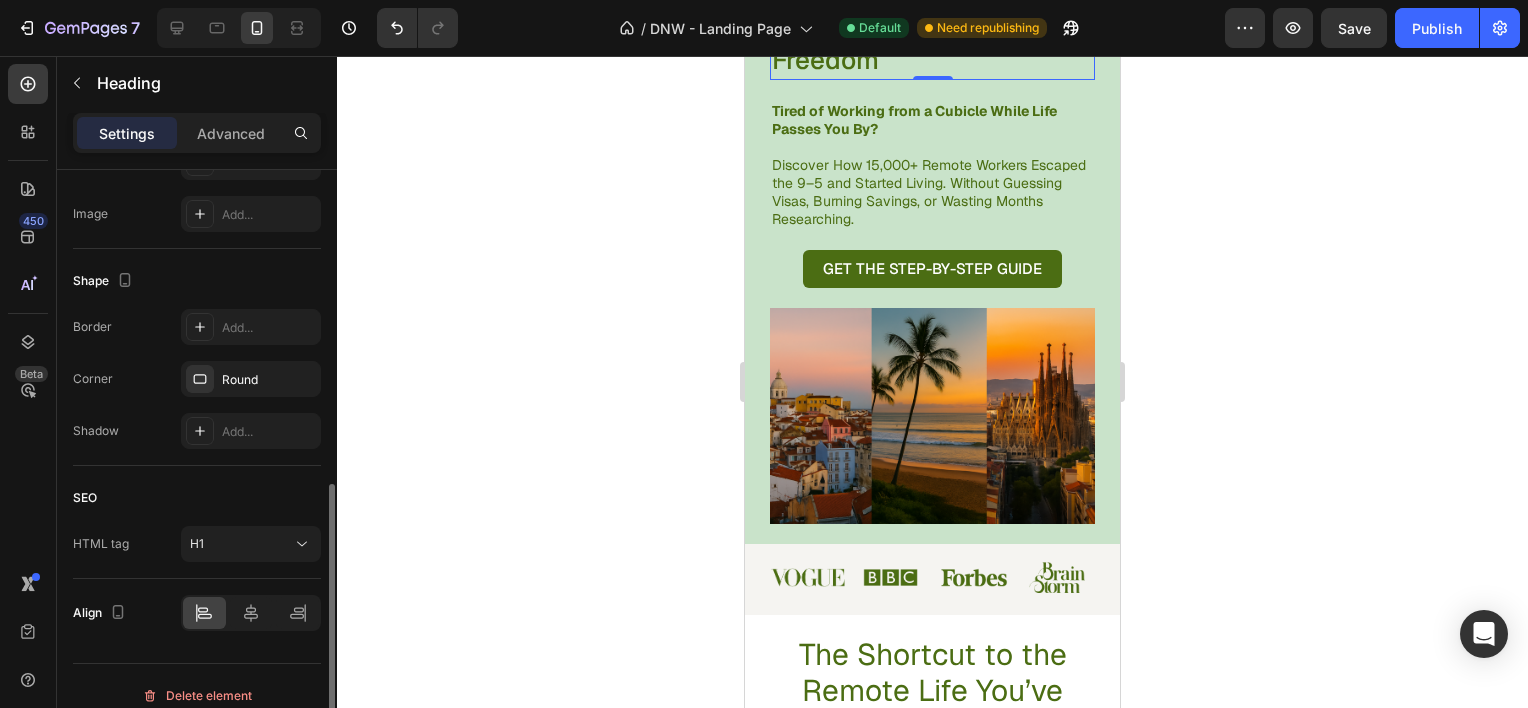 click on "Settings Advanced" at bounding box center [197, 141] 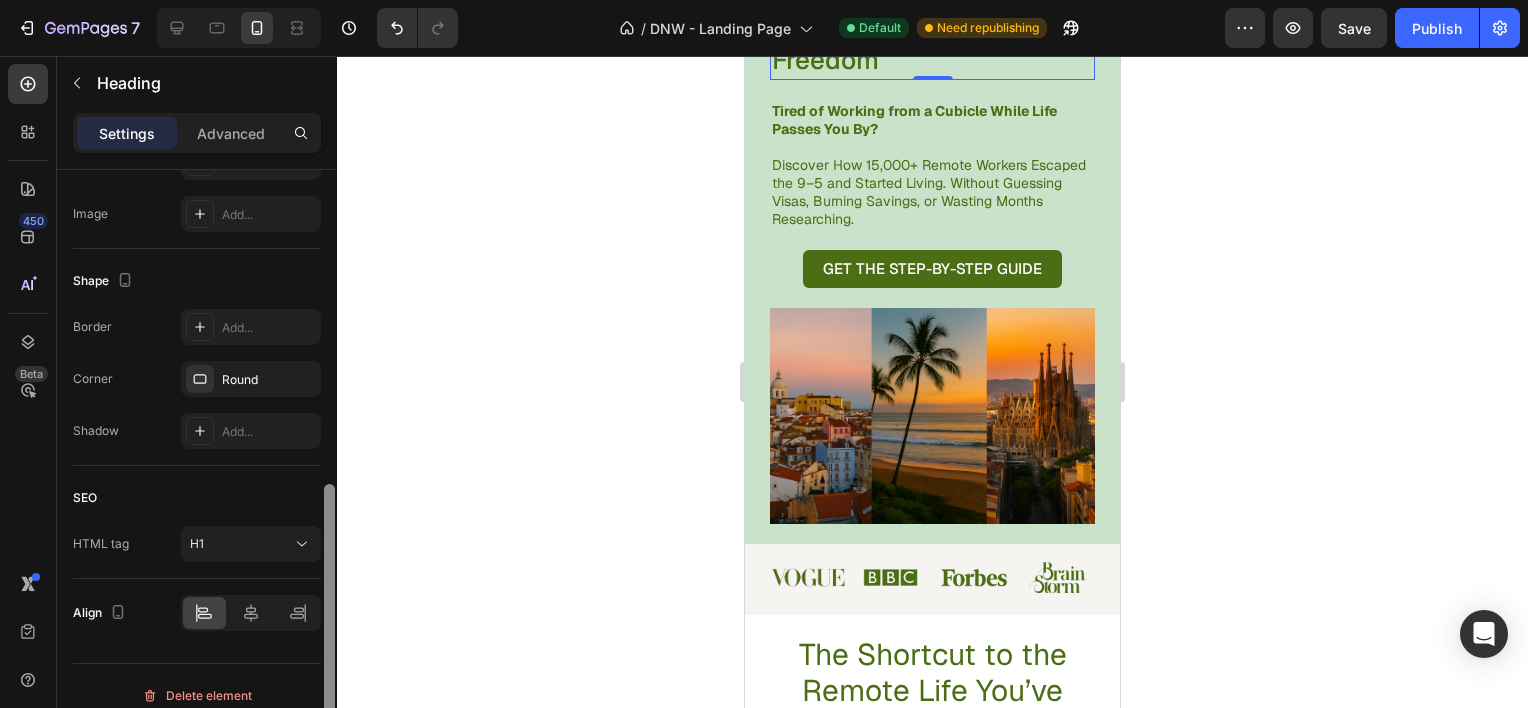 click at bounding box center (329, 467) 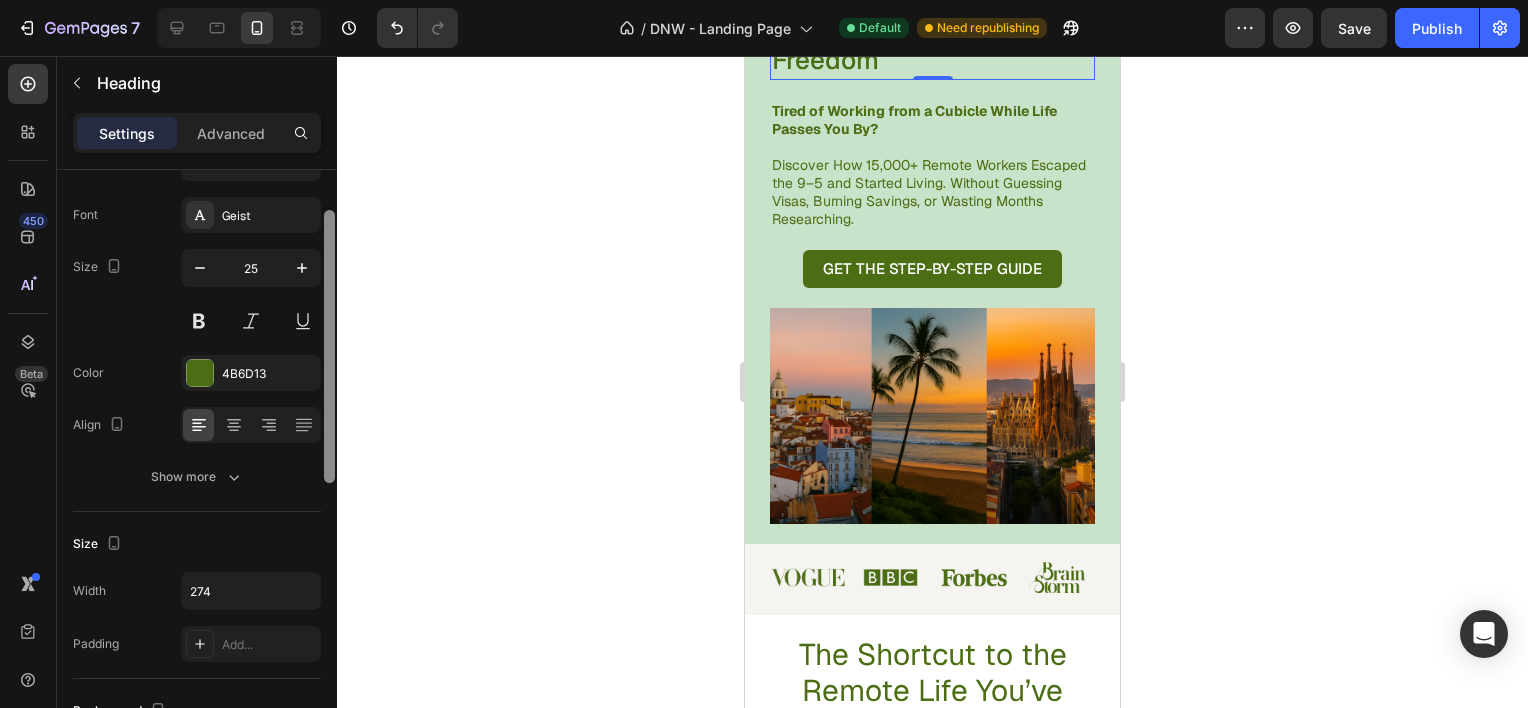 scroll, scrollTop: 0, scrollLeft: 0, axis: both 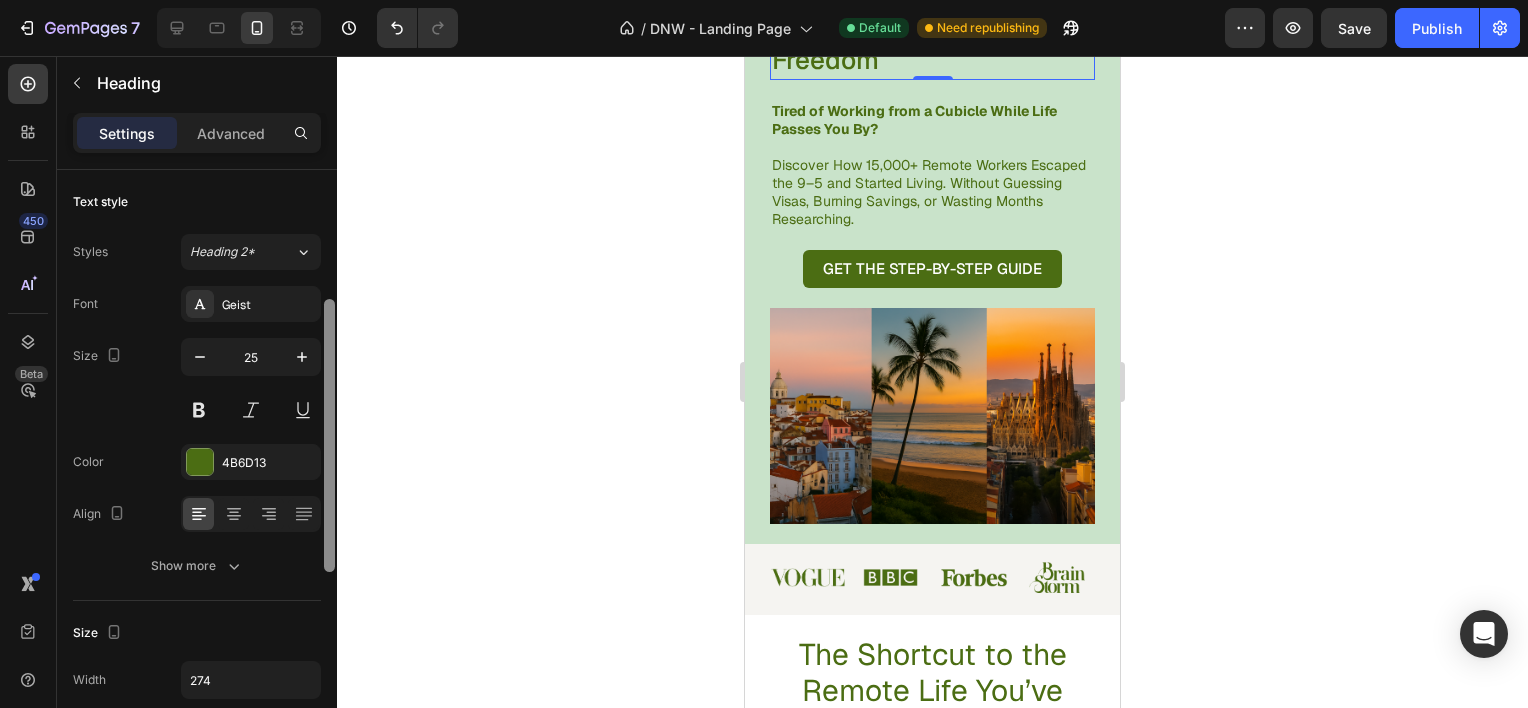 click at bounding box center (329, 556) 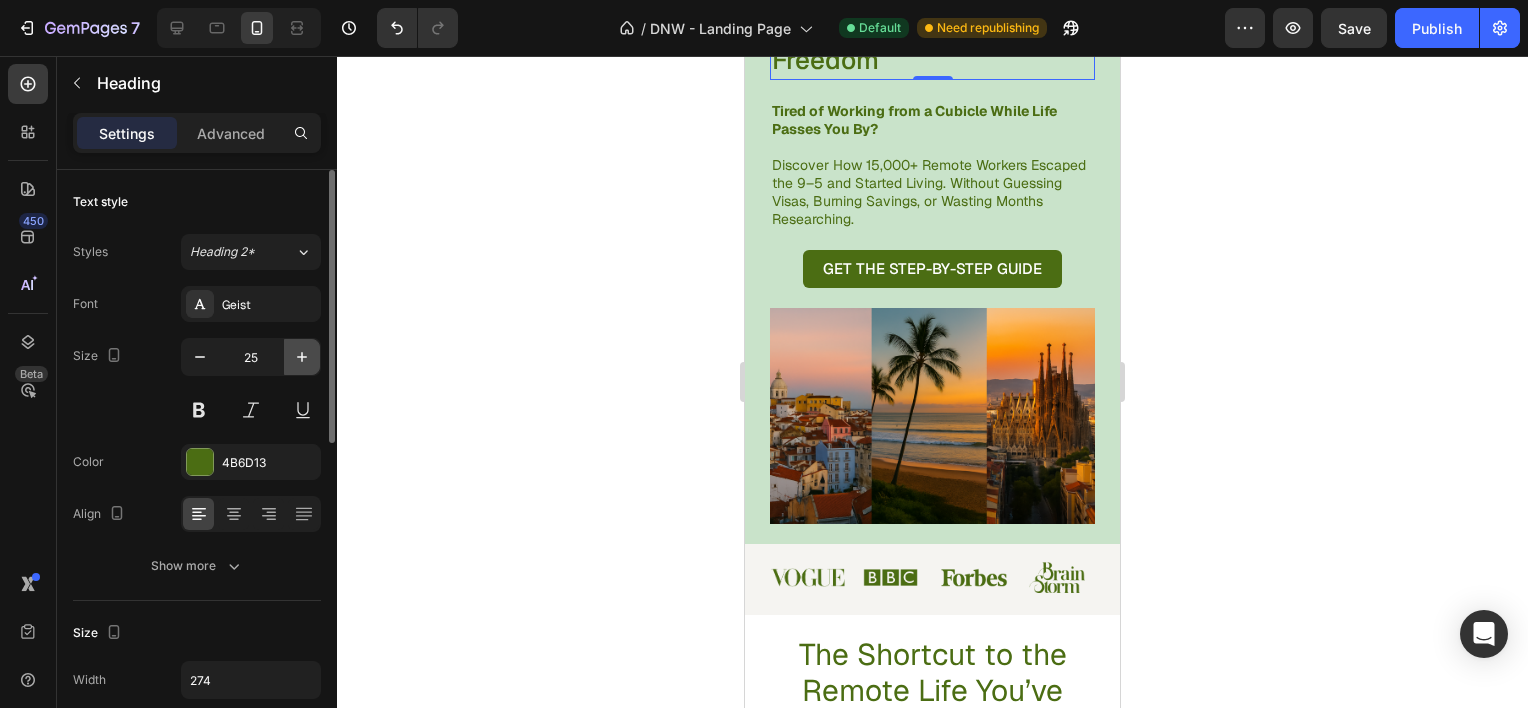 click 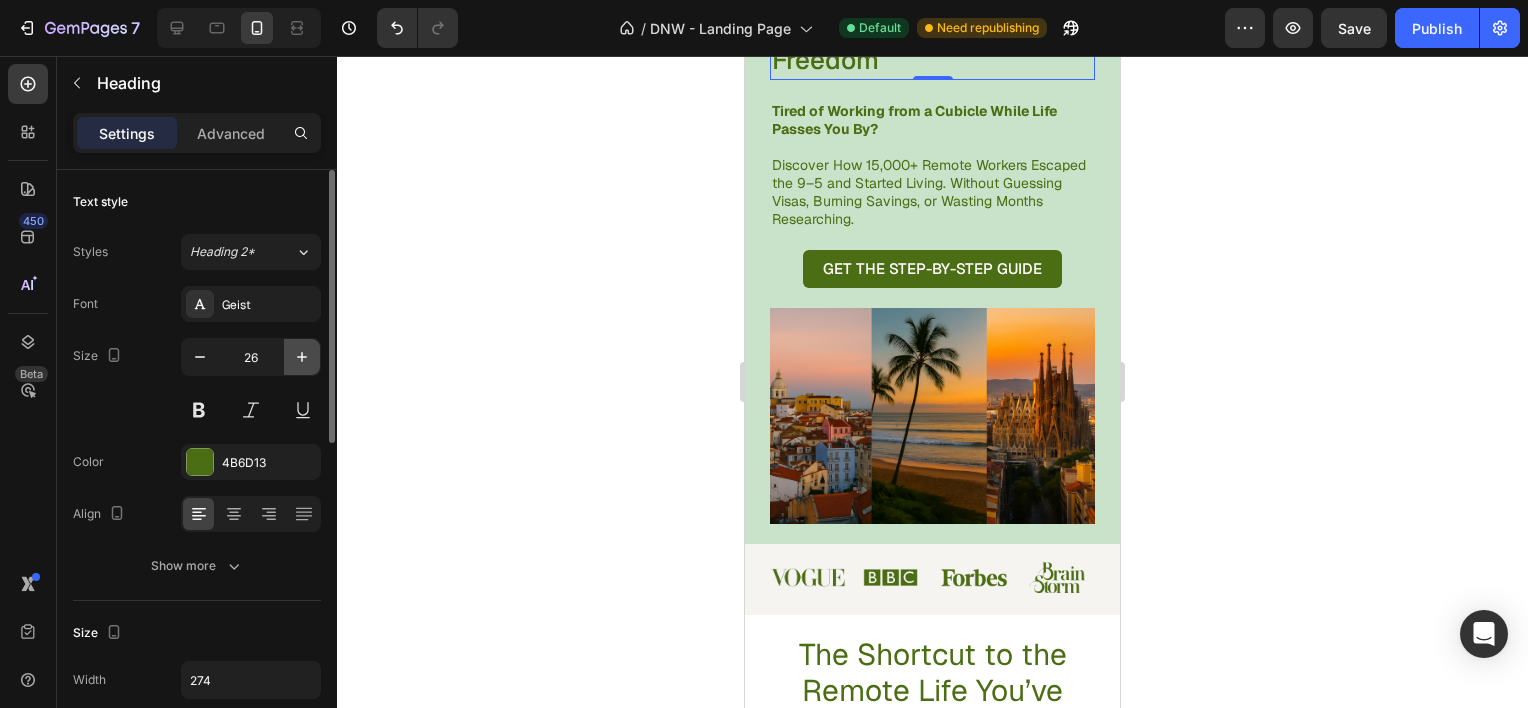 click 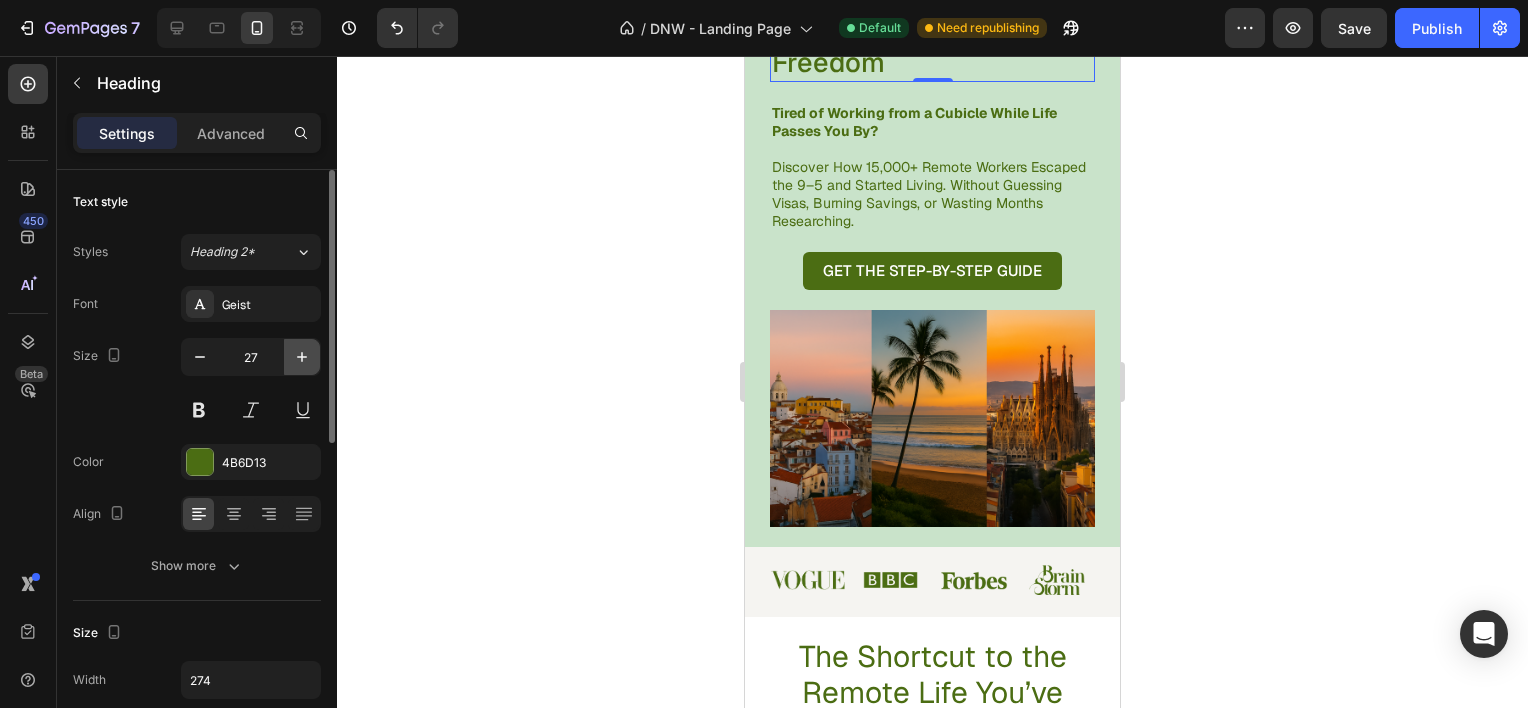 click 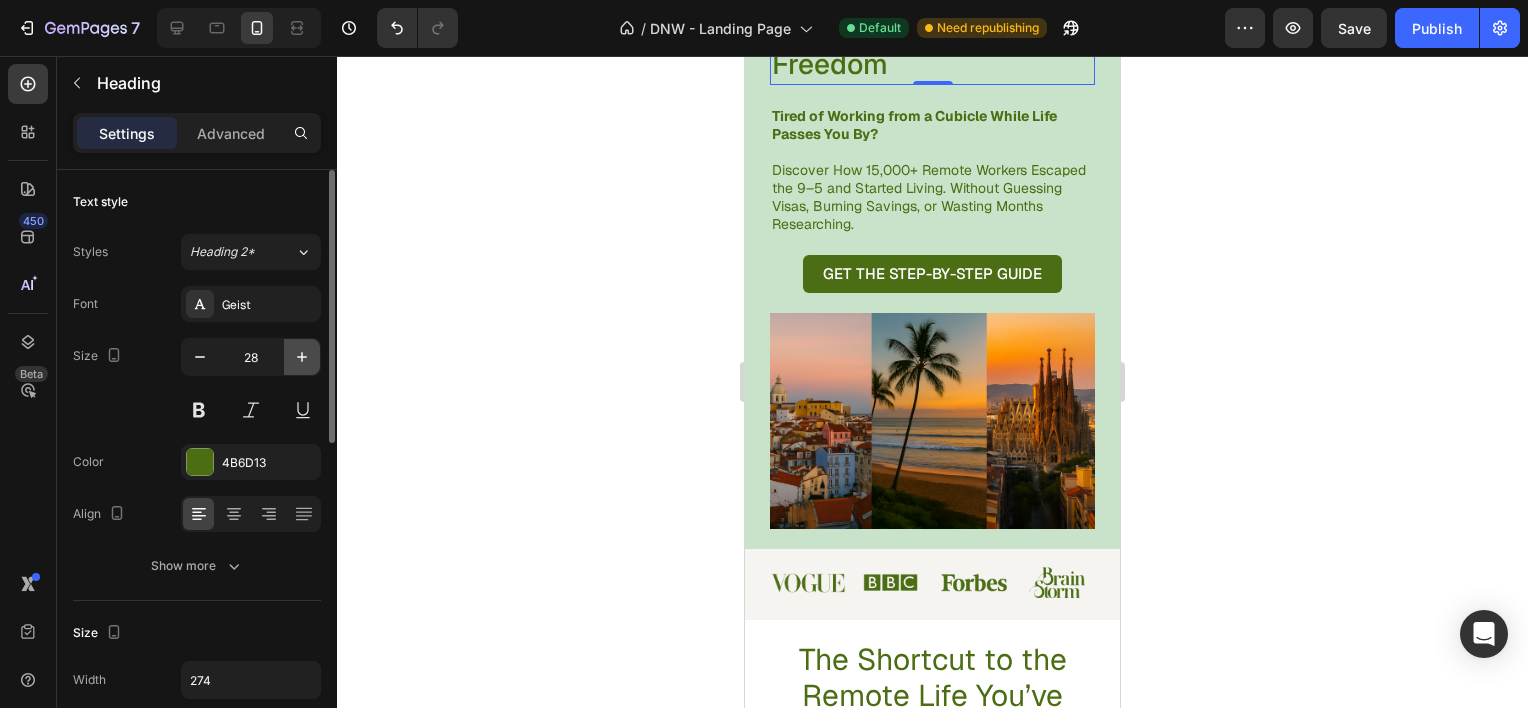 click 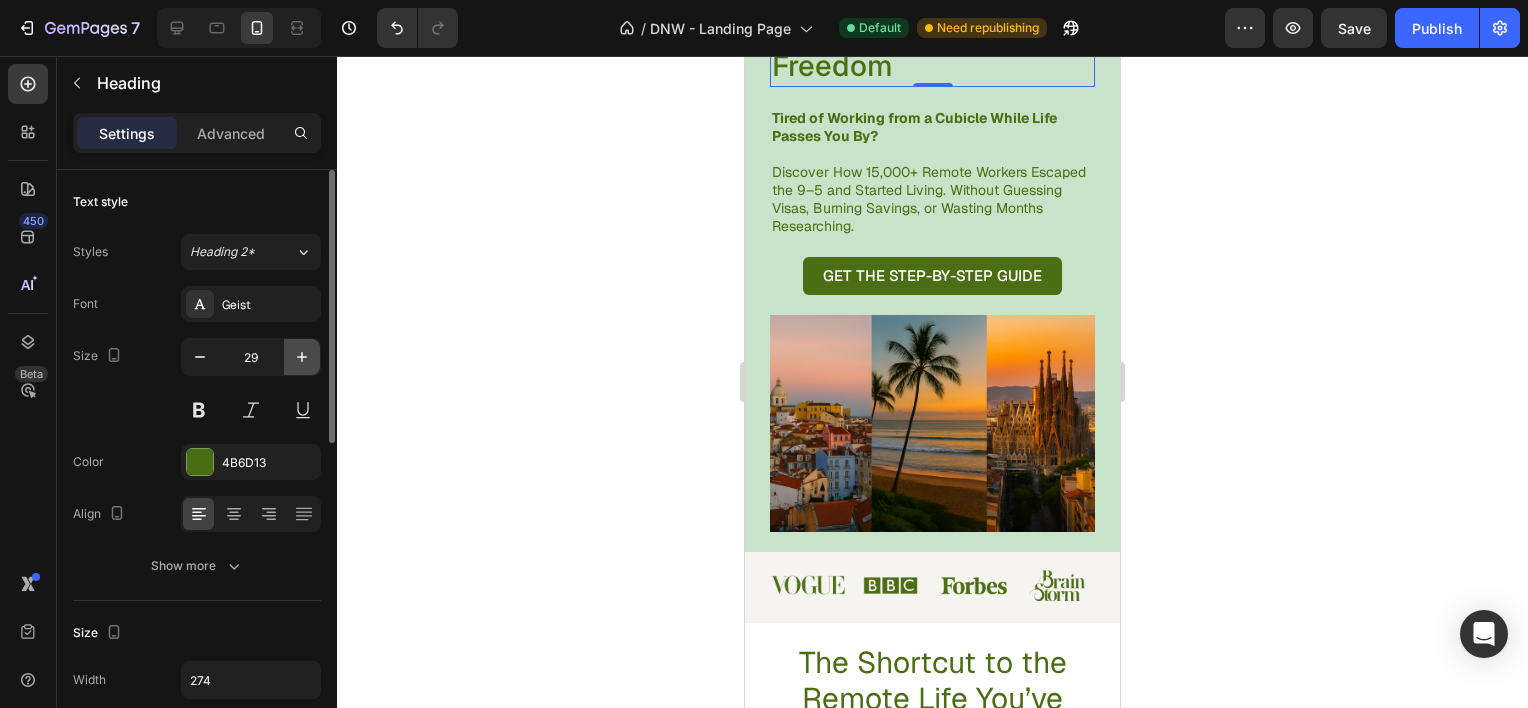 click 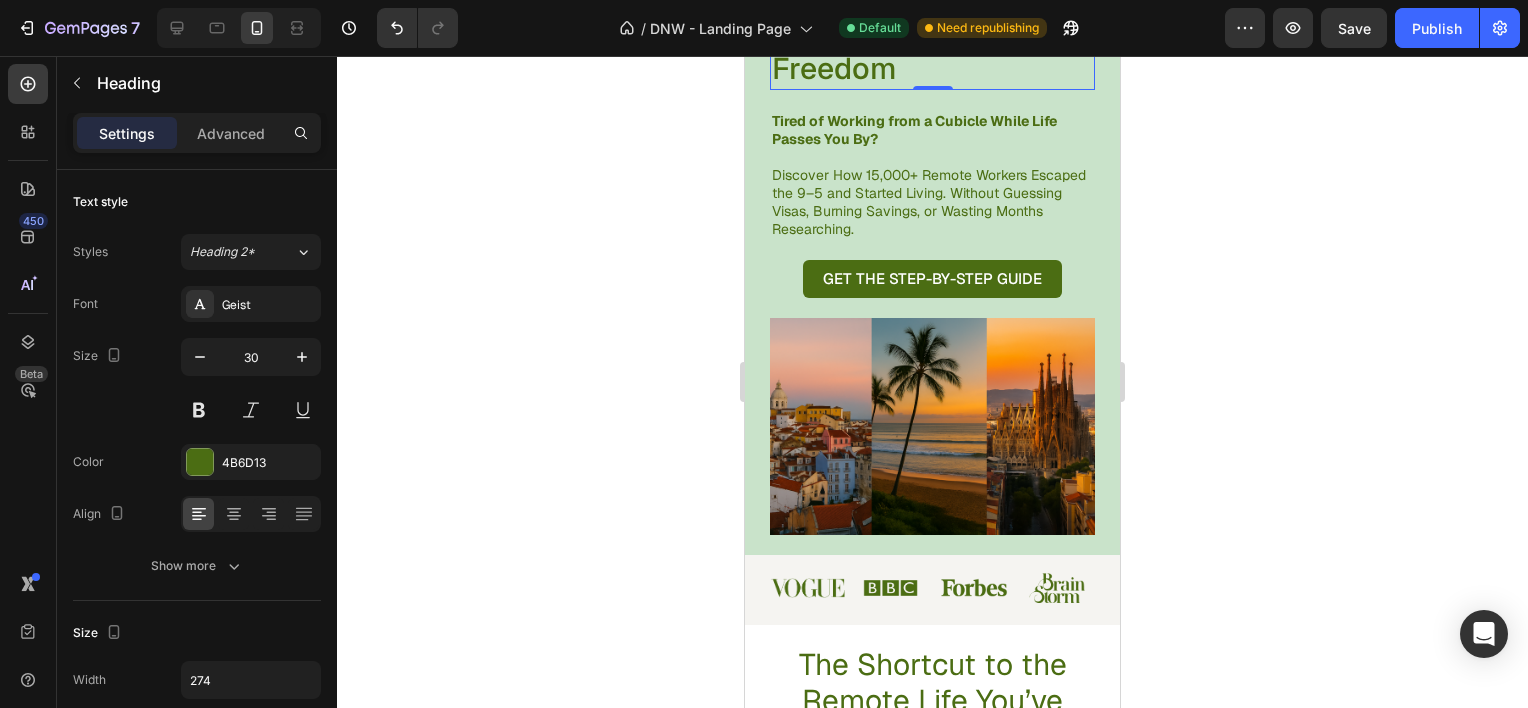click 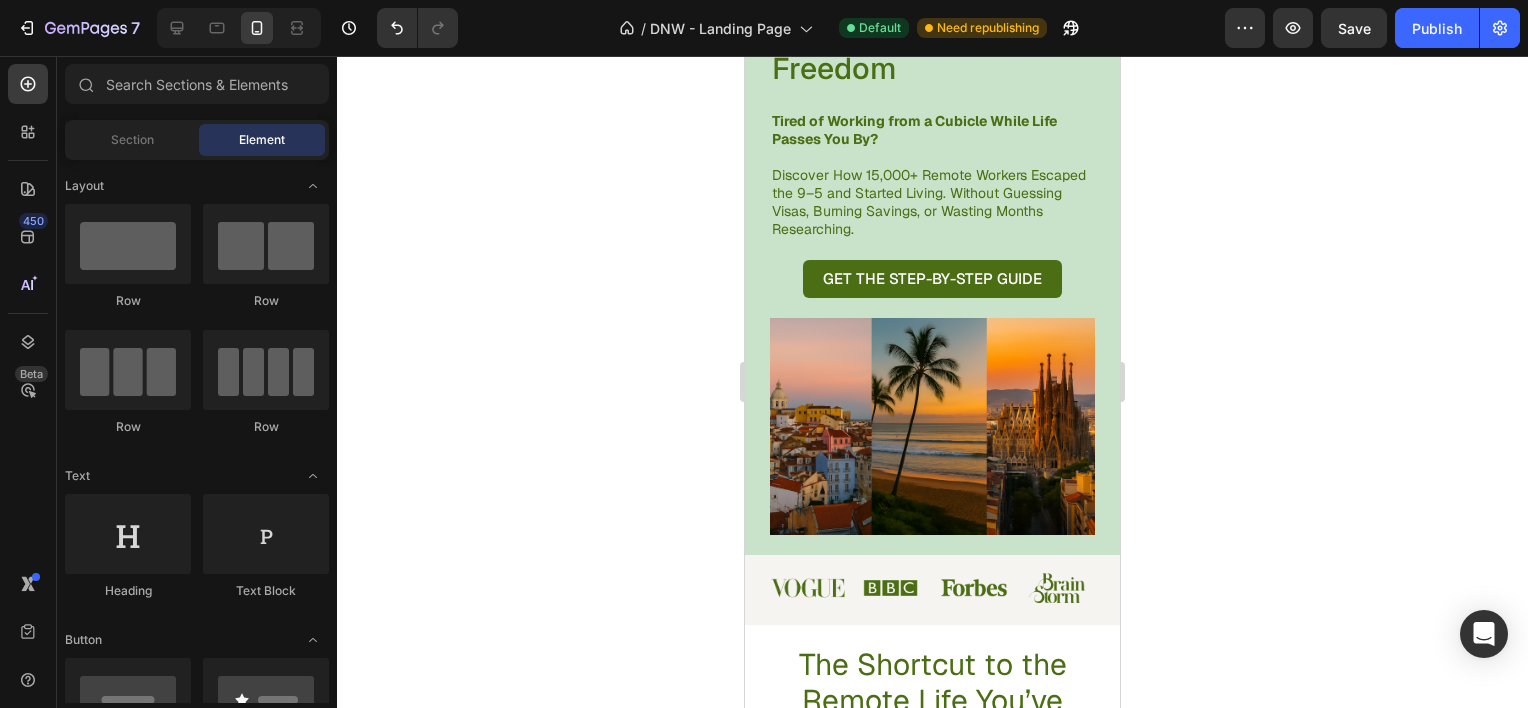 scroll, scrollTop: 0, scrollLeft: 0, axis: both 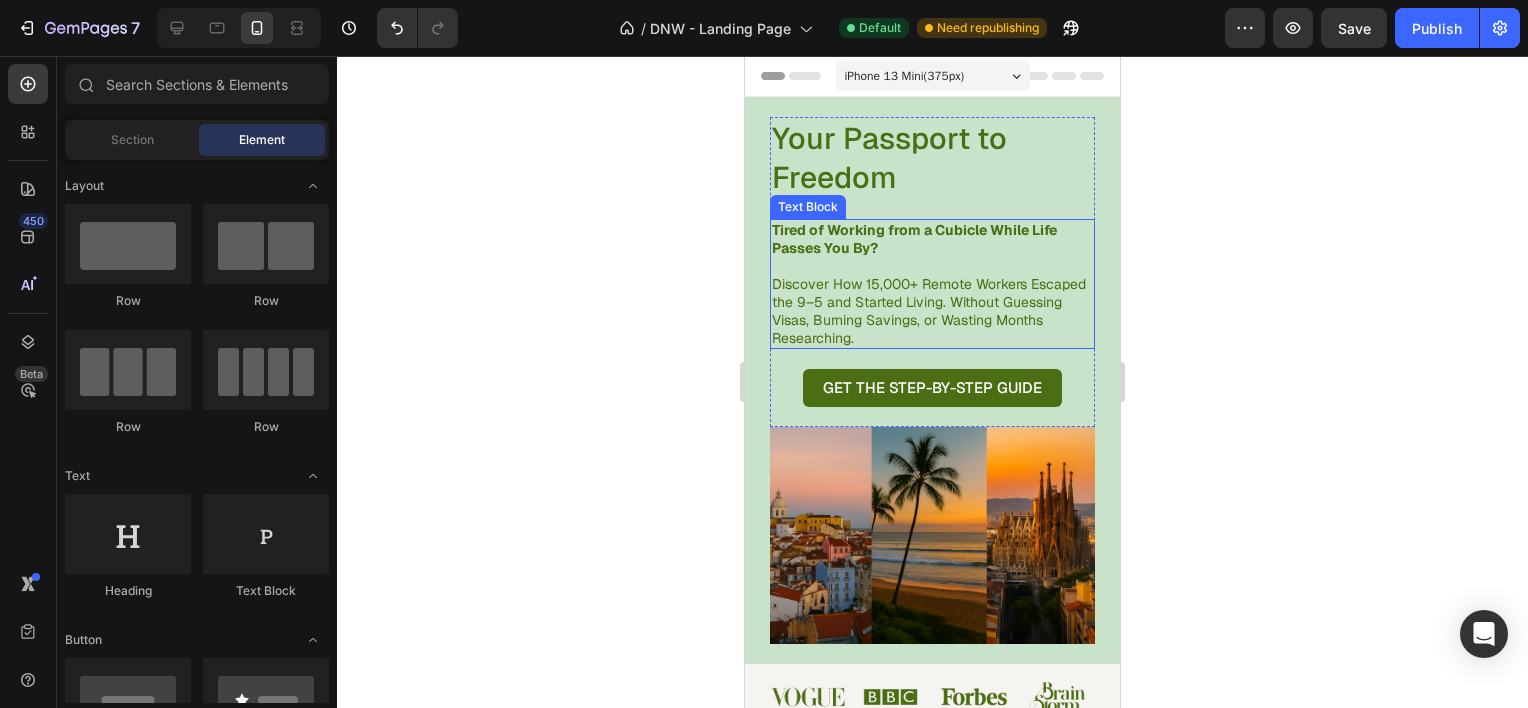 click on "Discover How 15,000+ Remote Workers Escaped the 9–5 and Started Living. Without Guessing Visas, Burning Savings, or Wasting Months Researching." at bounding box center [932, 311] 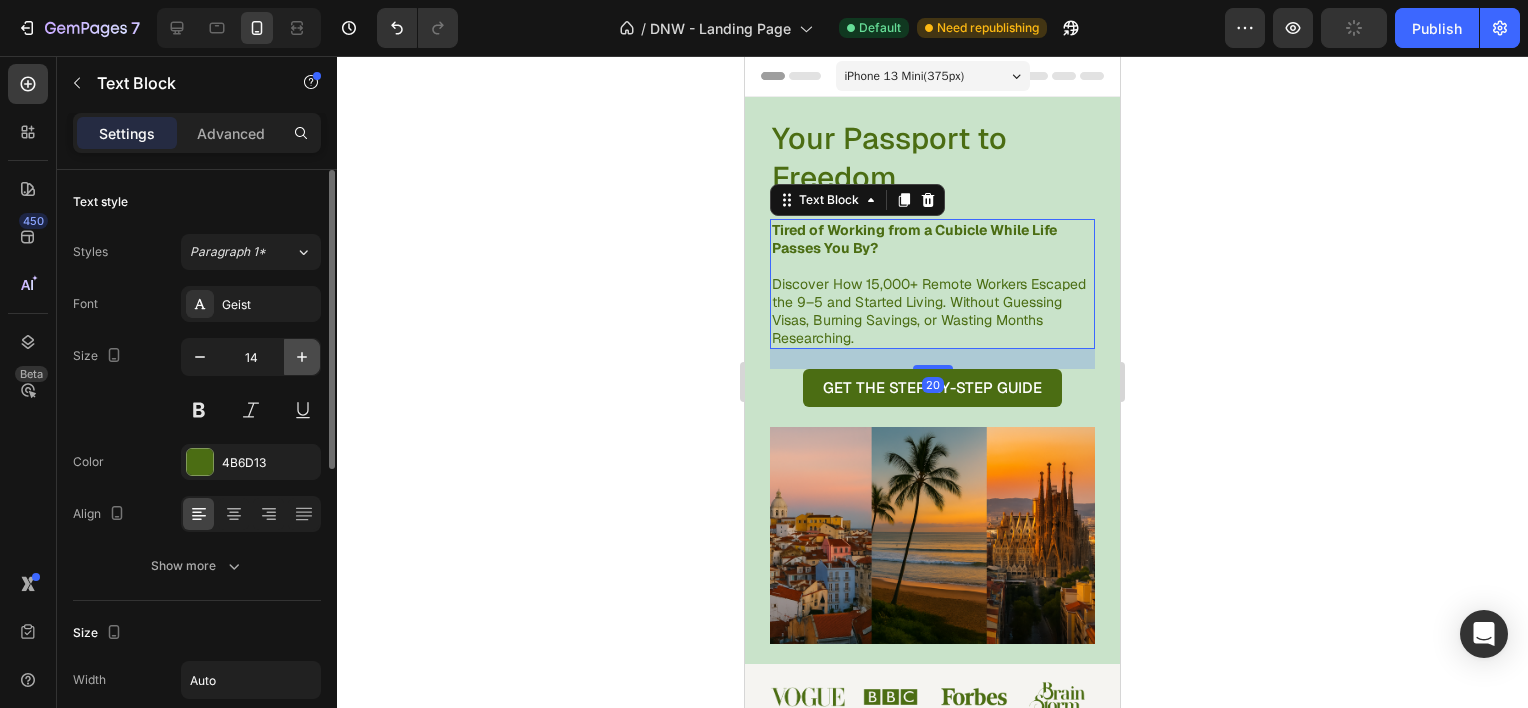 click 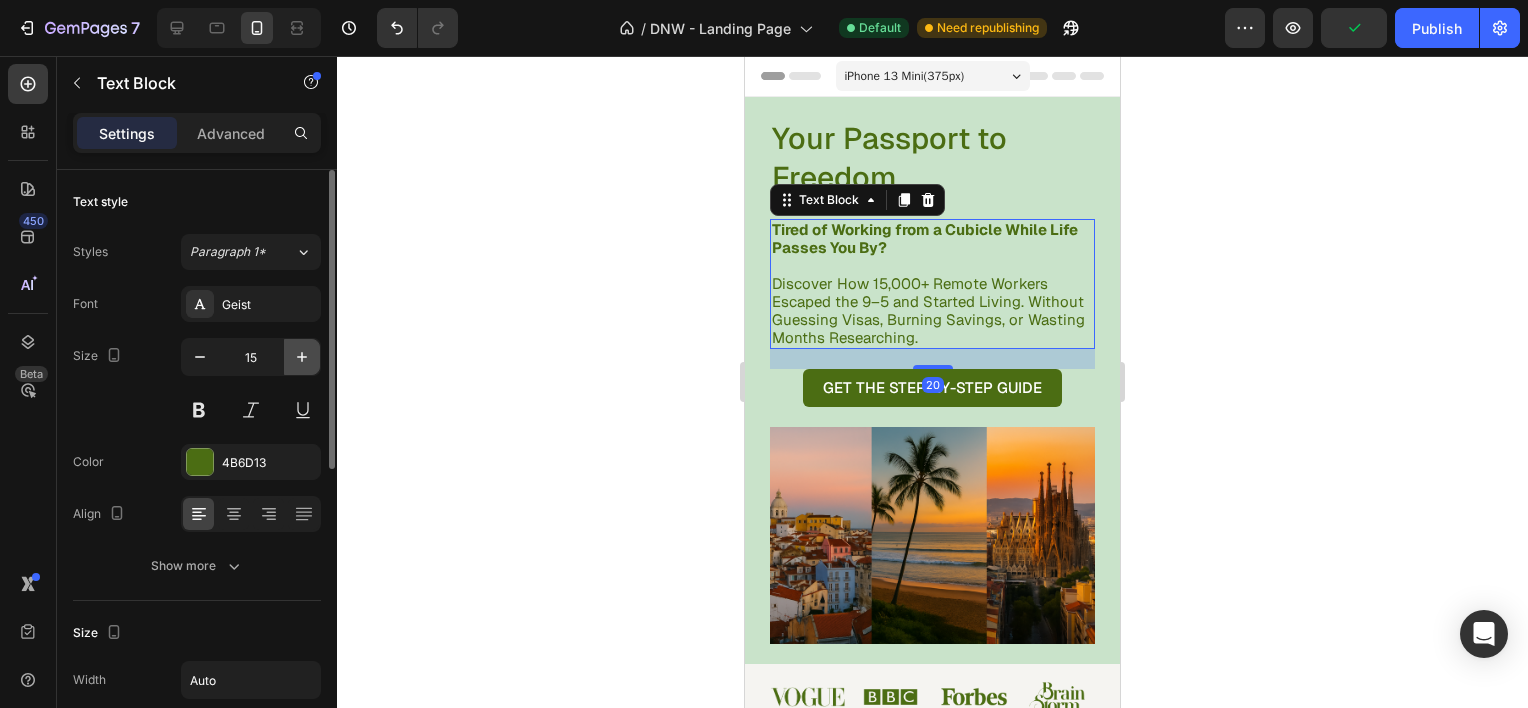 click 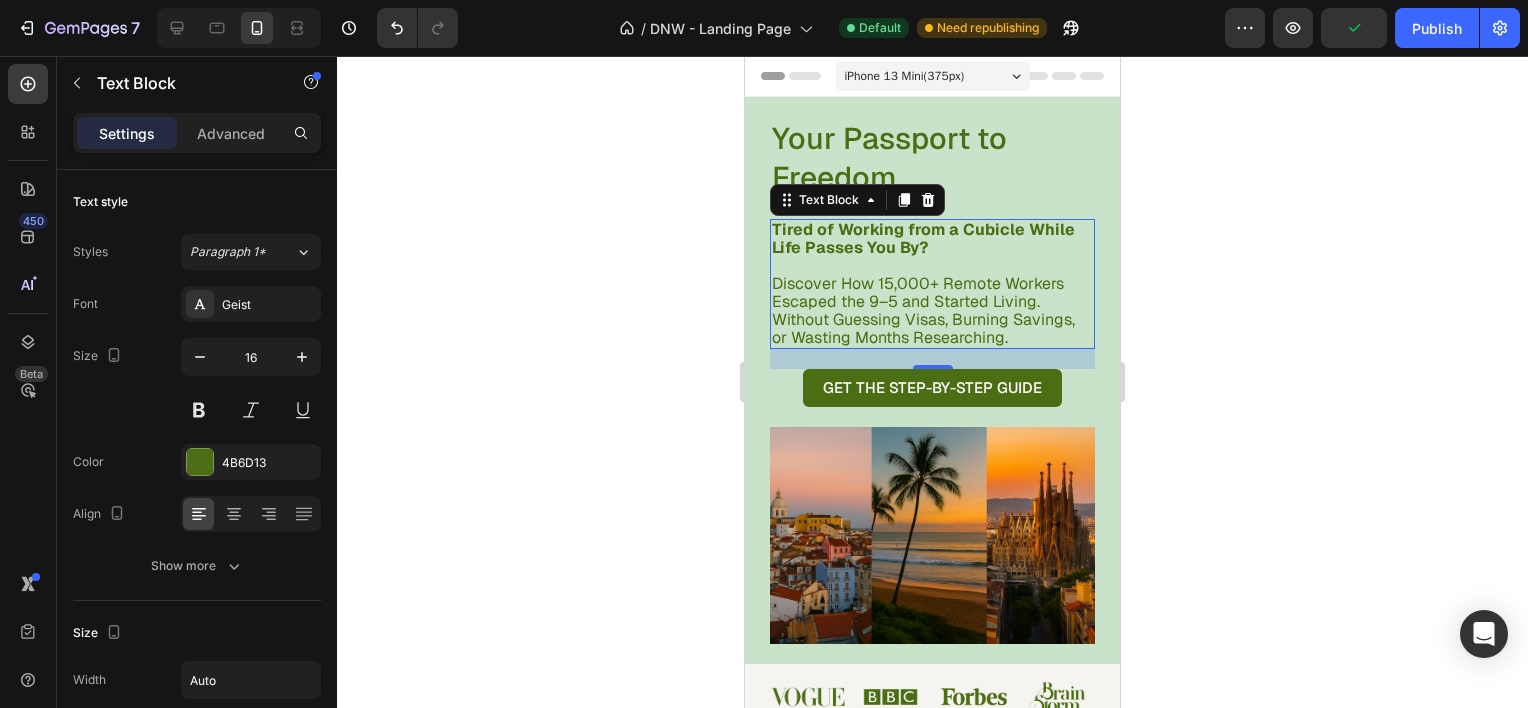 click 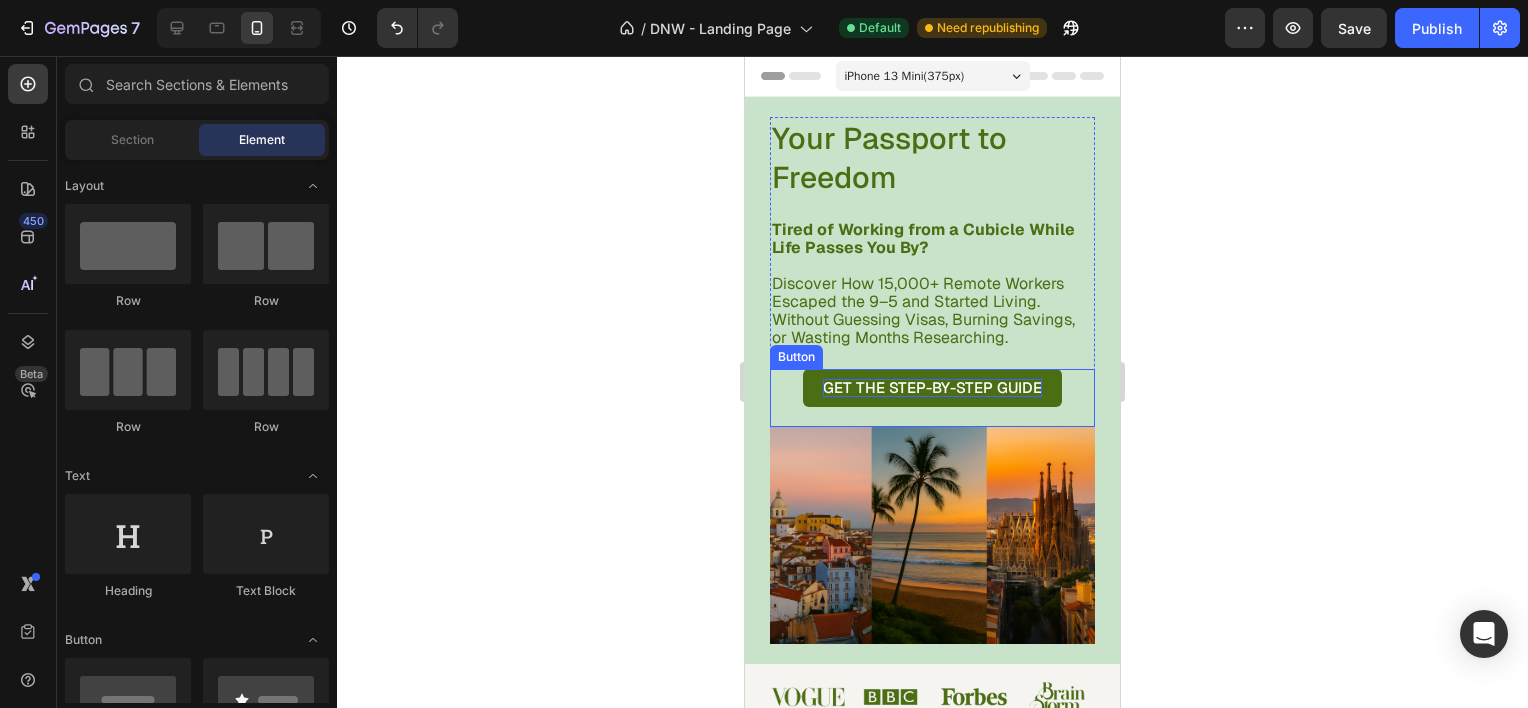 click on "GET THE STEP-BY-STEP GUIDE" at bounding box center [932, 388] 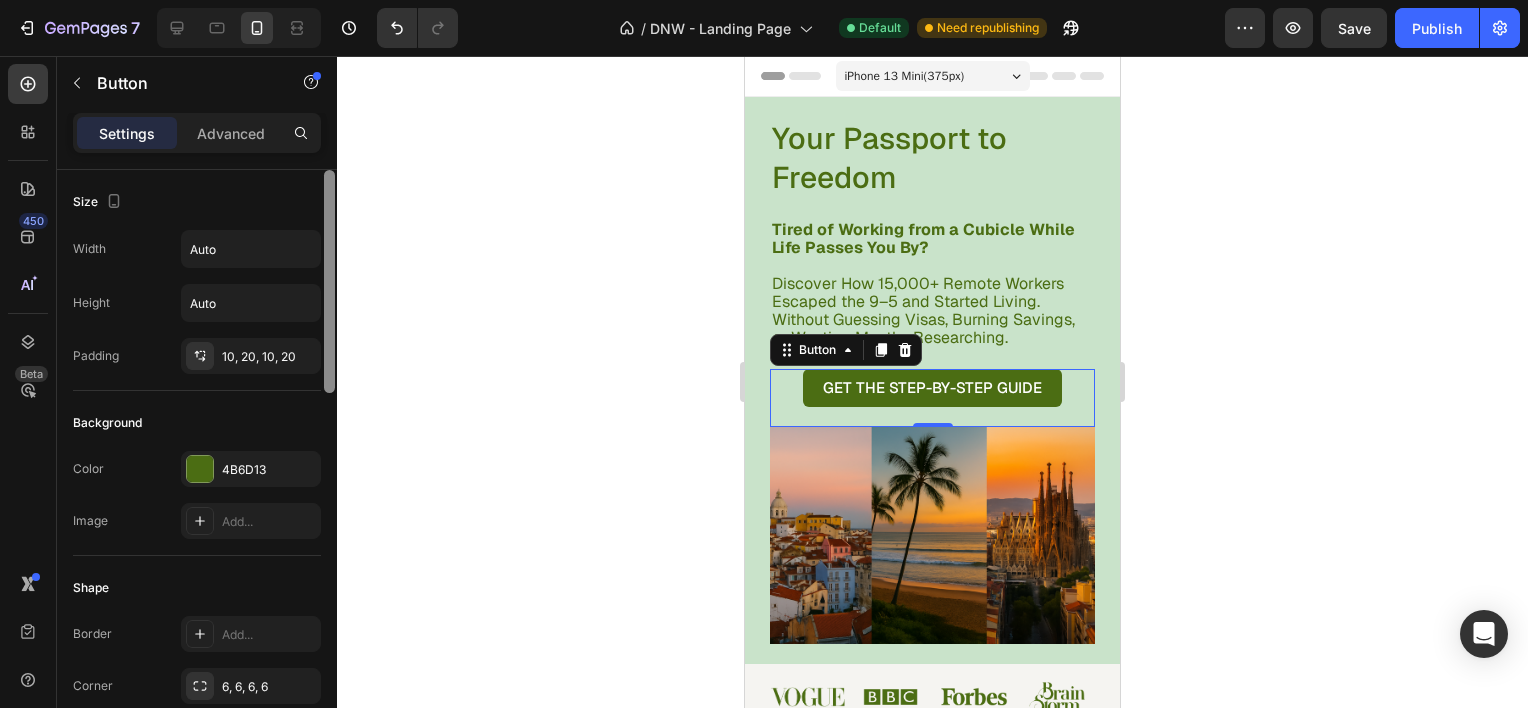 scroll, scrollTop: 595, scrollLeft: 0, axis: vertical 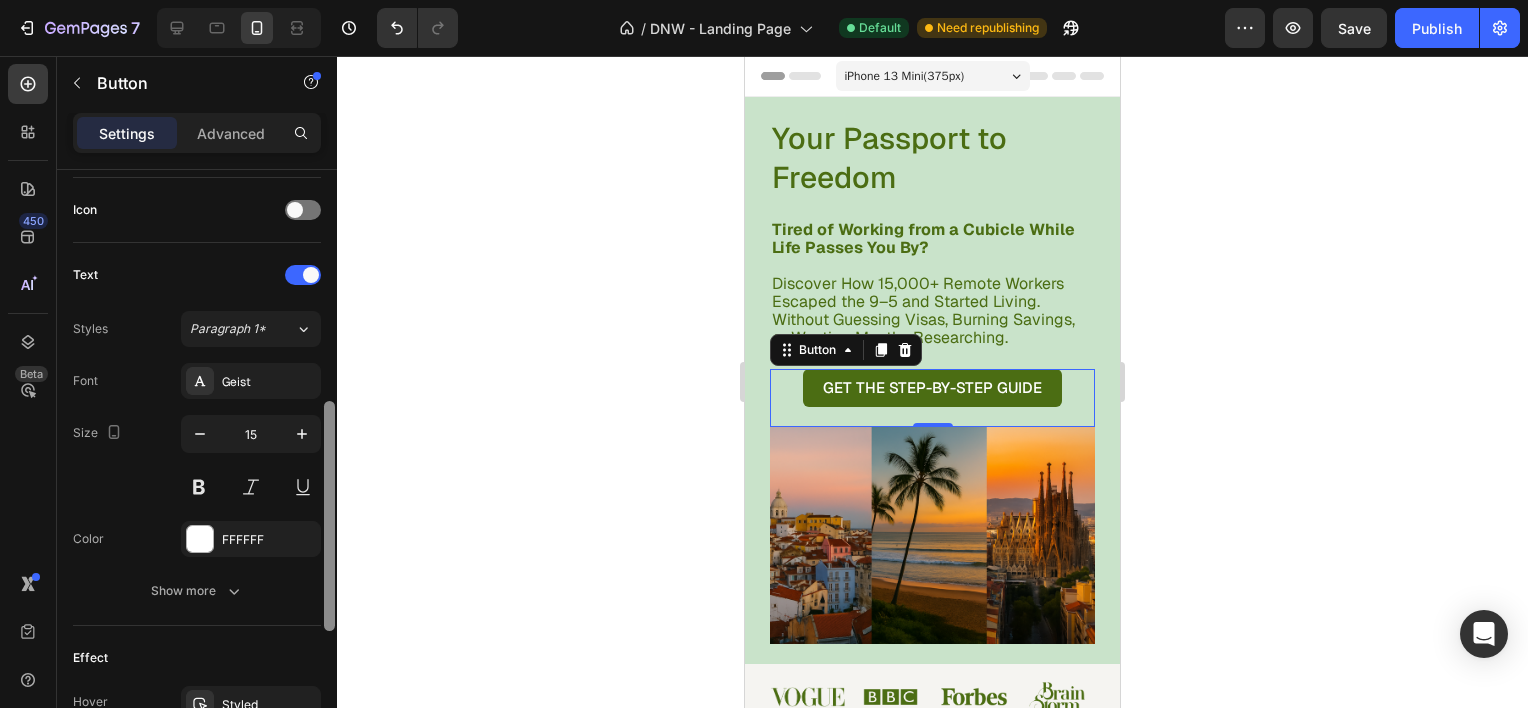 click at bounding box center [329, 467] 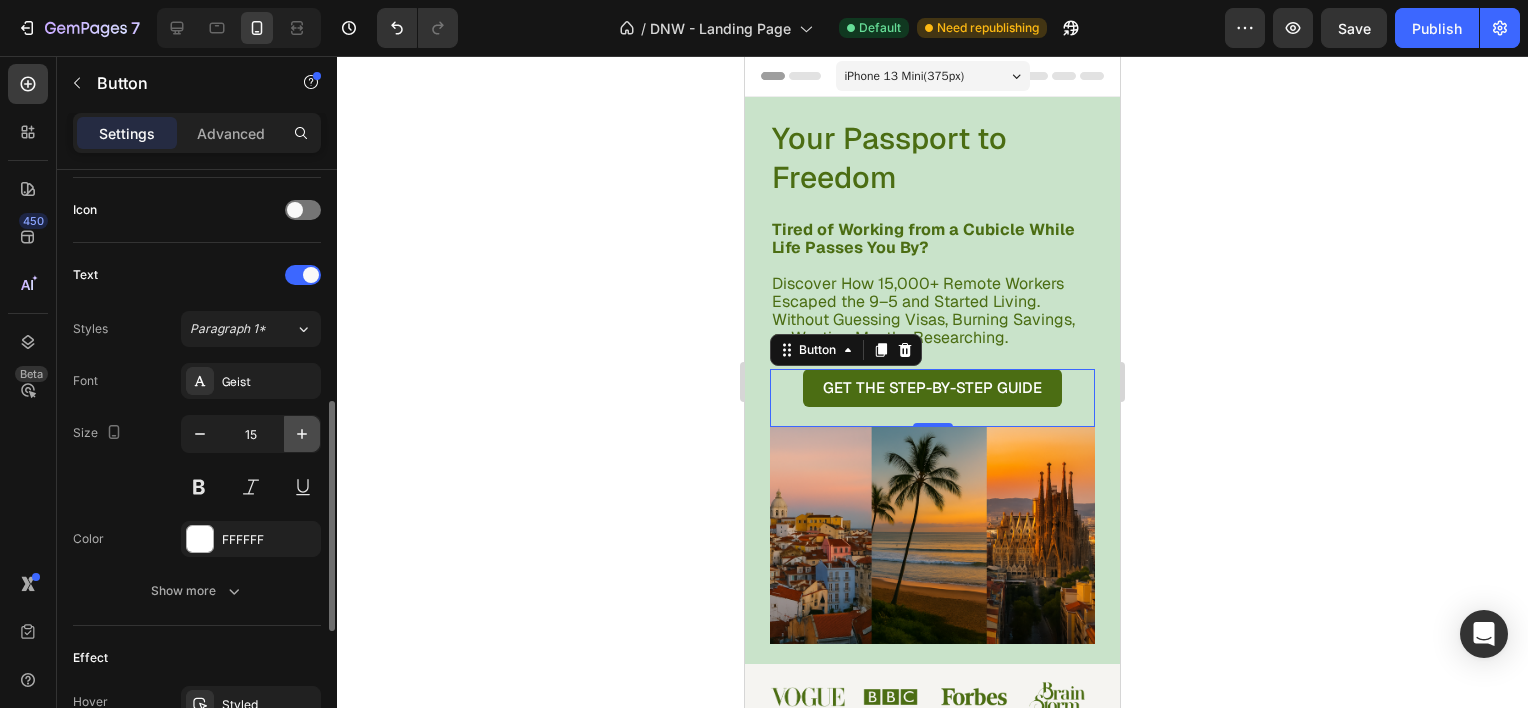 click 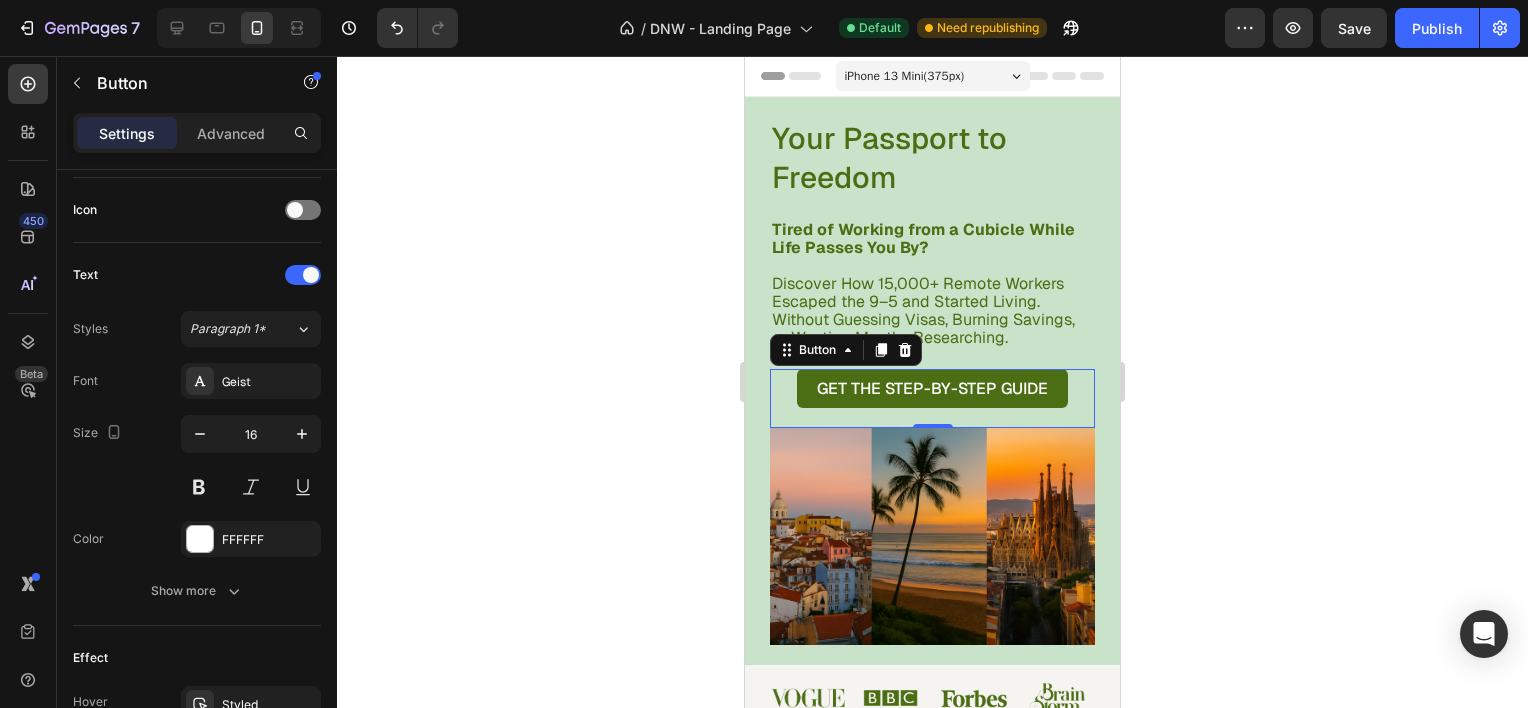 click 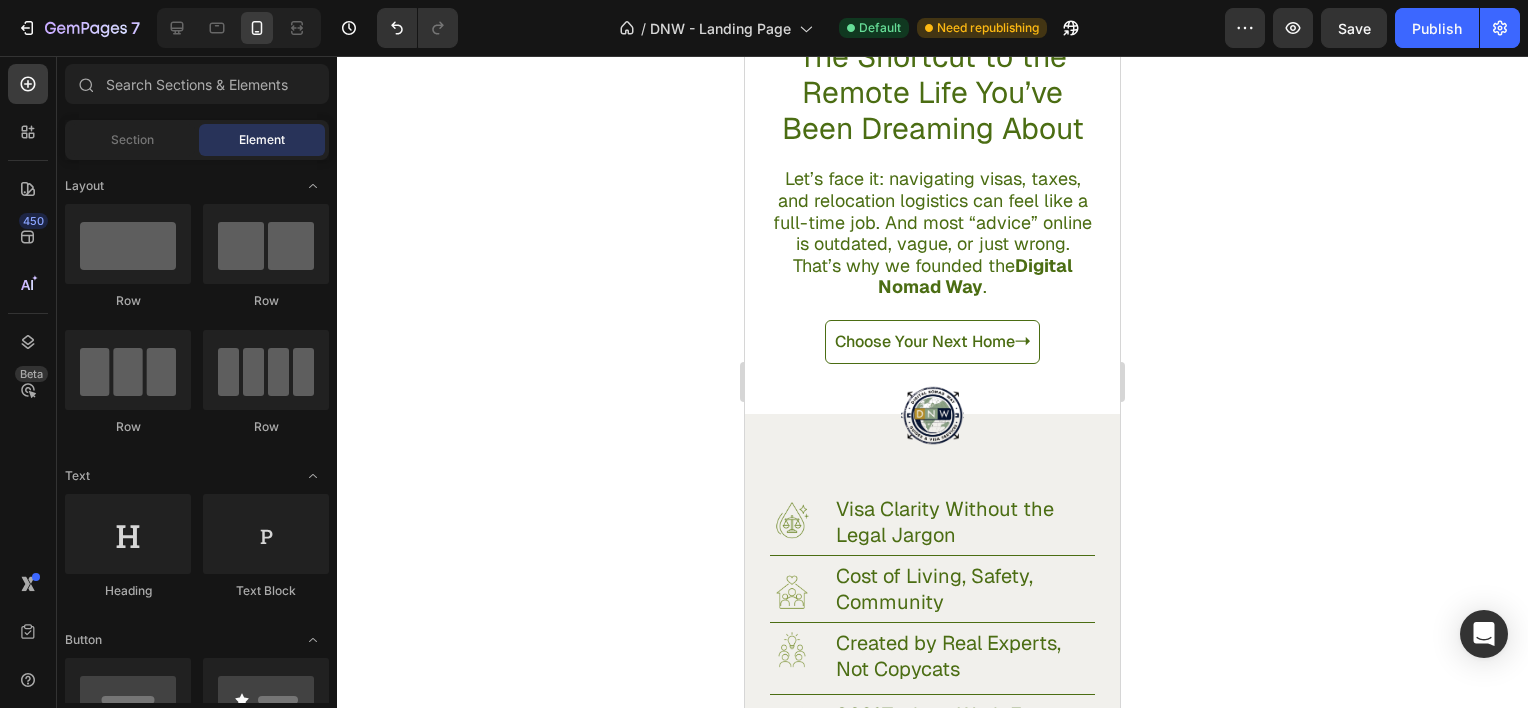 scroll, scrollTop: 793, scrollLeft: 0, axis: vertical 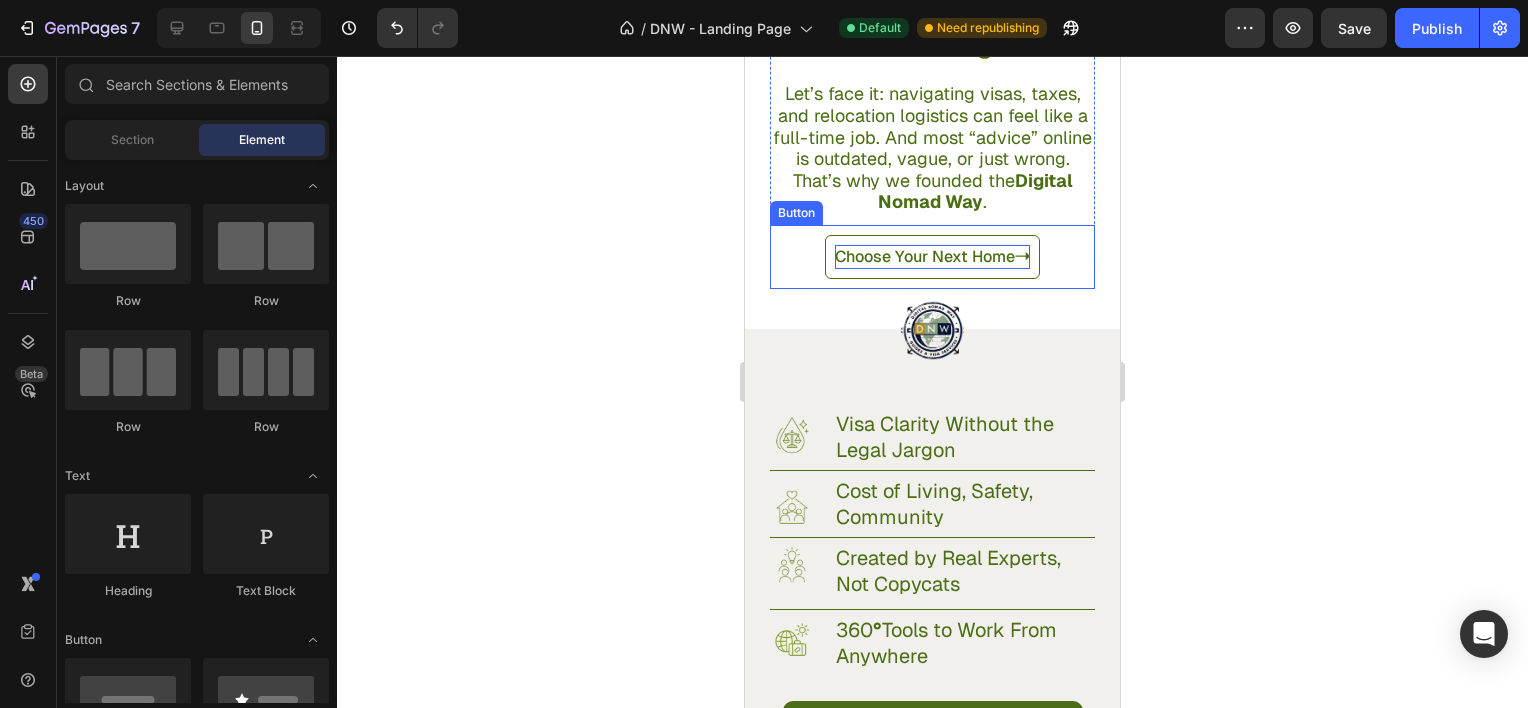 click on "Choose Your Next Home  ➝‬" at bounding box center (932, 257) 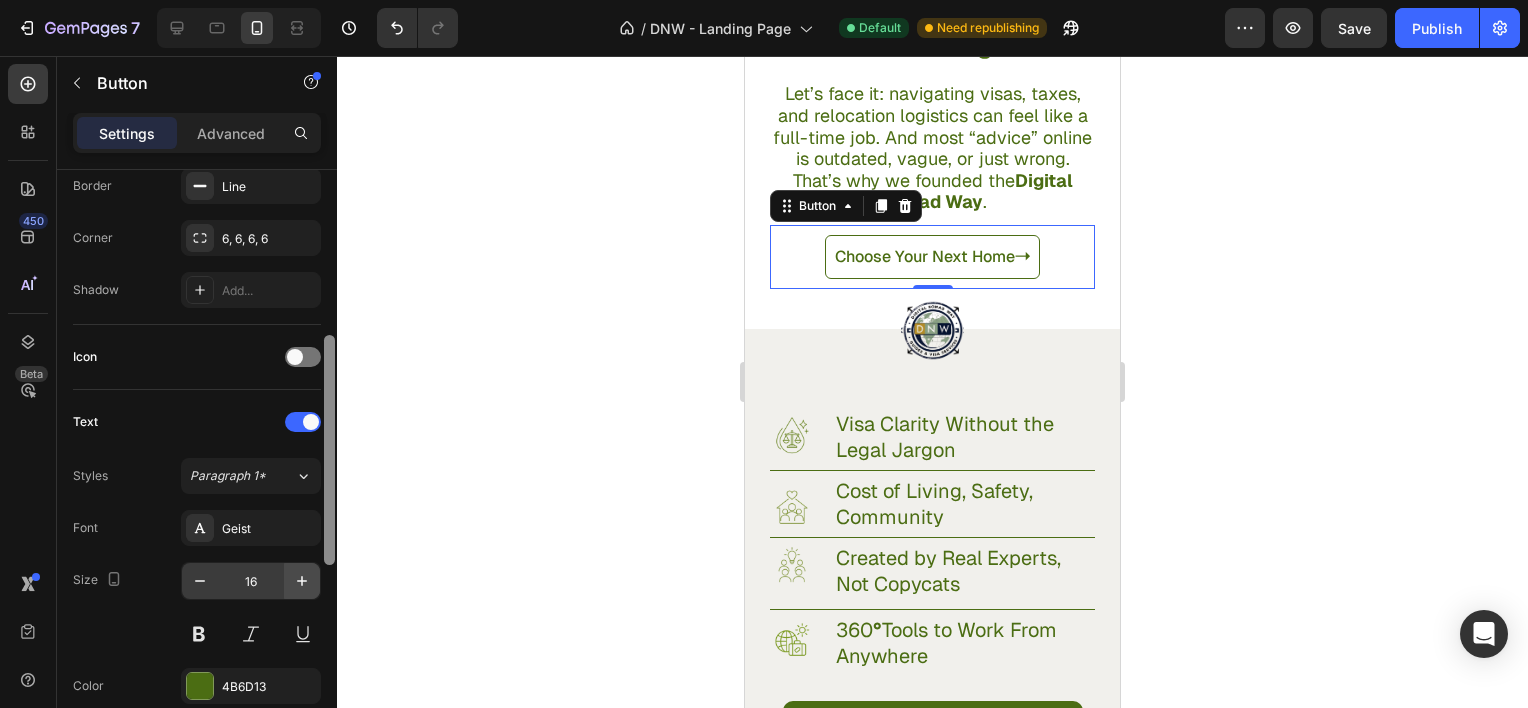 scroll, scrollTop: 458, scrollLeft: 0, axis: vertical 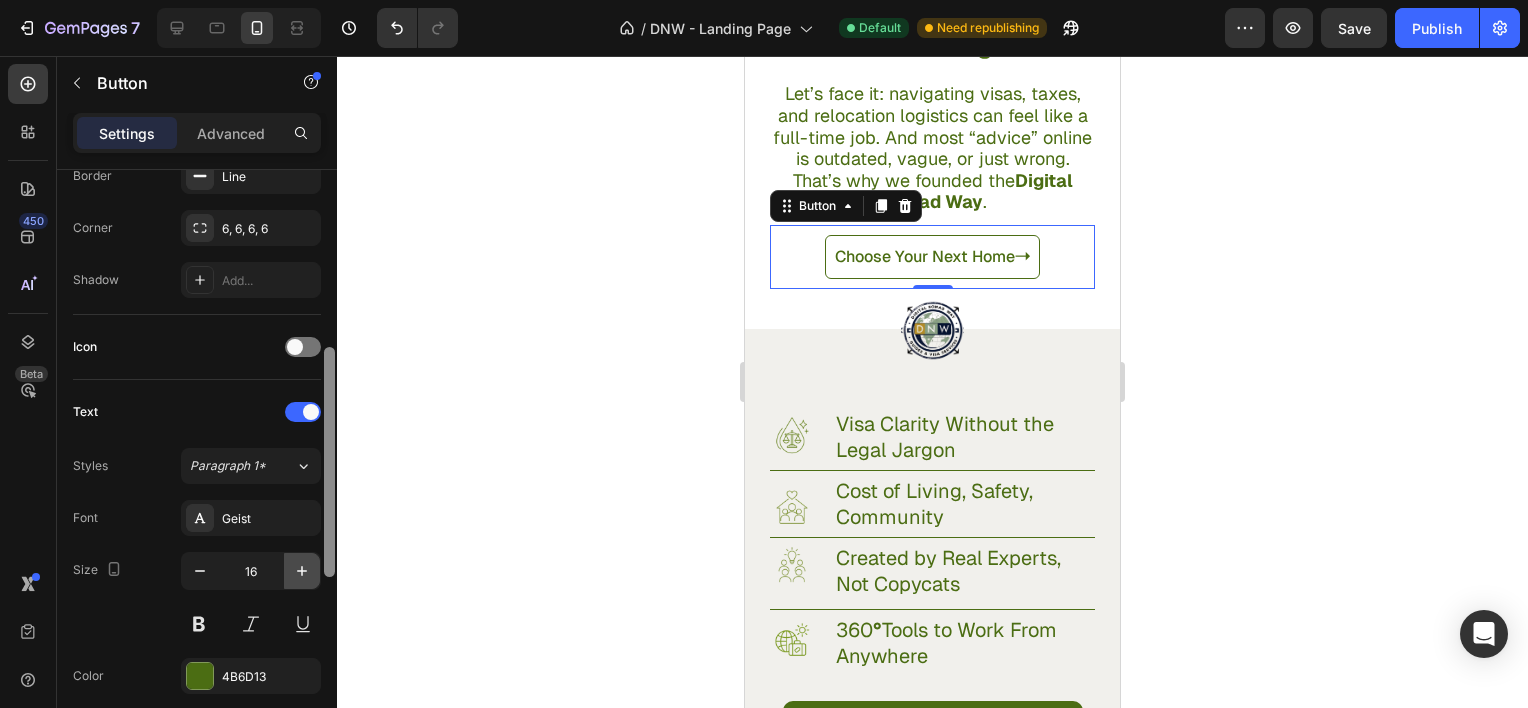 drag, startPoint x: 330, startPoint y: 384, endPoint x: 318, endPoint y: 556, distance: 172.41809 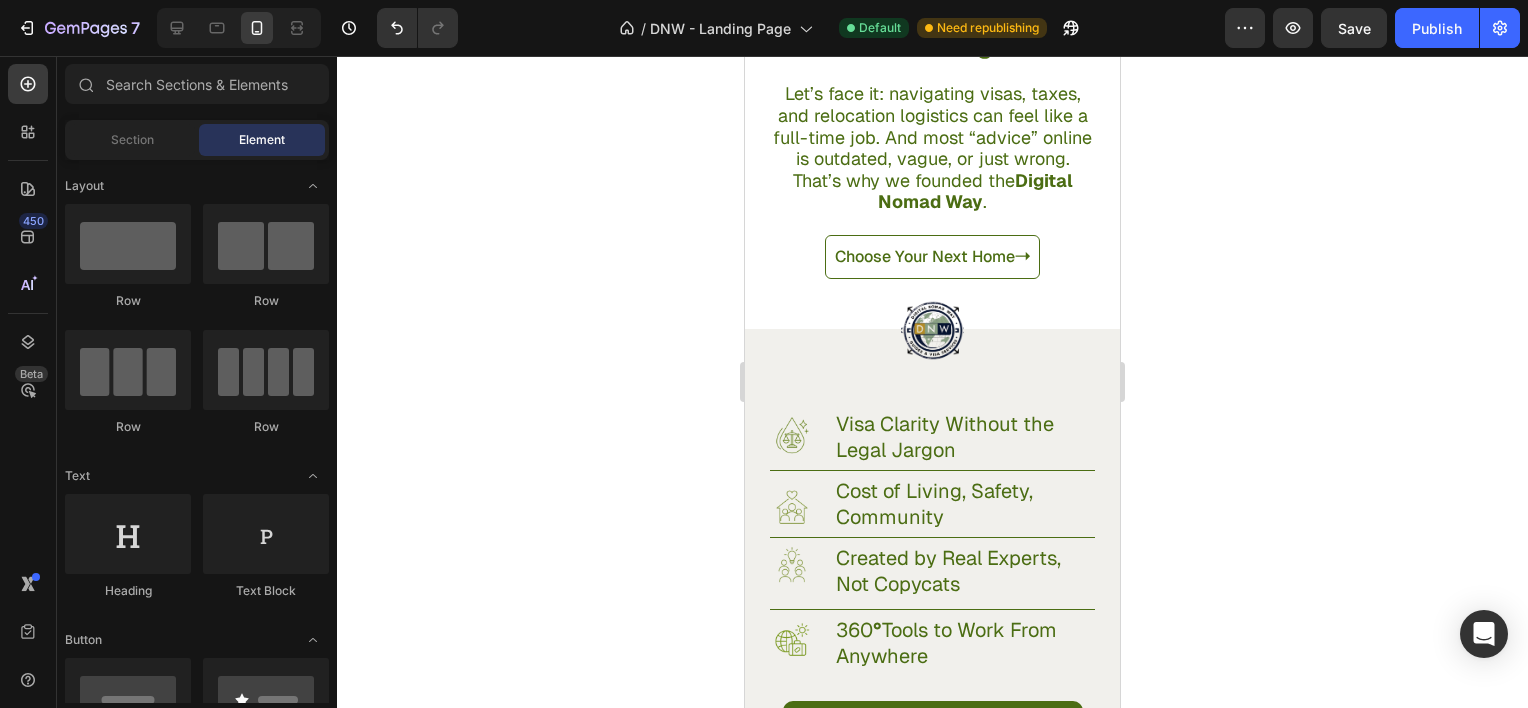 scroll, scrollTop: 1364, scrollLeft: 0, axis: vertical 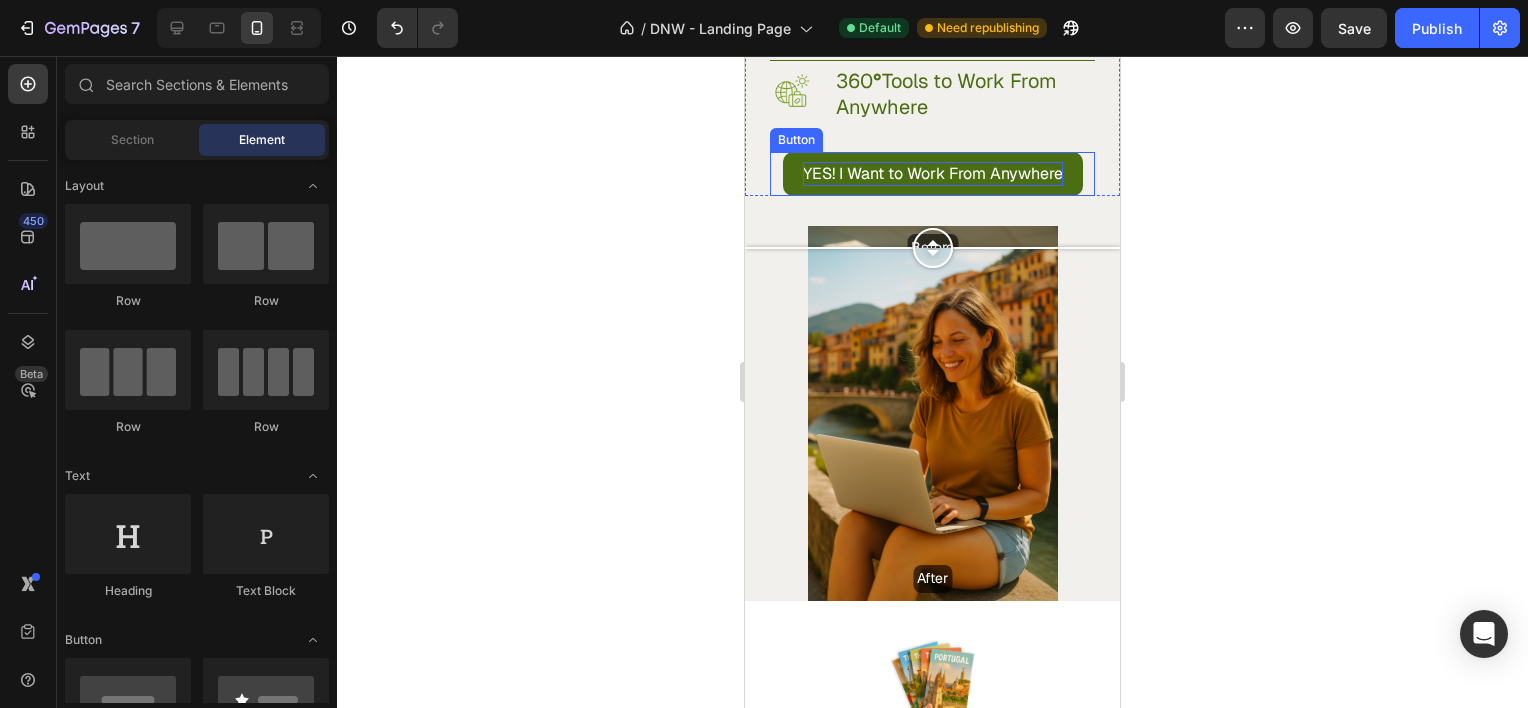 click on "YES! I Want to Work From Anywhere" at bounding box center [933, 174] 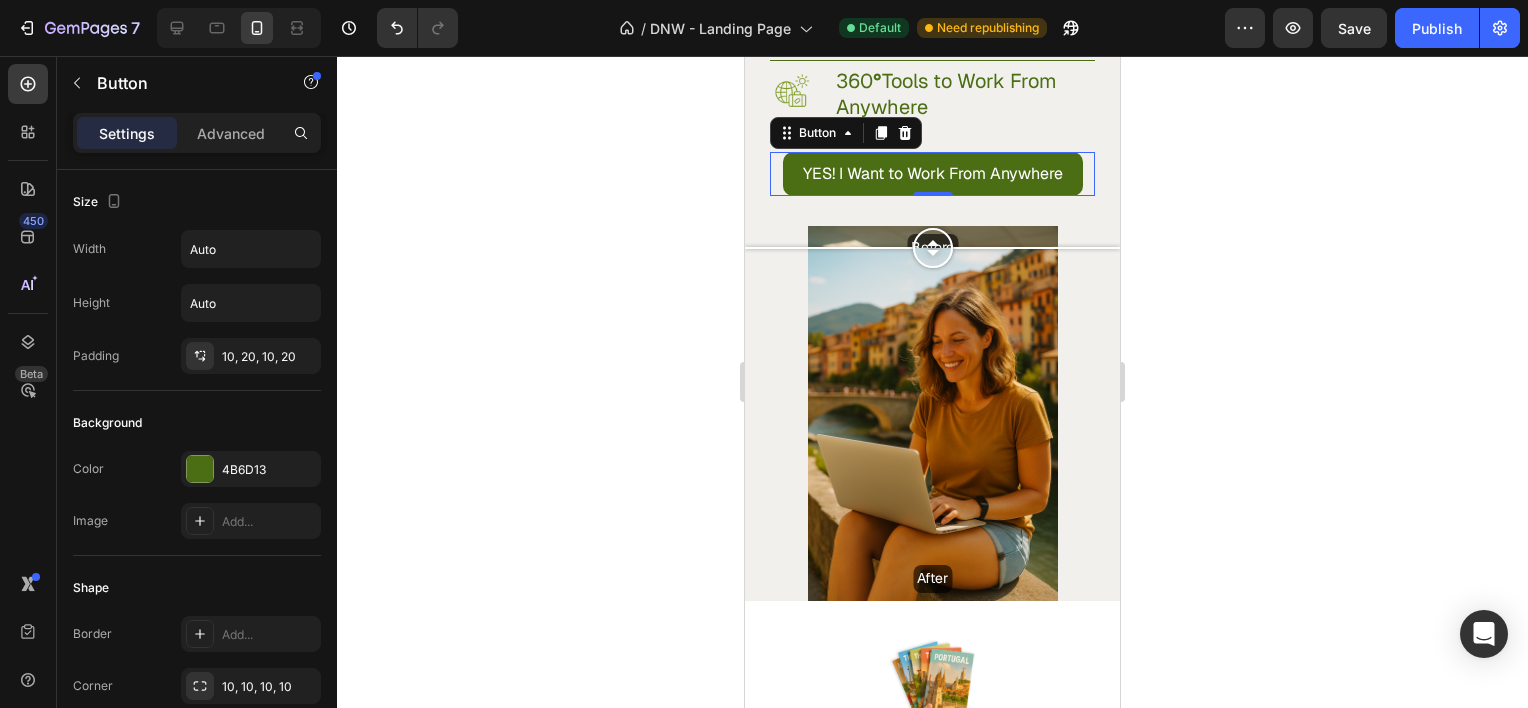 click at bounding box center (329, 1062) 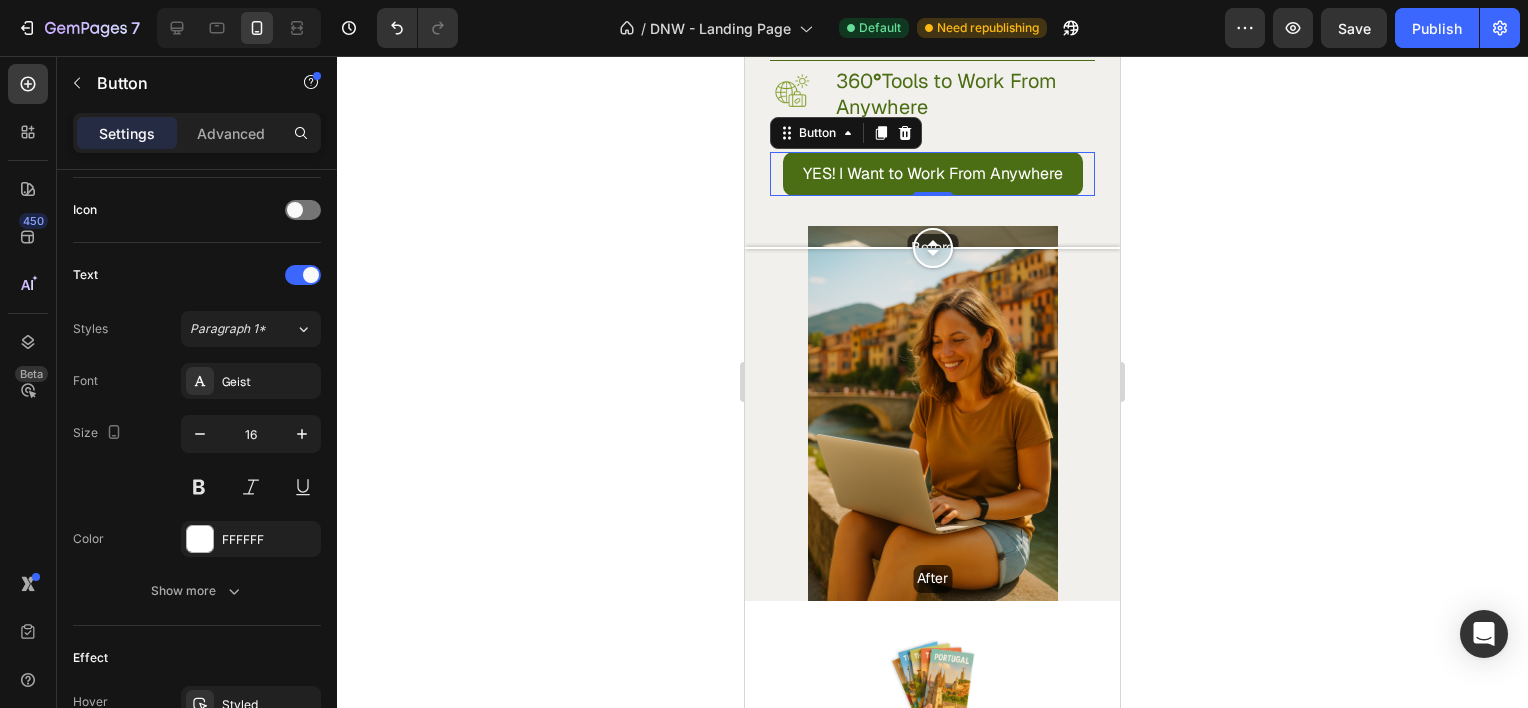 click 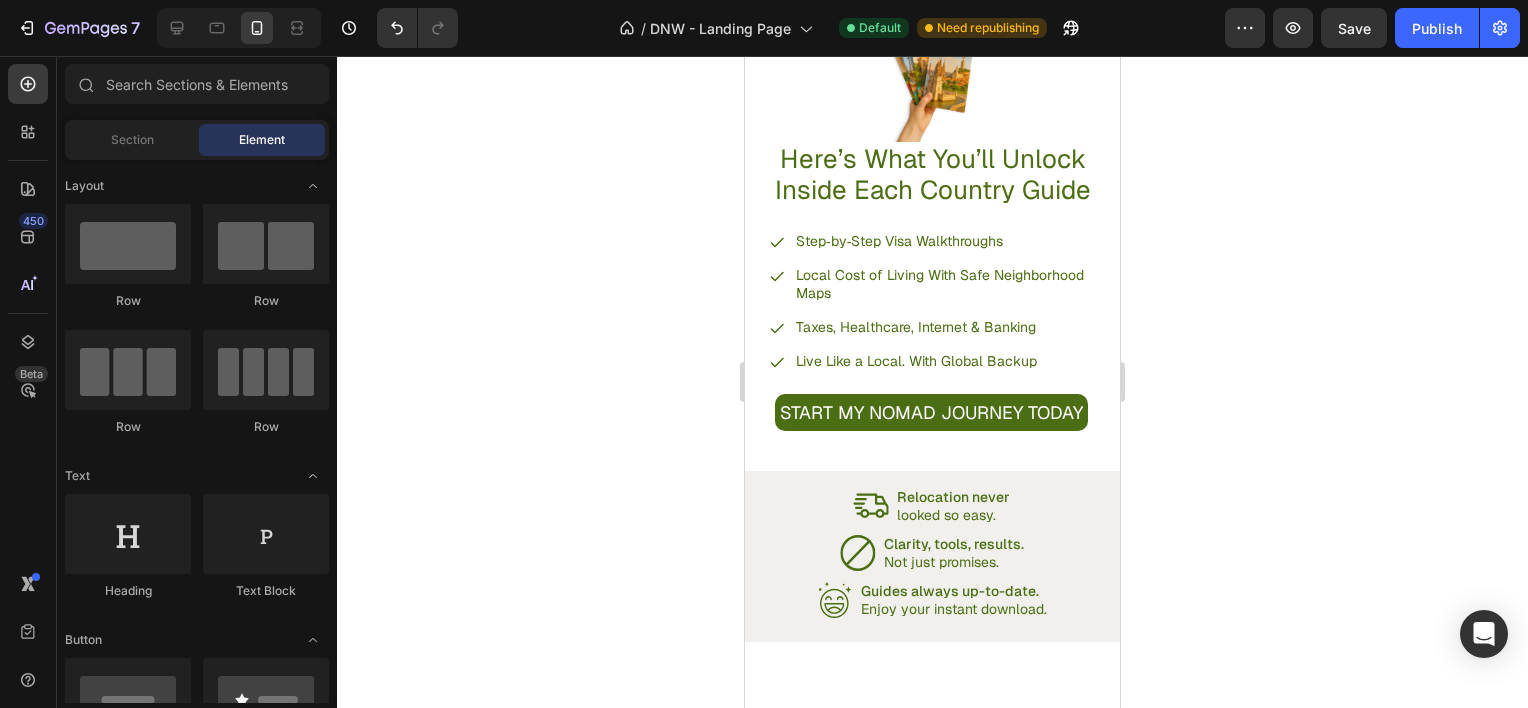 drag, startPoint x: 1112, startPoint y: 312, endPoint x: 1873, endPoint y: 432, distance: 770.40314 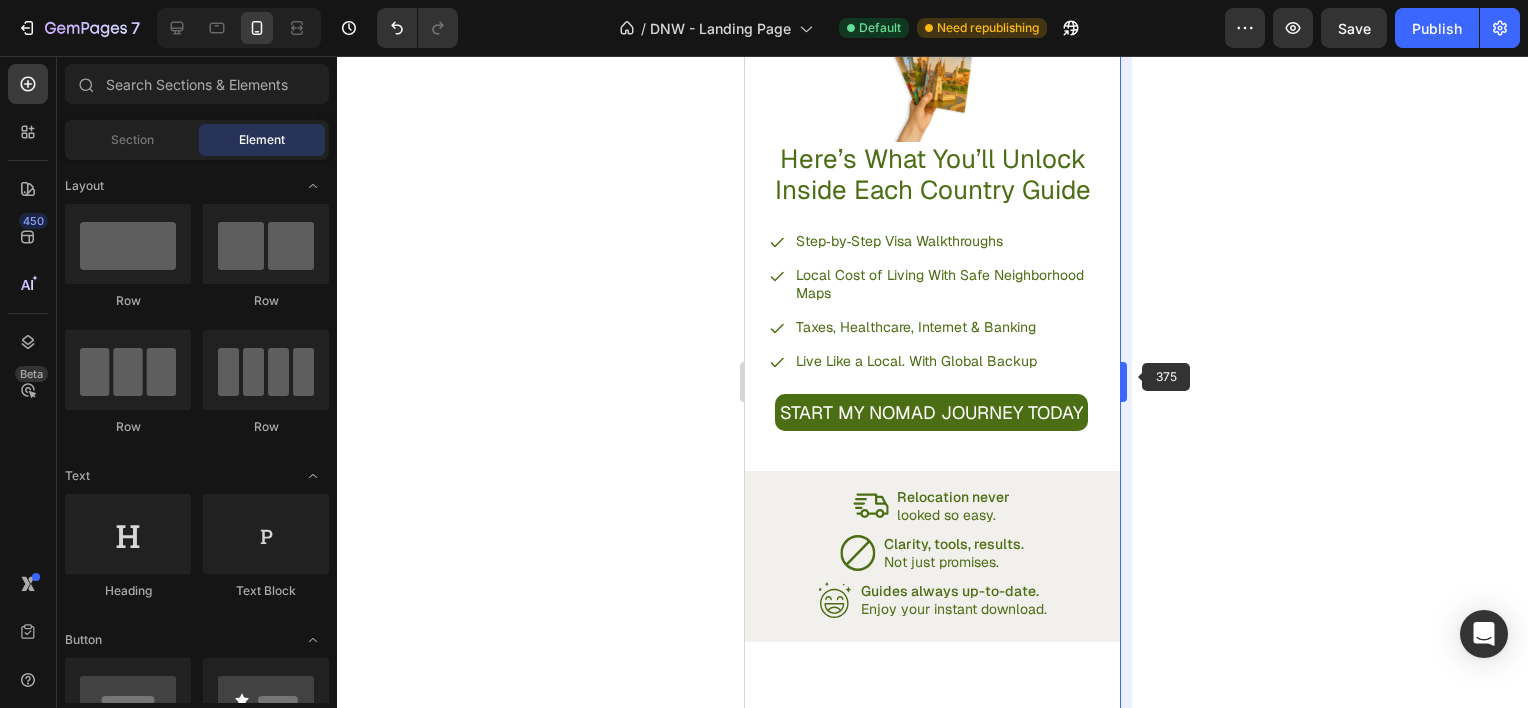 scroll, scrollTop: 1807, scrollLeft: 0, axis: vertical 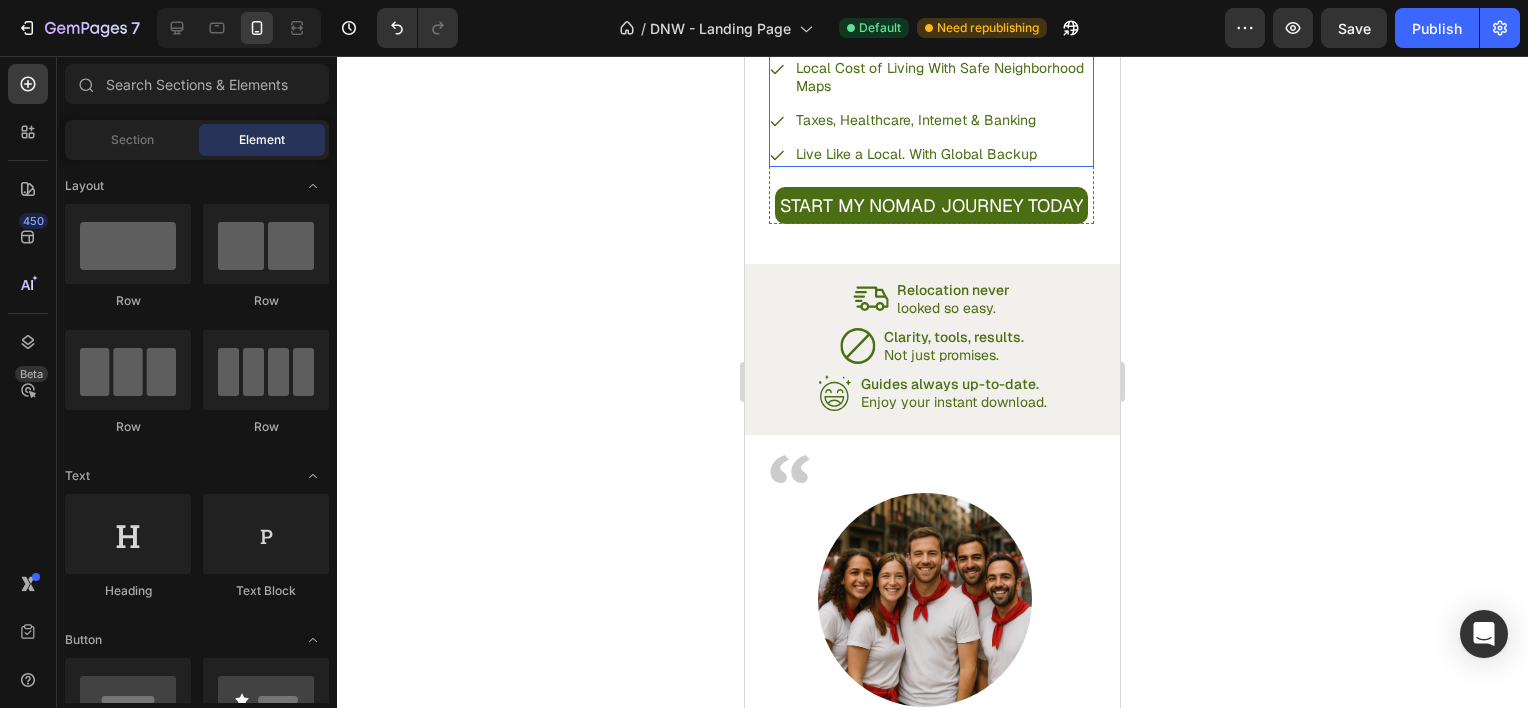 click on "Taxes, Healthcare, Internet & Banking" at bounding box center [943, 120] 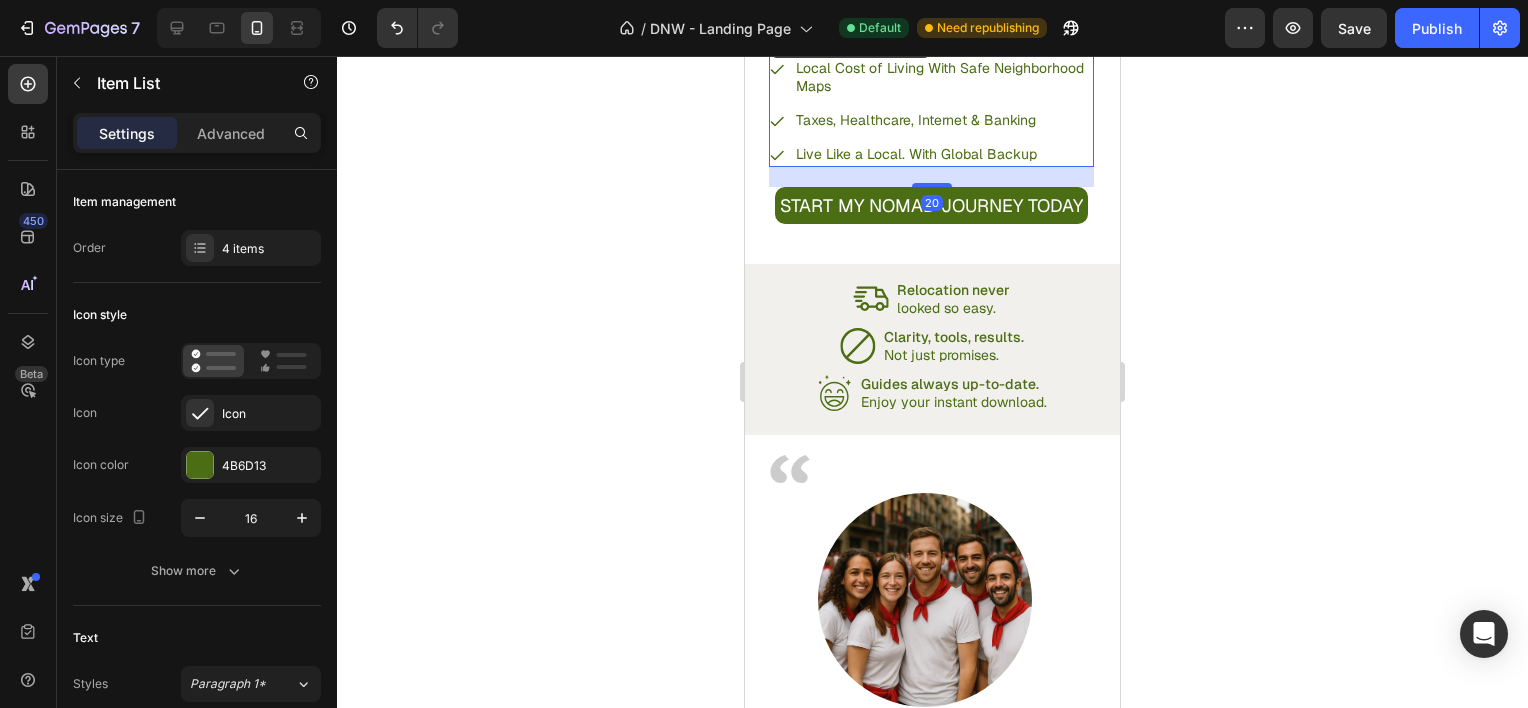 click on "Step‑by‑Step Visa Walkthroughs
Local Cost of Living With Safe Neighborhood Maps
Taxes, Healthcare, Internet & Banking
Live Like a Local. With Global Backup" at bounding box center [931, 94] 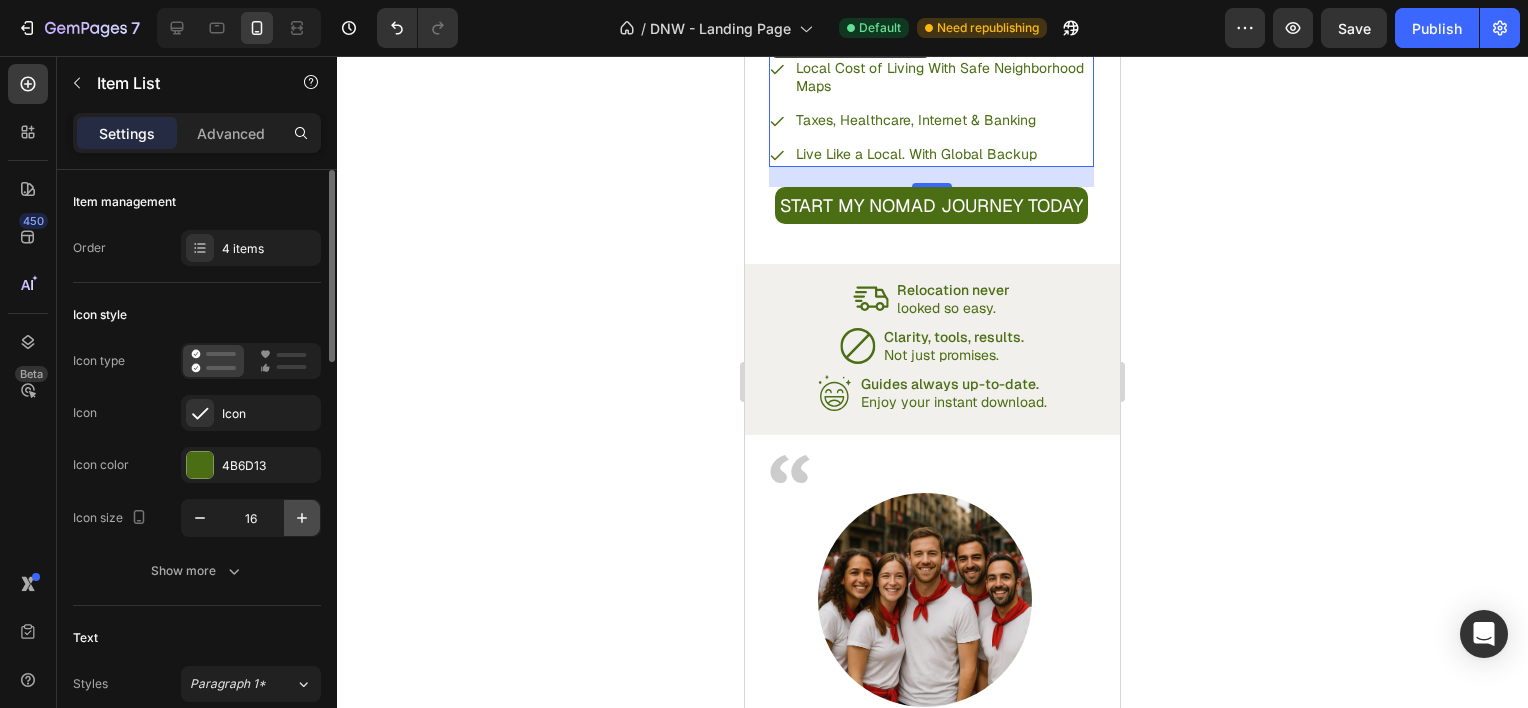 click 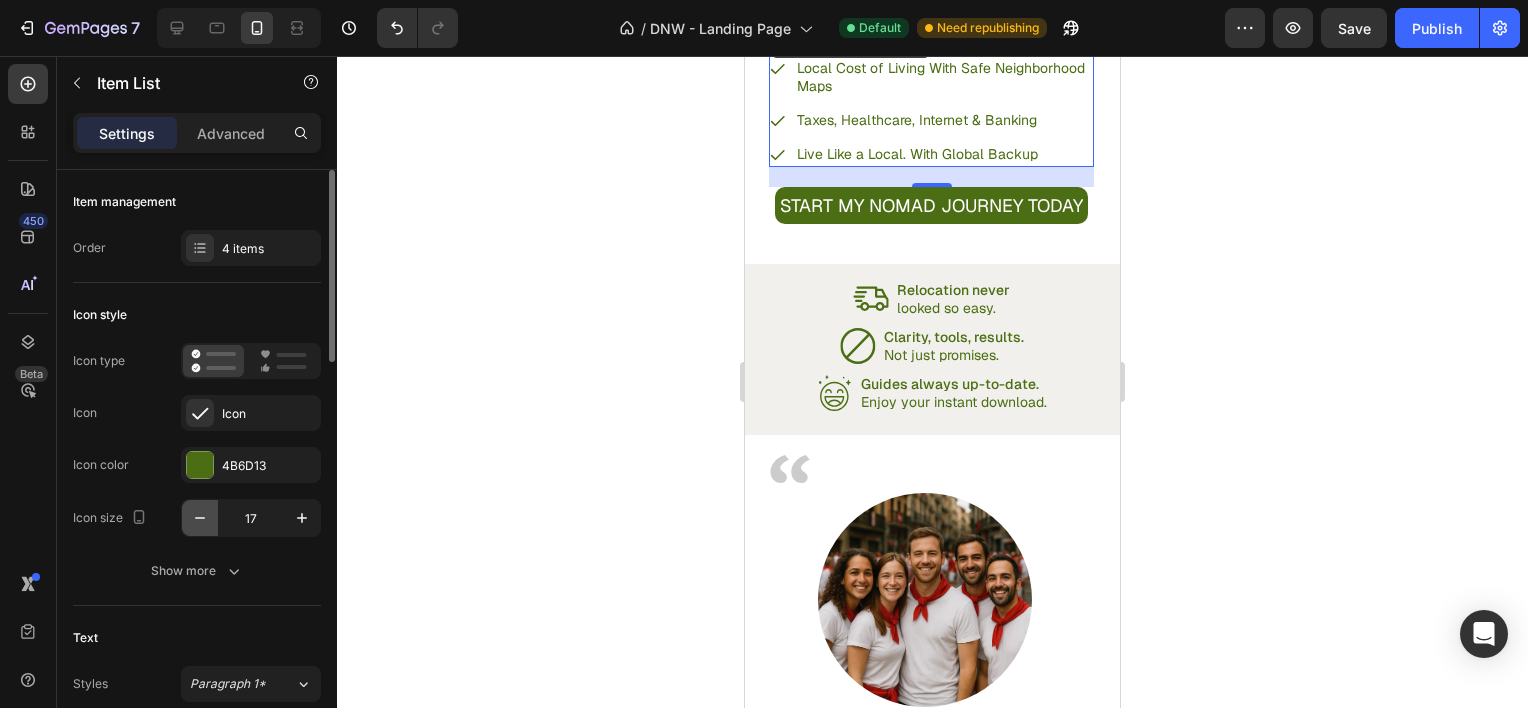 click 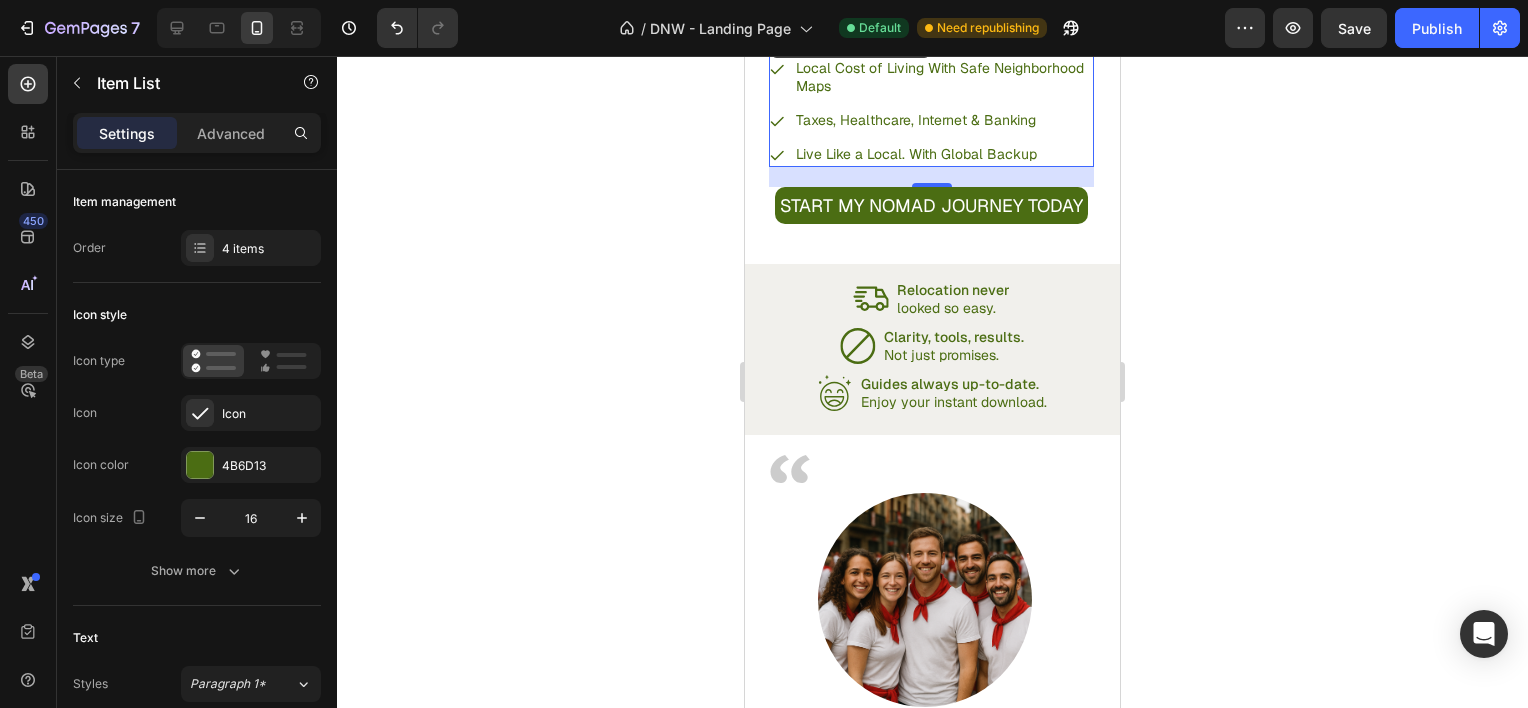 click on "Live Like a Local. With Global Backup" at bounding box center (943, 154) 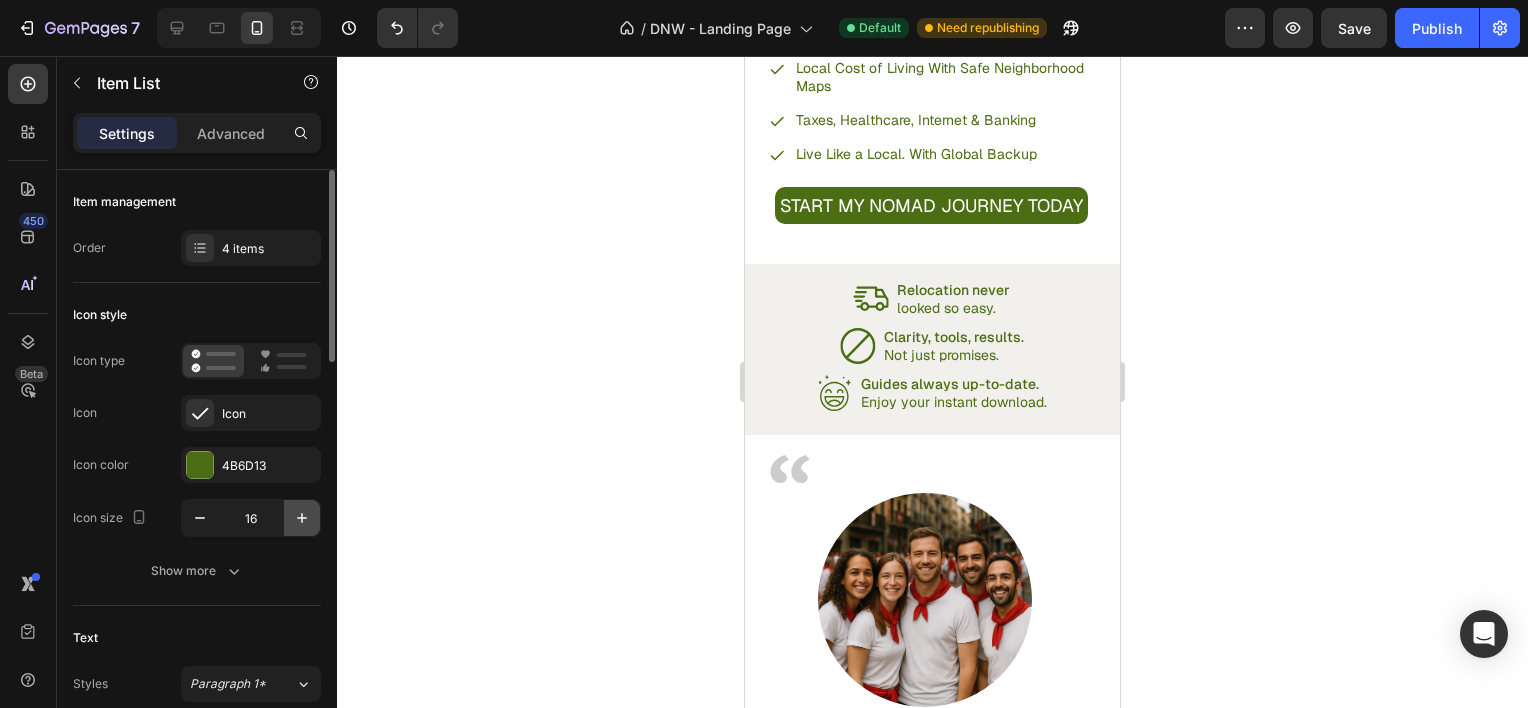 click 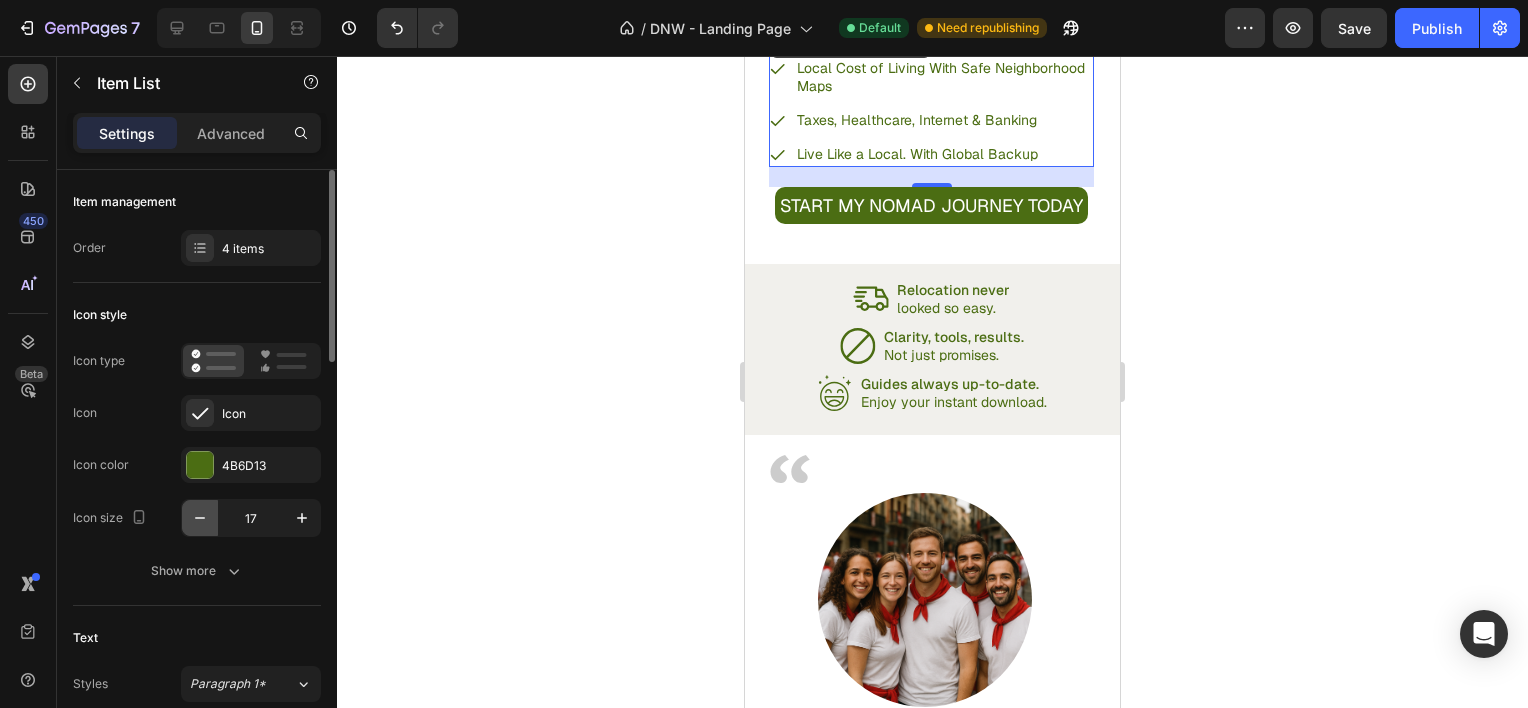 click 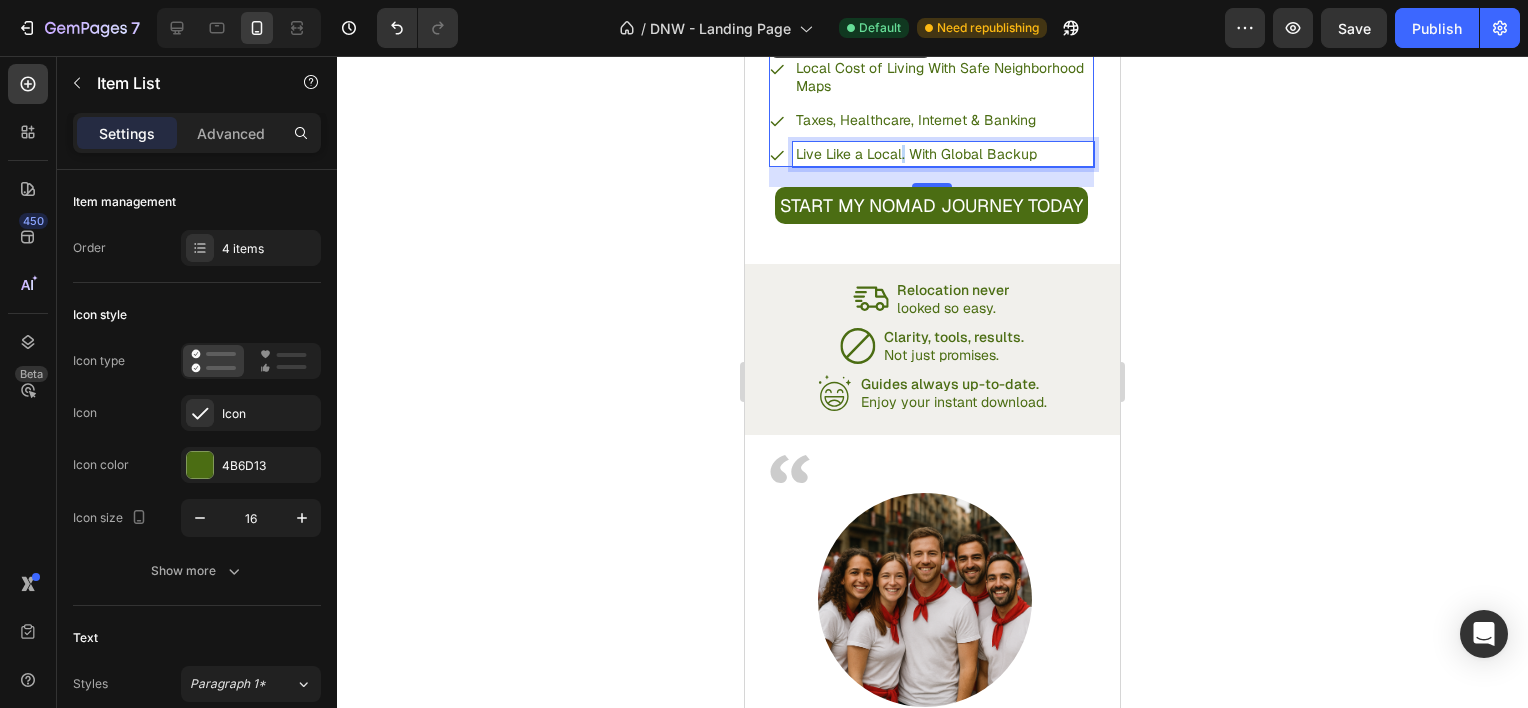 click on "Live Like a Local. With Global Backup" at bounding box center (943, 154) 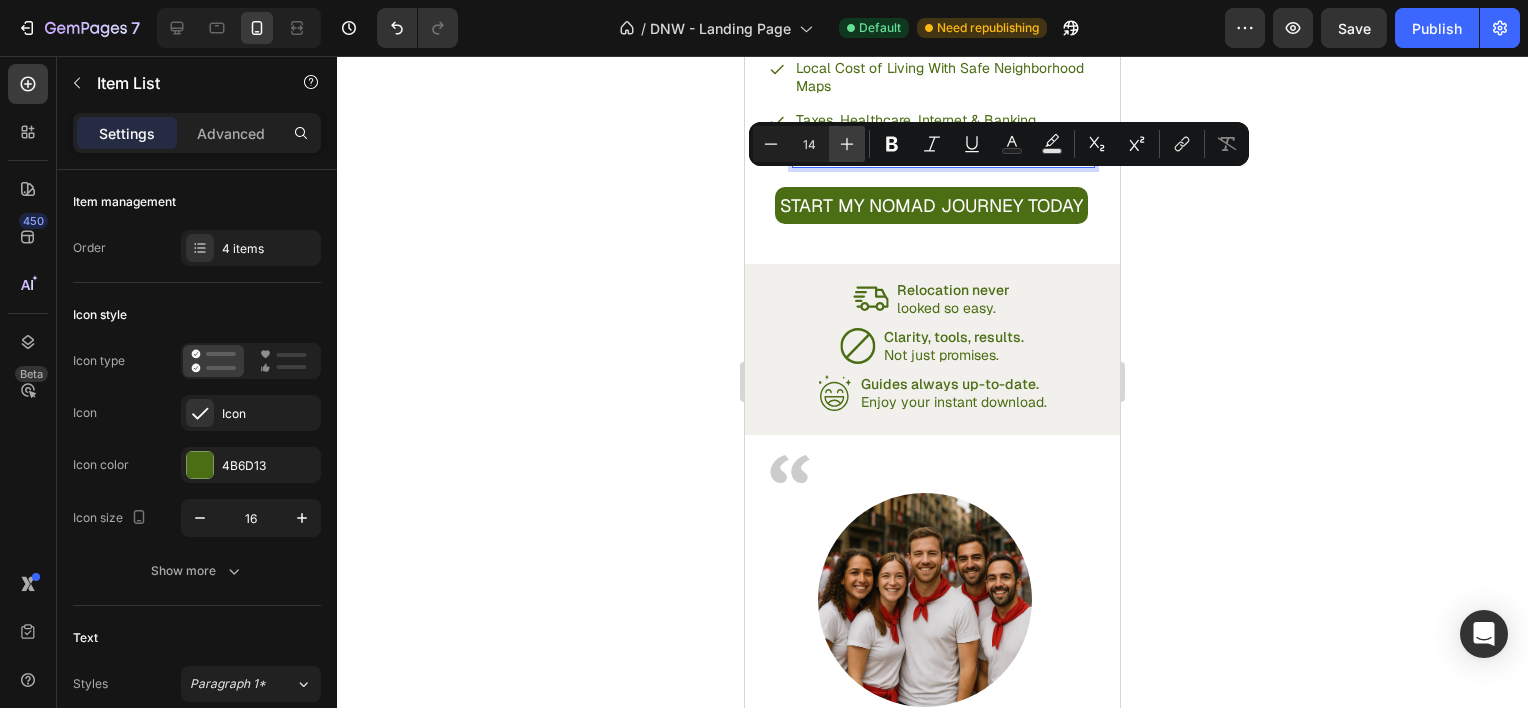 click 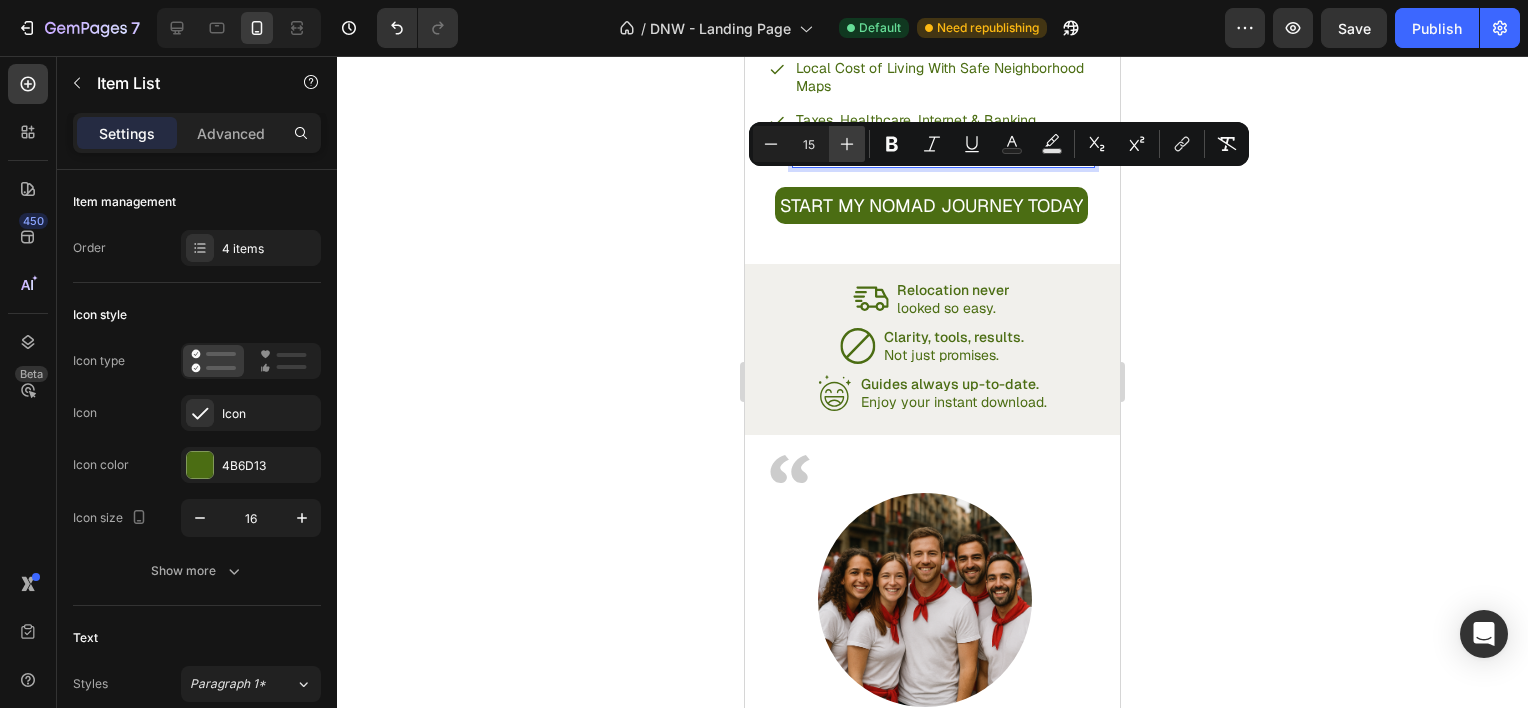 click 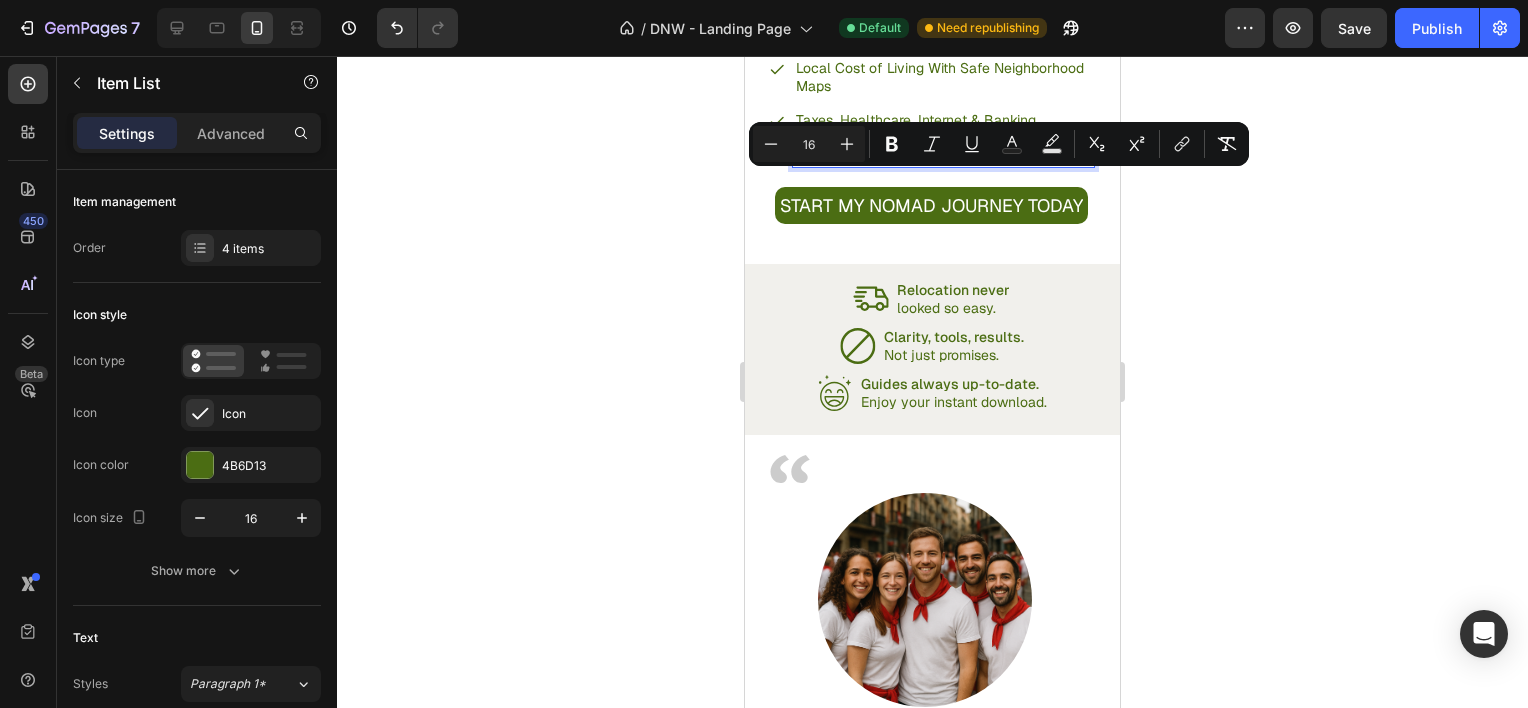 click on "Local Cost of Living With Safe Neighborhood Maps" at bounding box center (943, 77) 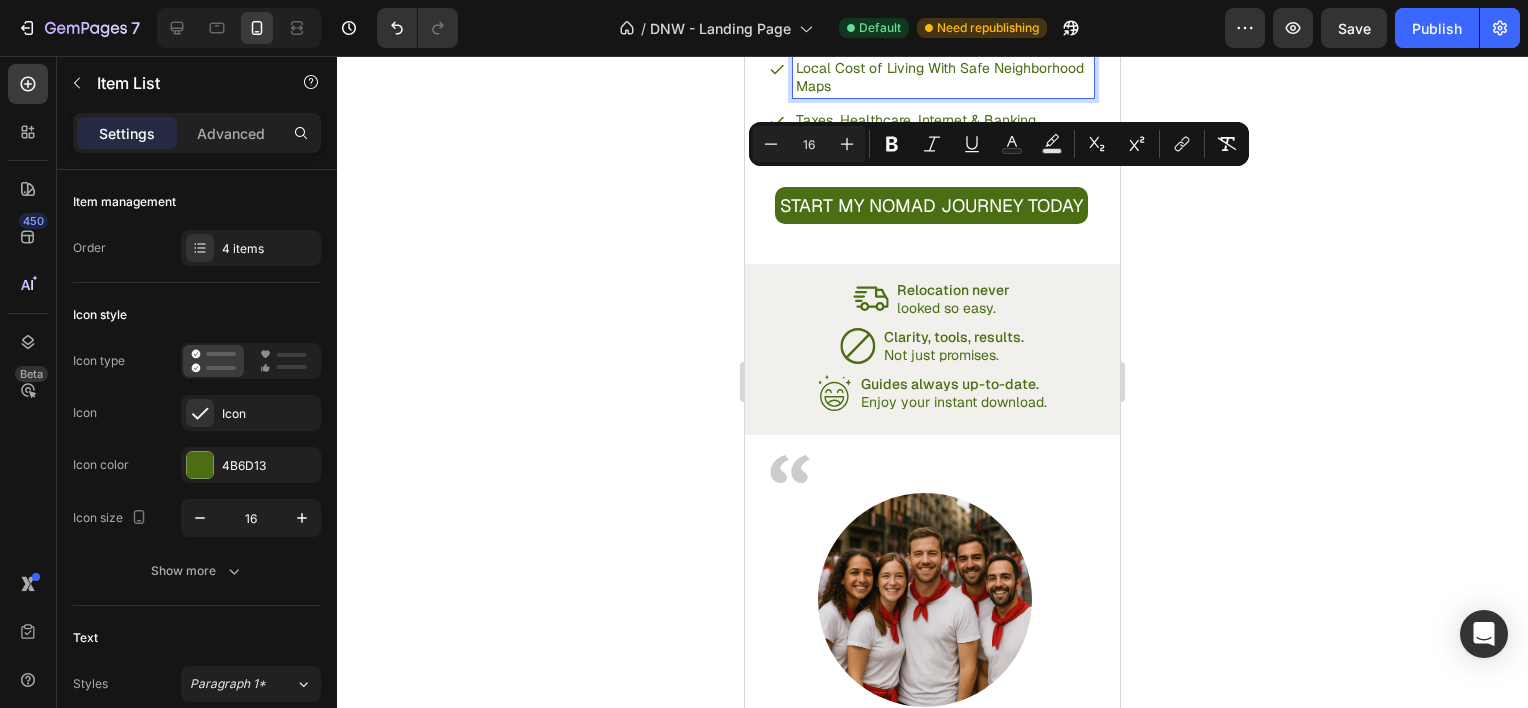 click on "Local Cost of Living With Safe Neighborhood Maps" at bounding box center [943, 77] 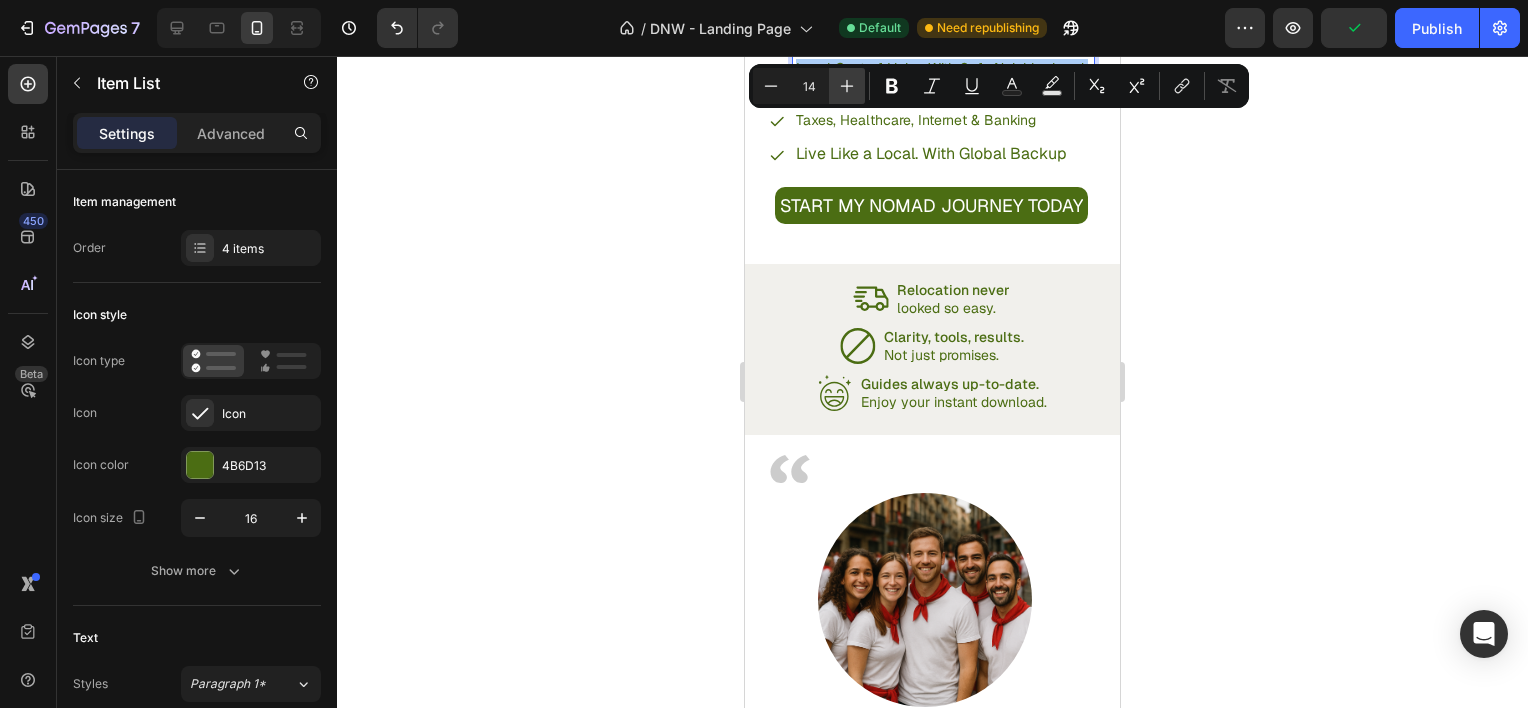click 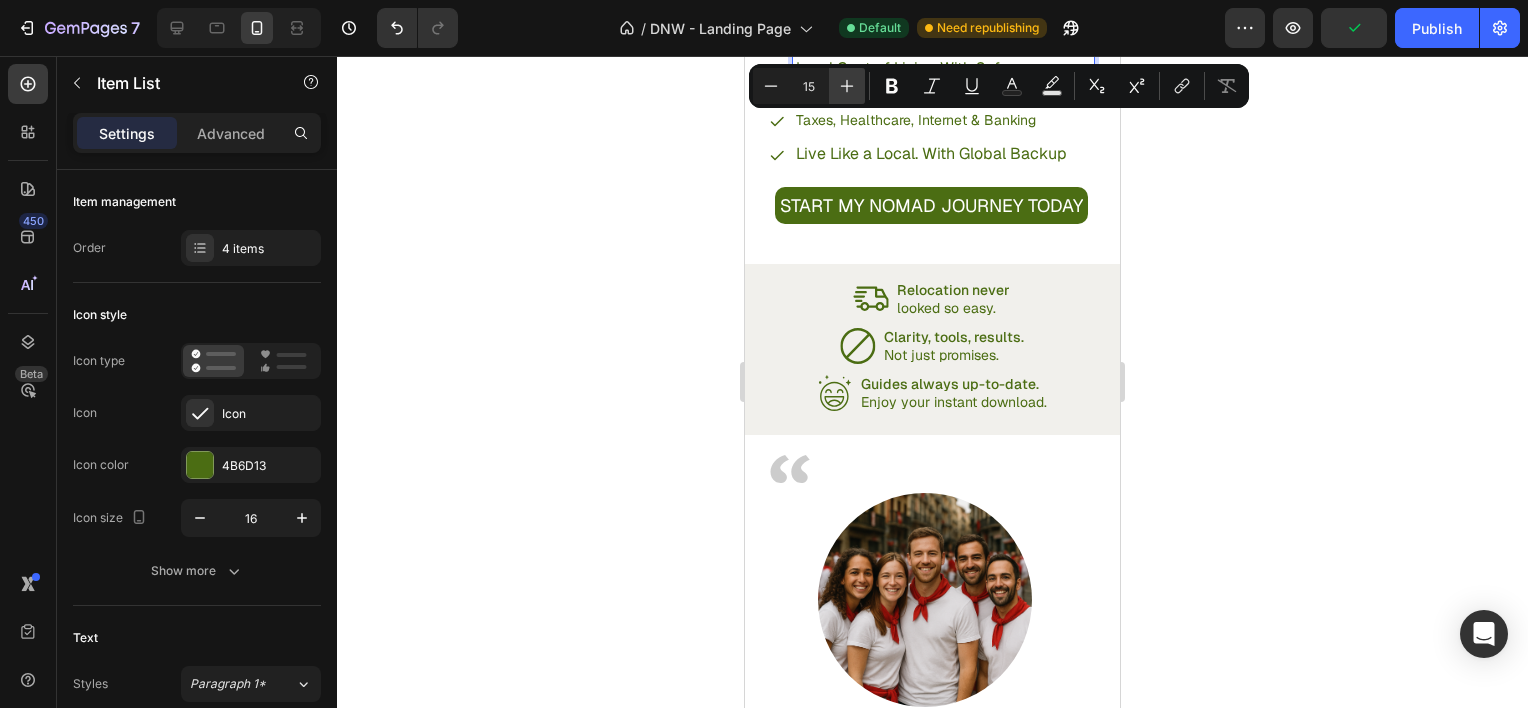 click 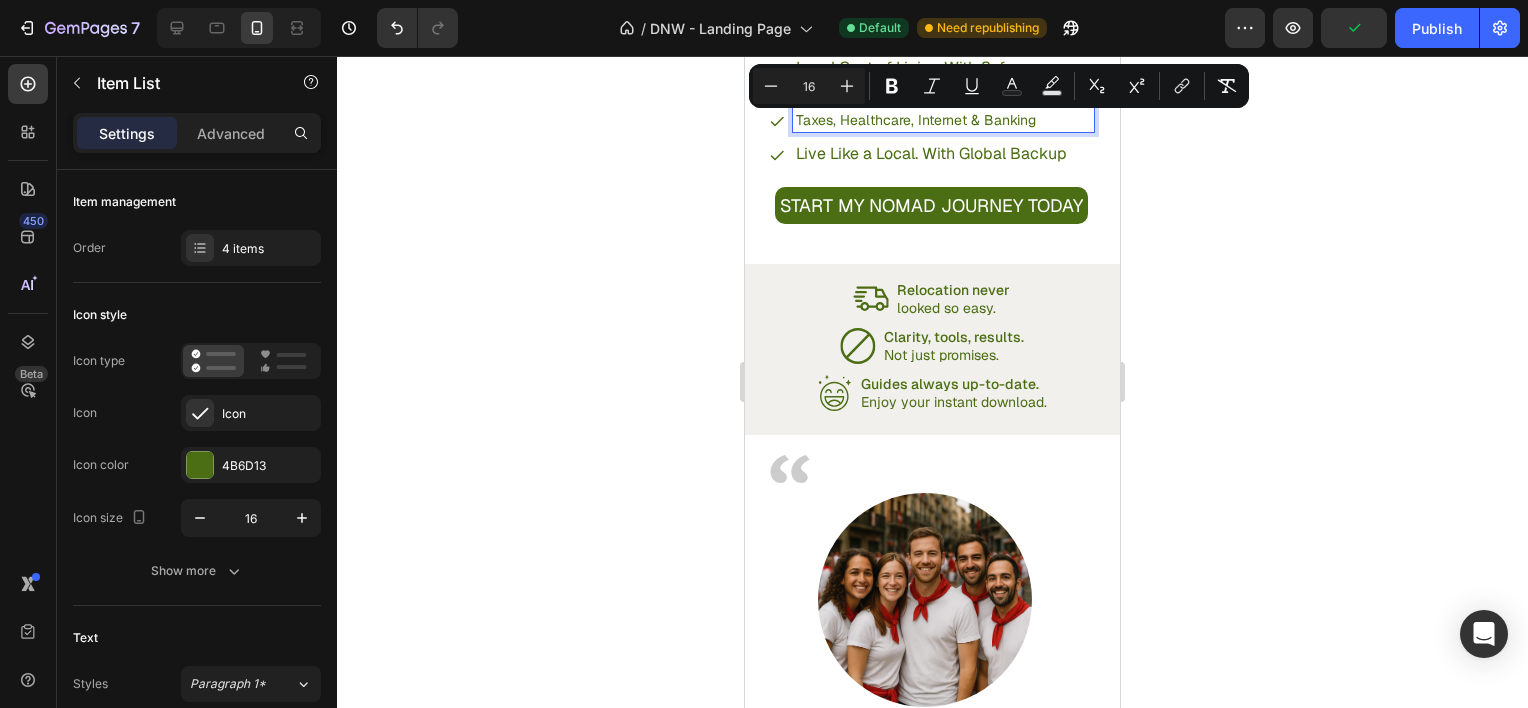 click on "Taxes, Healthcare, Internet & Banking" at bounding box center [943, 120] 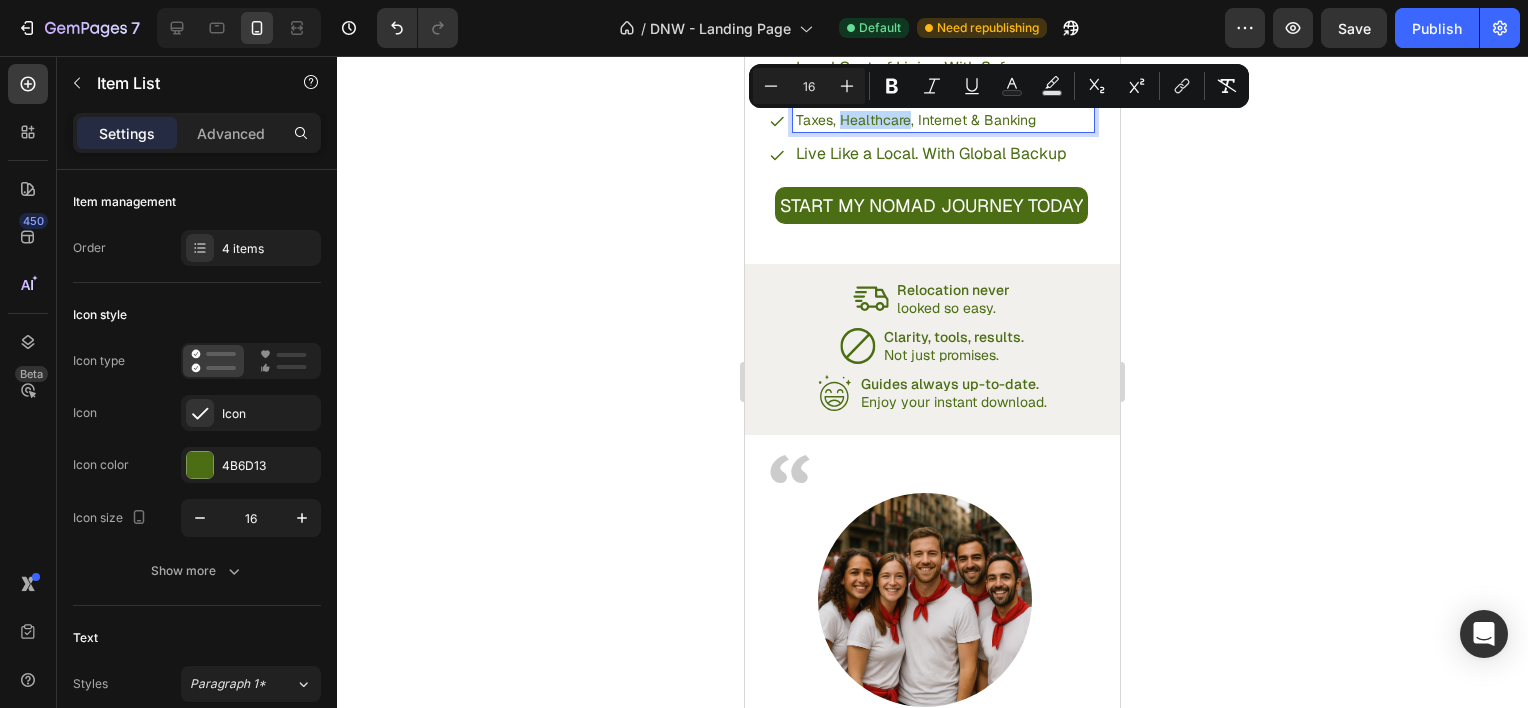 click on "Taxes, Healthcare, Internet & Banking" at bounding box center (943, 120) 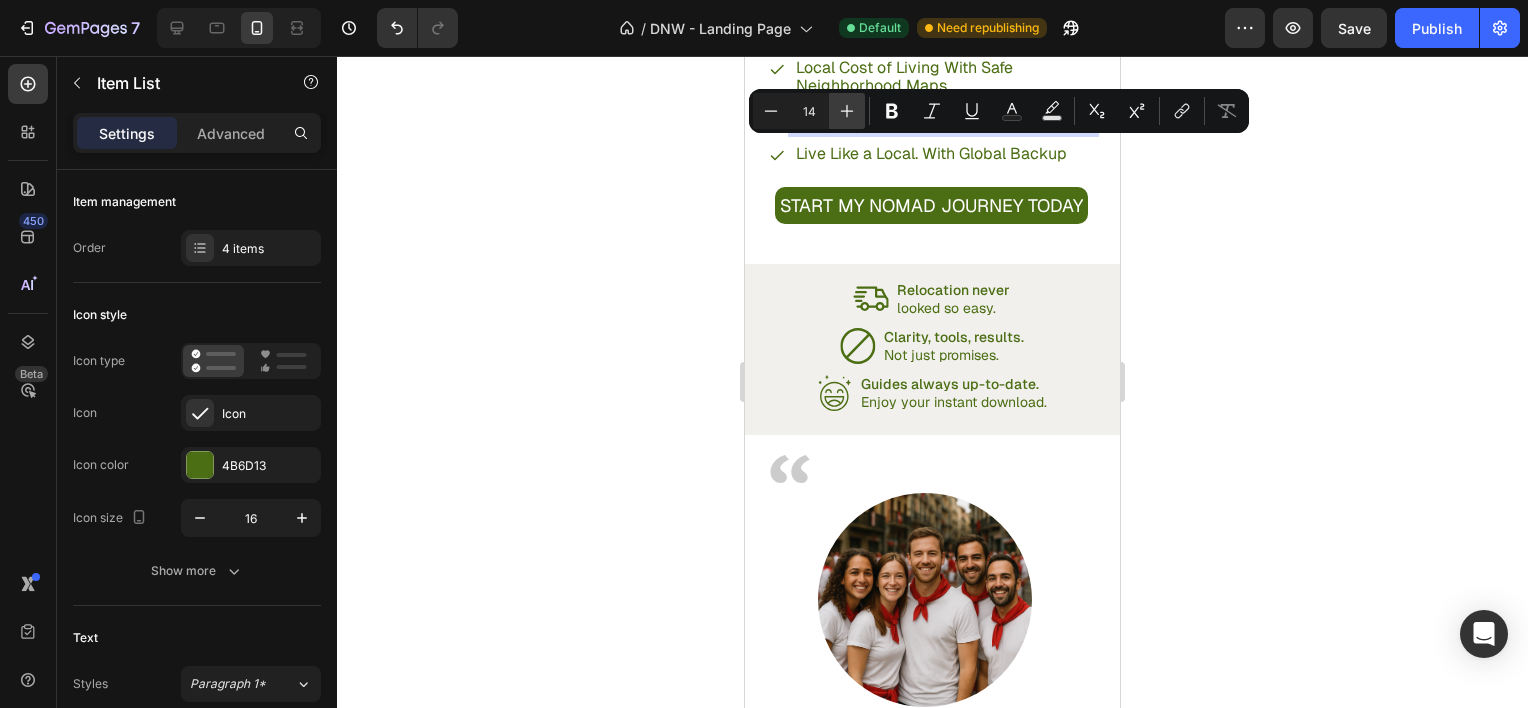 click on "Plus" at bounding box center (847, 111) 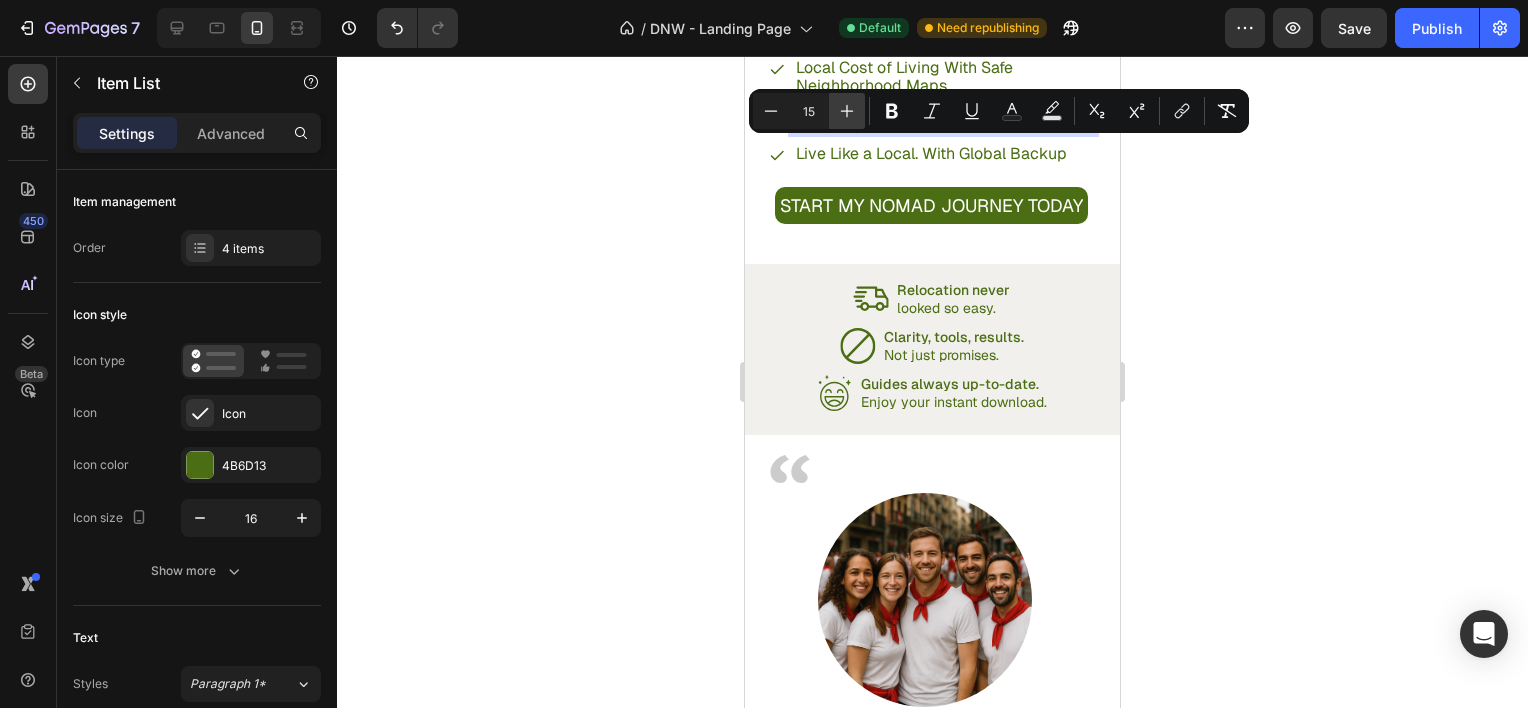click on "Plus" at bounding box center [847, 111] 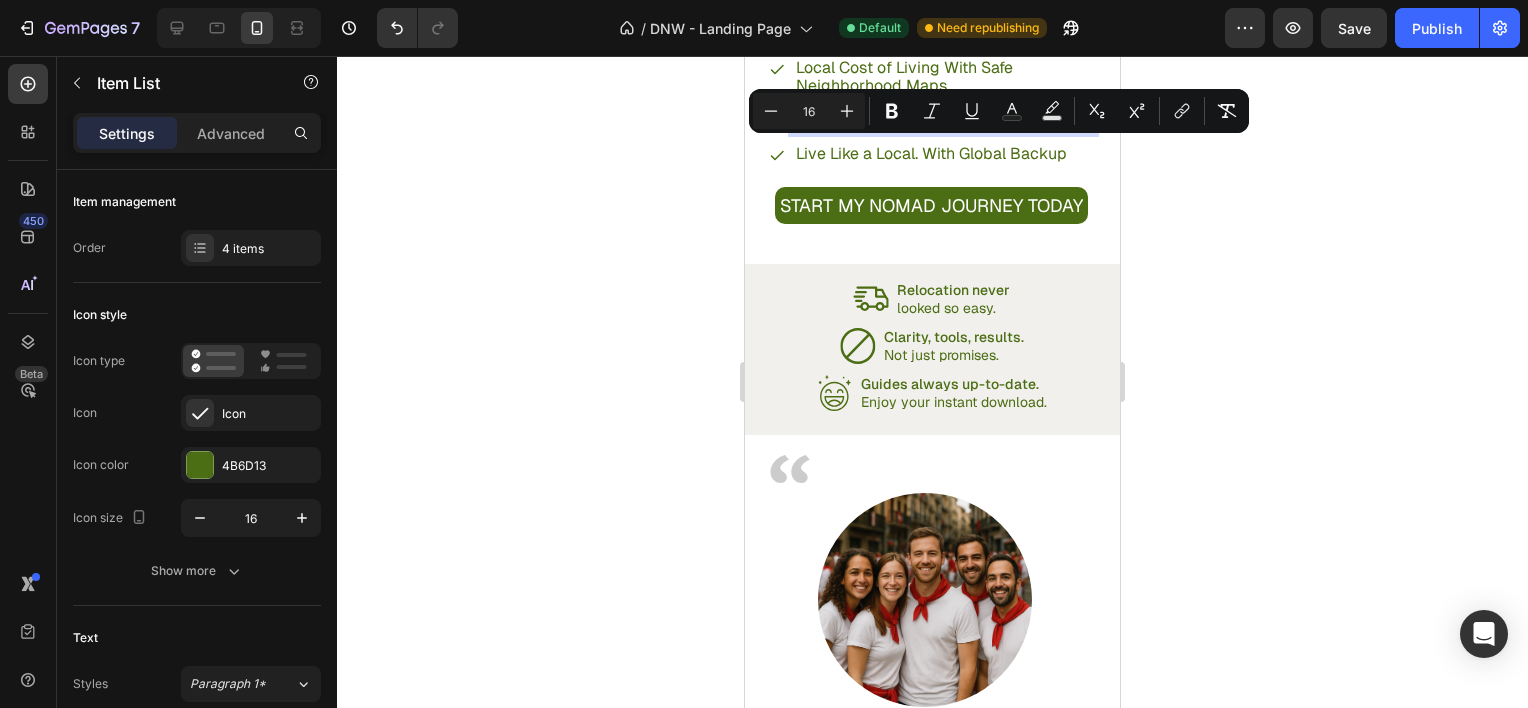 click 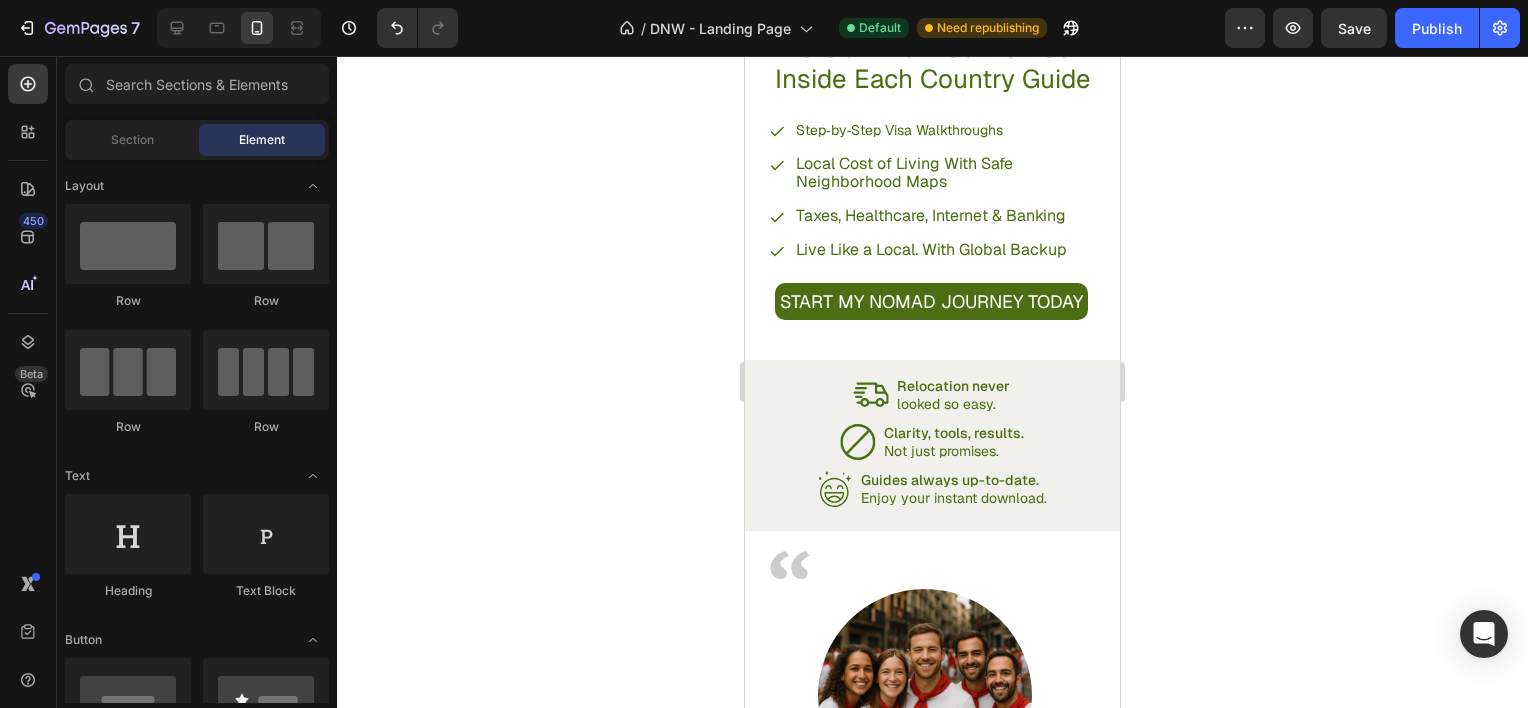 scroll, scrollTop: 1687, scrollLeft: 0, axis: vertical 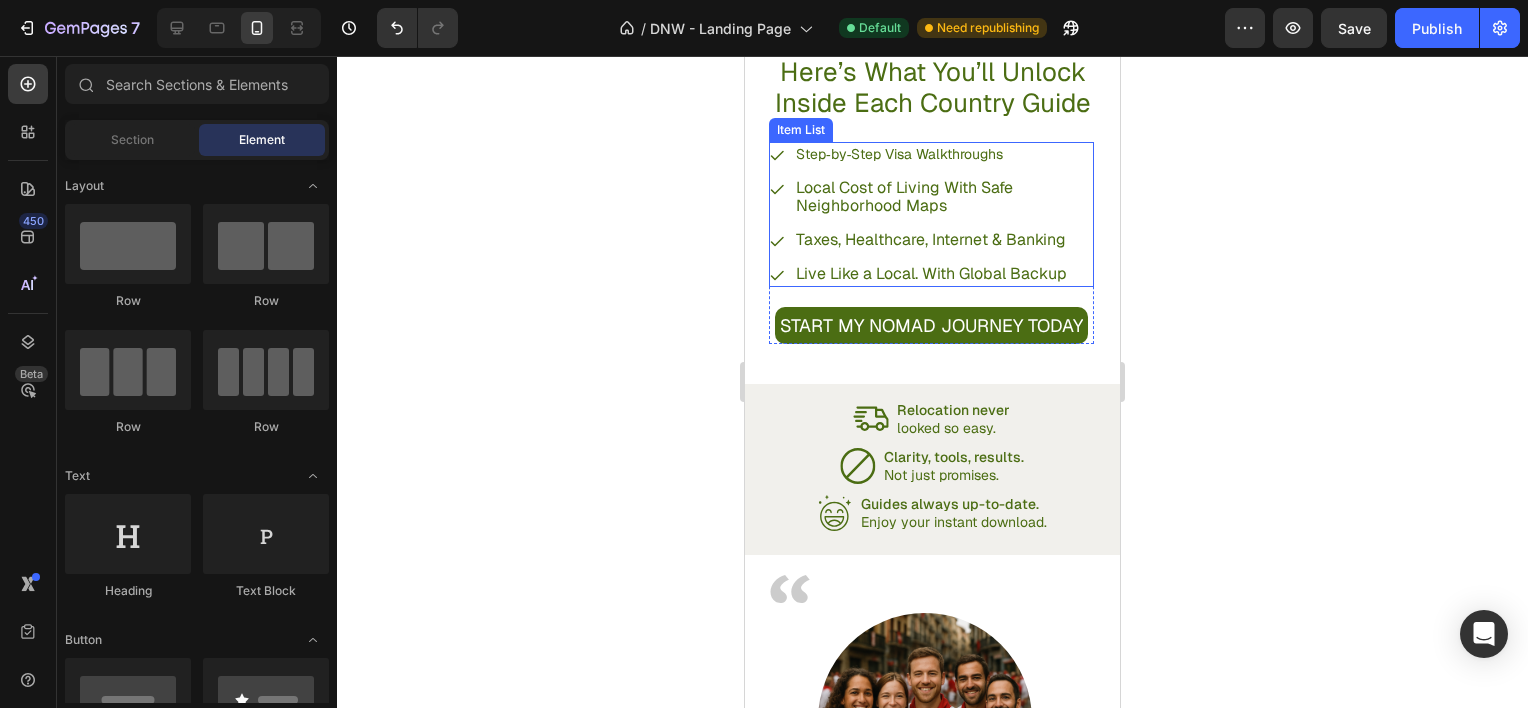 click on "Step‑by‑Step Visa Walkthroughs" at bounding box center (943, 154) 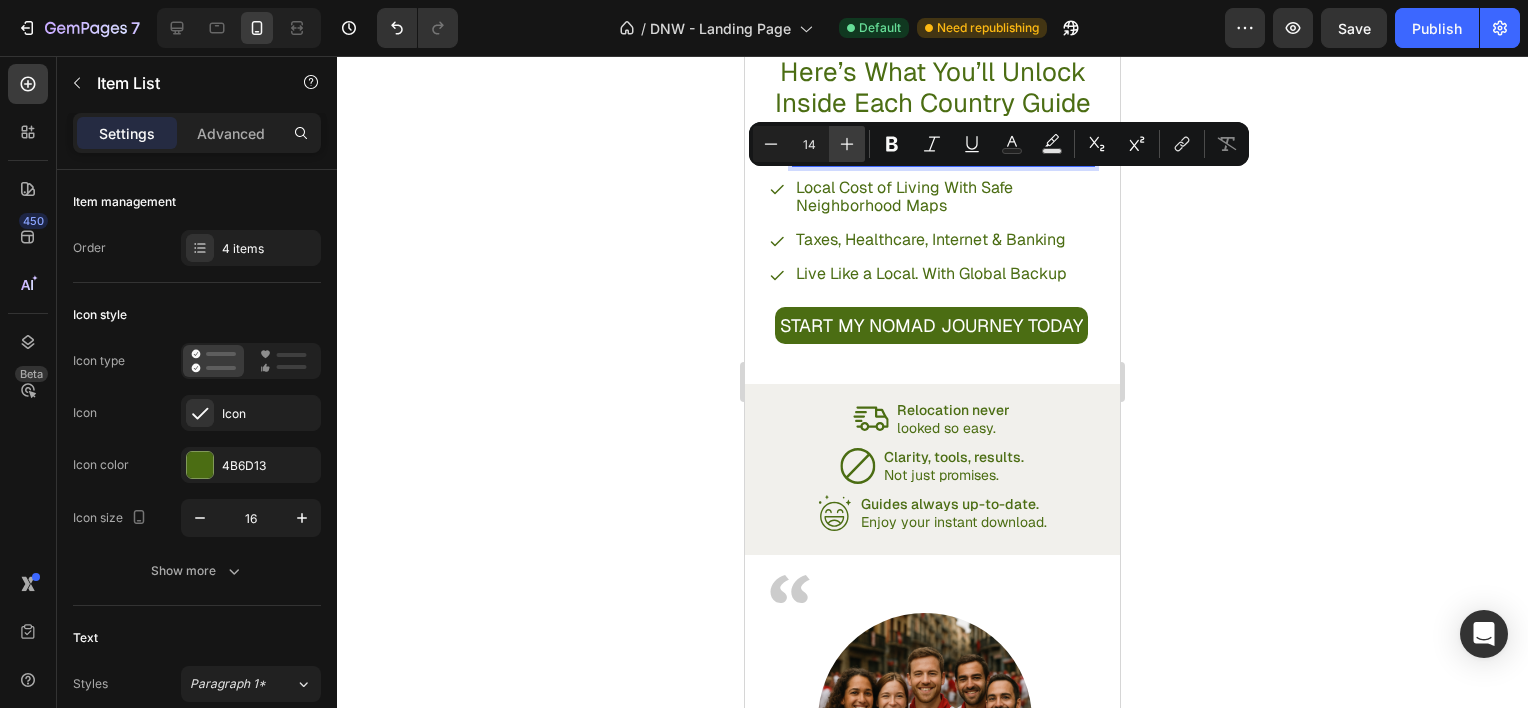 click 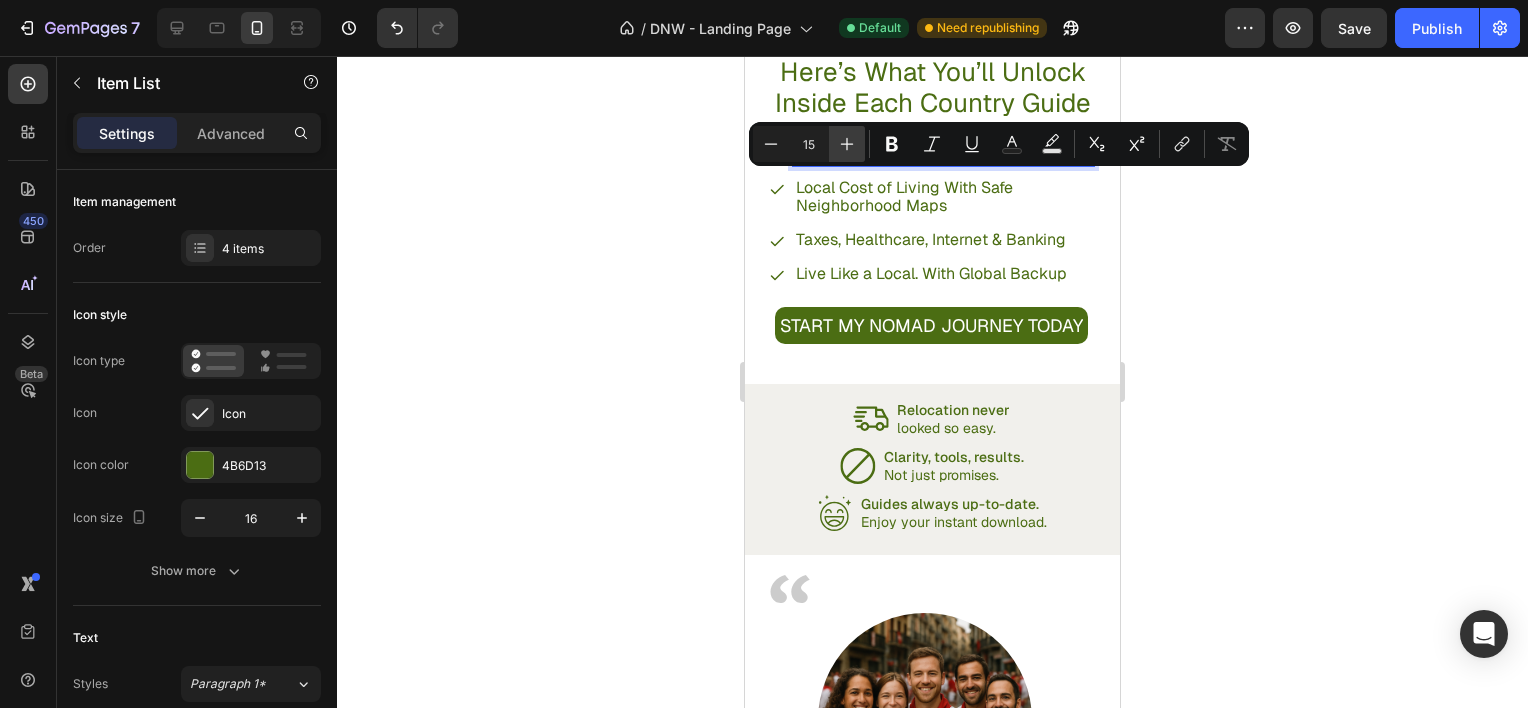 click 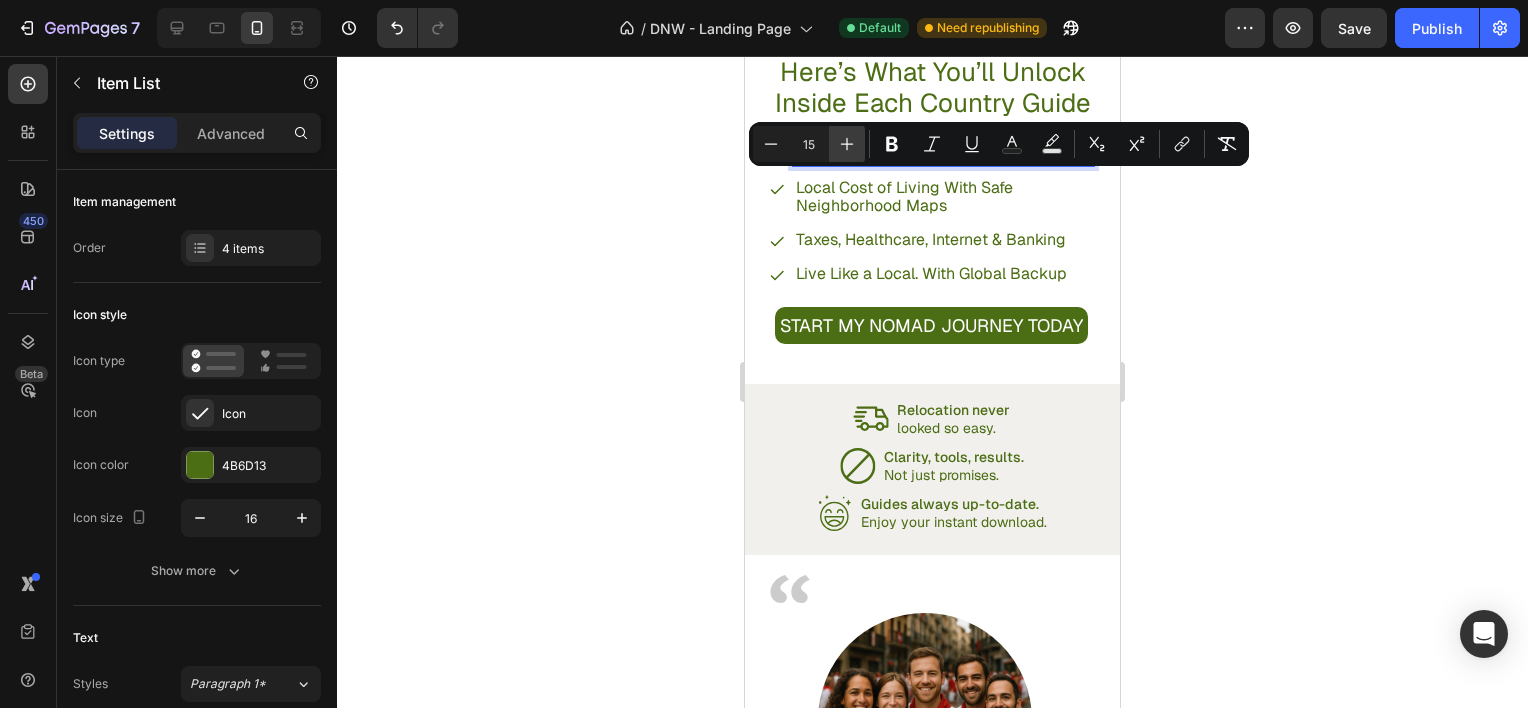 type on "16" 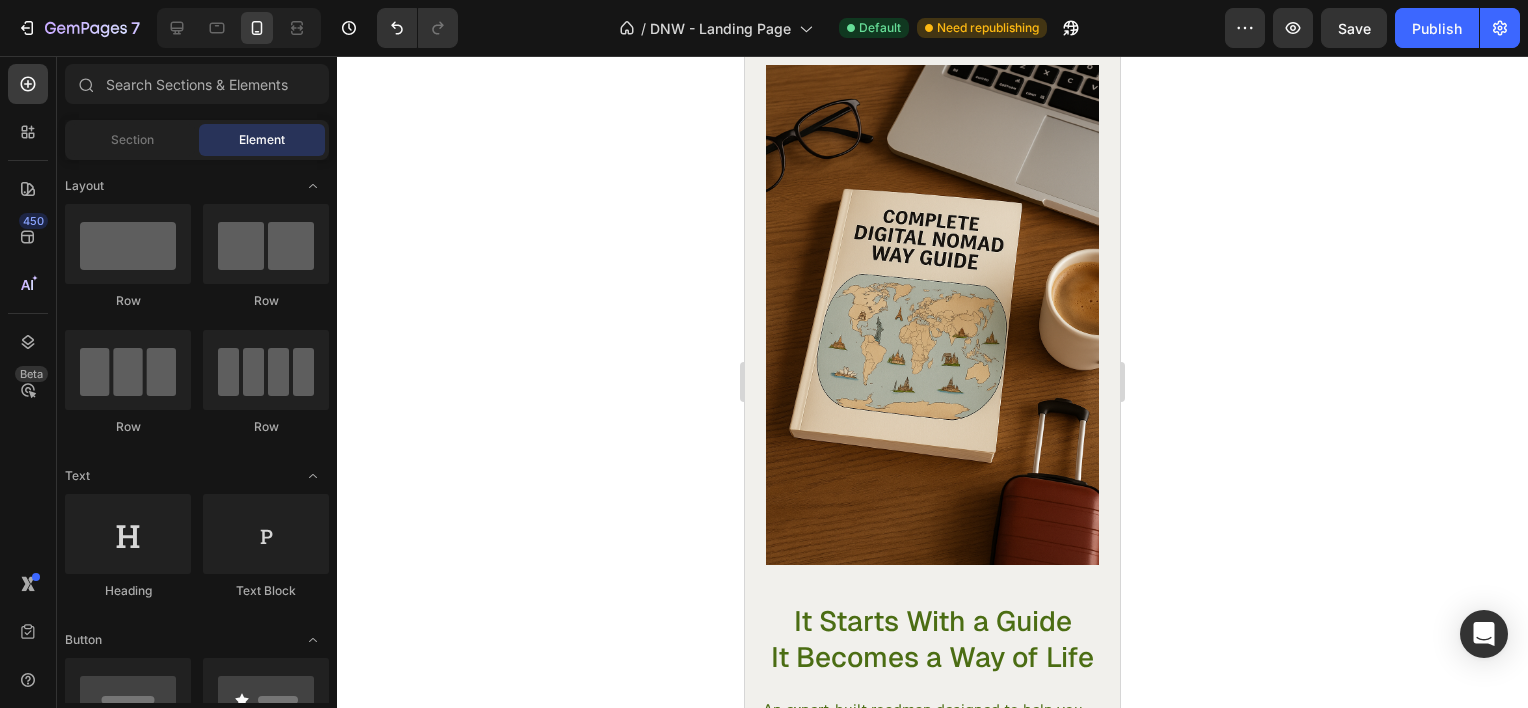 scroll, scrollTop: 2297, scrollLeft: 0, axis: vertical 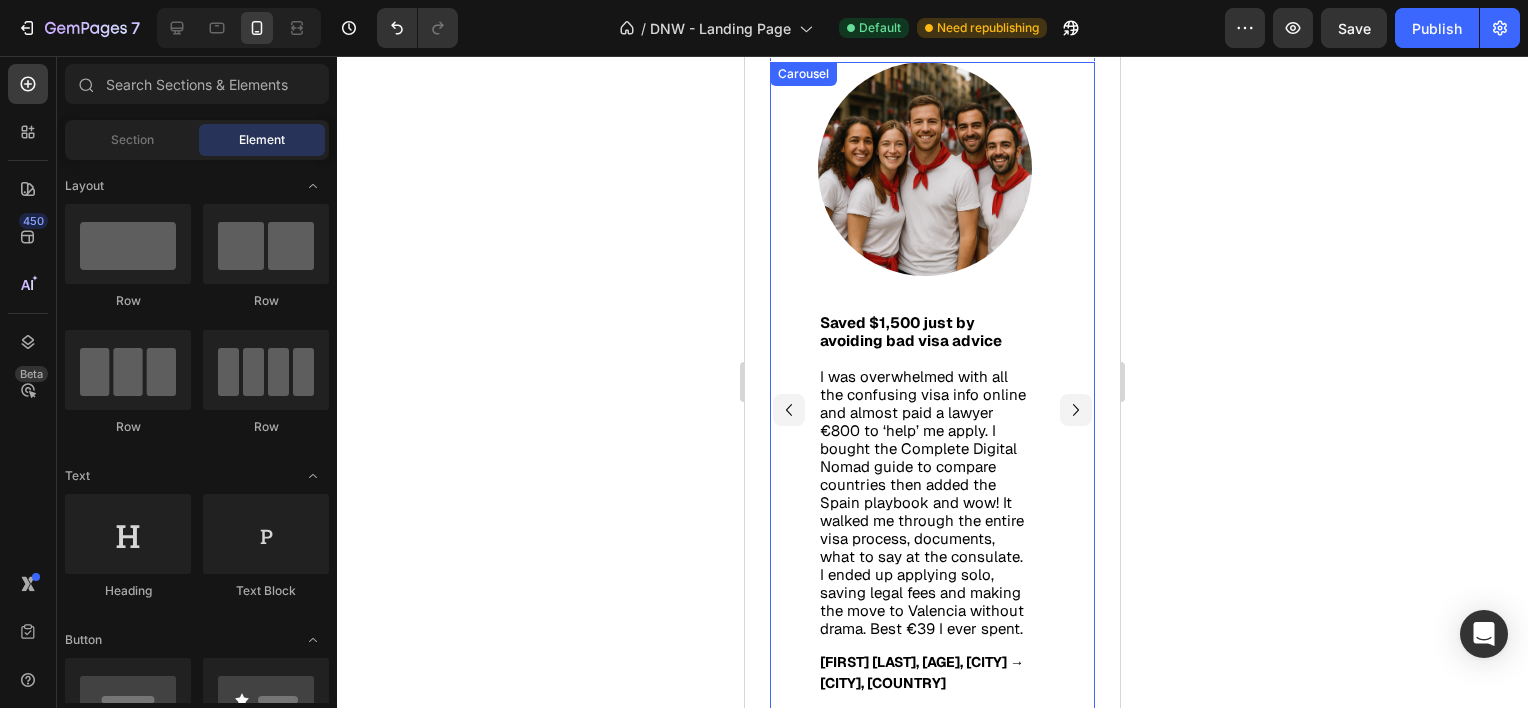 click at bounding box center (1076, 410) 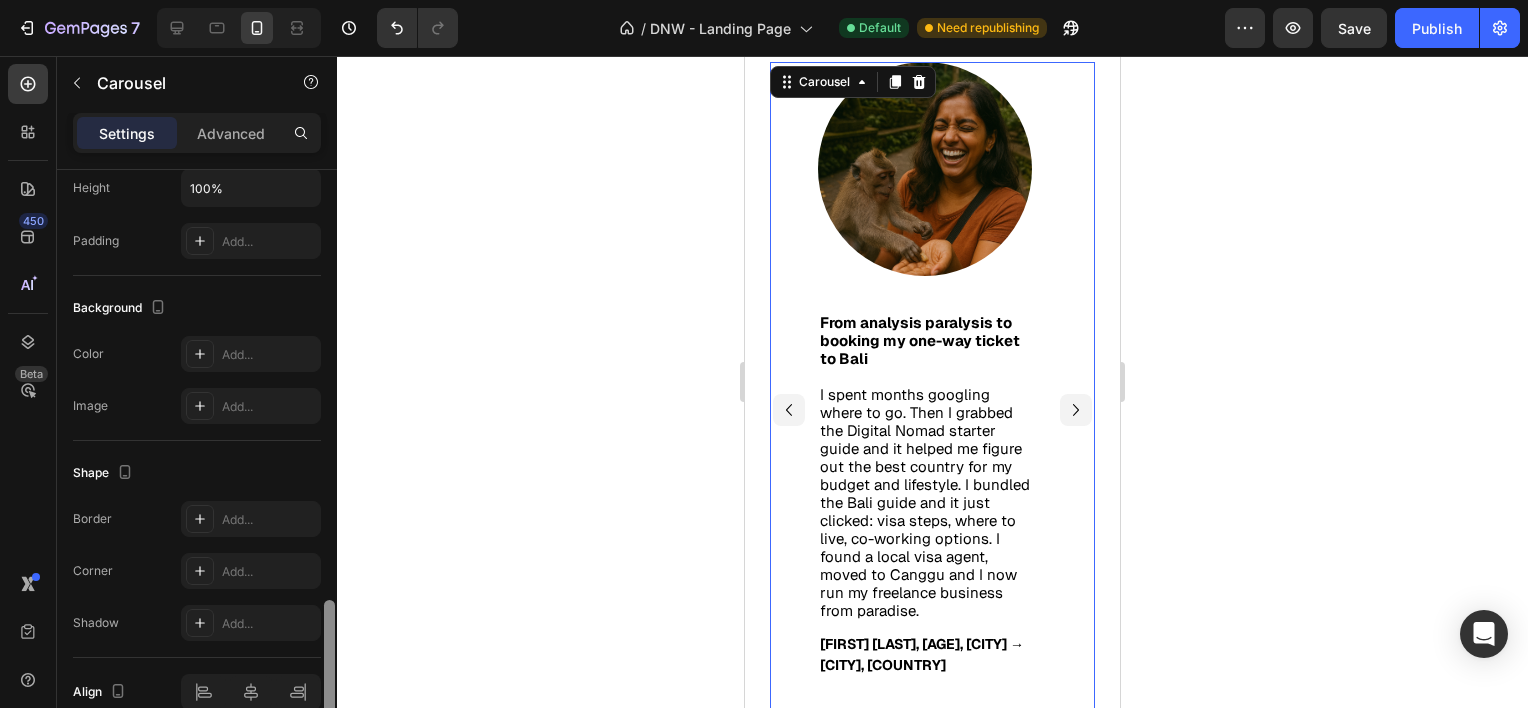 scroll, scrollTop: 1735, scrollLeft: 0, axis: vertical 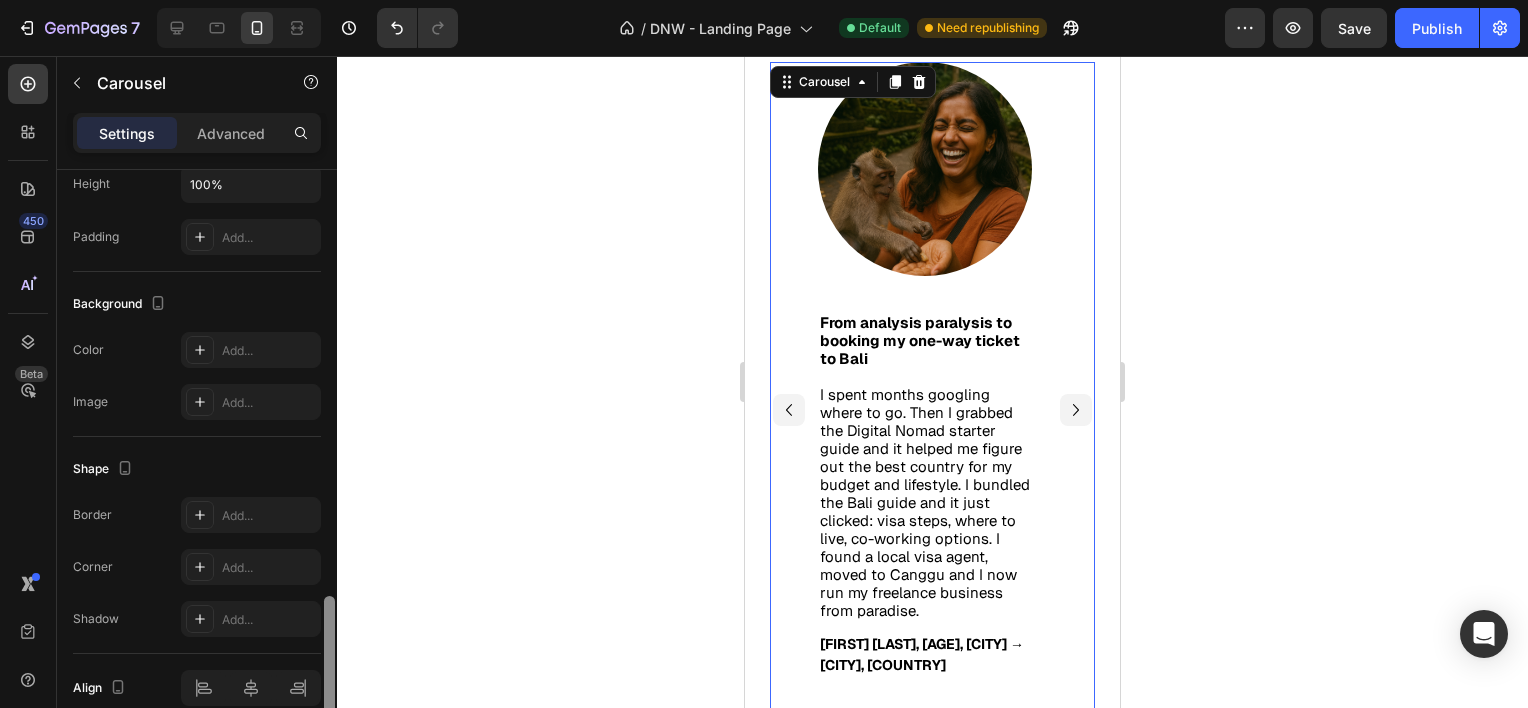 drag, startPoint x: 332, startPoint y: 300, endPoint x: 336, endPoint y: 727, distance: 427.01874 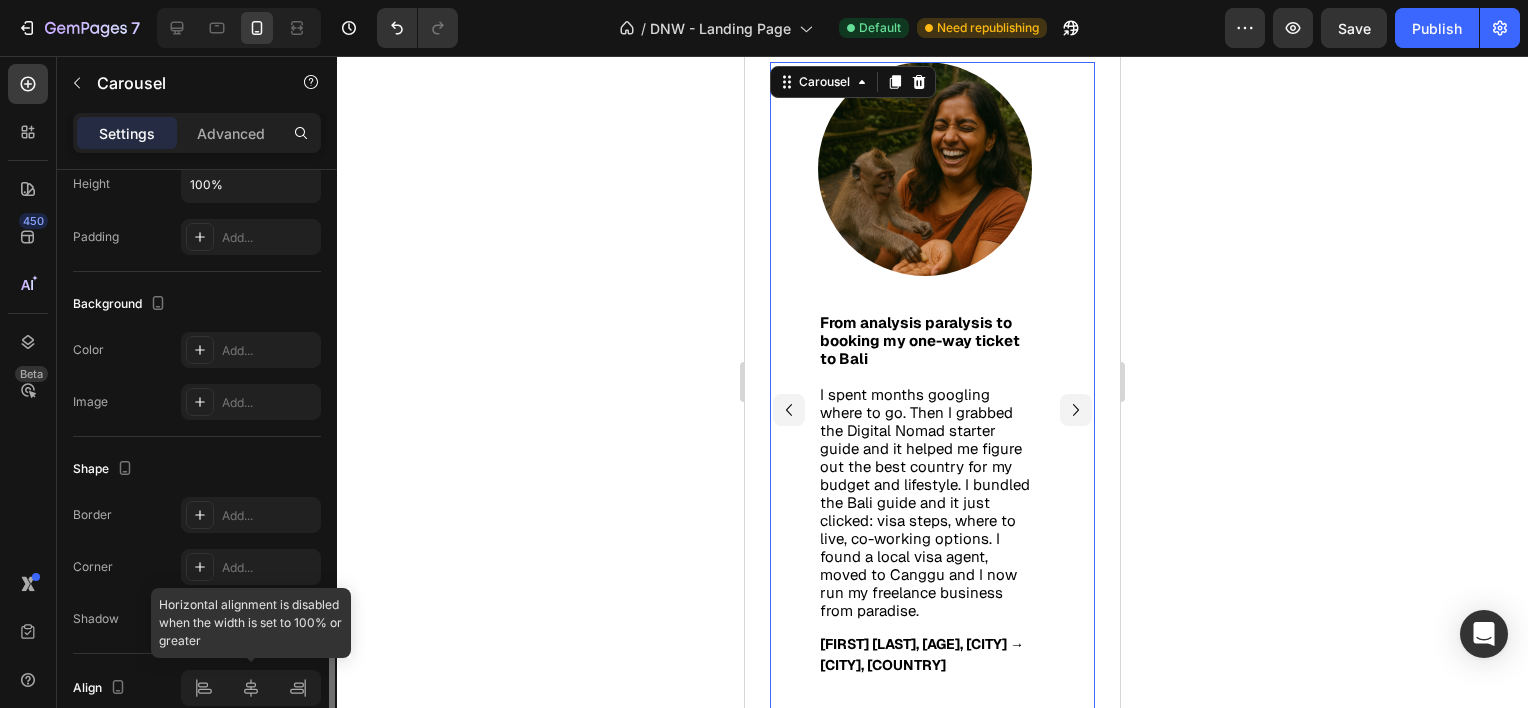 click 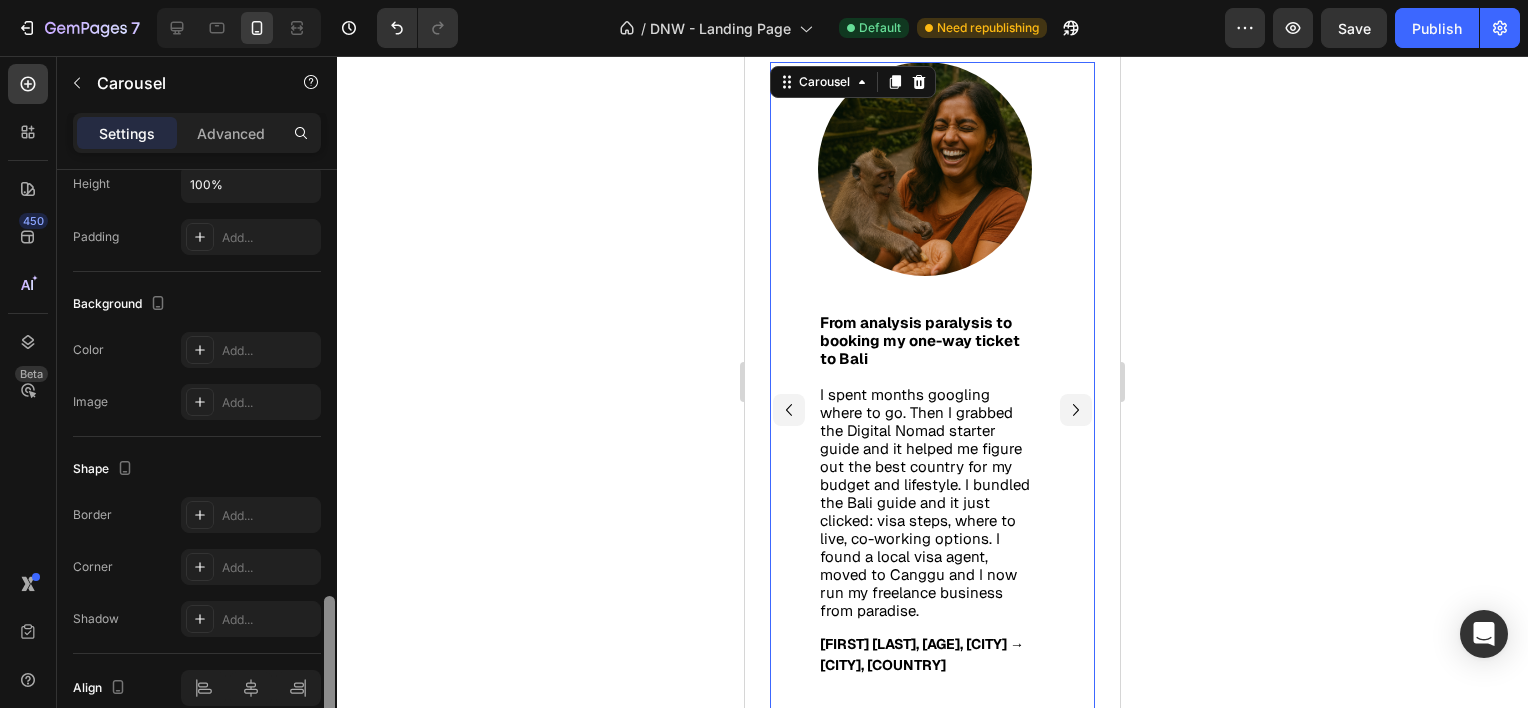 click at bounding box center [329, 467] 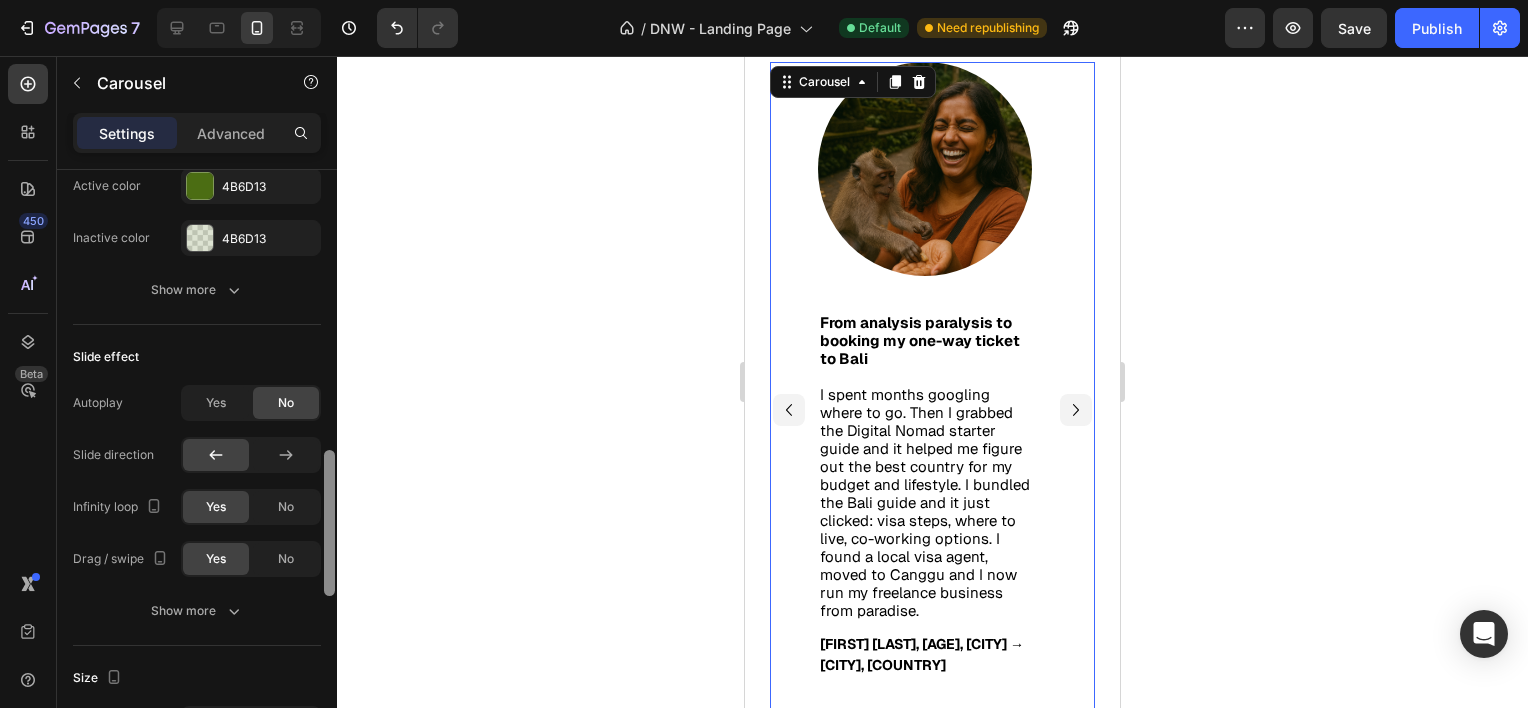click at bounding box center [329, 523] 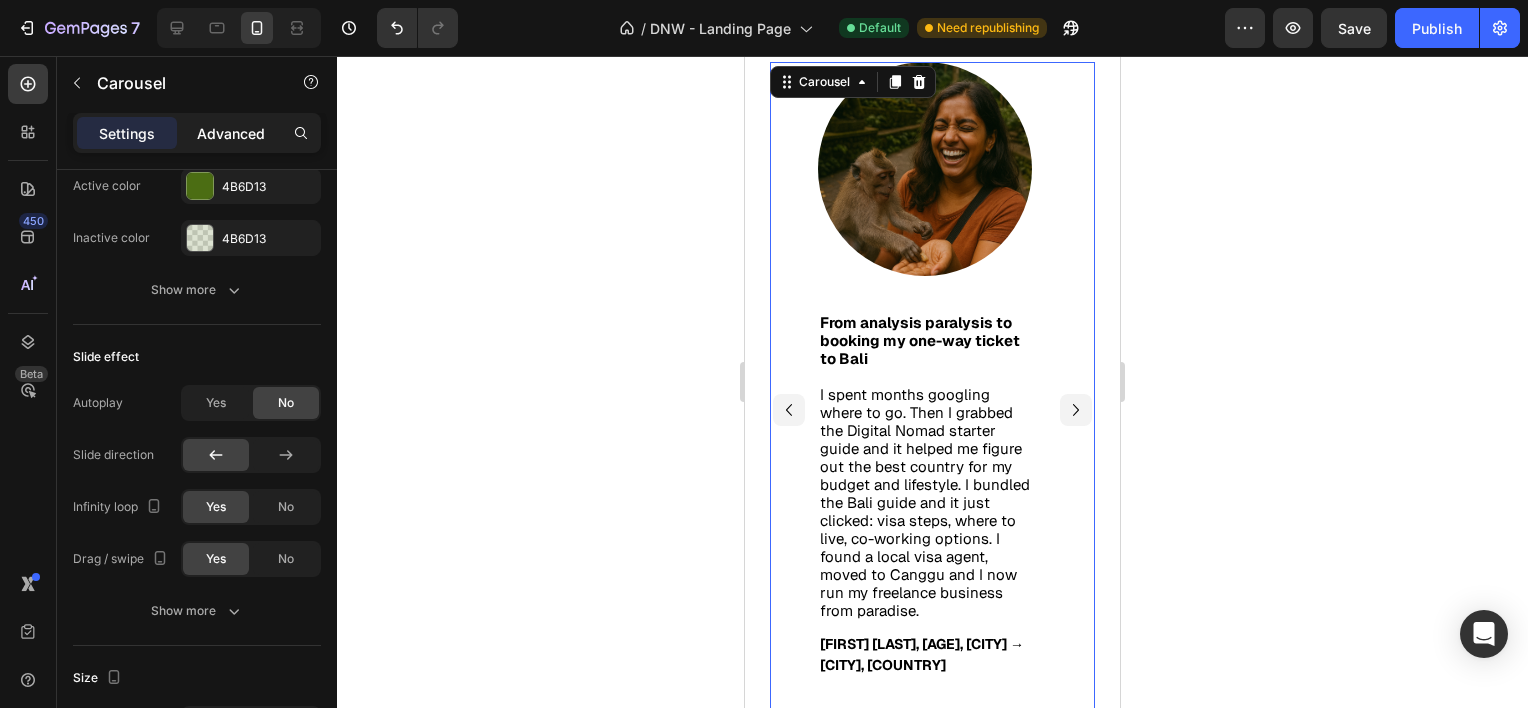 click on "Advanced" at bounding box center (231, 133) 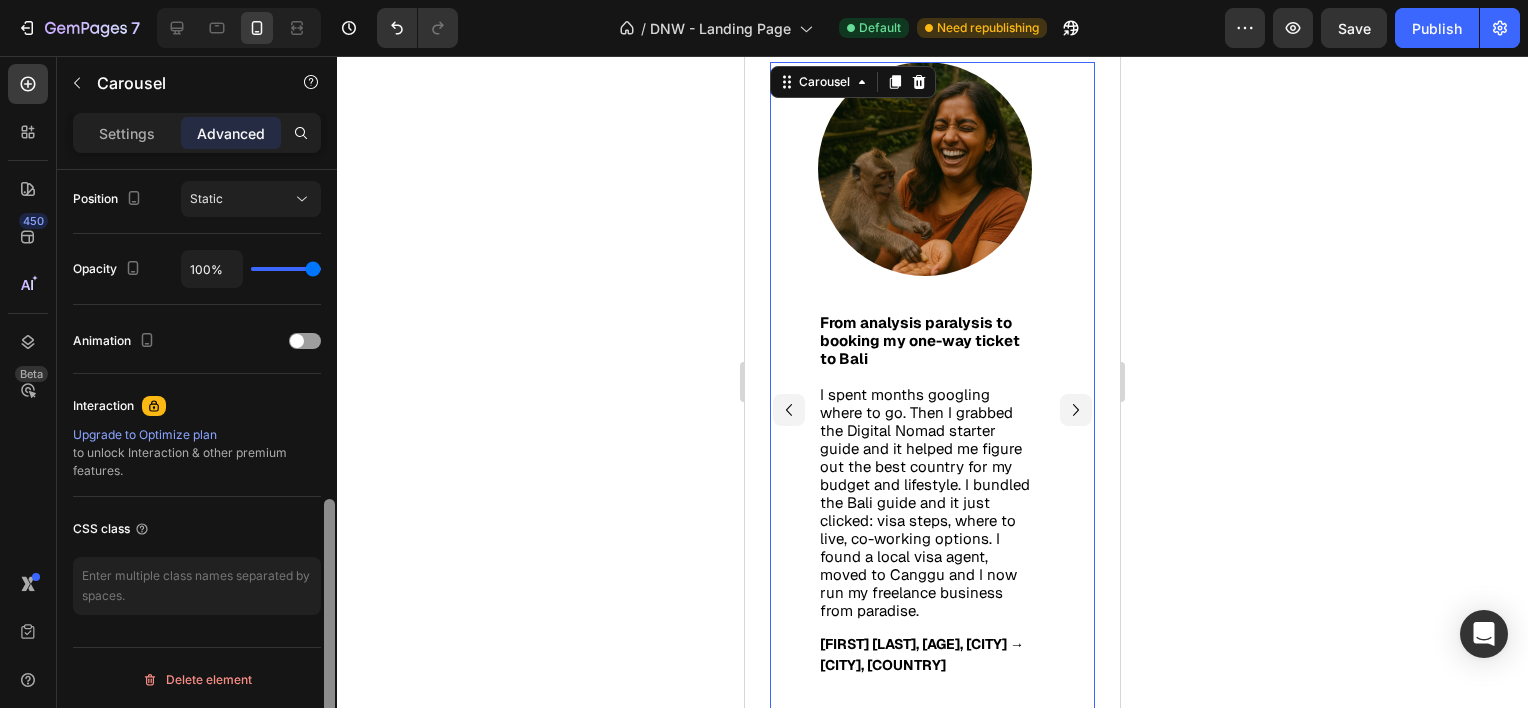 scroll, scrollTop: 141, scrollLeft: 0, axis: vertical 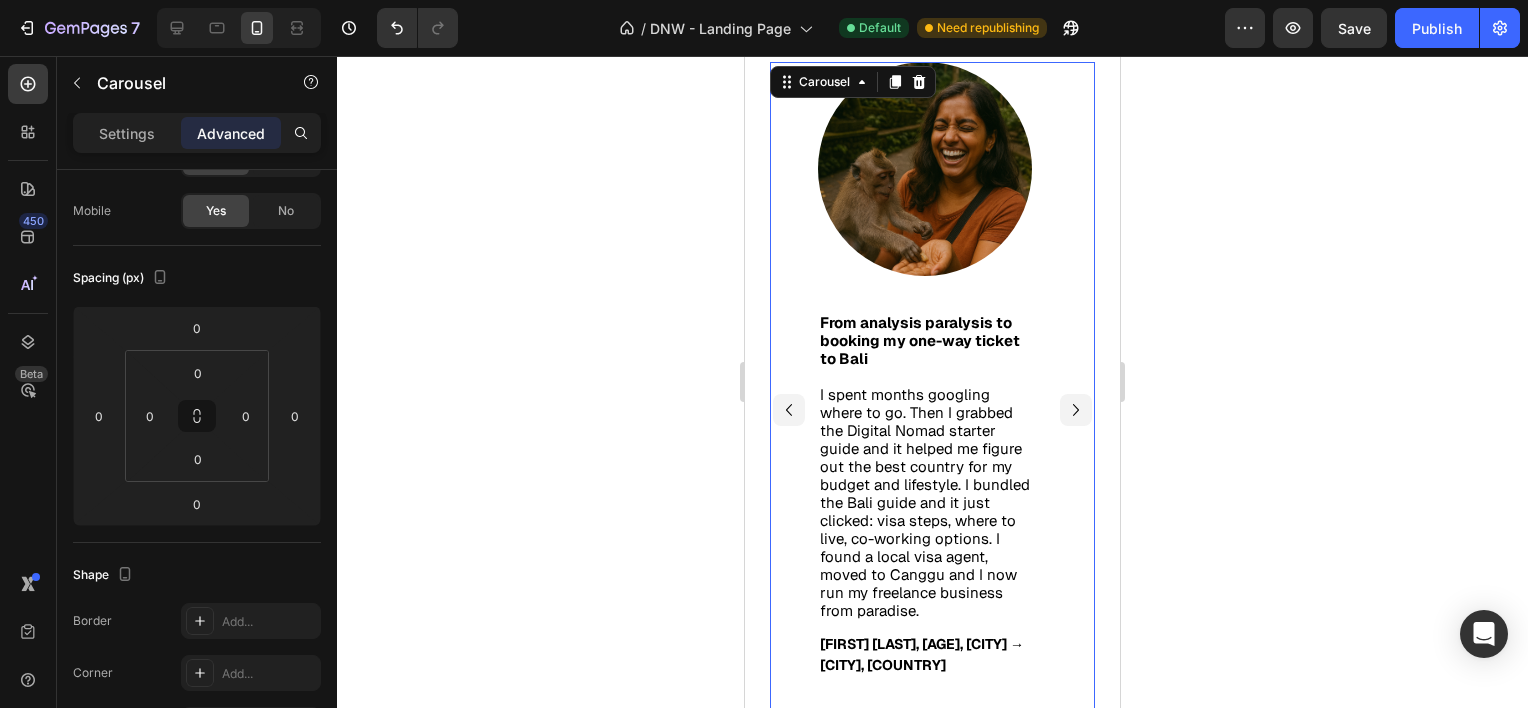 click at bounding box center [329, 1062] 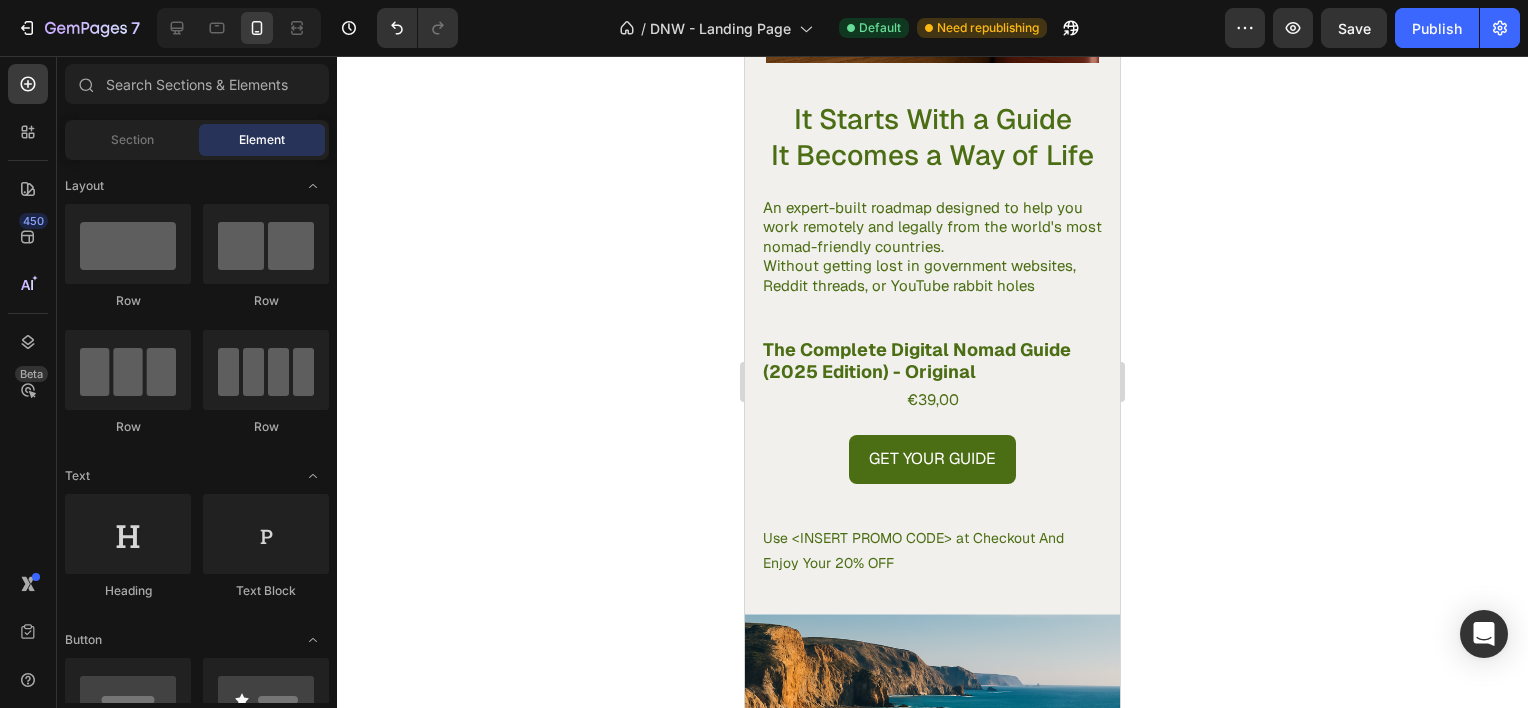 scroll, scrollTop: 3387, scrollLeft: 0, axis: vertical 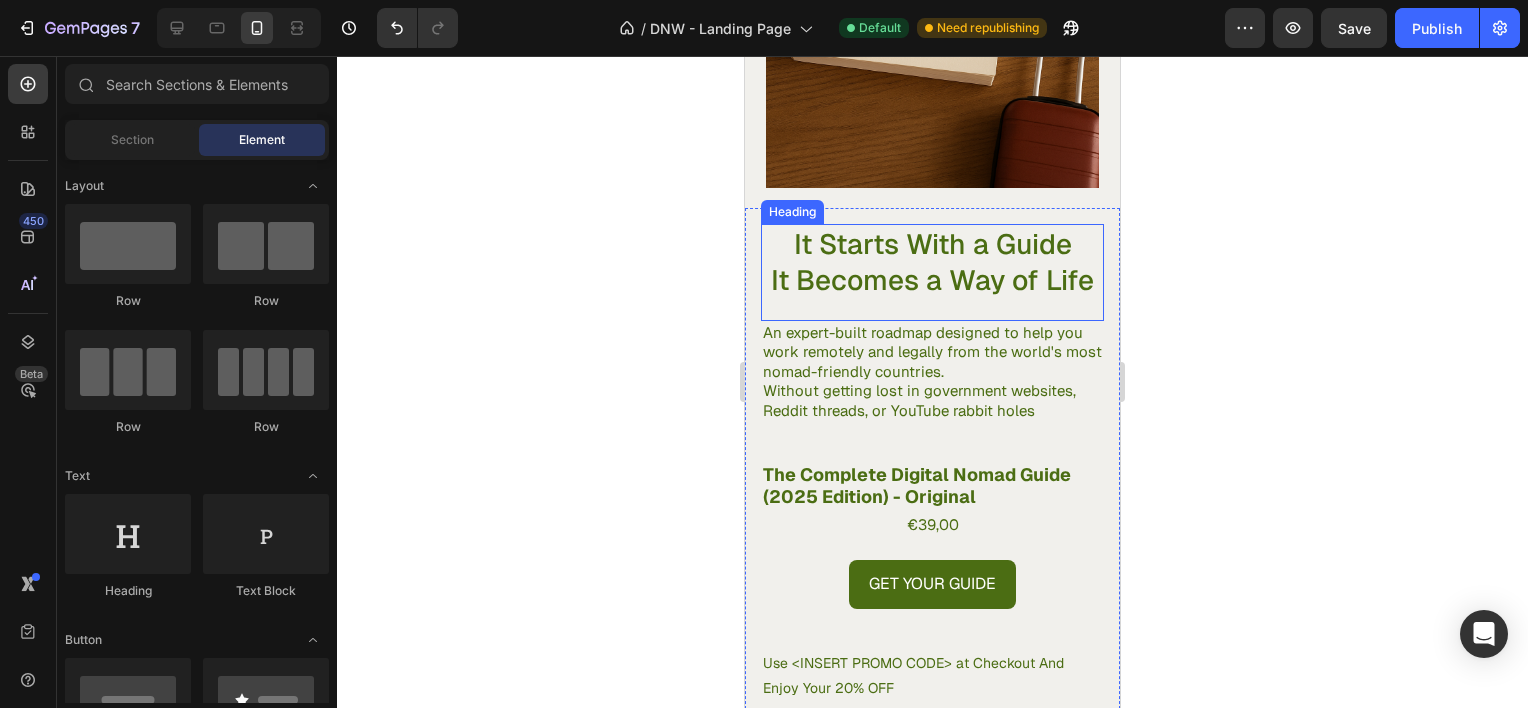 click on "It Starts With a Guide It Becomes a Way of Life" at bounding box center [932, 262] 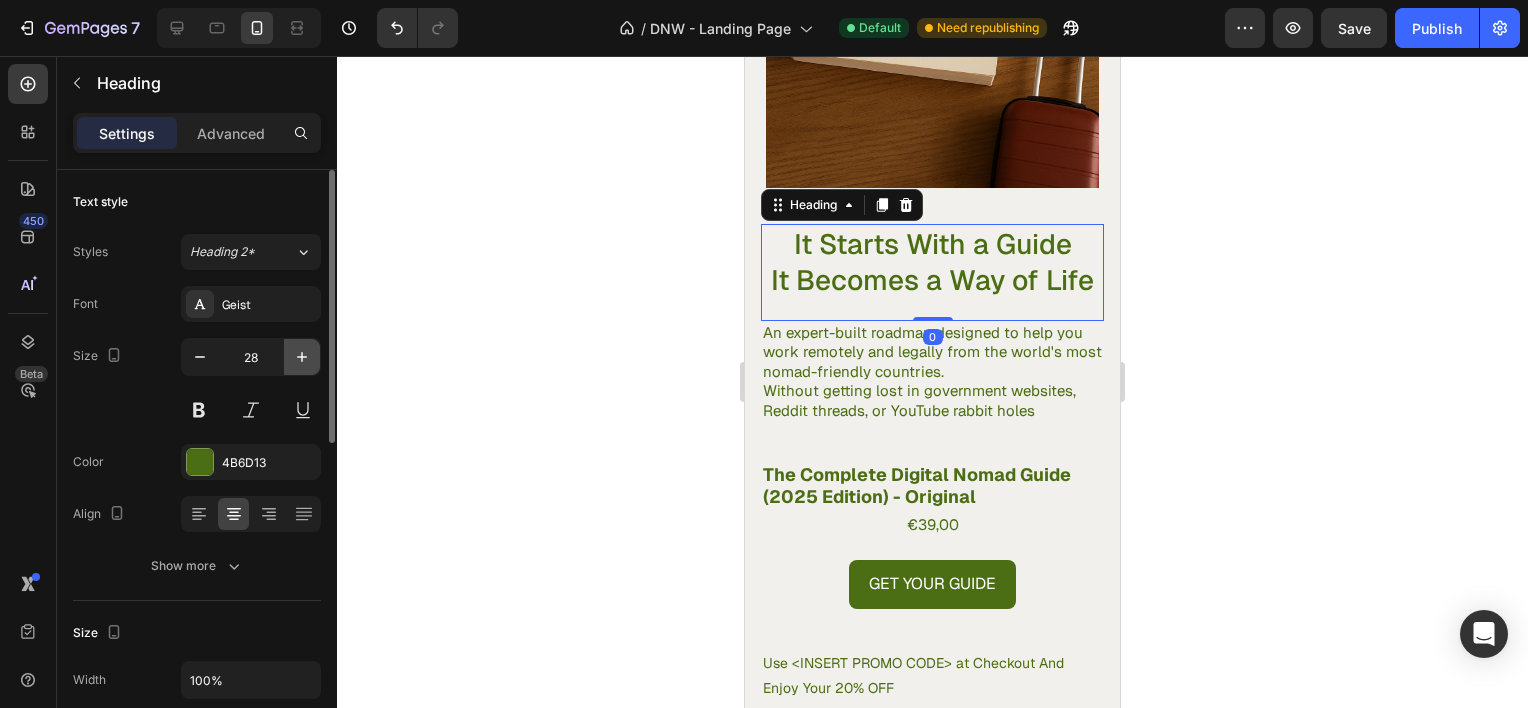 click 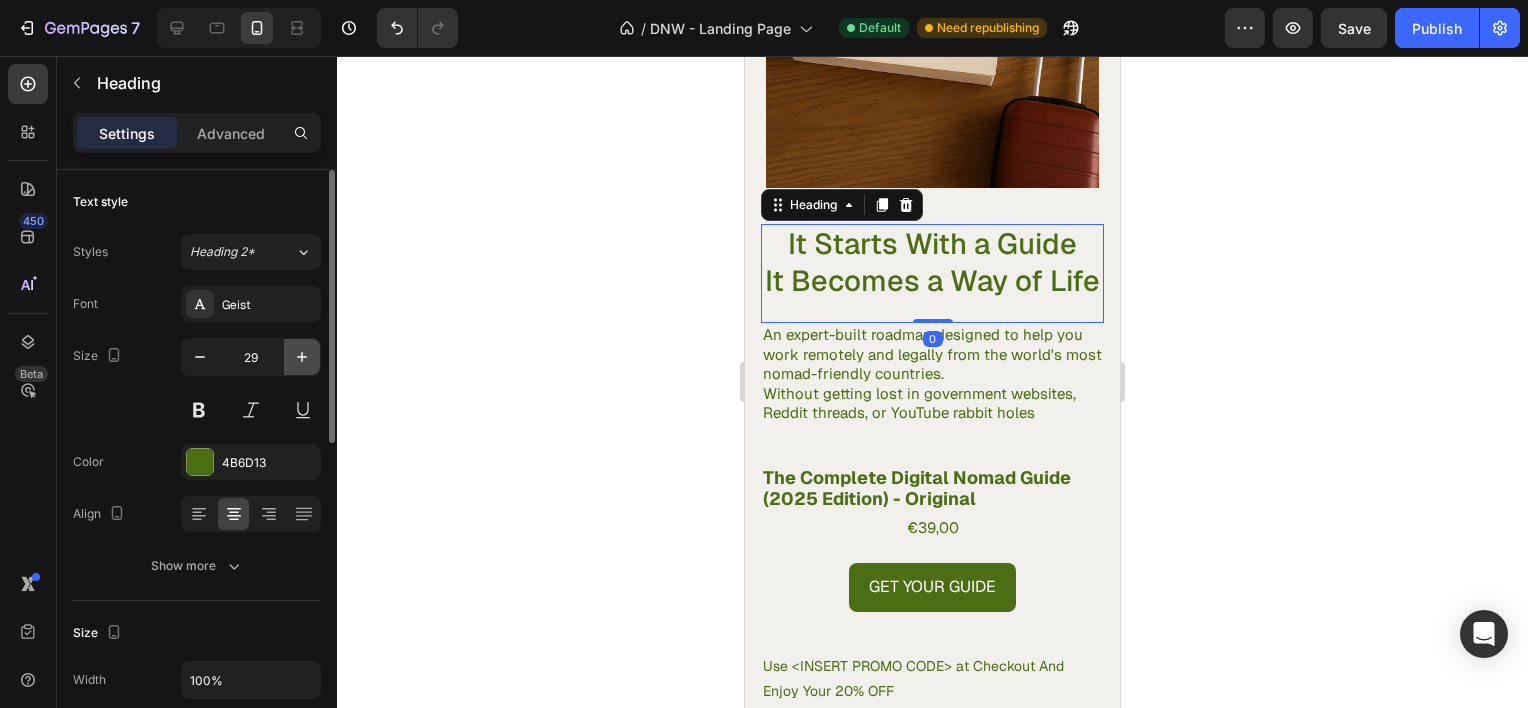 click 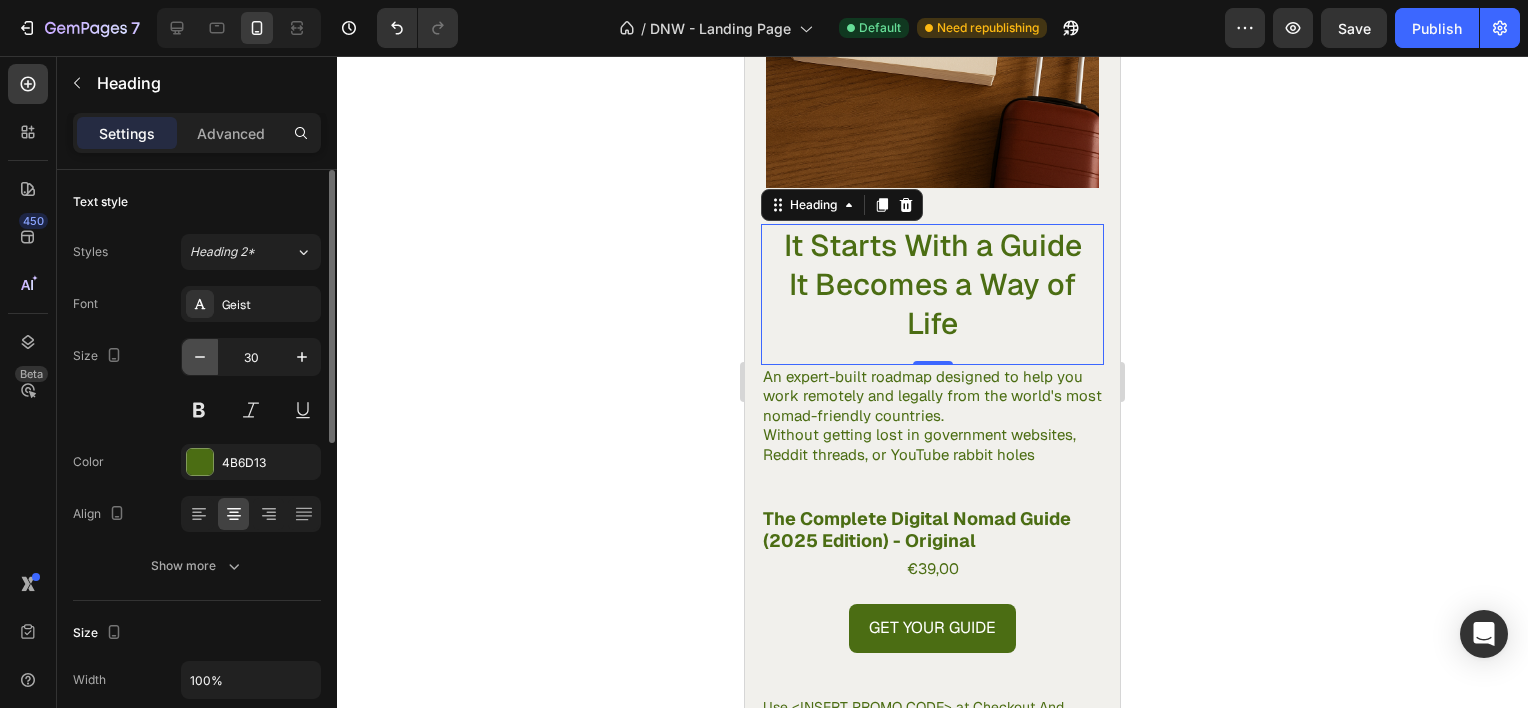 click at bounding box center [200, 357] 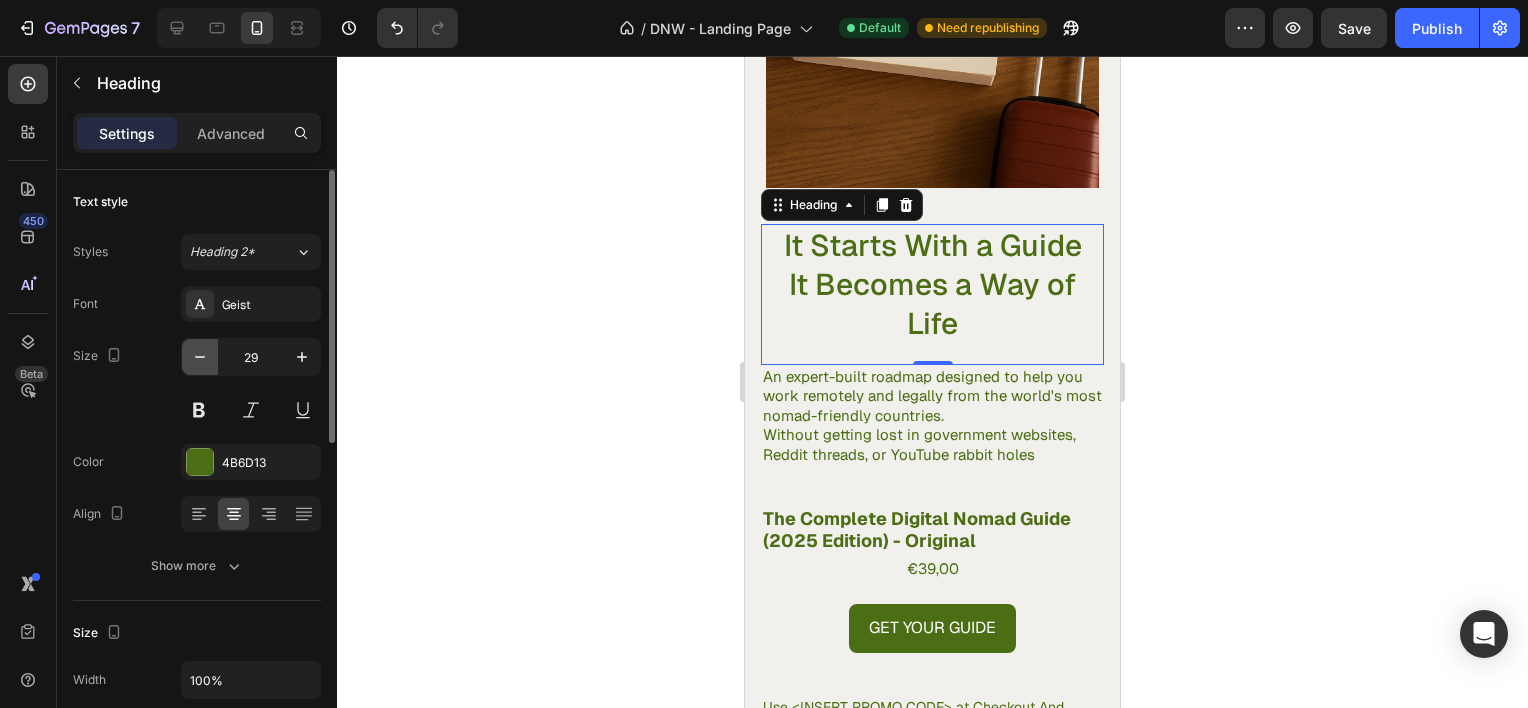 click at bounding box center [200, 357] 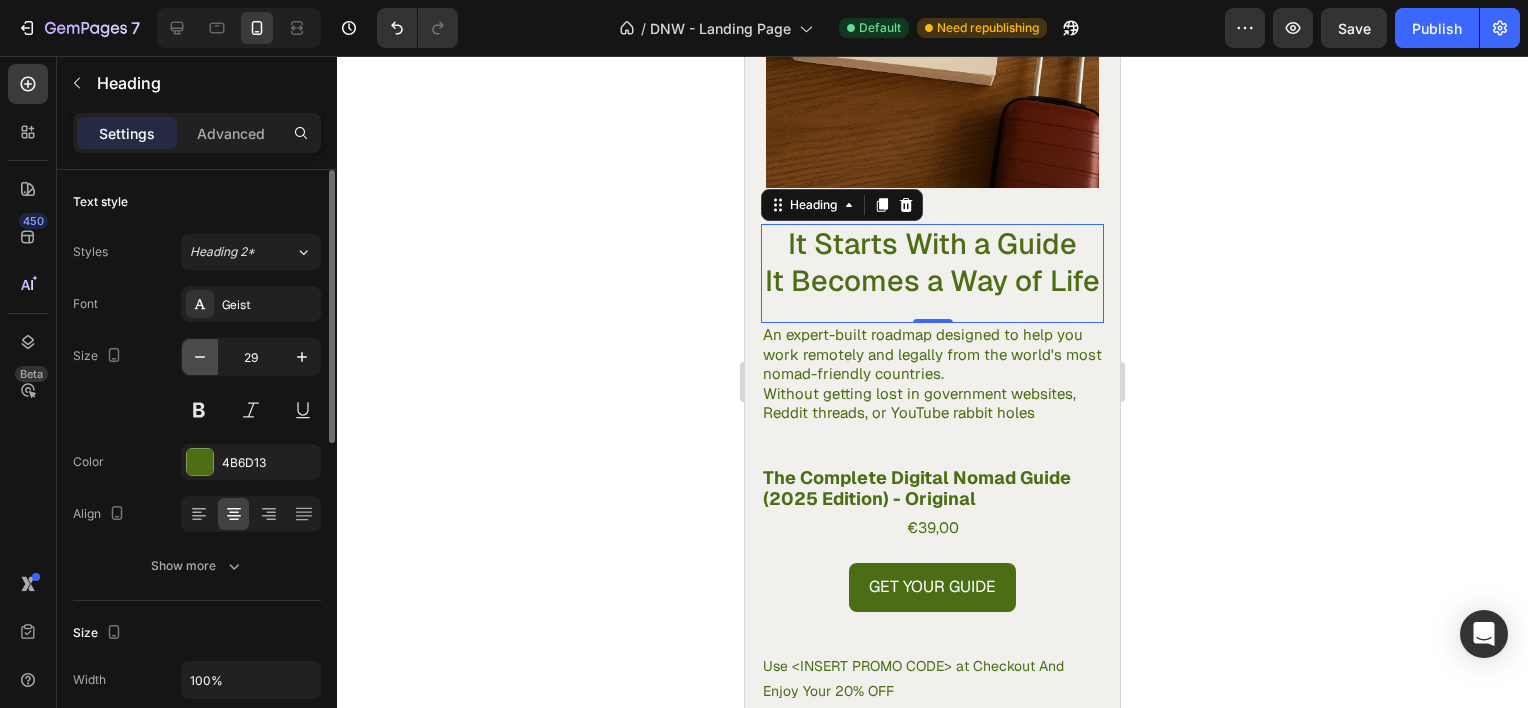 type on "28" 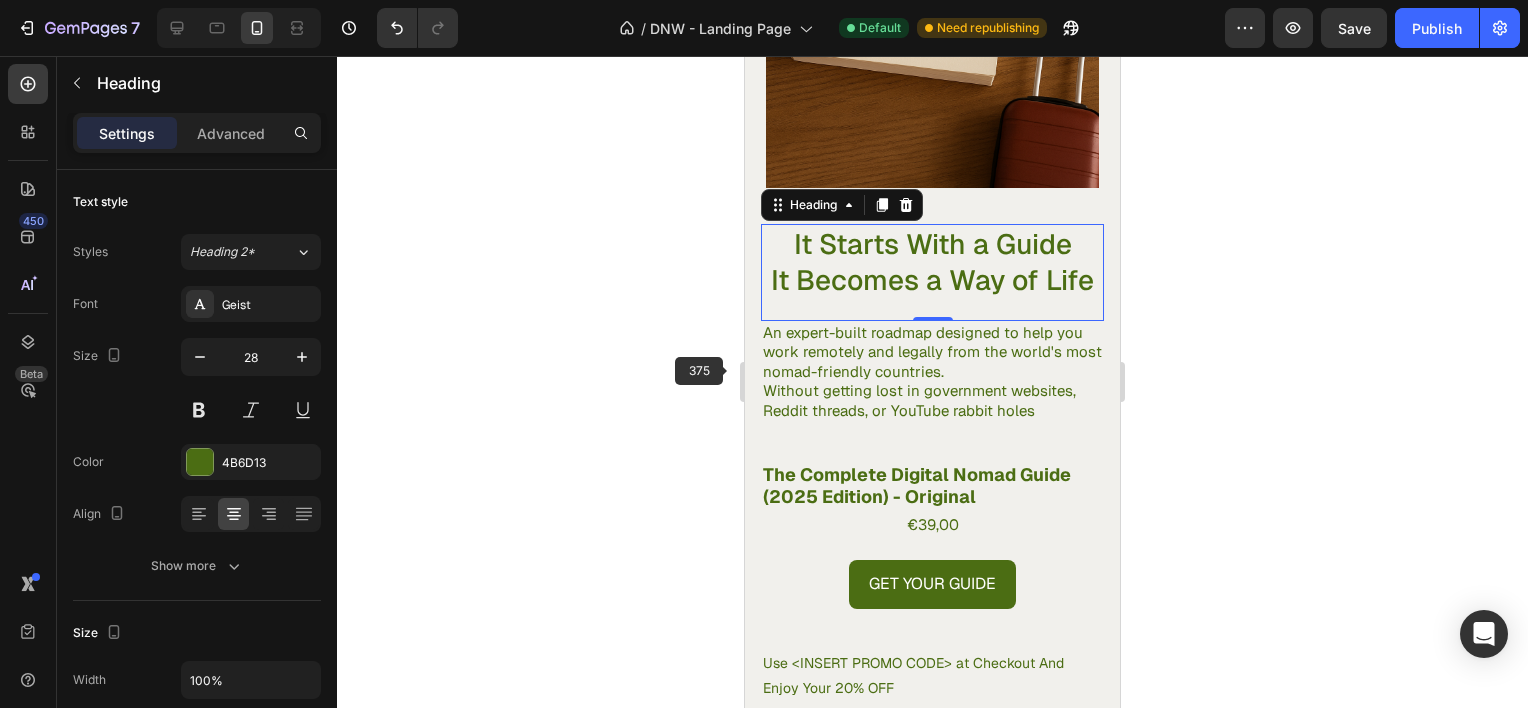click on "Without getting lost in government websites, Reddit threads, or YouTube rabbit holes" at bounding box center [932, 400] 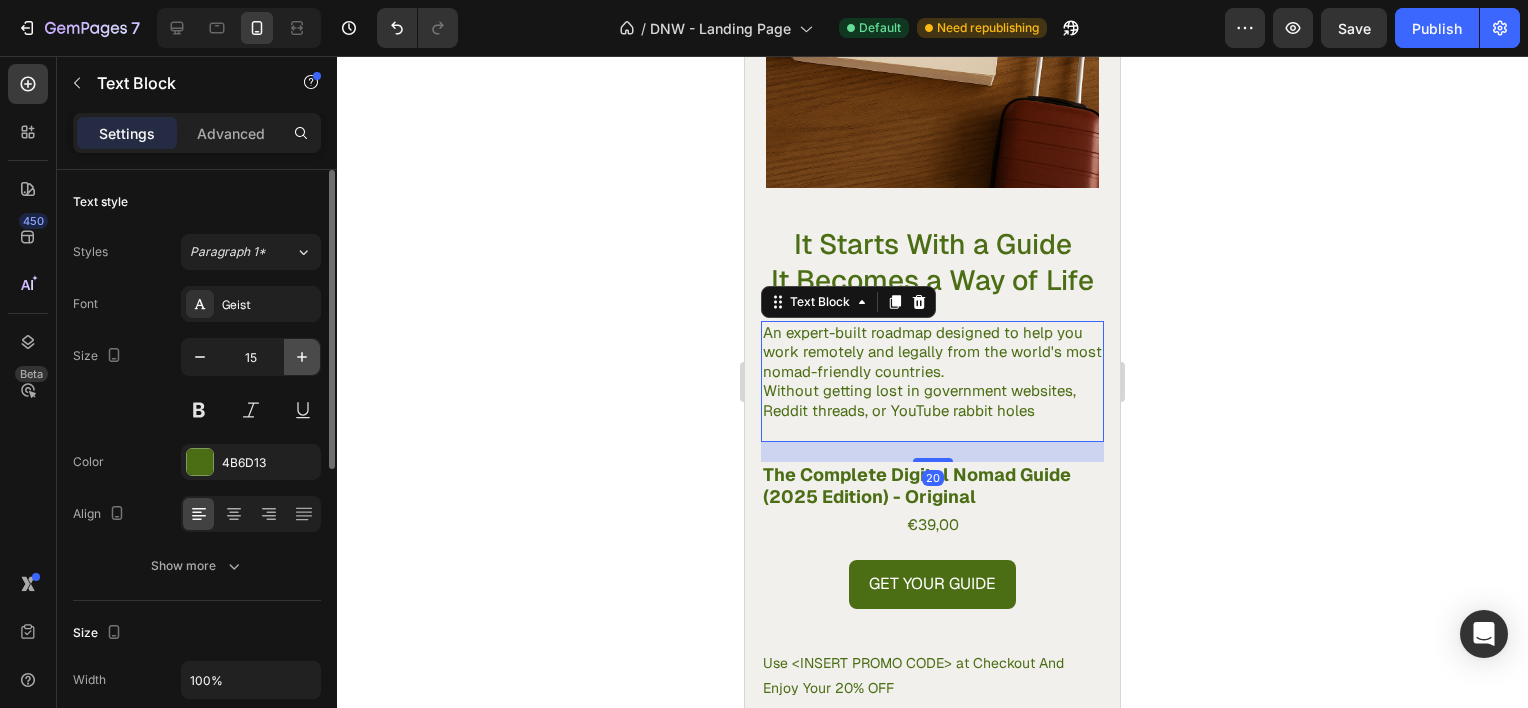 click 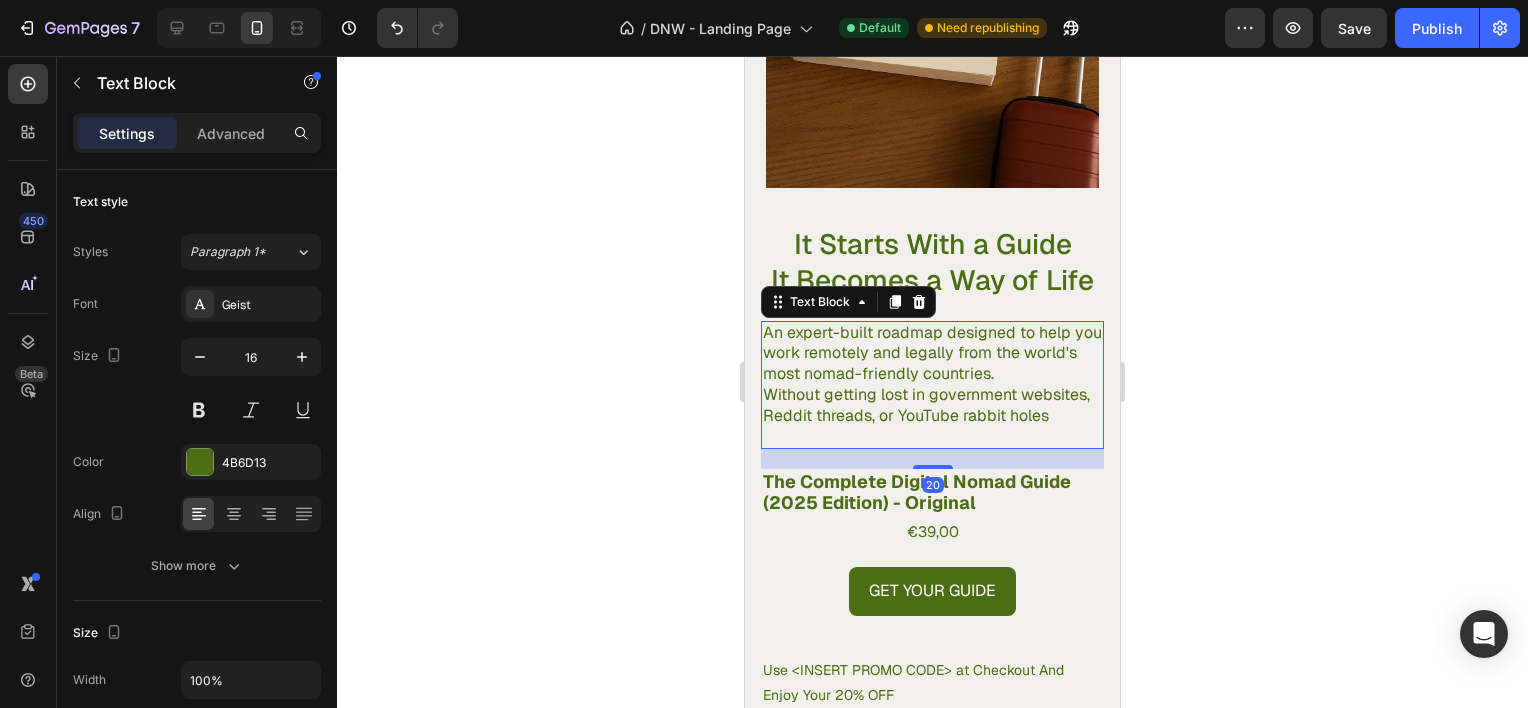 click 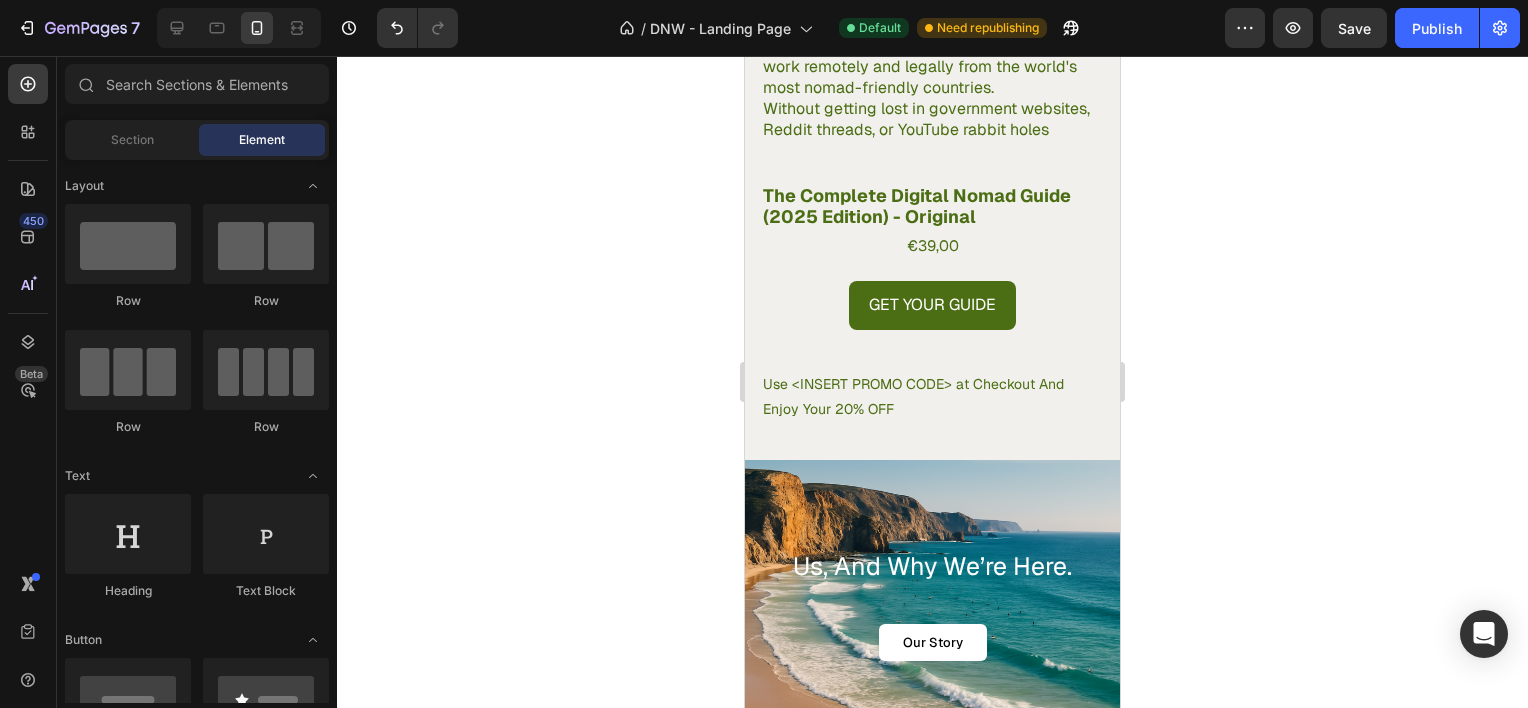 scroll, scrollTop: 3706, scrollLeft: 0, axis: vertical 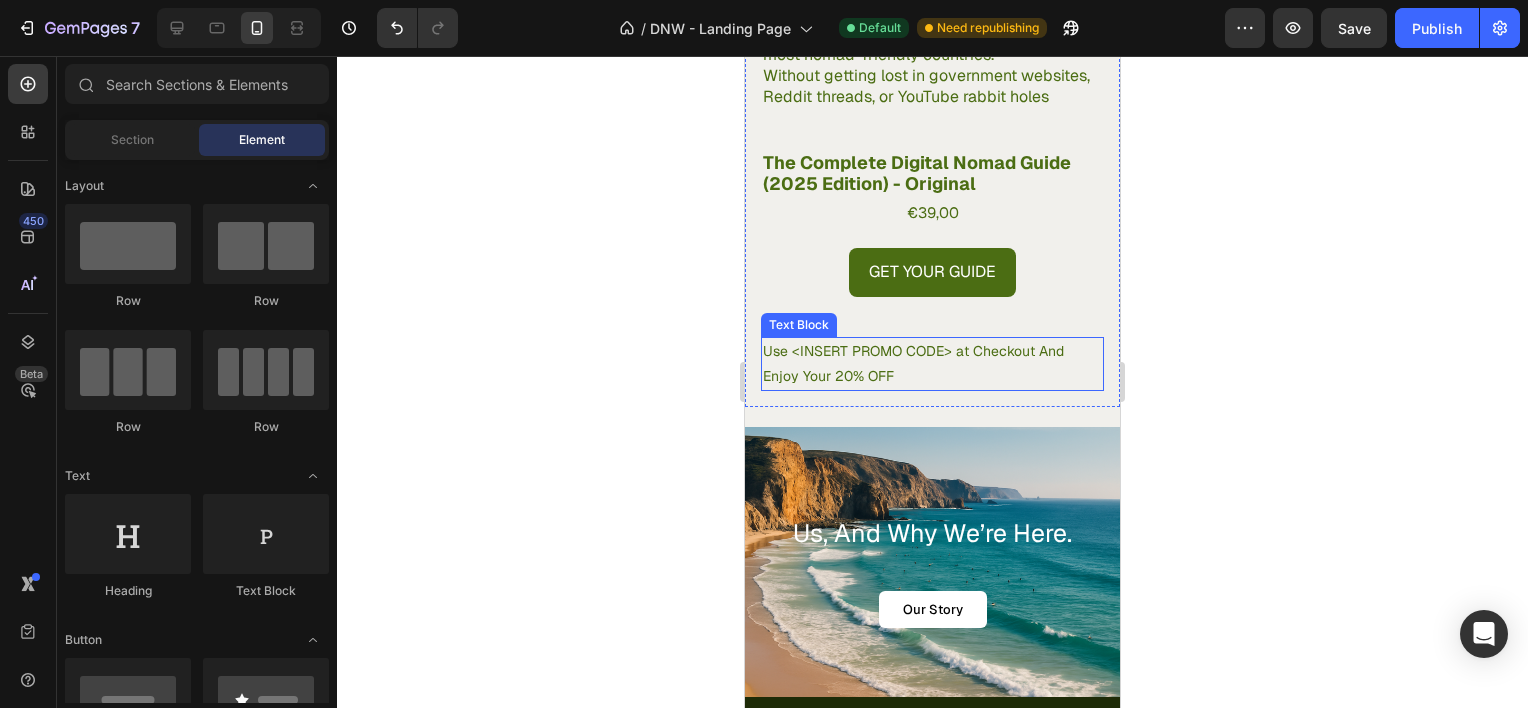 click on "Use <INSERT PROMO CODE> at Checkout And Enjoy Your 20% OFF" at bounding box center [932, 364] 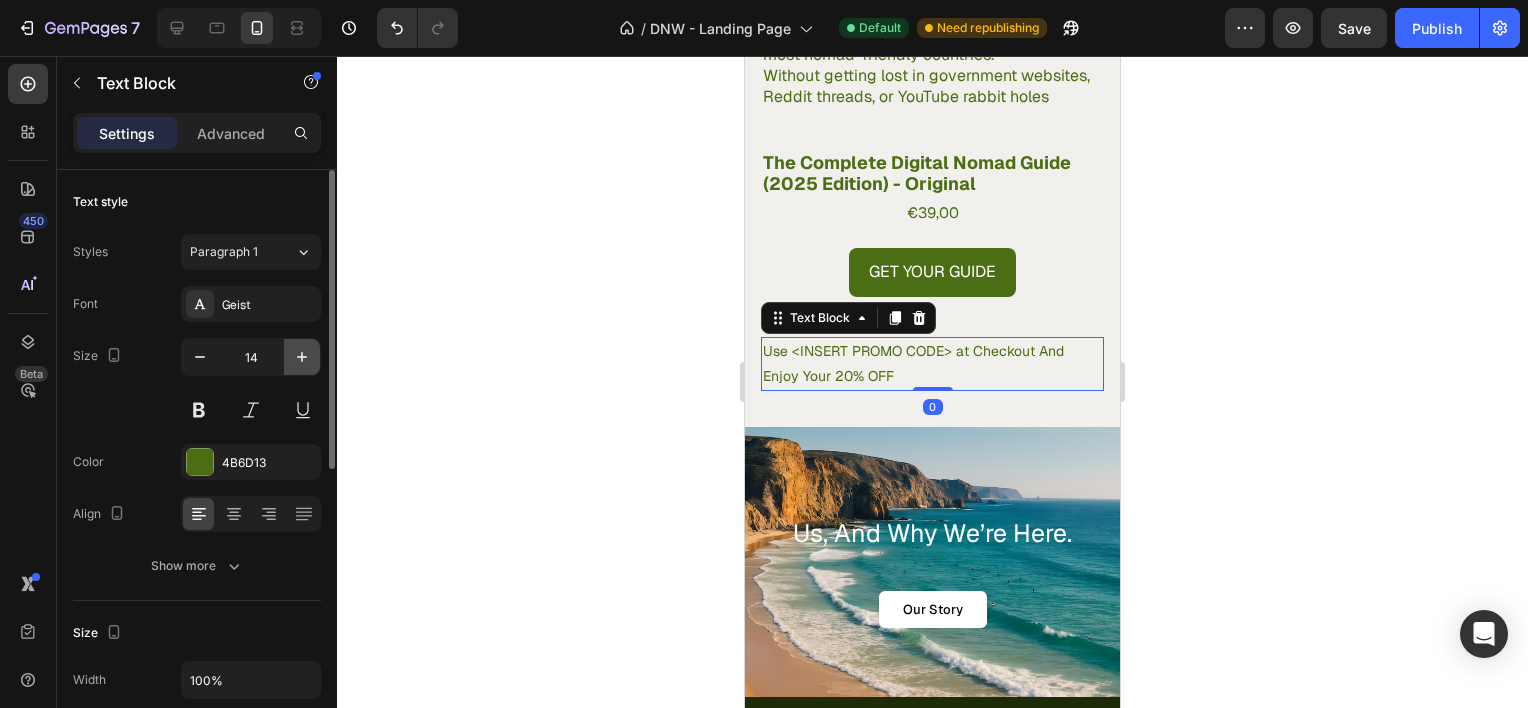 click 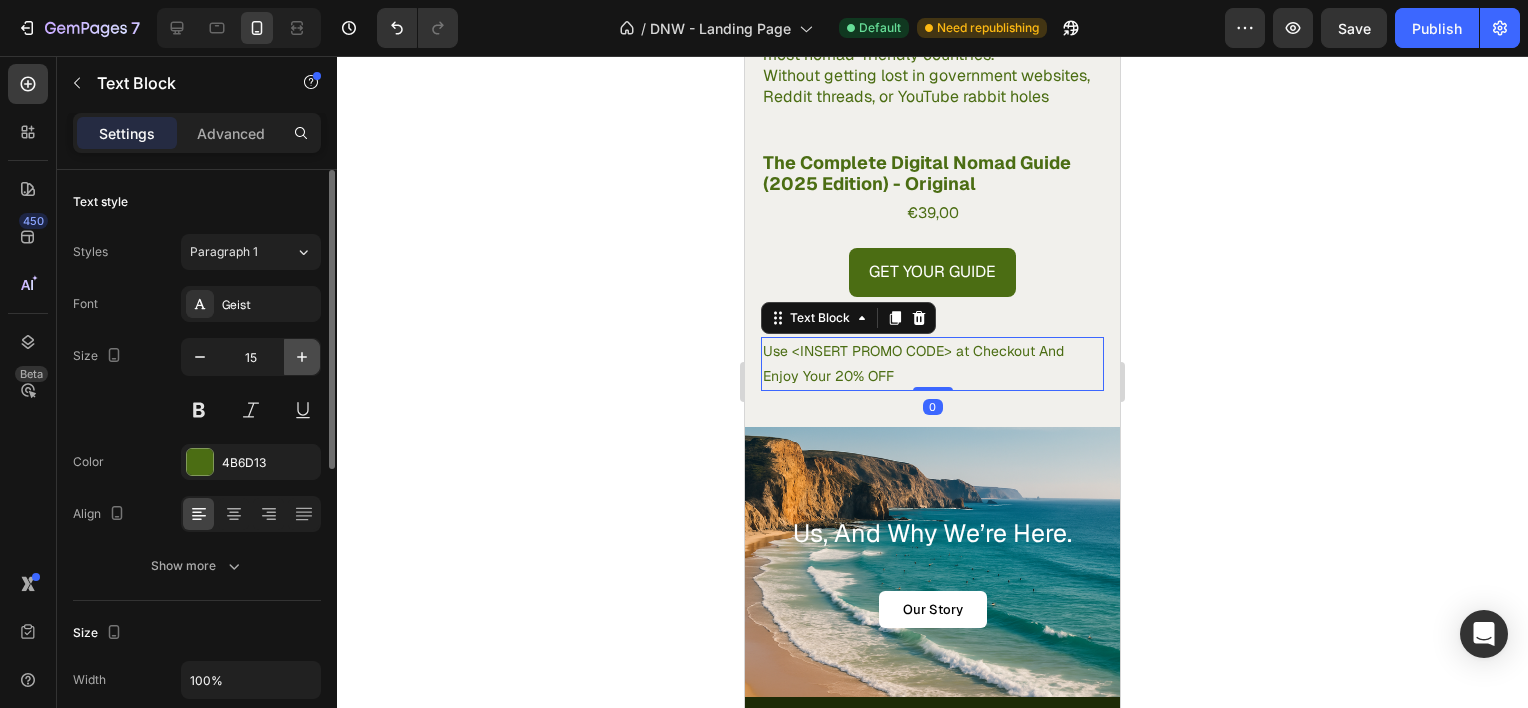 click 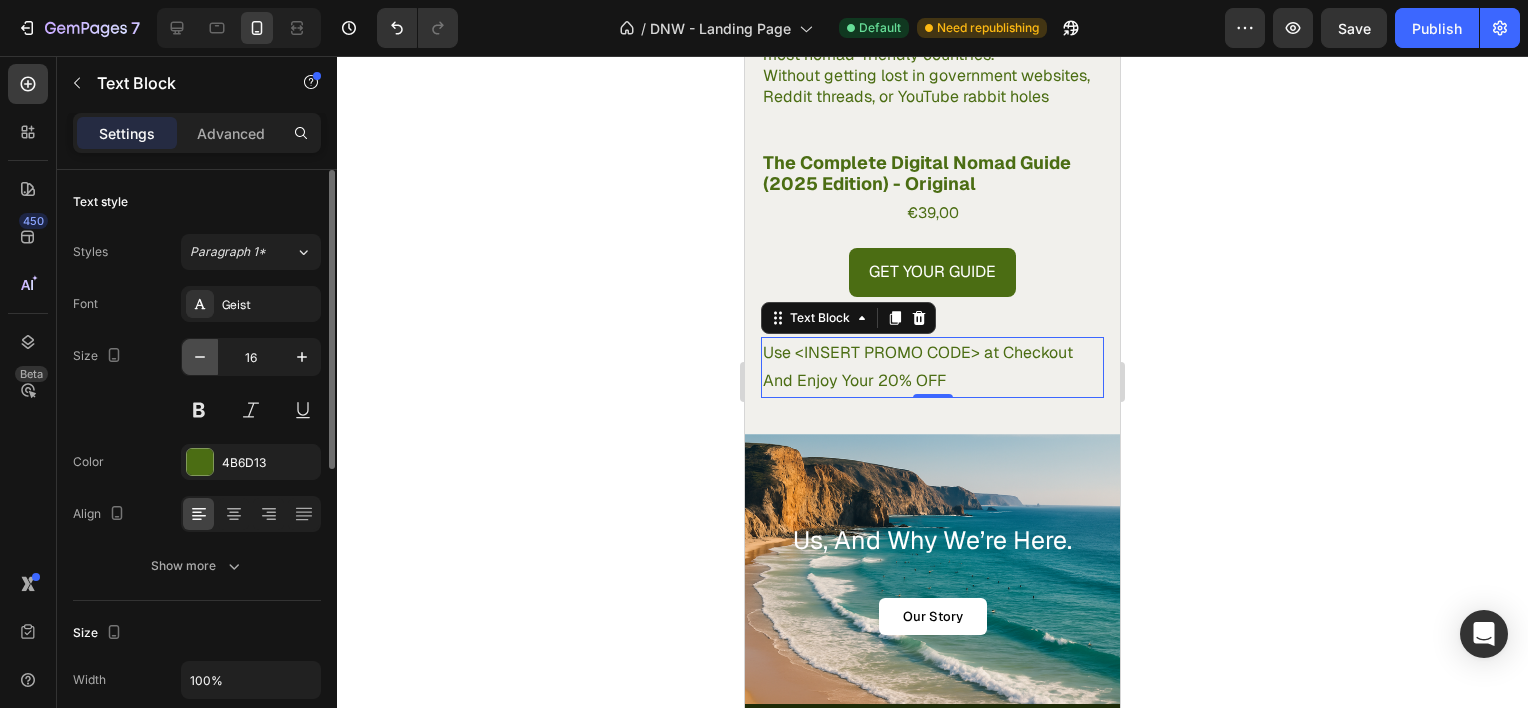 click at bounding box center [200, 357] 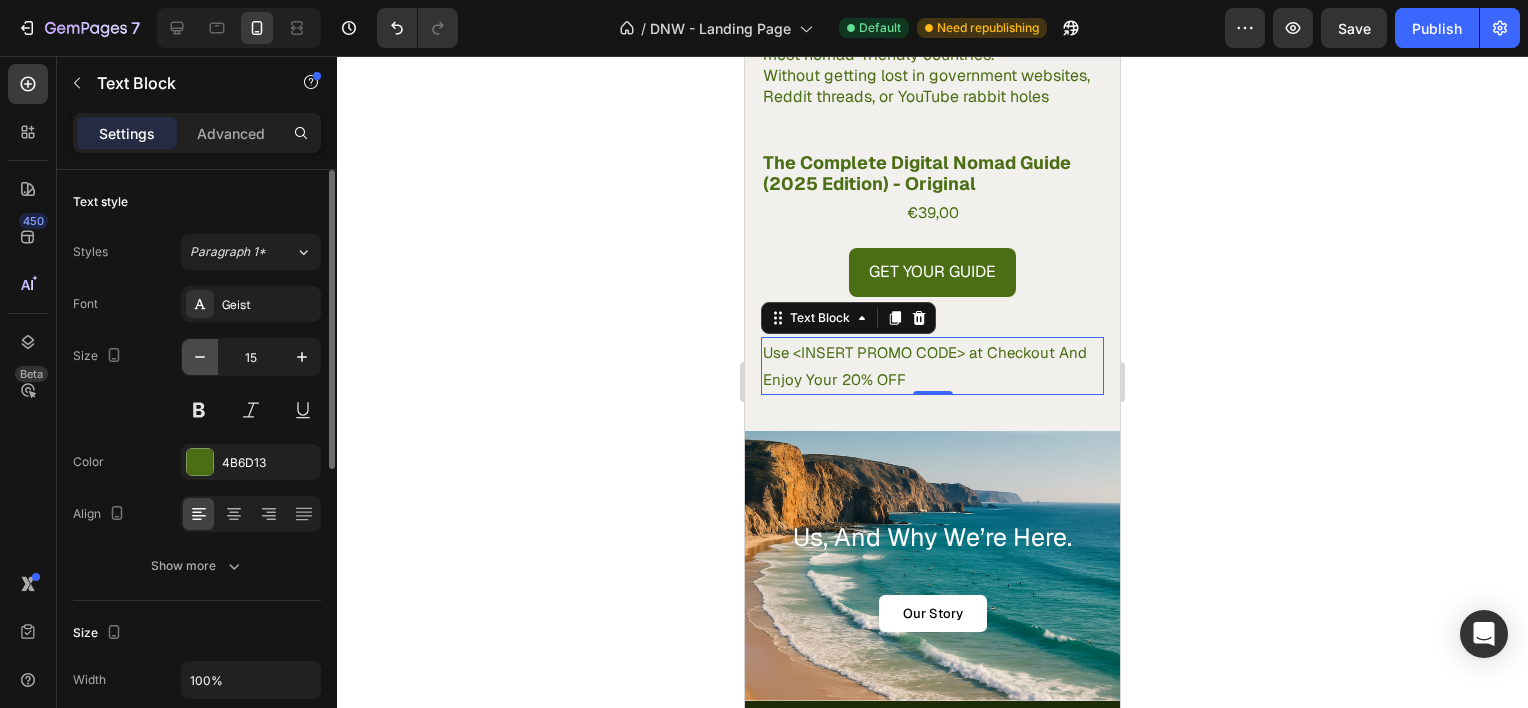click at bounding box center (200, 357) 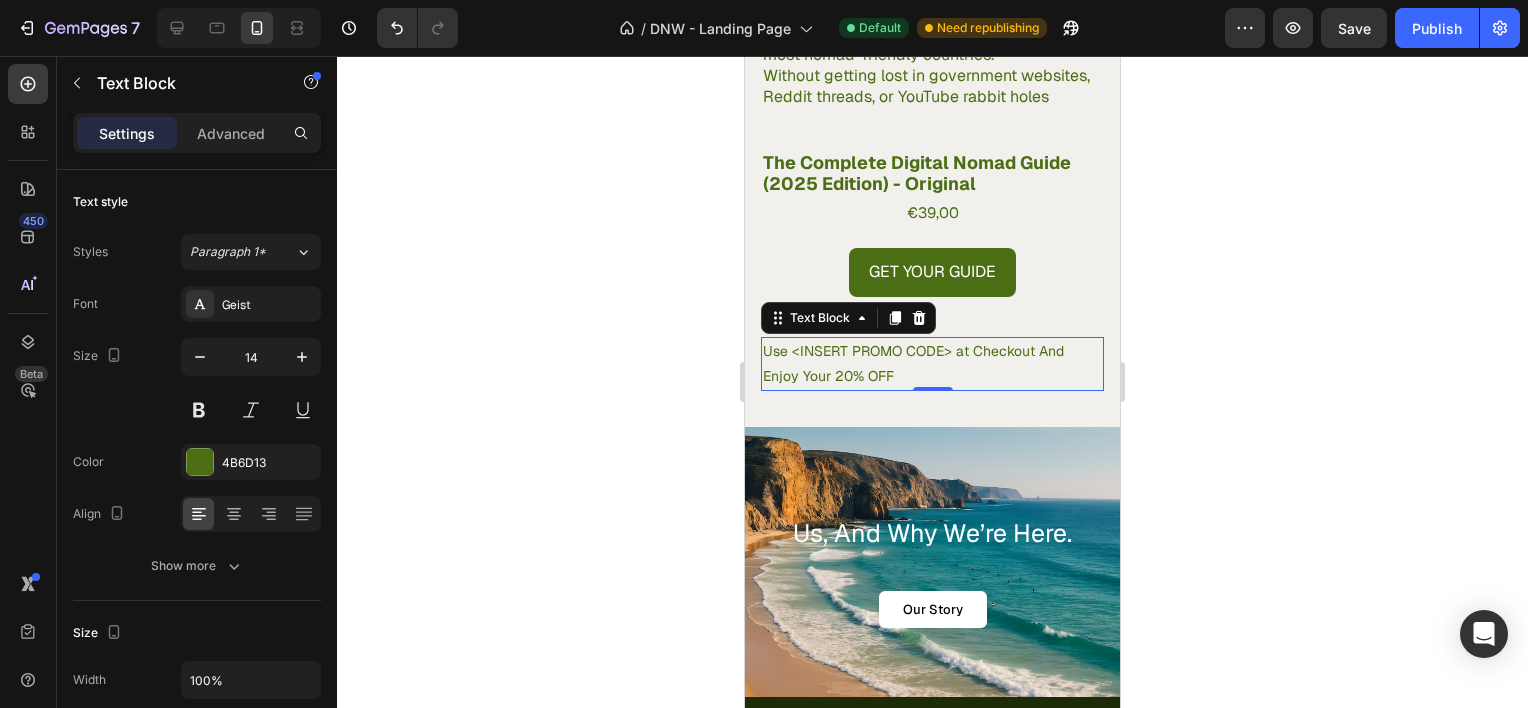 click 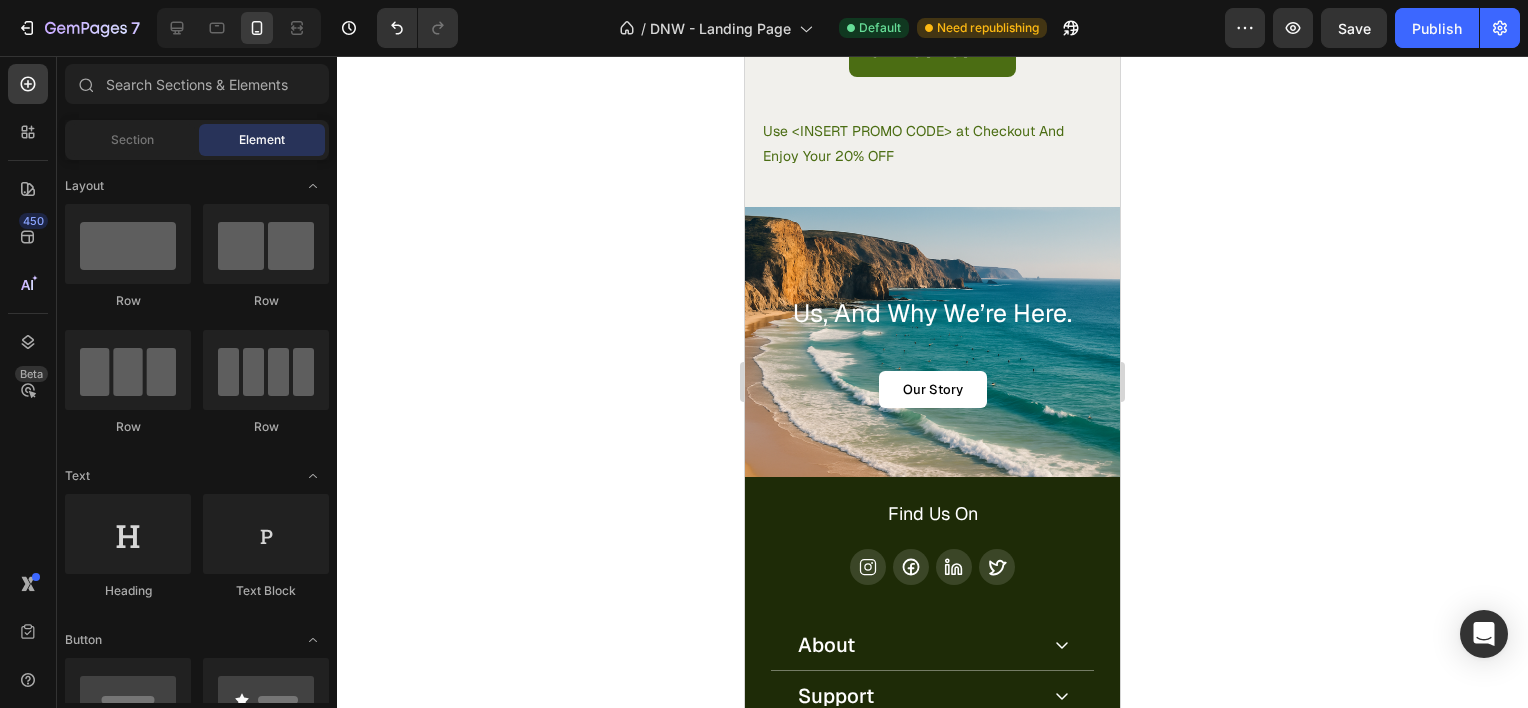 scroll, scrollTop: 3913, scrollLeft: 0, axis: vertical 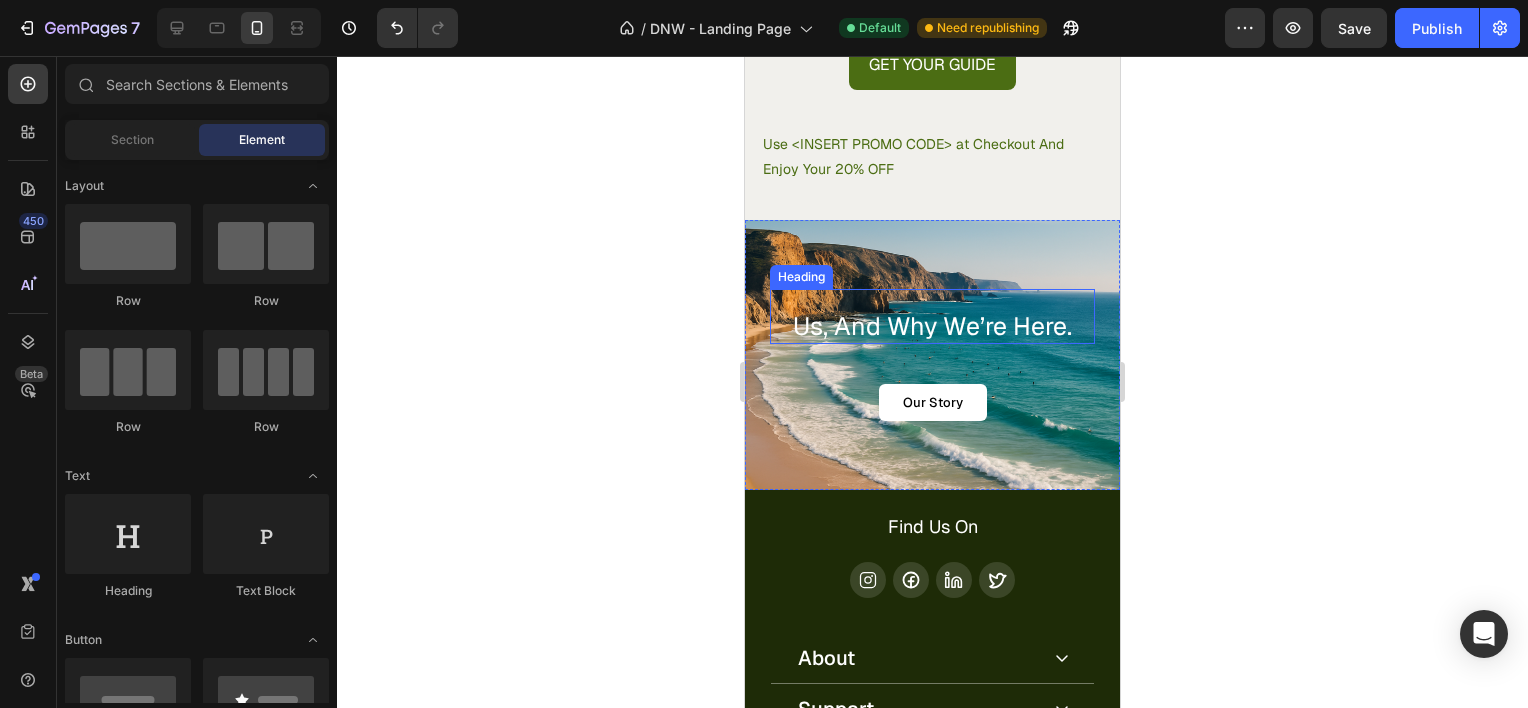 click on "Us, And Why We’re Here. Heading" at bounding box center [932, 316] 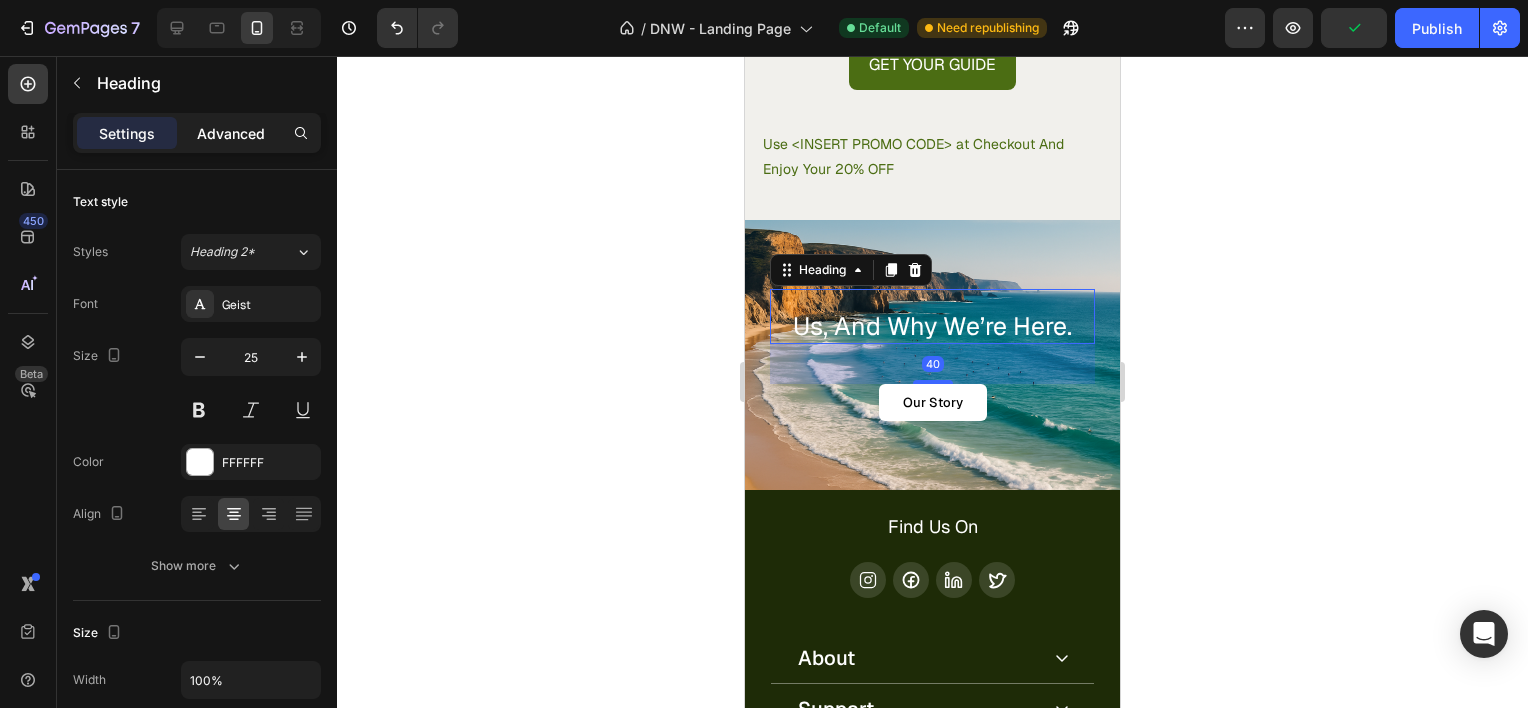 click on "Advanced" 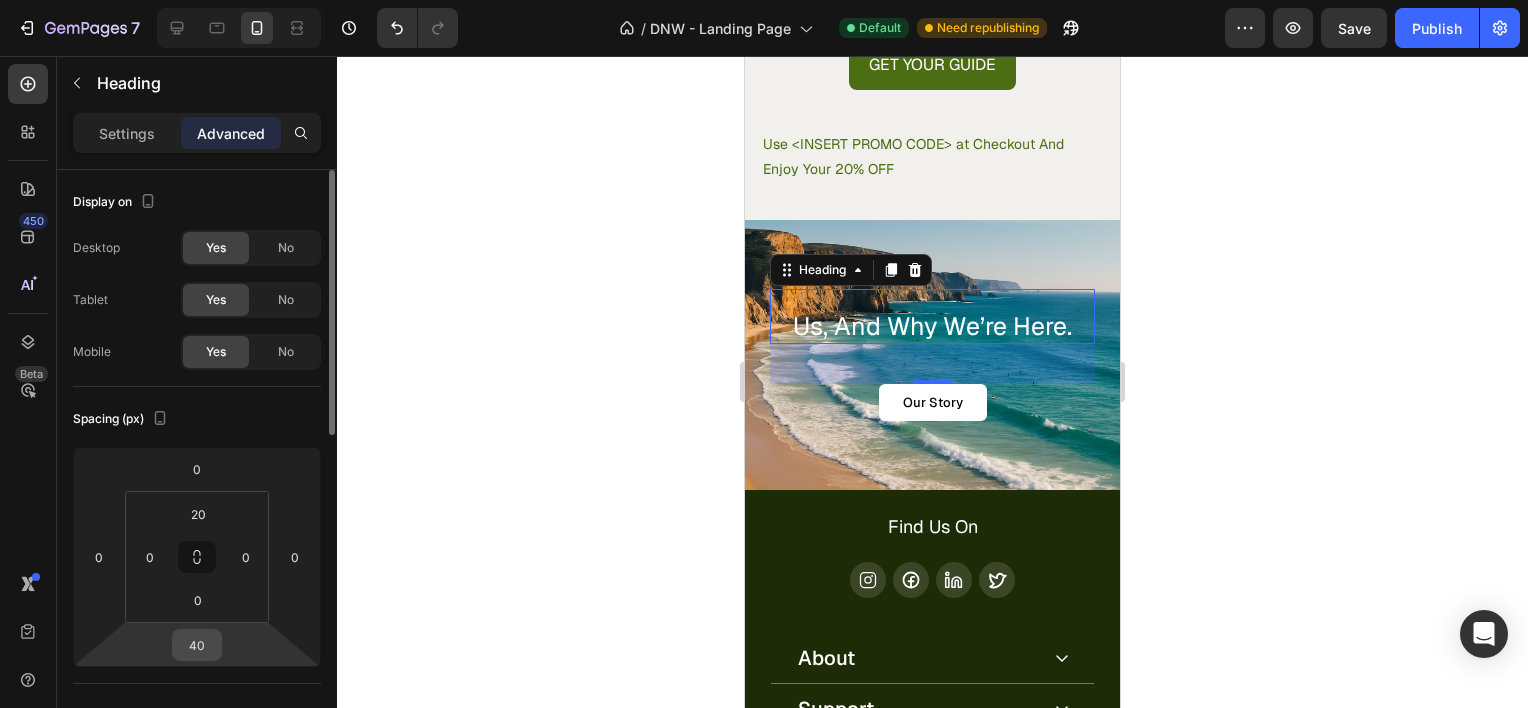 click on "40" at bounding box center (197, 645) 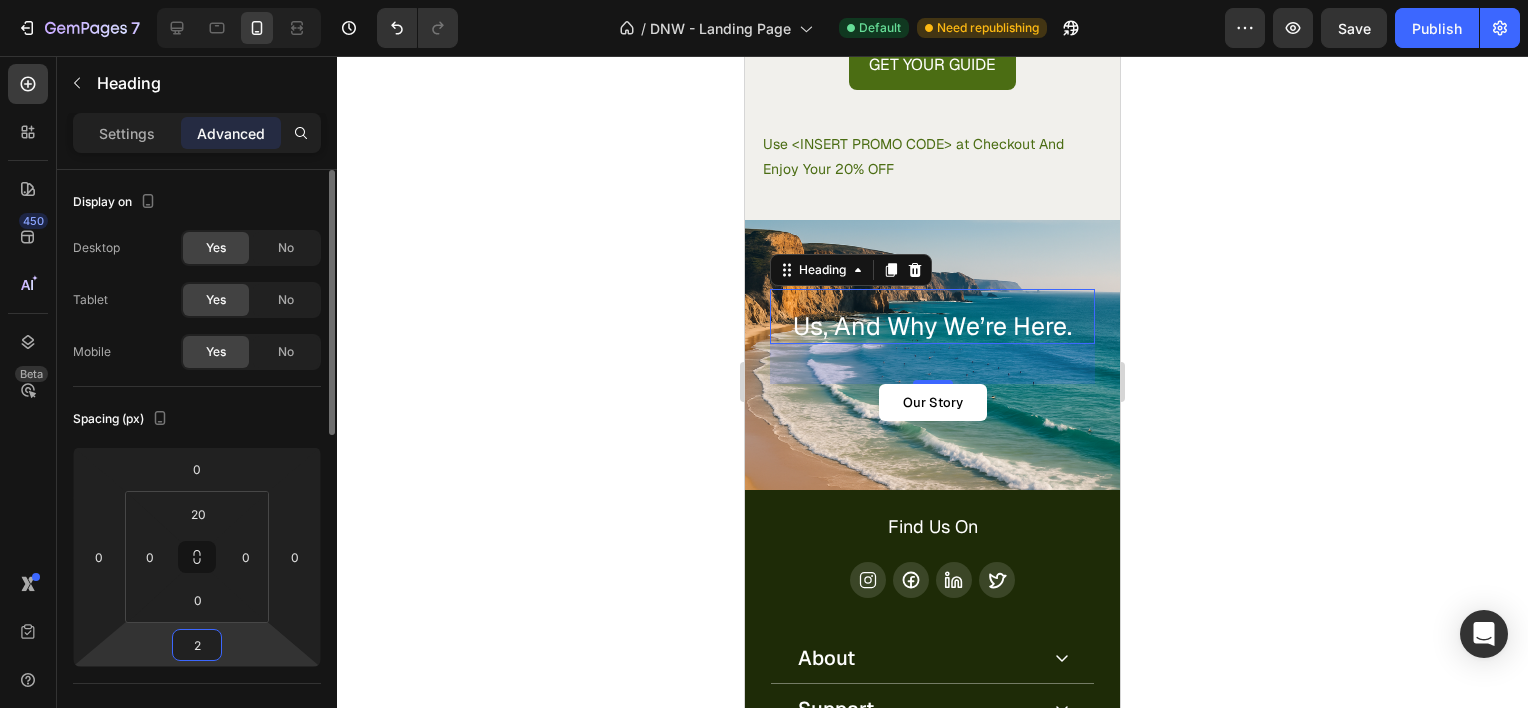 type on "20" 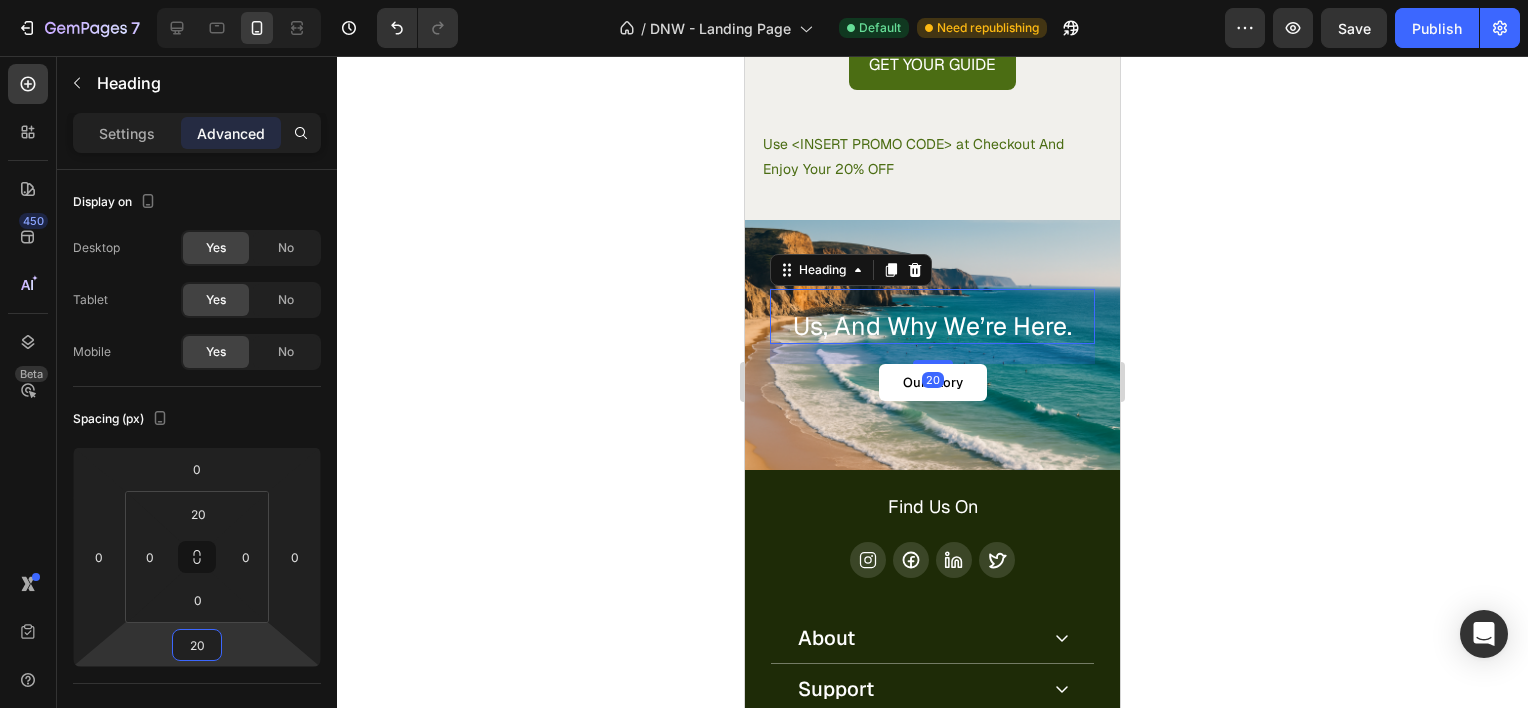 click 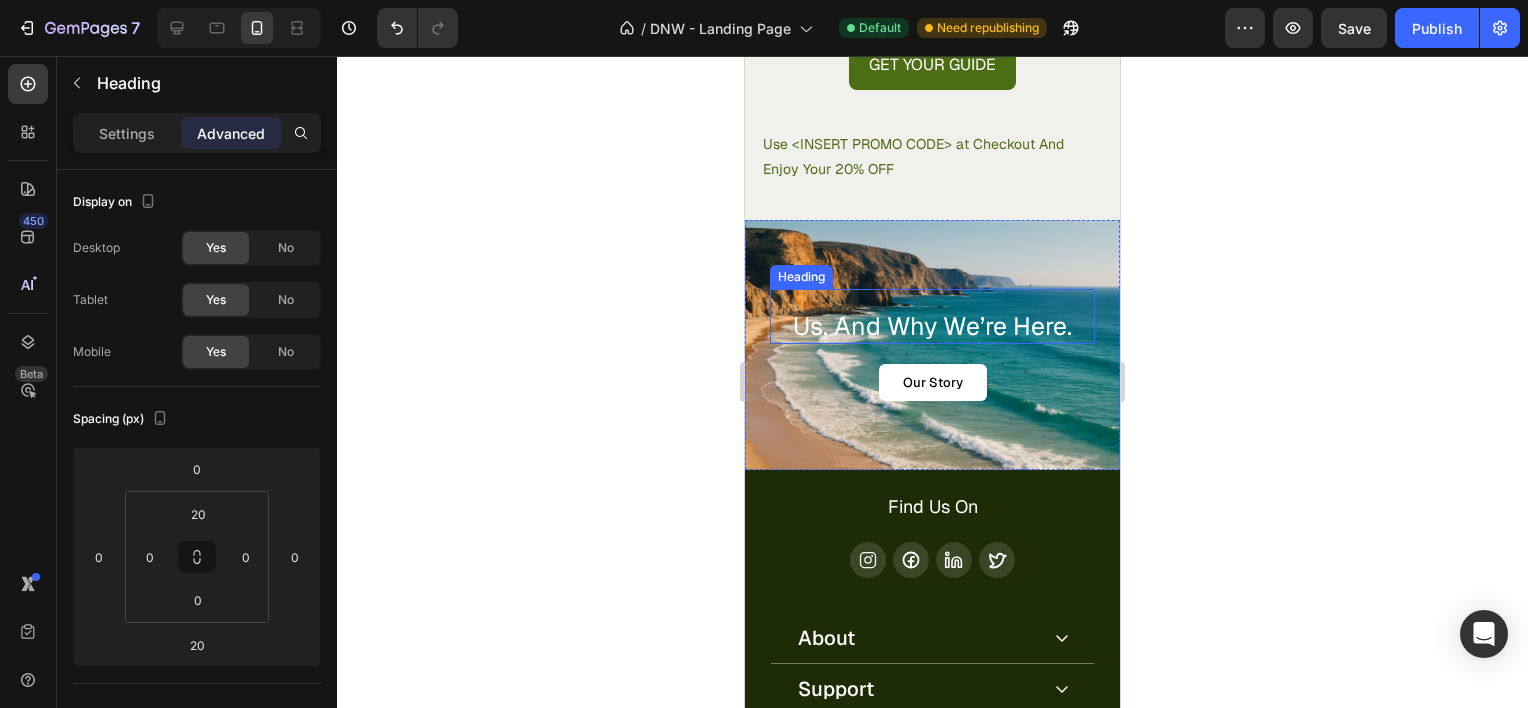 click on "Us, And Why We’re Here." at bounding box center (932, 326) 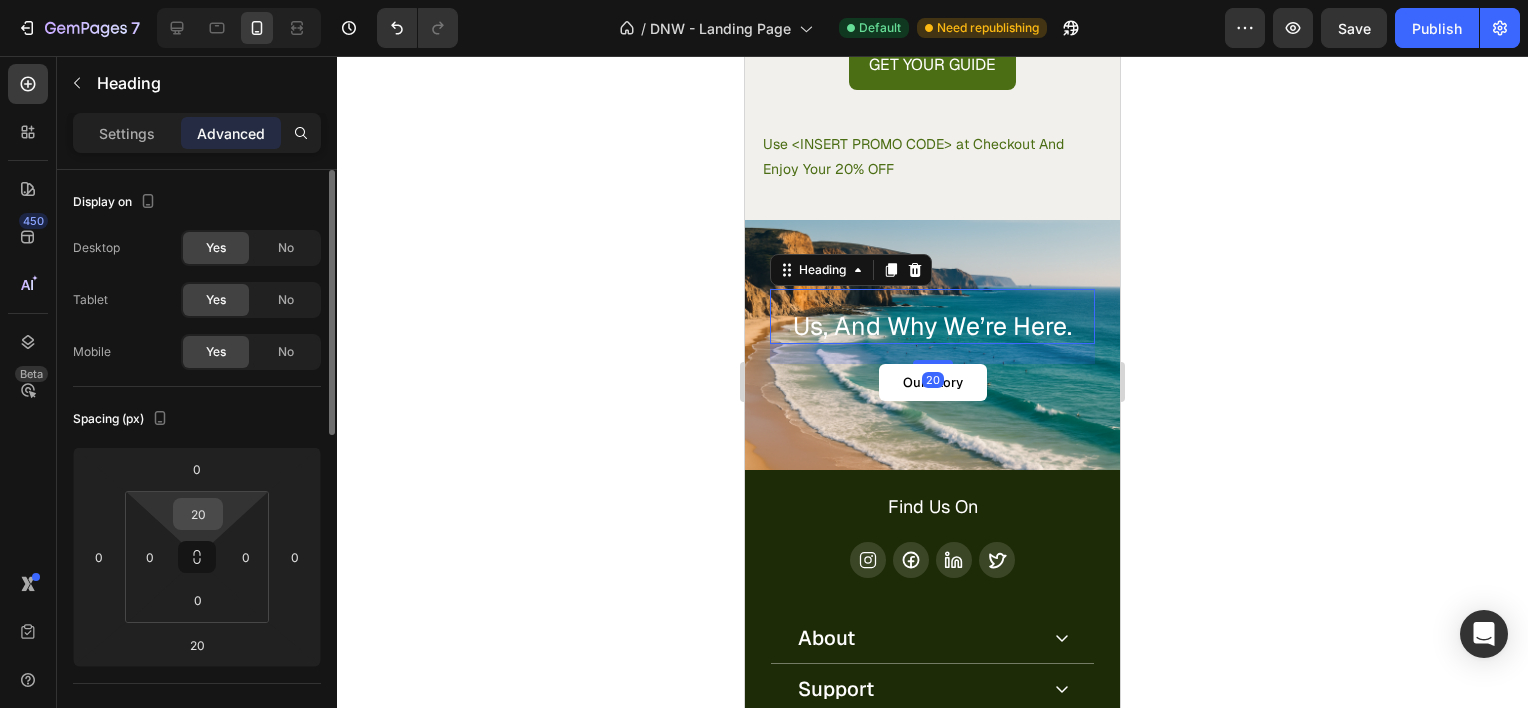 click on "20" at bounding box center (198, 514) 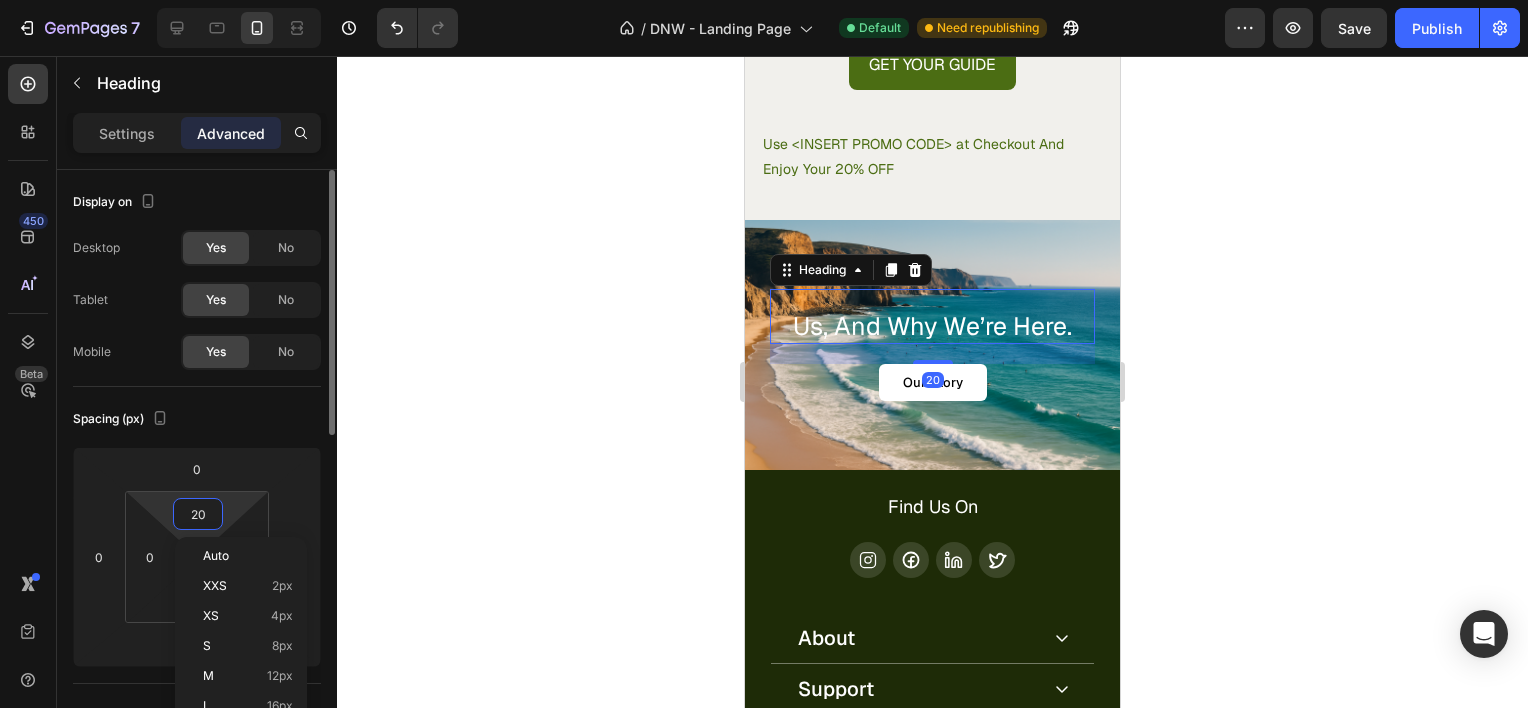 type on "0" 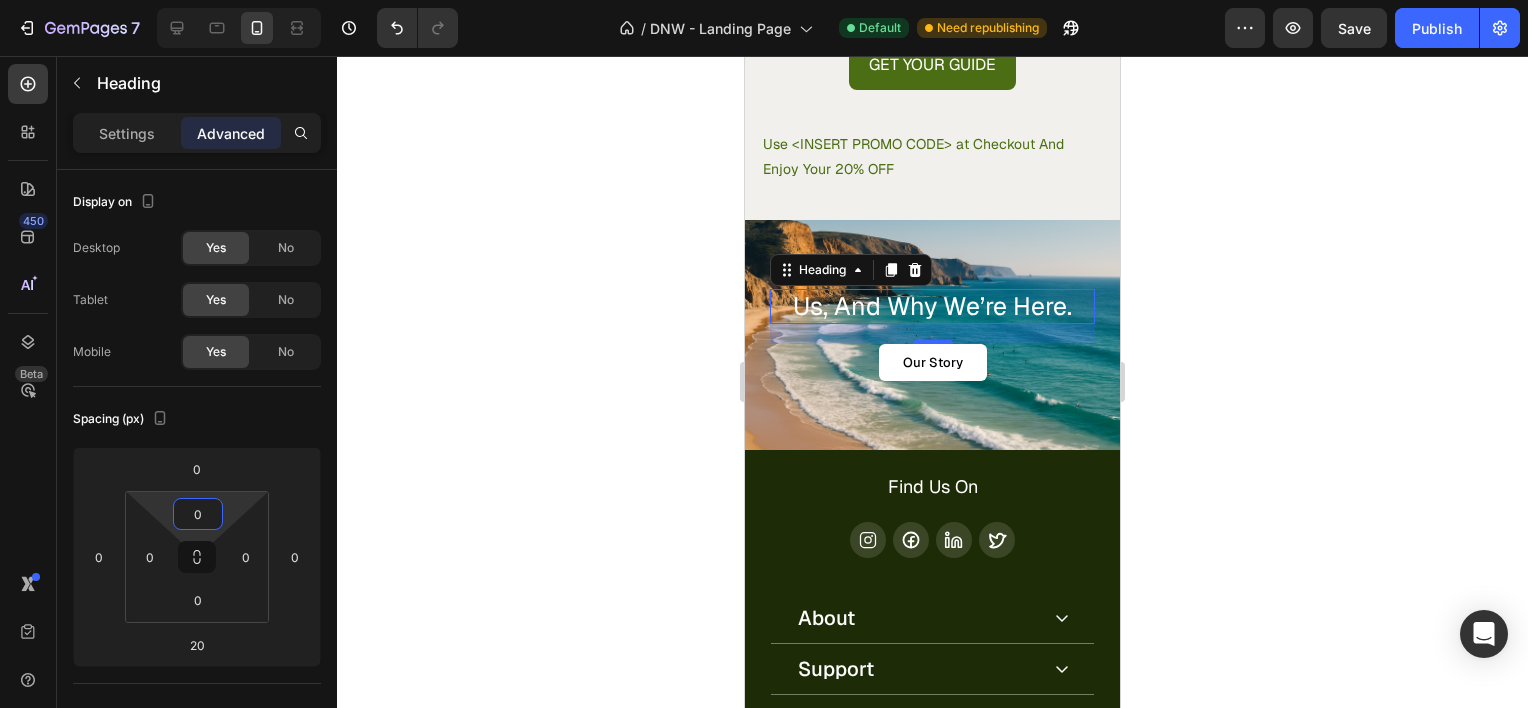 click 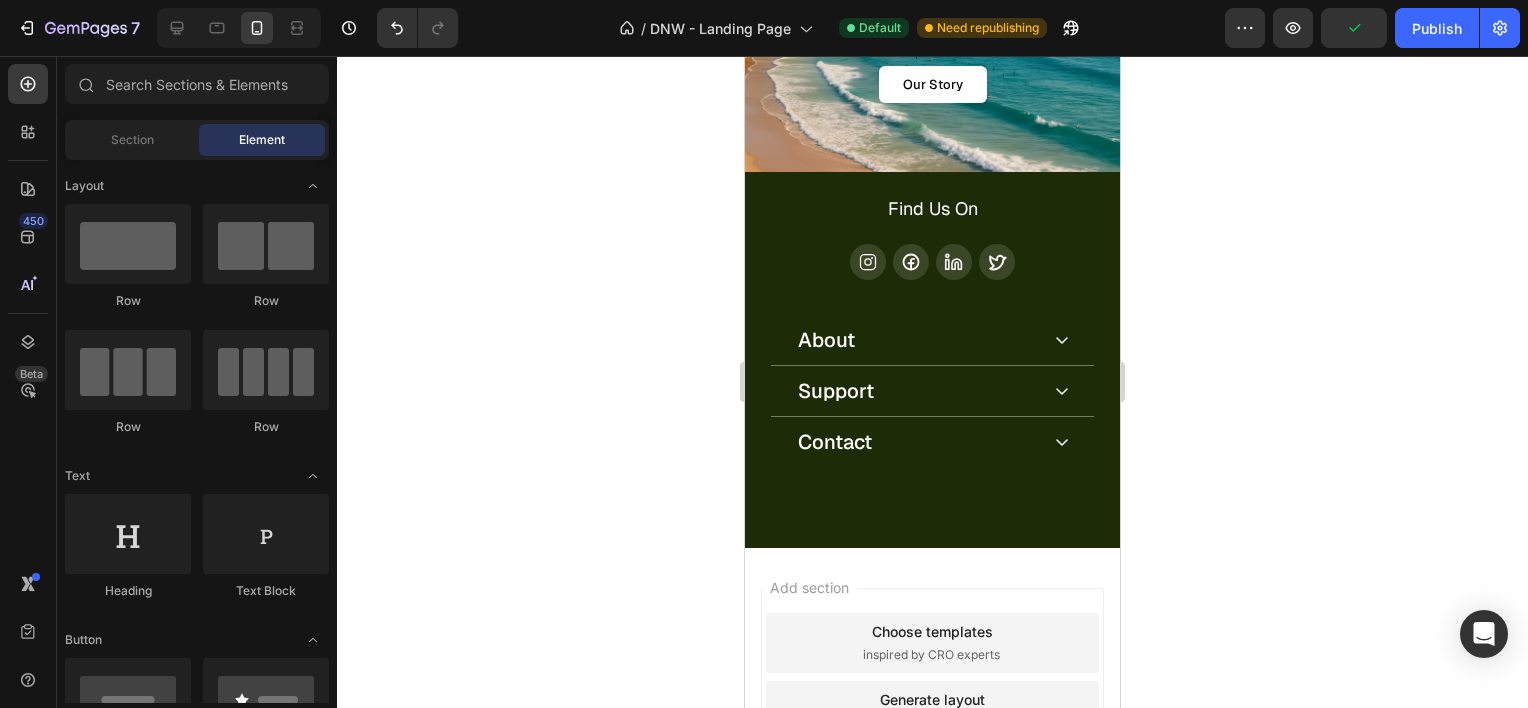 scroll, scrollTop: 3992, scrollLeft: 0, axis: vertical 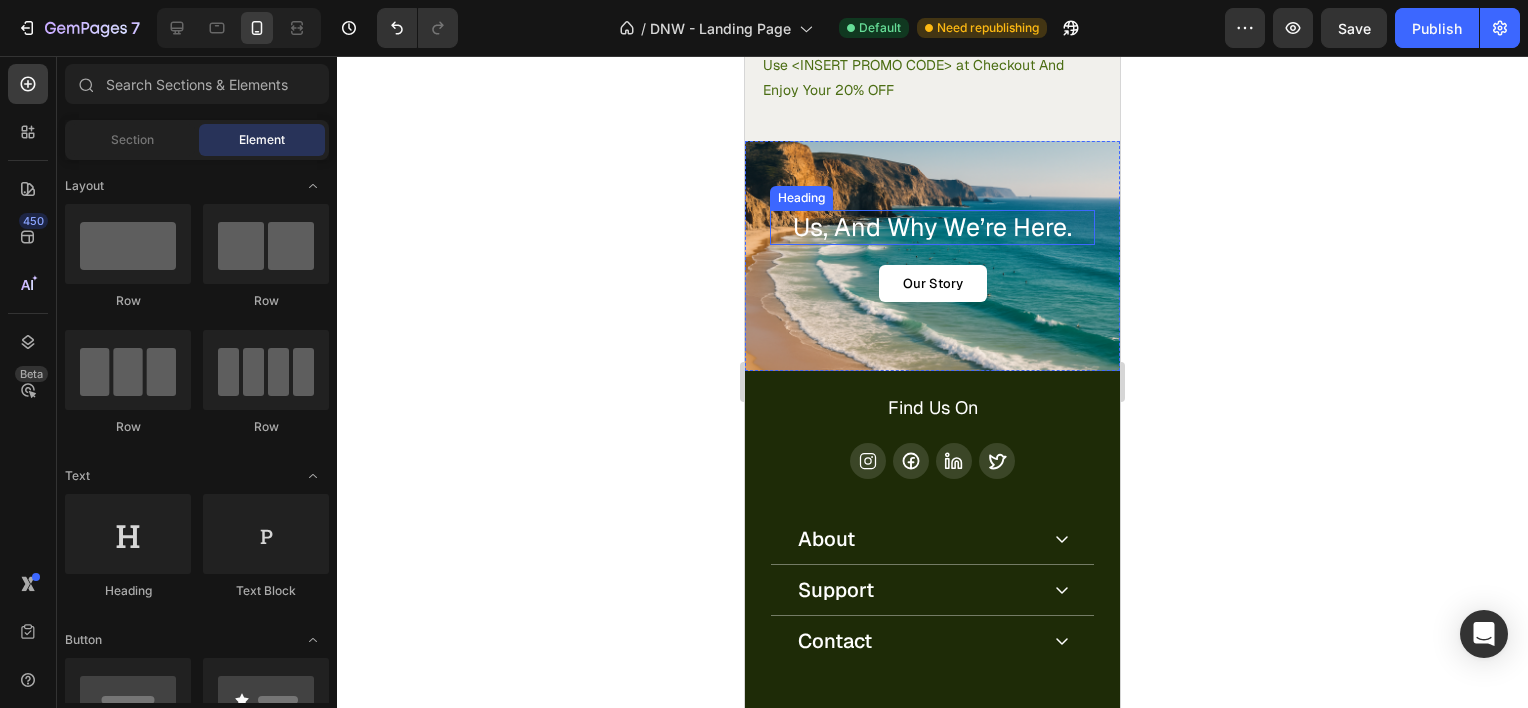 click on "Us, And Why We’re Here." at bounding box center (932, 227) 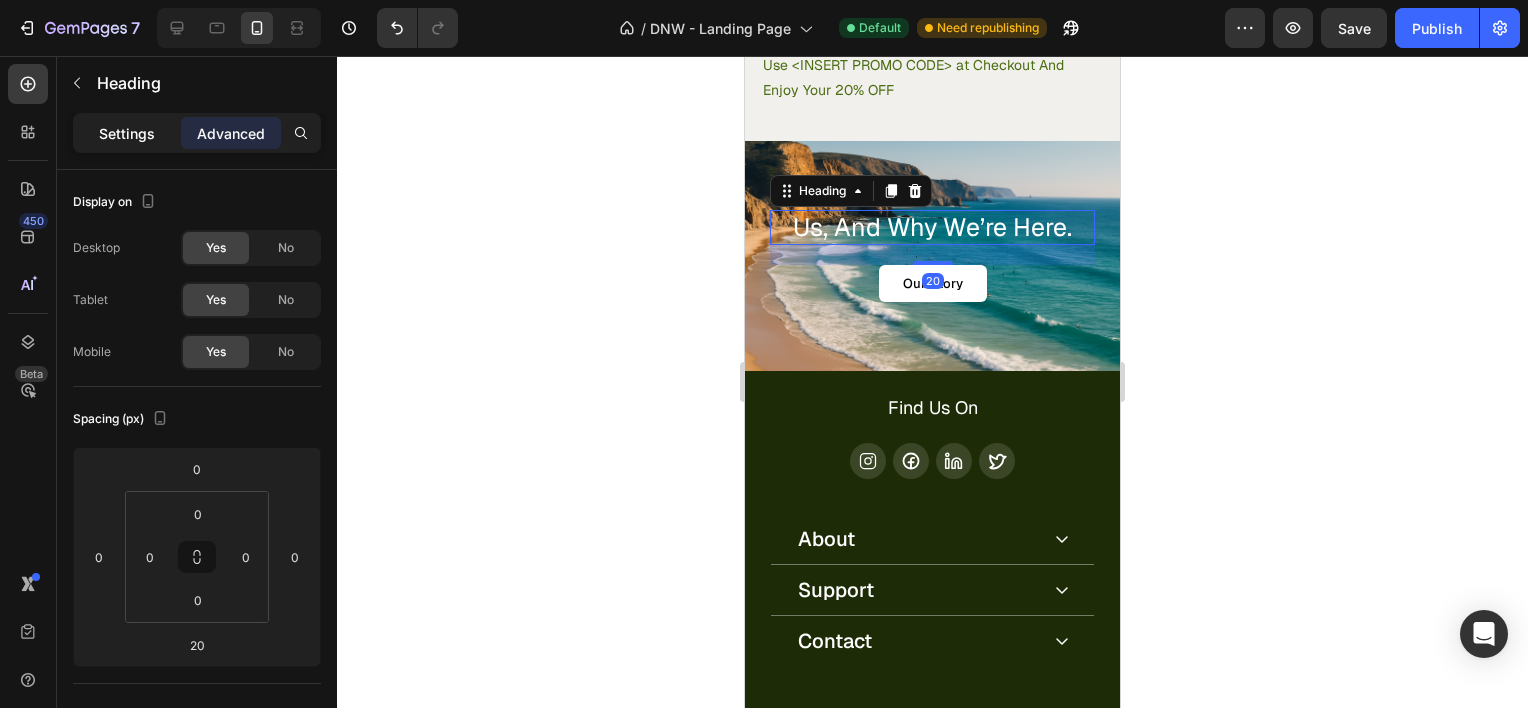 click on "Settings" at bounding box center [127, 133] 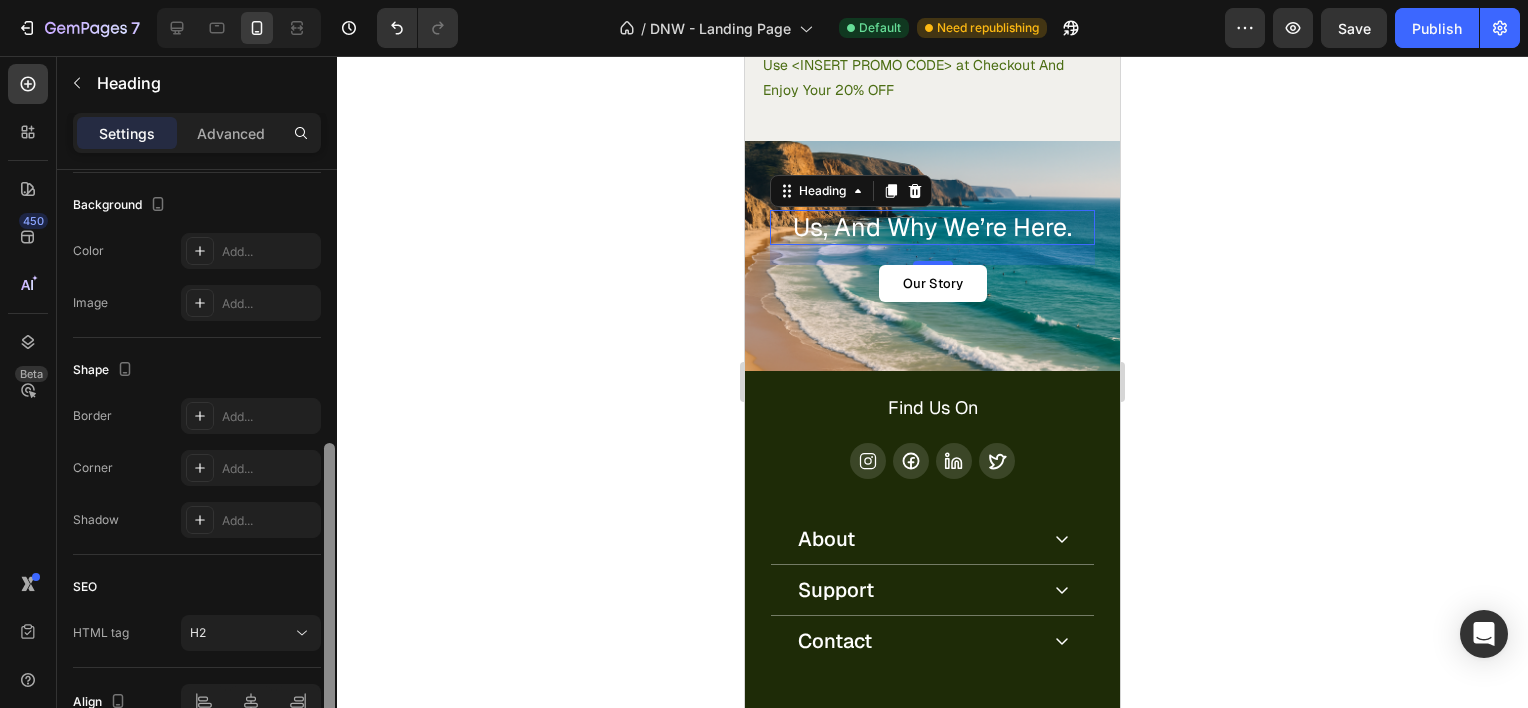 click at bounding box center (329, 467) 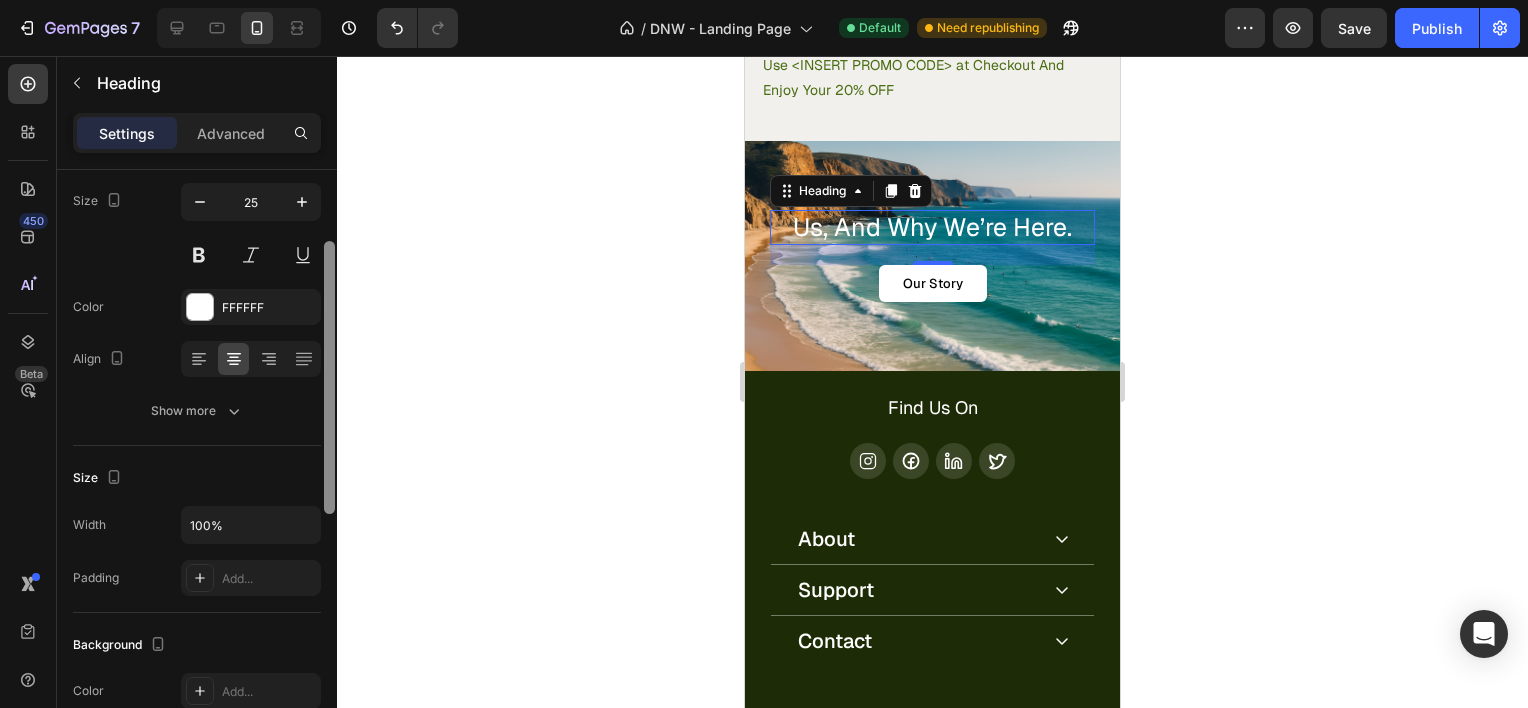 drag, startPoint x: 325, startPoint y: 535, endPoint x: 335, endPoint y: 330, distance: 205.24376 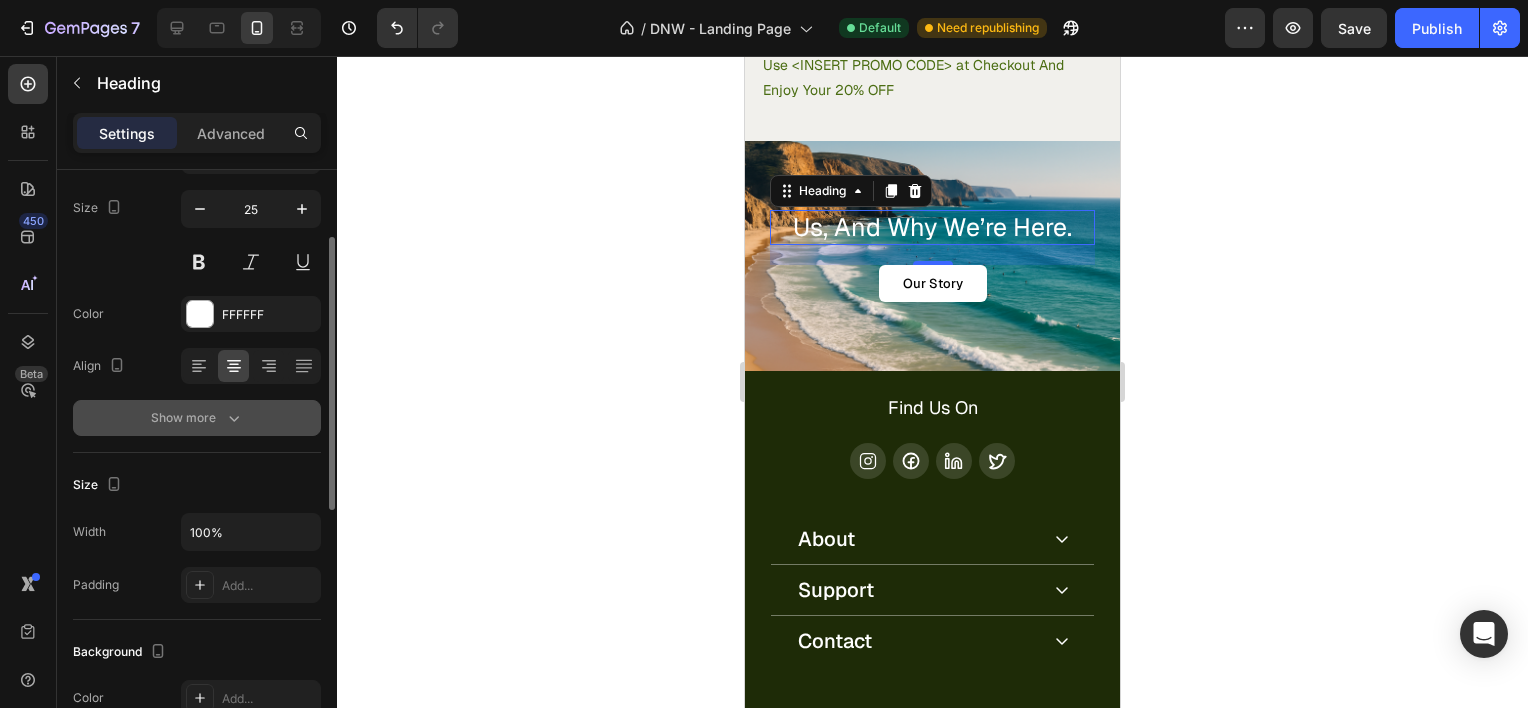 click on "Show more" at bounding box center (197, 418) 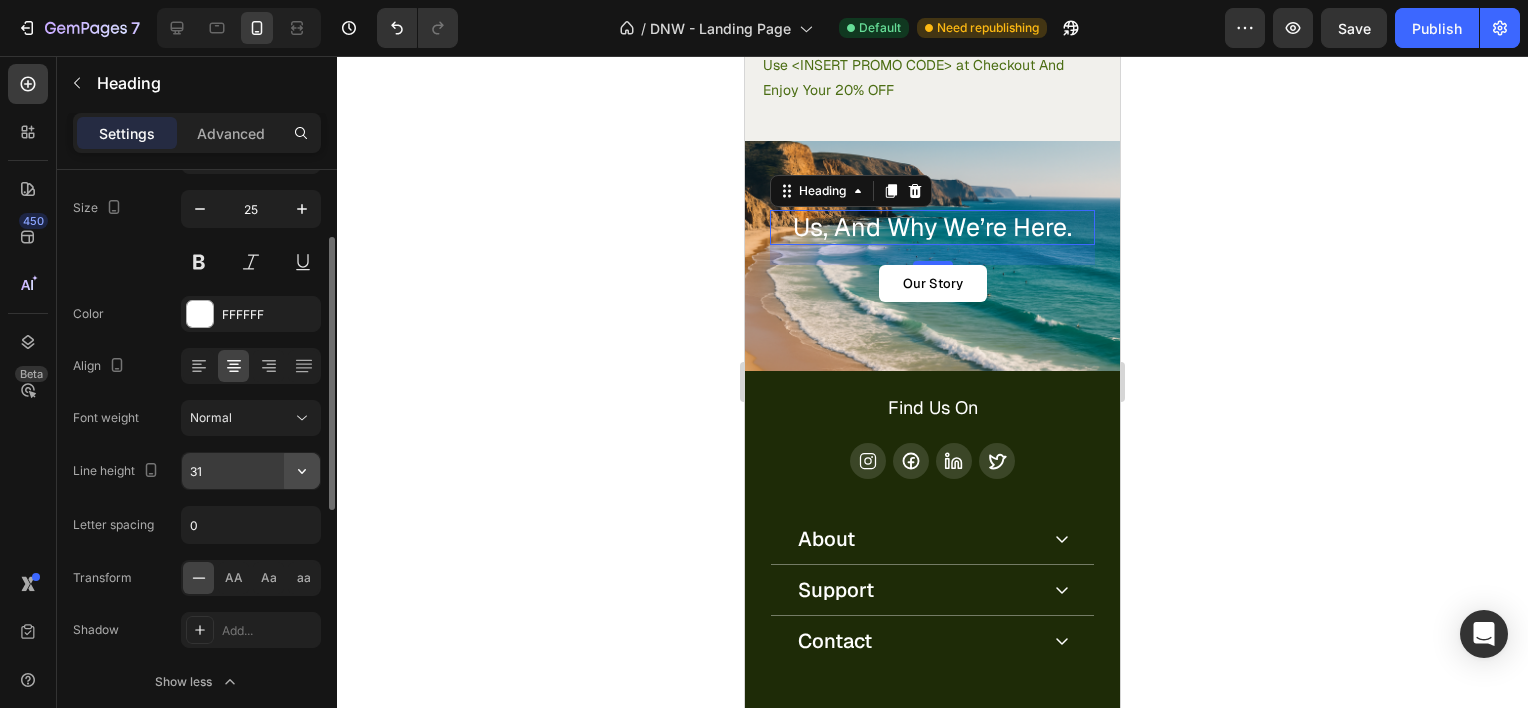 click 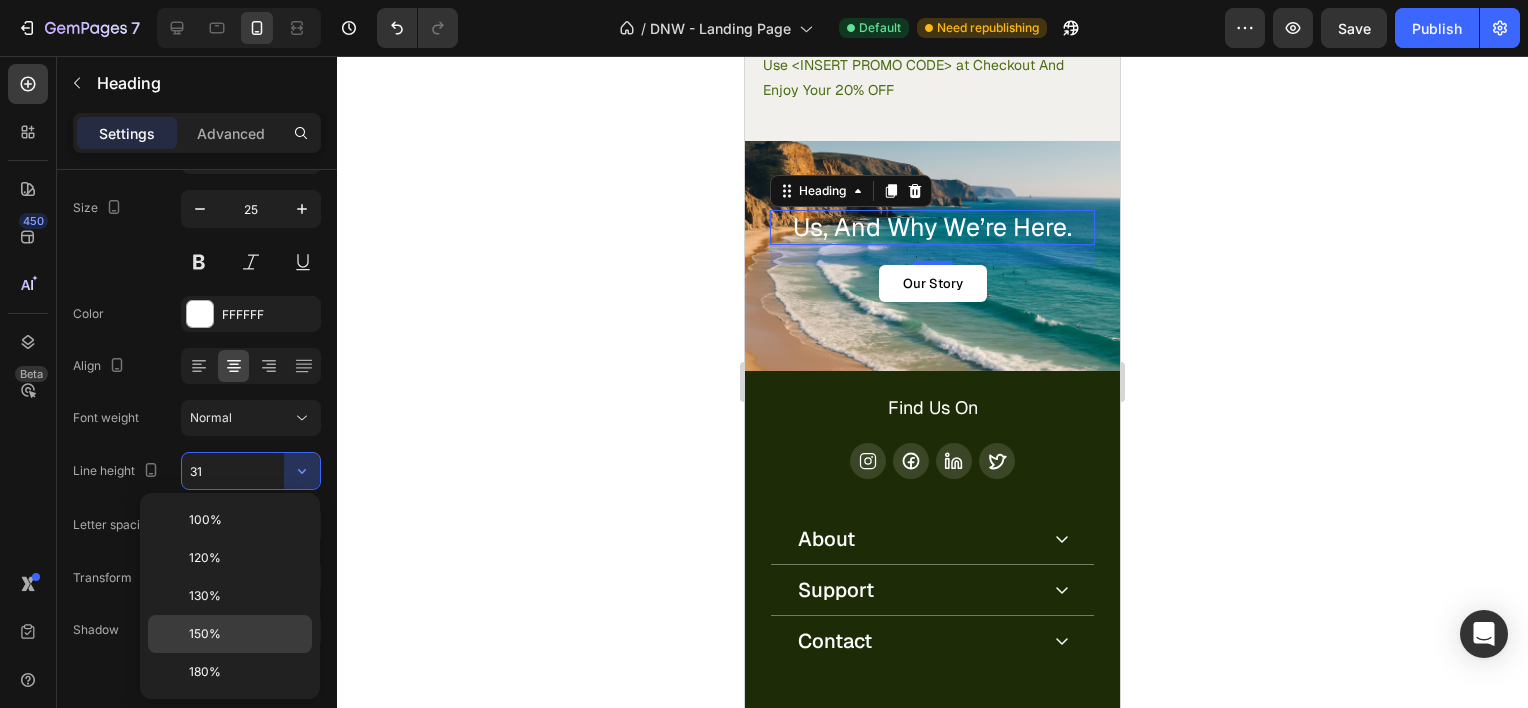 click on "150%" 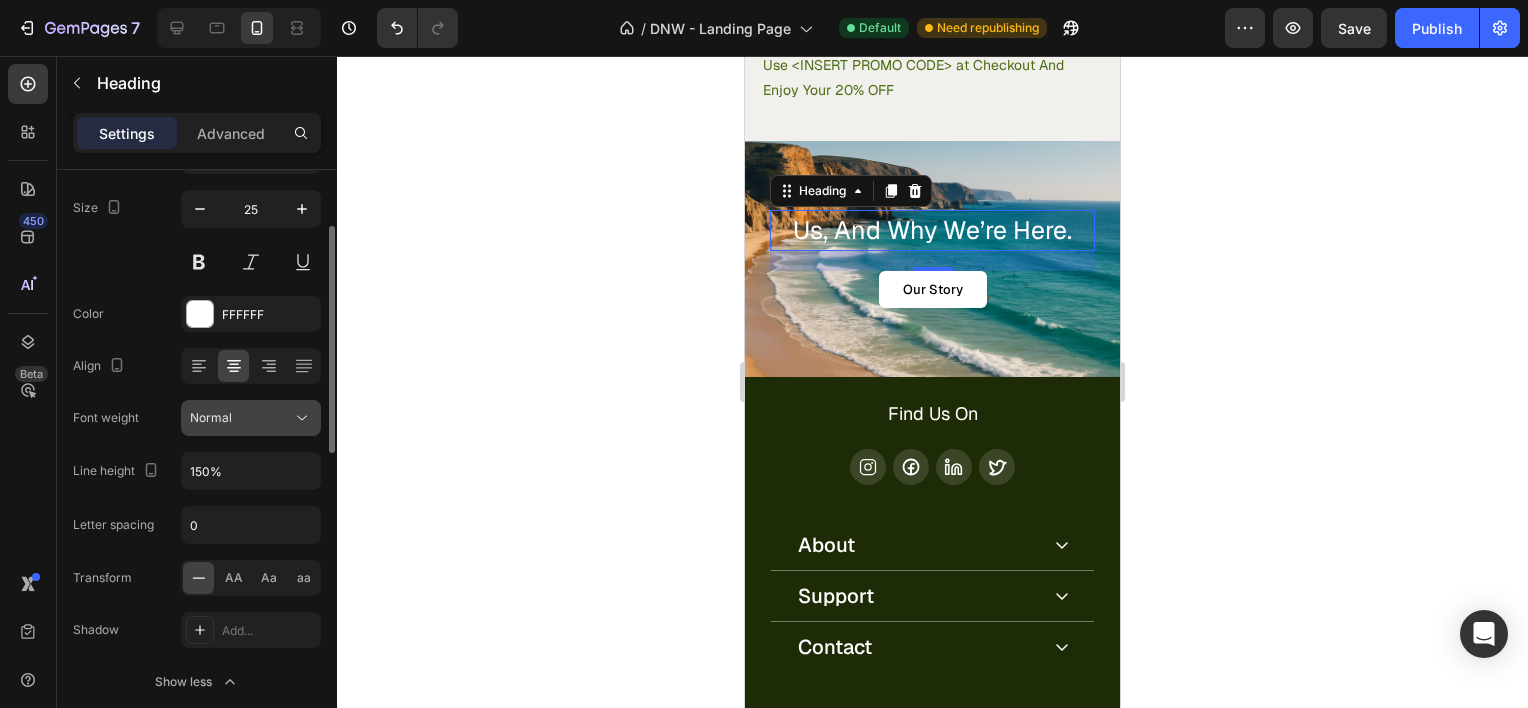 click 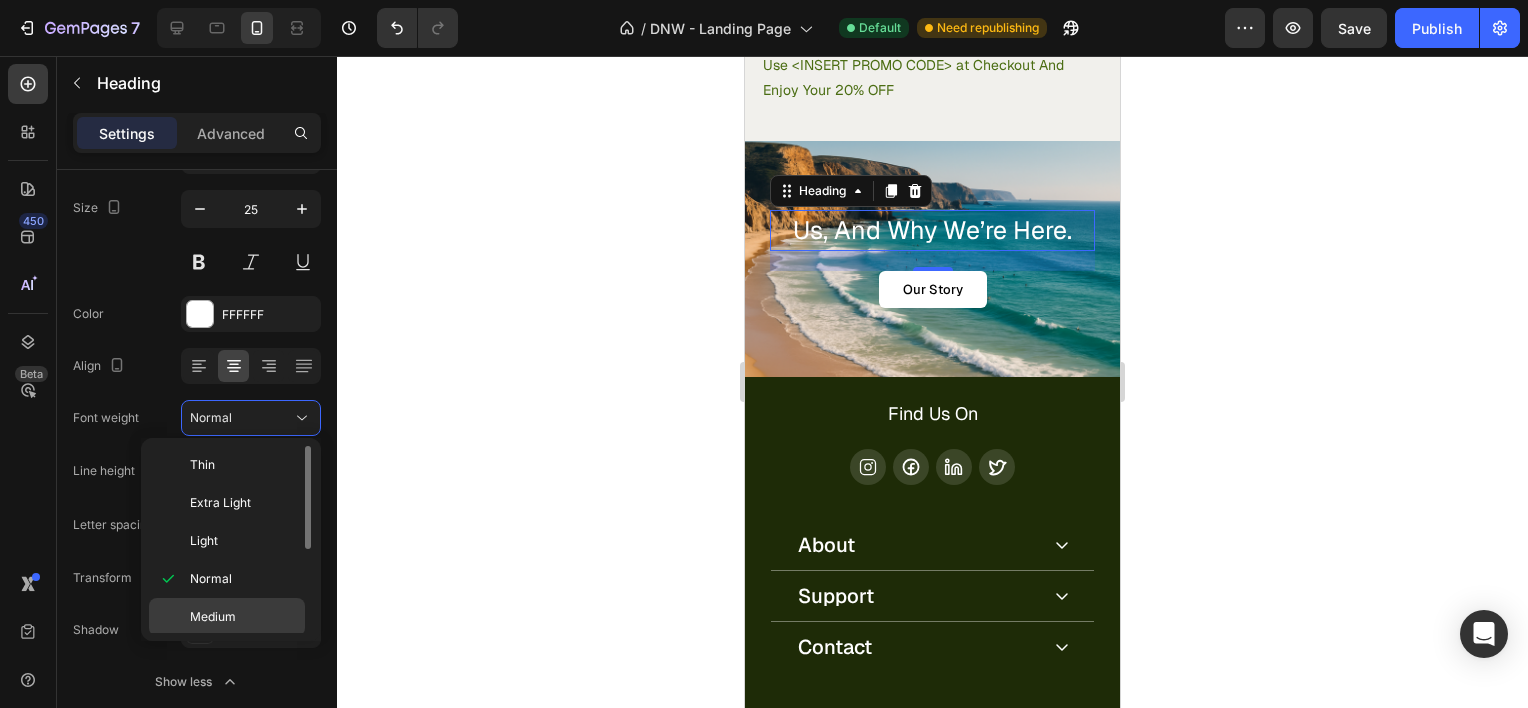 click on "Medium" at bounding box center [243, 617] 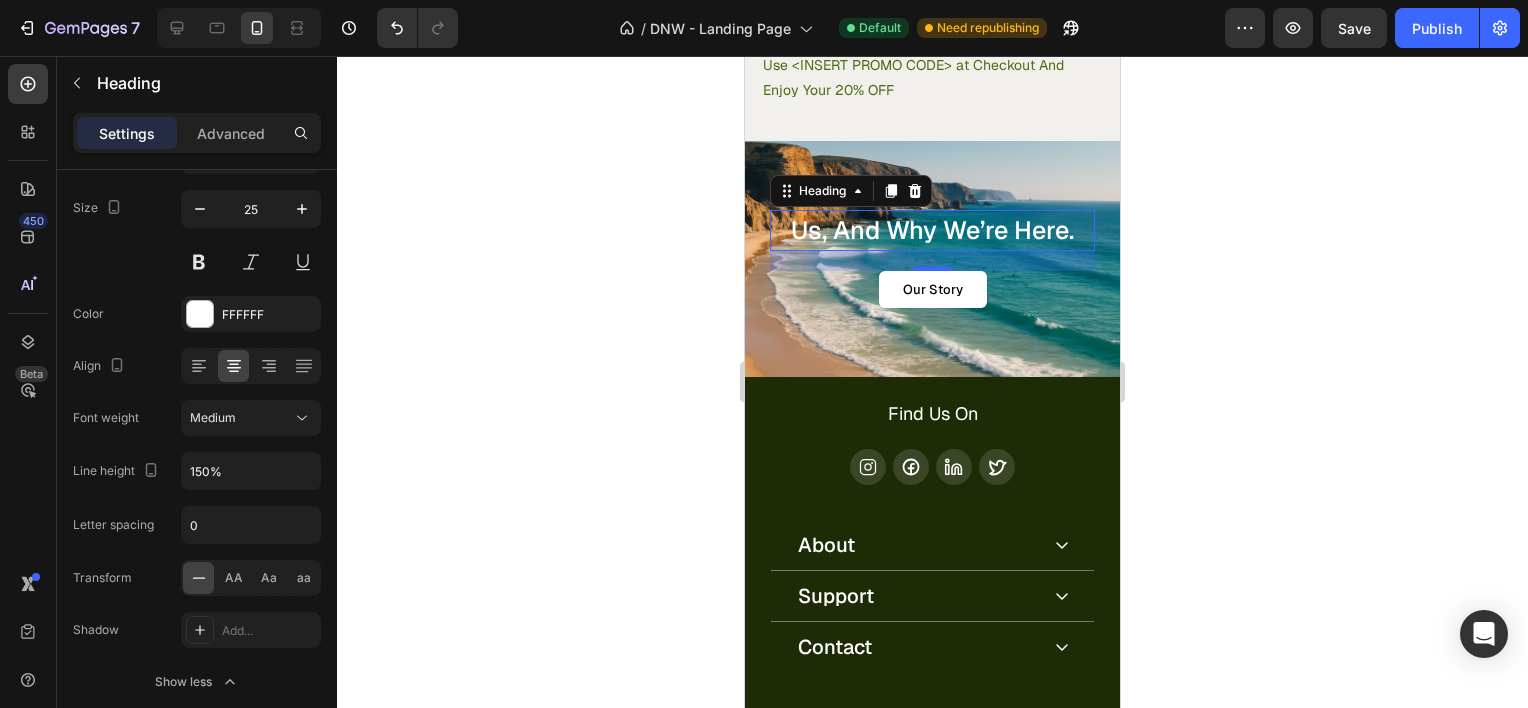 click 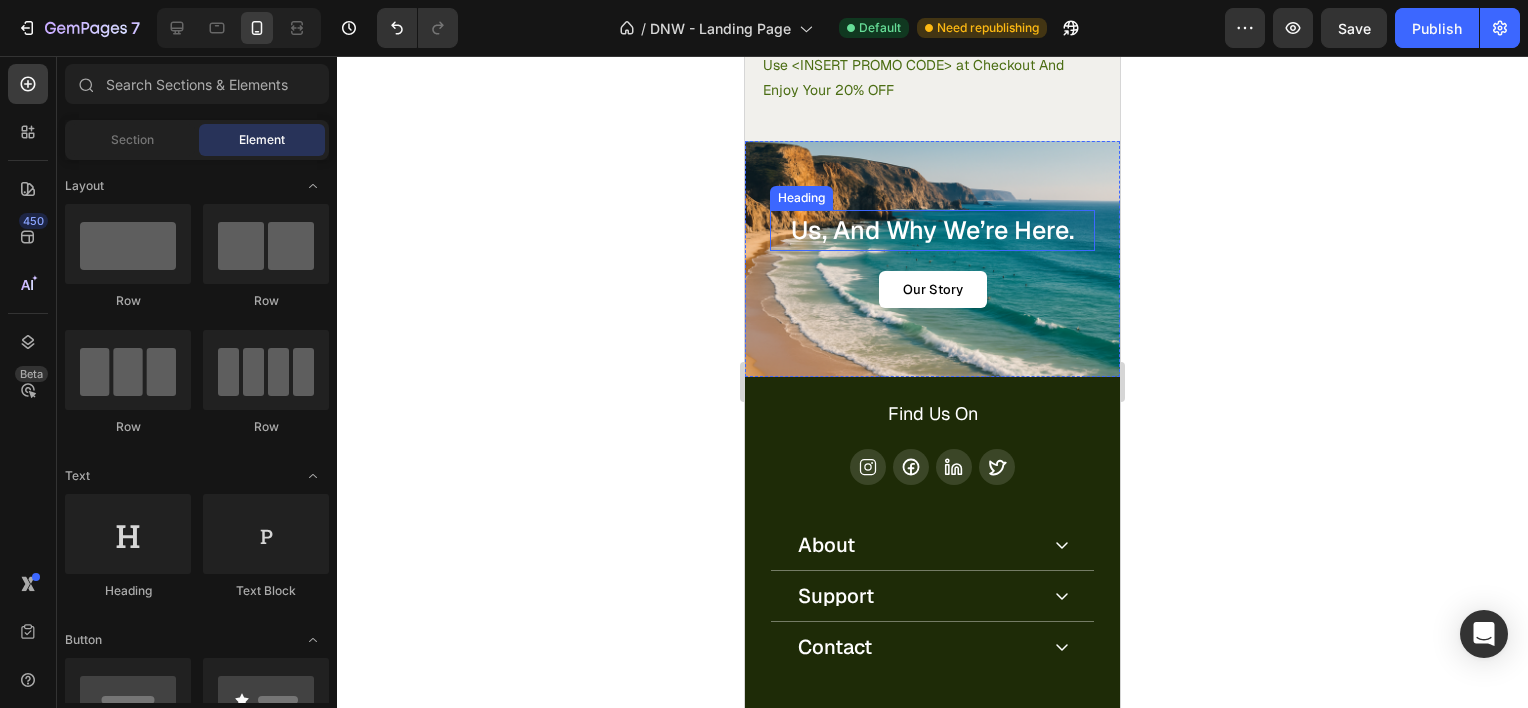 click on "Us, And Why We’re Here." at bounding box center [932, 231] 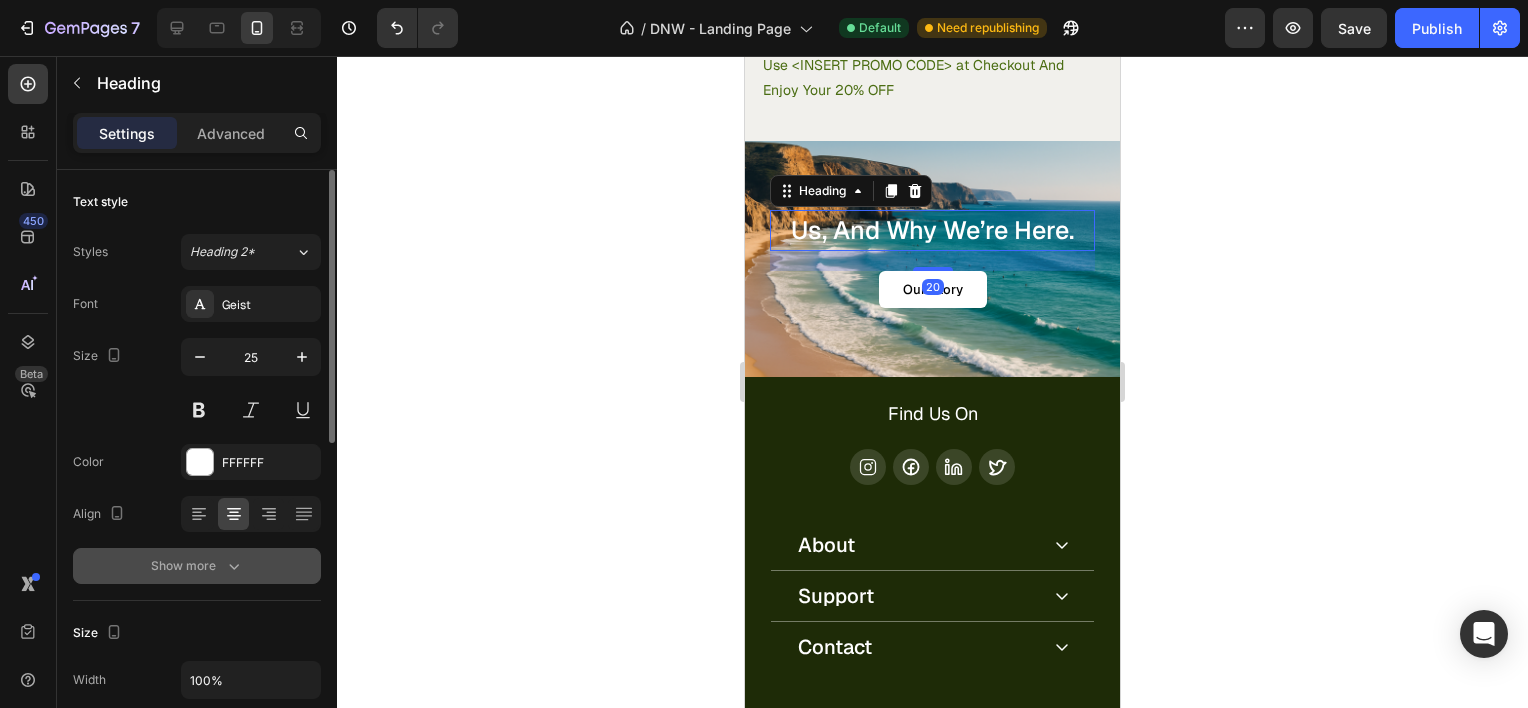 click 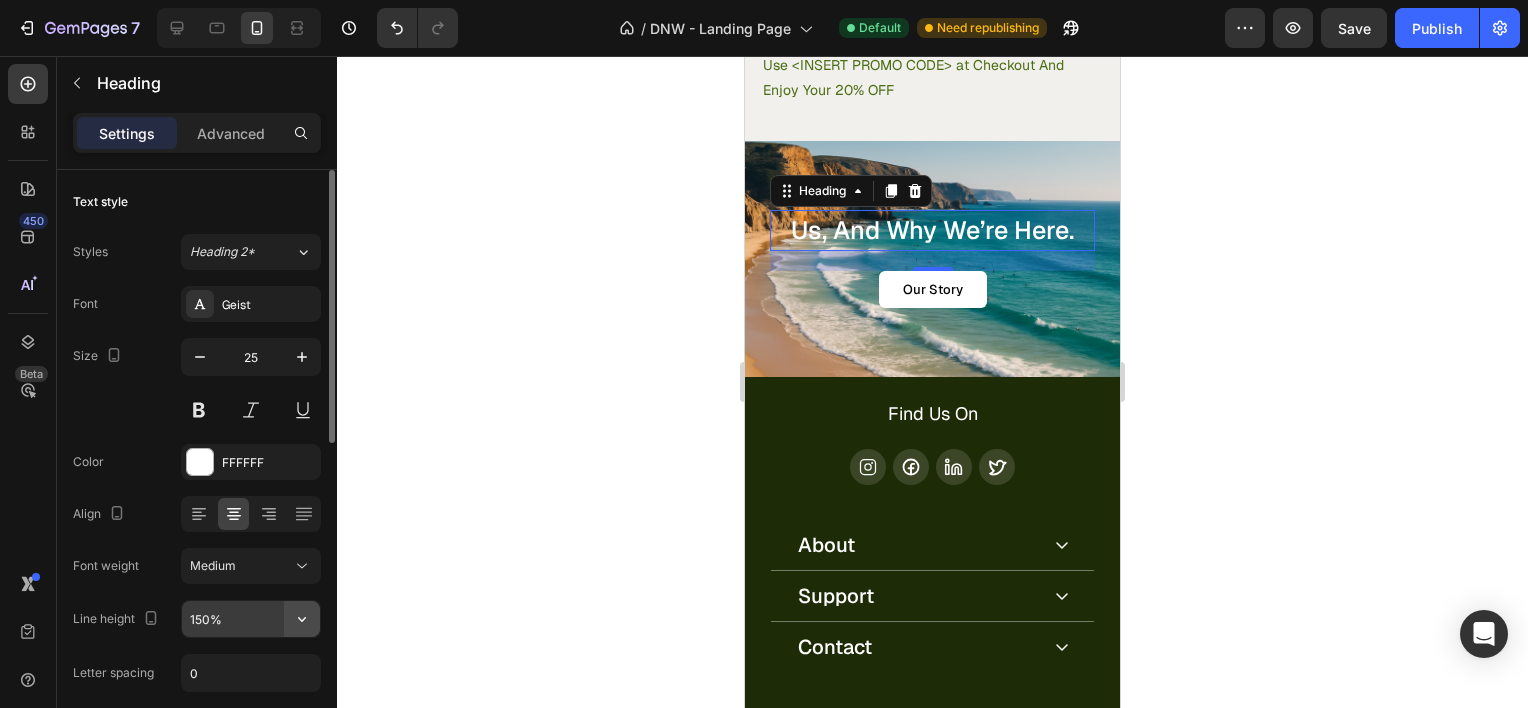 click 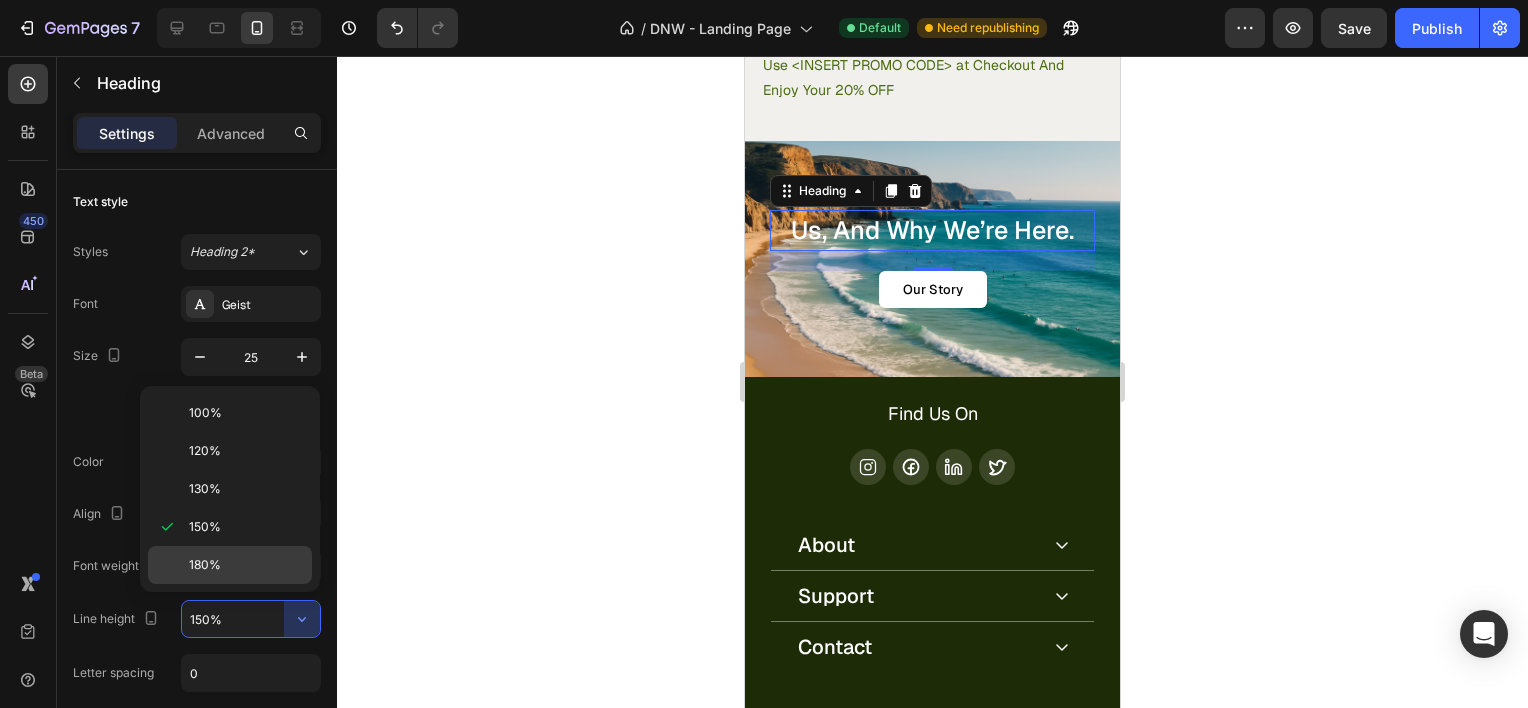 click on "180%" at bounding box center (246, 565) 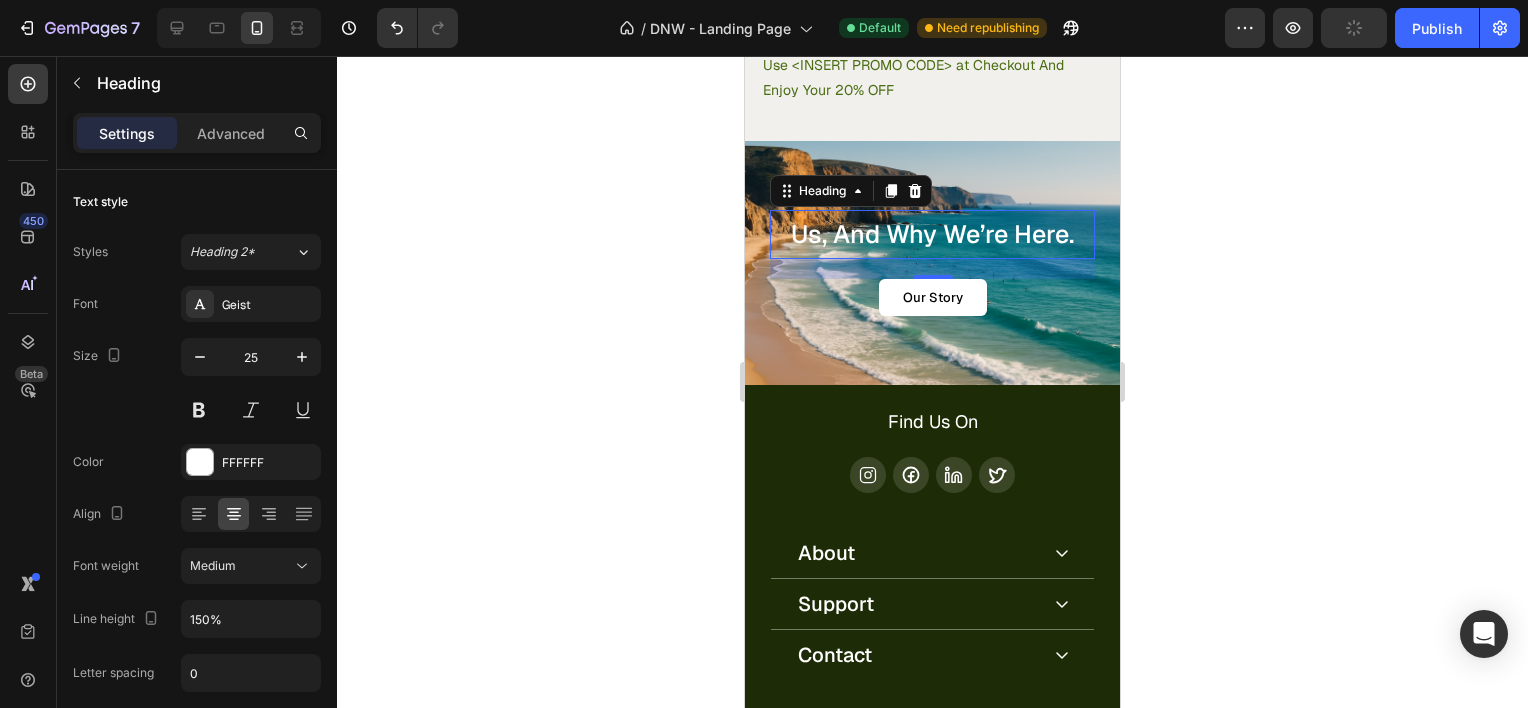 type on "180%" 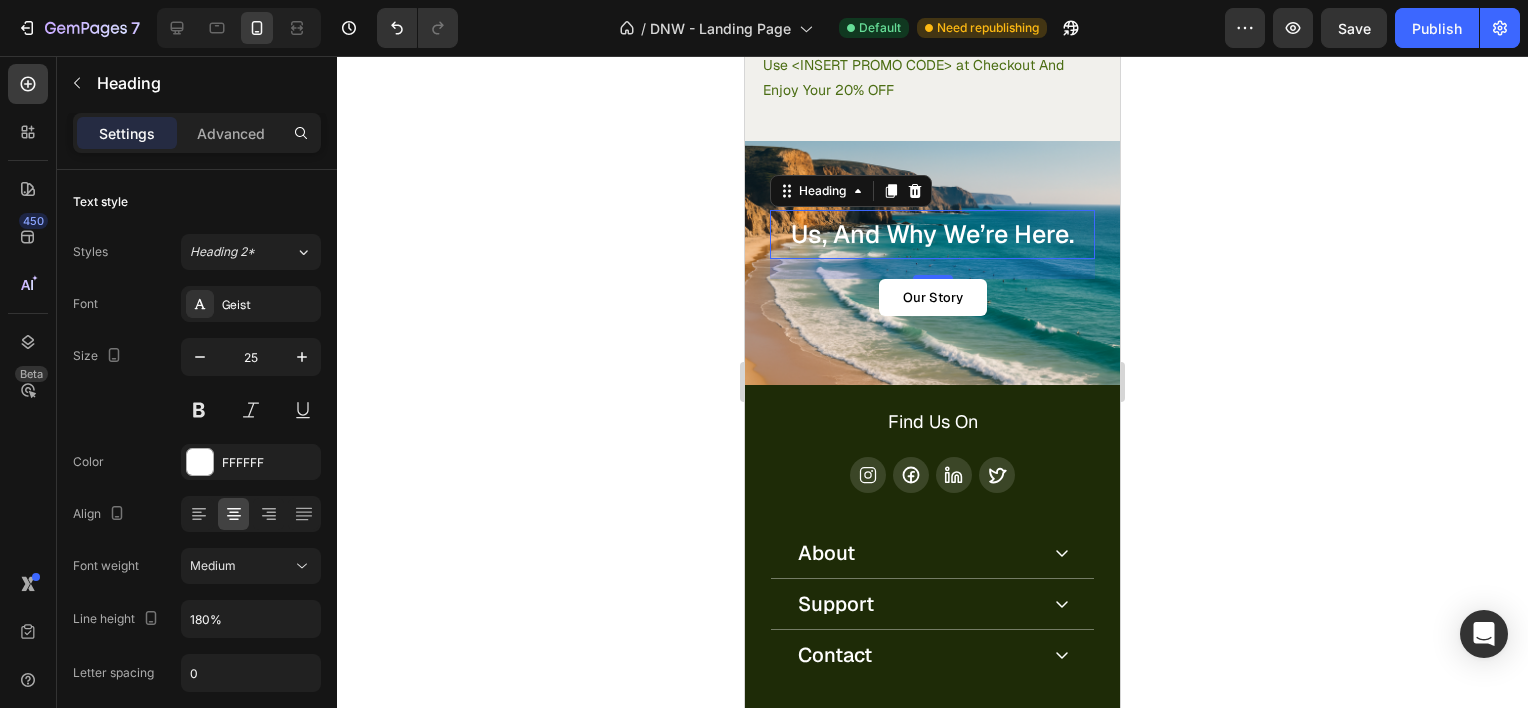 click 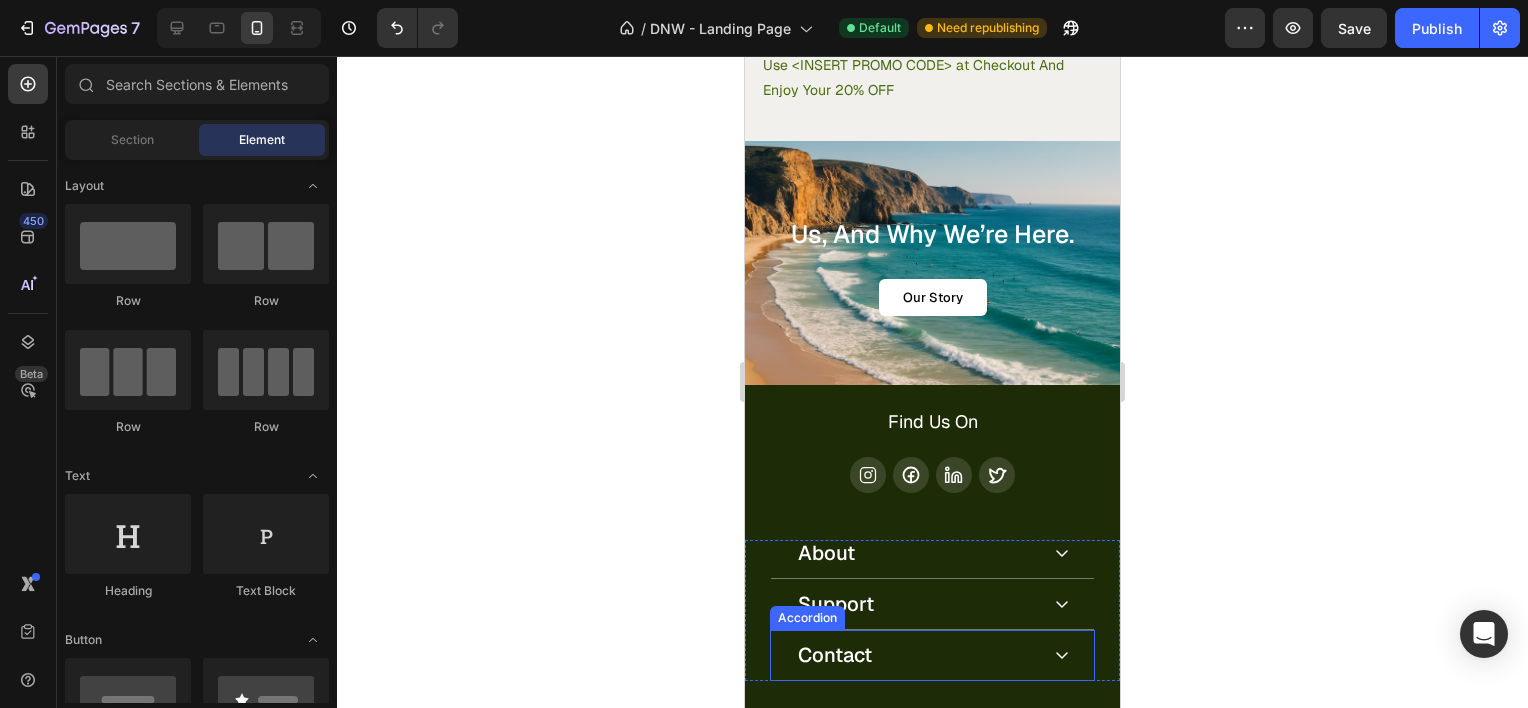 click 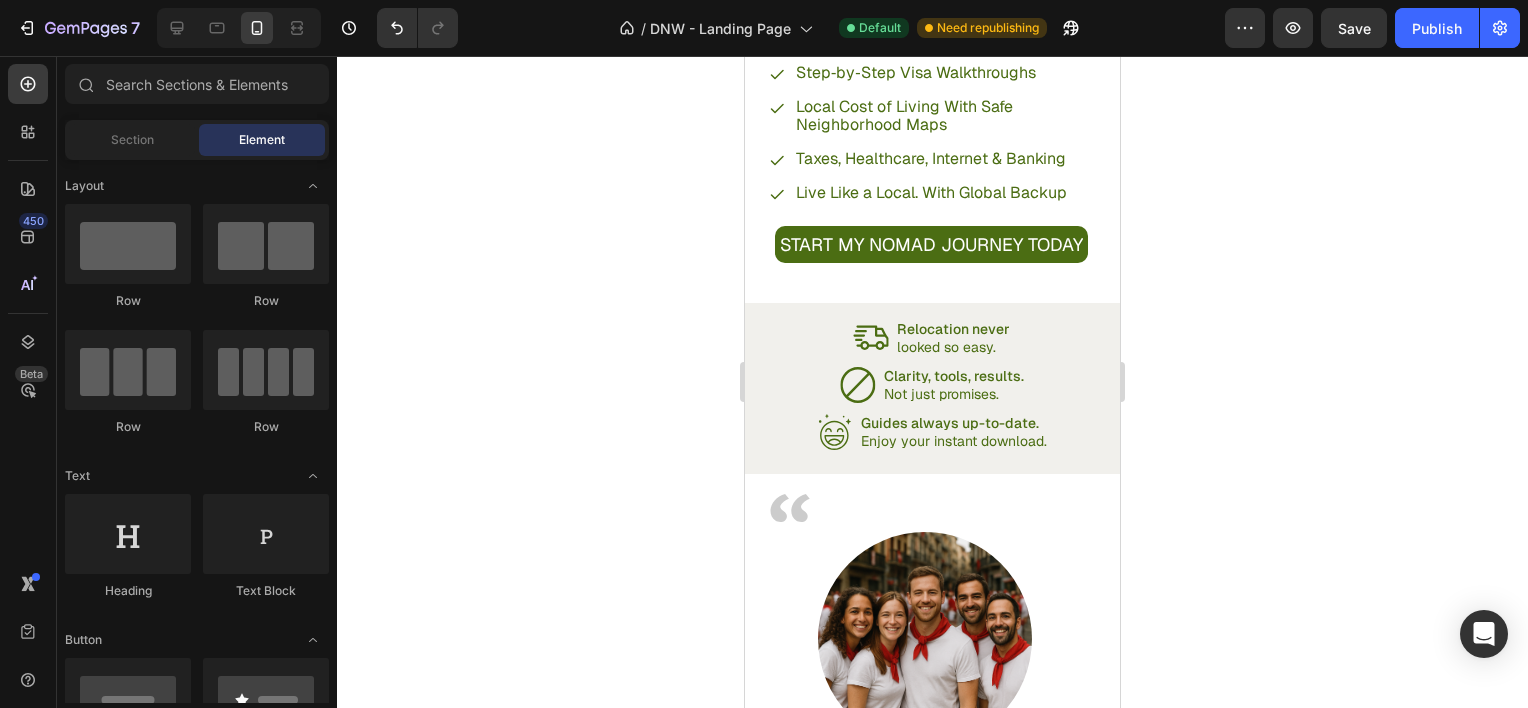 scroll, scrollTop: 1602, scrollLeft: 0, axis: vertical 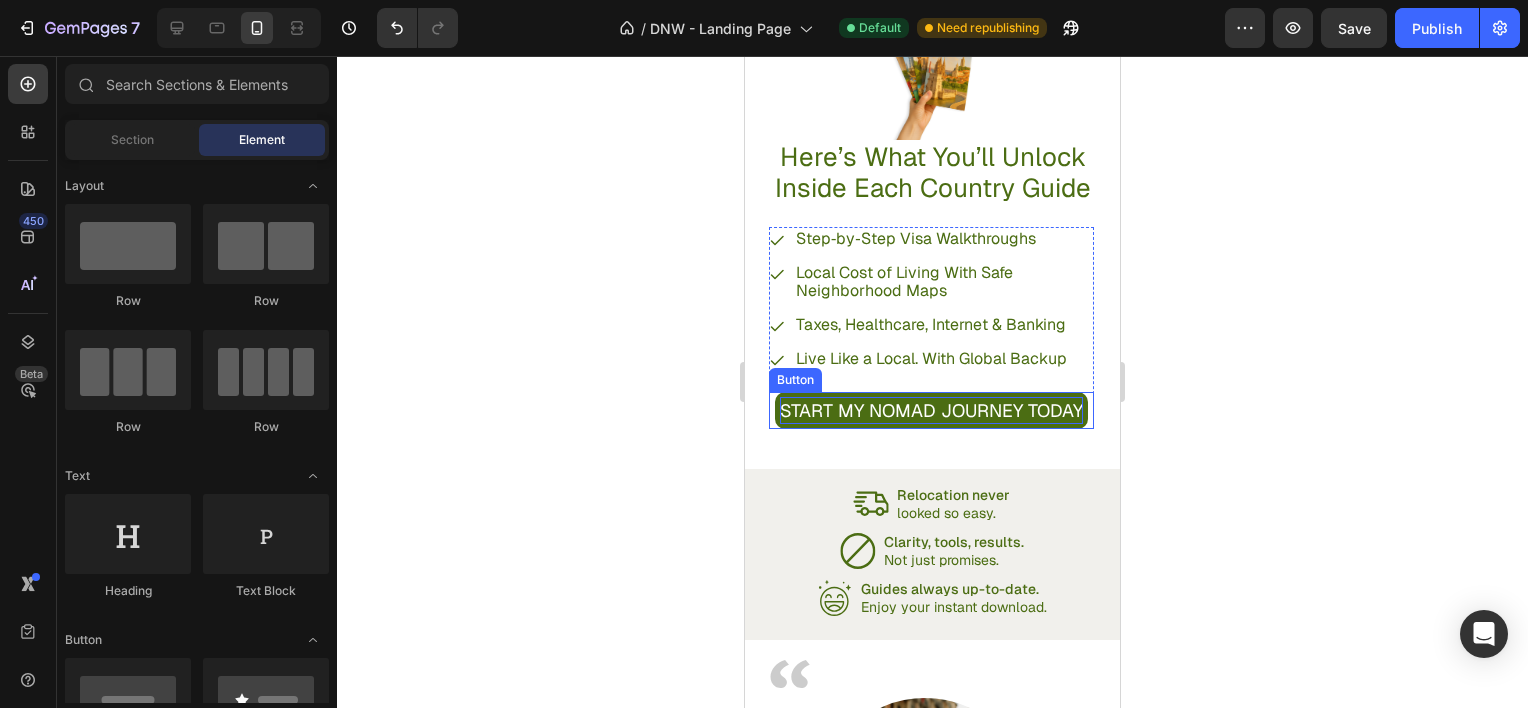 click on "START MY NOMAD JOURNEY TODAY" at bounding box center (931, 410) 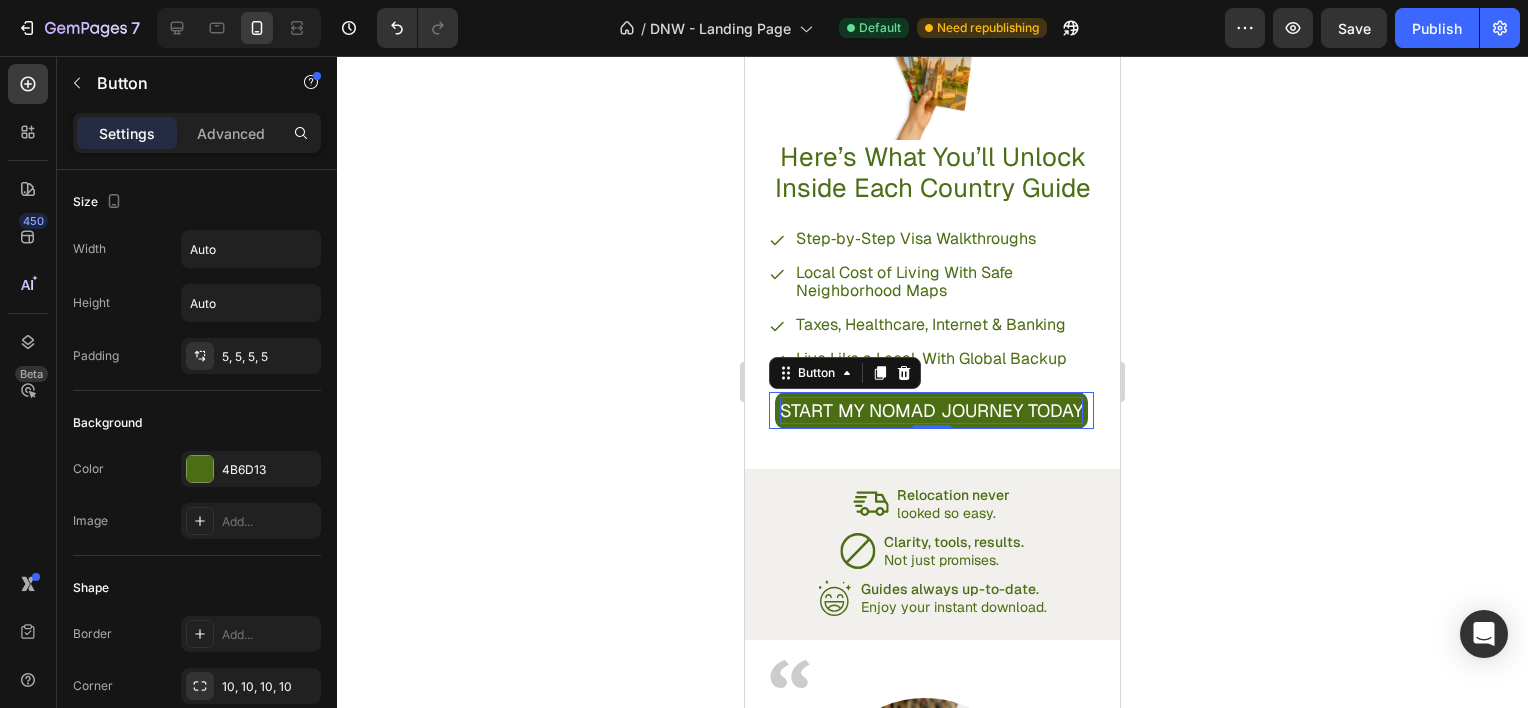 click on "START MY NOMAD JOURNEY TODAY" at bounding box center (931, 410) 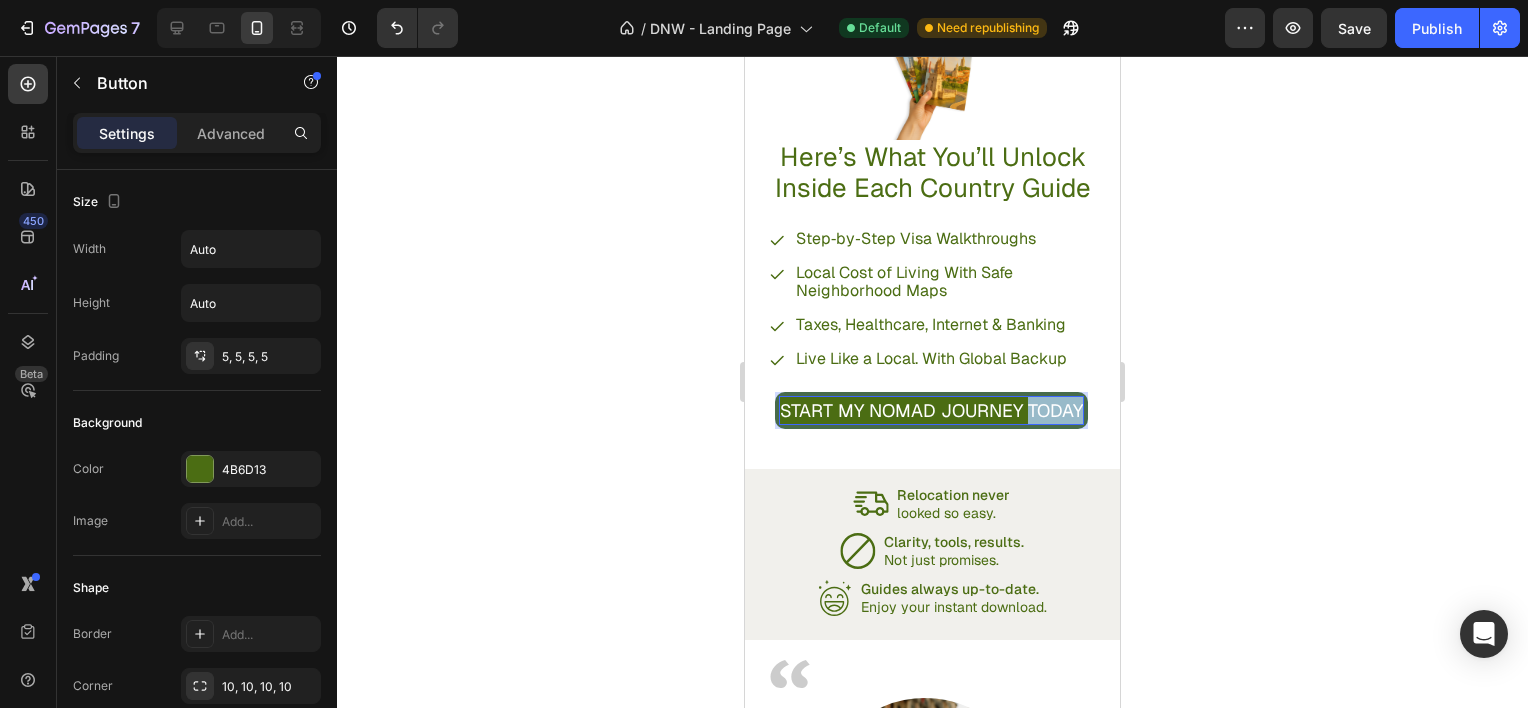 click on "START MY NOMAD JOURNEY TODAY" at bounding box center (931, 410) 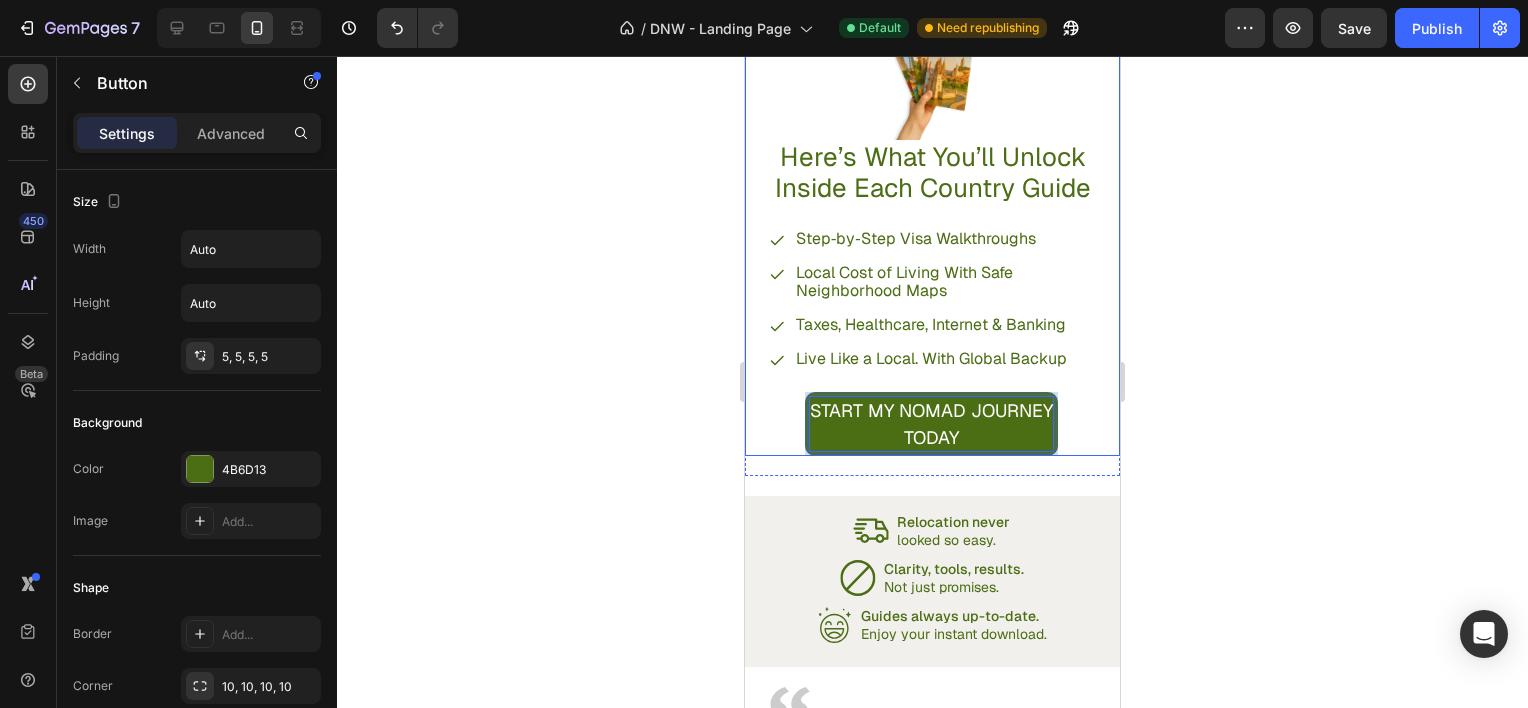 click 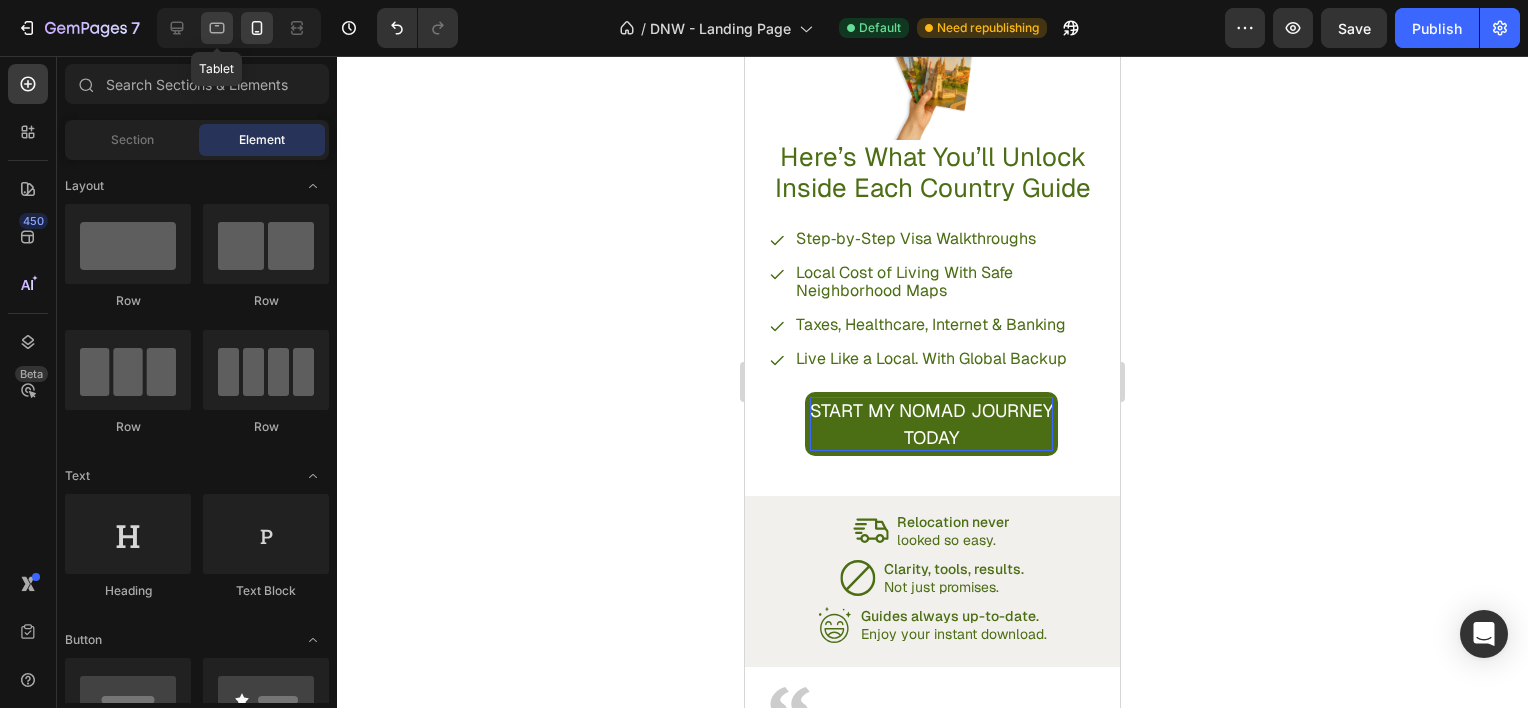 click 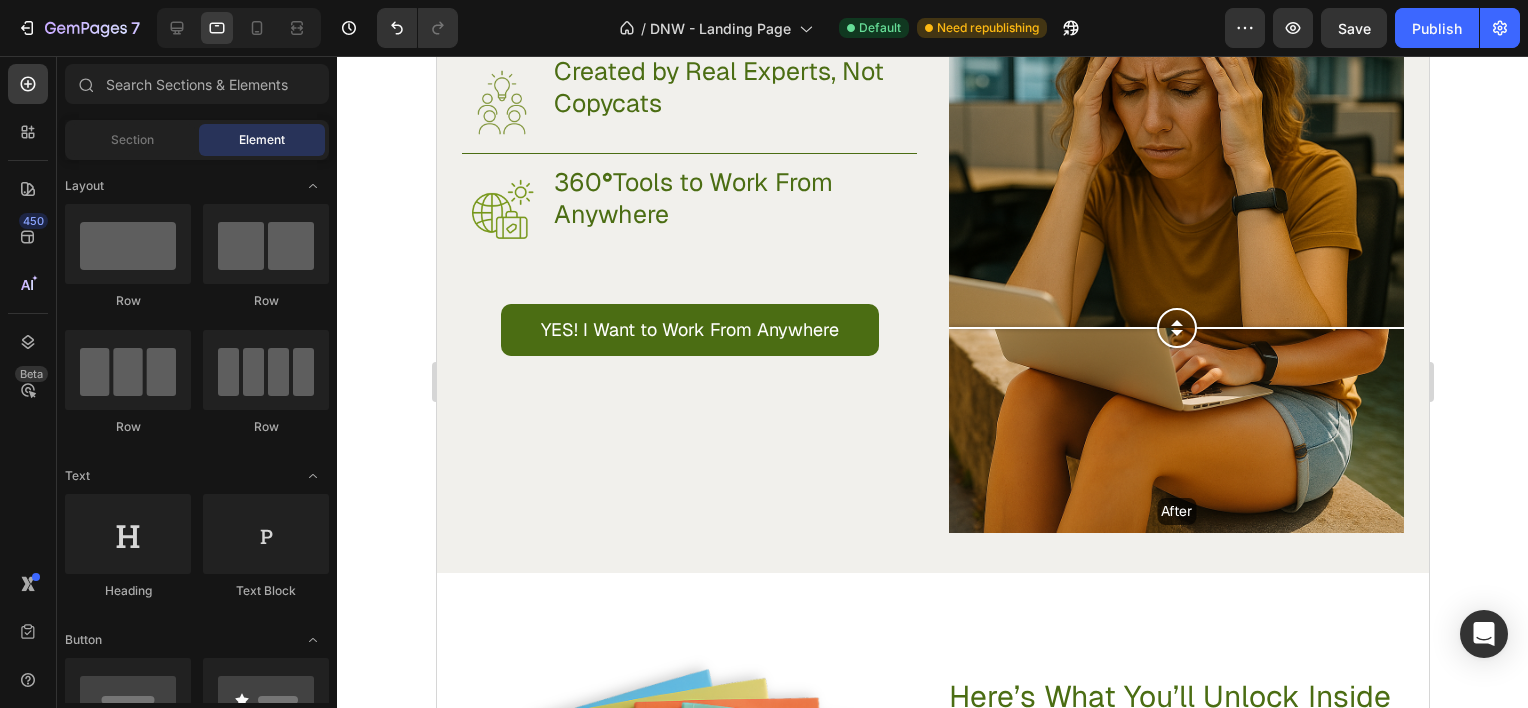 scroll, scrollTop: 2172, scrollLeft: 0, axis: vertical 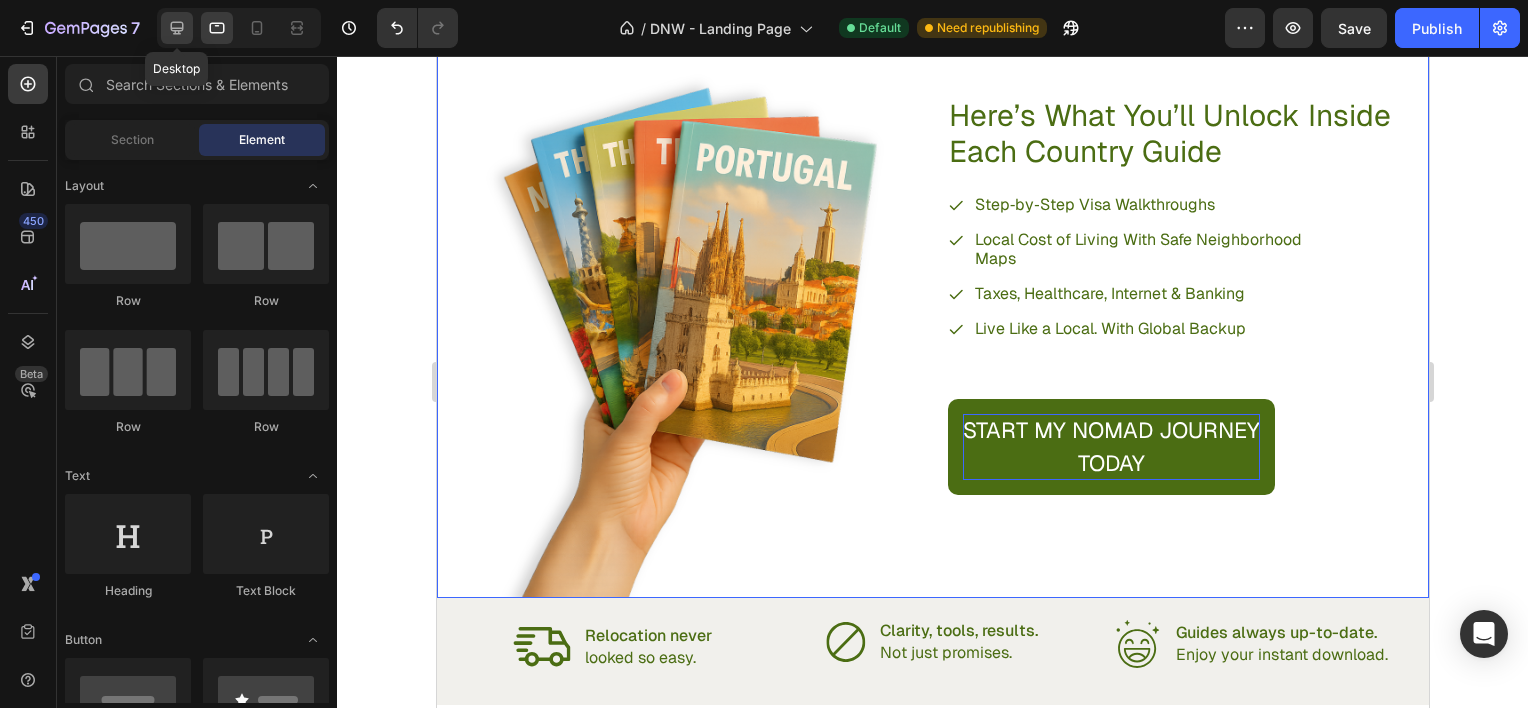 click 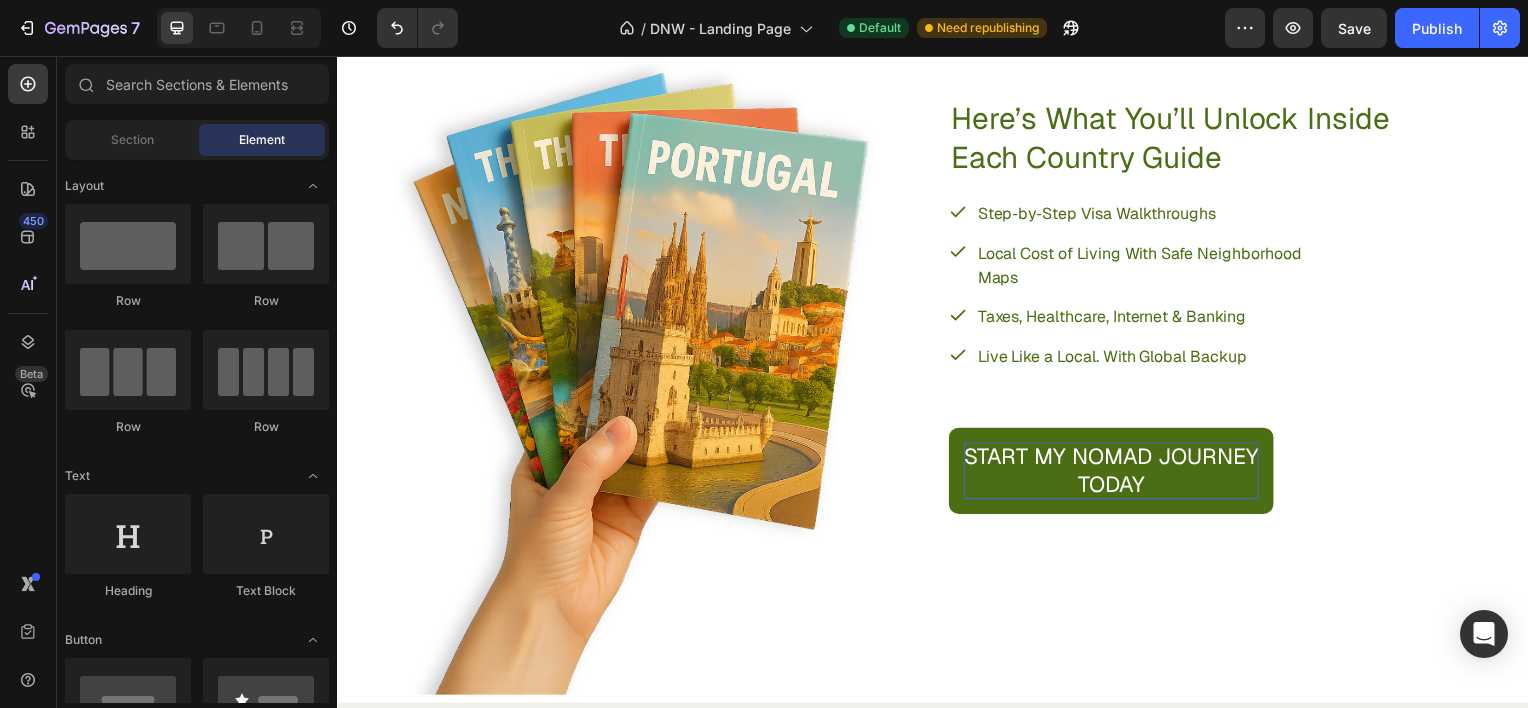 scroll, scrollTop: 2240, scrollLeft: 0, axis: vertical 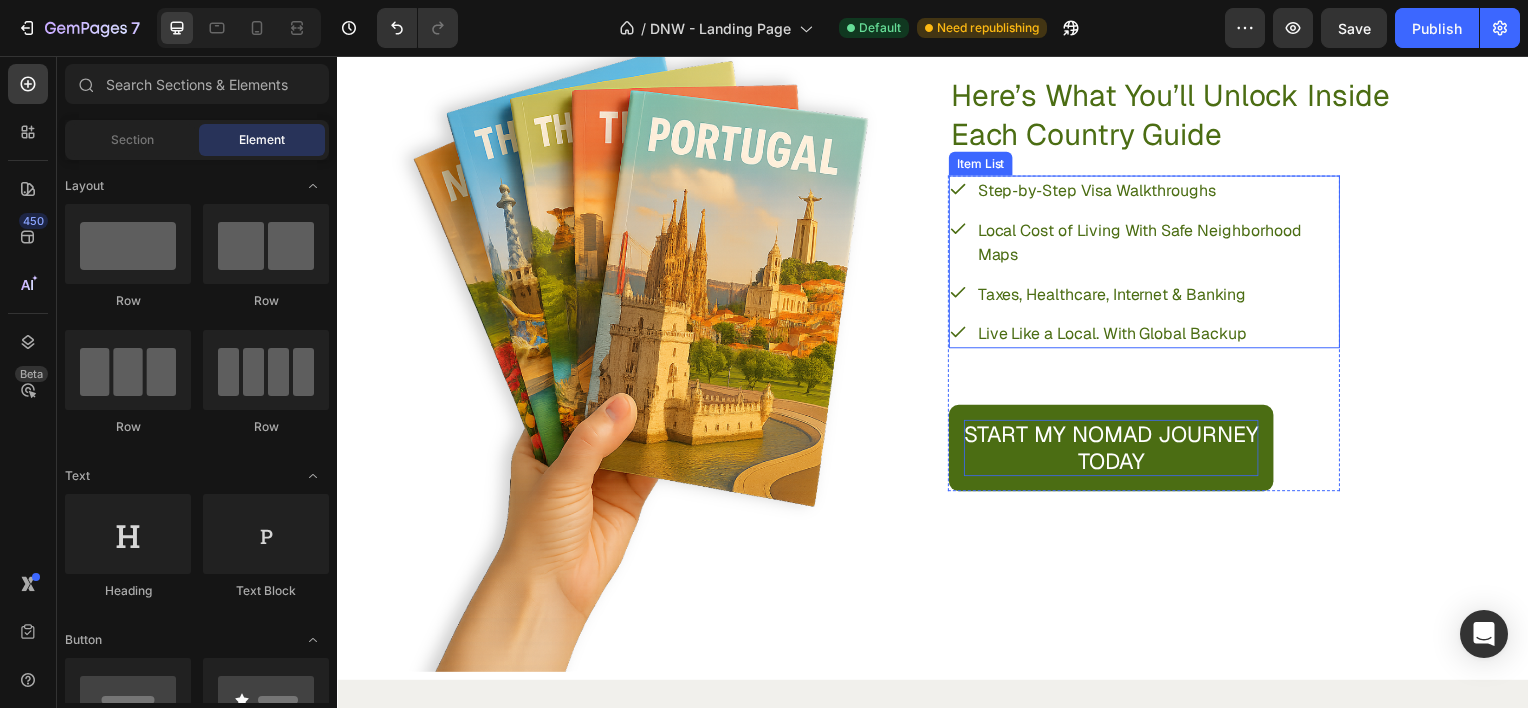 click on "Taxes, Healthcare, Internet & Banking" at bounding box center [1117, 295] 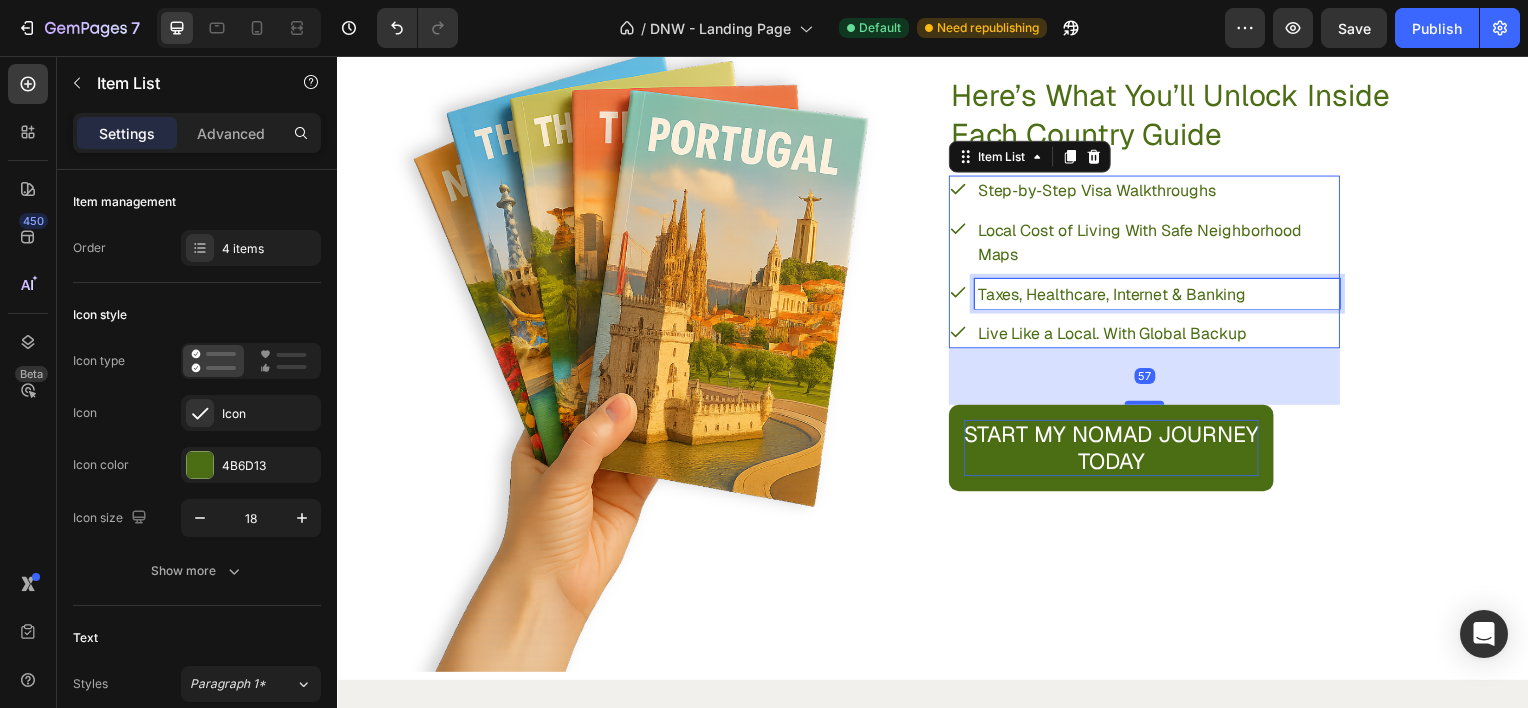 click on "Taxes, Healthcare, Internet & Banking" at bounding box center (1117, 295) 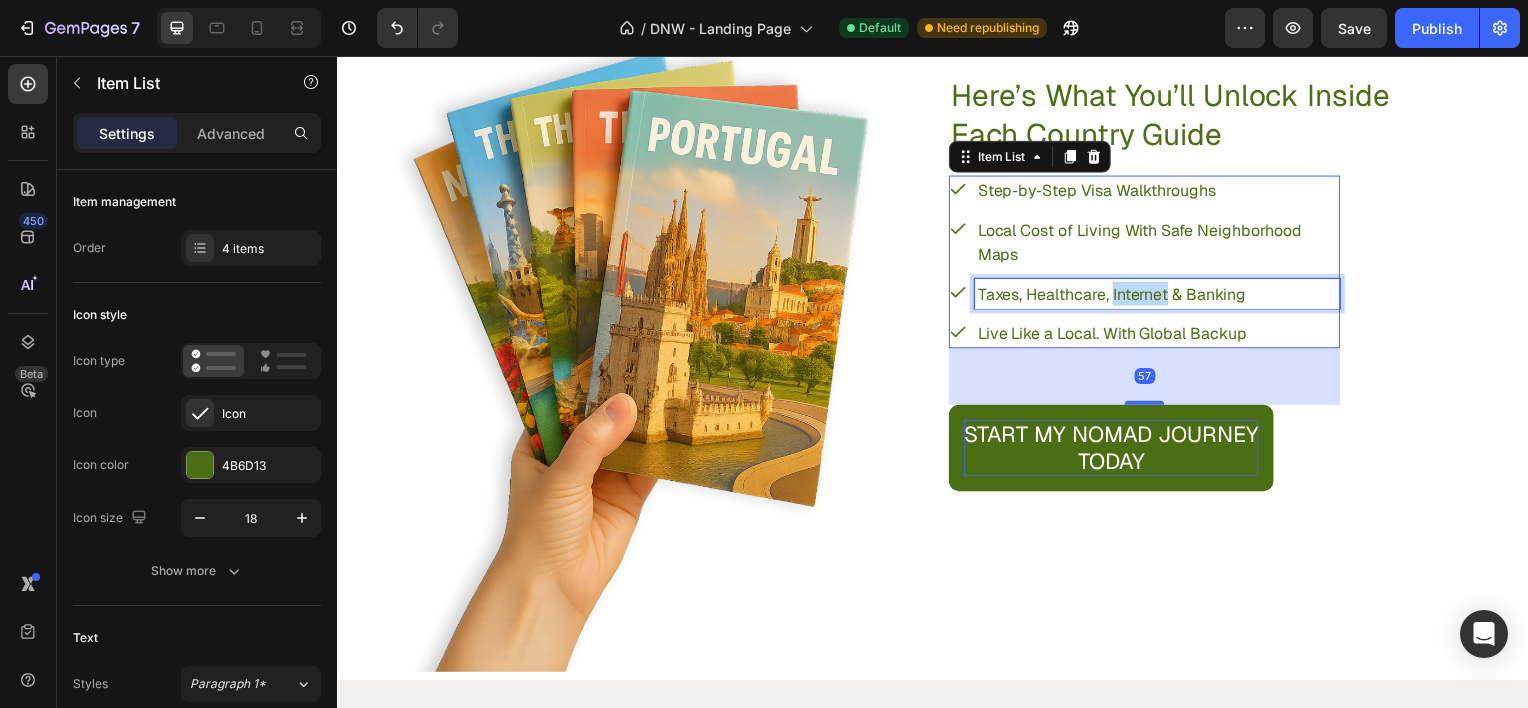click on "Taxes, Healthcare, Internet & Banking" at bounding box center [1117, 295] 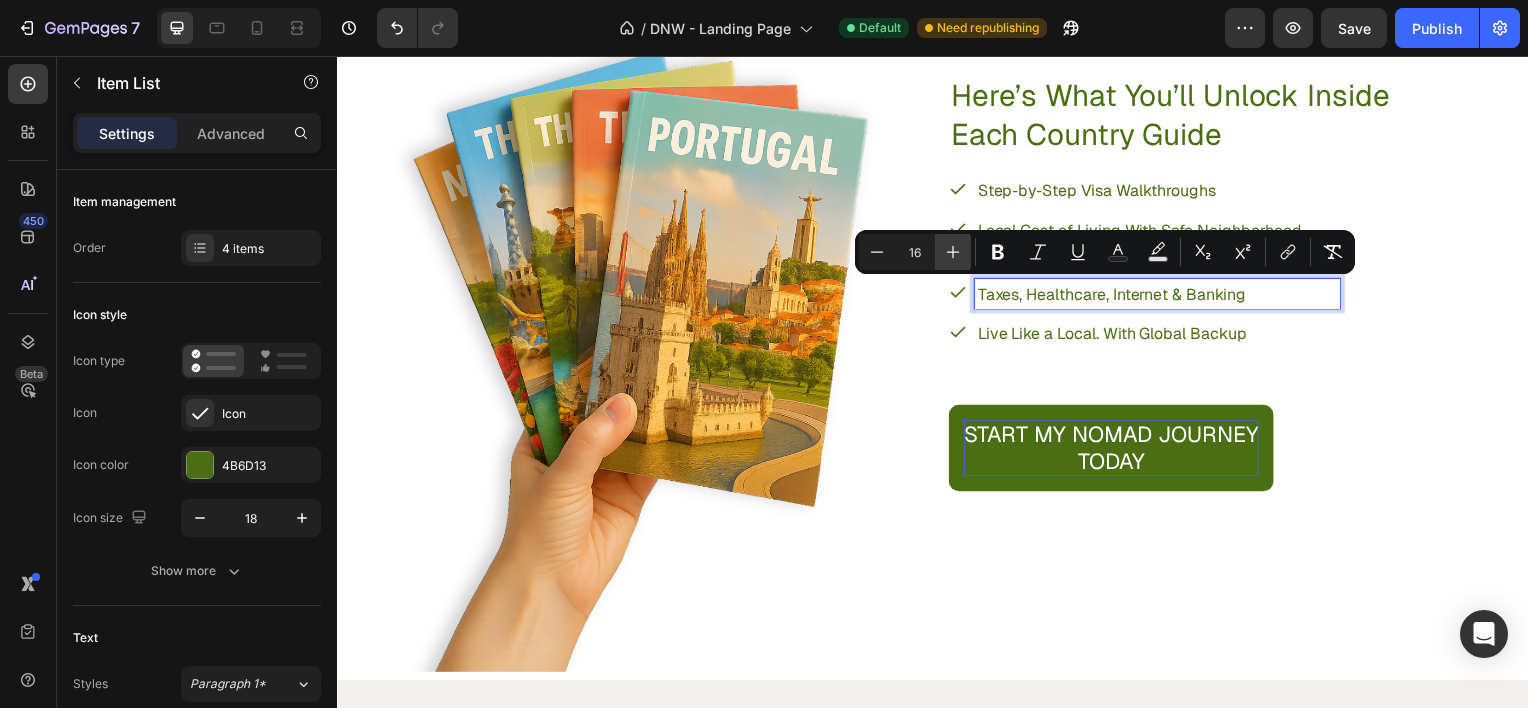 click 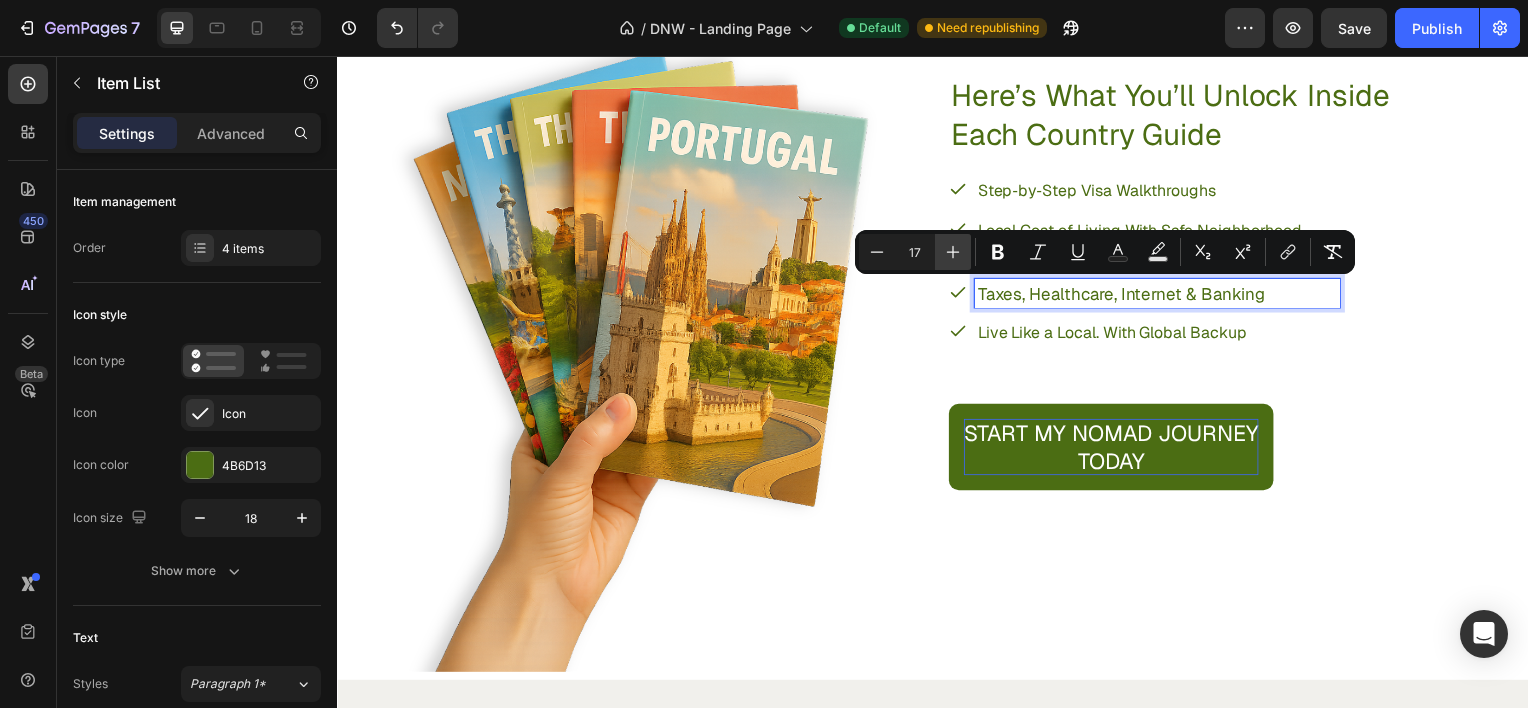 click 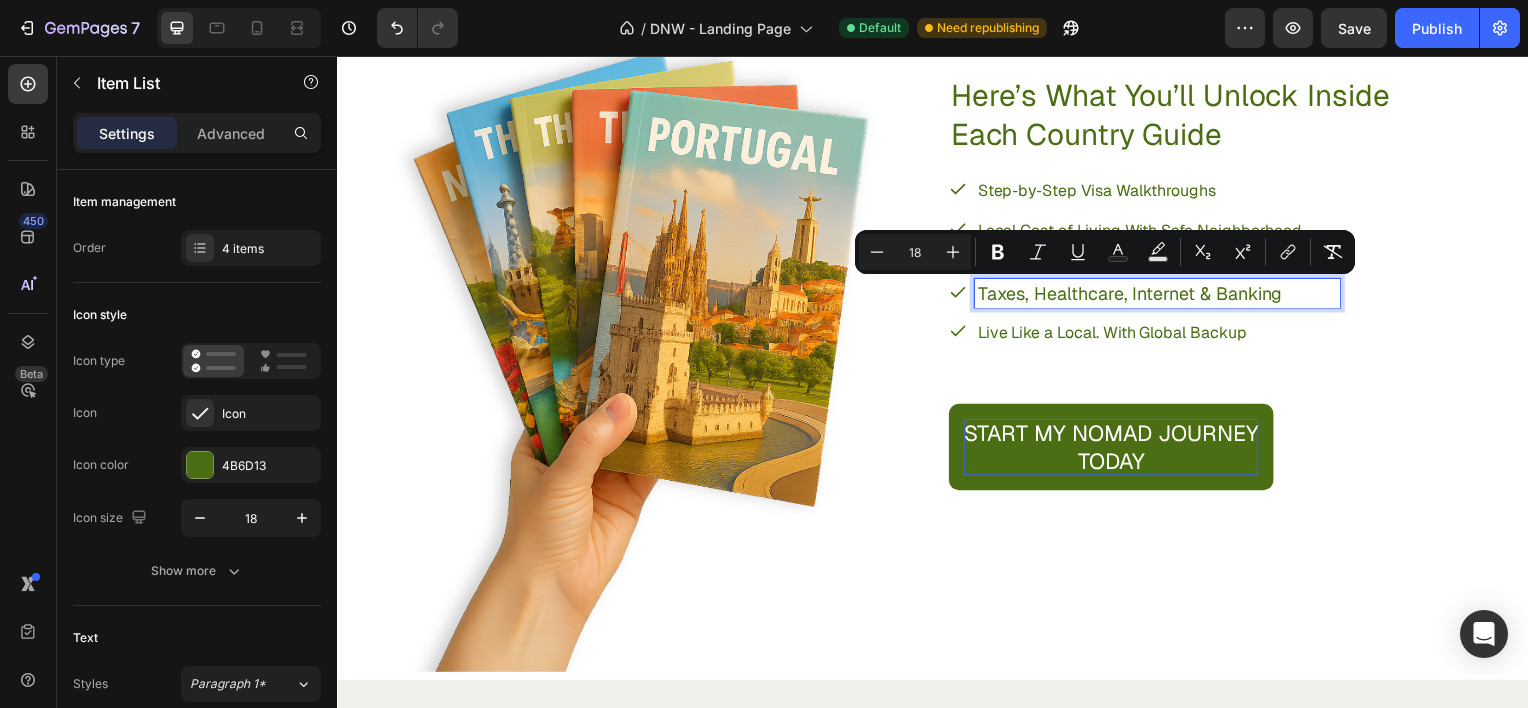 click on "Live Like a Local. With Global Backup" at bounding box center (1117, 334) 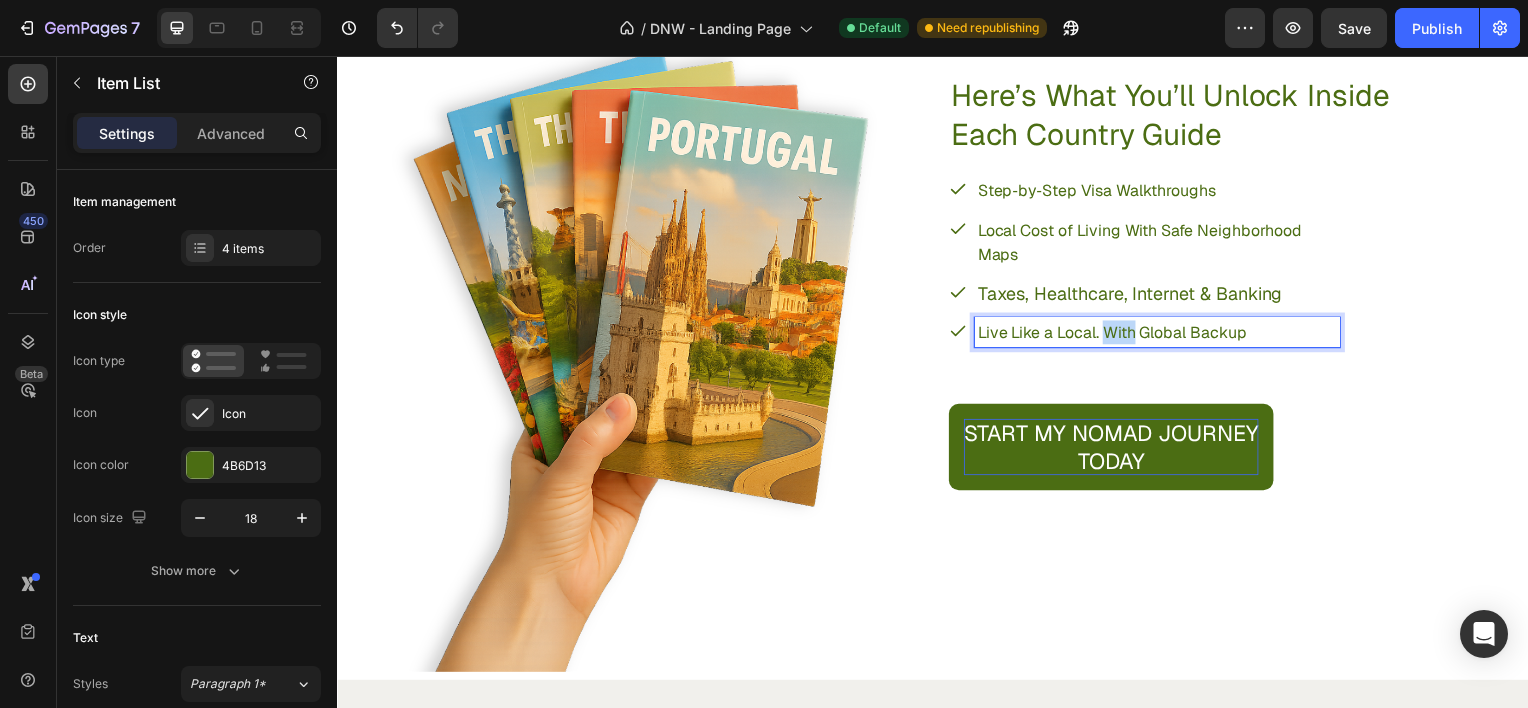 click on "Live Like a Local. With Global Backup" at bounding box center (1117, 334) 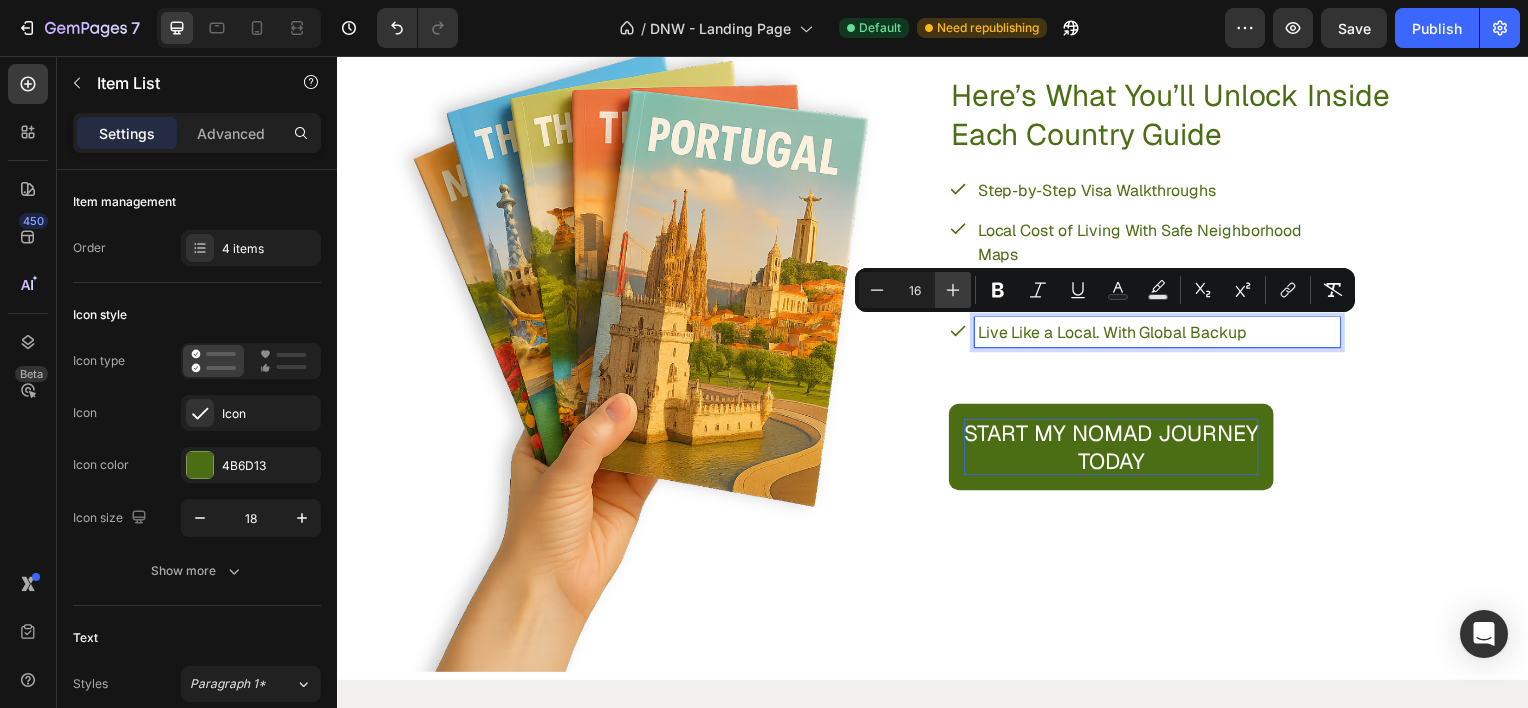 click 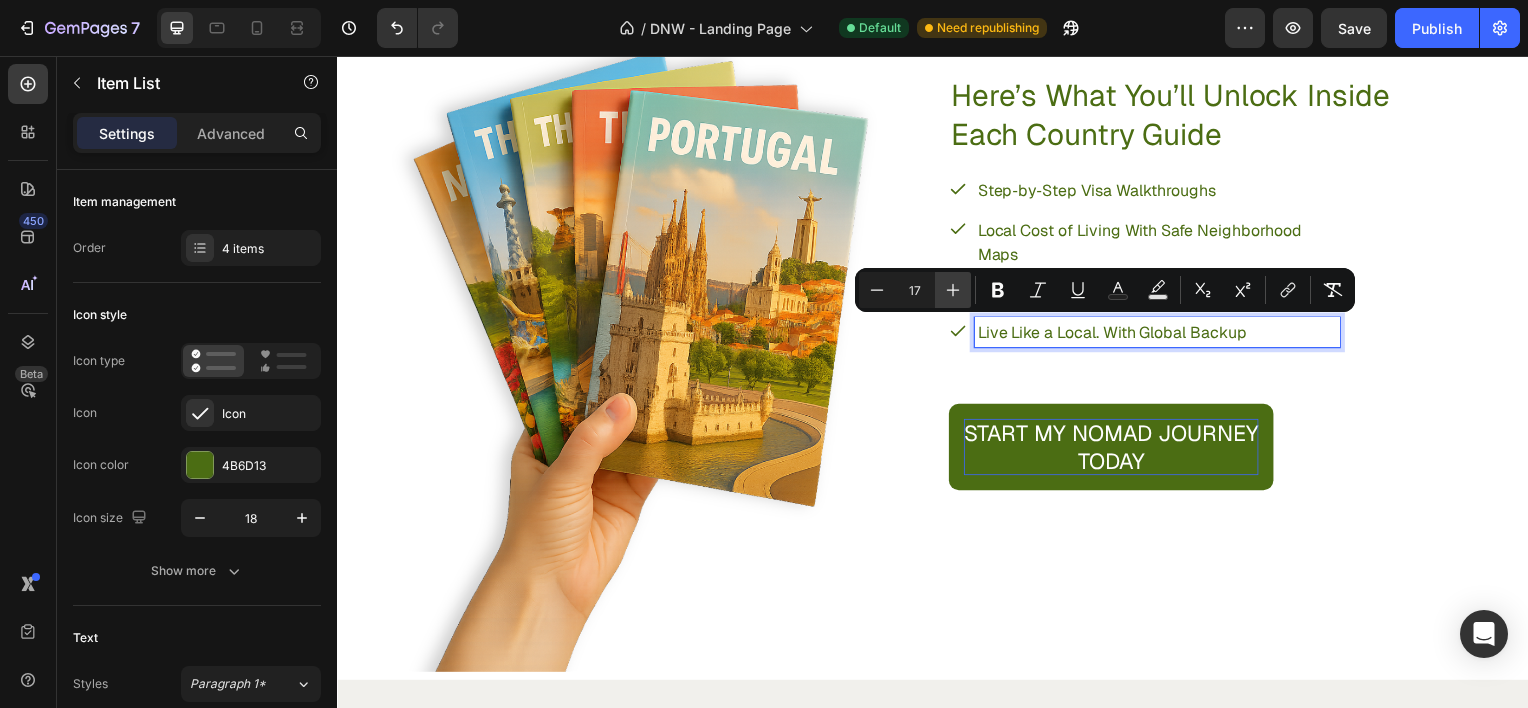 click 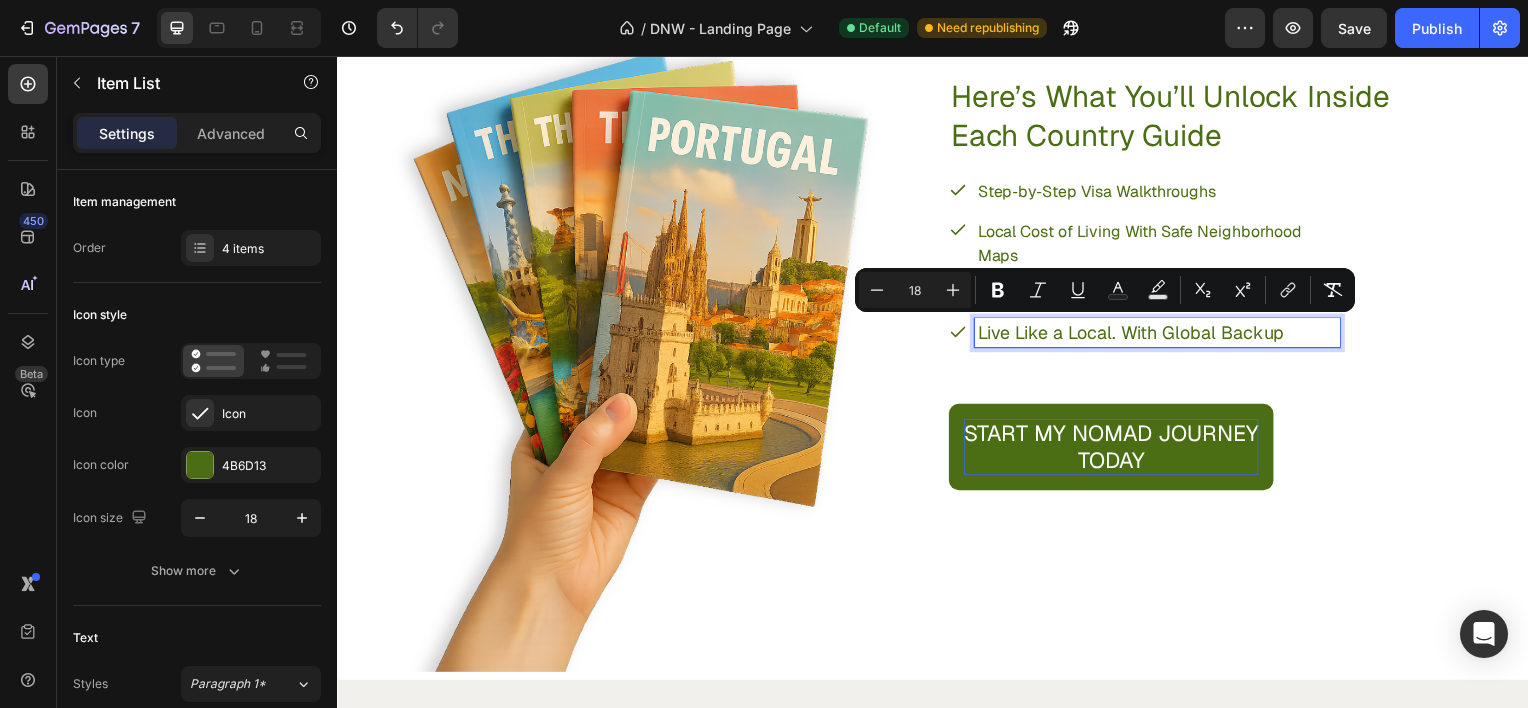 click on "Local Cost of Living With Safe Neighborhood Maps" at bounding box center (1145, 244) 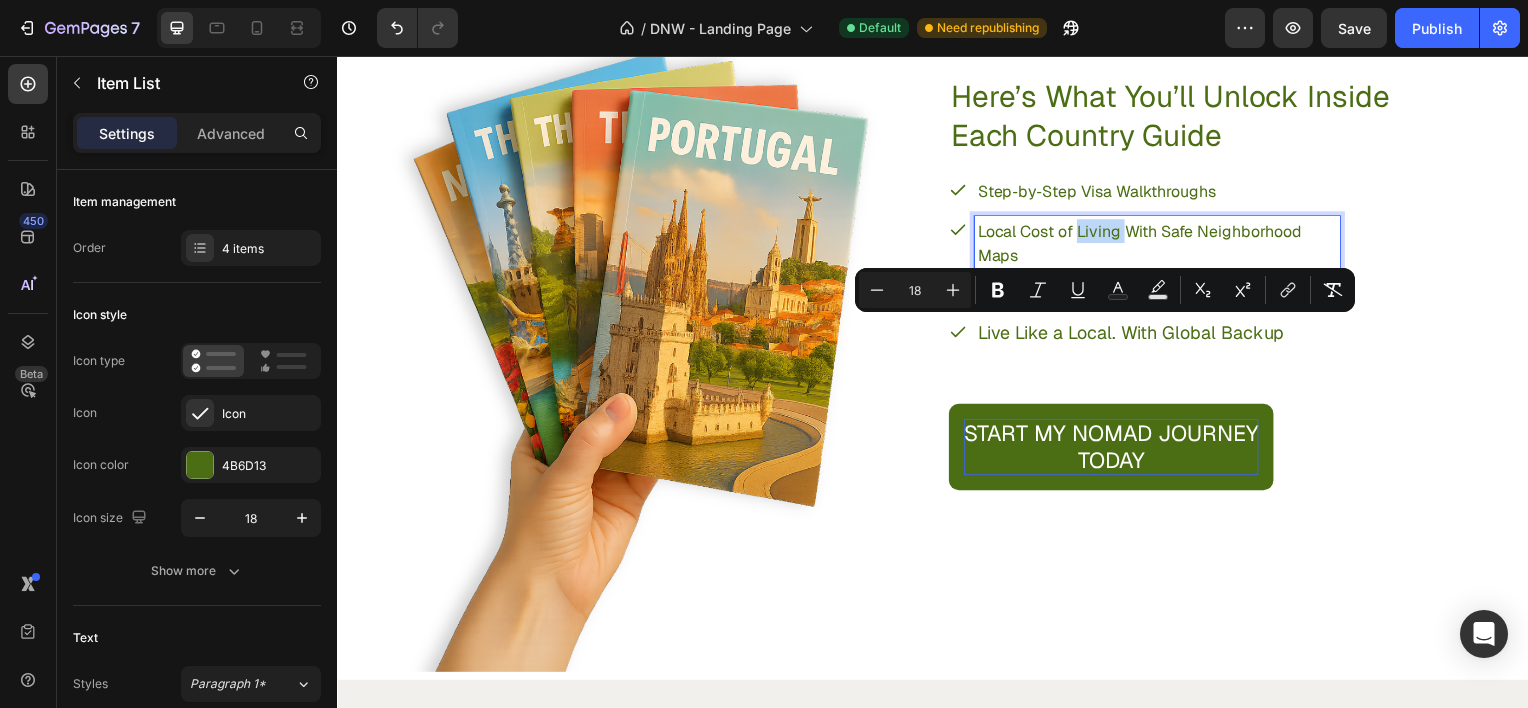 click on "Local Cost of Living With Safe Neighborhood Maps" at bounding box center [1145, 244] 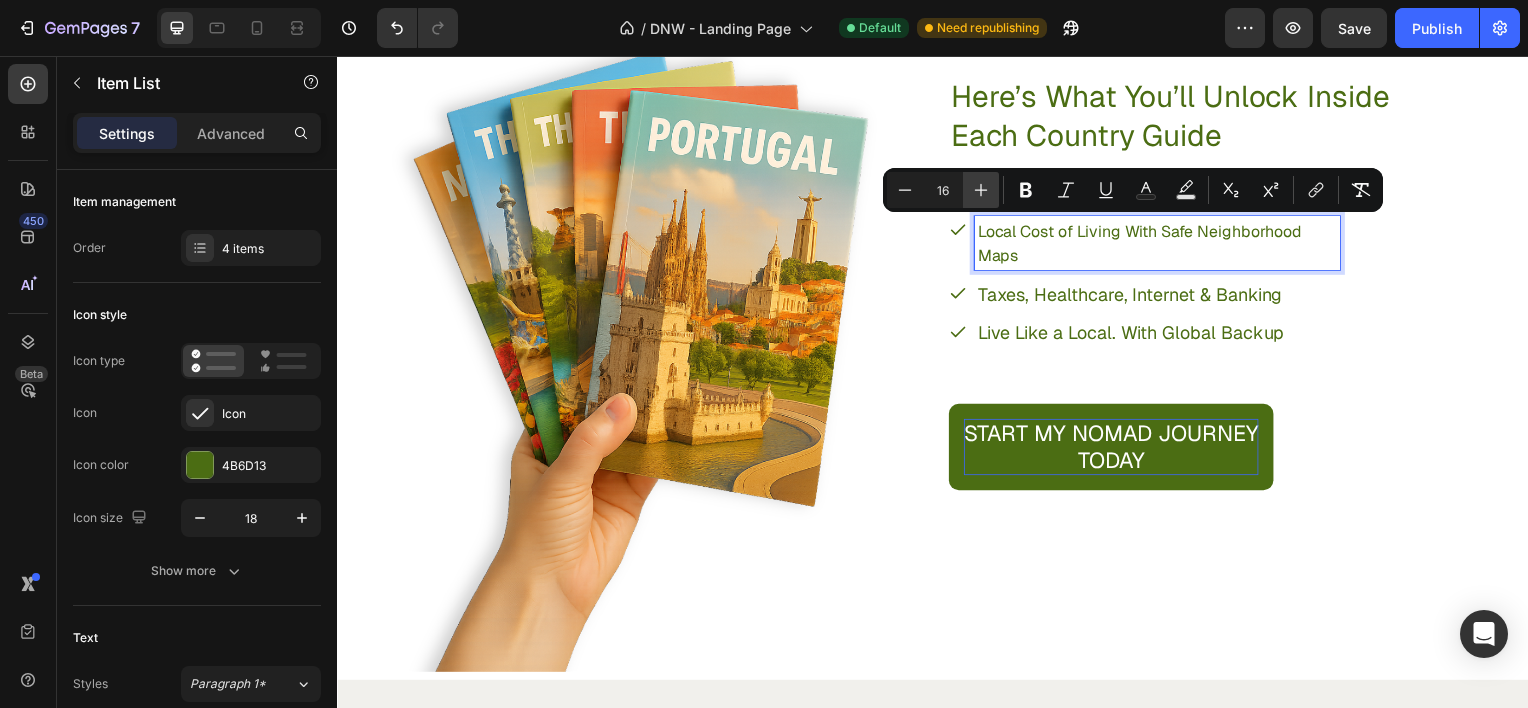 click 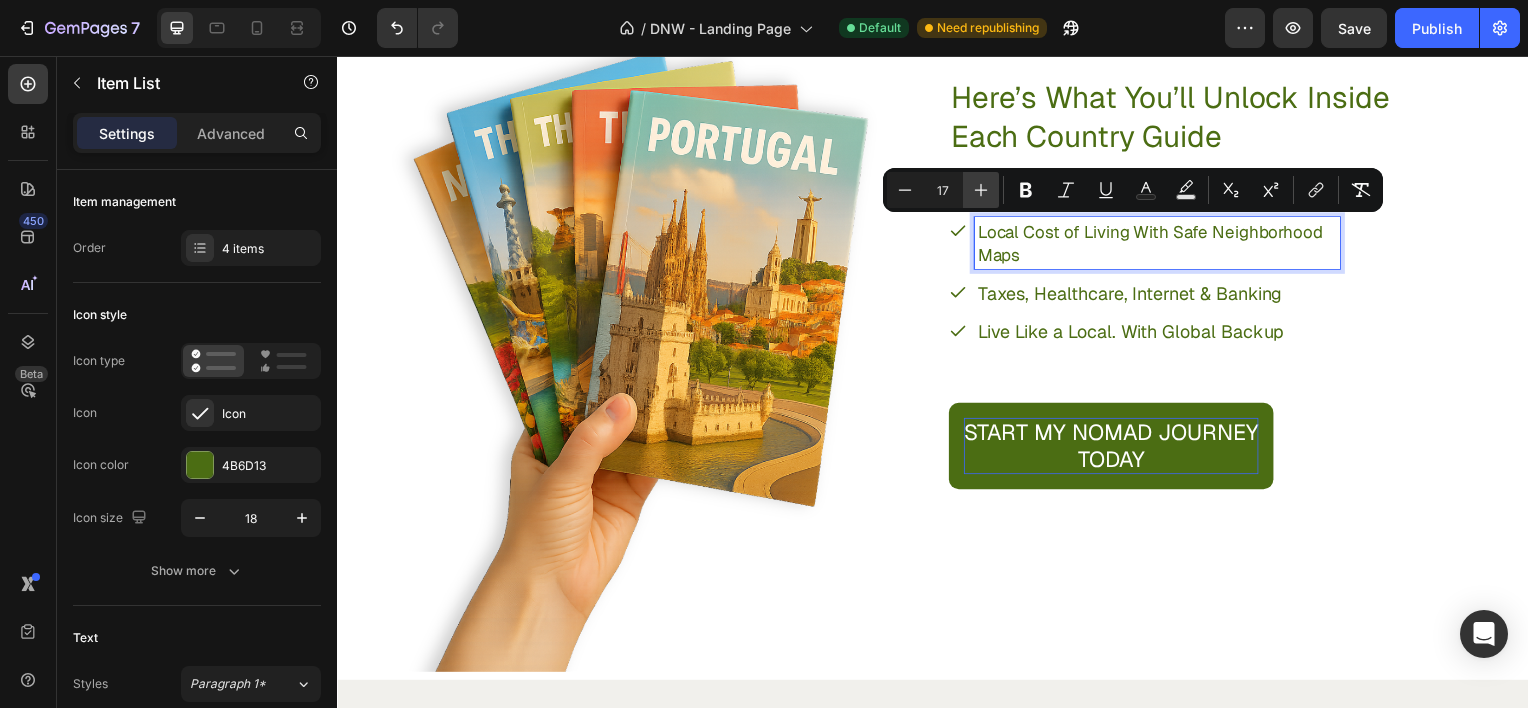 click 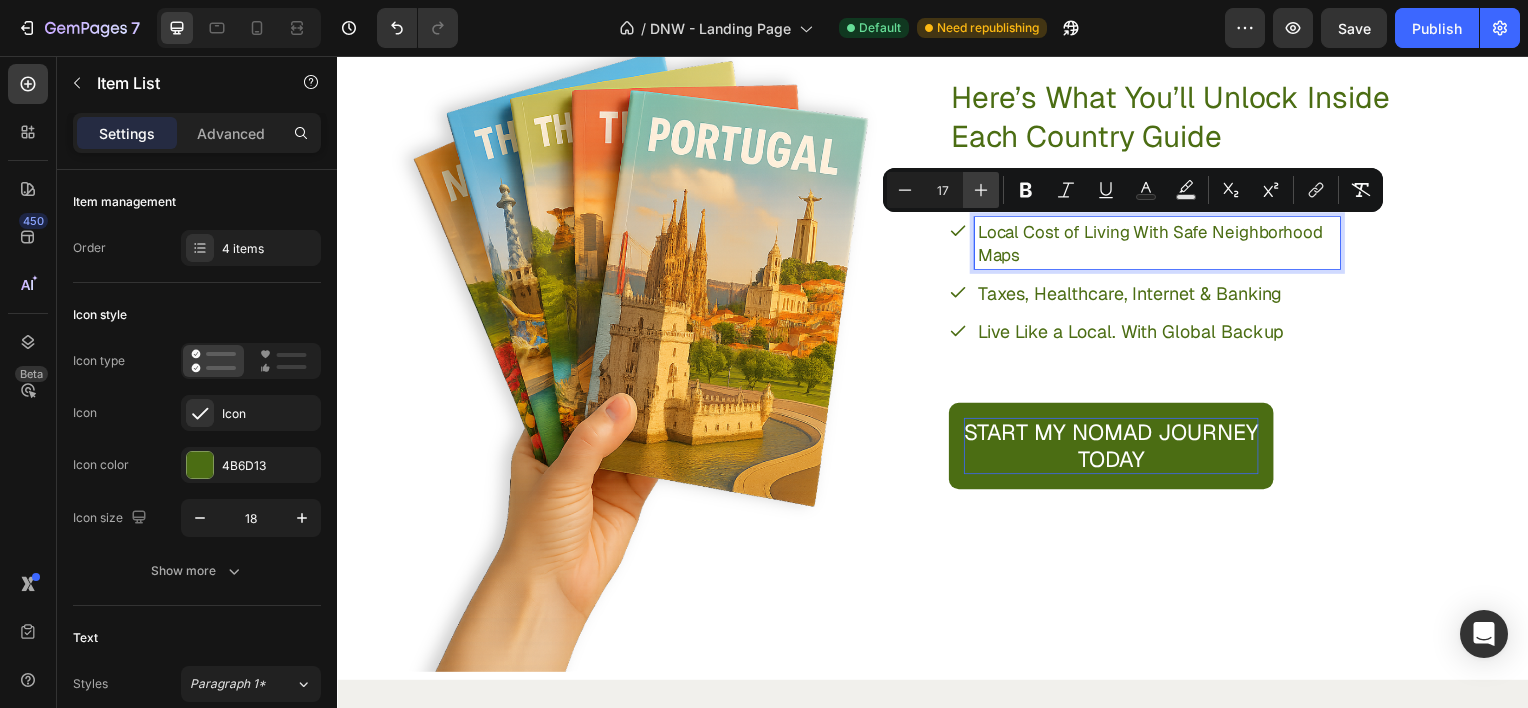 type on "18" 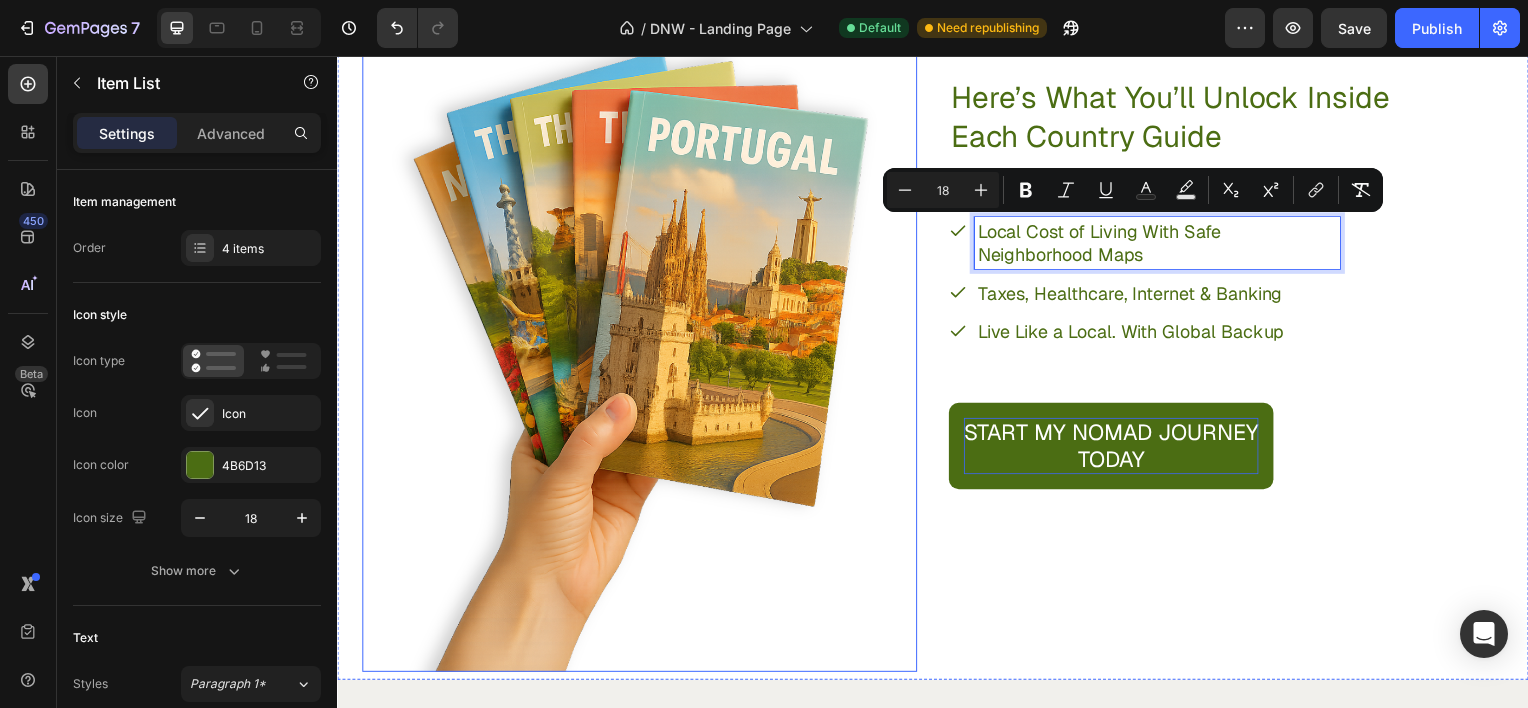 click at bounding box center (641, 303) 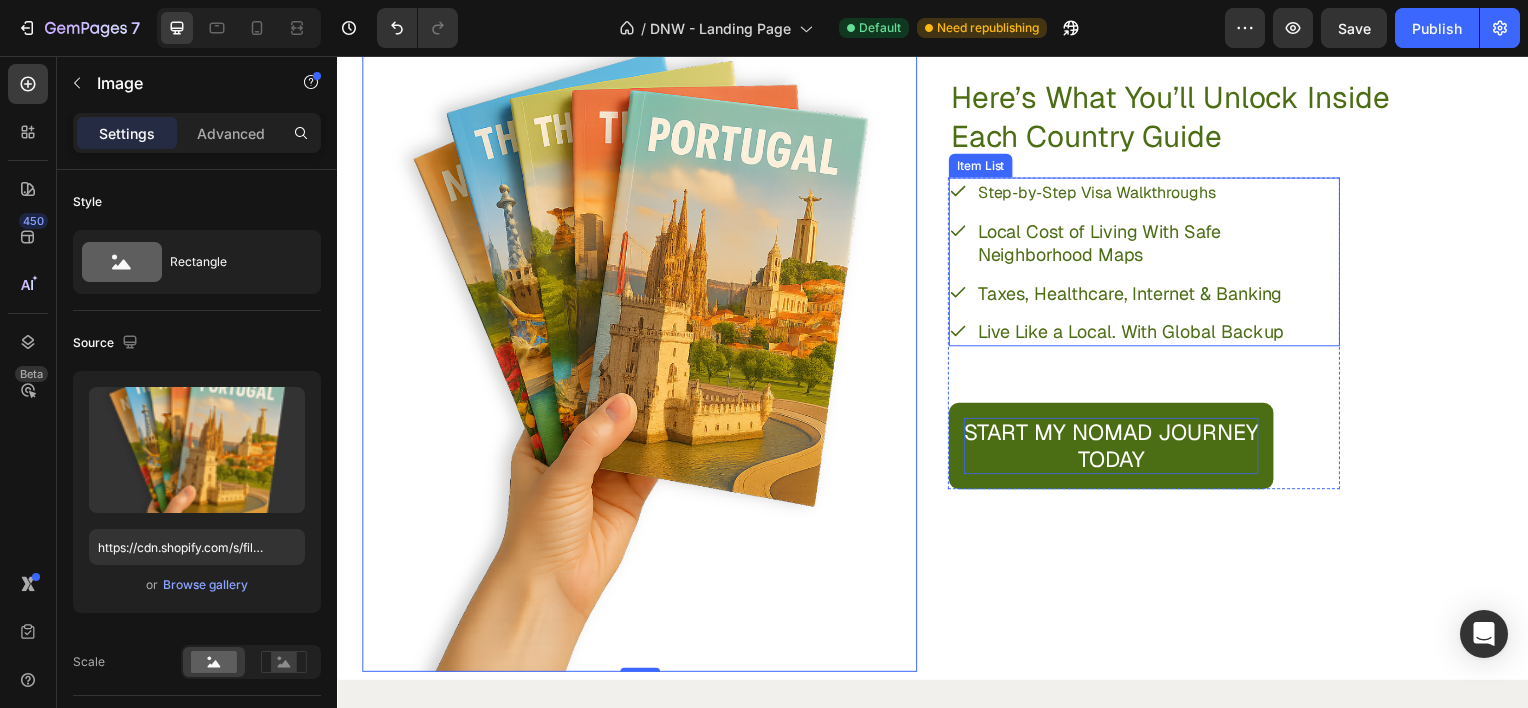 click on "Step‑by‑Step Visa Walkthroughs" at bounding box center [1102, 193] 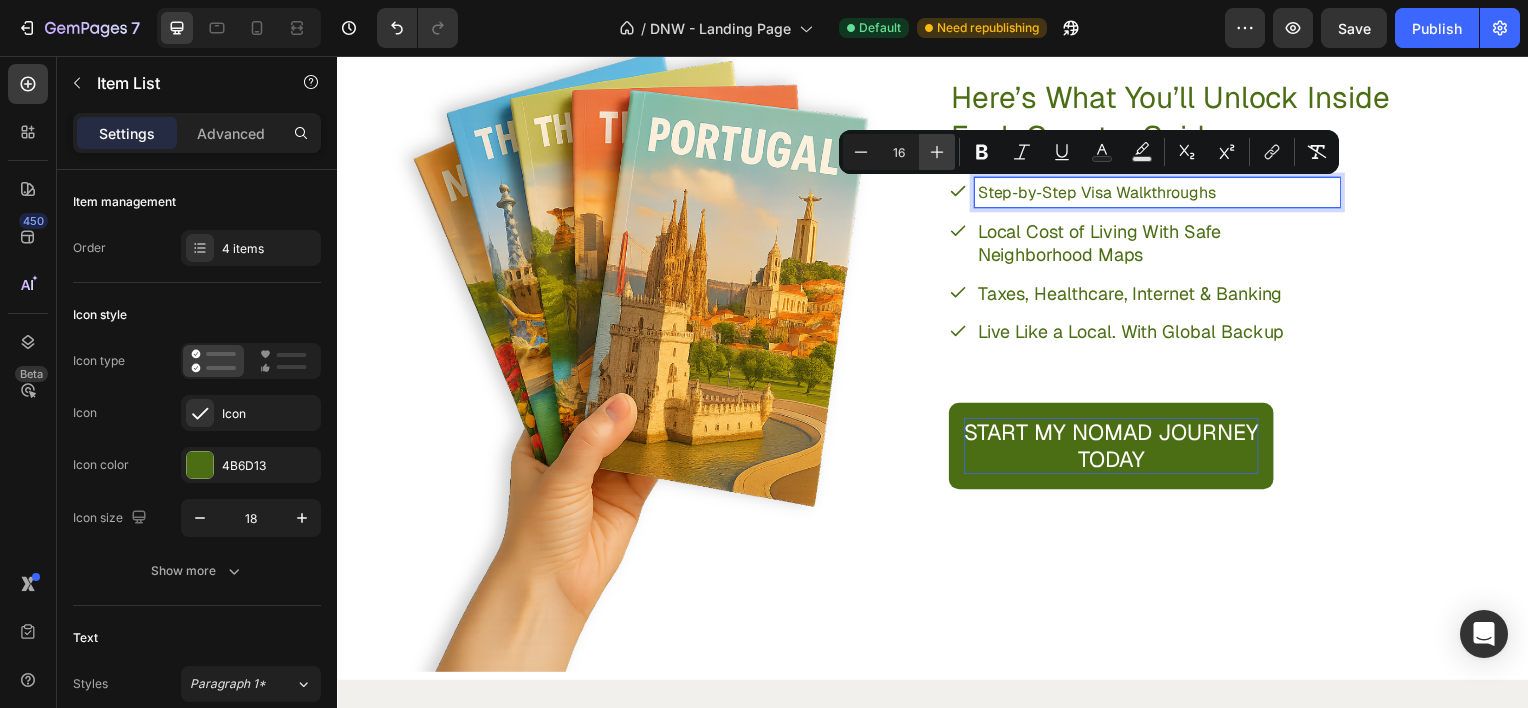 click 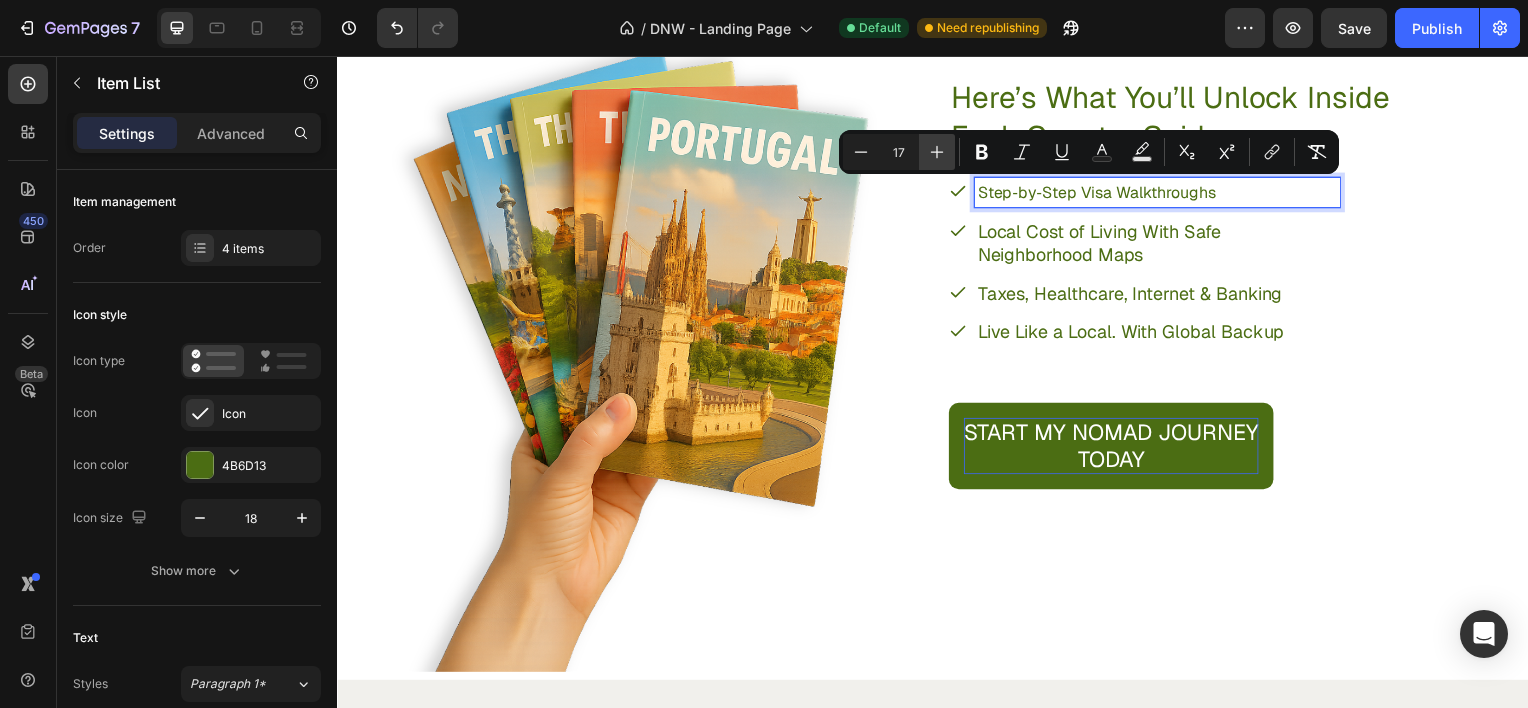 click 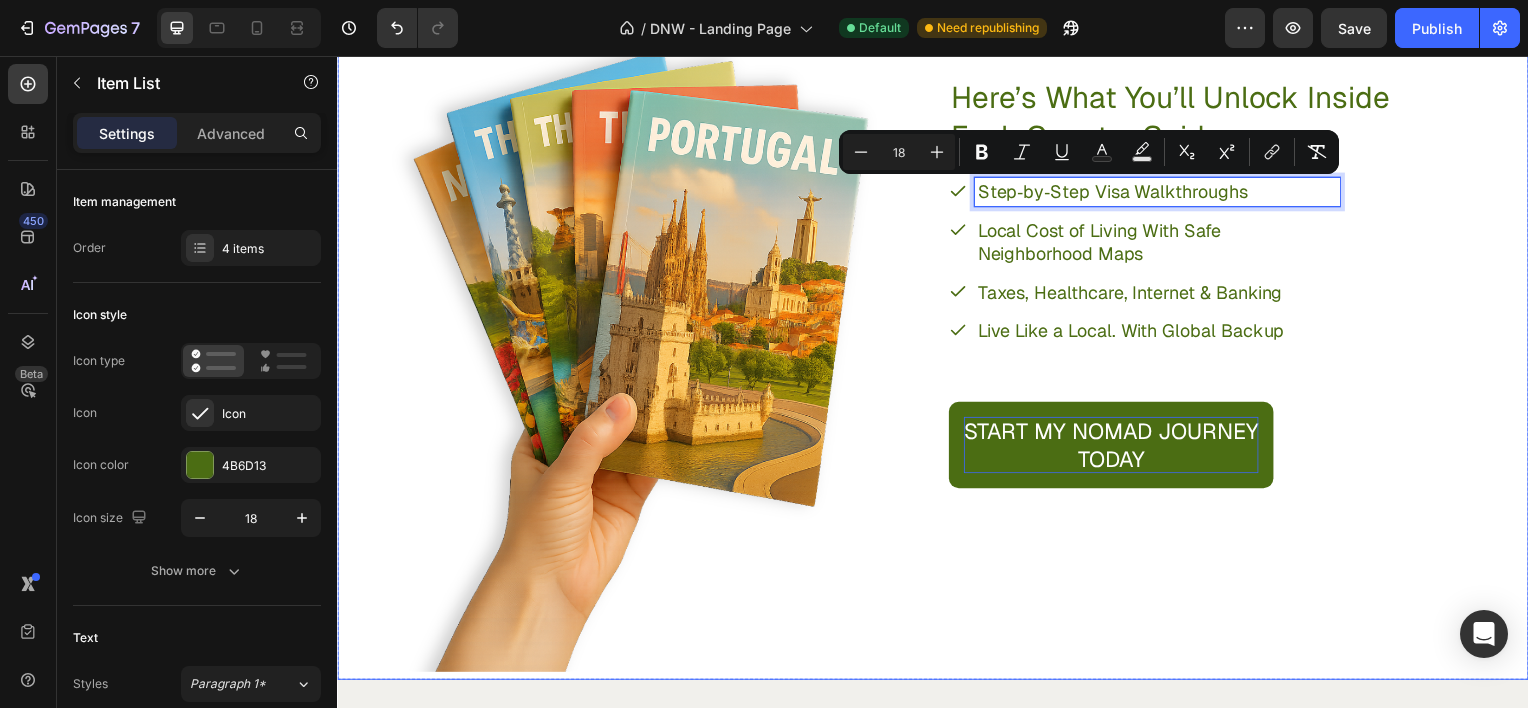 click on "Here’s What You’ll Unlock Inside Each Country Guide Heading
Step‑by‑Step Visa Walkthroughs
Local Cost of Living With Safe Neighborhood Maps
Taxes, Healthcare, Internet & Banking
Live Like a Local. With Global Backup Item List   57 START MY NOMAD JOURNEY TODAY Button Row" at bounding box center (1232, 303) 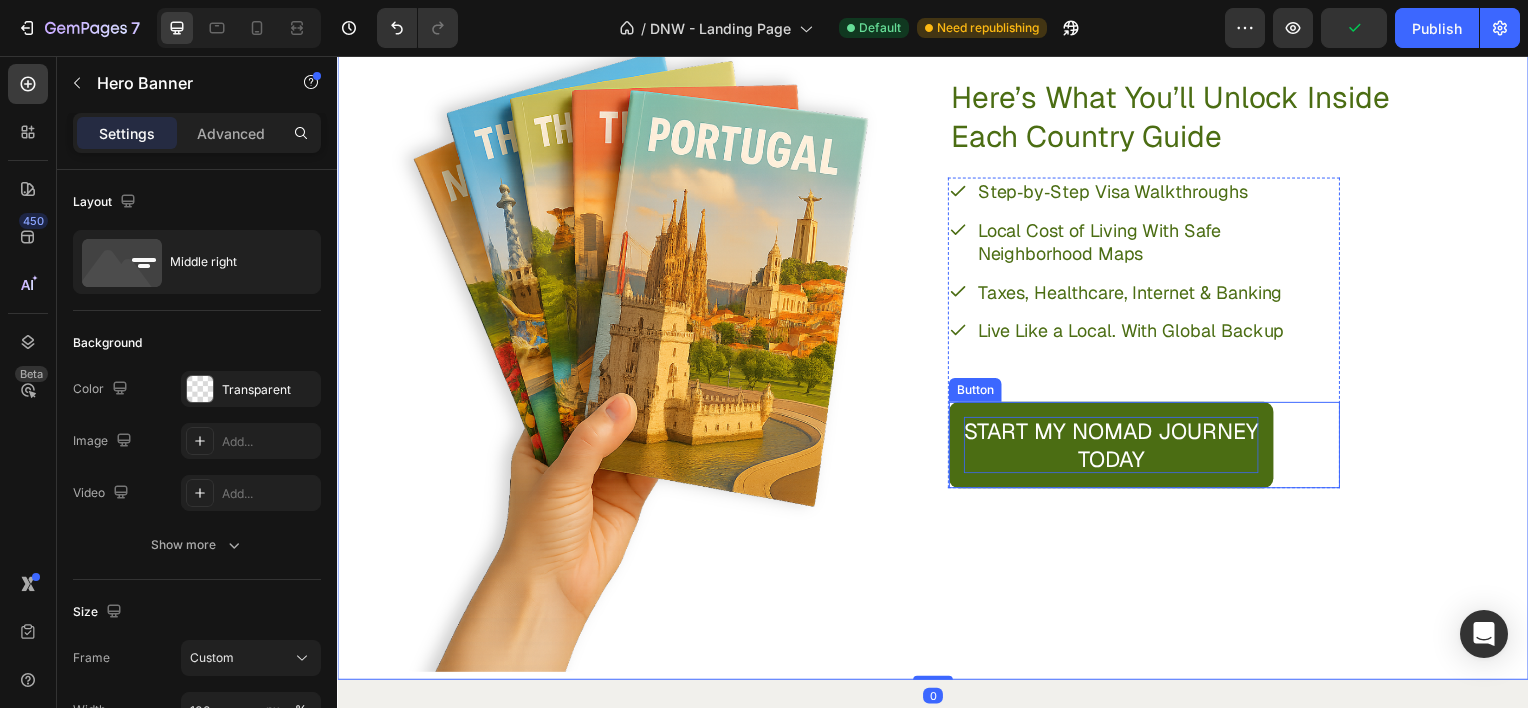 click on "START MY NOMAD JOURNEY TODAY" at bounding box center (1116, 447) 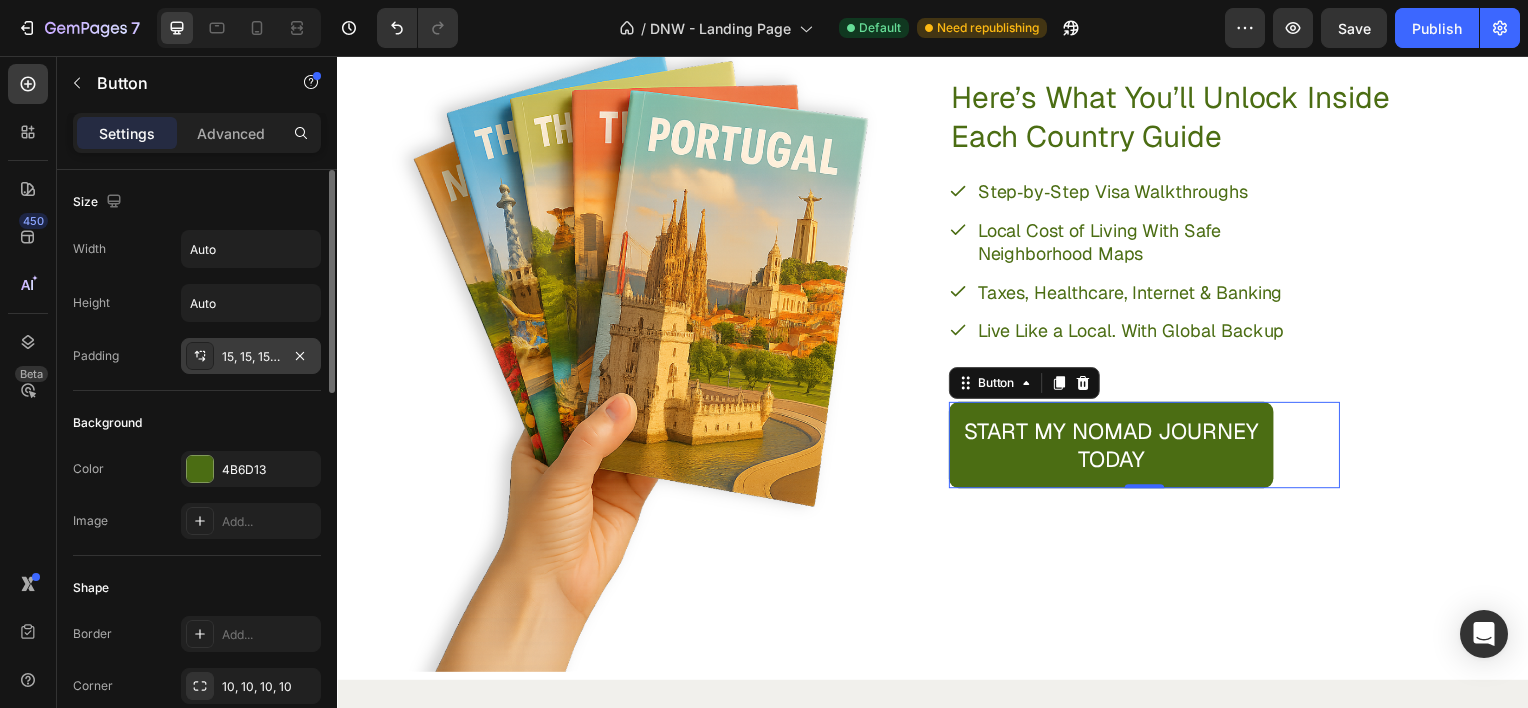 click on "15, 15, 15, 15" at bounding box center [251, 357] 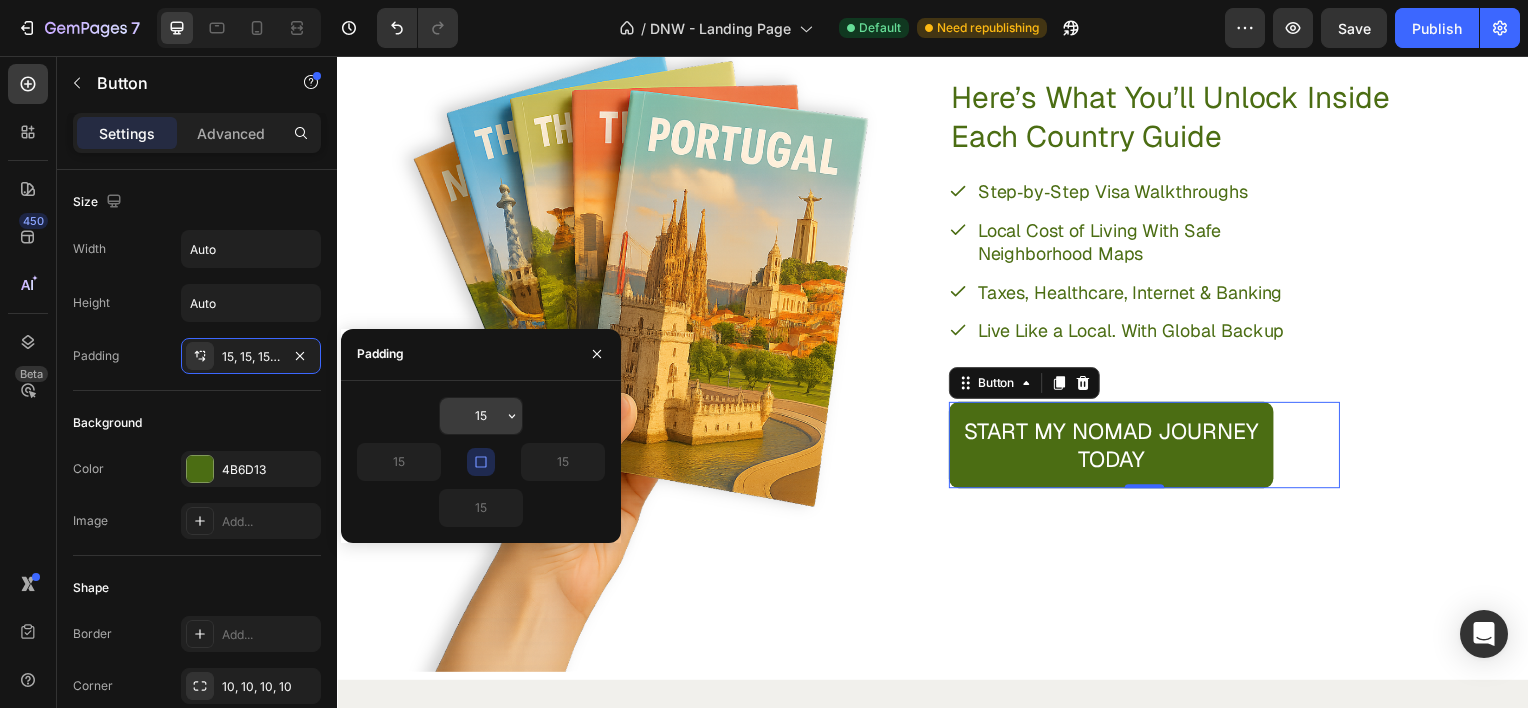 click on "15" at bounding box center [481, 416] 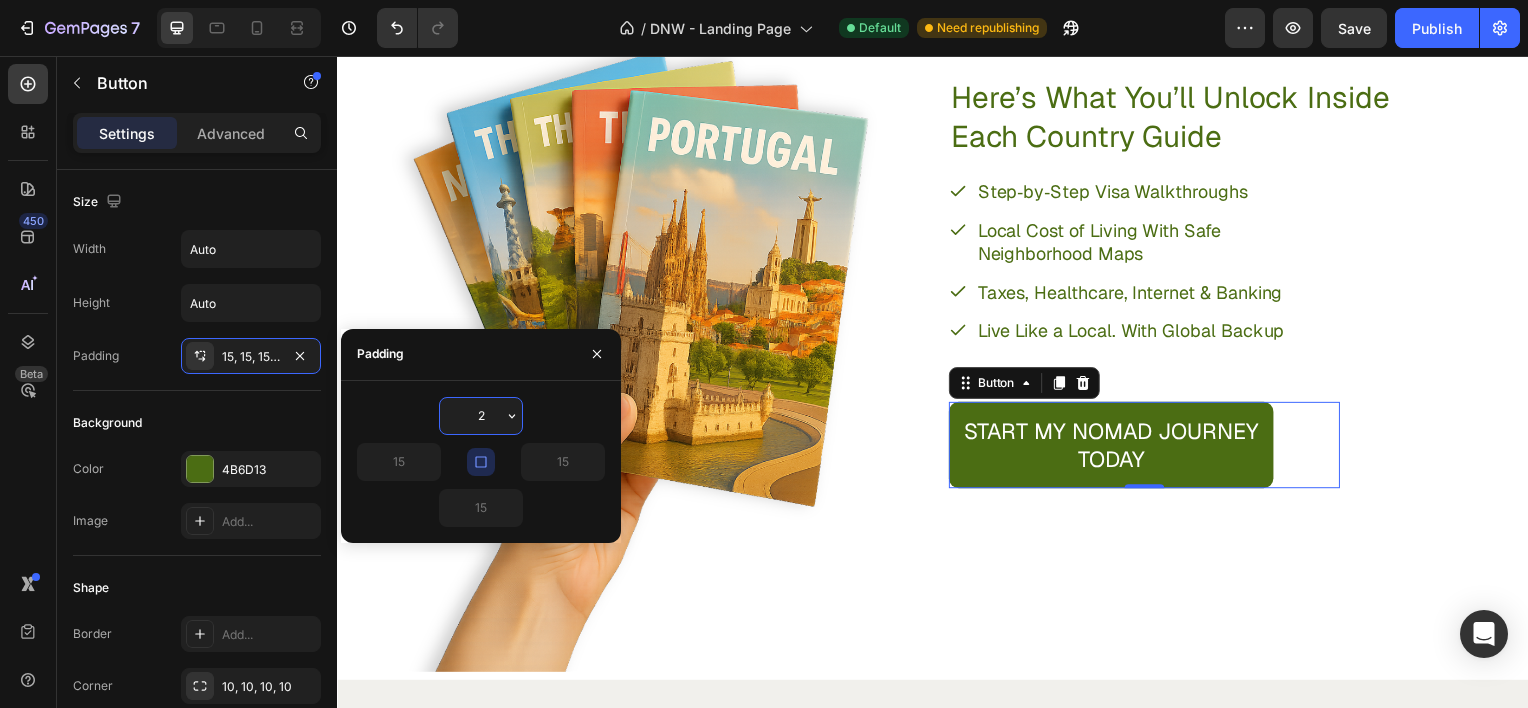 click on "2" at bounding box center [481, 416] 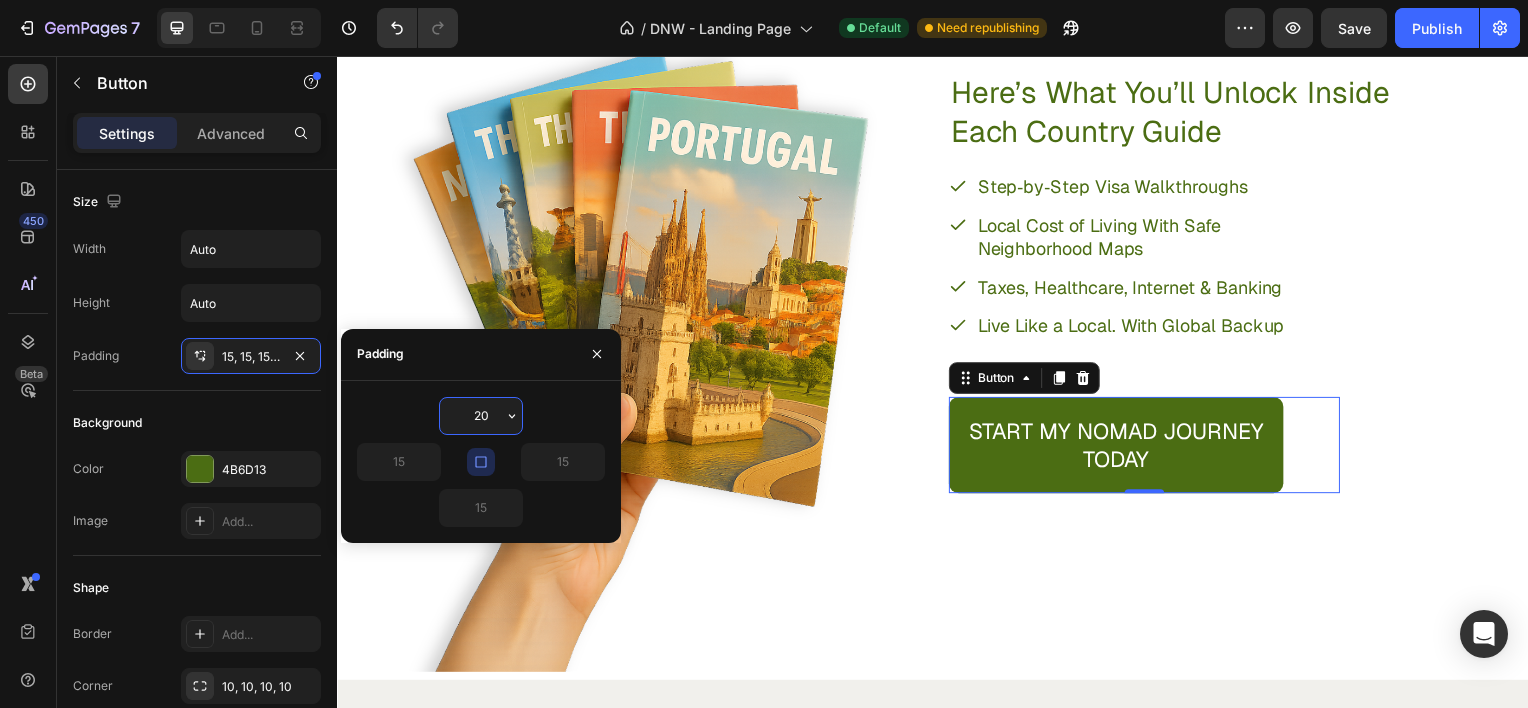 type on "2" 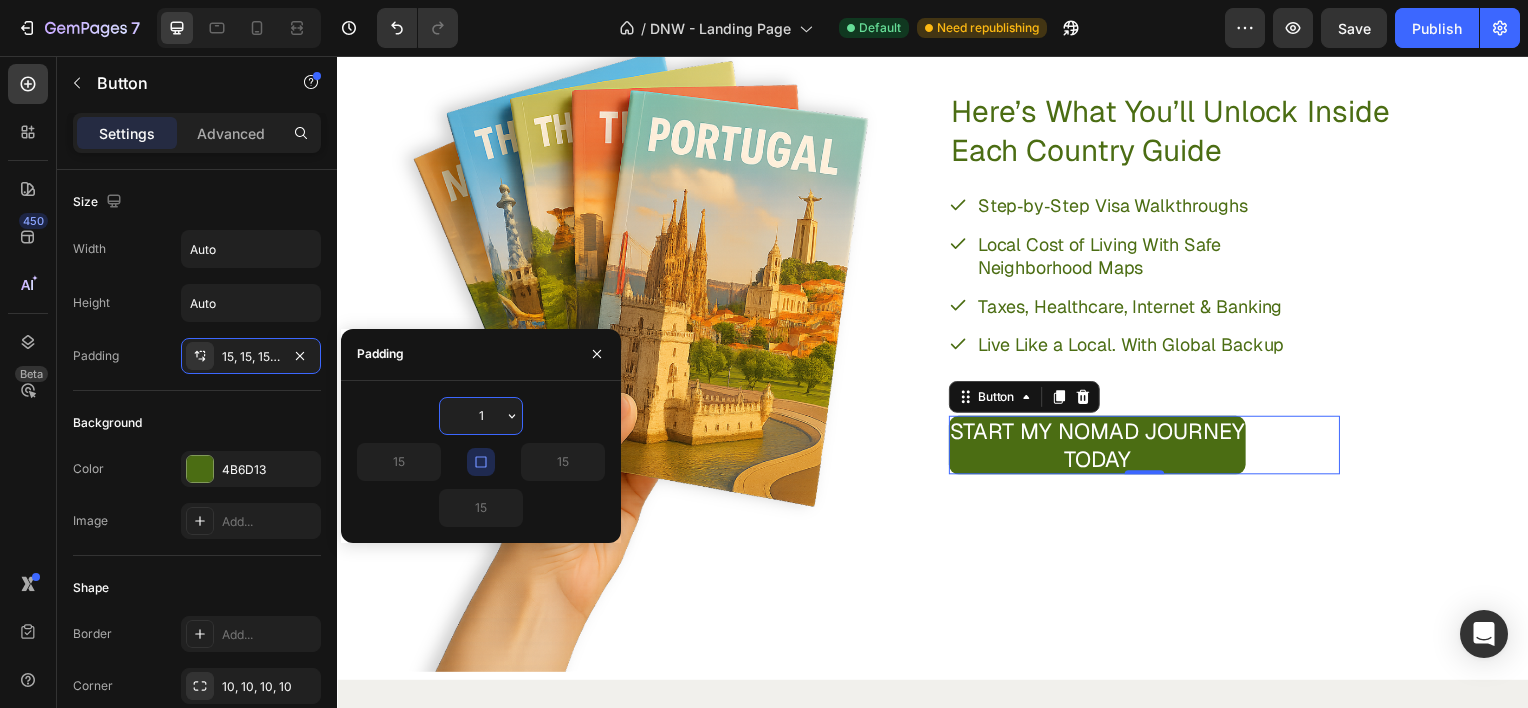 type on "15" 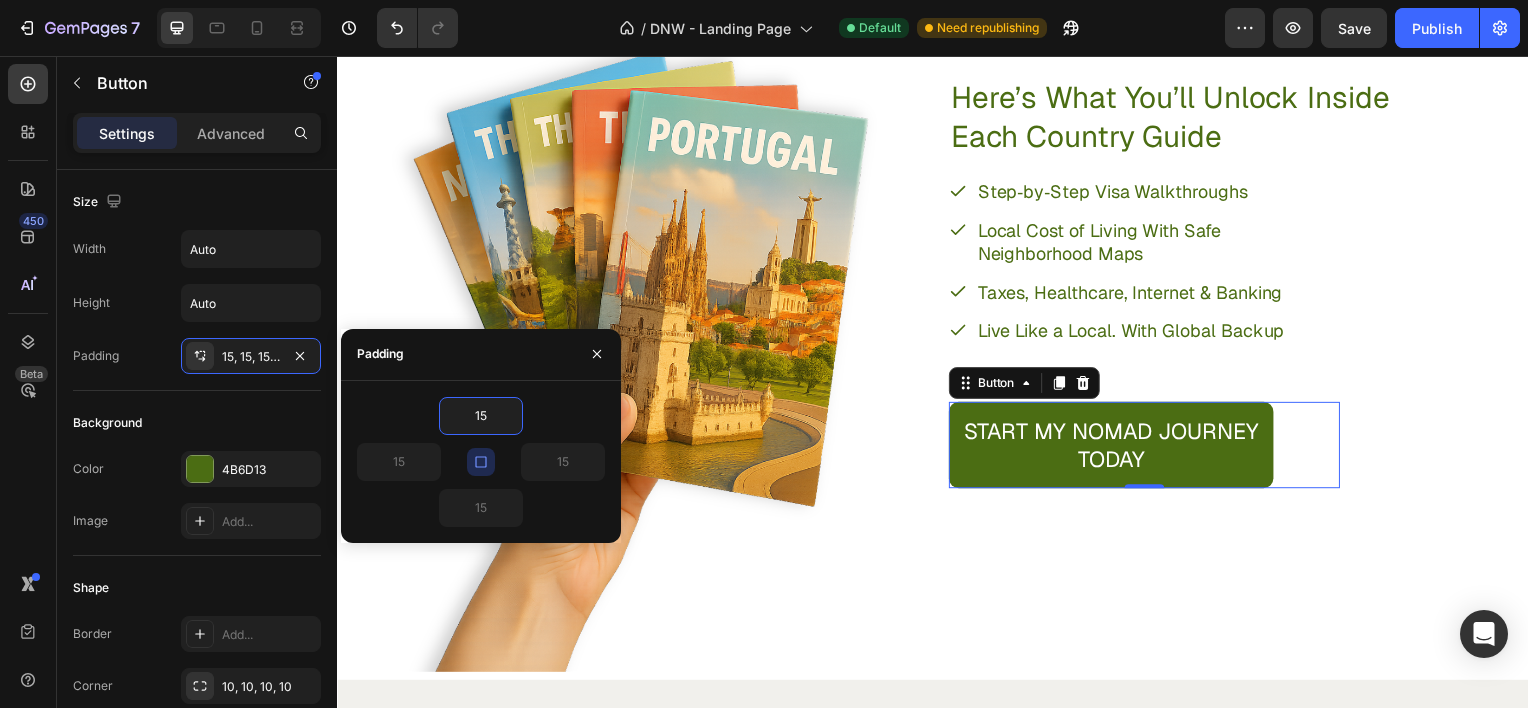 click 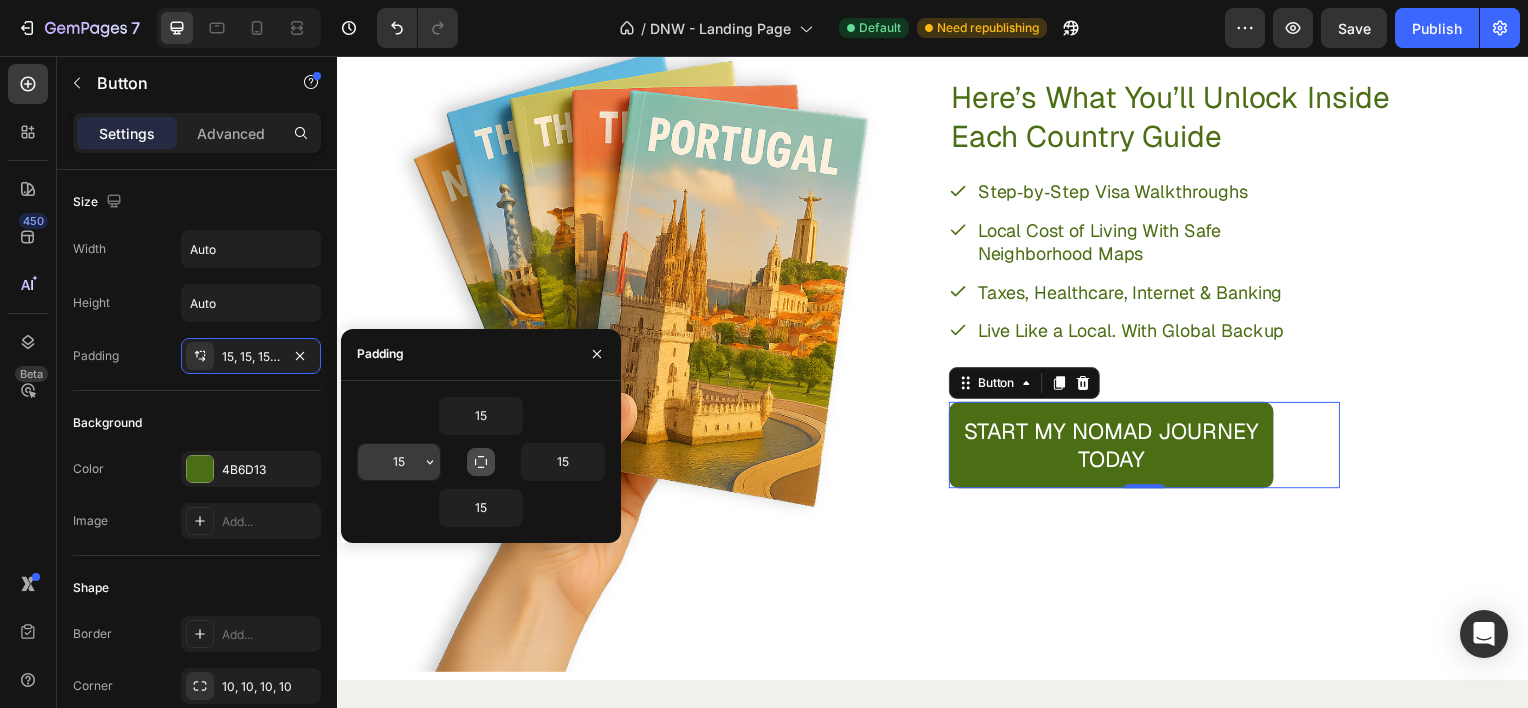 click on "15" at bounding box center [399, 462] 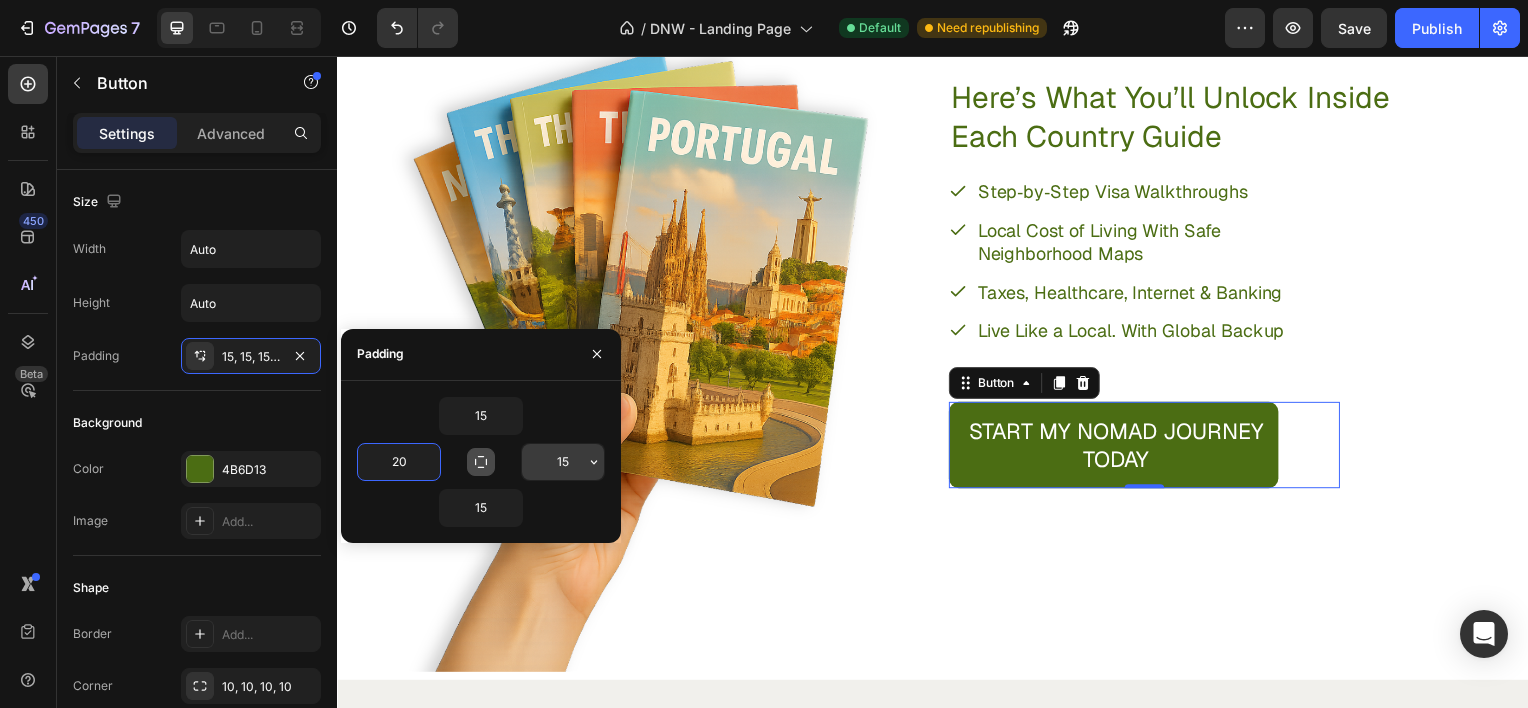 type on "20" 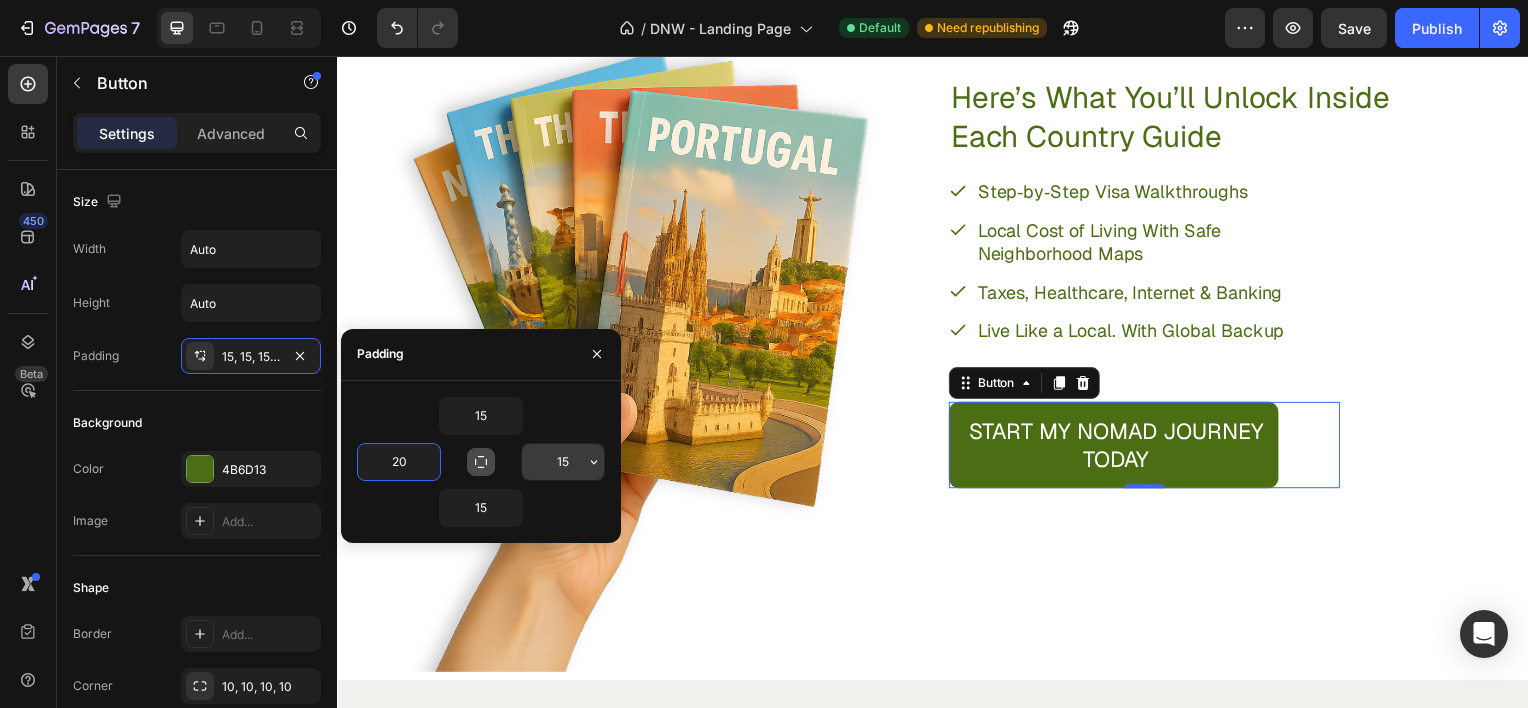 click on "15" at bounding box center (563, 462) 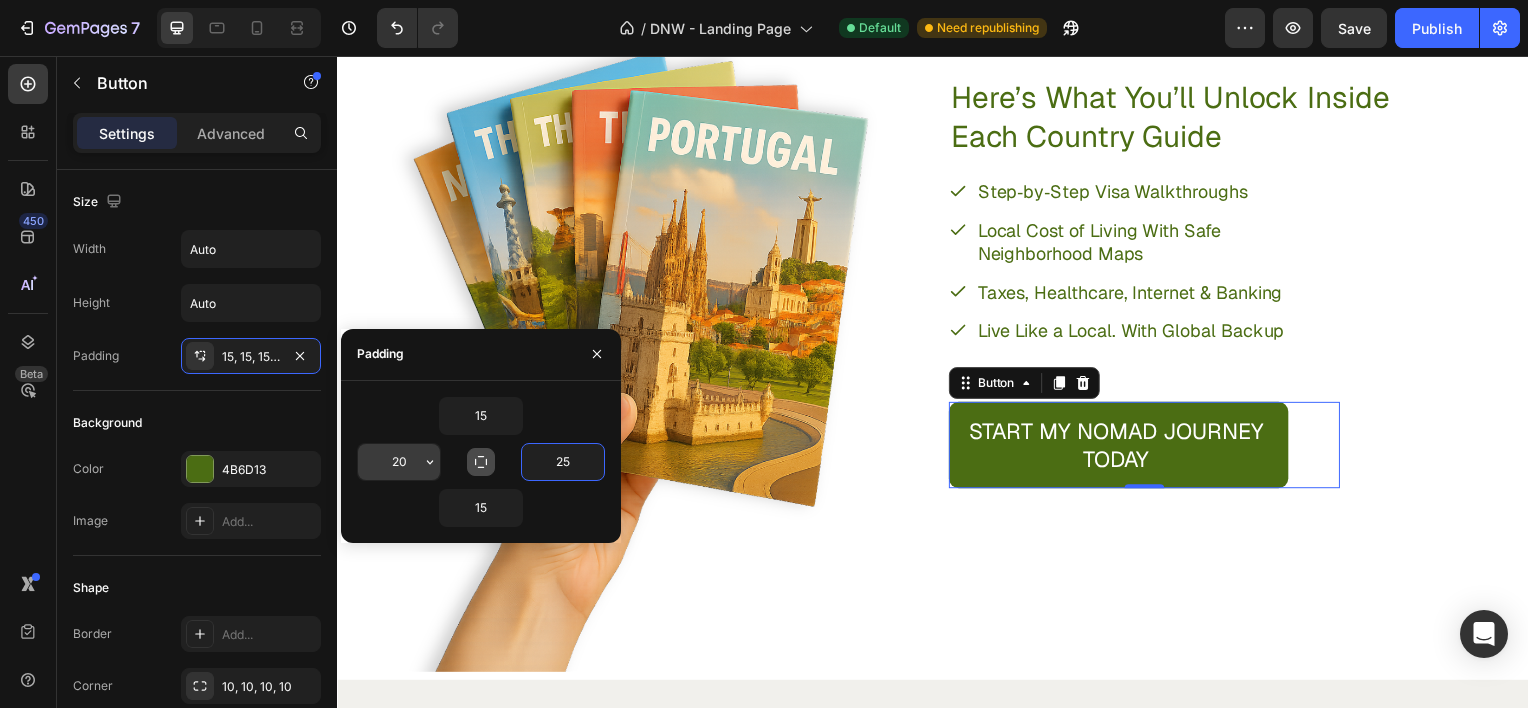 type on "25" 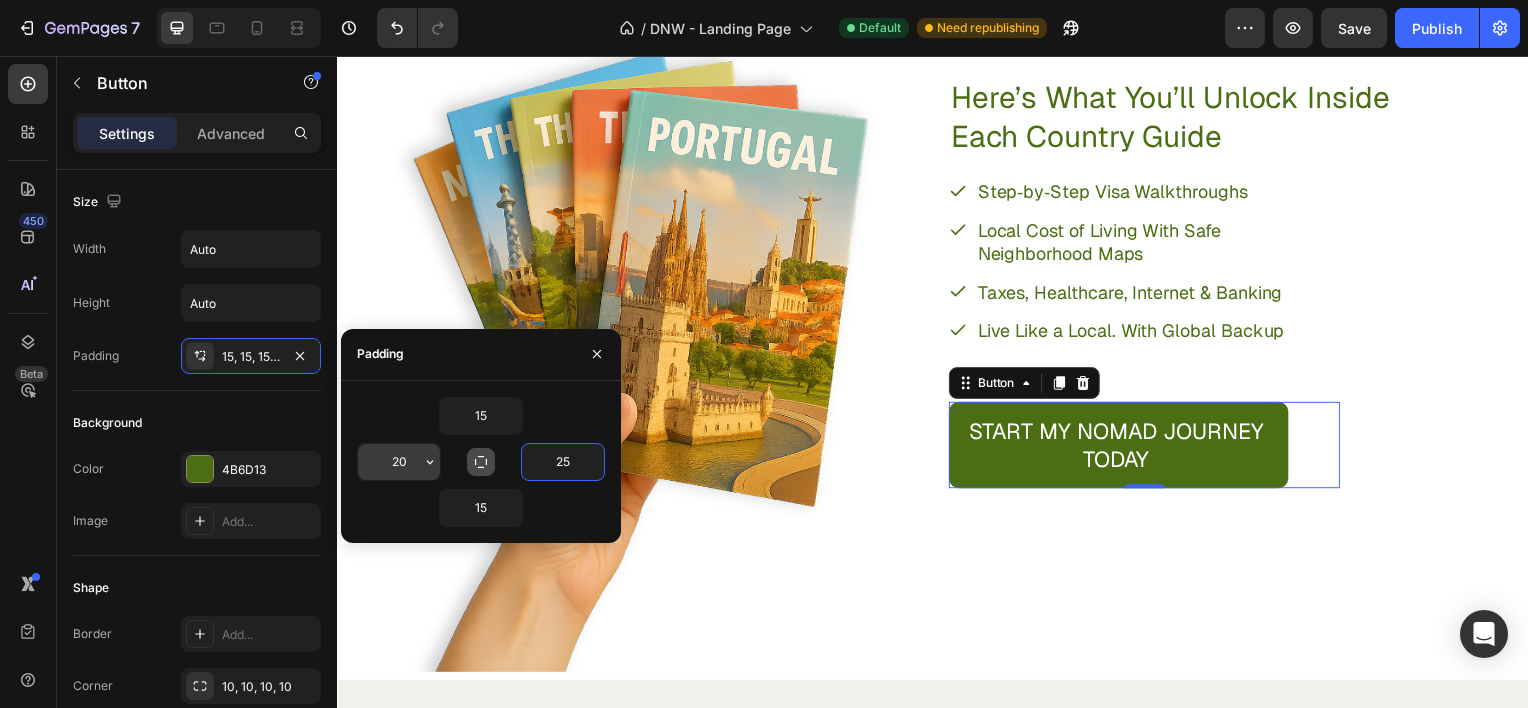 click on "20" at bounding box center [399, 462] 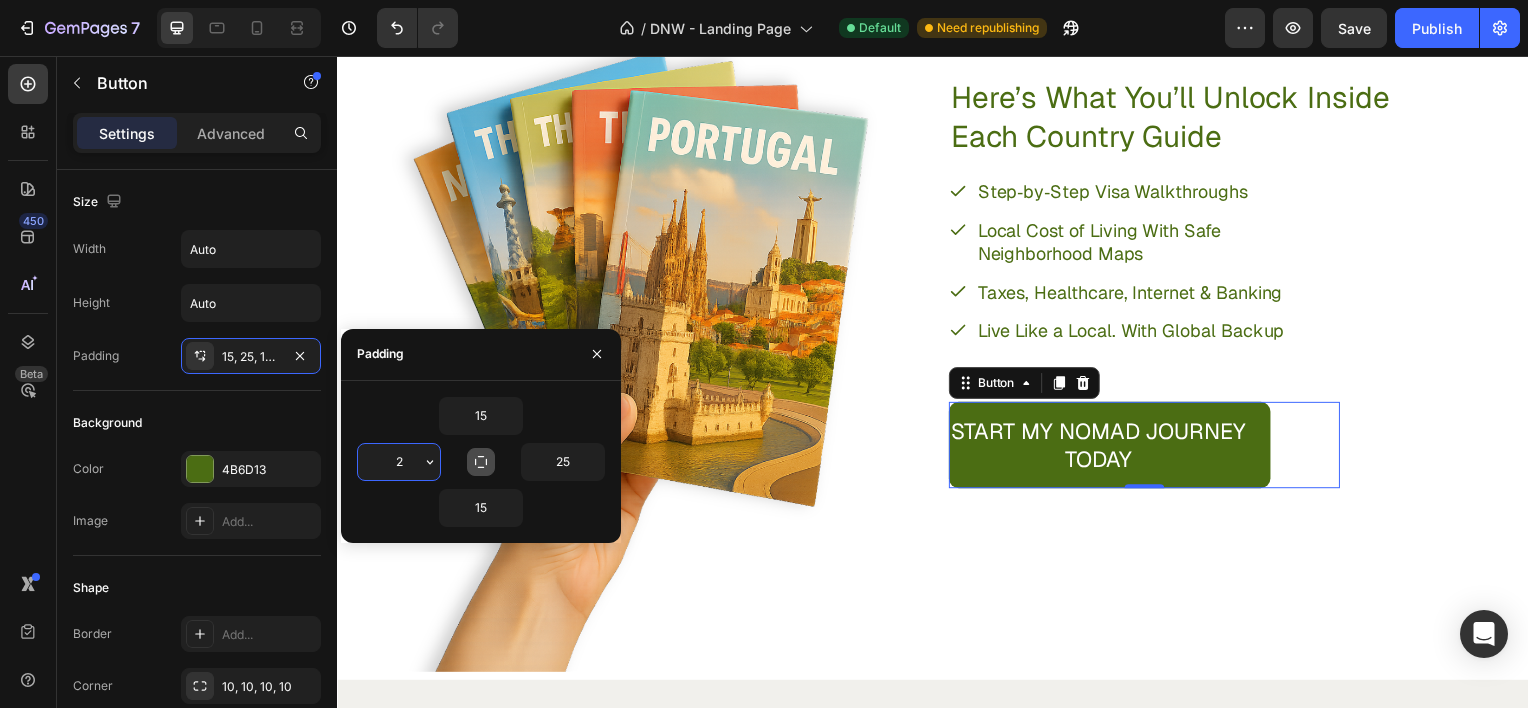 type on "25" 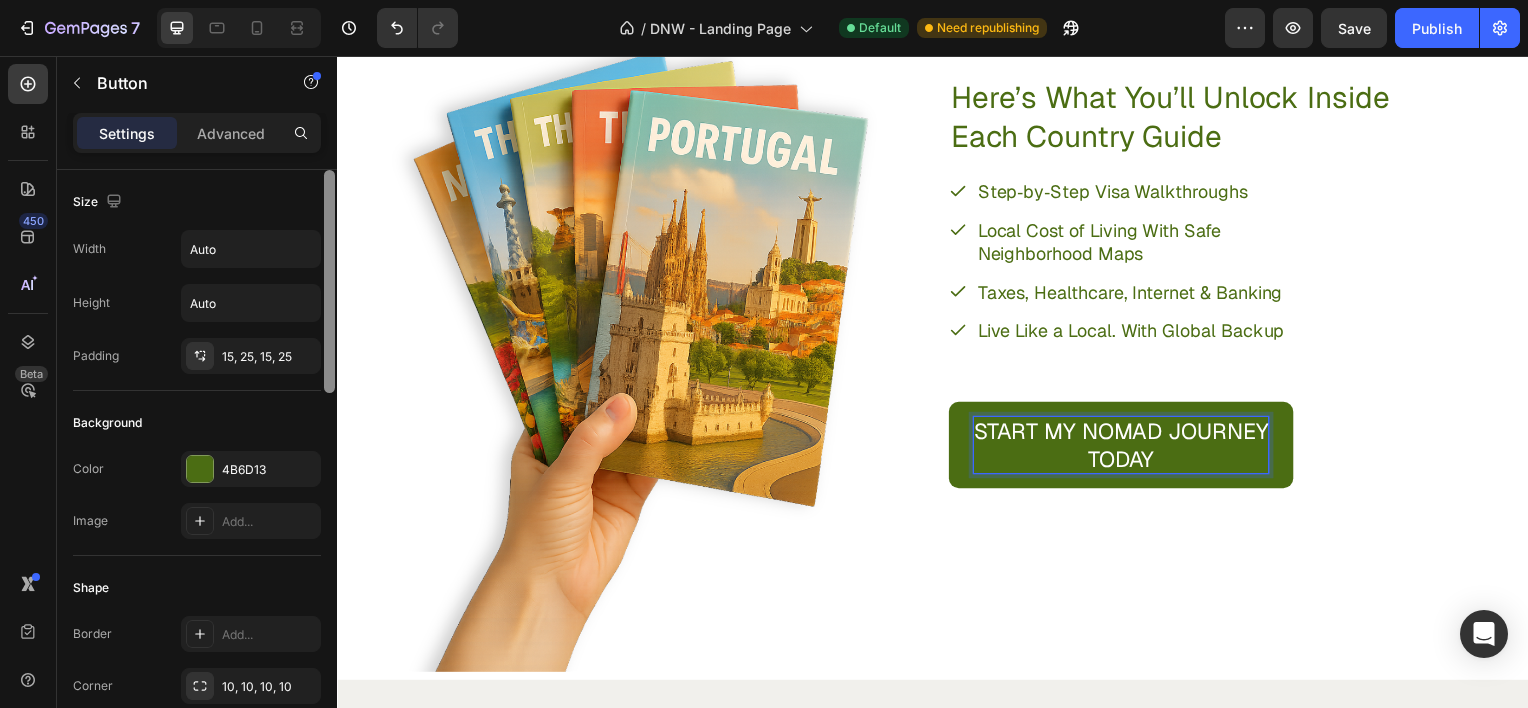 click at bounding box center [329, 467] 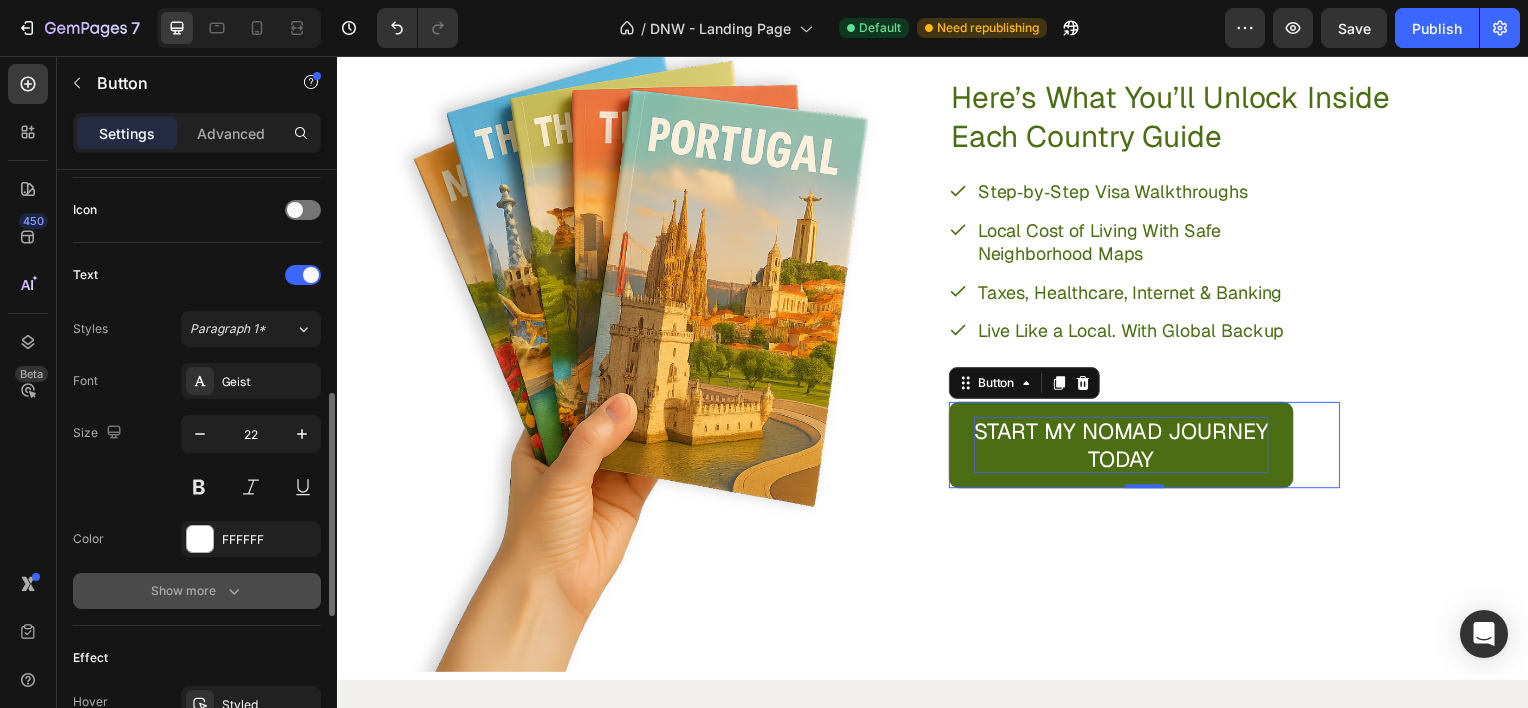 click 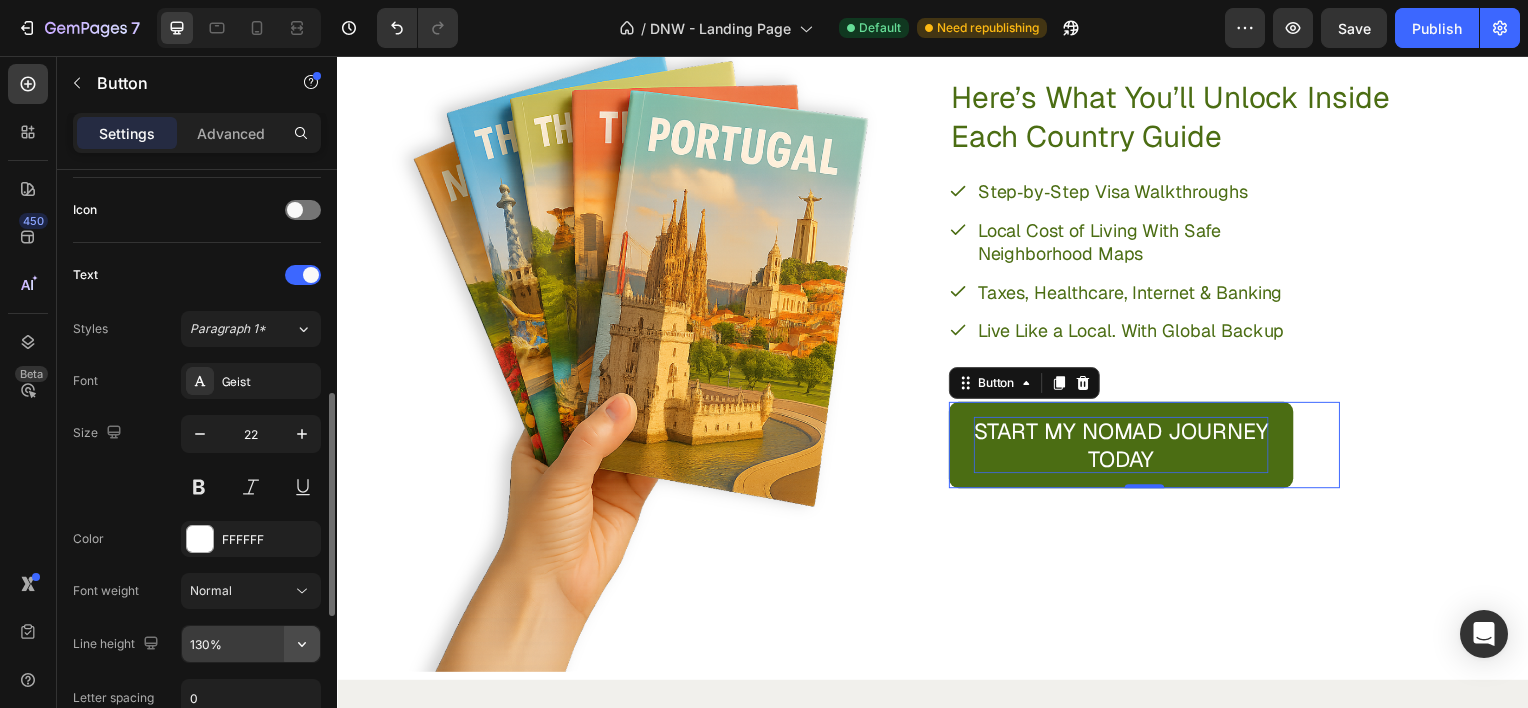 click 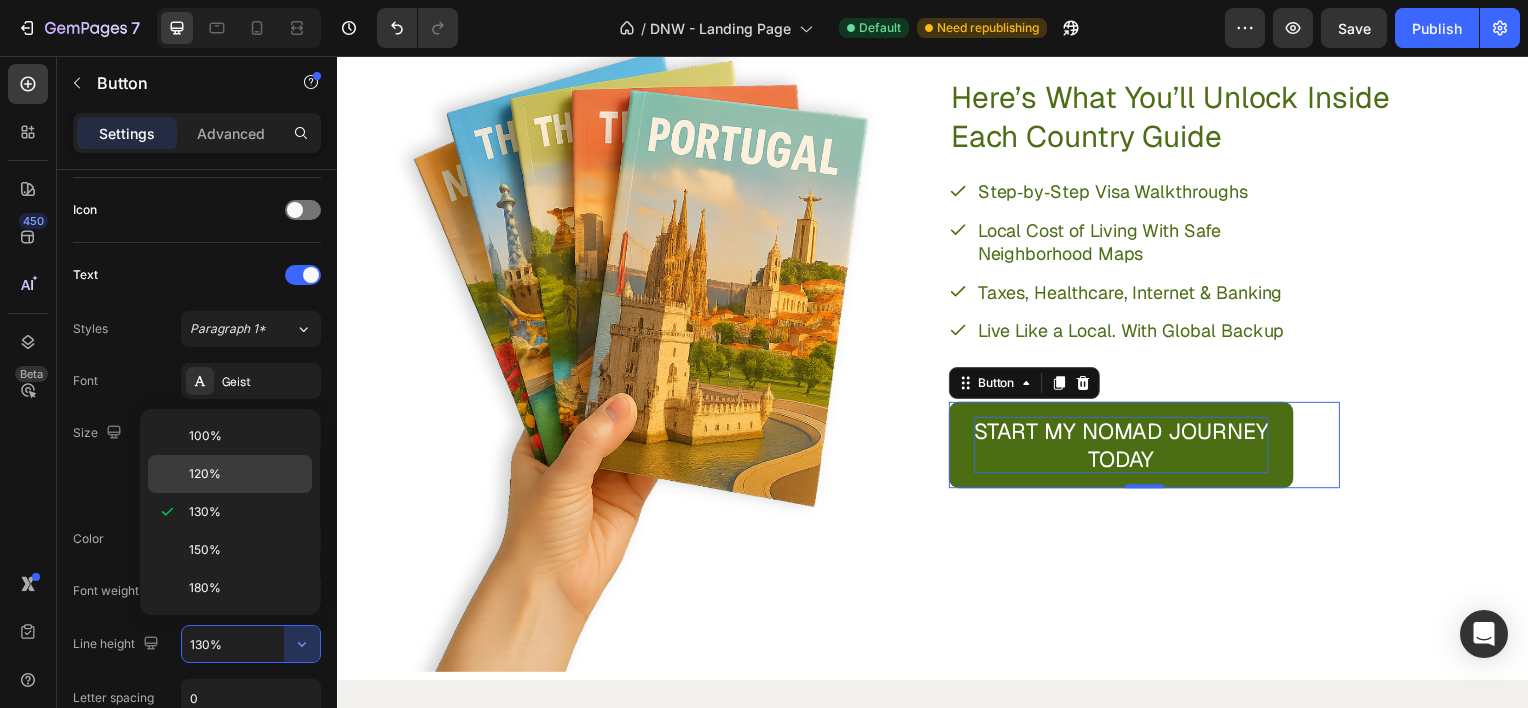 click on "120%" at bounding box center (246, 474) 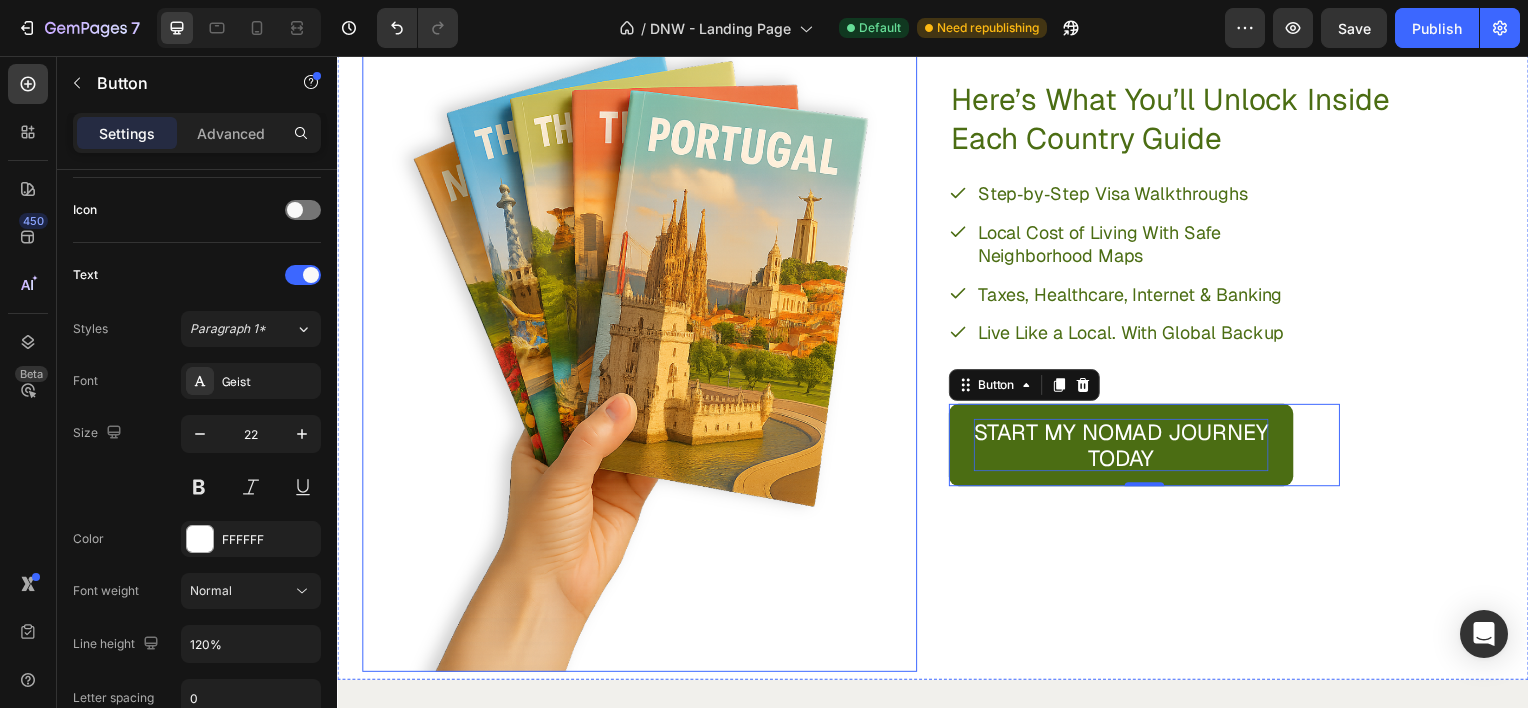 click at bounding box center [641, 303] 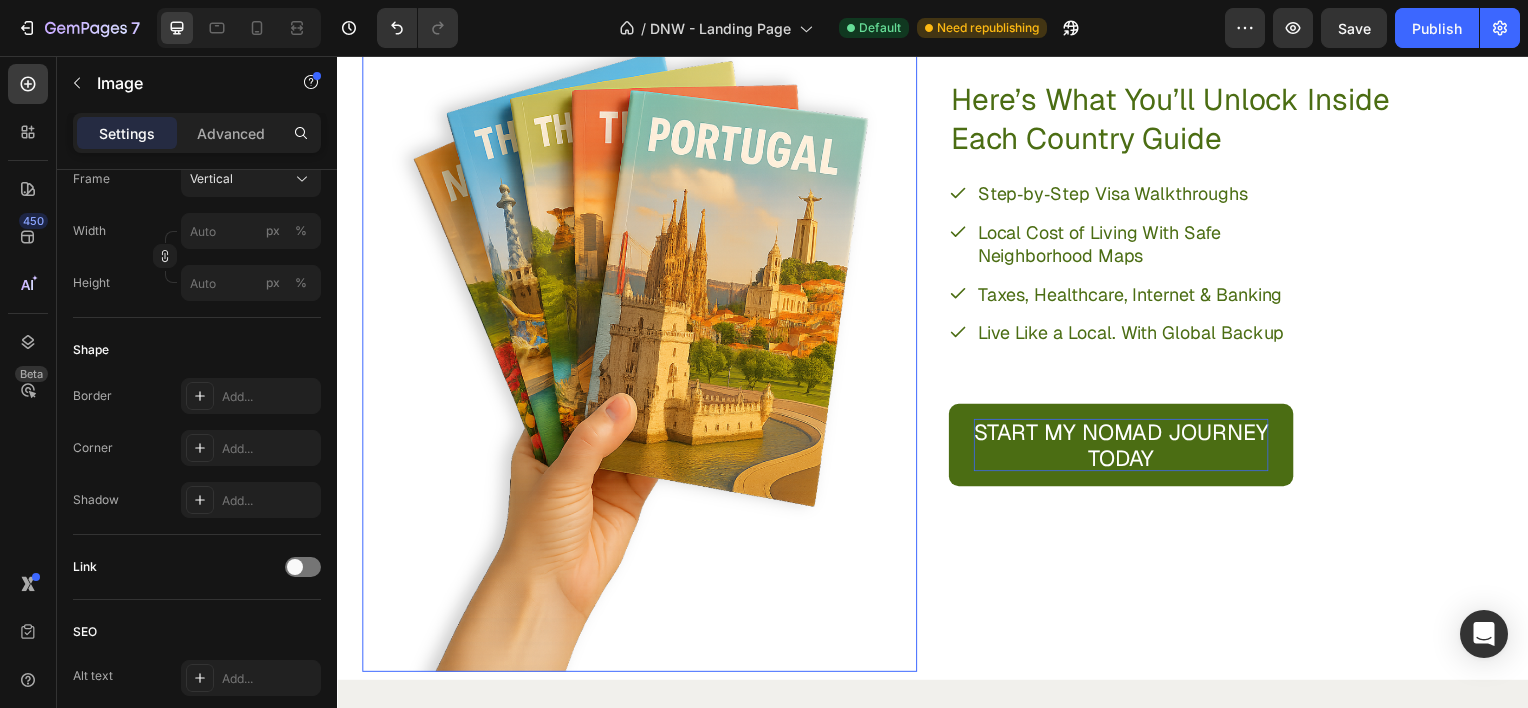scroll, scrollTop: 0, scrollLeft: 0, axis: both 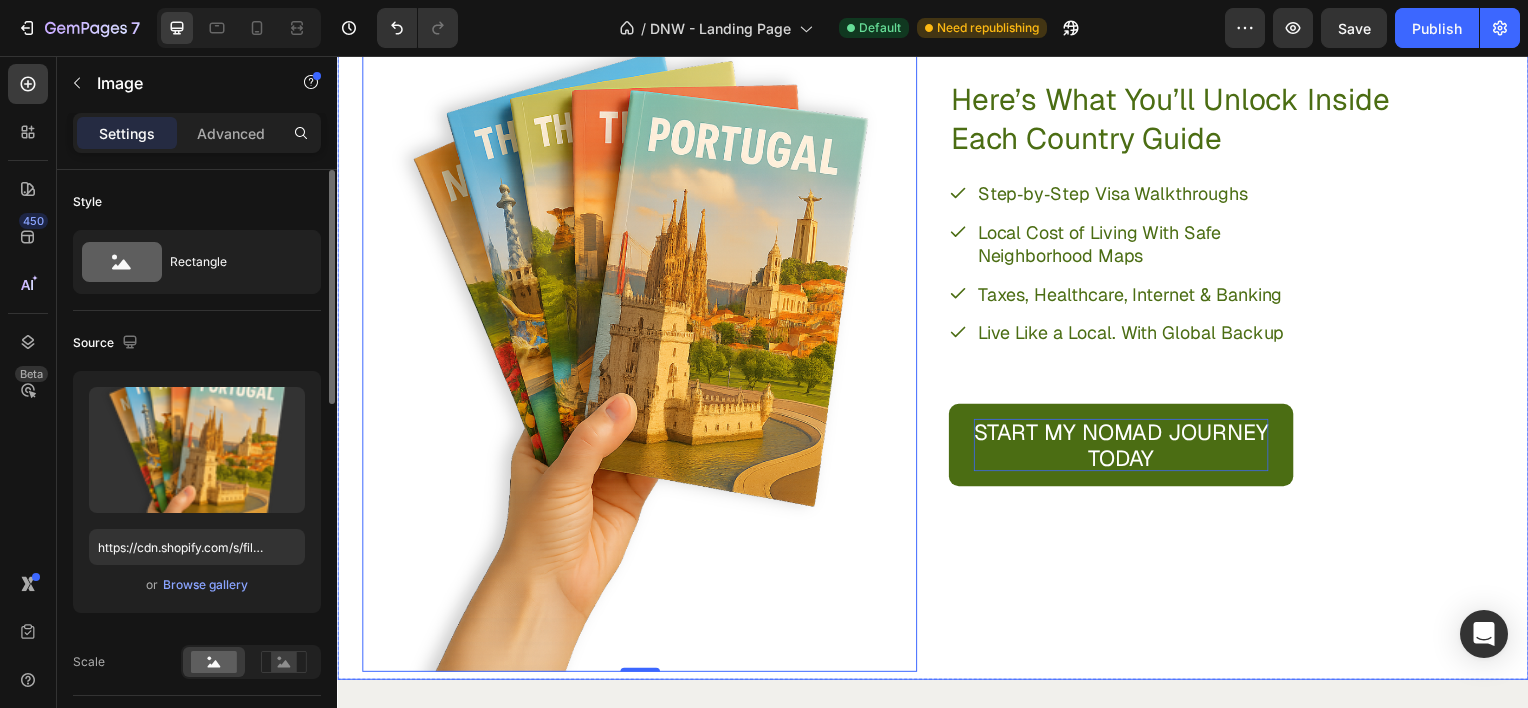 click on "Here’s What You’ll Unlock Inside Each Country Guide Heading
Step‑by‑Step Visa Walkthroughs
Local Cost of Living With Safe Neighborhood Maps
Taxes, Healthcare, Internet & Banking
Live Like a Local. With Global Backup Item List START MY NOMAD JOURNEY TODAY Button Row" at bounding box center [1232, 303] 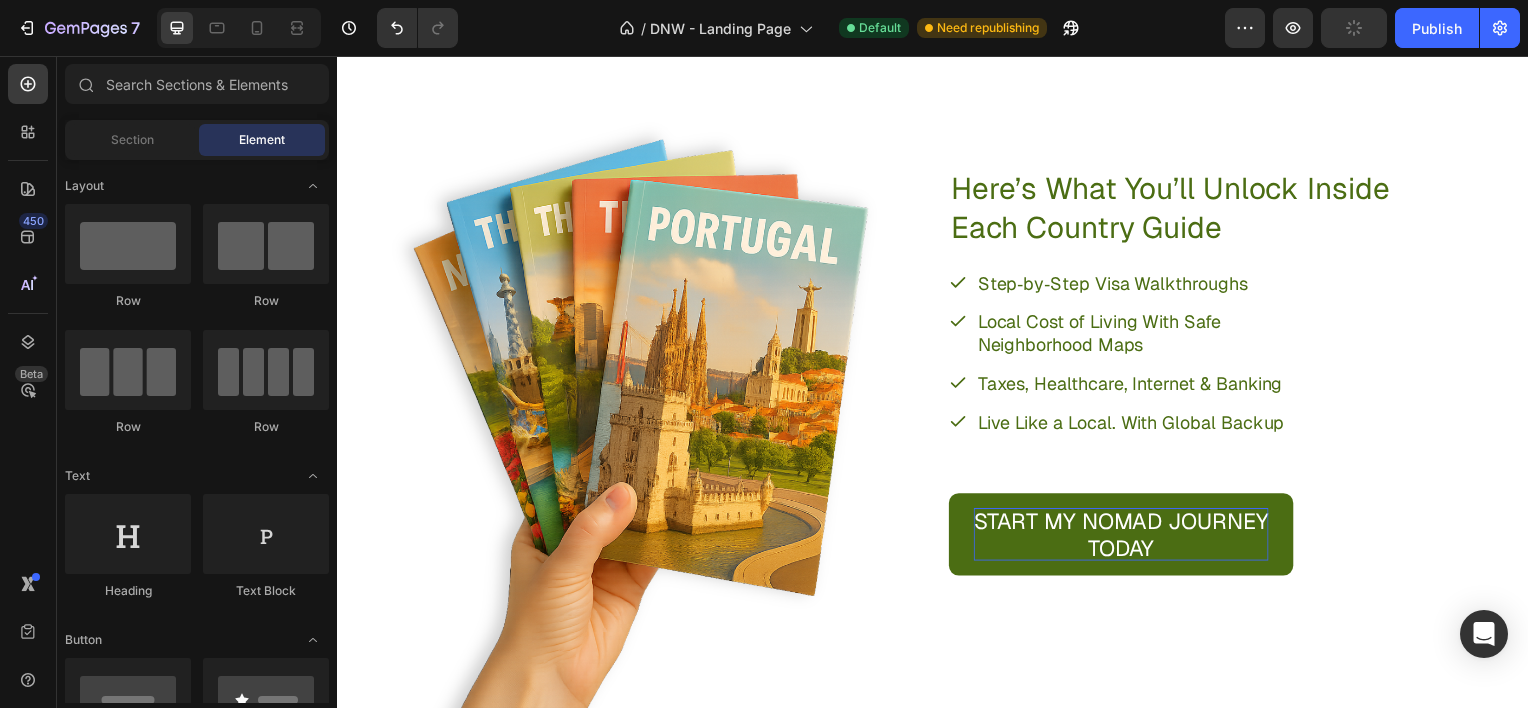 scroll, scrollTop: 2142, scrollLeft: 0, axis: vertical 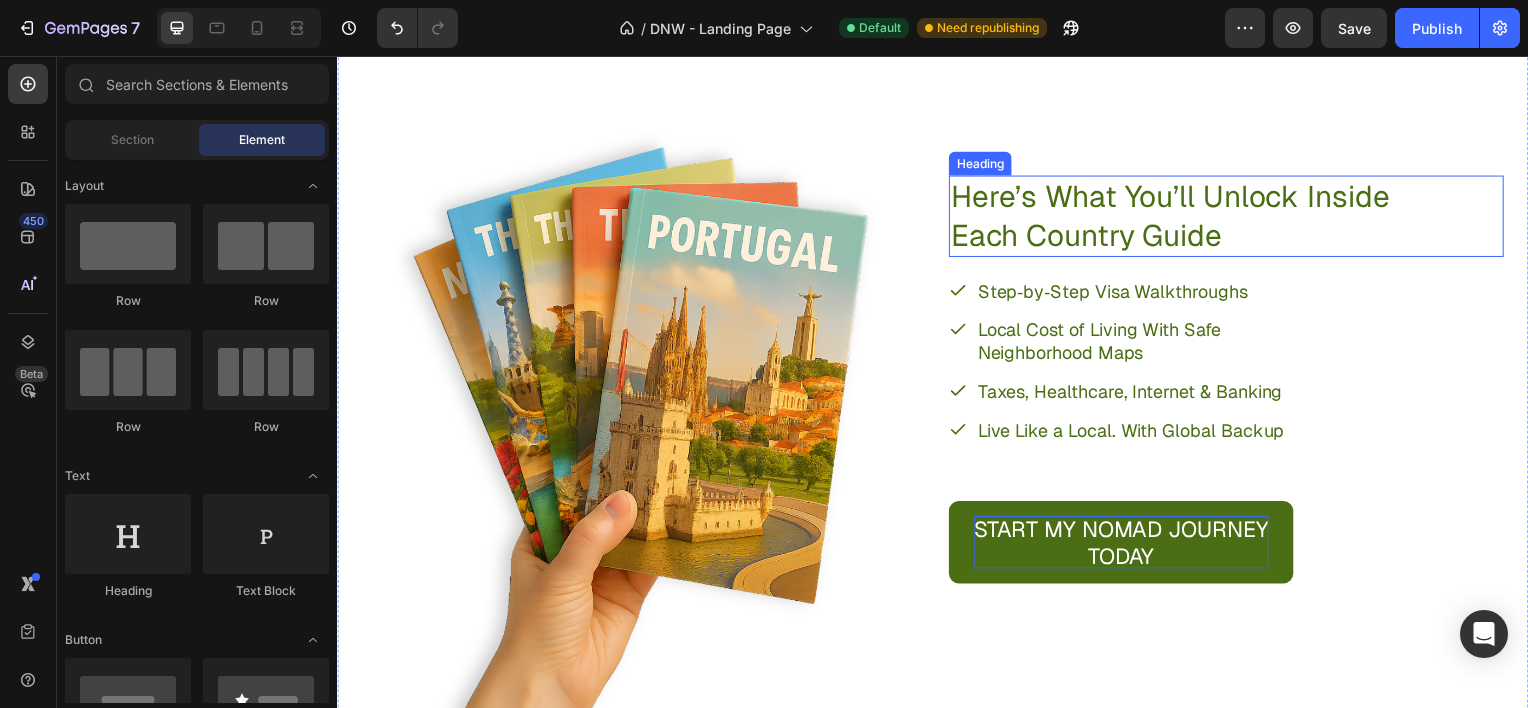 click on "Here’s What You’ll Unlock Inside Each Country Guide" at bounding box center (1209, 217) 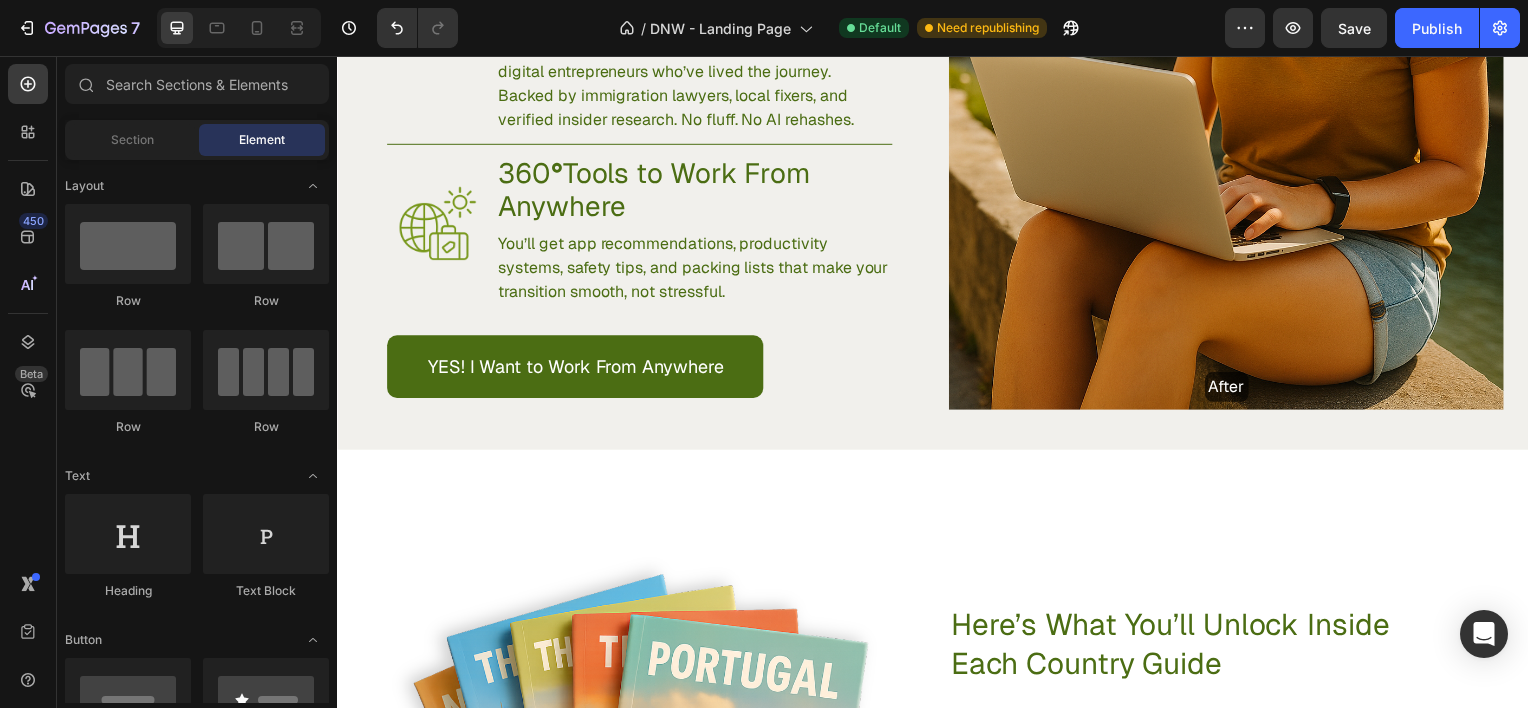 scroll, scrollTop: 1909, scrollLeft: 0, axis: vertical 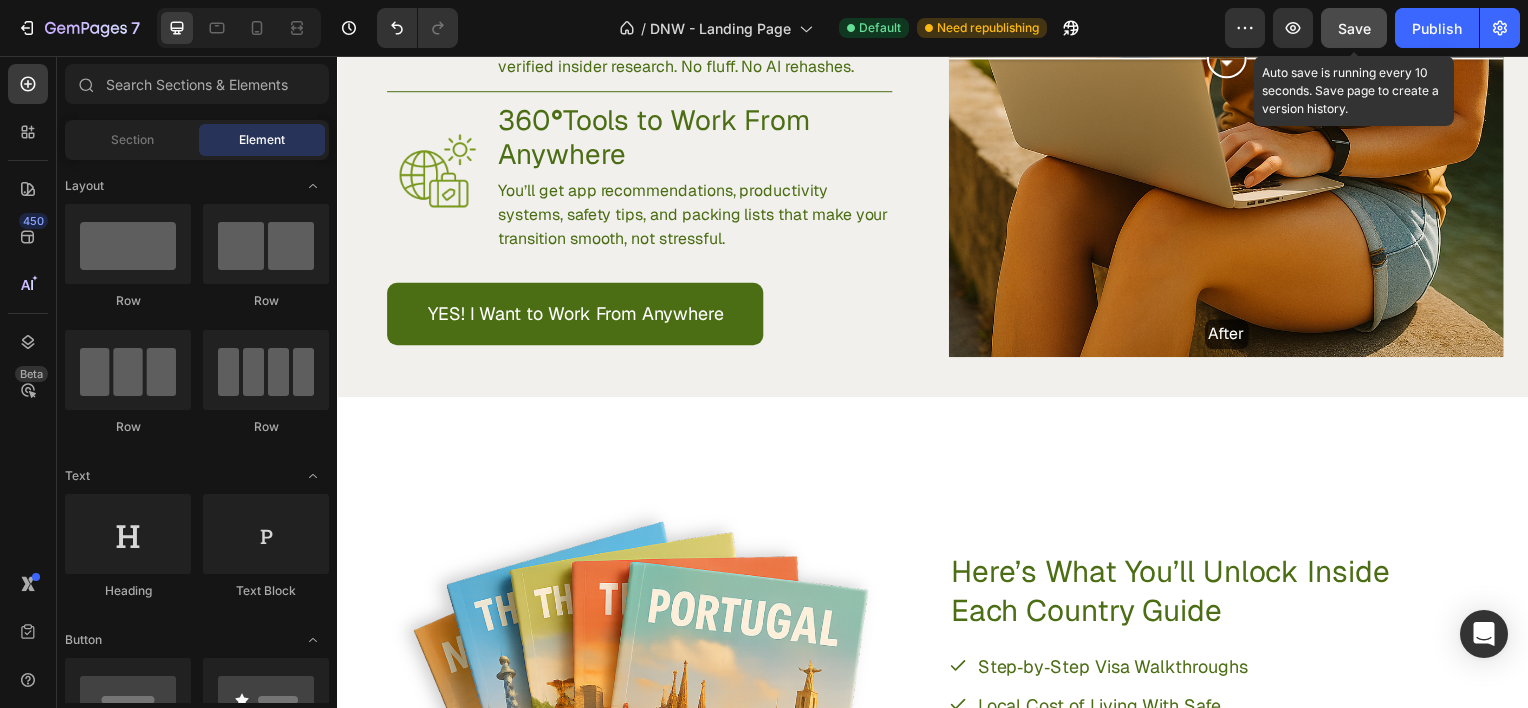 click on "Save" at bounding box center (1354, 28) 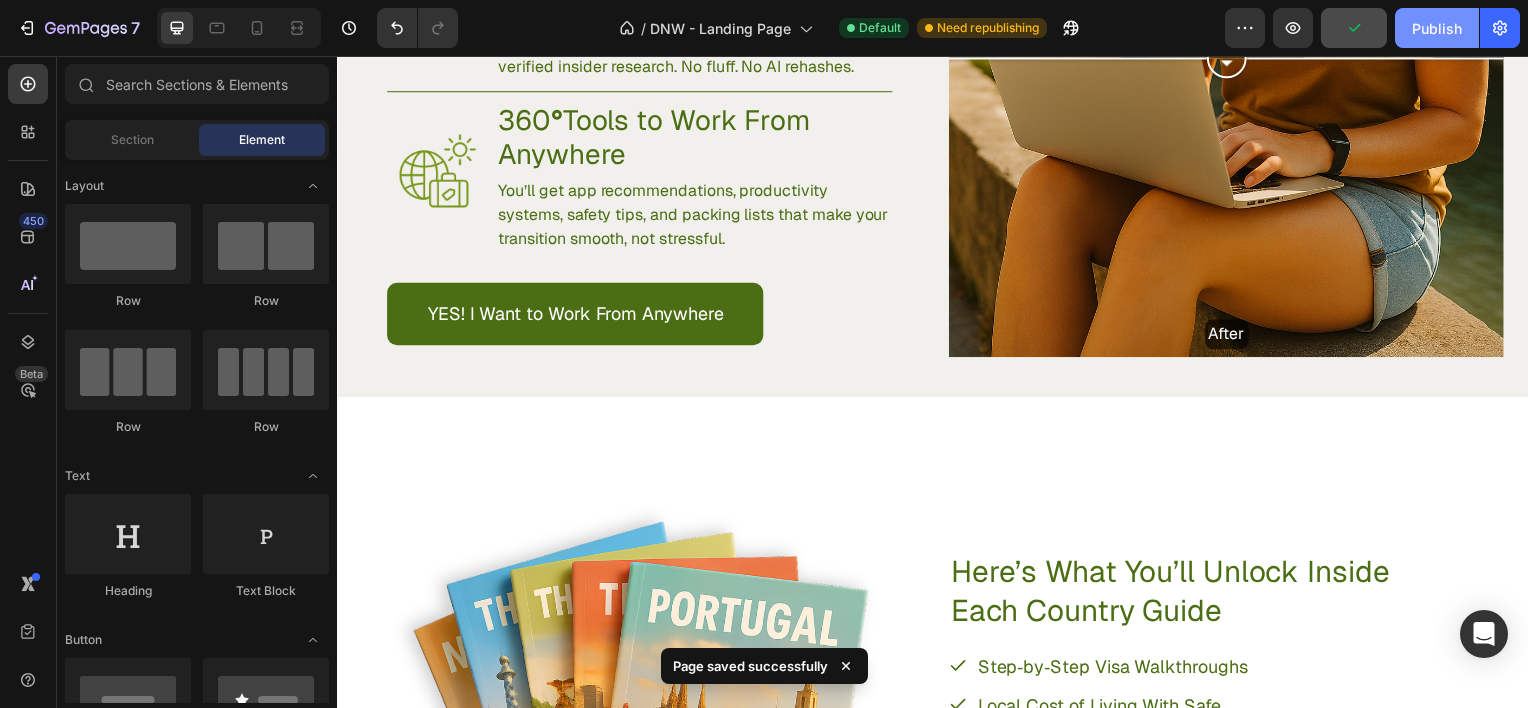 click on "Publish" at bounding box center (1437, 28) 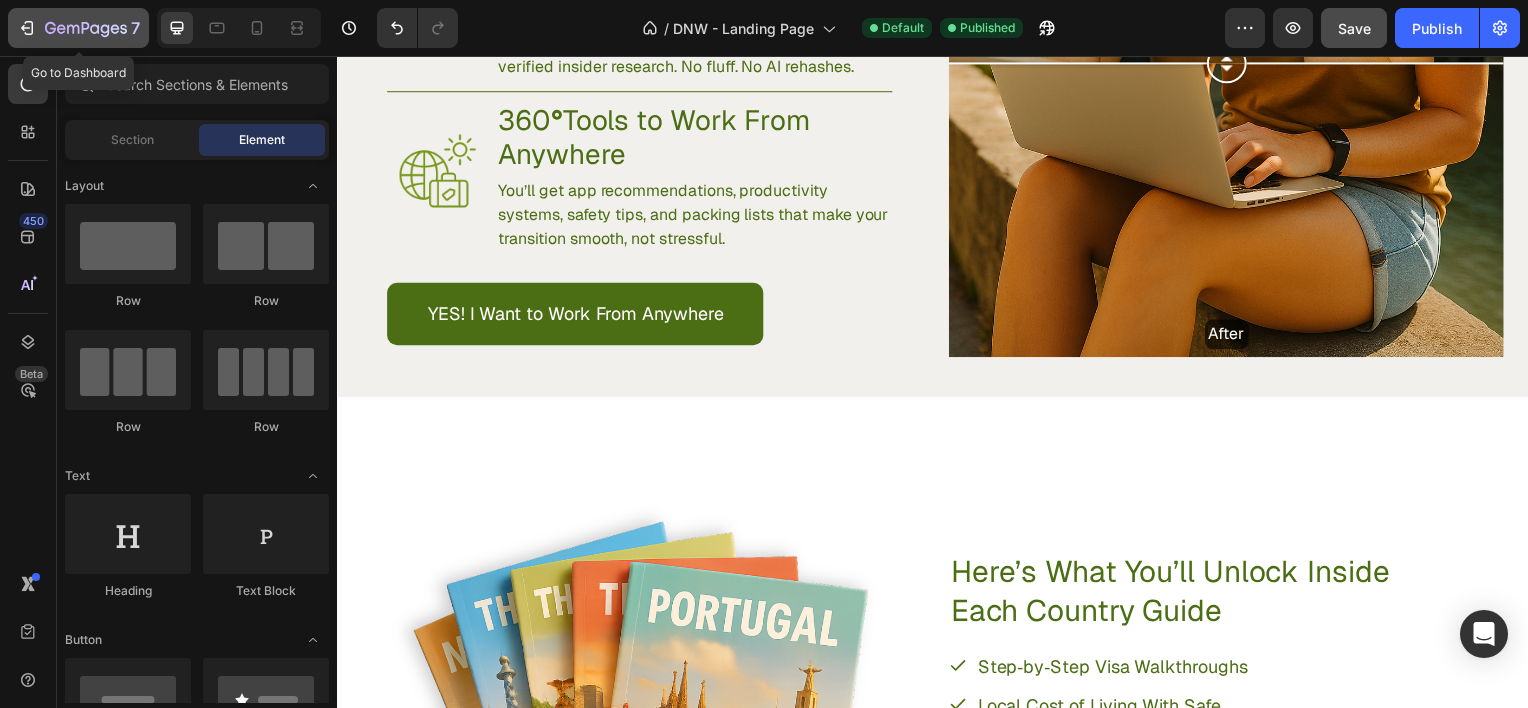 click 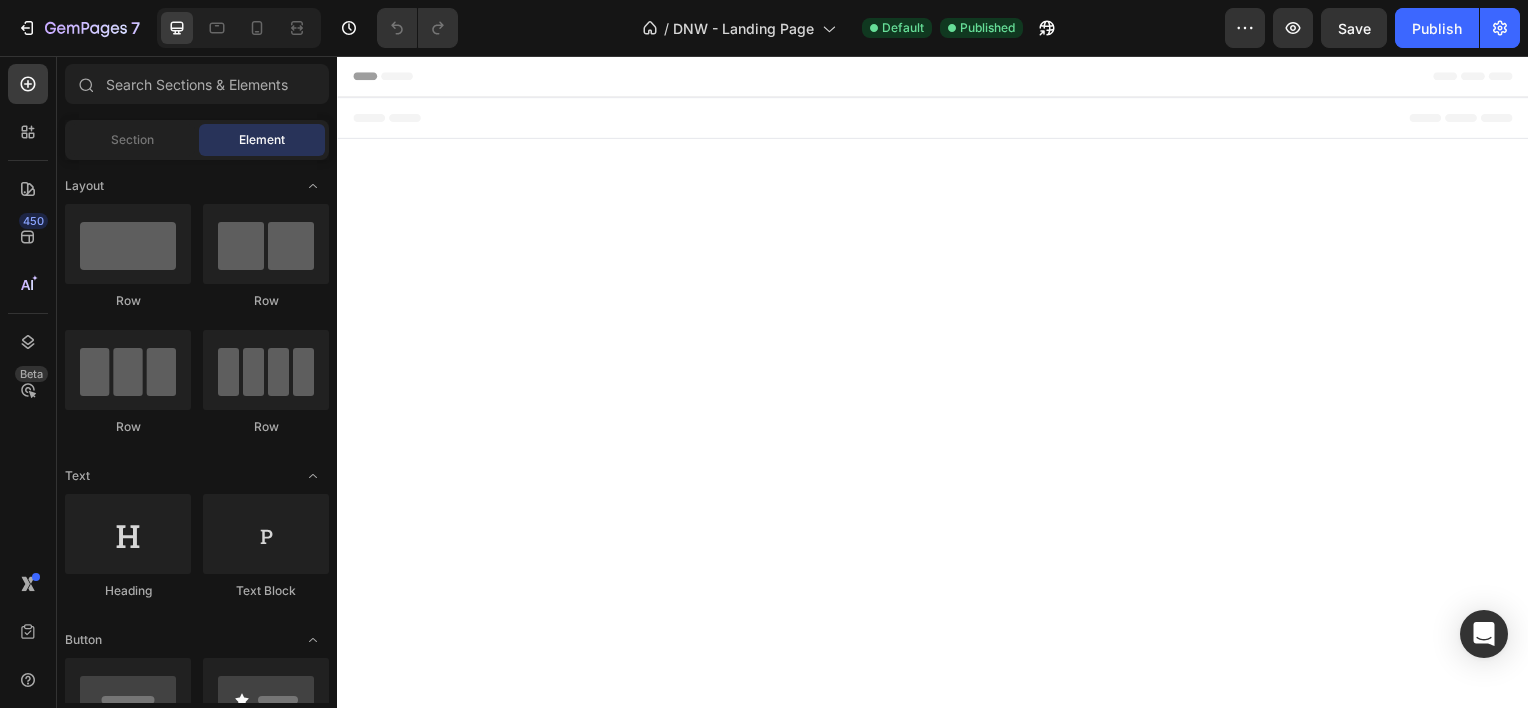 scroll, scrollTop: 0, scrollLeft: 0, axis: both 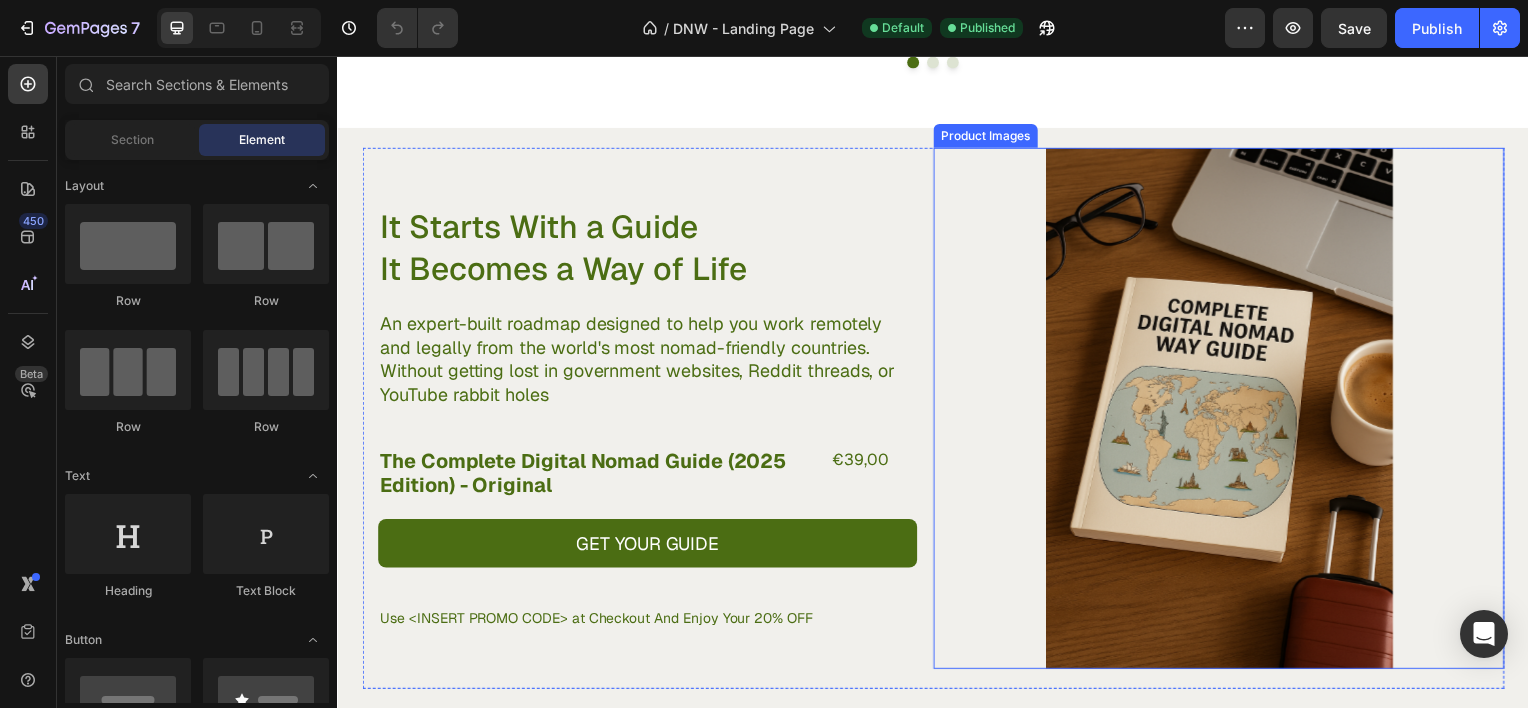 click at bounding box center (1224, 410) 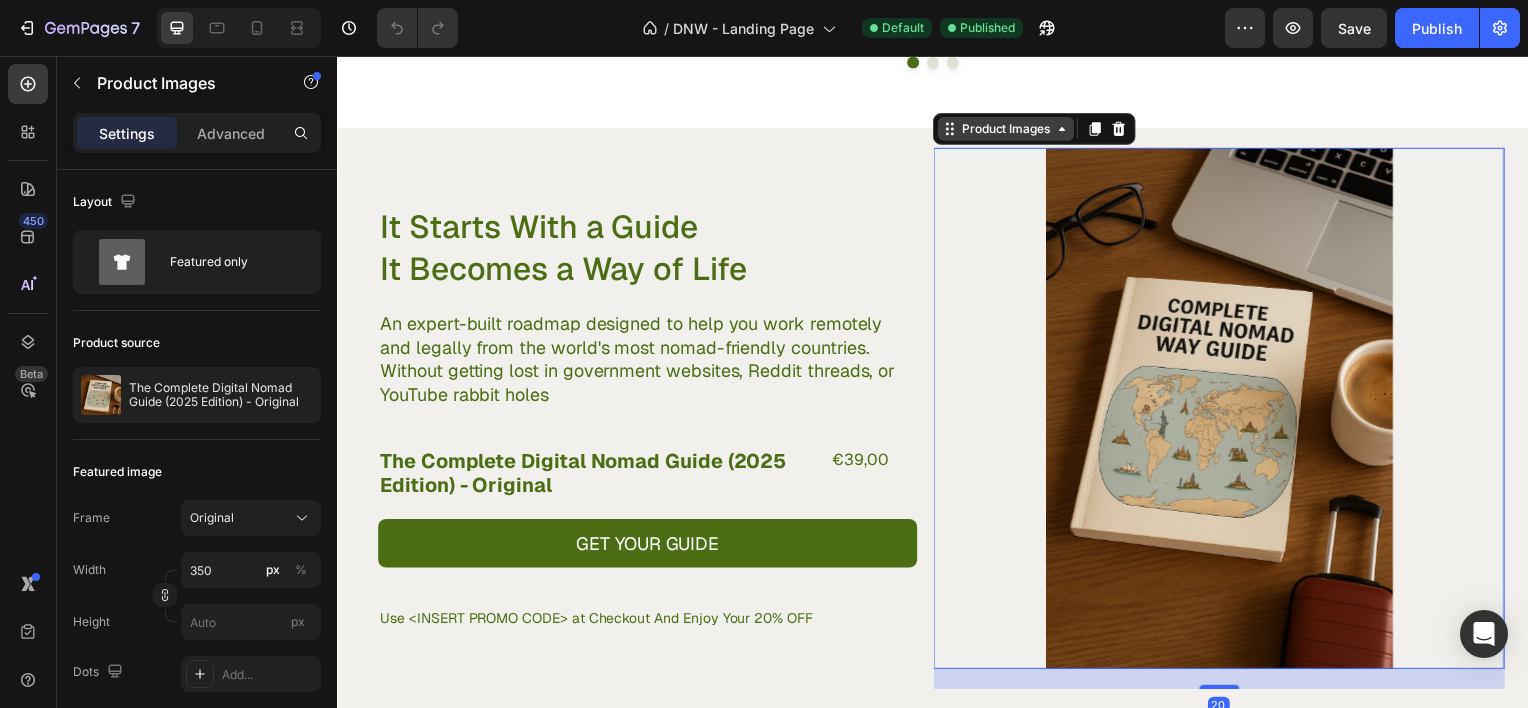 click on "Product Images" at bounding box center [1010, 129] 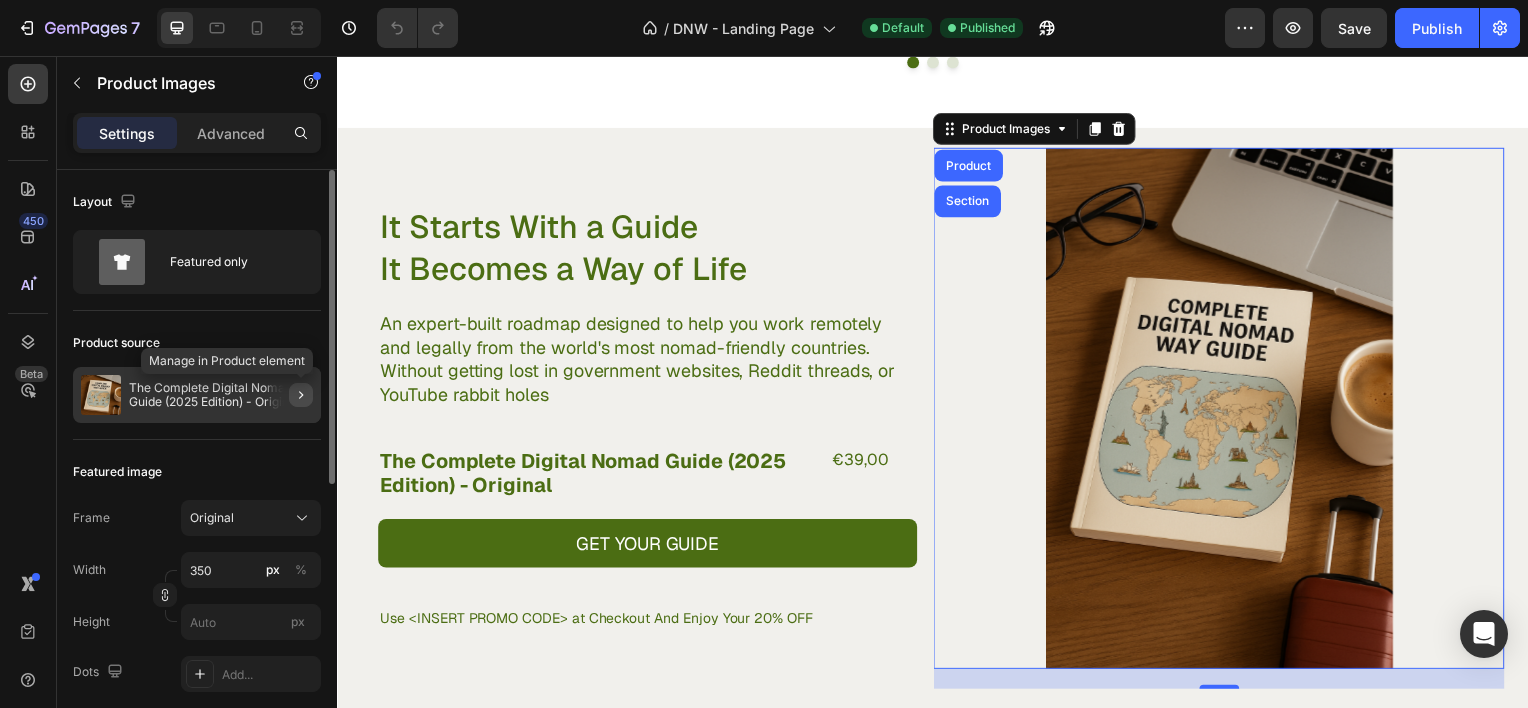 click 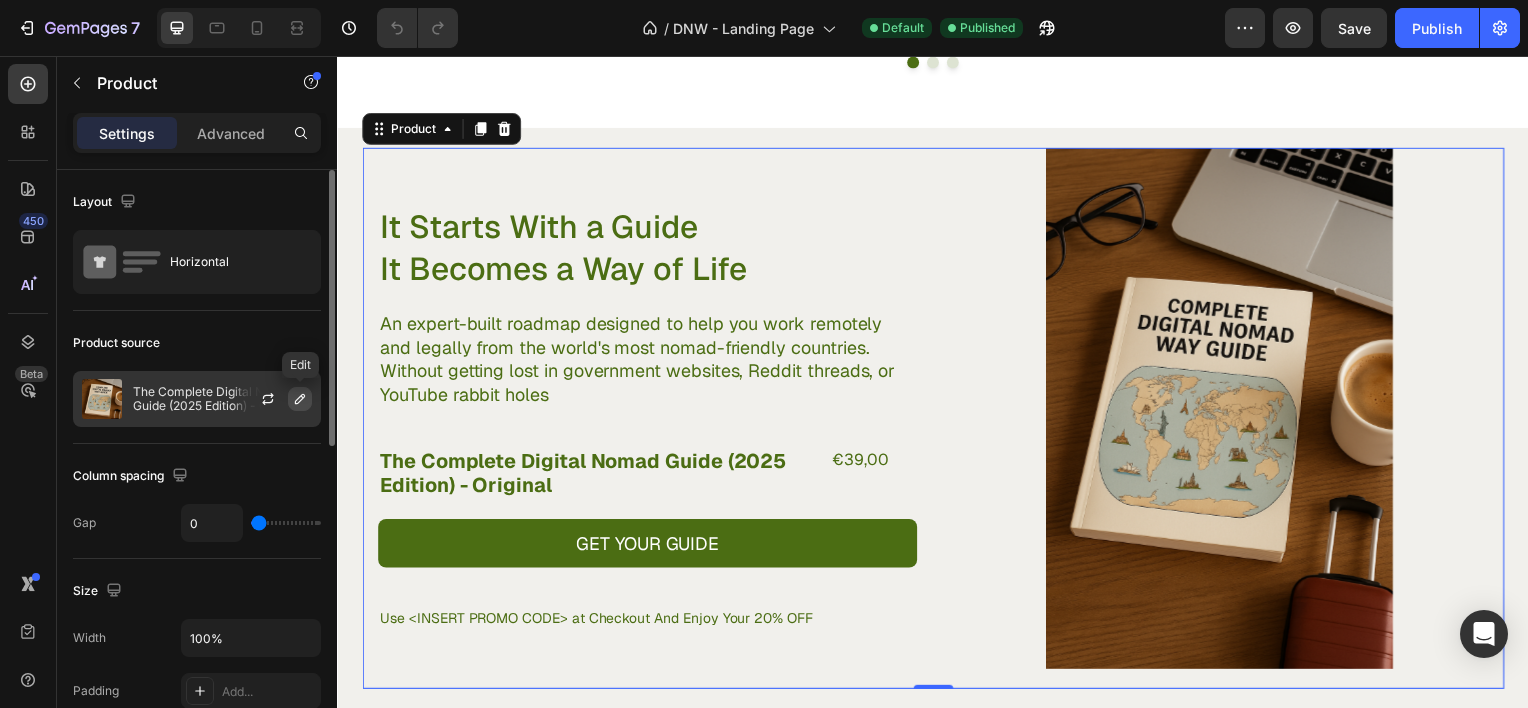 click 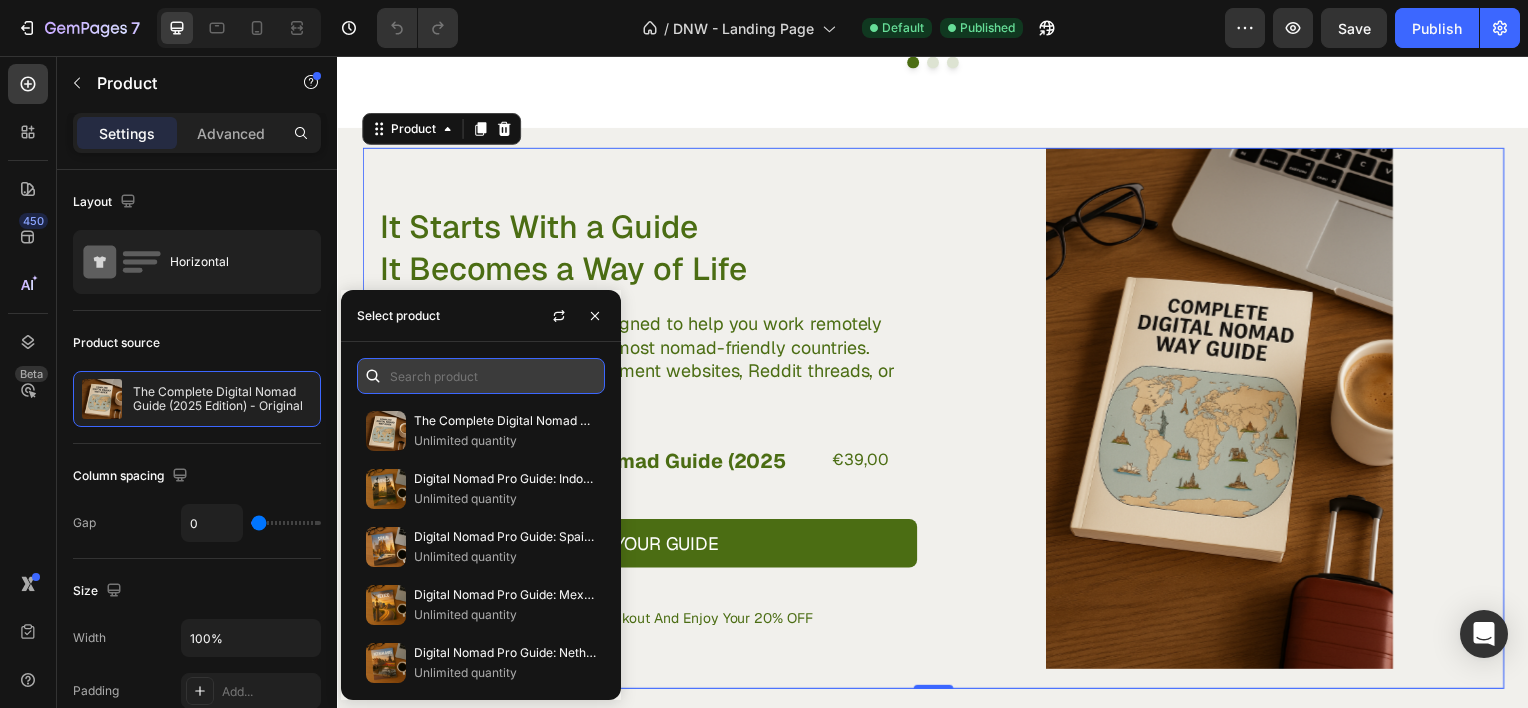click at bounding box center [481, 376] 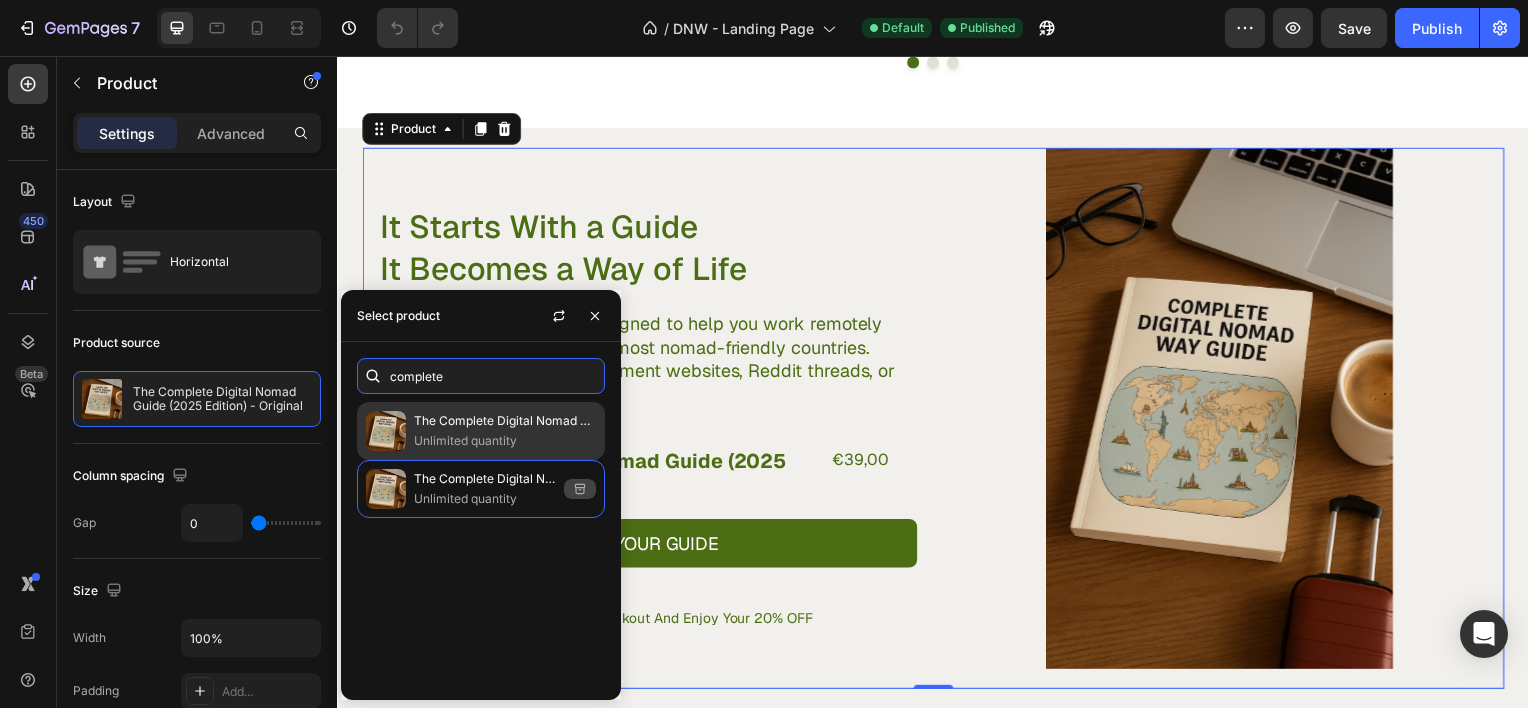 type on "complete" 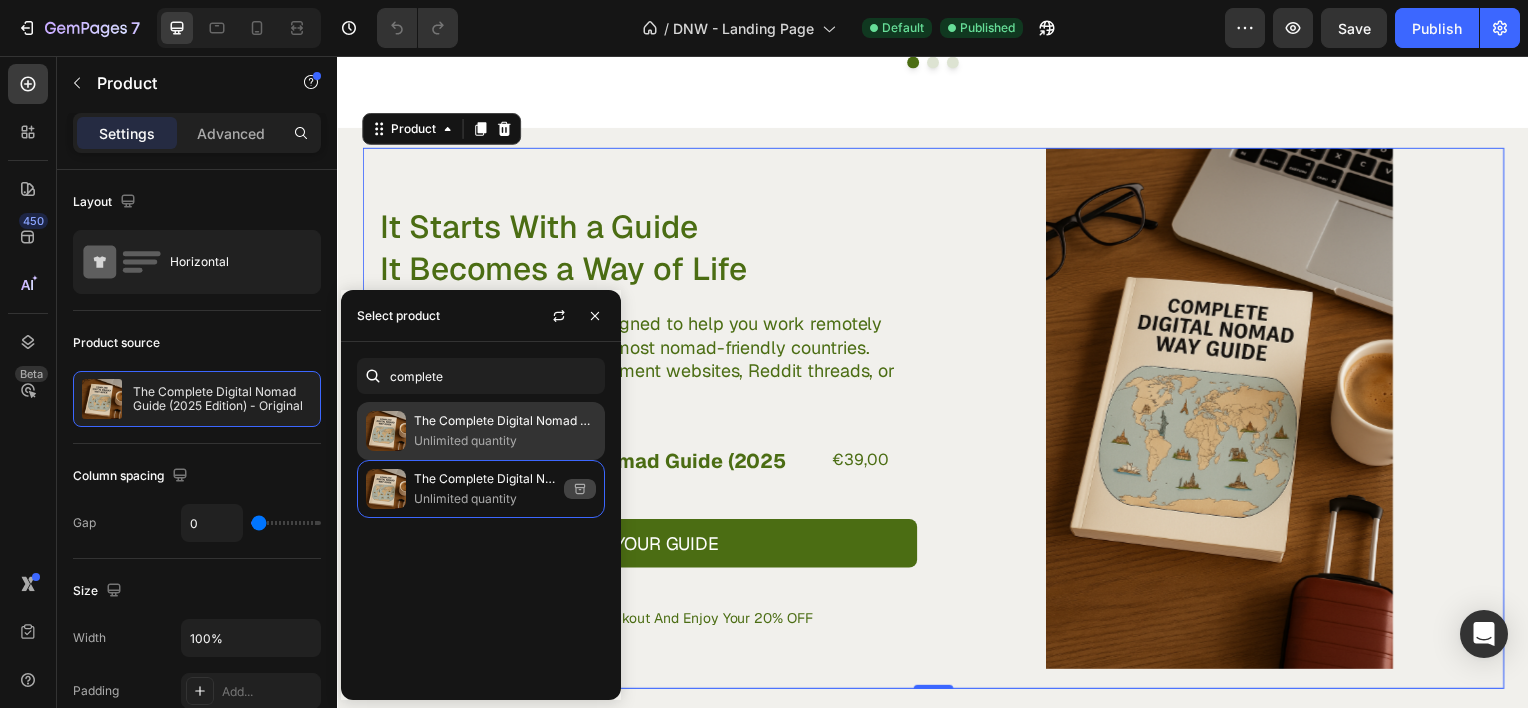 click on "Unlimited quantity" at bounding box center (505, 441) 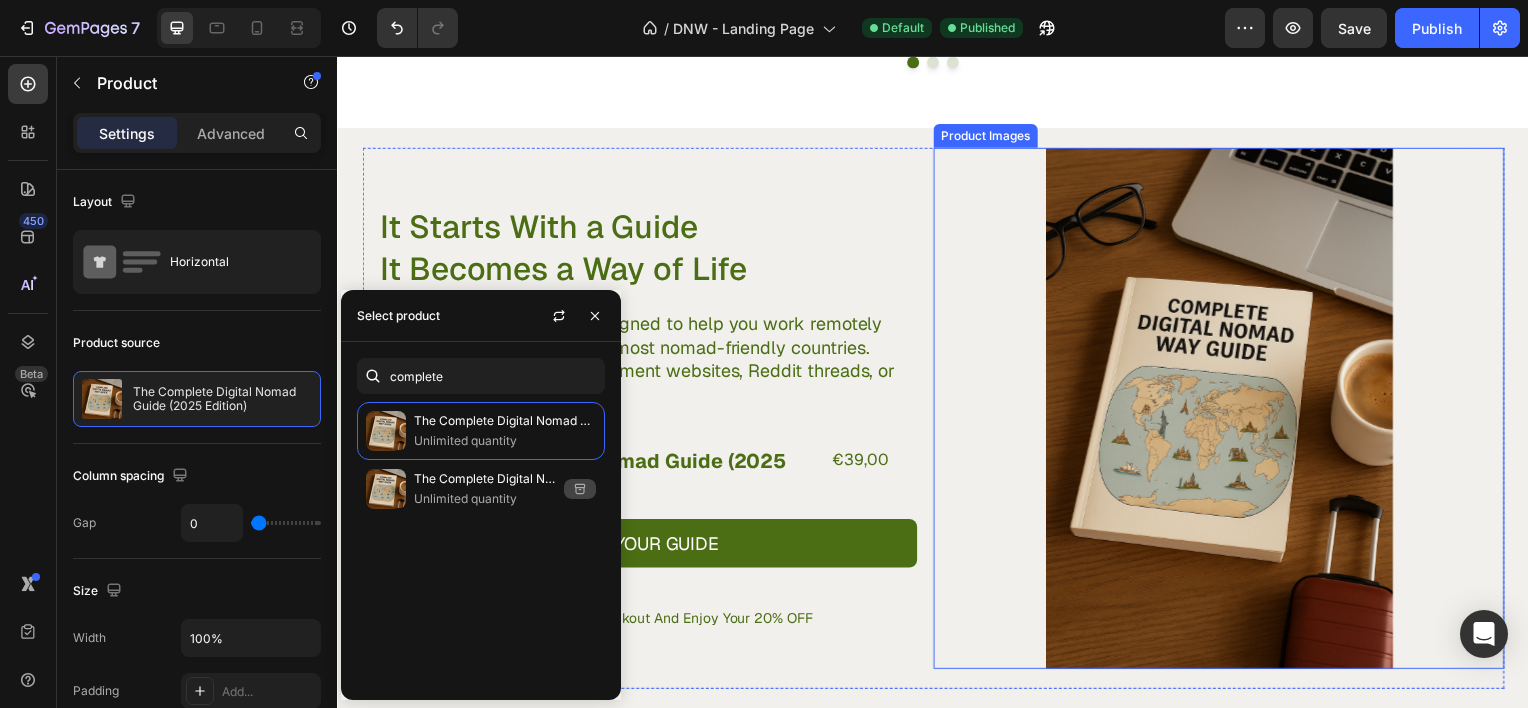 click at bounding box center [1224, 410] 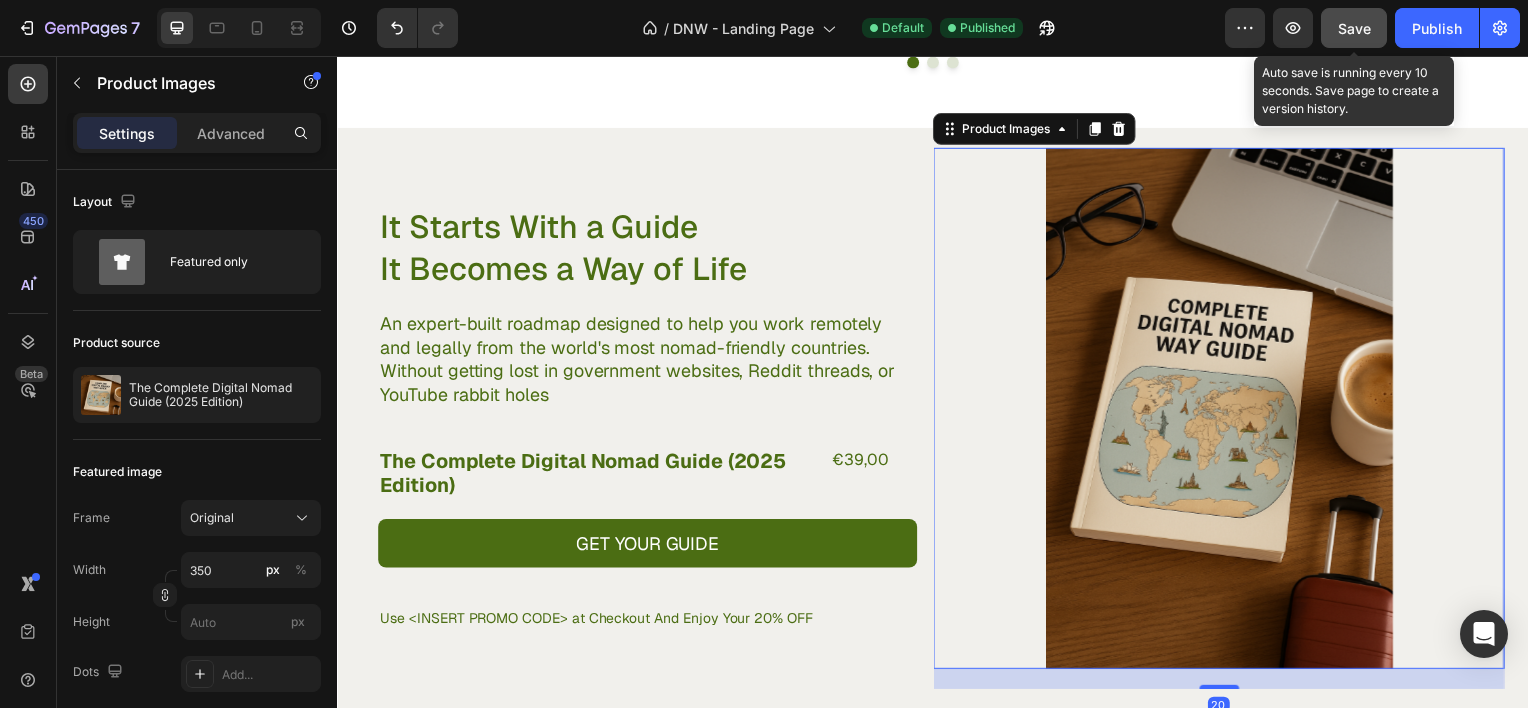 click on "Save" 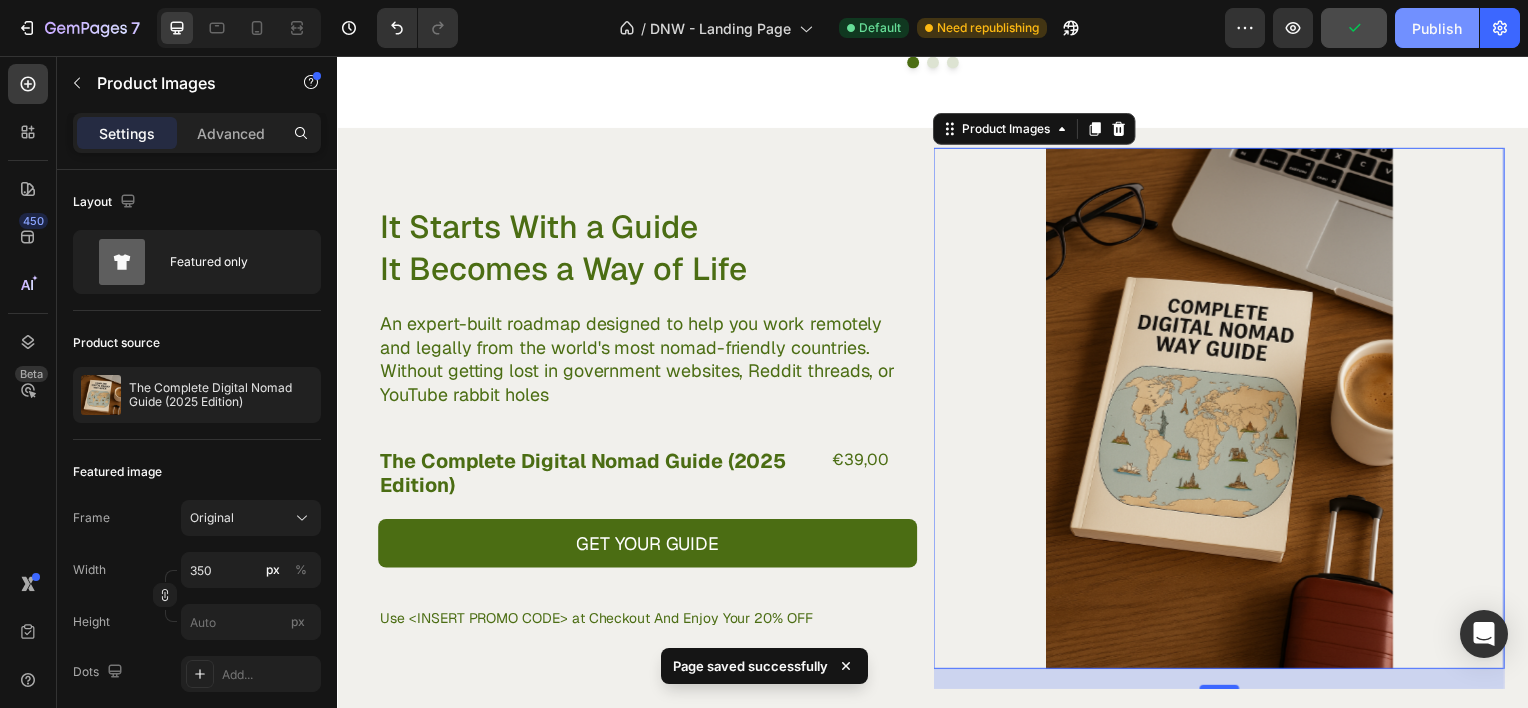 click on "Publish" at bounding box center [1437, 28] 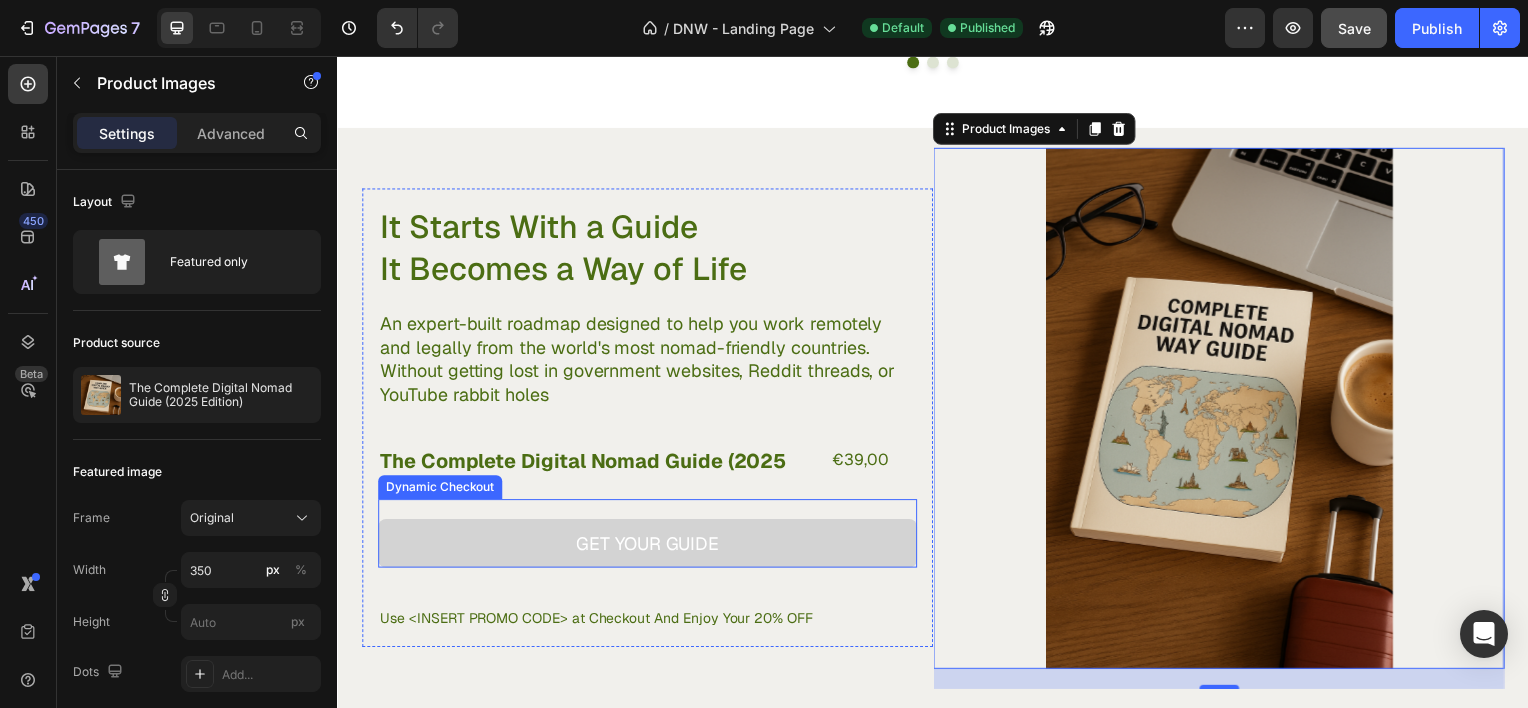 click on "Get Your Guide" at bounding box center [649, 546] 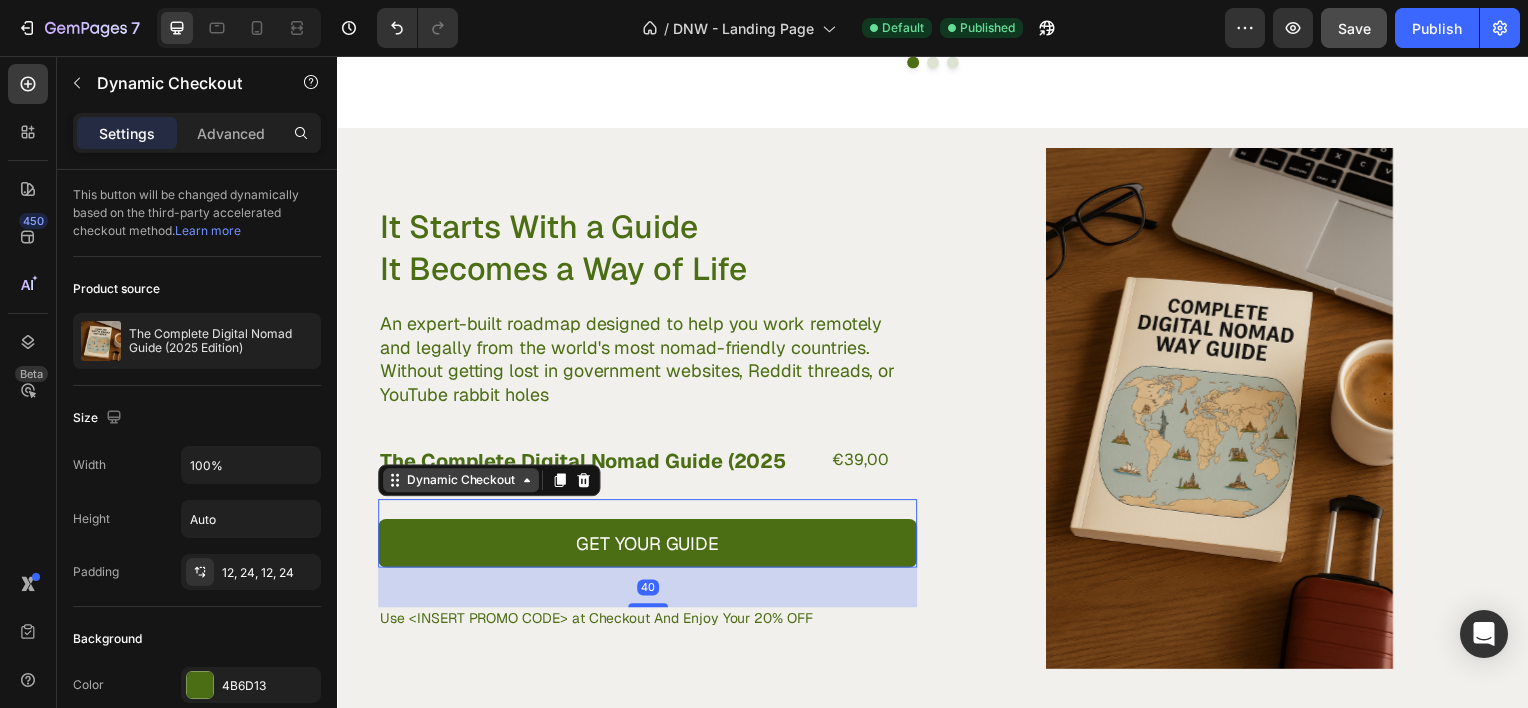click 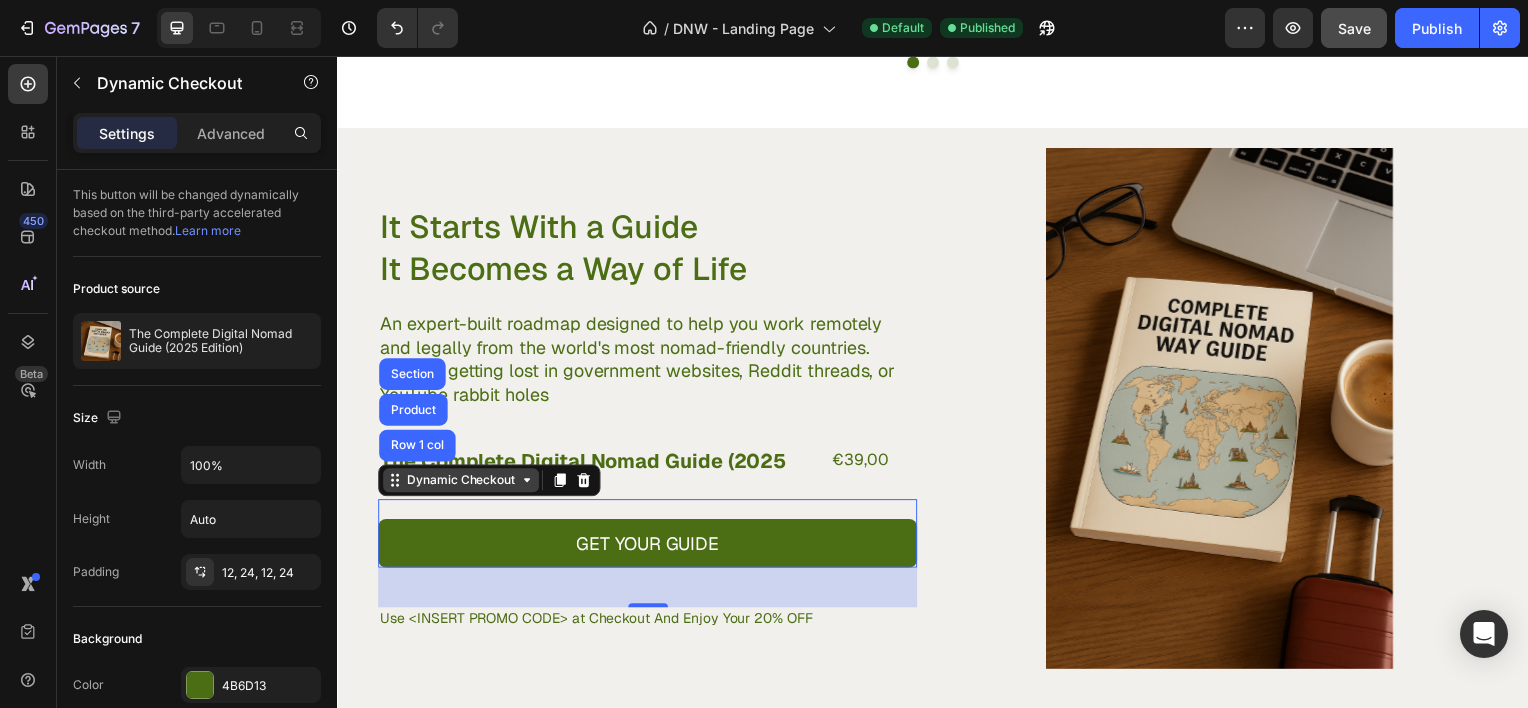 click 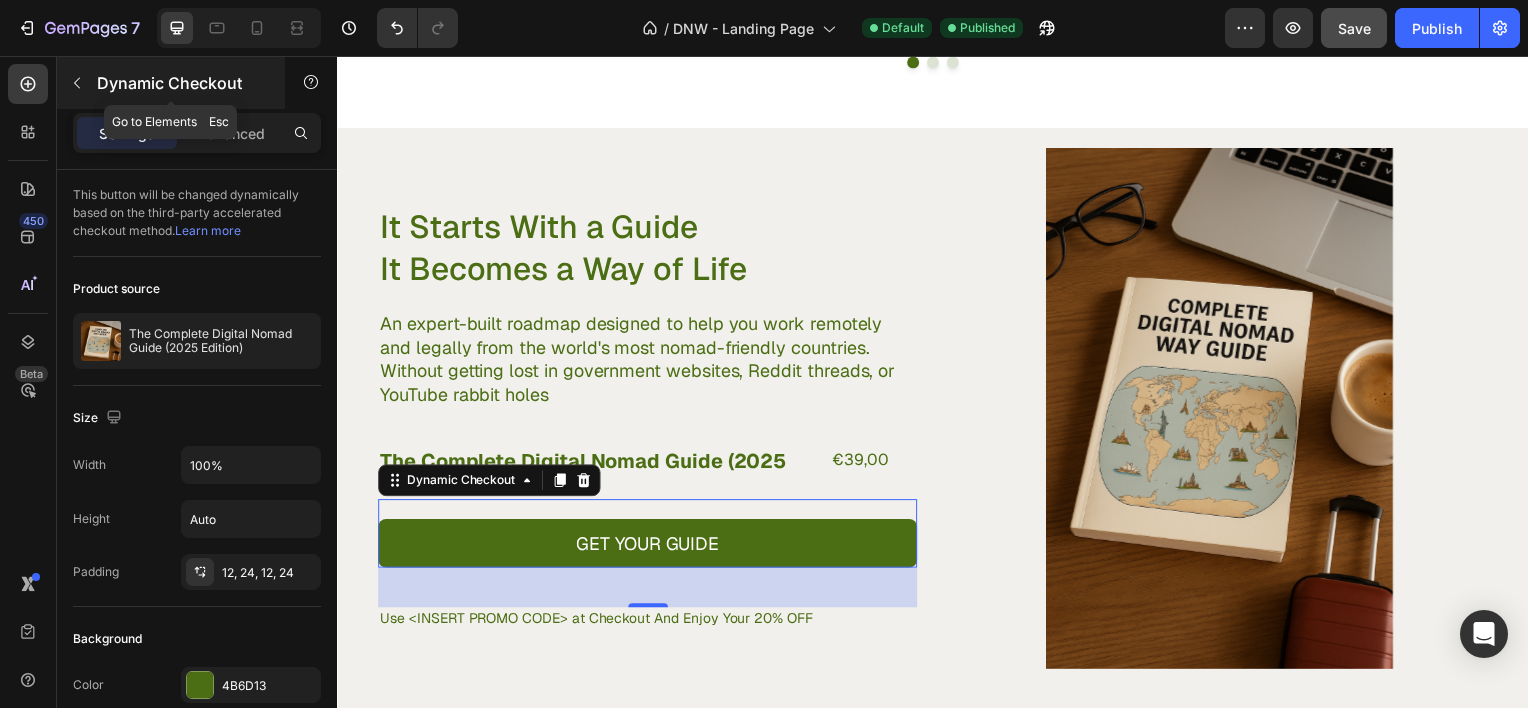 click at bounding box center (77, 83) 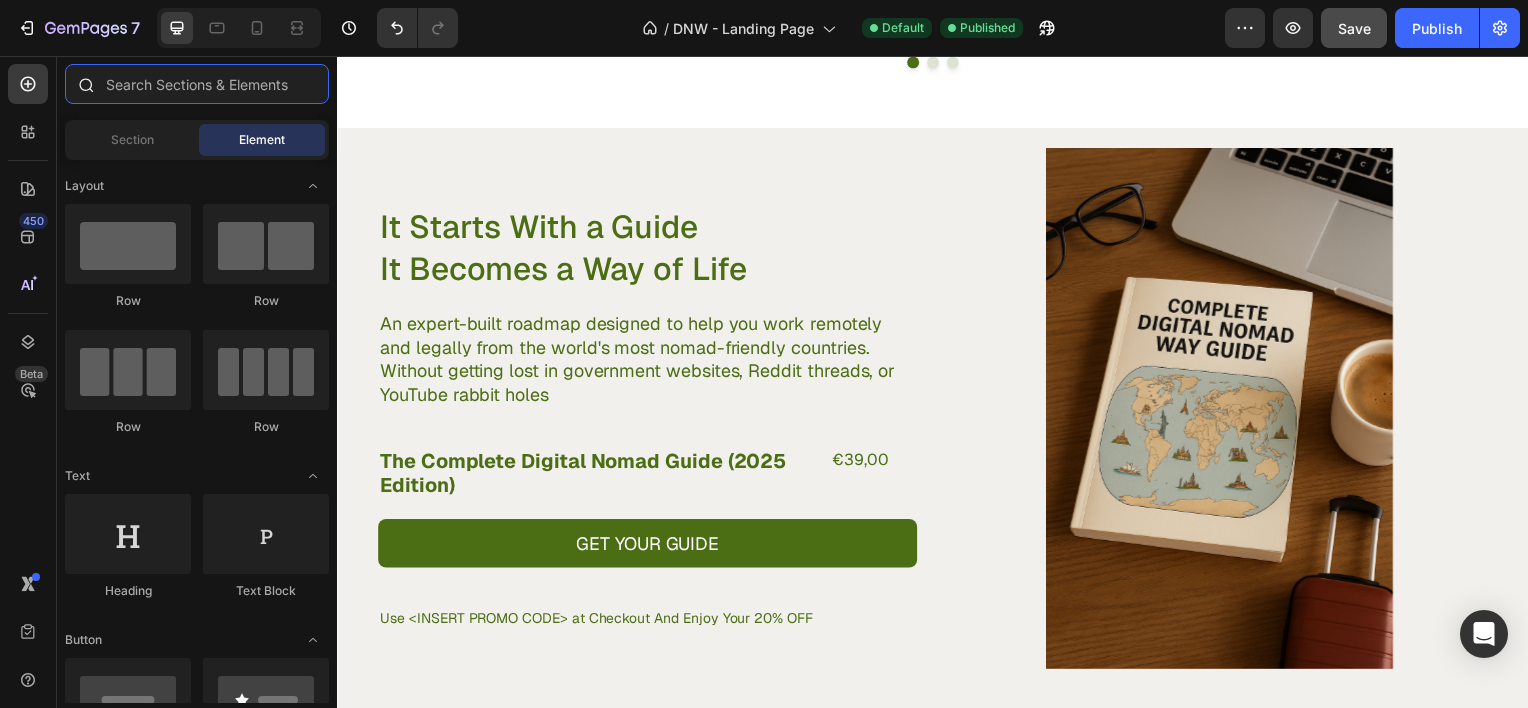 click at bounding box center (197, 84) 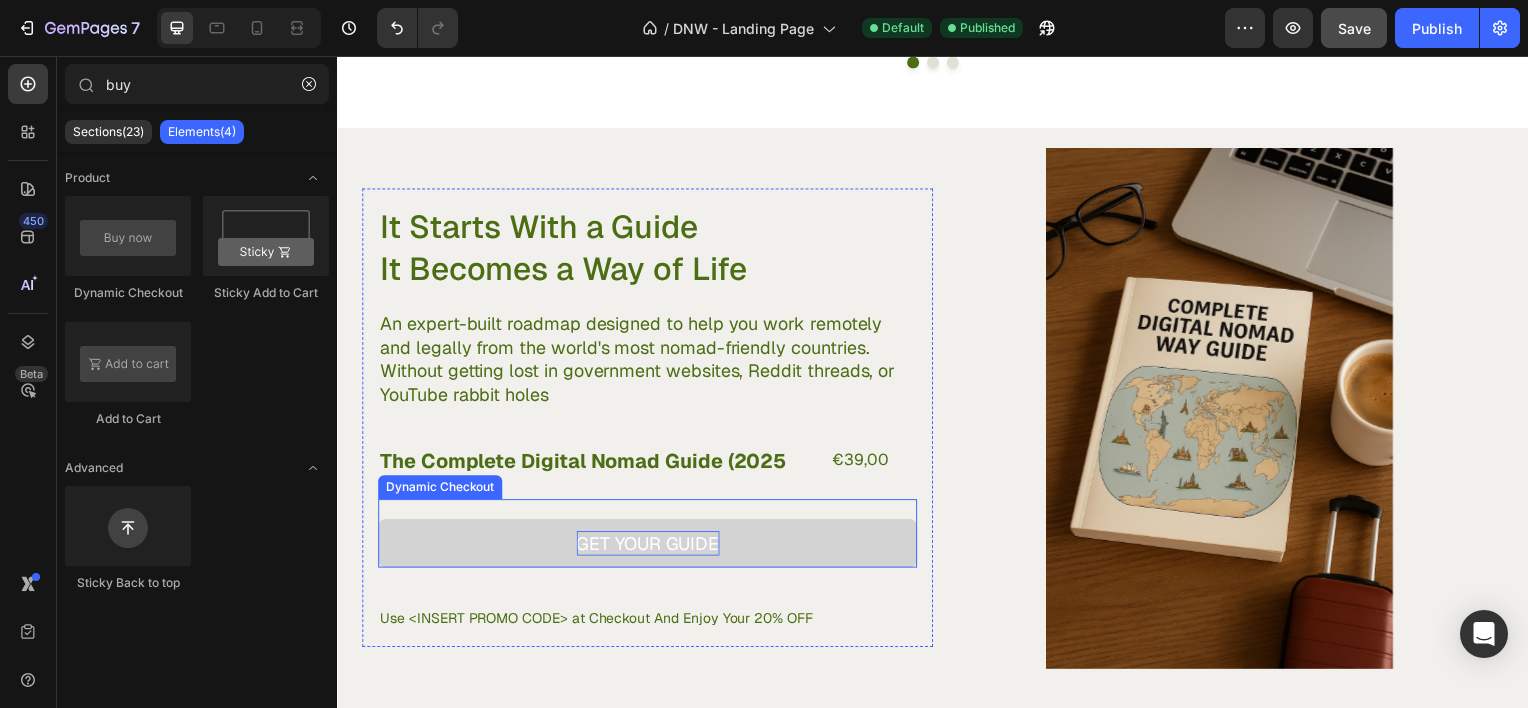 click on "Get Your Guide" at bounding box center [650, 546] 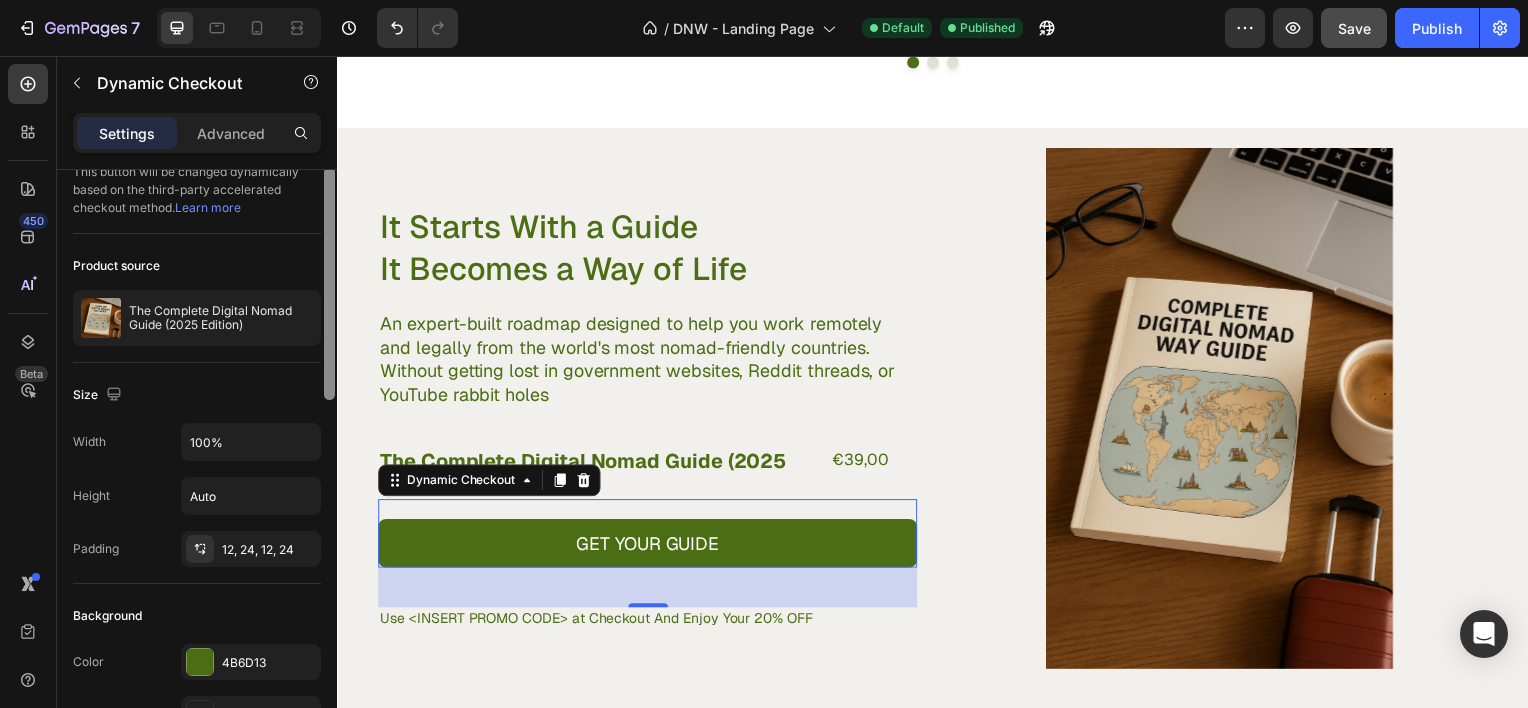 scroll, scrollTop: 0, scrollLeft: 0, axis: both 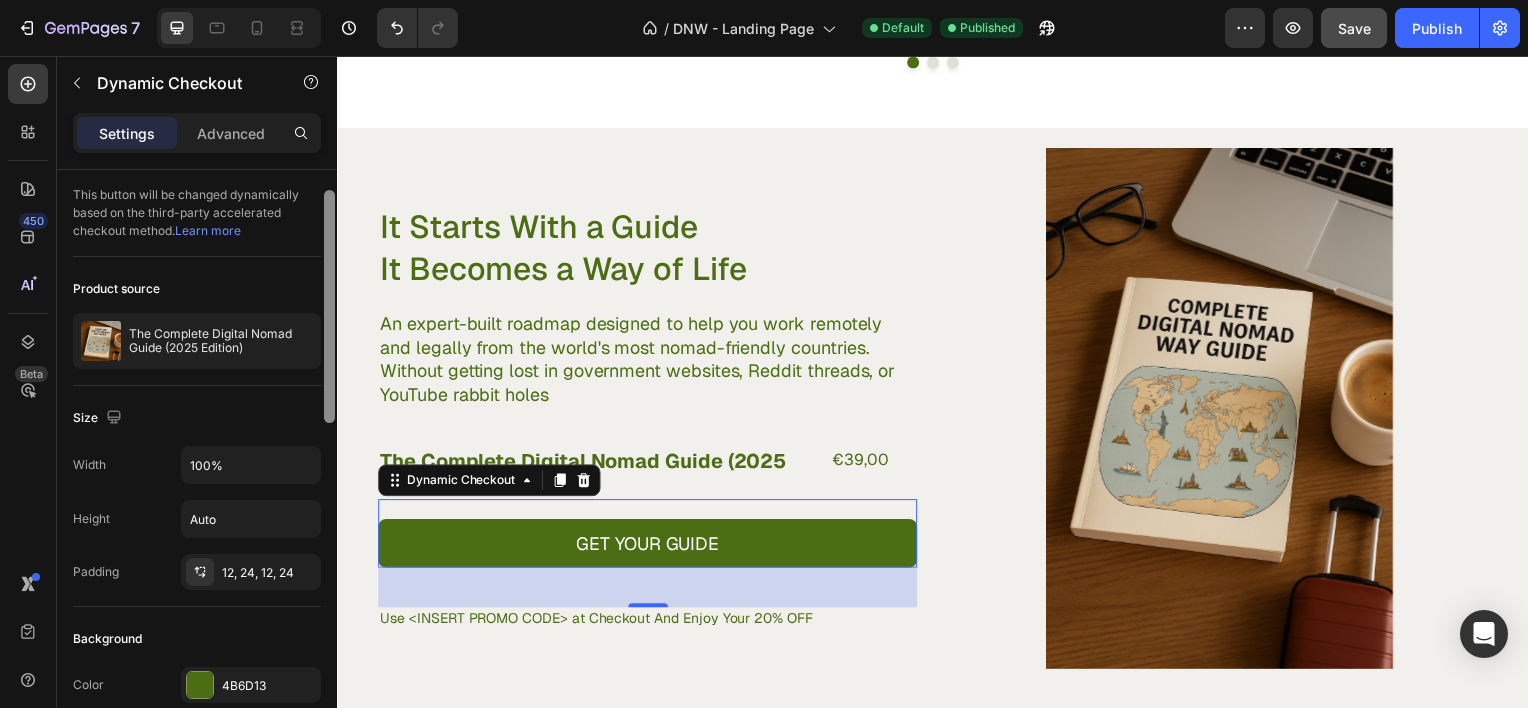 drag, startPoint x: 328, startPoint y: 296, endPoint x: 329, endPoint y: 280, distance: 16.03122 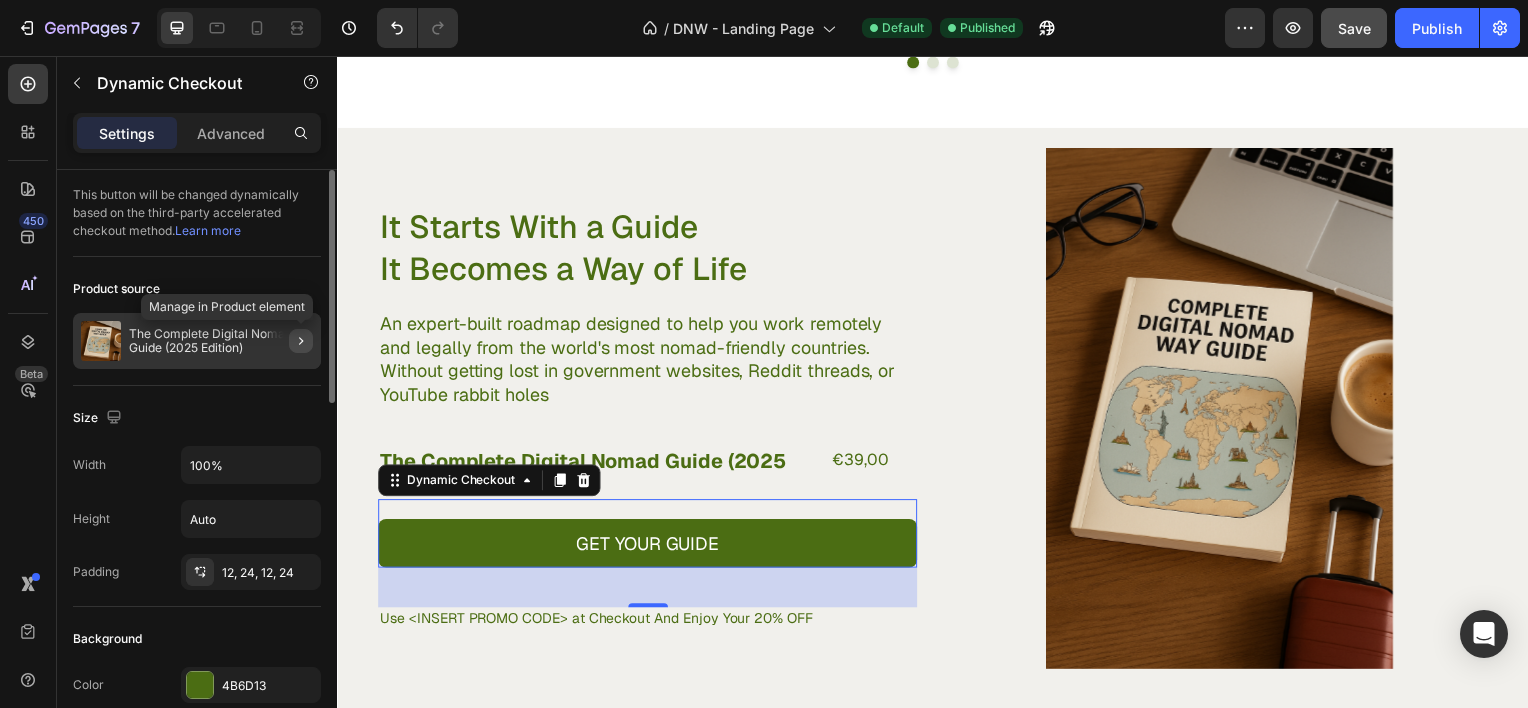 click 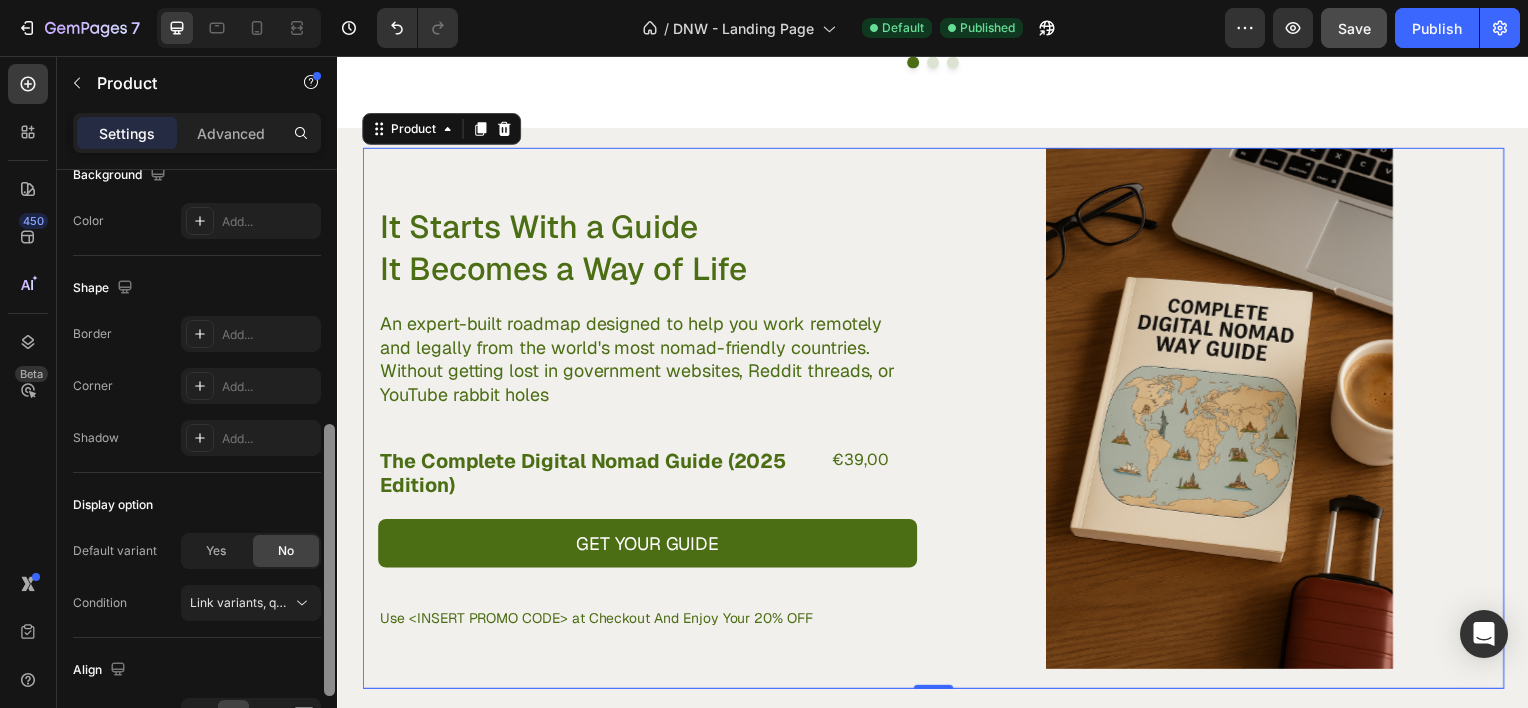 scroll, scrollTop: 594, scrollLeft: 0, axis: vertical 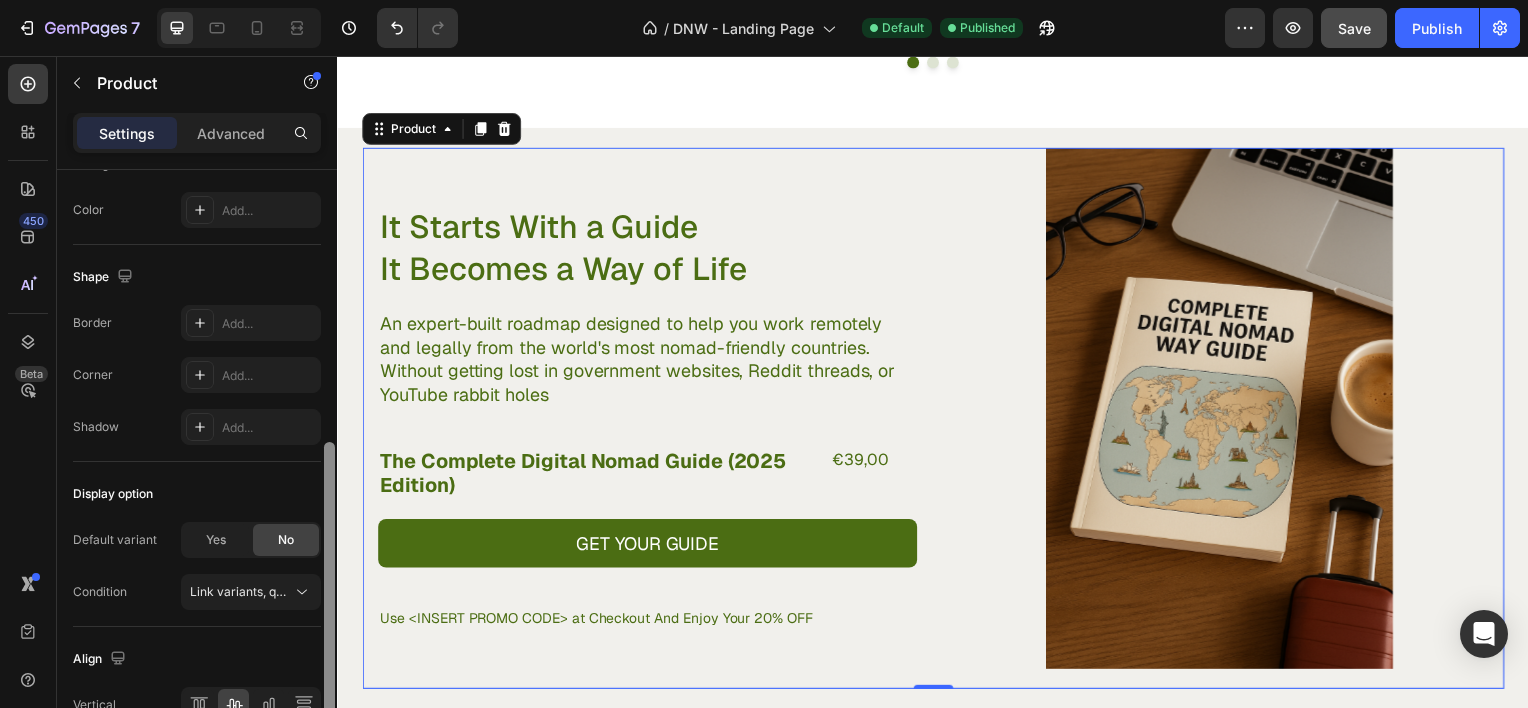 drag, startPoint x: 326, startPoint y: 400, endPoint x: 310, endPoint y: 673, distance: 273.46848 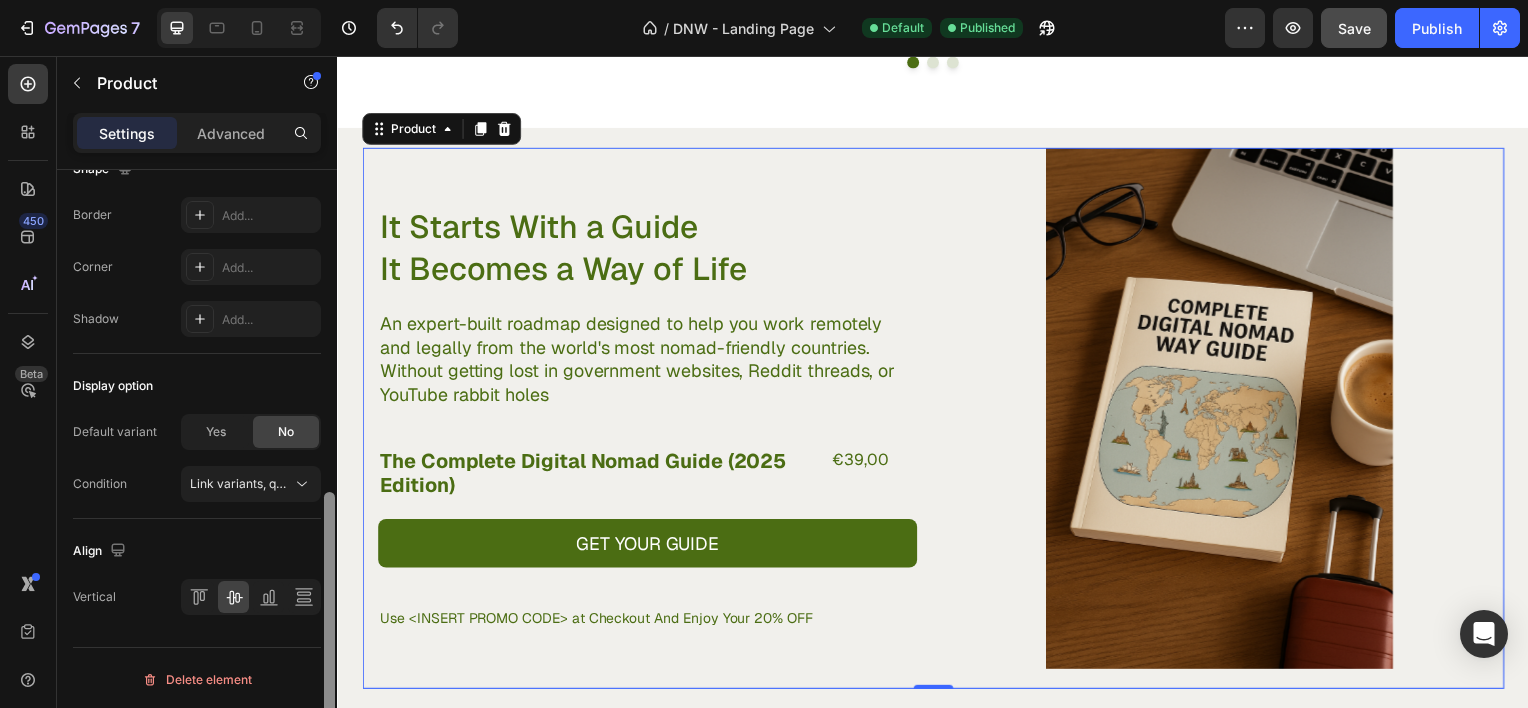 click at bounding box center (329, 467) 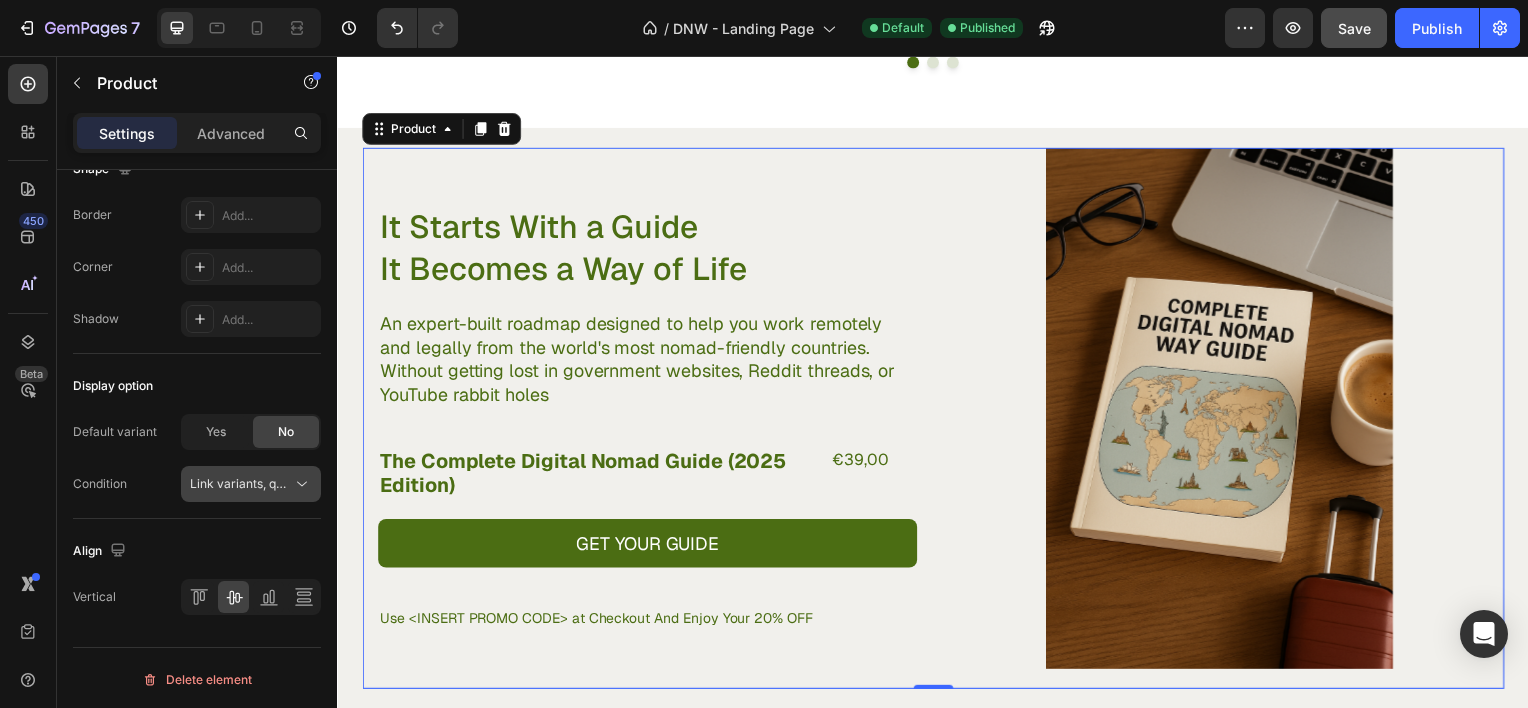 click 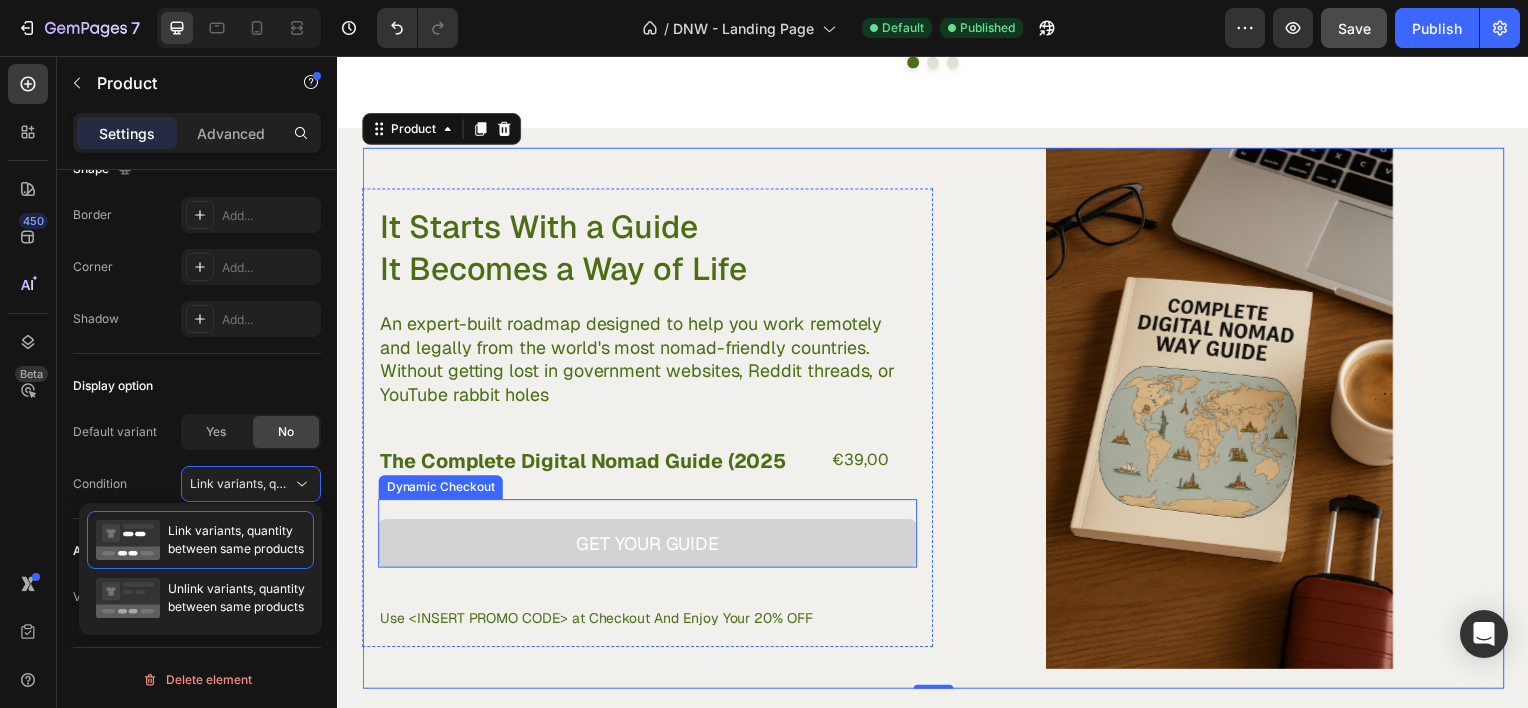 click on "Get Your Guide" at bounding box center [649, 546] 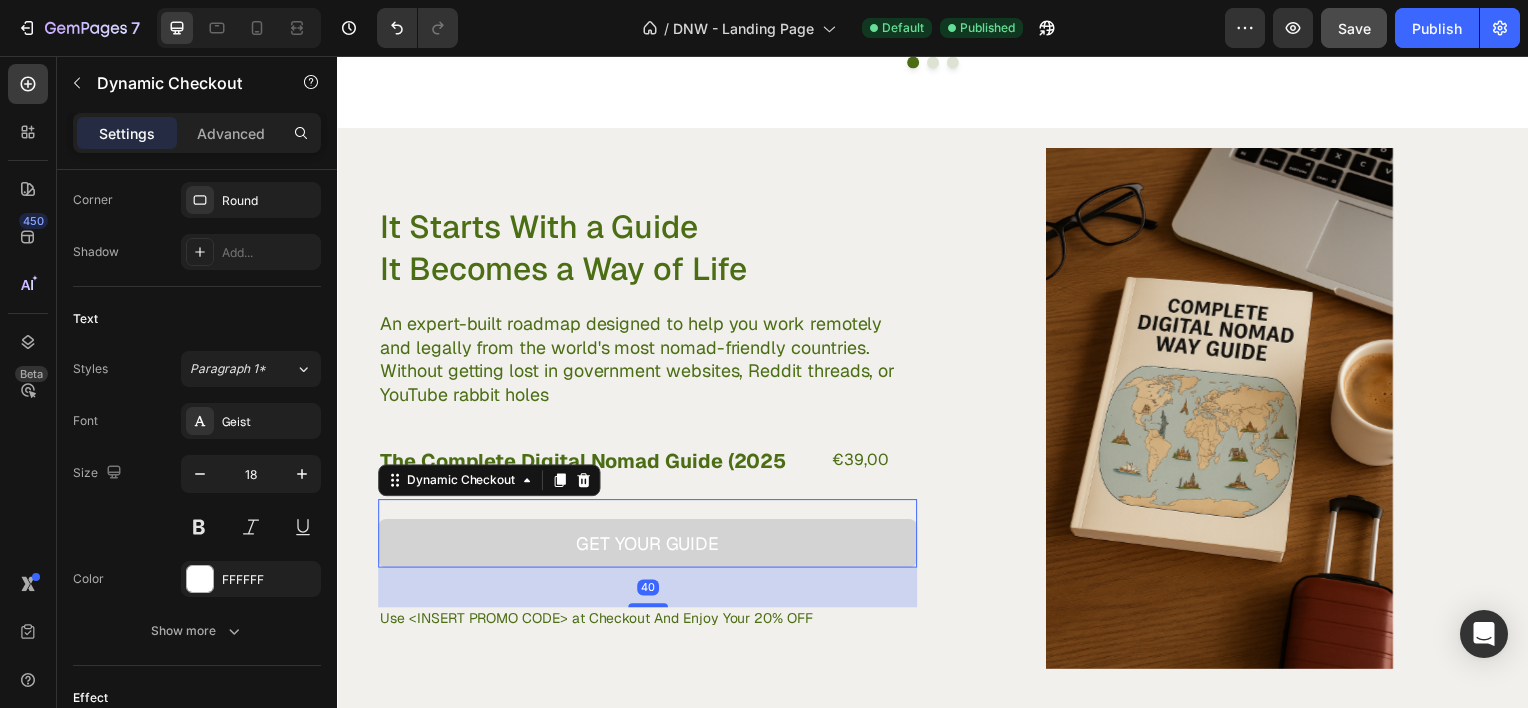 scroll, scrollTop: 0, scrollLeft: 0, axis: both 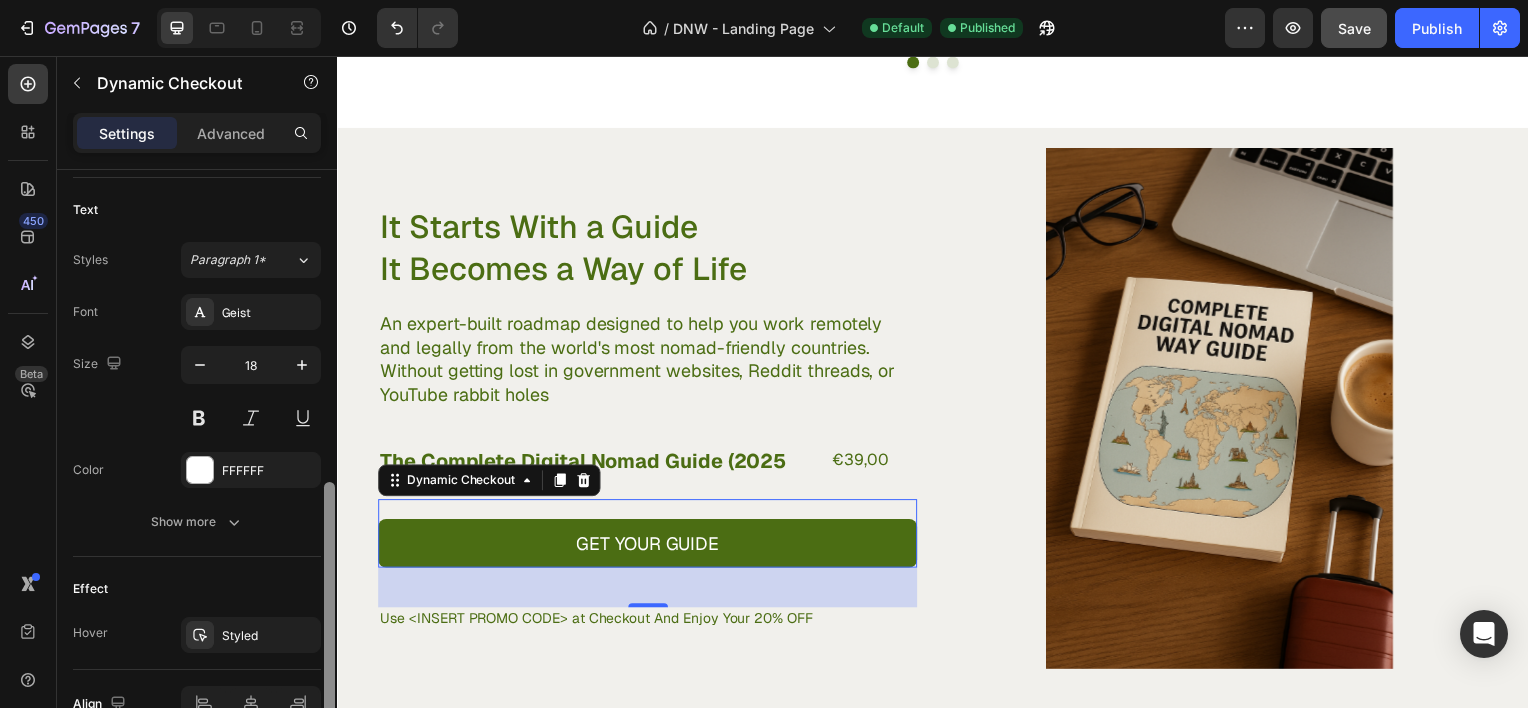 drag, startPoint x: 327, startPoint y: 383, endPoint x: 336, endPoint y: 703, distance: 320.12653 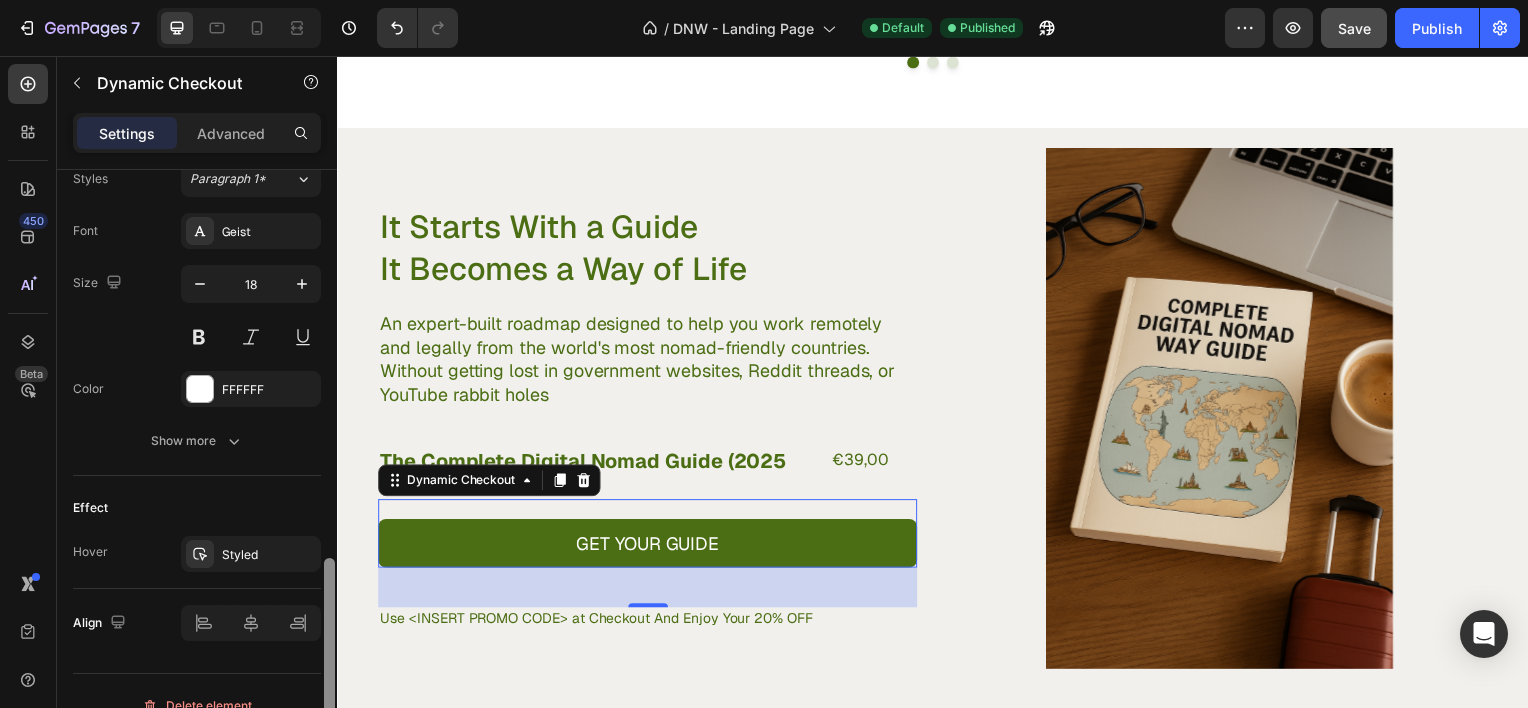 scroll, scrollTop: 918, scrollLeft: 0, axis: vertical 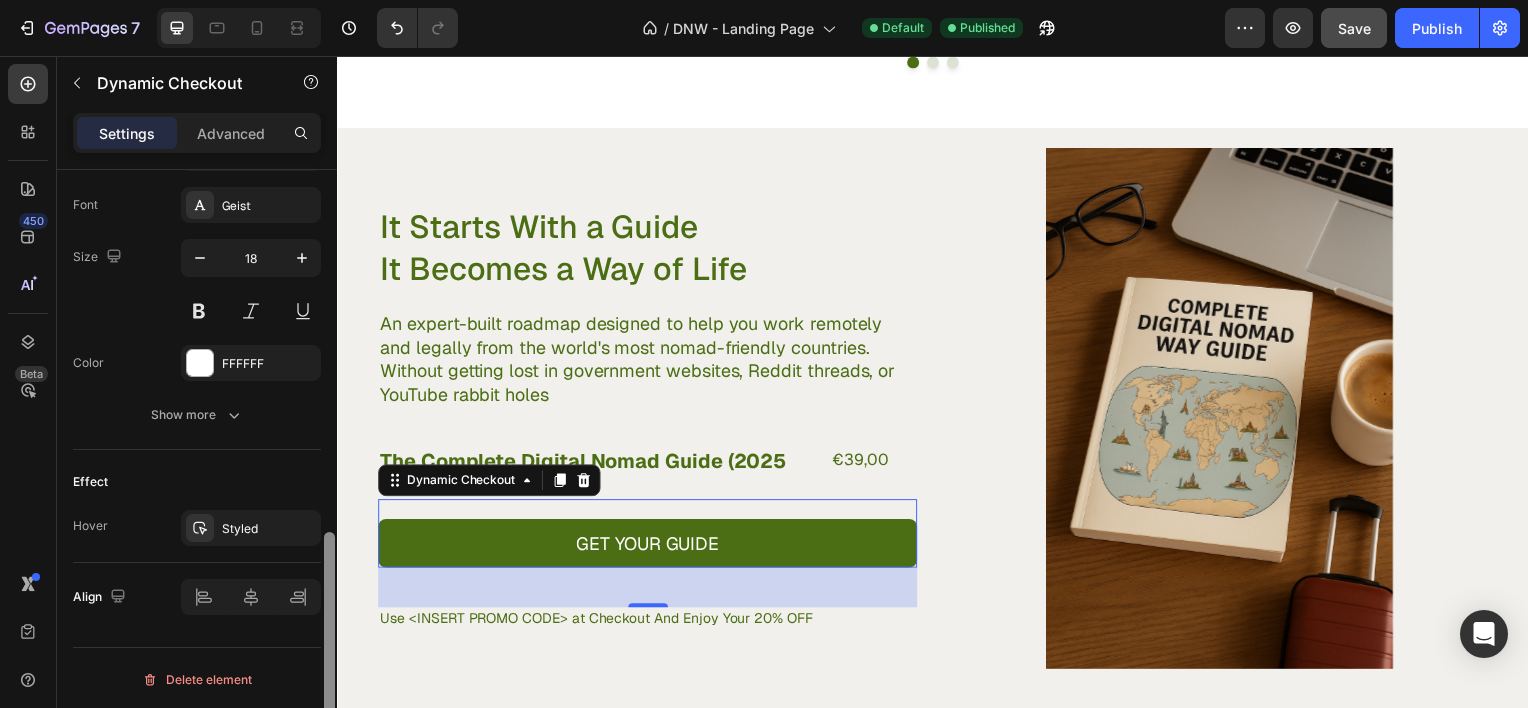 drag, startPoint x: 329, startPoint y: 589, endPoint x: 332, endPoint y: 656, distance: 67.06713 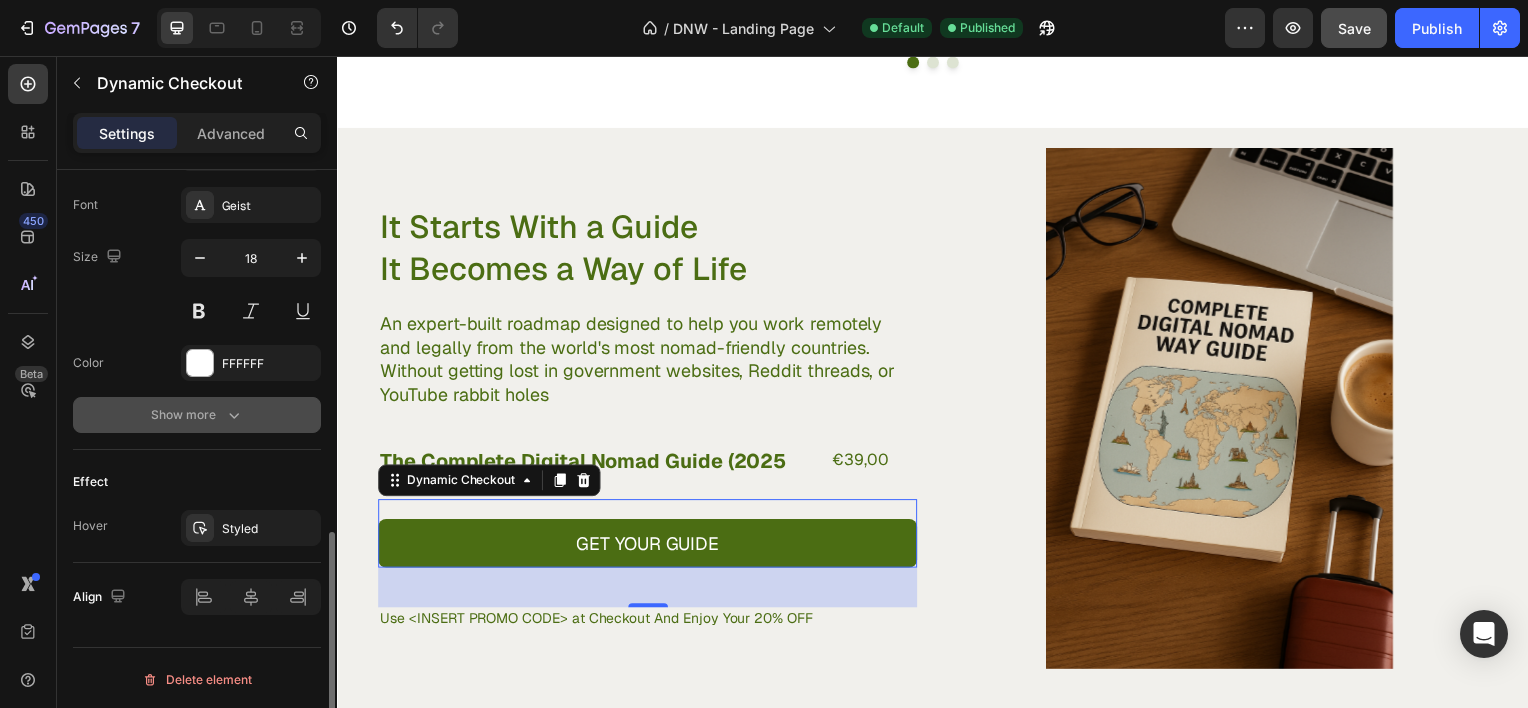 click on "Show more" at bounding box center [197, 415] 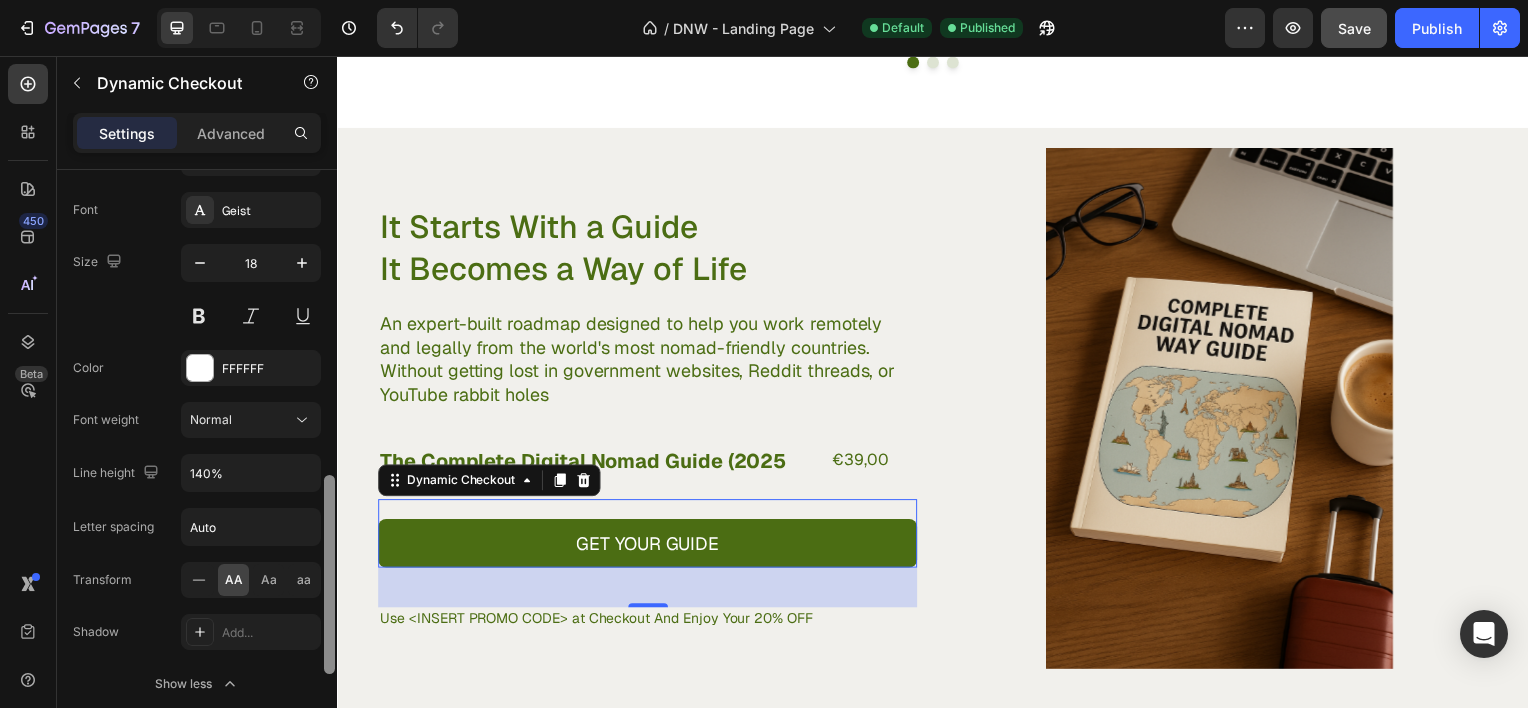 scroll, scrollTop: 918, scrollLeft: 0, axis: vertical 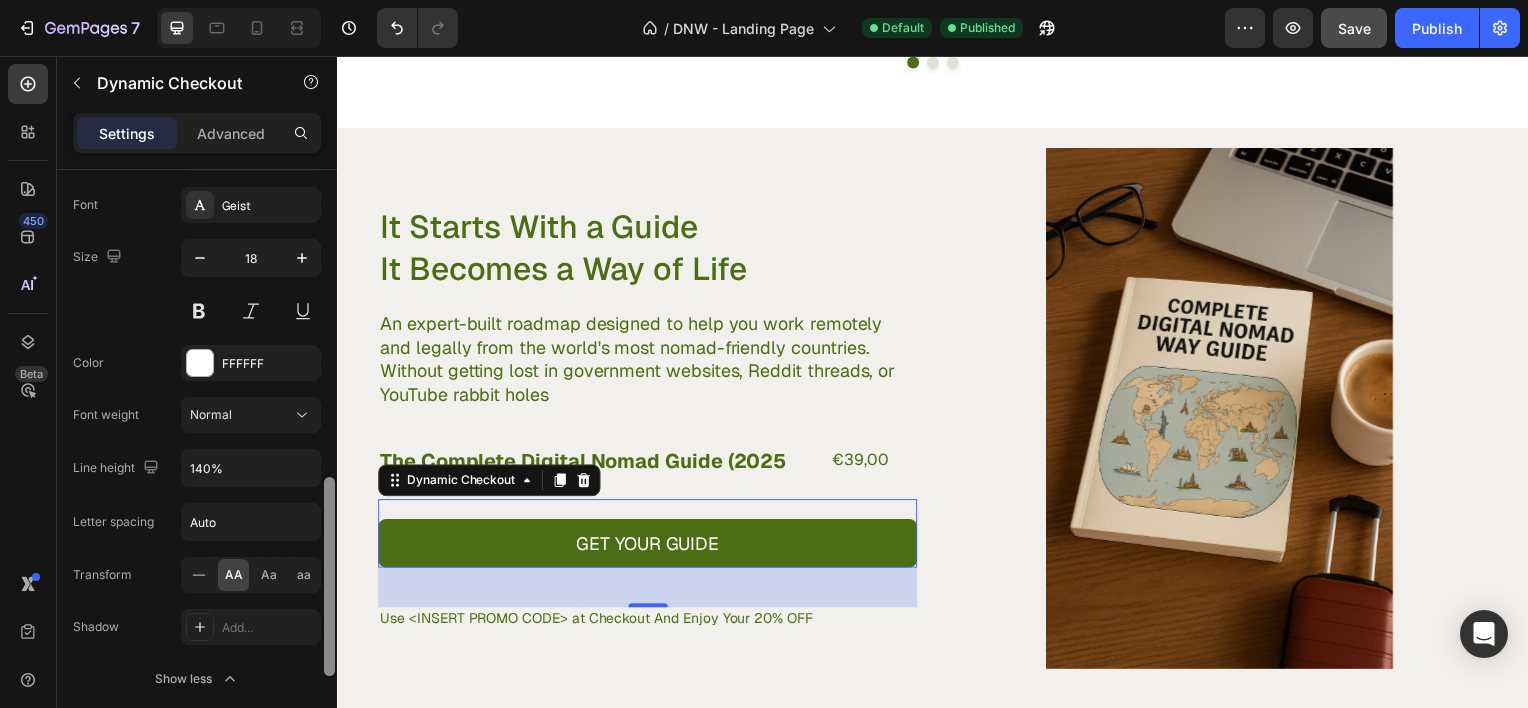 click at bounding box center [329, 576] 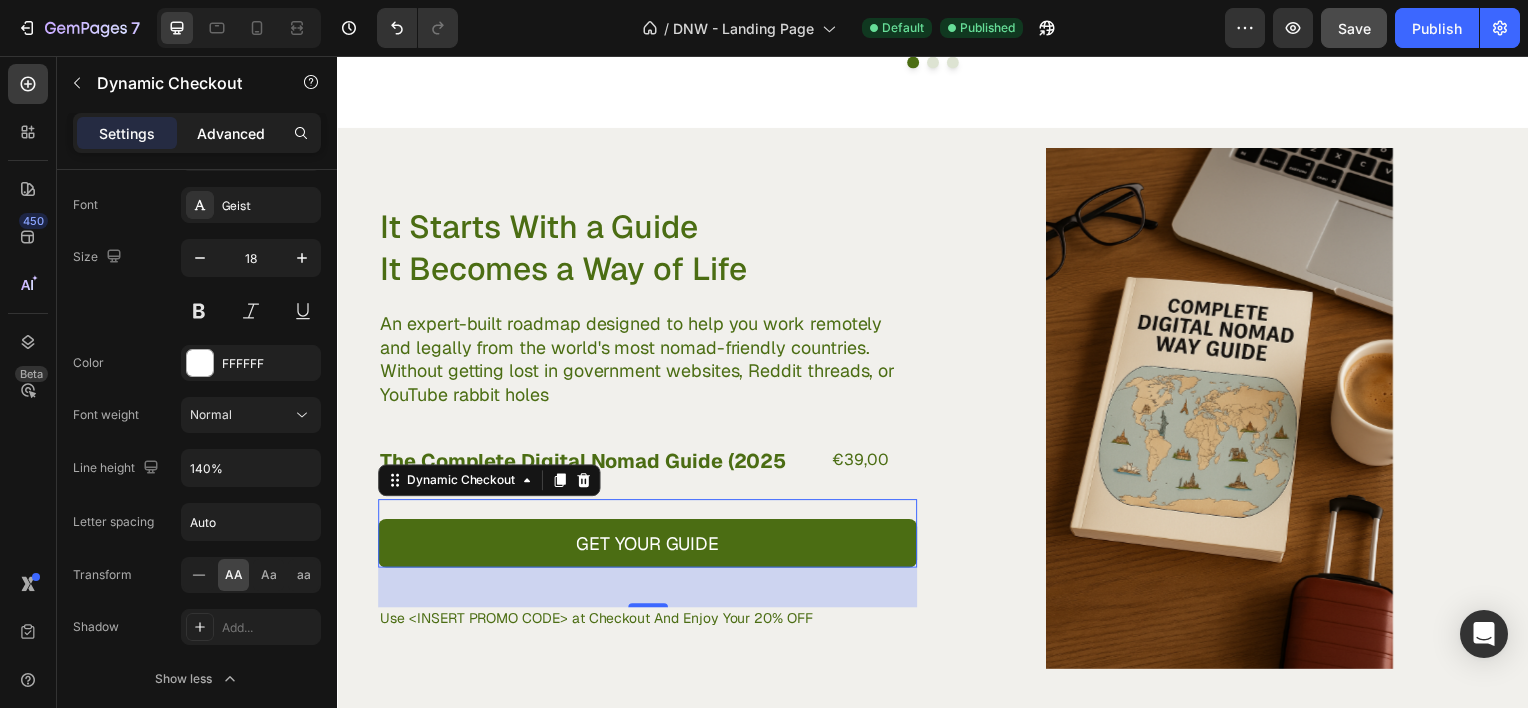 click on "Advanced" at bounding box center [231, 133] 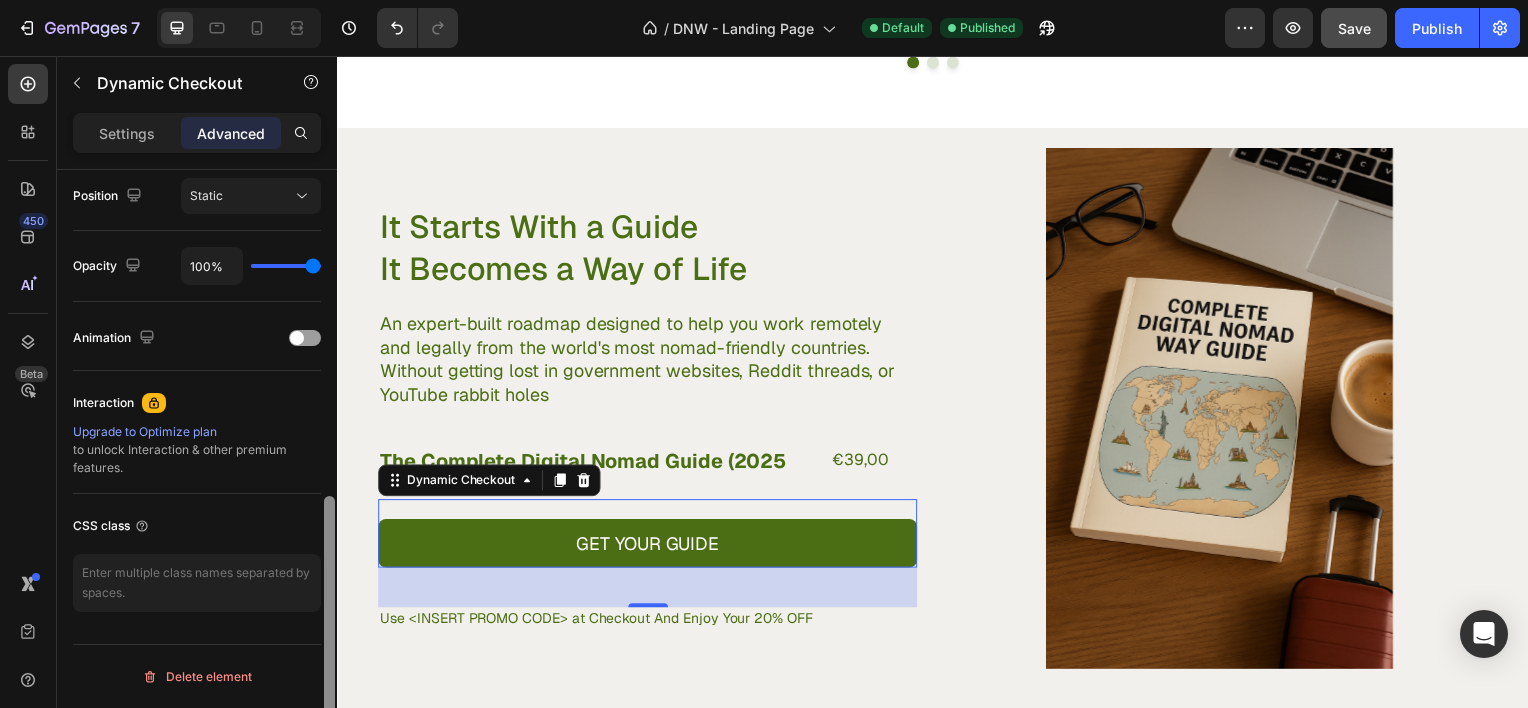 scroll, scrollTop: 736, scrollLeft: 0, axis: vertical 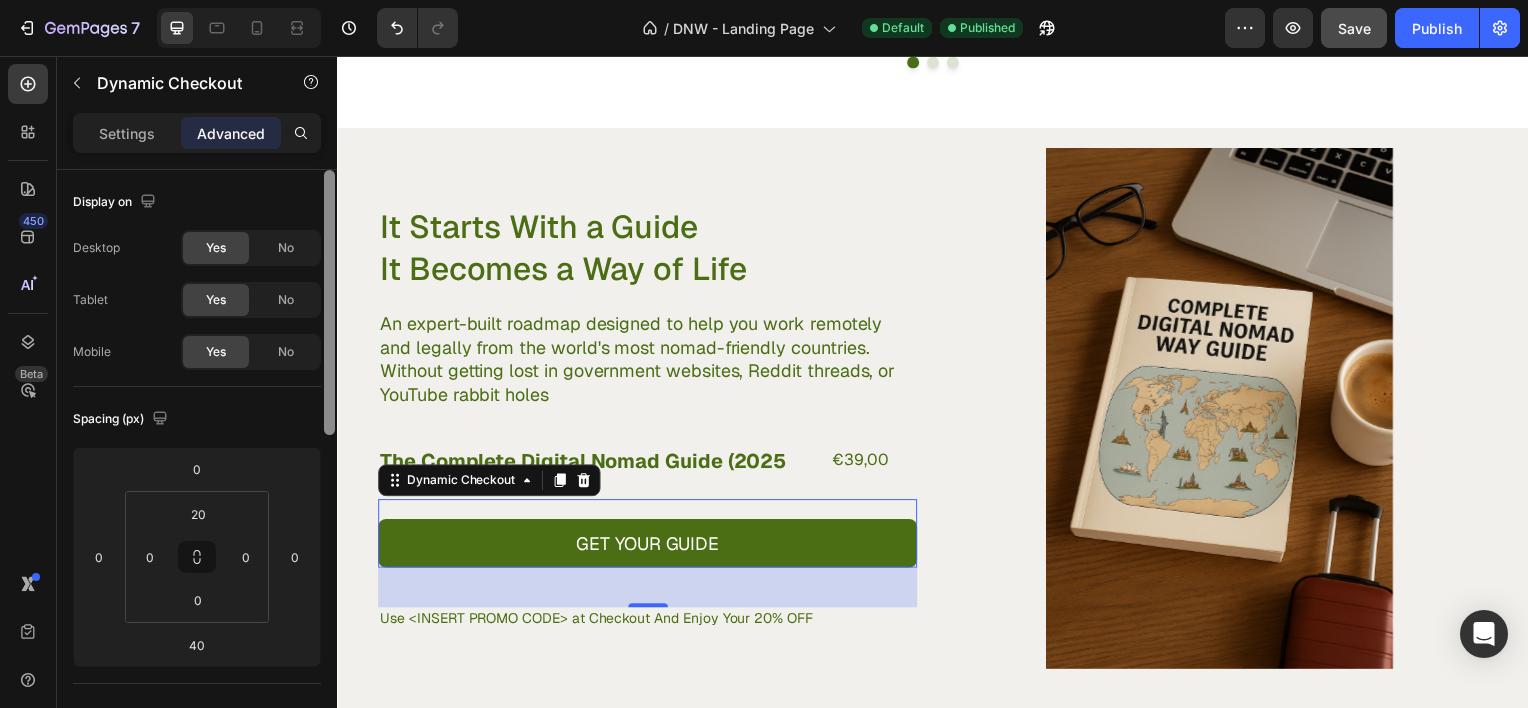 drag, startPoint x: 332, startPoint y: 528, endPoint x: 328, endPoint y: 163, distance: 365.0219 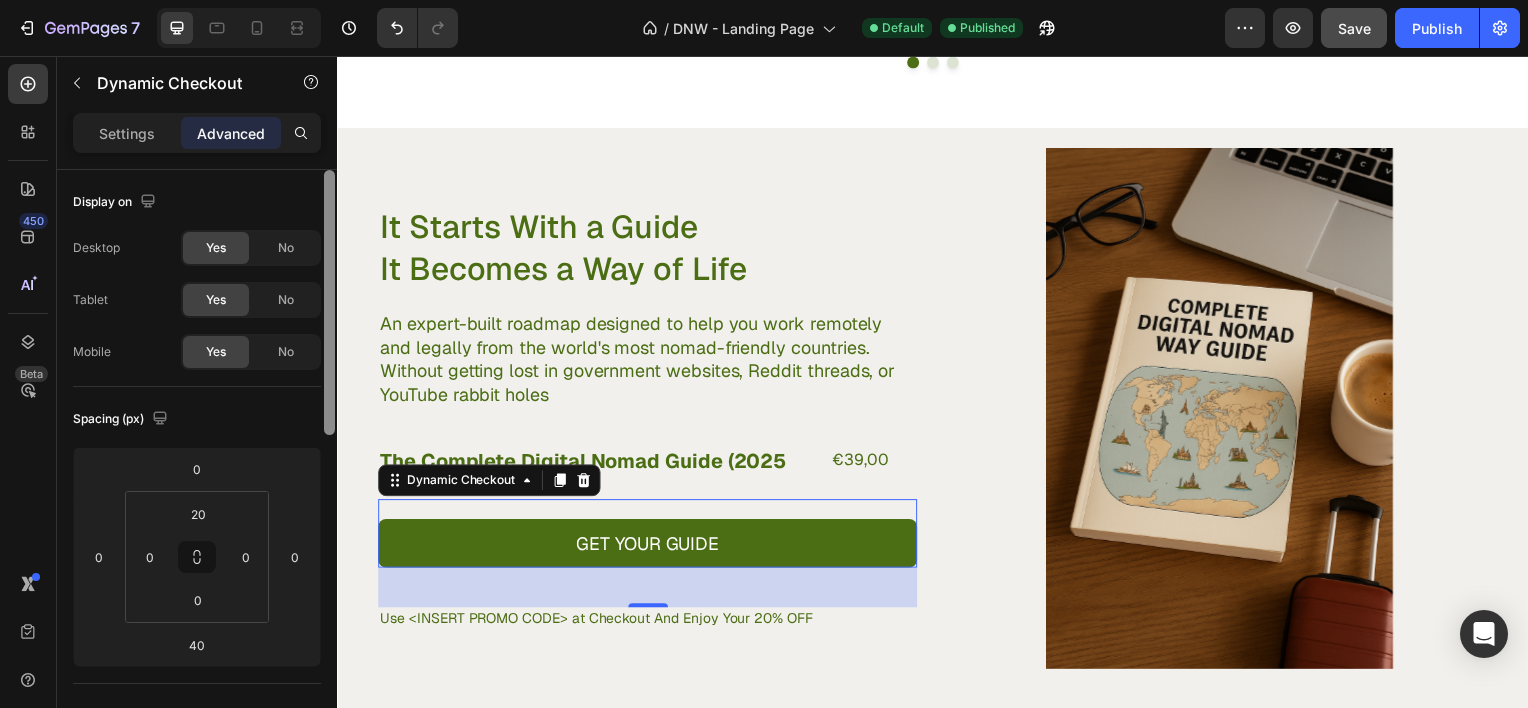 click on "Settings Advanced Display on Desktop Yes No Tablet Yes No Mobile Yes No Spacing (px) 0 0 40 0 20 0 0 0 Shape Border Add... Corner Add... Shadow Add... Position Static Opacity 100% Animation Interaction Upgrade to Optimize plan  to unlock Interaction & other premium features. CSS class Delete element" at bounding box center [197, 439] 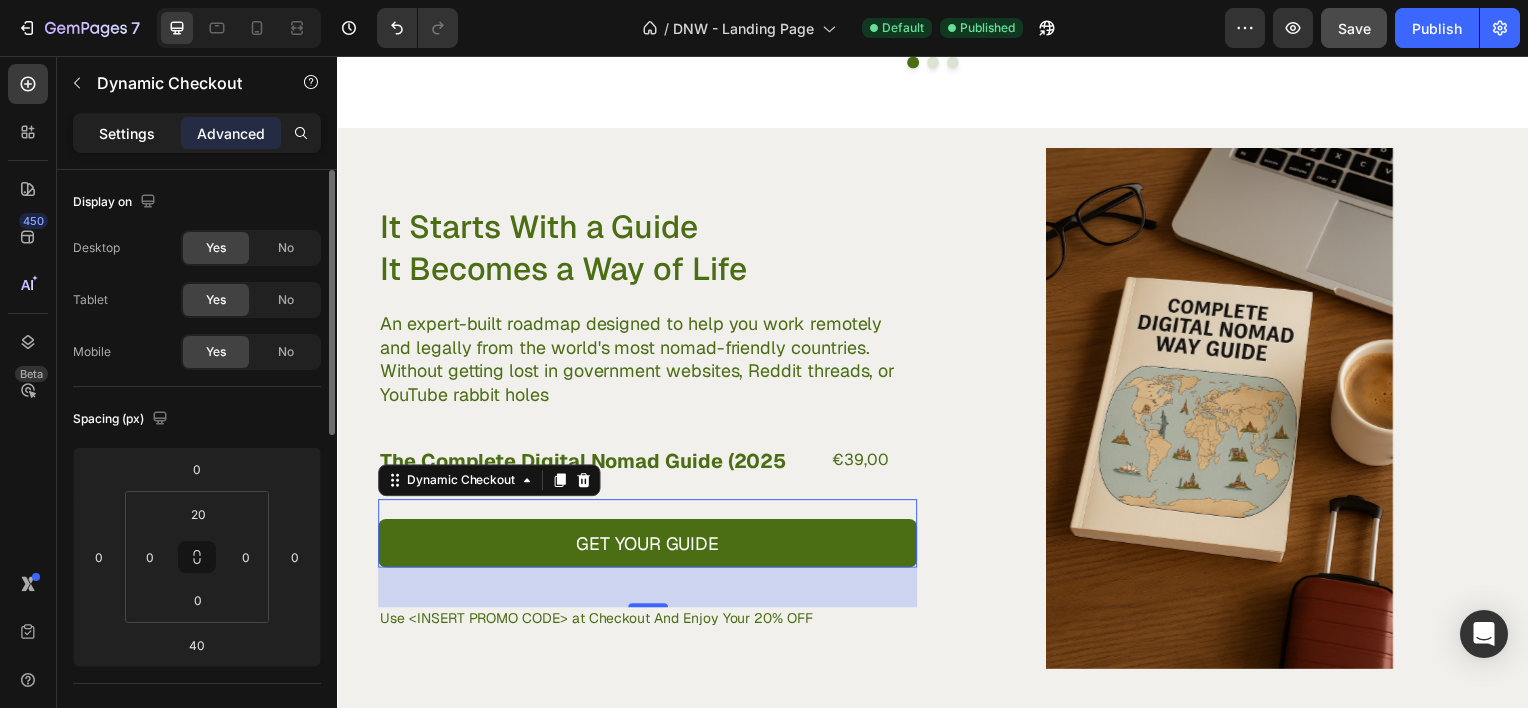 click on "Settings" at bounding box center [127, 133] 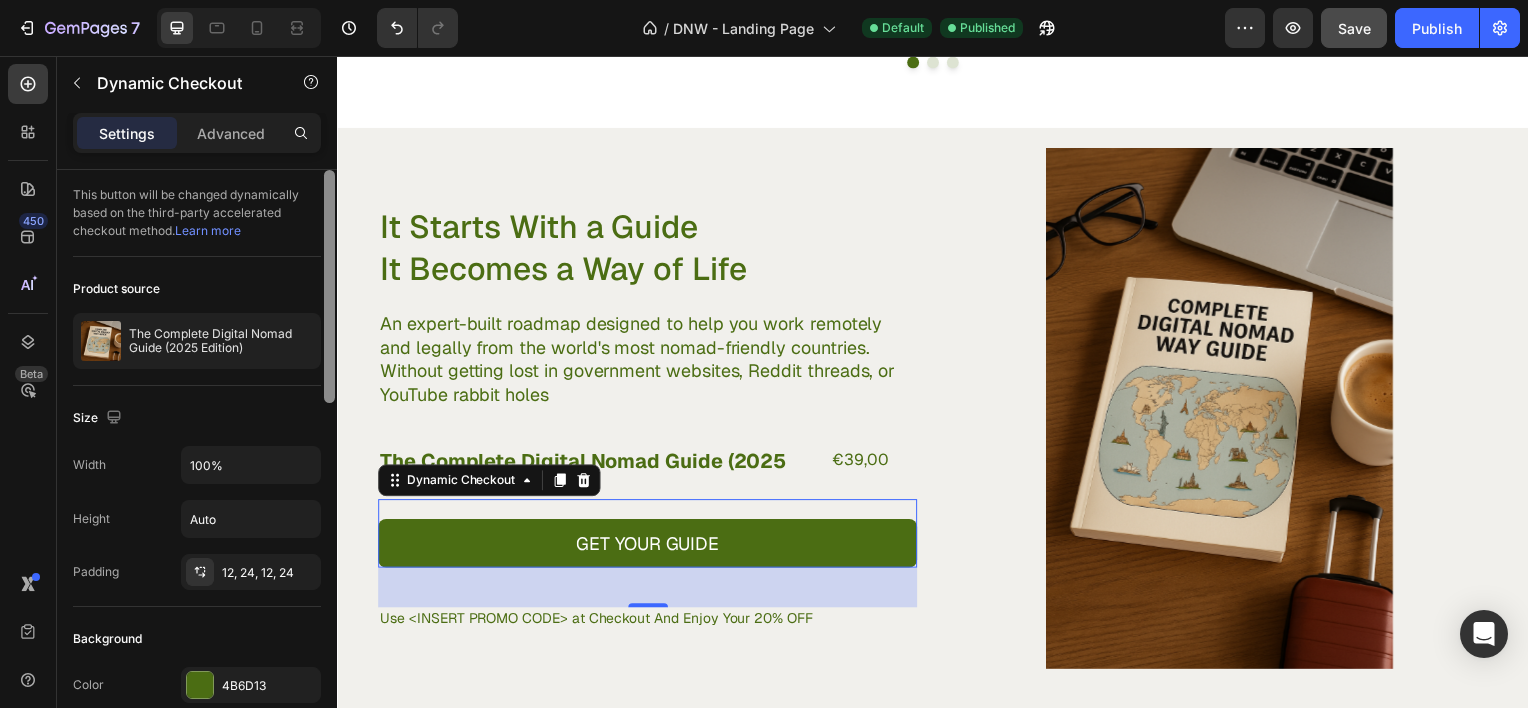 scroll, scrollTop: 116, scrollLeft: 0, axis: vertical 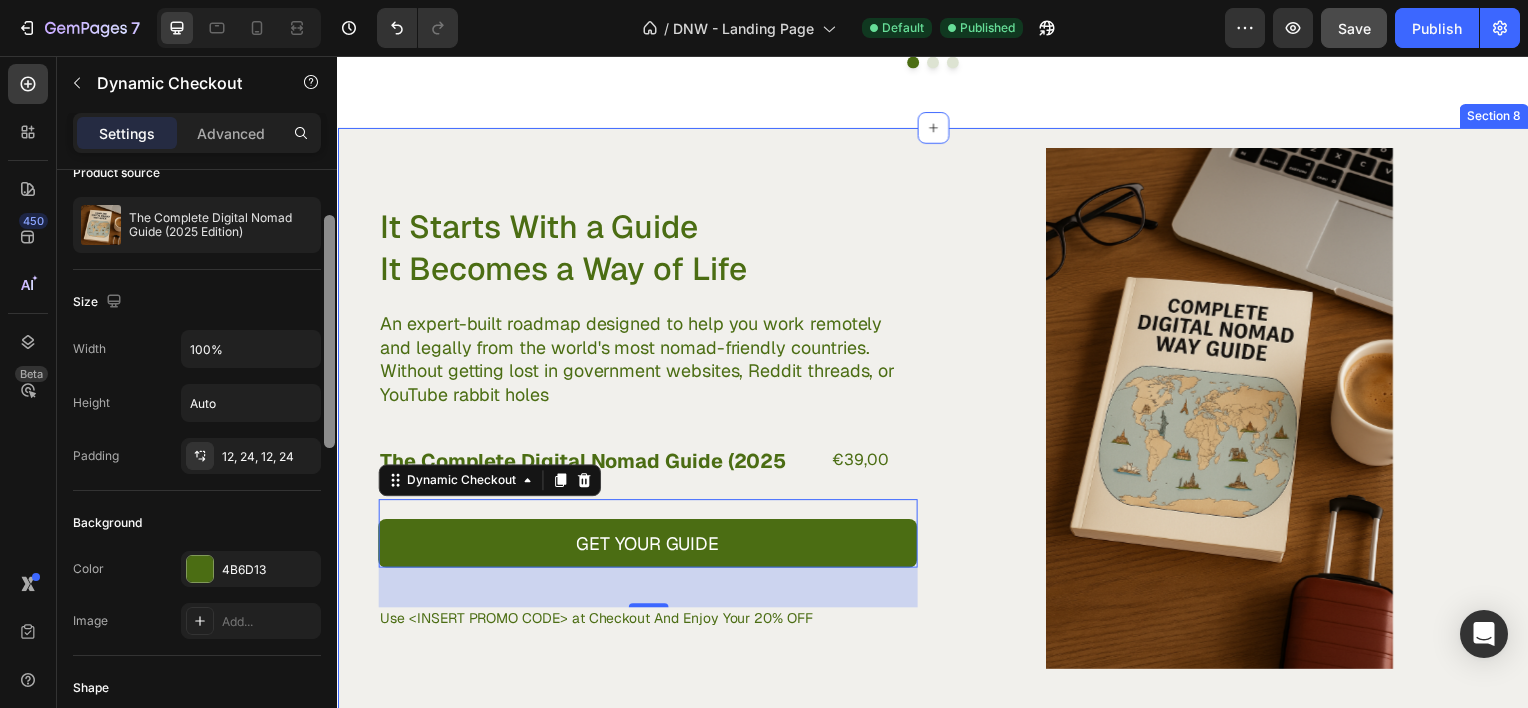 drag, startPoint x: 667, startPoint y: 404, endPoint x: 345, endPoint y: 434, distance: 323.3945 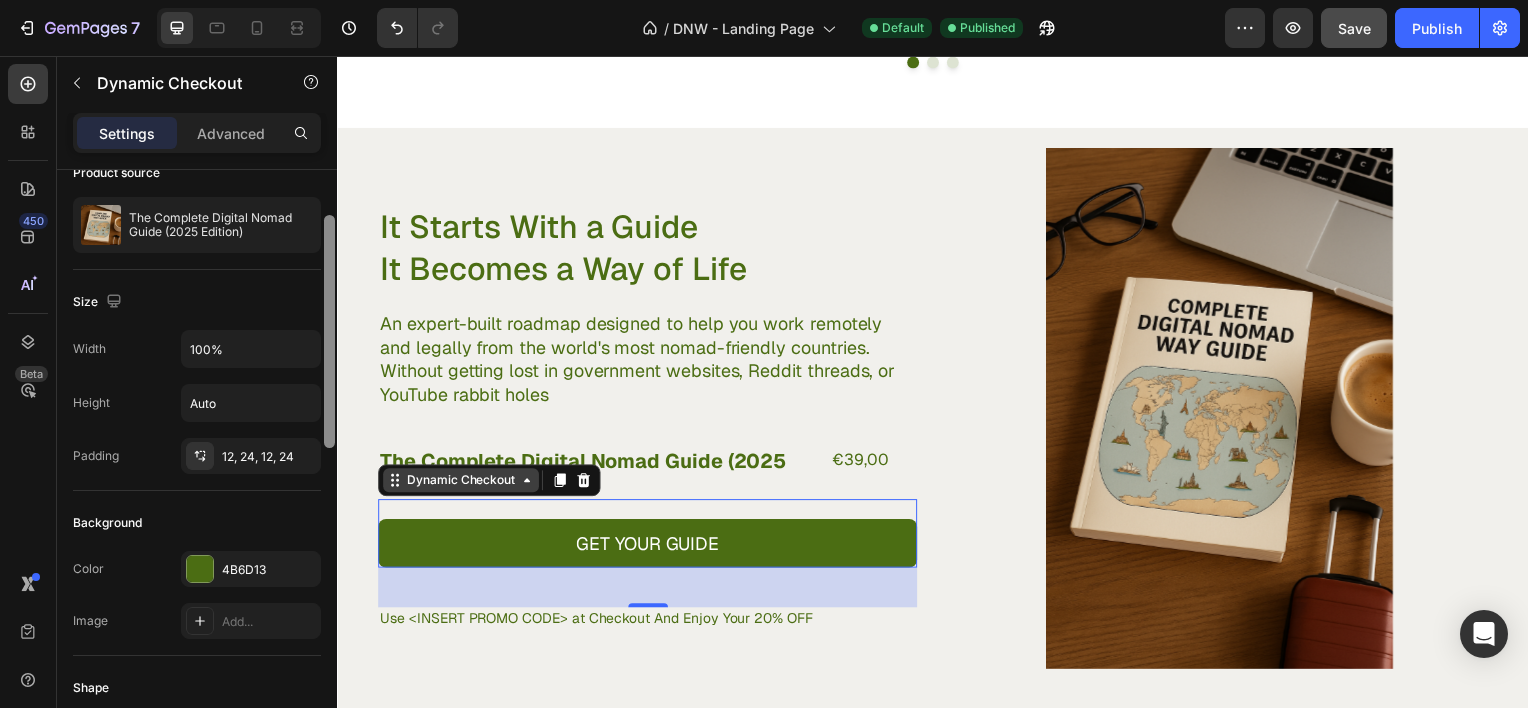 click 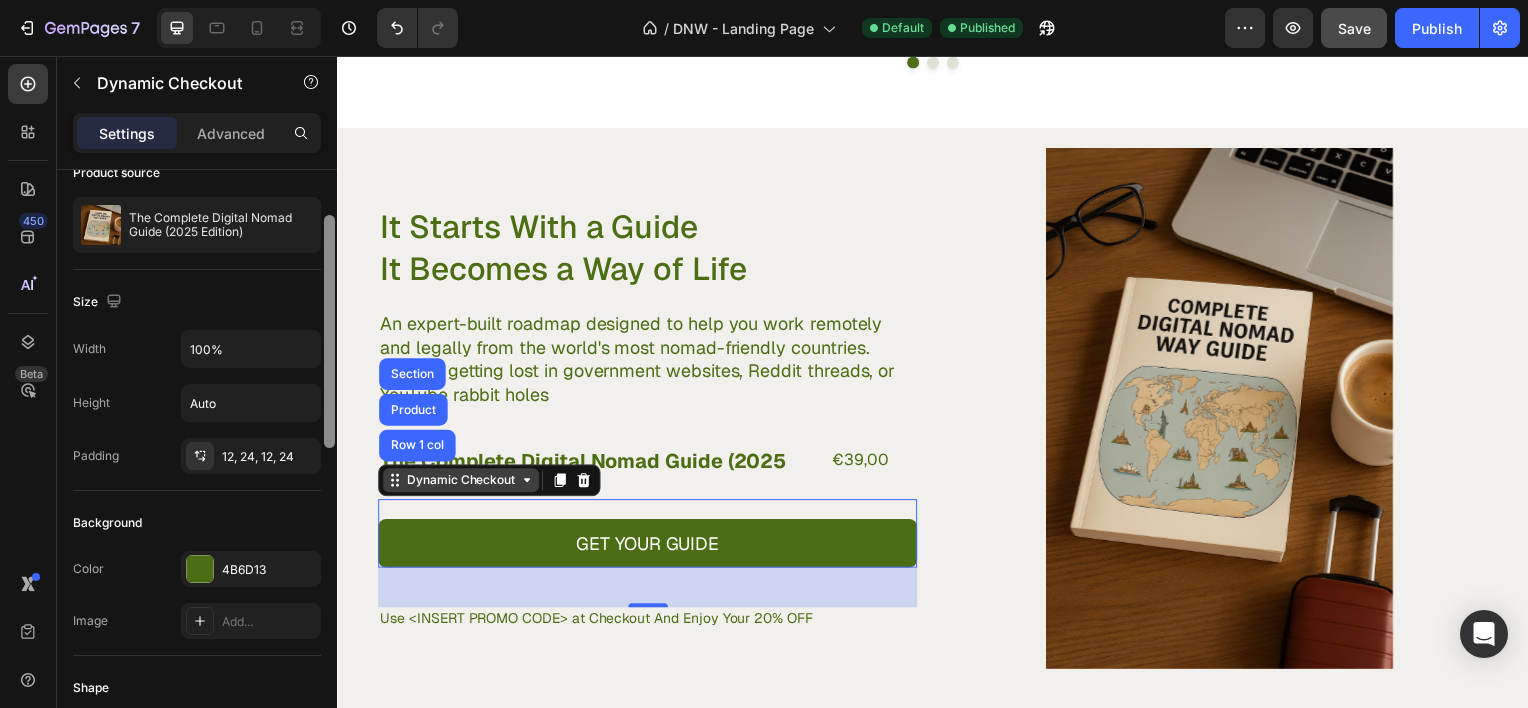 click 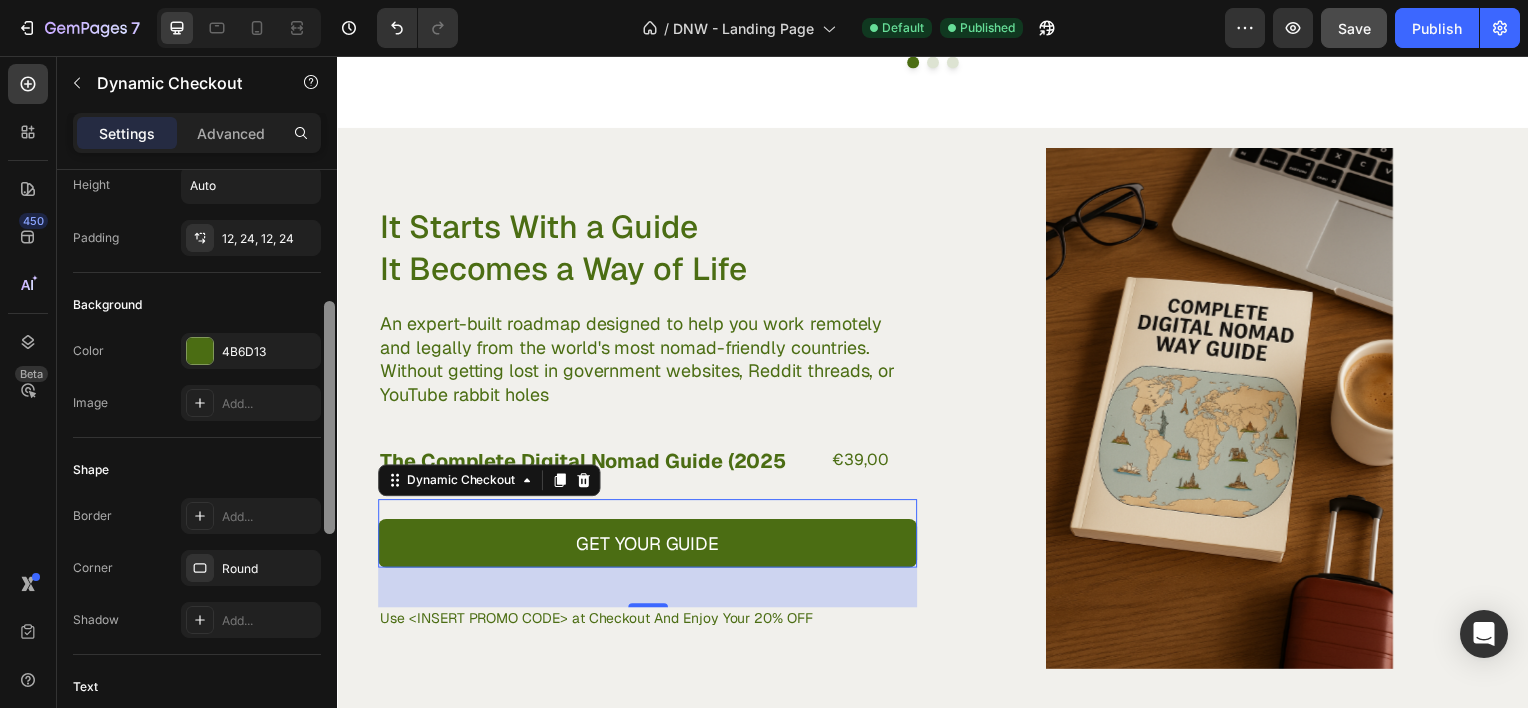 scroll, scrollTop: 0, scrollLeft: 0, axis: both 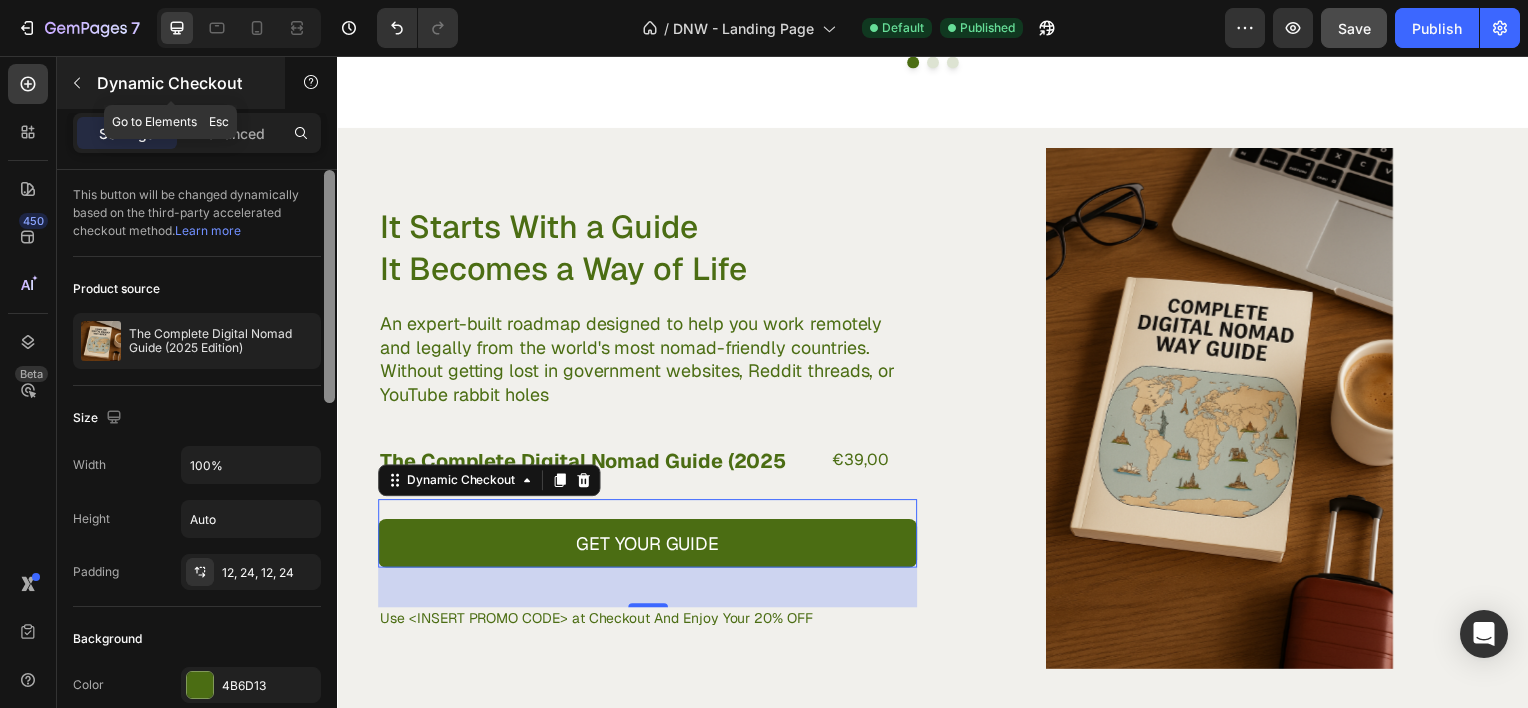 click 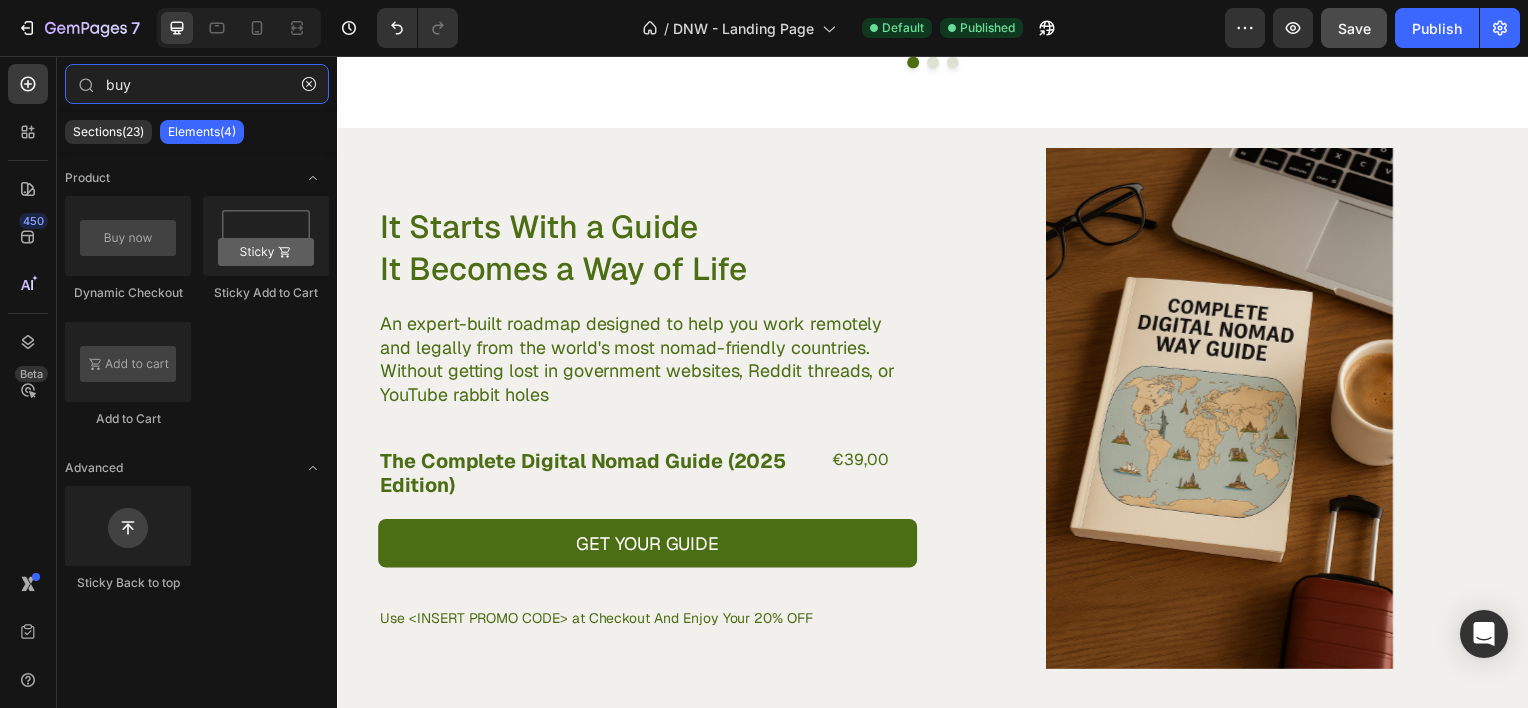drag, startPoint x: 160, startPoint y: 76, endPoint x: 52, endPoint y: 79, distance: 108.04166 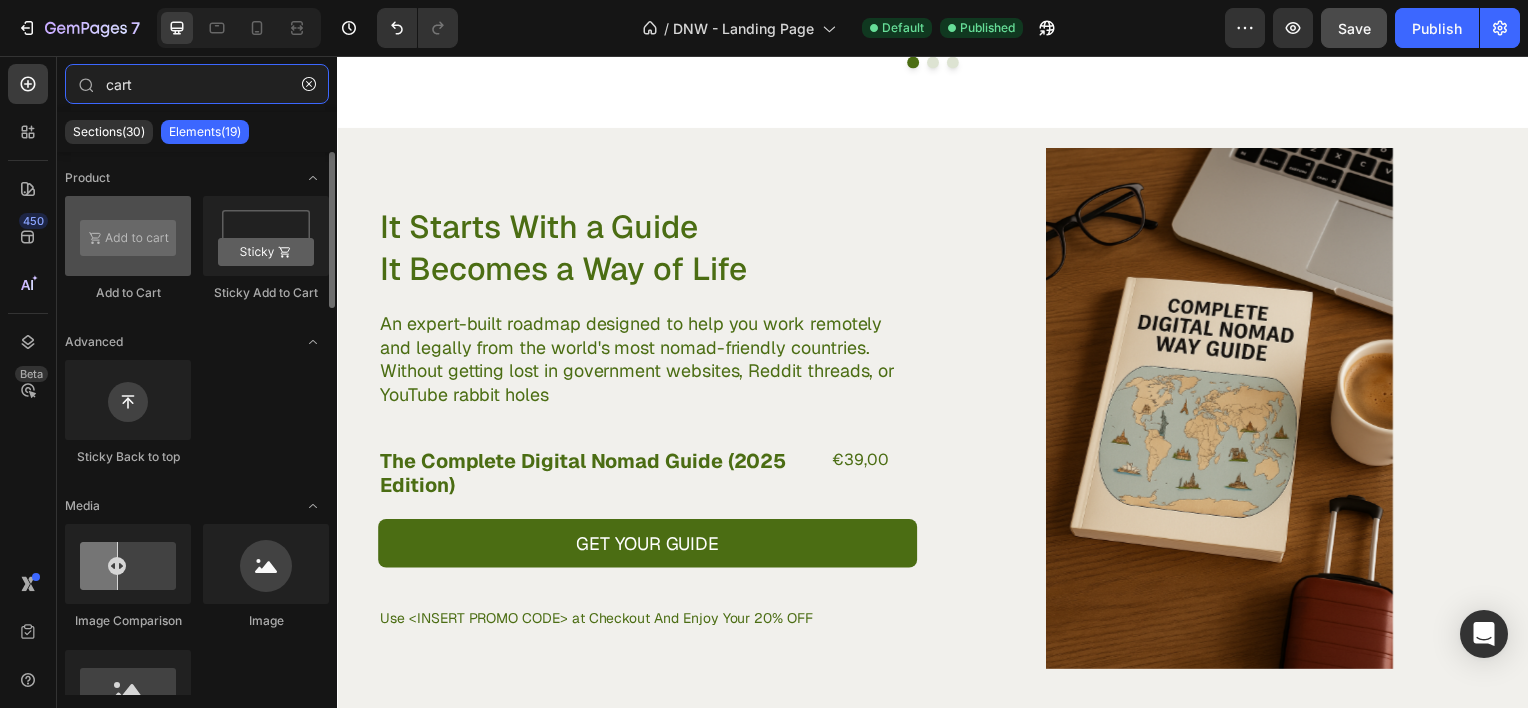 type on "cart" 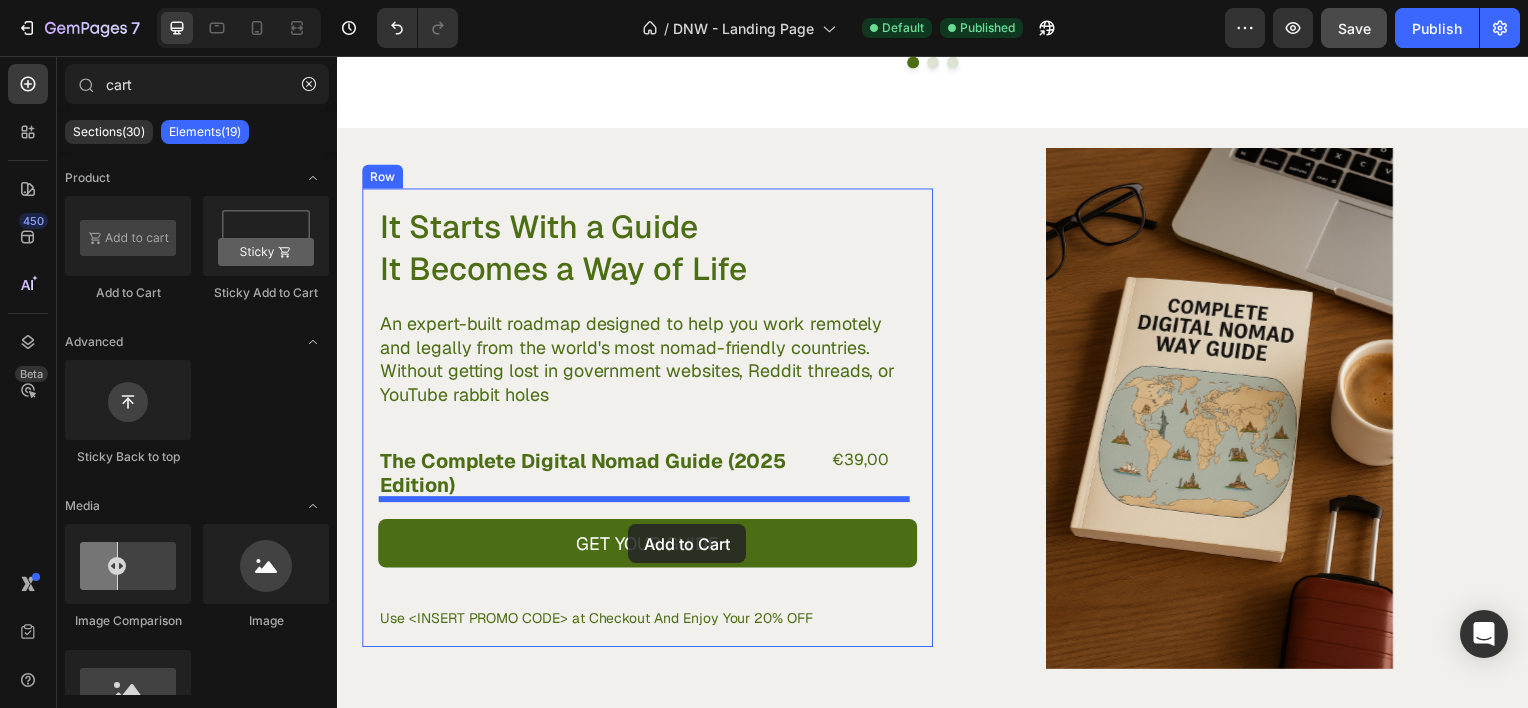 drag, startPoint x: 461, startPoint y: 293, endPoint x: 630, endPoint y: 528, distance: 289.4581 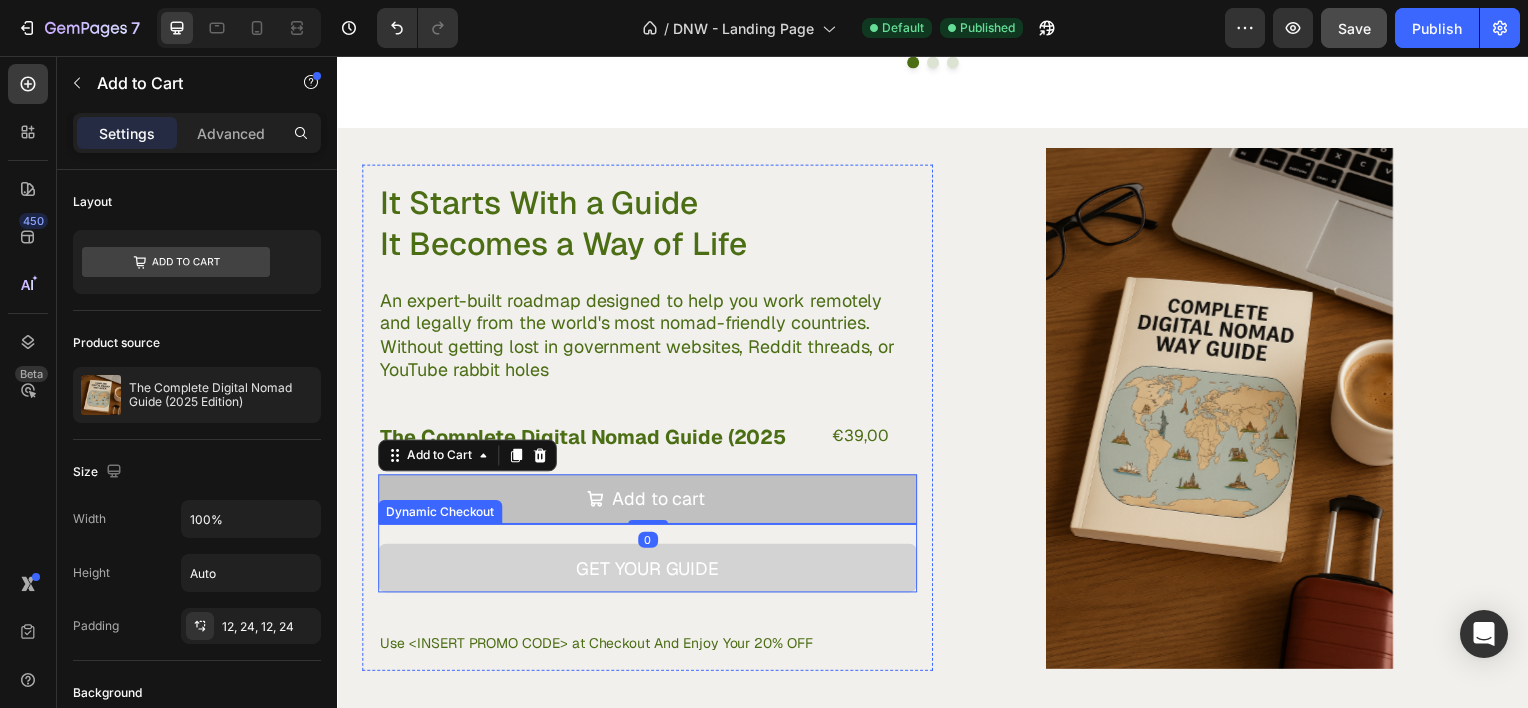 click on "Get Your Guide" at bounding box center [649, 571] 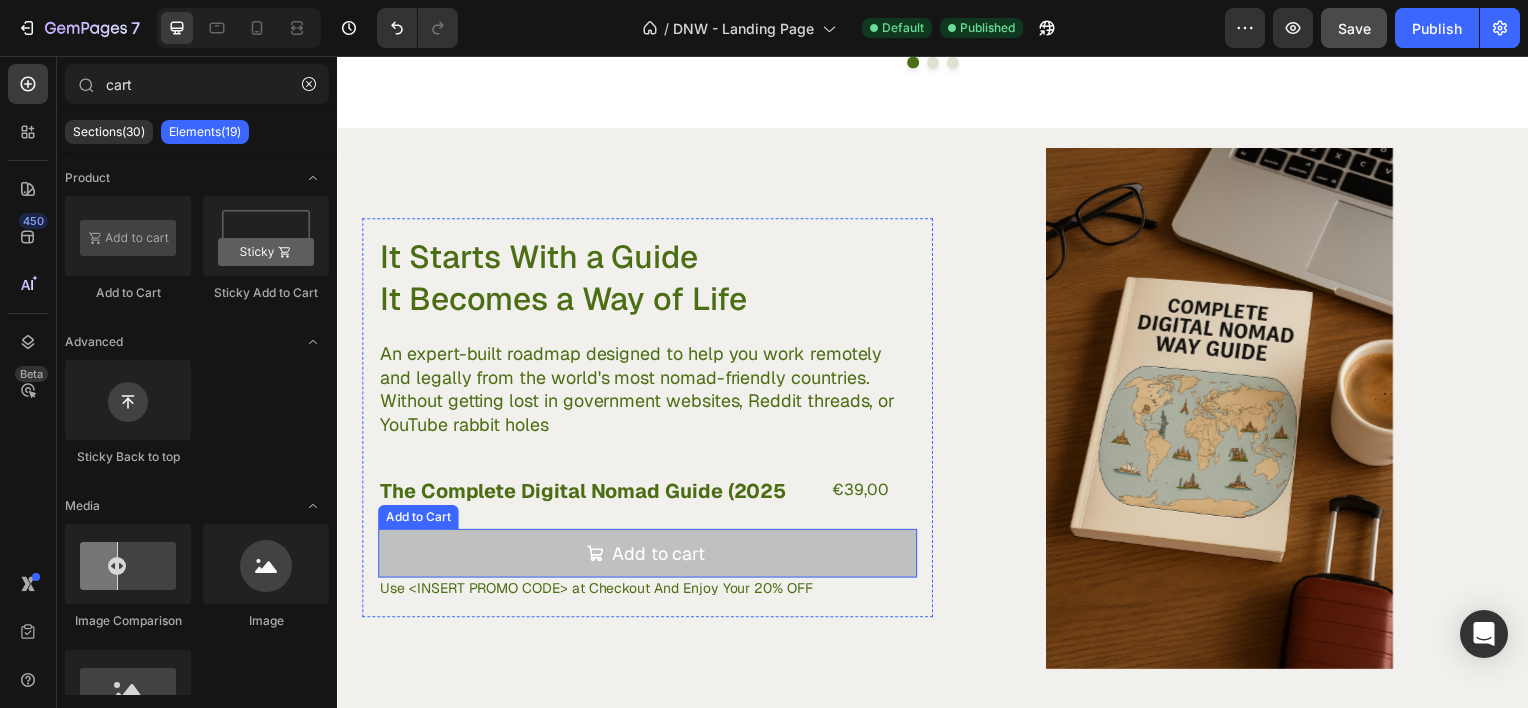 click on "Add to cart" at bounding box center (661, 556) 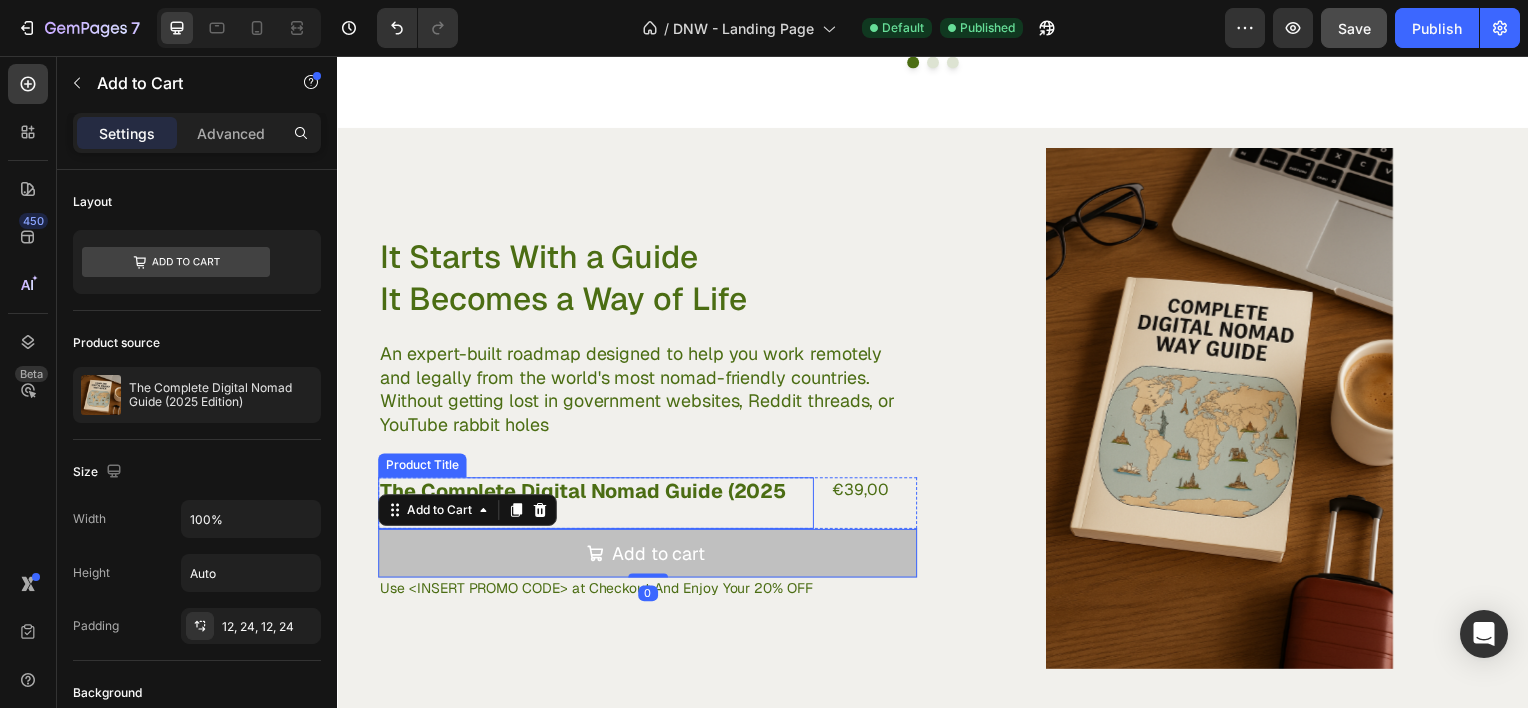 click on "The Complete Digital Nomad Guide (2025 Edition)" at bounding box center (597, 506) 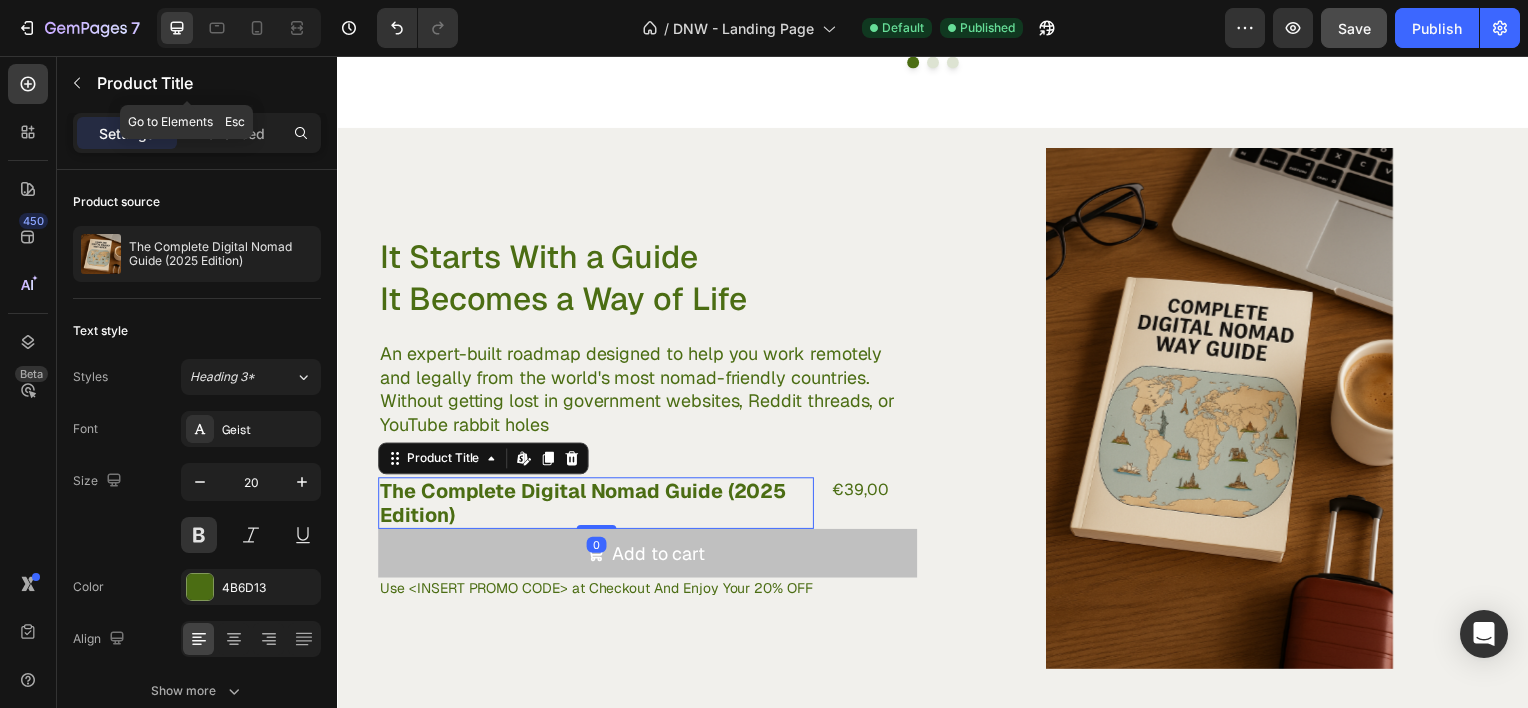 click on "Product Title" 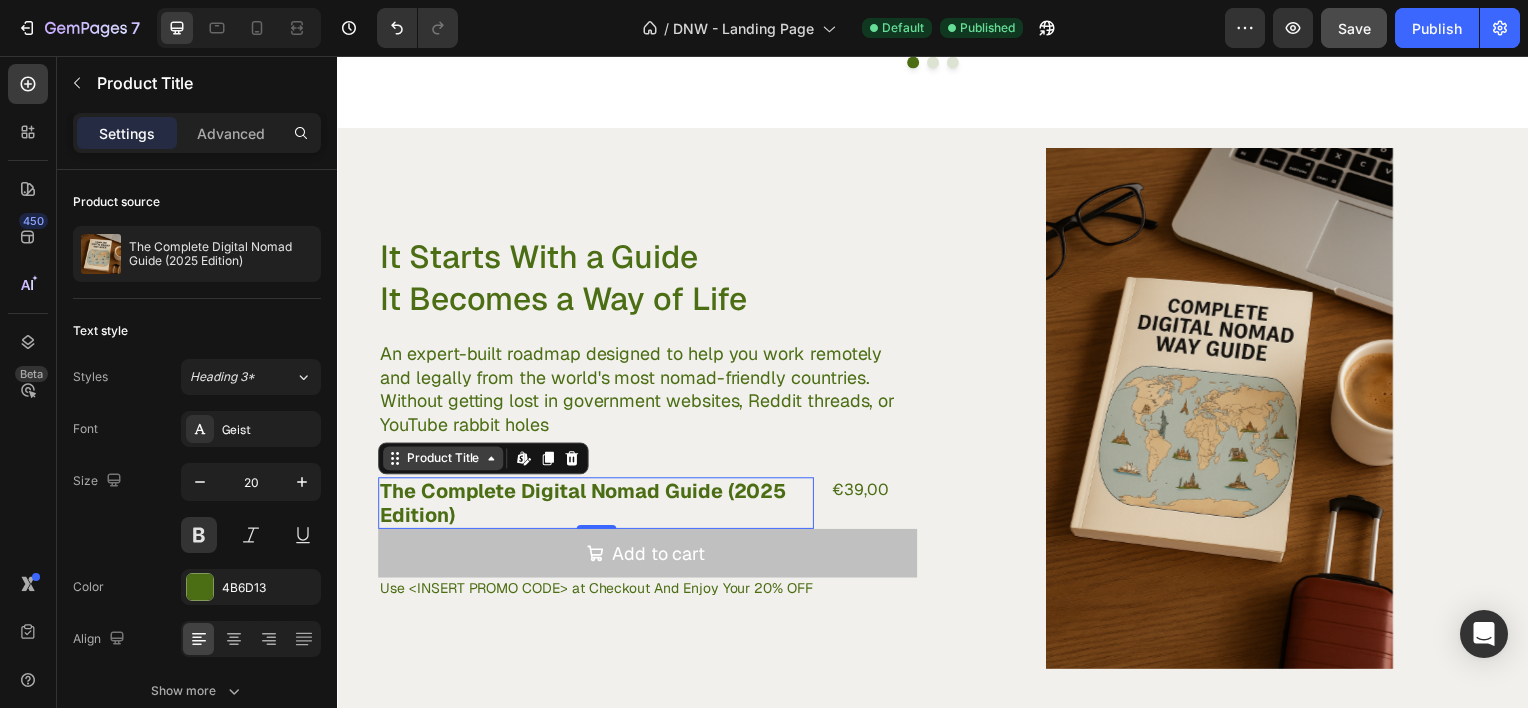 click on "Product Title" at bounding box center [443, 461] 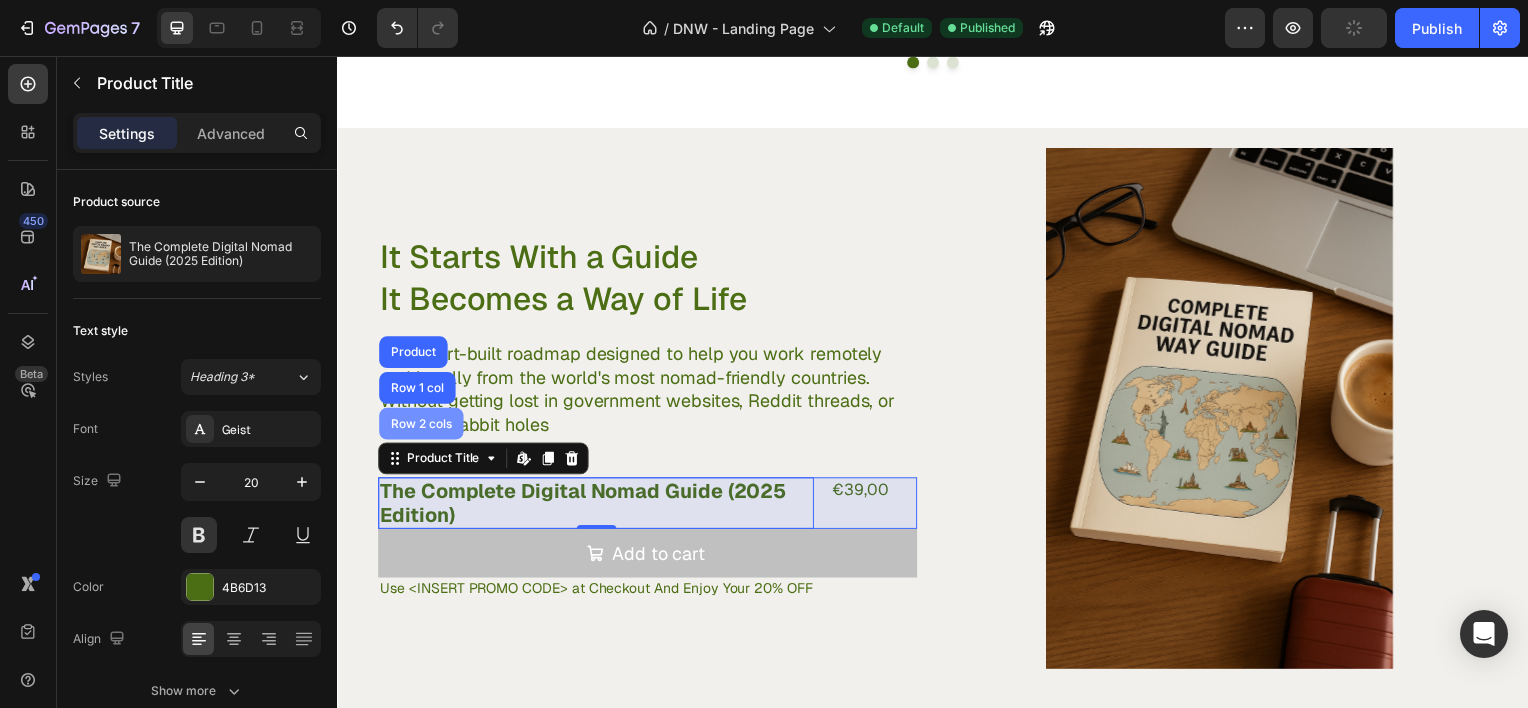 click on "Row 2 cols" at bounding box center [421, 426] 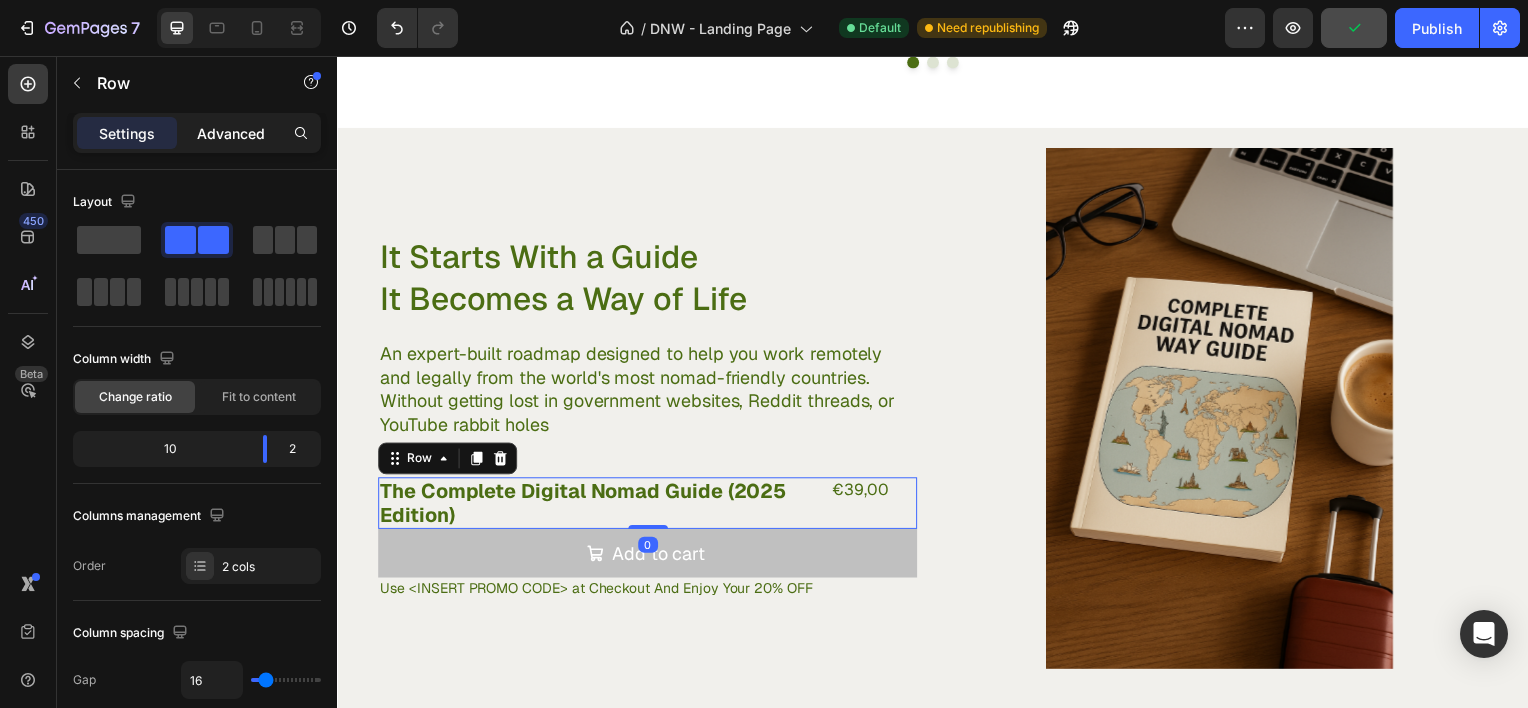 click on "Advanced" at bounding box center [231, 133] 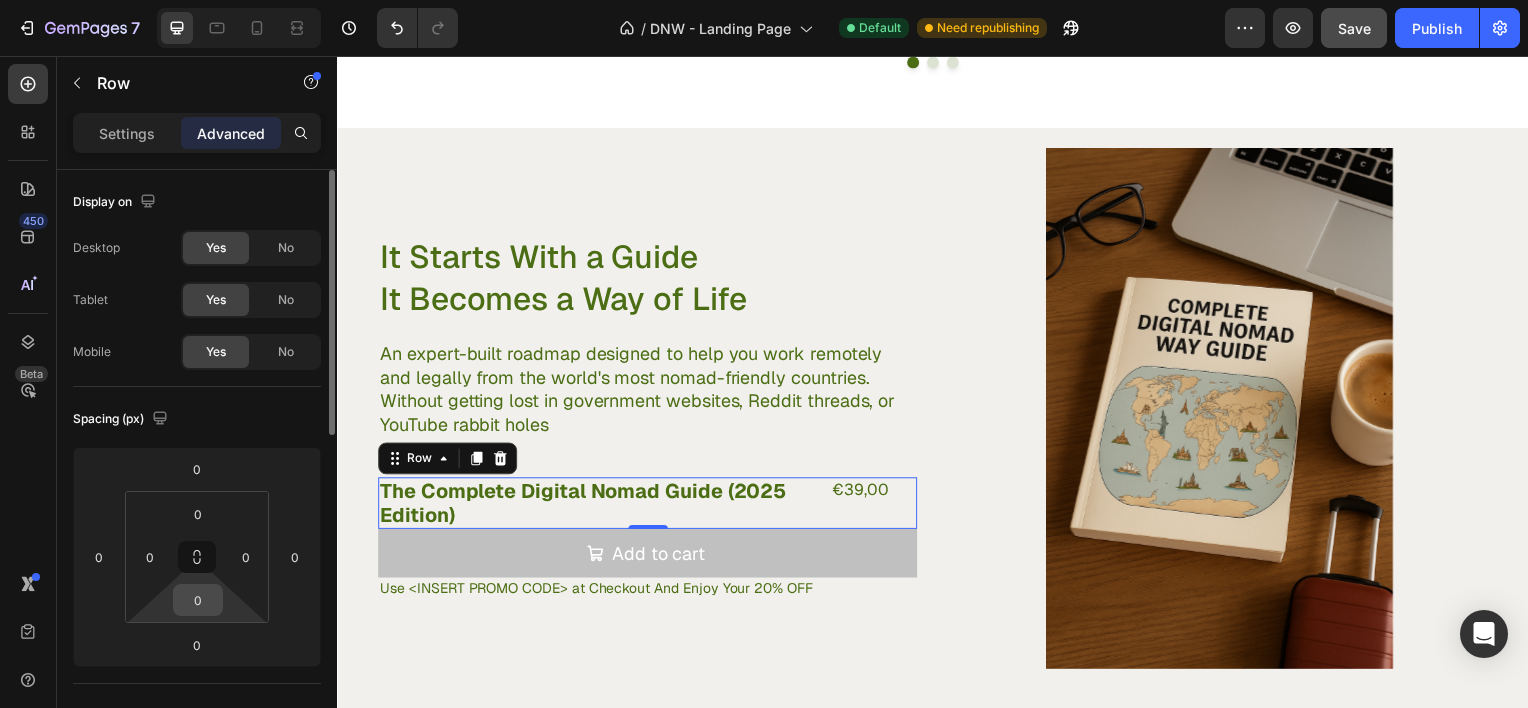 click on "0" at bounding box center [198, 600] 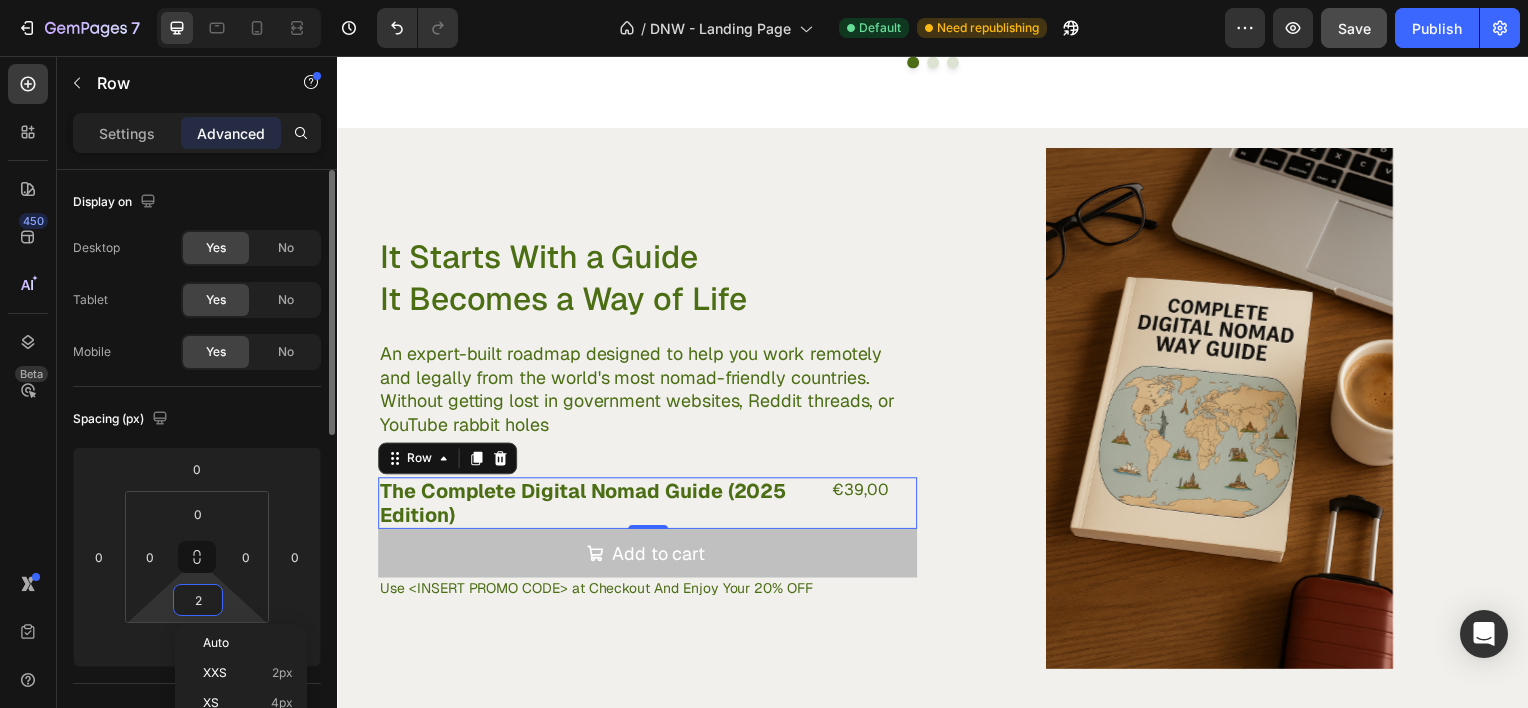 type on "20" 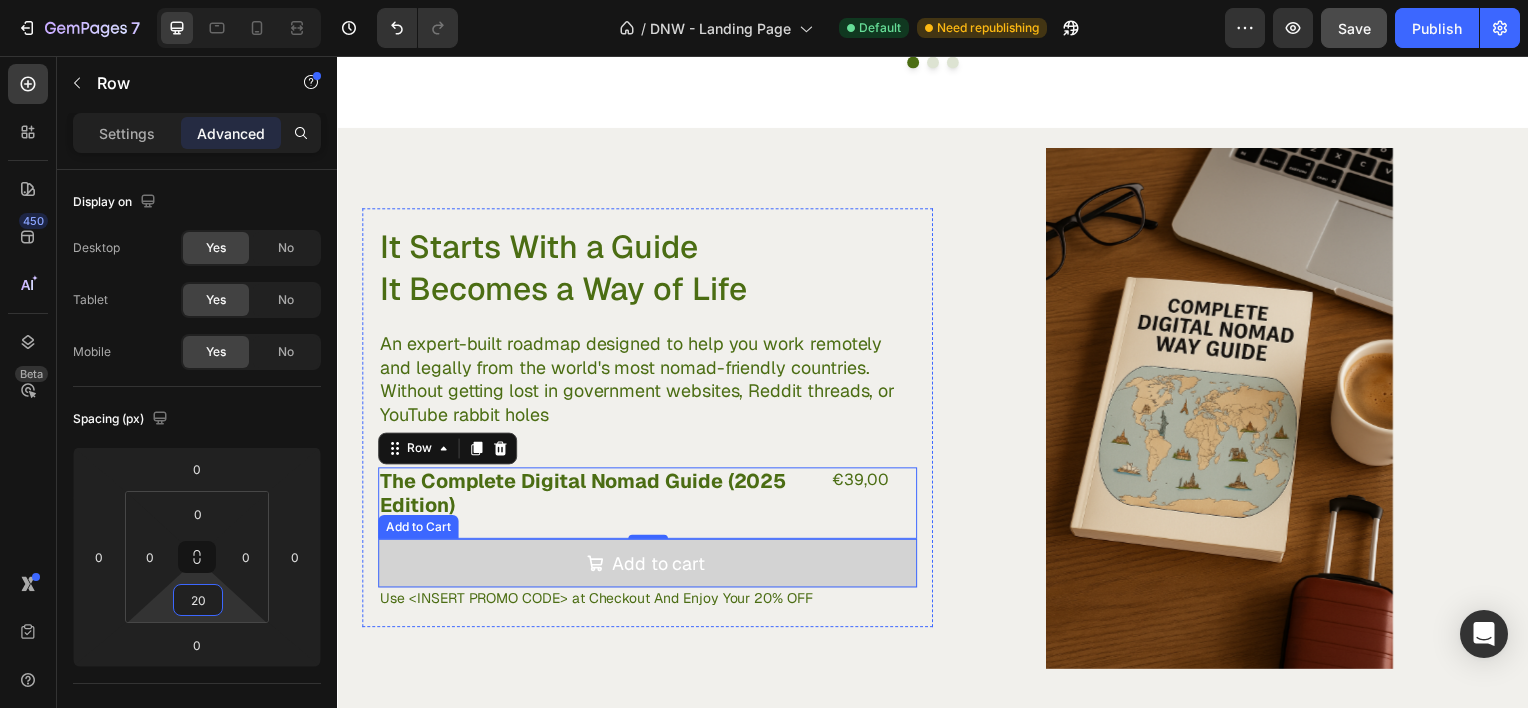click on "Add to cart" at bounding box center [649, 566] 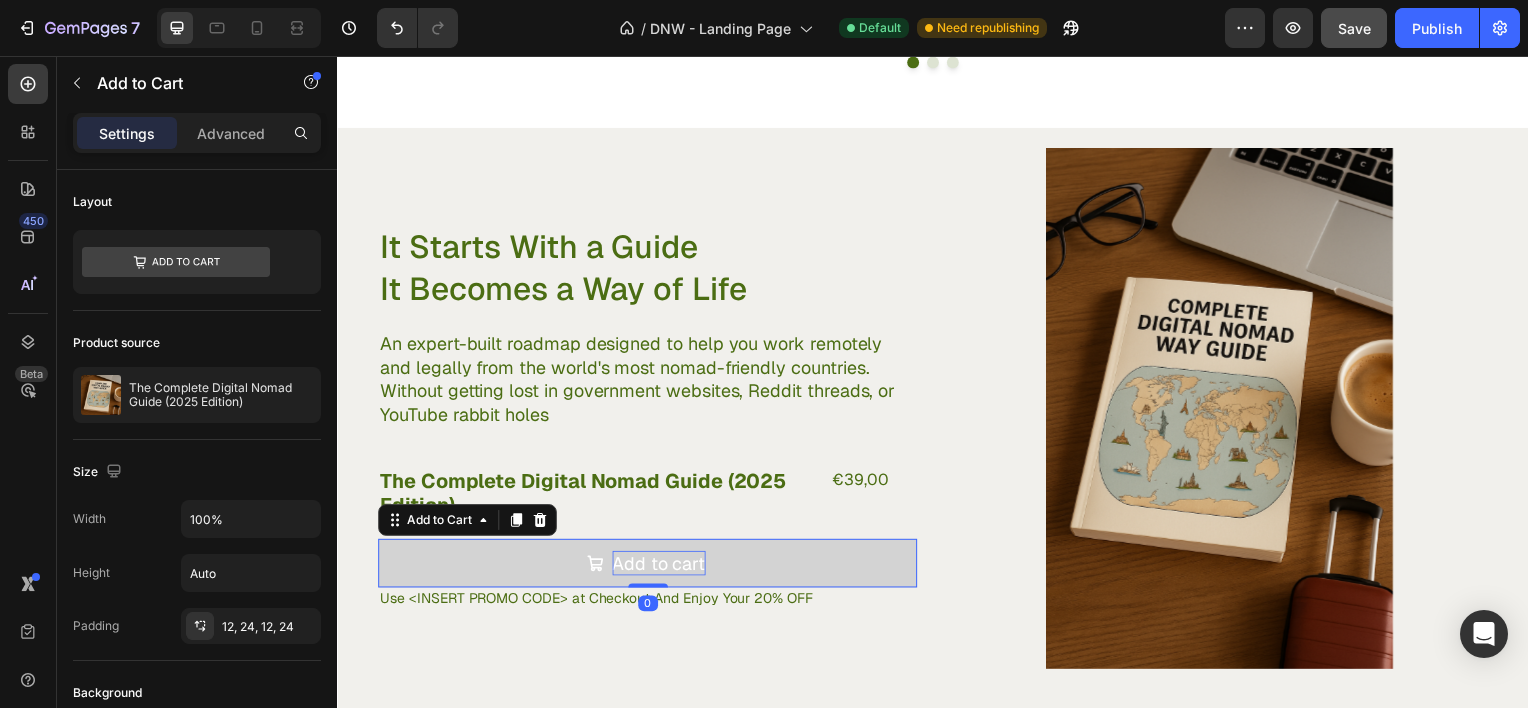 click on "Add to cart" at bounding box center [661, 566] 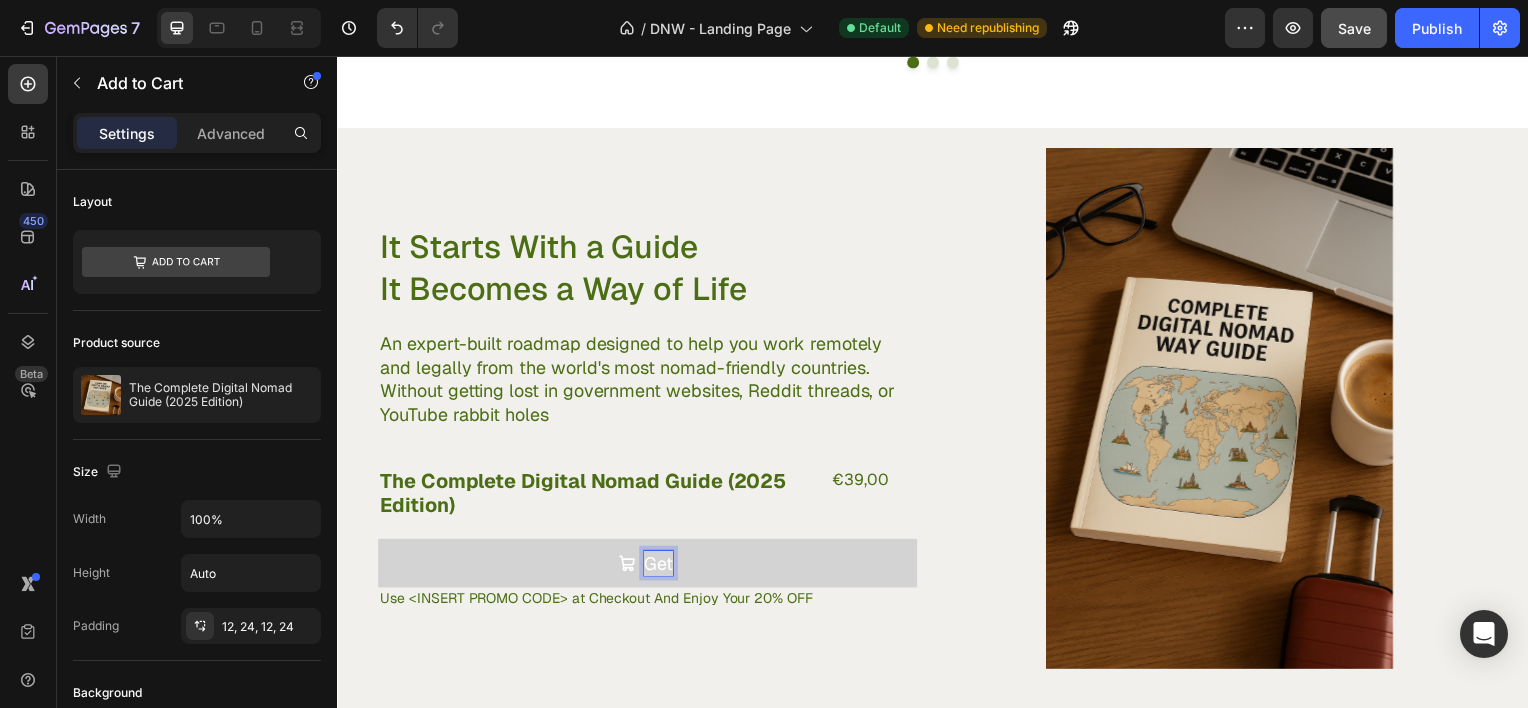 click on "Get" at bounding box center (649, 566) 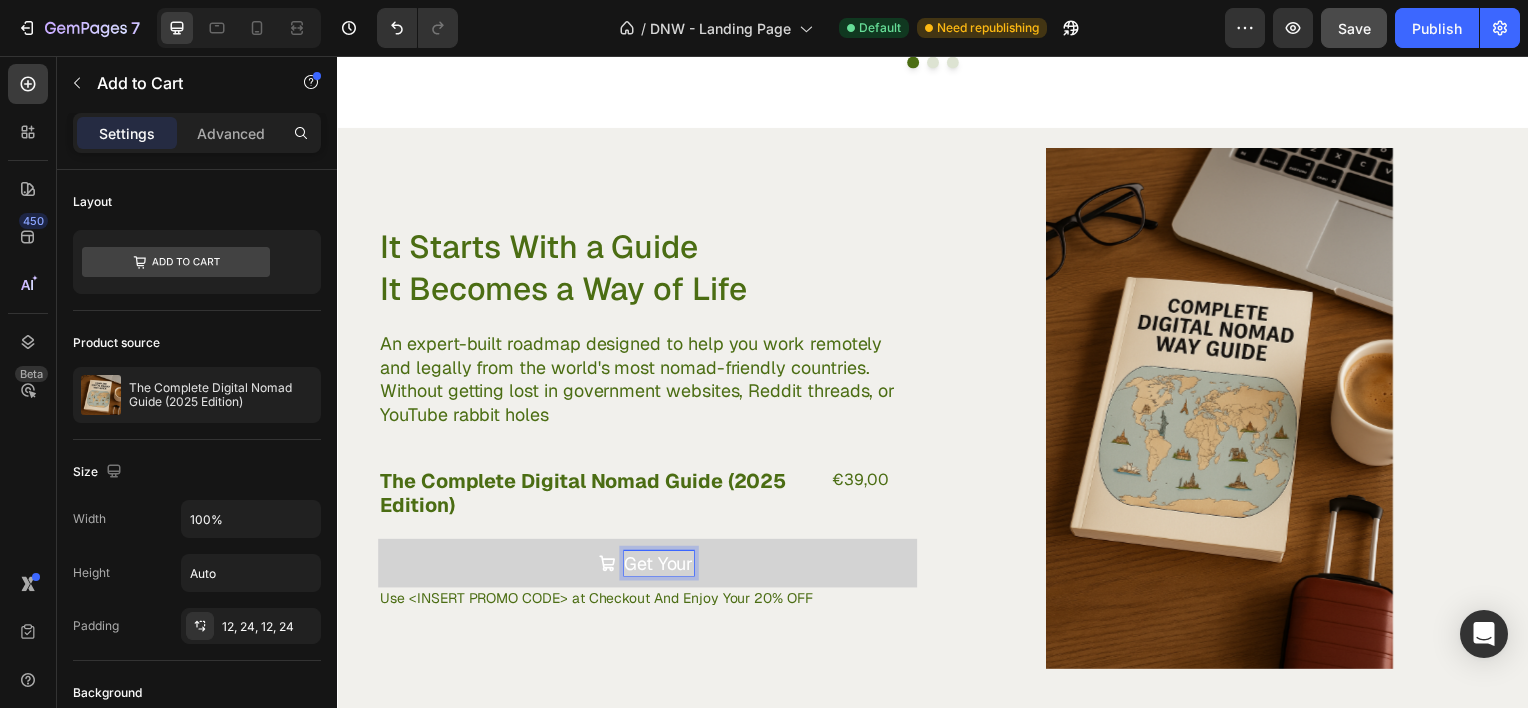 click on "Get Your" at bounding box center (649, 566) 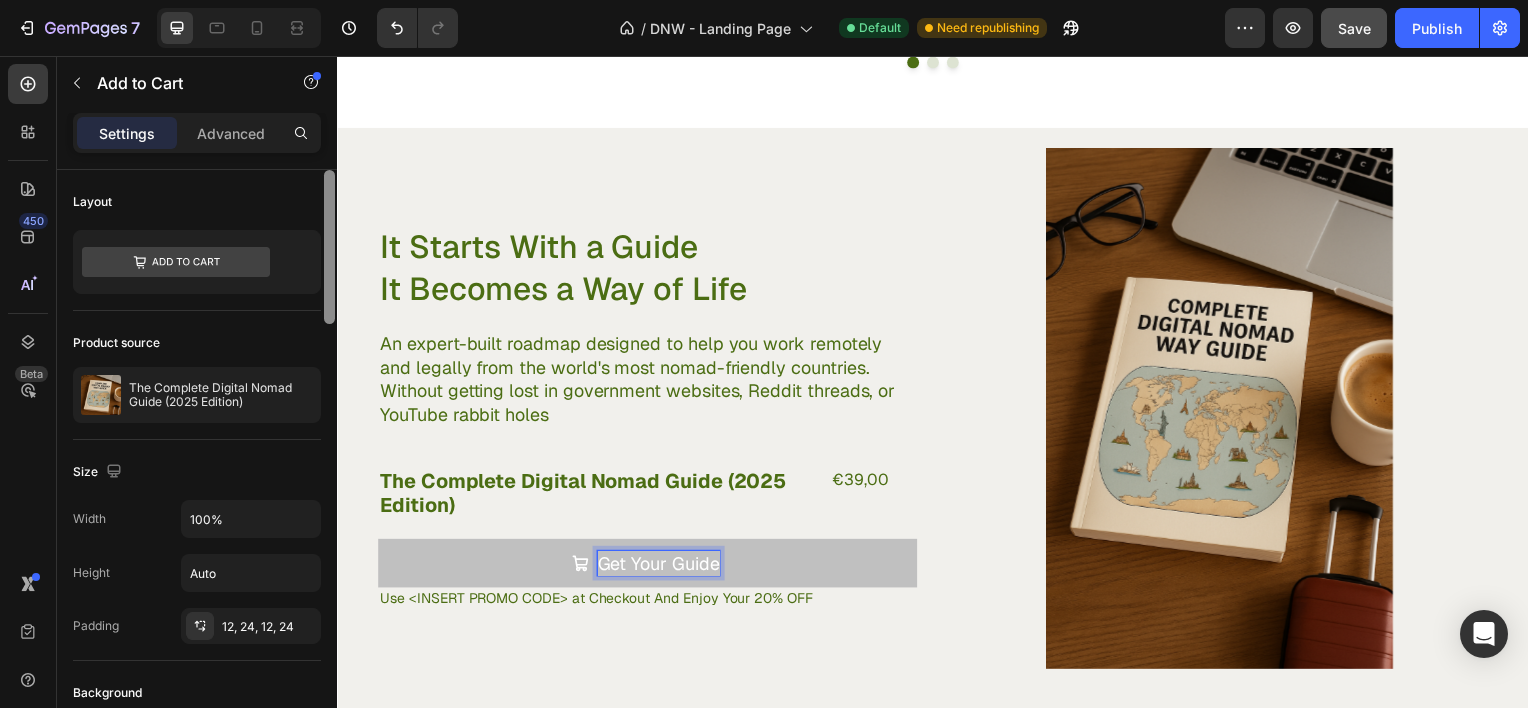 click at bounding box center (329, 467) 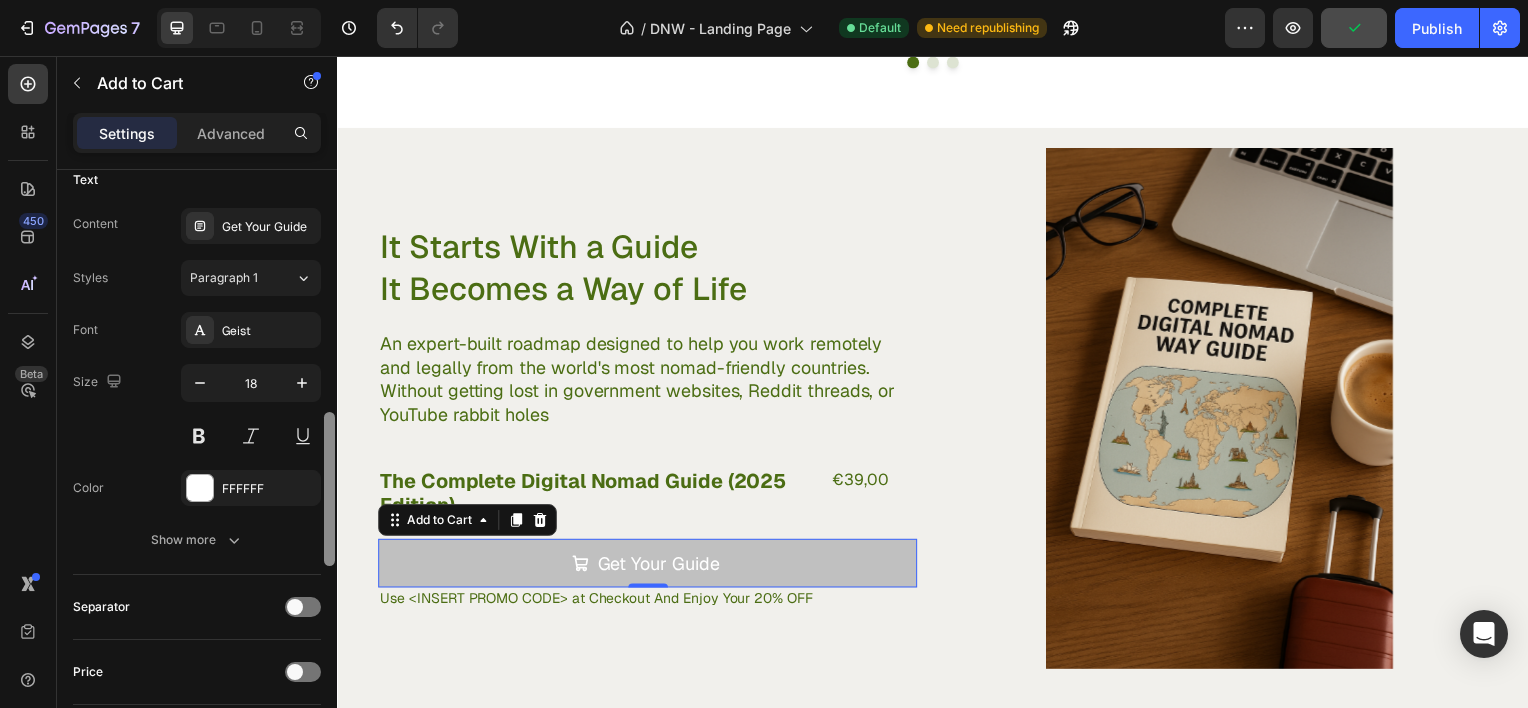 scroll, scrollTop: 1081, scrollLeft: 0, axis: vertical 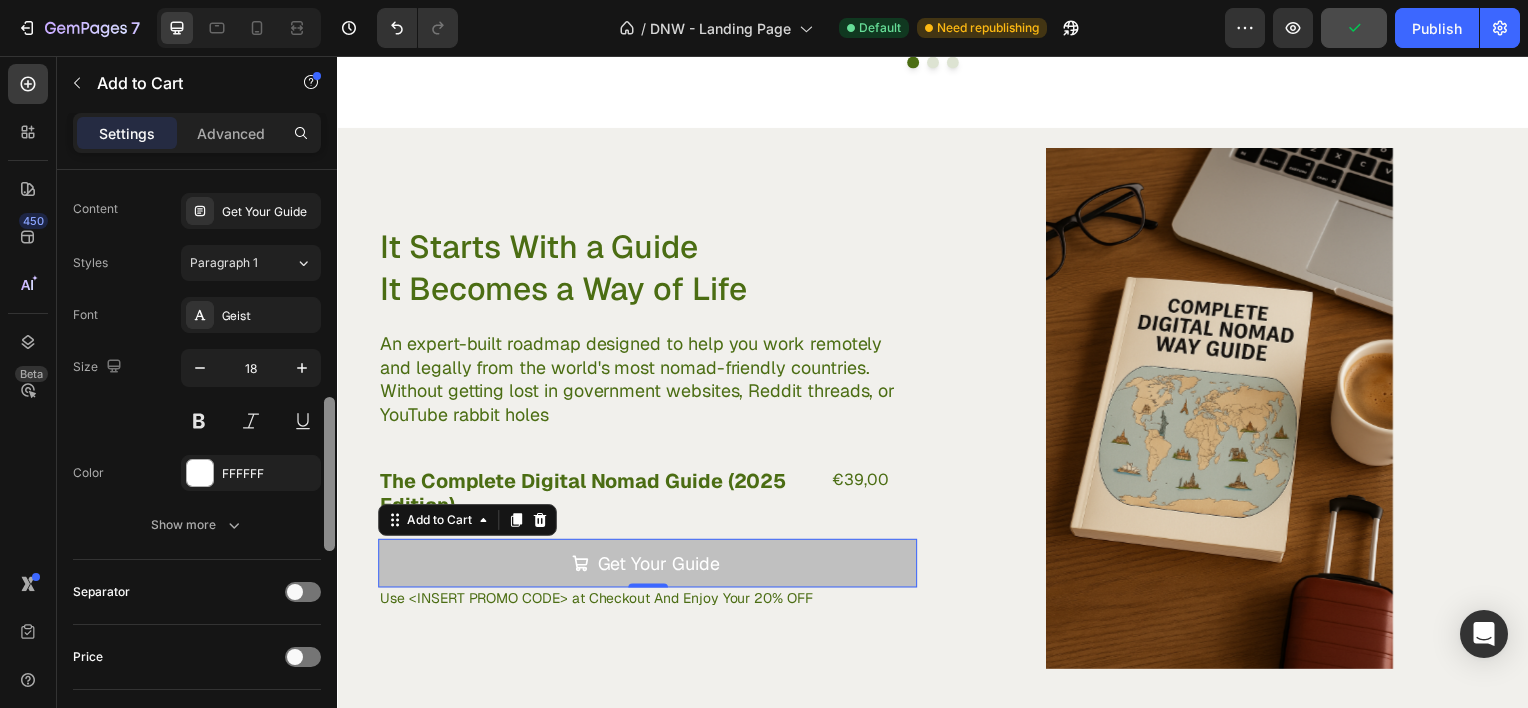 drag, startPoint x: 328, startPoint y: 452, endPoint x: 336, endPoint y: 578, distance: 126.253716 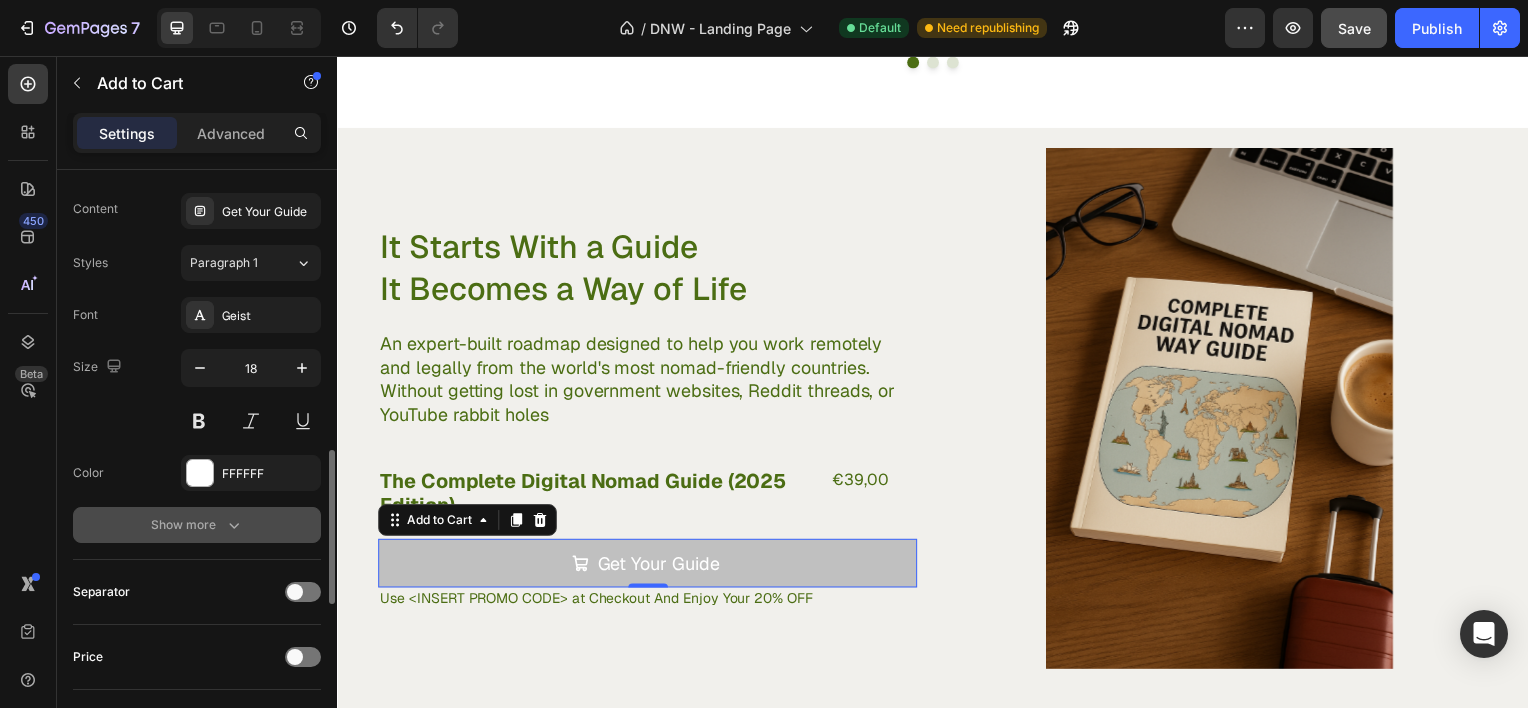 click on "Show more" at bounding box center (197, 525) 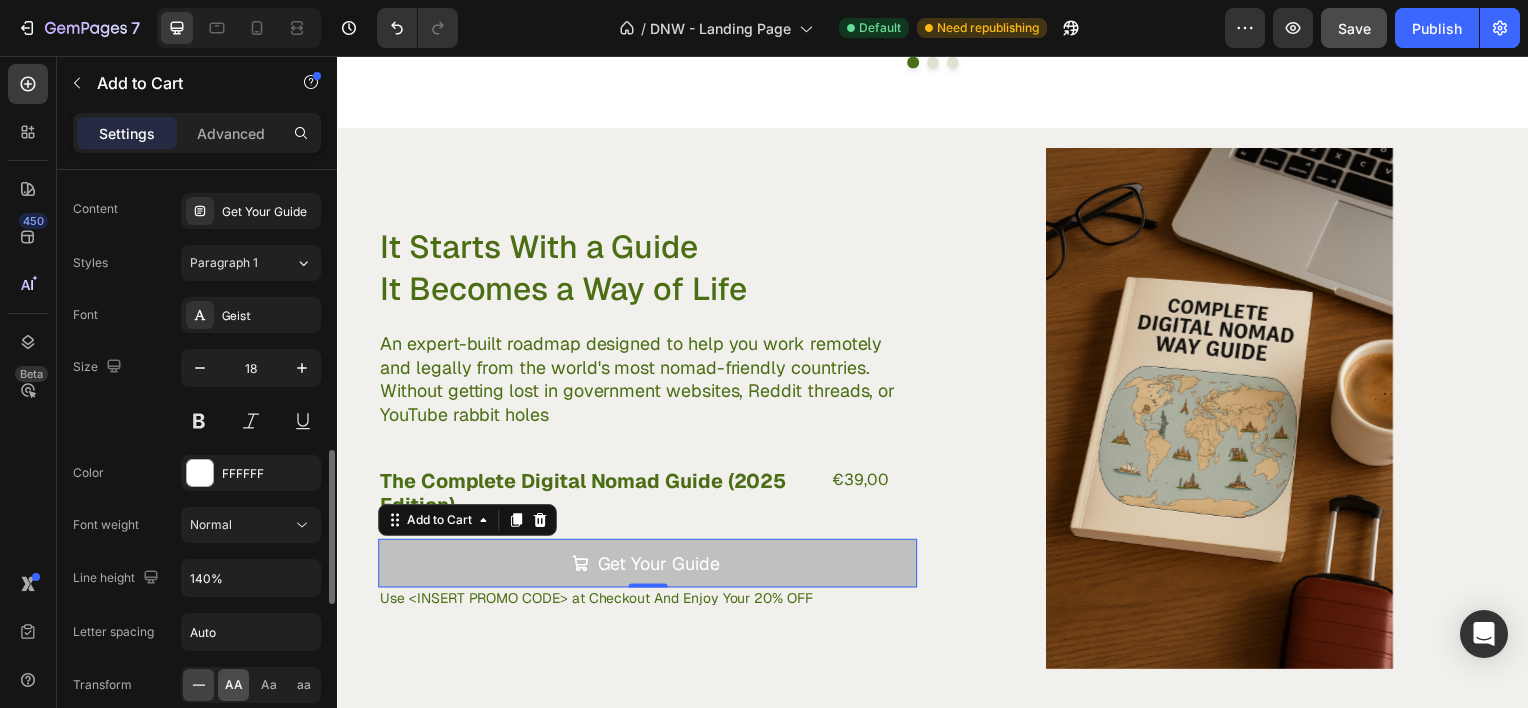 click on "AA" 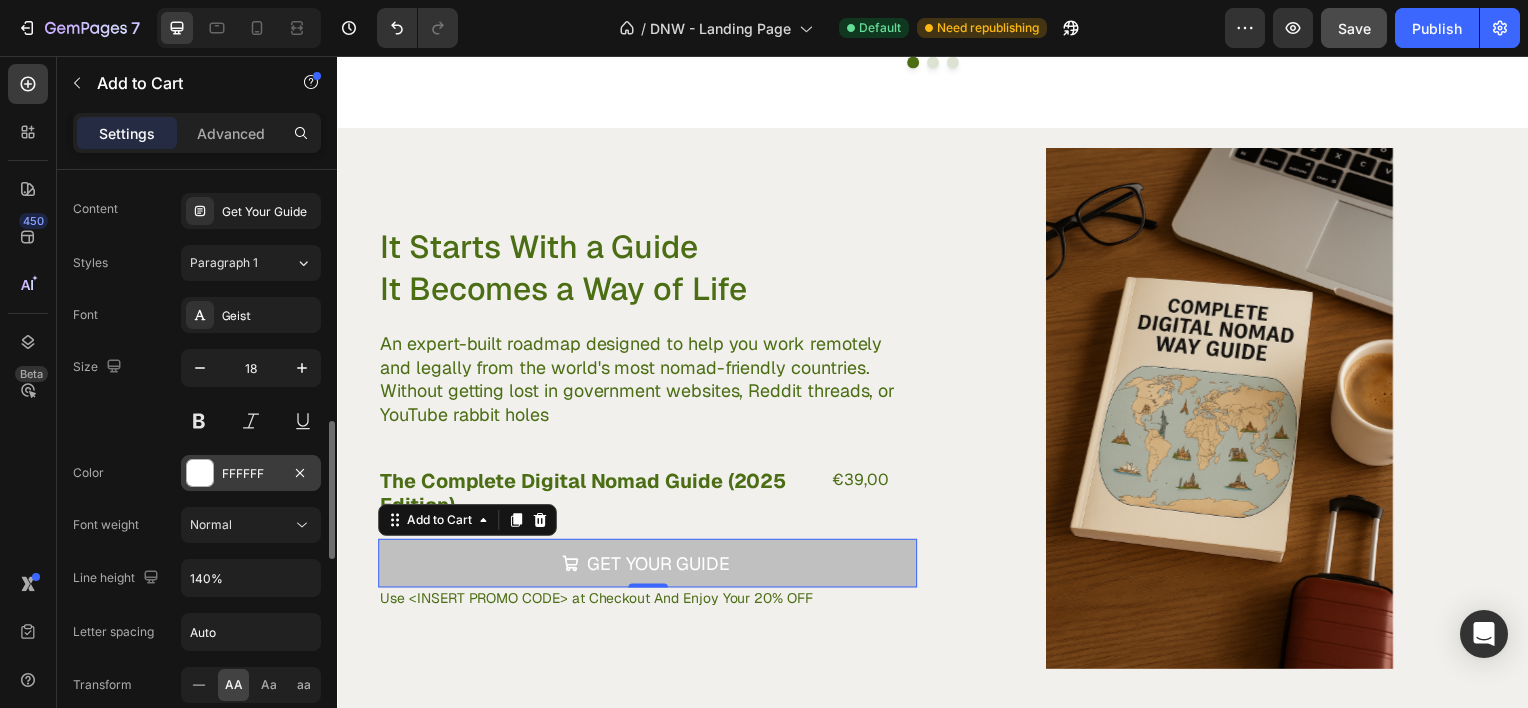 click on "FFFFFF" at bounding box center (251, 474) 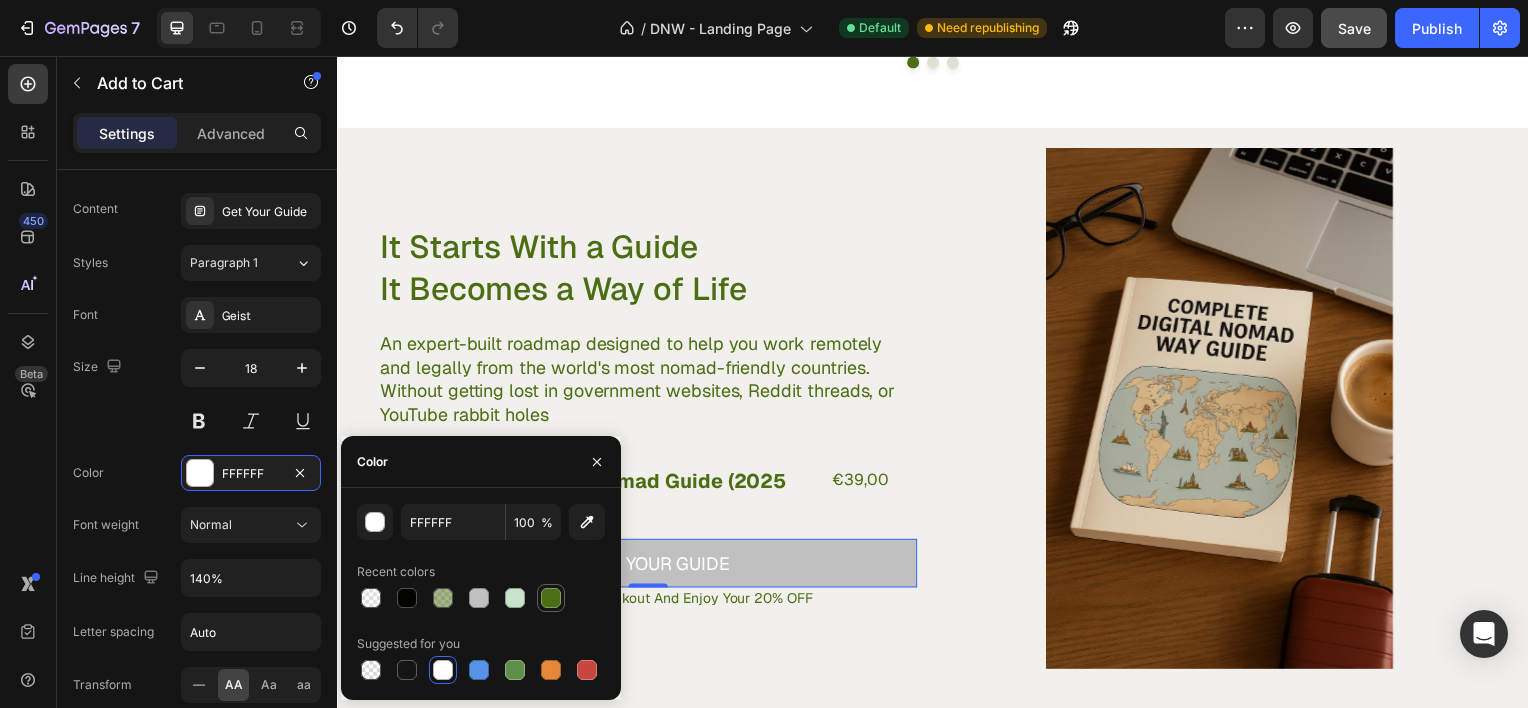click at bounding box center [551, 598] 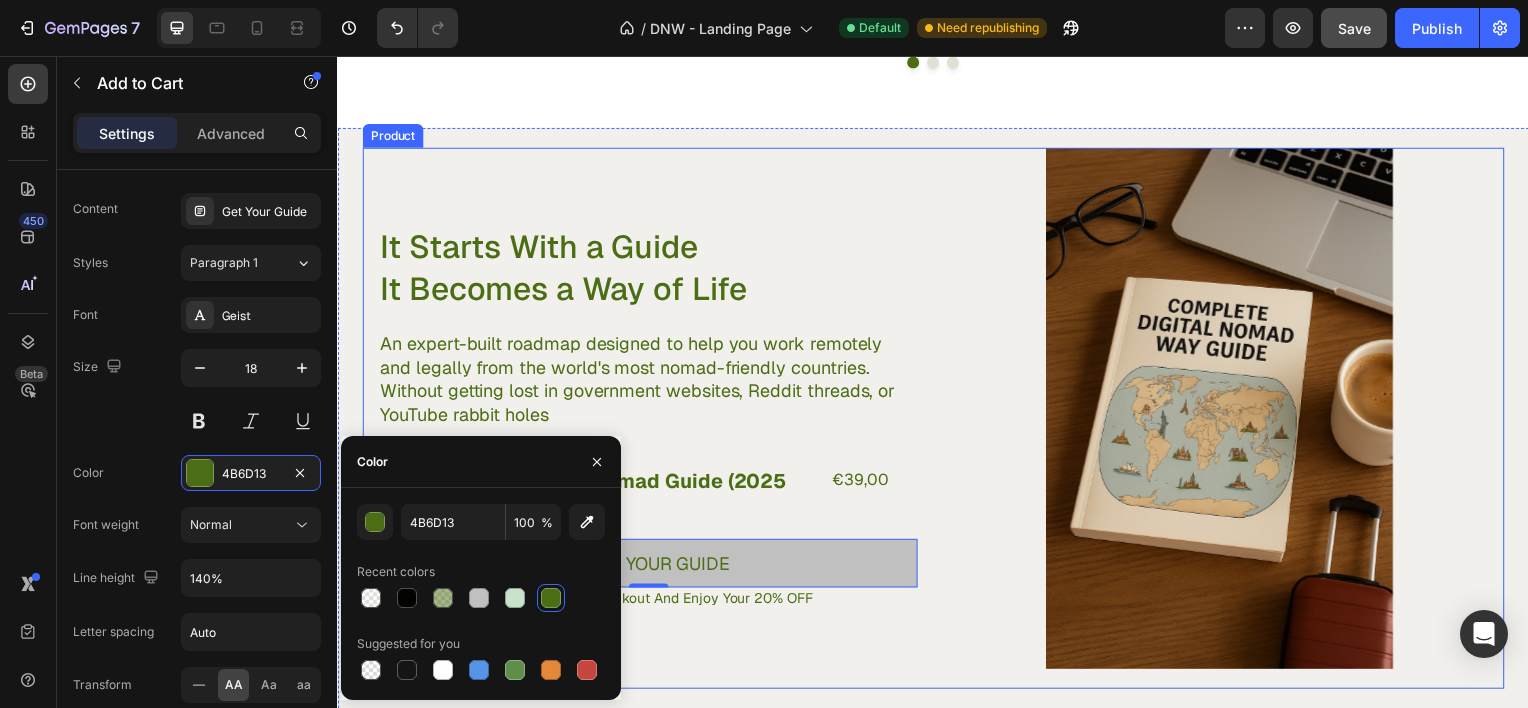 click on "It Starts With a Guide It Becomes a Way of Life Heading An expert-built roadmap designed to help you work remotely and legally from the world's most nomad-friendly countries. Without getting lost in government websites, Reddit threads, or YouTube rabbit holes Text Block The Complete Digital Nomad Guide (2025 Edition) Product Title €39,00 Product Price Product Price Row
Get Your Guide Add to Cart   0 Use <INSERT PROMO CODE> at Checkout And Enjoy Your 20% OFF Text Block Row" at bounding box center [649, 420] 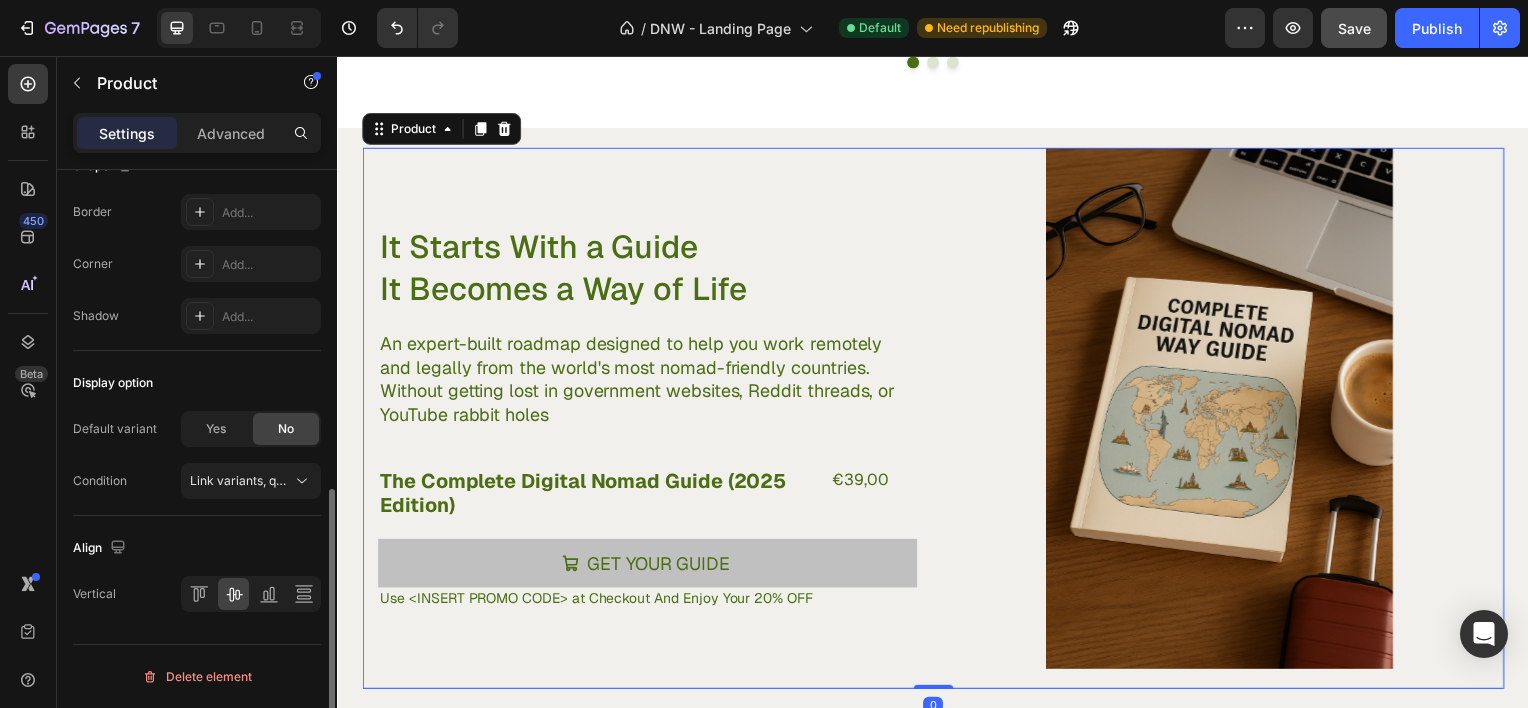 scroll, scrollTop: 0, scrollLeft: 0, axis: both 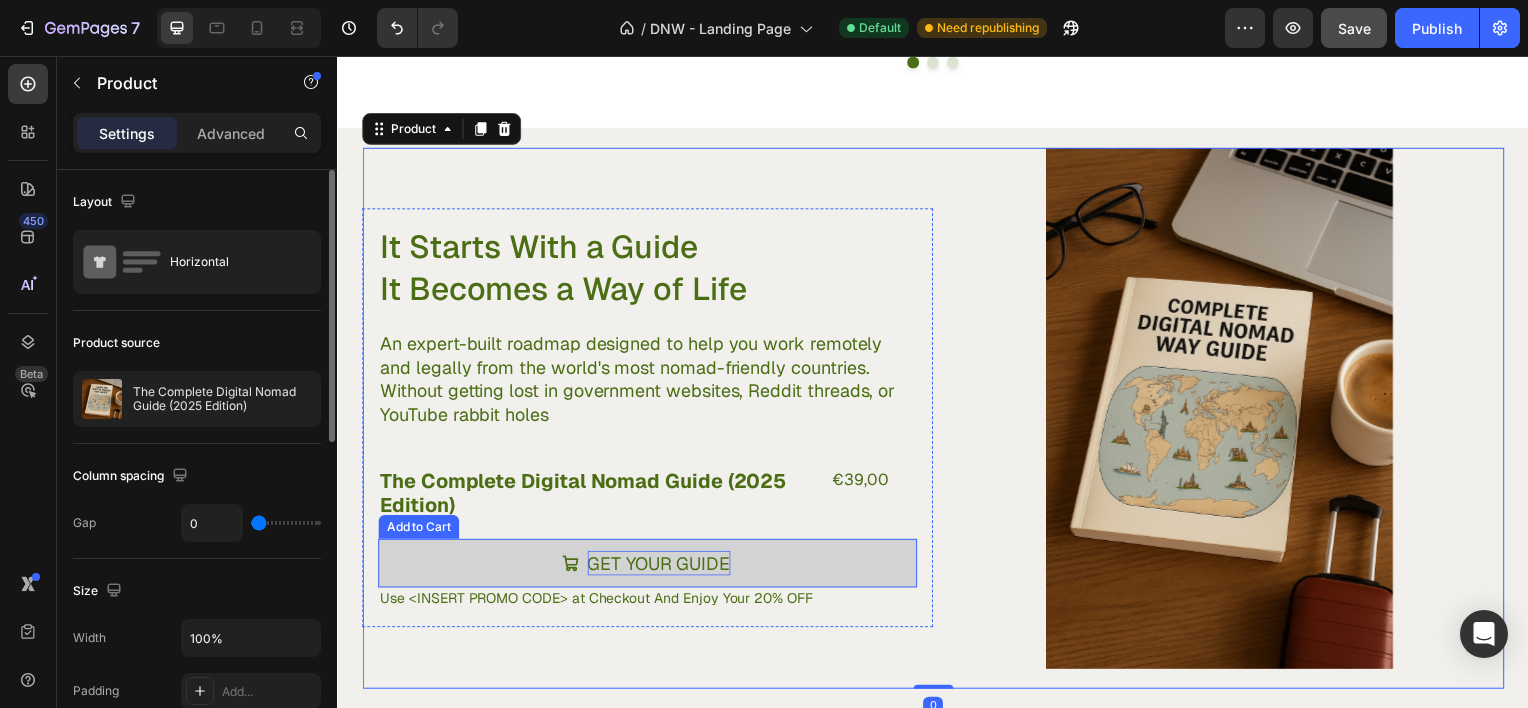 click on "Get Your Guide" at bounding box center [661, 566] 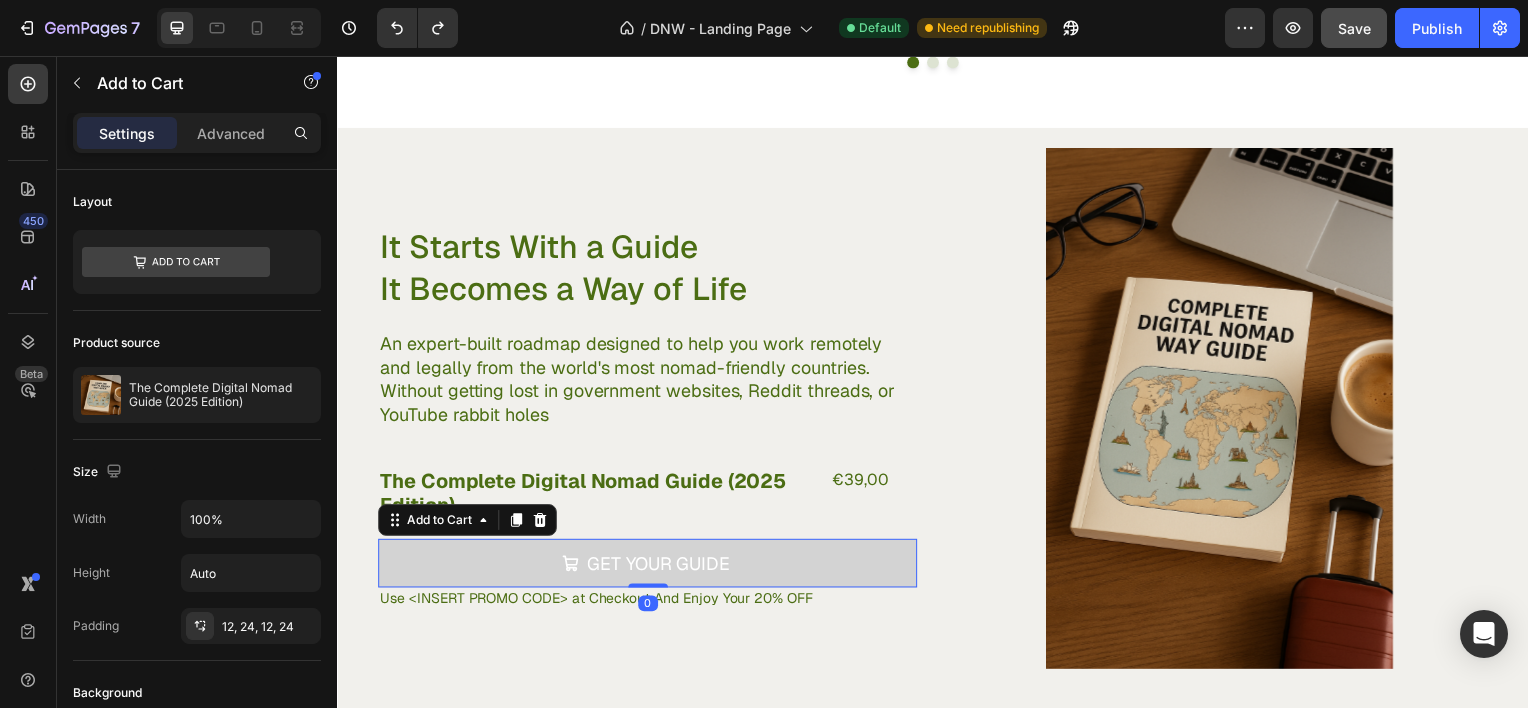 click on "Get Your Guide" at bounding box center [649, 566] 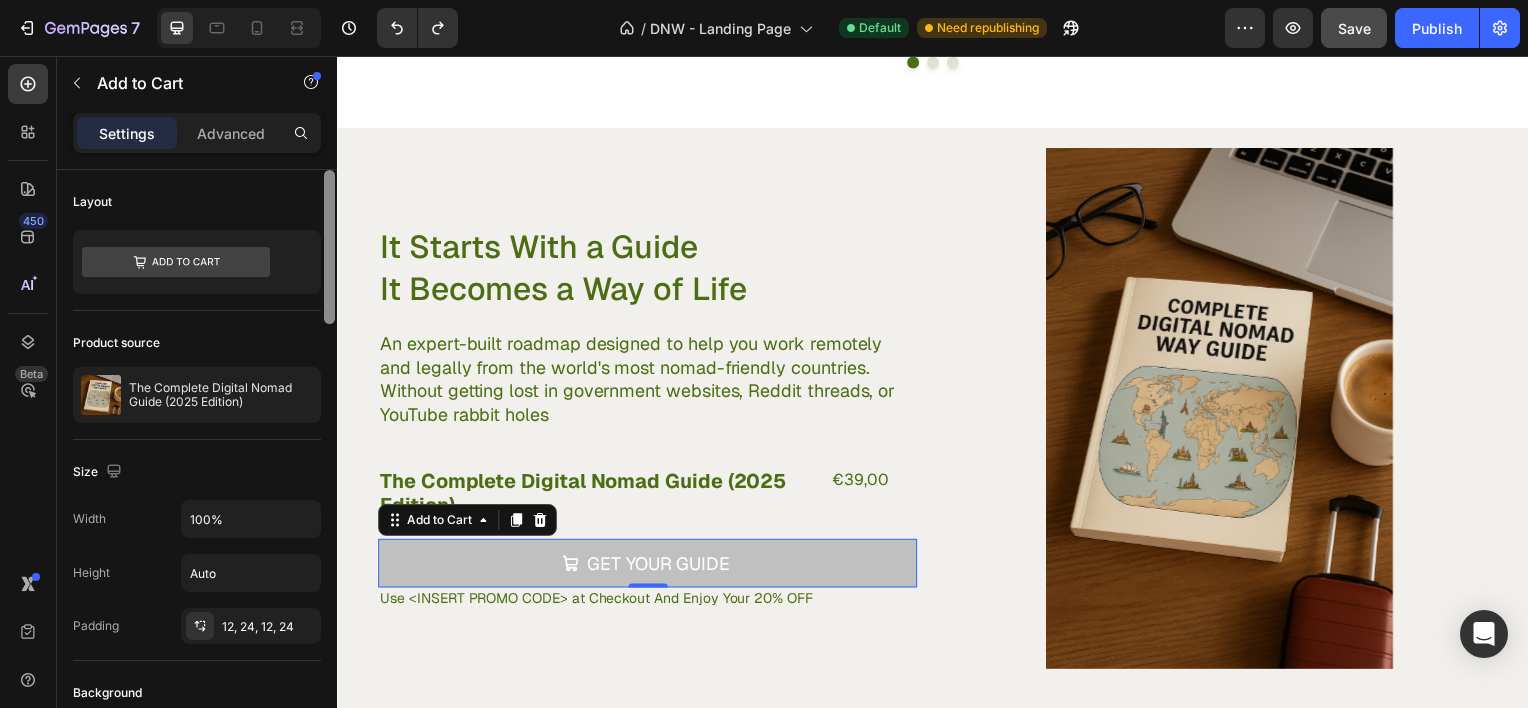 click at bounding box center [329, 467] 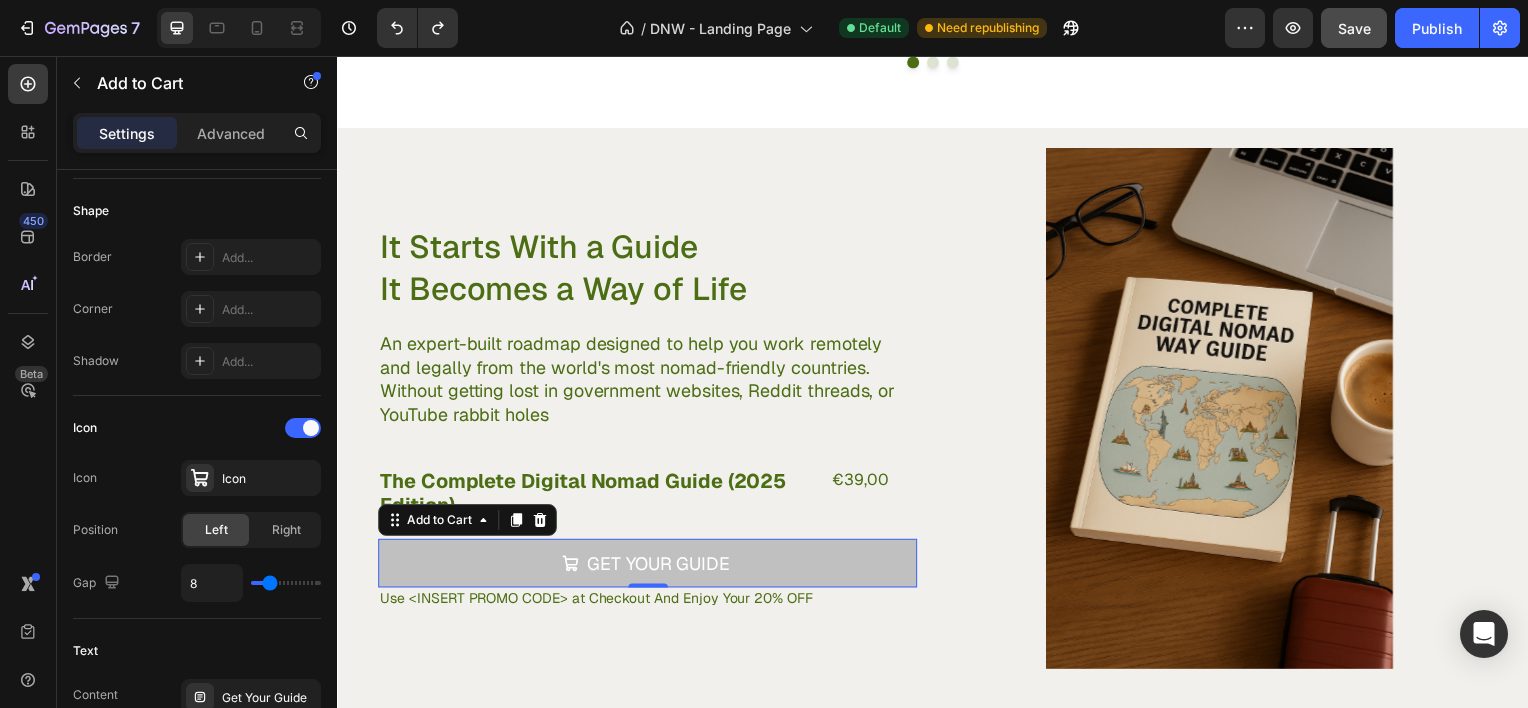 scroll, scrollTop: 1190, scrollLeft: 0, axis: vertical 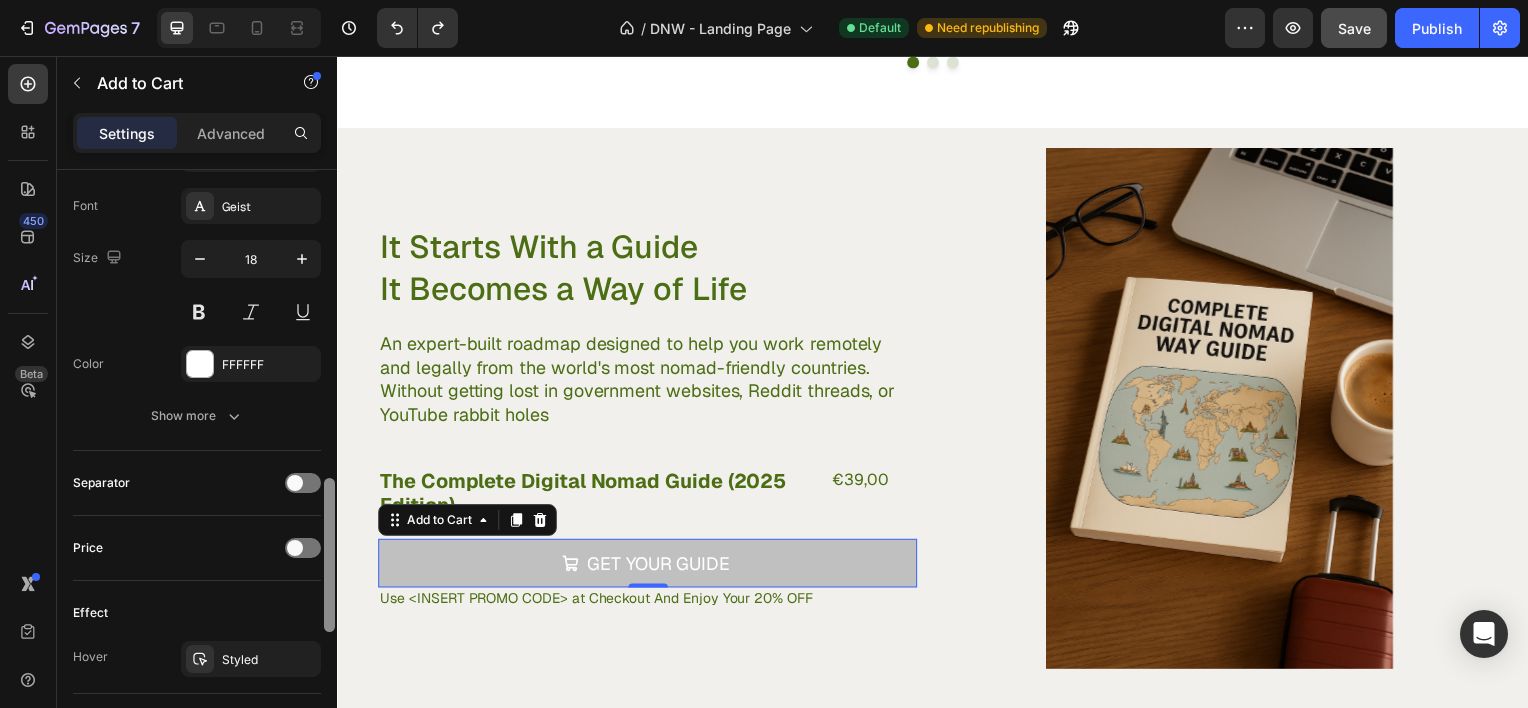 click at bounding box center (329, 467) 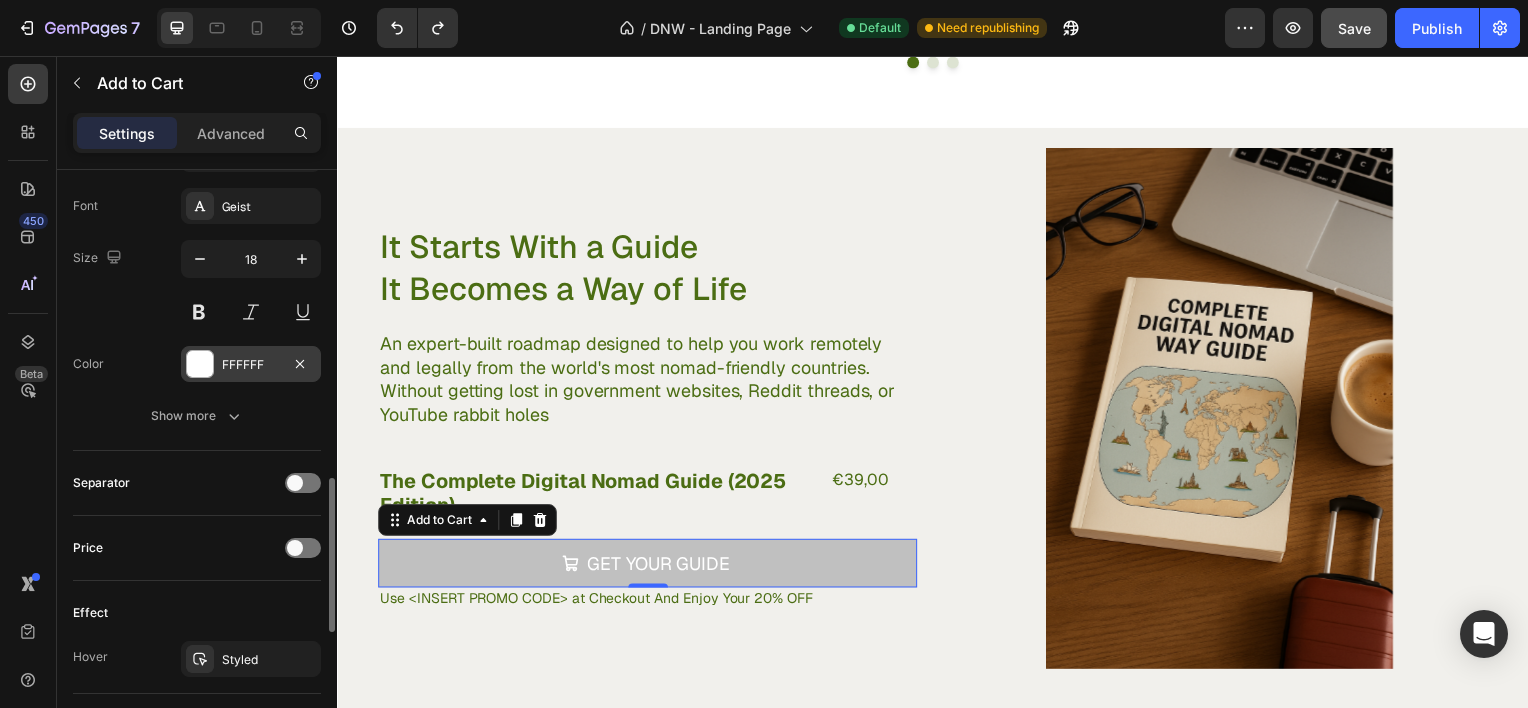 click on "FFFFFF" at bounding box center [251, 365] 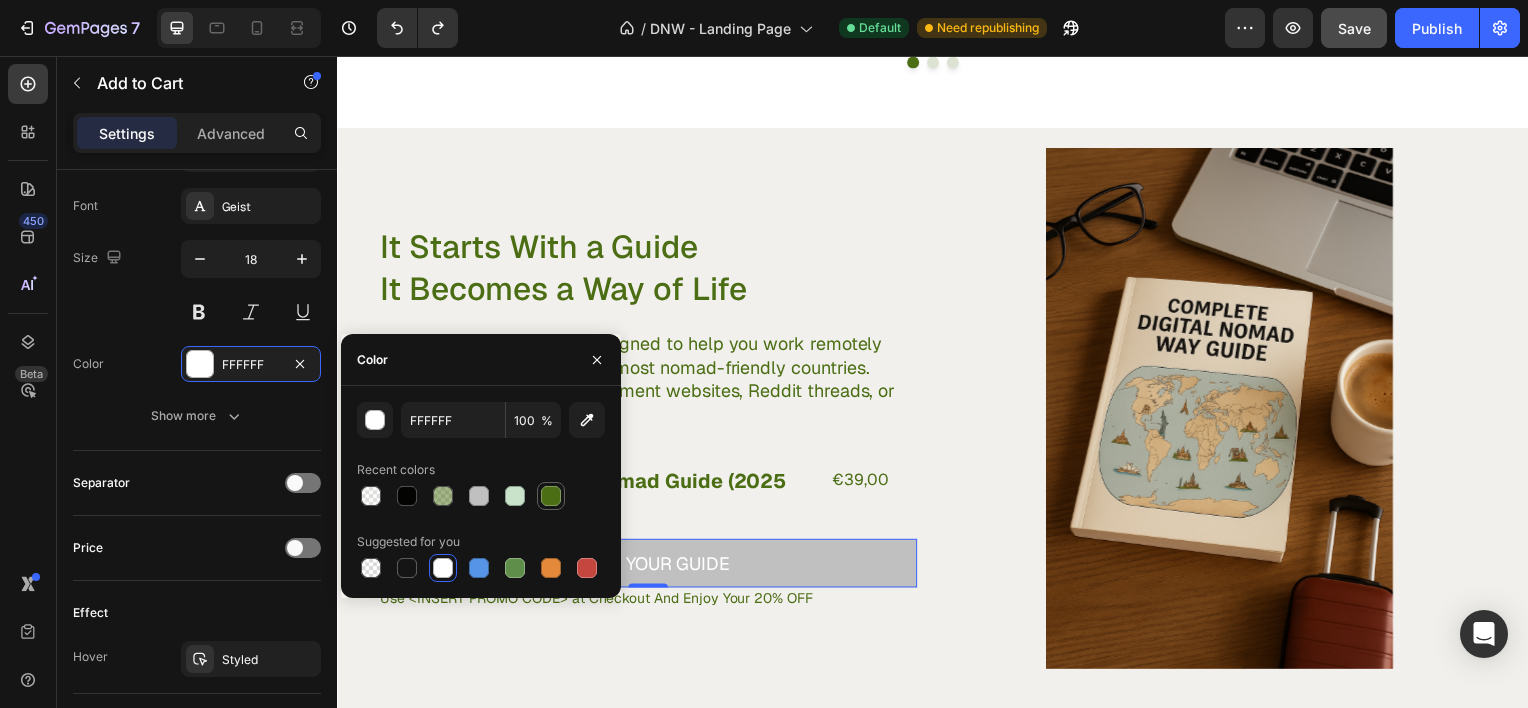 click at bounding box center (551, 496) 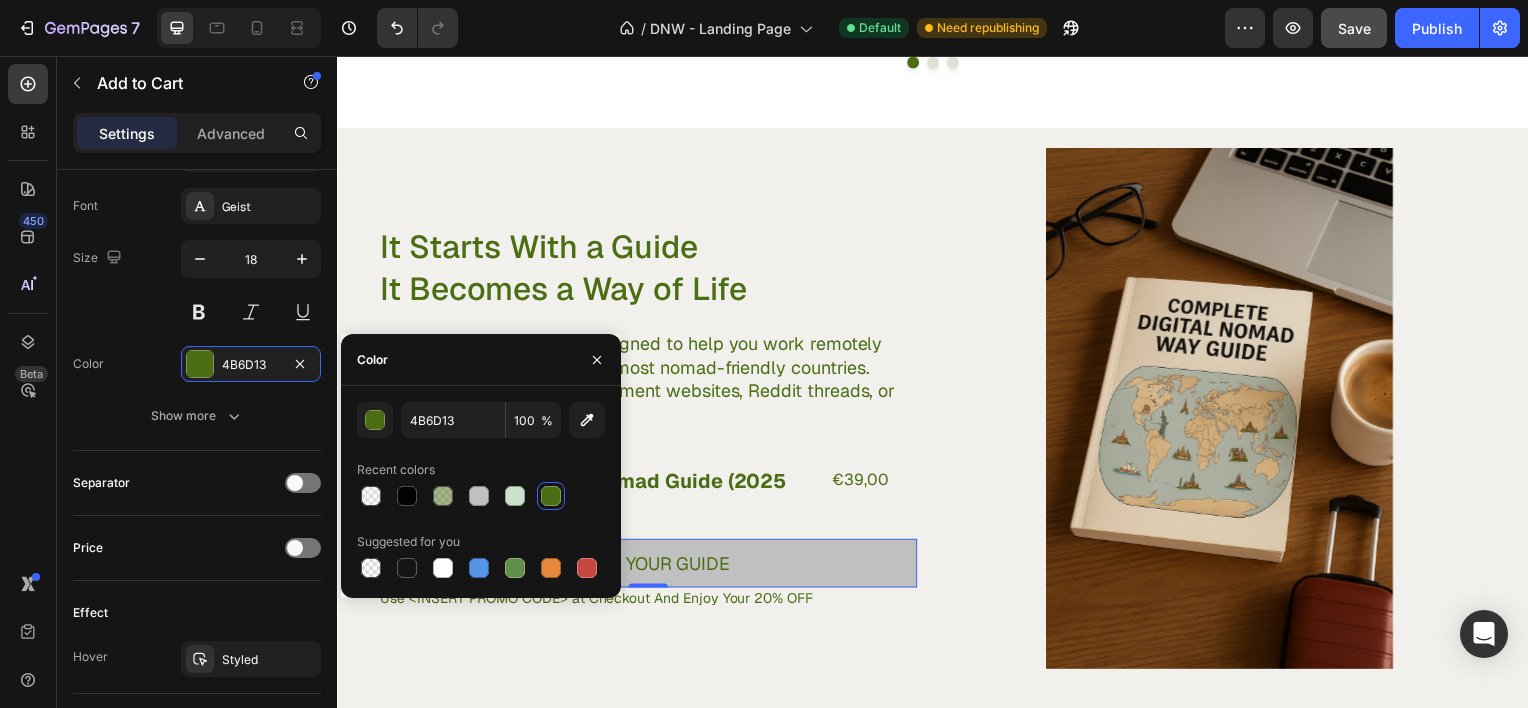 type on "FFFFFF" 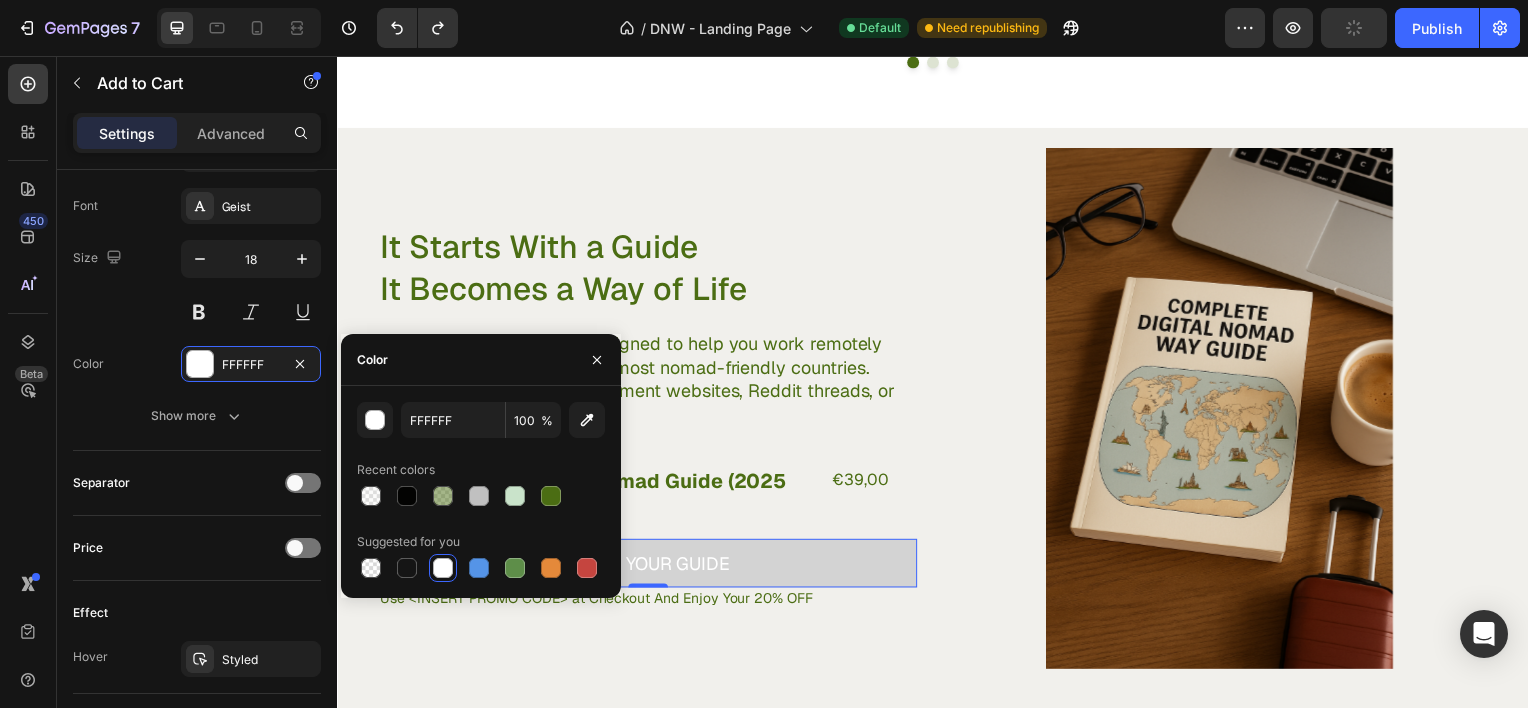 click on "Get Your Guide" at bounding box center [649, 566] 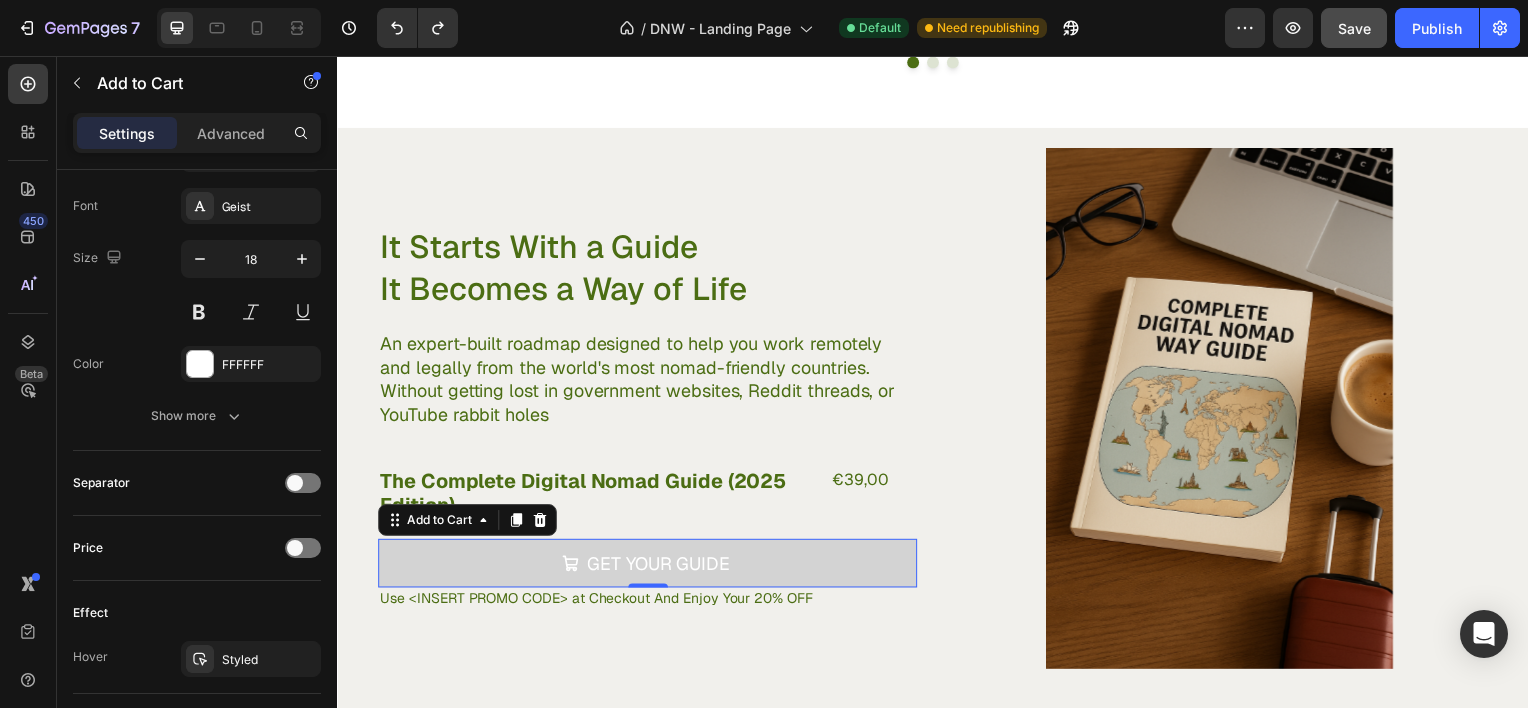 click on "Get Your Guide" at bounding box center (649, 566) 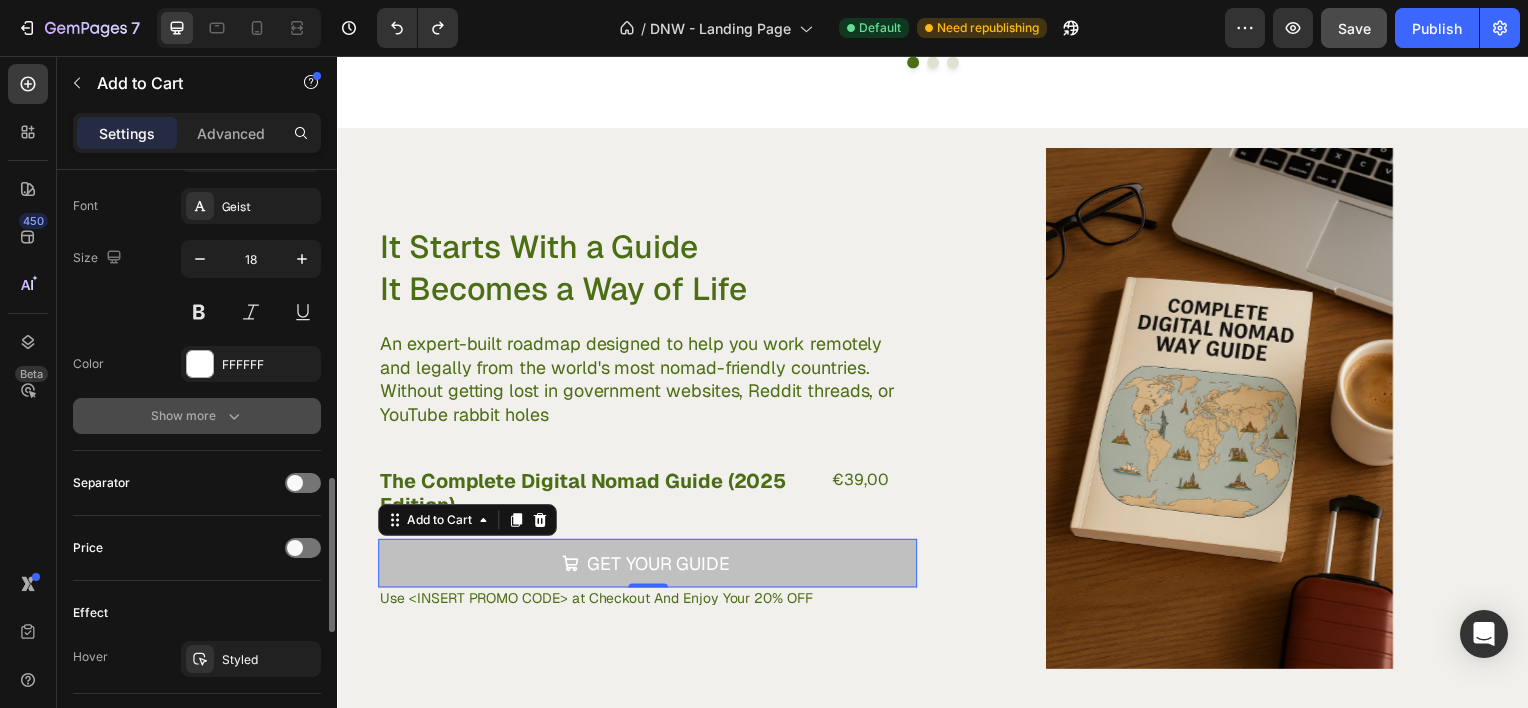click on "Show more" at bounding box center [197, 416] 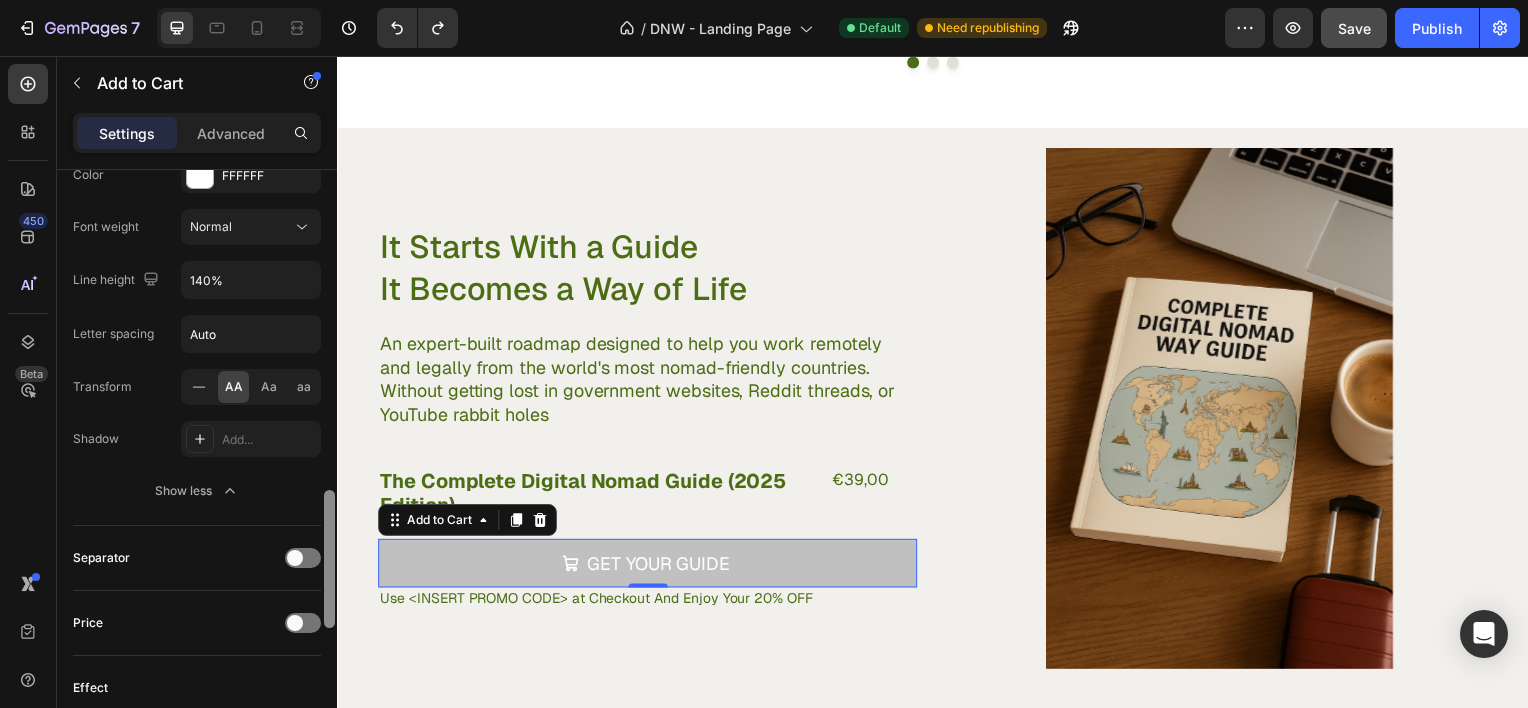 scroll, scrollTop: 1437, scrollLeft: 0, axis: vertical 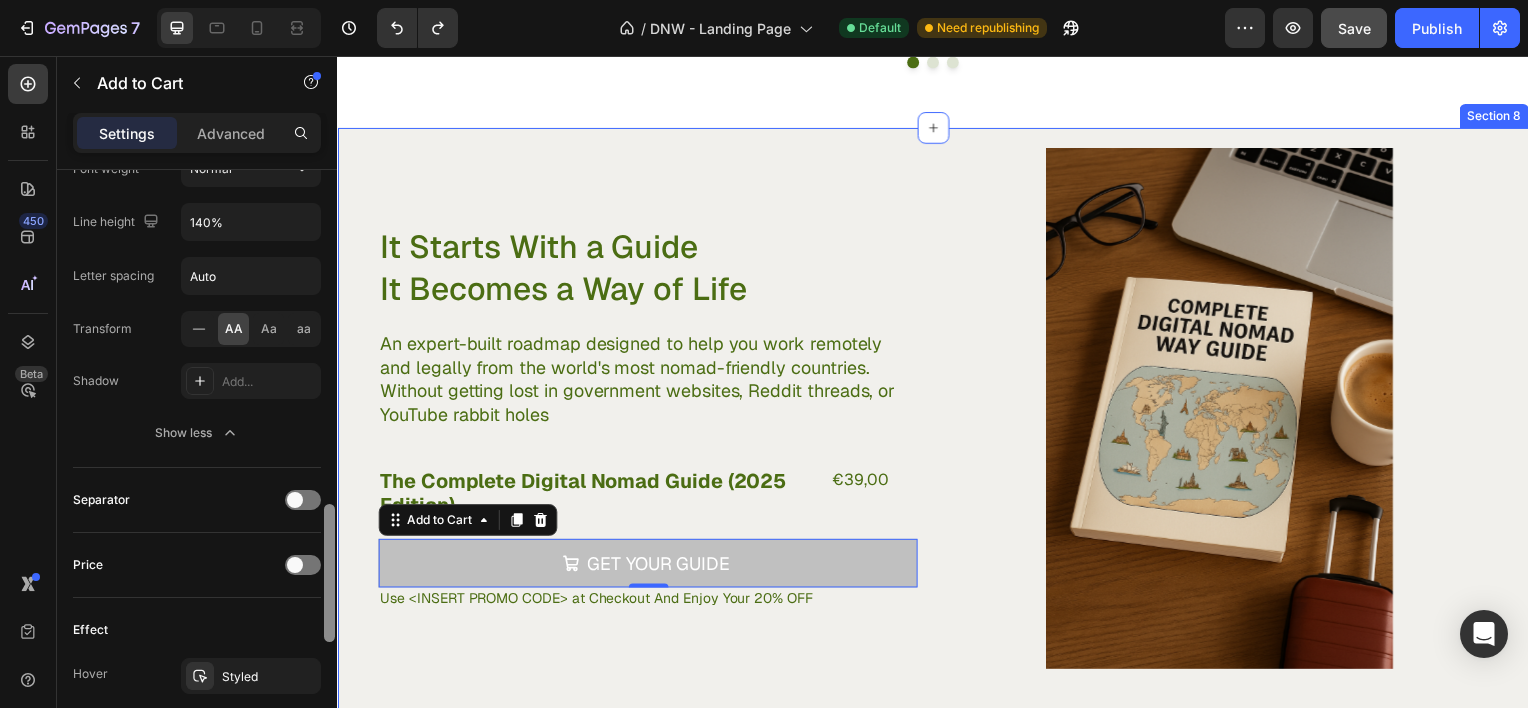 drag, startPoint x: 662, startPoint y: 610, endPoint x: 340, endPoint y: 677, distance: 328.89664 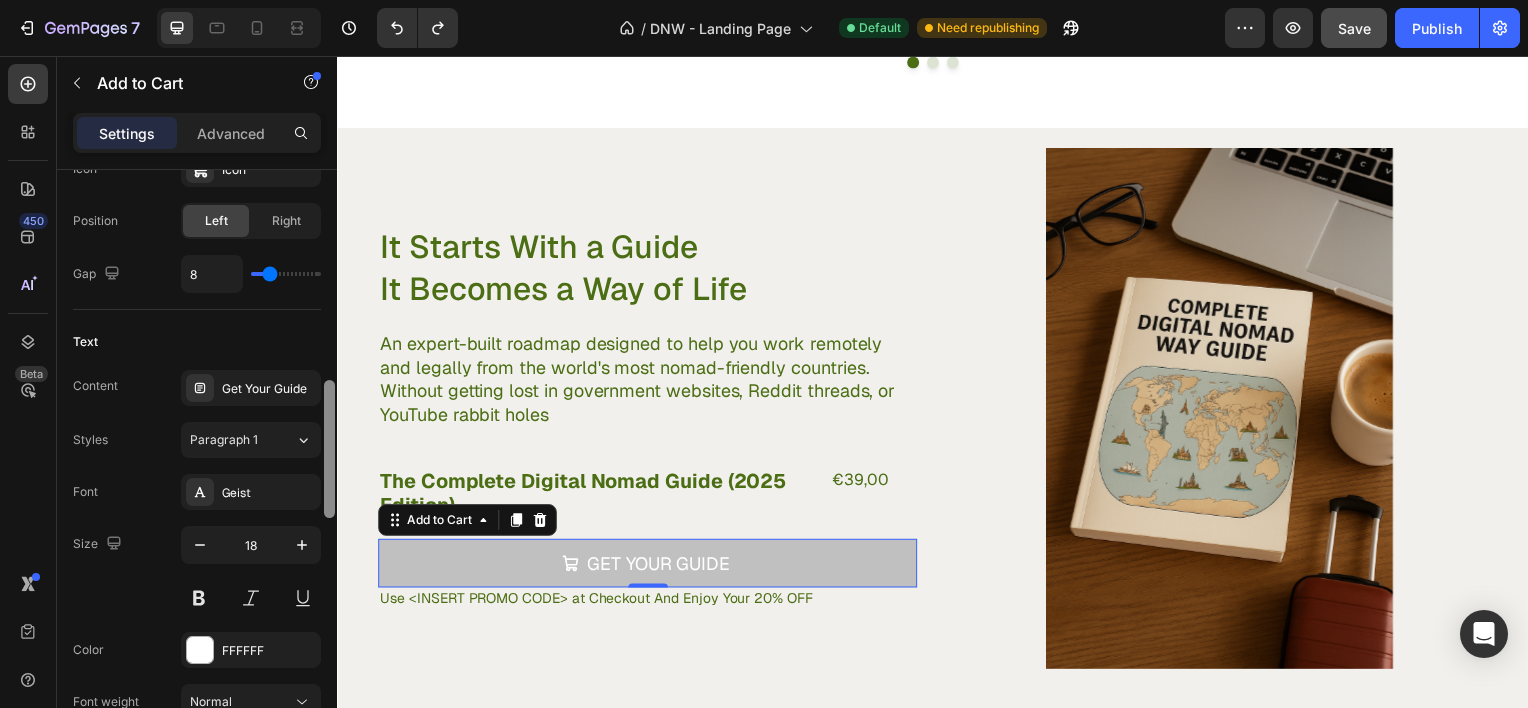 scroll, scrollTop: 912, scrollLeft: 0, axis: vertical 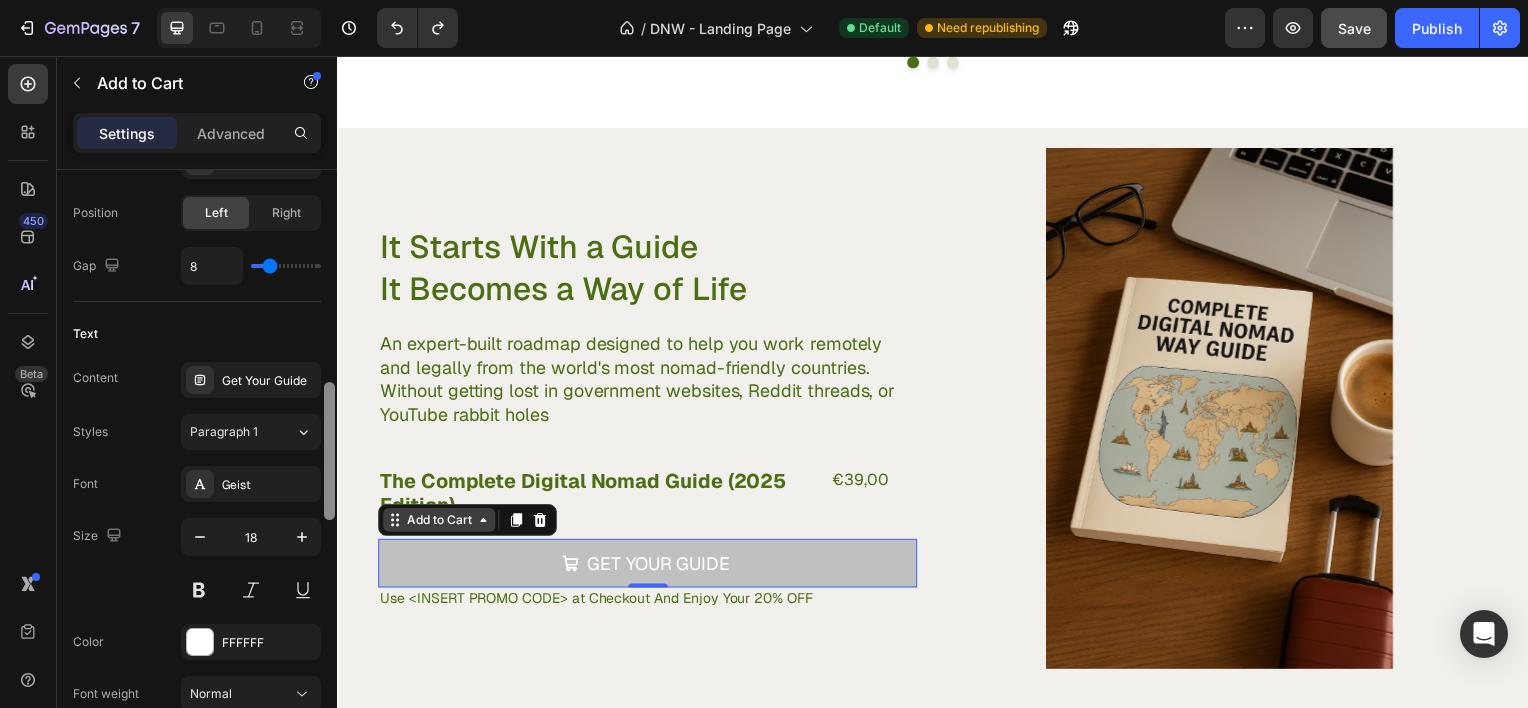click on "Add to Cart" at bounding box center (439, 523) 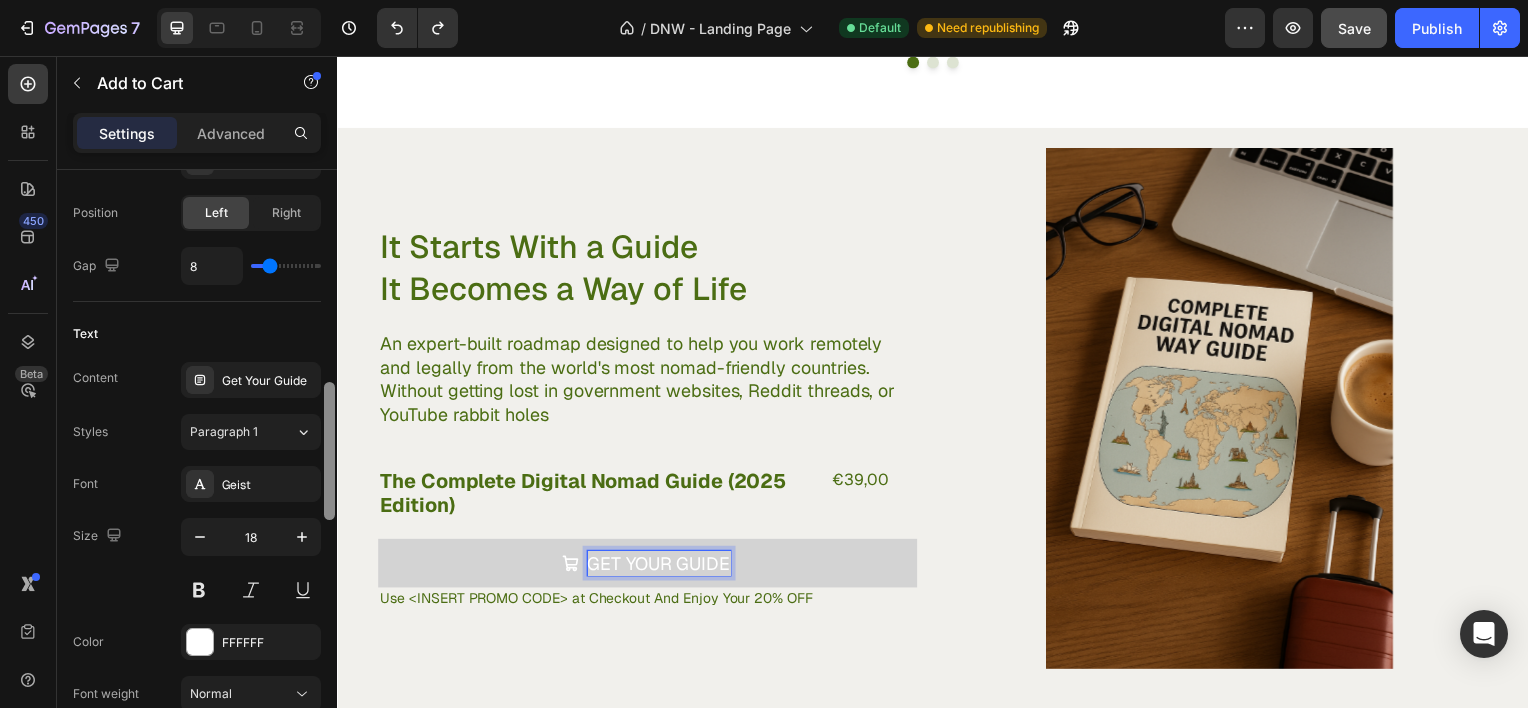 click on "Get Your Guide" at bounding box center (661, 566) 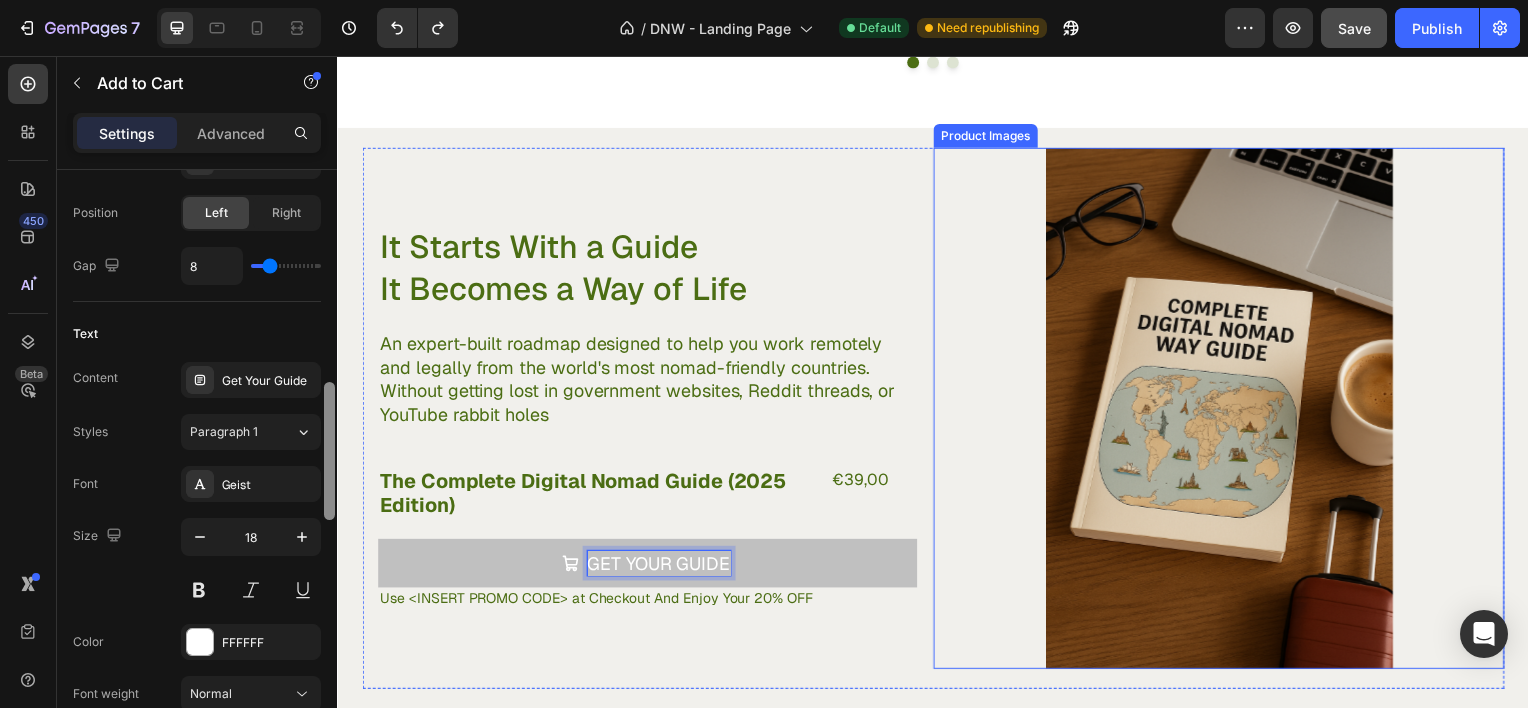 click at bounding box center (1224, 410) 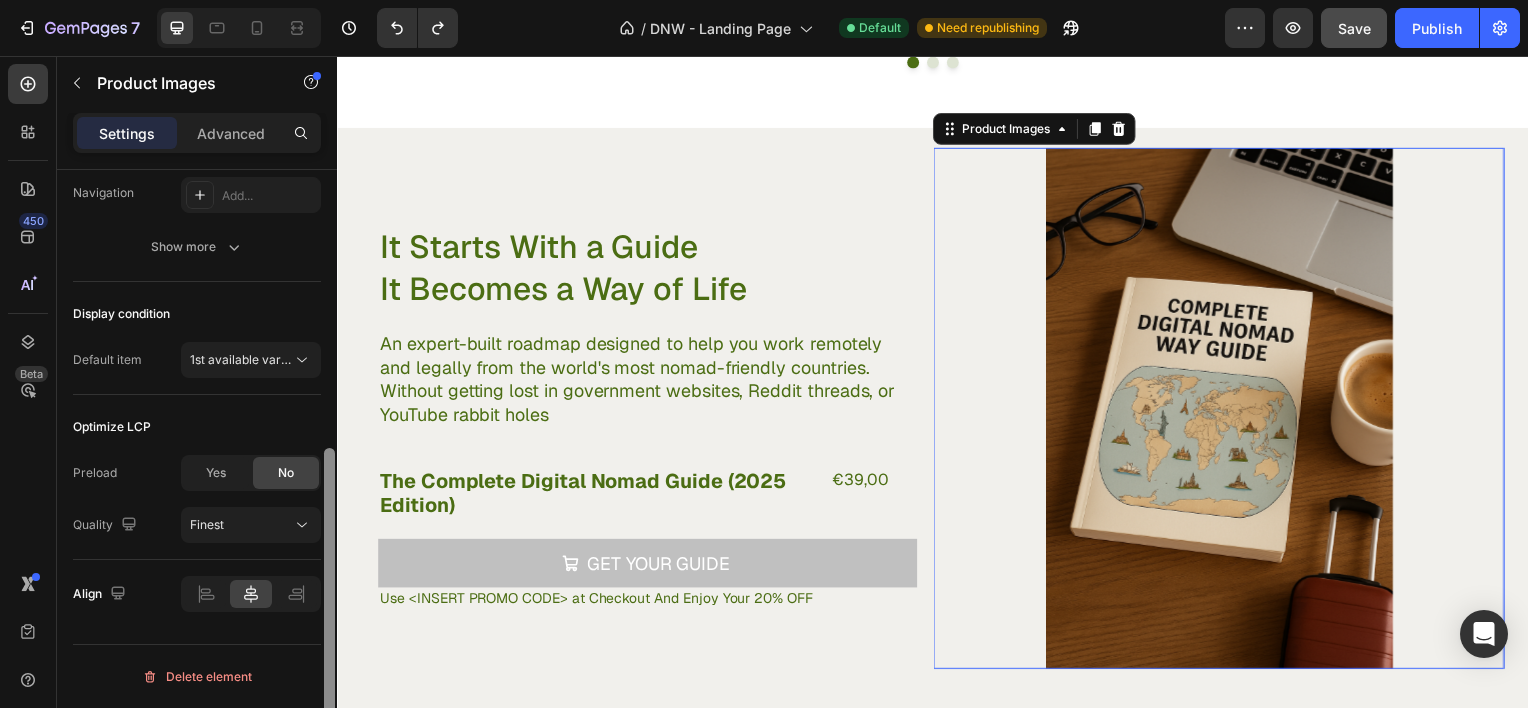 scroll, scrollTop: 0, scrollLeft: 0, axis: both 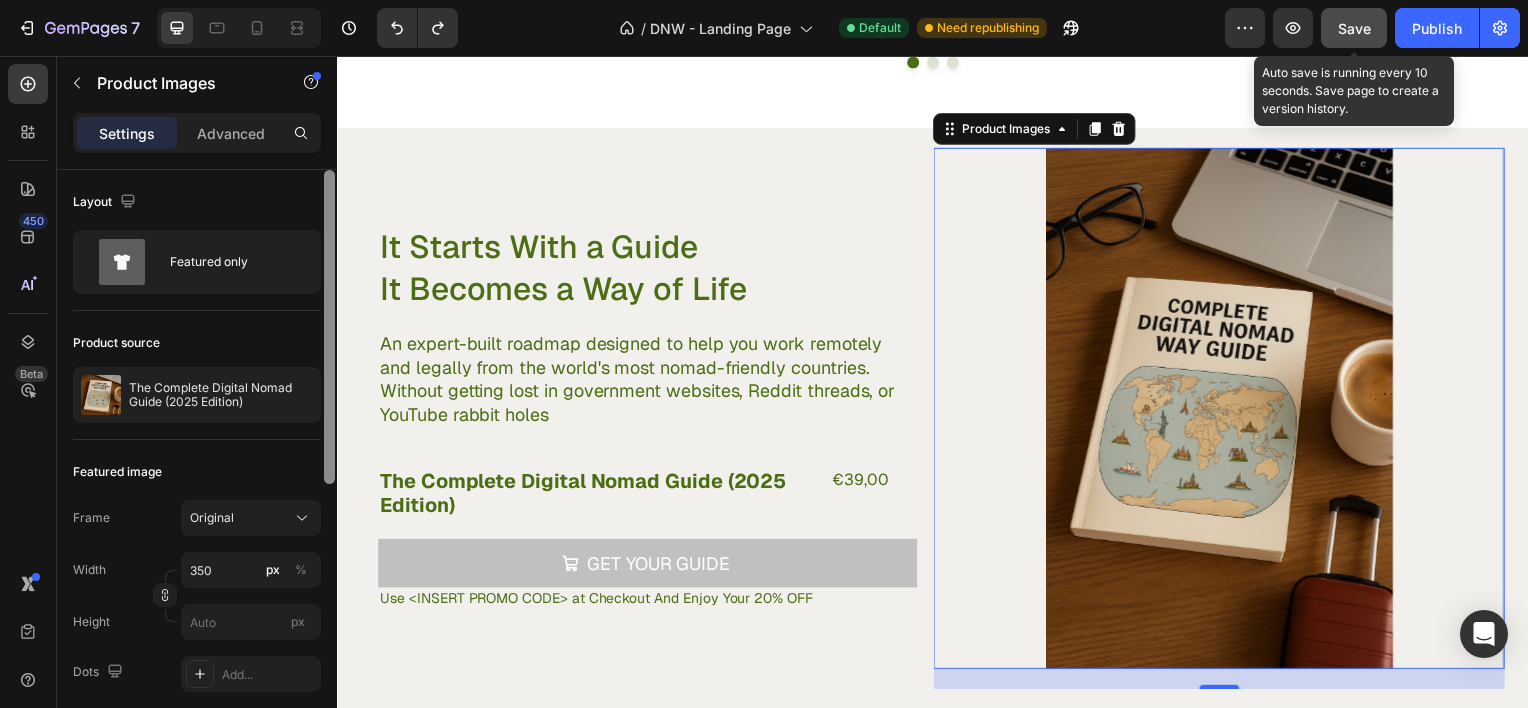 click on "Save" at bounding box center [1354, 28] 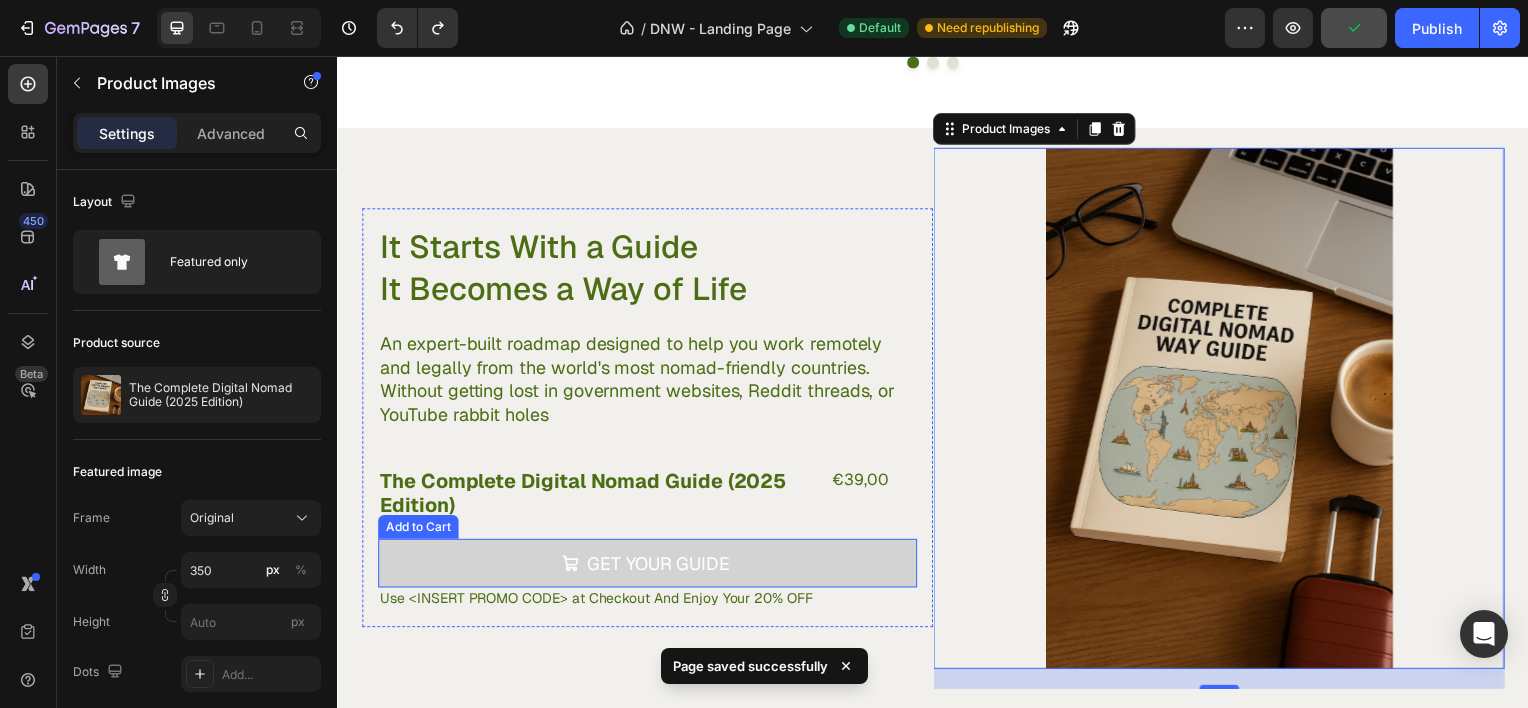 click on "Get Your Guide" at bounding box center [649, 566] 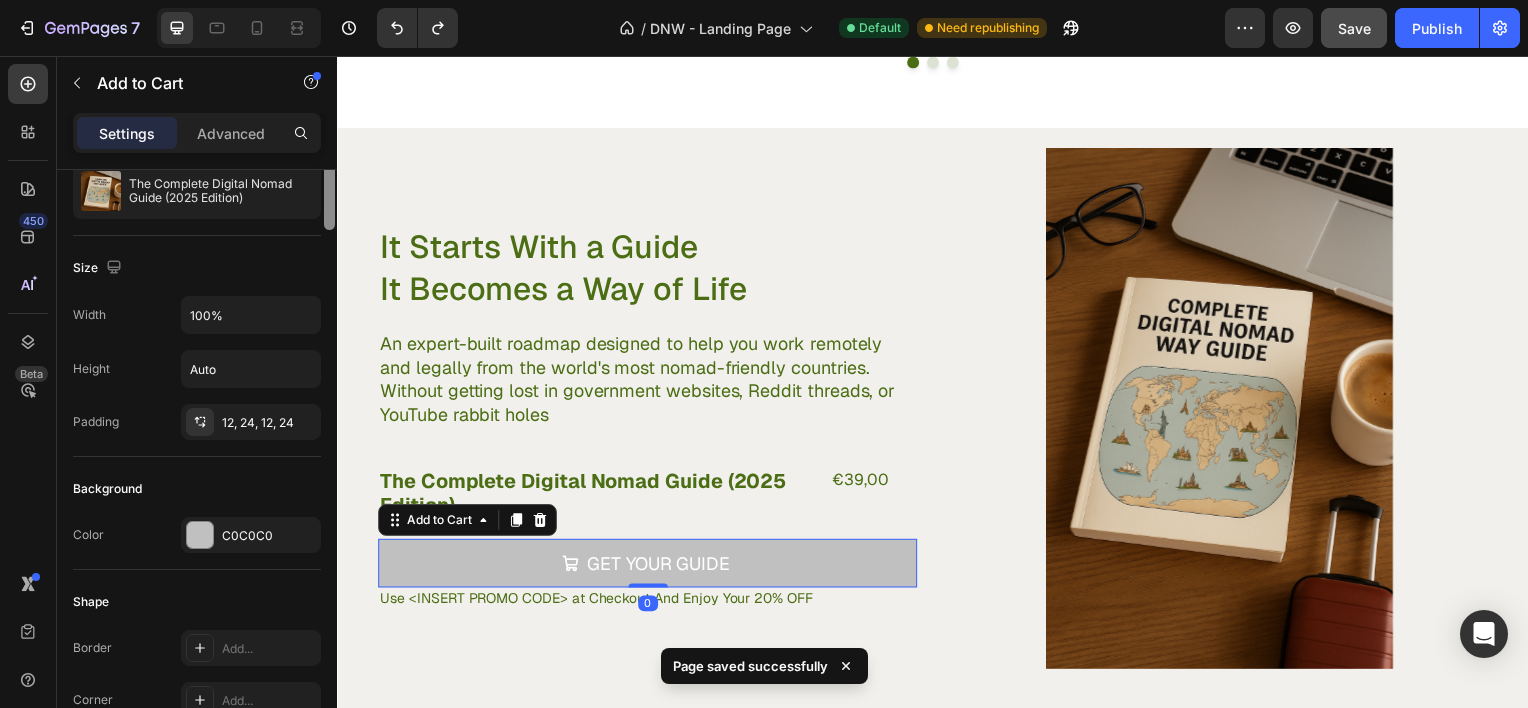 scroll, scrollTop: 262, scrollLeft: 0, axis: vertical 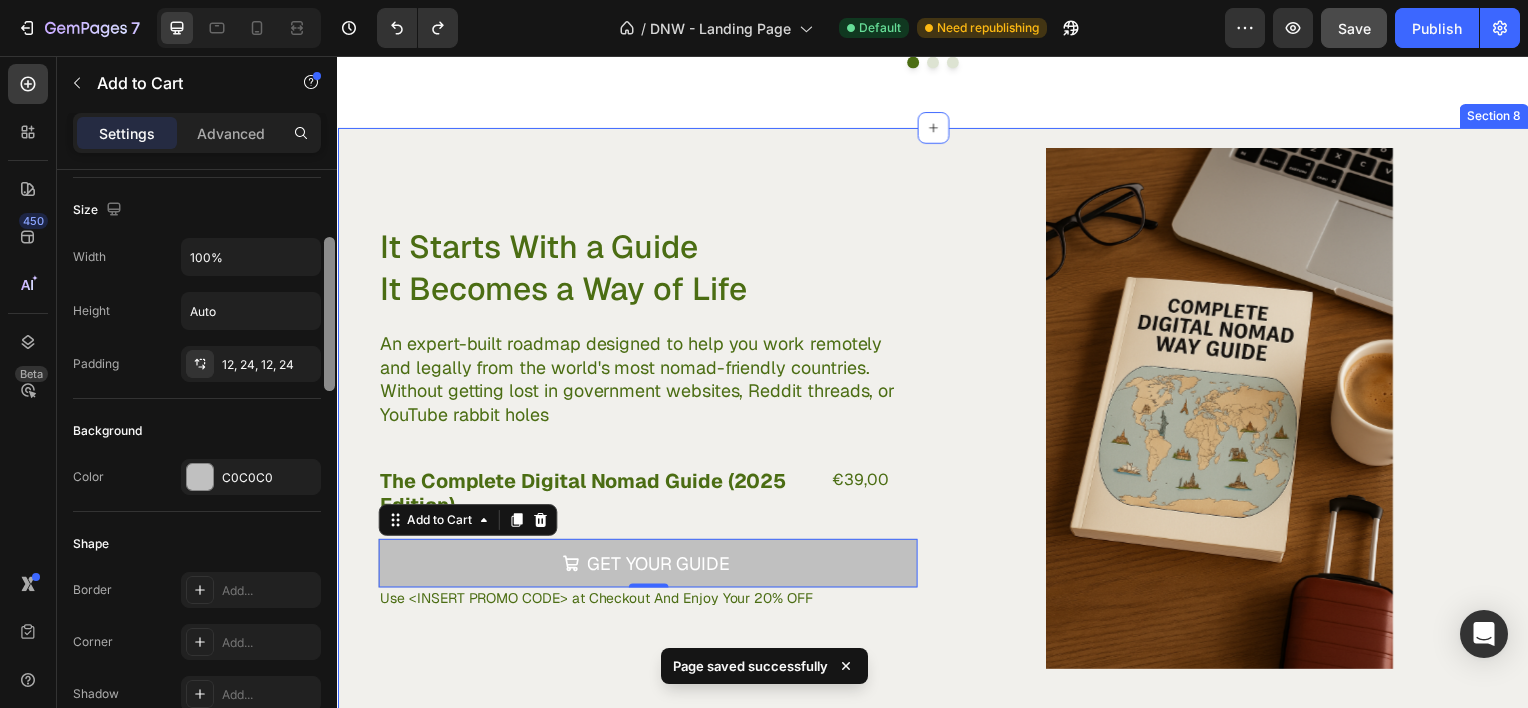 drag, startPoint x: 664, startPoint y: 362, endPoint x: 553, endPoint y: 679, distance: 335.872 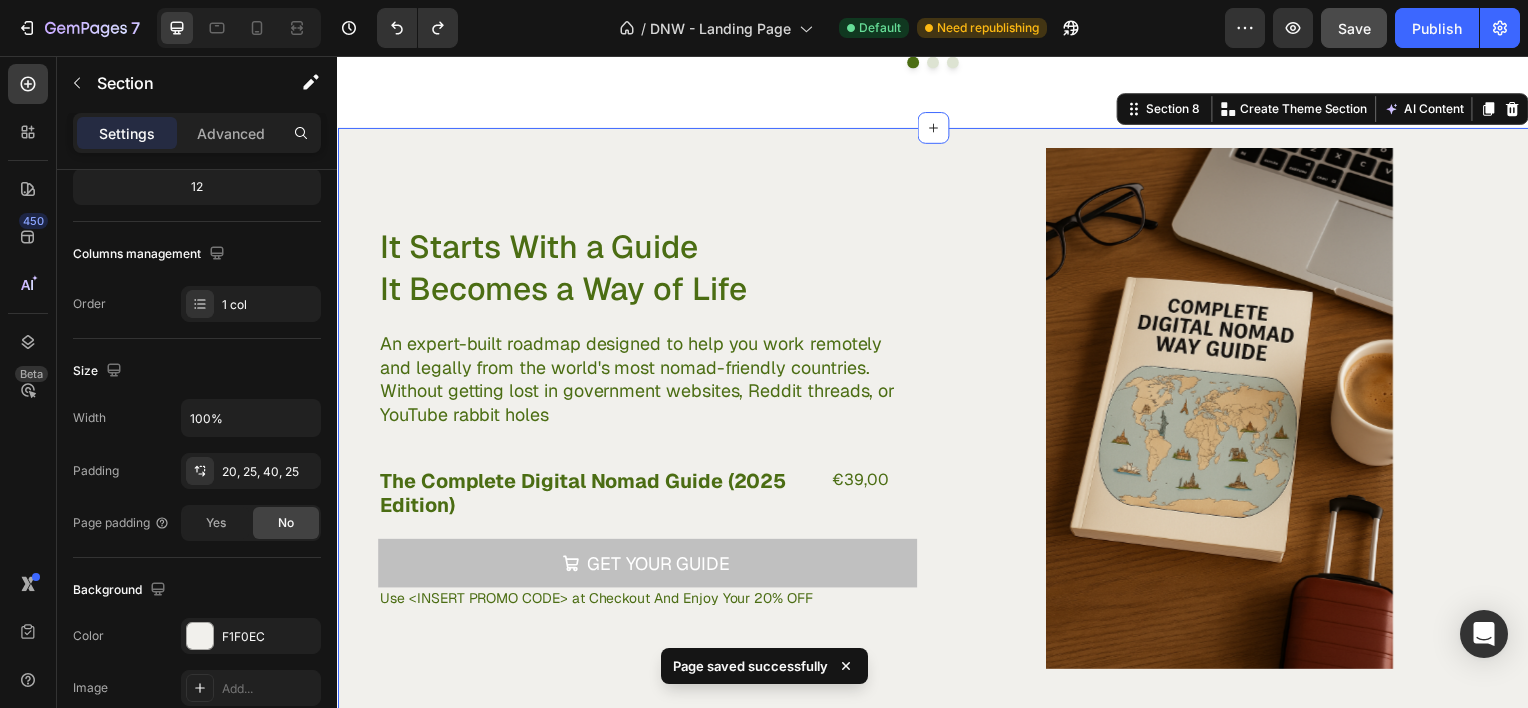 scroll, scrollTop: 623, scrollLeft: 0, axis: vertical 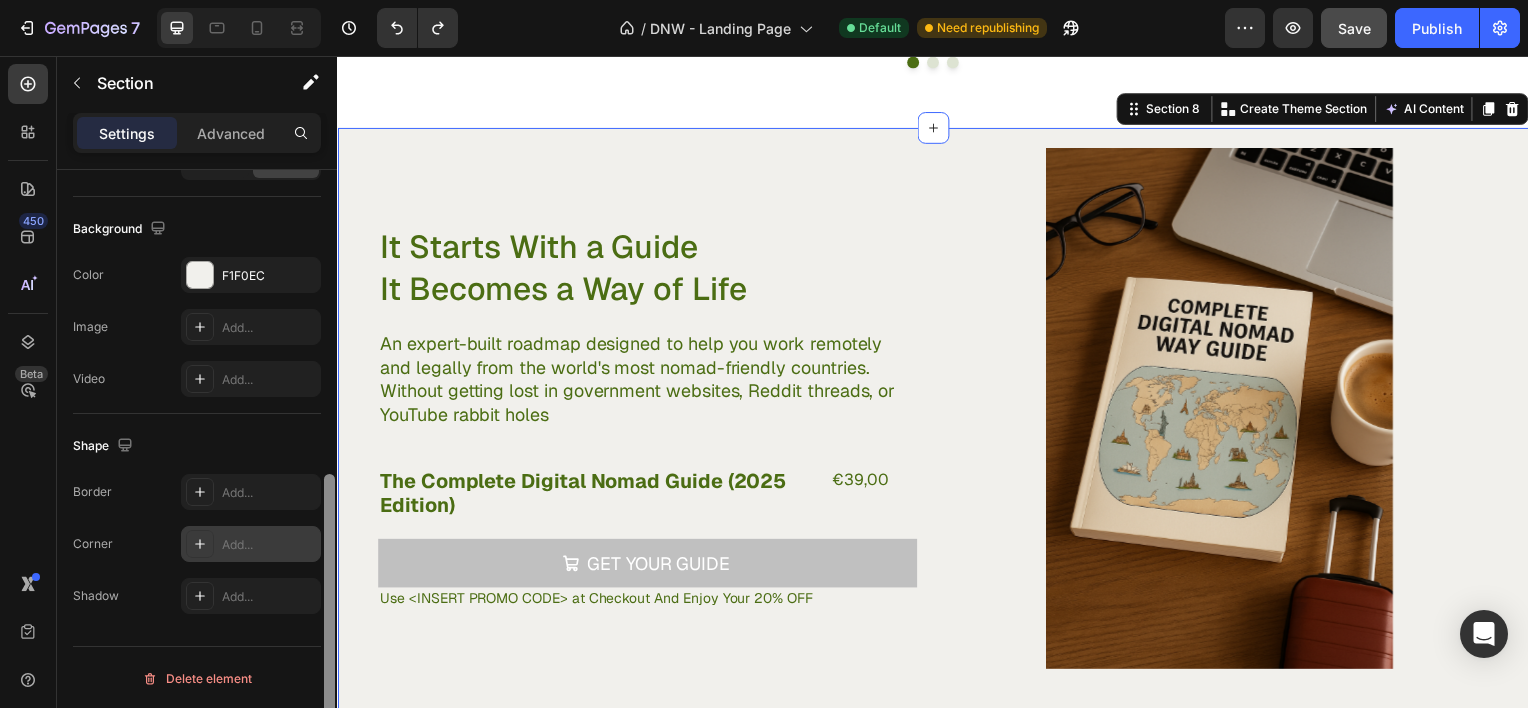 click on "Add..." at bounding box center (269, 545) 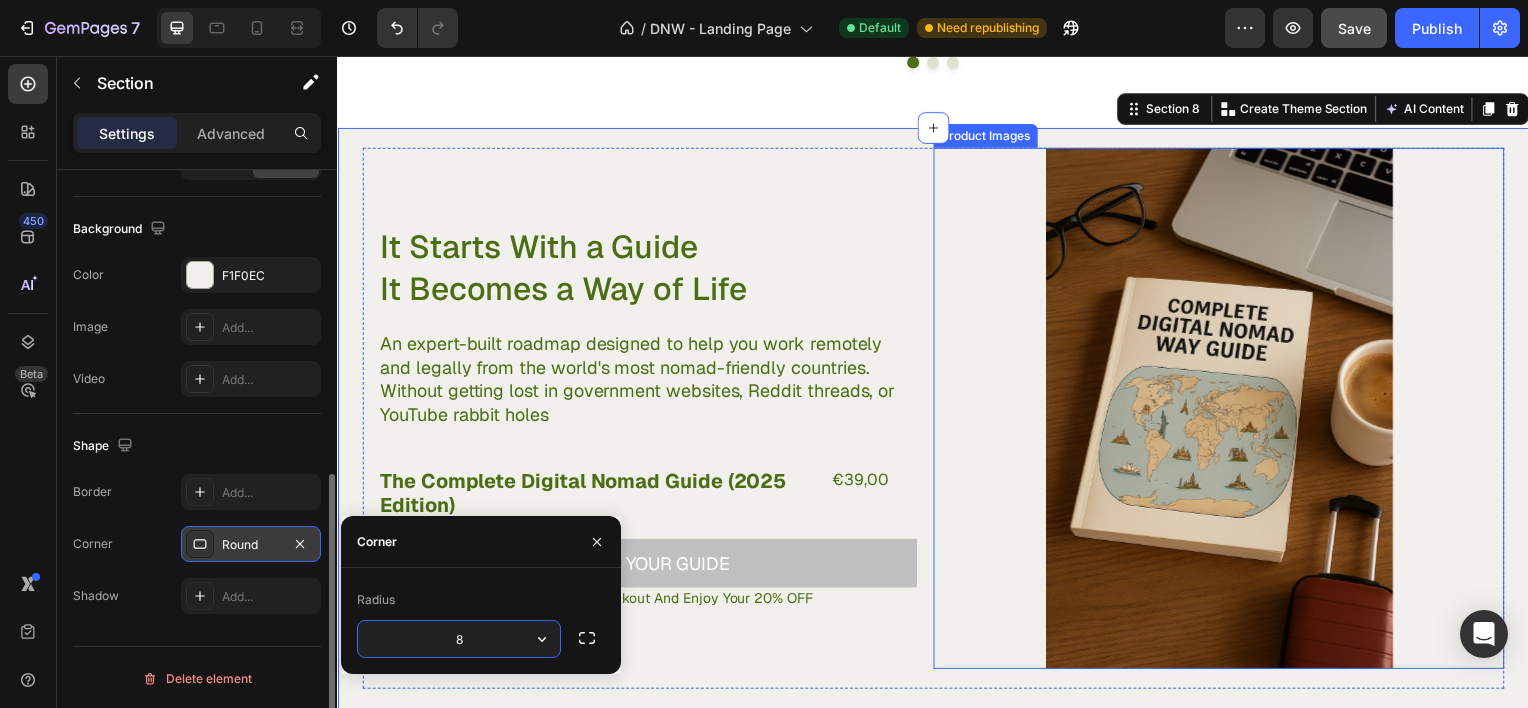 click at bounding box center [1224, 410] 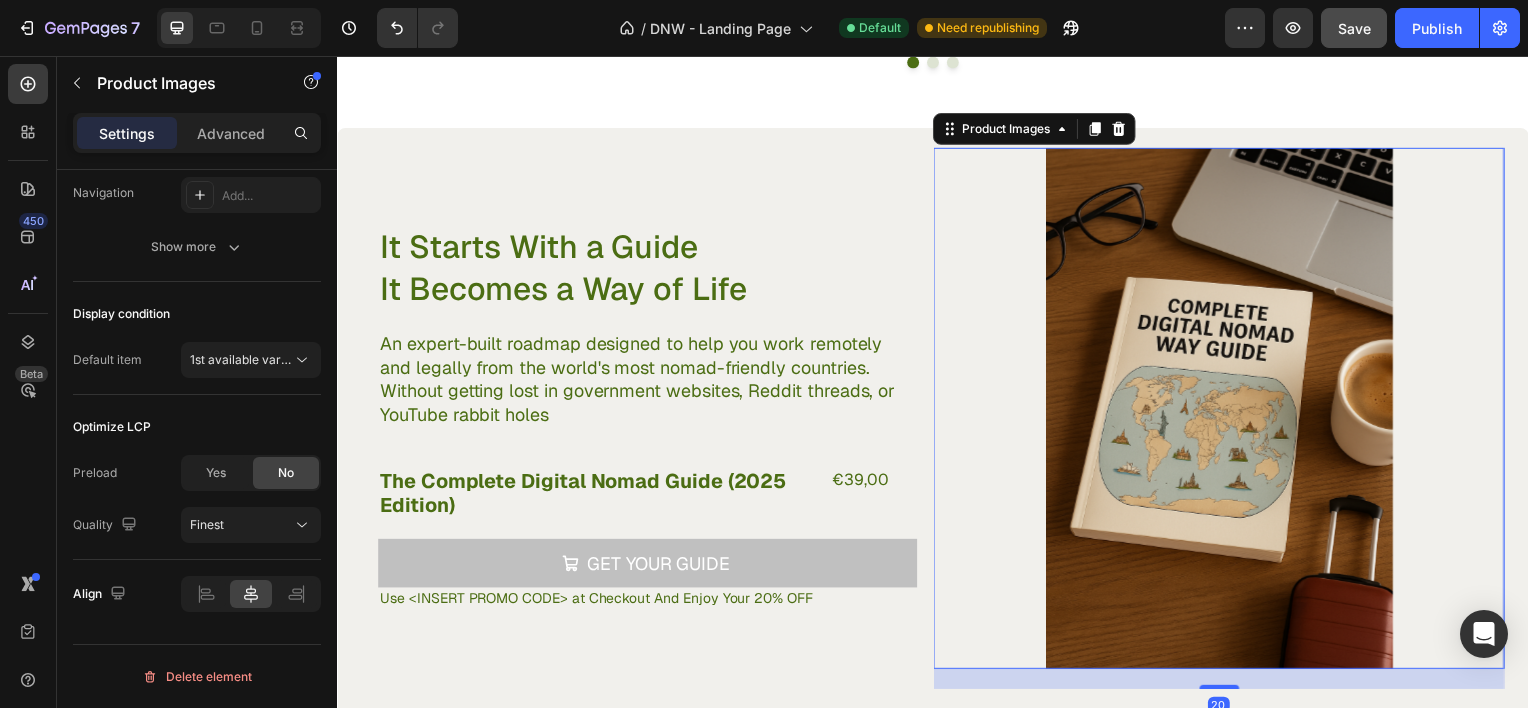 scroll, scrollTop: 0, scrollLeft: 0, axis: both 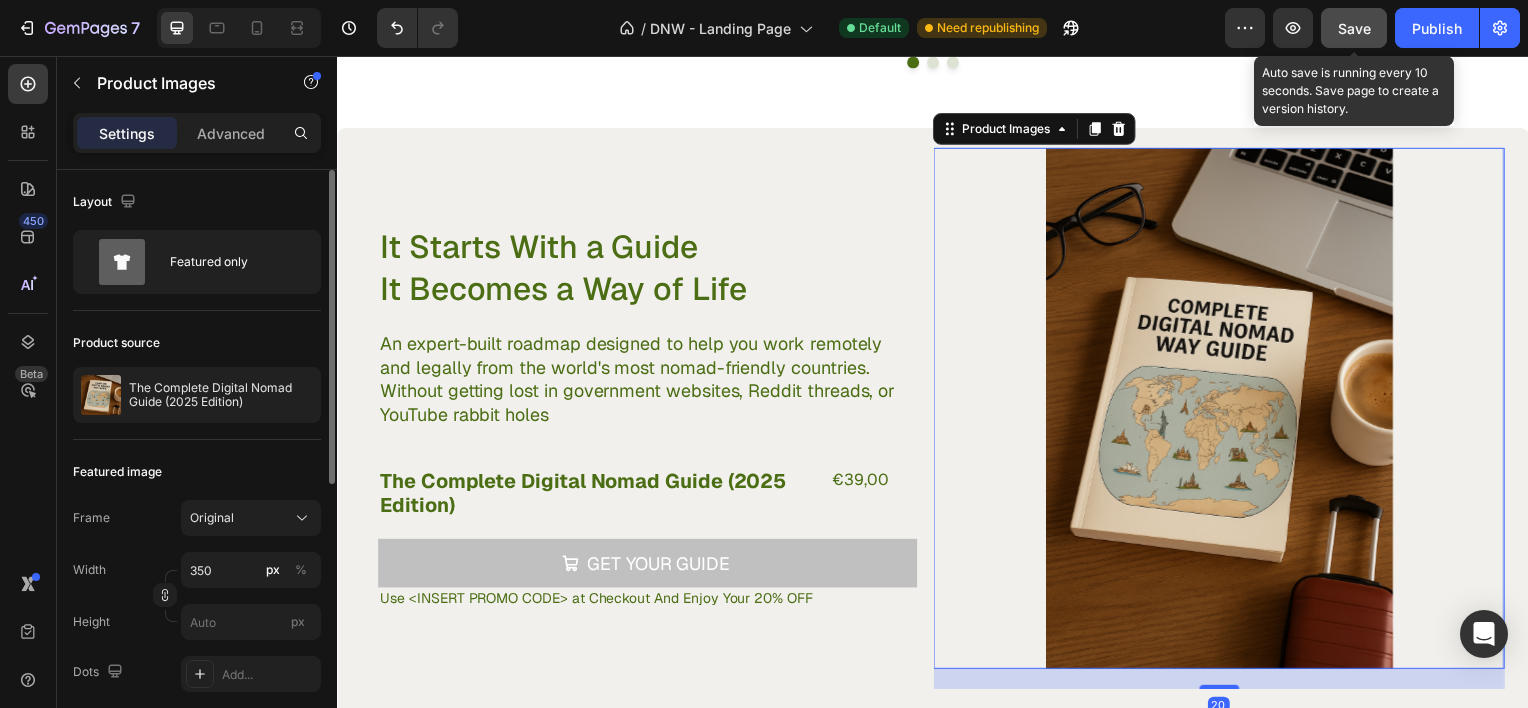 click on "Save" 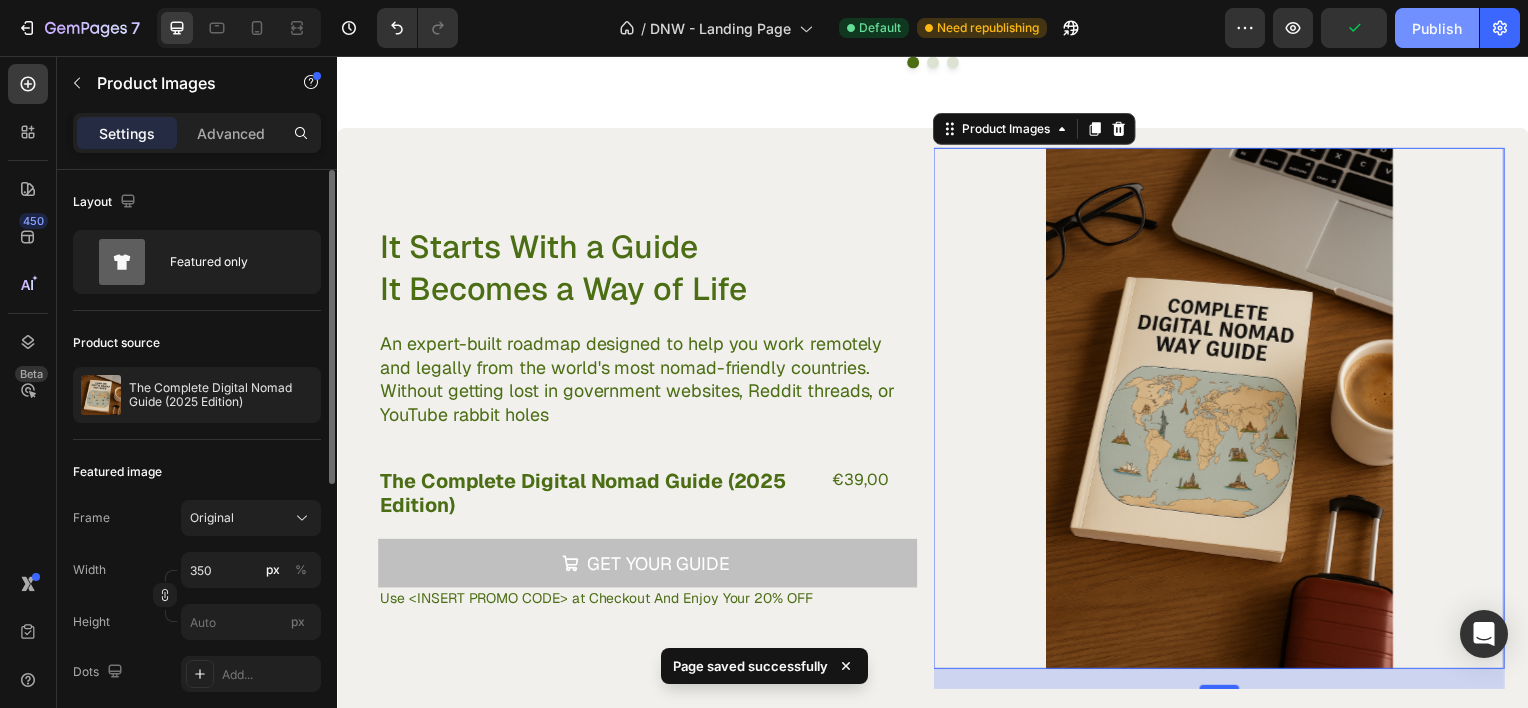 click on "Publish" at bounding box center [1437, 28] 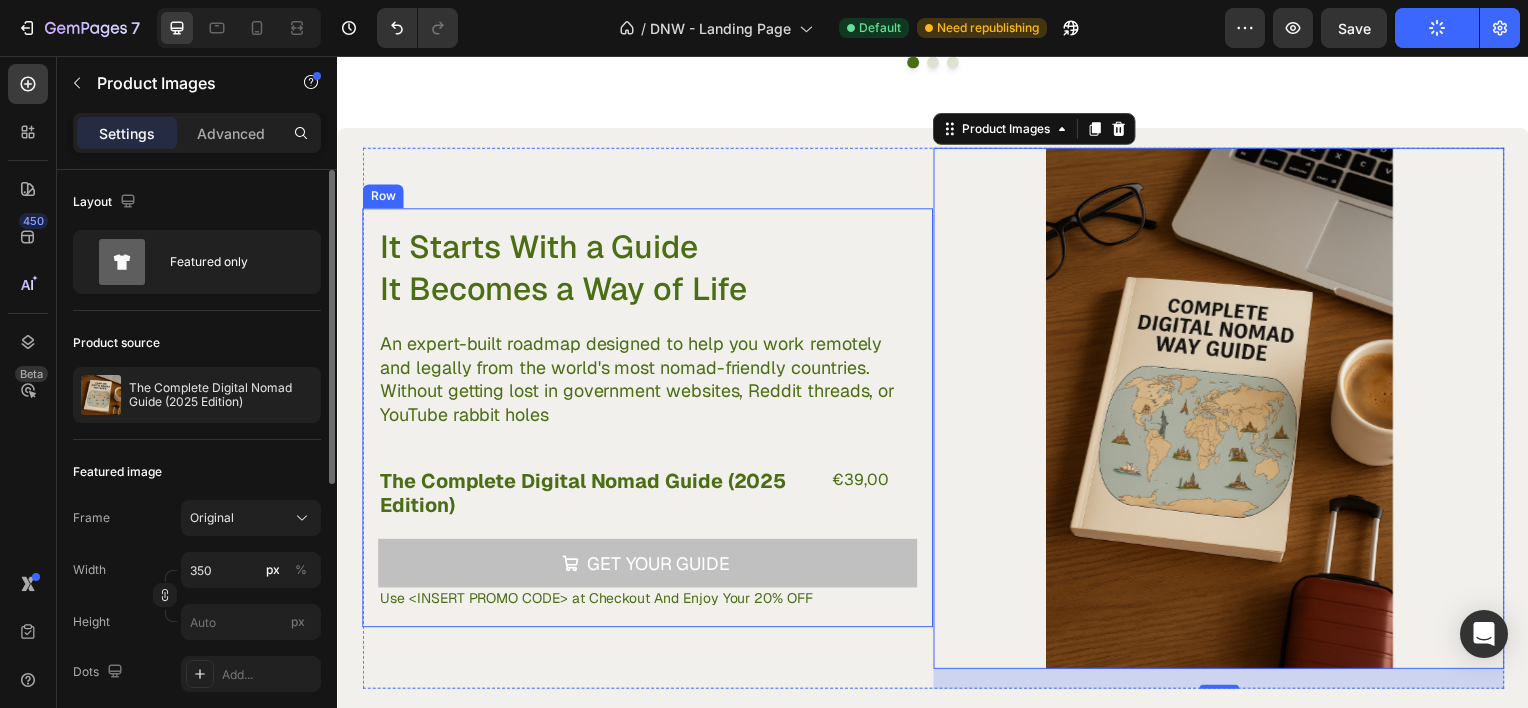 click on "It Starts With a Guide It Becomes a Way of Life Heading An expert-built roadmap designed to help you work remotely and legally from the world's most nomad-friendly countries. Without getting lost in government websites, Reddit threads, or YouTube rabbit holes Text Block The Complete Digital Nomad Guide (2025 Edition) Product Title €39,00 Product Price Product Price Row
Get Your Guide Add to Cart Use <INSERT PROMO CODE> at Checkout And Enjoy Your 20% OFF Text Block Row" at bounding box center (649, 420) 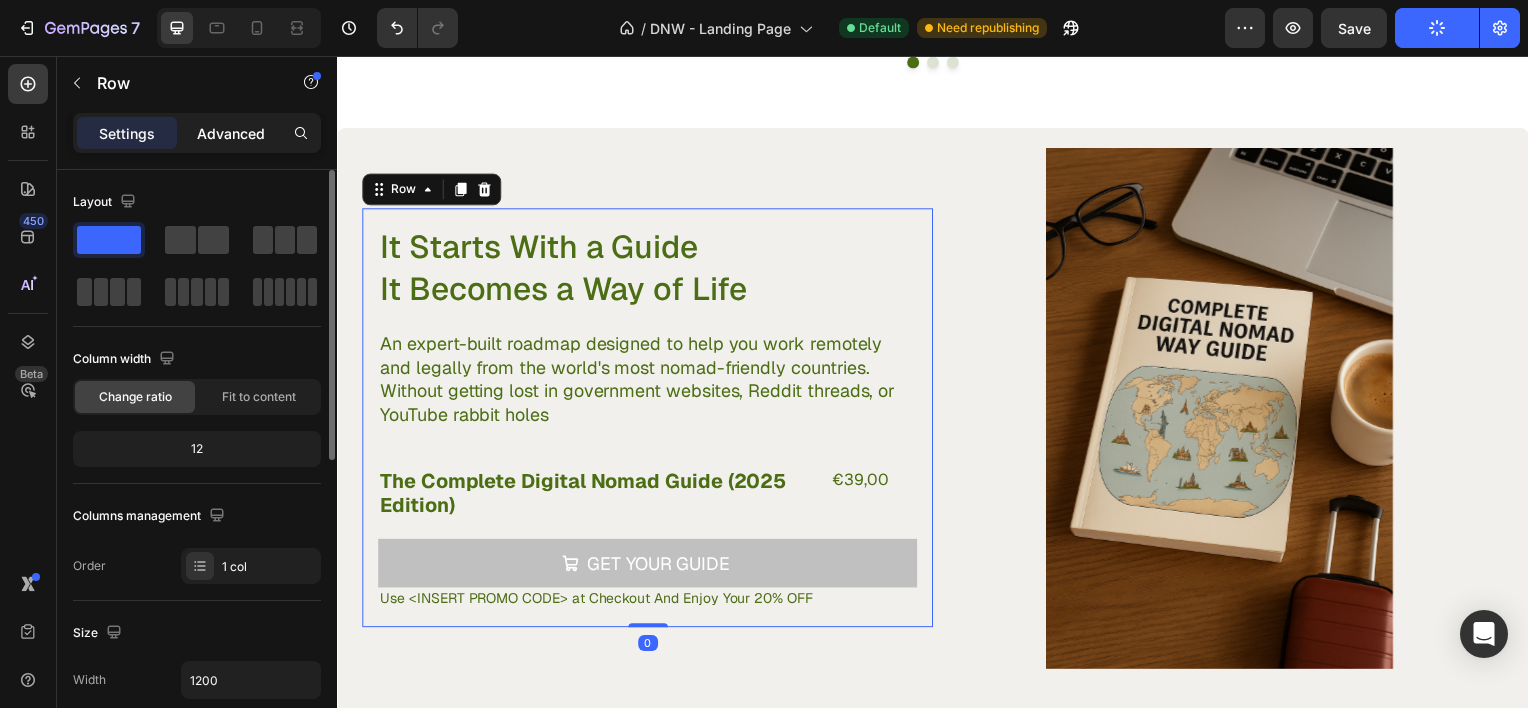click on "Advanced" at bounding box center [231, 133] 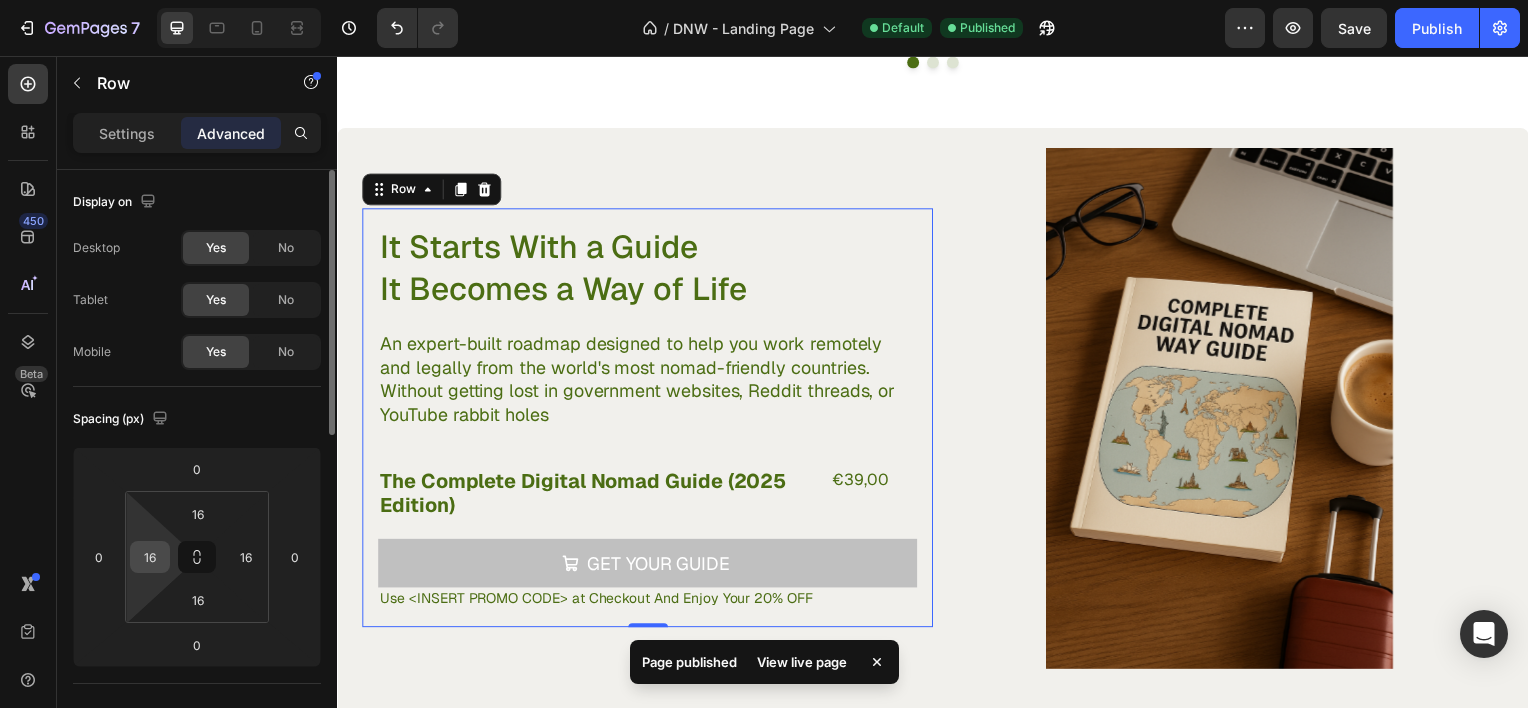 click on "16" at bounding box center [150, 557] 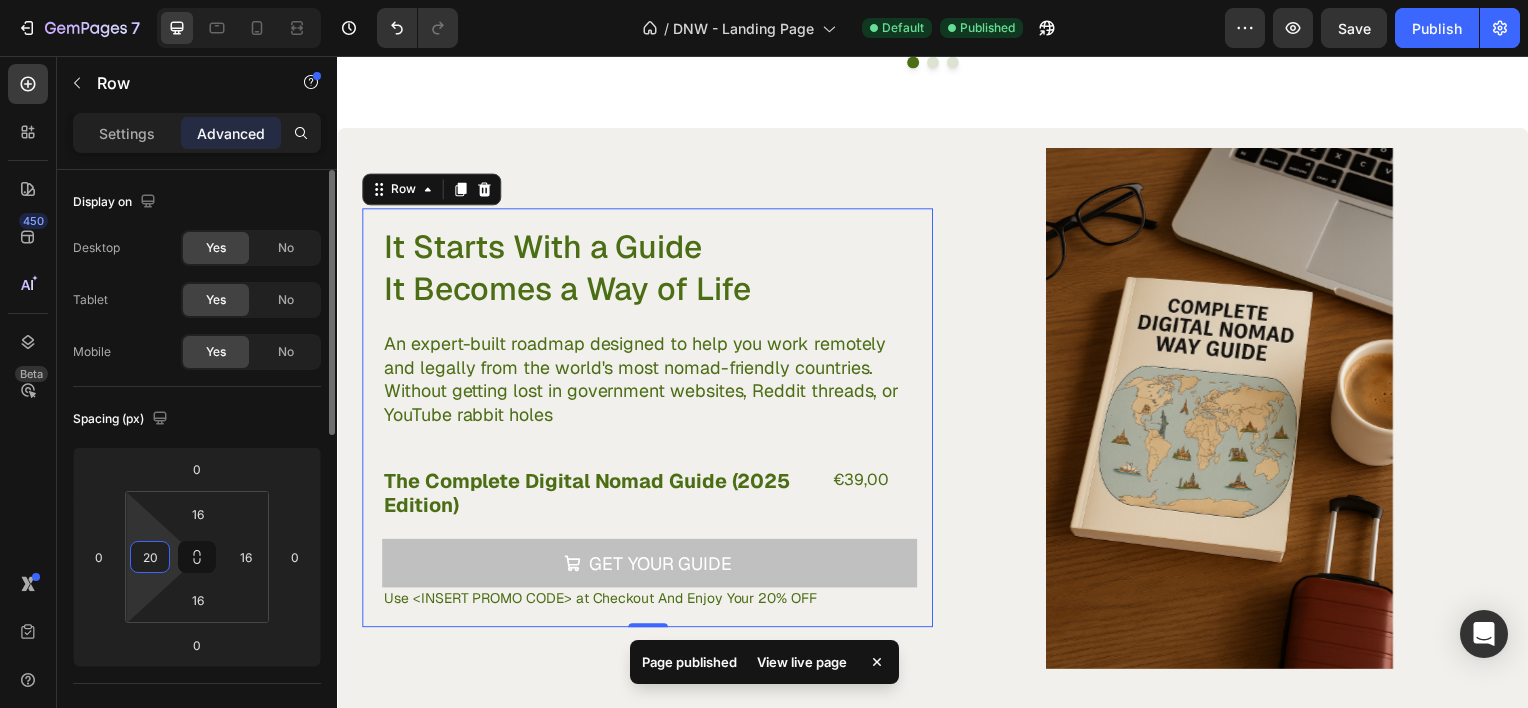 type on "2" 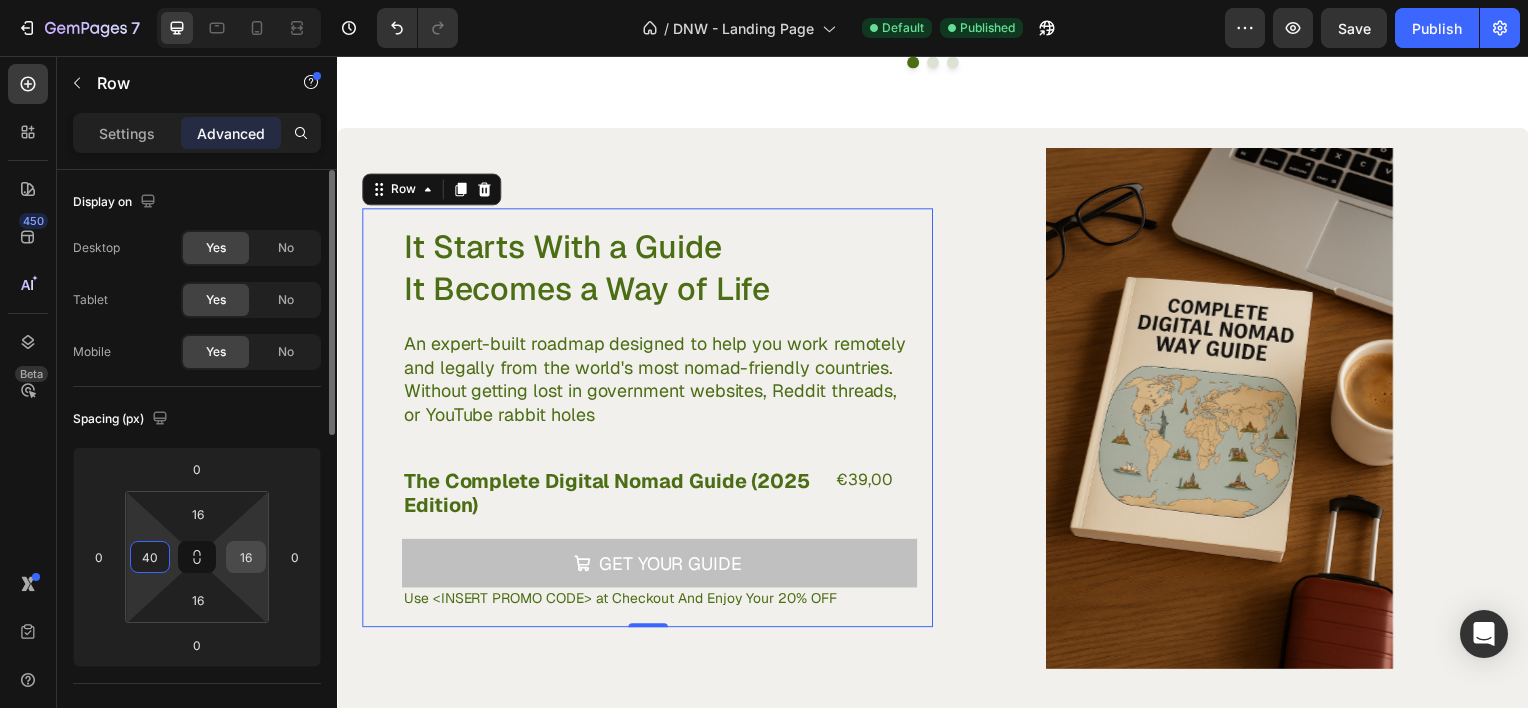 type on "40" 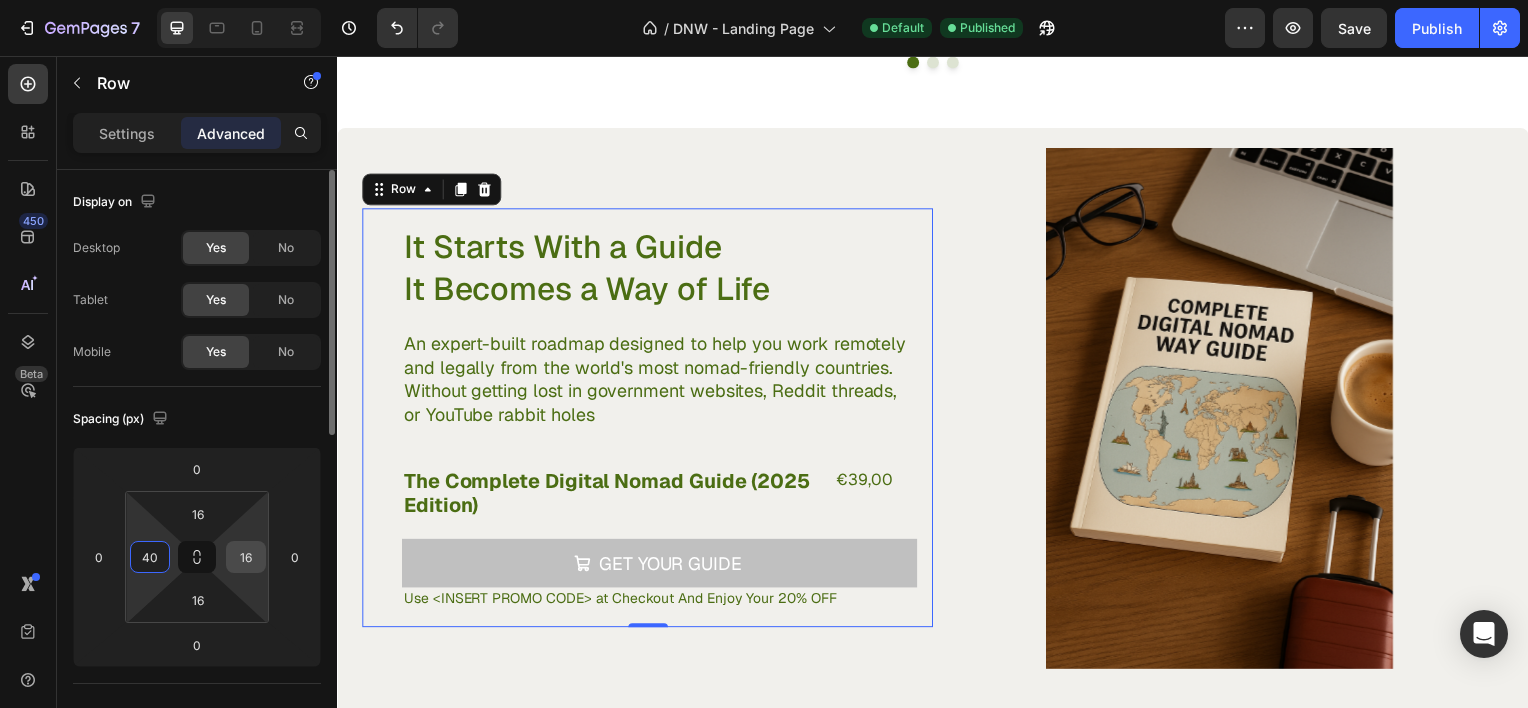 click on "16" at bounding box center (246, 557) 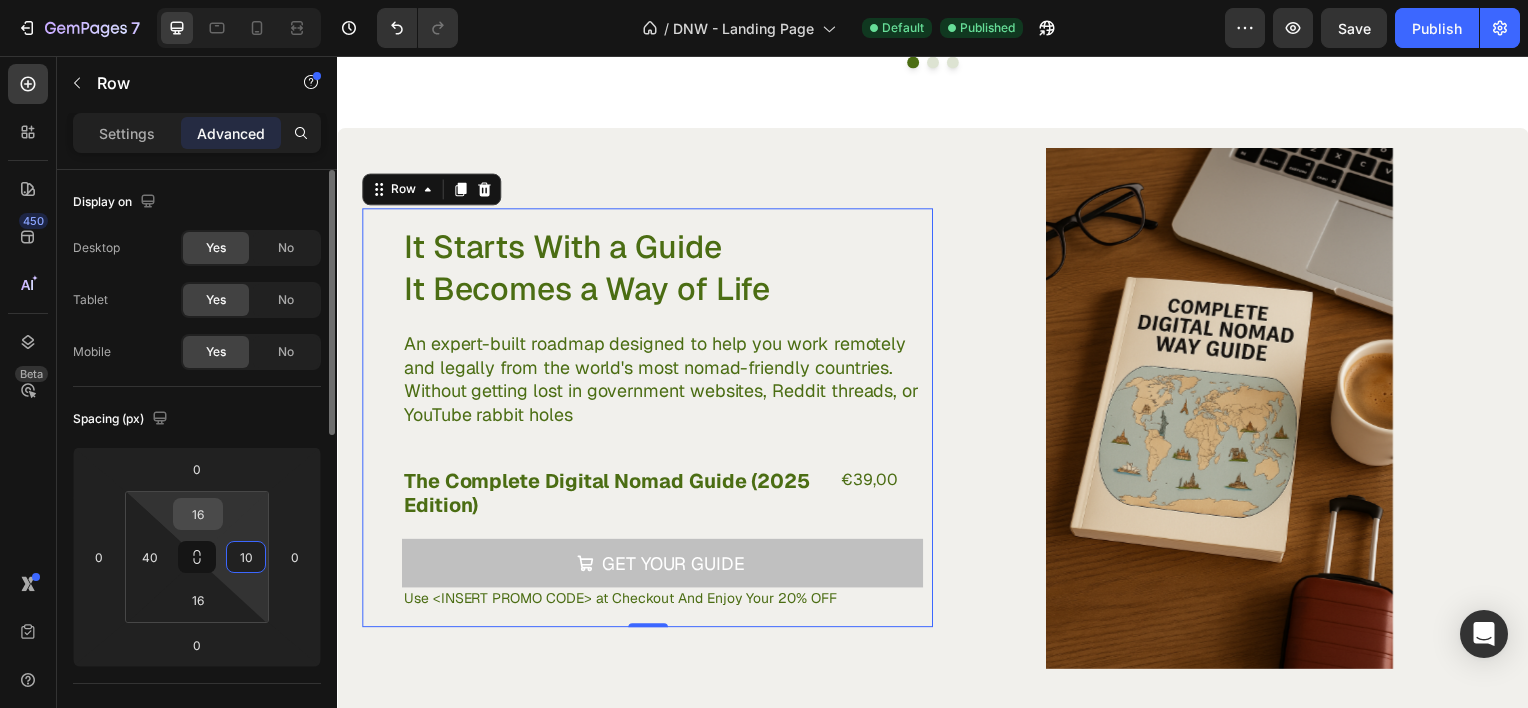 type on "10" 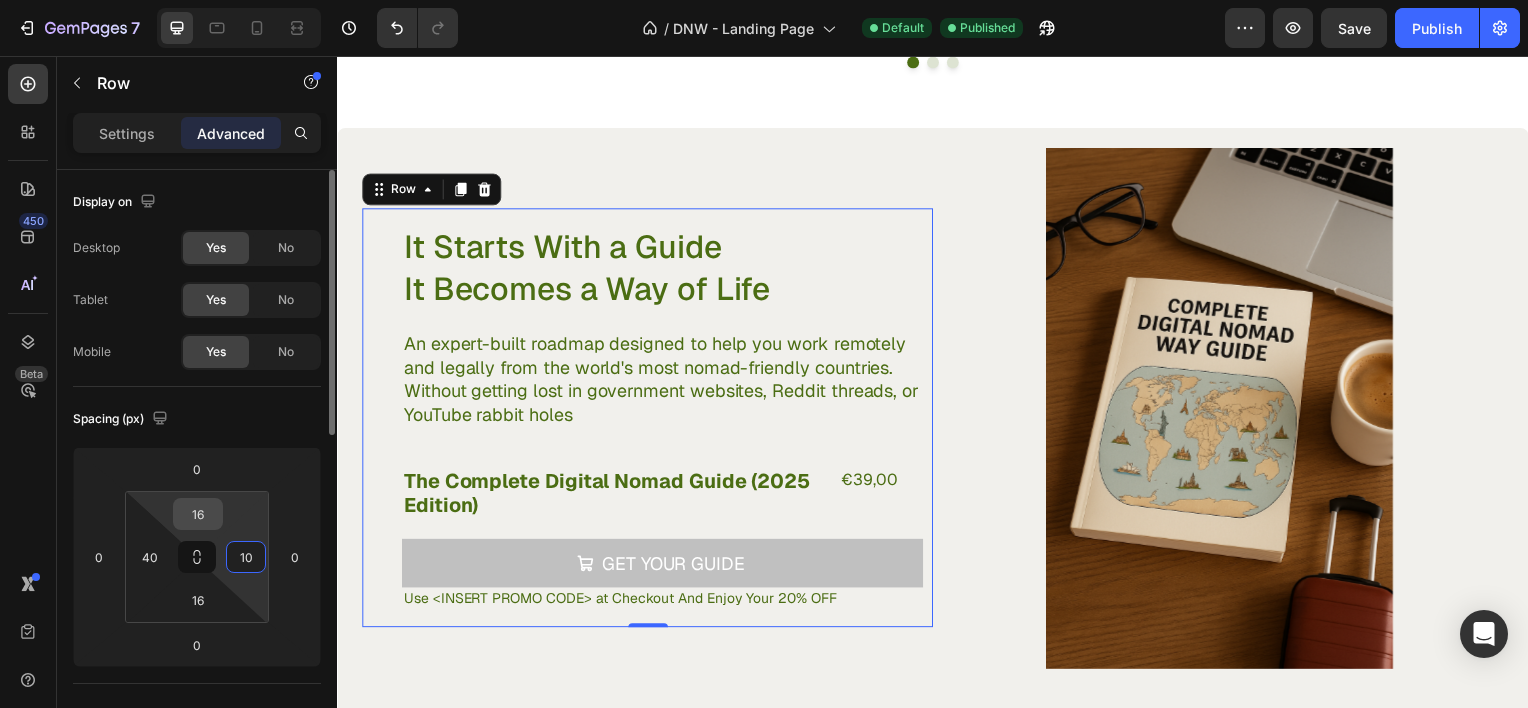 click on "16" at bounding box center [198, 514] 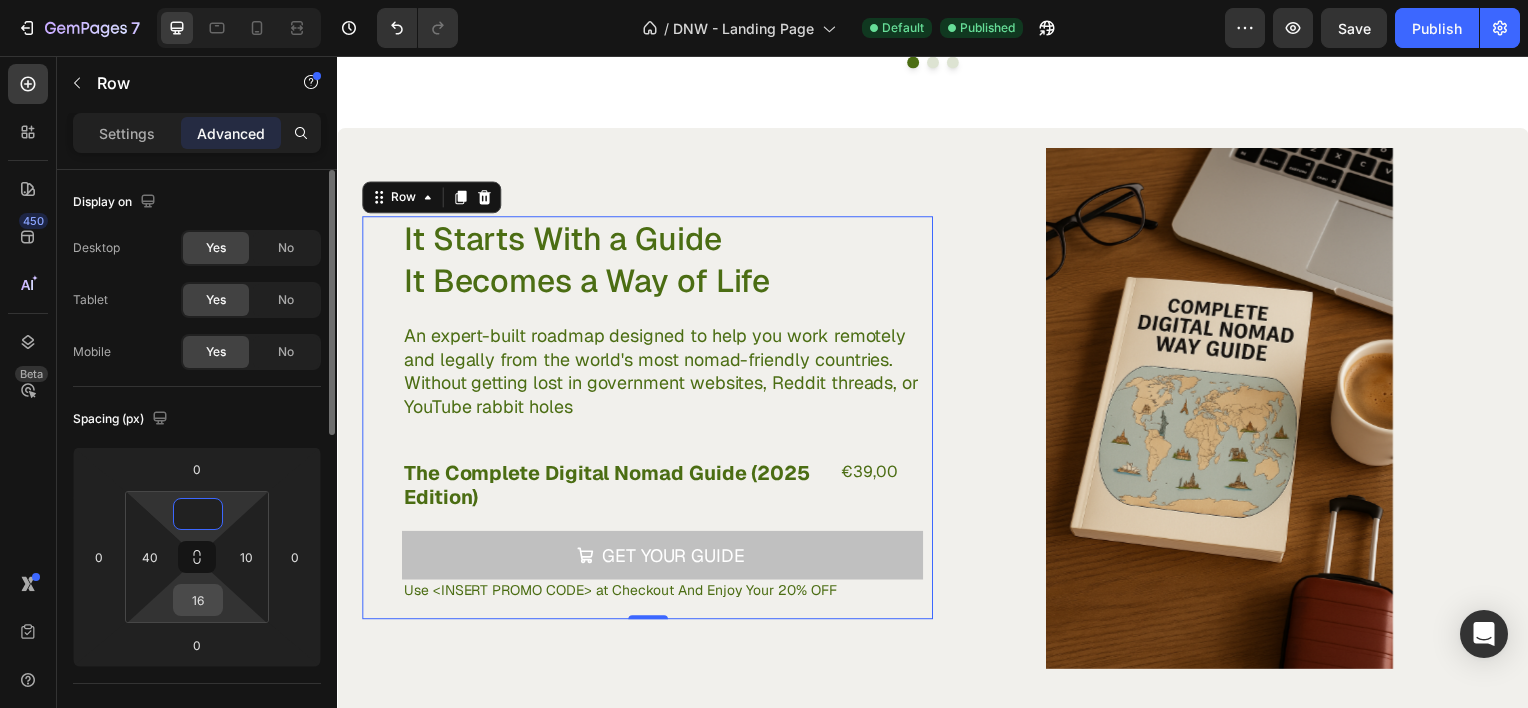type on "0" 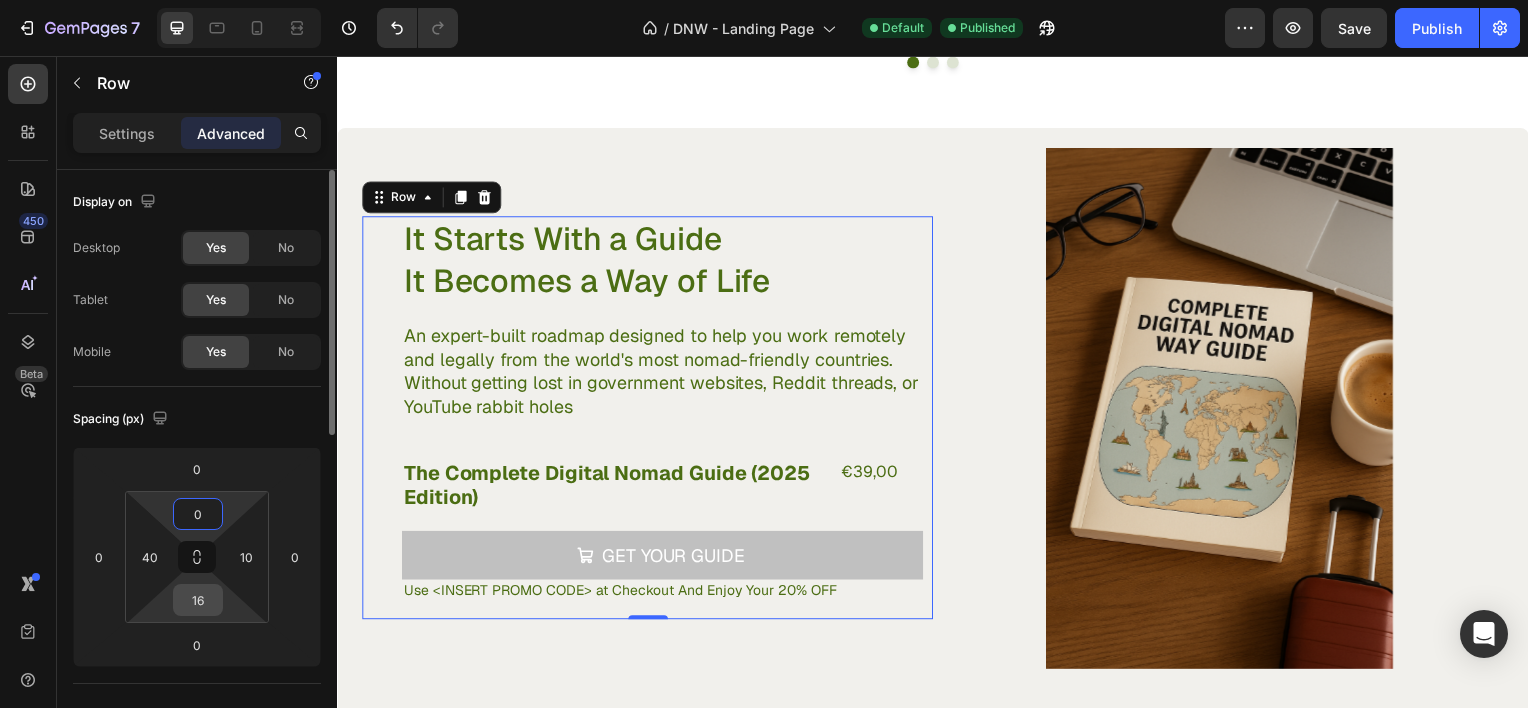 click on "16" at bounding box center [198, 600] 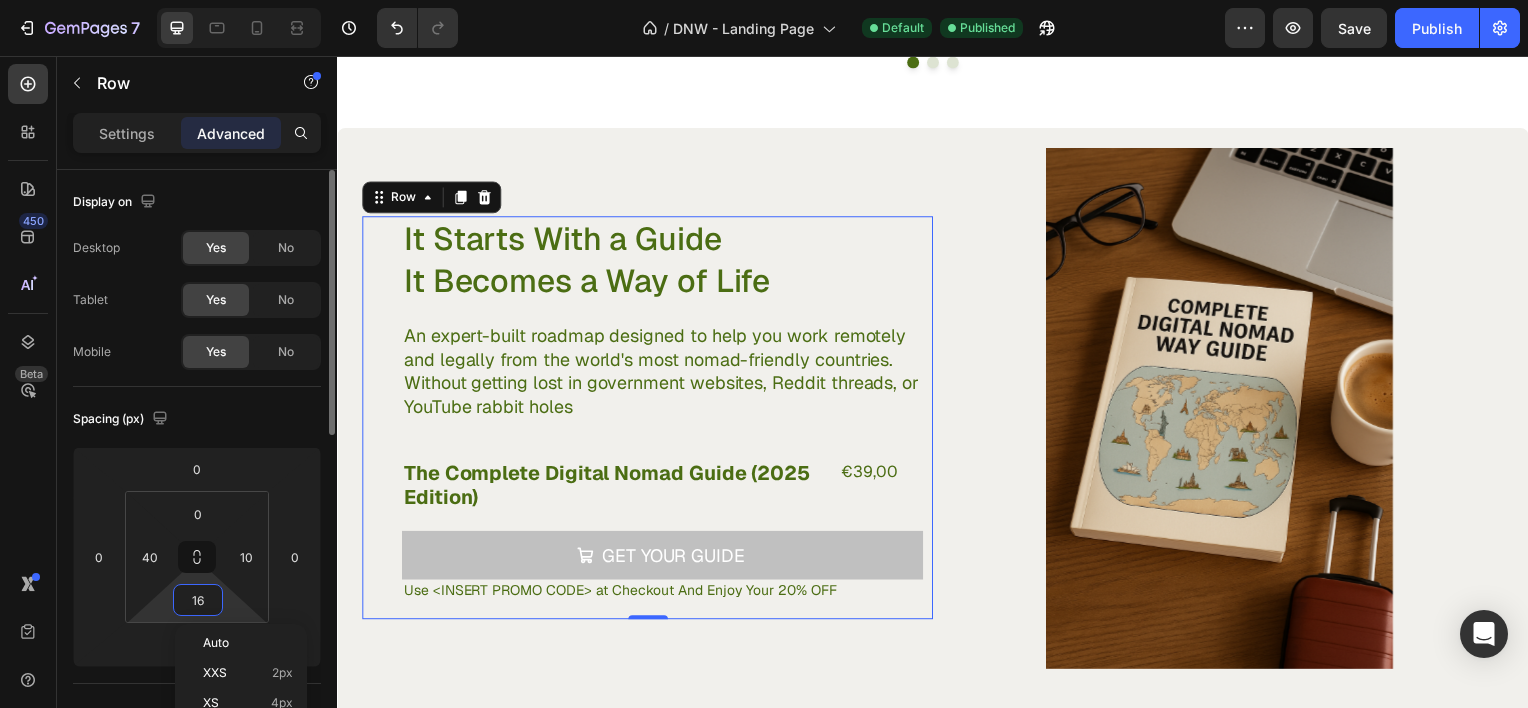 type 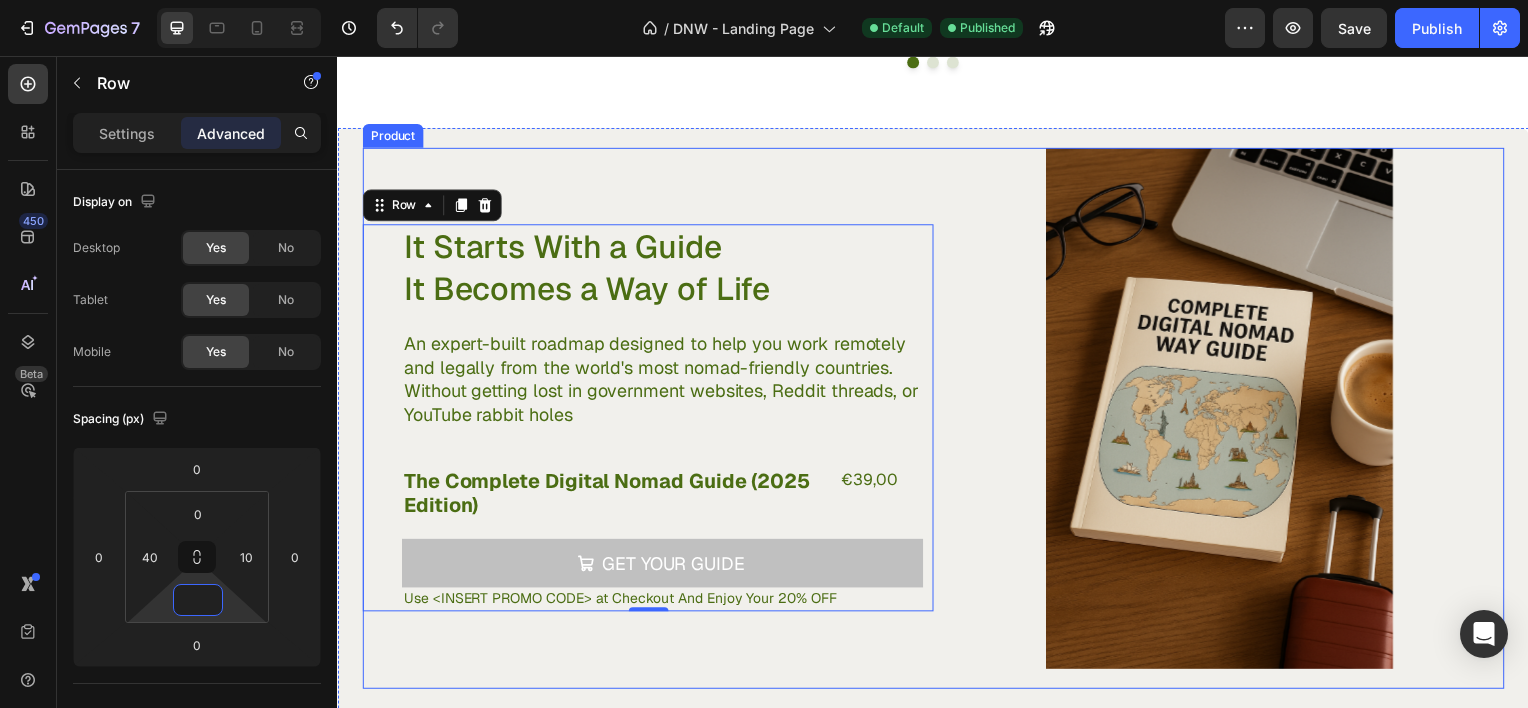 click on "It Starts With a Guide It Becomes a Way of Life Heading An expert-built roadmap designed to help you work remotely and legally from the world's most nomad-friendly countries. Without getting lost in government websites, Reddit threads, or YouTube rabbit holes Text Block The Complete Digital Nomad Guide (2025 Edition) Product Title €39,00 Product Price Product Price Row
Get Your Guide Add to Cart   0 Use <INSERT PROMO CODE> at Checkout And Enjoy Your 20% OFF Text Block Row   0" at bounding box center (649, 420) 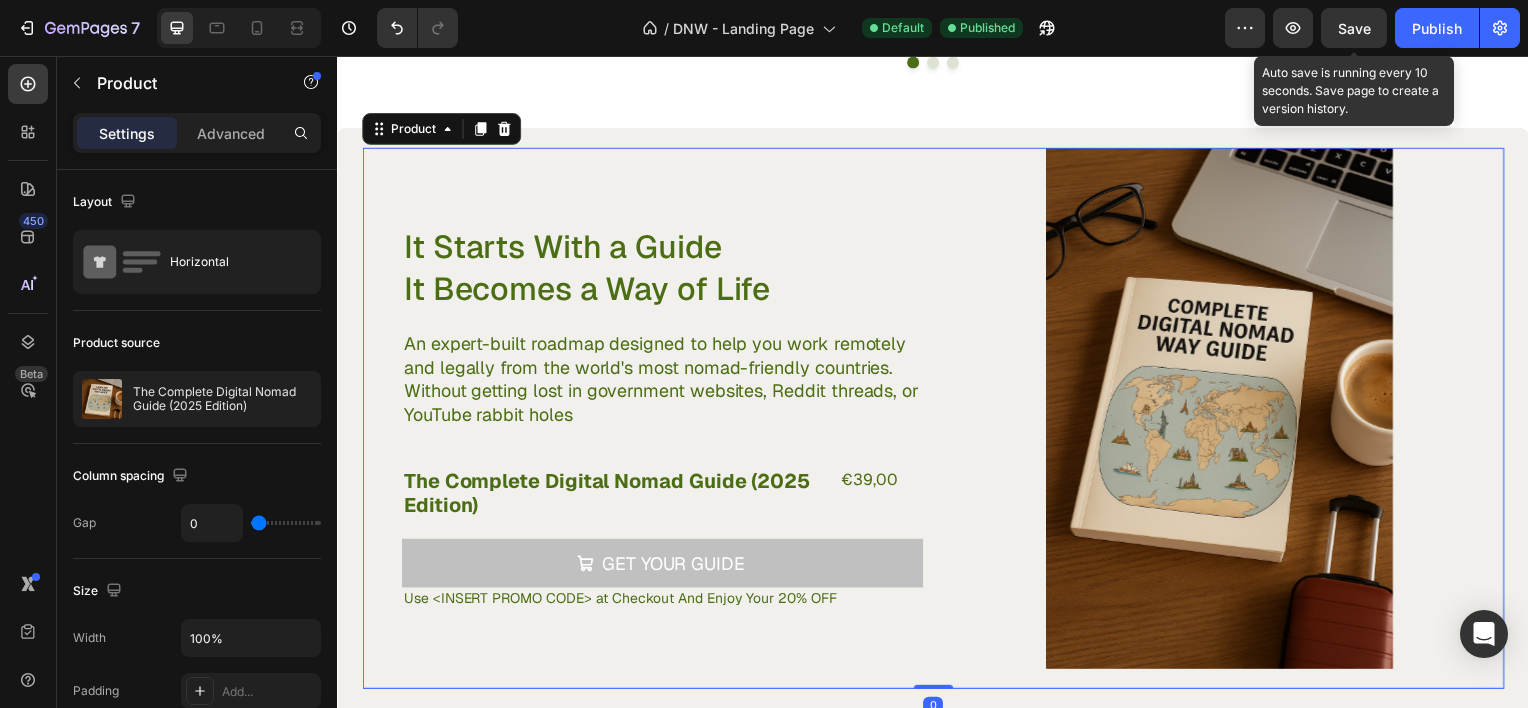 click on "Save" 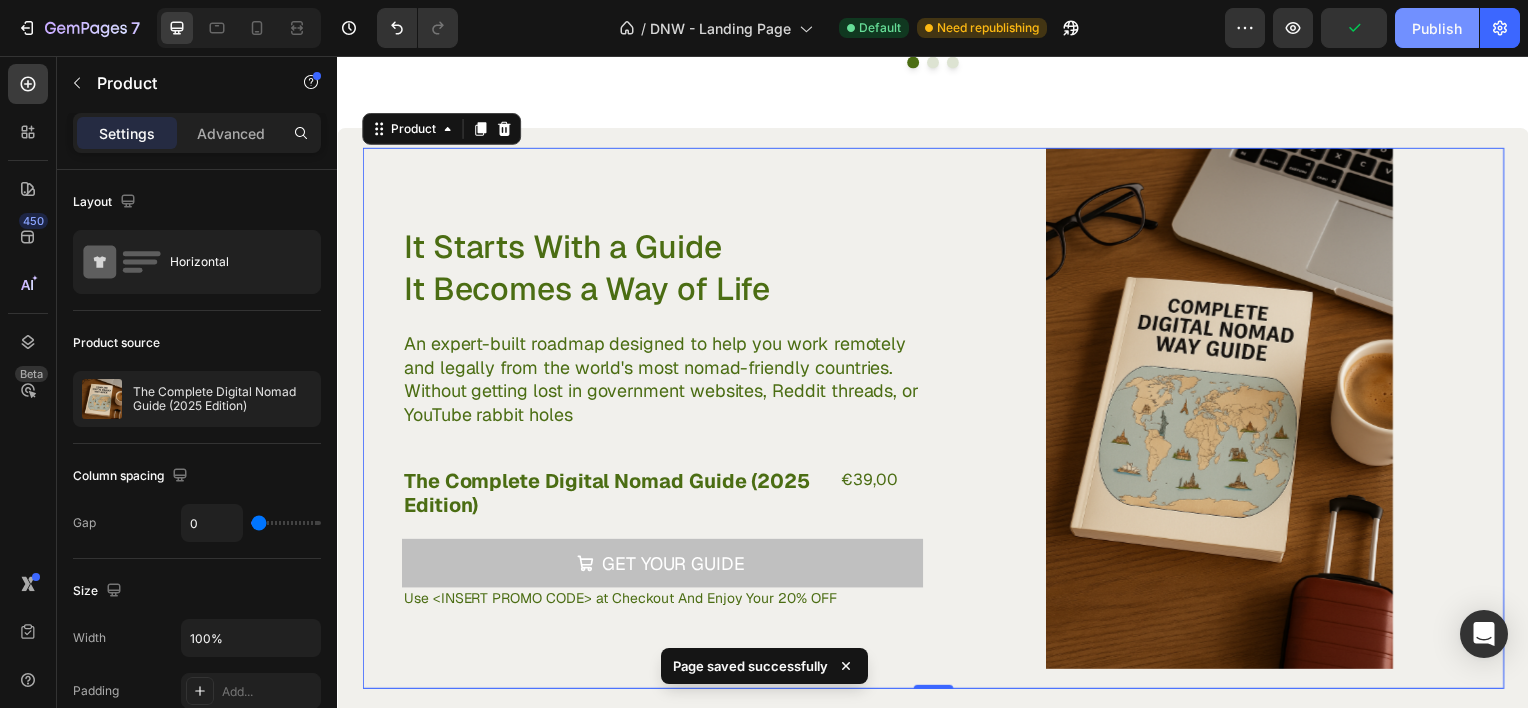 click on "Publish" at bounding box center (1437, 28) 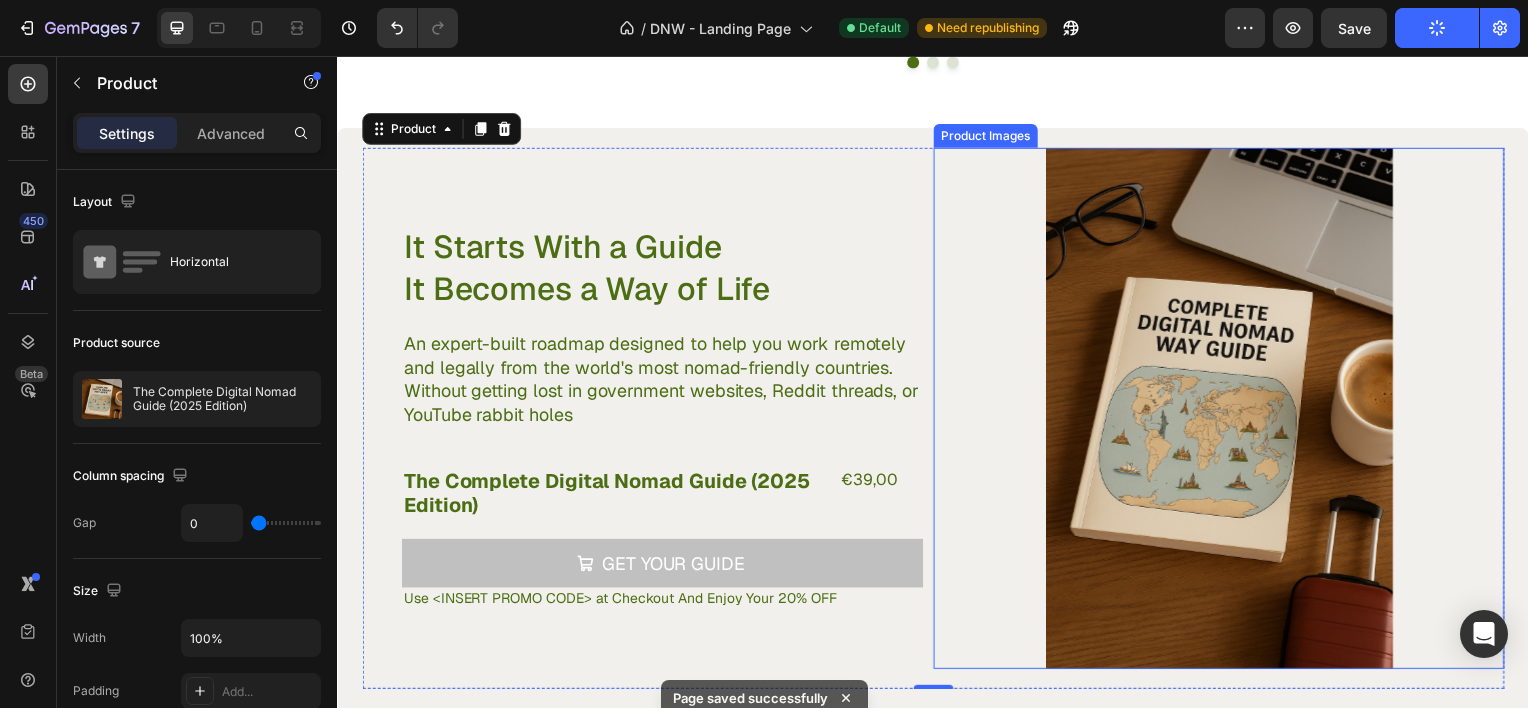 click at bounding box center [1225, 410] 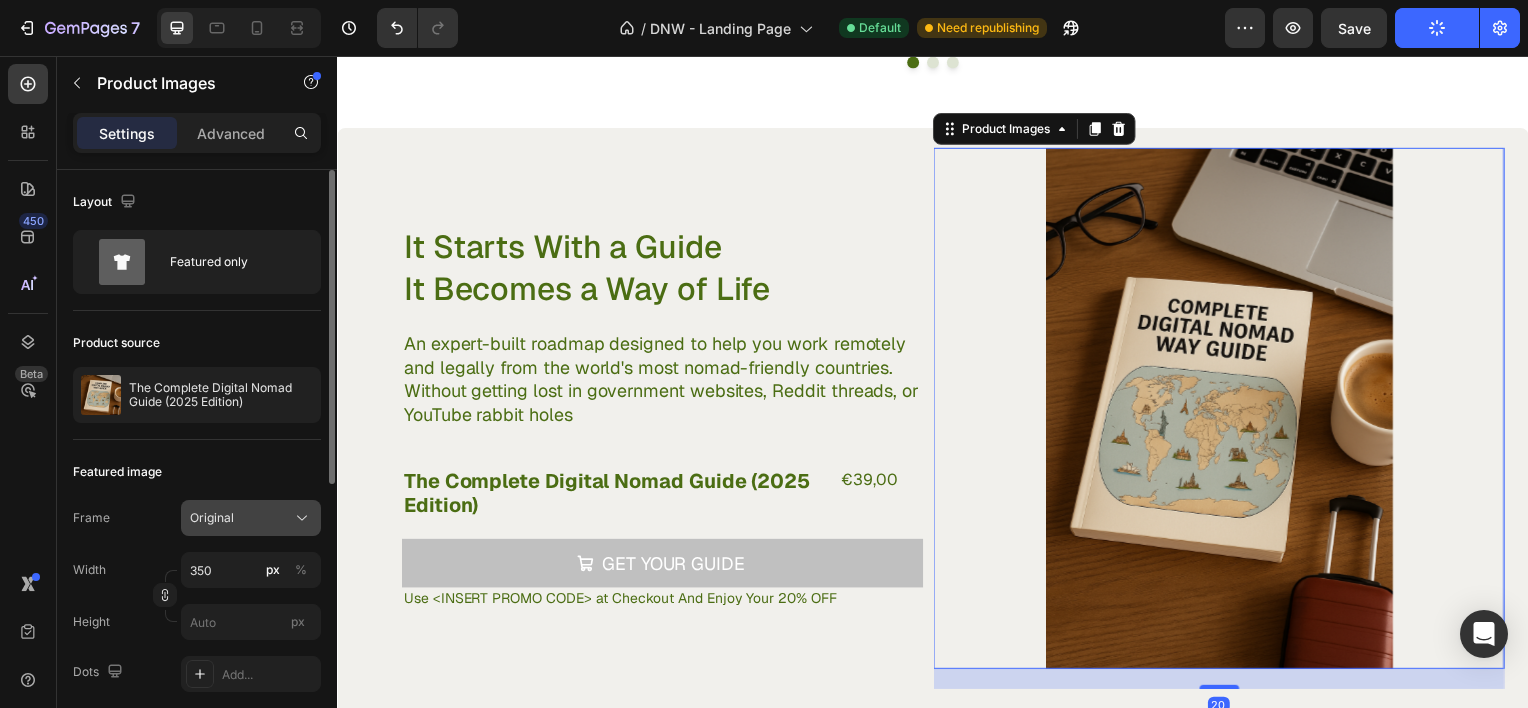 click on "Original" 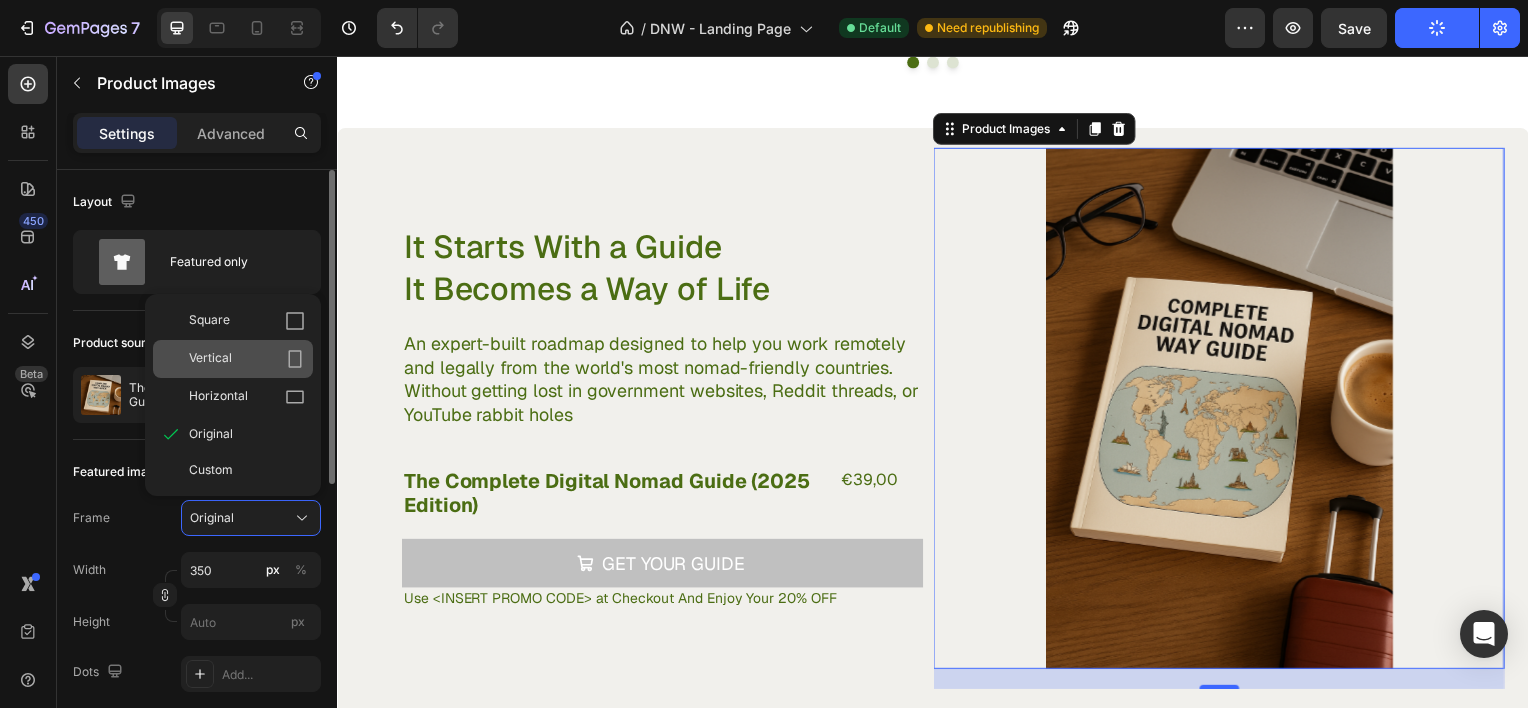 click on "Vertical" at bounding box center [210, 359] 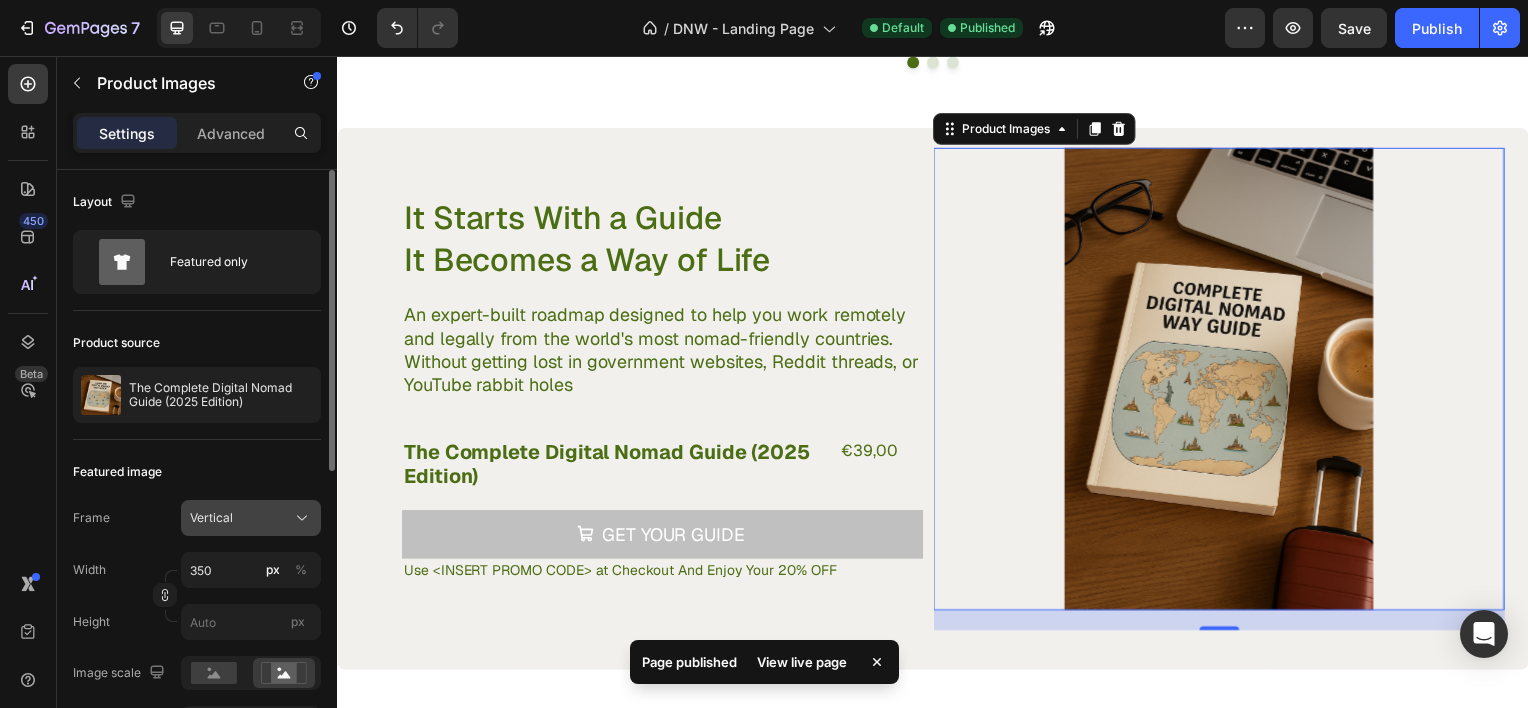 click on "Vertical" 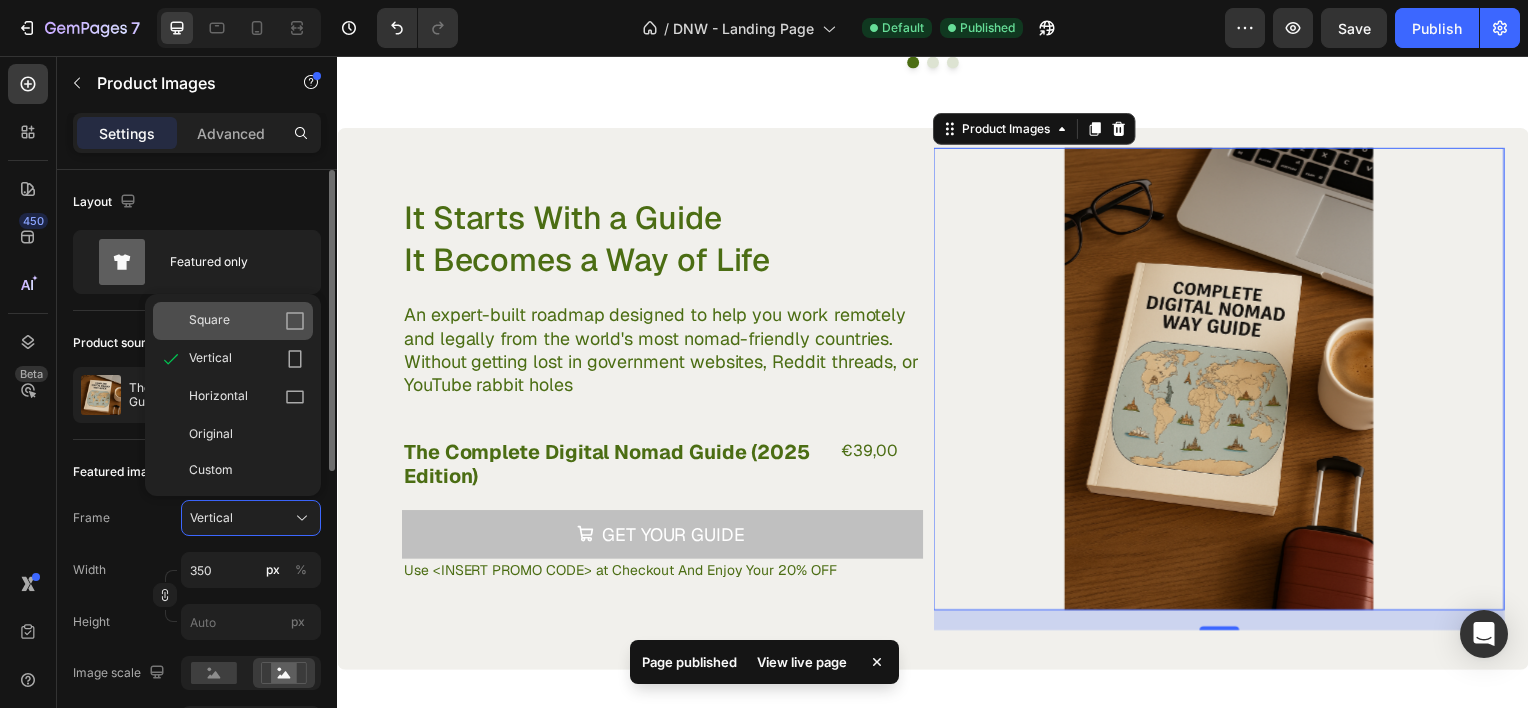 click on "Square" 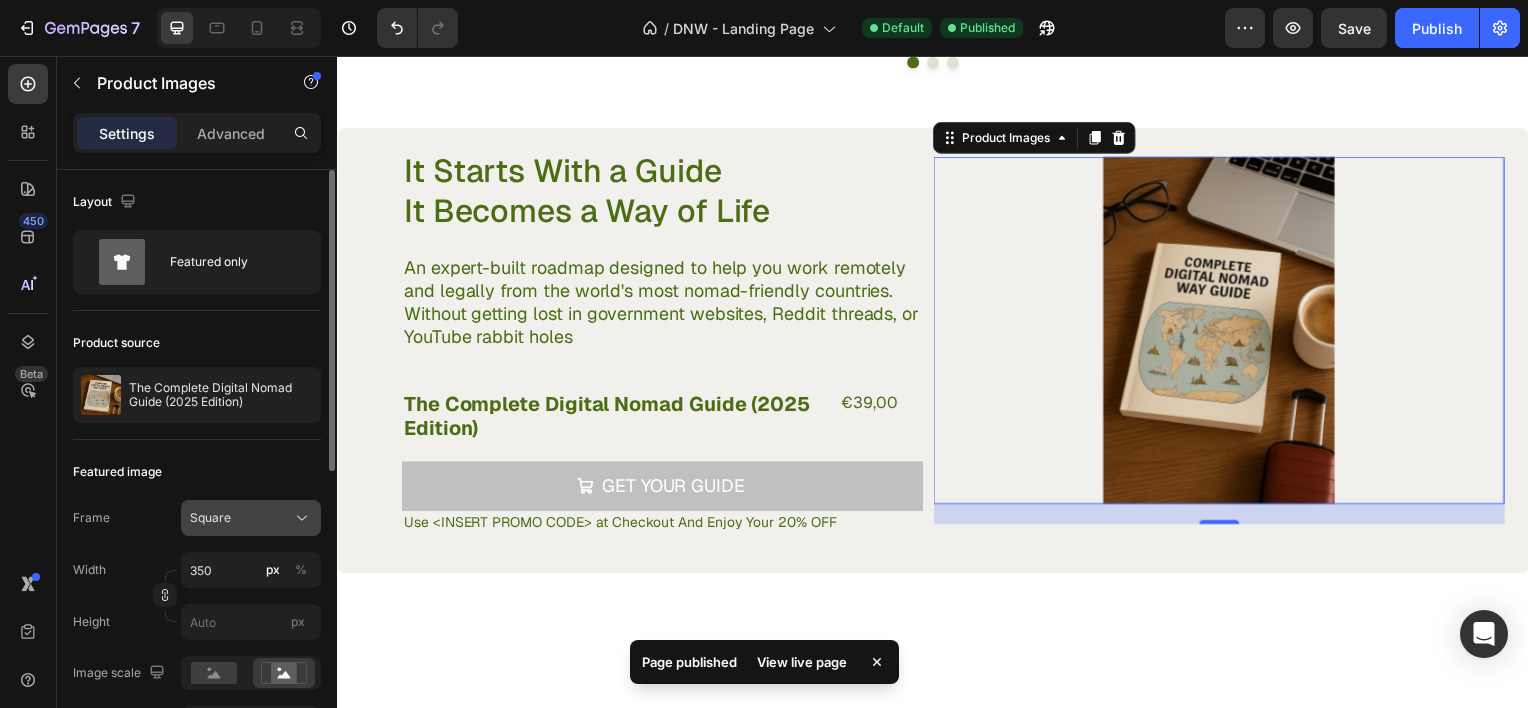 click on "Square" 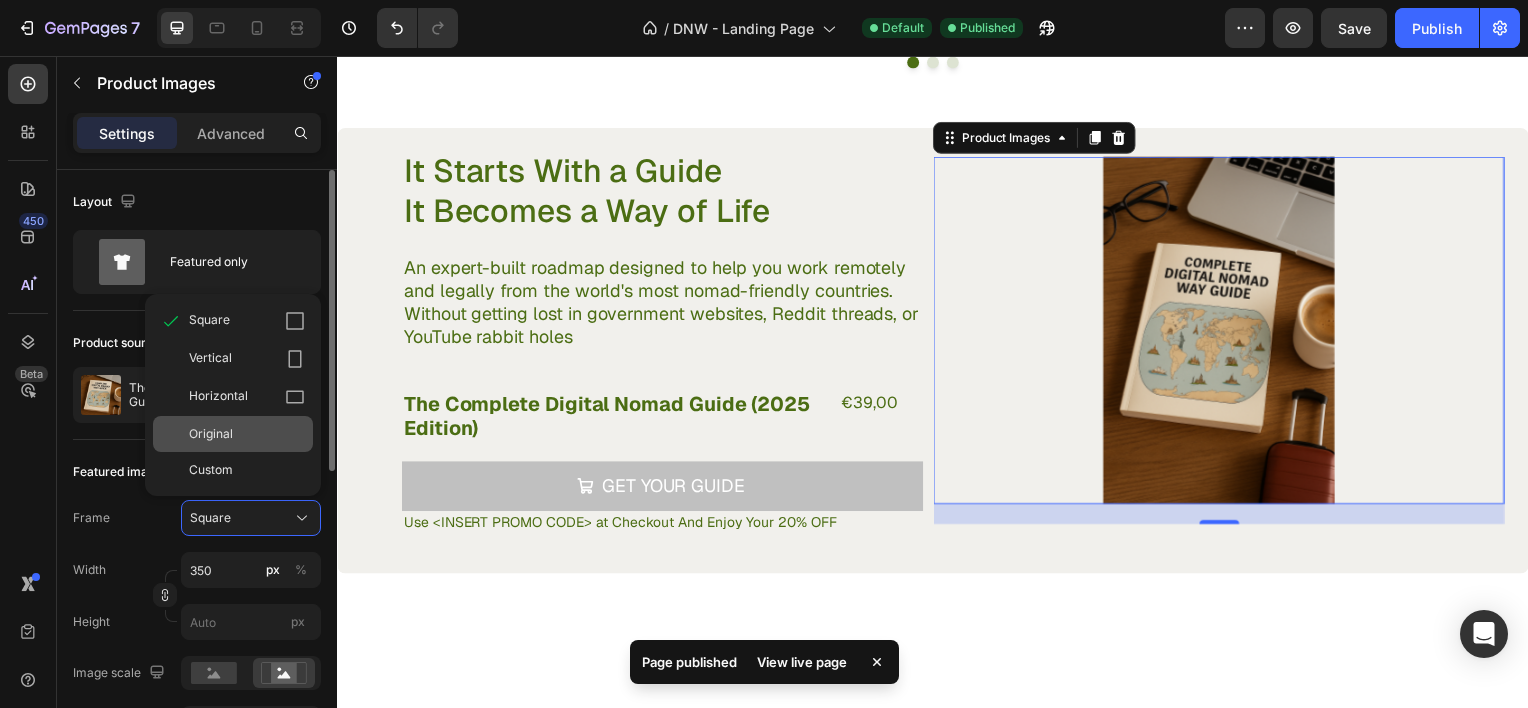 click on "Original" at bounding box center [211, 434] 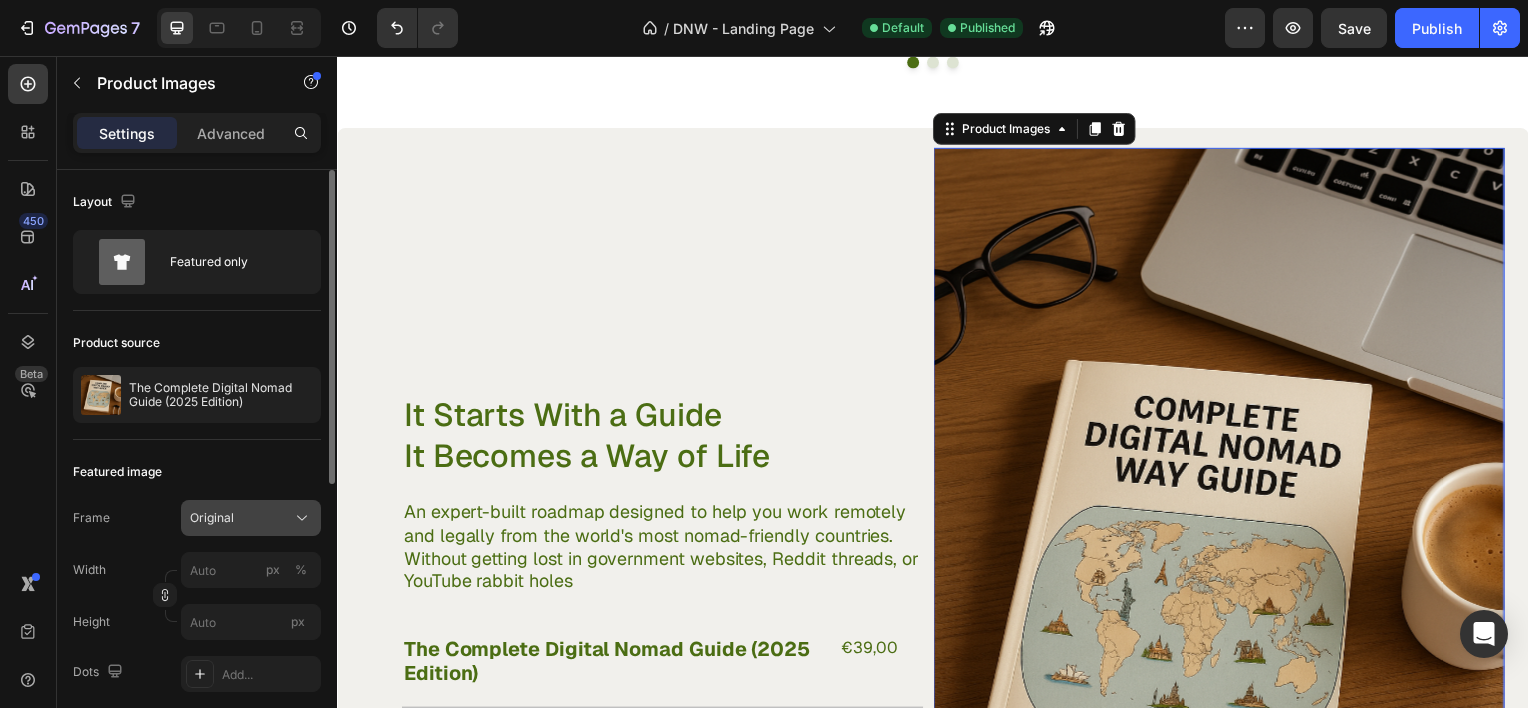 click on "Original" at bounding box center [212, 518] 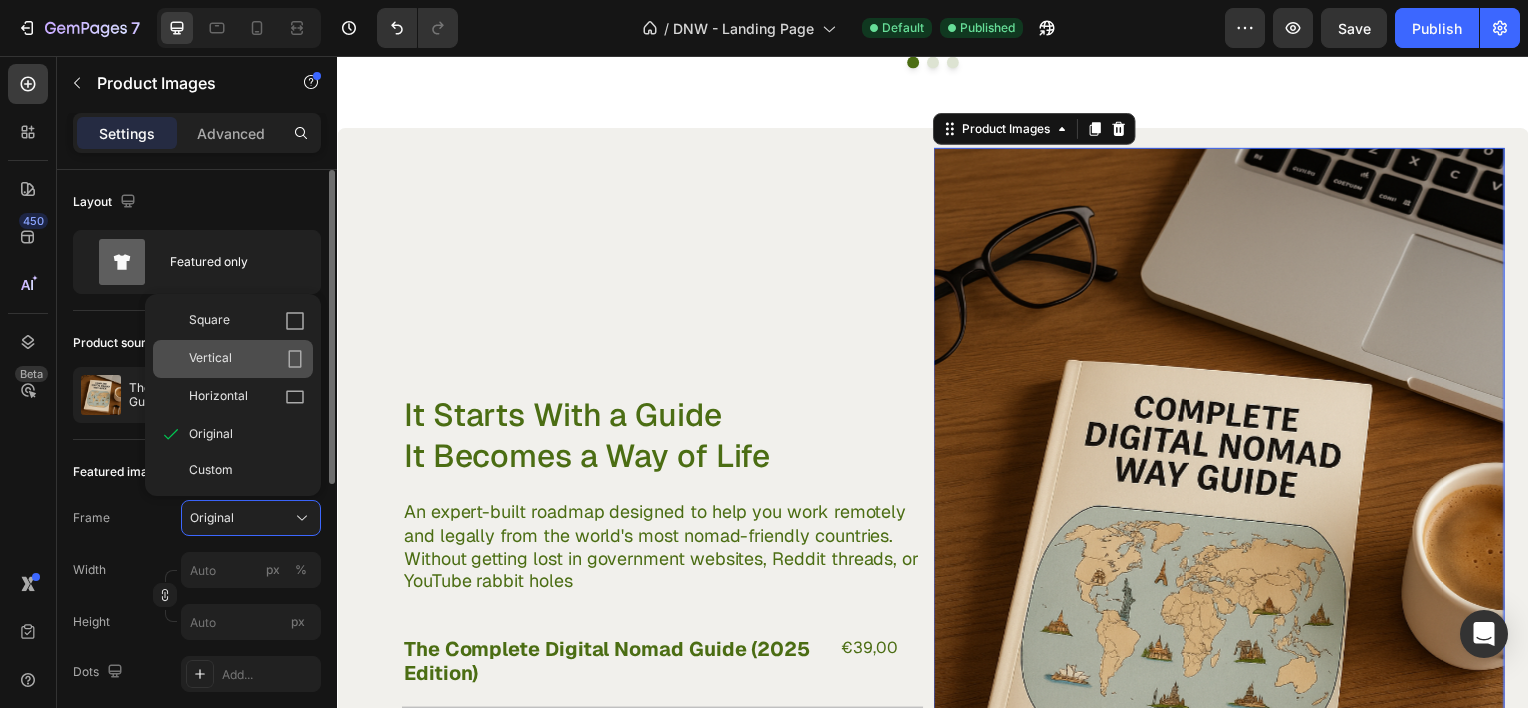 click on "Vertical" at bounding box center (210, 359) 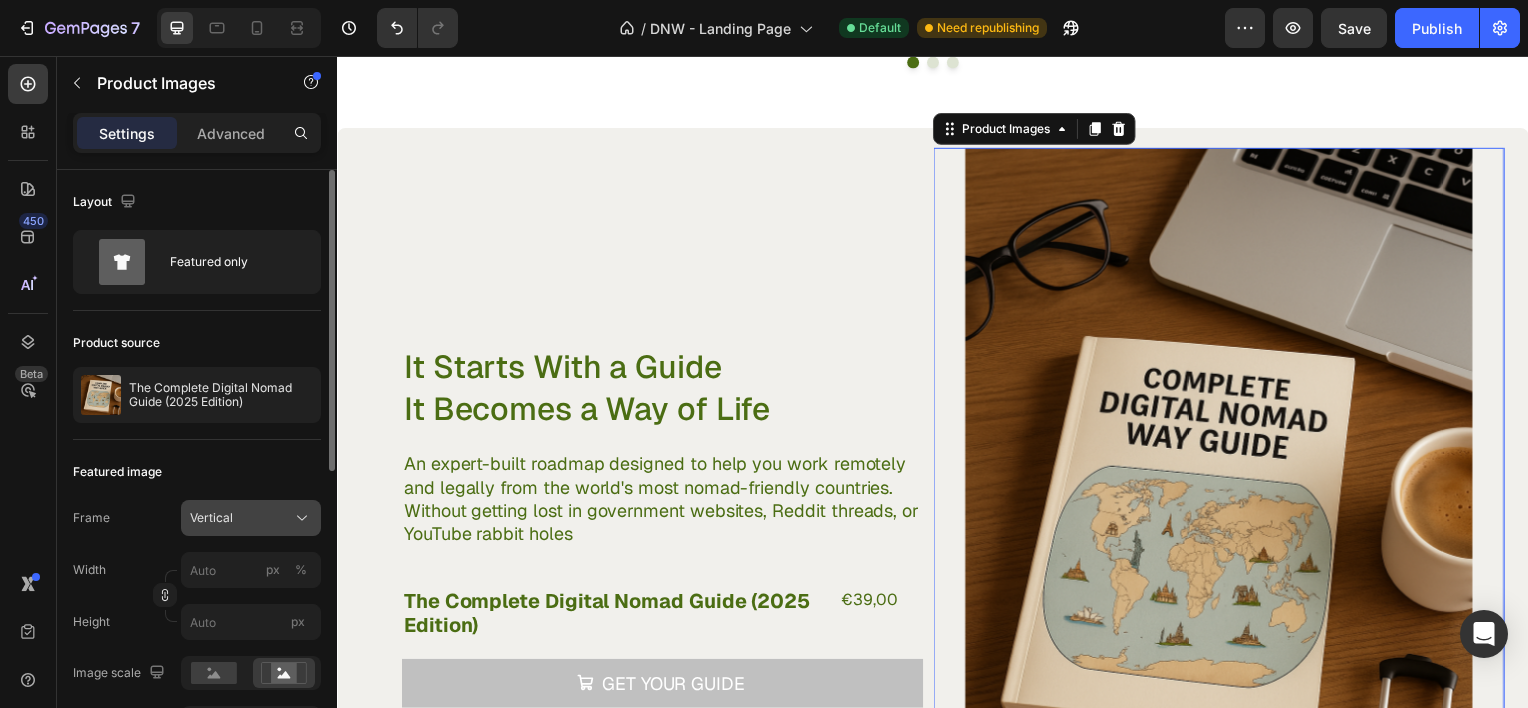 click on "Vertical" at bounding box center (251, 518) 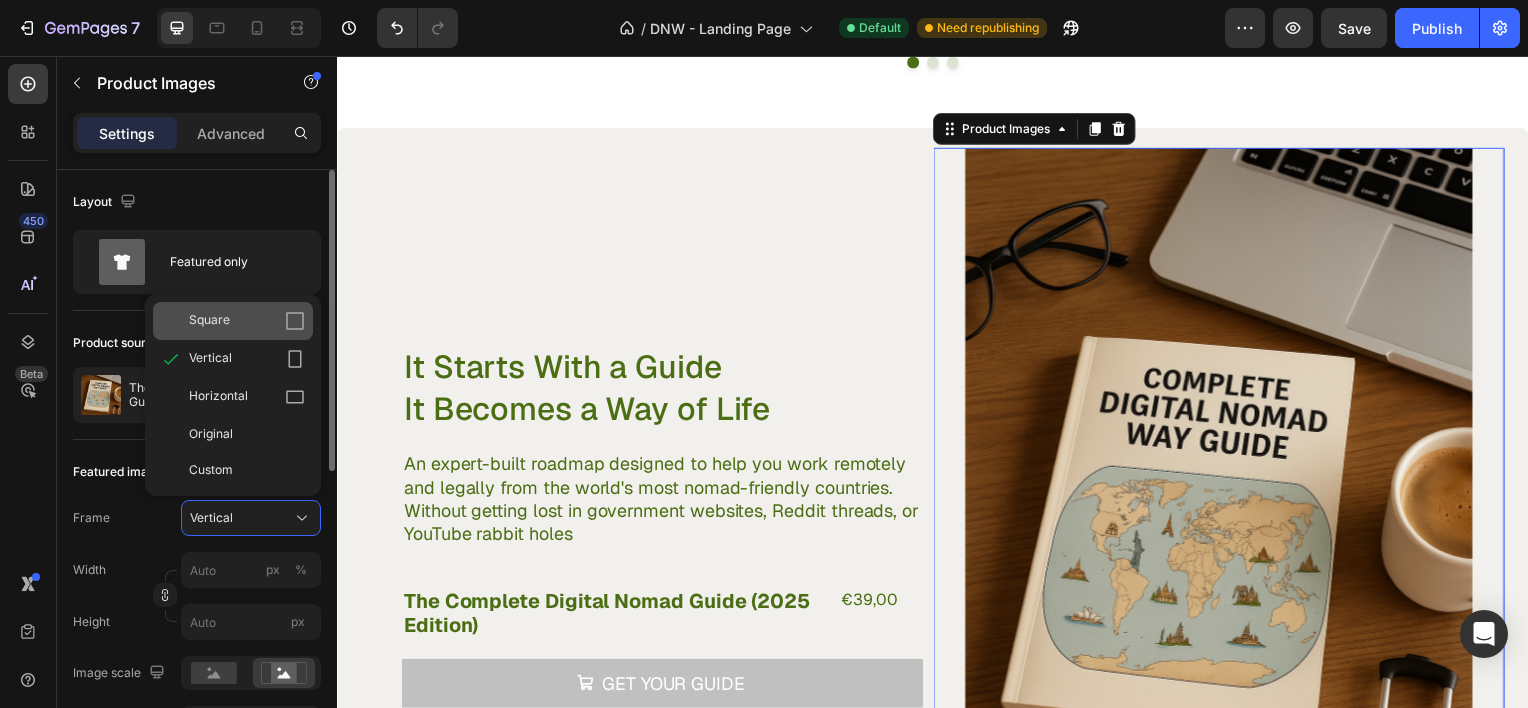click on "Square" at bounding box center (247, 321) 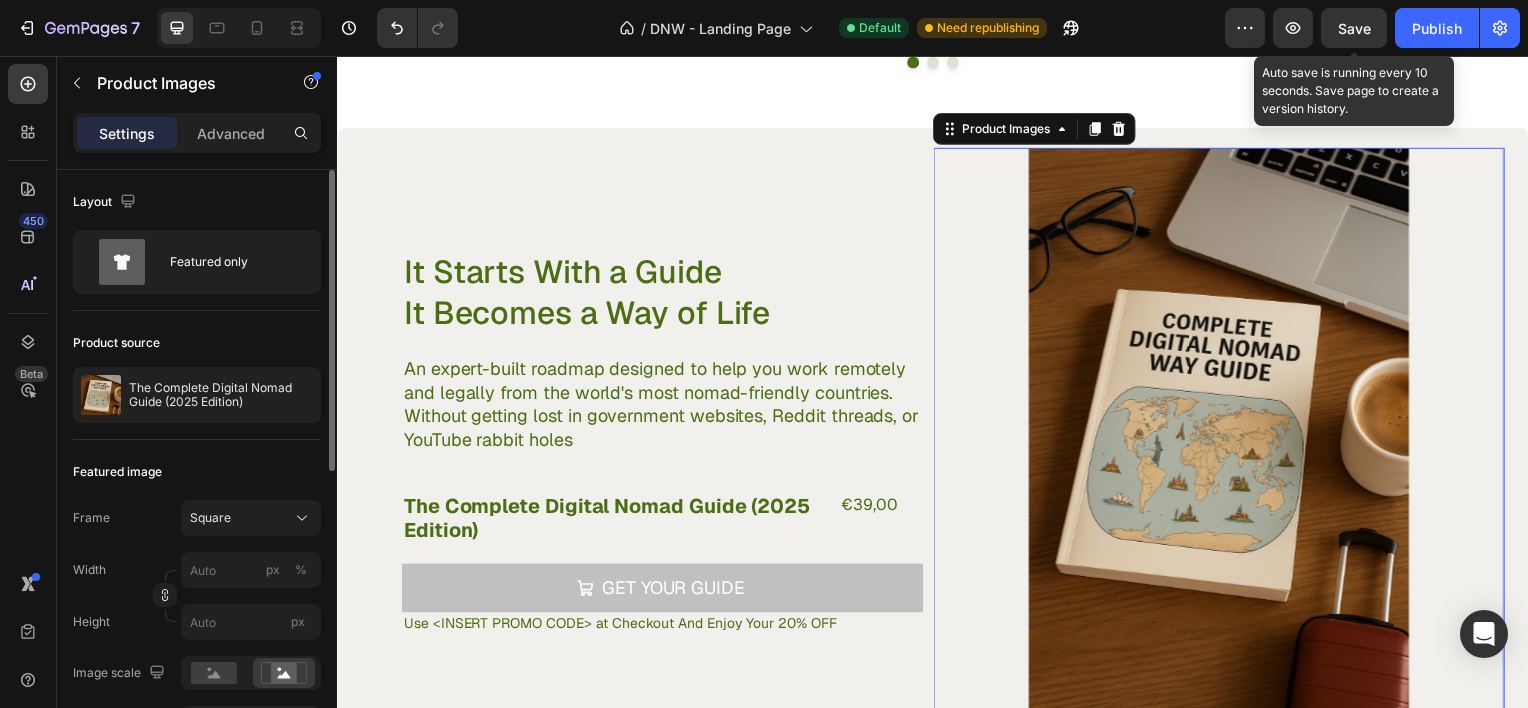 click on "Save" at bounding box center (1354, 28) 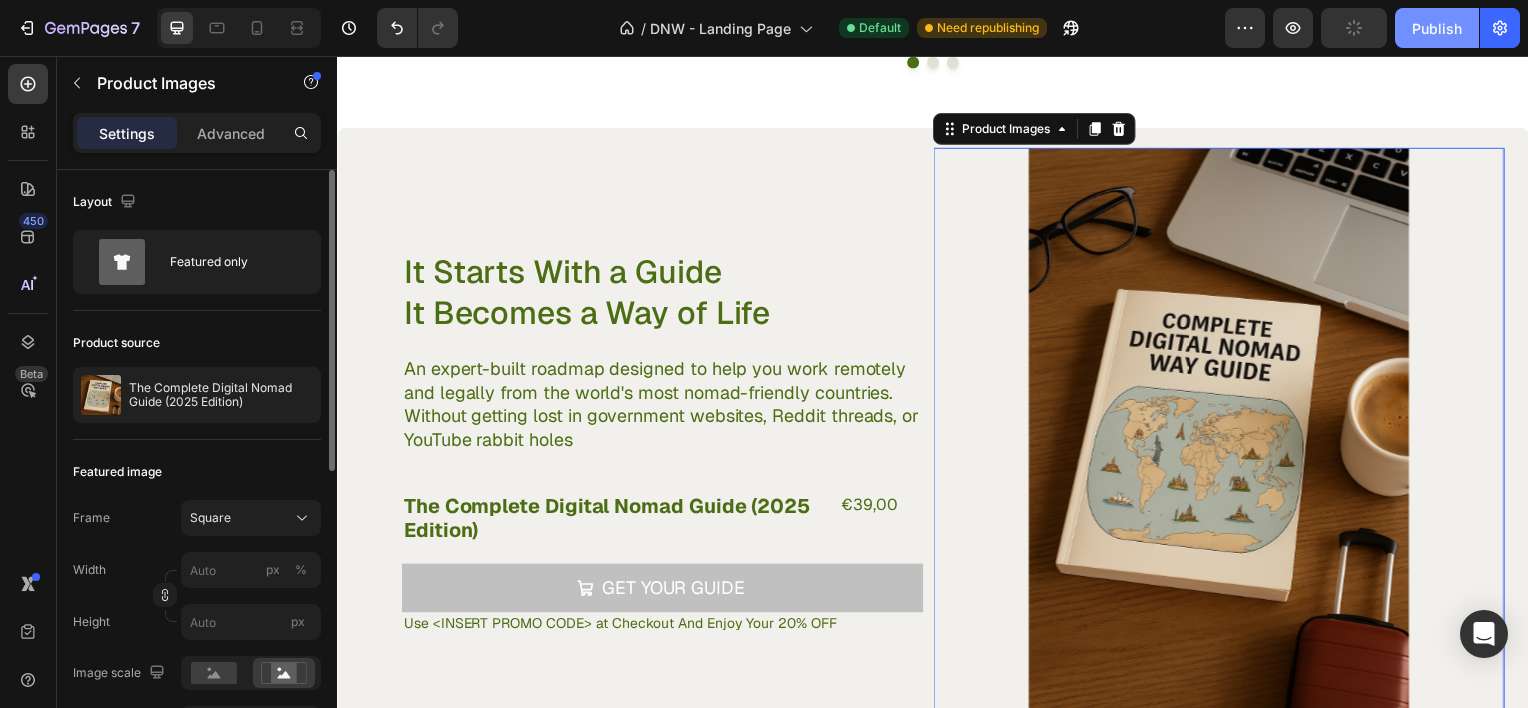 click on "Publish" at bounding box center (1437, 28) 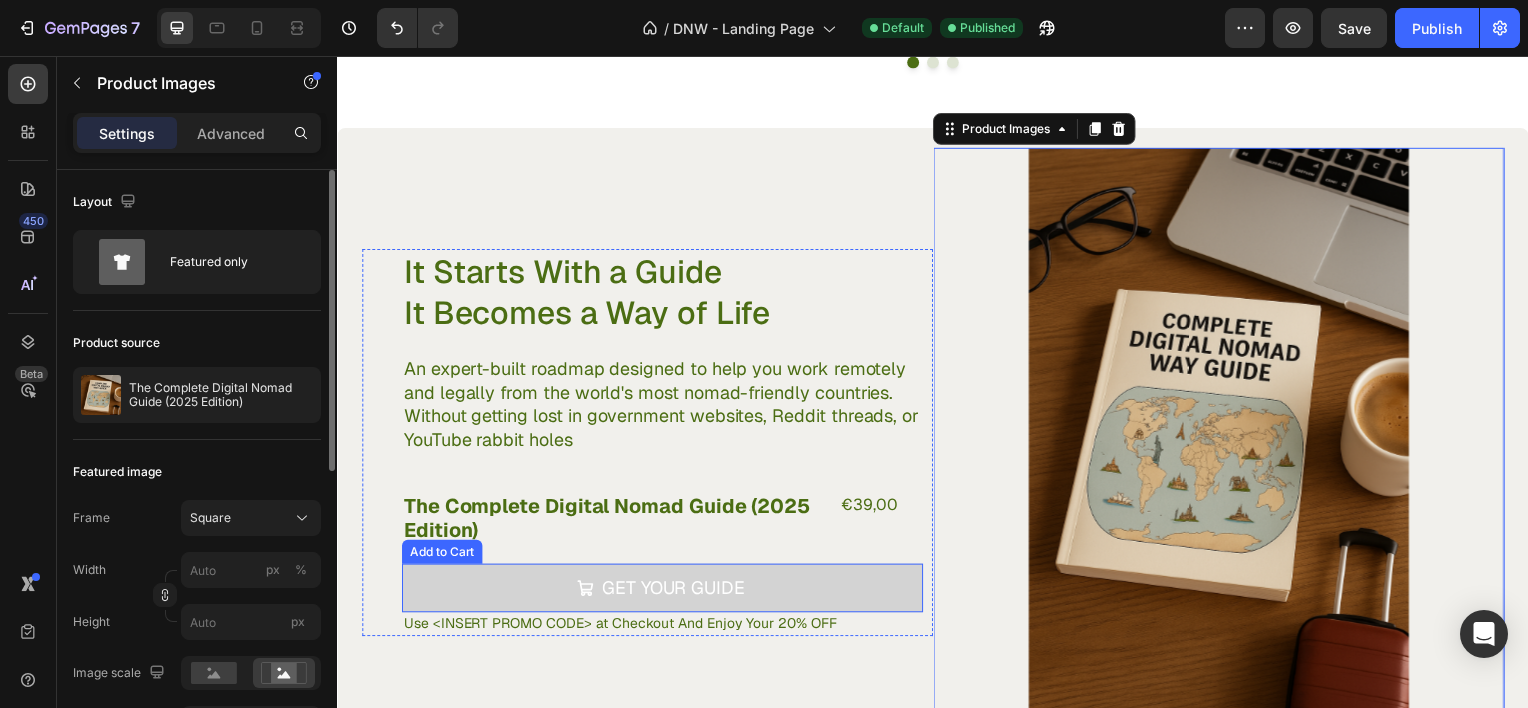 click on "Get Your Guide" at bounding box center [664, 591] 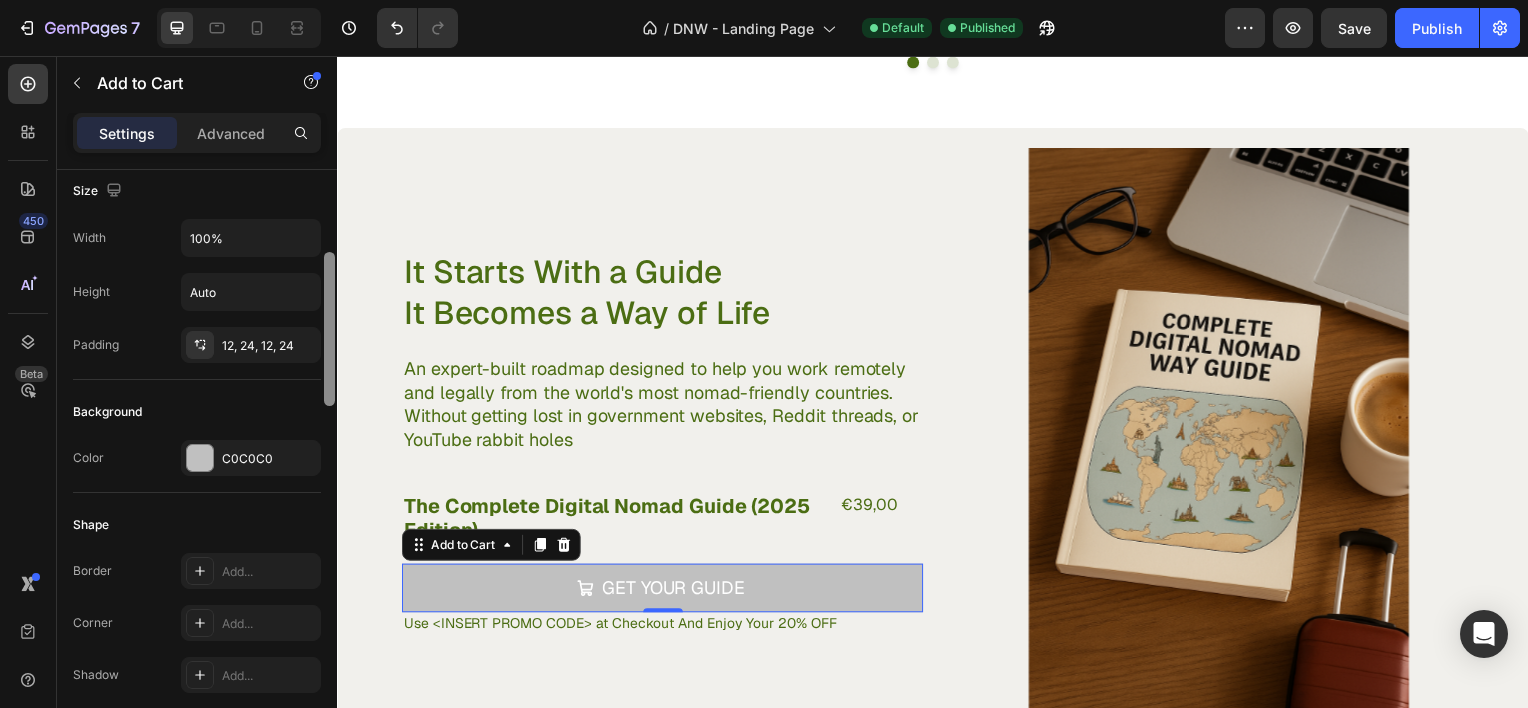 scroll, scrollTop: 289, scrollLeft: 0, axis: vertical 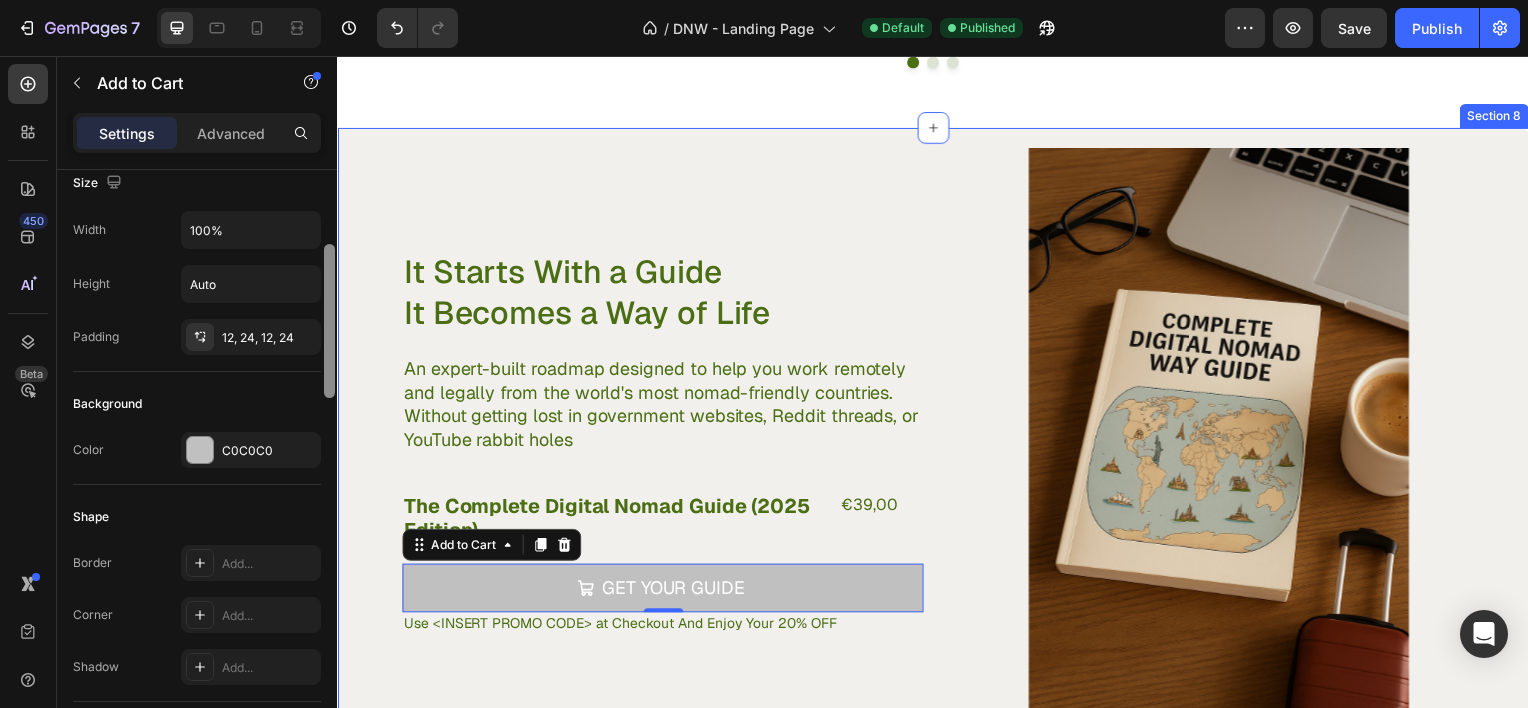 drag, startPoint x: 666, startPoint y: 363, endPoint x: 339, endPoint y: 400, distance: 329.0866 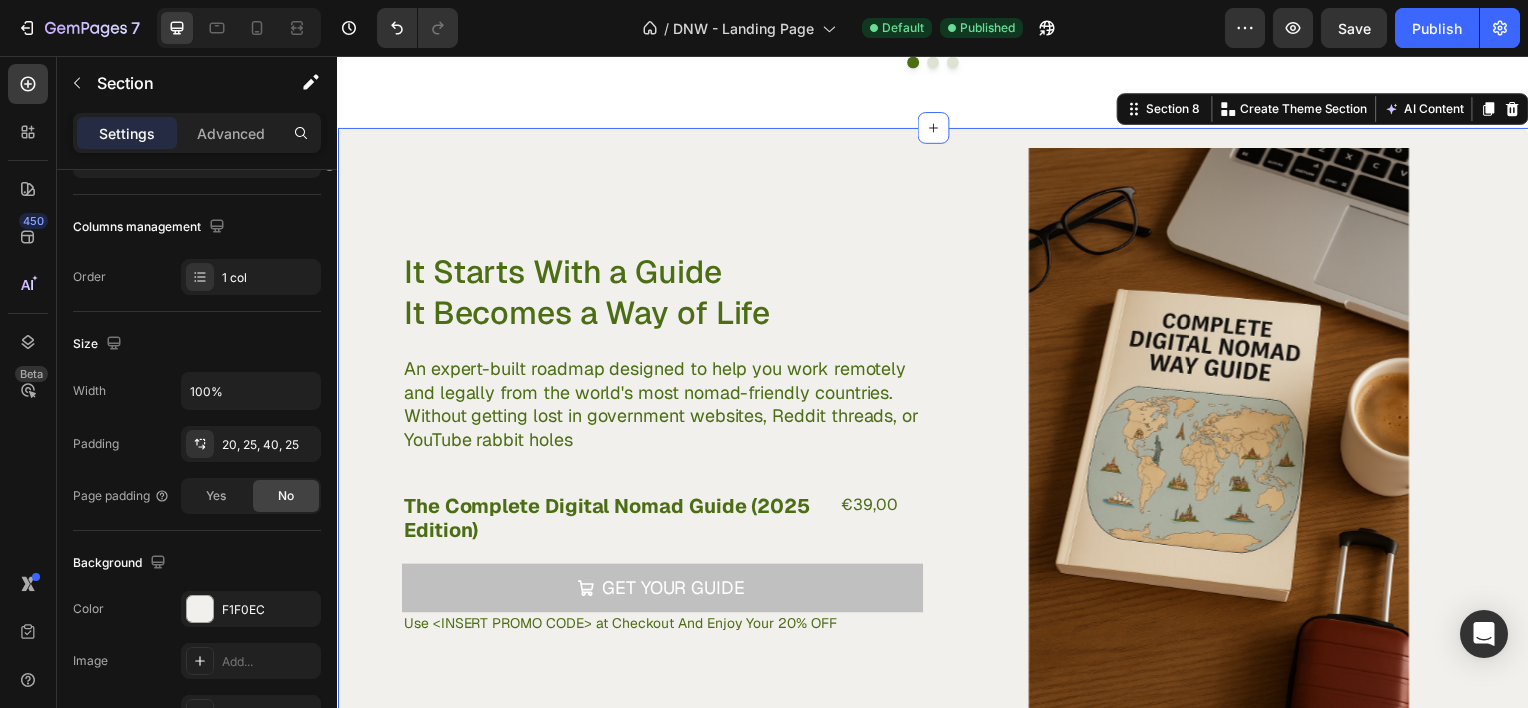click on "12" 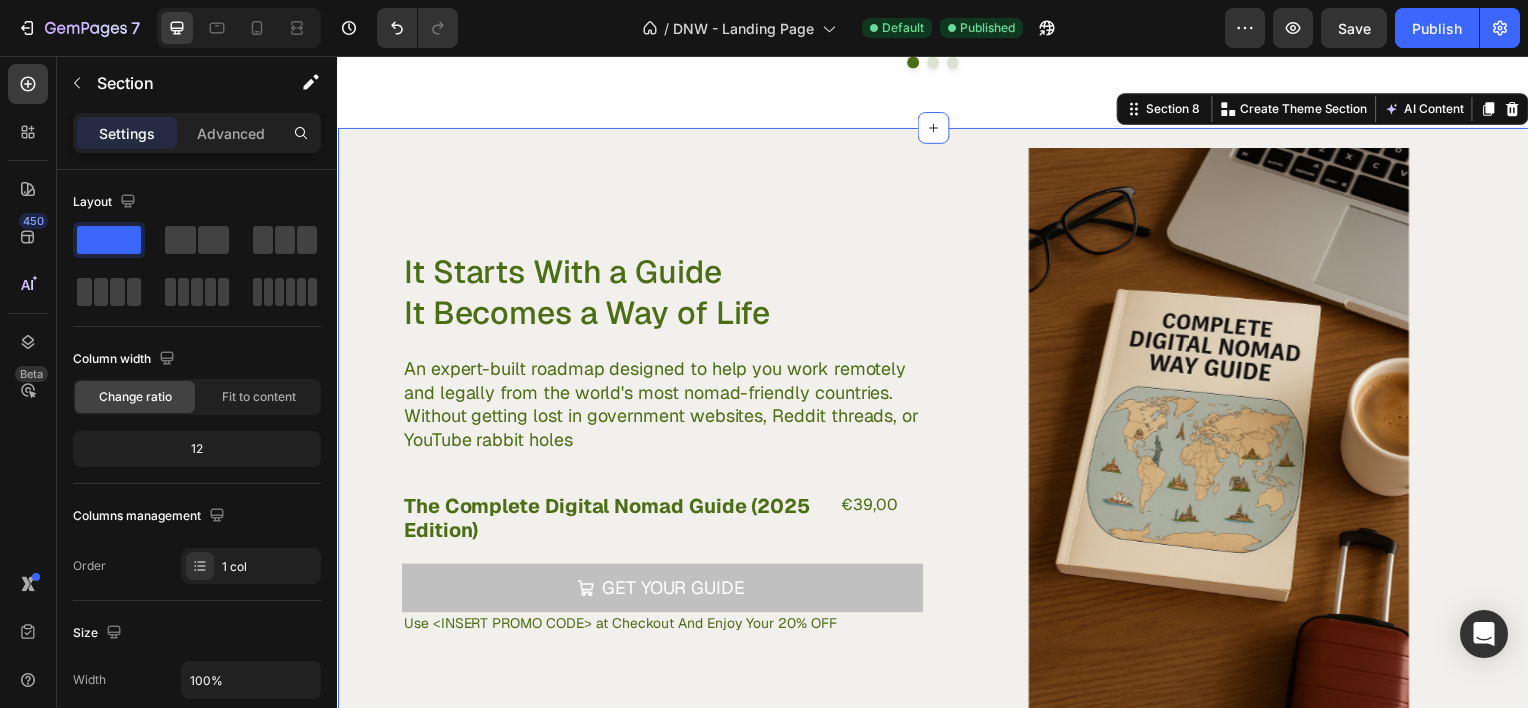 click on "It Starts With a Guide It Becomes a Way of Life Heading An expert-built roadmap designed to help you work remotely and legally from the world's most nomad-friendly countries. Without getting lost in government websites, Reddit threads, or YouTube rabbit holes Text Block The Complete Digital Nomad Guide (2025 Edition) Product Title €39,00 Product Price Product Price Row
Get Your Guide Add to Cart Use <INSERT PROMO CODE> at Checkout And Enjoy Your 20% OFF Text Block Row Product Images Product Section 8   You can create reusable sections Create Theme Section AI Content Write with GemAI What would you like to describe here? Tone and Voice Persuasive Product The Complete Digital Nomad Guide (2025 Edition) Show more Generate" at bounding box center [937, 455] 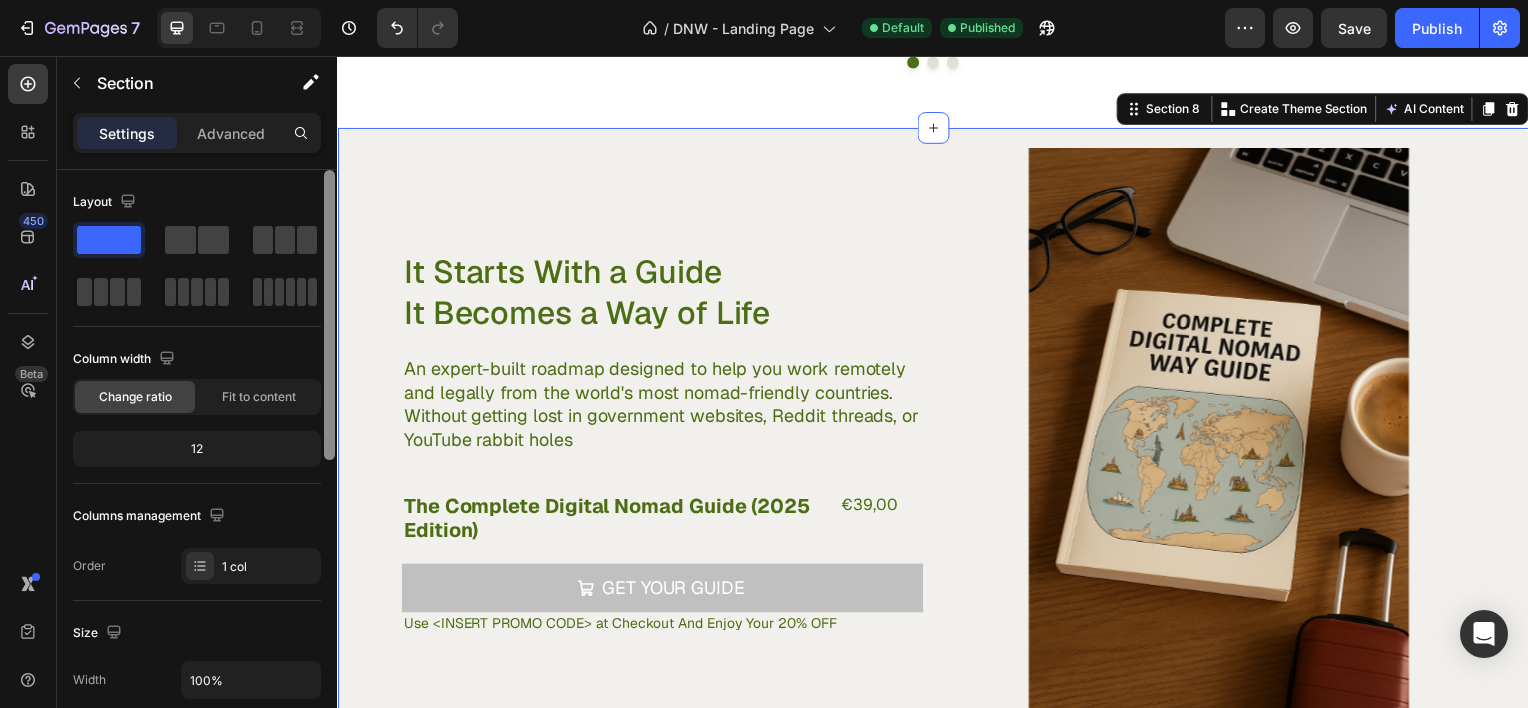 click at bounding box center (329, 467) 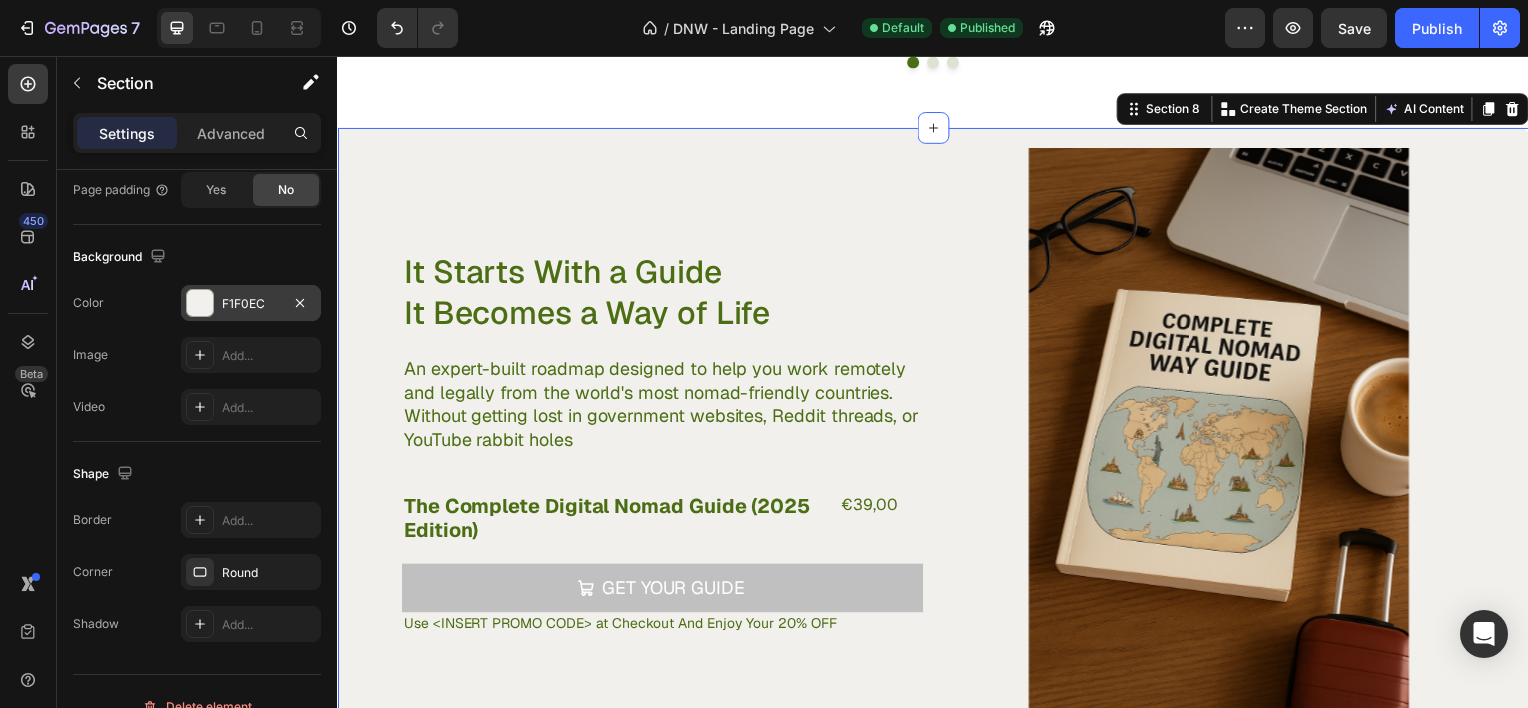 click on "F1F0EC" at bounding box center (251, 304) 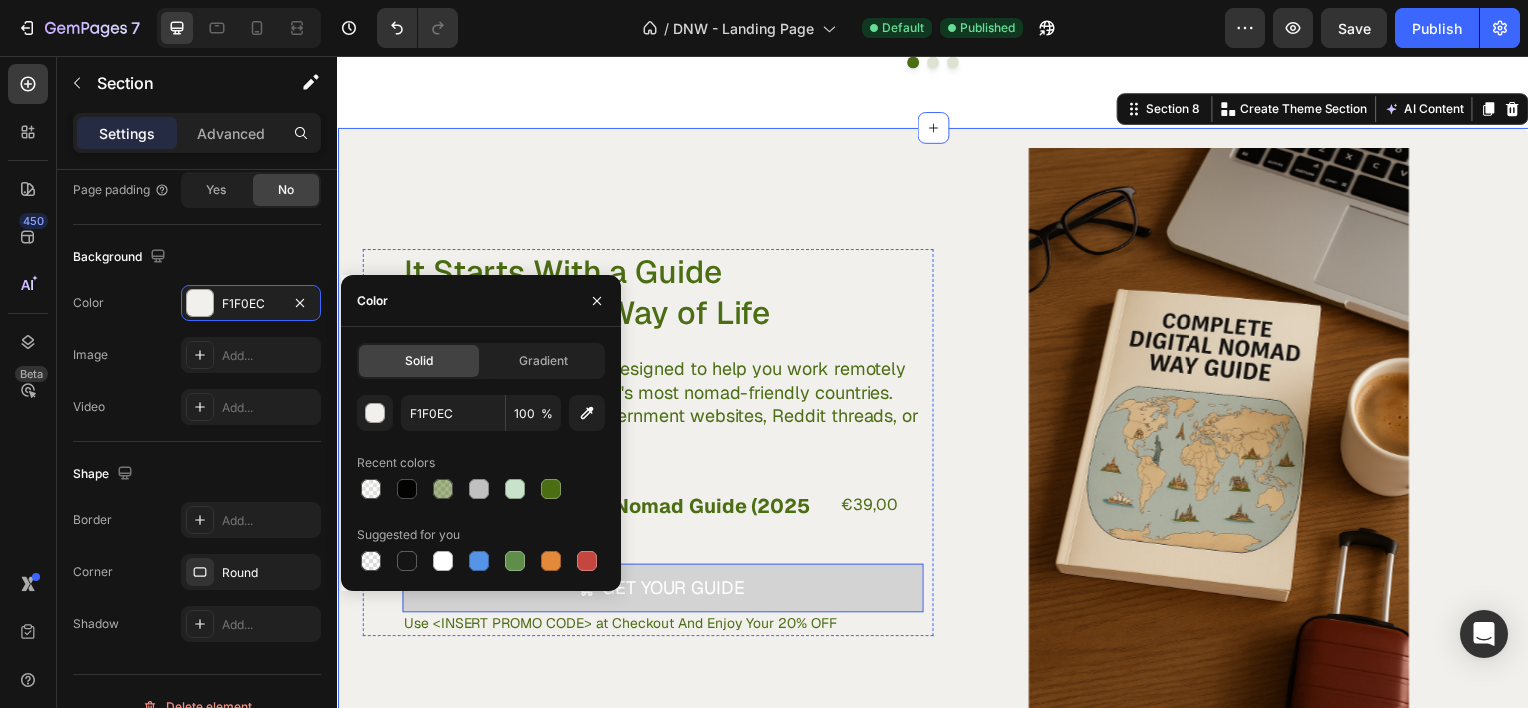 click on "Get Your Guide" at bounding box center (664, 591) 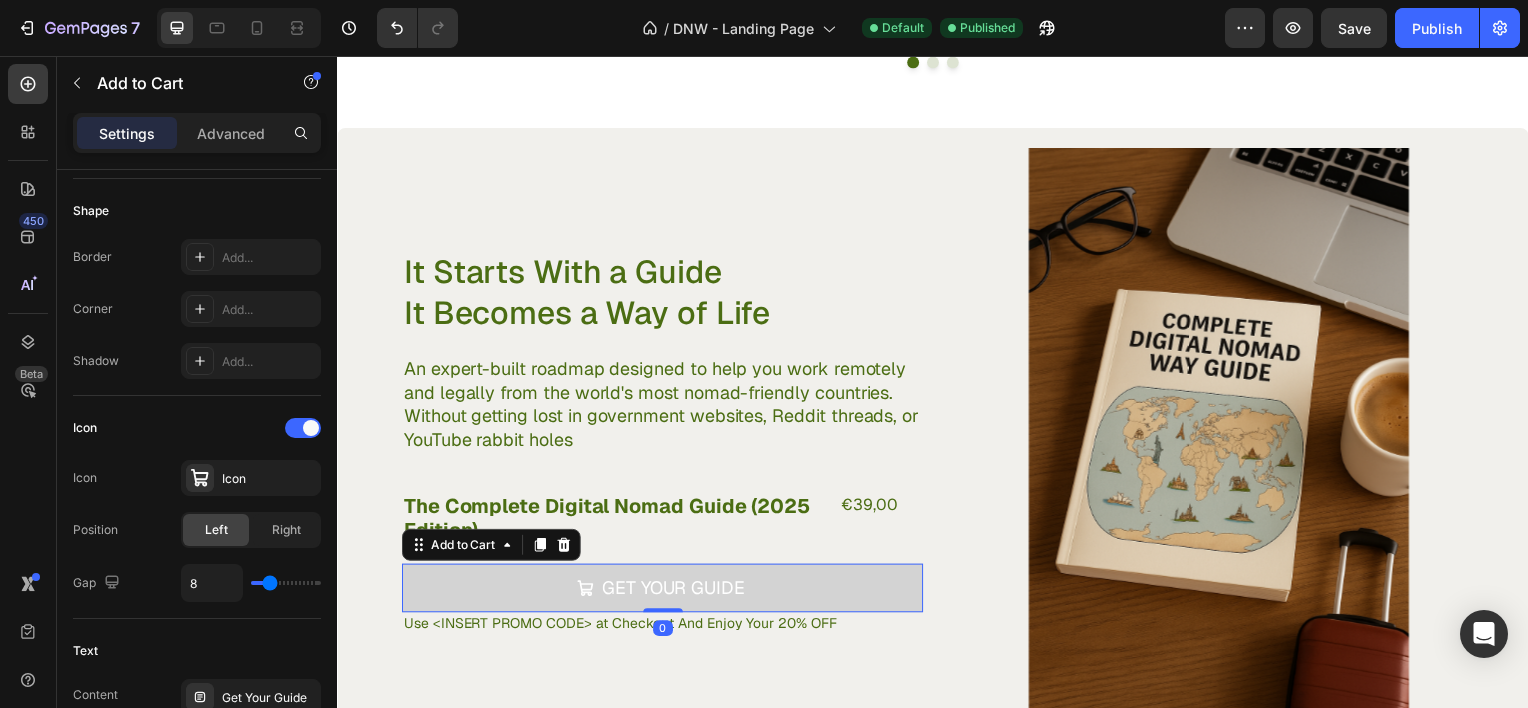 scroll, scrollTop: 0, scrollLeft: 0, axis: both 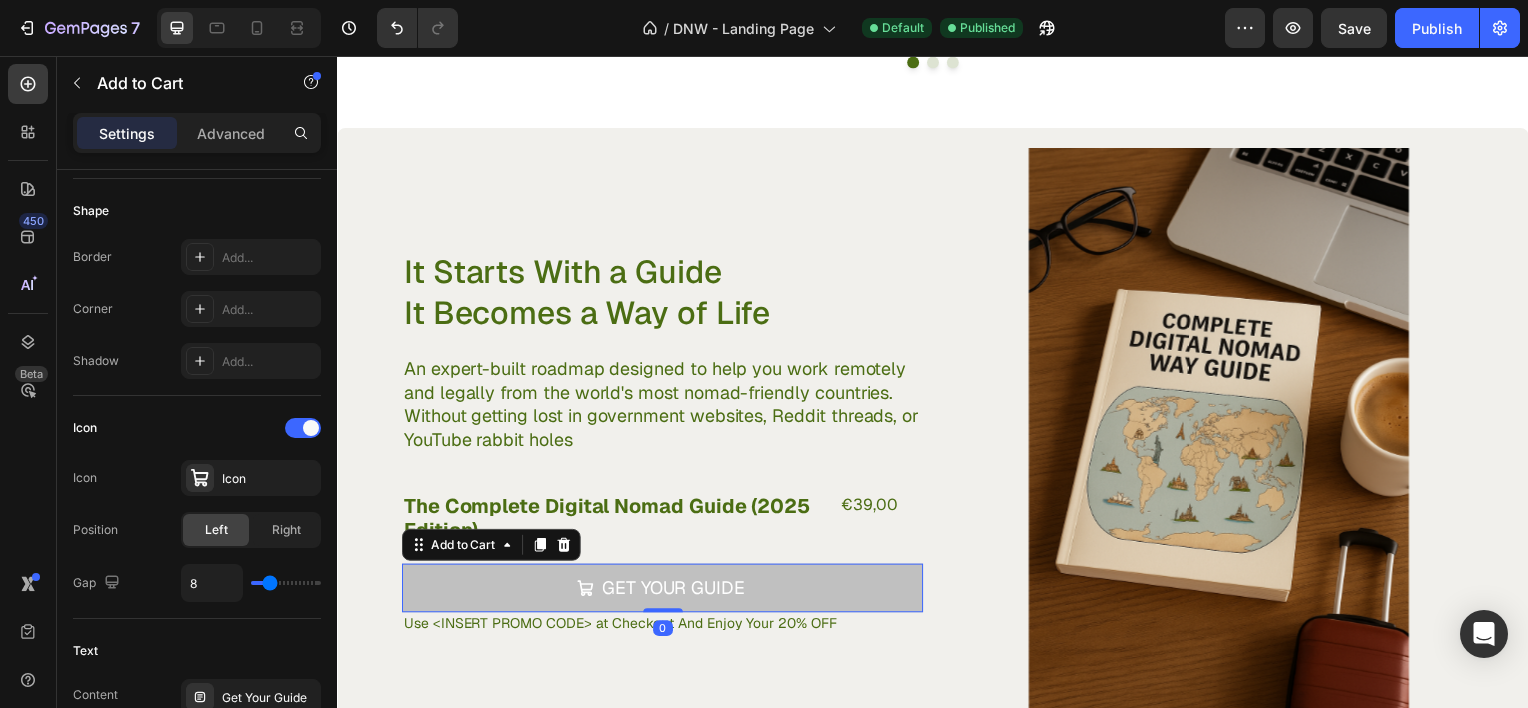 click at bounding box center (329, -128) 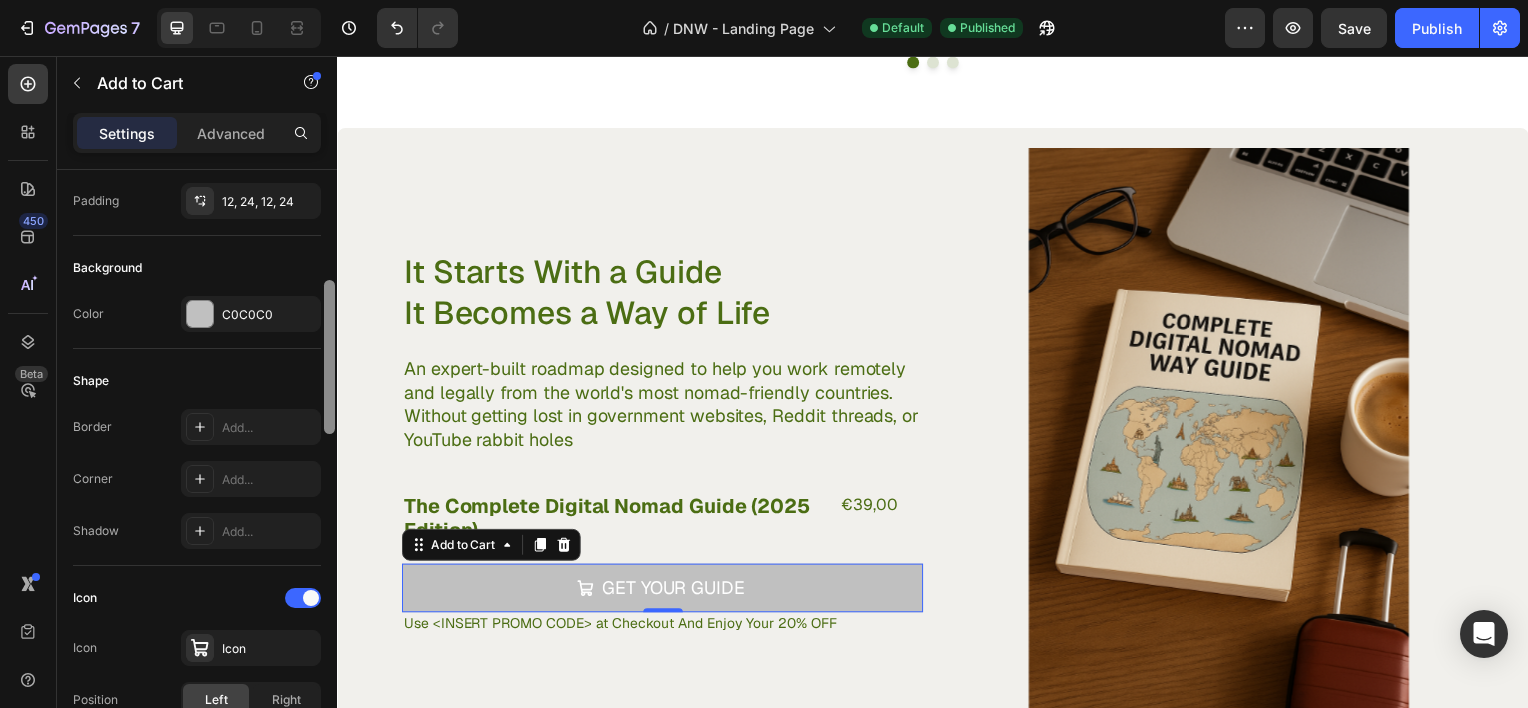 drag, startPoint x: 331, startPoint y: 388, endPoint x: 334, endPoint y: 345, distance: 43.104523 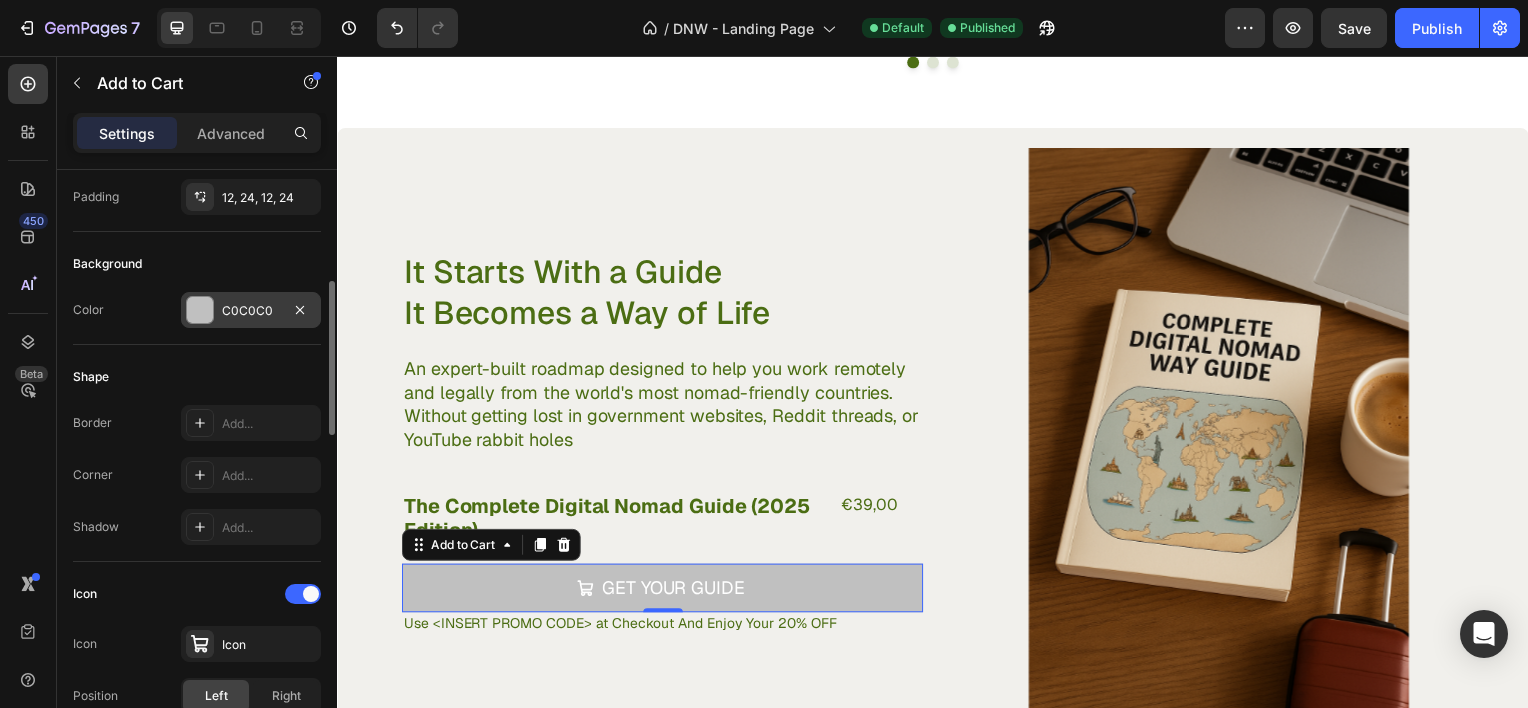 click on "C0C0C0" at bounding box center (251, 311) 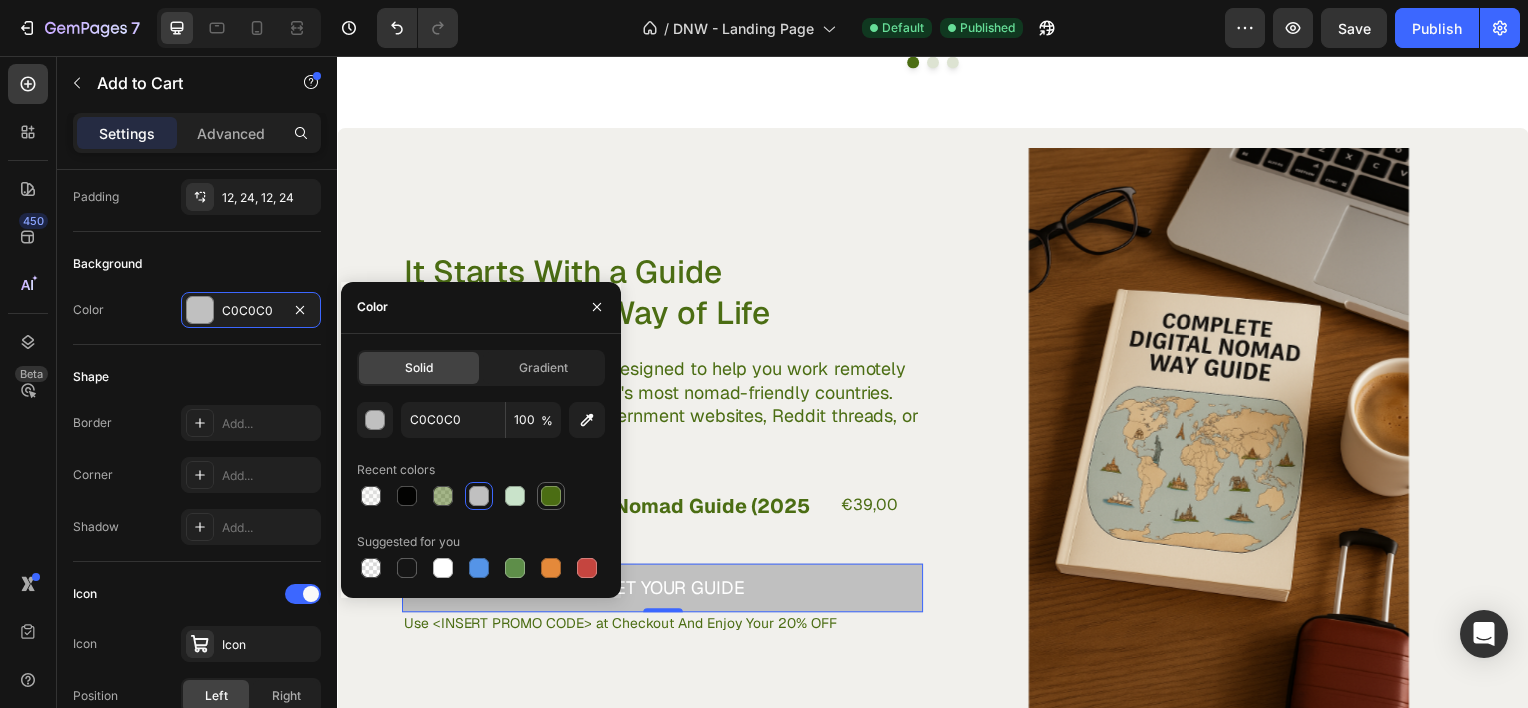 click at bounding box center [551, 496] 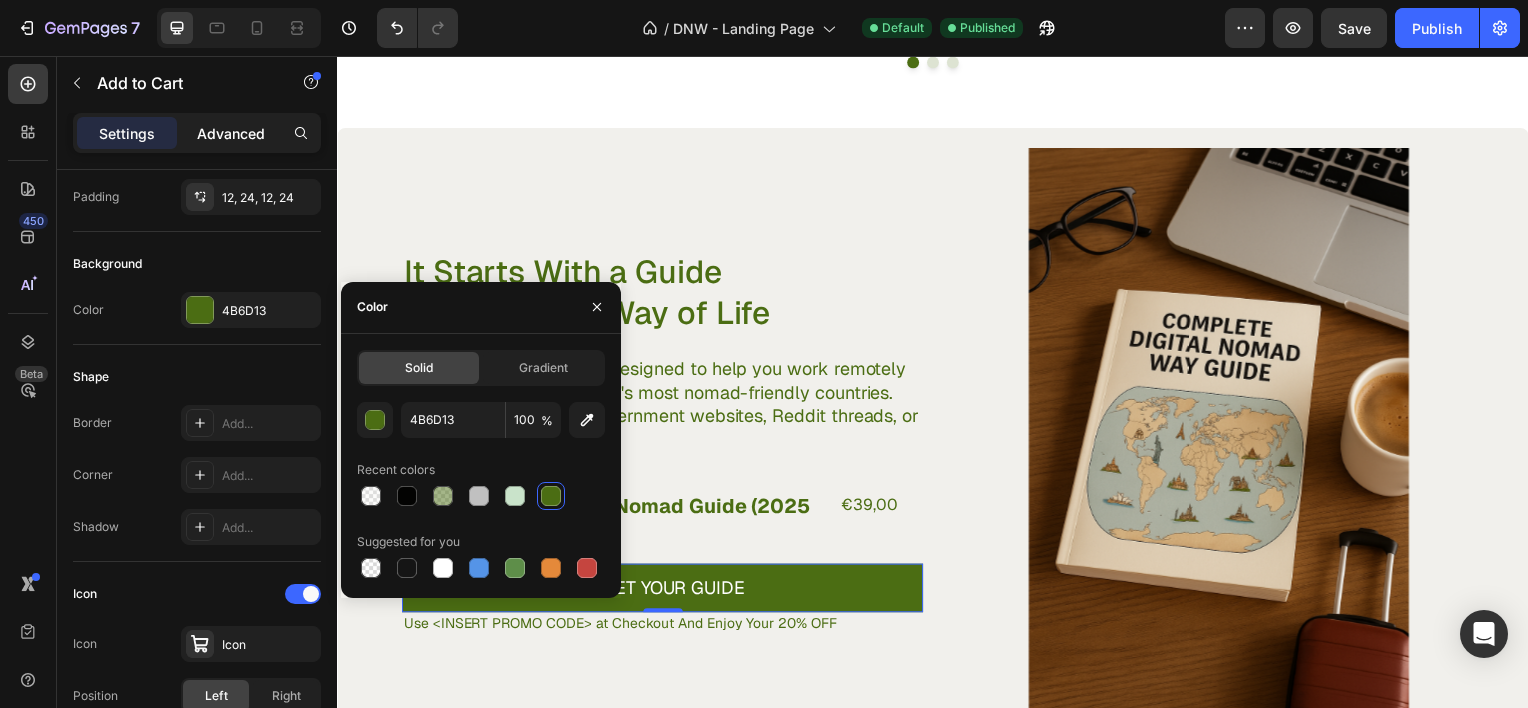 click on "Advanced" at bounding box center [231, 133] 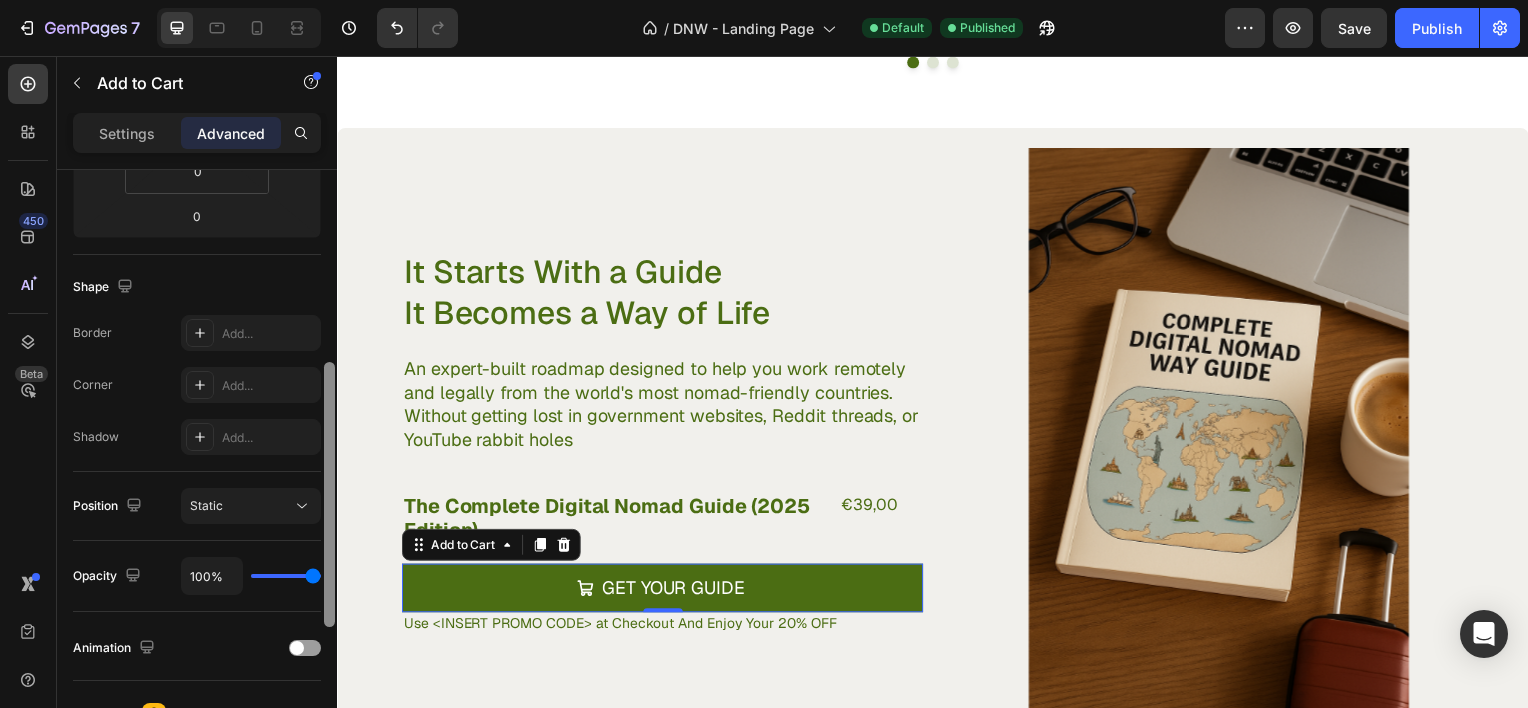 click at bounding box center [329, 467] 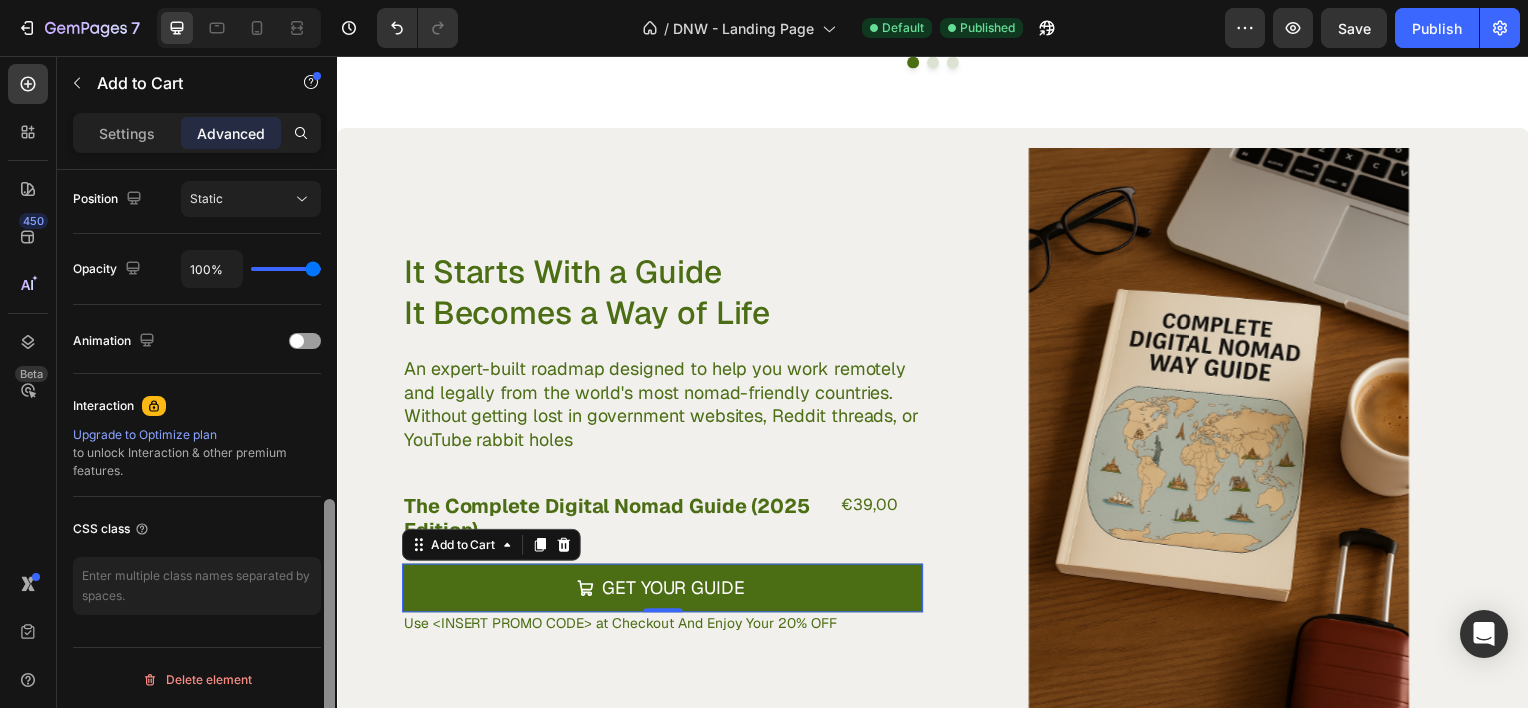 scroll, scrollTop: 141, scrollLeft: 0, axis: vertical 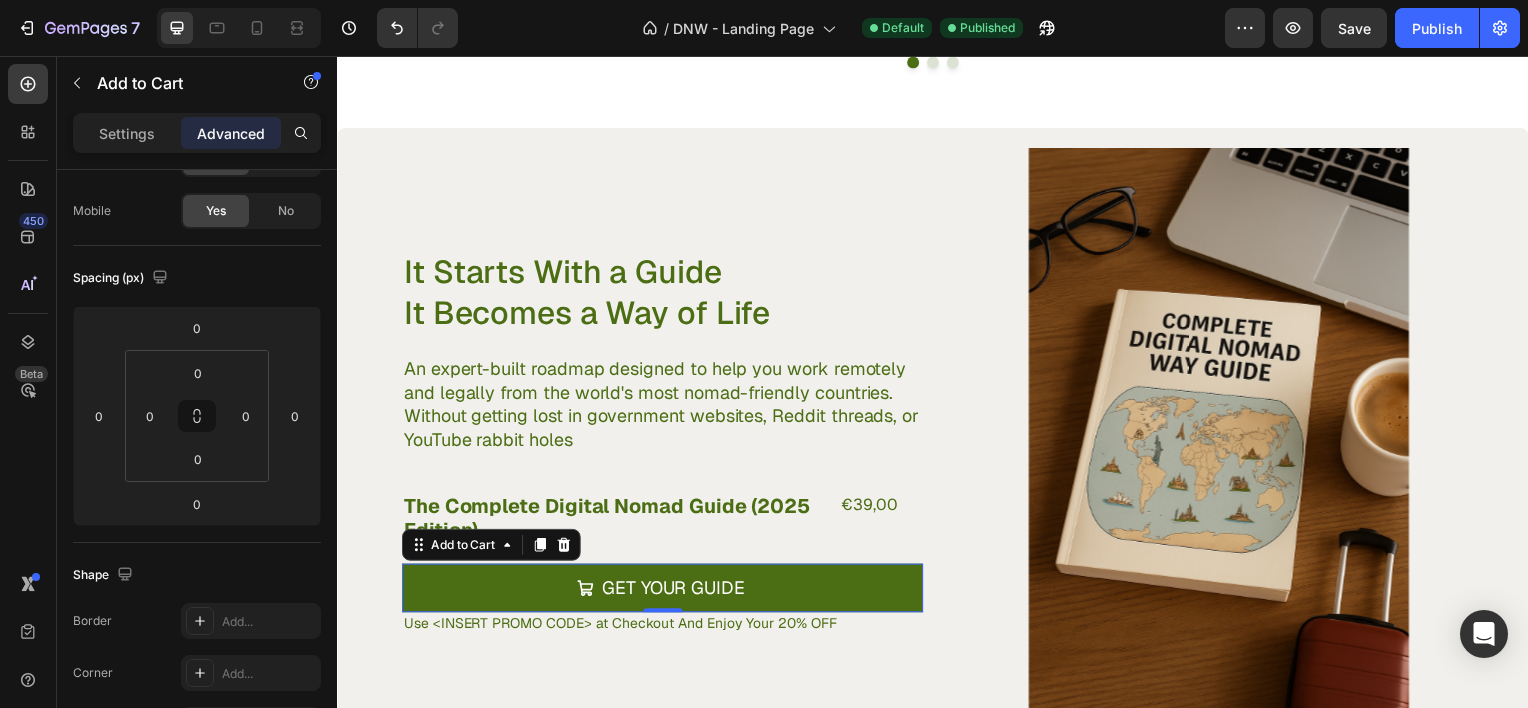 click at bounding box center (329, 1062) 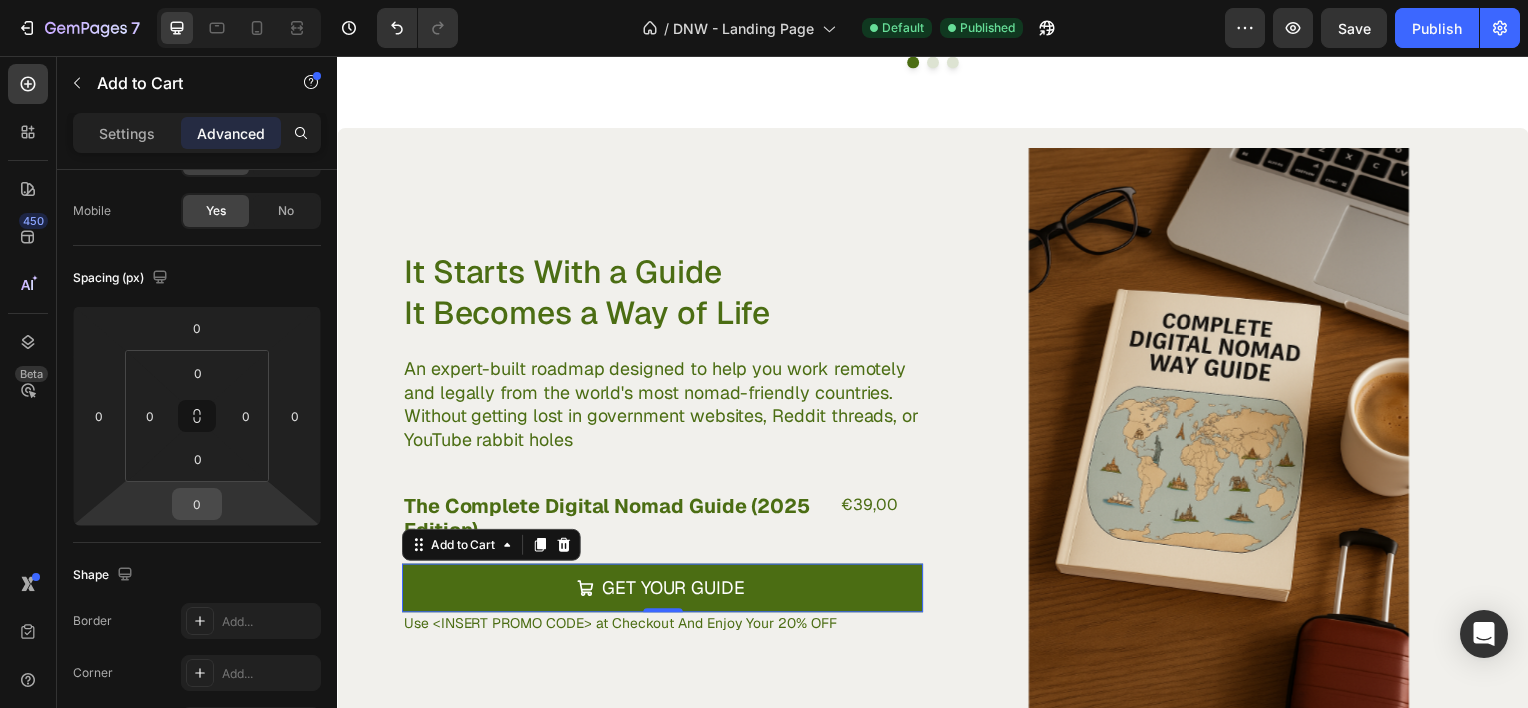 click on "0" at bounding box center [197, 504] 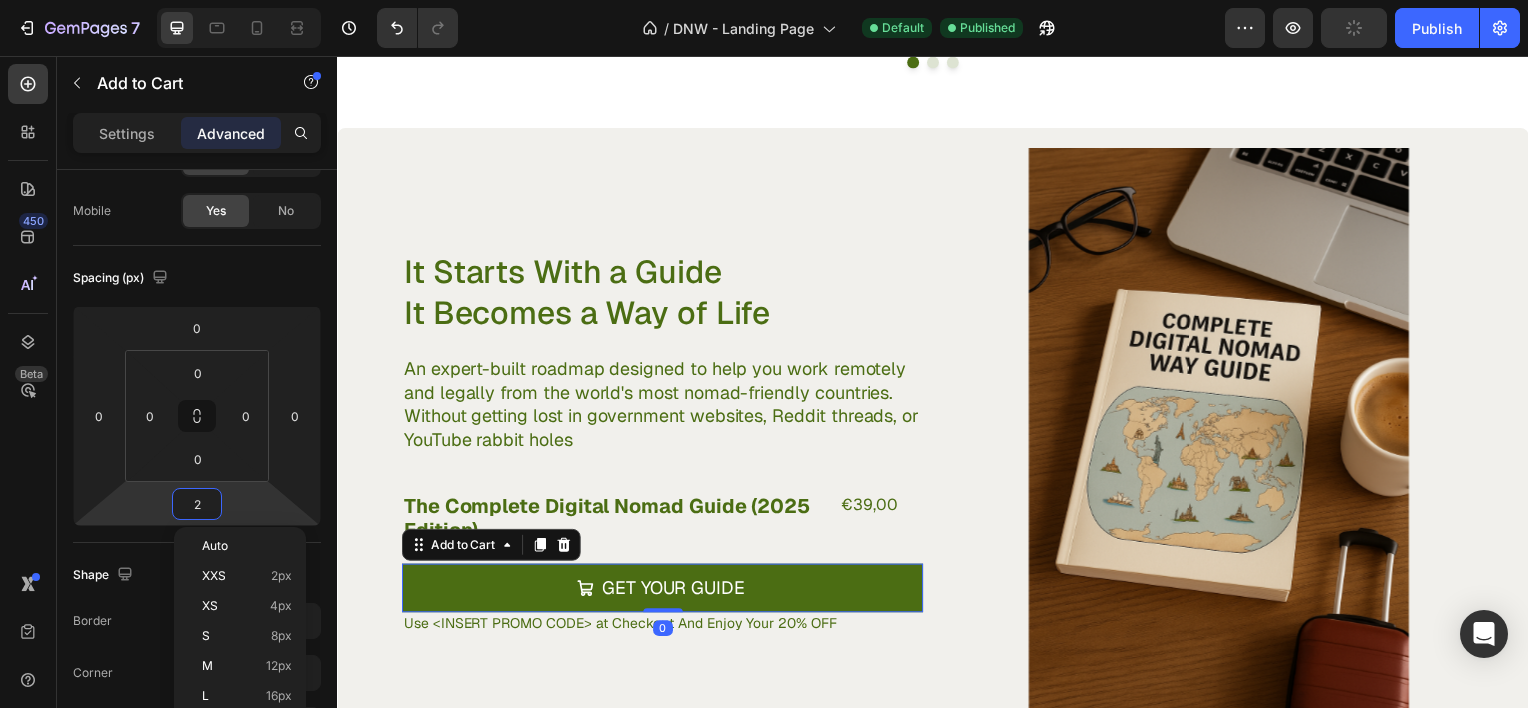 type on "20" 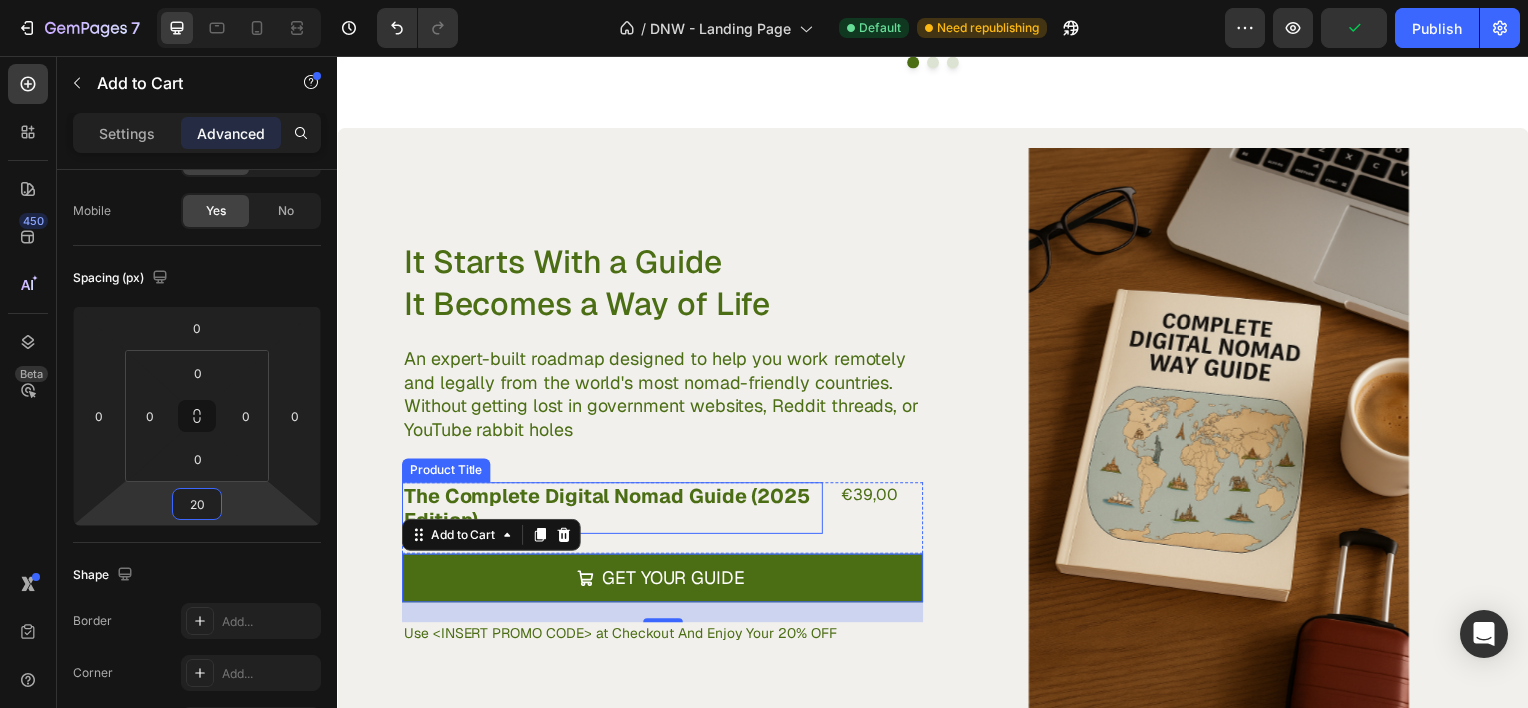 click on "The Complete Digital Nomad Guide (2025 Edition)" at bounding box center [614, 511] 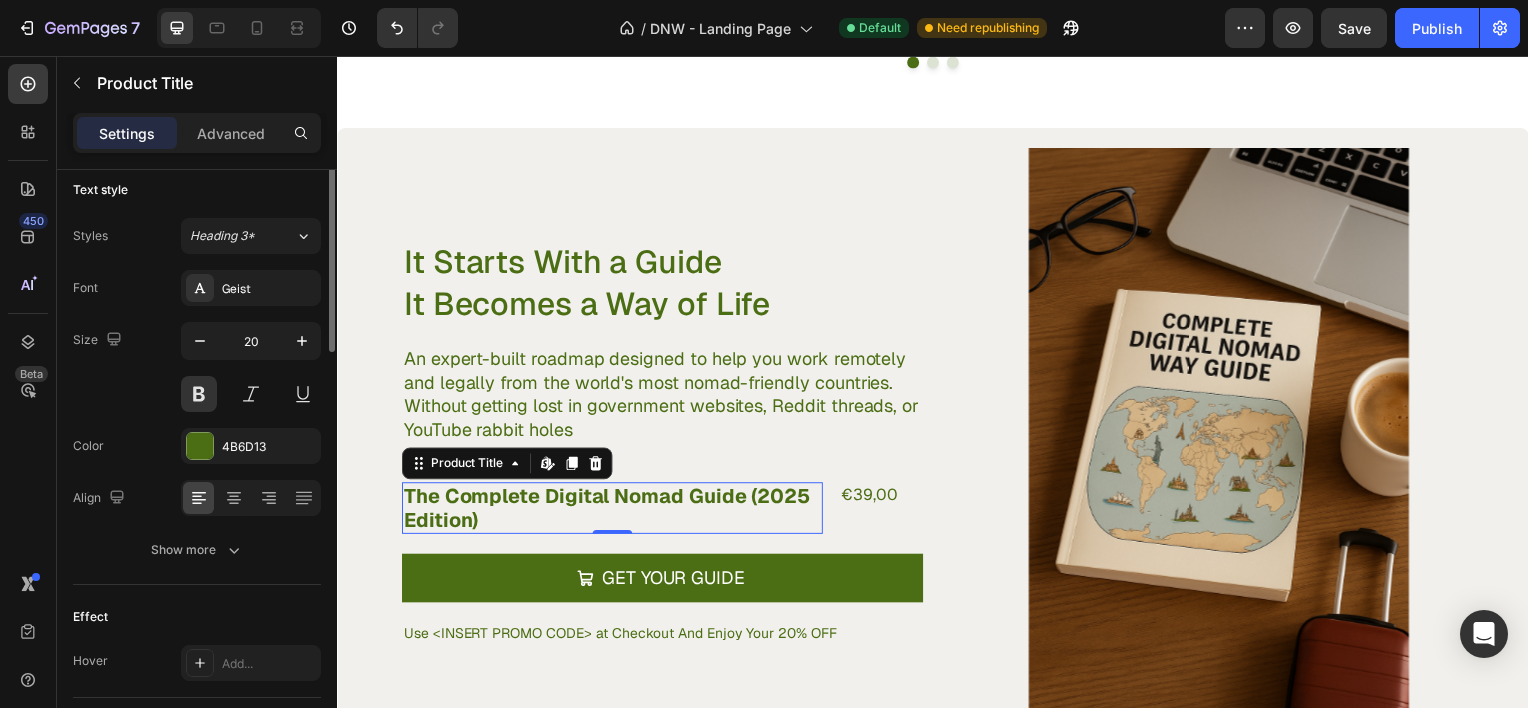 scroll, scrollTop: 0, scrollLeft: 0, axis: both 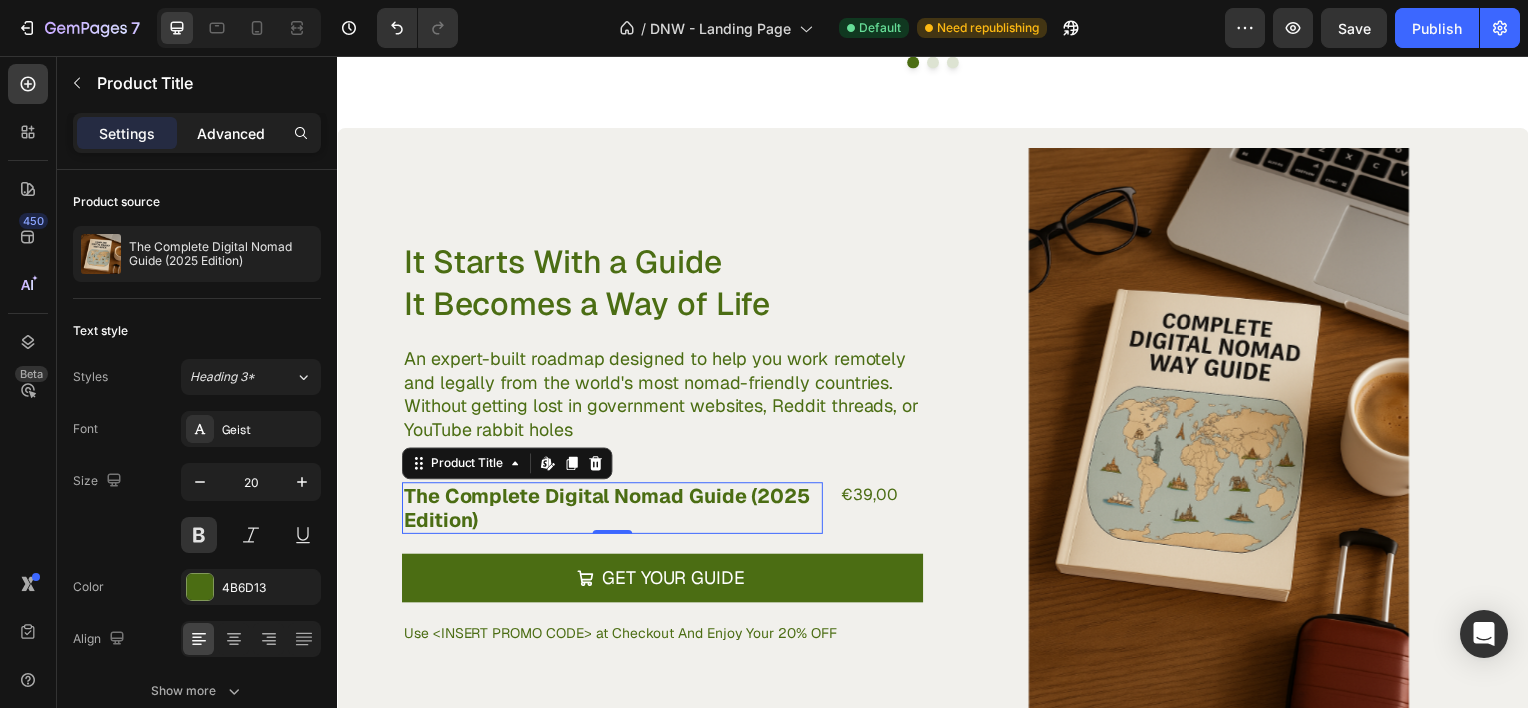click on "Advanced" at bounding box center [231, 133] 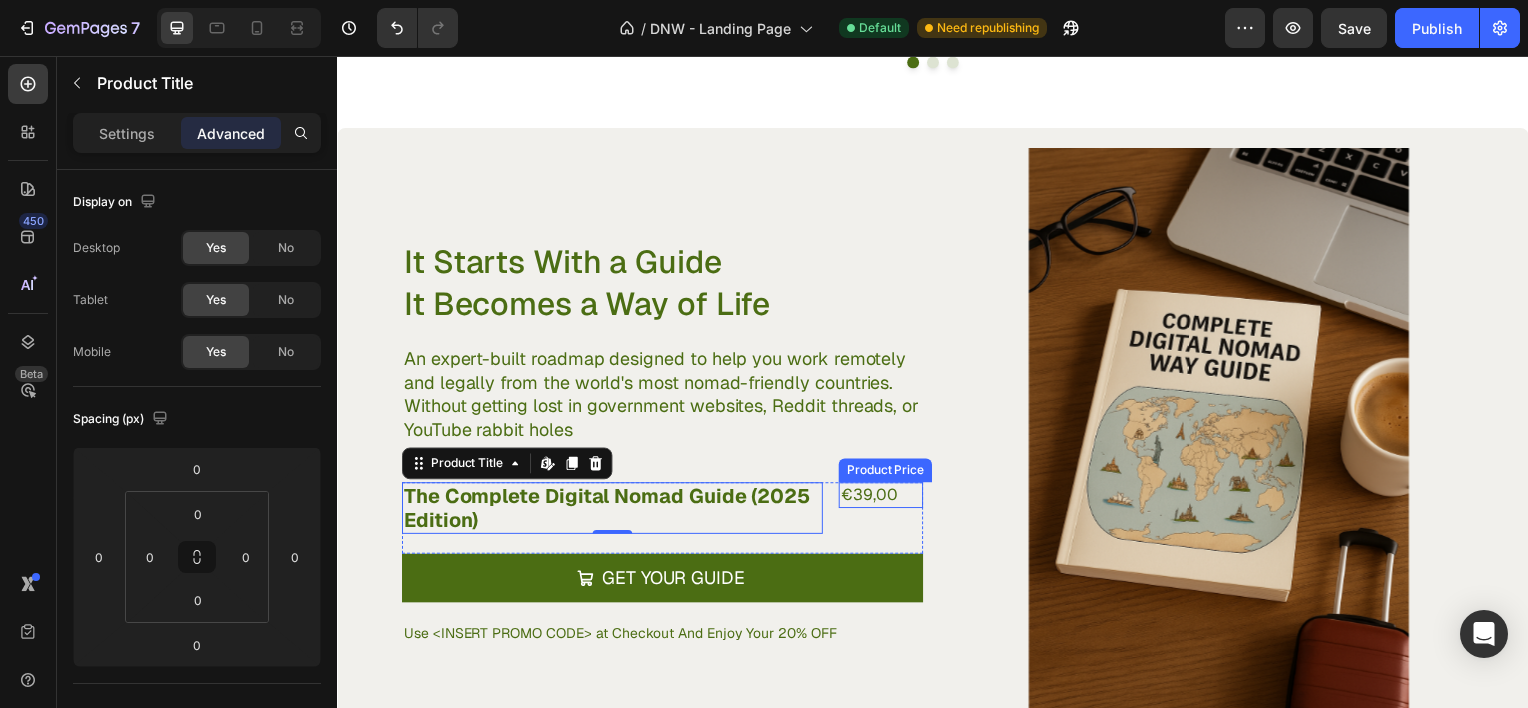 click on "€39,00" at bounding box center (884, 498) 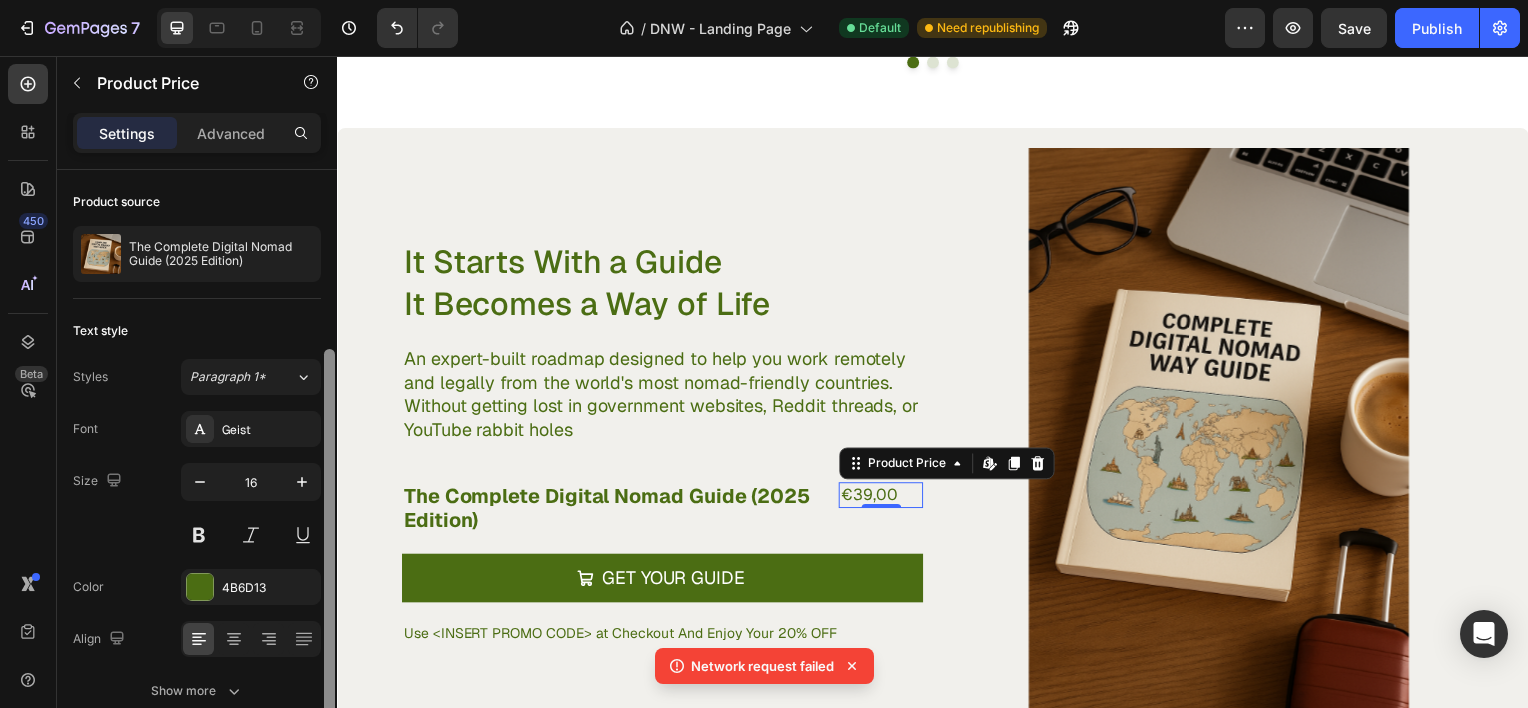 scroll, scrollTop: 96, scrollLeft: 0, axis: vertical 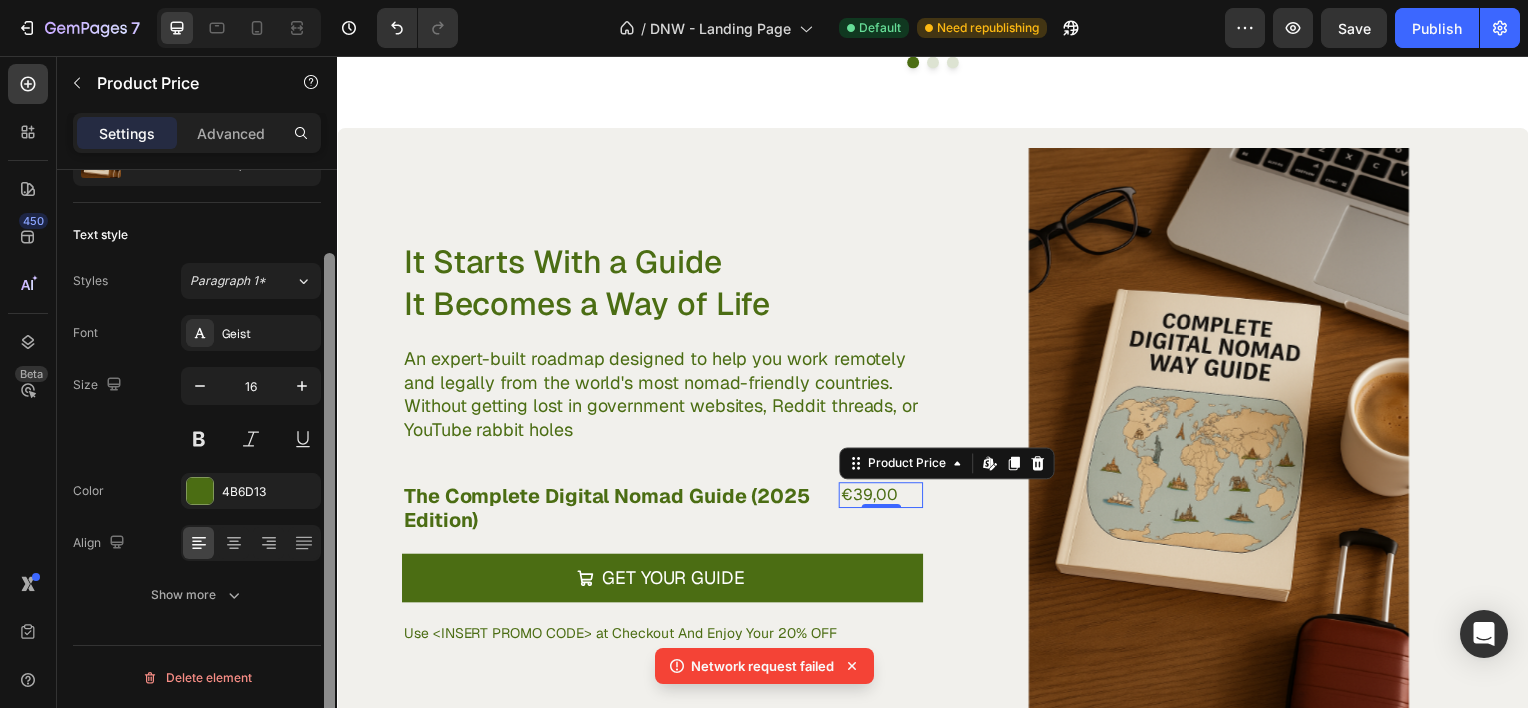 drag, startPoint x: 332, startPoint y: 486, endPoint x: 325, endPoint y: 607, distance: 121.20231 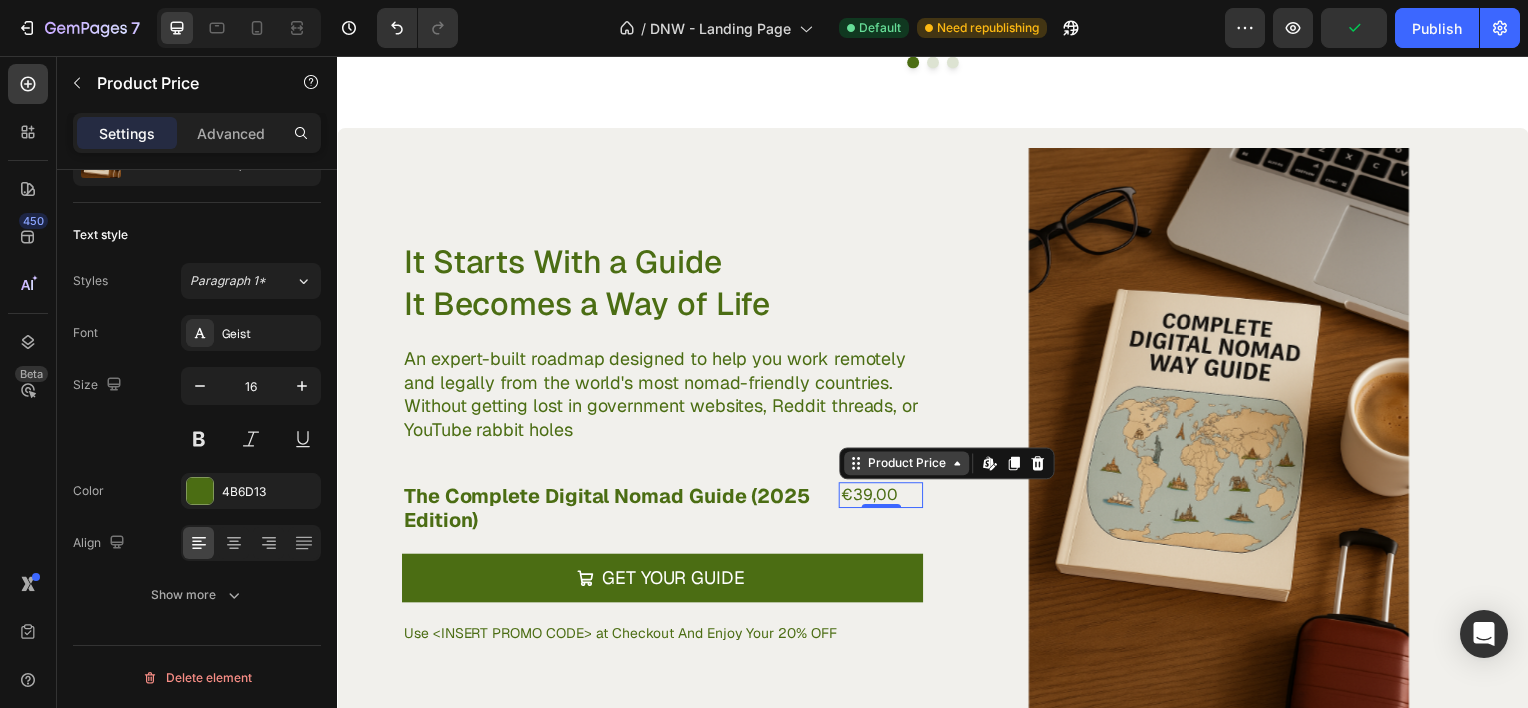 click on "Product Price" at bounding box center [910, 466] 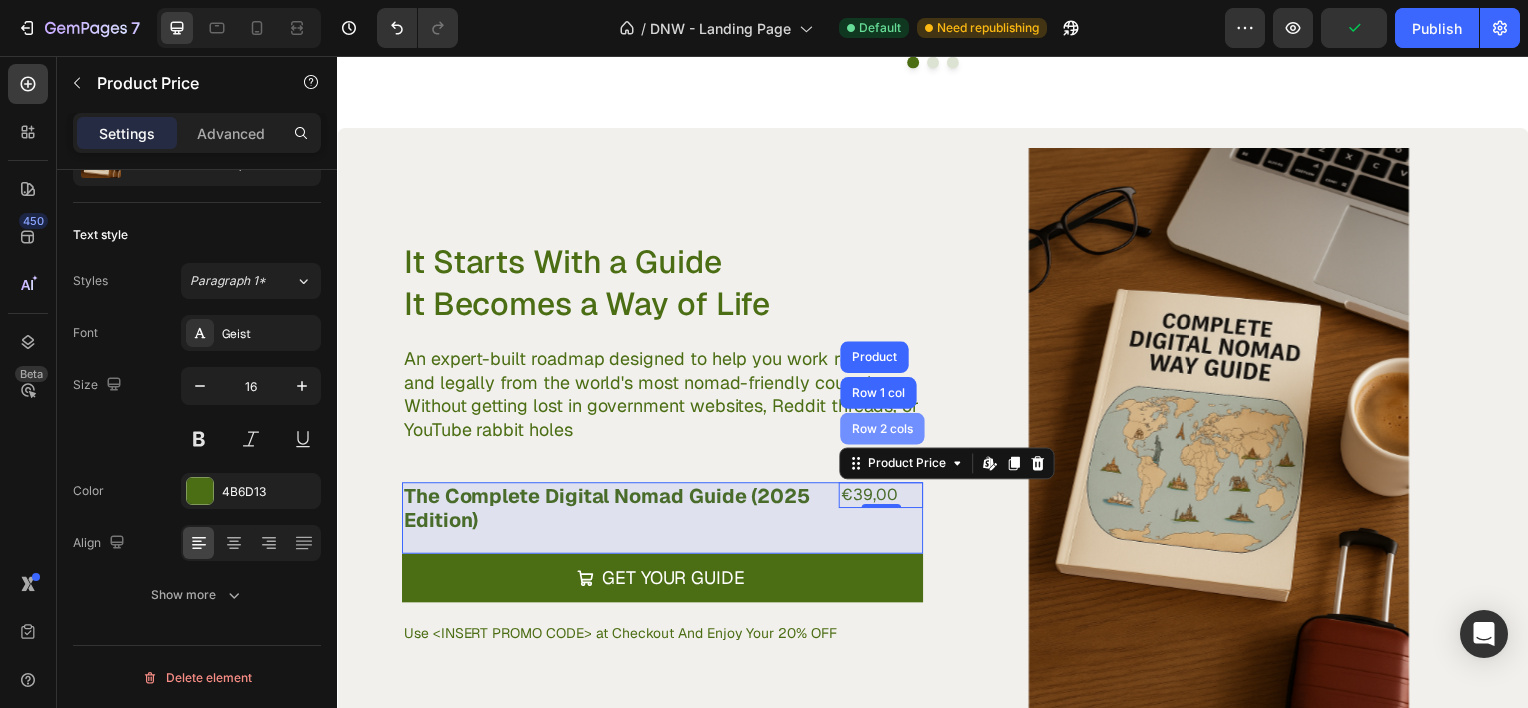 click on "Row 2 cols" at bounding box center [885, 431] 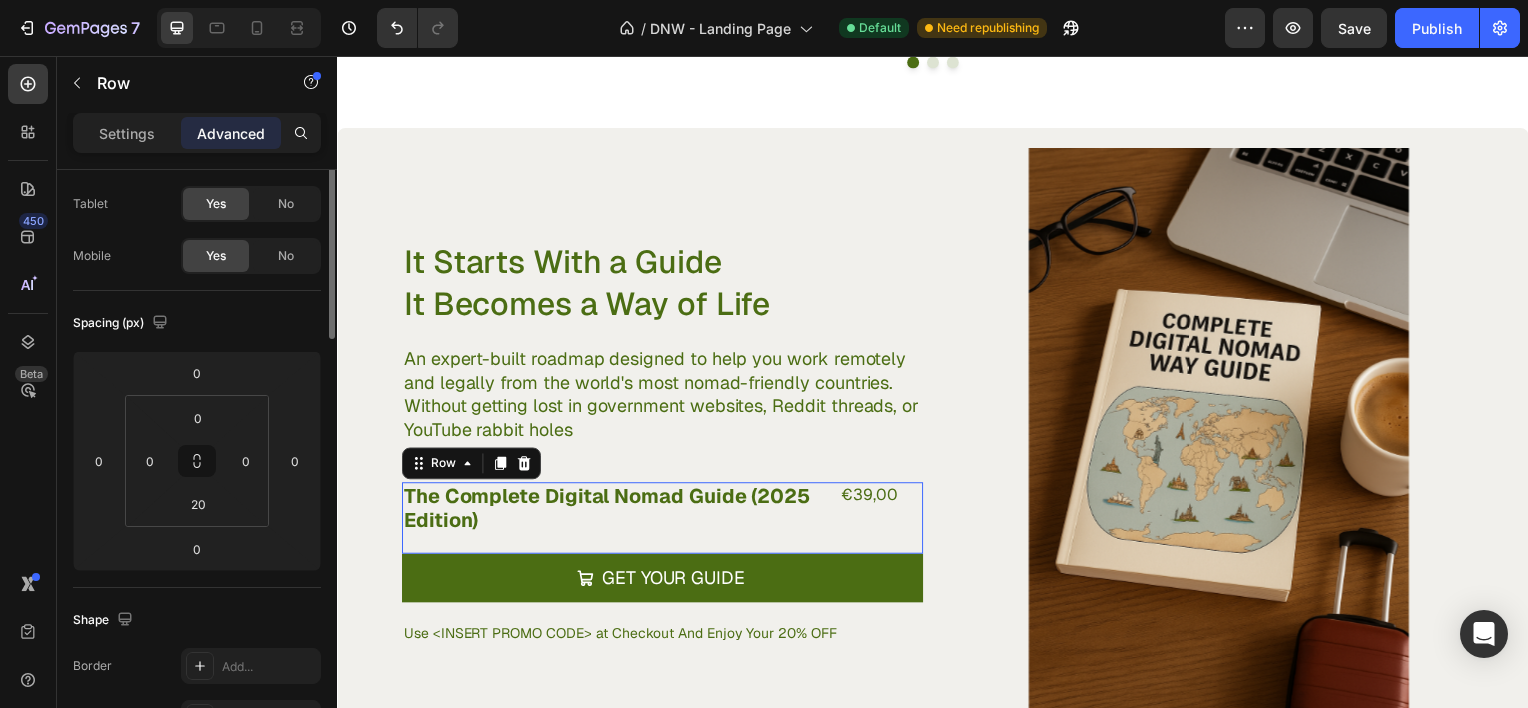 scroll, scrollTop: 0, scrollLeft: 0, axis: both 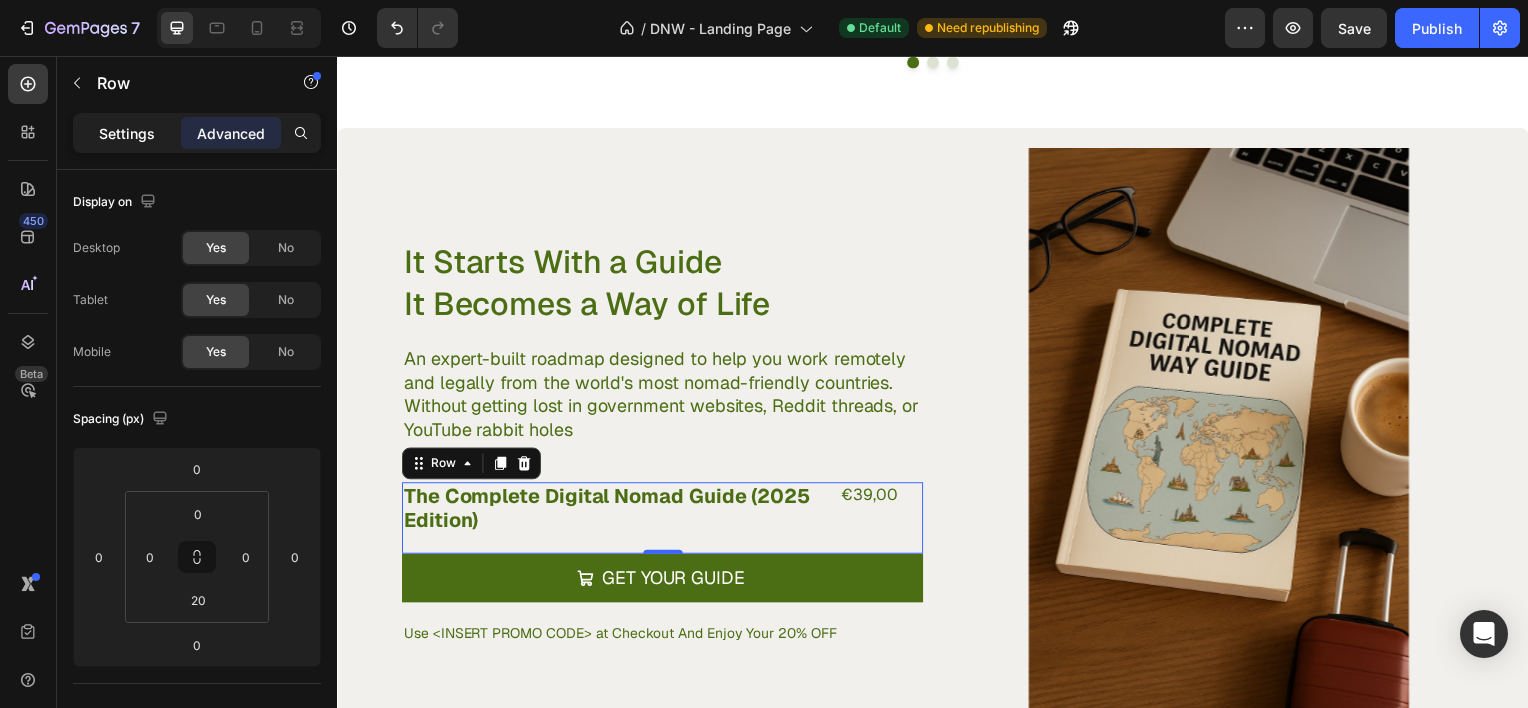 click on "Settings" at bounding box center [127, 133] 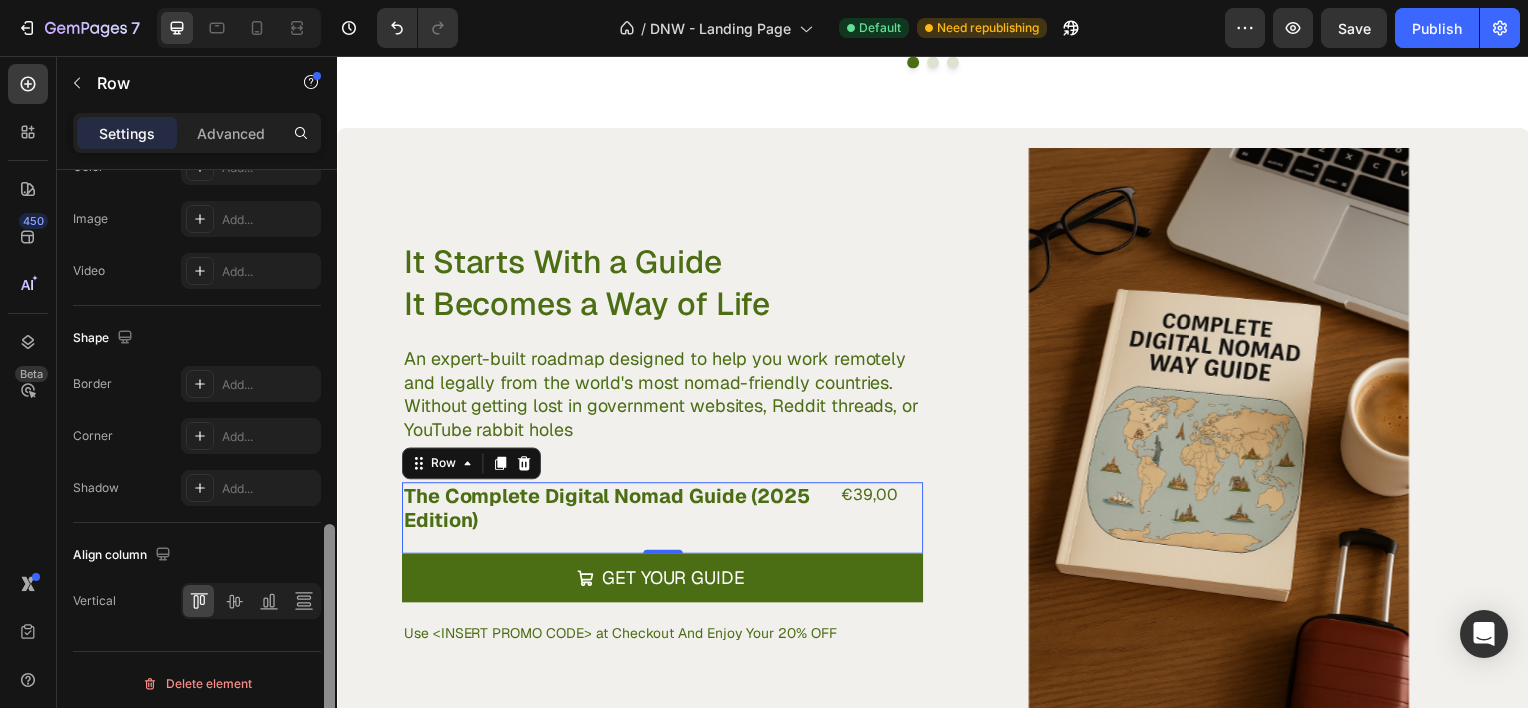 scroll, scrollTop: 850, scrollLeft: 0, axis: vertical 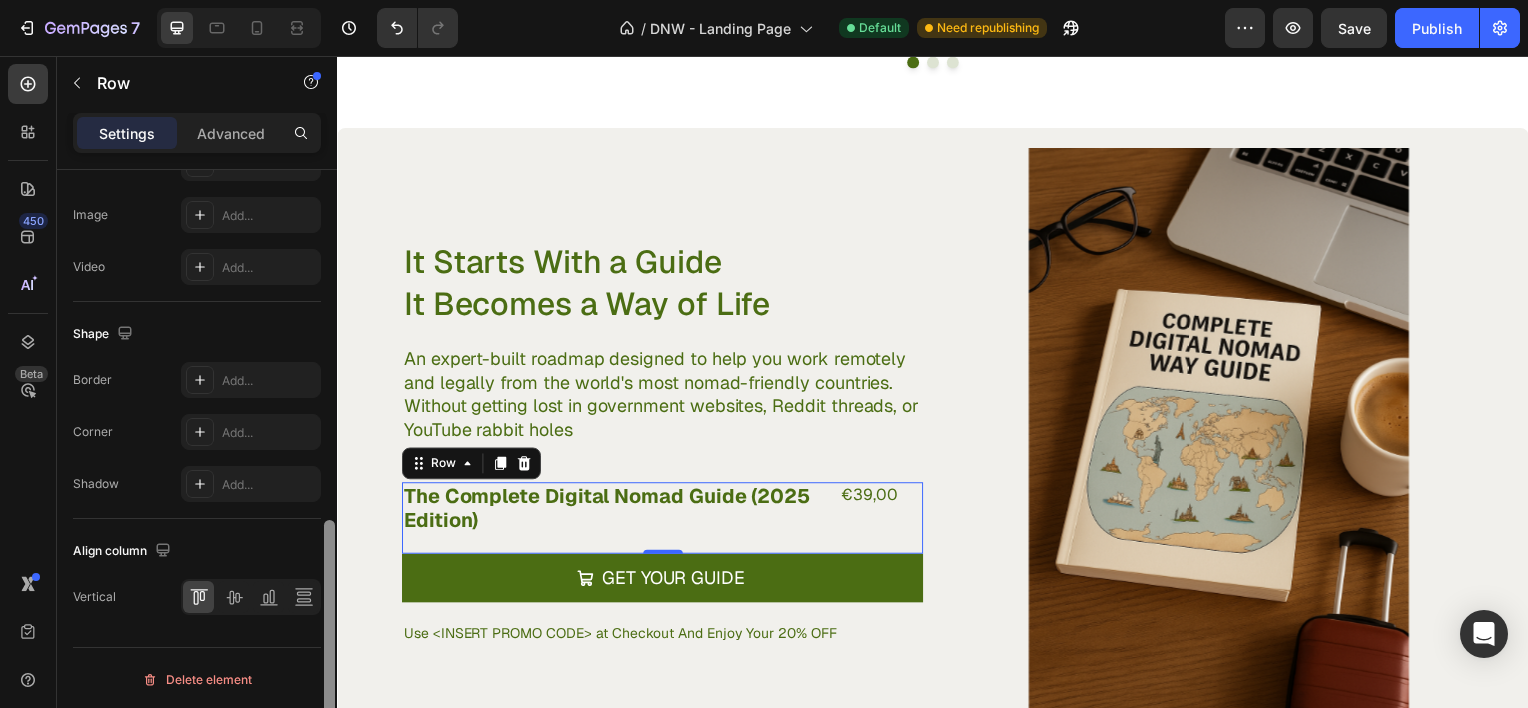 drag, startPoint x: 327, startPoint y: 291, endPoint x: 323, endPoint y: 668, distance: 377.0212 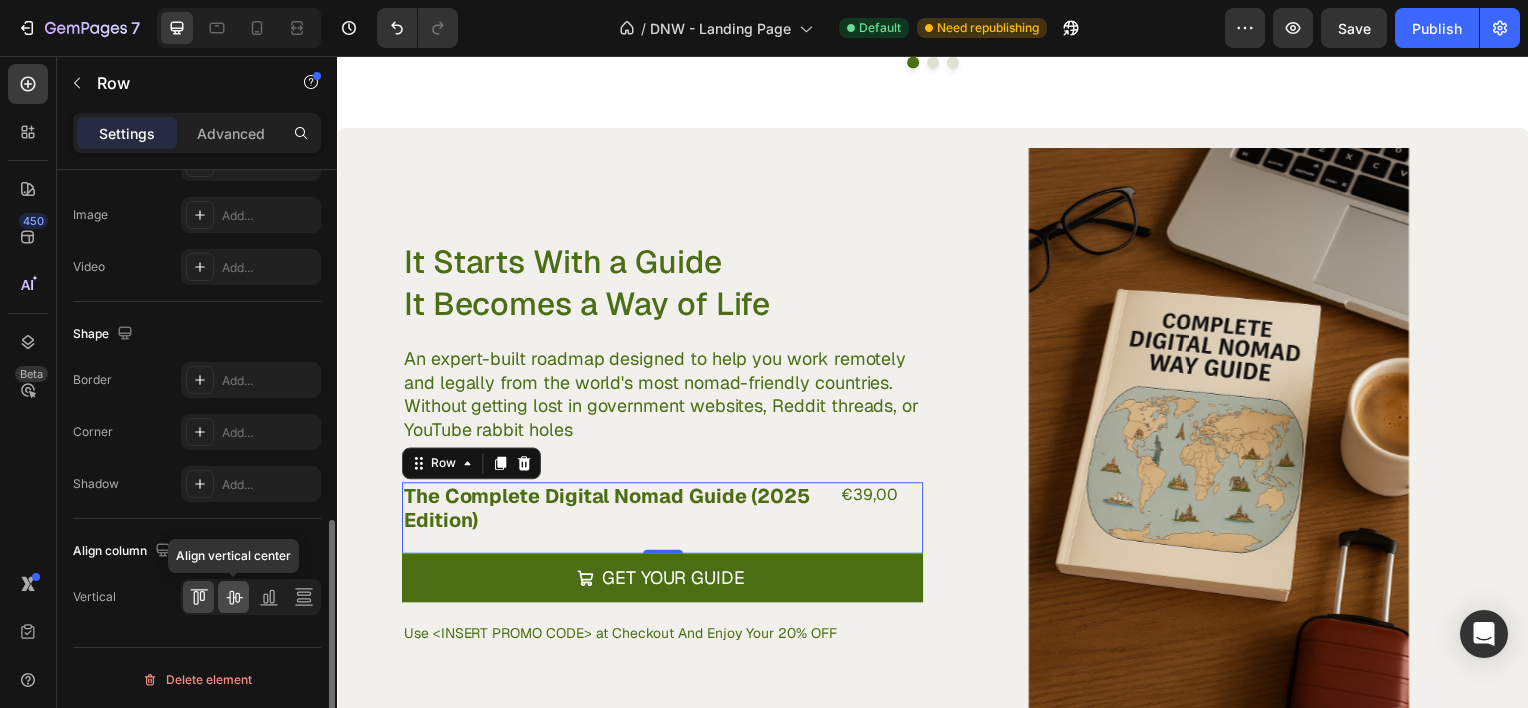 click 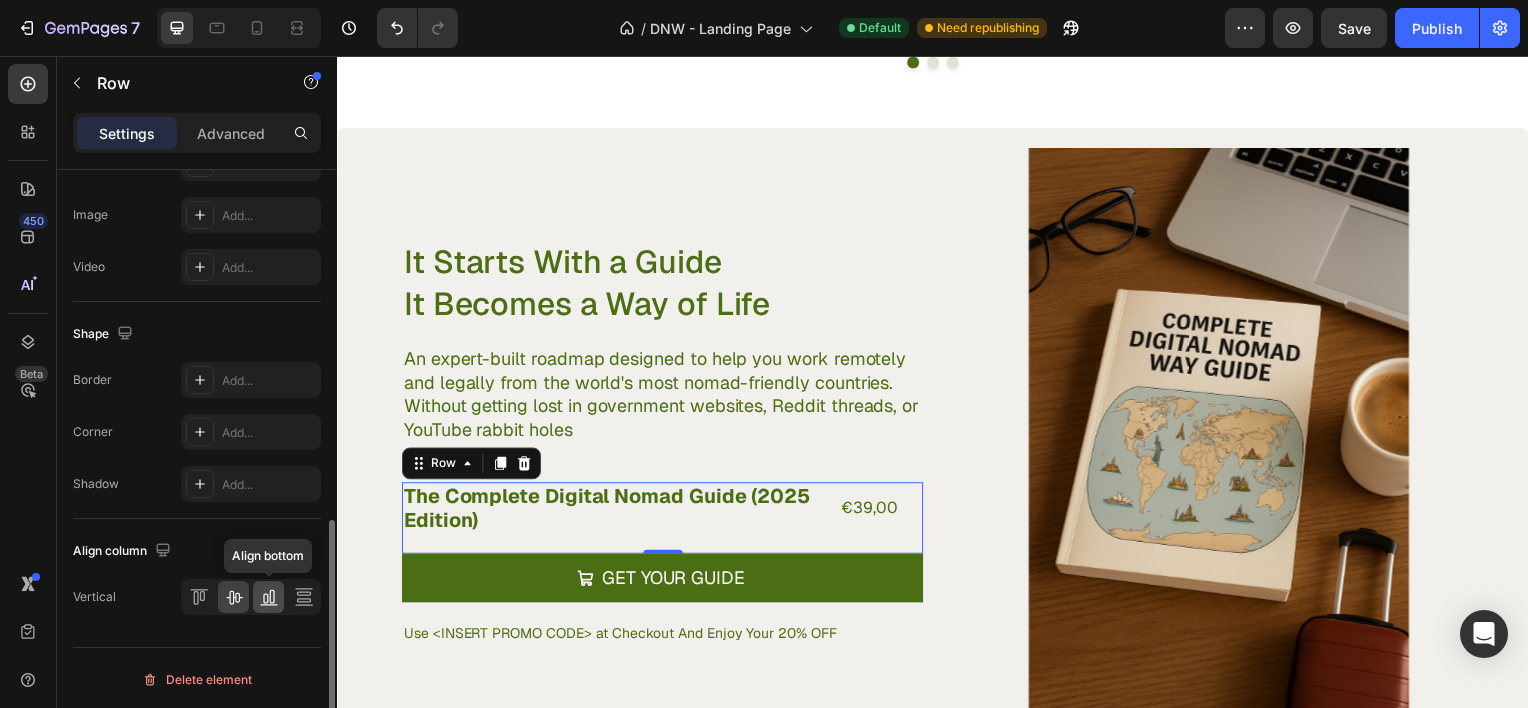 click 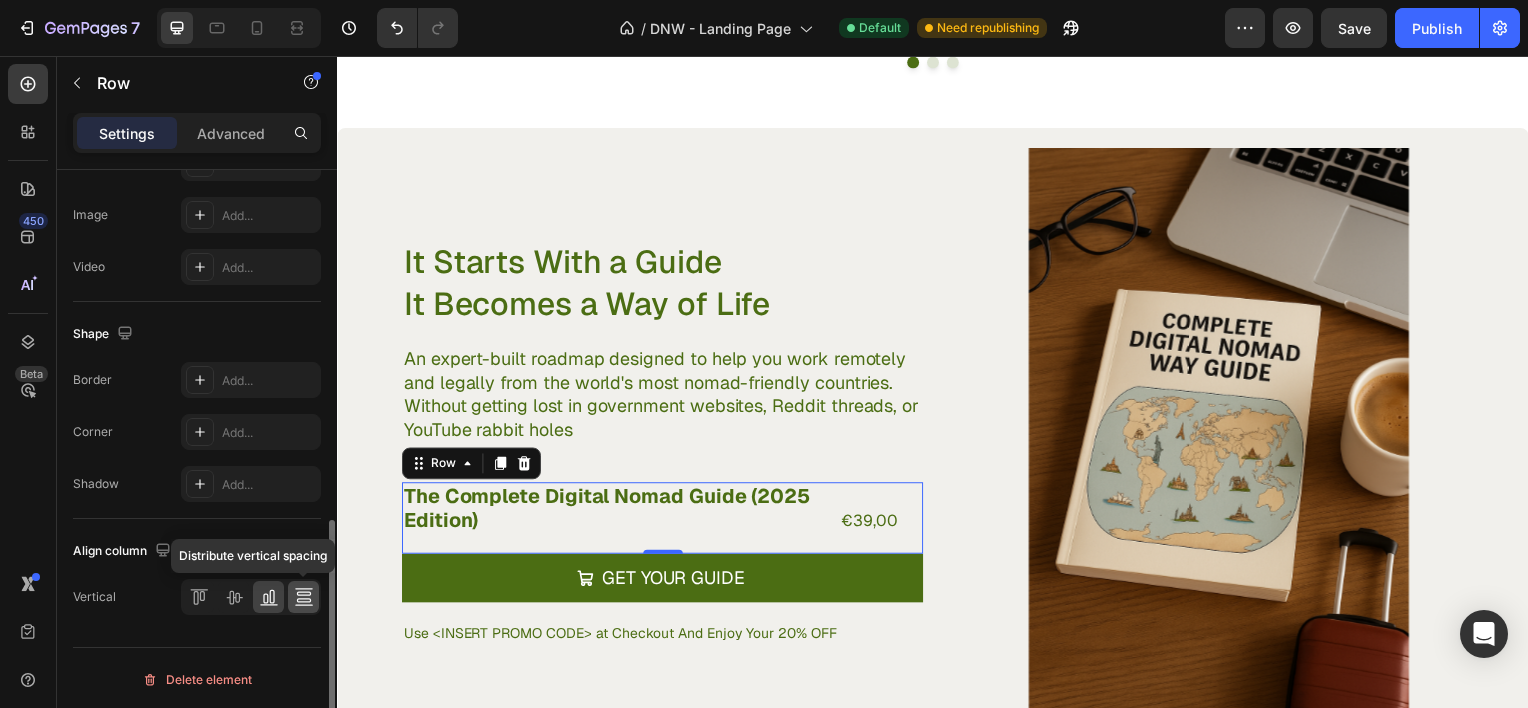 click 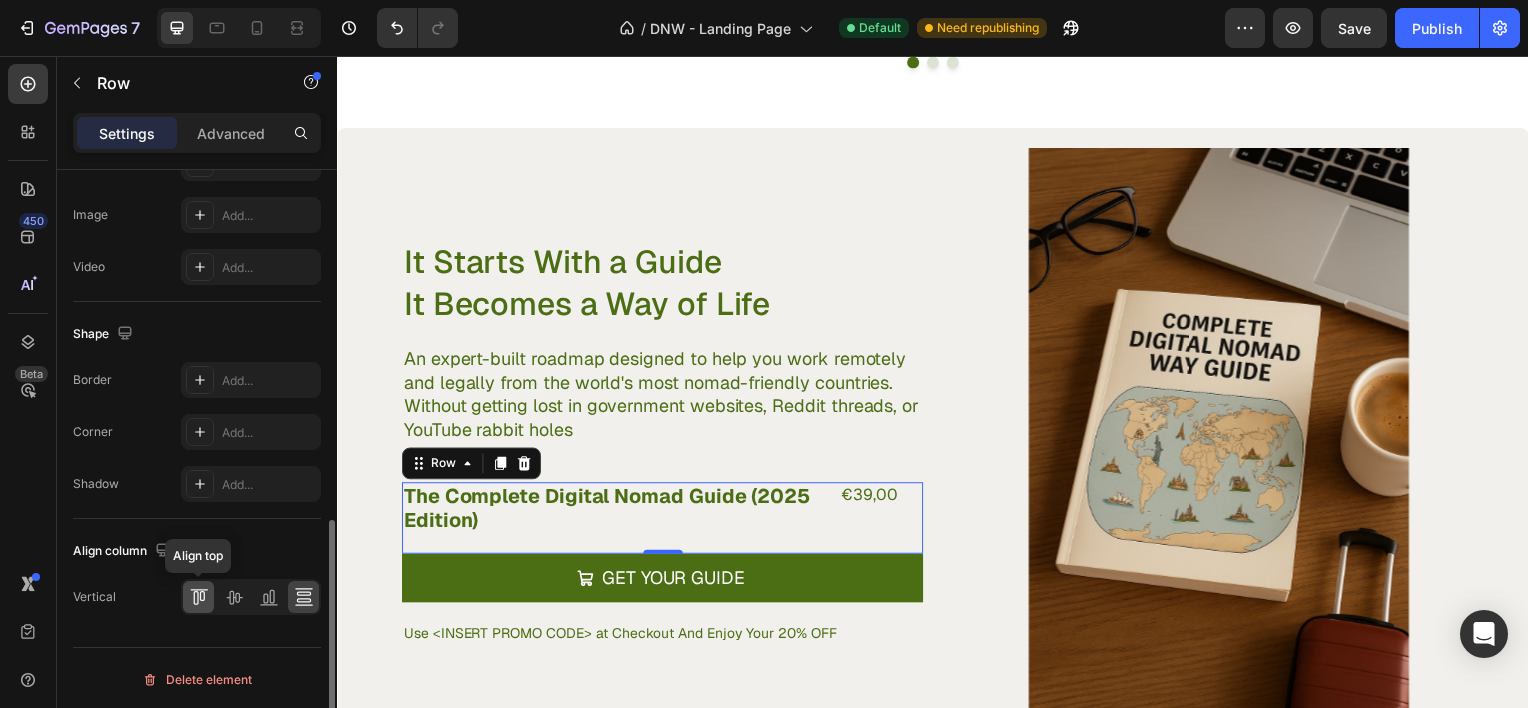 click 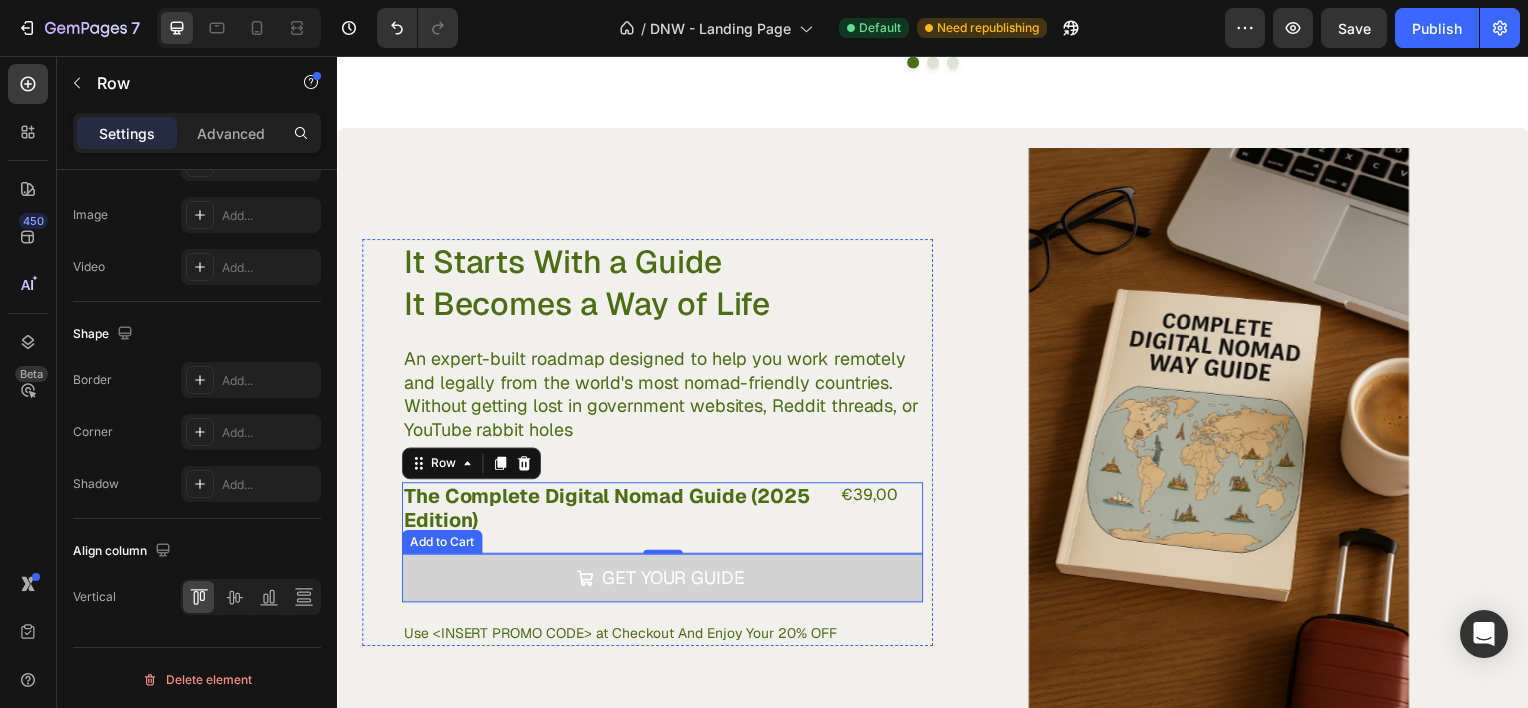 click on "Get Your Guide" at bounding box center (664, 581) 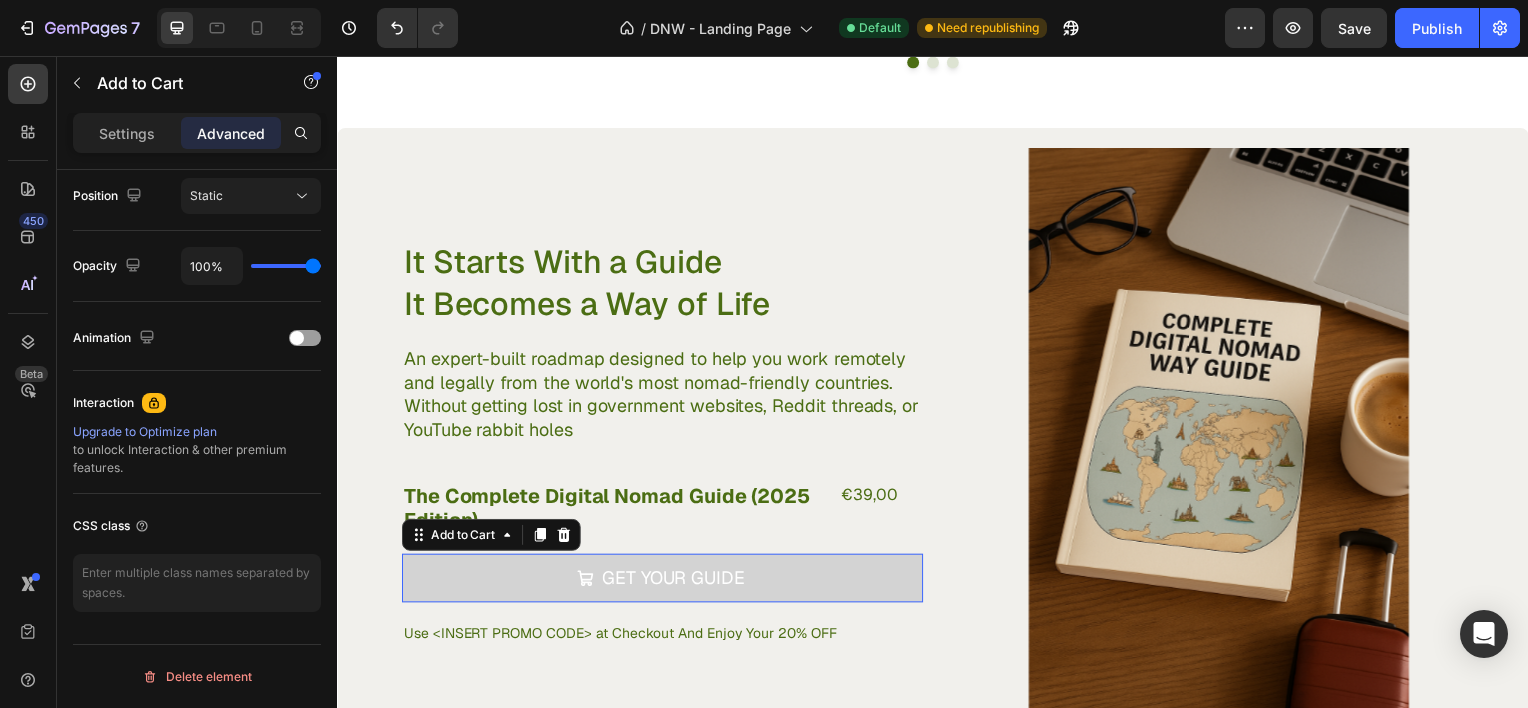 scroll, scrollTop: 0, scrollLeft: 0, axis: both 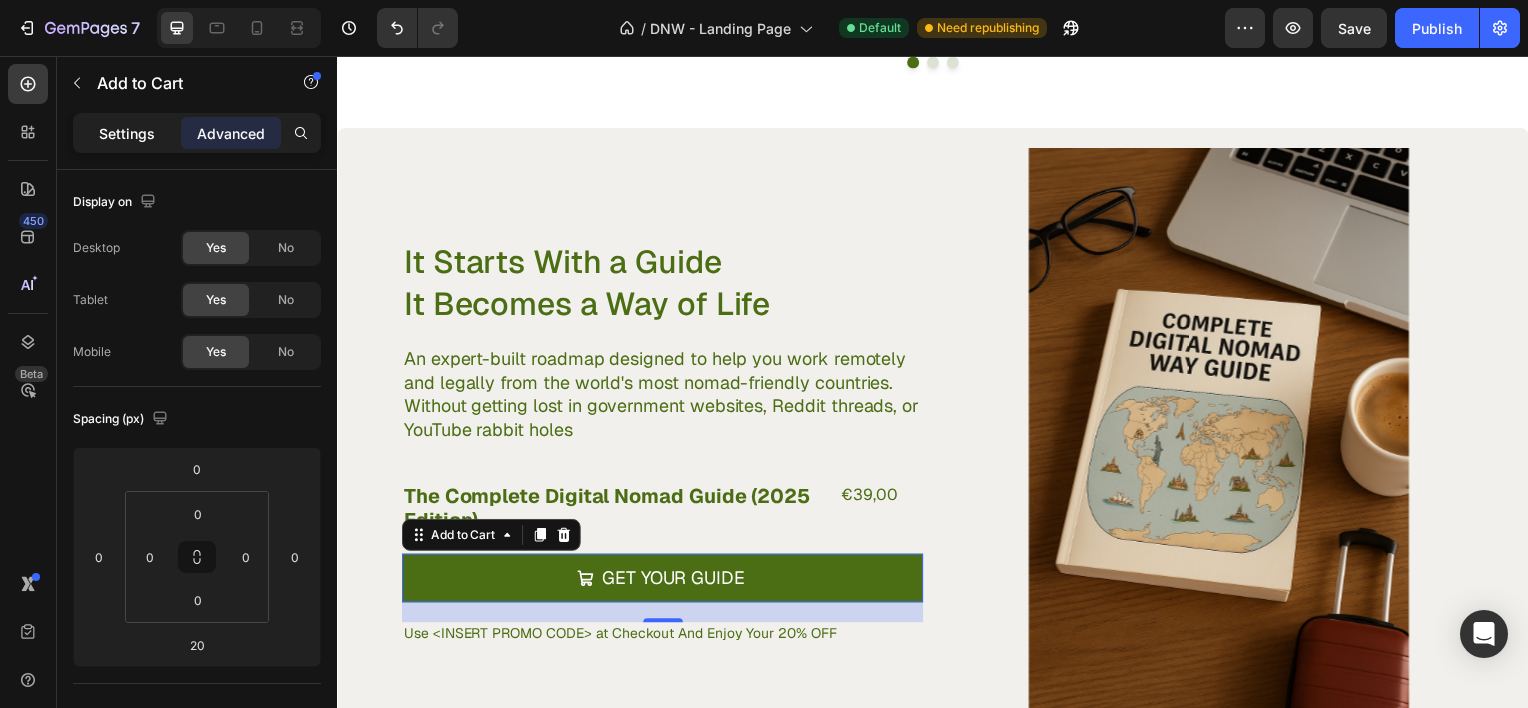 click on "Settings" at bounding box center [127, 133] 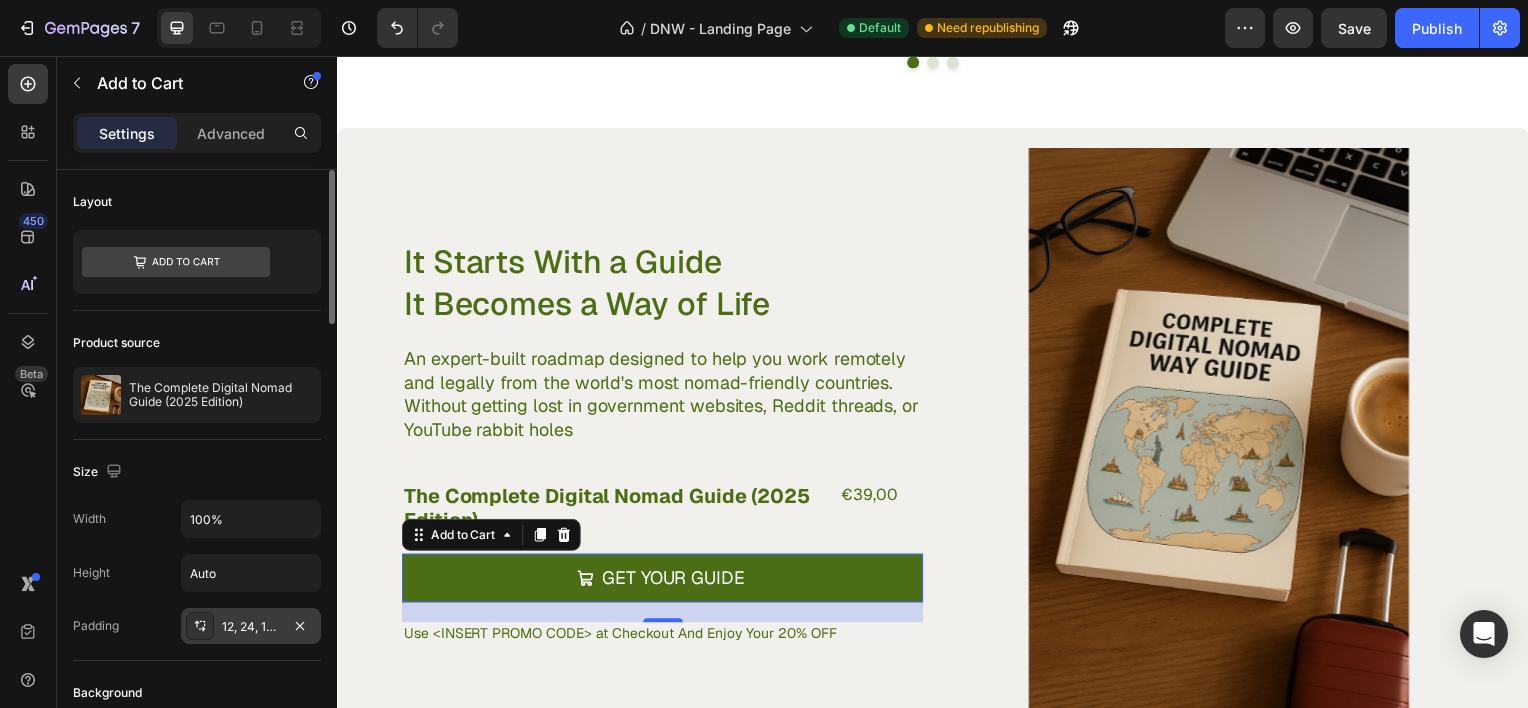 click on "12, 24, 12, 24" at bounding box center [251, 627] 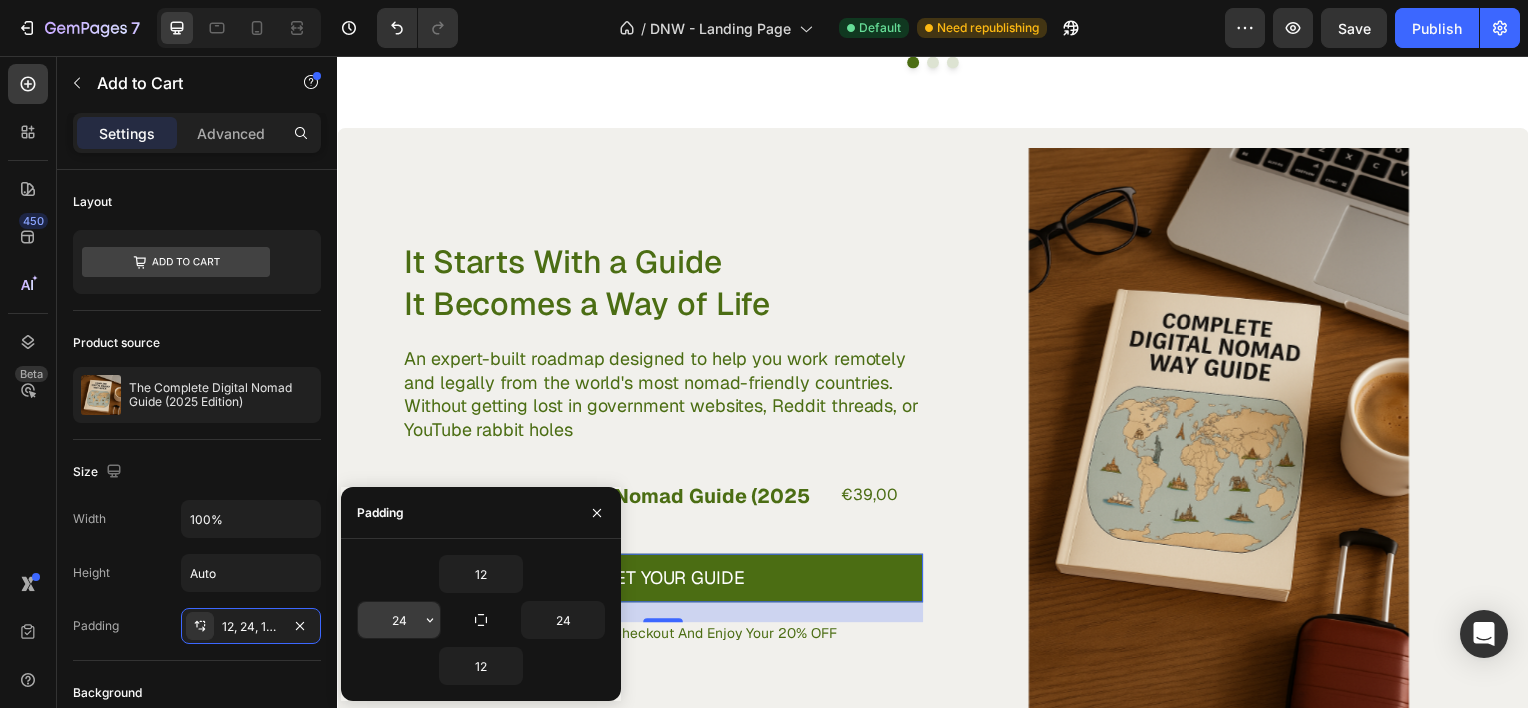 click on "24" at bounding box center [399, 620] 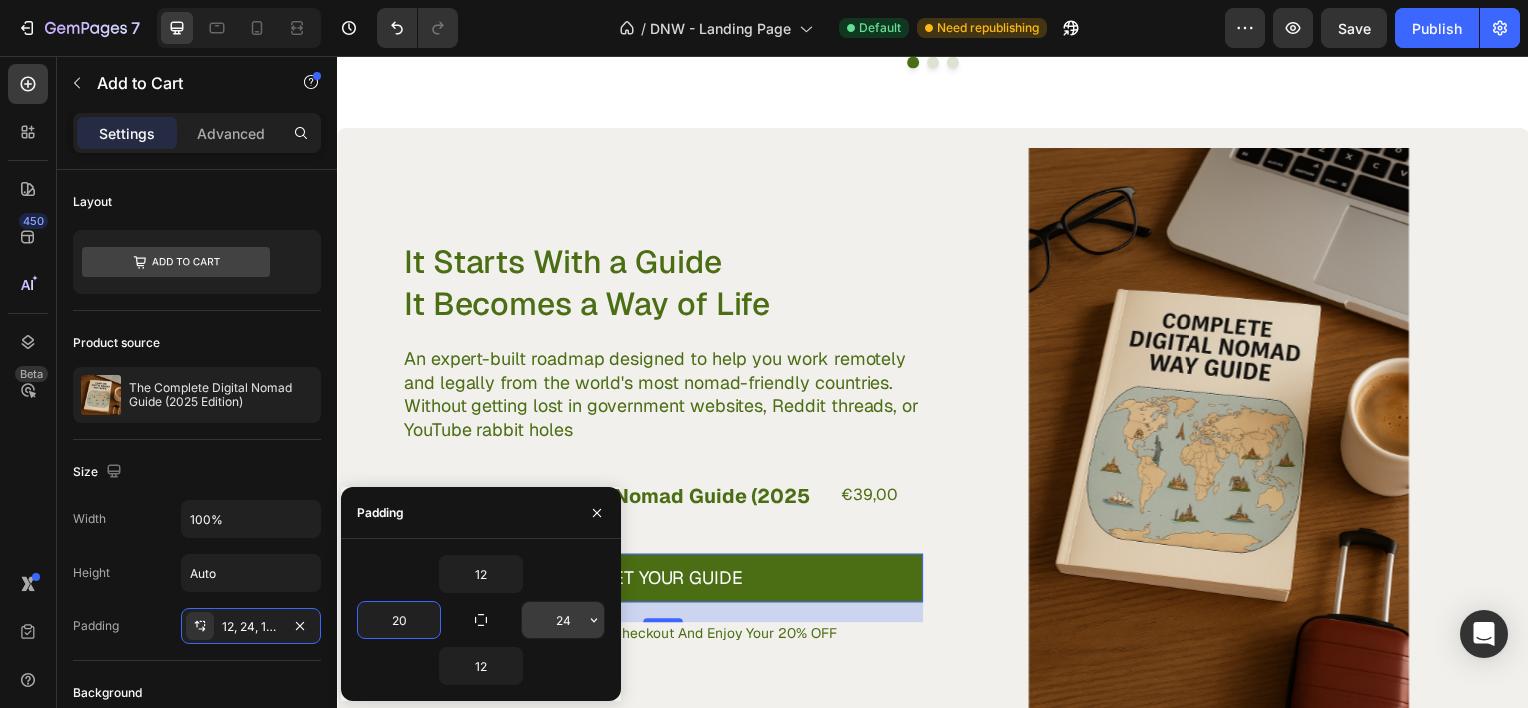 type on "20" 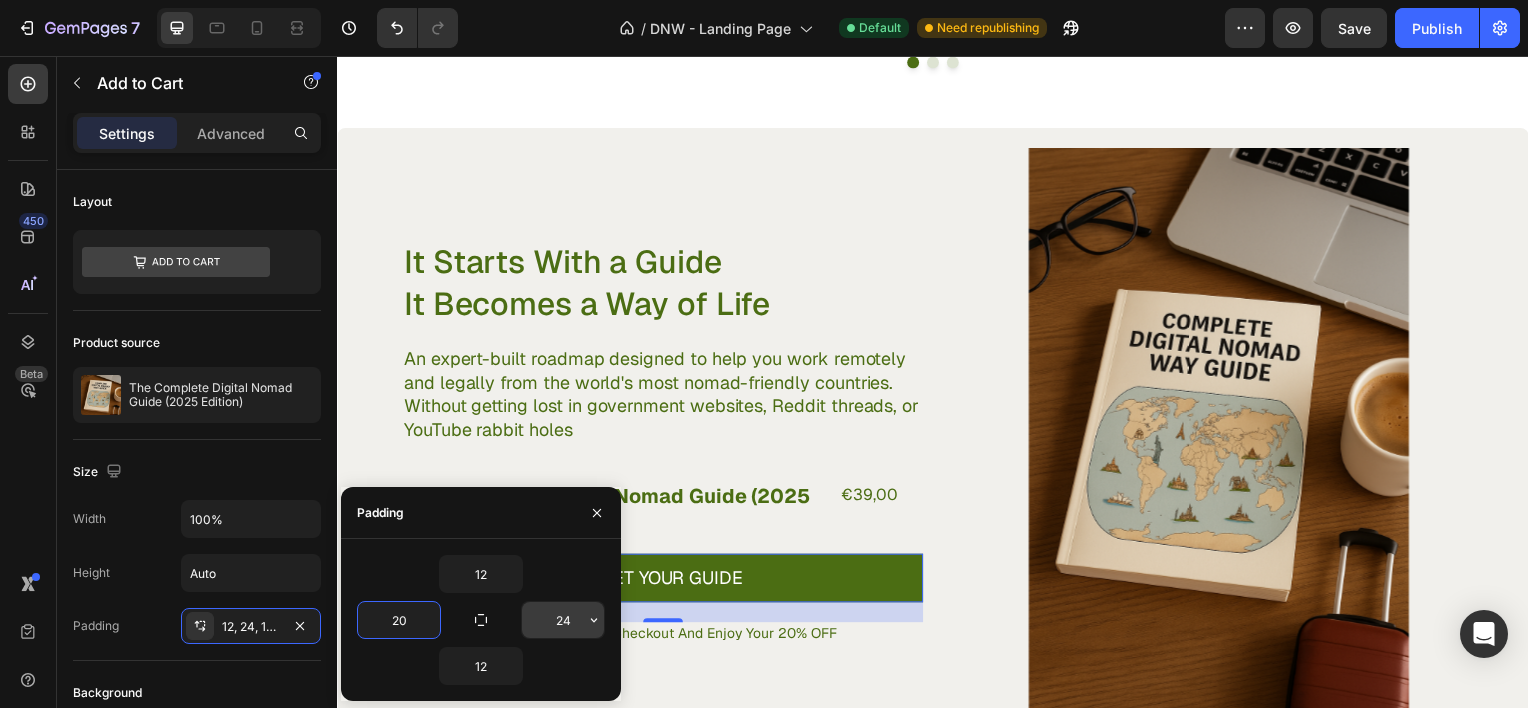 click on "24" at bounding box center [563, 620] 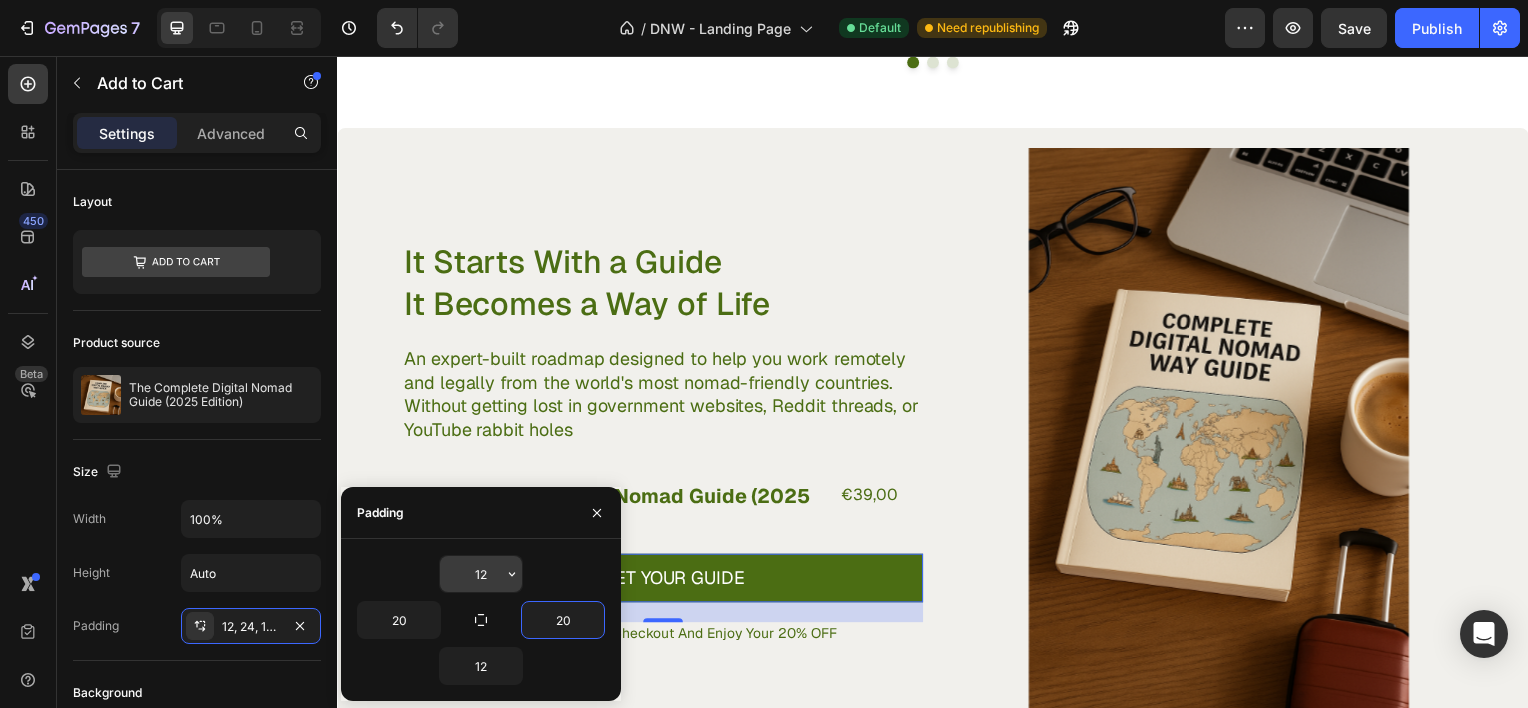 type on "20" 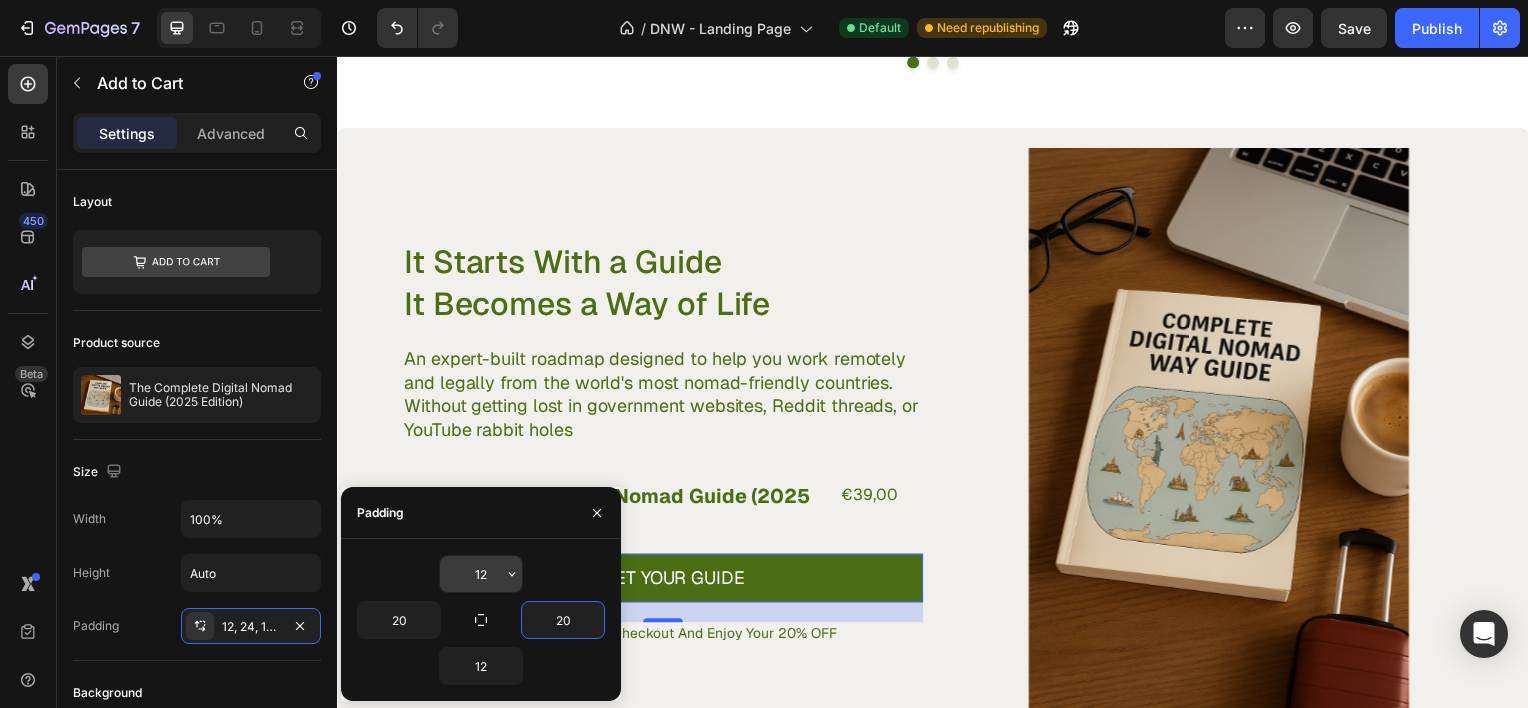 click on "12" at bounding box center [481, 574] 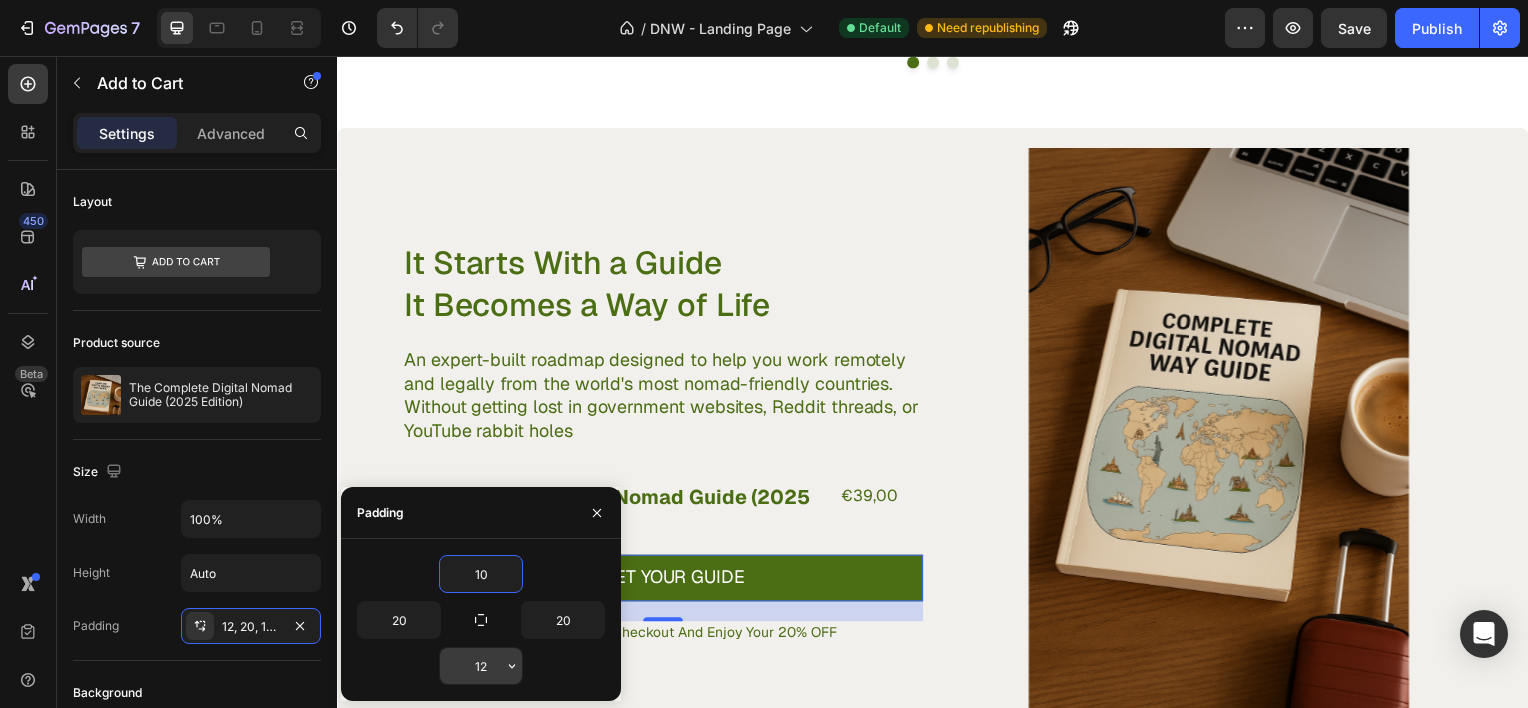 type on "10" 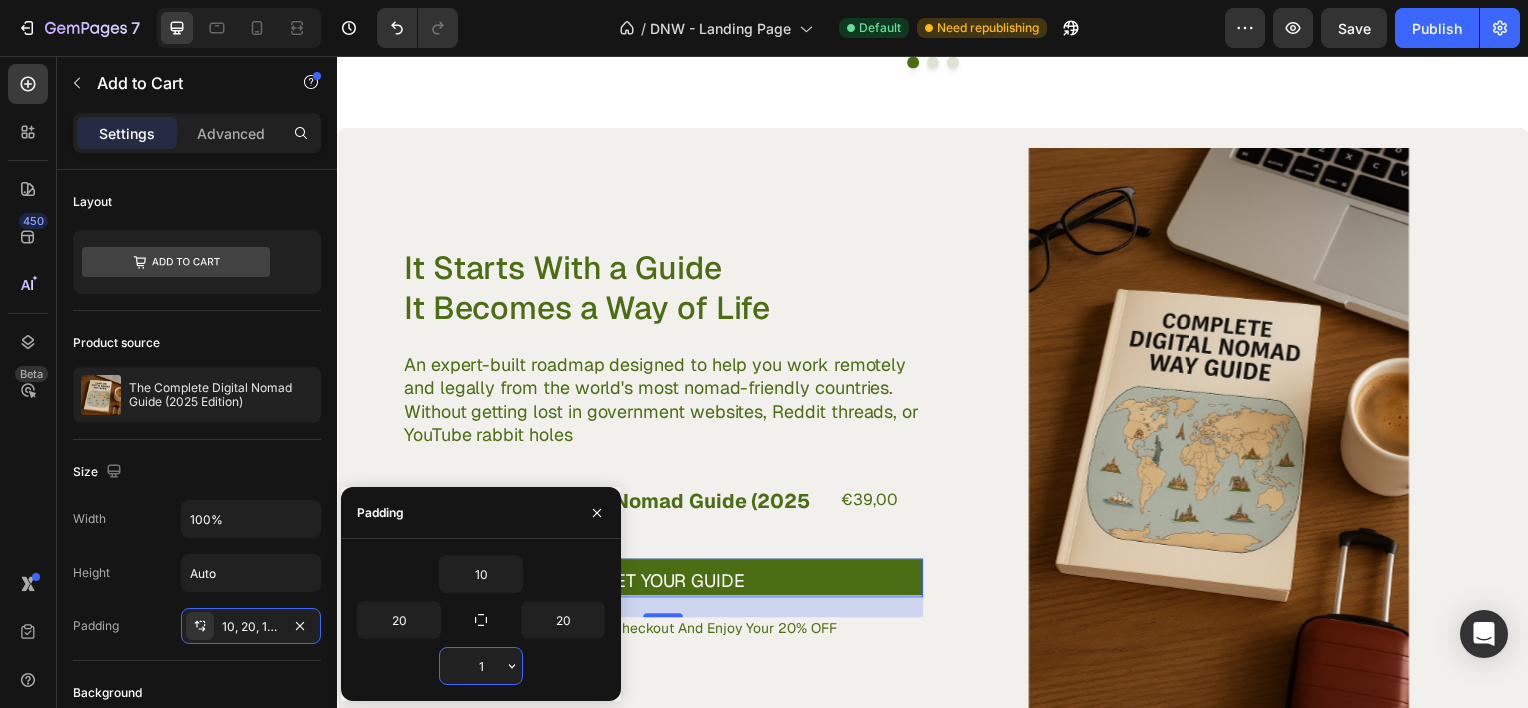 type on "10" 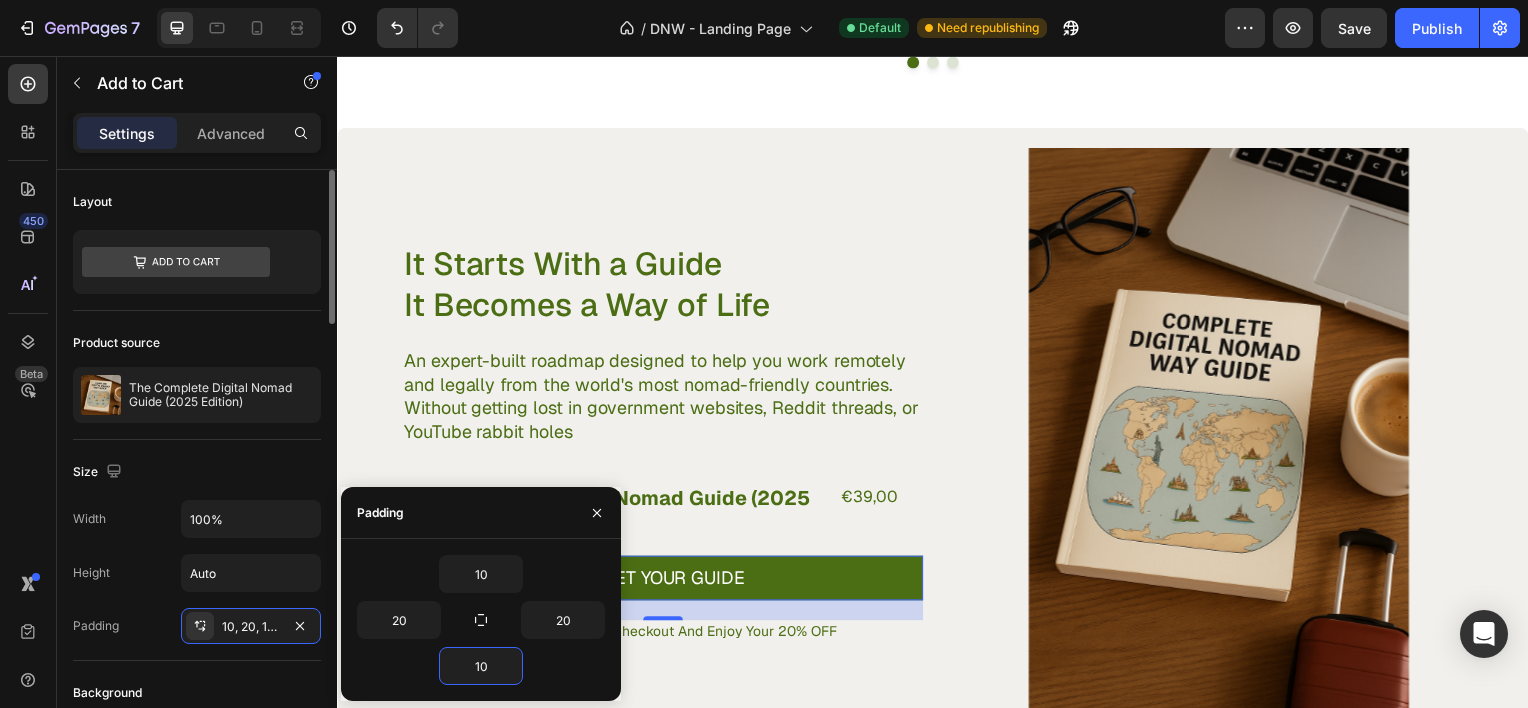 click on "Size" at bounding box center [197, 472] 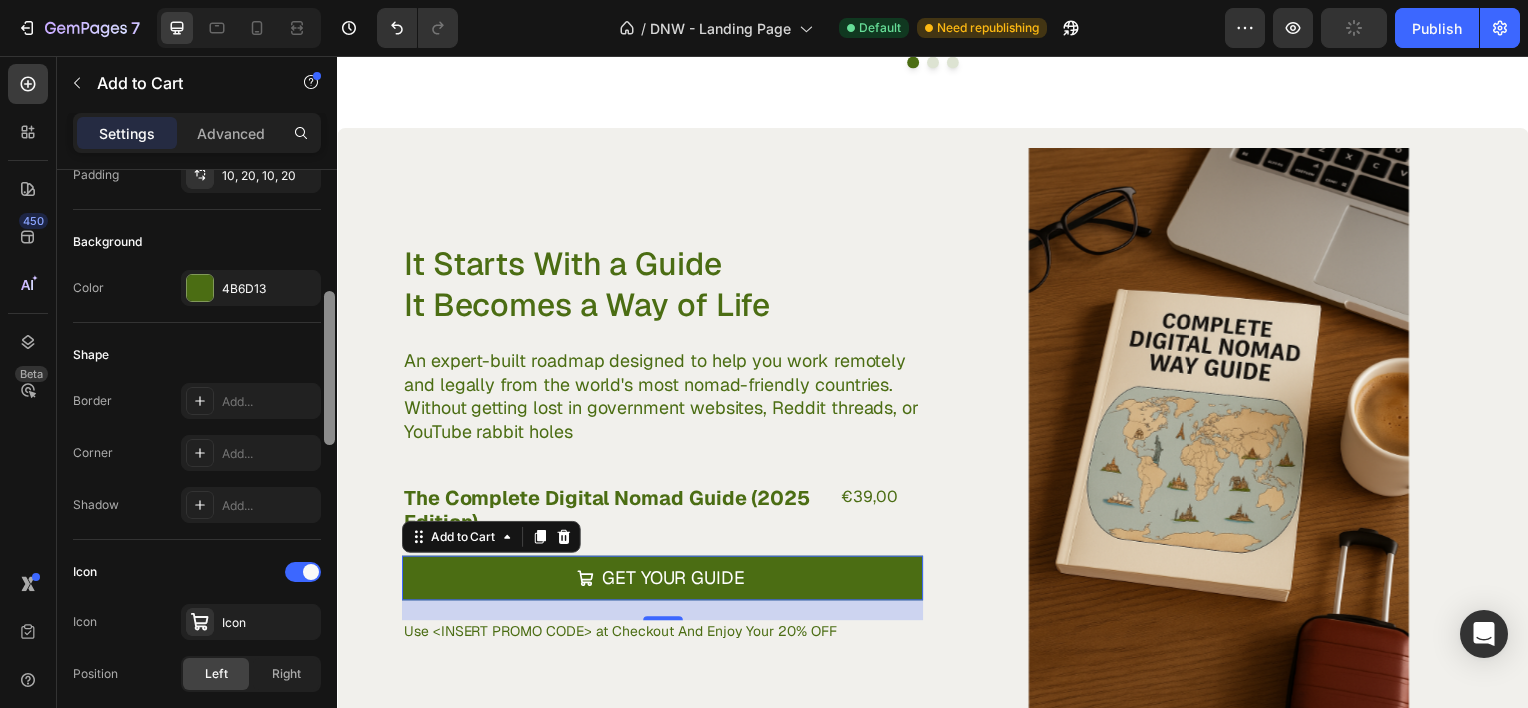scroll, scrollTop: 444, scrollLeft: 0, axis: vertical 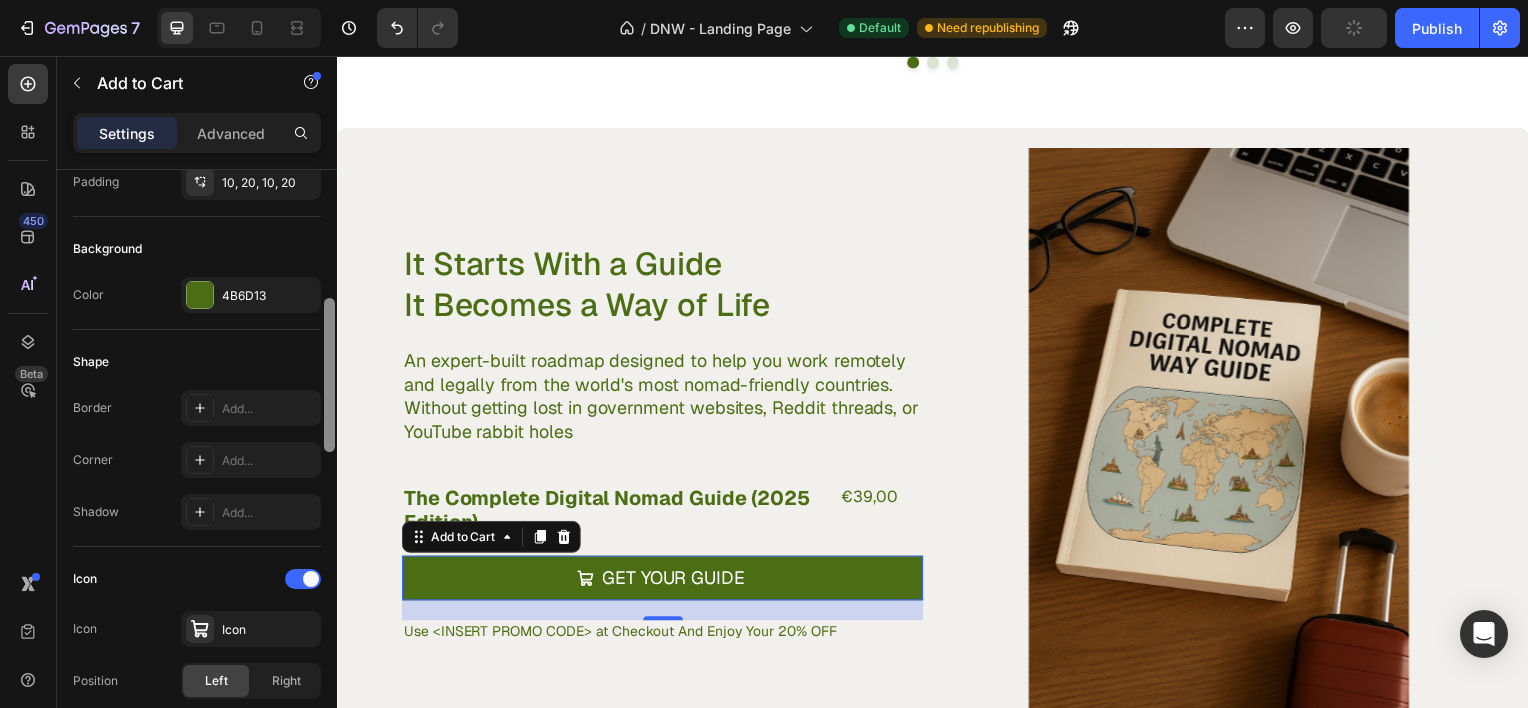 drag, startPoint x: 328, startPoint y: 298, endPoint x: 335, endPoint y: 413, distance: 115.212845 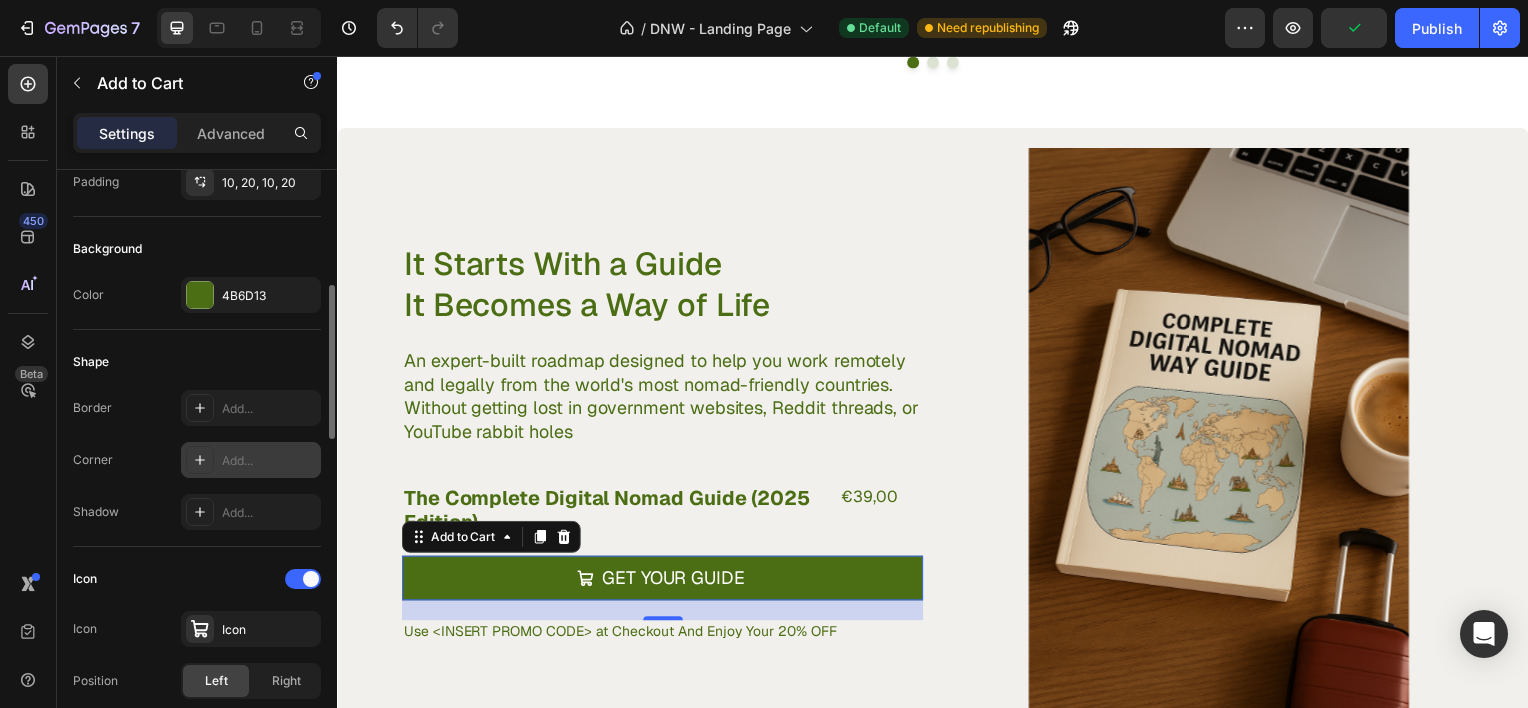 click on "Add..." at bounding box center (251, 460) 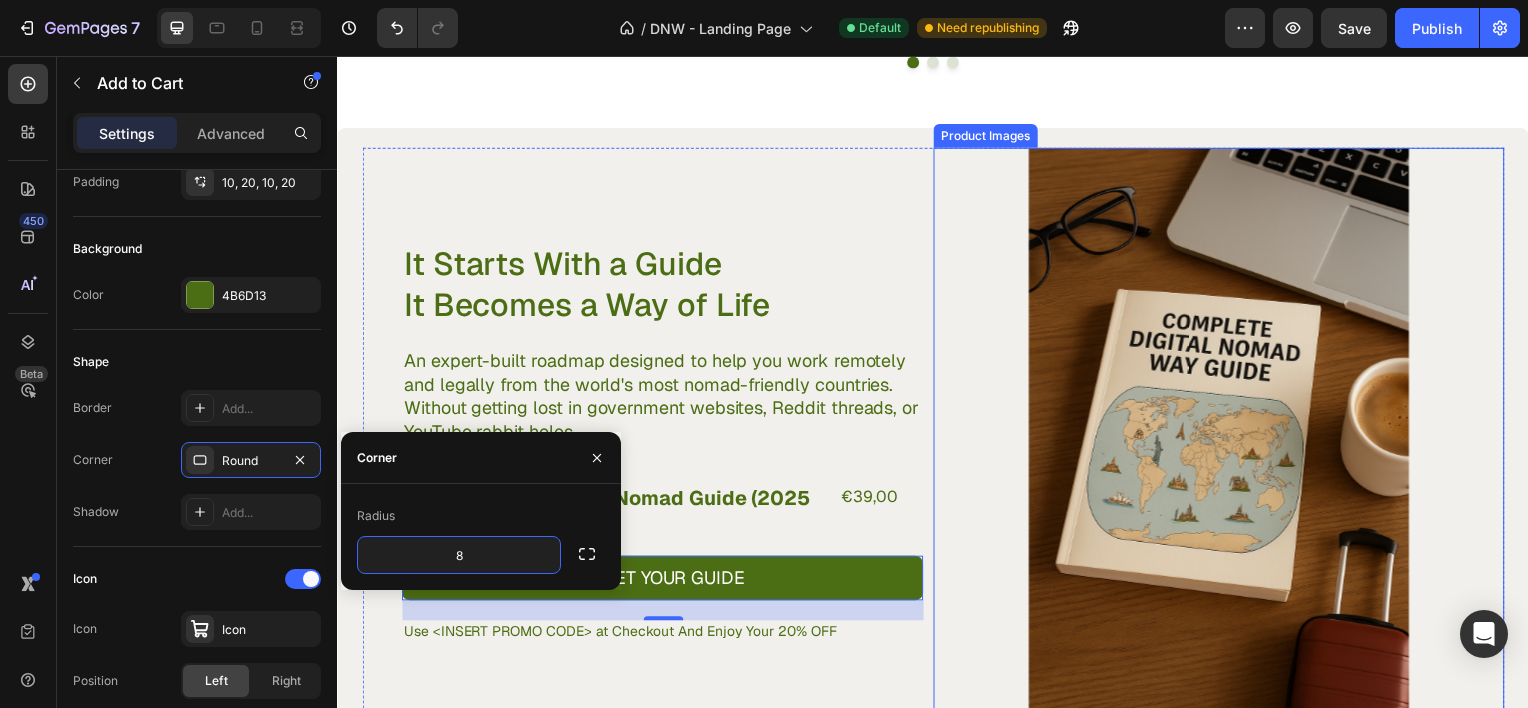 click at bounding box center [1224, 435] 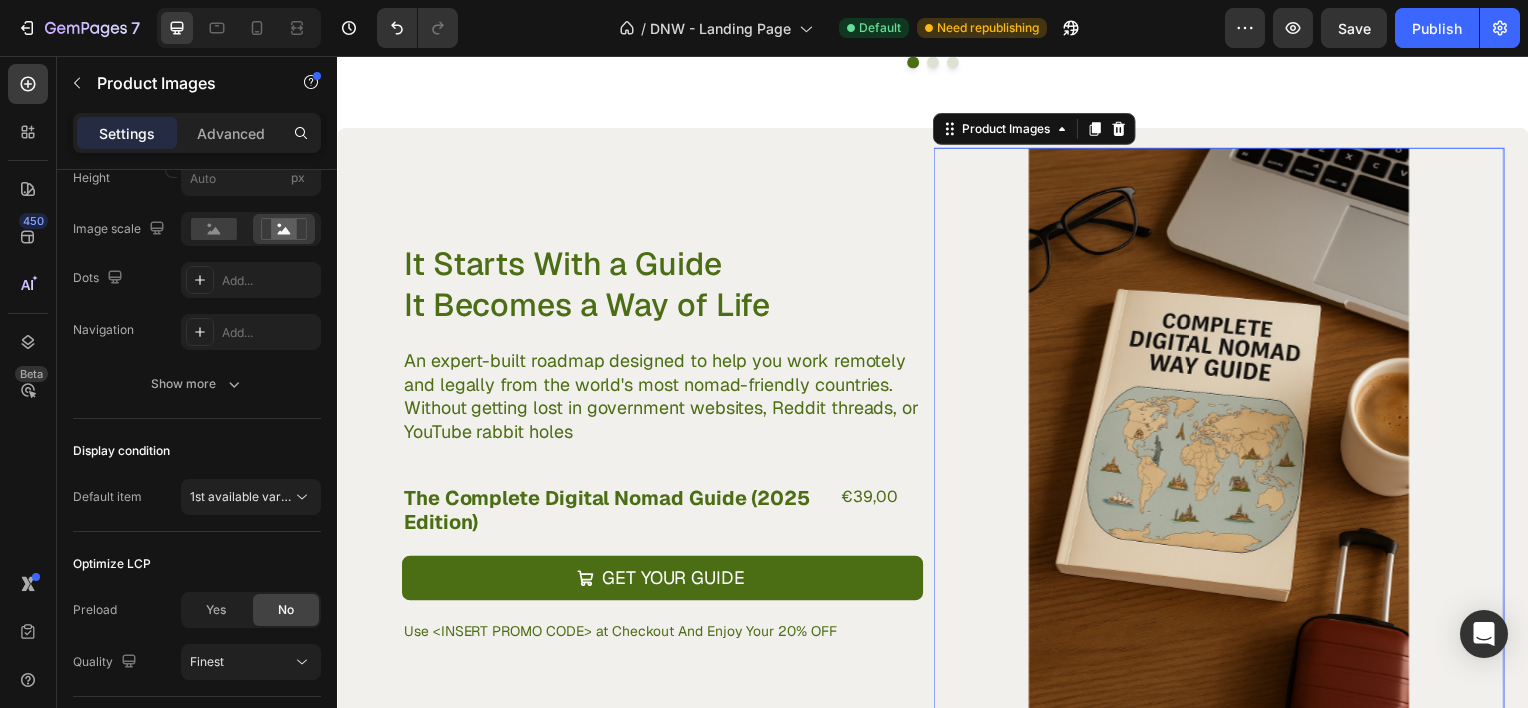 scroll, scrollTop: 0, scrollLeft: 0, axis: both 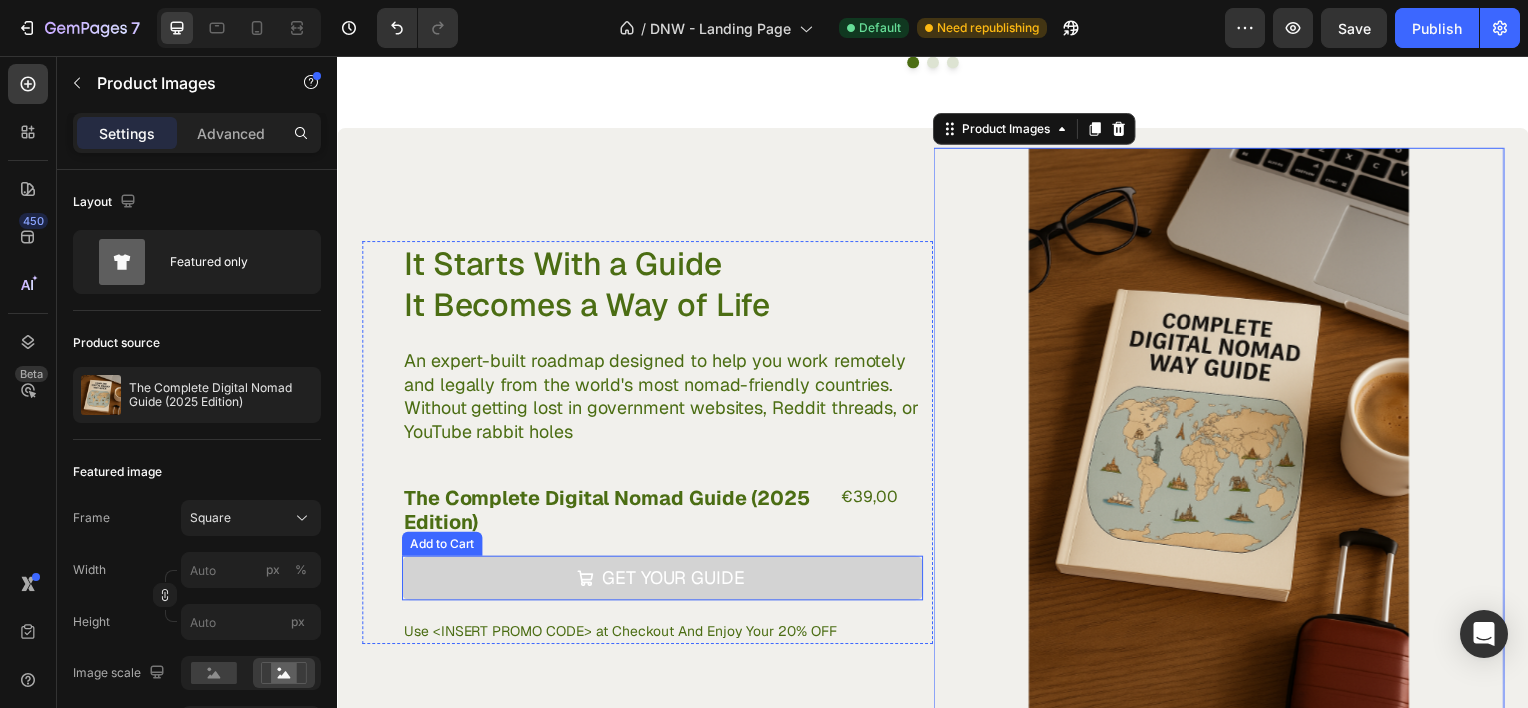 click on "Get Your Guide" at bounding box center [664, 581] 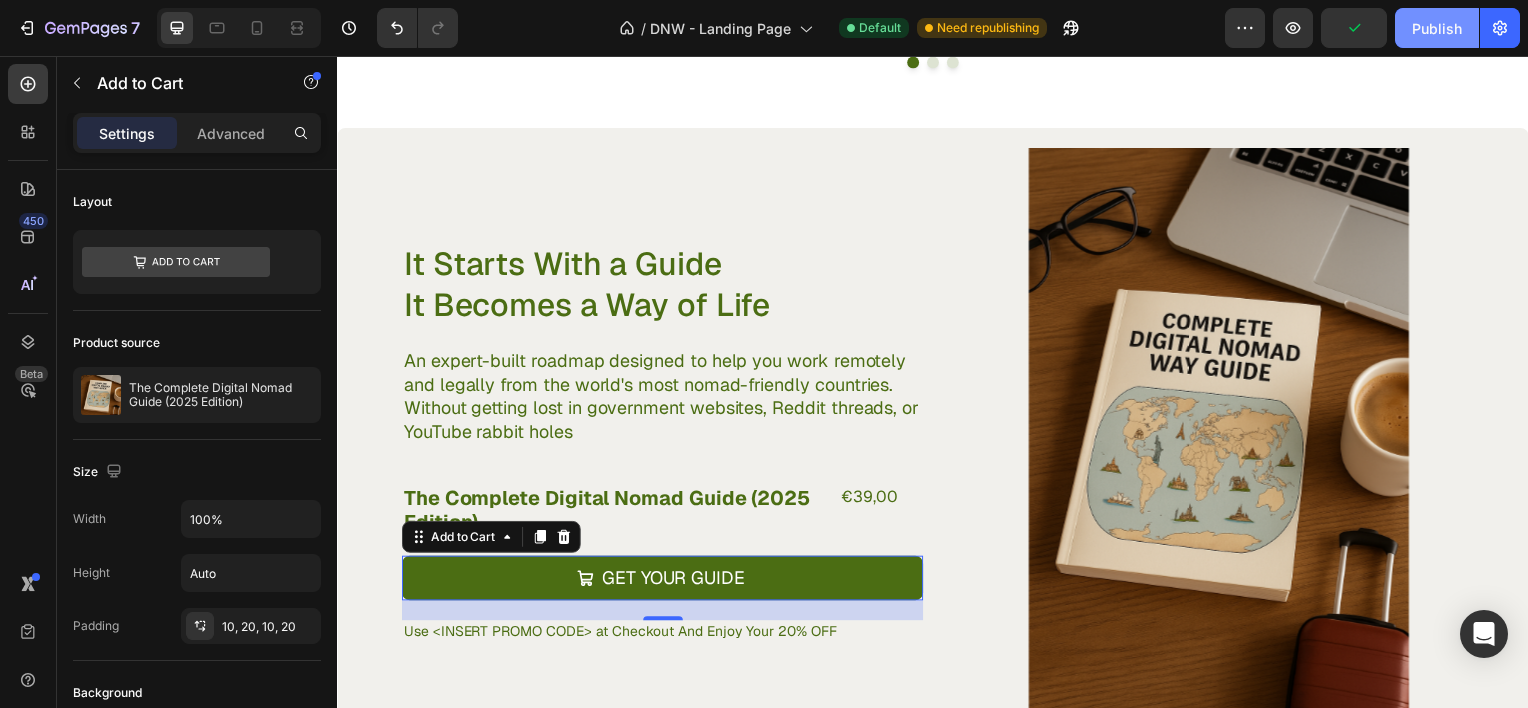 click on "Publish" at bounding box center (1437, 28) 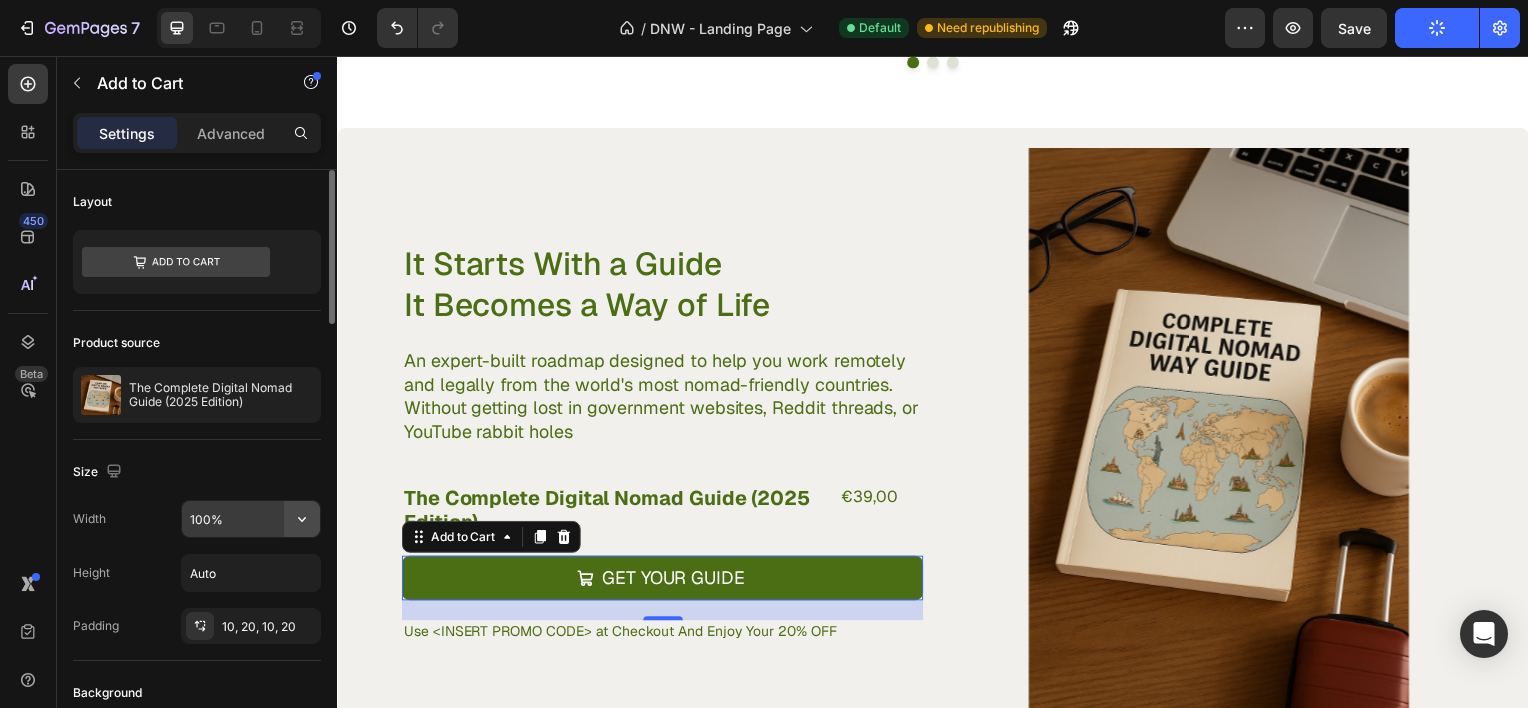 click 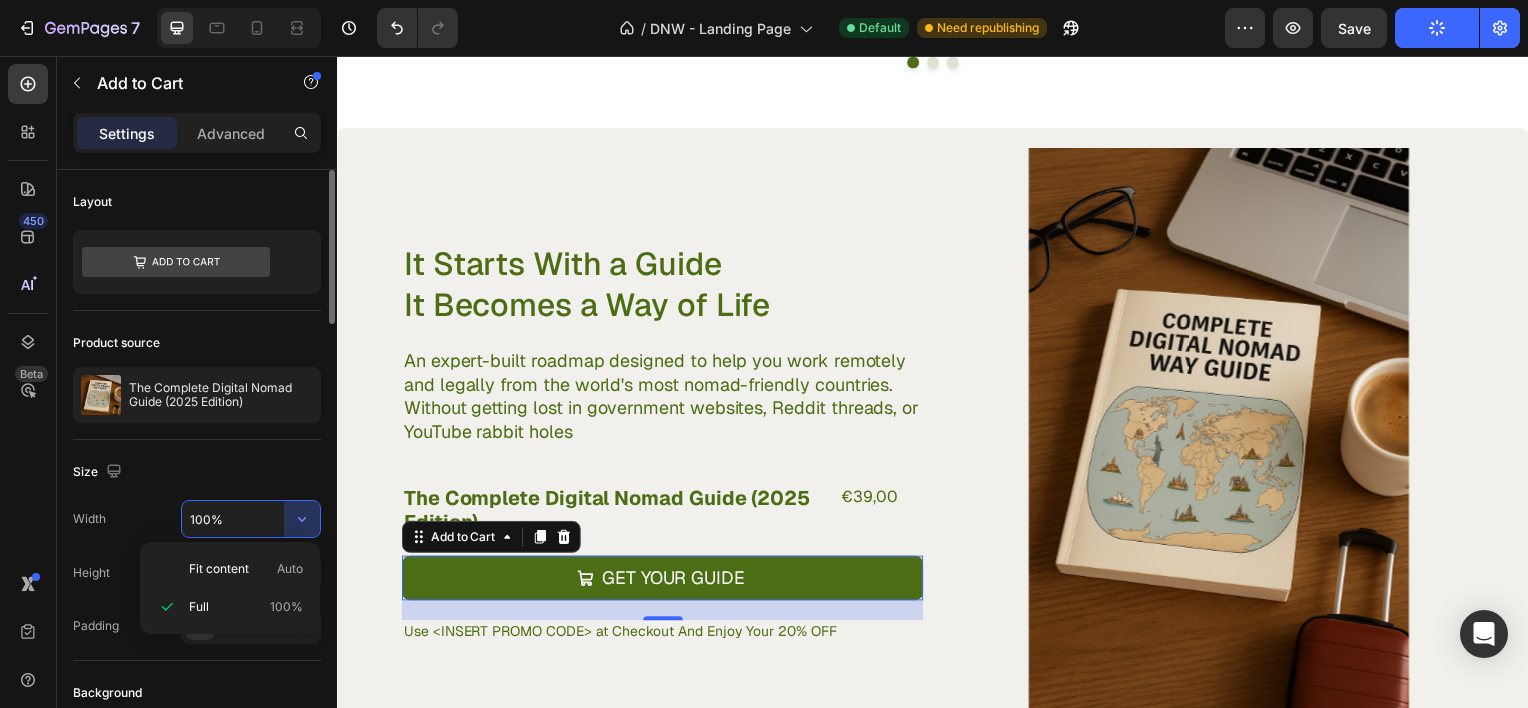 click on "100%" at bounding box center [251, 519] 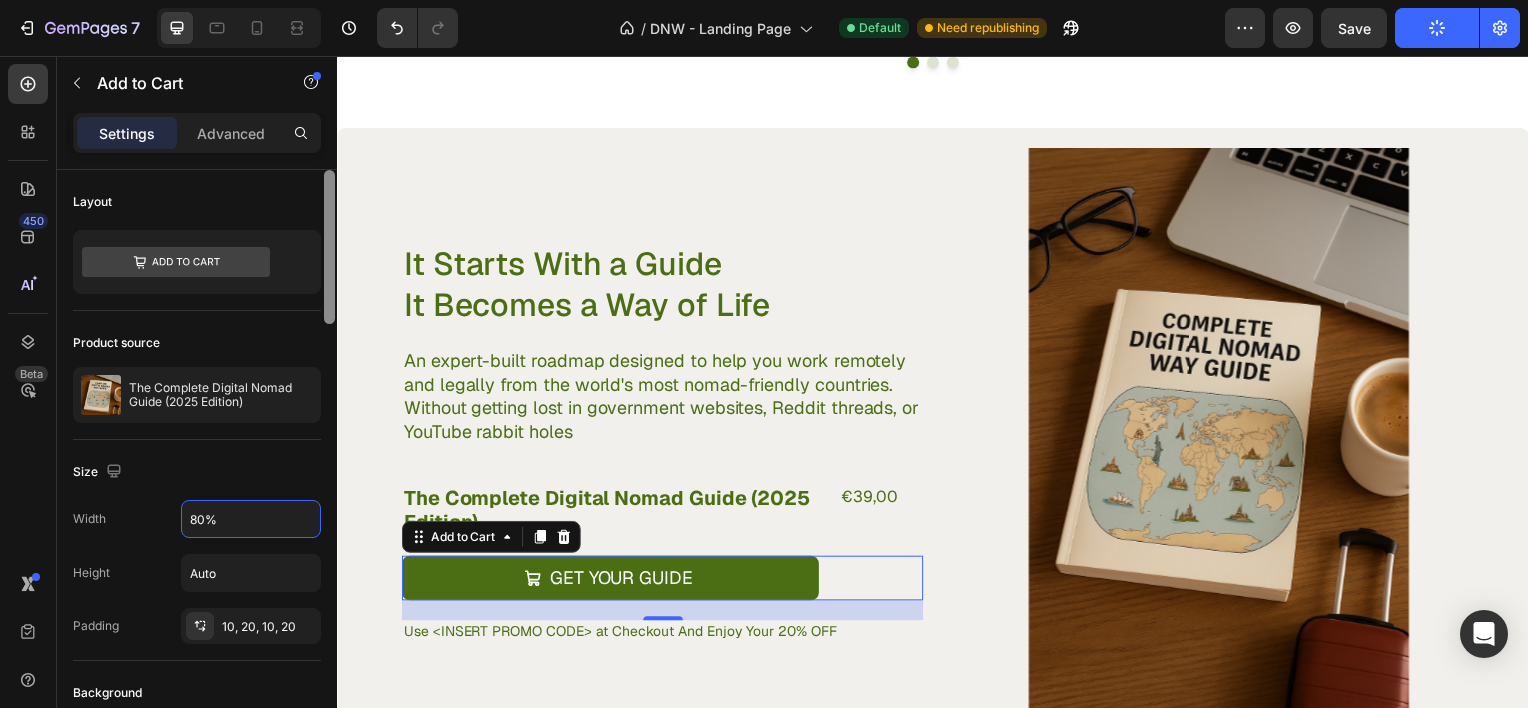 type on "80%" 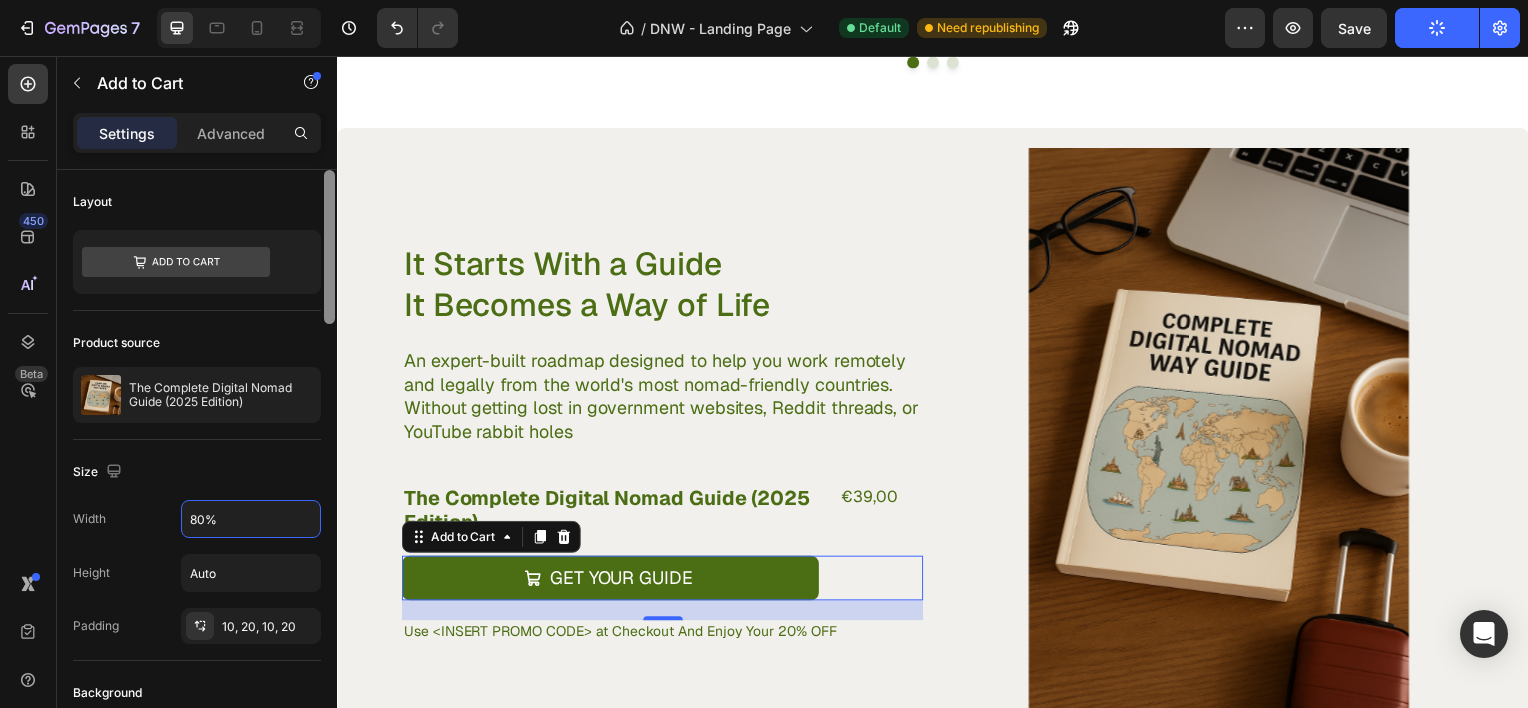 click at bounding box center (329, 467) 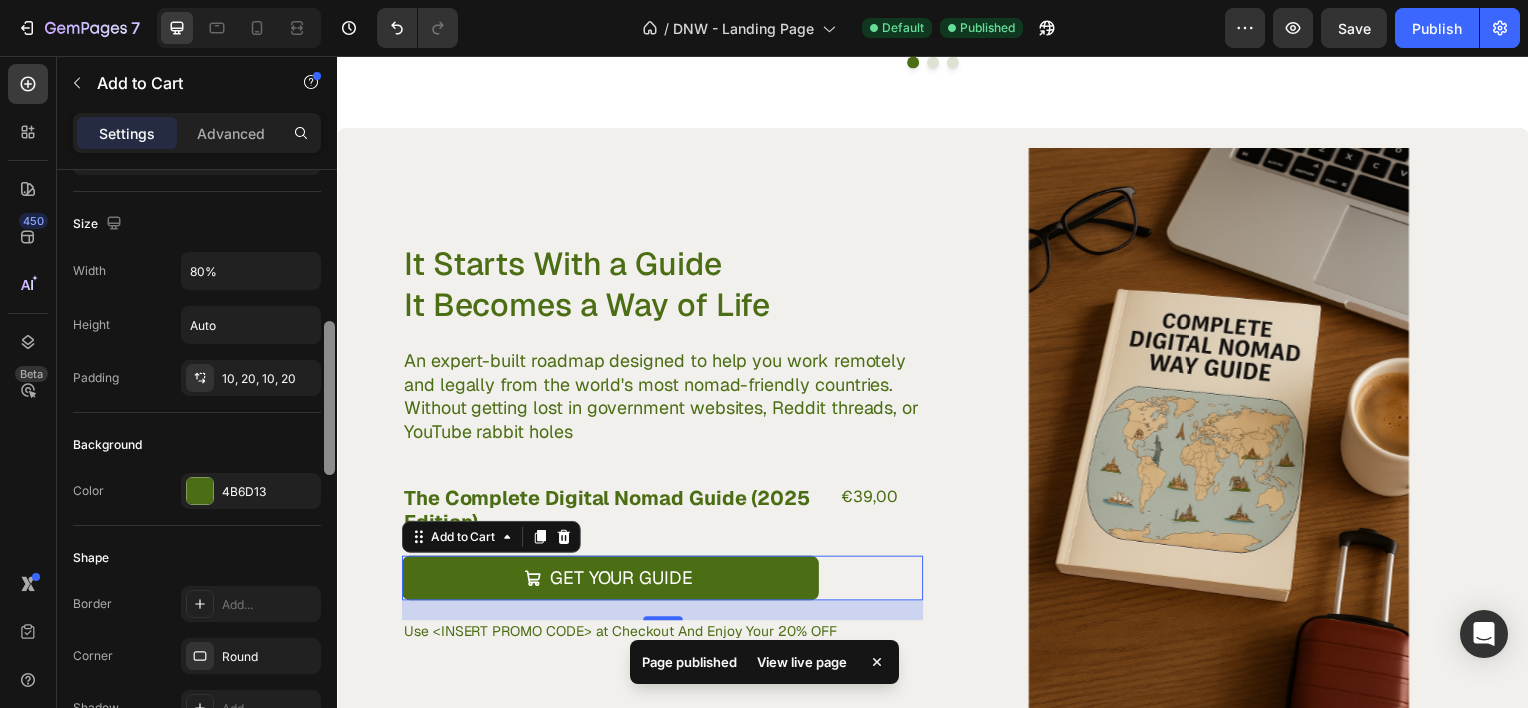 scroll, scrollTop: 317, scrollLeft: 0, axis: vertical 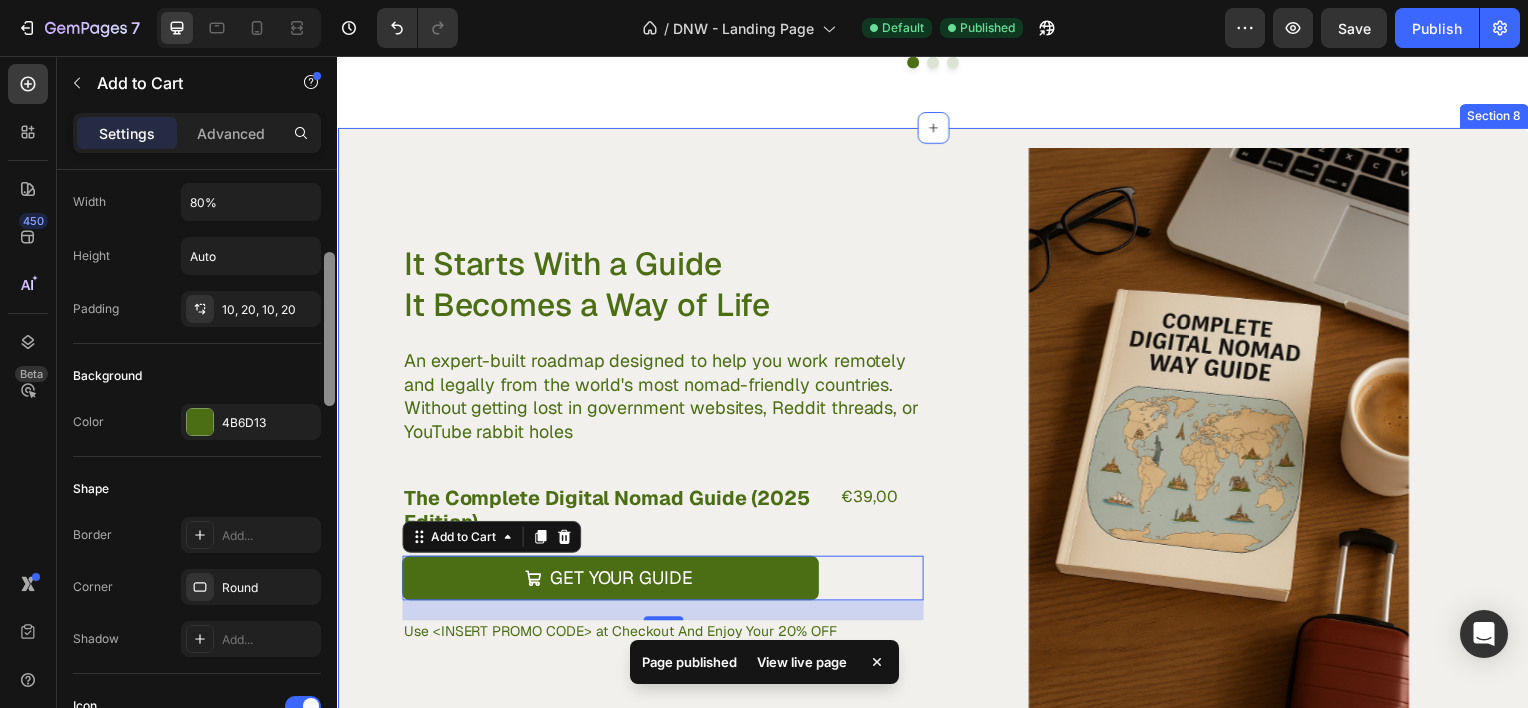 drag, startPoint x: 662, startPoint y: 512, endPoint x: 340, endPoint y: 460, distance: 326.17172 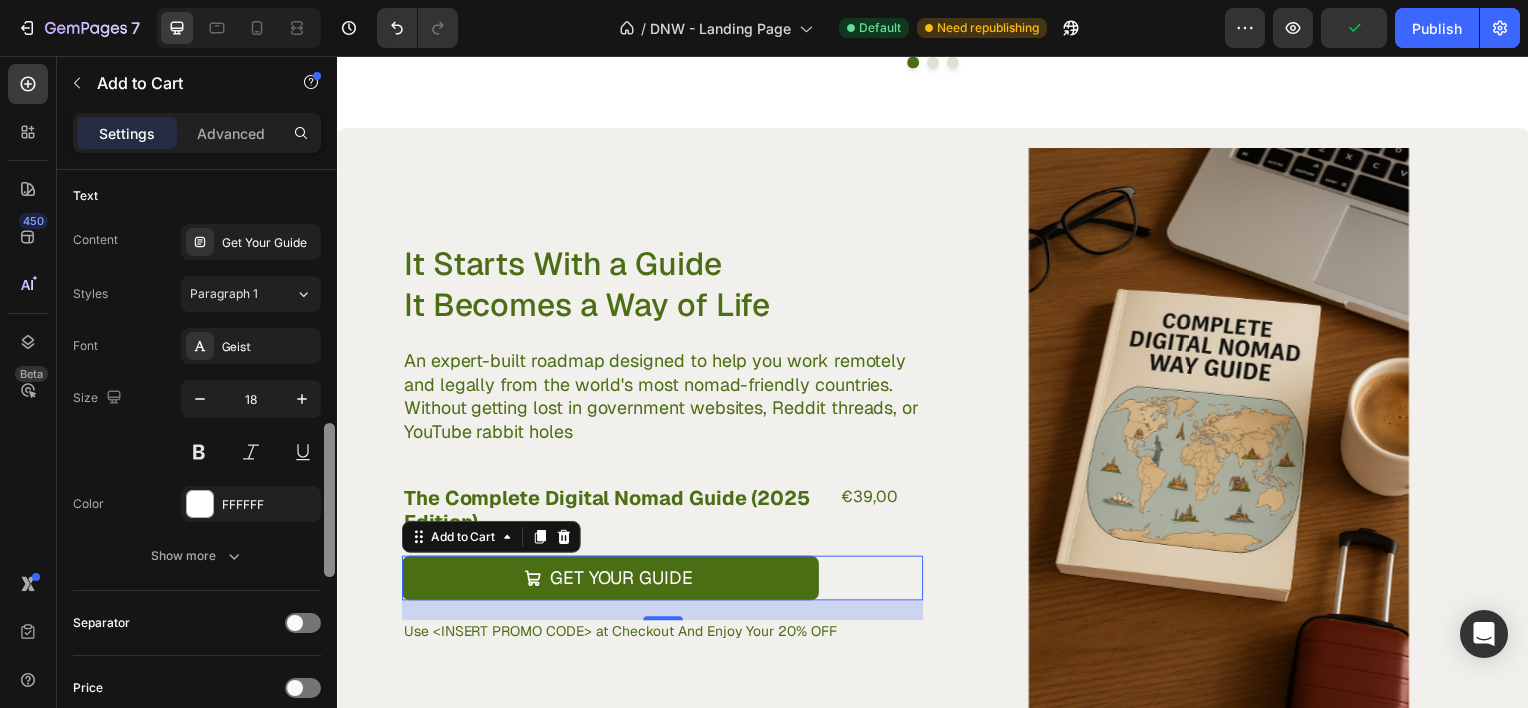 scroll, scrollTop: 1073, scrollLeft: 0, axis: vertical 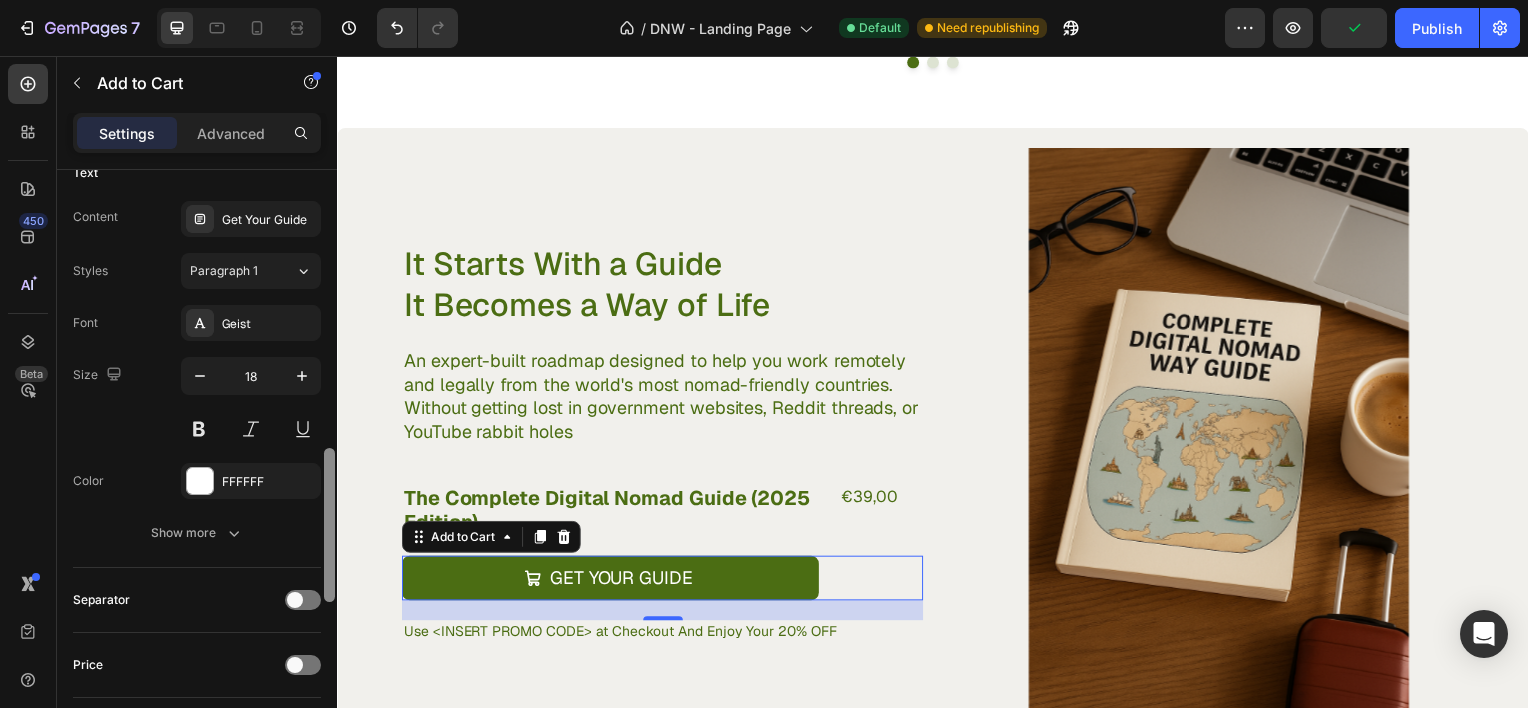 click on "Separator" at bounding box center [197, 600] 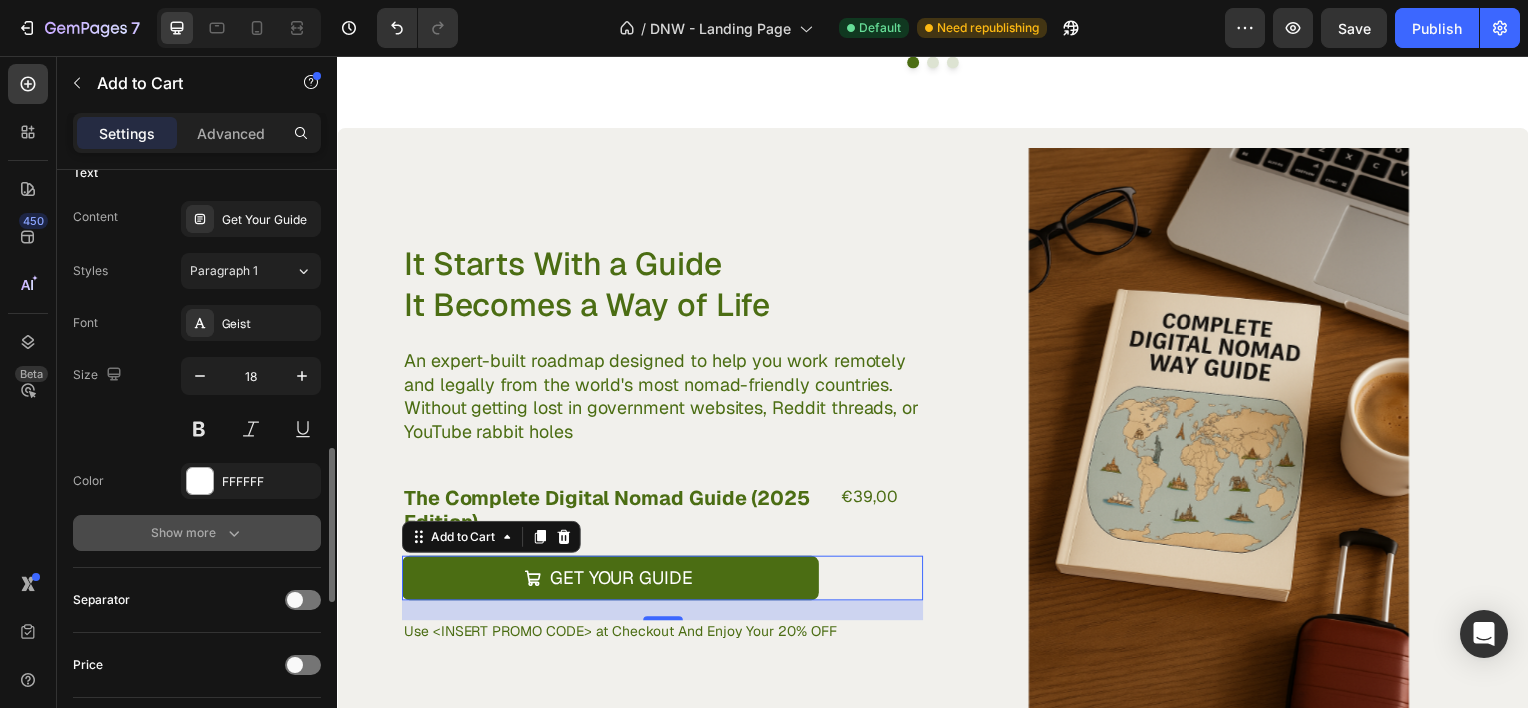 click on "Show more" at bounding box center [197, 533] 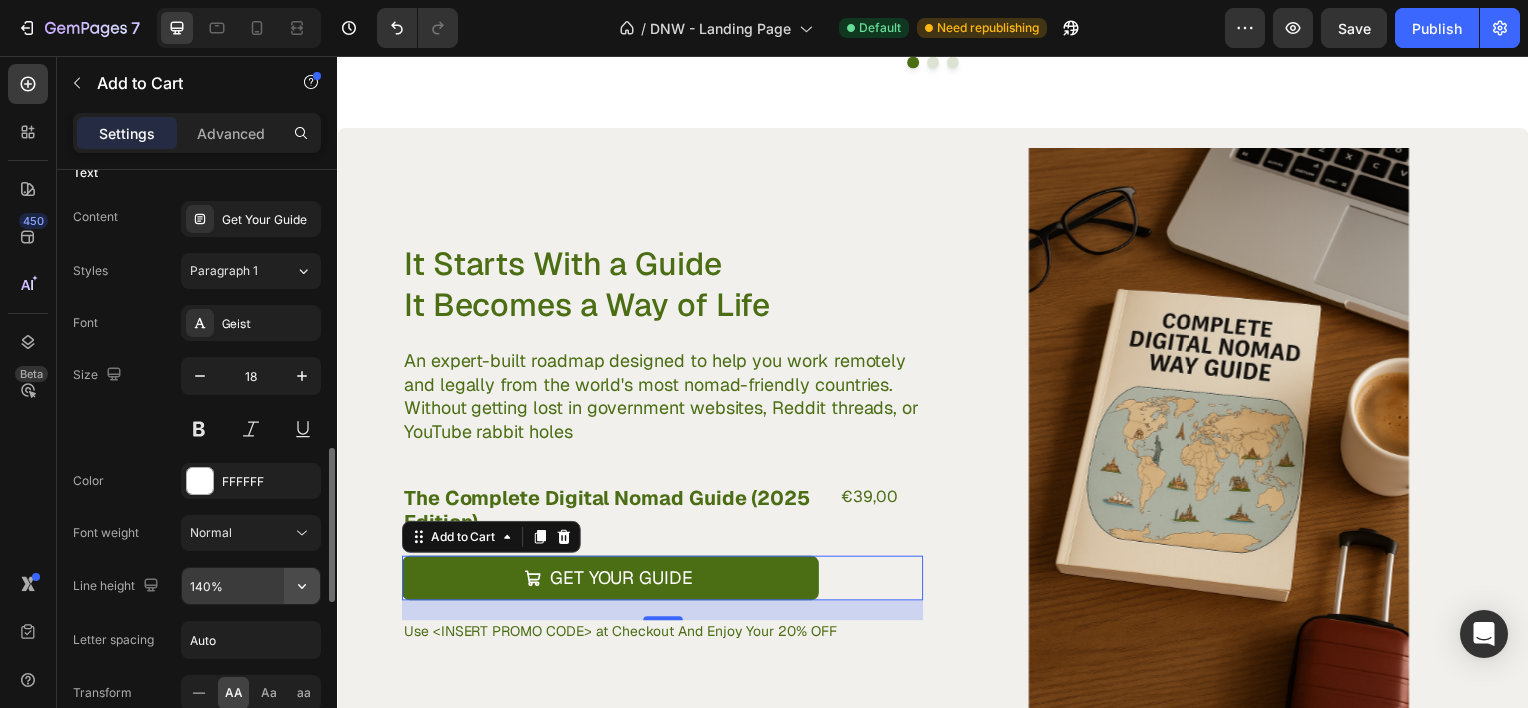click 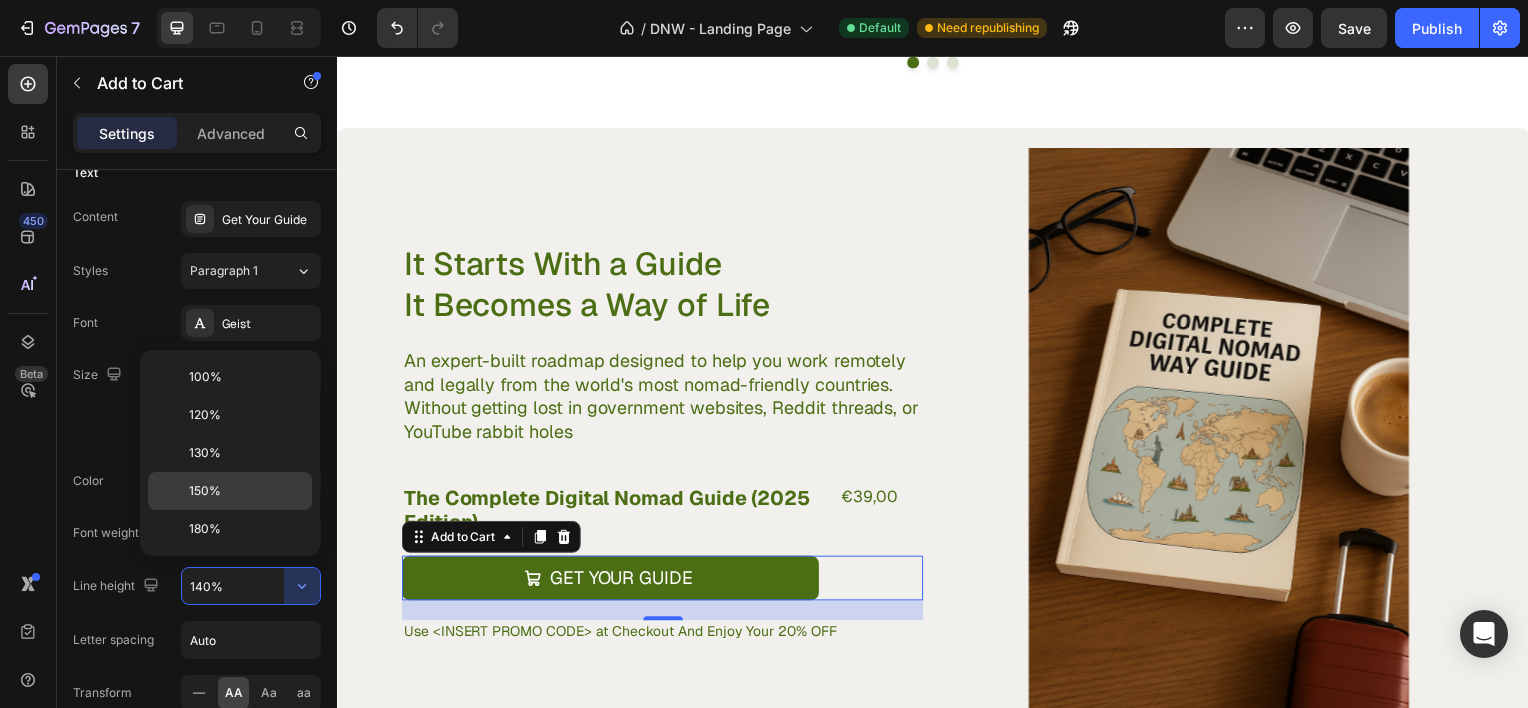 click on "150%" at bounding box center [246, 491] 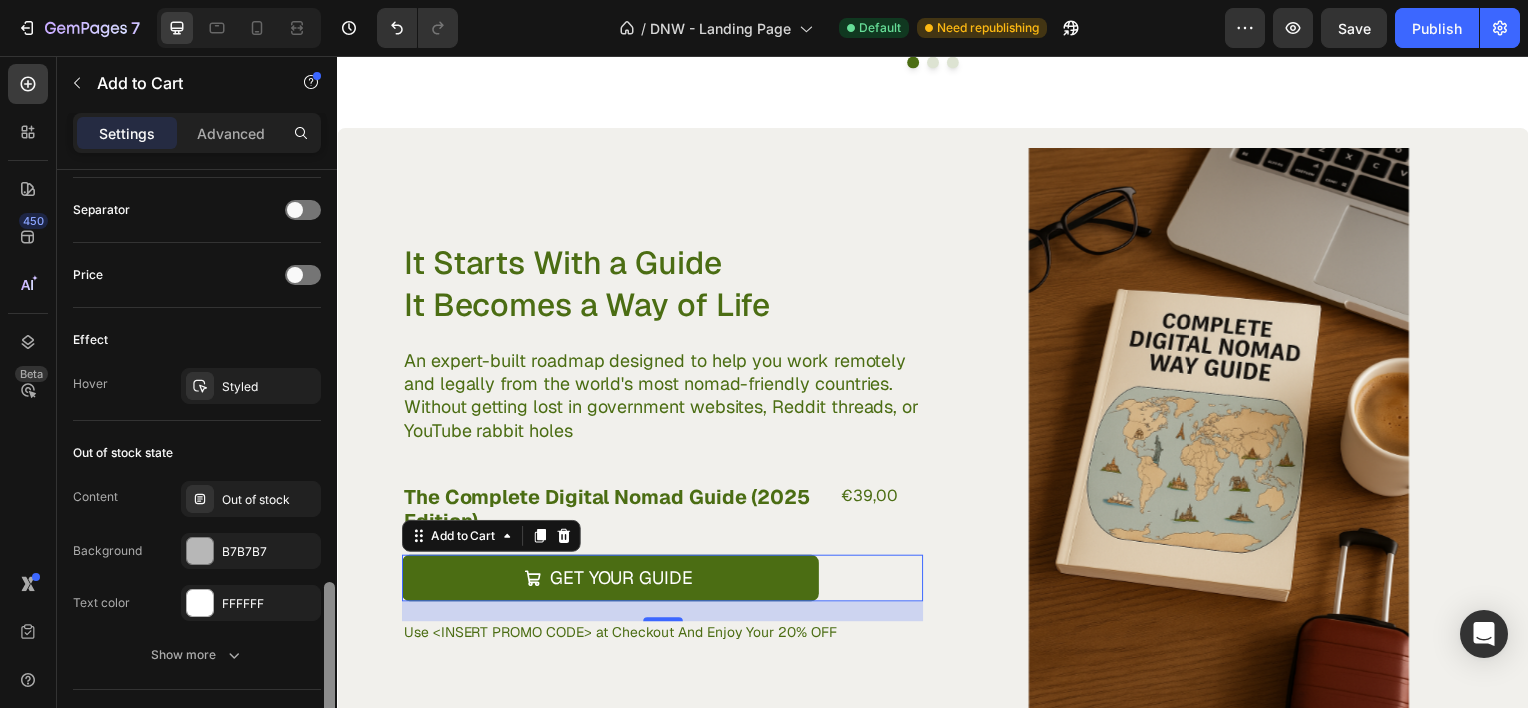 scroll, scrollTop: 1736, scrollLeft: 0, axis: vertical 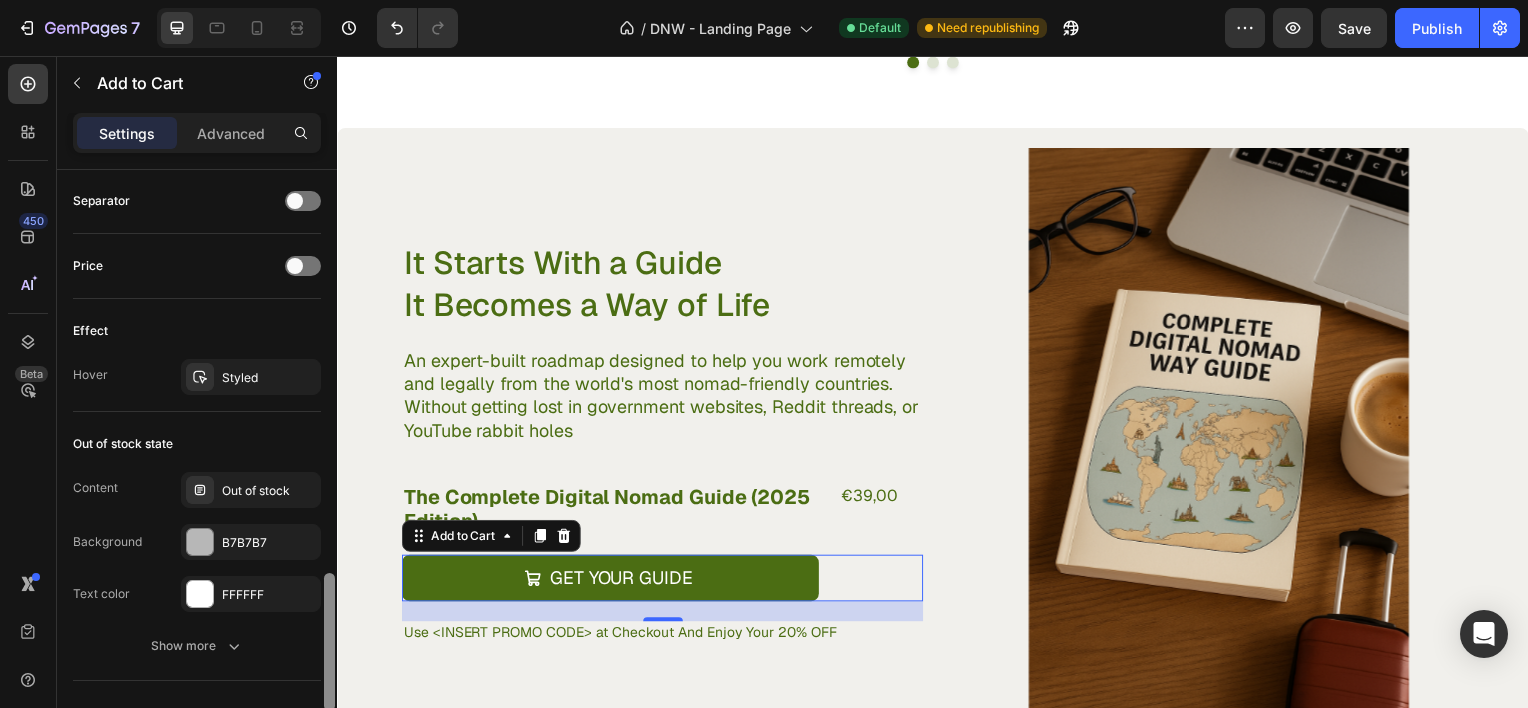 drag, startPoint x: 330, startPoint y: 516, endPoint x: 334, endPoint y: 670, distance: 154.05194 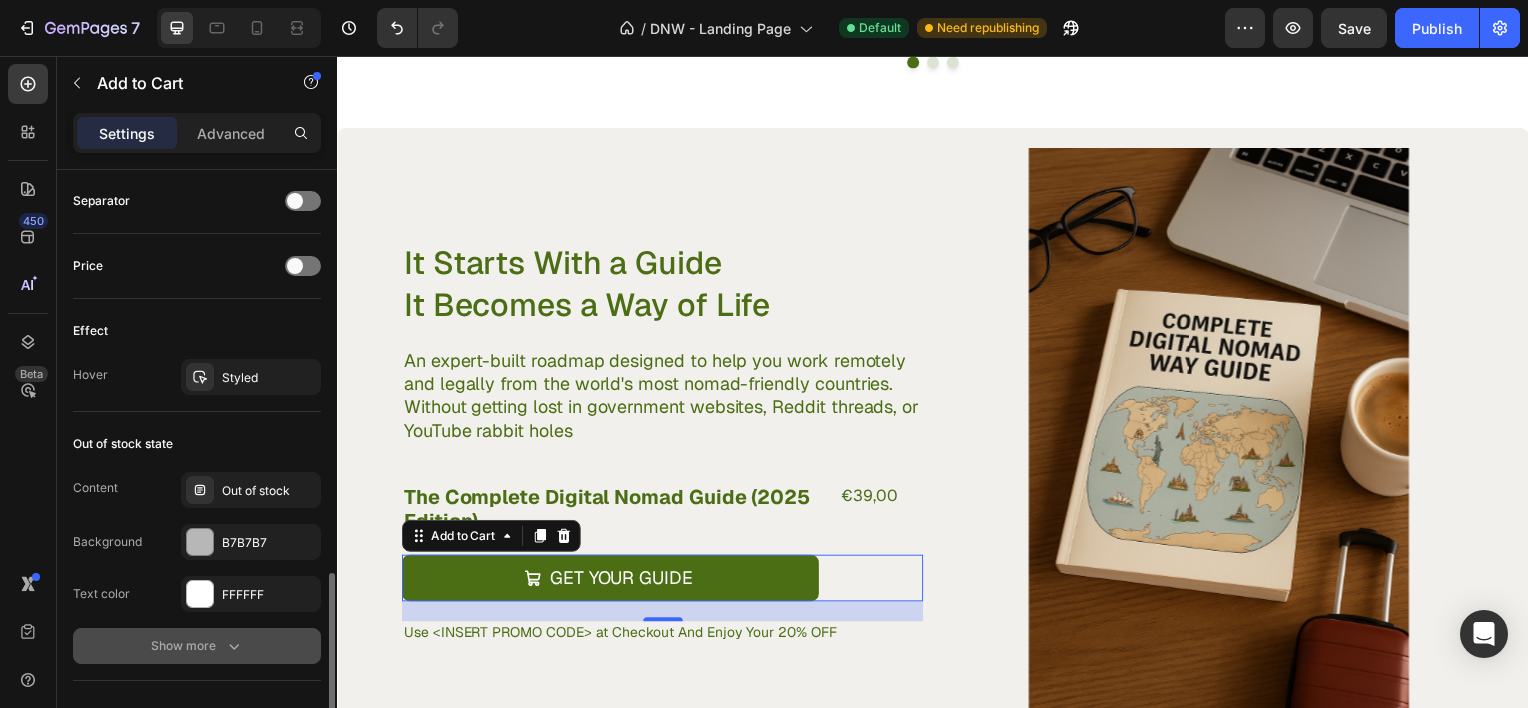 click 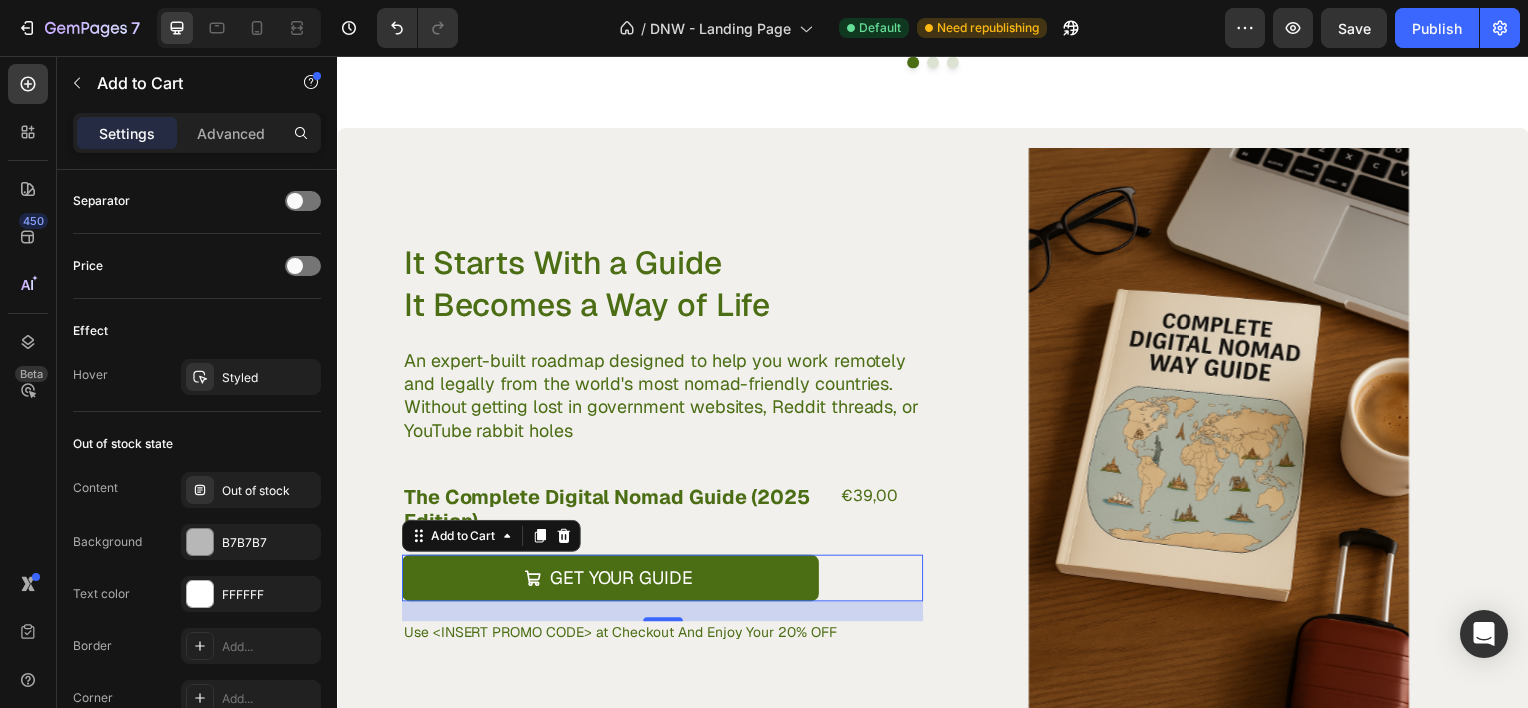 scroll, scrollTop: 2067, scrollLeft: 0, axis: vertical 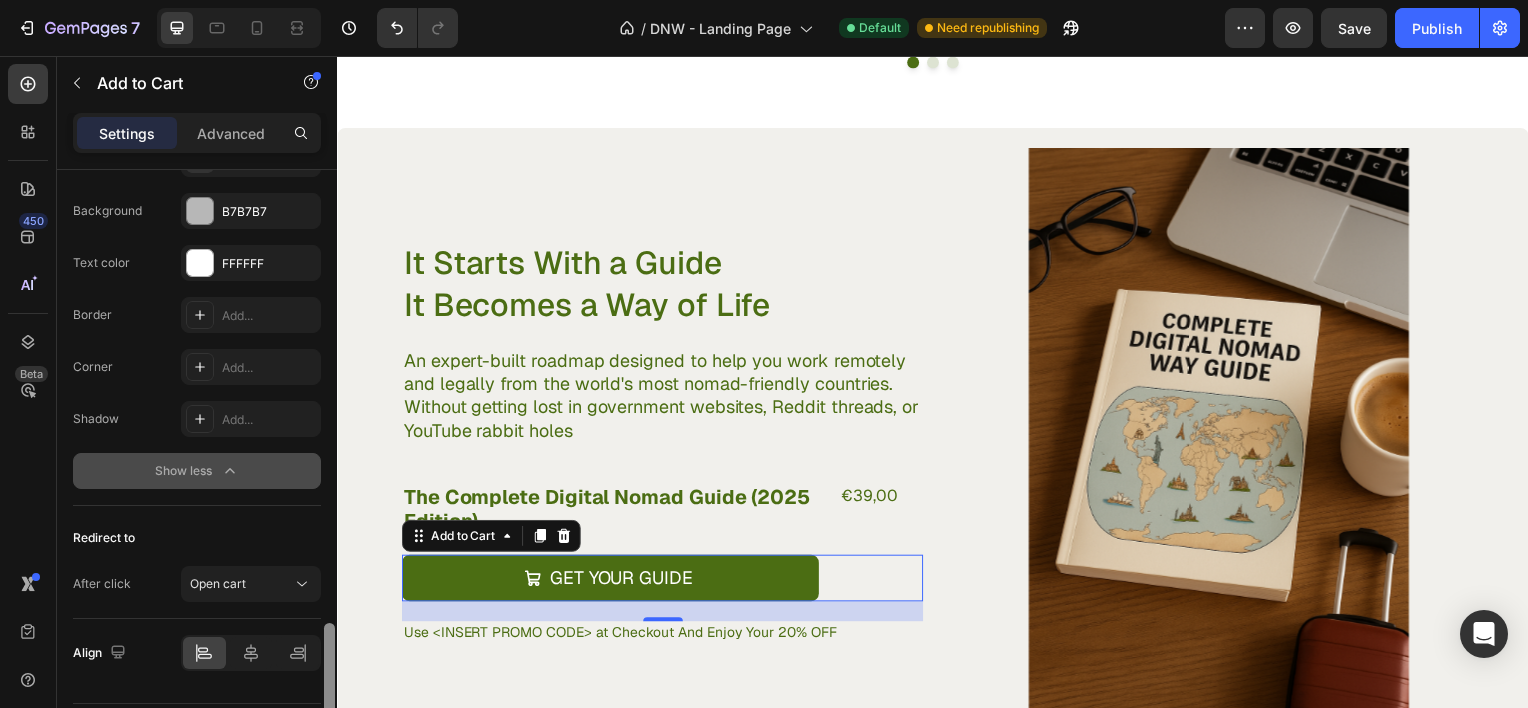 drag, startPoint x: 329, startPoint y: 628, endPoint x: 327, endPoint y: 705, distance: 77.02597 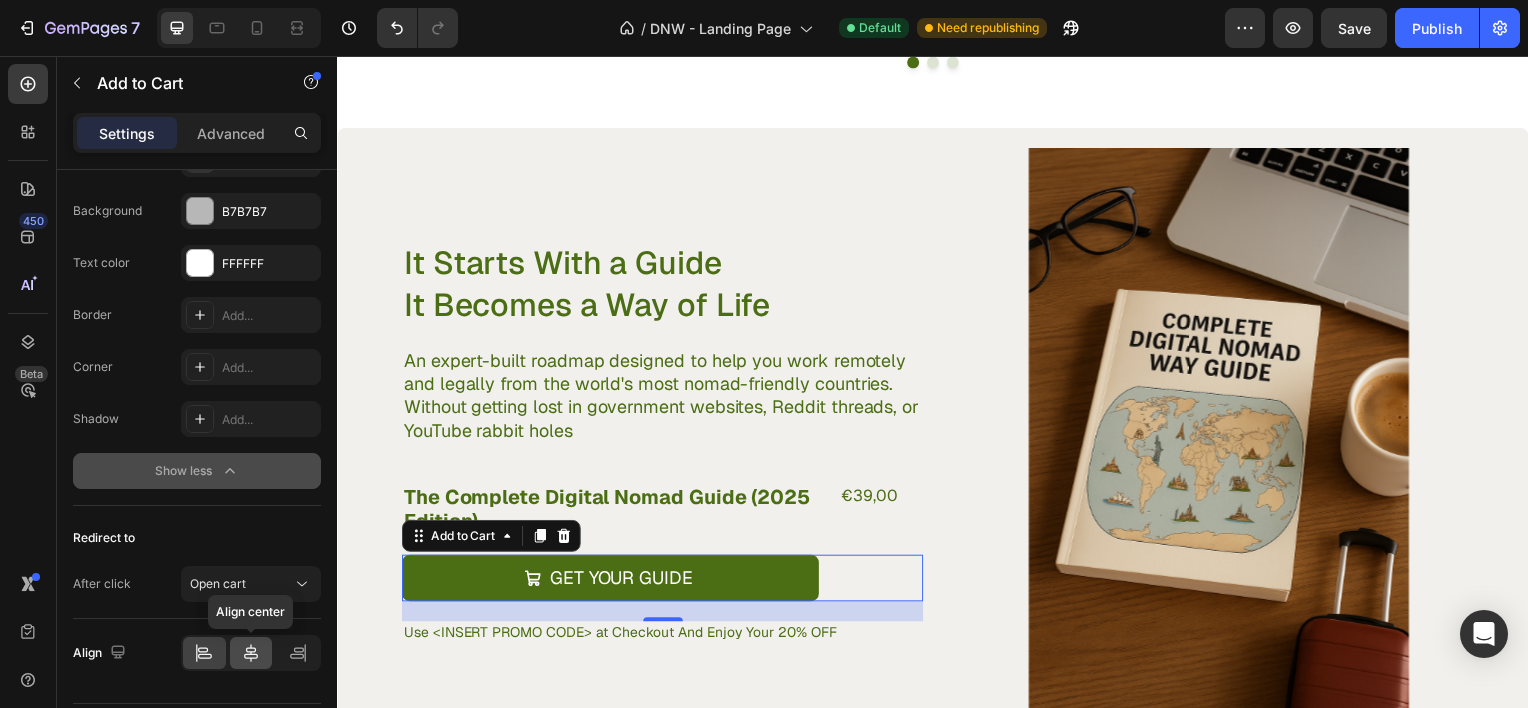 click 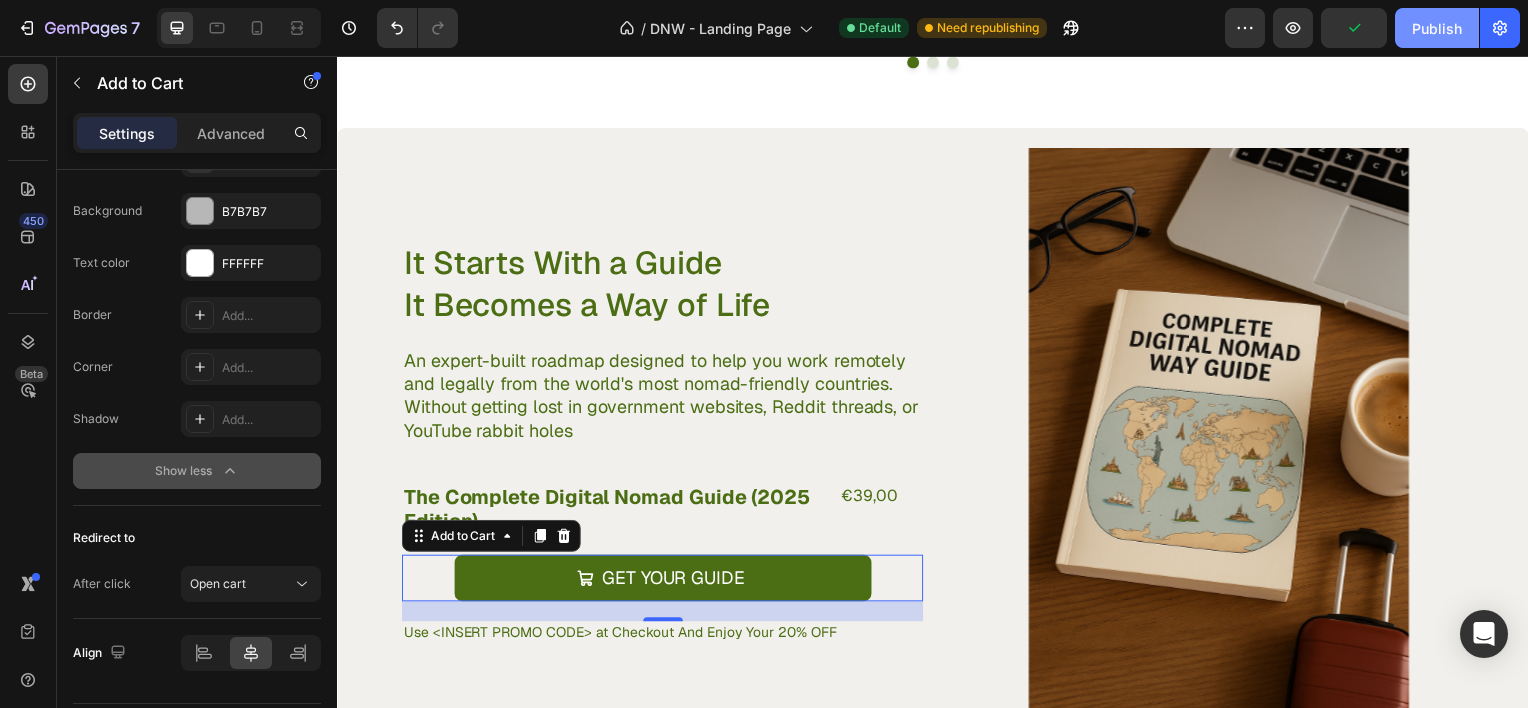 click on "Publish" at bounding box center [1437, 28] 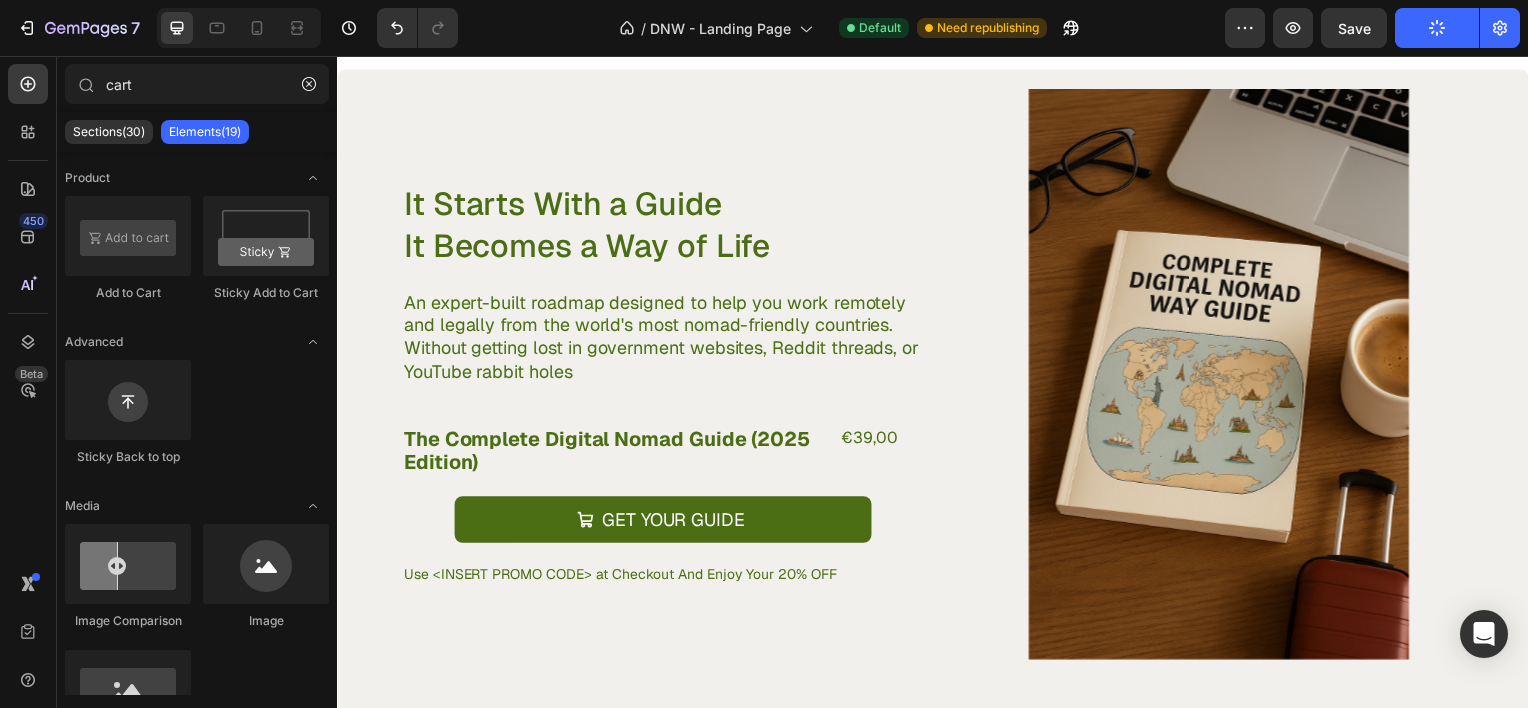 scroll, scrollTop: 3773, scrollLeft: 0, axis: vertical 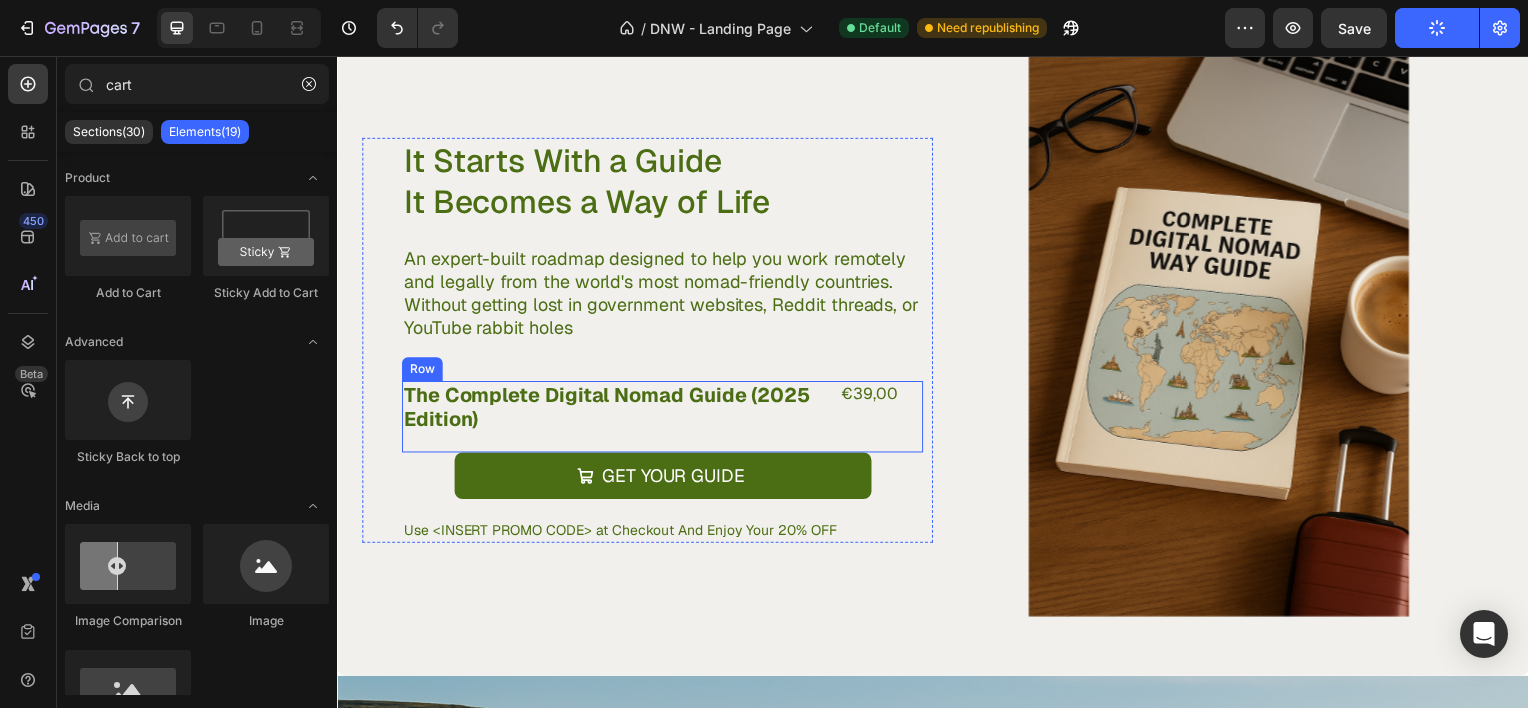 click on "The Complete Digital Nomad Guide (2025 Edition) Product Title €39,00 Product Price Product Price Row" at bounding box center (664, 419) 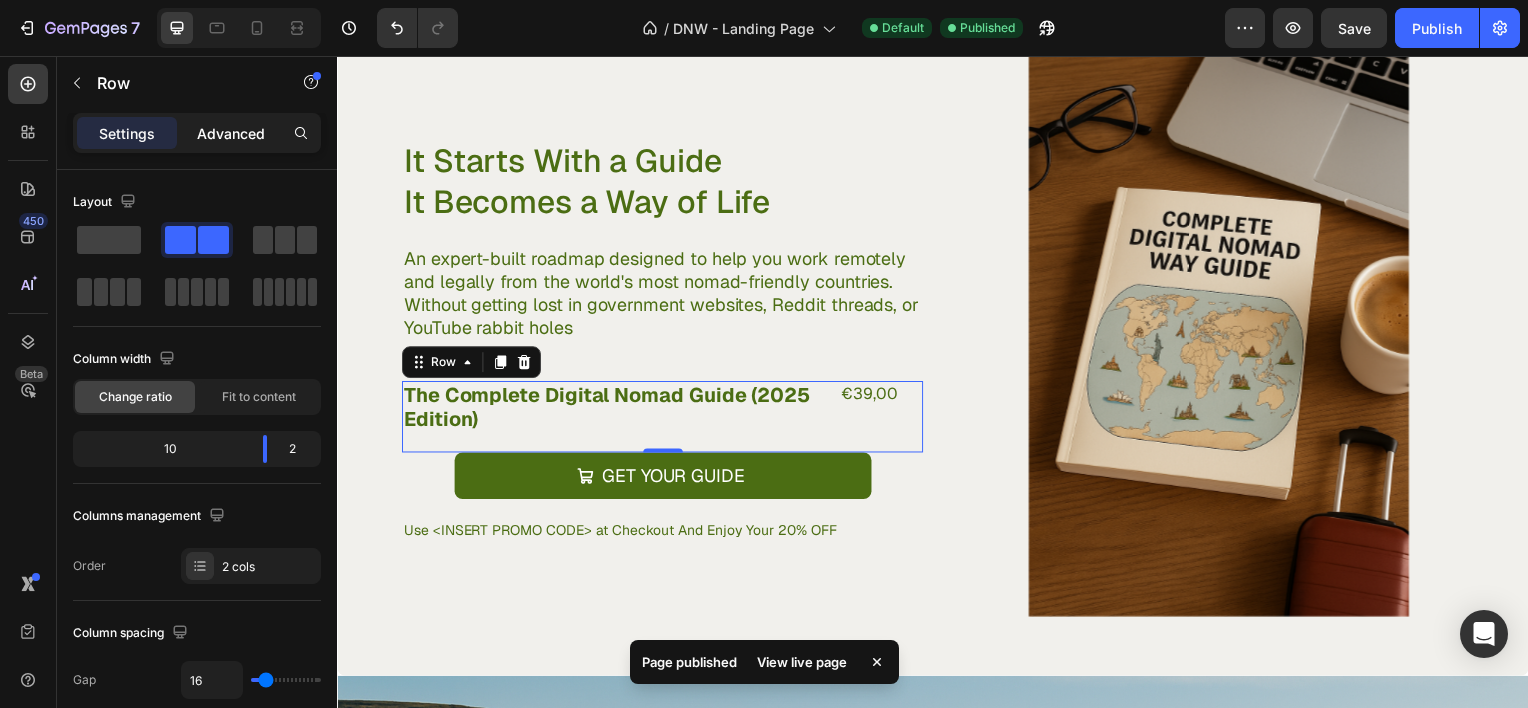 click on "Advanced" 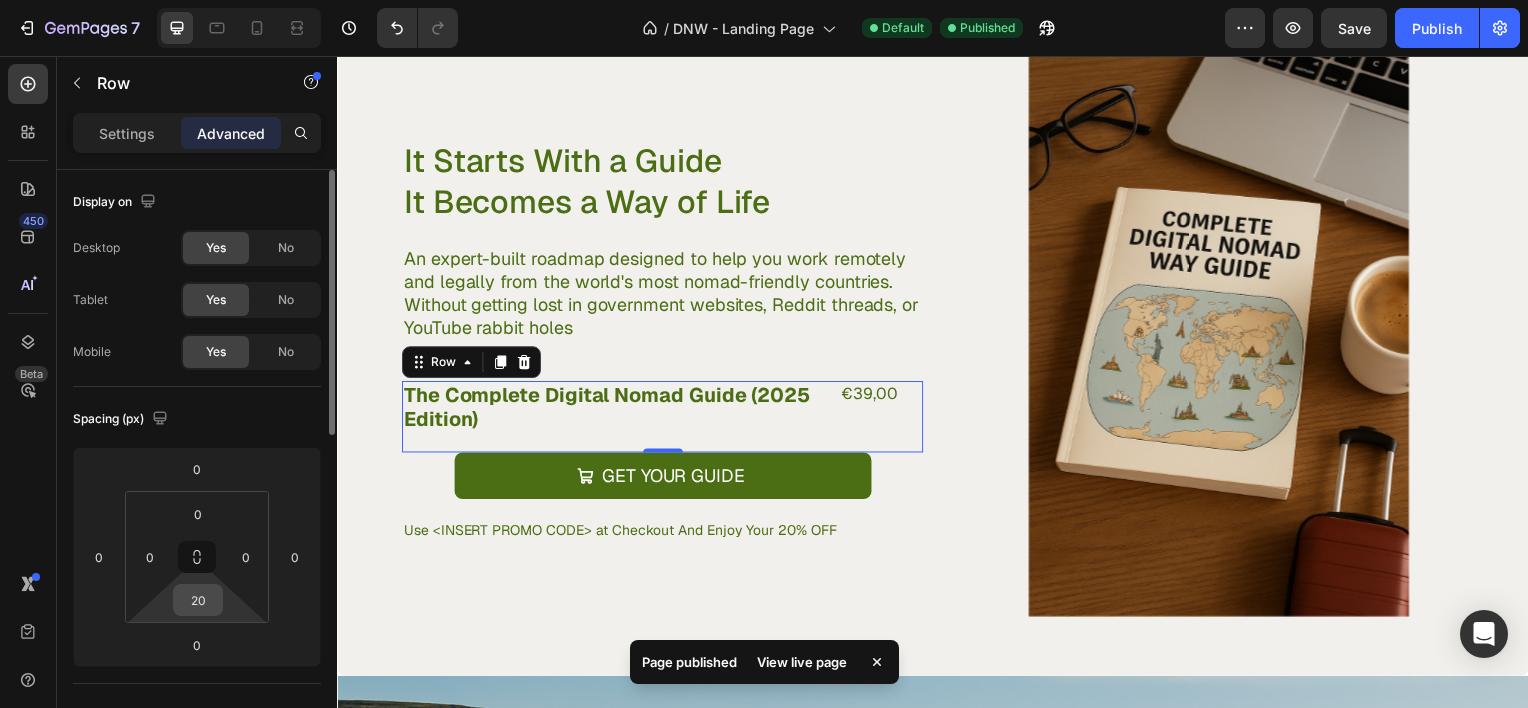 click on "20" at bounding box center [198, 600] 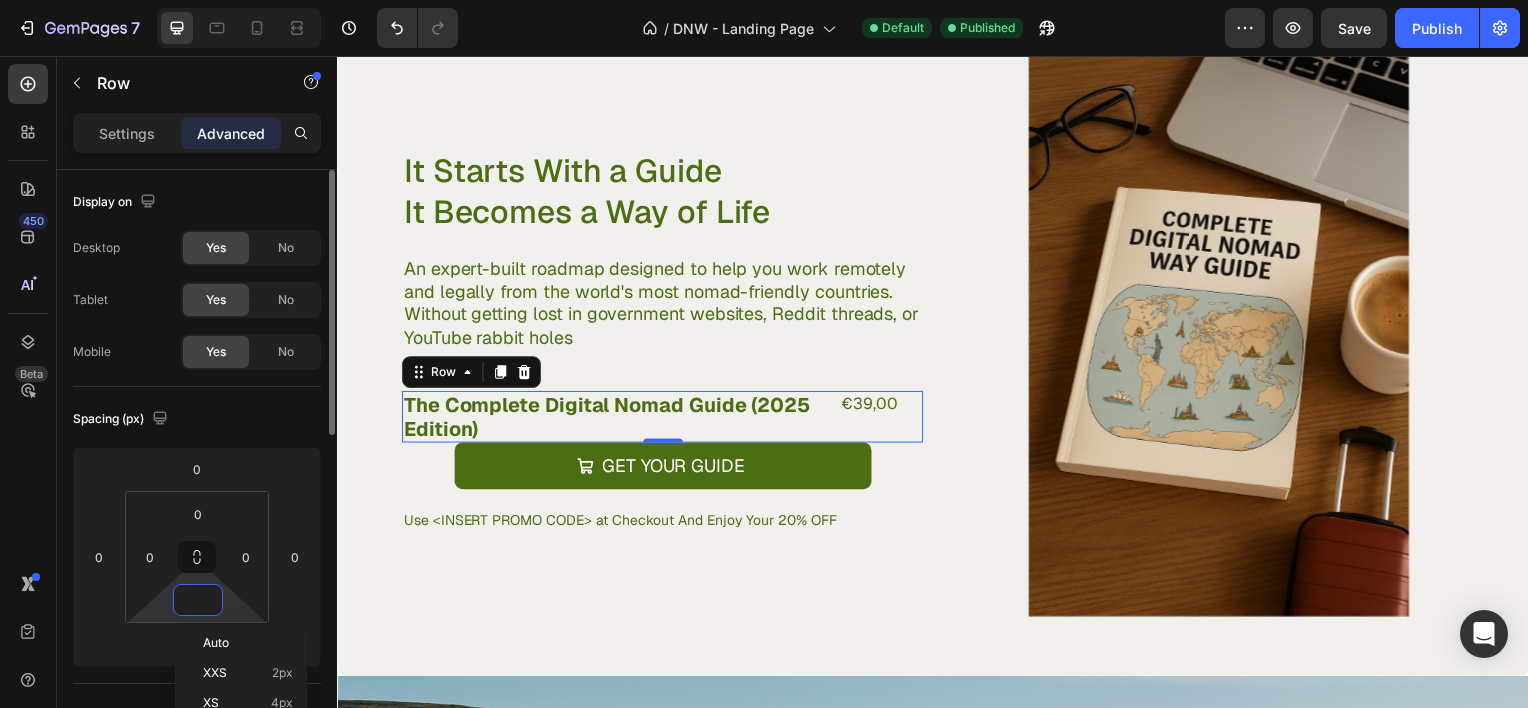 scroll, scrollTop: 3784, scrollLeft: 0, axis: vertical 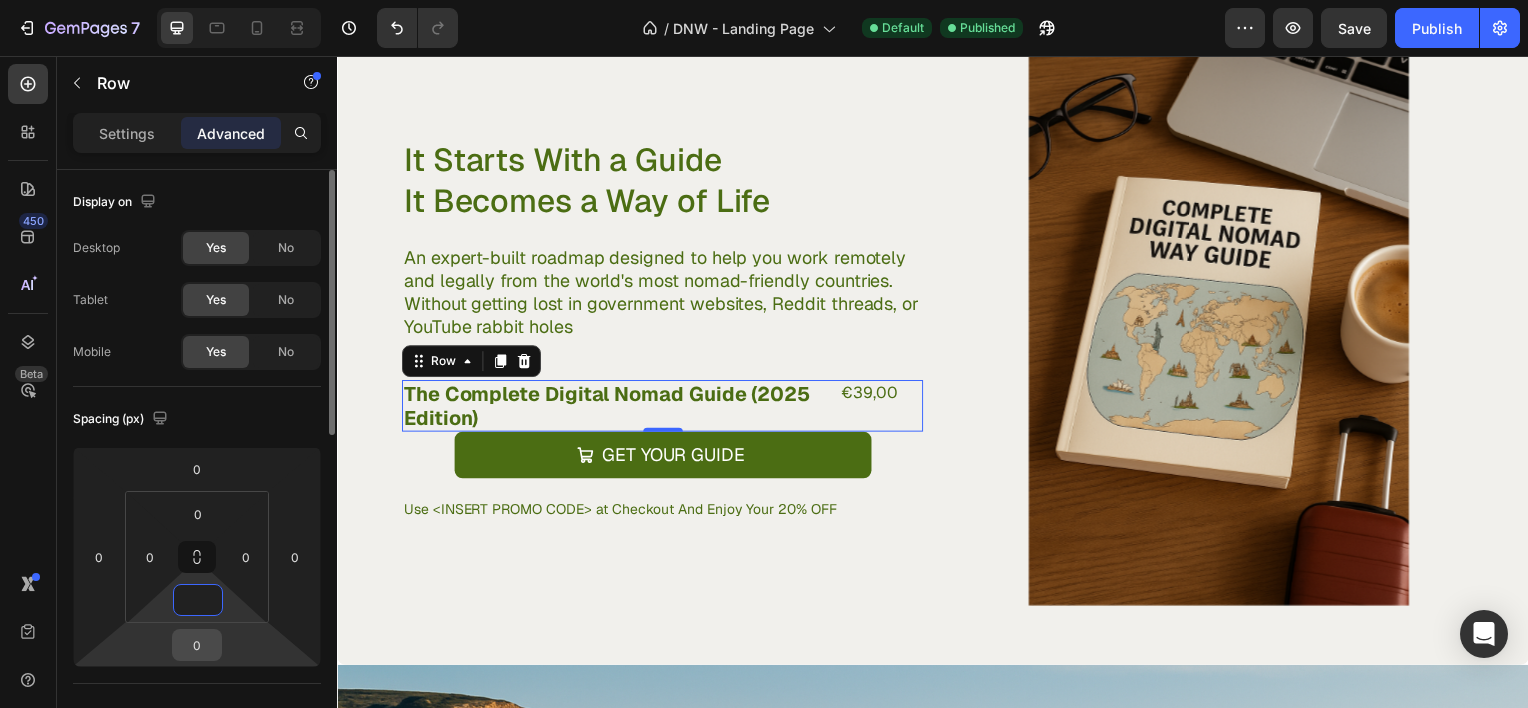 type on "0" 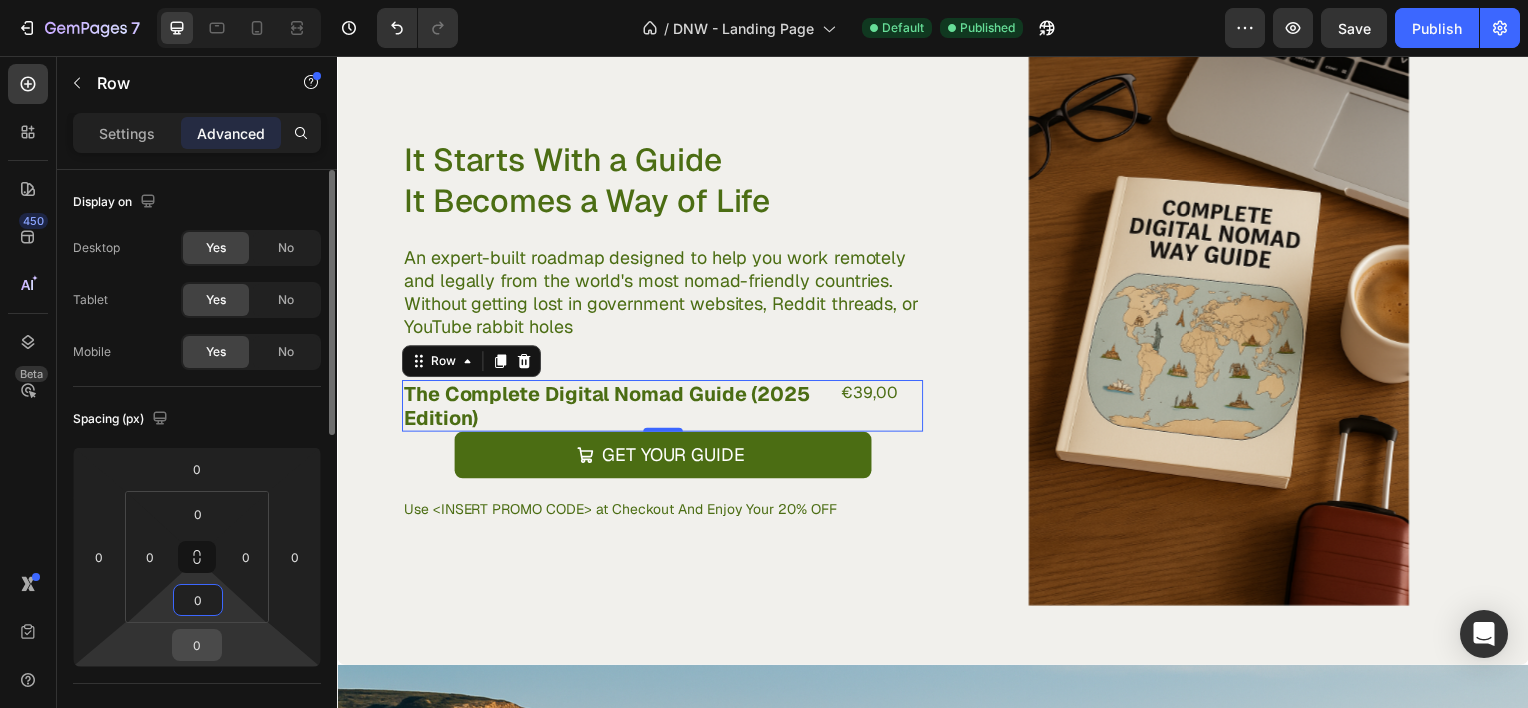 click on "0" at bounding box center (197, 645) 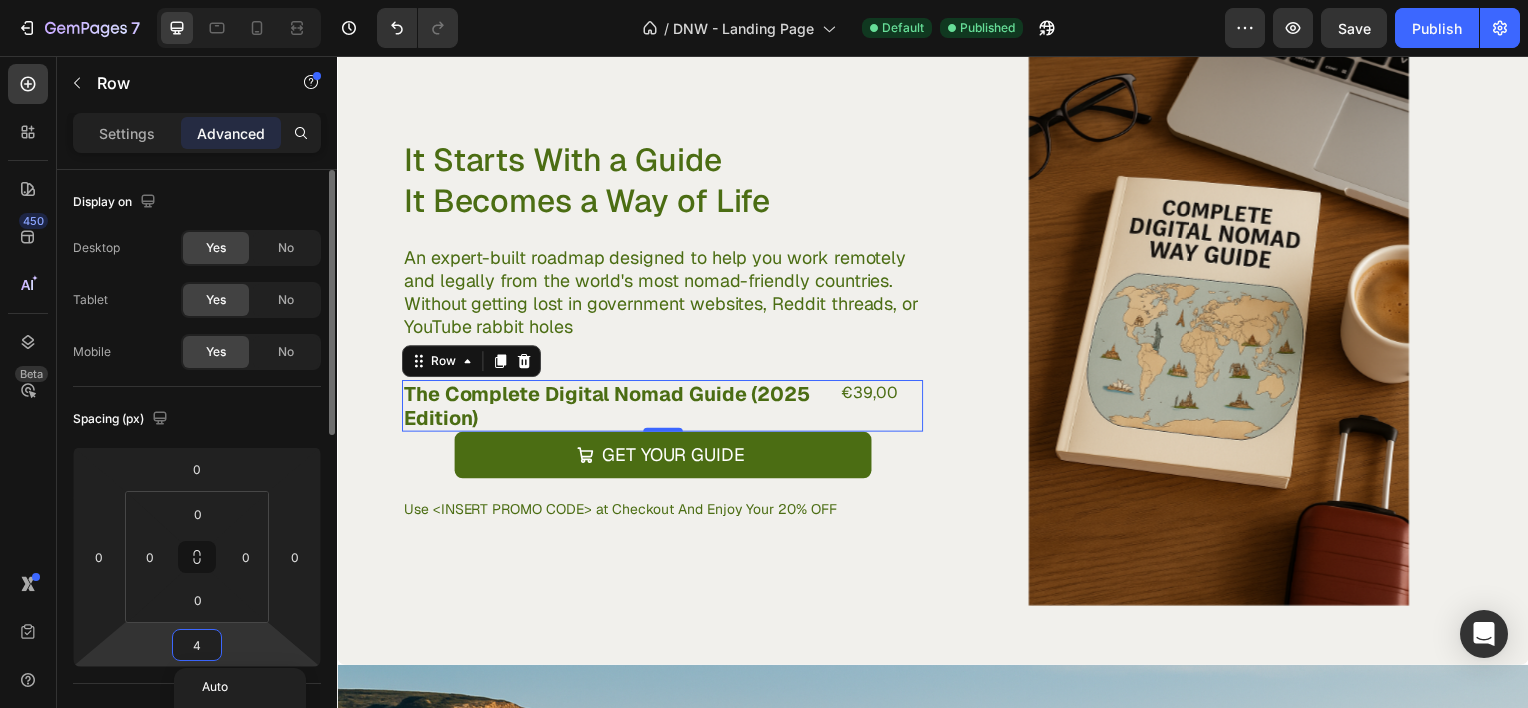 type on "40" 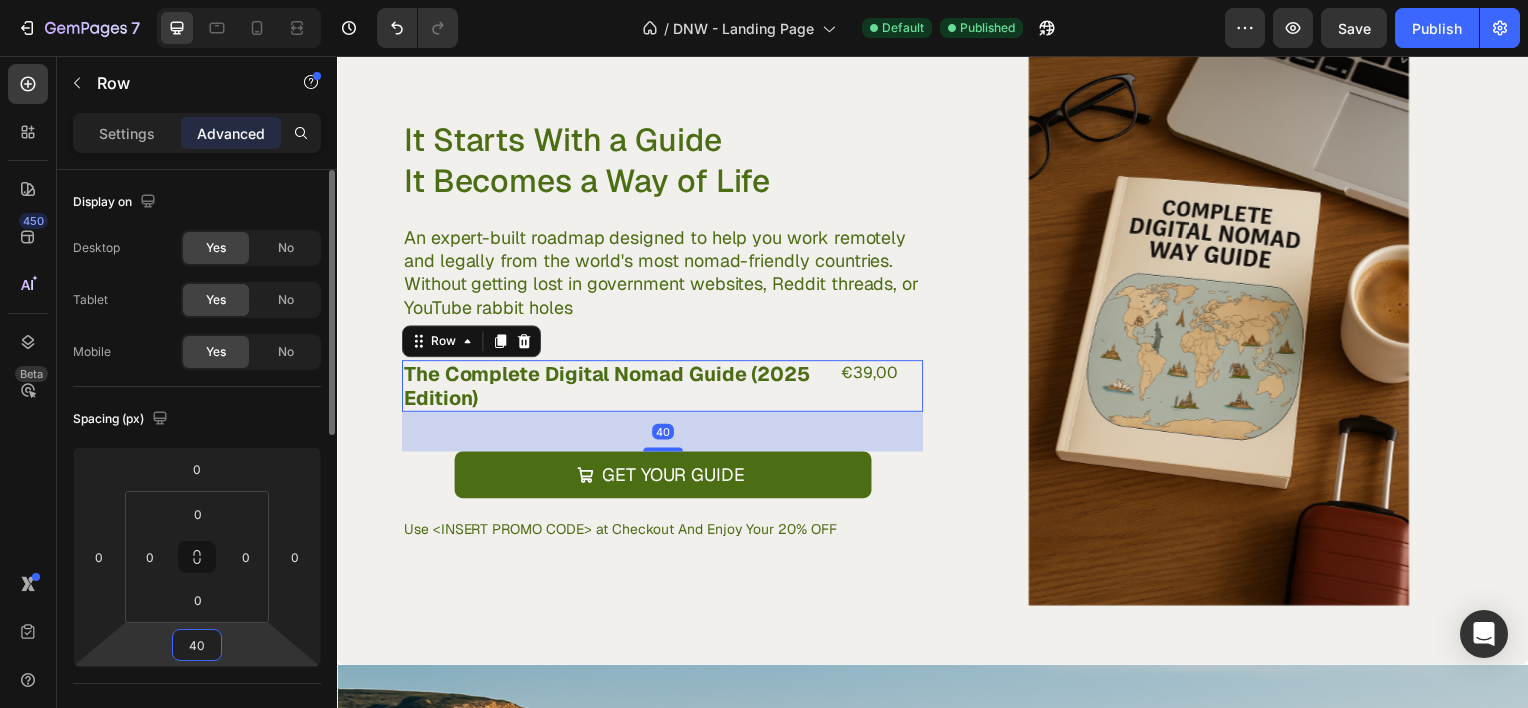 scroll, scrollTop: 3764, scrollLeft: 0, axis: vertical 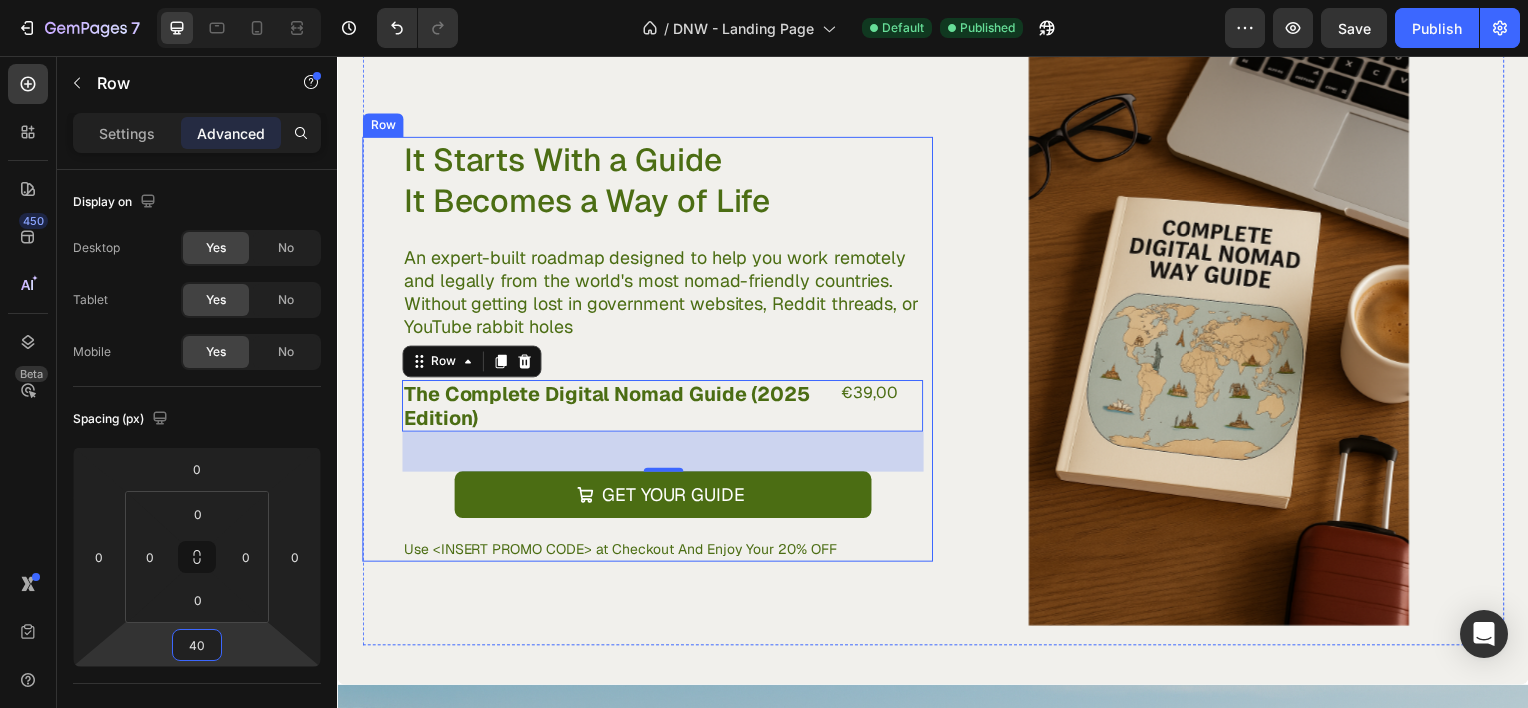 click on "Get Your Guide Add to Cart" at bounding box center [664, 507] 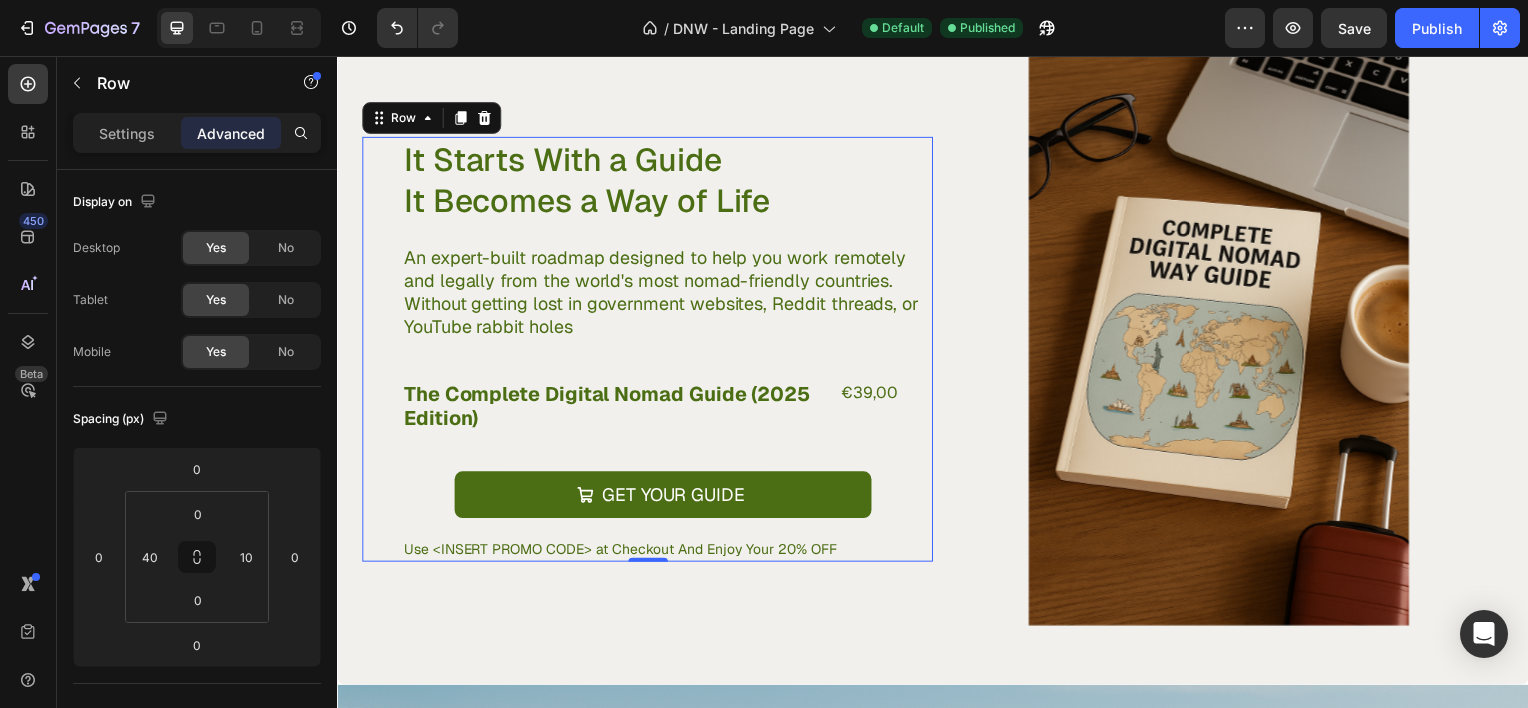 scroll, scrollTop: 736, scrollLeft: 0, axis: vertical 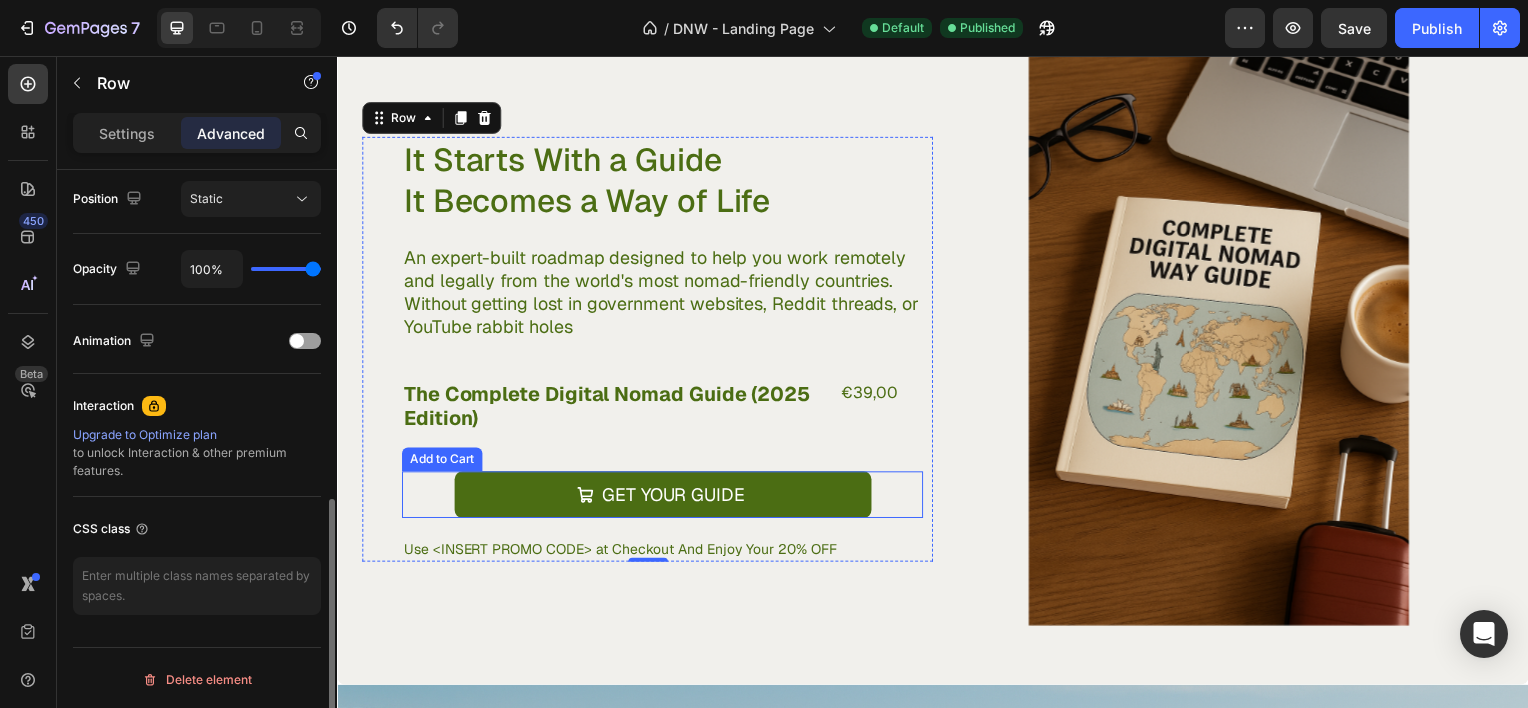 click on "Get Your Guide Add to Cart" at bounding box center [664, 497] 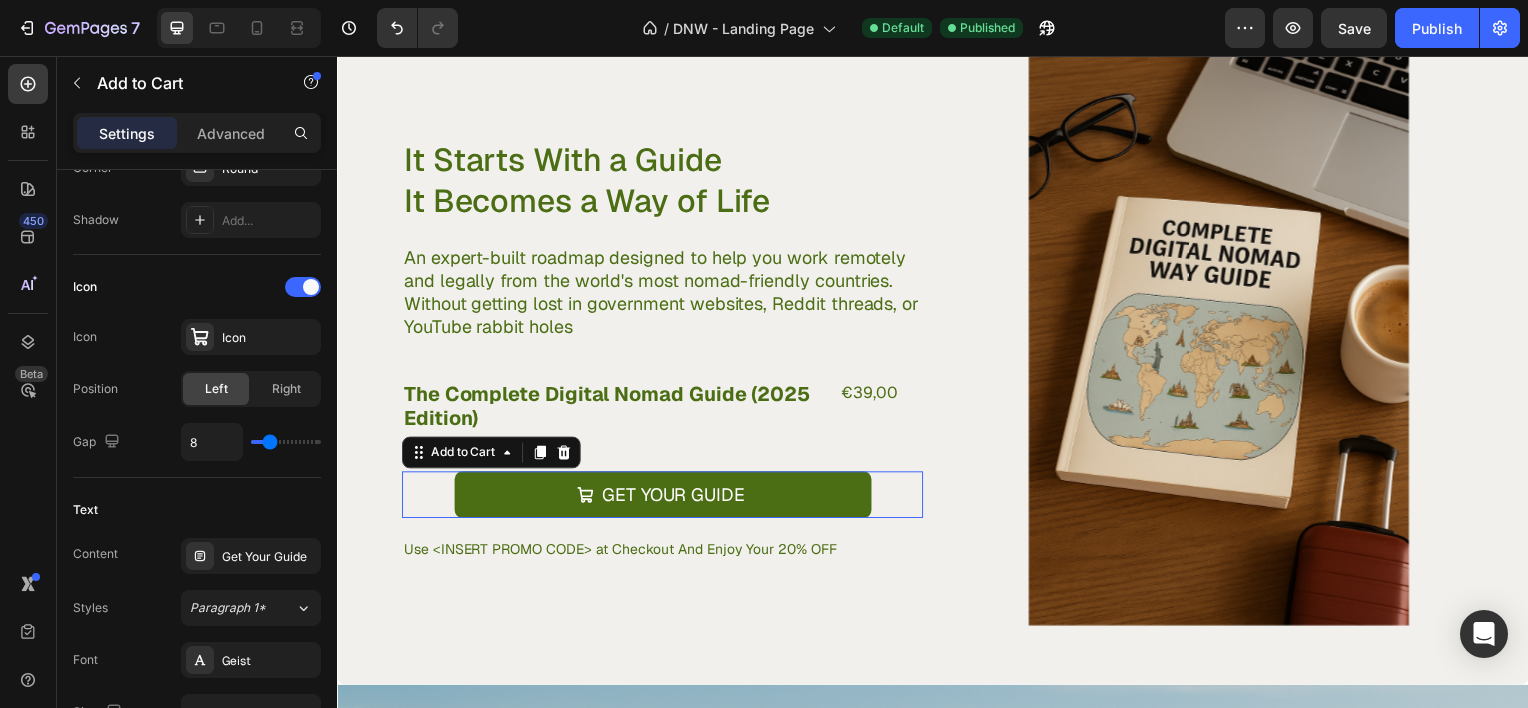 scroll, scrollTop: 0, scrollLeft: 0, axis: both 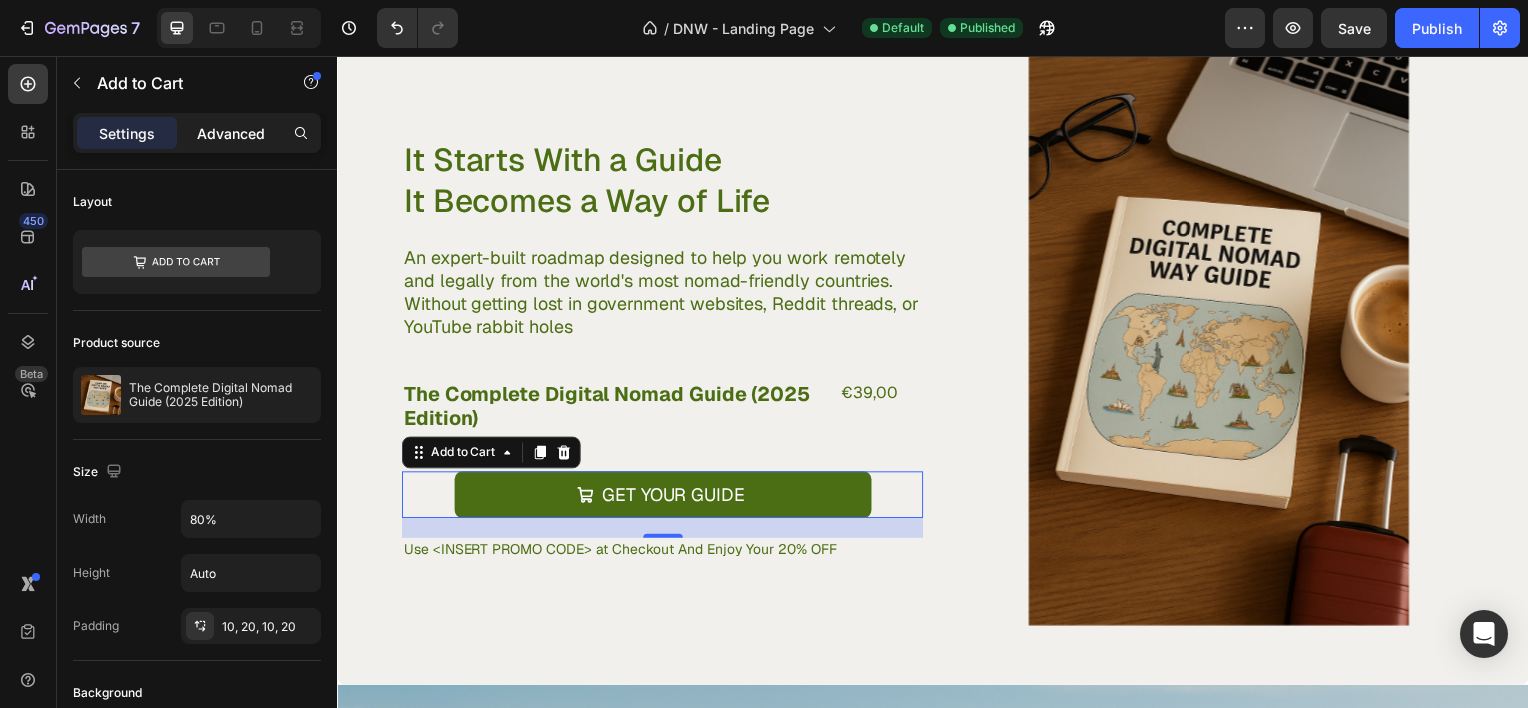 click on "Advanced" 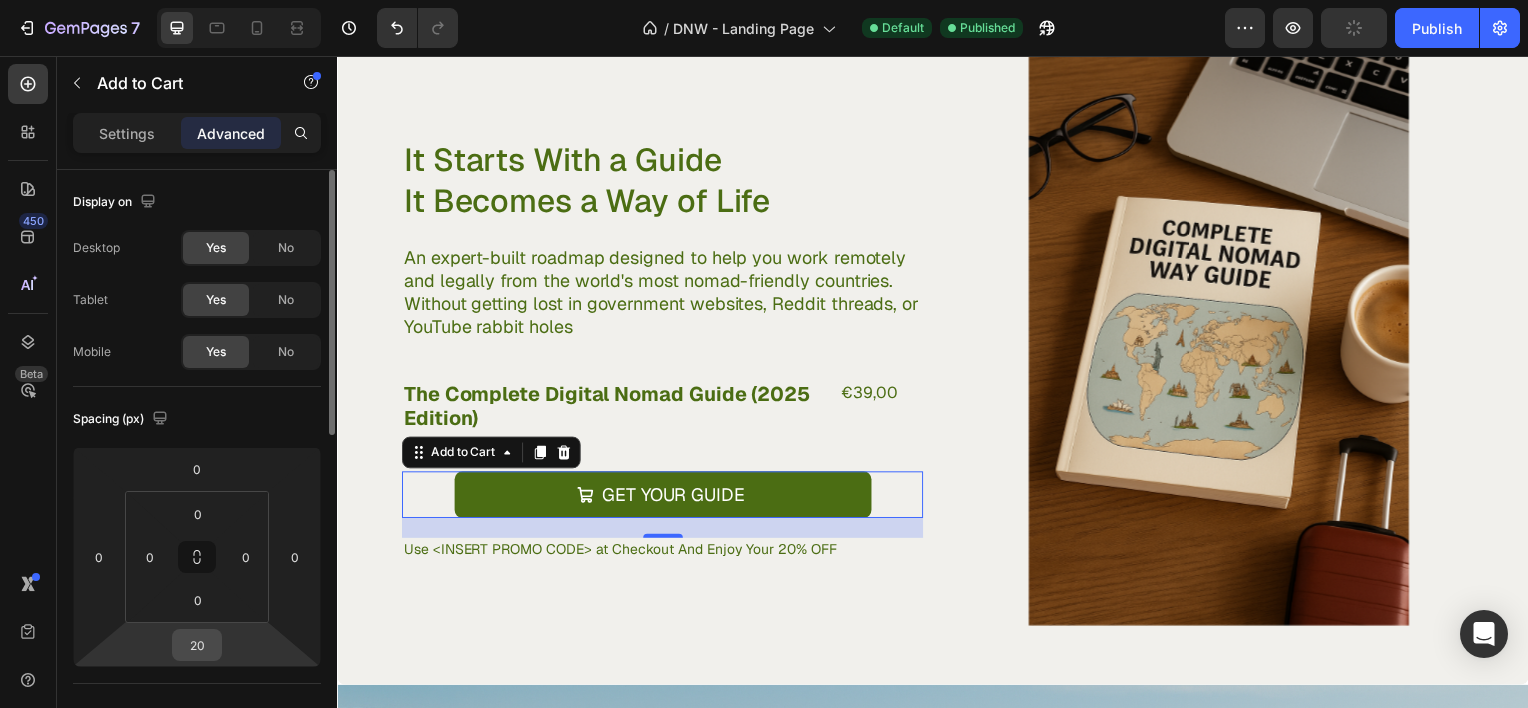 click on "20" at bounding box center [197, 645] 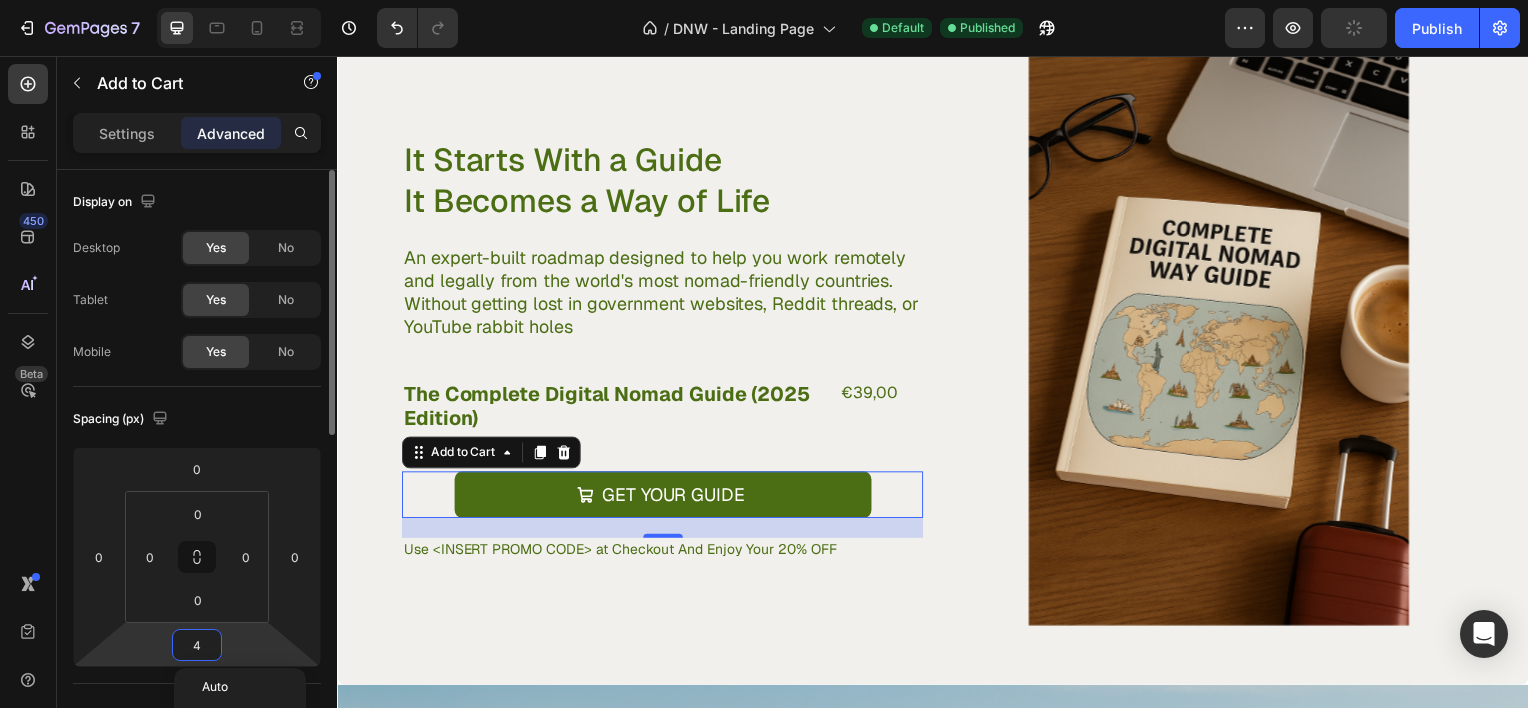 type on "40" 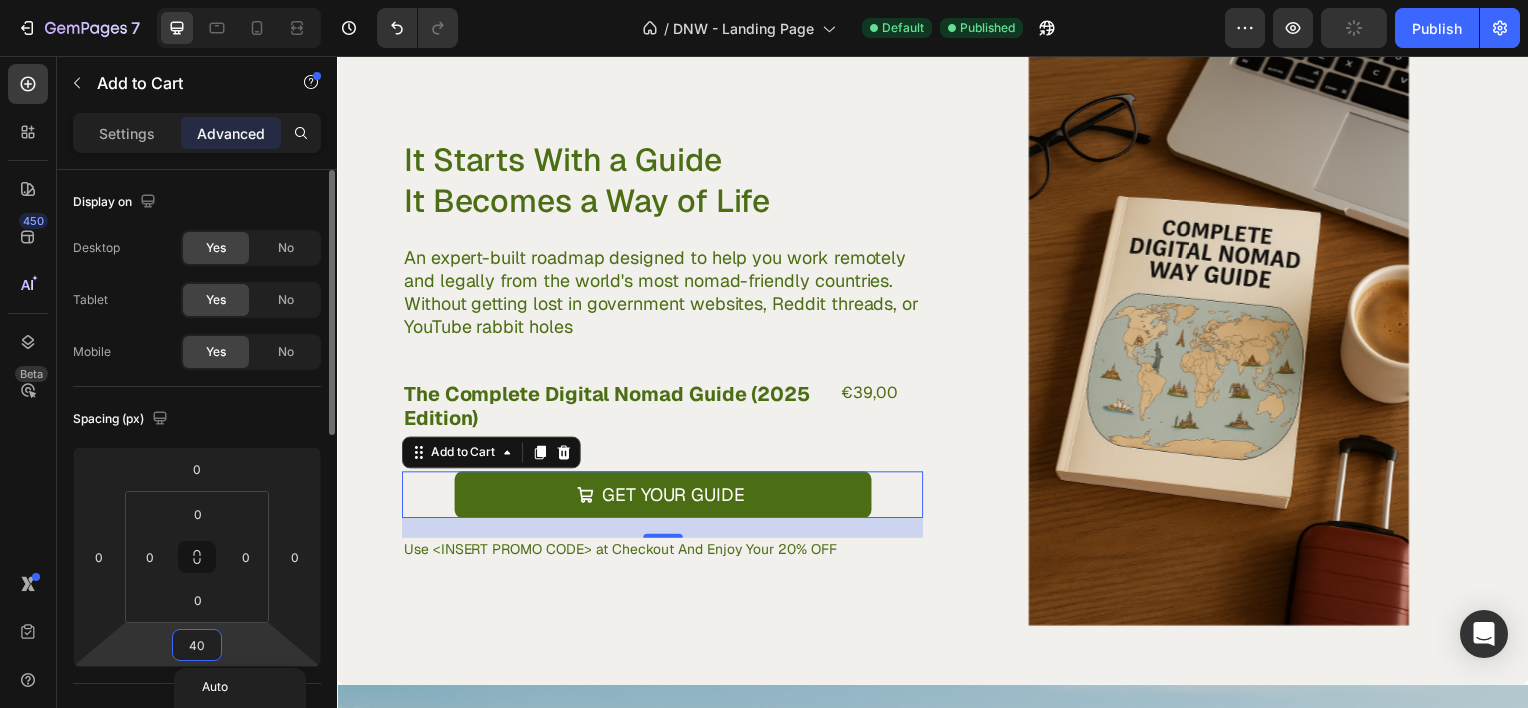 scroll, scrollTop: 3753, scrollLeft: 0, axis: vertical 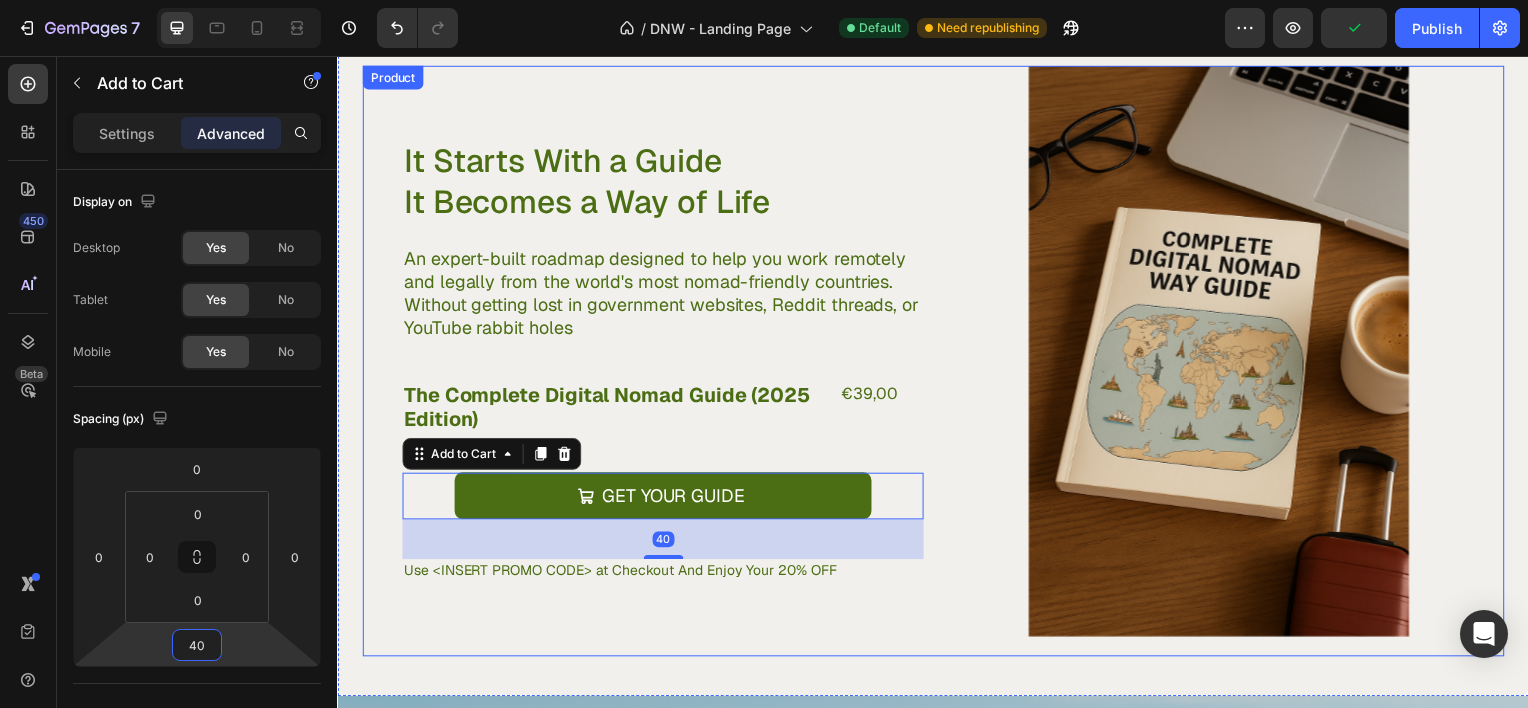 click on "It Starts With a Guide It Becomes a Way of Life Heading An expert-built roadmap designed to help you work remotely and legally from the world's most nomad-friendly countries. Without getting lost in government websites, Reddit threads, or YouTube rabbit holes Text Block The Complete Digital Nomad Guide (2025 Edition) Product Title €39,00 Product Price Product Price Row
Get Your Guide Add to Cart   40 Use <INSERT PROMO CODE> at Checkout And Enjoy Your 20% OFF Text Block Row" at bounding box center (649, 362) 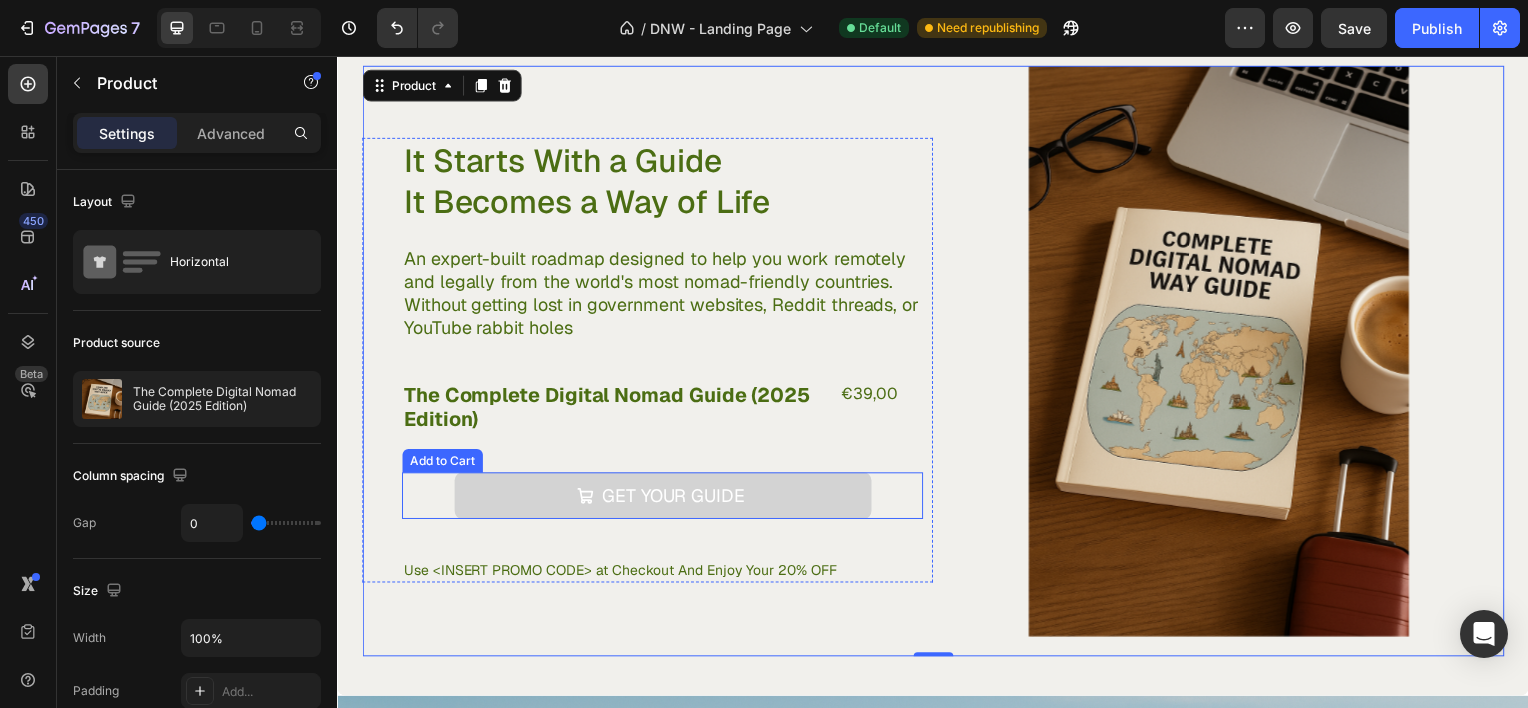 click on "Get Your Guide" at bounding box center (665, 498) 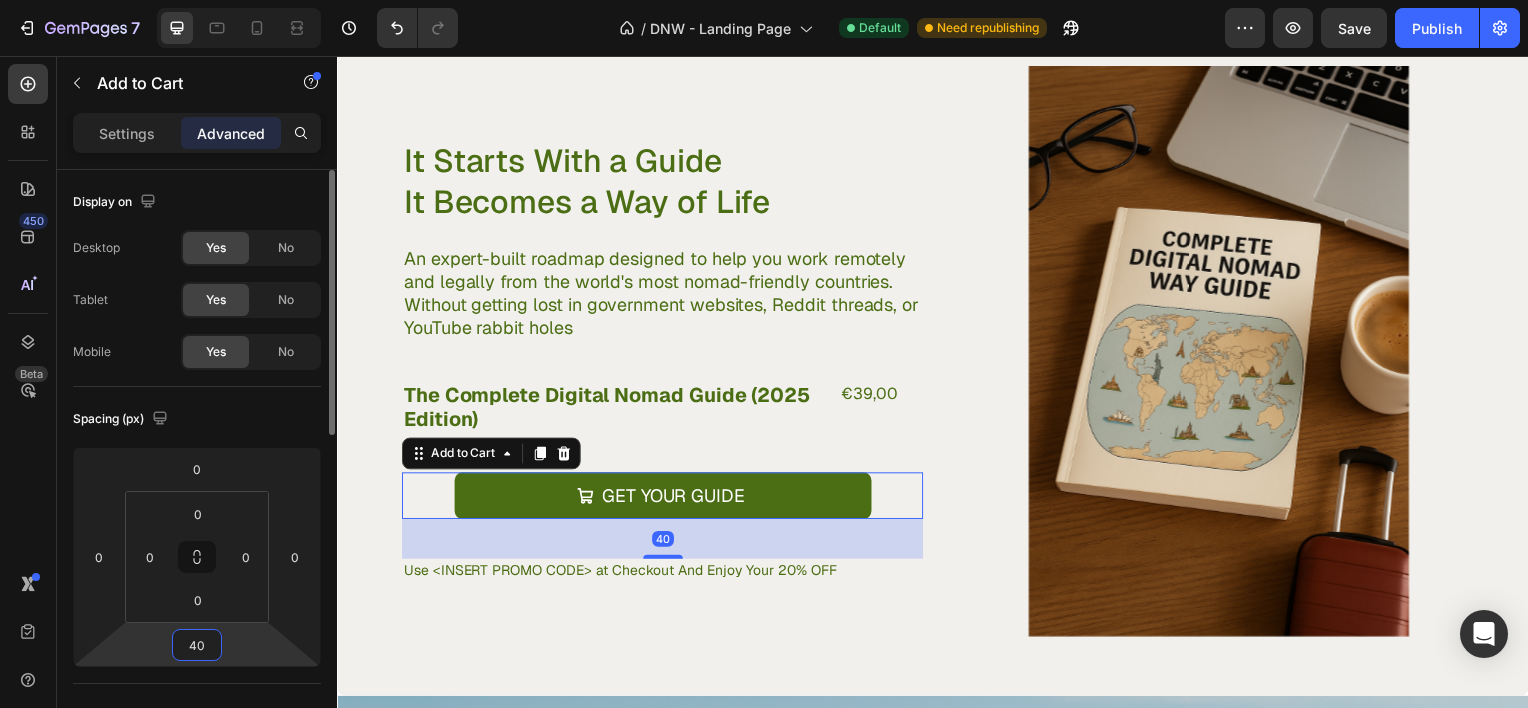 click on "40" at bounding box center [197, 645] 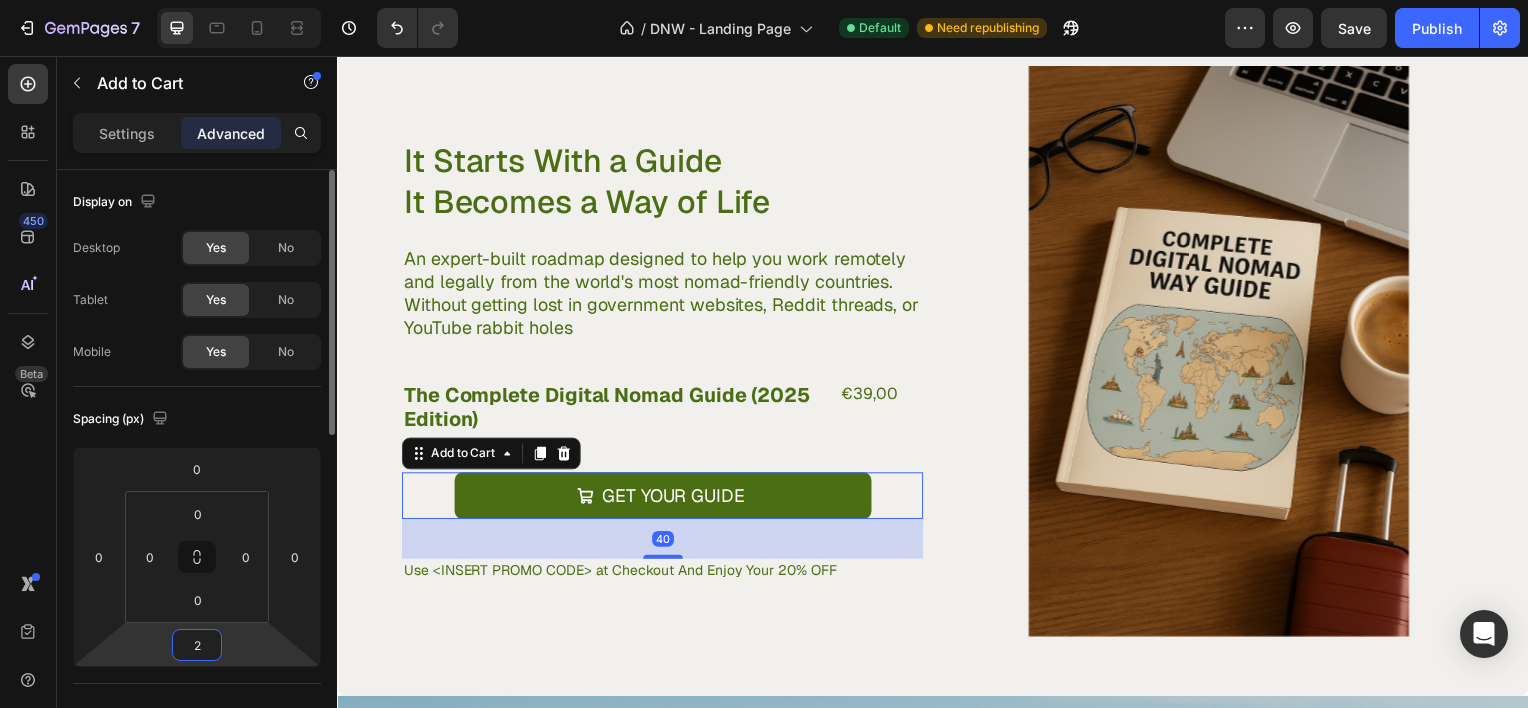 type on "20" 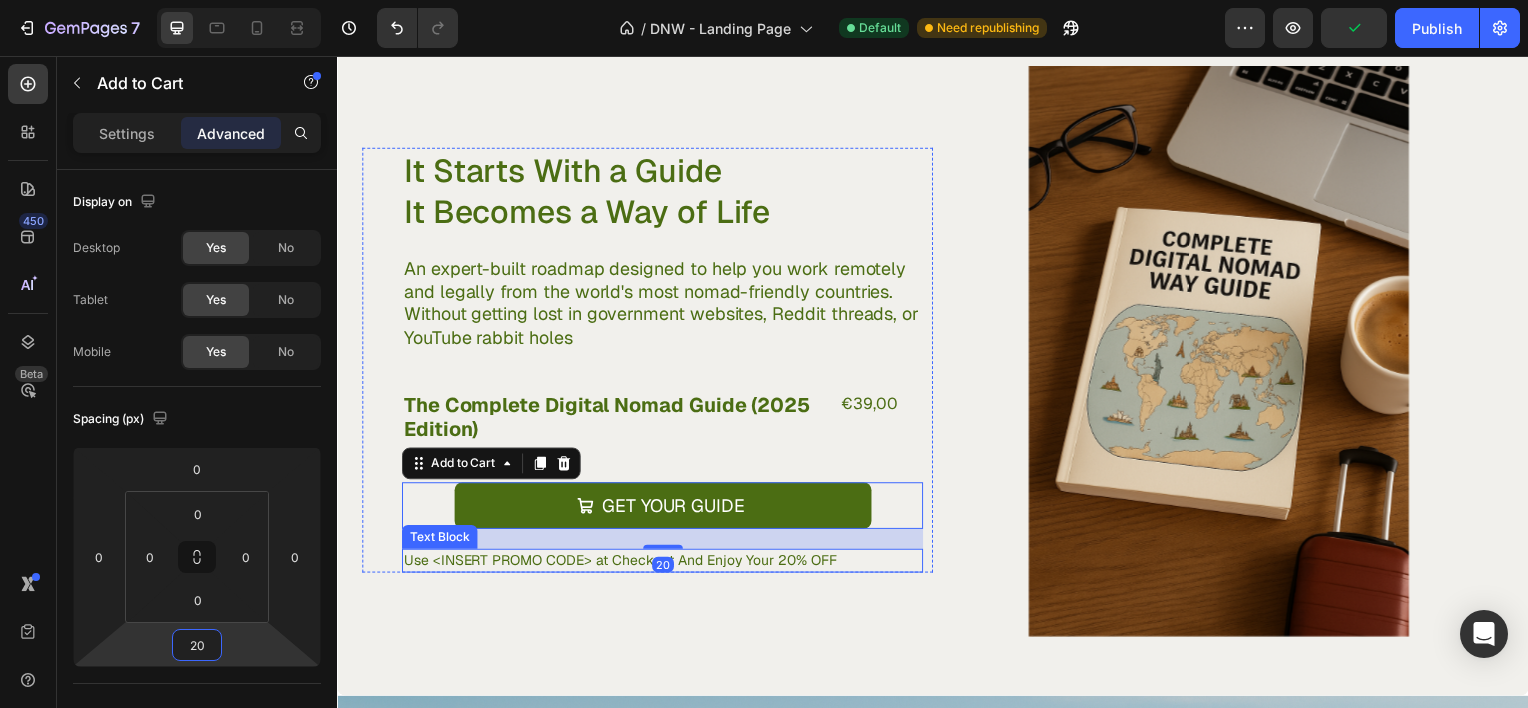 click on "Use <INSERT PROMO CODE> at Checkout And Enjoy Your 20% OFF" at bounding box center (664, 564) 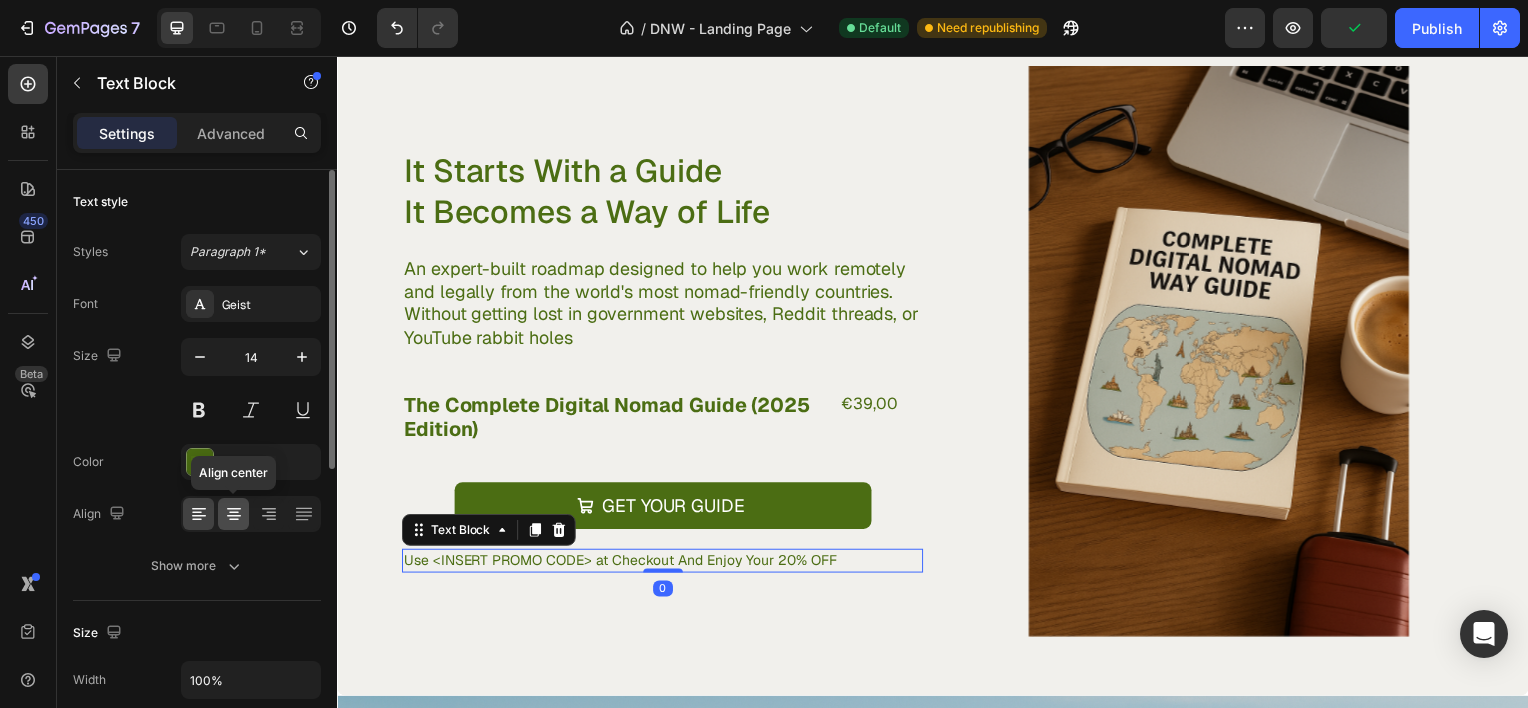 click 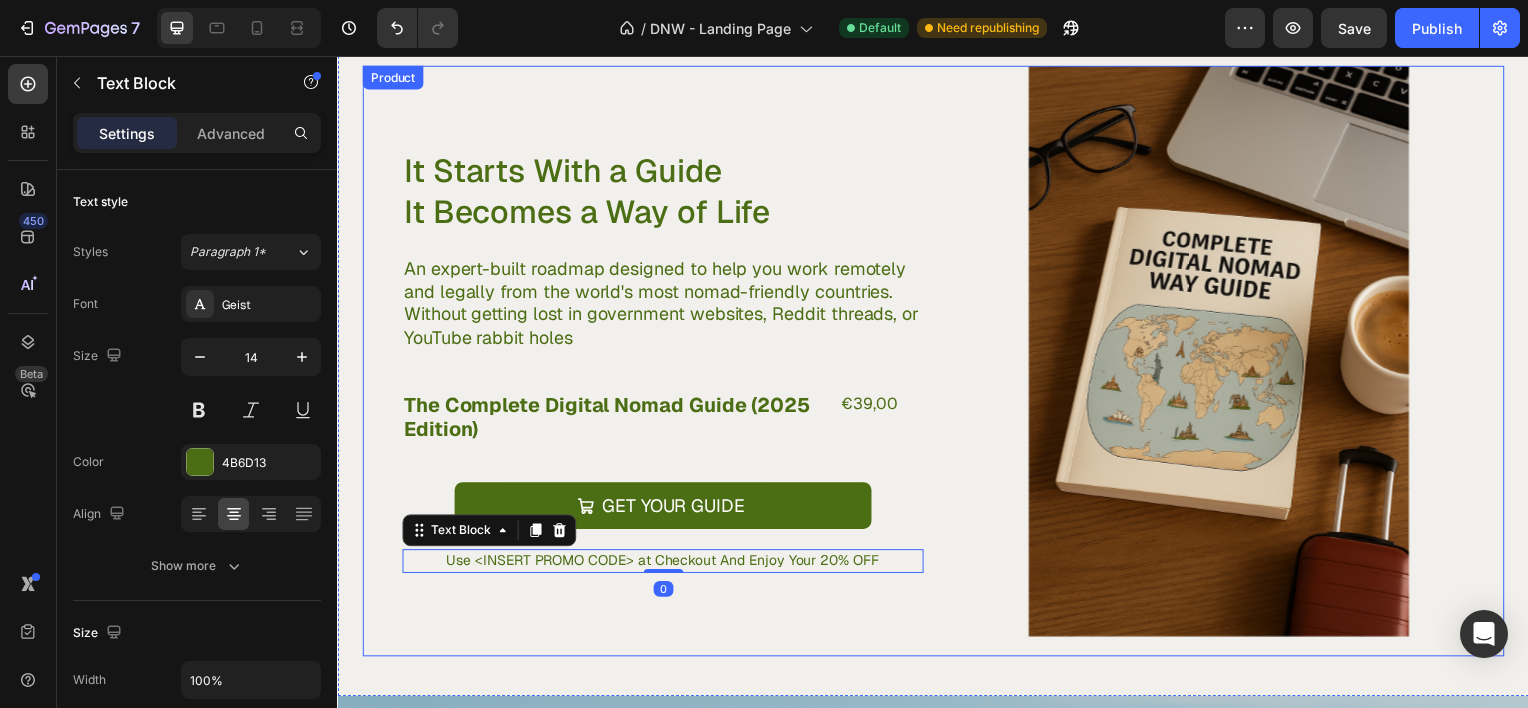 click on "It Starts With a Guide It Becomes a Way of Life Heading An expert-built roadmap designed to help you work remotely and legally from the world's most nomad-friendly countries. Without getting lost in government websites, Reddit threads, or YouTube rabbit holes Text Block The Complete Digital Nomad Guide (2025 Edition) Product Title €39,00 Product Price Product Price Row
Get Your Guide Add to Cart Use <INSERT PROMO CODE> at Checkout And Enjoy Your 20% OFF Text Block   0 Row" at bounding box center (649, 362) 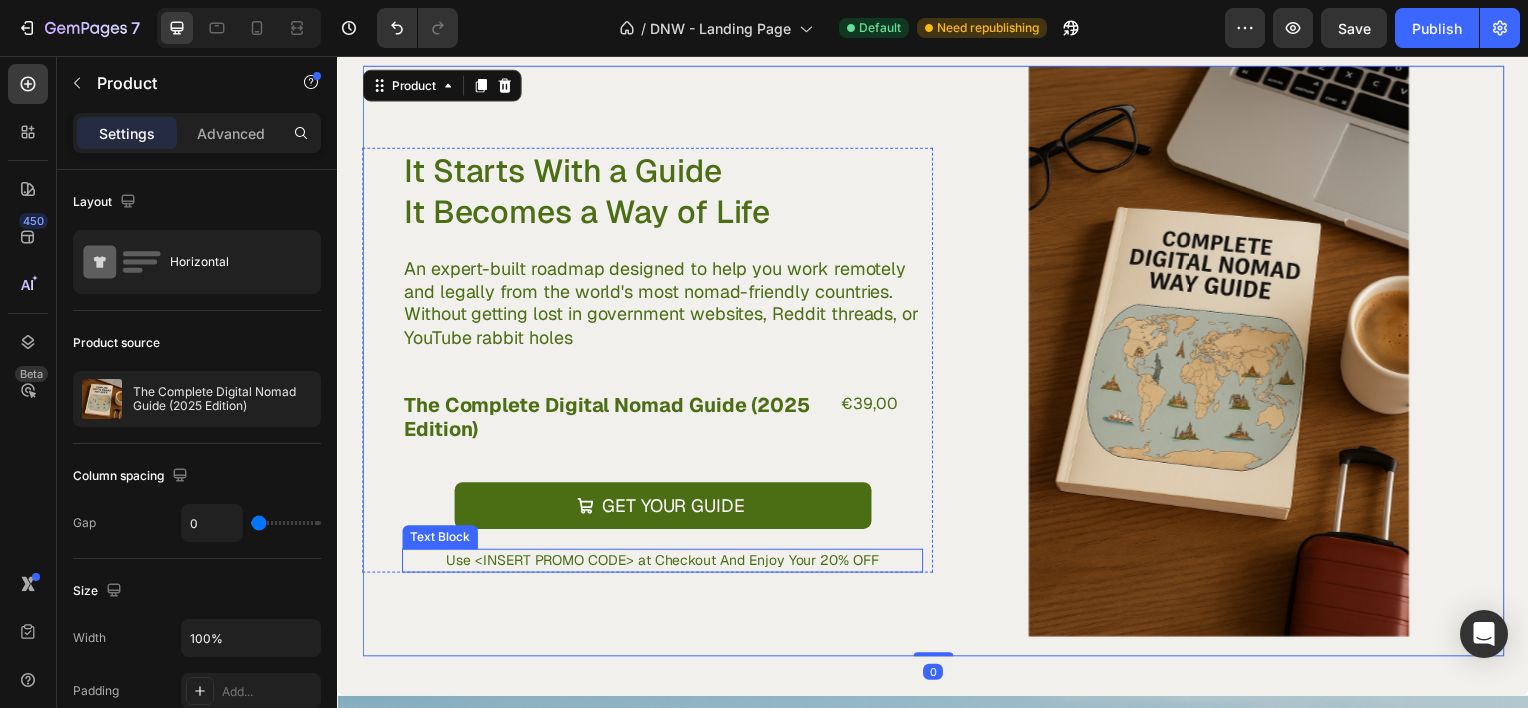 click on "Use <INSERT PROMO CODE> at Checkout And Enjoy Your 20% OFF" at bounding box center (664, 564) 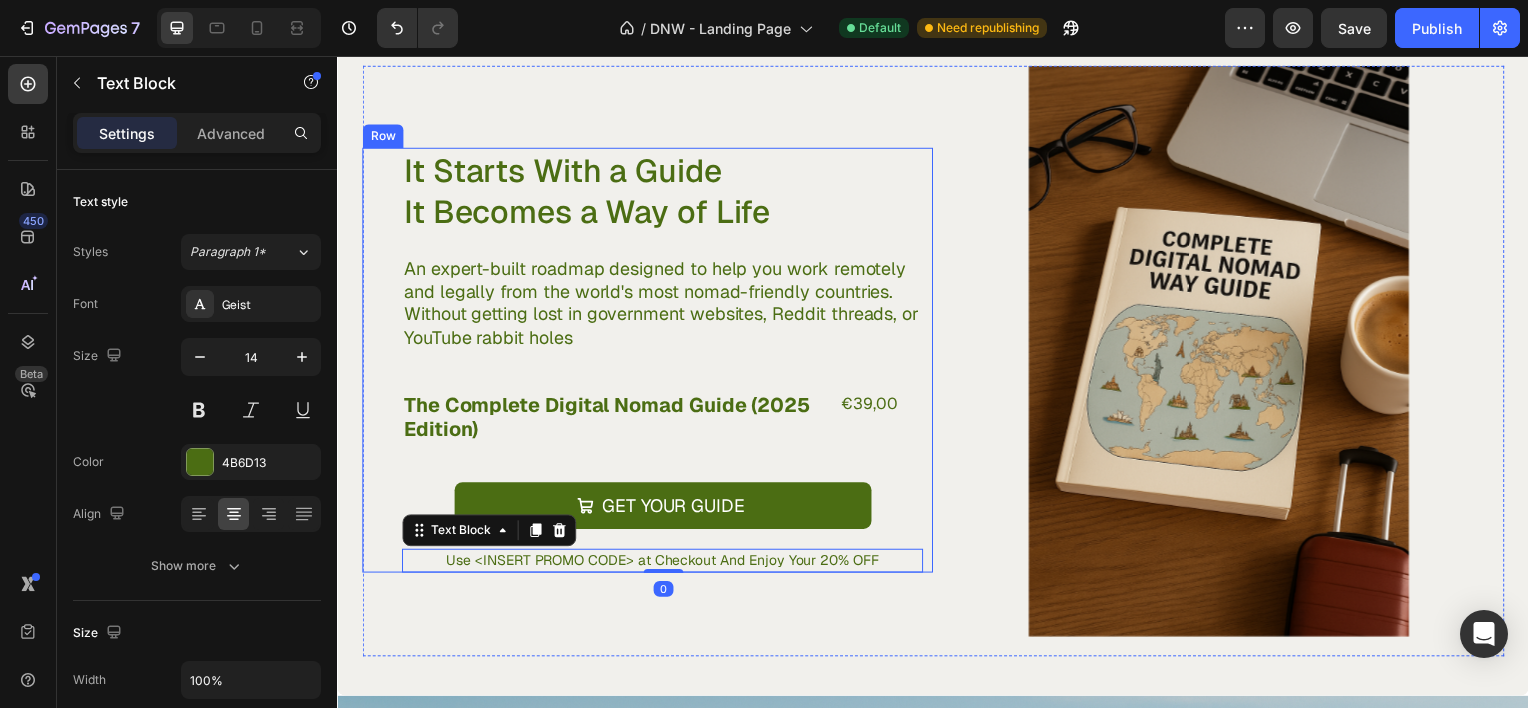 click on "Get Your Guide Add to Cart" at bounding box center [664, 518] 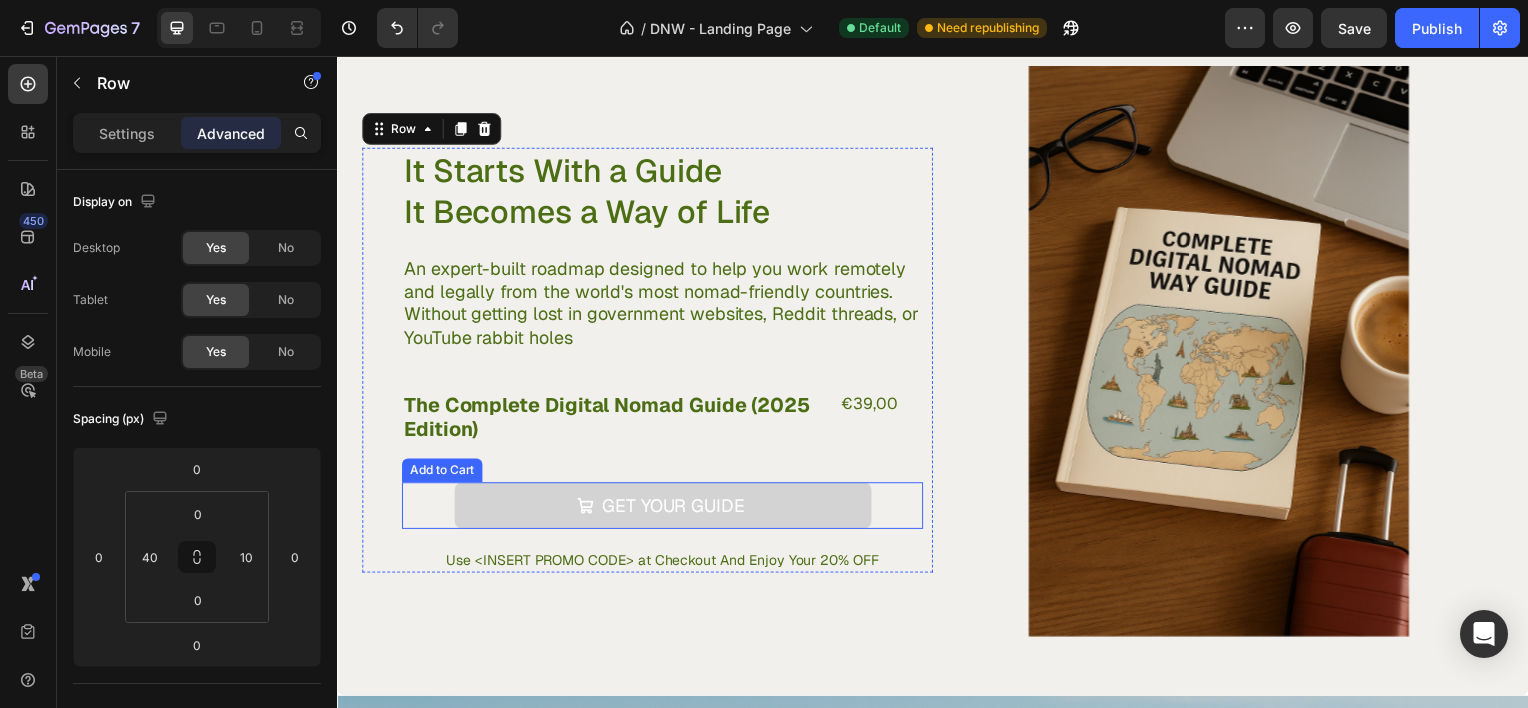 click on "Get Your Guide" at bounding box center [665, 508] 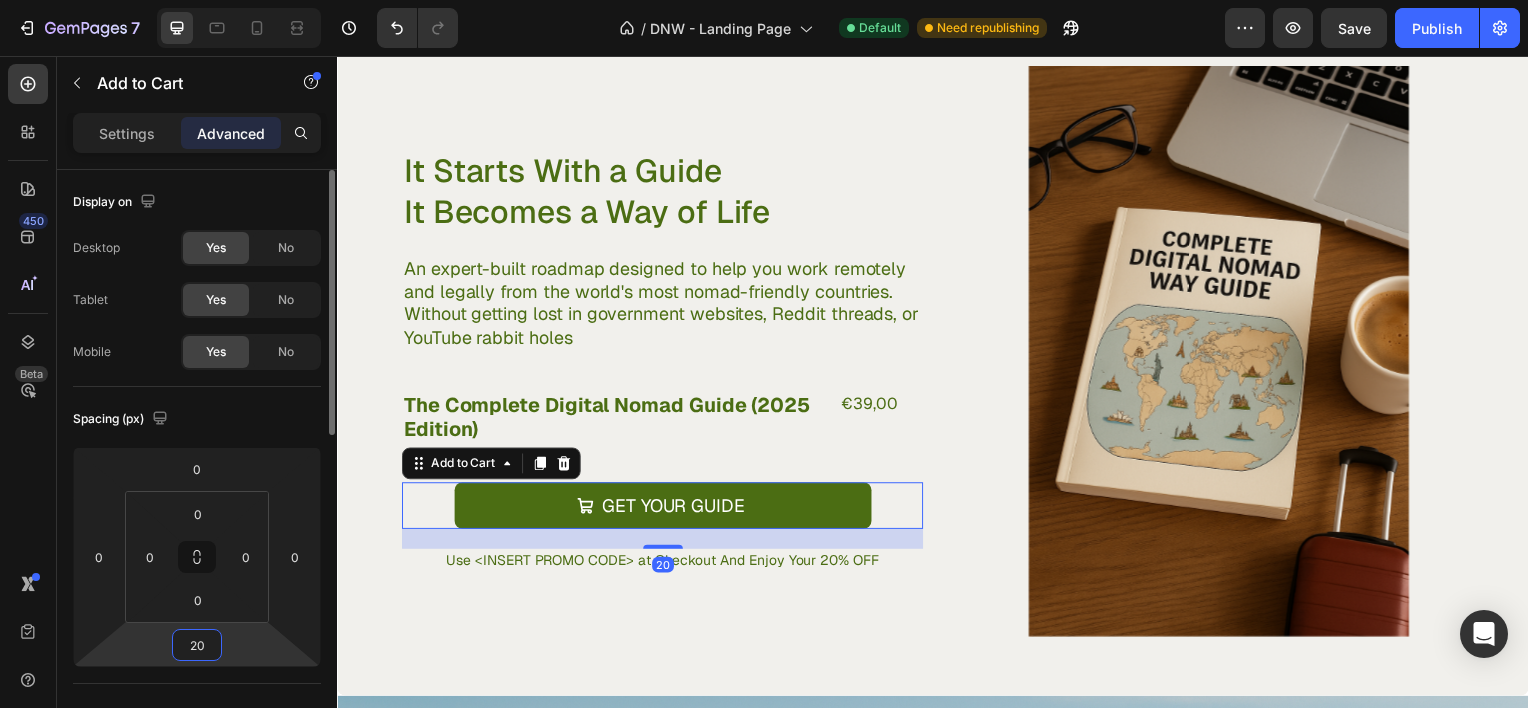click on "20" at bounding box center (197, 645) 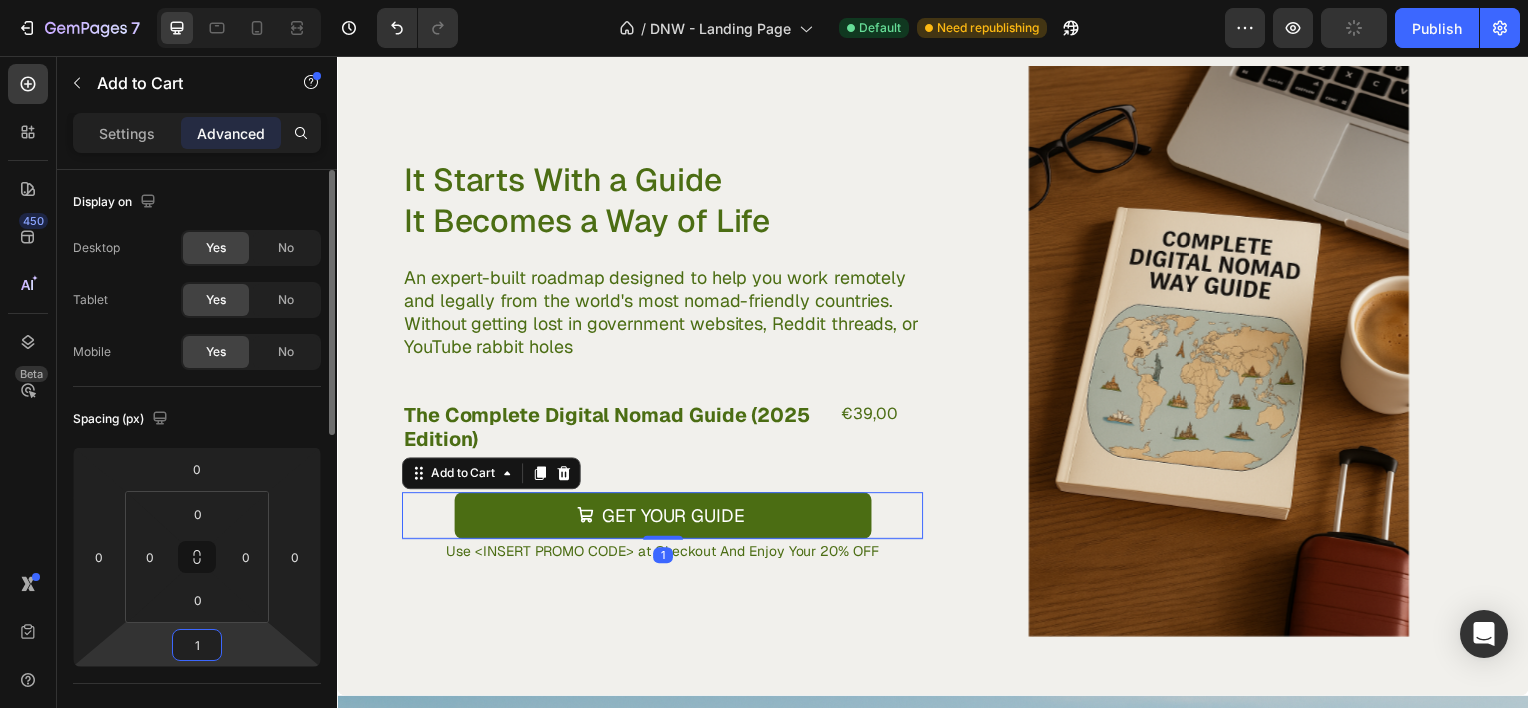 type on "10" 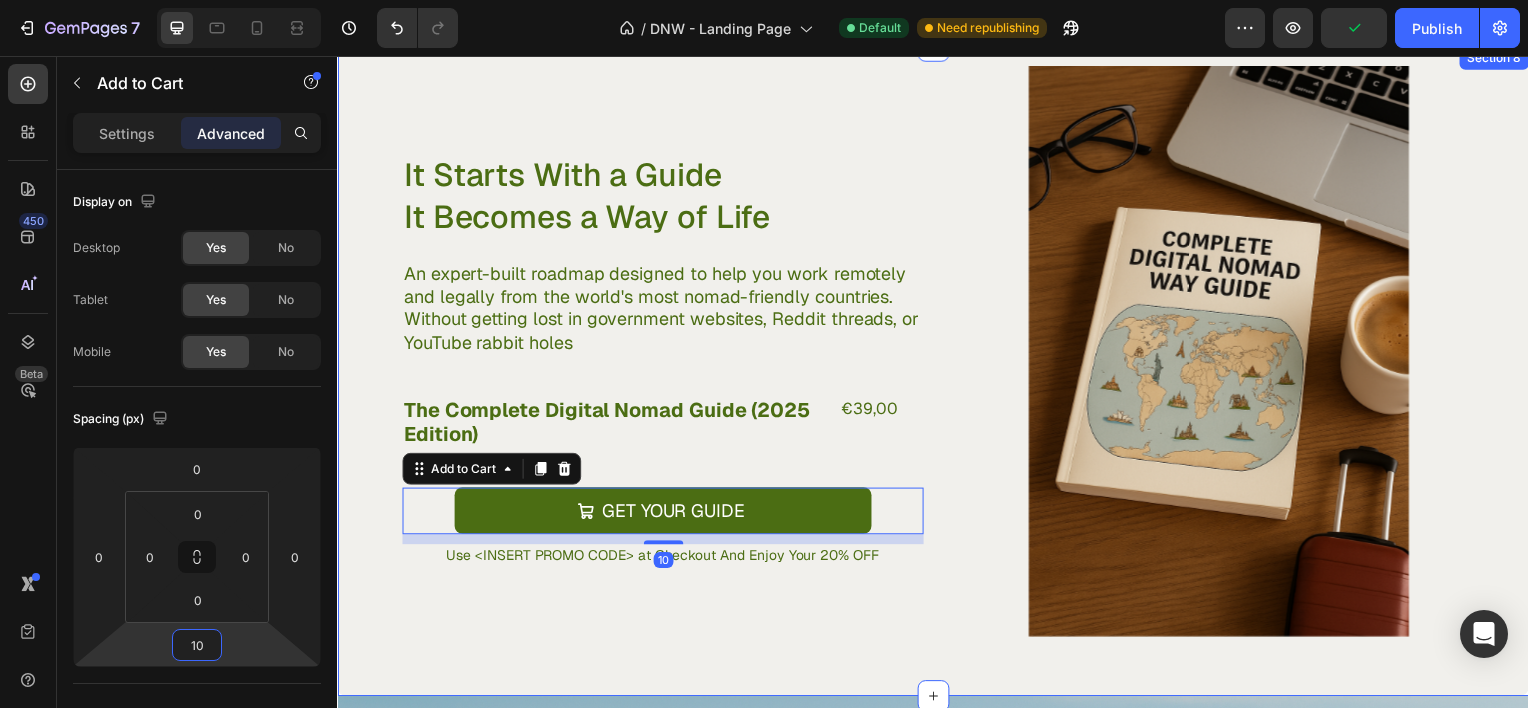 click on "It Starts With a Guide It Becomes a Way of Life Heading An expert-built roadmap designed to help you work remotely and legally from the world's most nomad-friendly countries. Without getting lost in government websites, Reddit threads, or YouTube rabbit holes Text Block The Complete Digital Nomad Guide (2025 Edition) Product Title €39,00 Product Price Product Price Row
Get Your Guide Add to Cart   10 Use <INSERT PROMO CODE> at Checkout And Enjoy Your 20% OFF Text Block Row Product Images Product Section 8" at bounding box center (937, 372) 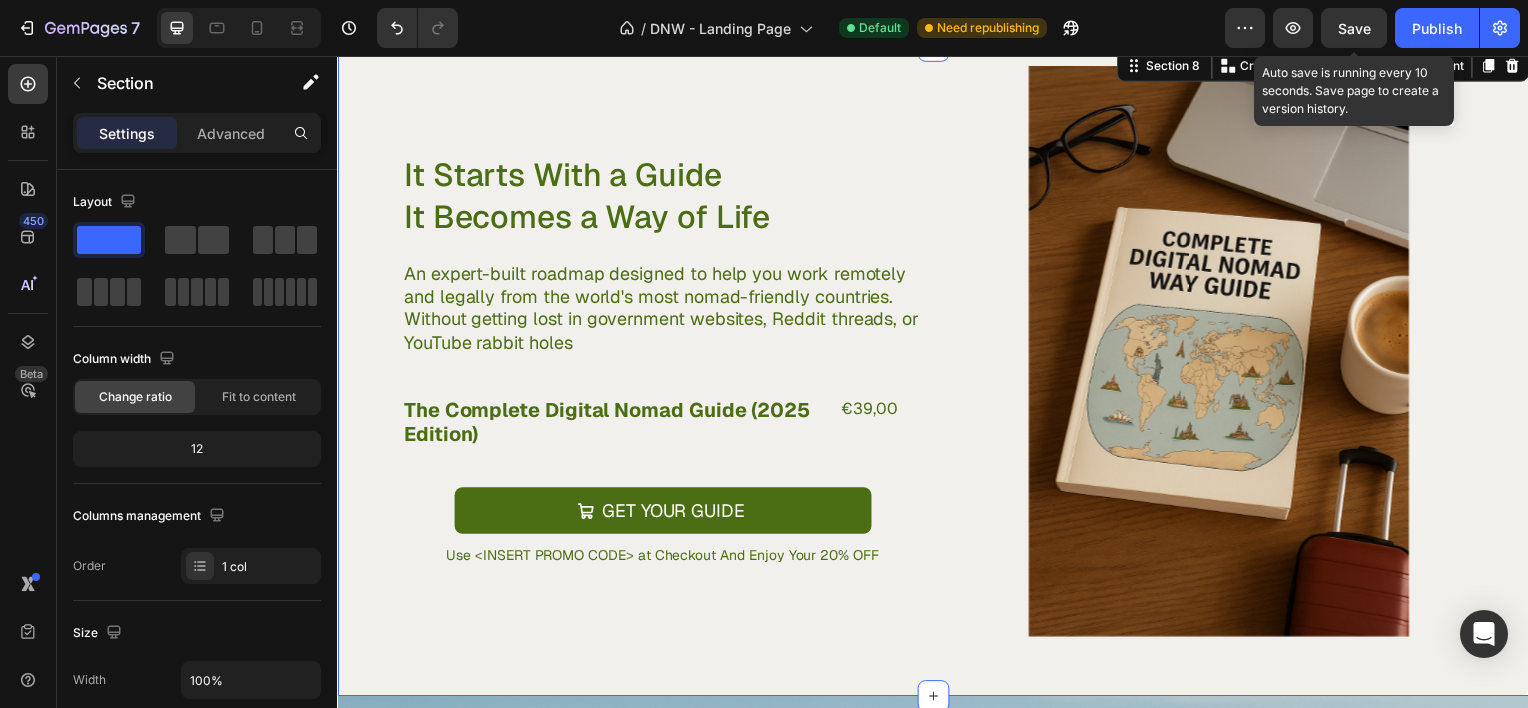 click on "Save" at bounding box center [1354, 28] 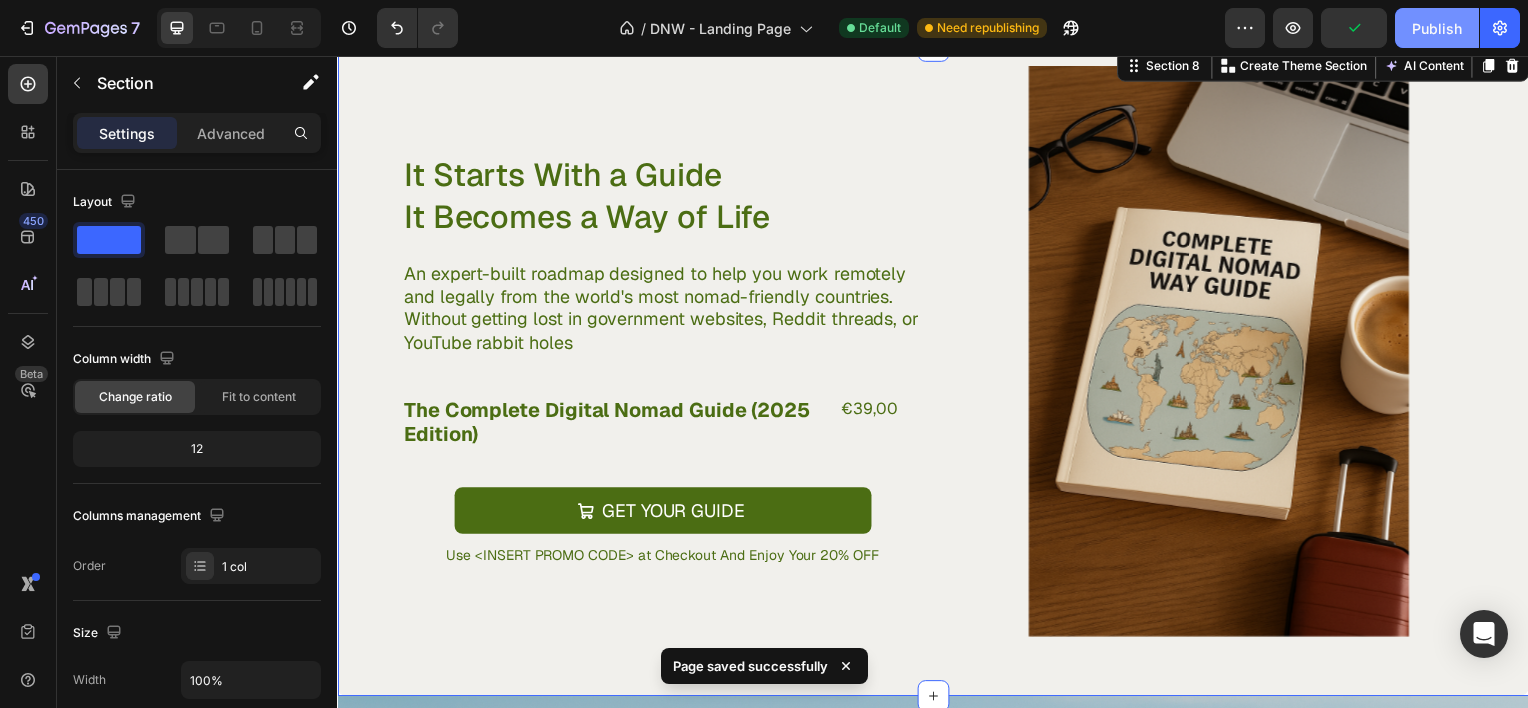 click on "Publish" 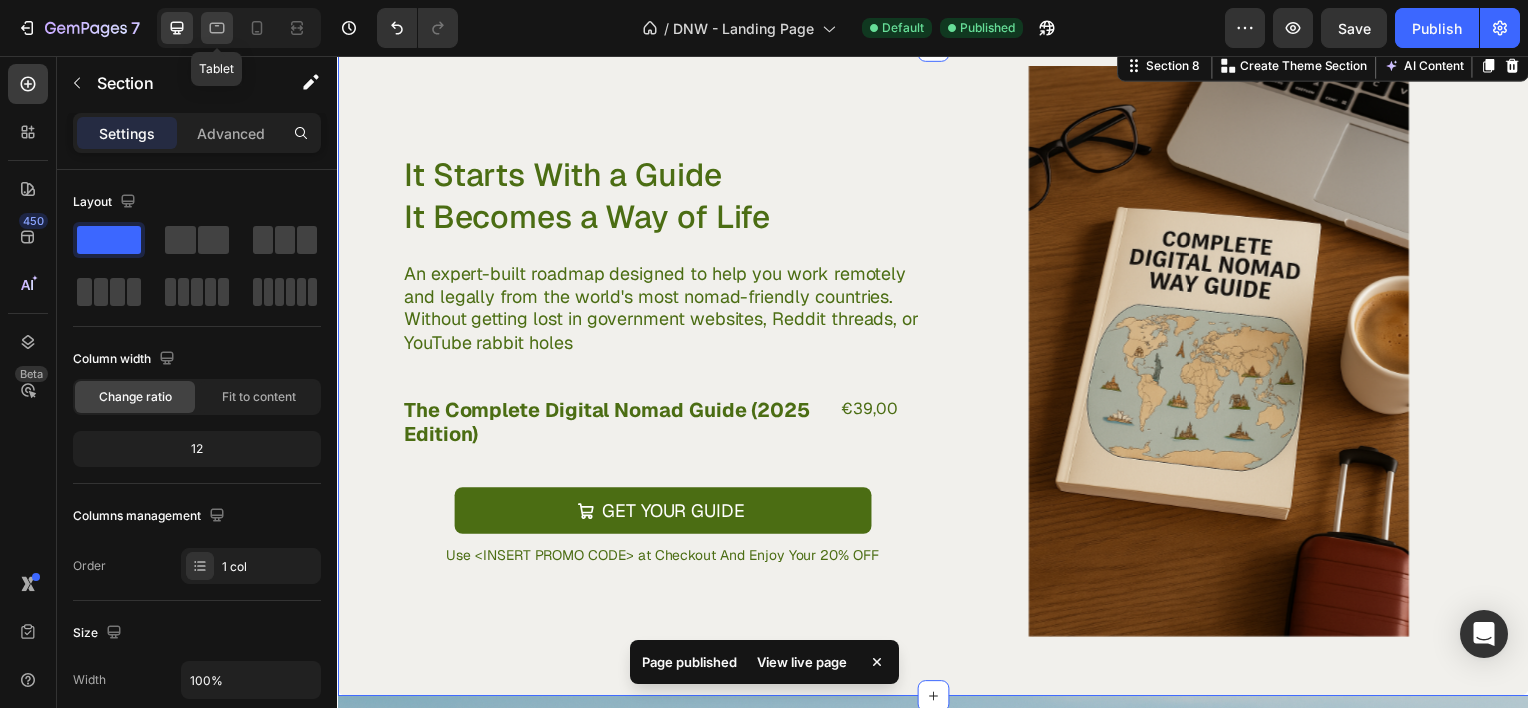 click 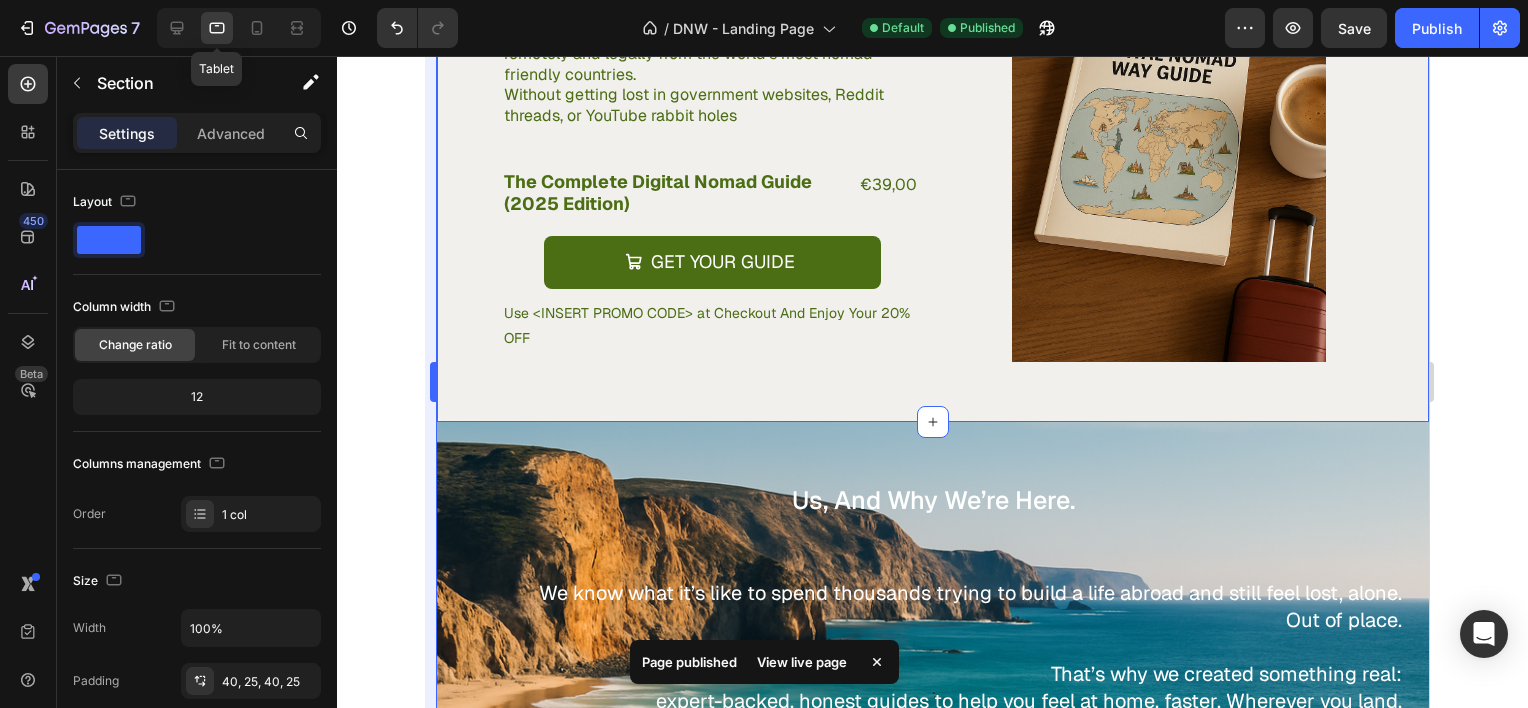 scroll, scrollTop: 3631, scrollLeft: 0, axis: vertical 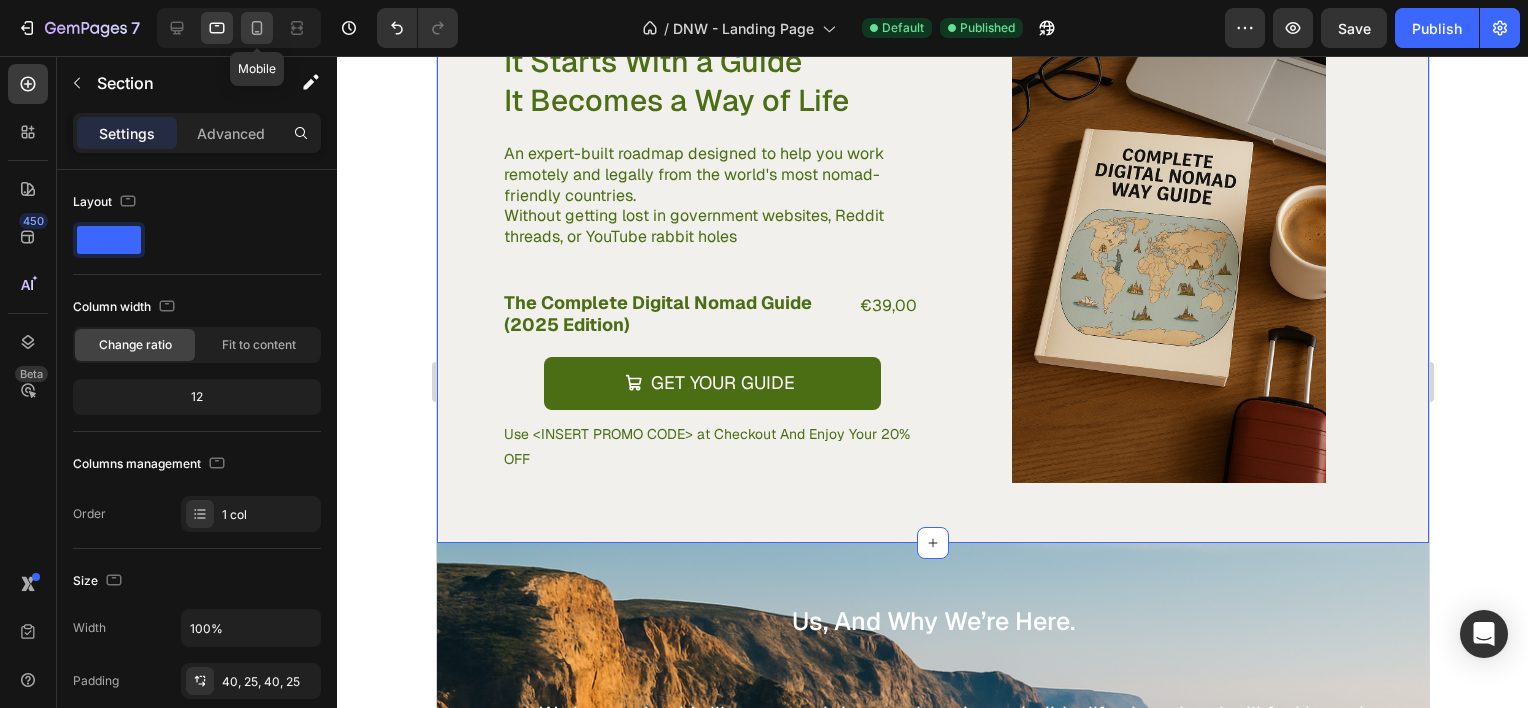 click 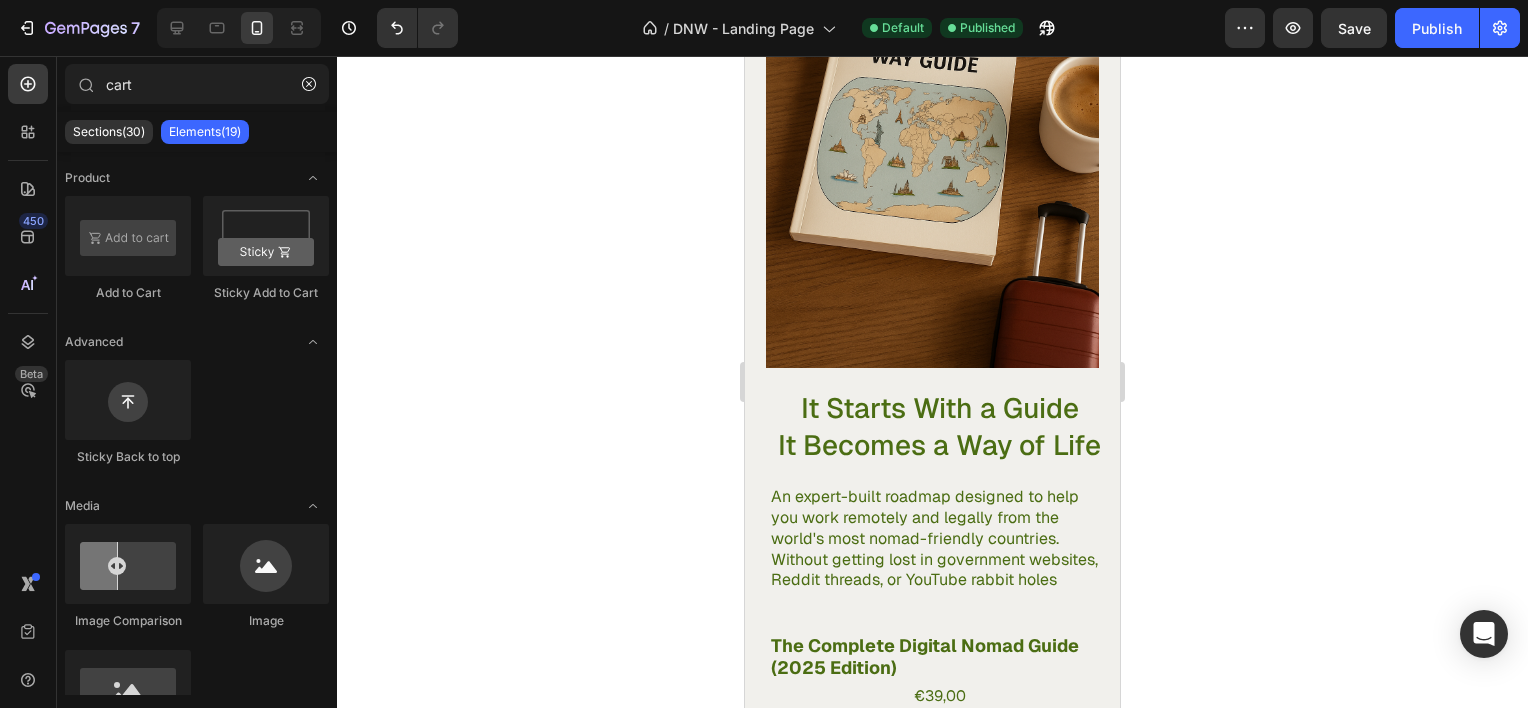 scroll, scrollTop: 4307, scrollLeft: 0, axis: vertical 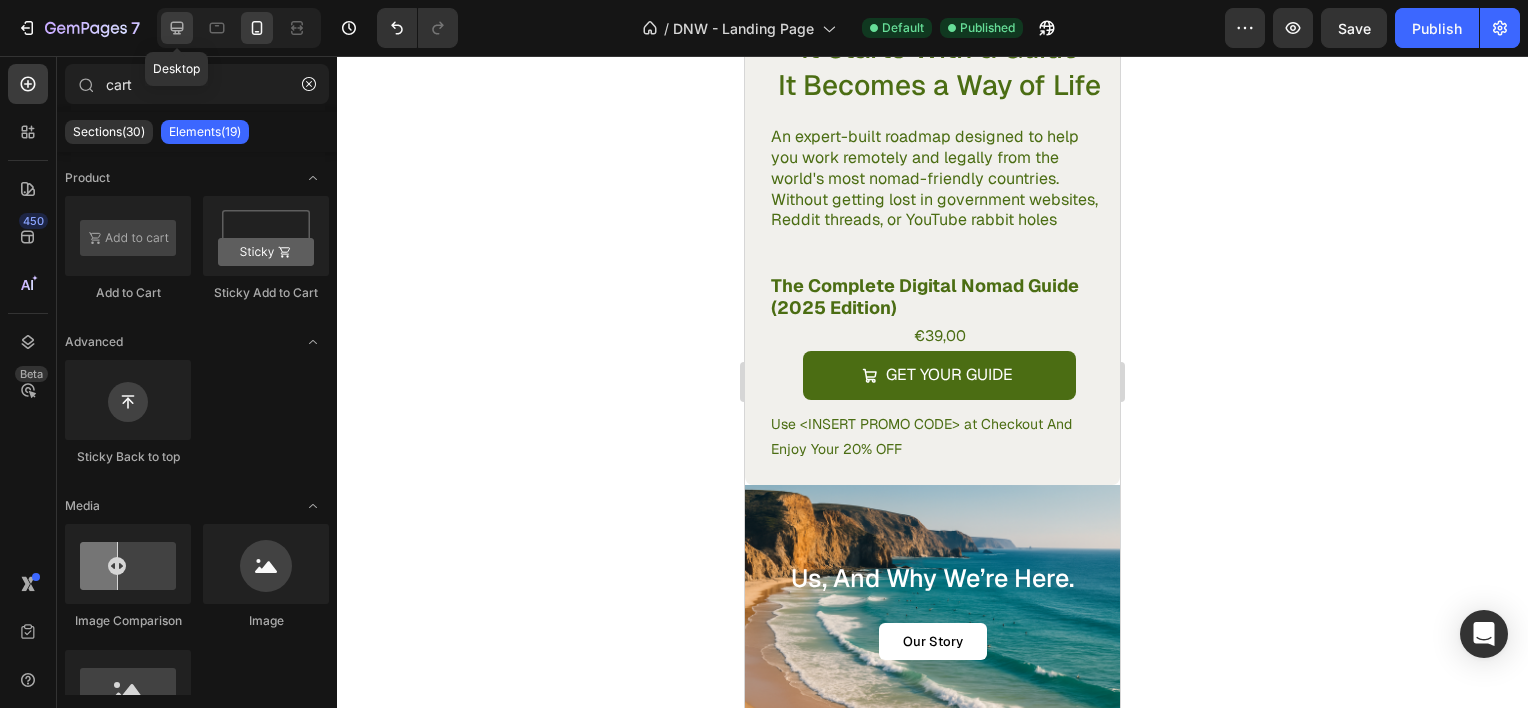 click 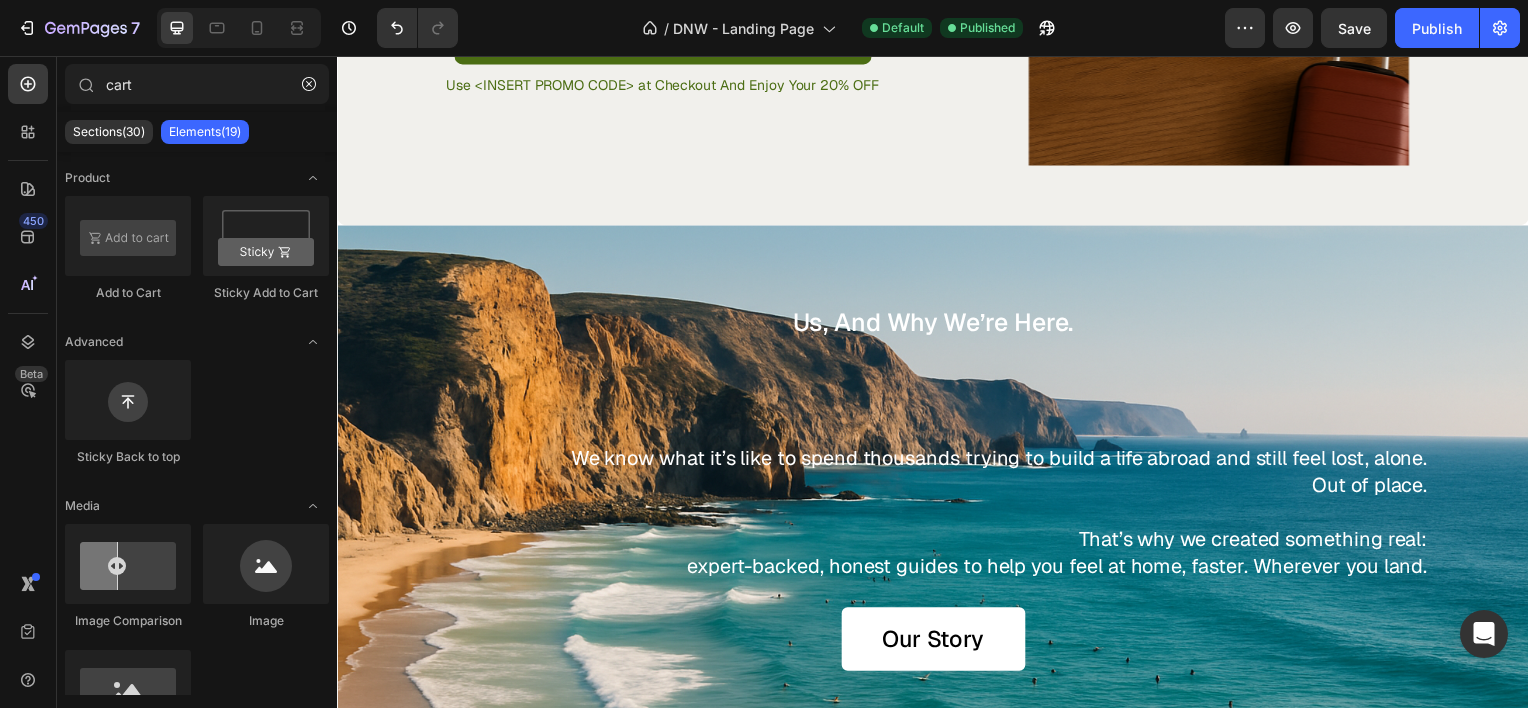 scroll, scrollTop: 3761, scrollLeft: 0, axis: vertical 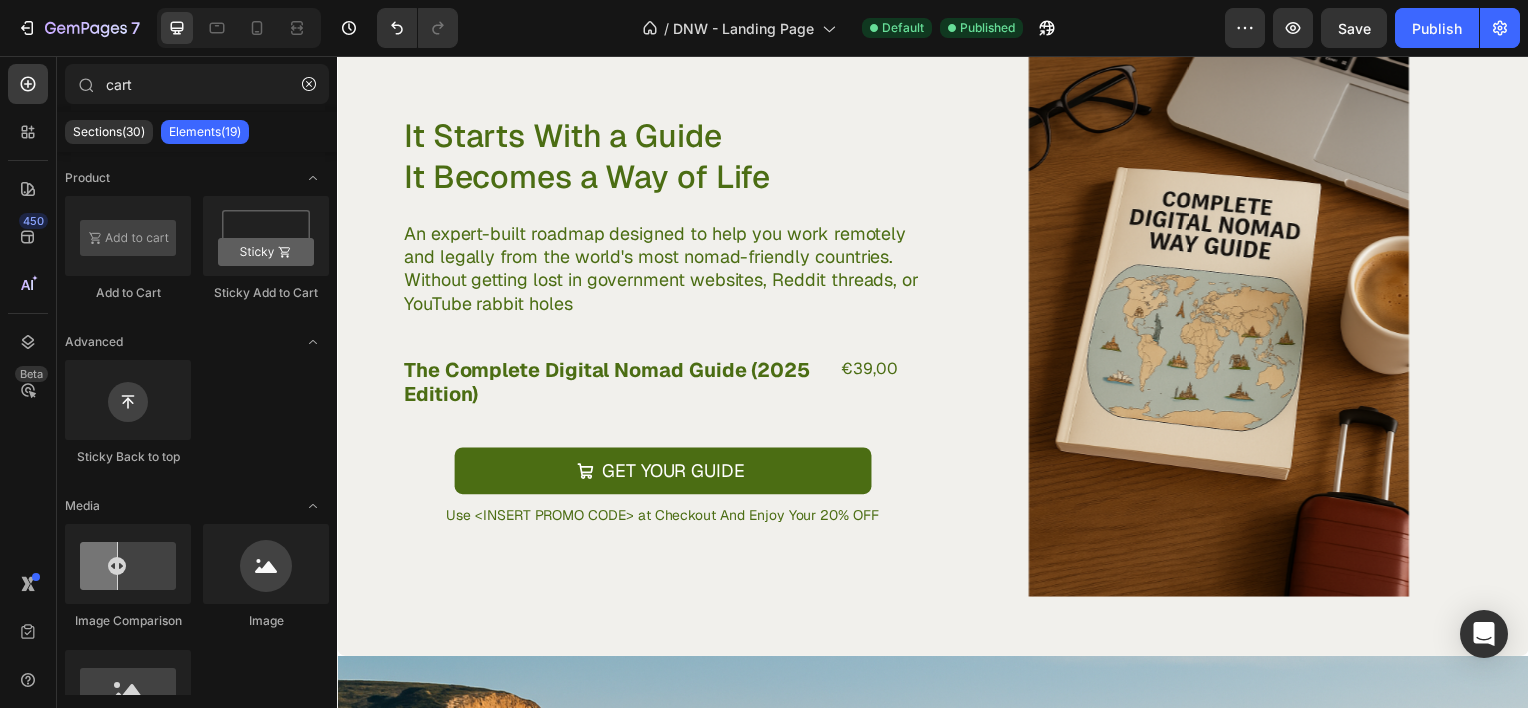 drag, startPoint x: 1528, startPoint y: 508, endPoint x: 1727, endPoint y: 78, distance: 473.81537 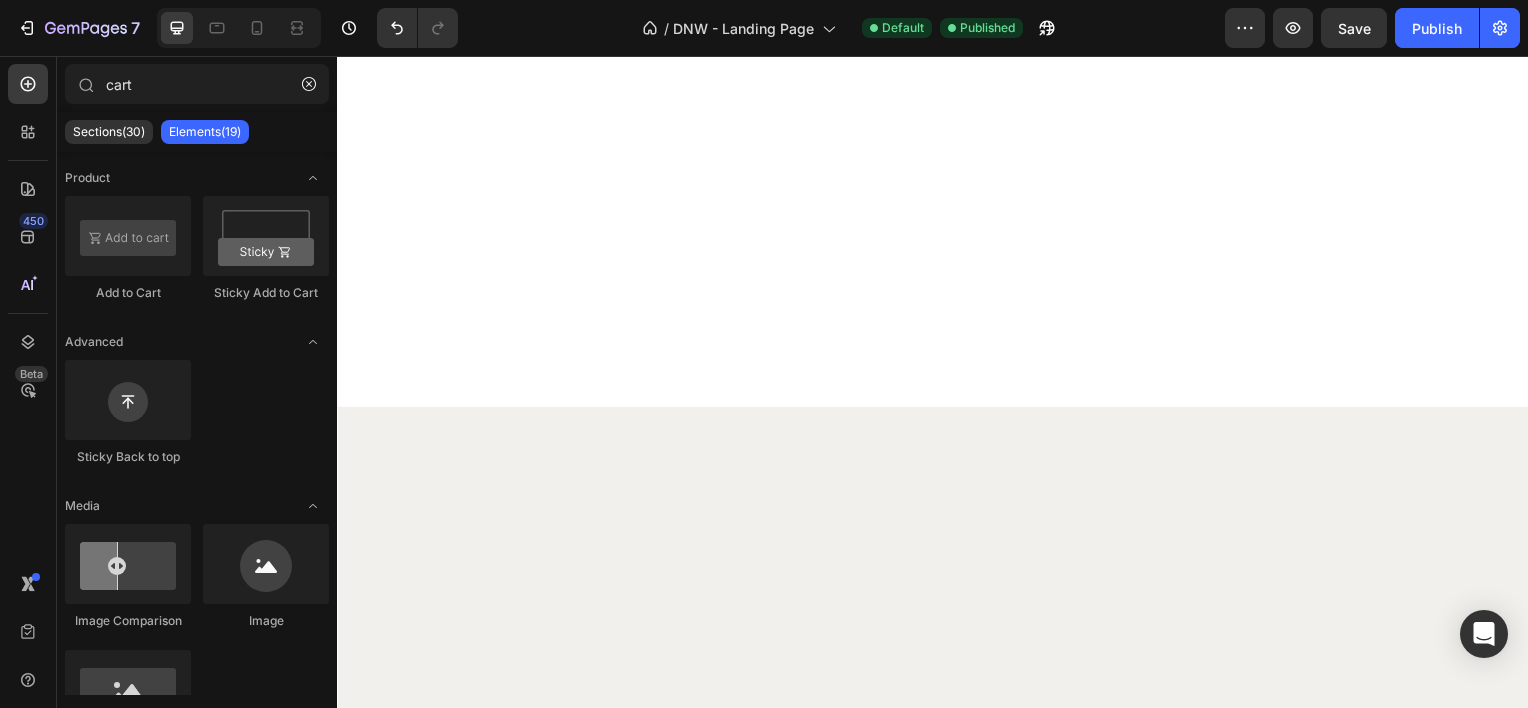 scroll, scrollTop: 0, scrollLeft: 0, axis: both 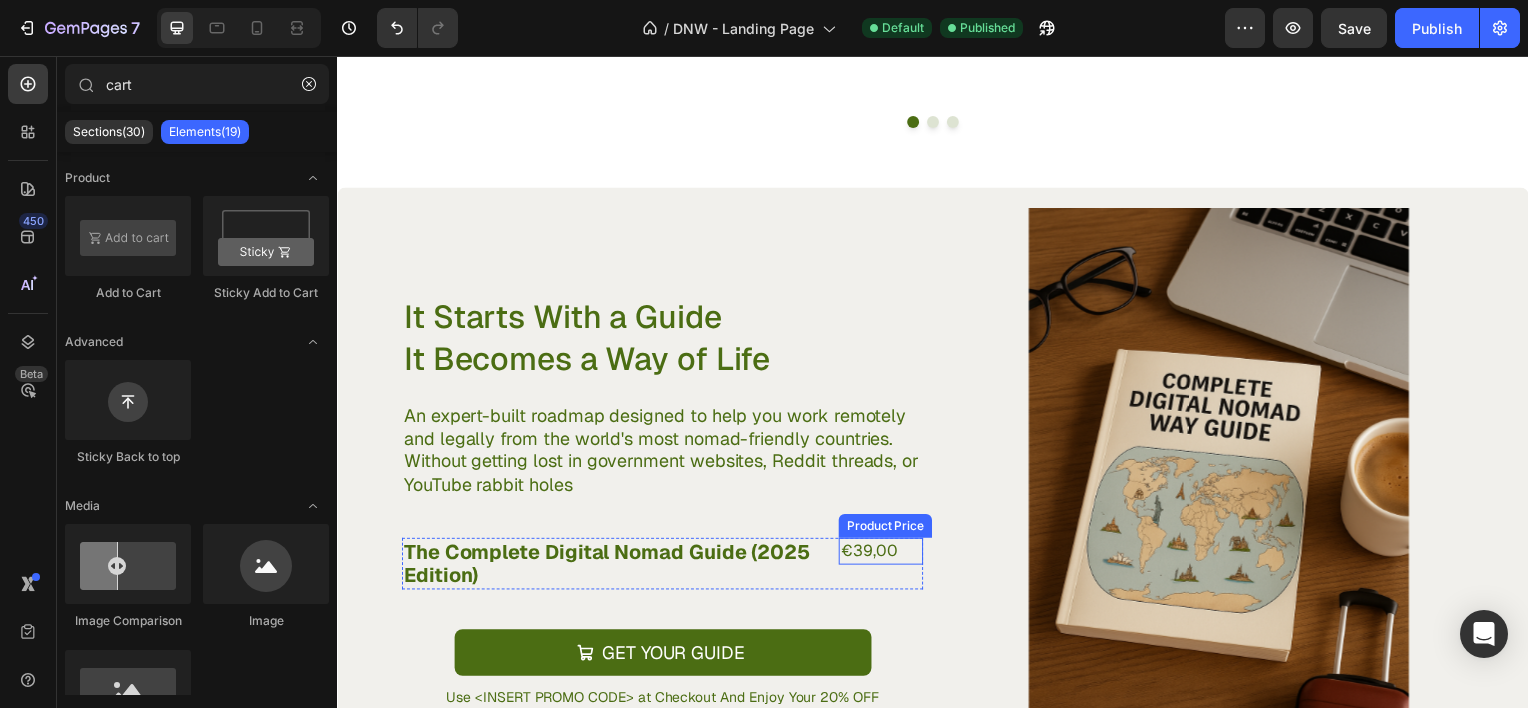 click on "€39,00" at bounding box center (884, 554) 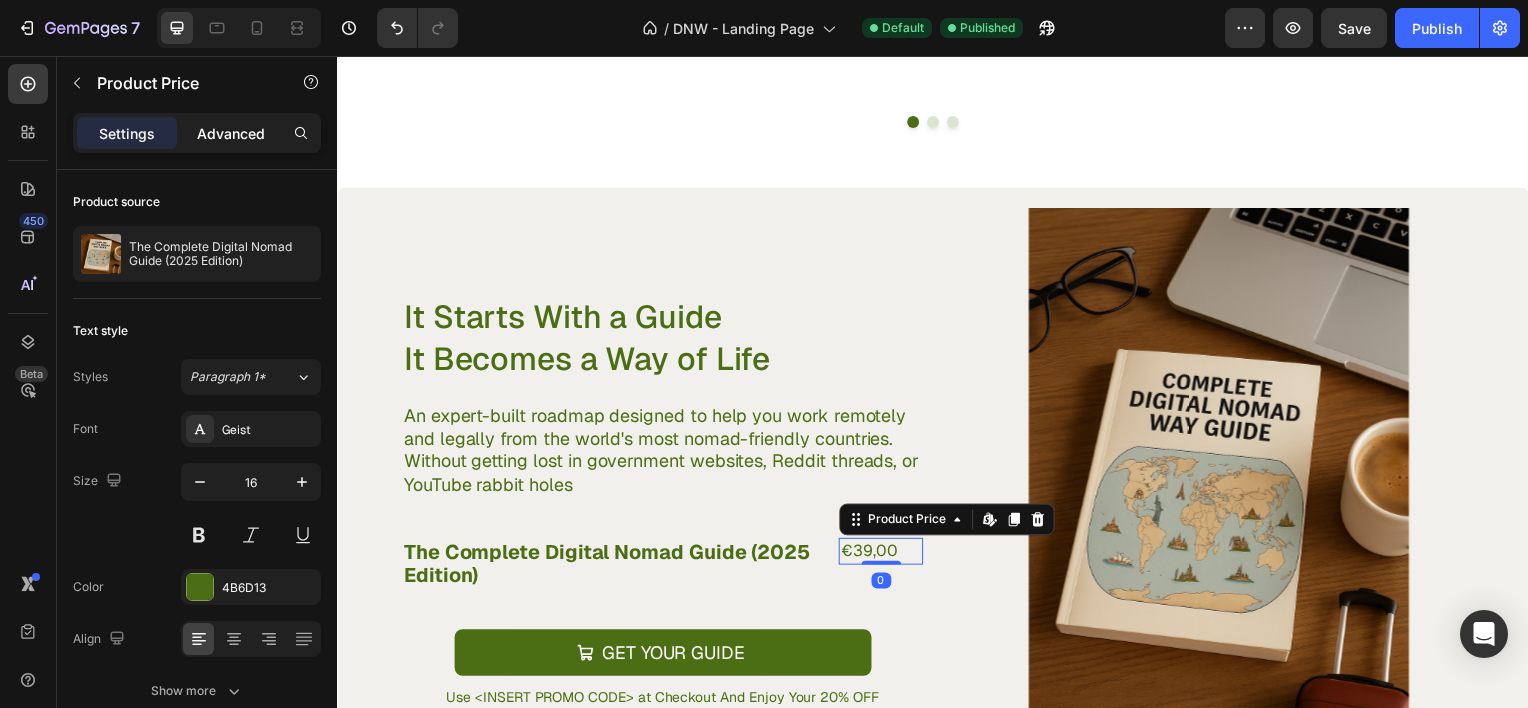 click on "Advanced" at bounding box center (231, 133) 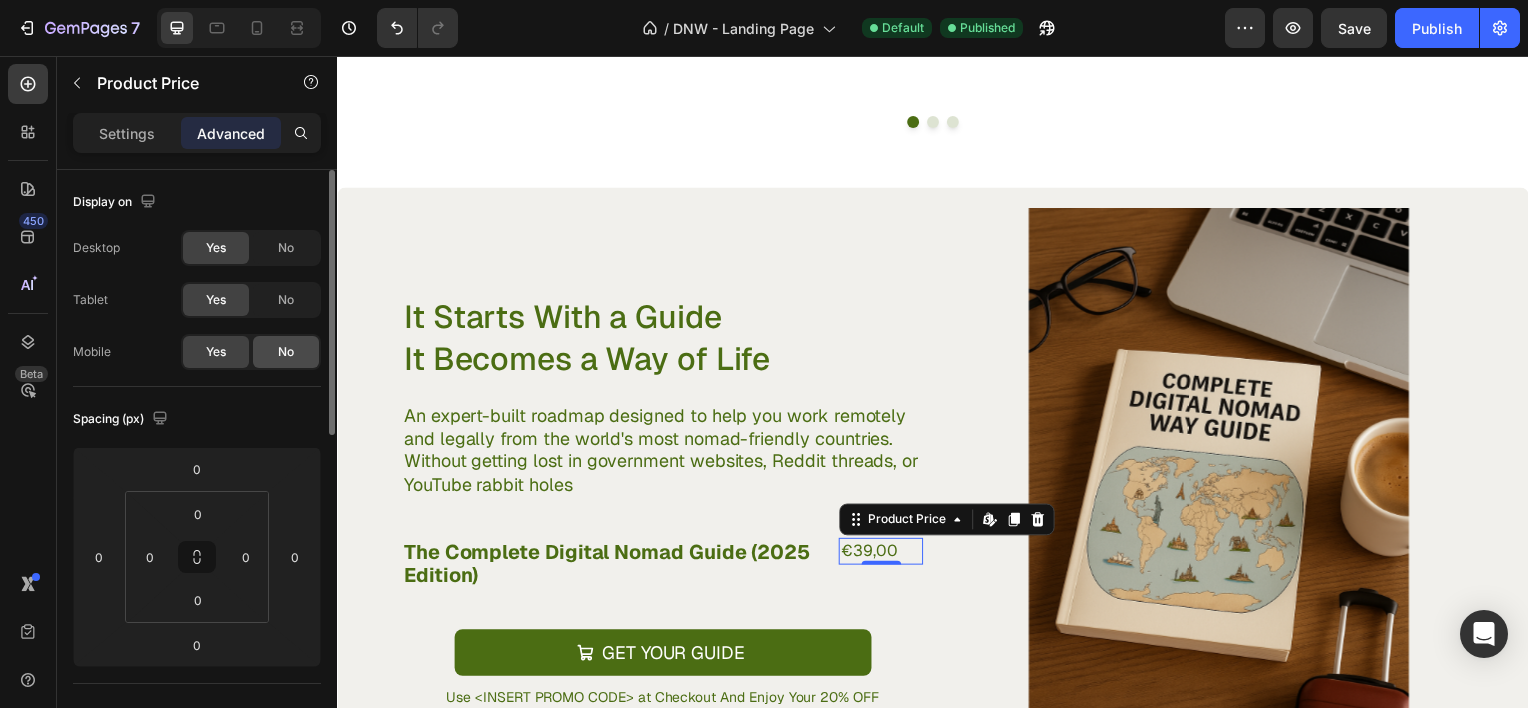 click on "No" 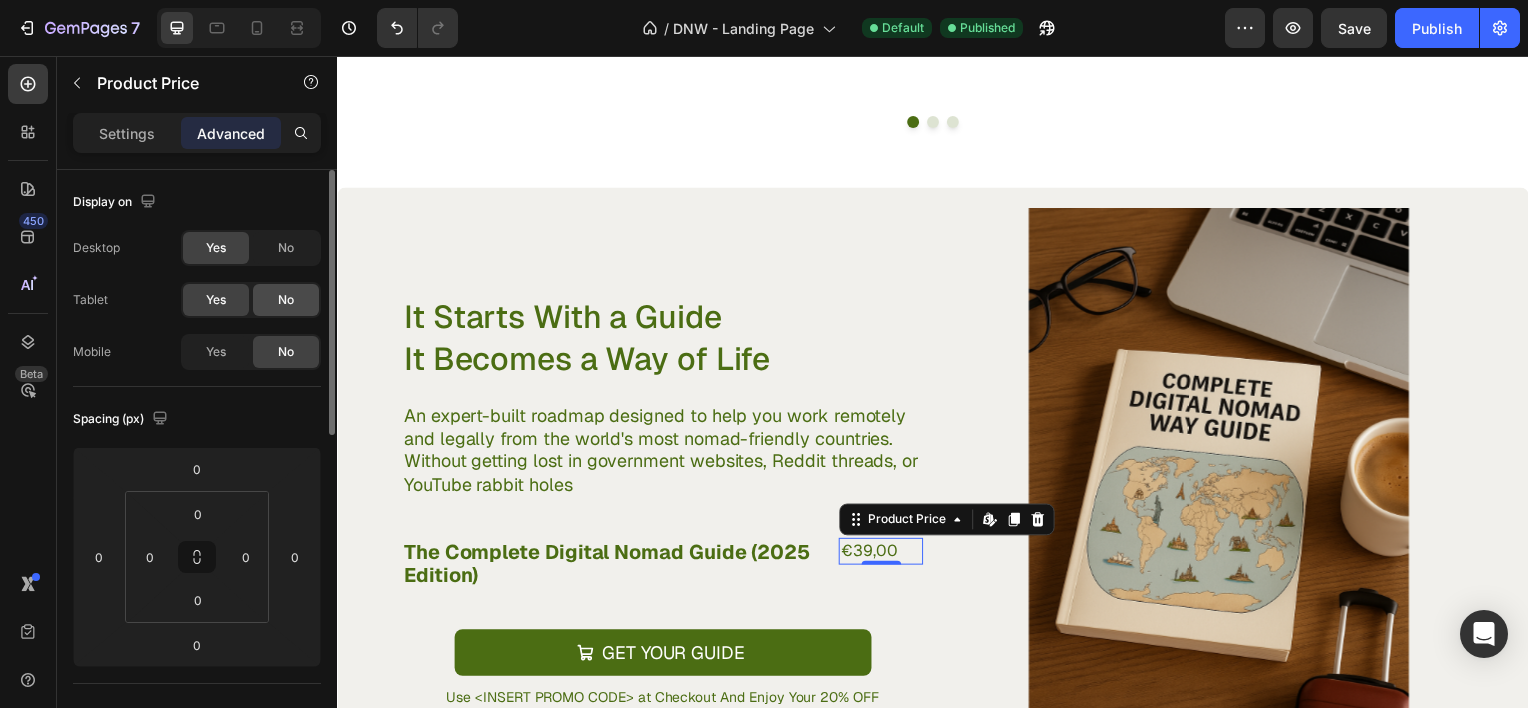 click on "No" 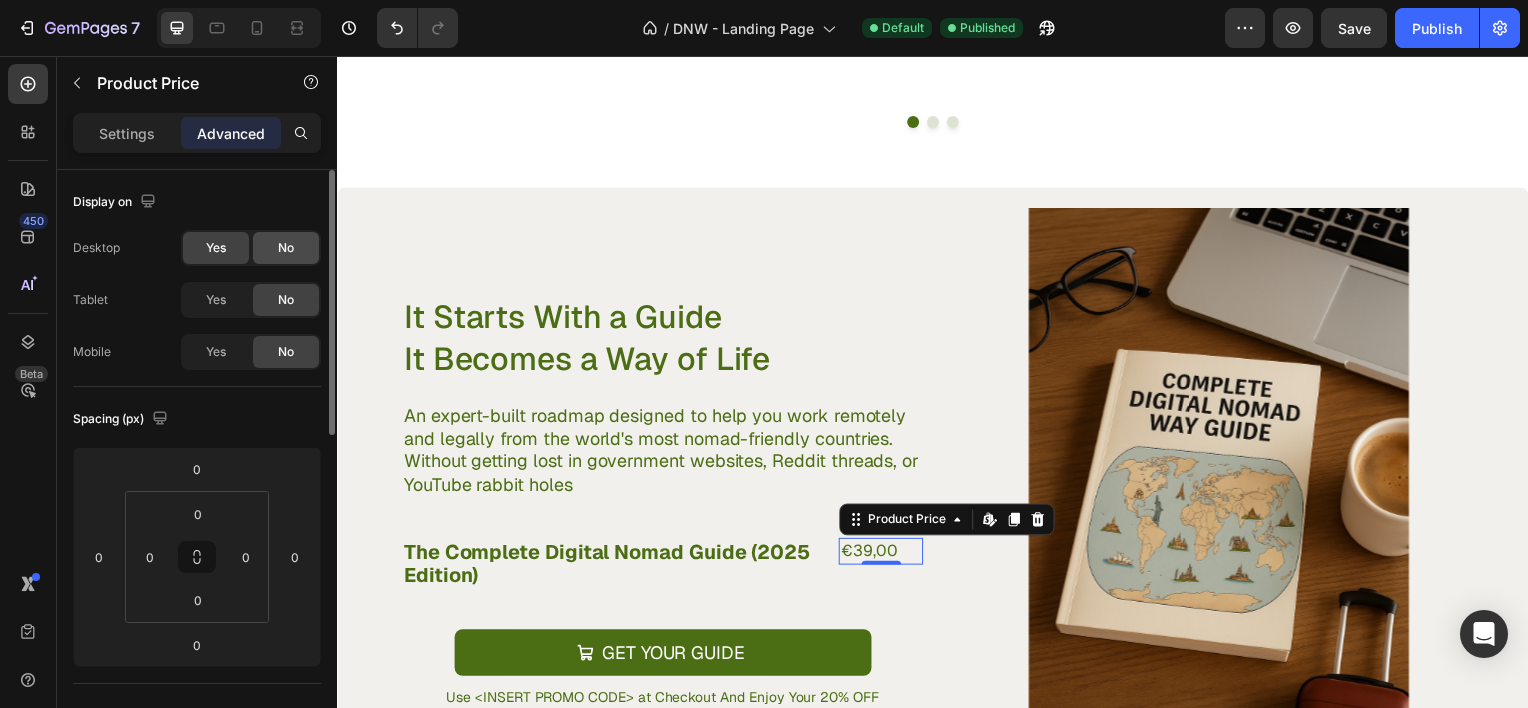 click on "No" 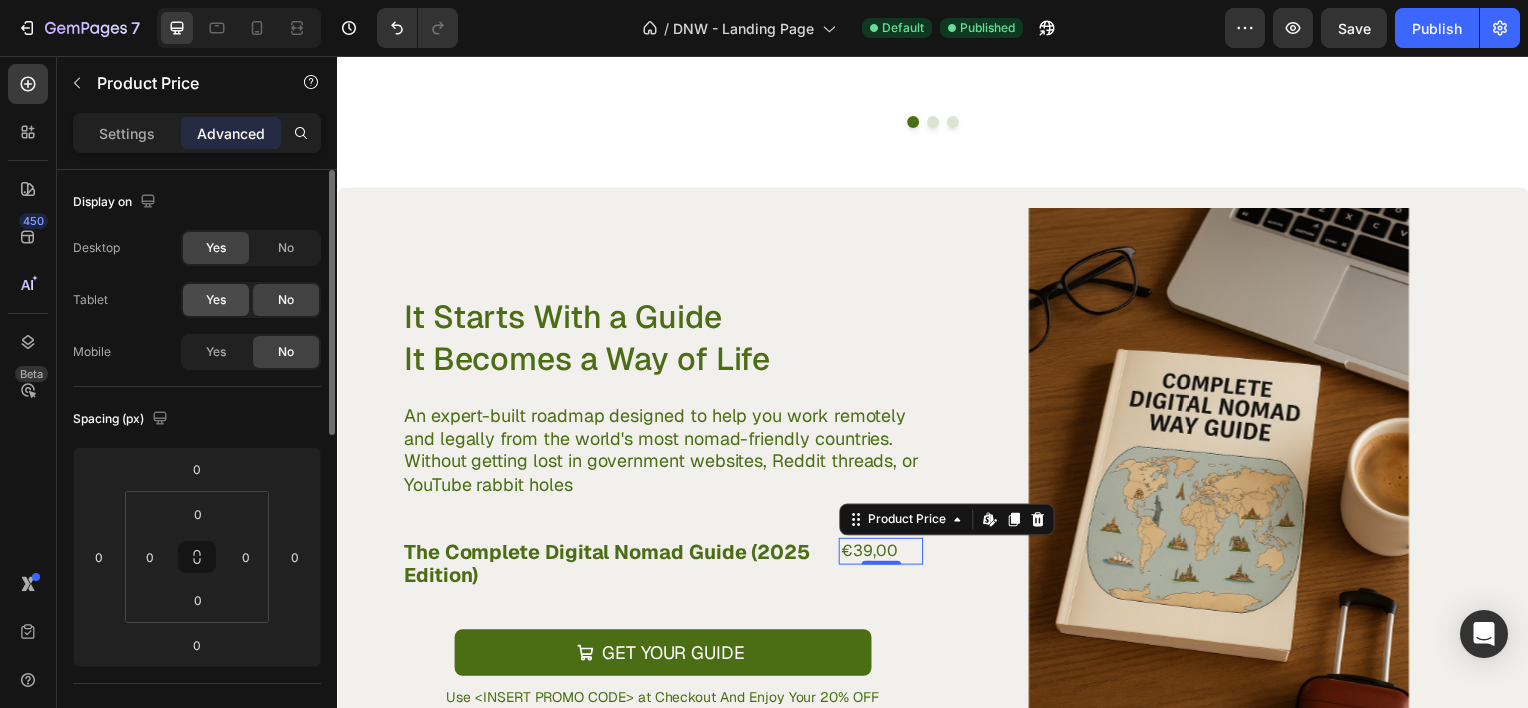 click on "Yes" 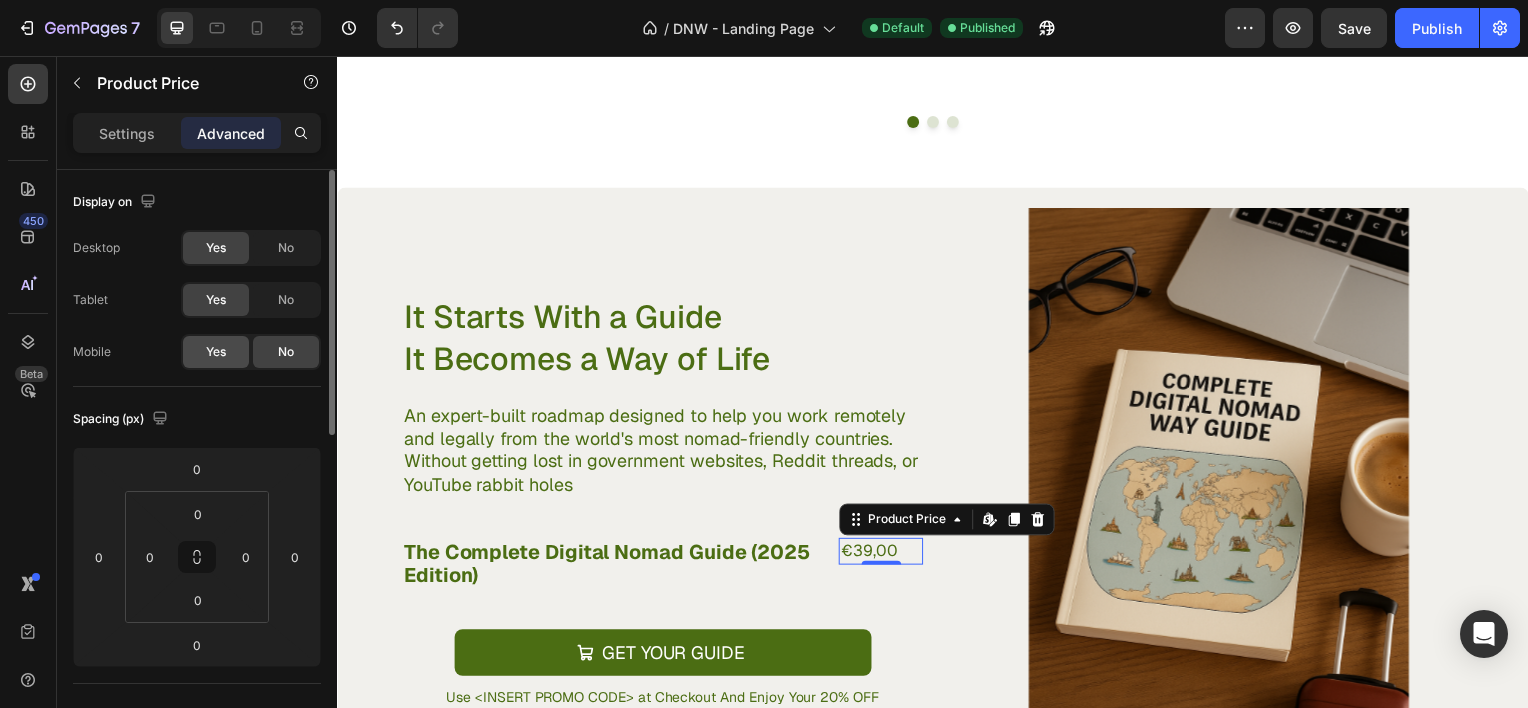 click on "Yes" 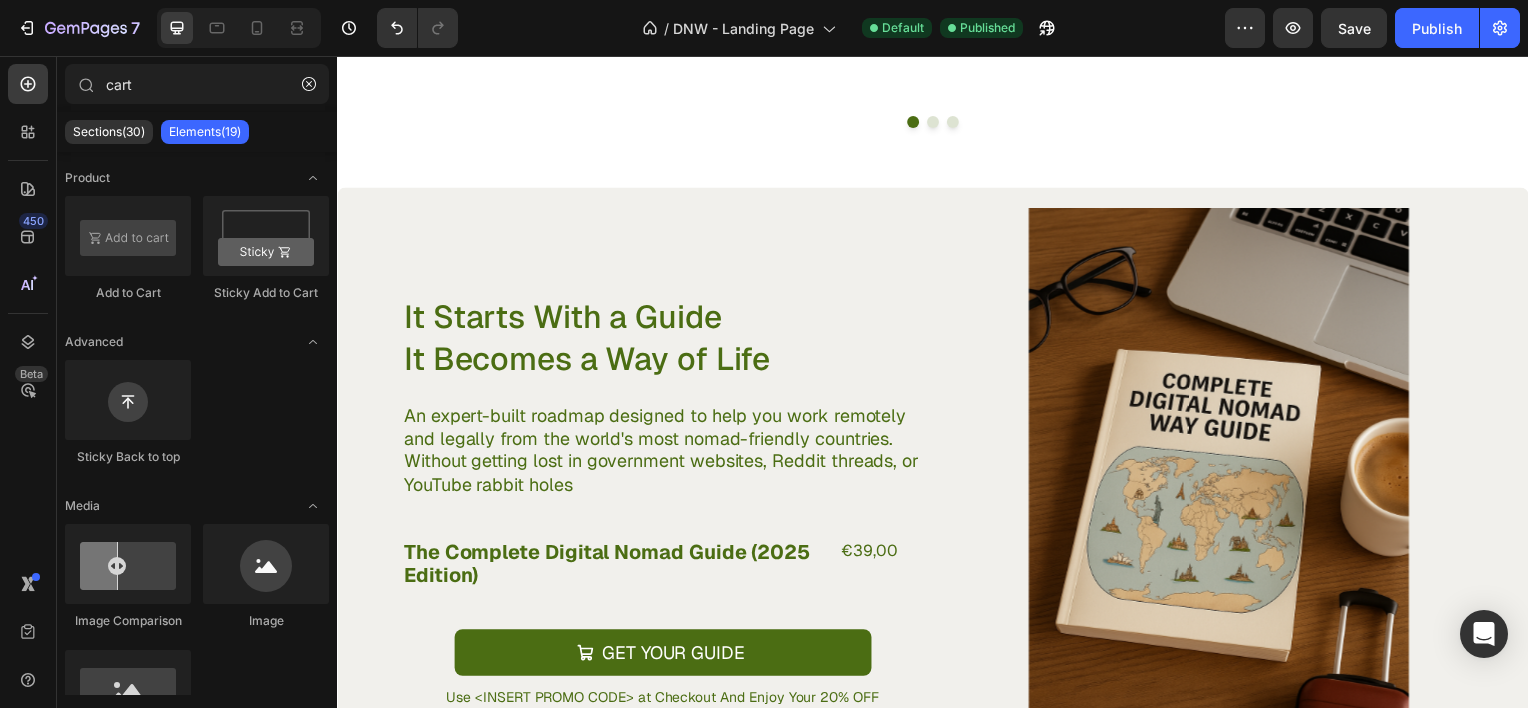 scroll, scrollTop: 3456, scrollLeft: 0, axis: vertical 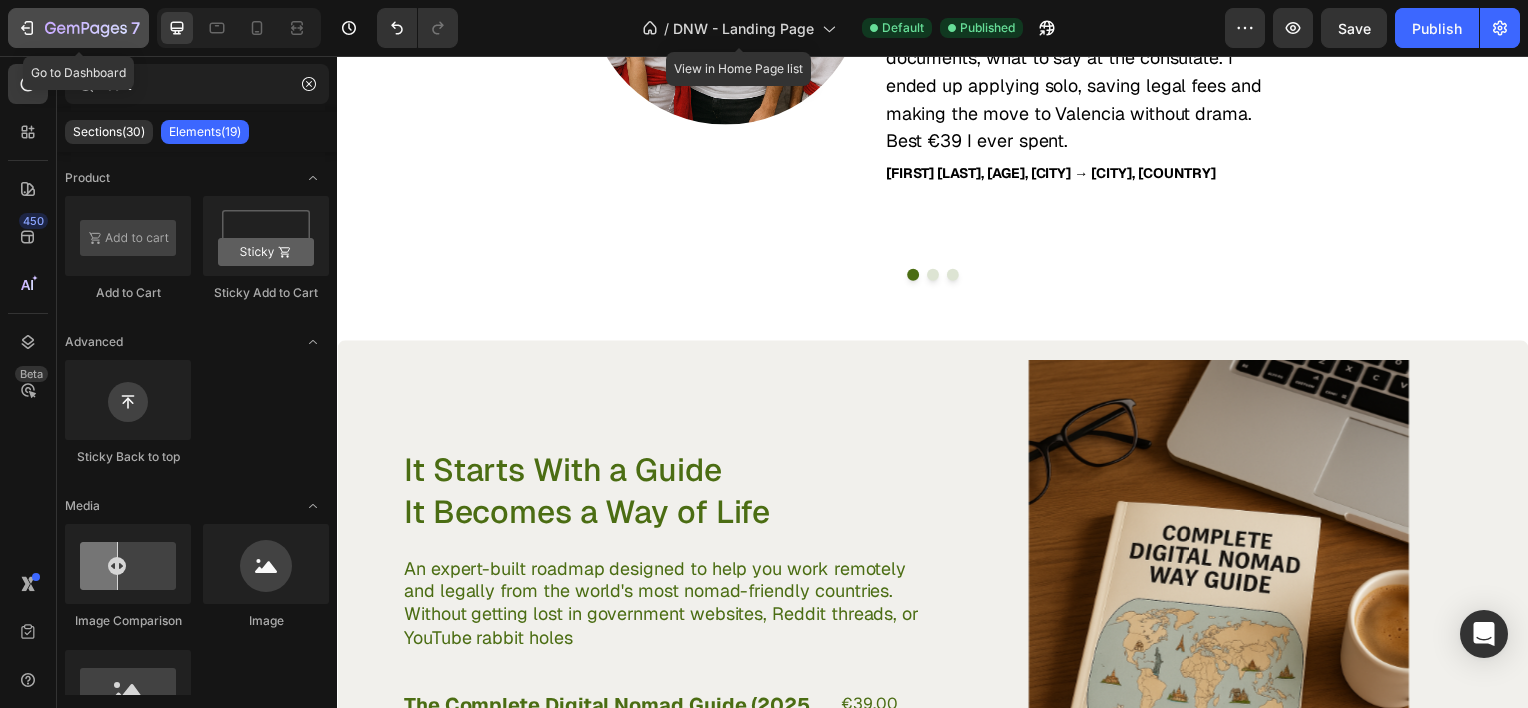 click 